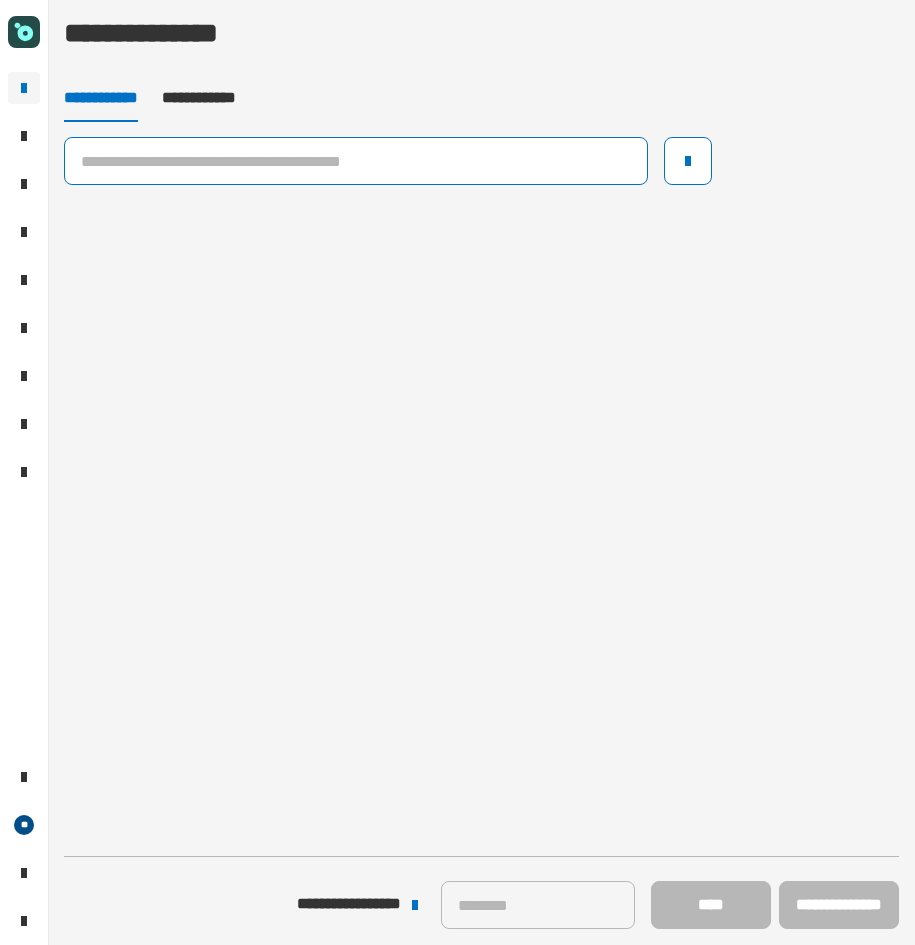 click 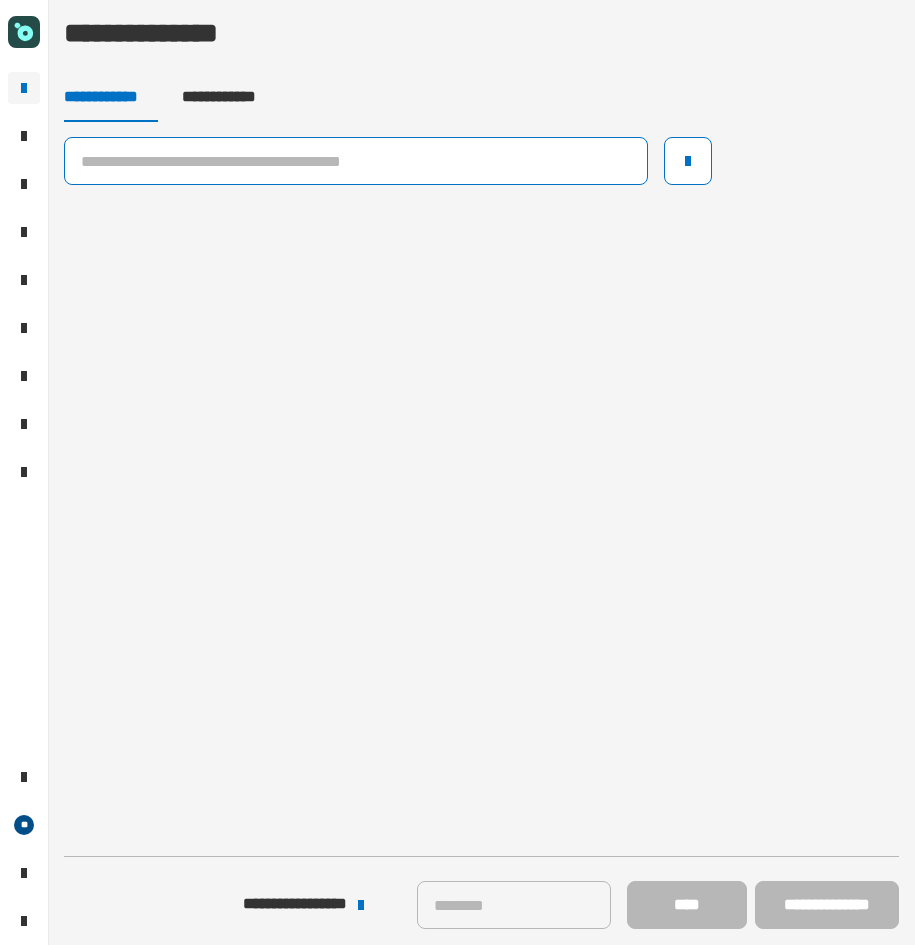 scroll, scrollTop: 0, scrollLeft: 0, axis: both 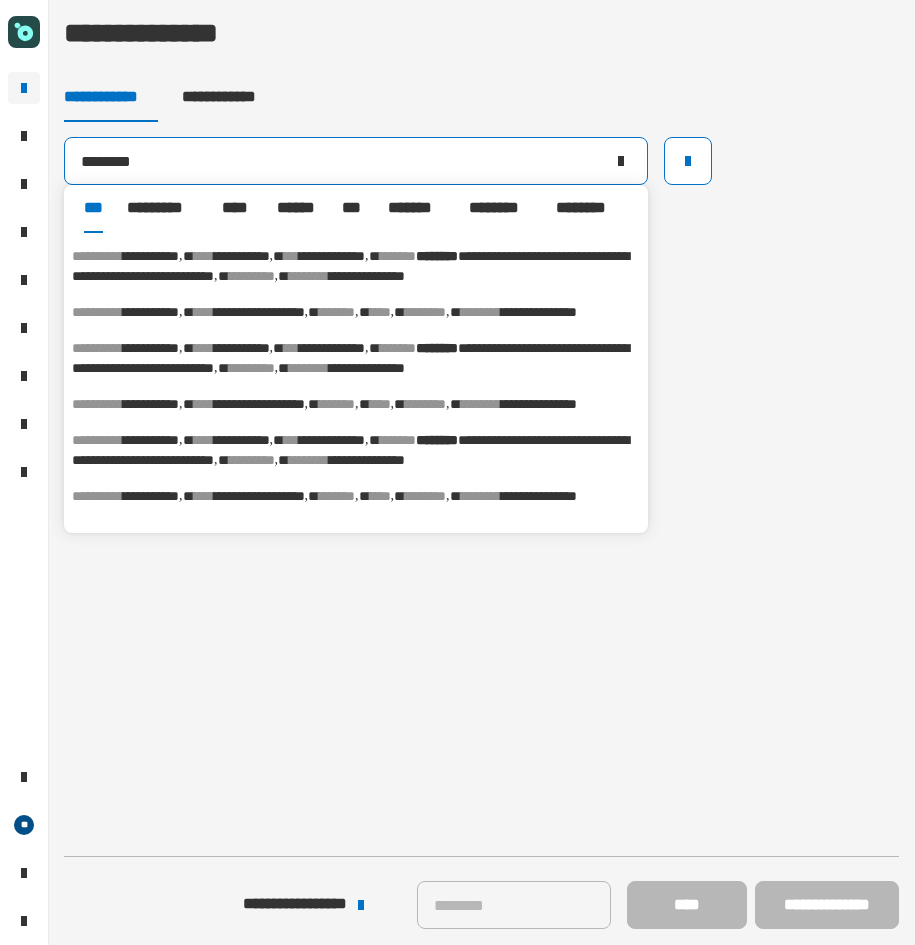 drag, startPoint x: 155, startPoint y: 171, endPoint x: -2, endPoint y: 185, distance: 157.62297 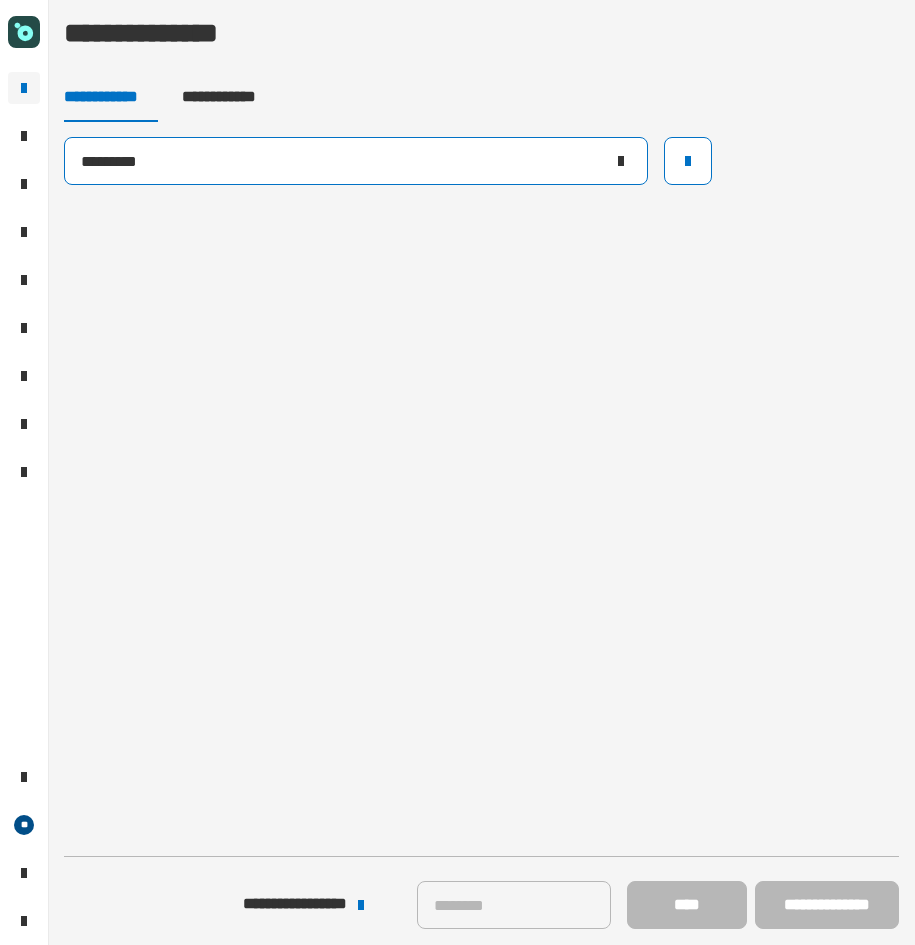 click on "*********" 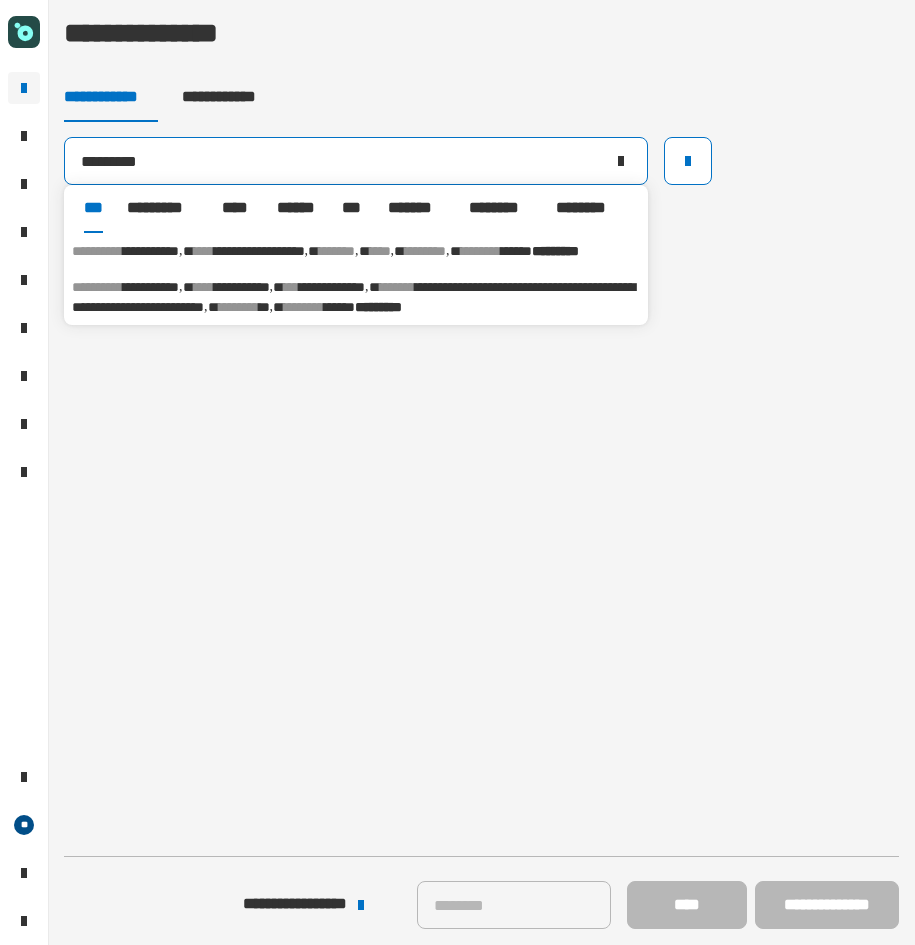 type on "*********" 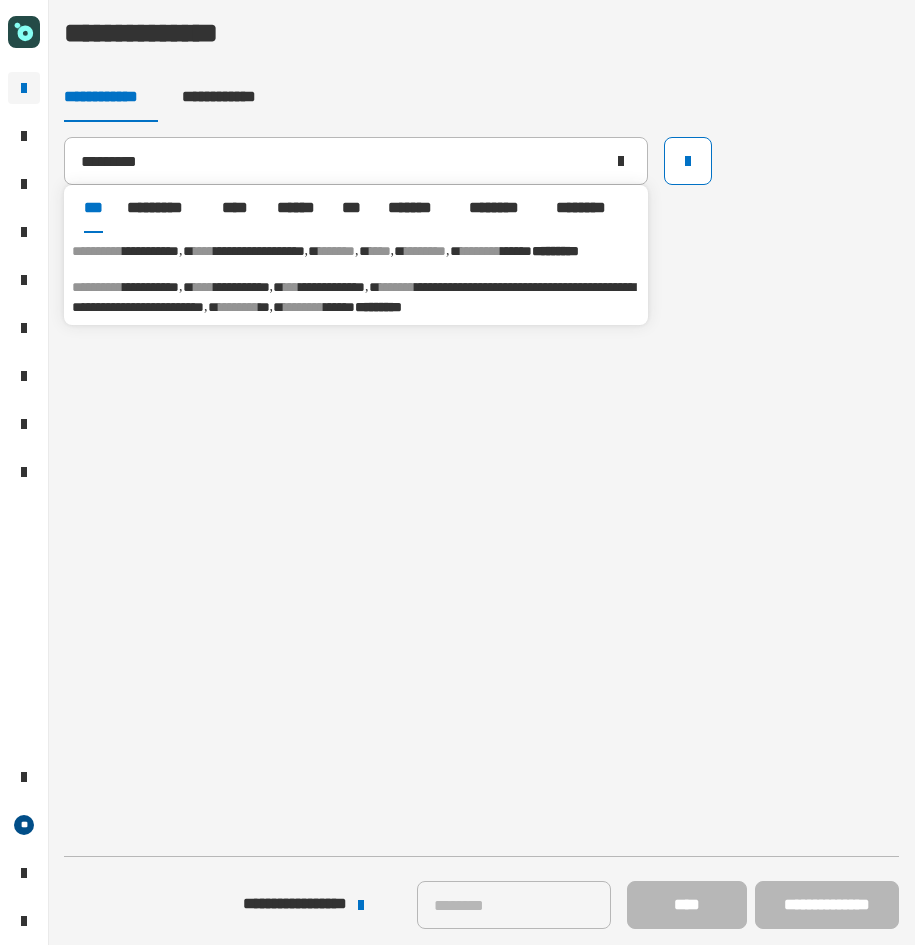 click on "[FIRST] [LAST] [STREET] [CITY] [STATE] [ZIP]" at bounding box center (356, 251) 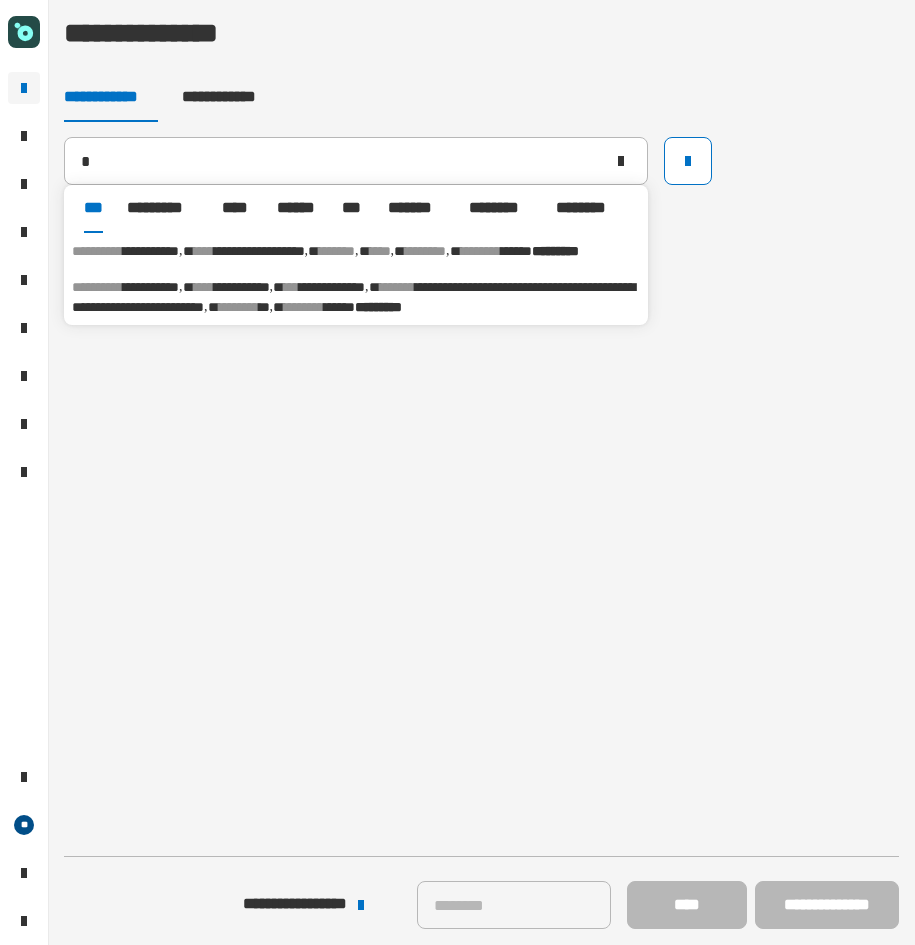 type on "**********" 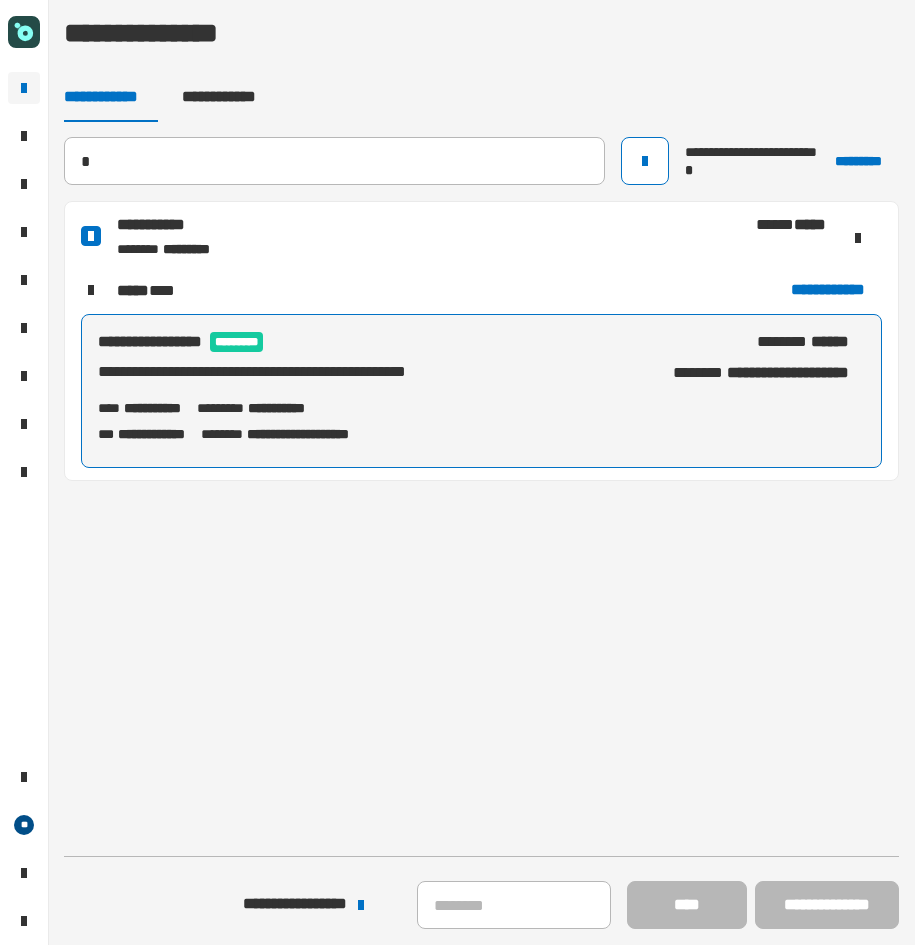 type 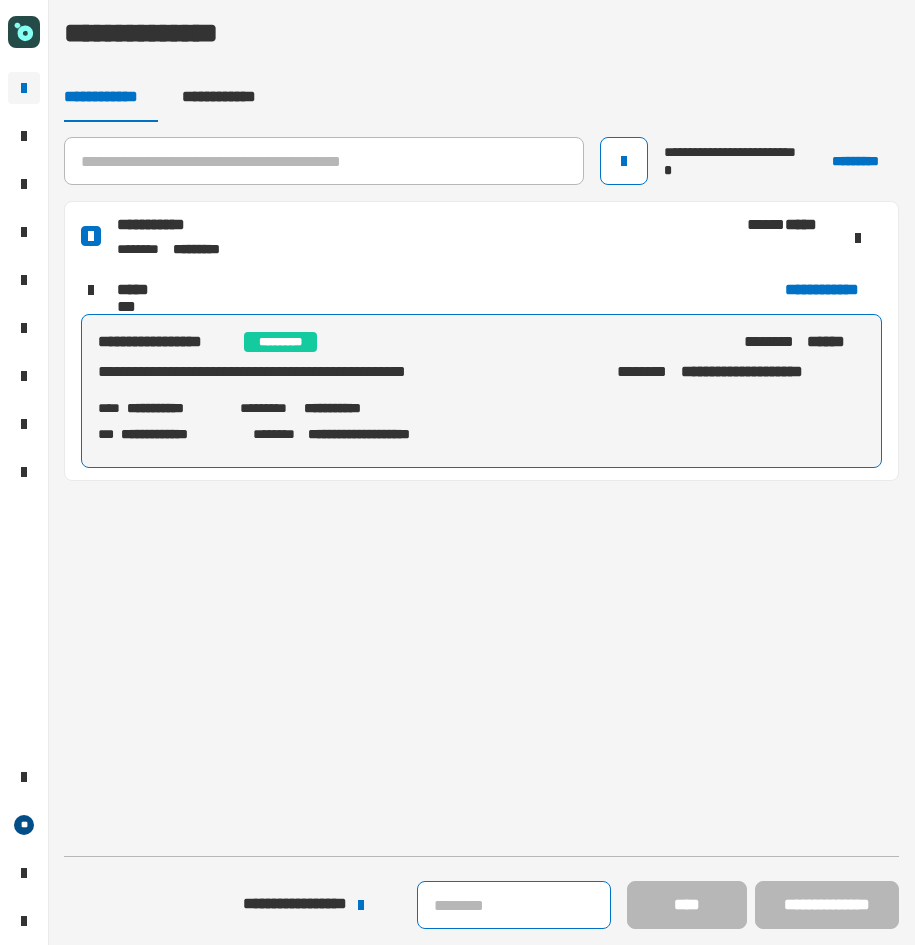 click 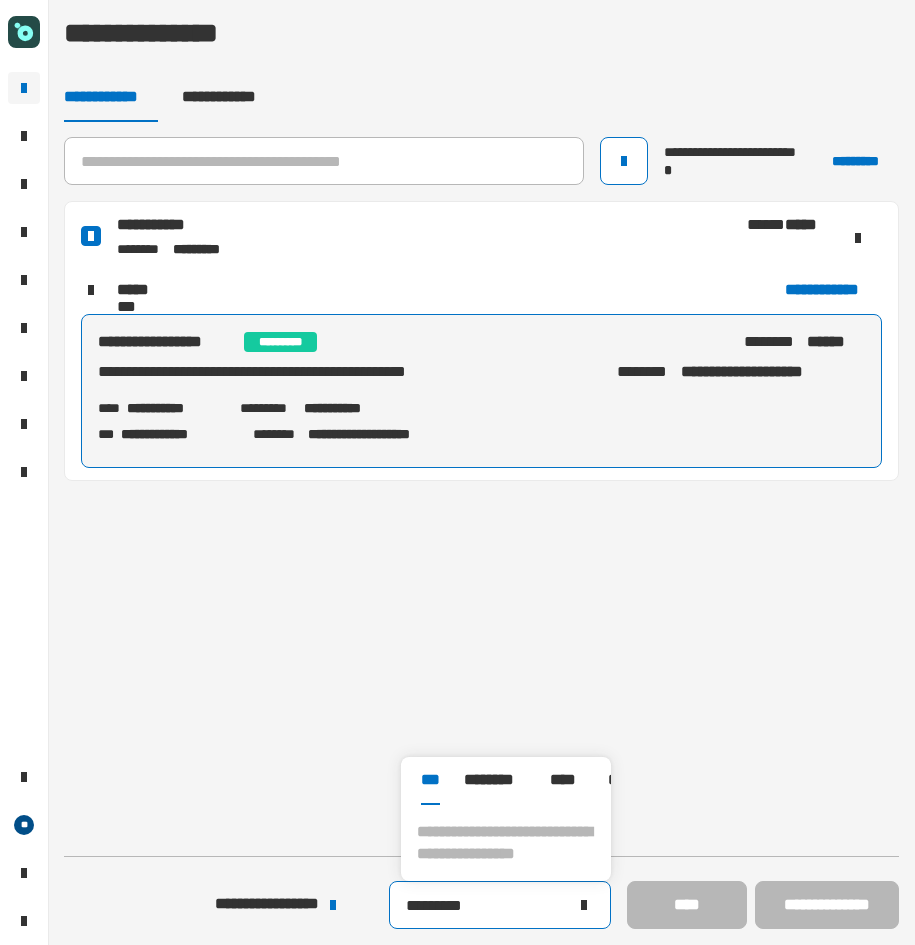 click on "*********" 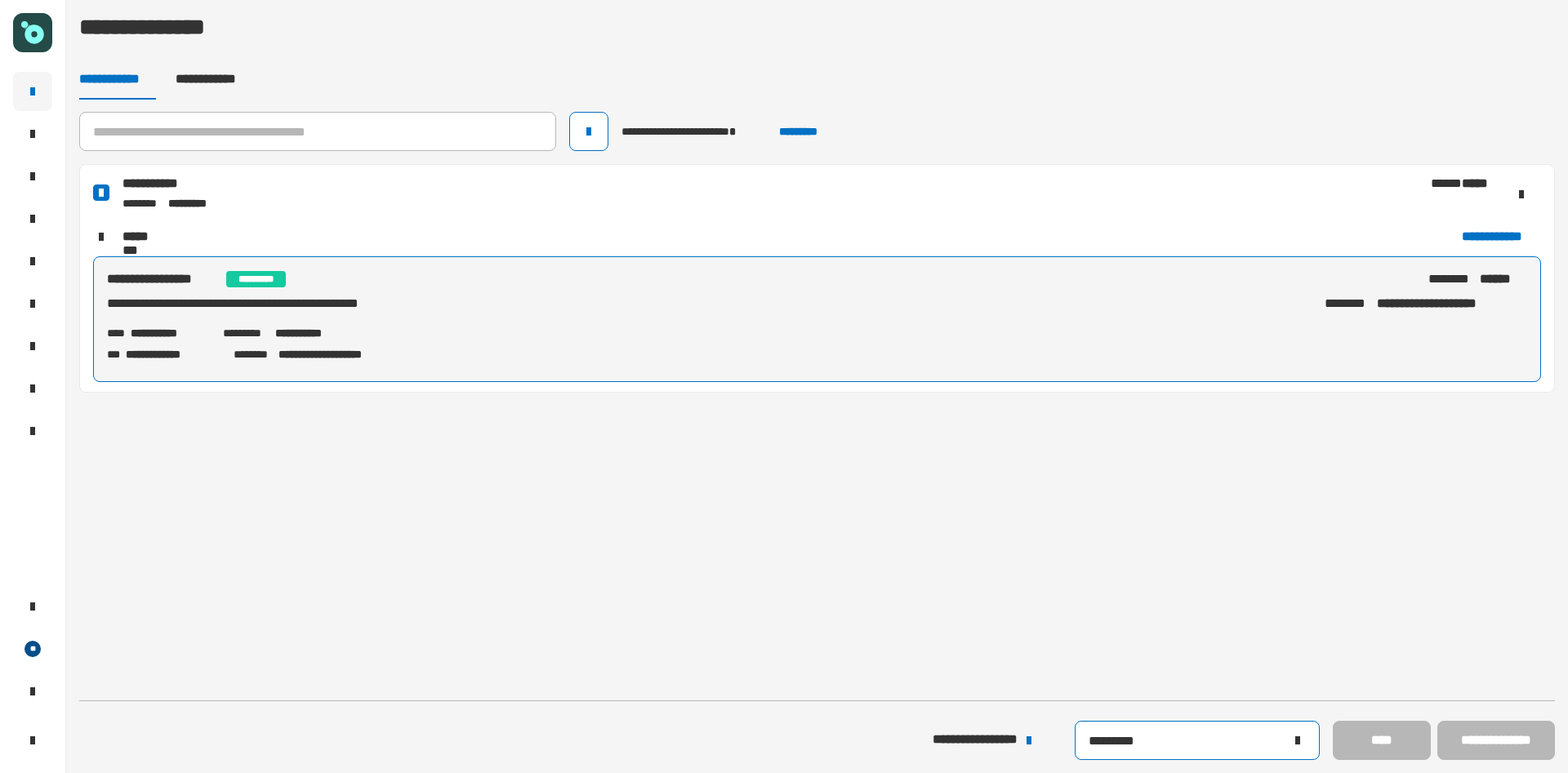 type on "*********" 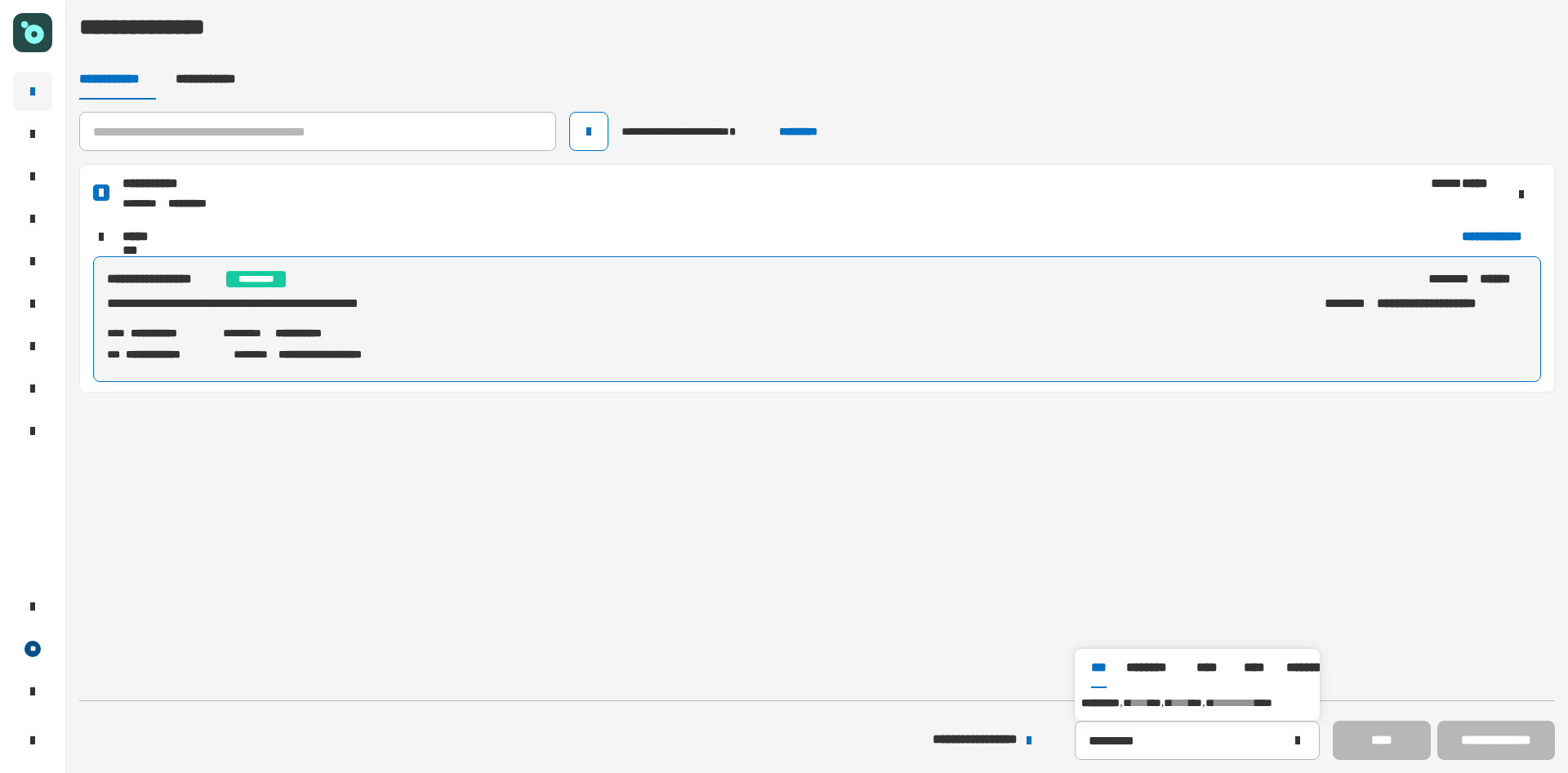 click on "**********" at bounding box center [1197, 703] 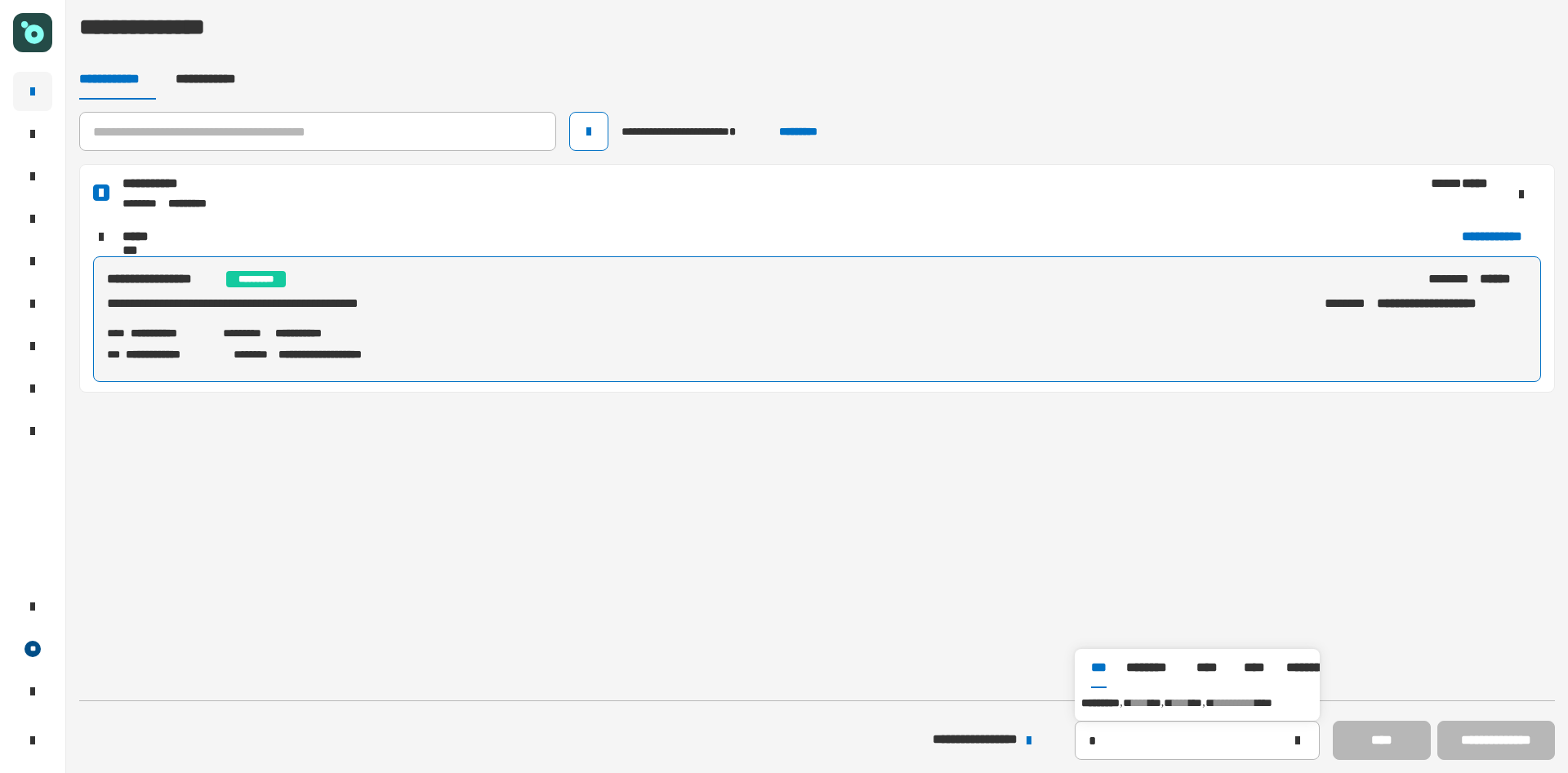 type on "*********" 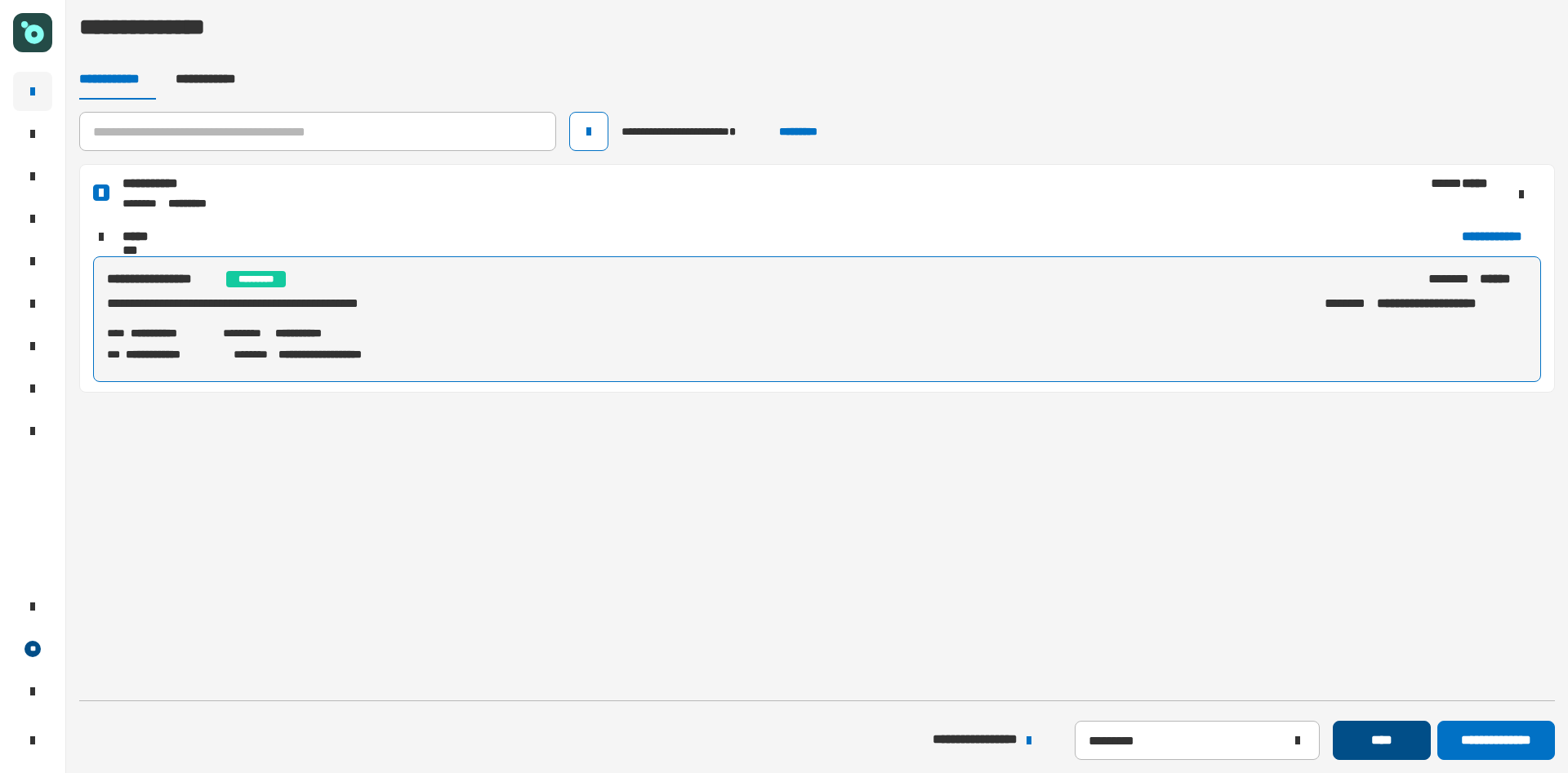 click on "****" 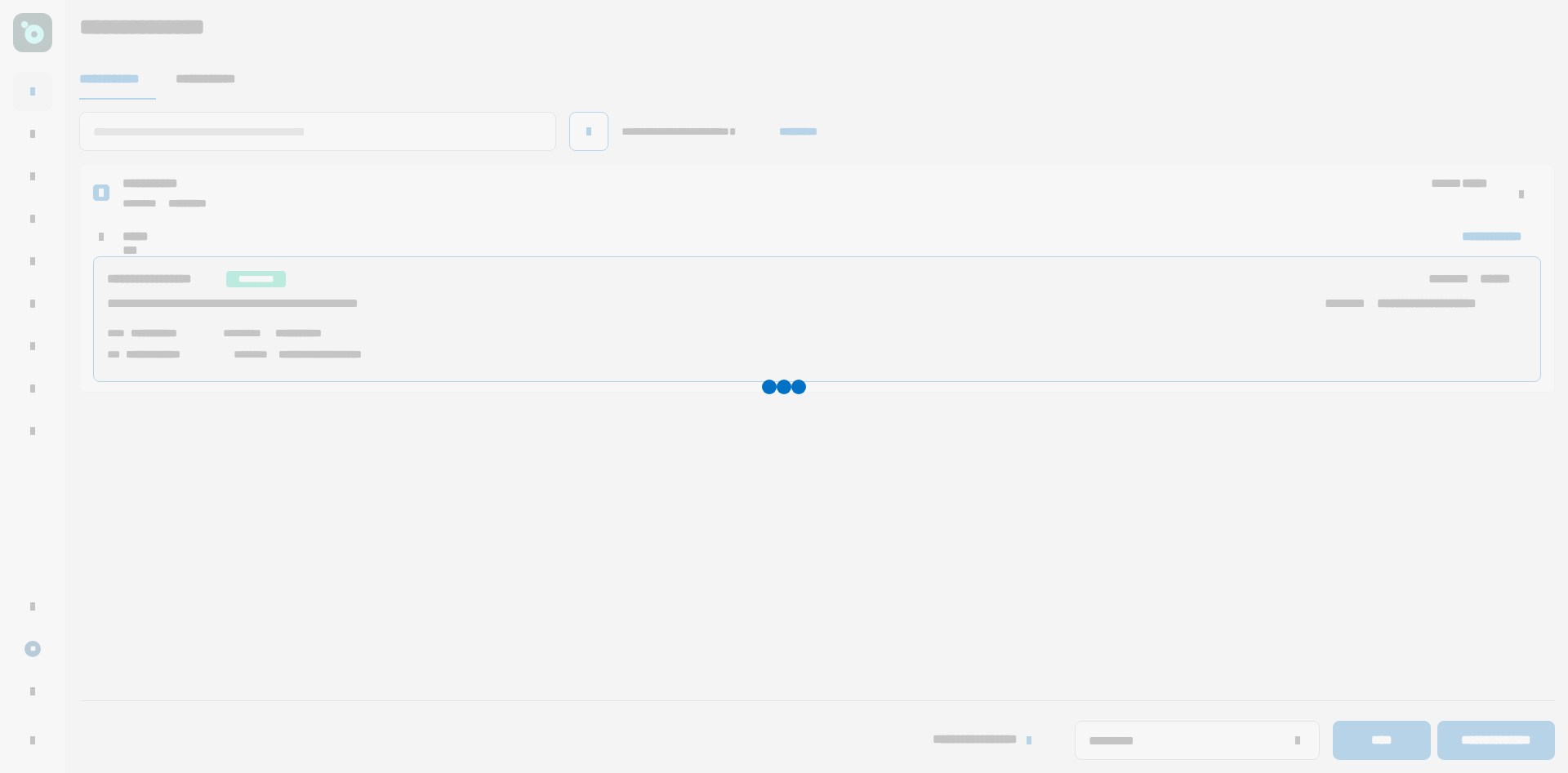 click 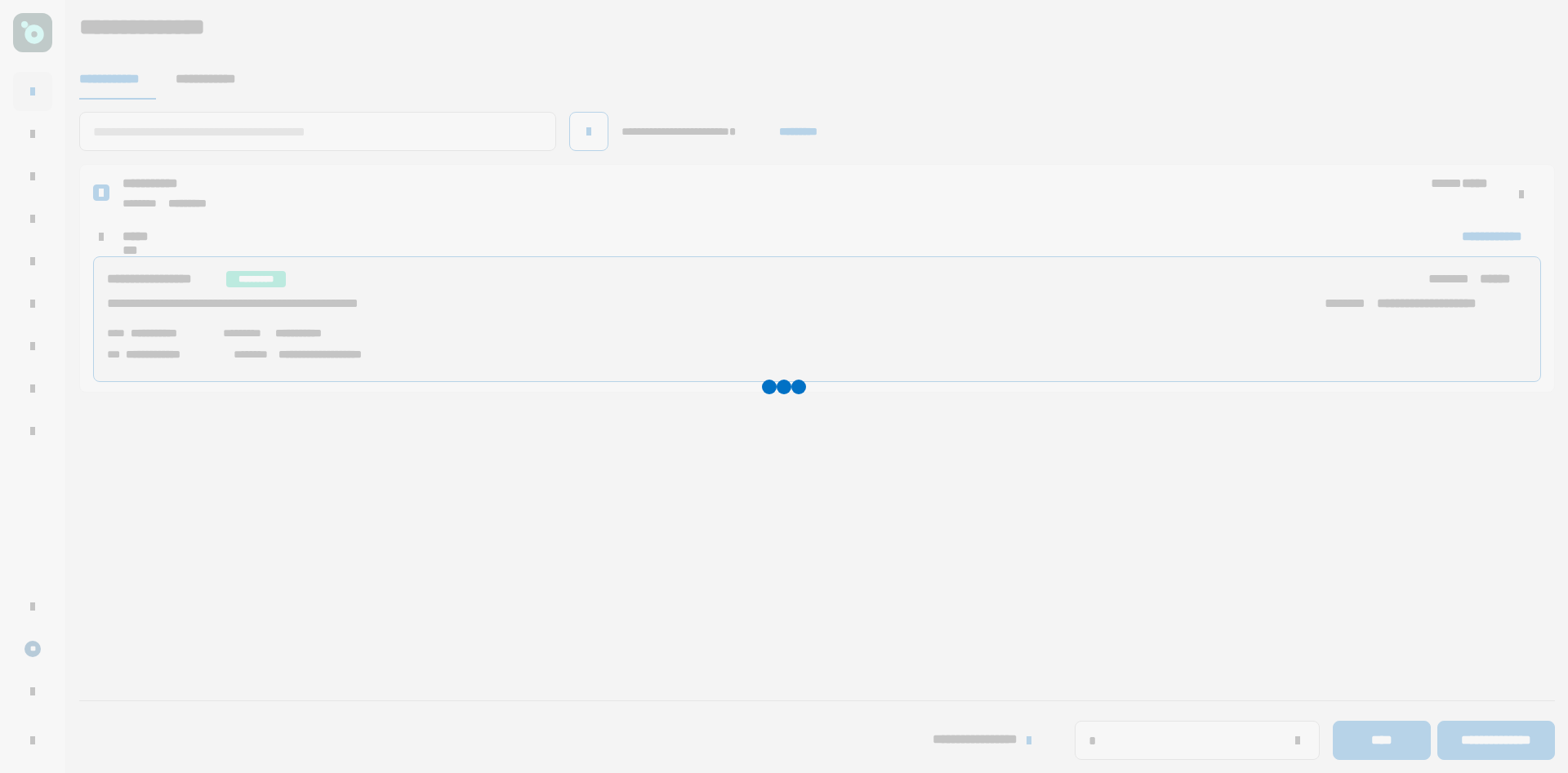 type 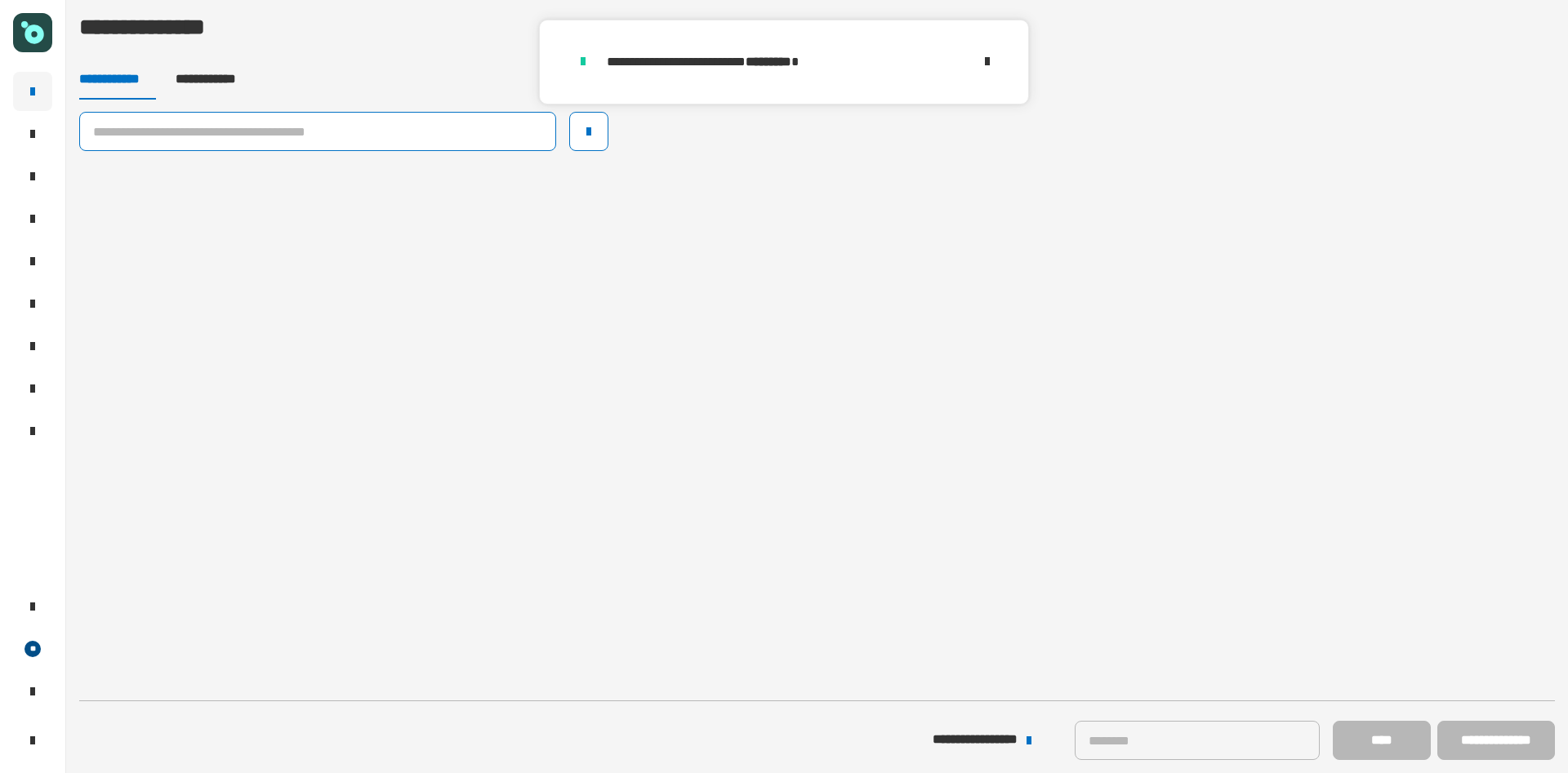 click 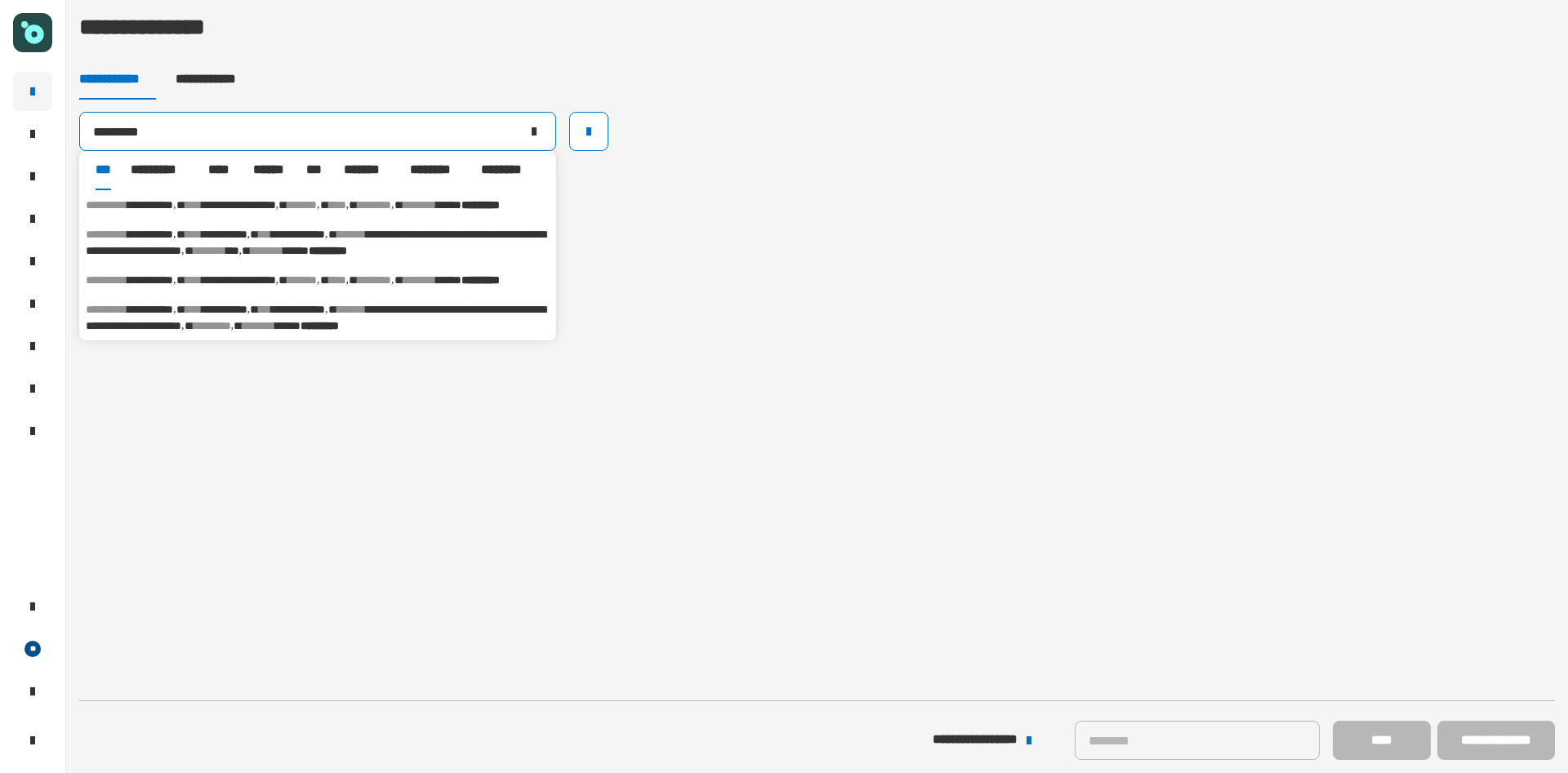 drag, startPoint x: 182, startPoint y: 127, endPoint x: 0, endPoint y: 127, distance: 182 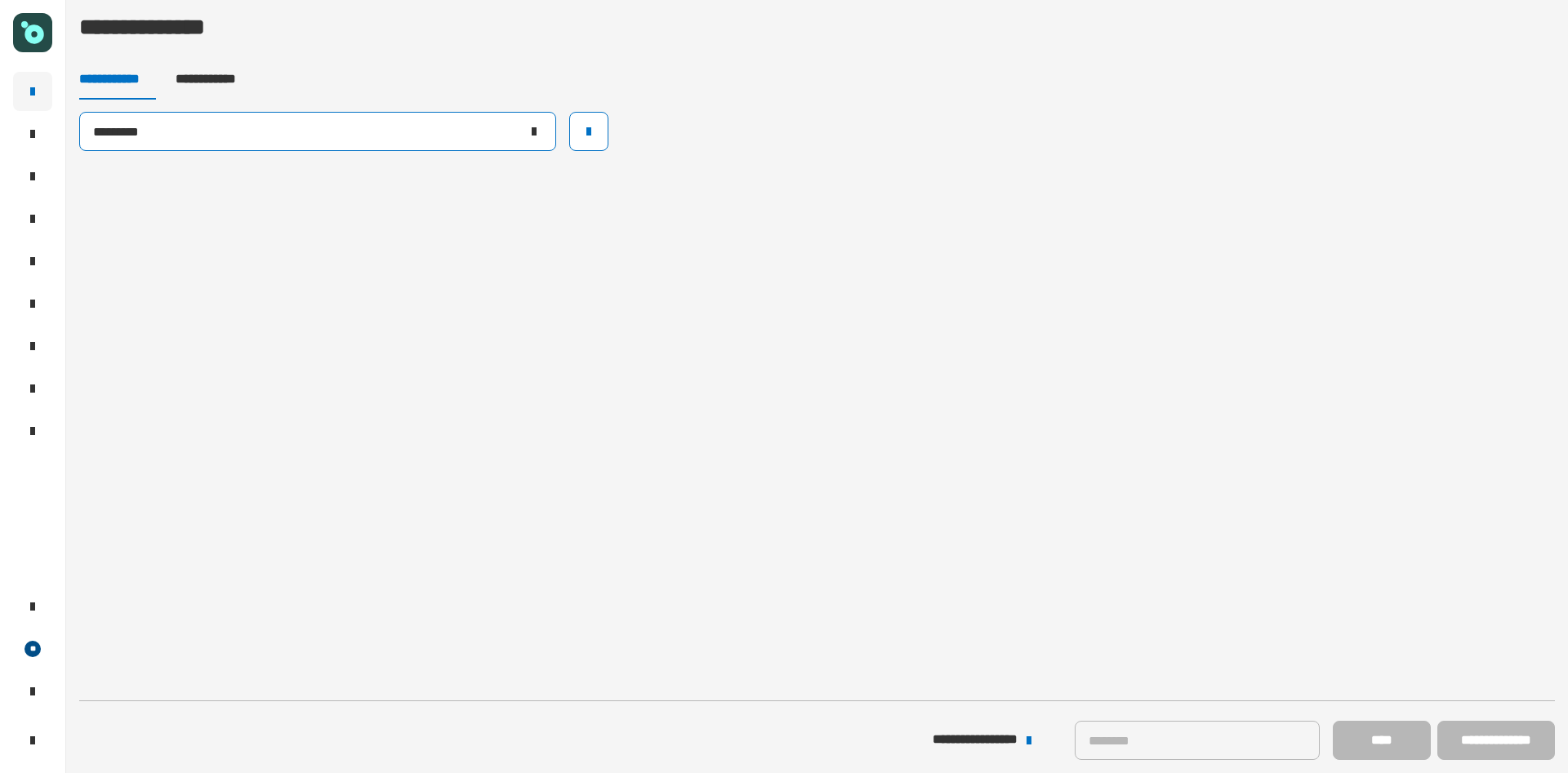 paste 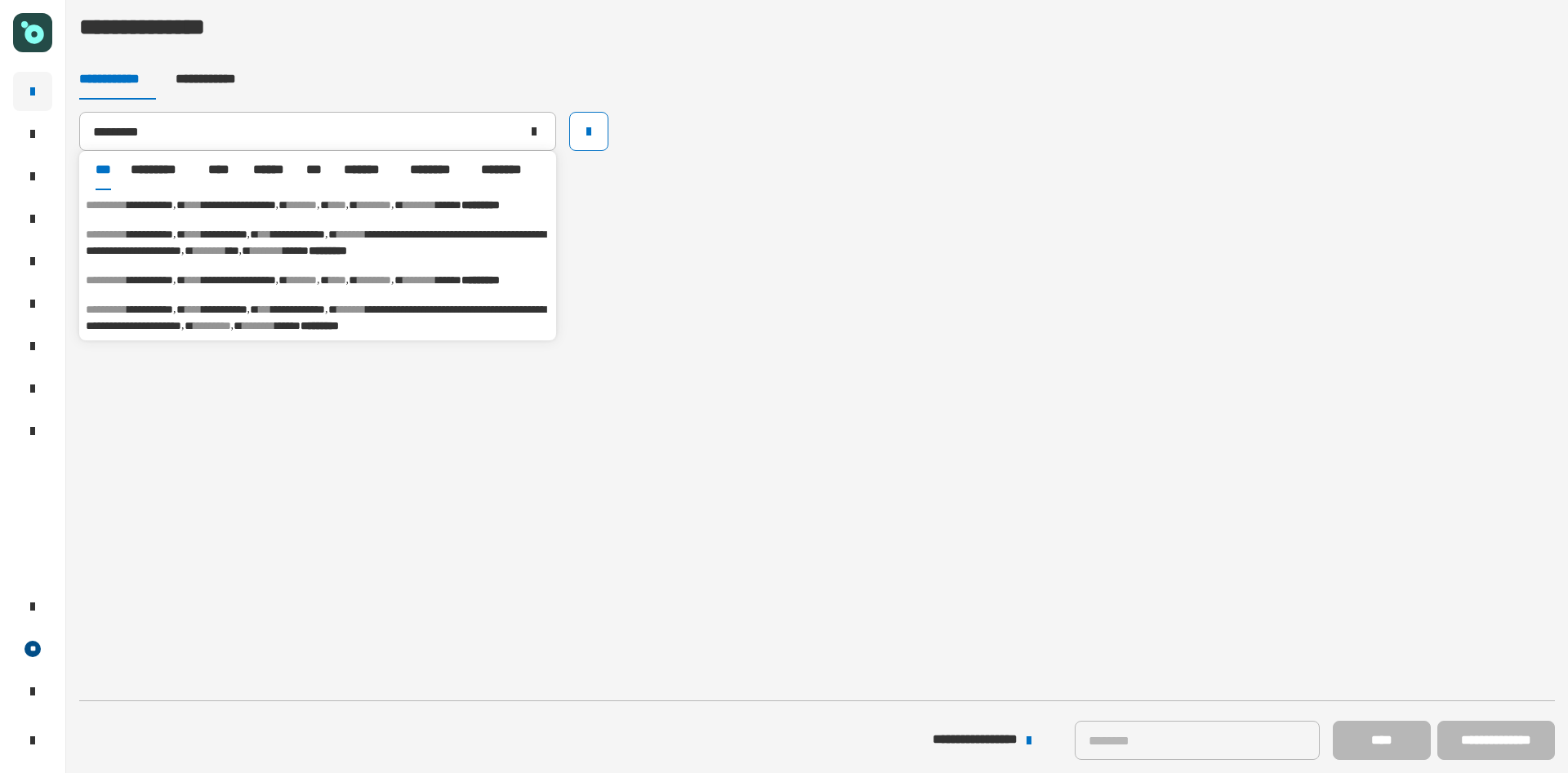 click on "**********" at bounding box center [150, 205] 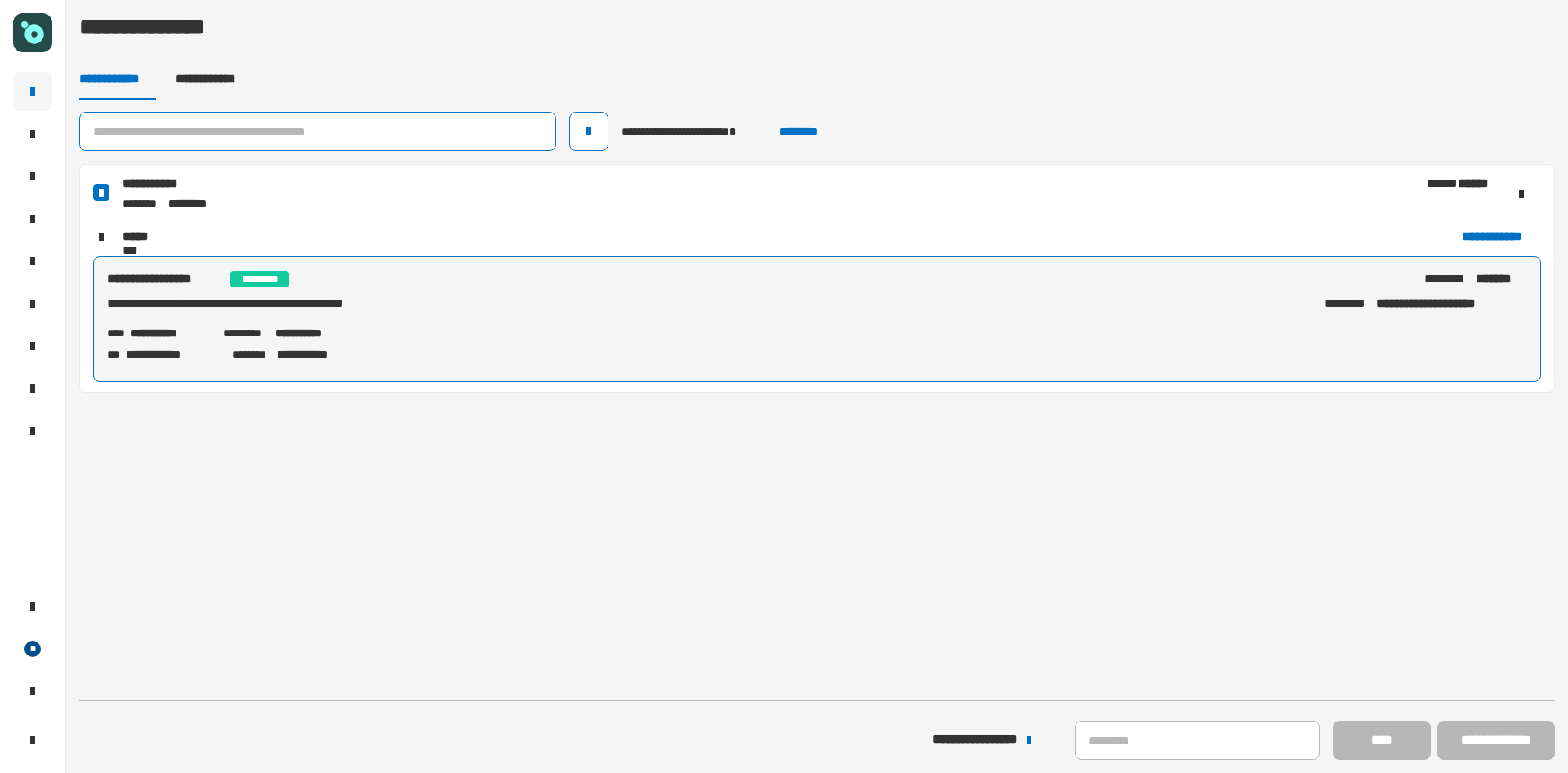 click 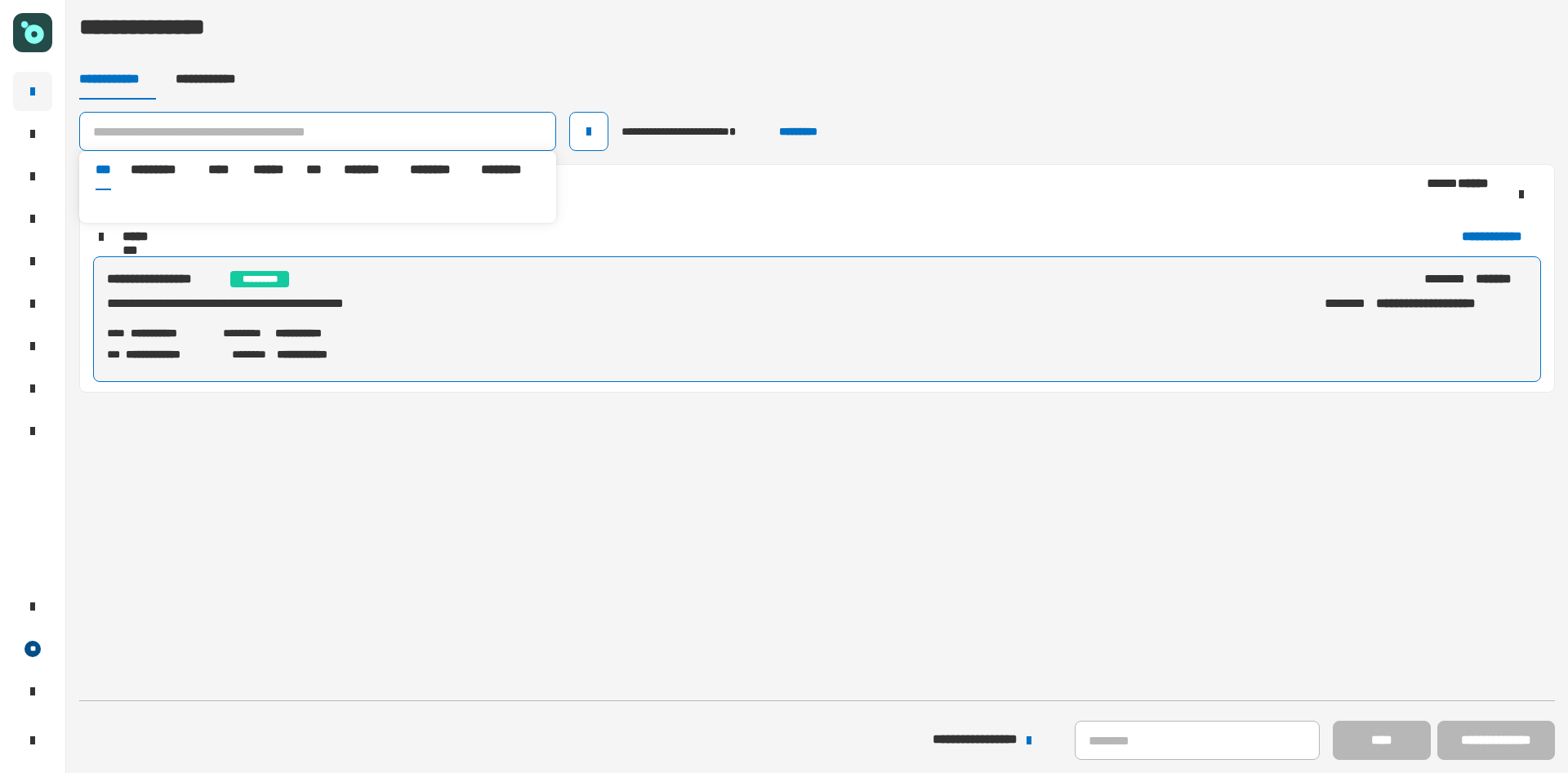 paste on "*********" 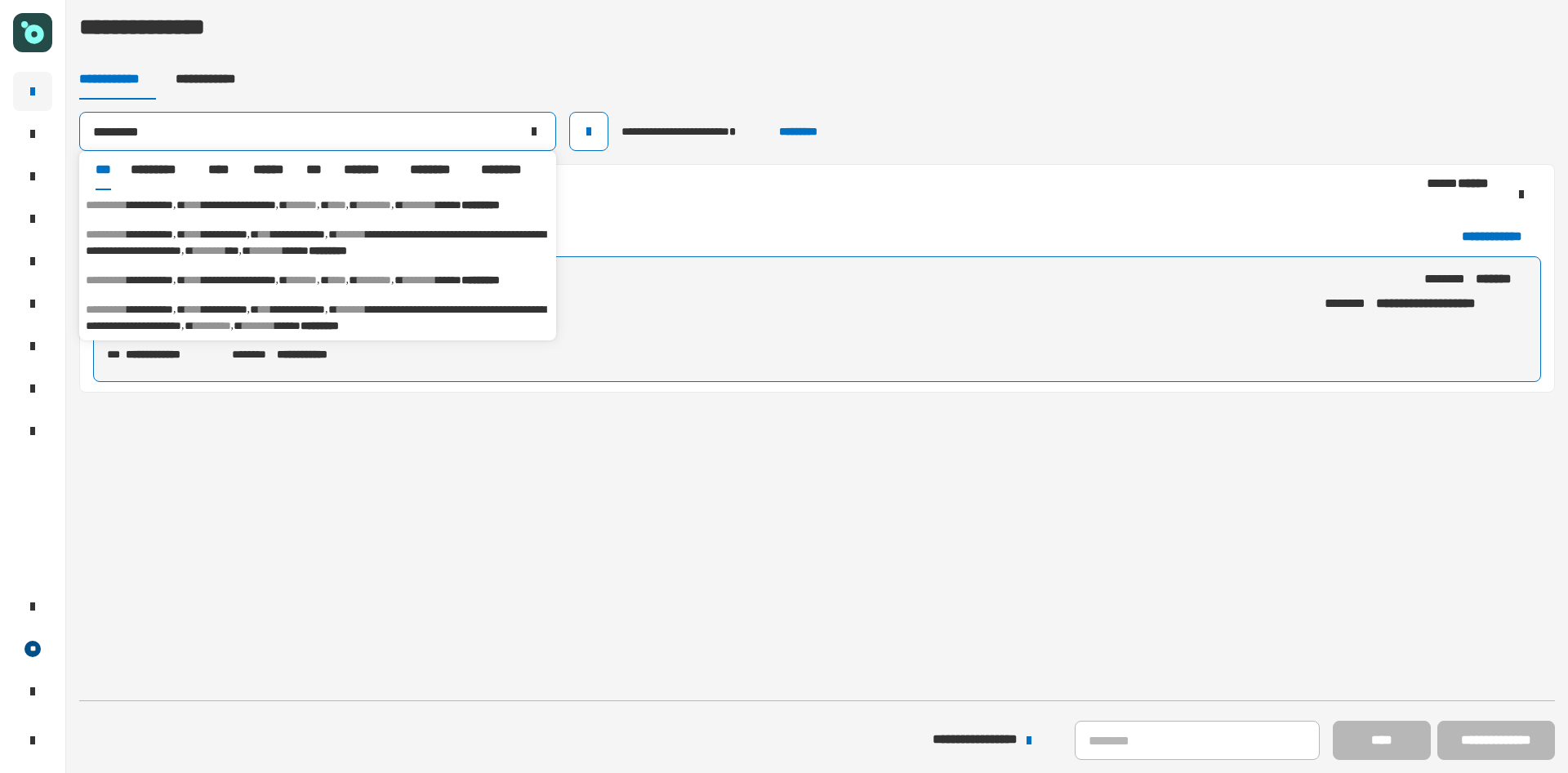 type on "*********" 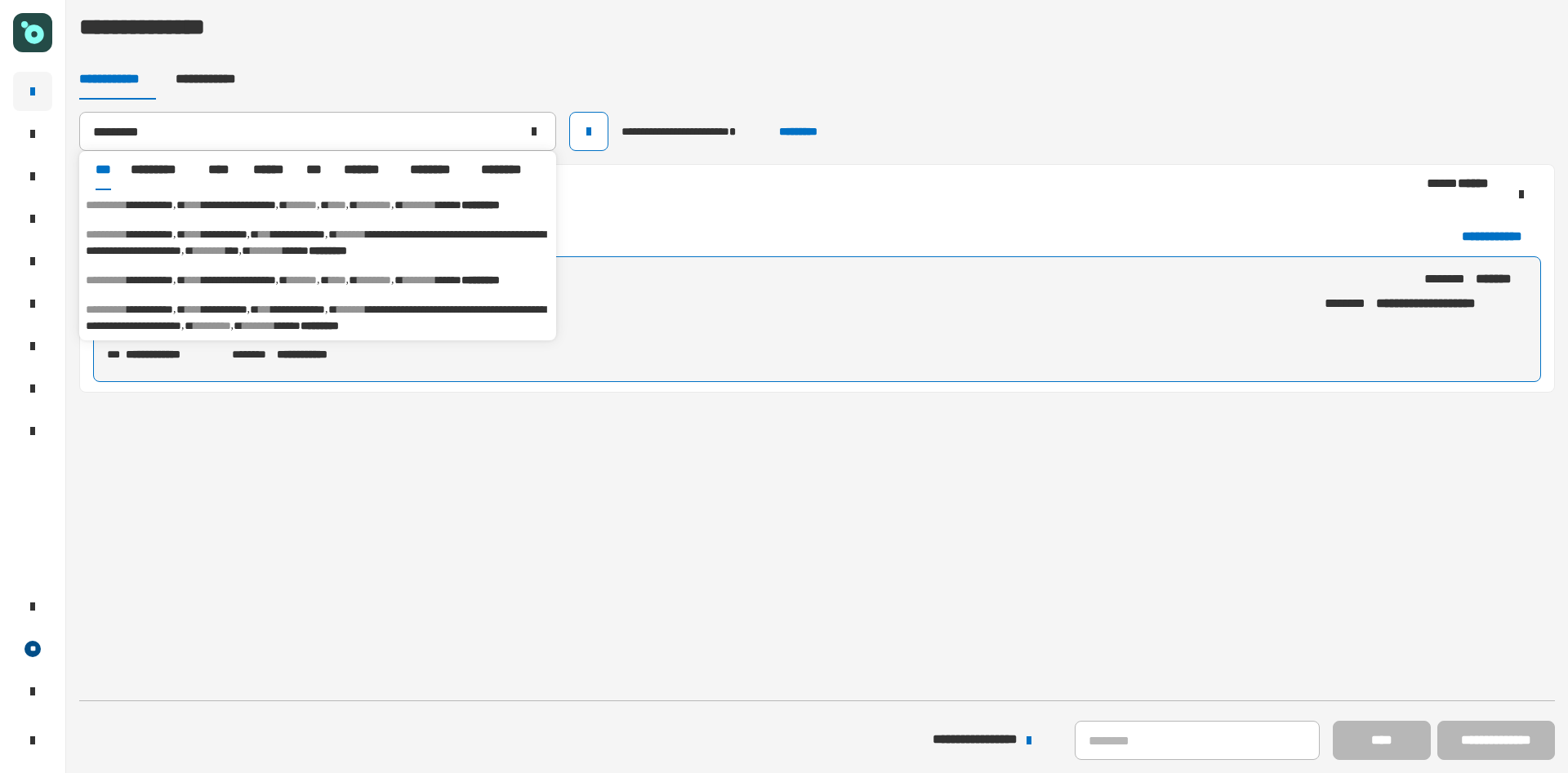 click on "**********" at bounding box center (318, 280) 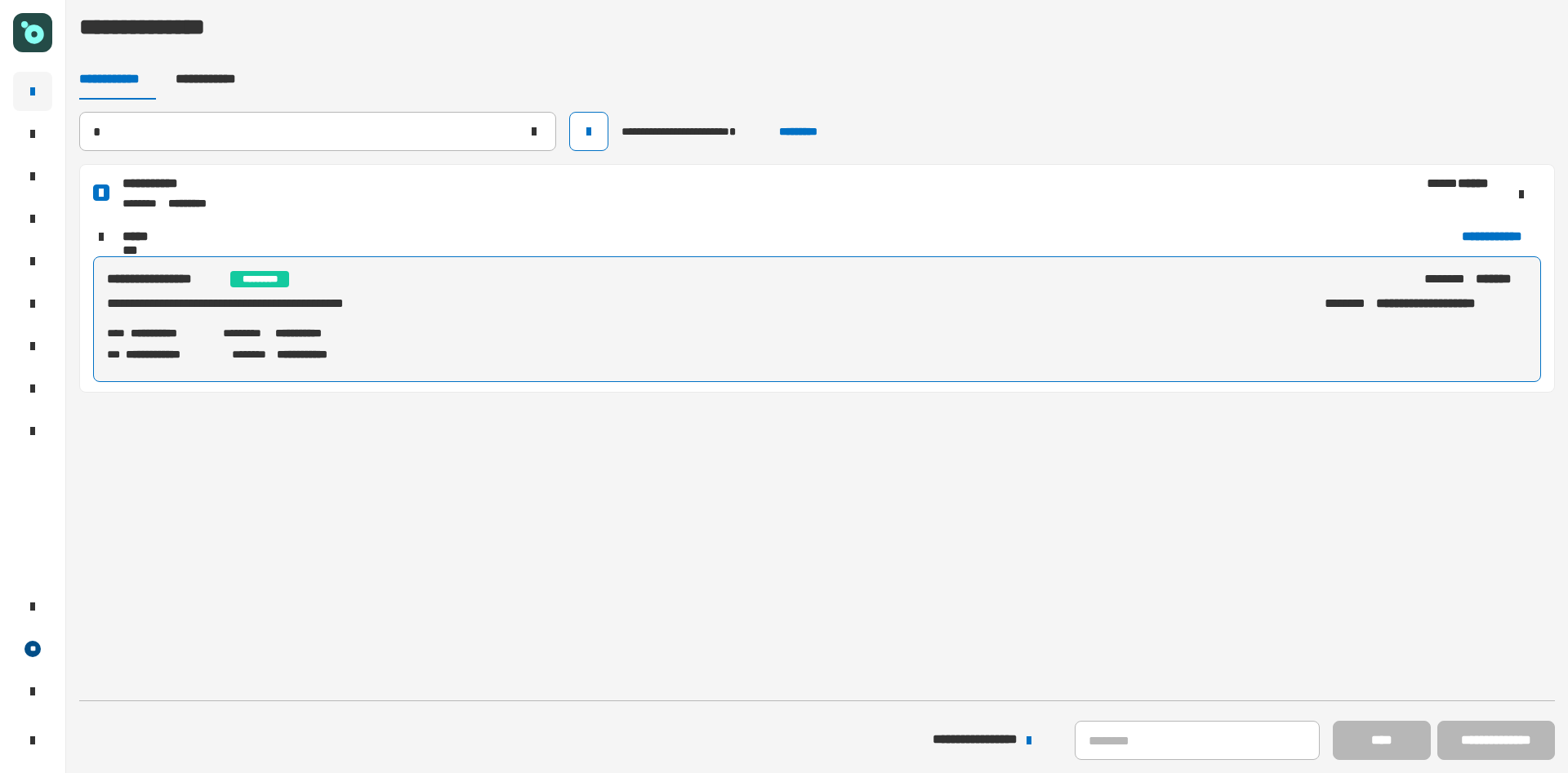 type 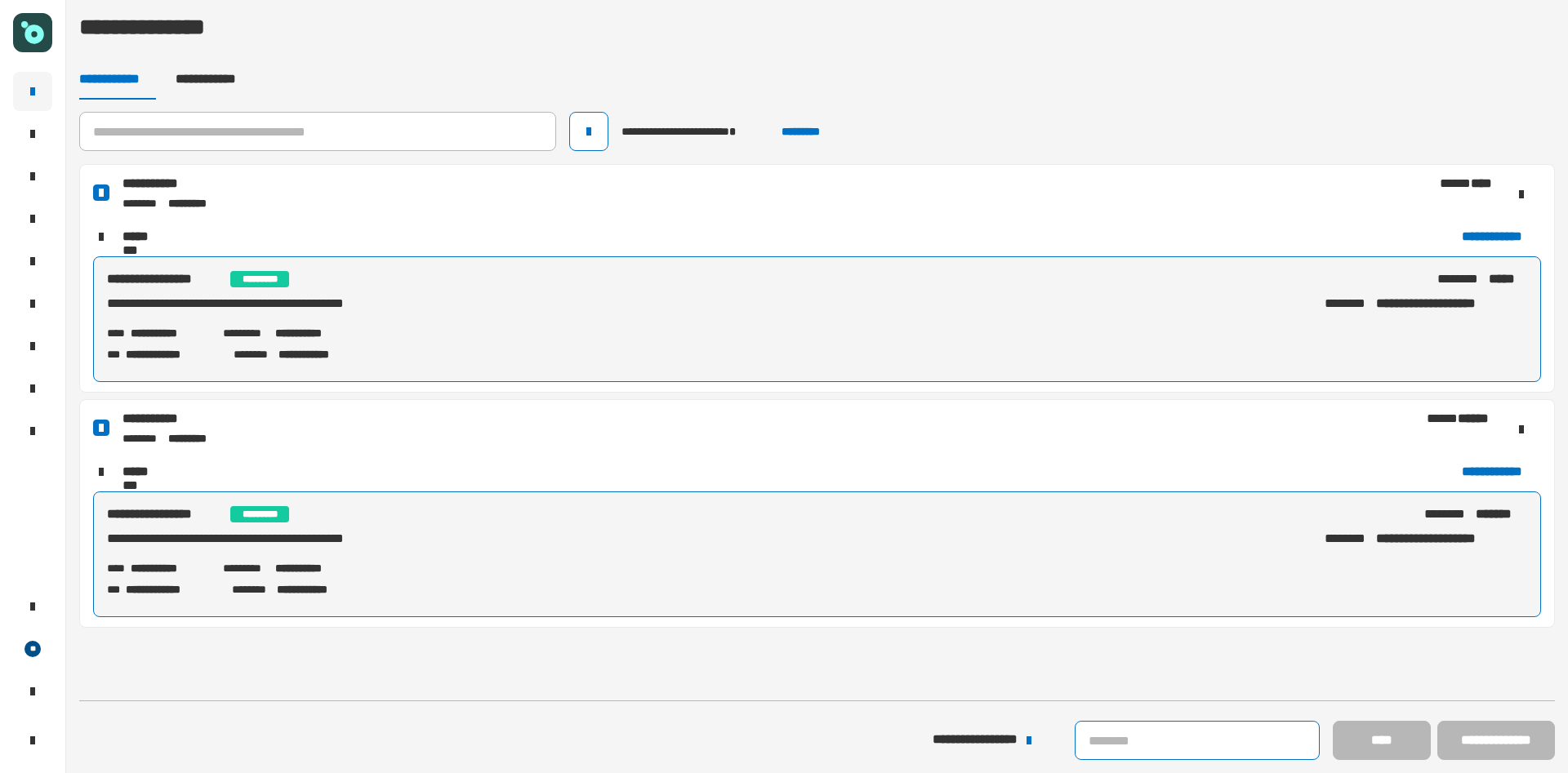 click 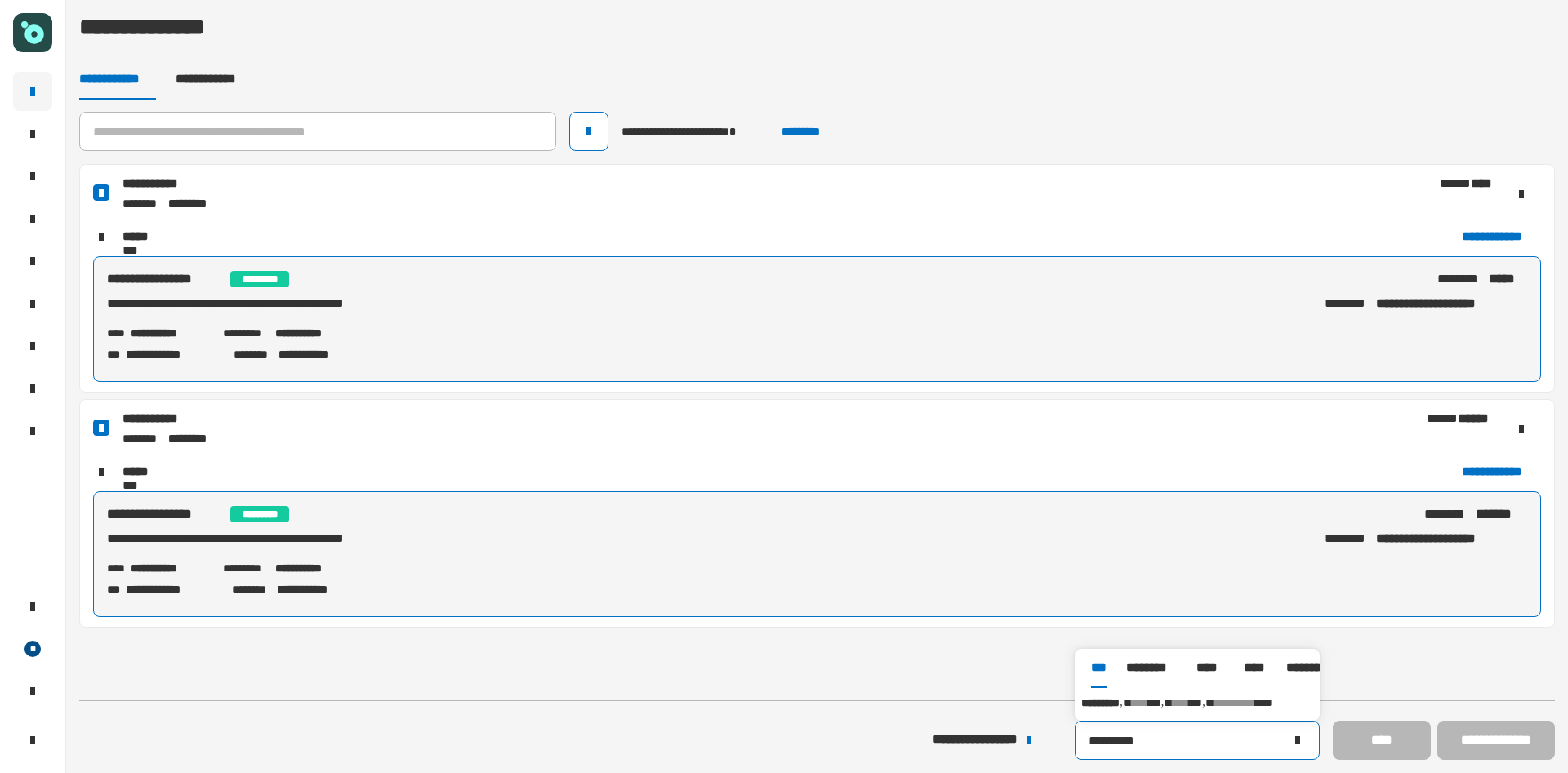 type on "*********" 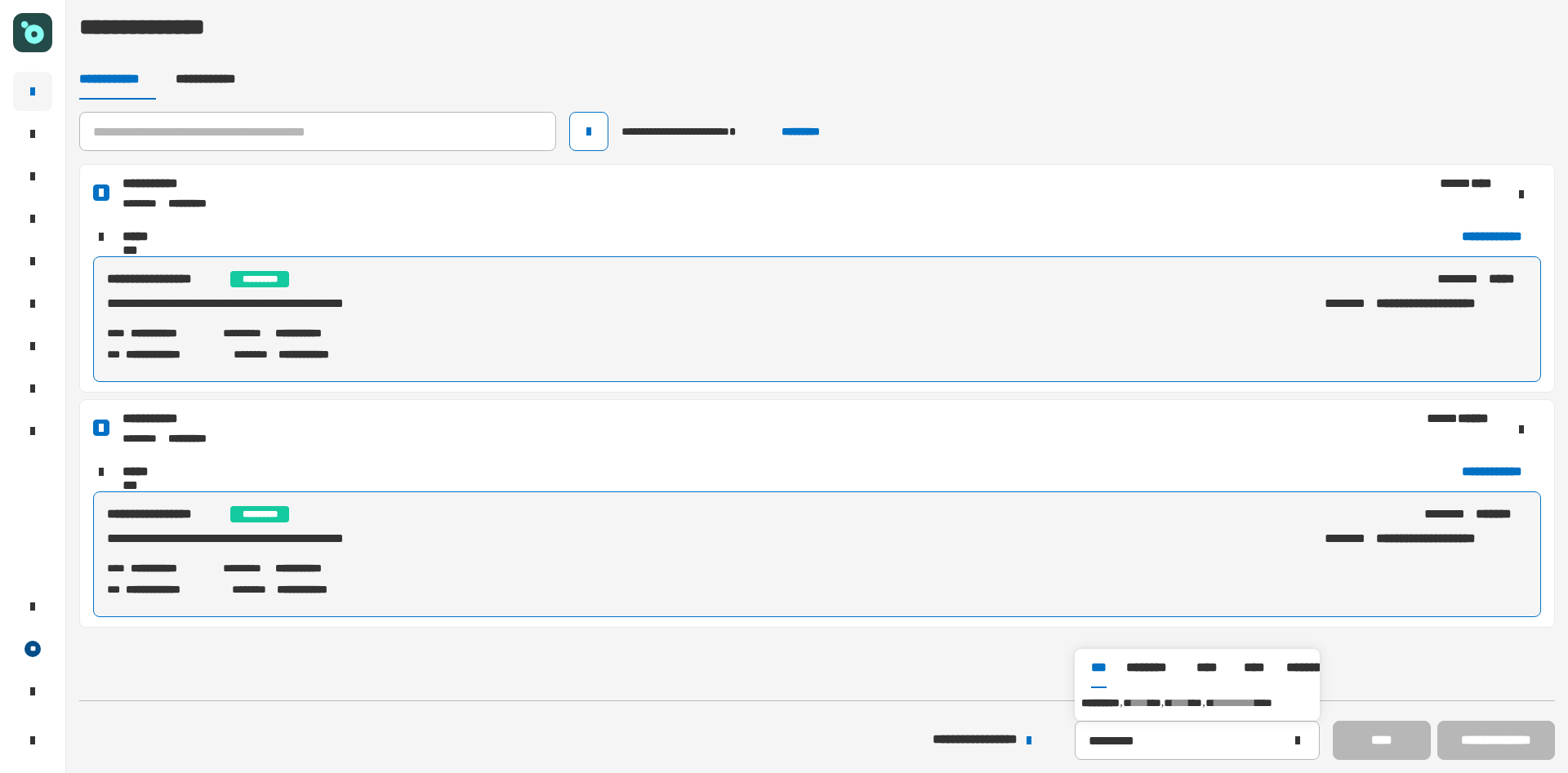 click on "**********" at bounding box center (1197, 703) 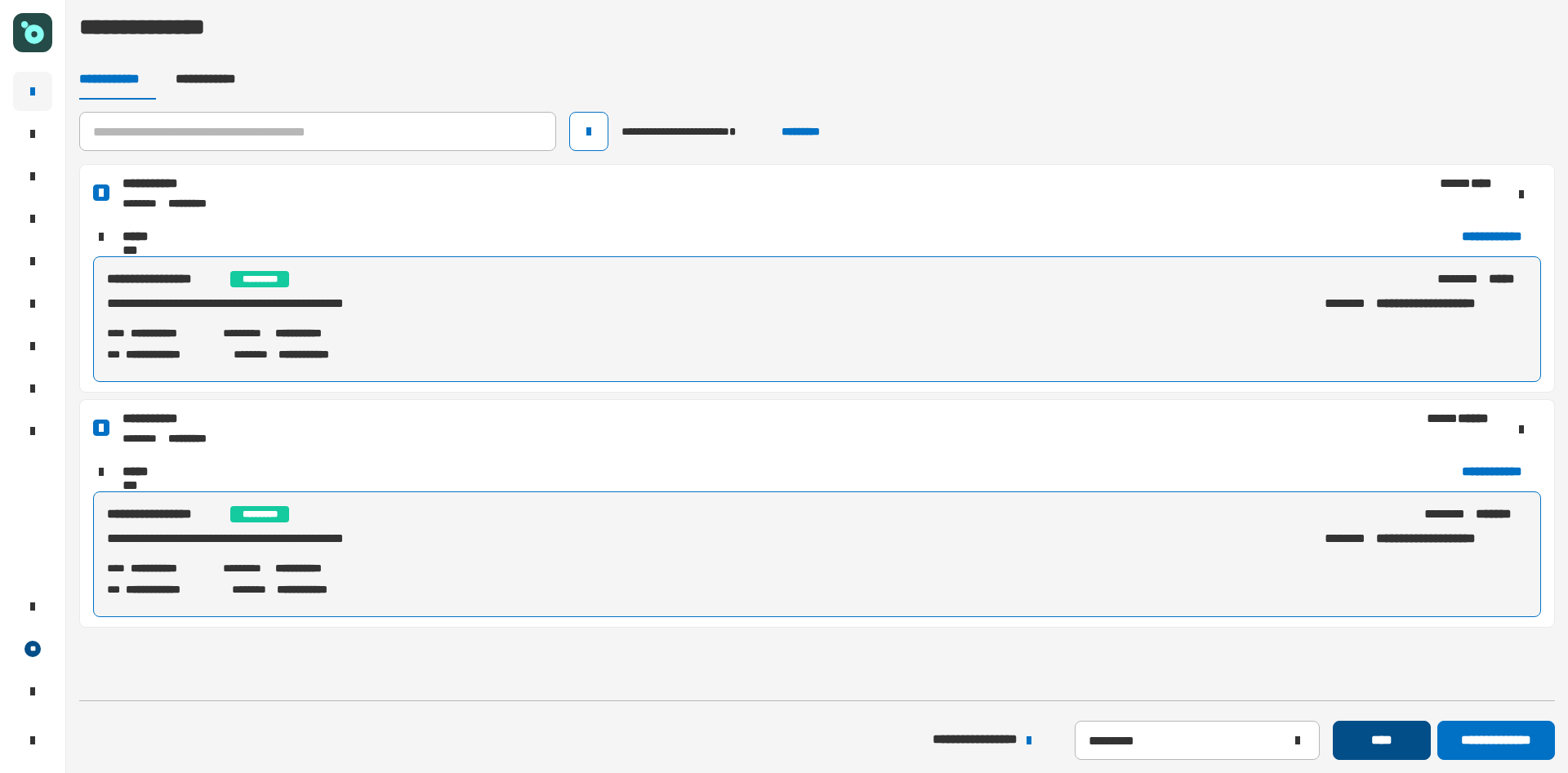 click on "****" 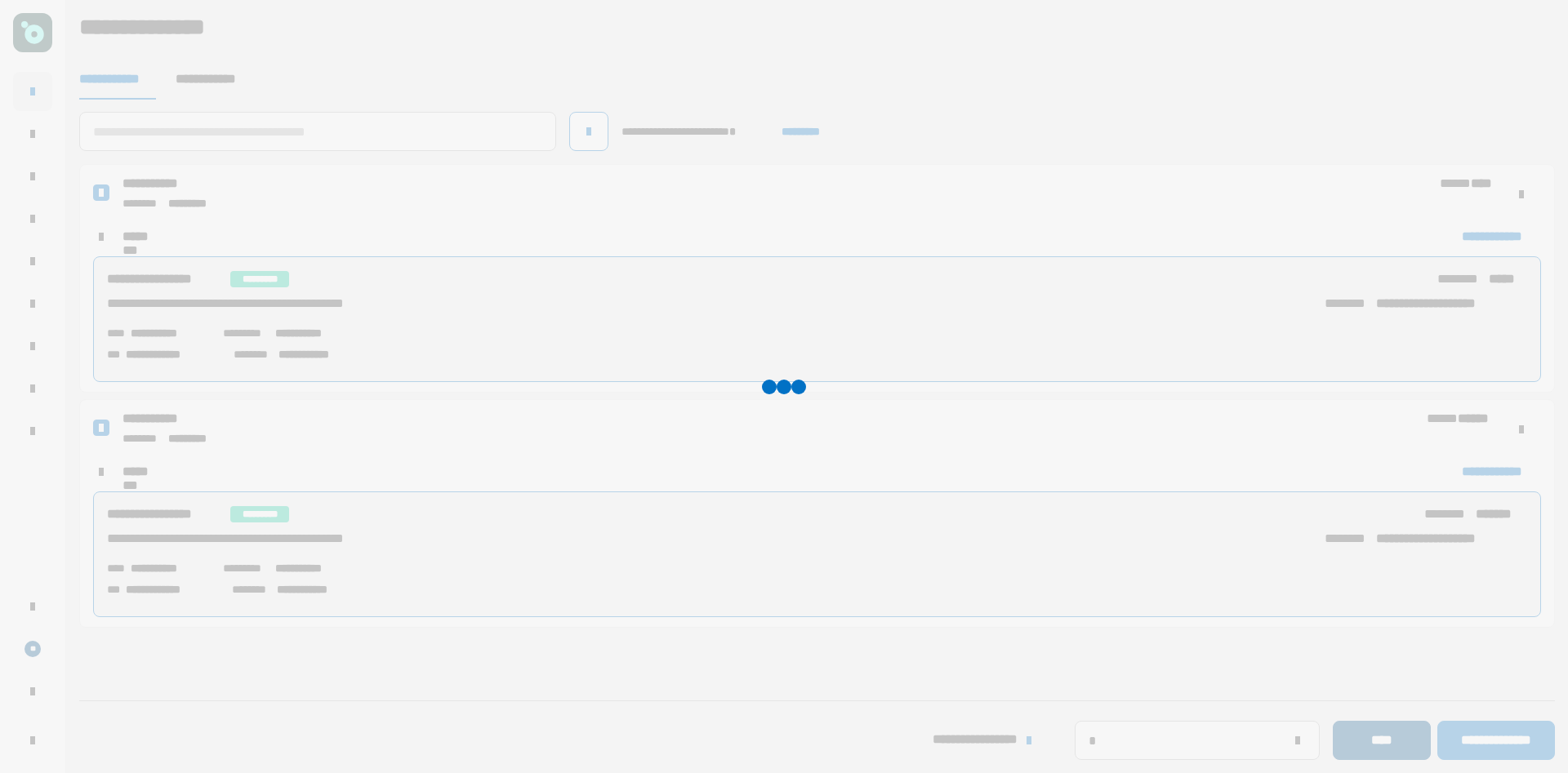 type 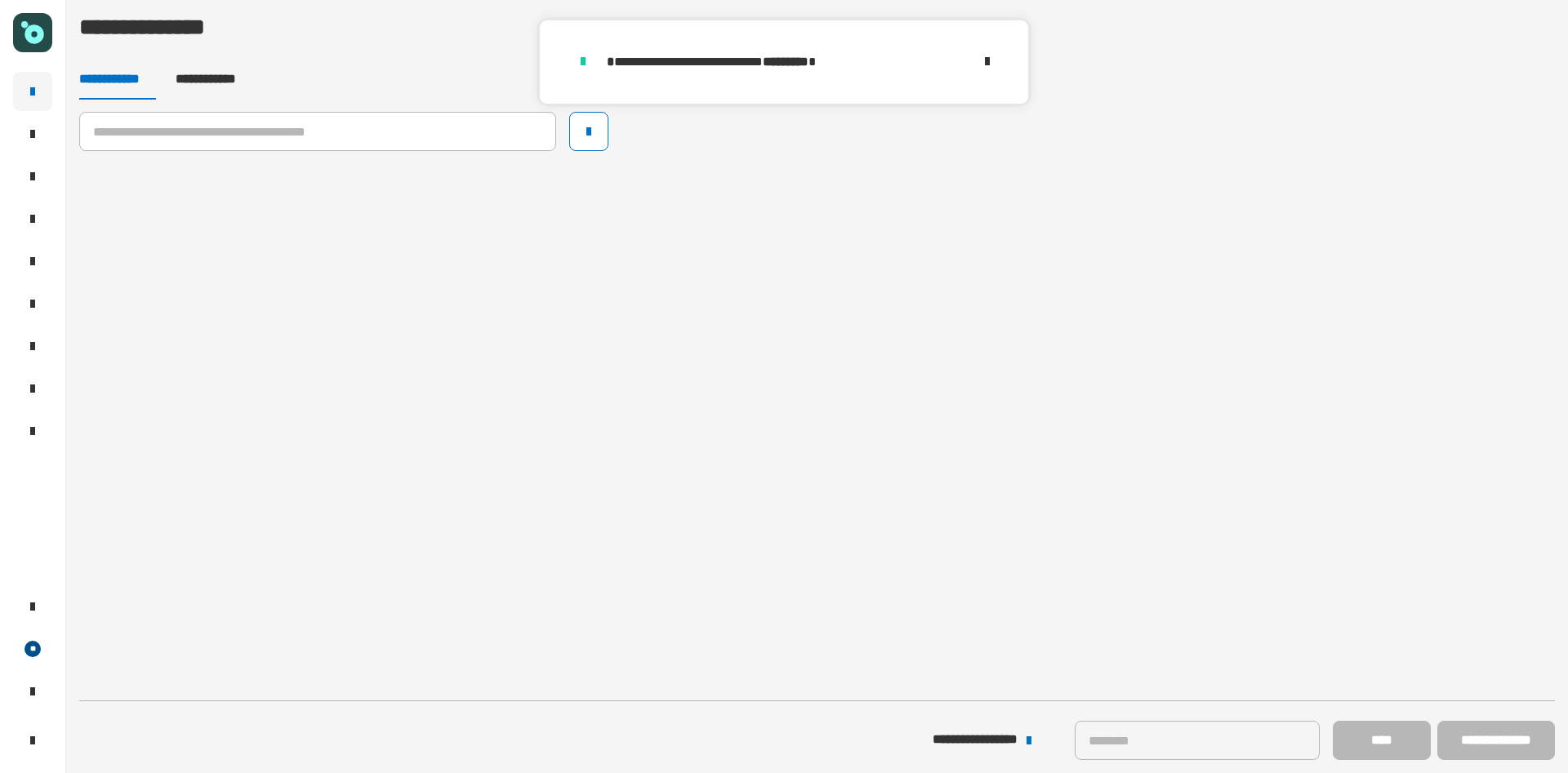 click 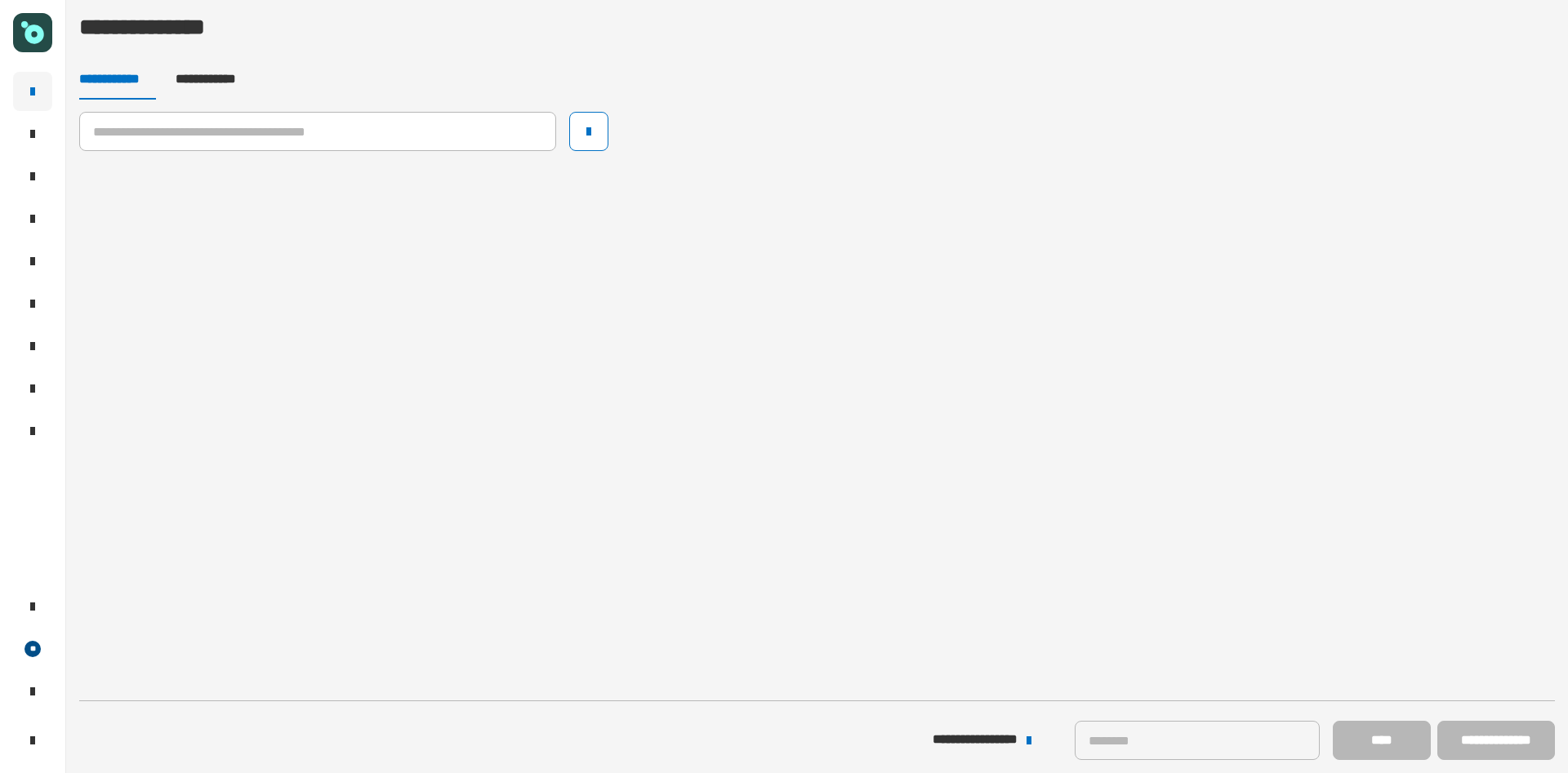 click 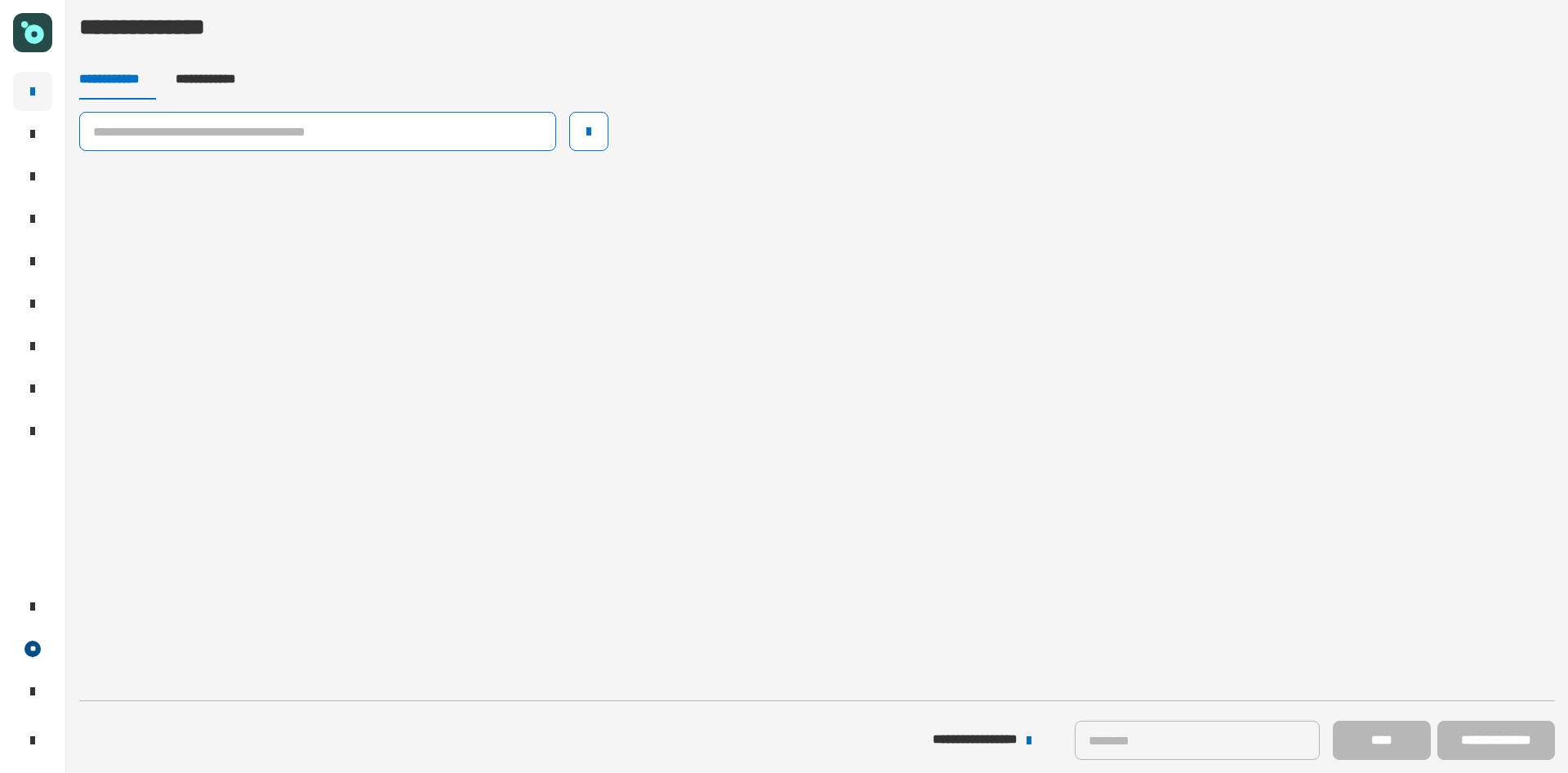 click 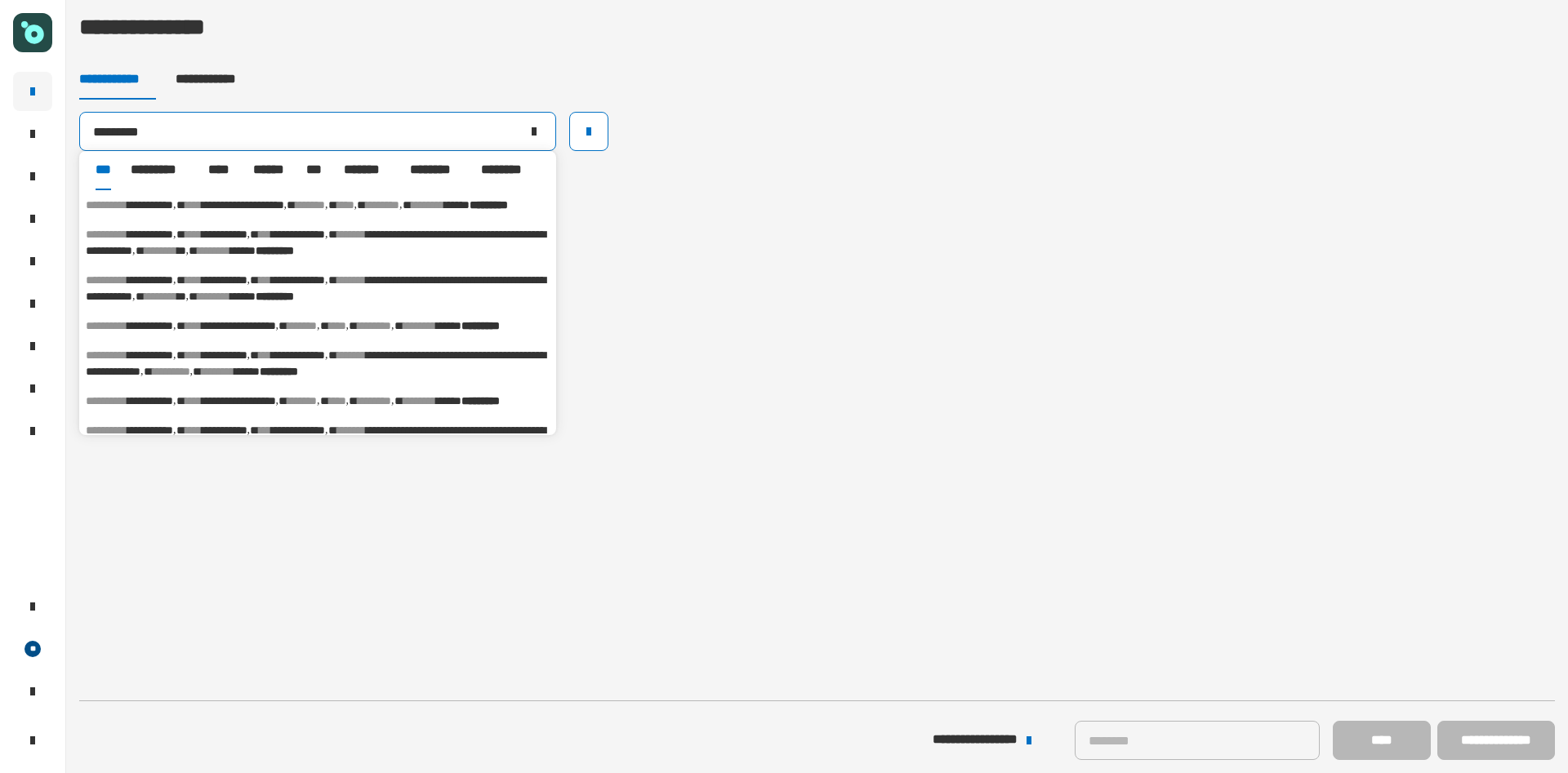 type on "*********" 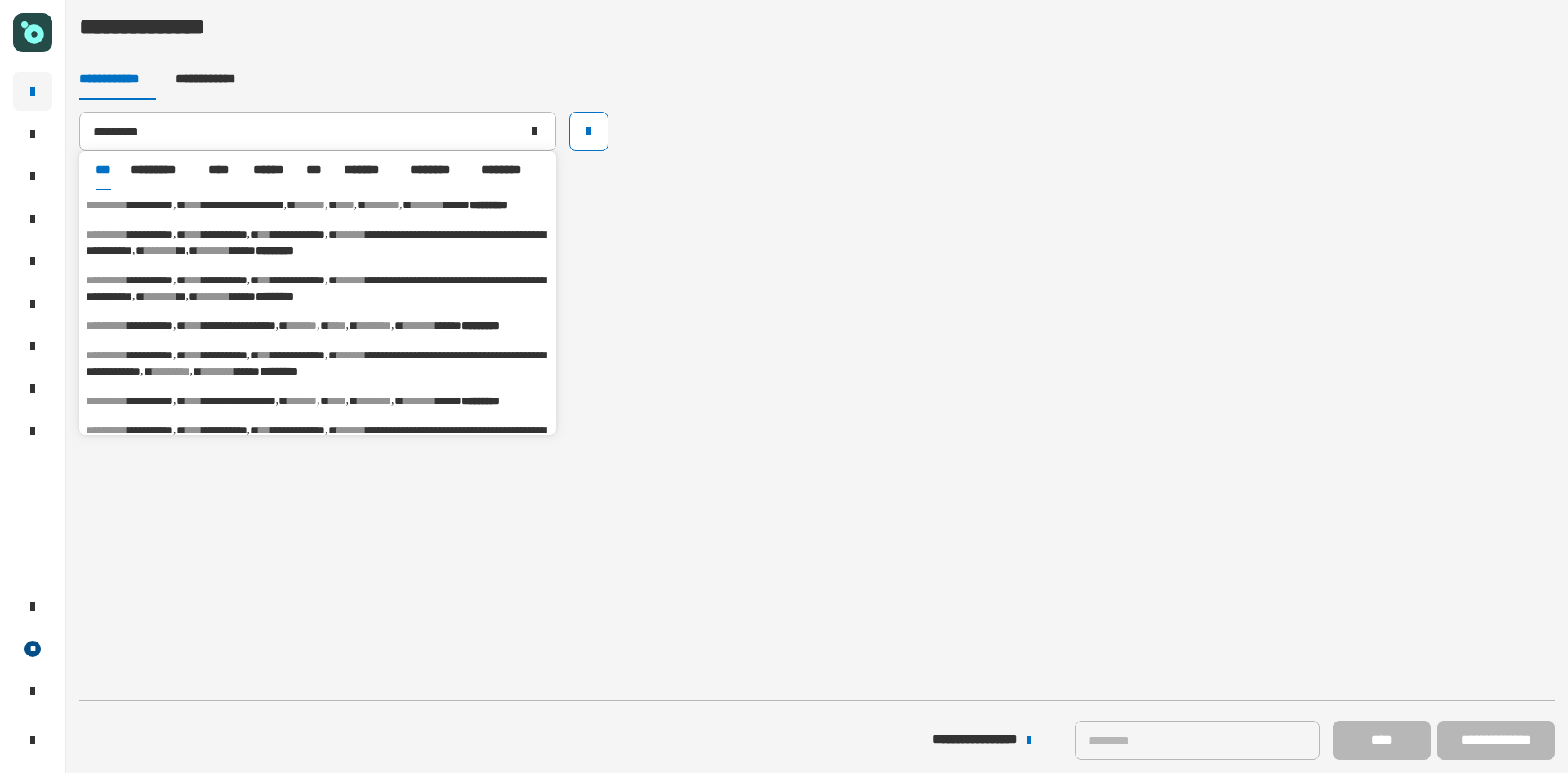drag, startPoint x: 224, startPoint y: 83, endPoint x: 225, endPoint y: 107, distance: 24.020824 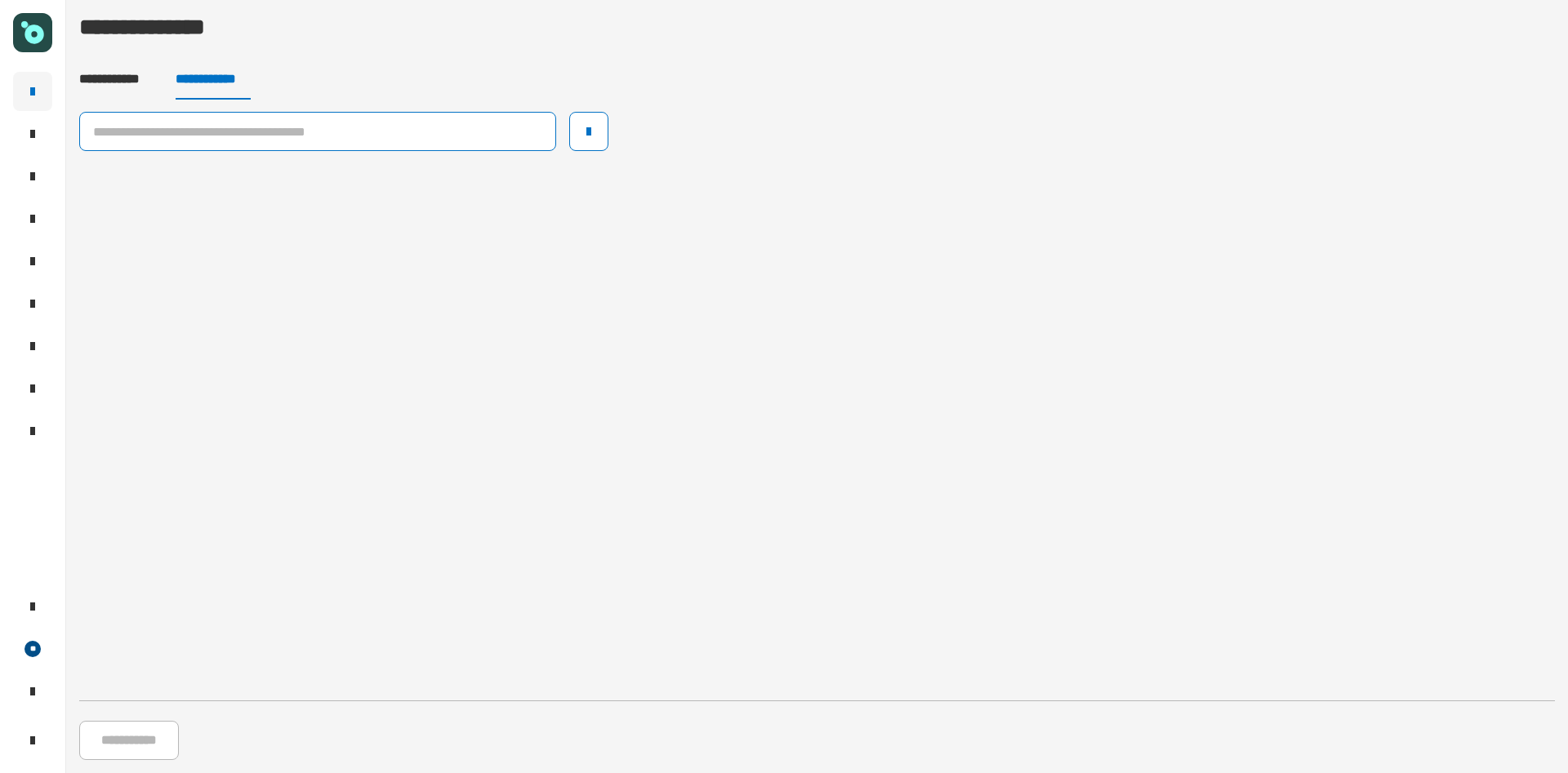 click 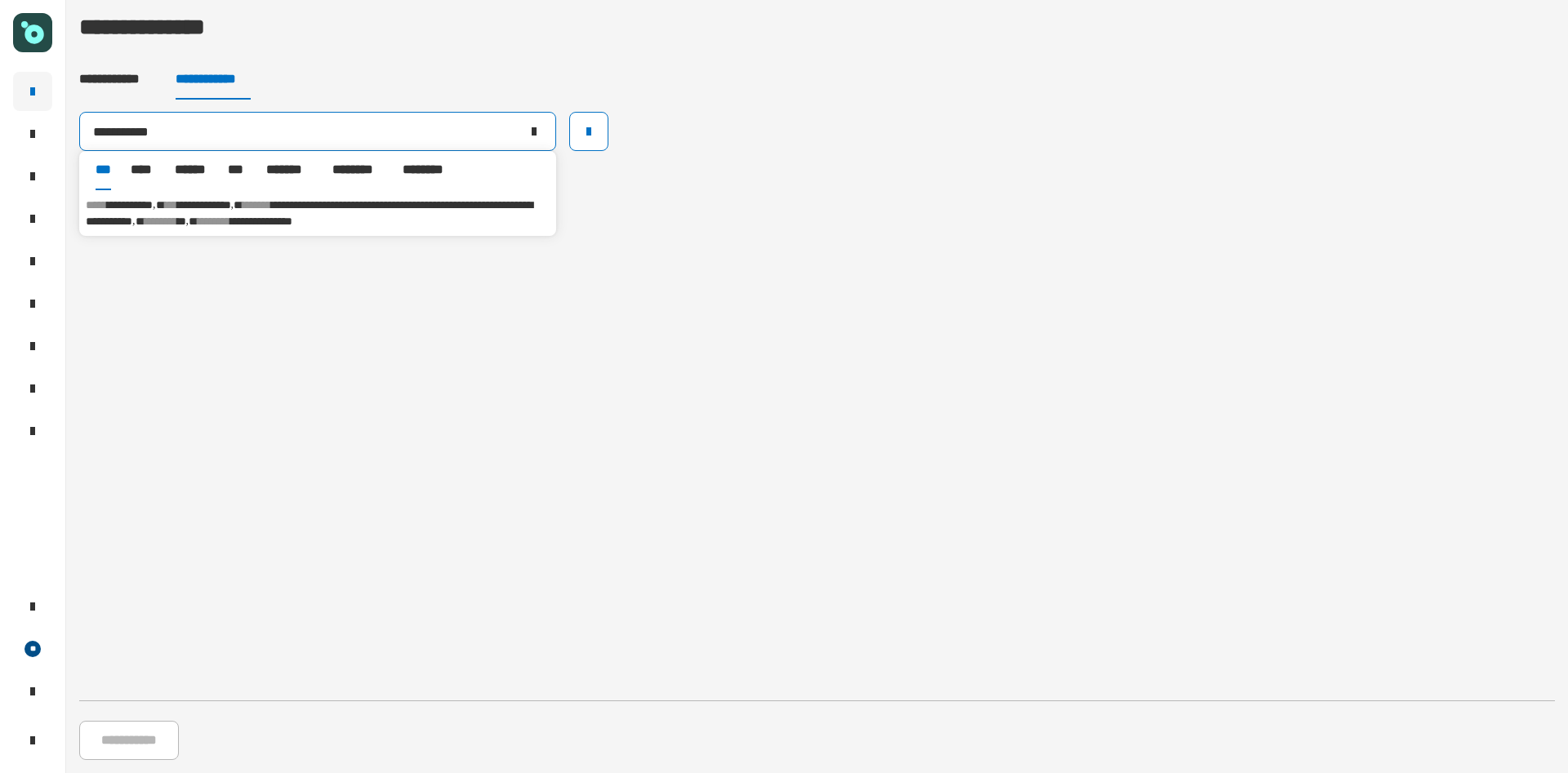type on "**********" 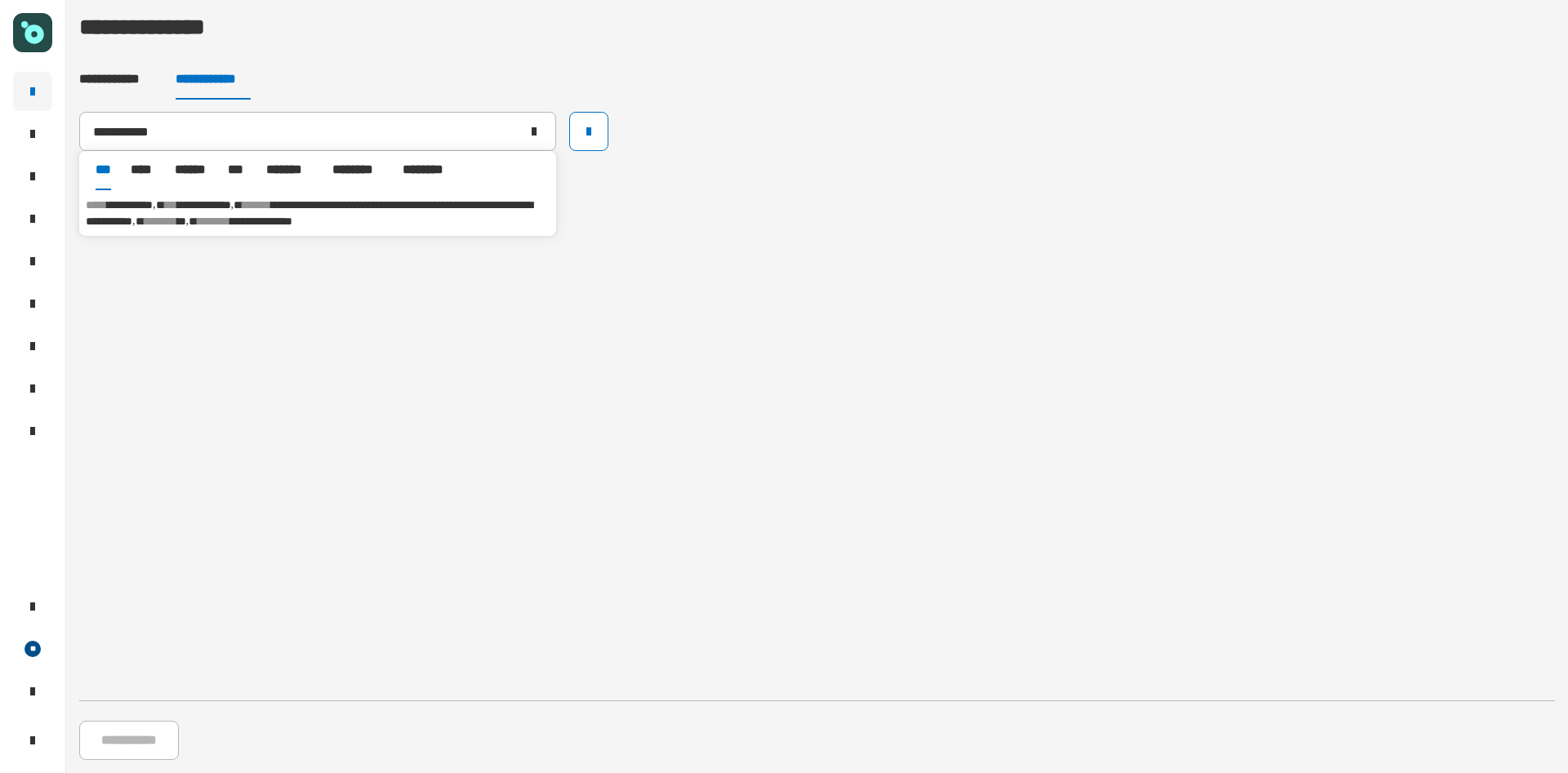 click on "**********" at bounding box center (309, 213) 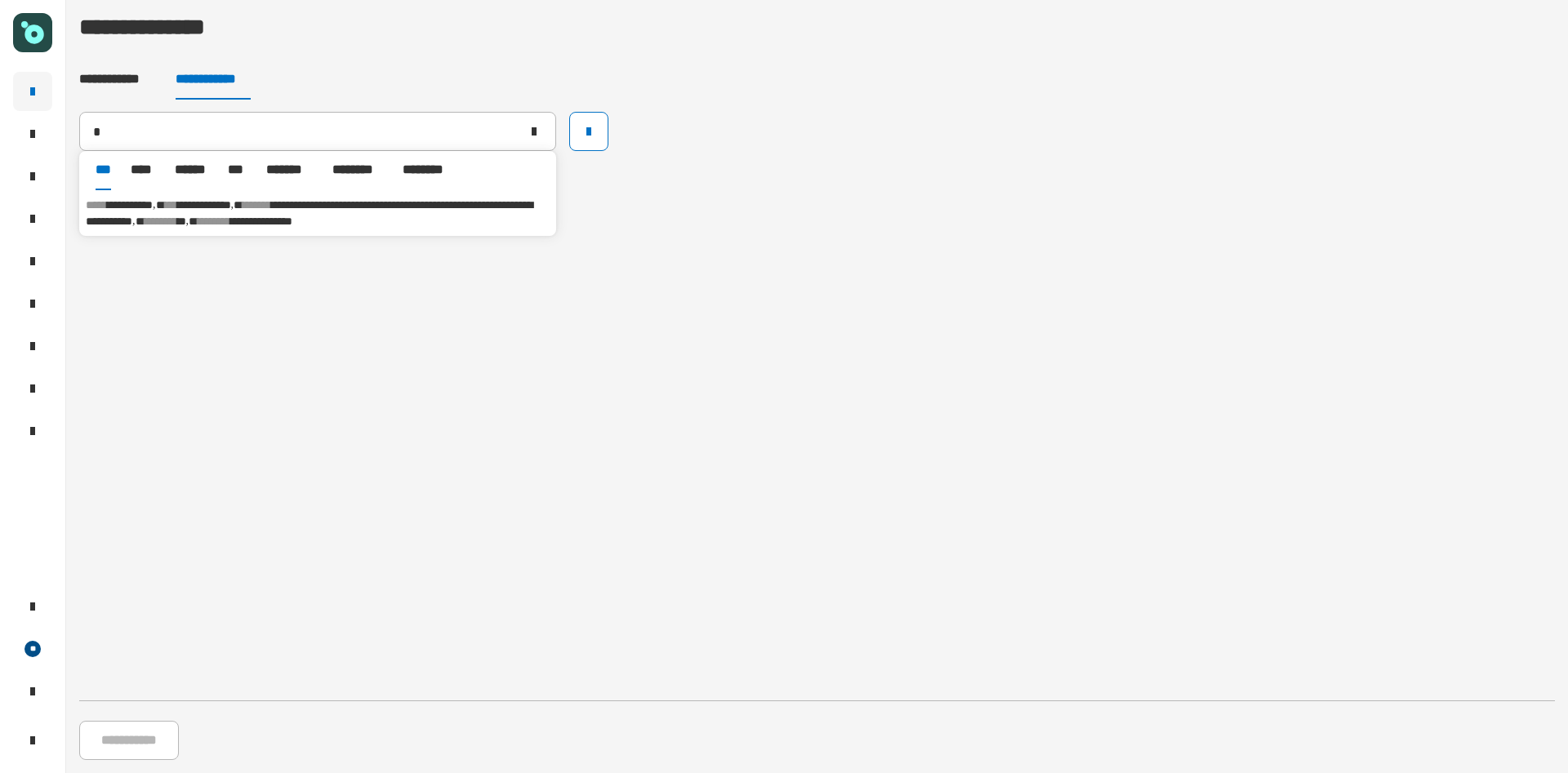 type on "**********" 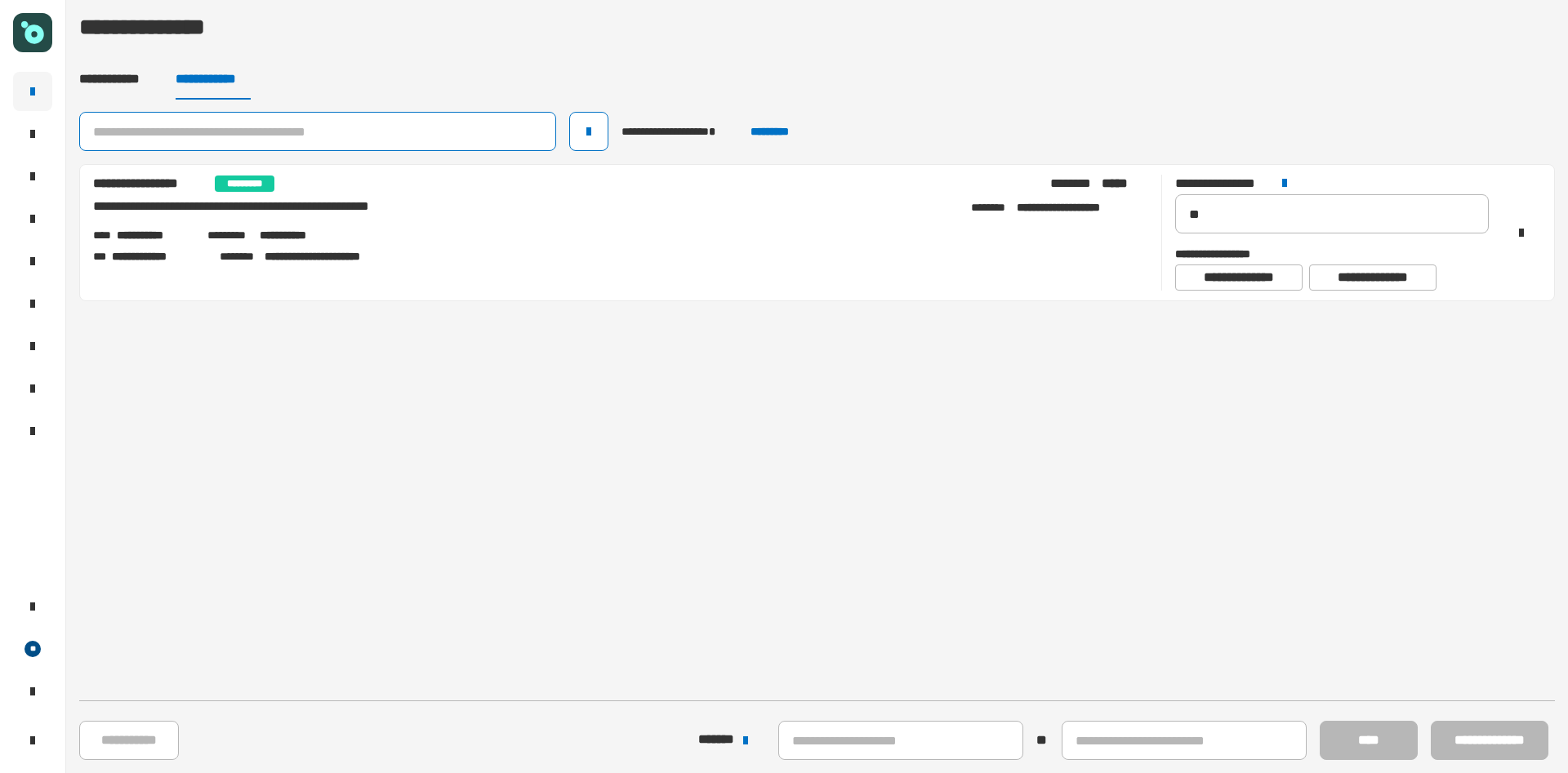 click 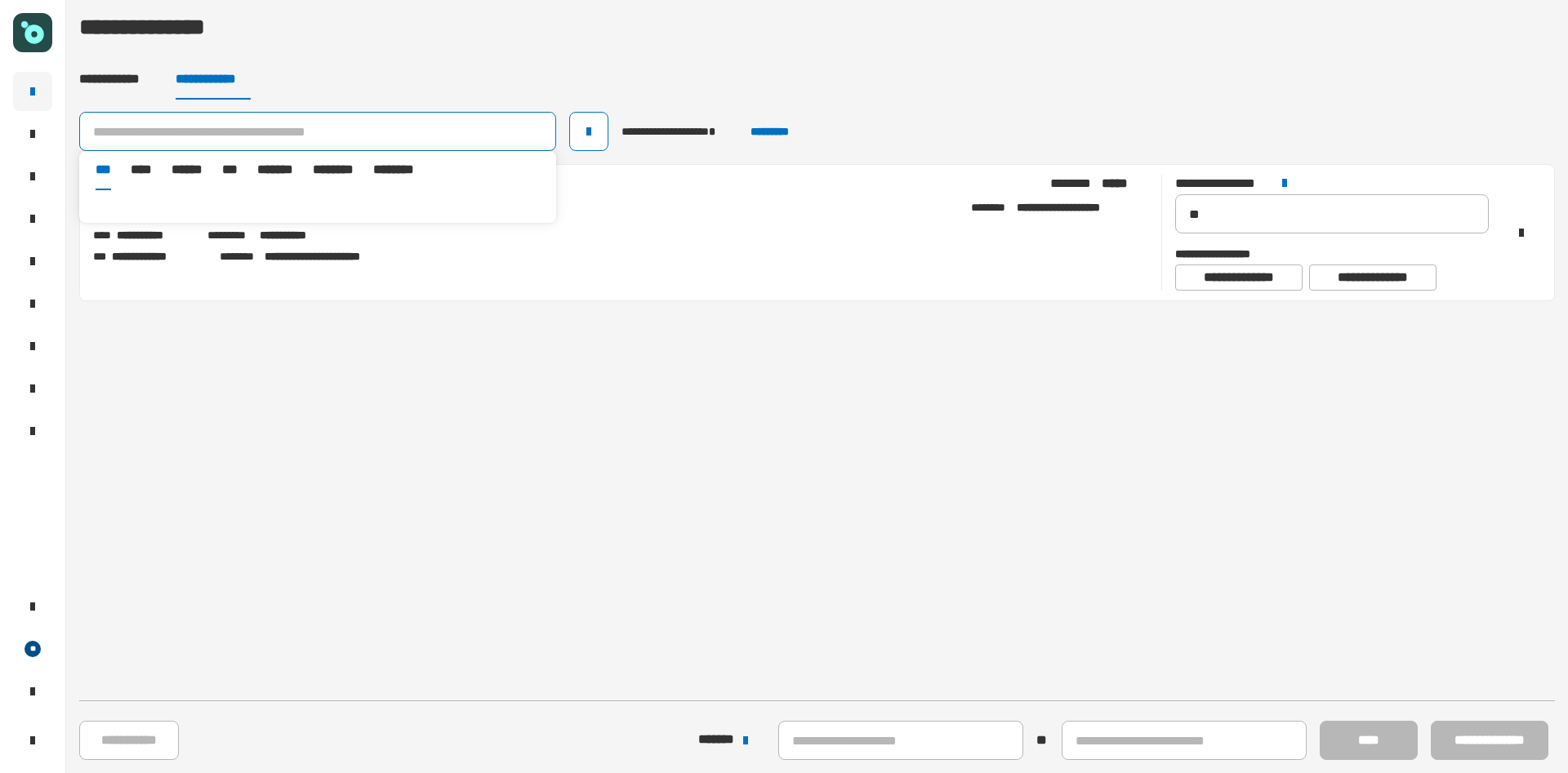 paste on "**********" 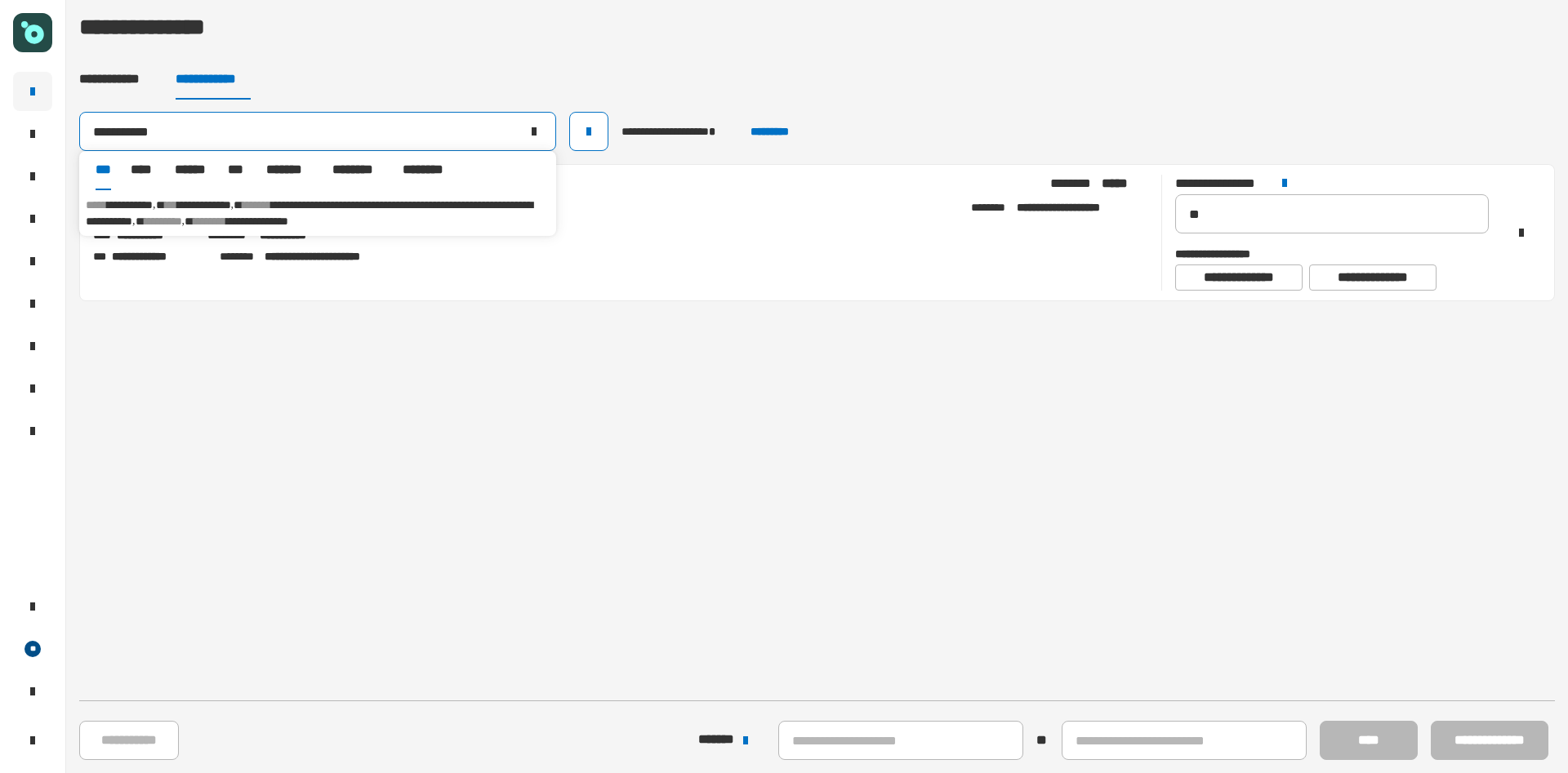 type on "**********" 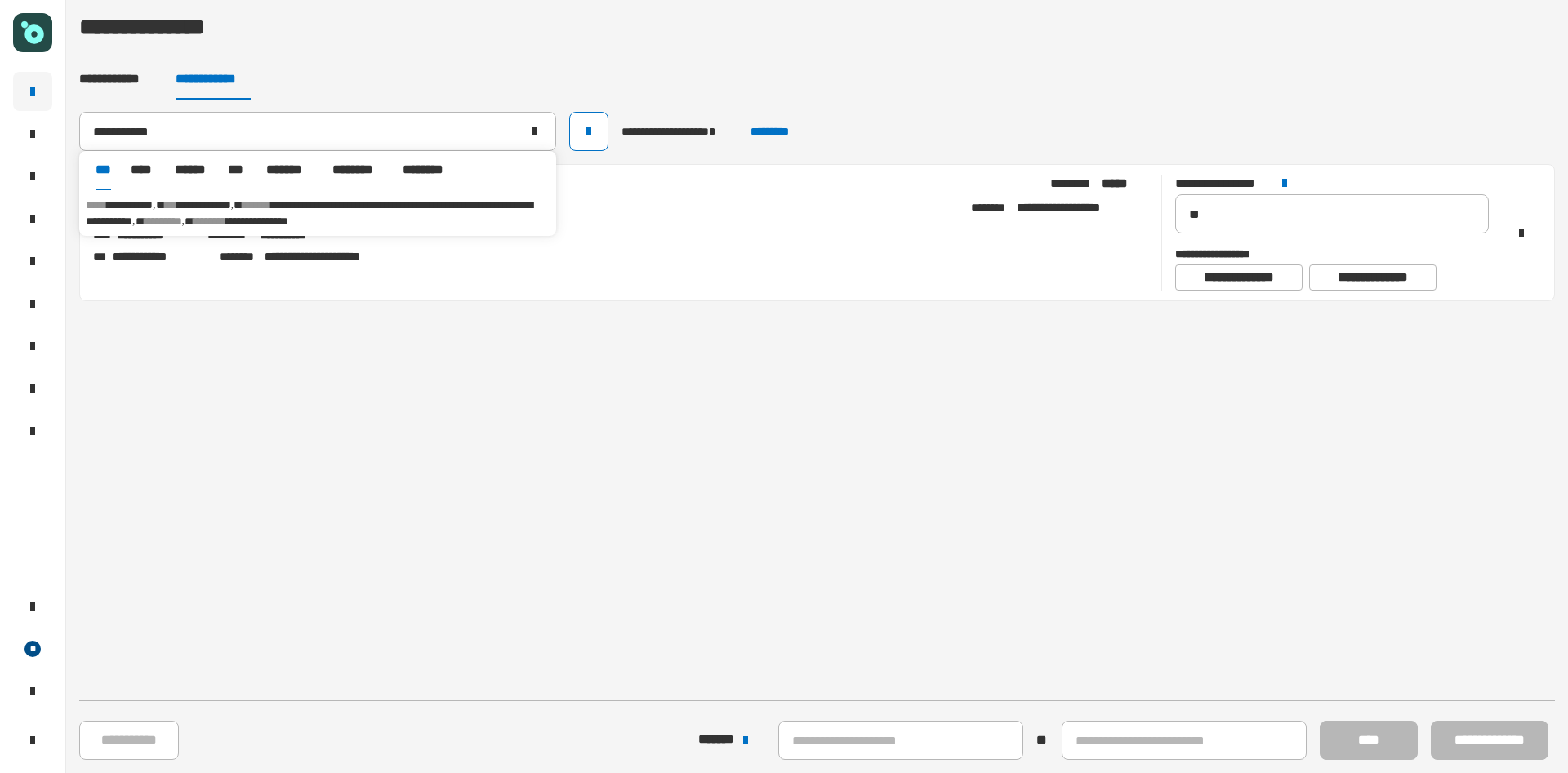 click on "**********" at bounding box center (309, 213) 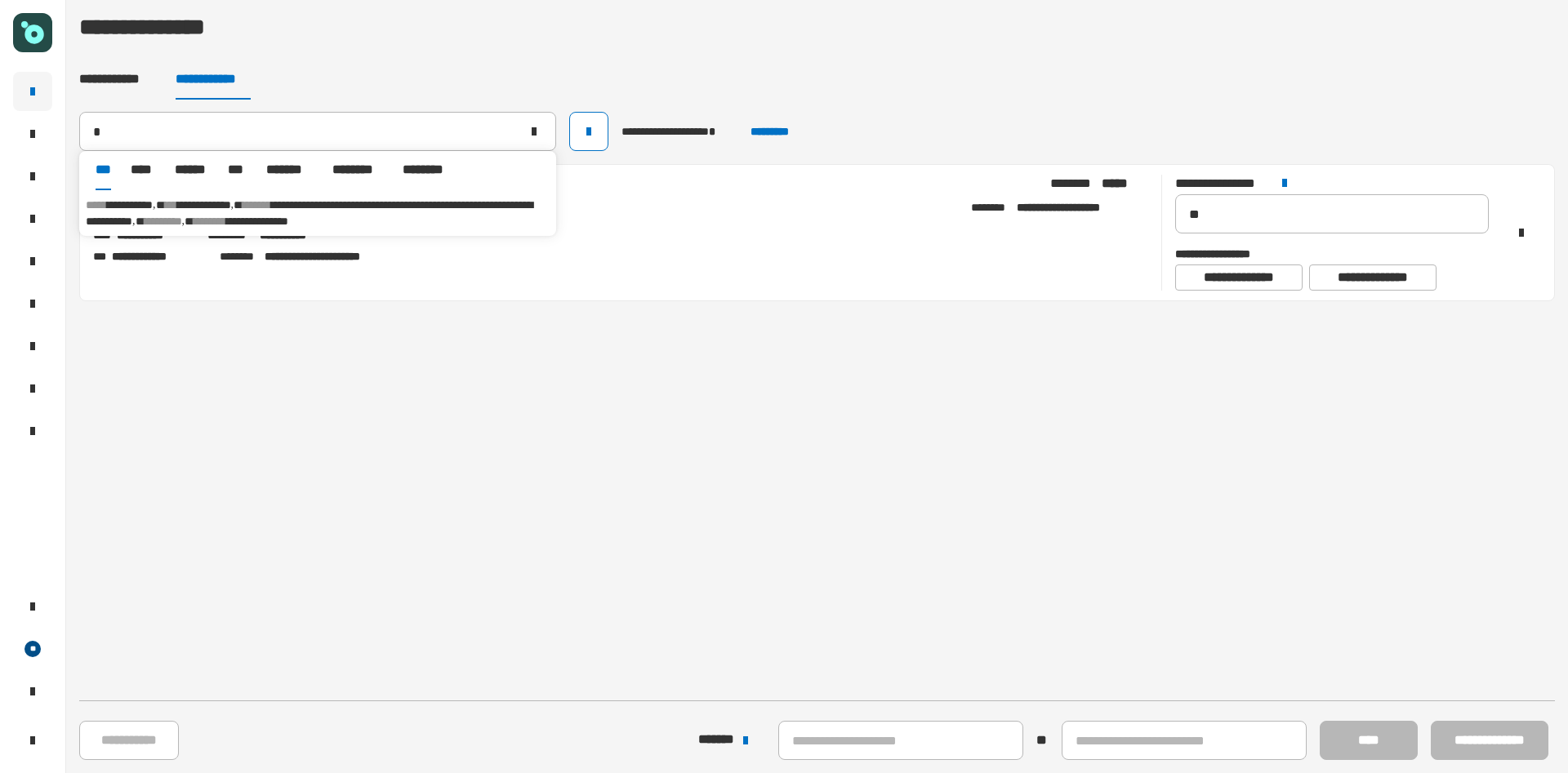 type on "**********" 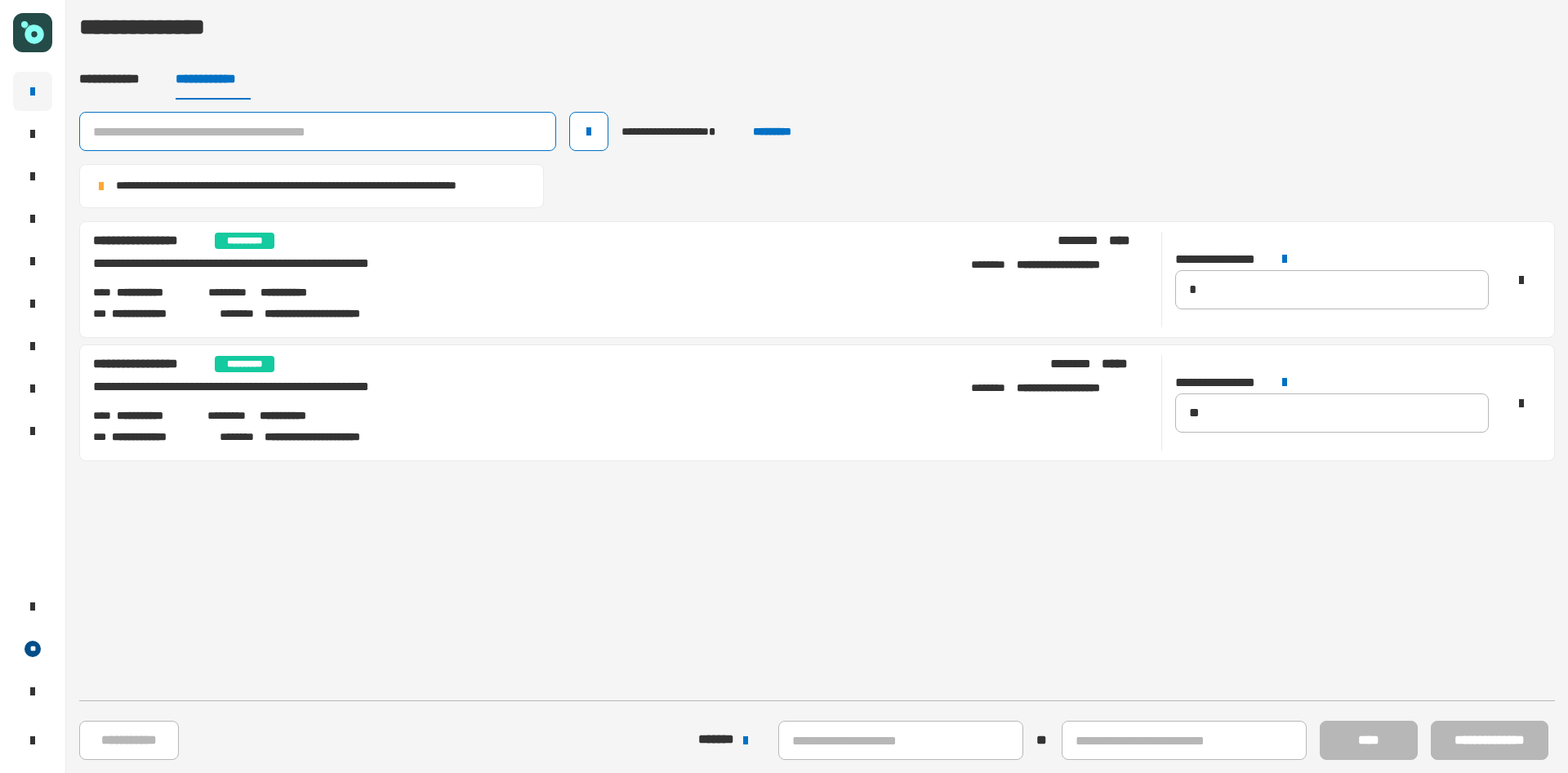 click 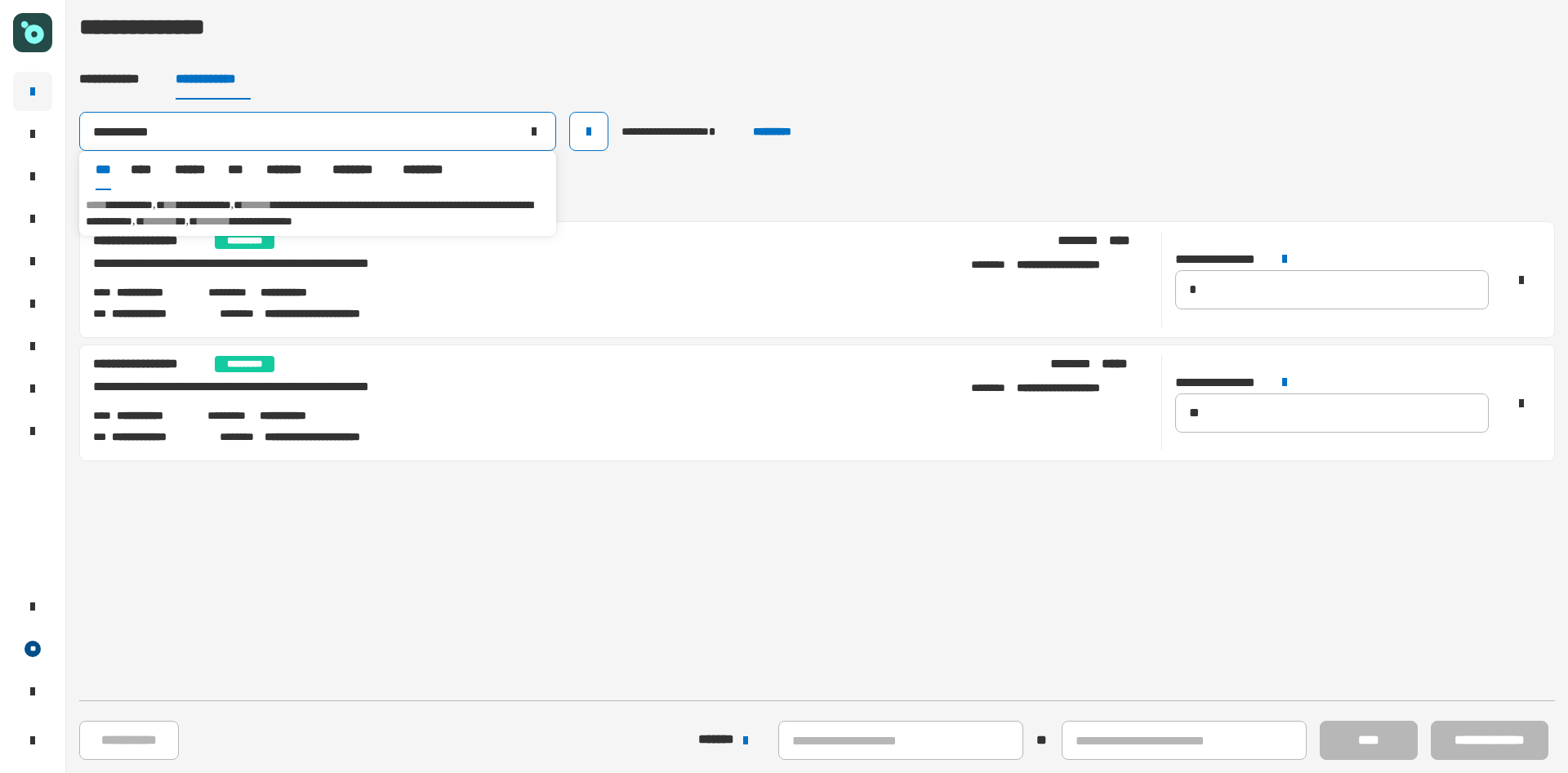 type on "**********" 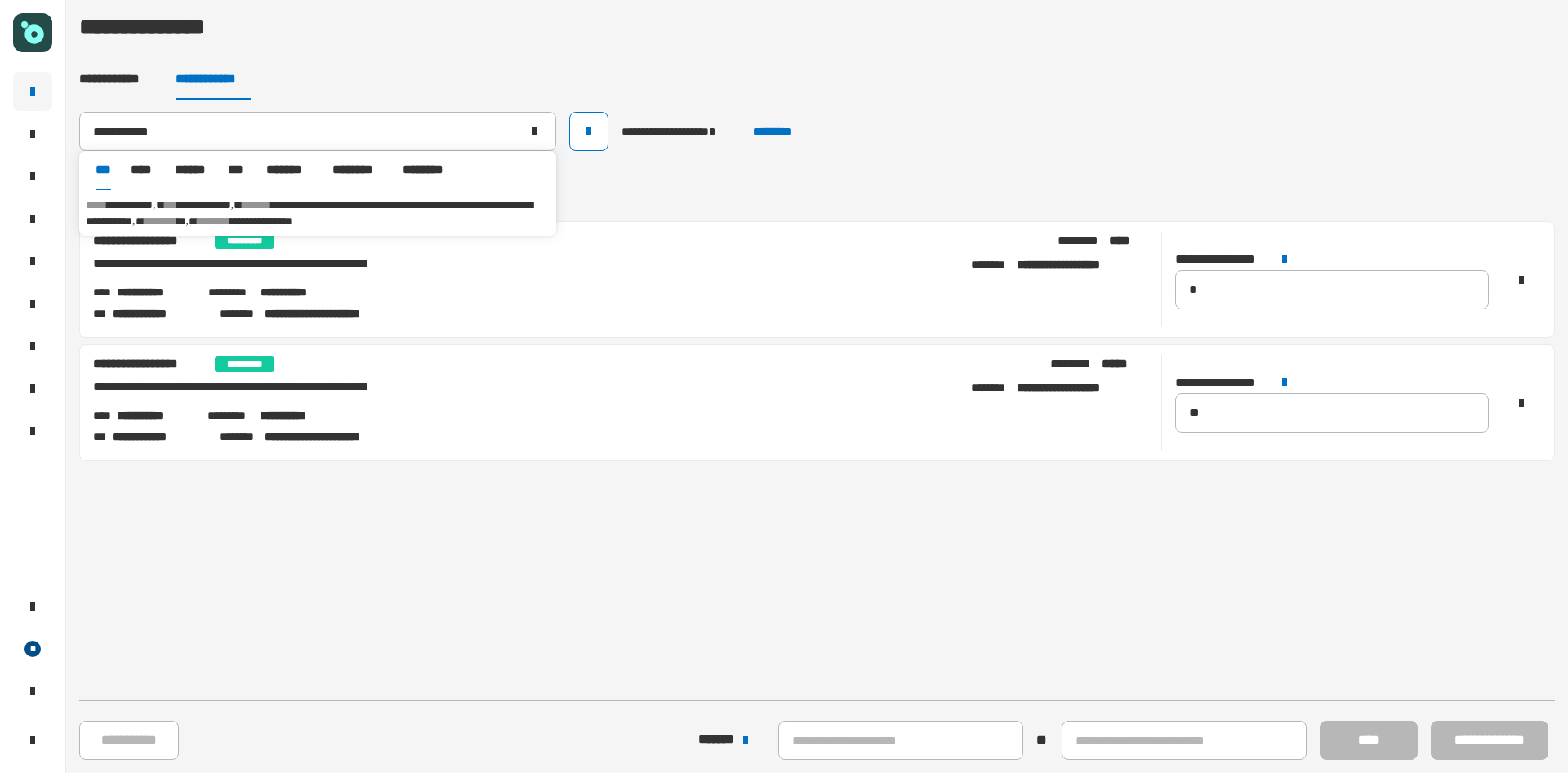 click on "**********" at bounding box center [309, 213] 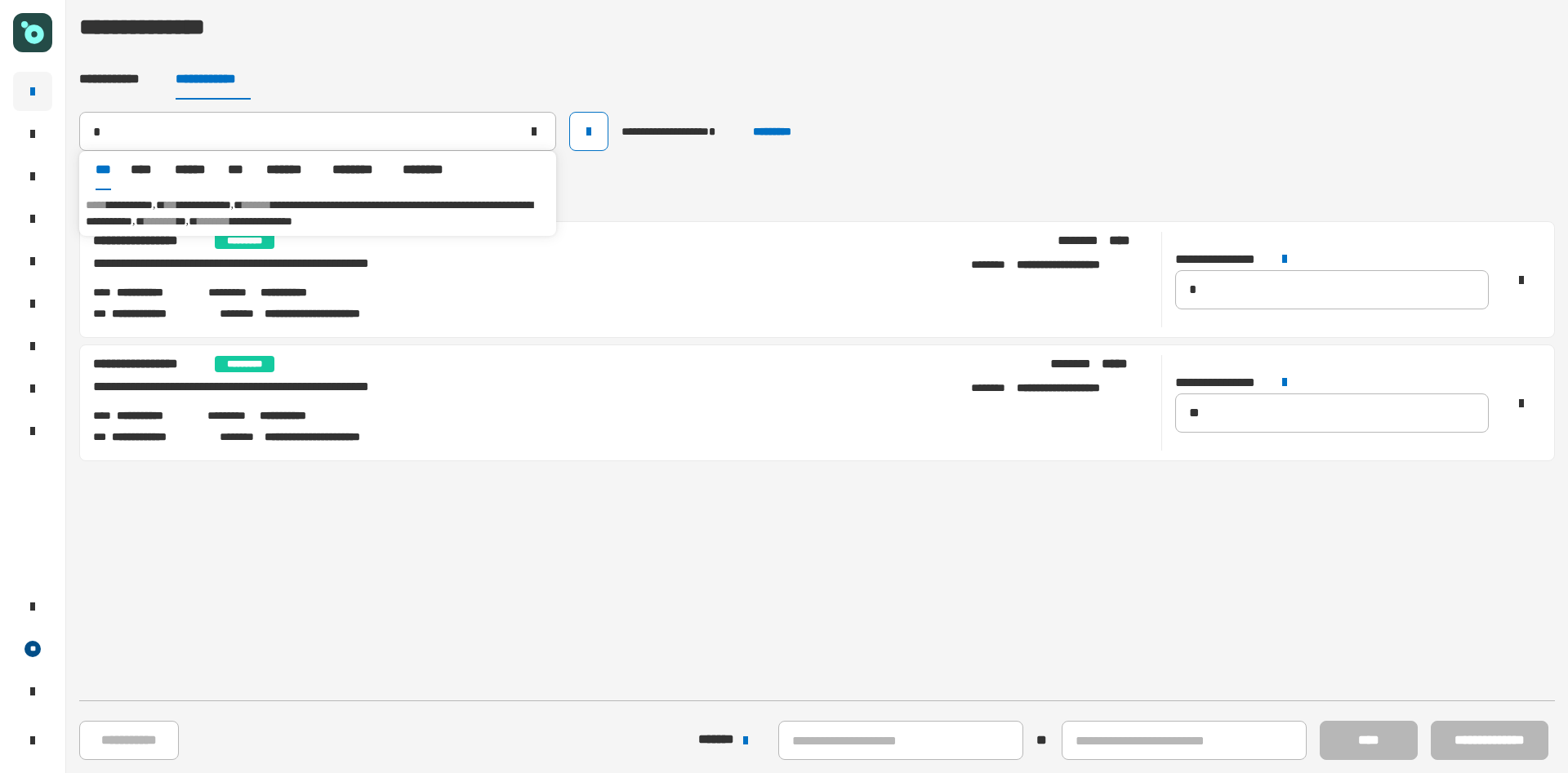 type on "**********" 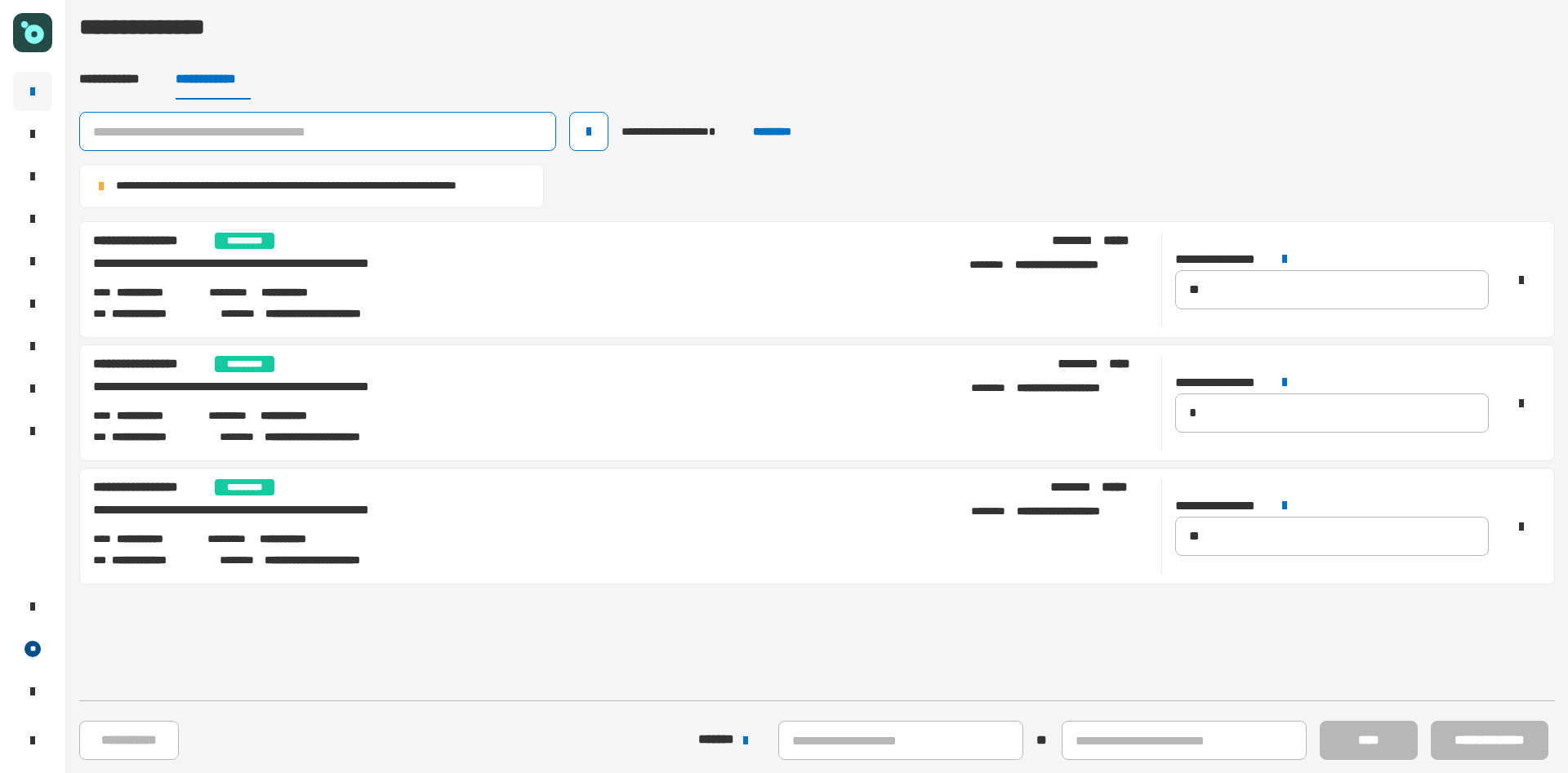 click 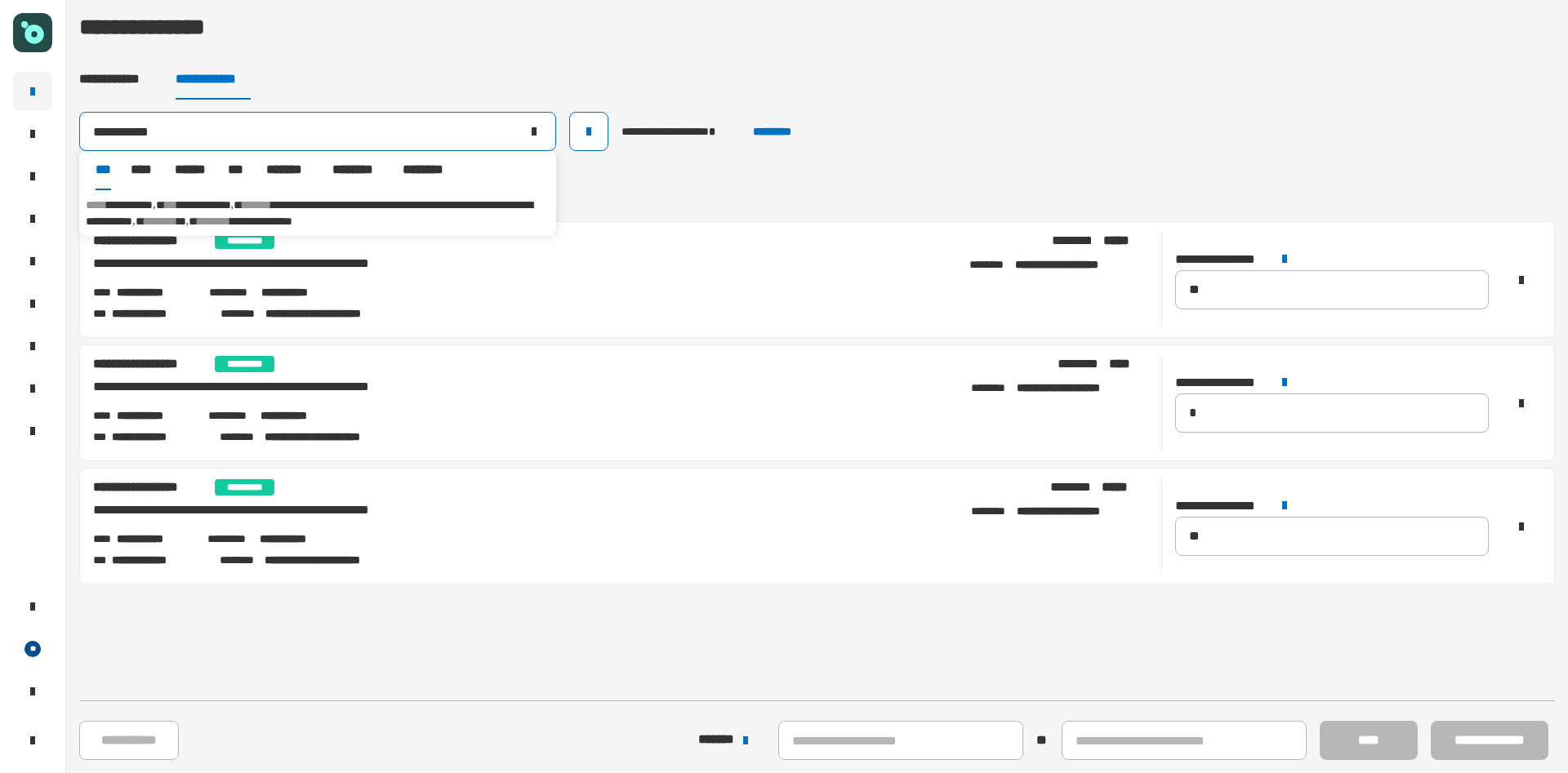 type on "**********" 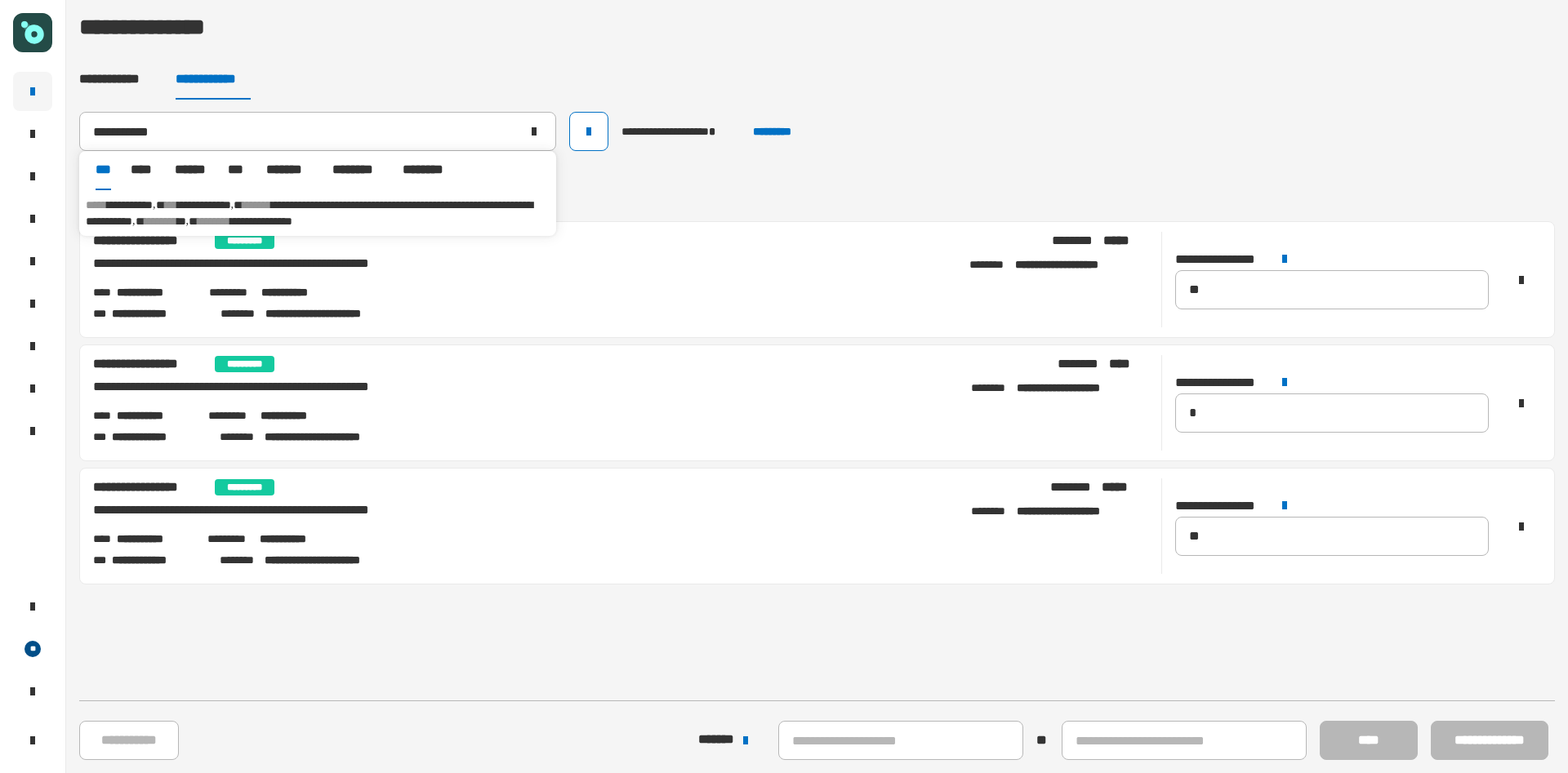 click on "***" at bounding box center (171, 205) 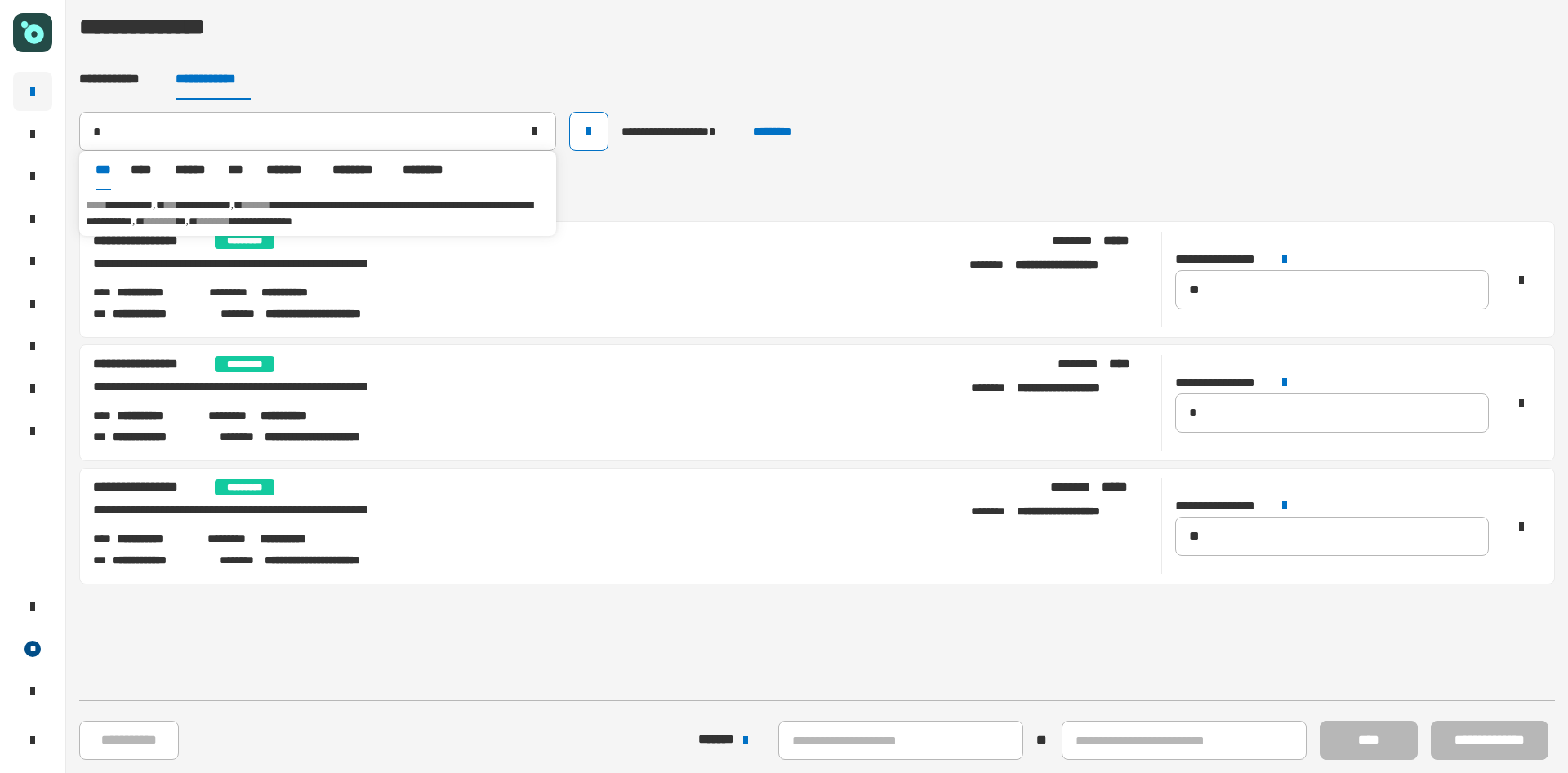 type on "**********" 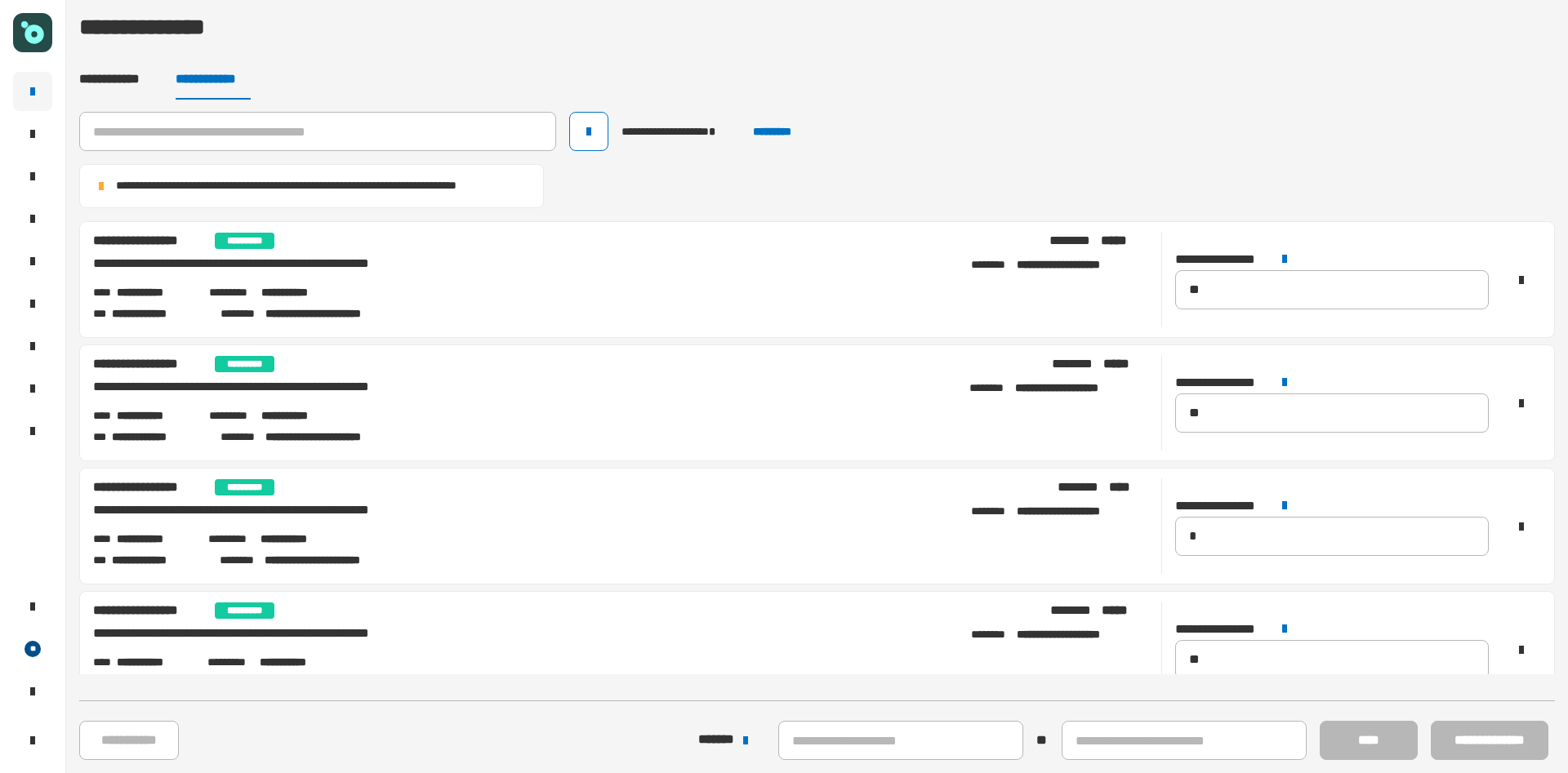 scroll, scrollTop: 33, scrollLeft: 0, axis: vertical 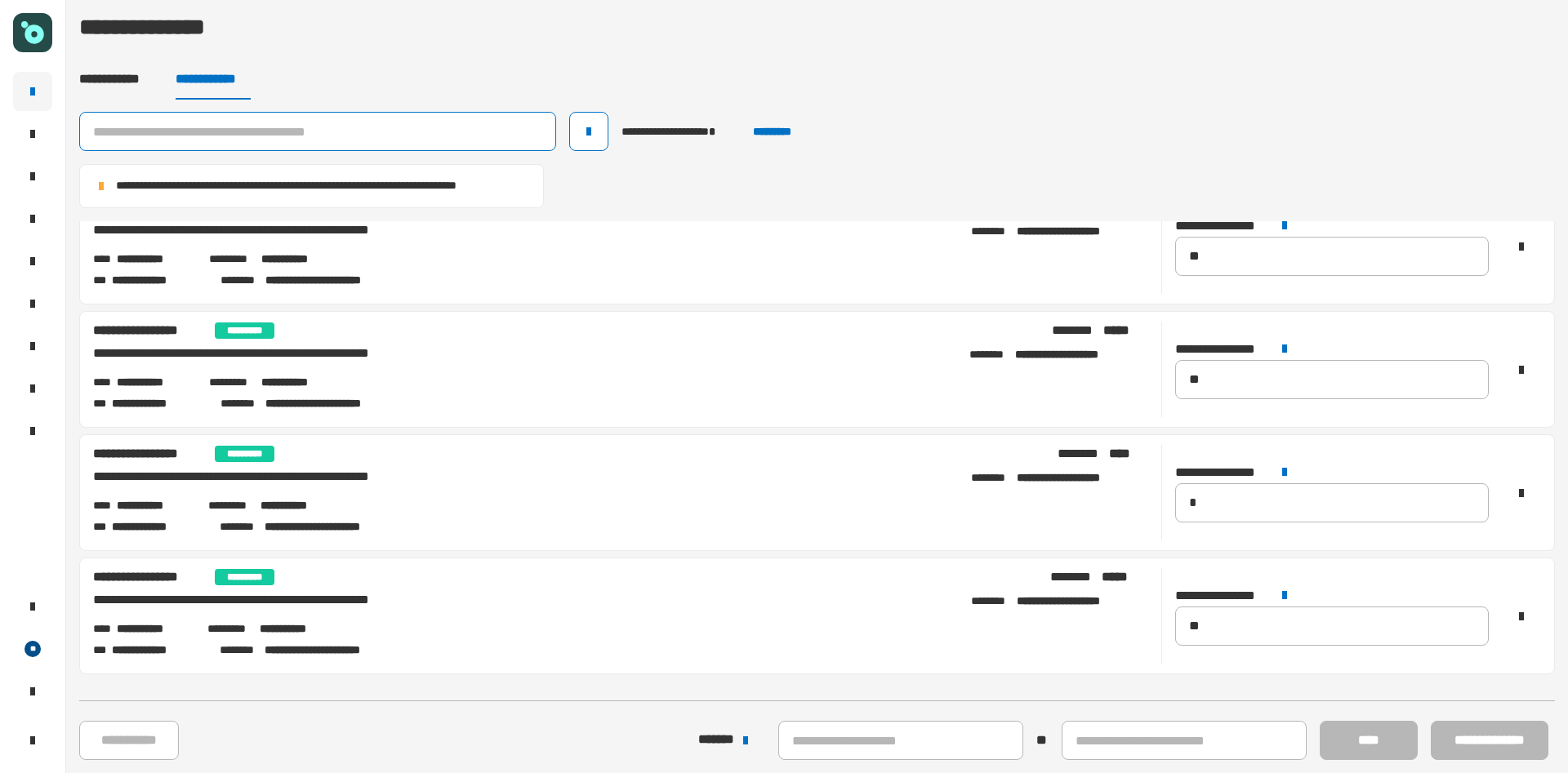 click 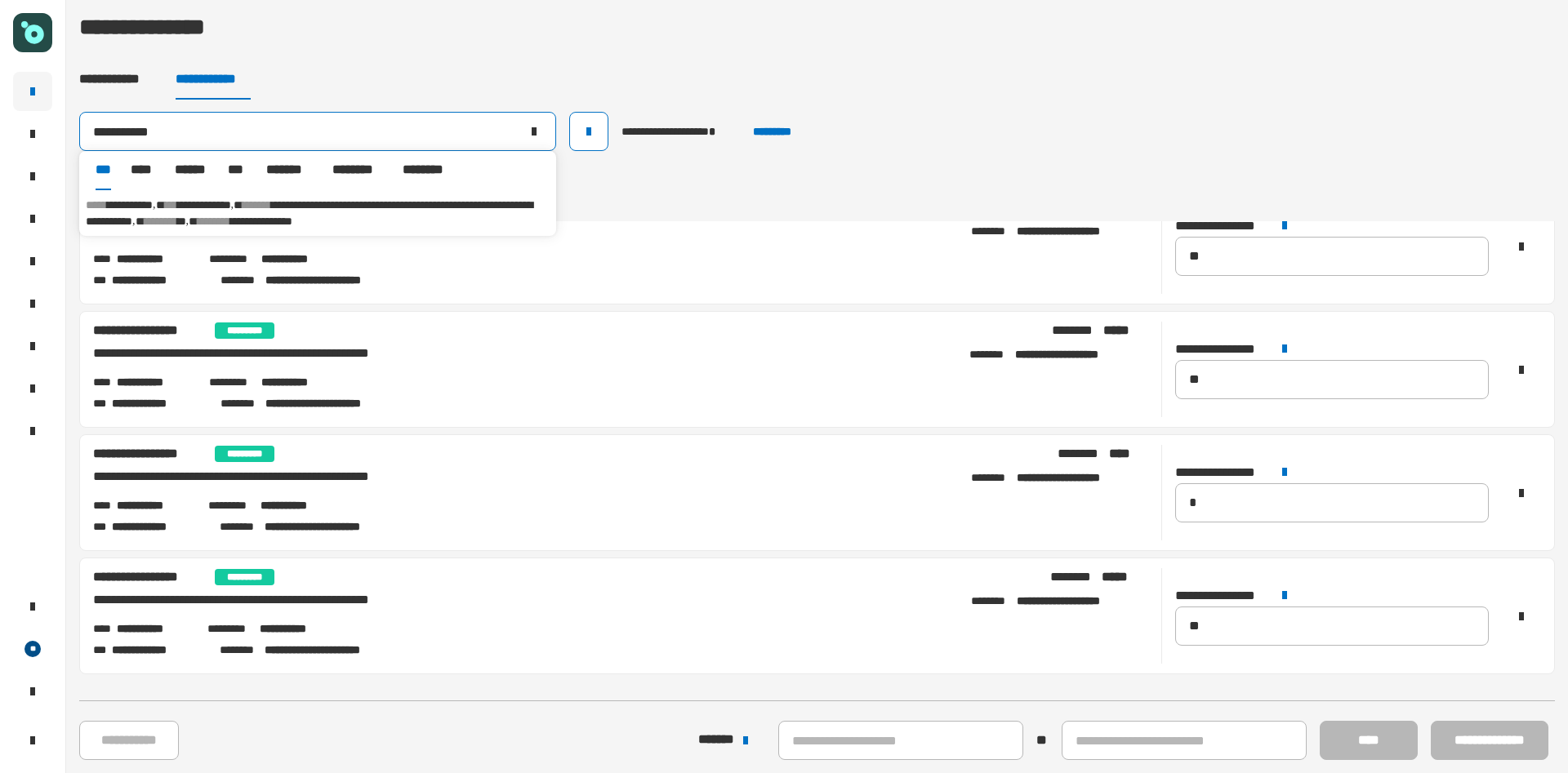 type on "**********" 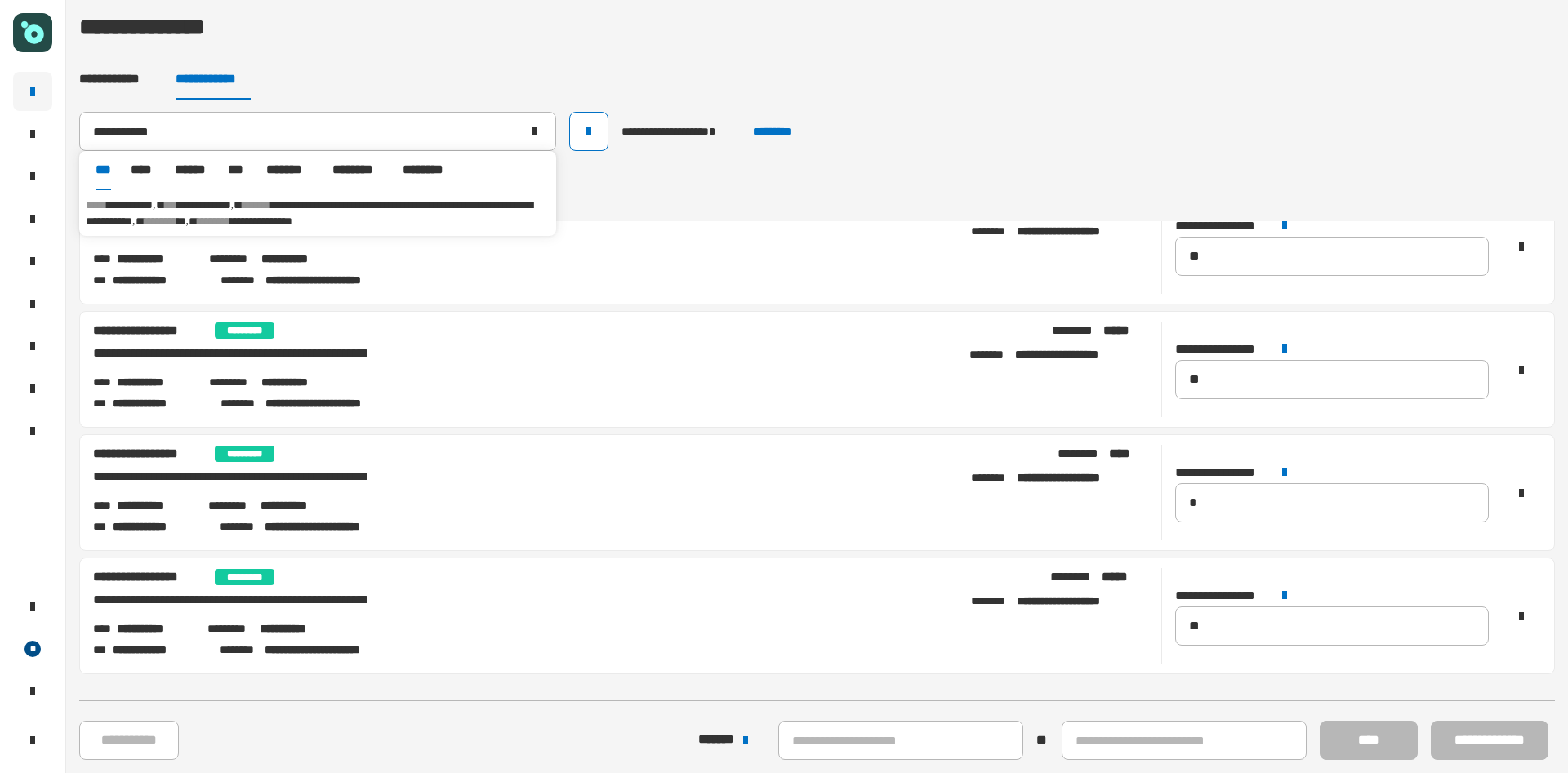 click on "**********" at bounding box center [318, 213] 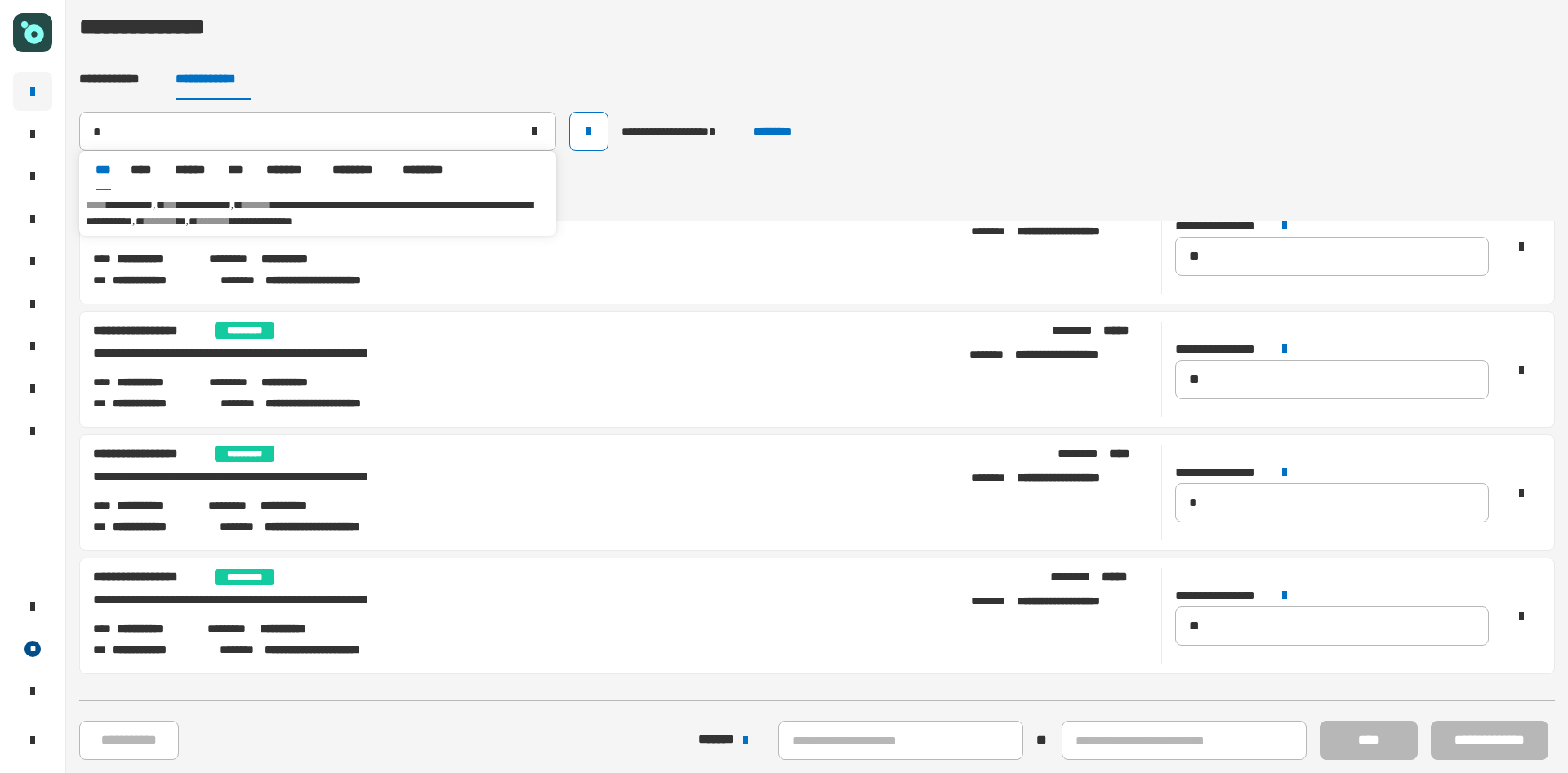 type on "**********" 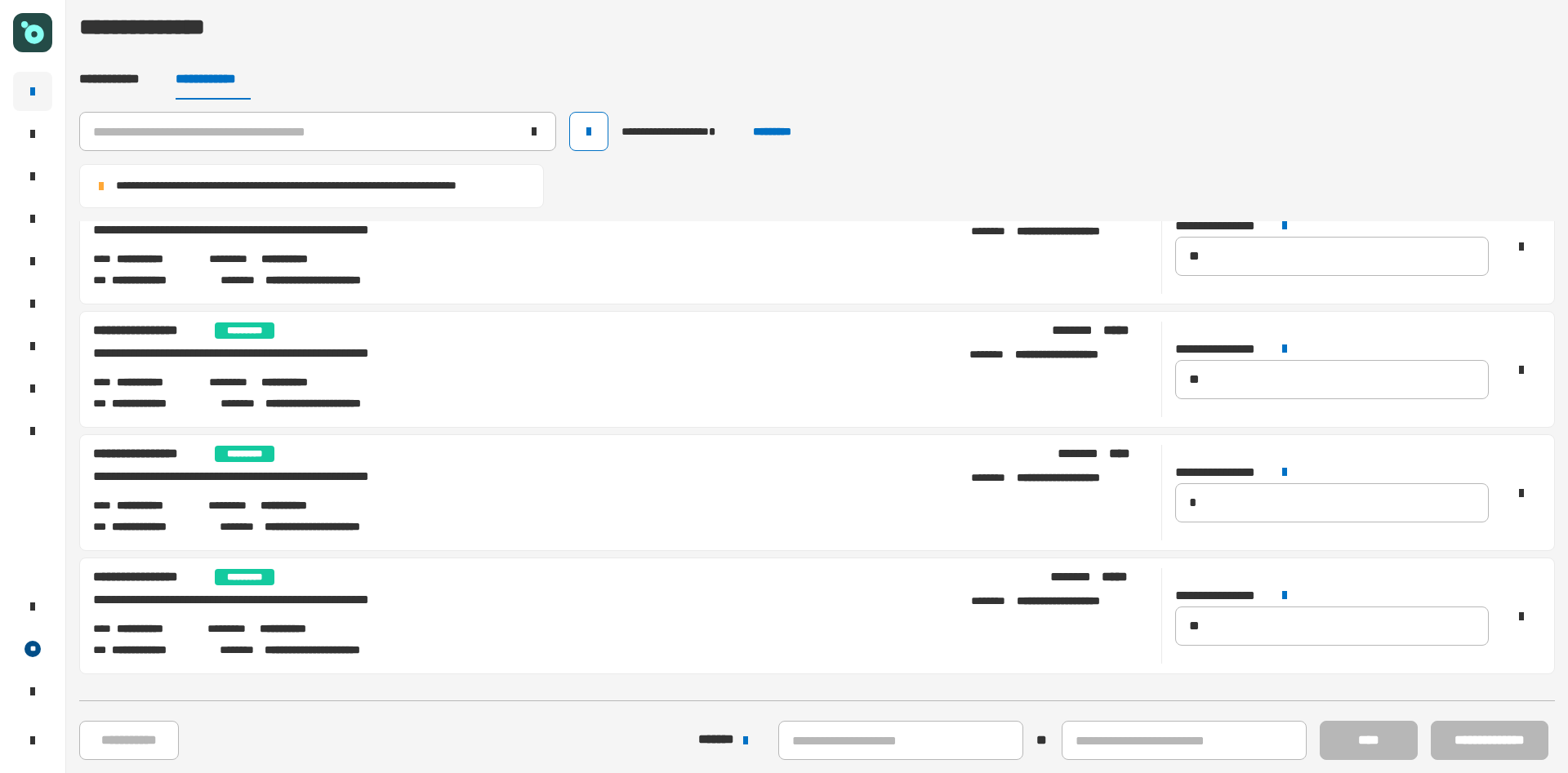 scroll, scrollTop: 157, scrollLeft: 0, axis: vertical 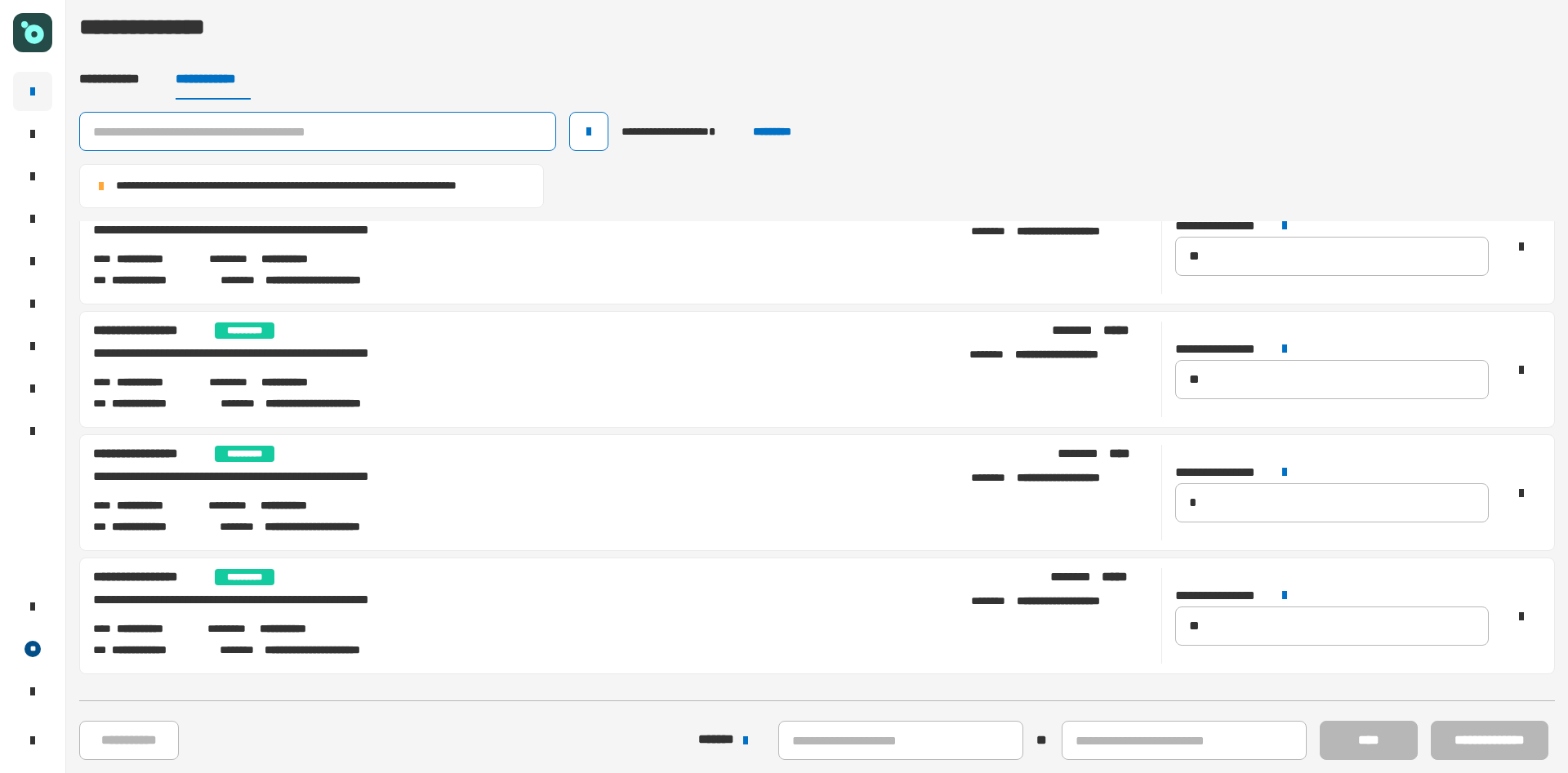 click 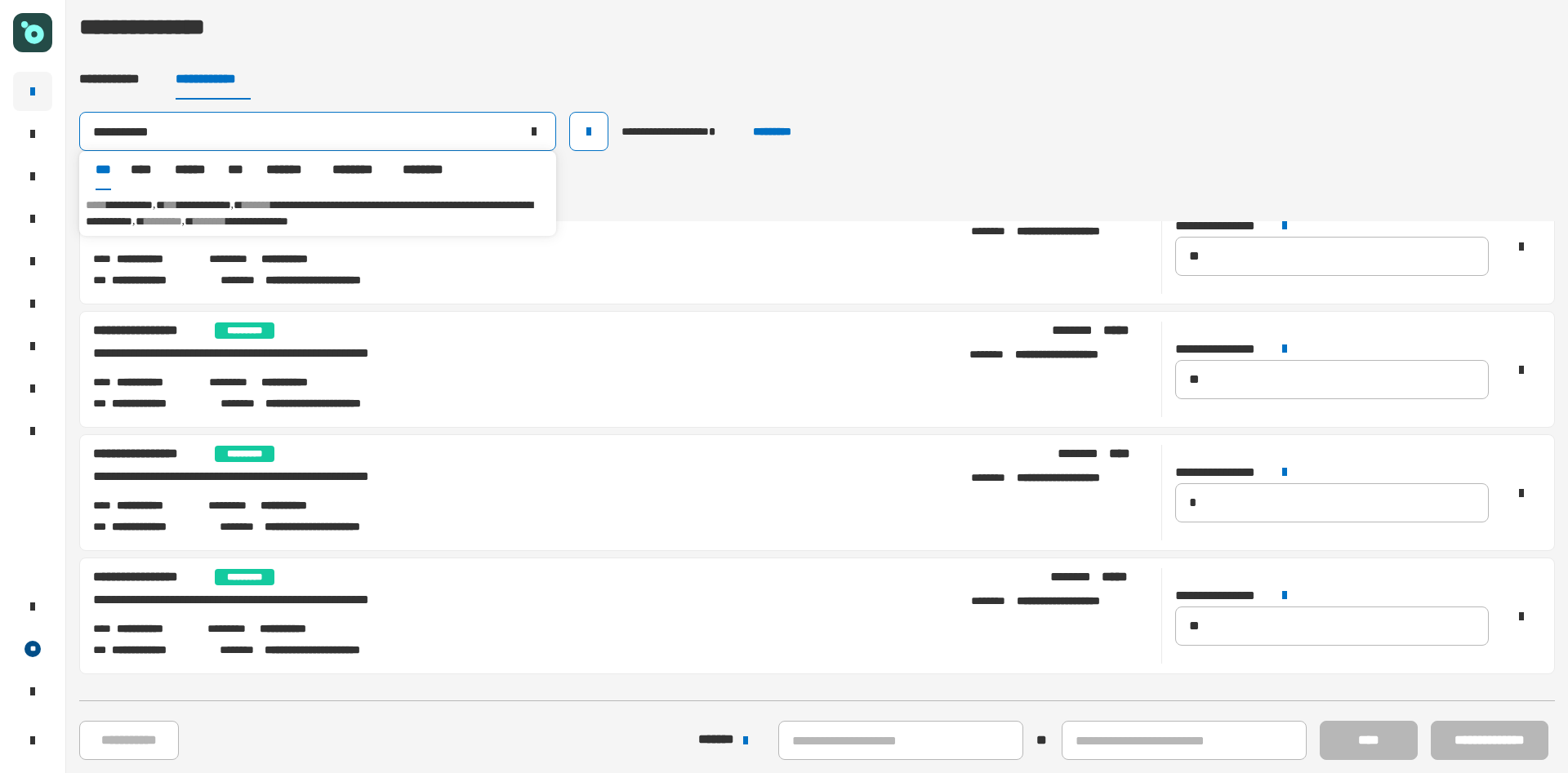 type on "**********" 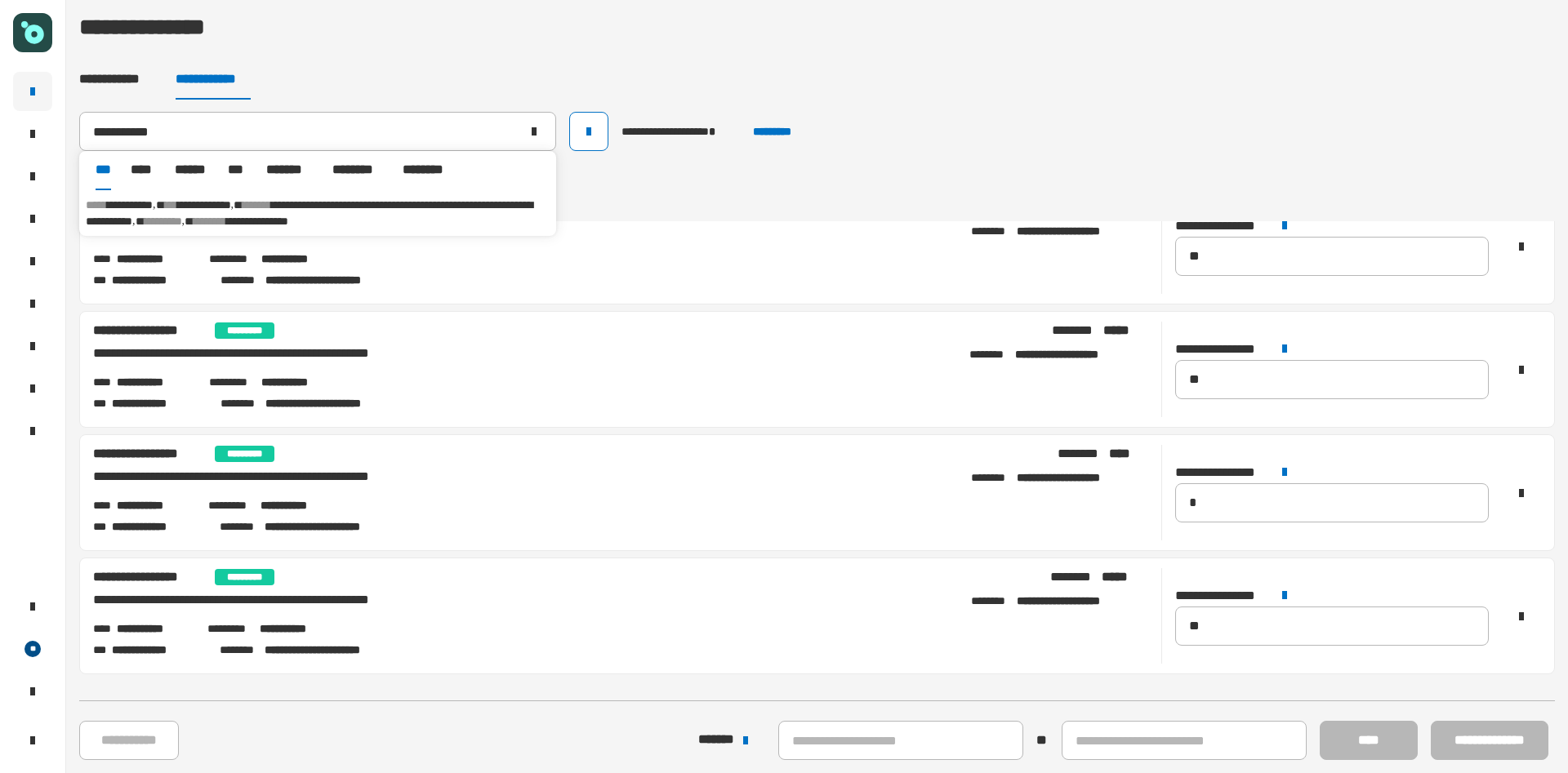 click on "**********" at bounding box center [309, 213] 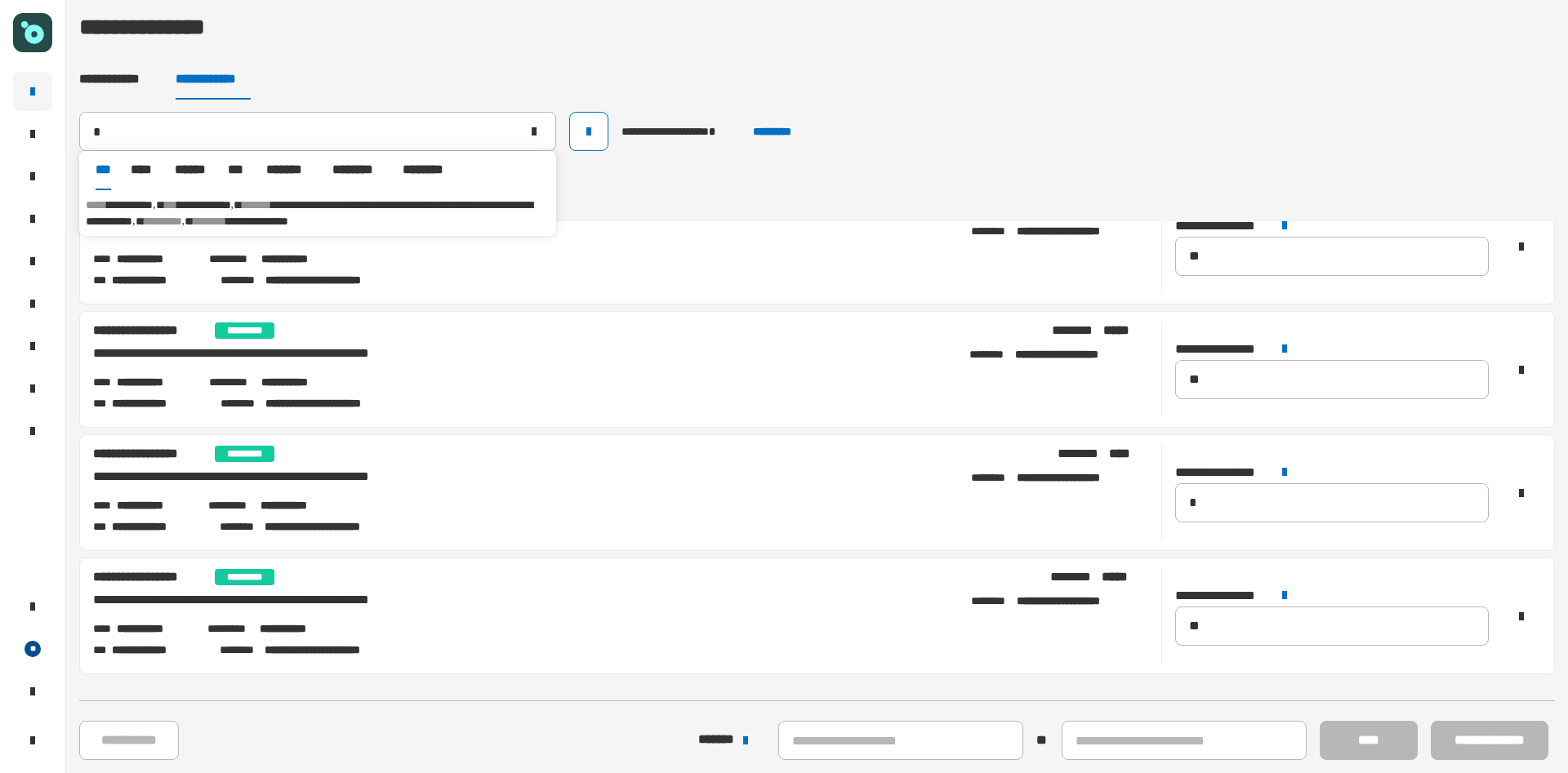 type on "**********" 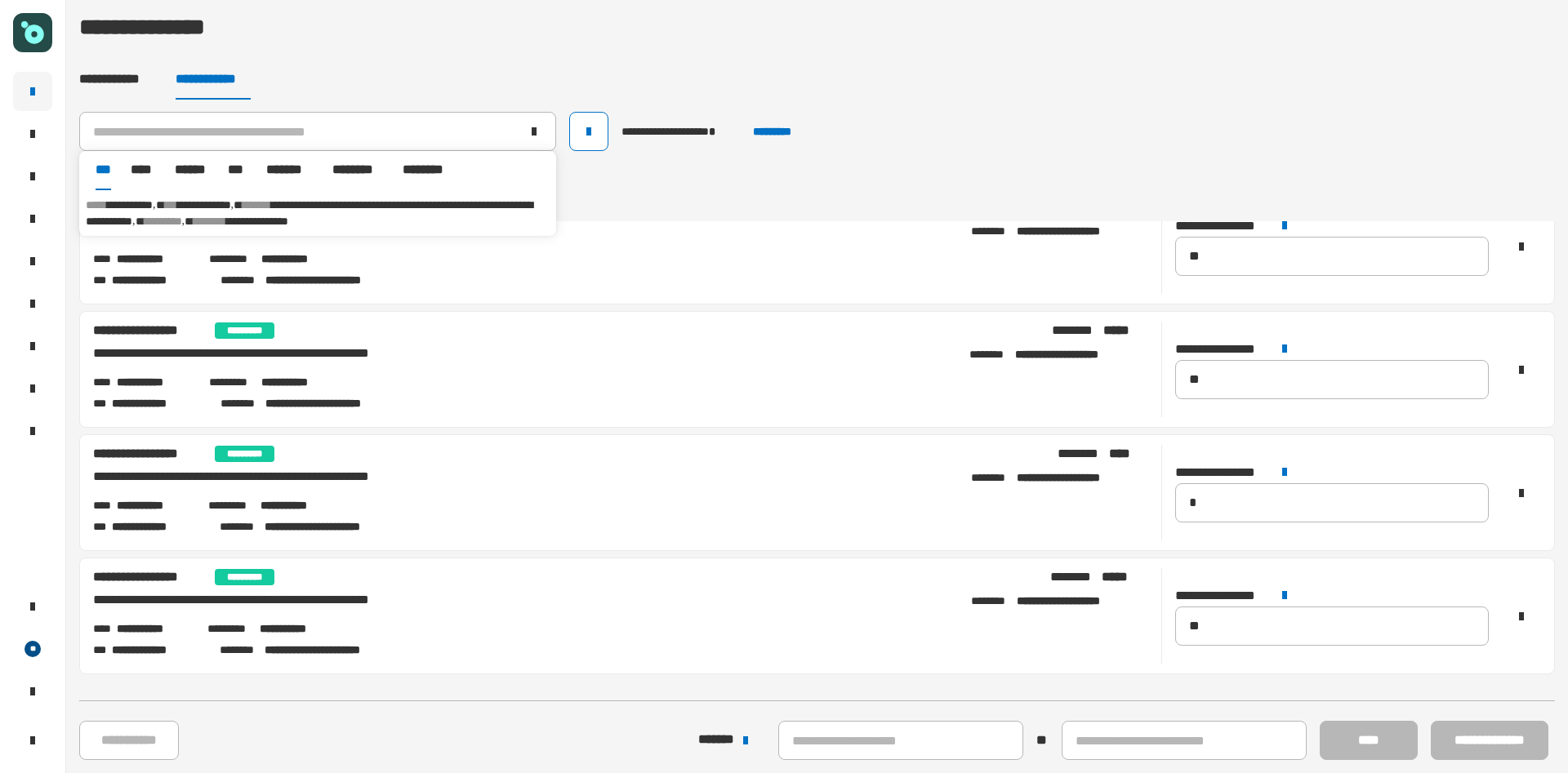 scroll, scrollTop: 280, scrollLeft: 0, axis: vertical 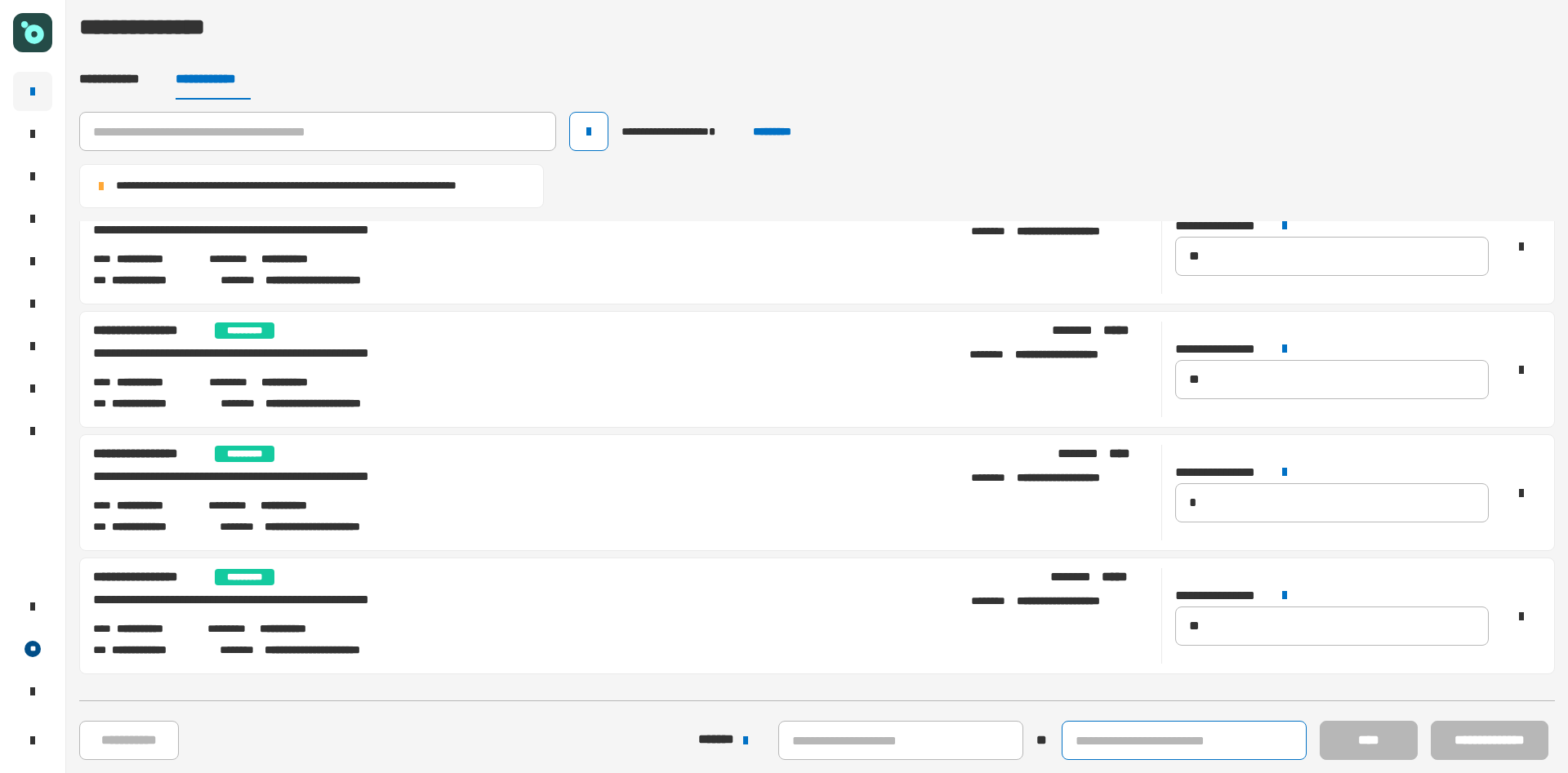 click 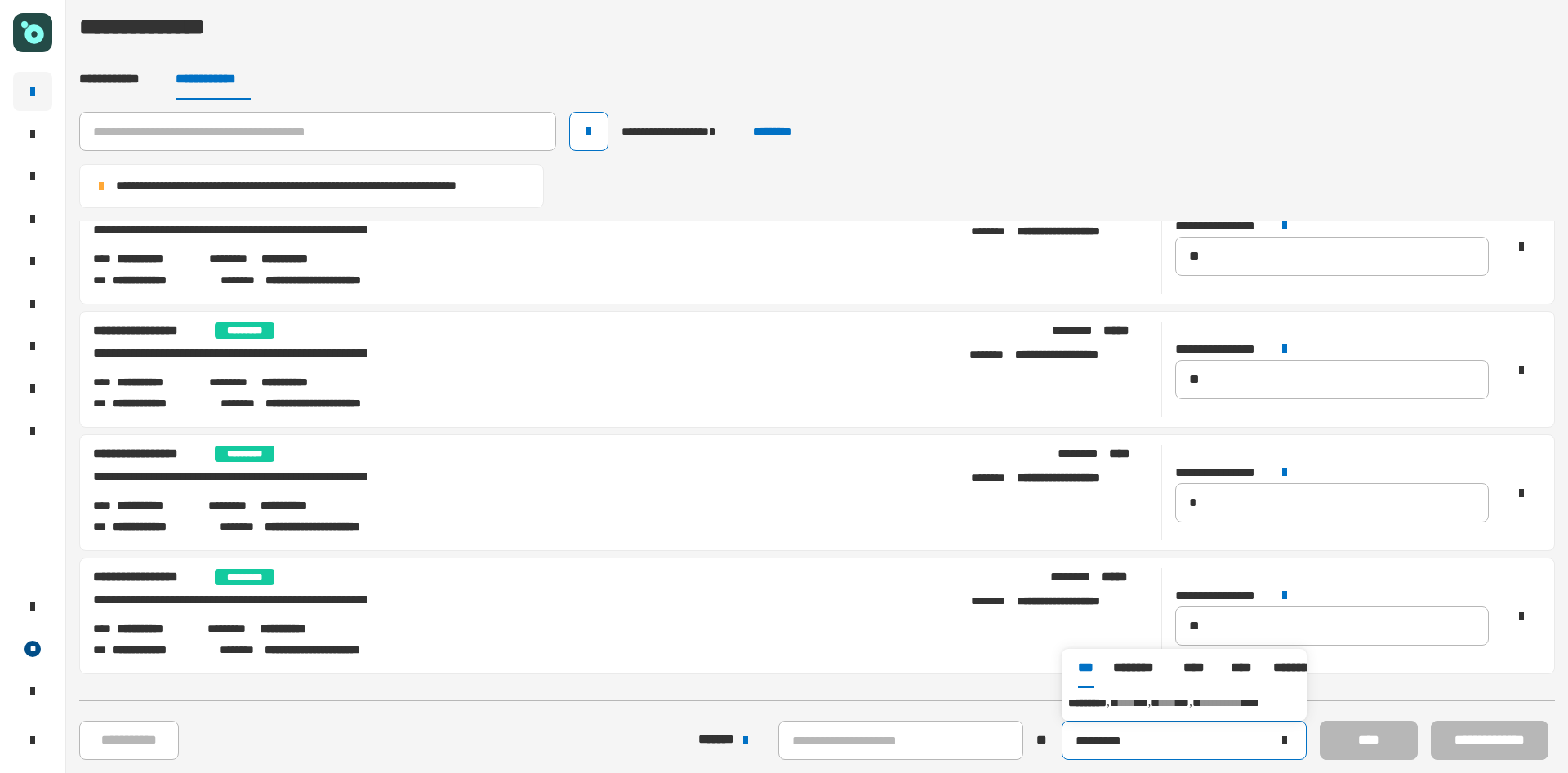 type on "*********" 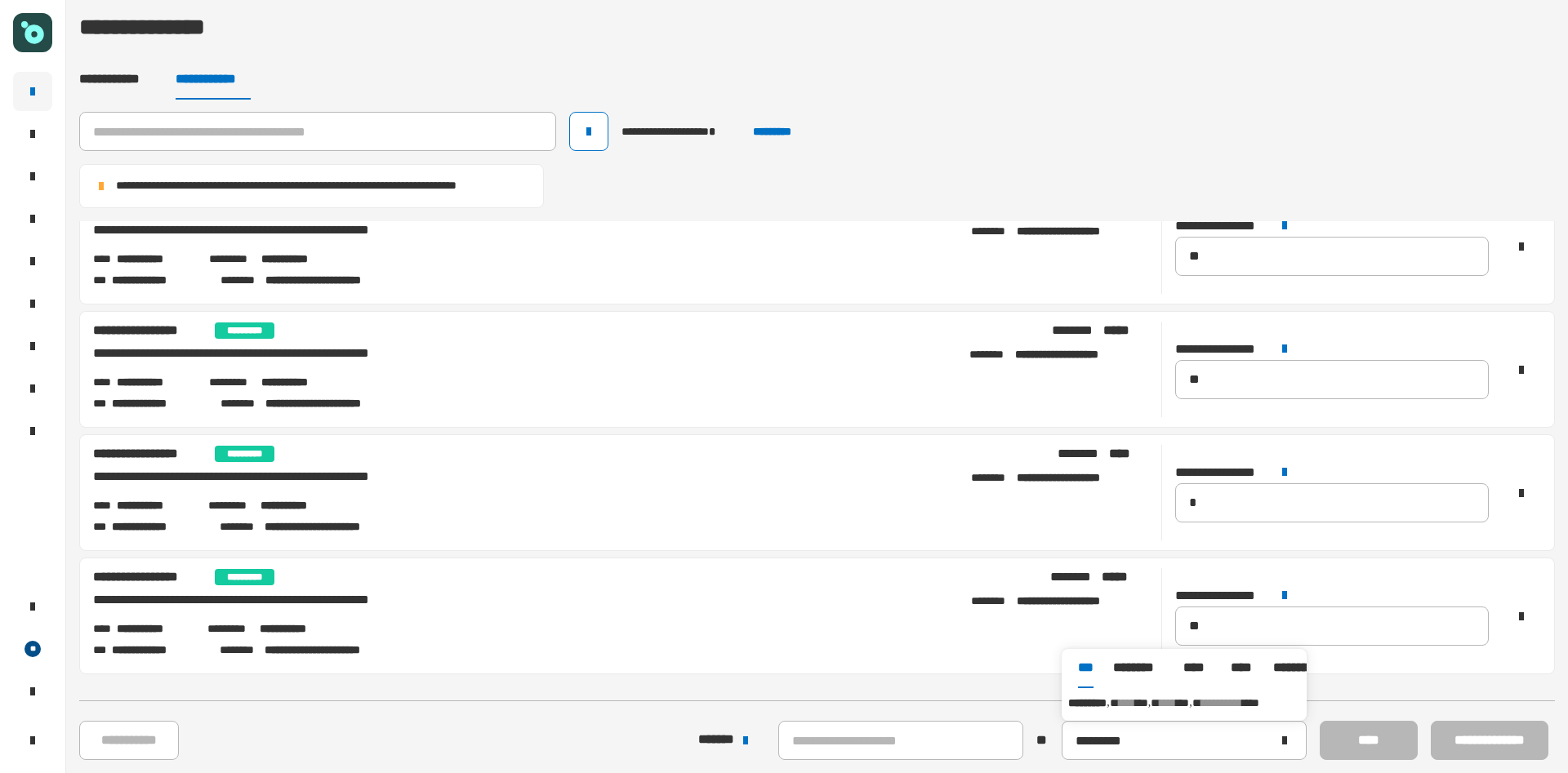 click on "****" at bounding box center [1127, 703] 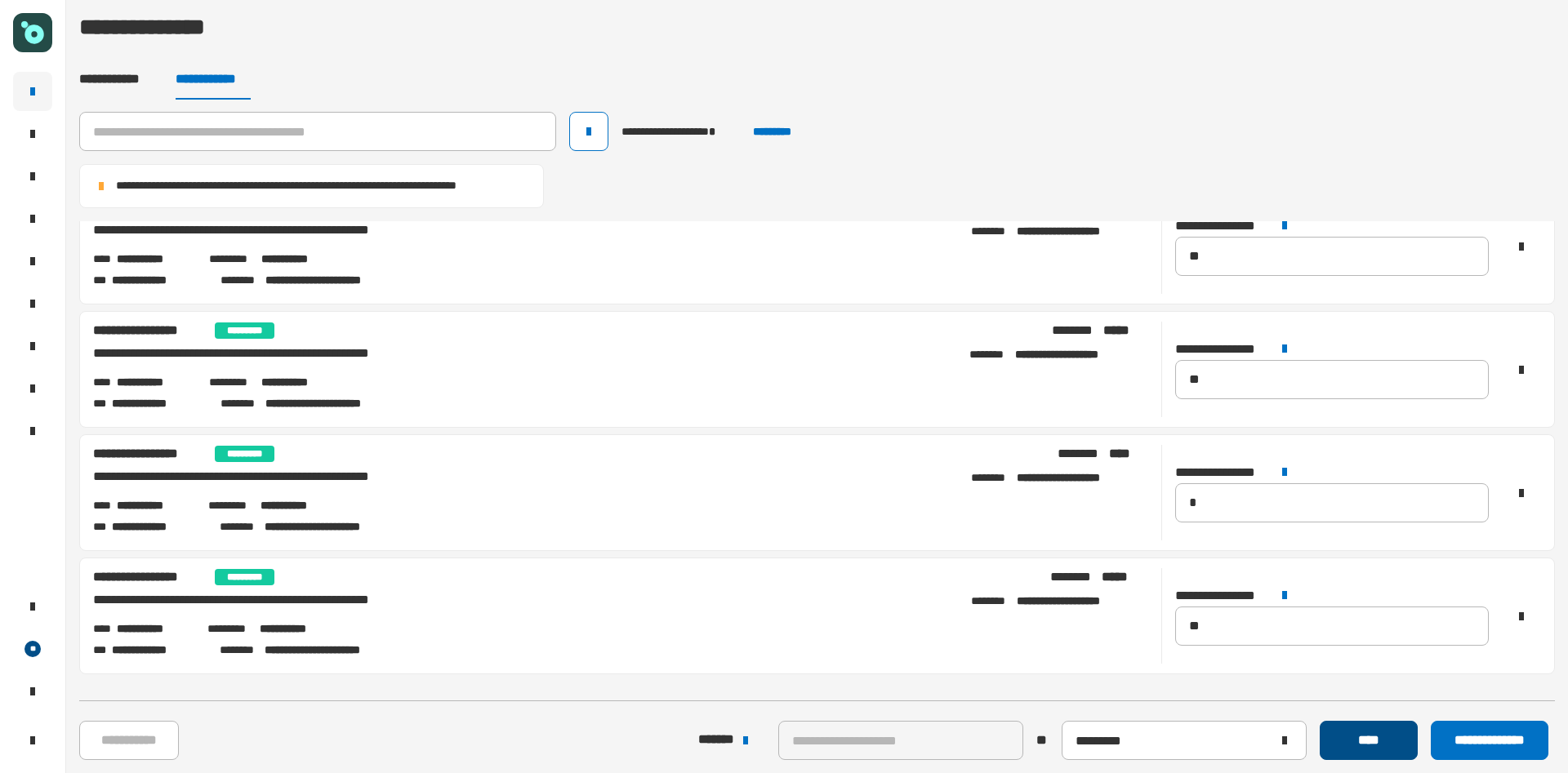 click on "****" 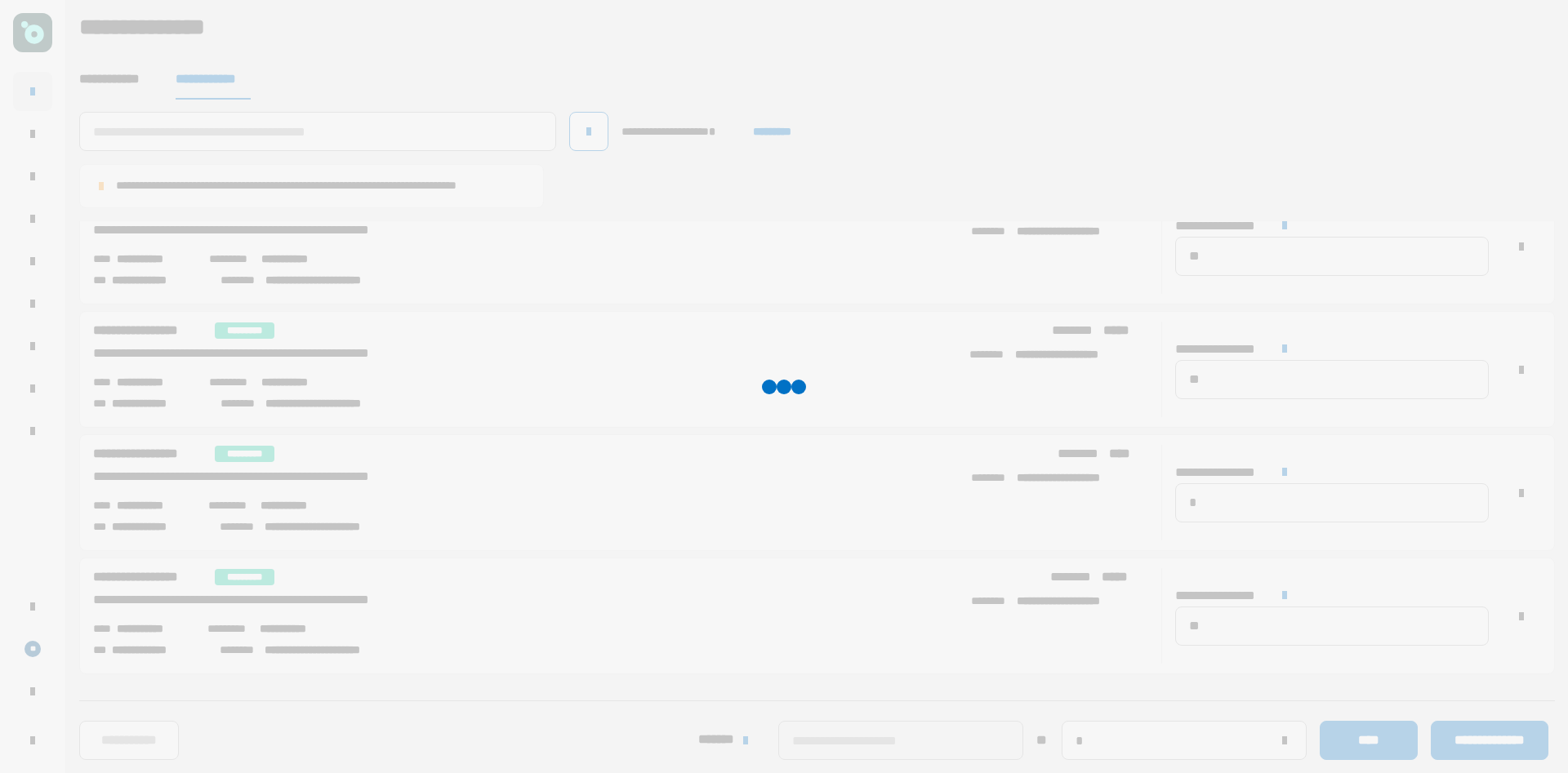 type 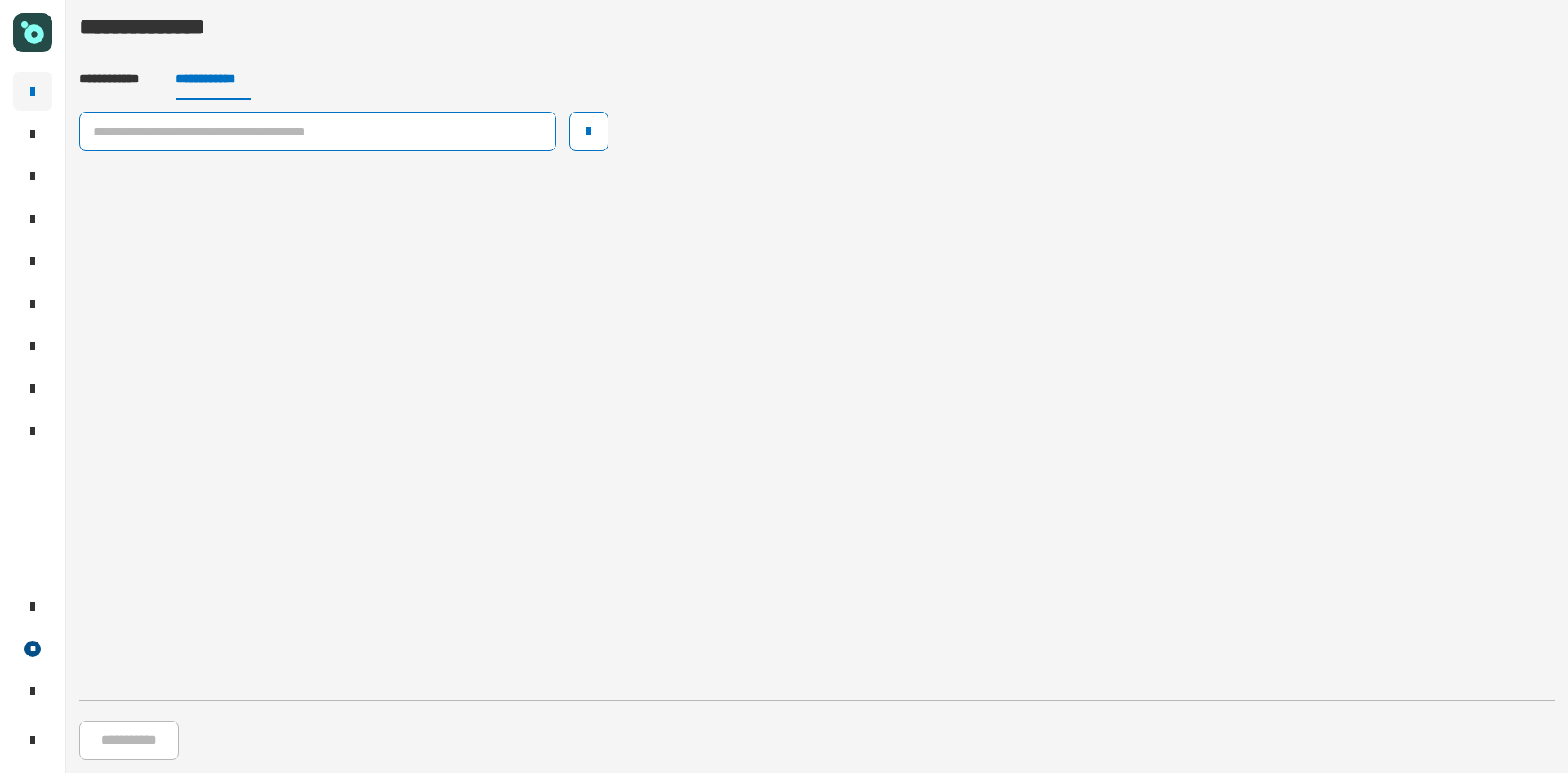 drag, startPoint x: 294, startPoint y: 135, endPoint x: 305, endPoint y: 139, distance: 11.7047 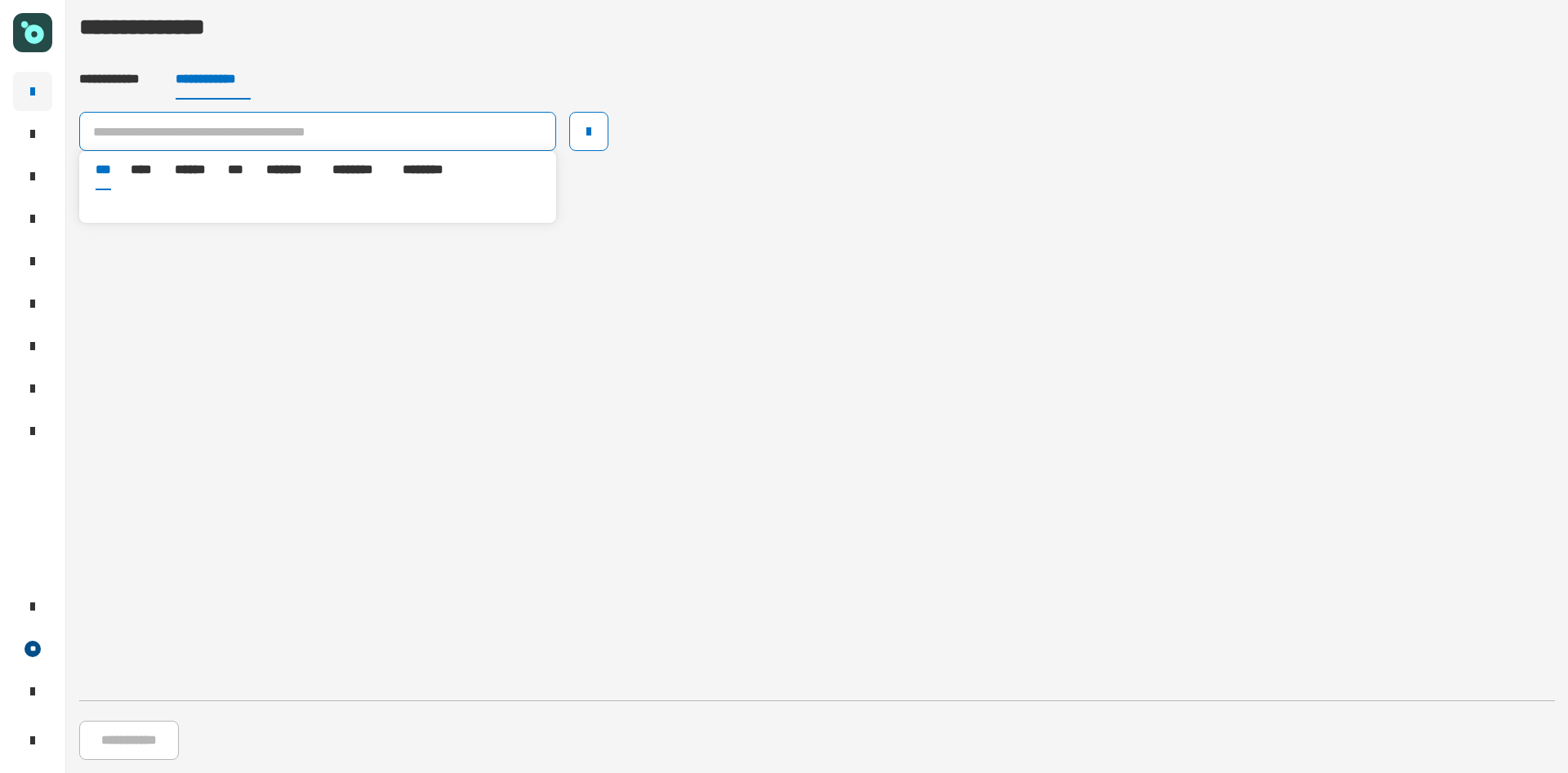 paste on "*********" 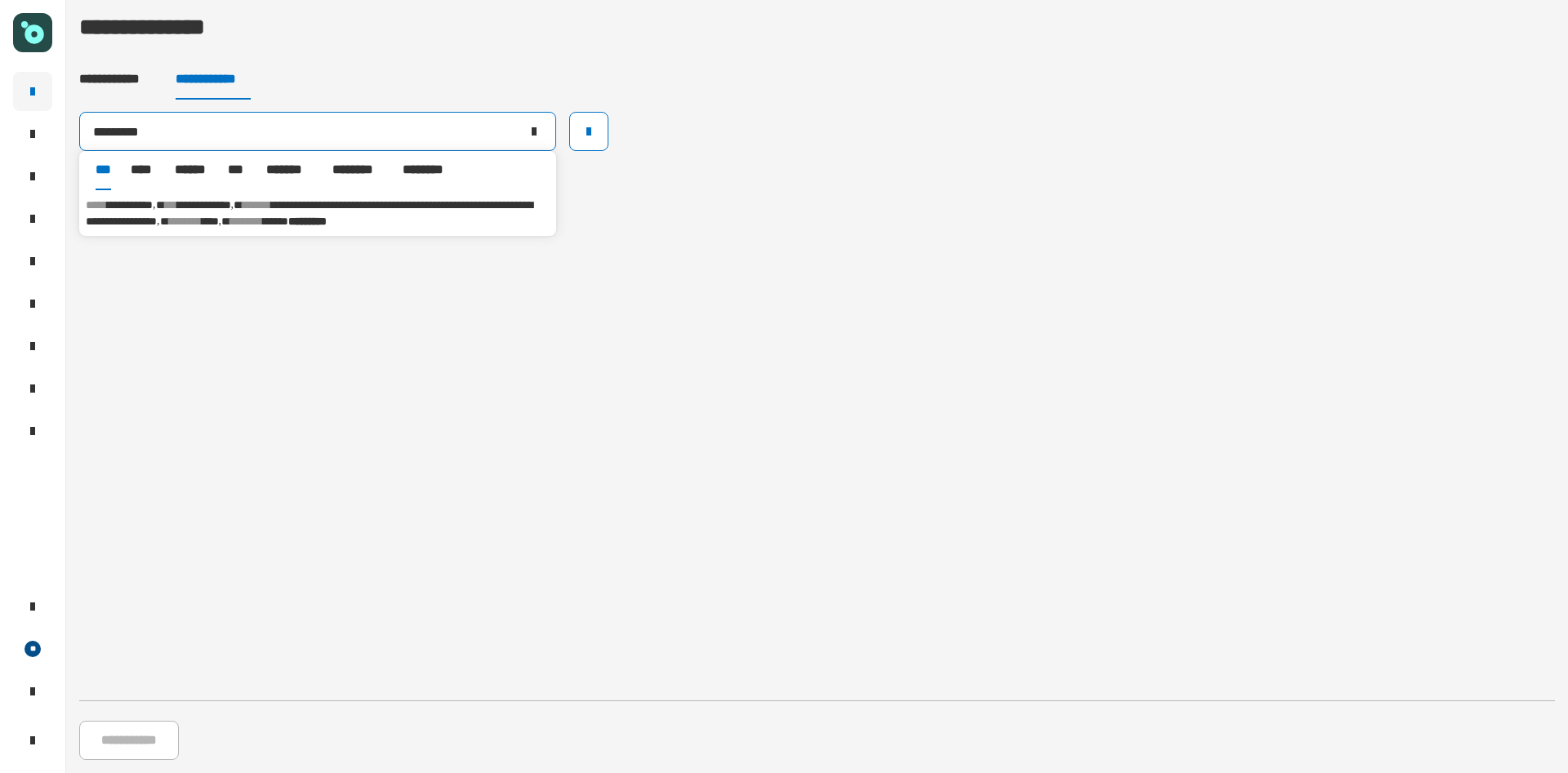 type on "*********" 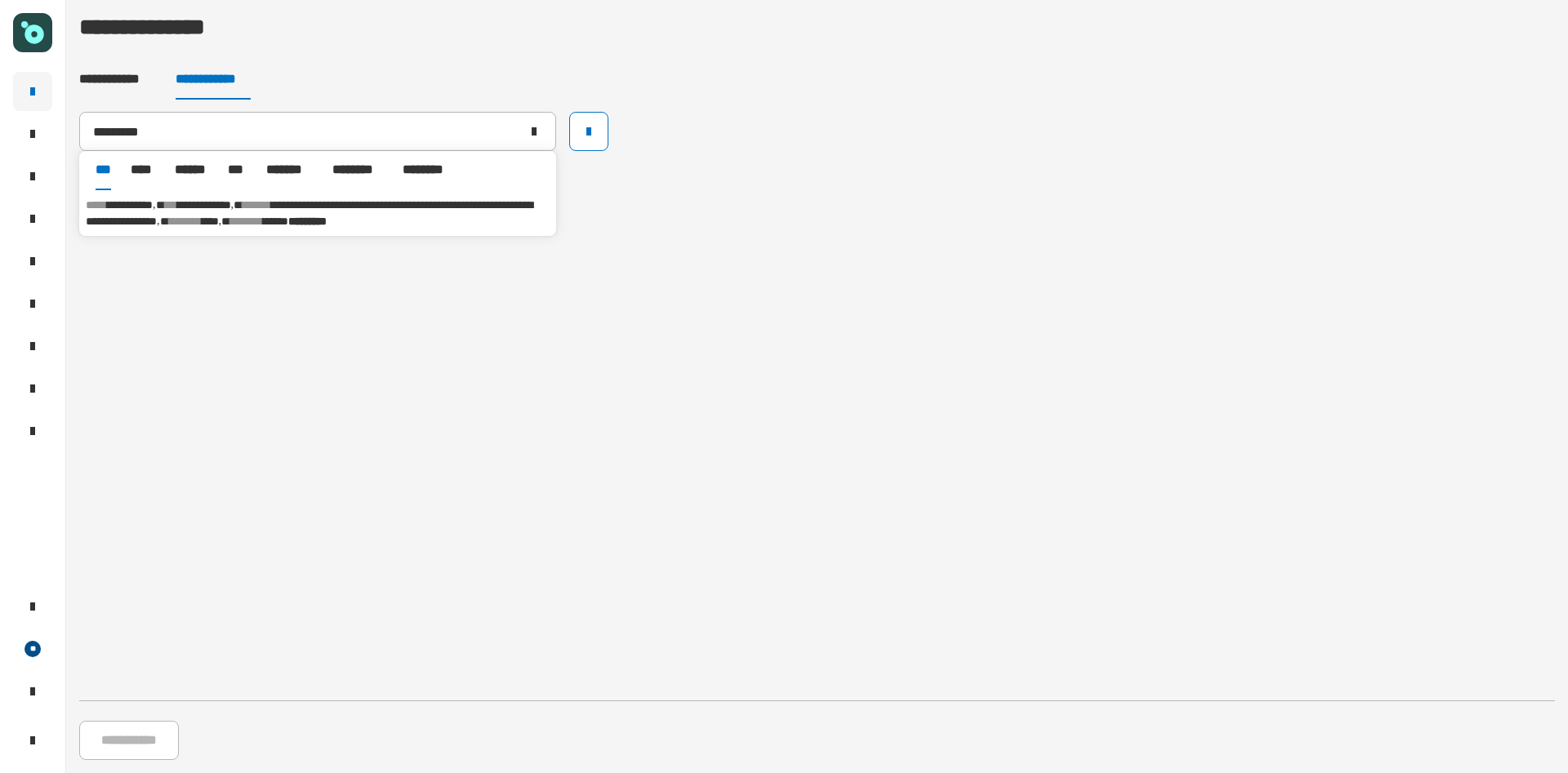 drag, startPoint x: 109, startPoint y: 79, endPoint x: 186, endPoint y: 104, distance: 80.9568 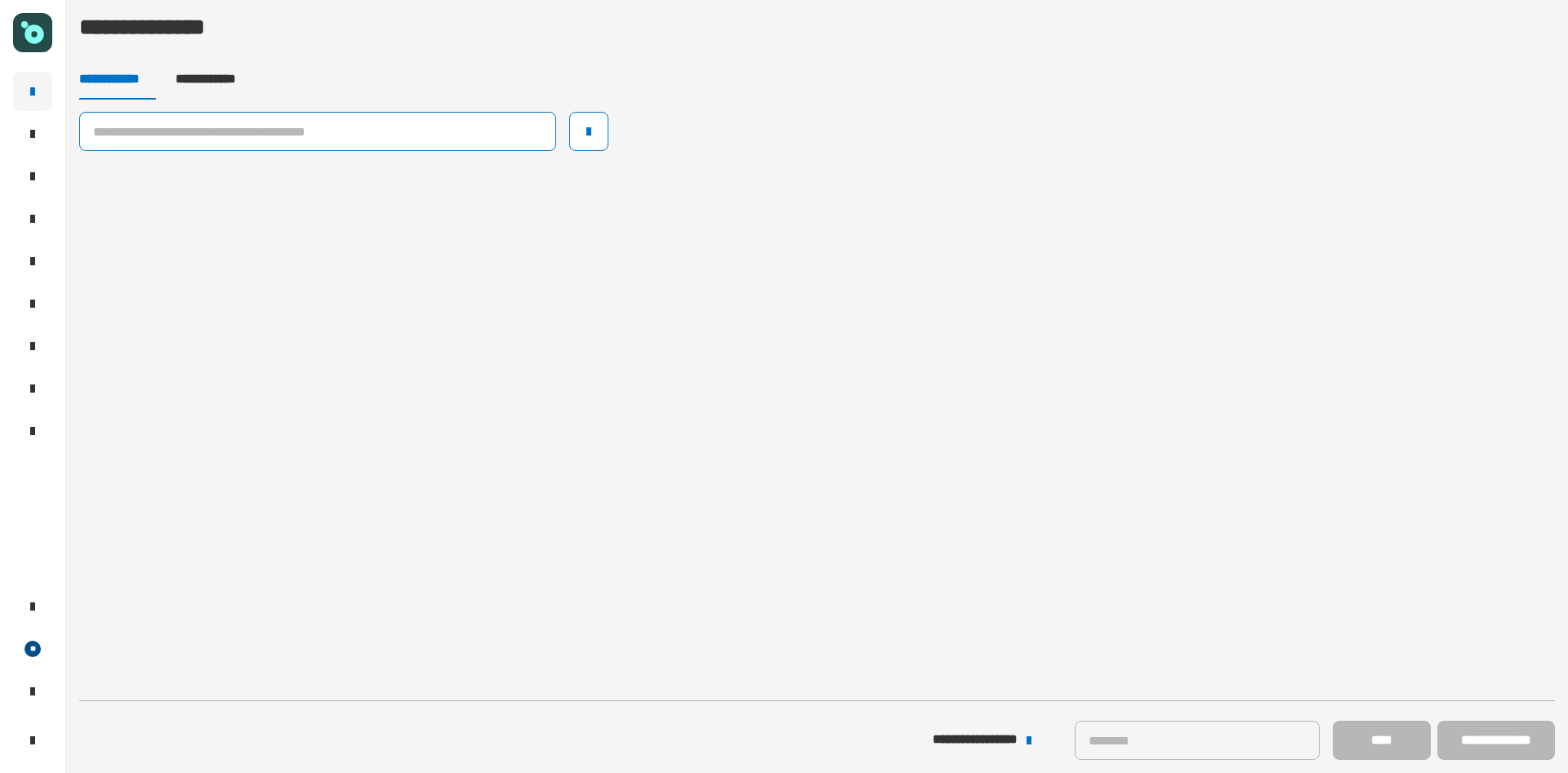 drag, startPoint x: 192, startPoint y: 131, endPoint x: 238, endPoint y: 137, distance: 46.389654 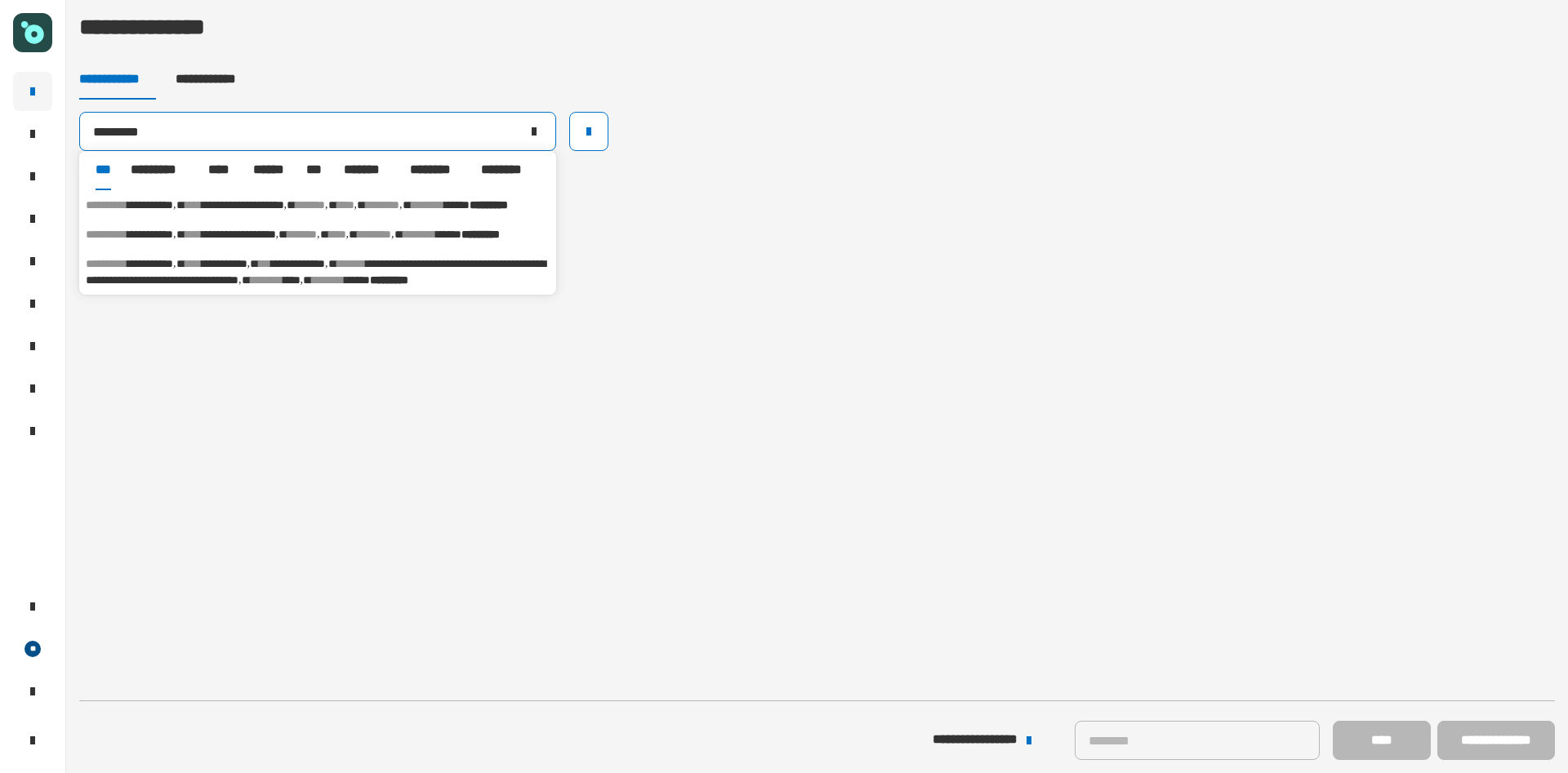 type on "*********" 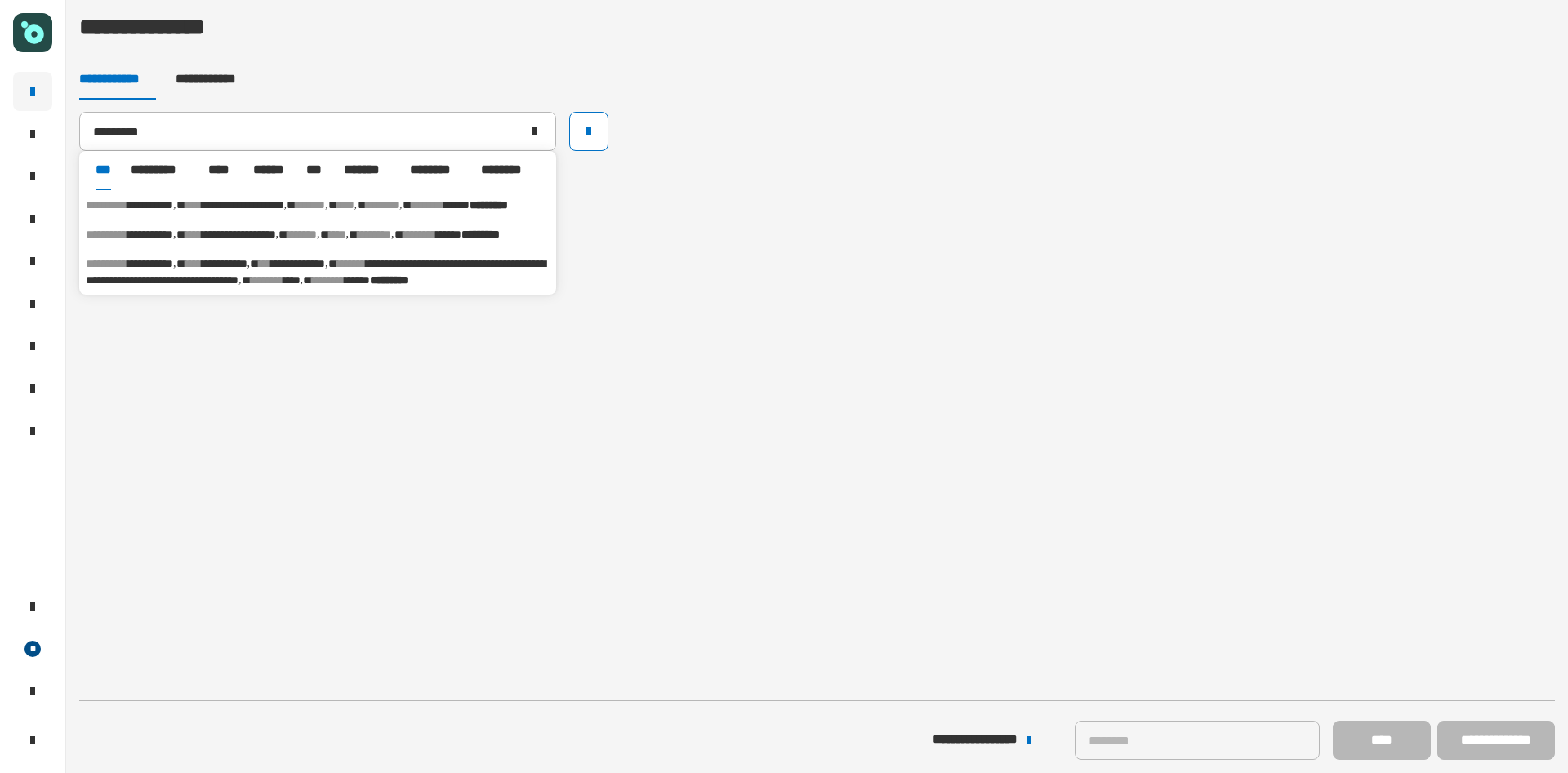 click on "**********" at bounding box center (238, 234) 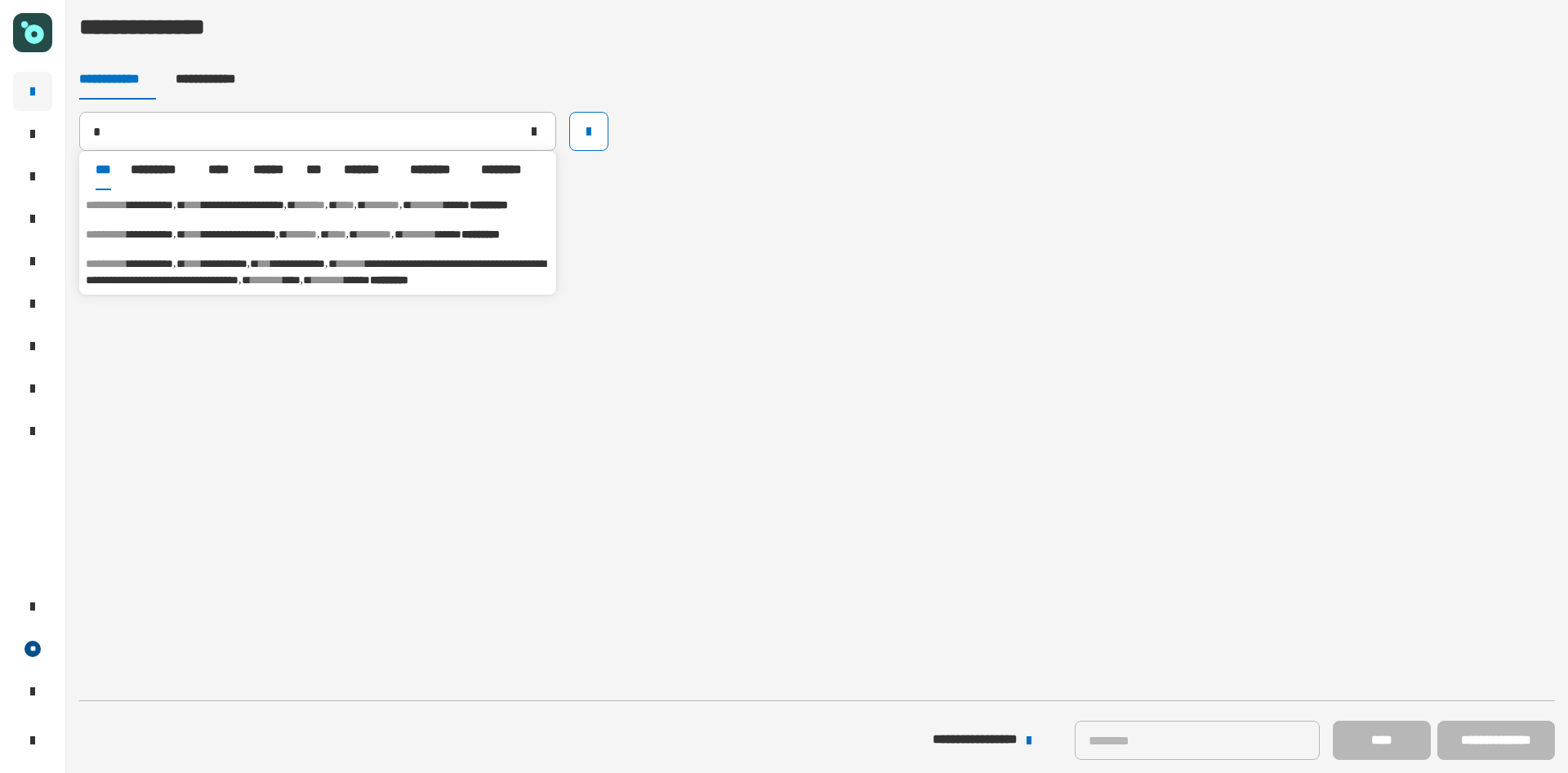 type on "**********" 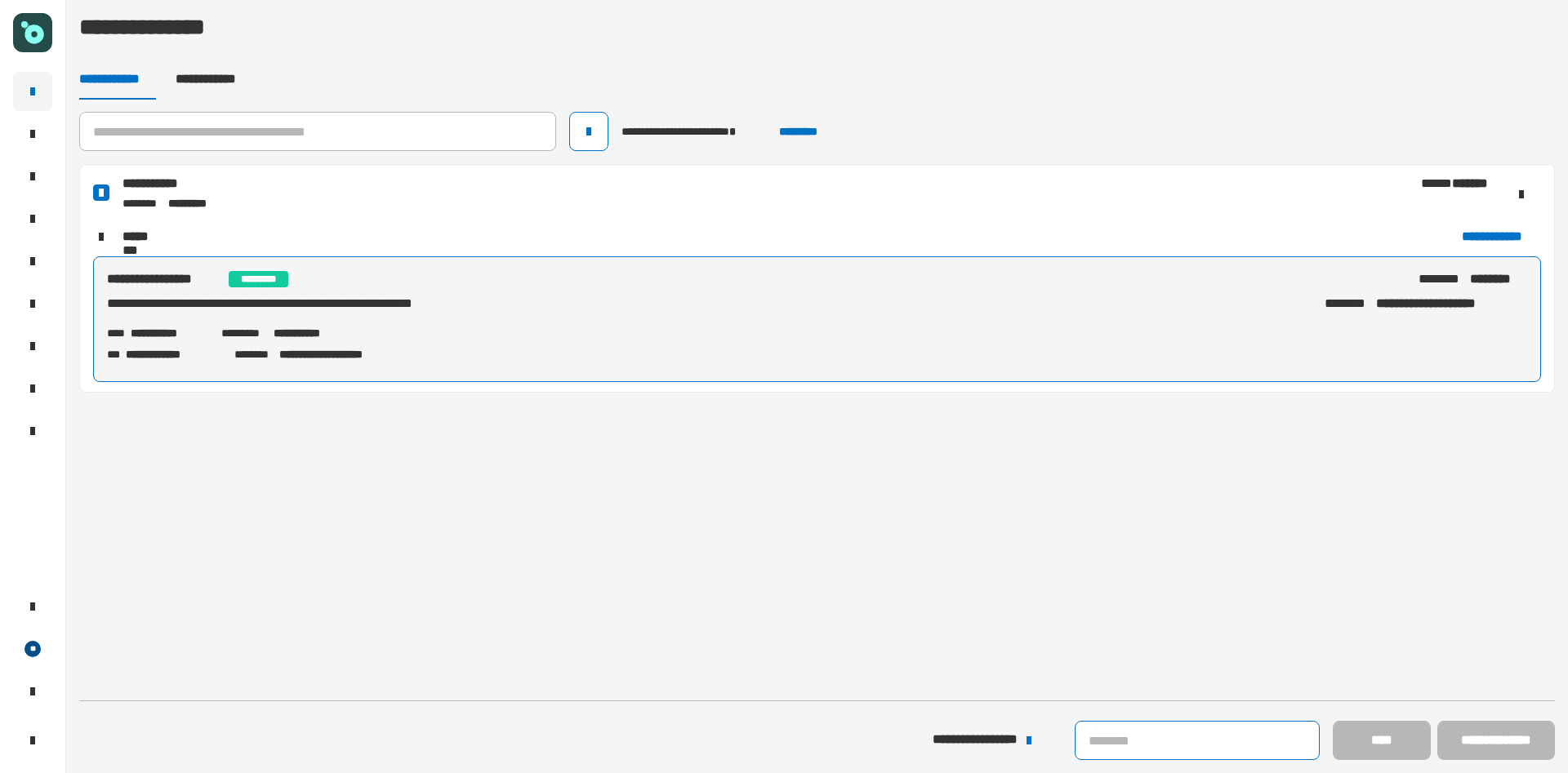 click 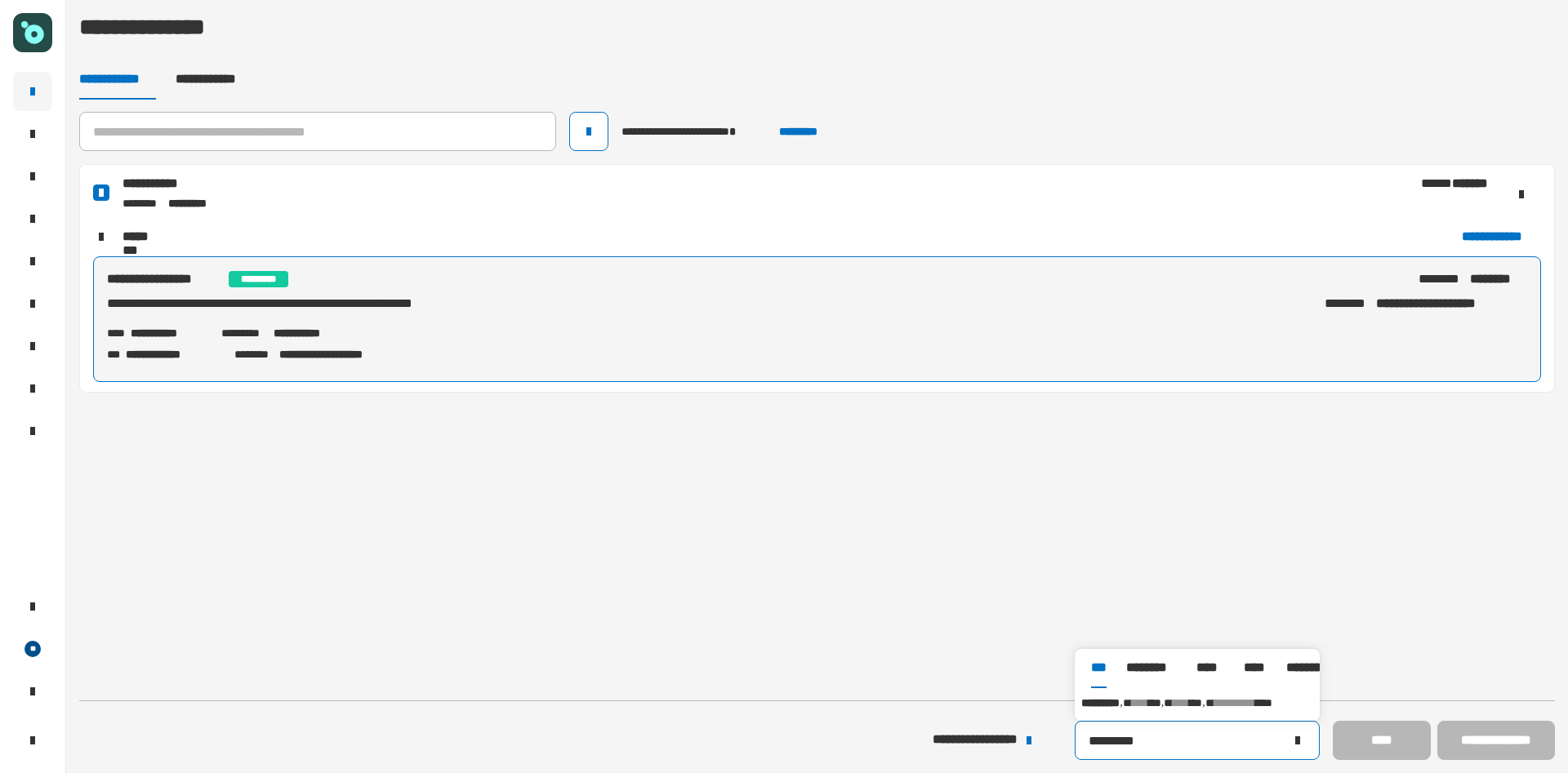 type on "*********" 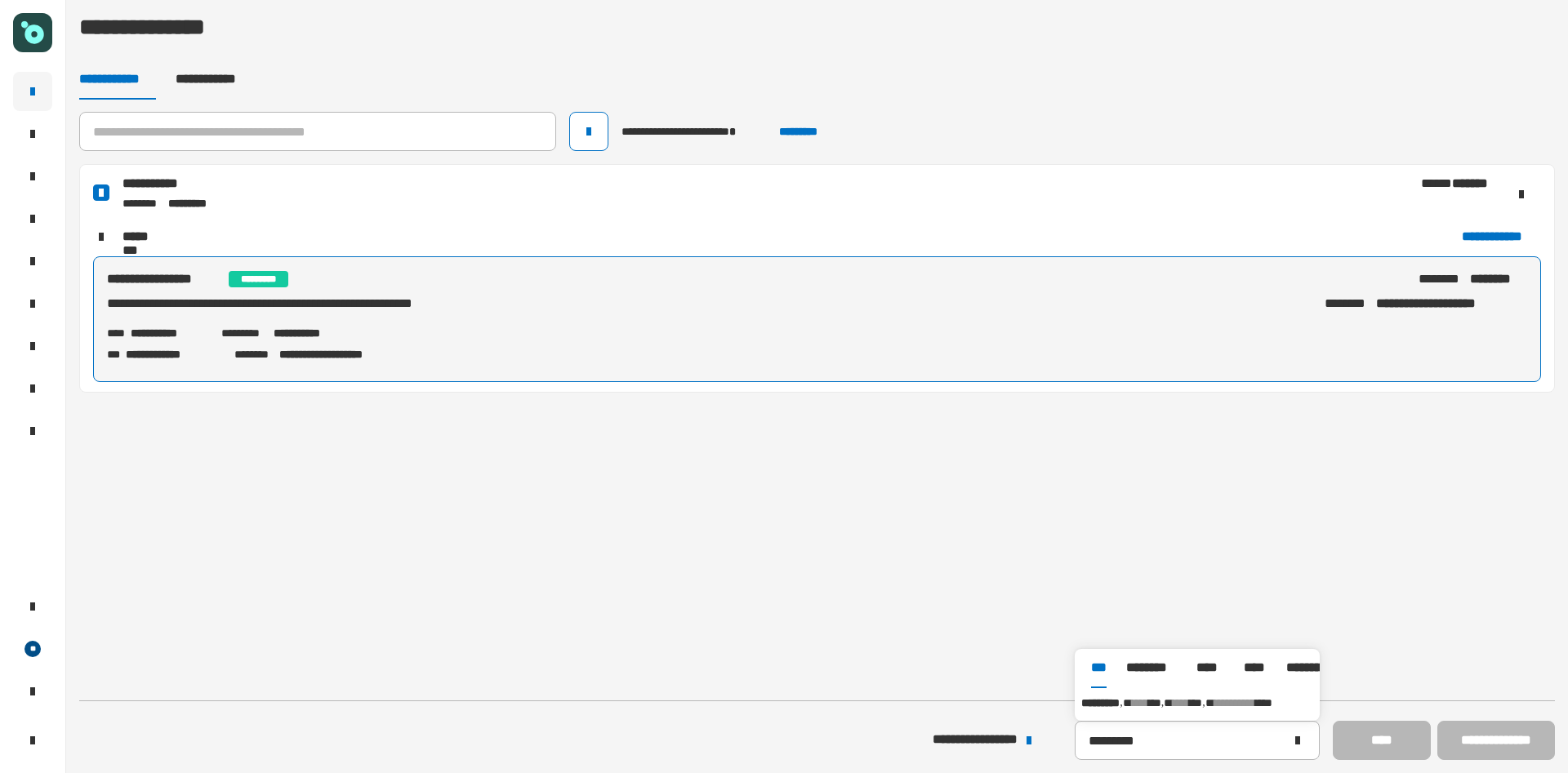 click on "**********" at bounding box center [1197, 703] 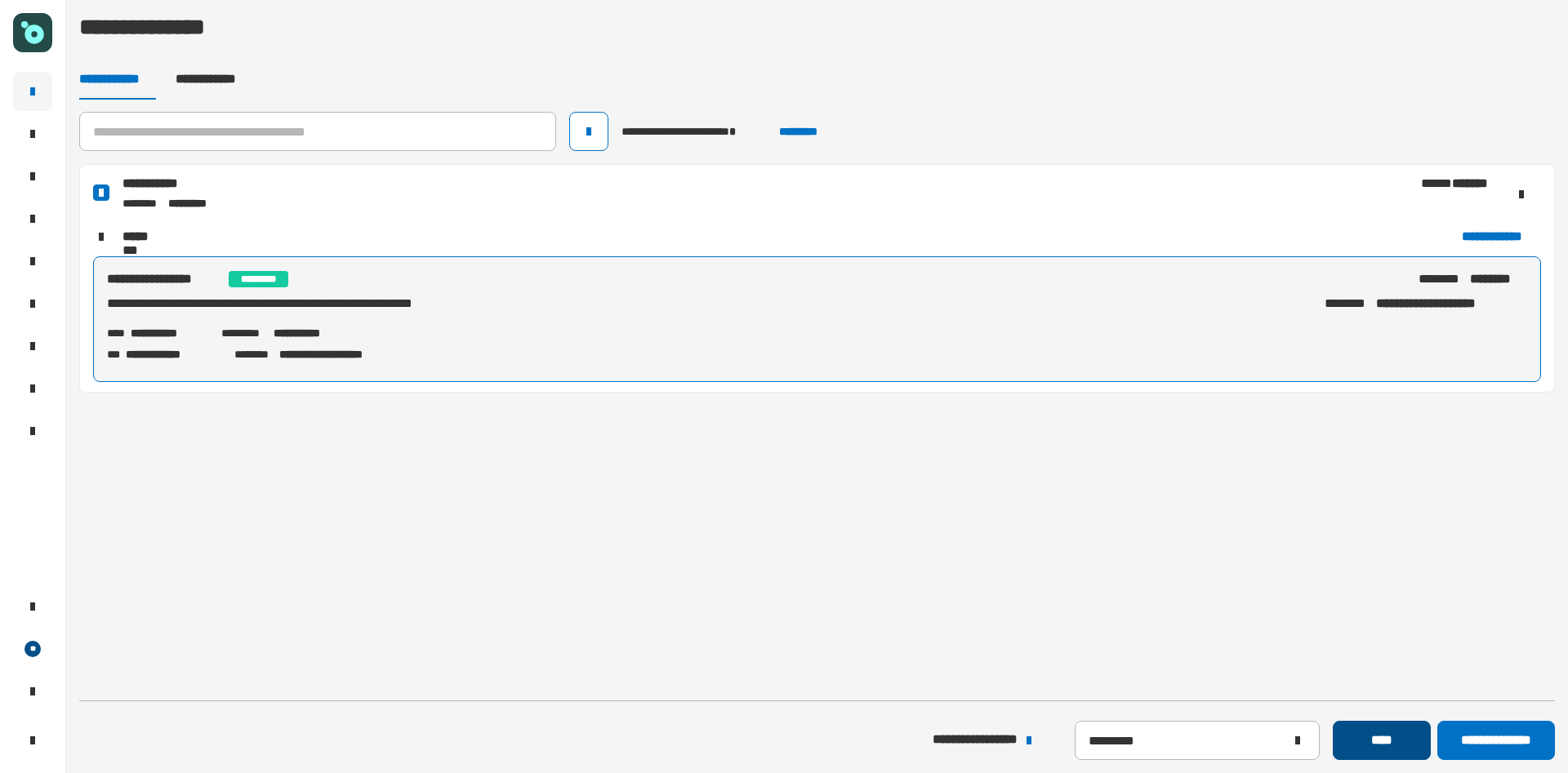 click on "****" 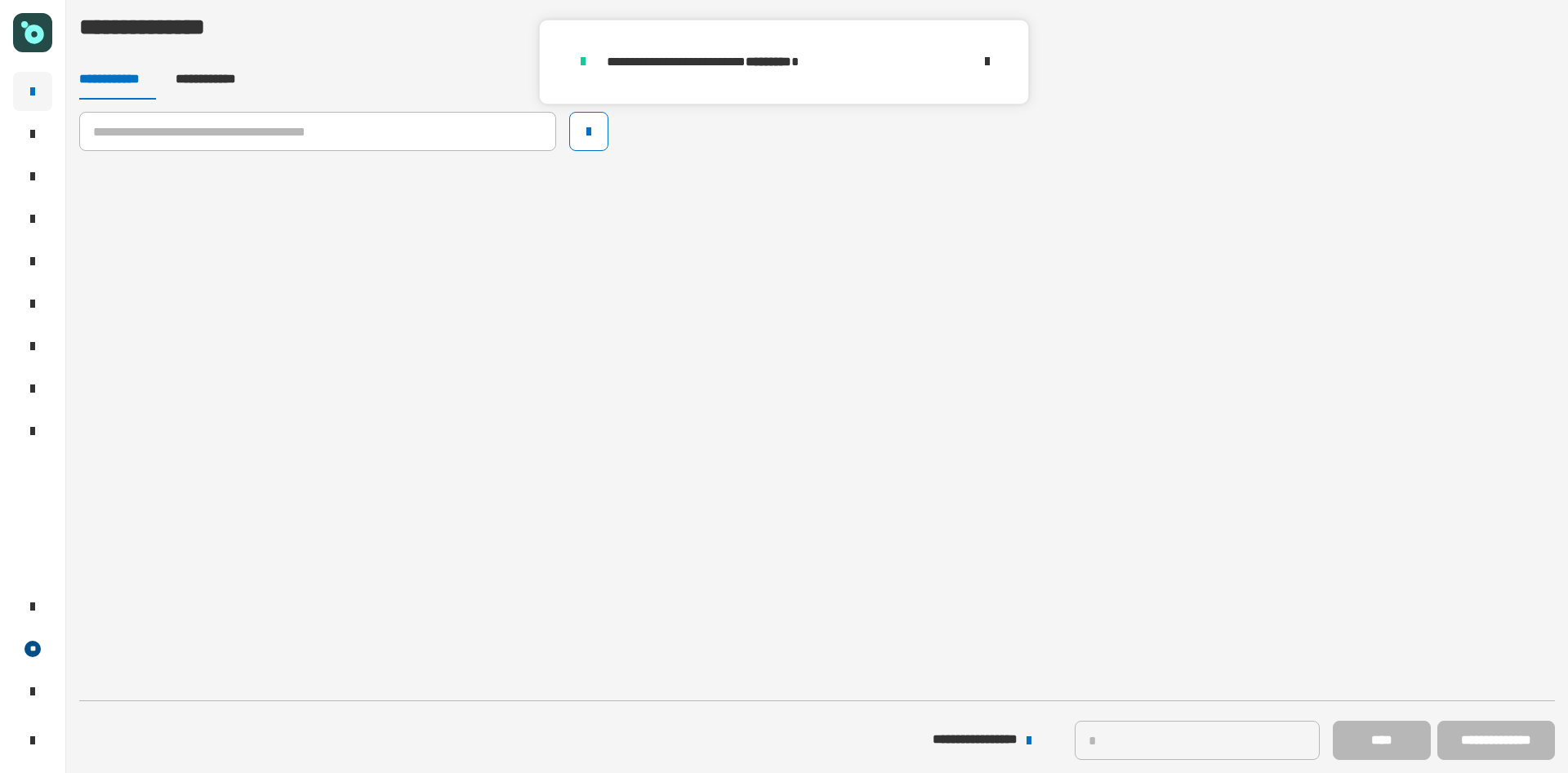 type 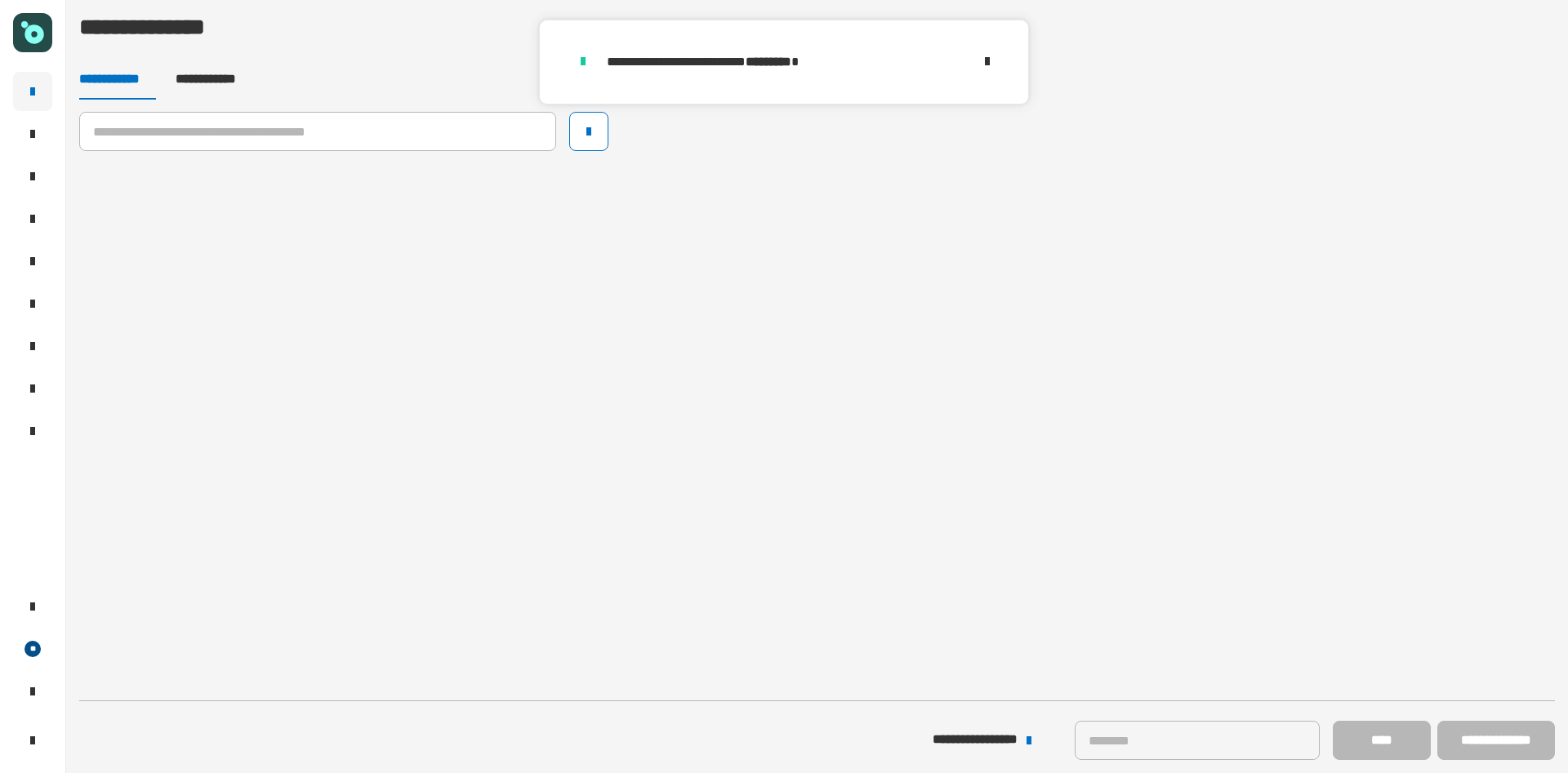 click 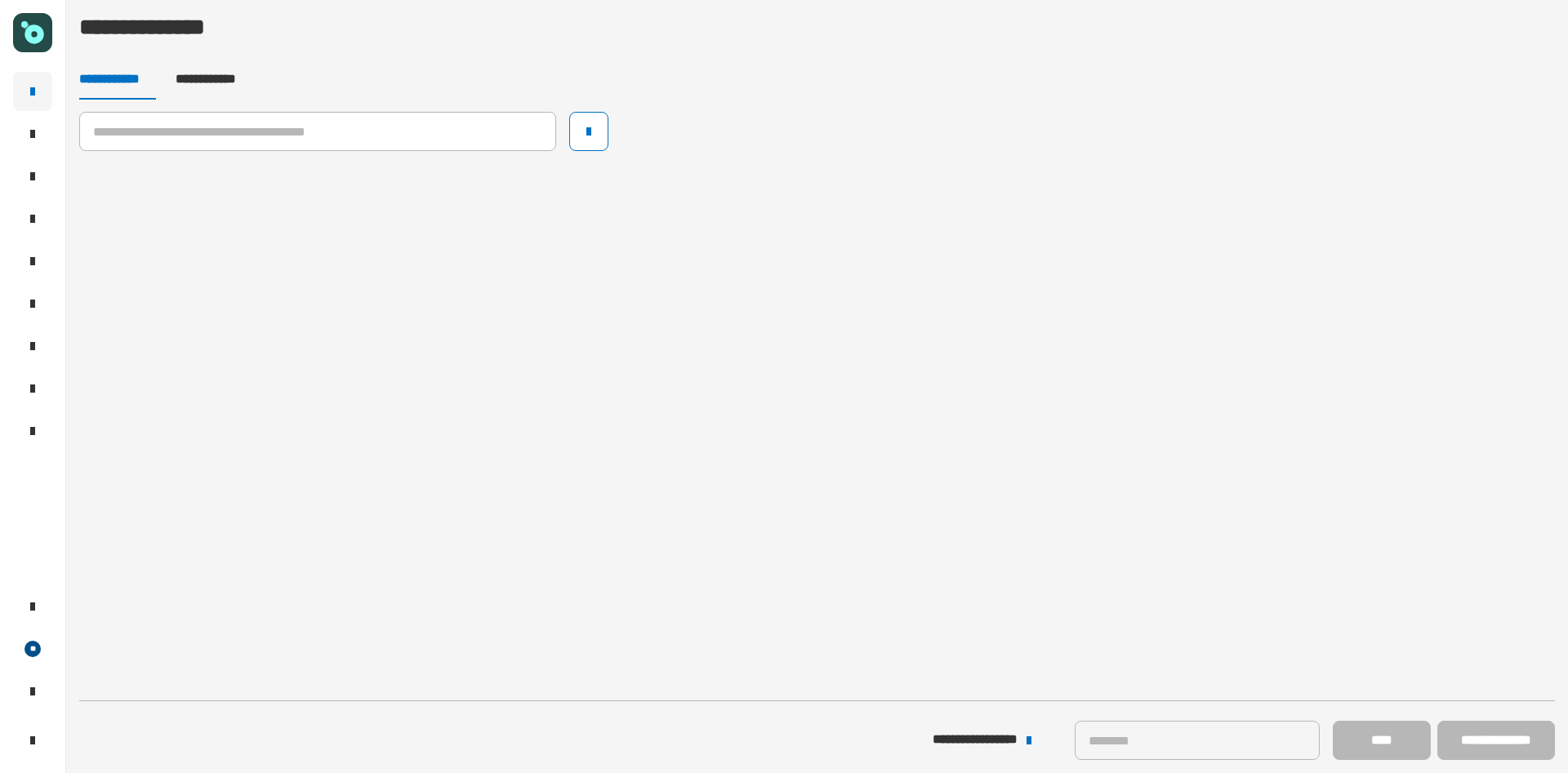 click 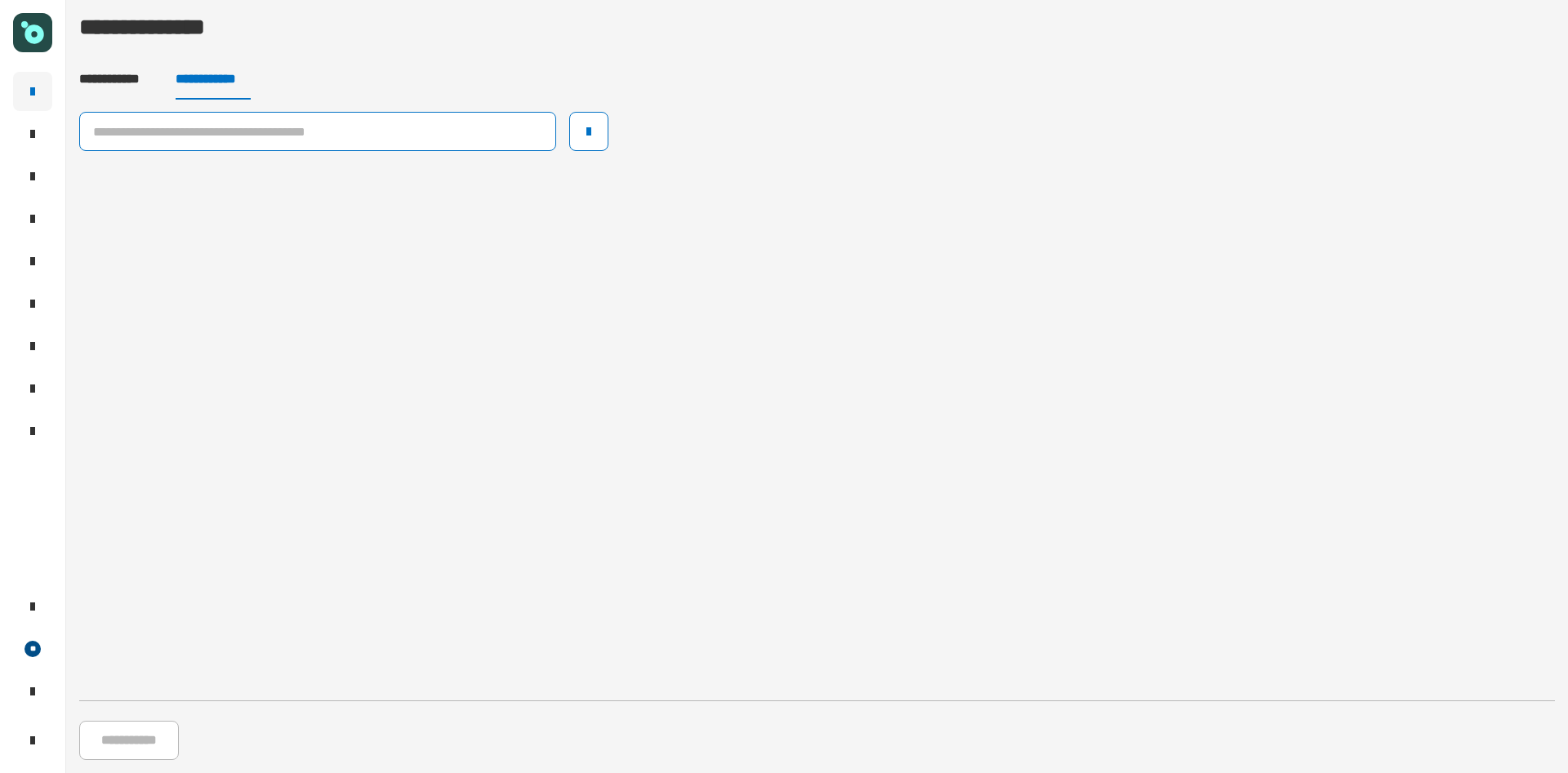 click 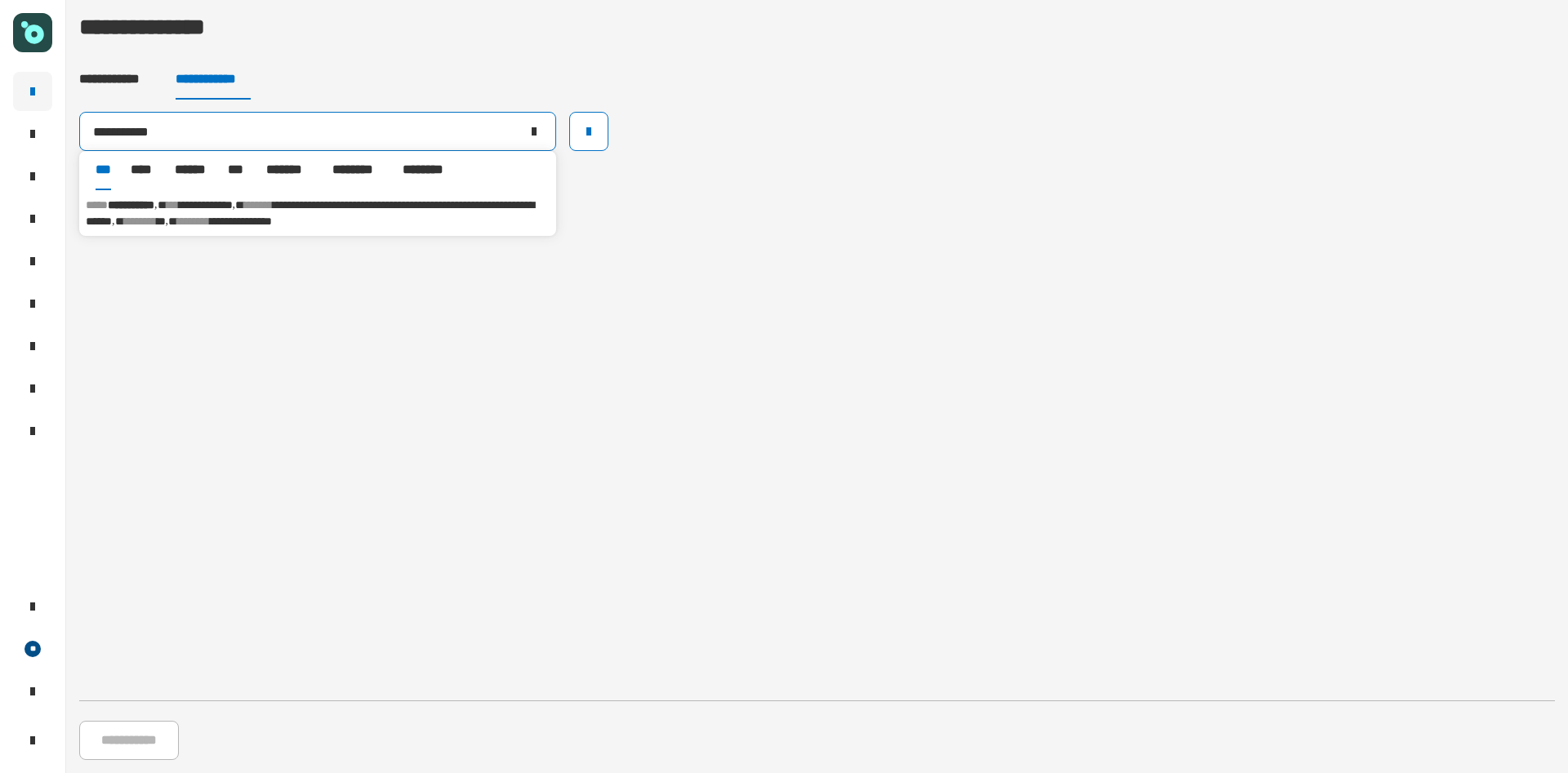 type on "**********" 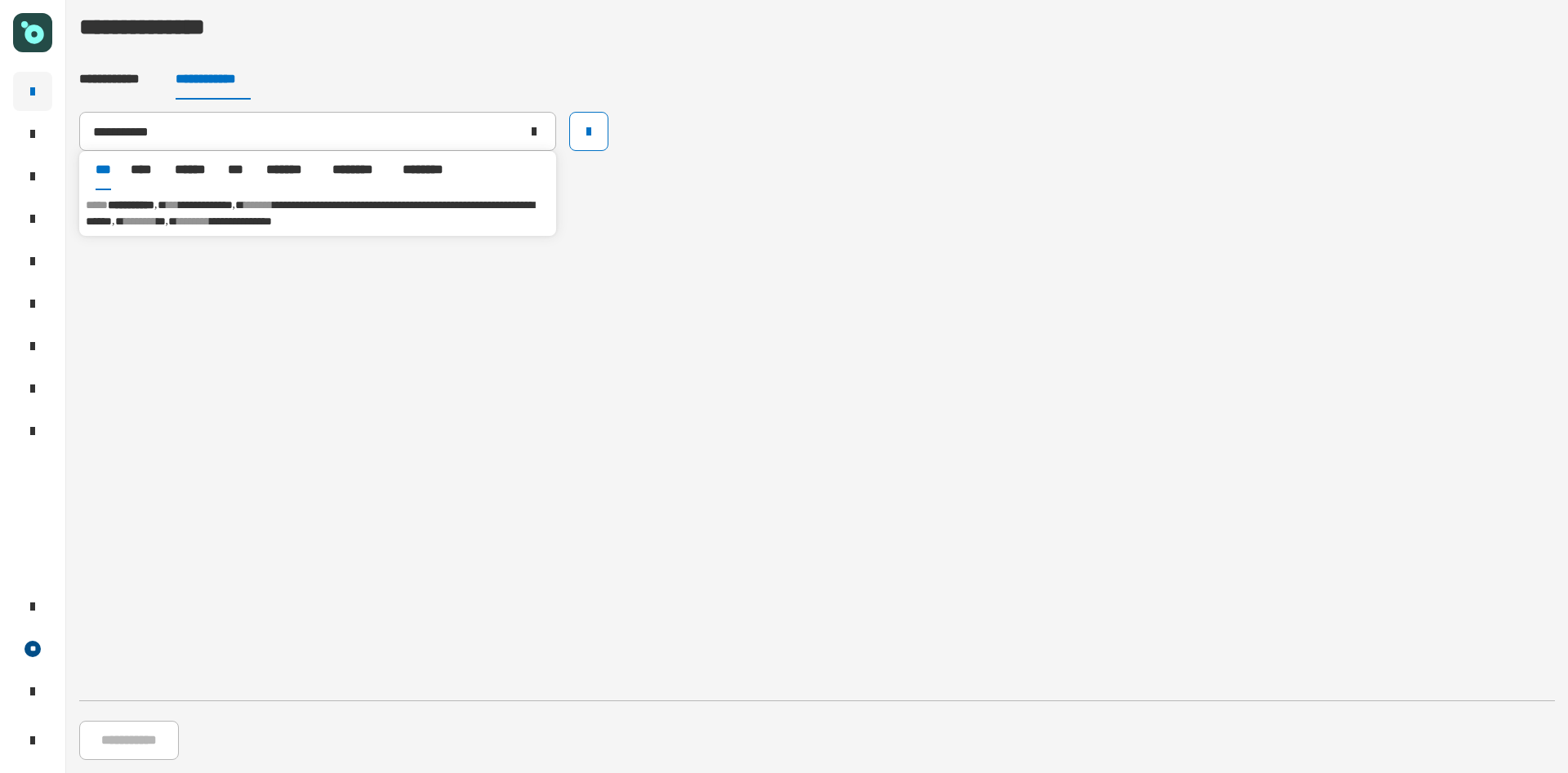 click on "**********" at bounding box center [318, 213] 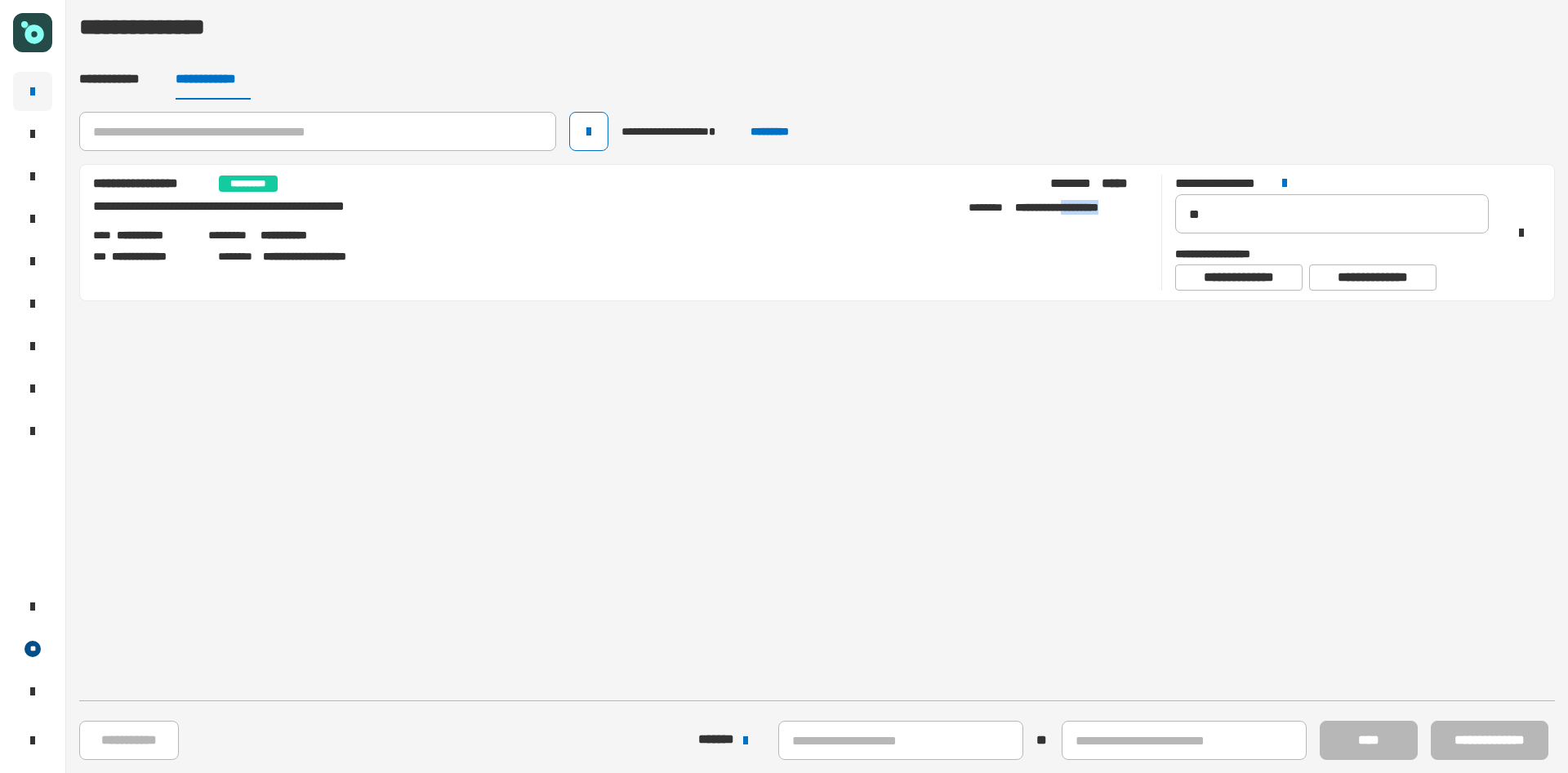 drag, startPoint x: 1136, startPoint y: 206, endPoint x: 1080, endPoint y: 215, distance: 56.7186 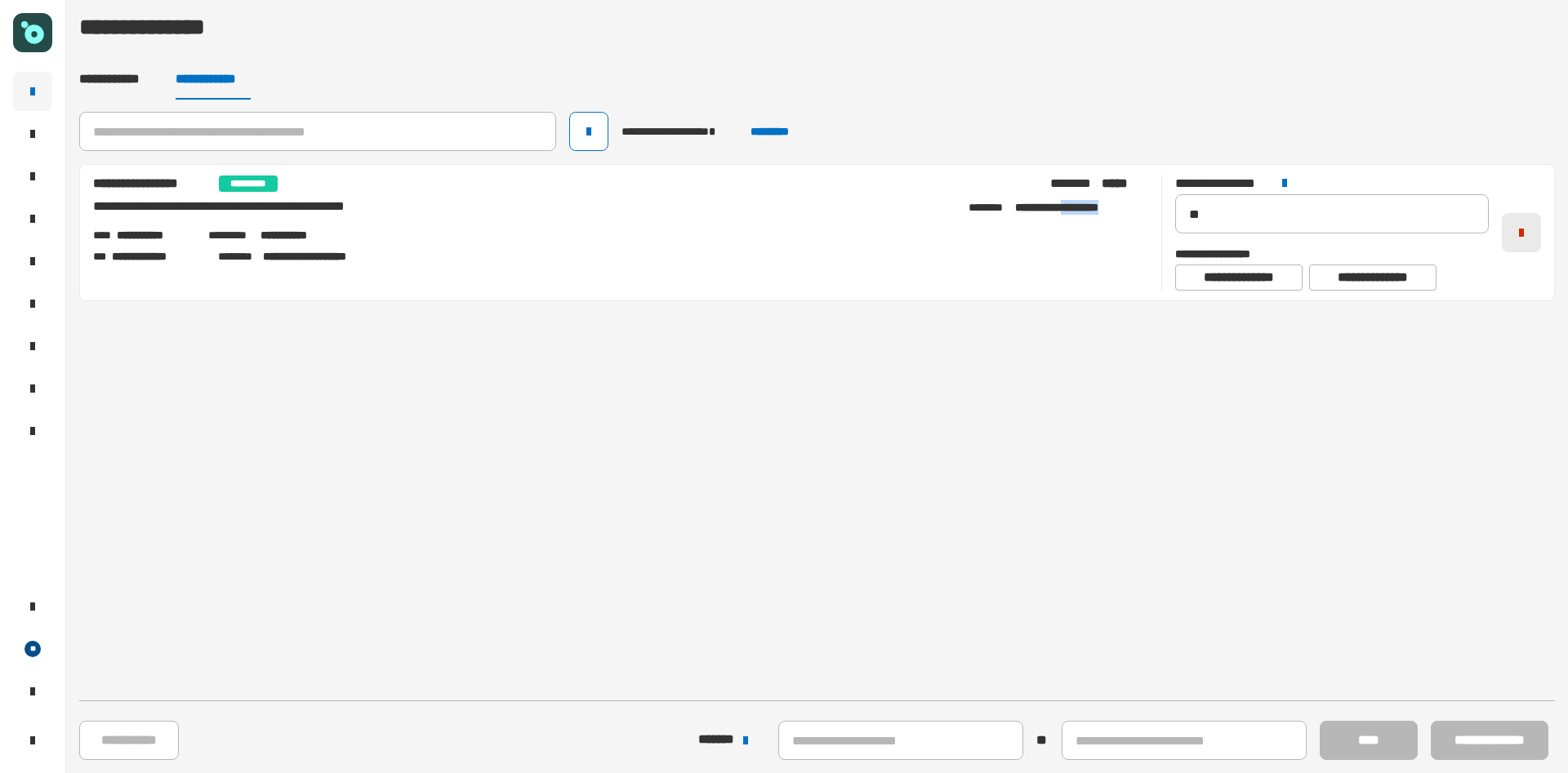 click 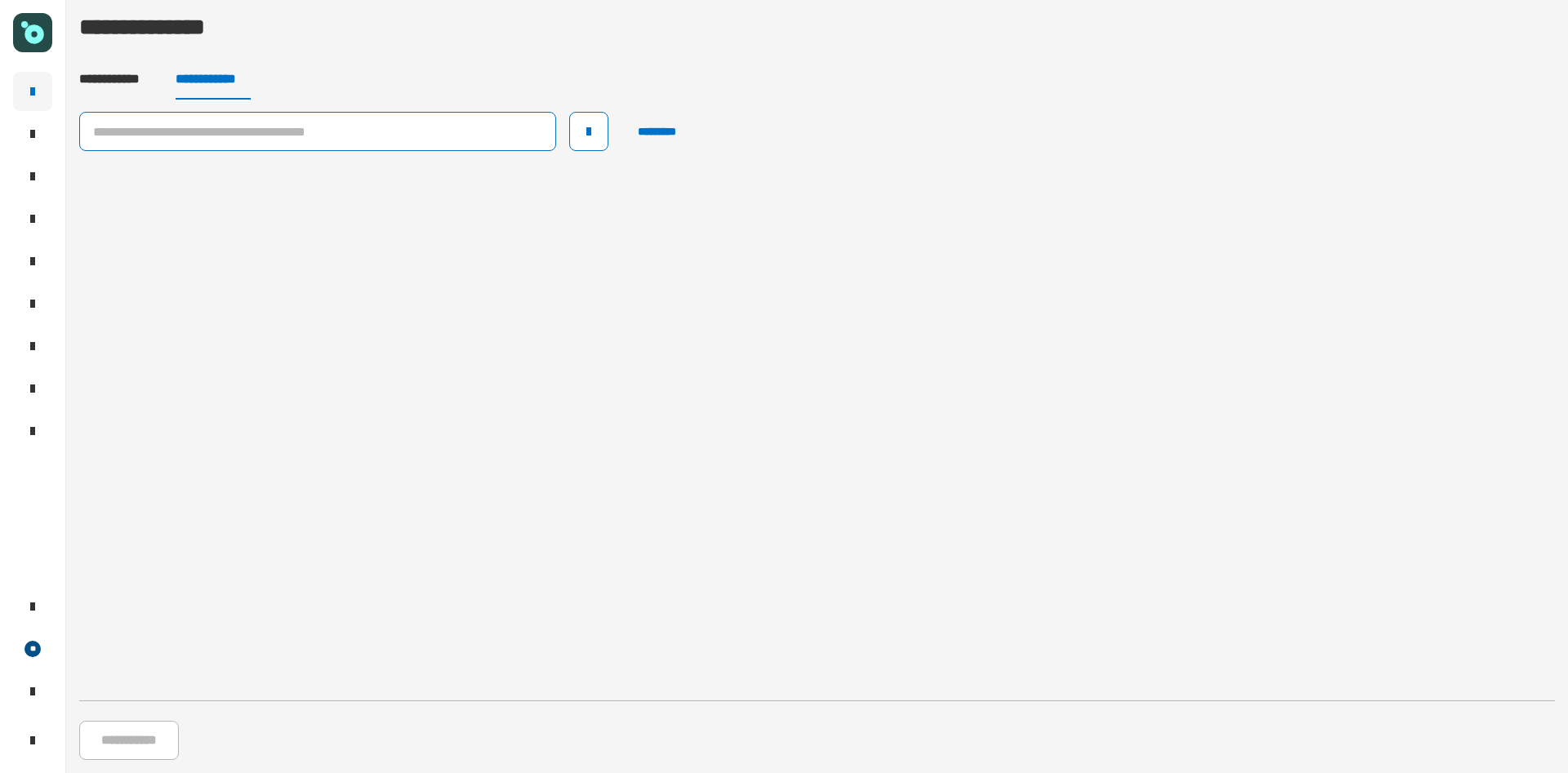 click 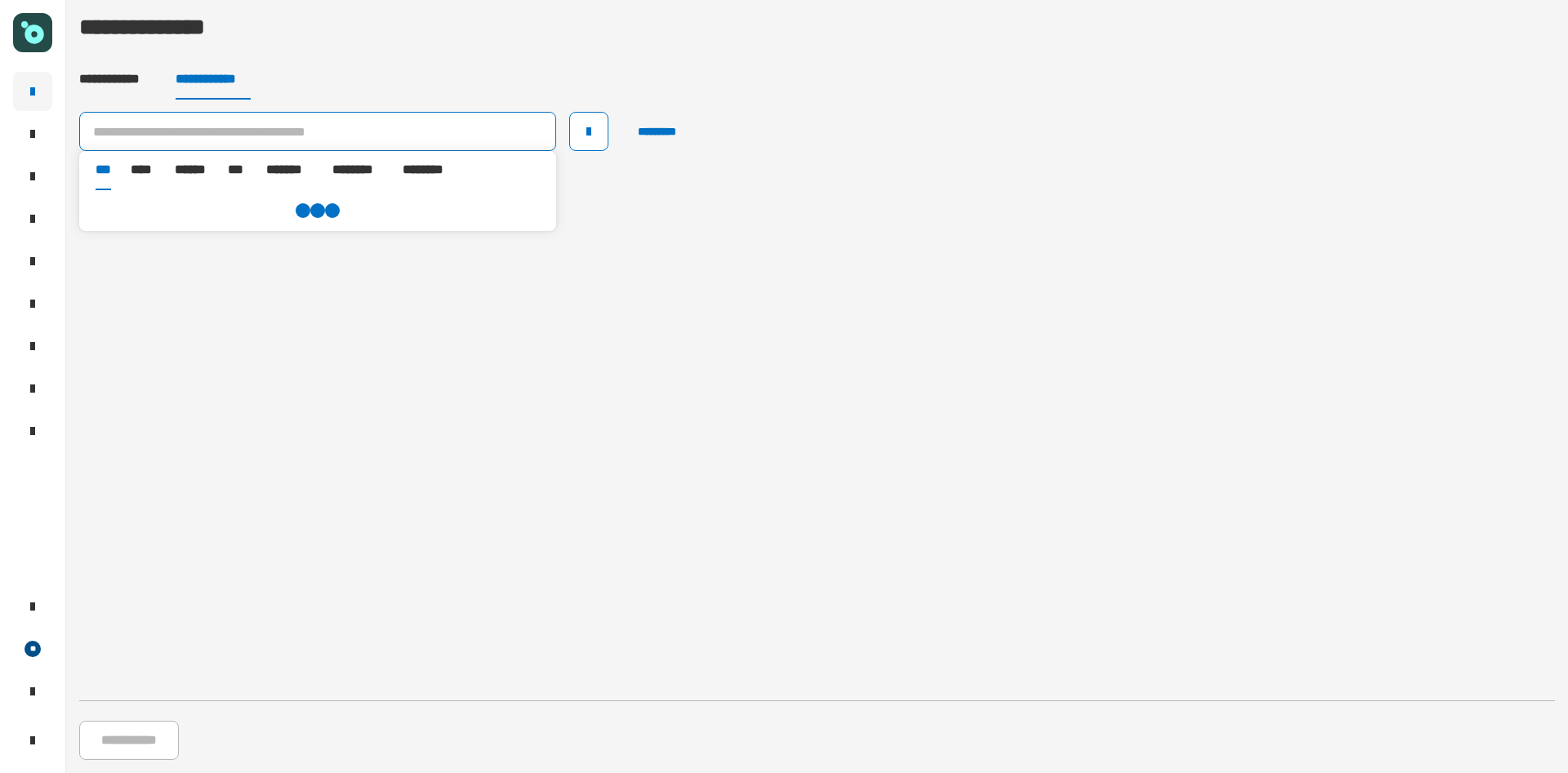 paste on "**********" 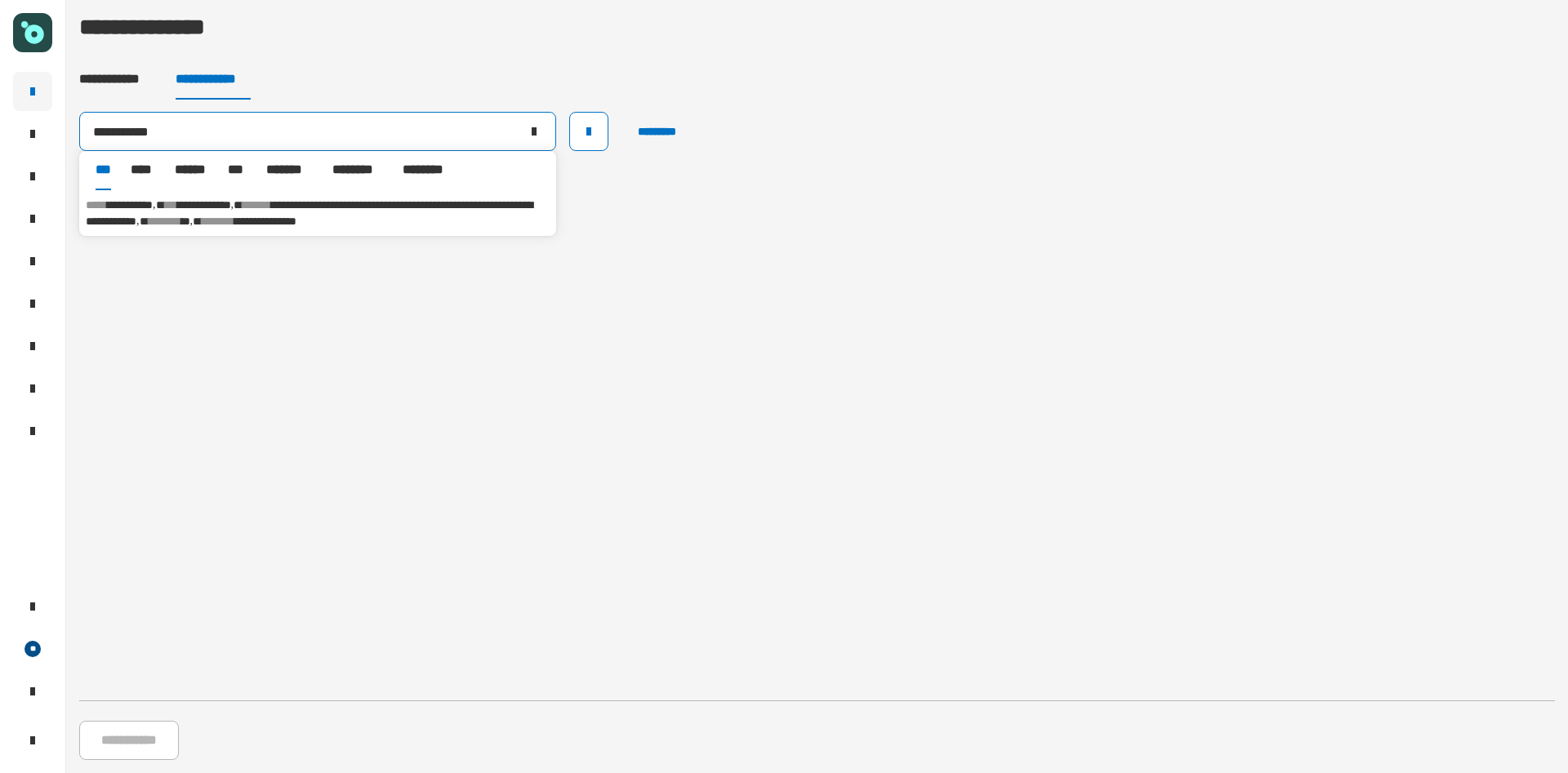 type on "**********" 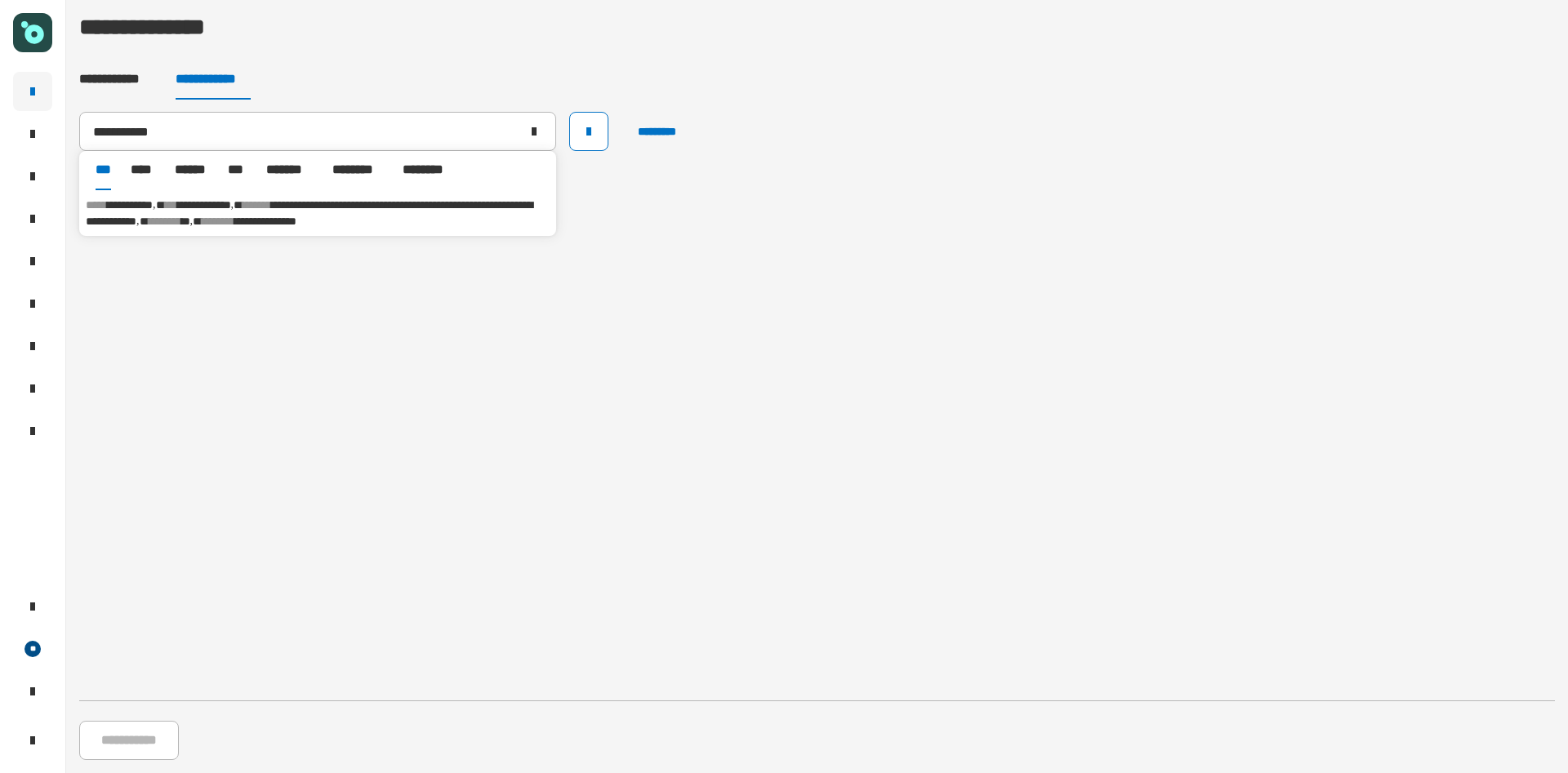 click on "**********" at bounding box center (309, 213) 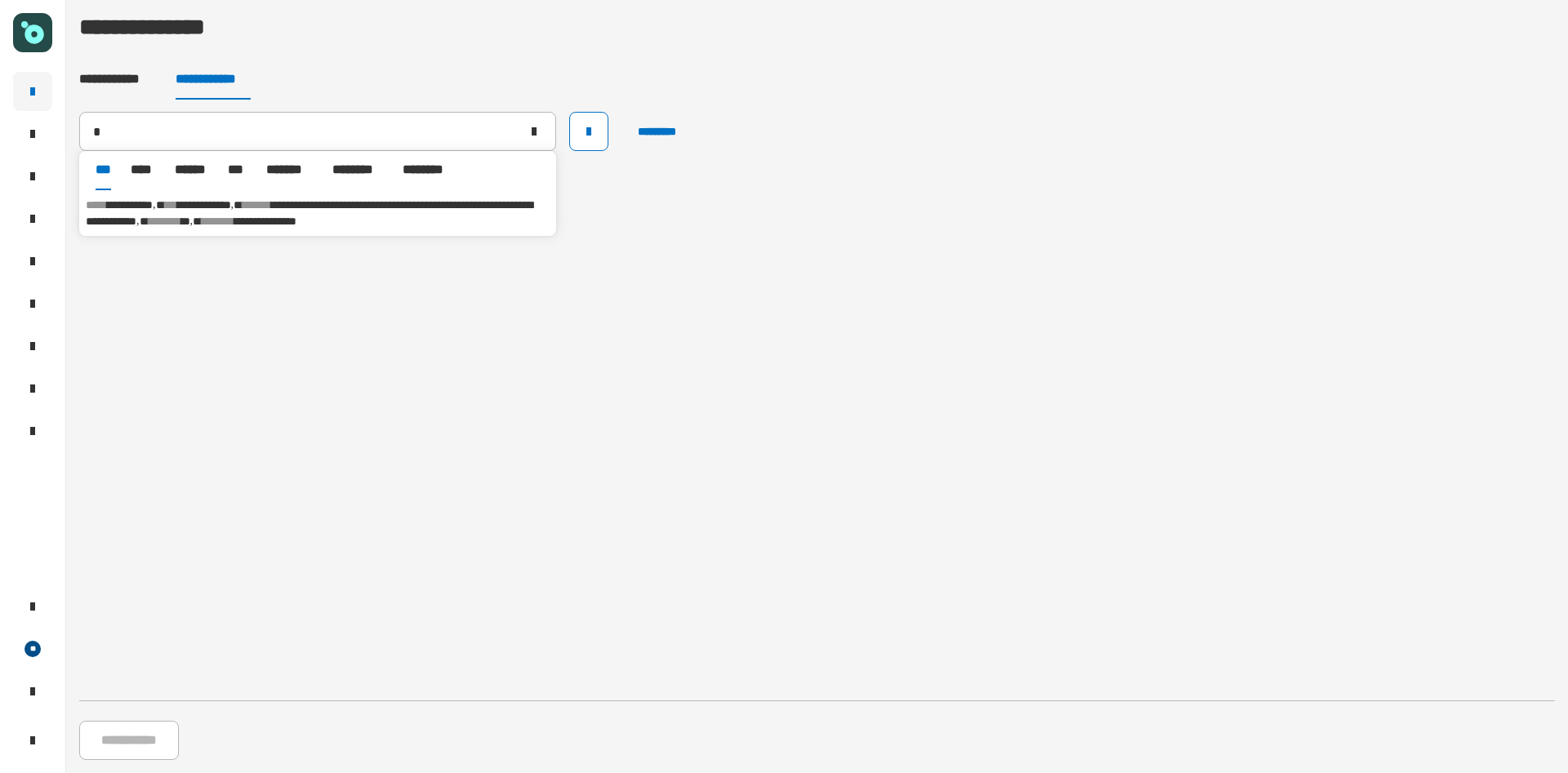 type on "**********" 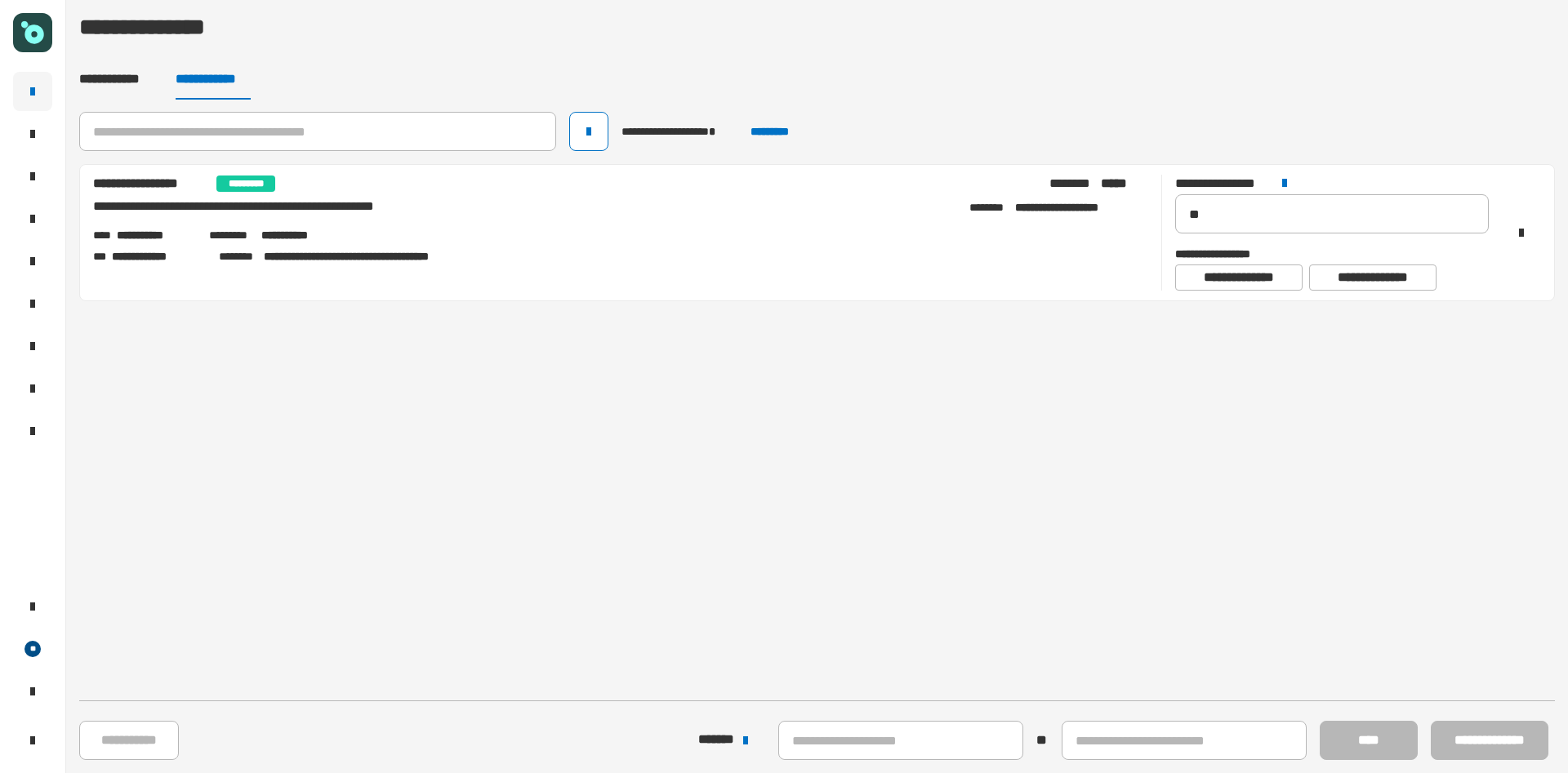 click on "**********" 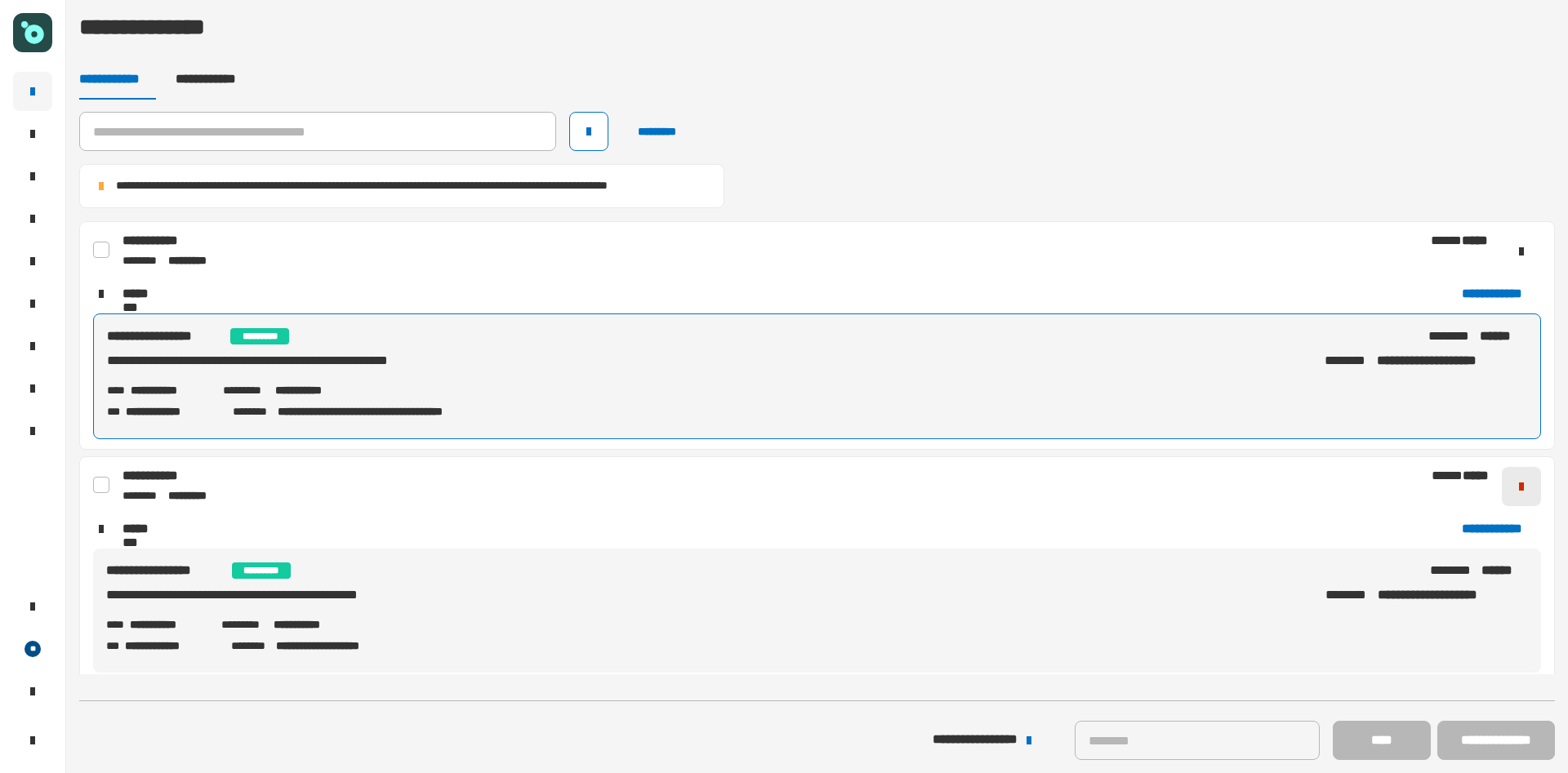 click 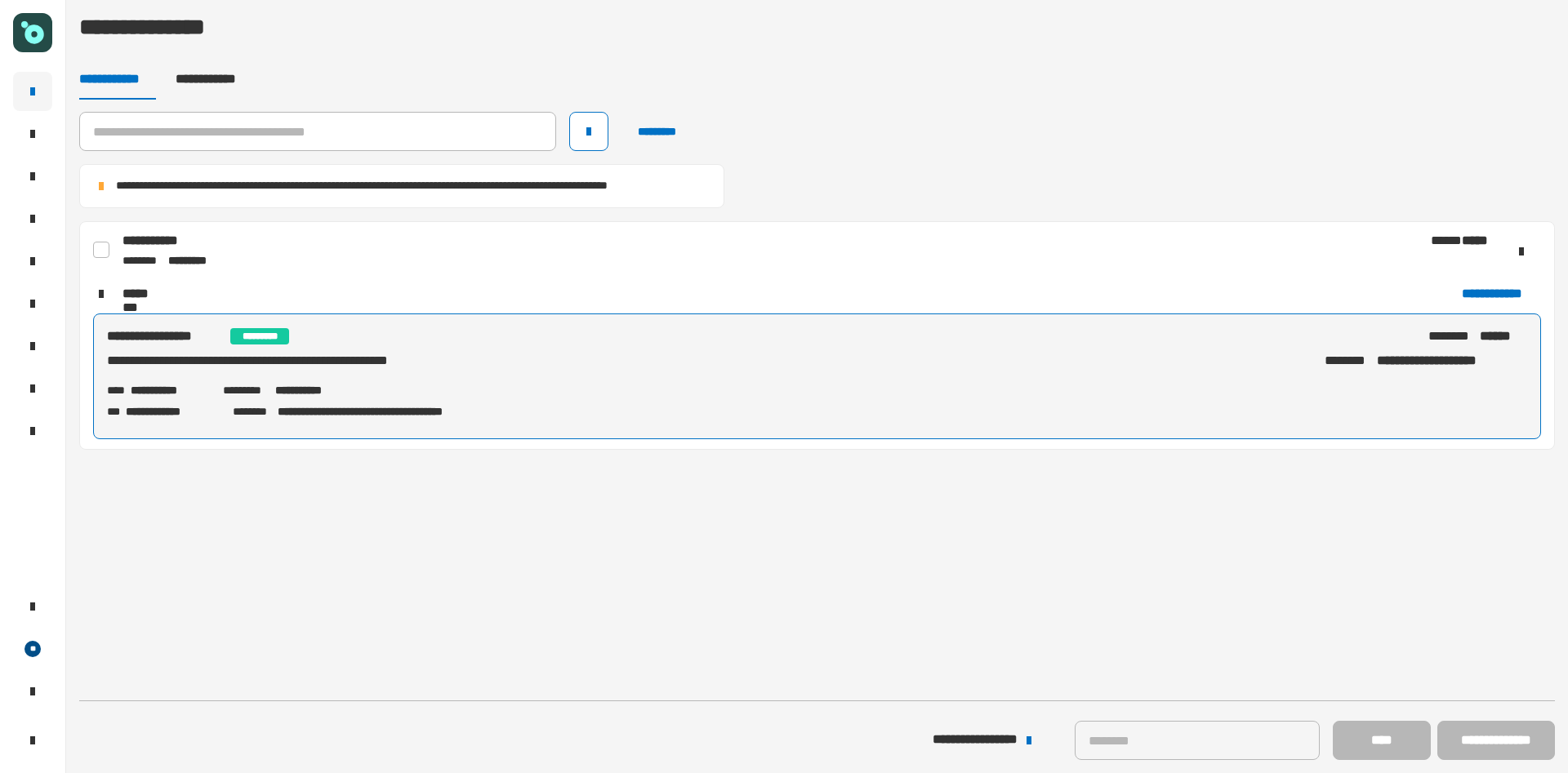 click 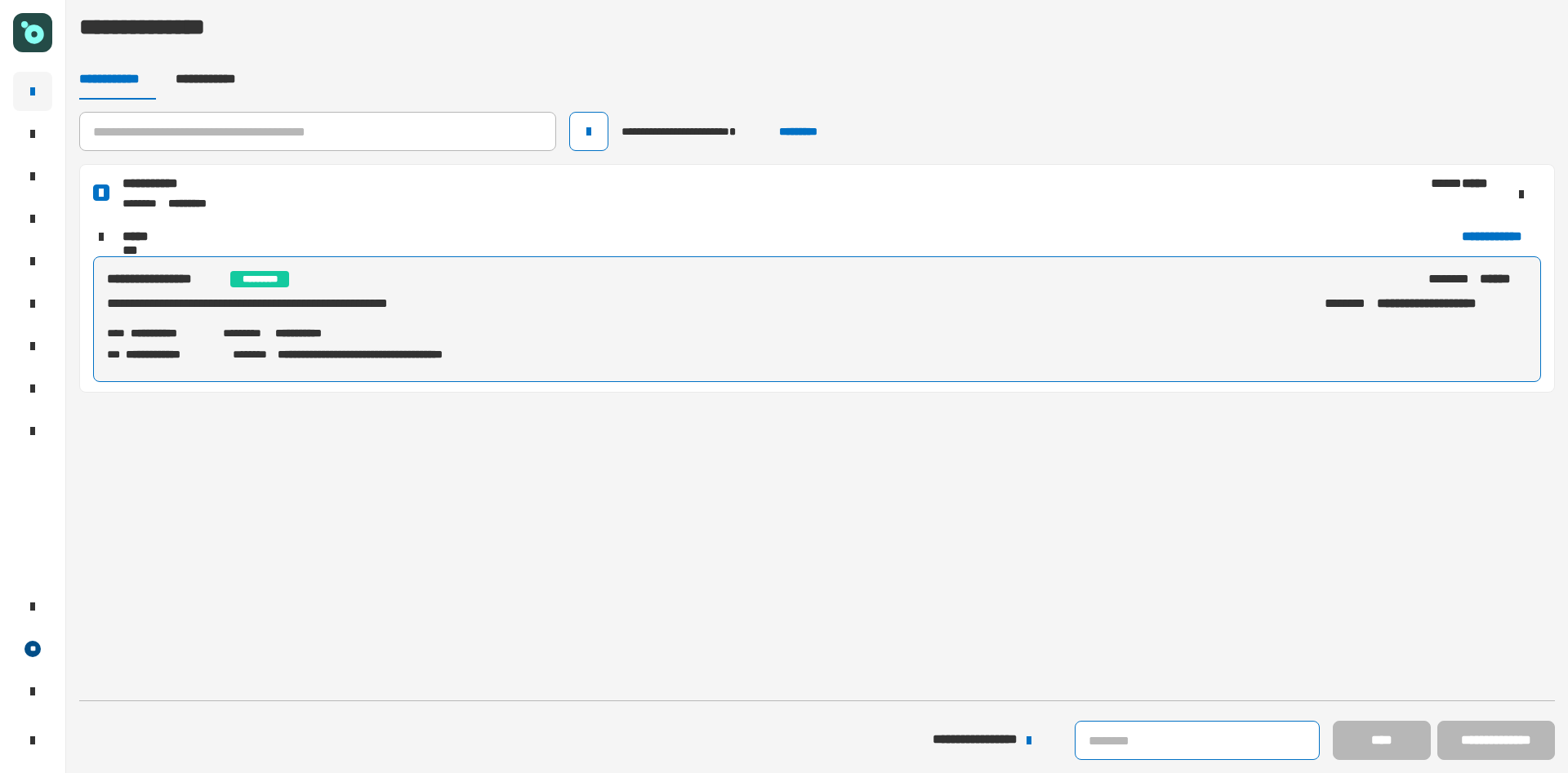 click 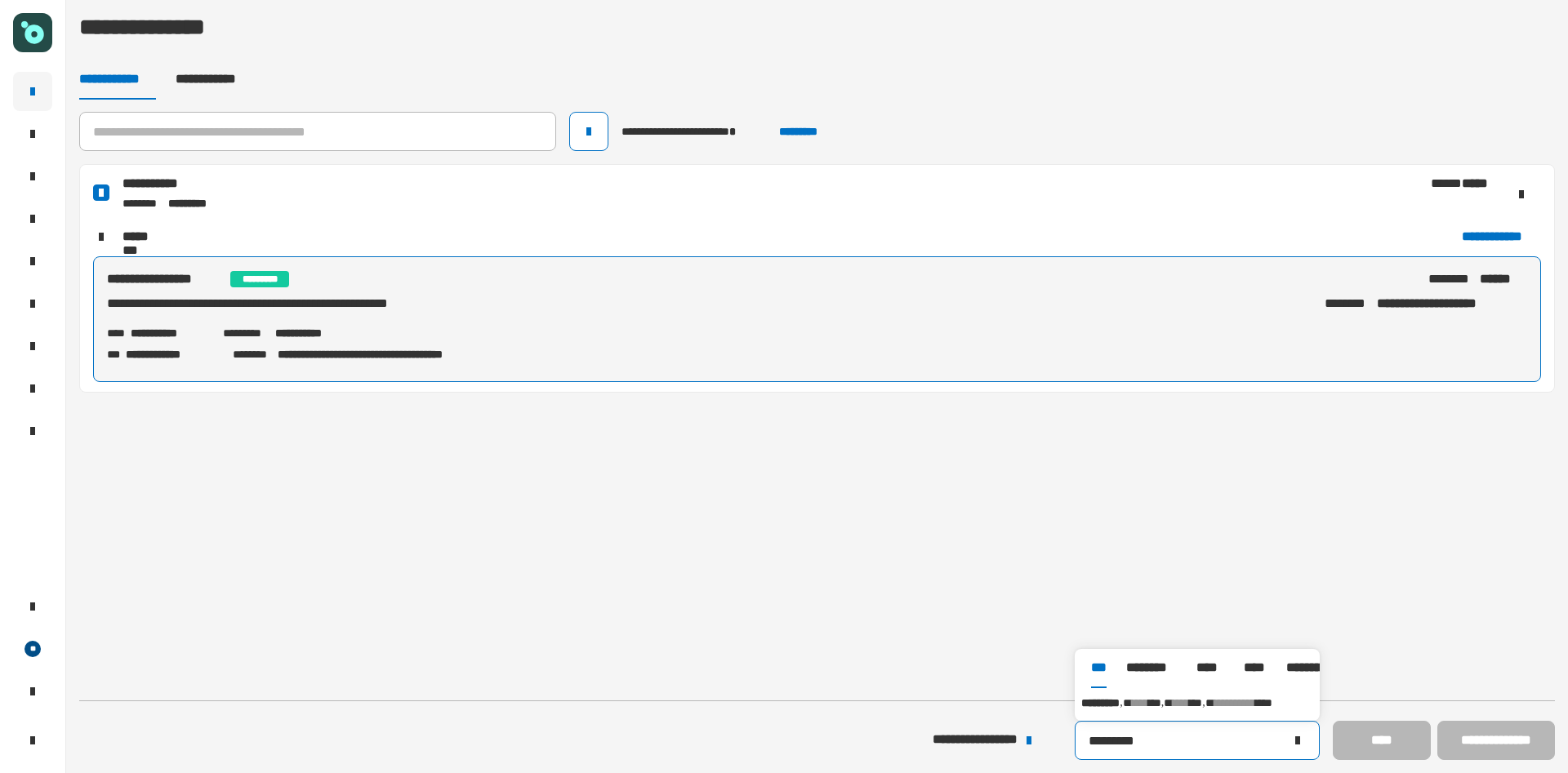 type on "*********" 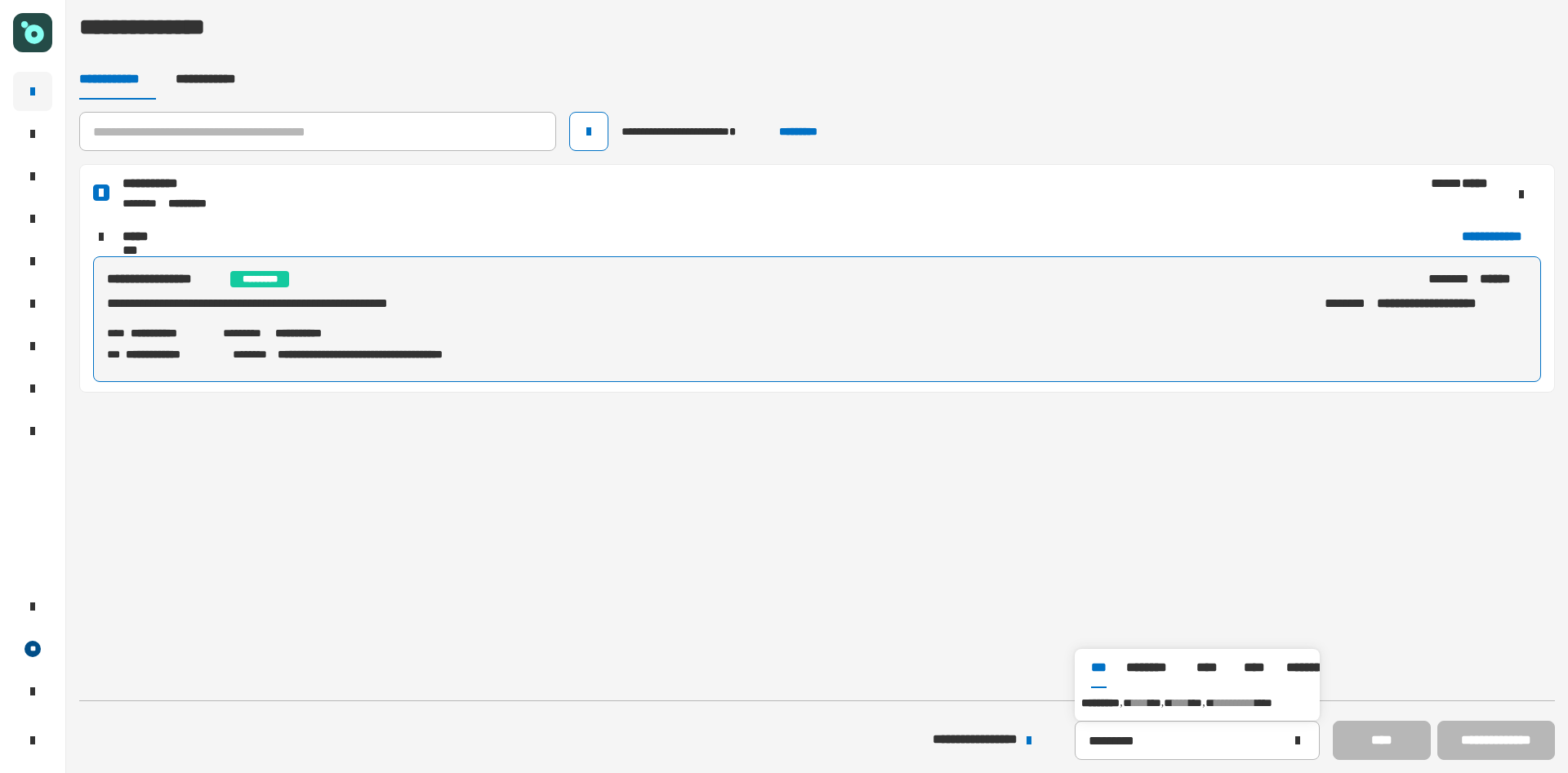 click on "**********" at bounding box center [1197, 703] 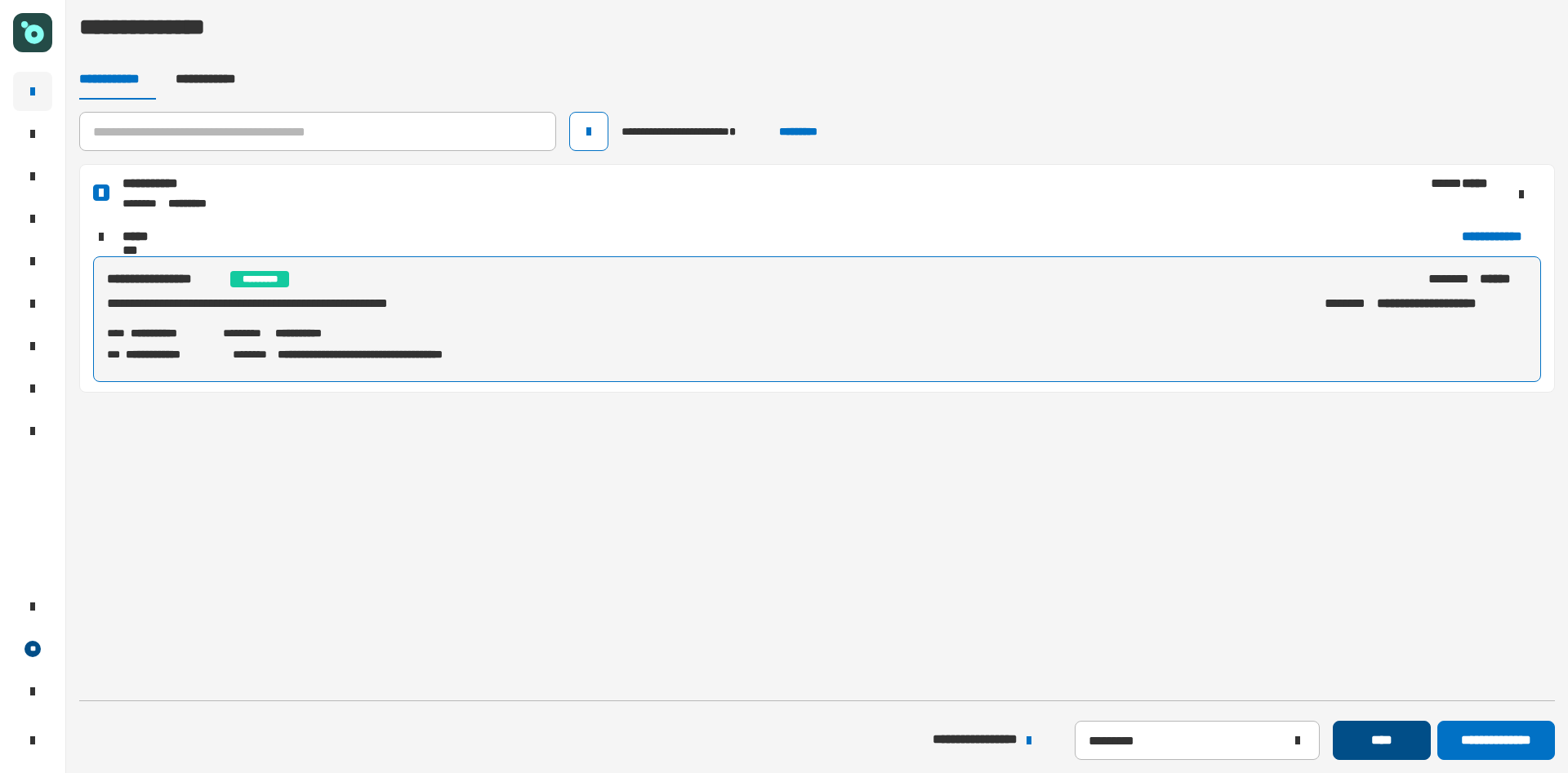 click on "****" 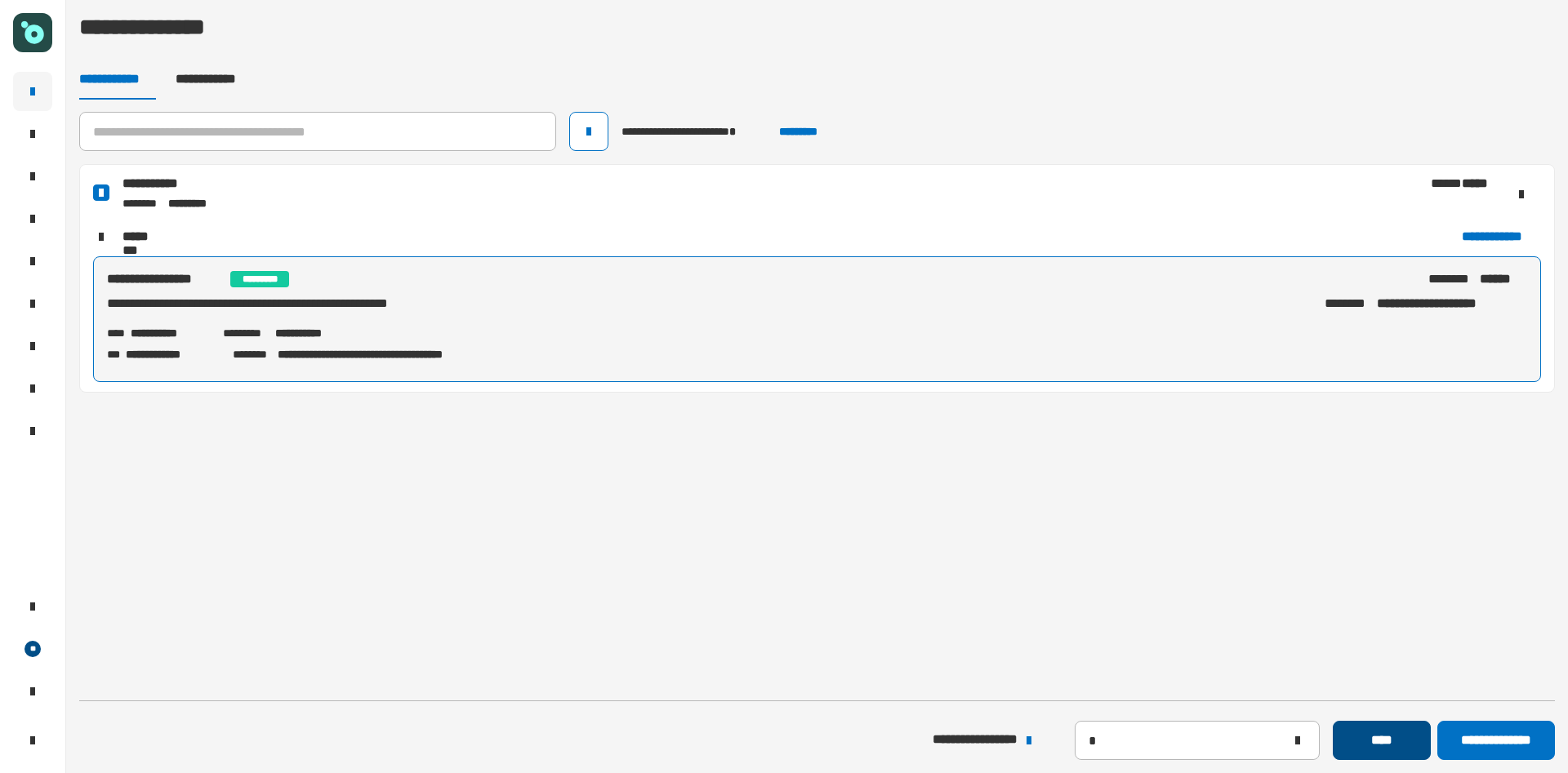 type 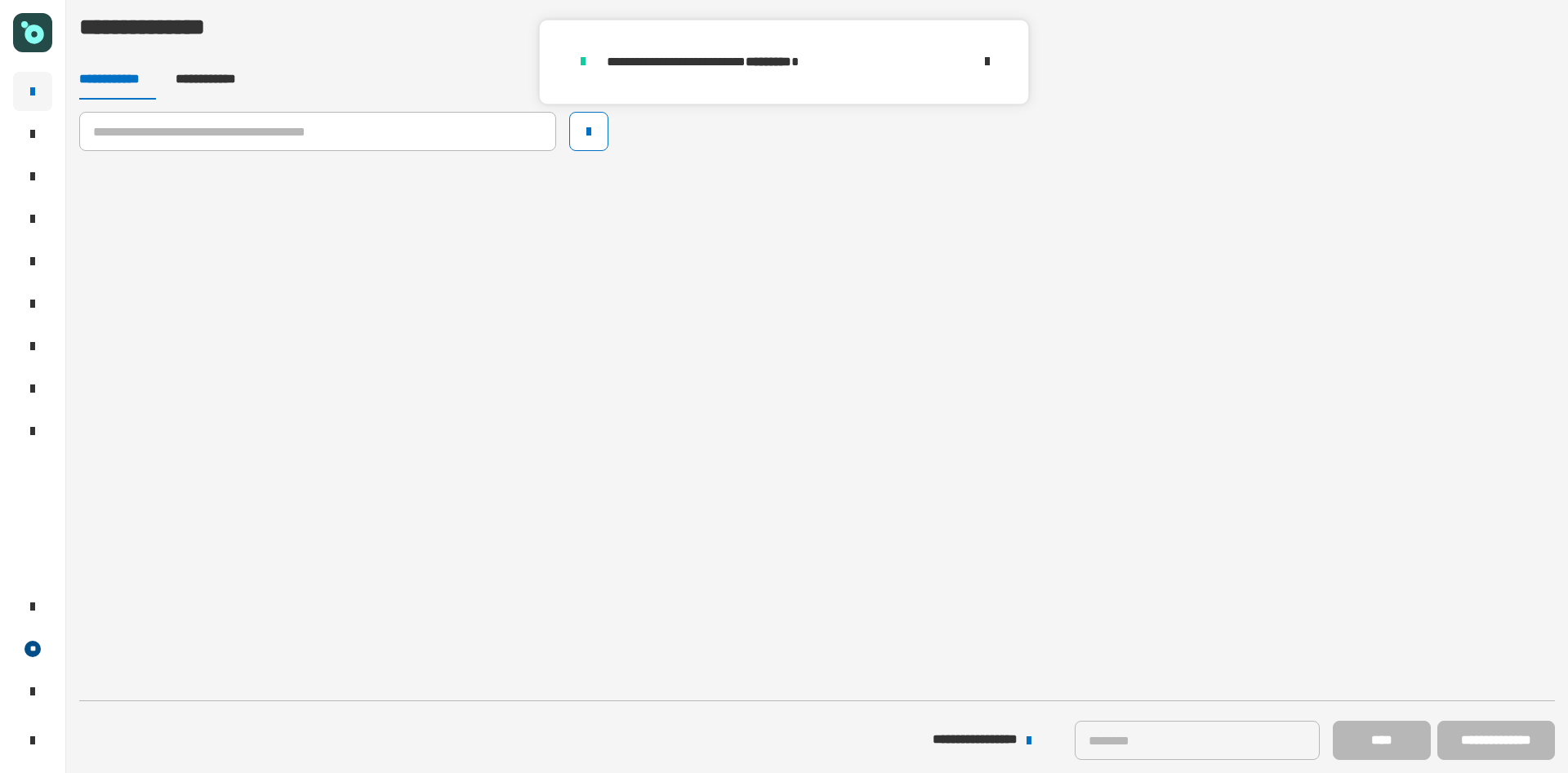 click 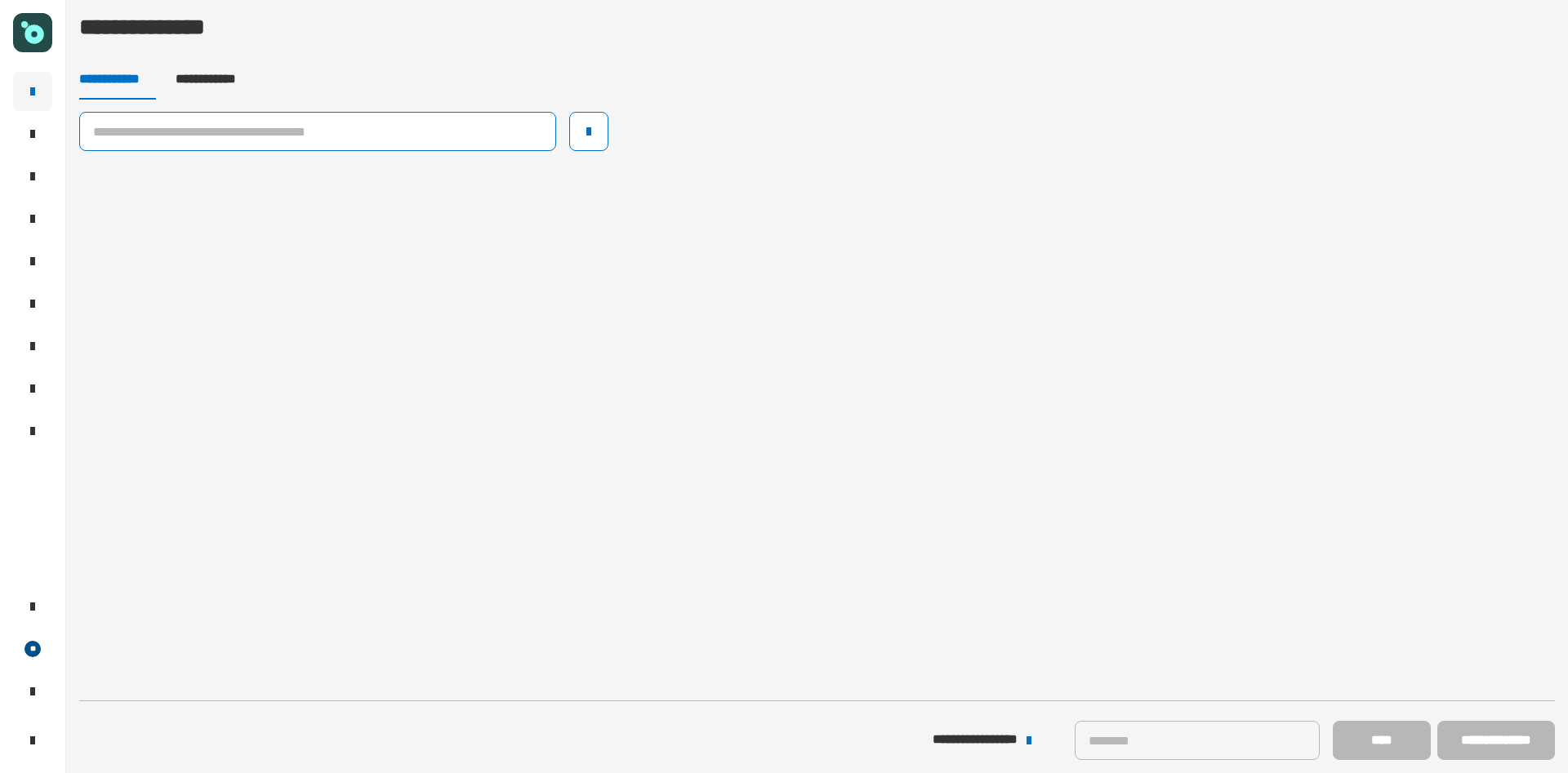 click 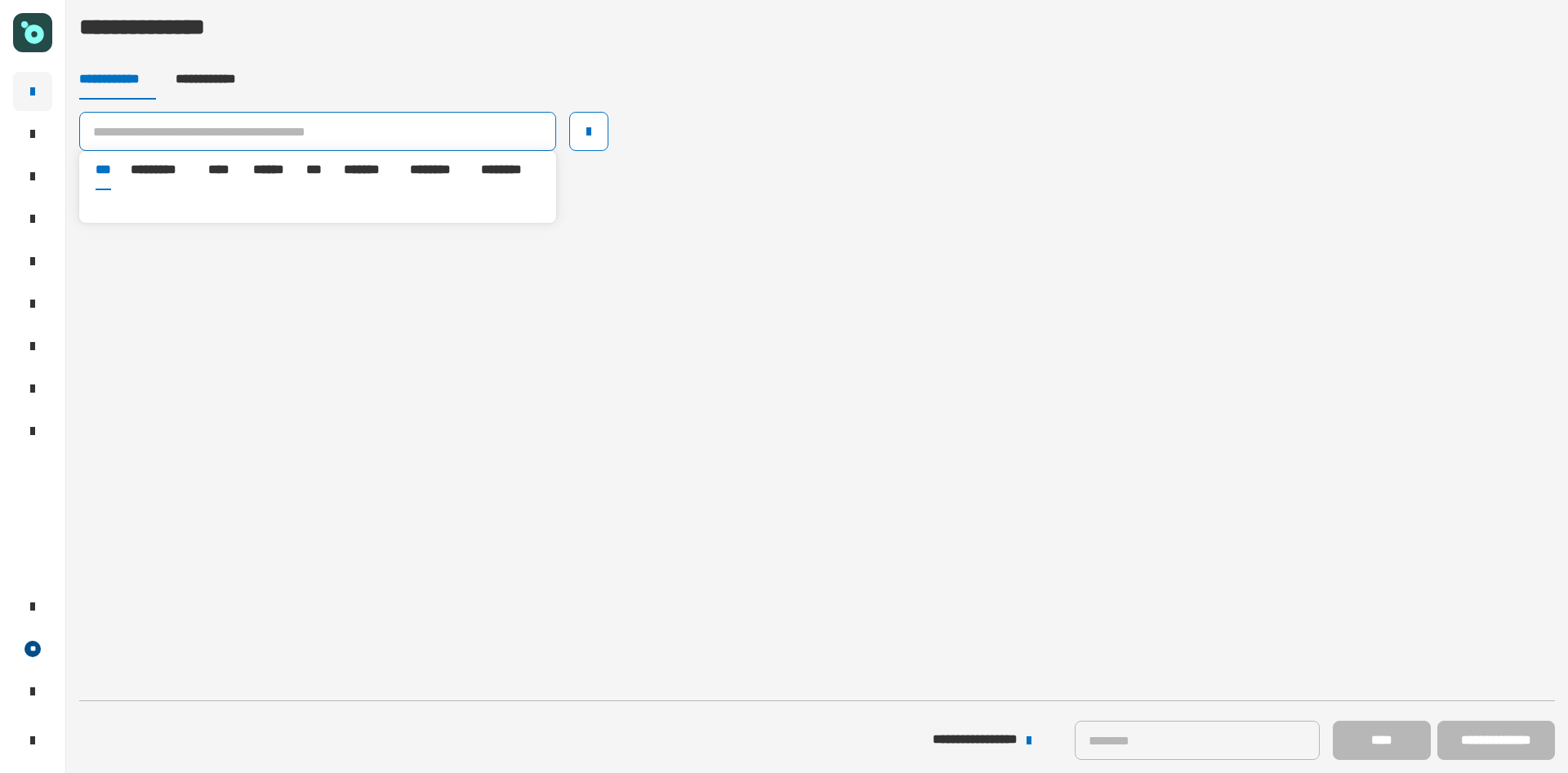 paste on "**********" 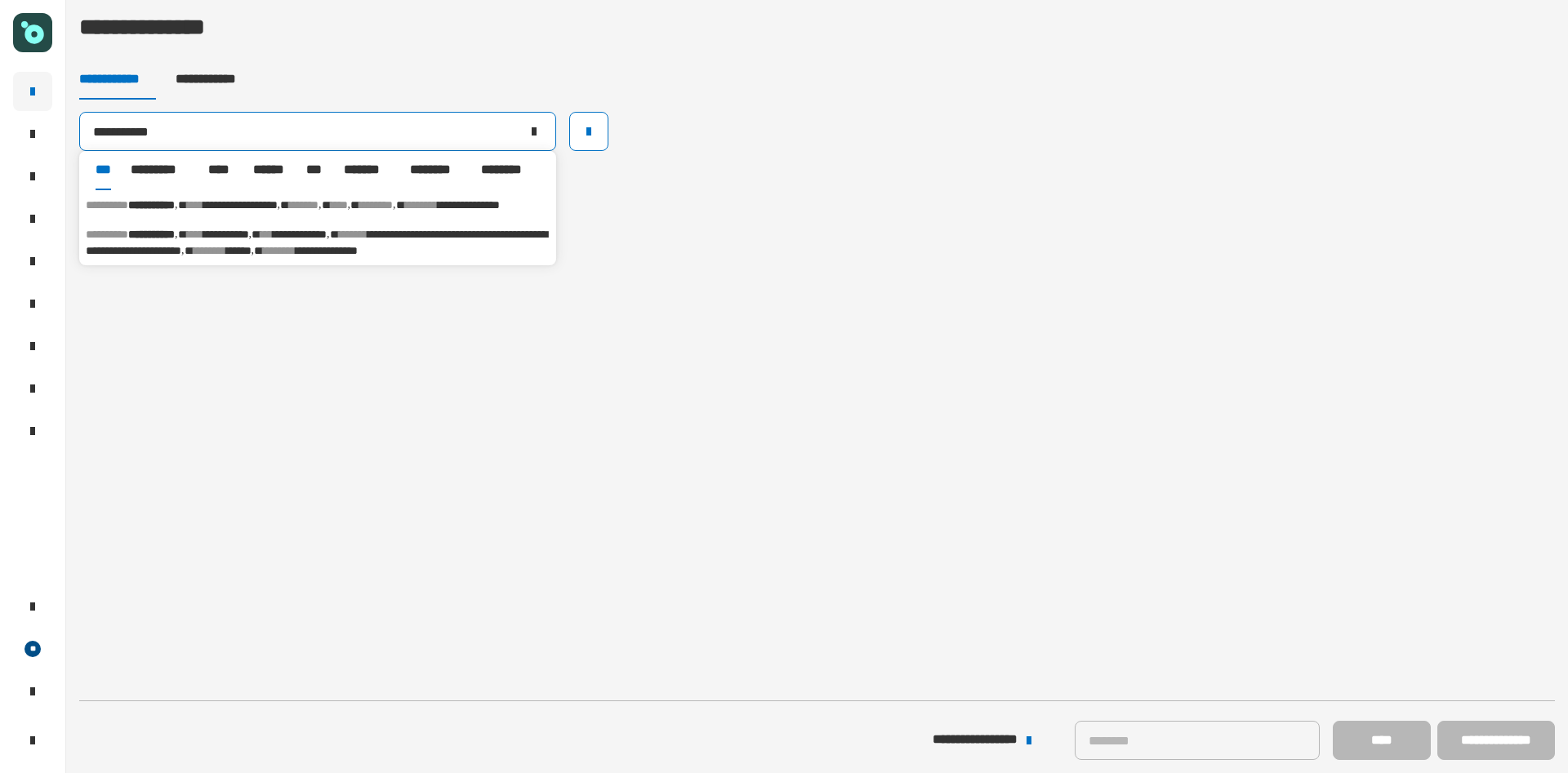type on "**********" 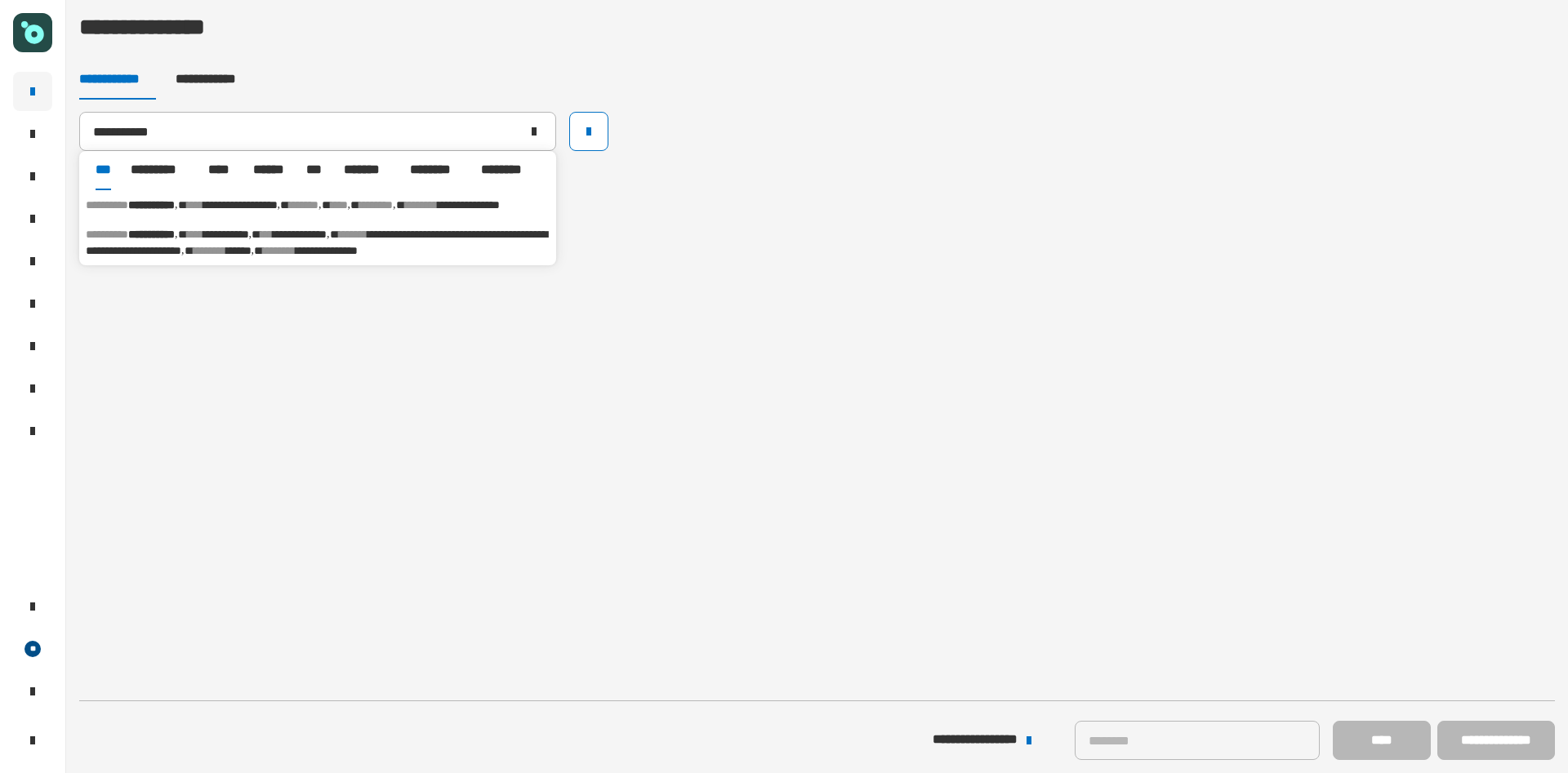 click on "**********" at bounding box center [318, 205] 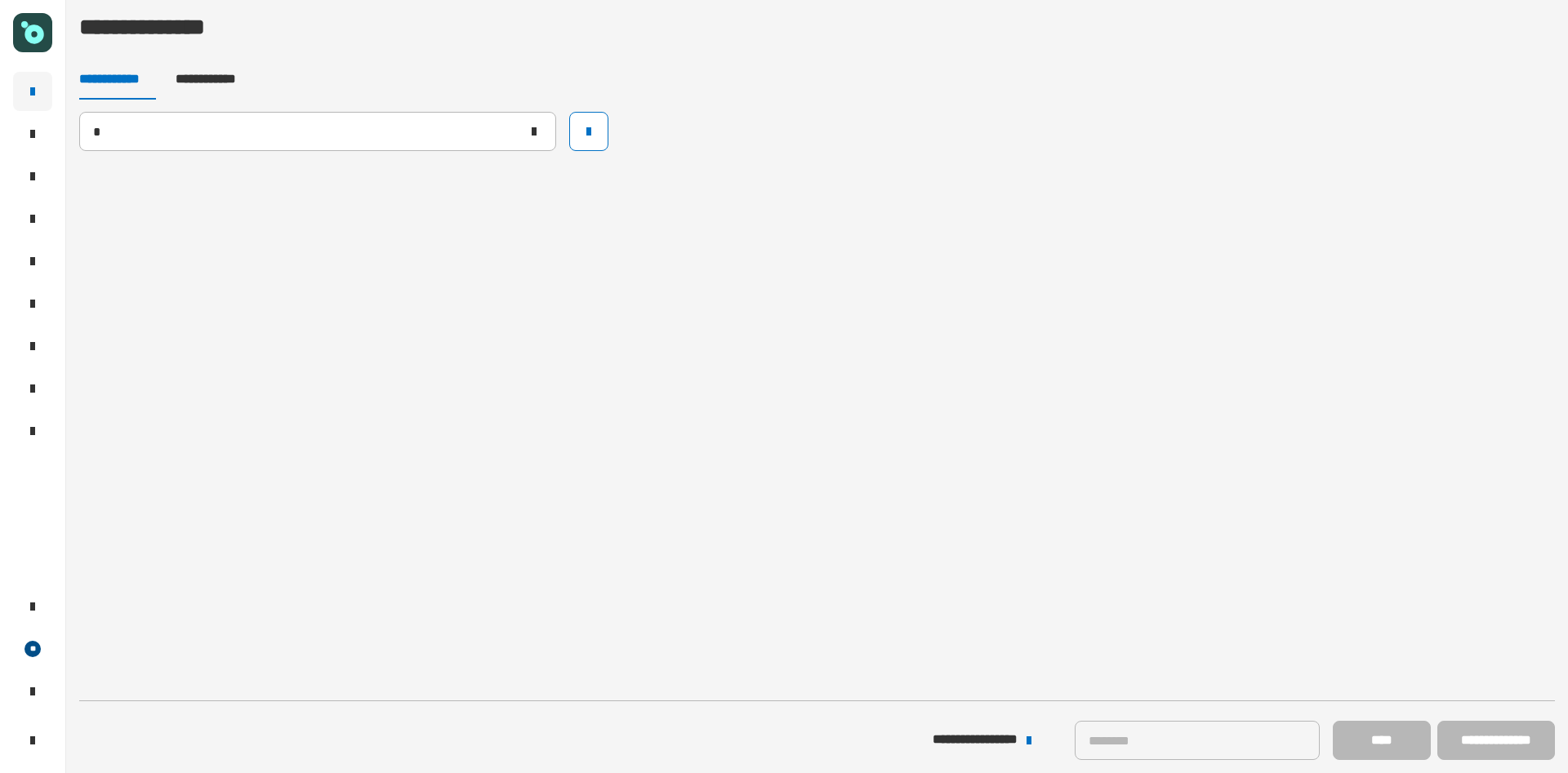 type 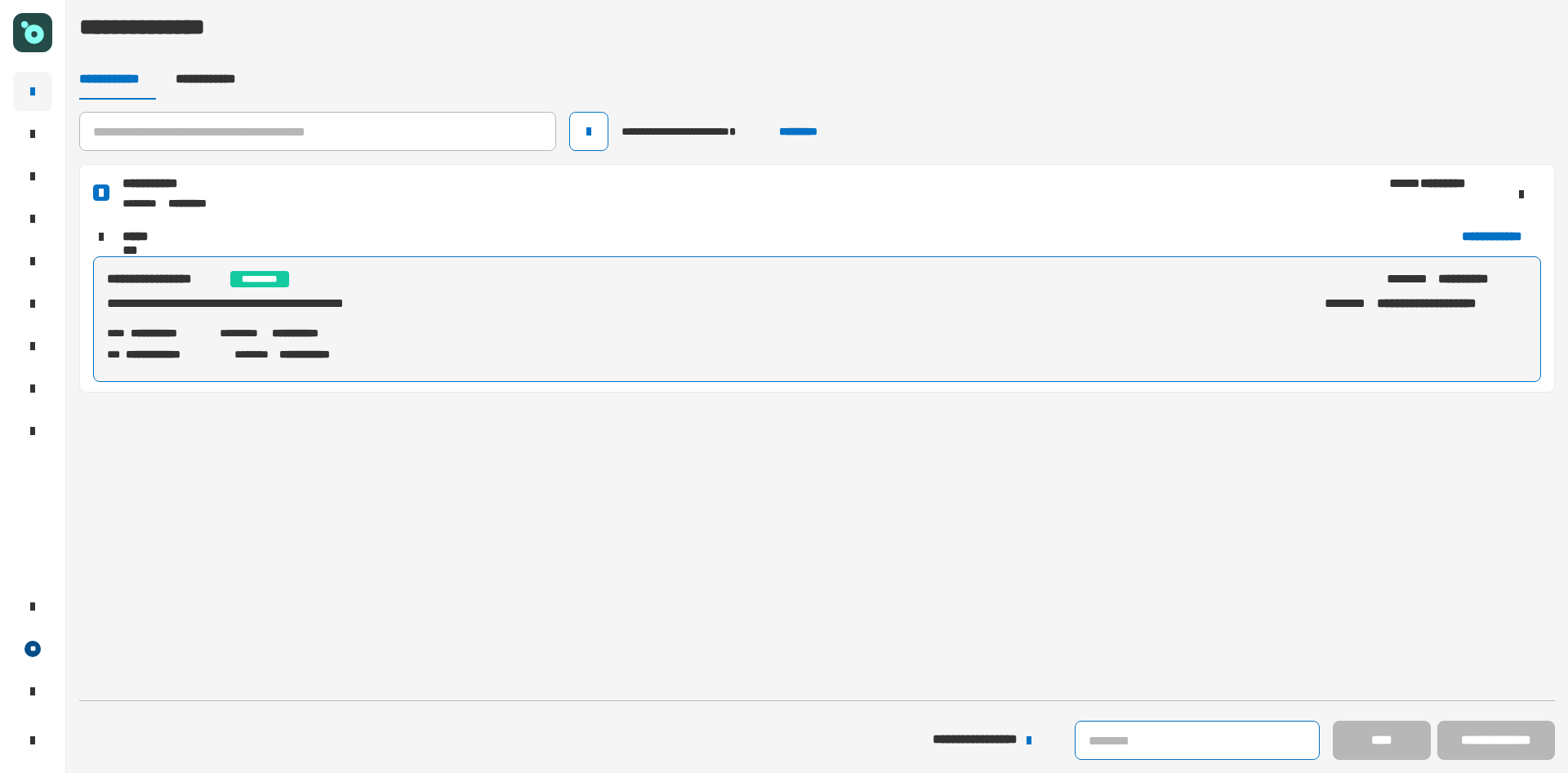click 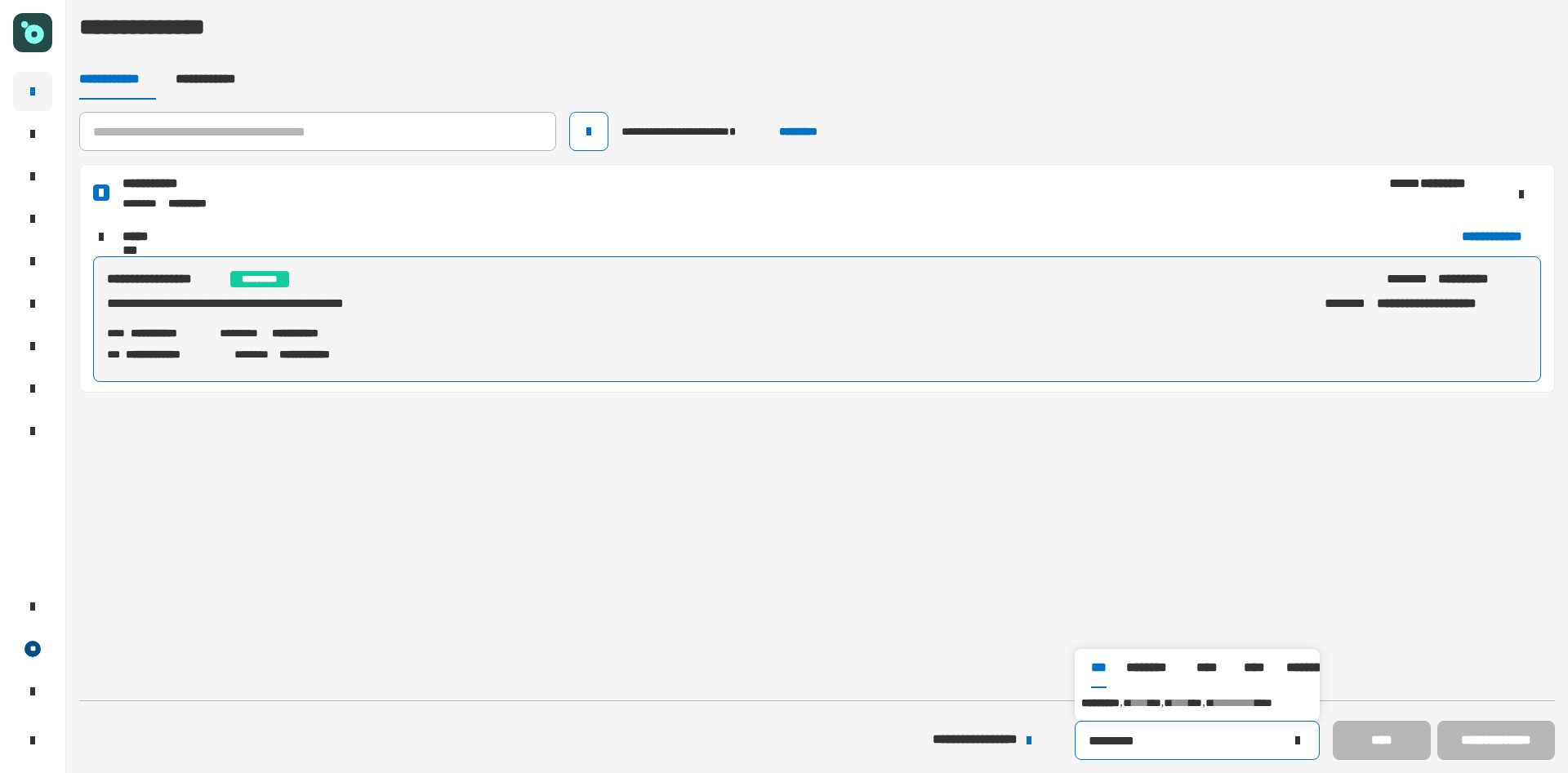 type on "*********" 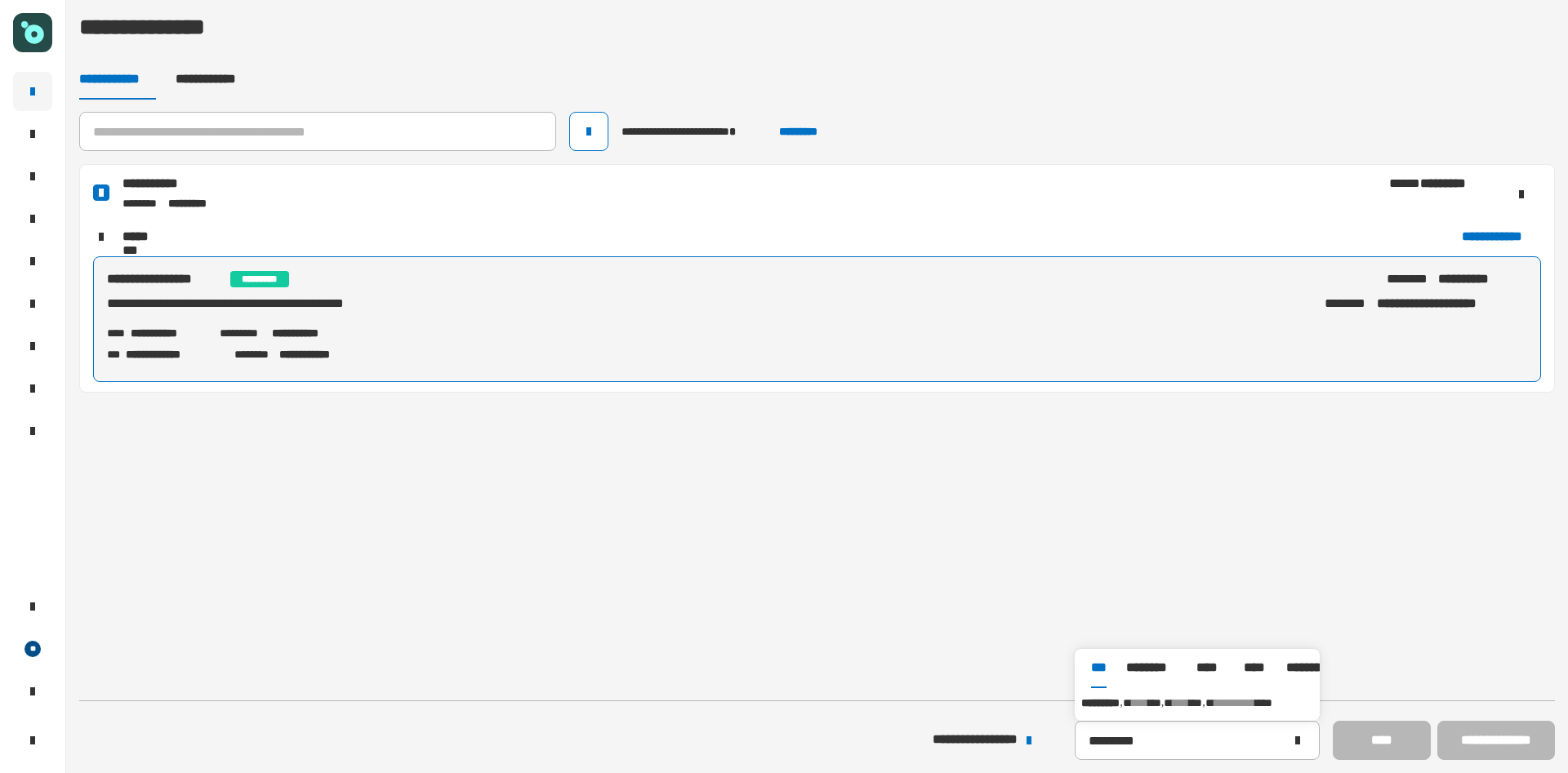 click on "**********" at bounding box center (1197, 703) 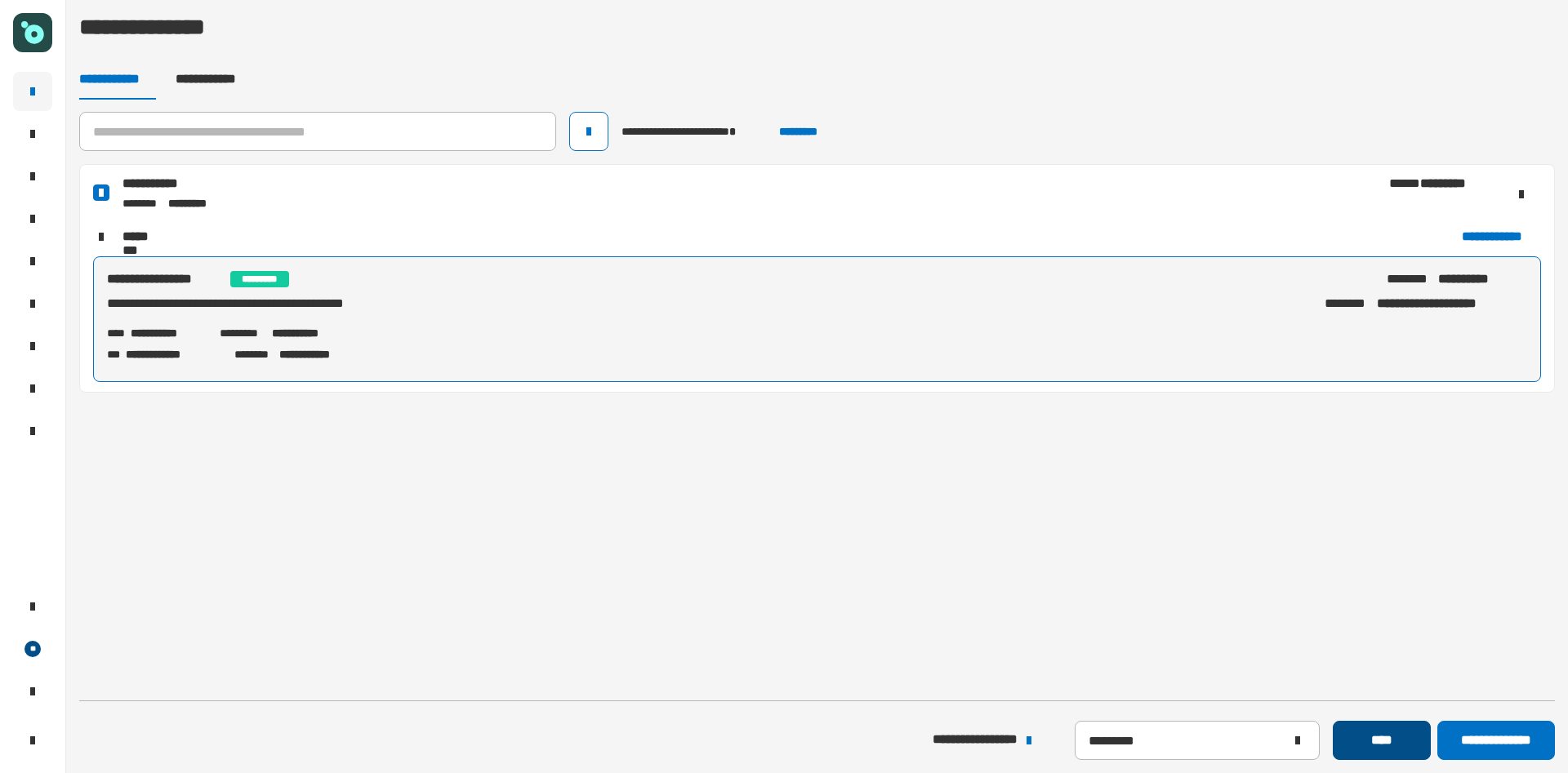 click on "****" 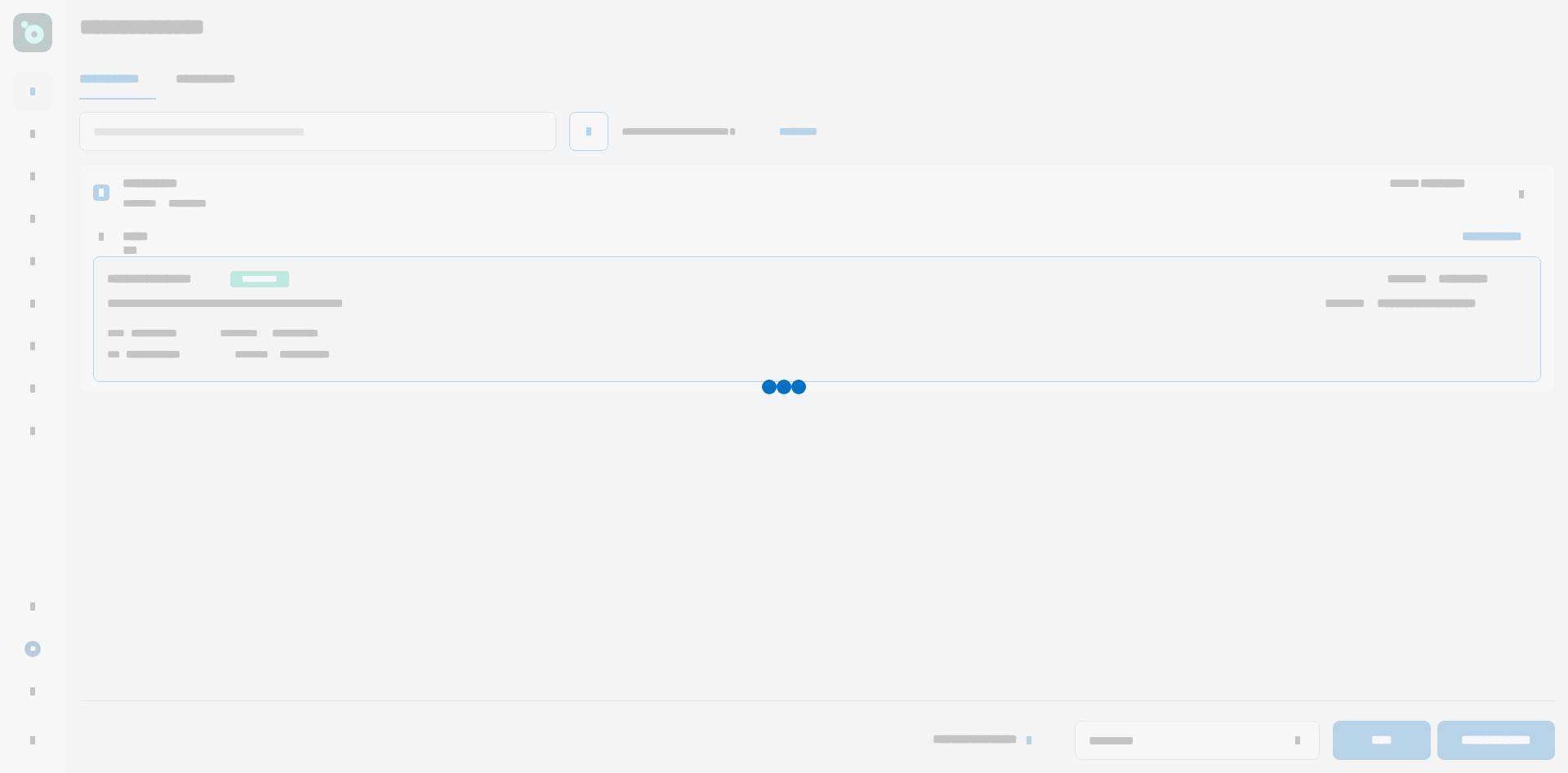 type 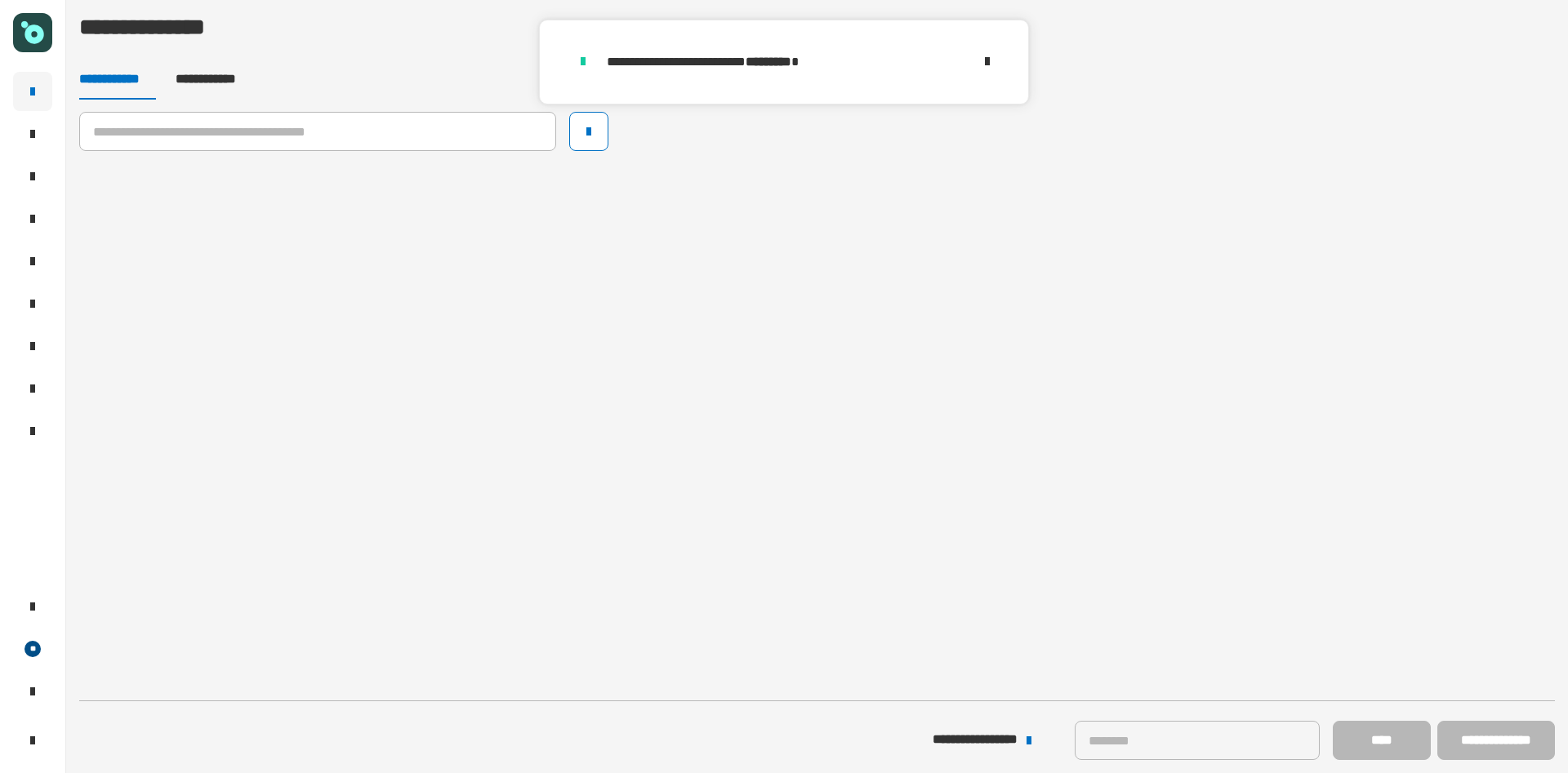 click 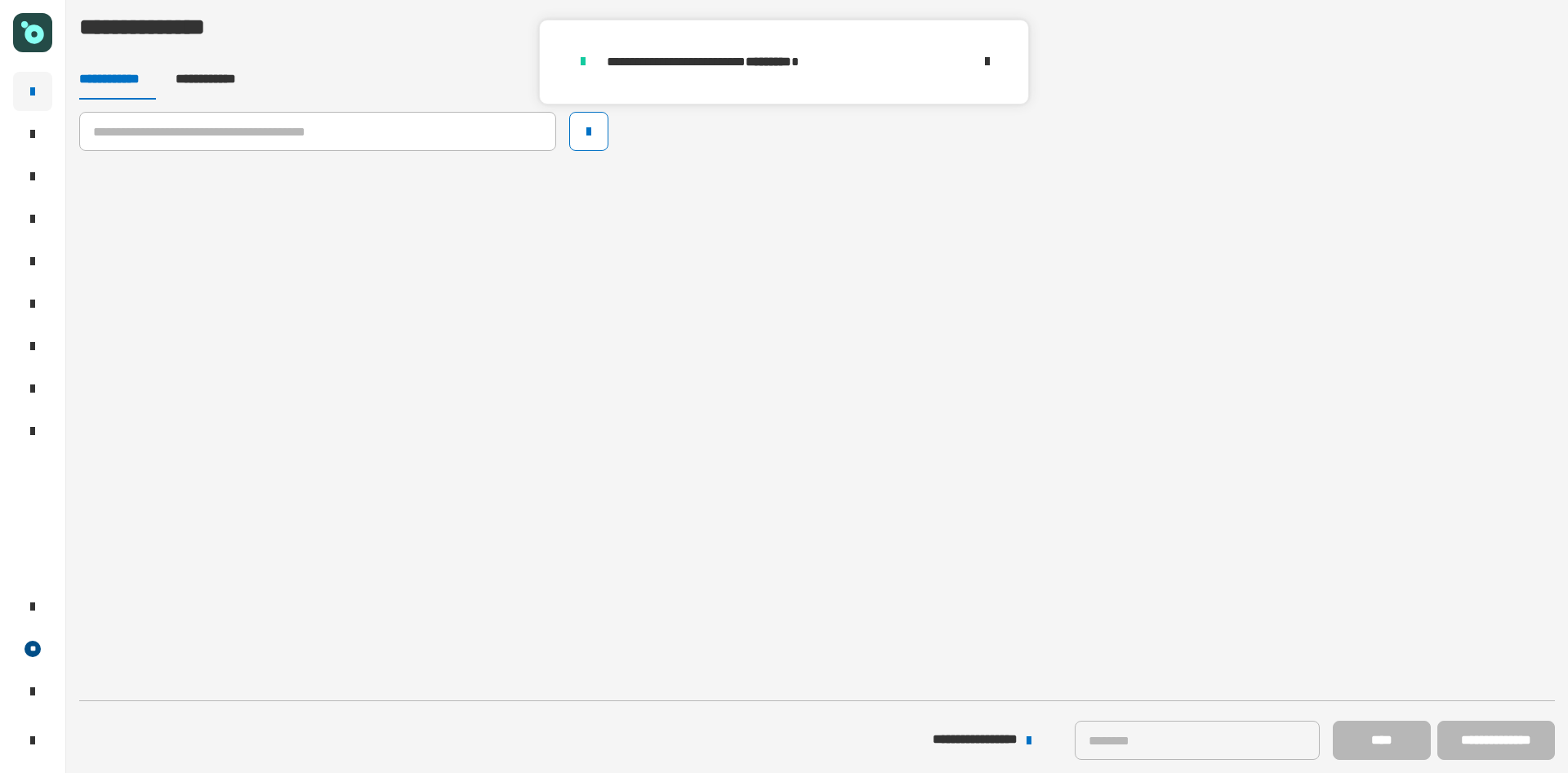 click 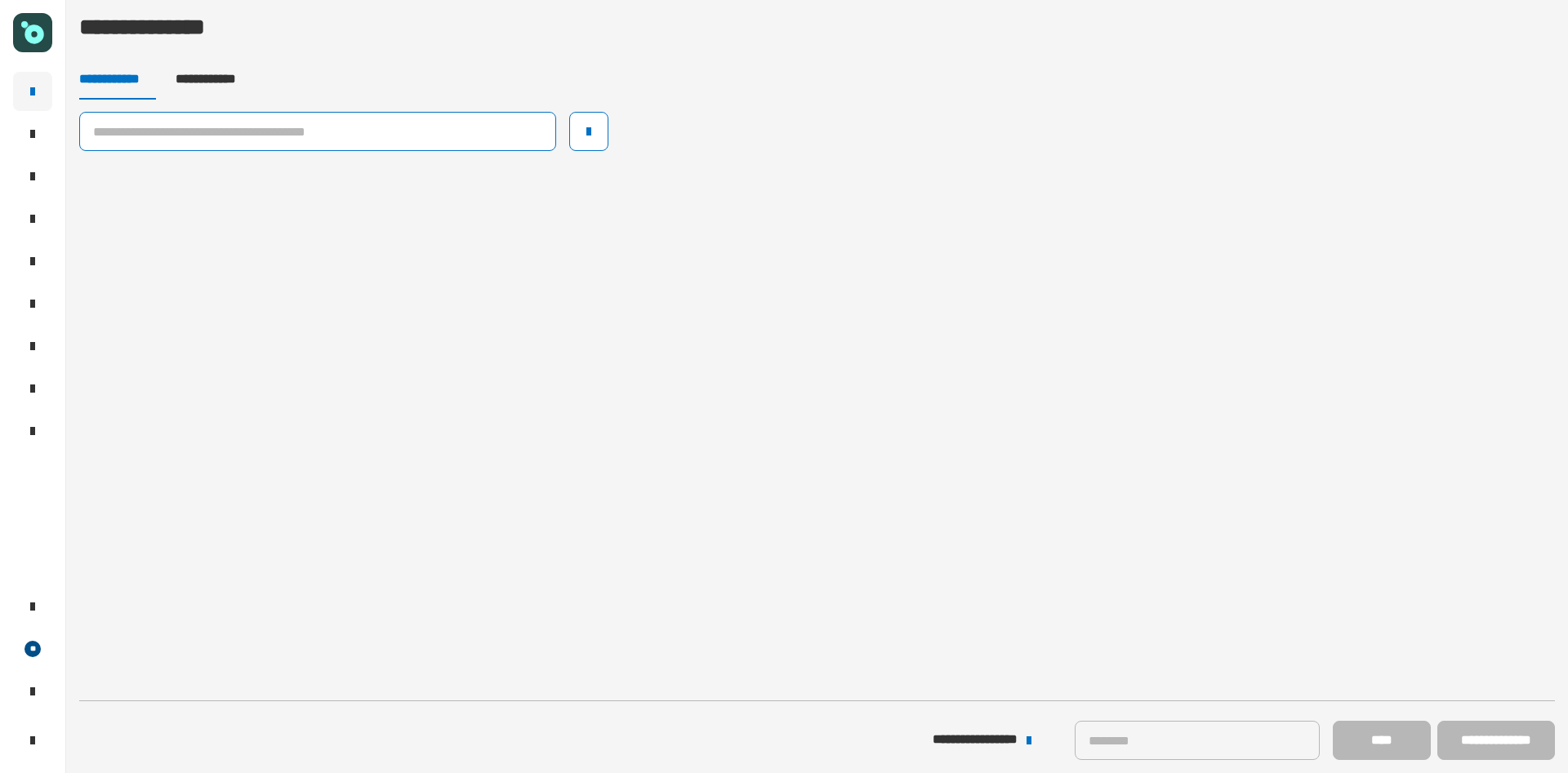 click 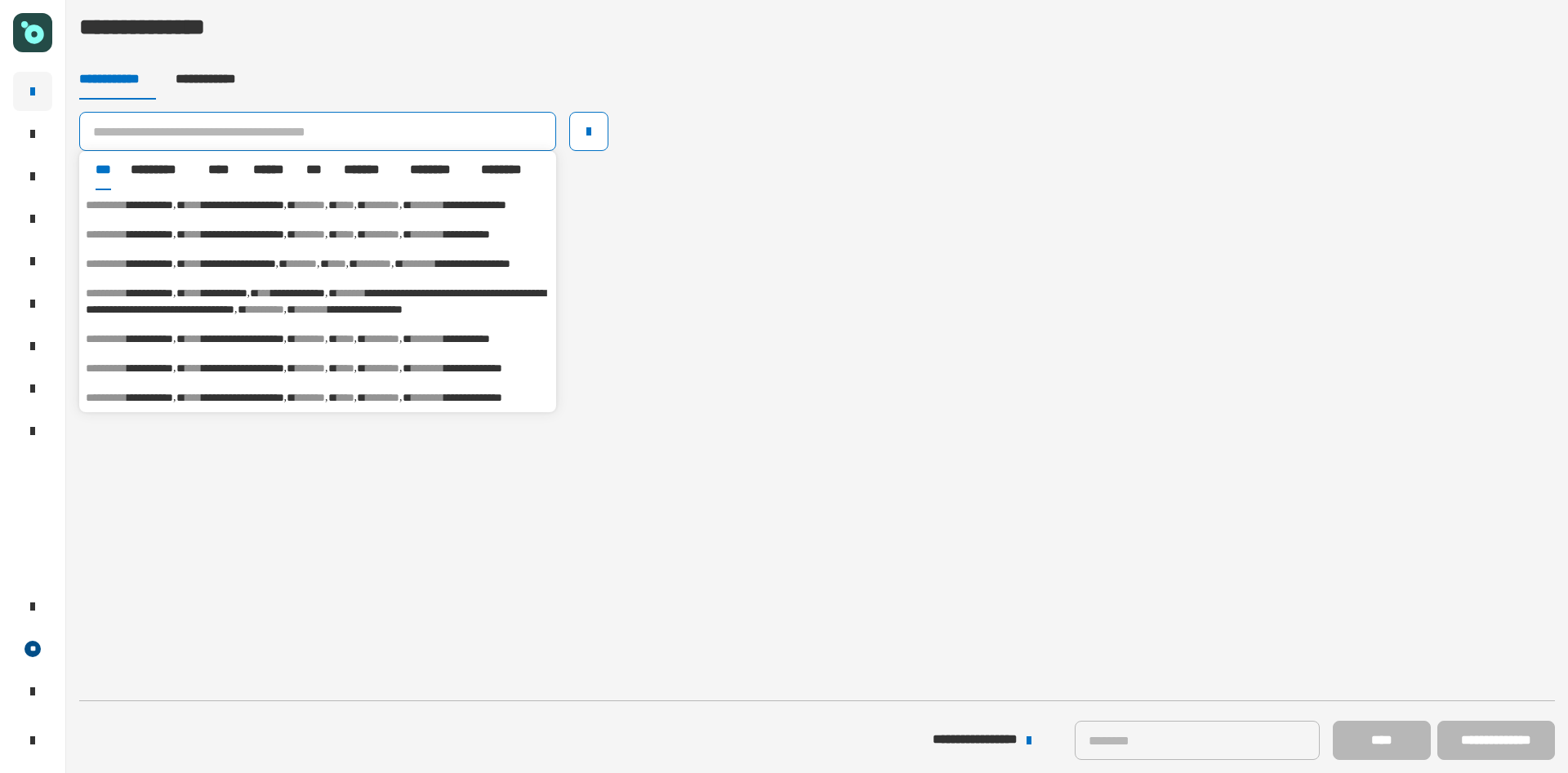 click 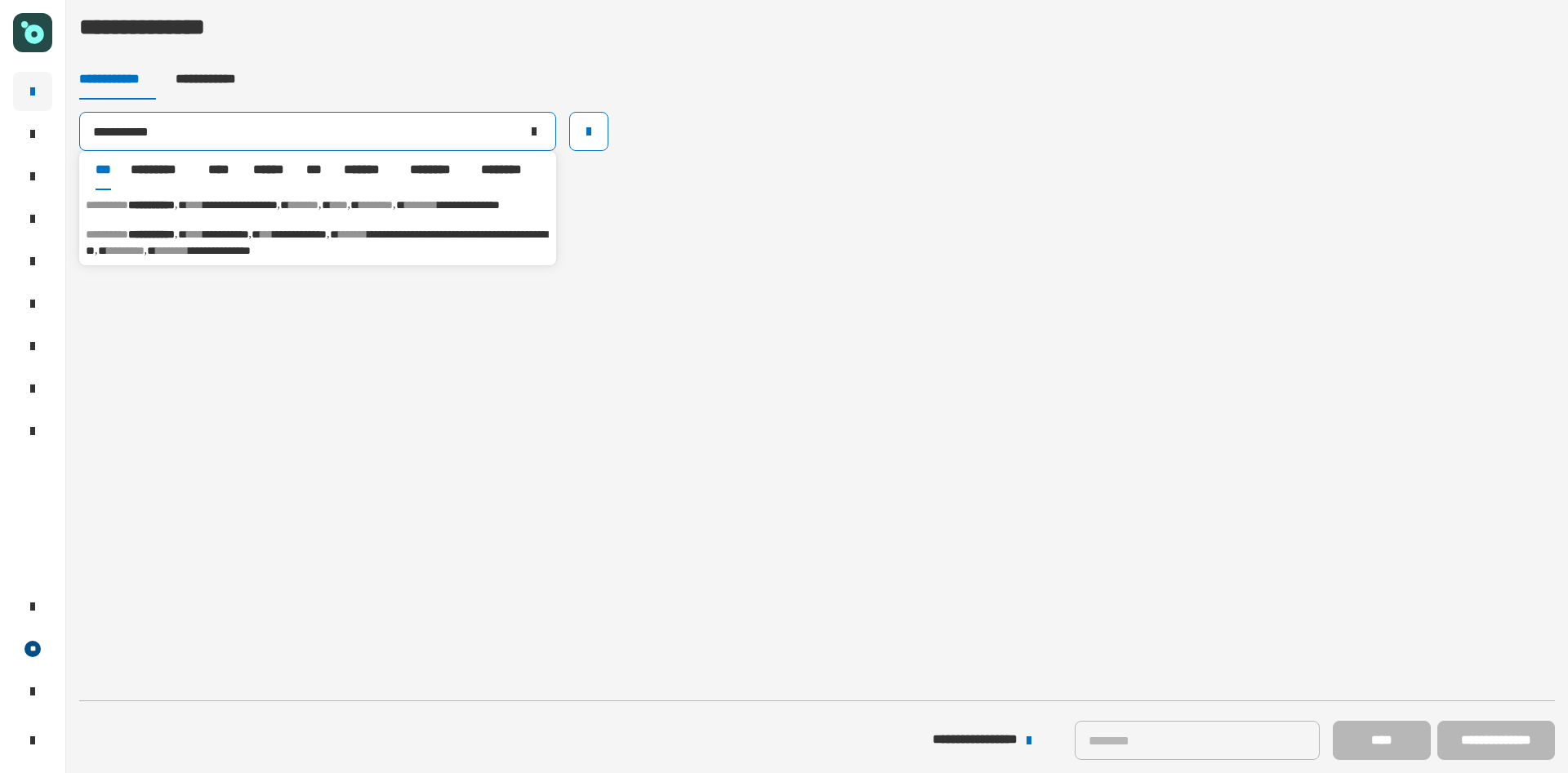 type on "**********" 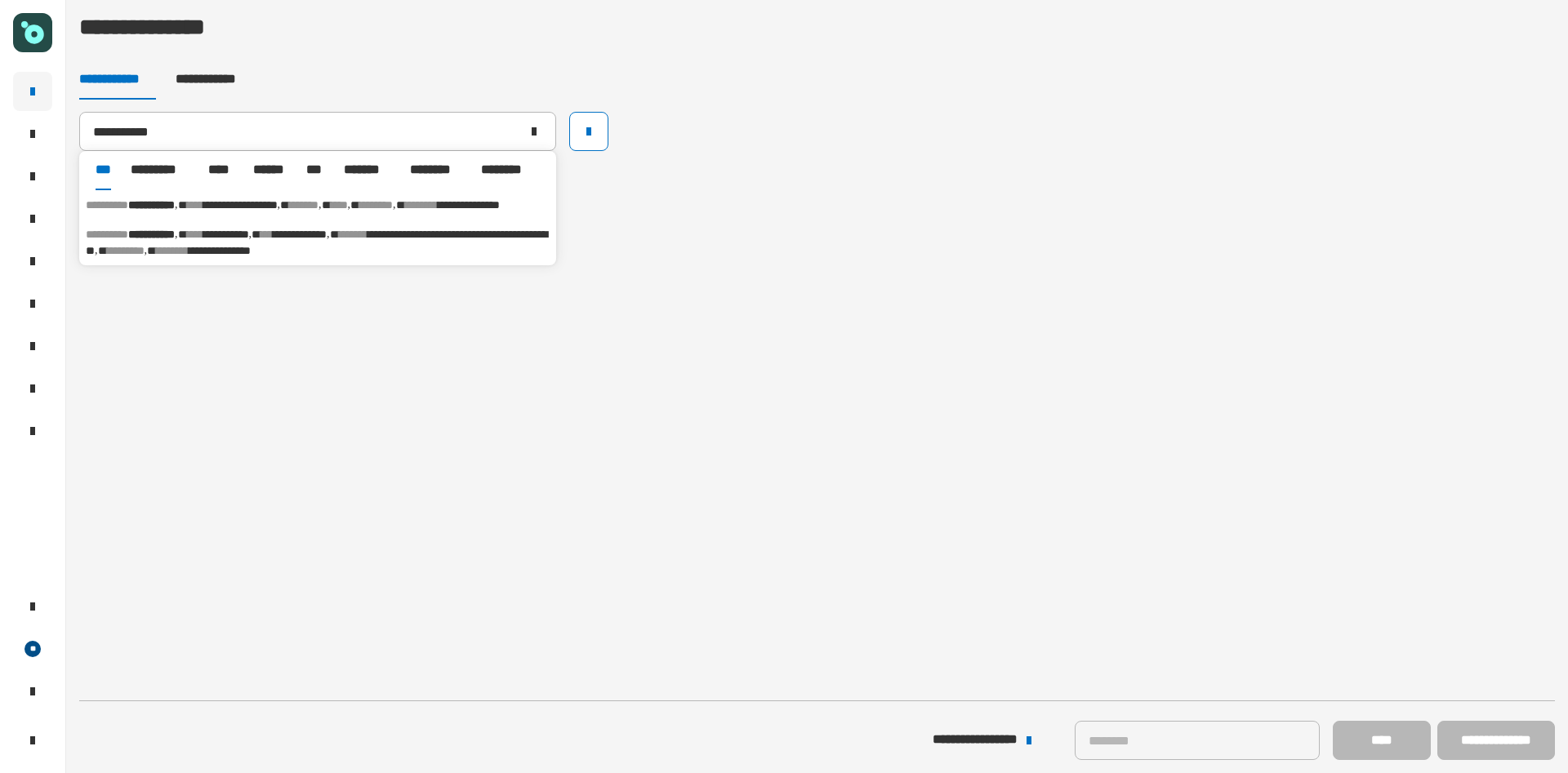 click on "****" at bounding box center (195, 205) 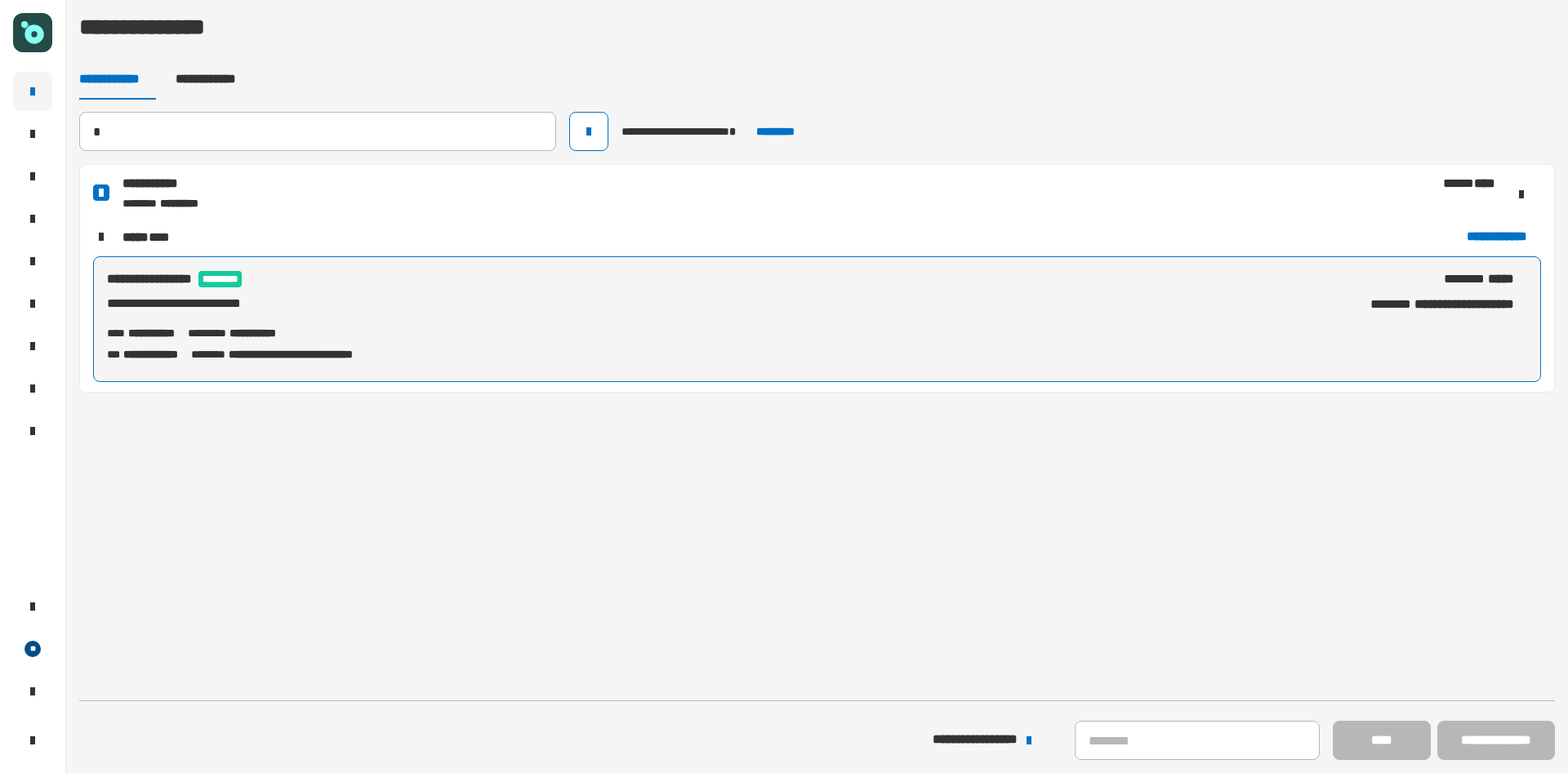 type 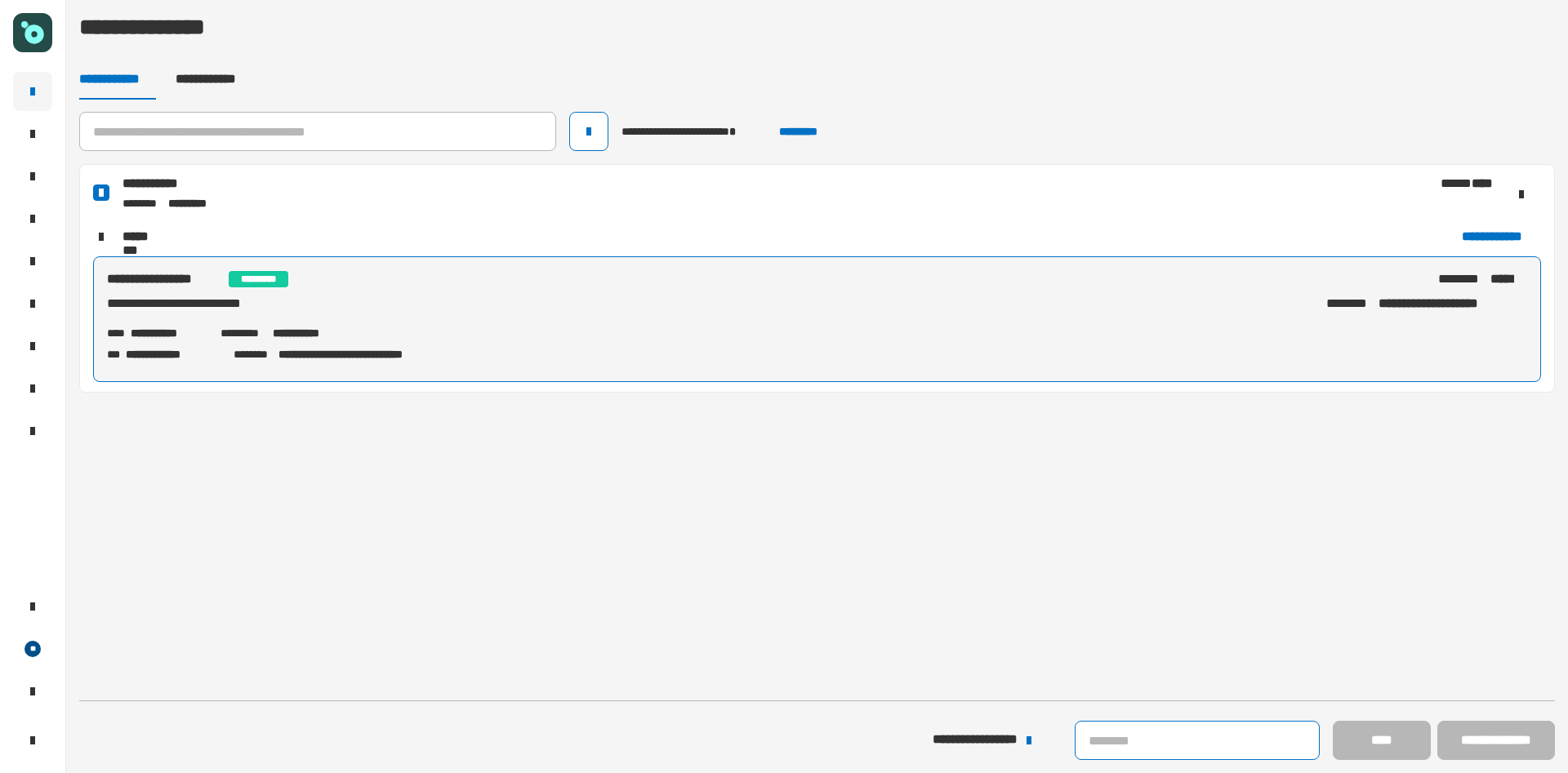 click 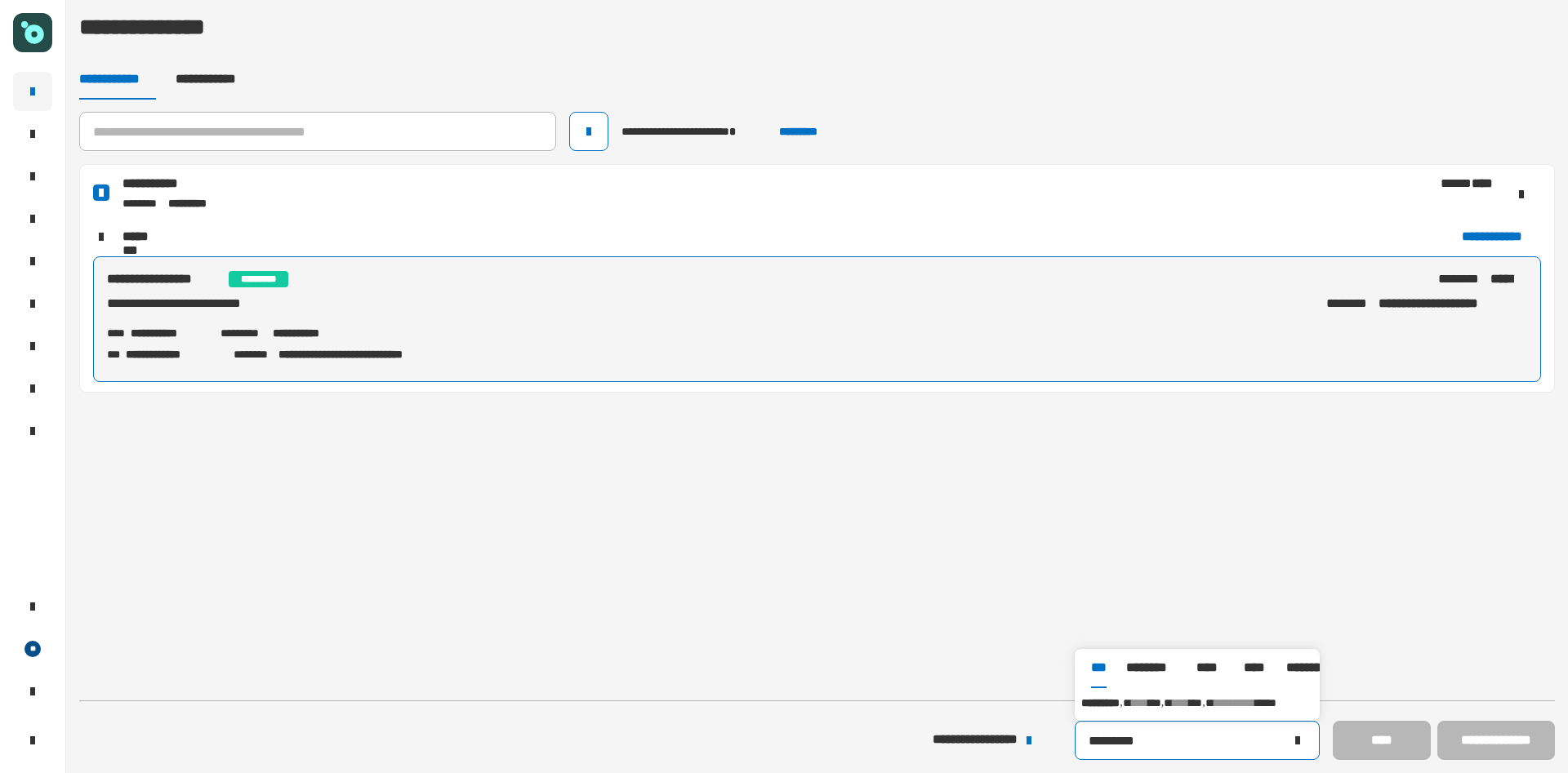 type on "*********" 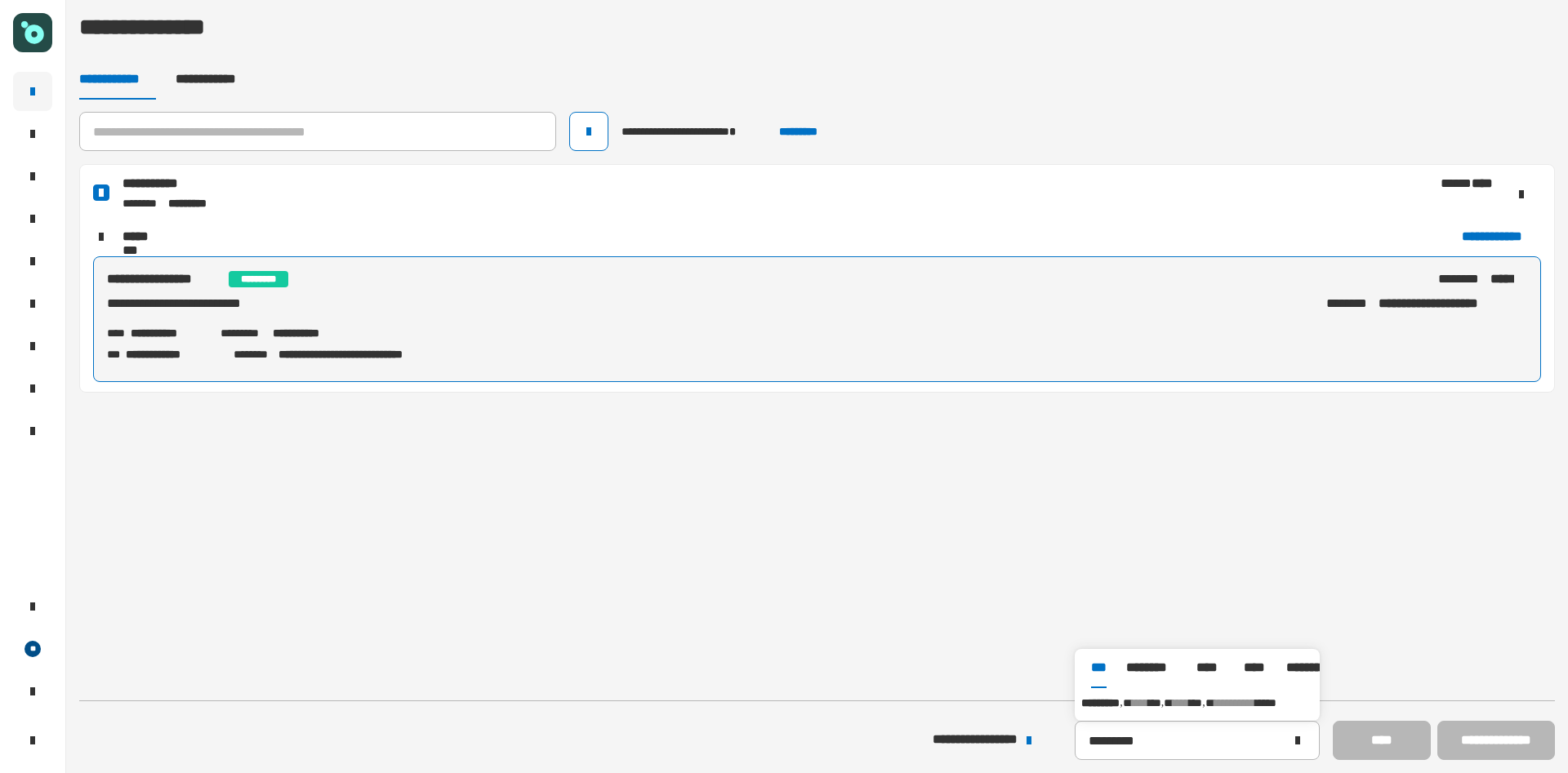 drag, startPoint x: 1149, startPoint y: 695, endPoint x: 1196, endPoint y: 700, distance: 47.26521 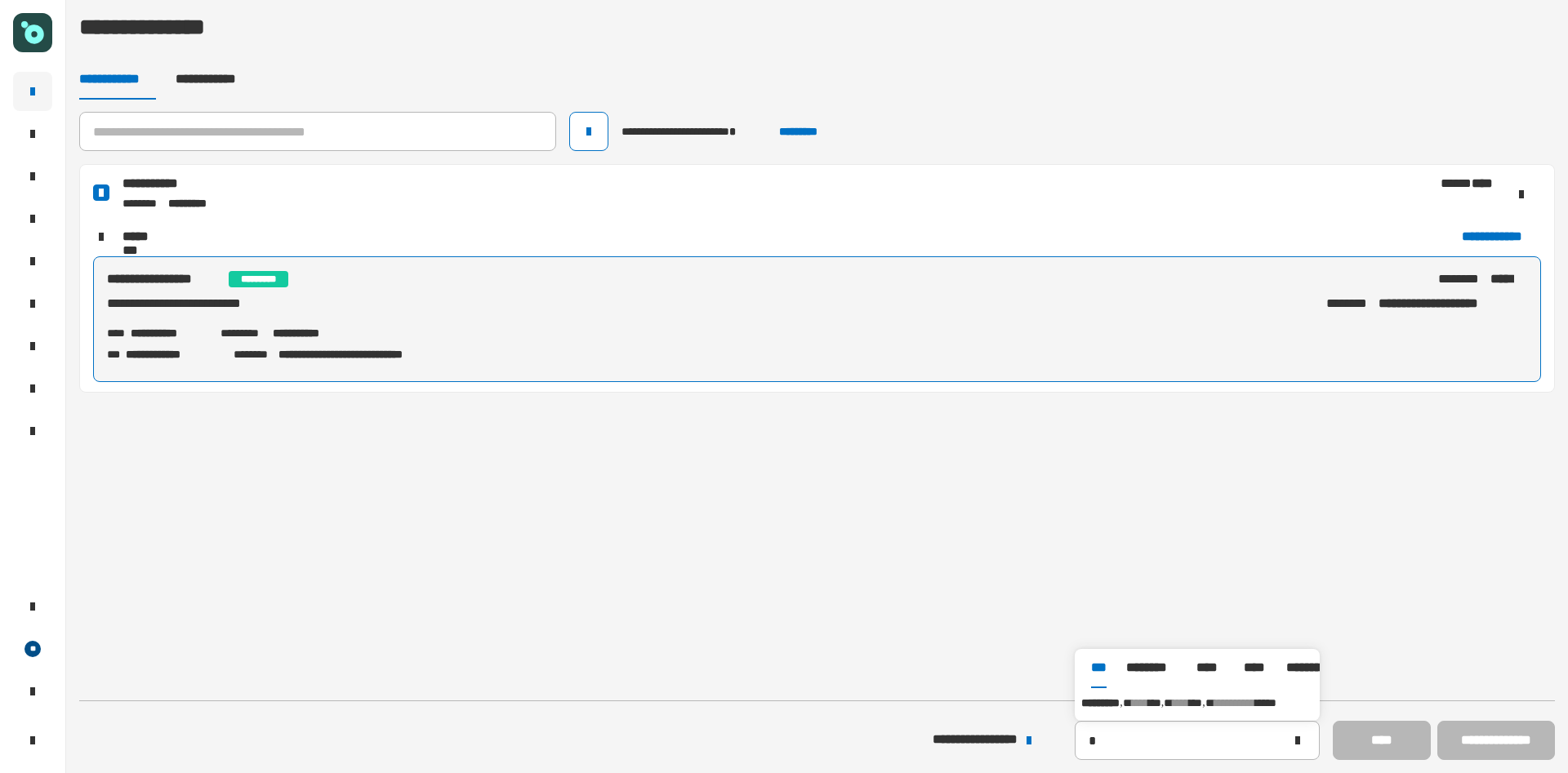 type on "*********" 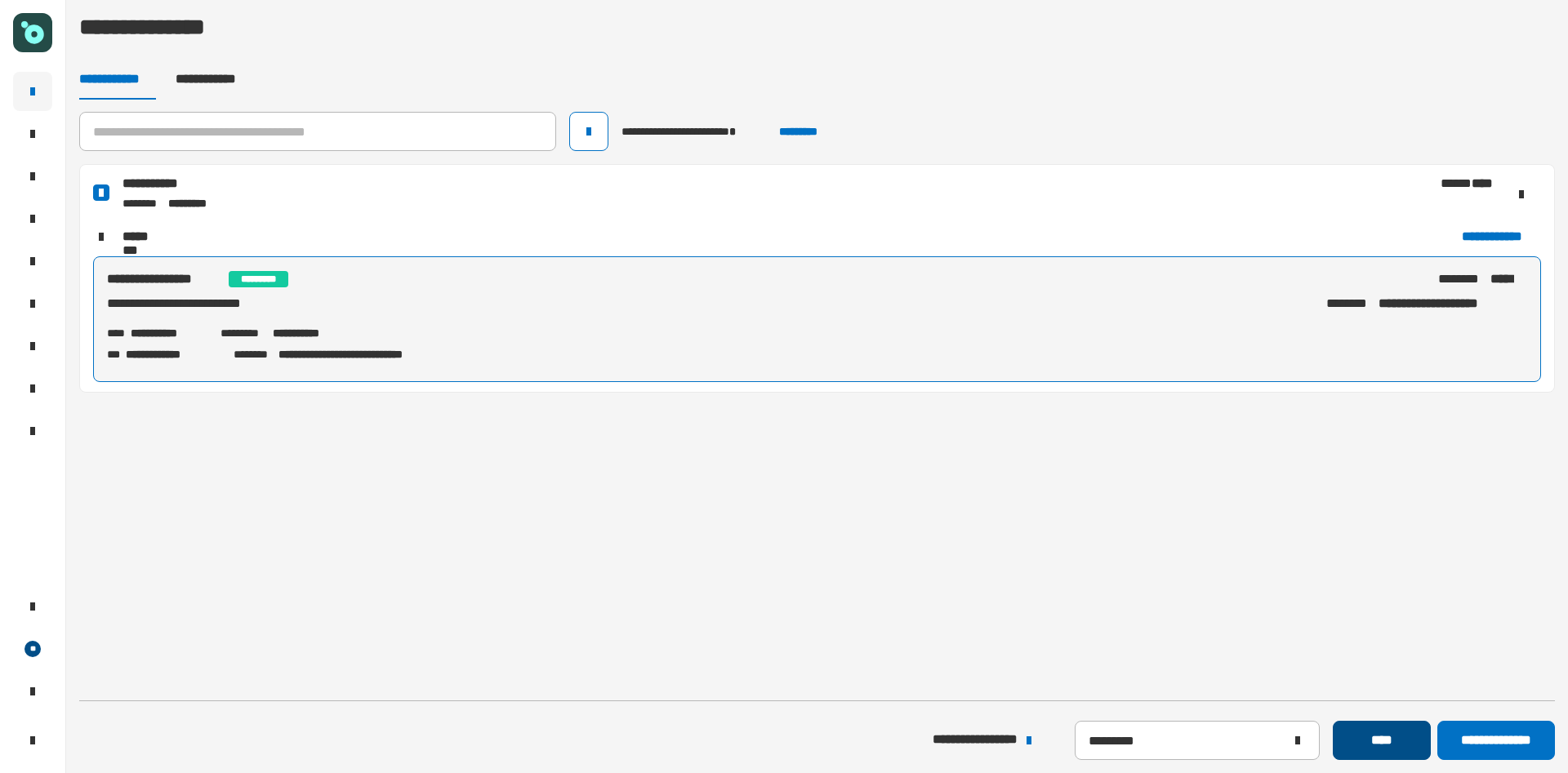 click on "****" 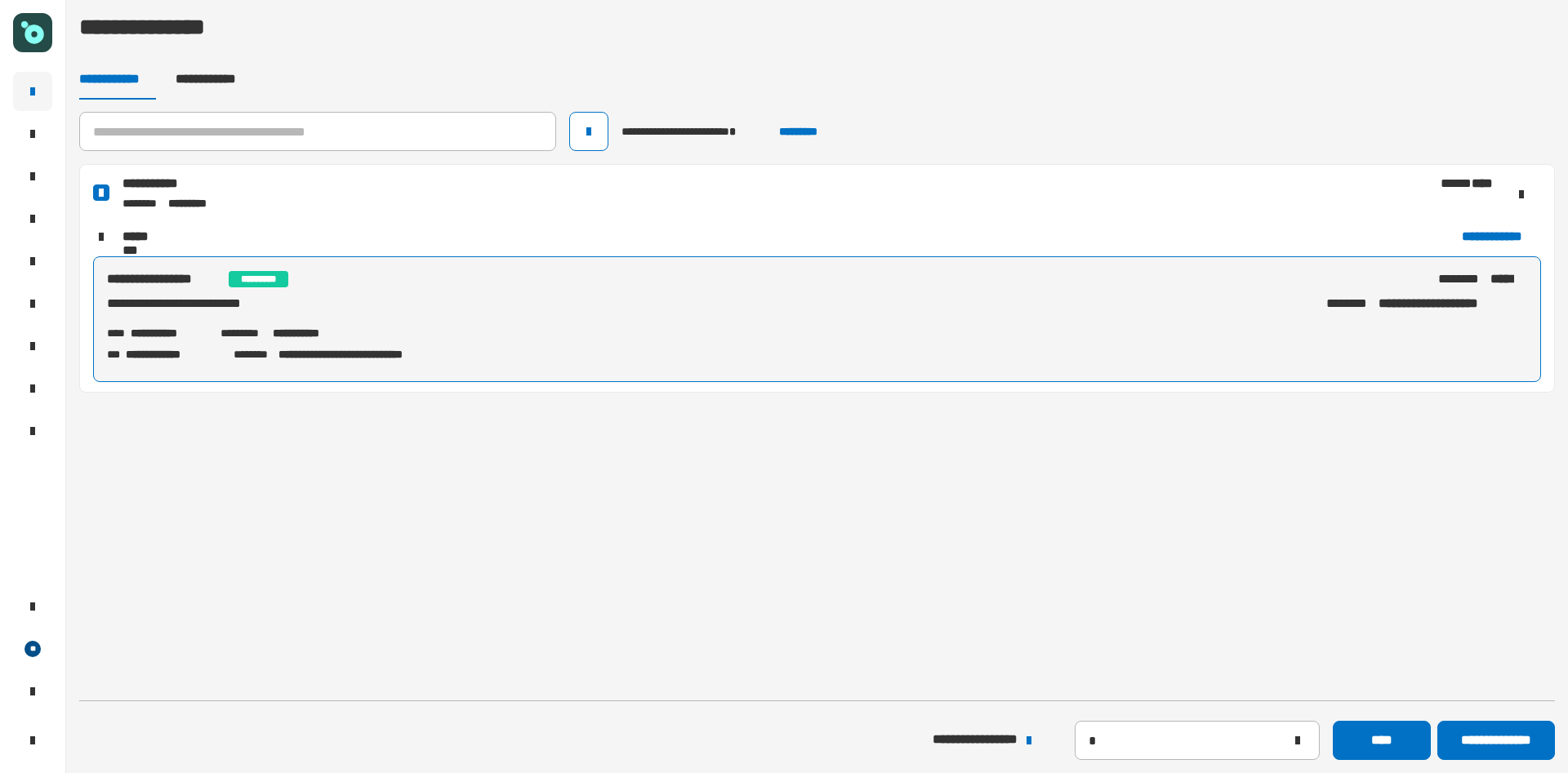 type 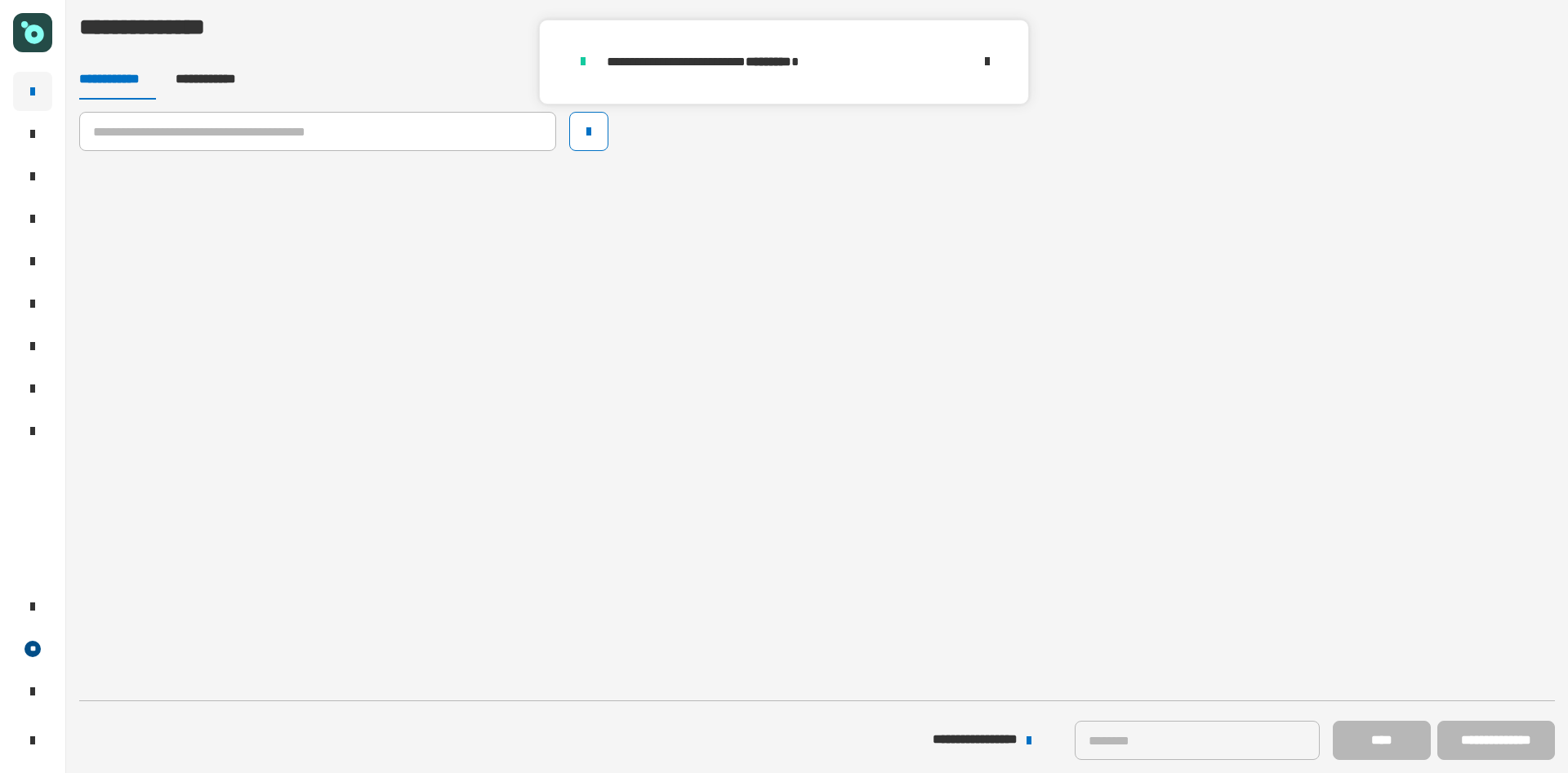click 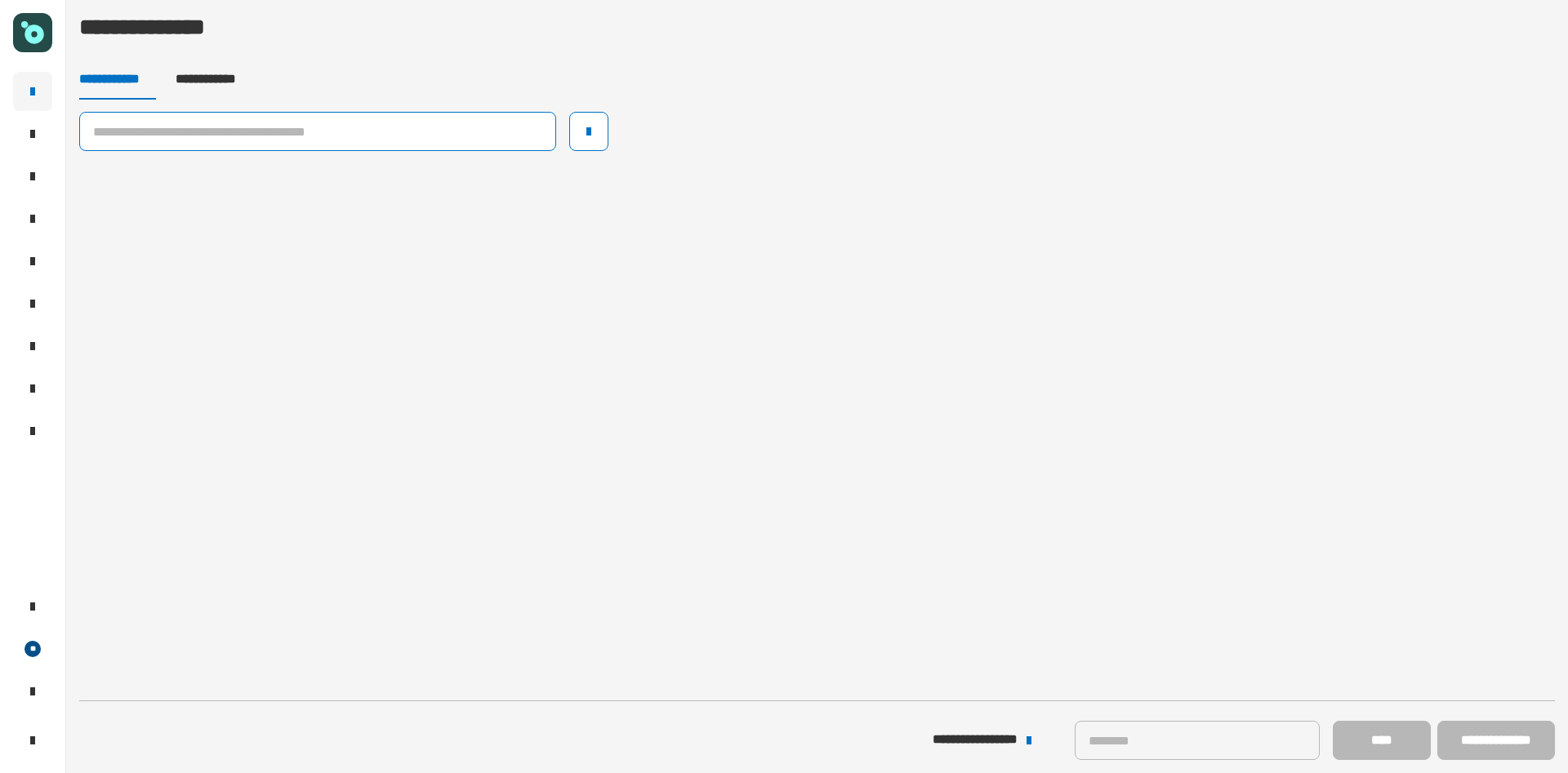 click 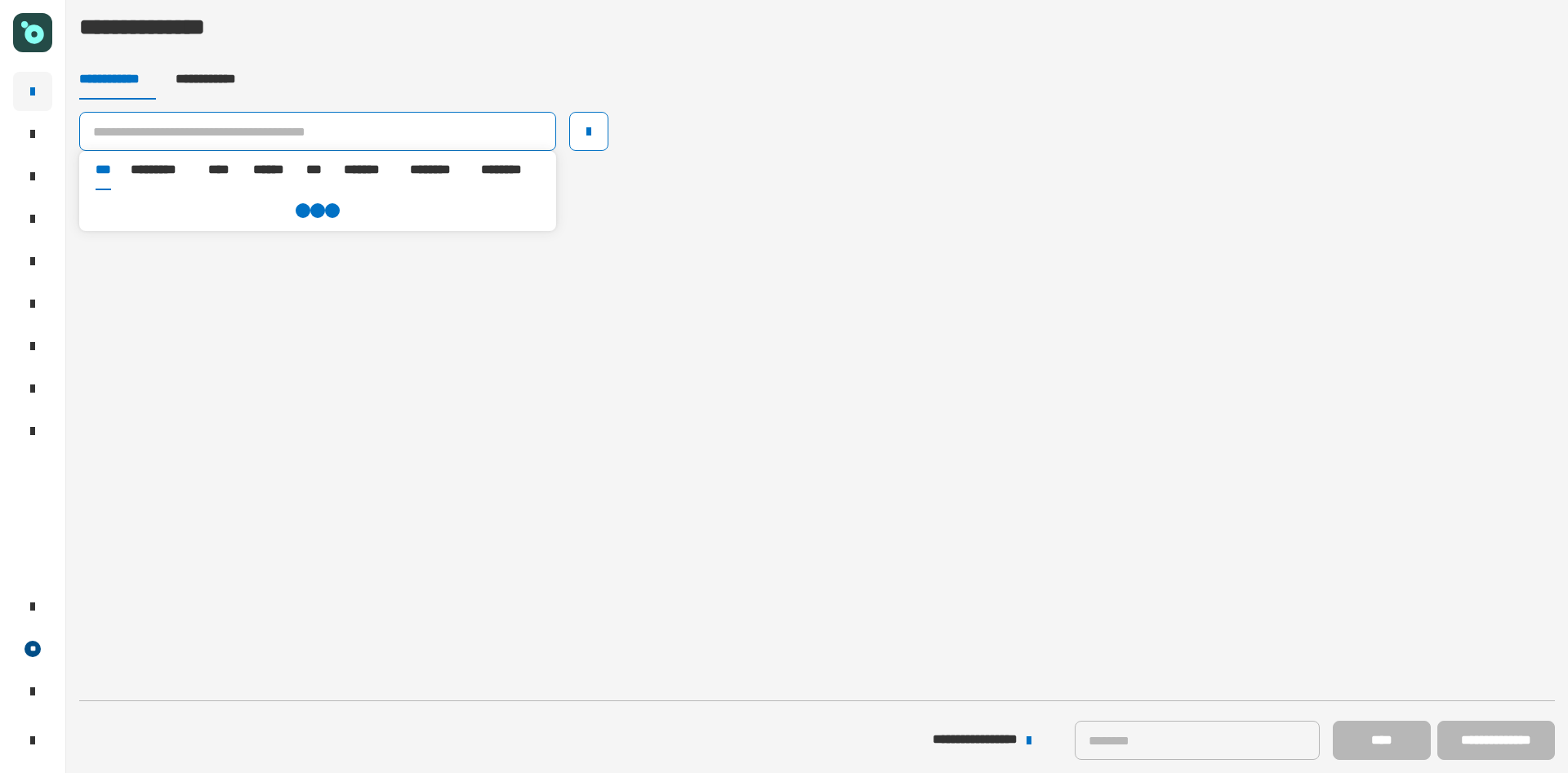 paste on "**********" 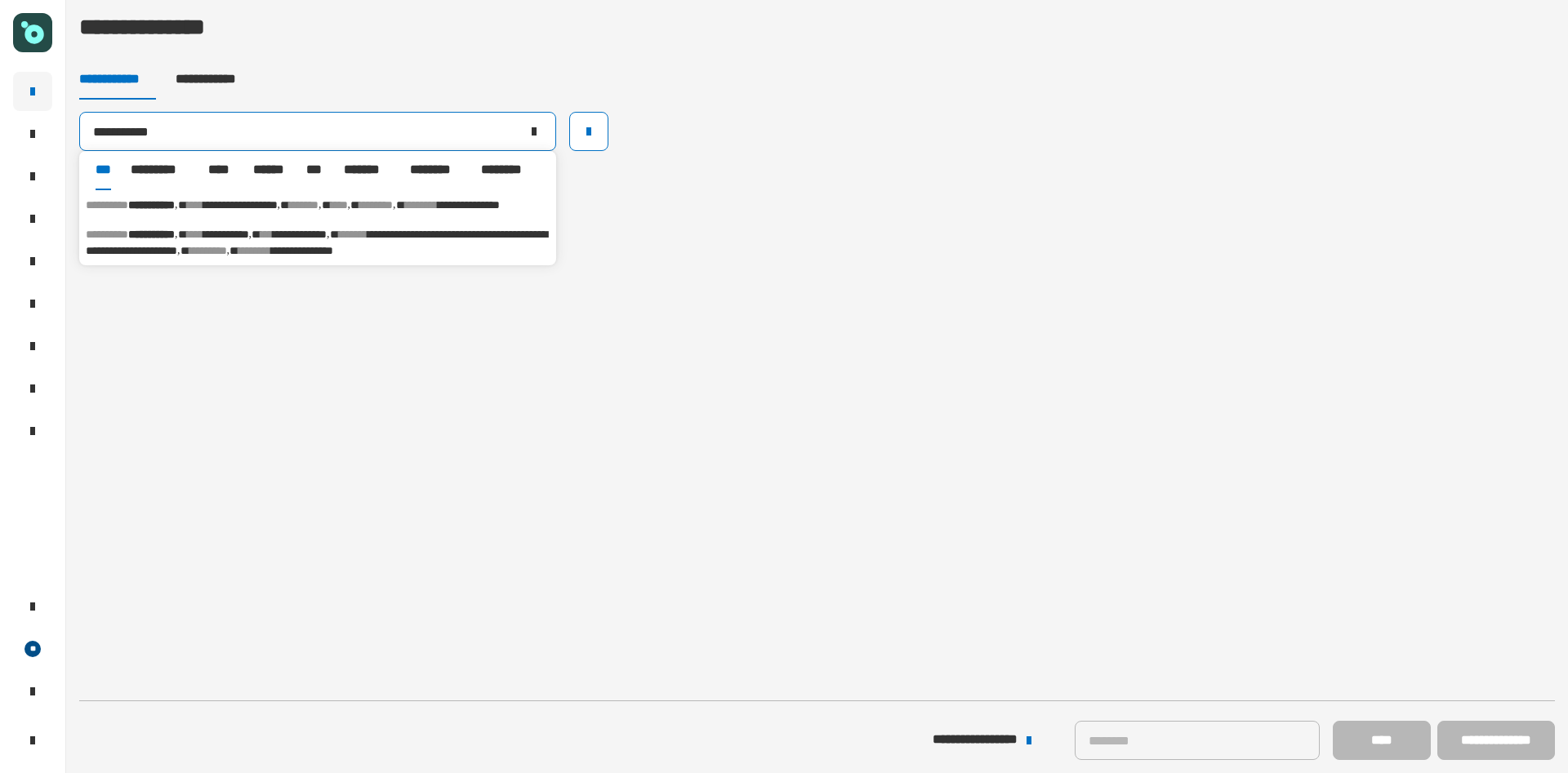 type on "**********" 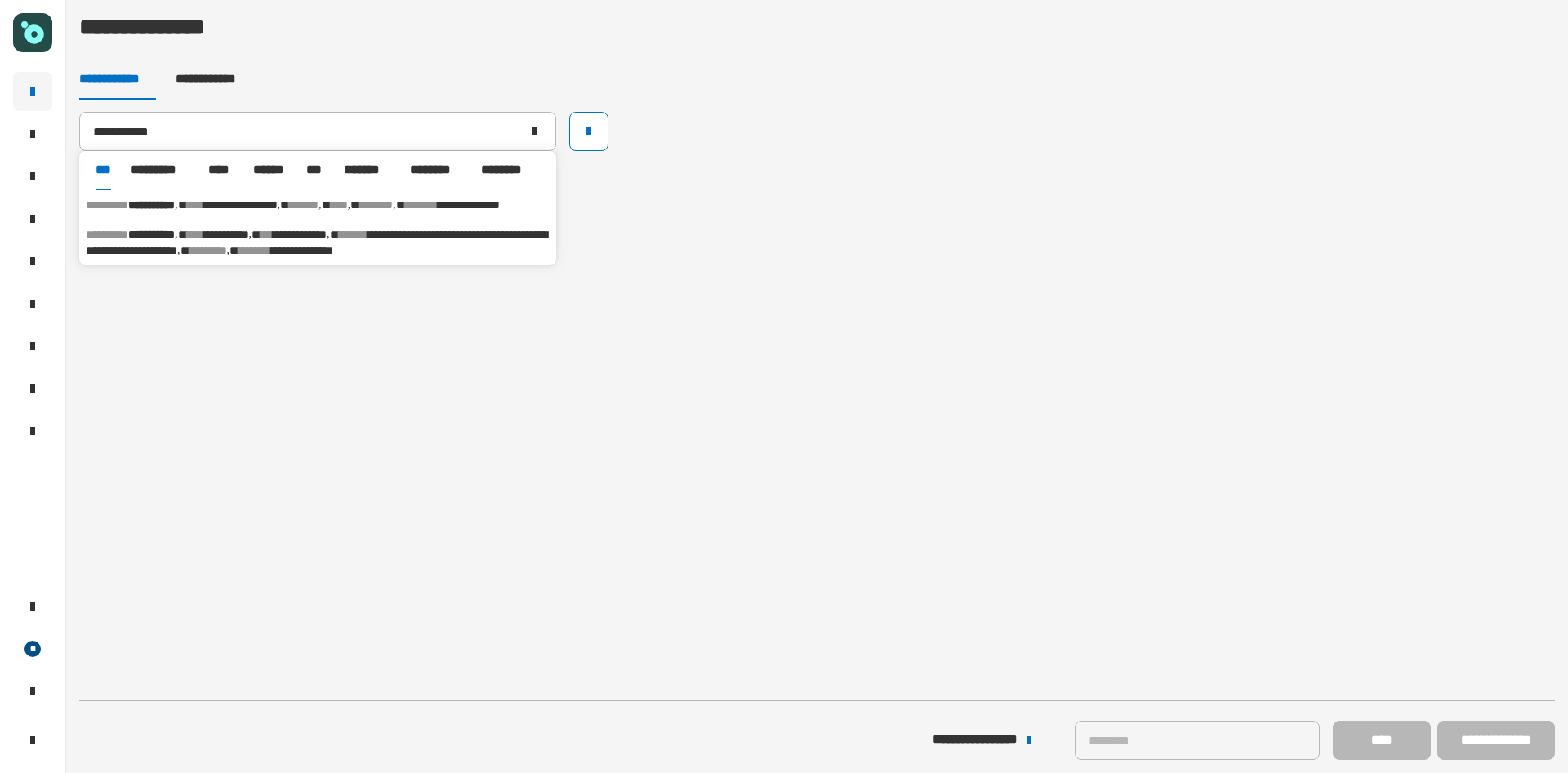 click on "**********" at bounding box center (151, 205) 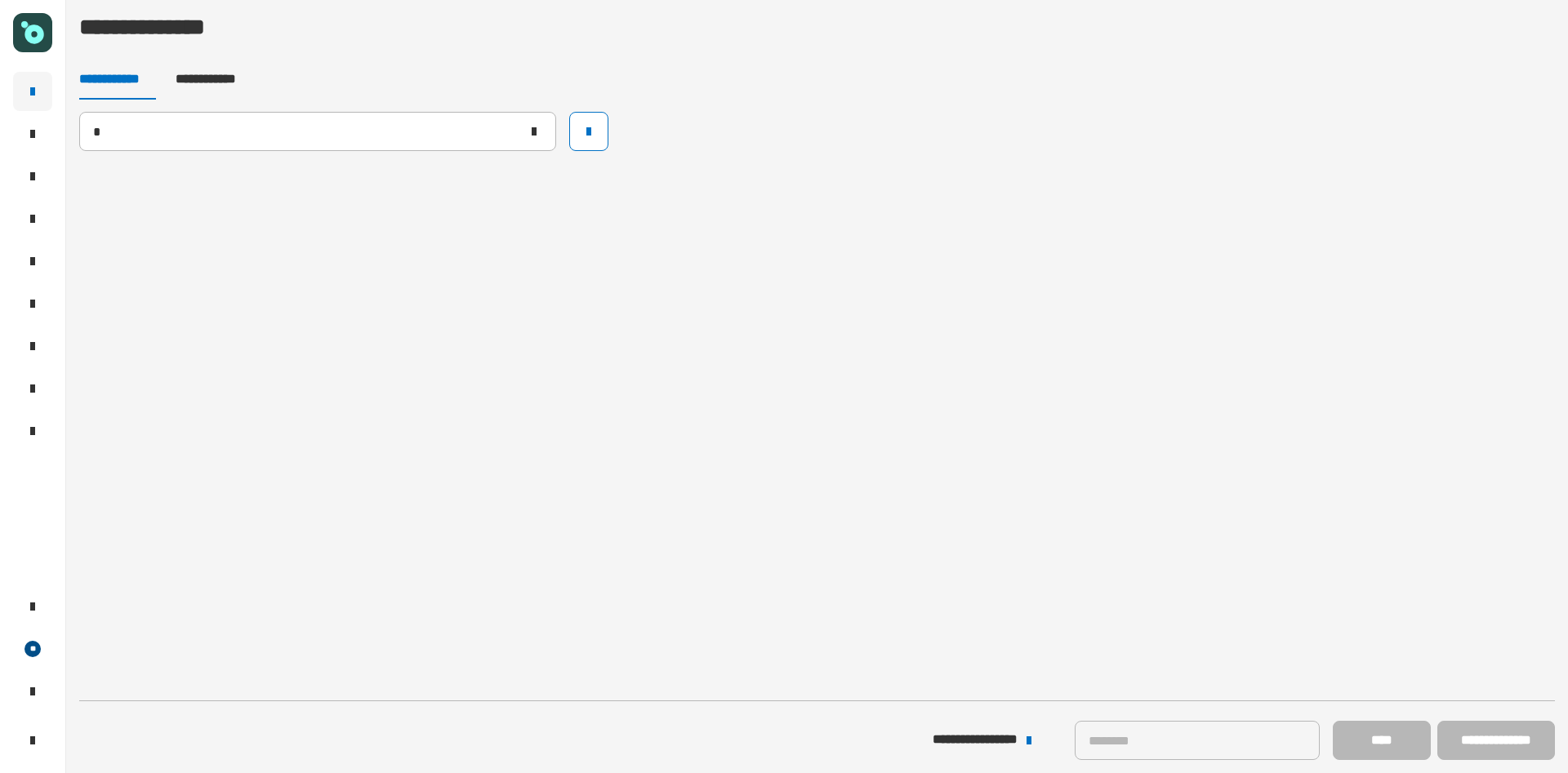 type 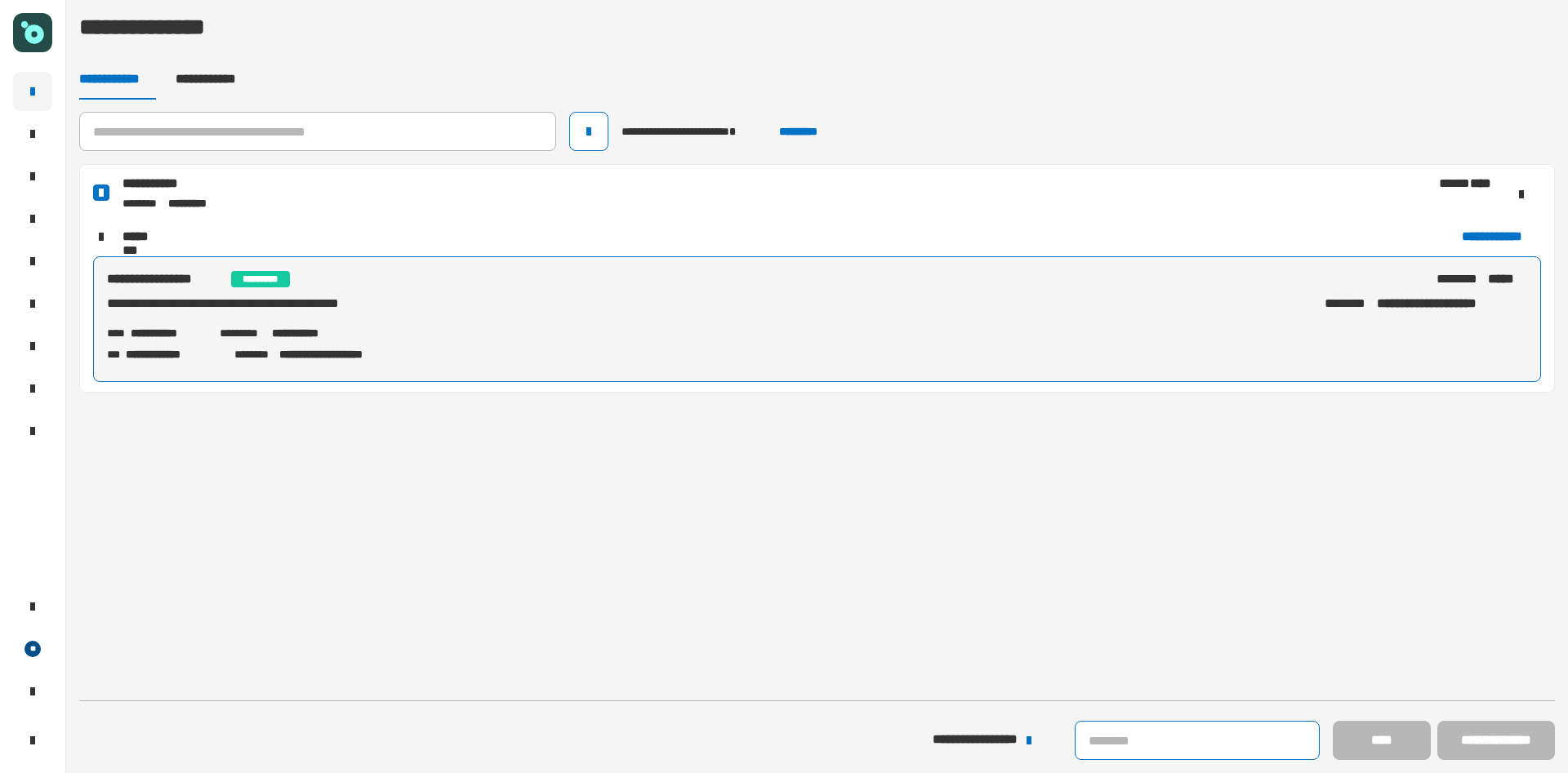 click 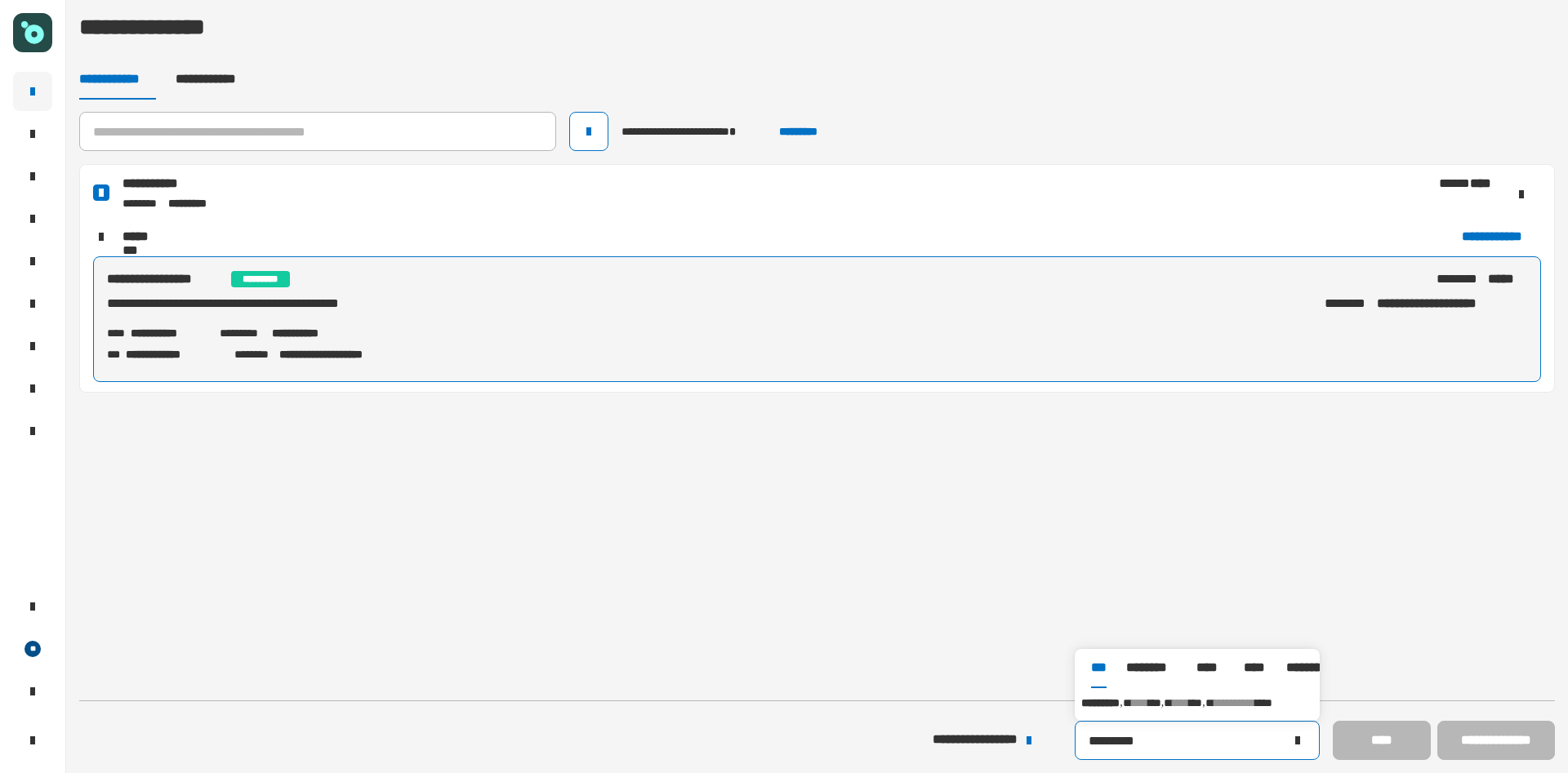 type on "*********" 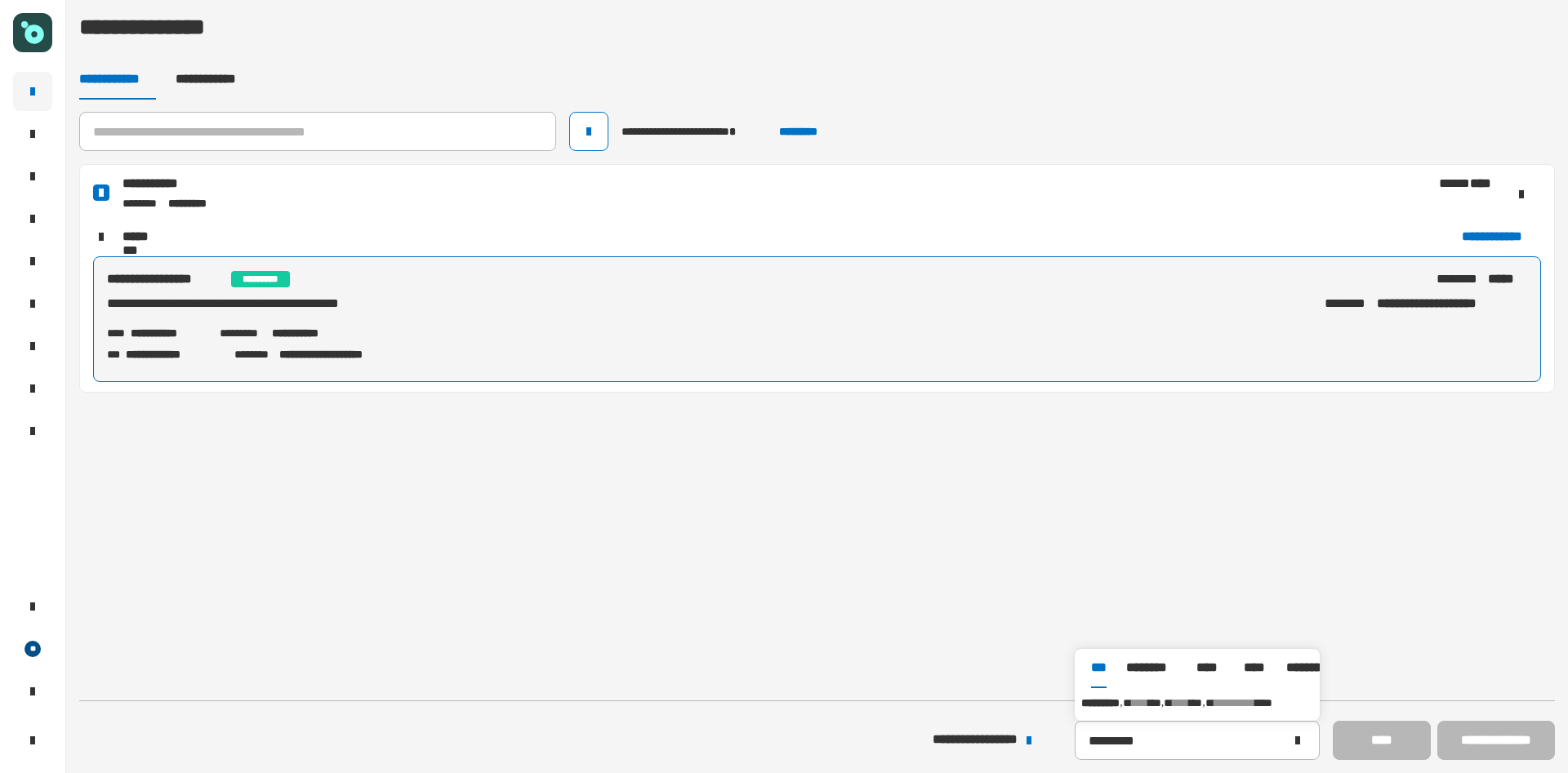 click on "**********" at bounding box center (1197, 703) 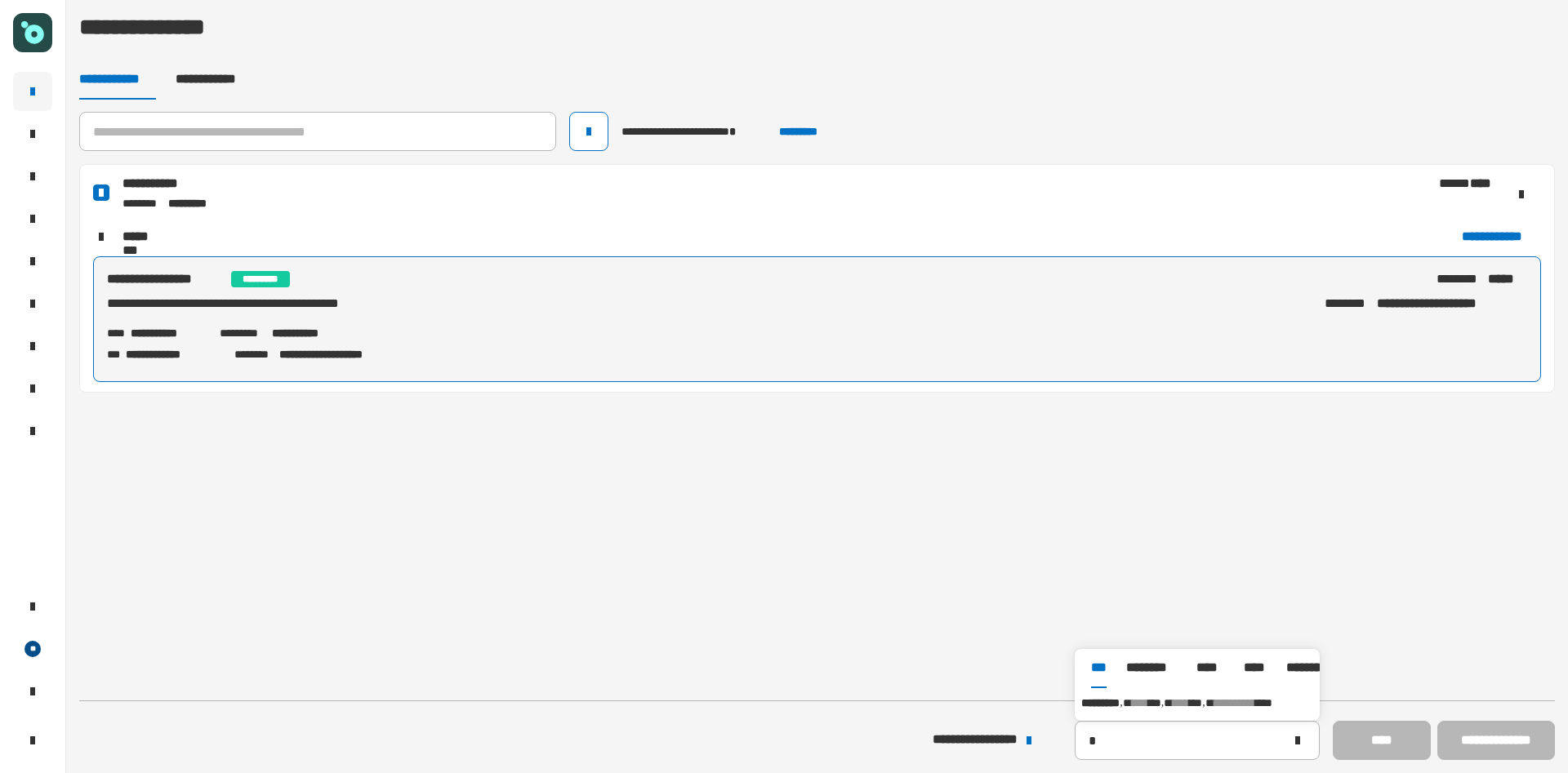 type on "*********" 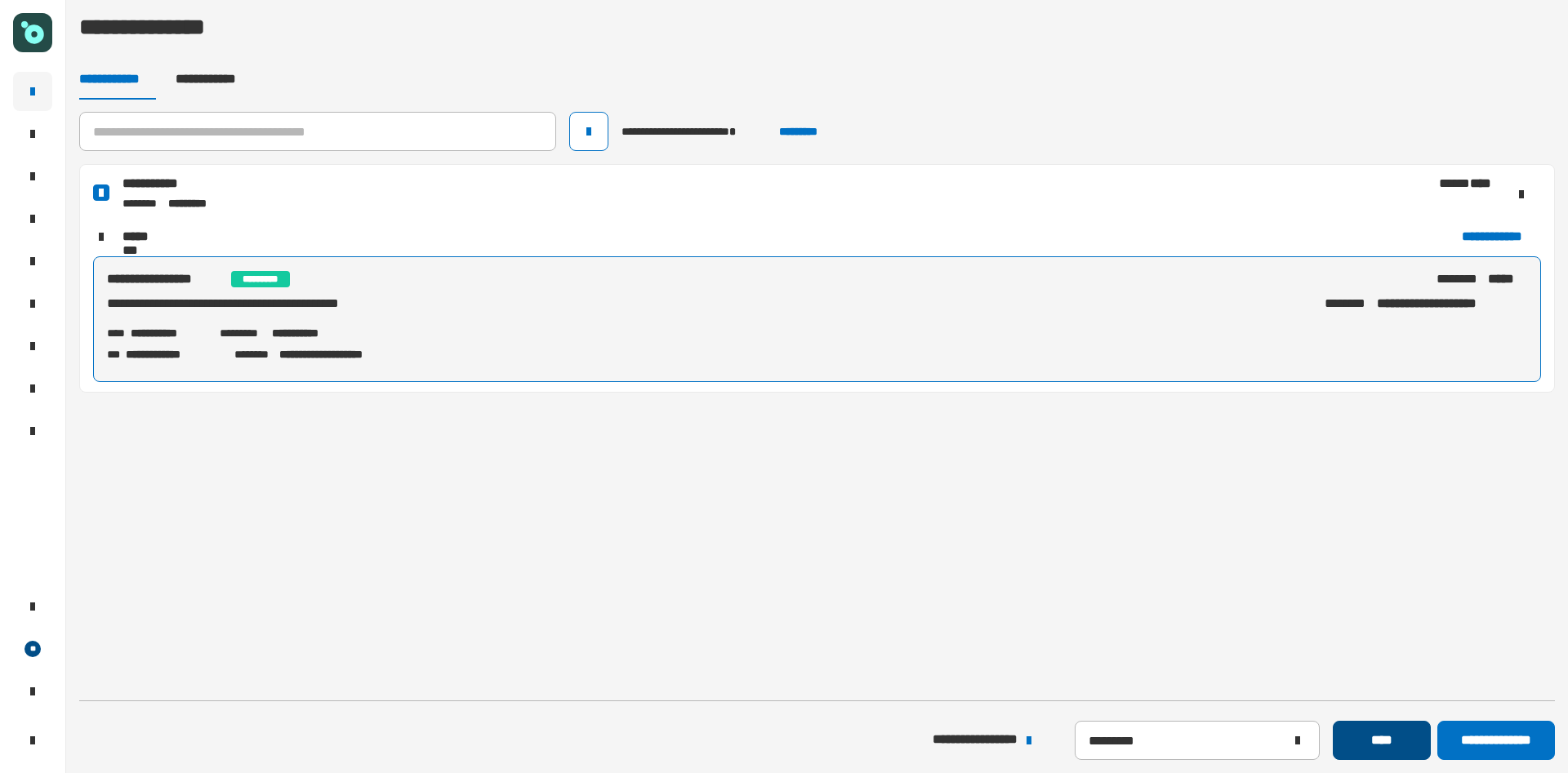 drag, startPoint x: 1372, startPoint y: 723, endPoint x: 1358, endPoint y: 722, distance: 14.035669 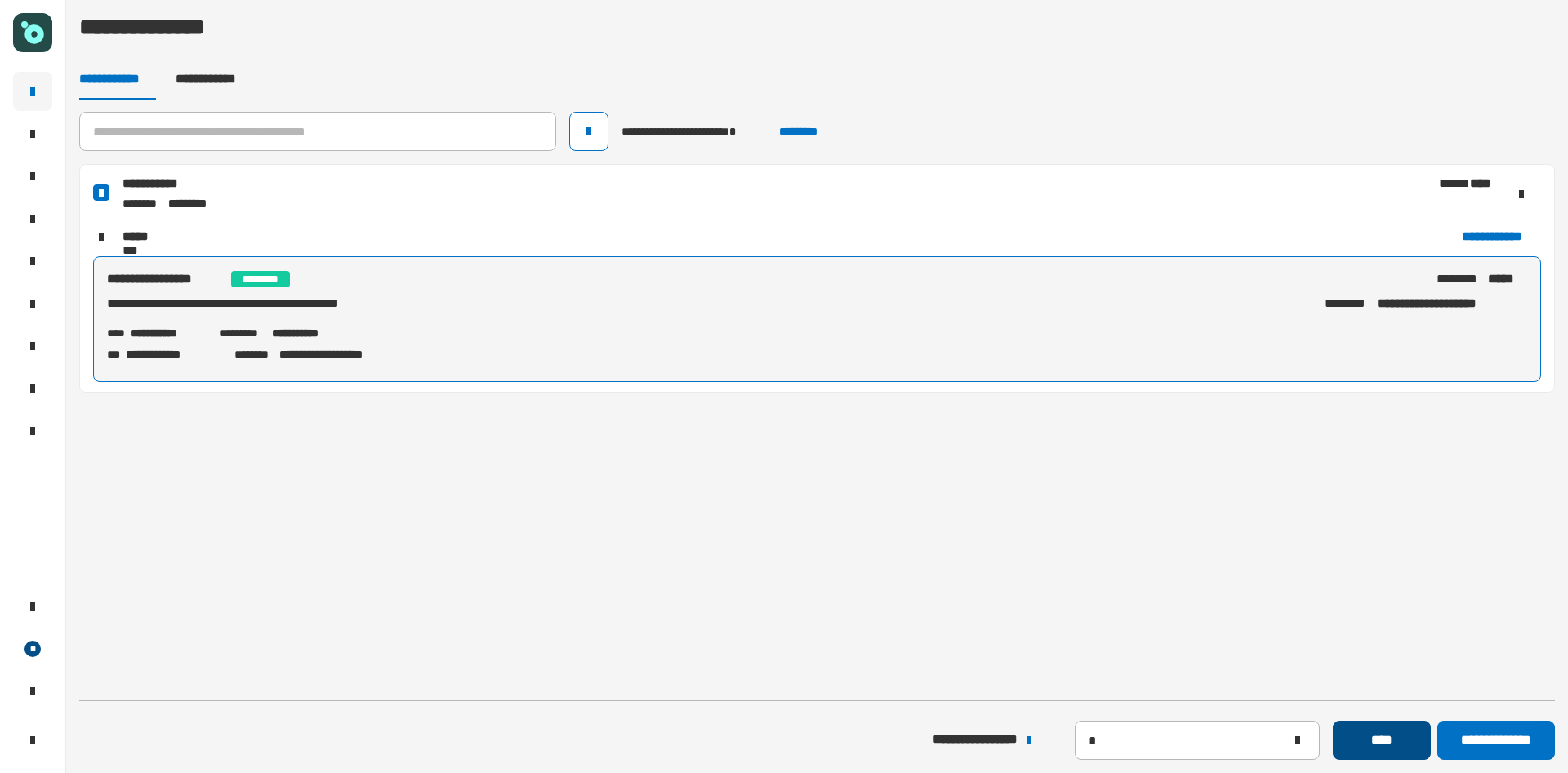 type 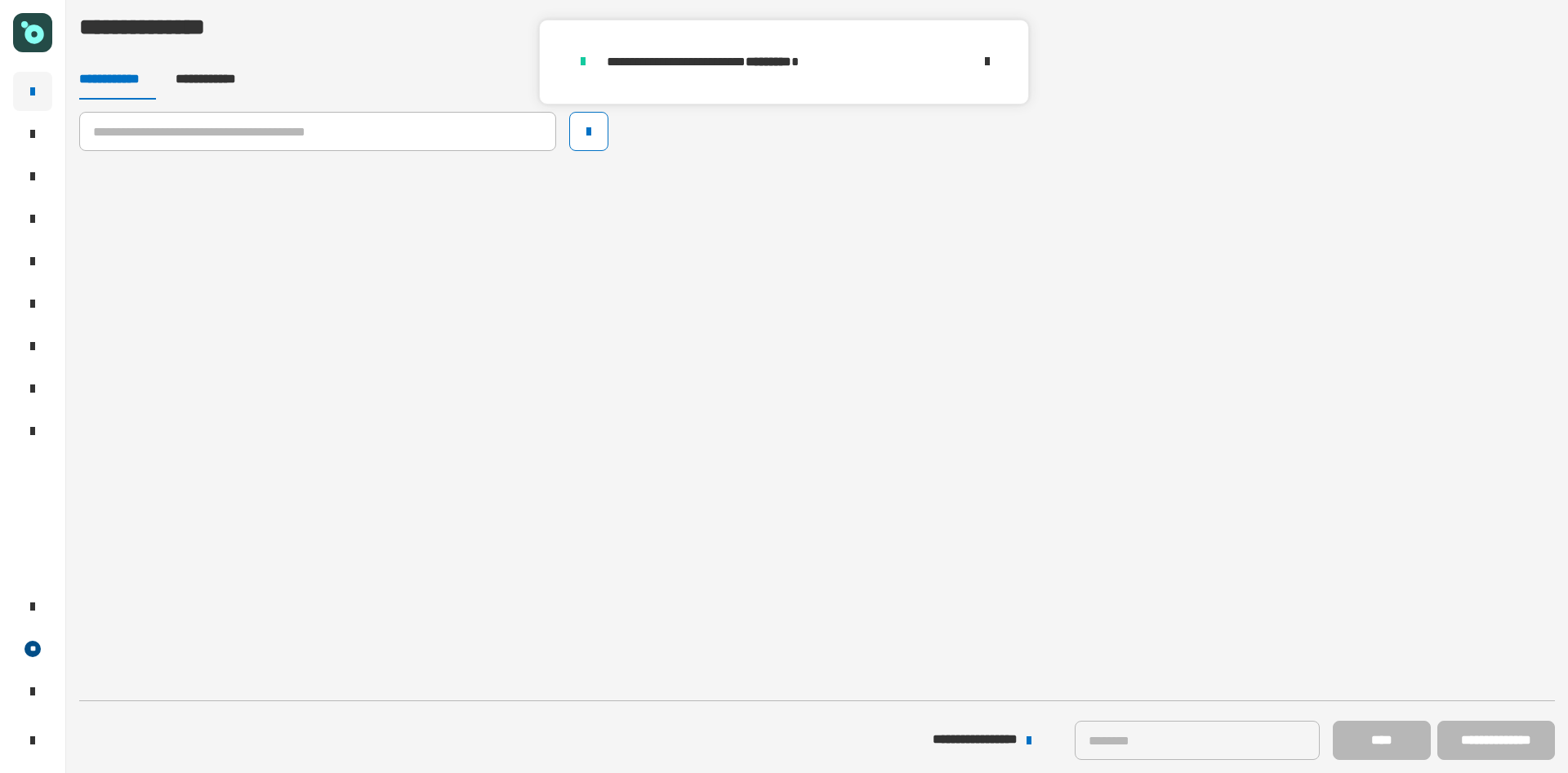 click 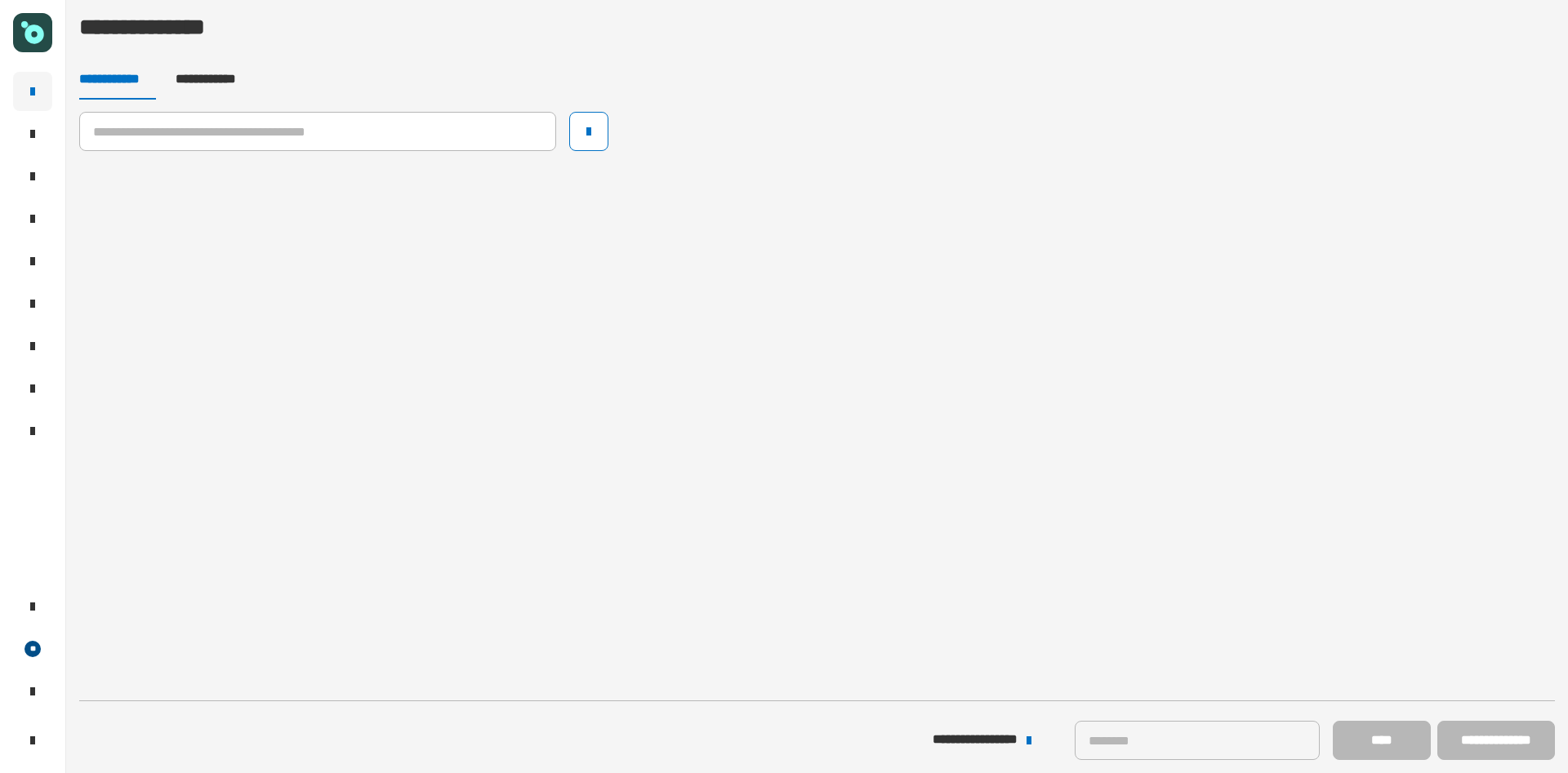 click 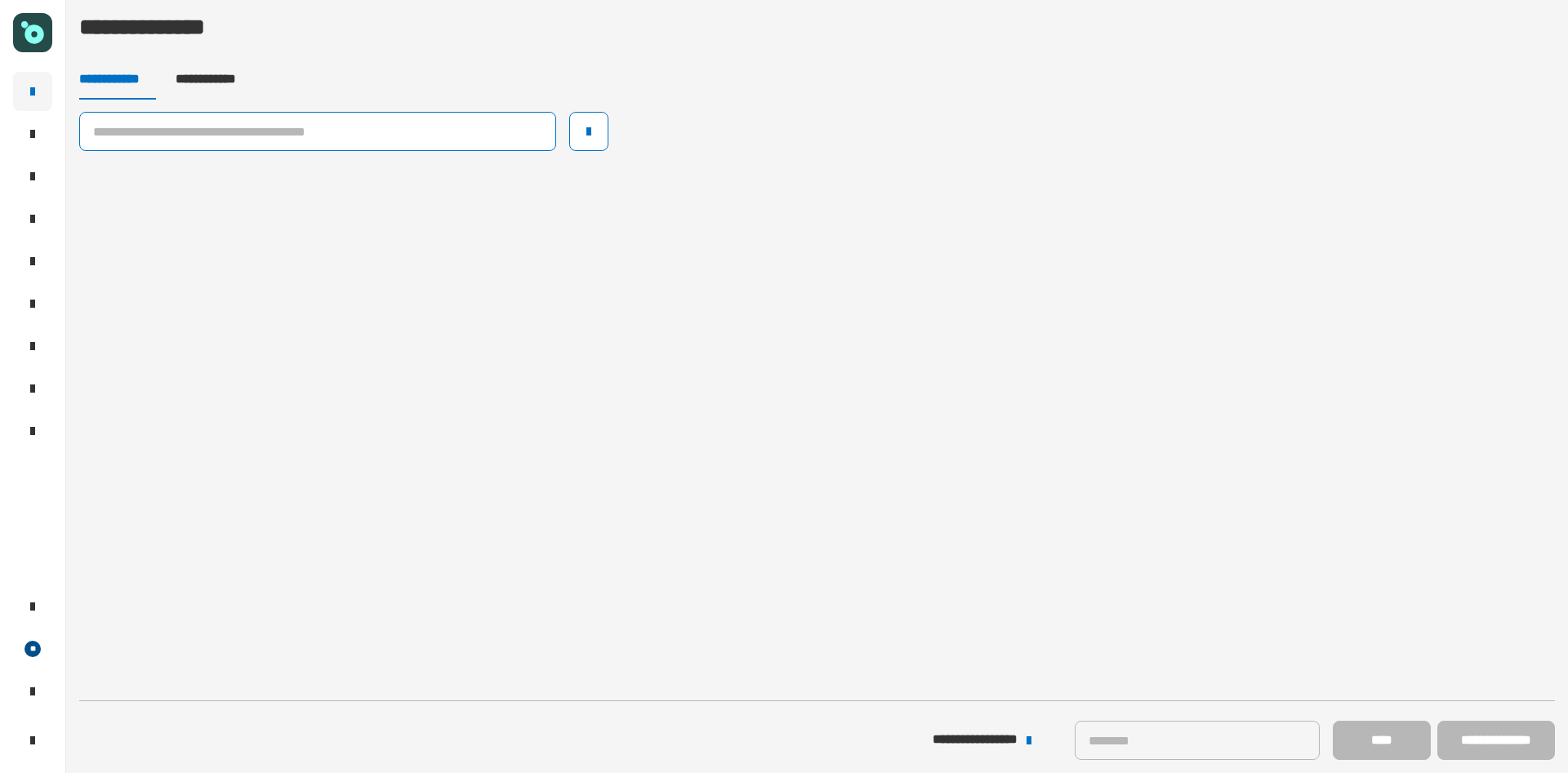 click 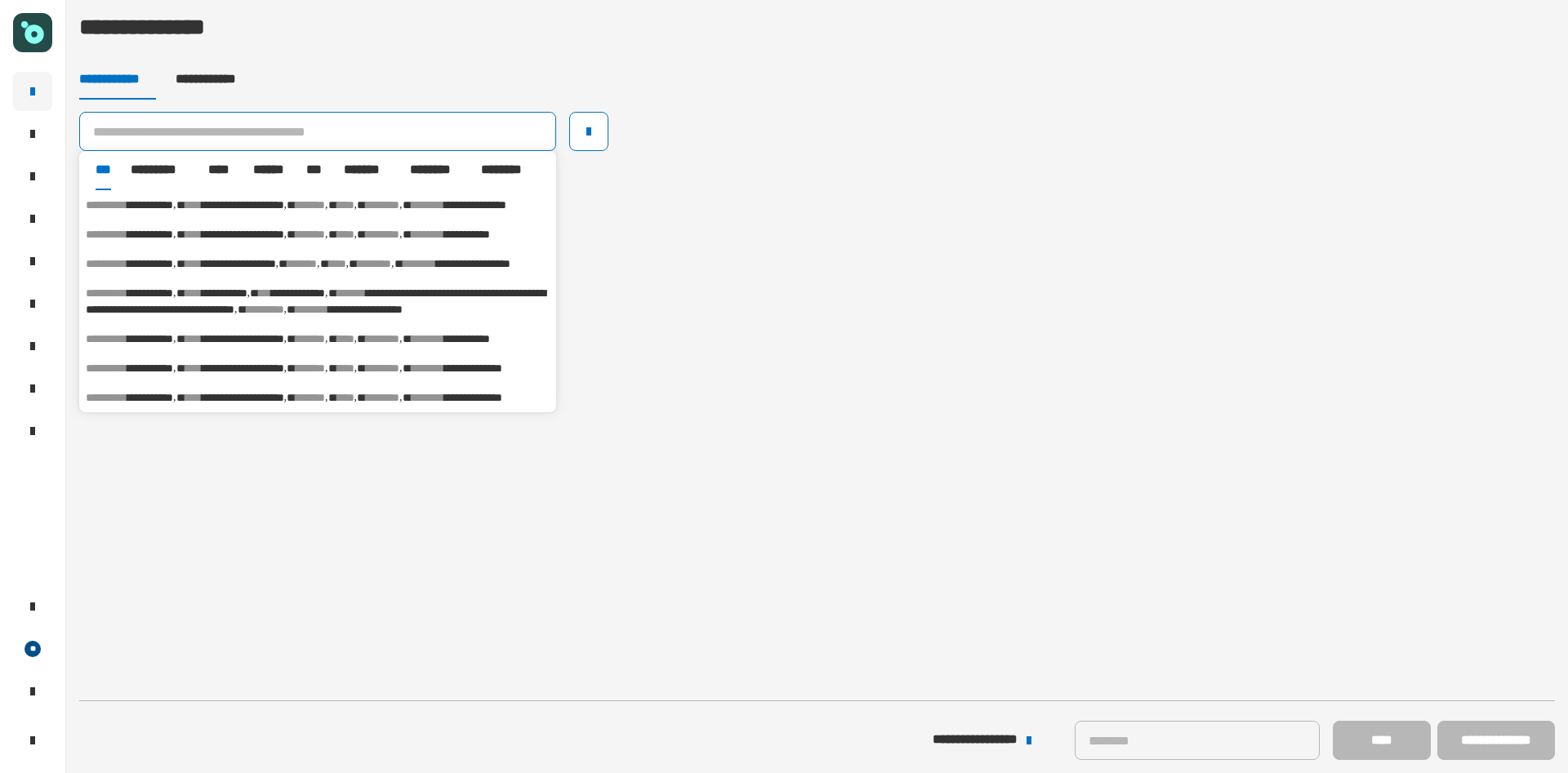 click 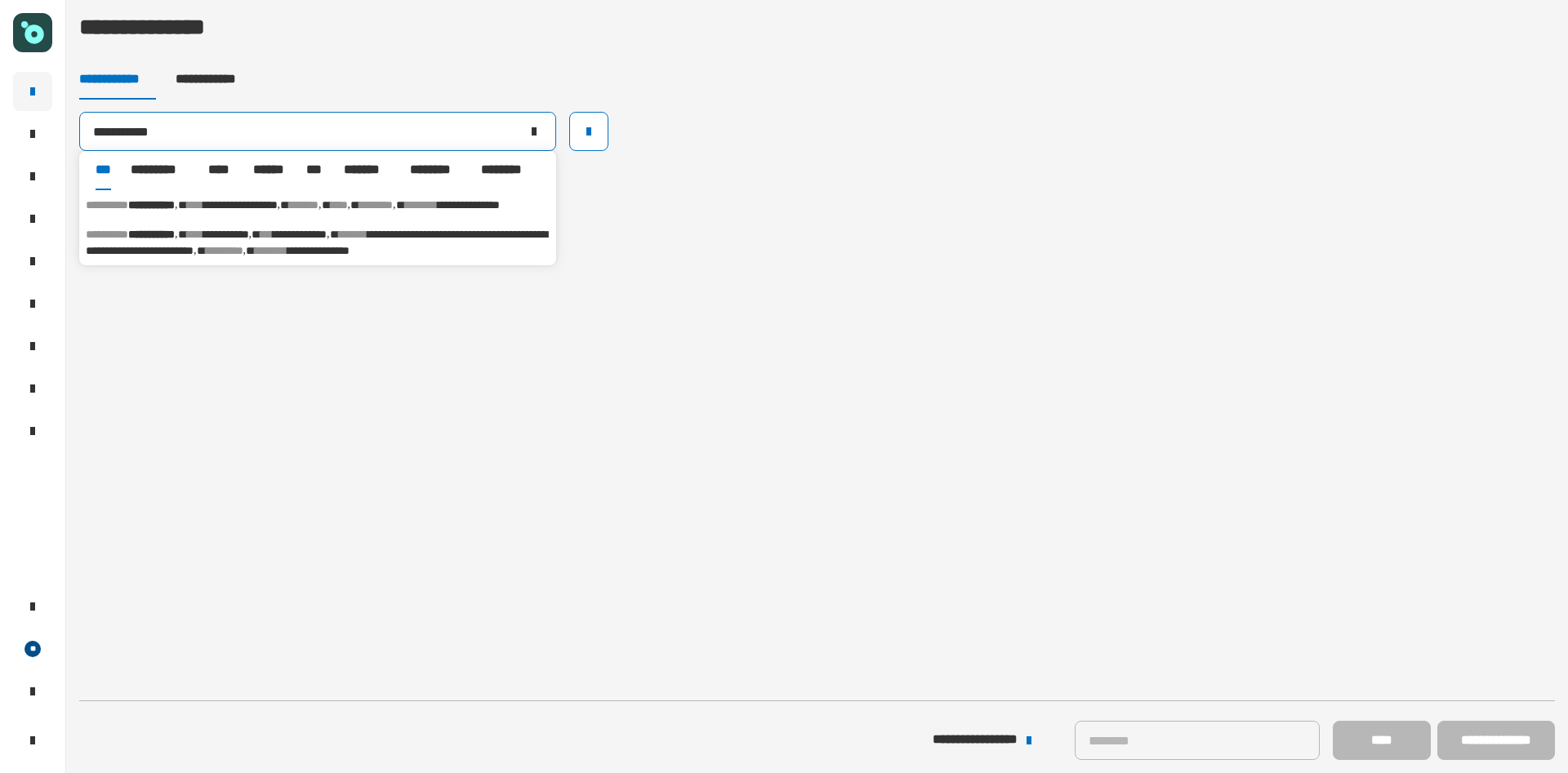 type on "**********" 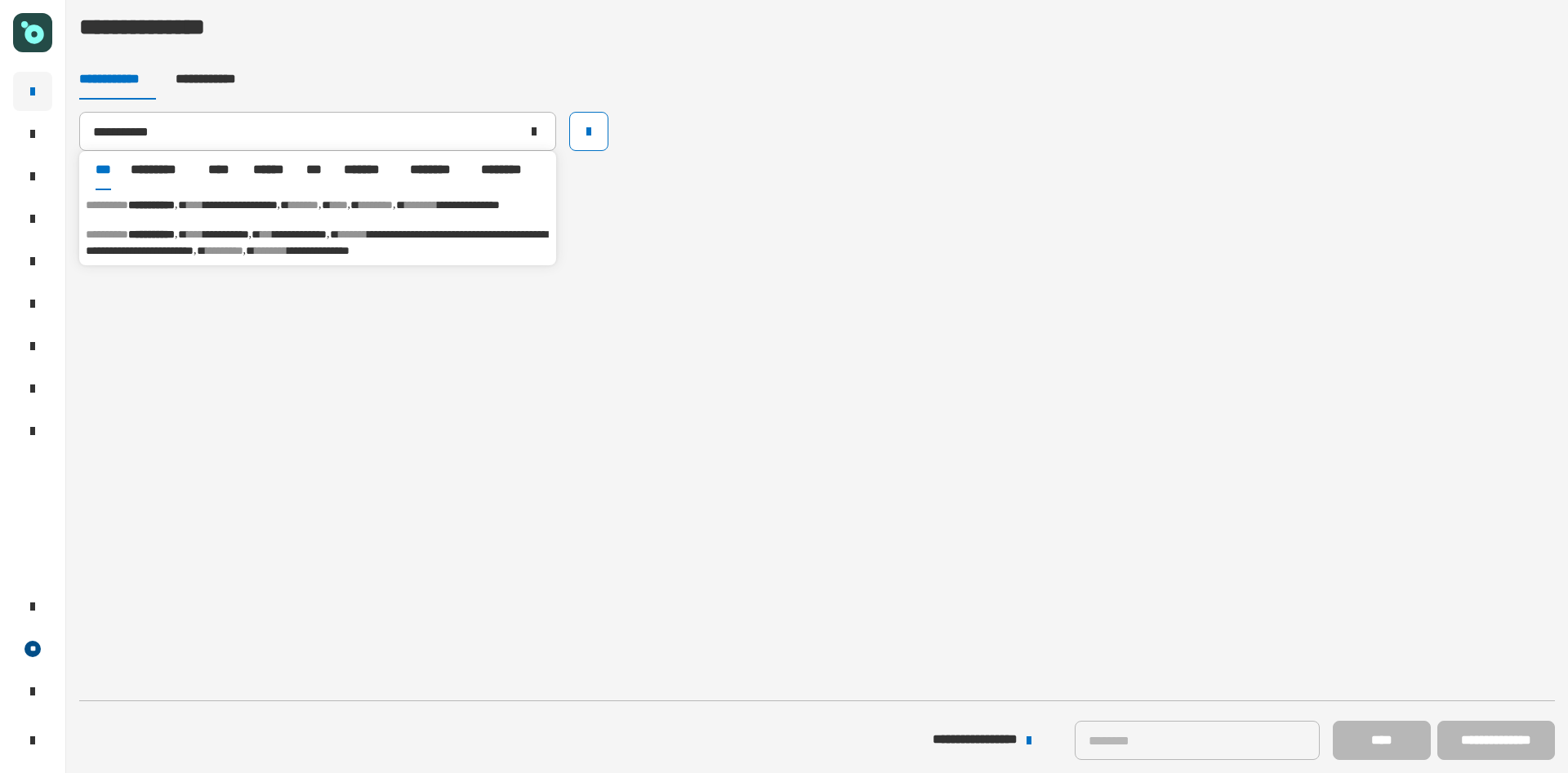 click on "**********" at bounding box center [318, 205] 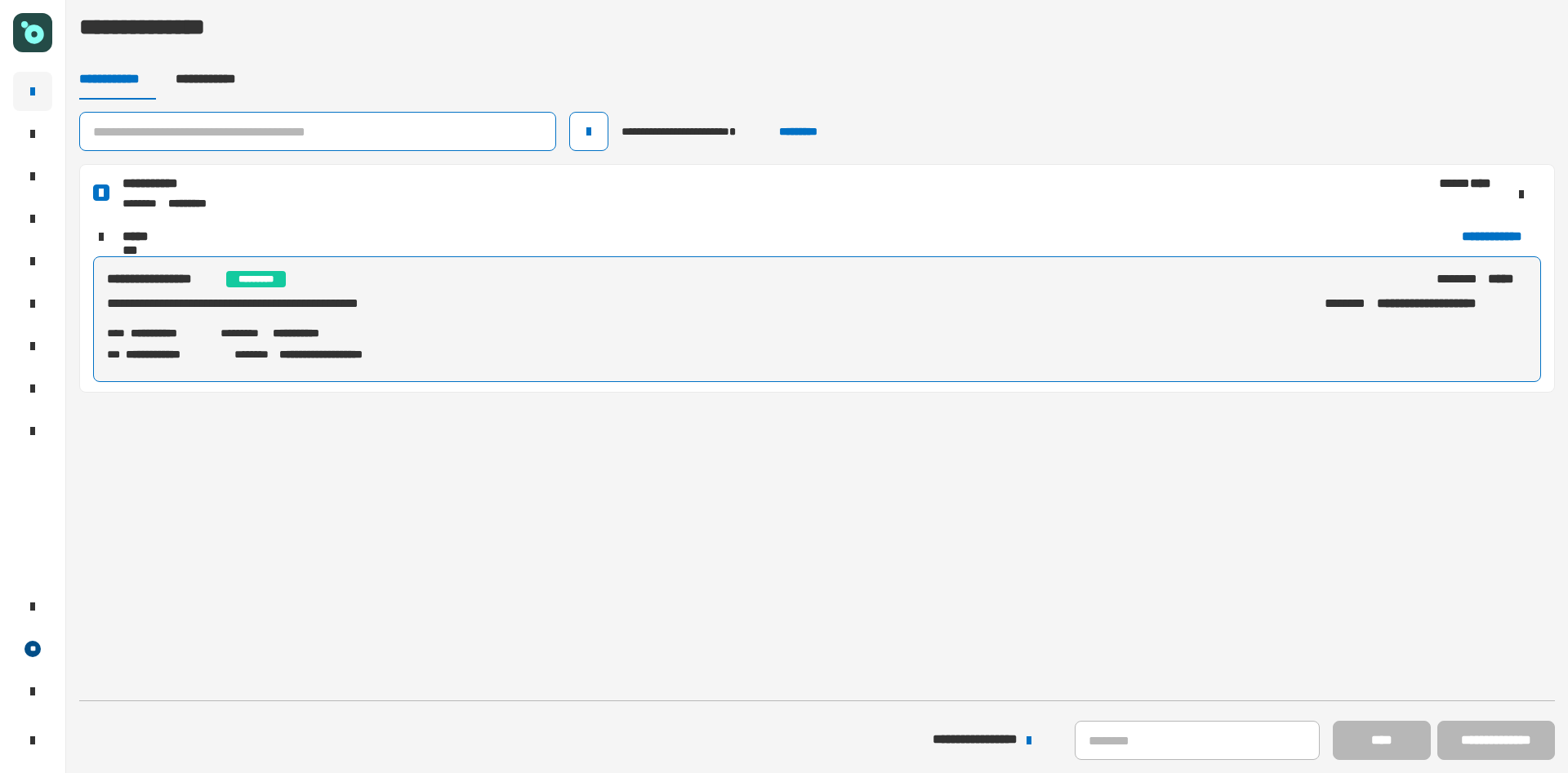 click 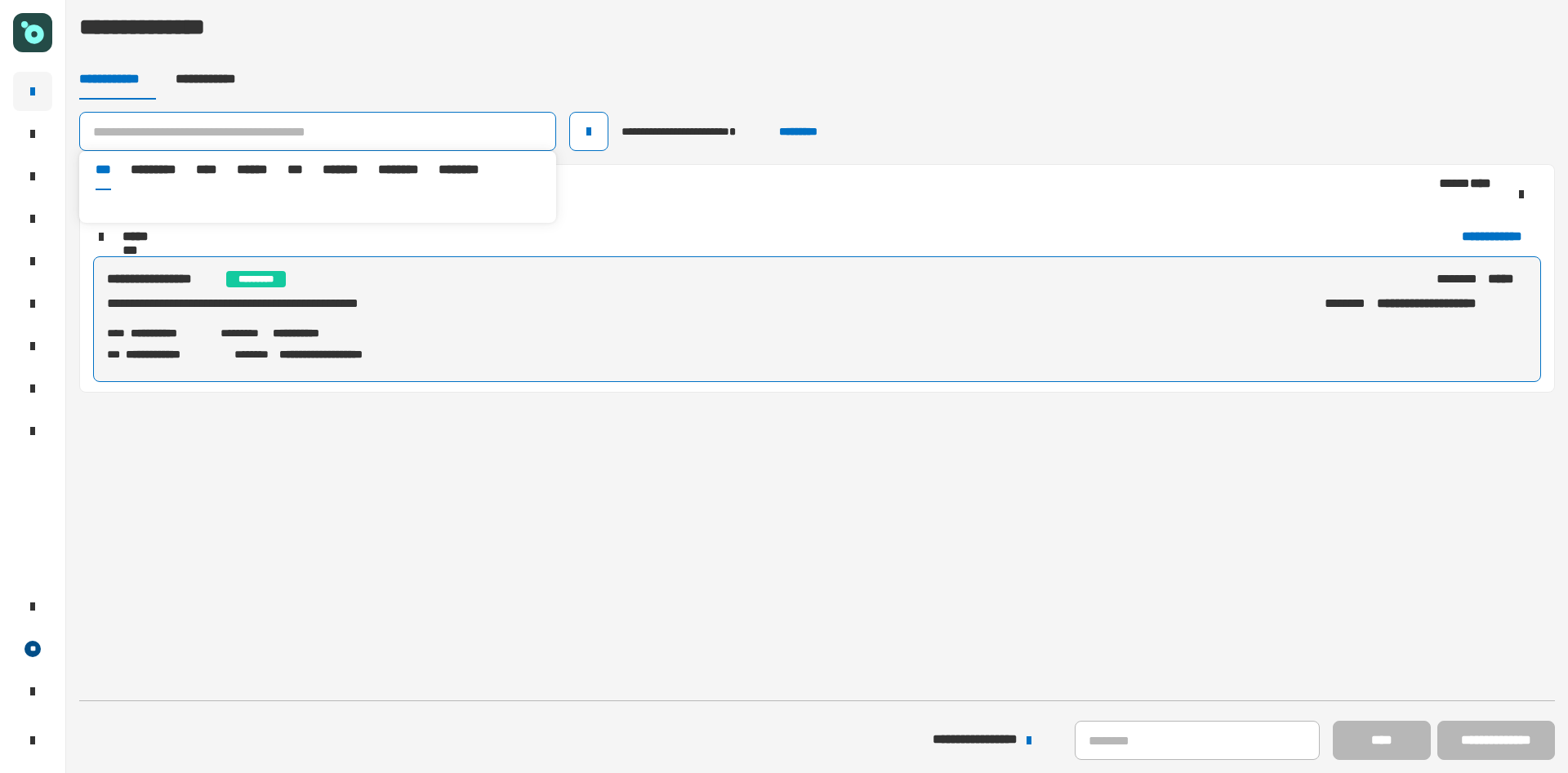 paste on "**********" 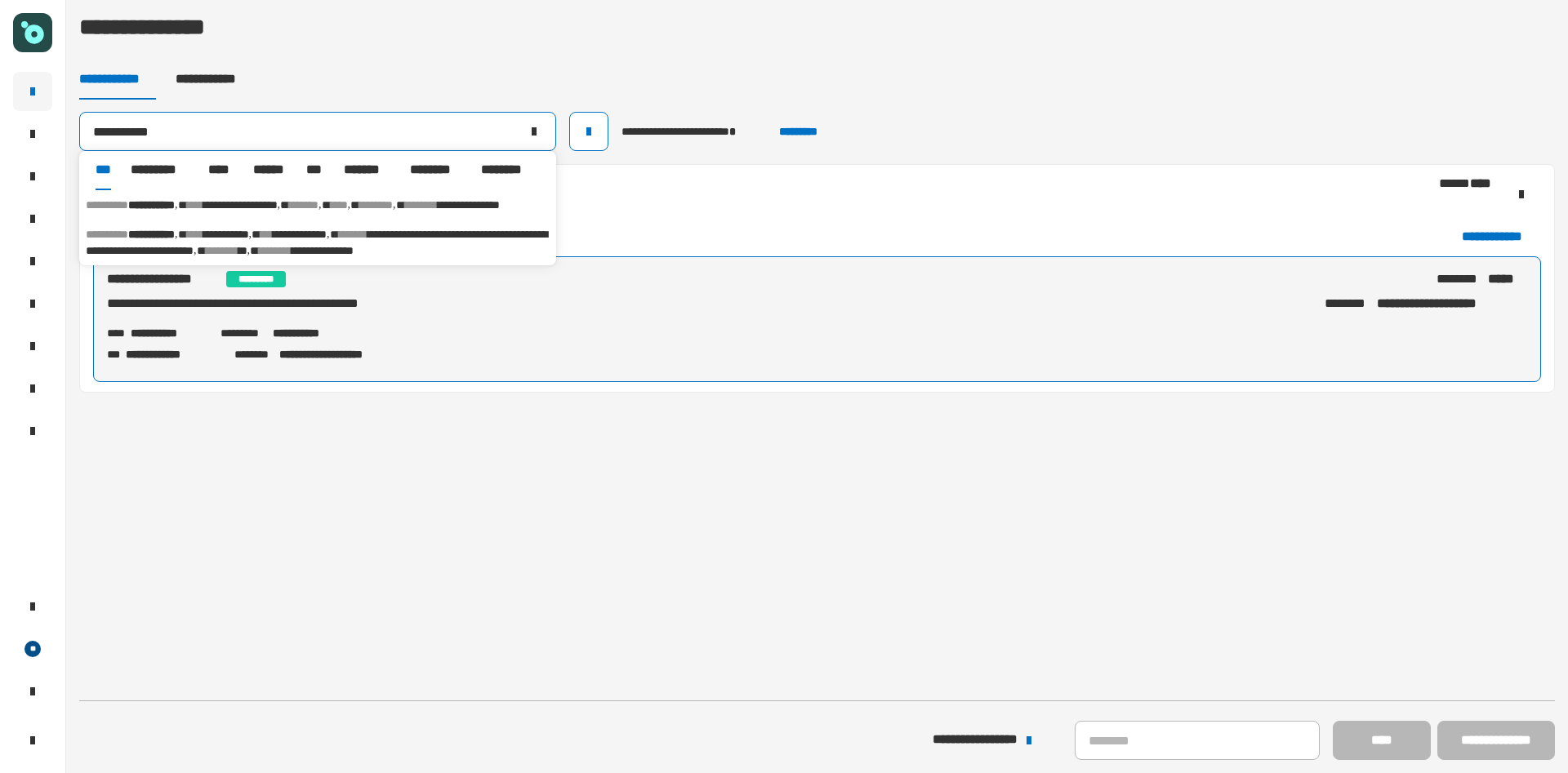 type on "**********" 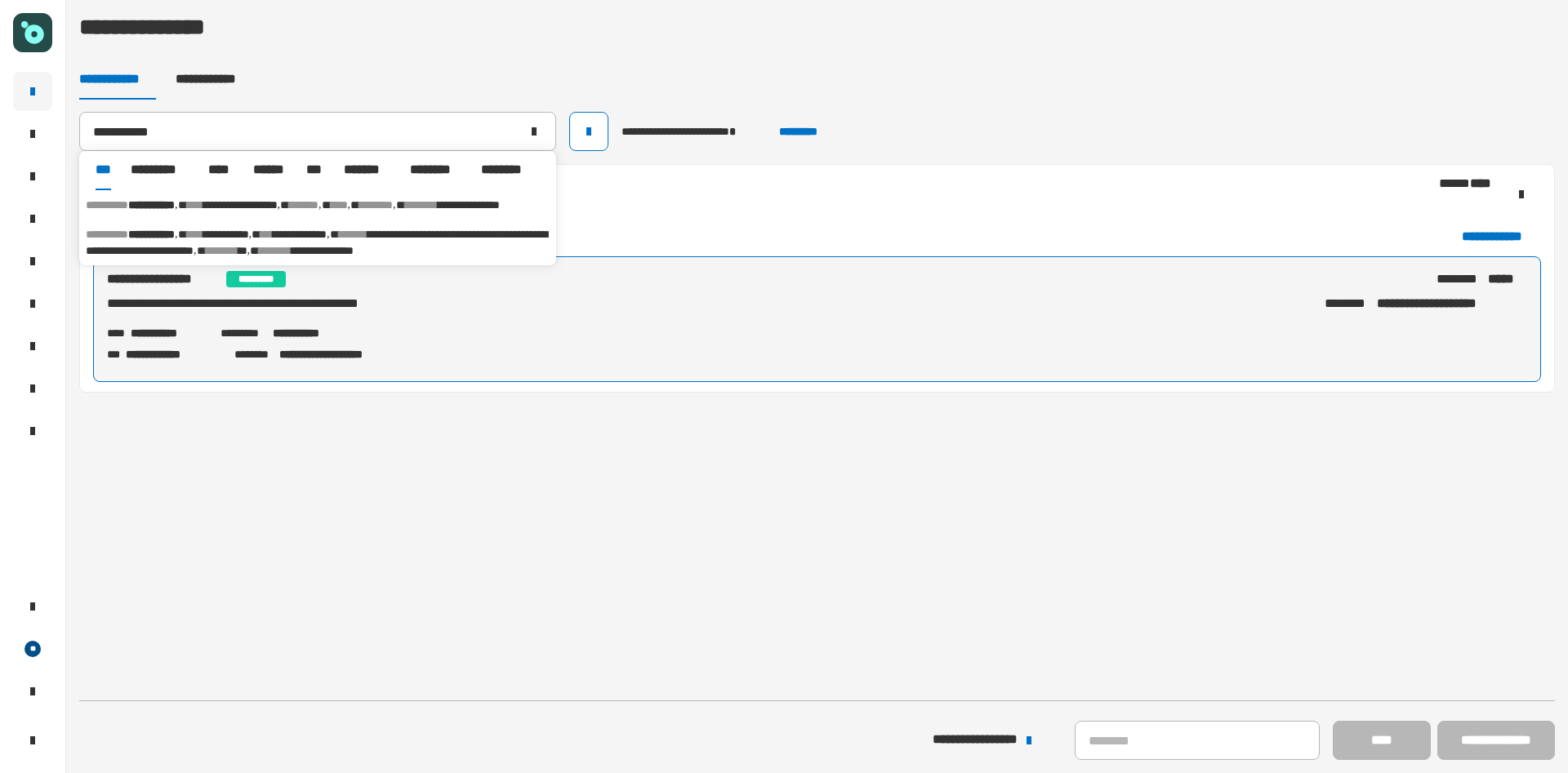 click on "**********" at bounding box center (318, 205) 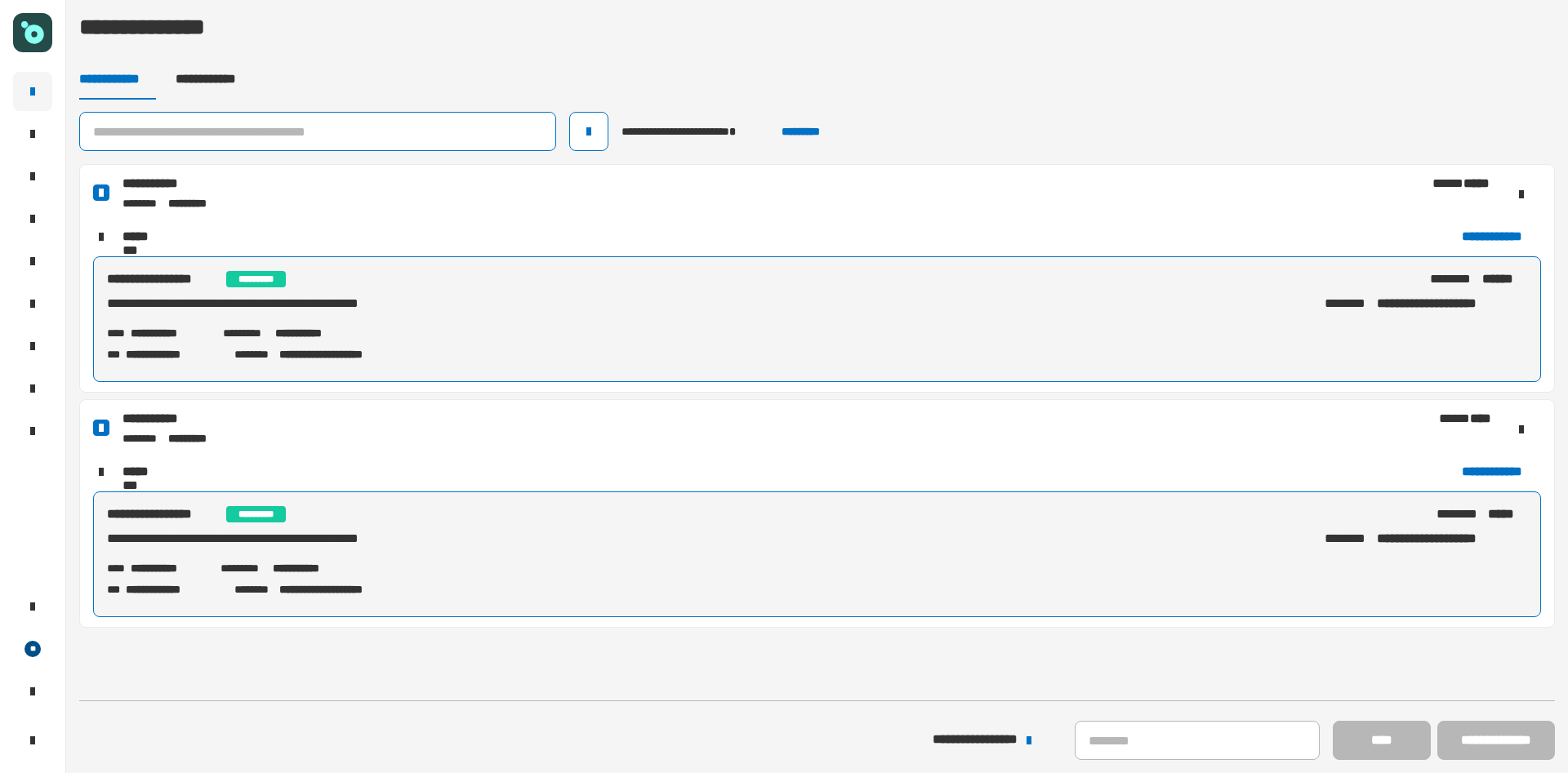 click 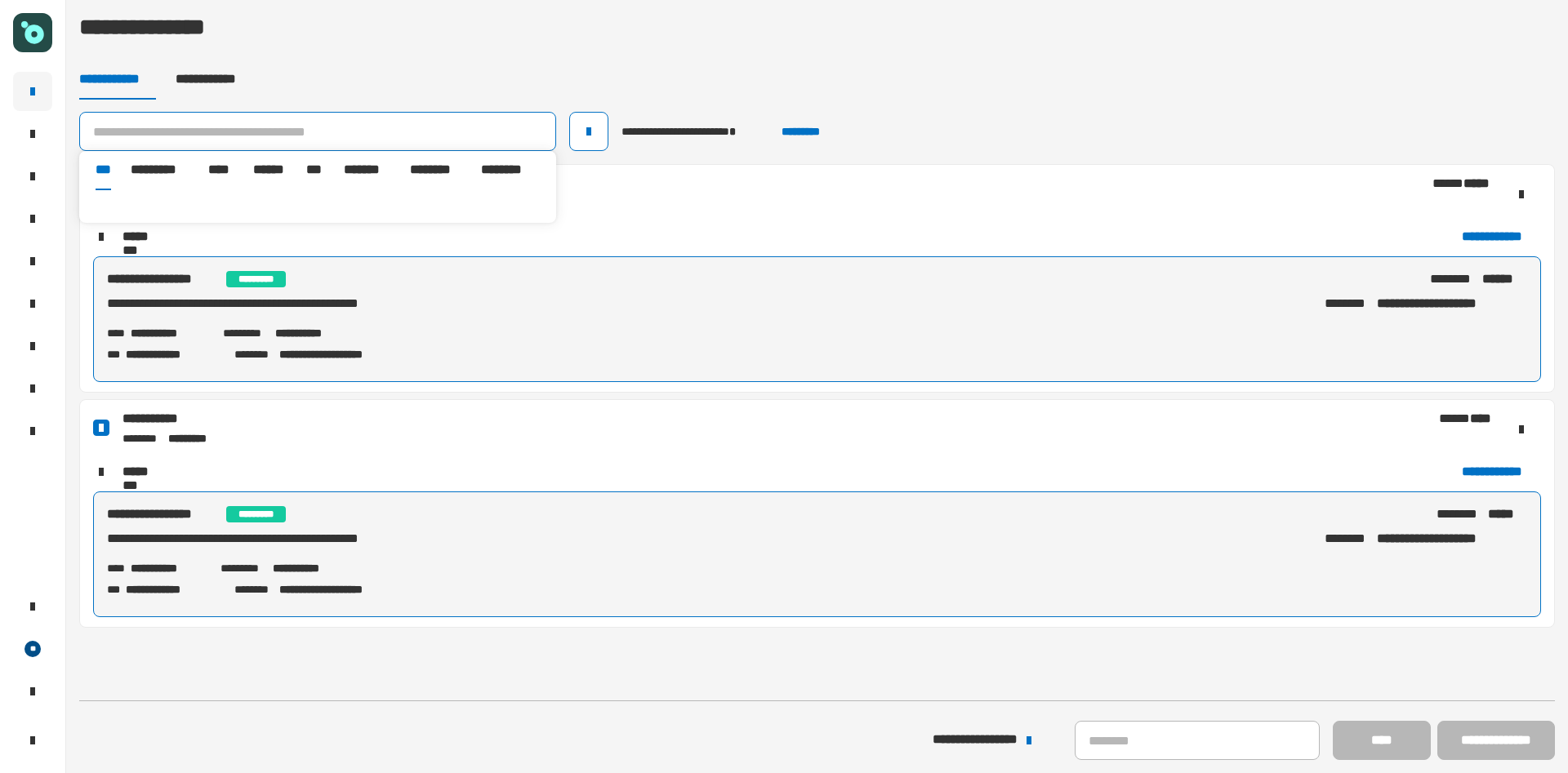 paste on "**********" 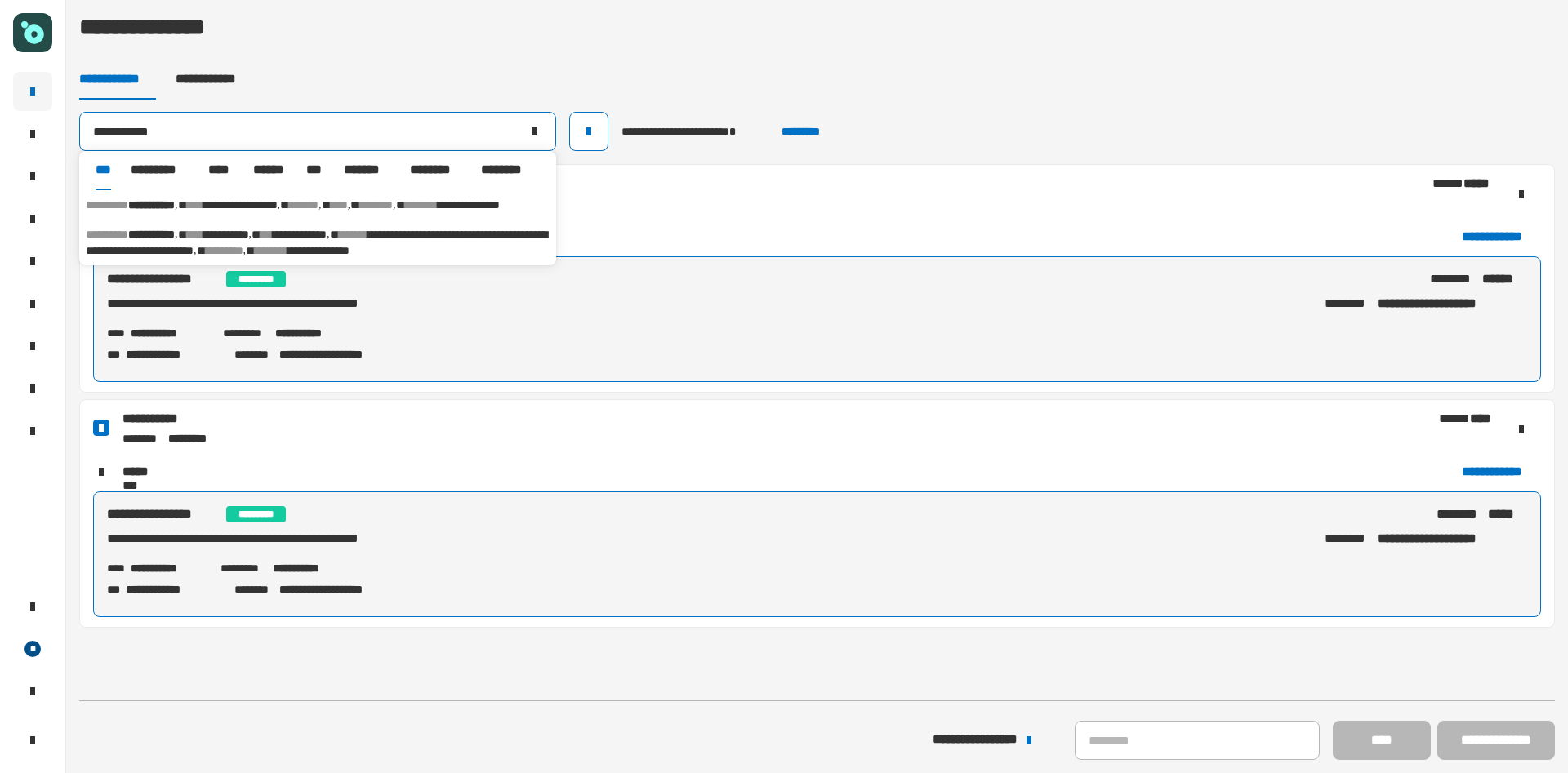 type on "**********" 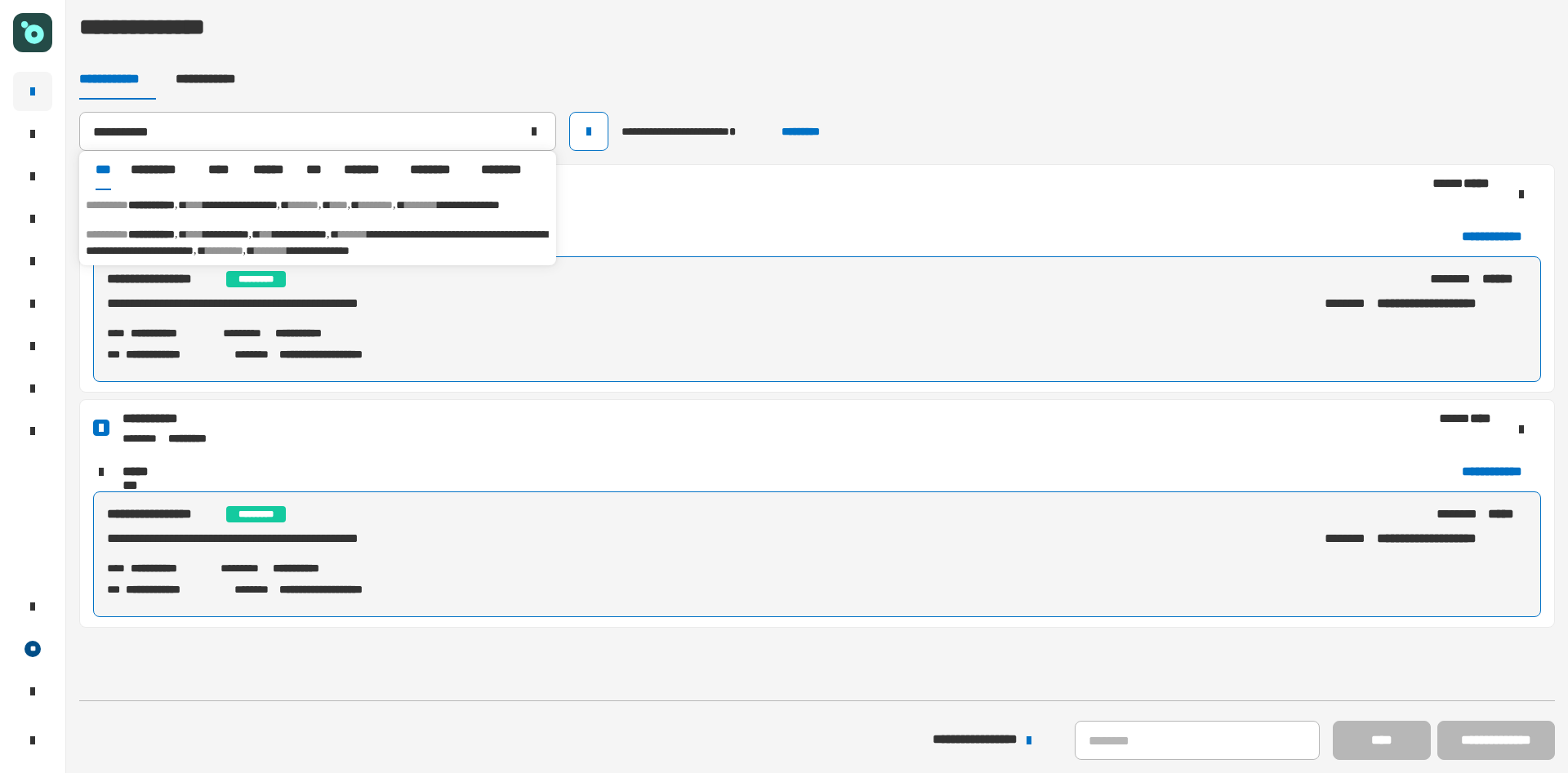 click on "**********" at bounding box center [318, 205] 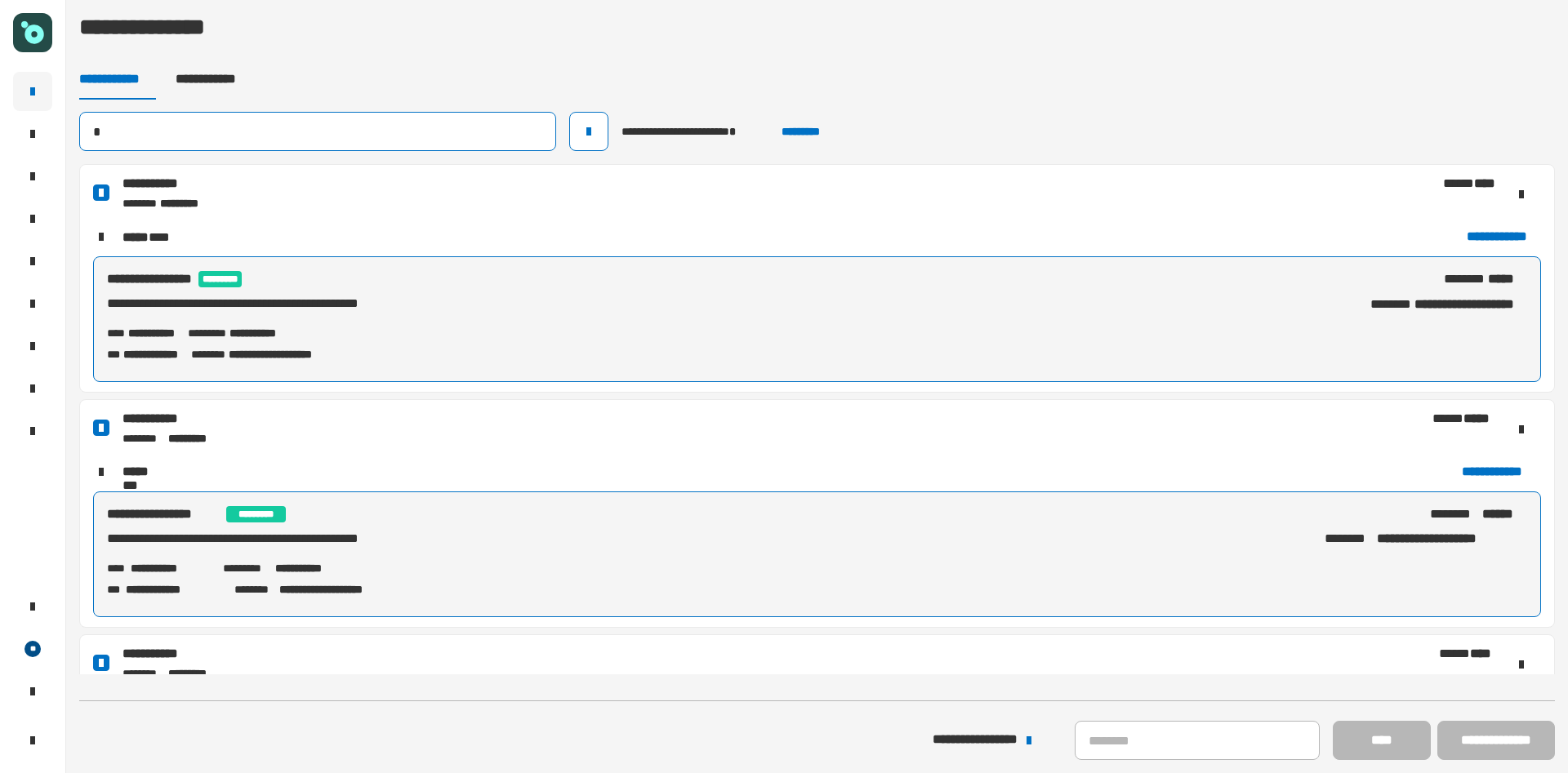 type 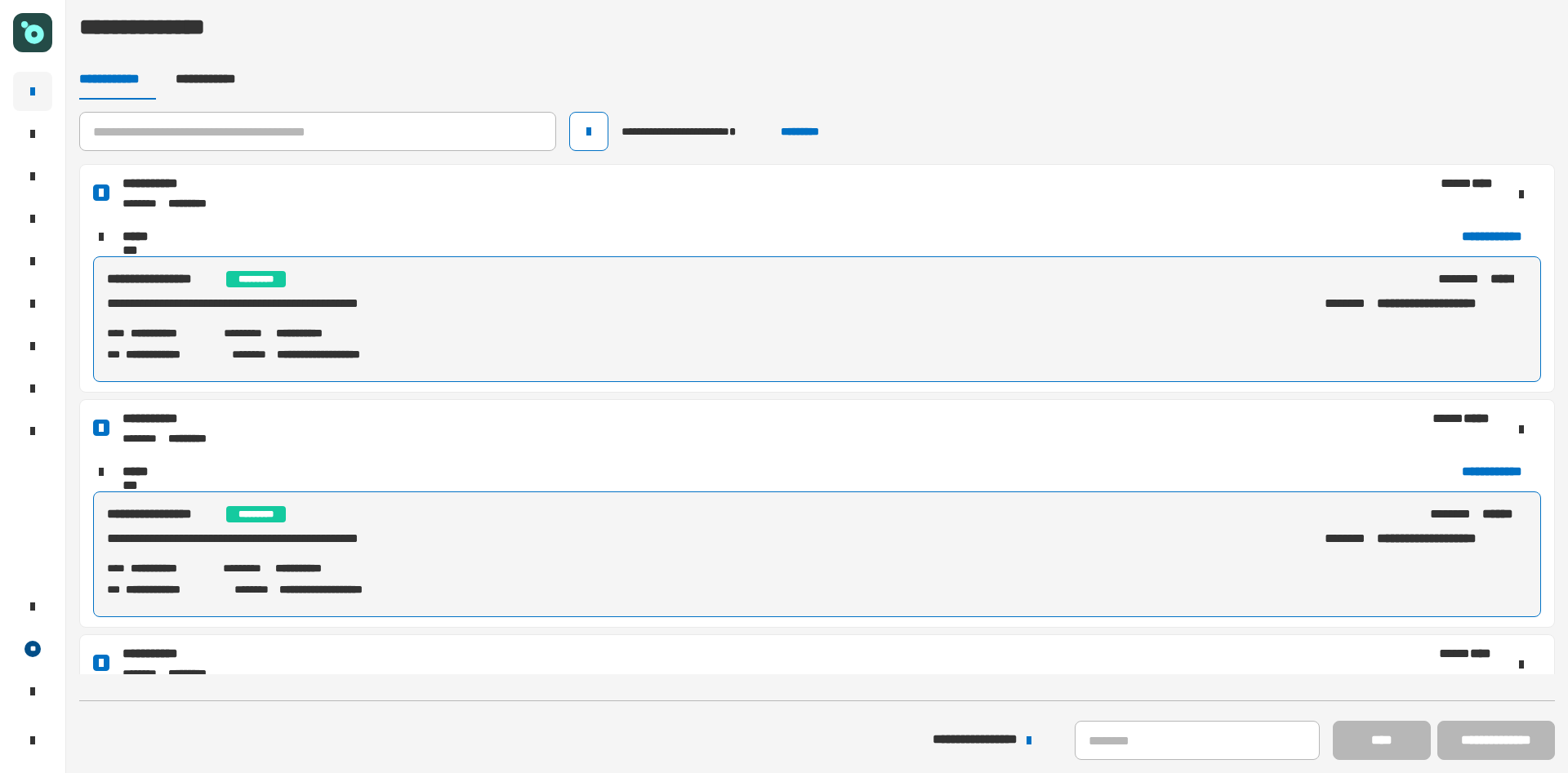 click on "**********" 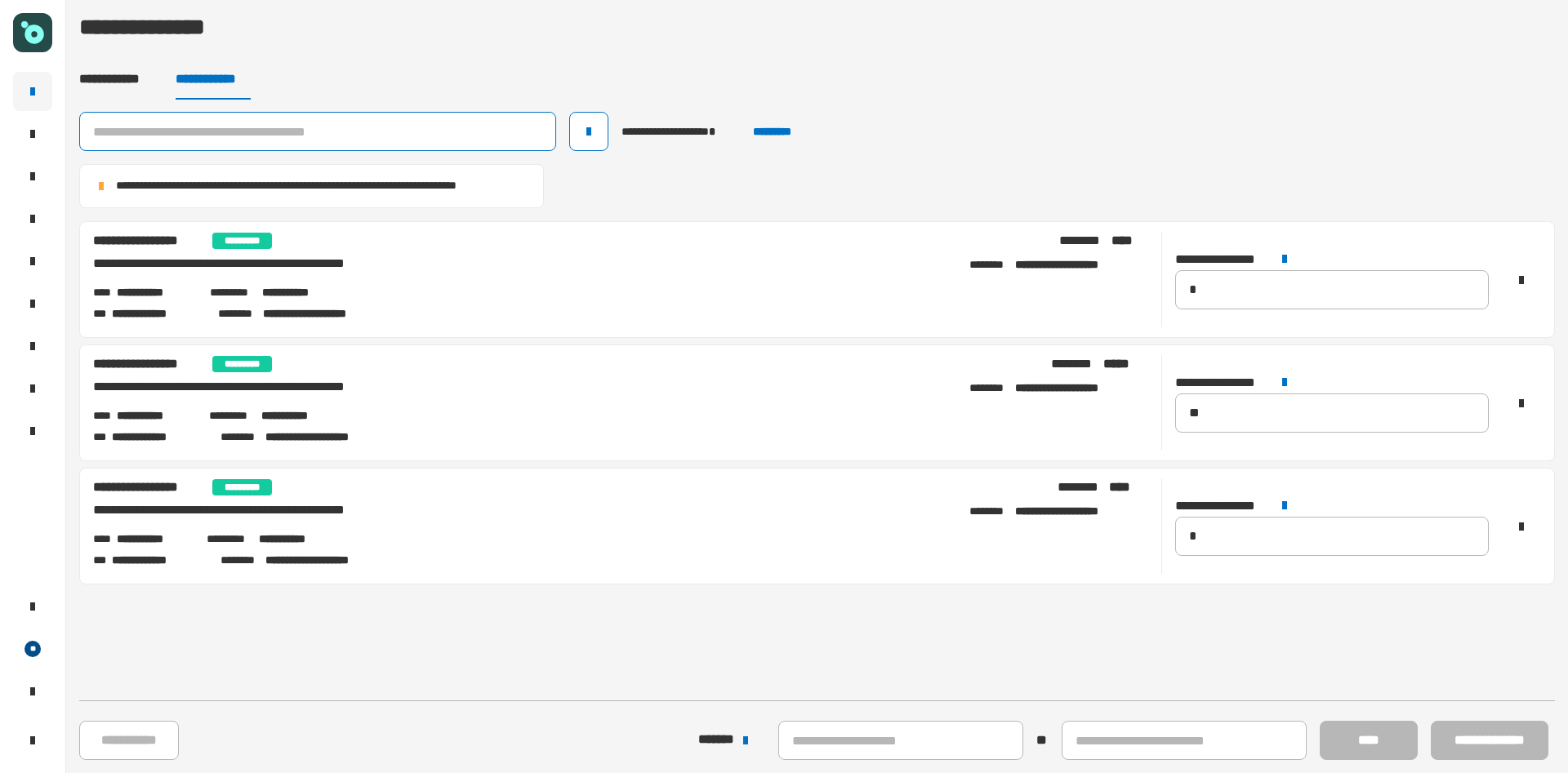 click 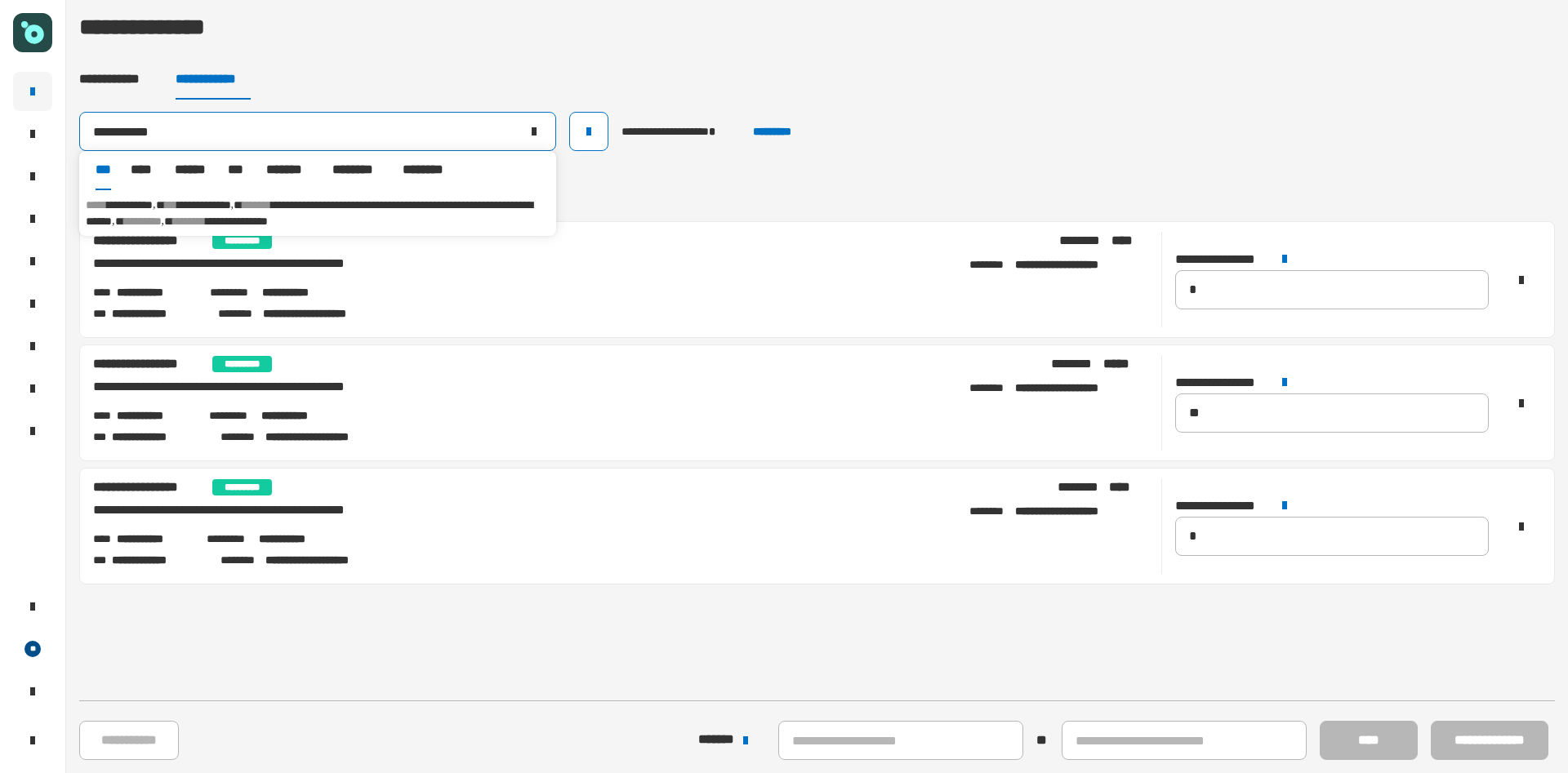 type on "**********" 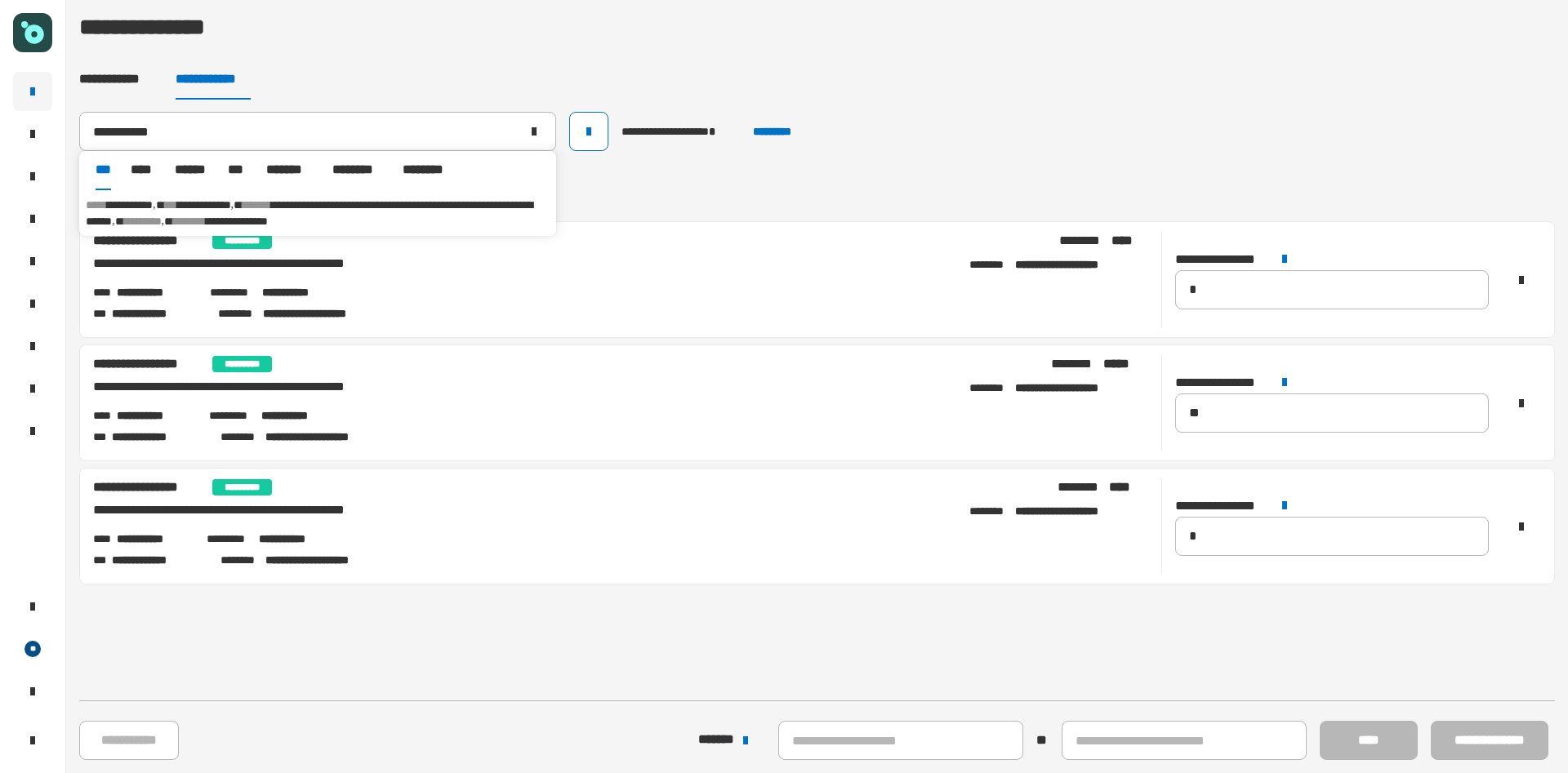 click on "**********" at bounding box center [130, 205] 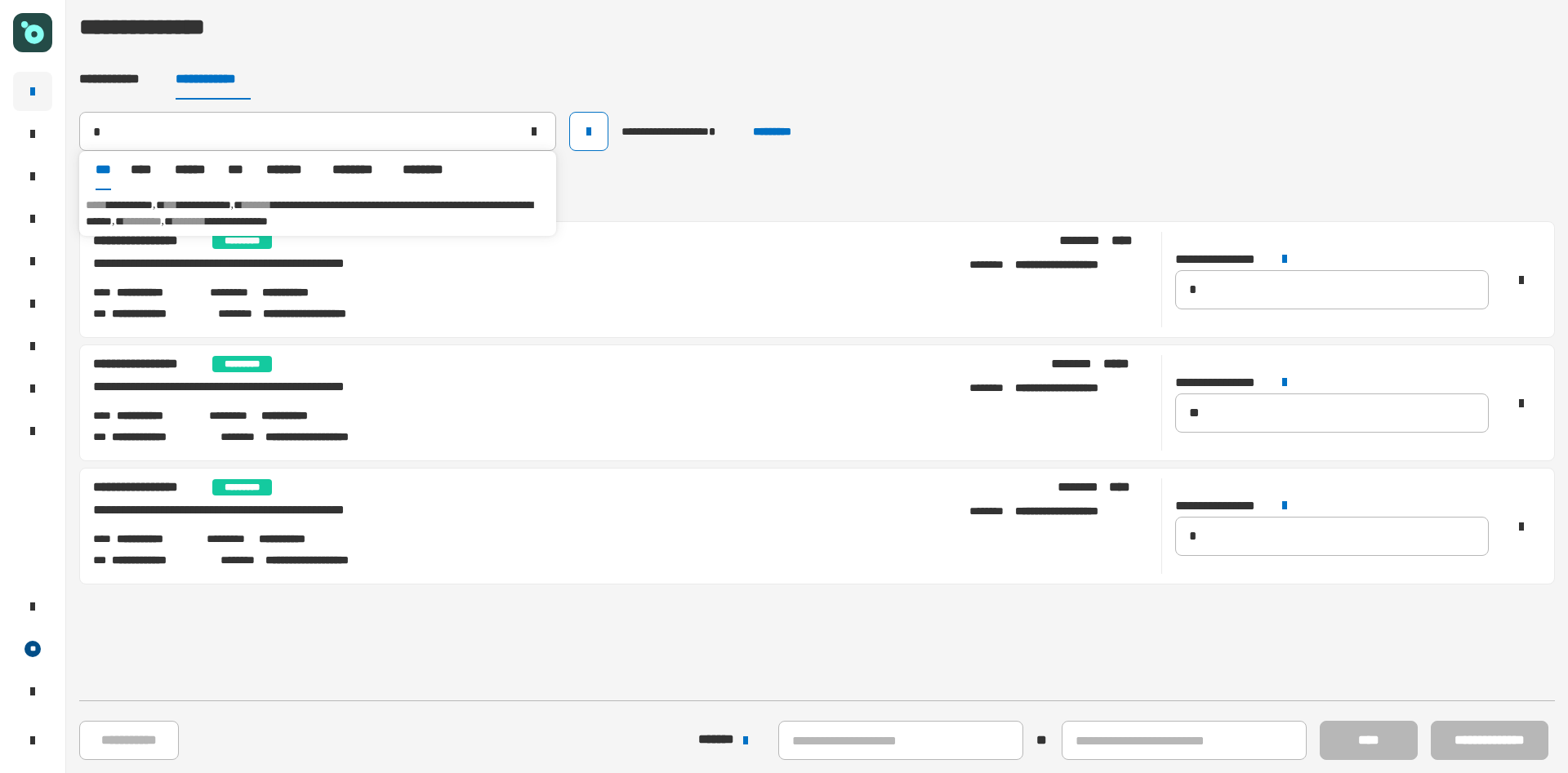 type on "**********" 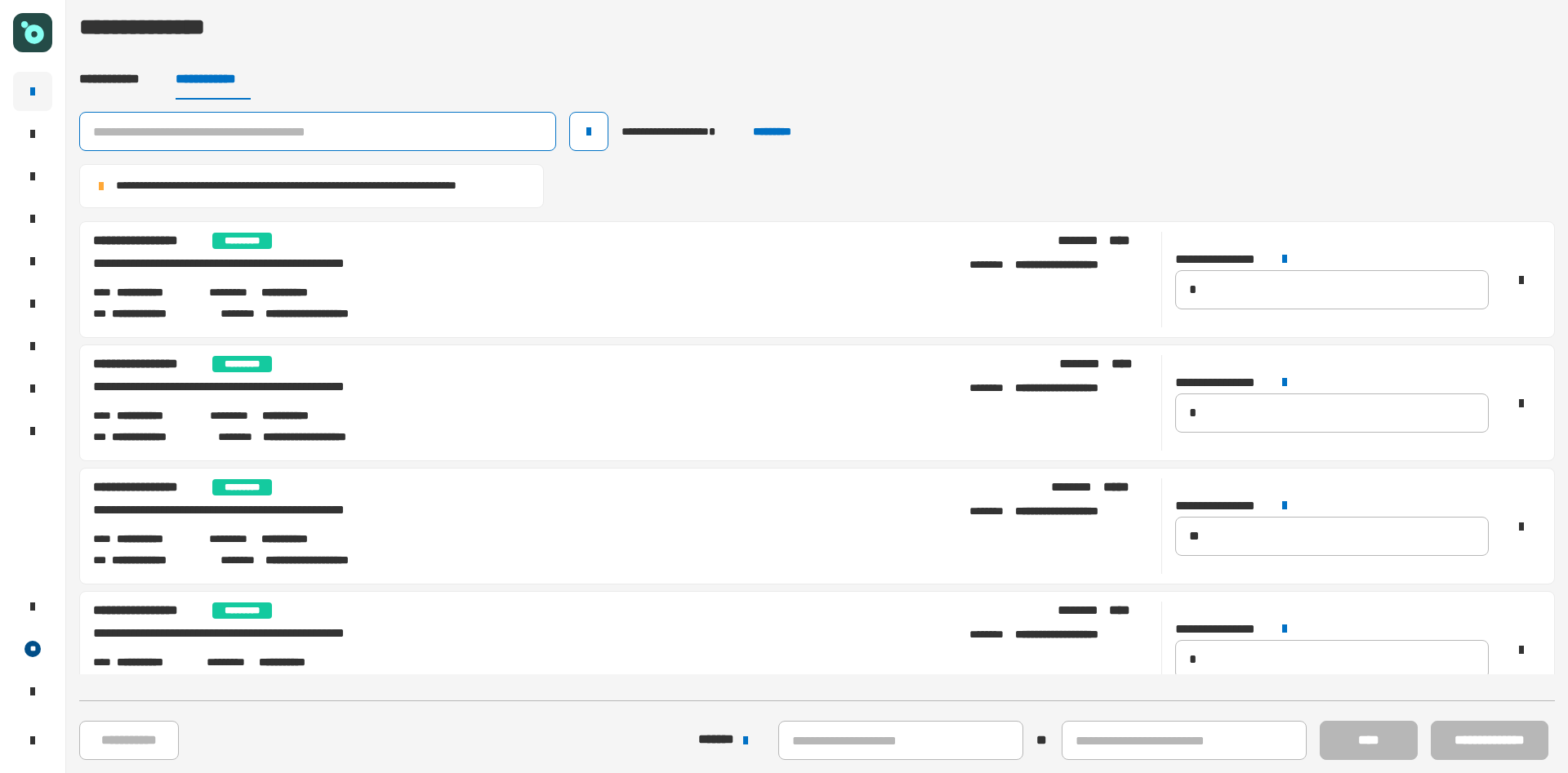 click 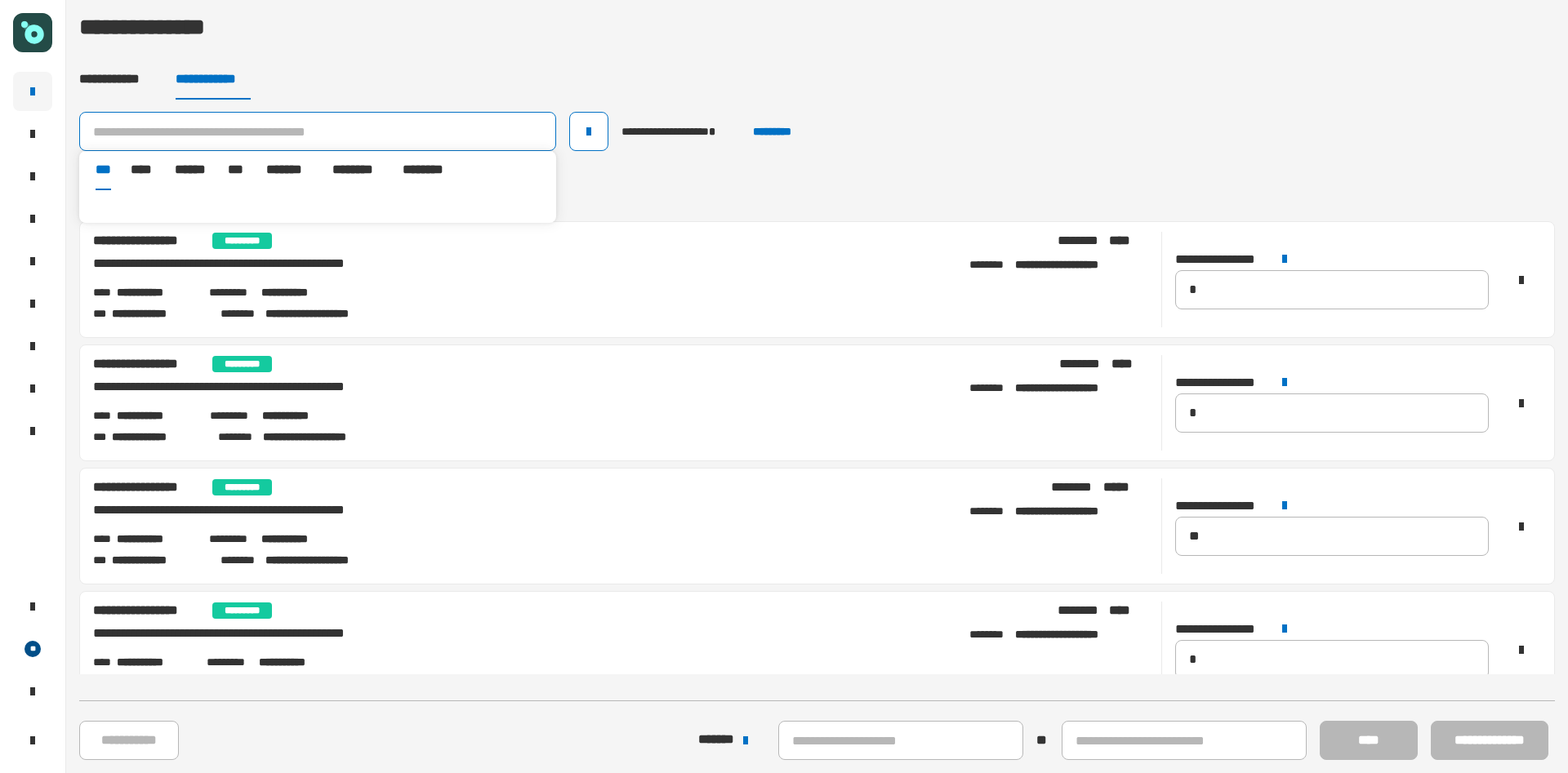 paste on "**********" 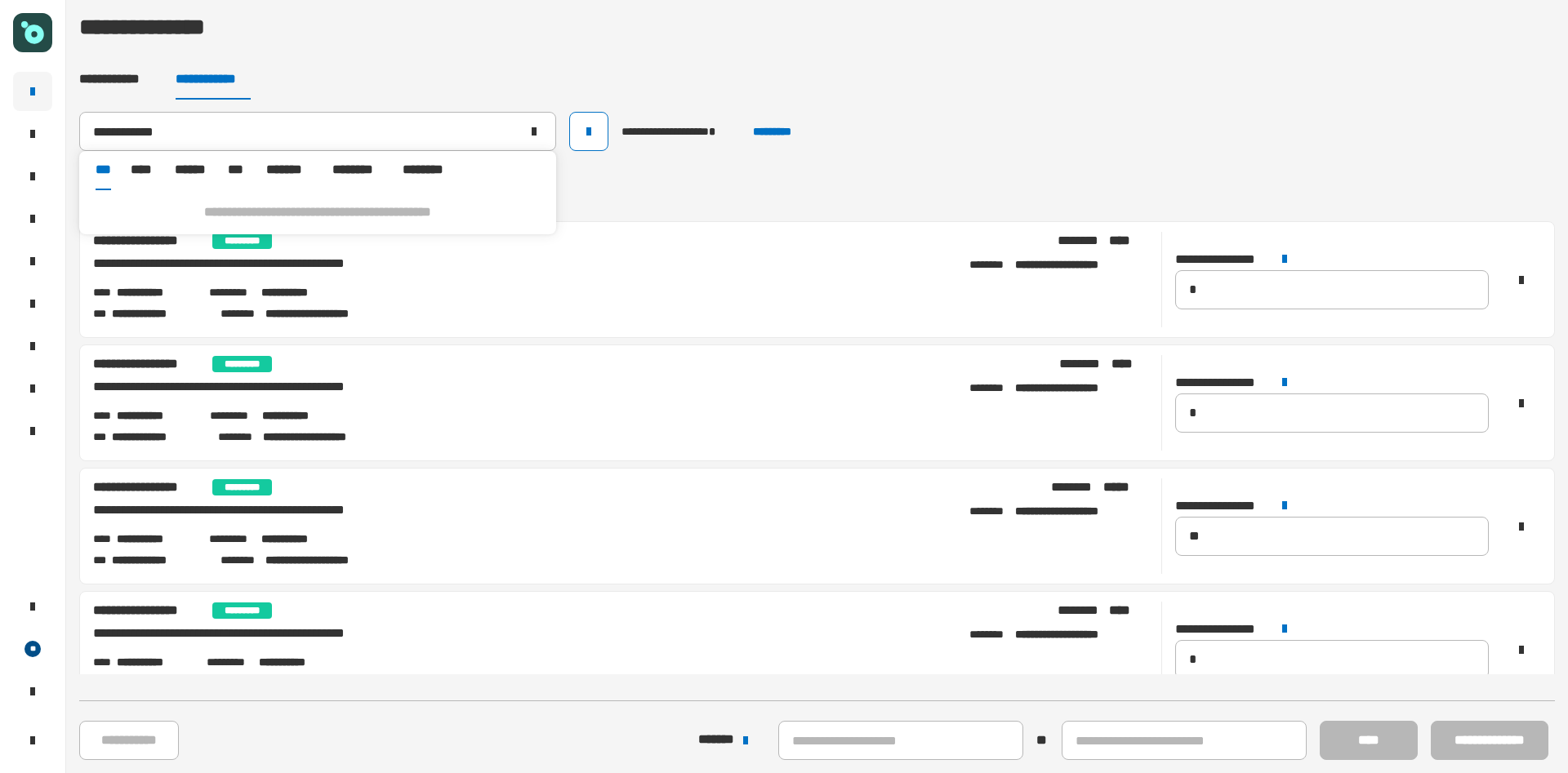 click on "**********" at bounding box center (318, 212) 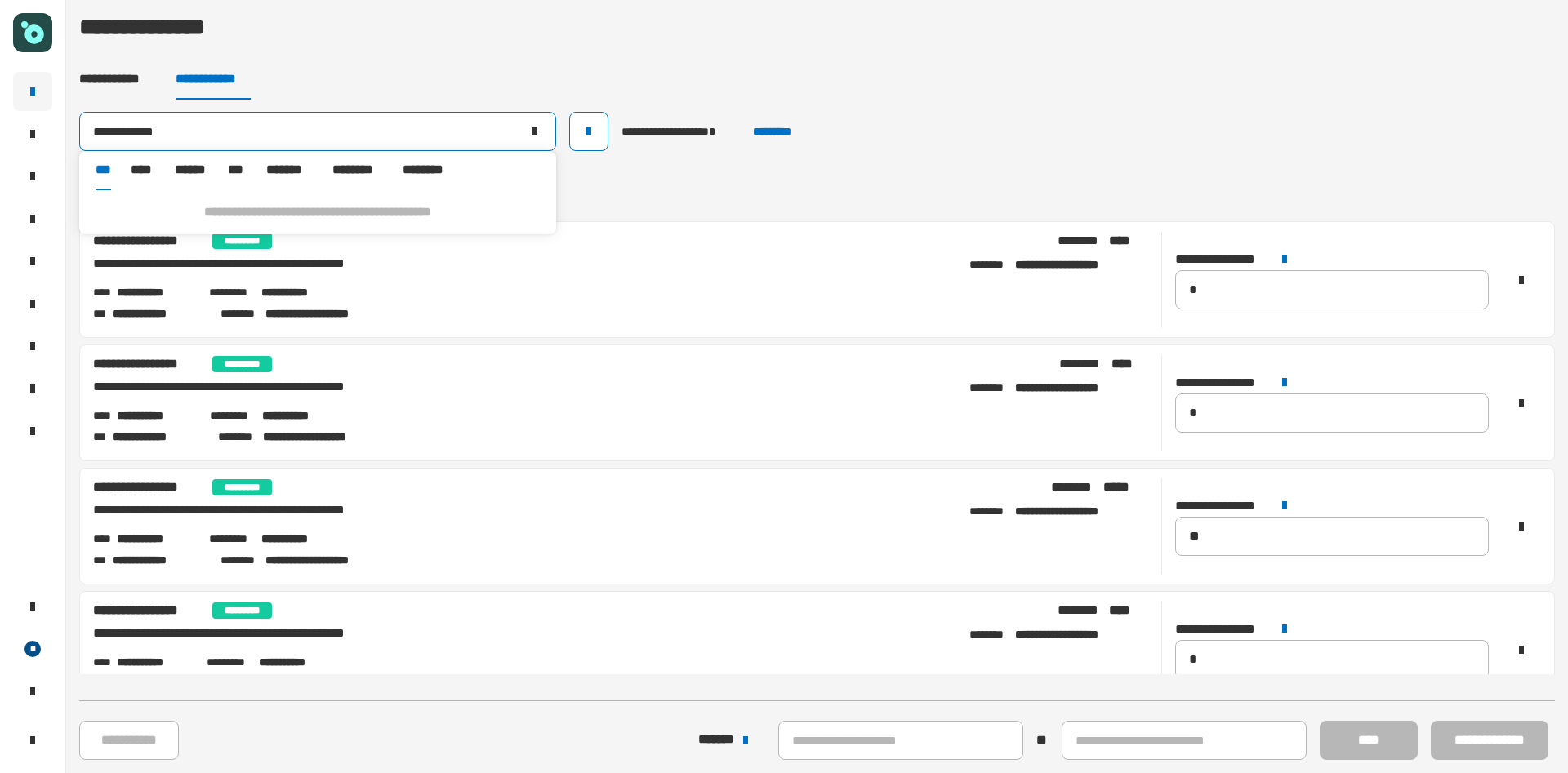click on "**********" 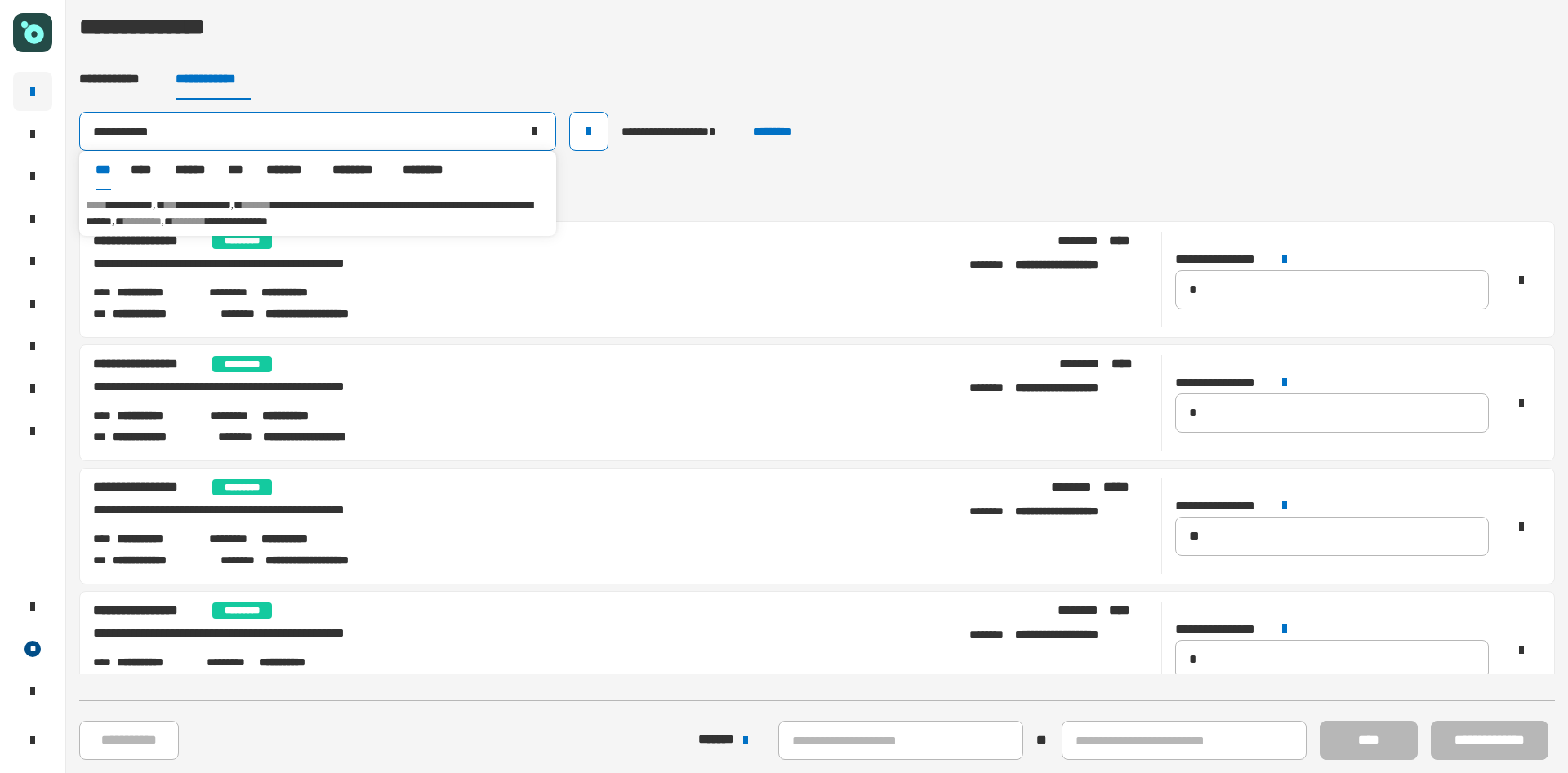 type on "**********" 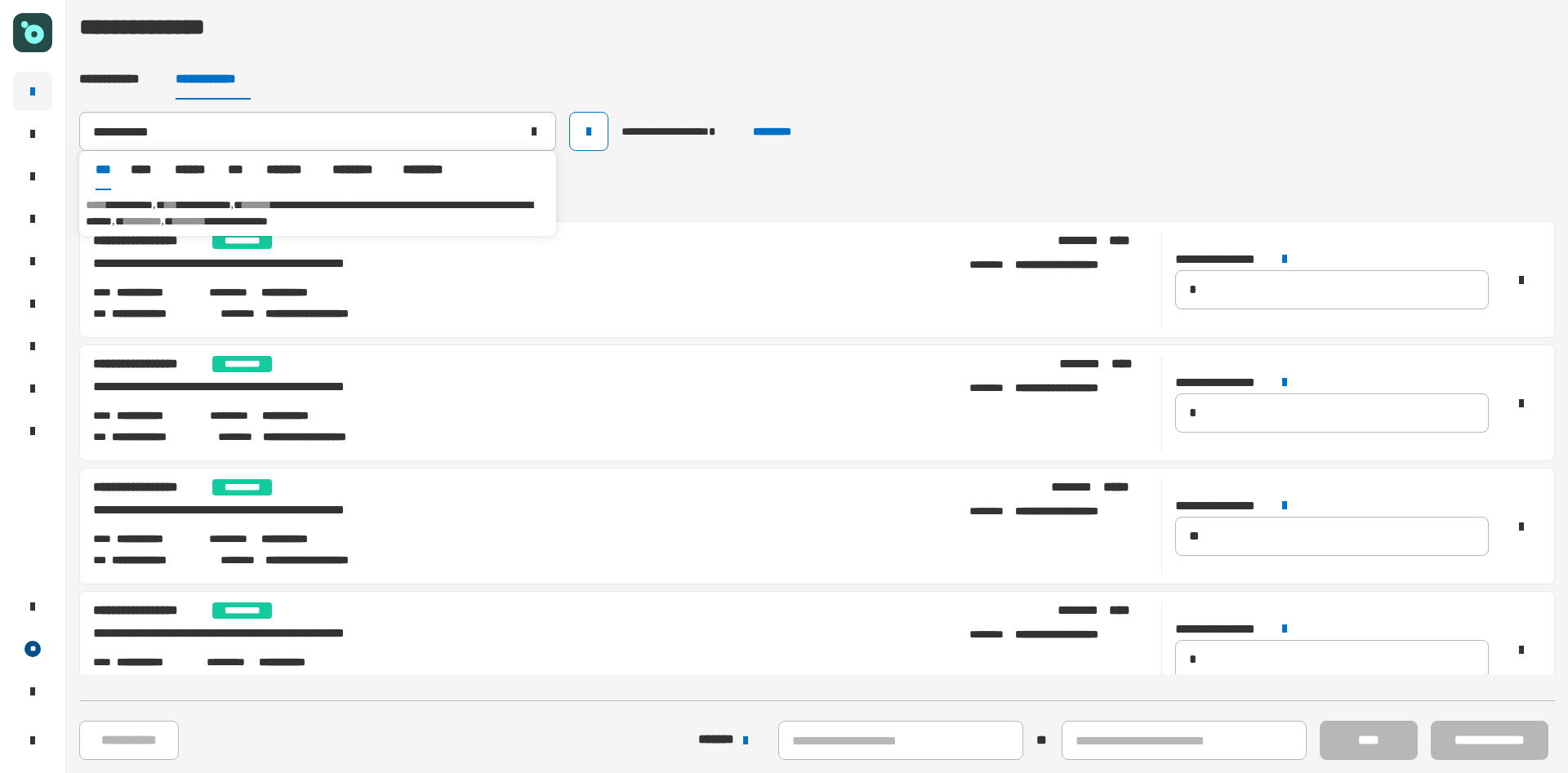 click on "**********" at bounding box center [318, 213] 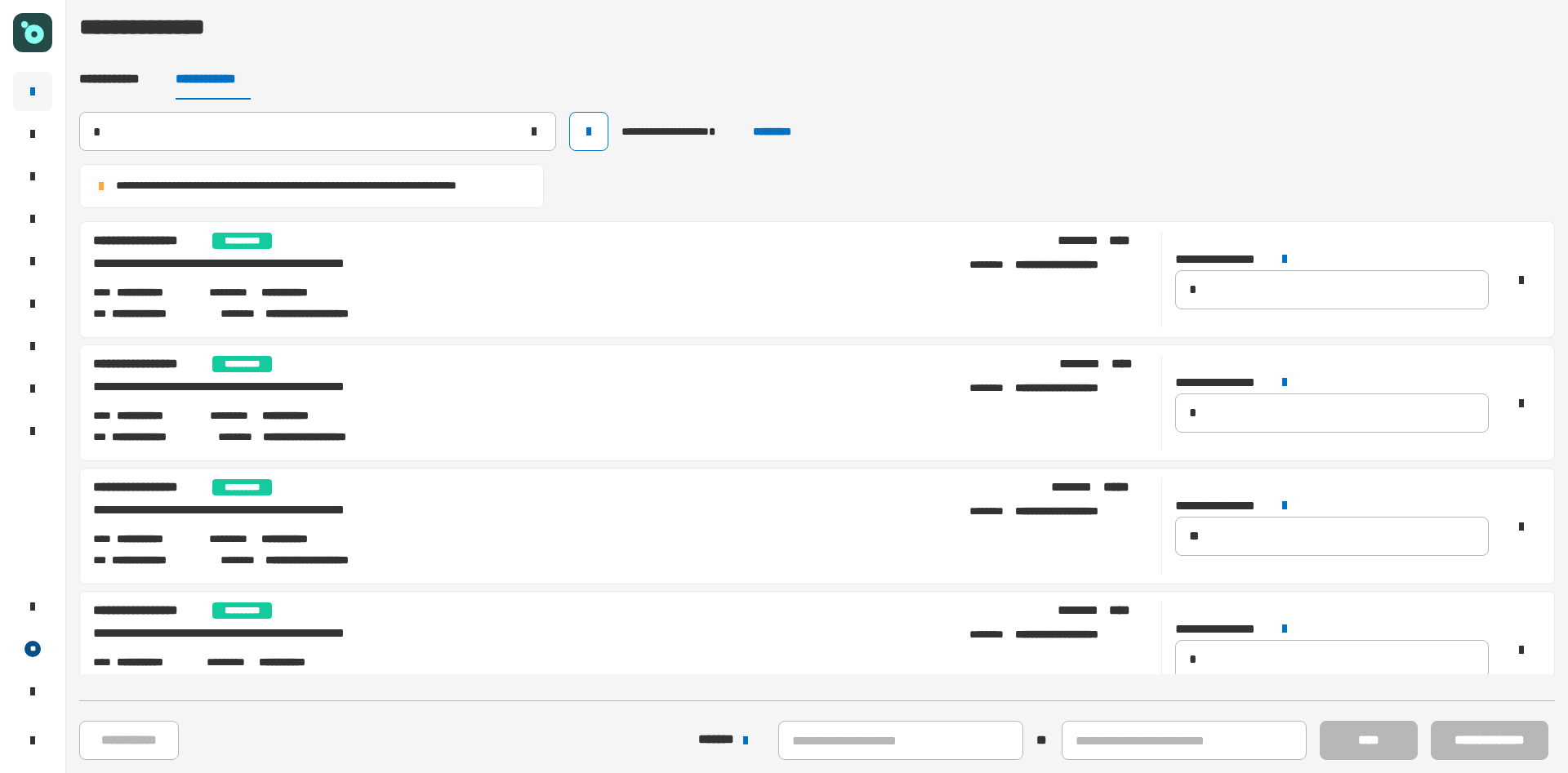 type on "**********" 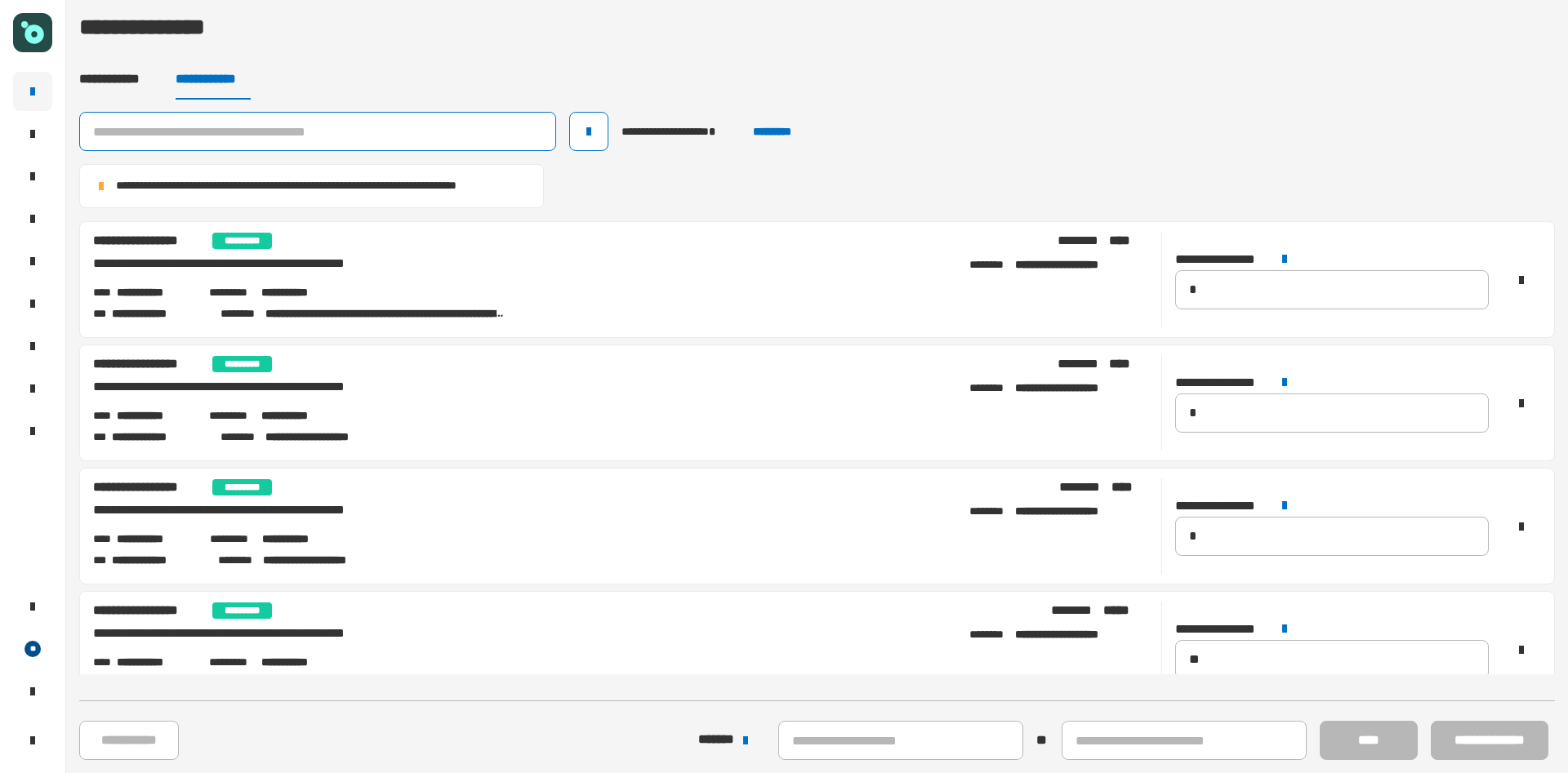 click on "**********" 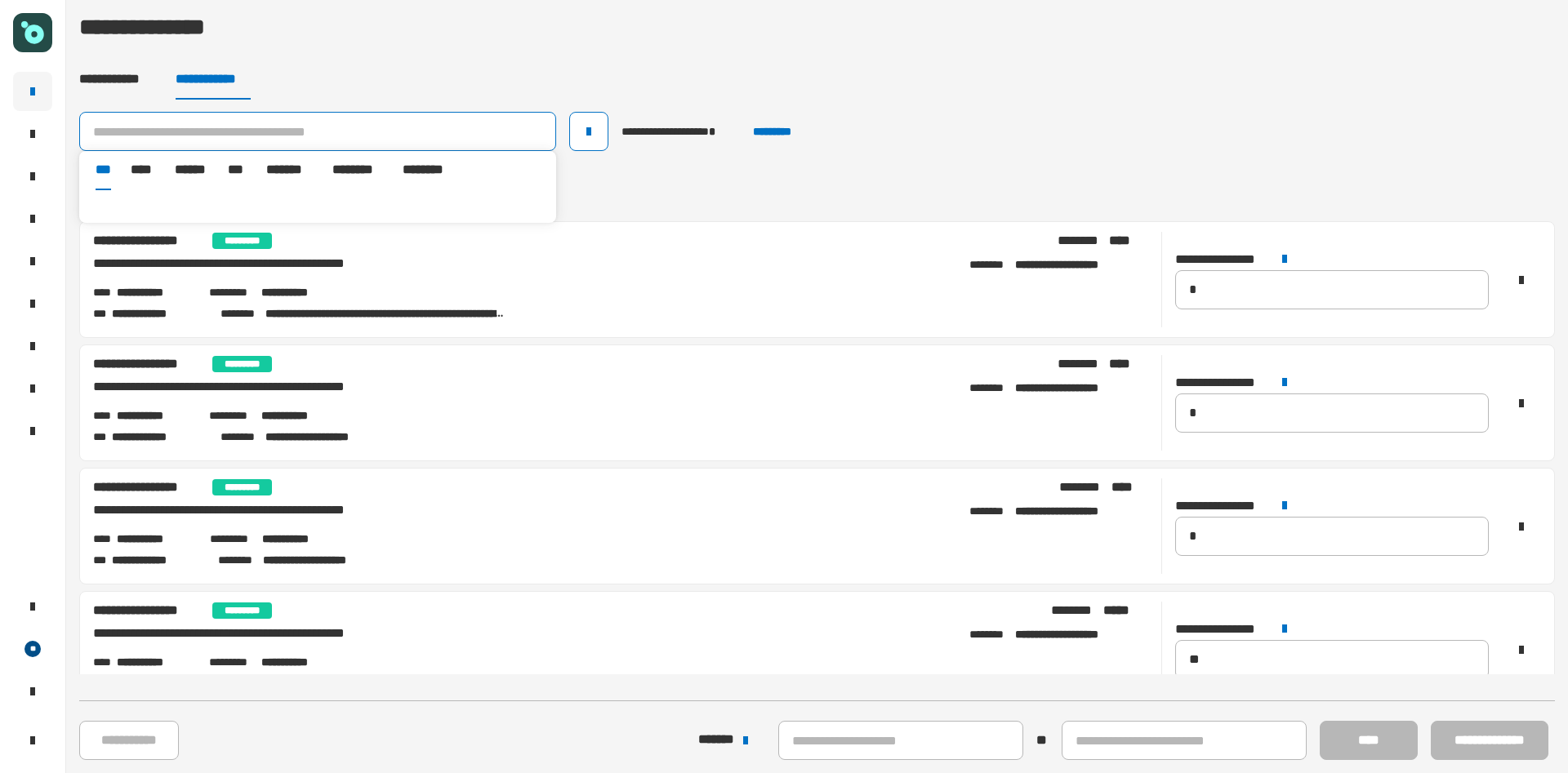 paste on "**********" 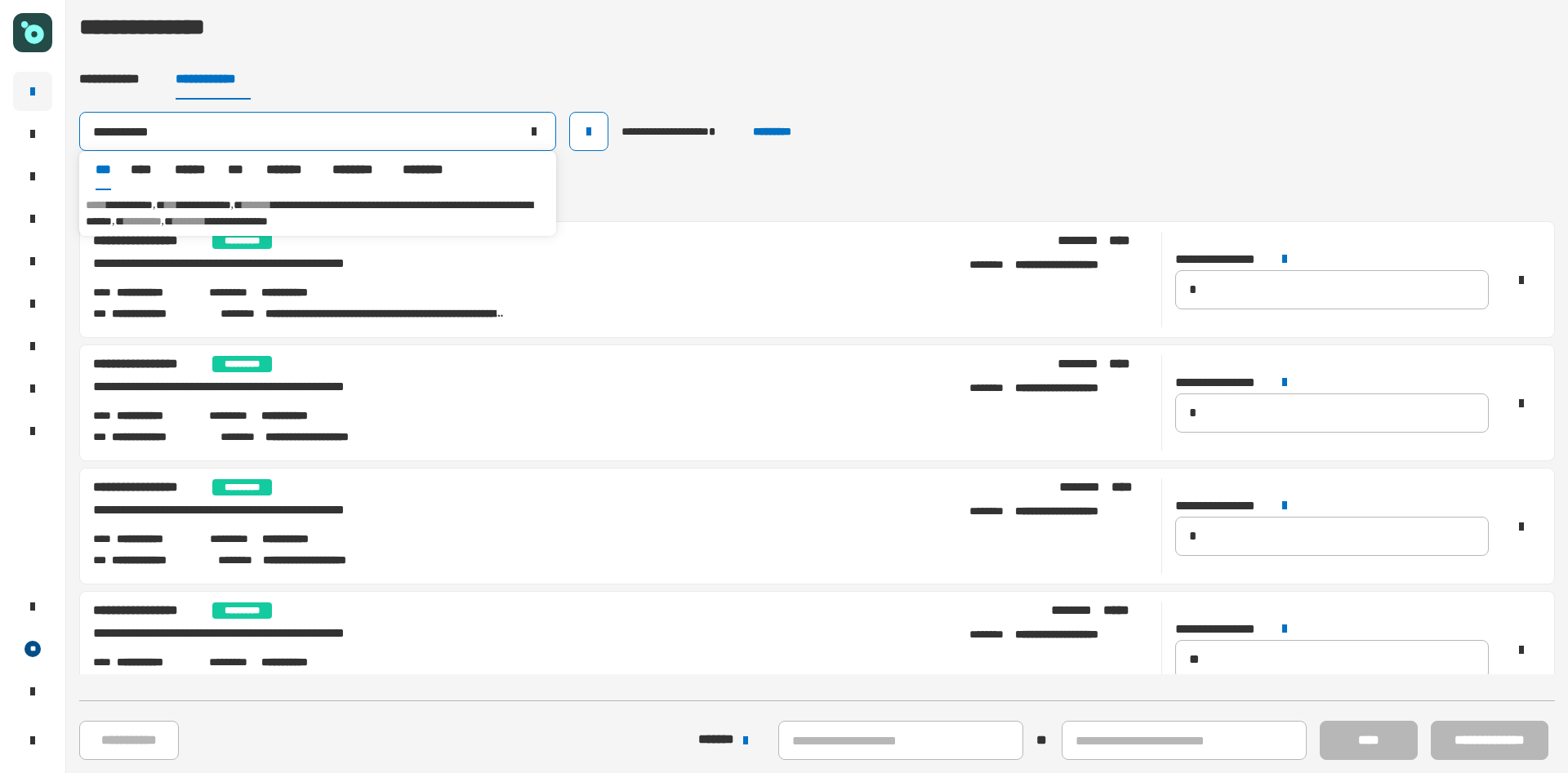 type on "**********" 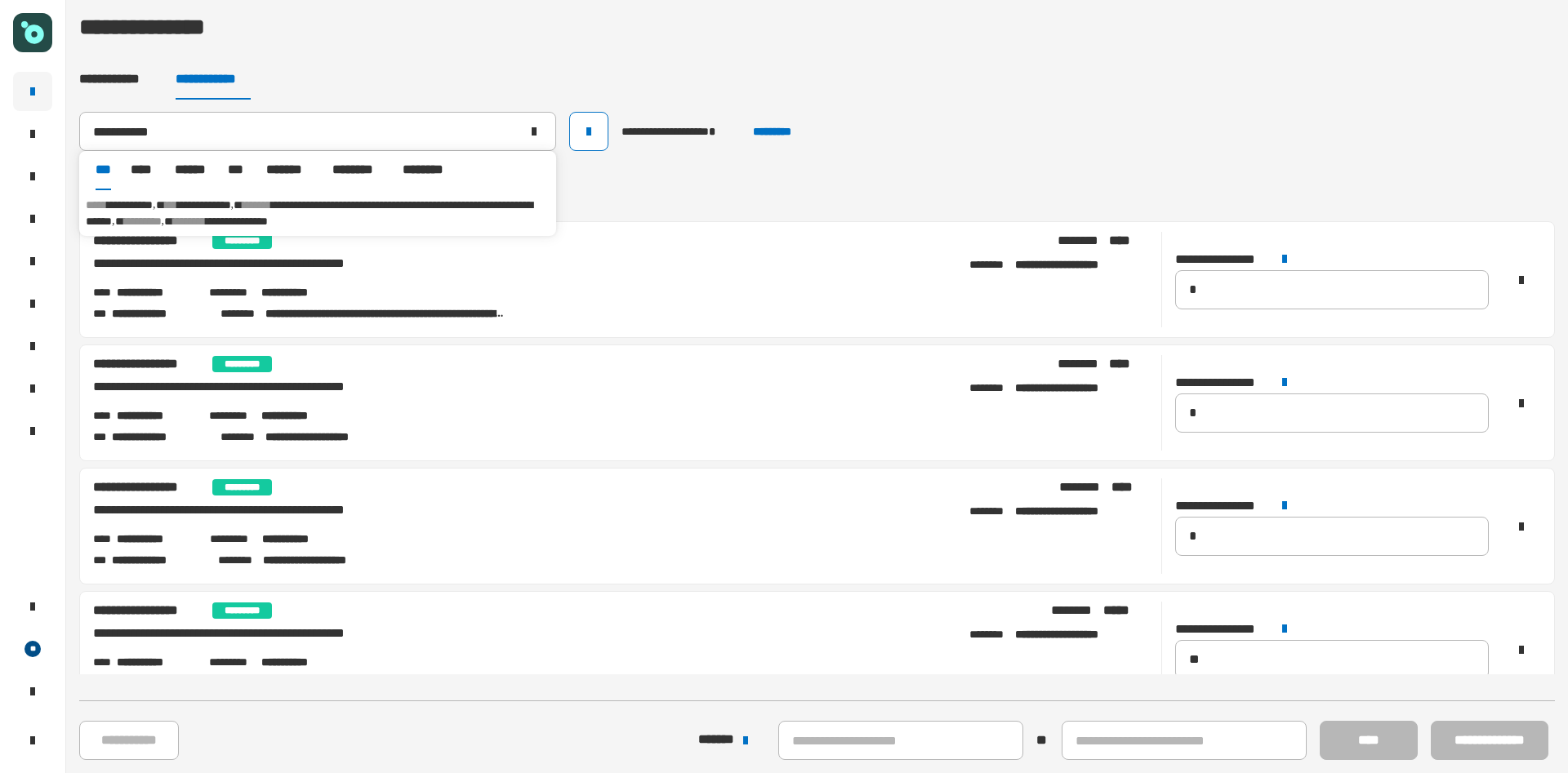 click on "**********" at bounding box center [318, 213] 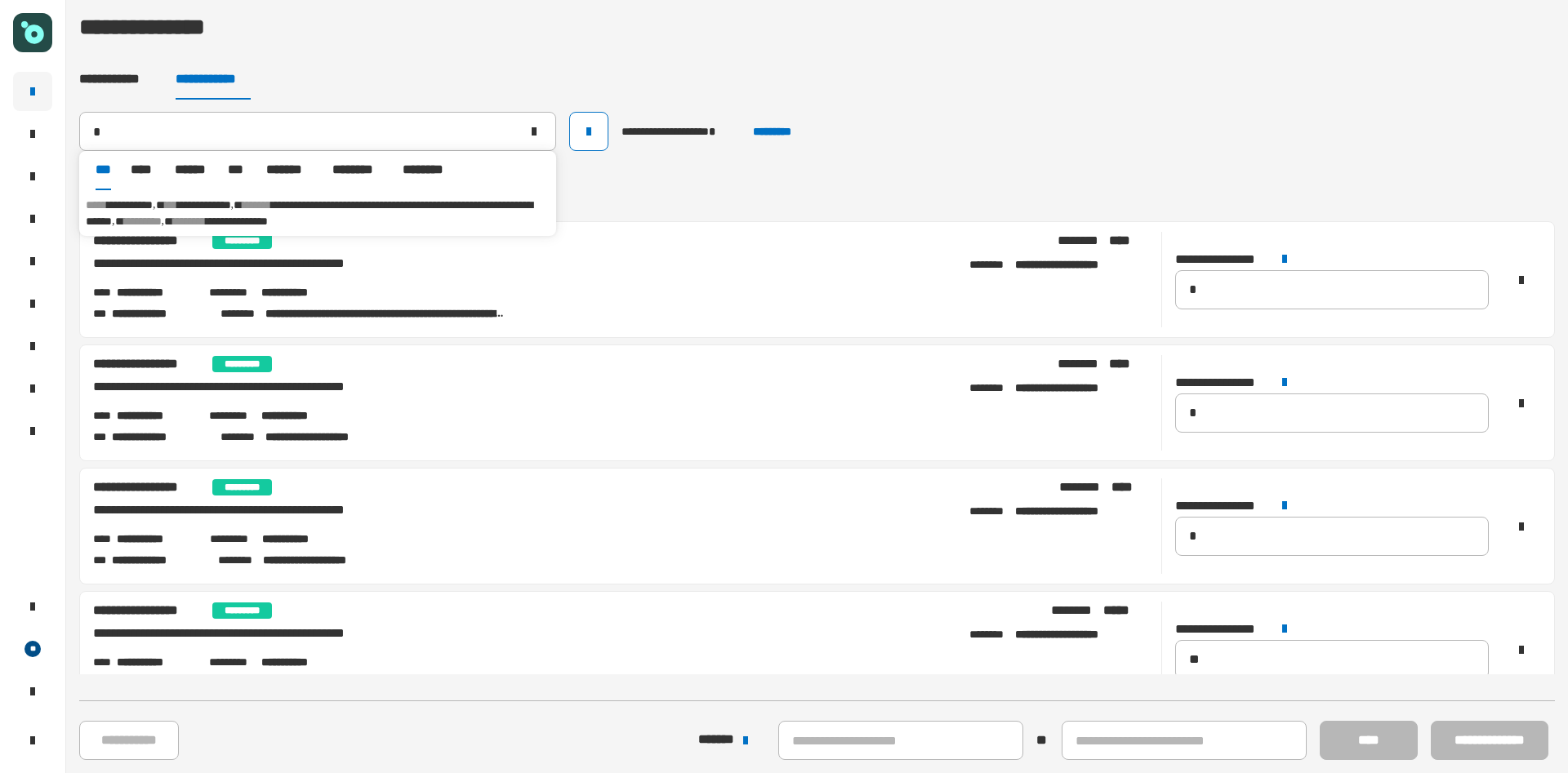 type on "**********" 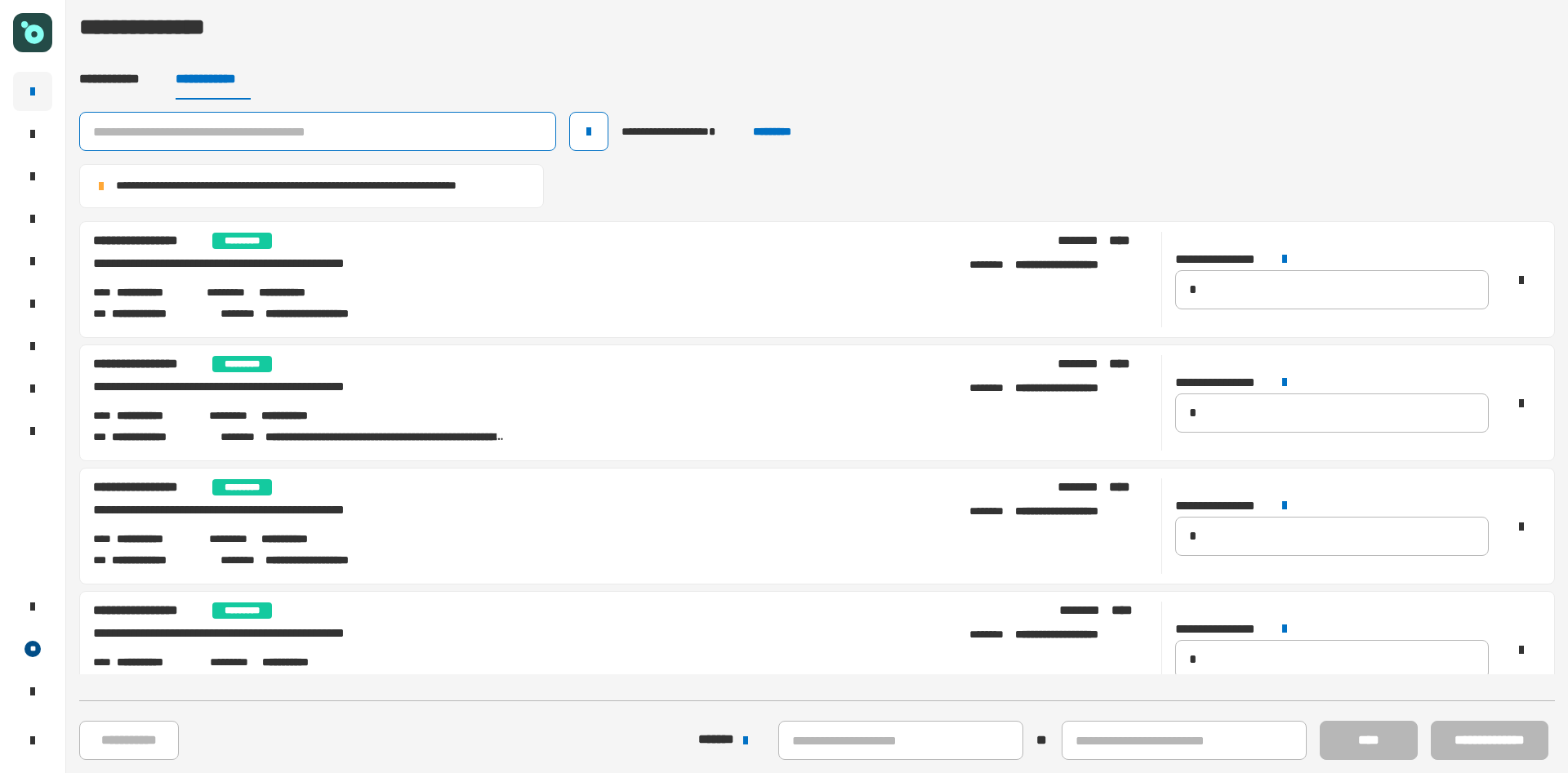 click 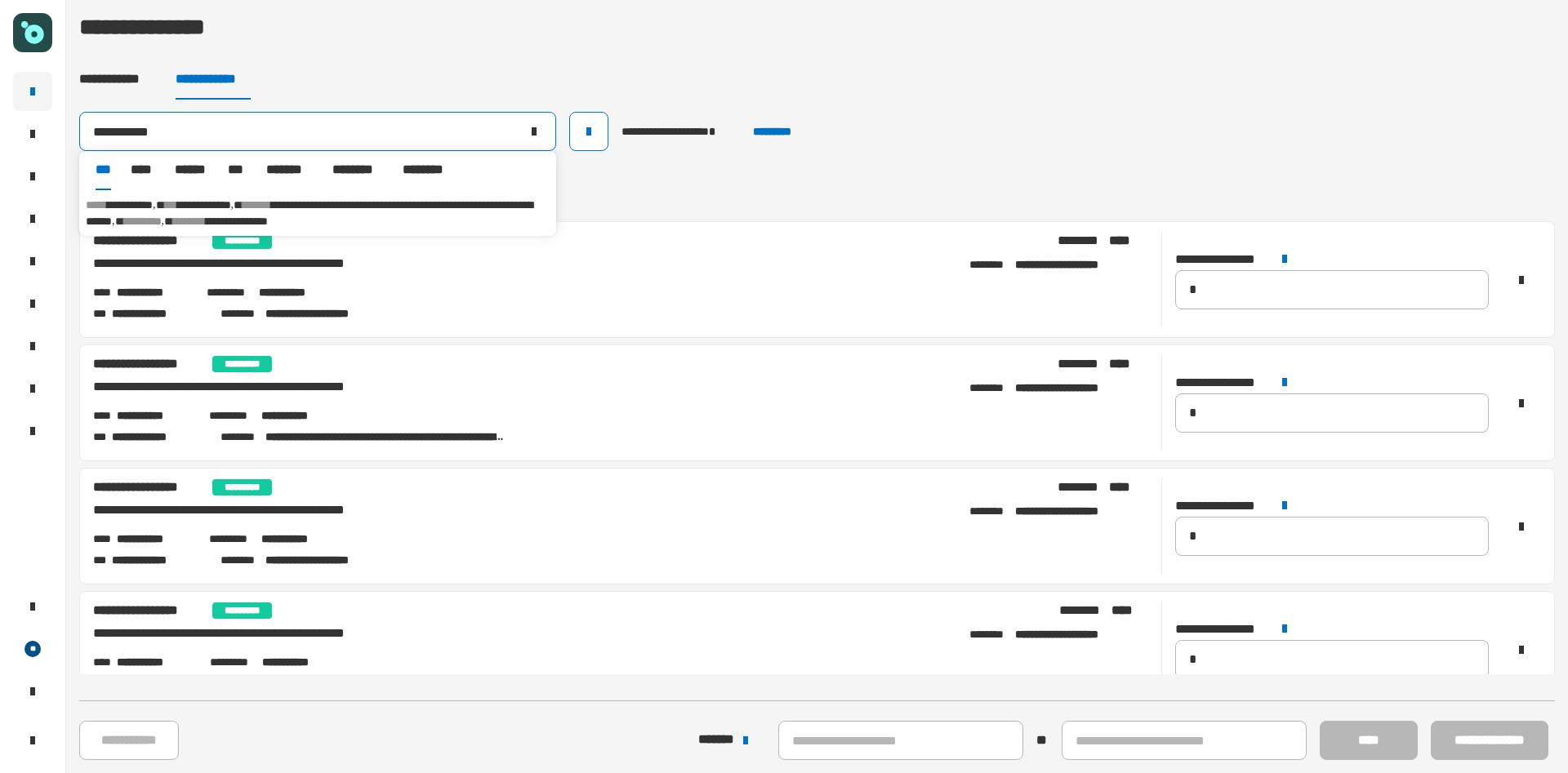 type on "**********" 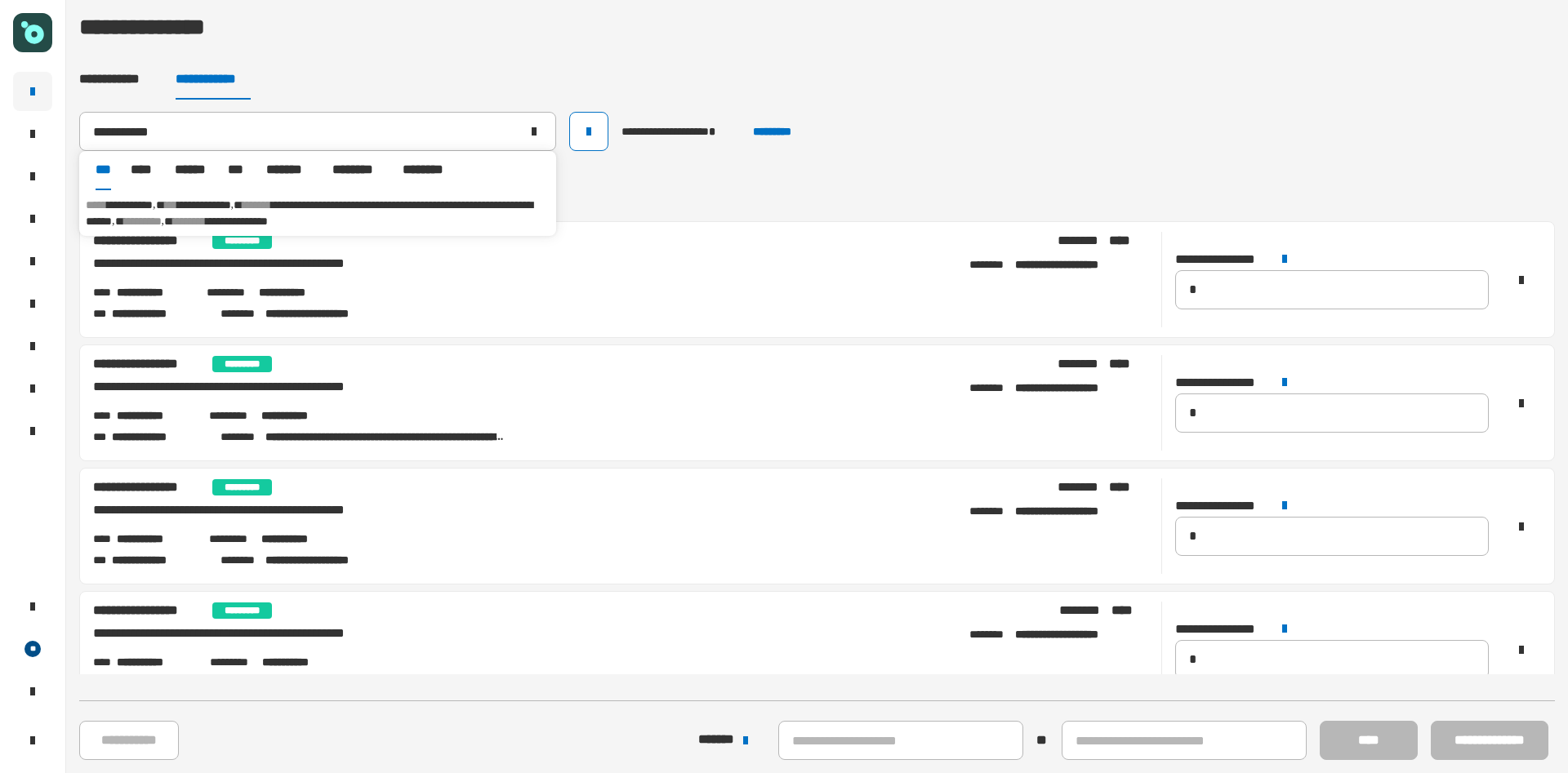 click on "**********" at bounding box center [204, 205] 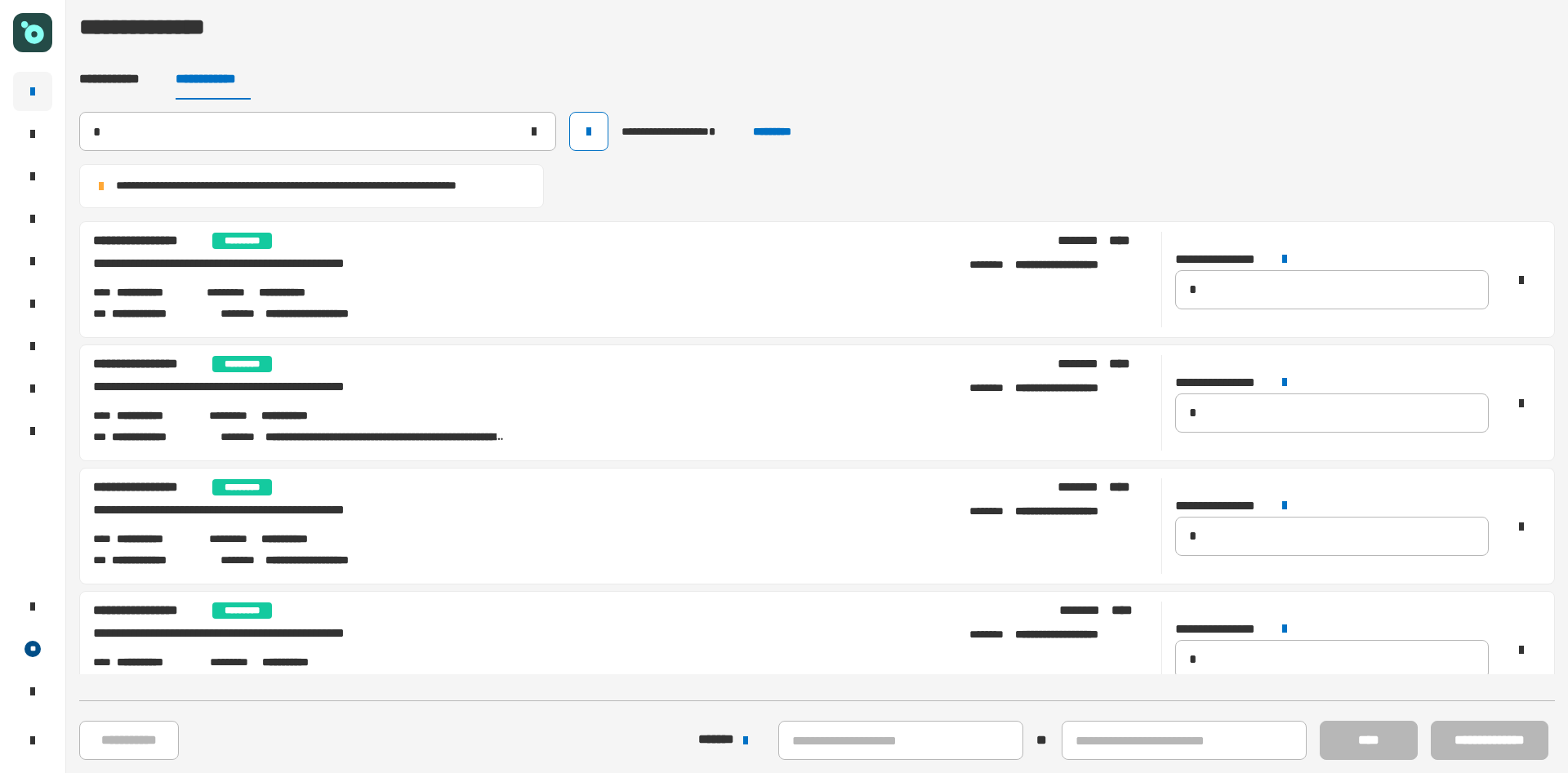 type on "**********" 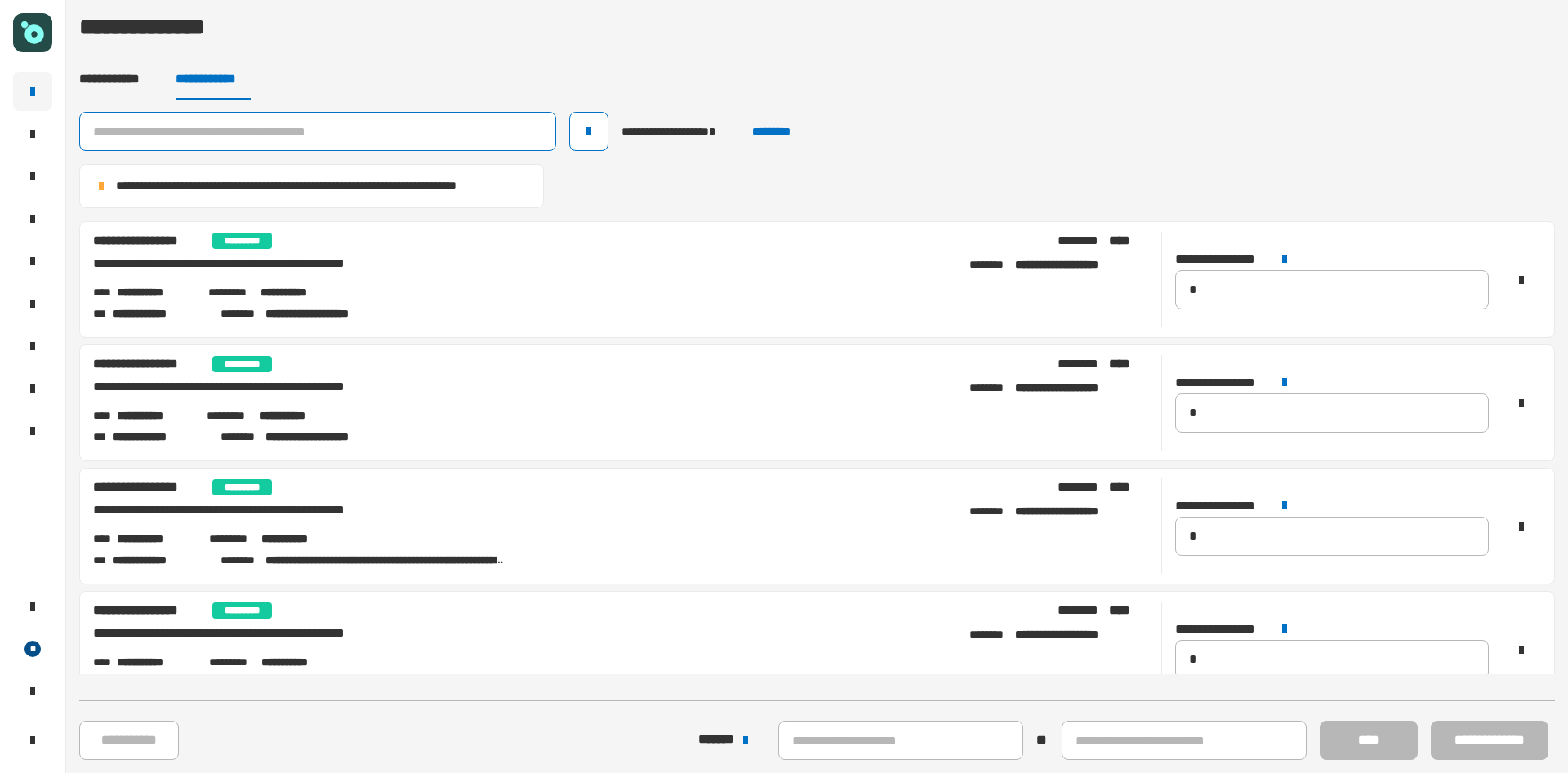 click 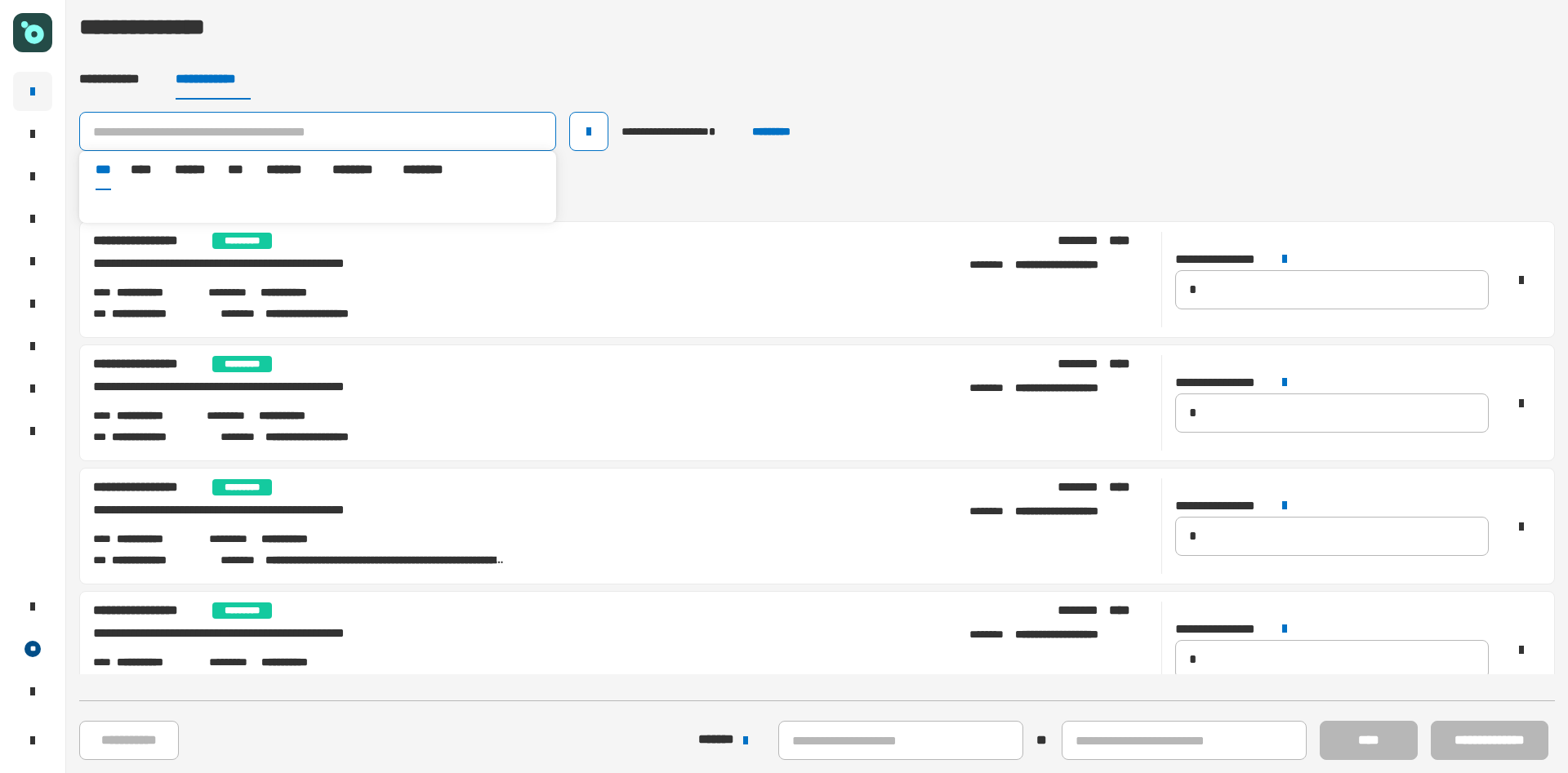 paste on "**********" 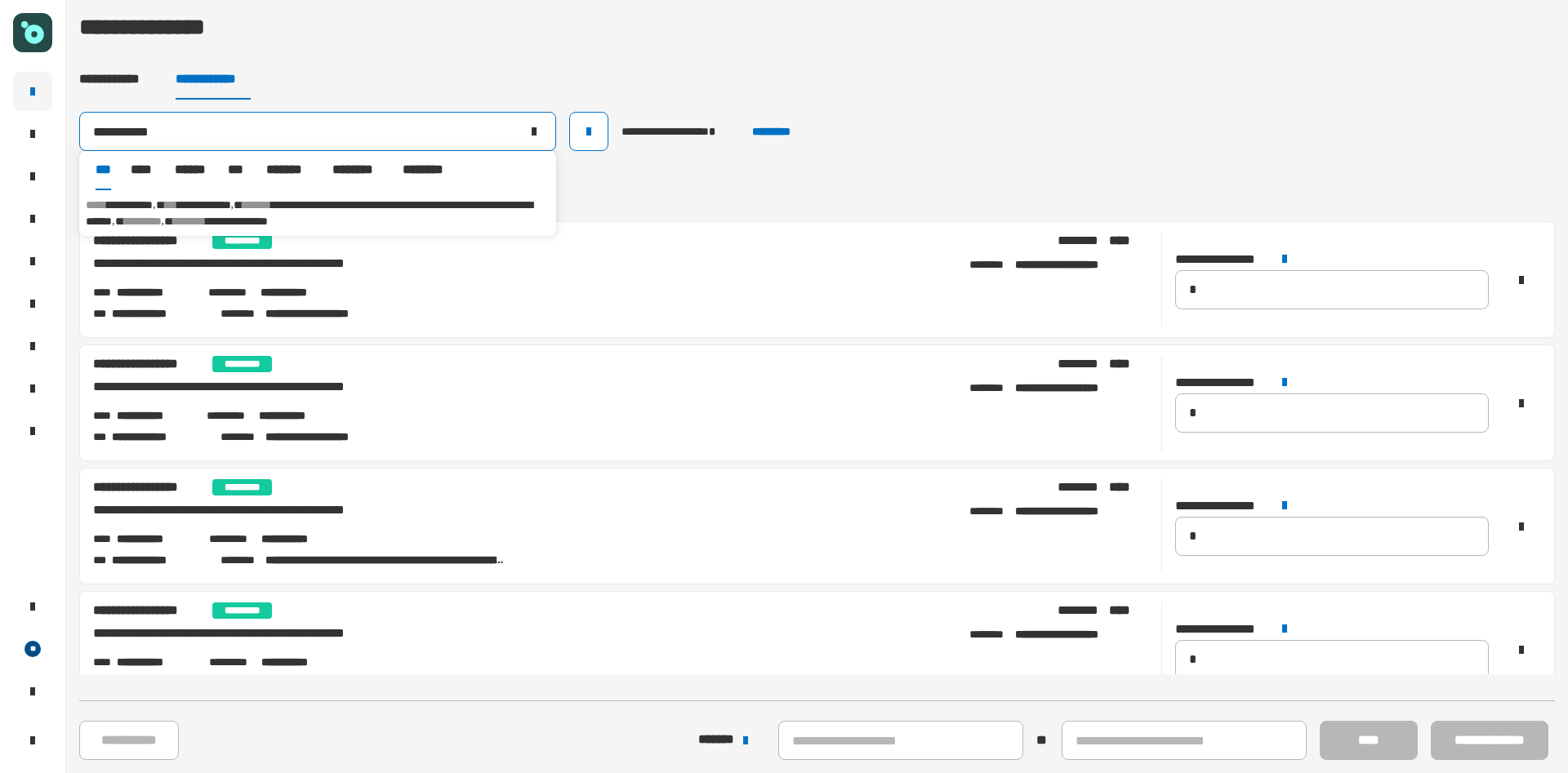 type on "**********" 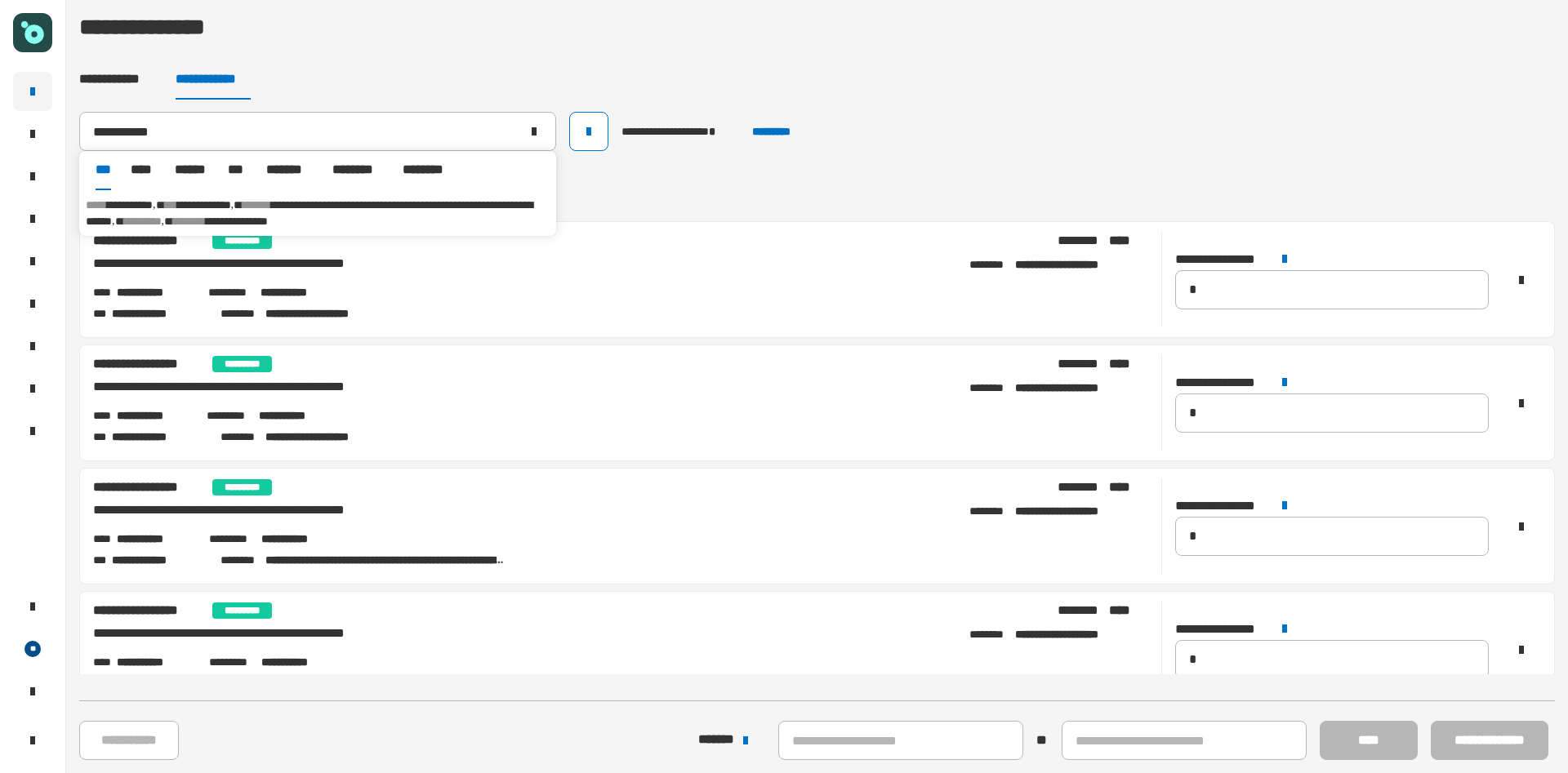 click on "**********" at bounding box center [204, 205] 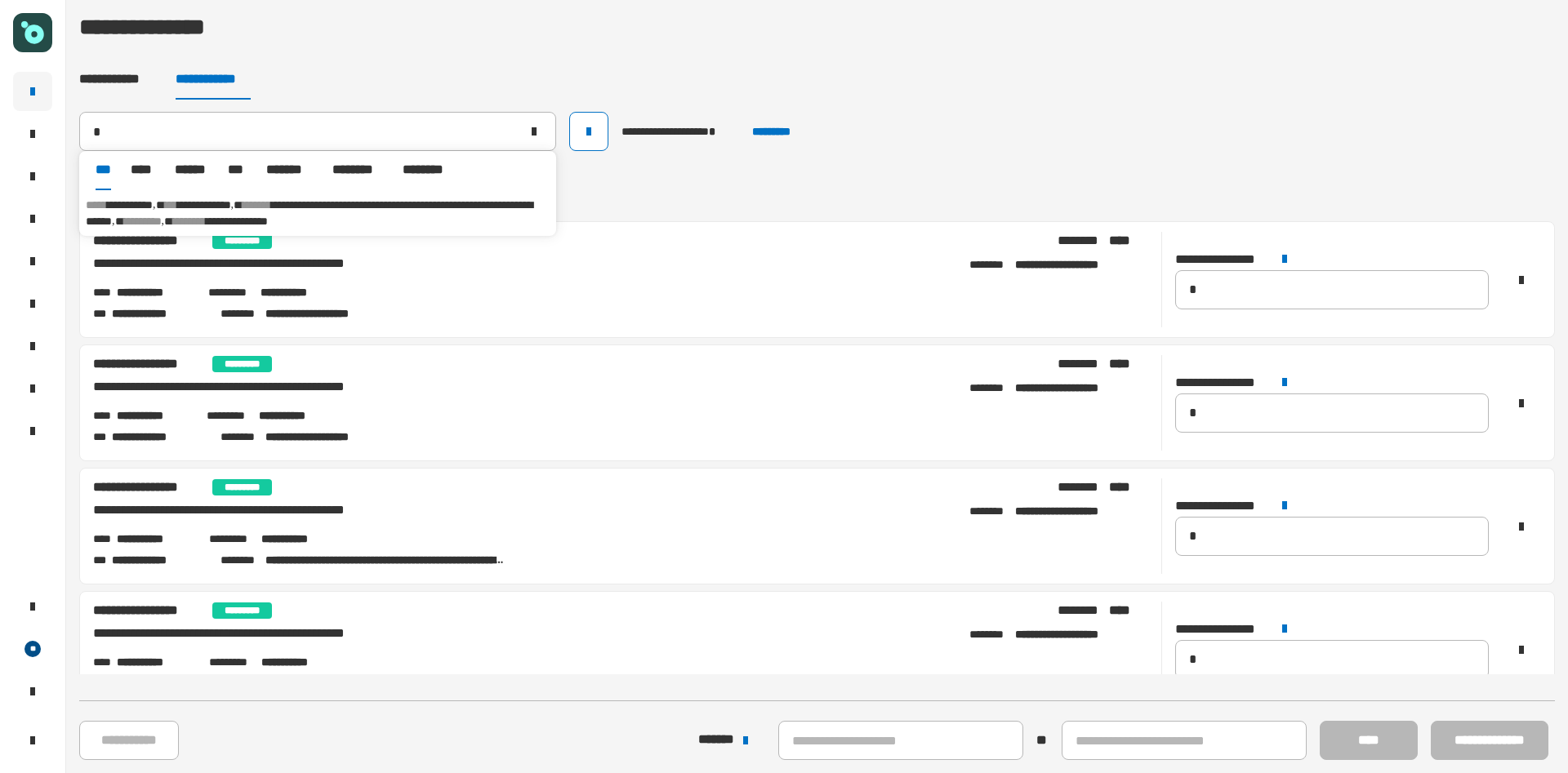 type on "**********" 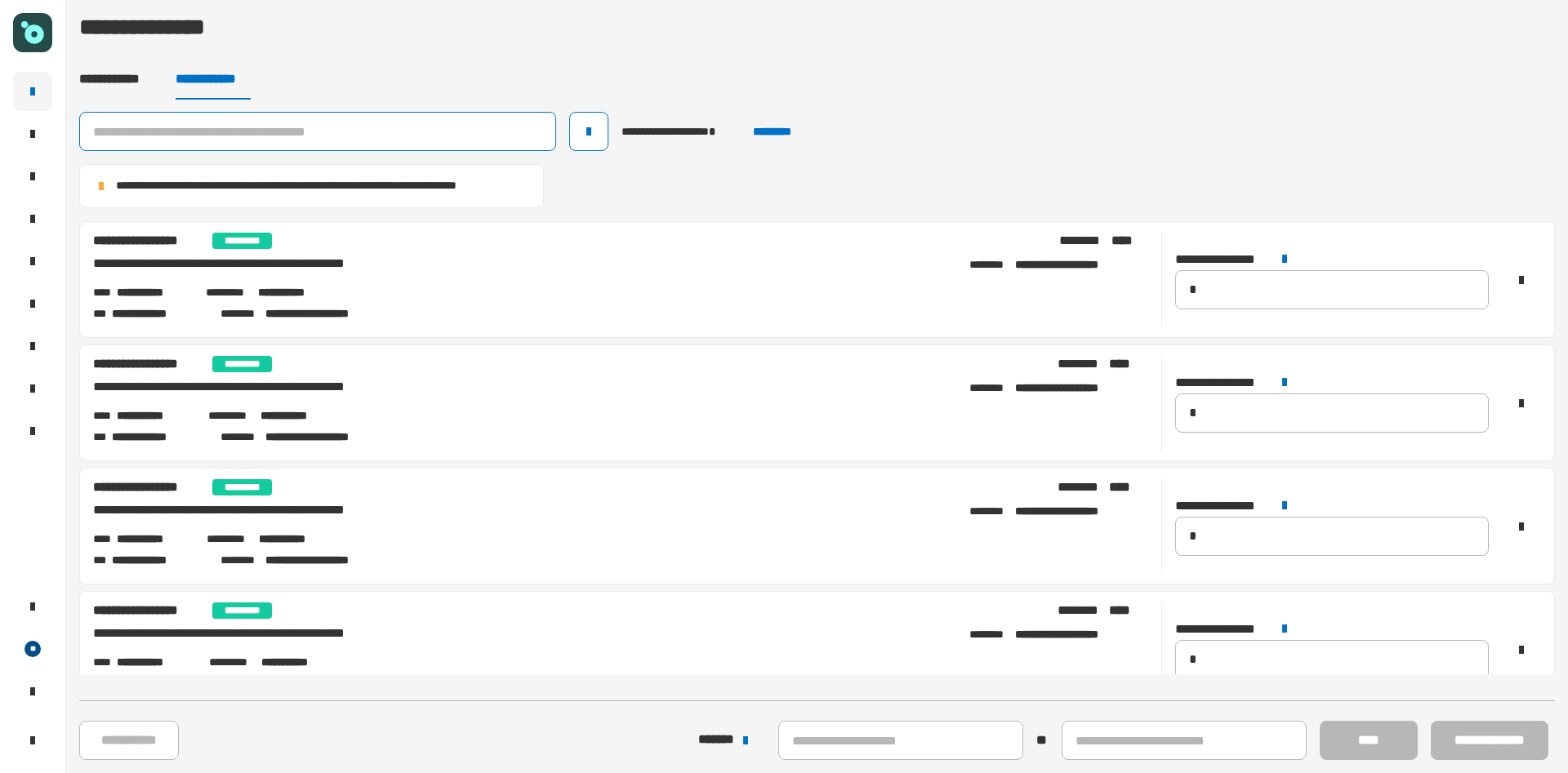 click 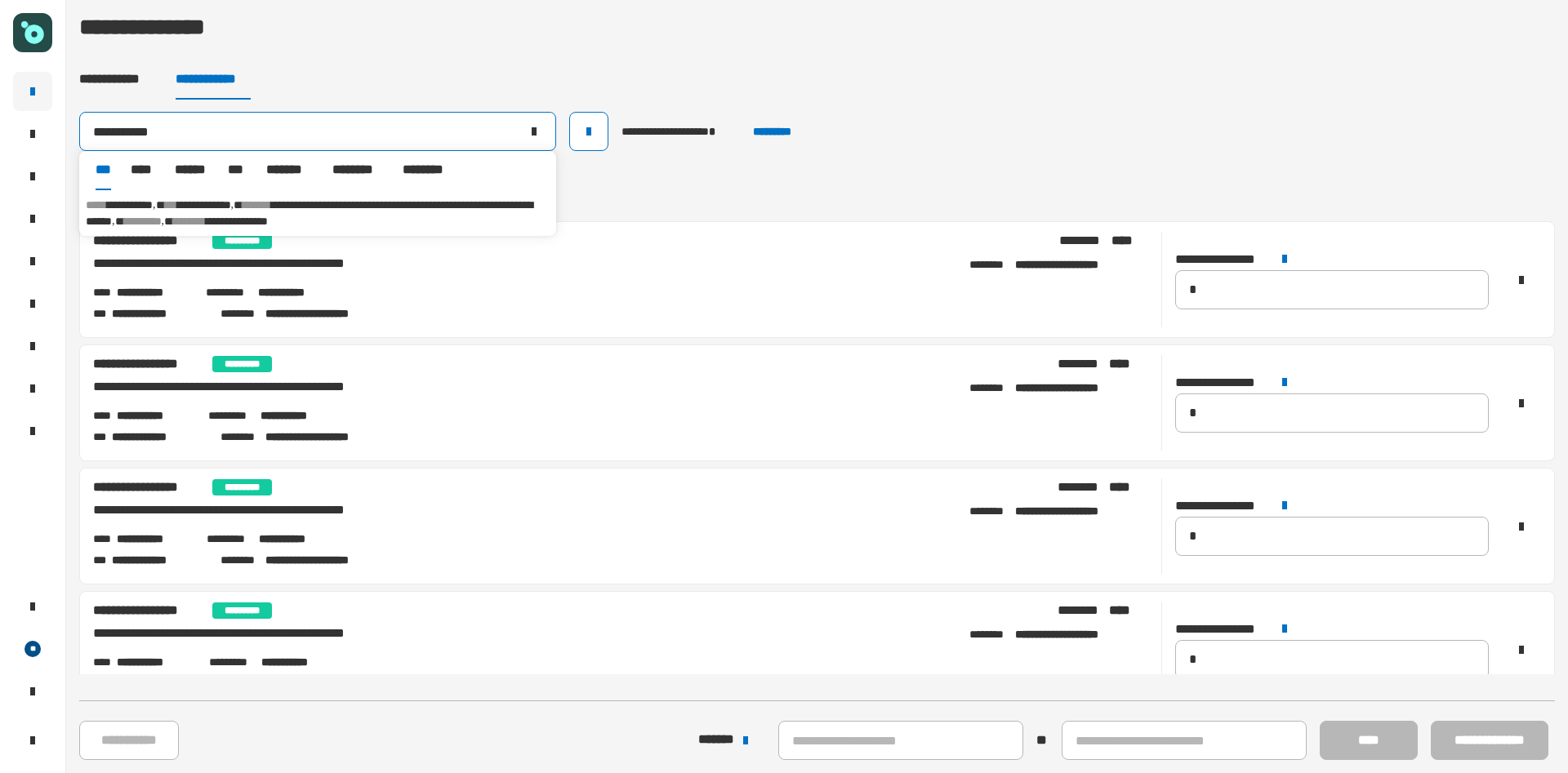 type on "**********" 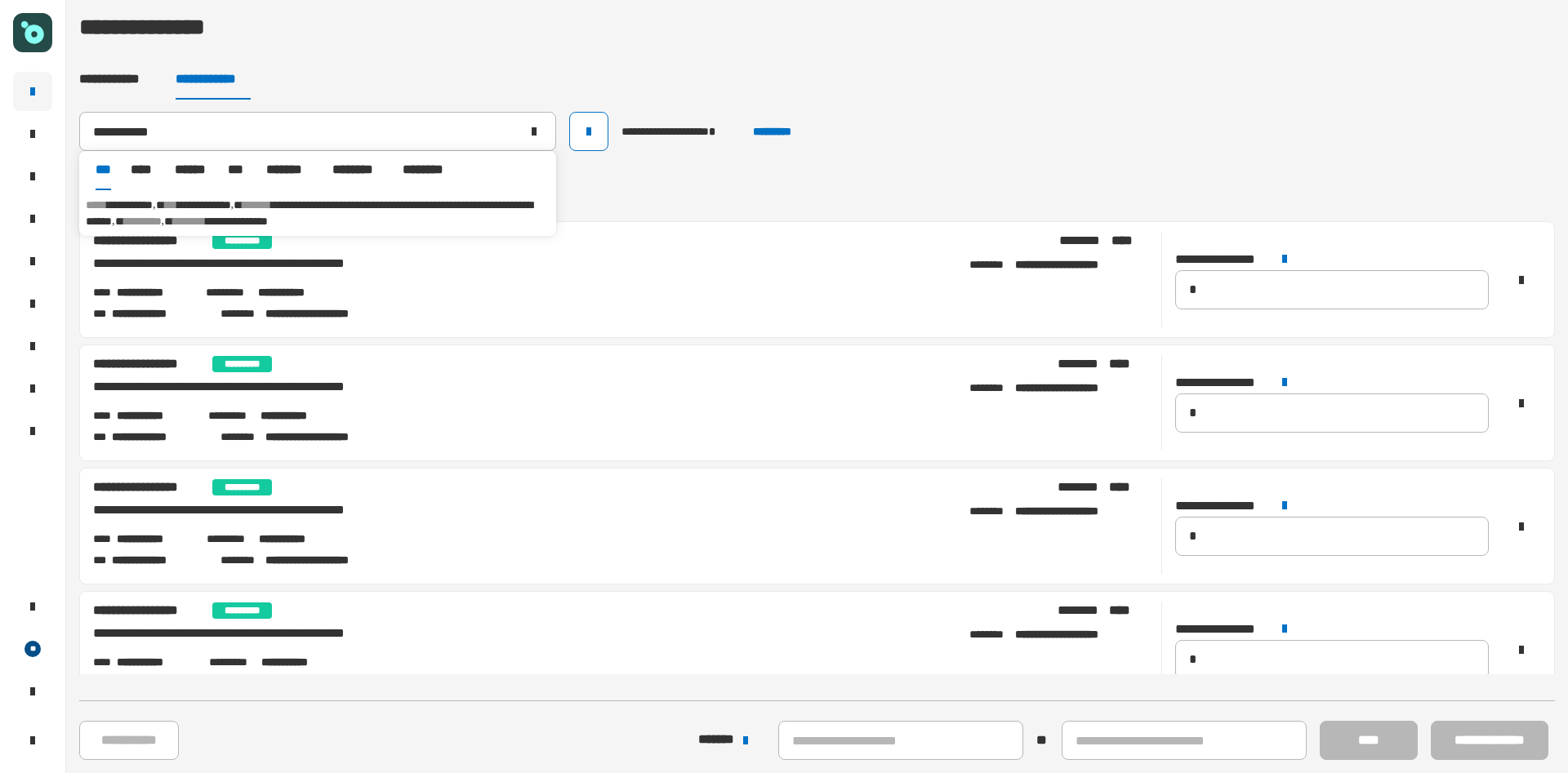 click on "********" at bounding box center (143, 221) 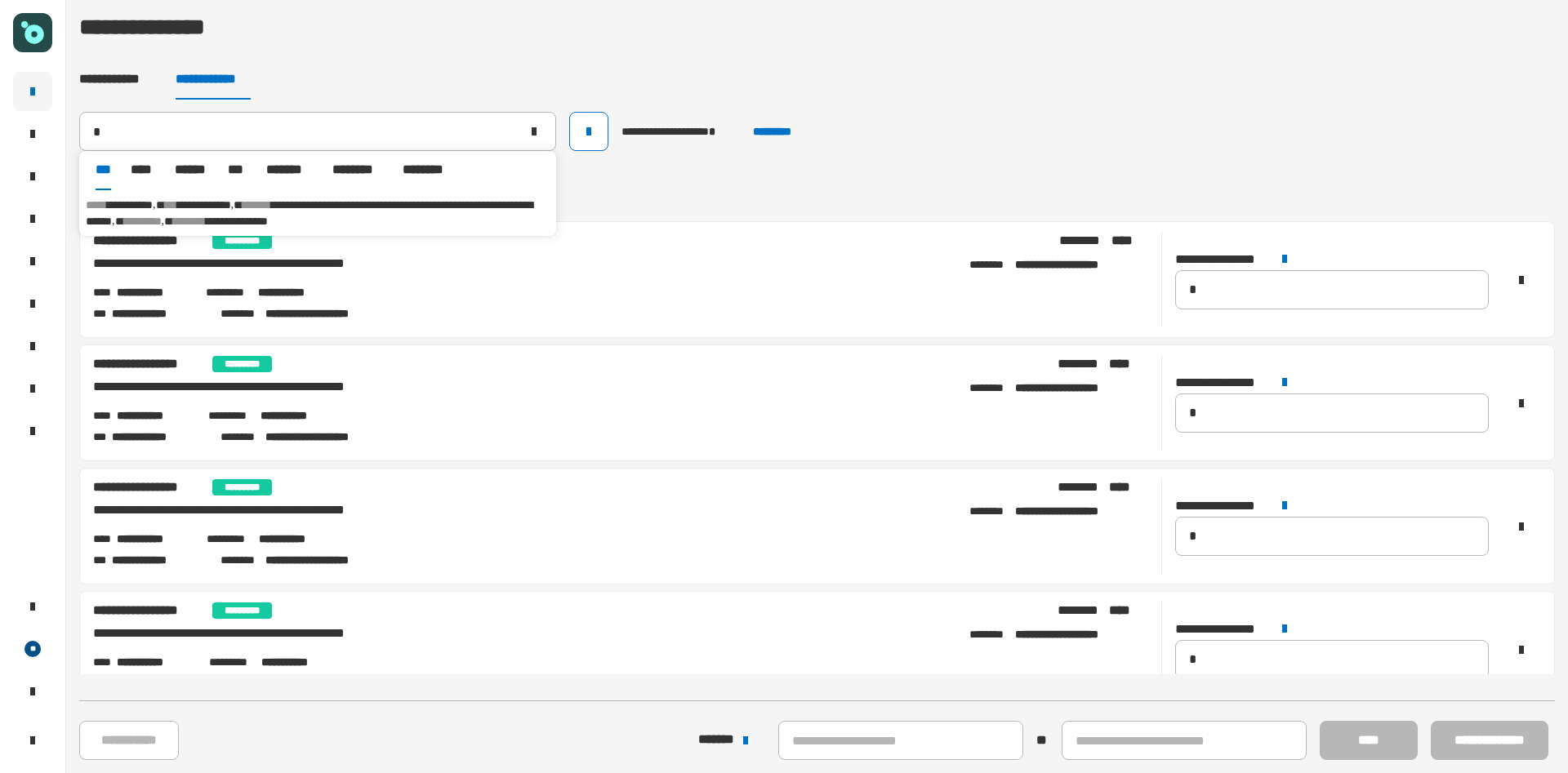 type on "**********" 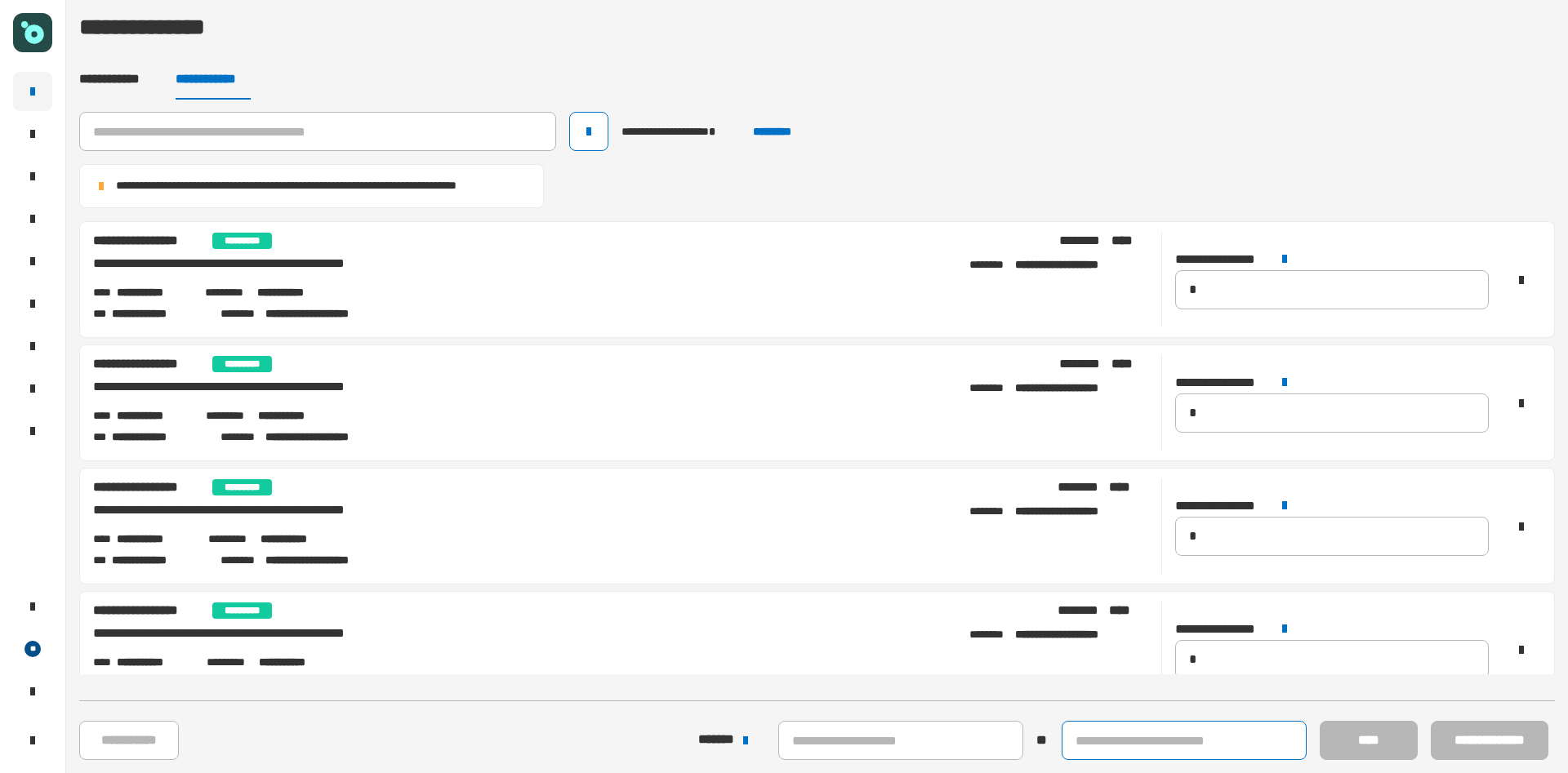 click 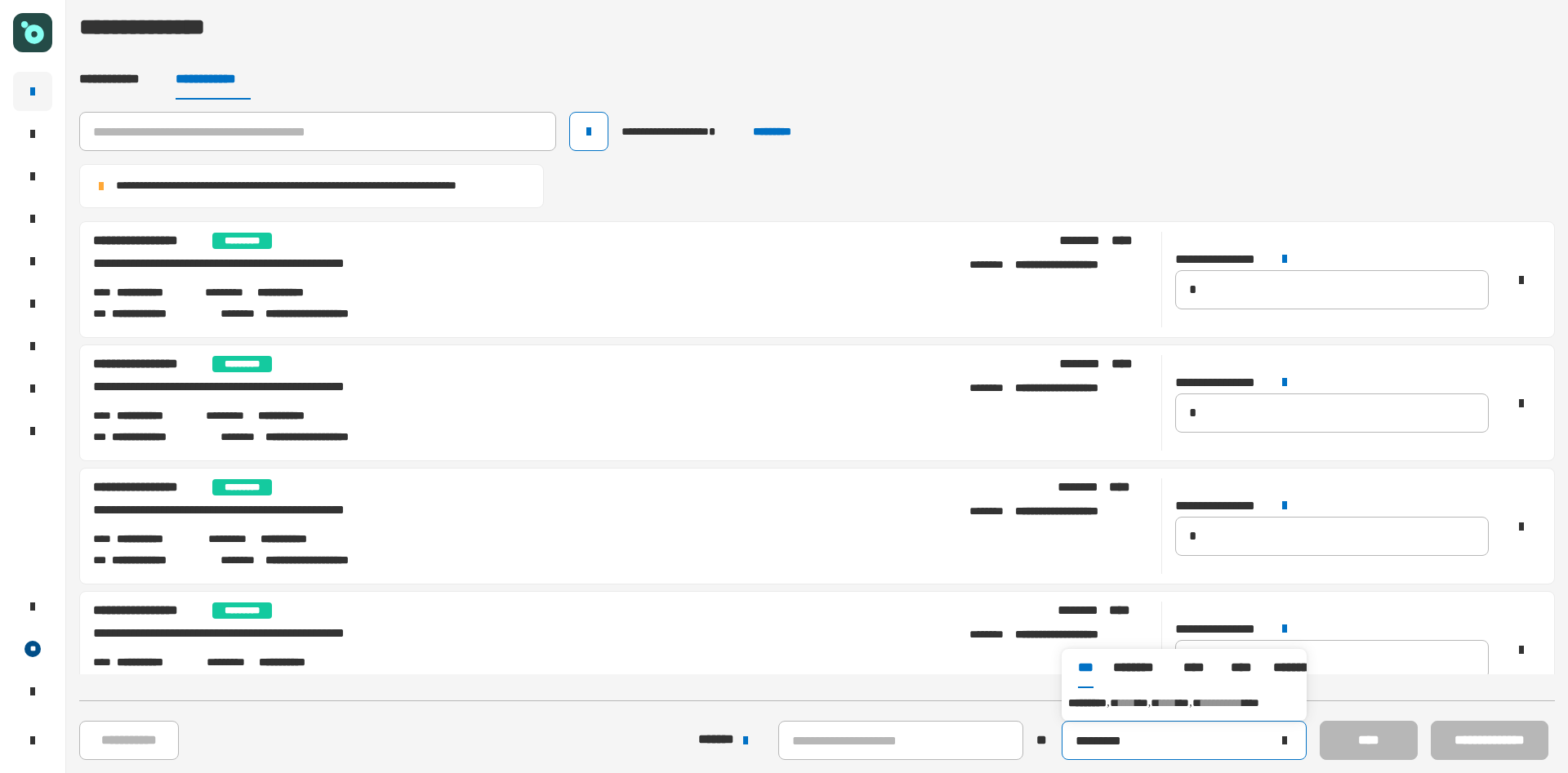 type on "*********" 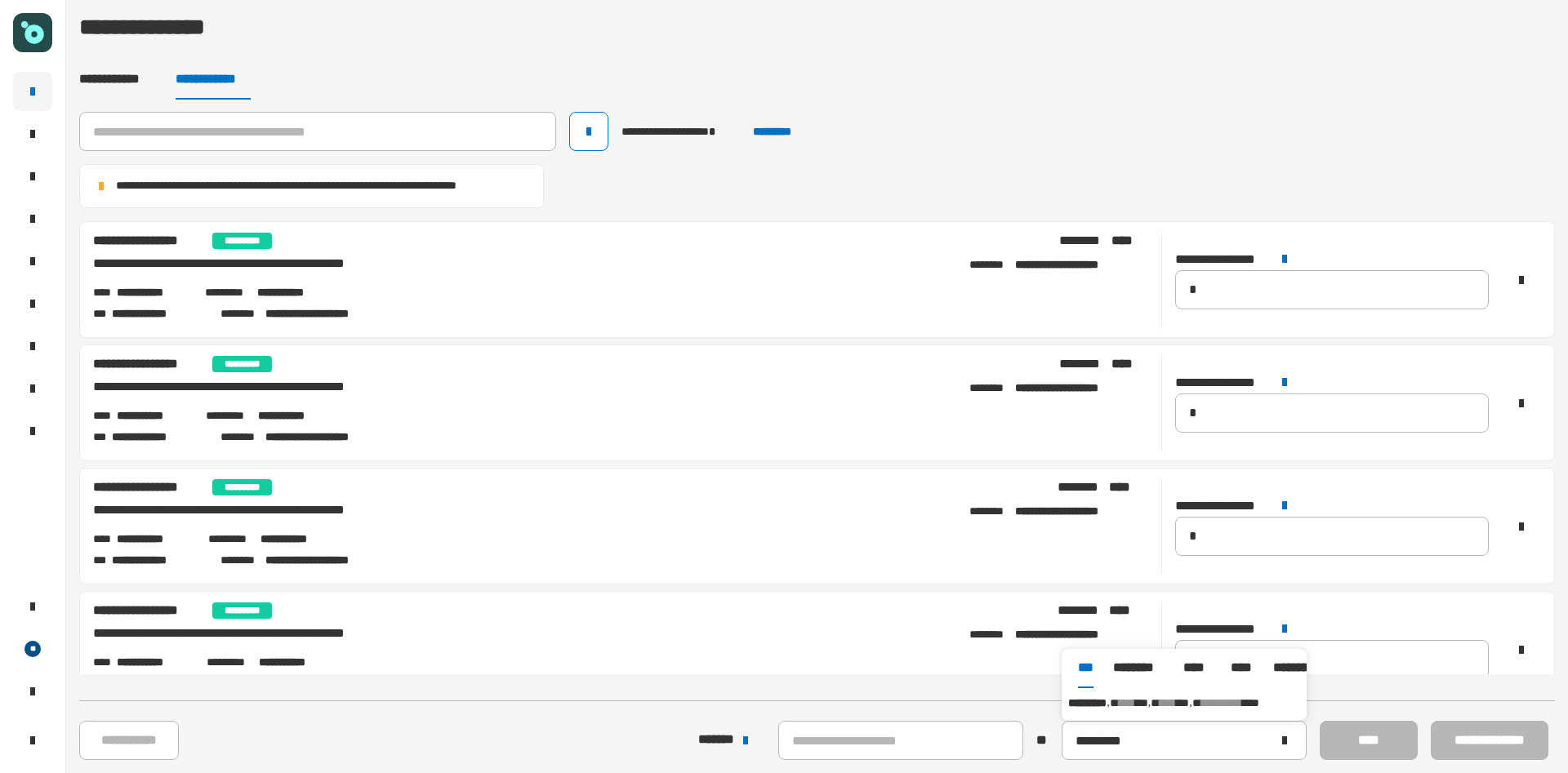 click on "**********" at bounding box center [1184, 703] 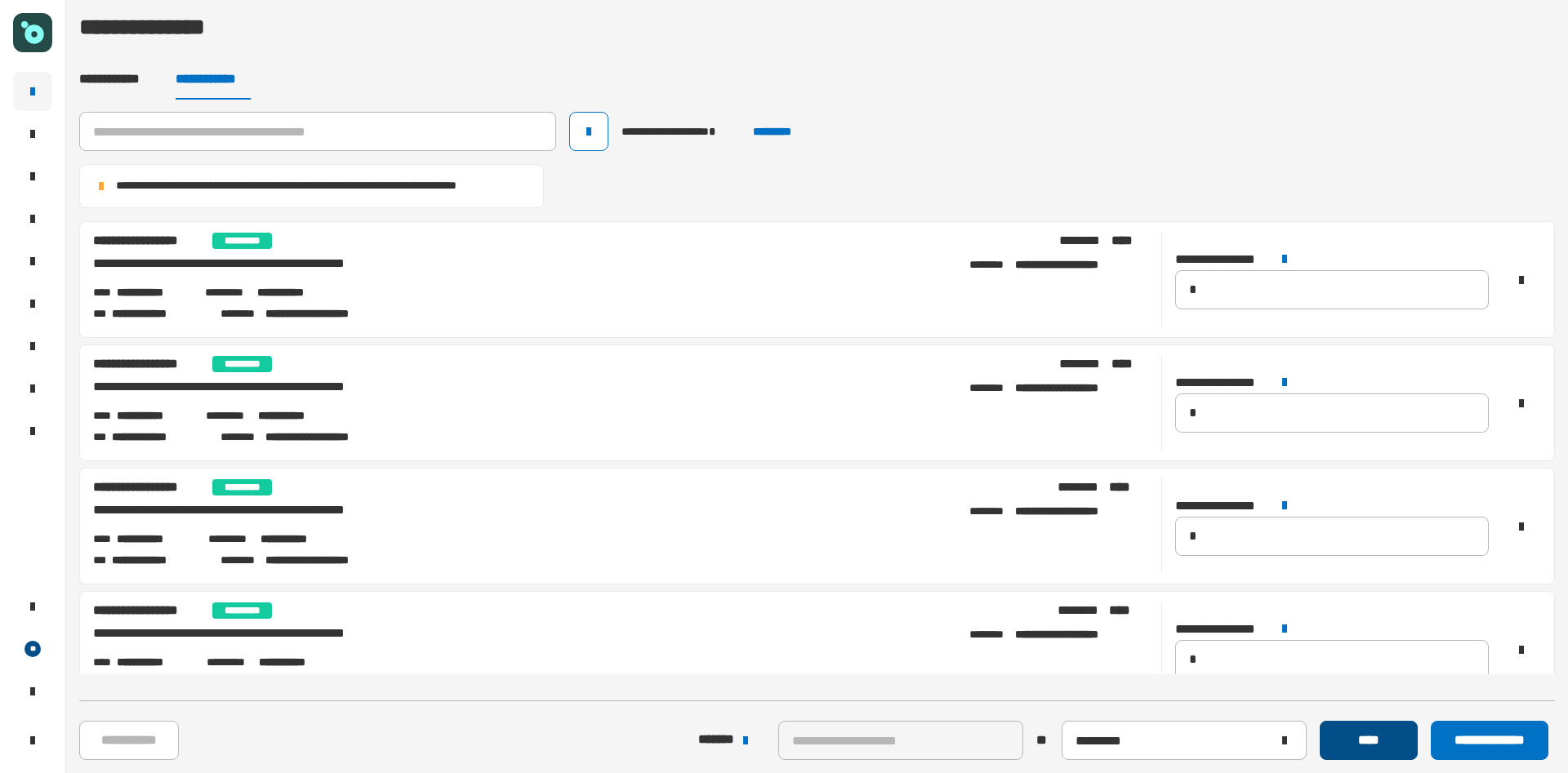 click on "****" 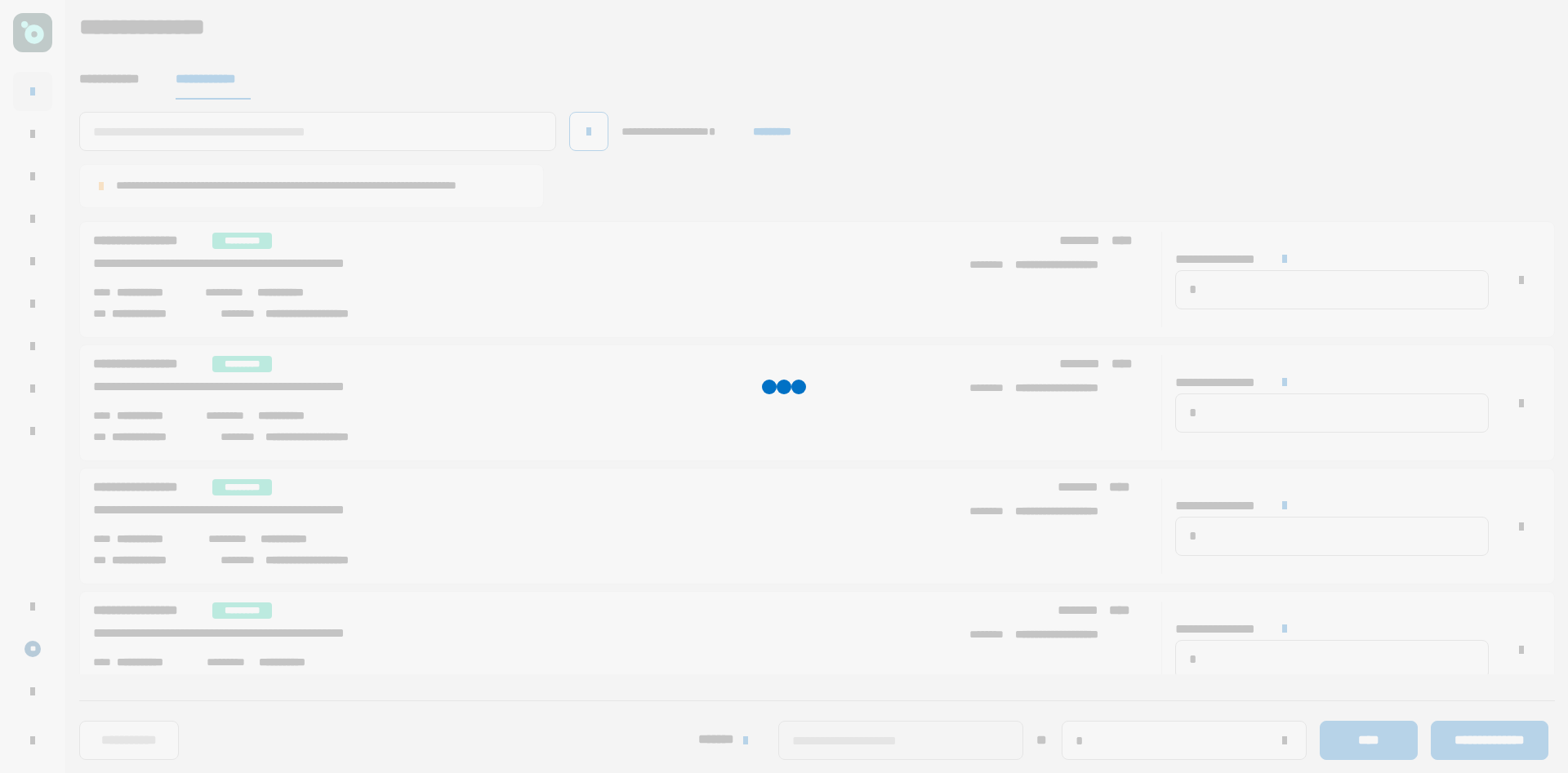 type 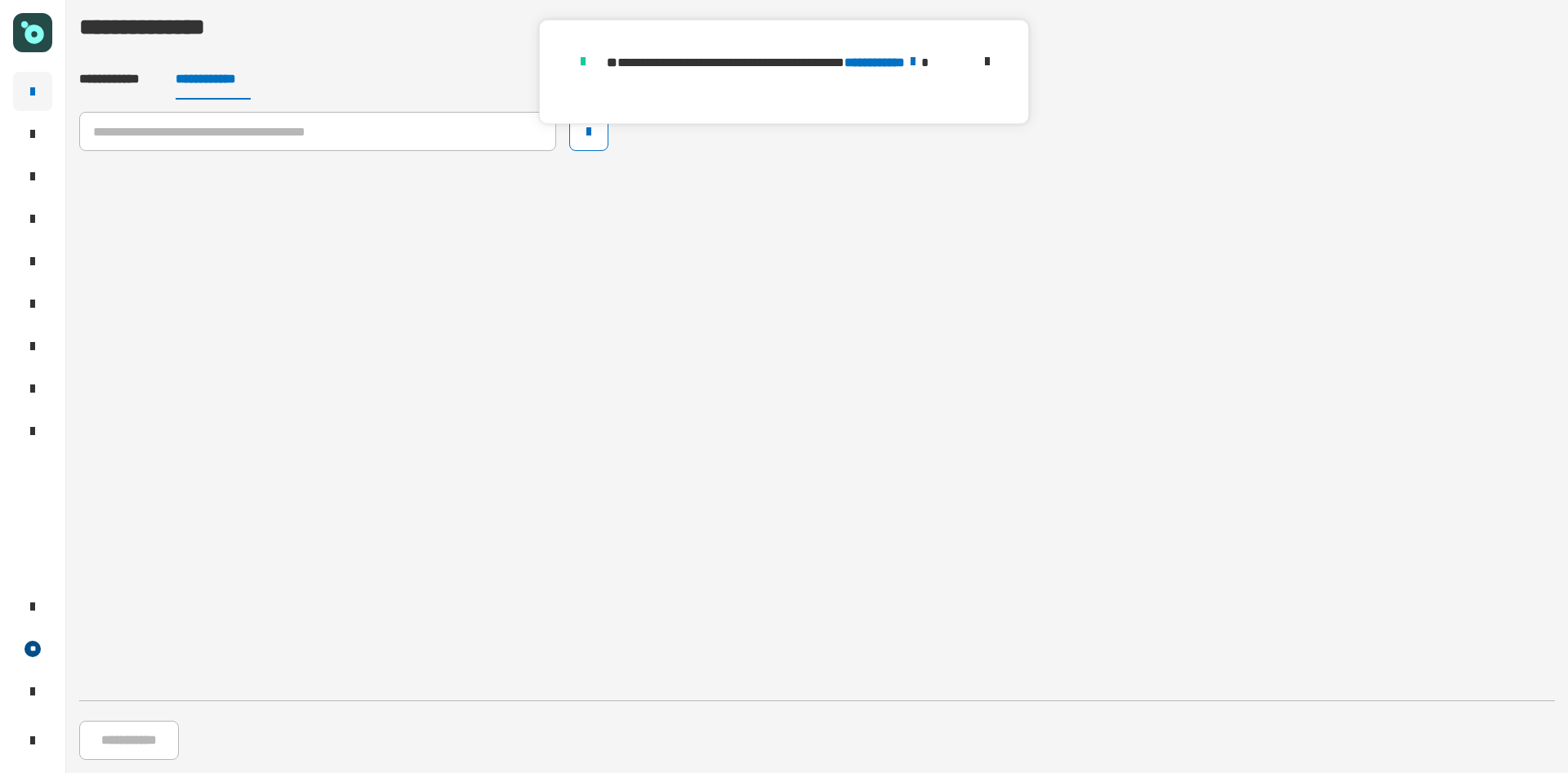 click 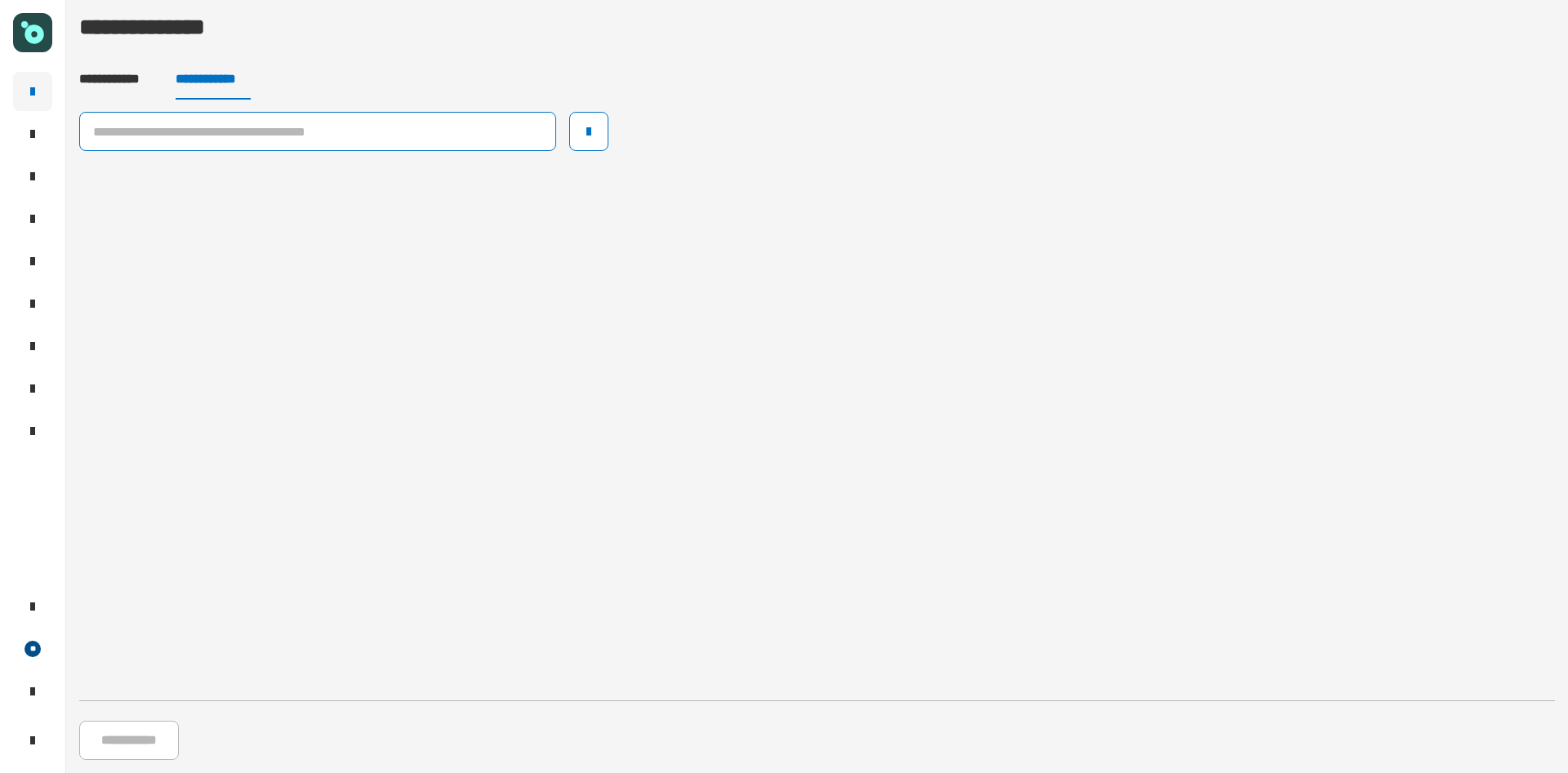 click 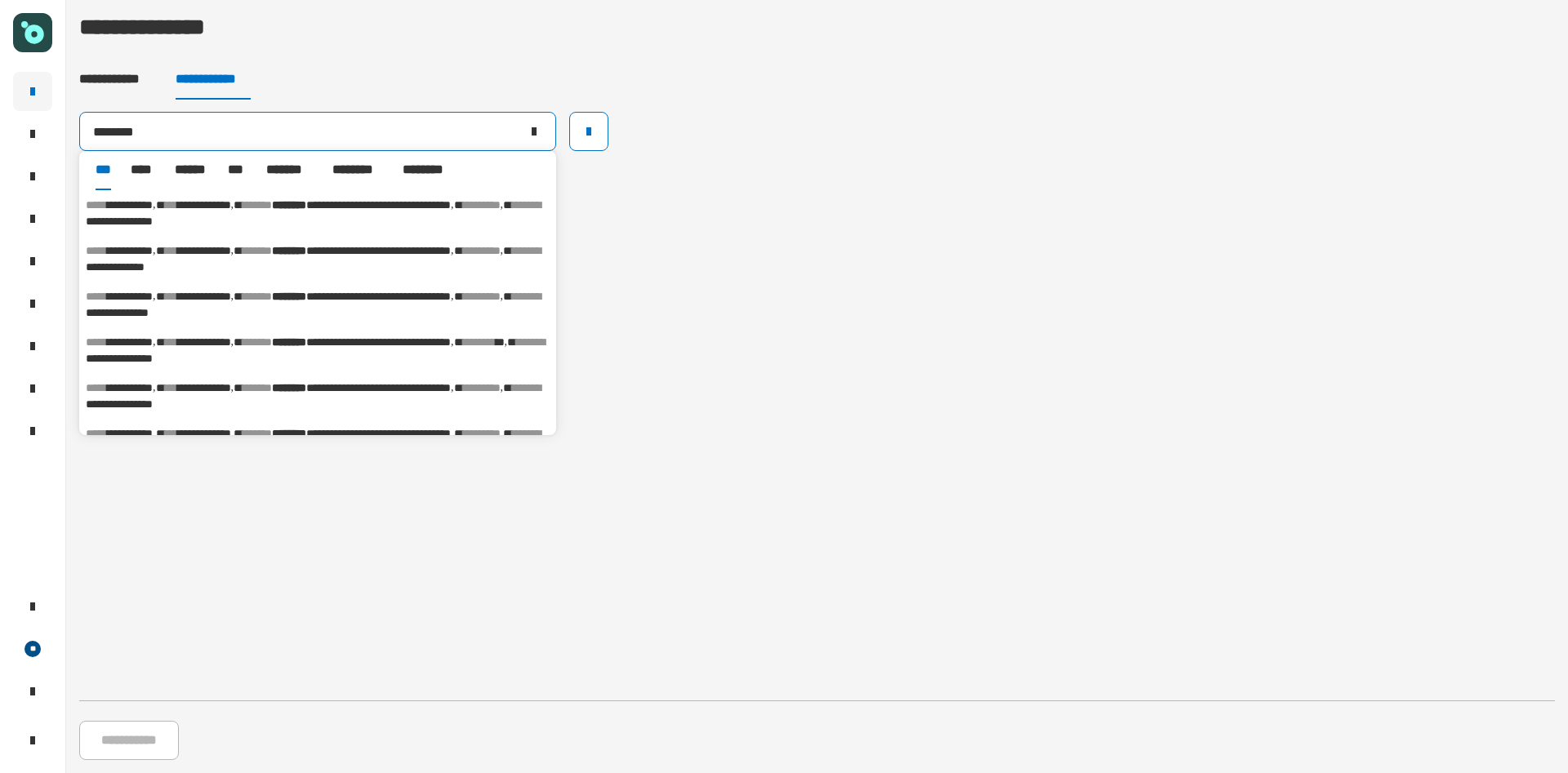type on "********" 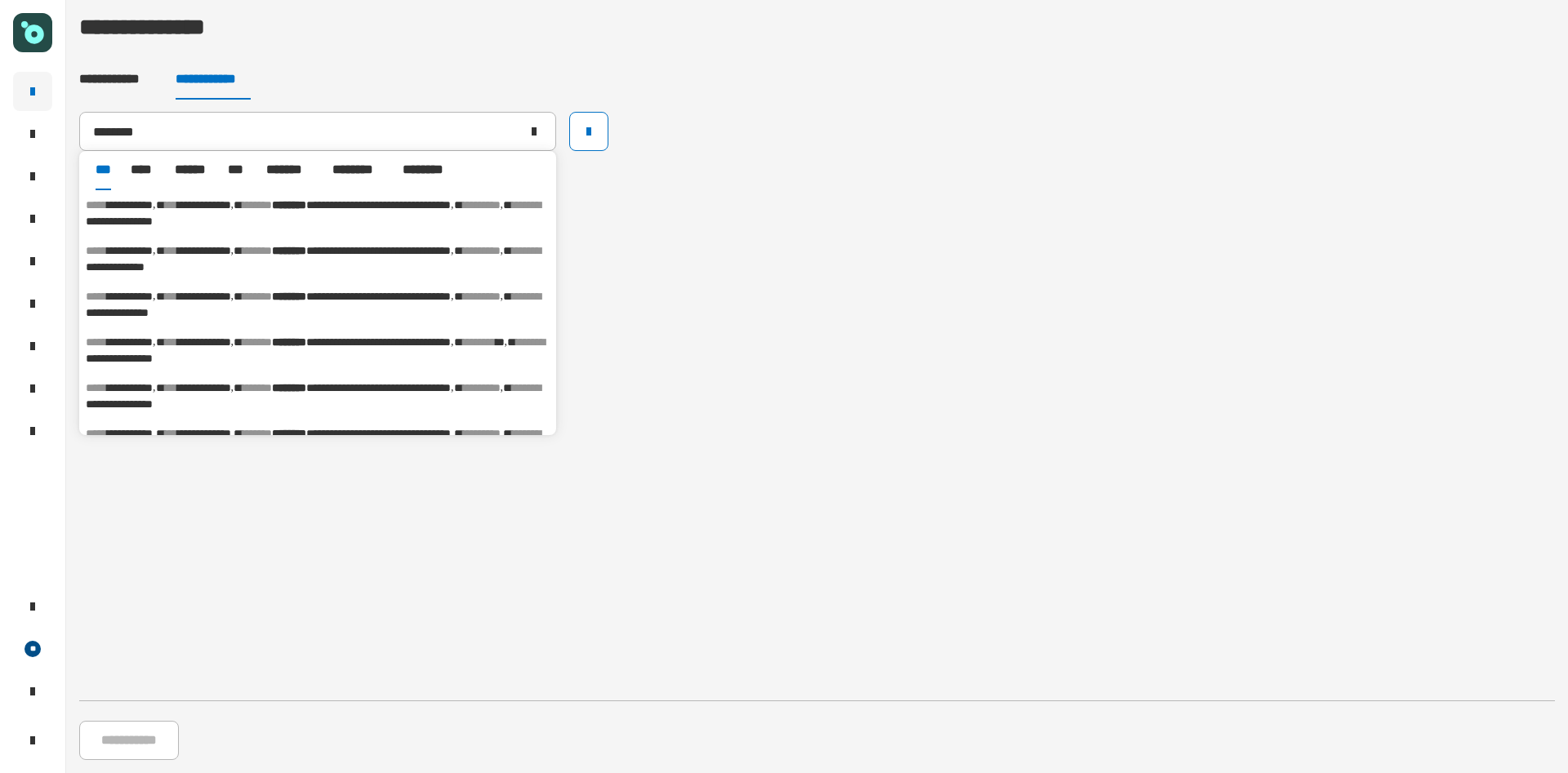 click on "********" at bounding box center (428, 170) 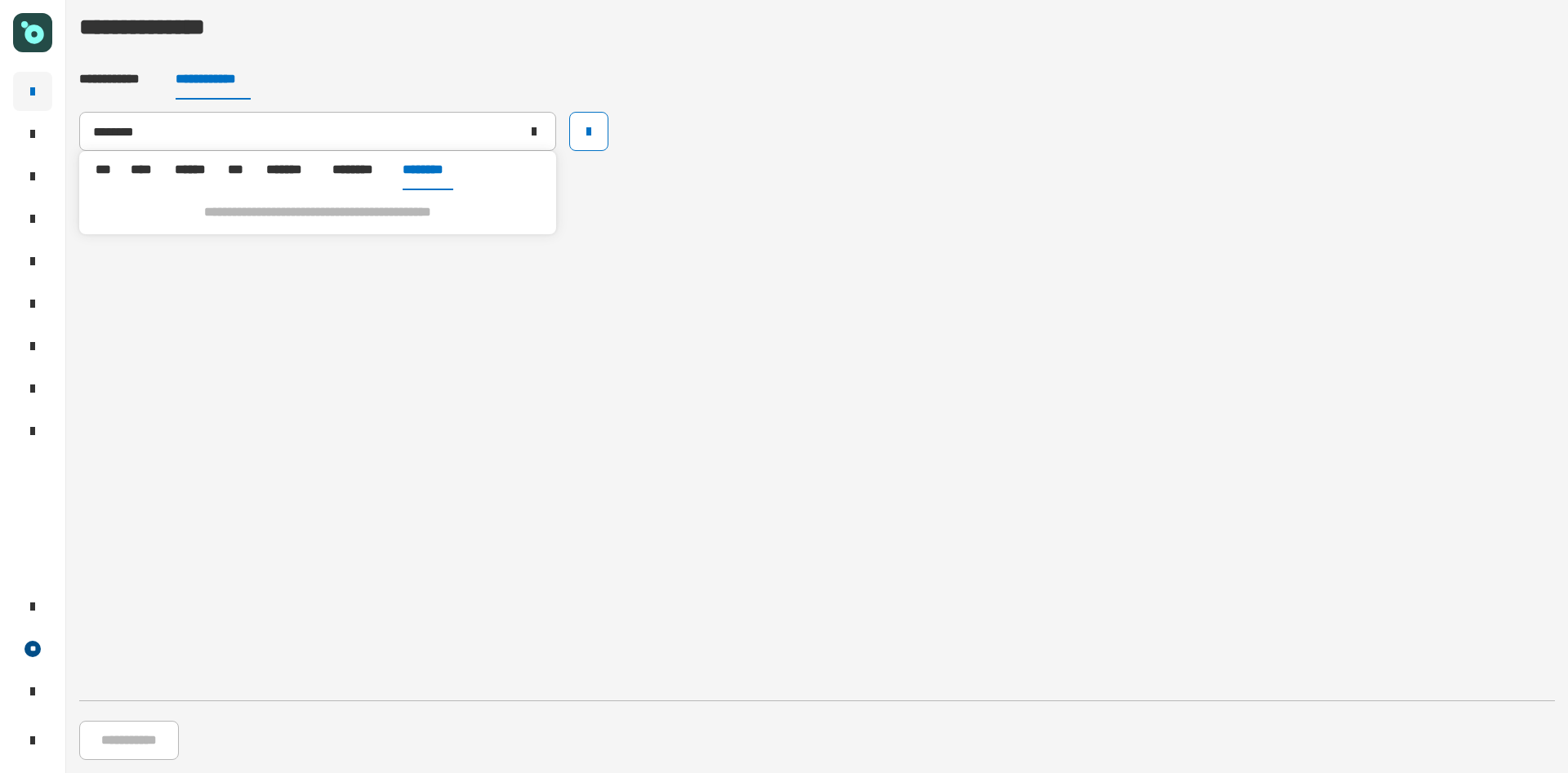 click on "********" at bounding box center [358, 170] 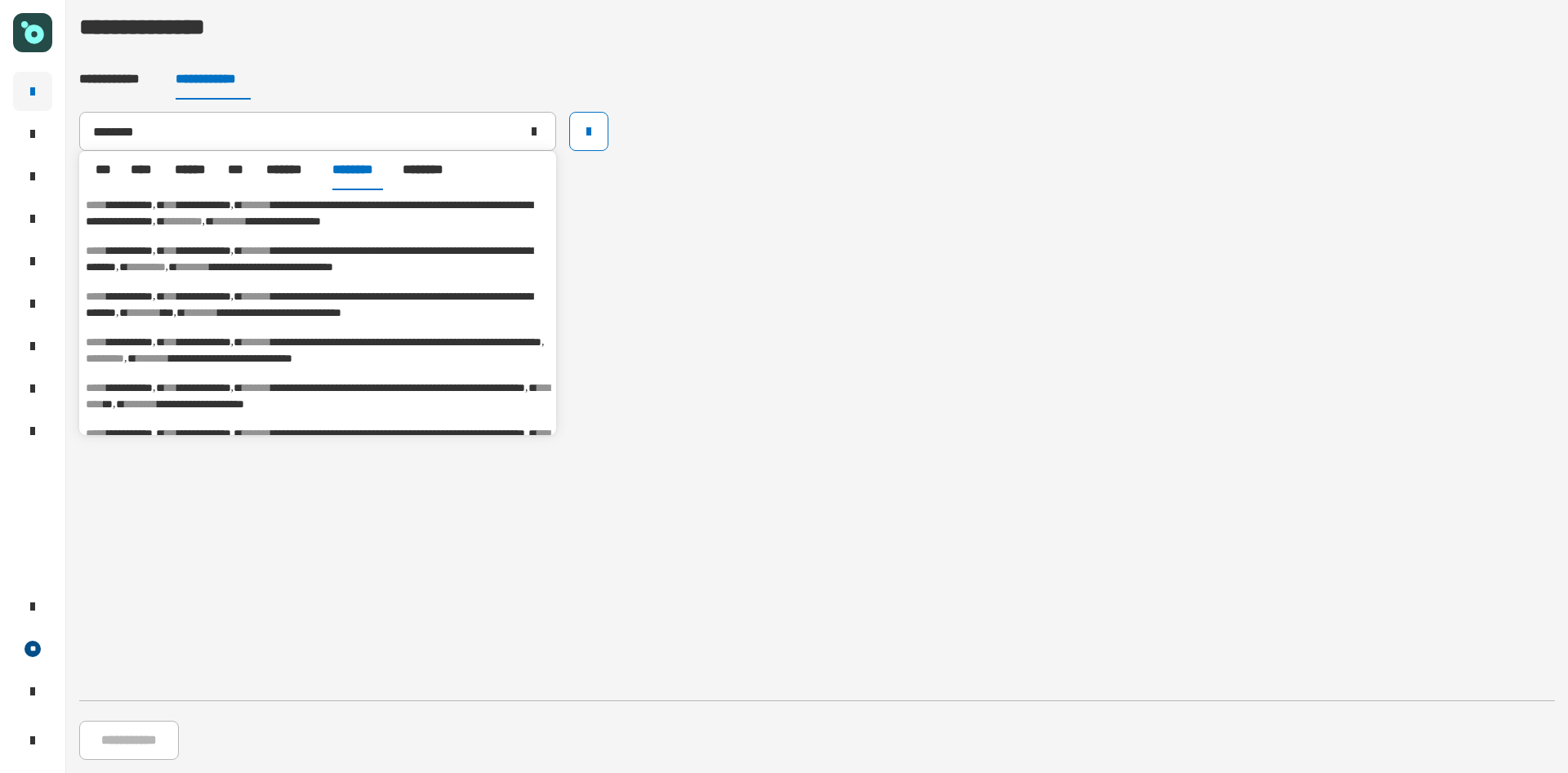 click on "***" at bounding box center [103, 170] 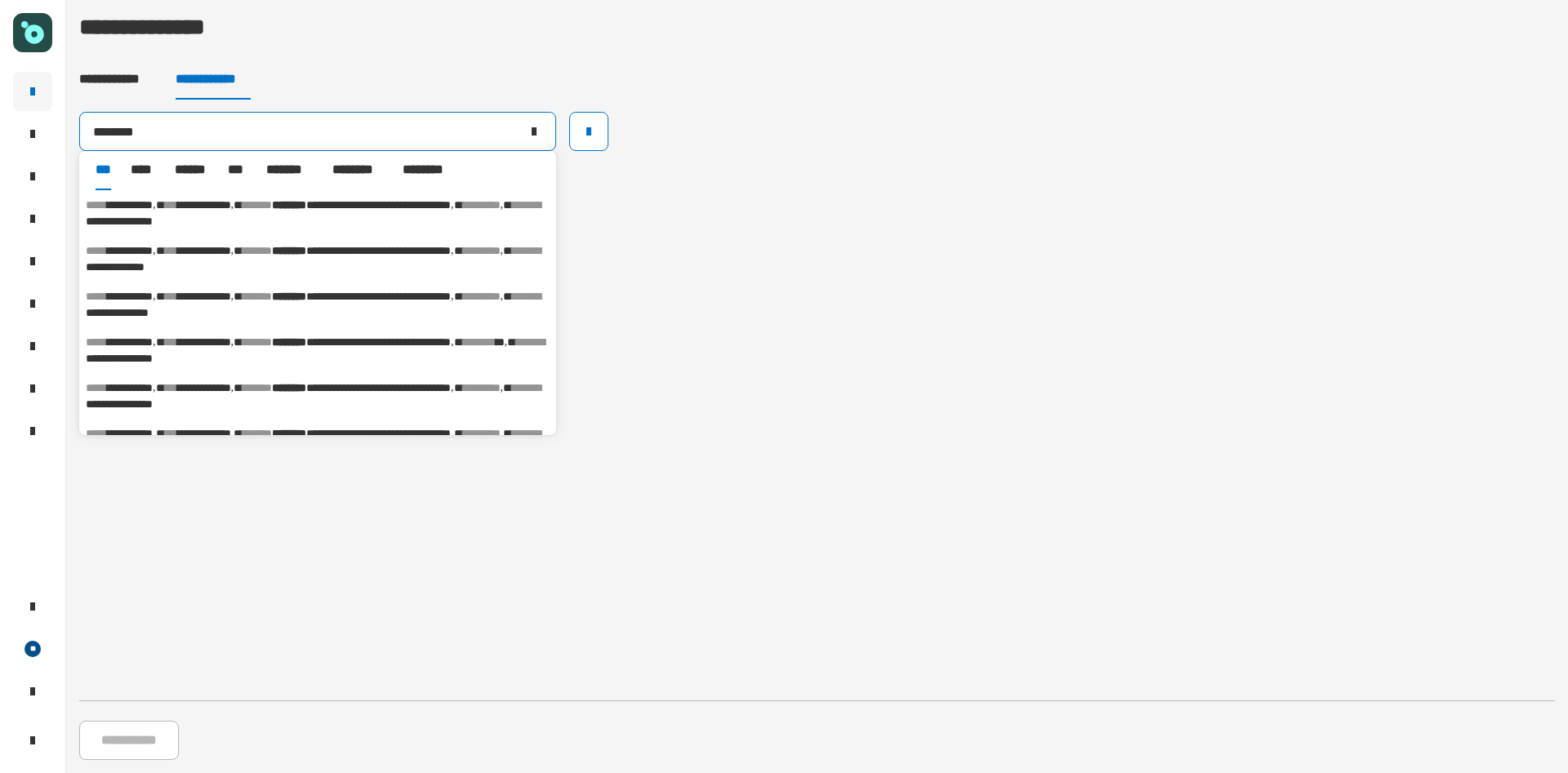 click 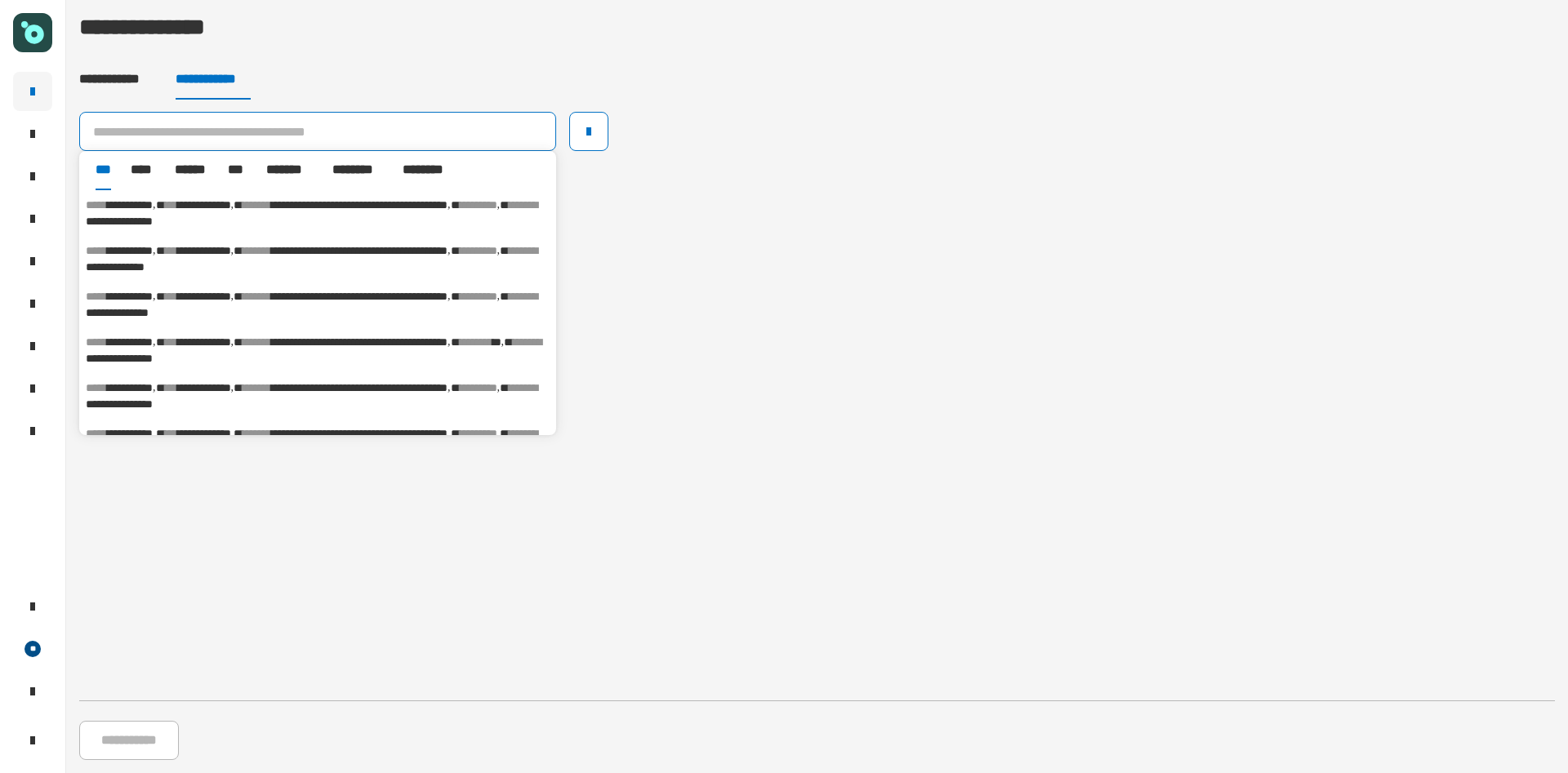 click 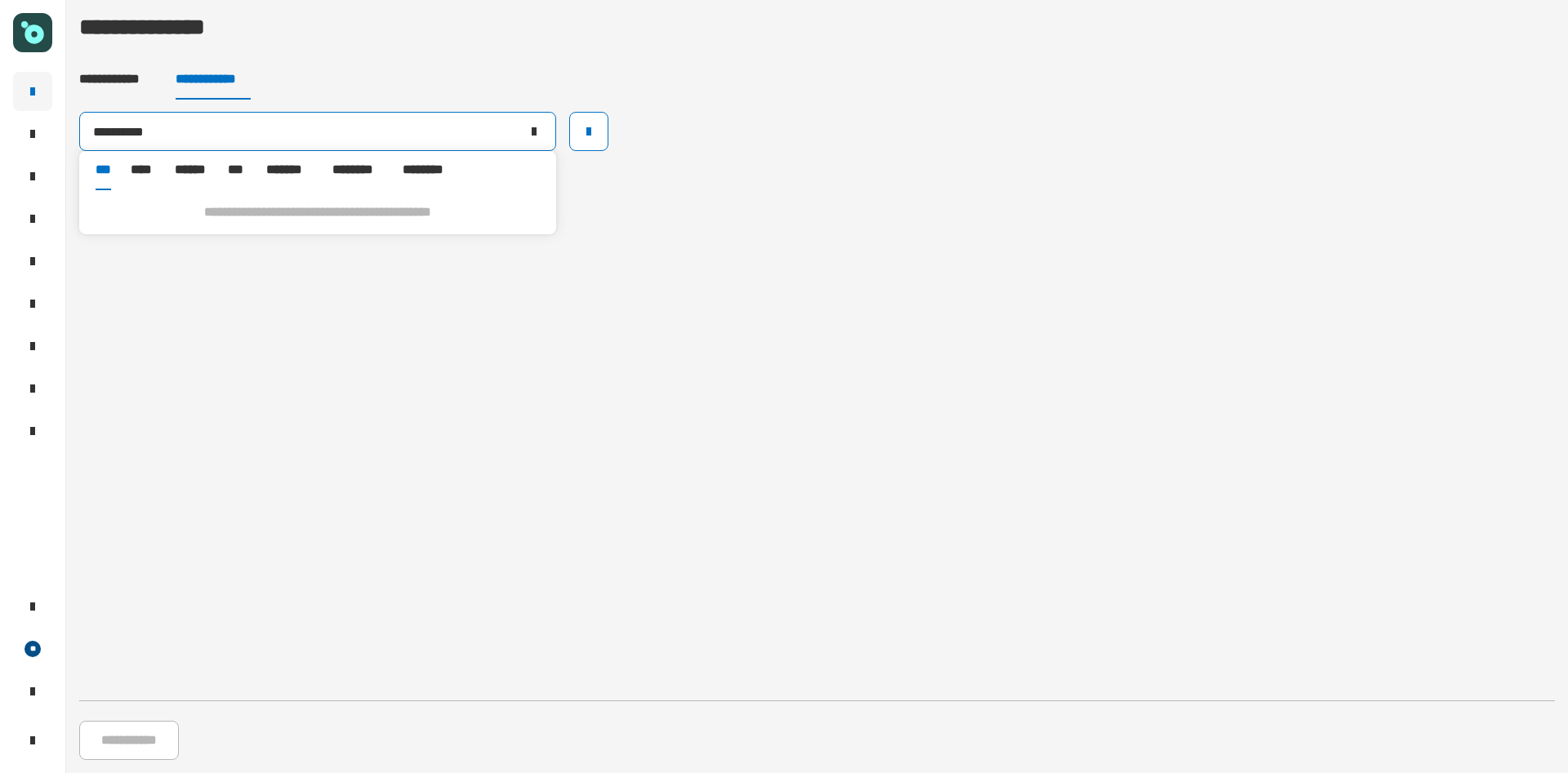 click on "**********" 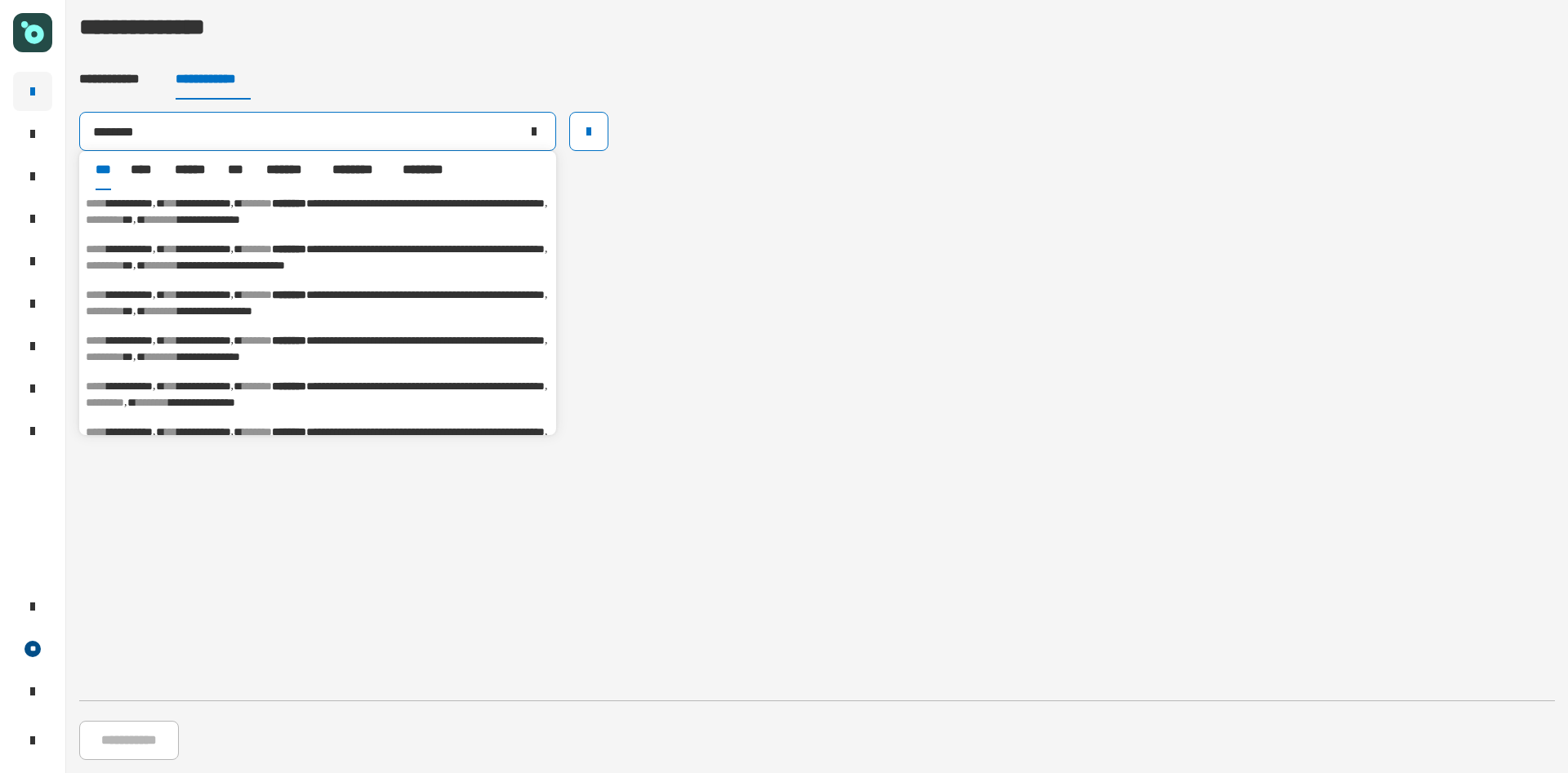 scroll, scrollTop: 244, scrollLeft: 0, axis: vertical 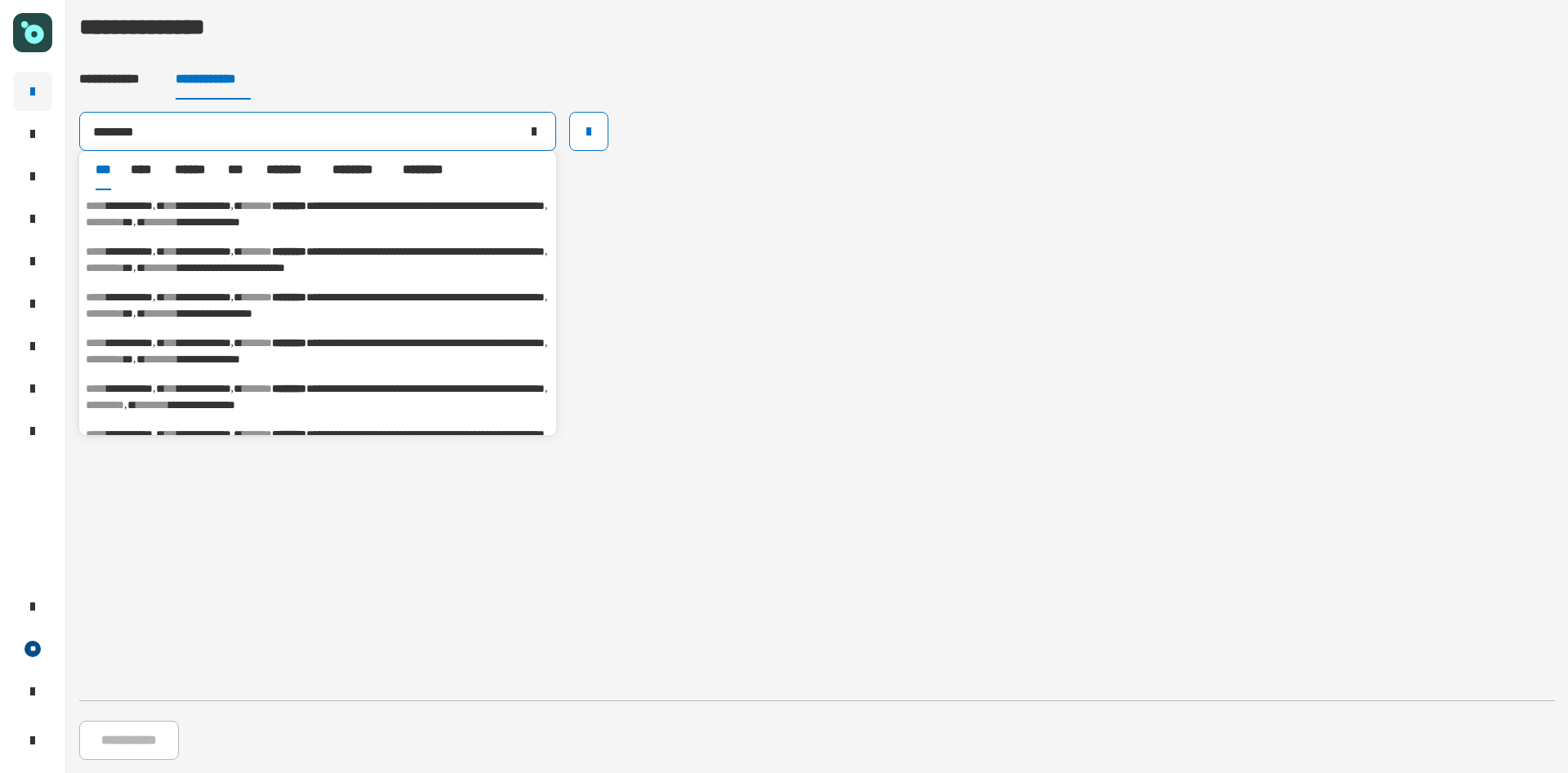 drag, startPoint x: 206, startPoint y: 124, endPoint x: 23, endPoint y: 102, distance: 184.31766 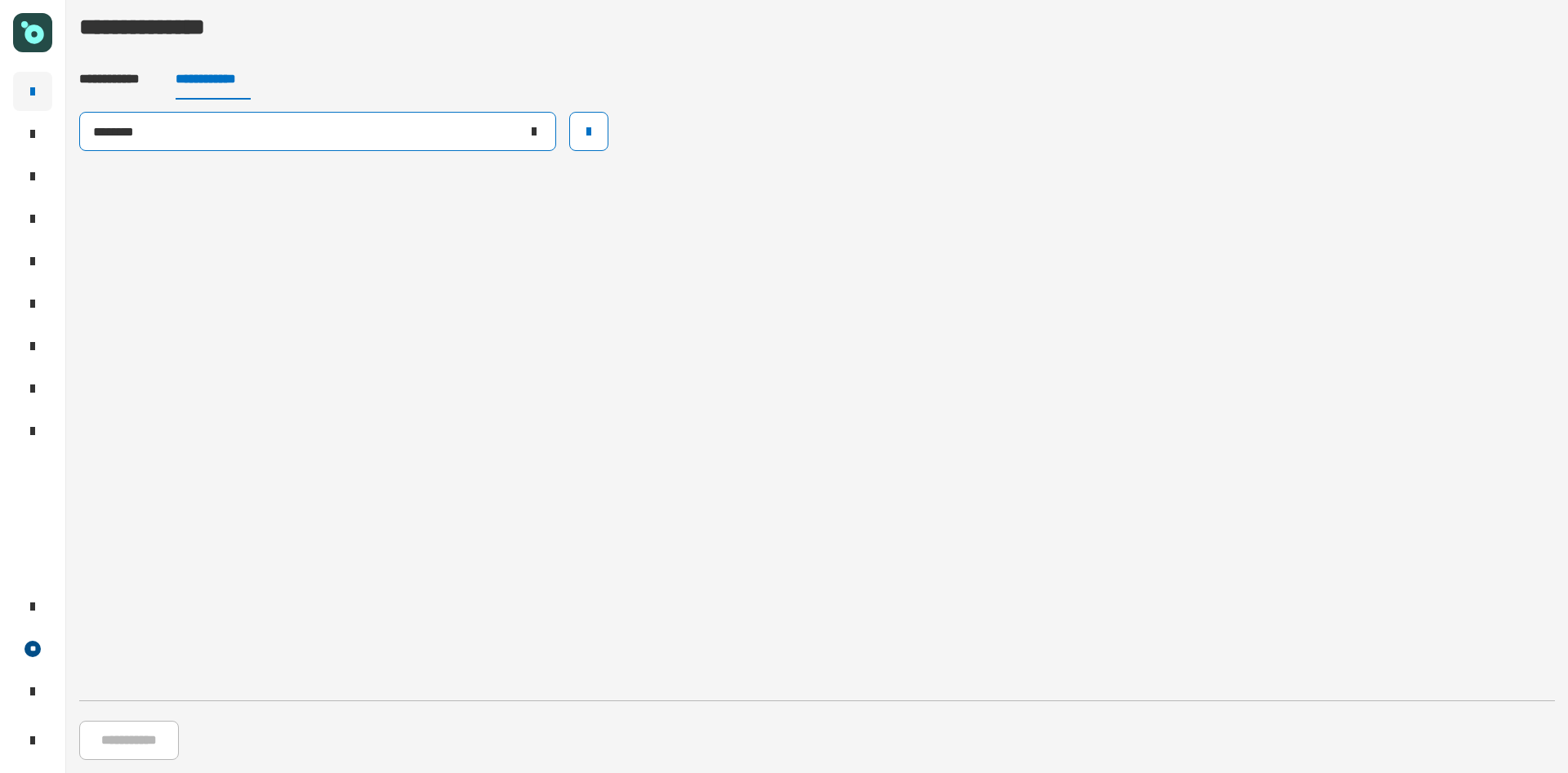 type on "********" 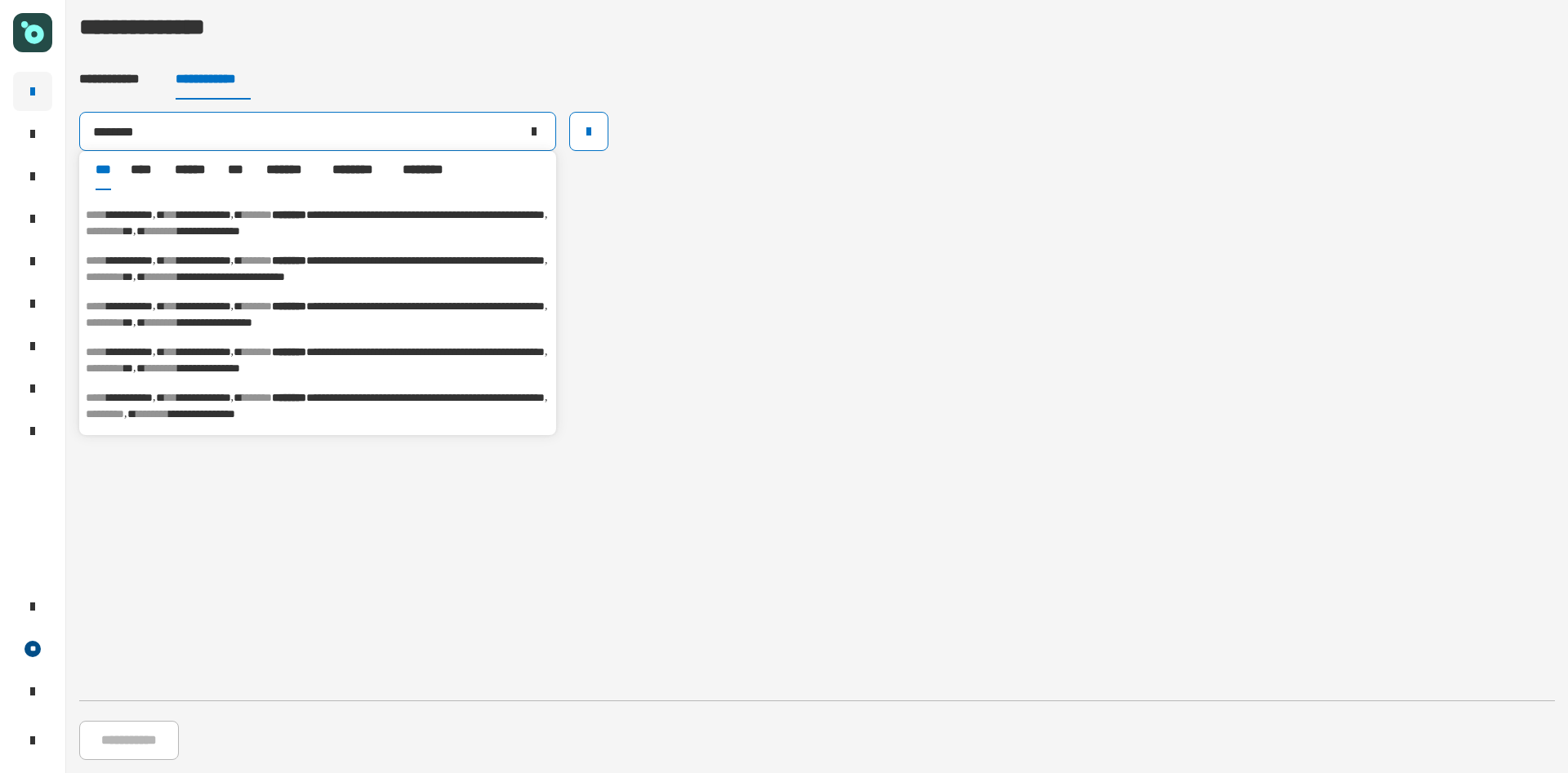 scroll, scrollTop: 227, scrollLeft: 0, axis: vertical 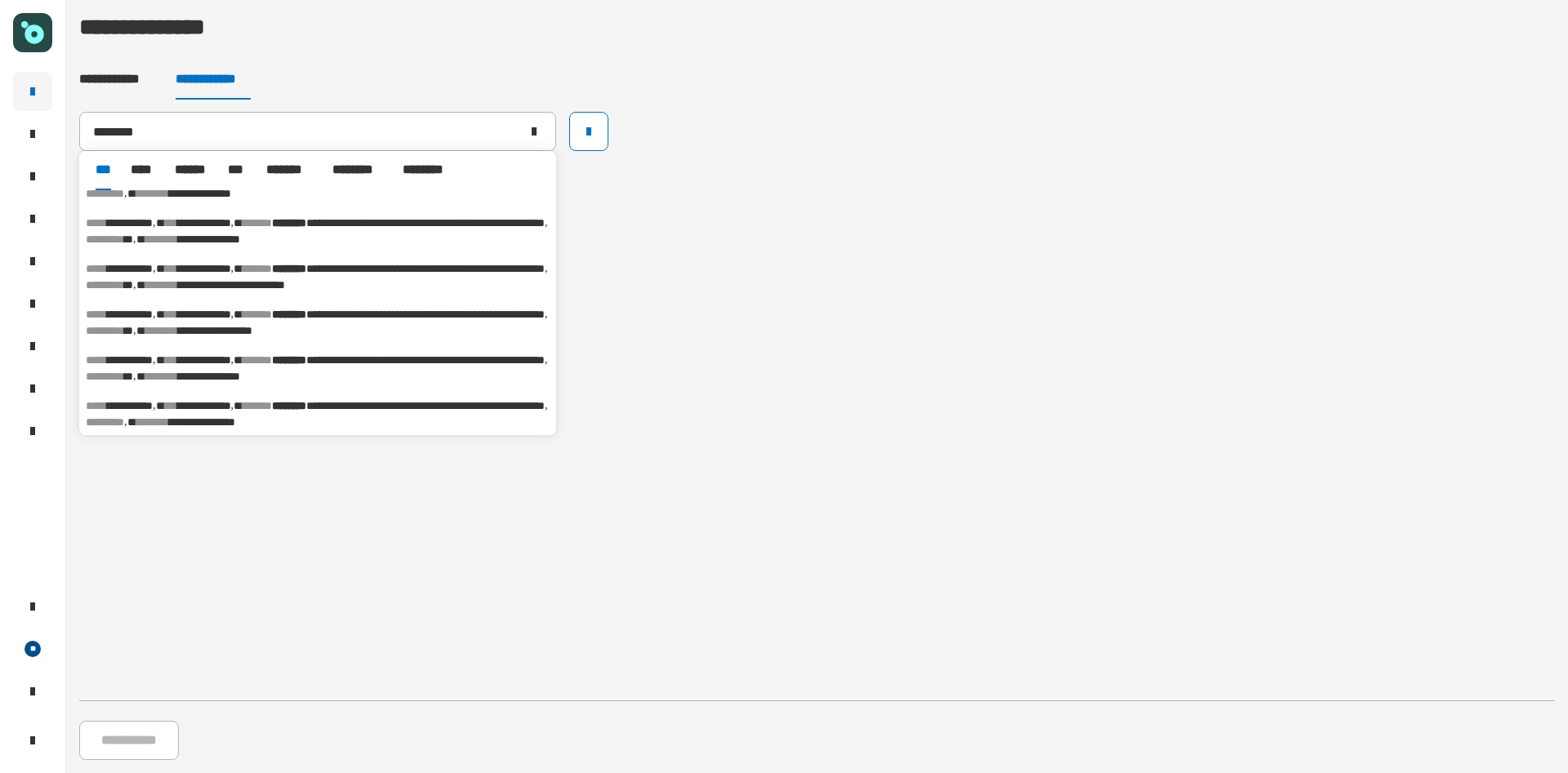 click on "**********" at bounding box center [318, 277] 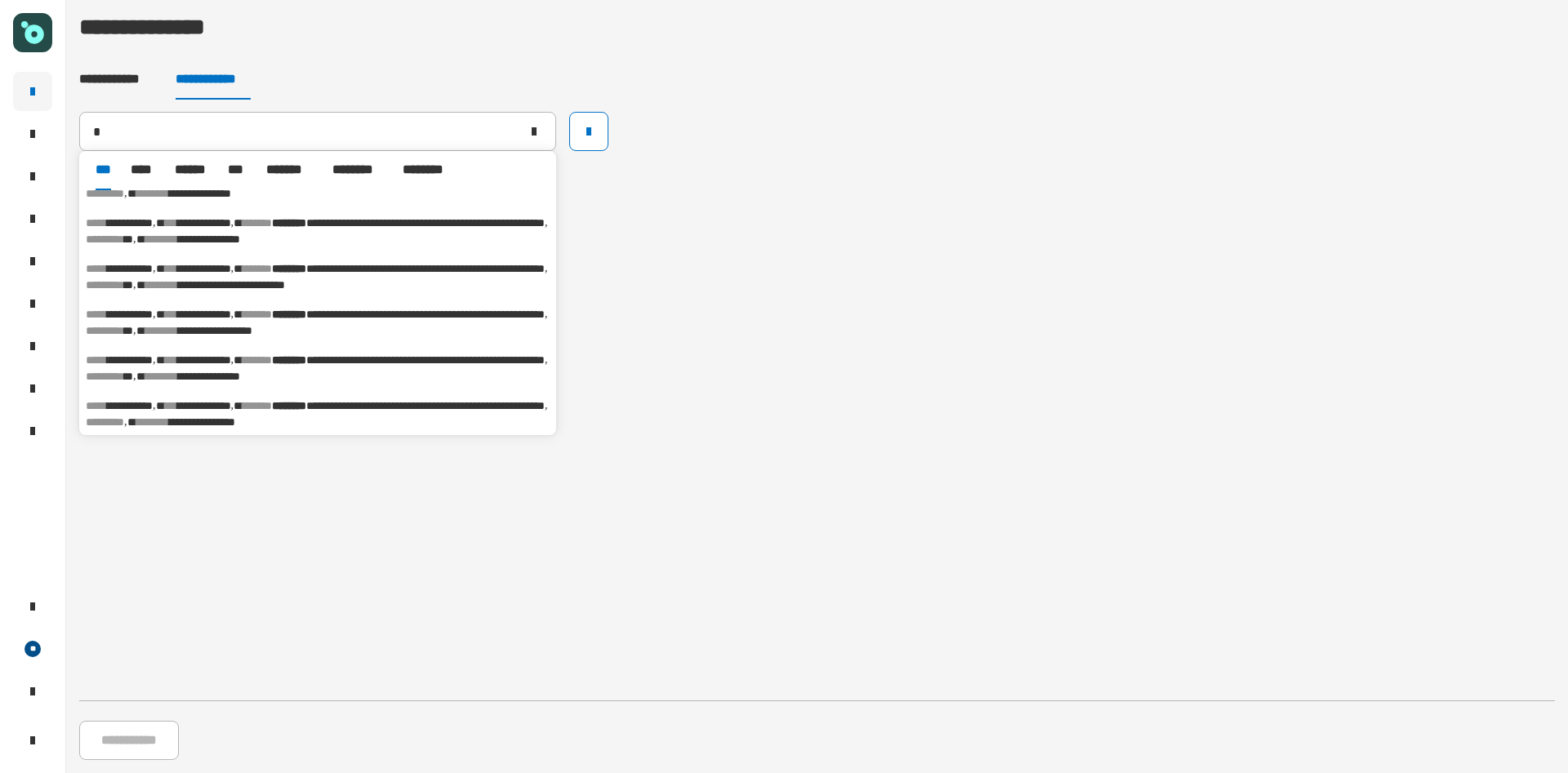 type on "**********" 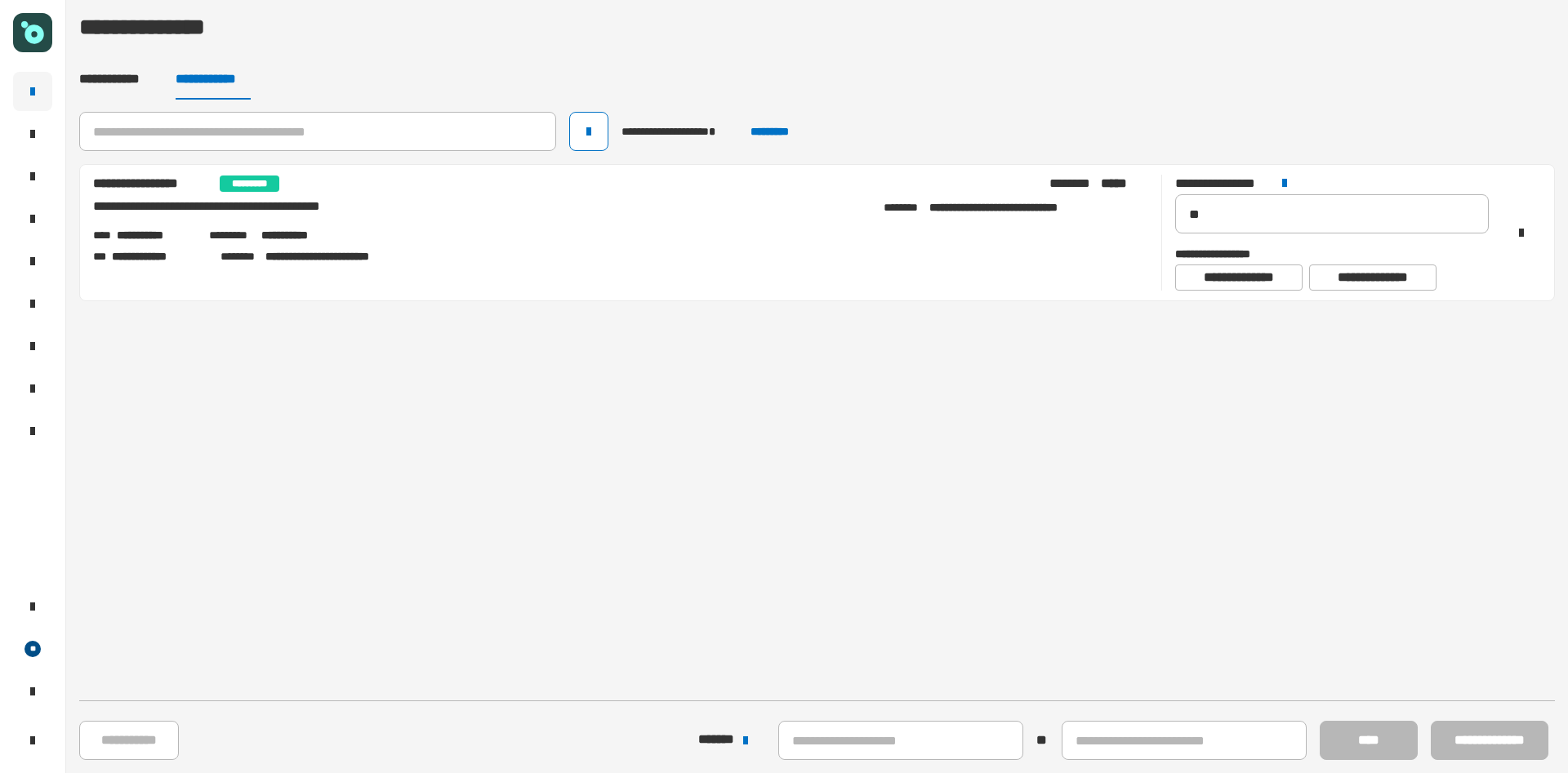 click on "**********" 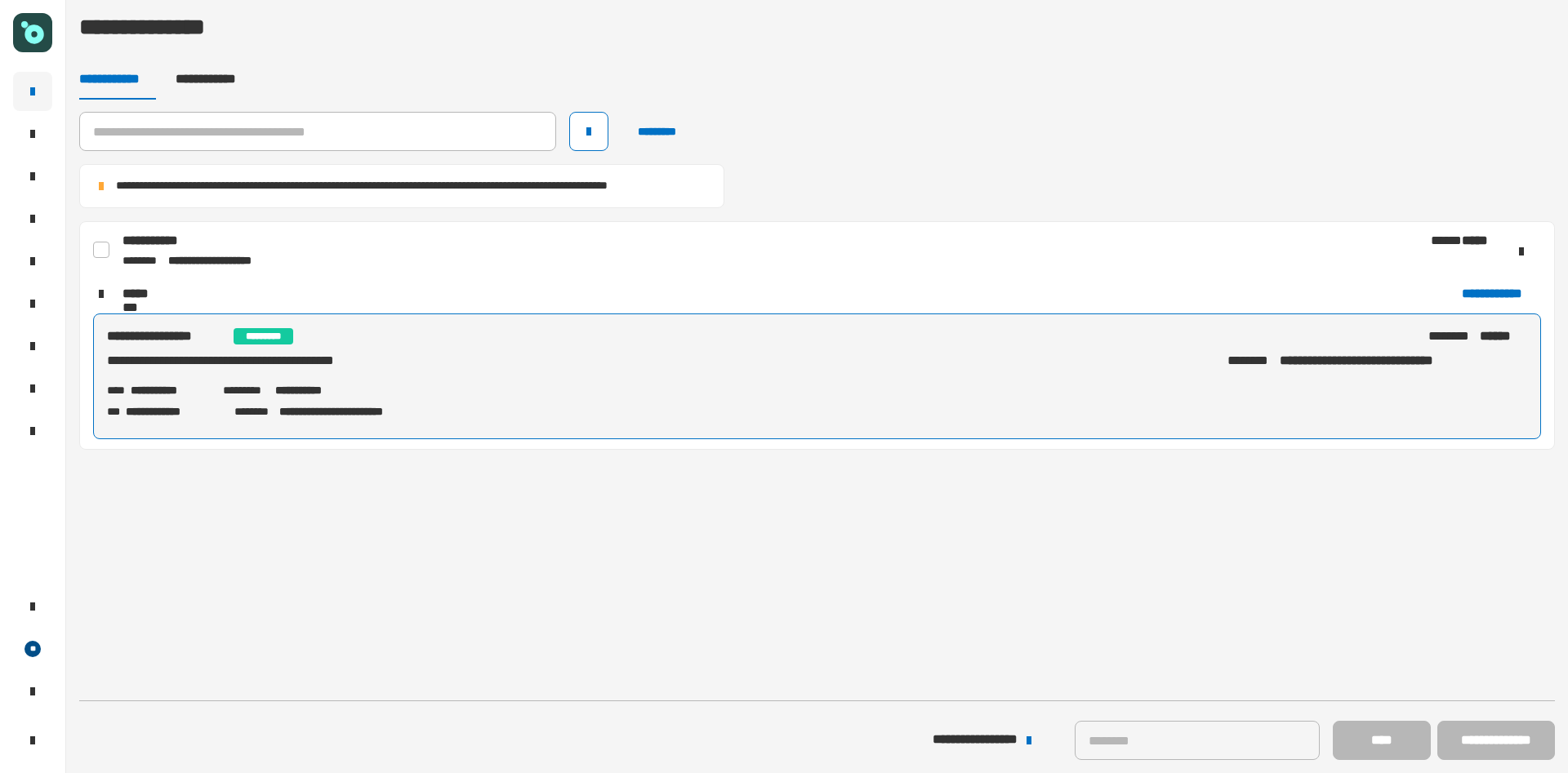 click 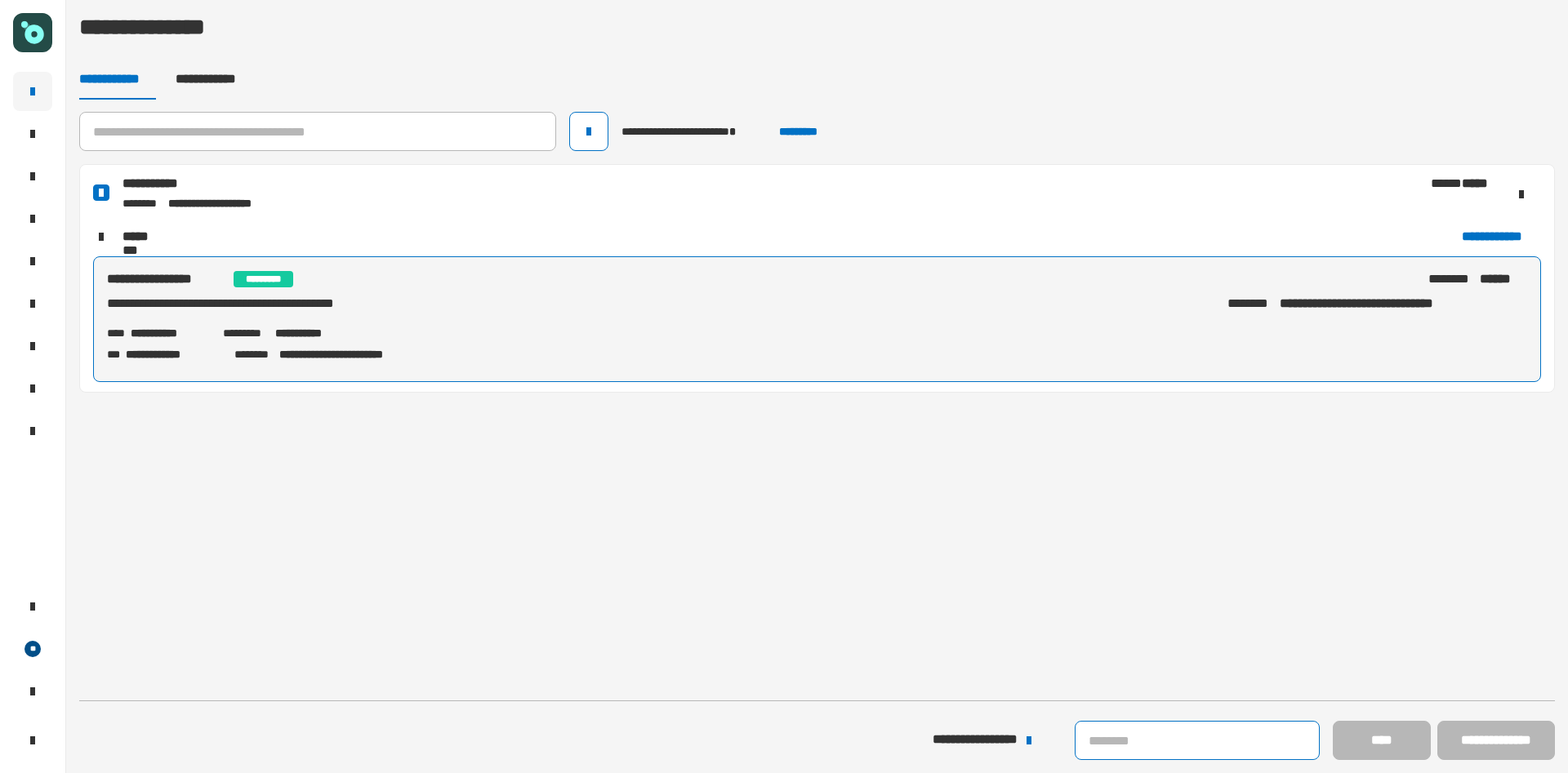 click 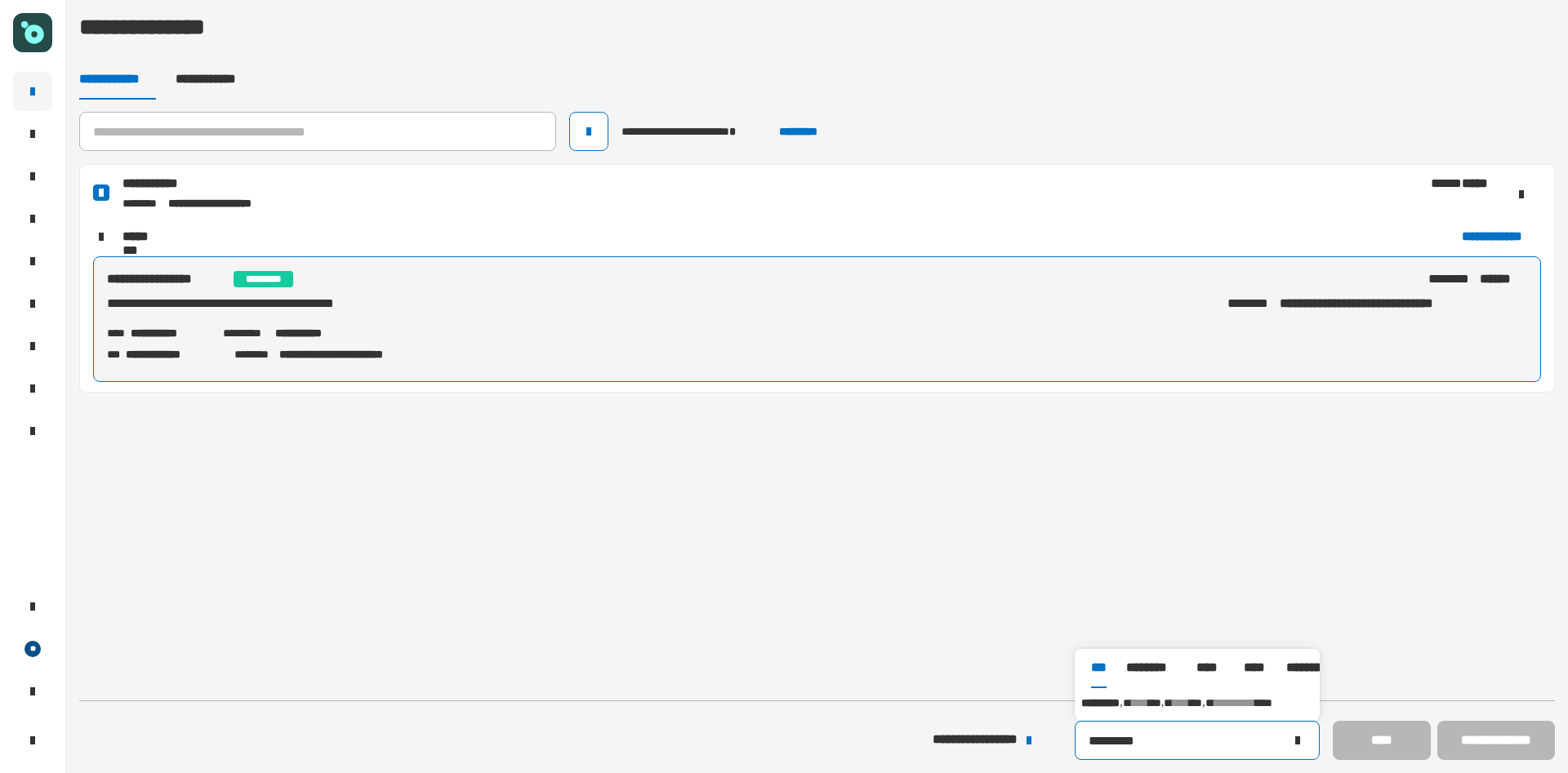 type on "*********" 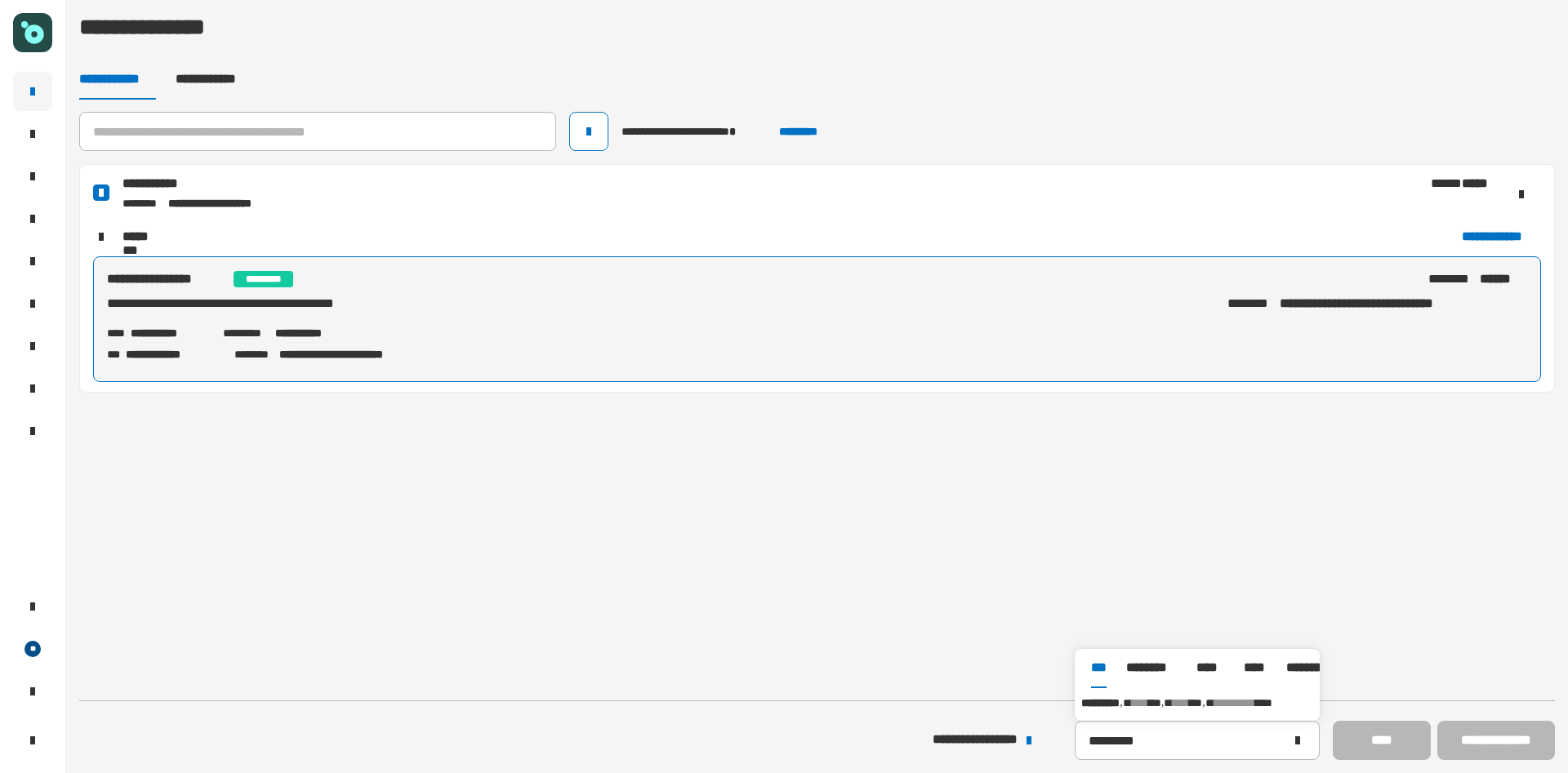 click on "****" at bounding box center [1181, 703] 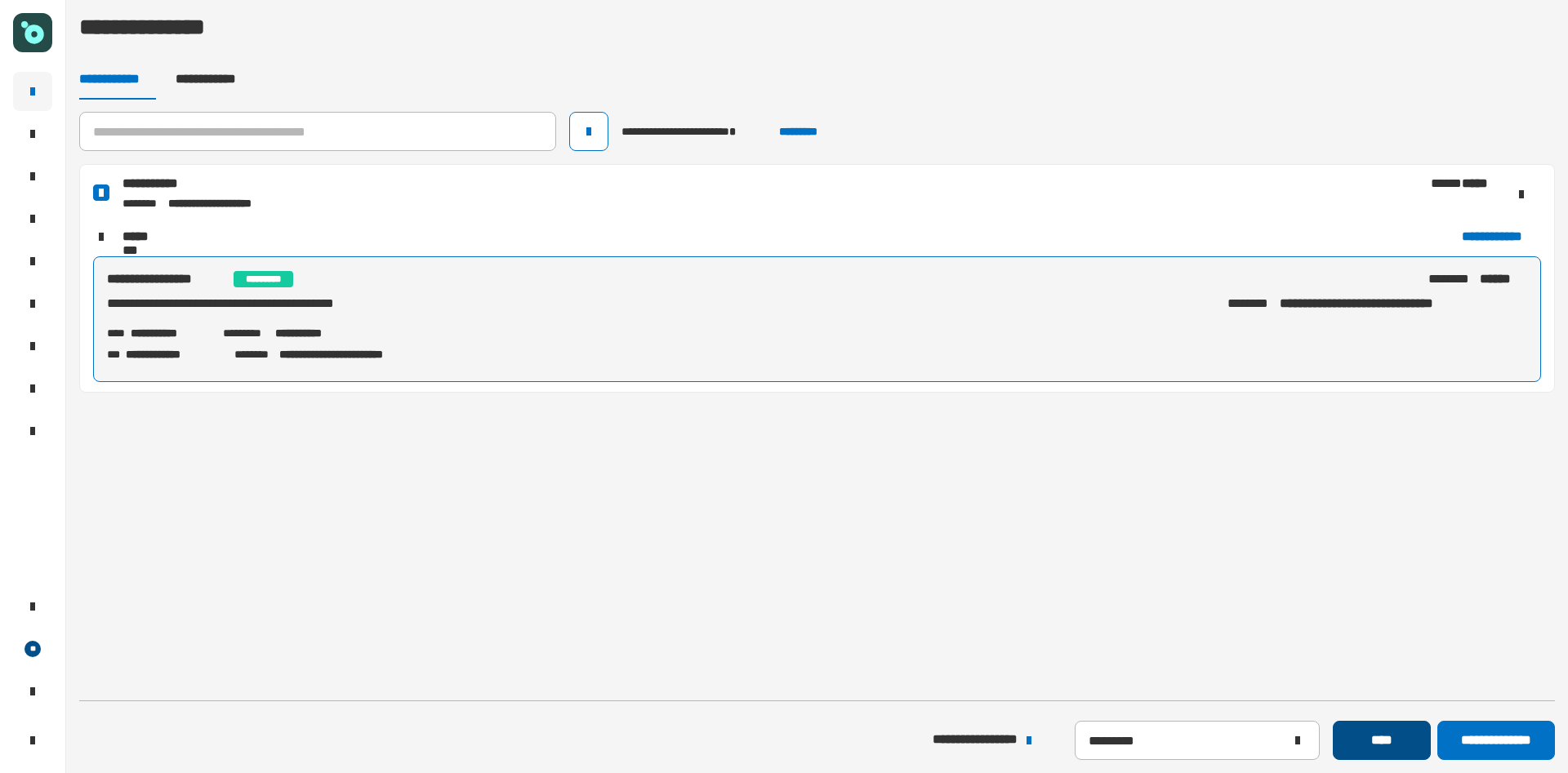 click on "****" 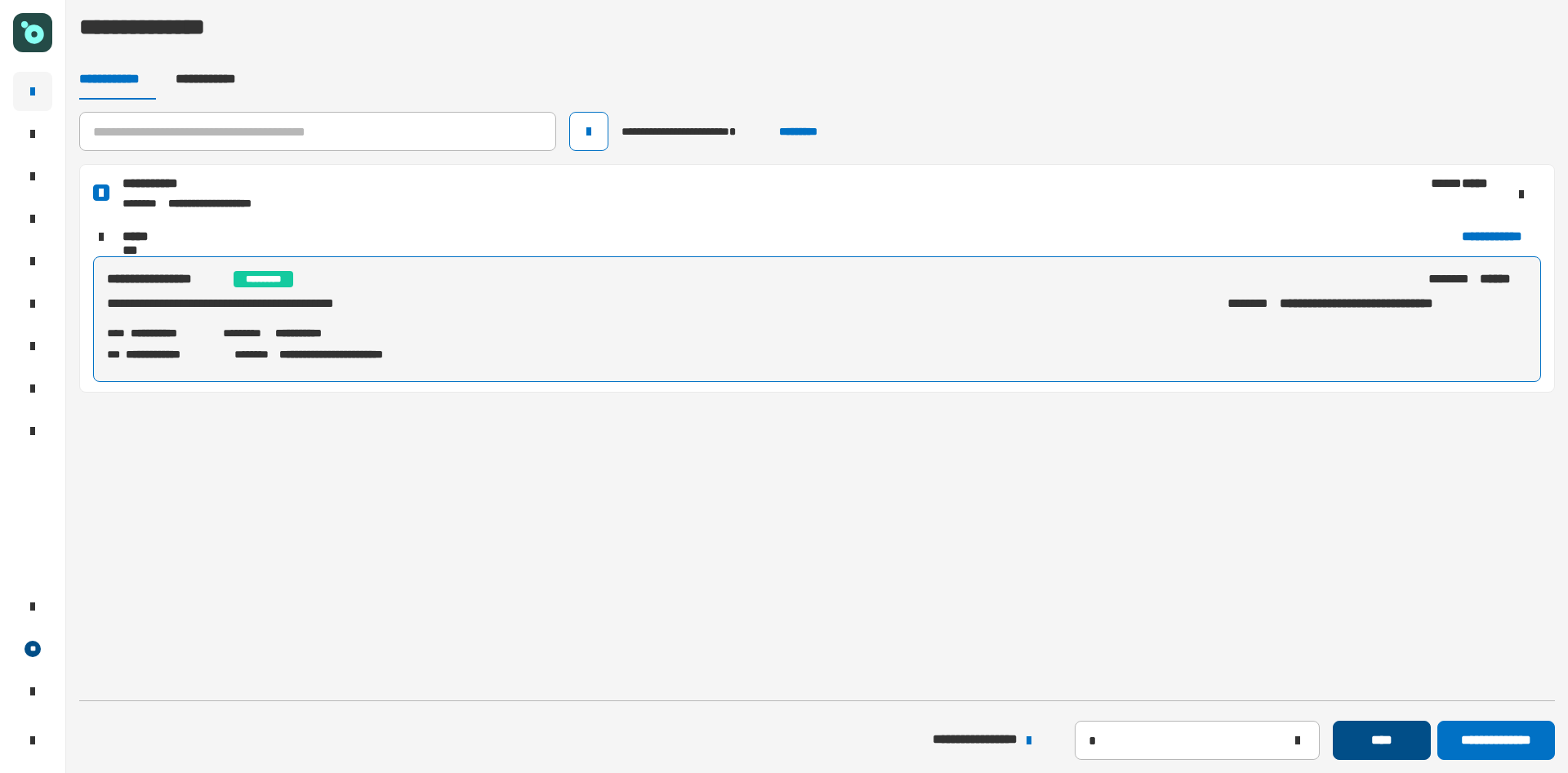 type 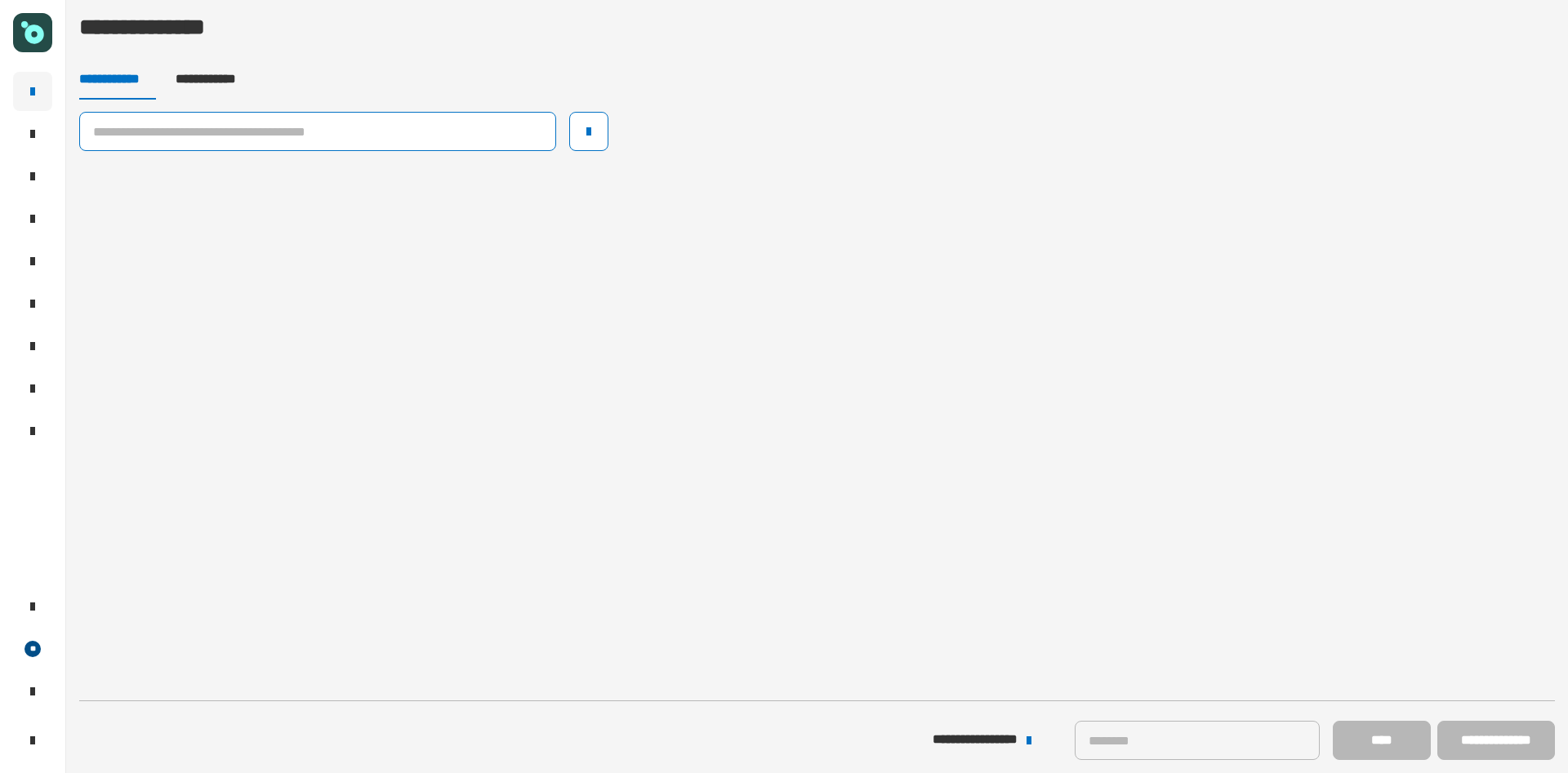 click 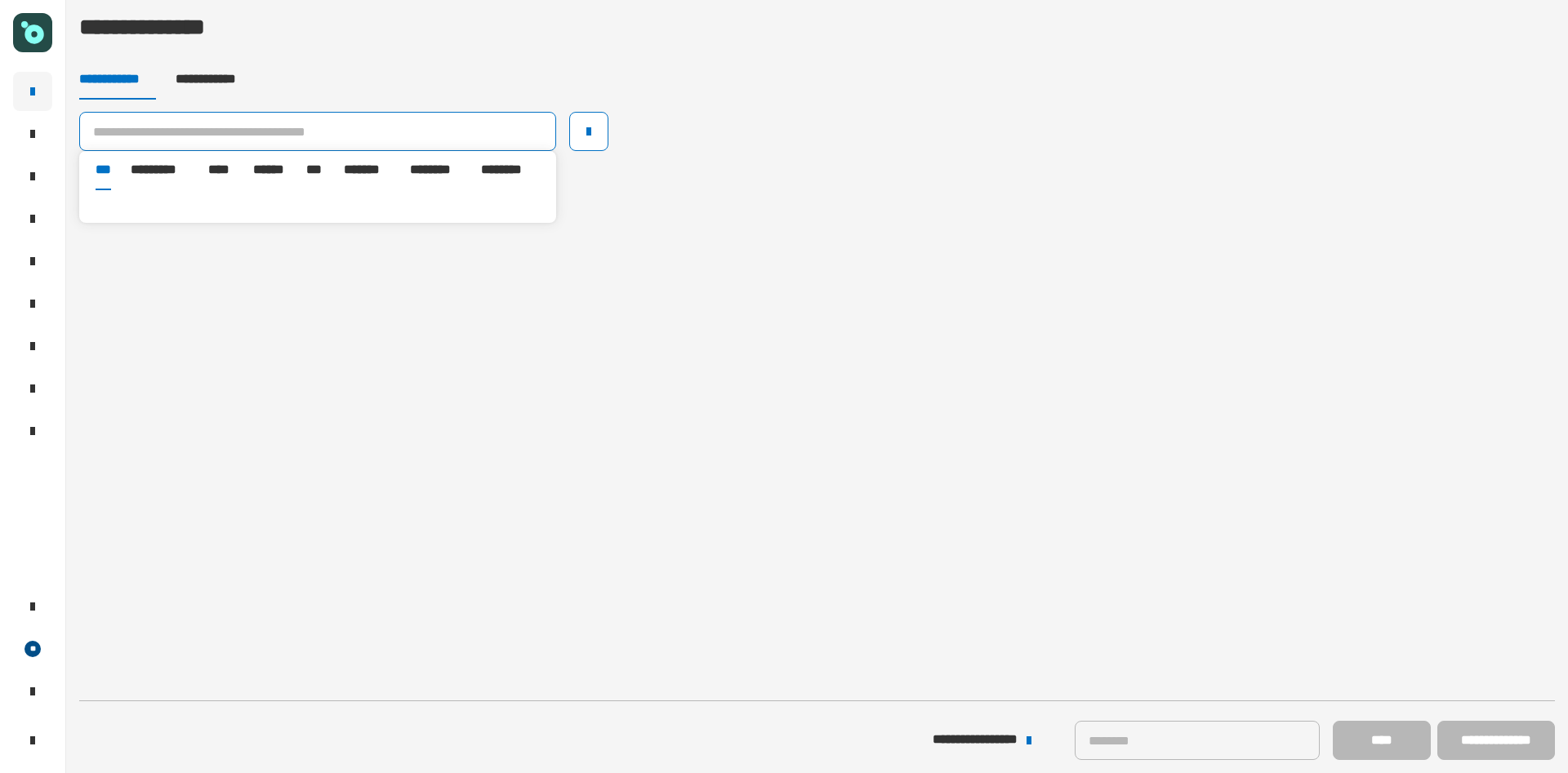 paste on "**********" 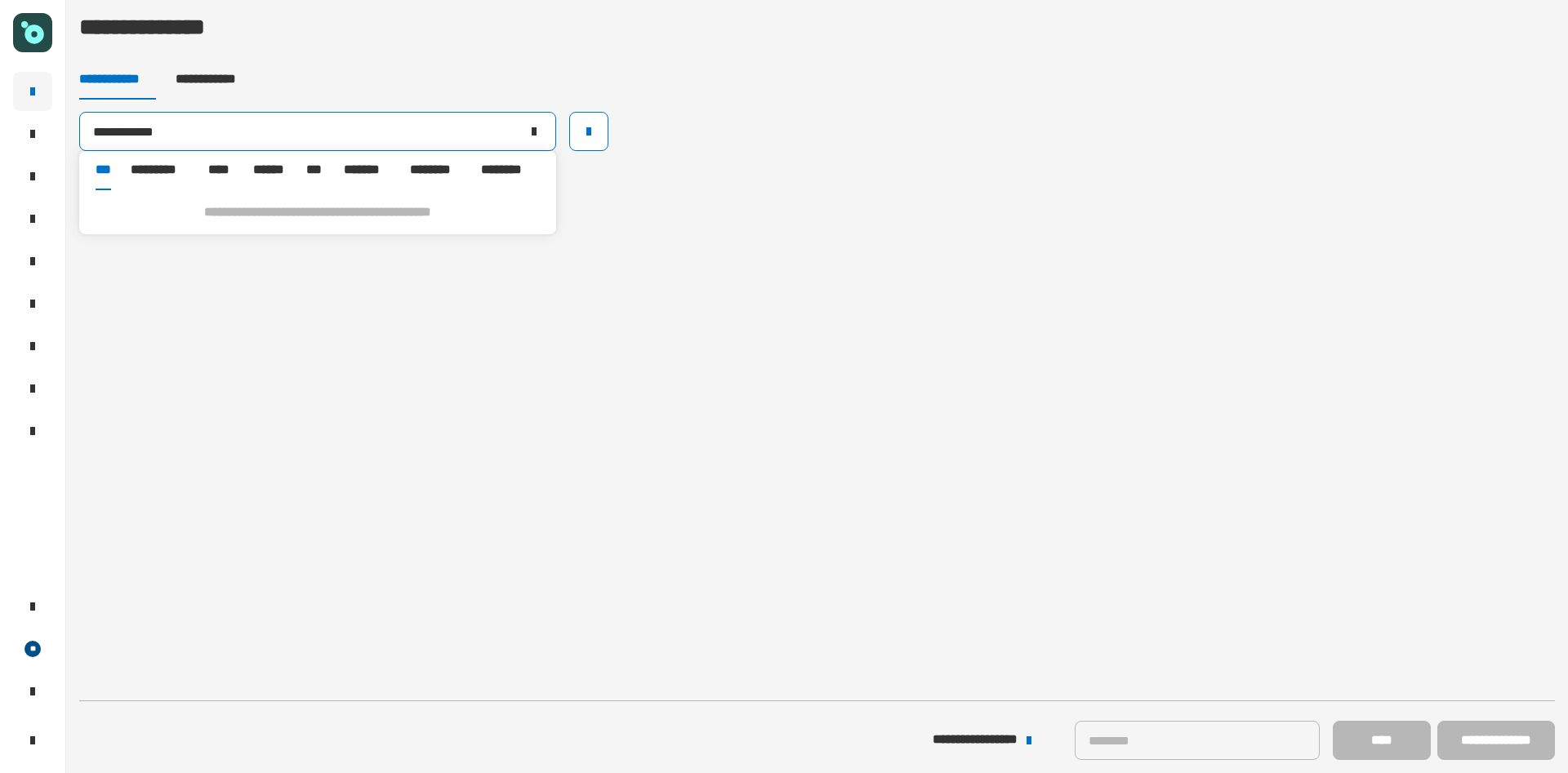 click on "**********" 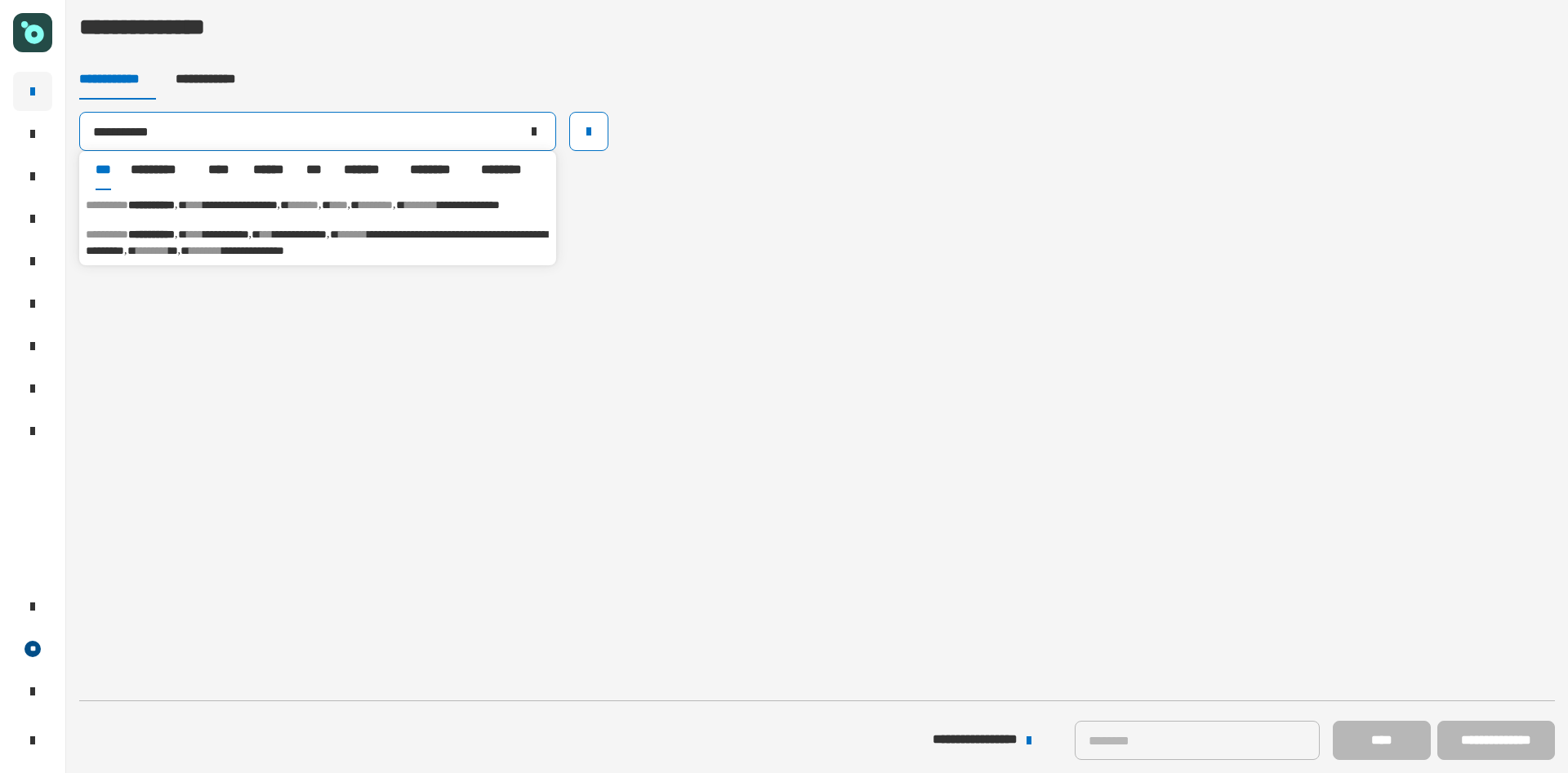 type on "**********" 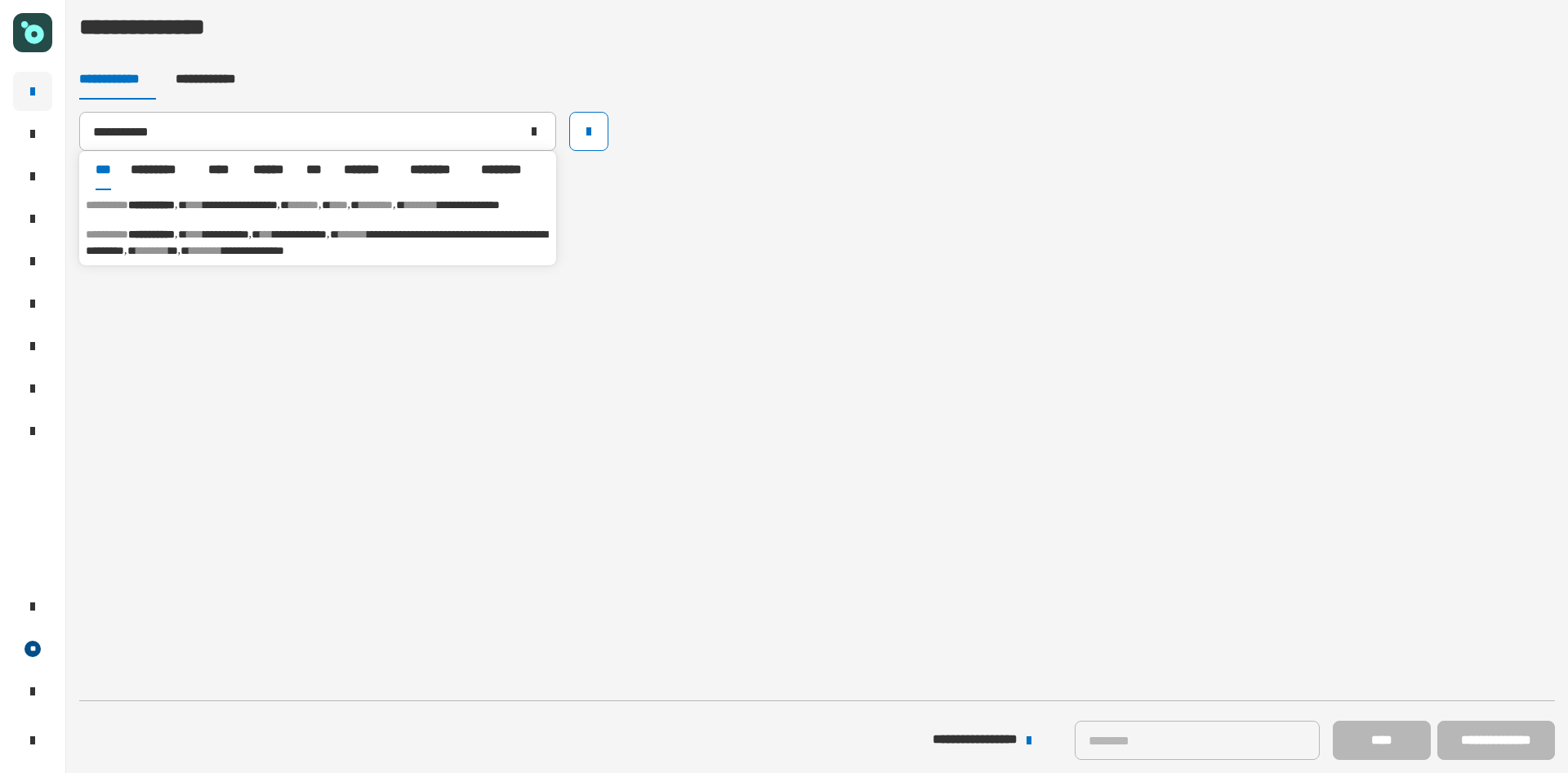 click on "******" at bounding box center (304, 205) 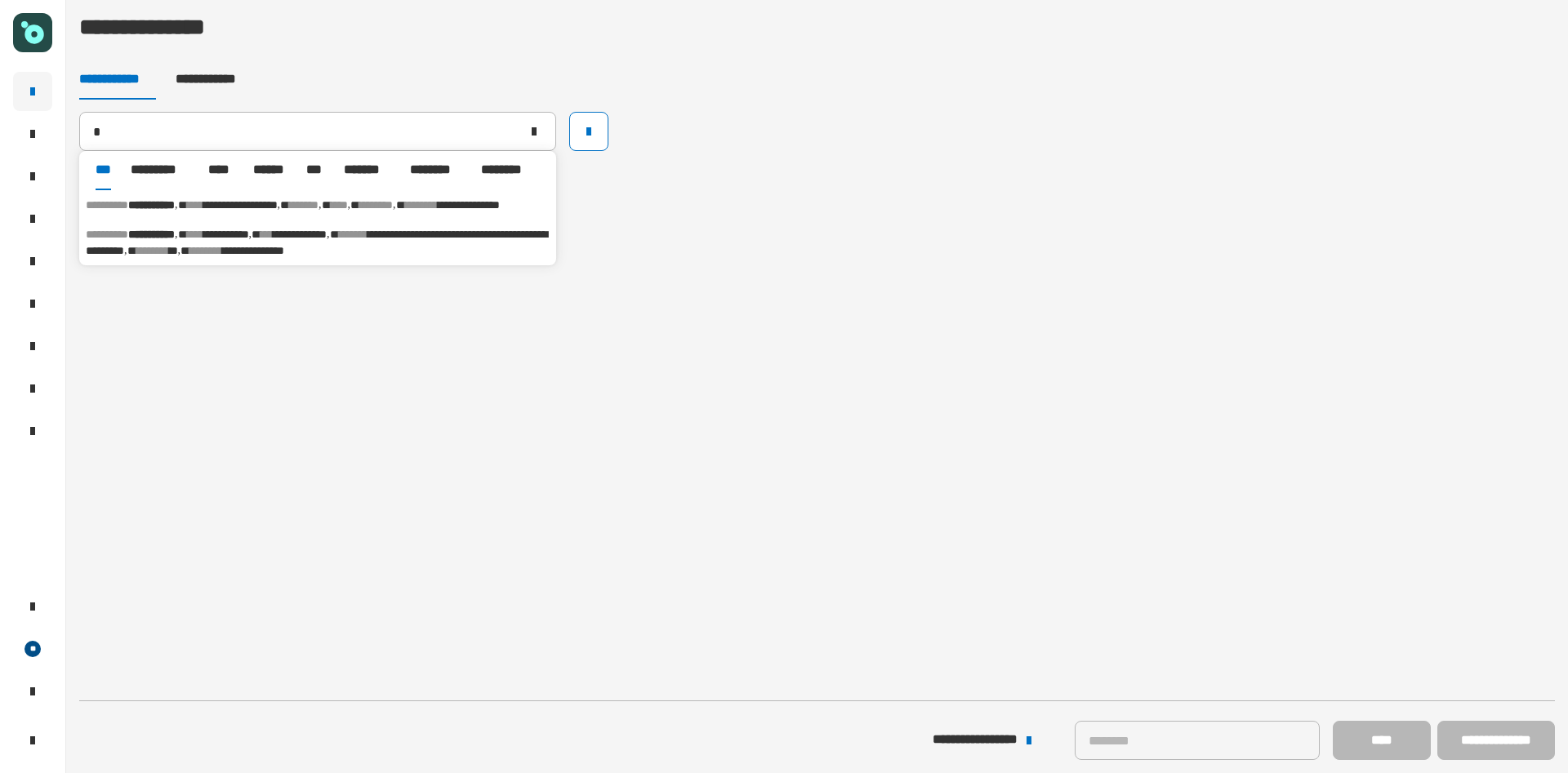 type 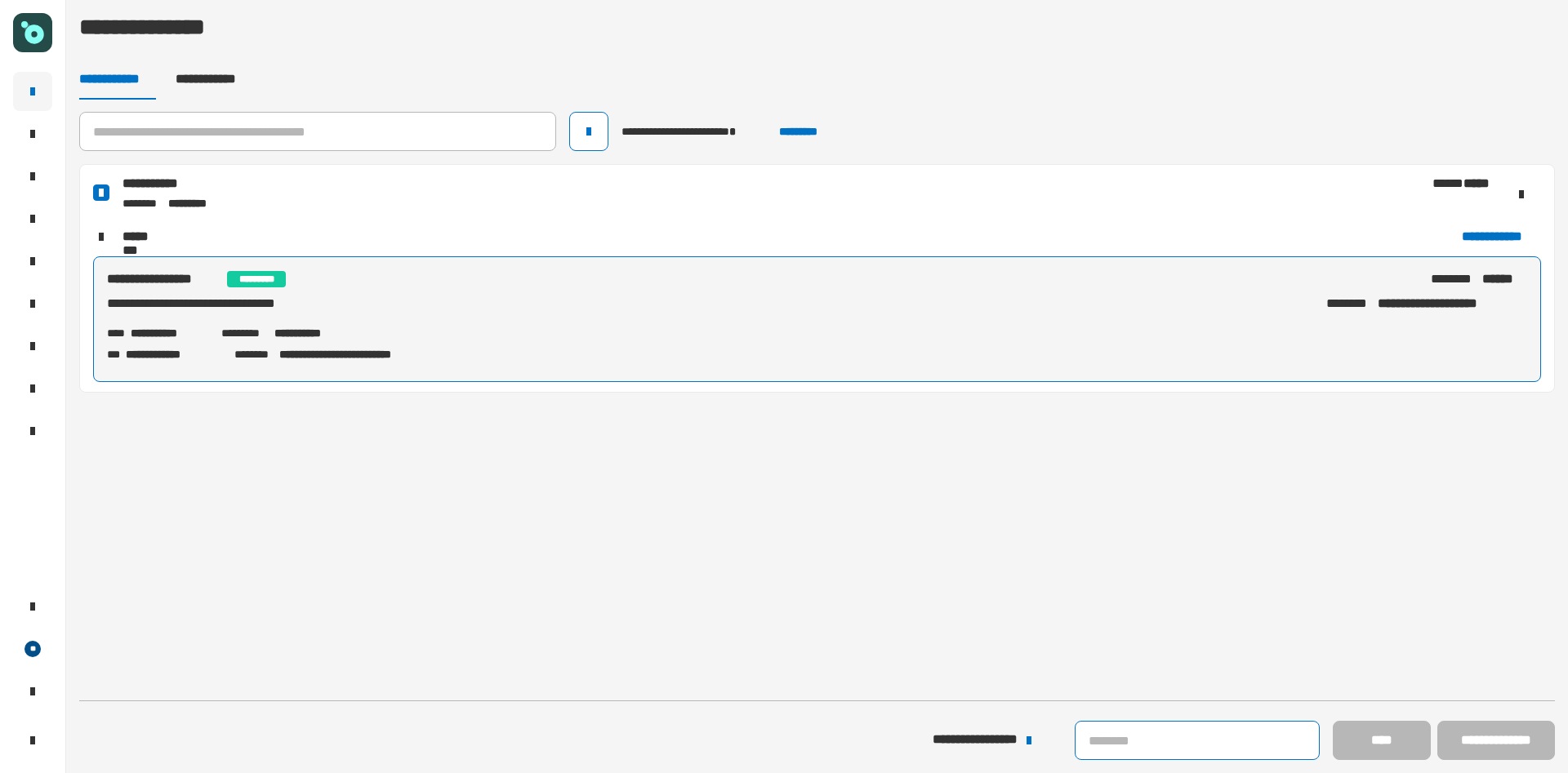 click 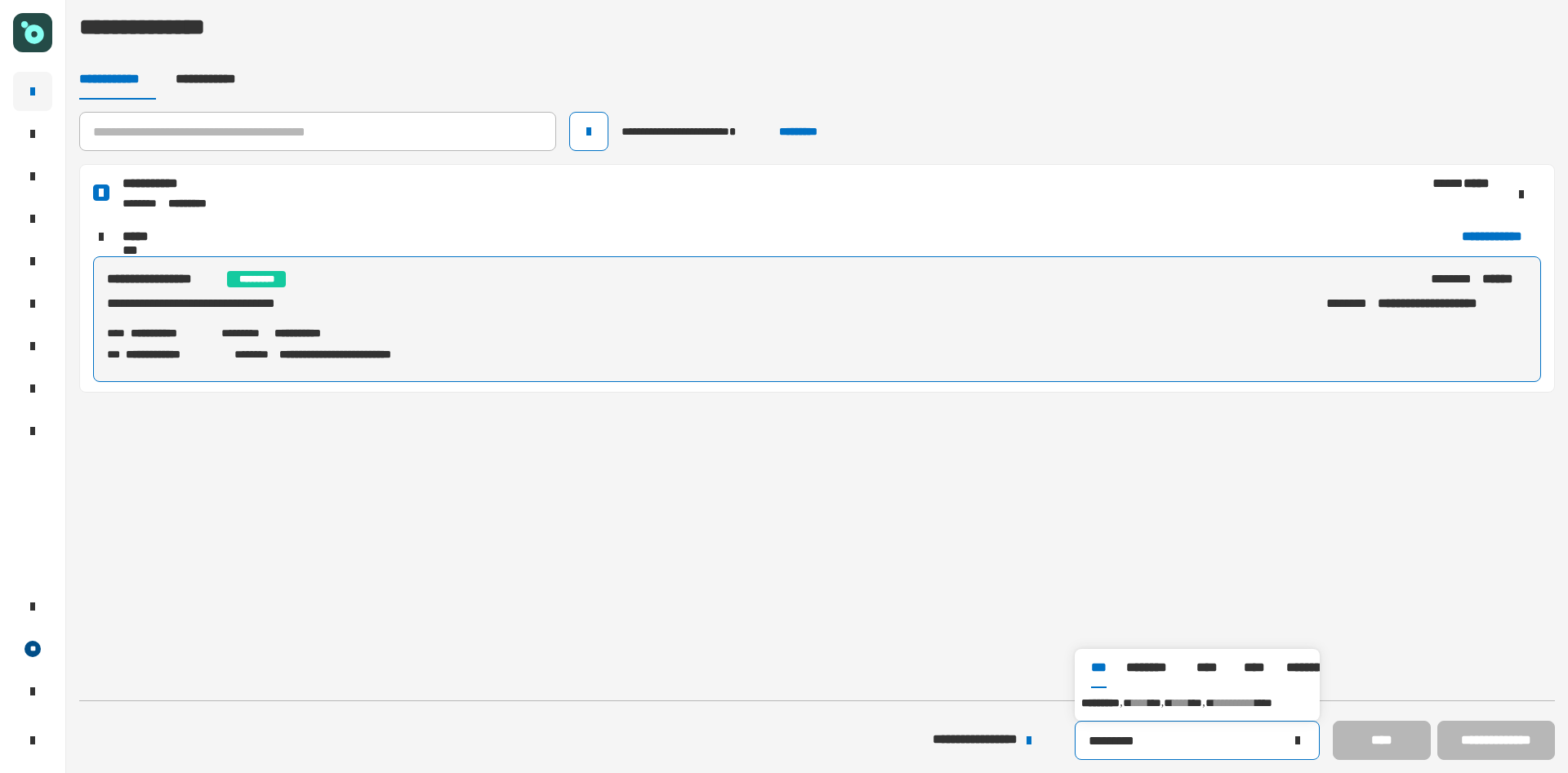 type on "*********" 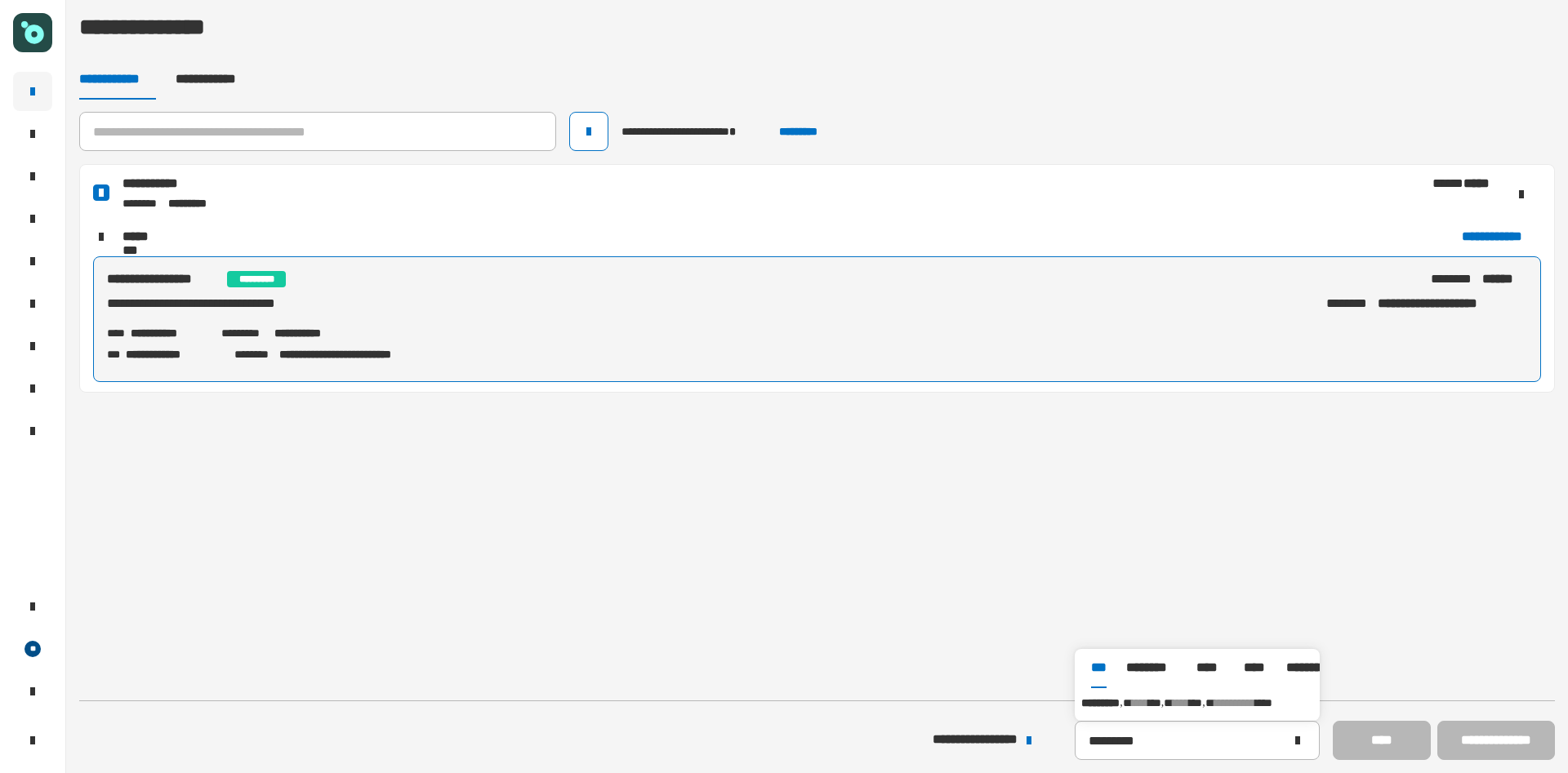 click on "**********" at bounding box center (1197, 703) 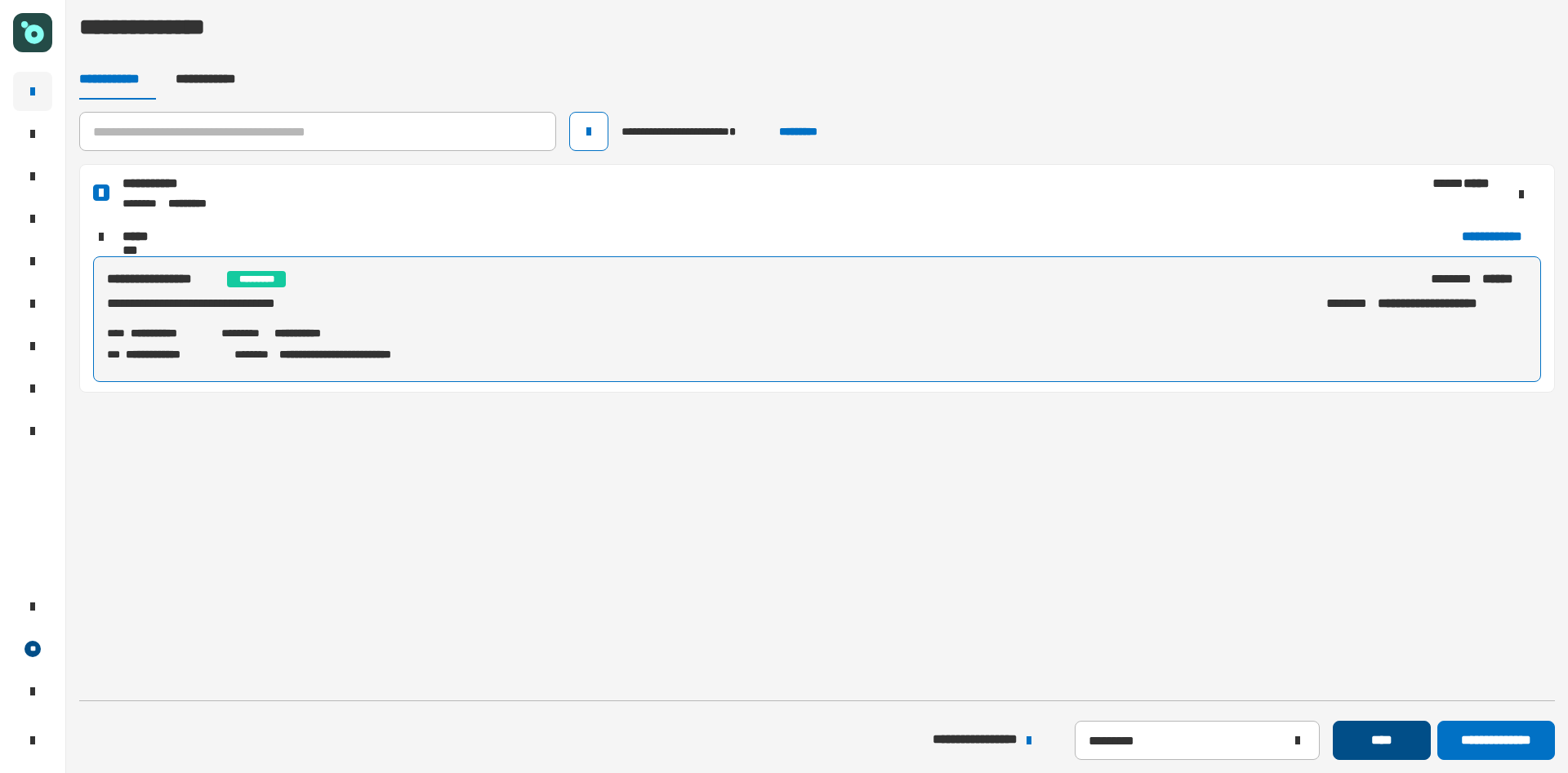 click on "****" 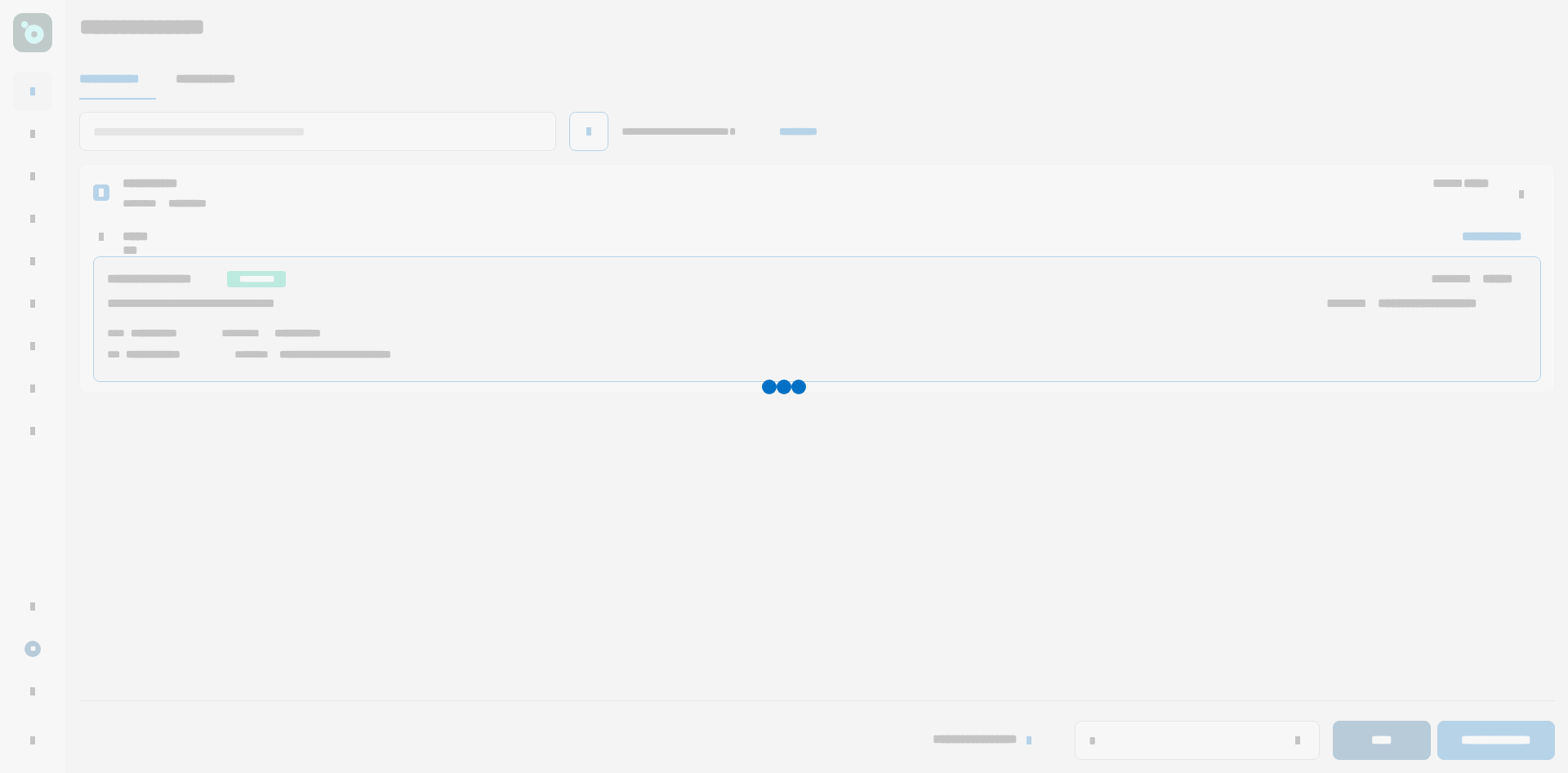 type 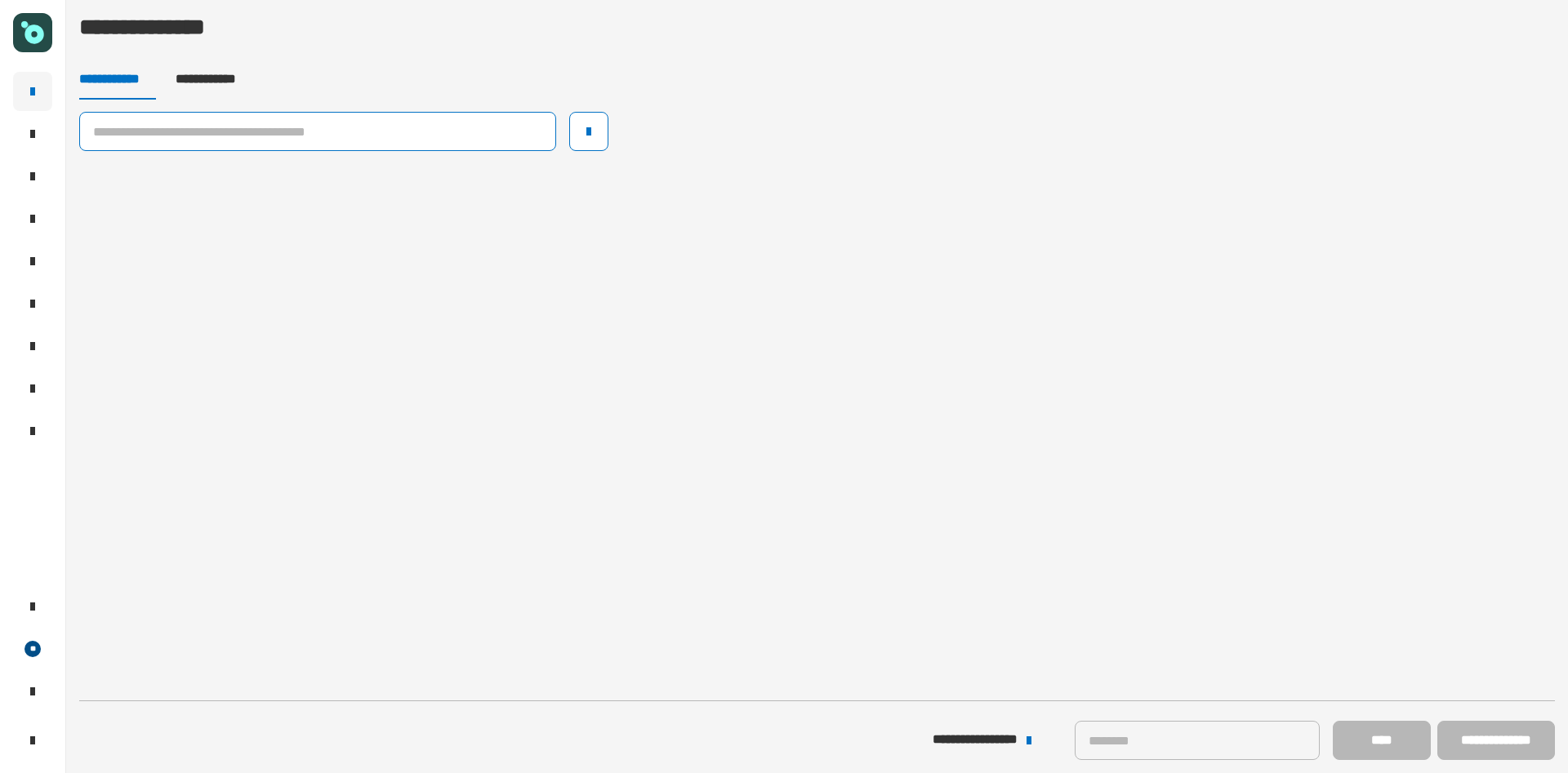 click 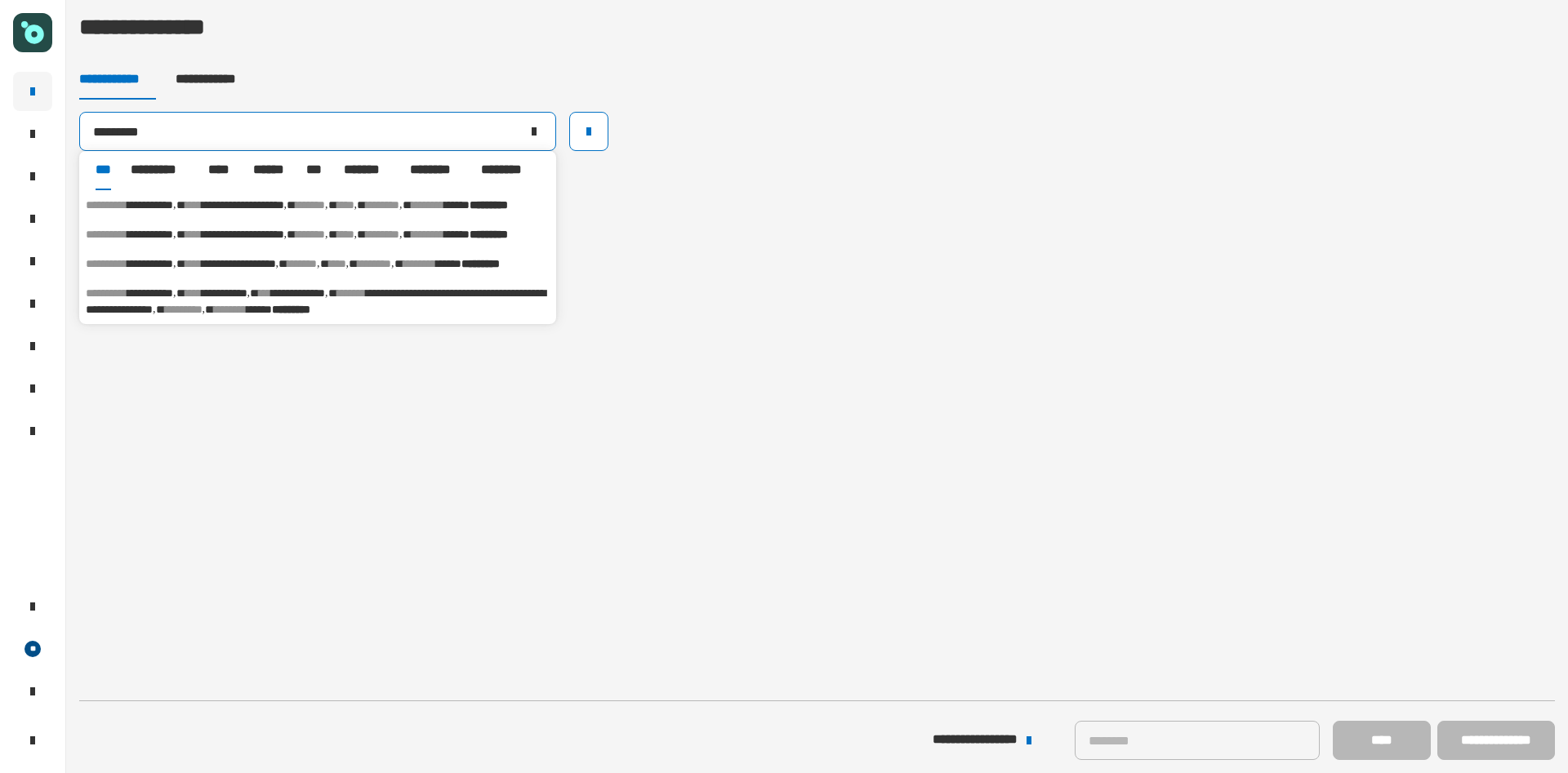 type on "*********" 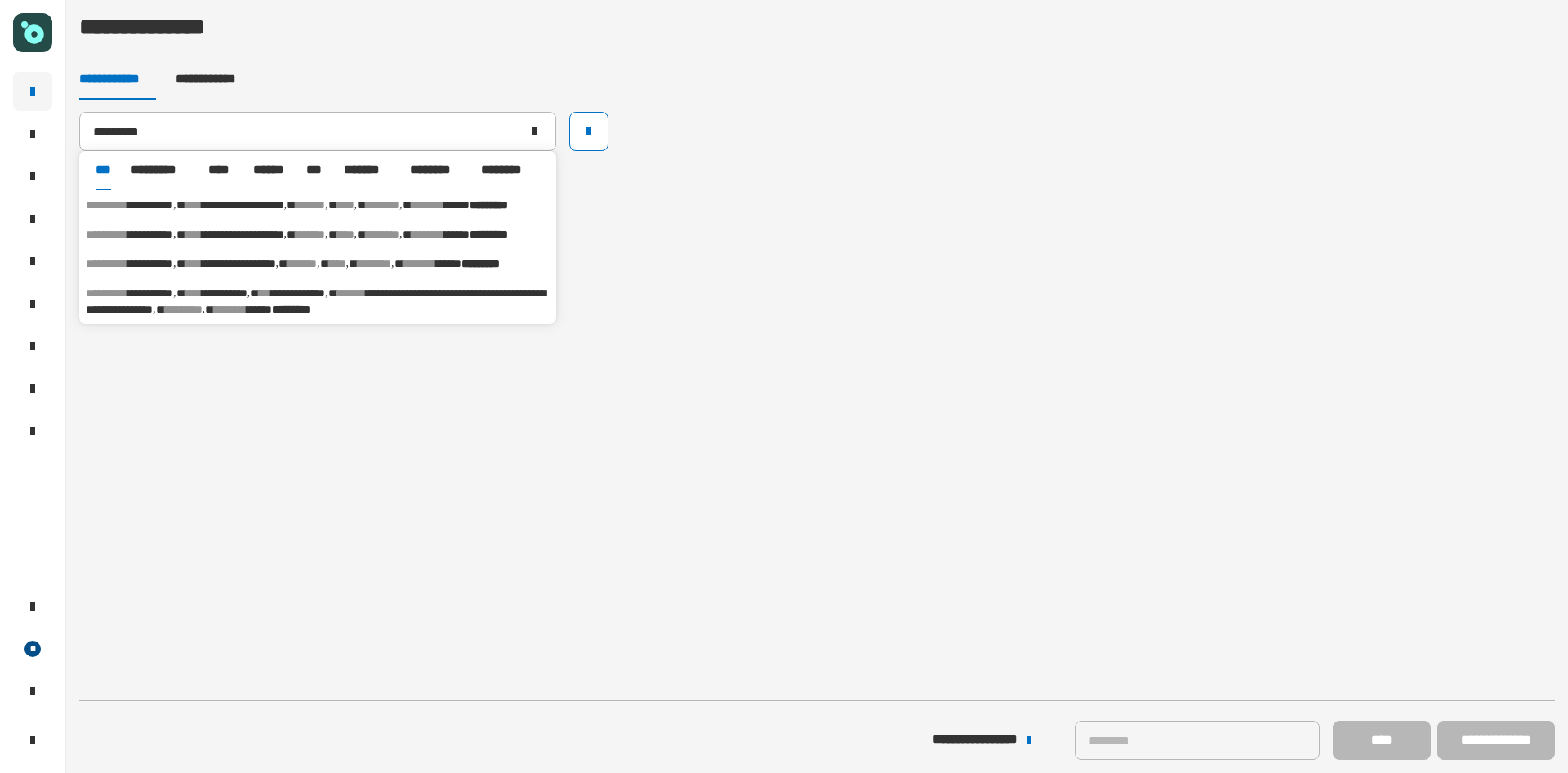 click on "**********" at bounding box center [318, 301] 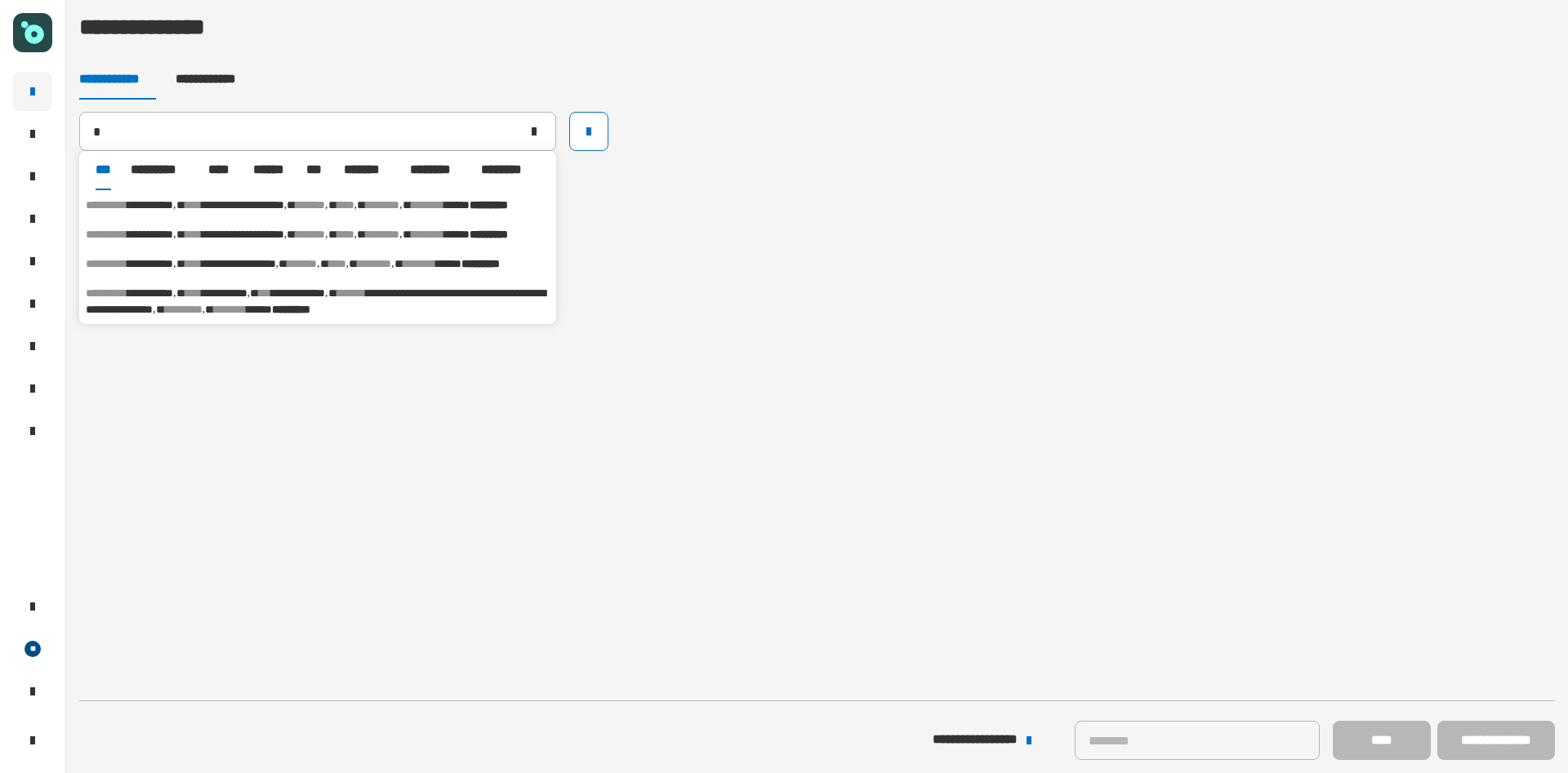type on "**********" 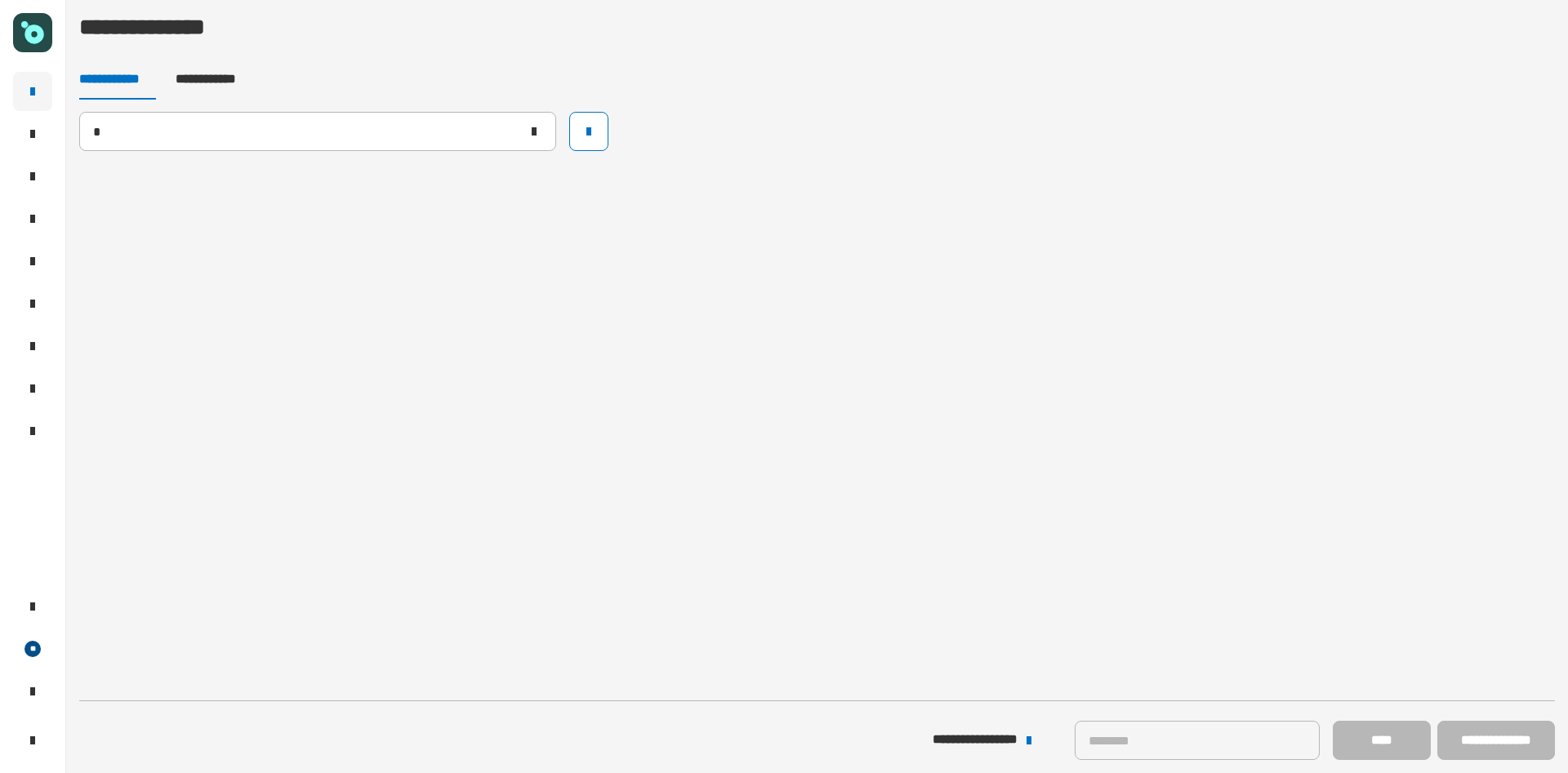 type 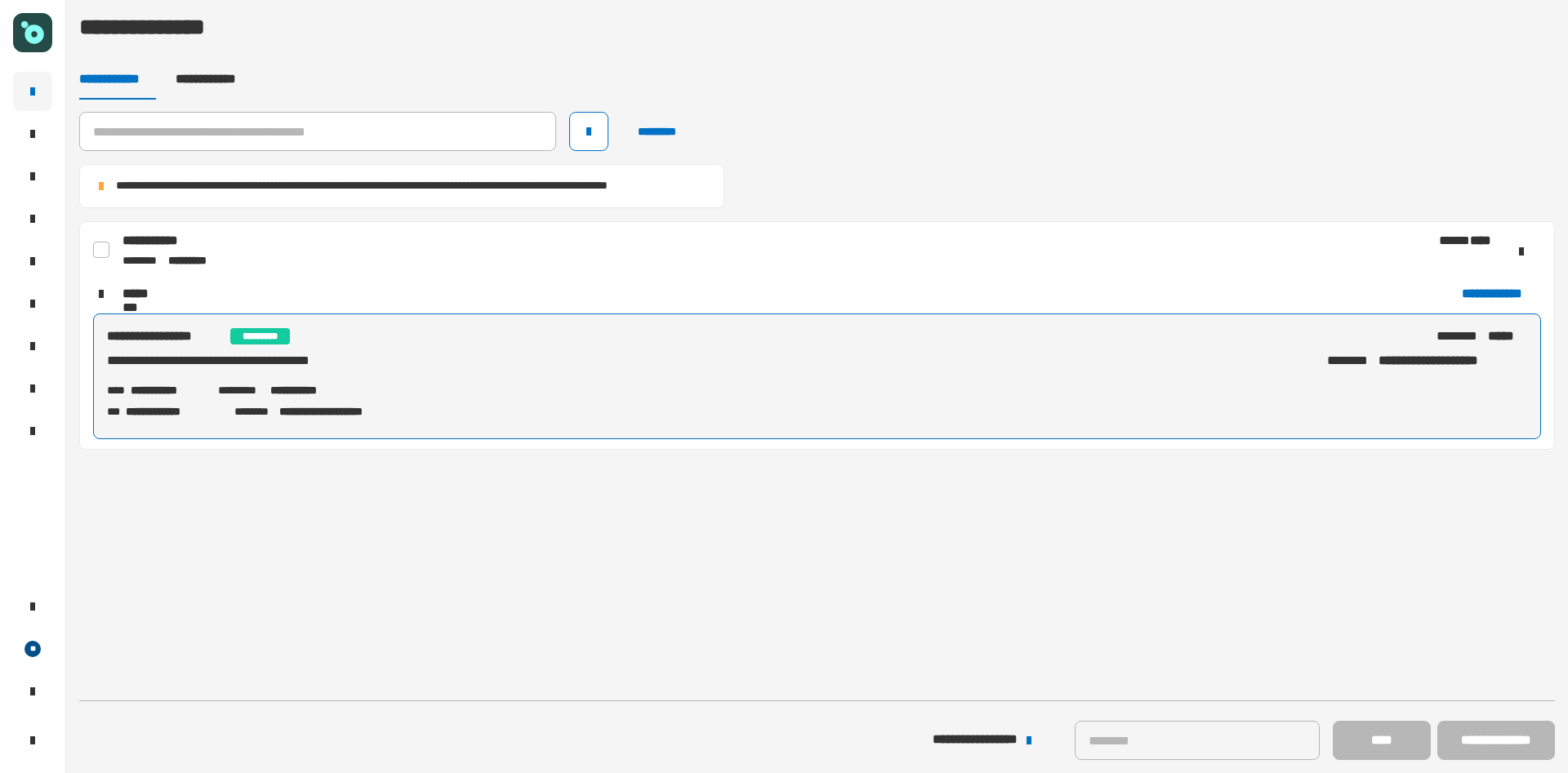 click 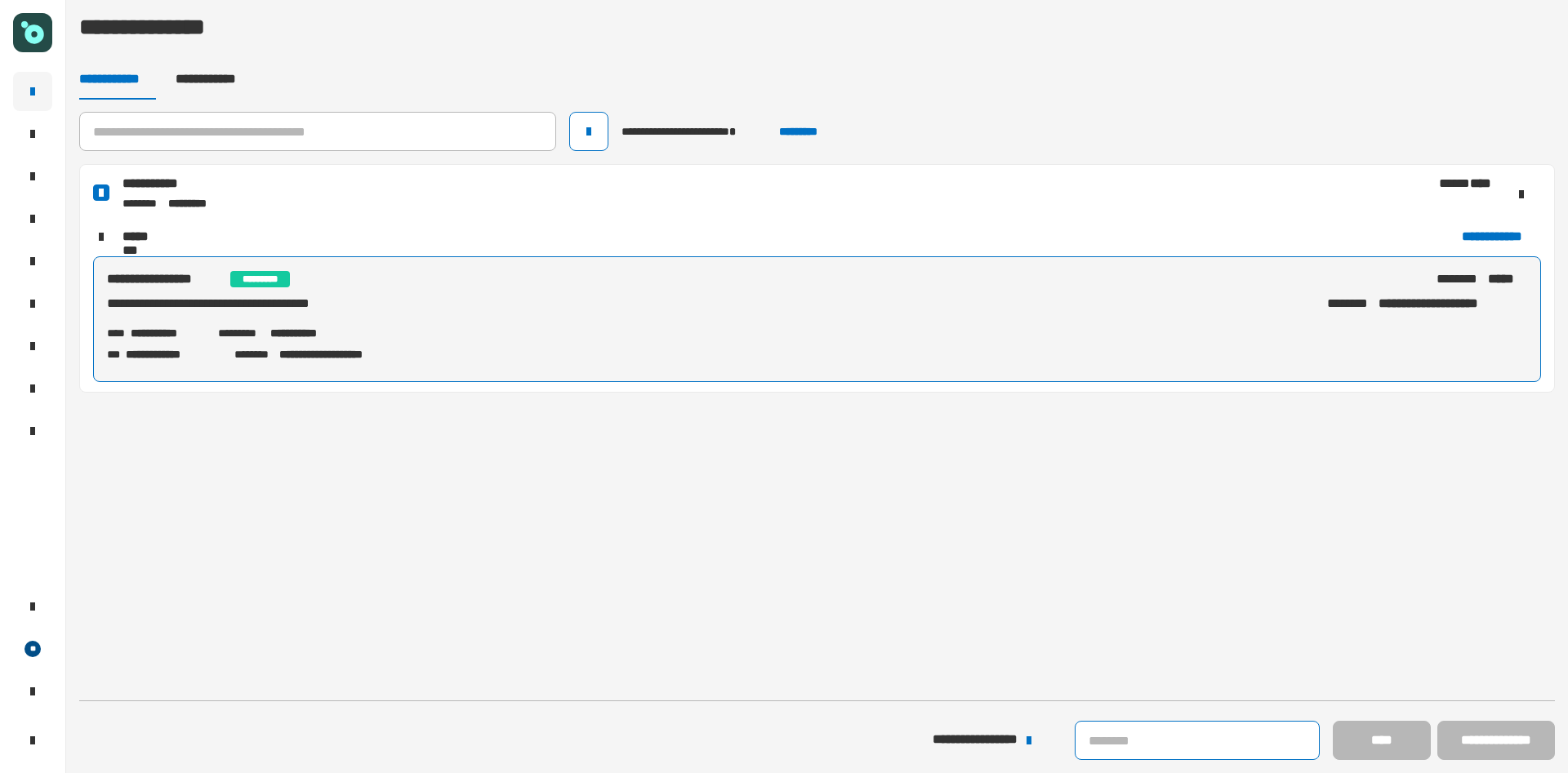 click 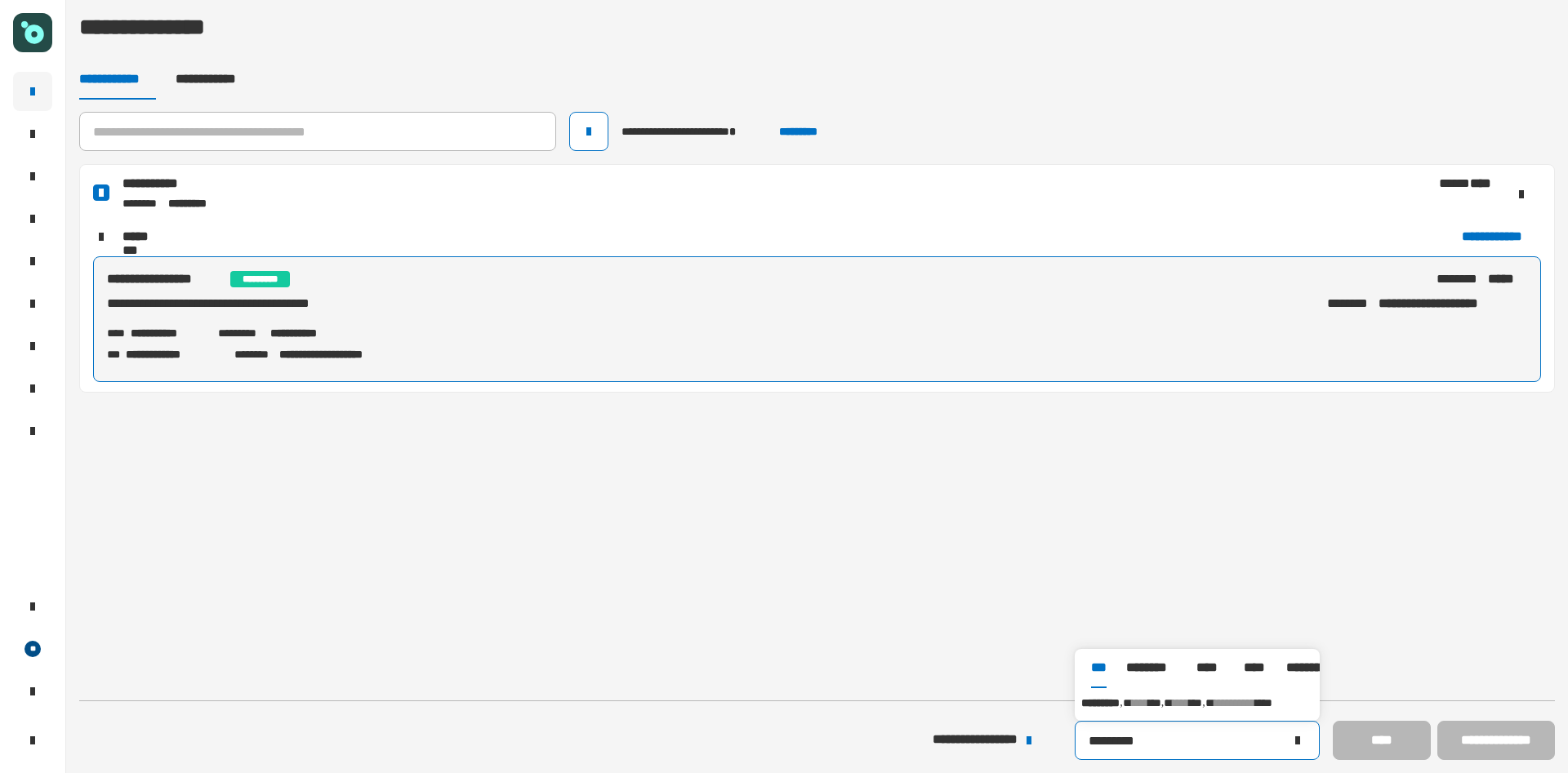 type on "*********" 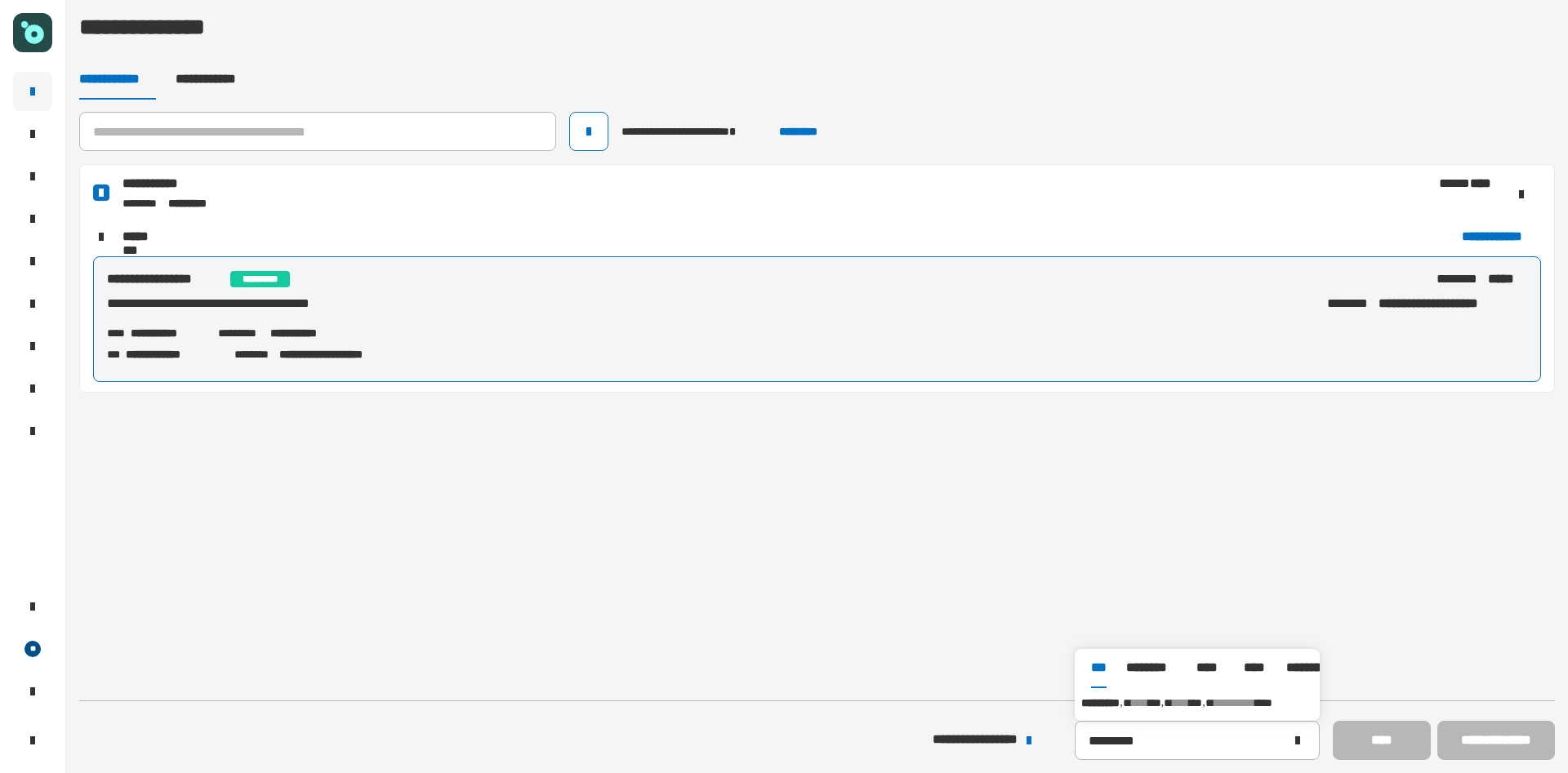 click on "**********" at bounding box center [1197, 703] 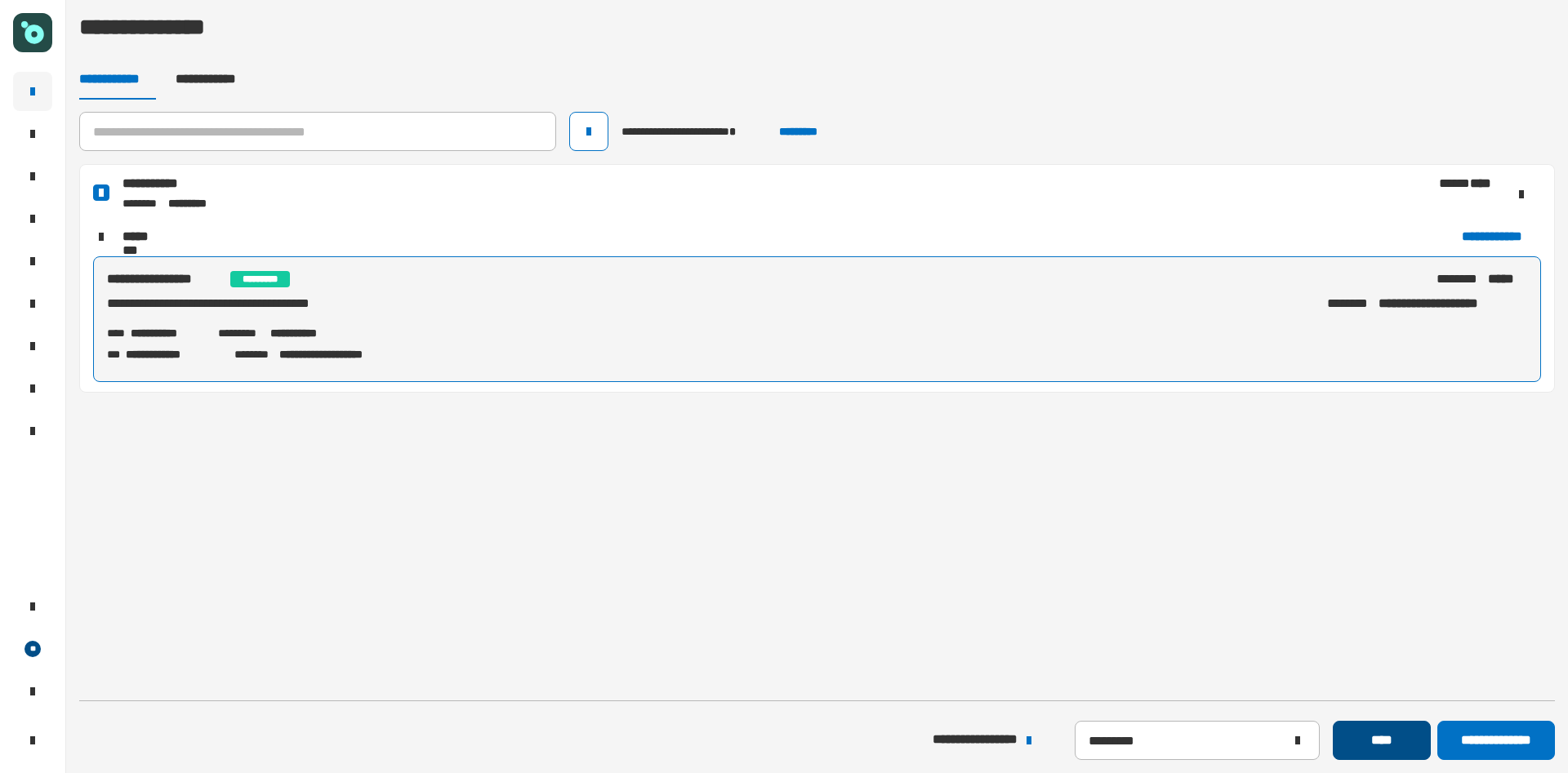 click on "****" 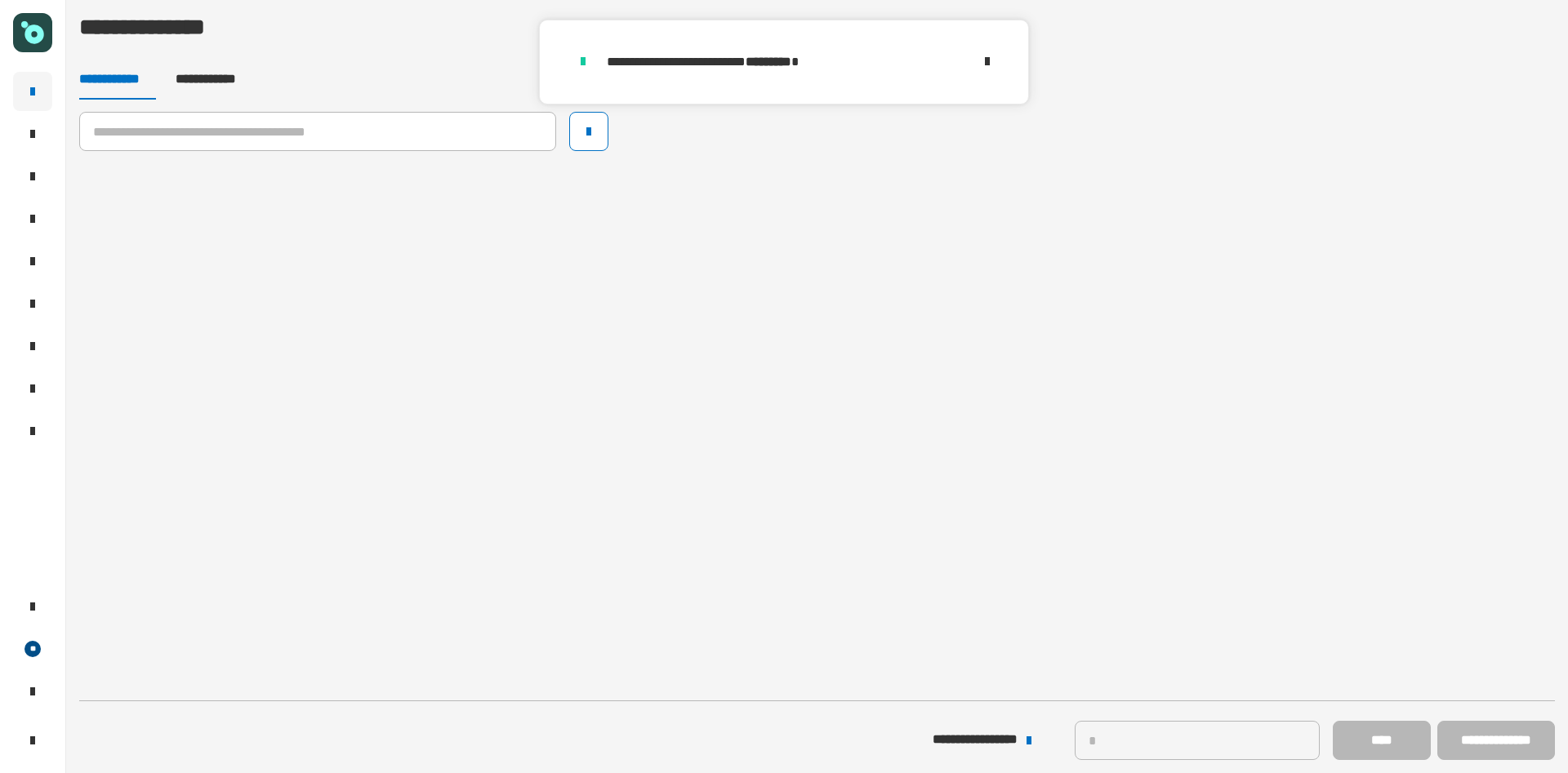type 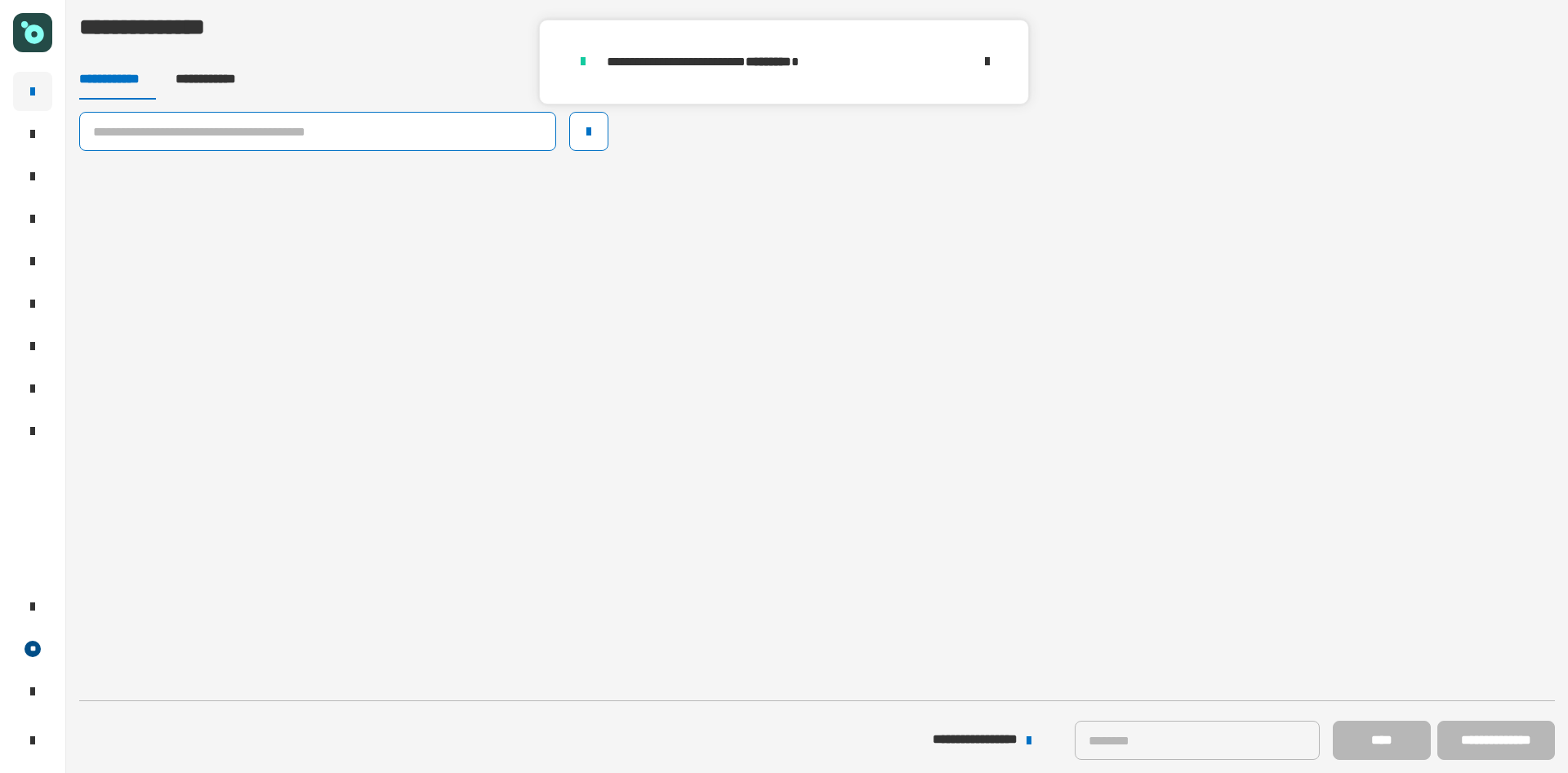 click 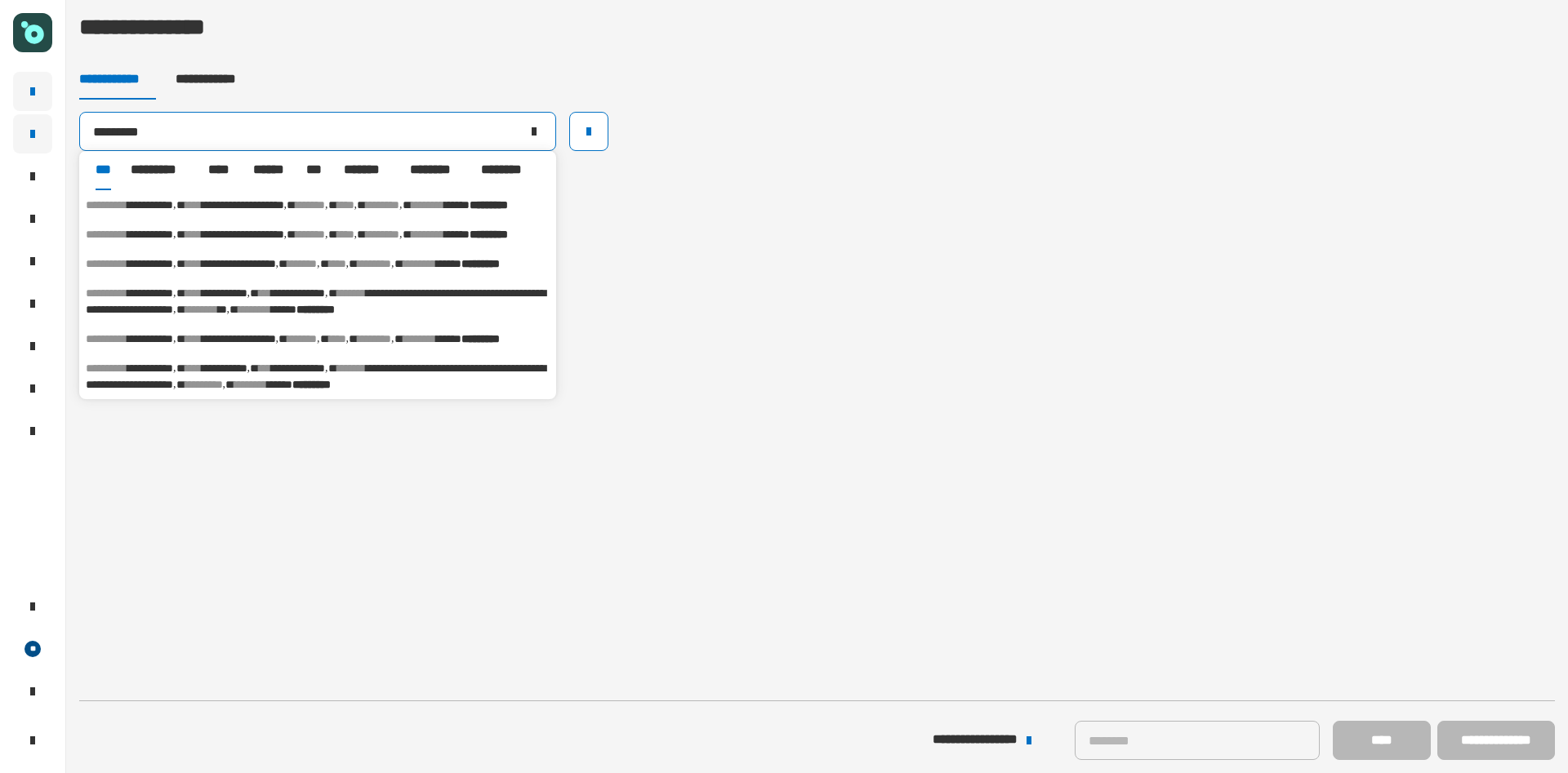 drag, startPoint x: 216, startPoint y: 135, endPoint x: 17, endPoint y: 140, distance: 199.0628 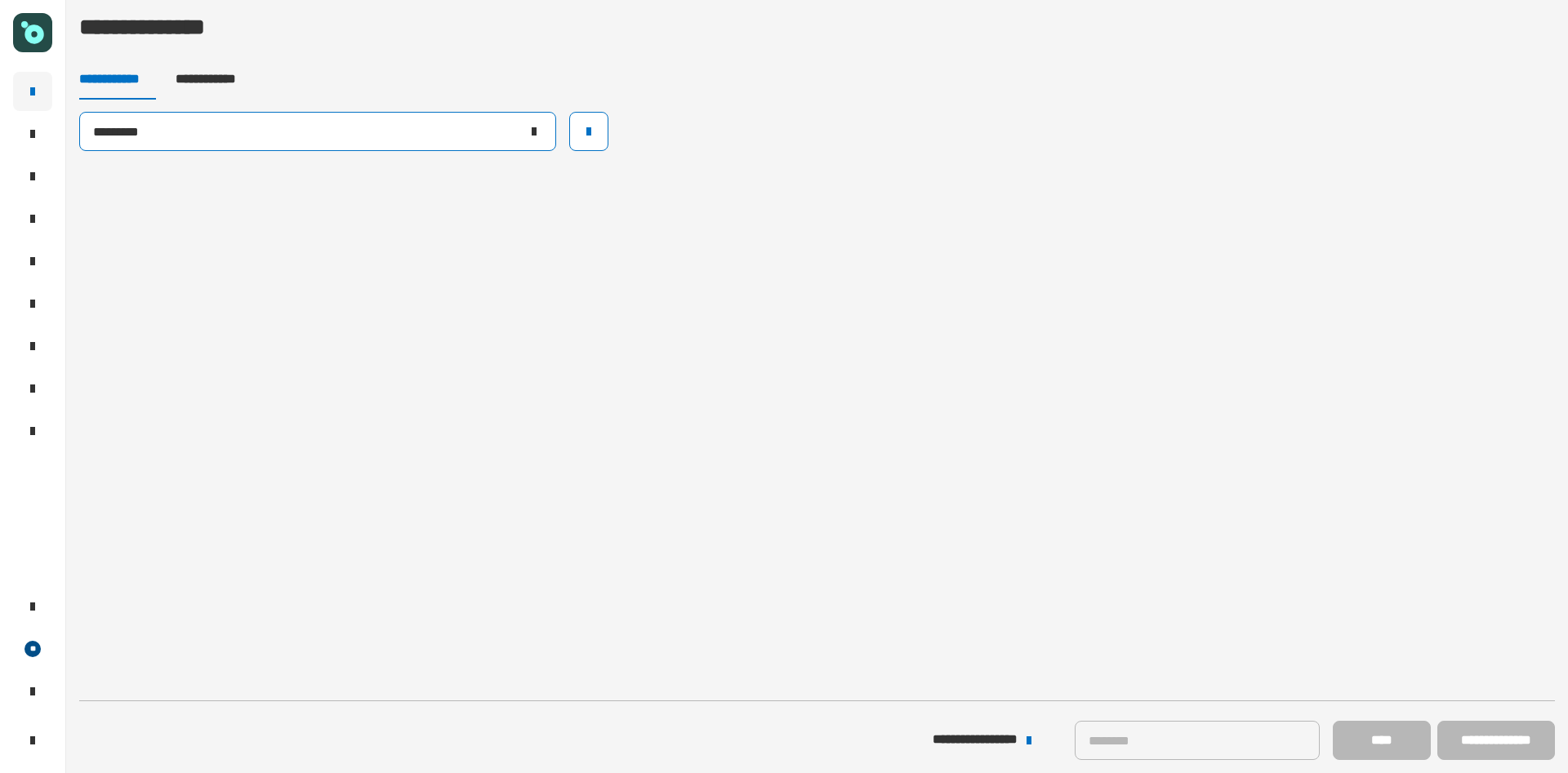 paste on "**" 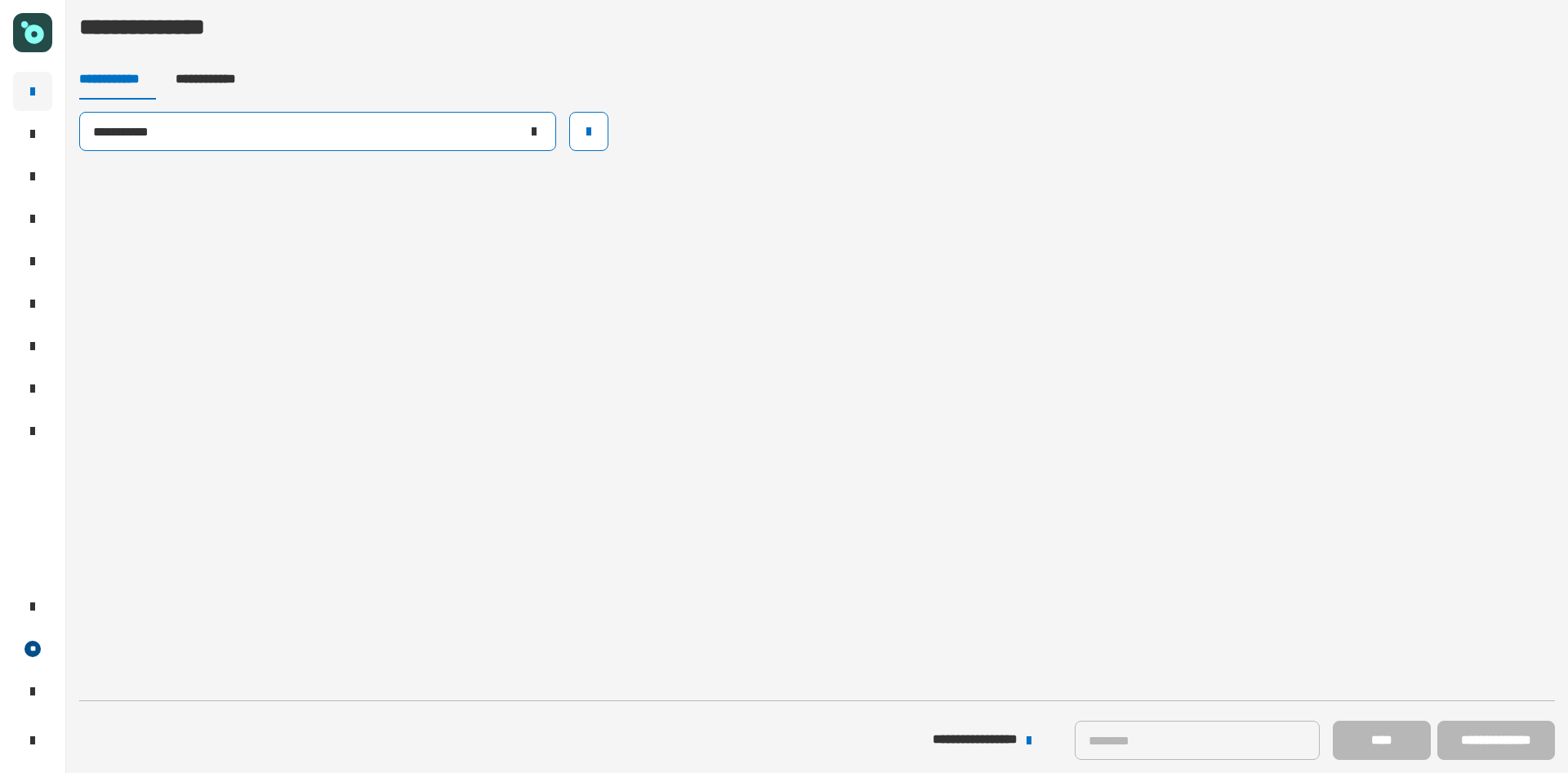 click on "**********" 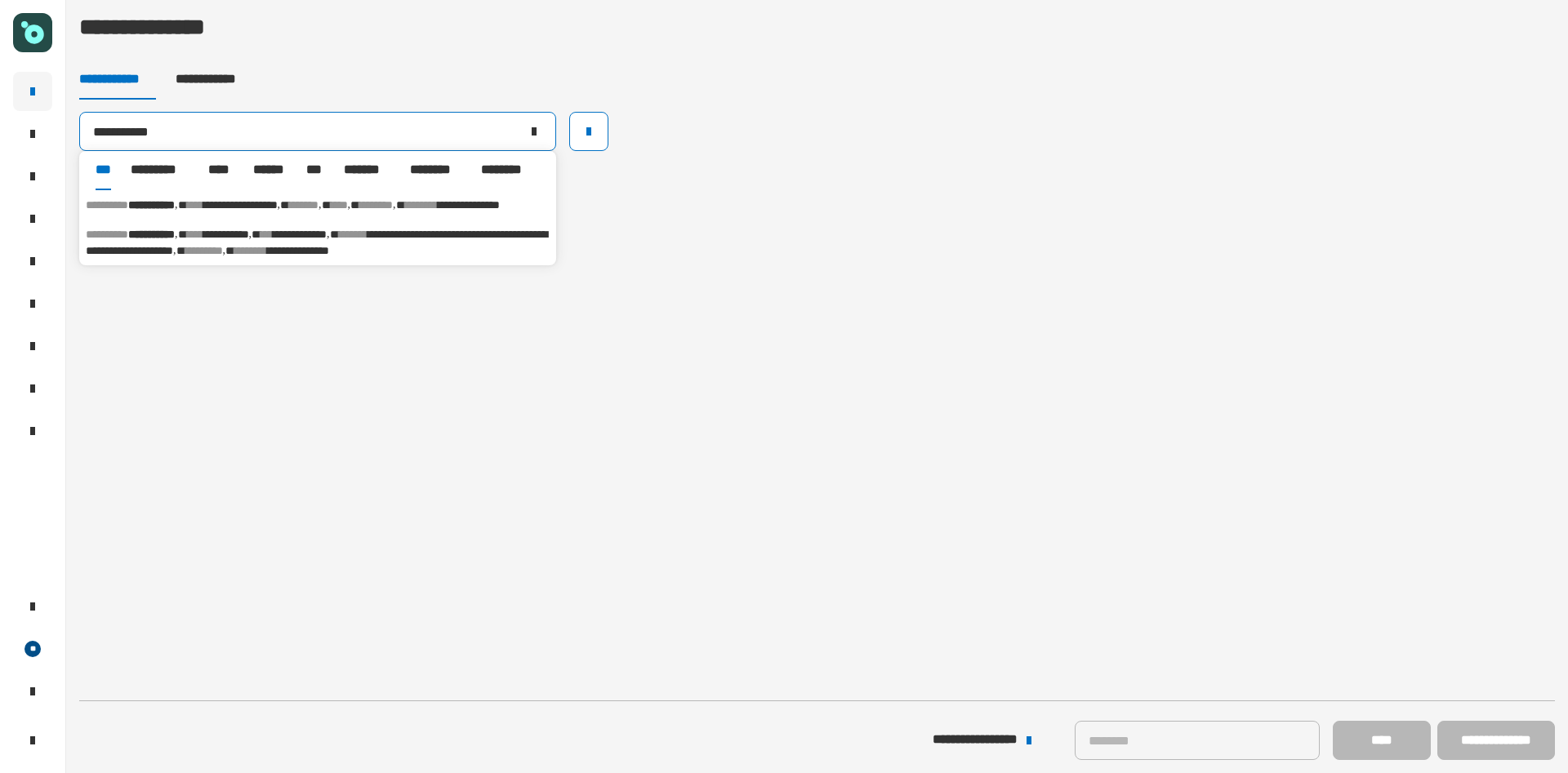 type on "**********" 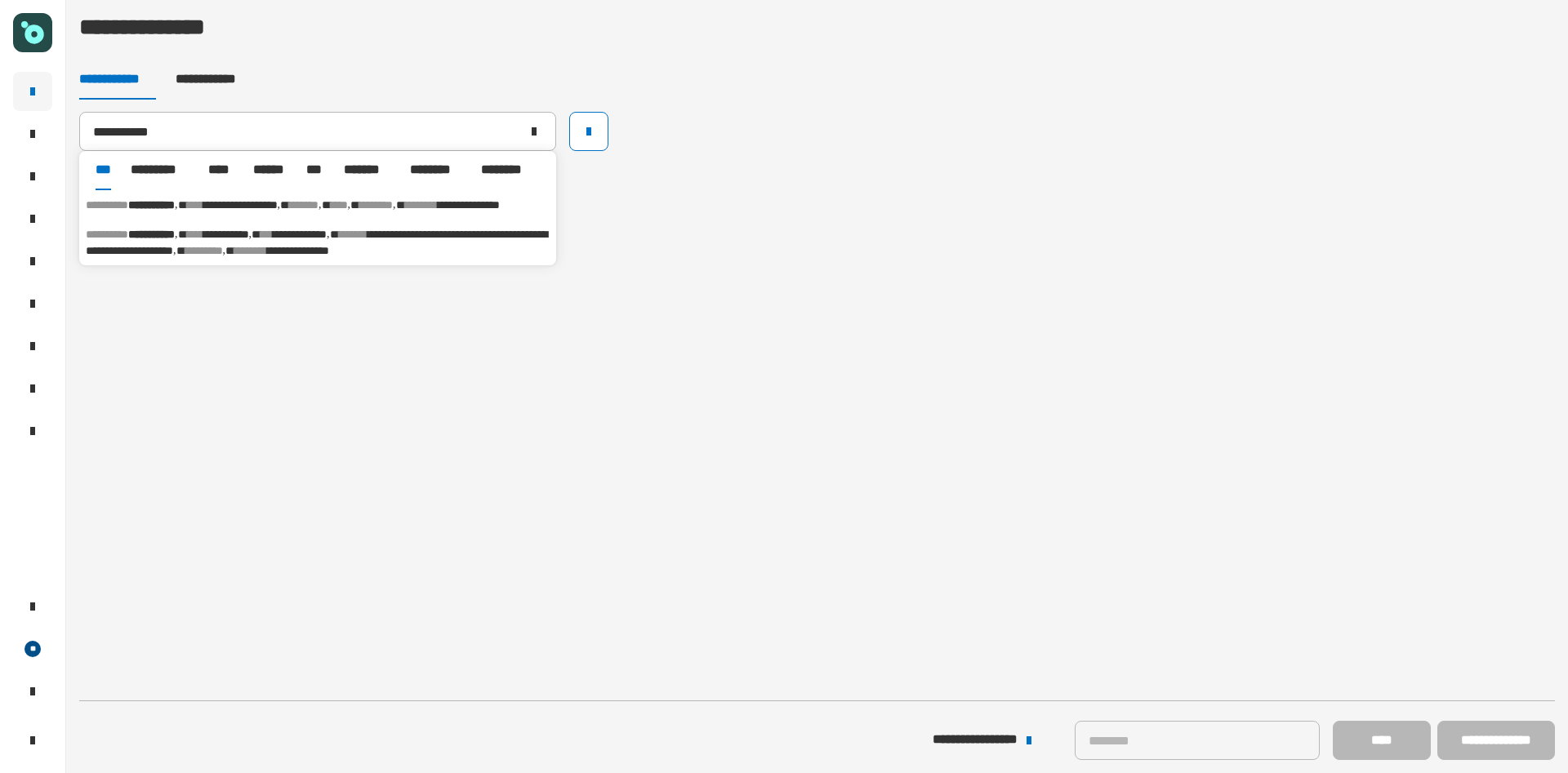 click on "**********" at bounding box center (151, 205) 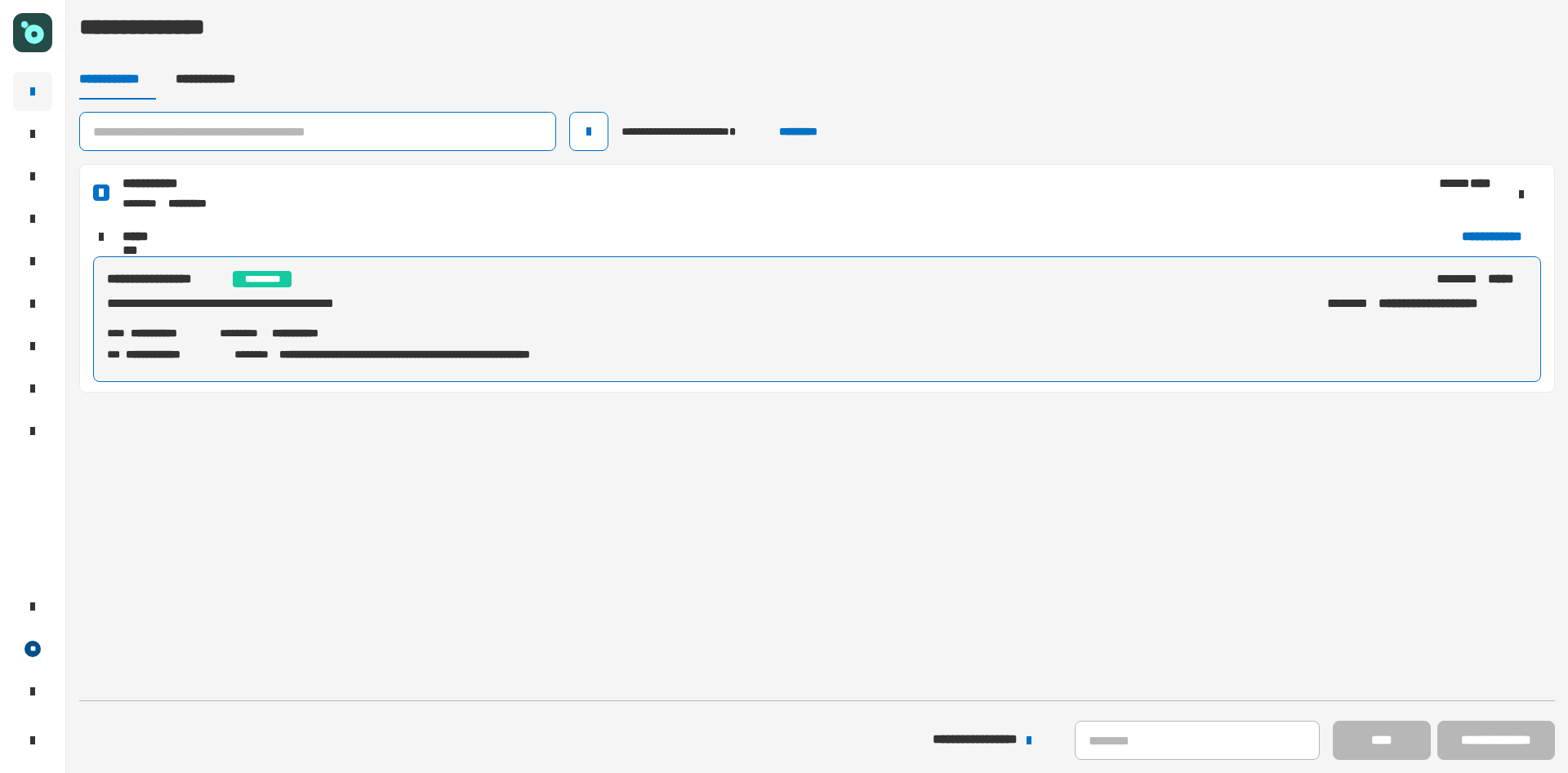 click 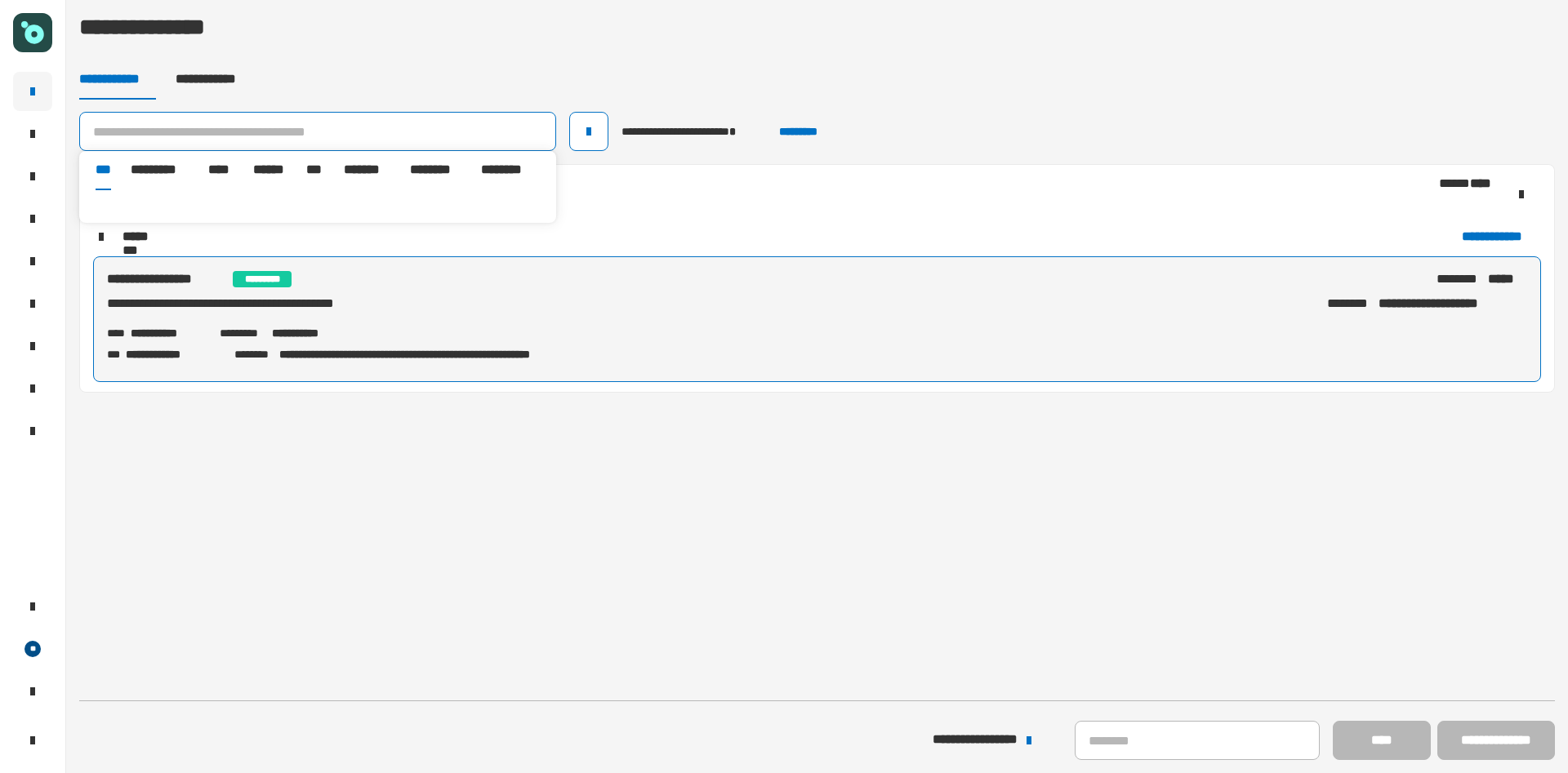 paste on "**********" 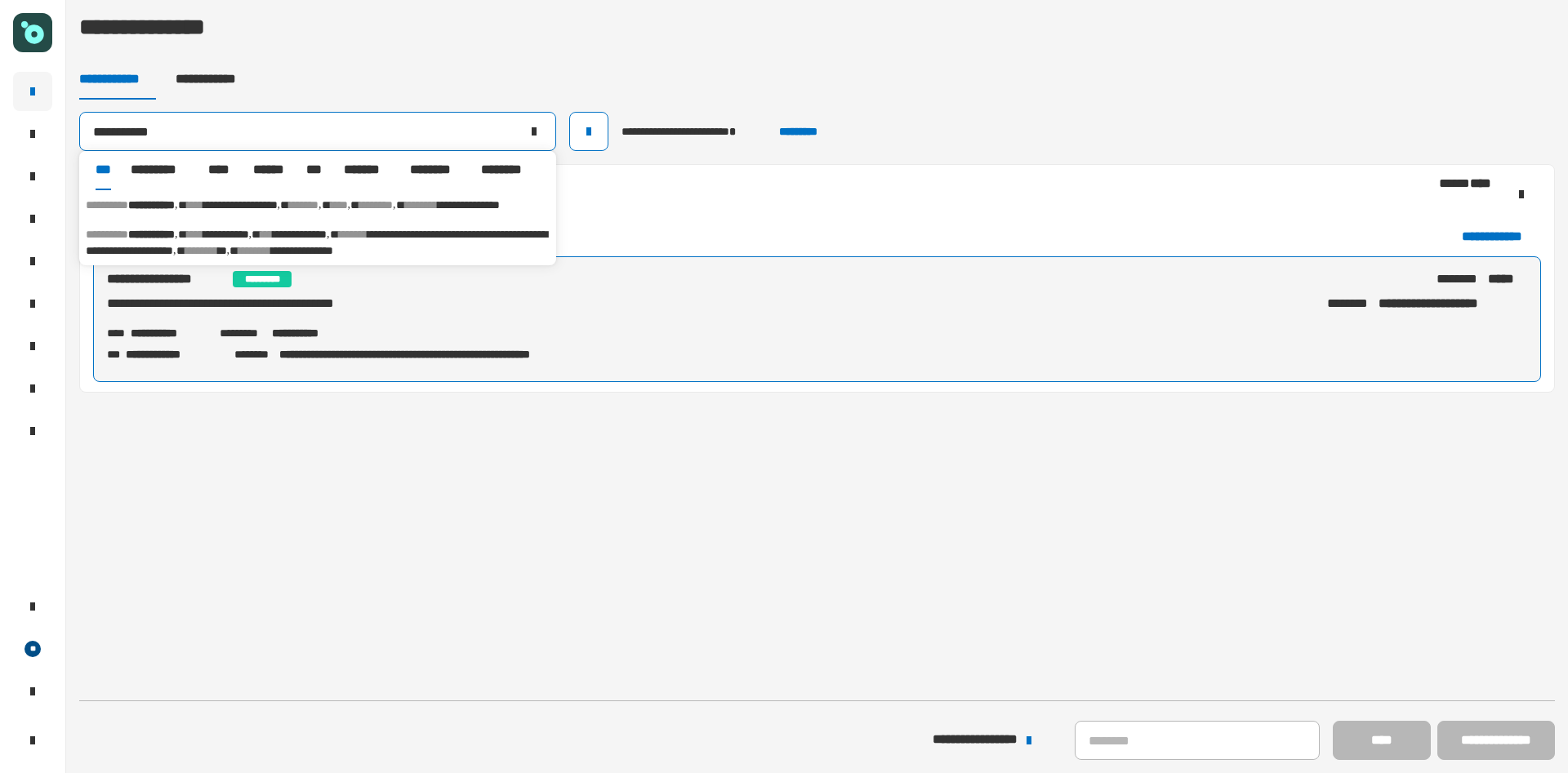 type on "**********" 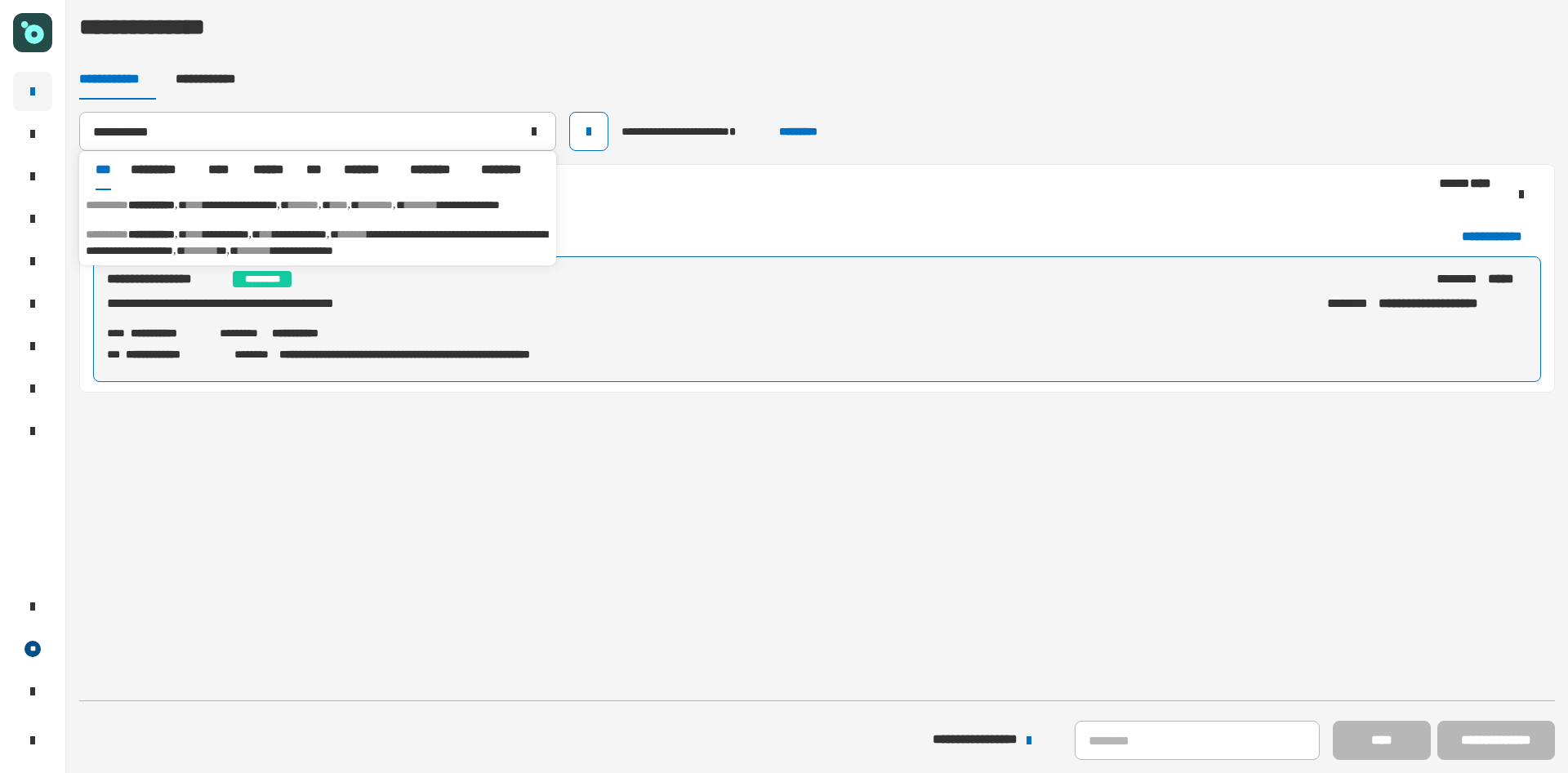 click on "**********" at bounding box center (318, 205) 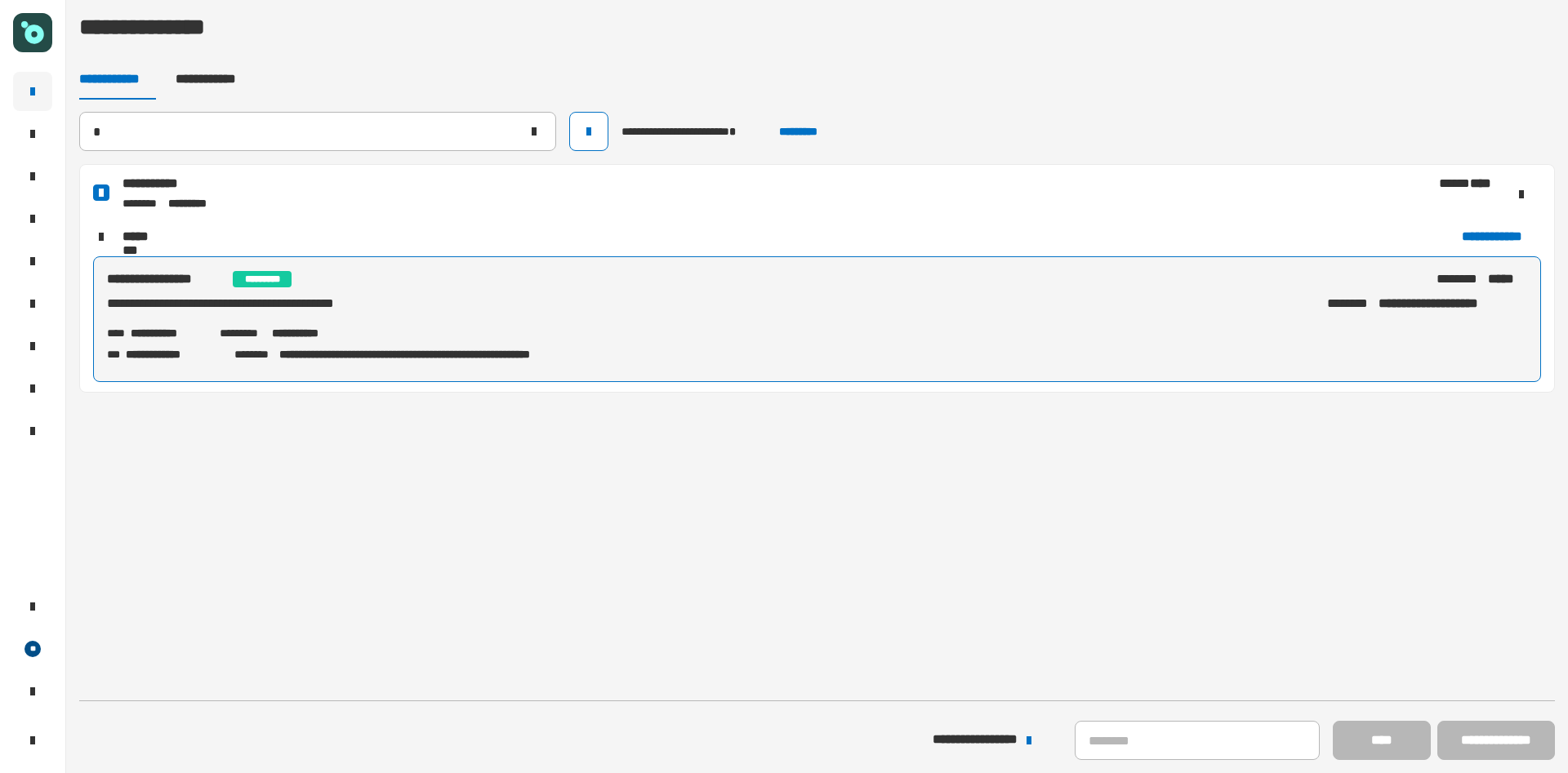 type 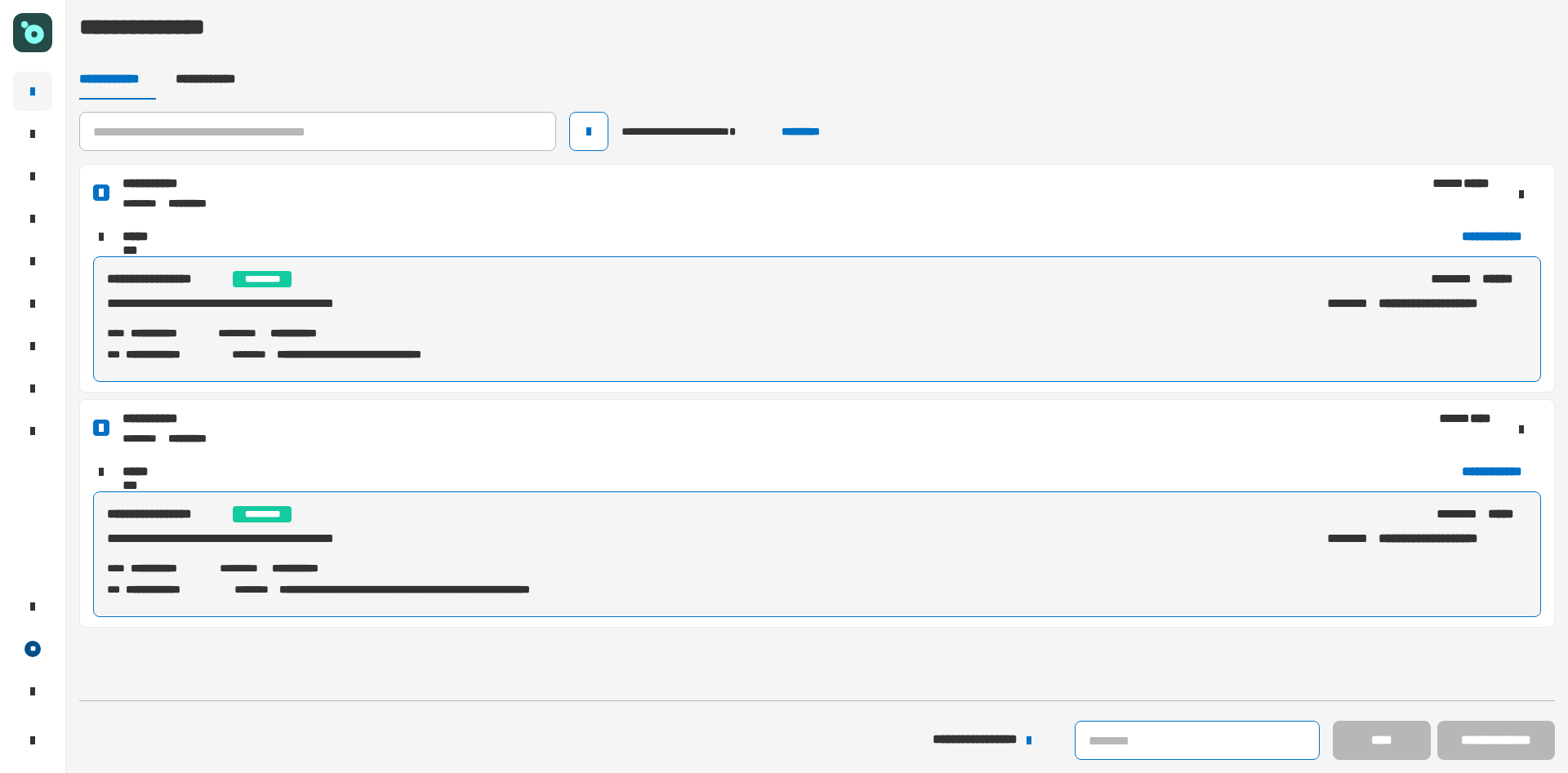 click 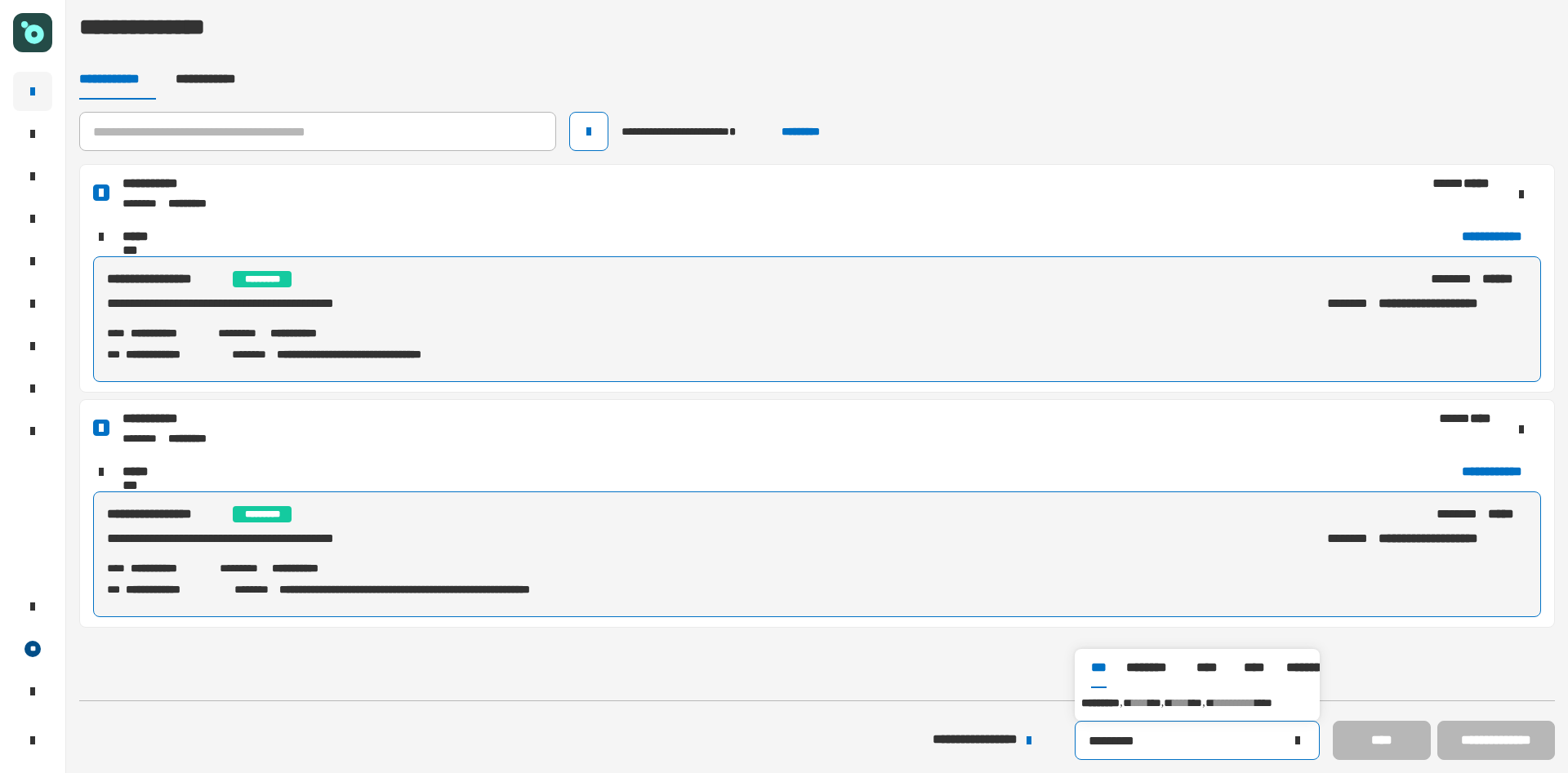 type on "*********" 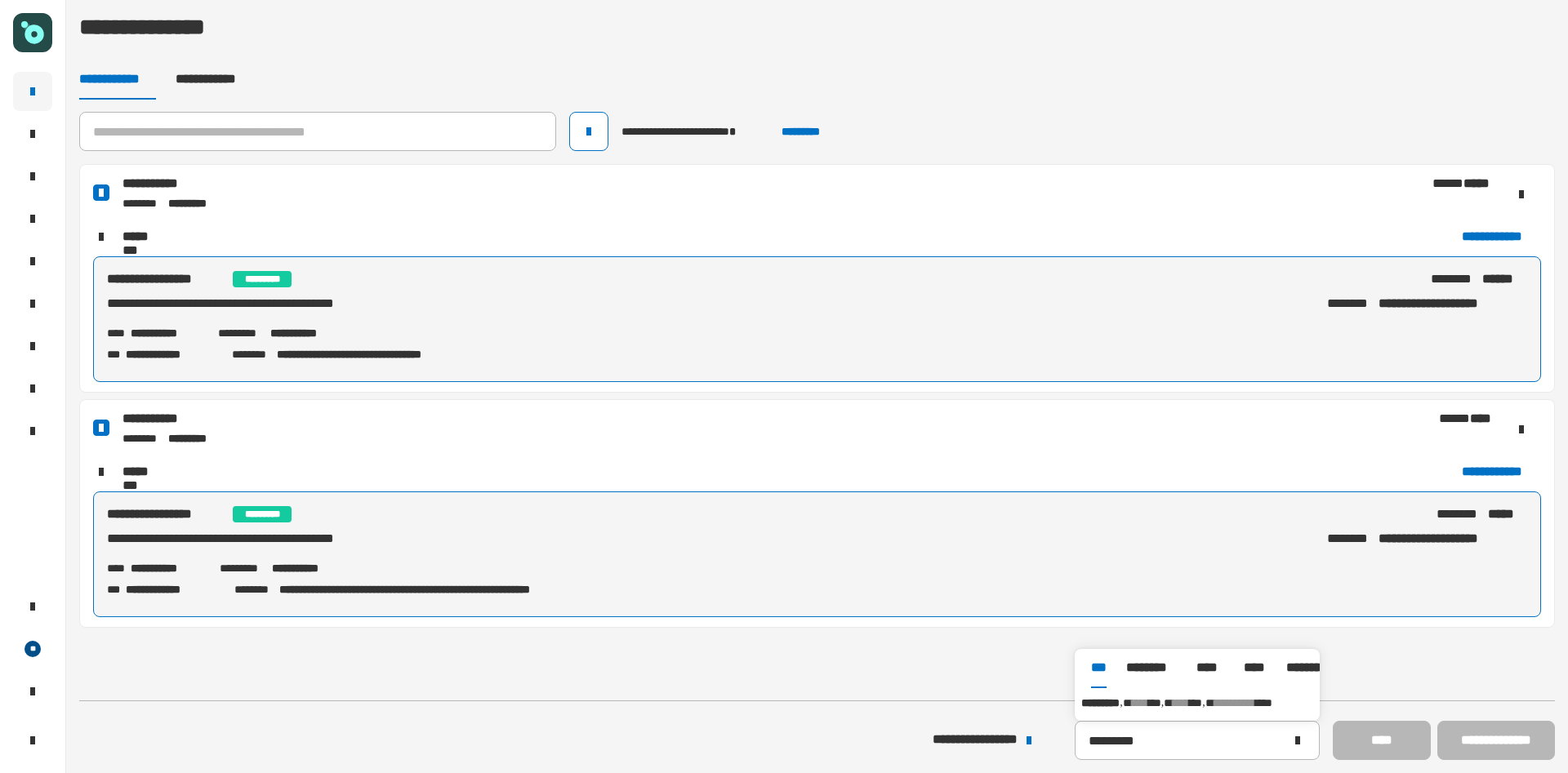 click on "**********" at bounding box center [1197, 703] 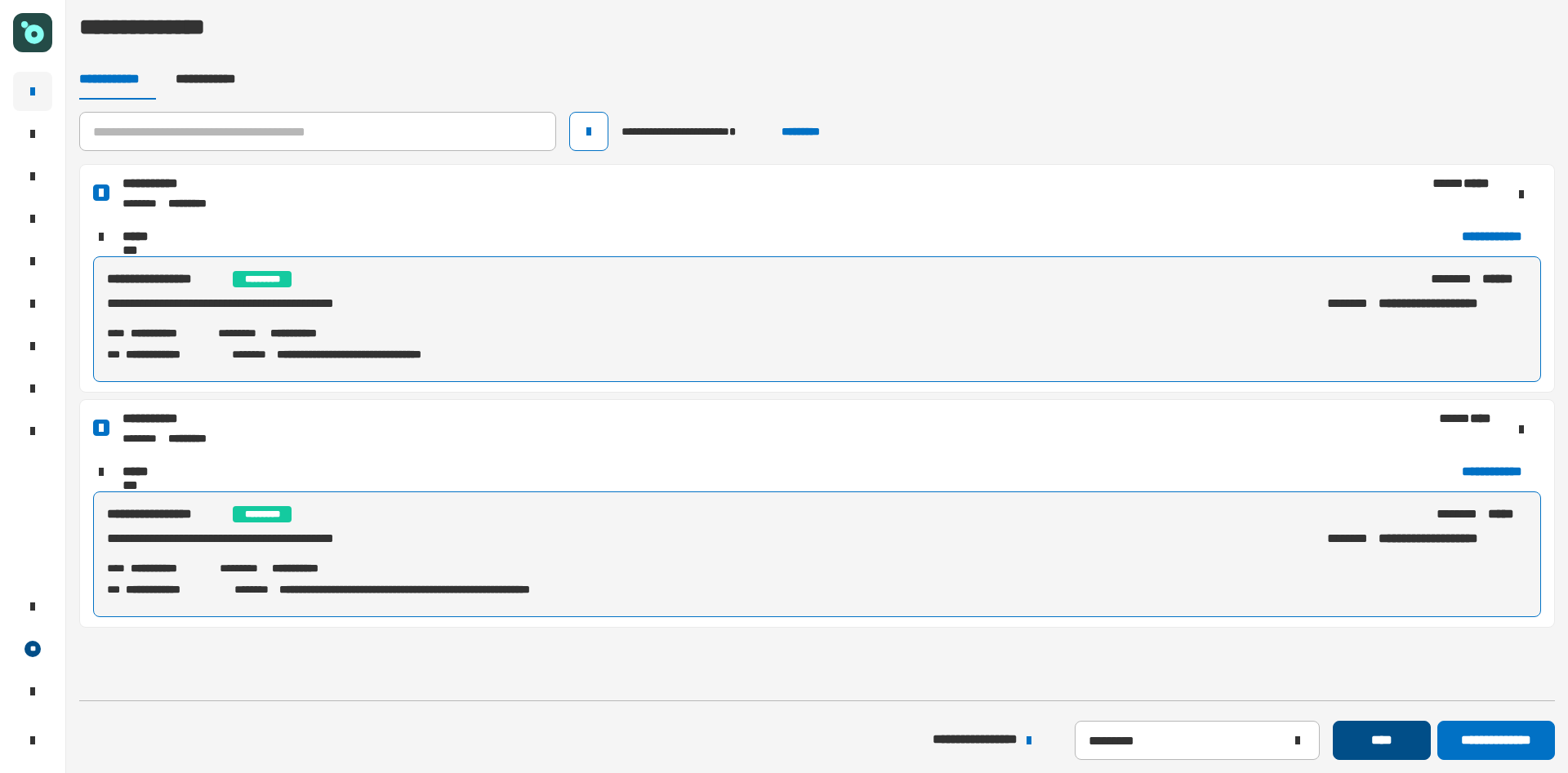 click on "****" 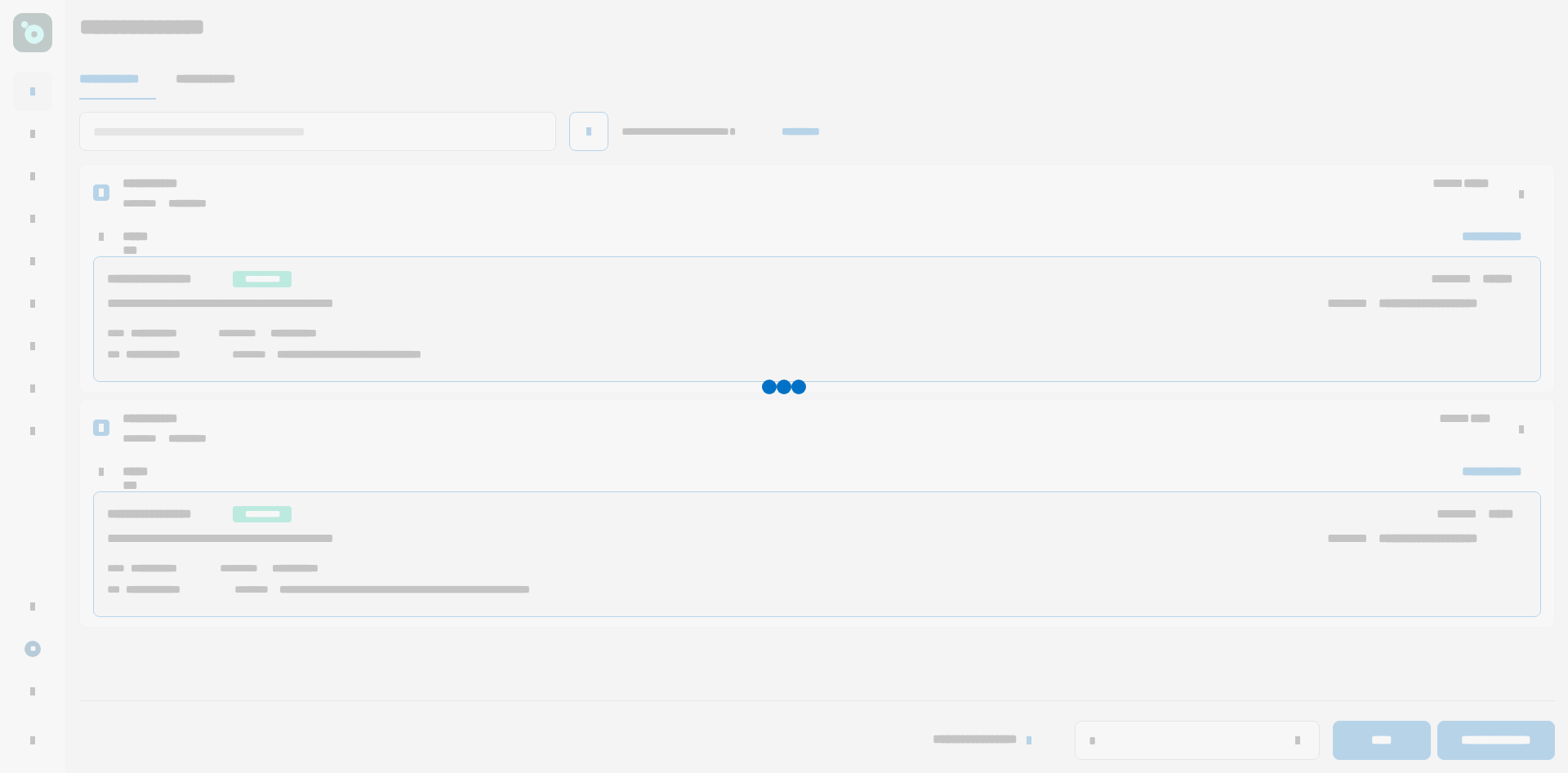 type 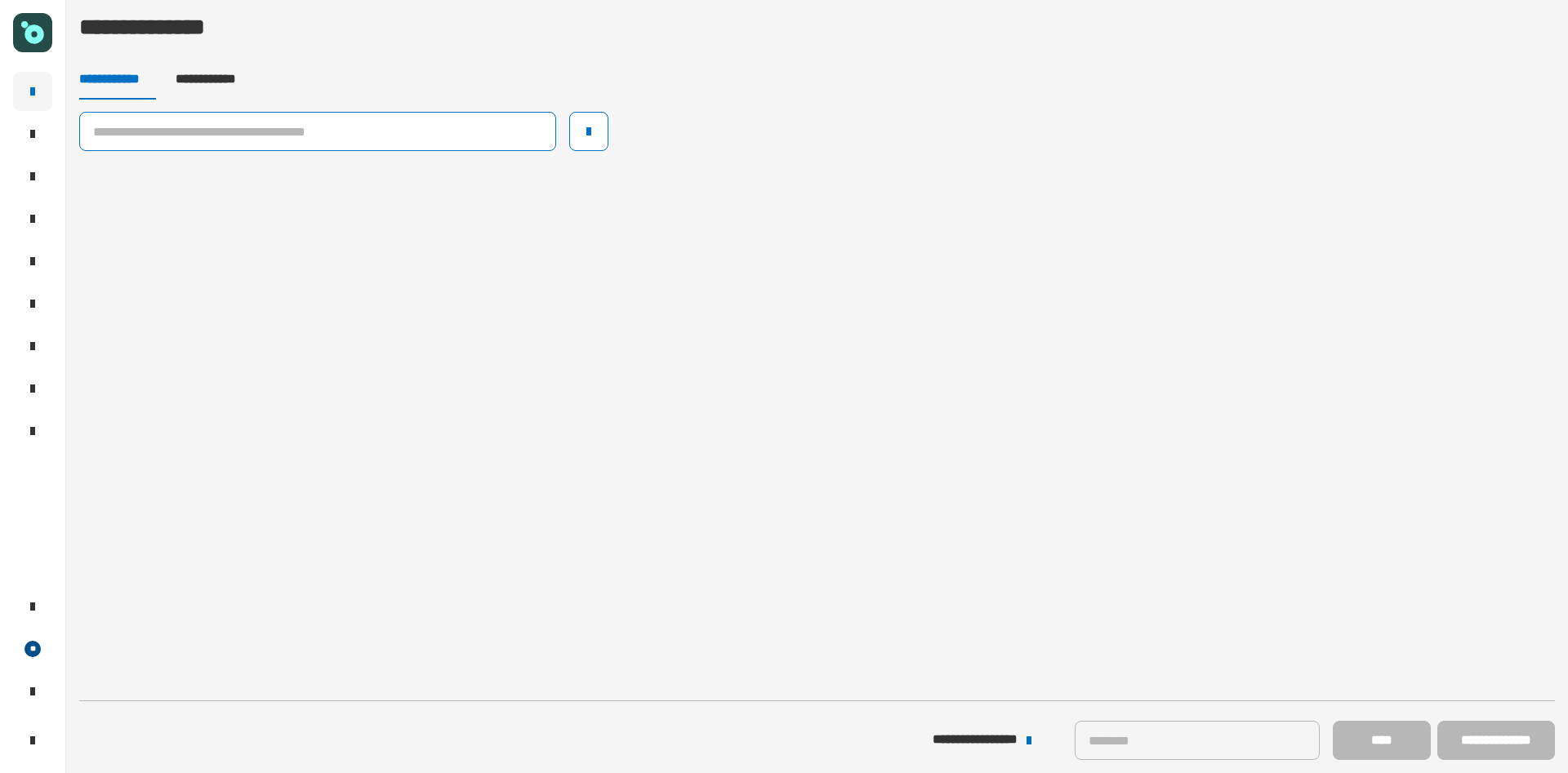 click 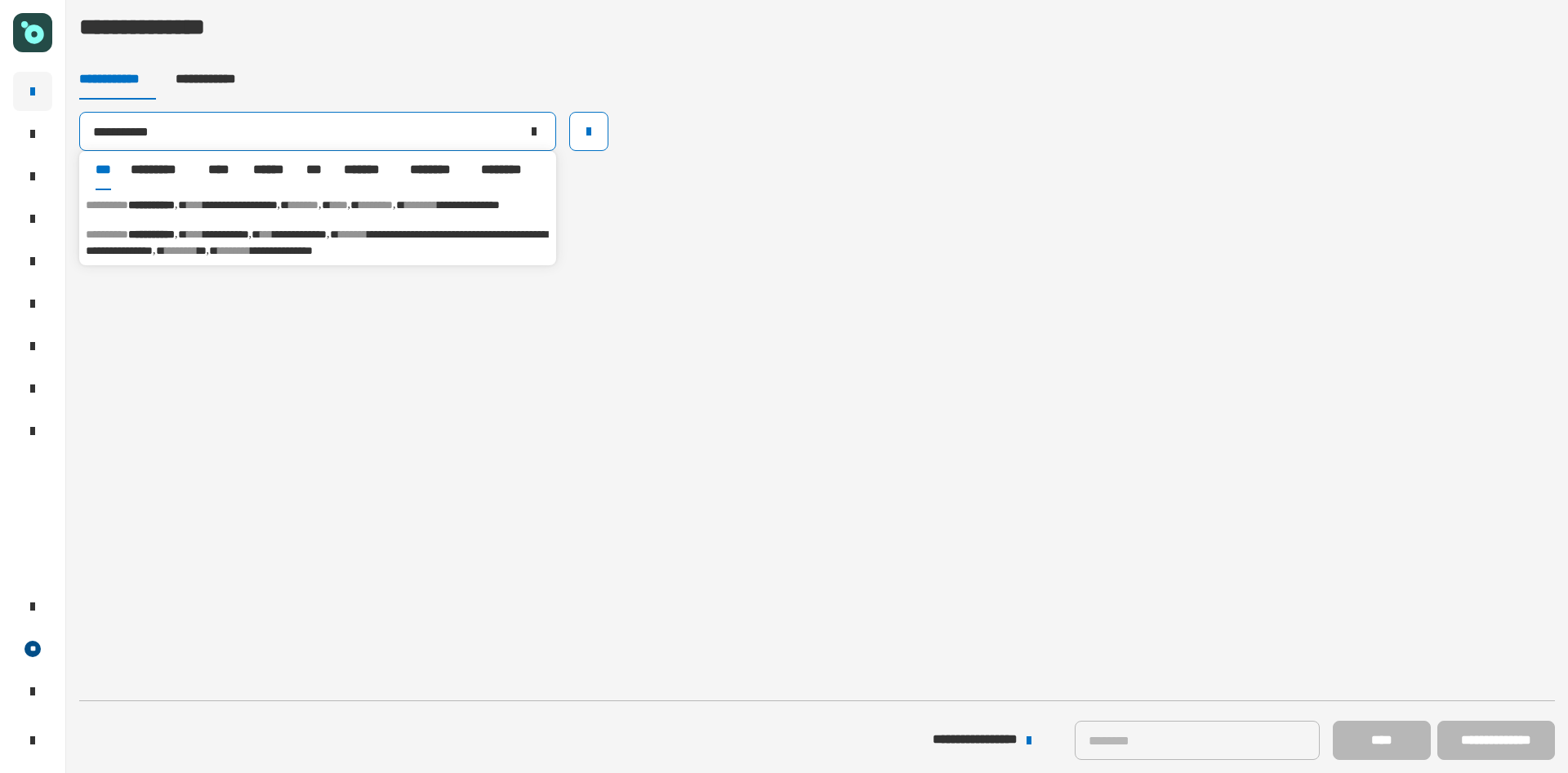 type on "**********" 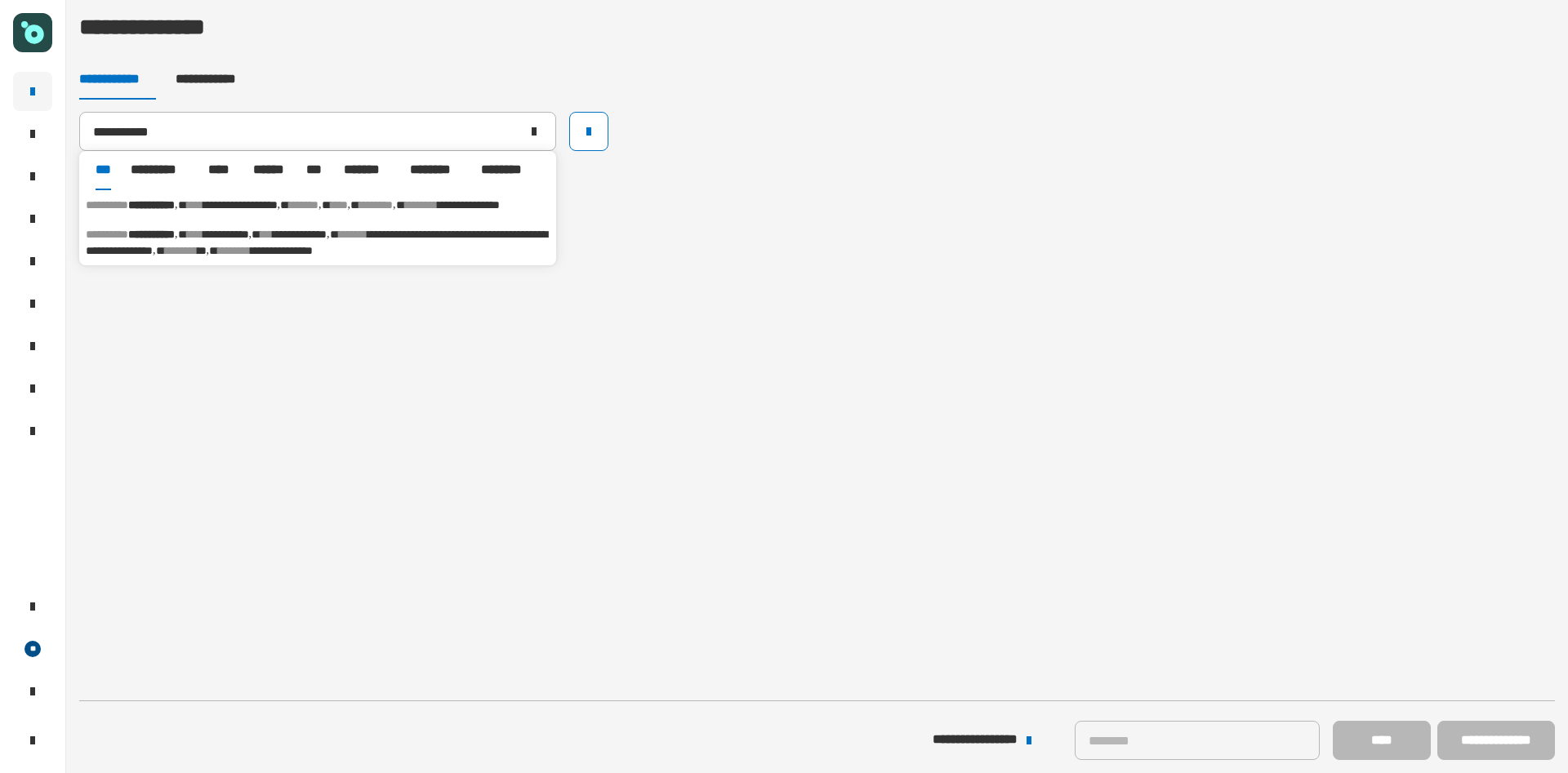click on "**********" at bounding box center [318, 205] 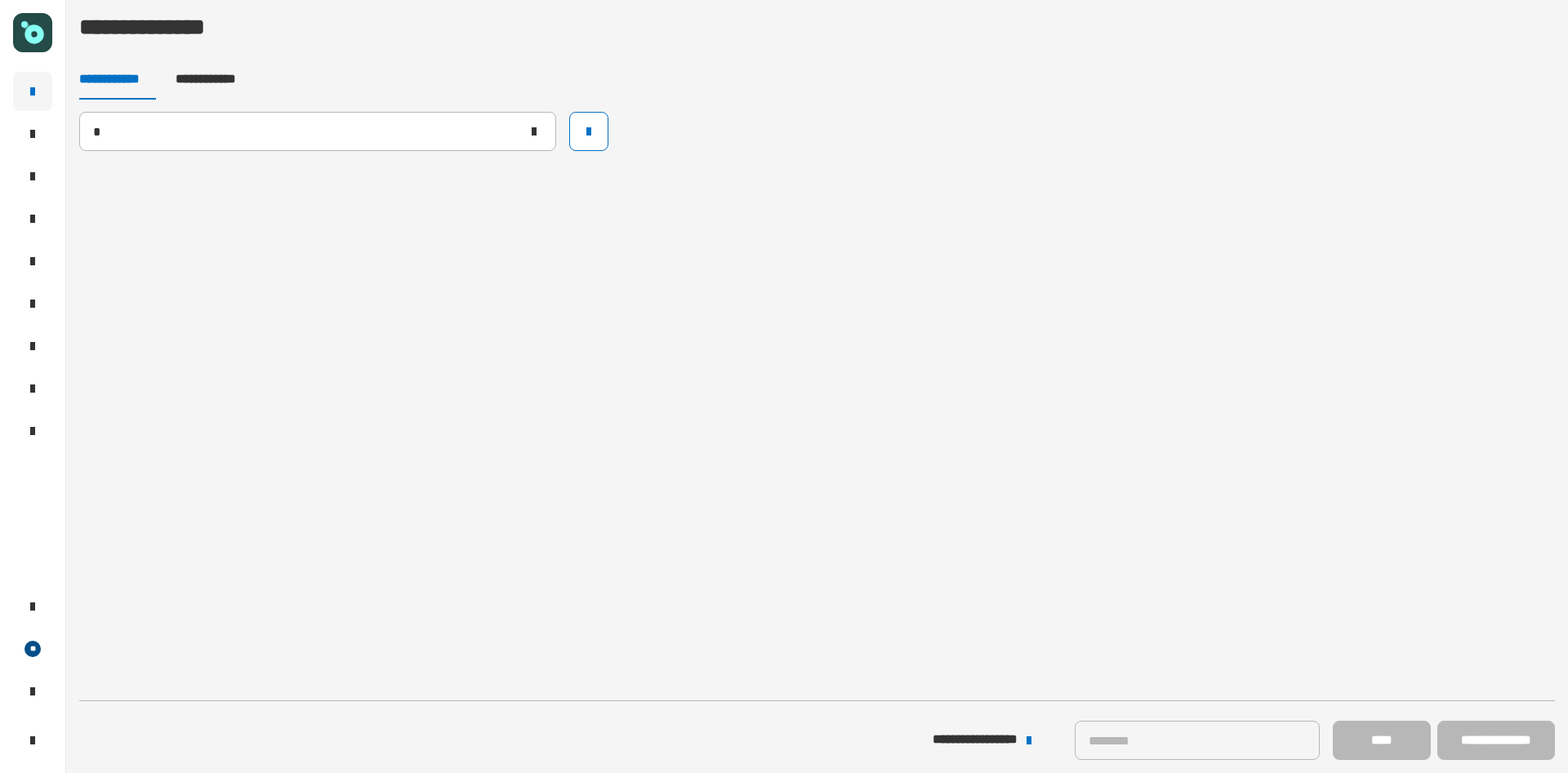 type 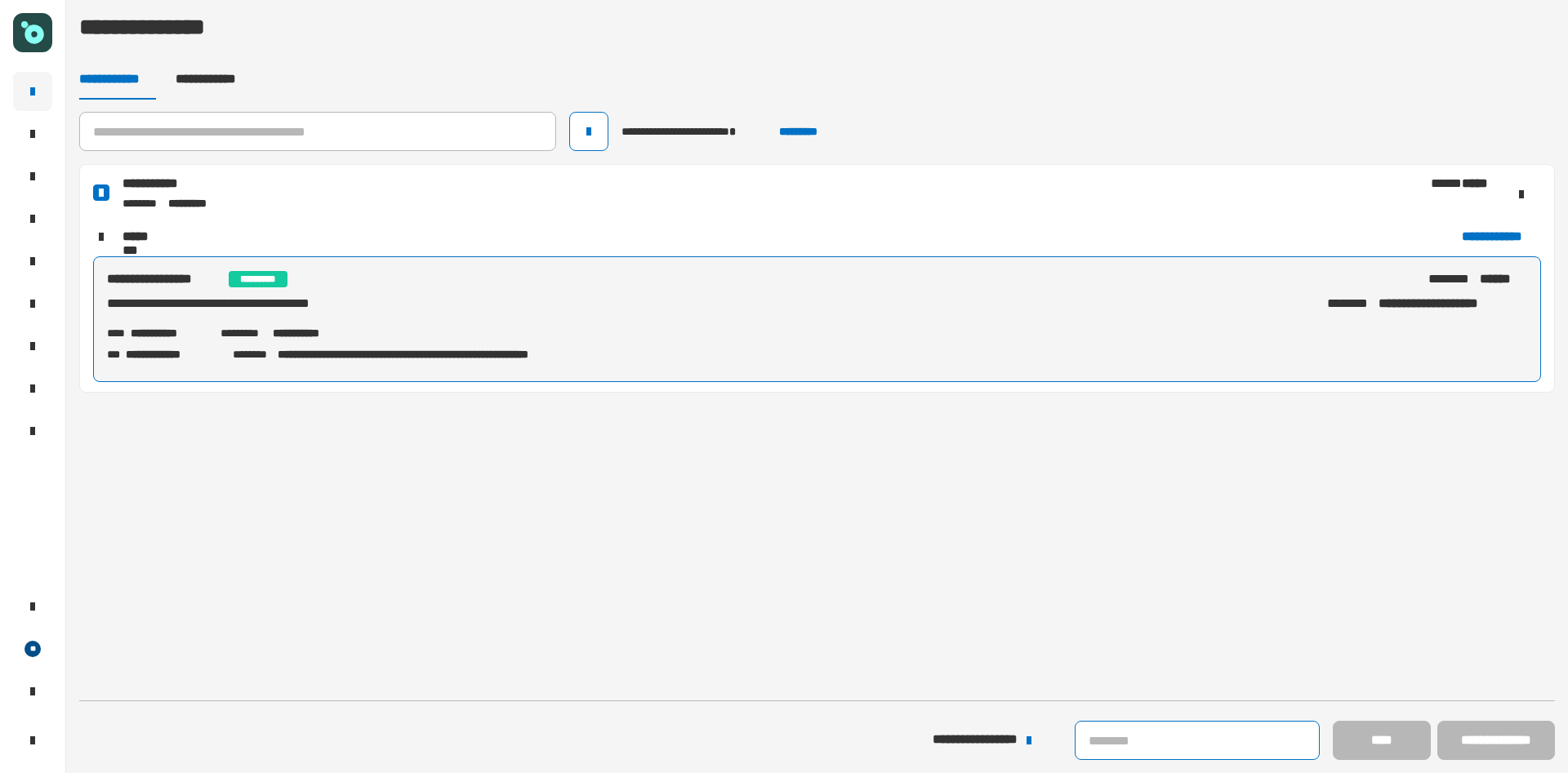 click on "**********" 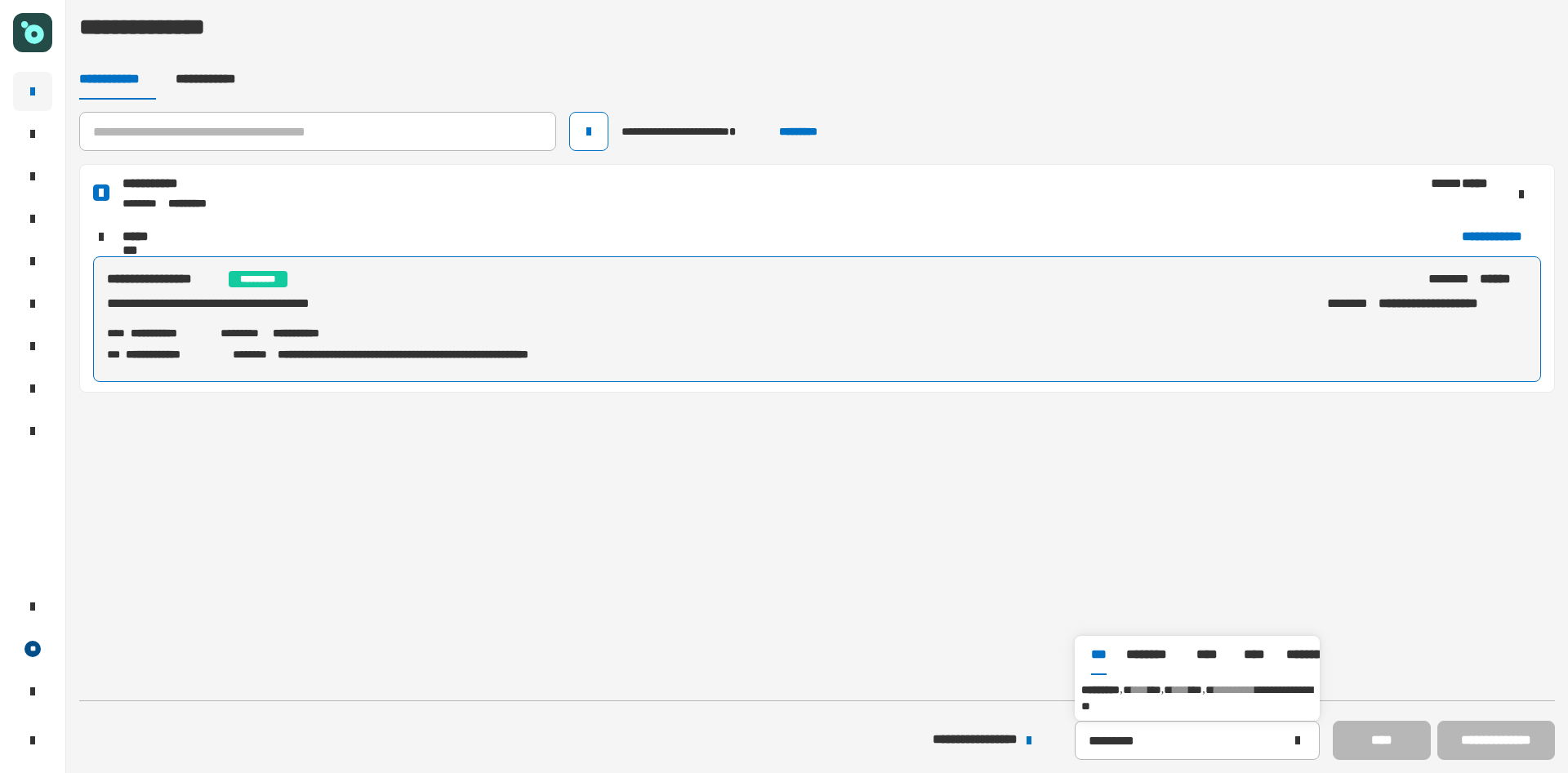 click on "****" at bounding box center (1140, 690) 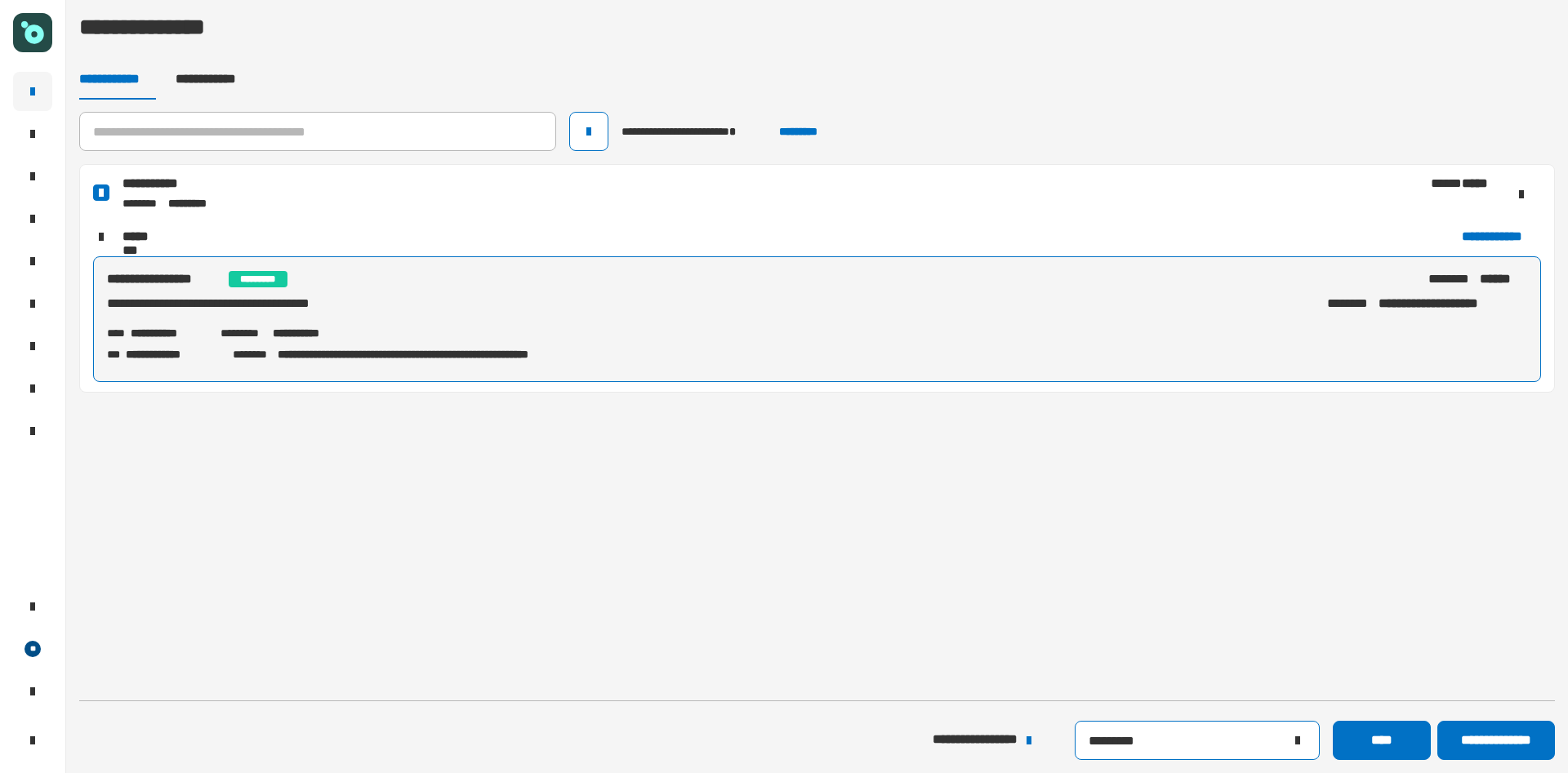 click on "*********" 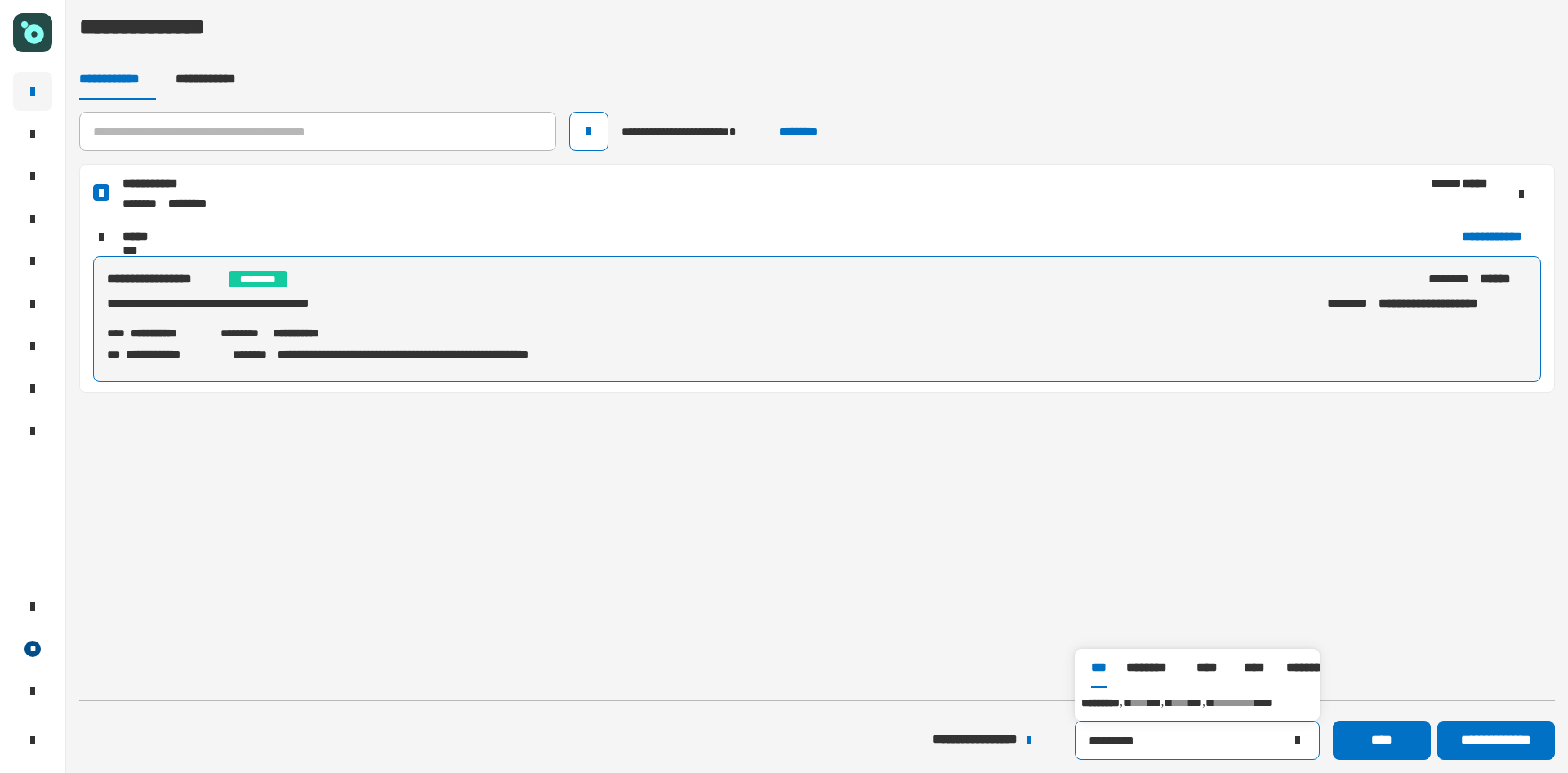 type on "*********" 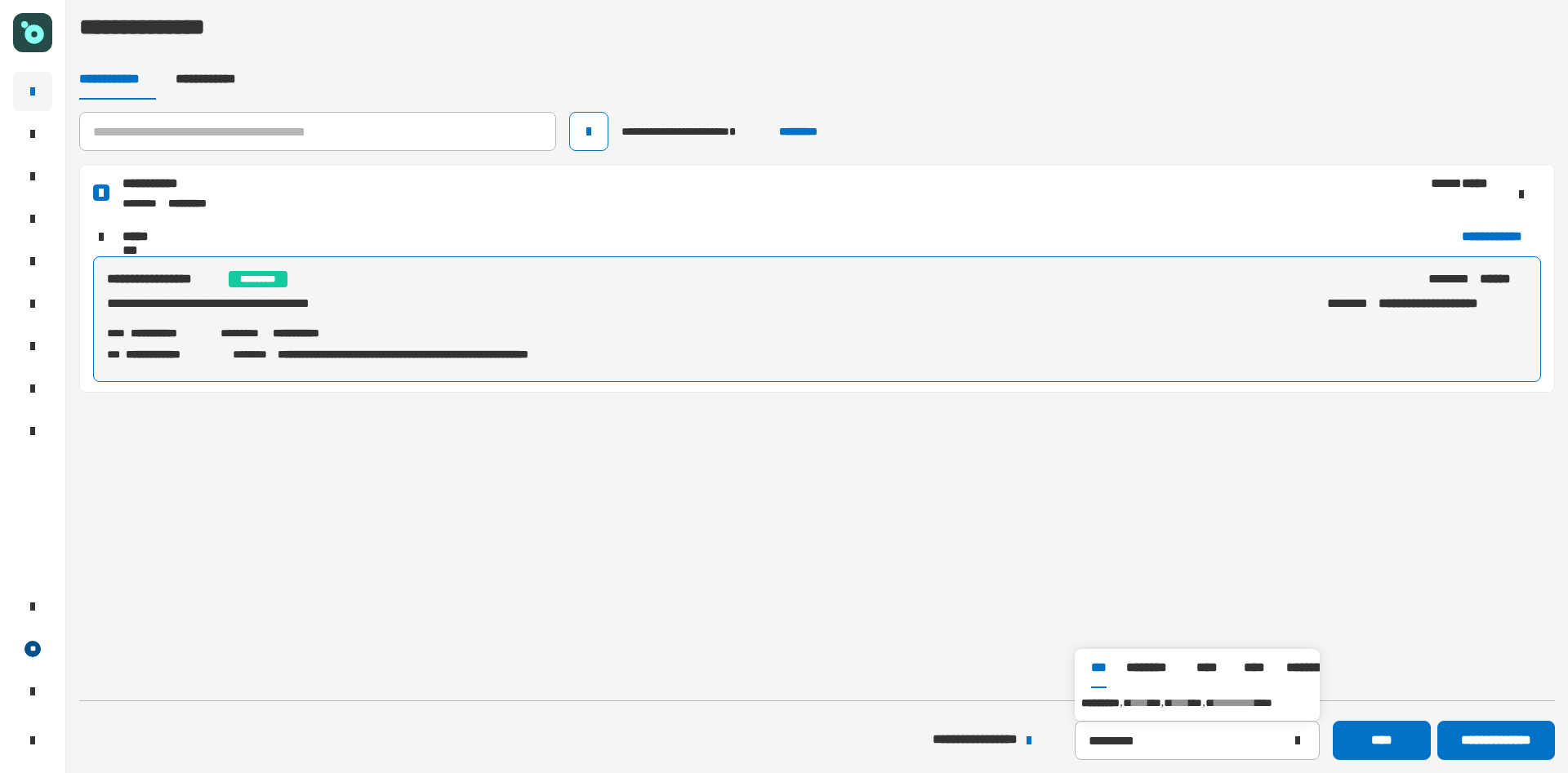 click on "****" at bounding box center [1181, 703] 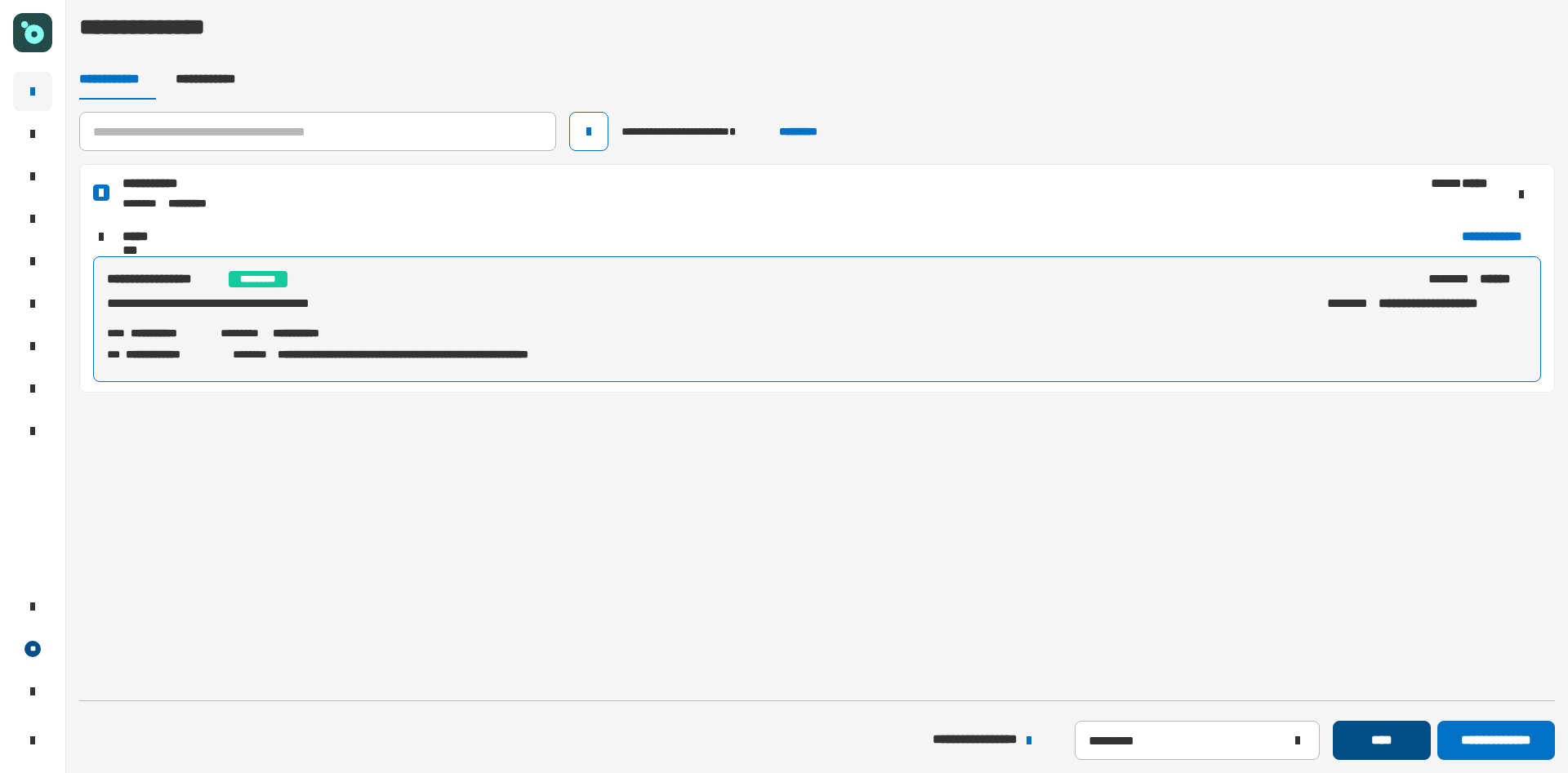 click on "****" 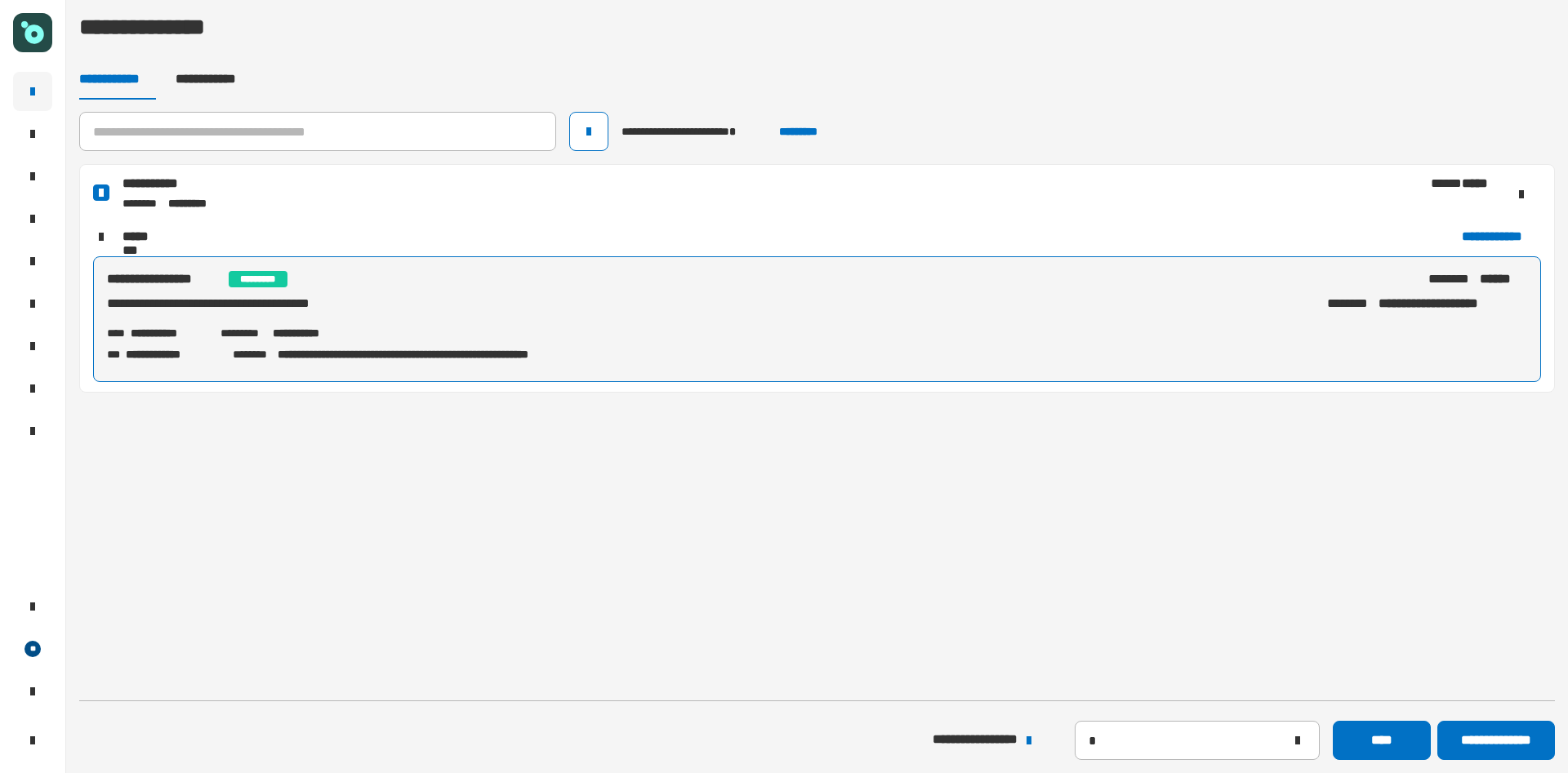 type 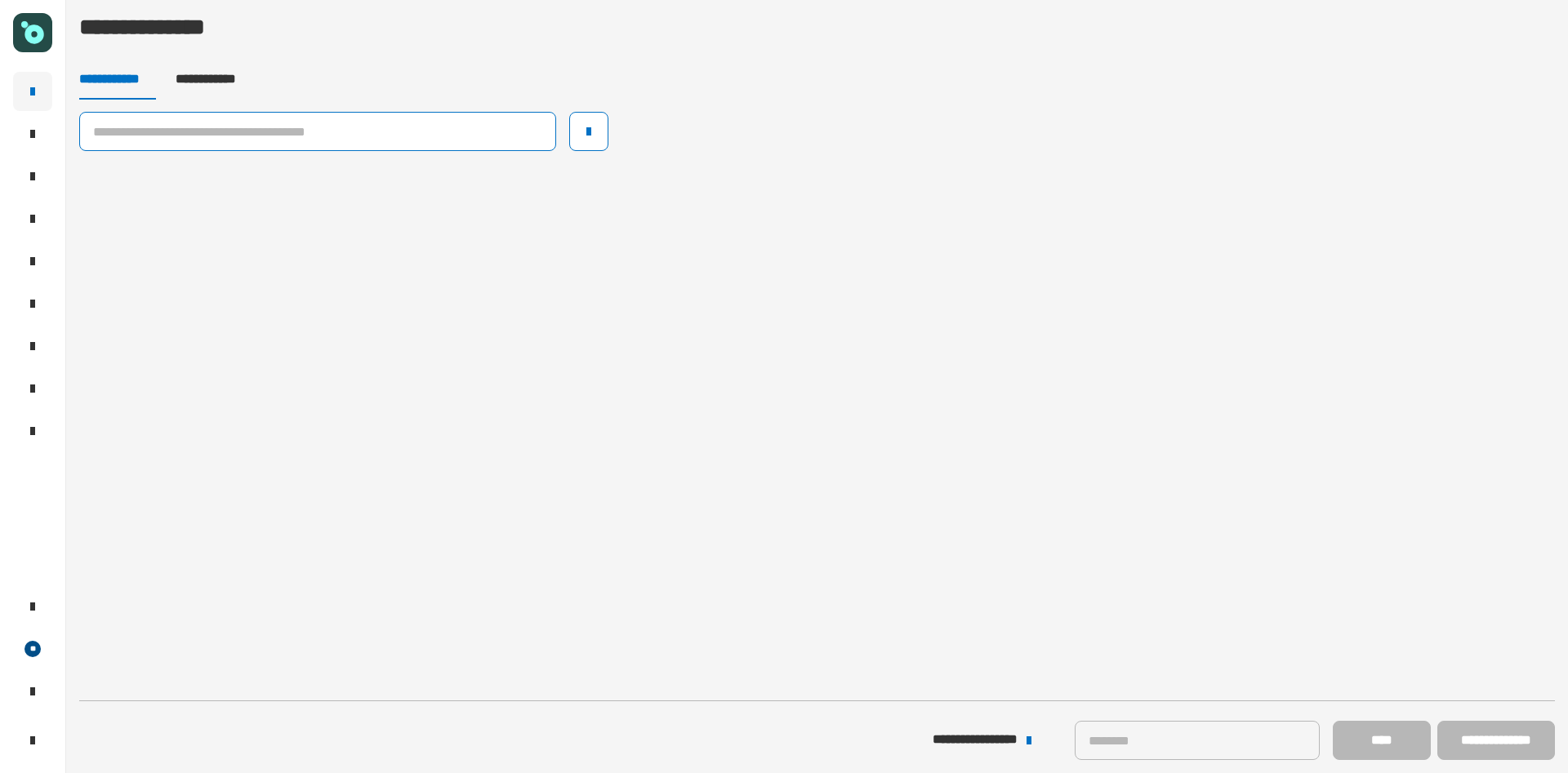 click 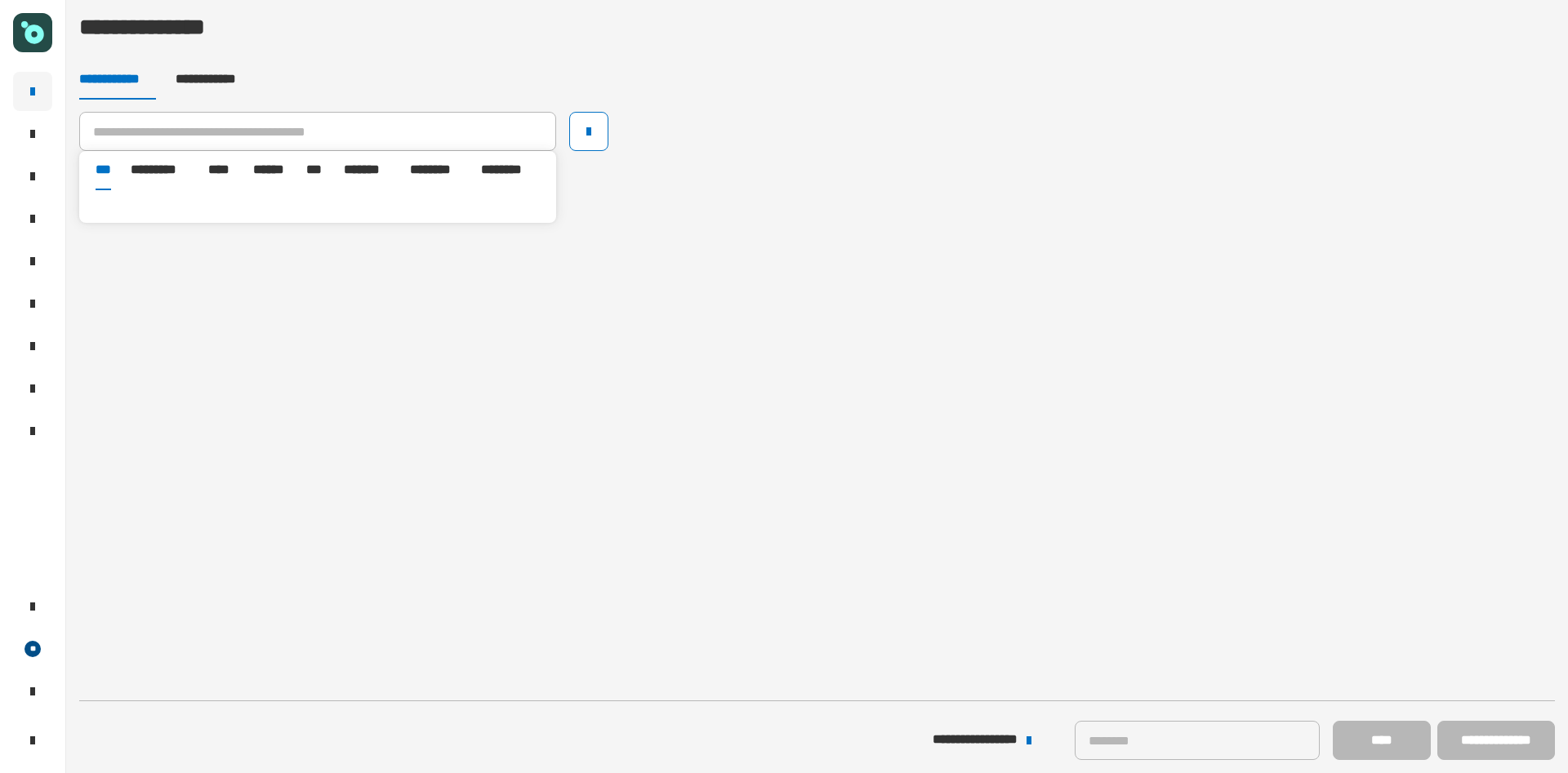 click on "**********" 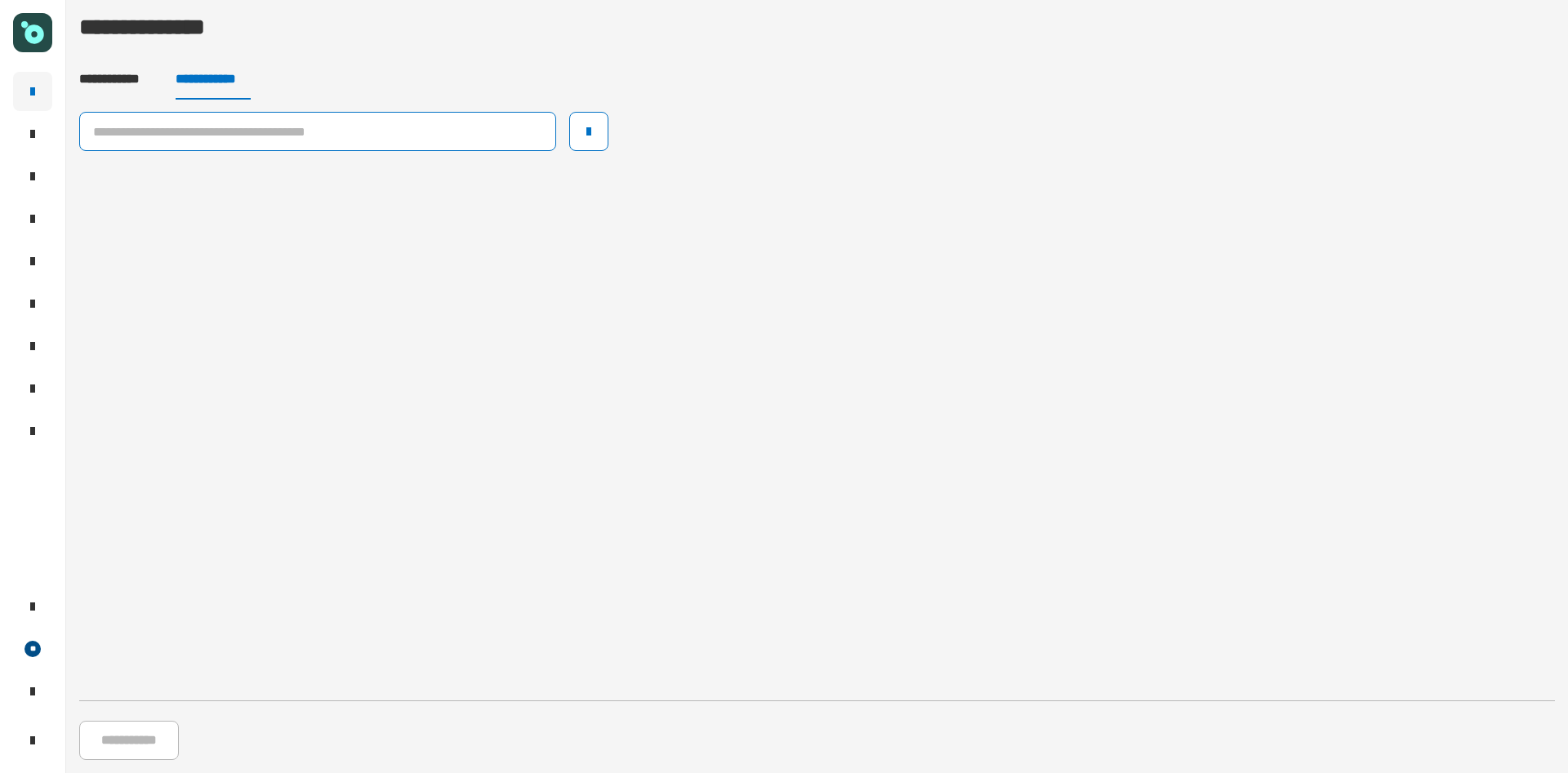 click 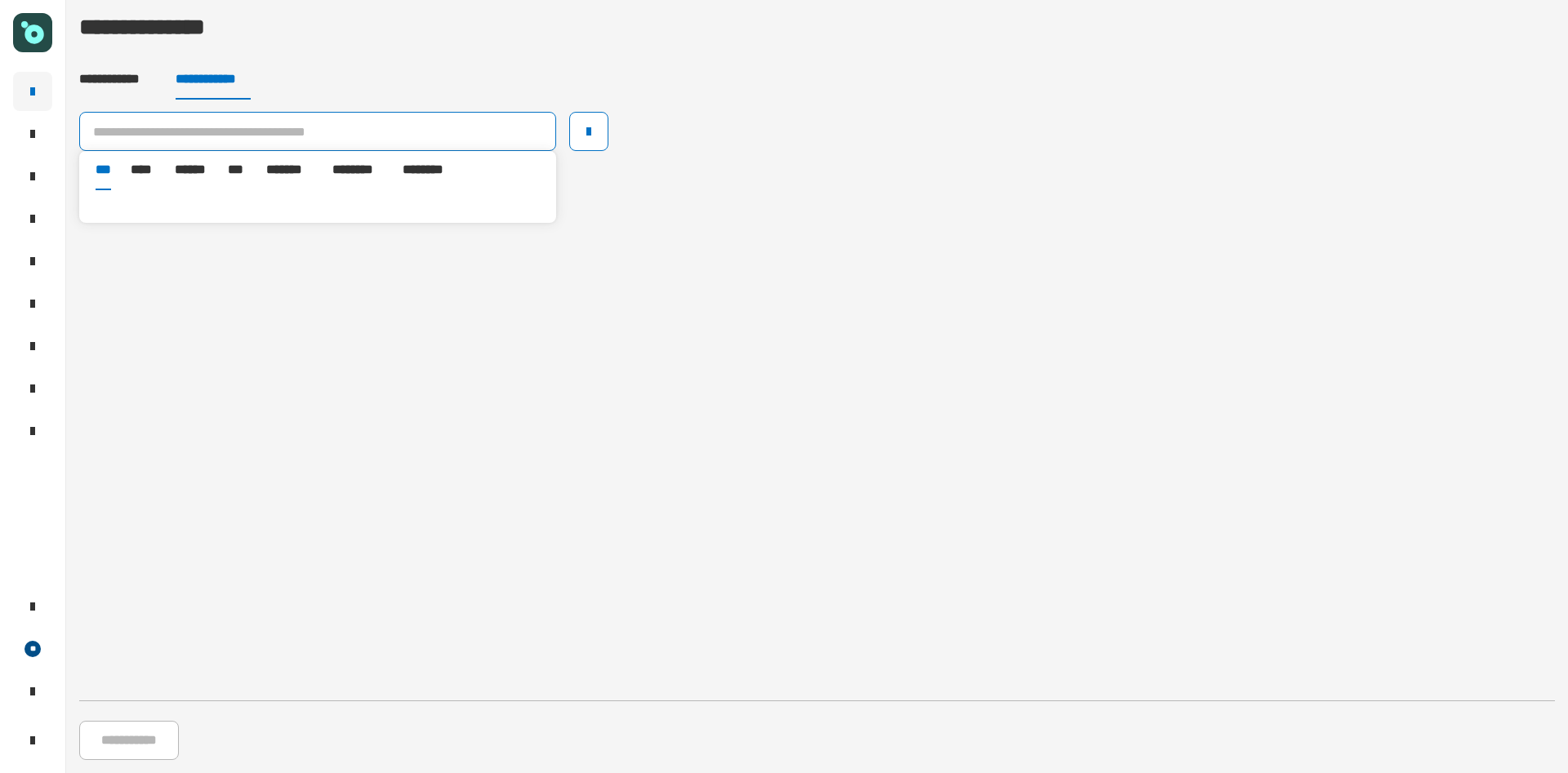 paste on "**********" 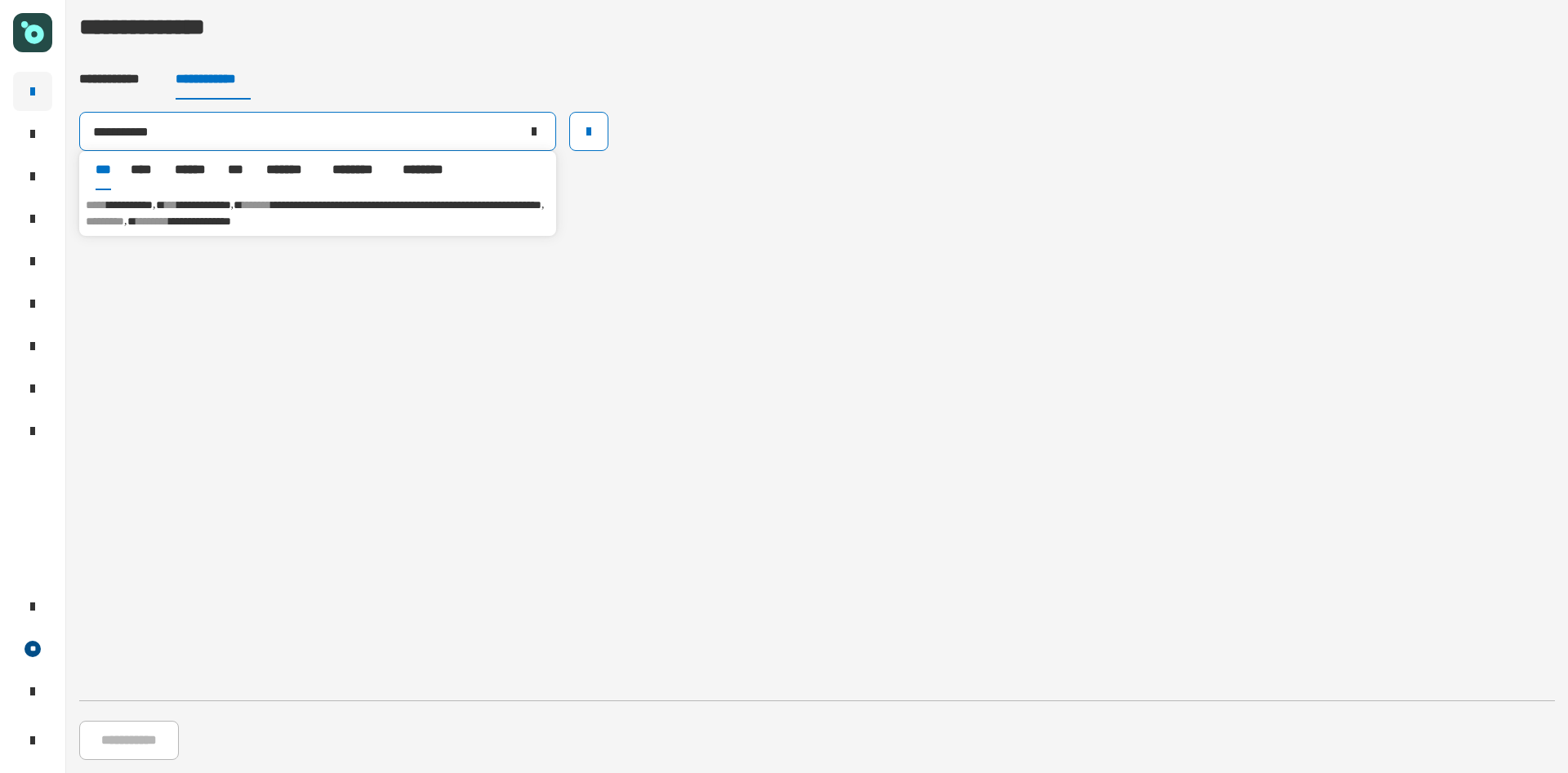 type on "**********" 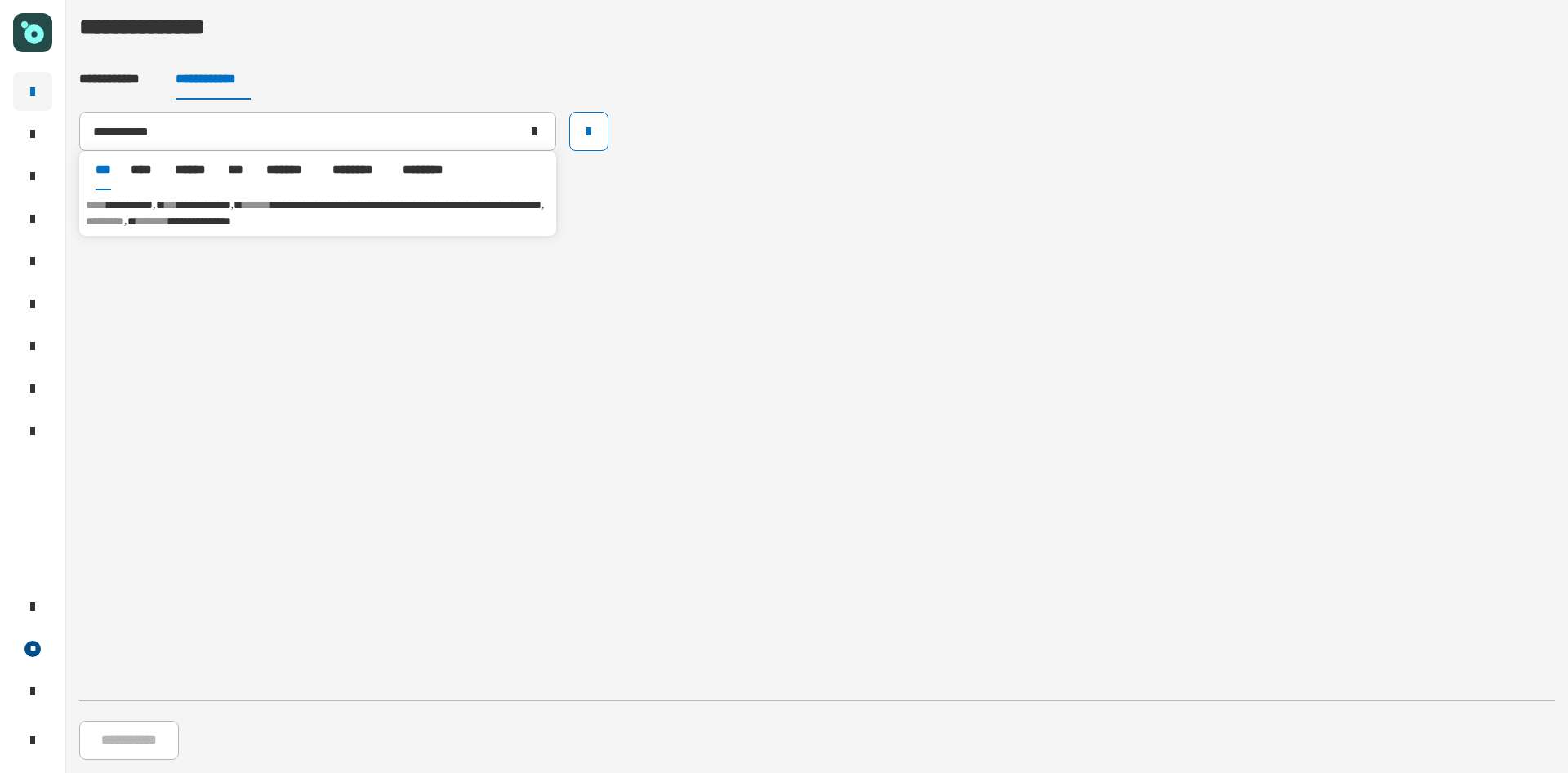 click on "**********" at bounding box center (204, 205) 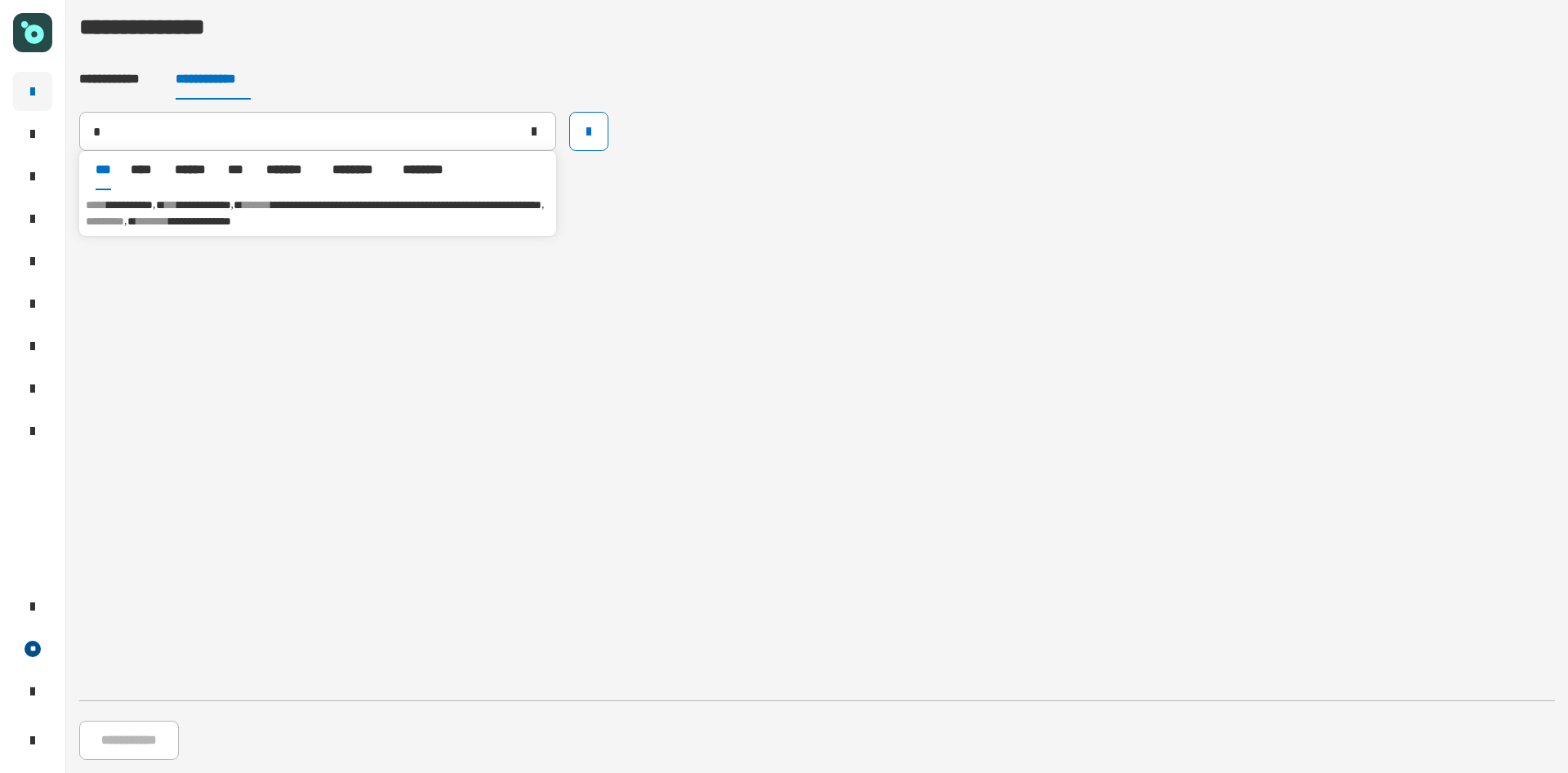 type on "**********" 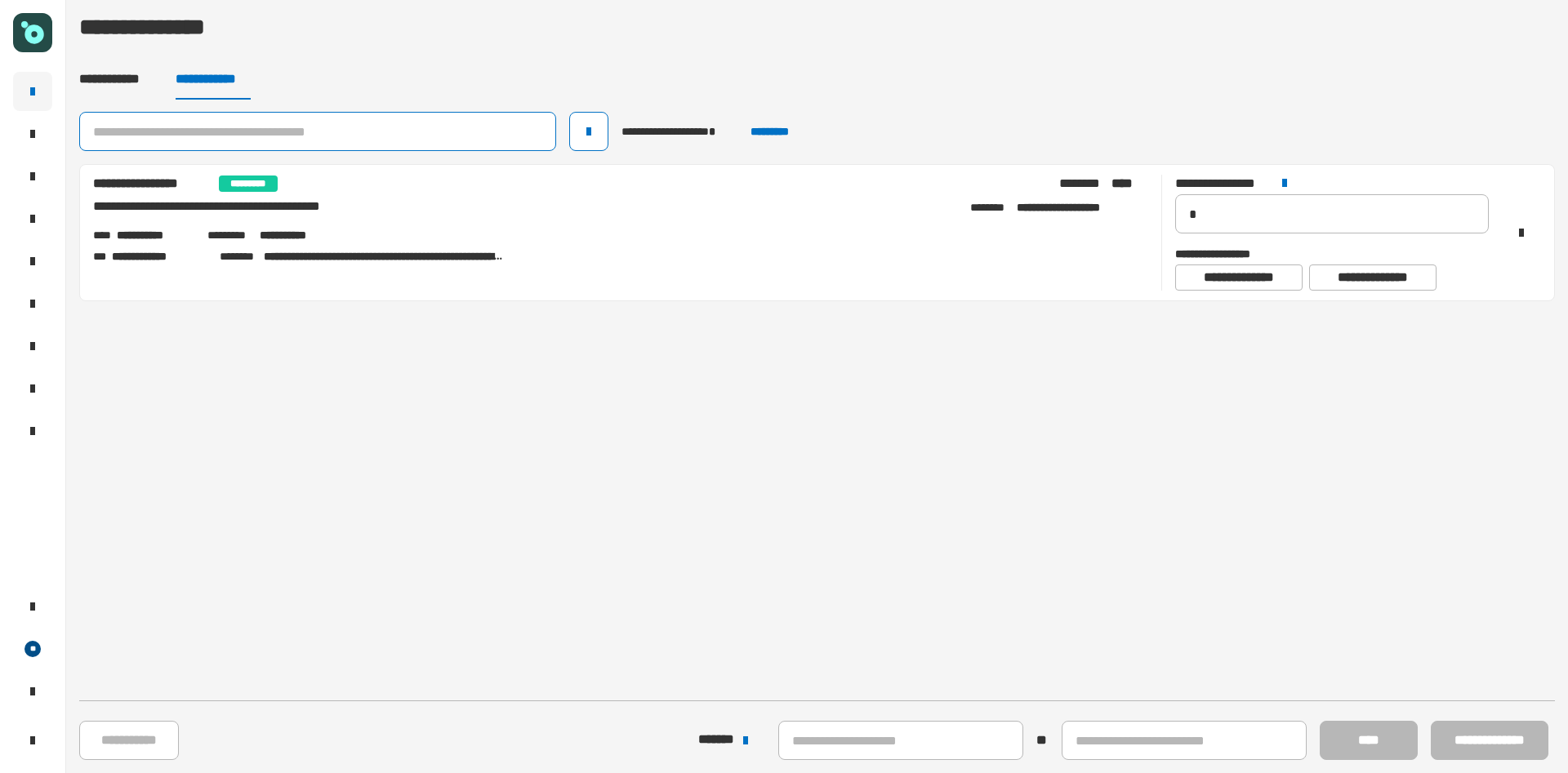 click 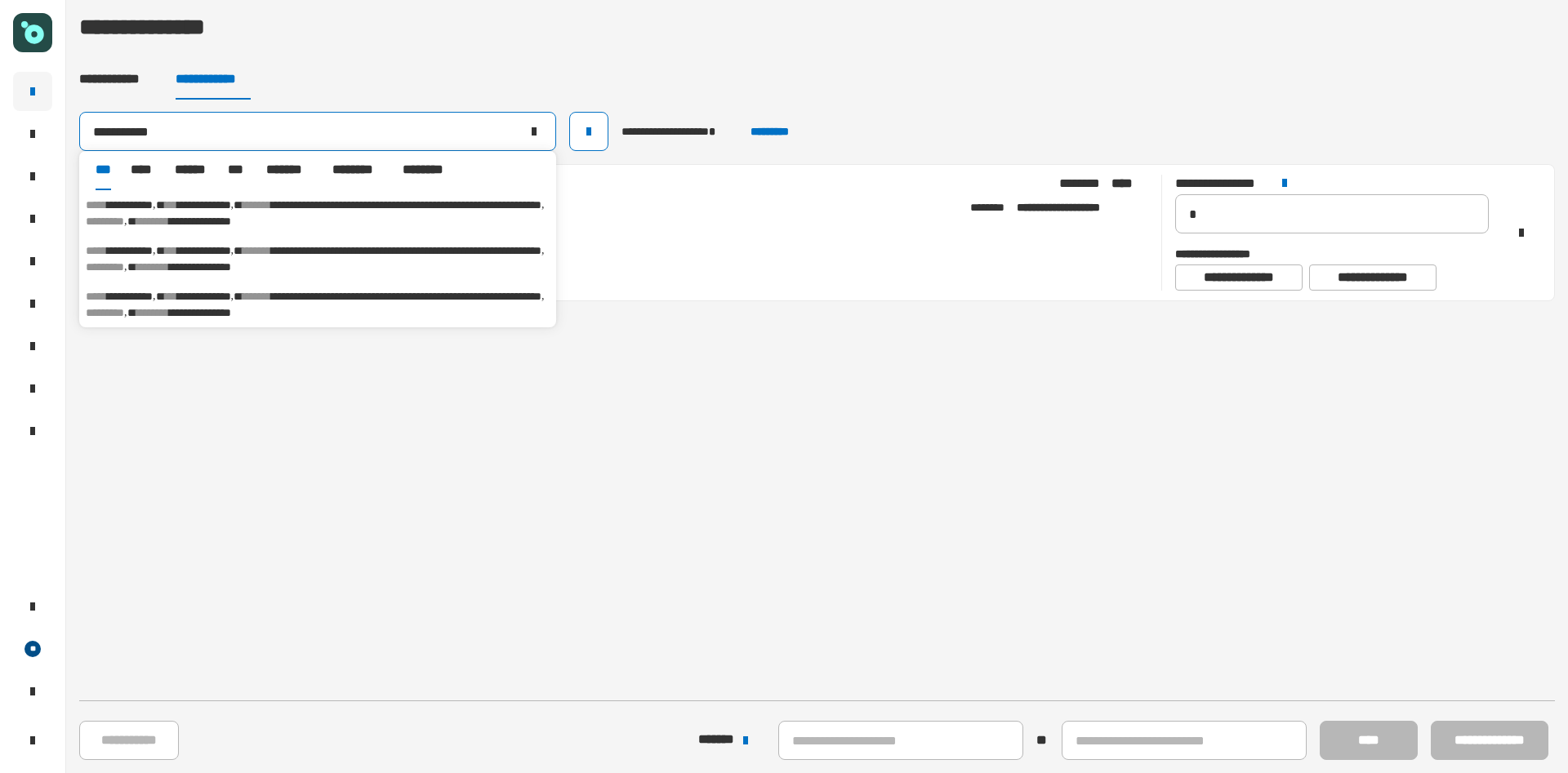 type on "**********" 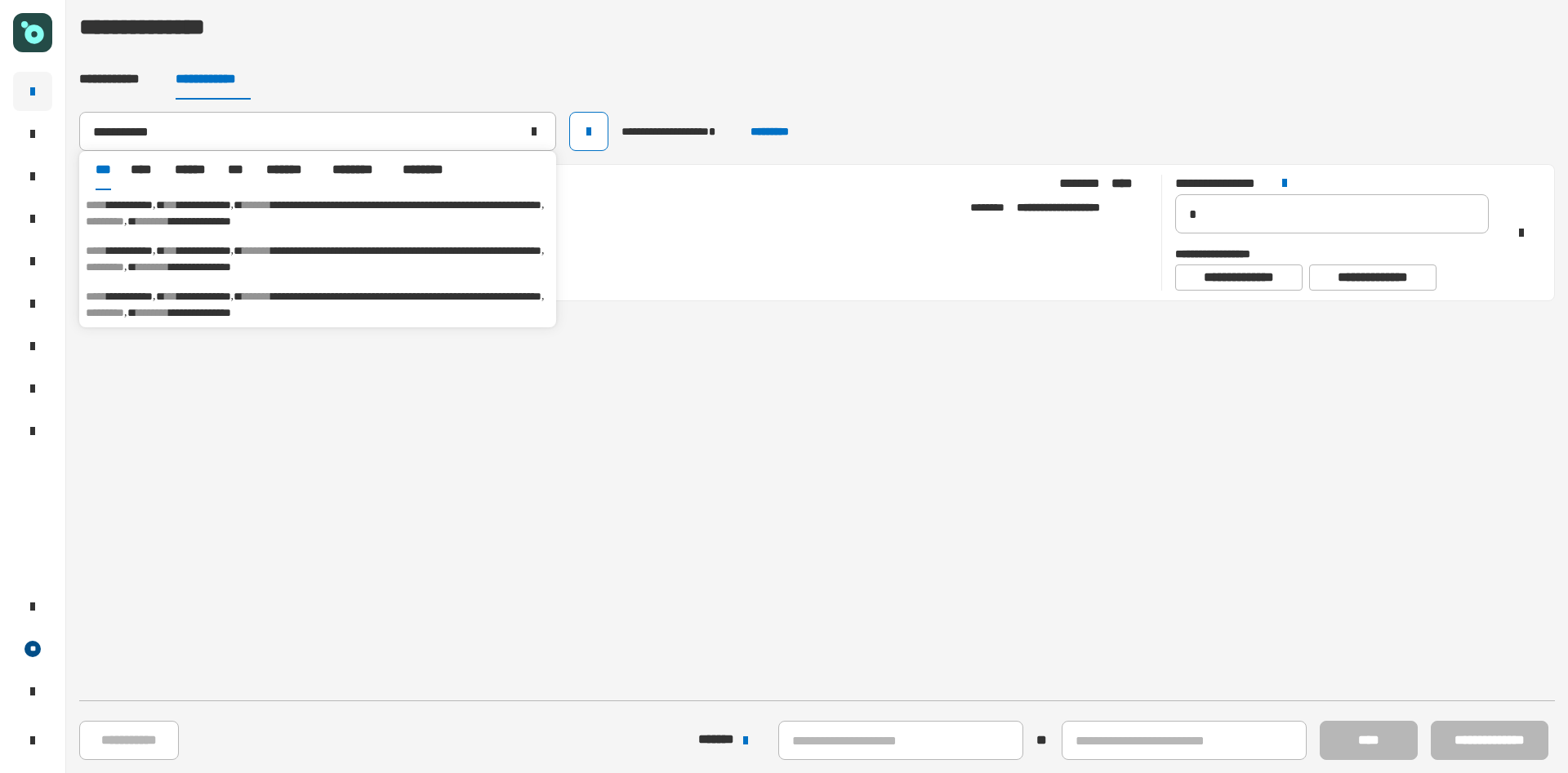 click on "**********" at bounding box center (406, 205) 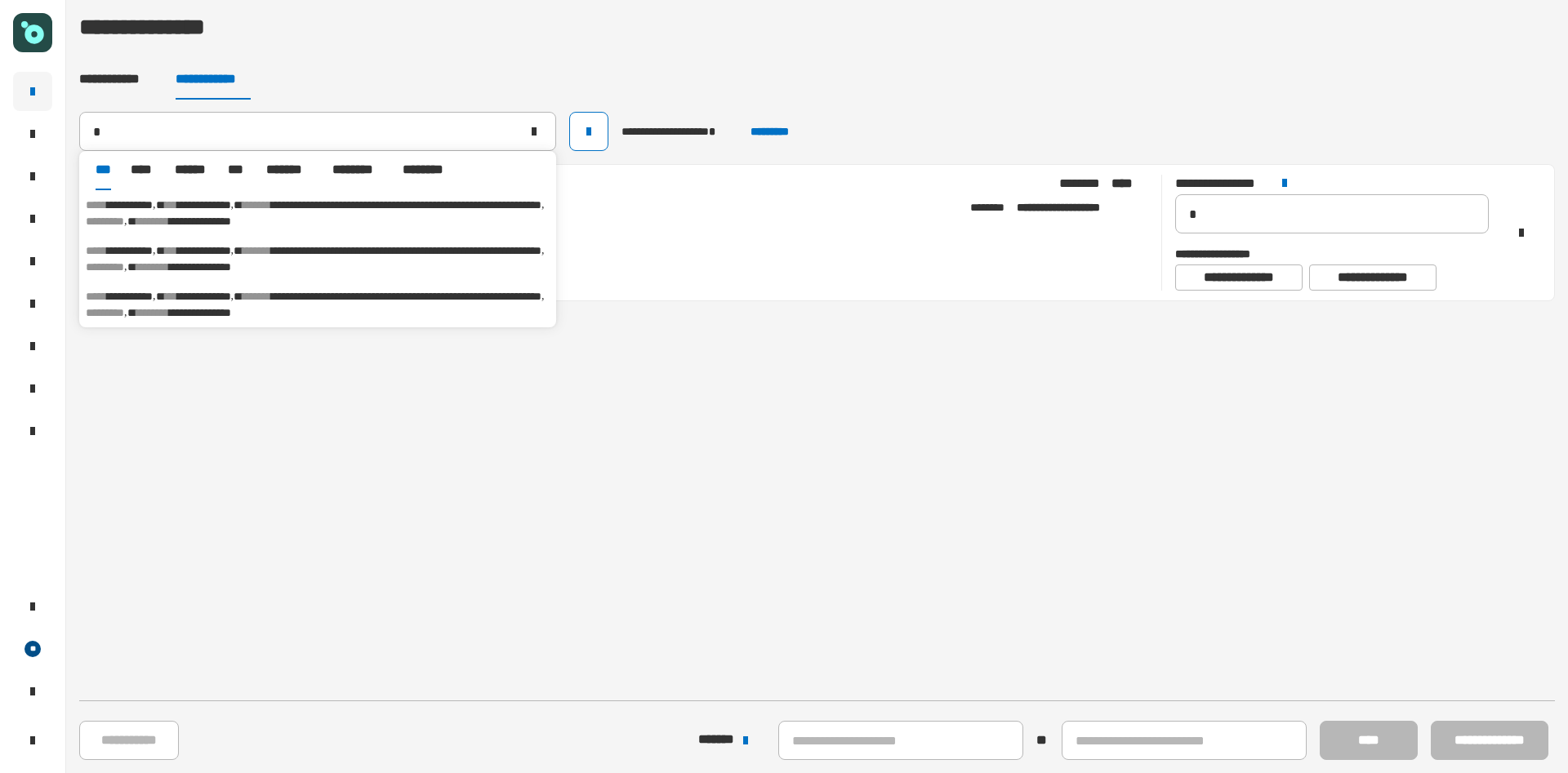 type on "**********" 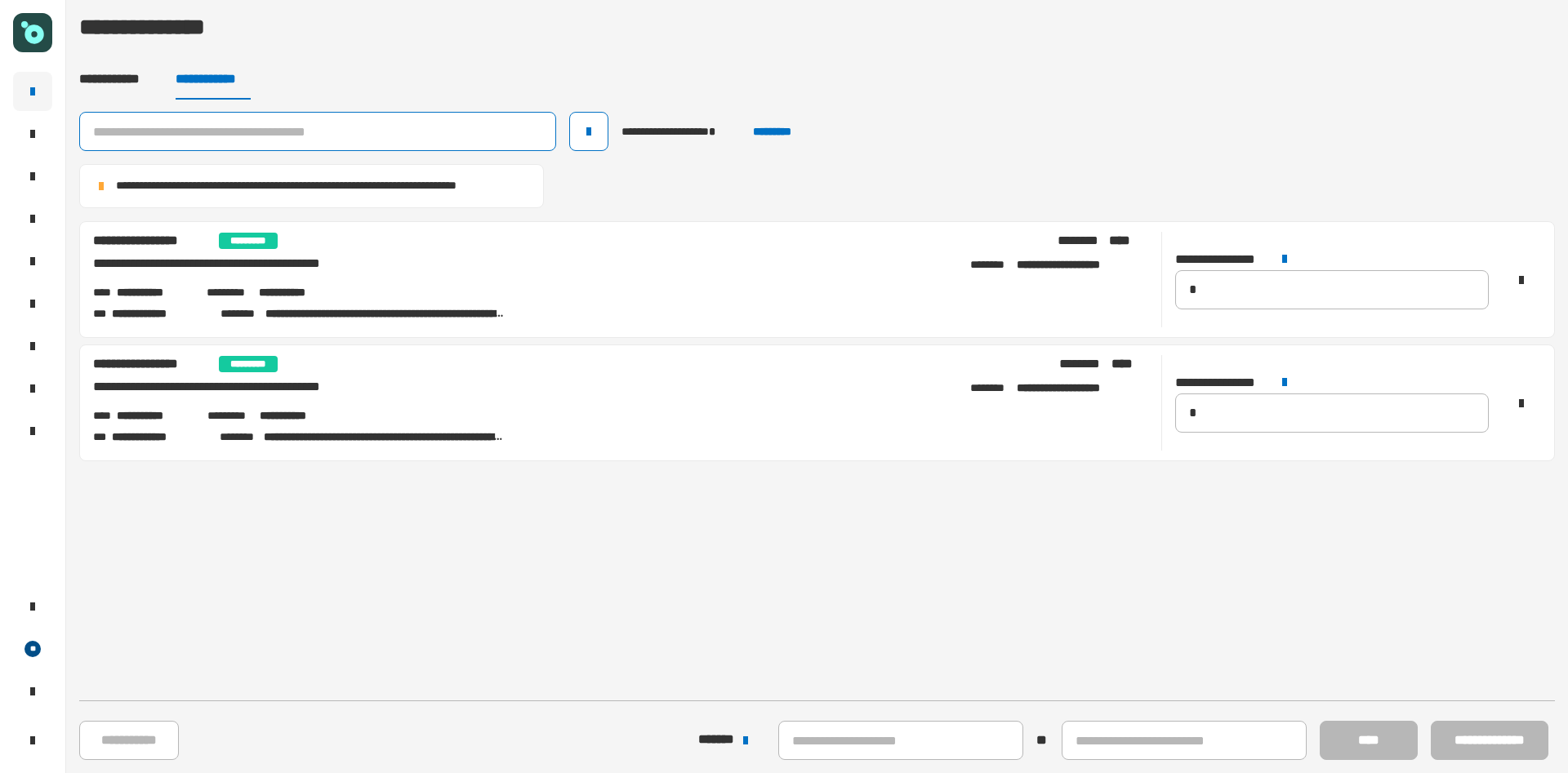 click 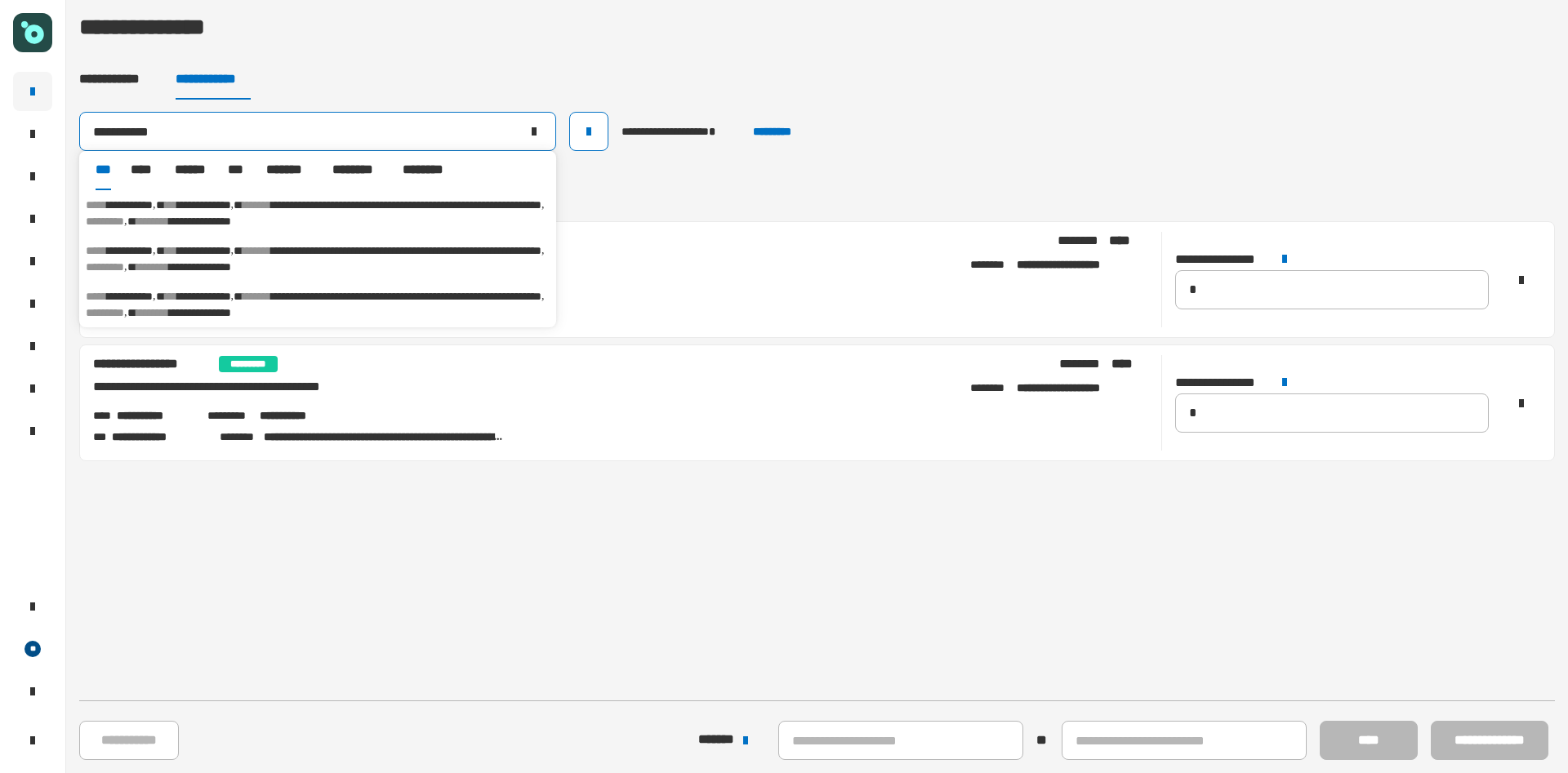 type on "**********" 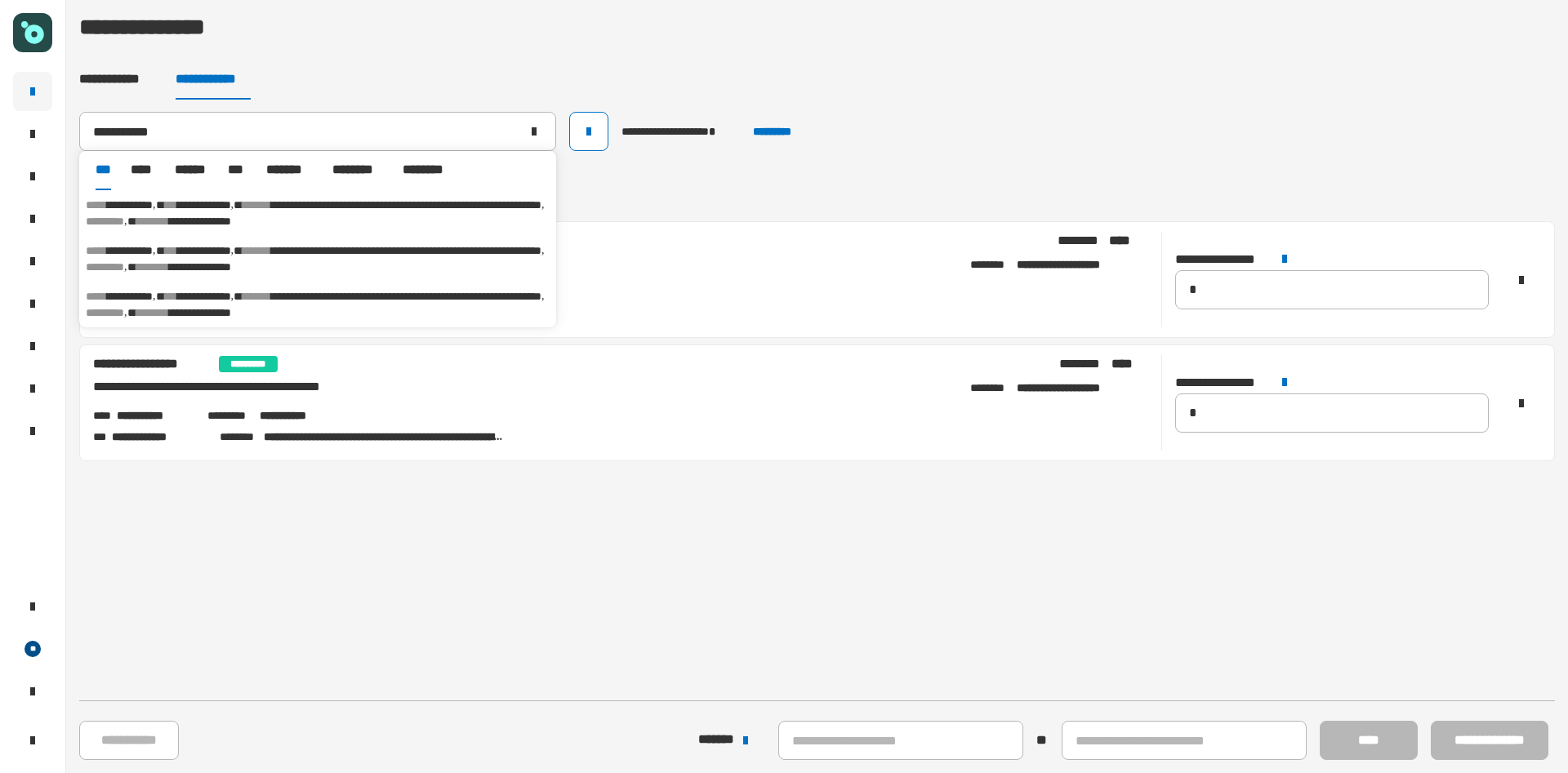 click on "**********" at bounding box center (394, 251) 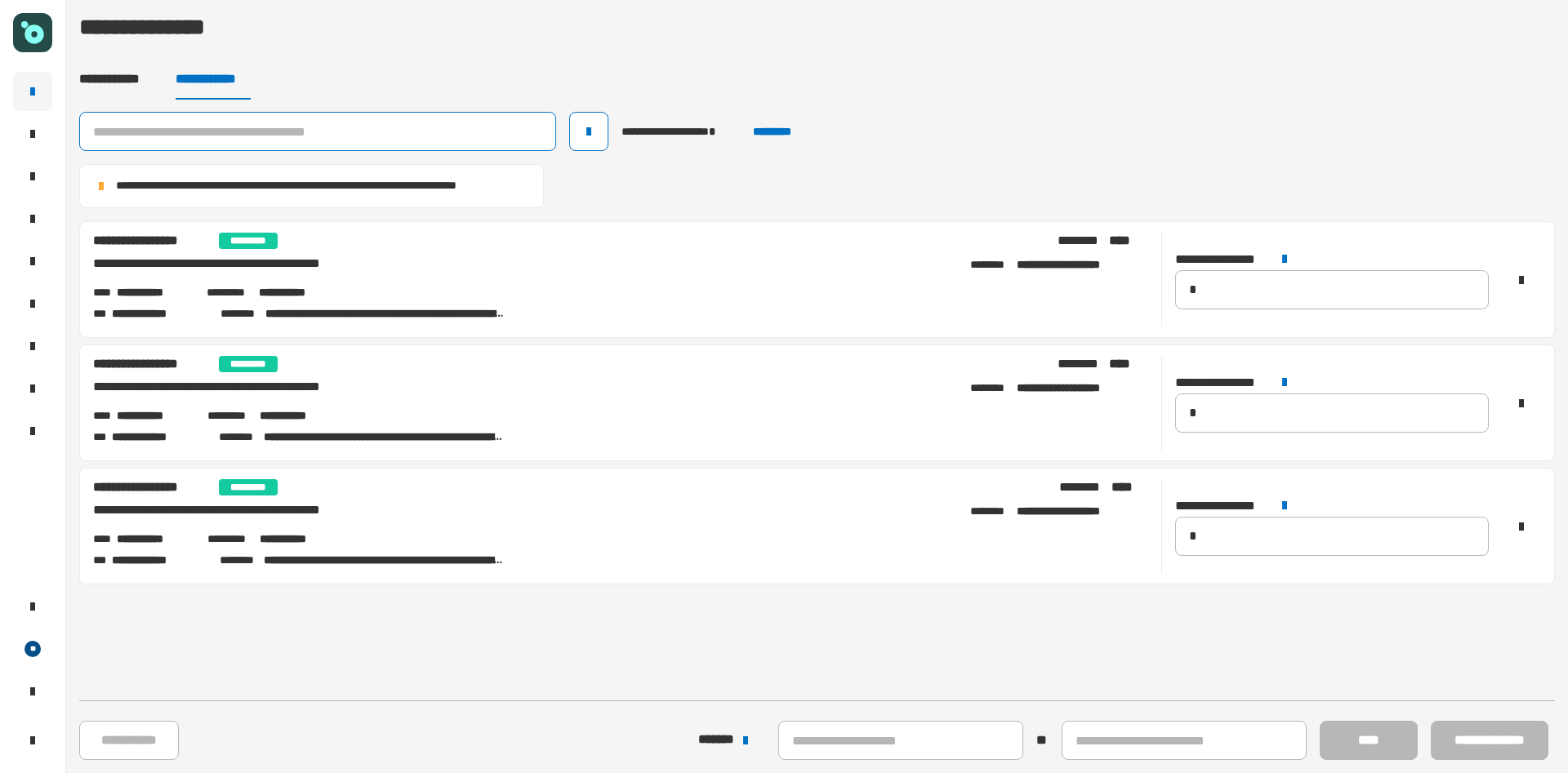 click 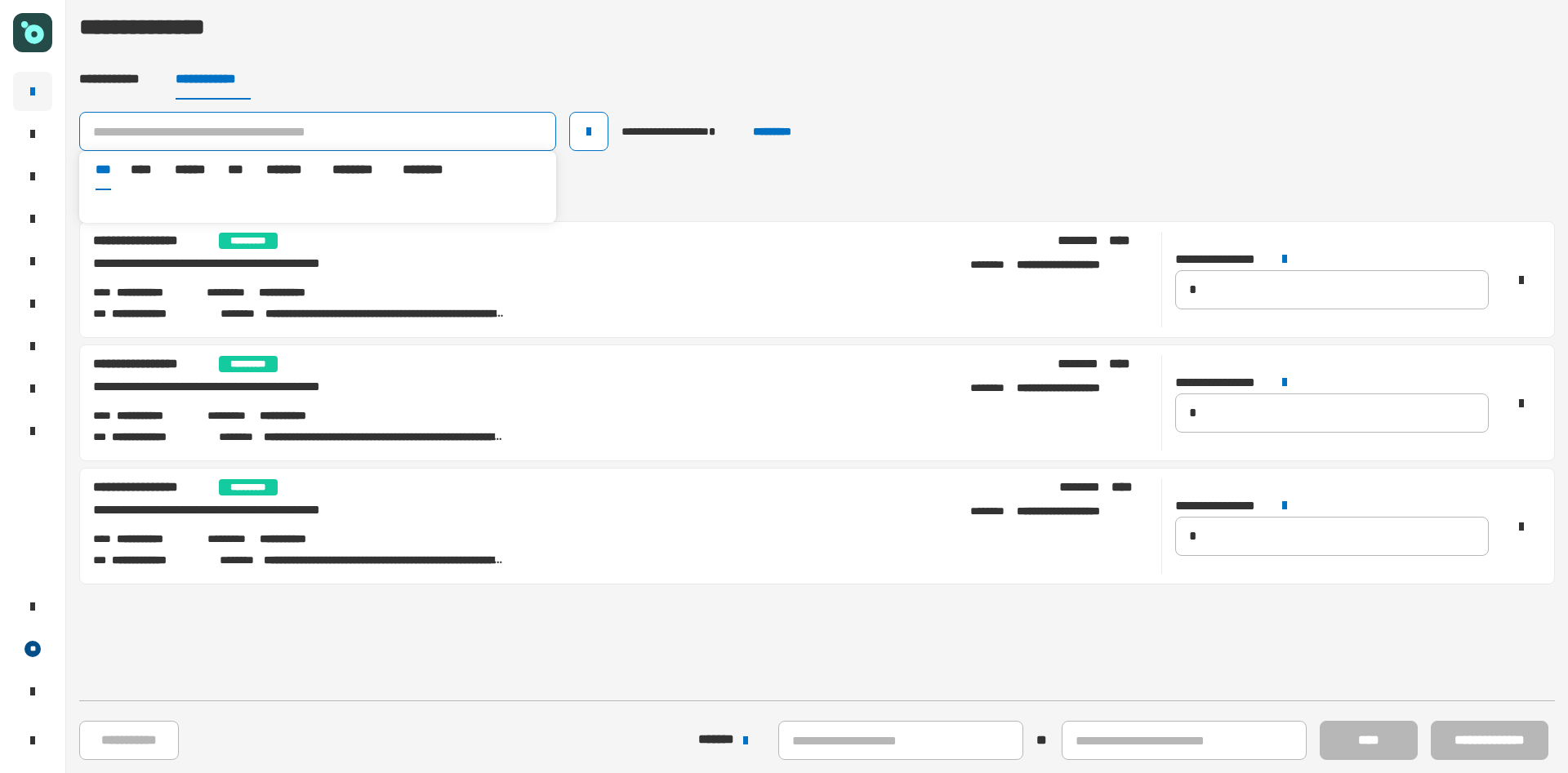 paste on "**********" 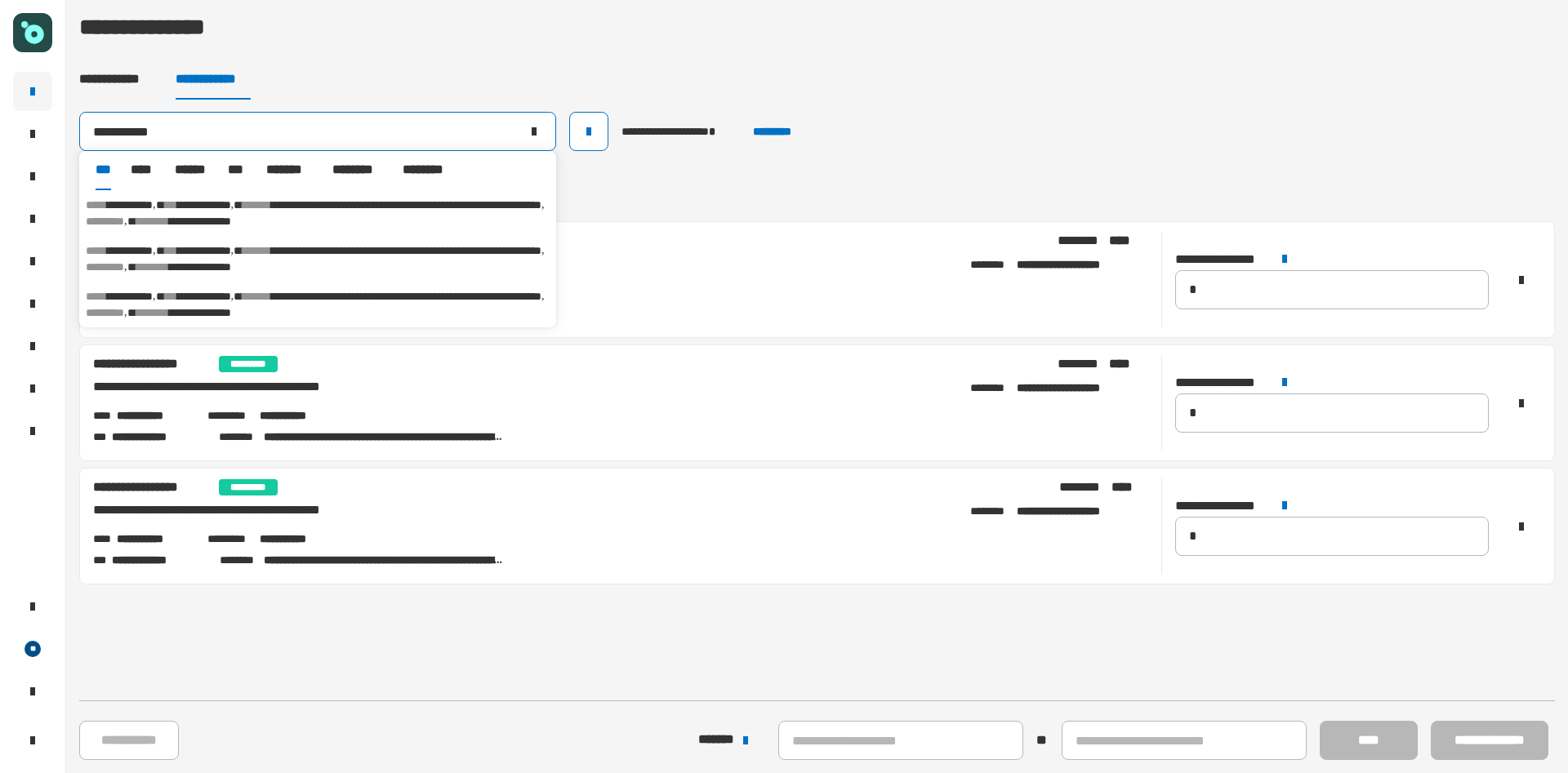 type on "**********" 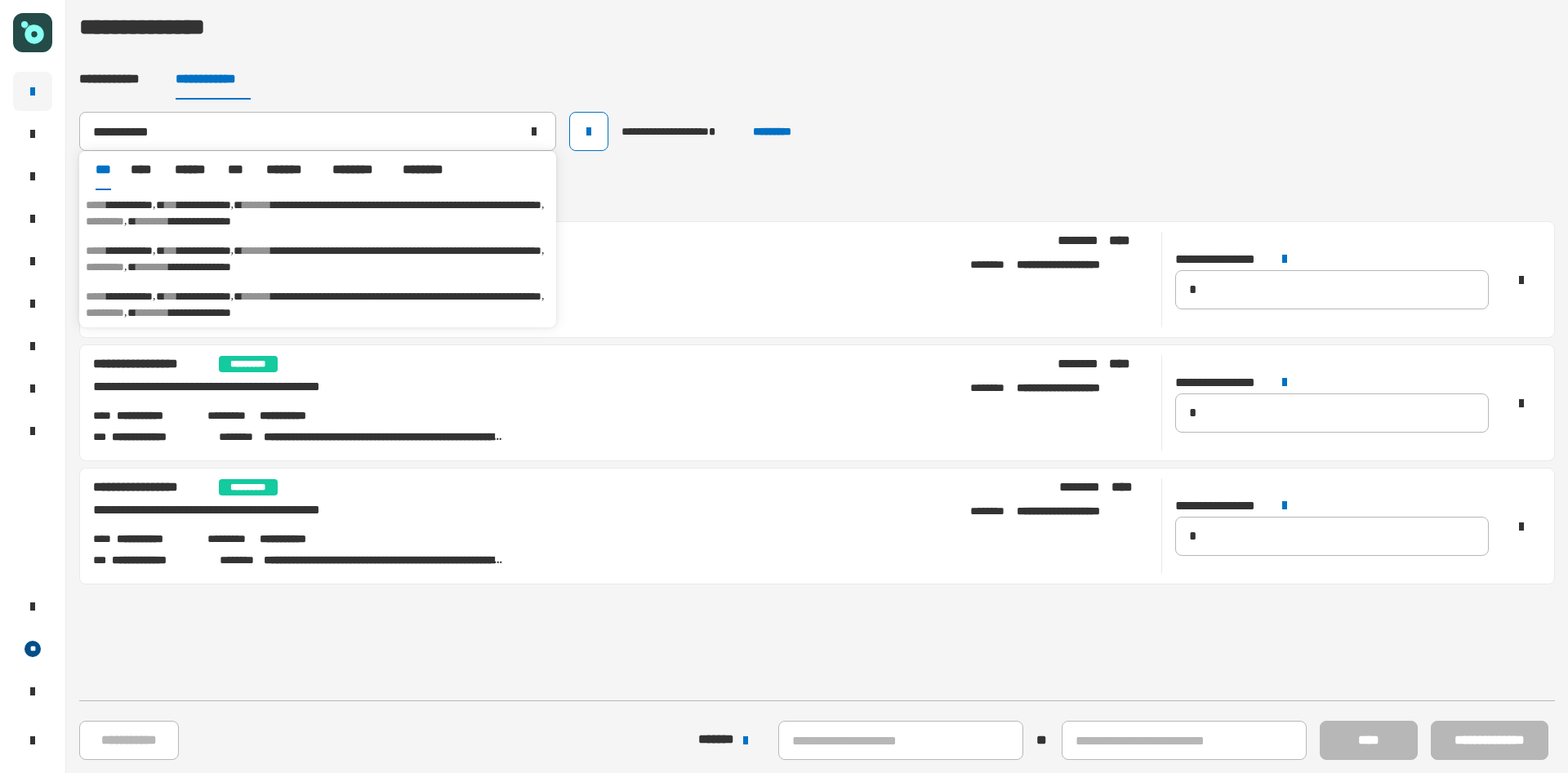 click on "*" at bounding box center (124, 313) 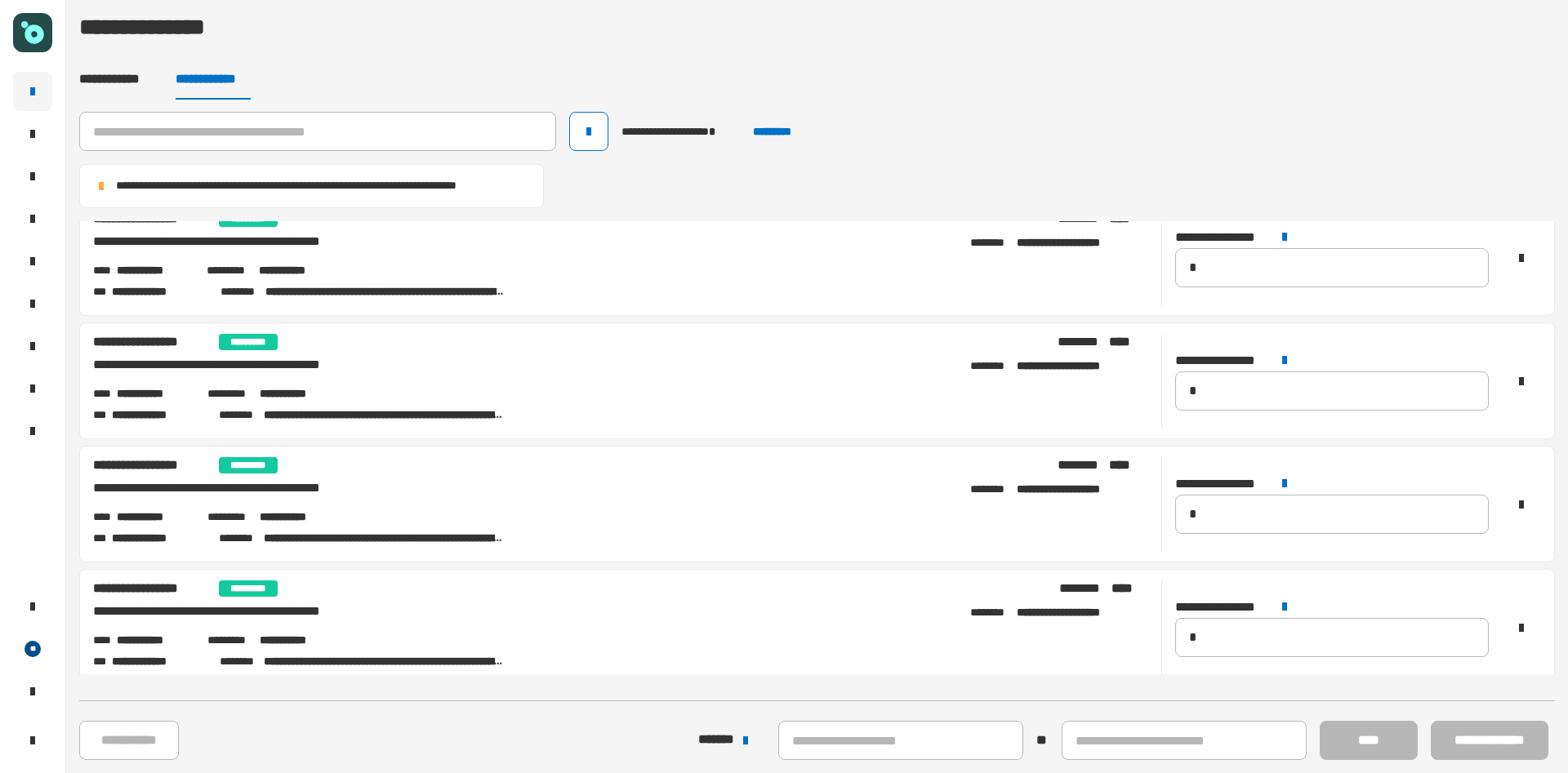 scroll, scrollTop: 33, scrollLeft: 0, axis: vertical 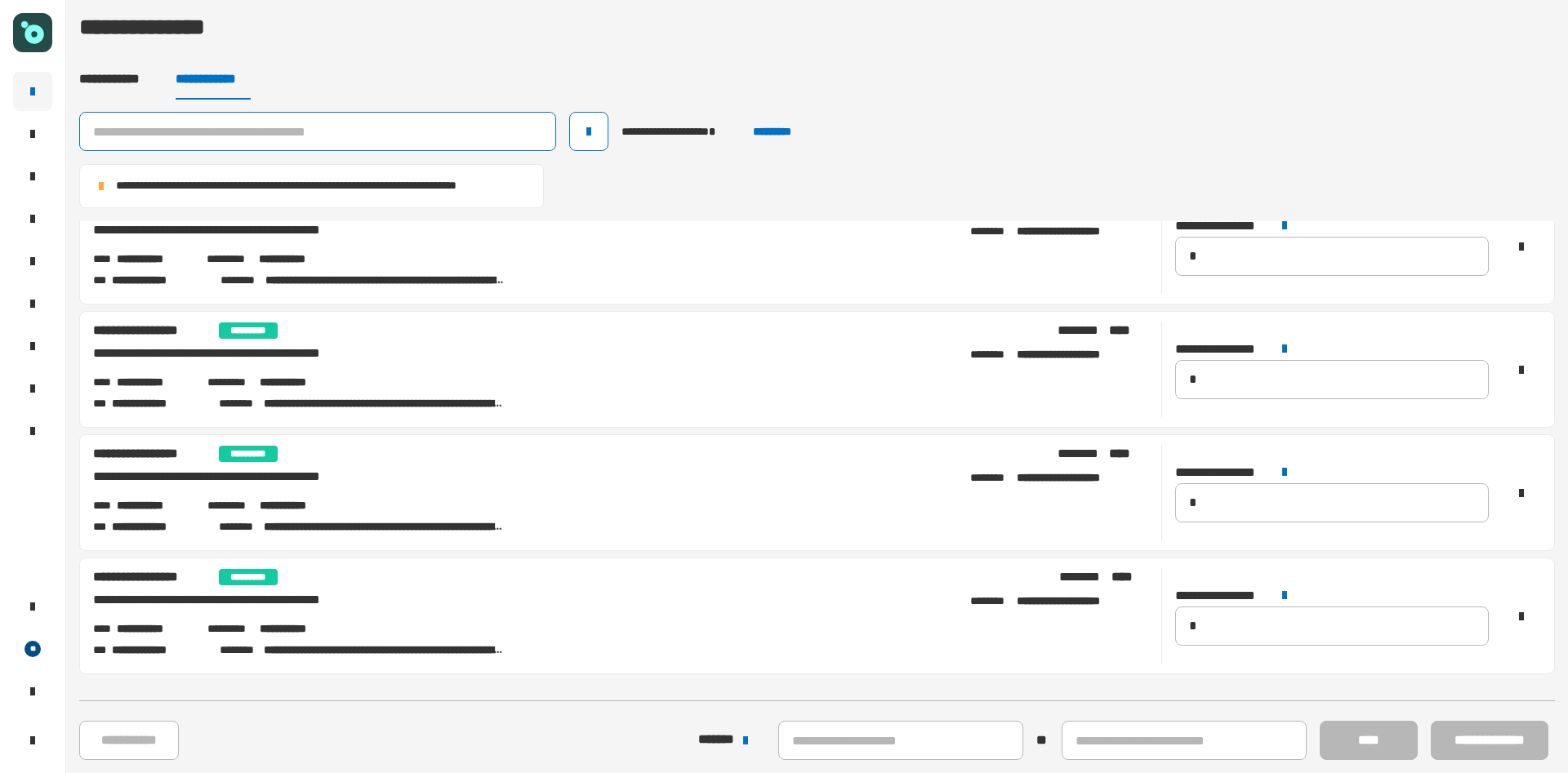 click 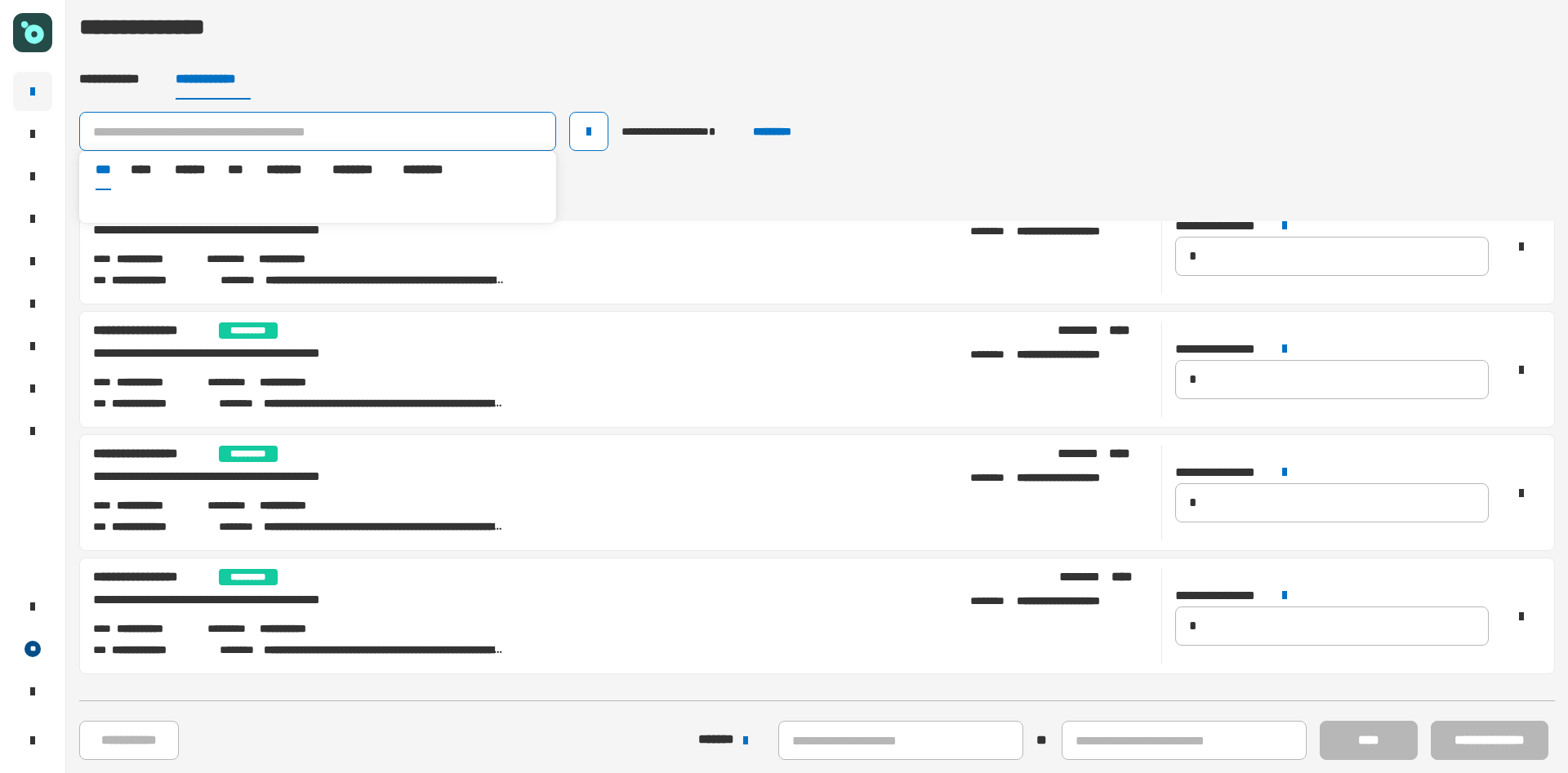paste on "**********" 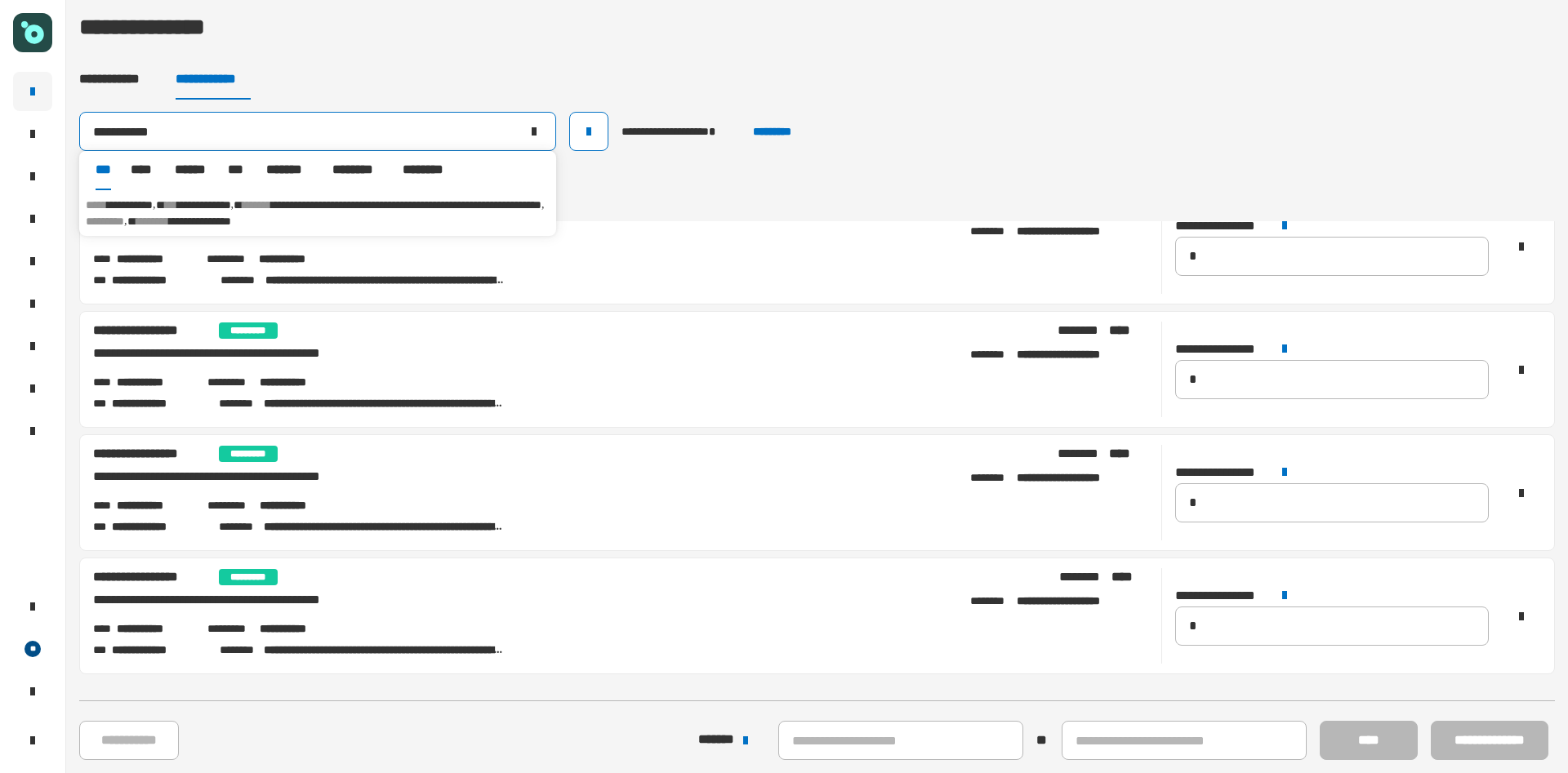 type on "**********" 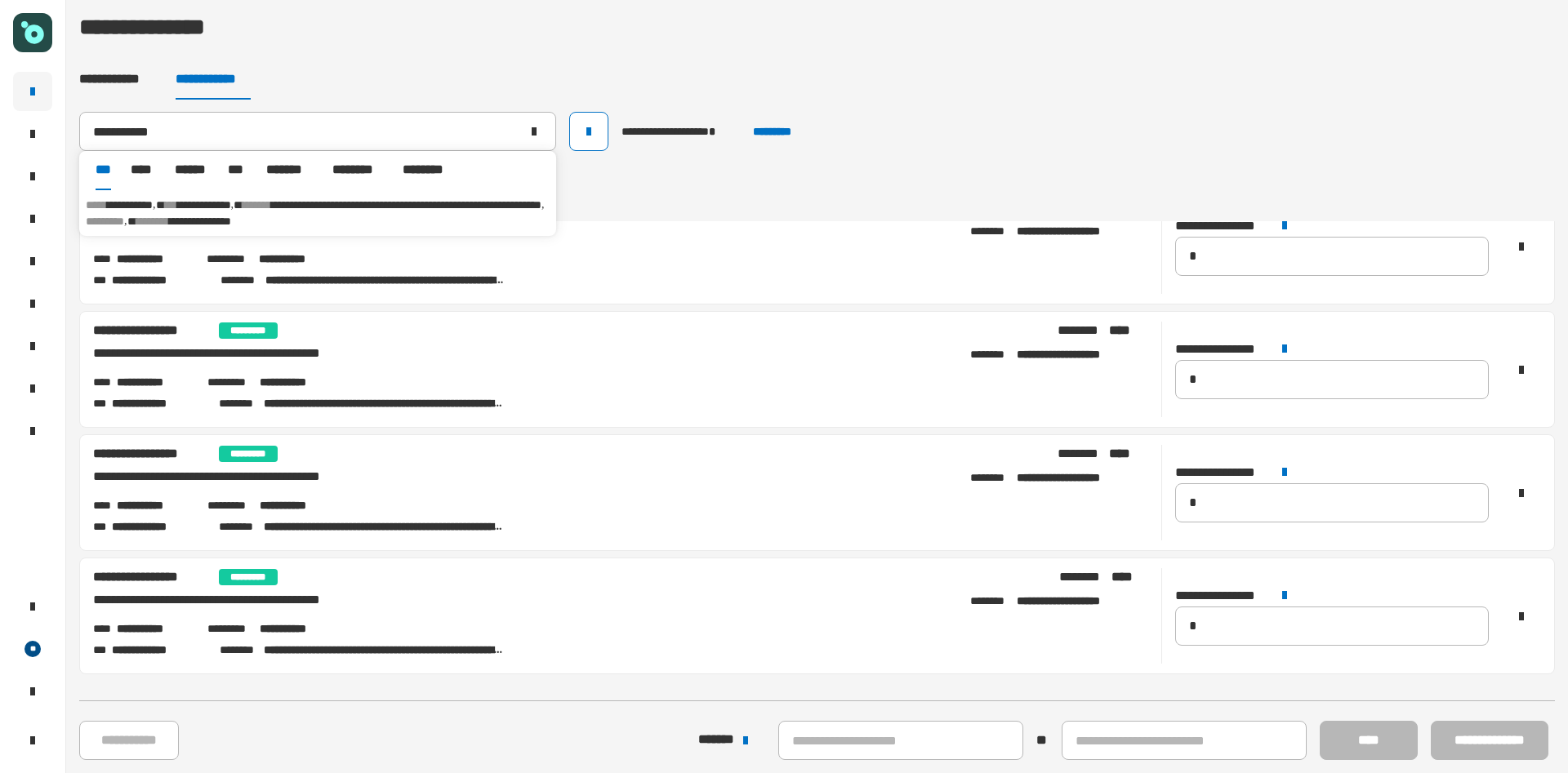 click on "**********" at bounding box center (406, 205) 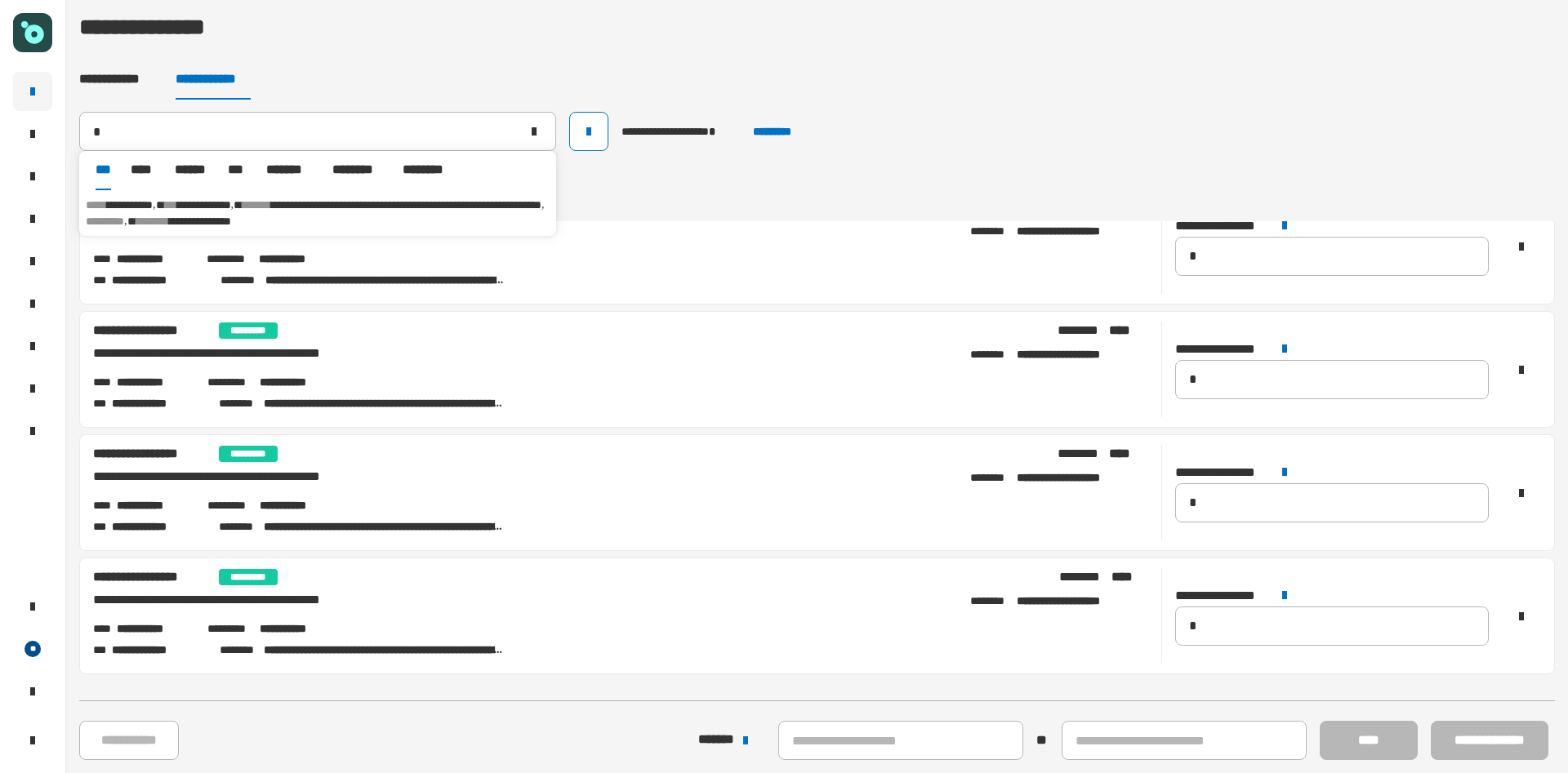 type on "**********" 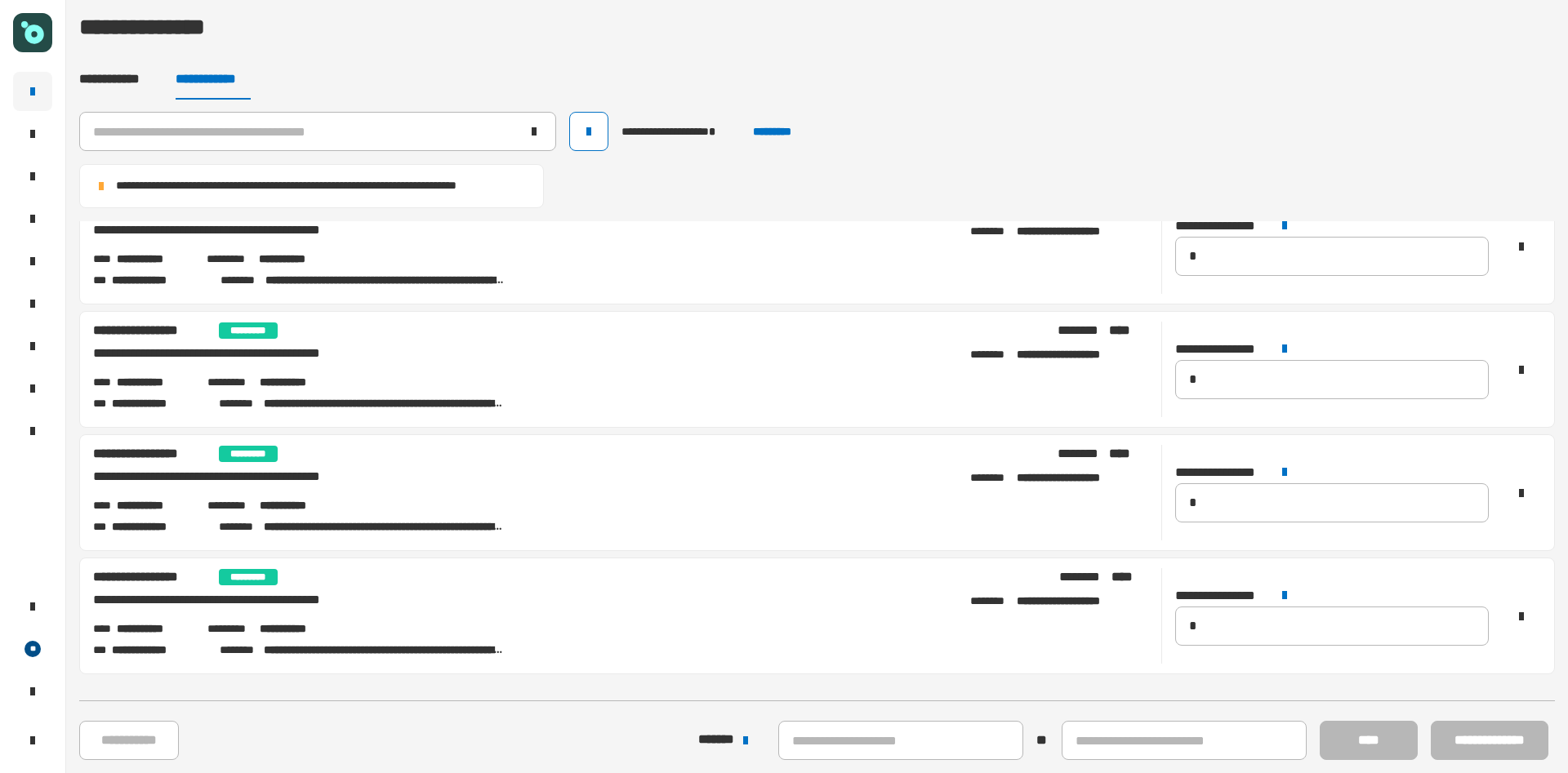 scroll, scrollTop: 157, scrollLeft: 0, axis: vertical 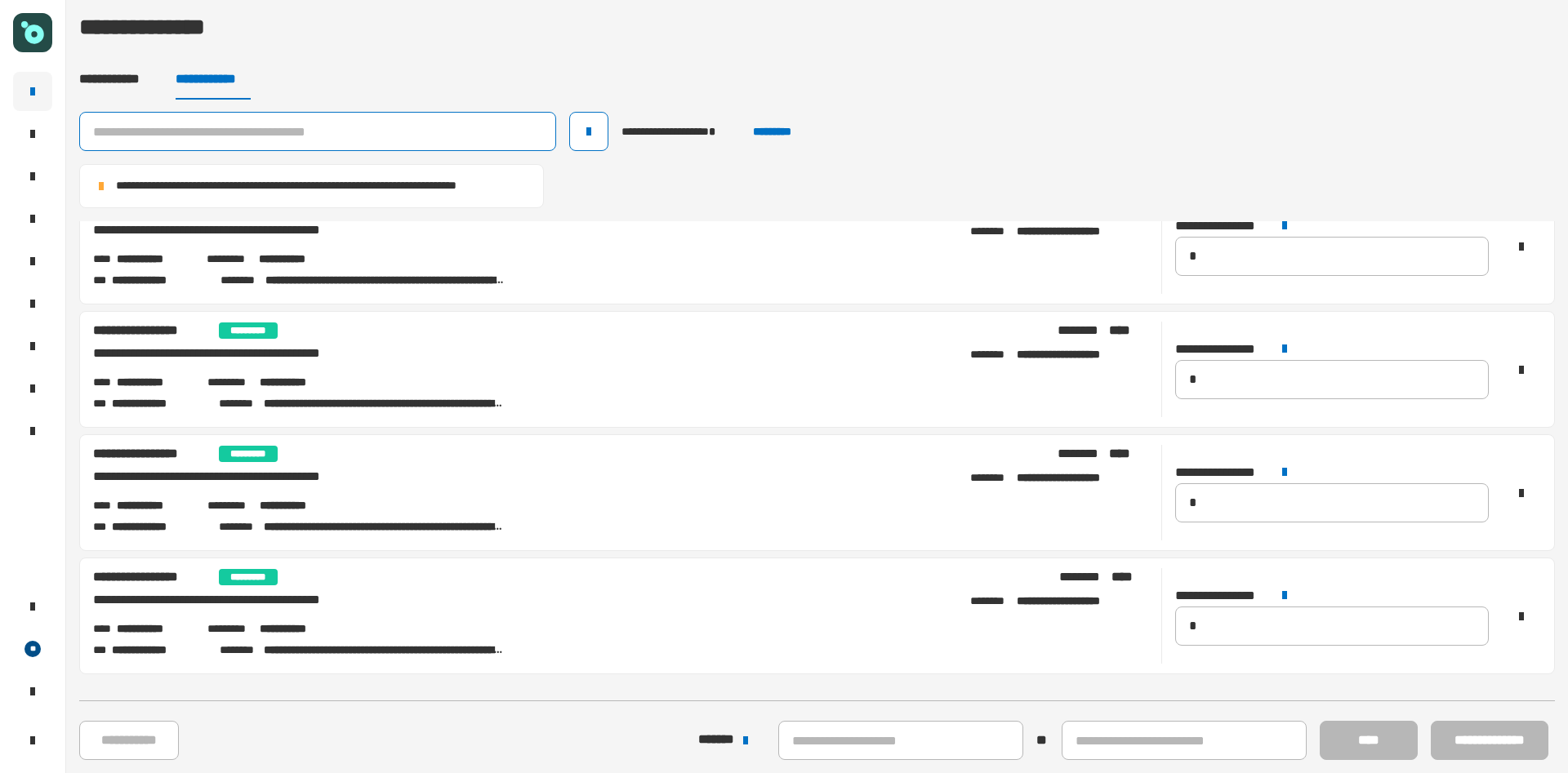 click 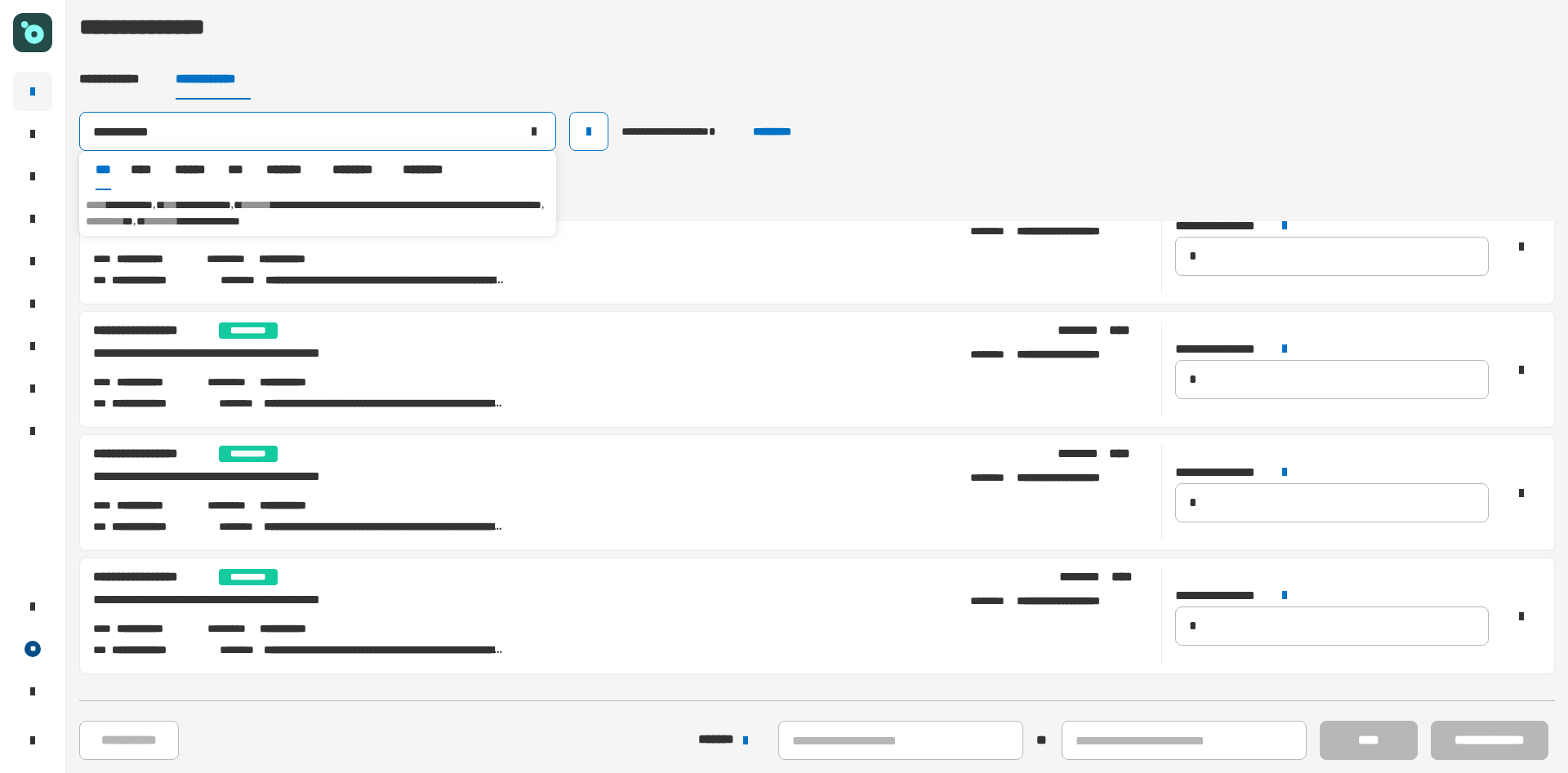 type on "**********" 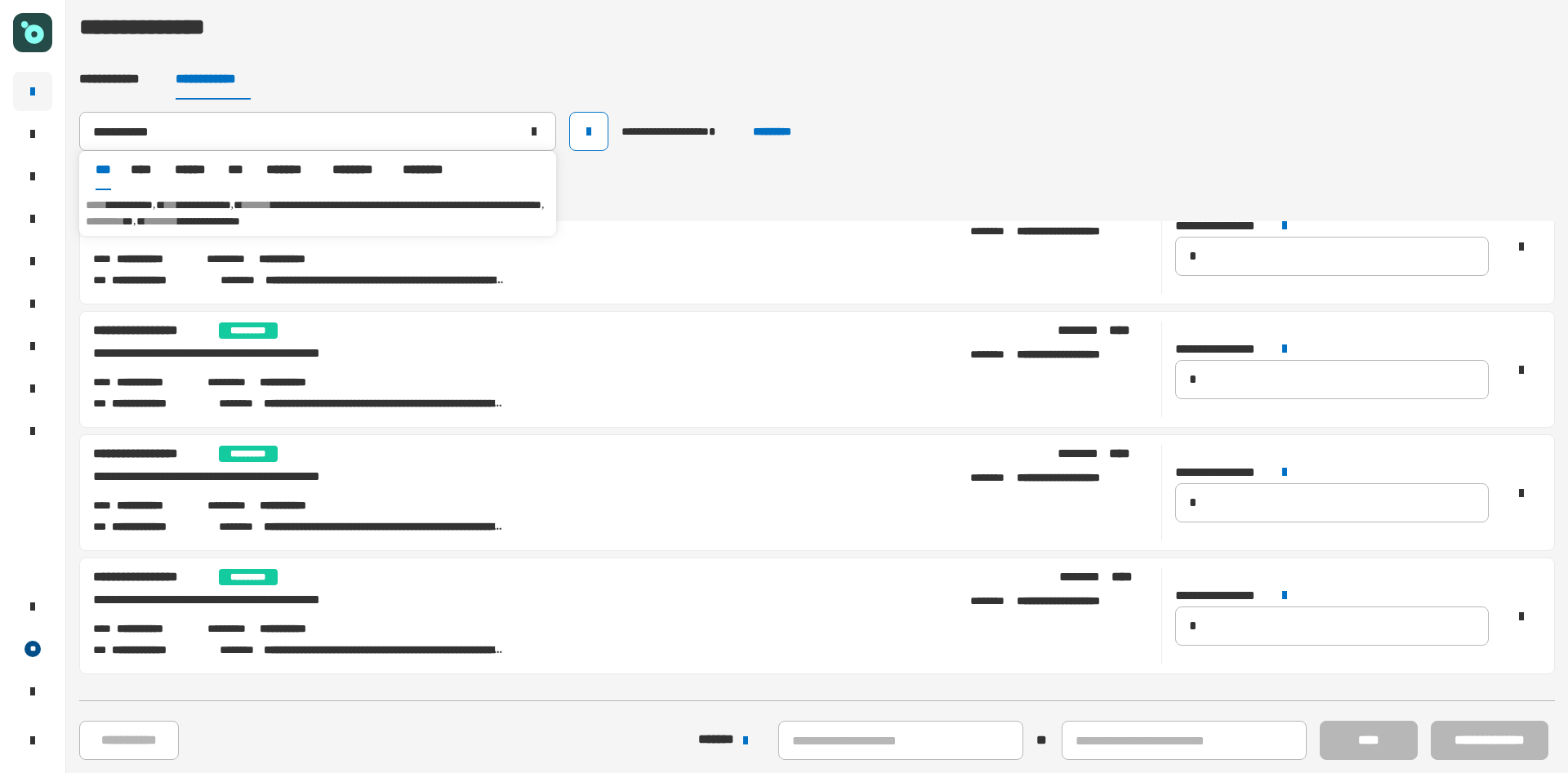 click on "**********" at bounding box center [204, 205] 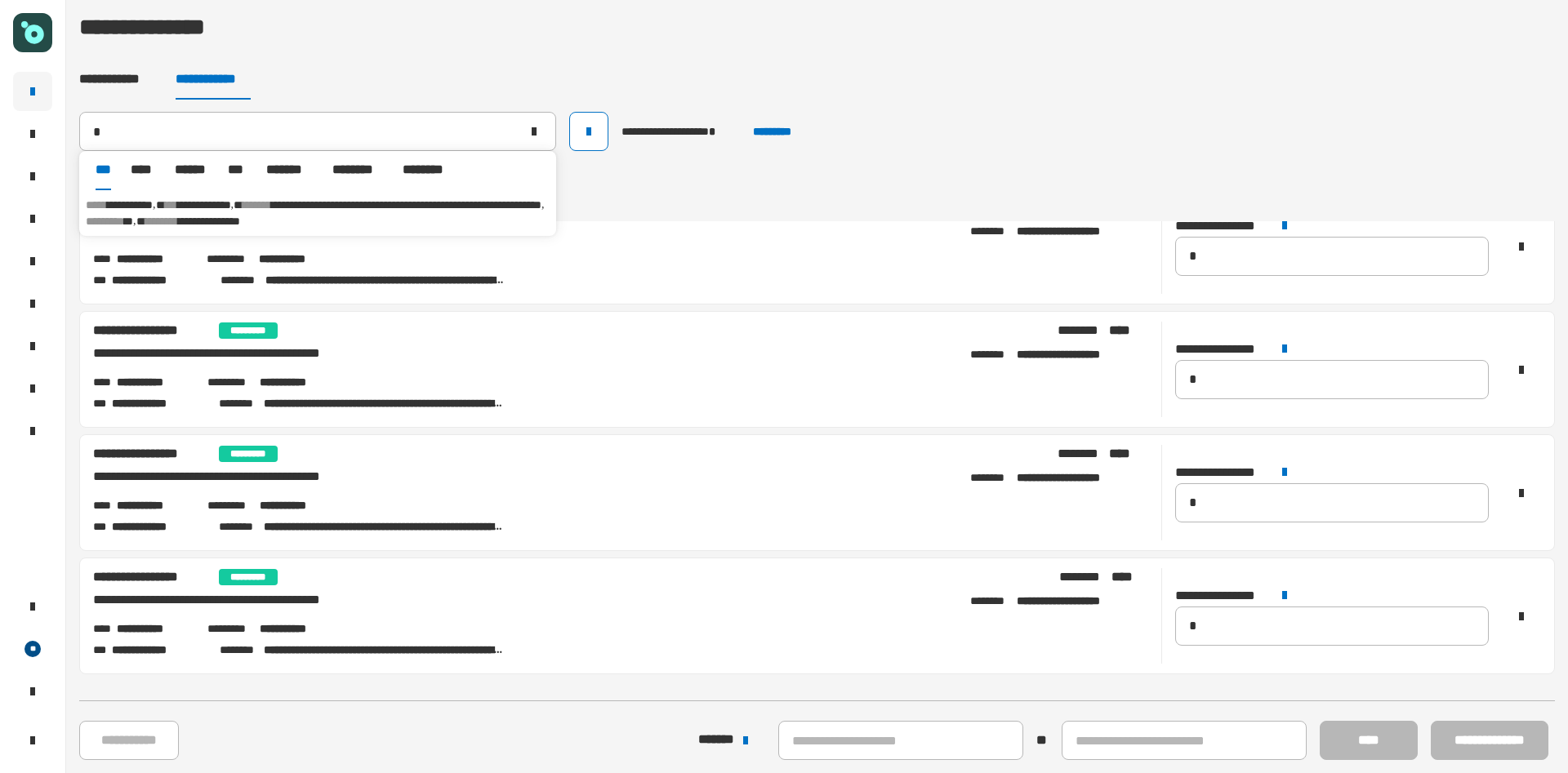 type on "**********" 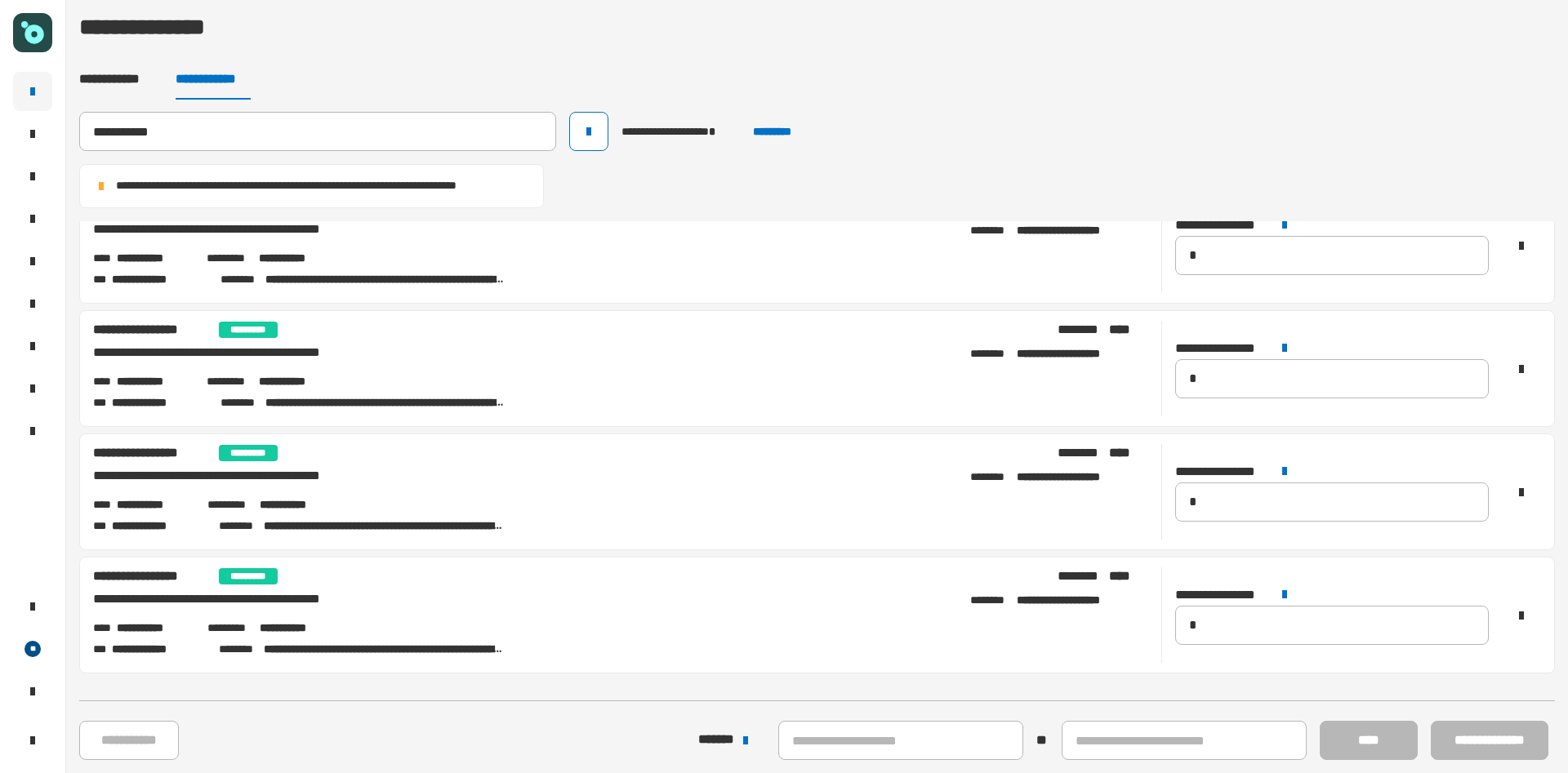 type 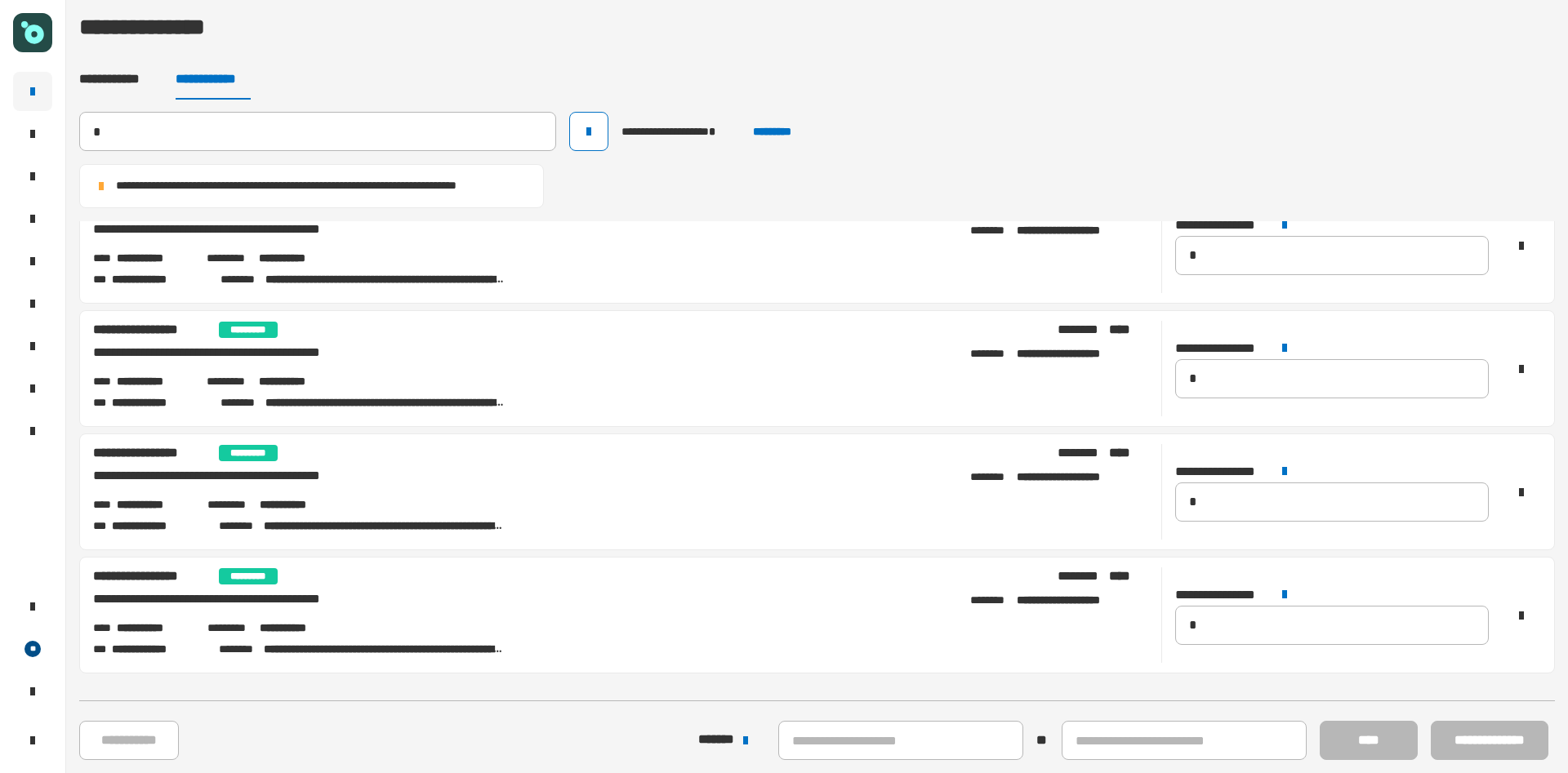 type 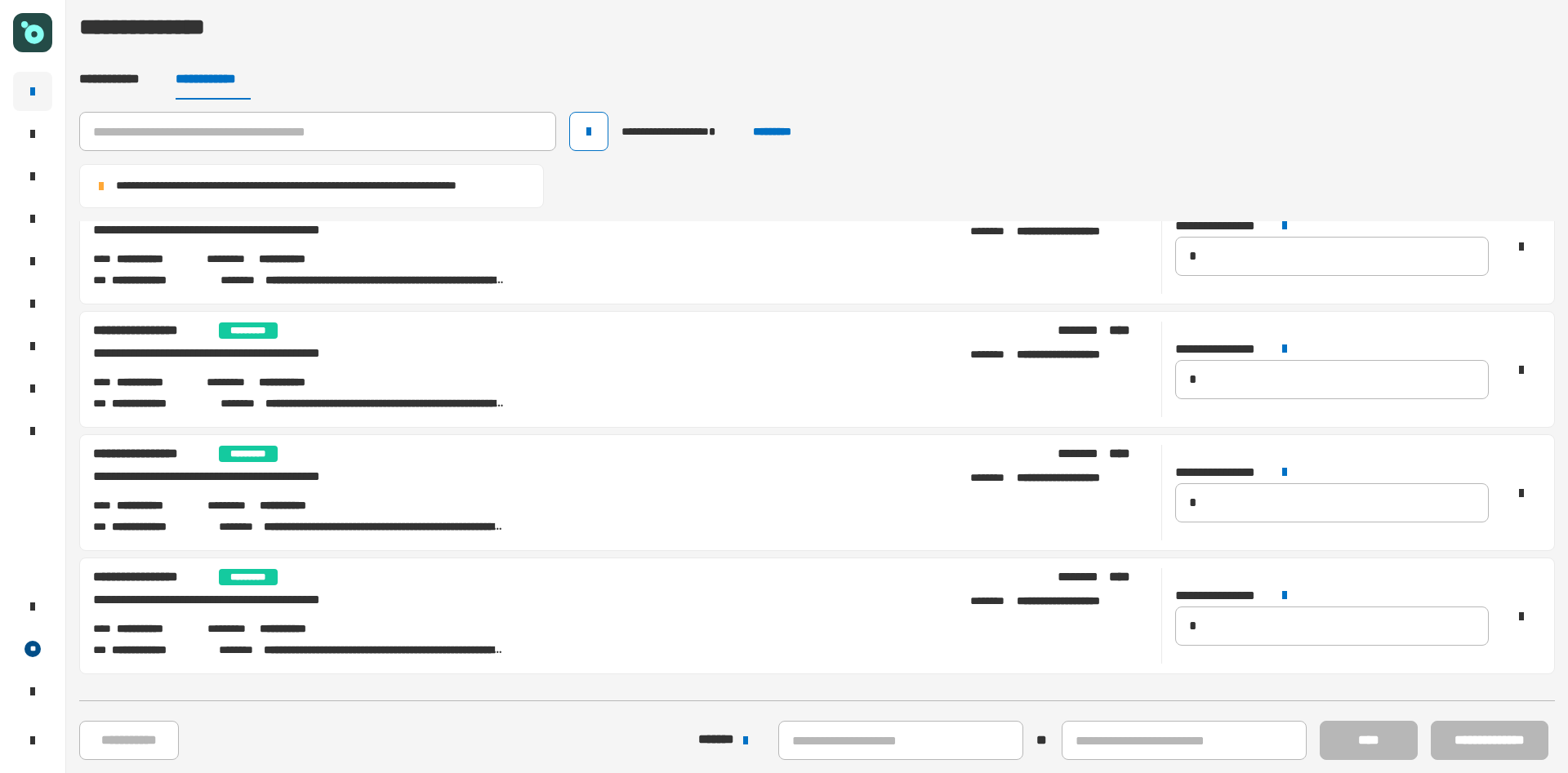 scroll, scrollTop: 280, scrollLeft: 0, axis: vertical 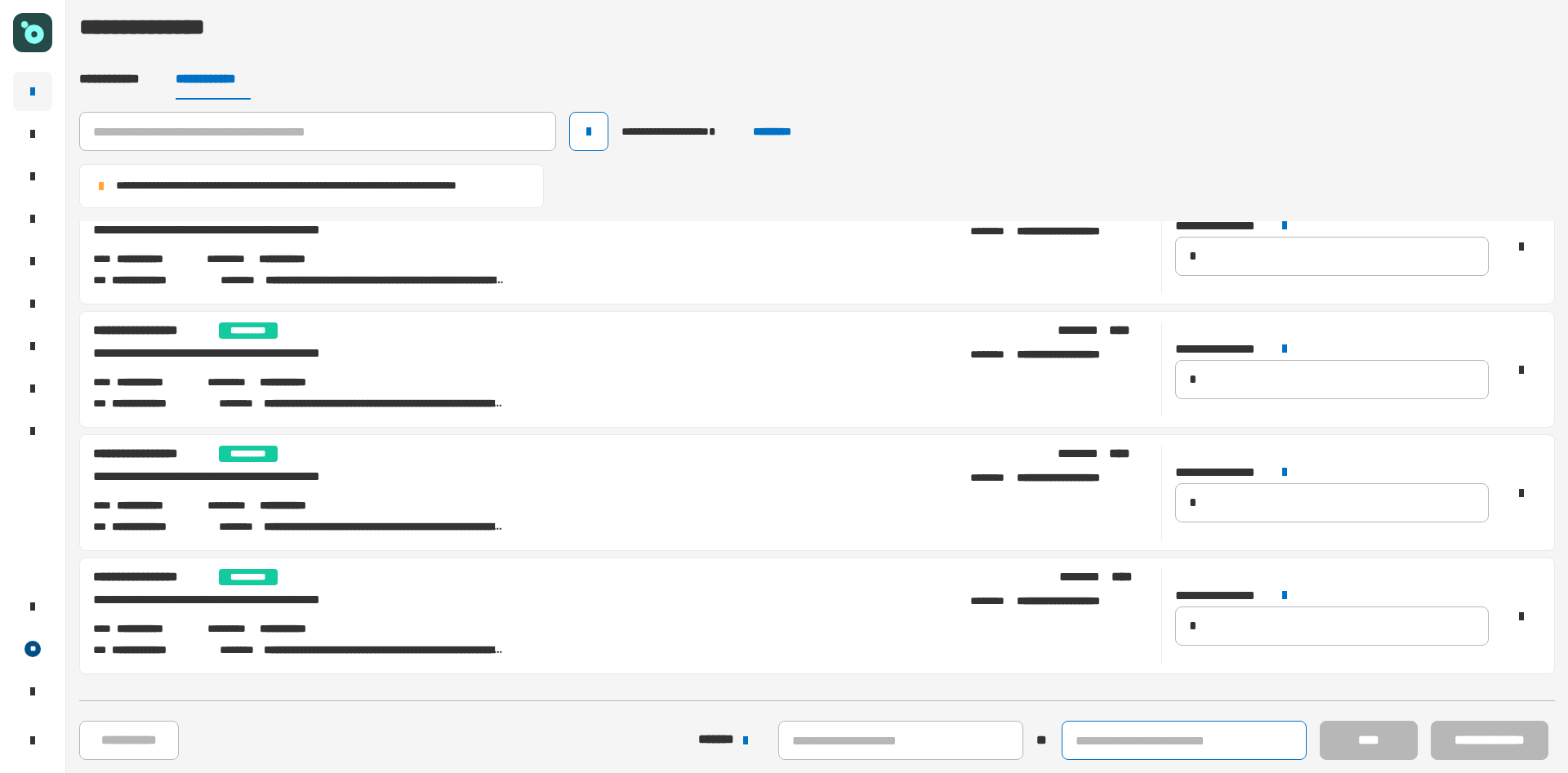click 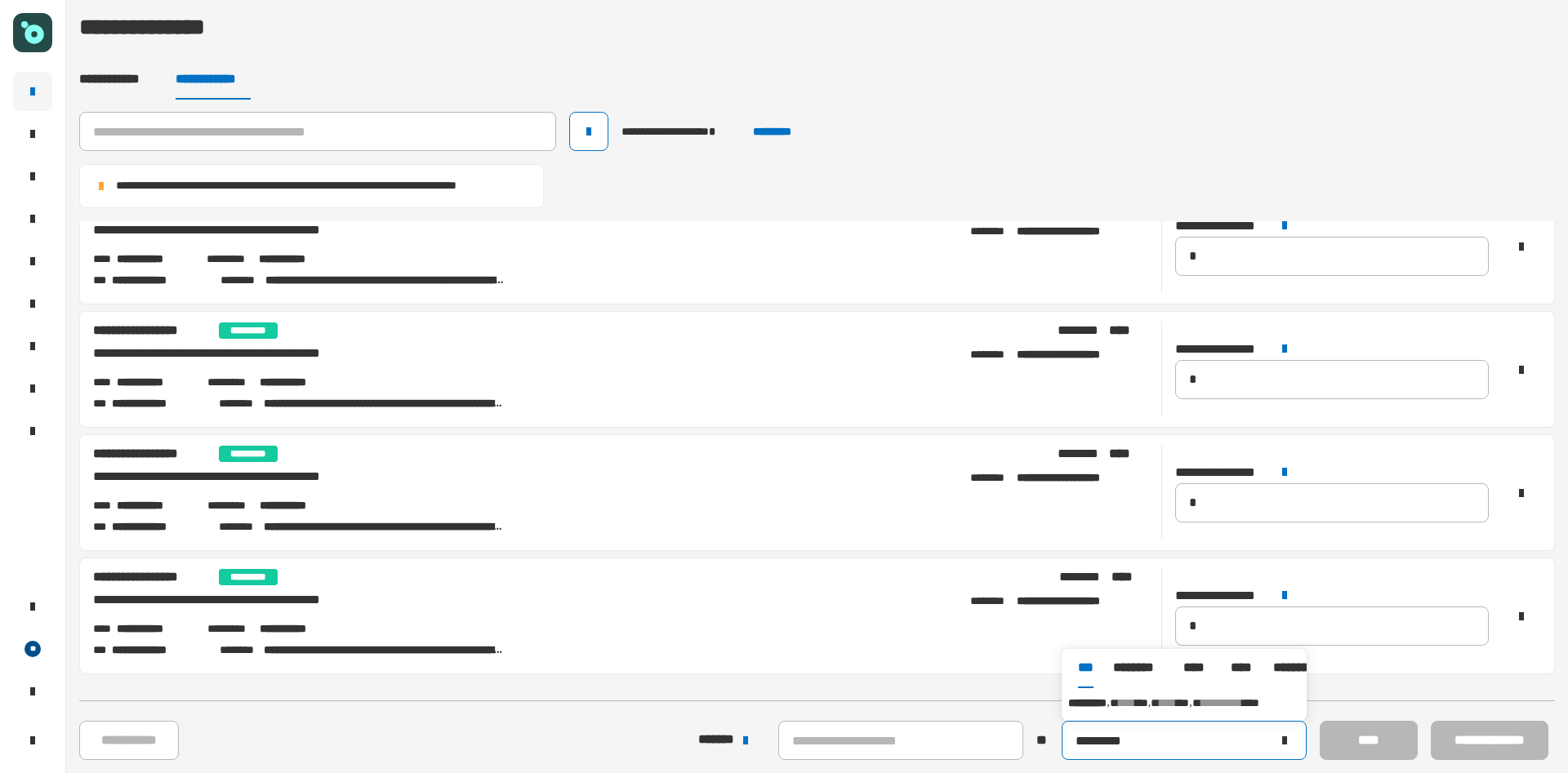 type on "*********" 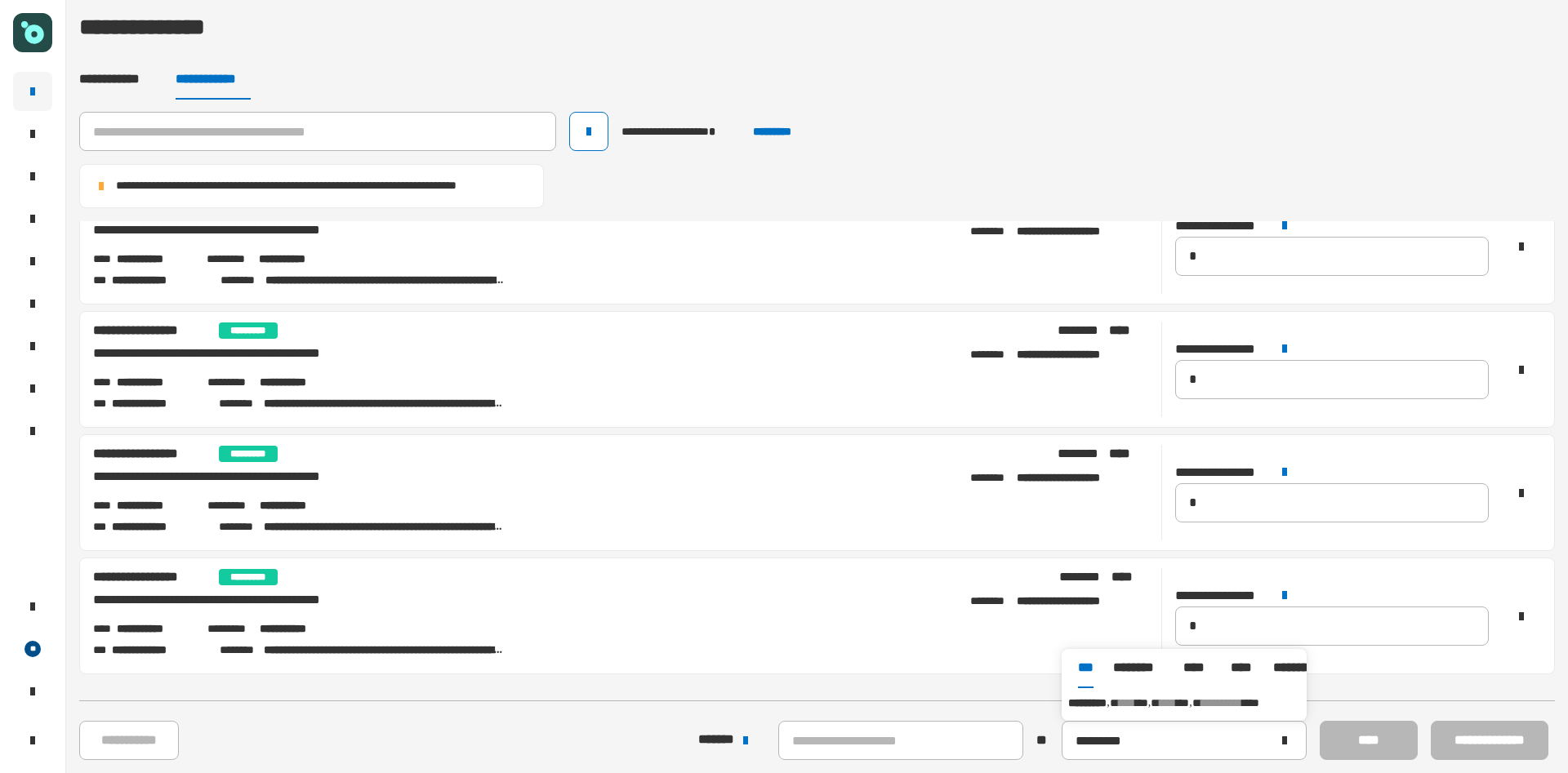 click on "**********" at bounding box center (1184, 703) 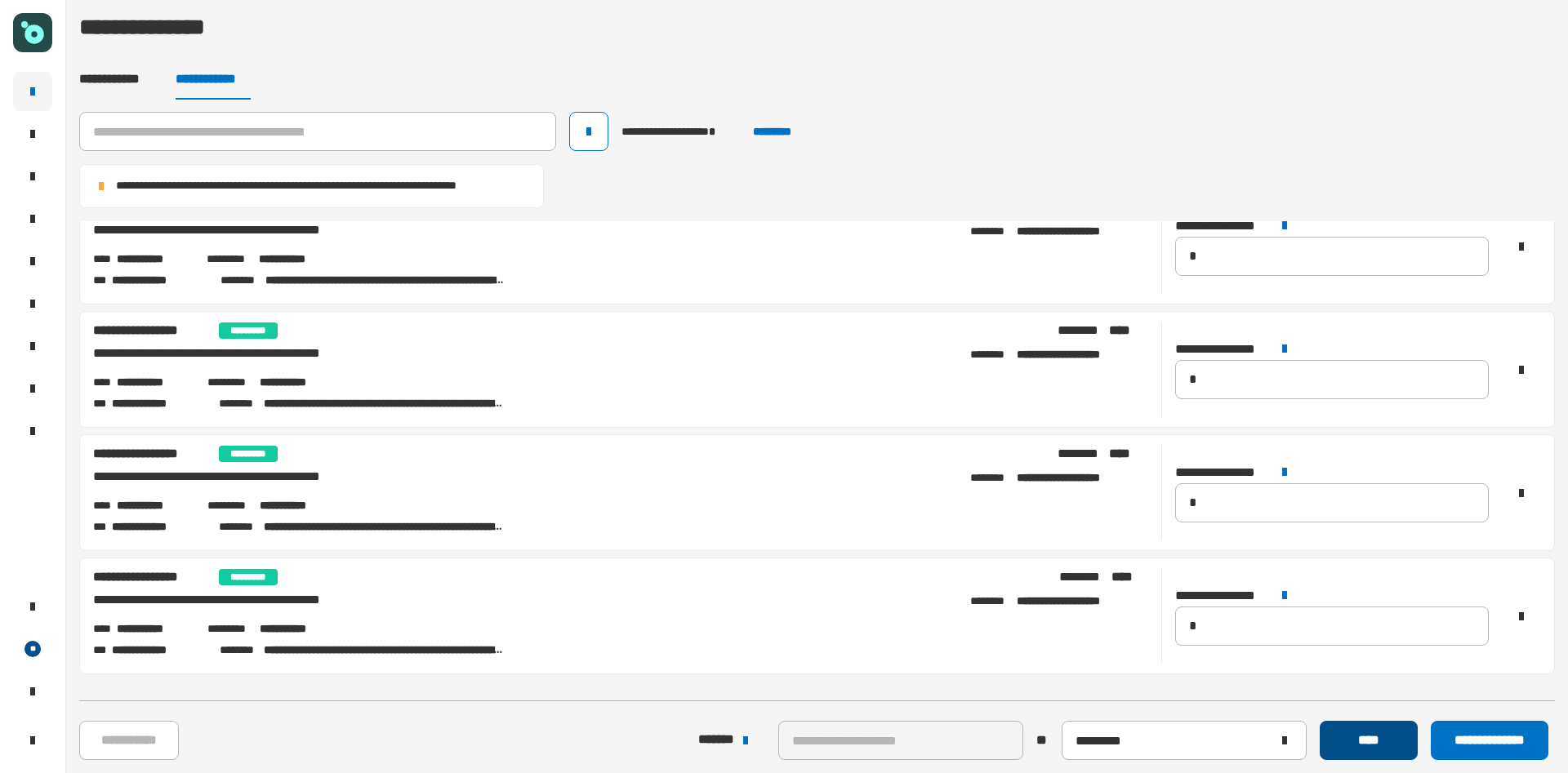 click on "****" 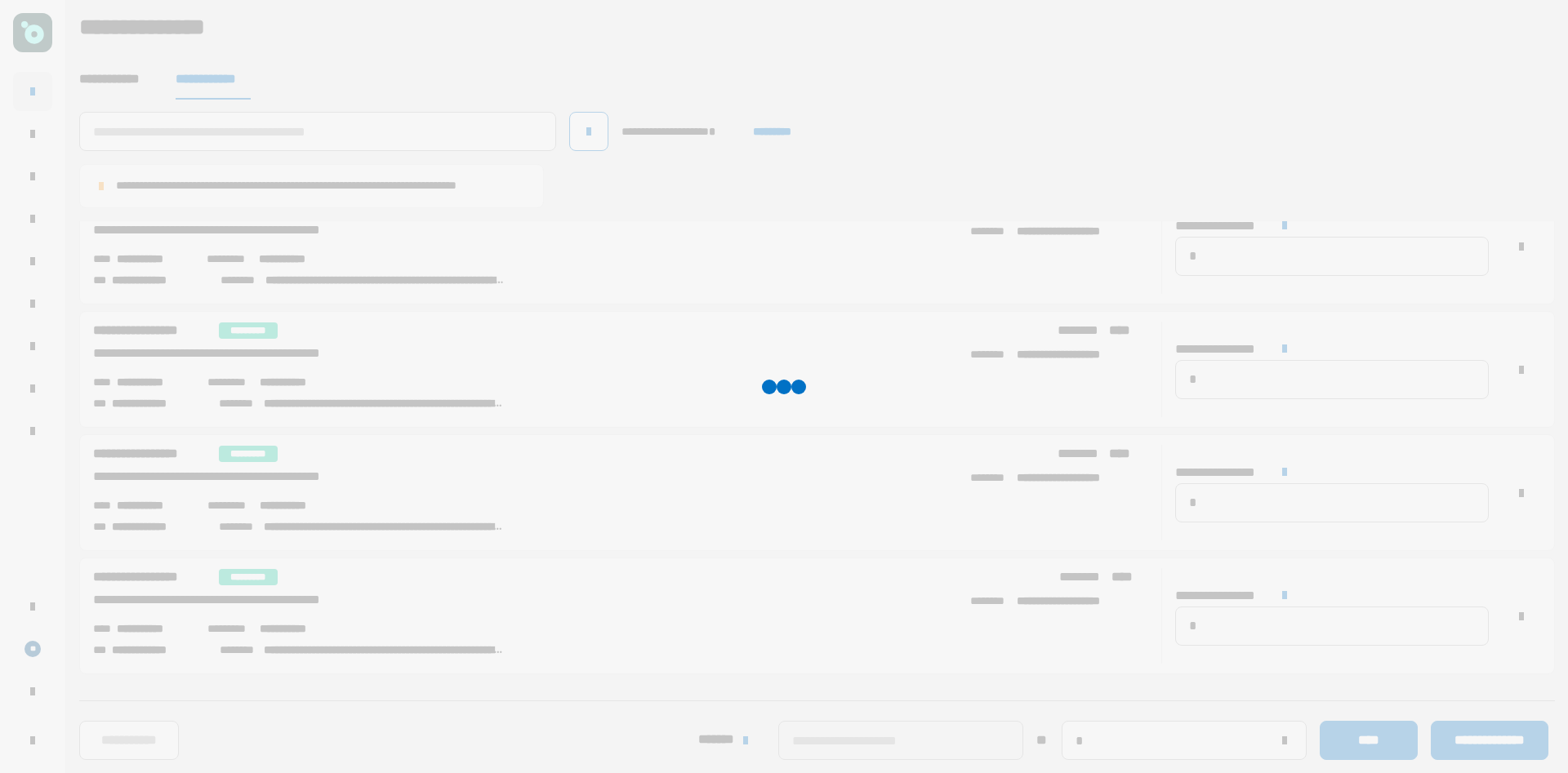 type 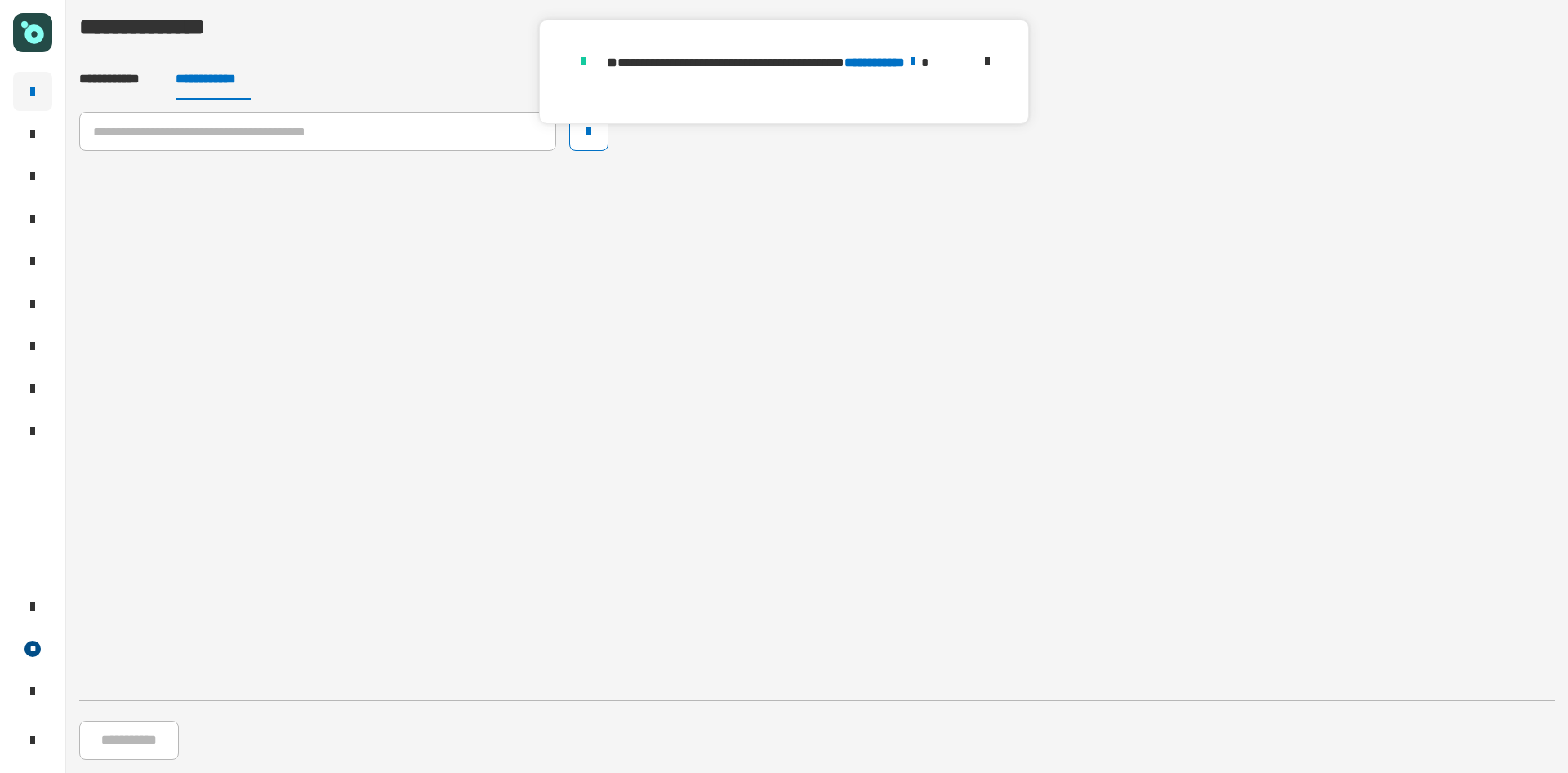 click 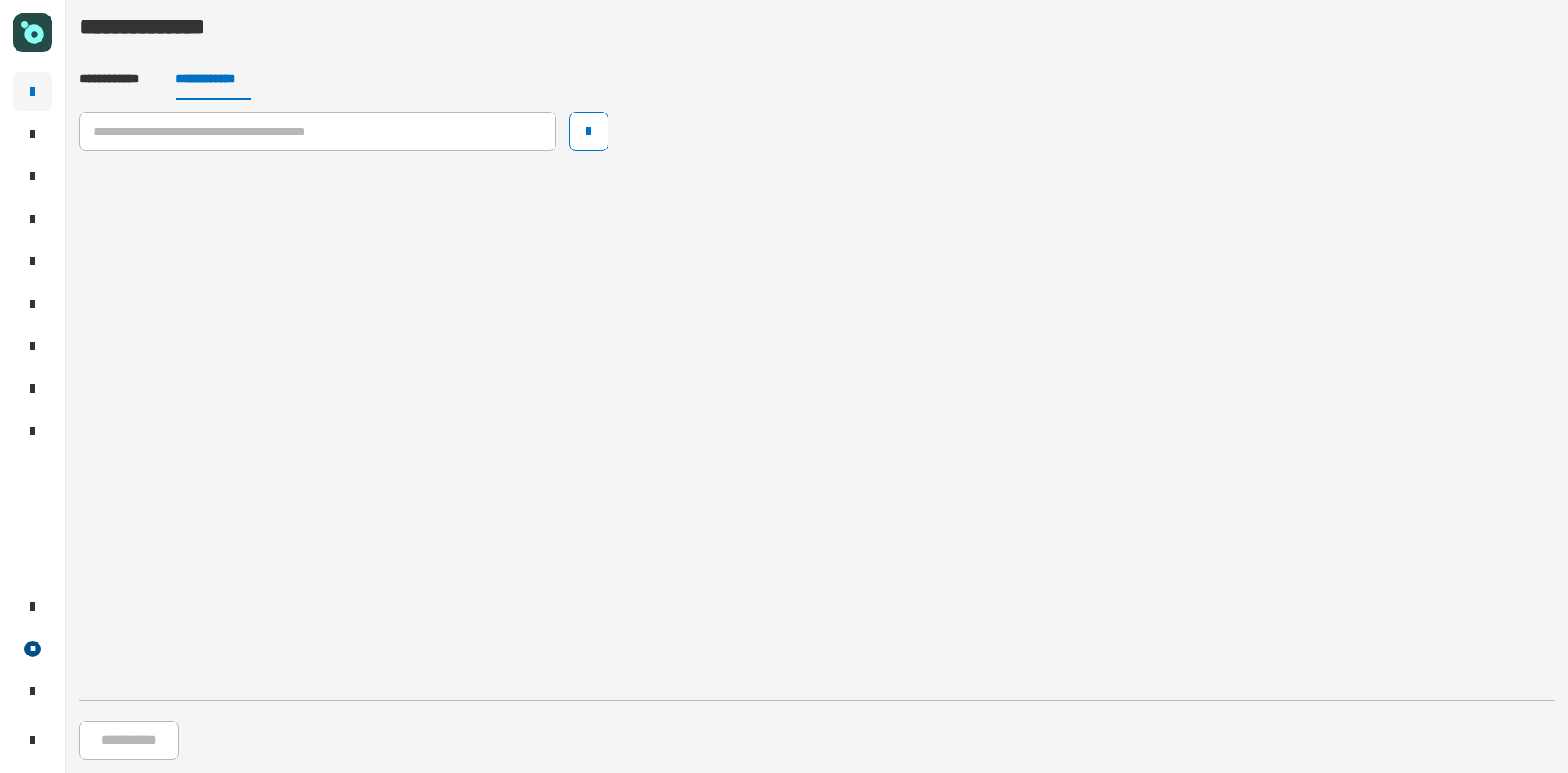 click 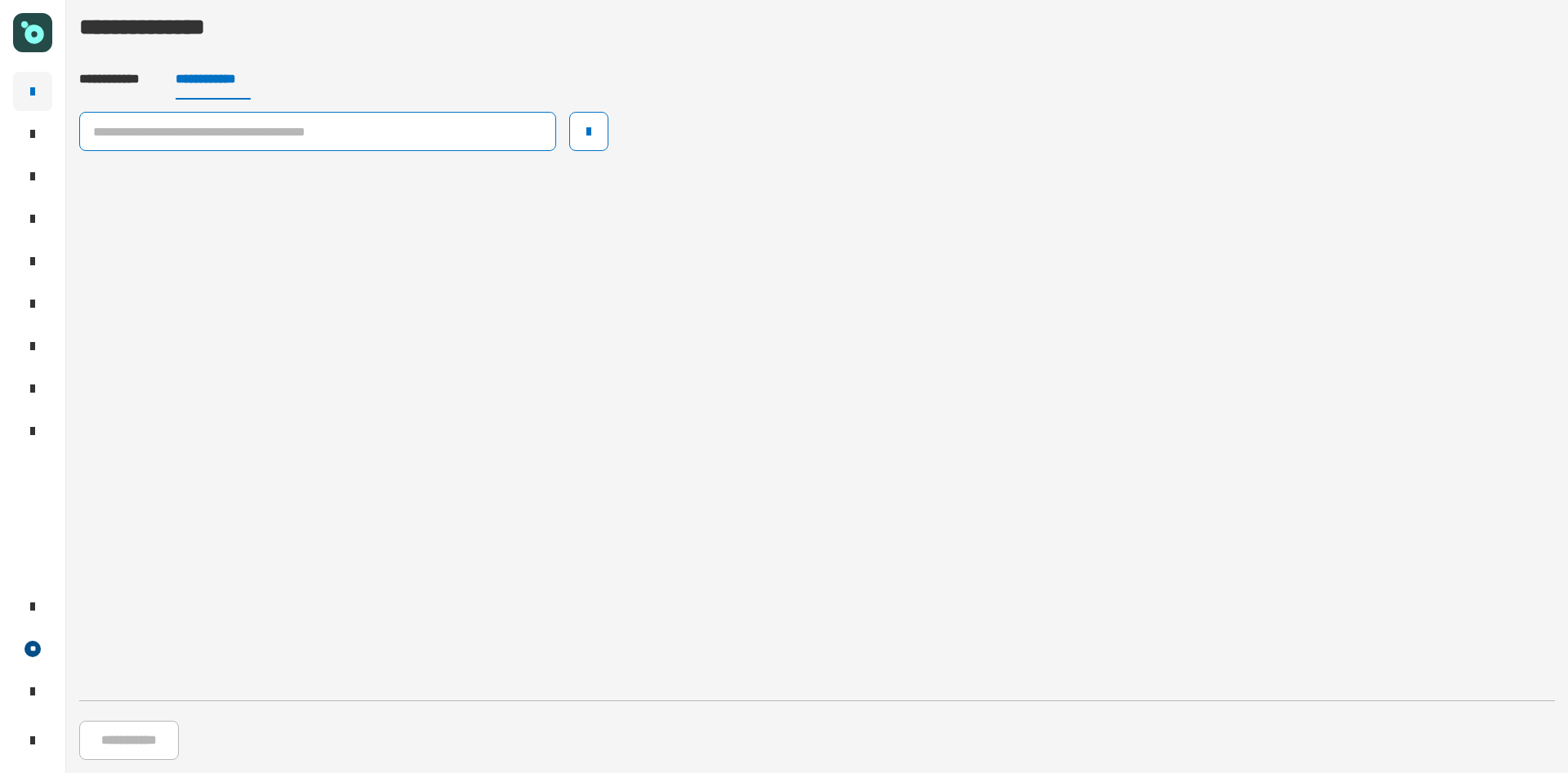 click 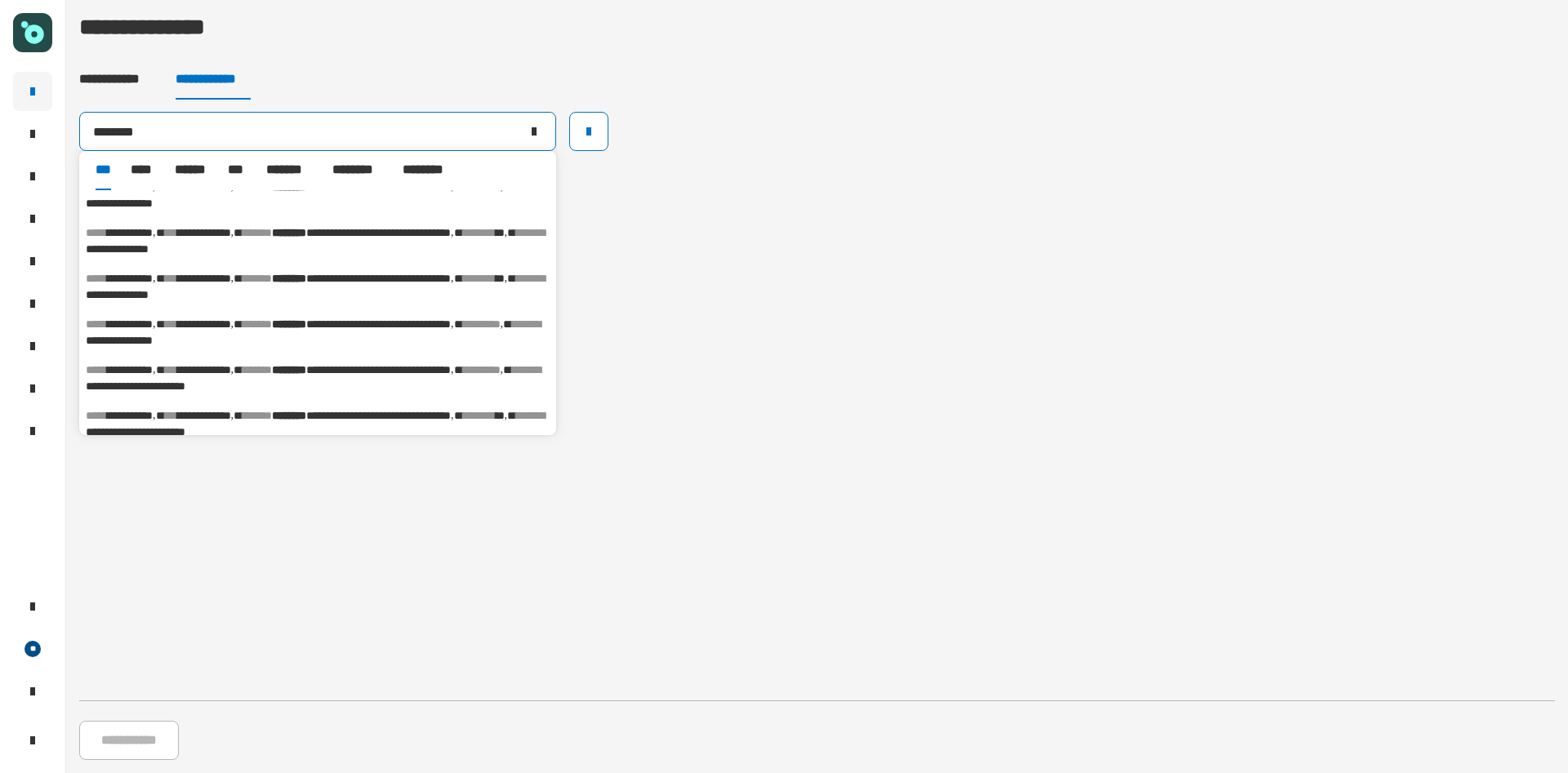 scroll, scrollTop: 624, scrollLeft: 0, axis: vertical 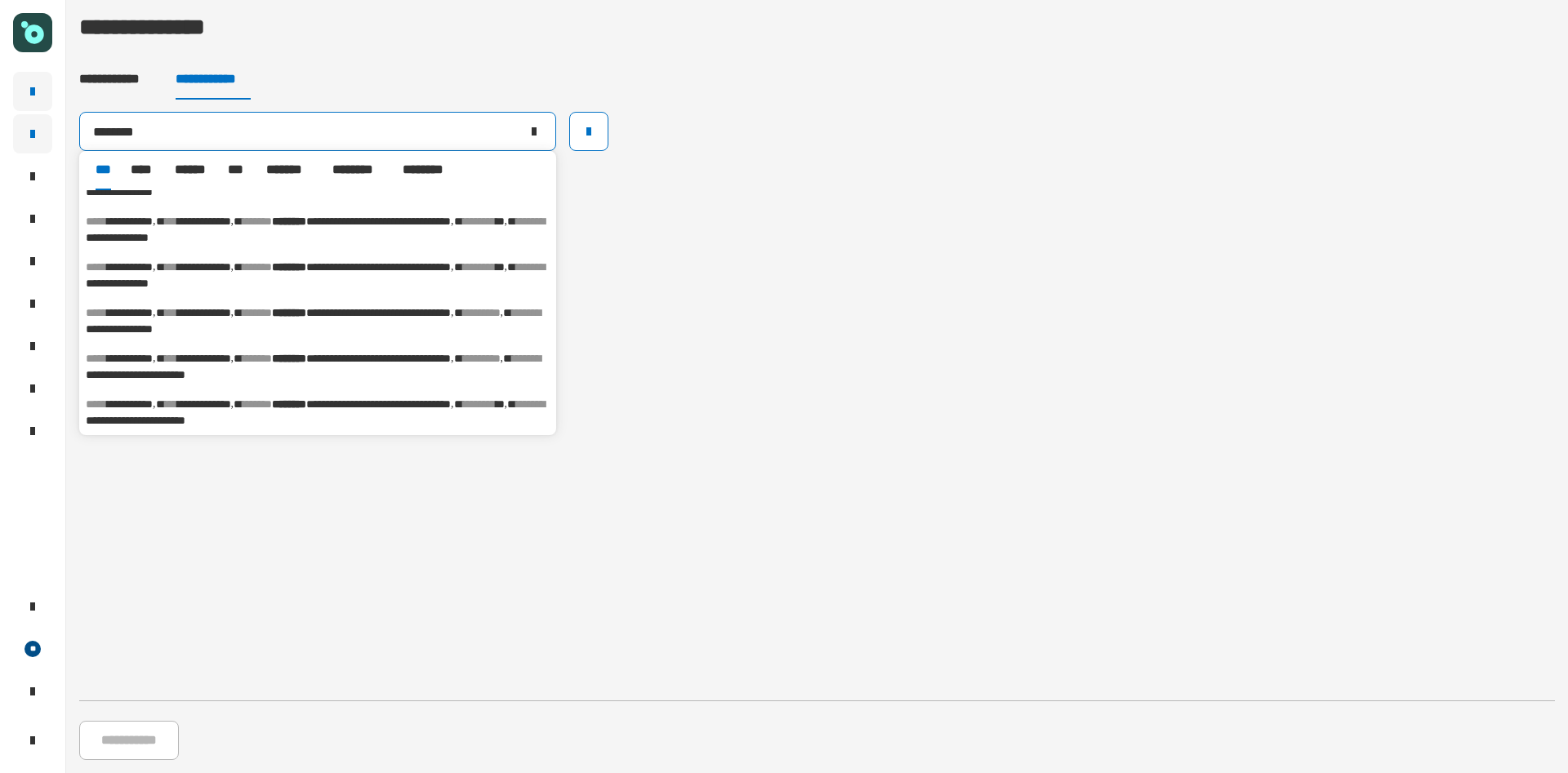 drag, startPoint x: 174, startPoint y: 124, endPoint x: 21, endPoint y: 131, distance: 153.16005 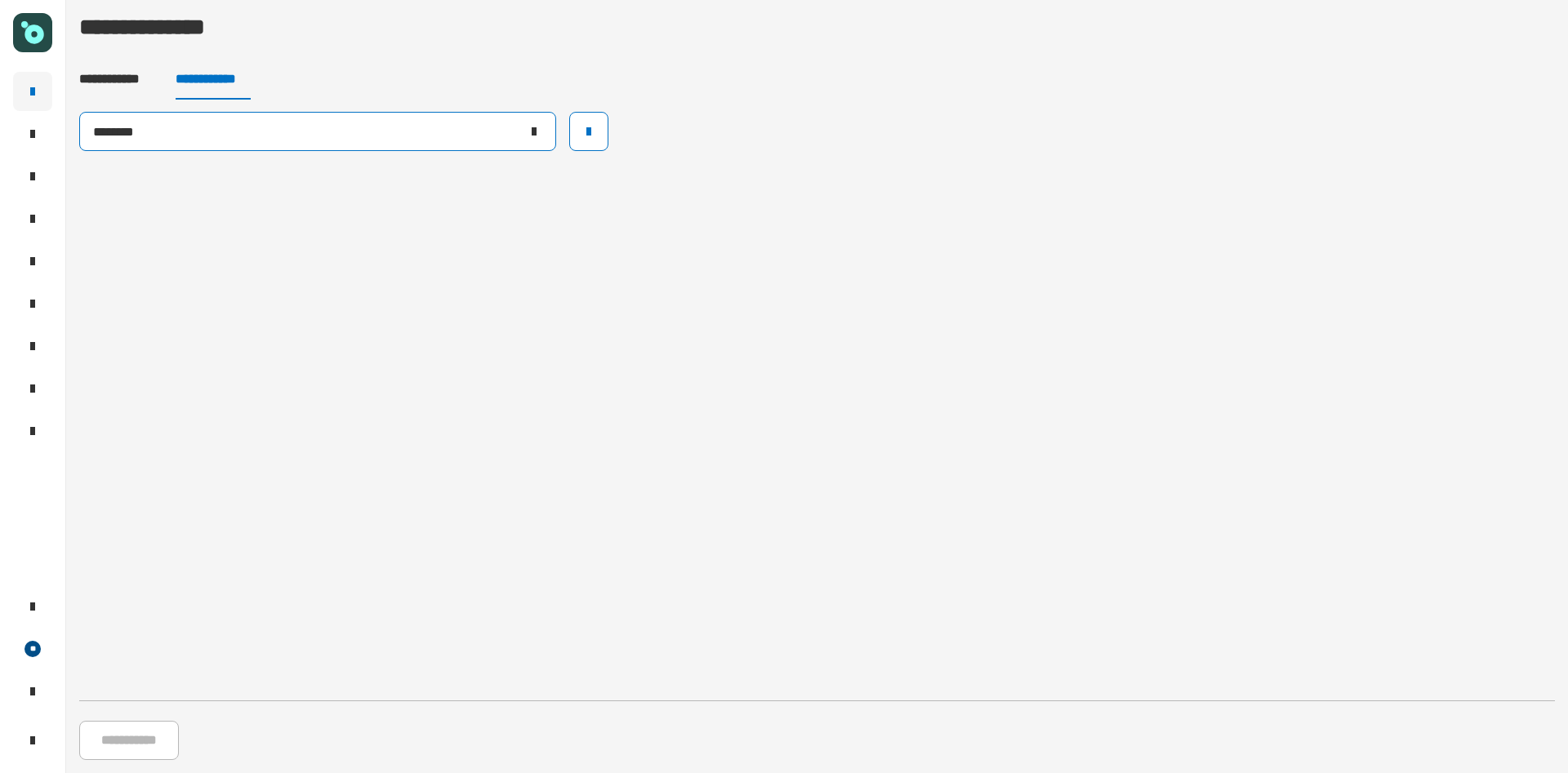click on "********" 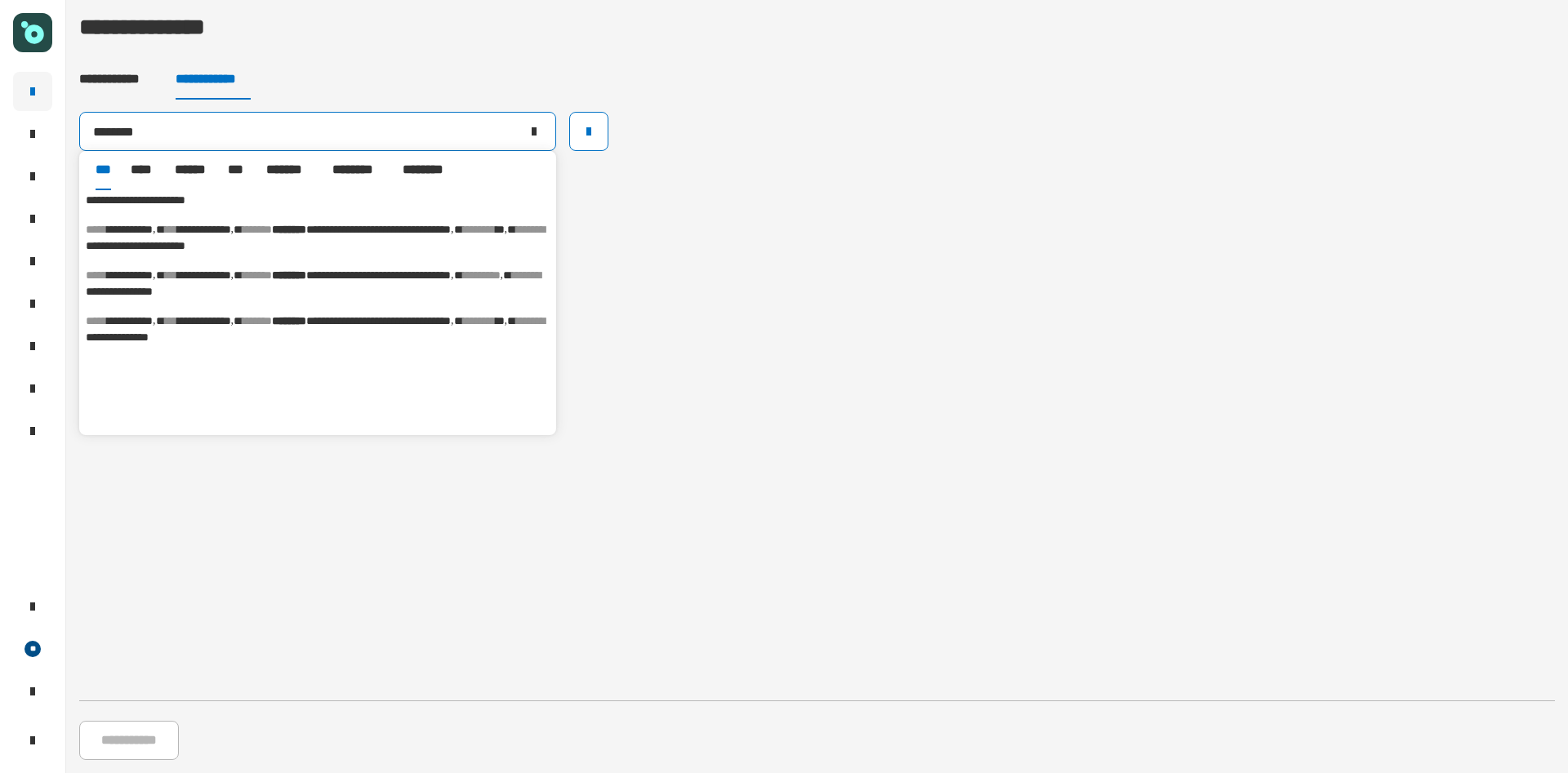 scroll, scrollTop: 624, scrollLeft: 0, axis: vertical 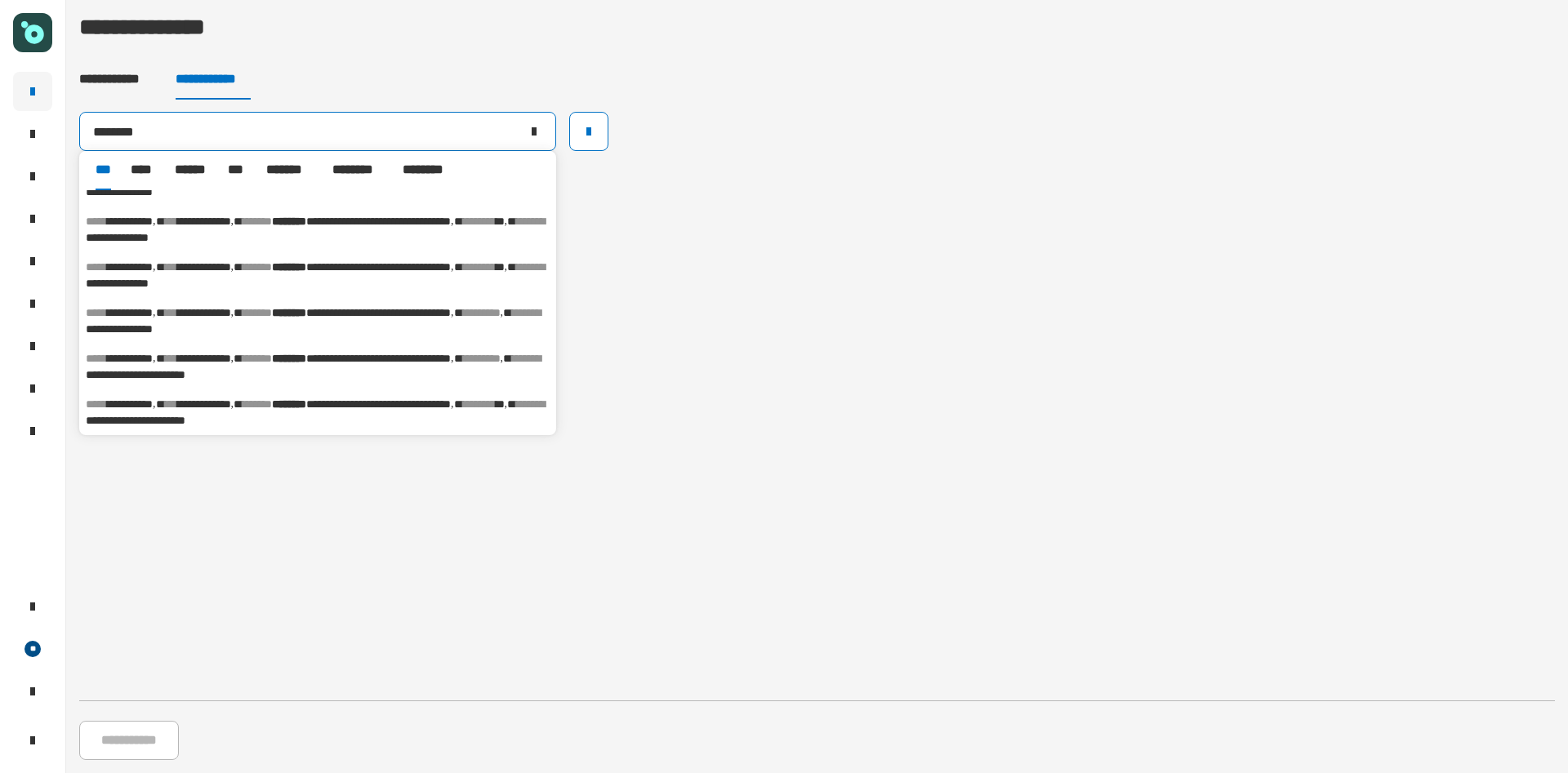 type on "********" 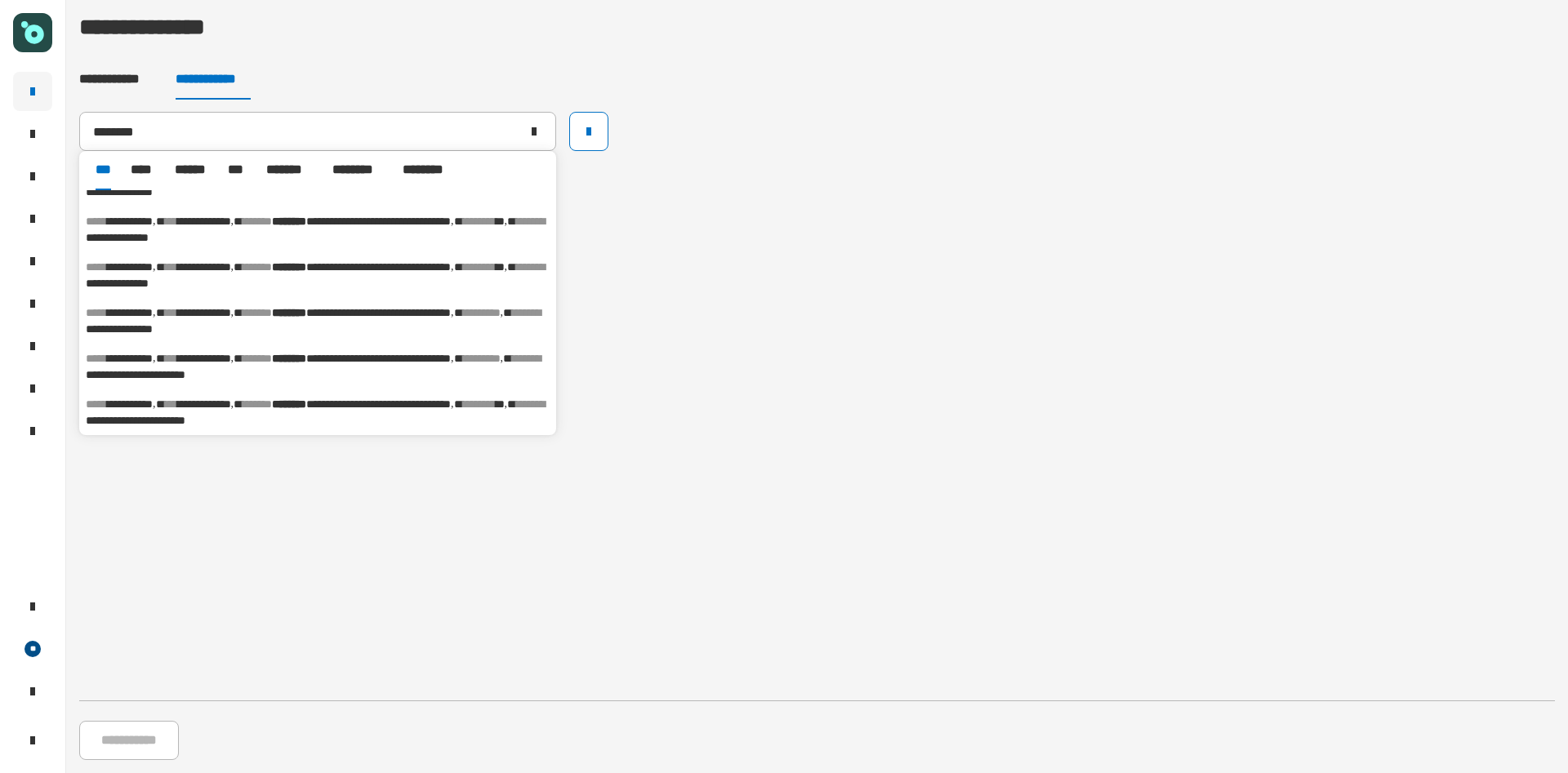 click on "**********" at bounding box center (136, 420) 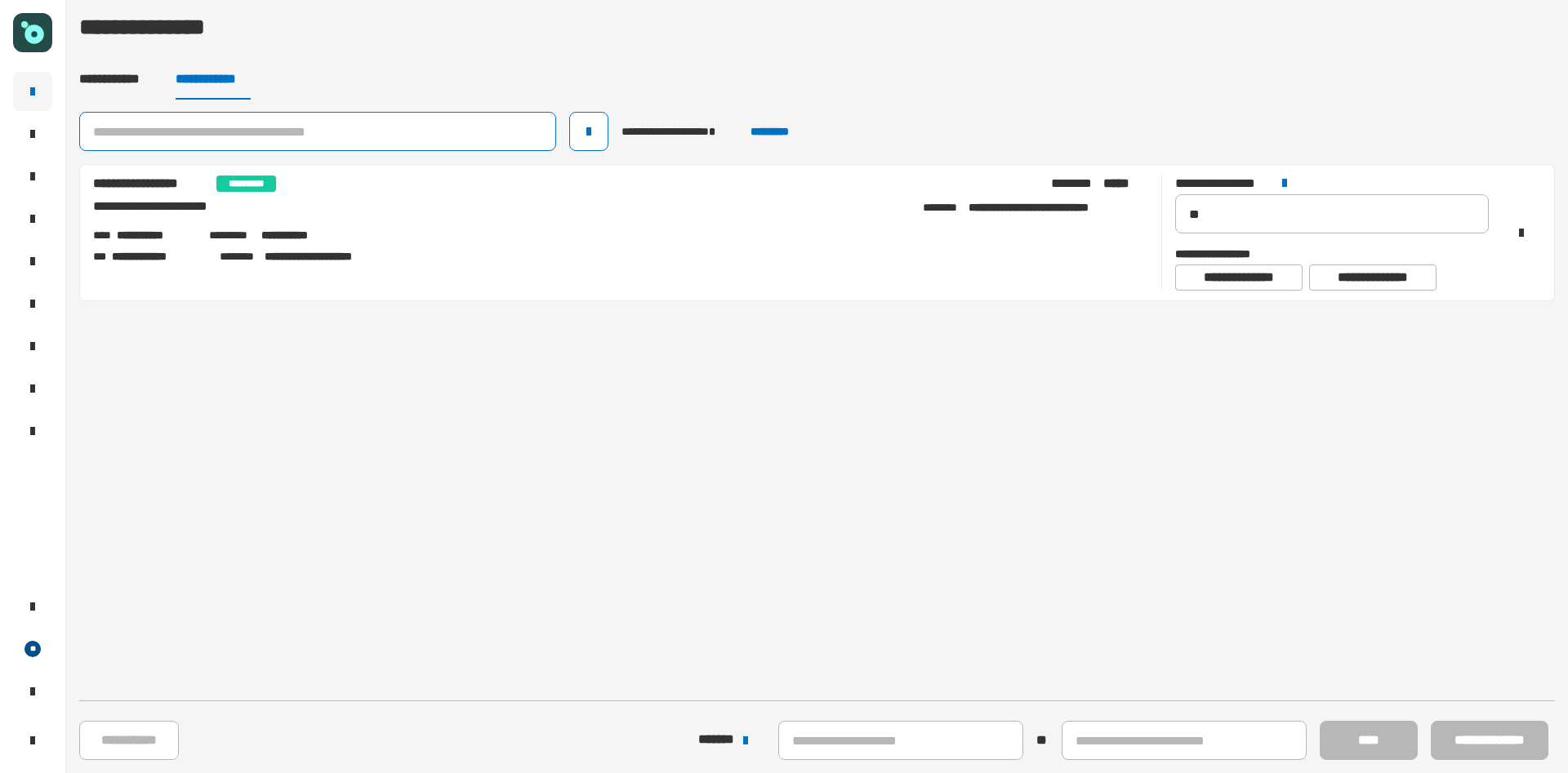 click 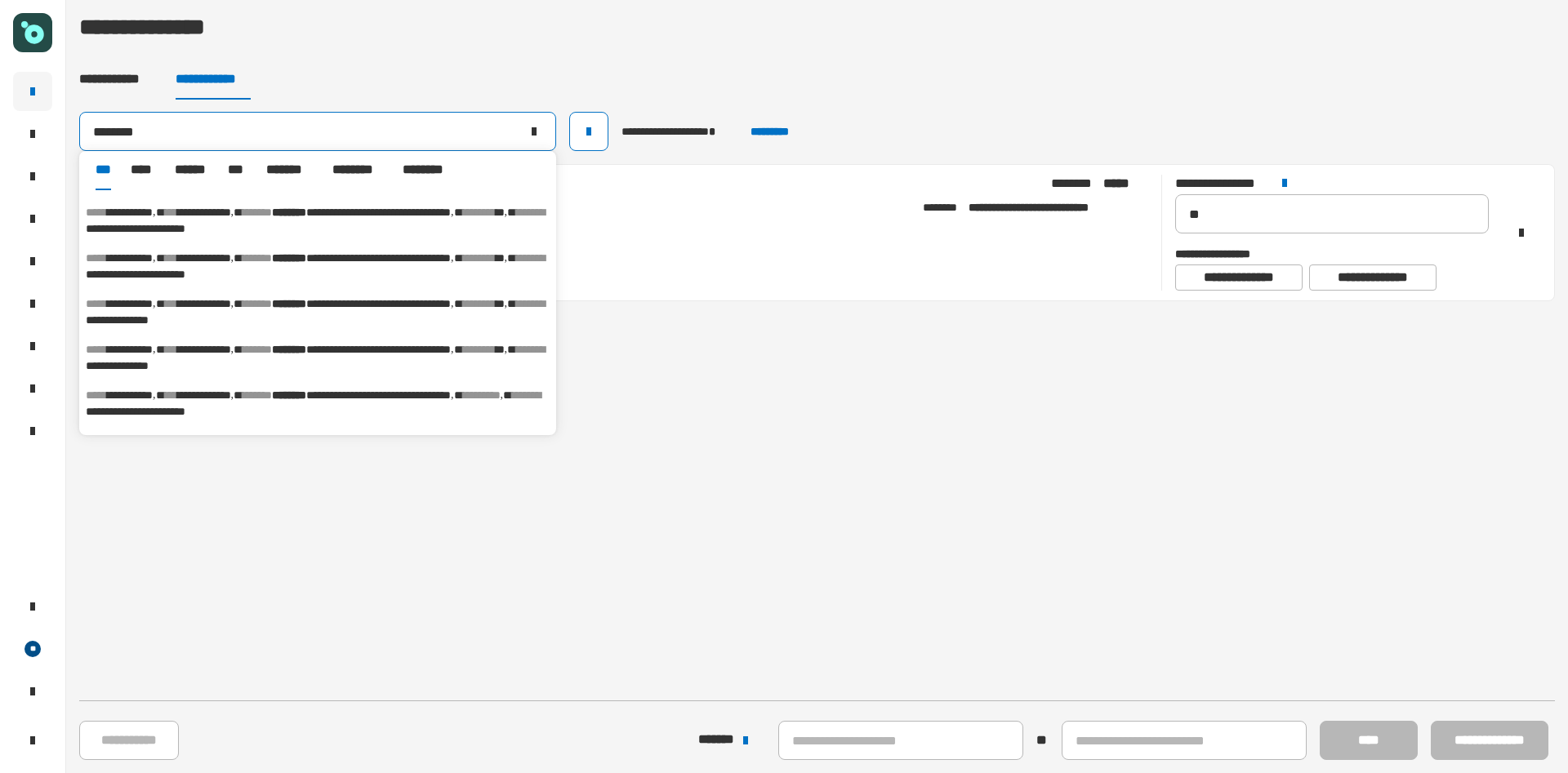 scroll, scrollTop: 121, scrollLeft: 0, axis: vertical 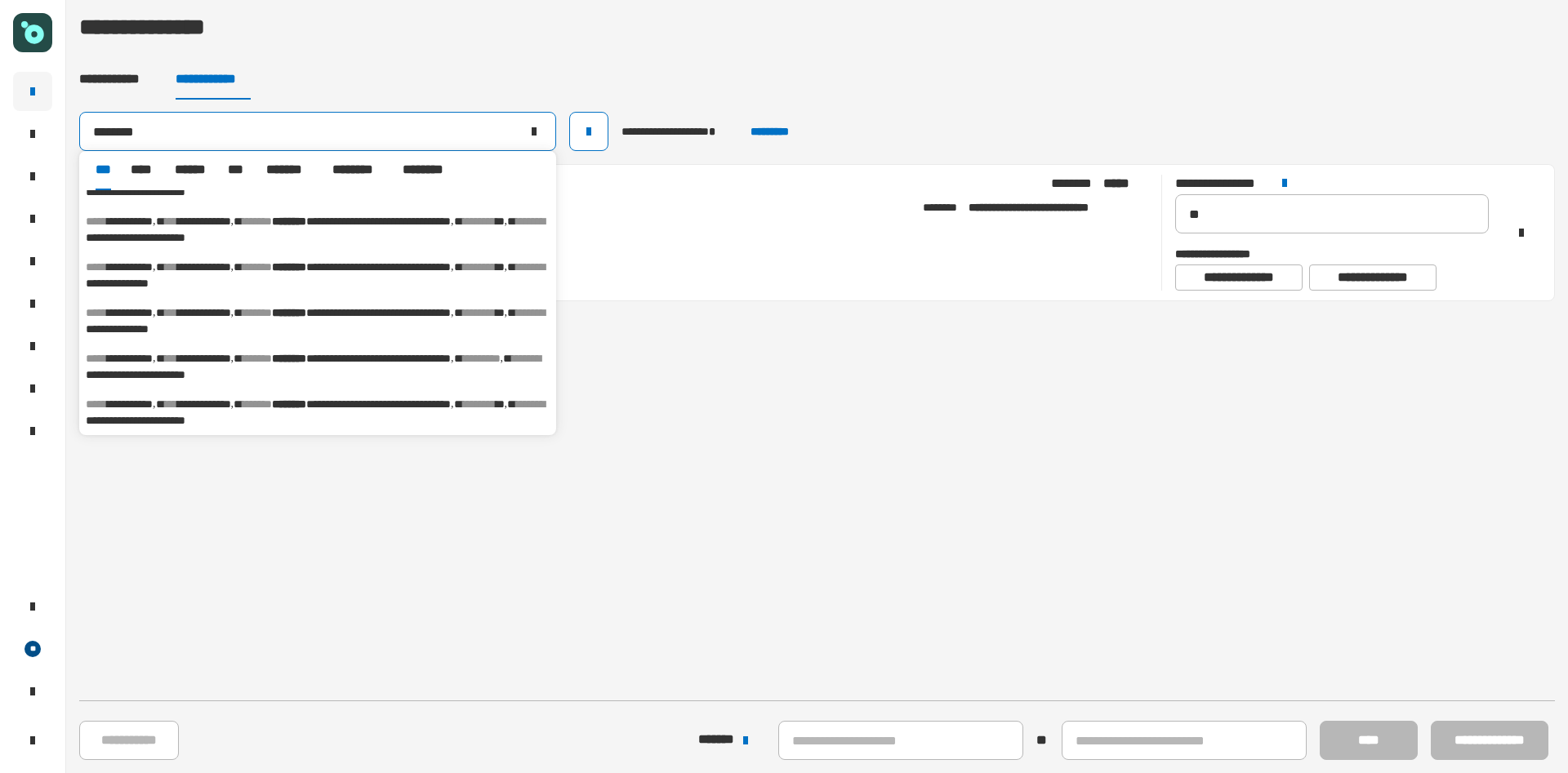 type on "********" 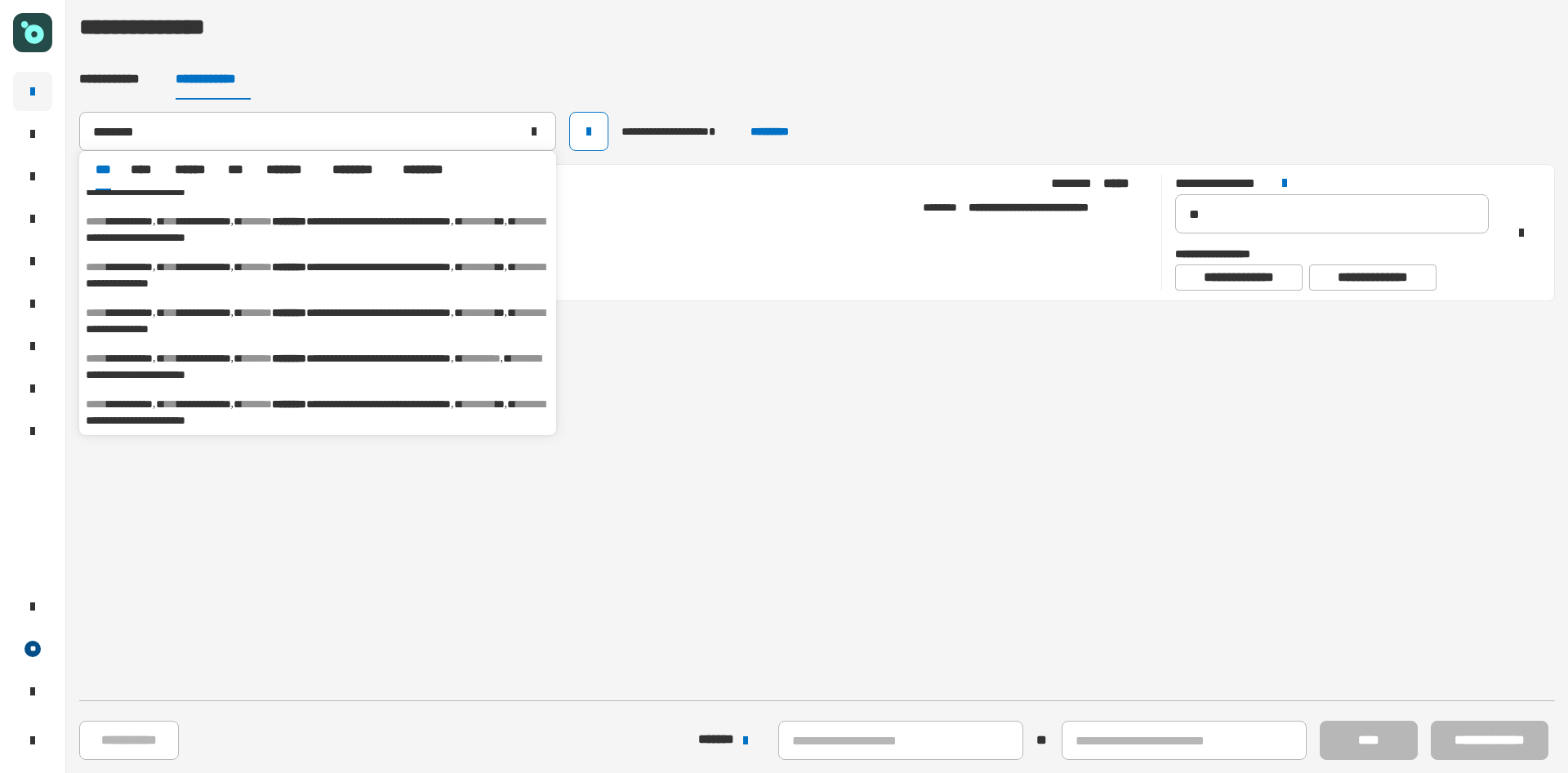 click on "**********" at bounding box center (136, 375) 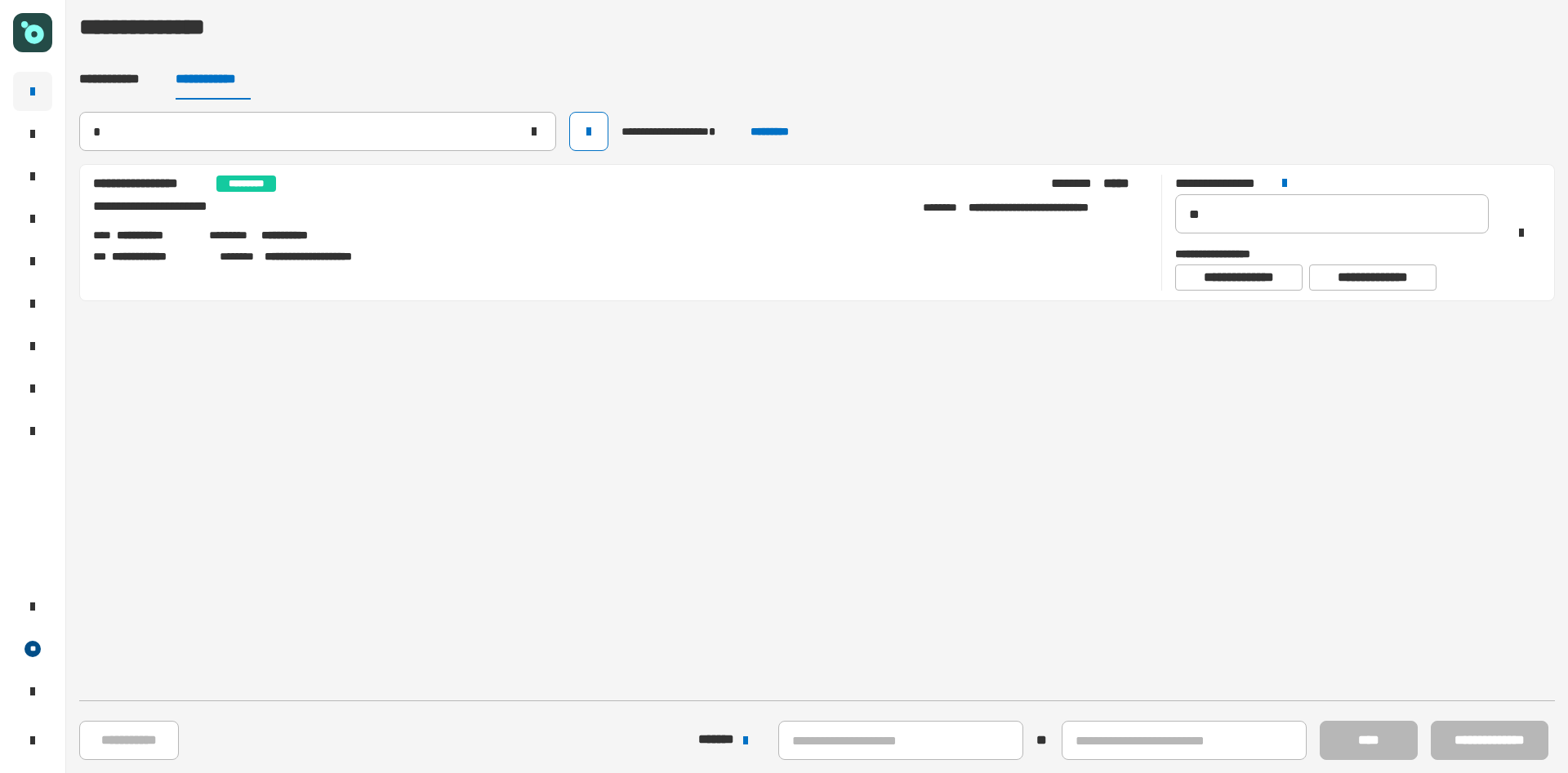 type 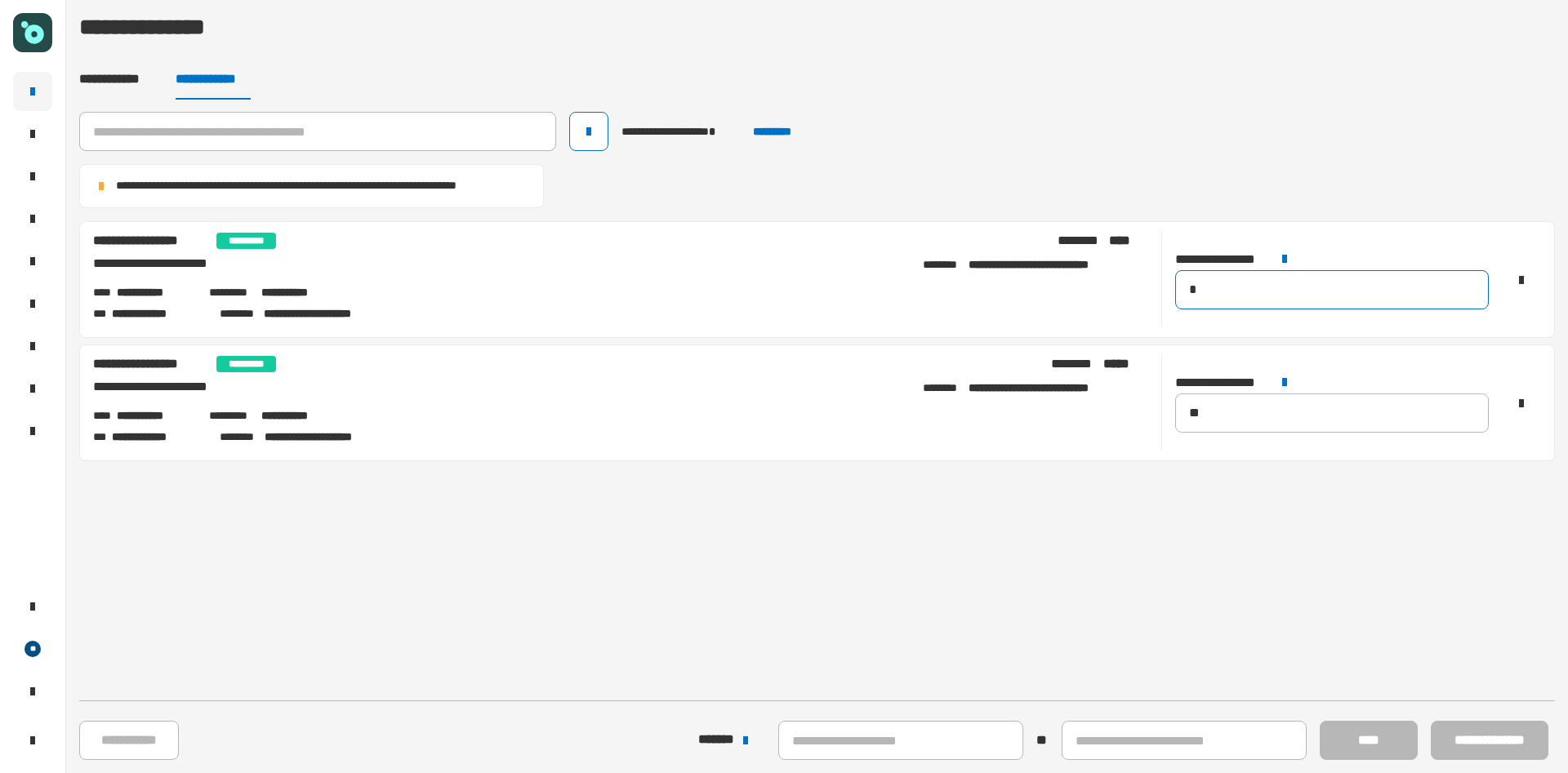 drag, startPoint x: 1214, startPoint y: 286, endPoint x: 1059, endPoint y: 291, distance: 155.08062 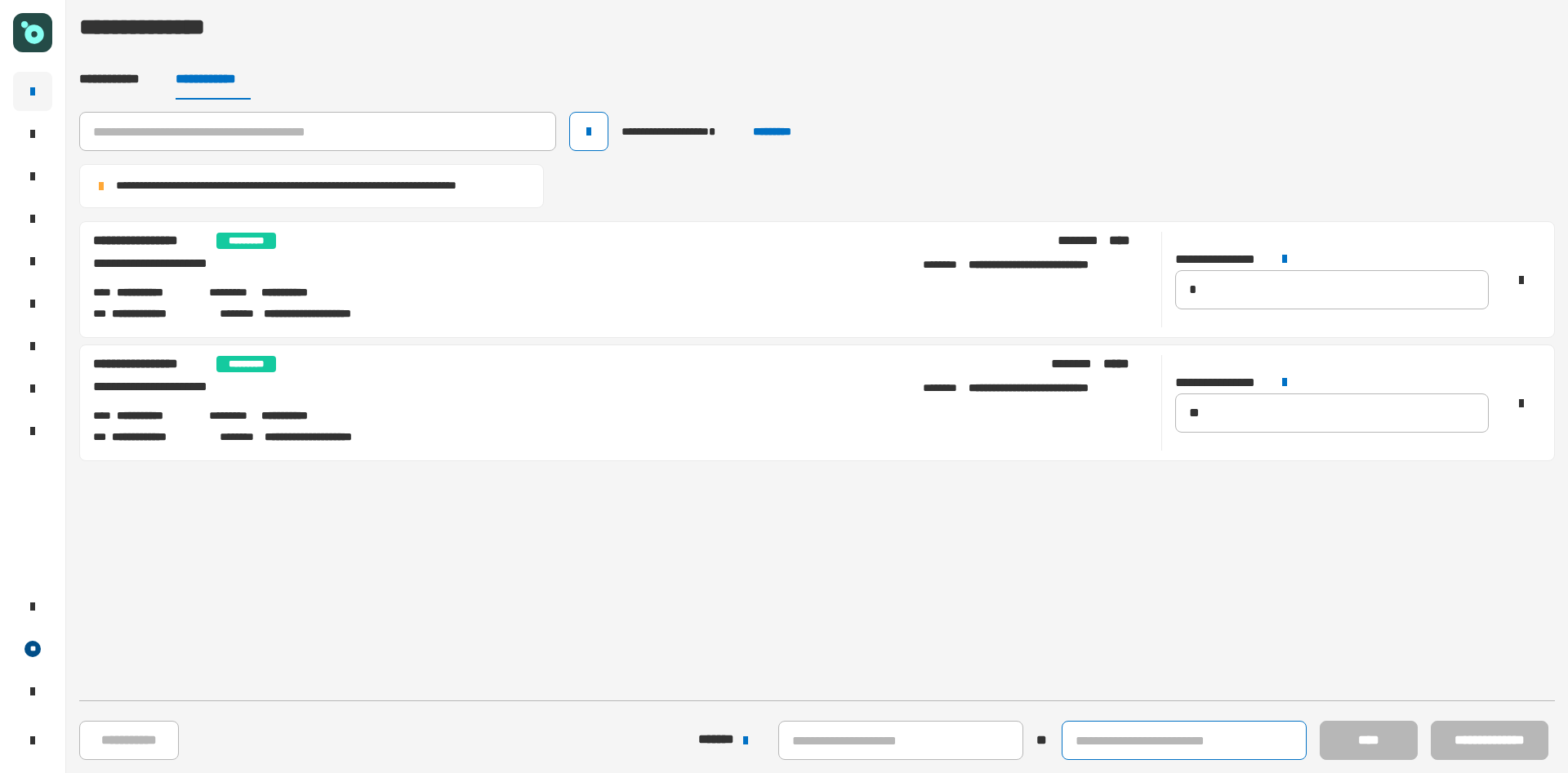 click 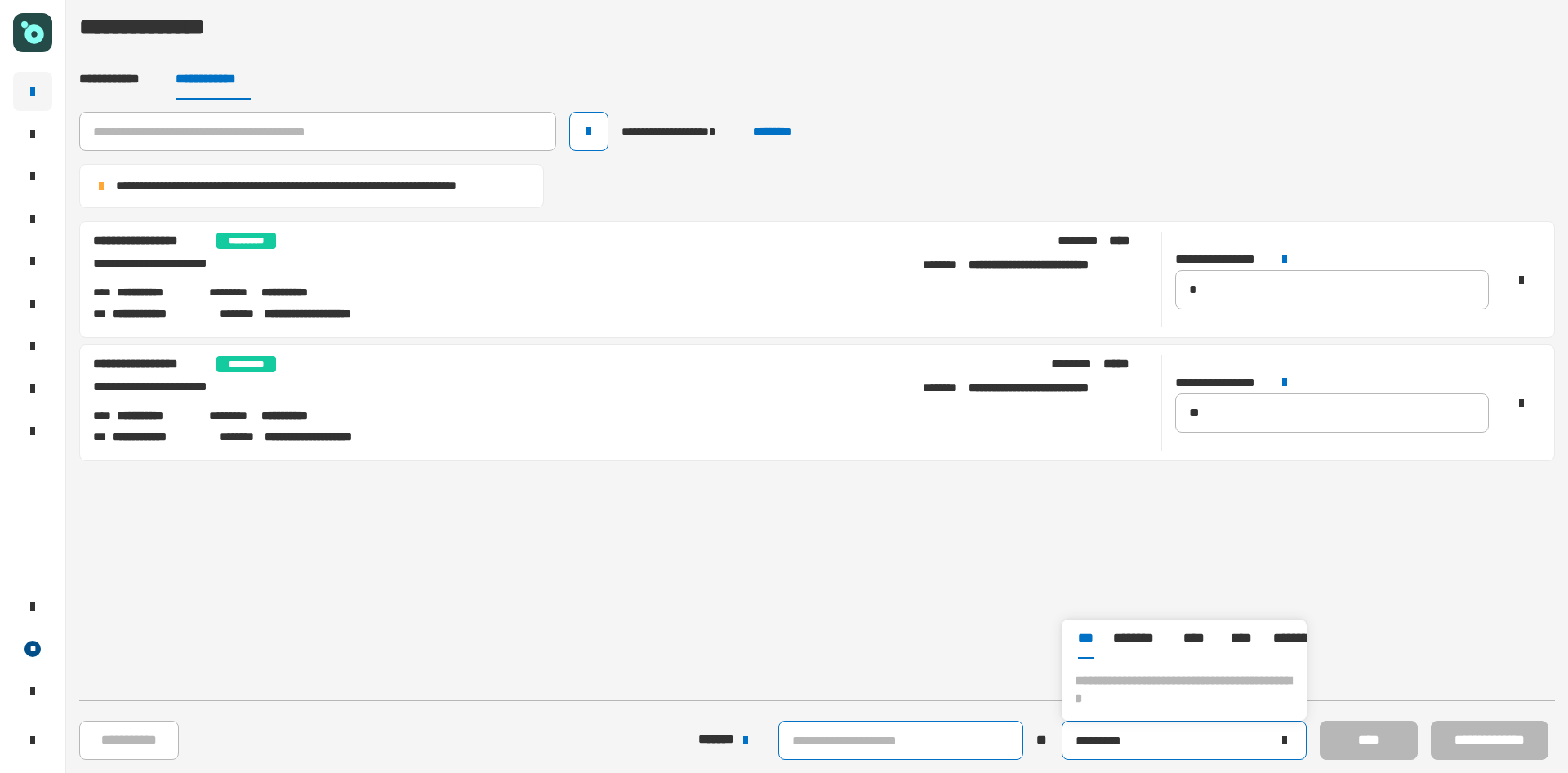 drag, startPoint x: 1156, startPoint y: 746, endPoint x: 997, endPoint y: 751, distance: 159.0786 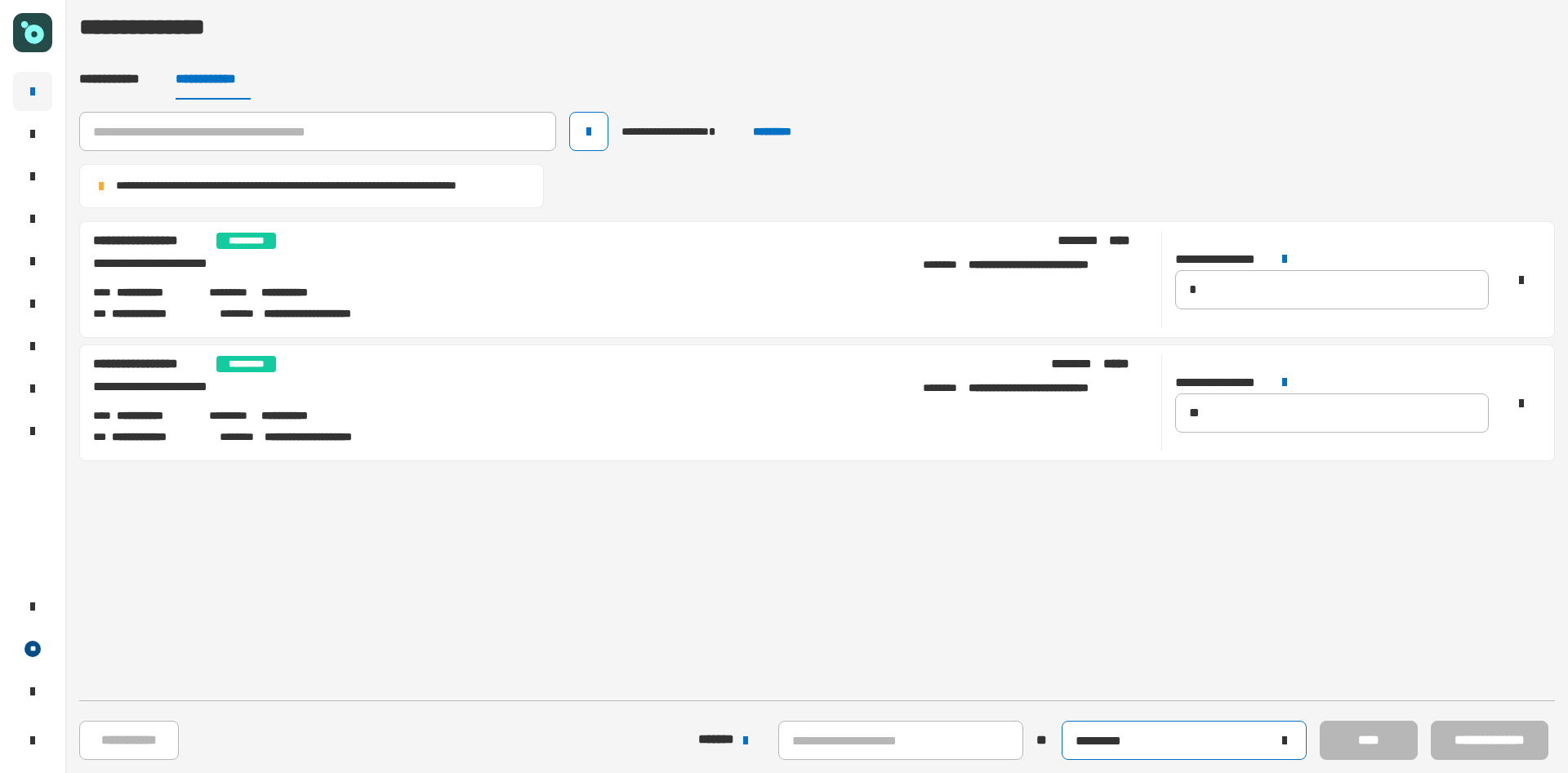 type on "*********" 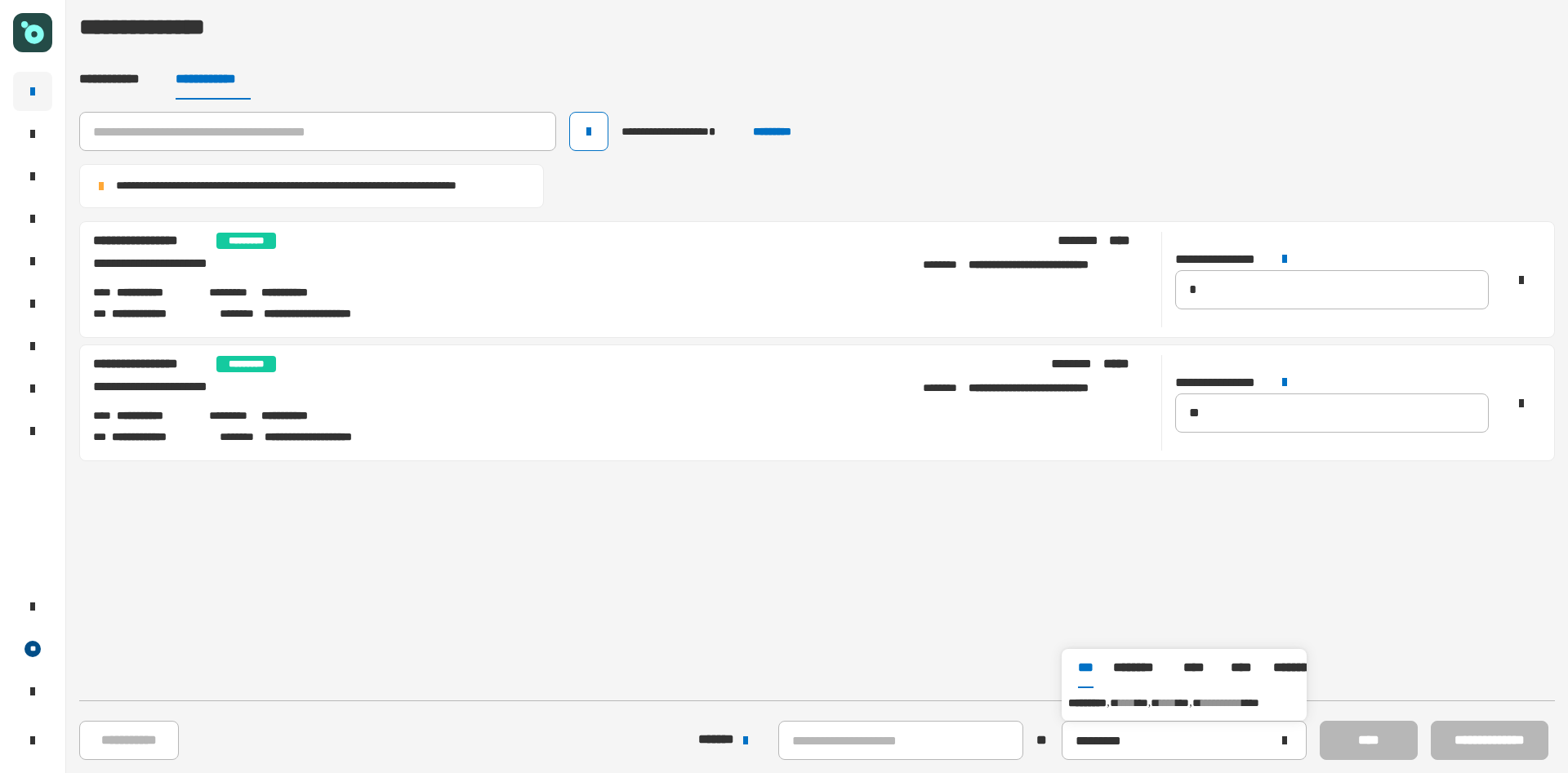 click on "**********" at bounding box center [1184, 703] 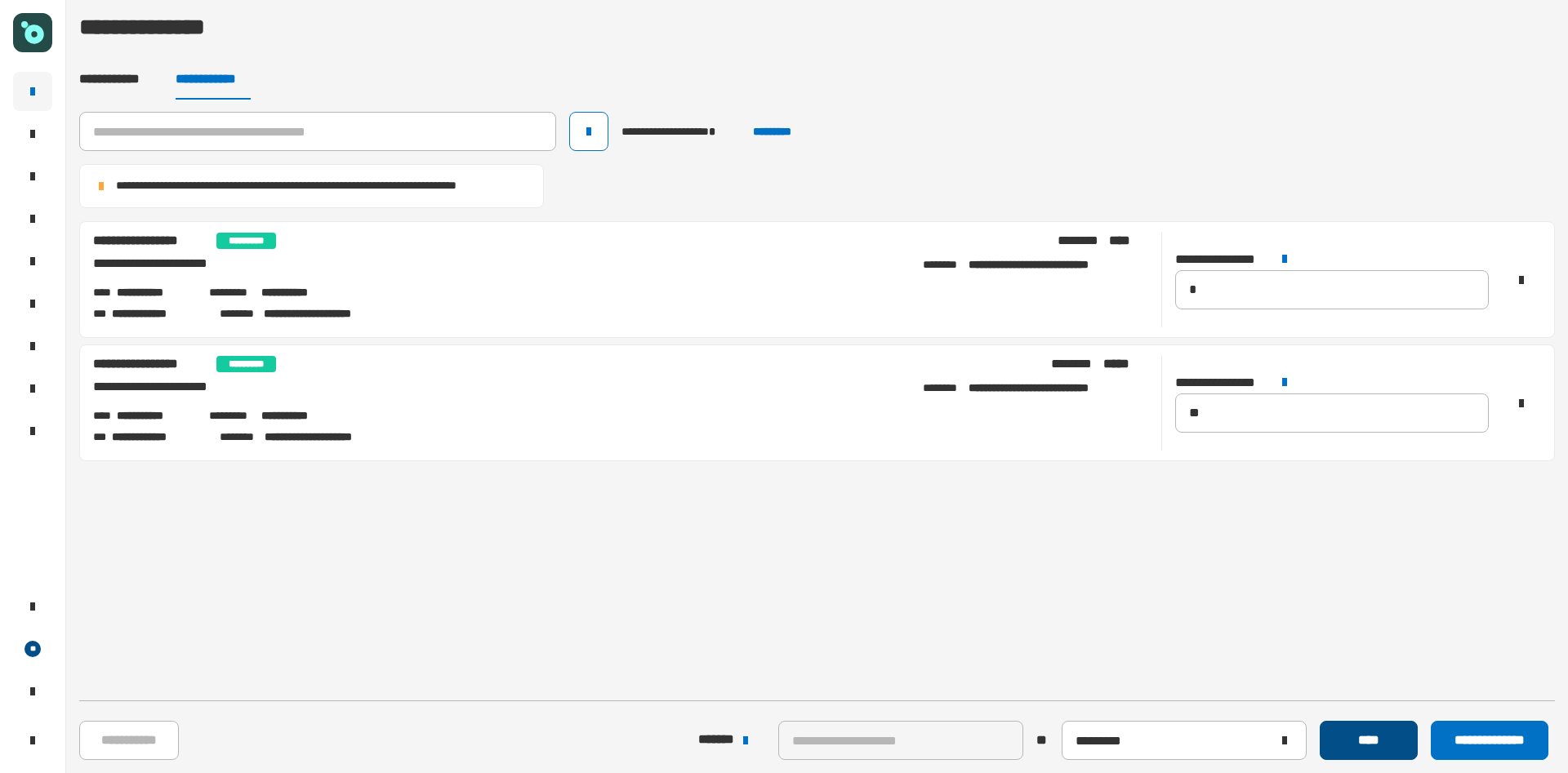 click on "****" 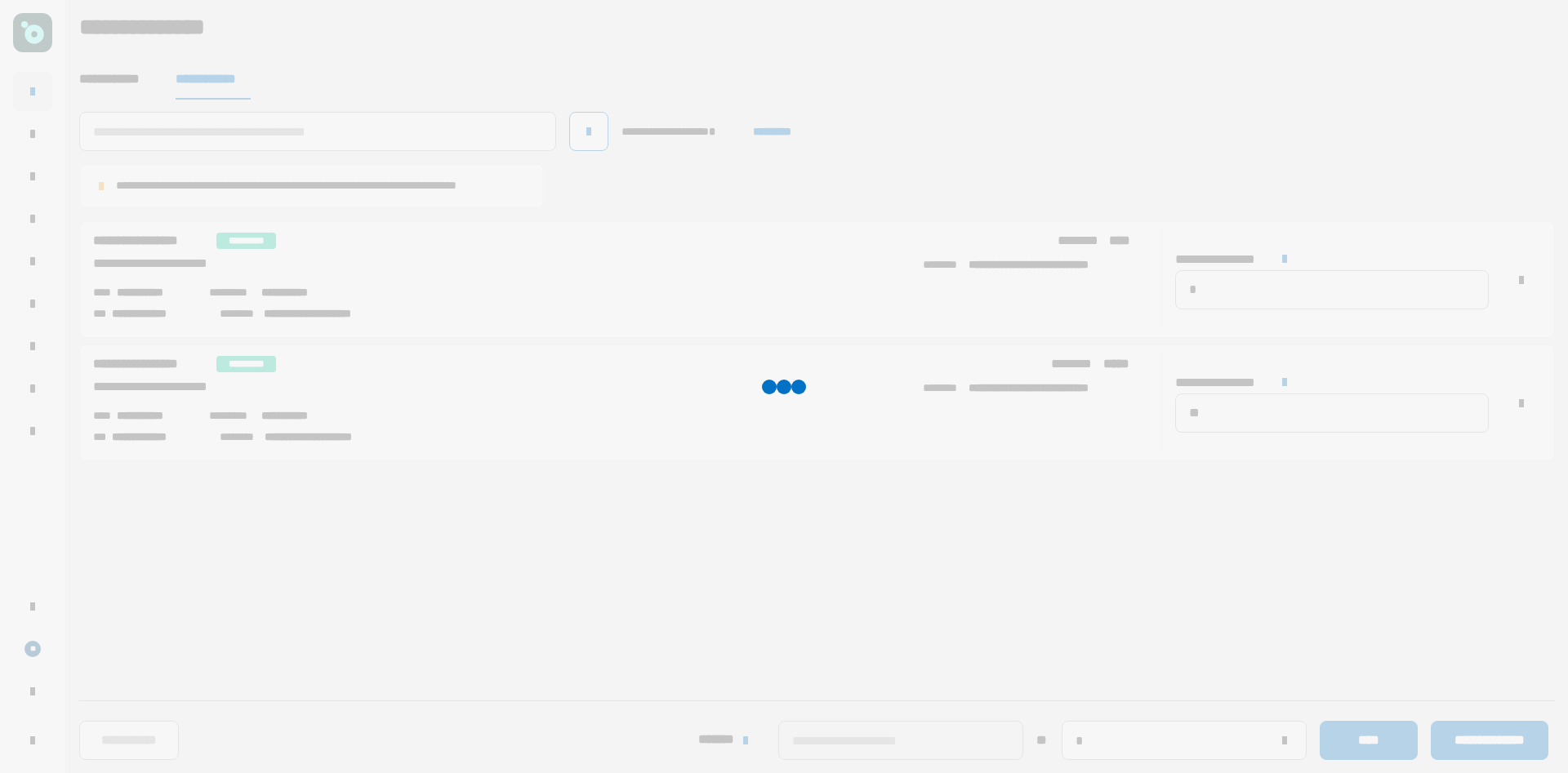 type 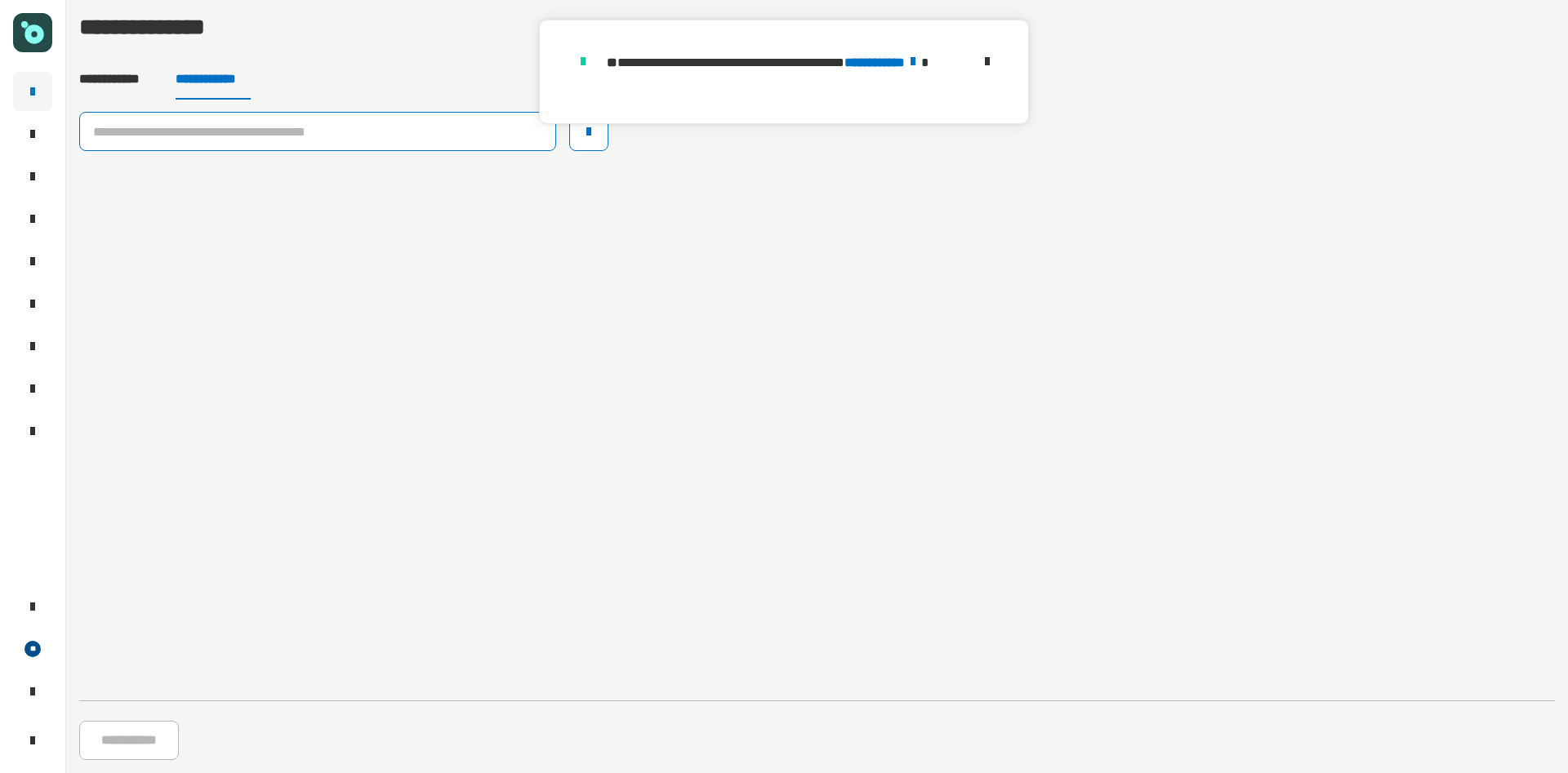 click 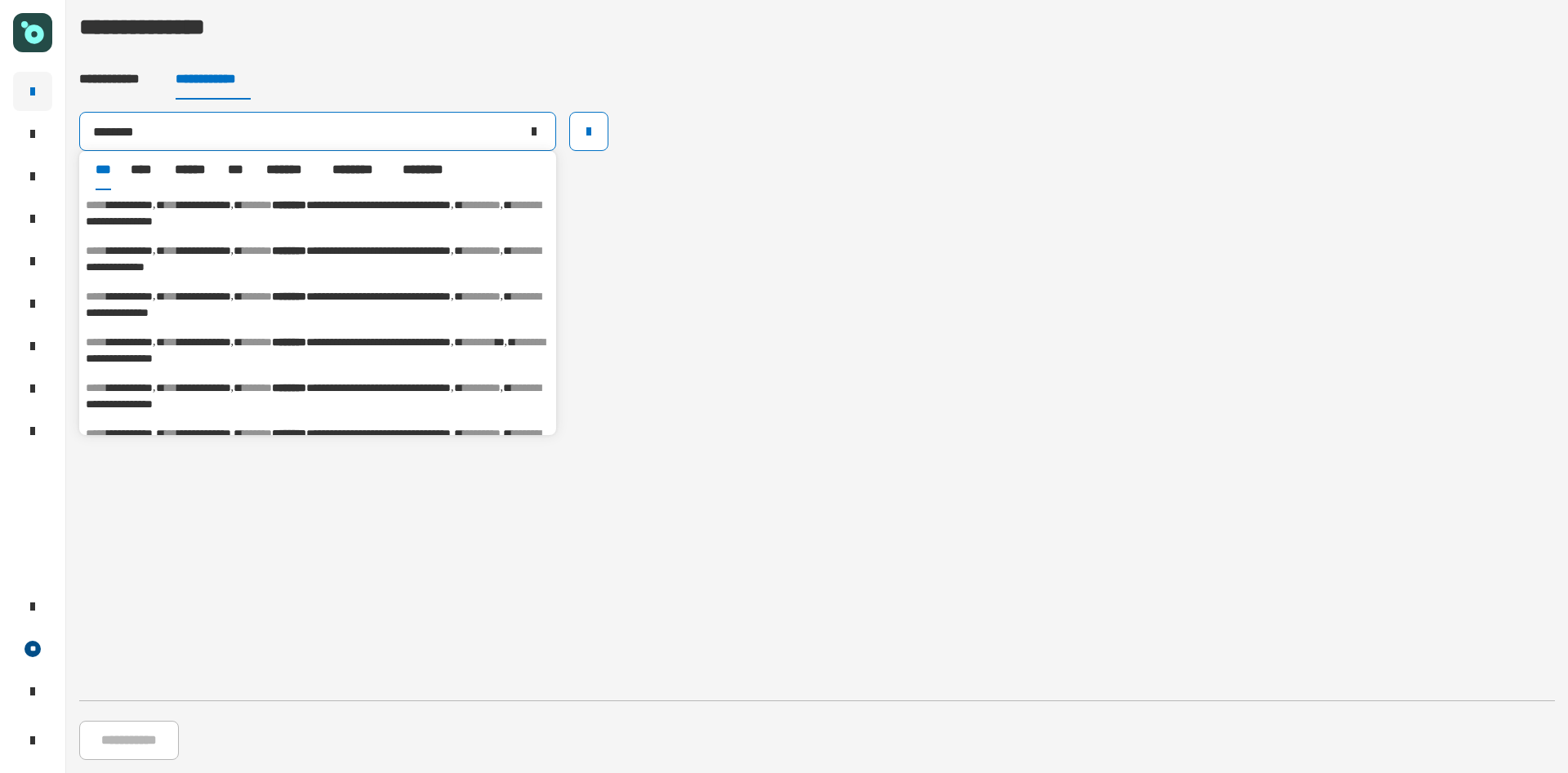 drag, startPoint x: 277, startPoint y: 144, endPoint x: 72, endPoint y: 135, distance: 205.19747 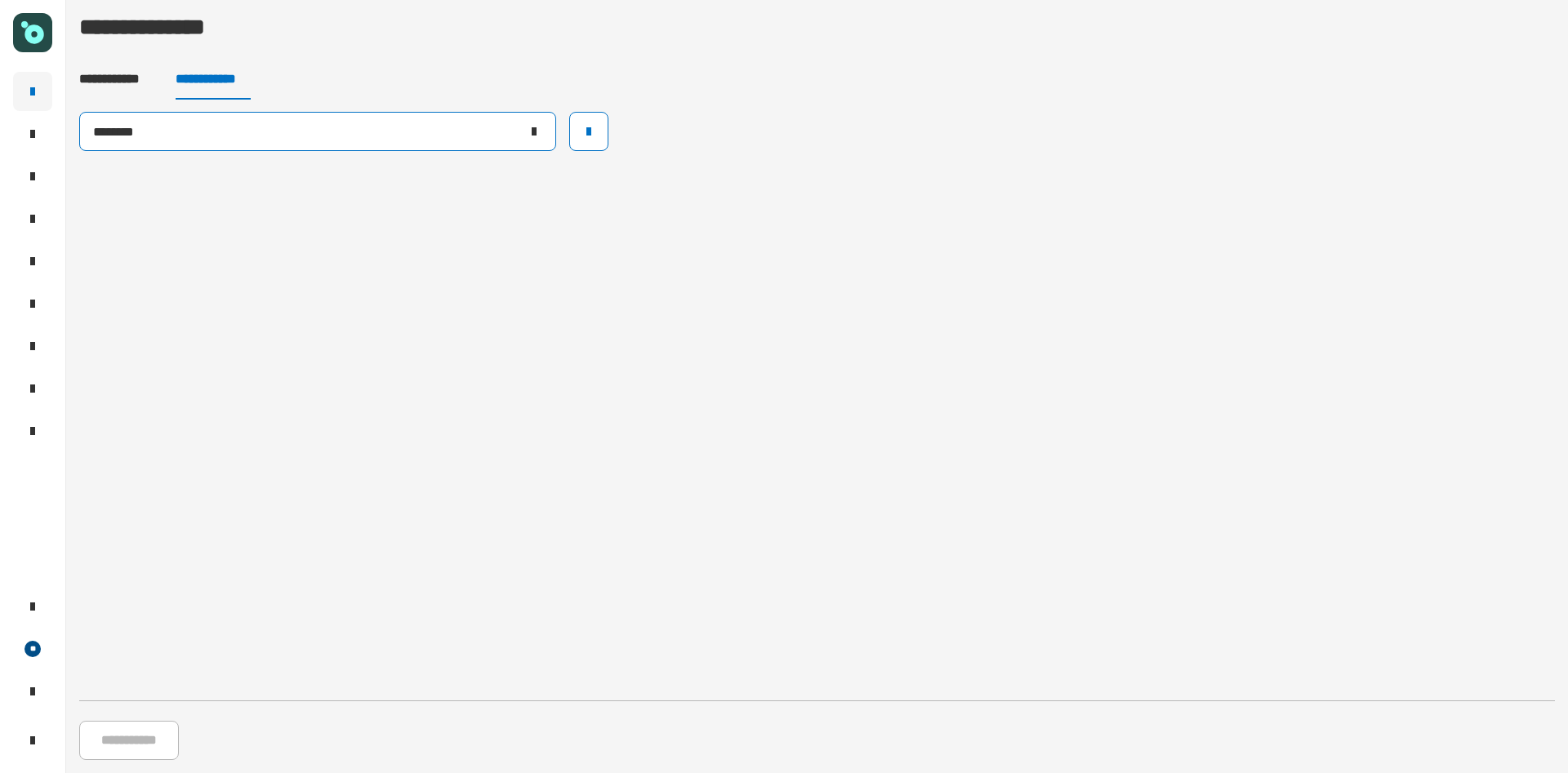 click on "********" 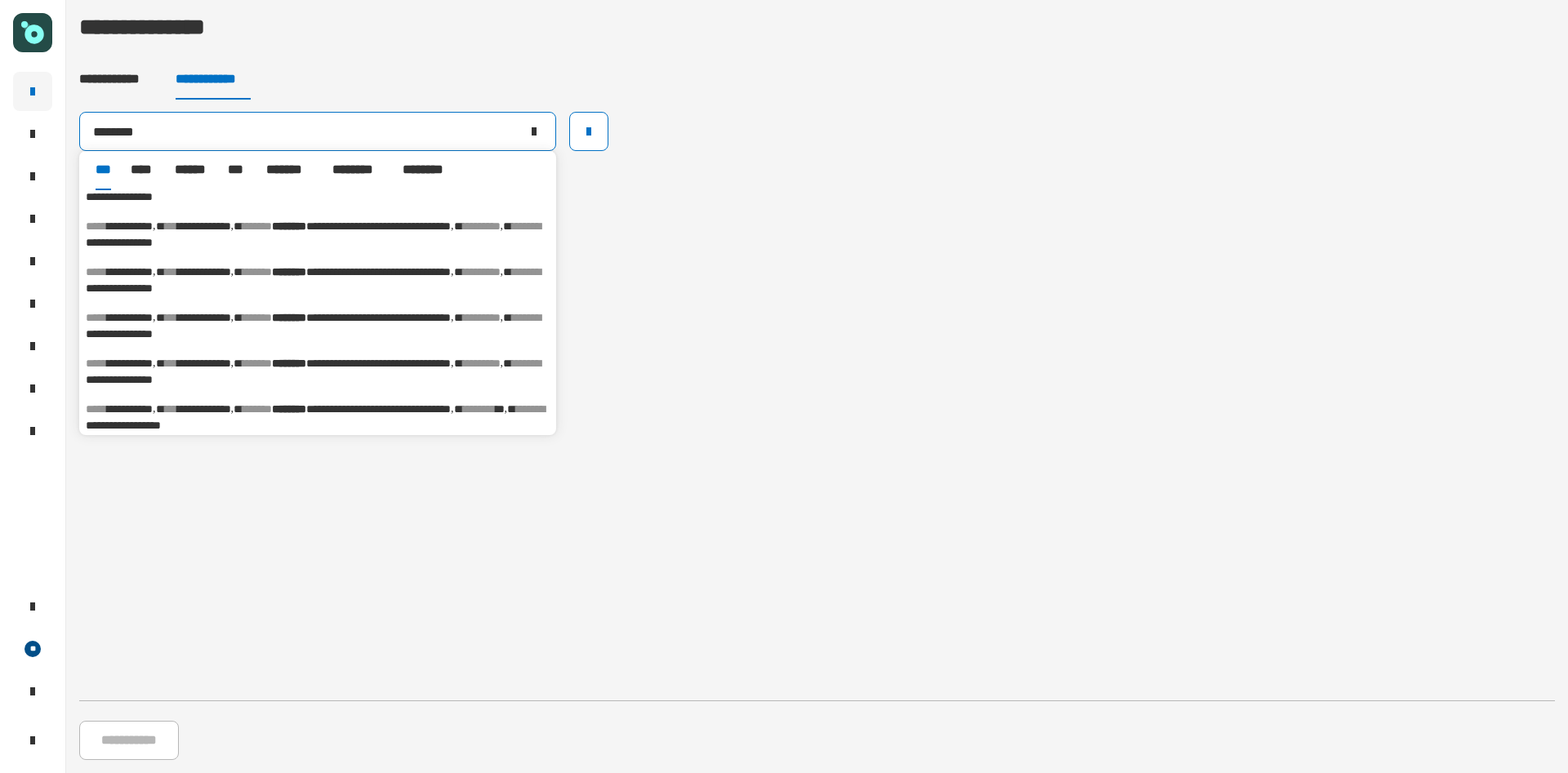 scroll, scrollTop: 669, scrollLeft: 0, axis: vertical 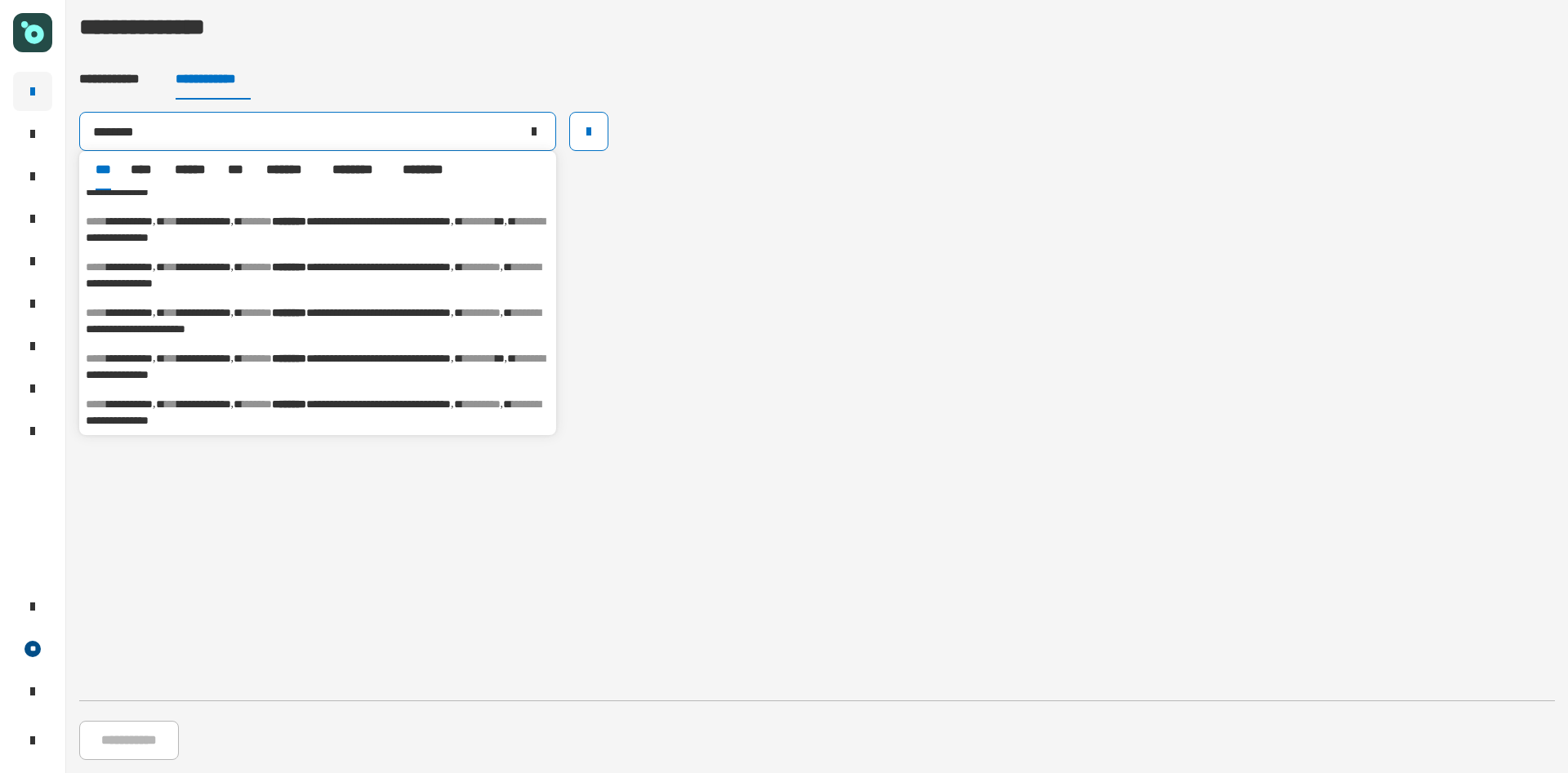 type on "********" 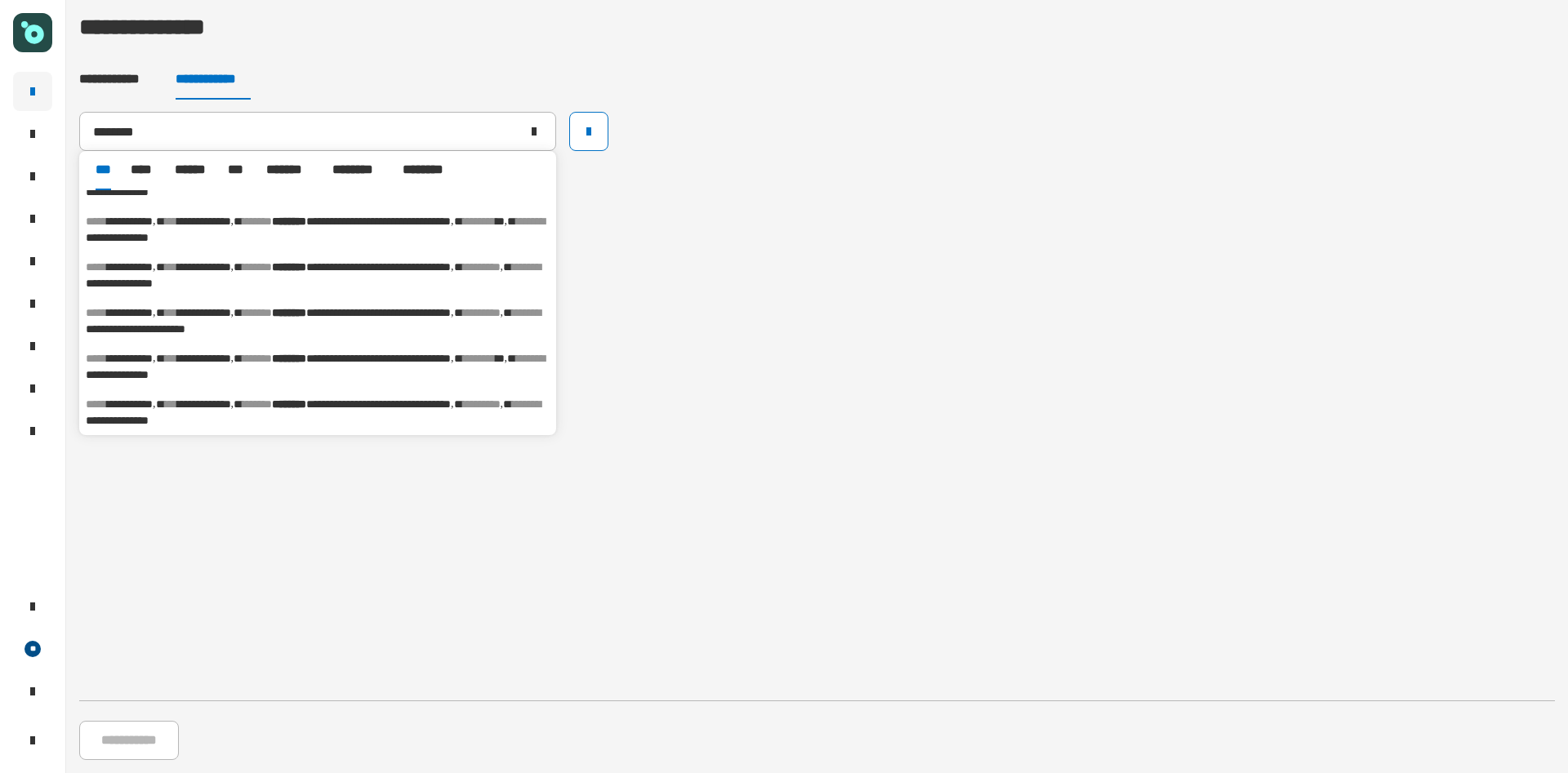 click on "**********" at bounding box center (318, 321) 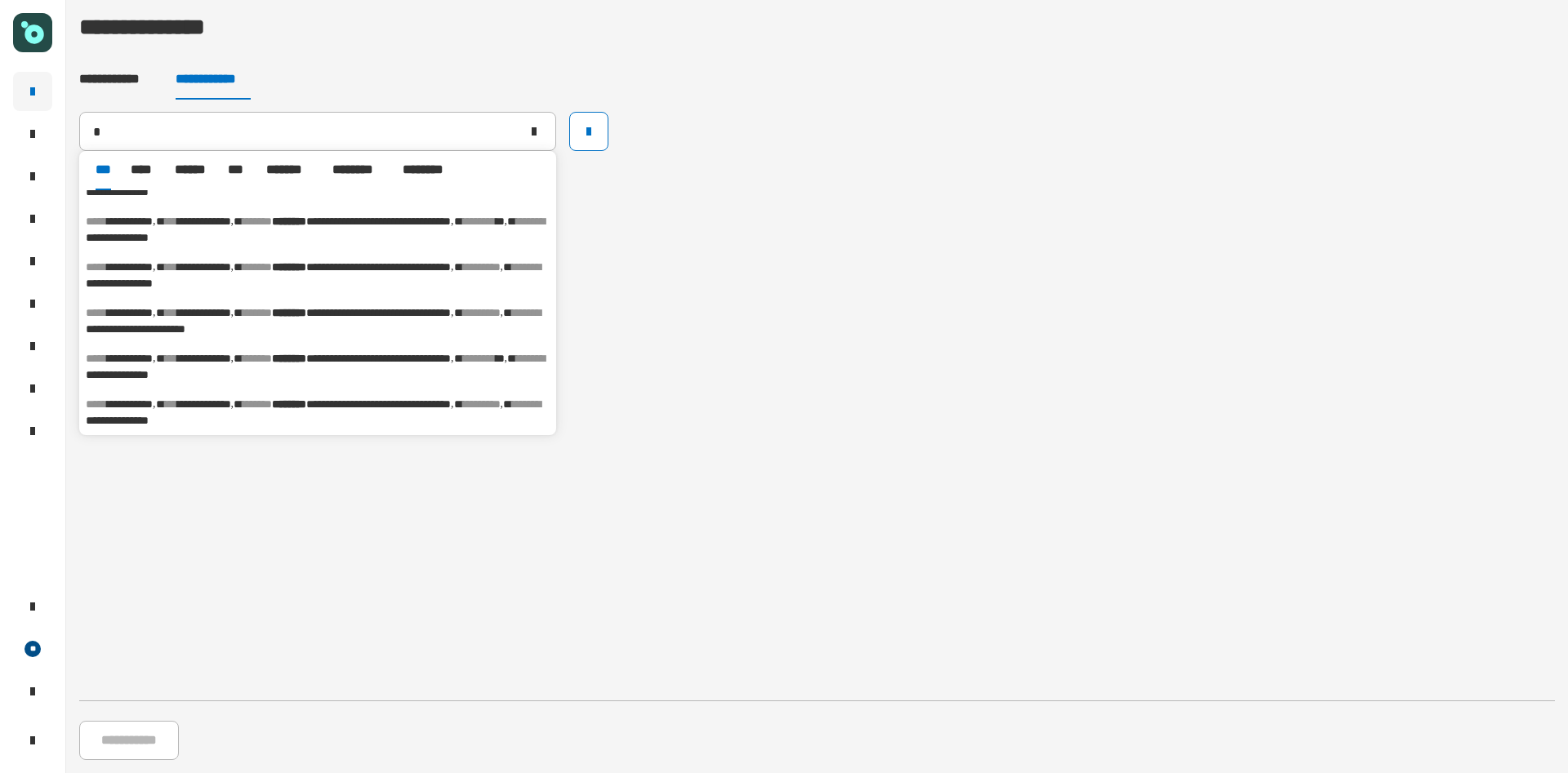 type on "**********" 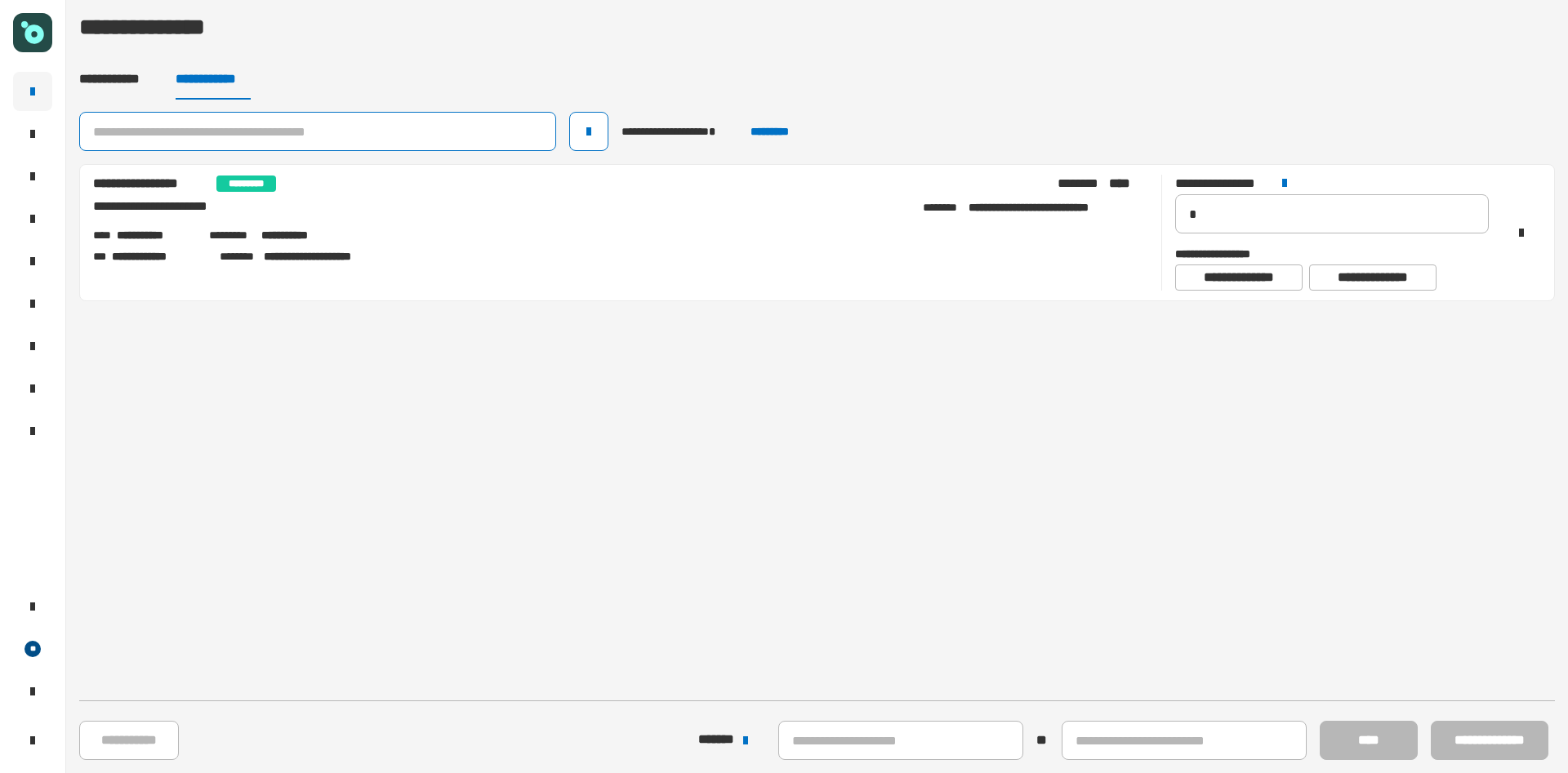 click 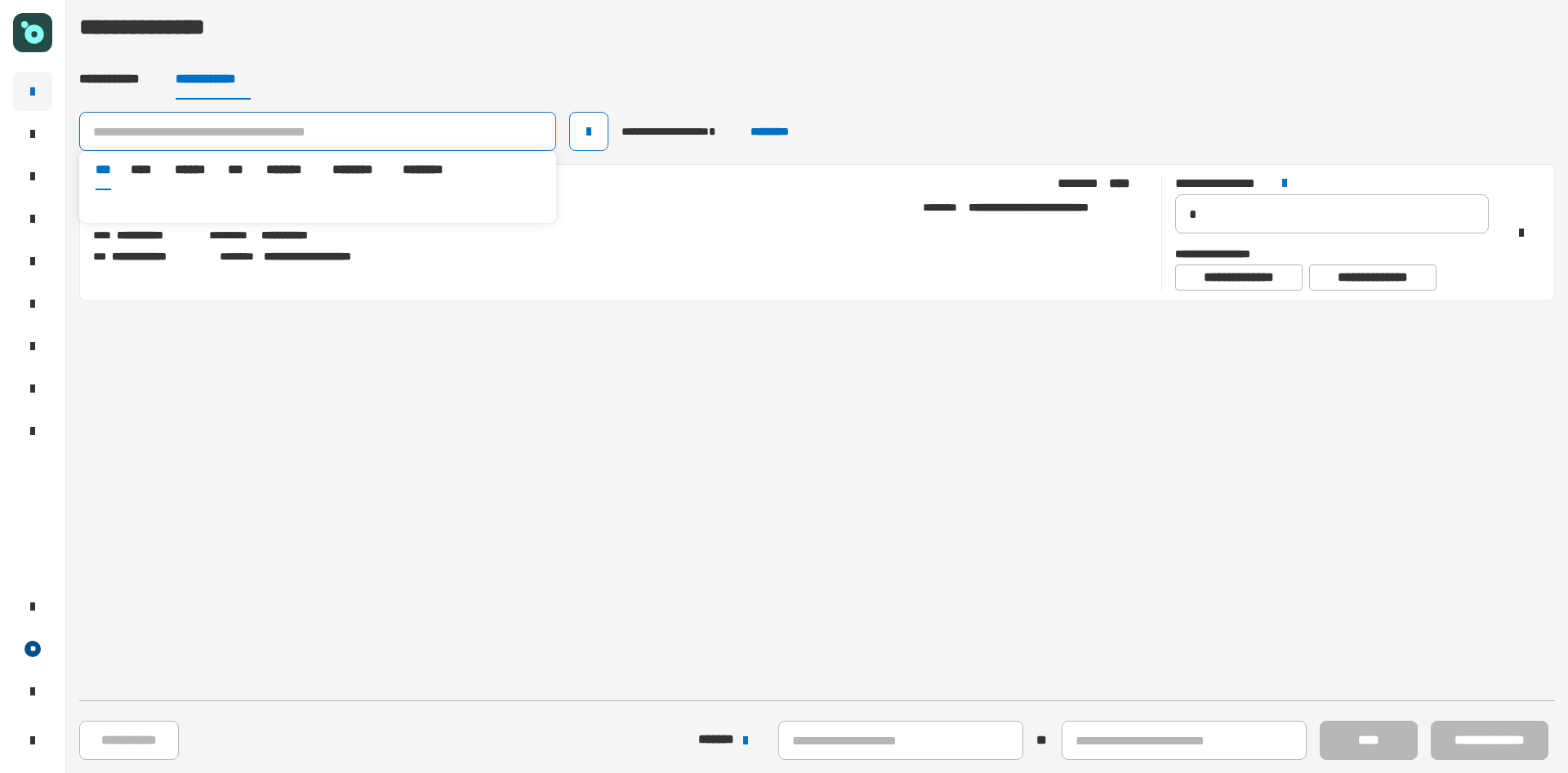 paste on "********" 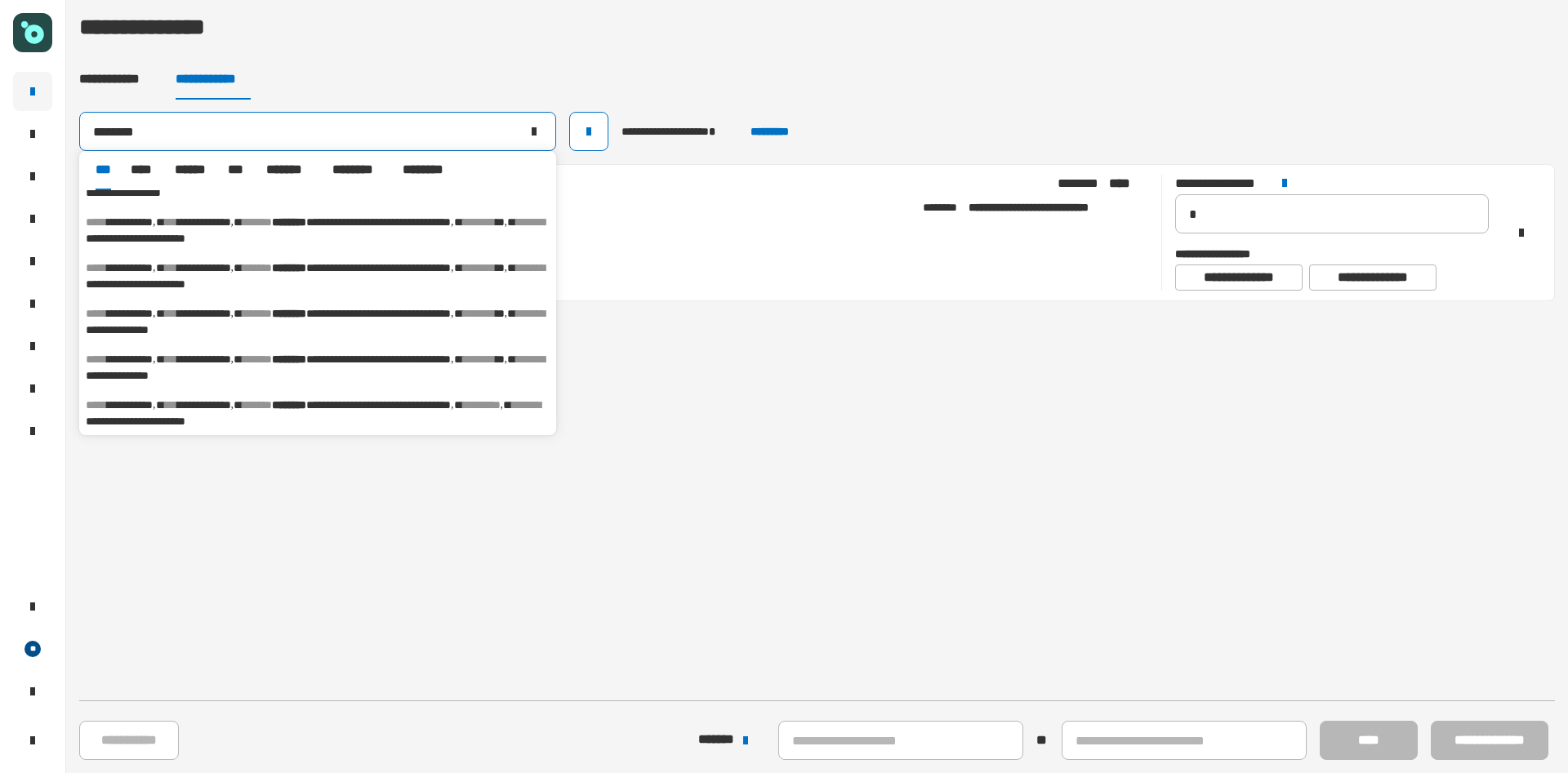 scroll, scrollTop: 167, scrollLeft: 0, axis: vertical 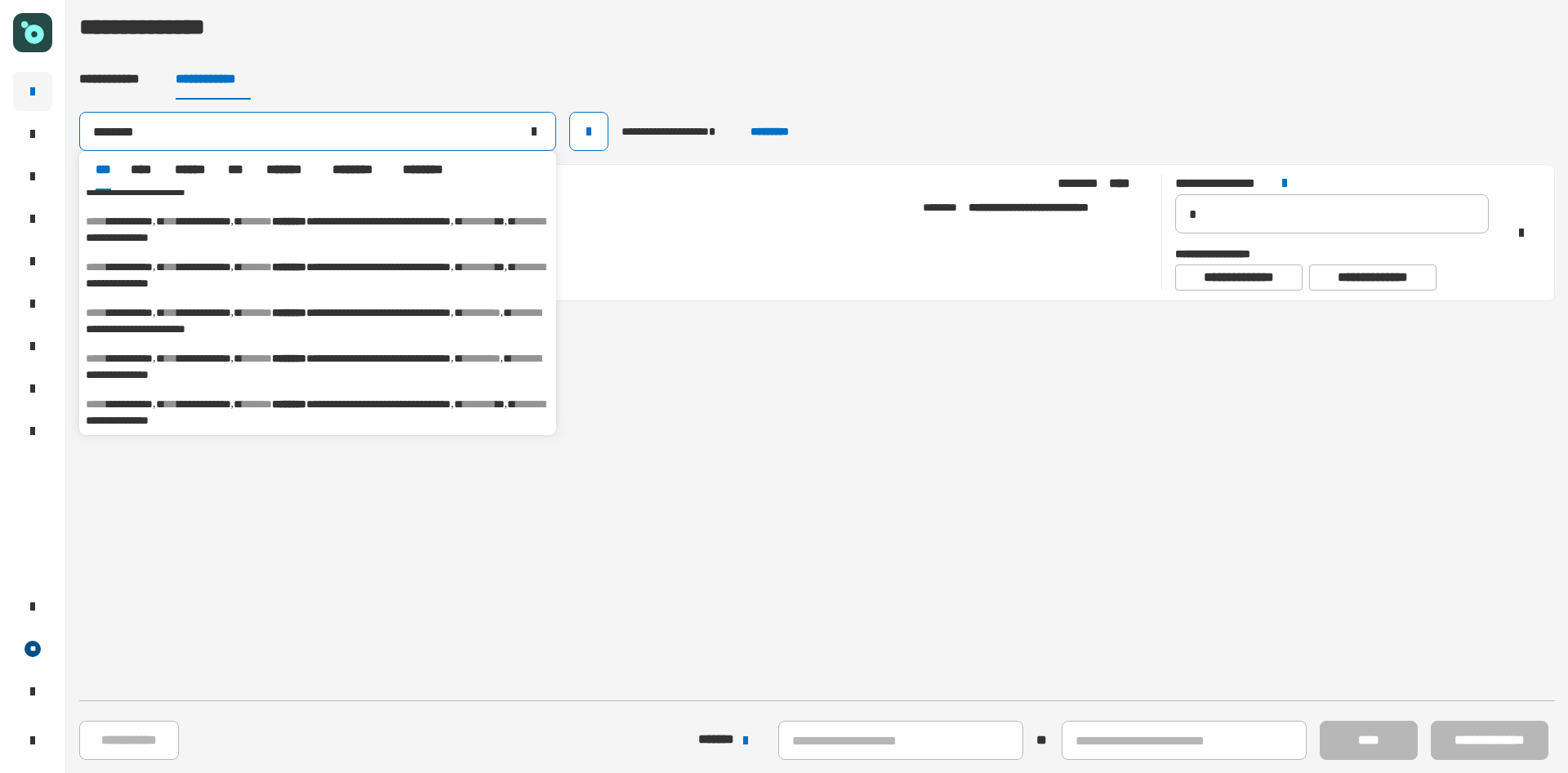type on "********" 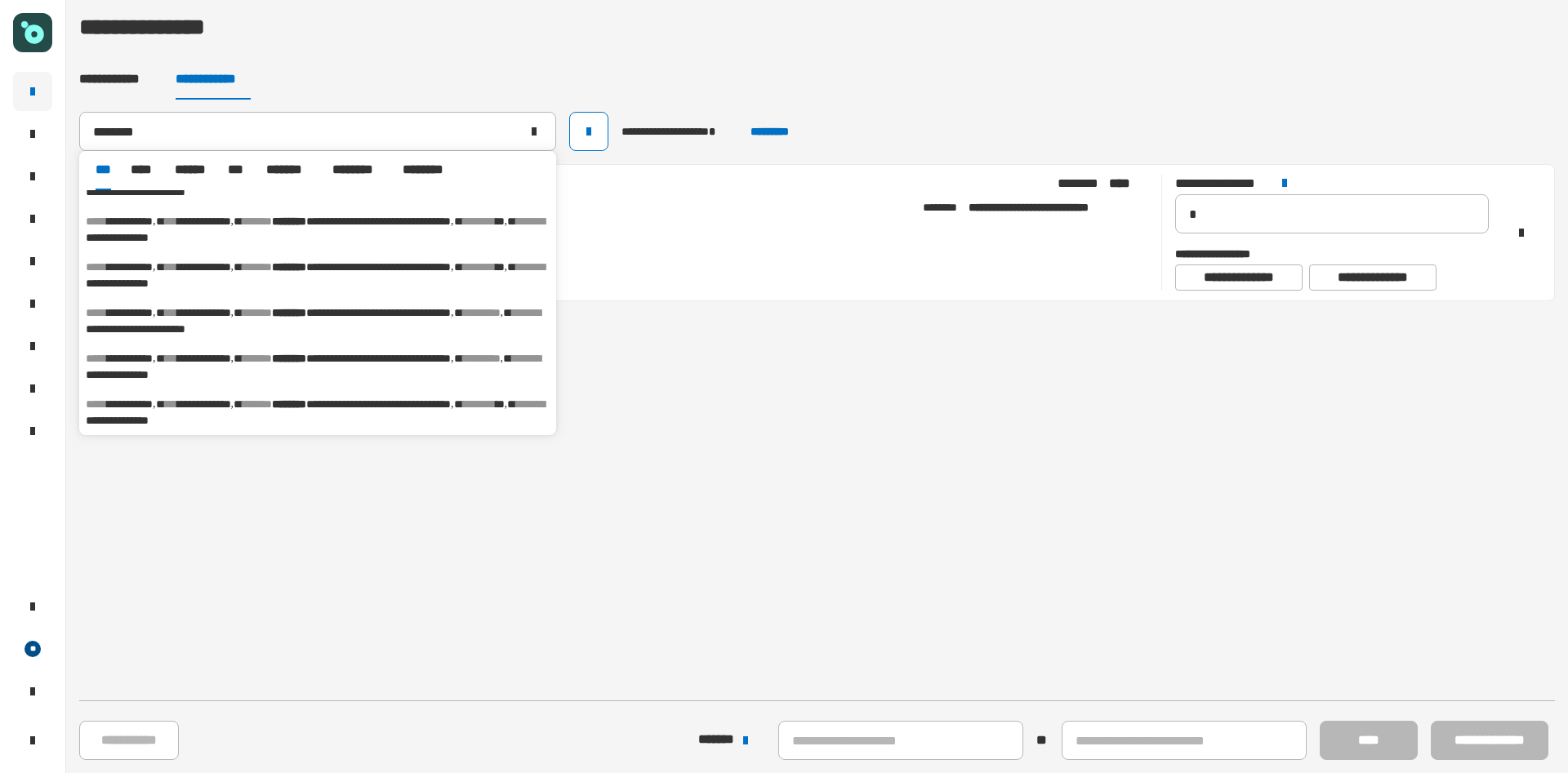 click on "**********" at bounding box center (117, 283) 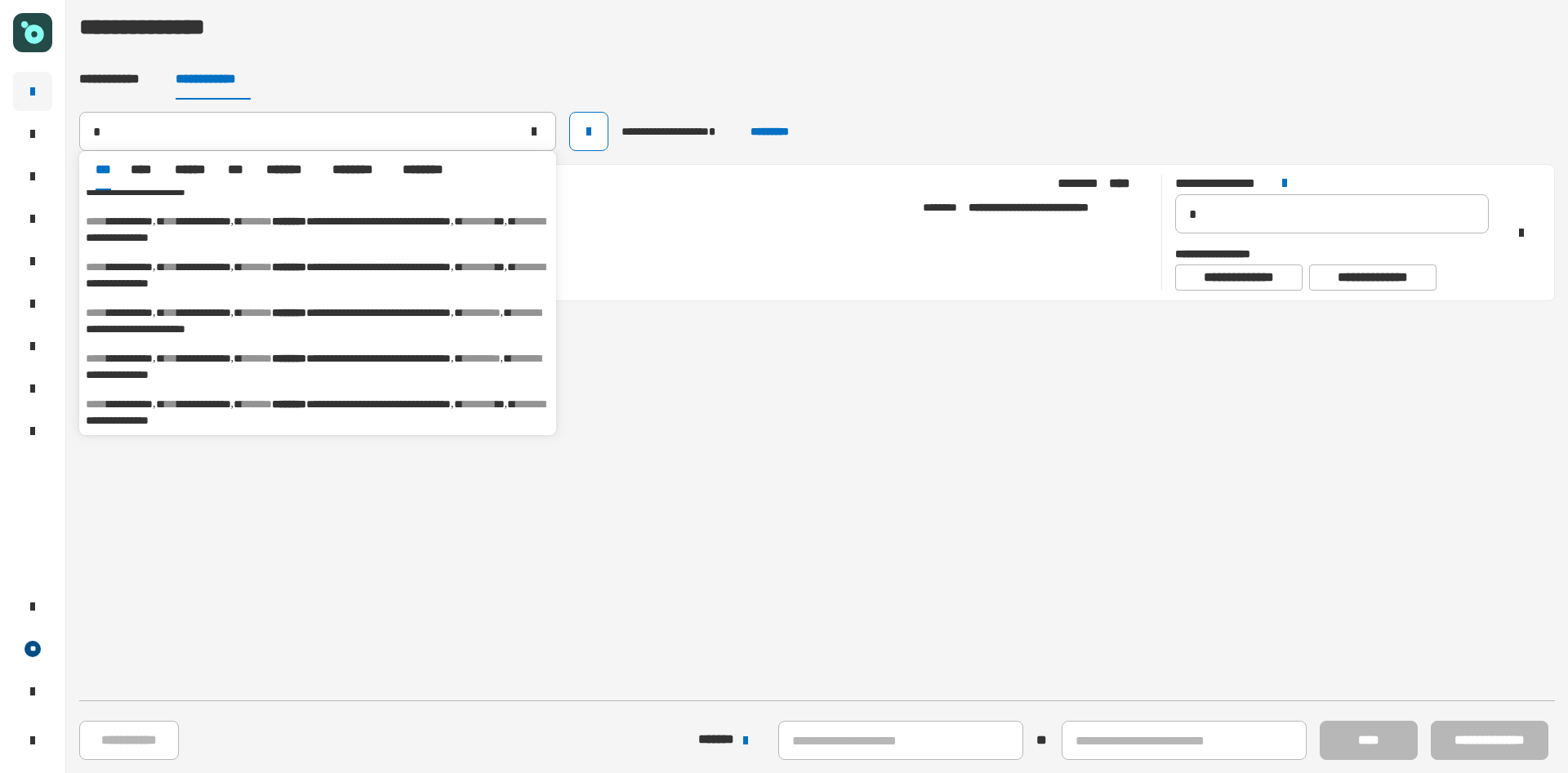 type on "**********" 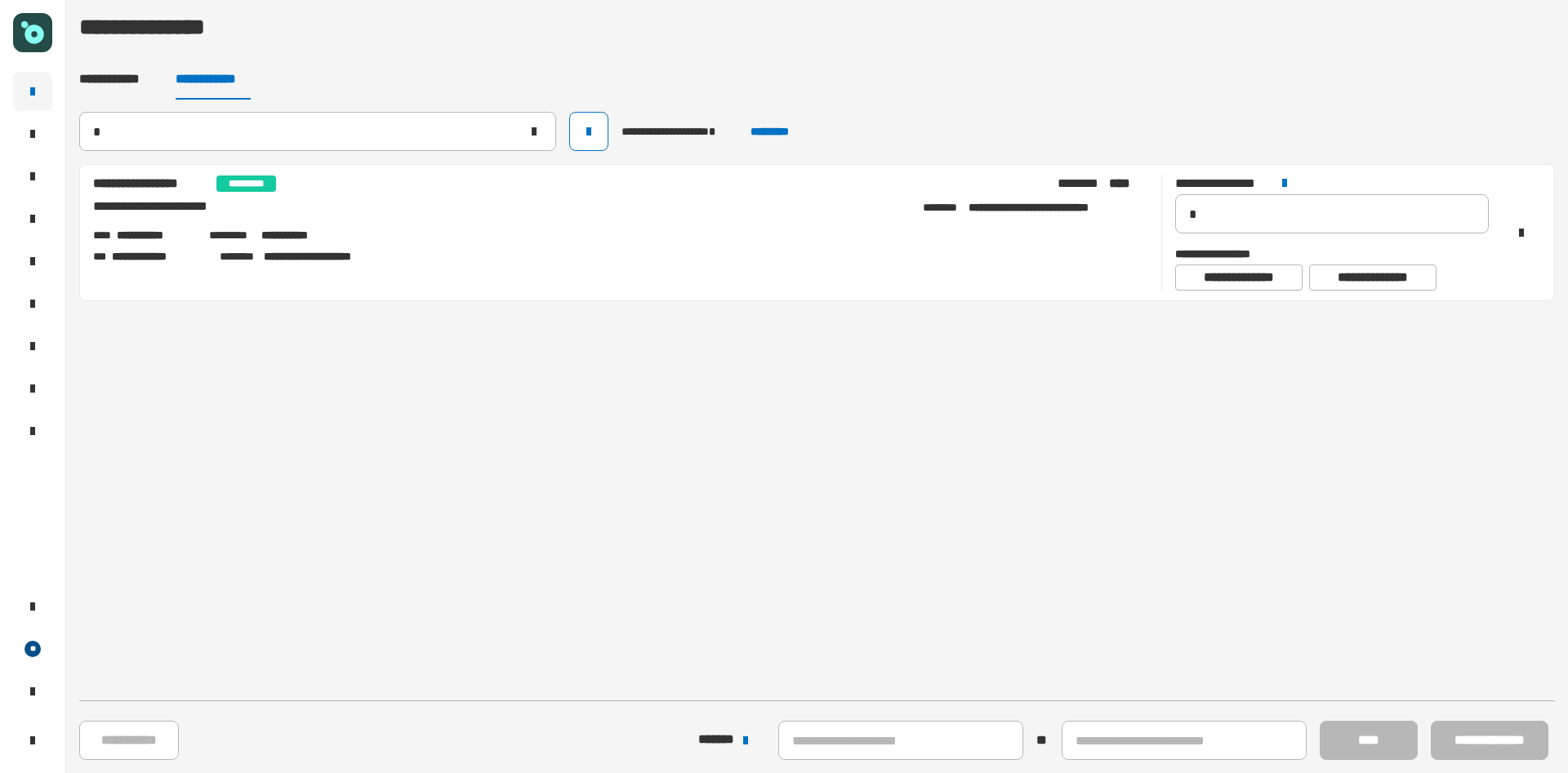 type 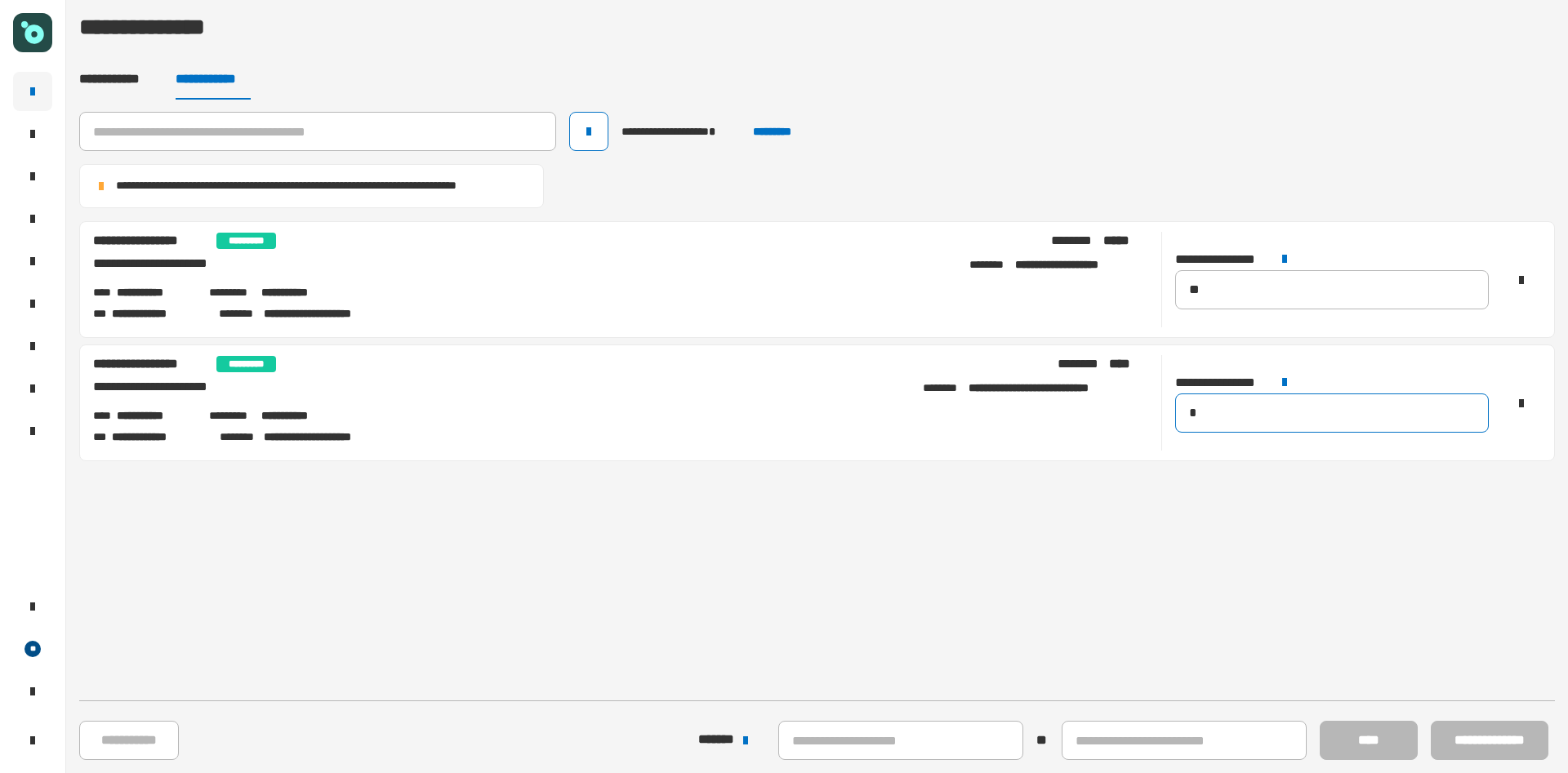 drag, startPoint x: 1214, startPoint y: 414, endPoint x: 1102, endPoint y: 415, distance: 112.0045 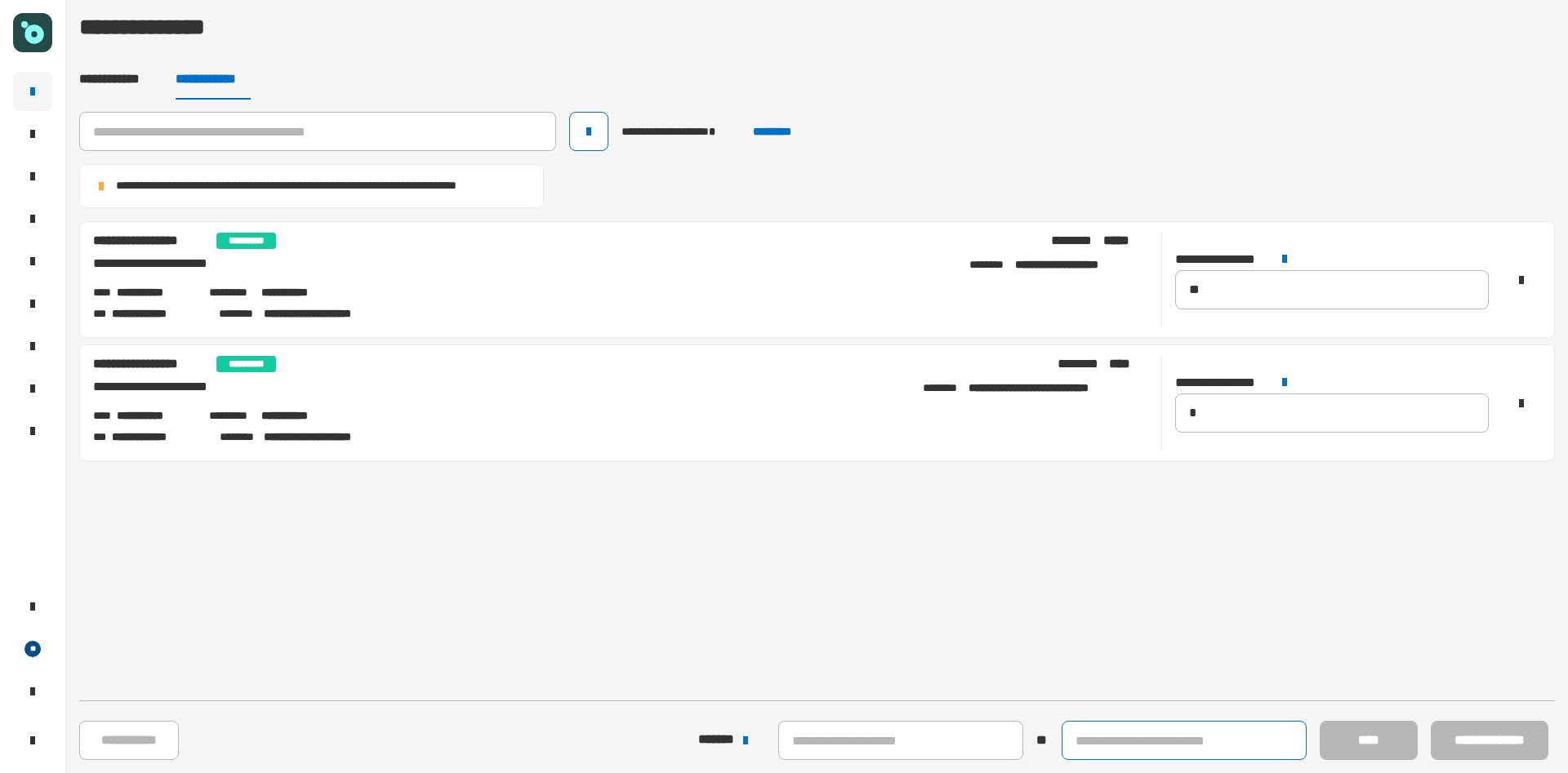 click 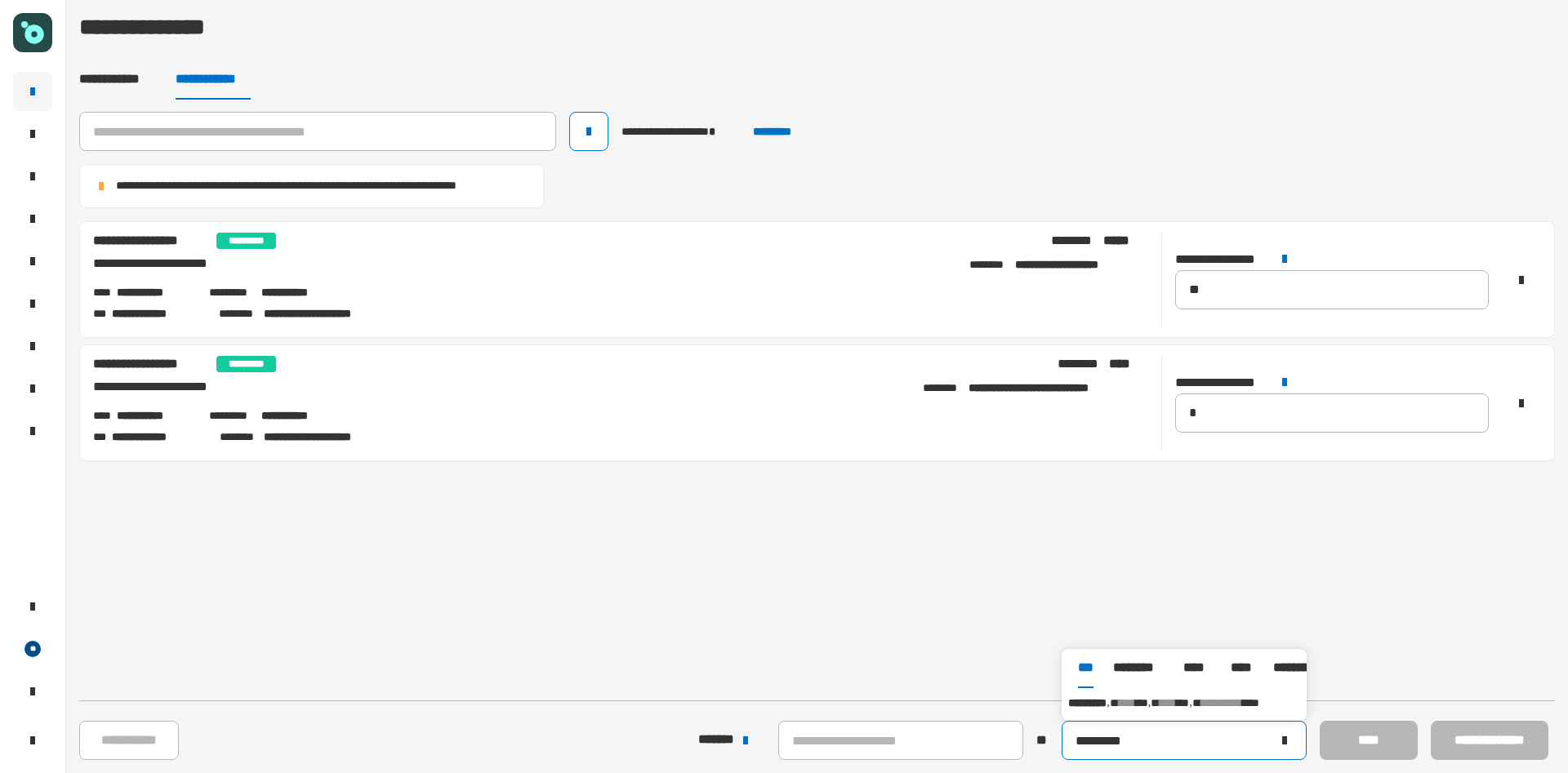 type on "*********" 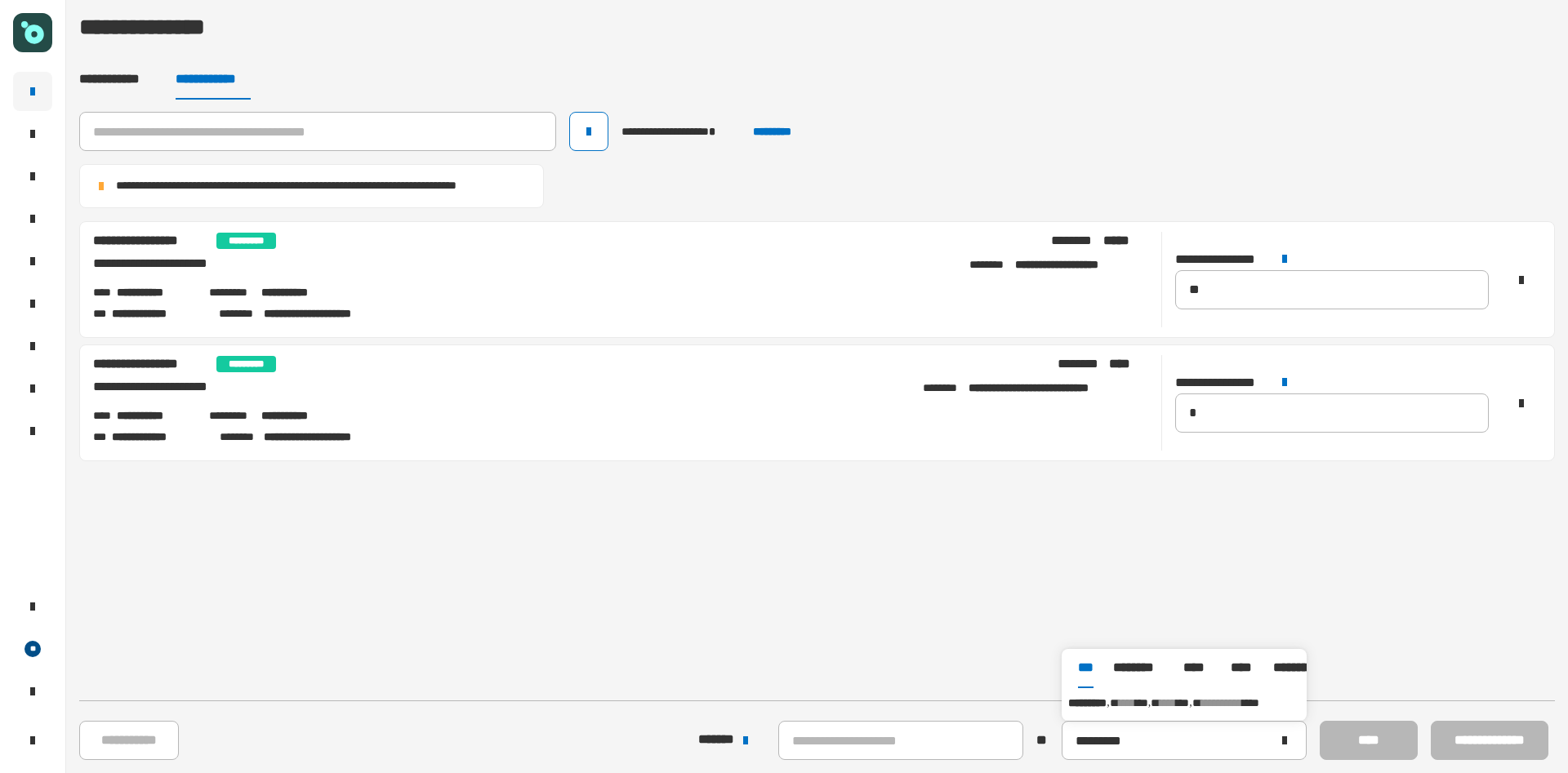 click on "**********" at bounding box center (1184, 703) 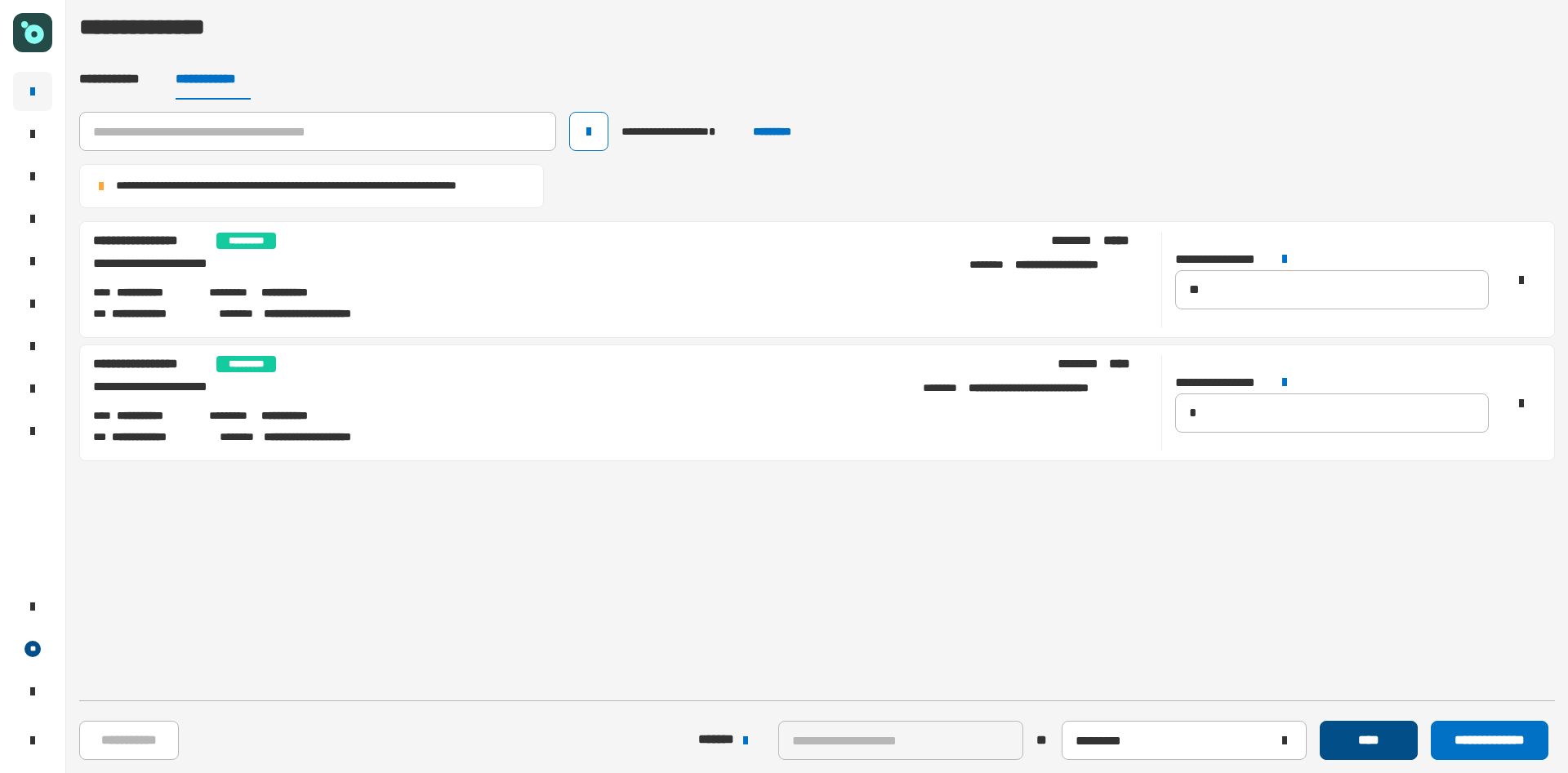click on "****" 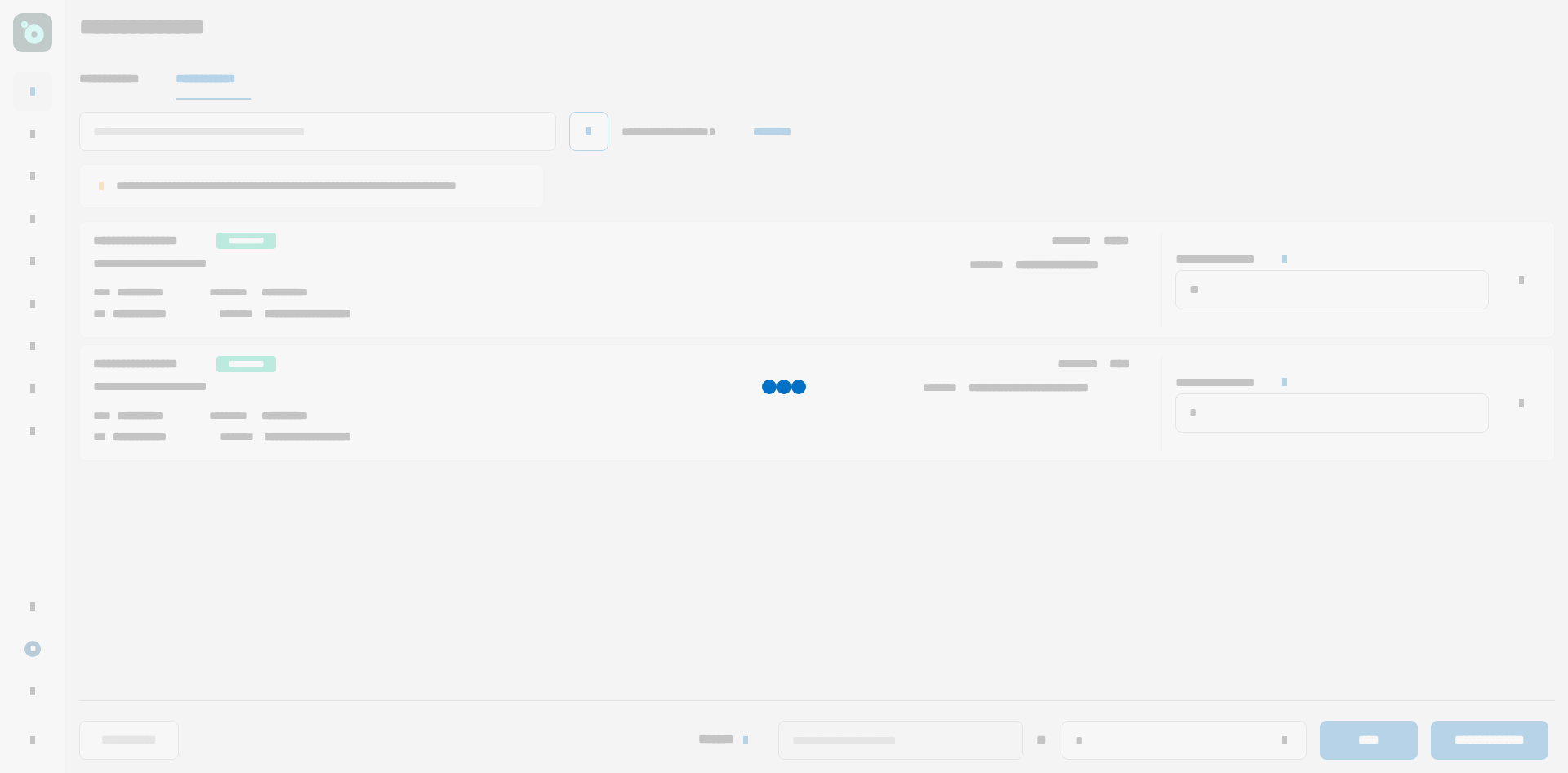 type 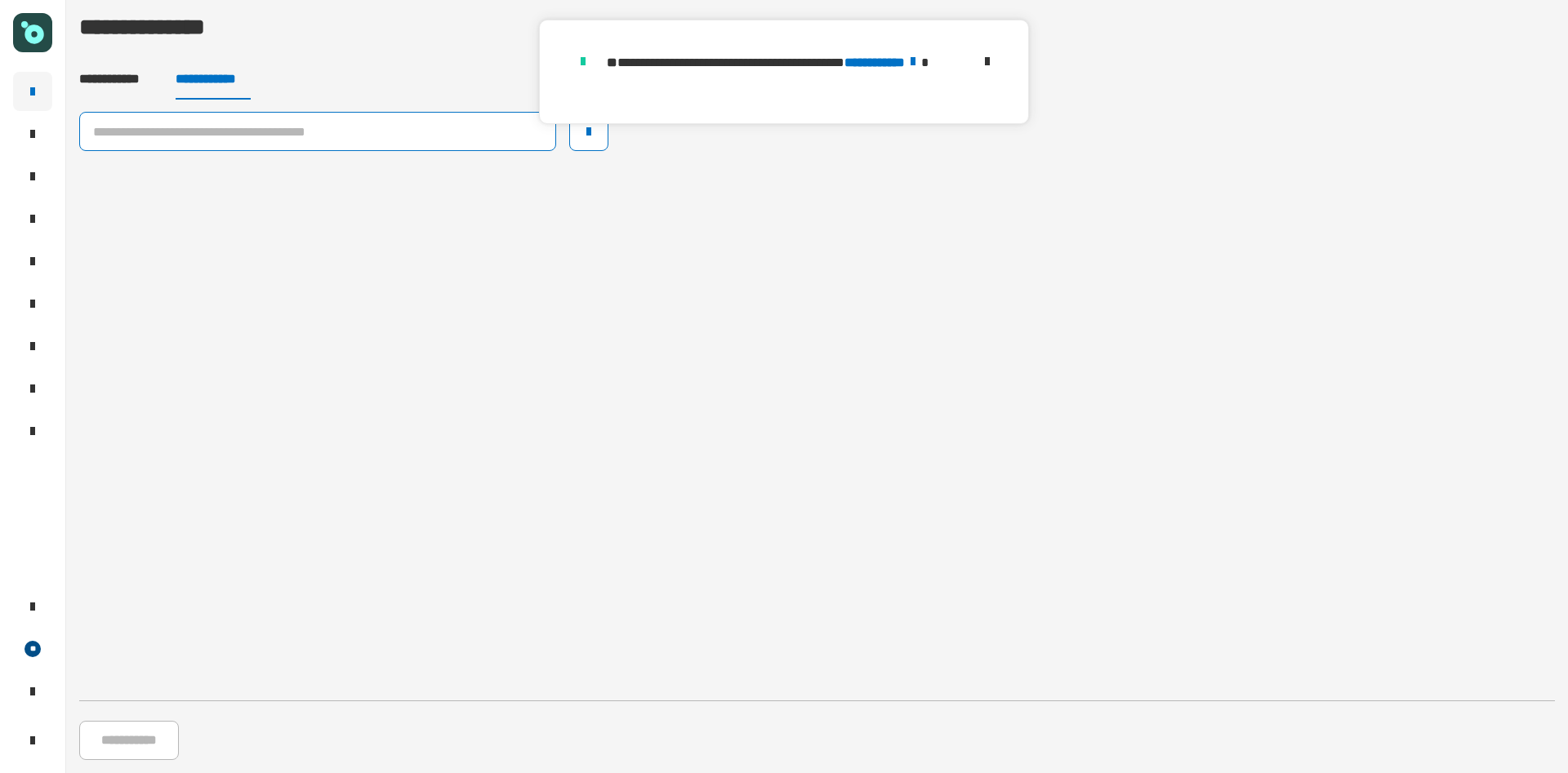 click 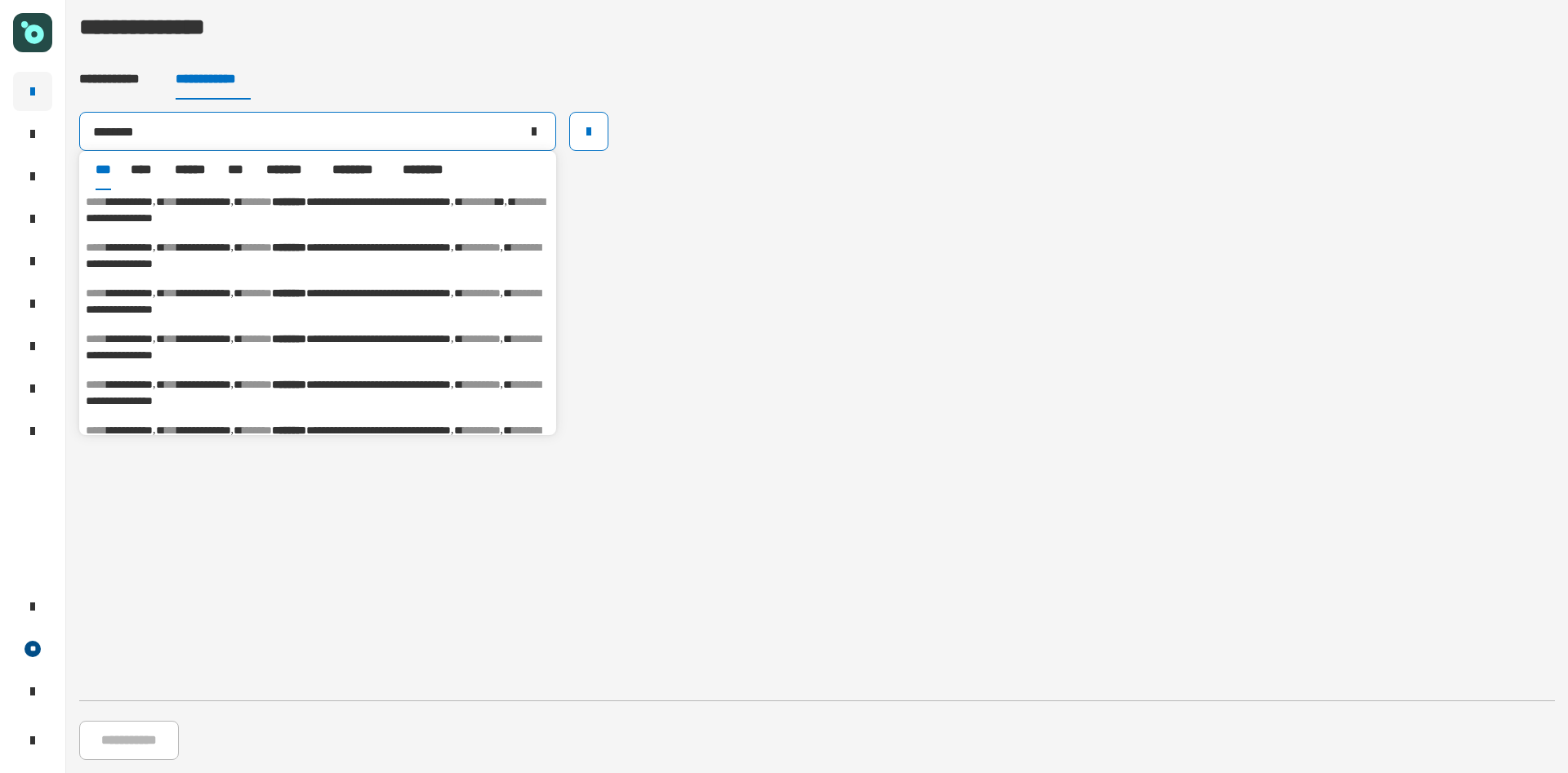 scroll, scrollTop: 103, scrollLeft: 0, axis: vertical 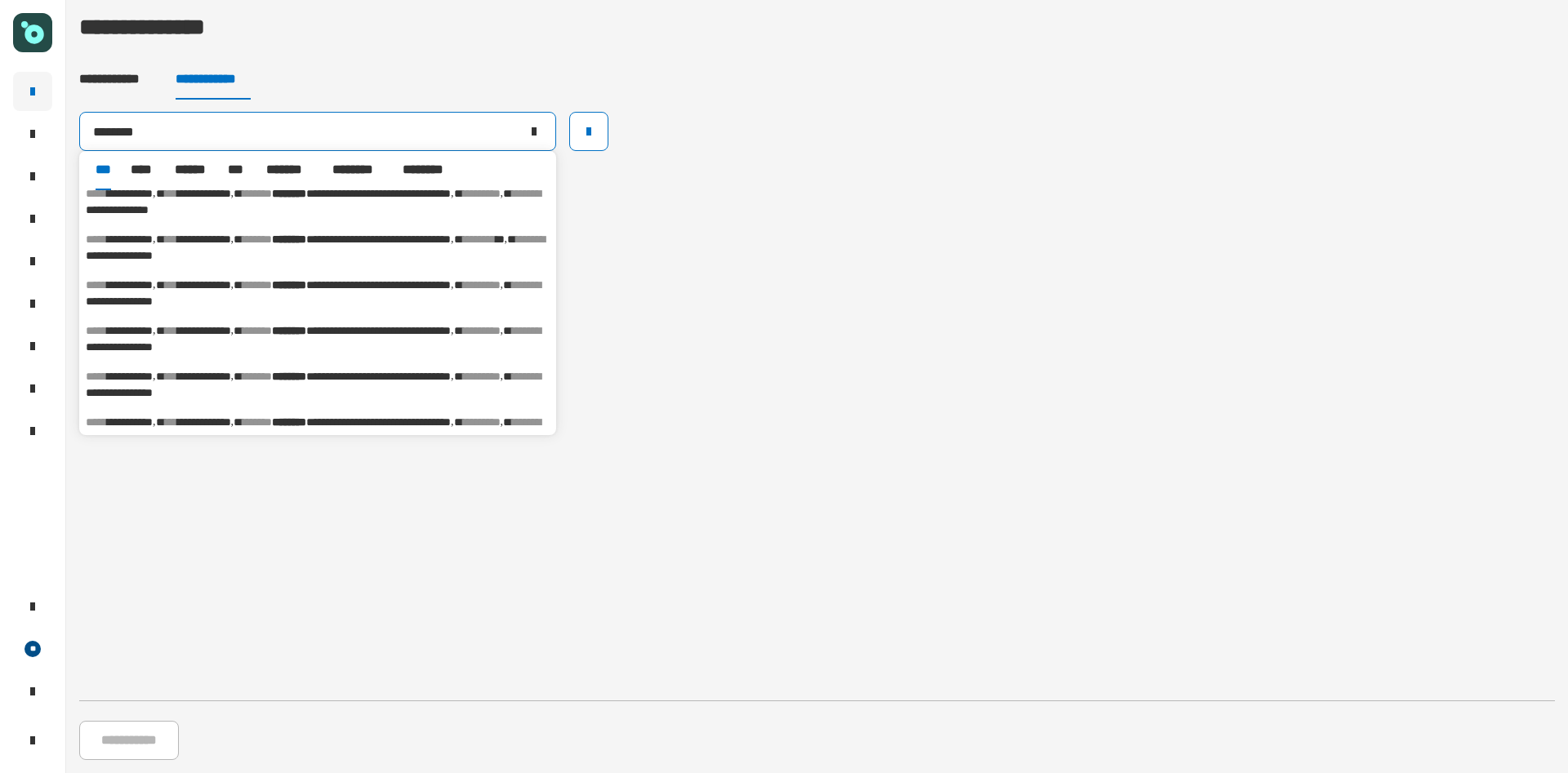 type on "********" 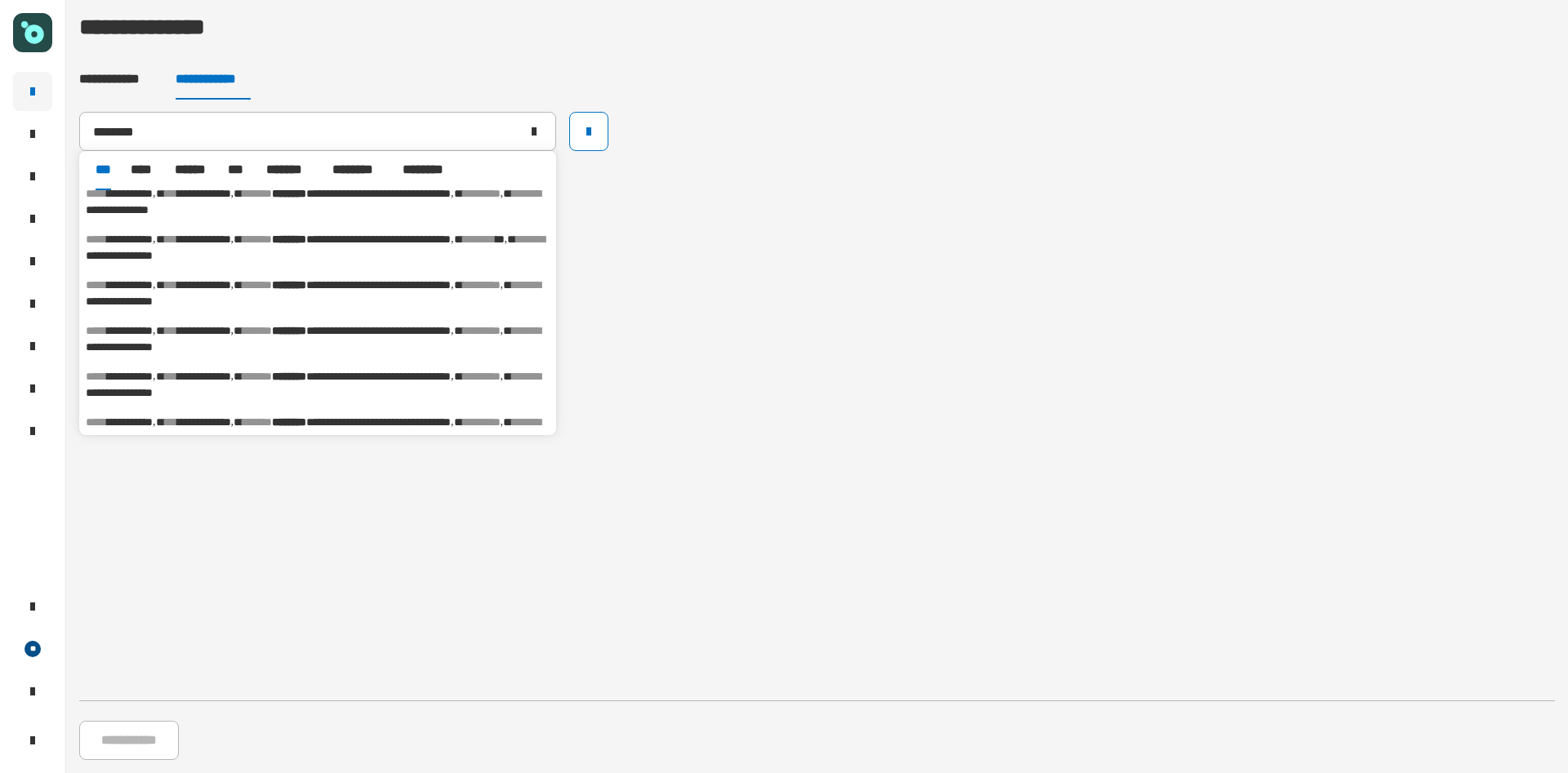 click on "**********" at bounding box center (119, 255) 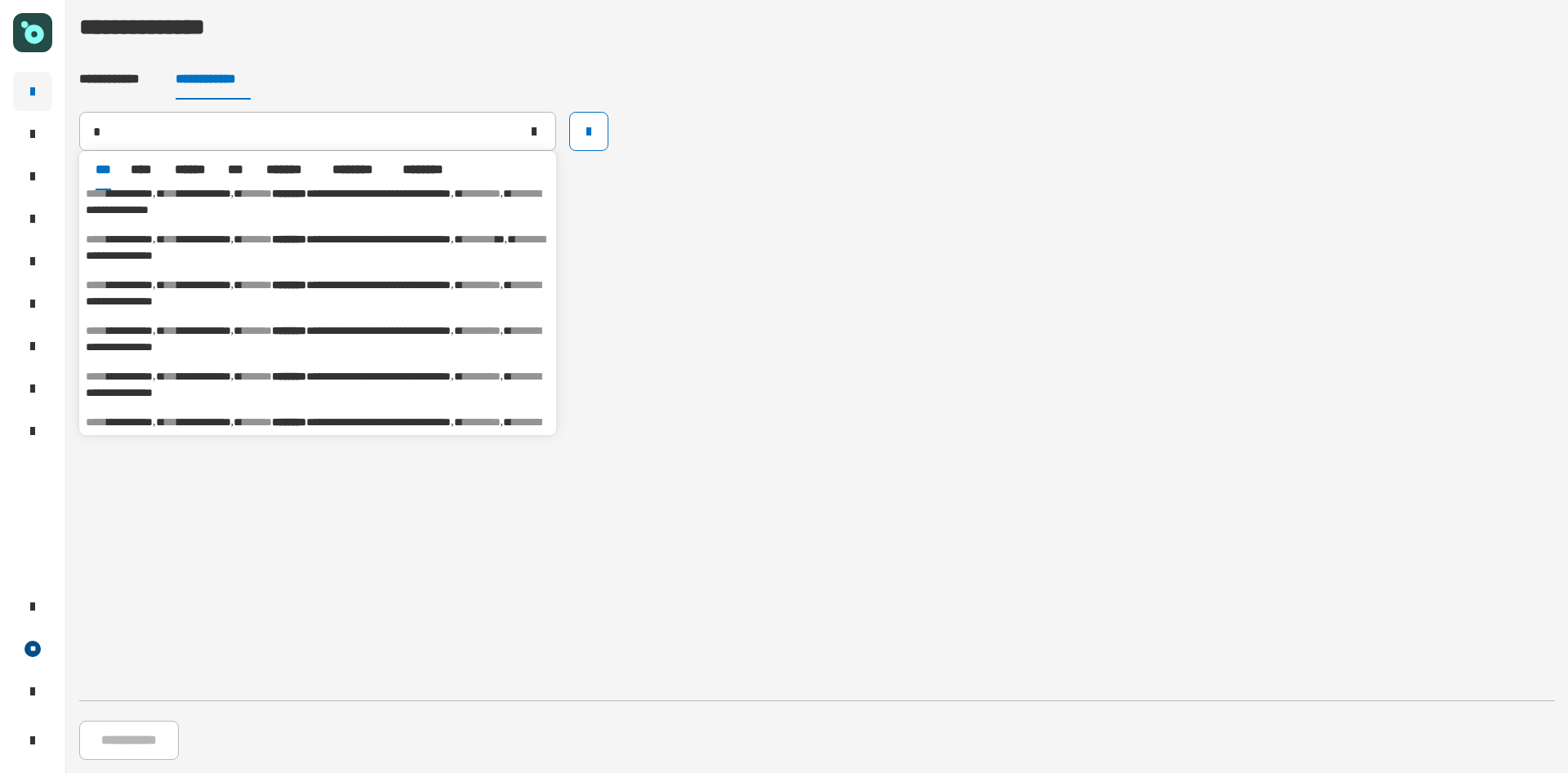 type on "**********" 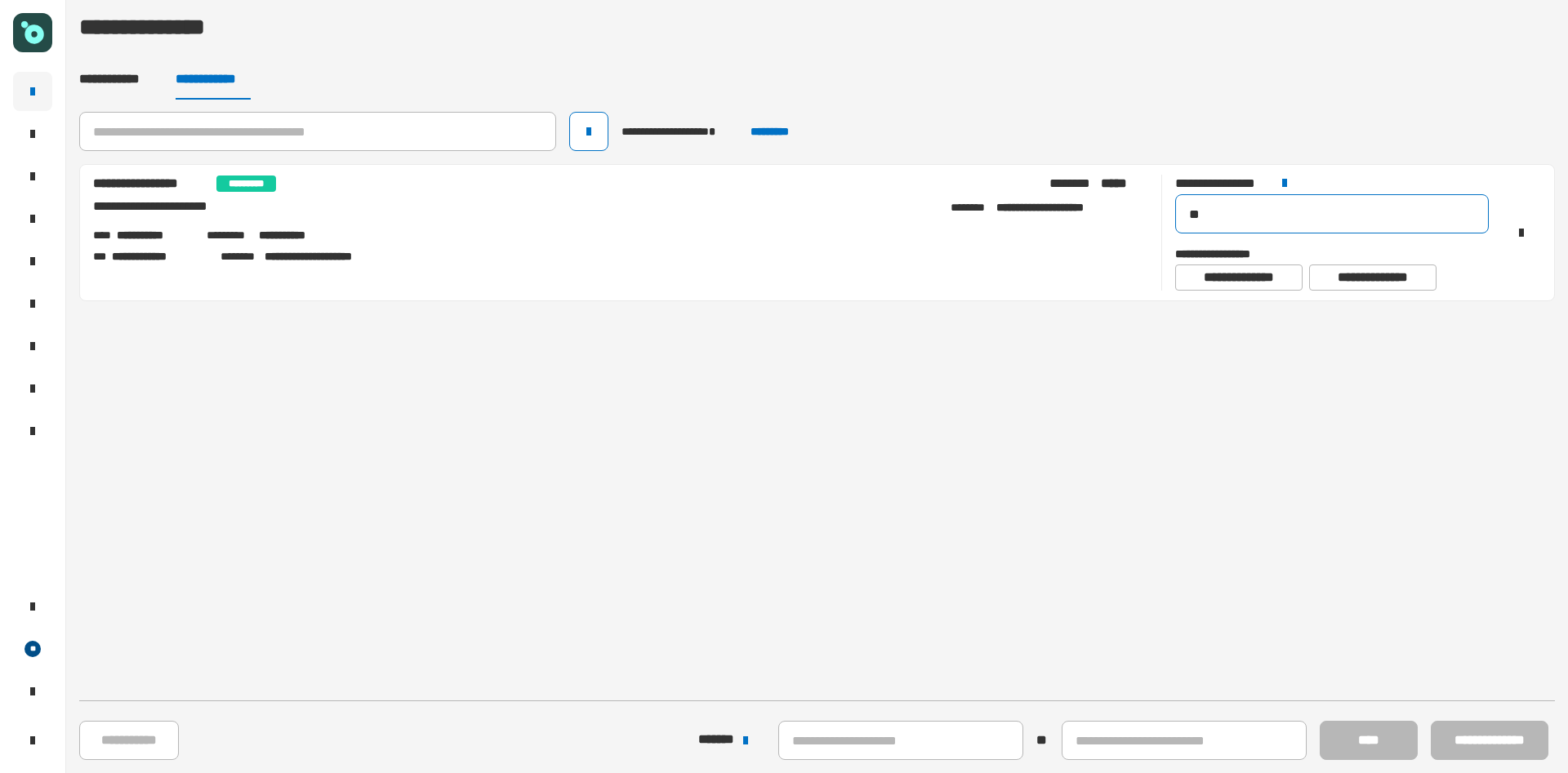 drag, startPoint x: 1224, startPoint y: 201, endPoint x: 1114, endPoint y: 207, distance: 110.16351 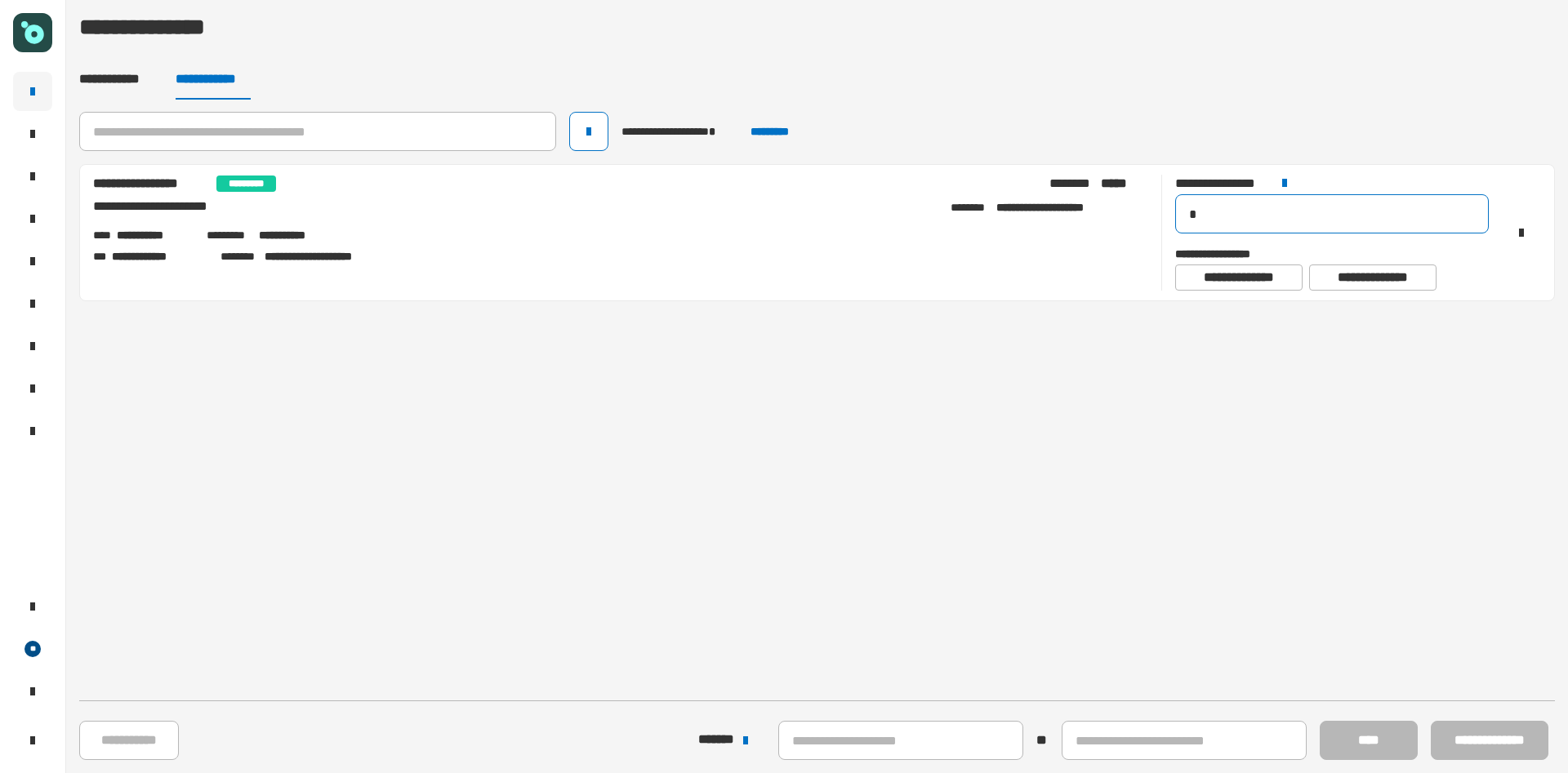 type on "**" 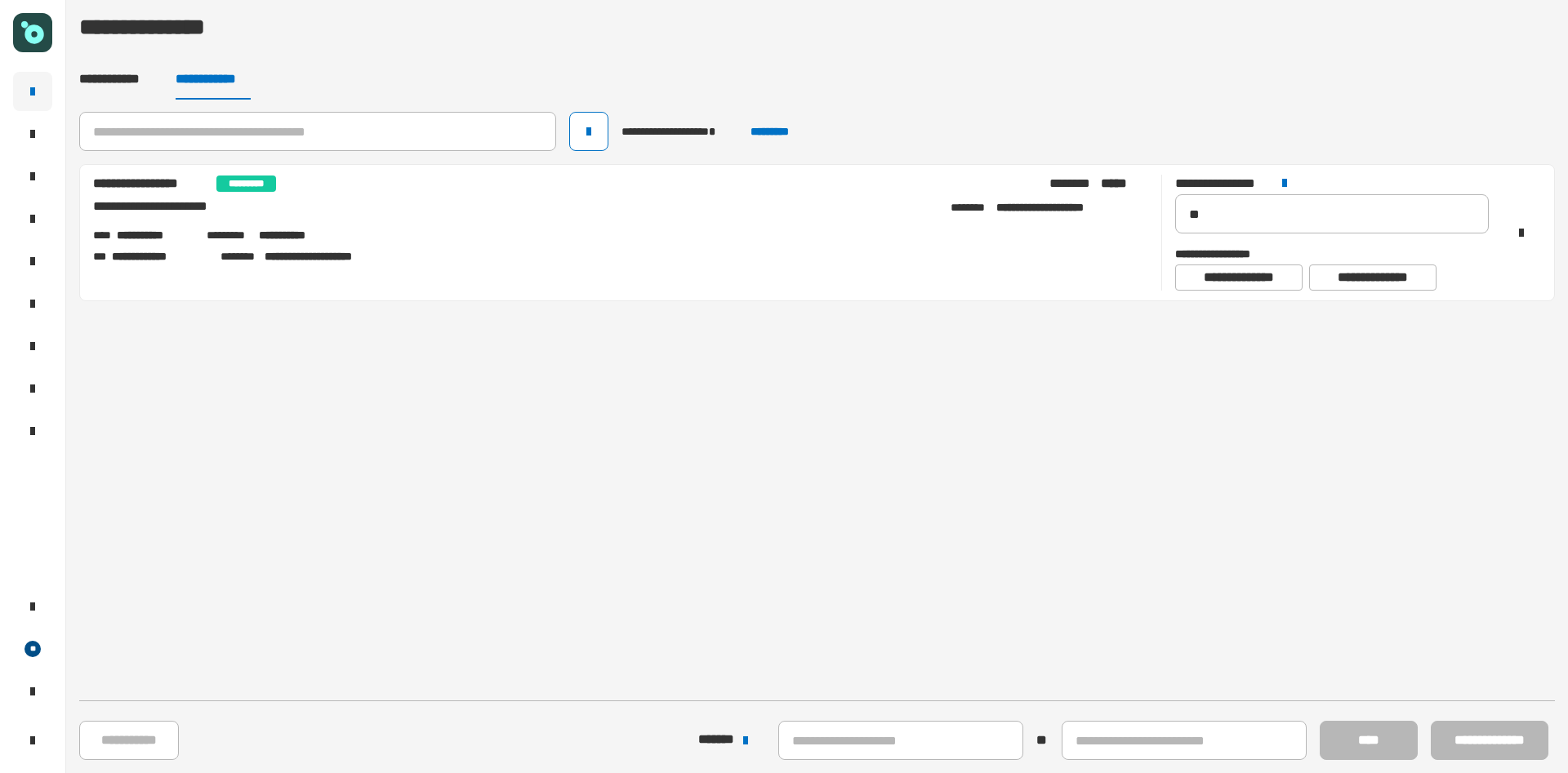 click on "**********" 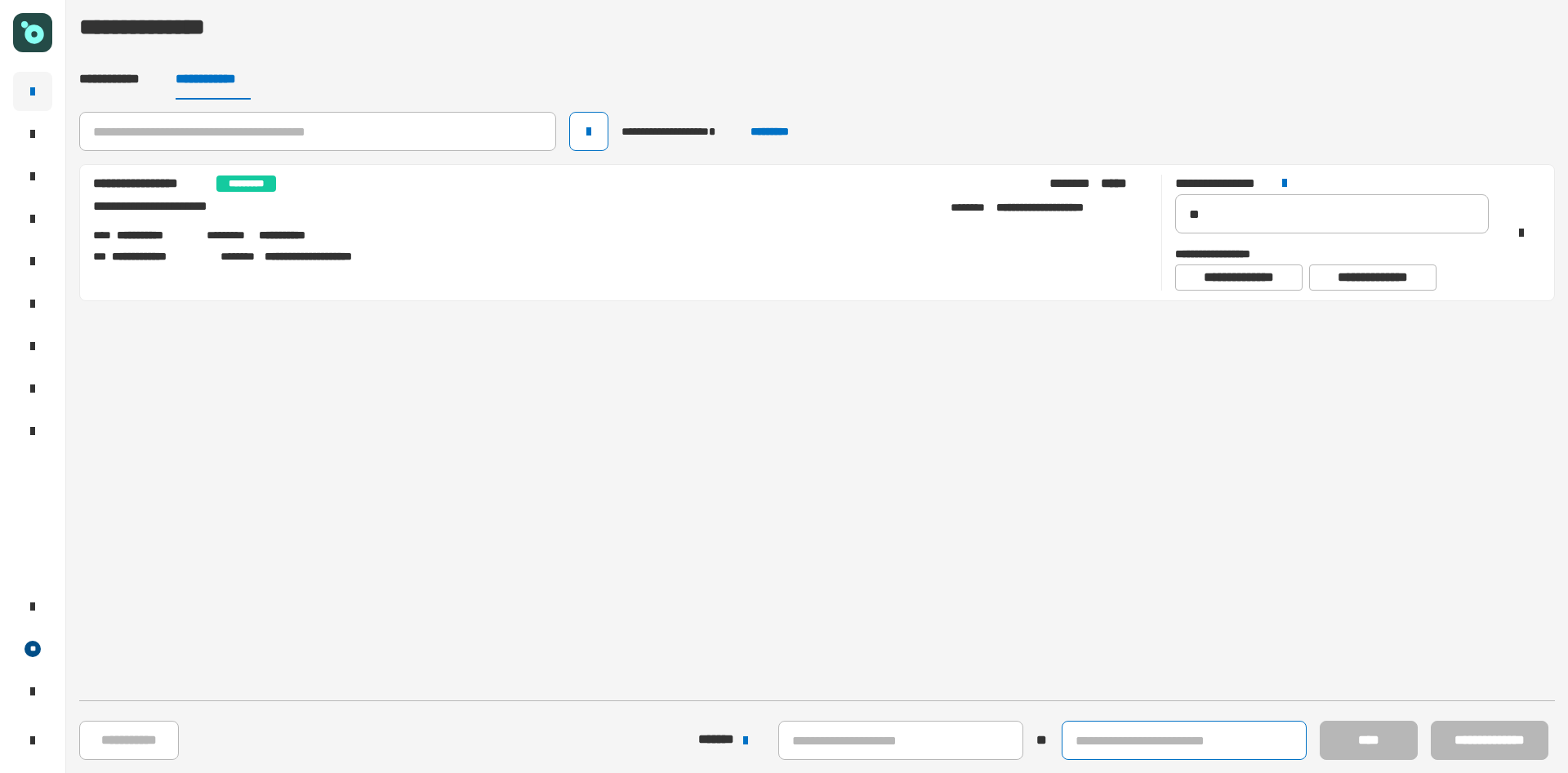 click 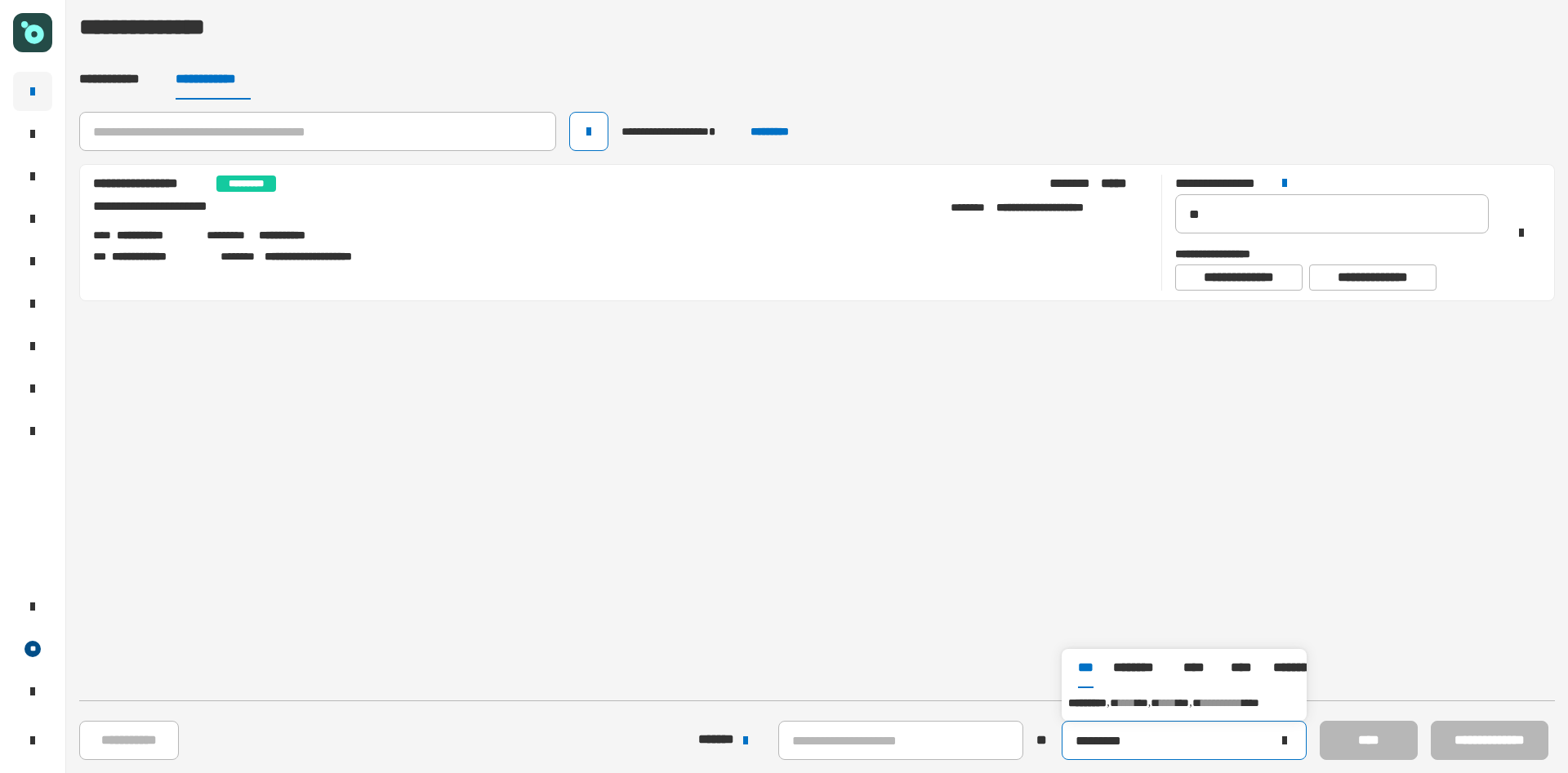 type on "*********" 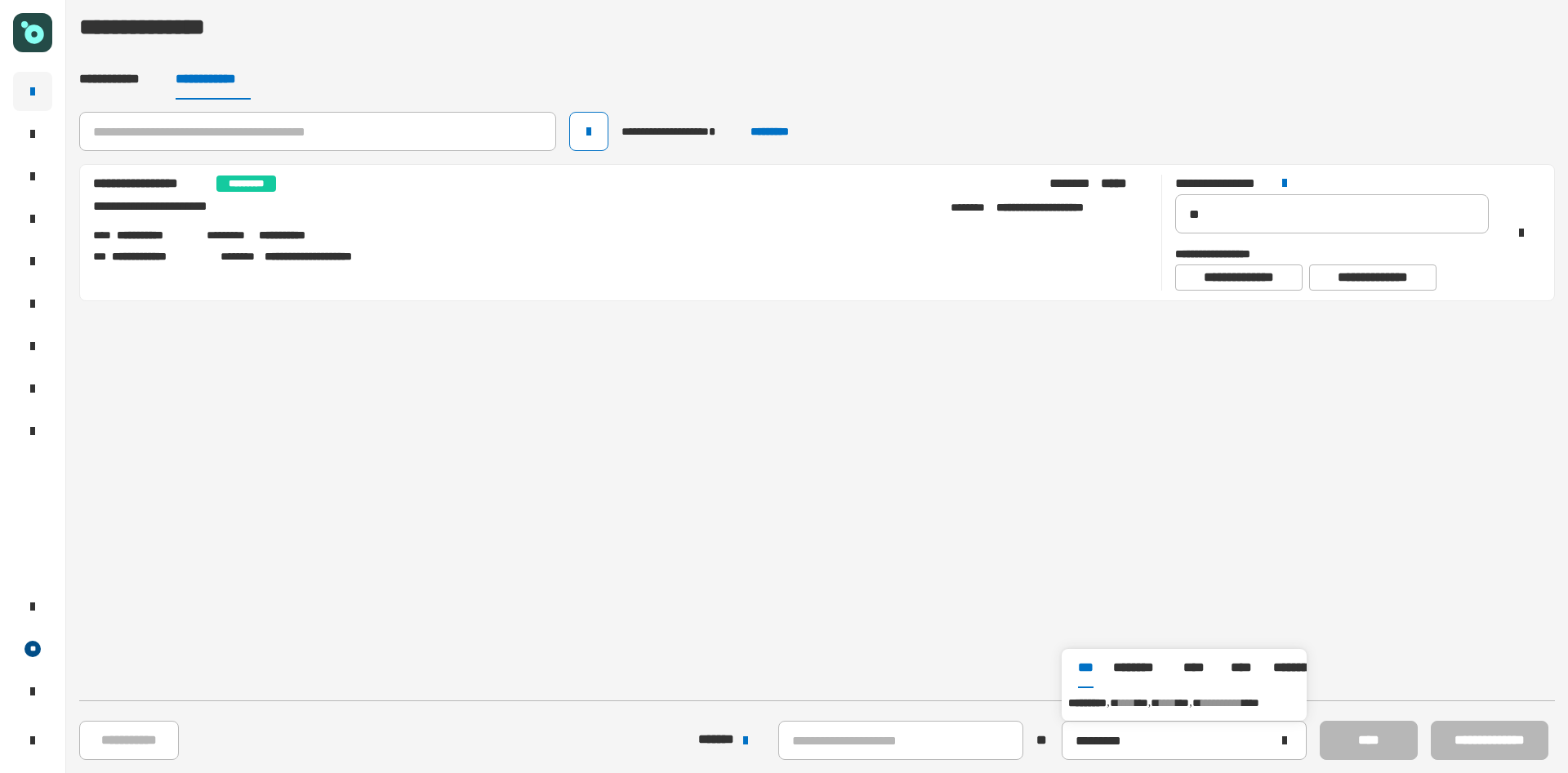 click on "***" at bounding box center (1142, 703) 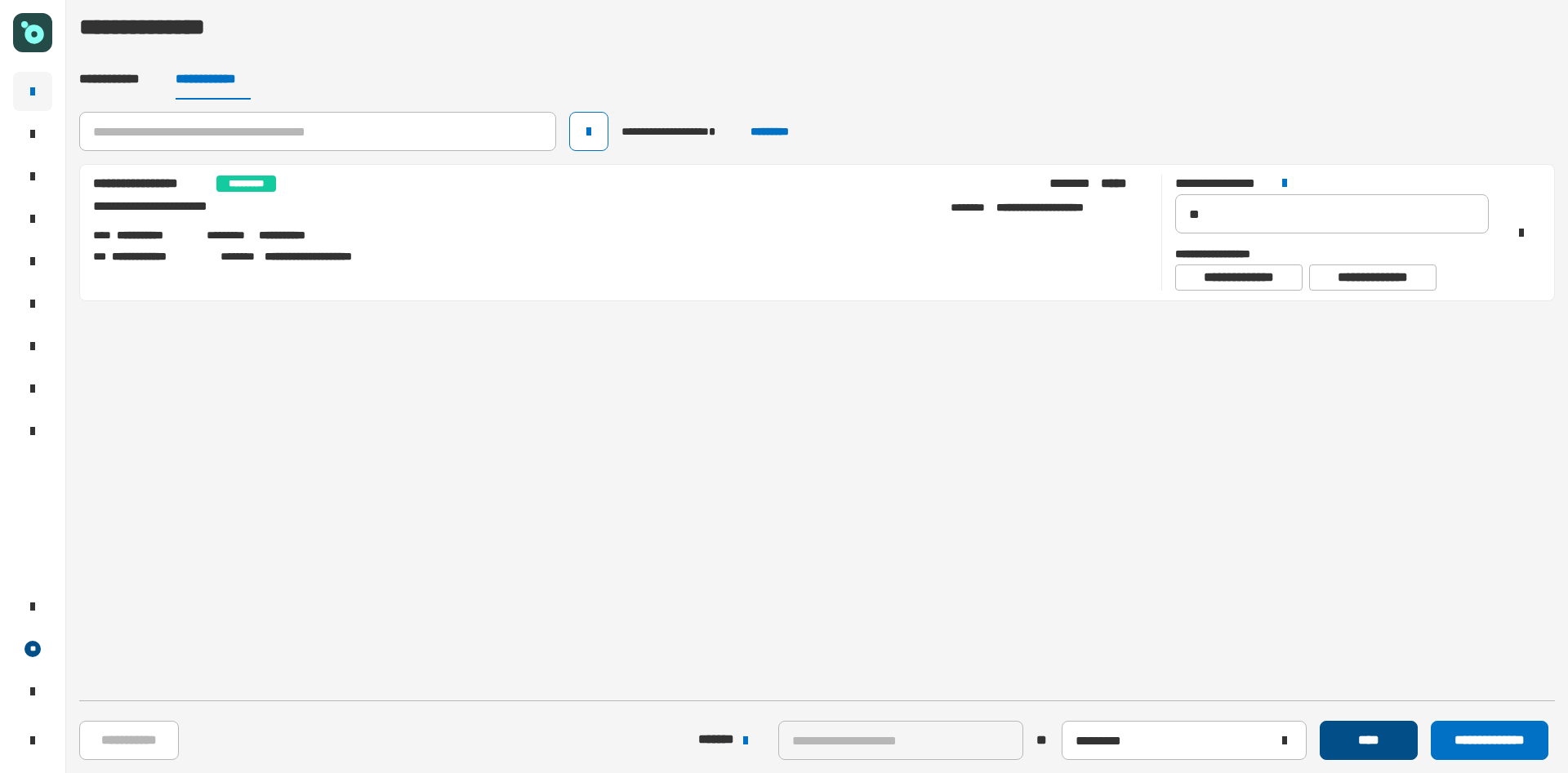 click on "****" 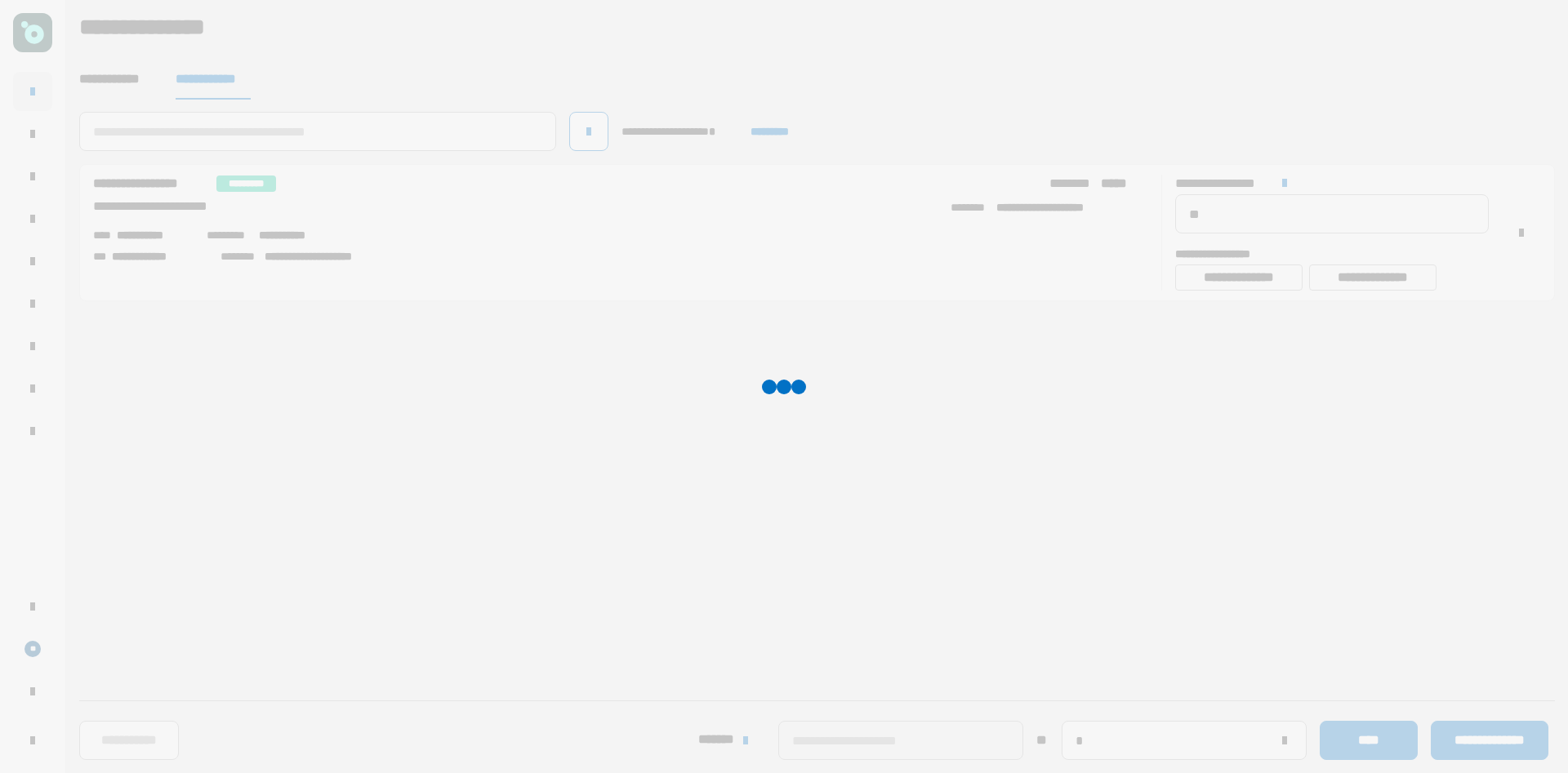type 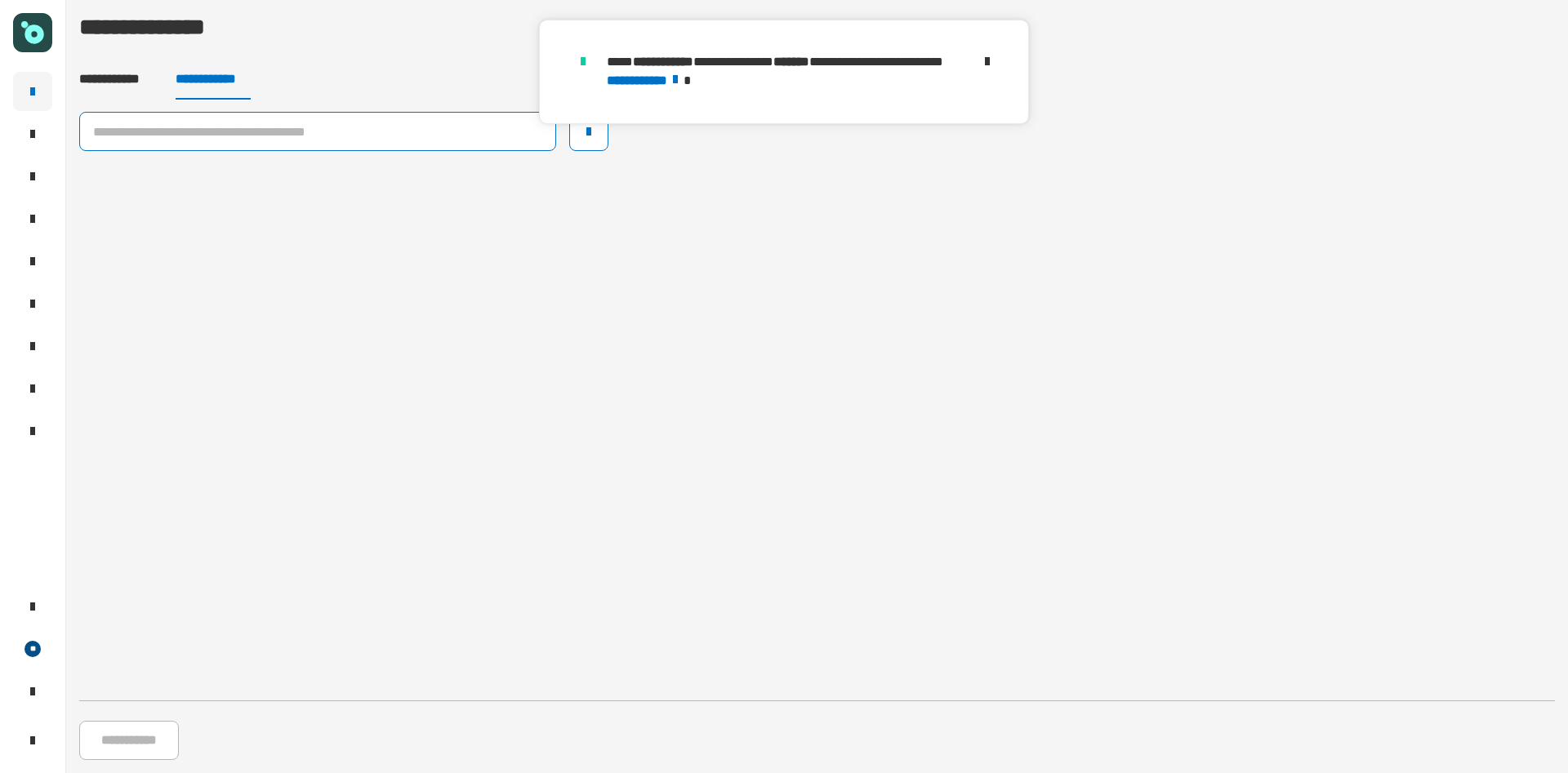 click 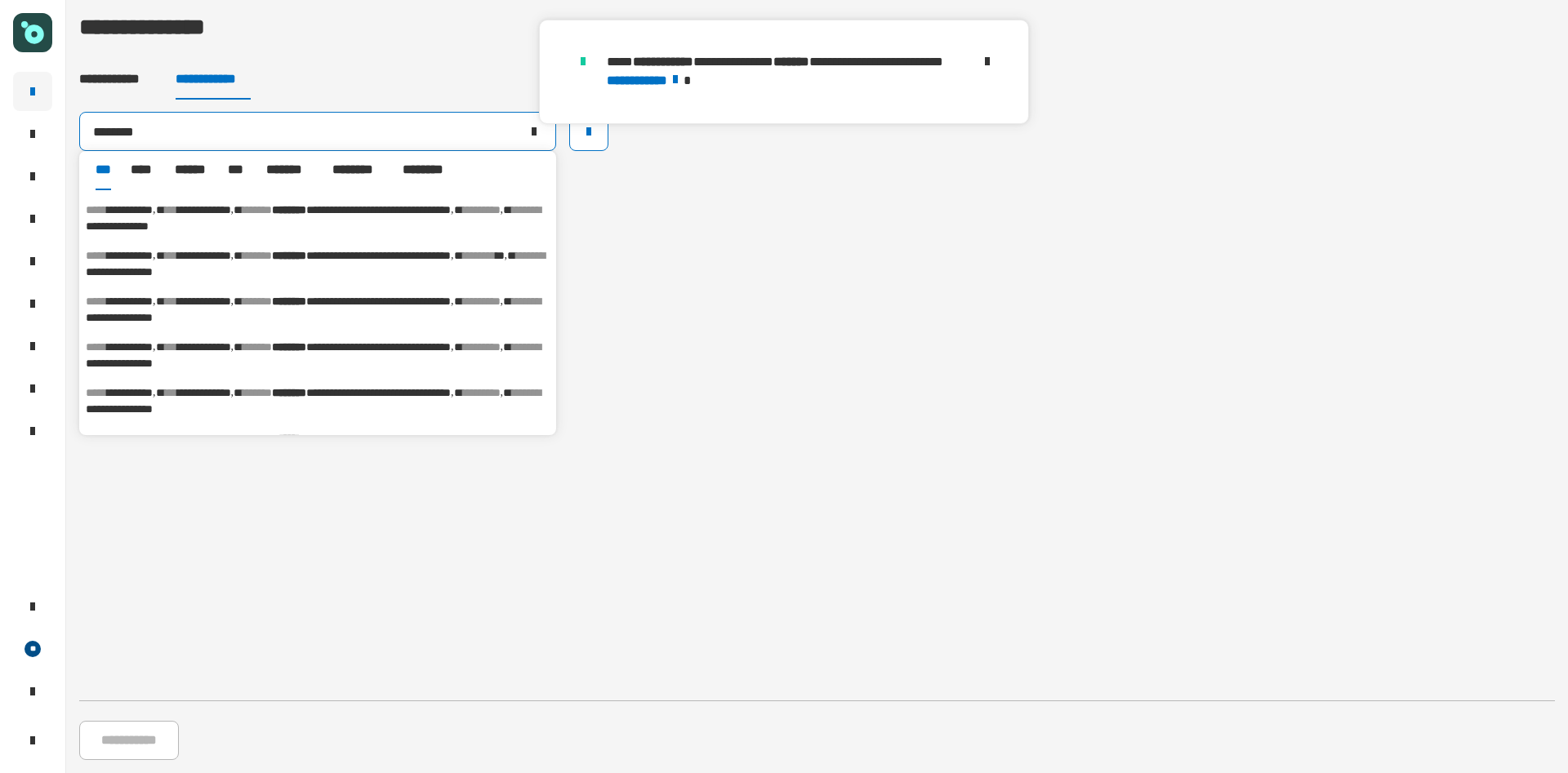 scroll, scrollTop: 122, scrollLeft: 0, axis: vertical 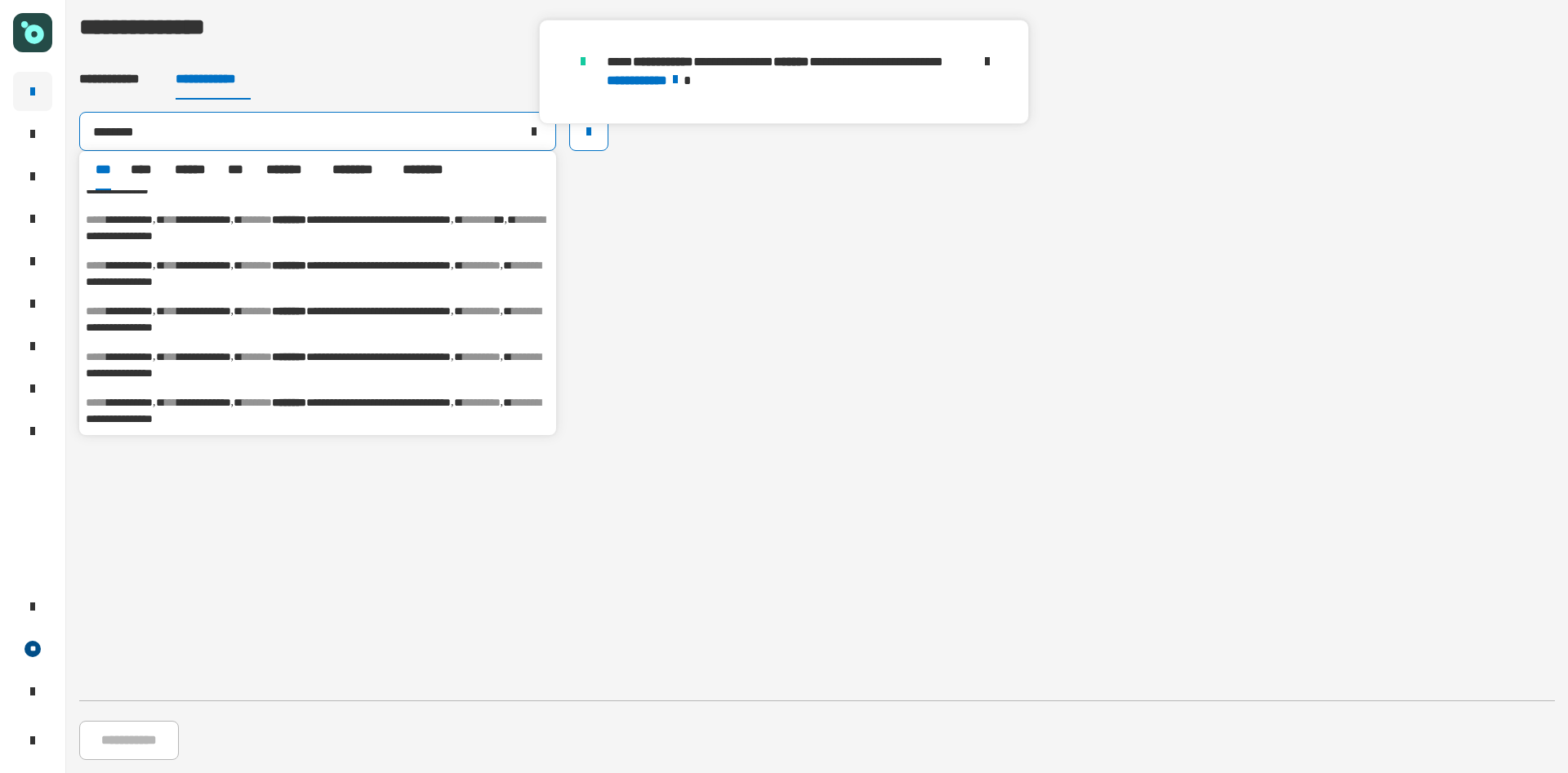 type on "********" 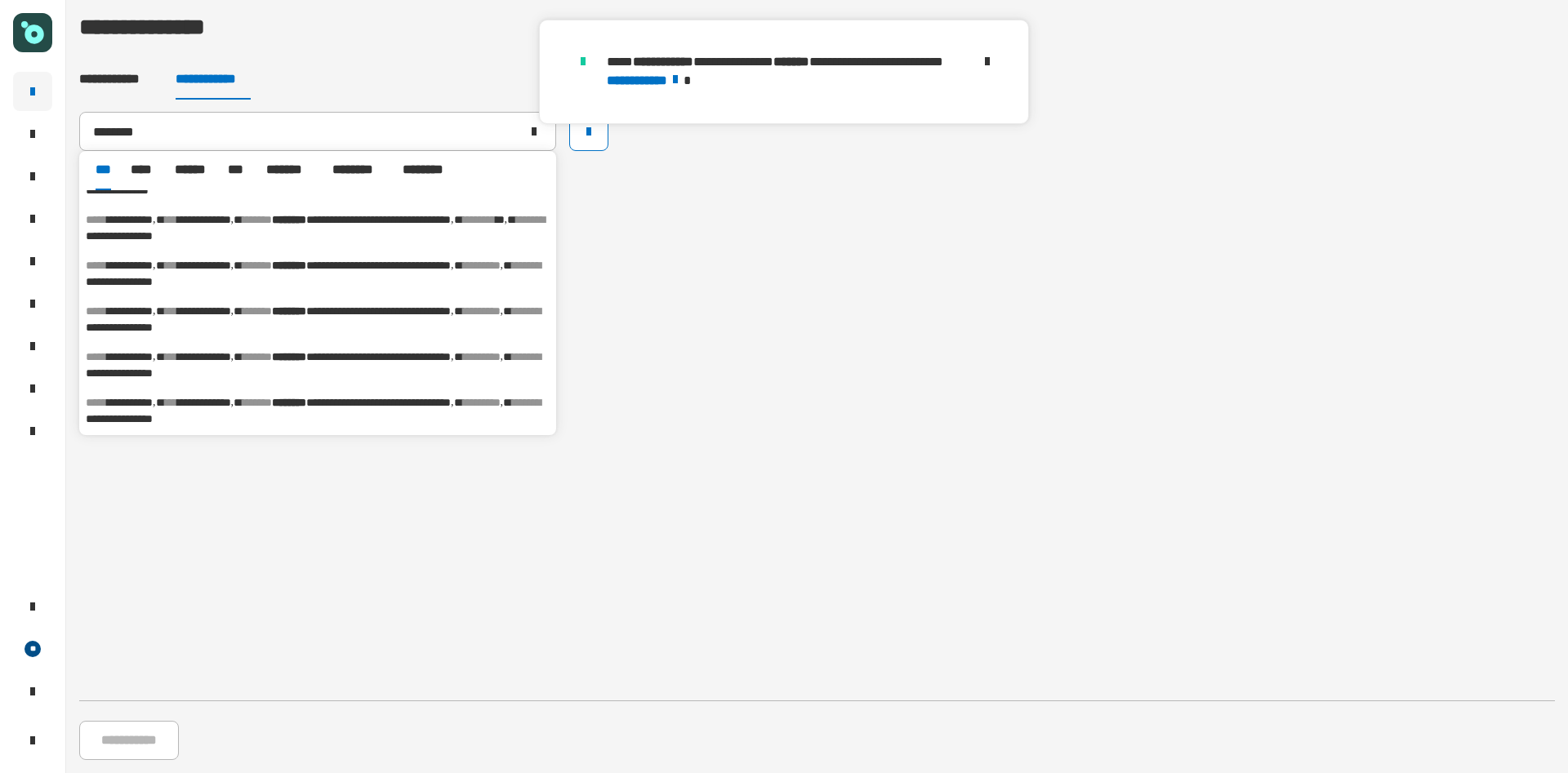 click on "**********" at bounding box center [119, 236] 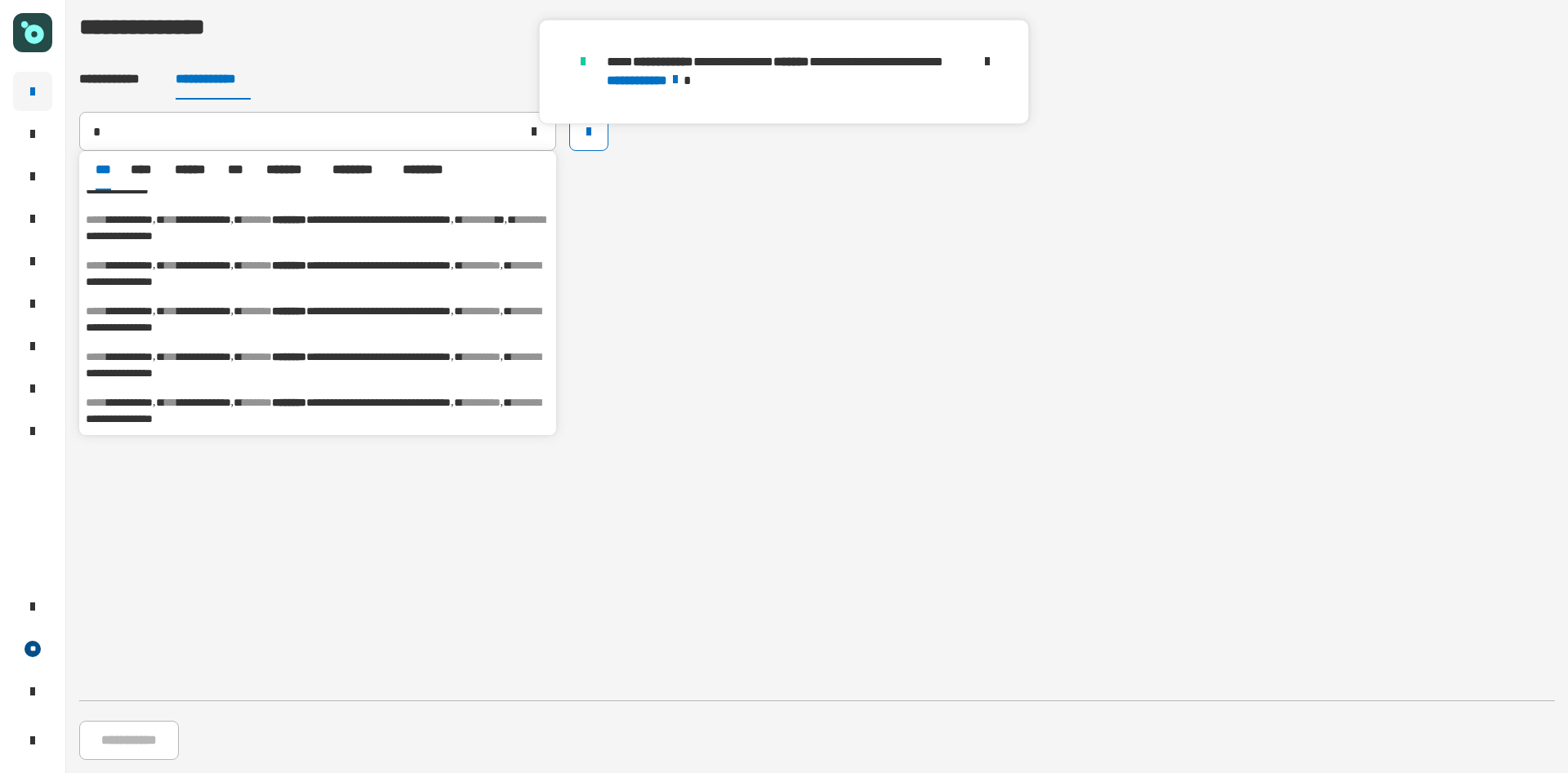 type 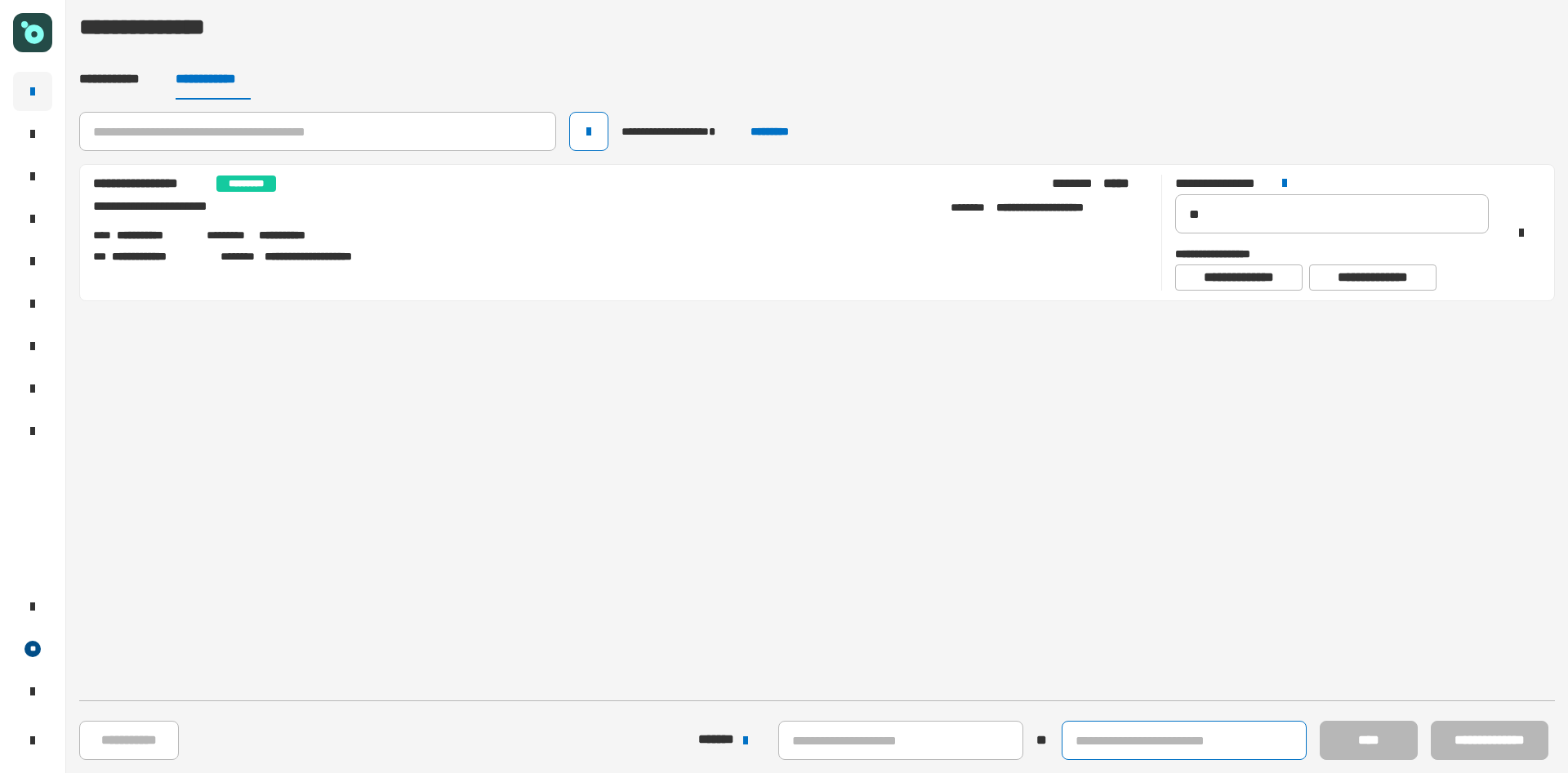 click 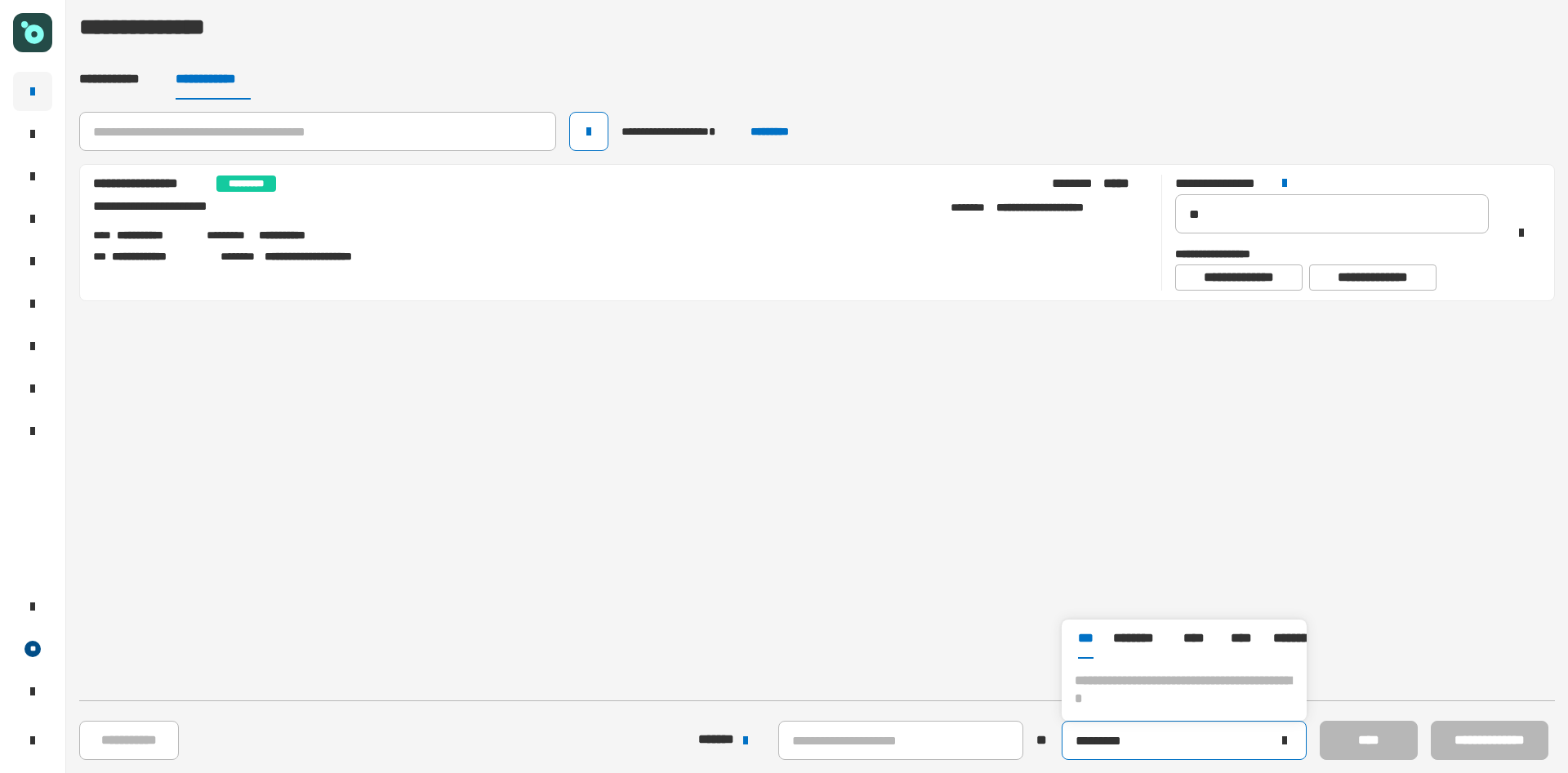 click on "*********" 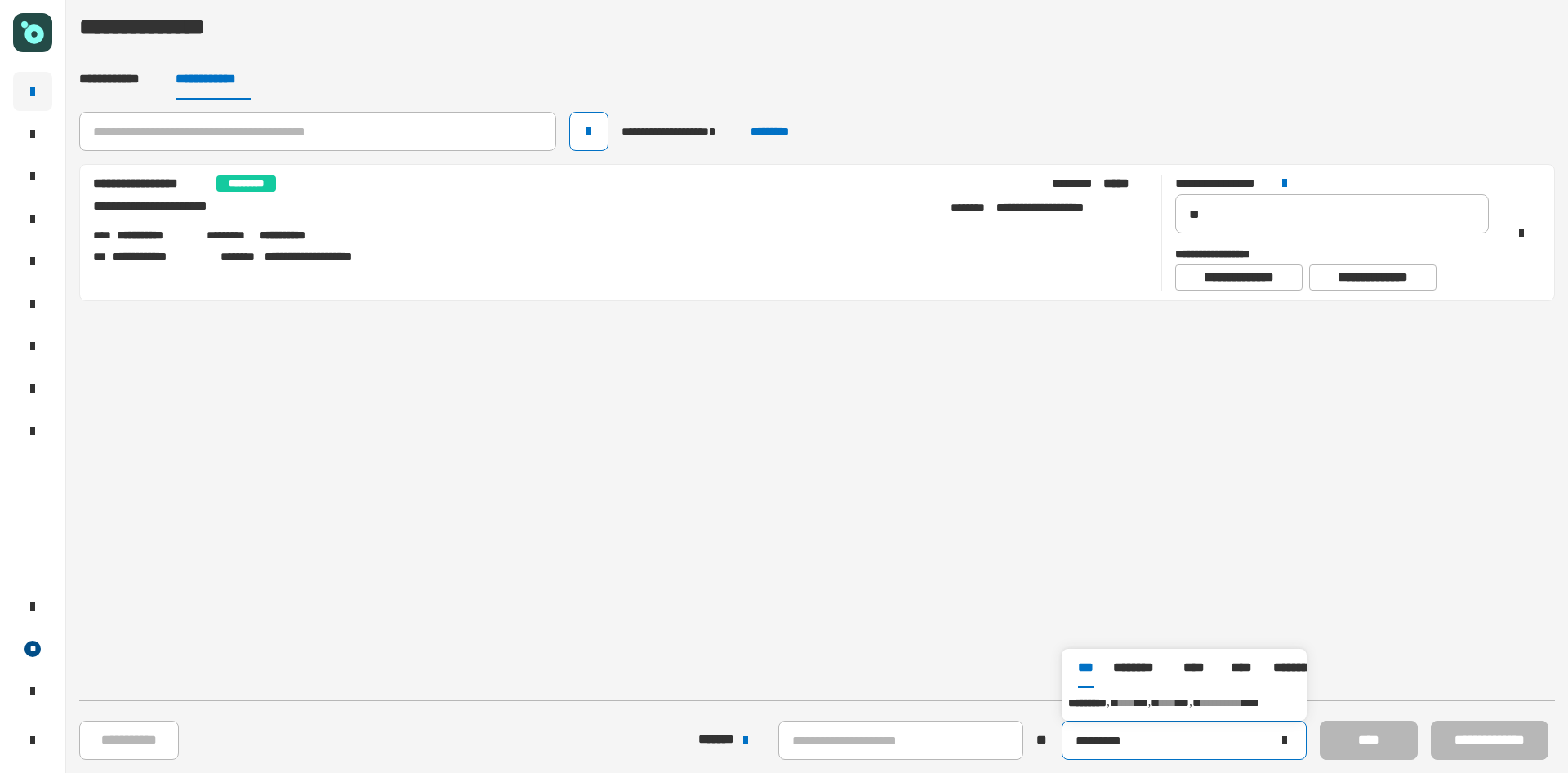 type on "*********" 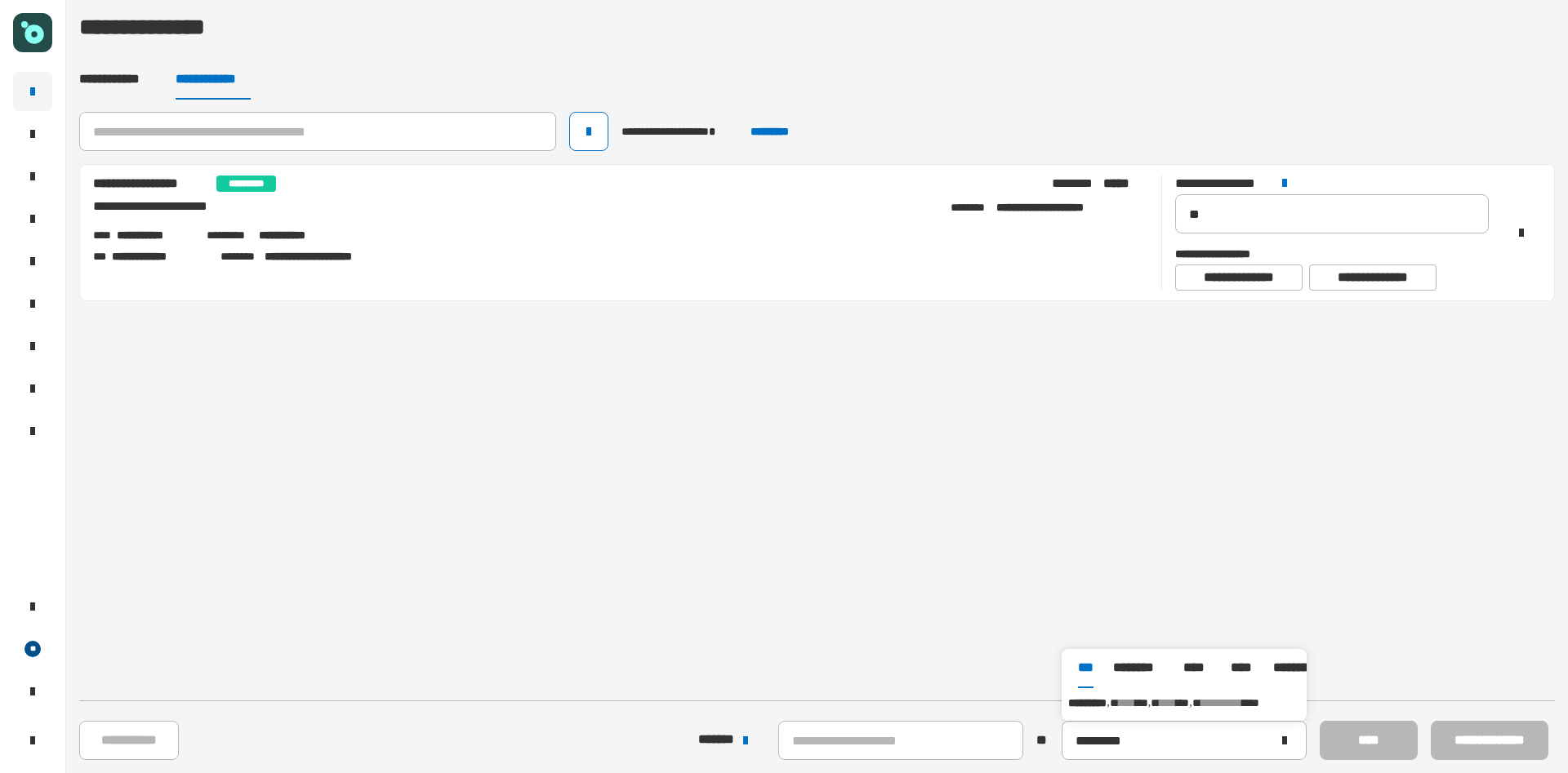 click on "**********" at bounding box center [1184, 703] 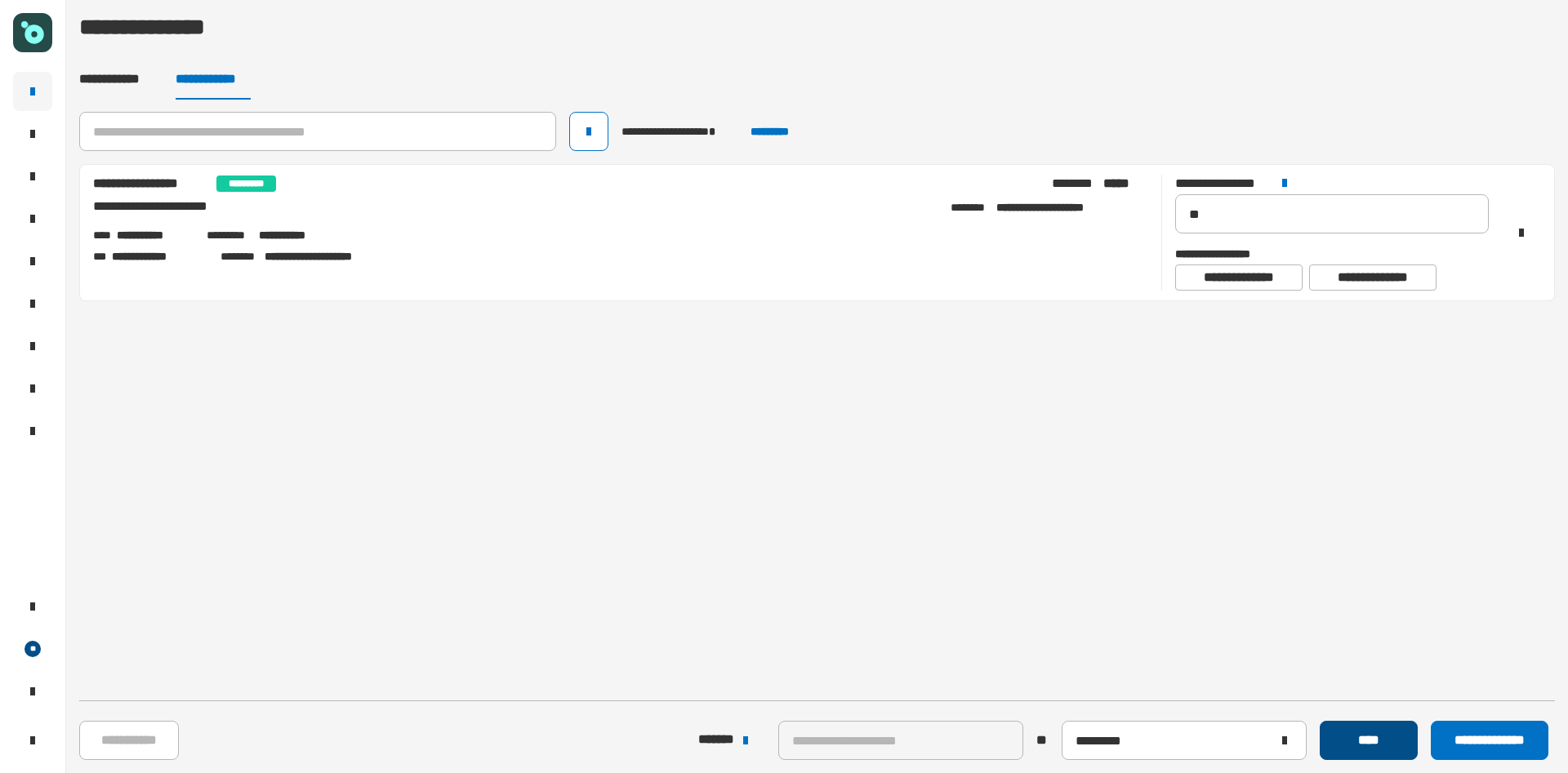 click on "****" 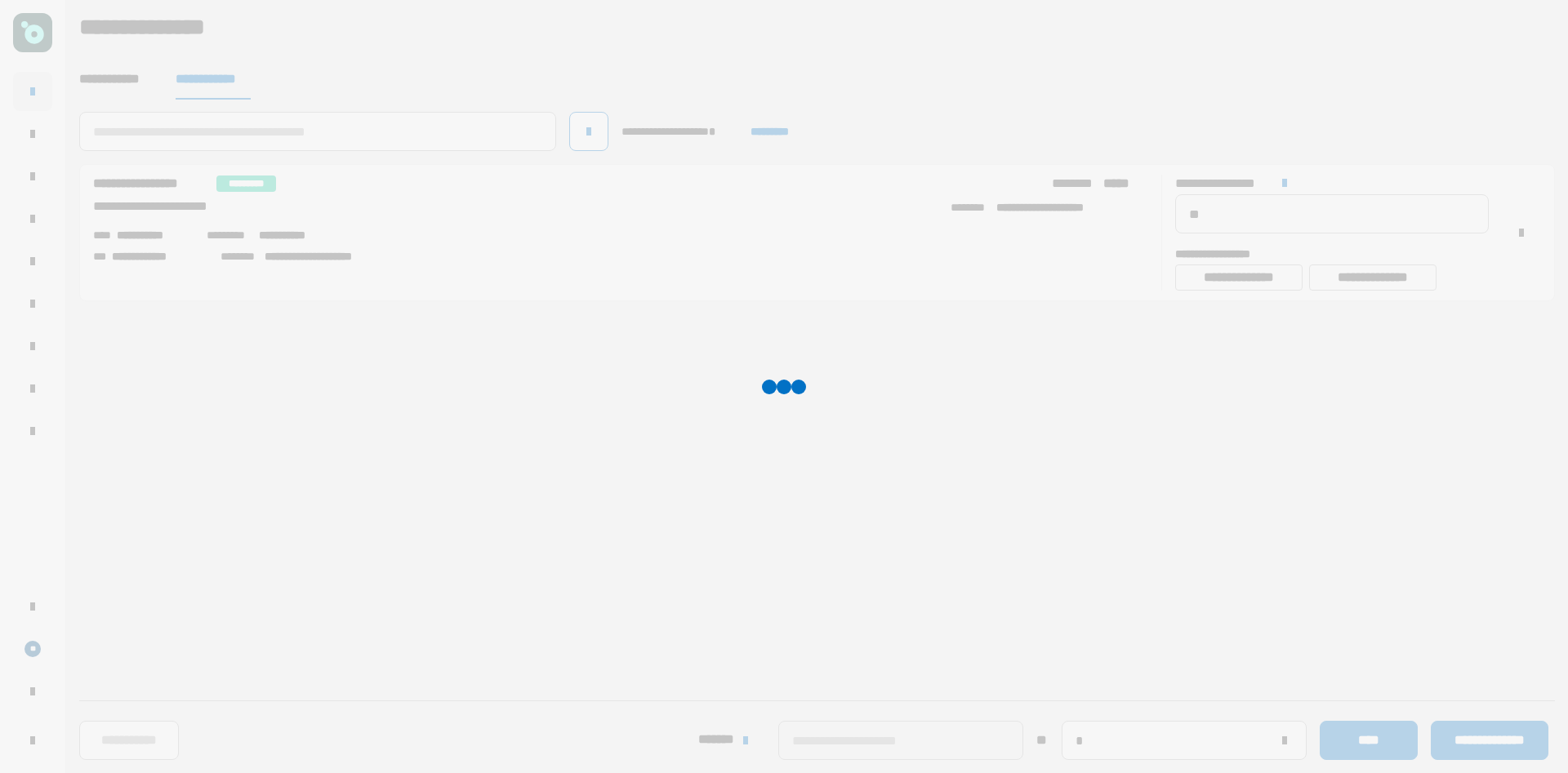 type 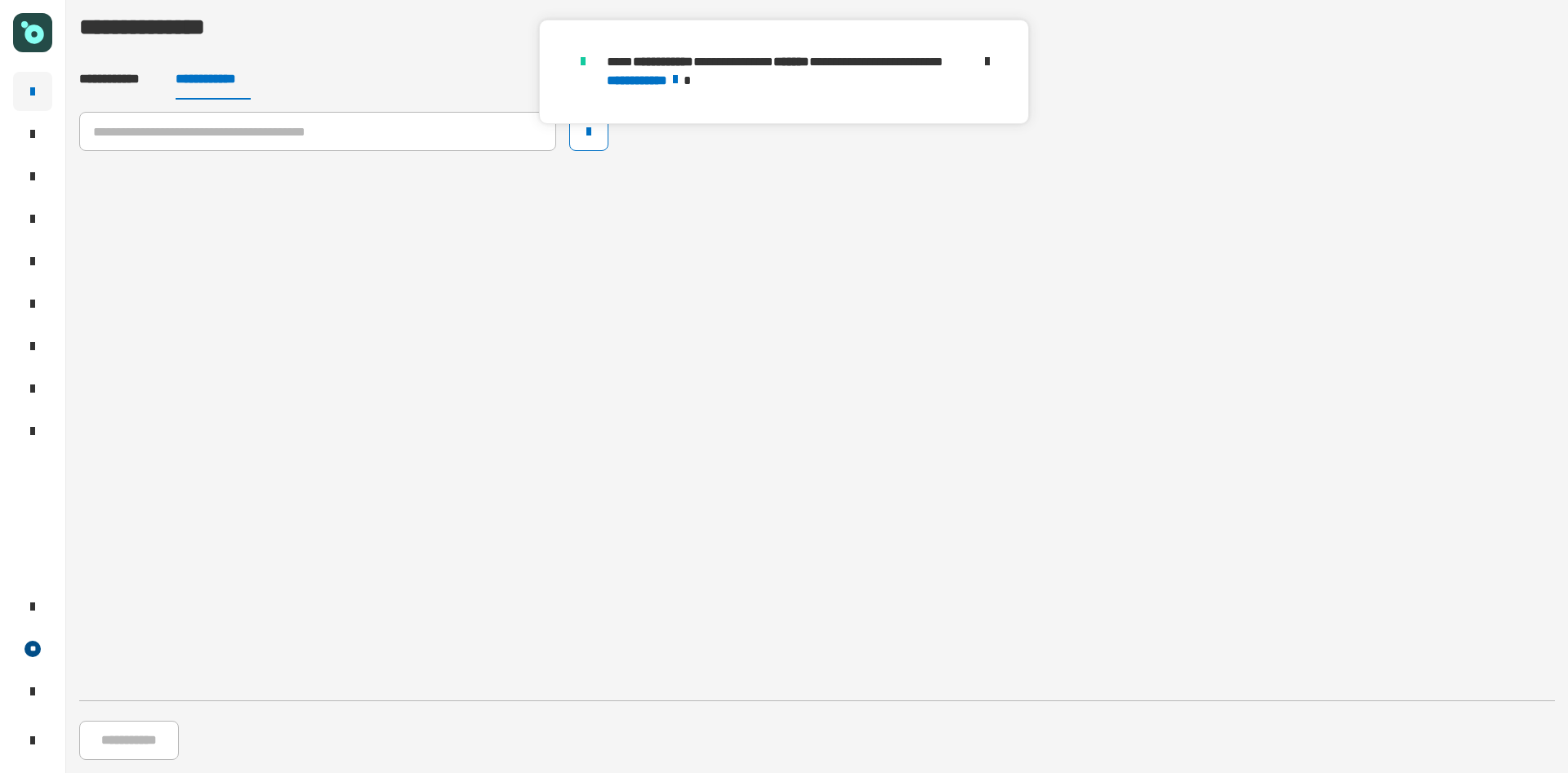 click 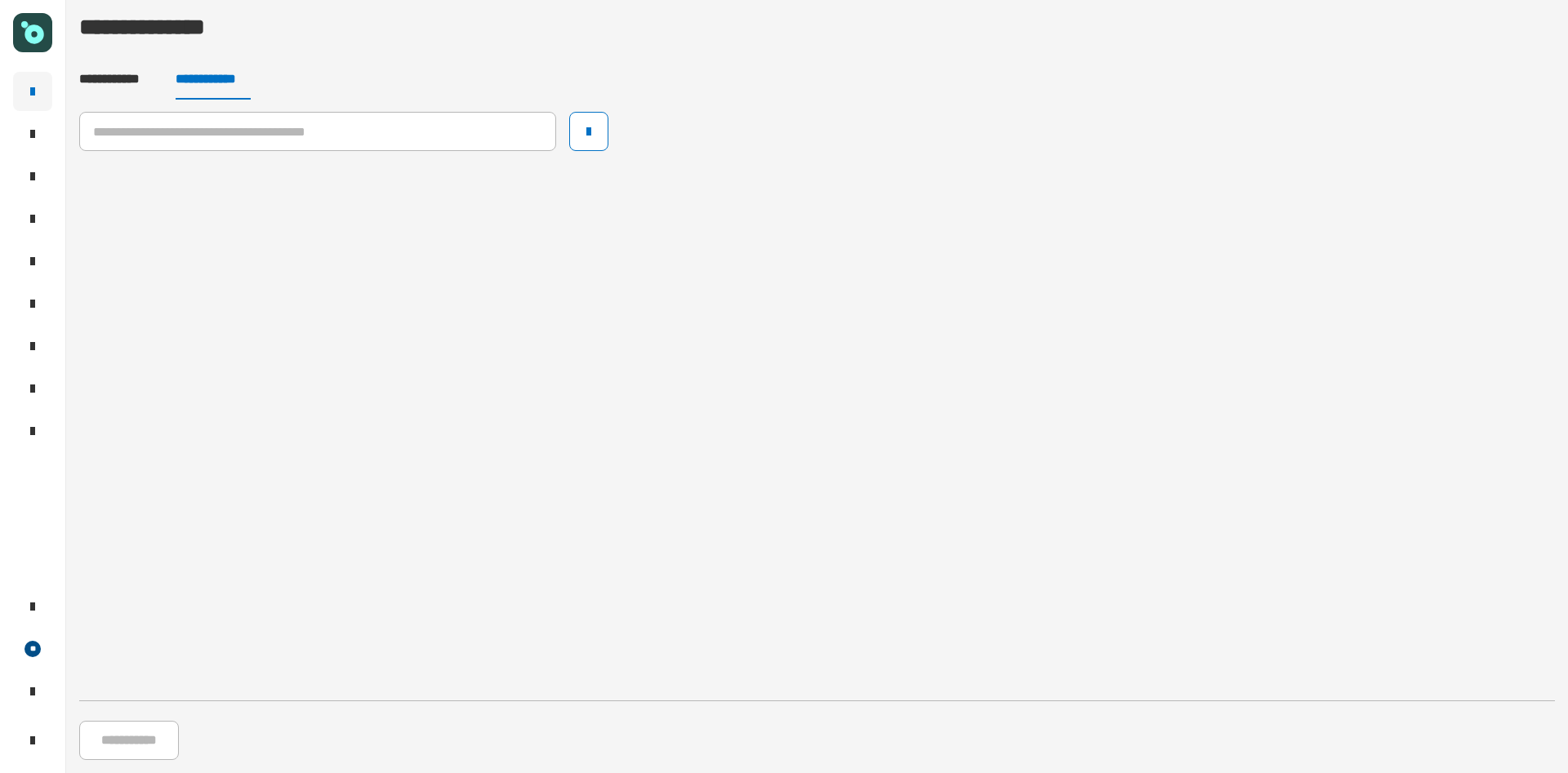 drag, startPoint x: 105, startPoint y: 91, endPoint x: 114, endPoint y: 109, distance: 20.124612 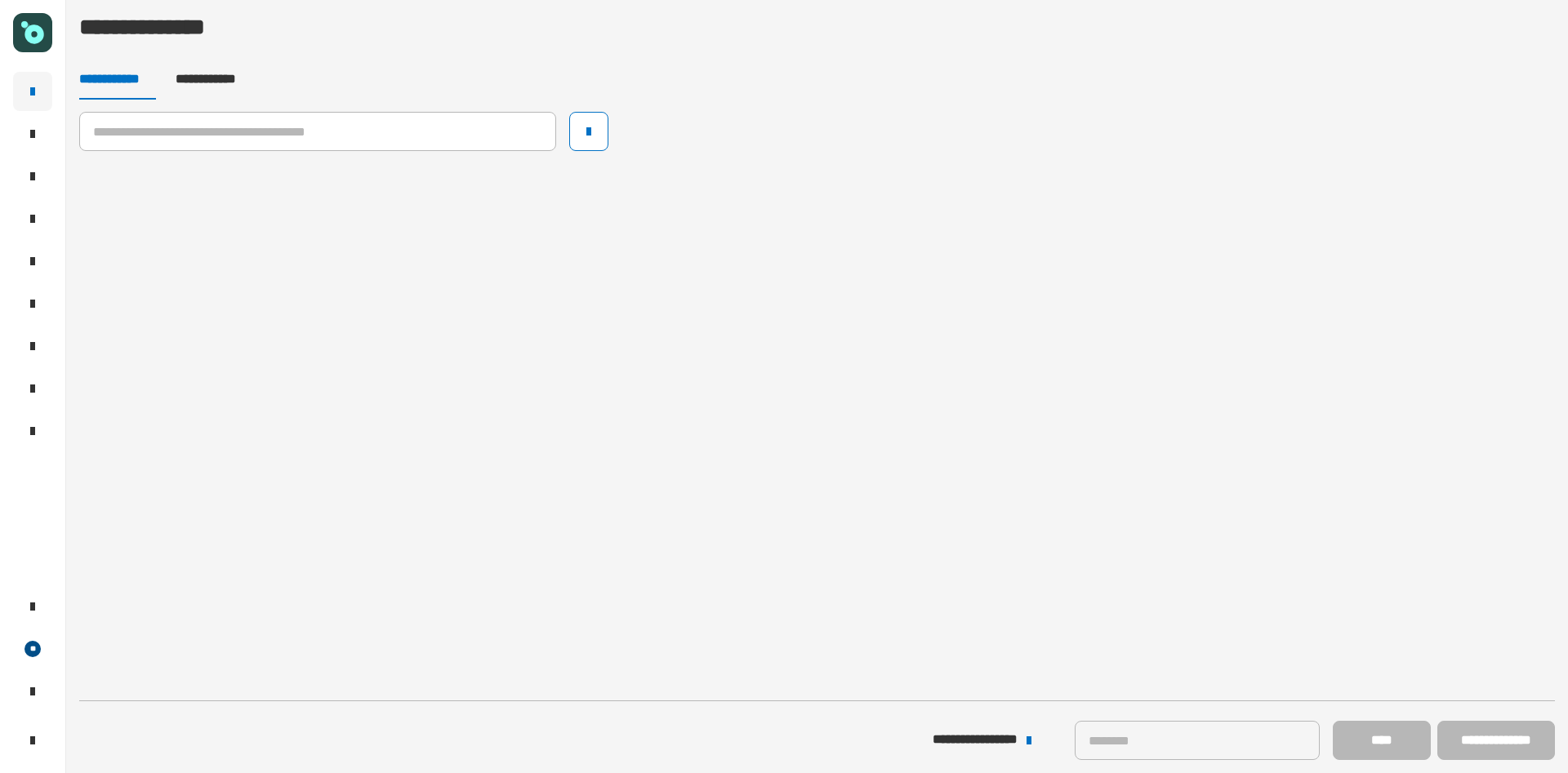 click 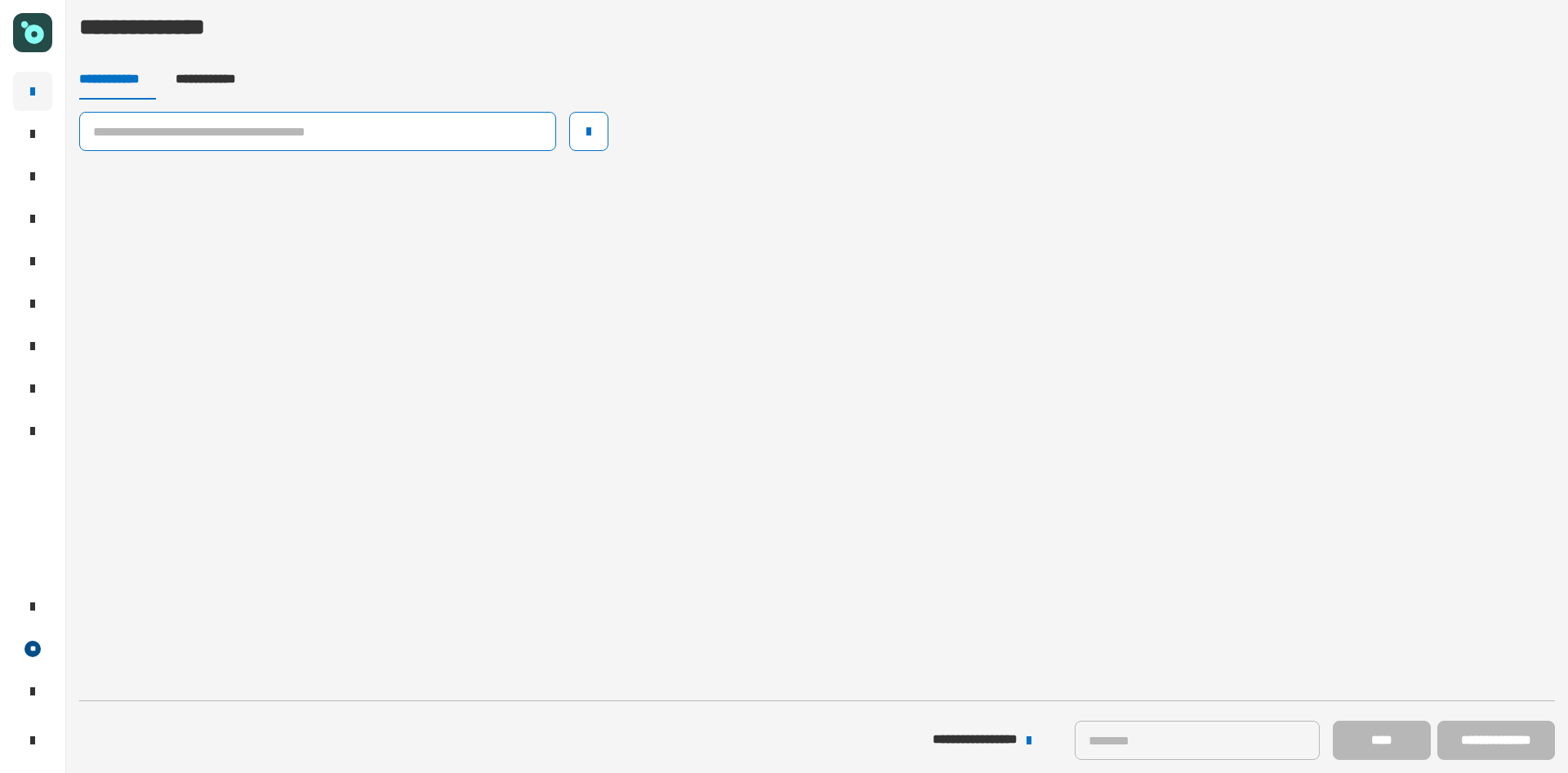 click 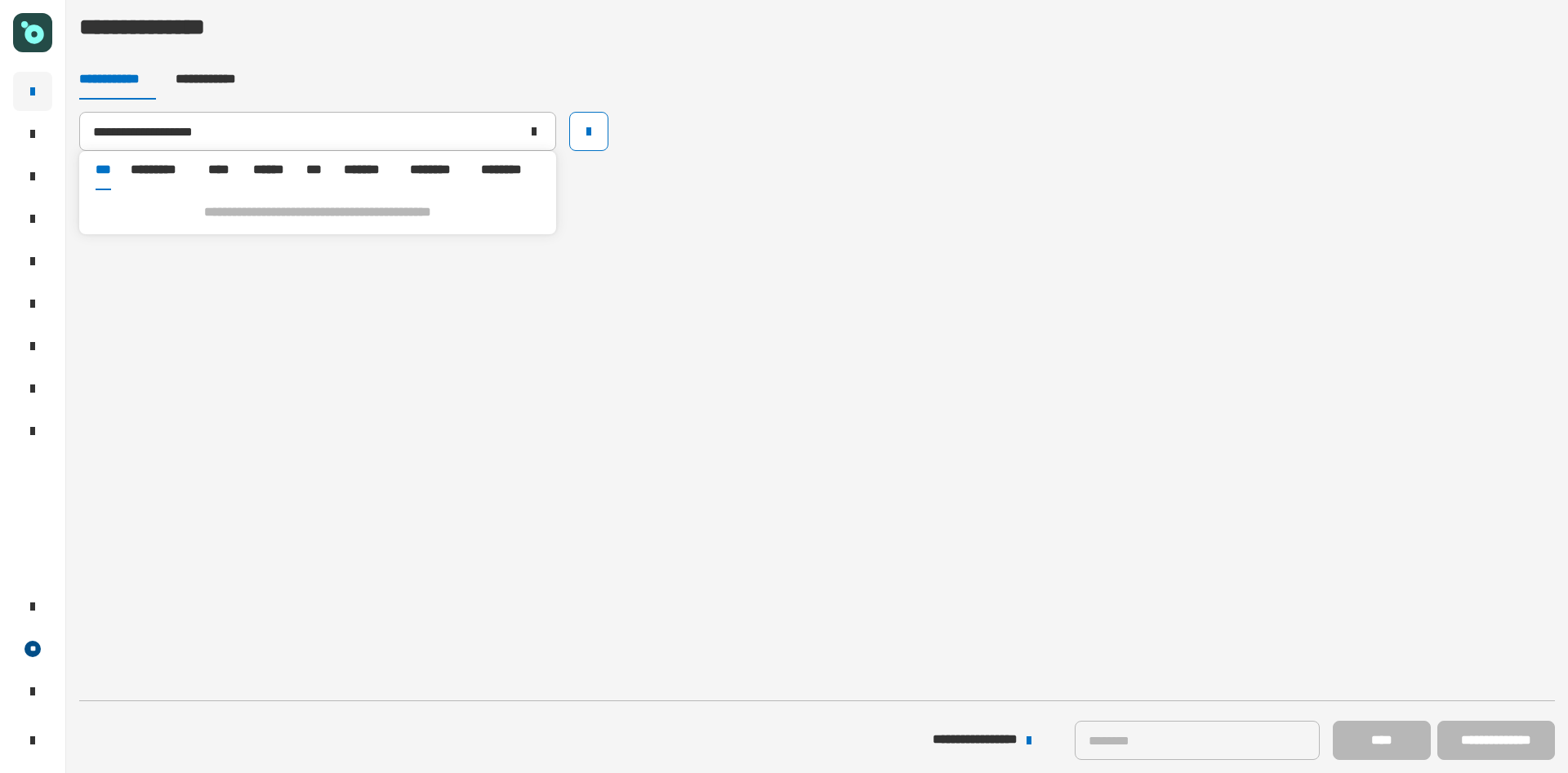 click on "**********" 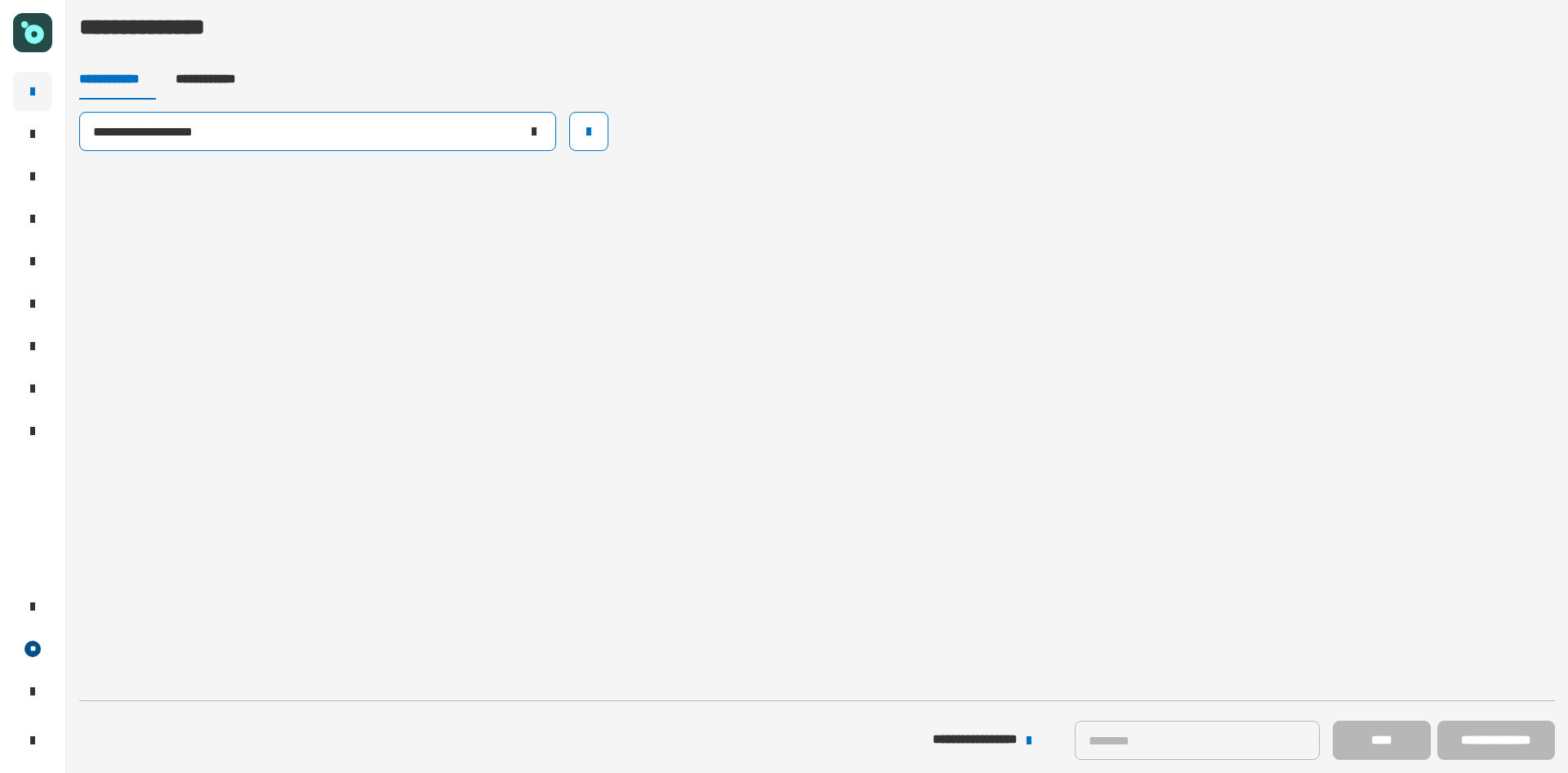 drag, startPoint x: 305, startPoint y: 127, endPoint x: 177, endPoint y: 149, distance: 129.8769 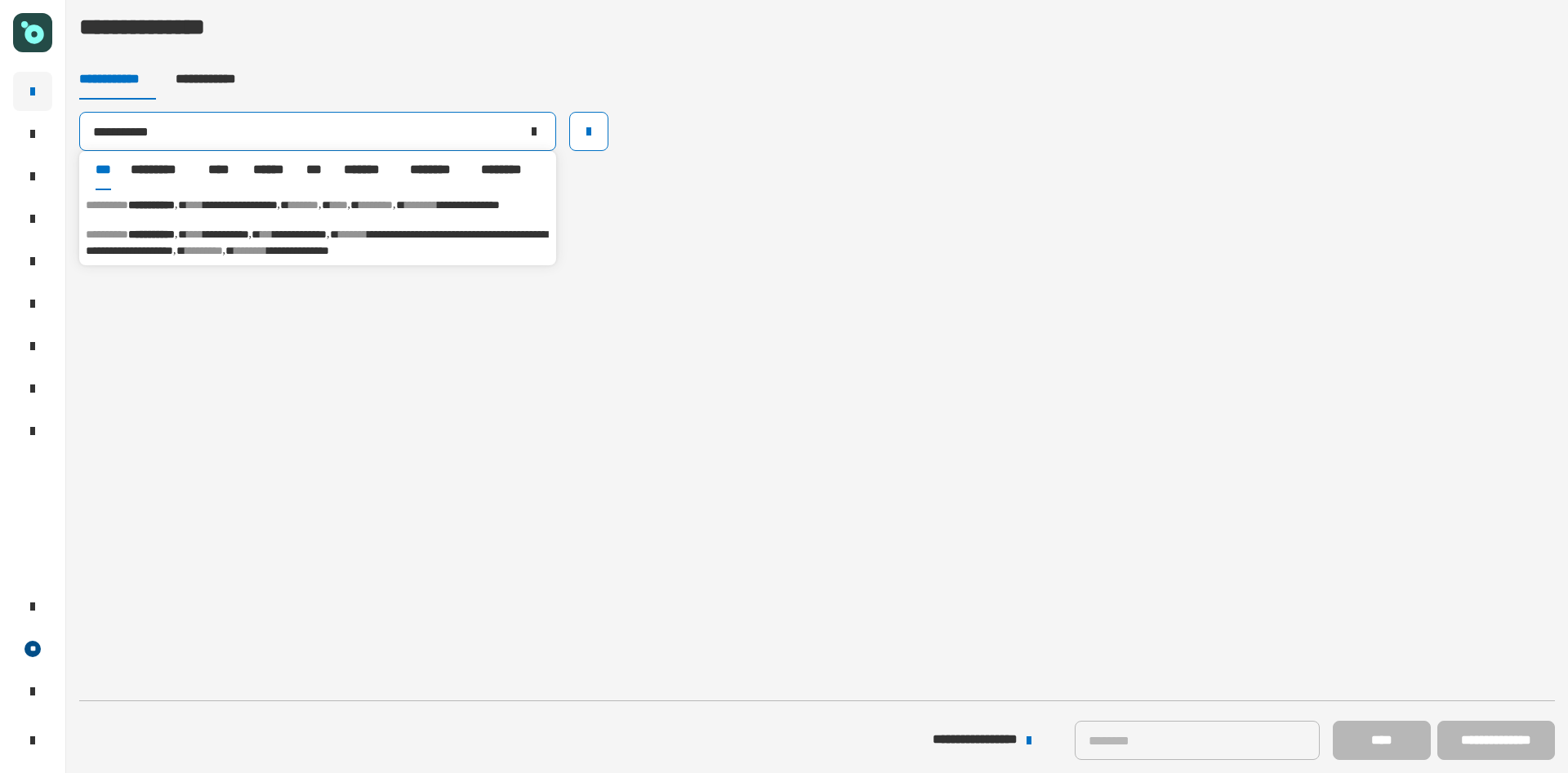 type on "**********" 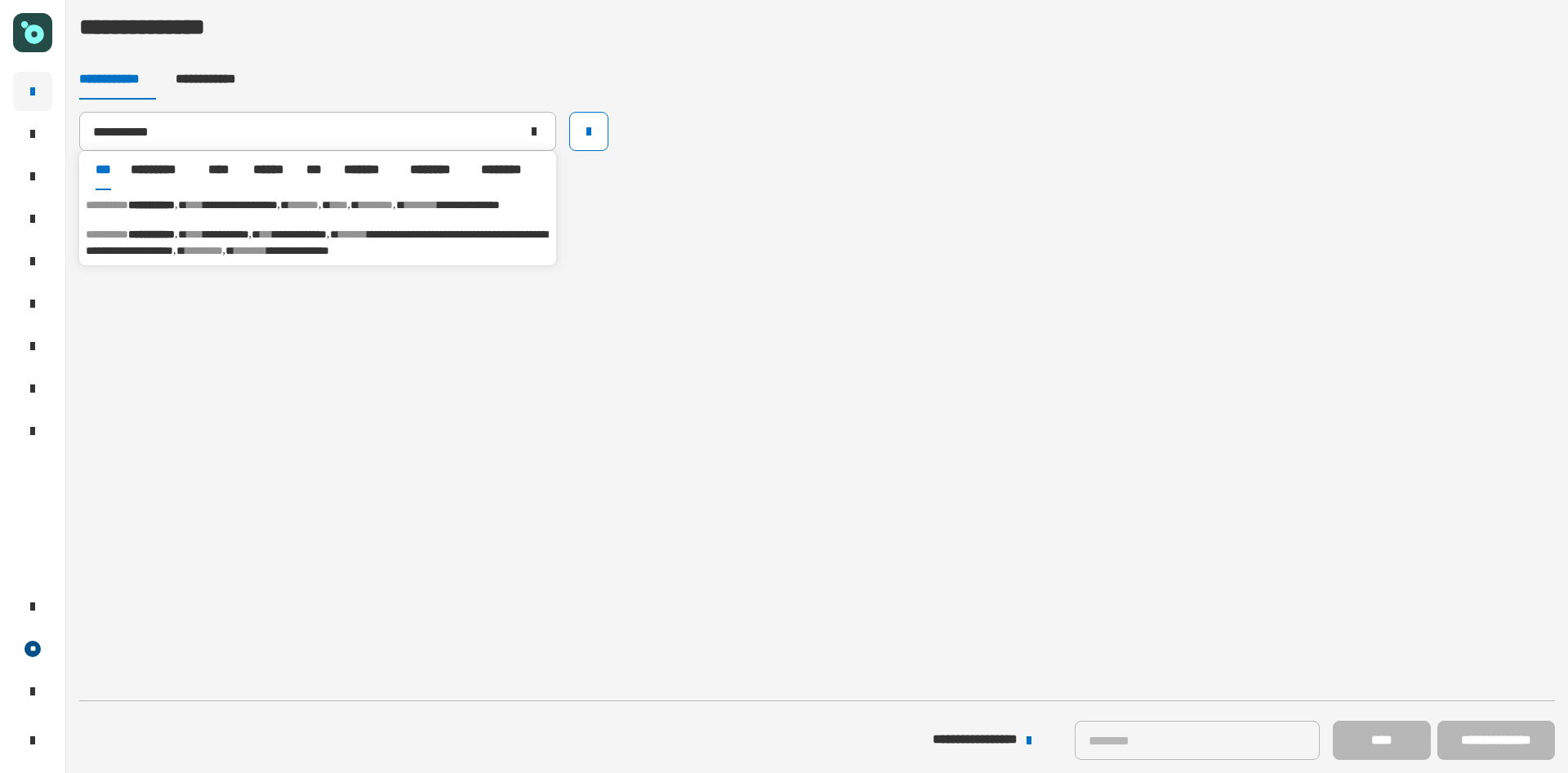 click on "**********" at bounding box center [240, 205] 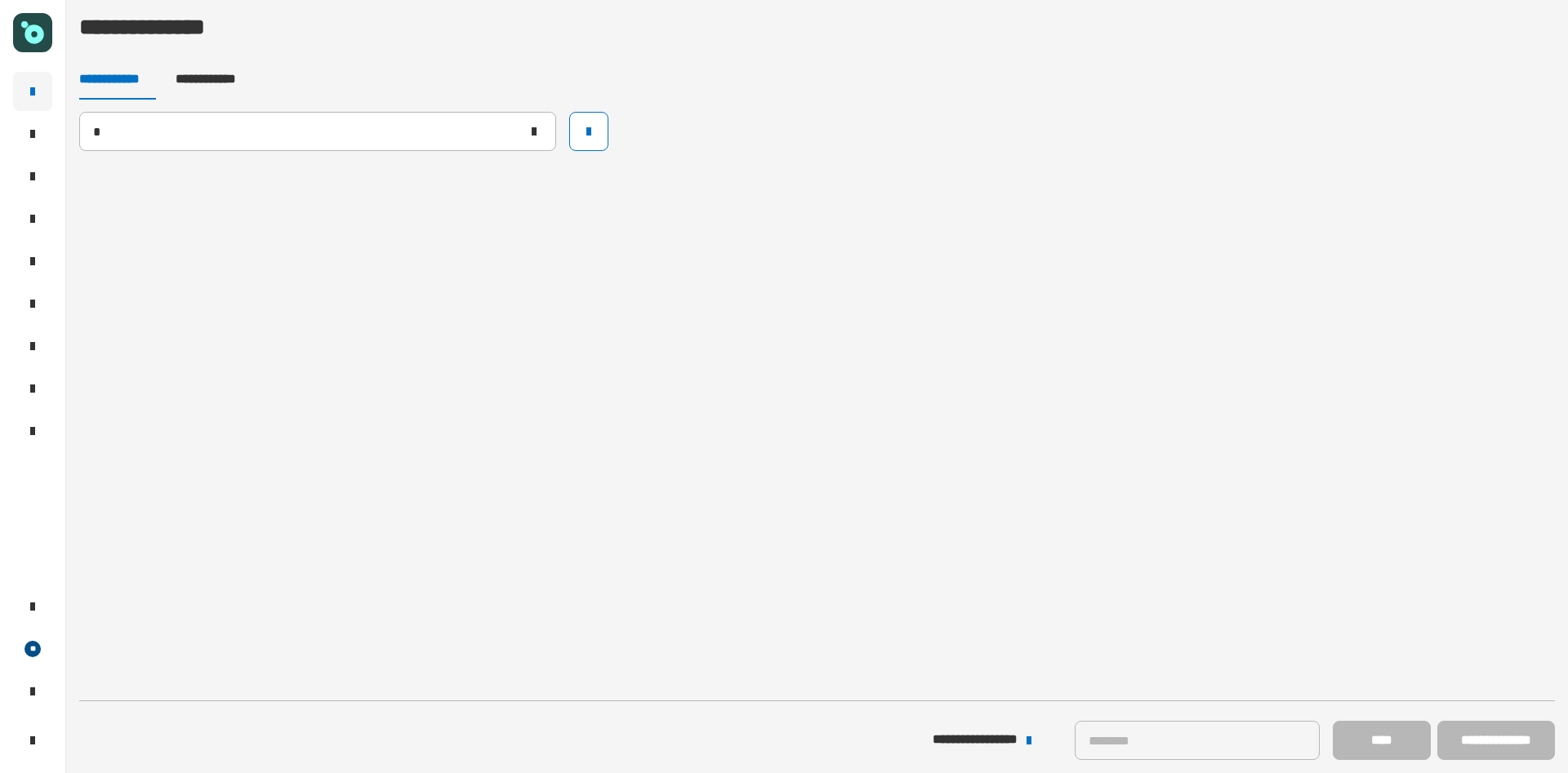 type 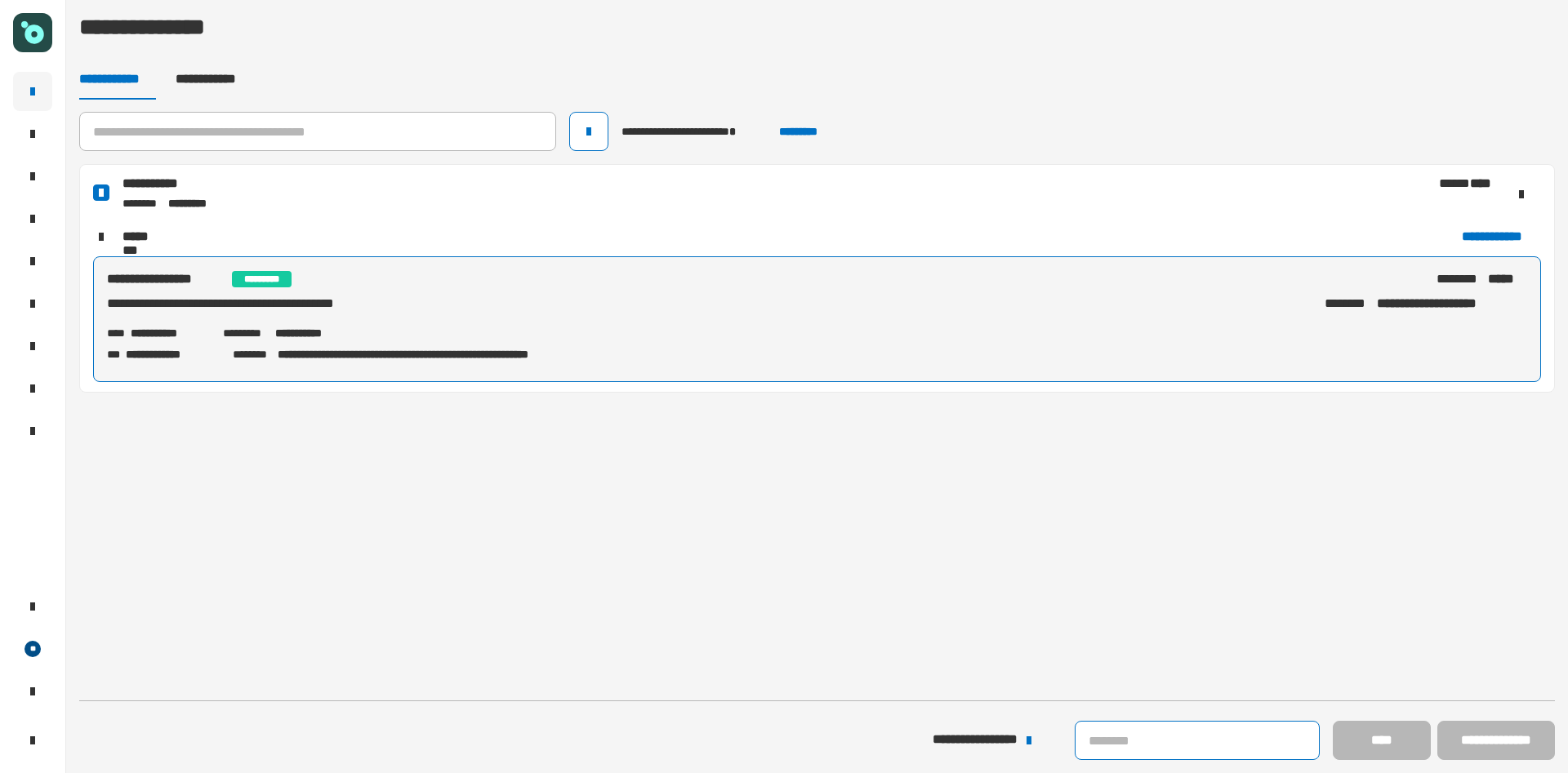 click 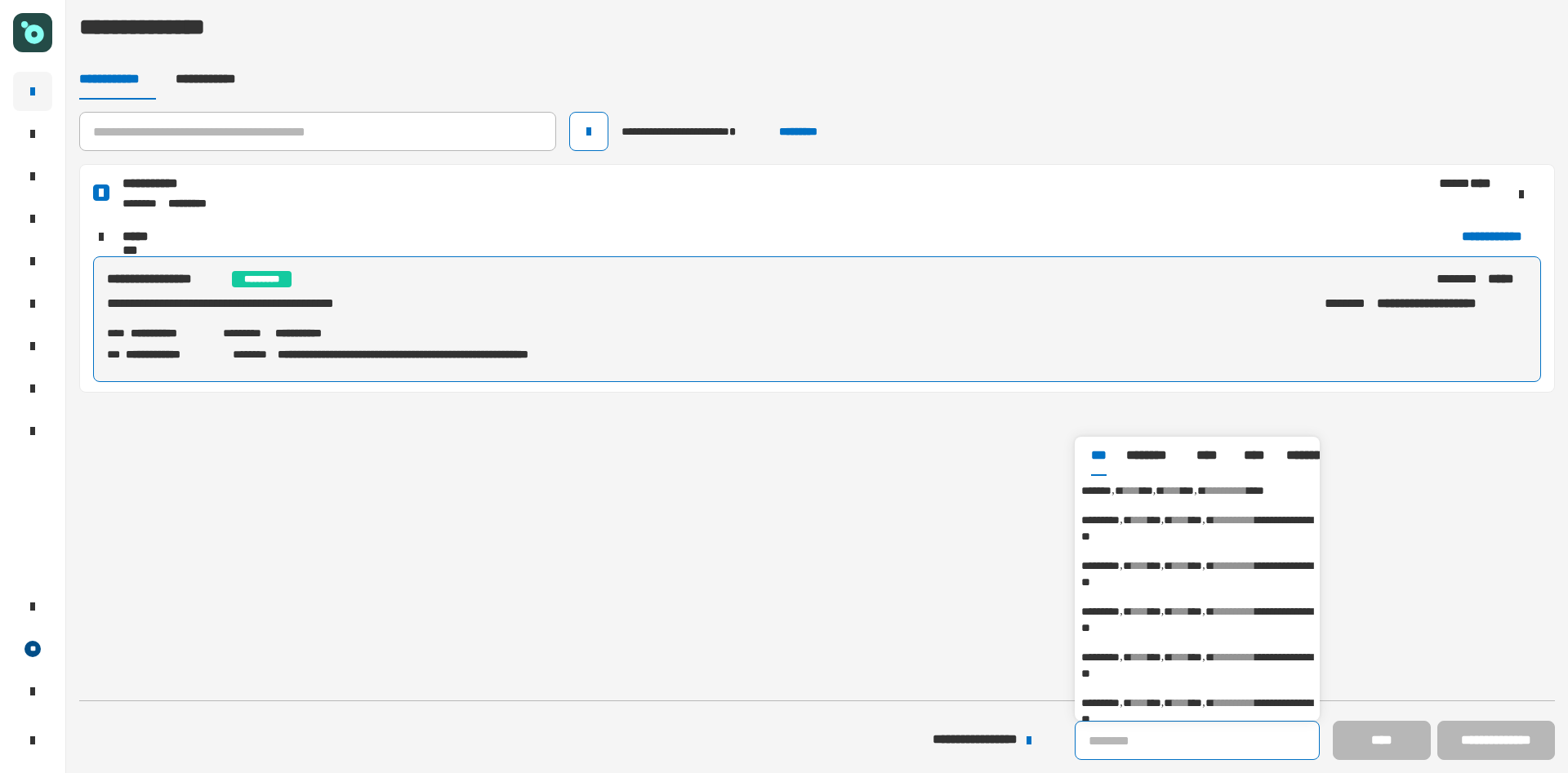 paste on "*********" 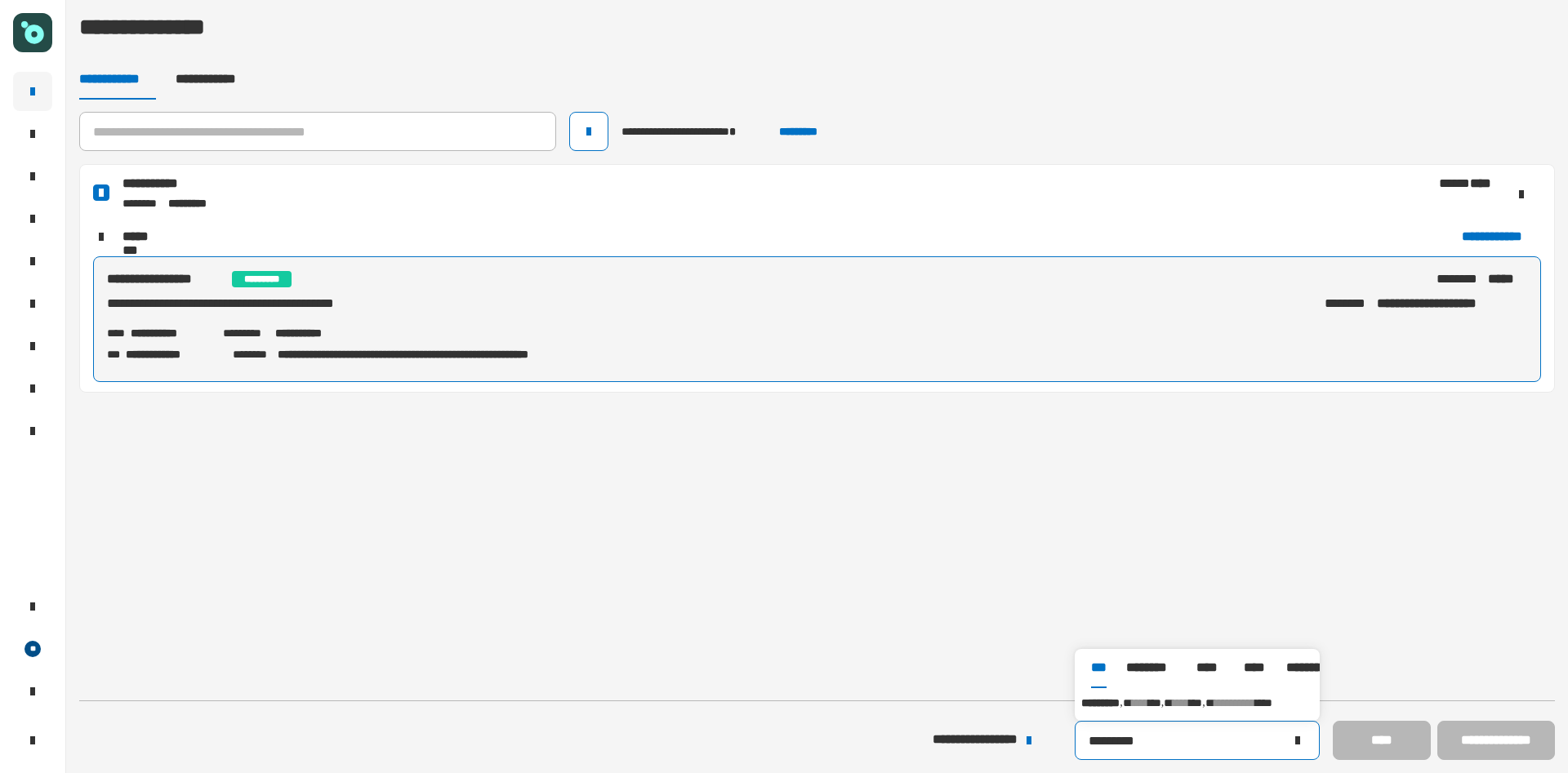 type on "*********" 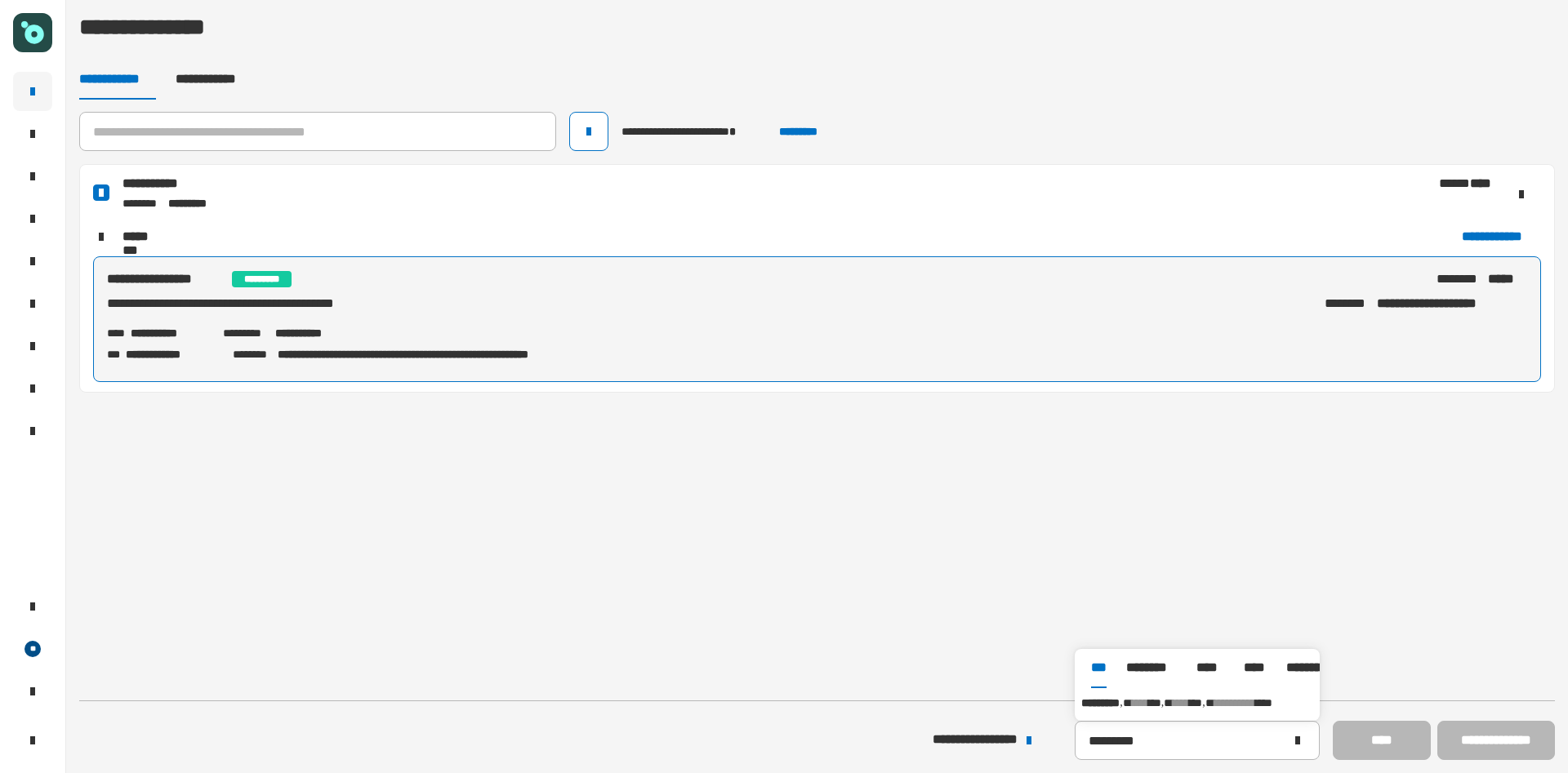 click on "**********" at bounding box center [1197, 703] 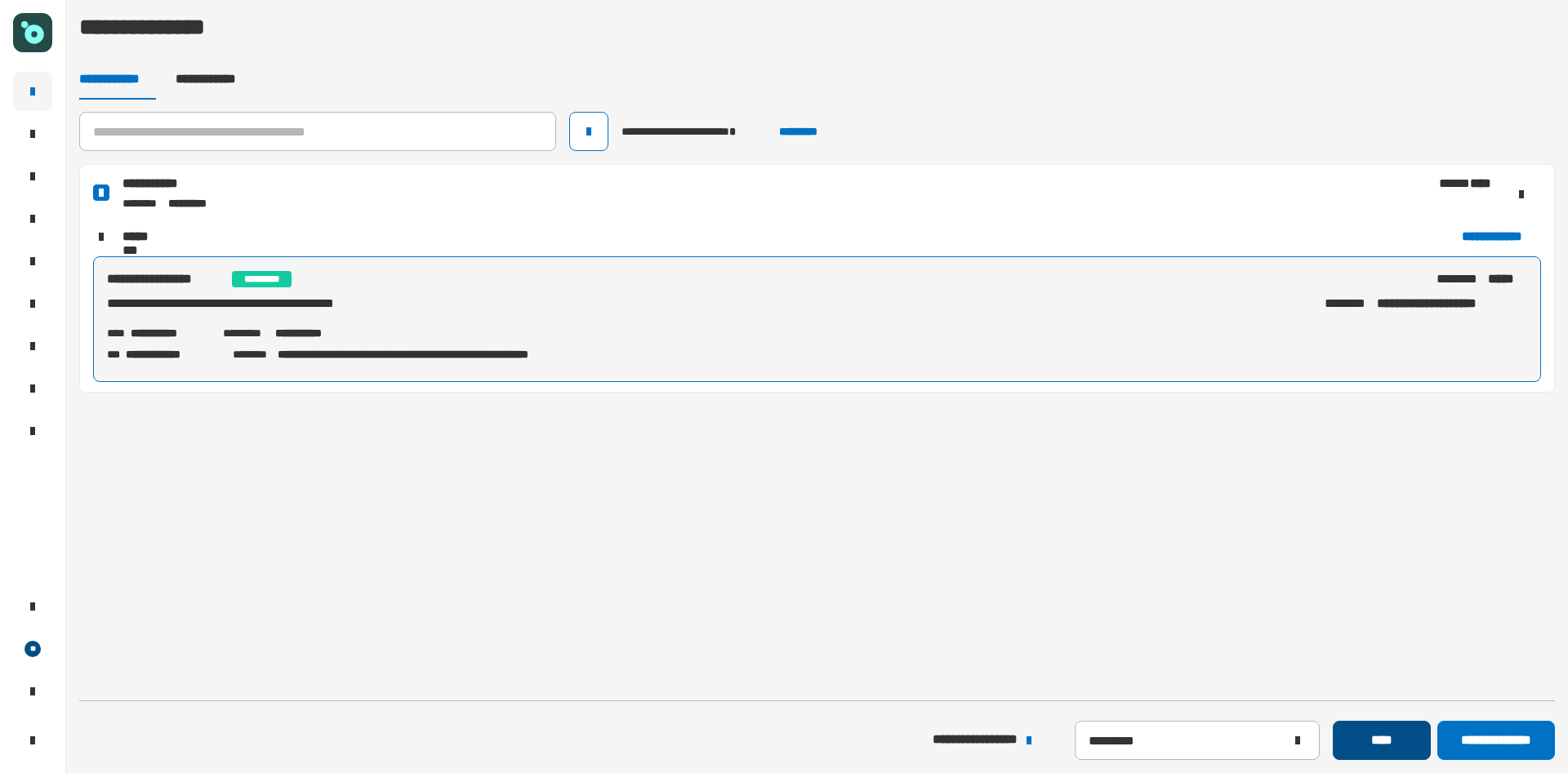click on "****" 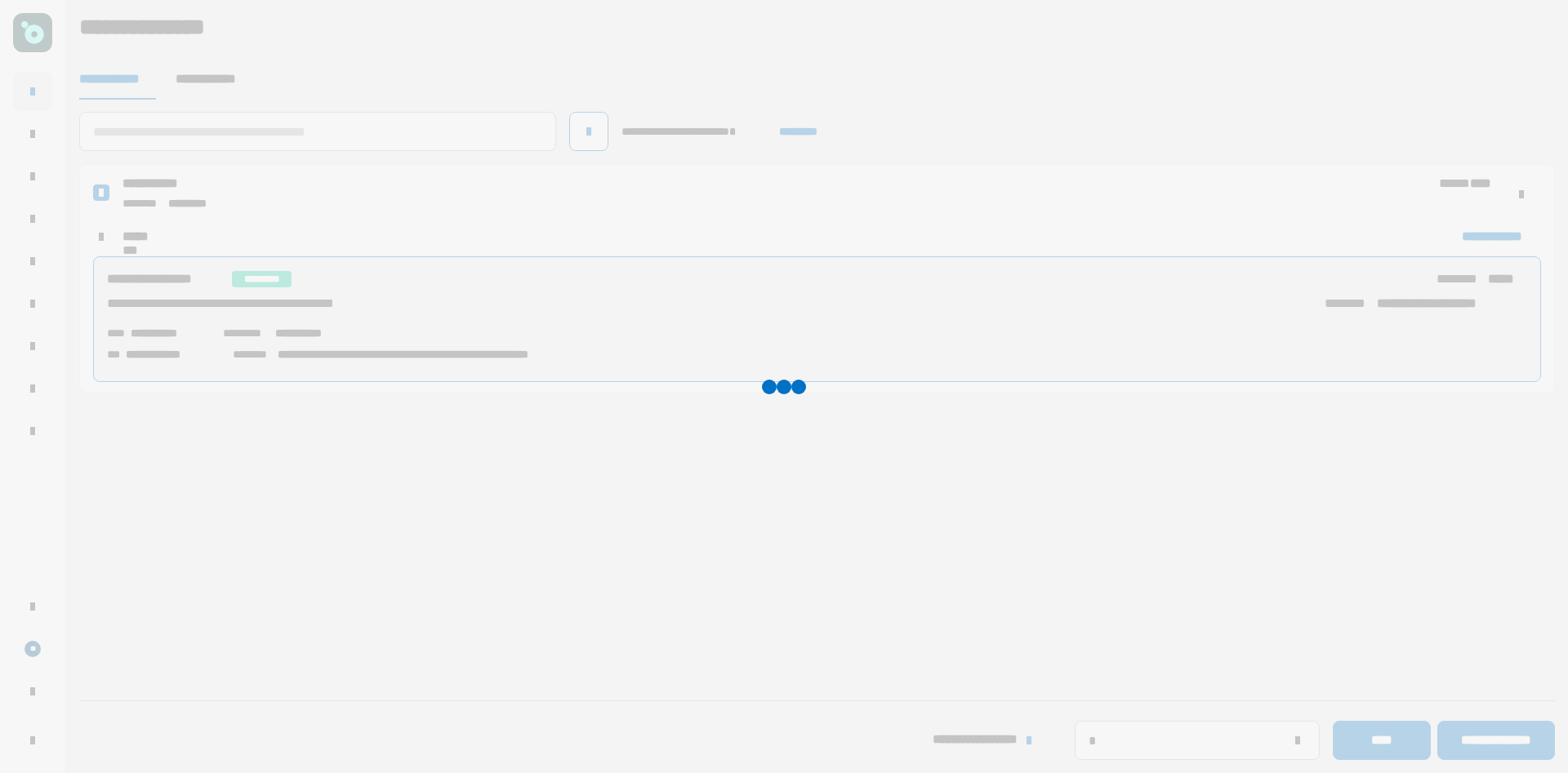 type 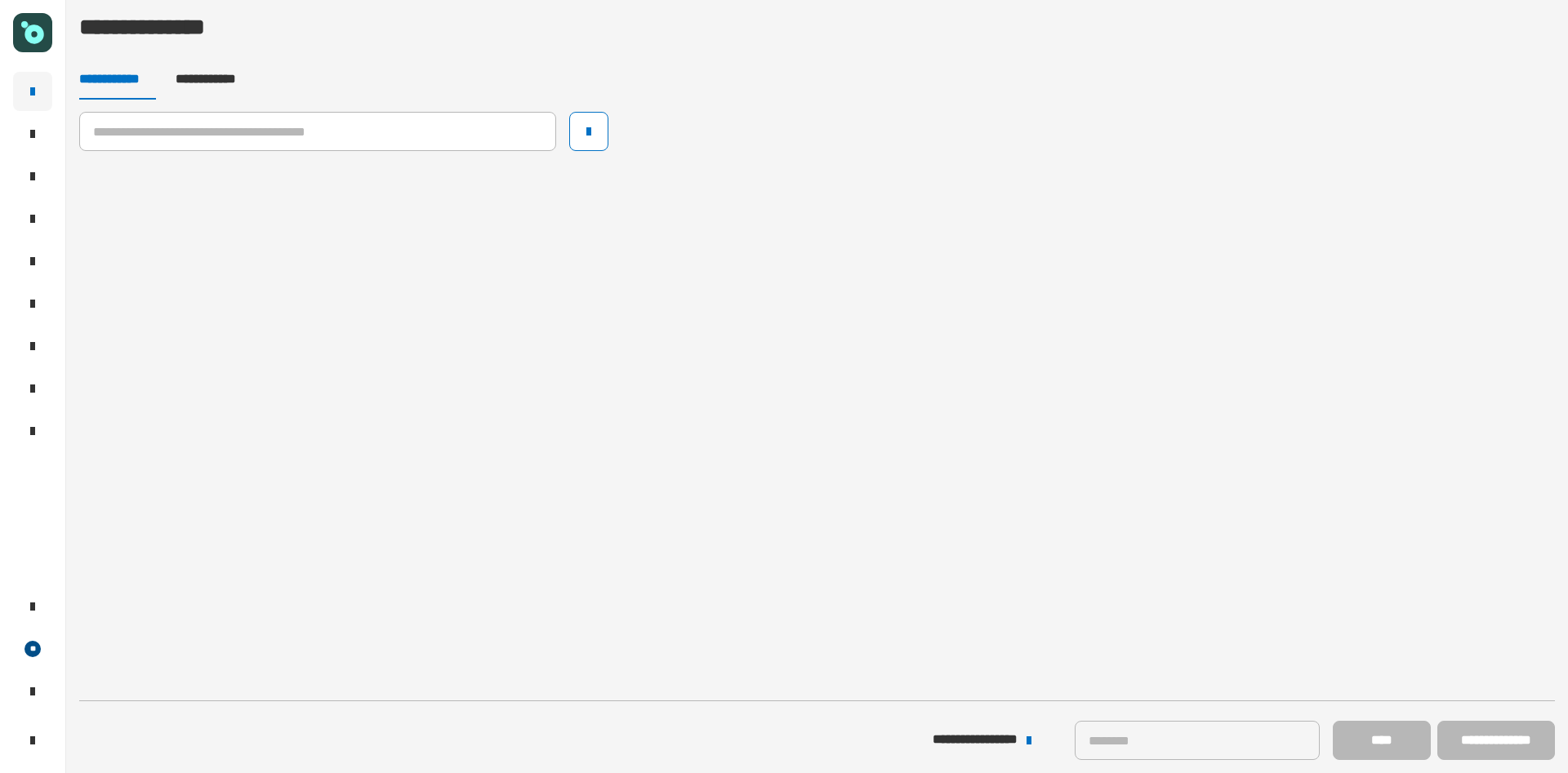 click on "**********" 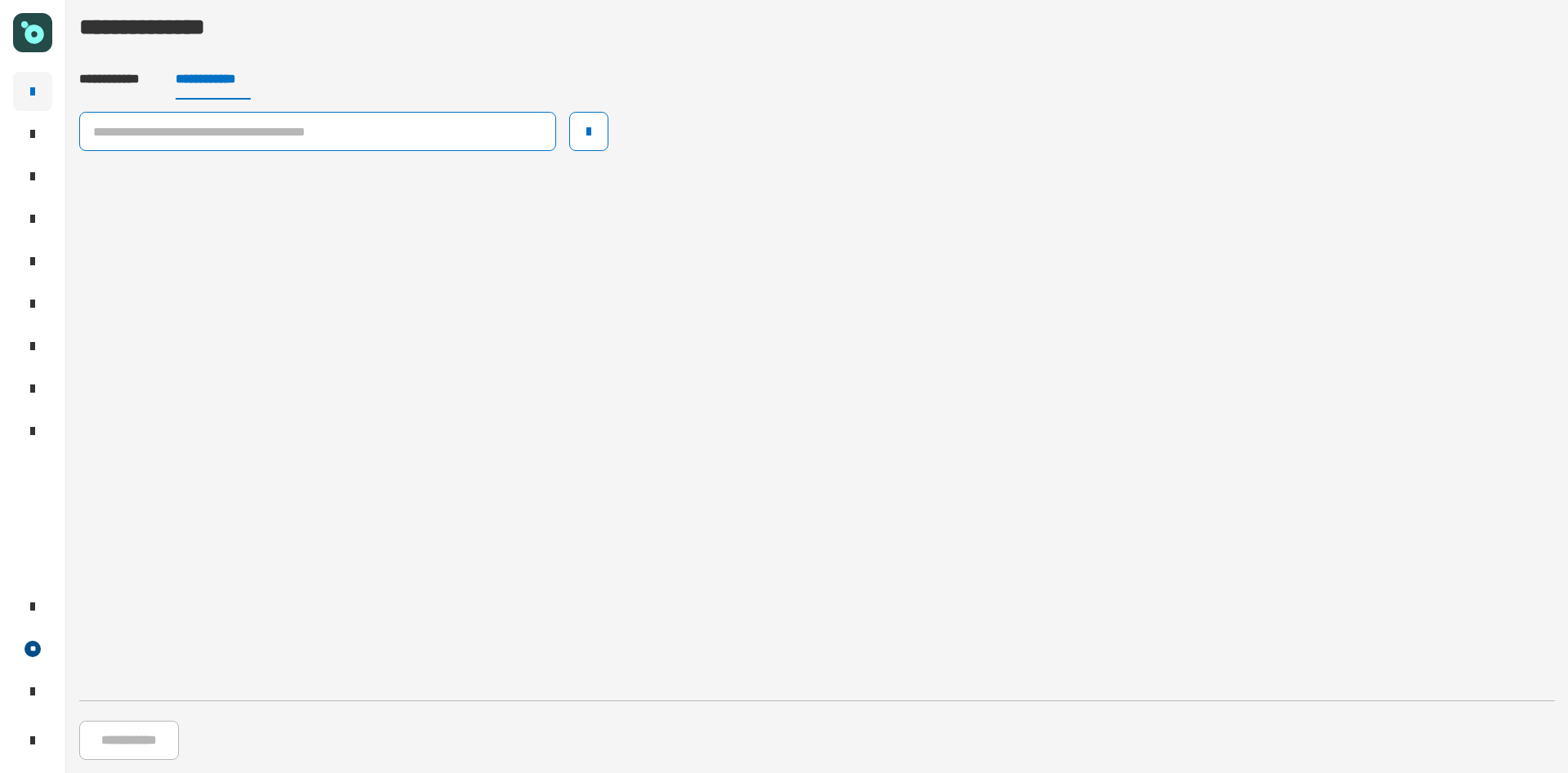 click 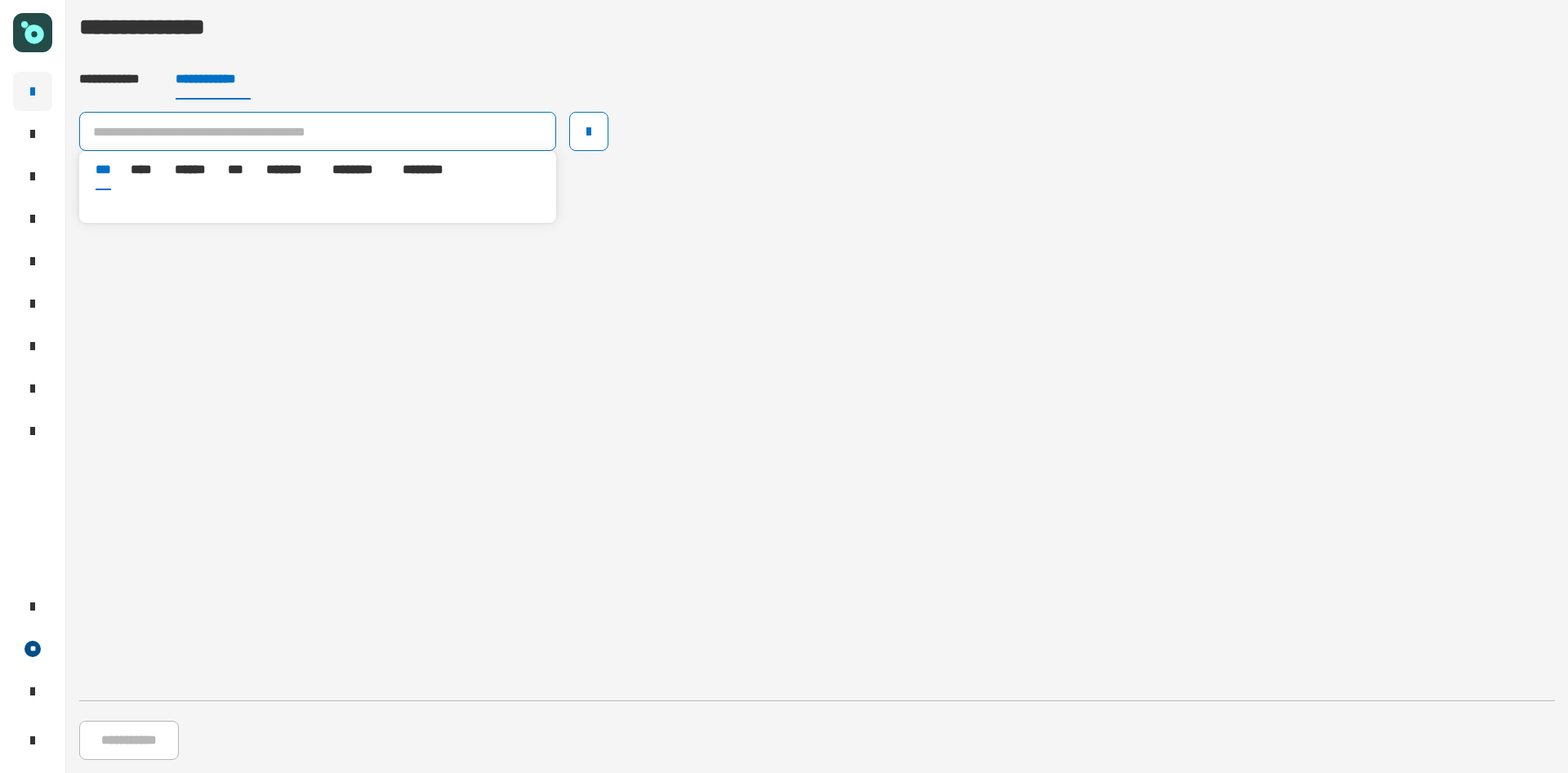 paste on "**********" 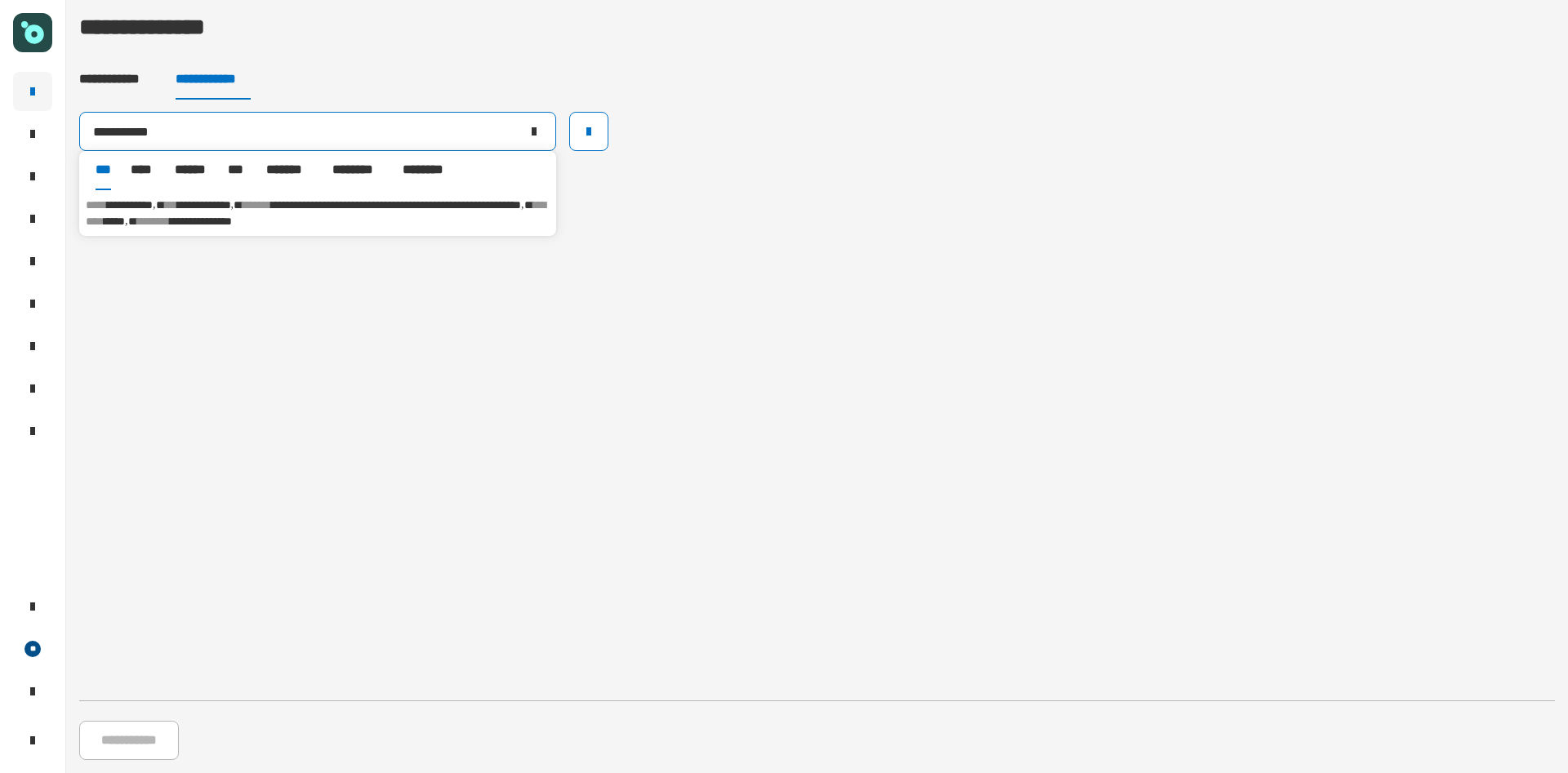 type on "**********" 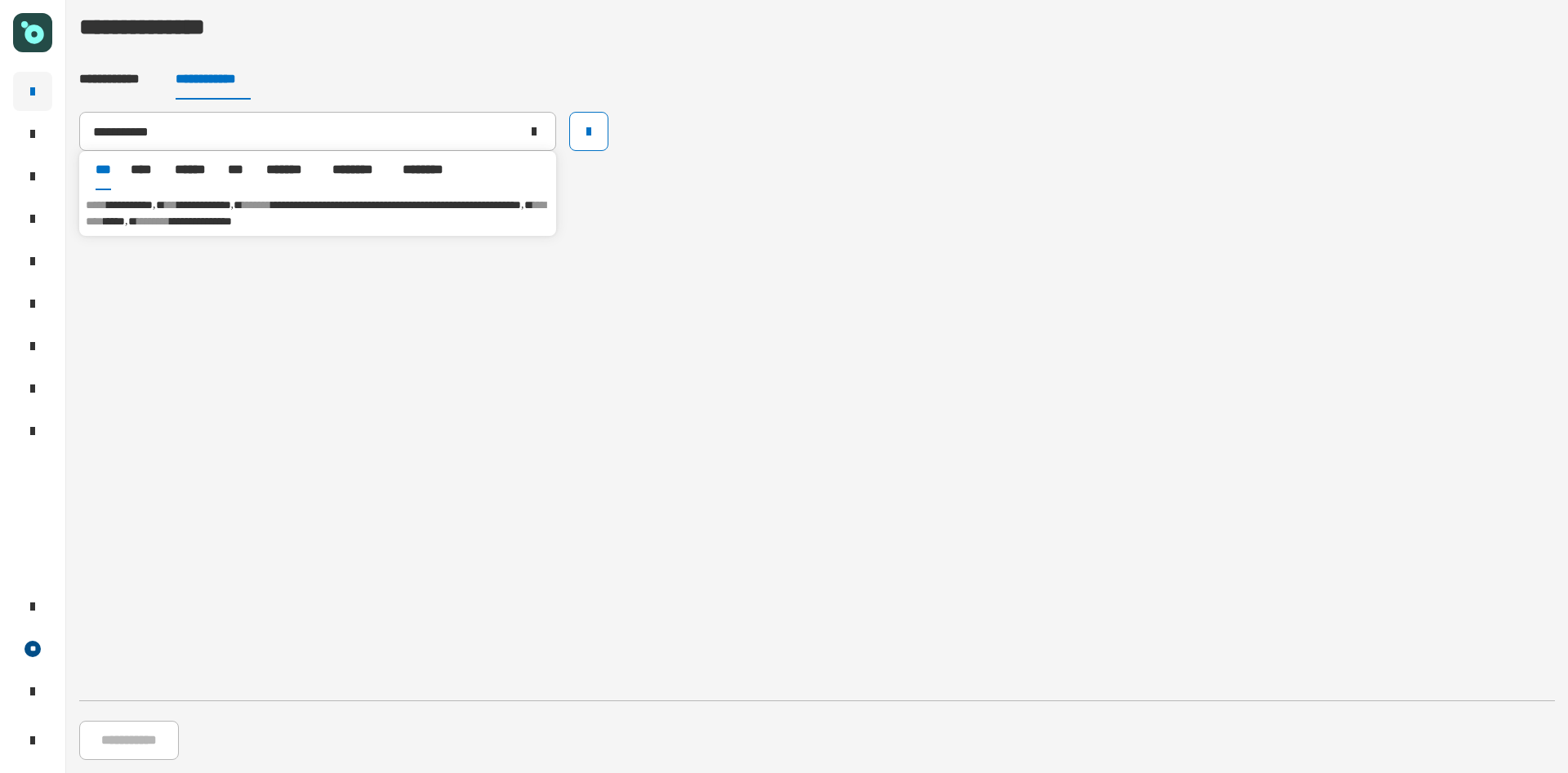 click on "********" at bounding box center [315, 213] 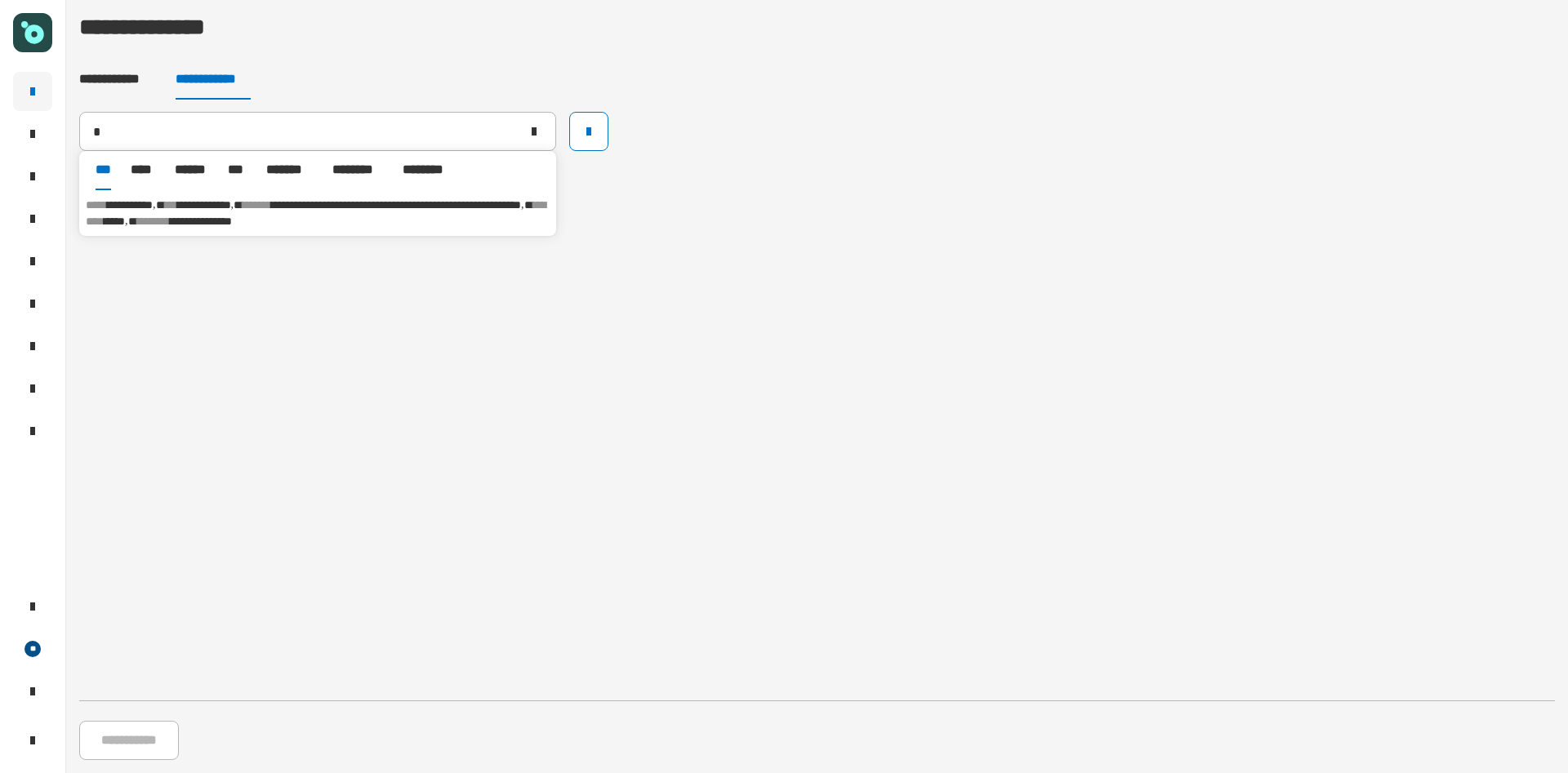 type on "**********" 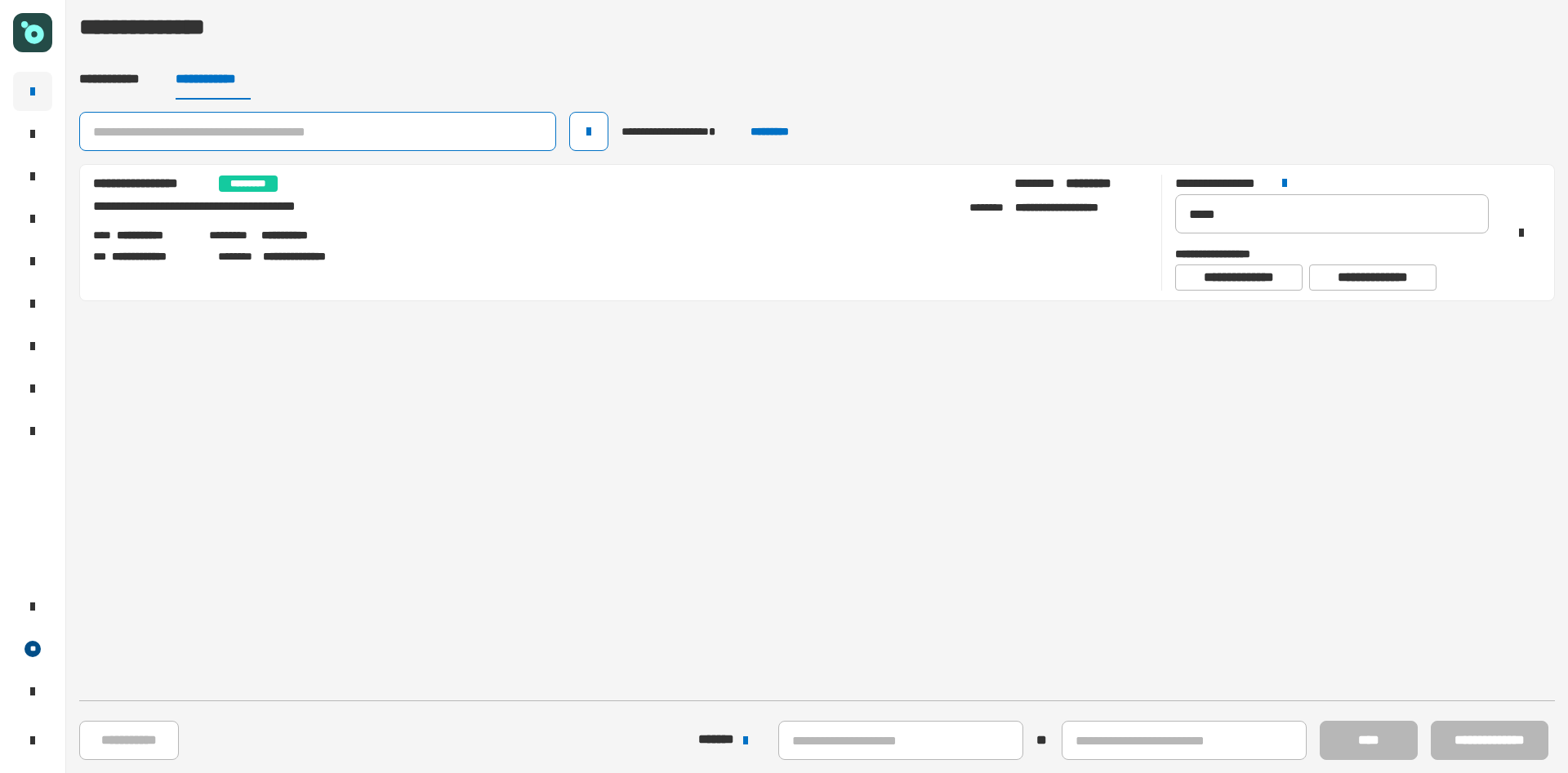 click 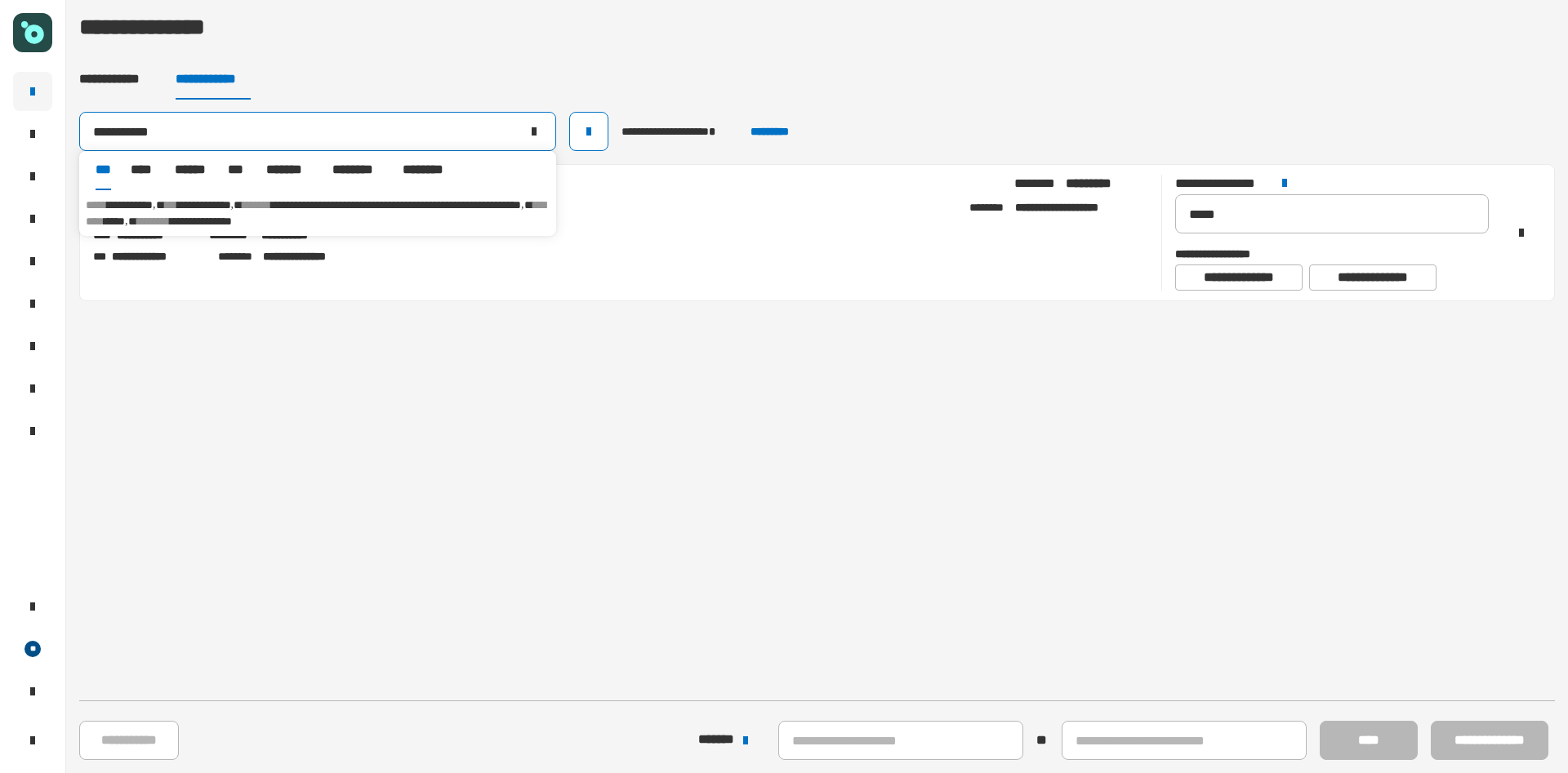 type on "**********" 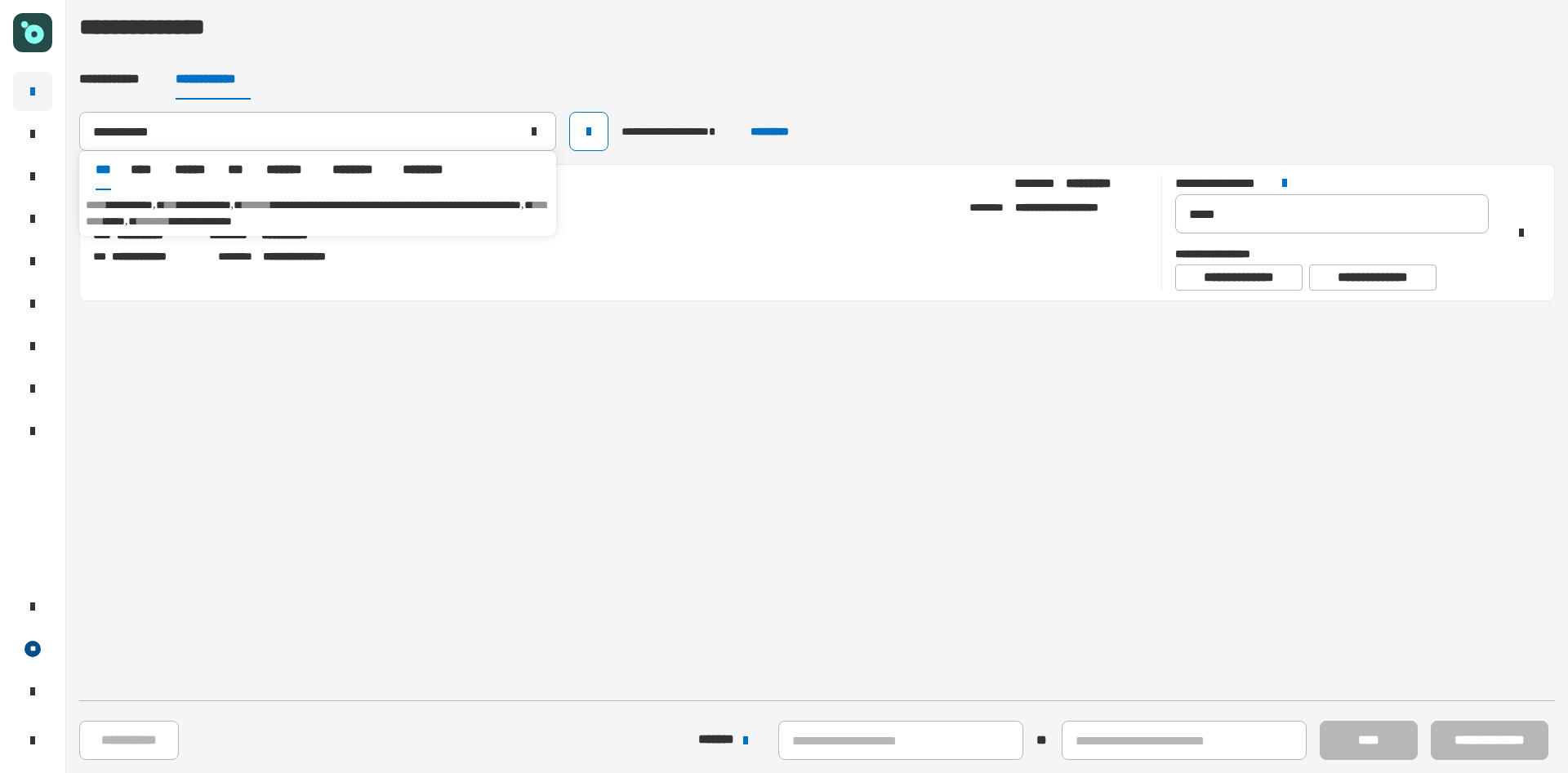 click on "**********" at bounding box center (204, 205) 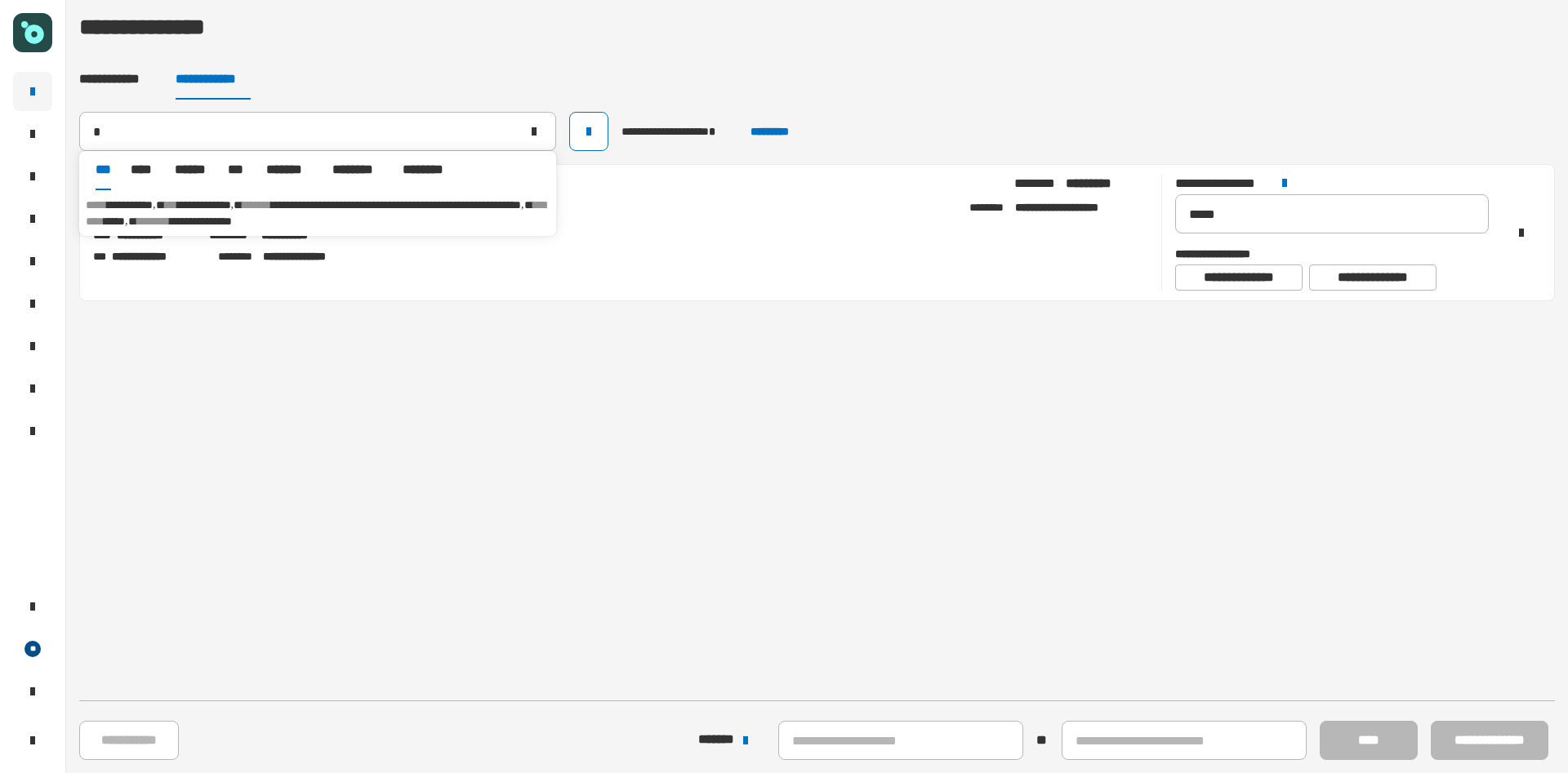 type on "**********" 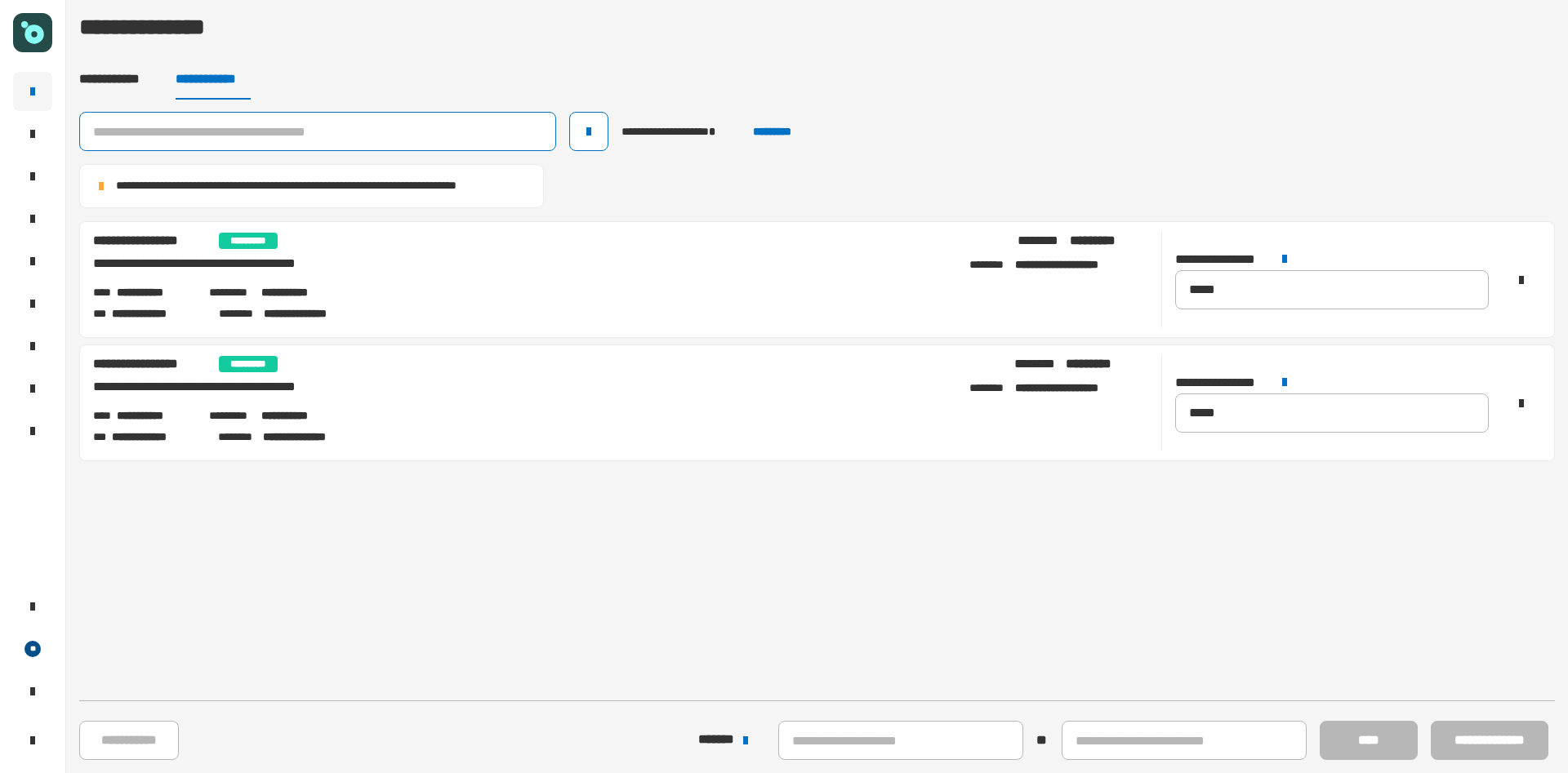 click 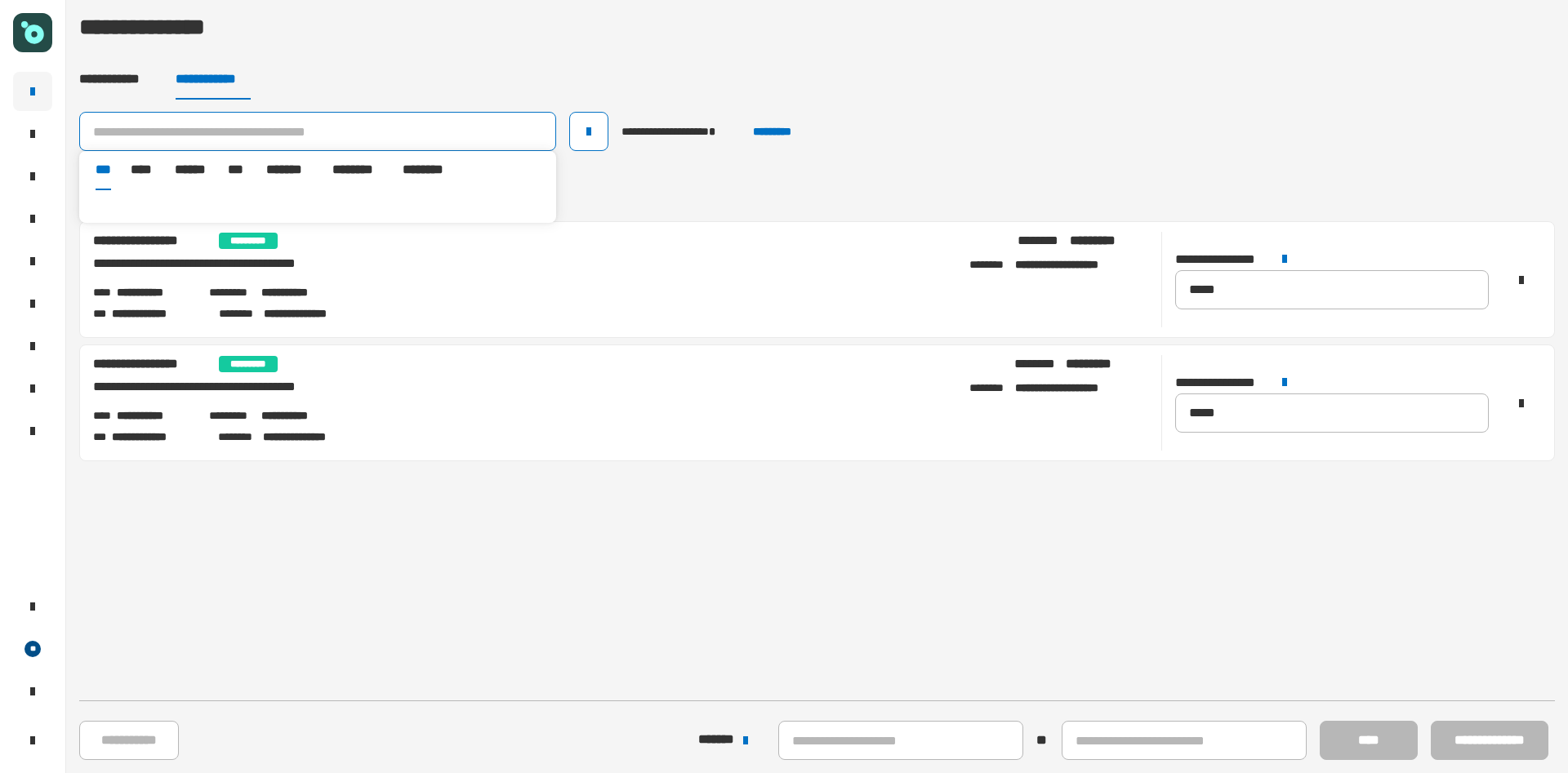 paste on "**********" 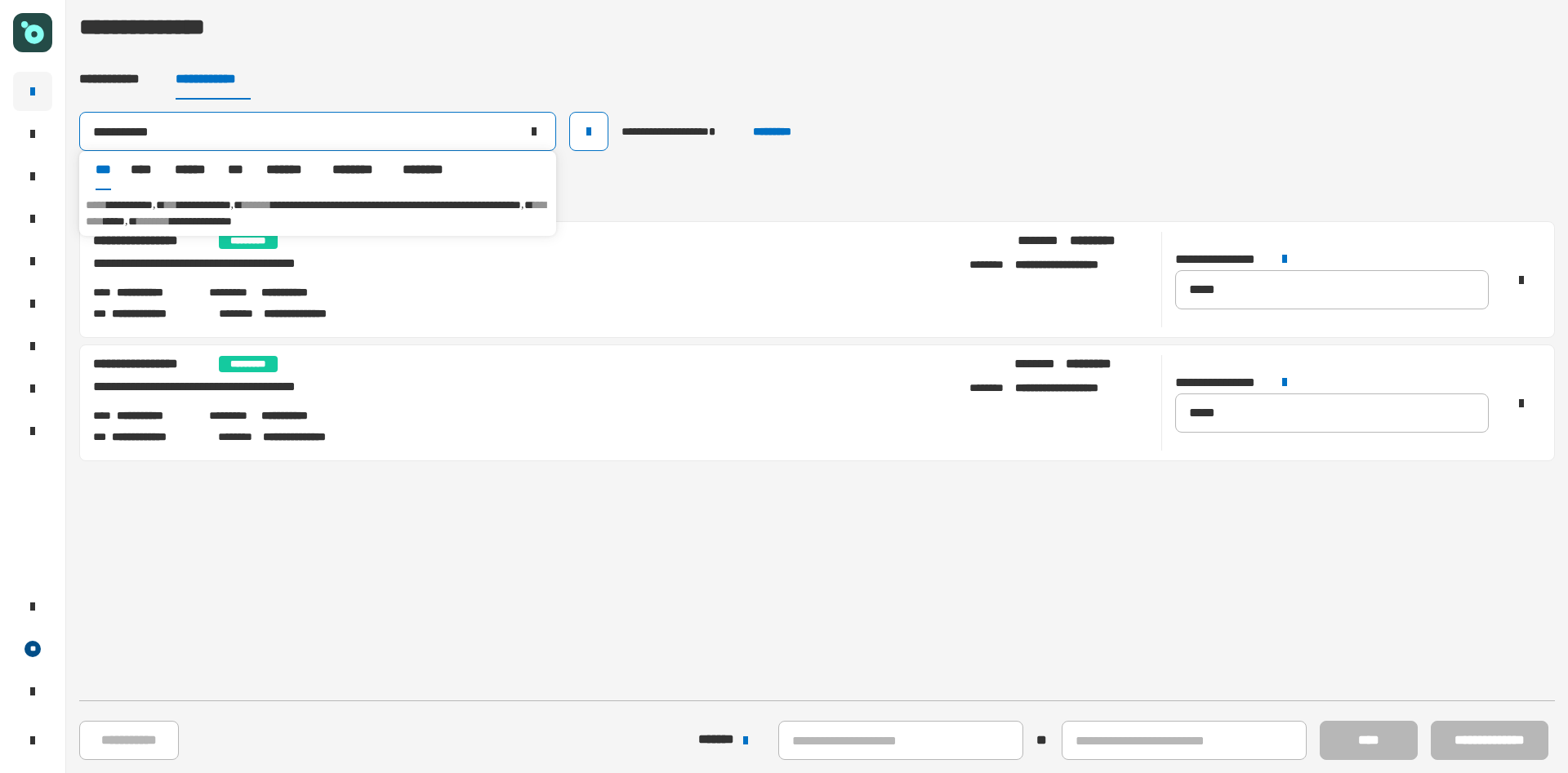 type on "**********" 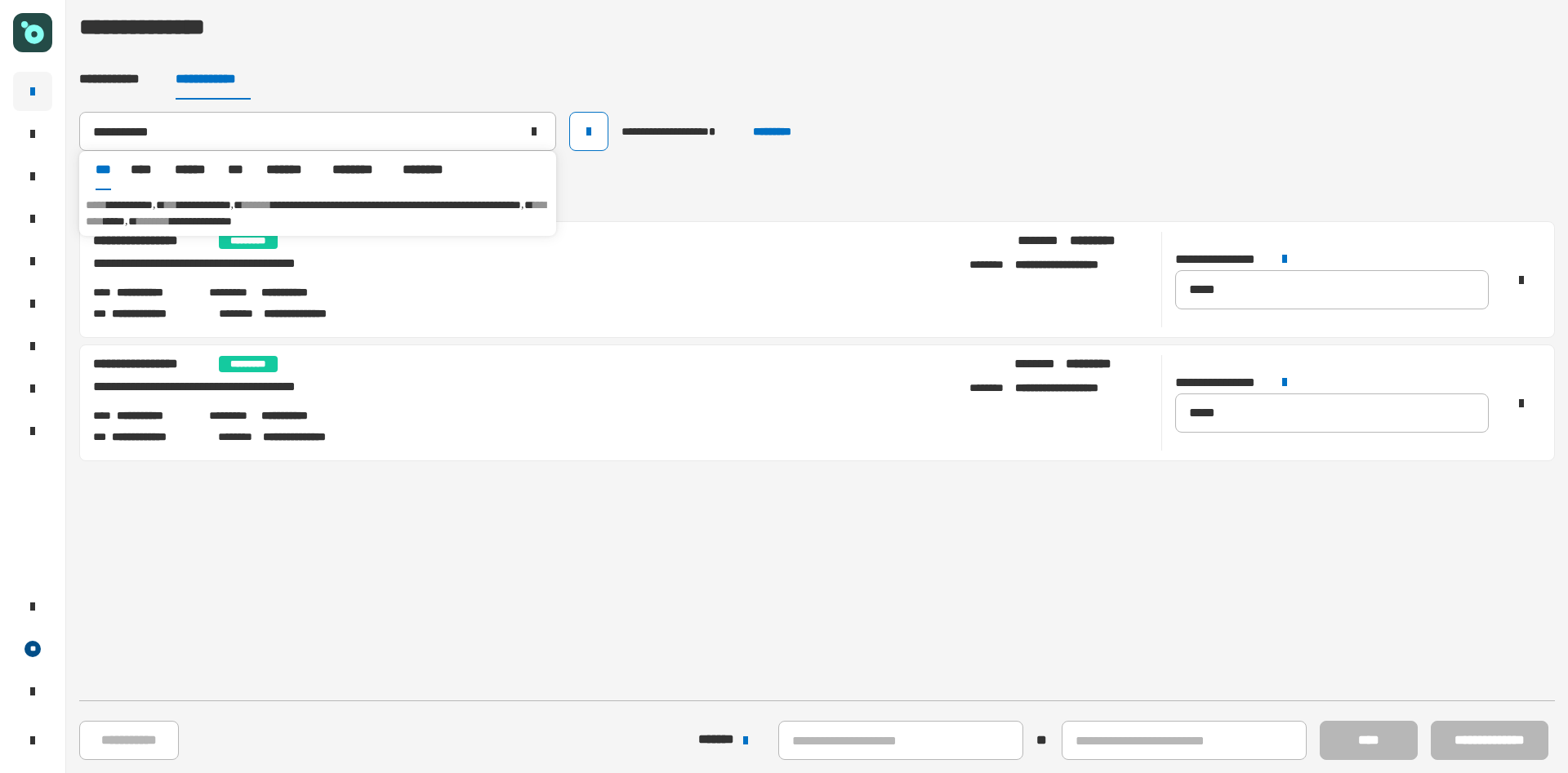 click on "**********" at bounding box center (388, 205) 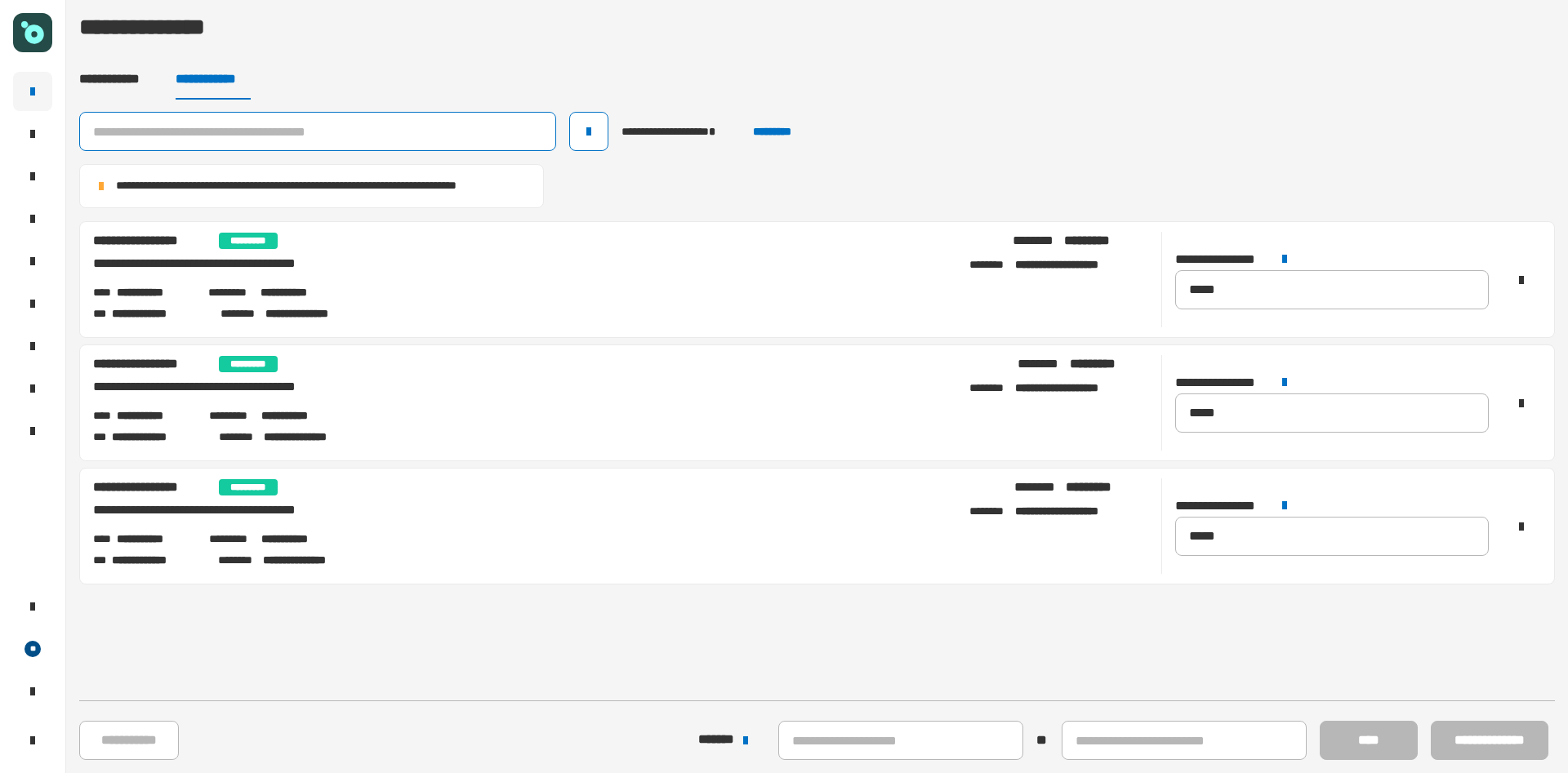 click 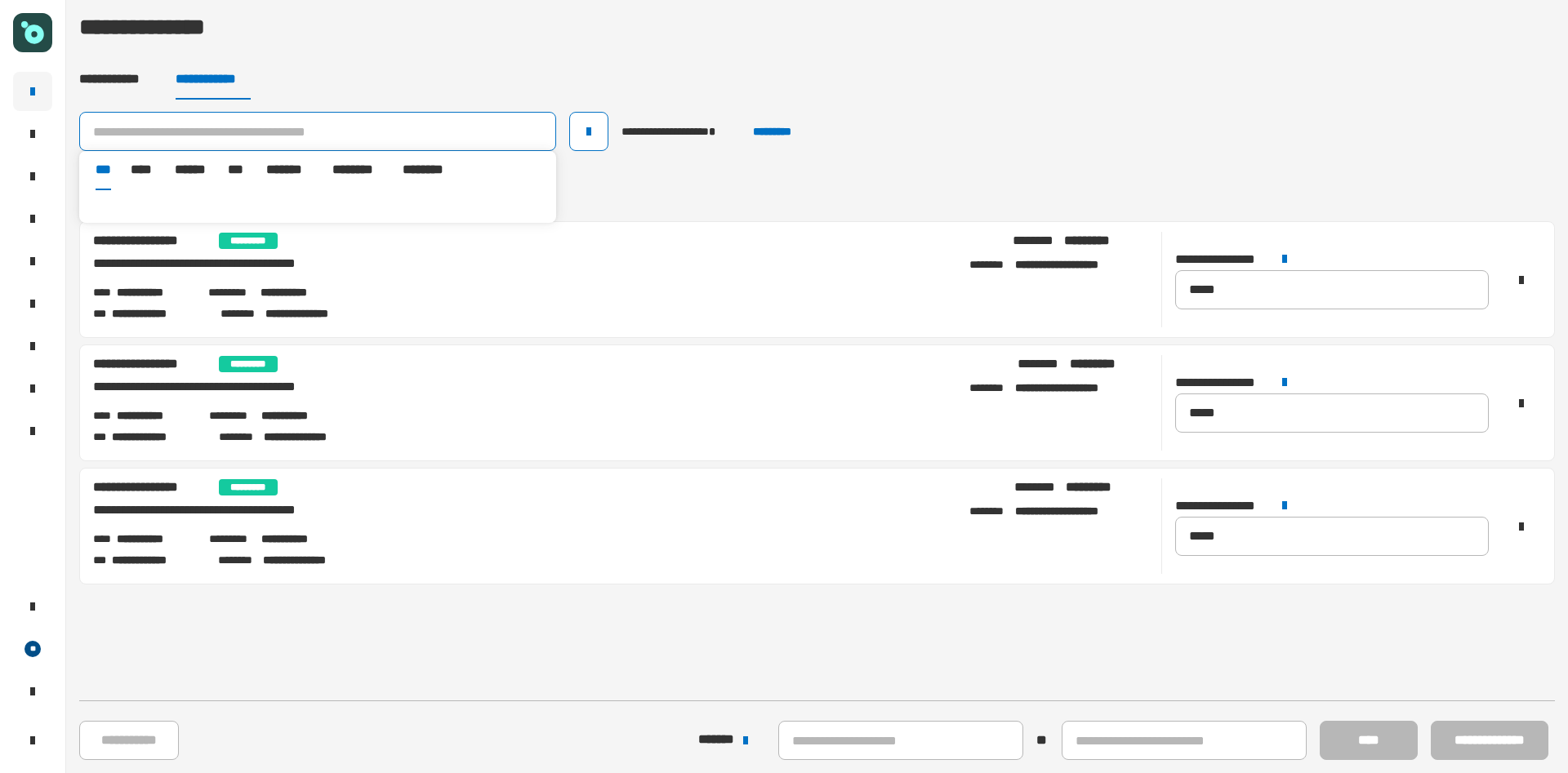 paste on "**********" 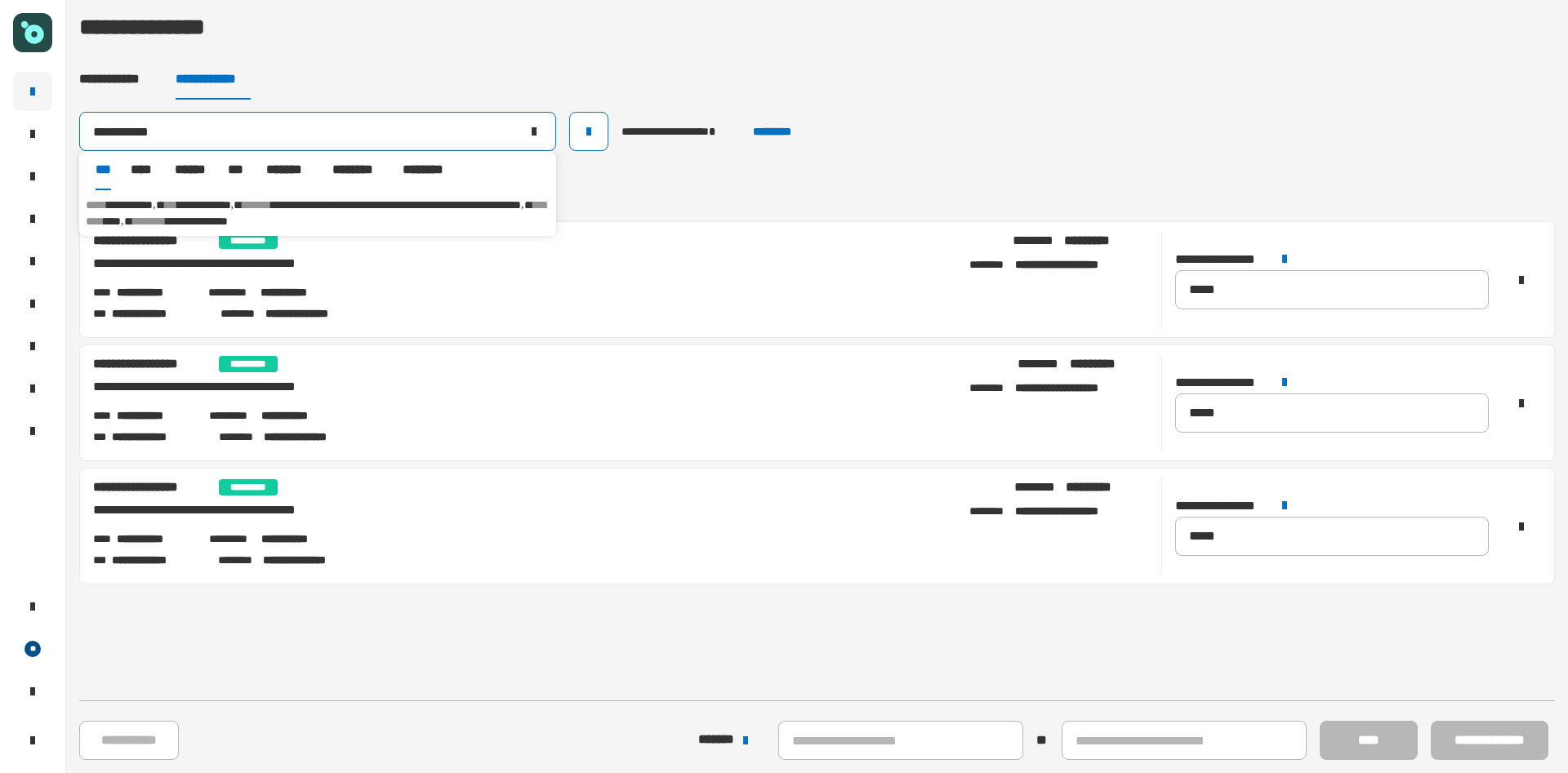 type on "**********" 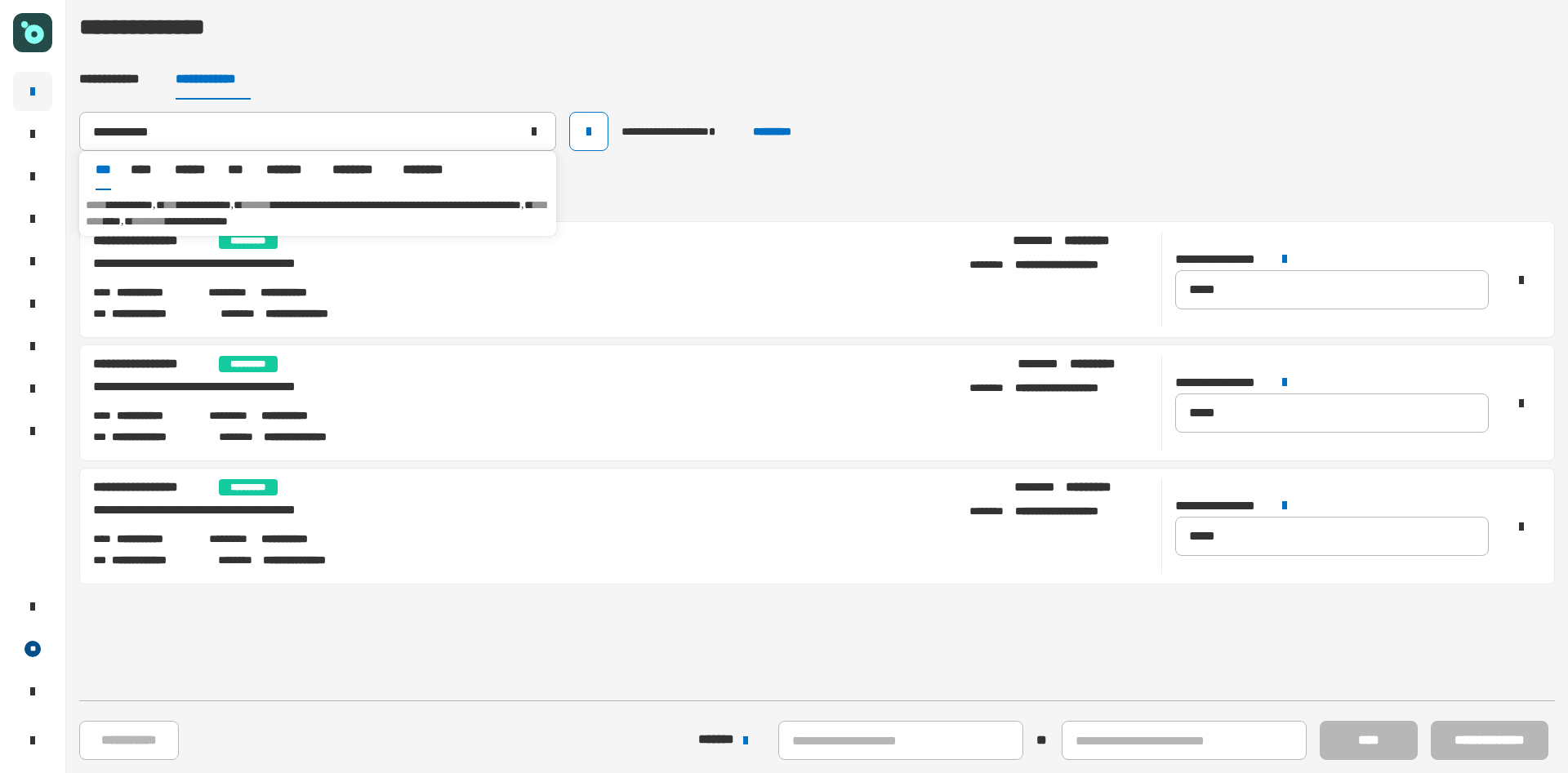 click on "***" at bounding box center (171, 205) 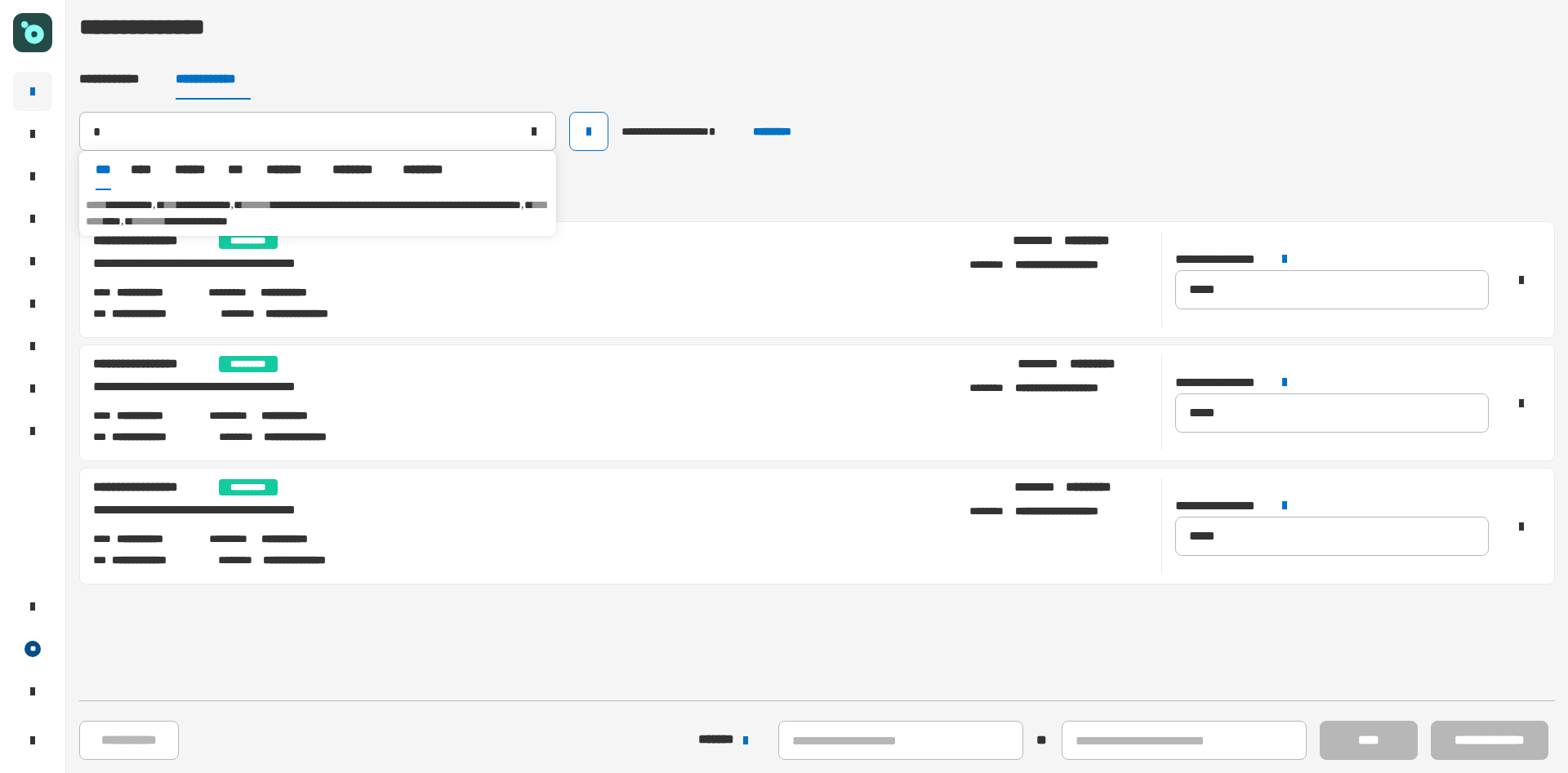 type 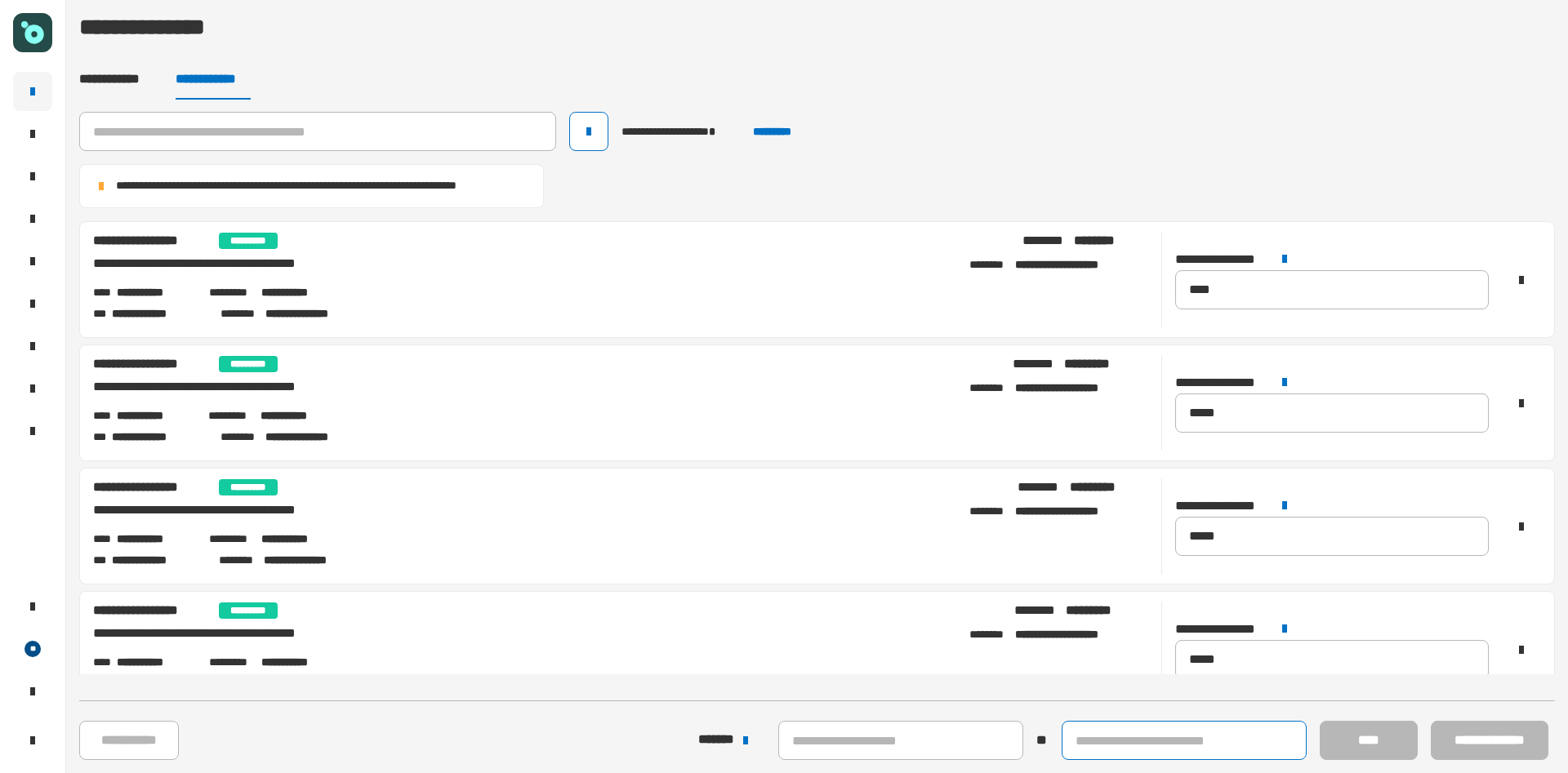click 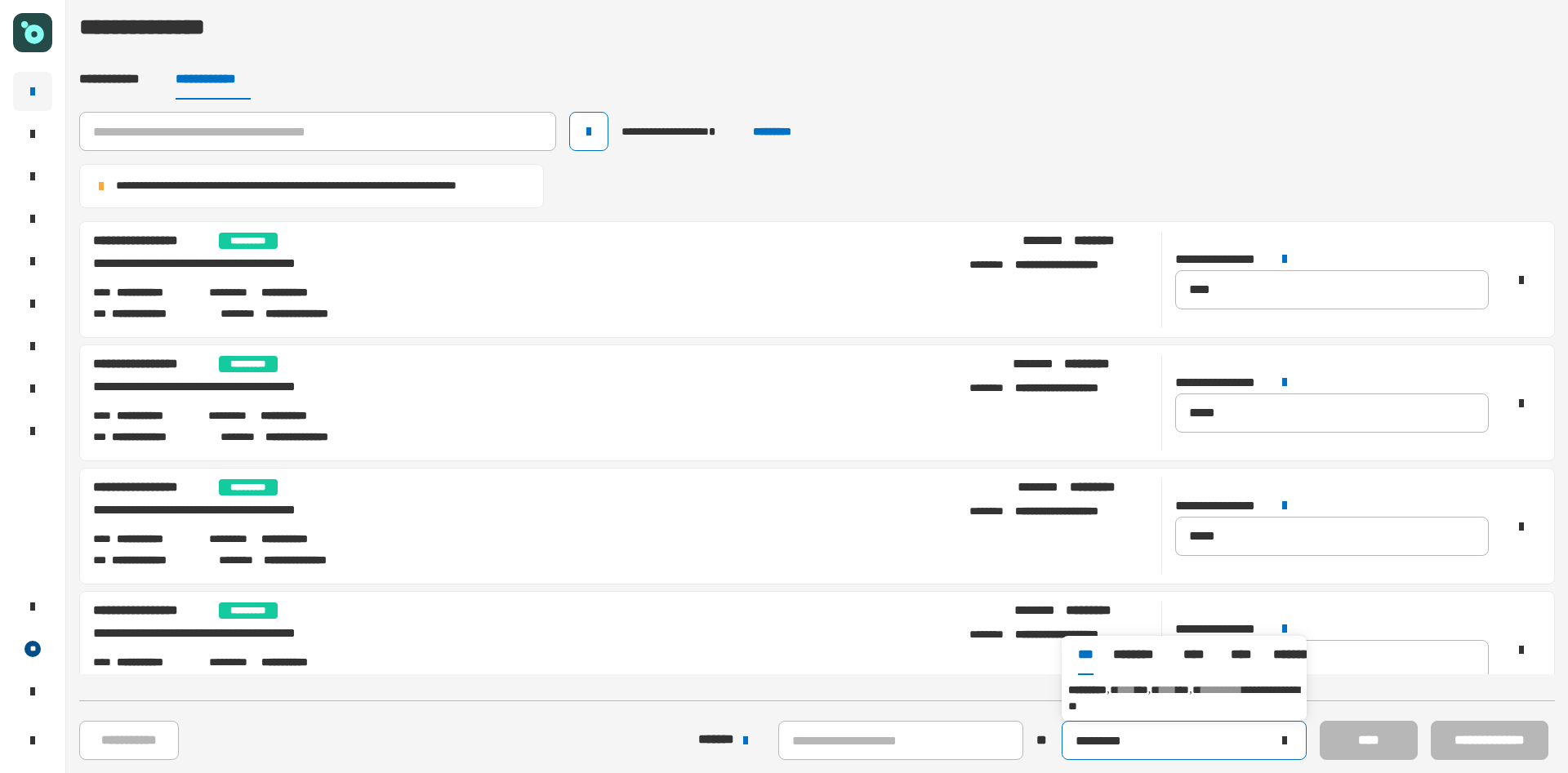 type on "*********" 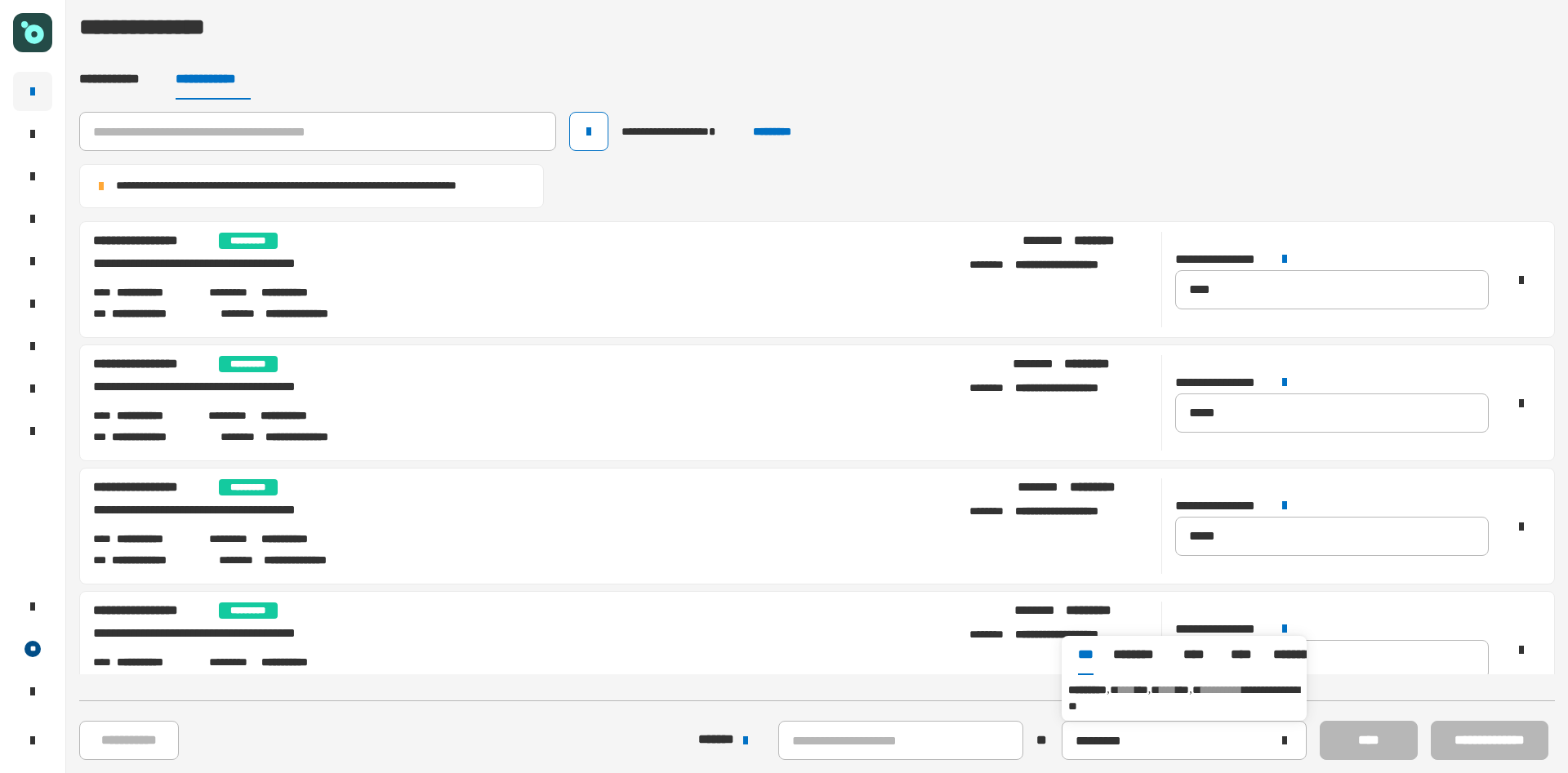 drag, startPoint x: 1166, startPoint y: 697, endPoint x: 1222, endPoint y: 712, distance: 57.97413 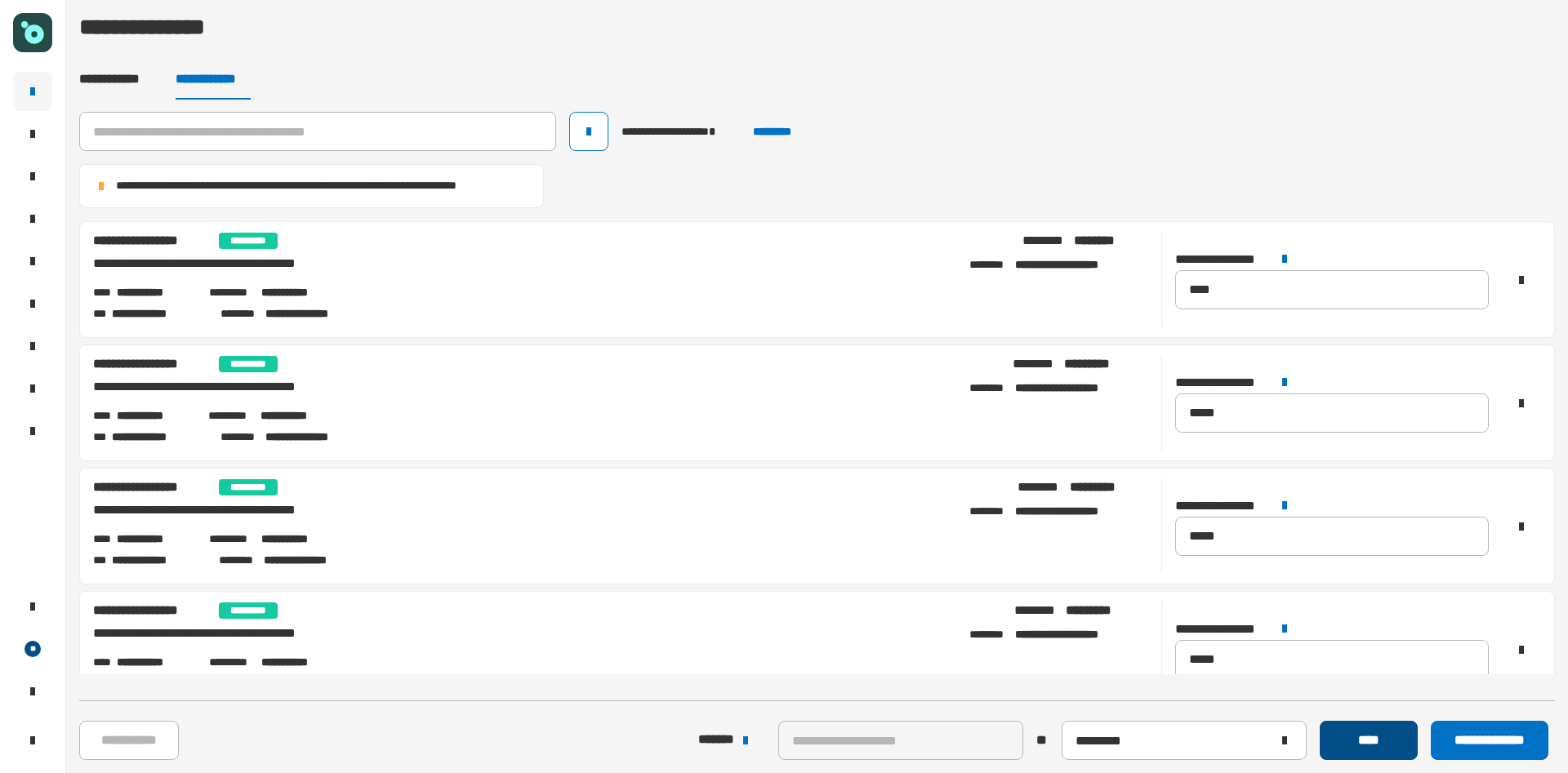 click on "****" 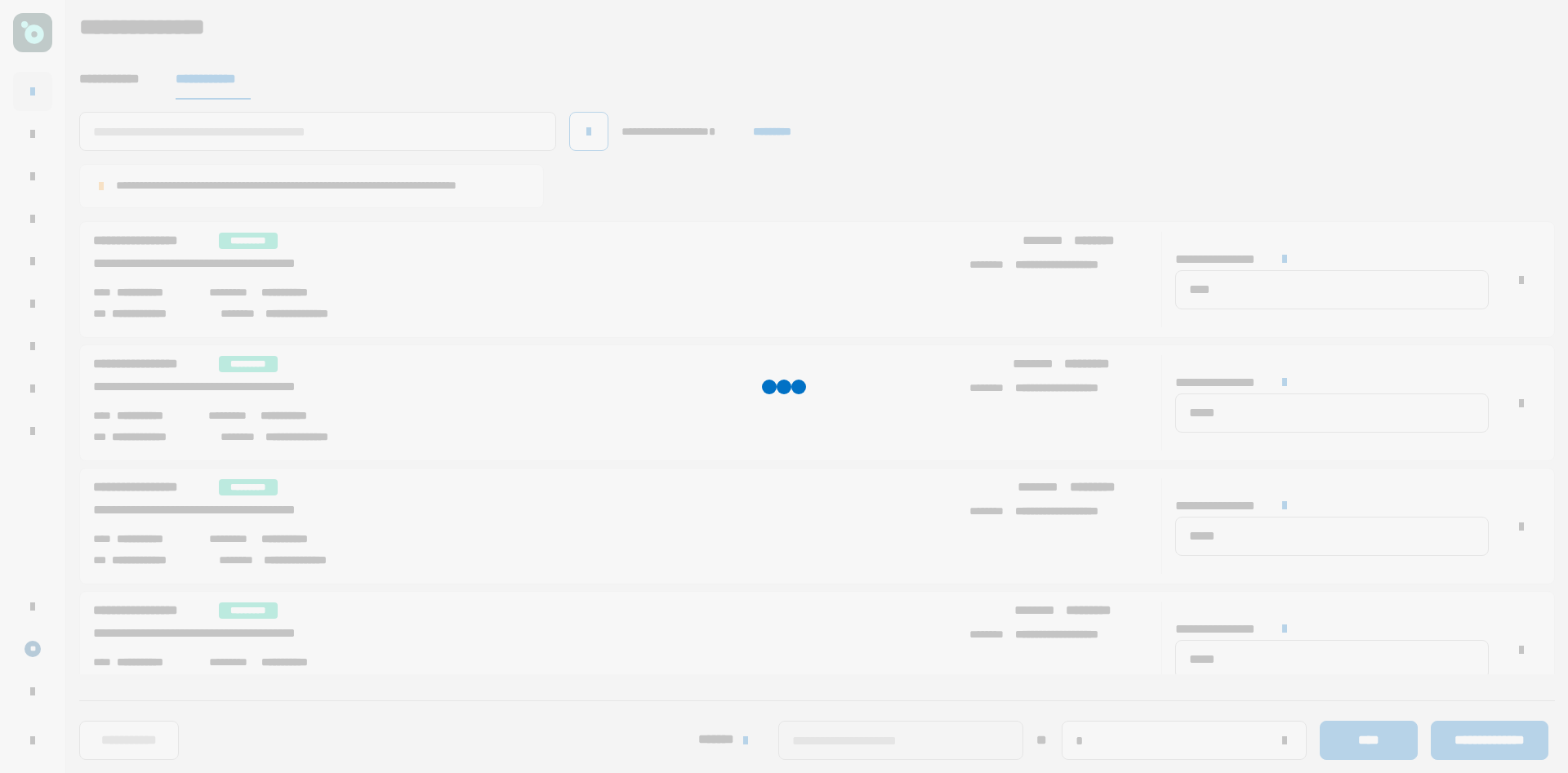 type 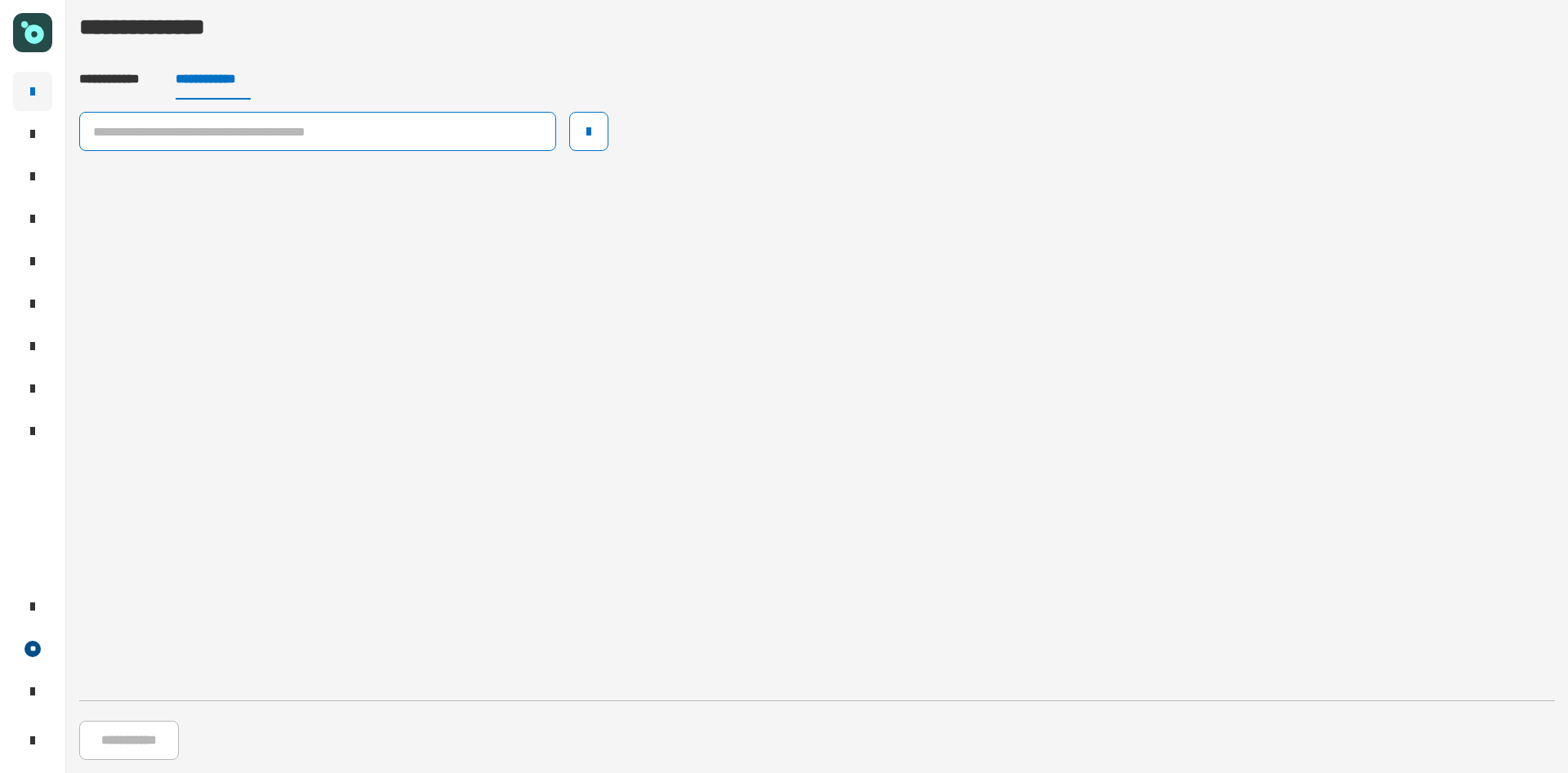 click 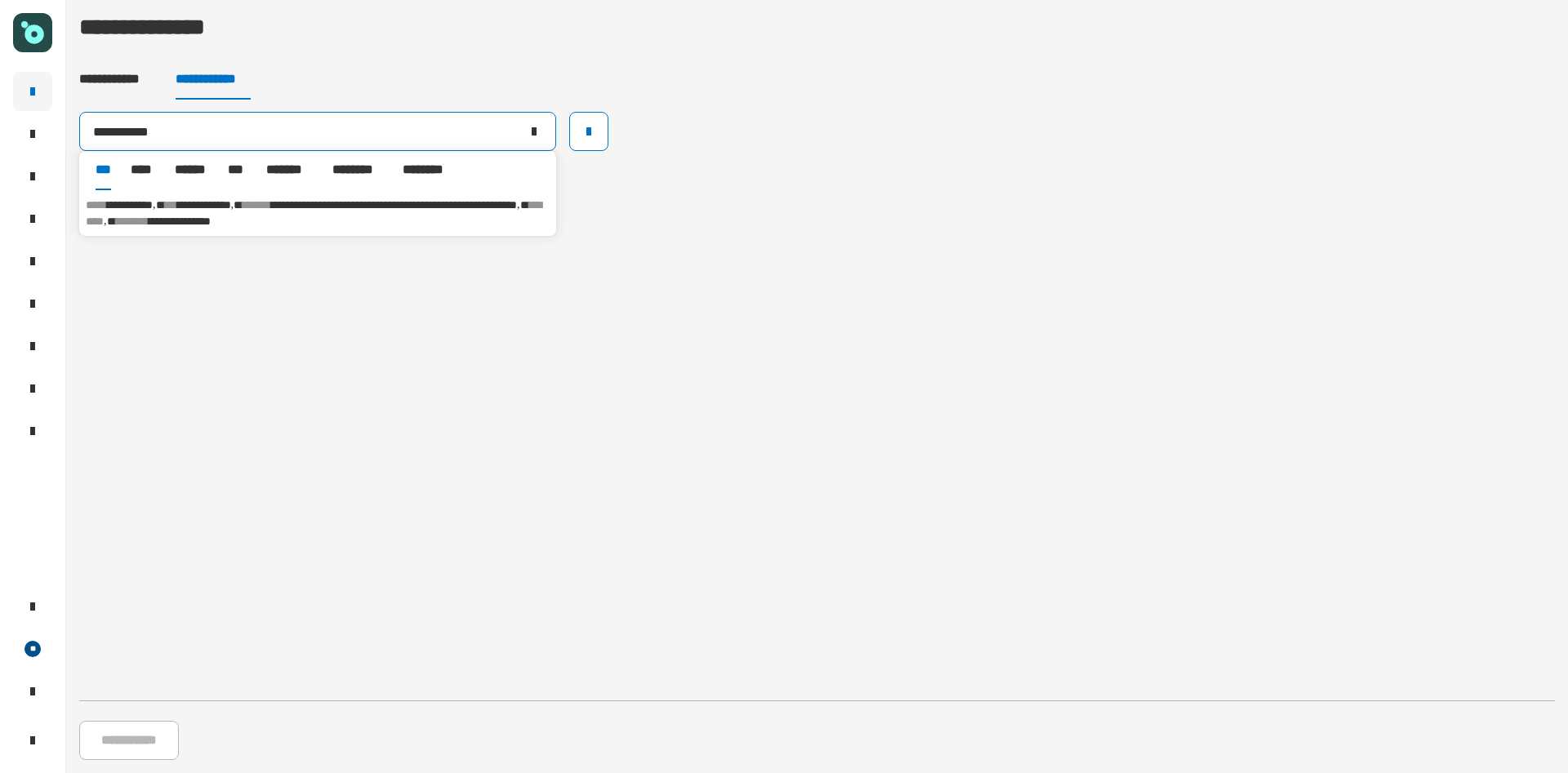 type on "**********" 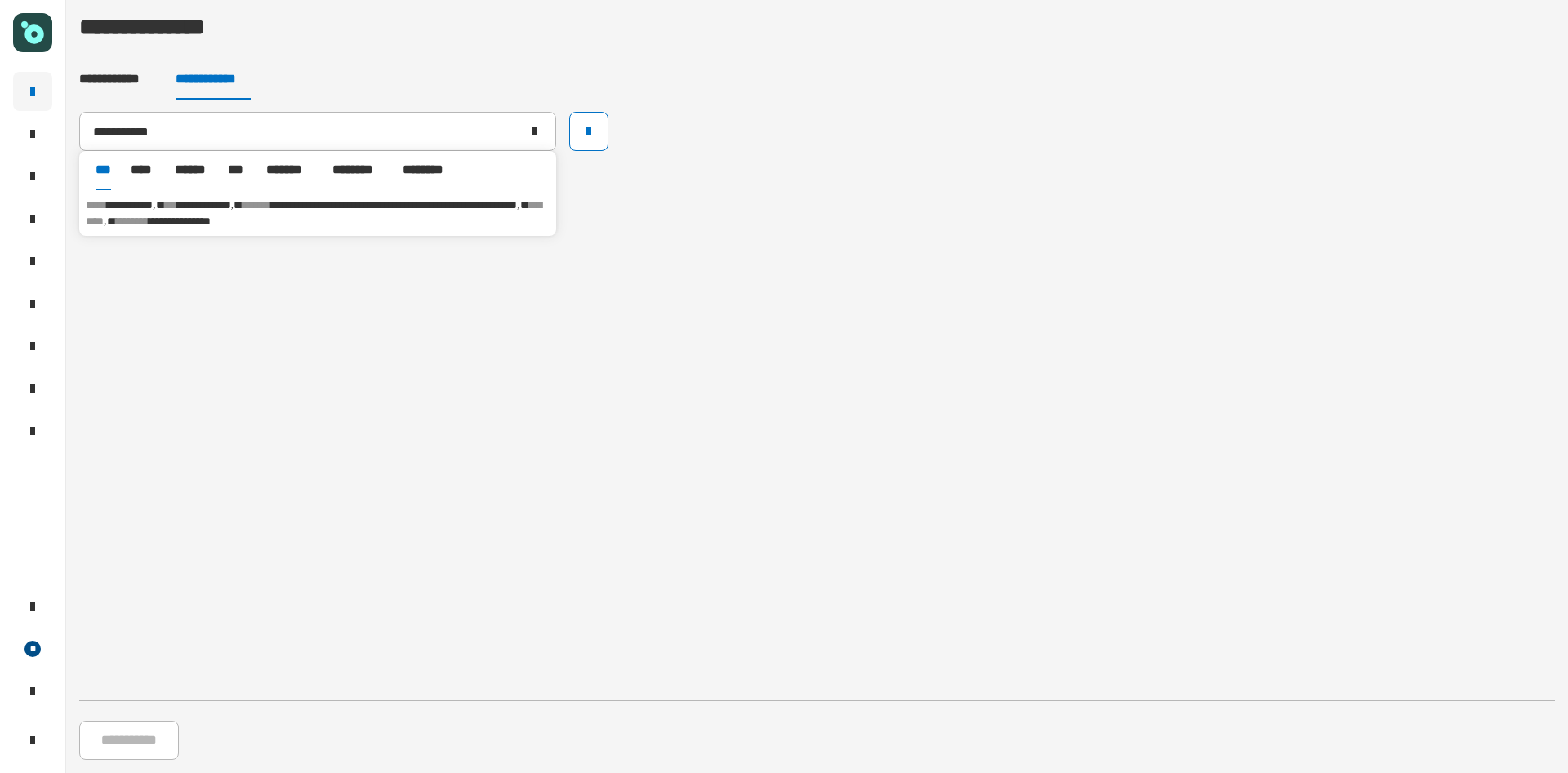 click on "***" at bounding box center (171, 205) 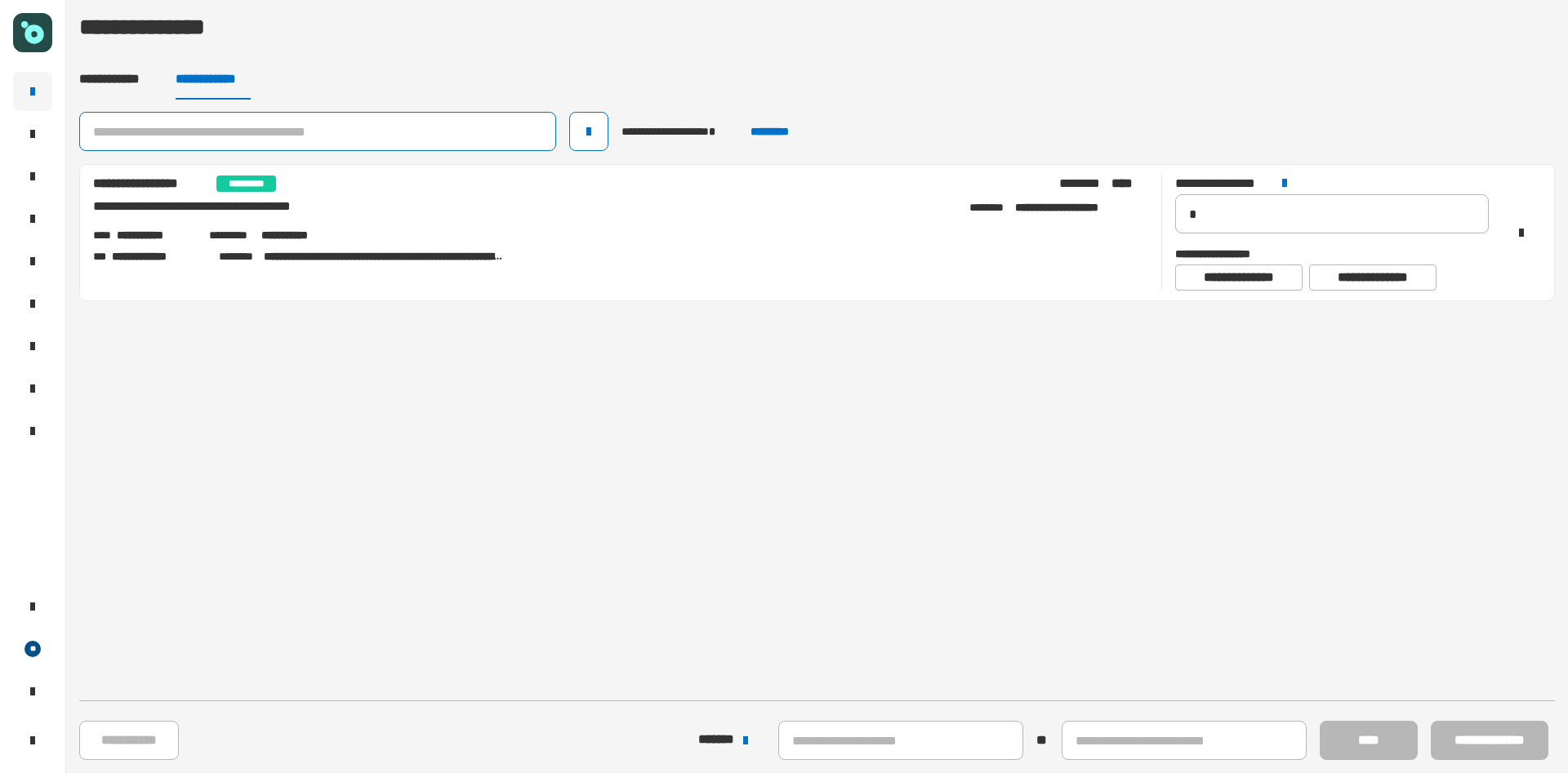 click 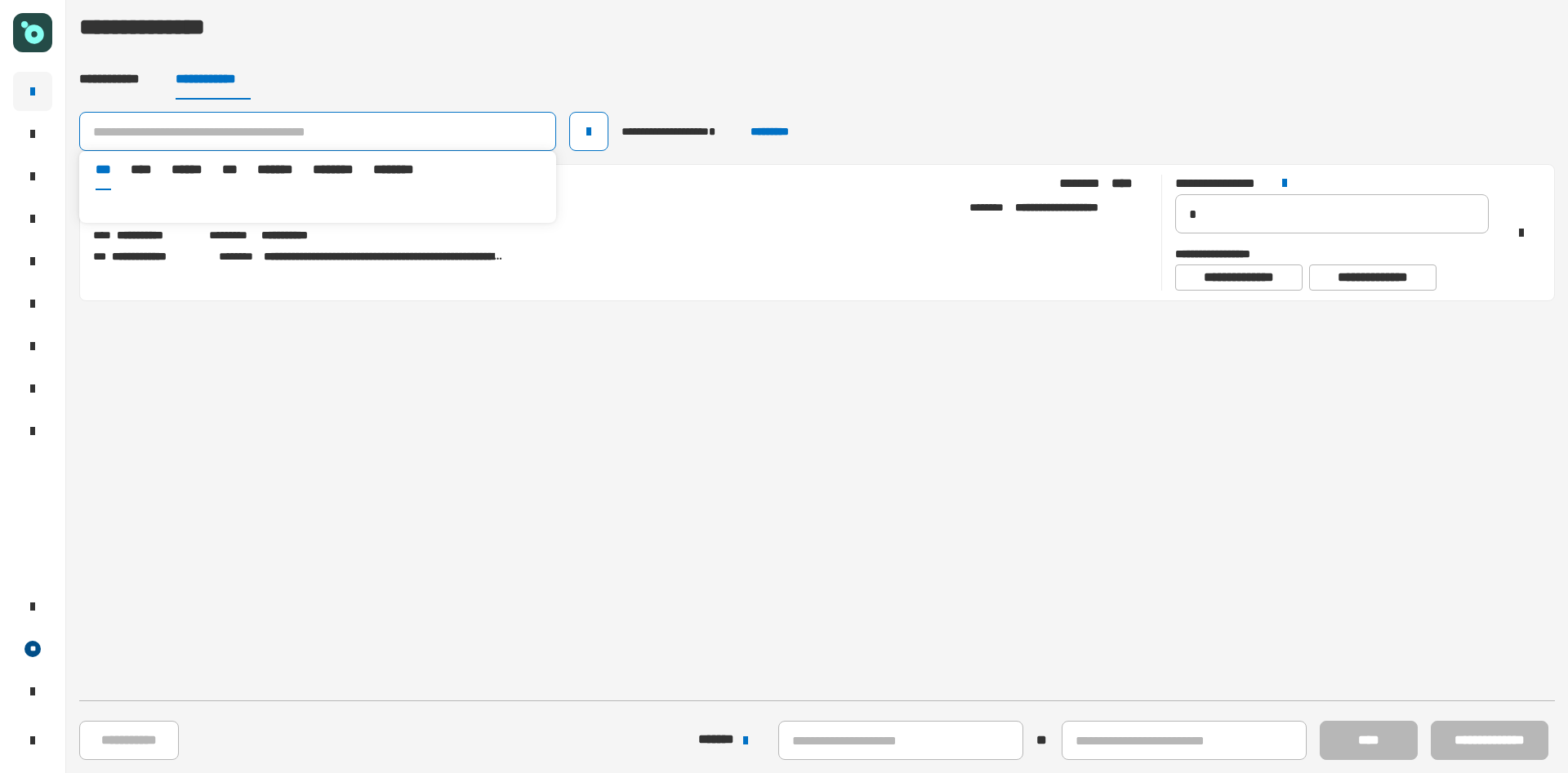 paste on "**********" 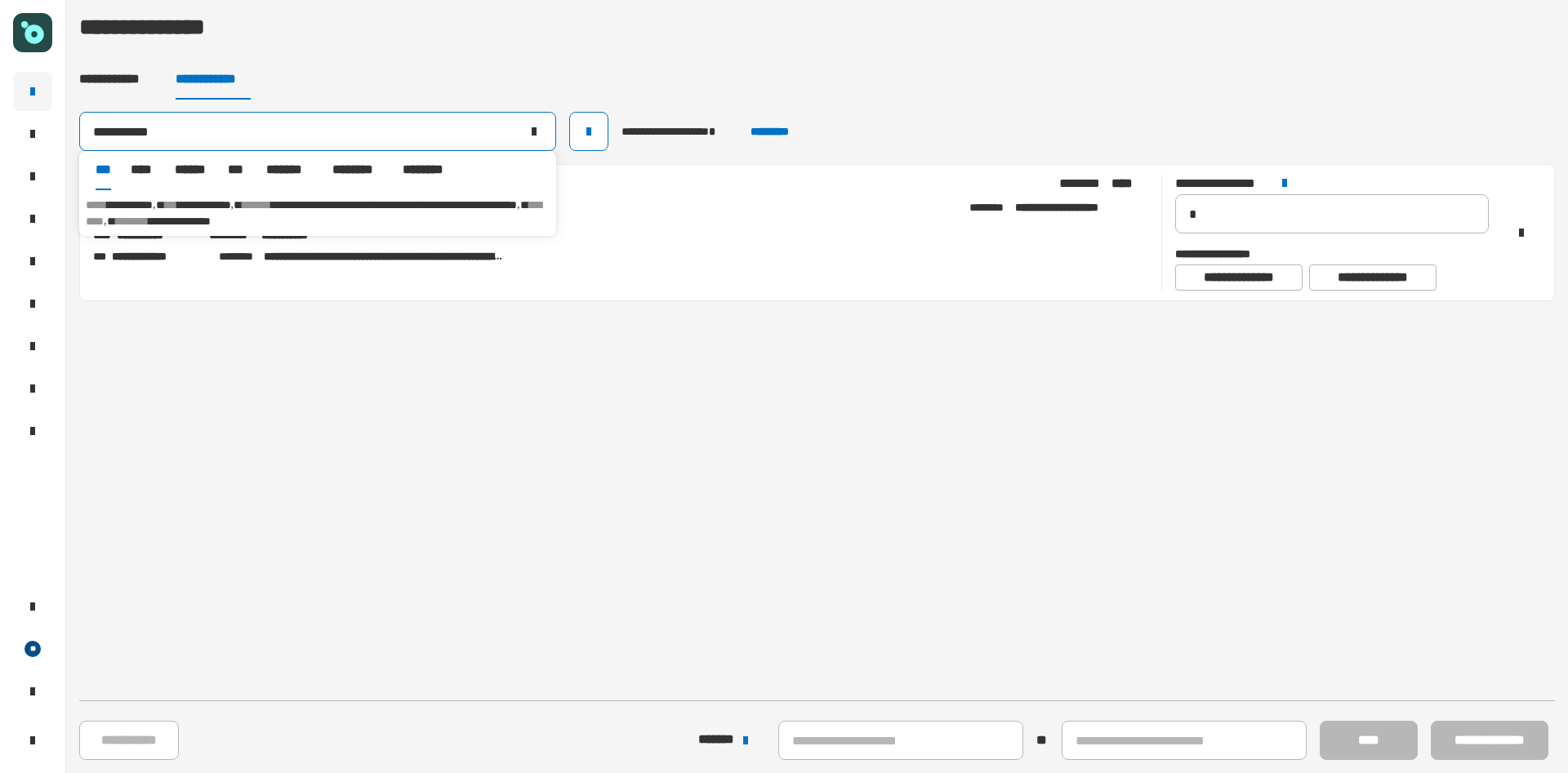 type on "**********" 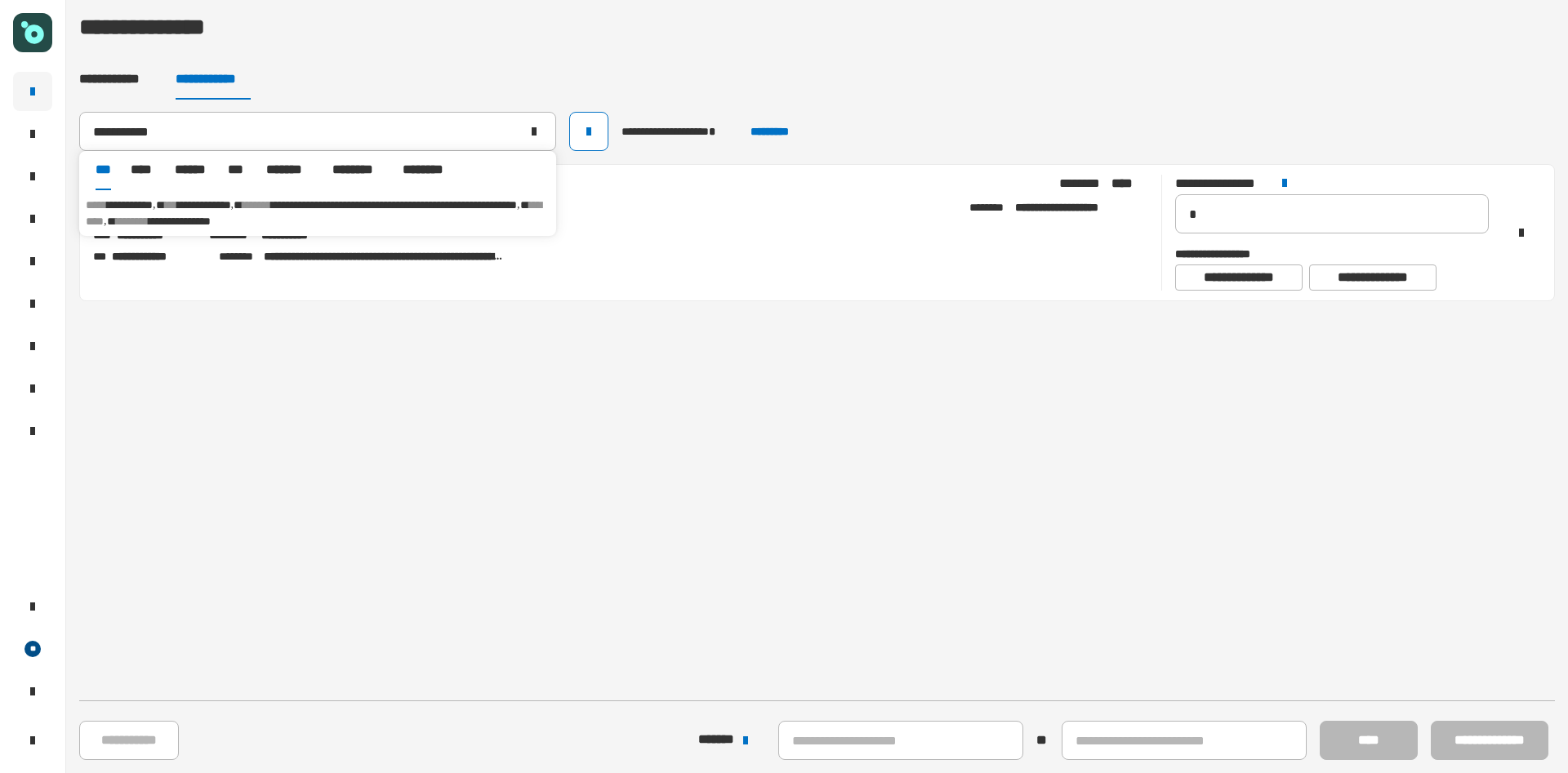 click on "**********" at bounding box center (318, 213) 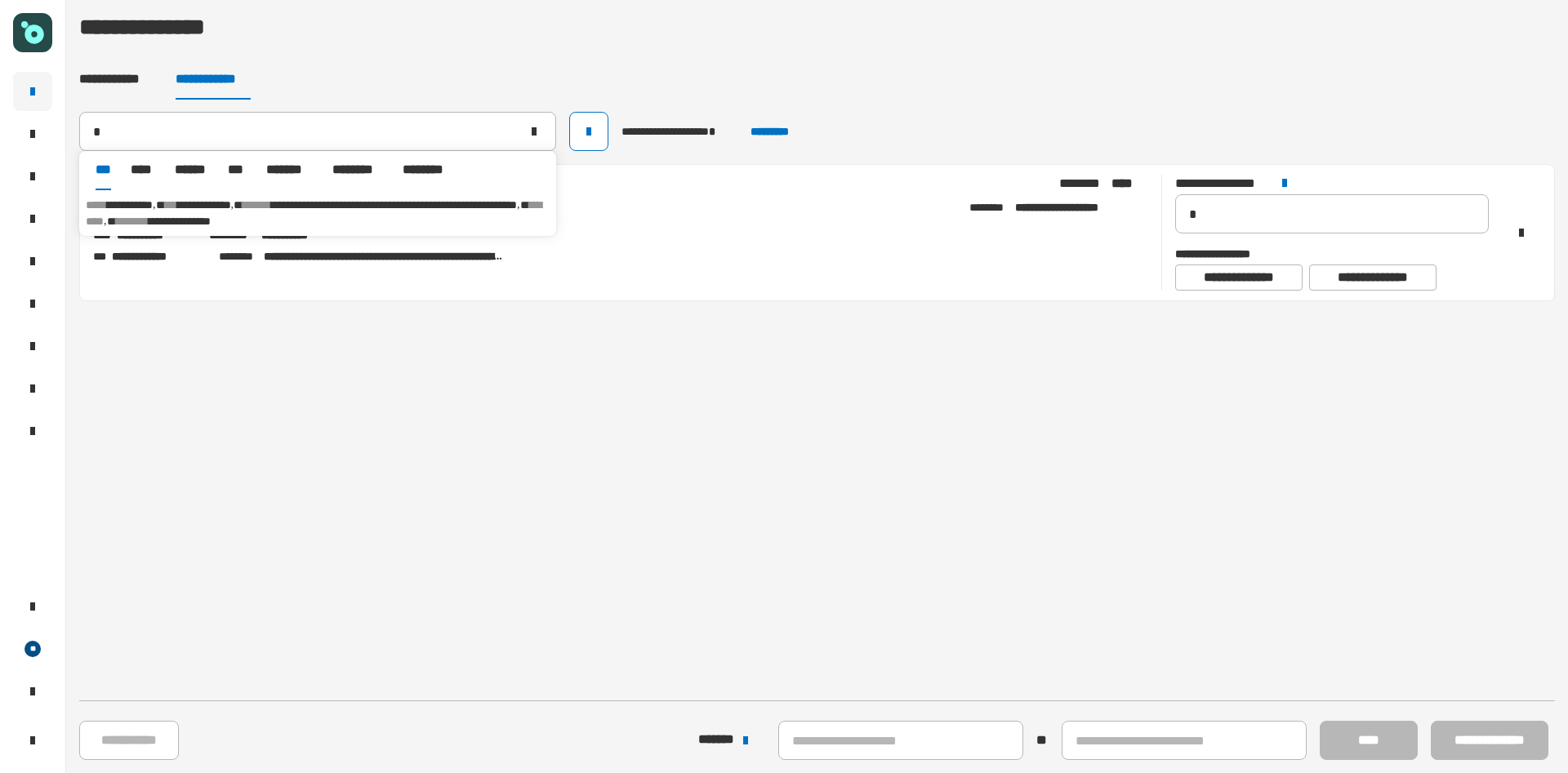 type on "**********" 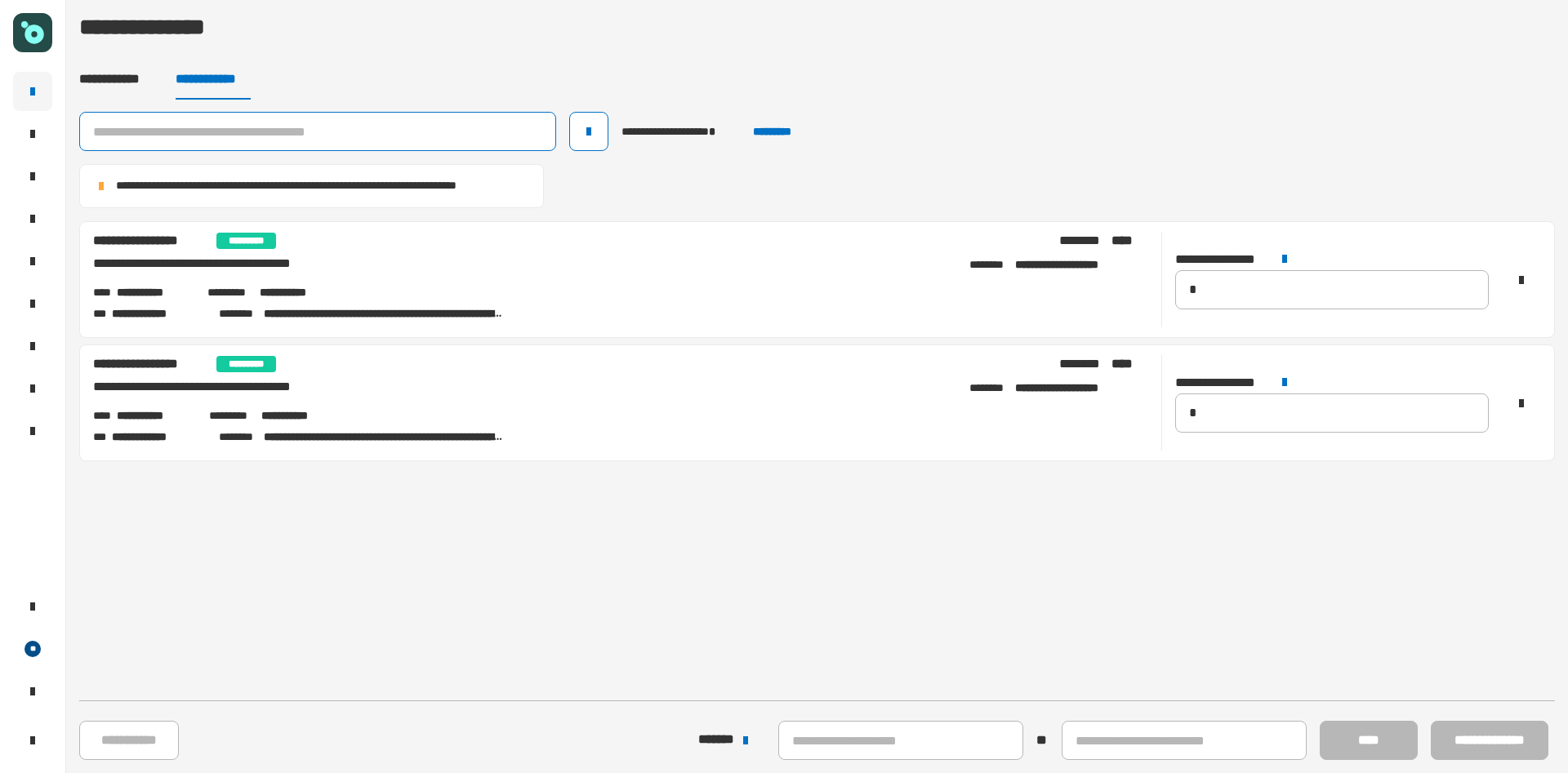 click 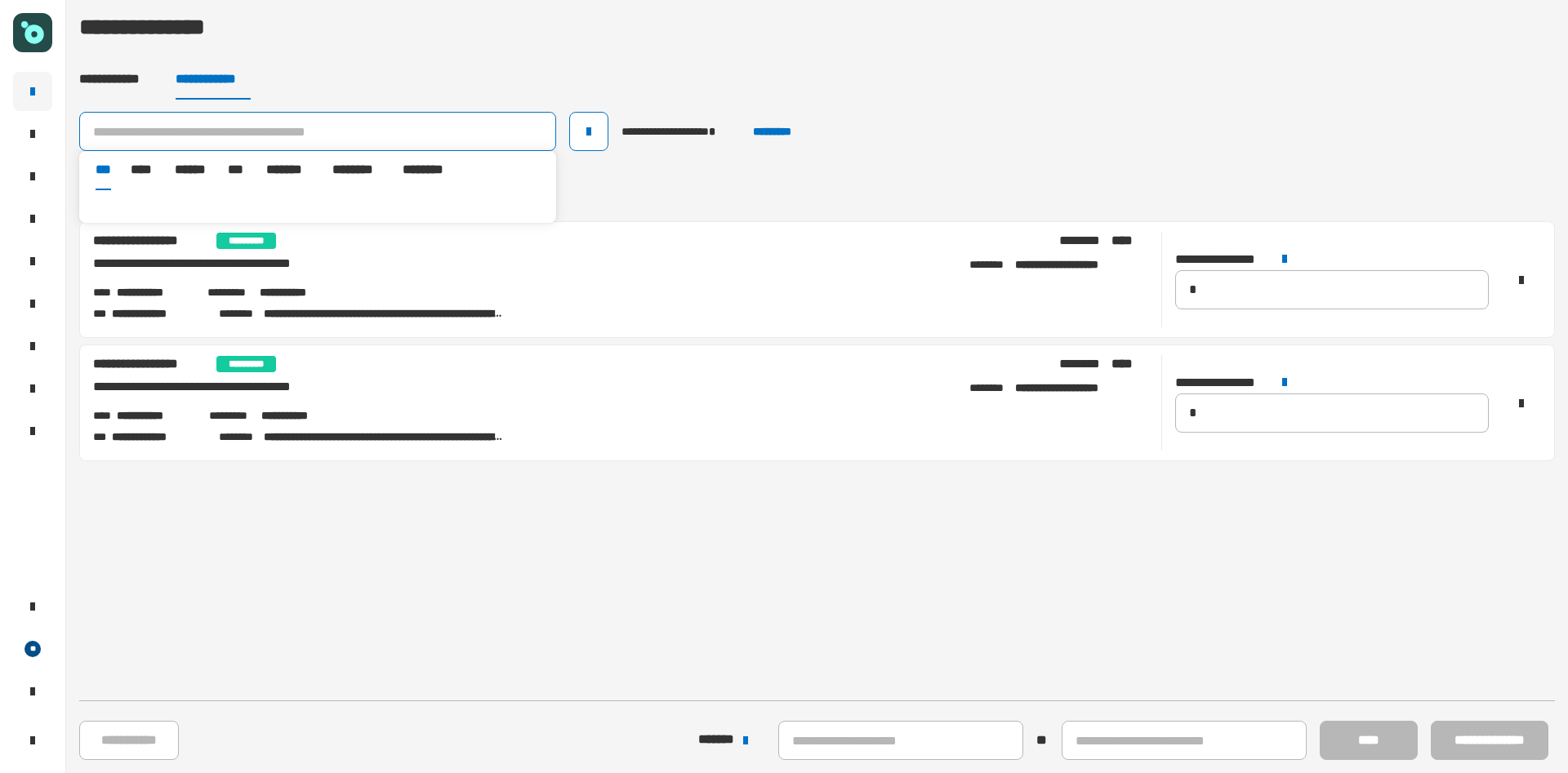 paste on "**********" 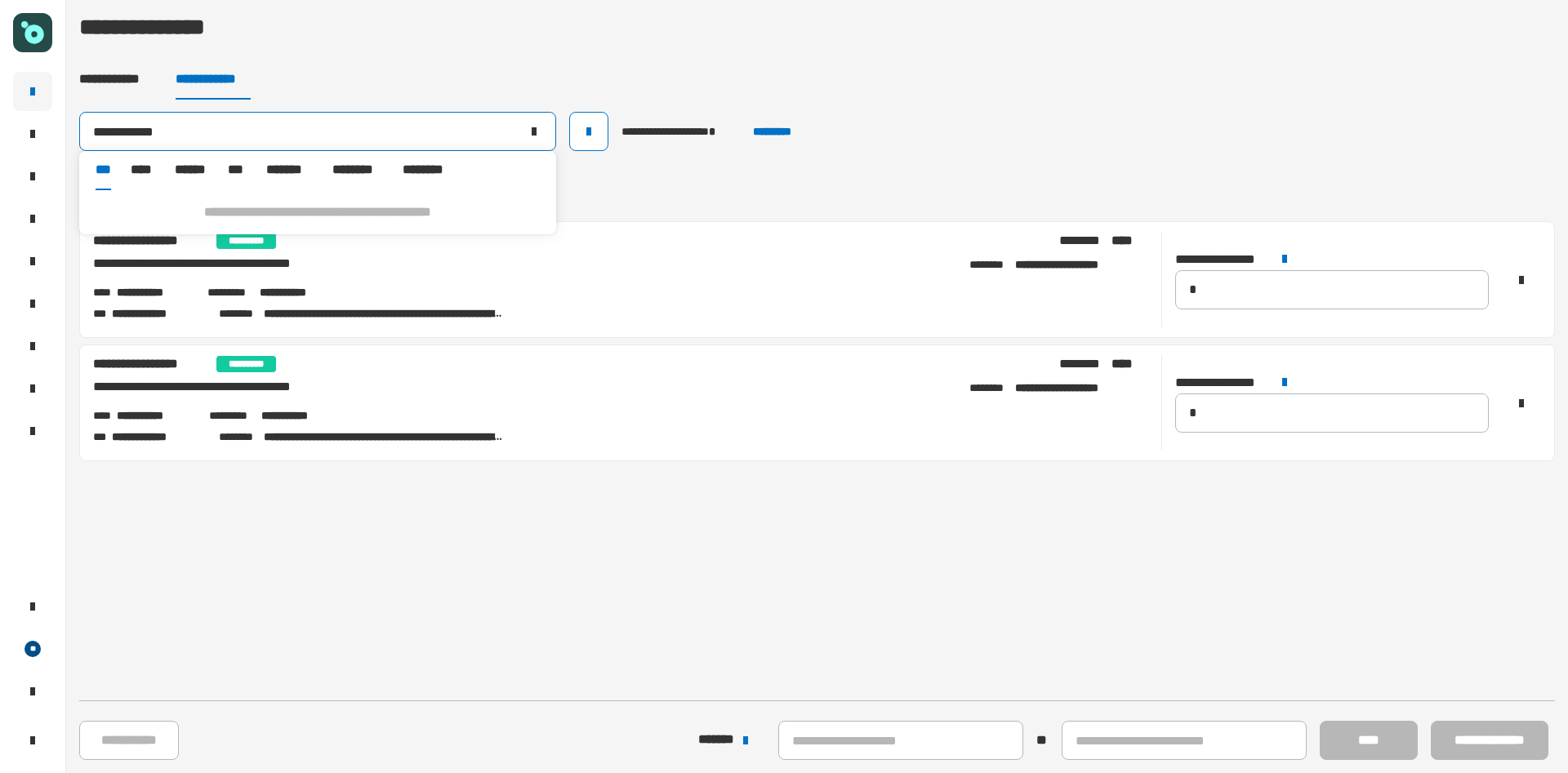 click on "**********" 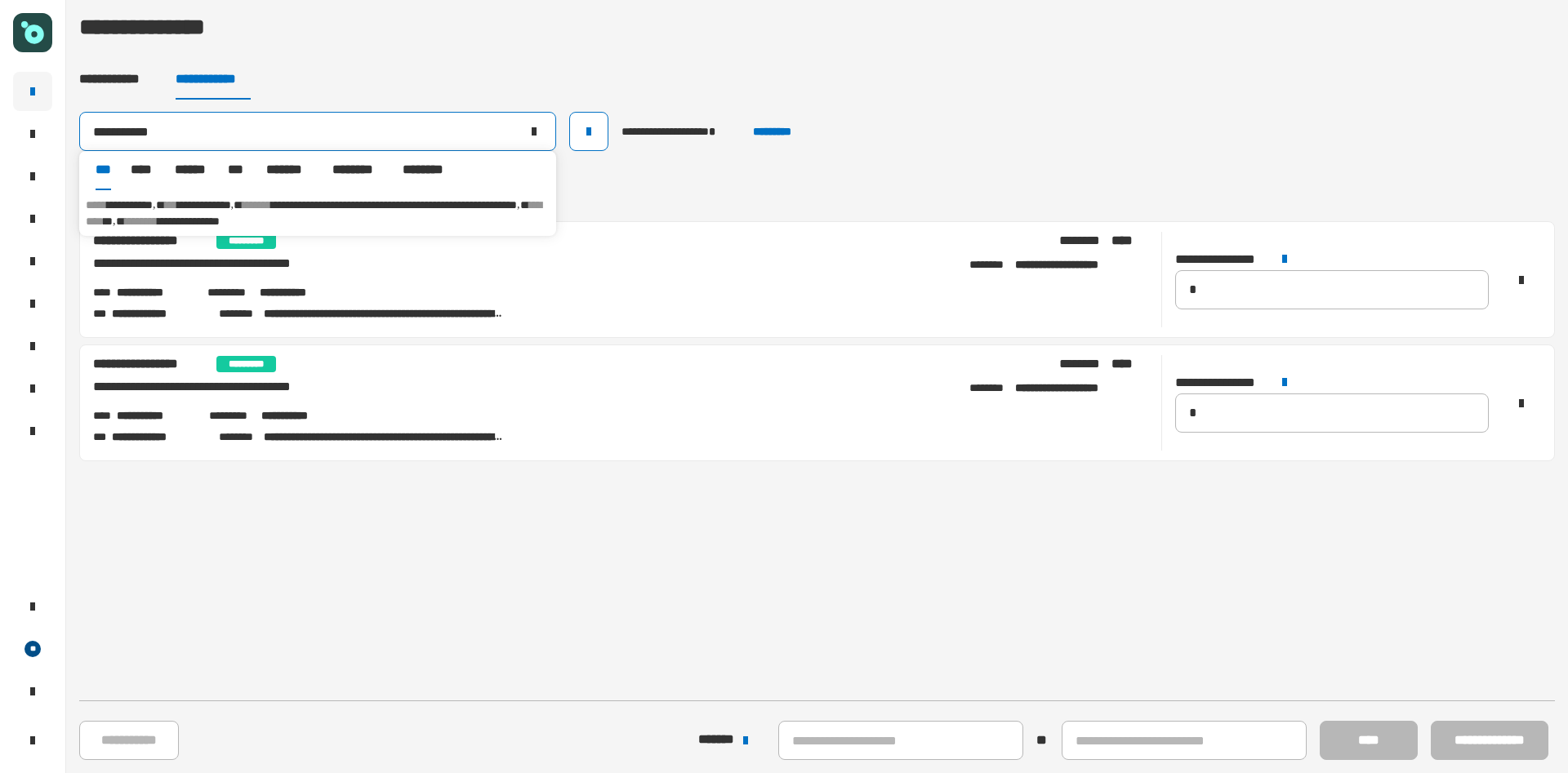 type on "**********" 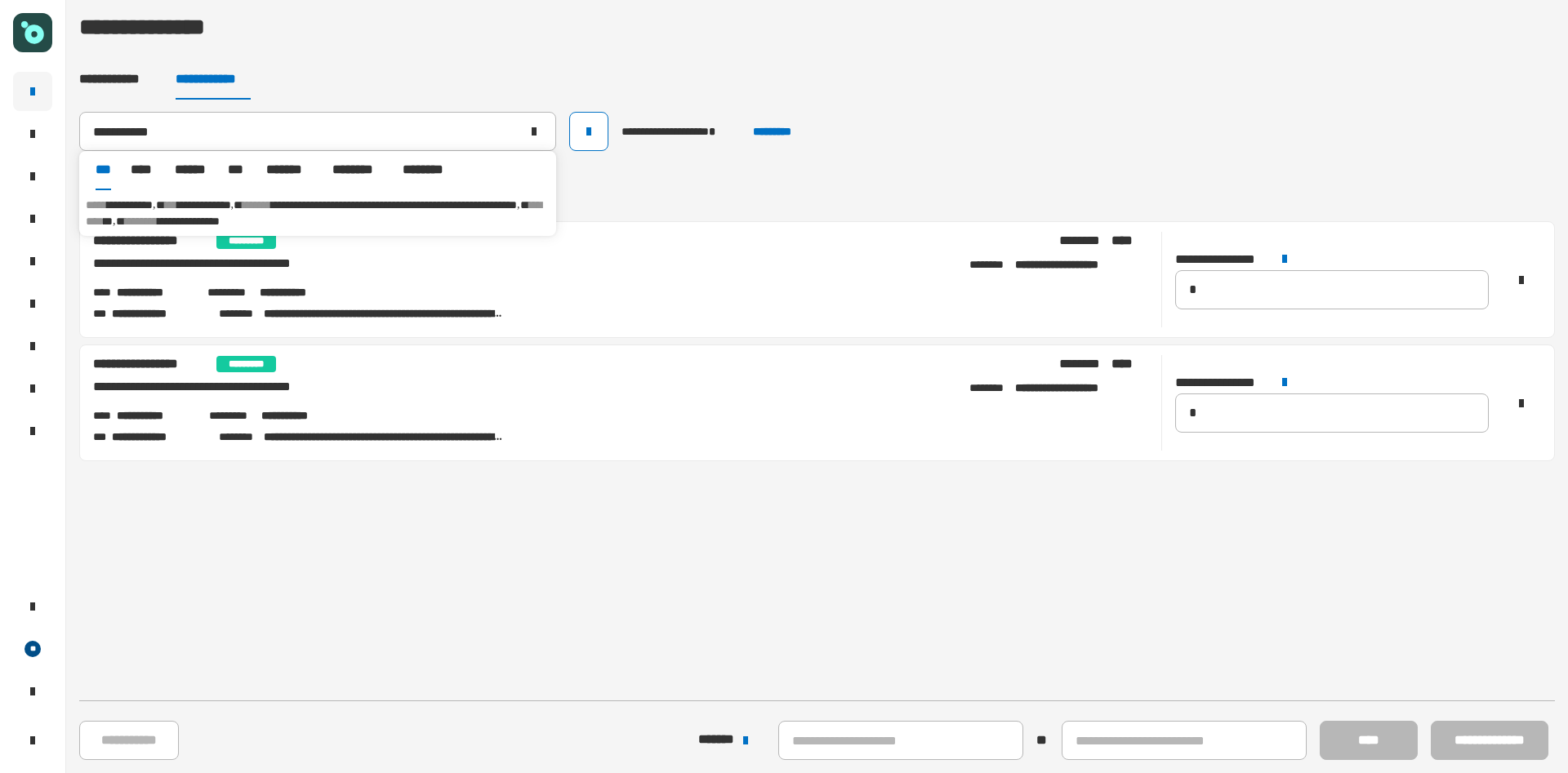 click on "**********" at bounding box center (318, 213) 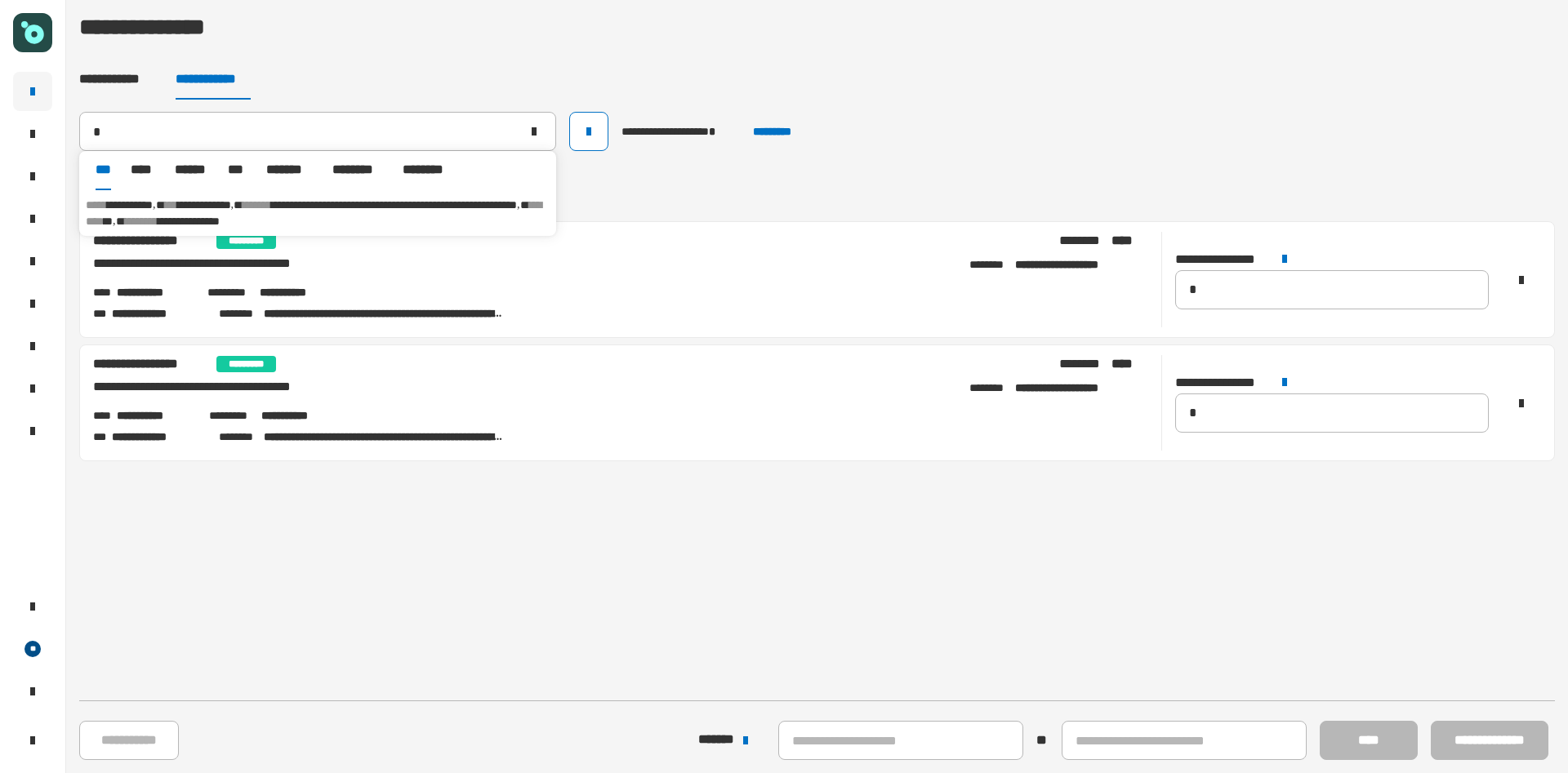 type on "**********" 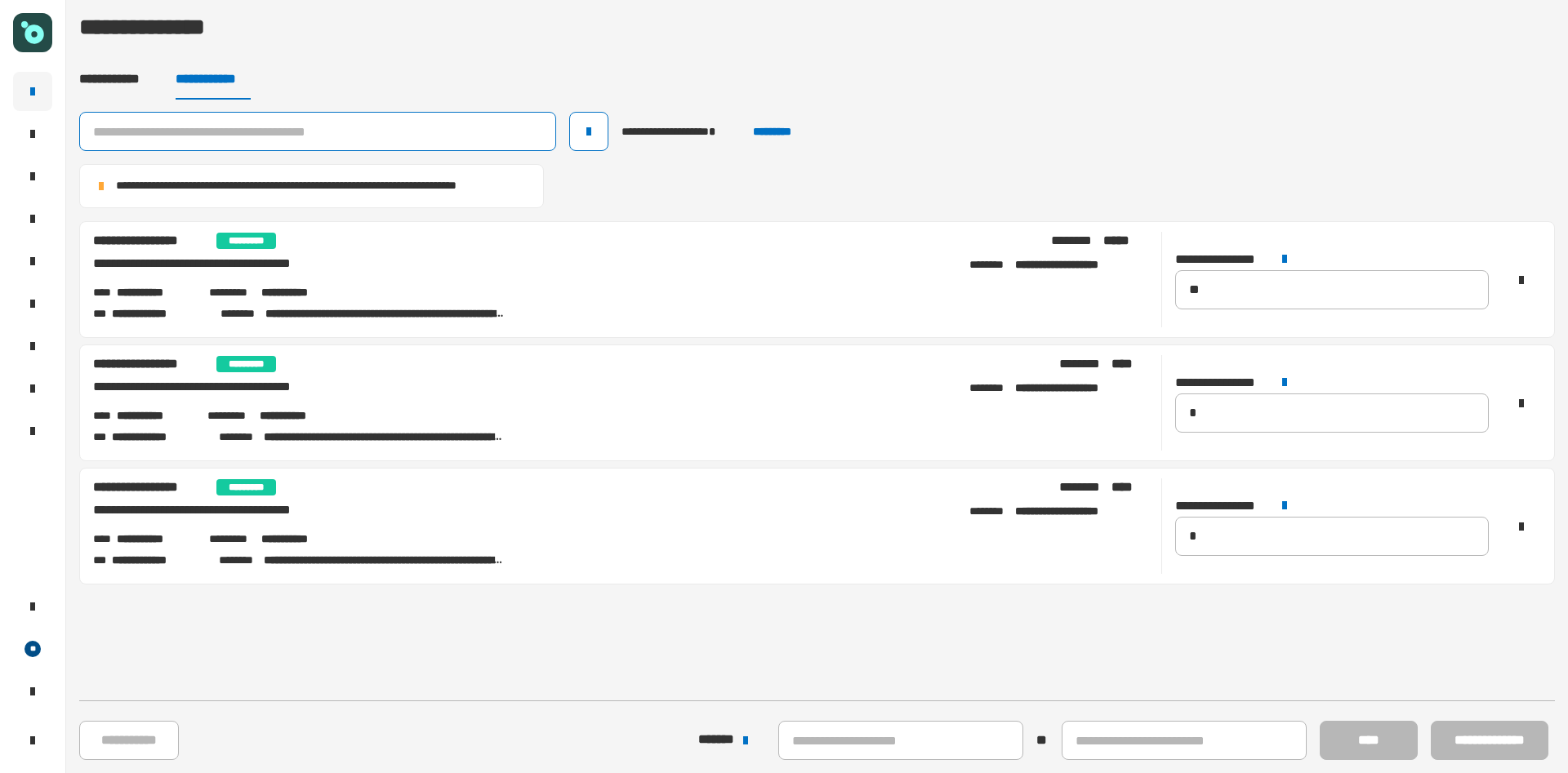 click 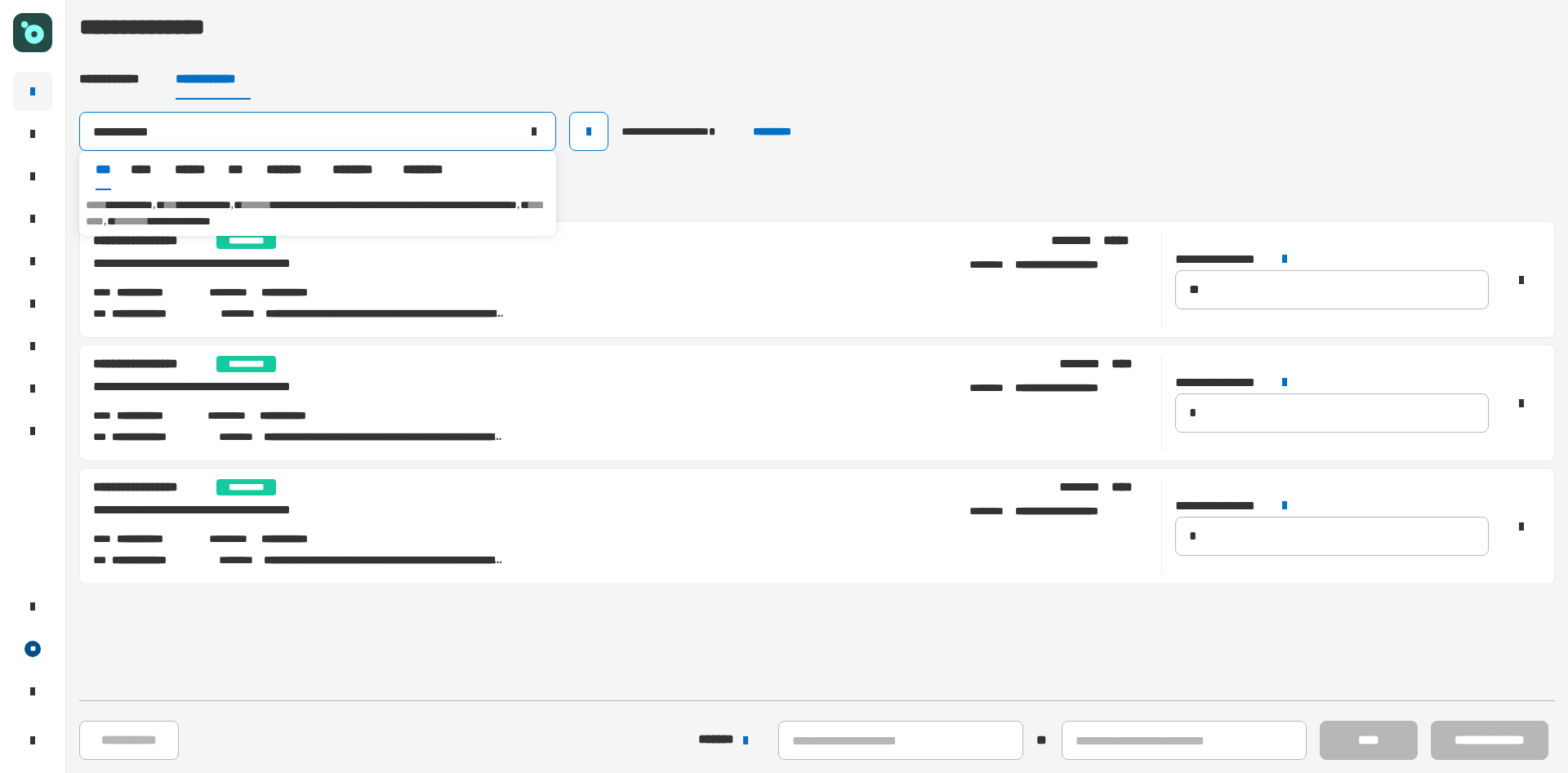 type on "**********" 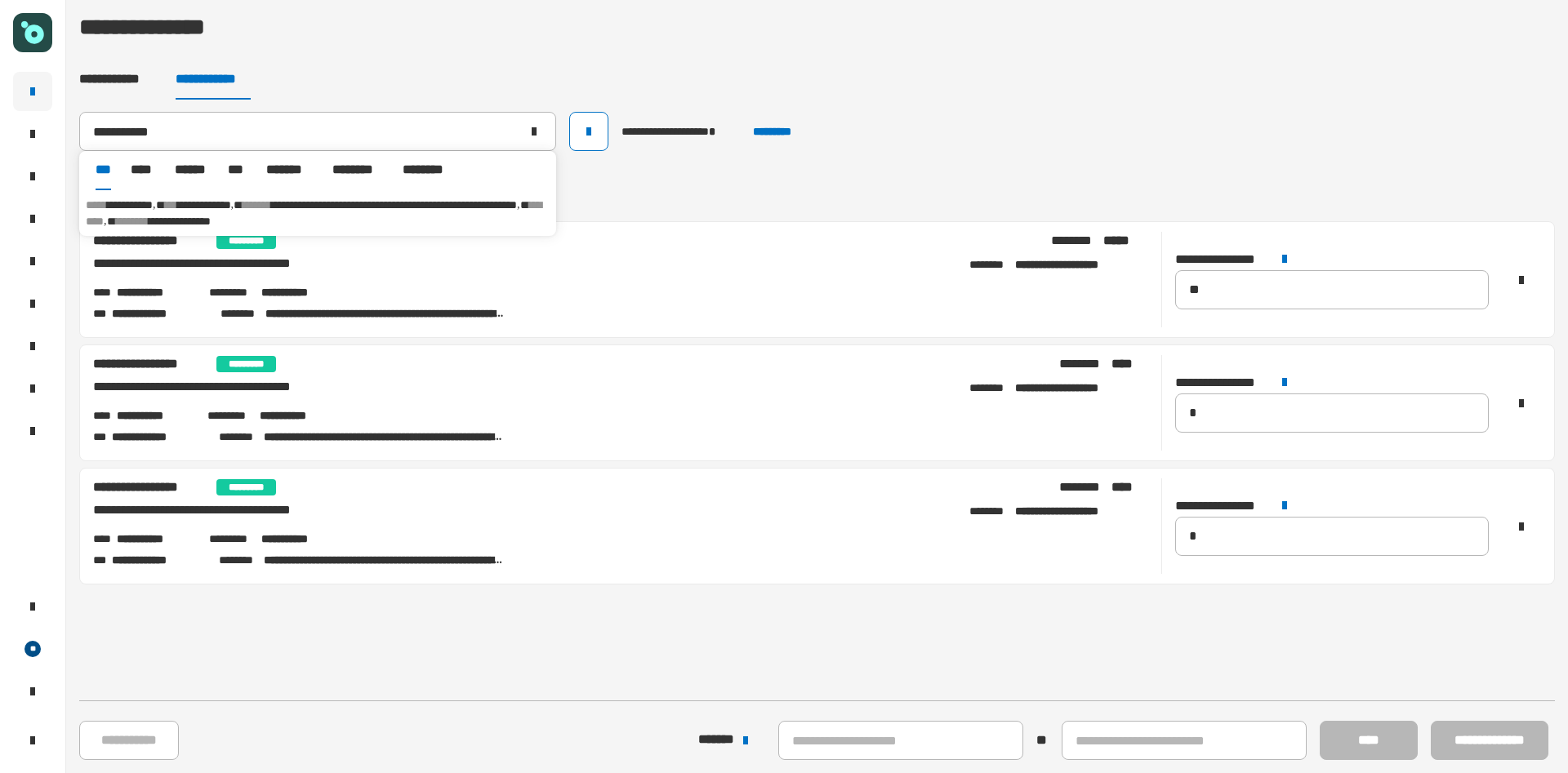 click on "**********" at bounding box center [394, 205] 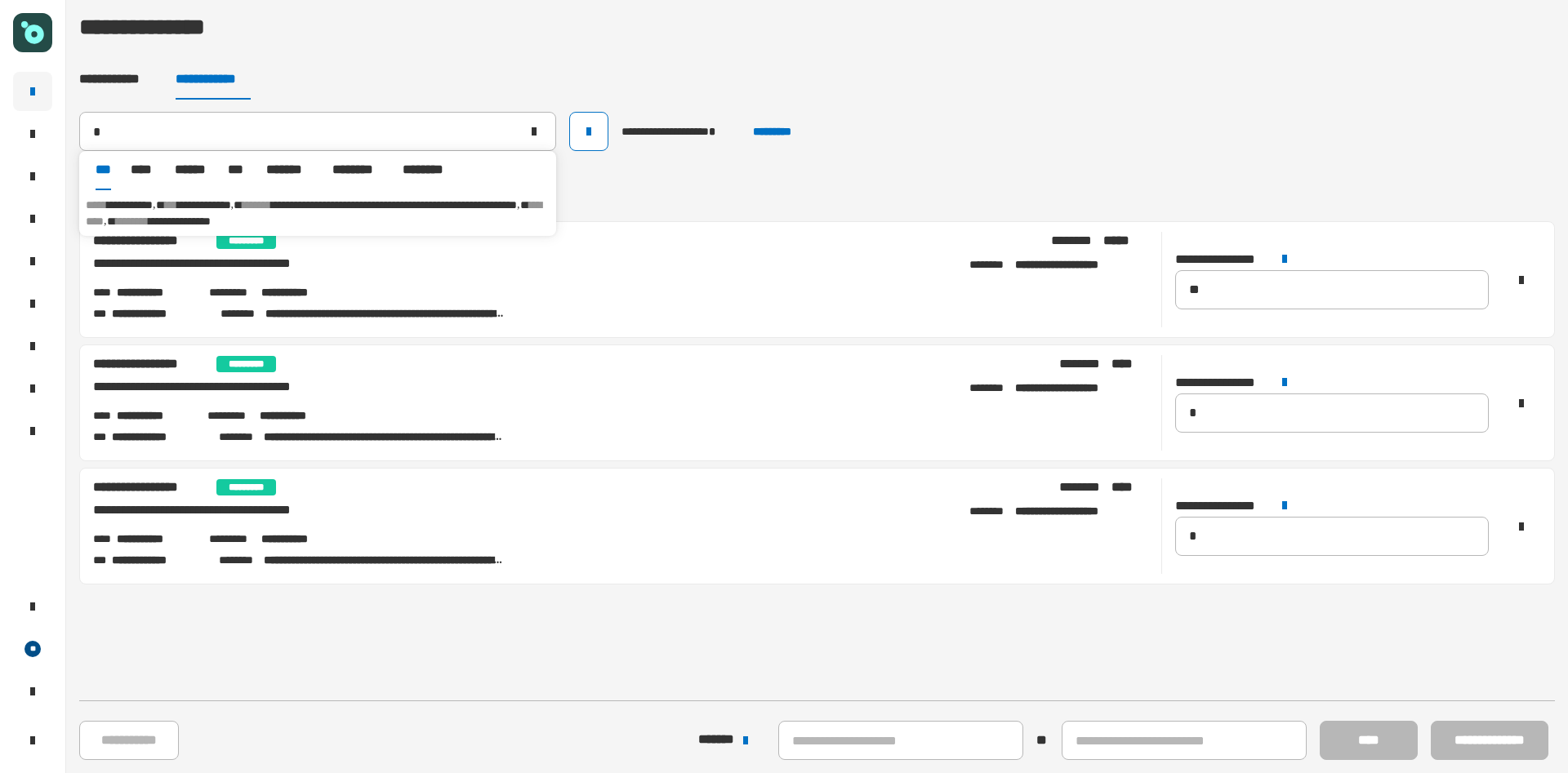 type on "**********" 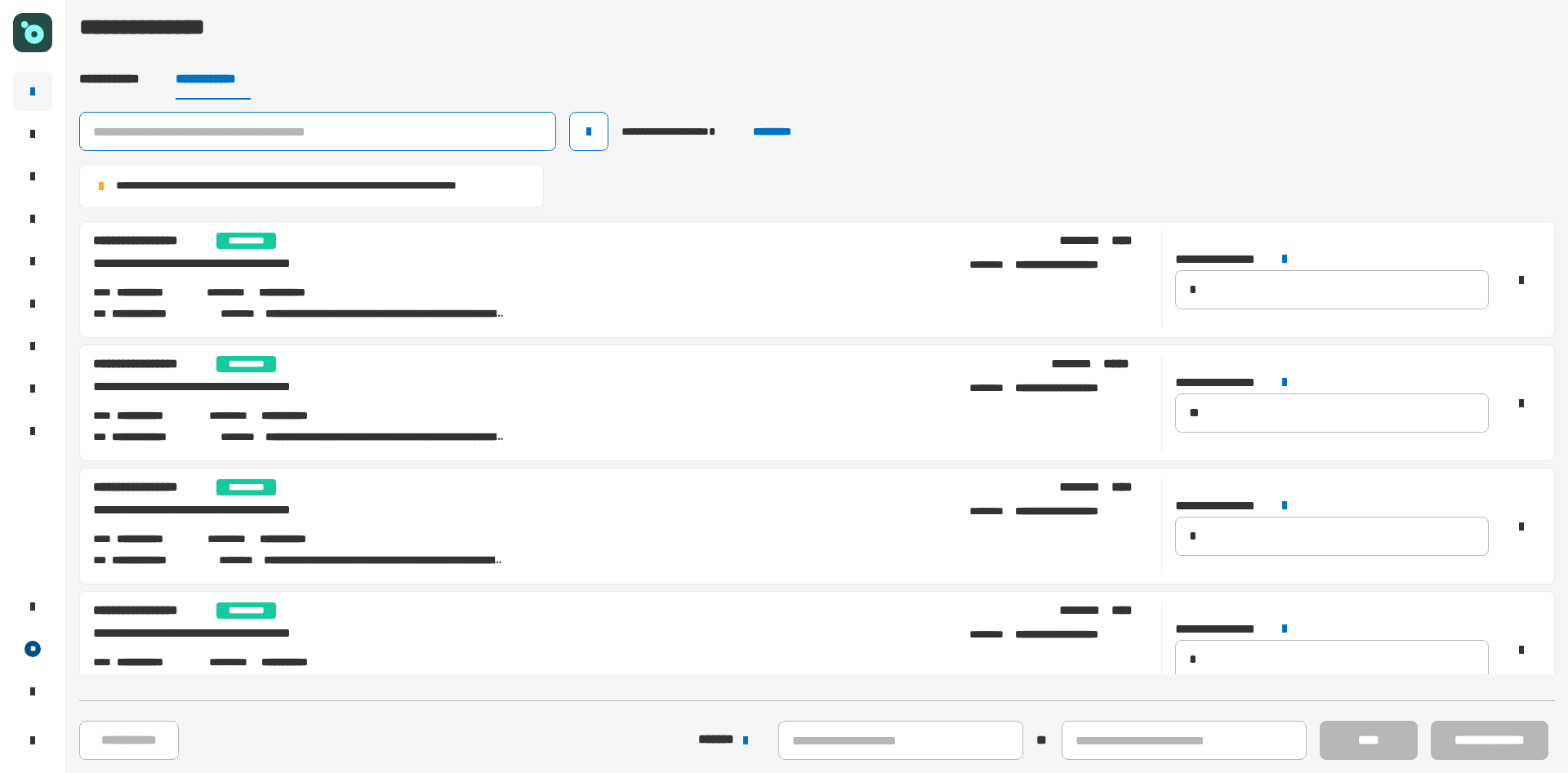 click 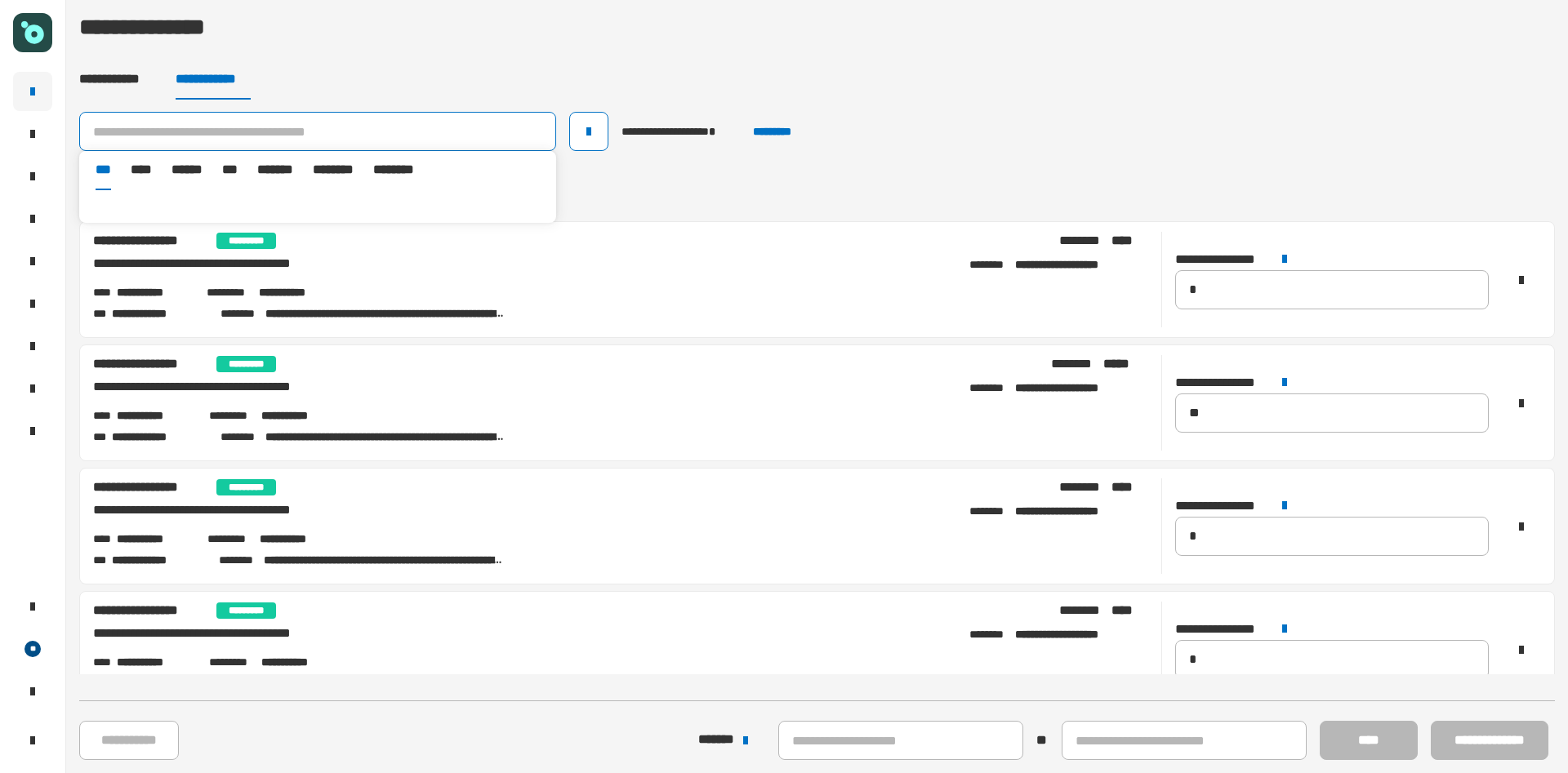 paste on "**********" 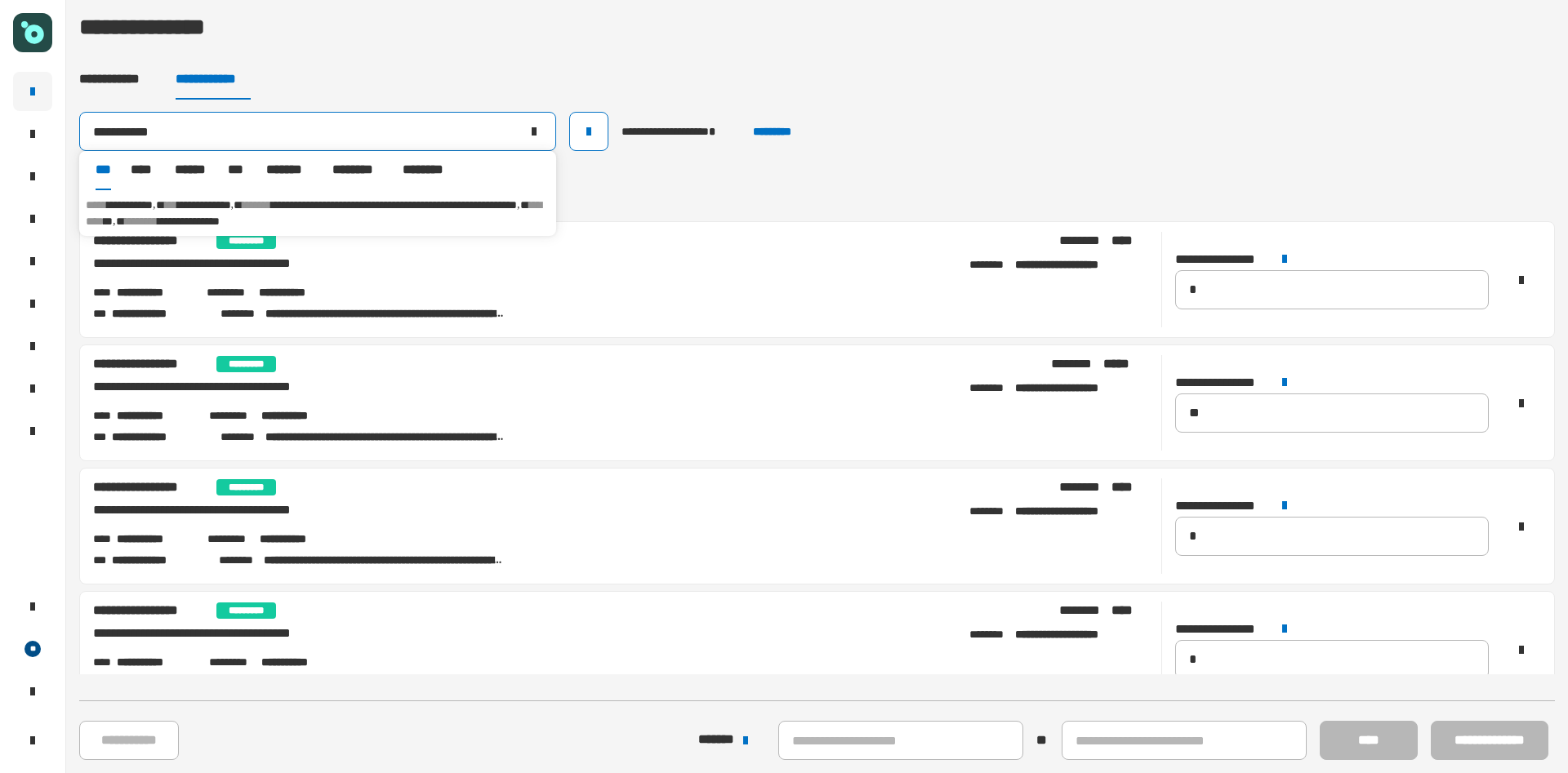 type on "**********" 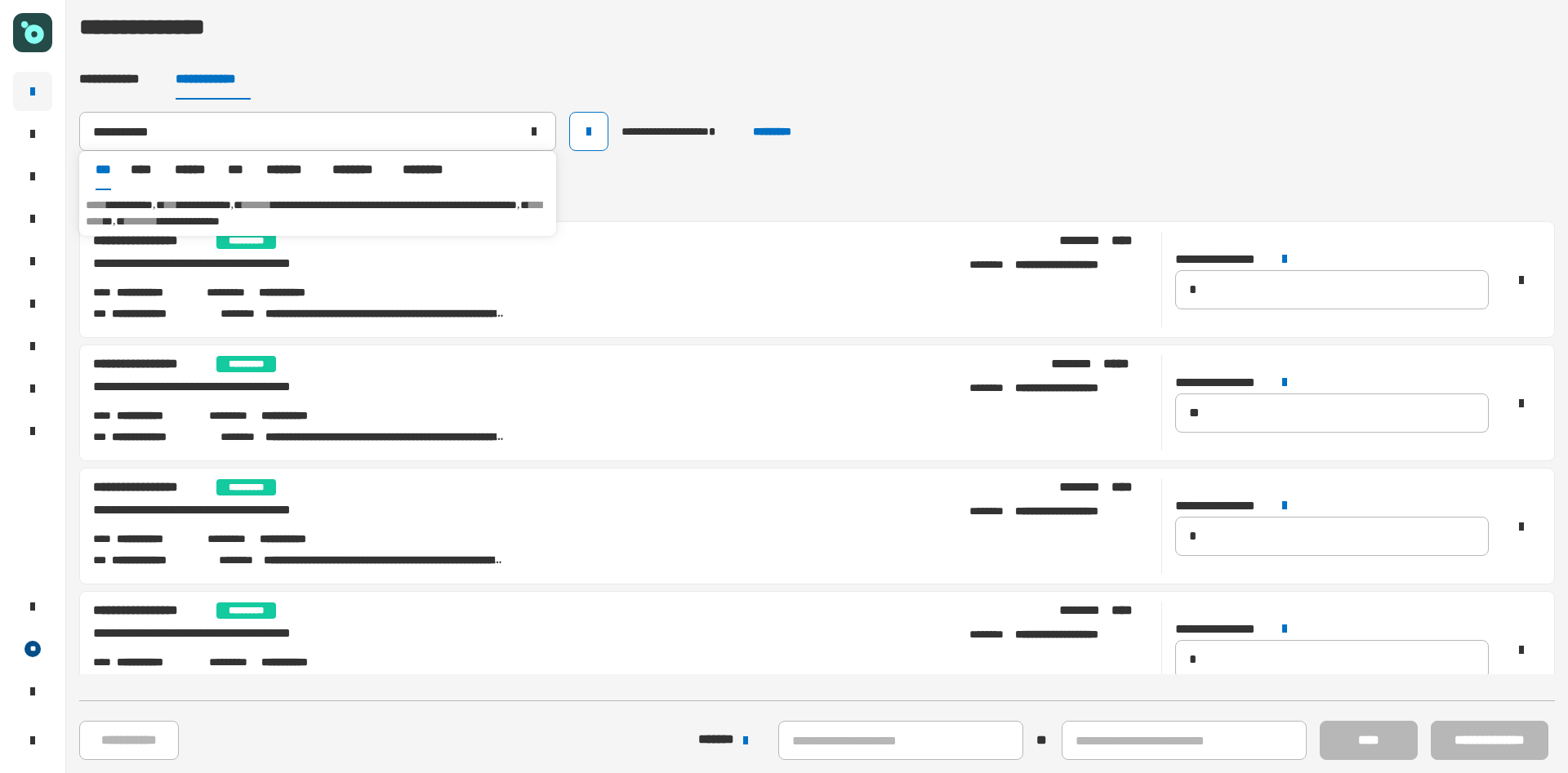 click on "**********" at bounding box center [204, 205] 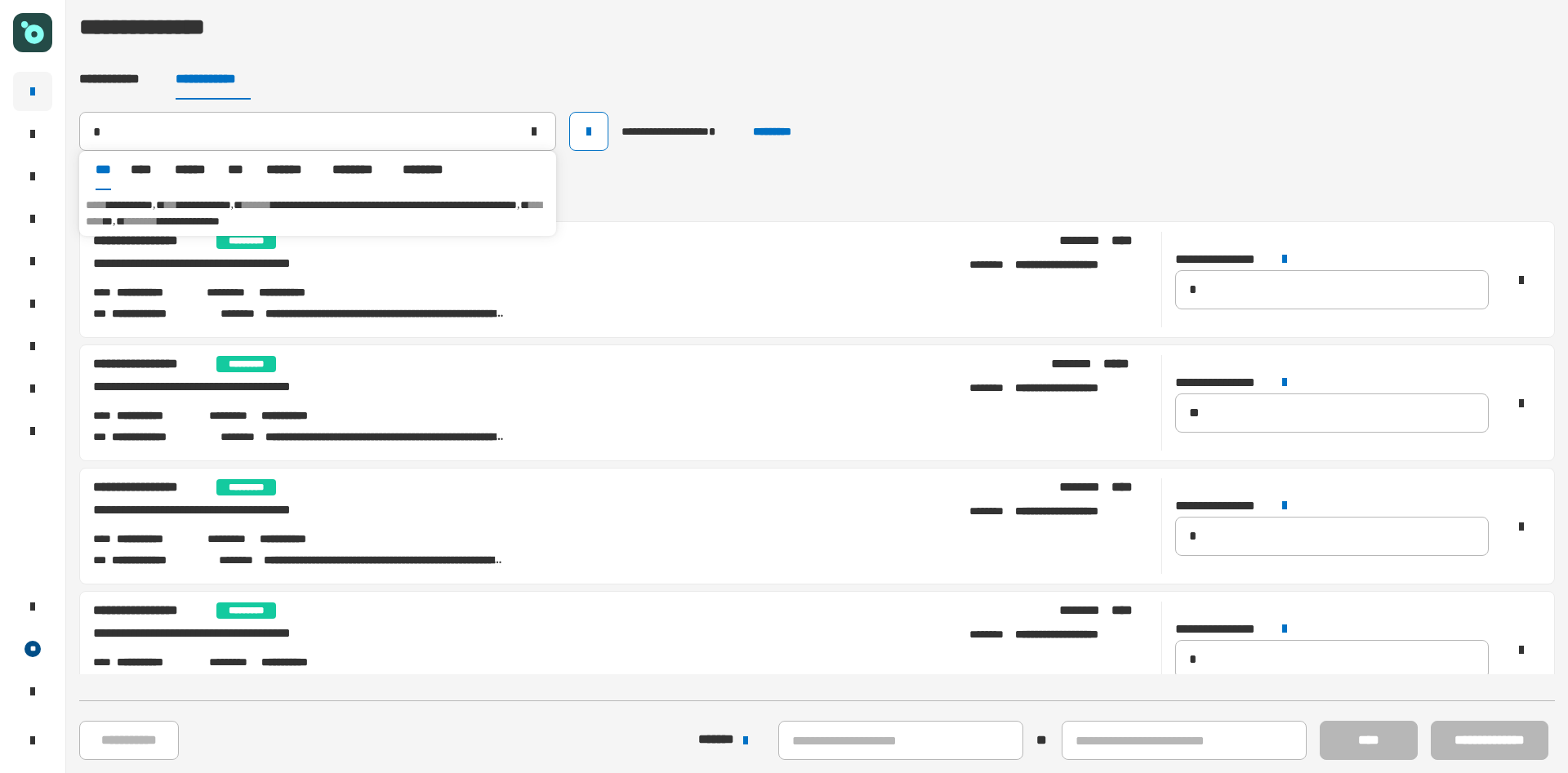 type on "**********" 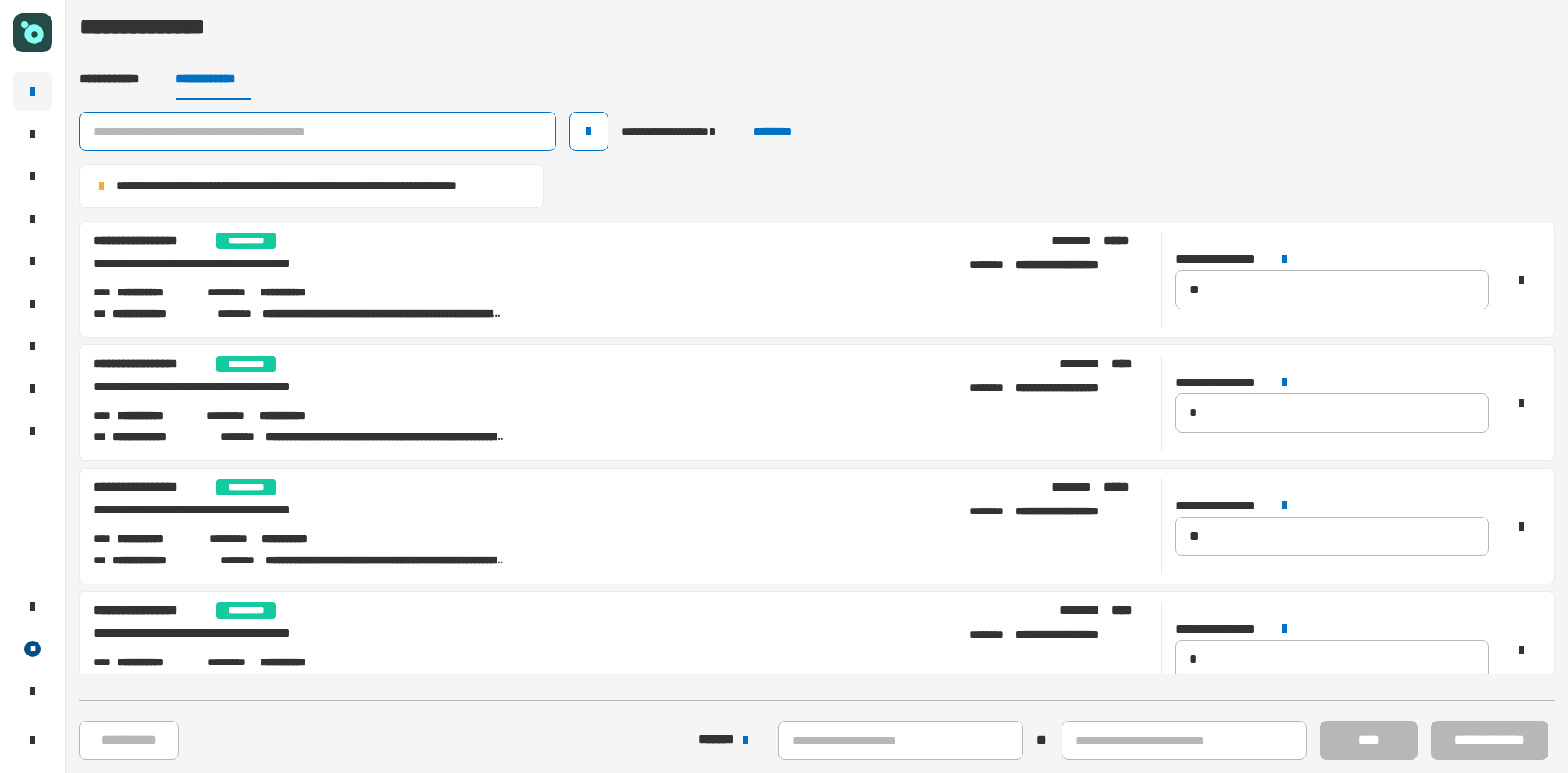 click 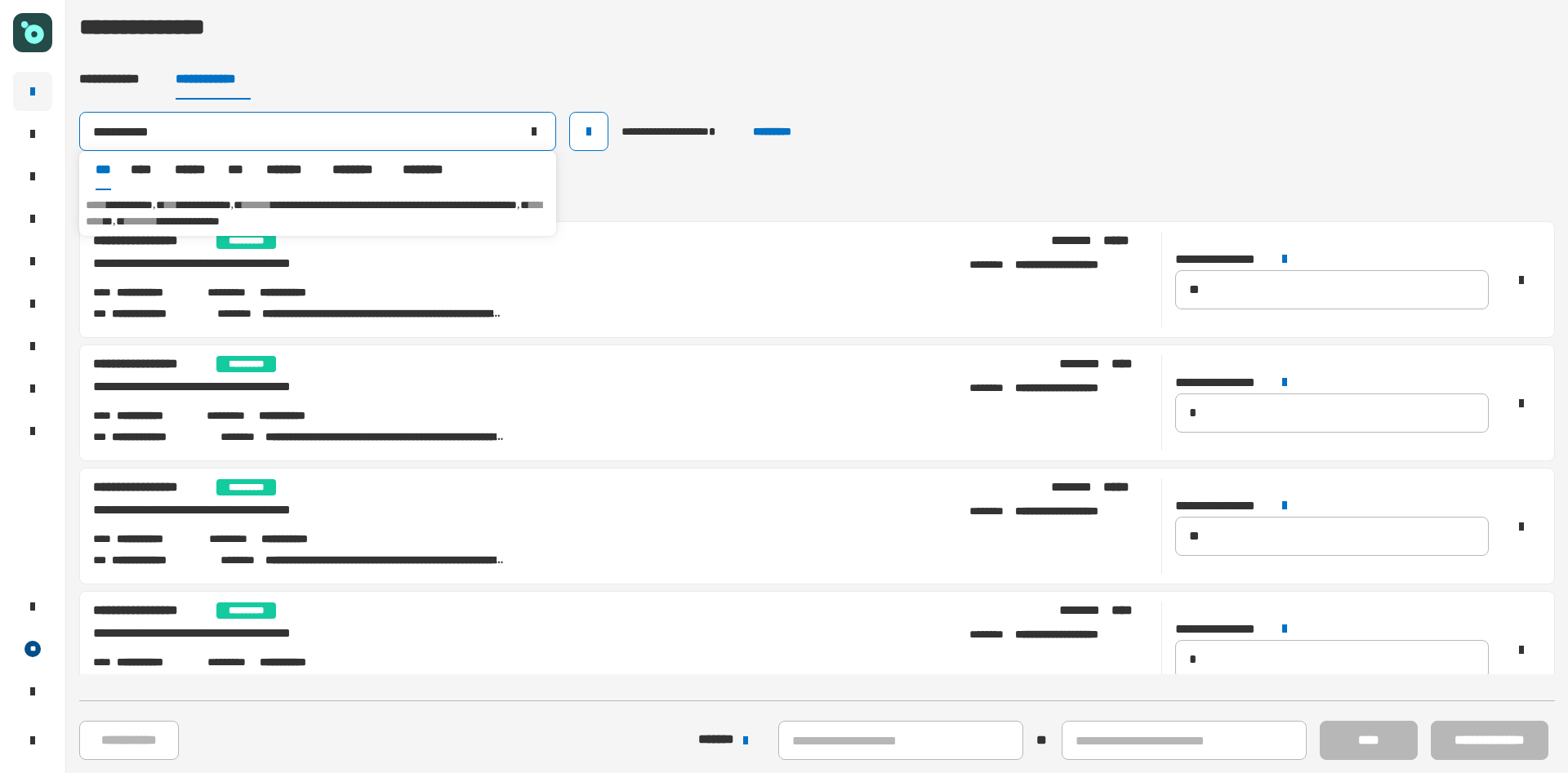 type on "**********" 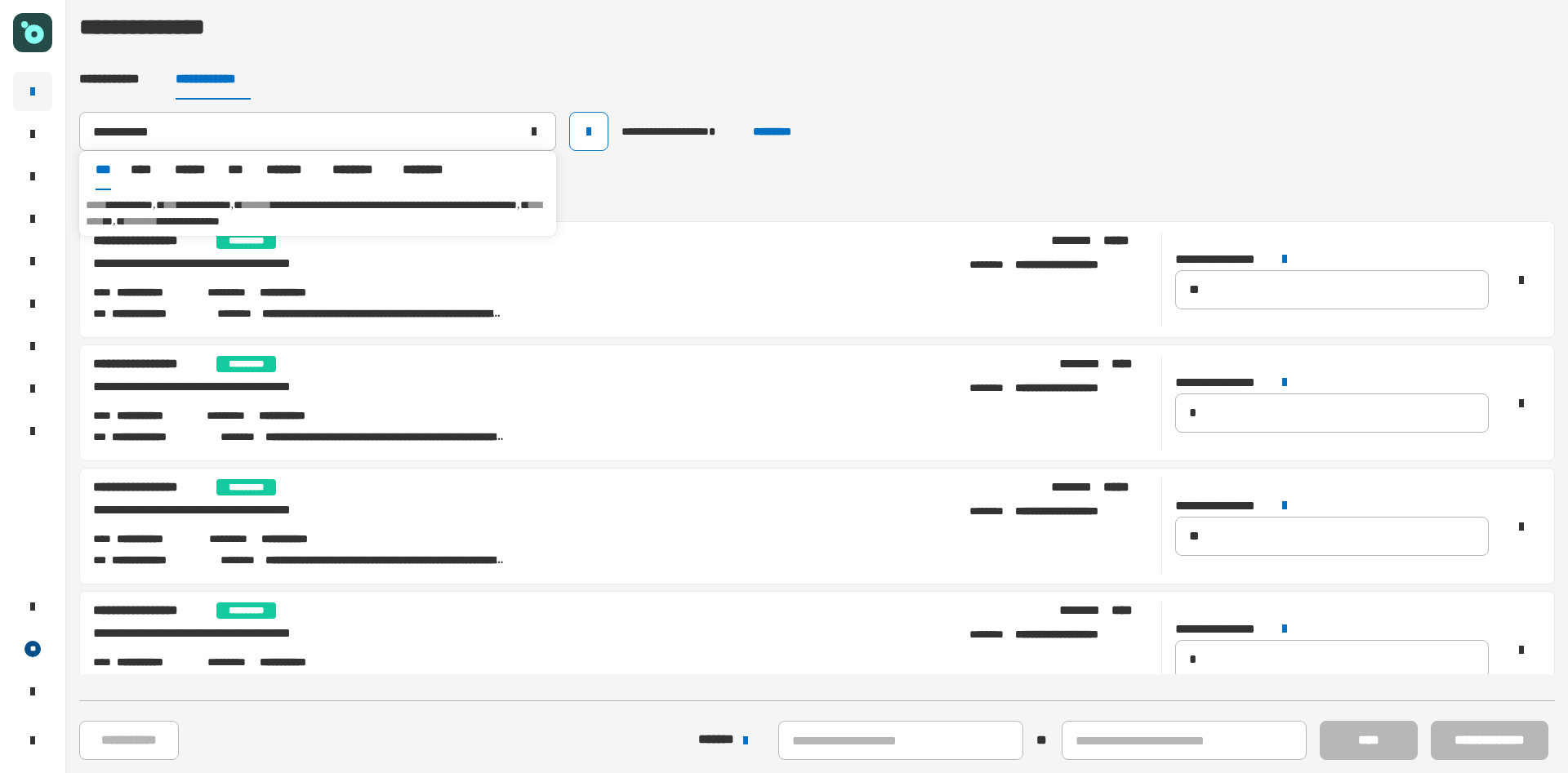 drag, startPoint x: 270, startPoint y: 207, endPoint x: 290, endPoint y: 220, distance: 23.853721 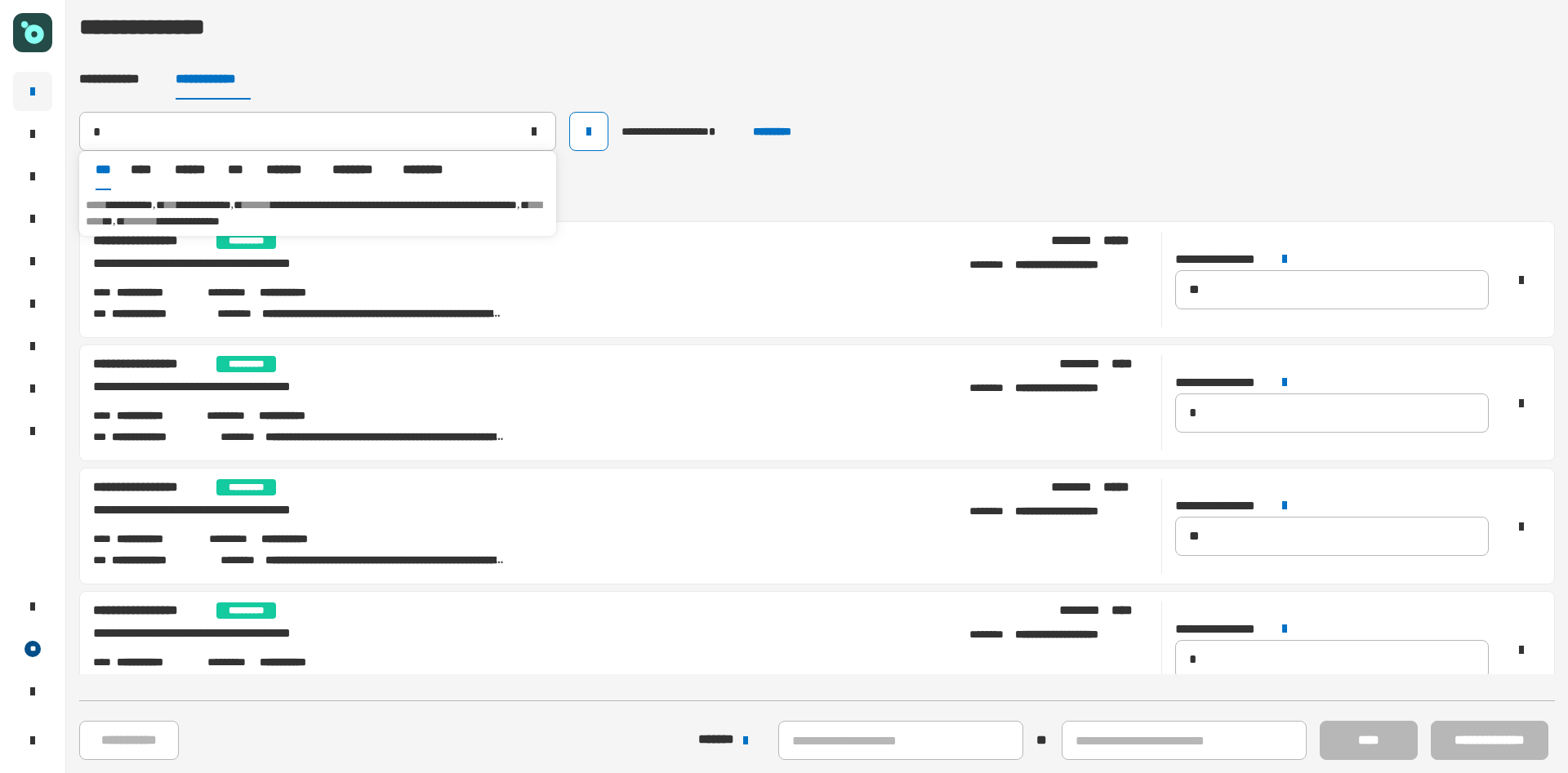 type on "**********" 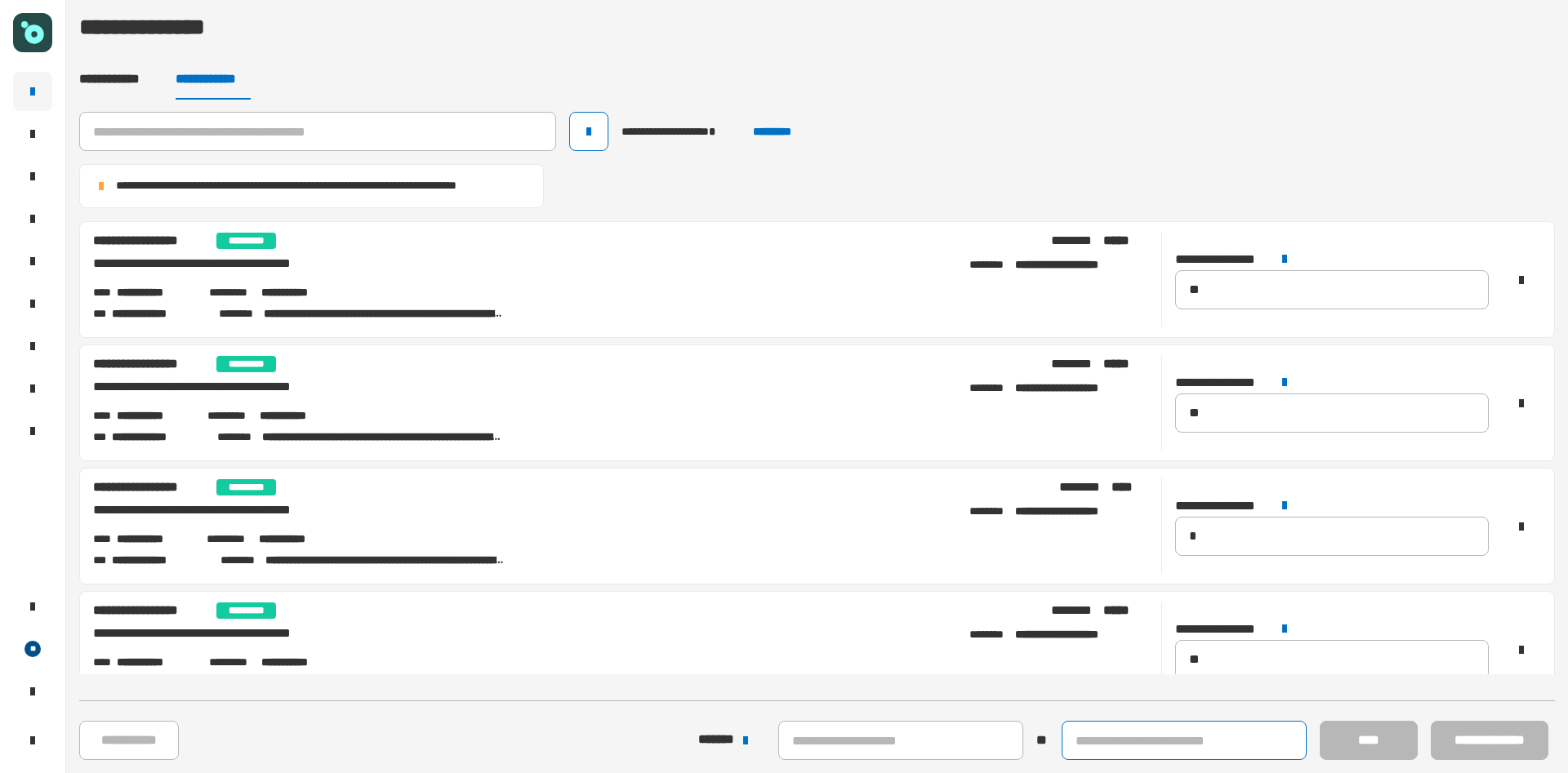 click 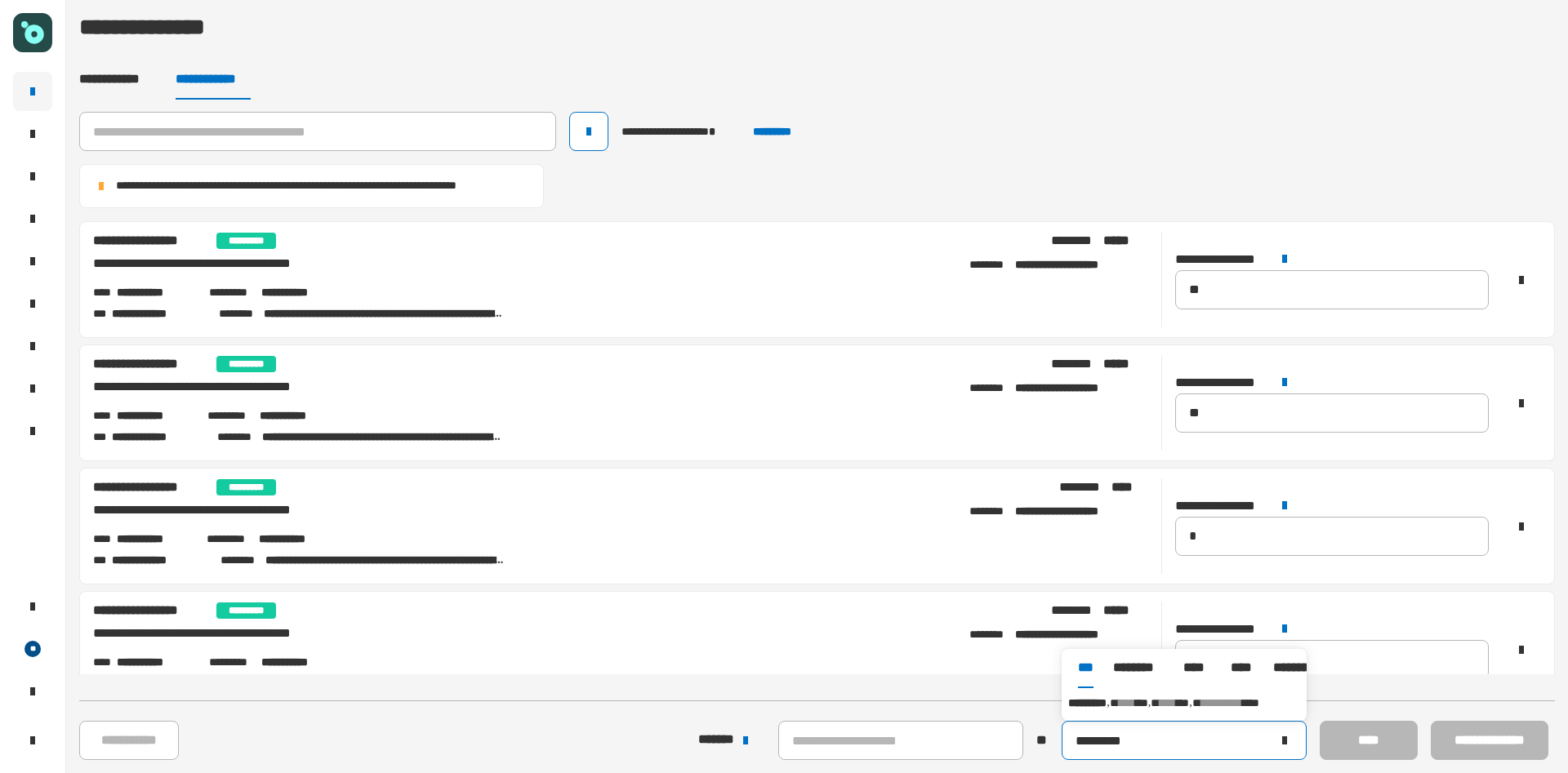 type on "*********" 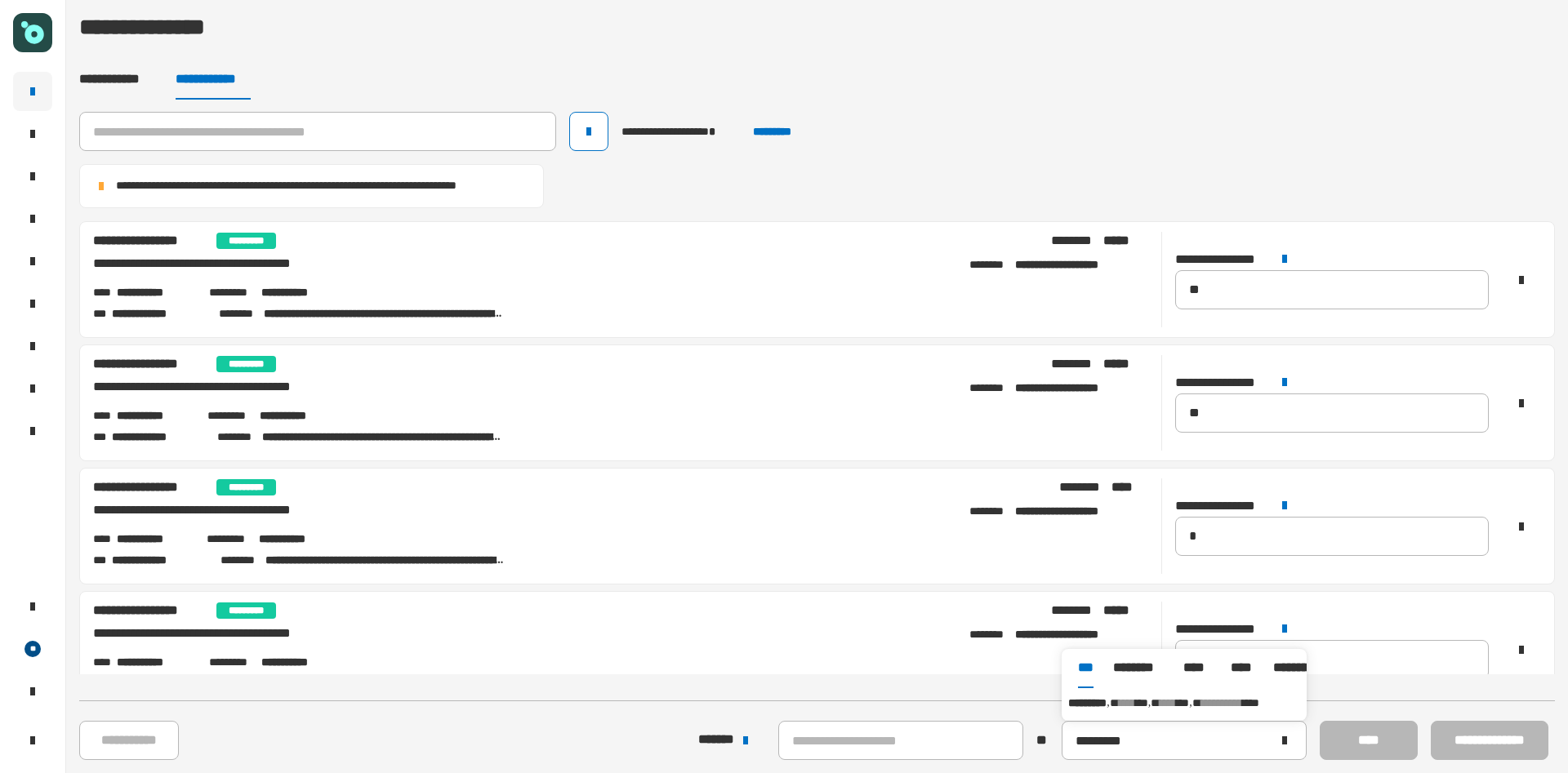 click on "**********" at bounding box center (1184, 703) 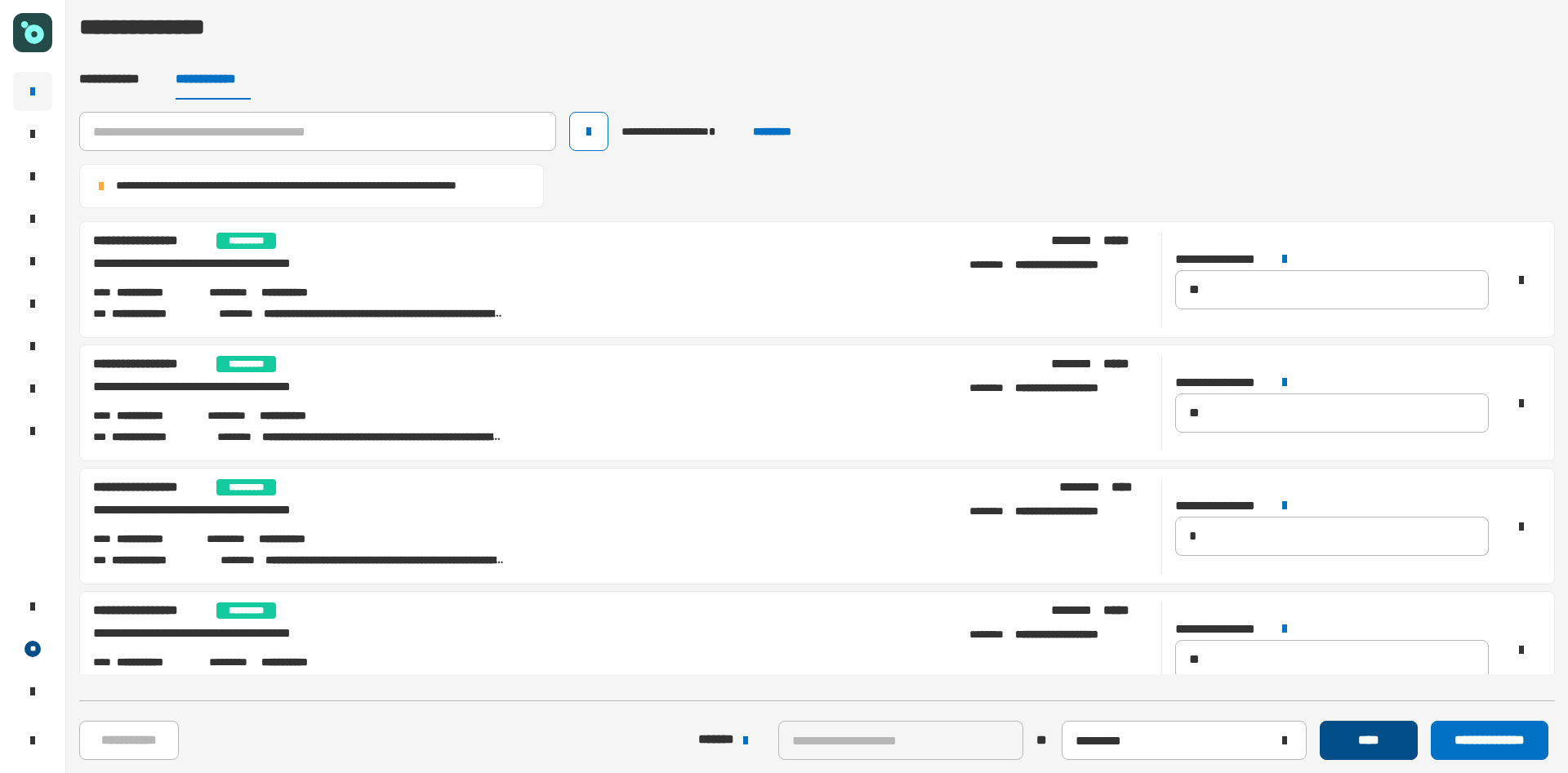 click on "****" 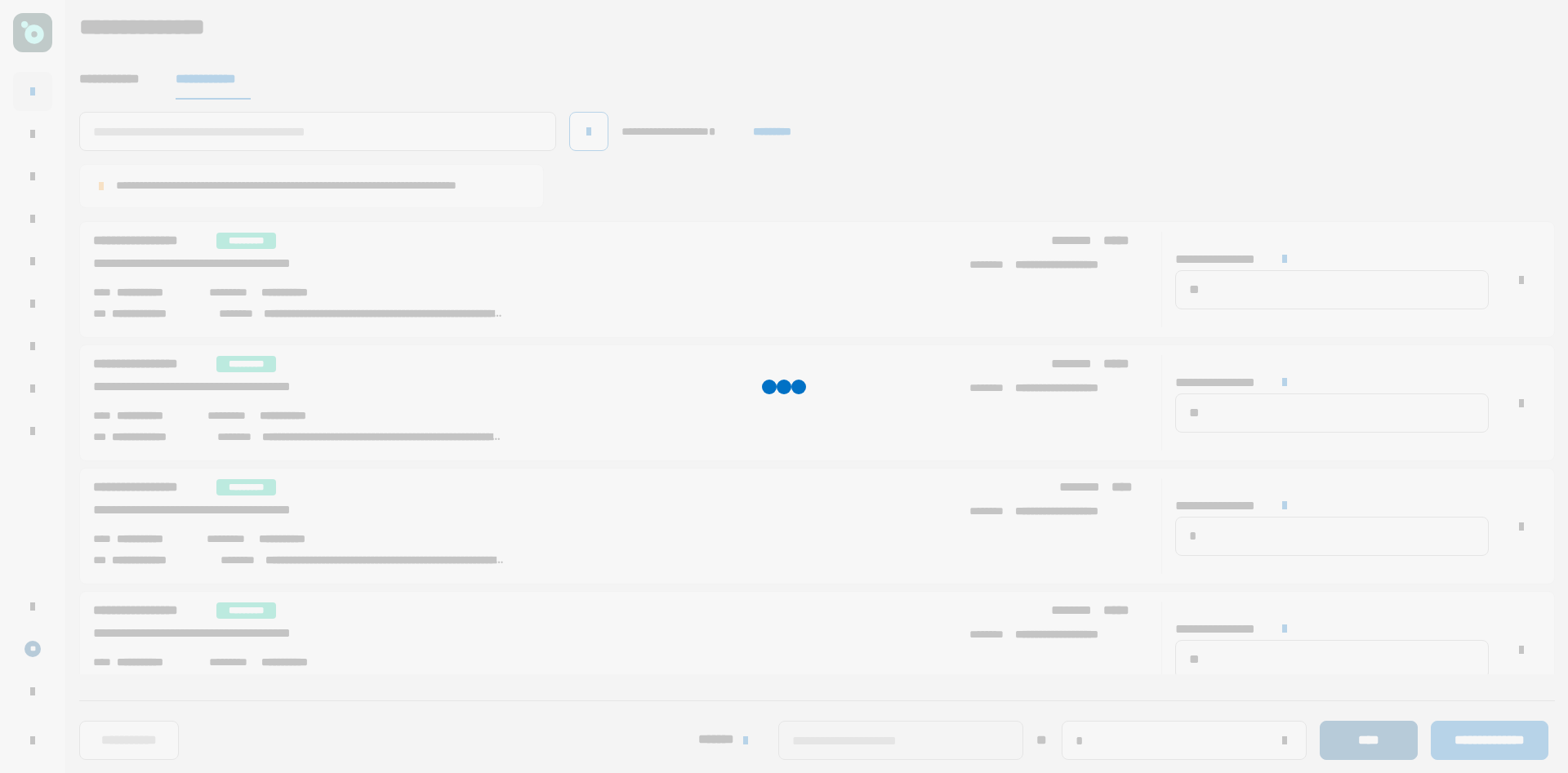 type 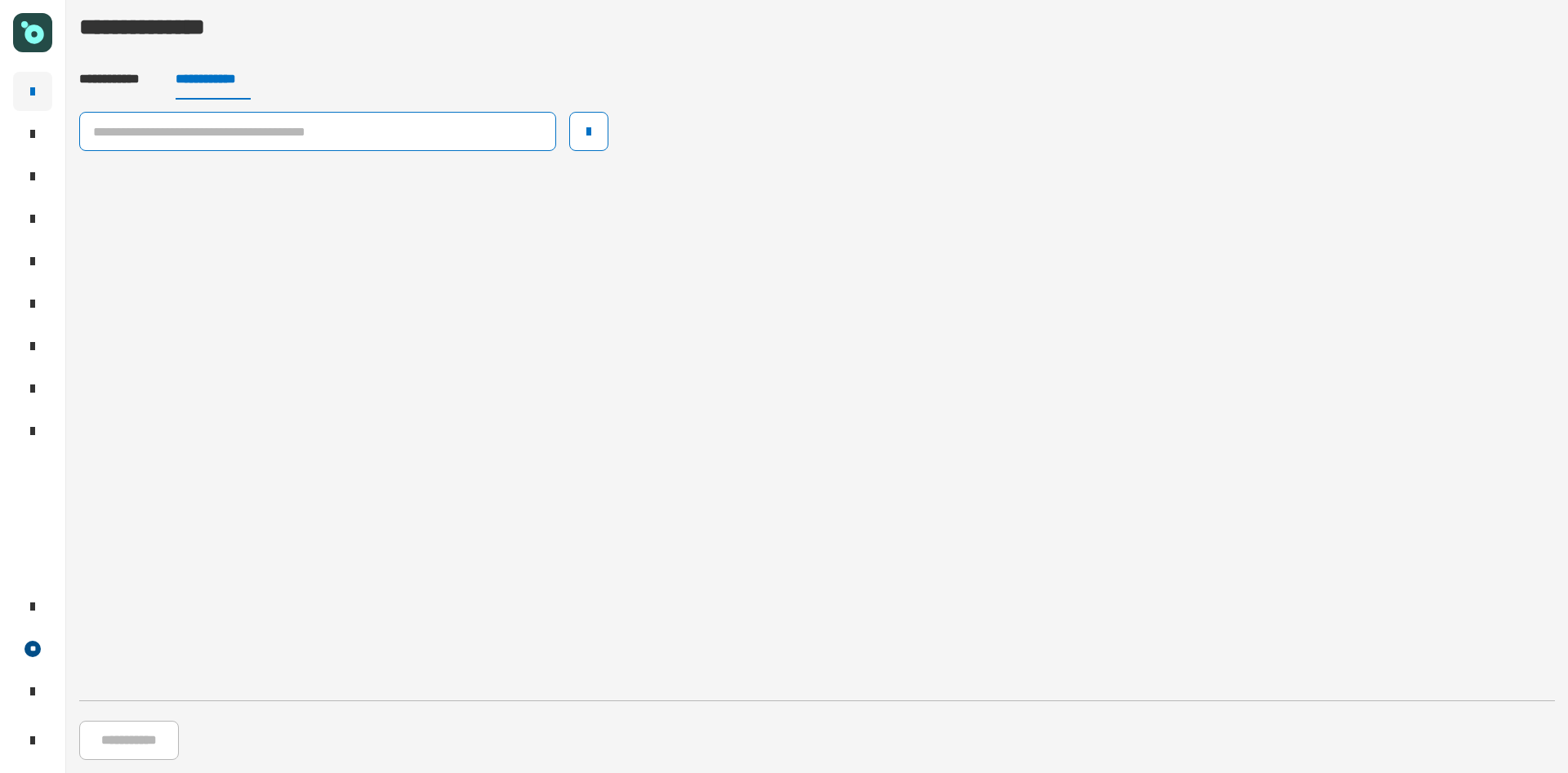 click 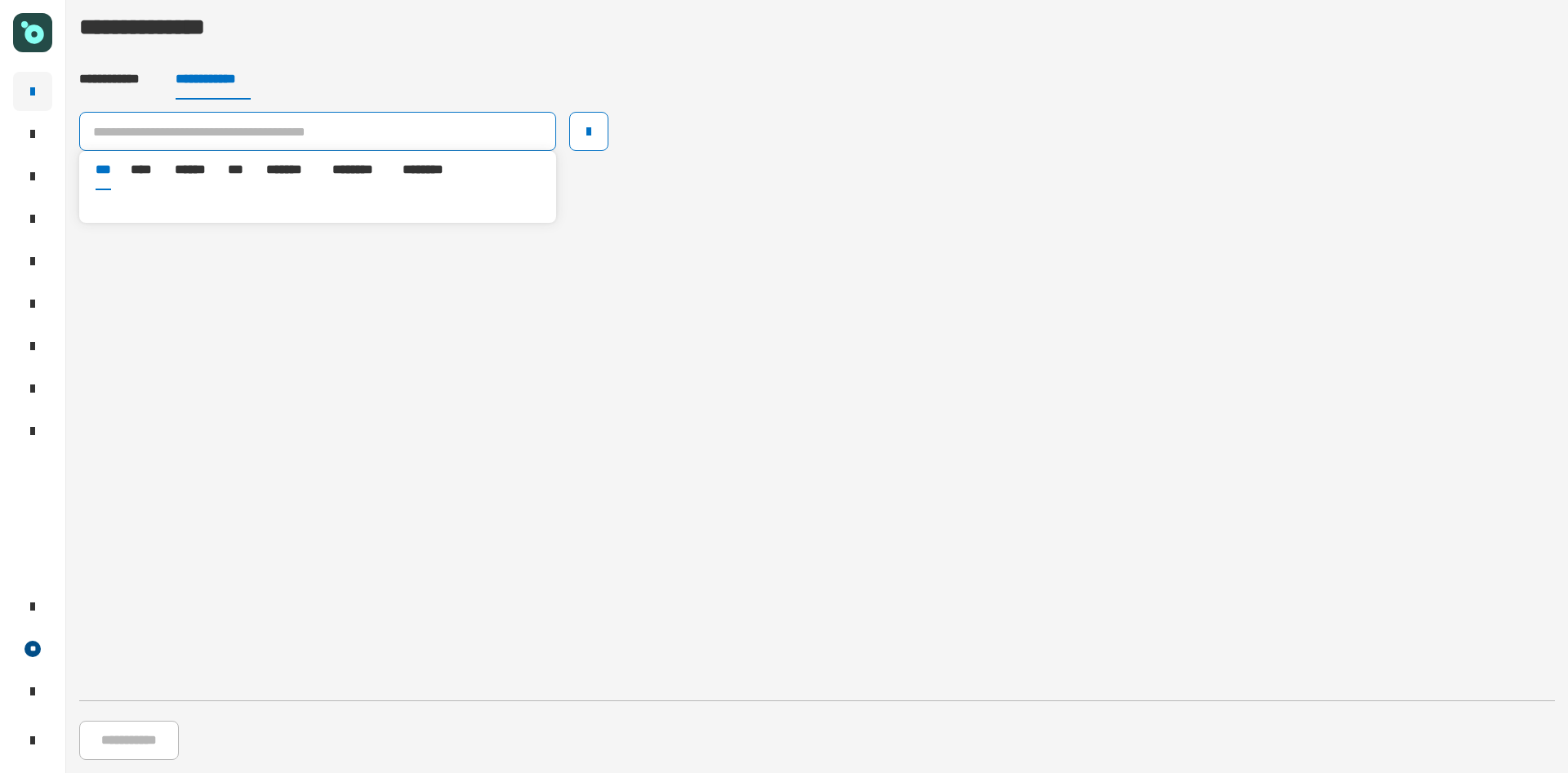 paste on "**********" 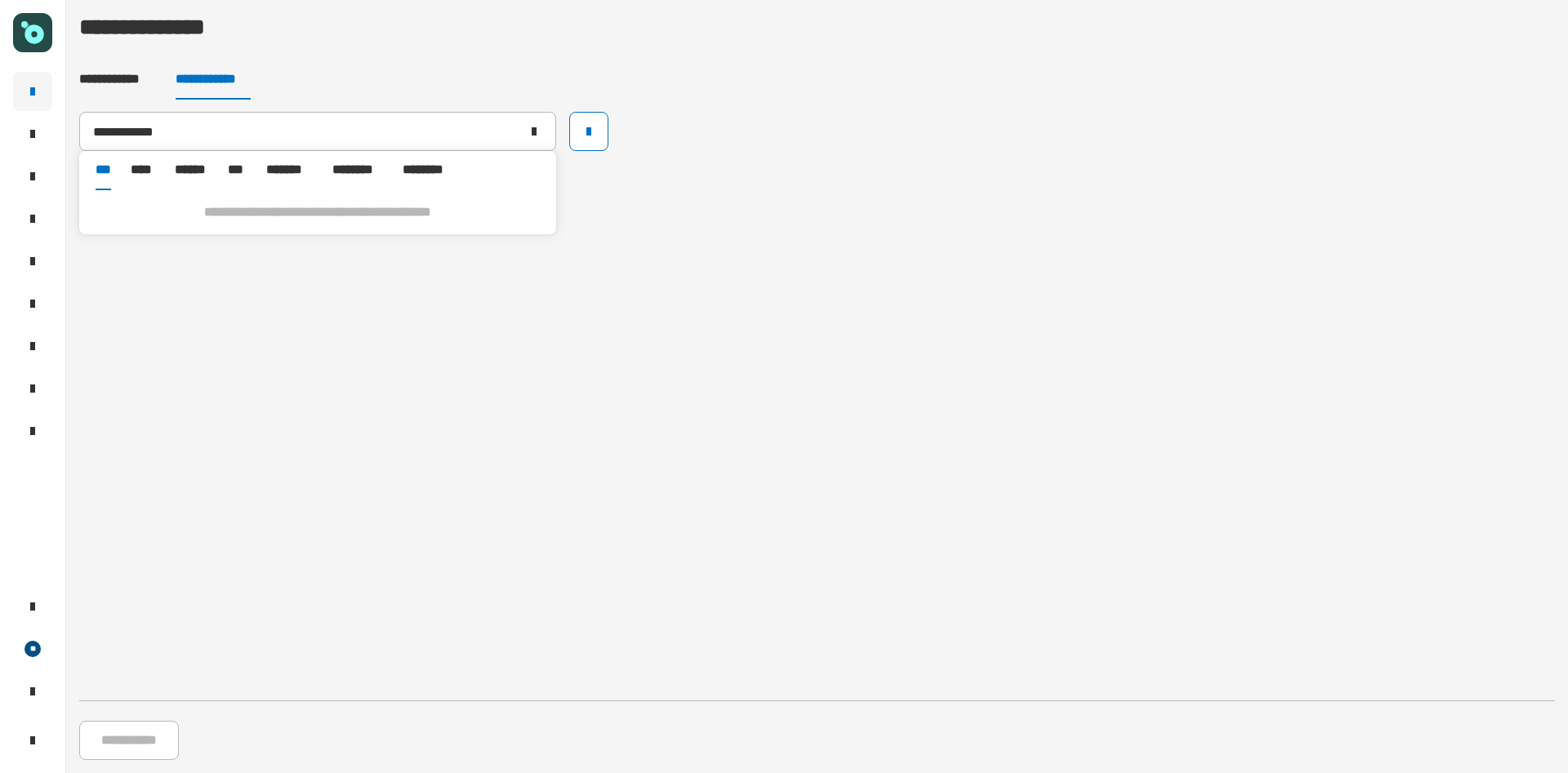 click on "**********" at bounding box center (318, 212) 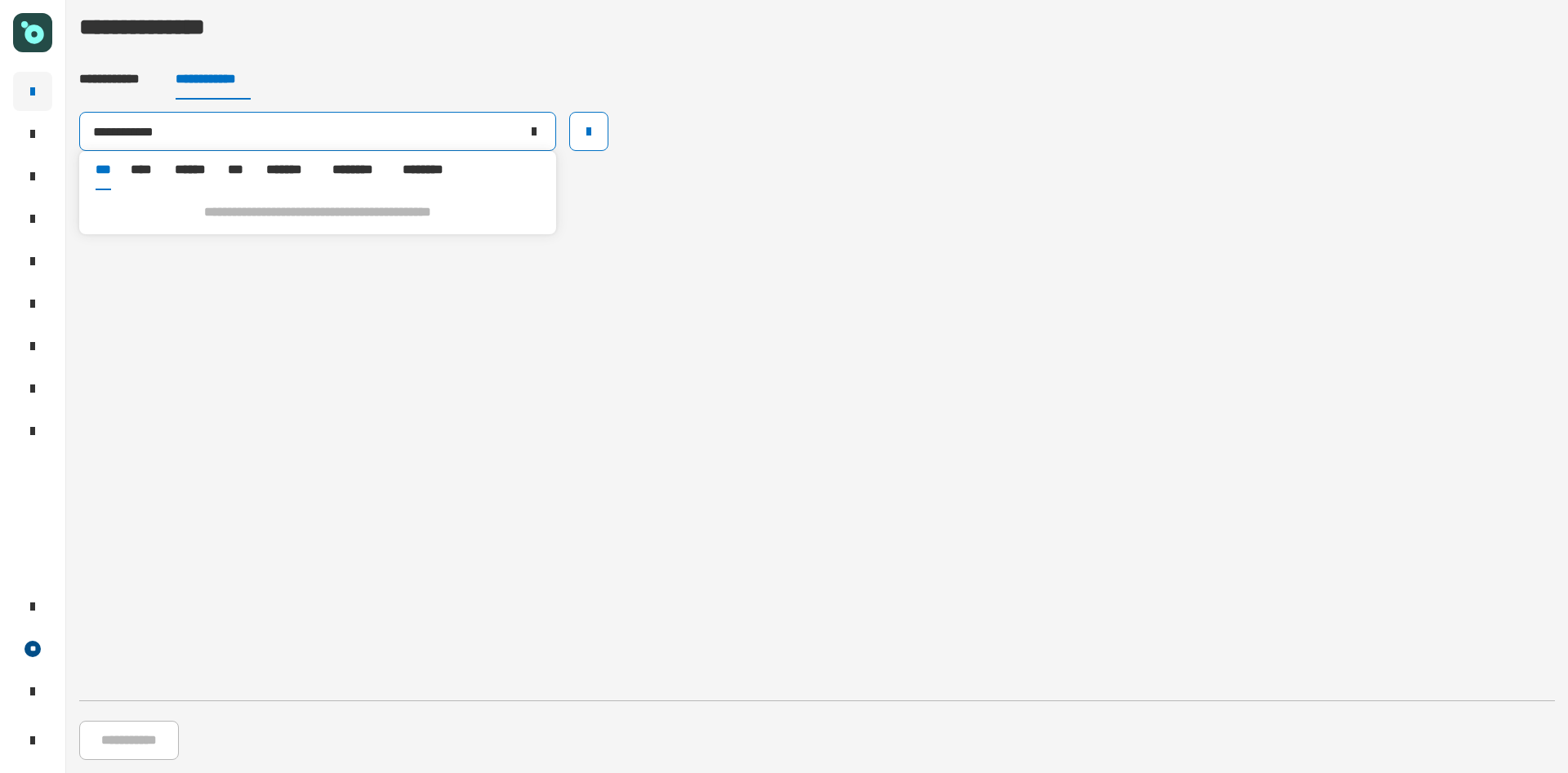 click on "**********" 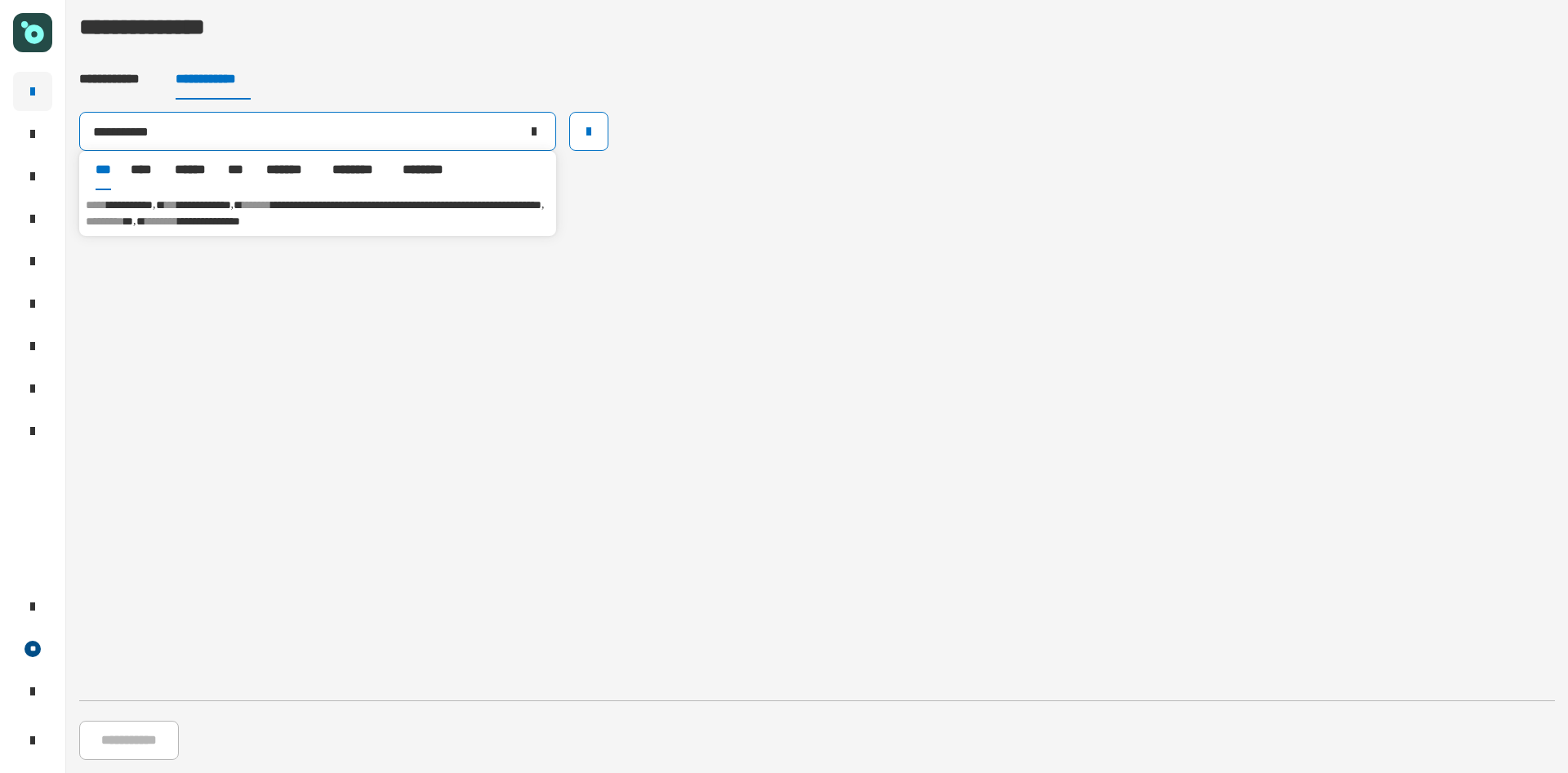 type on "**********" 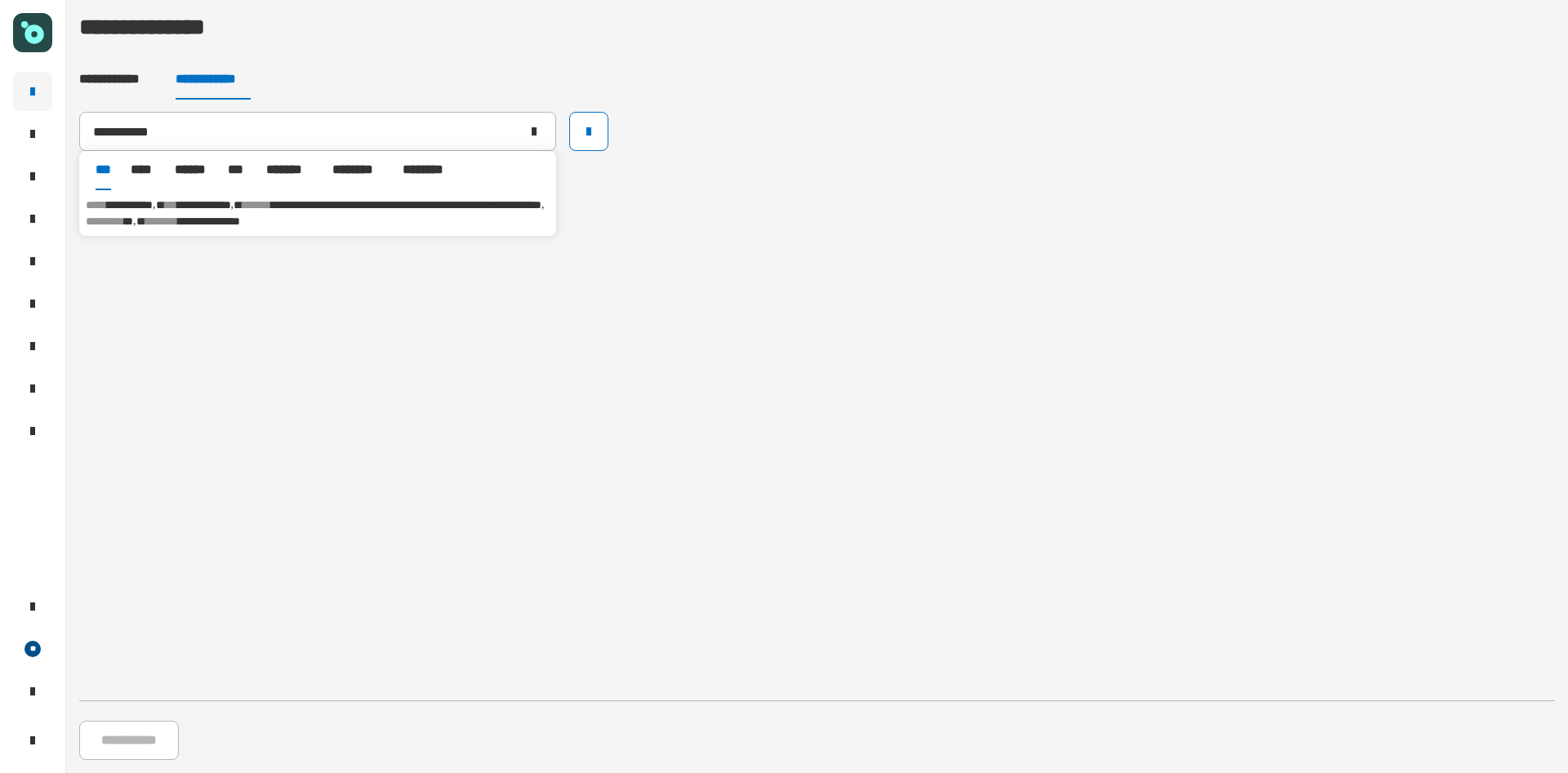 click on "**********" at bounding box center (125, 205) 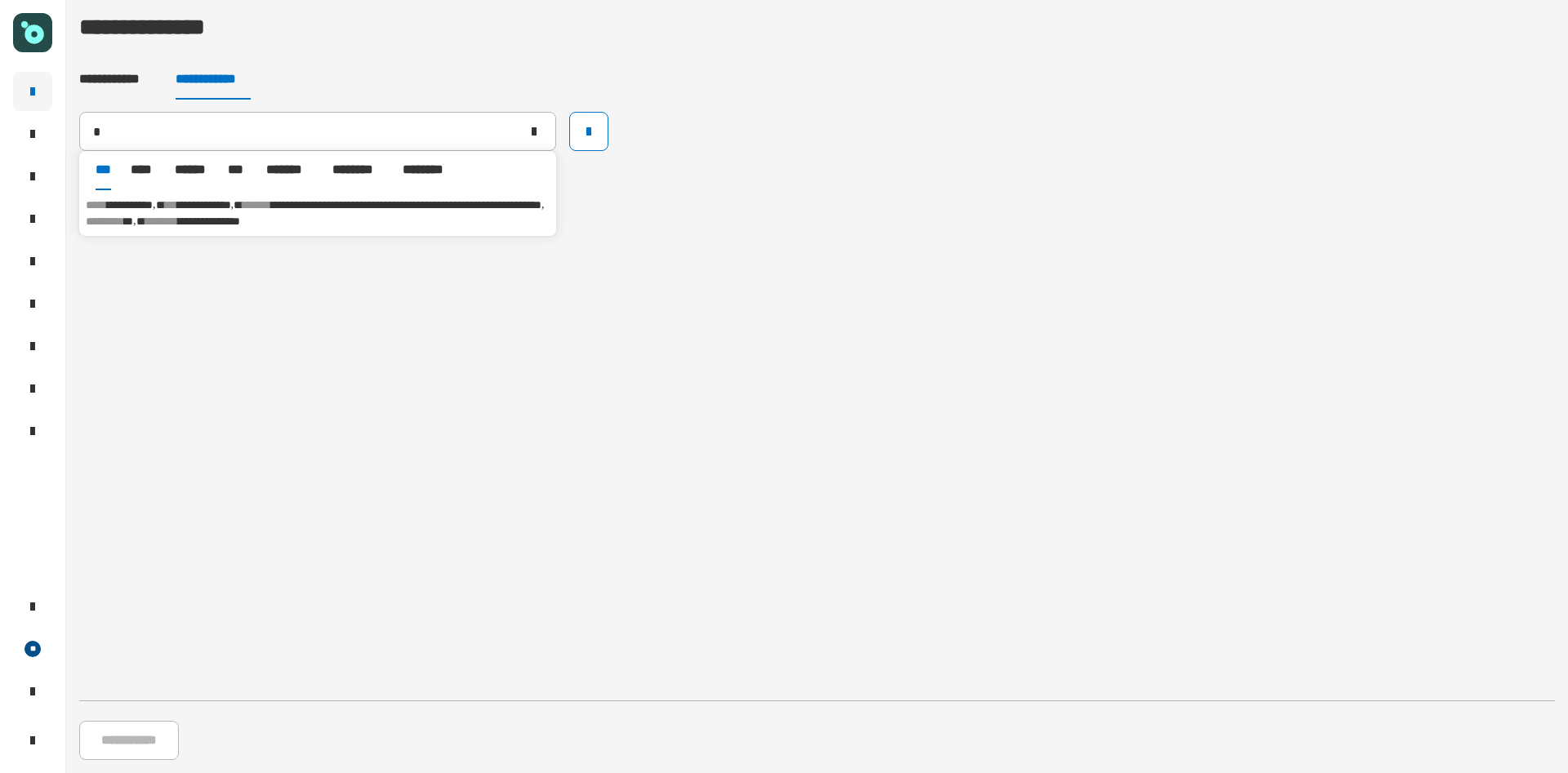 type on "**********" 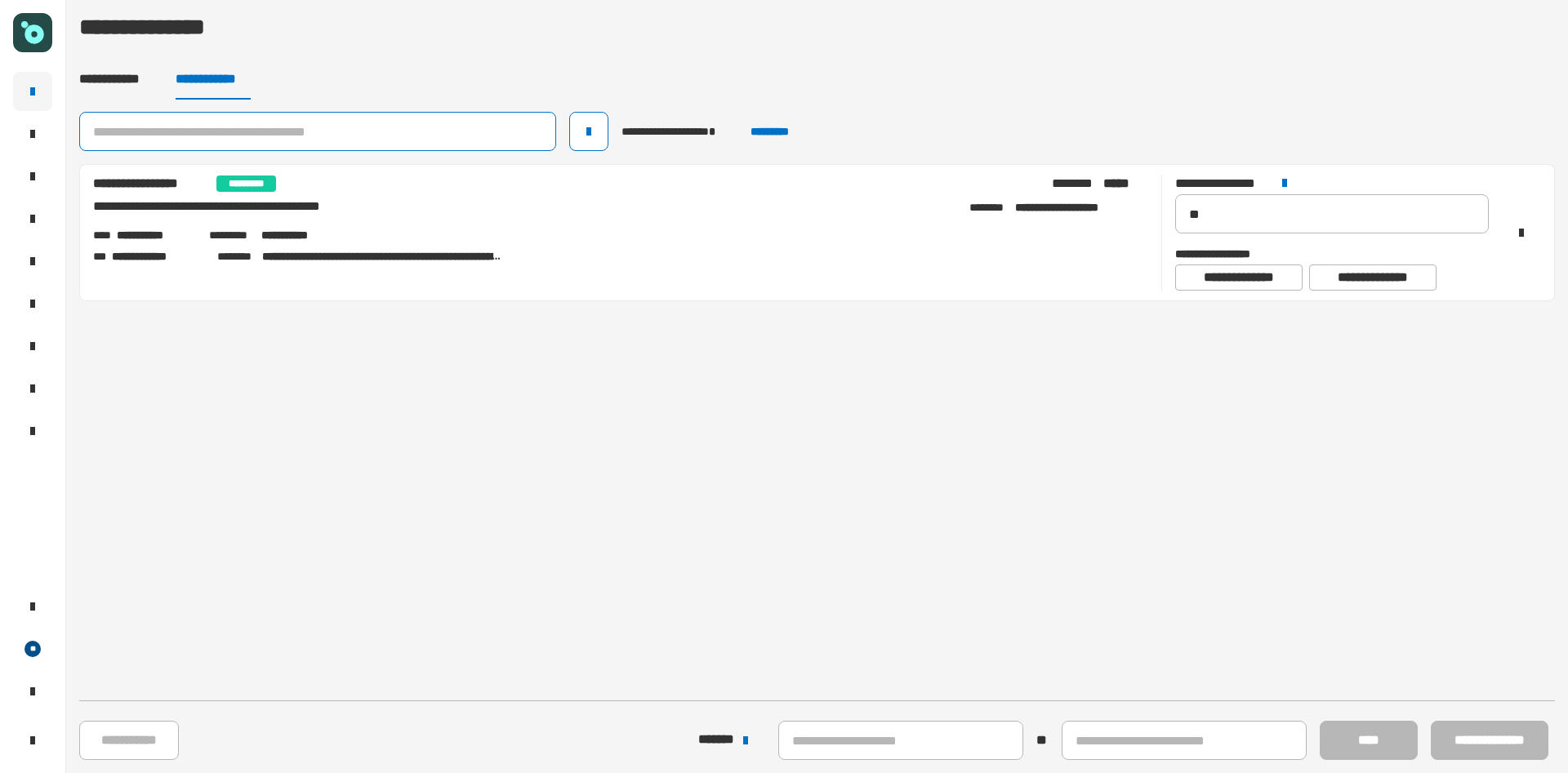 click 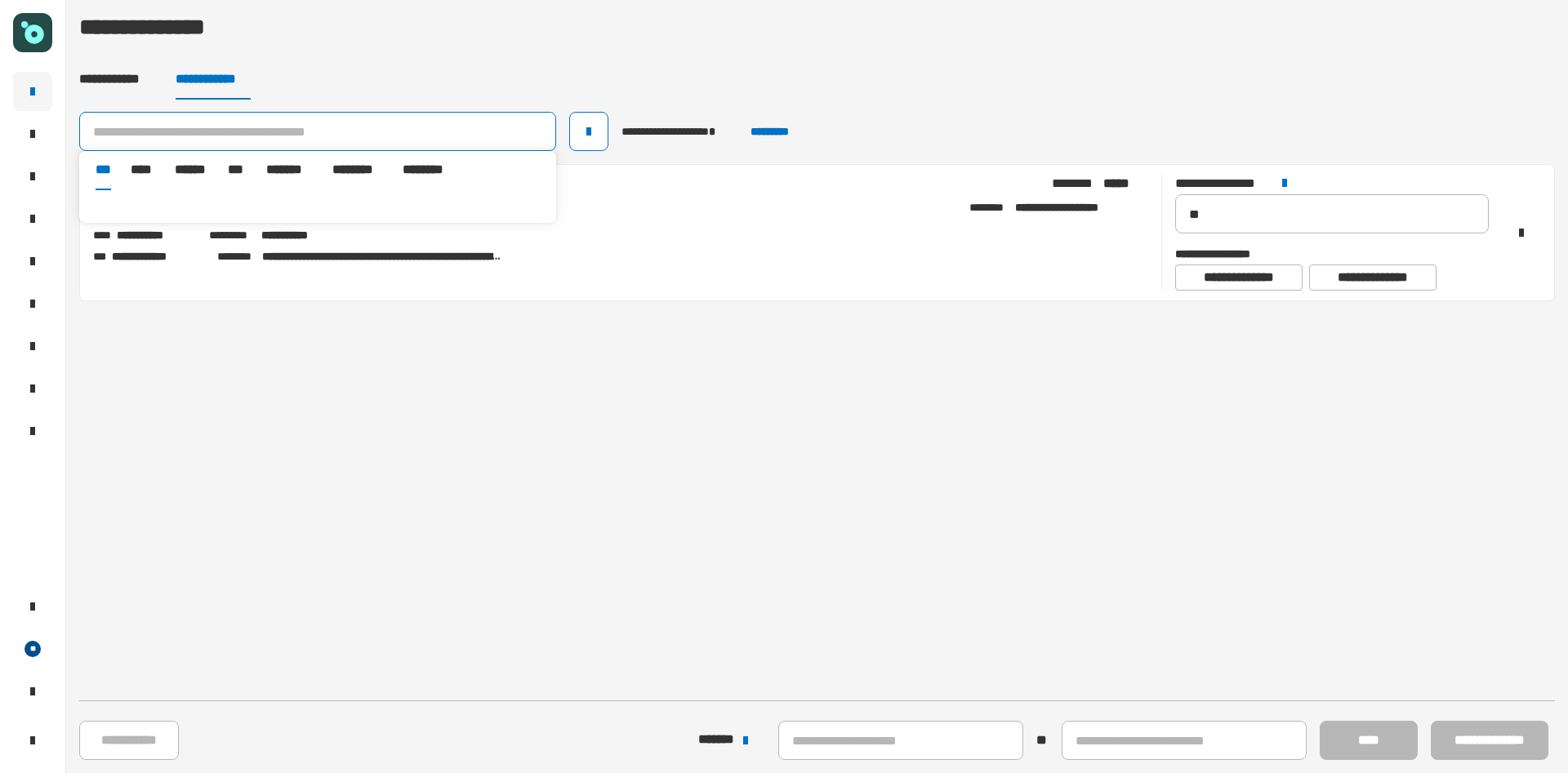 paste on "**********" 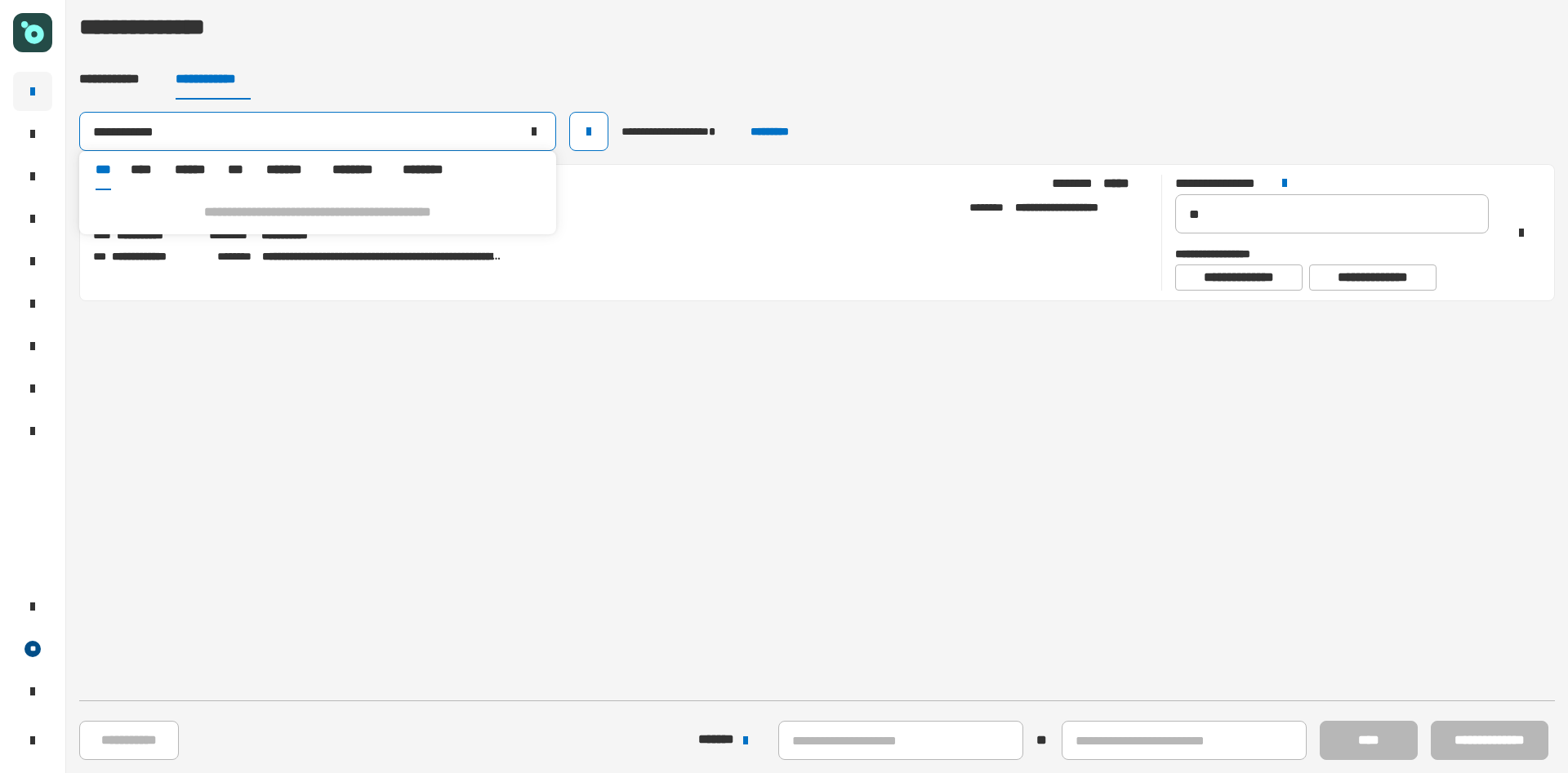 drag, startPoint x: 93, startPoint y: 126, endPoint x: 197, endPoint y: 148, distance: 106.30146 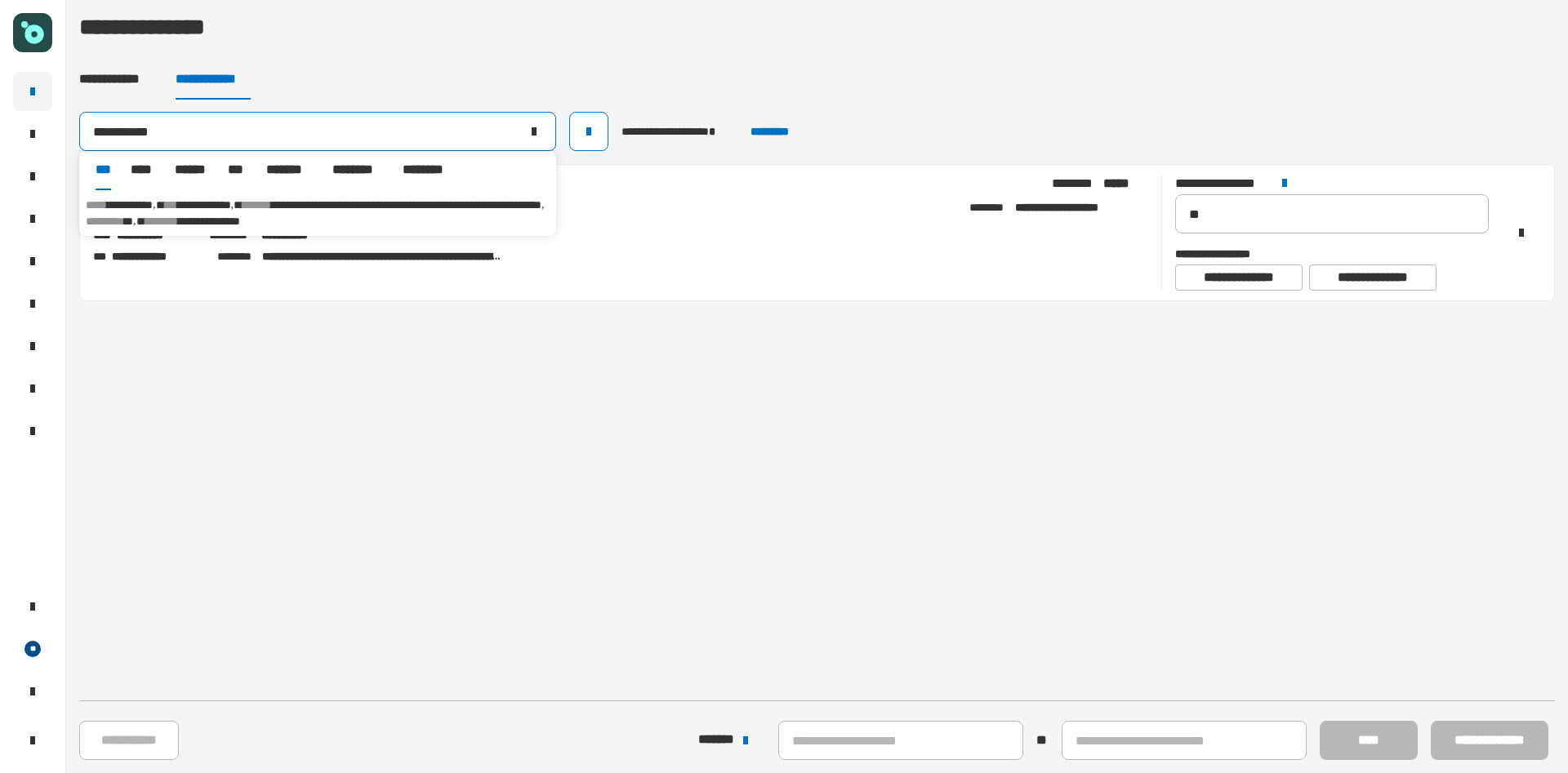 type on "**********" 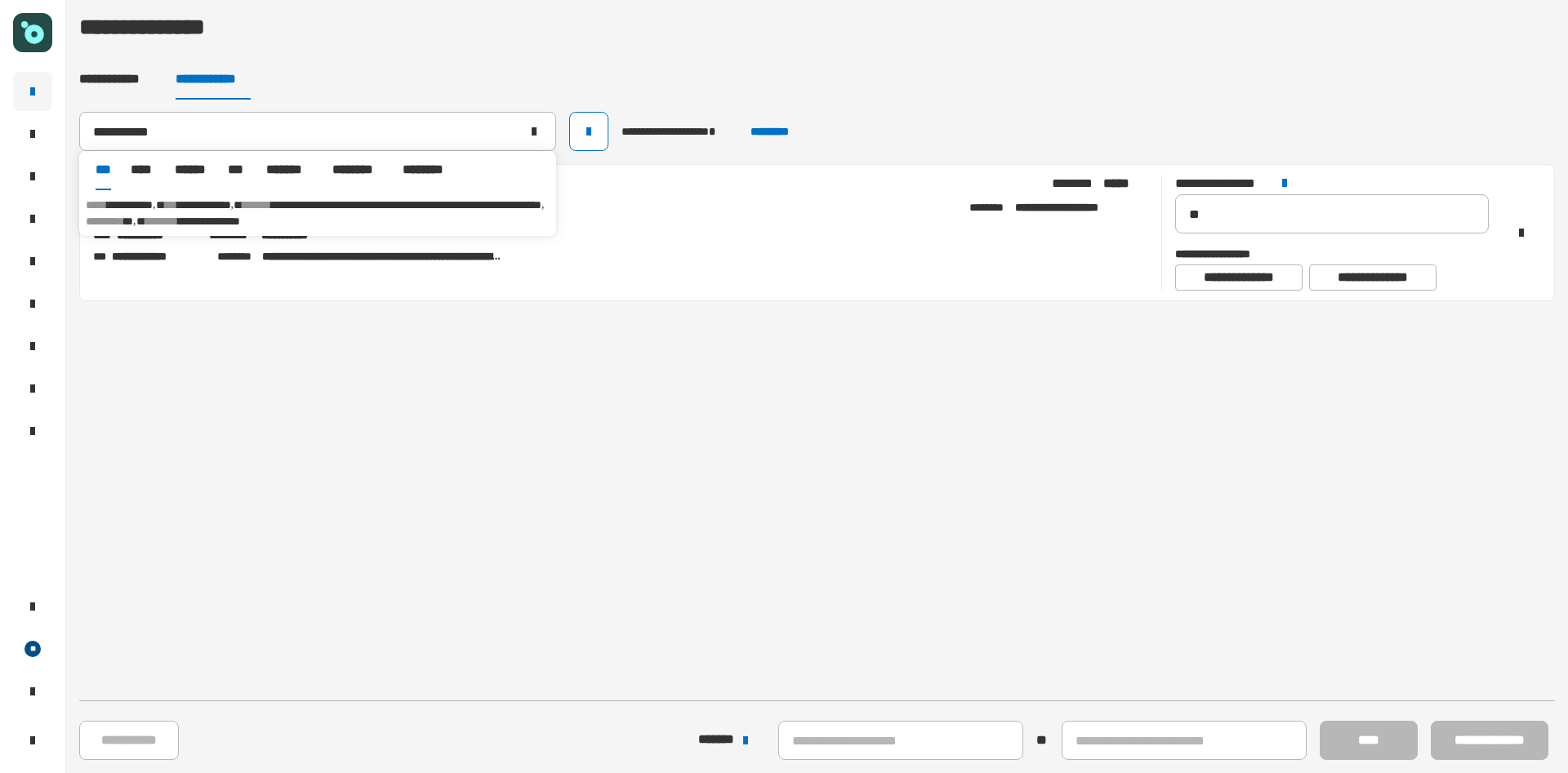 click on "**********" at bounding box center [204, 205] 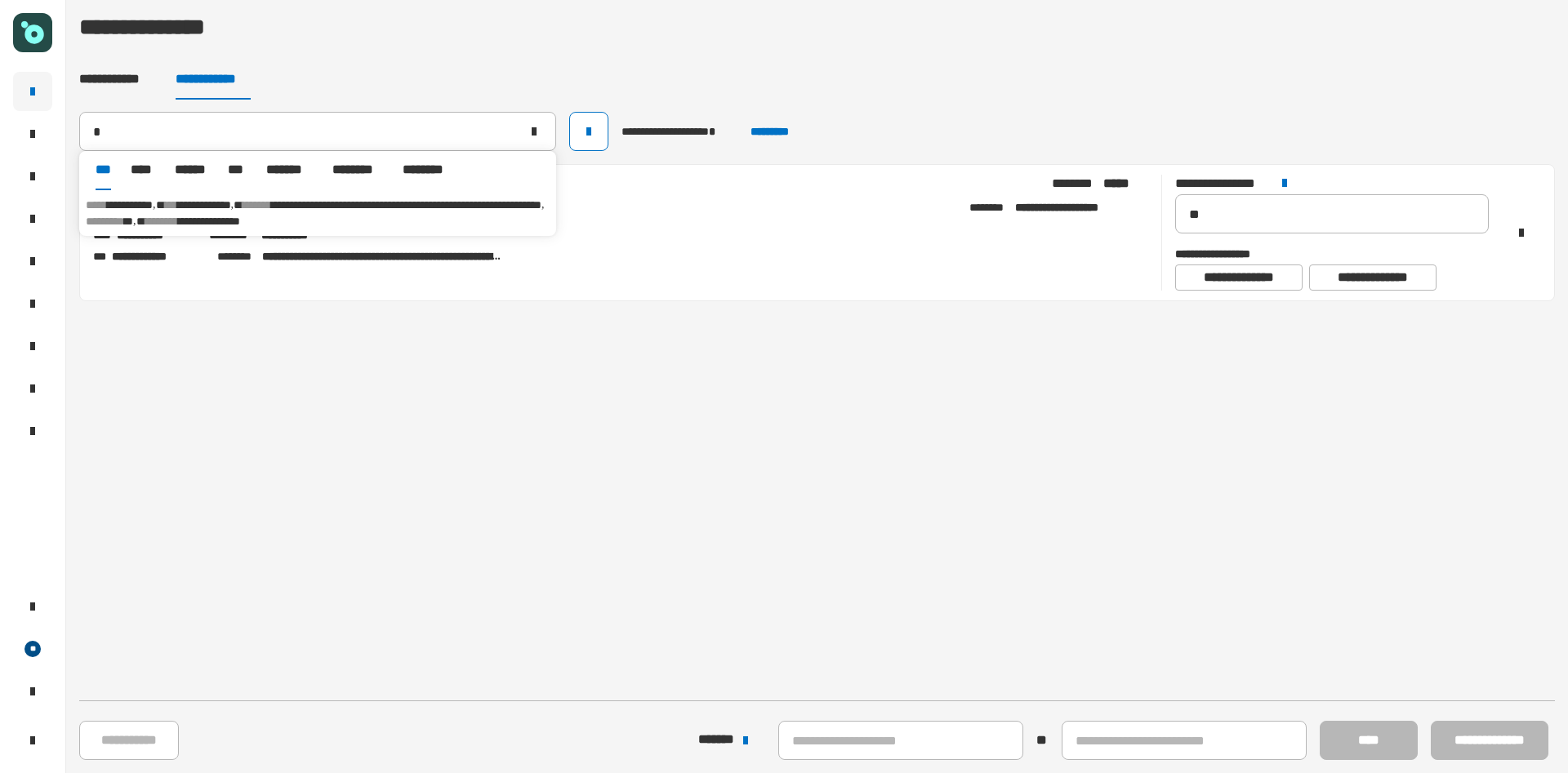type on "**********" 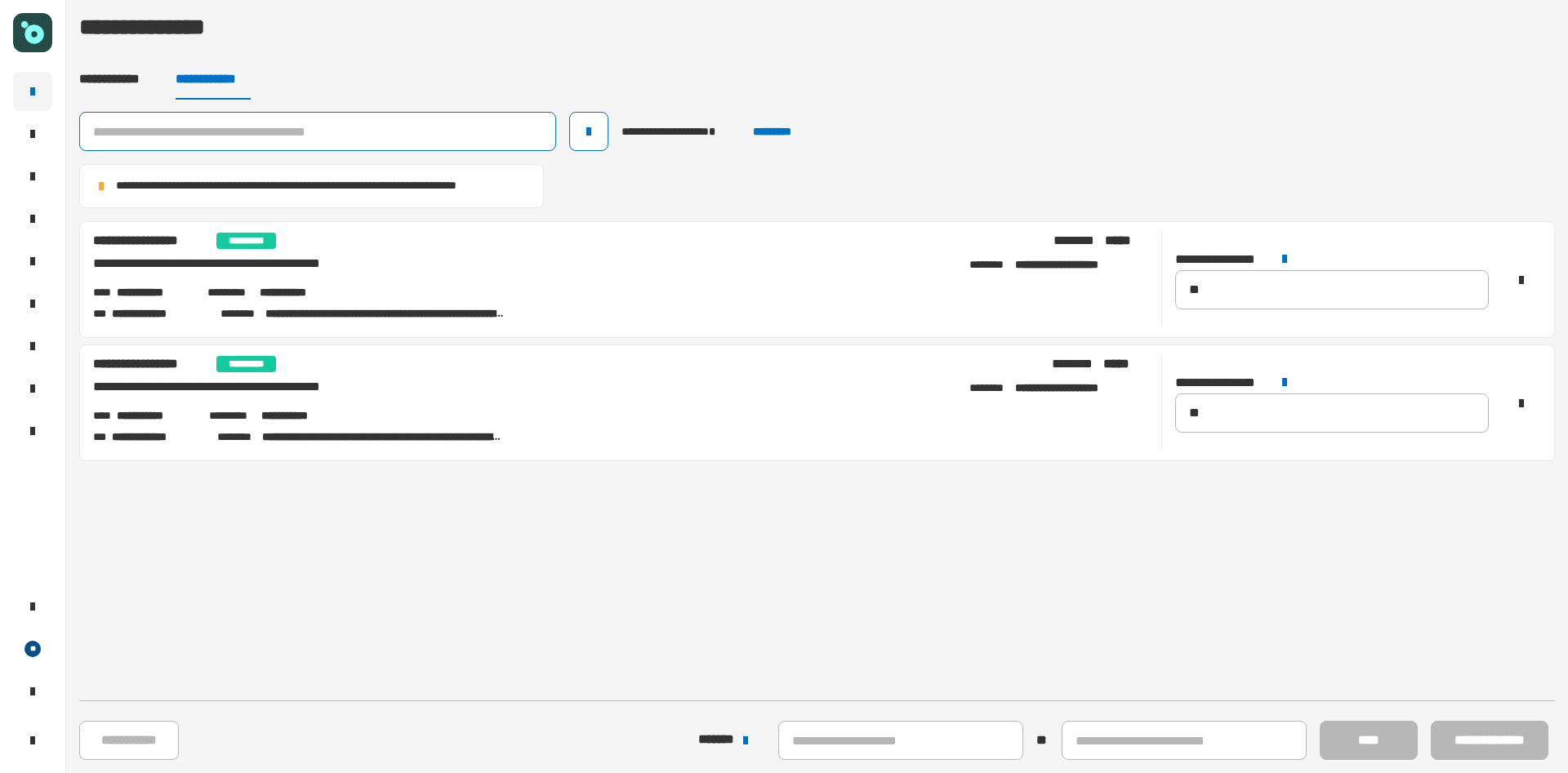 click 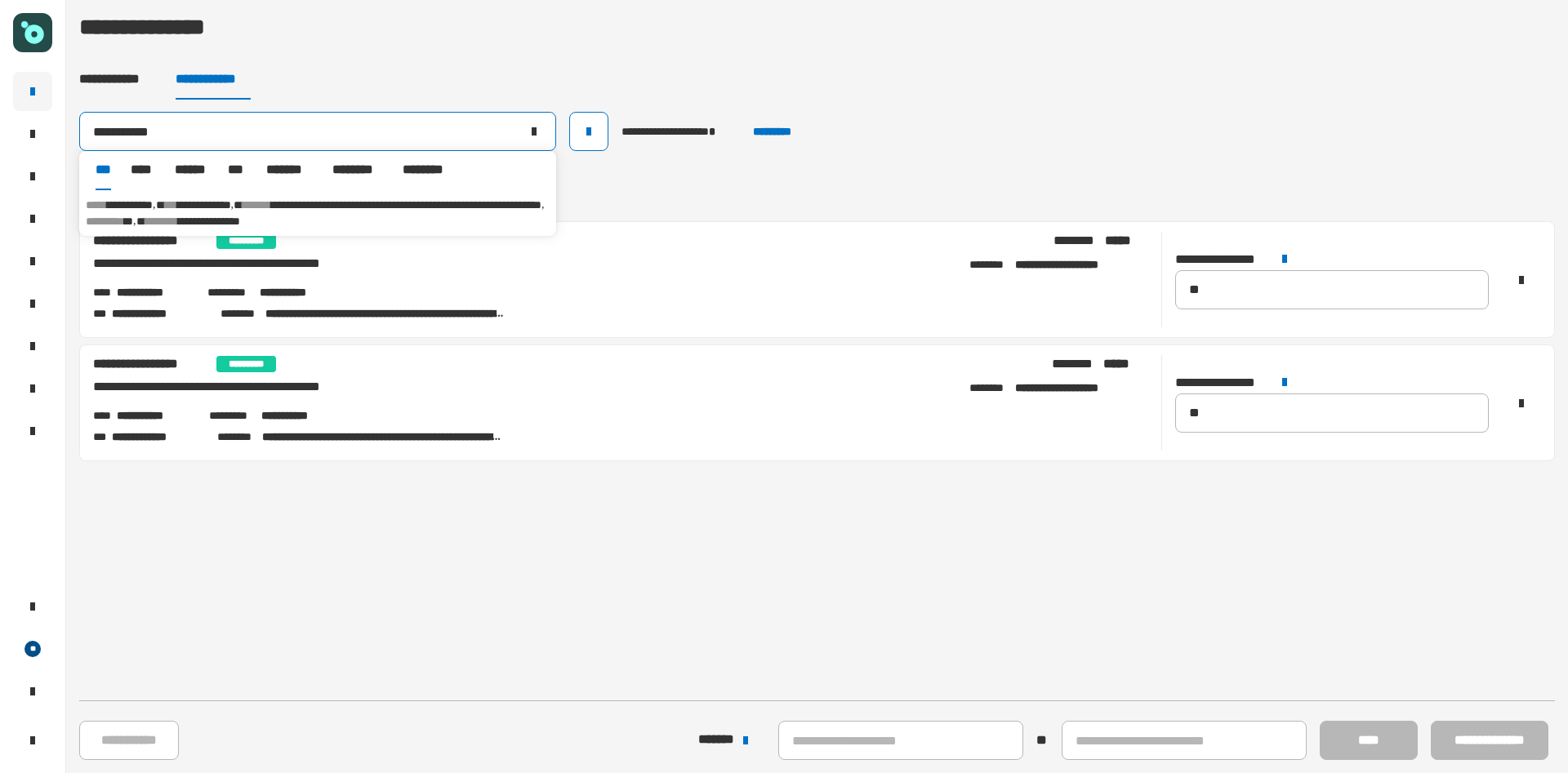 type on "**********" 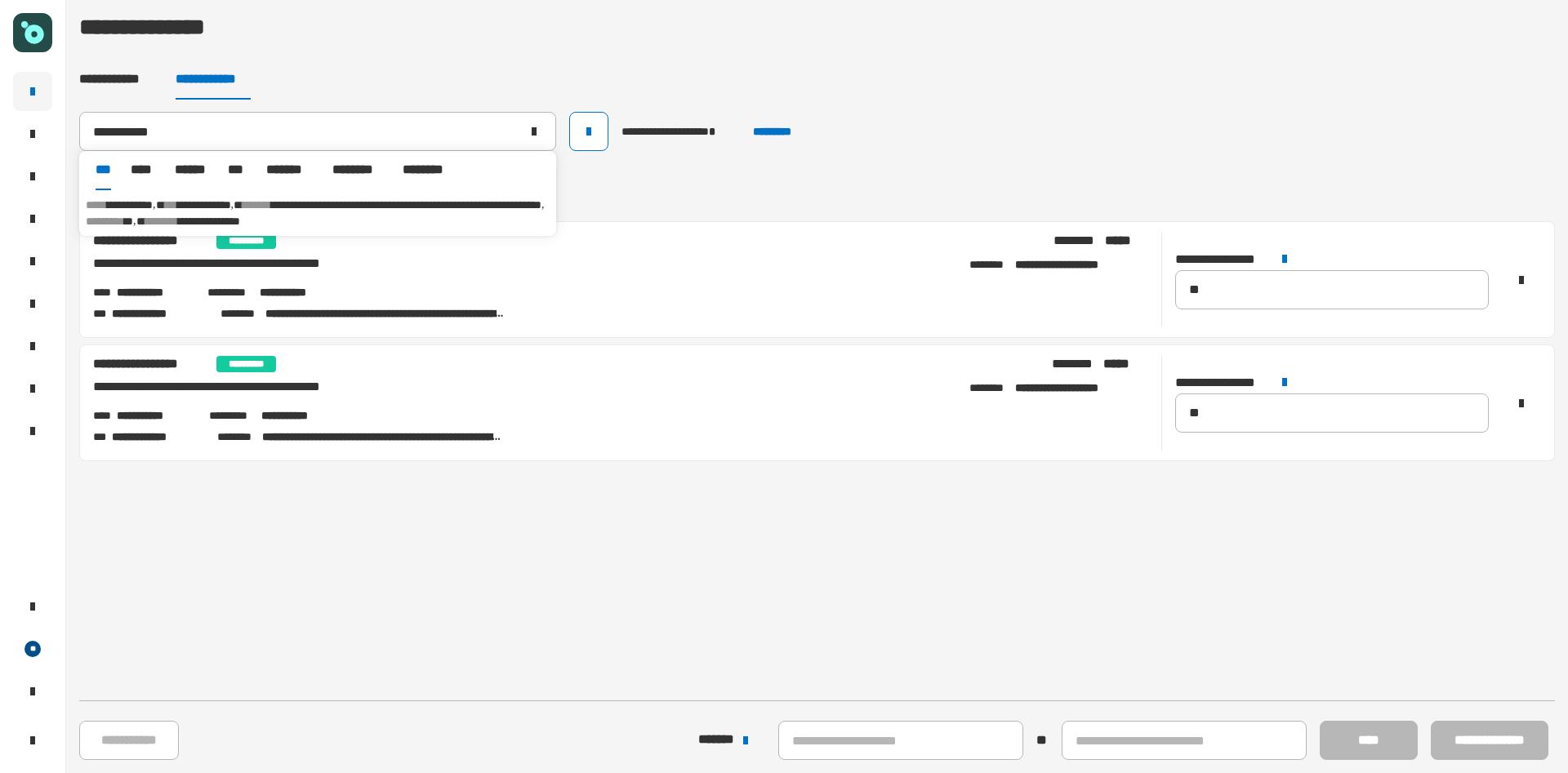 click on "**********" at bounding box center (130, 205) 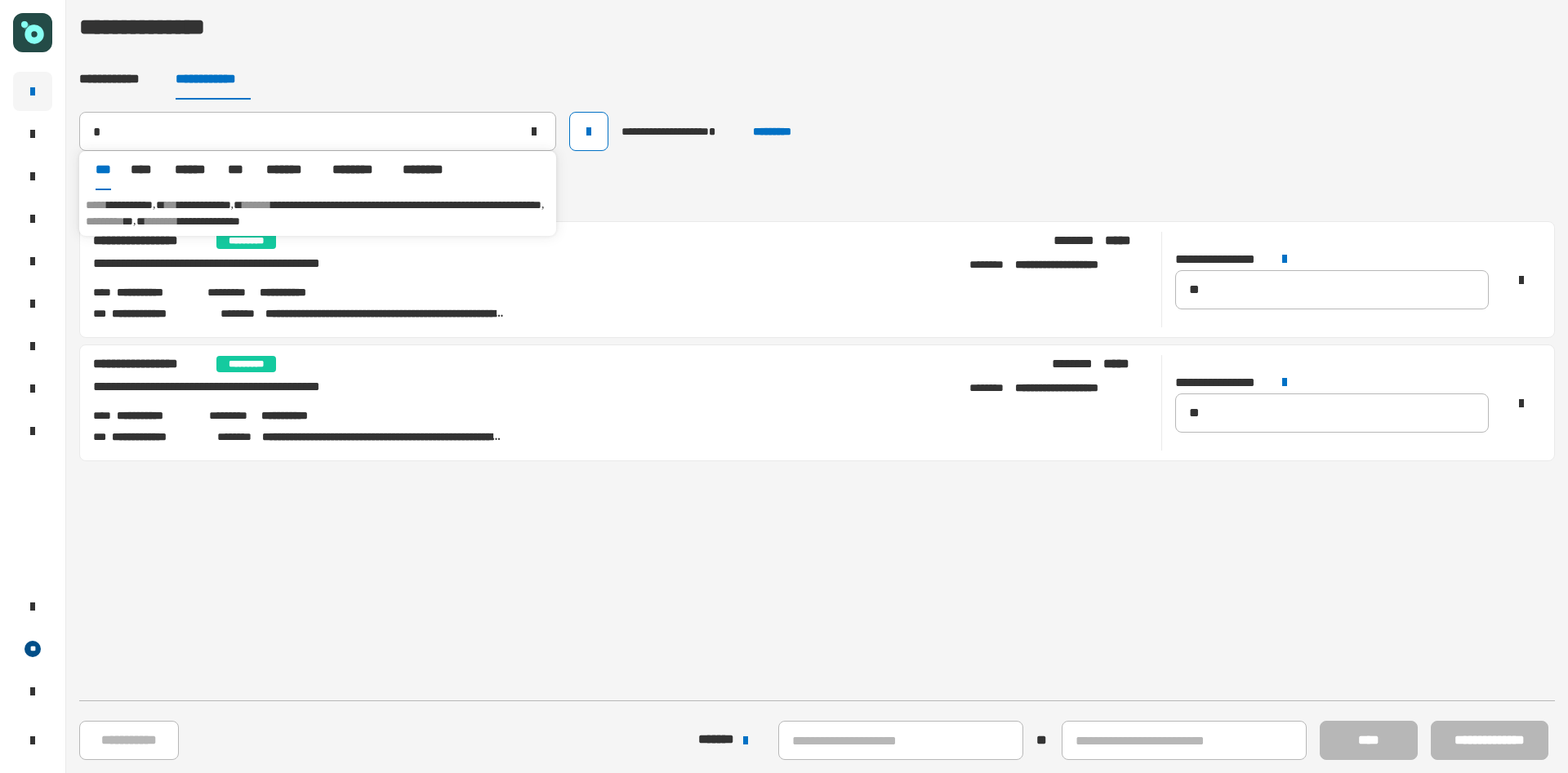 type 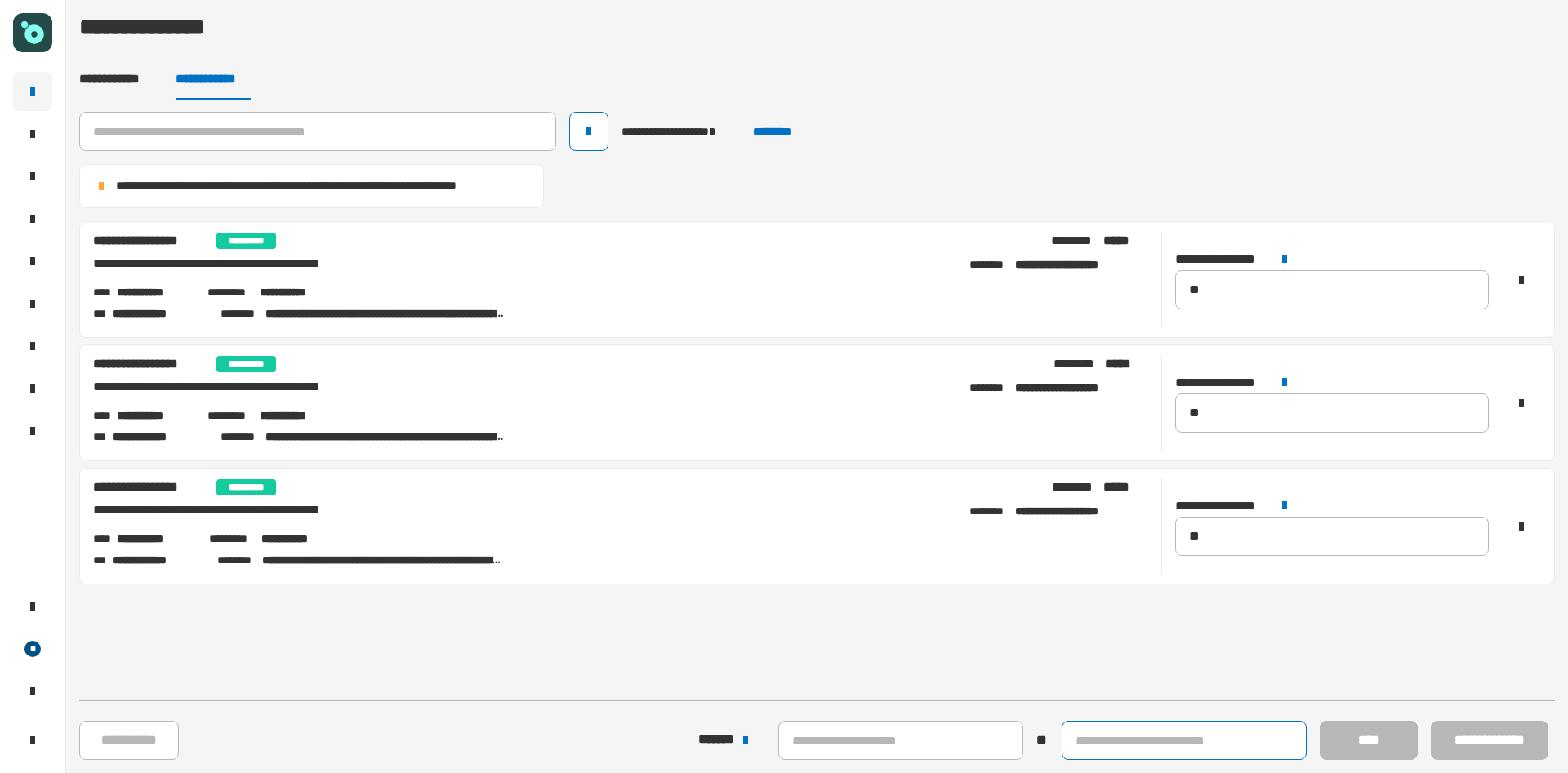 click 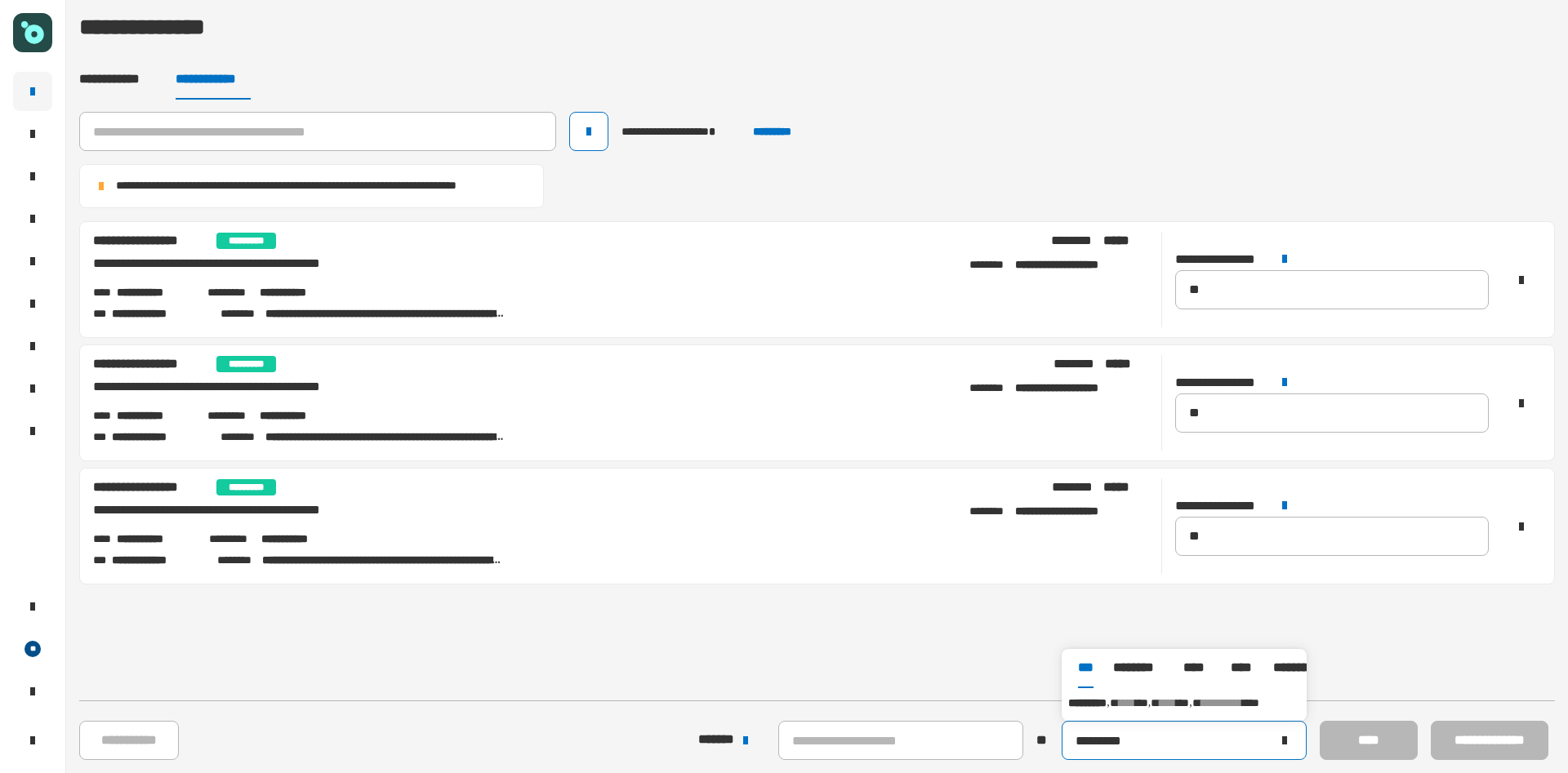 type on "*********" 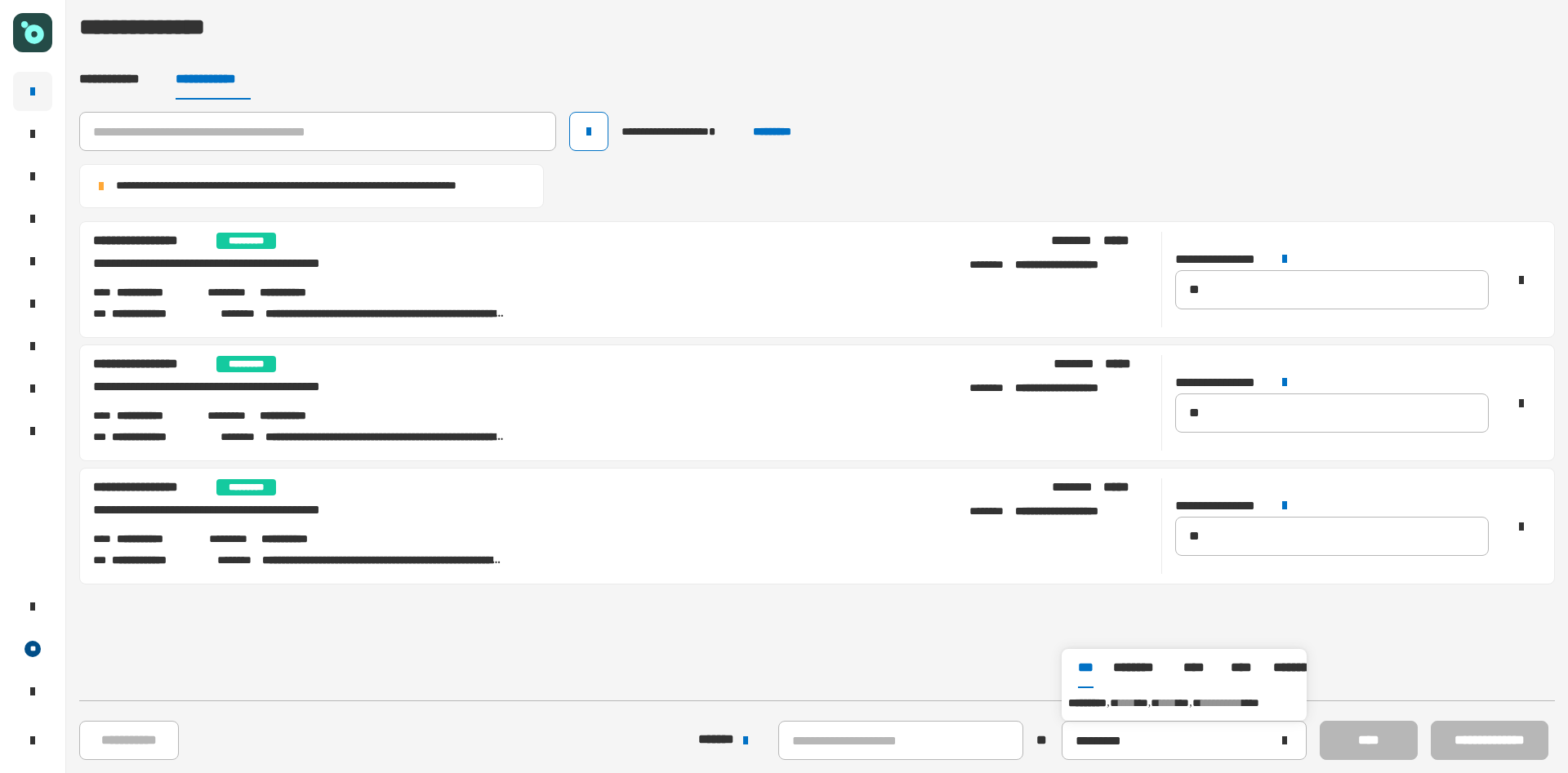 click on "**********" at bounding box center [1184, 703] 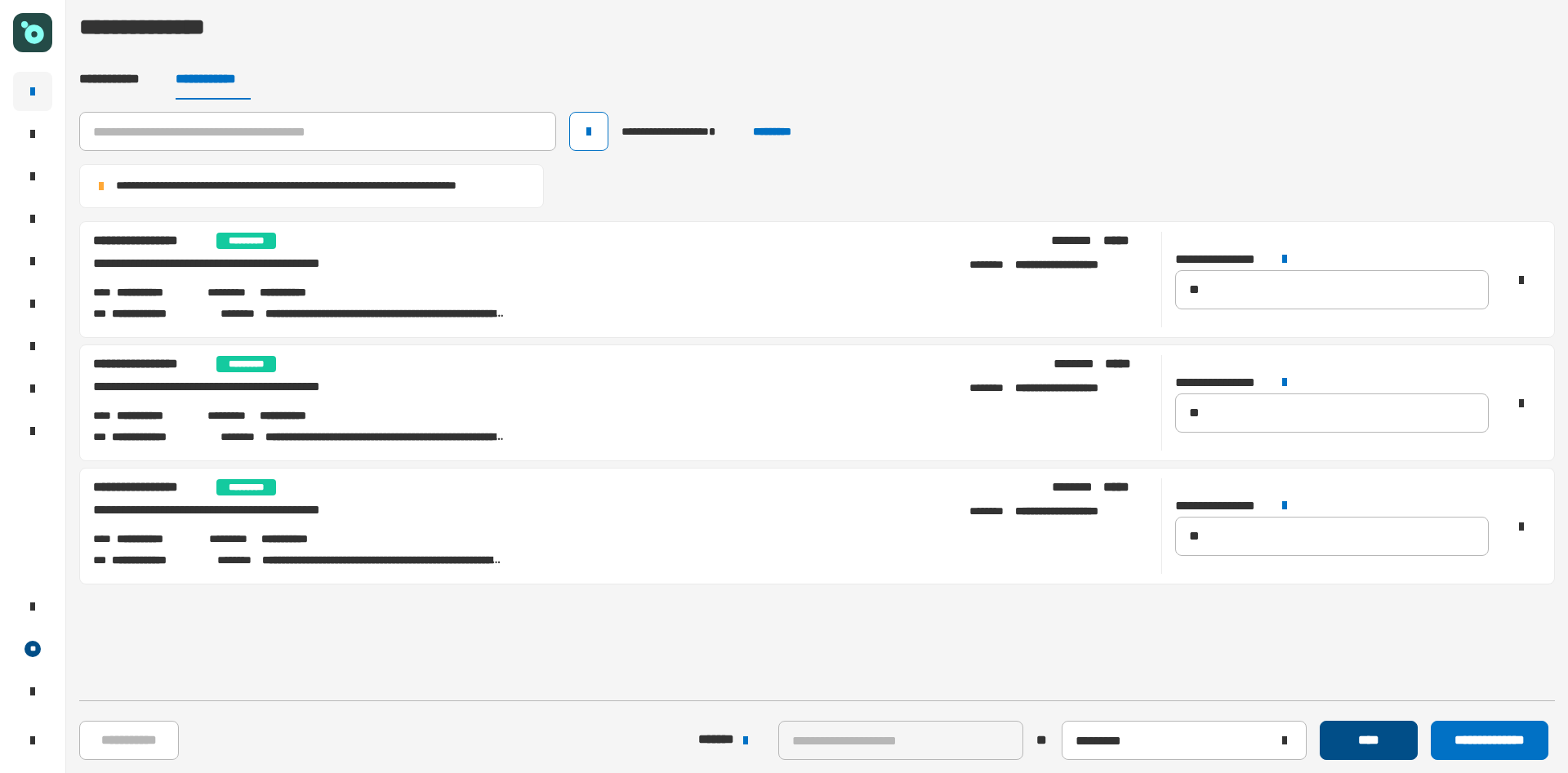 click on "****" 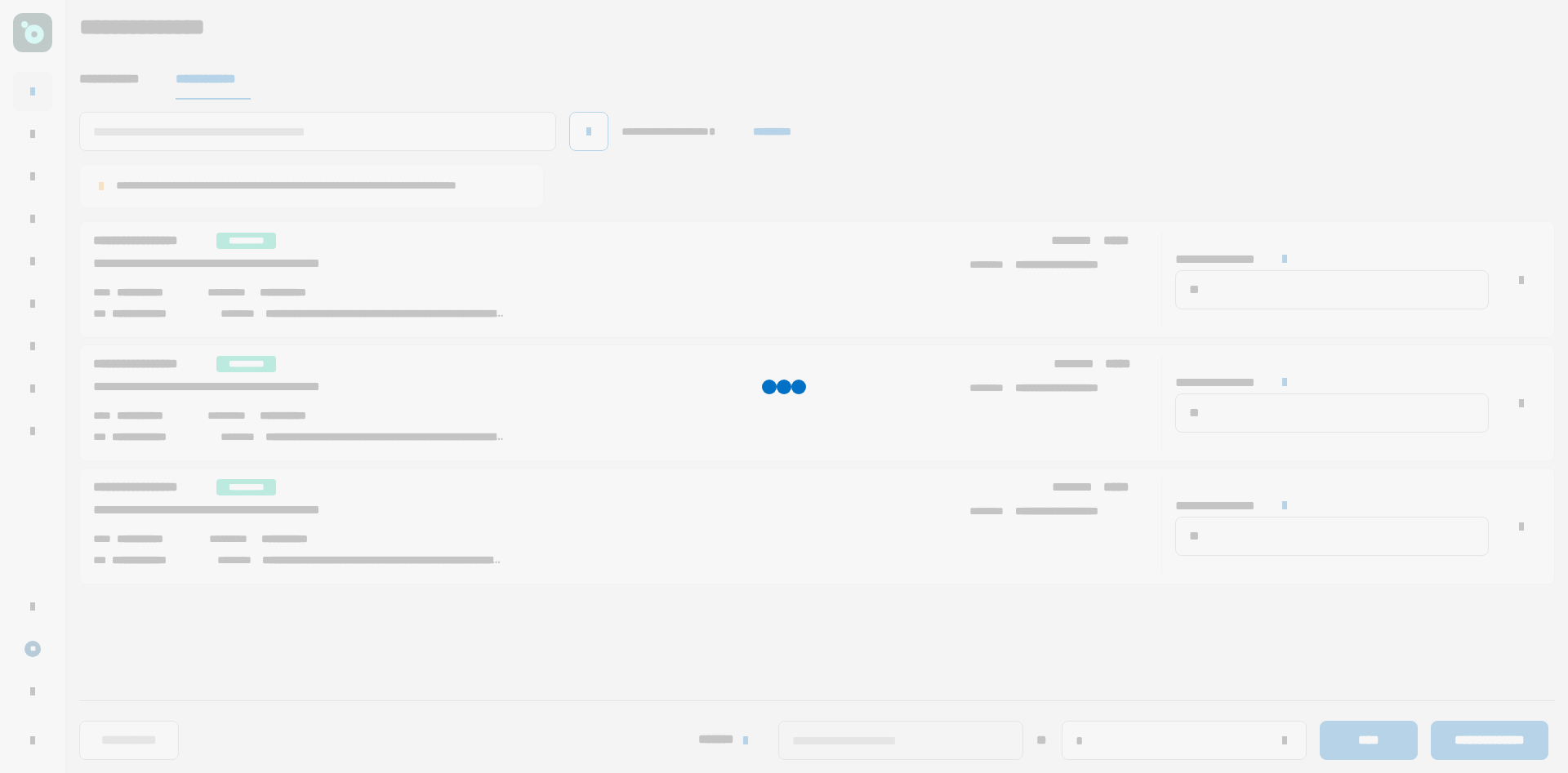 type 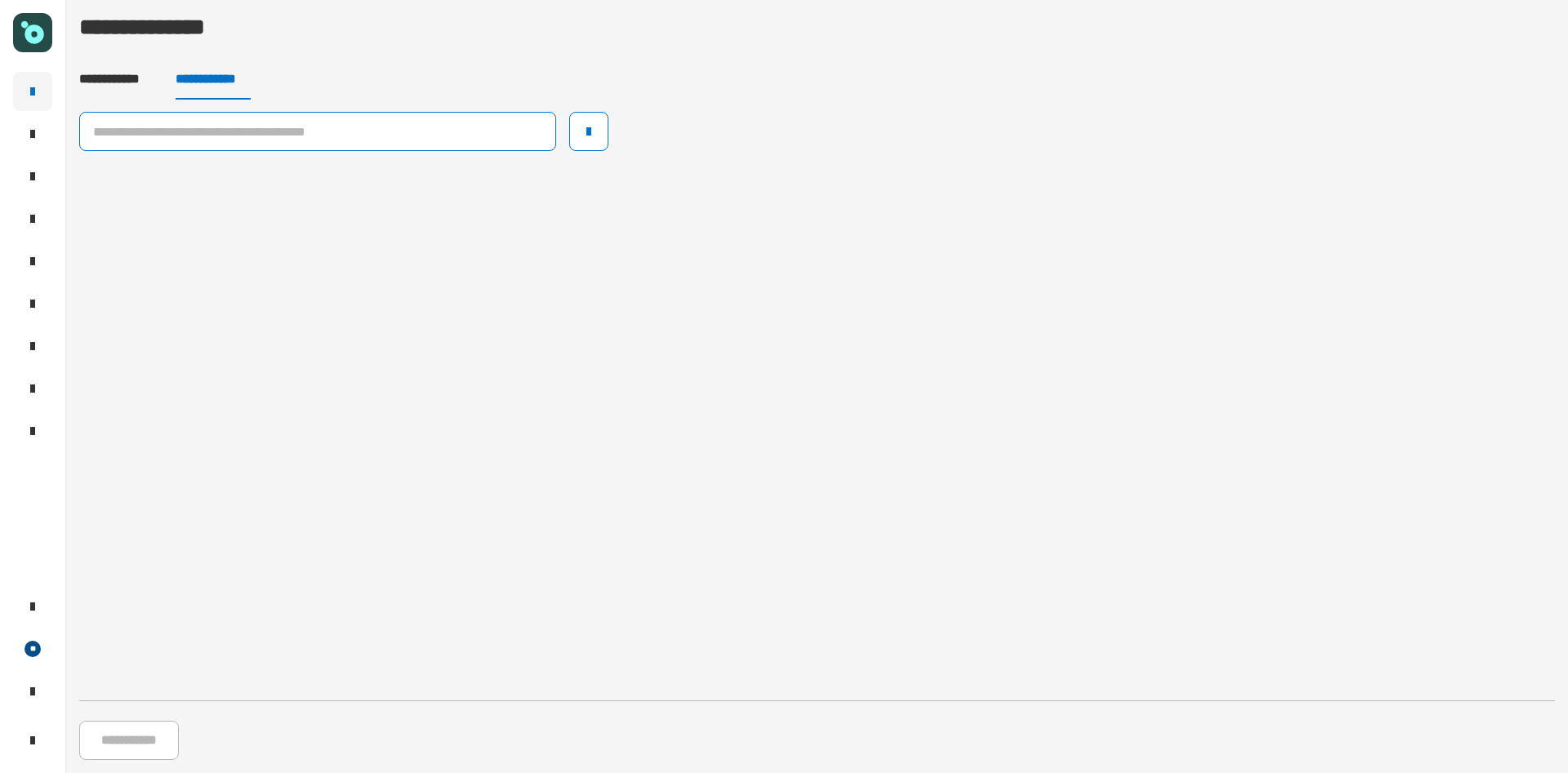 click 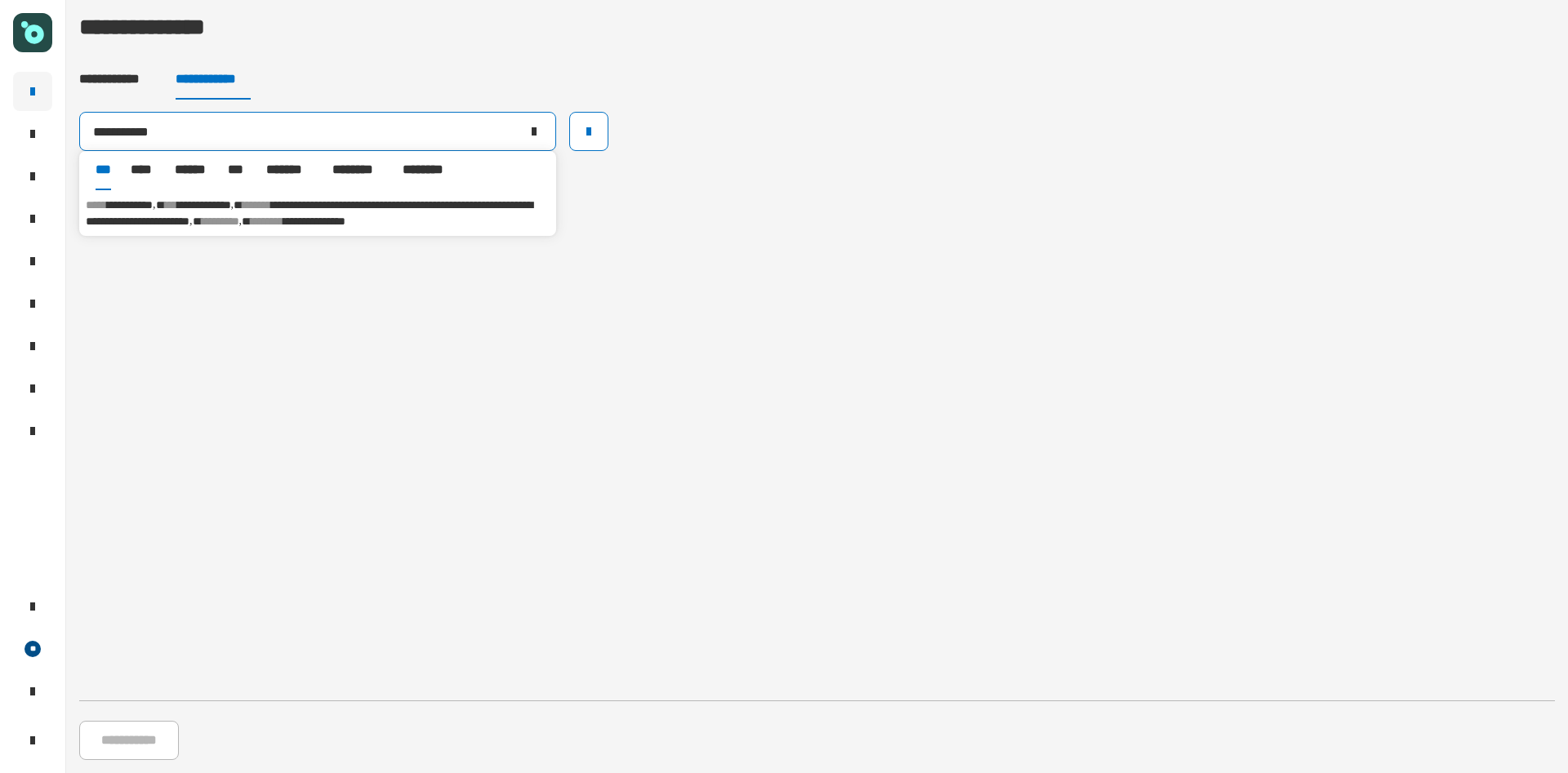 type on "**********" 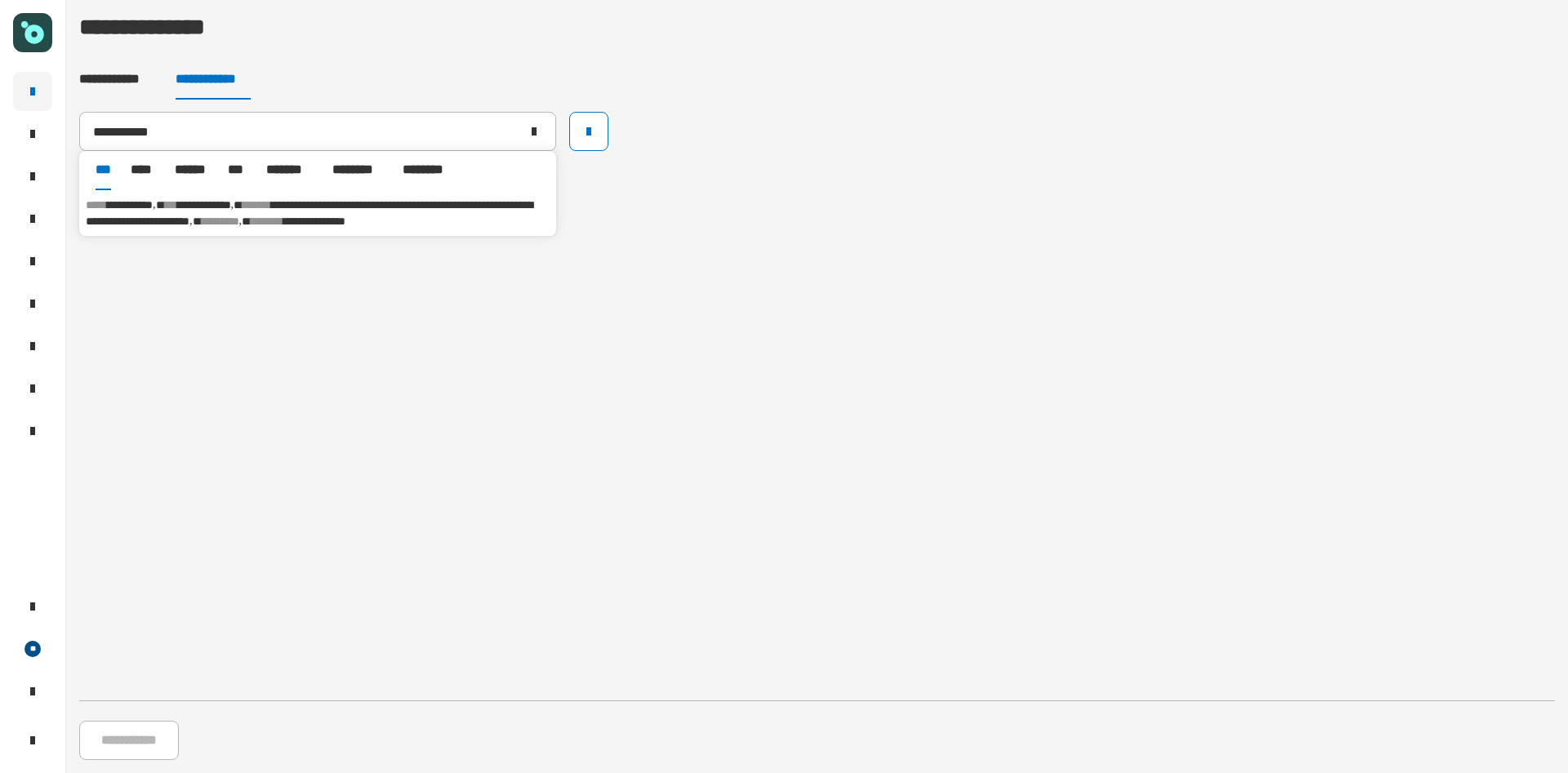 click on "**********" at bounding box center (309, 213) 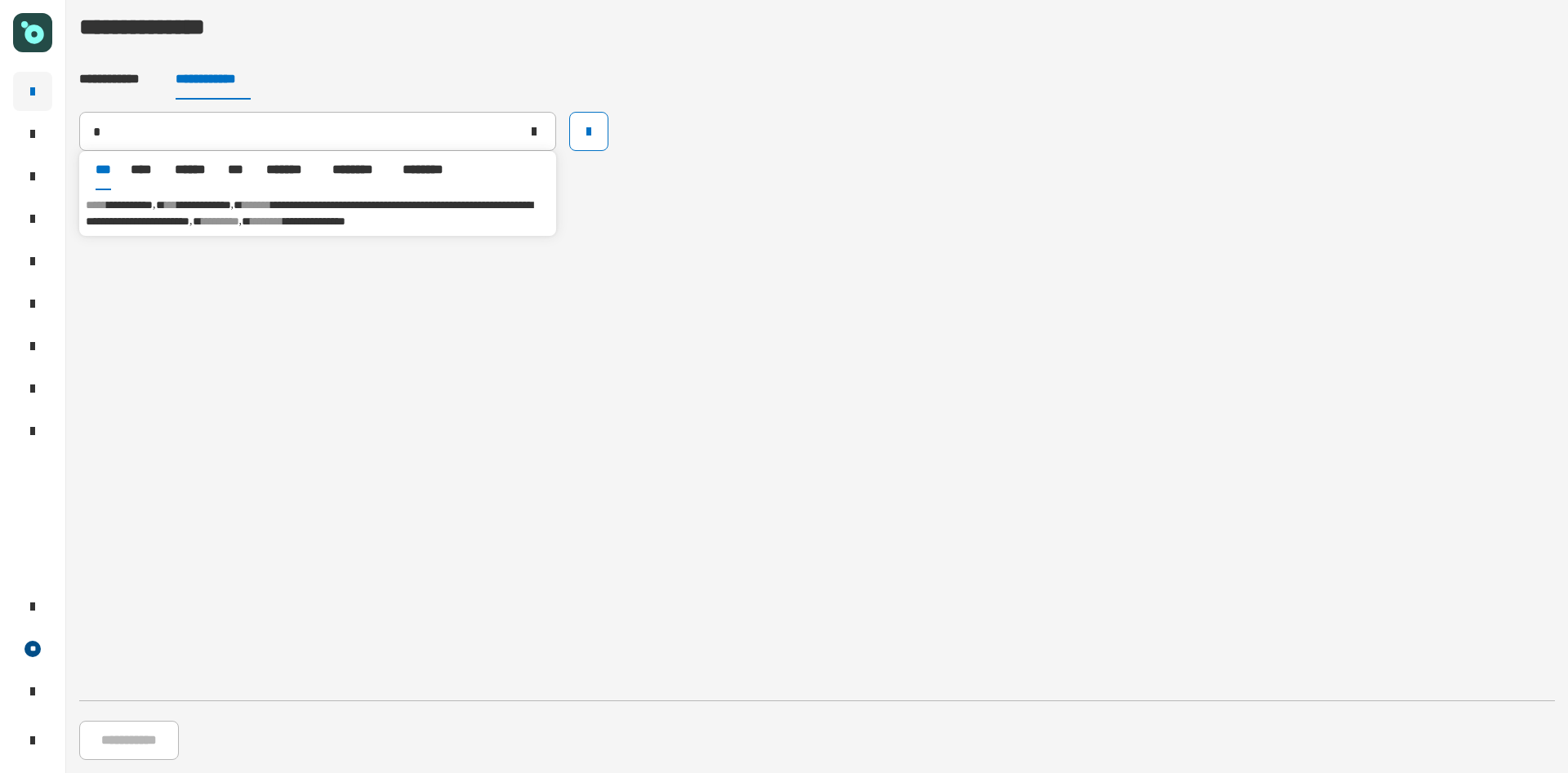 type on "**********" 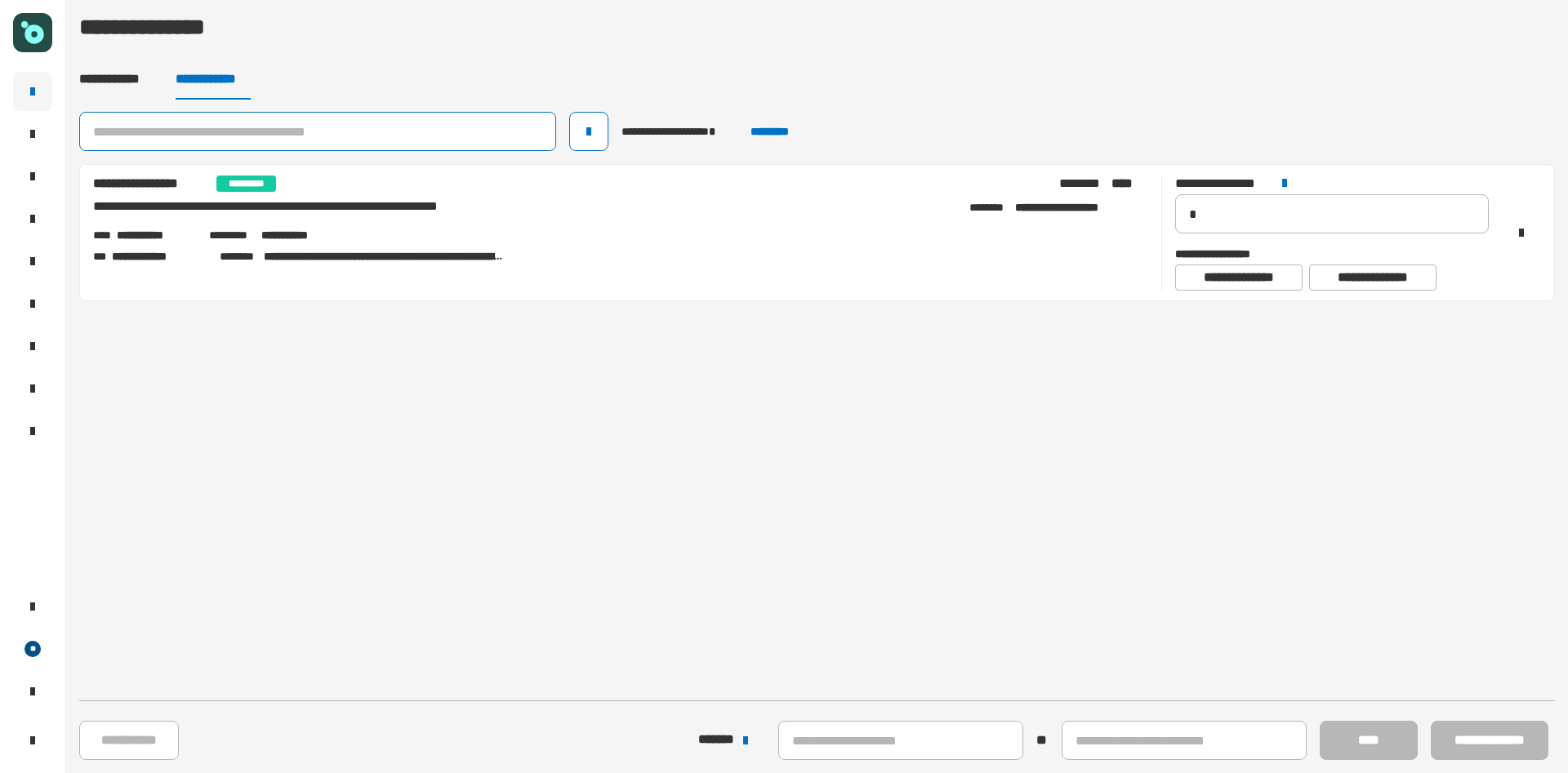 click 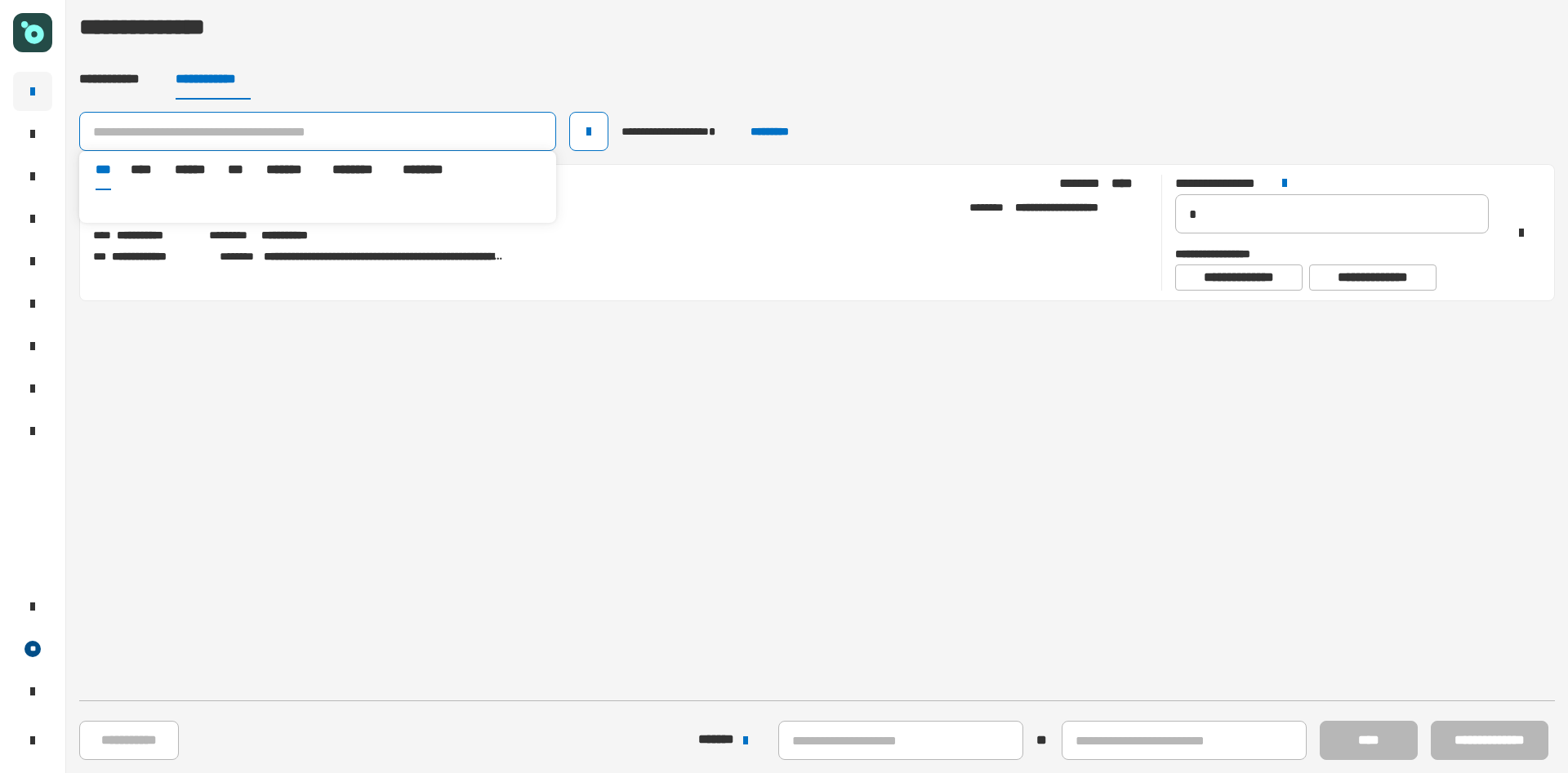 paste on "**********" 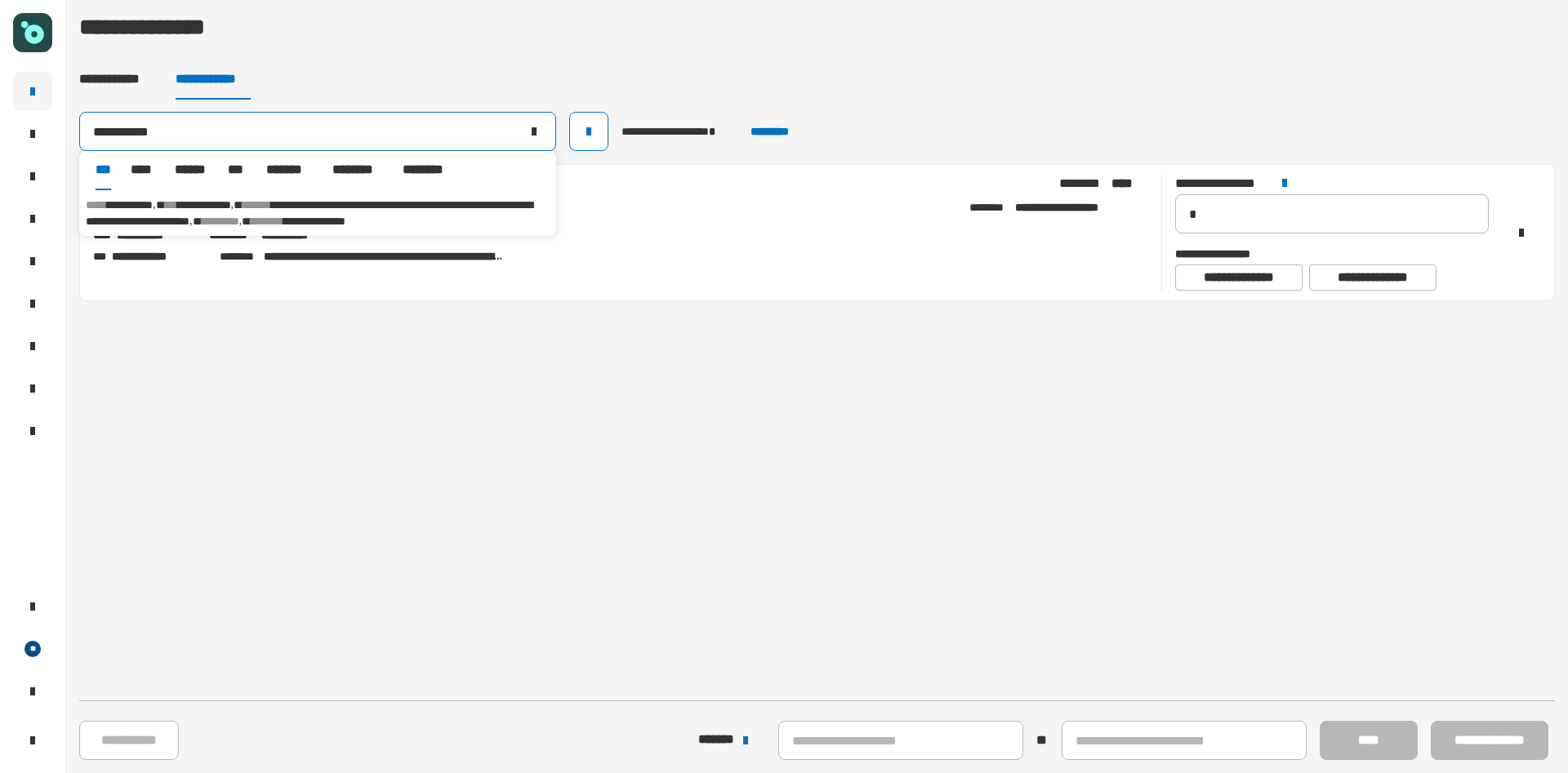 type on "**********" 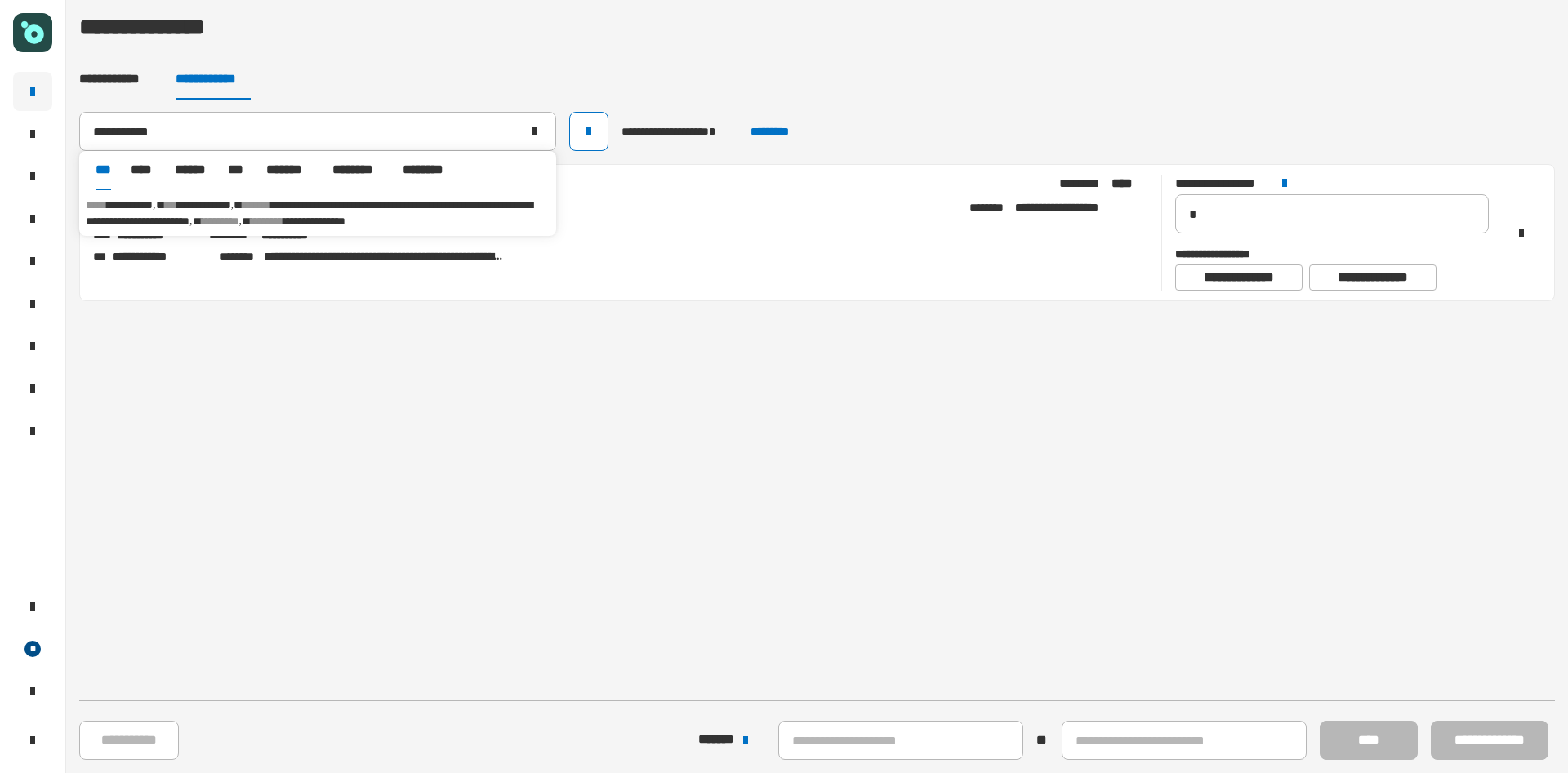 click on "**********" at bounding box center (318, 213) 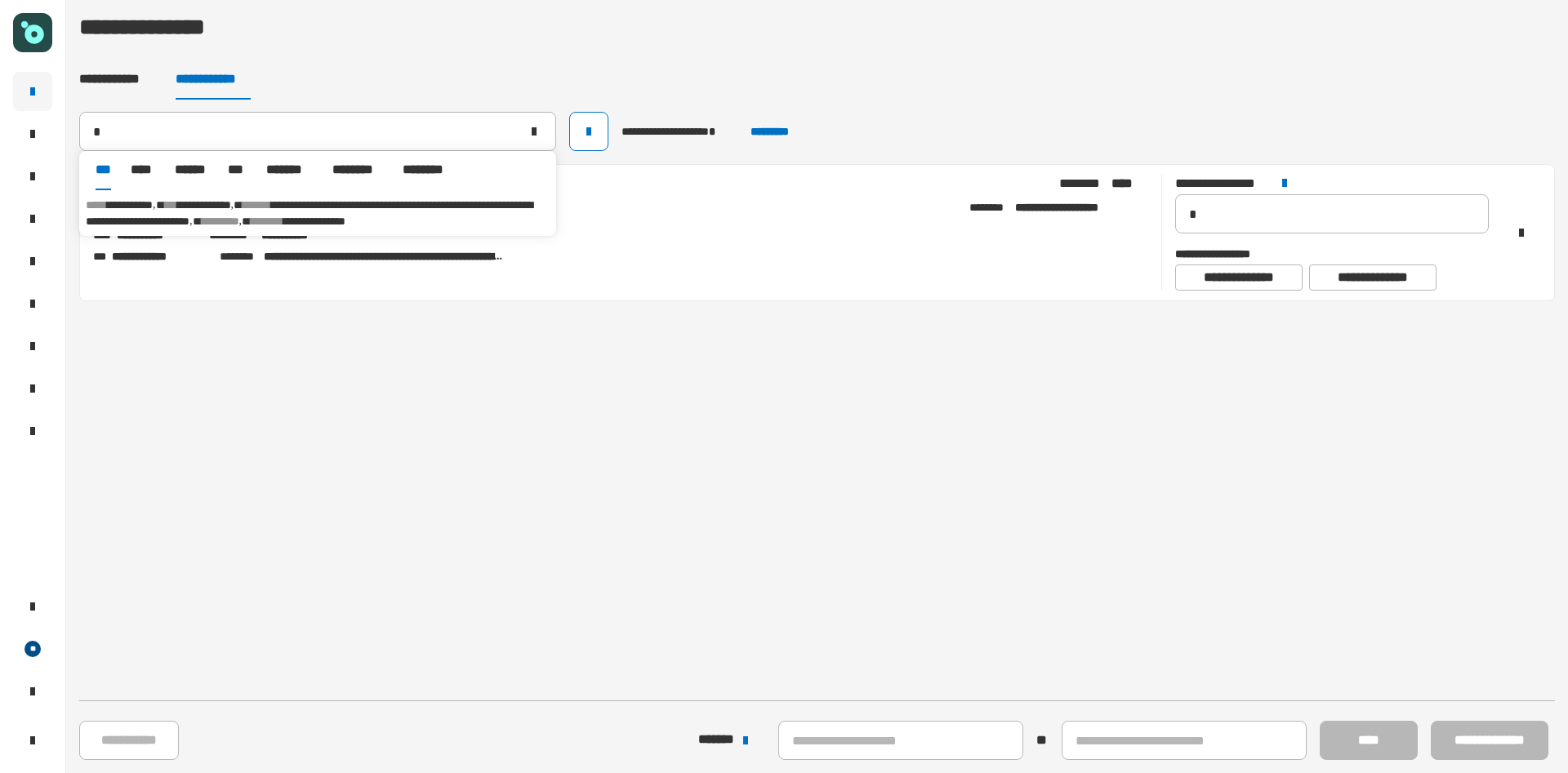 type on "**********" 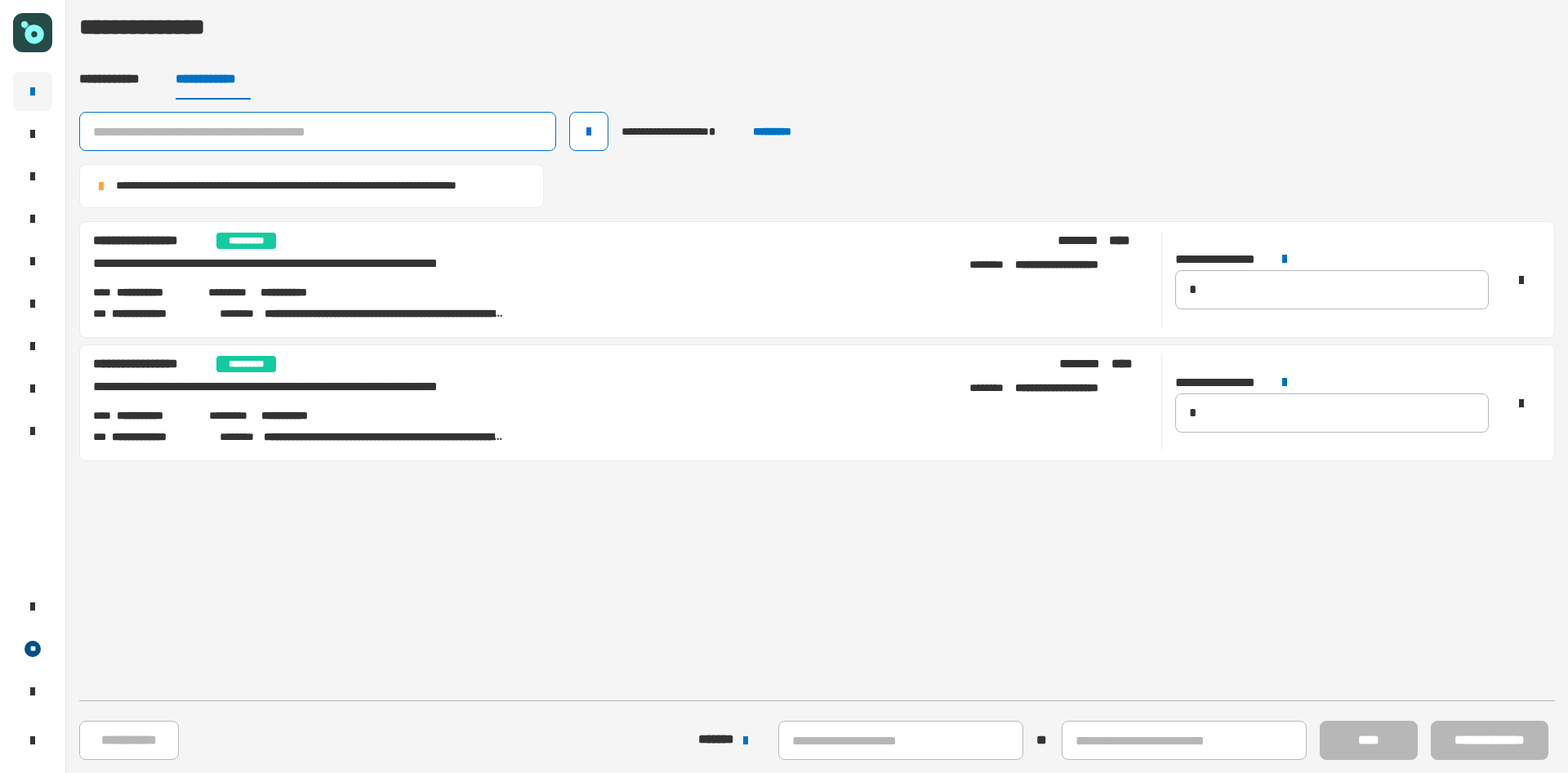 click 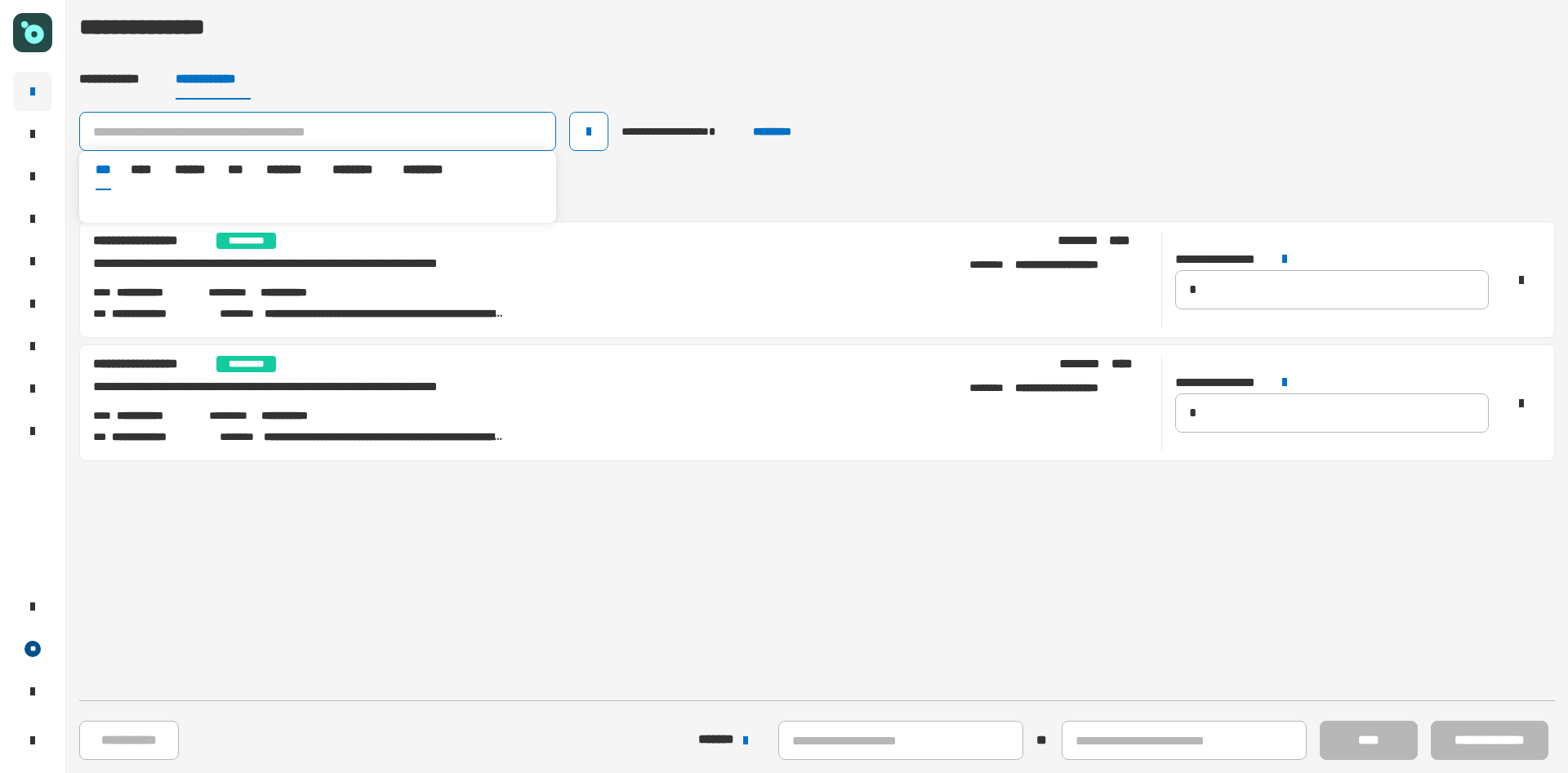 paste on "**********" 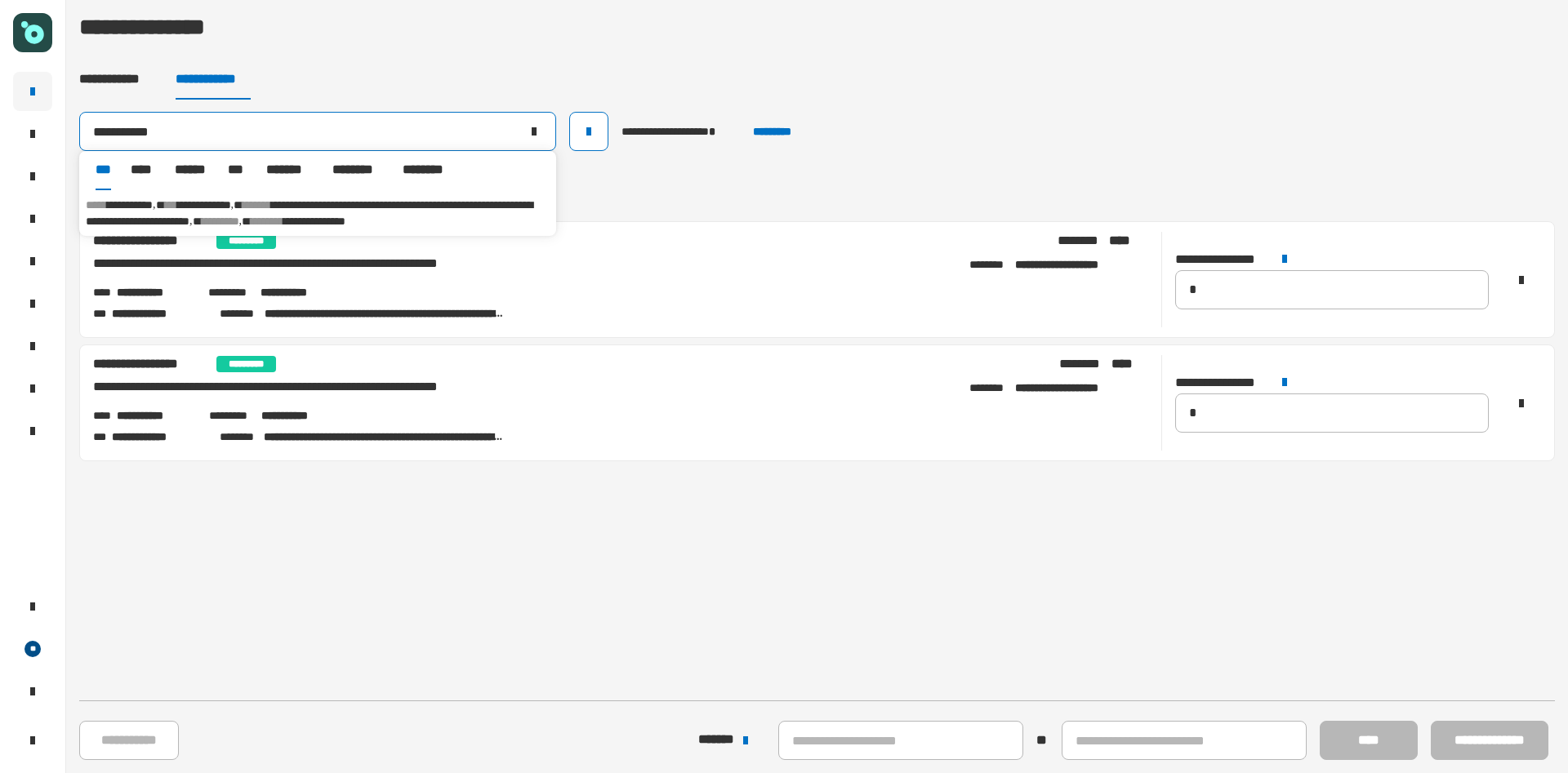 type on "**********" 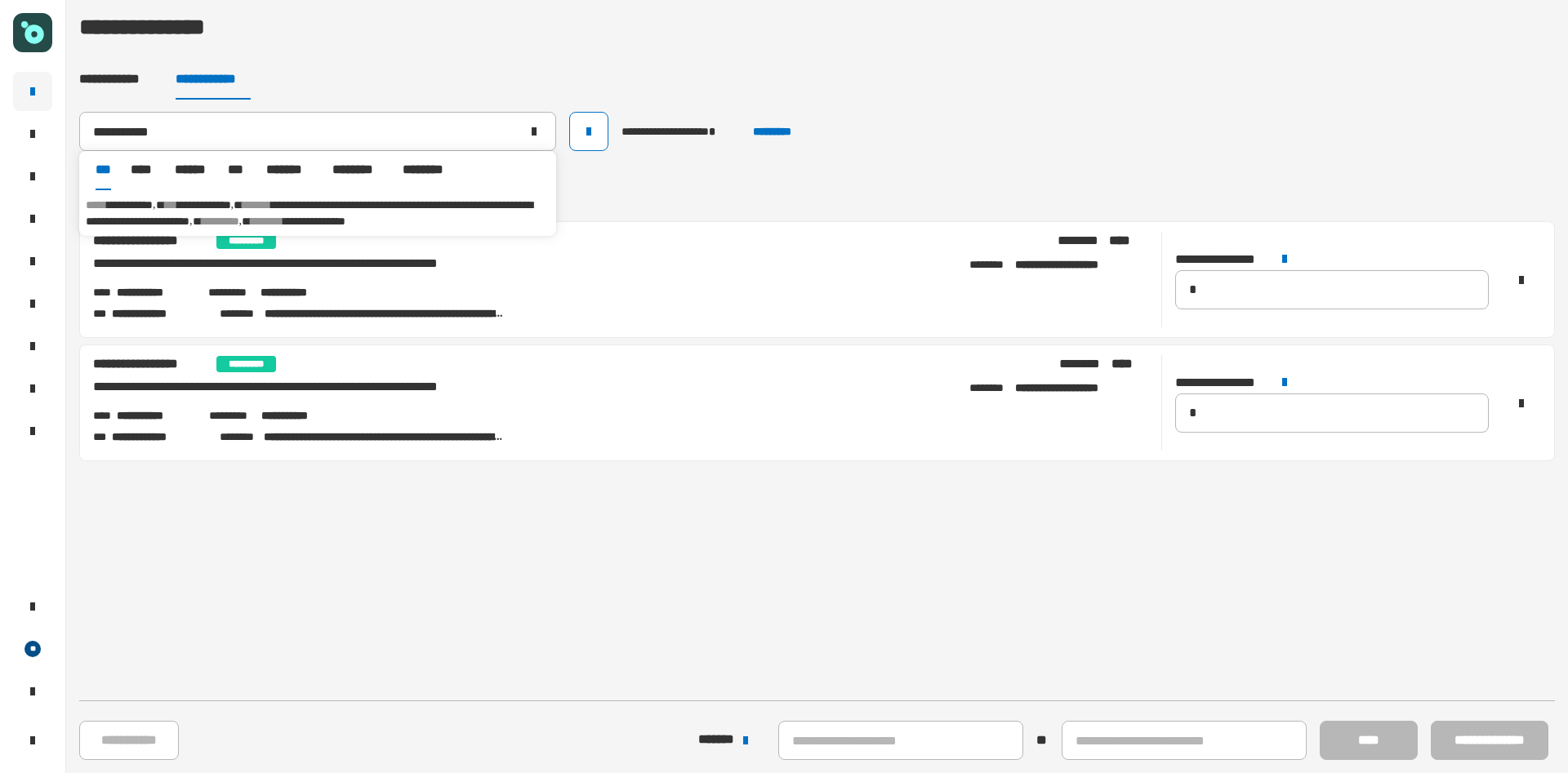 click on "**********" at bounding box center [309, 213] 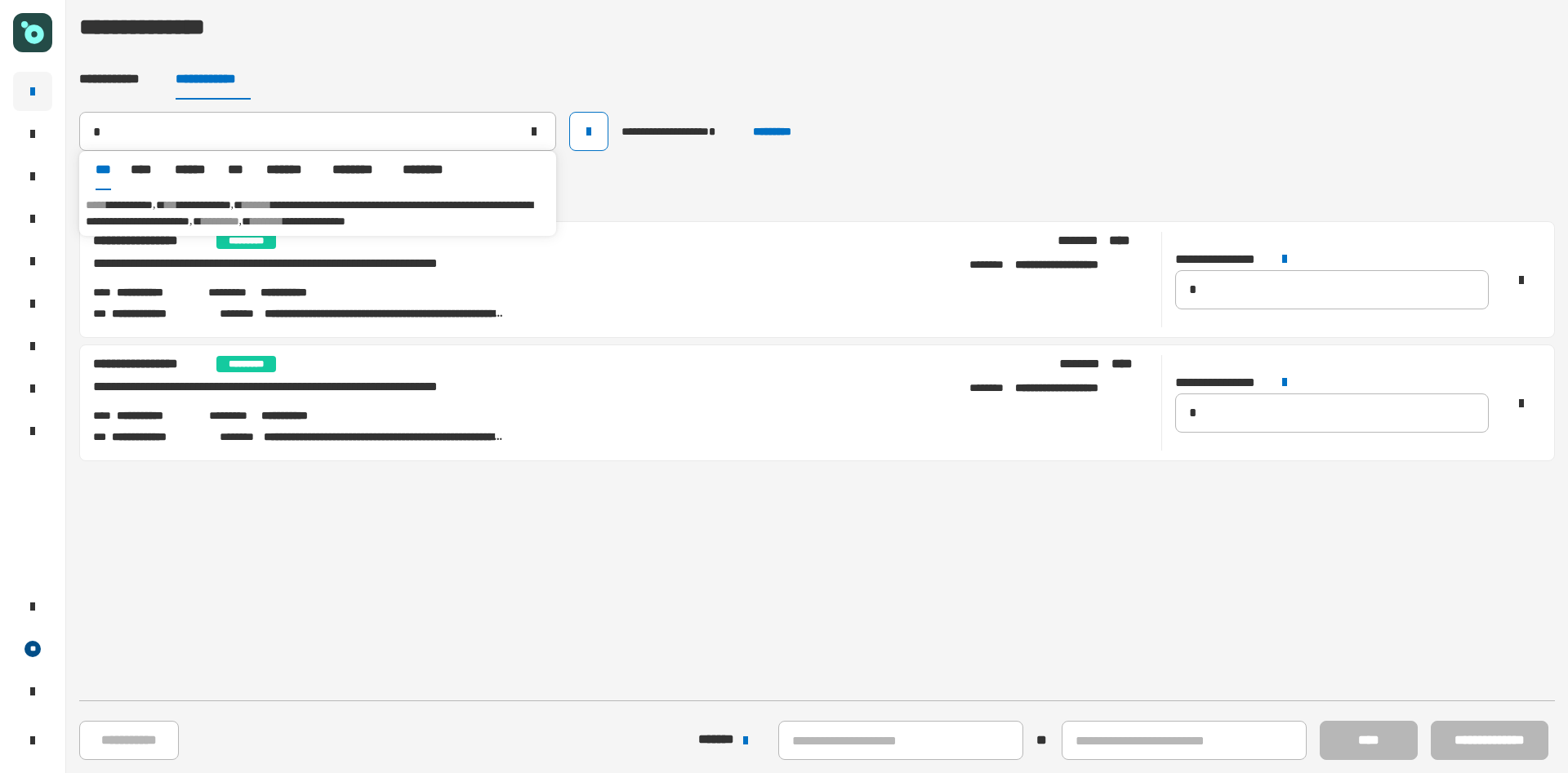 type on "**********" 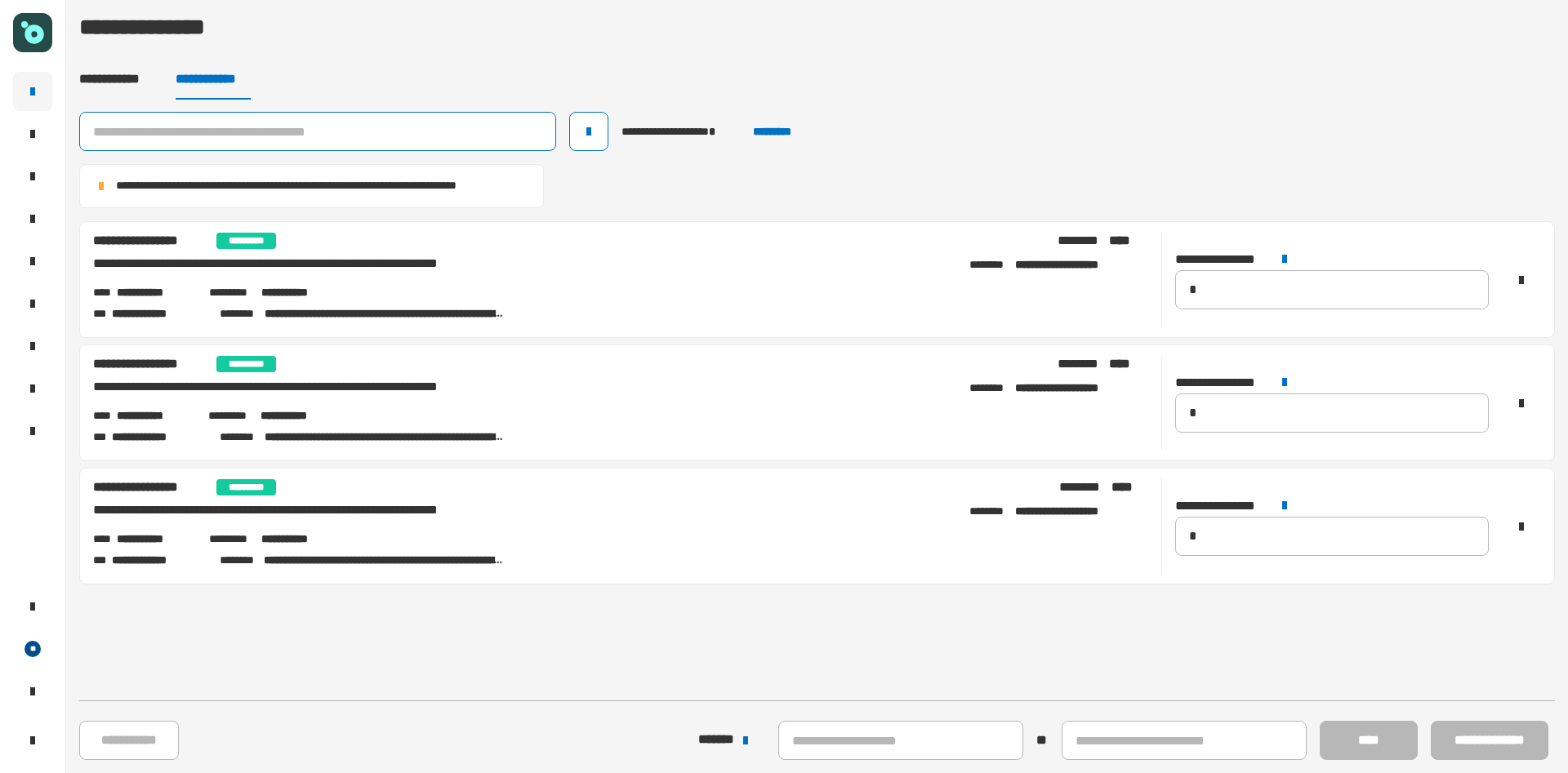 click 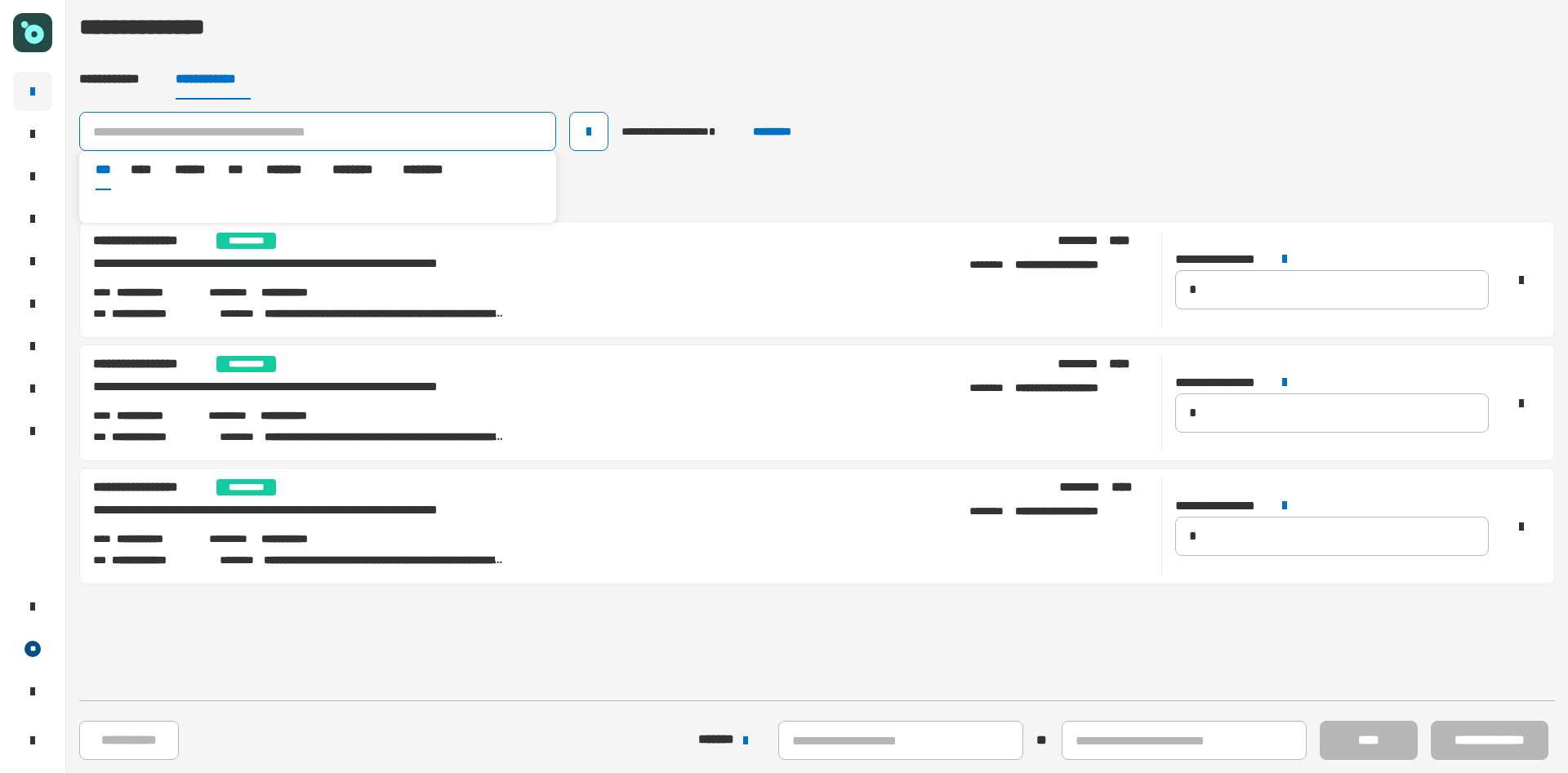 paste on "**********" 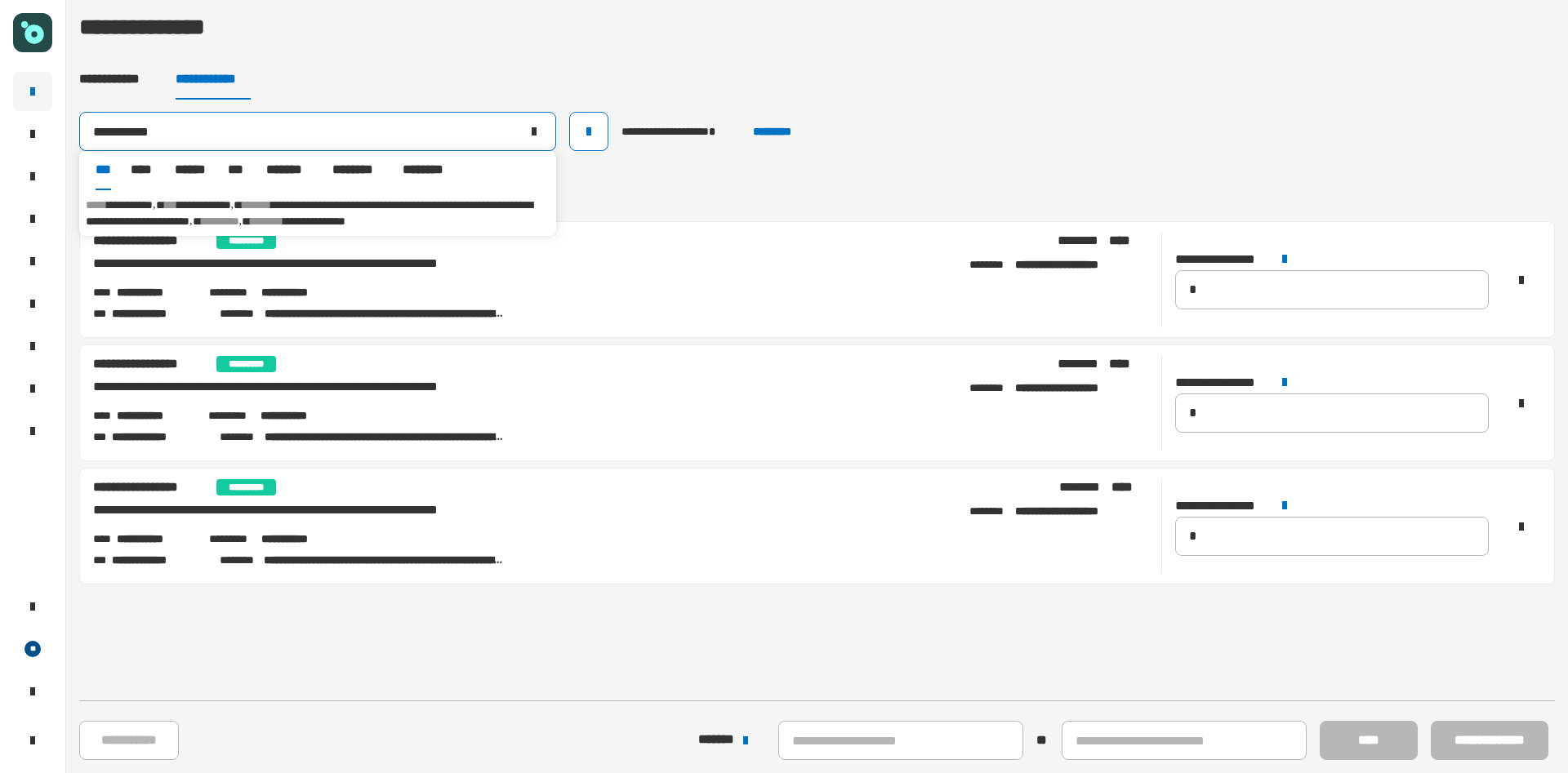 type on "**********" 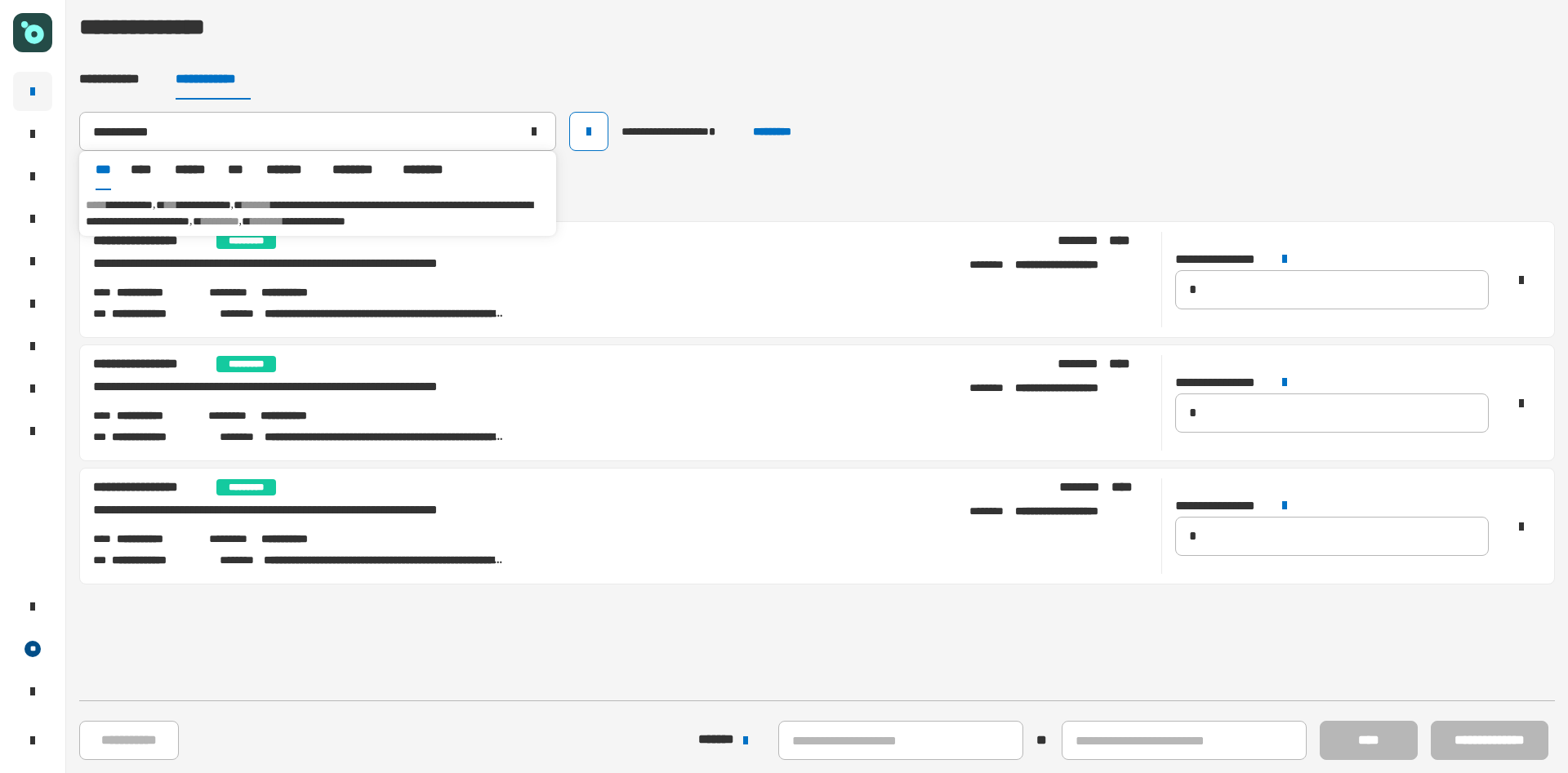 click on "**********" at bounding box center (204, 205) 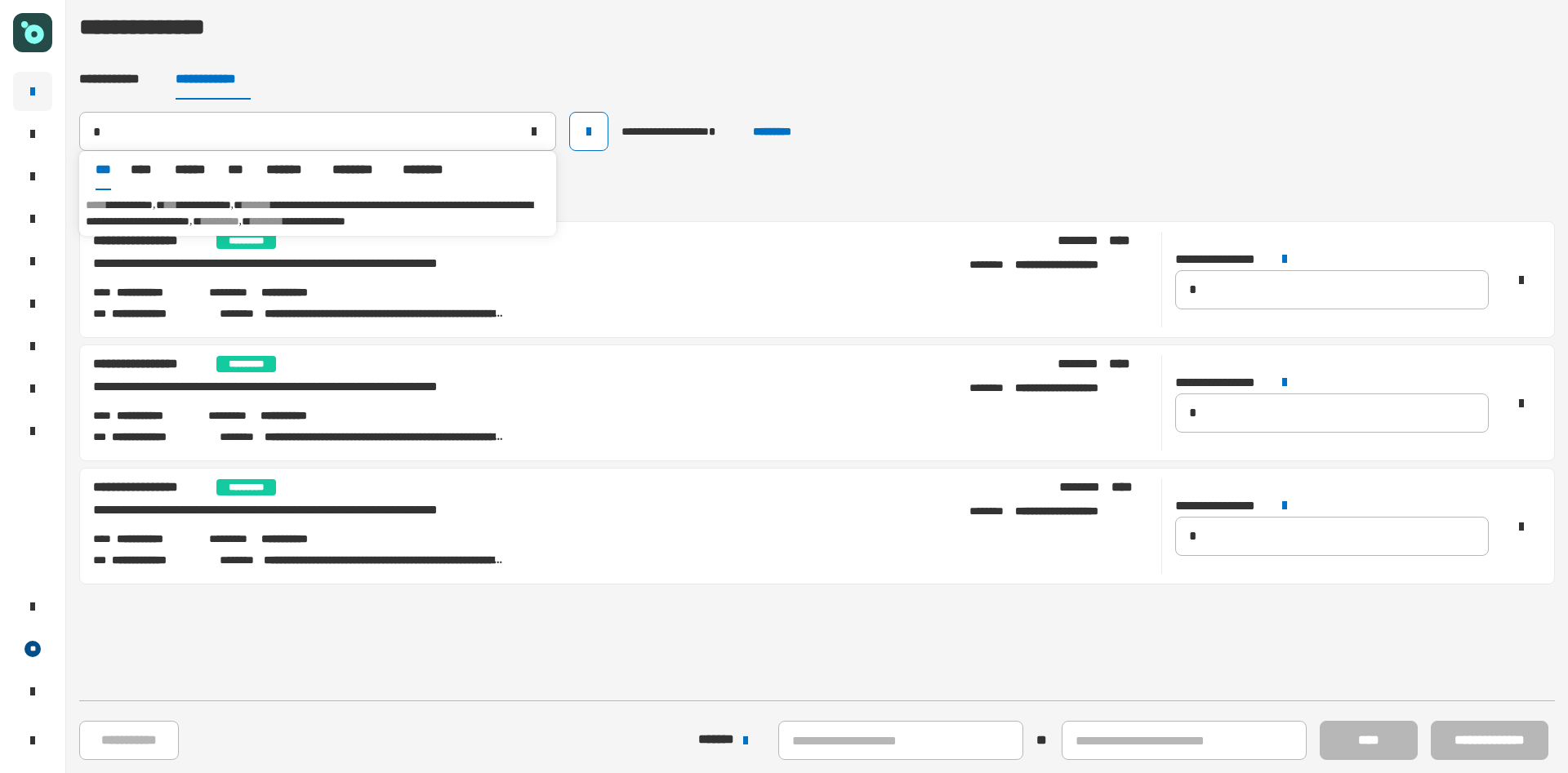 type on "**********" 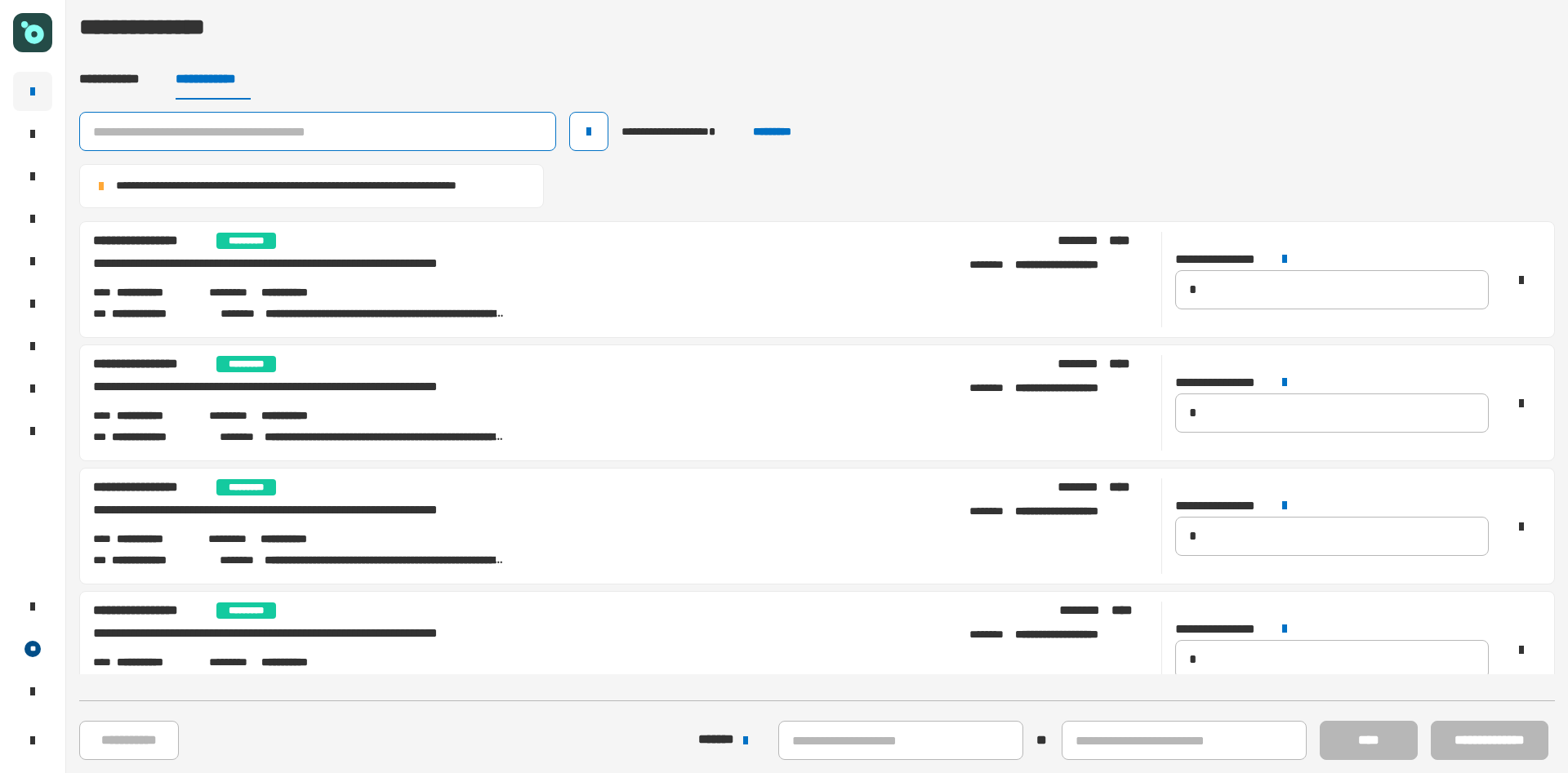 click 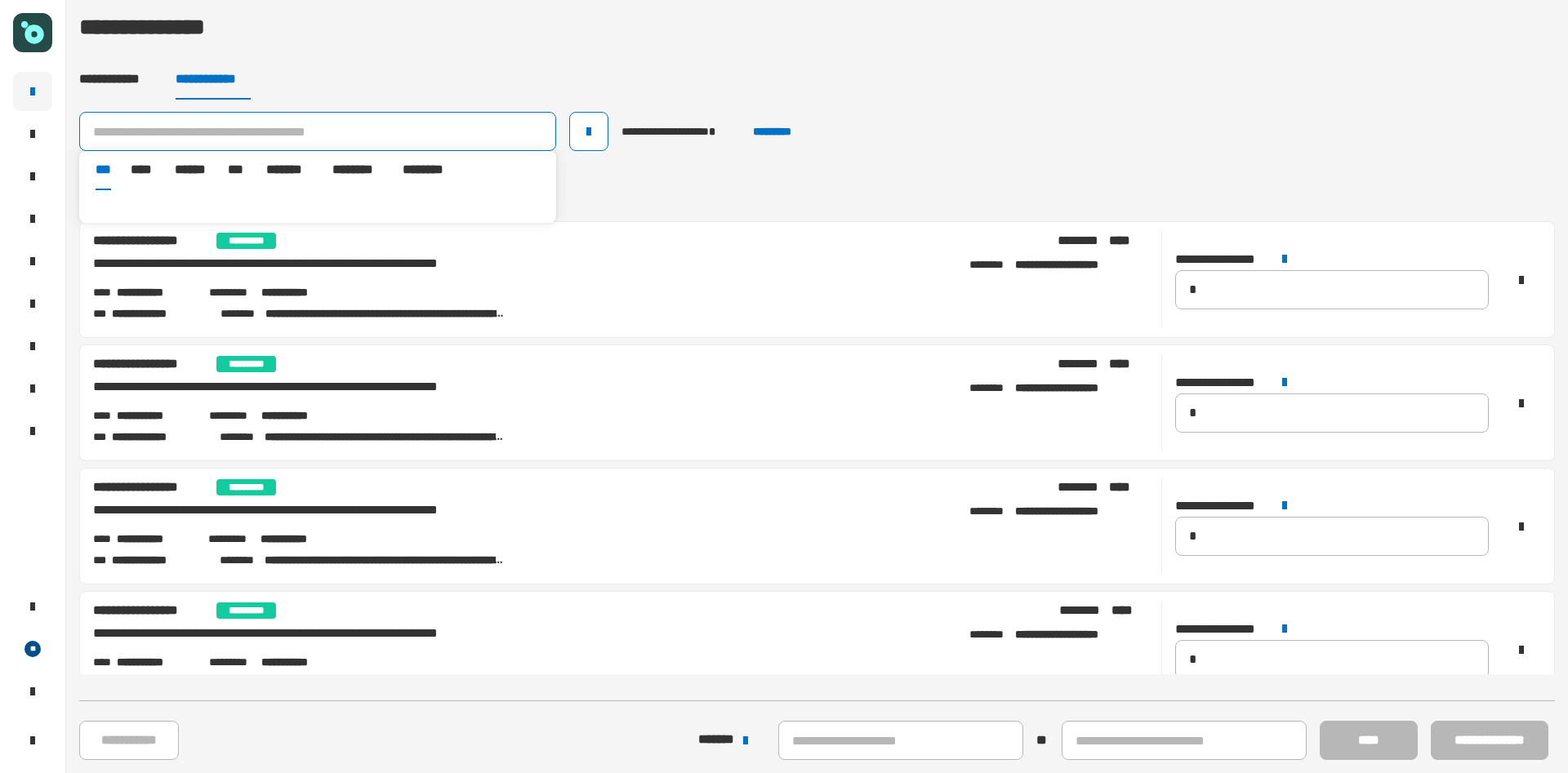 paste on "**********" 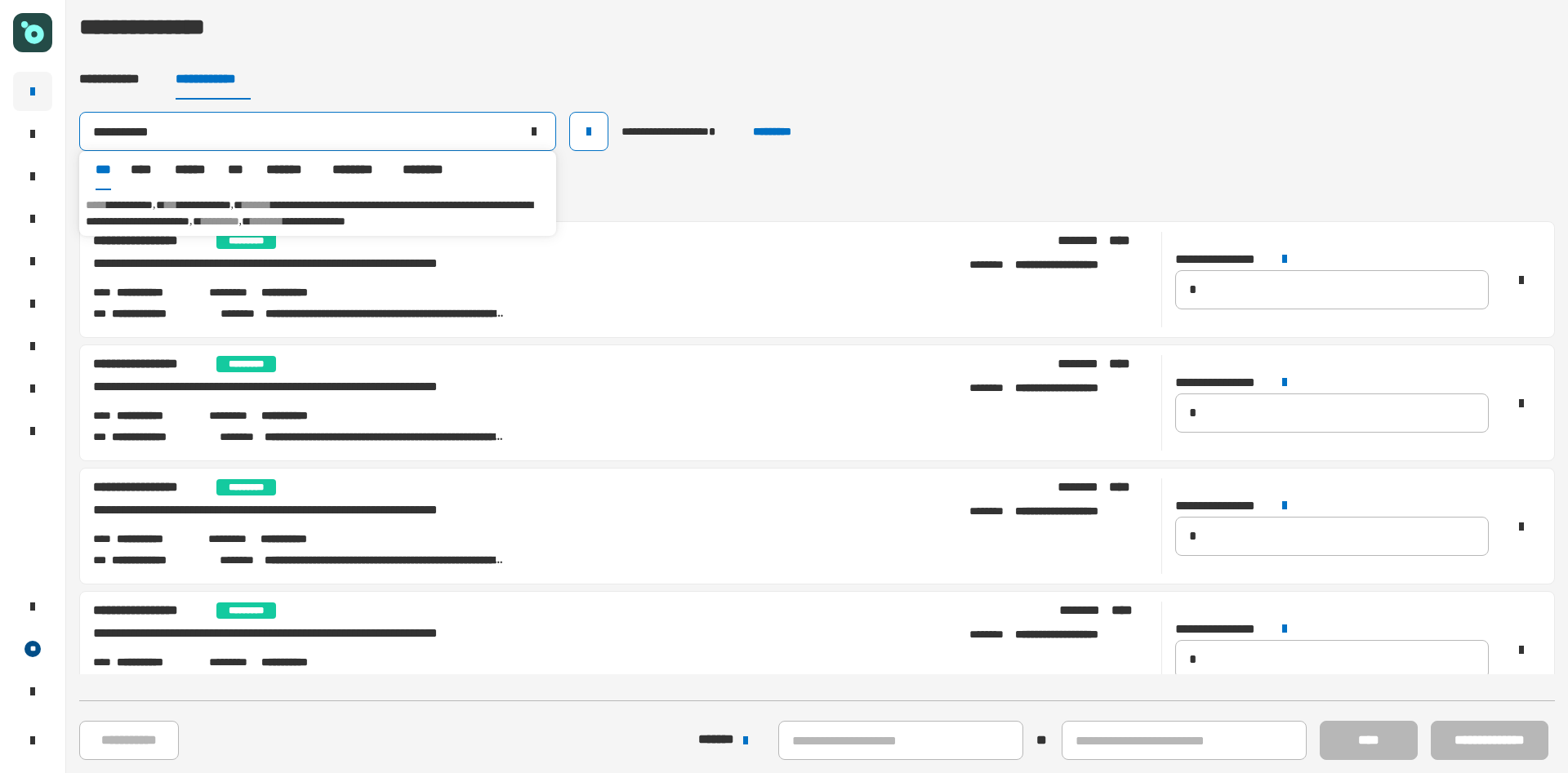 type on "**********" 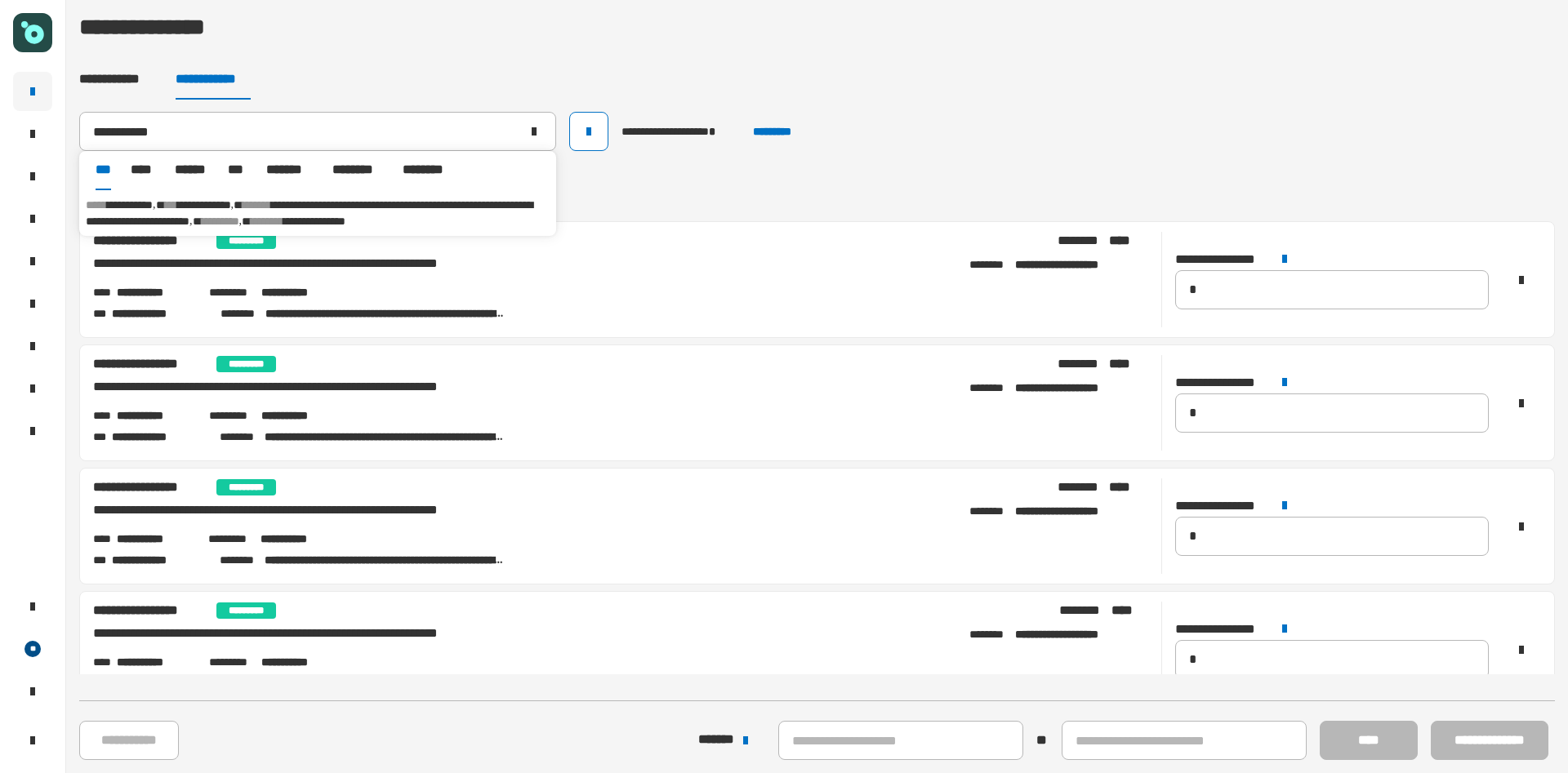 click on "**********" at bounding box center [318, 213] 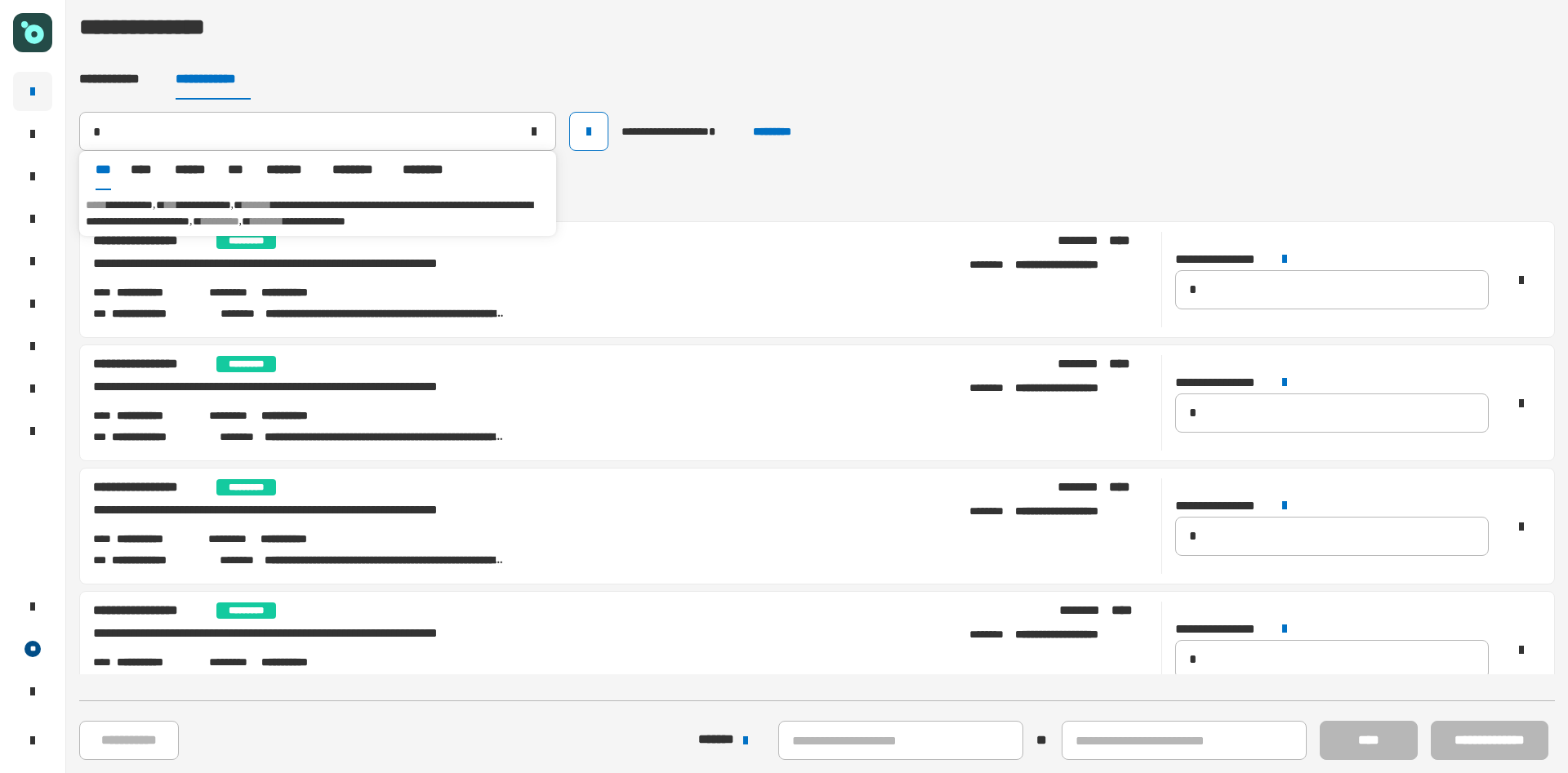 type on "**********" 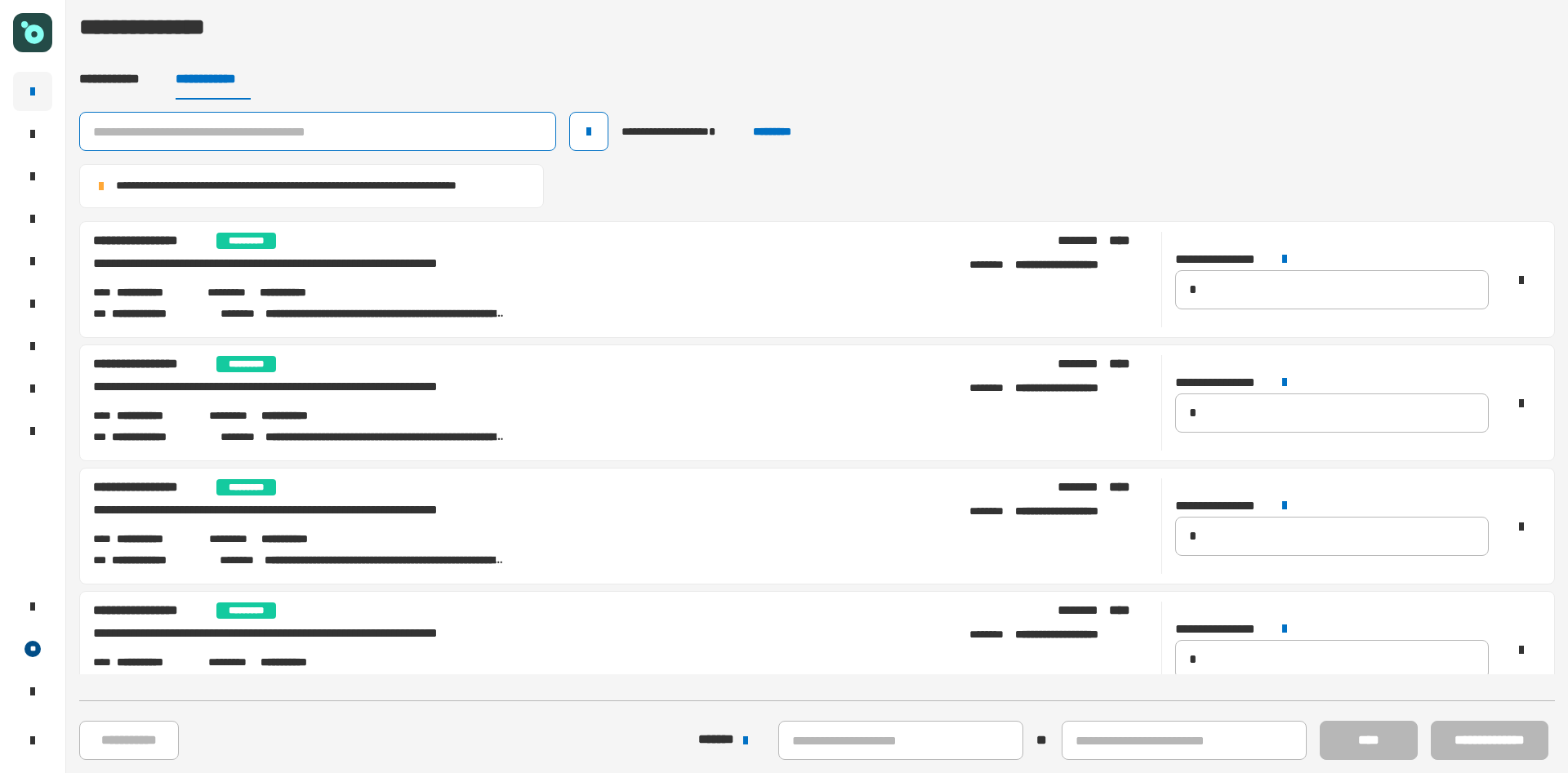 click 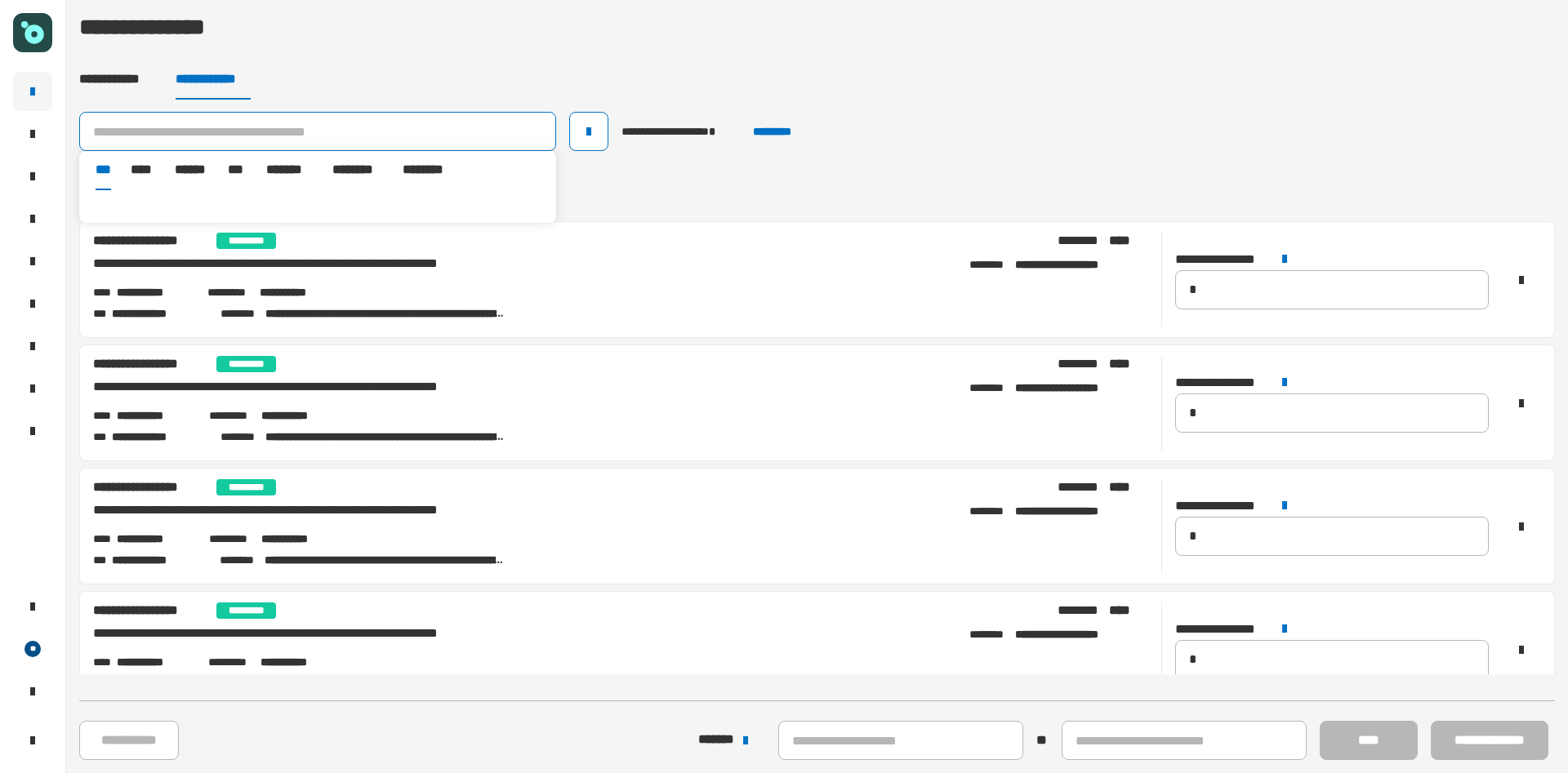 paste on "**********" 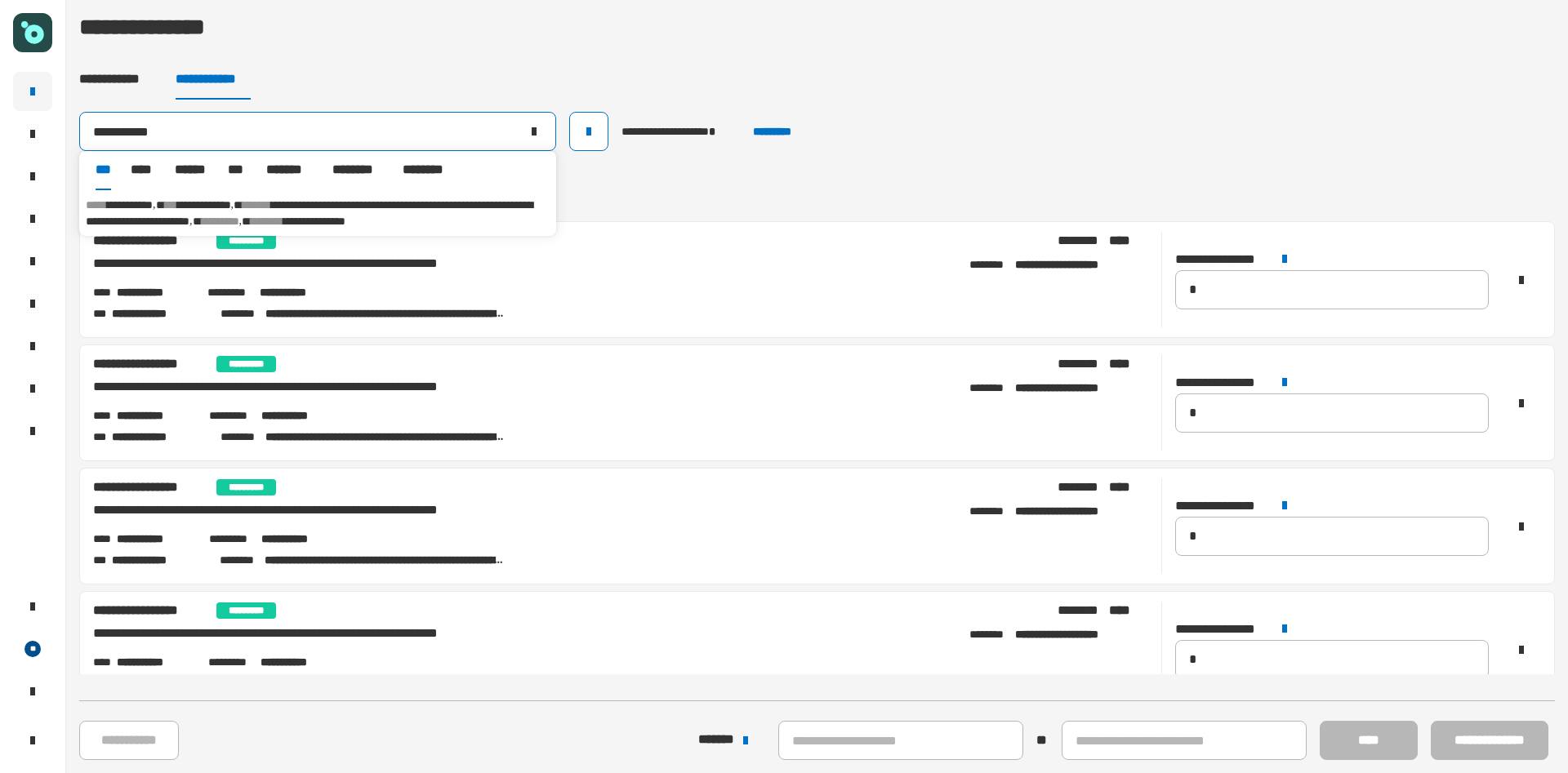 type on "**********" 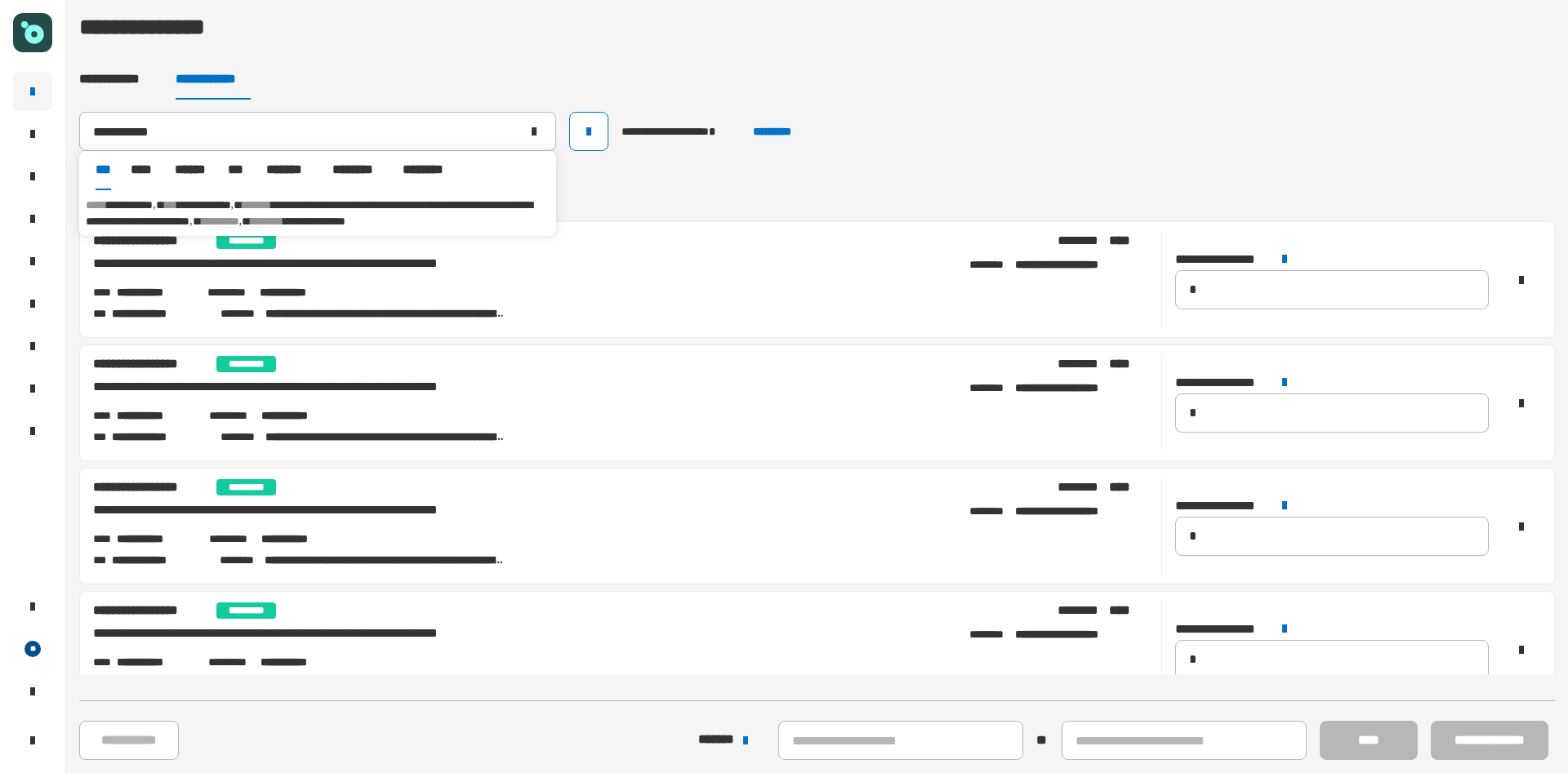 click on "**********" at bounding box center [318, 213] 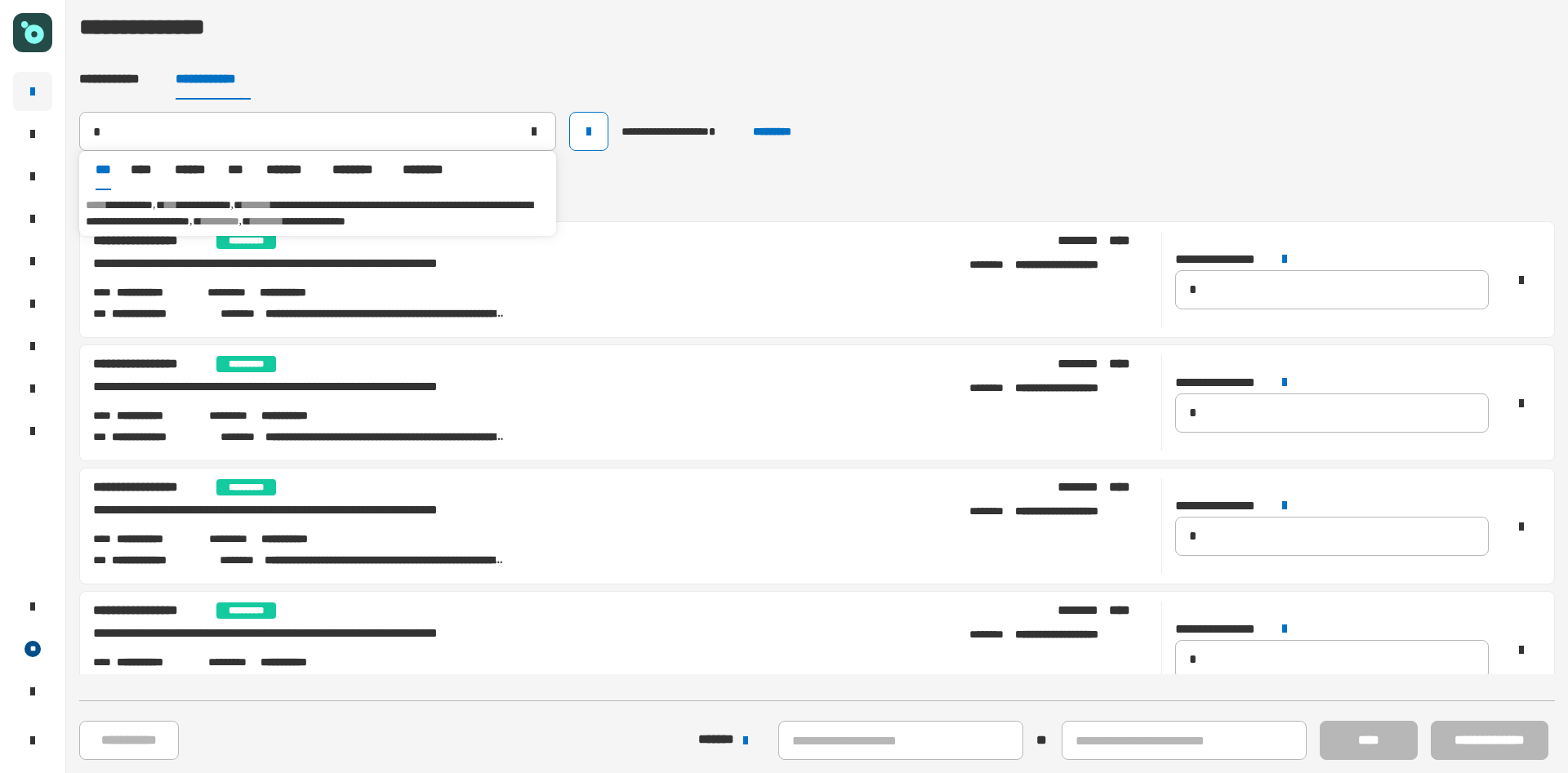 type on "**********" 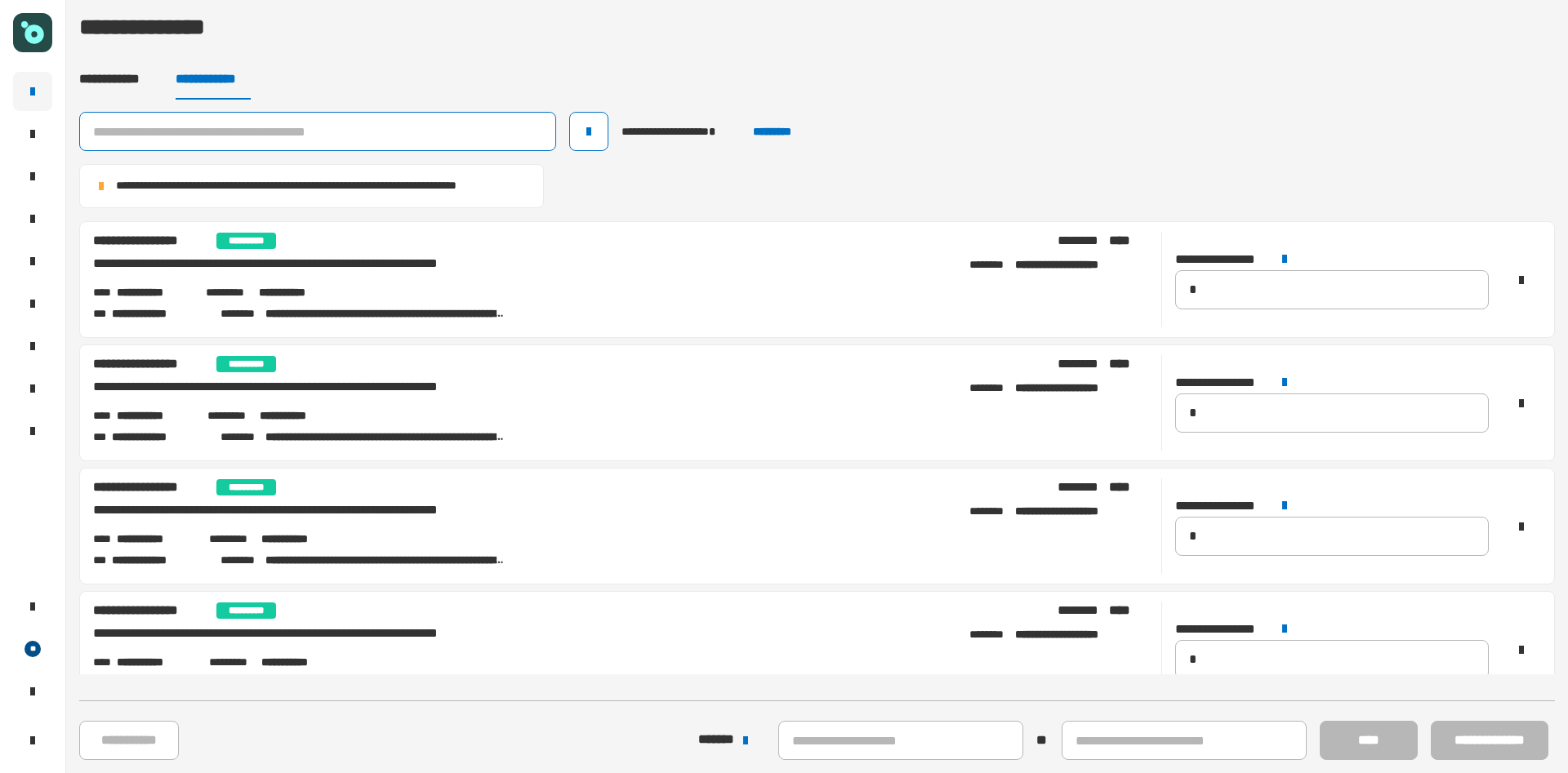 click 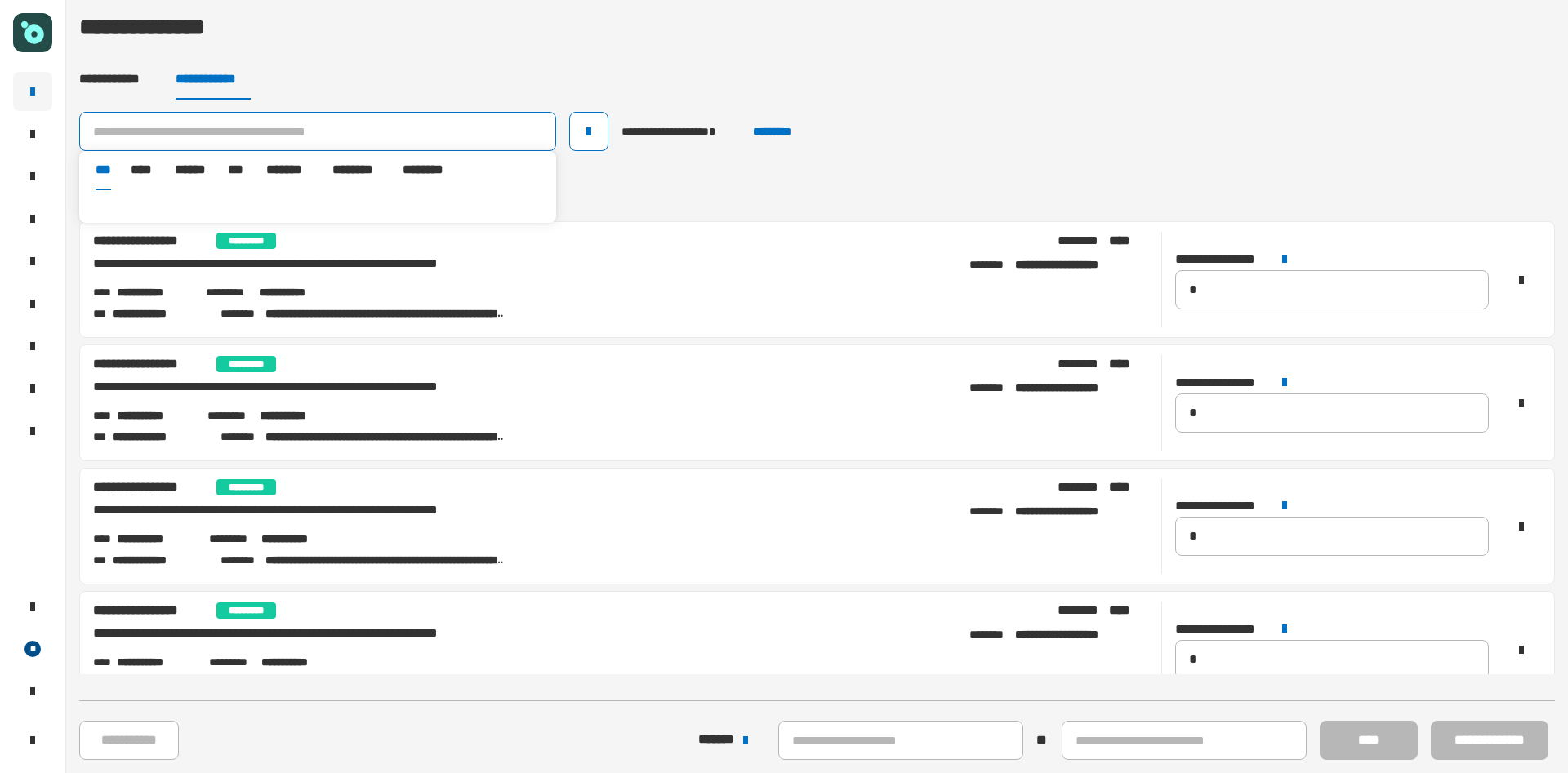 paste on "**********" 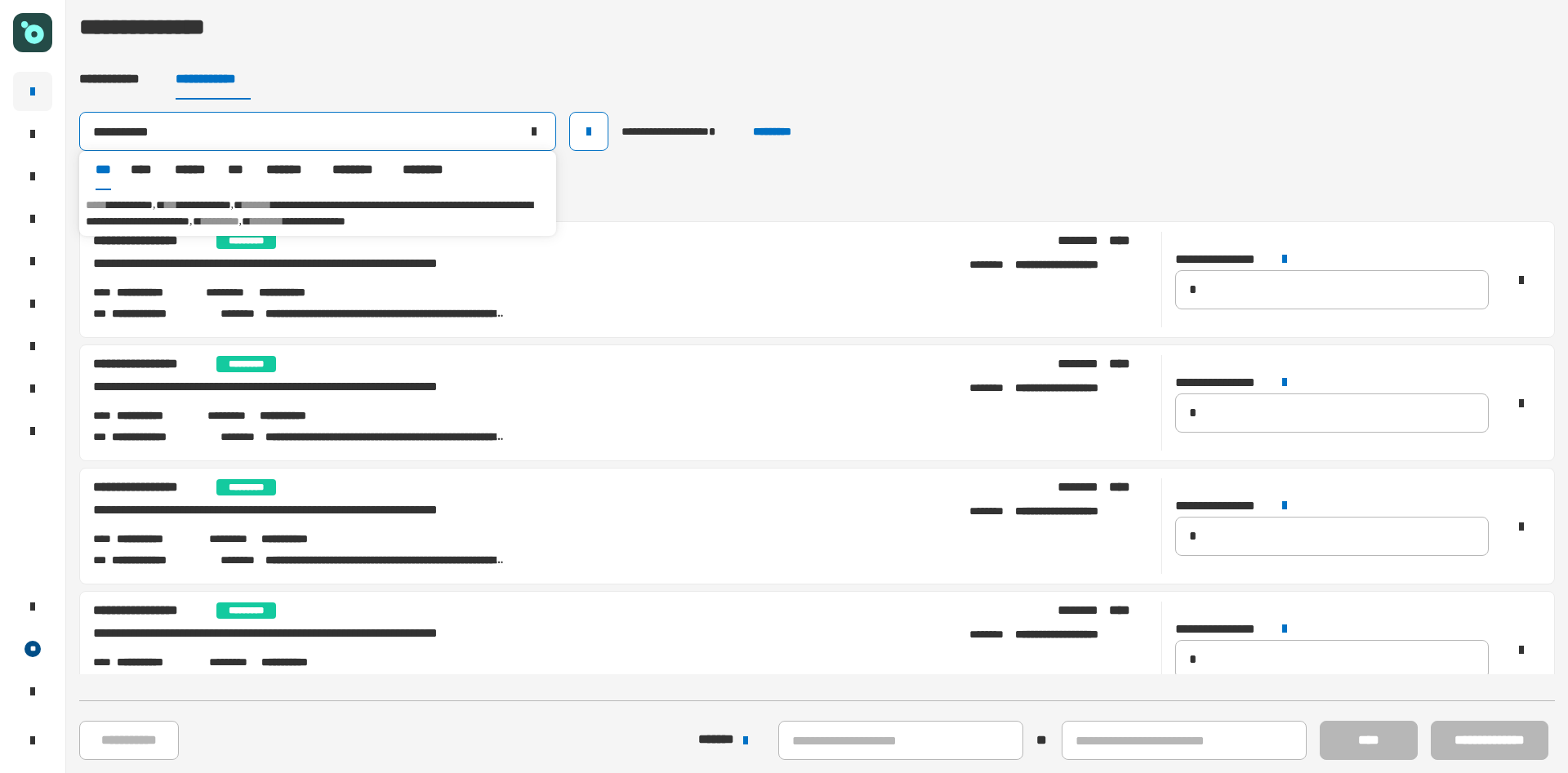 type on "**********" 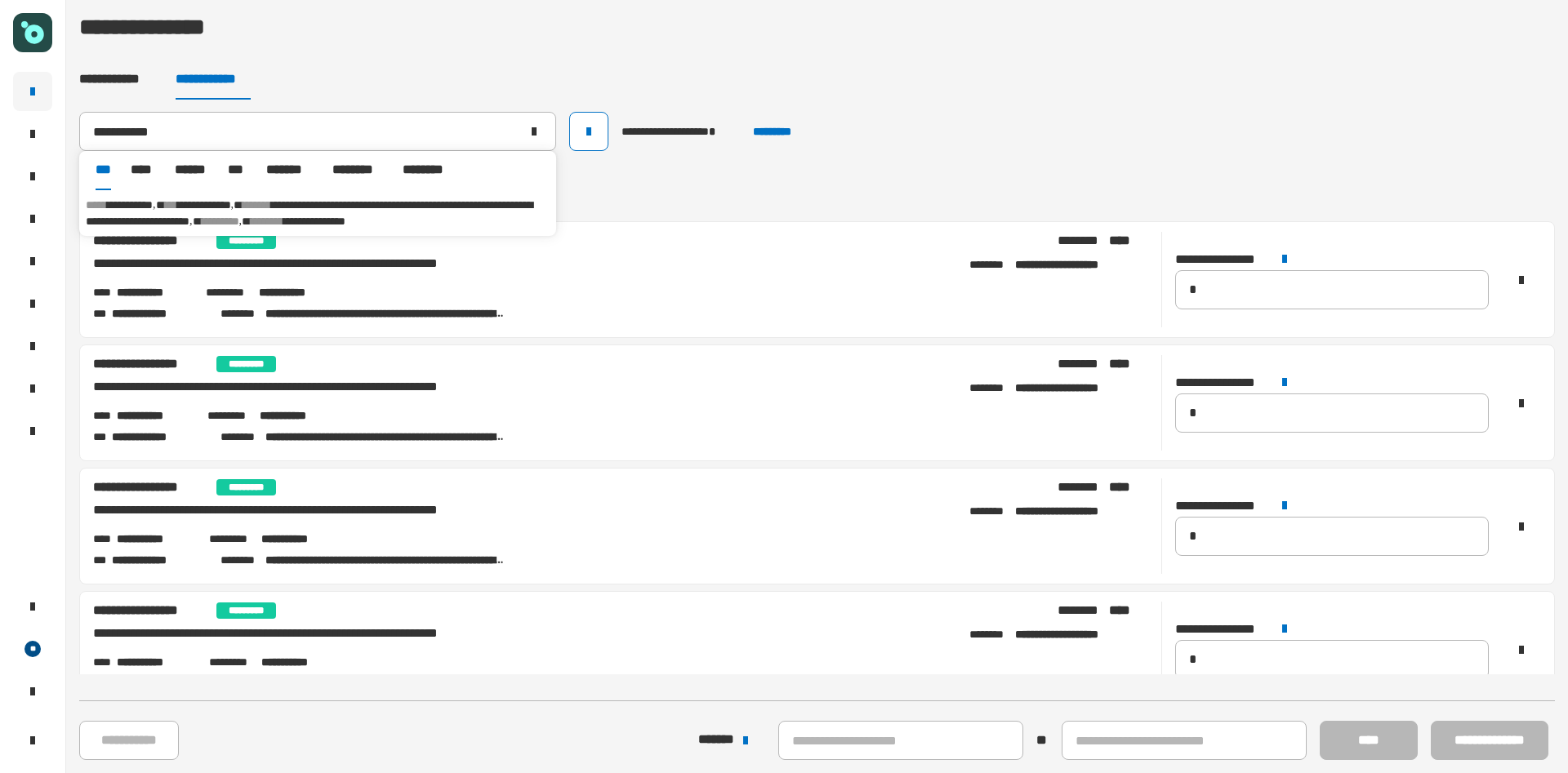 click on "**********" at bounding box center [204, 205] 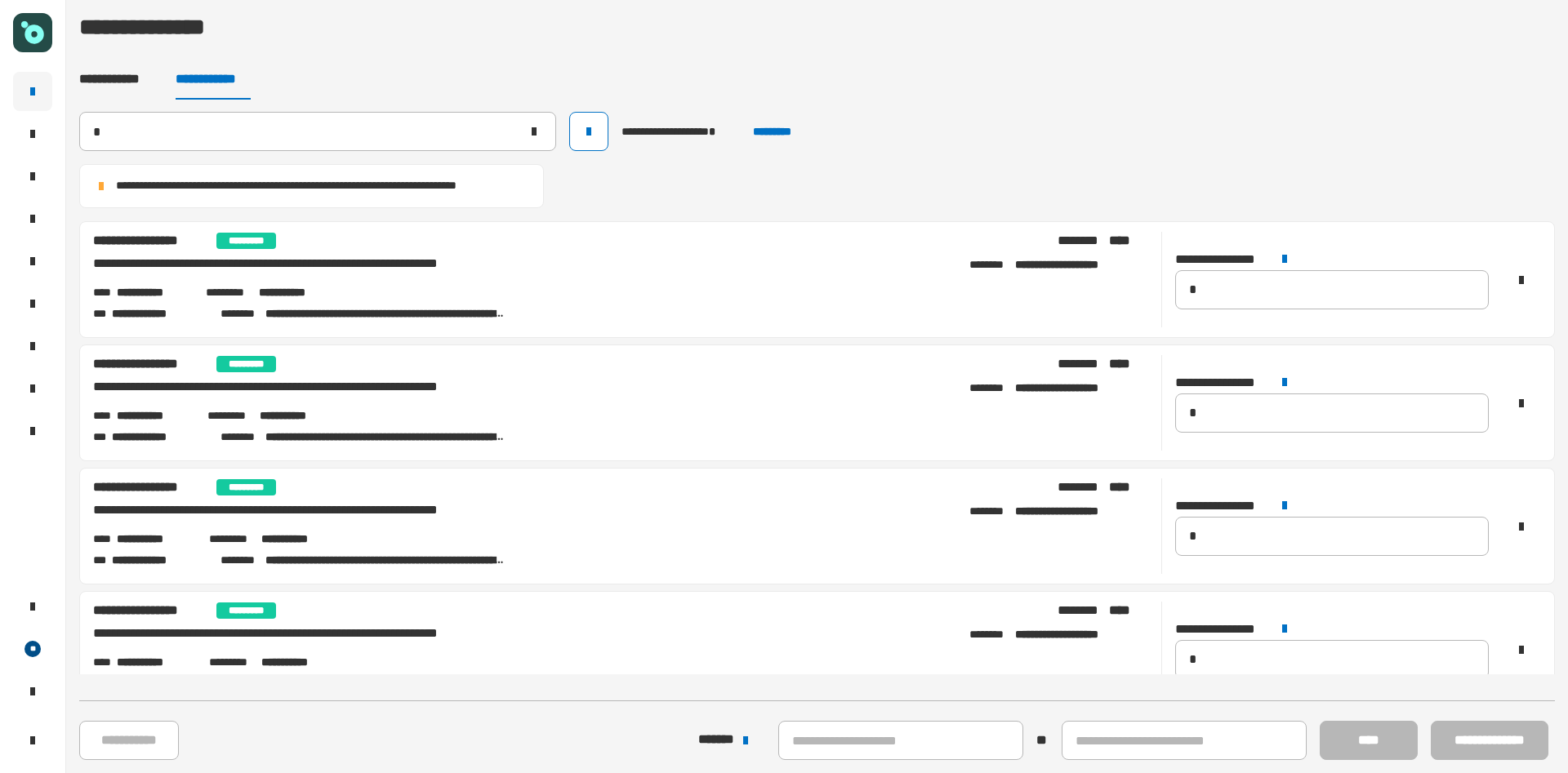 type 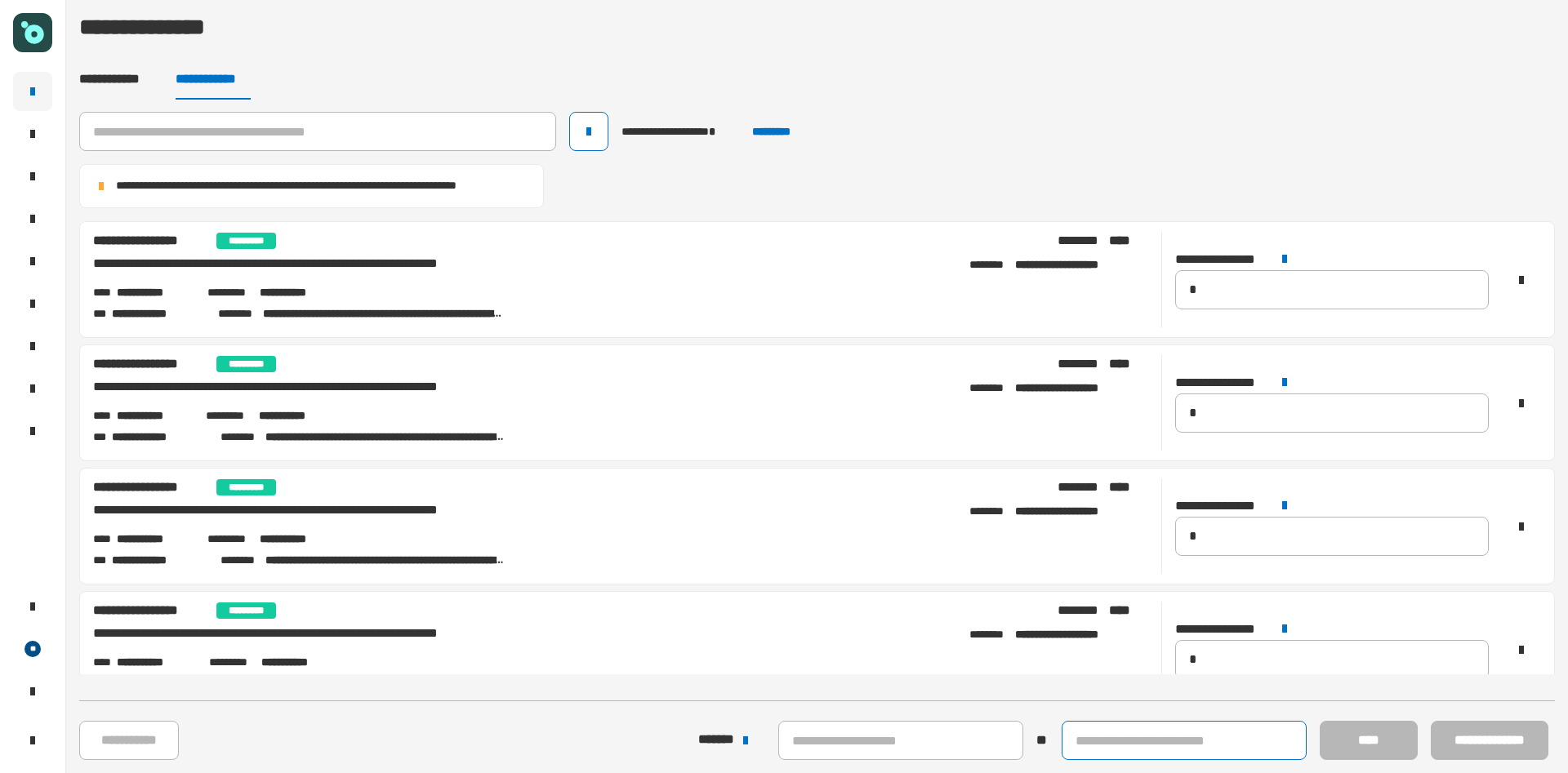 click 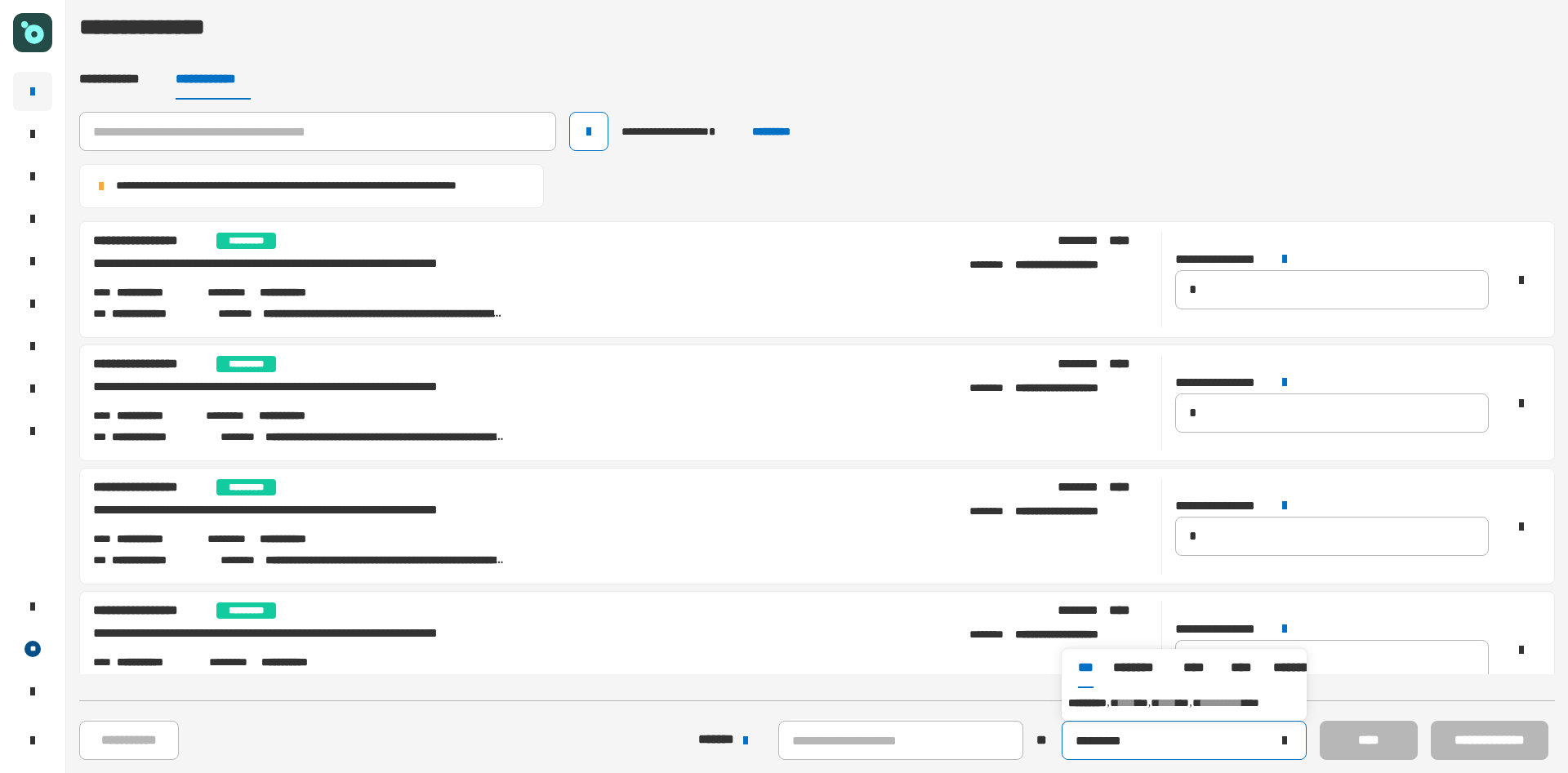 type on "*********" 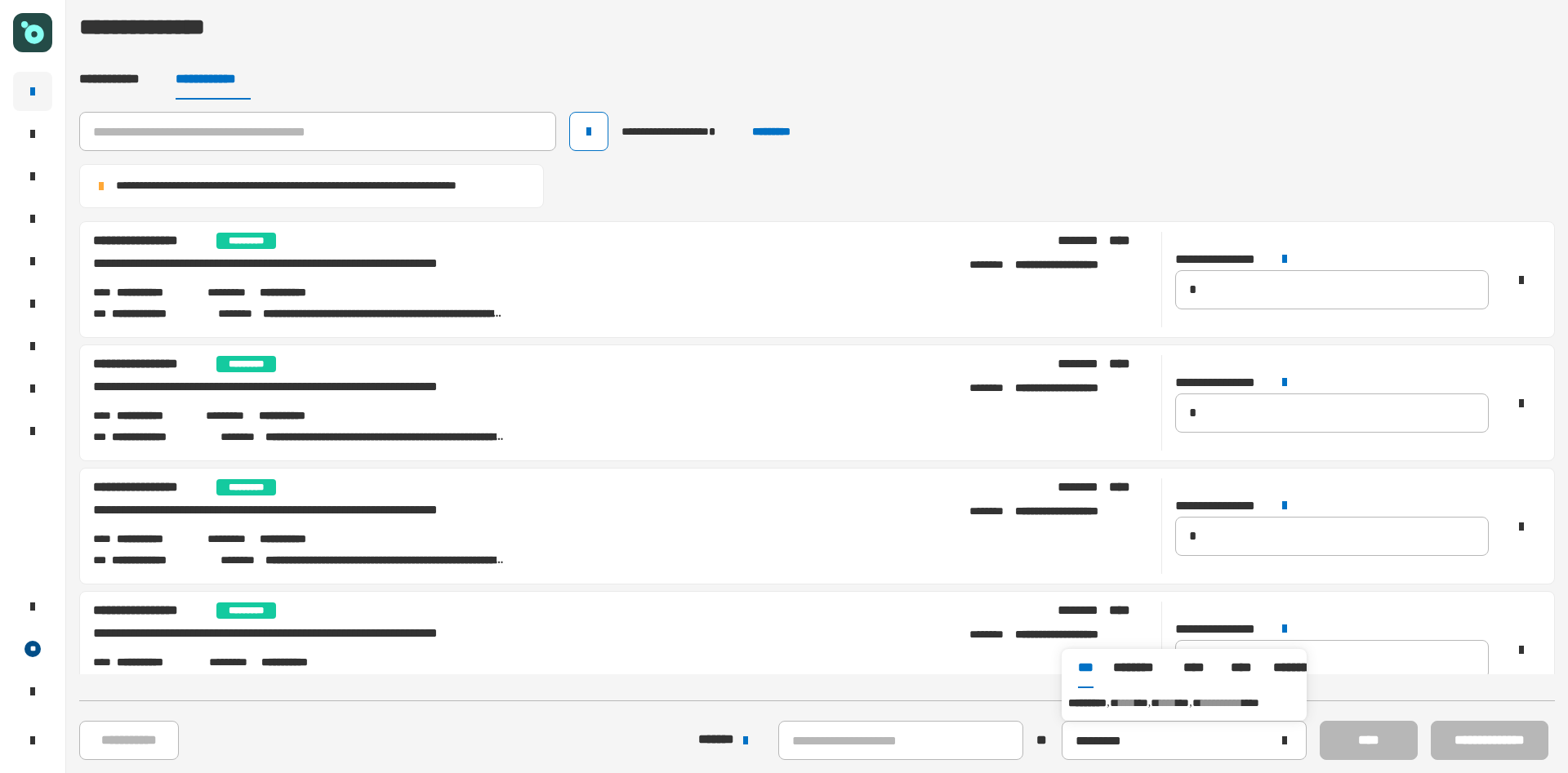 click on "**********" at bounding box center [1184, 703] 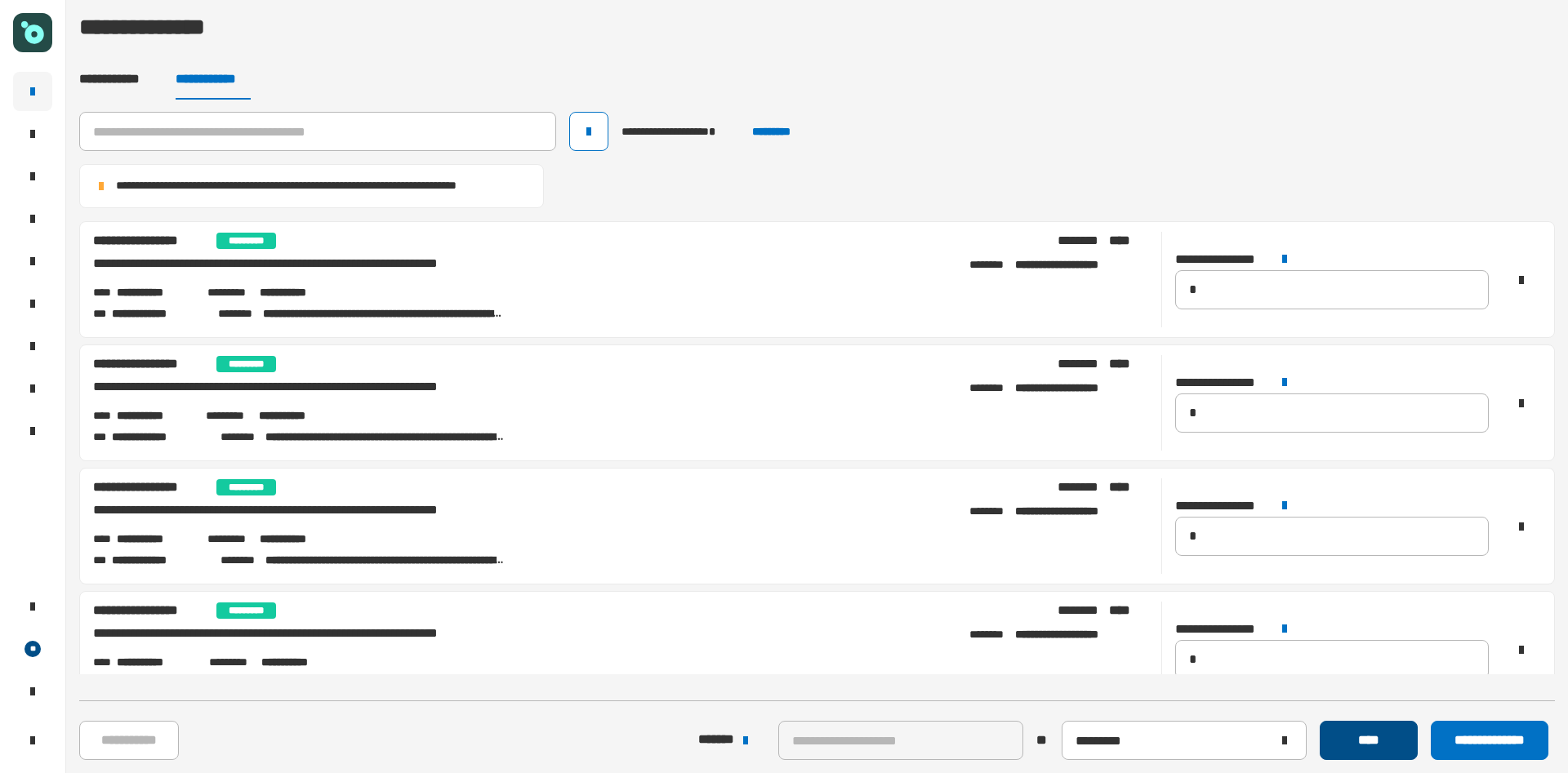 click on "****" 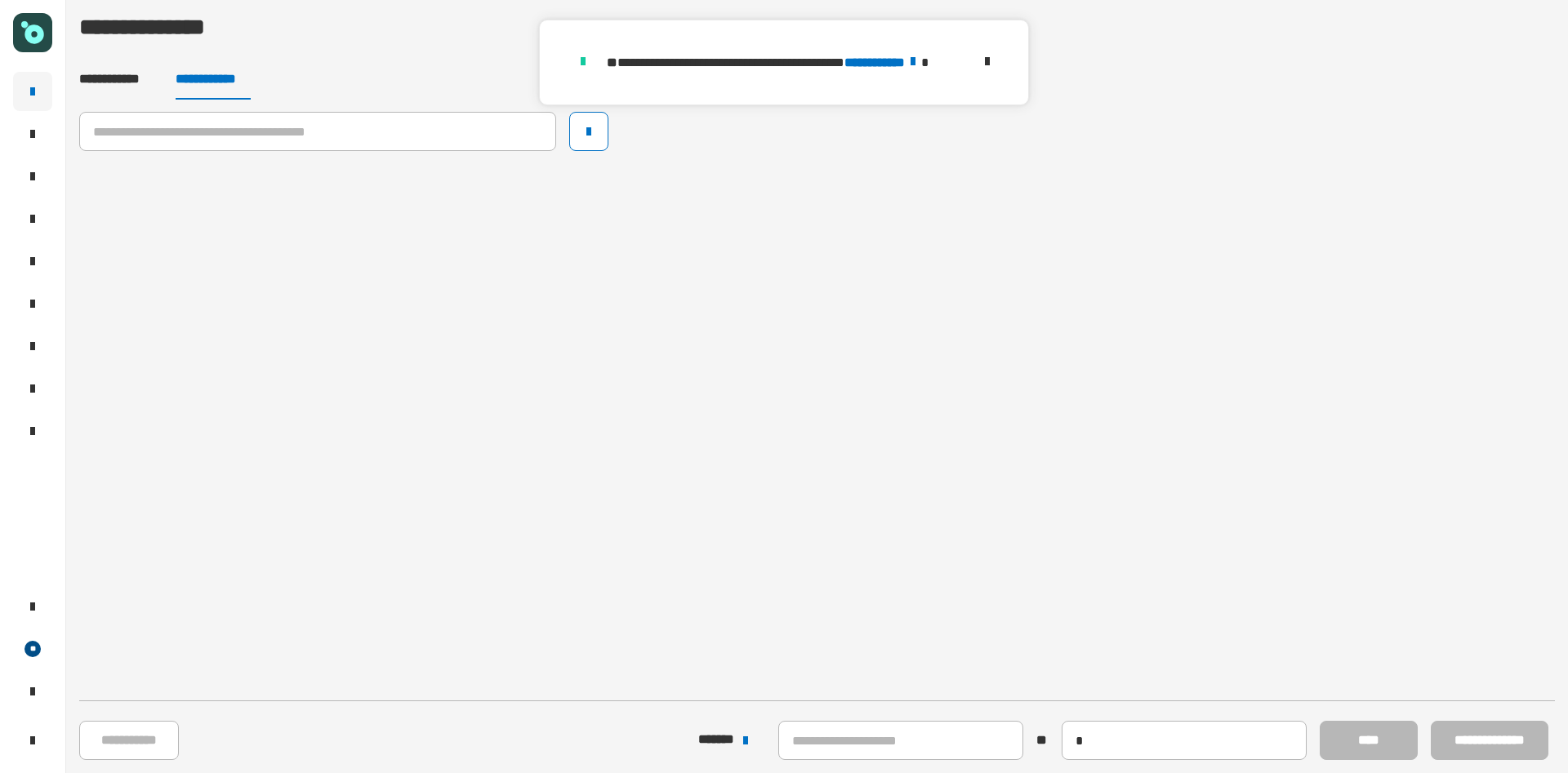 type 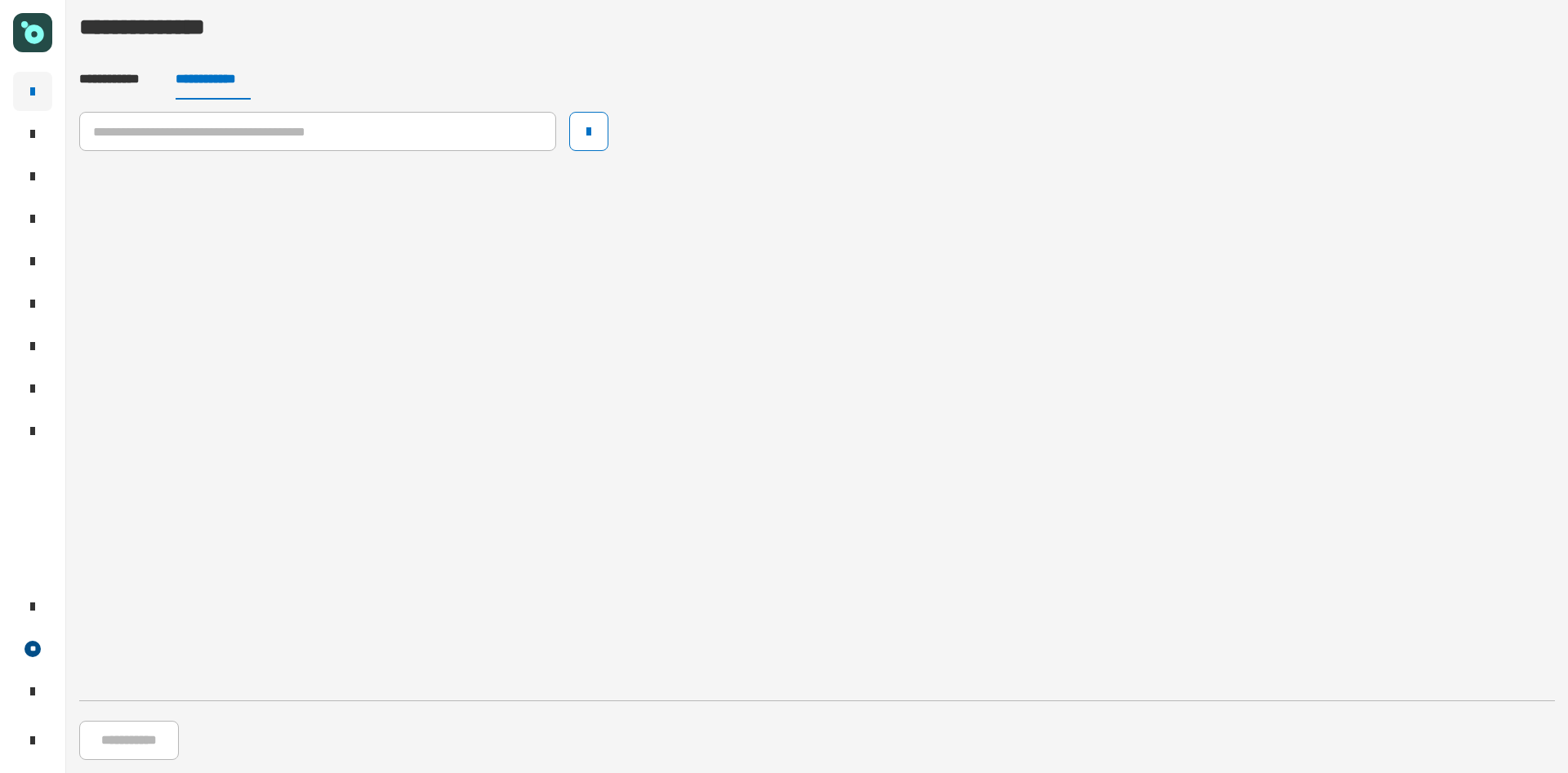 click on "**********" 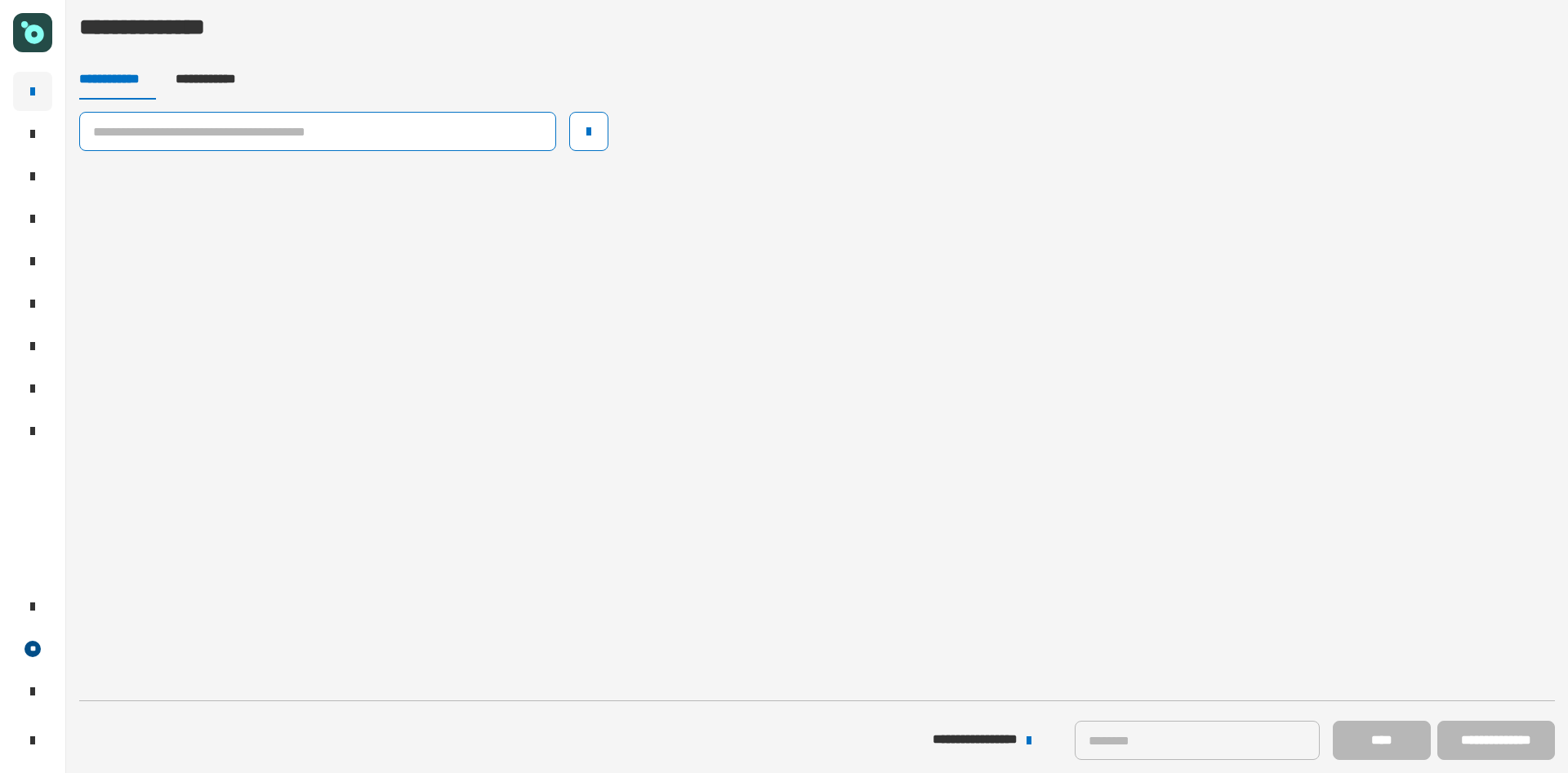 click 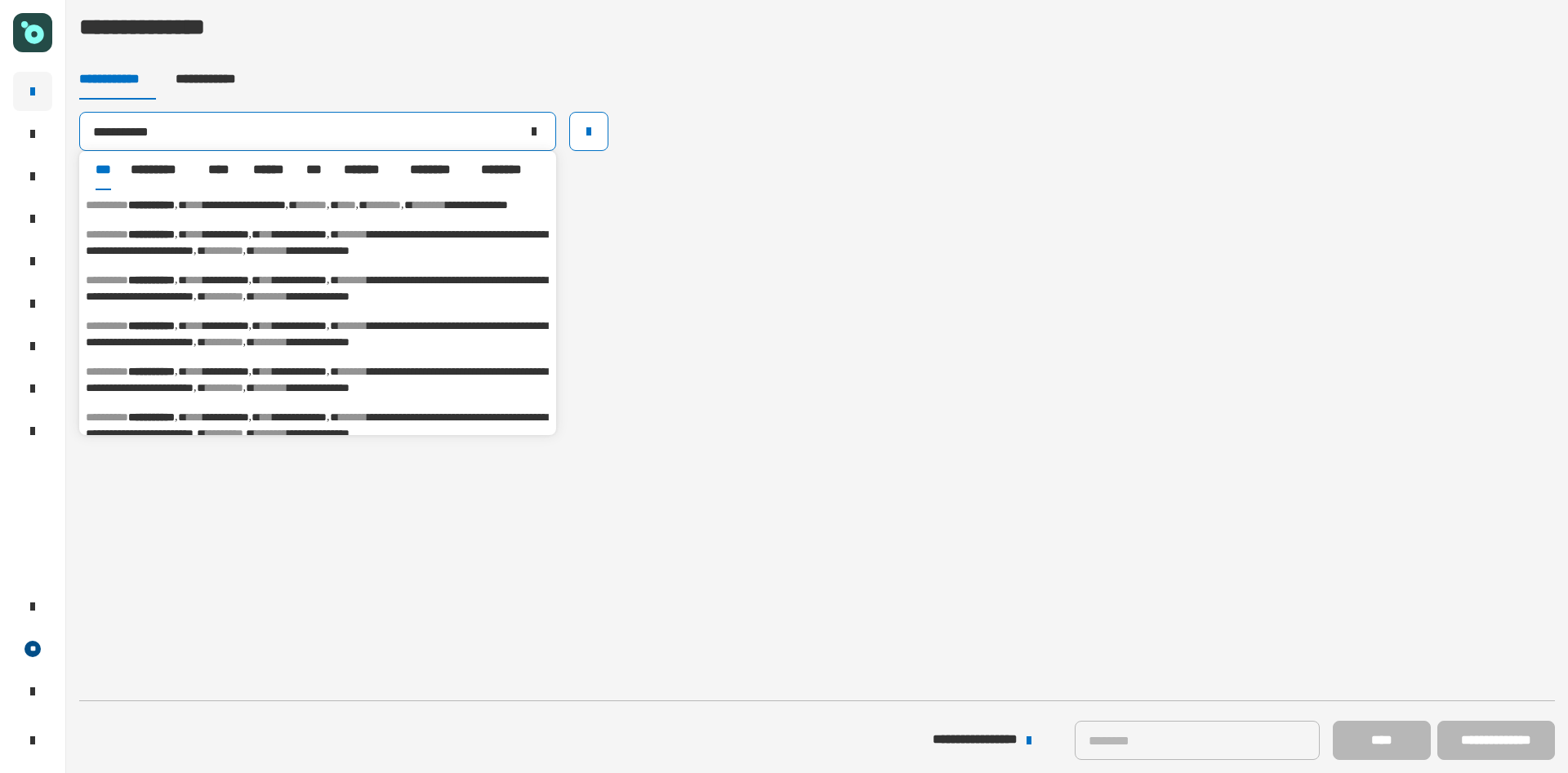 type on "**********" 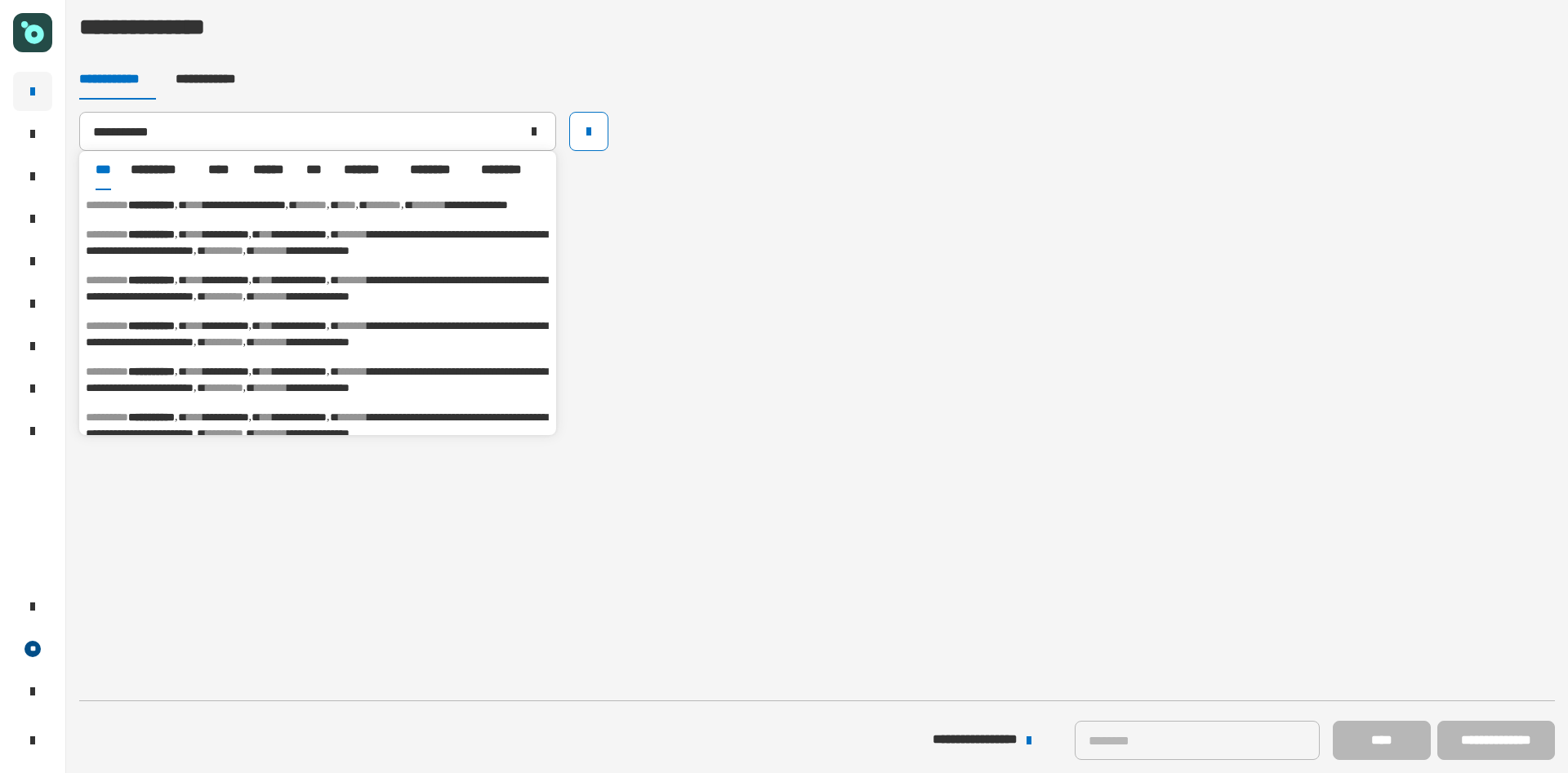 click on "**********" at bounding box center [318, 205] 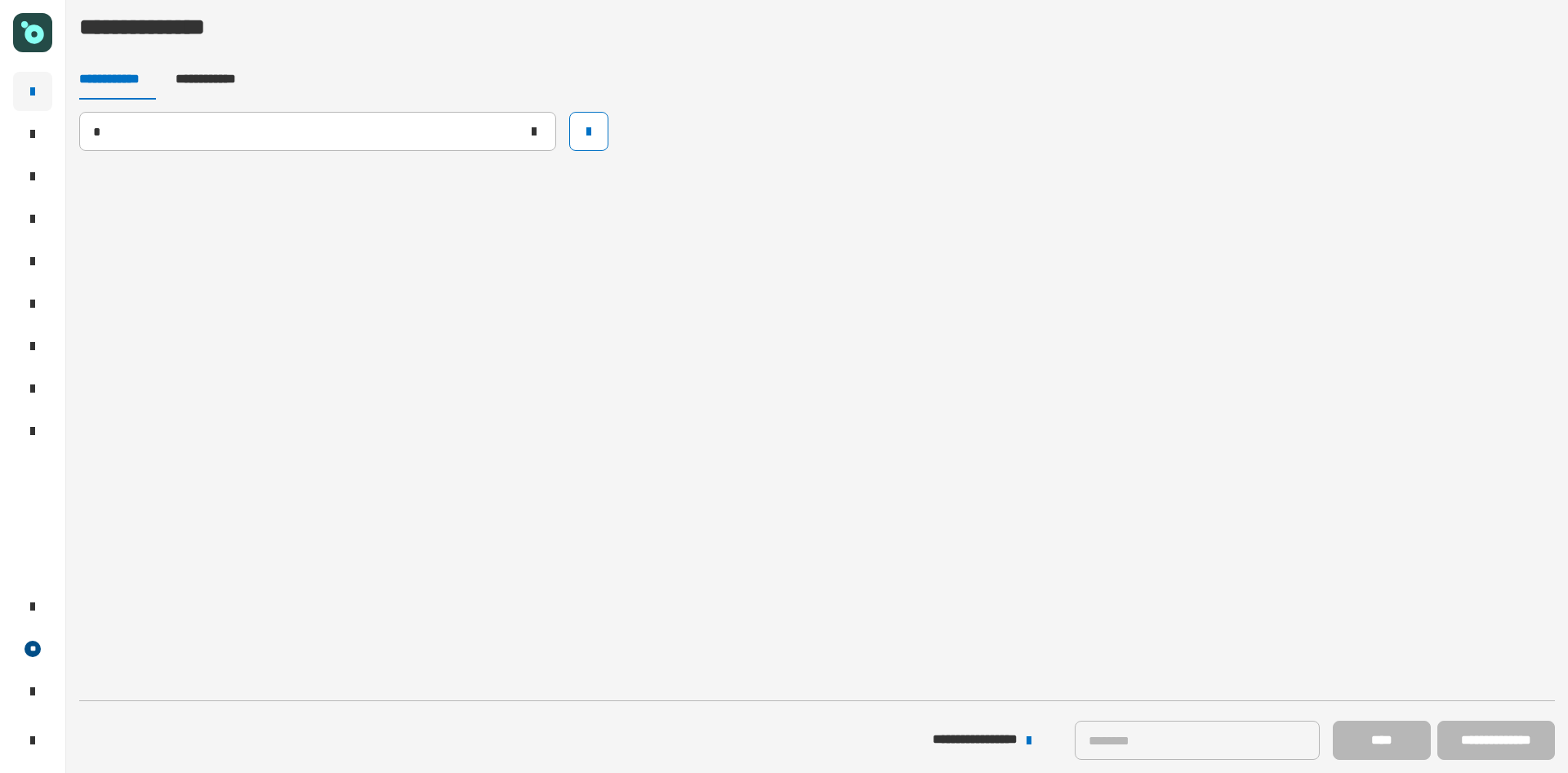 type 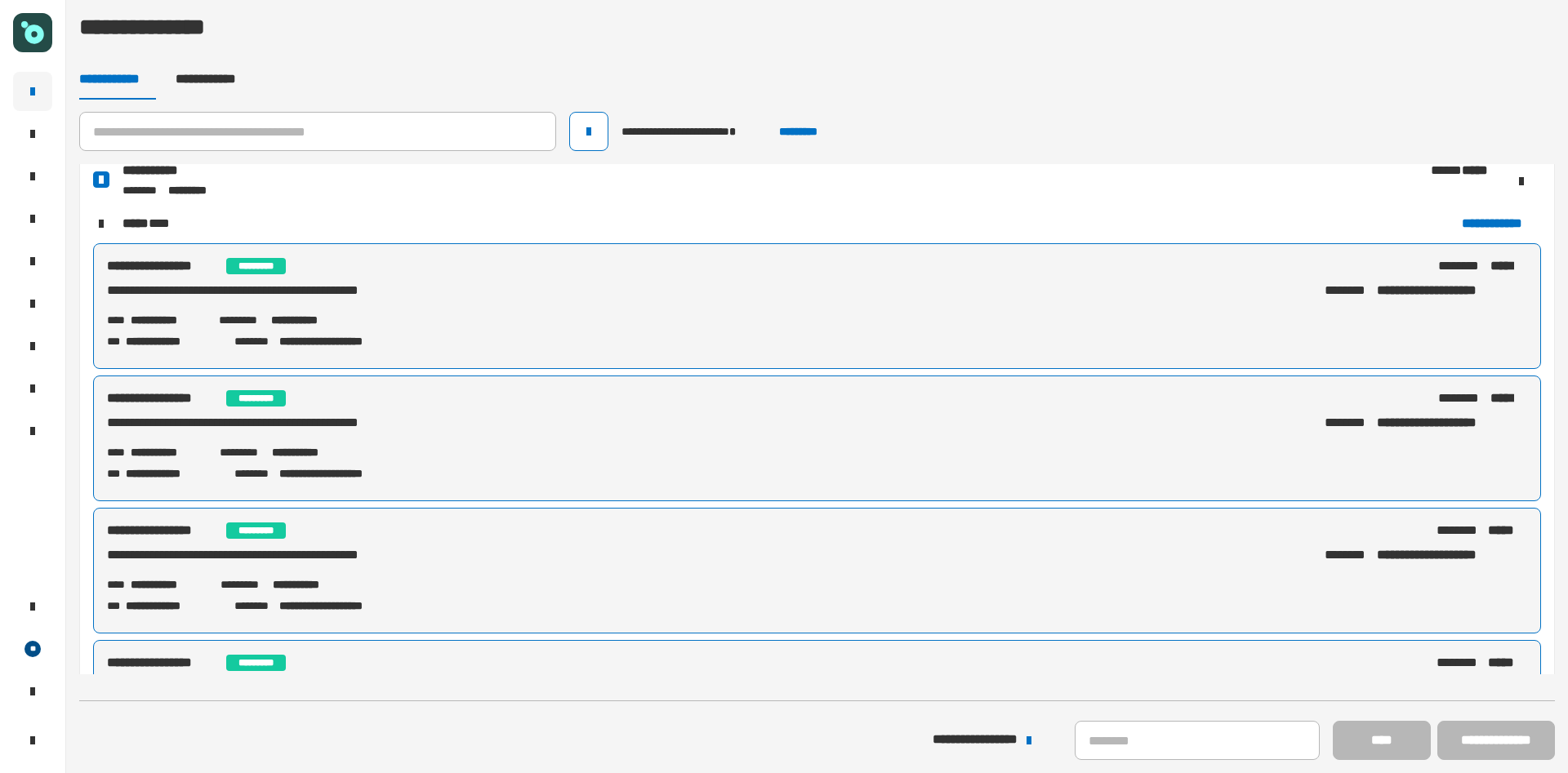 scroll, scrollTop: 0, scrollLeft: 0, axis: both 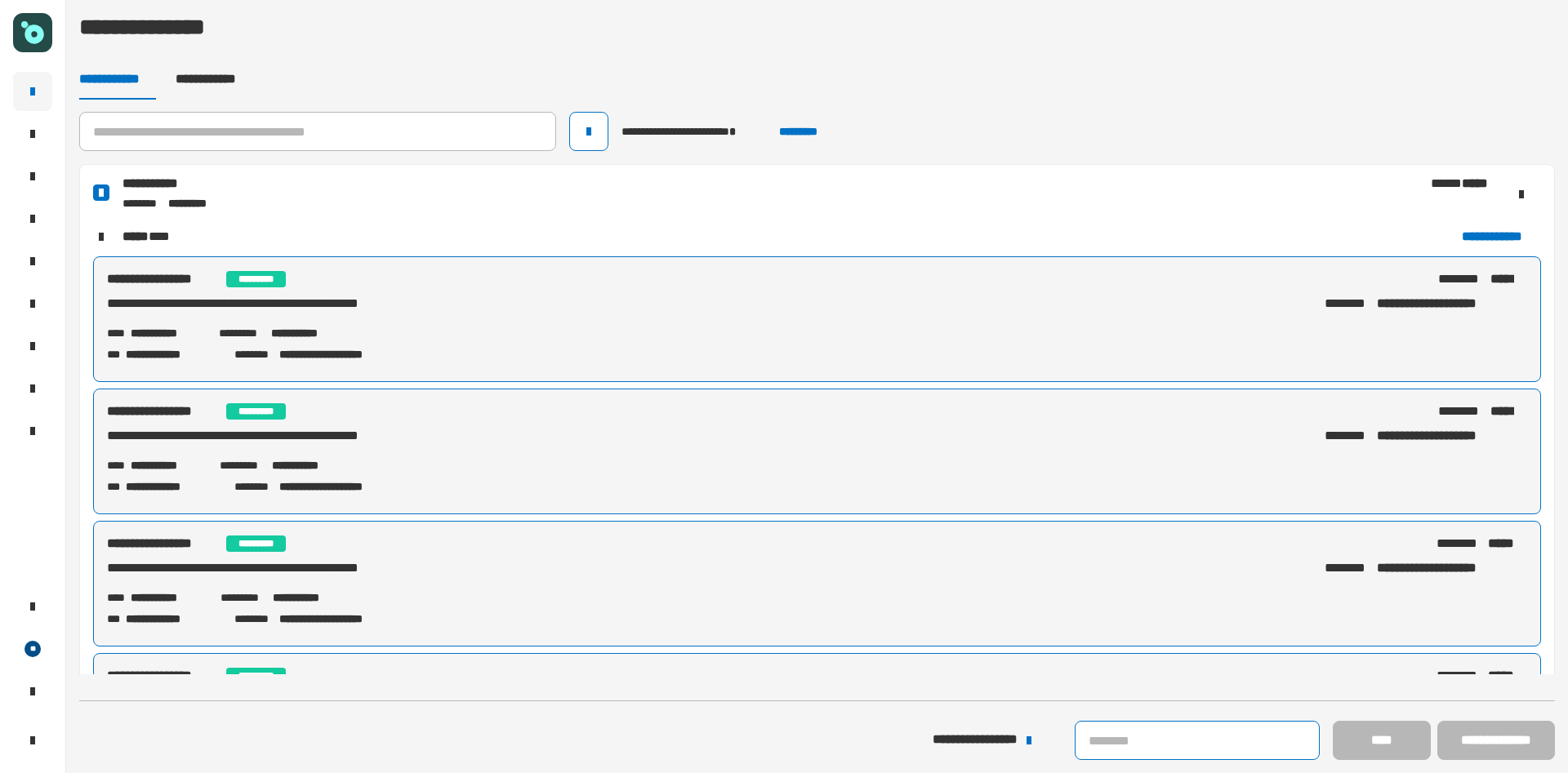click 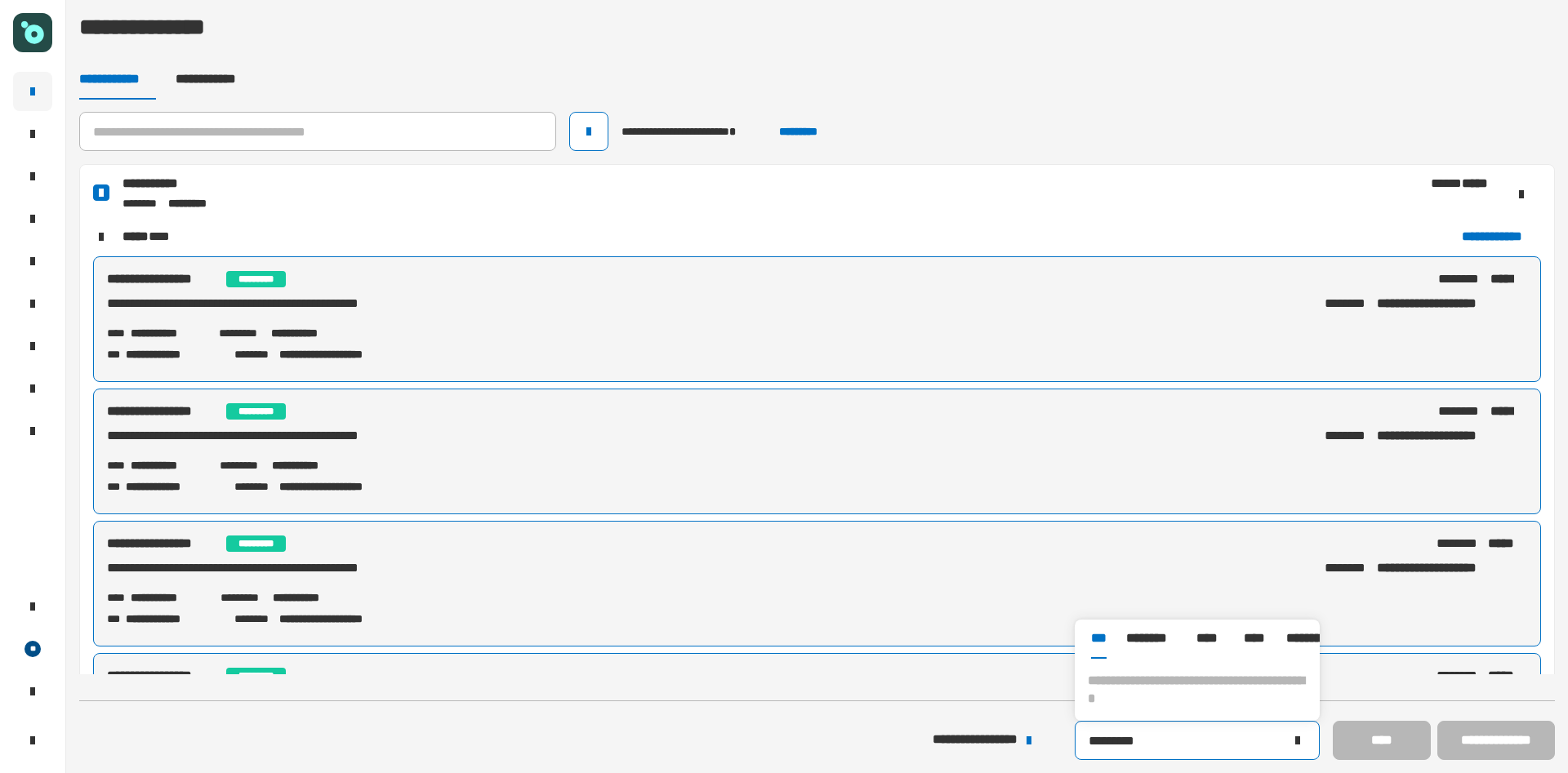 type 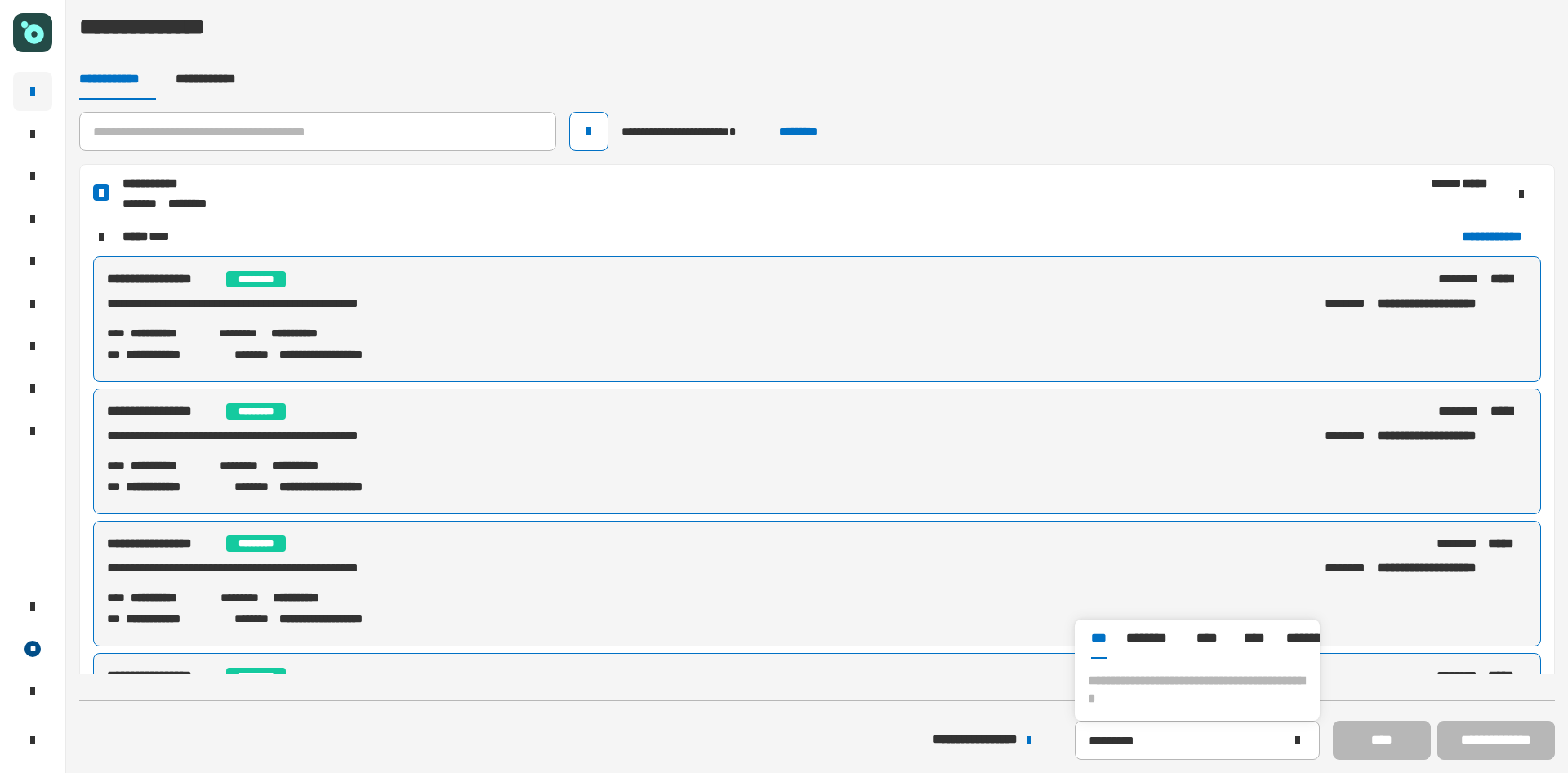 click on "**********" at bounding box center (1197, 690) 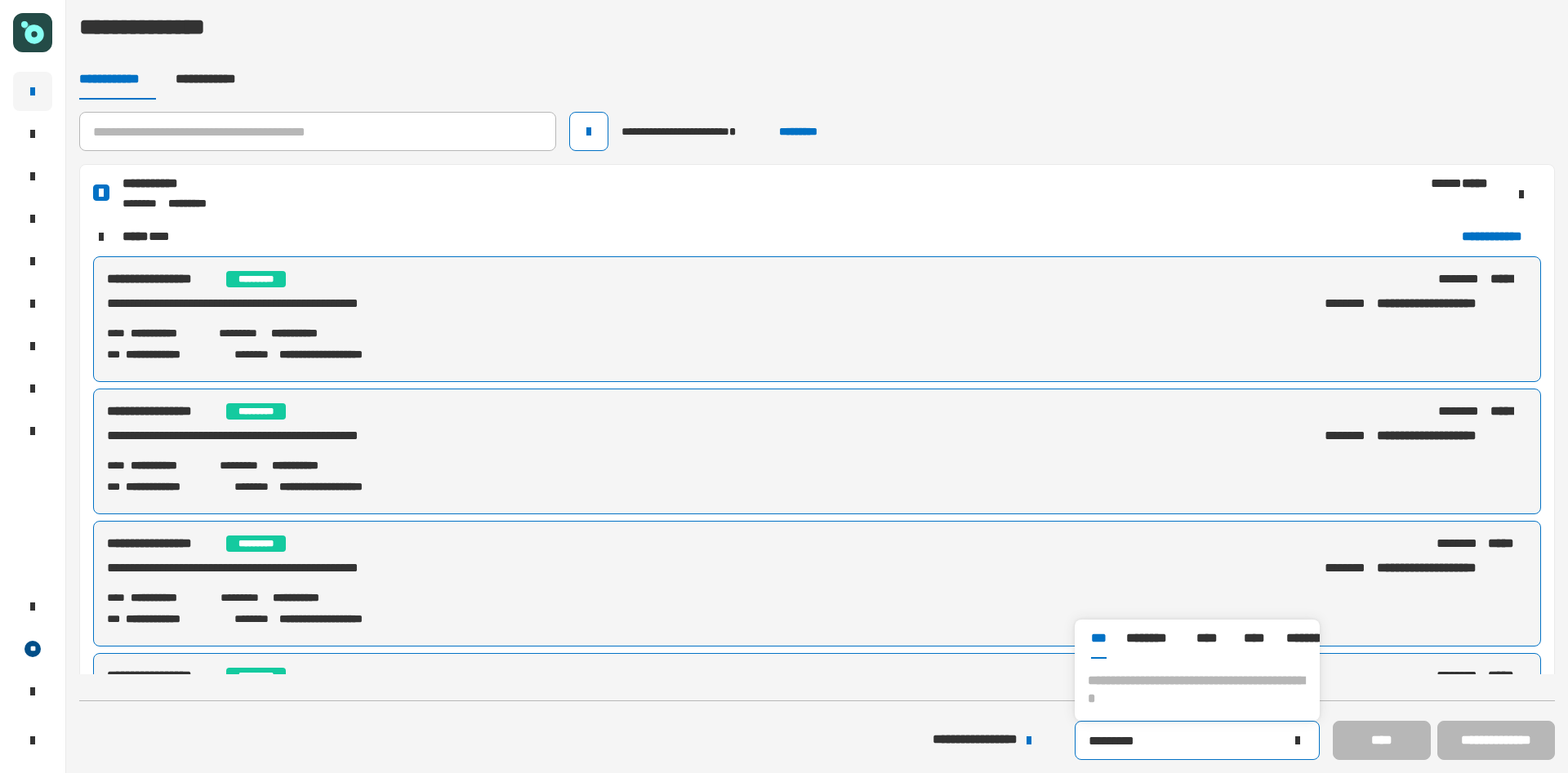 drag, startPoint x: 1176, startPoint y: 741, endPoint x: 1049, endPoint y: 746, distance: 127.09839 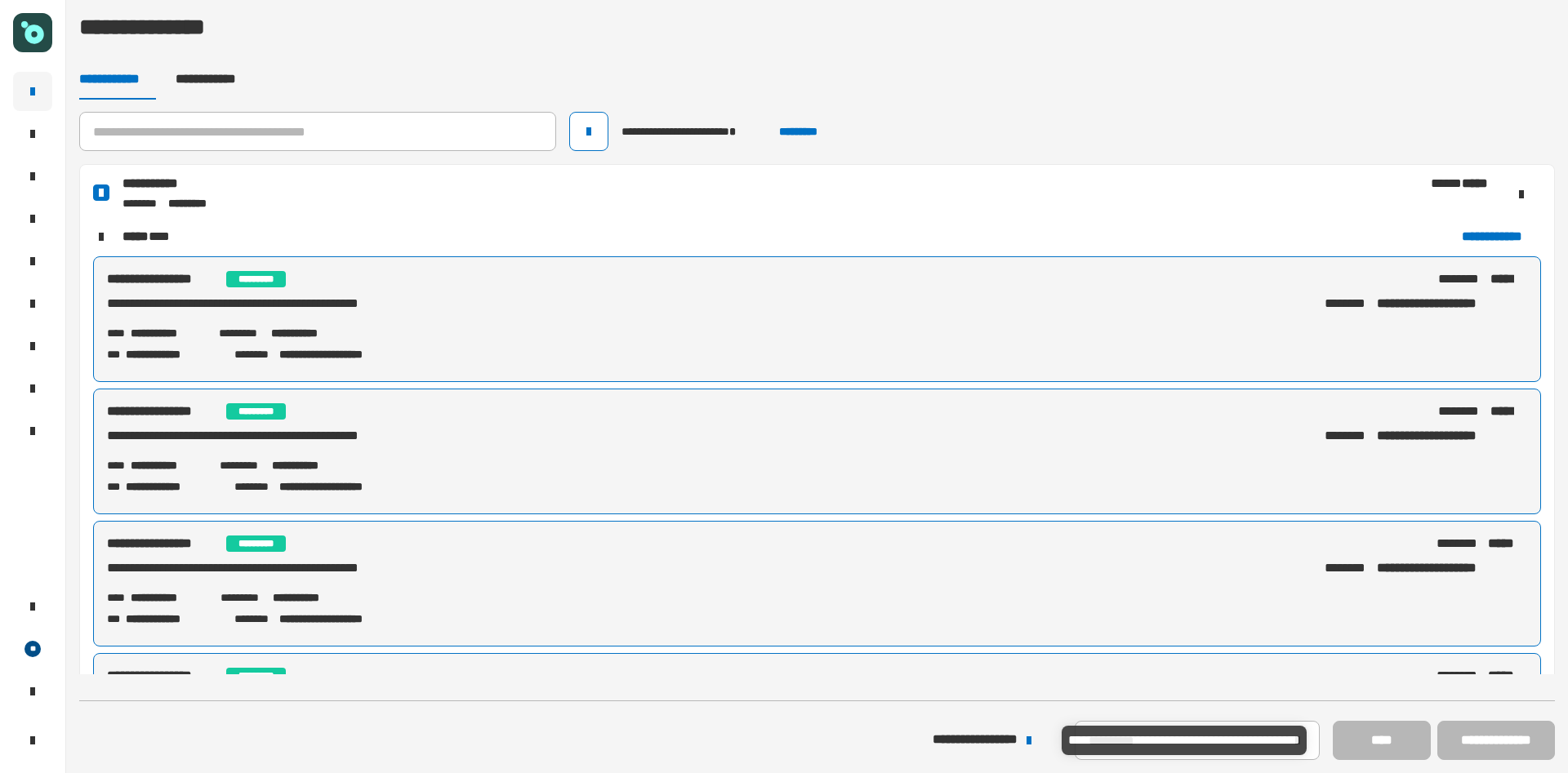 click 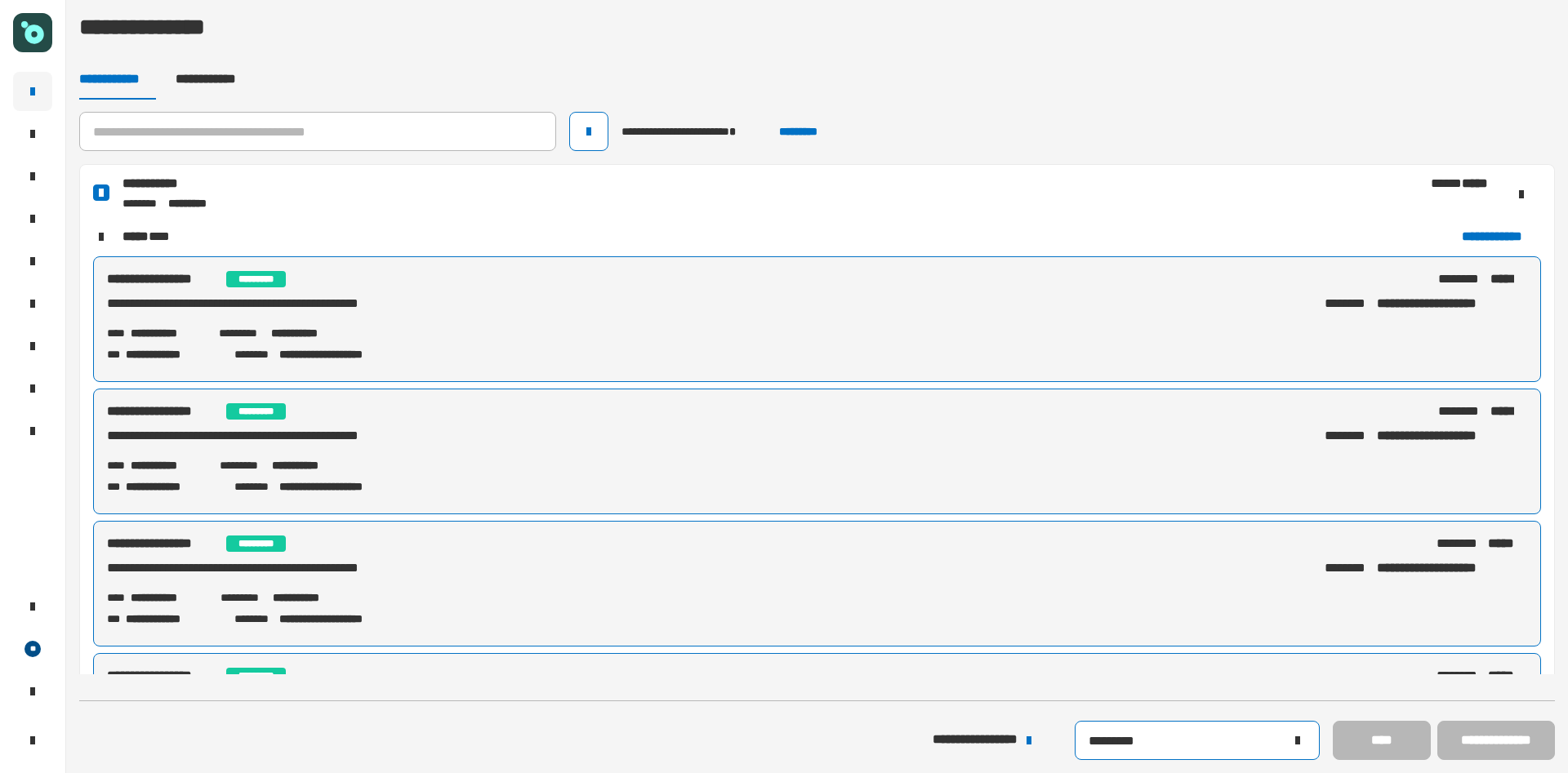 click on "*********" 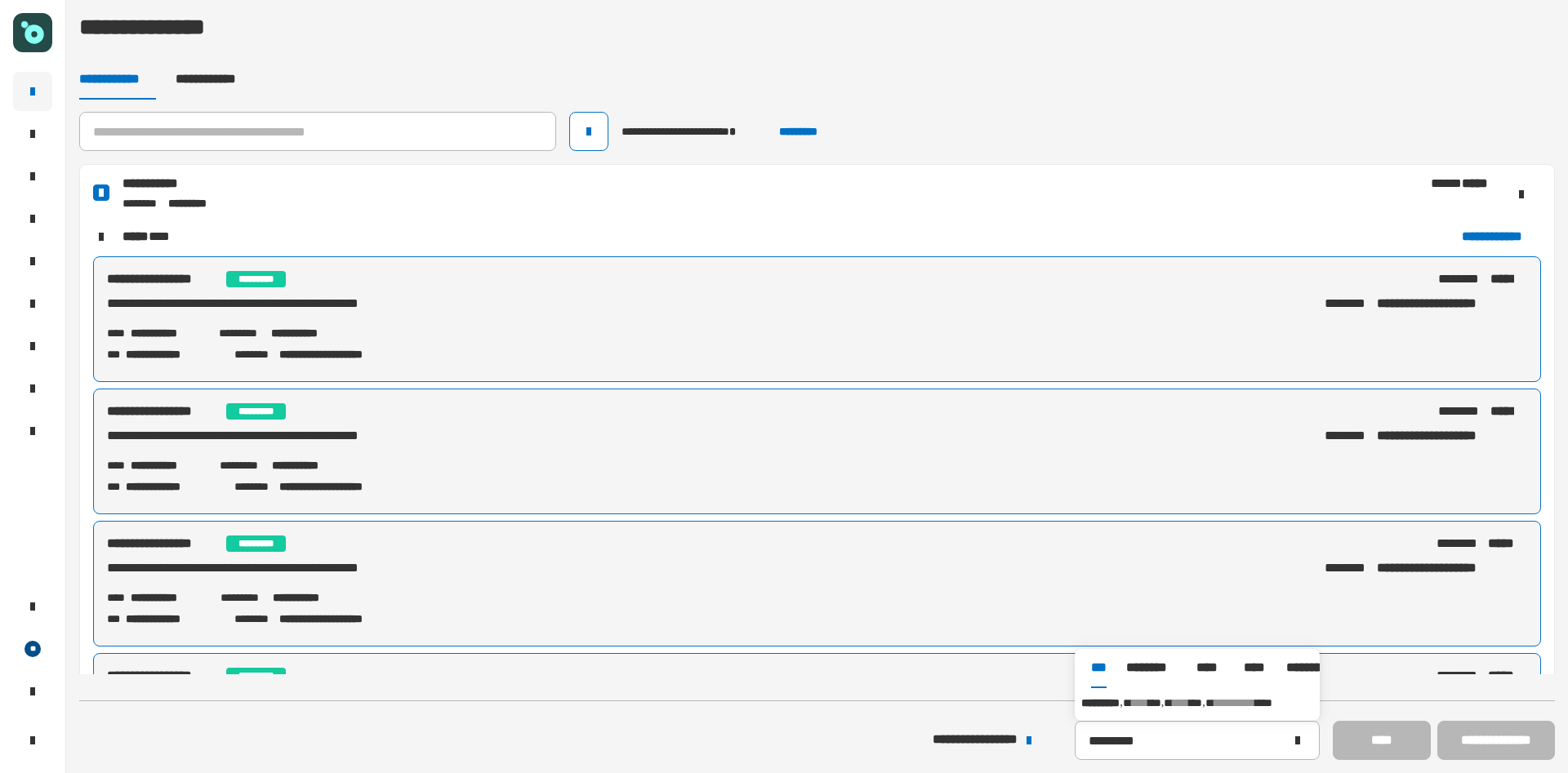 click on "****" at bounding box center (1140, 703) 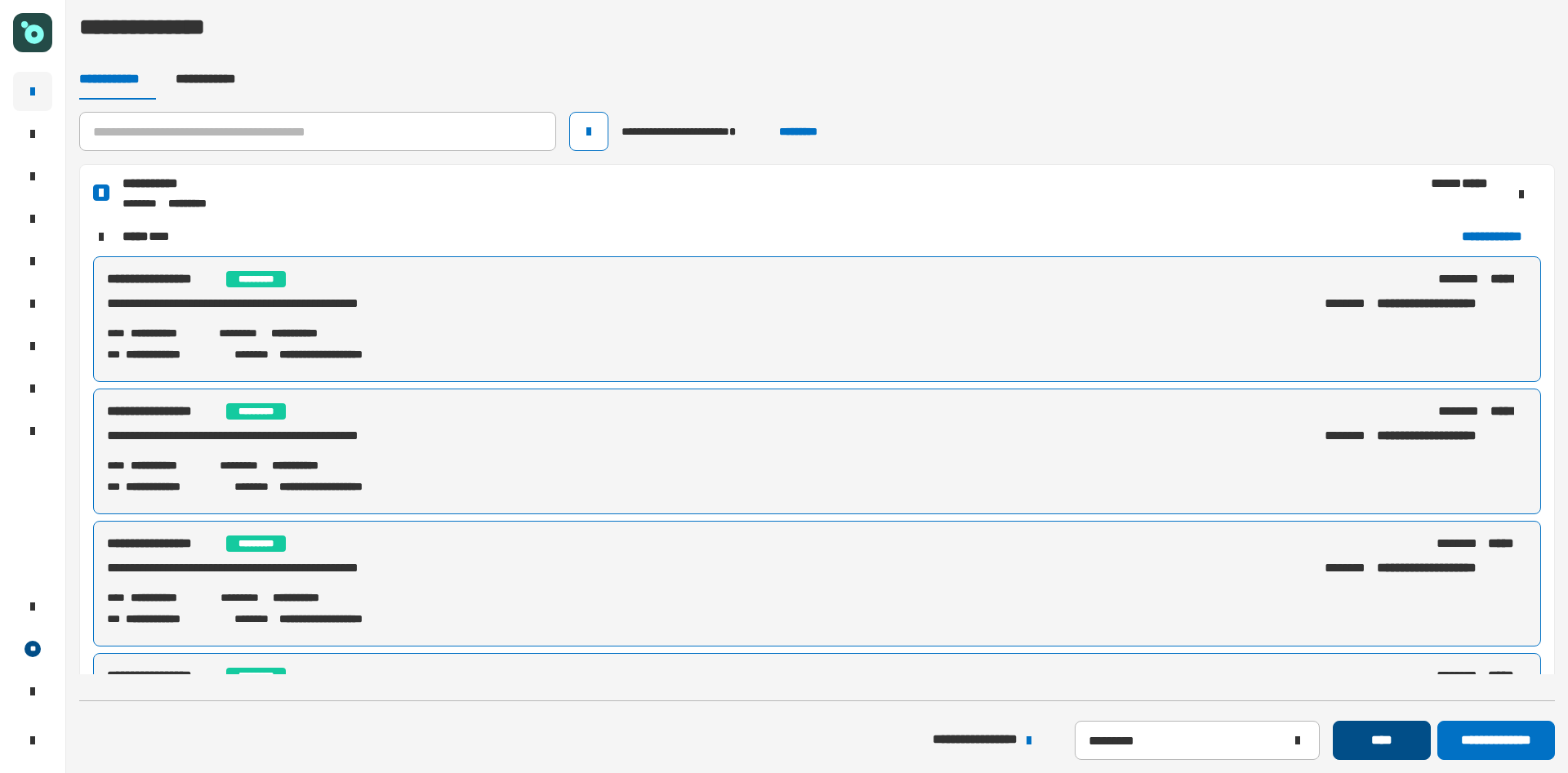 click on "****" 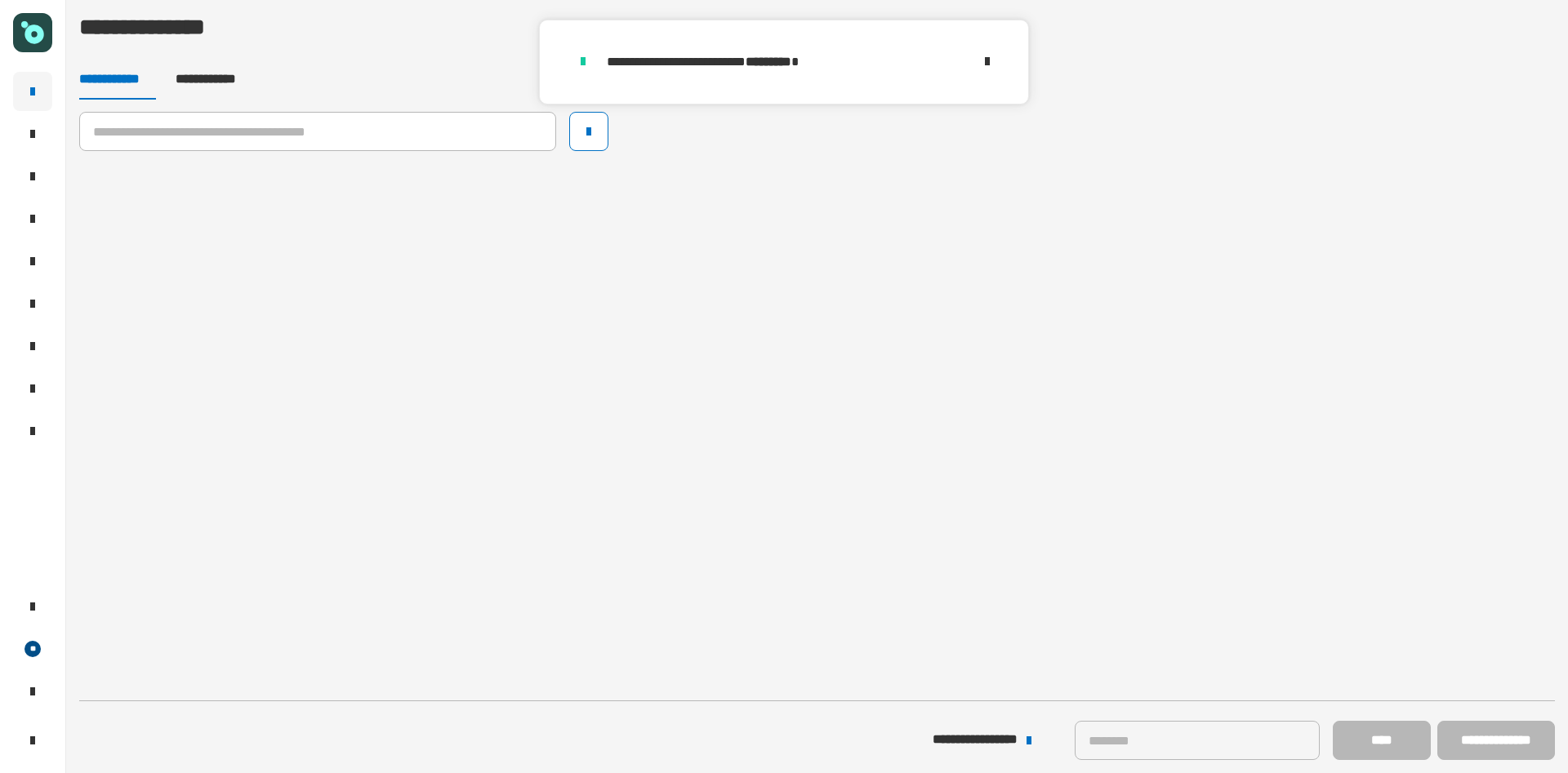 click 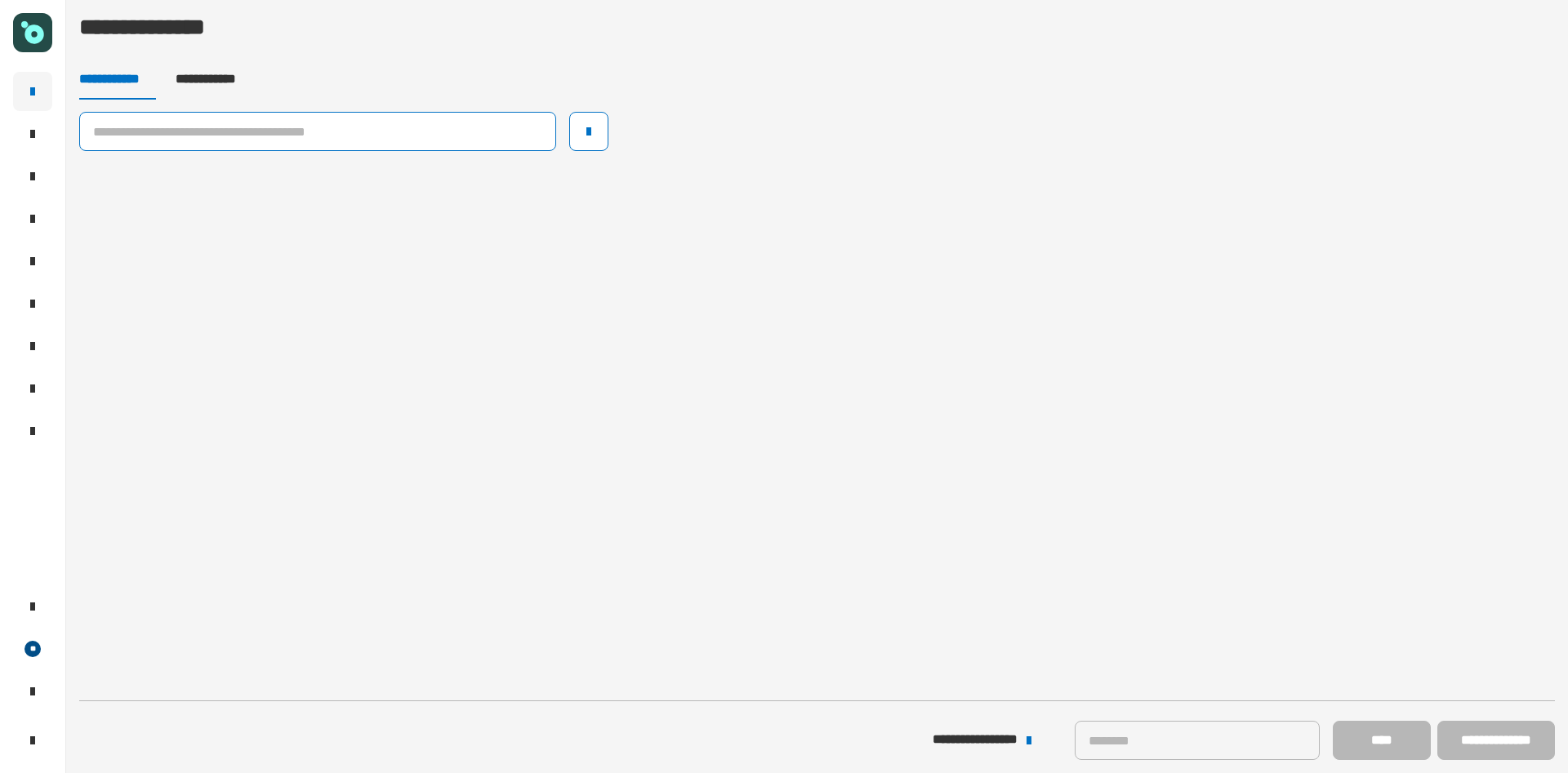 click 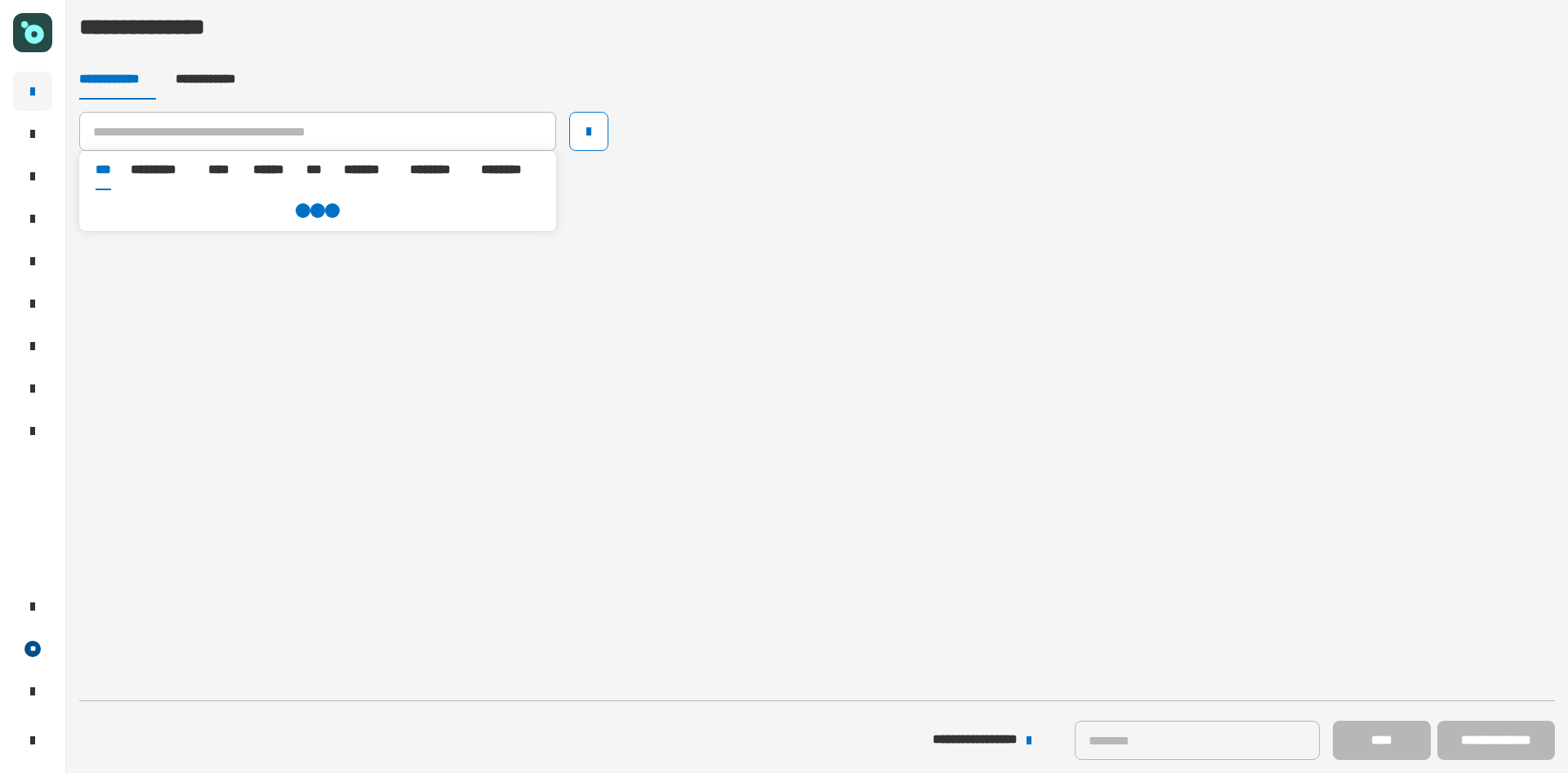 click on "**********" 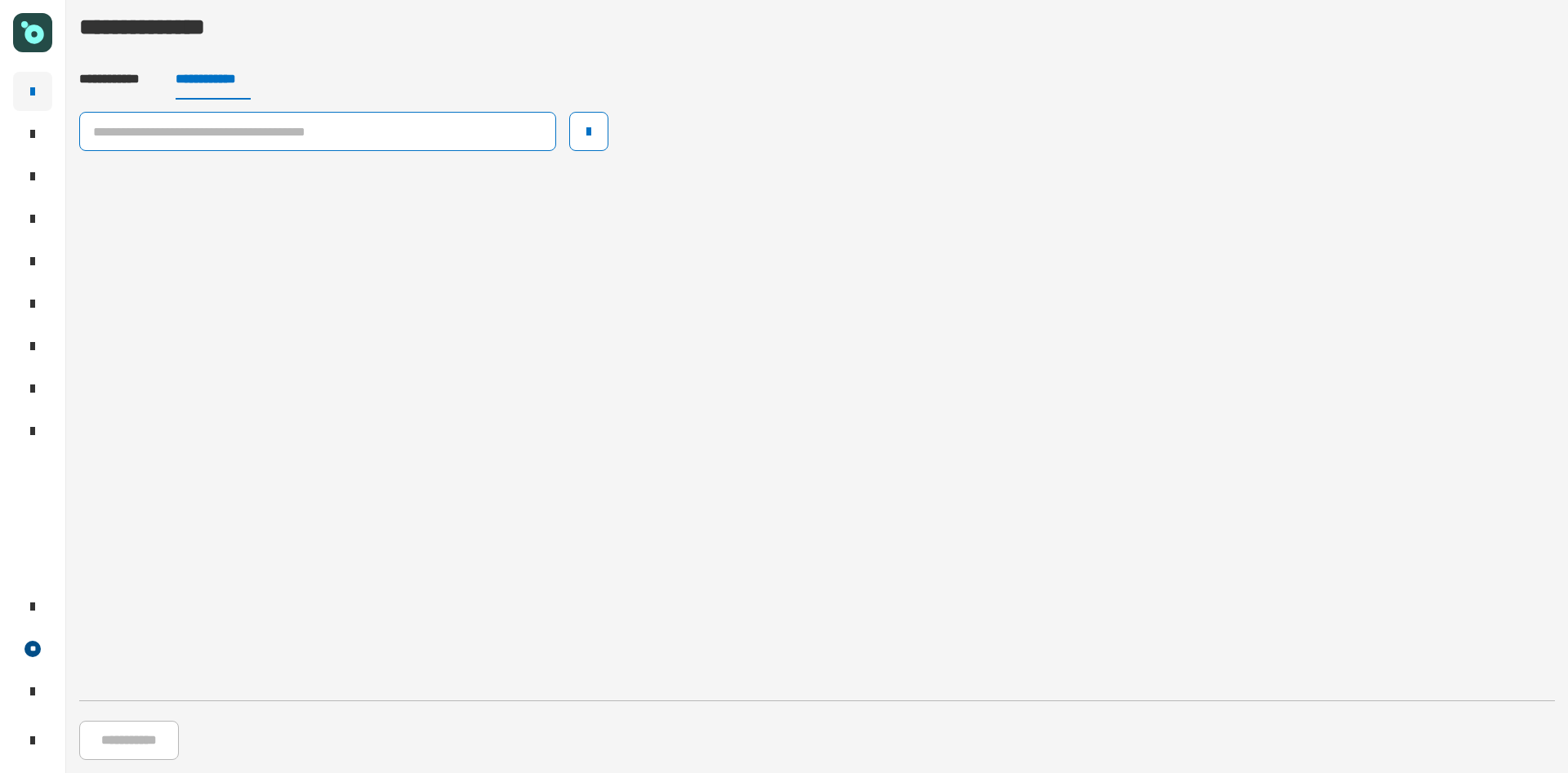 click 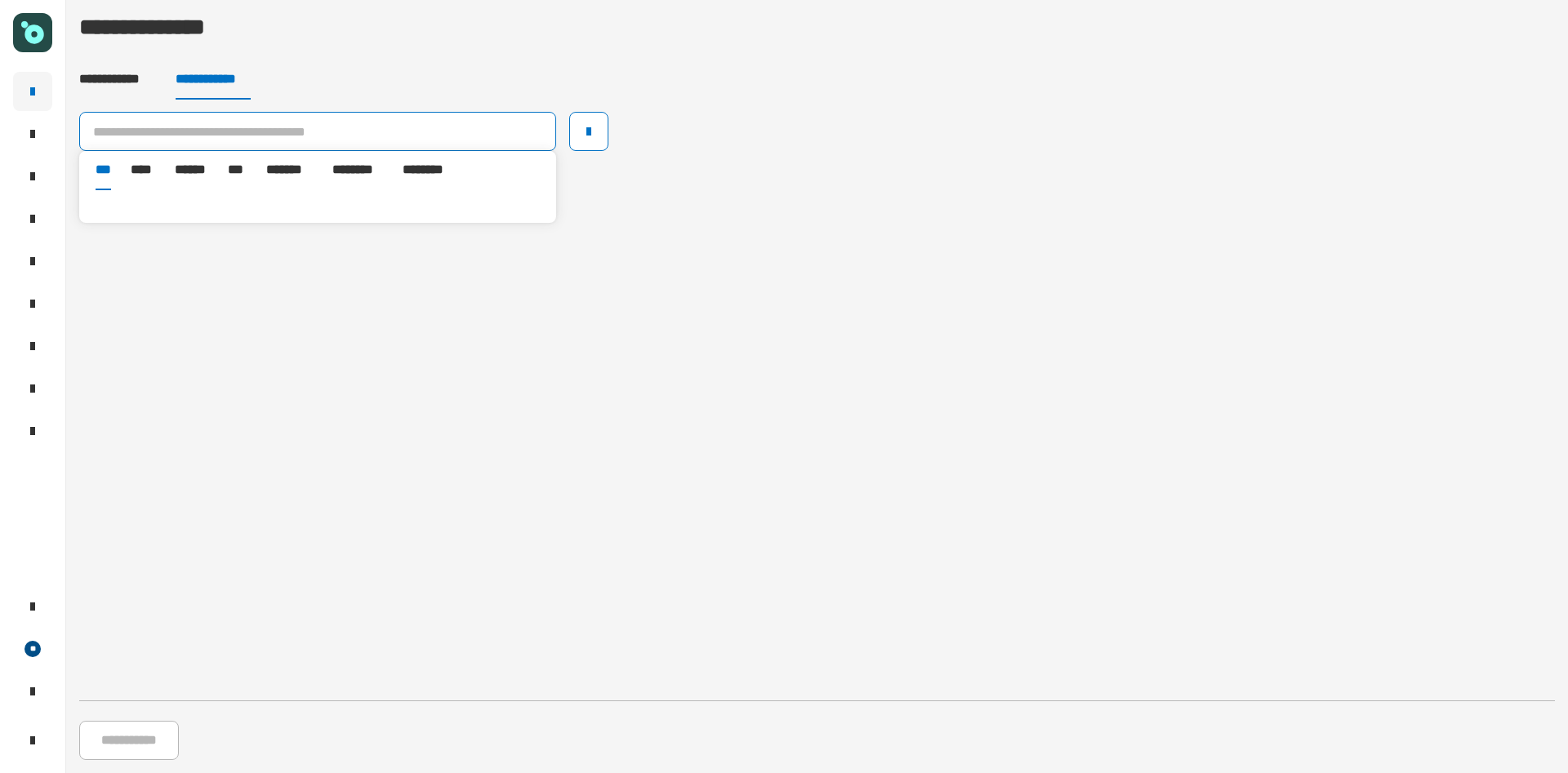 paste on "**********" 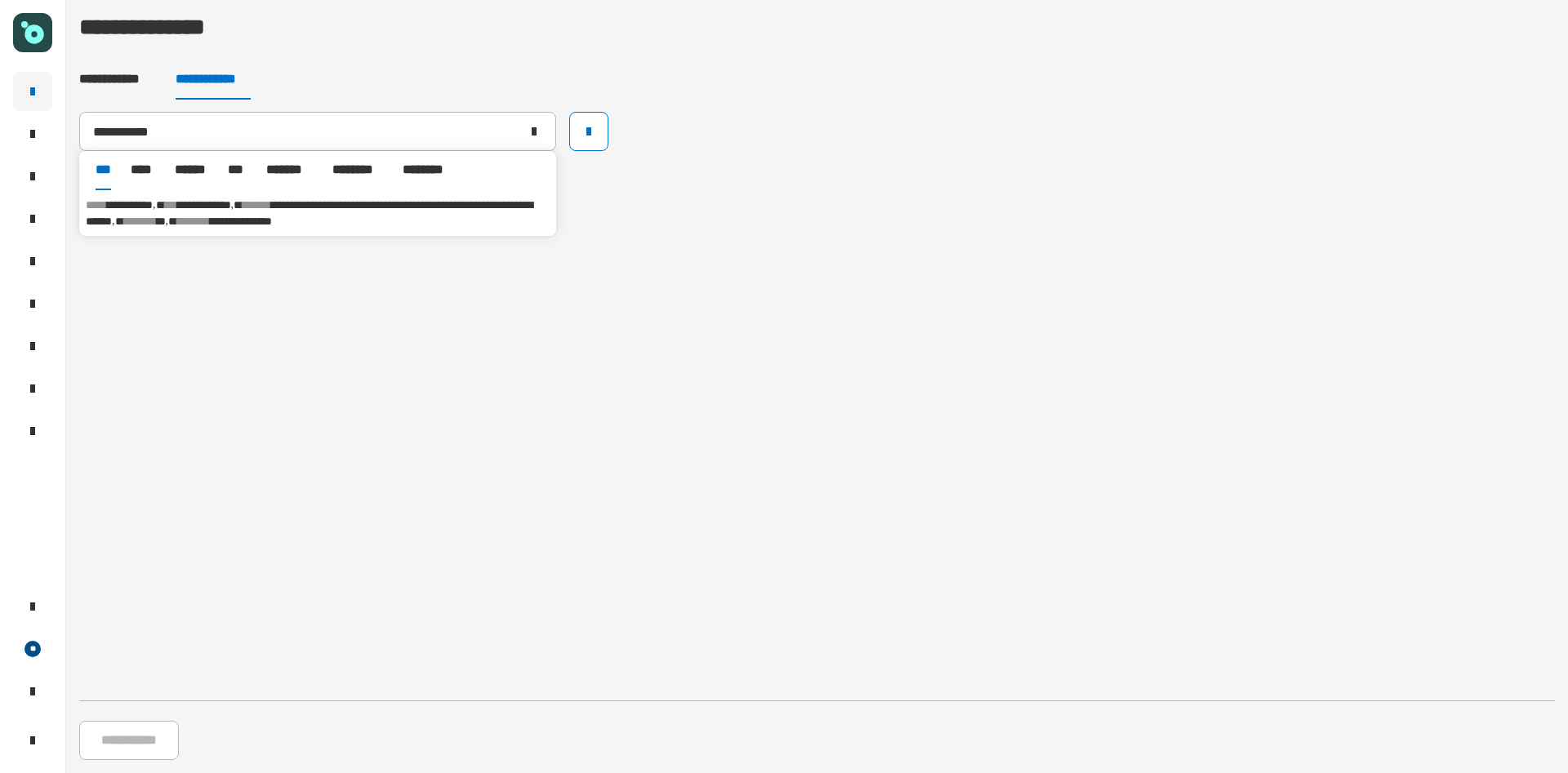click on "**********" at bounding box center [318, 213] 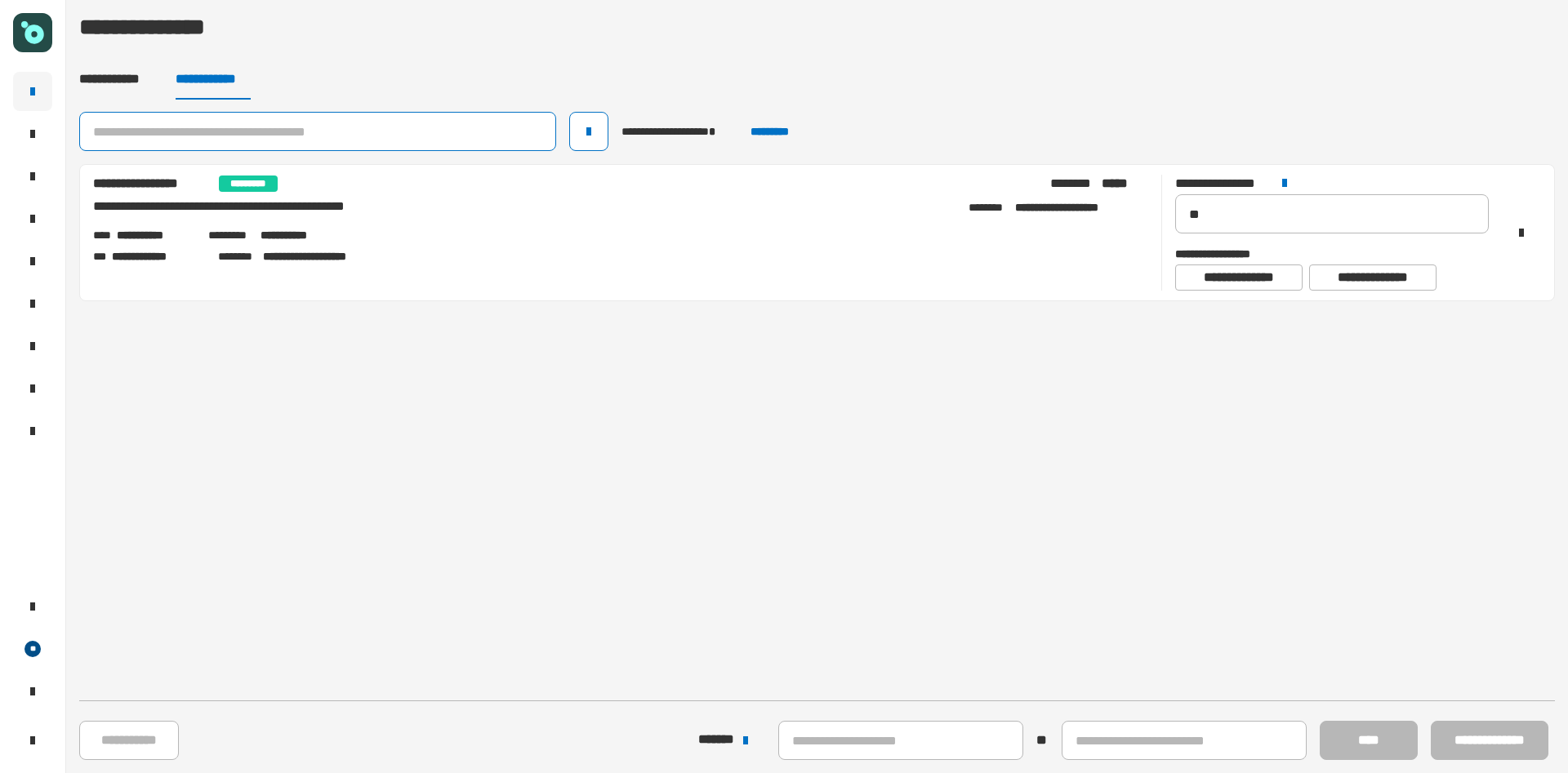 click 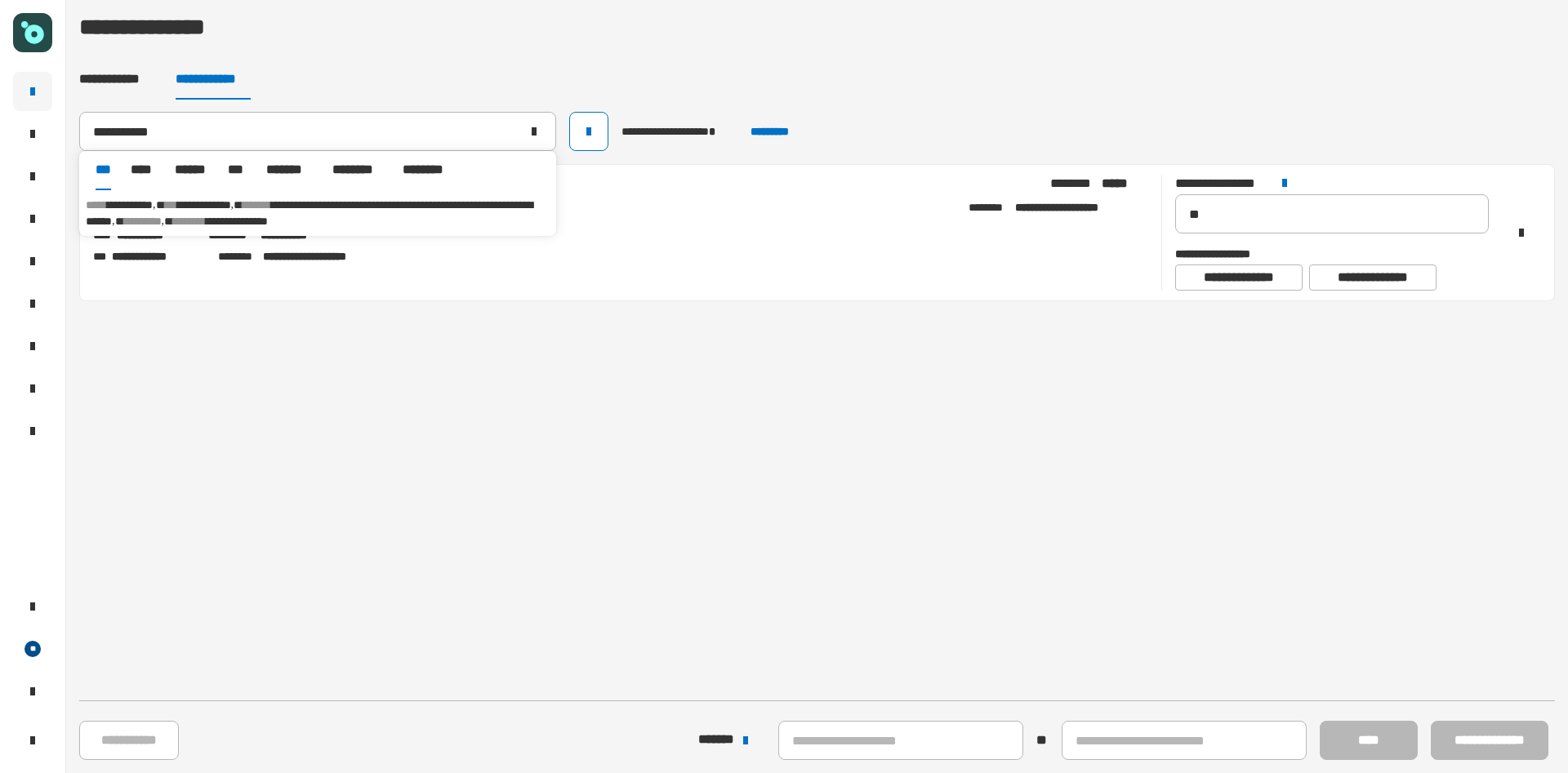 click on "**********" at bounding box center (318, 213) 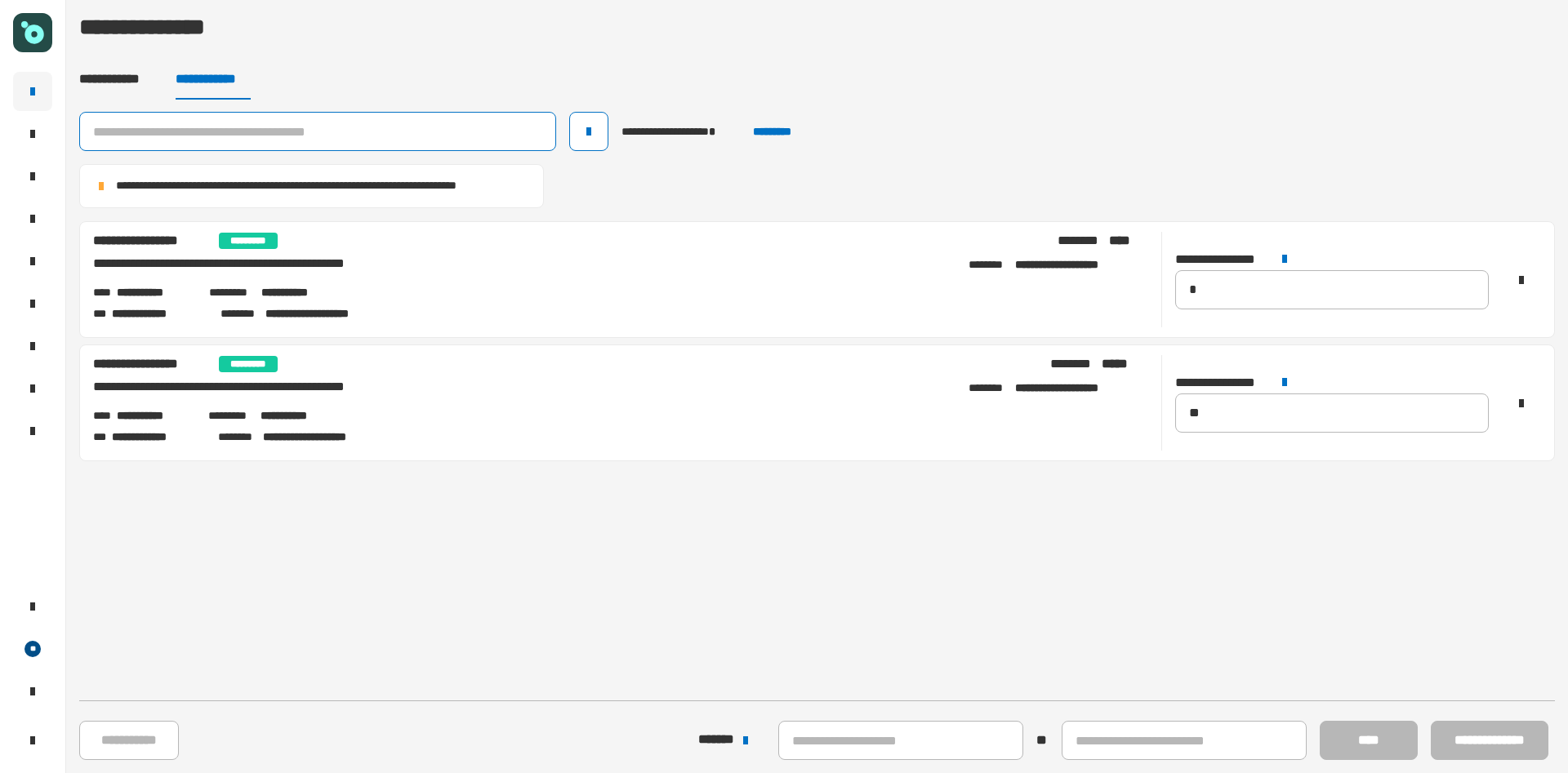 click 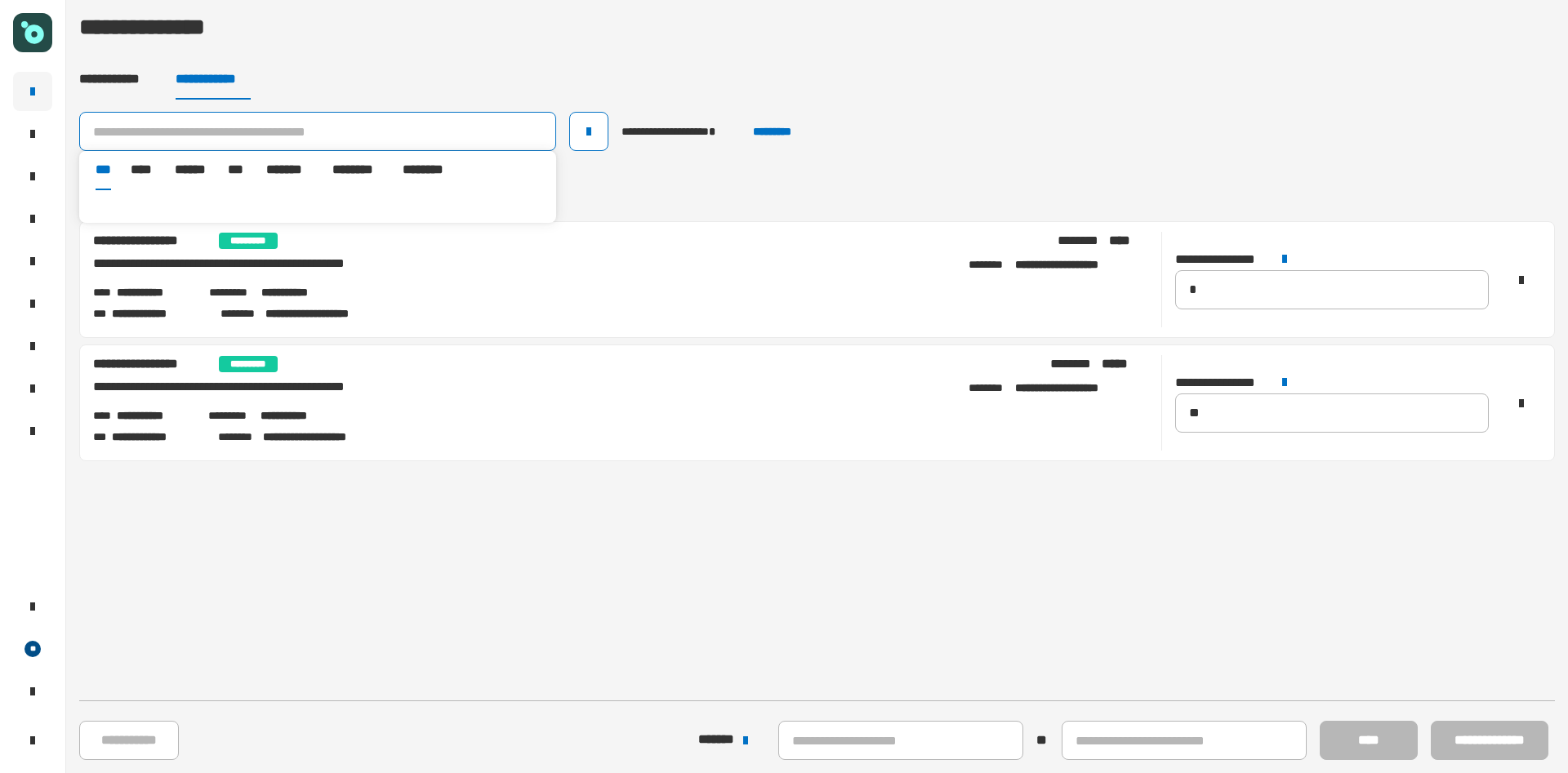 paste on "**********" 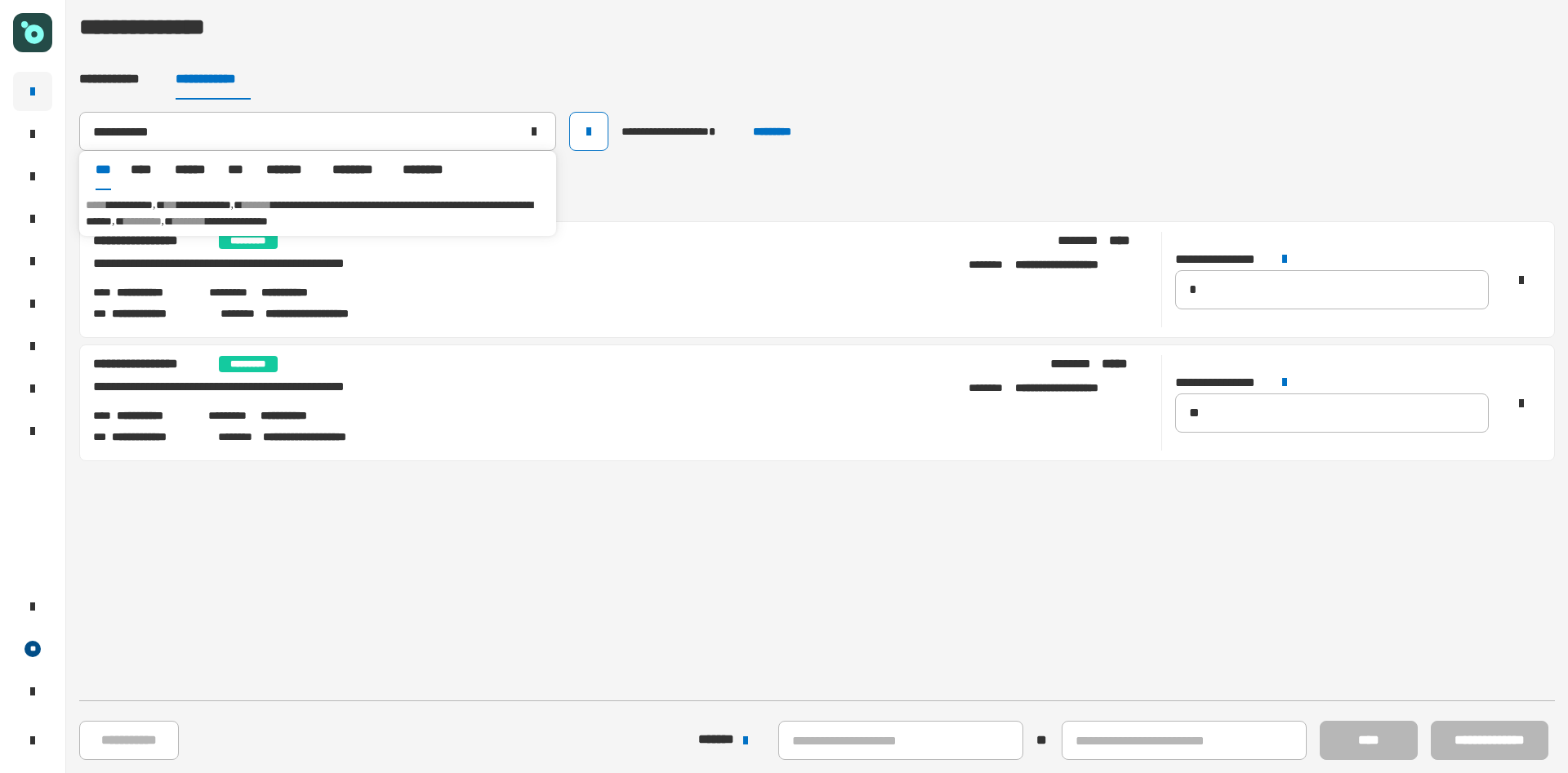 click on "**********" at bounding box center (204, 205) 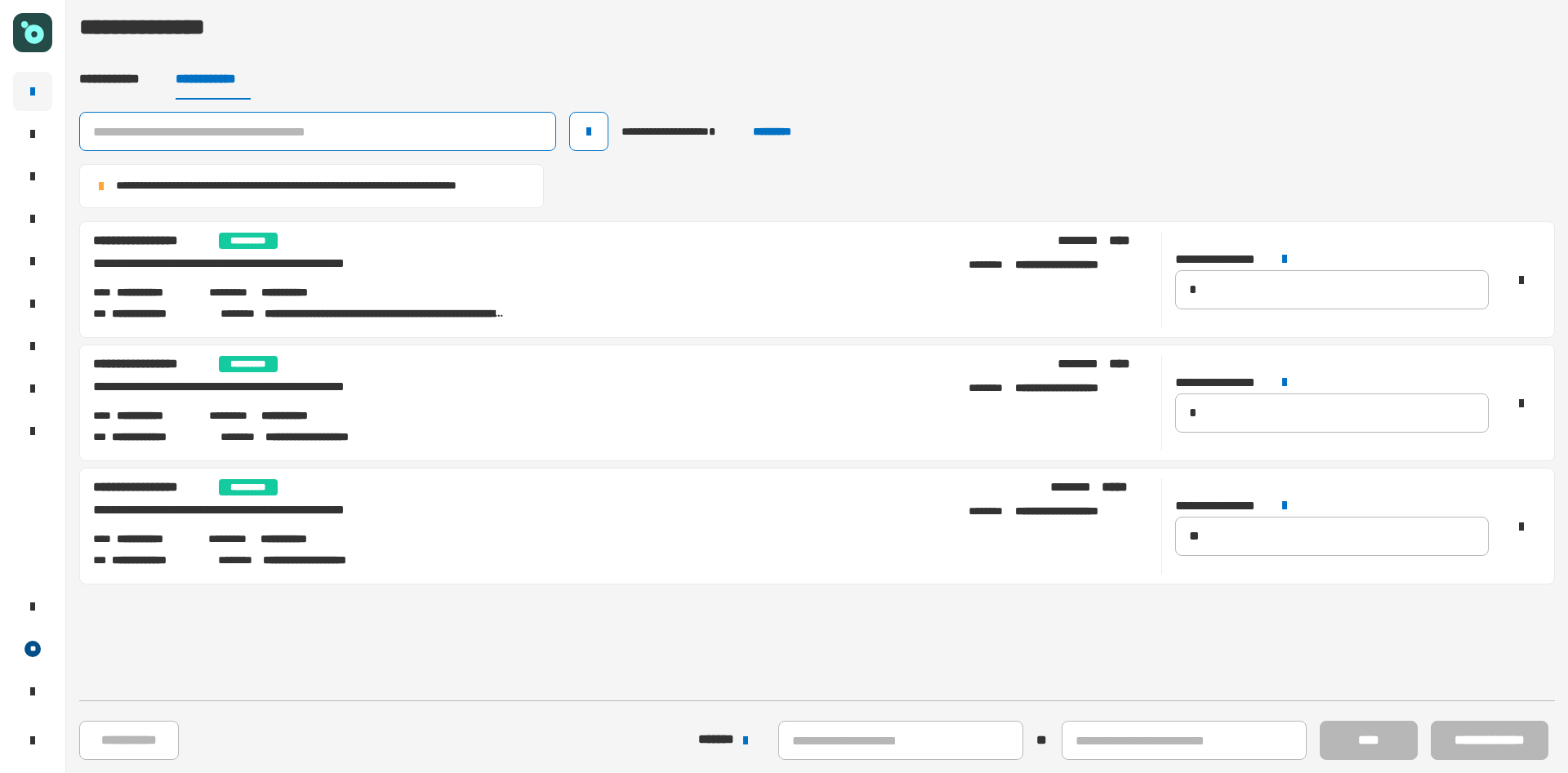 click 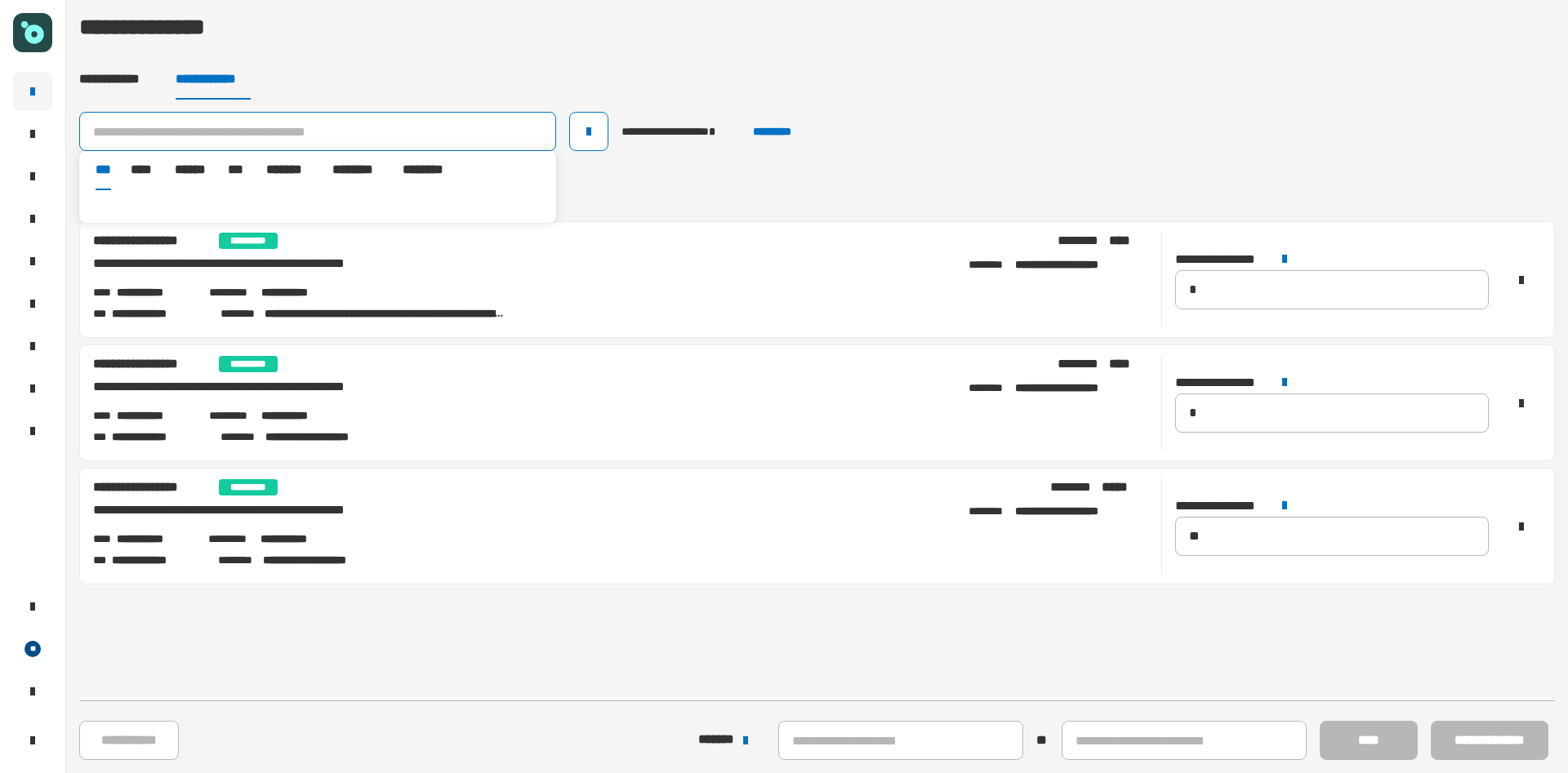 paste on "**********" 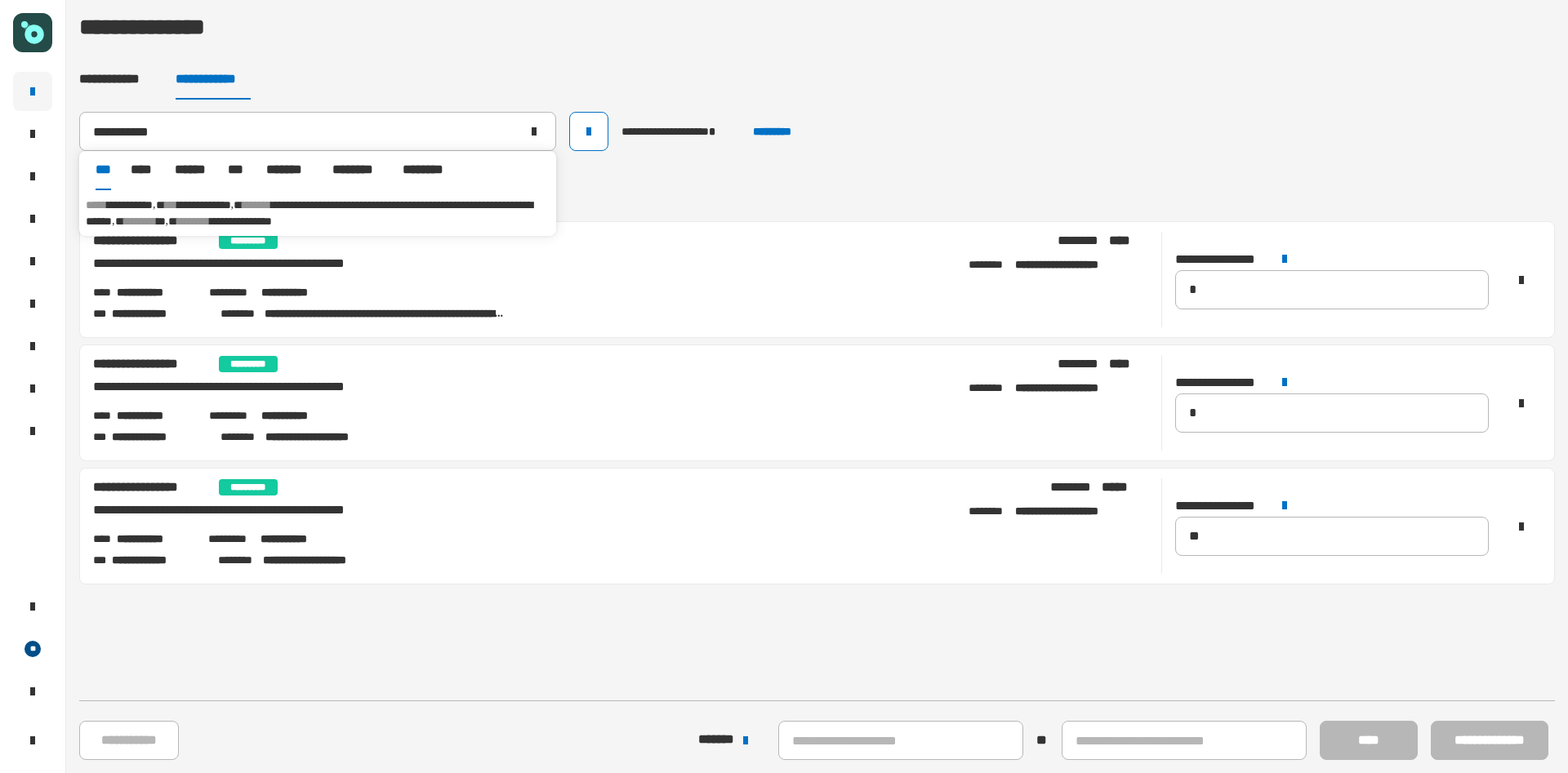 click on "********" at bounding box center (194, 221) 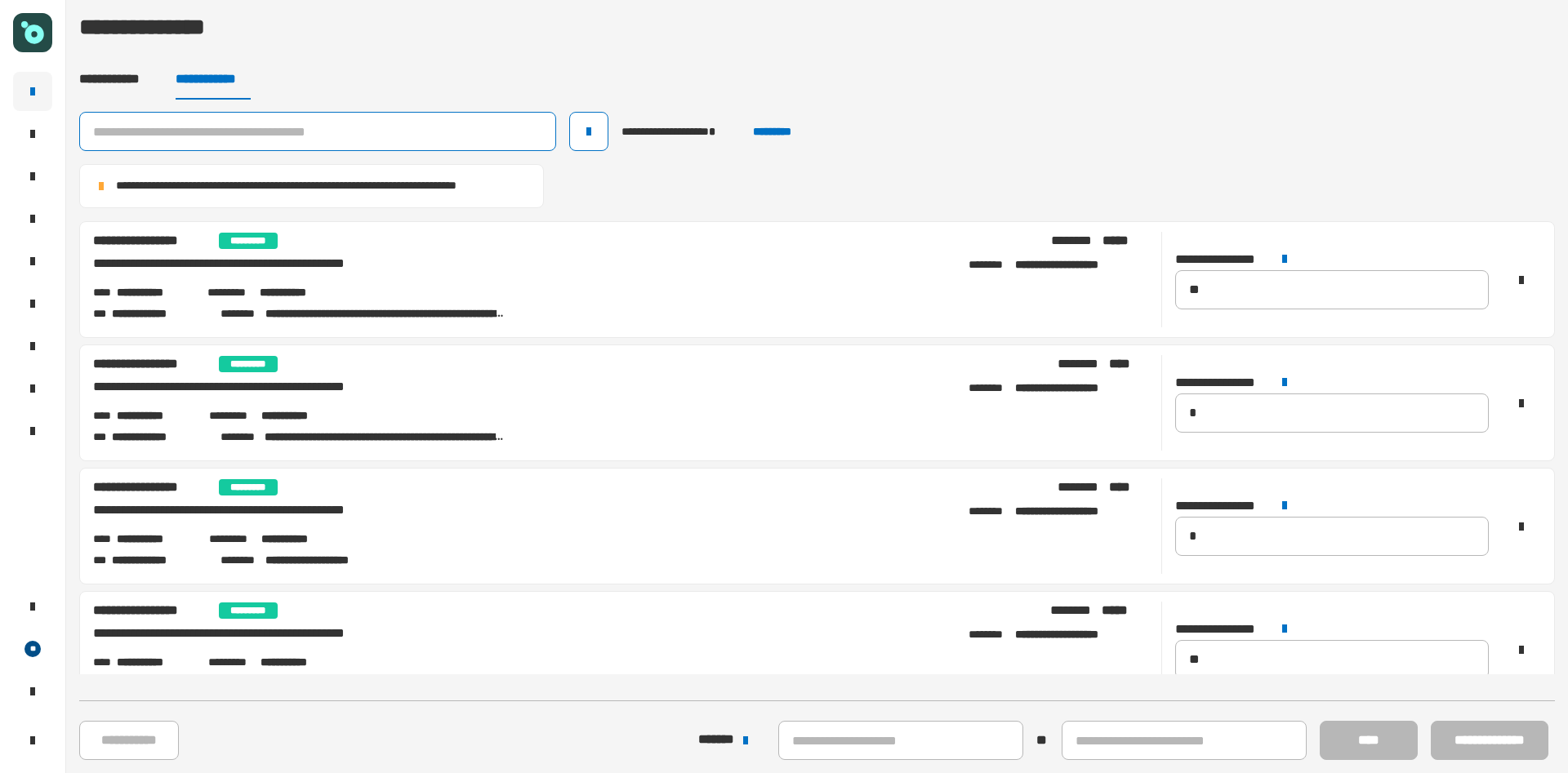 click 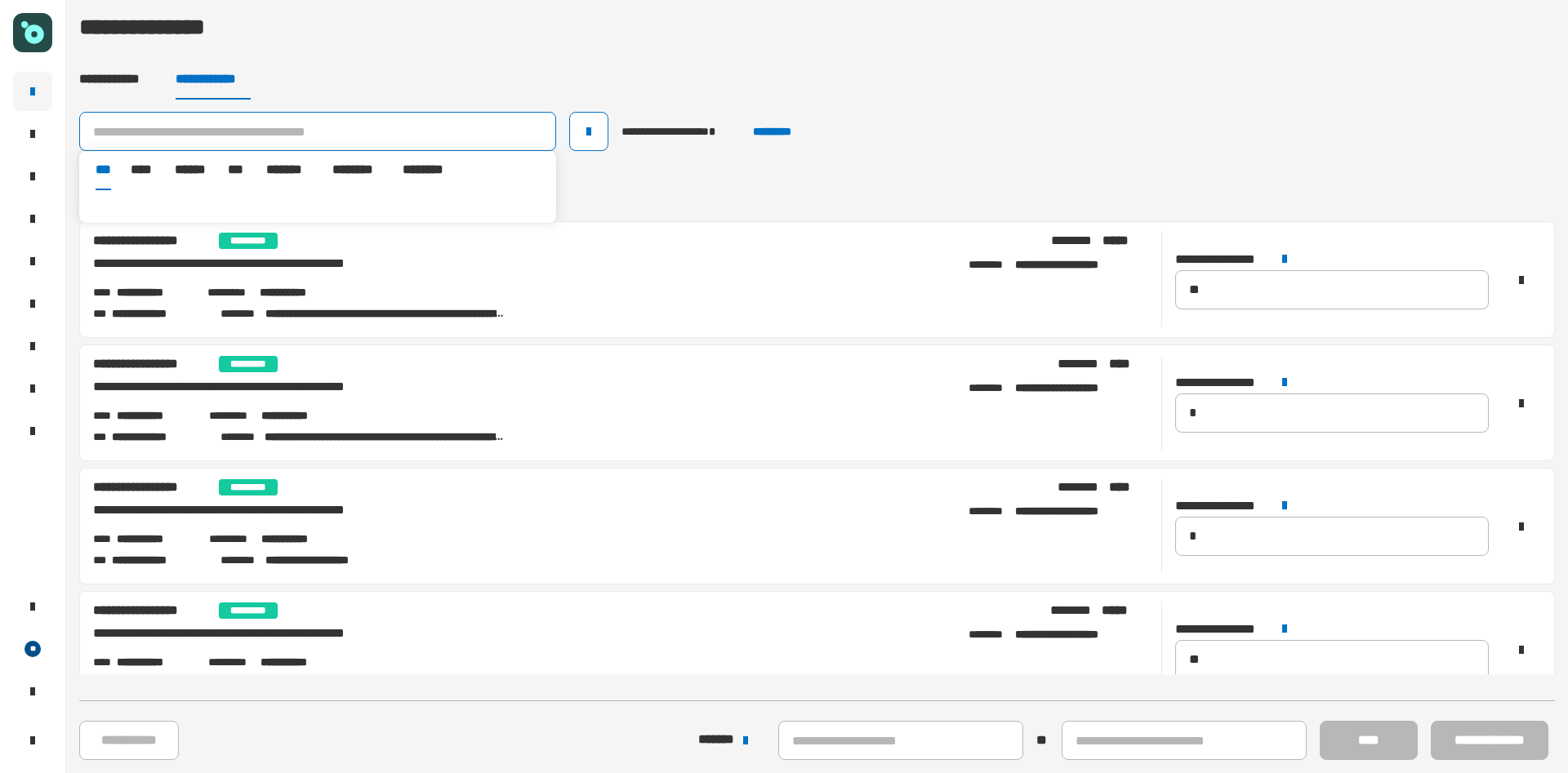 paste on "**********" 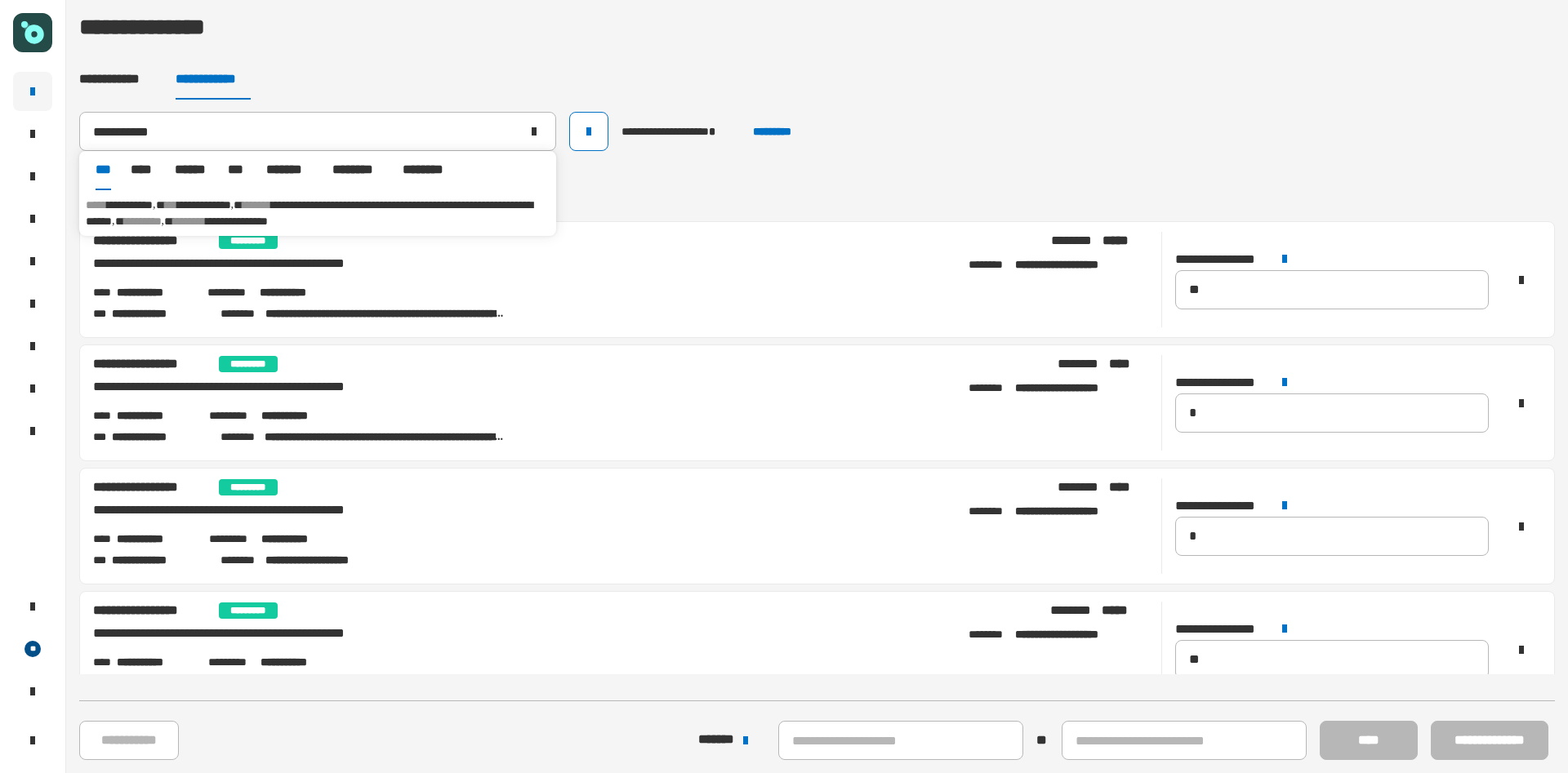 click on "*******" at bounding box center [256, 205] 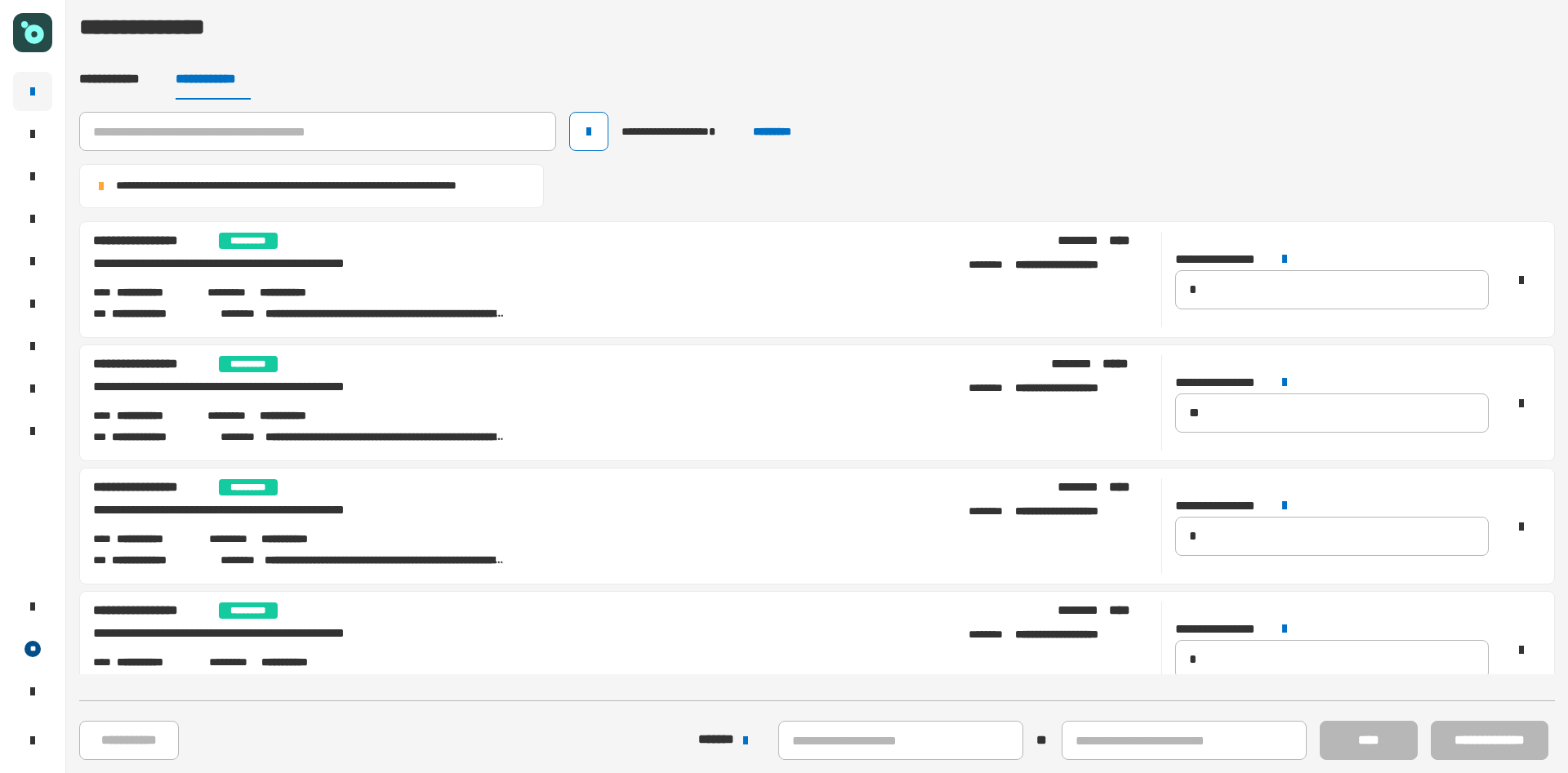 click on "**********" 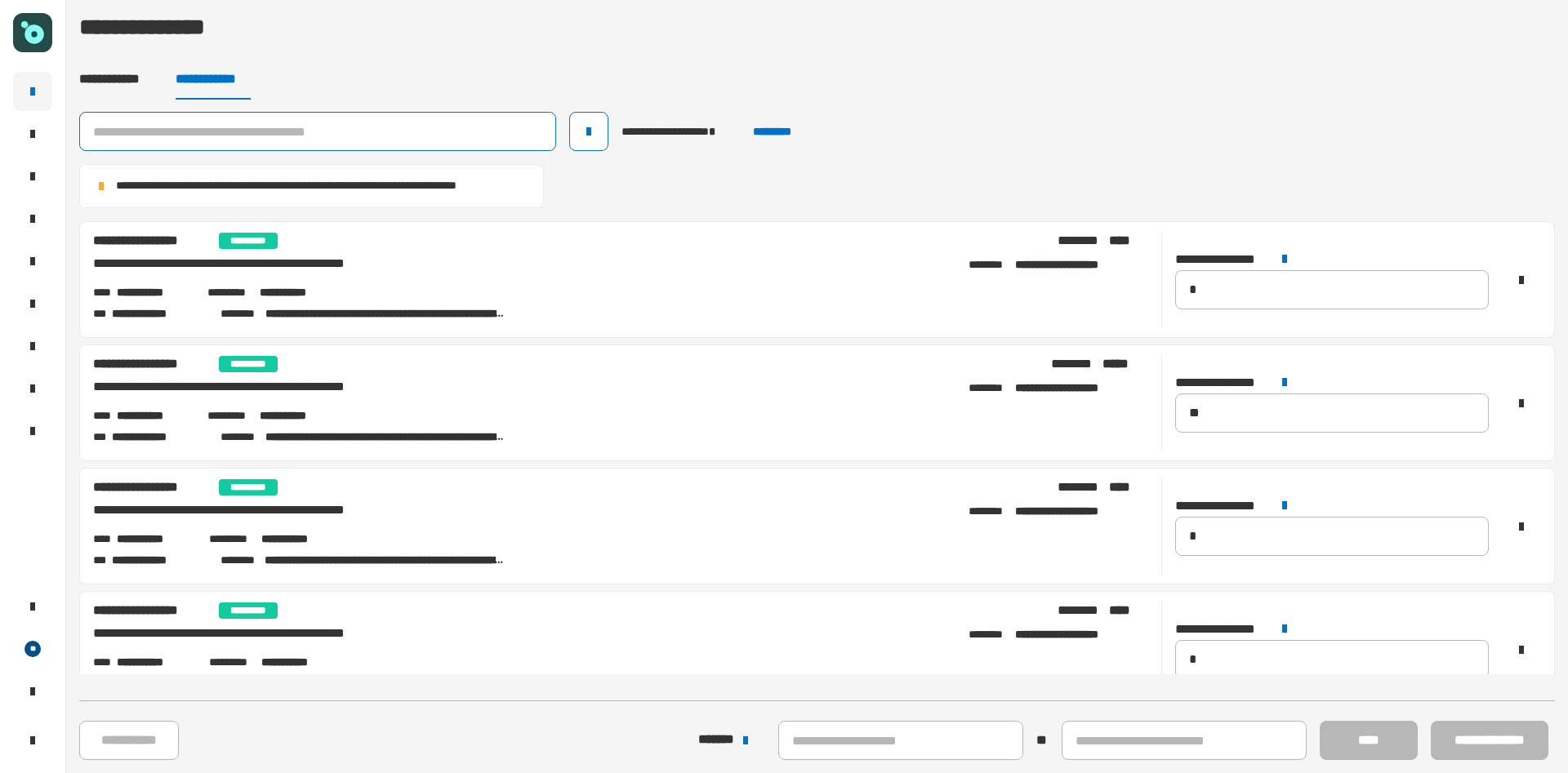 click 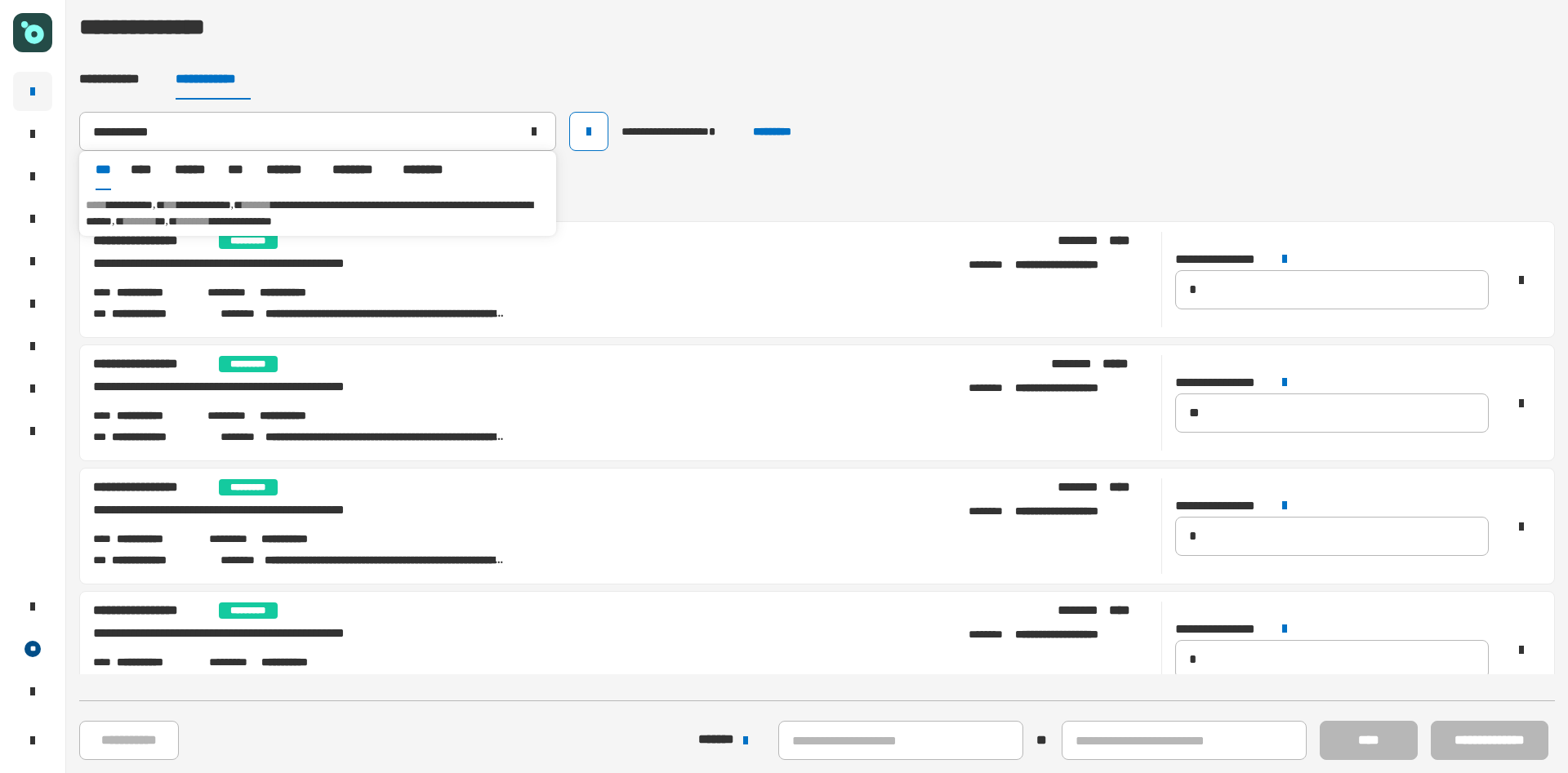 click on "********" at bounding box center [140, 221] 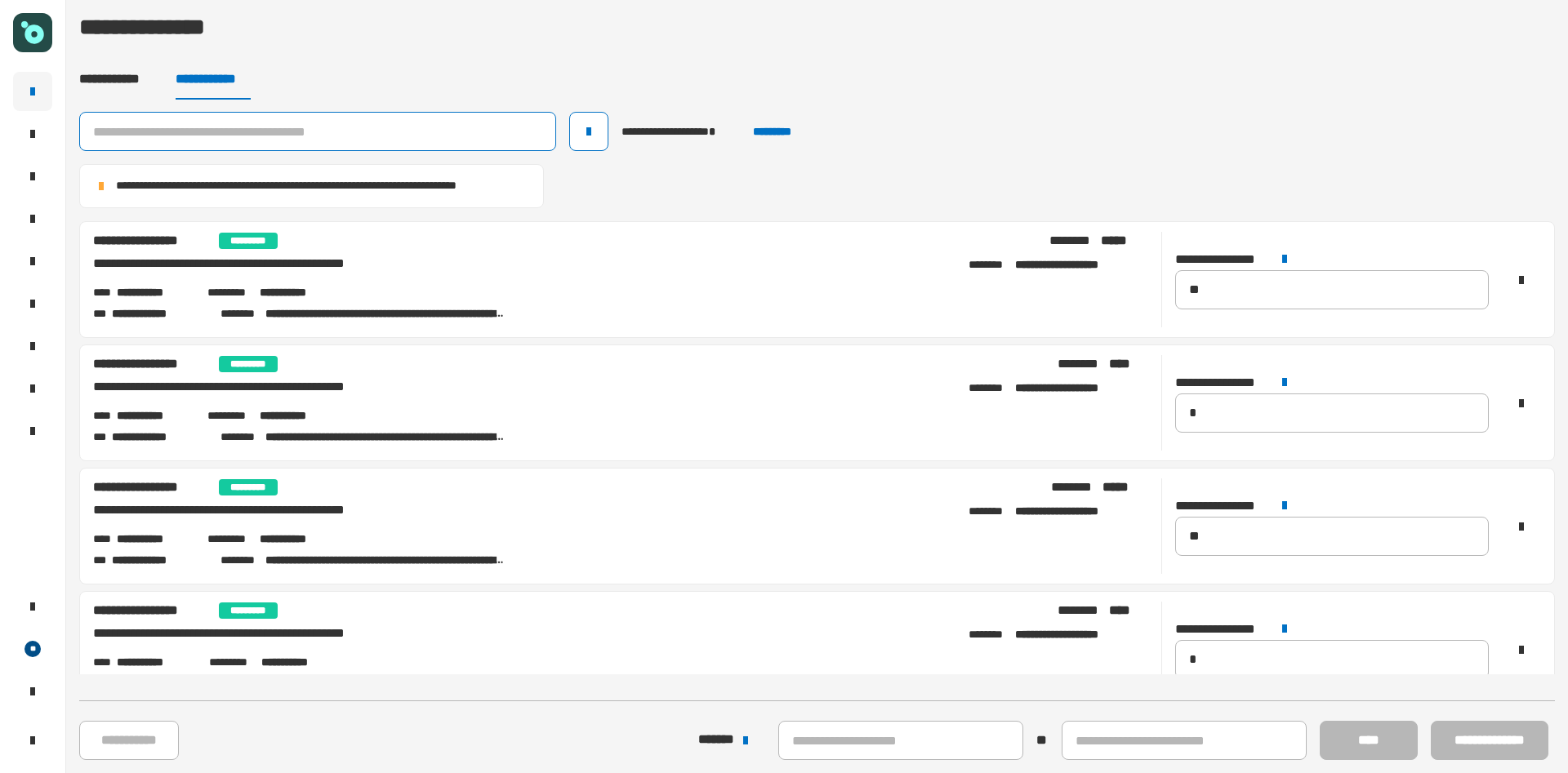 click 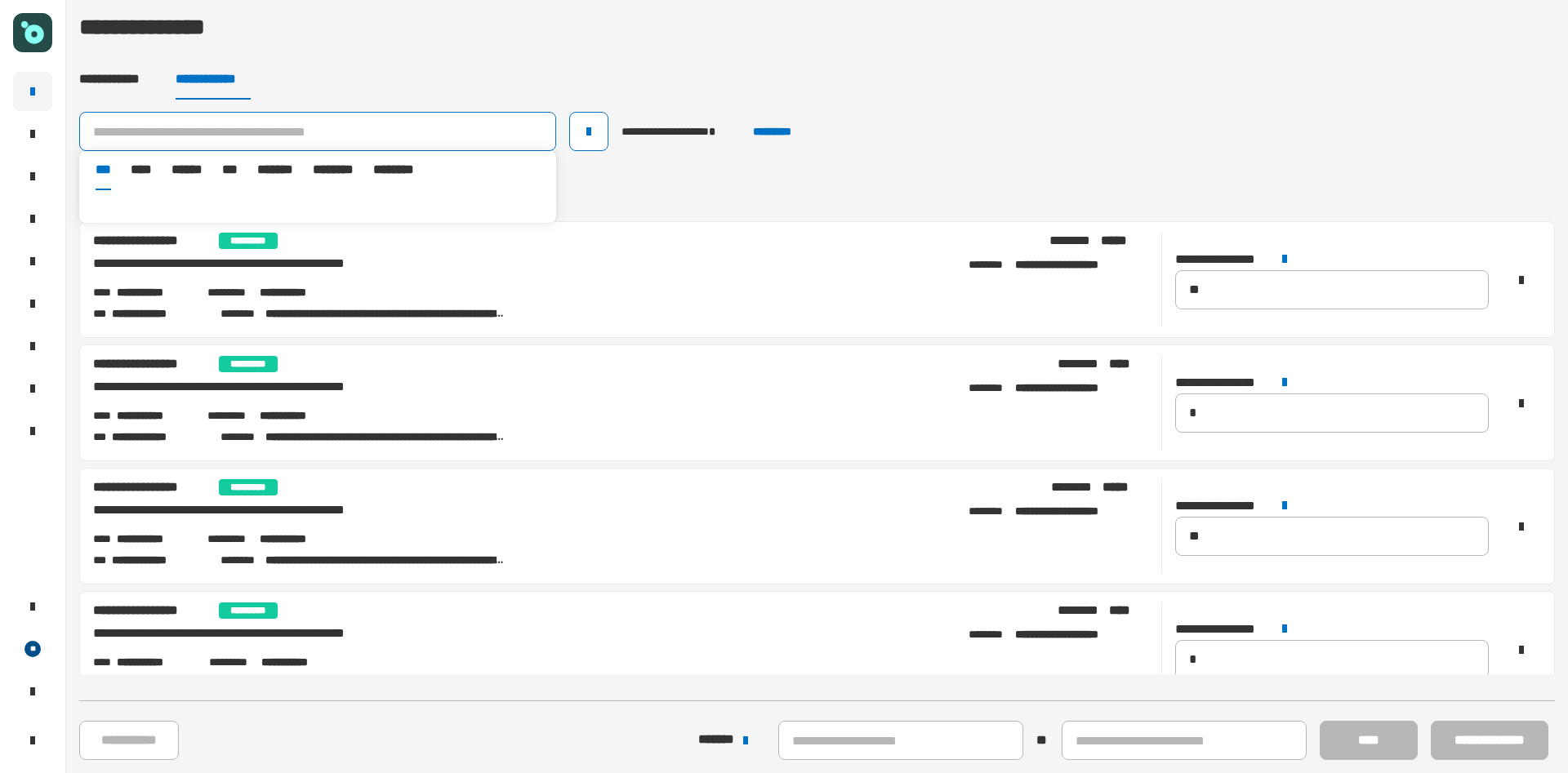 paste on "**********" 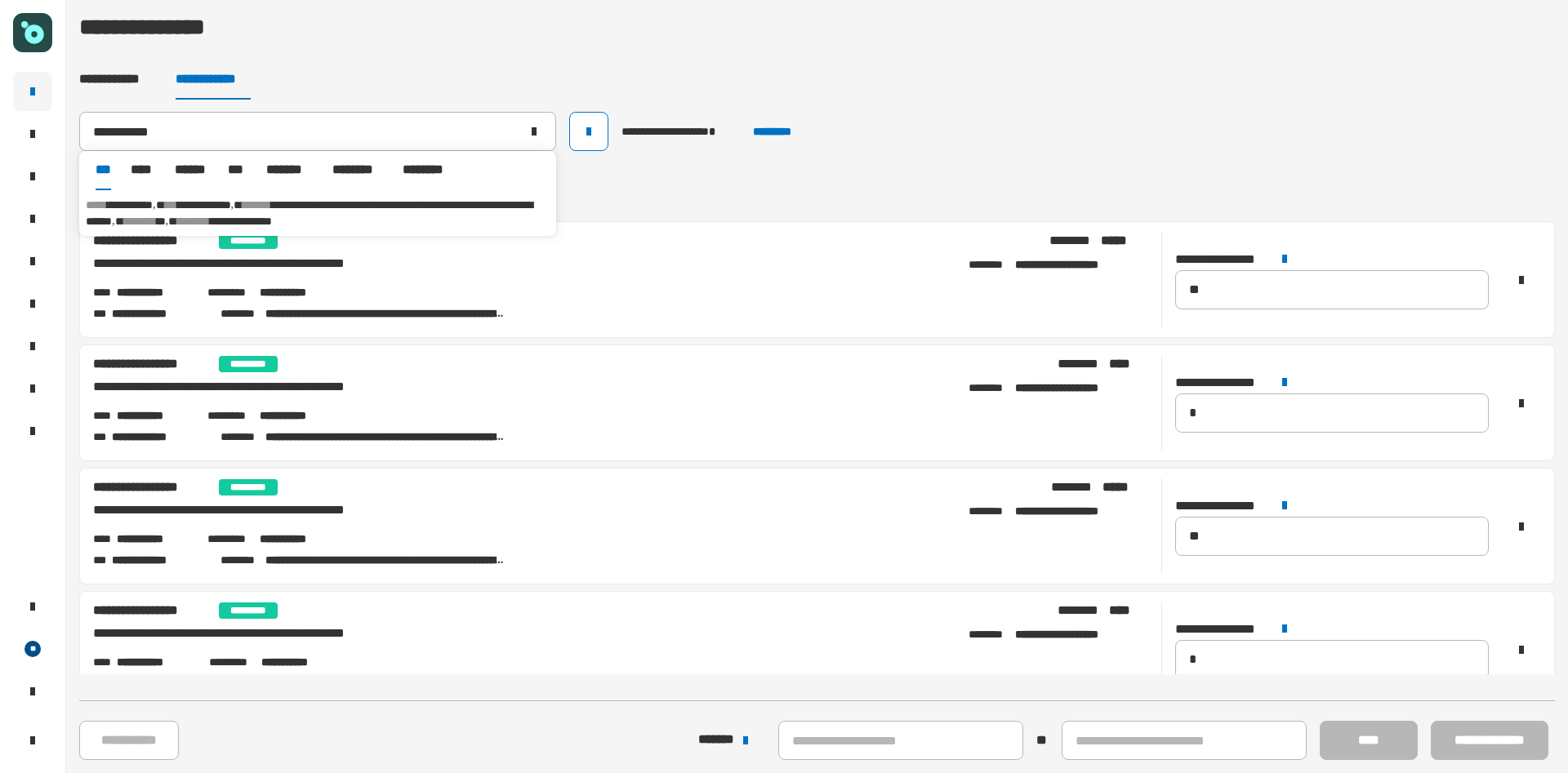 click on "**********" at bounding box center (309, 213) 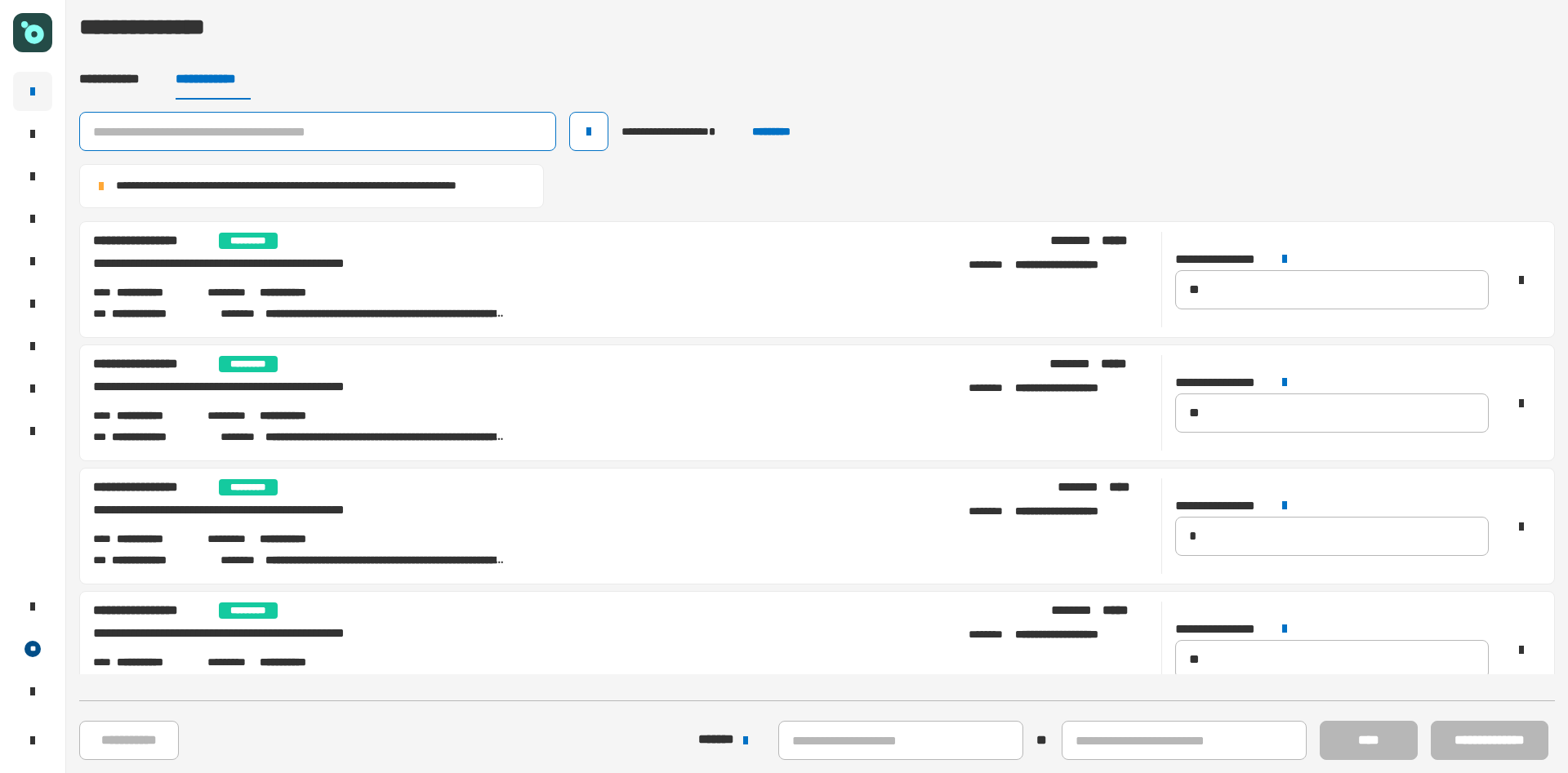 click 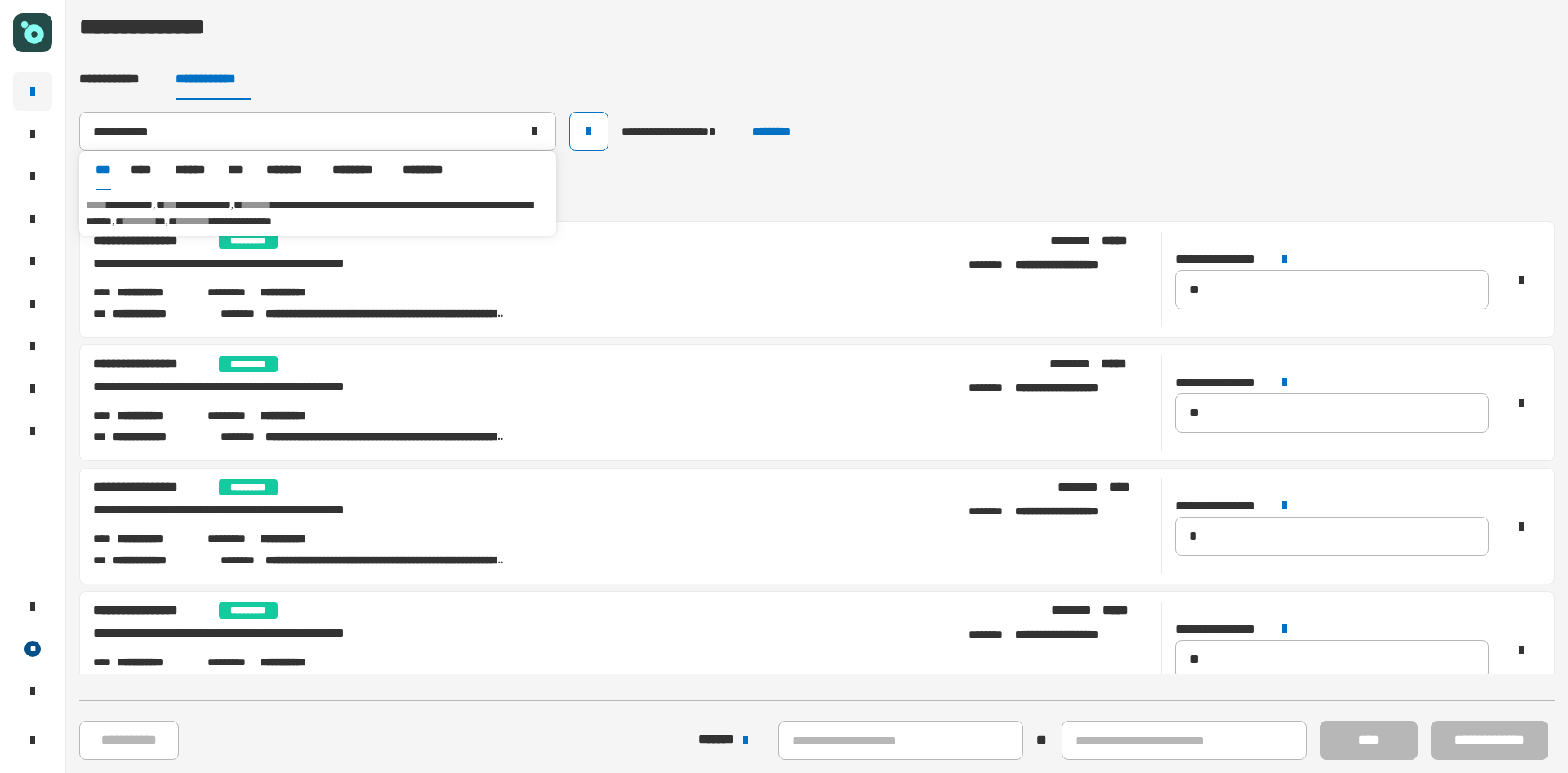 click on "*******" at bounding box center (256, 205) 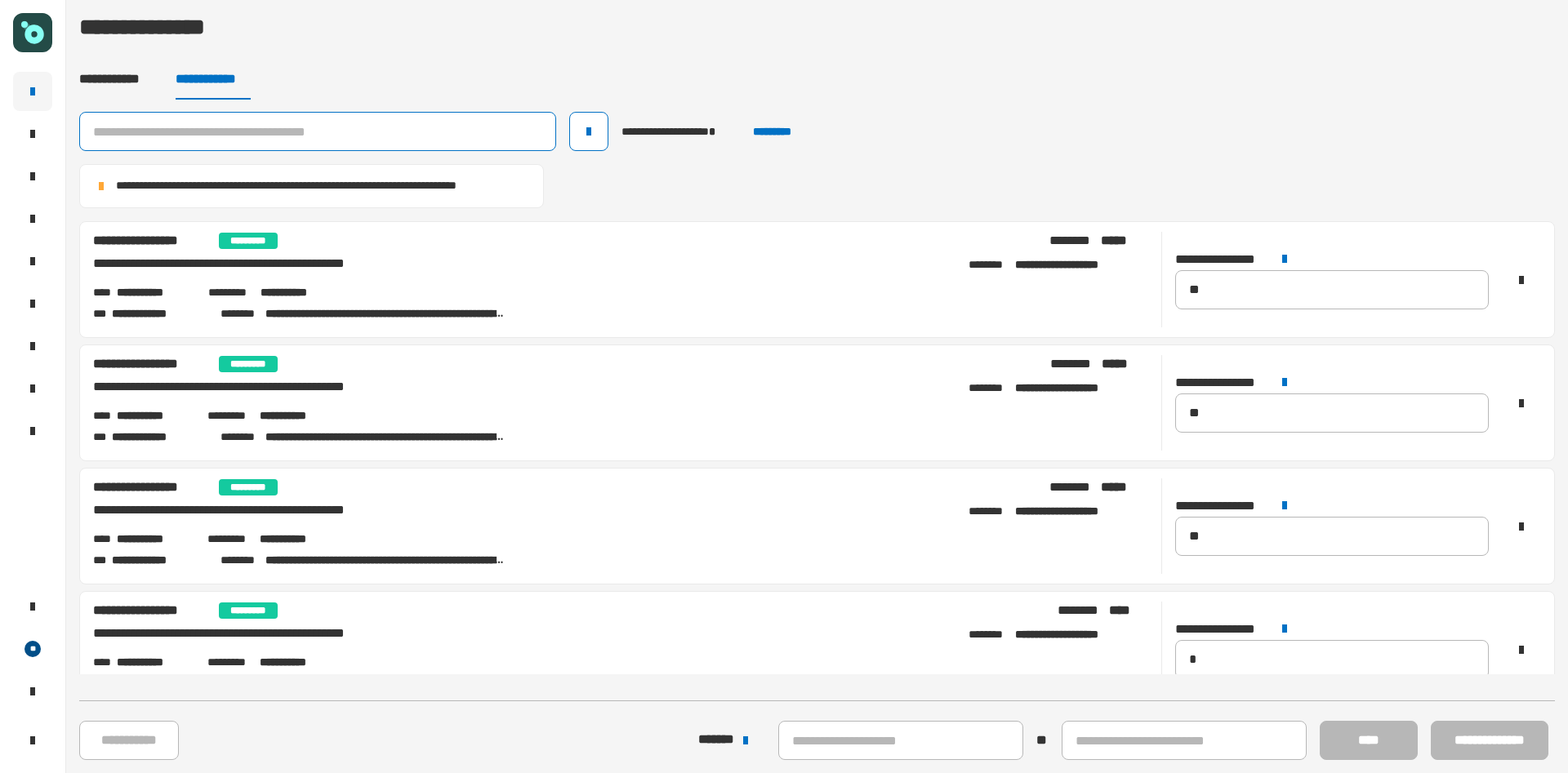 click 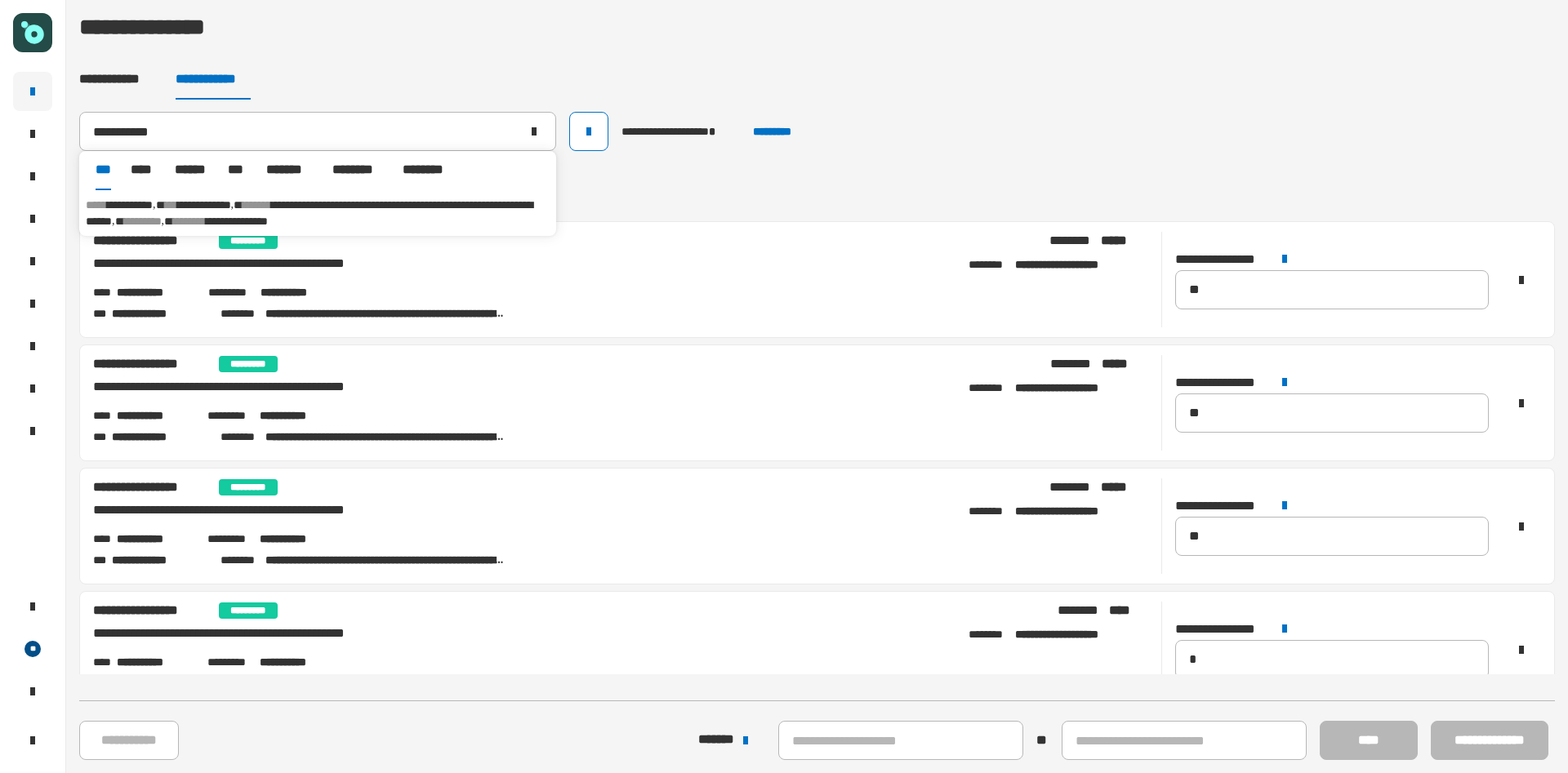 click on "**********" at bounding box center [204, 205] 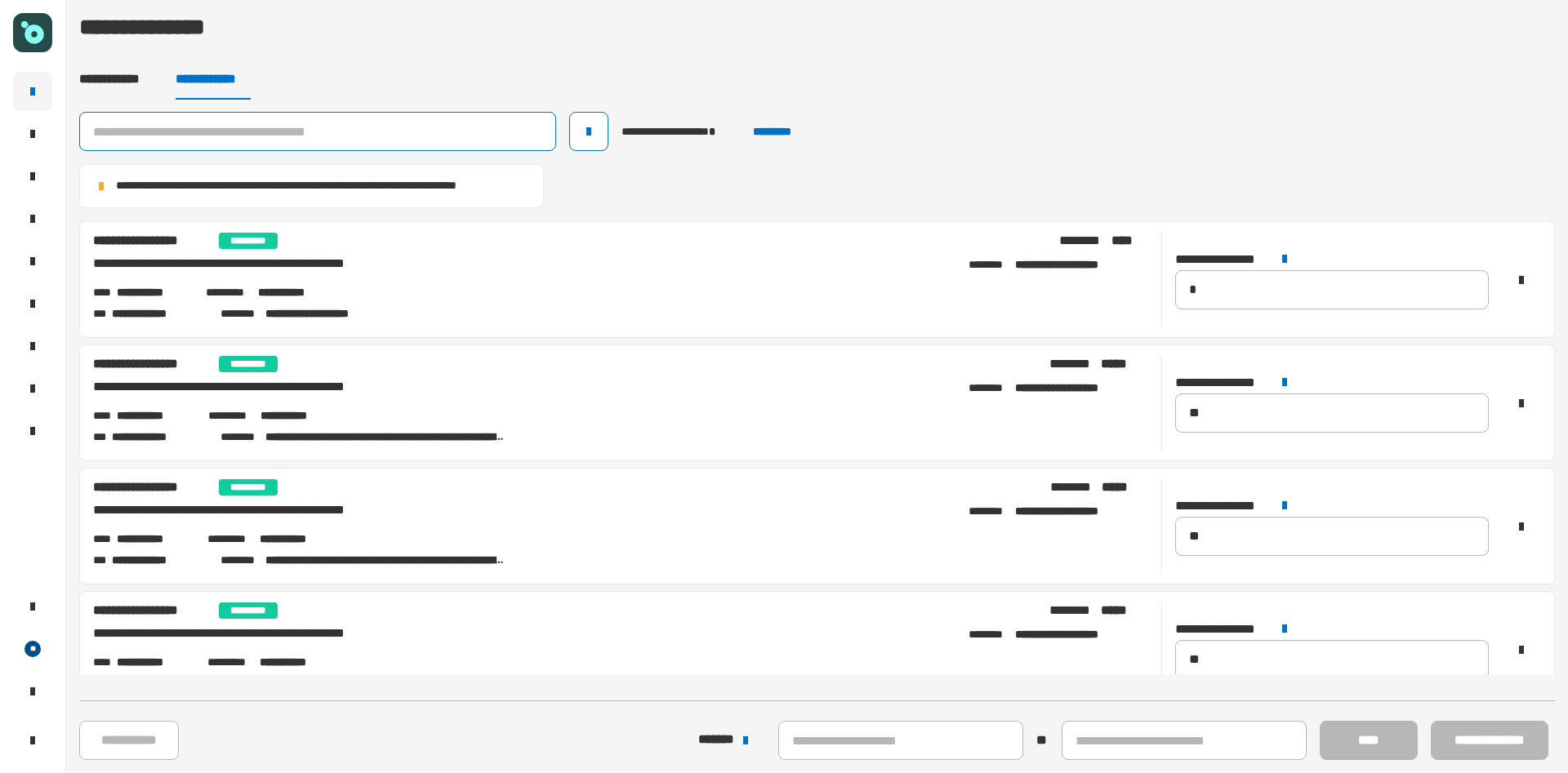 click 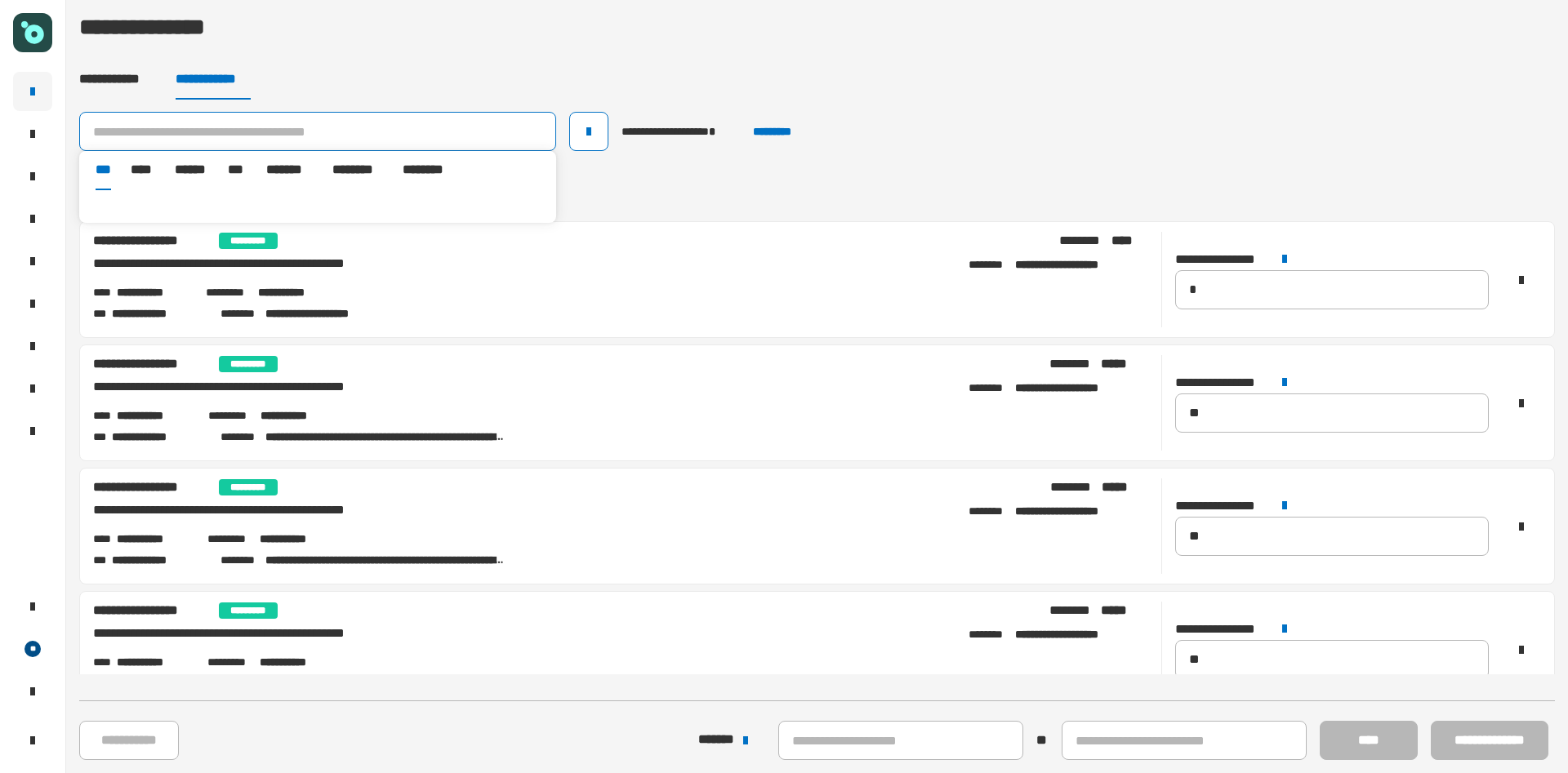 paste on "**********" 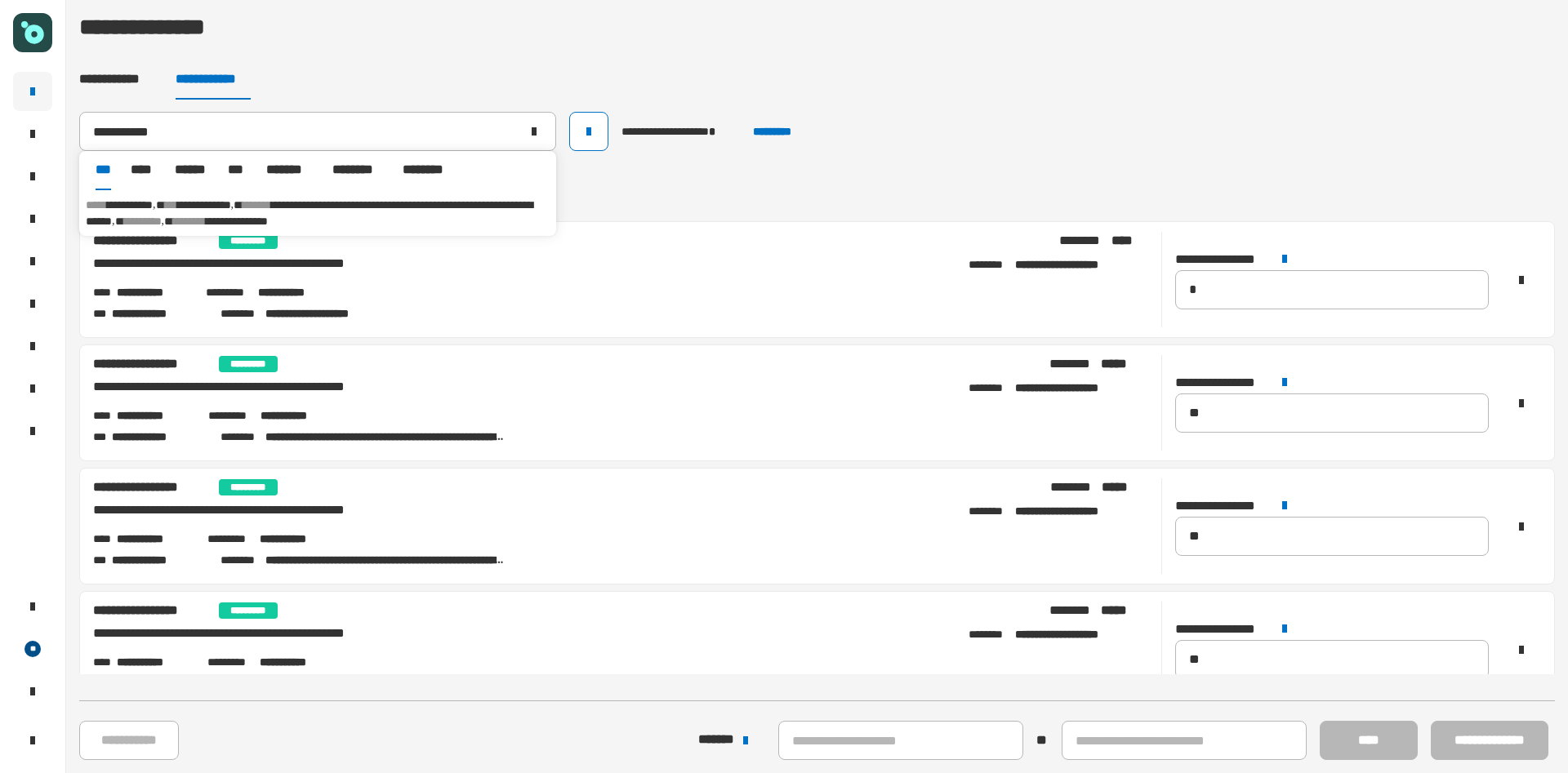 click on "*******" at bounding box center [256, 205] 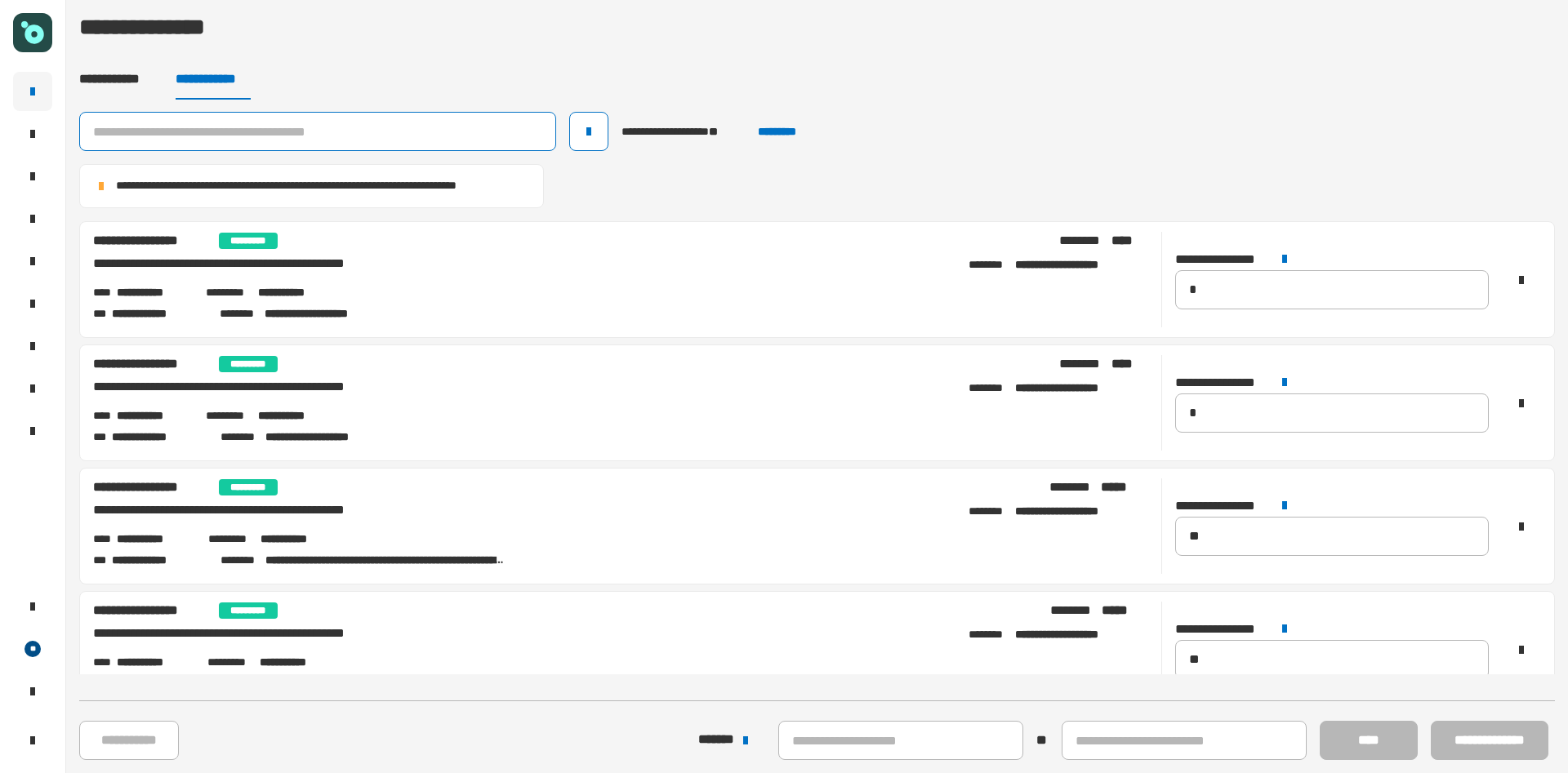 click 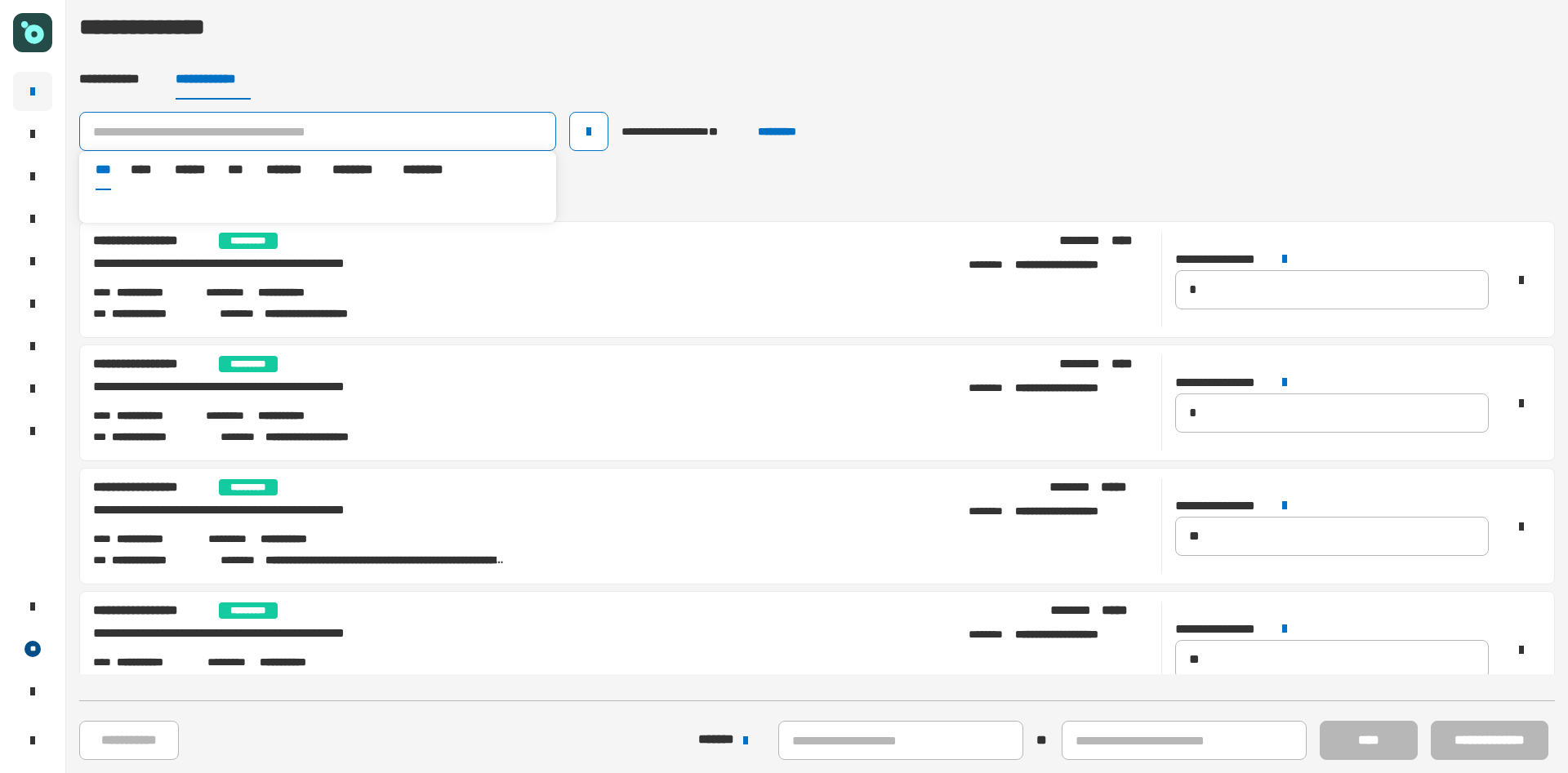 paste on "**********" 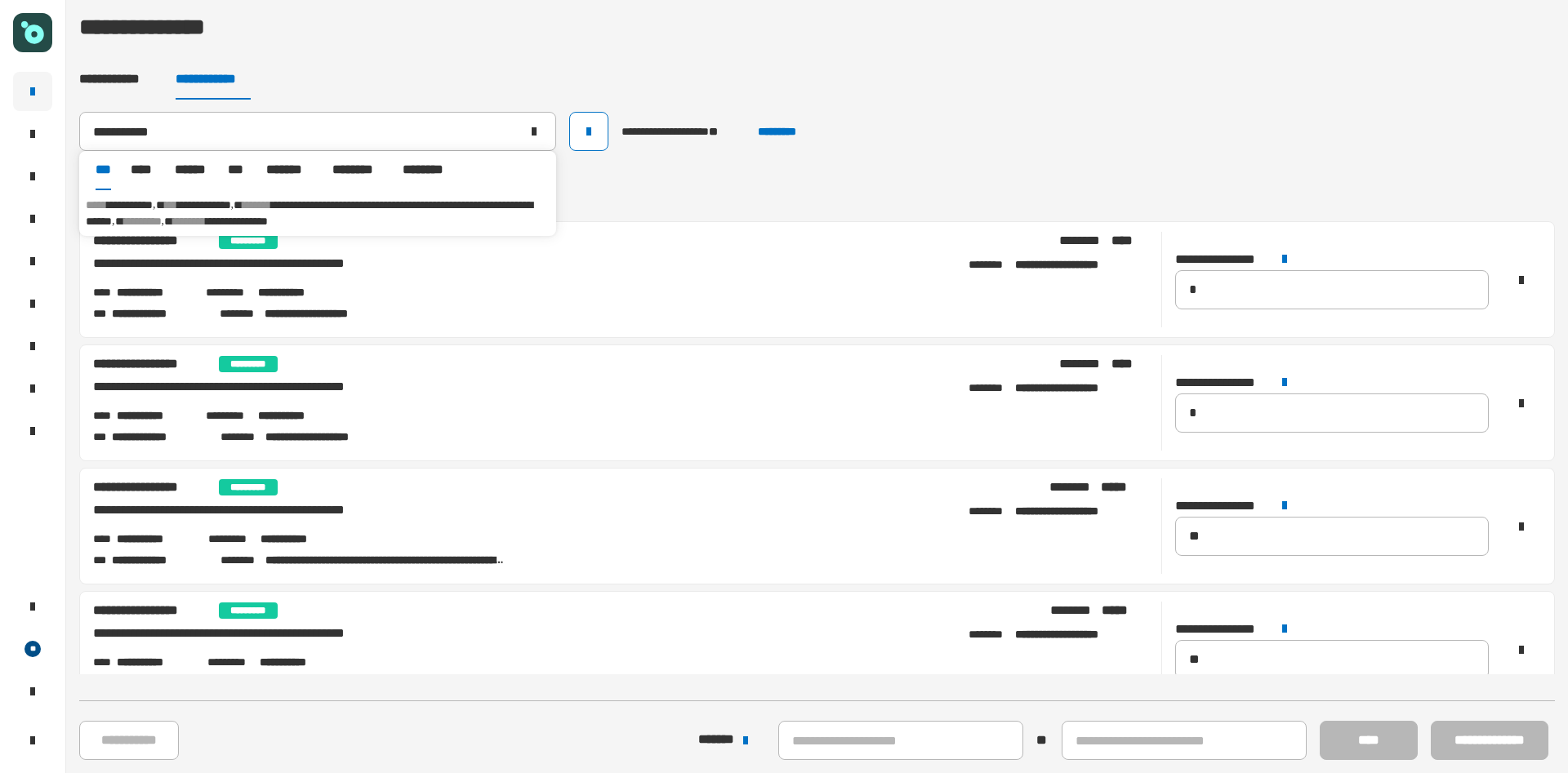 click on "**********" at bounding box center (309, 213) 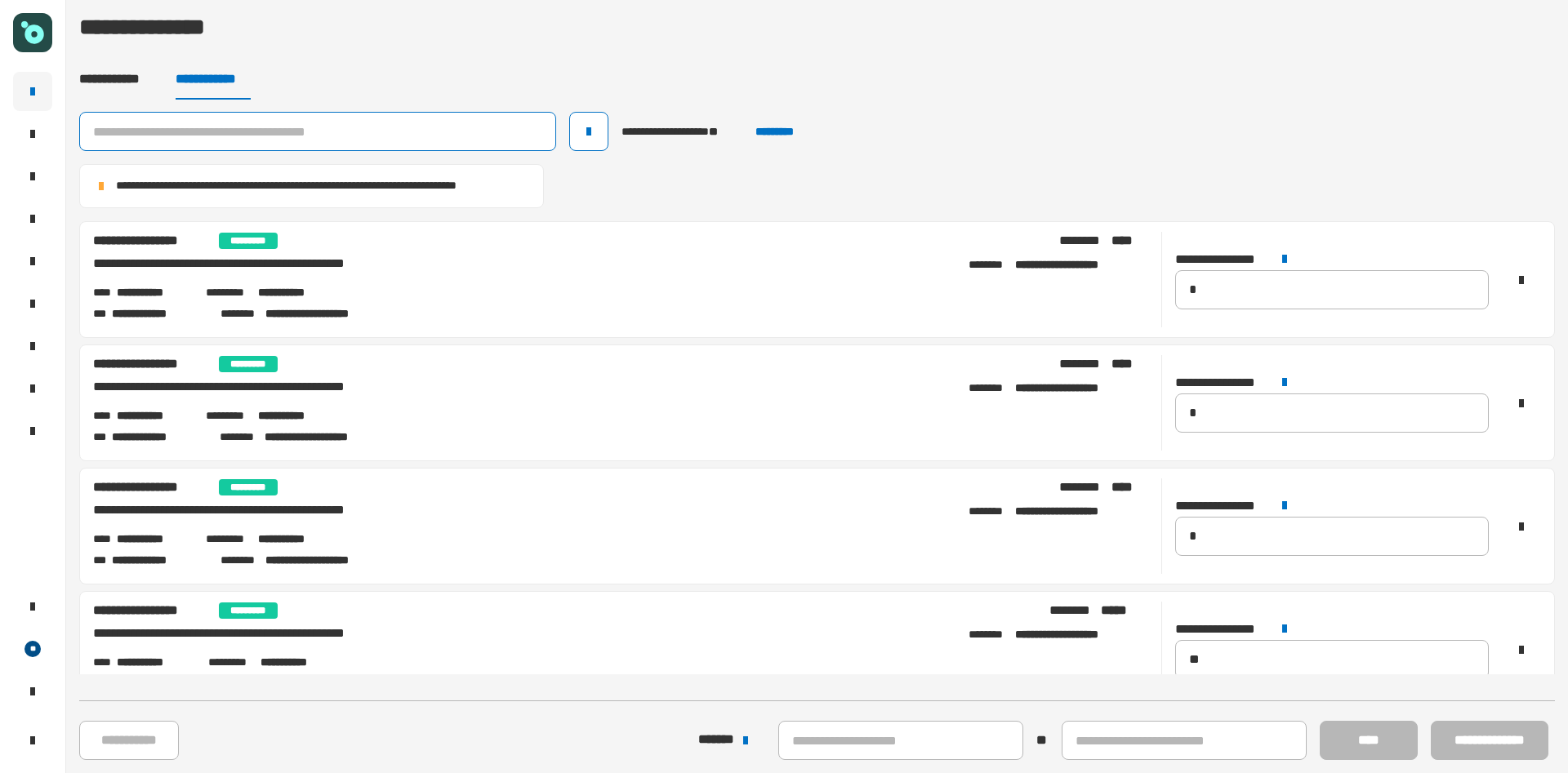 click 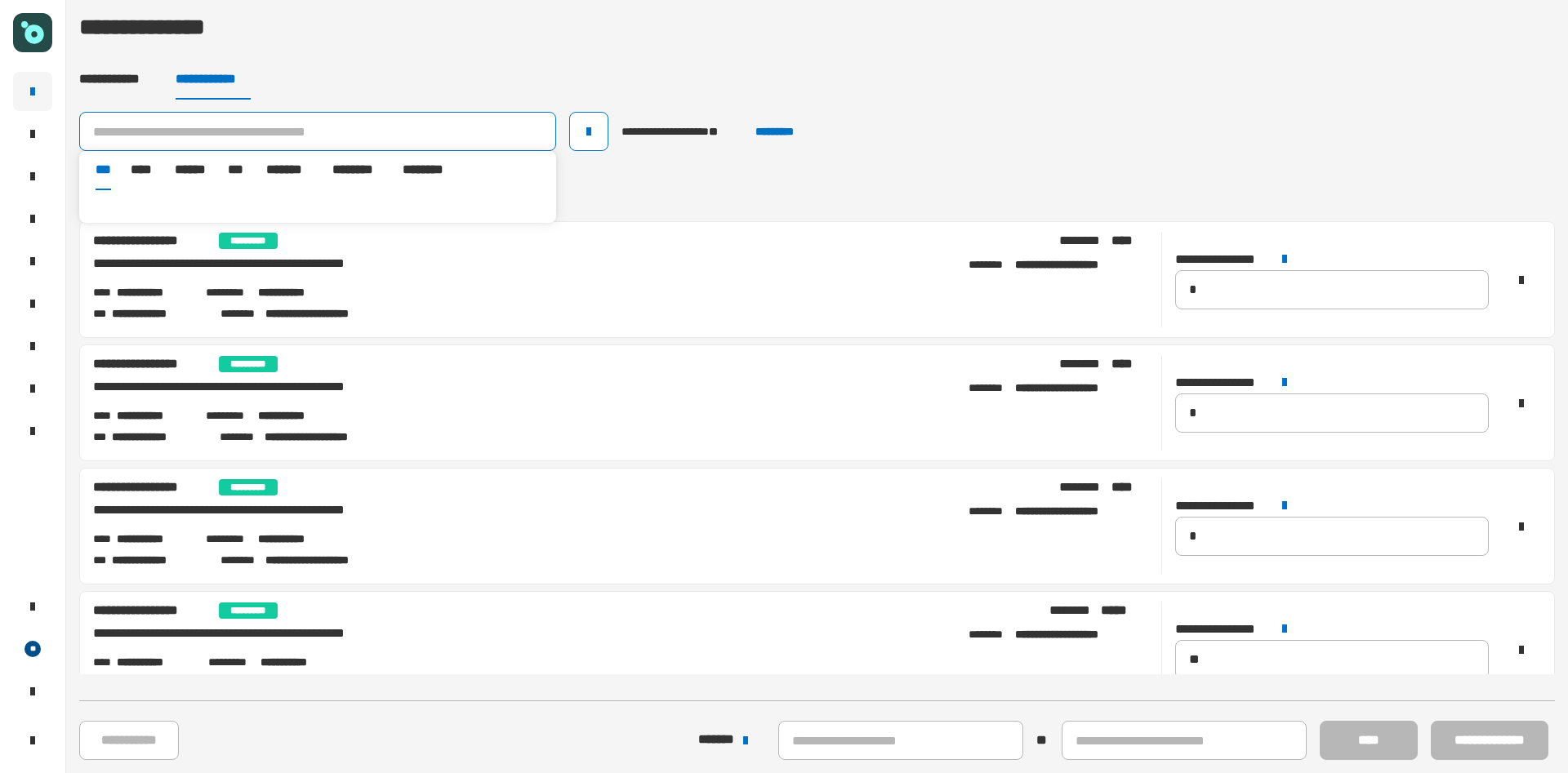 paste on "**********" 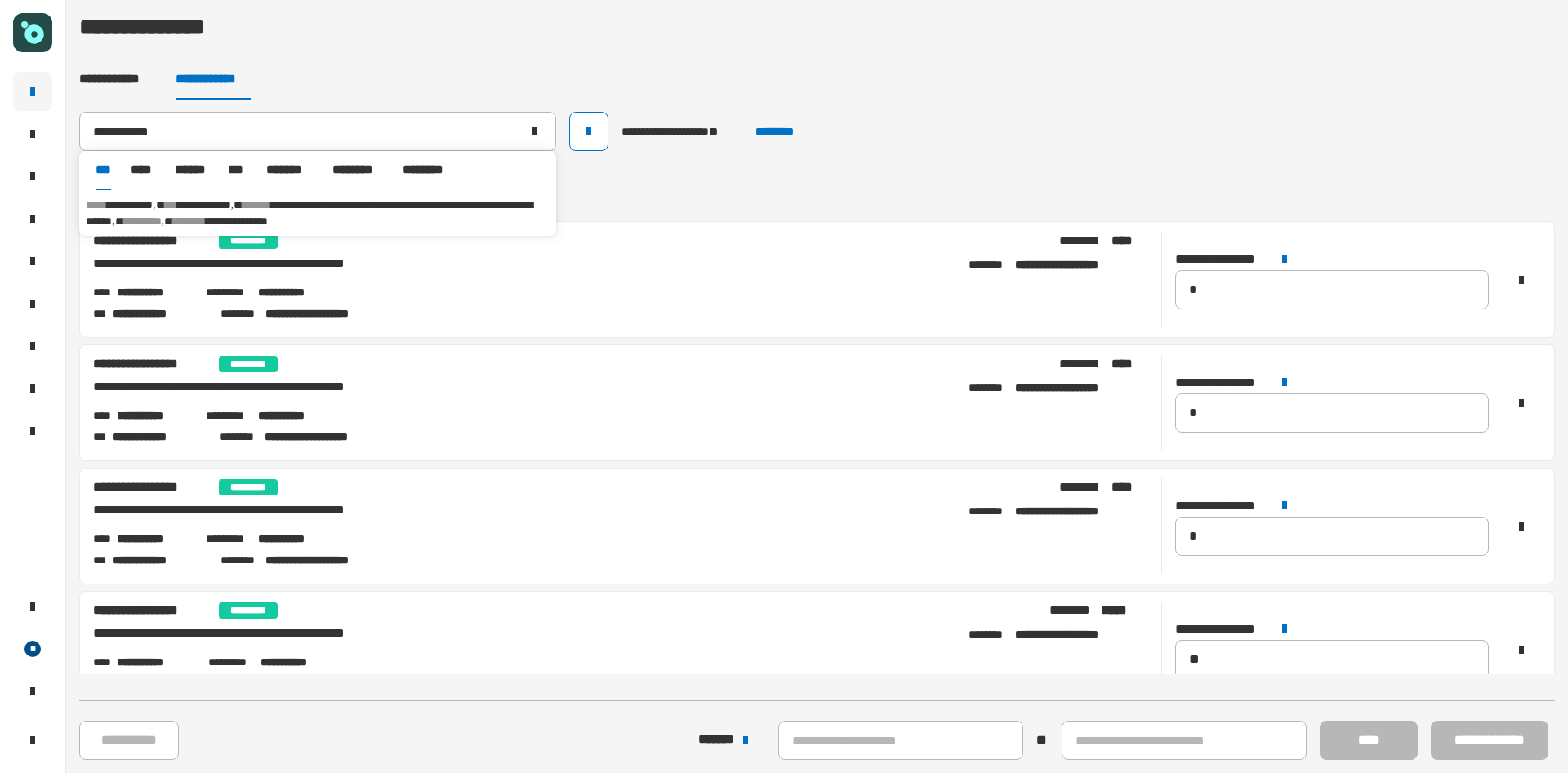 click on "********" at bounding box center (143, 221) 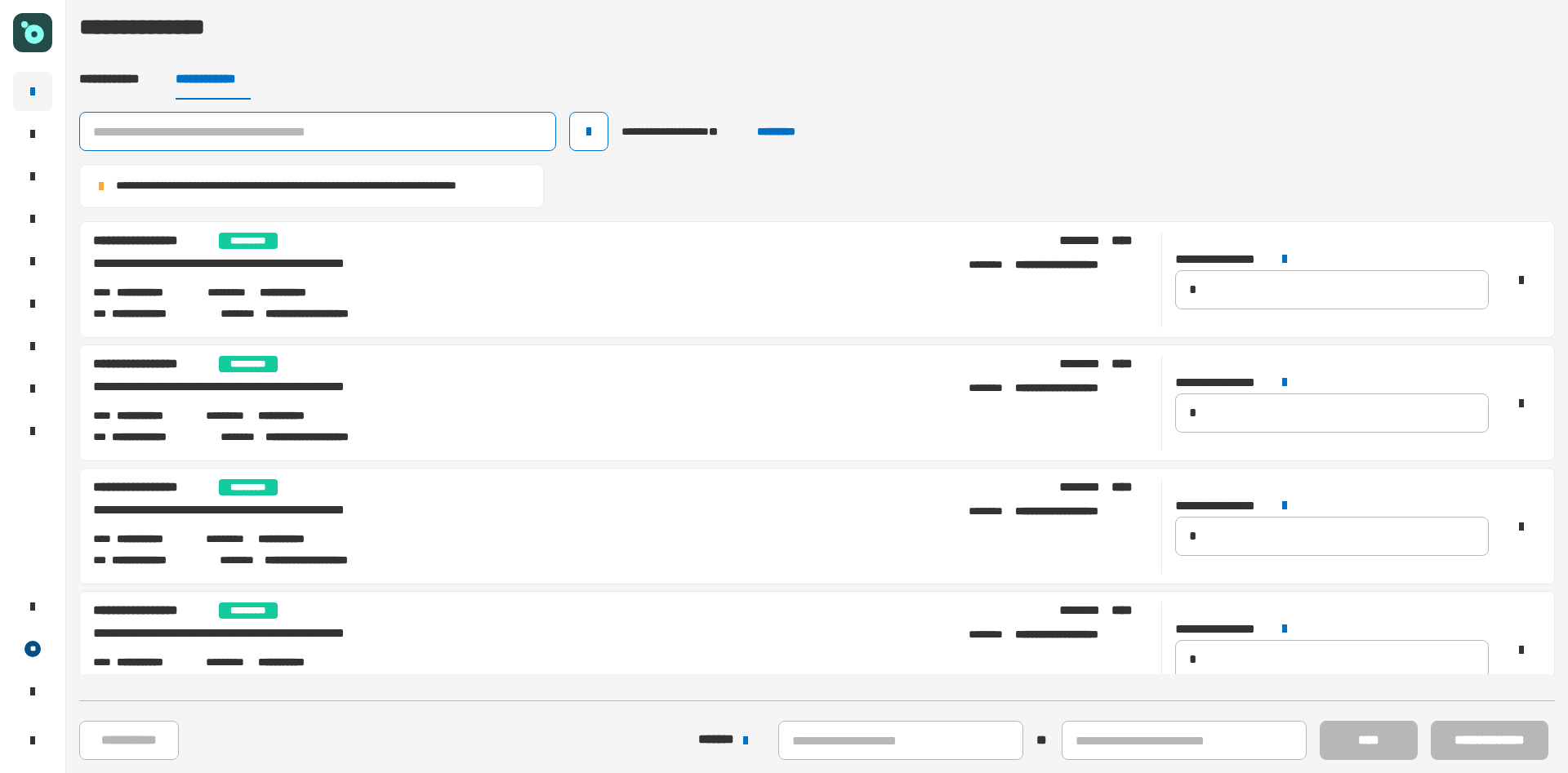 click 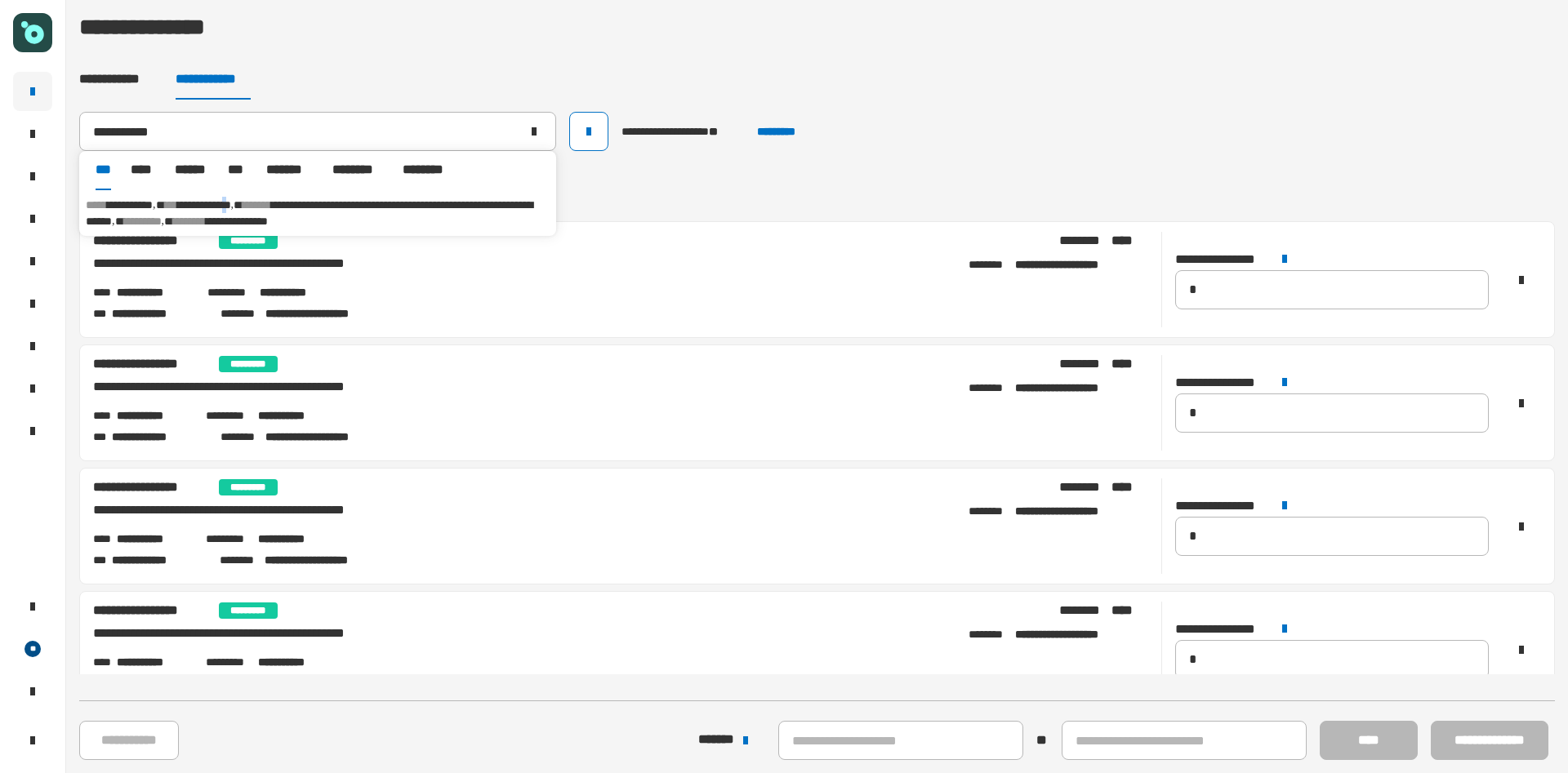 click on "**********" at bounding box center (204, 205) 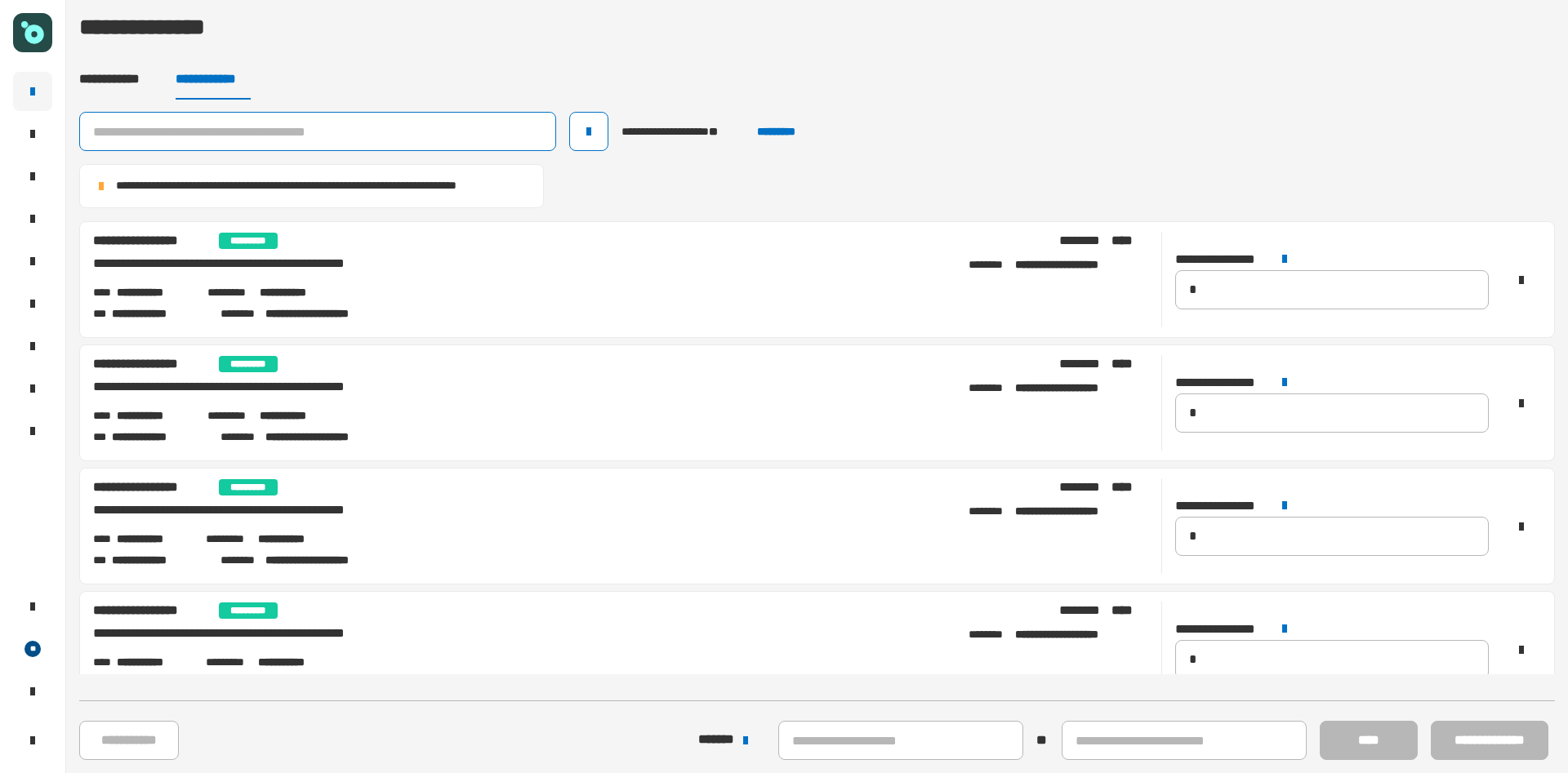 click 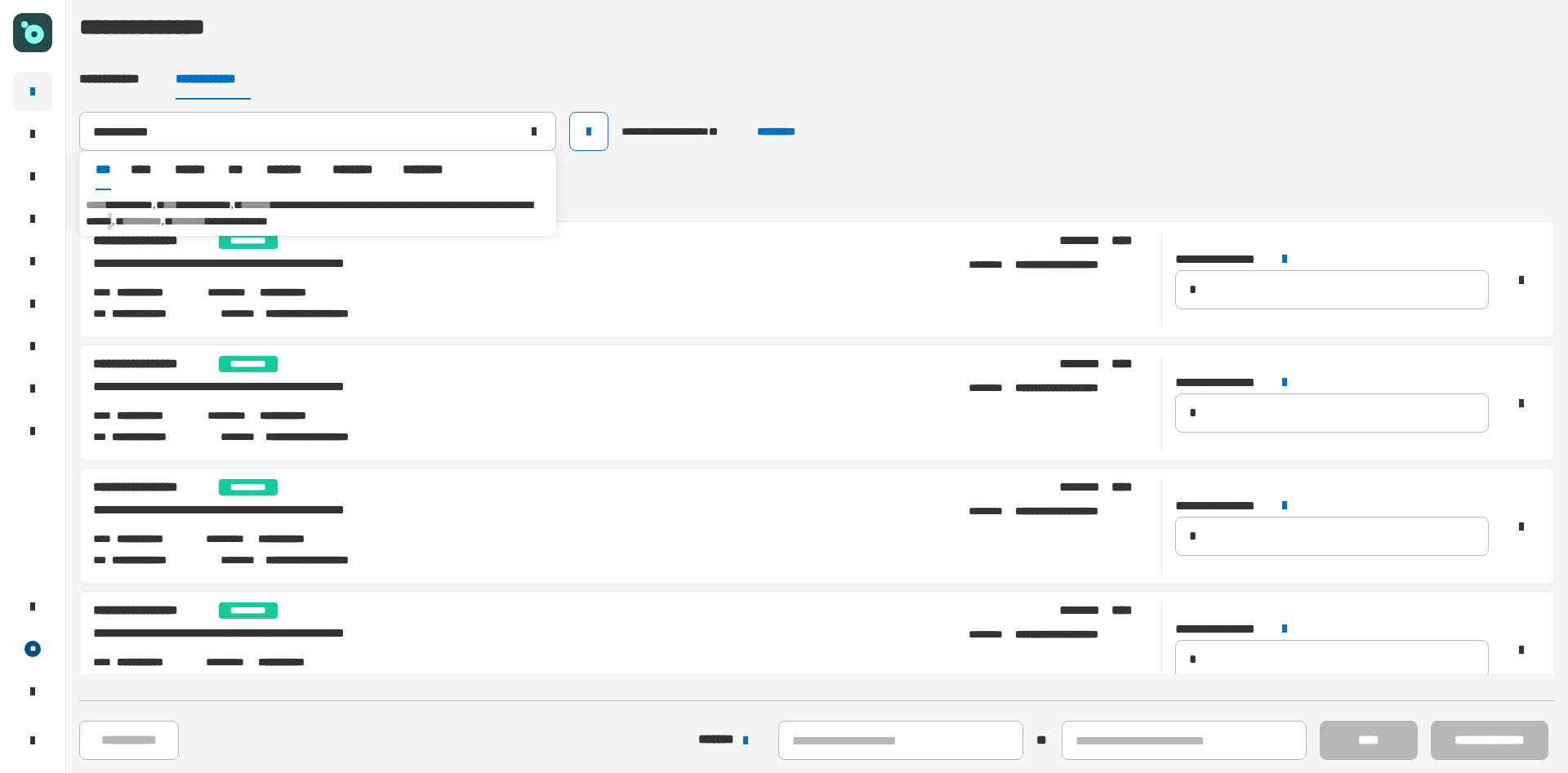 click on "**********" at bounding box center (309, 213) 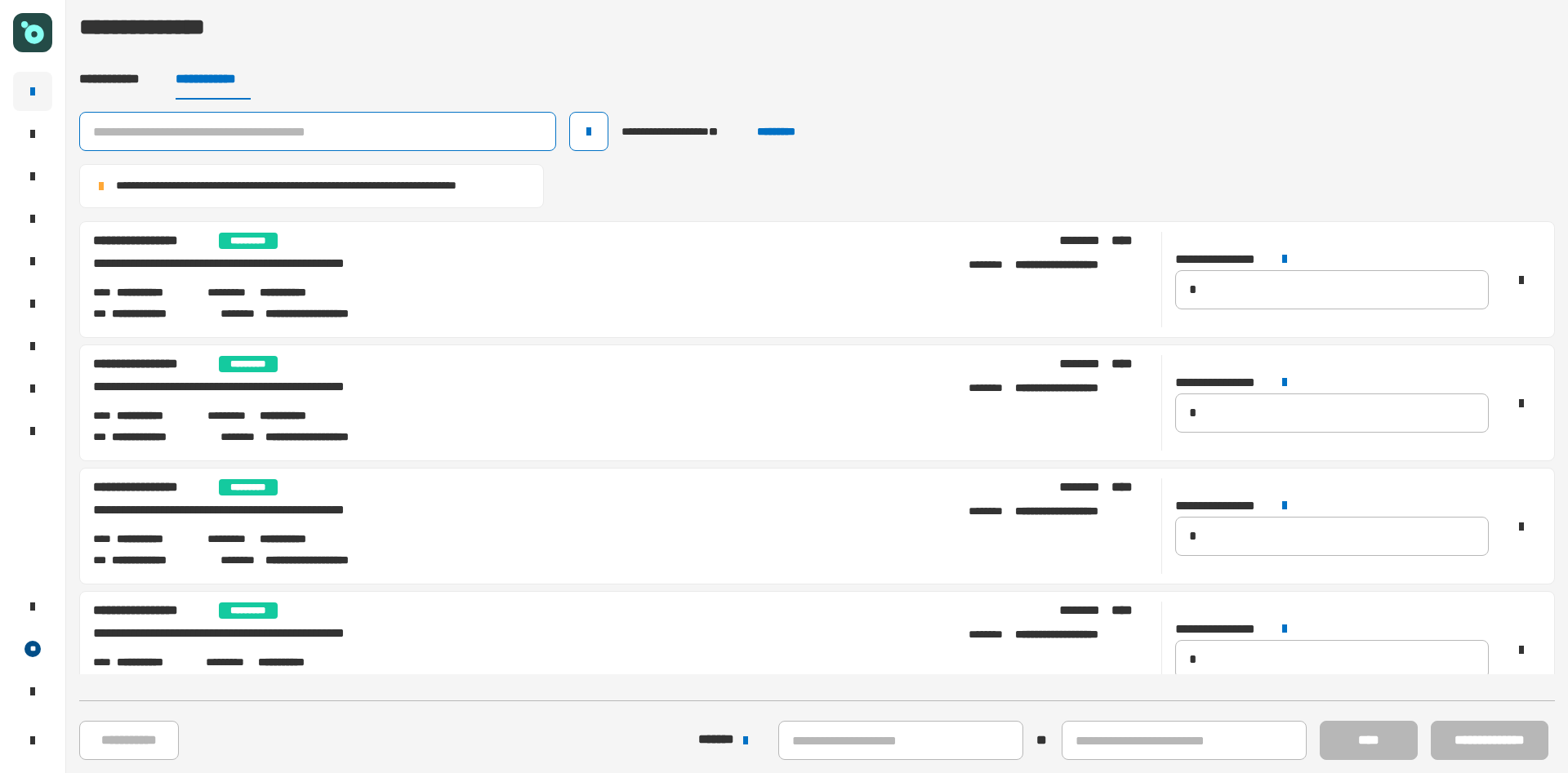 click 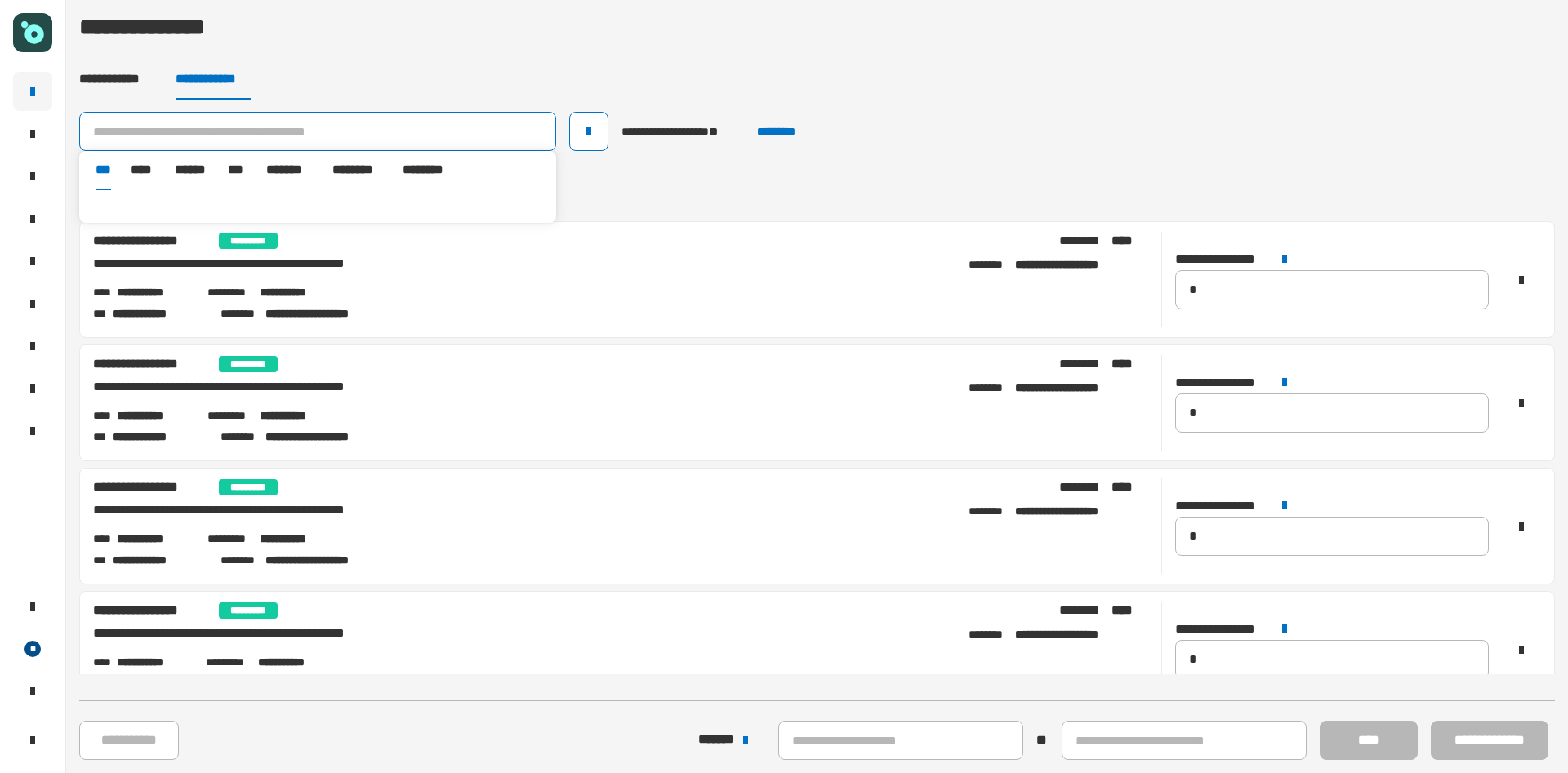paste on "**********" 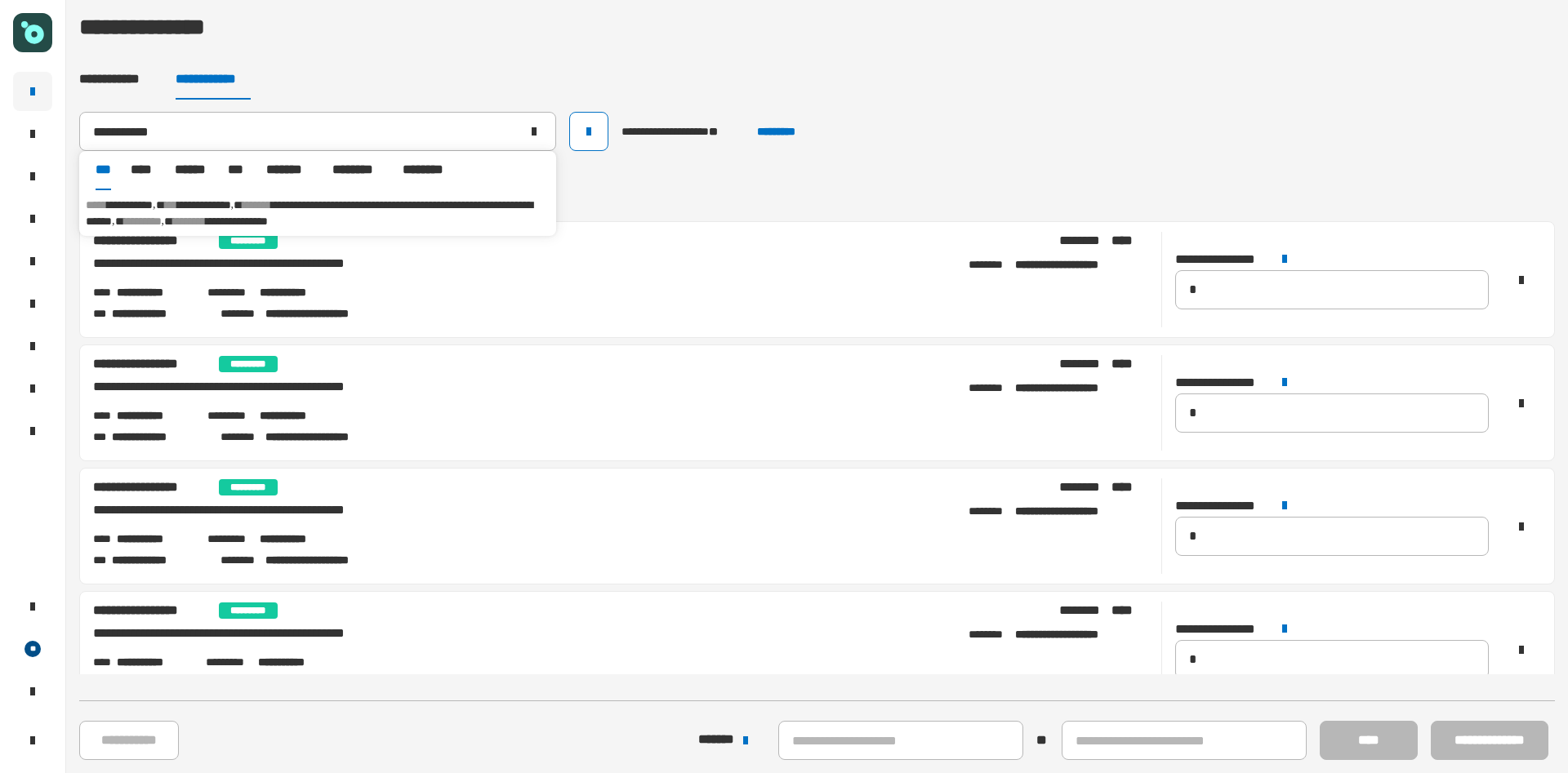 click on "**********" at bounding box center (318, 213) 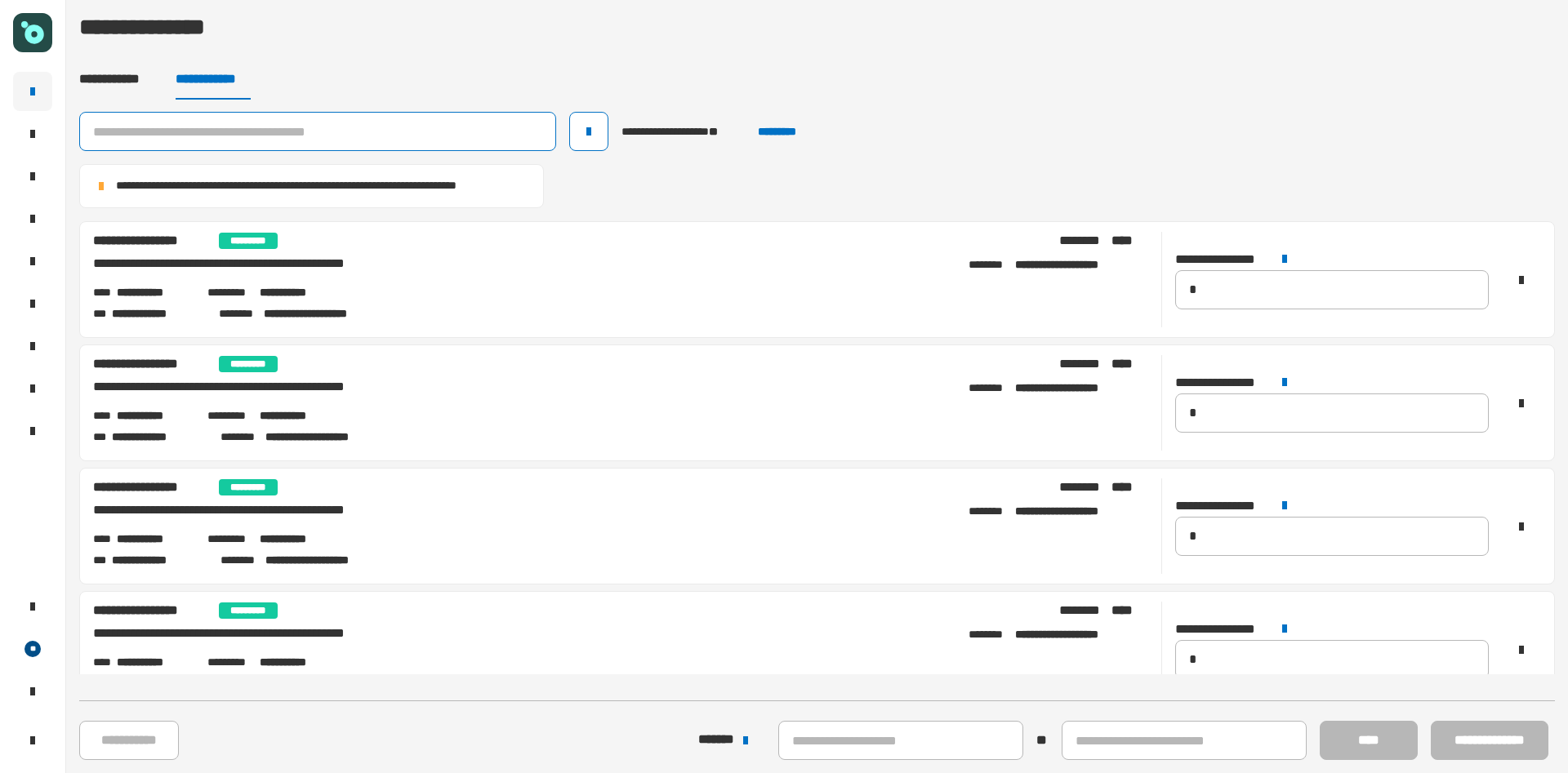 click 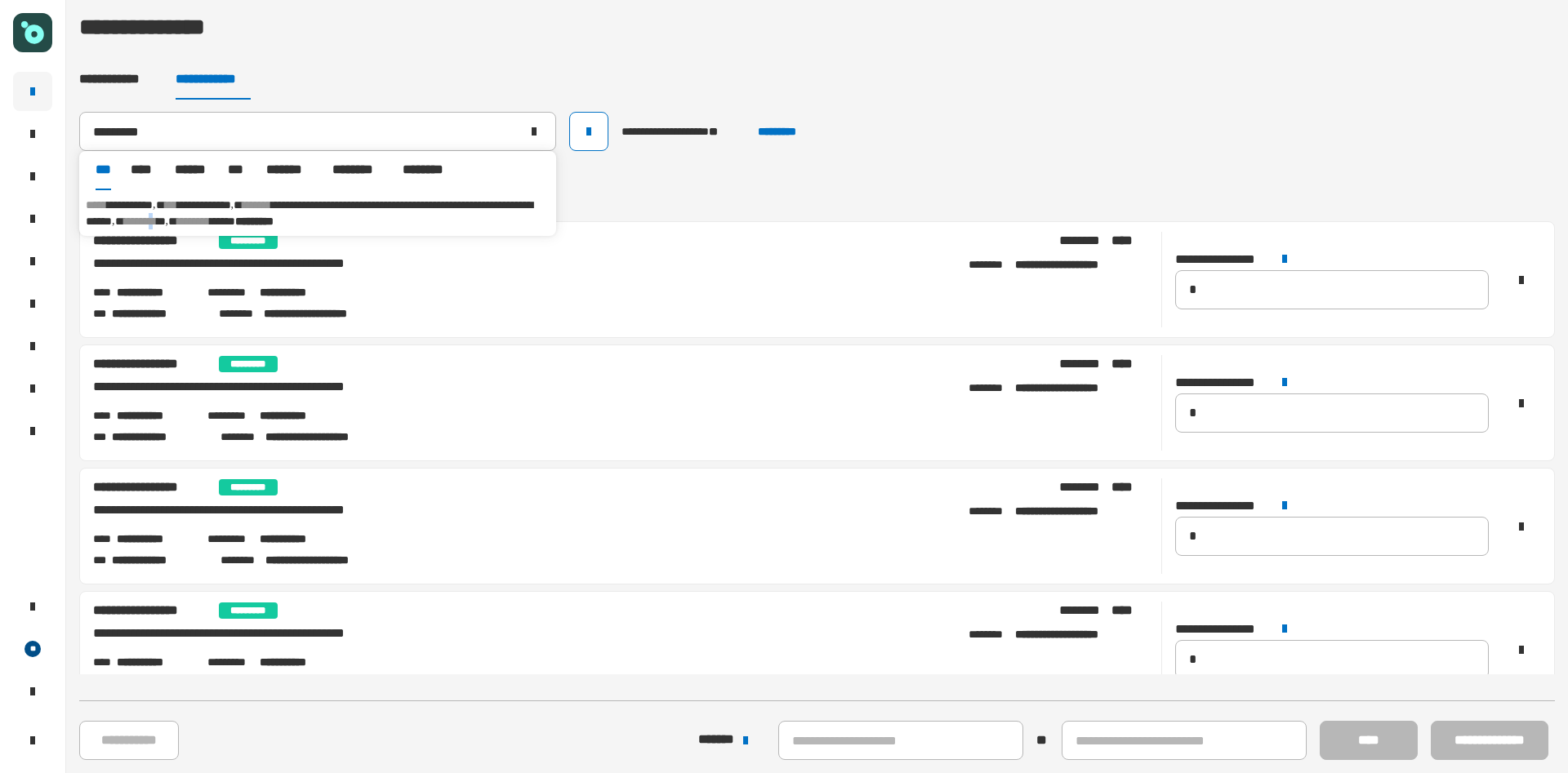 click on "**********" at bounding box center [318, 213] 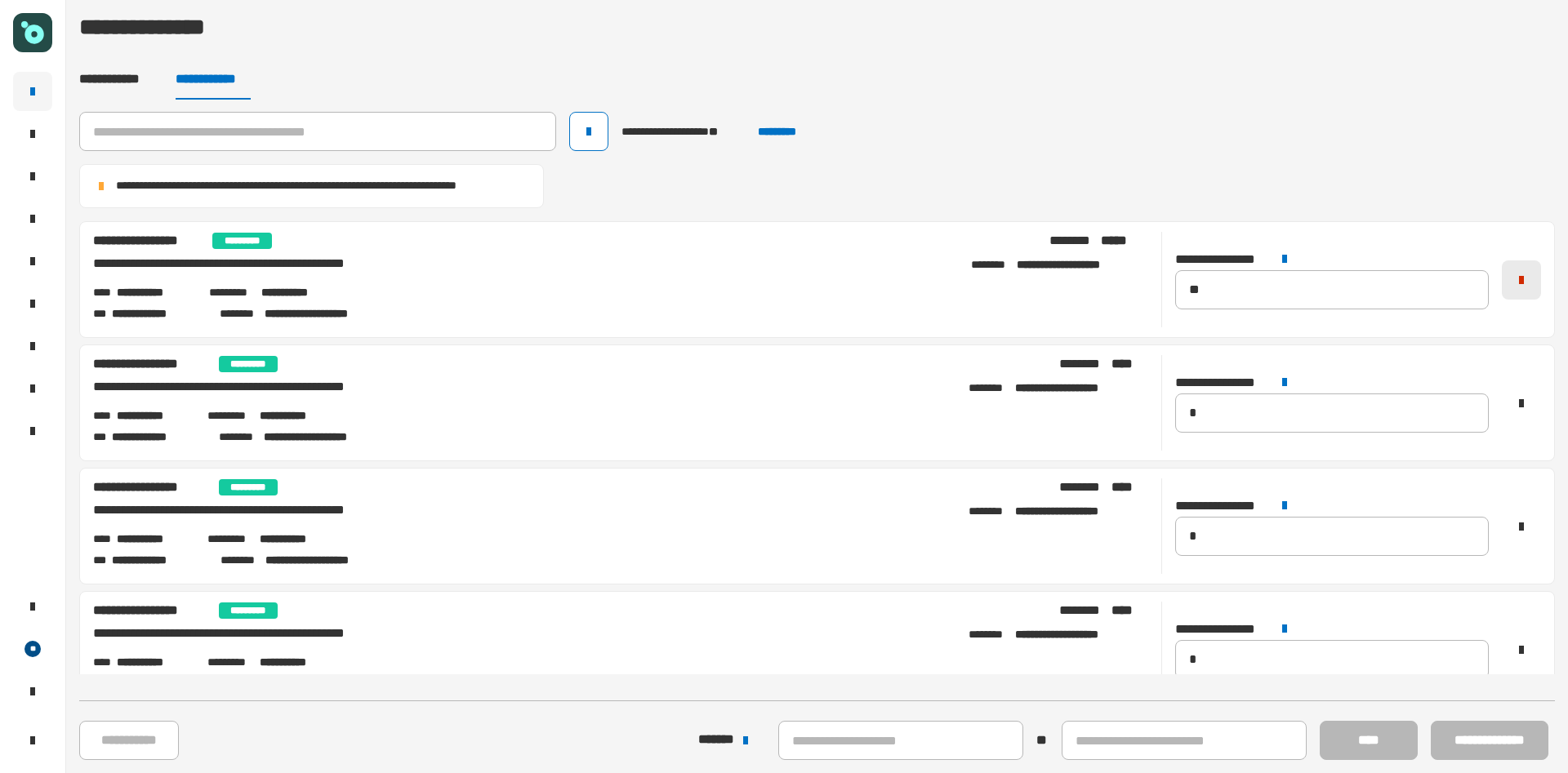 click 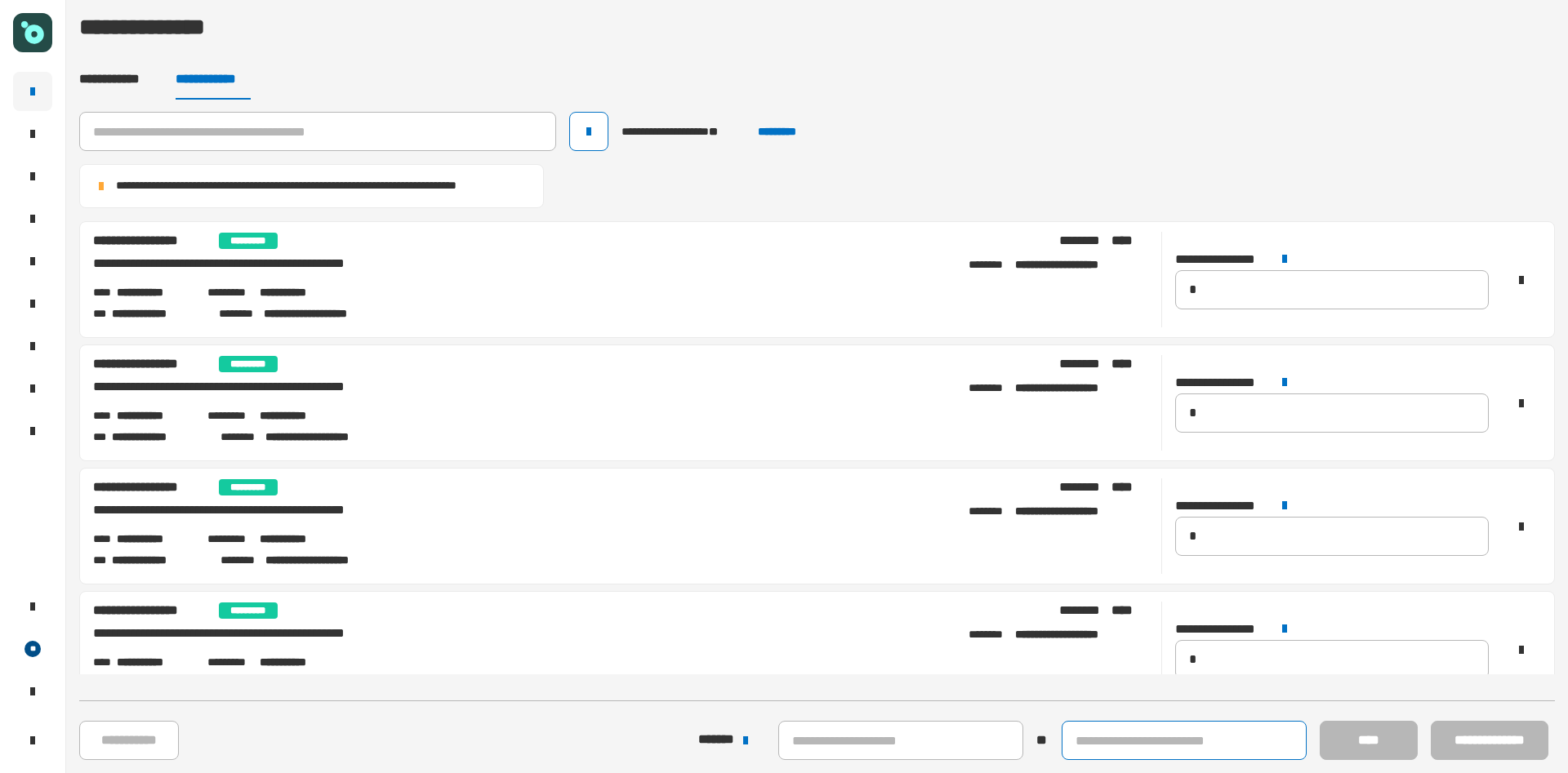 click 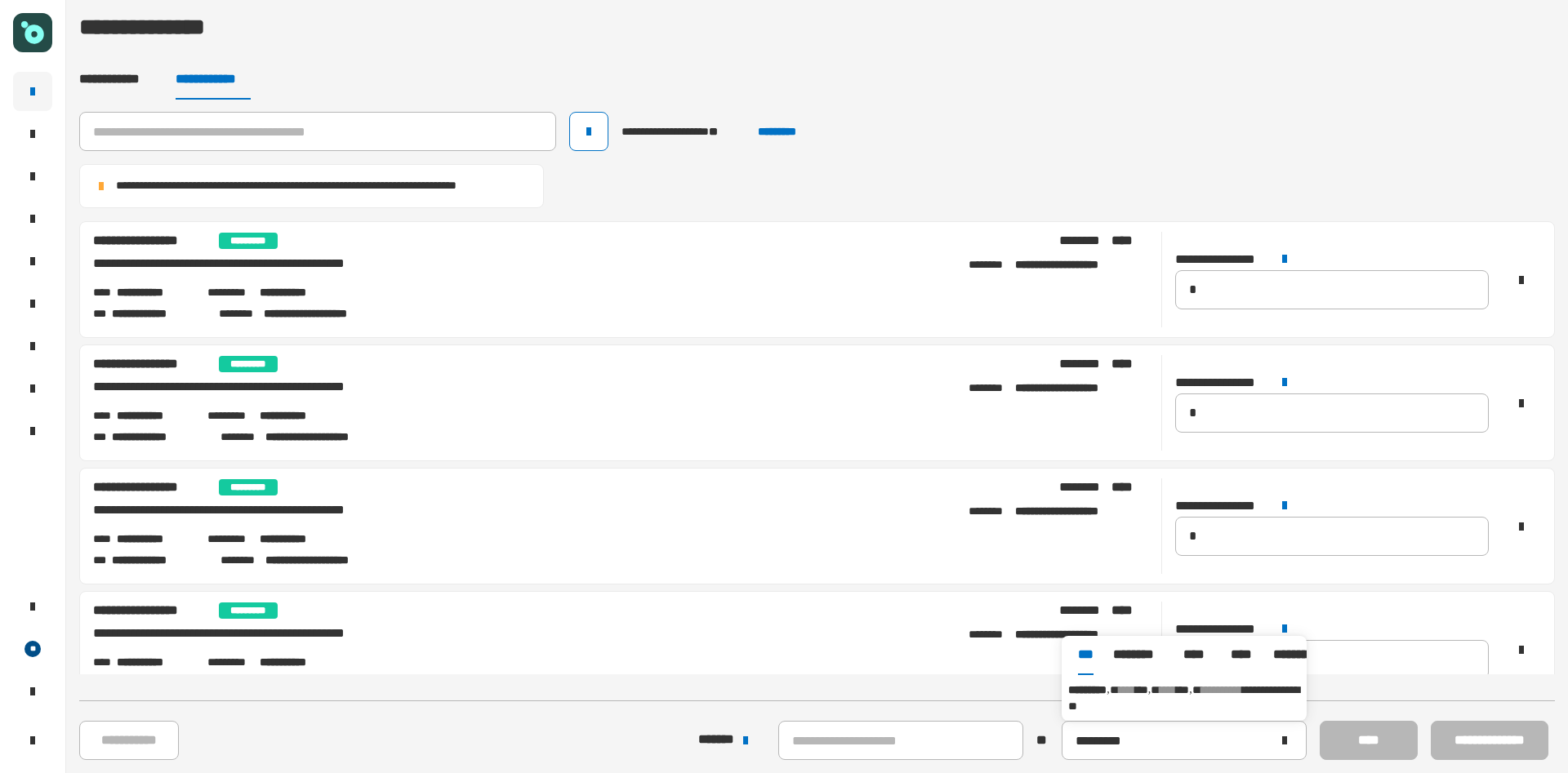 click on "**********" at bounding box center (1183, 698) 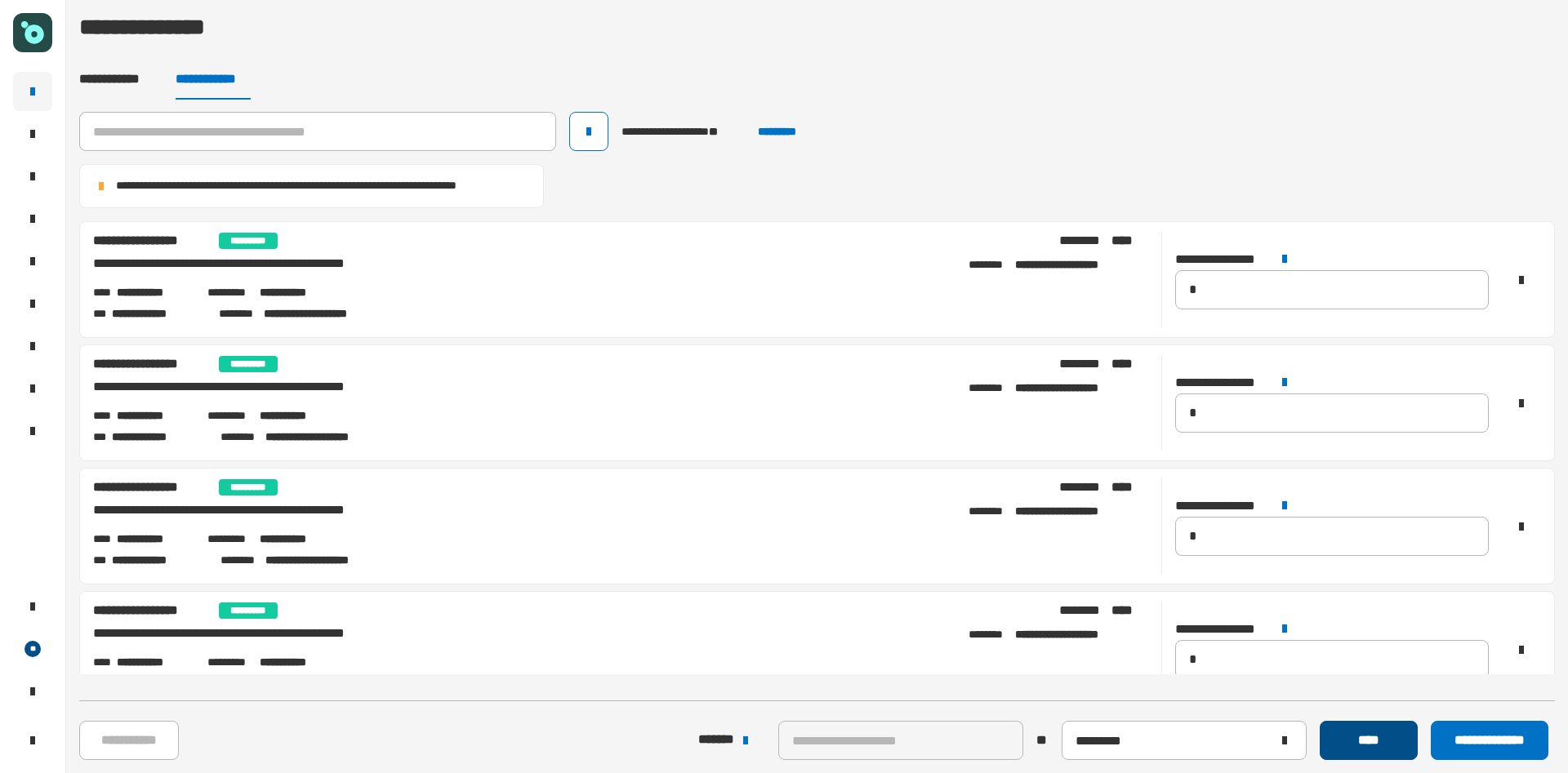 click on "****" 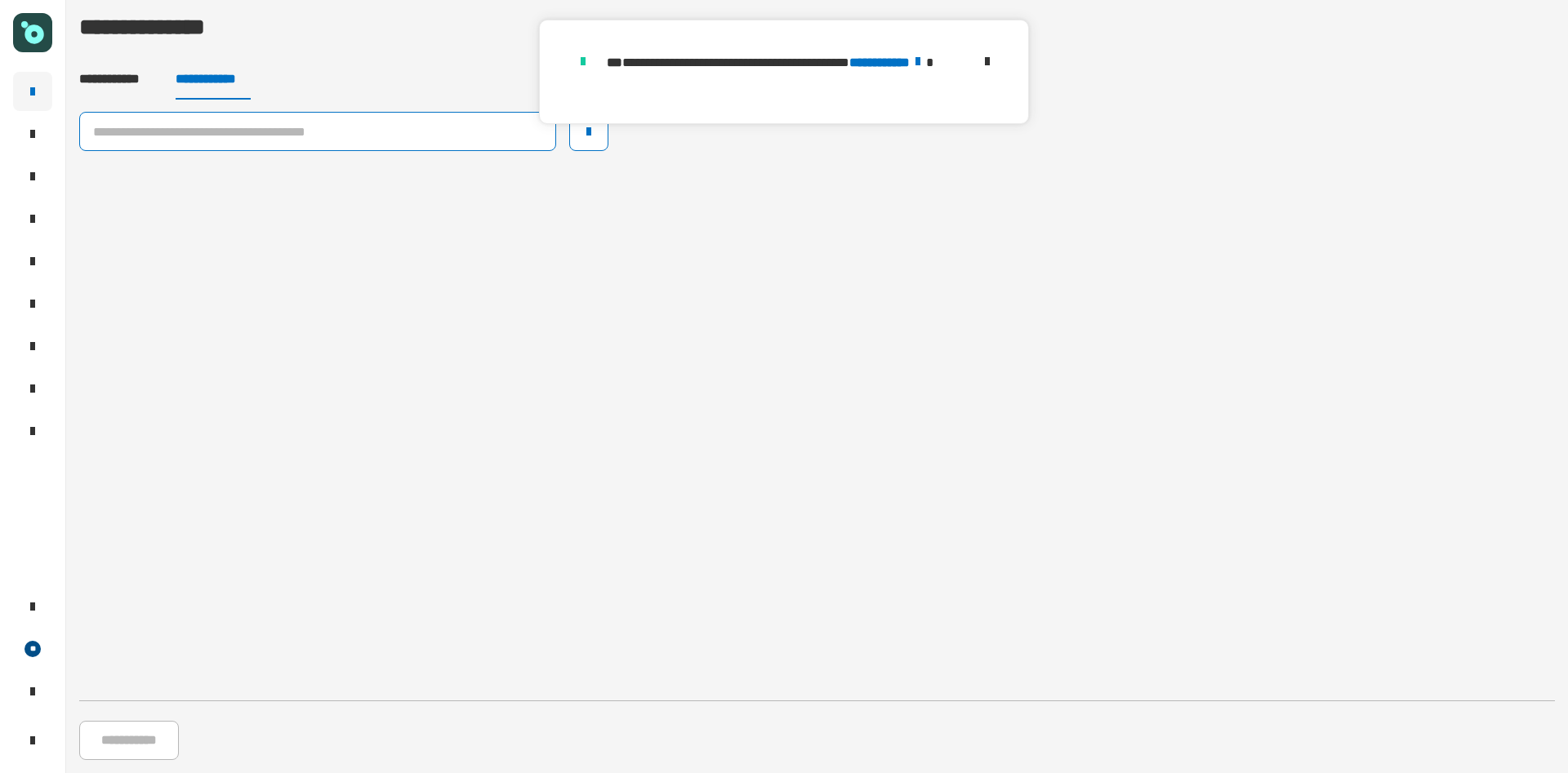 click 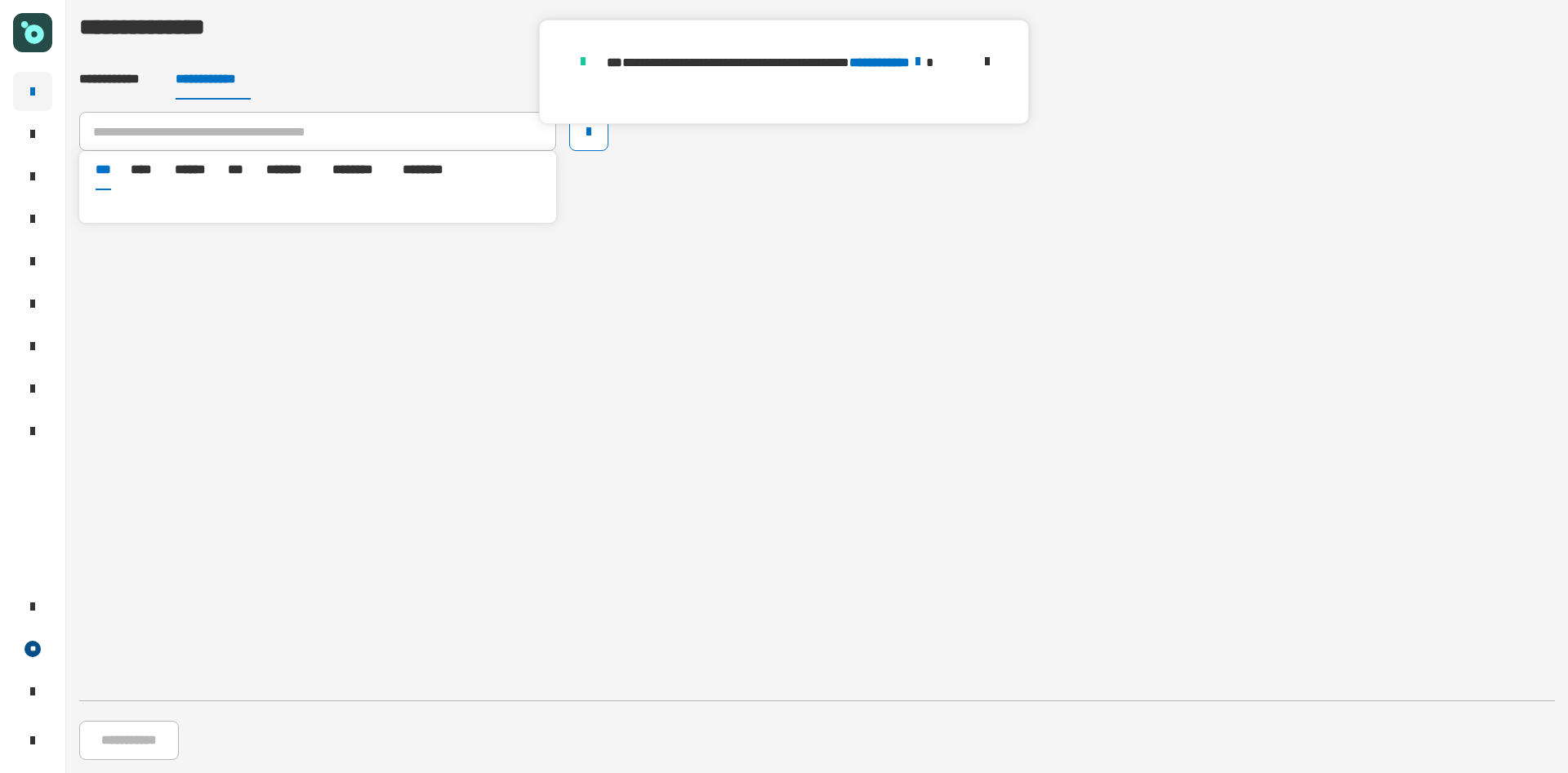 click on "**********" 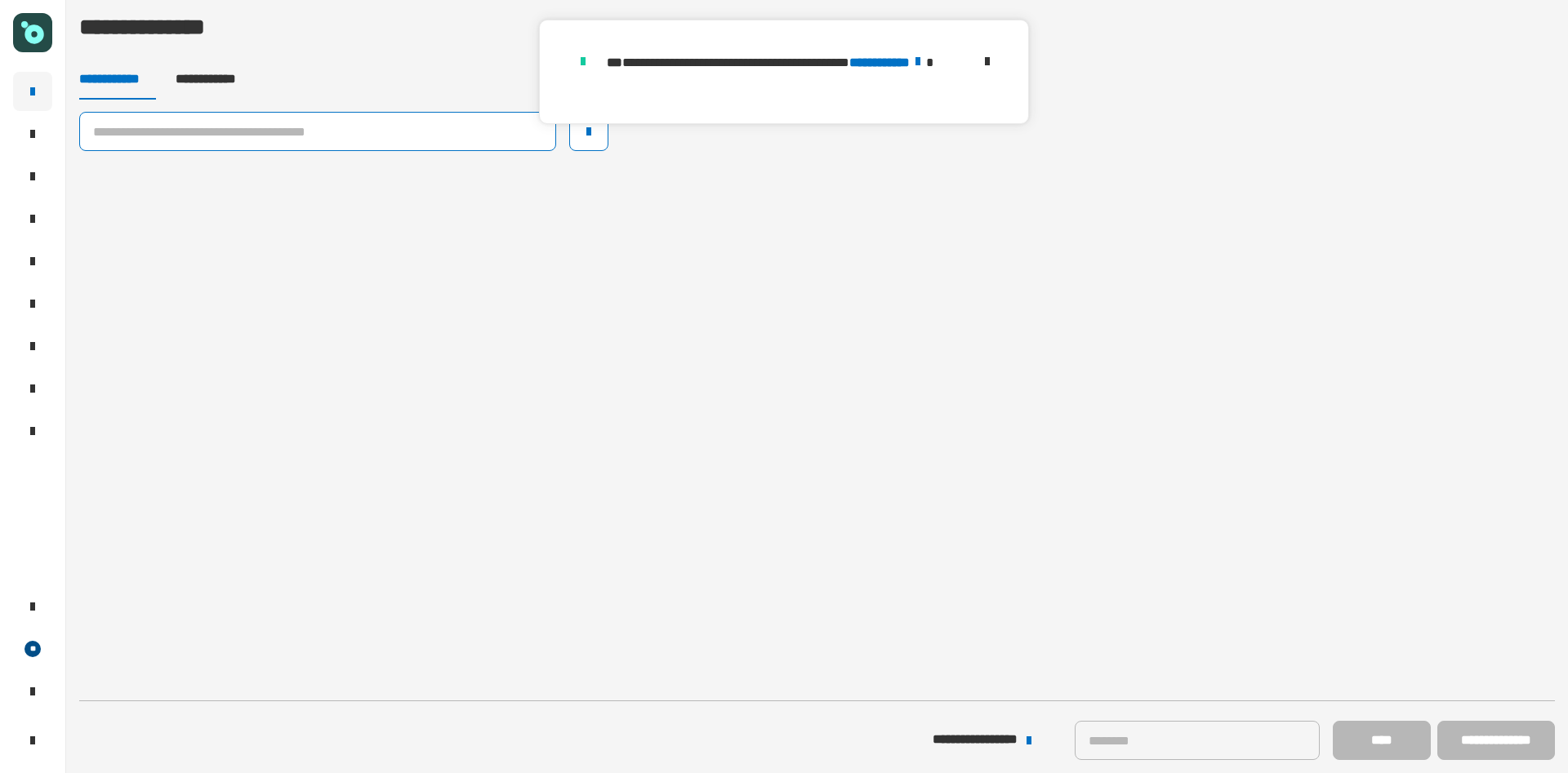 click 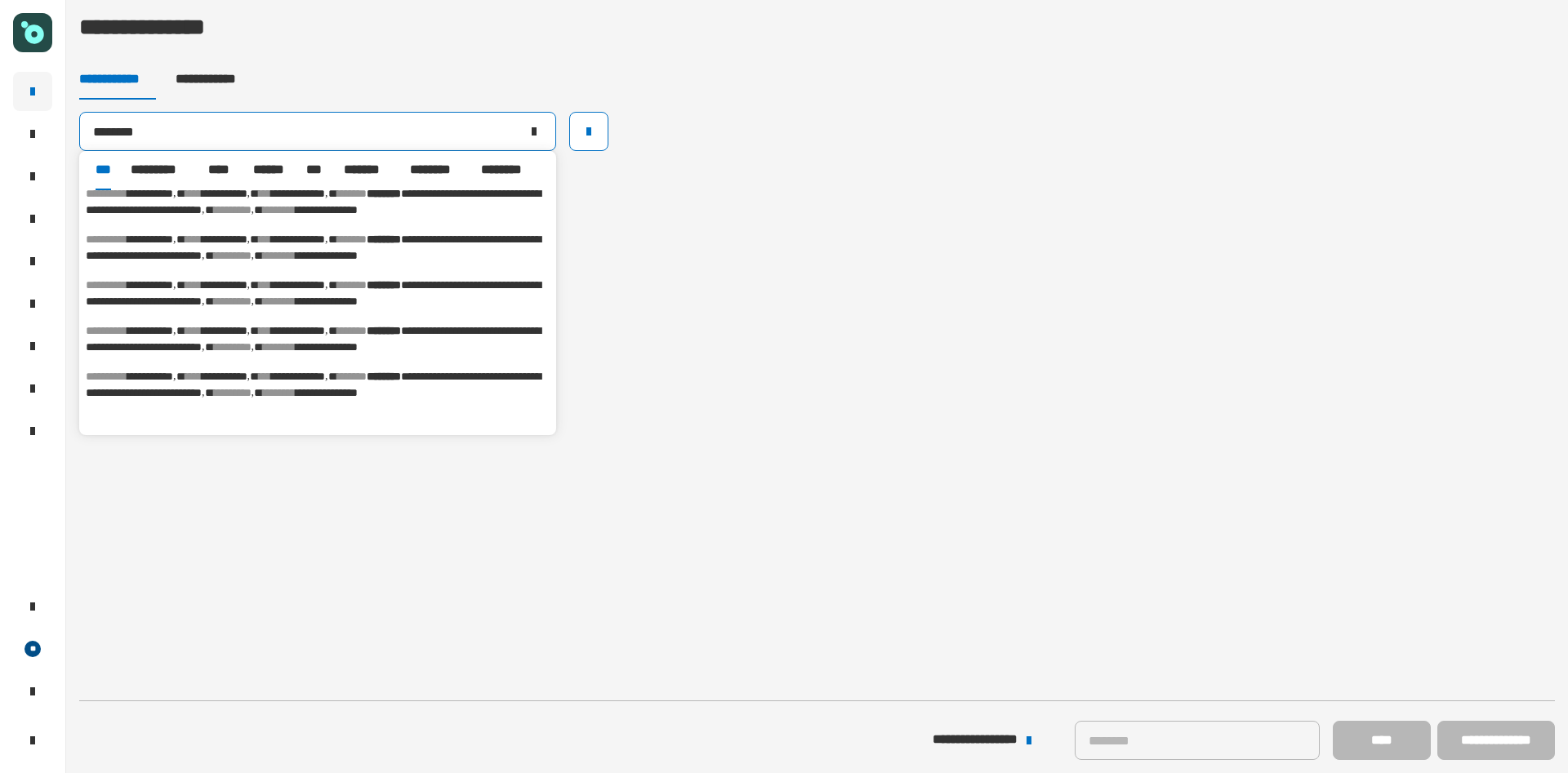 scroll, scrollTop: 1025, scrollLeft: 0, axis: vertical 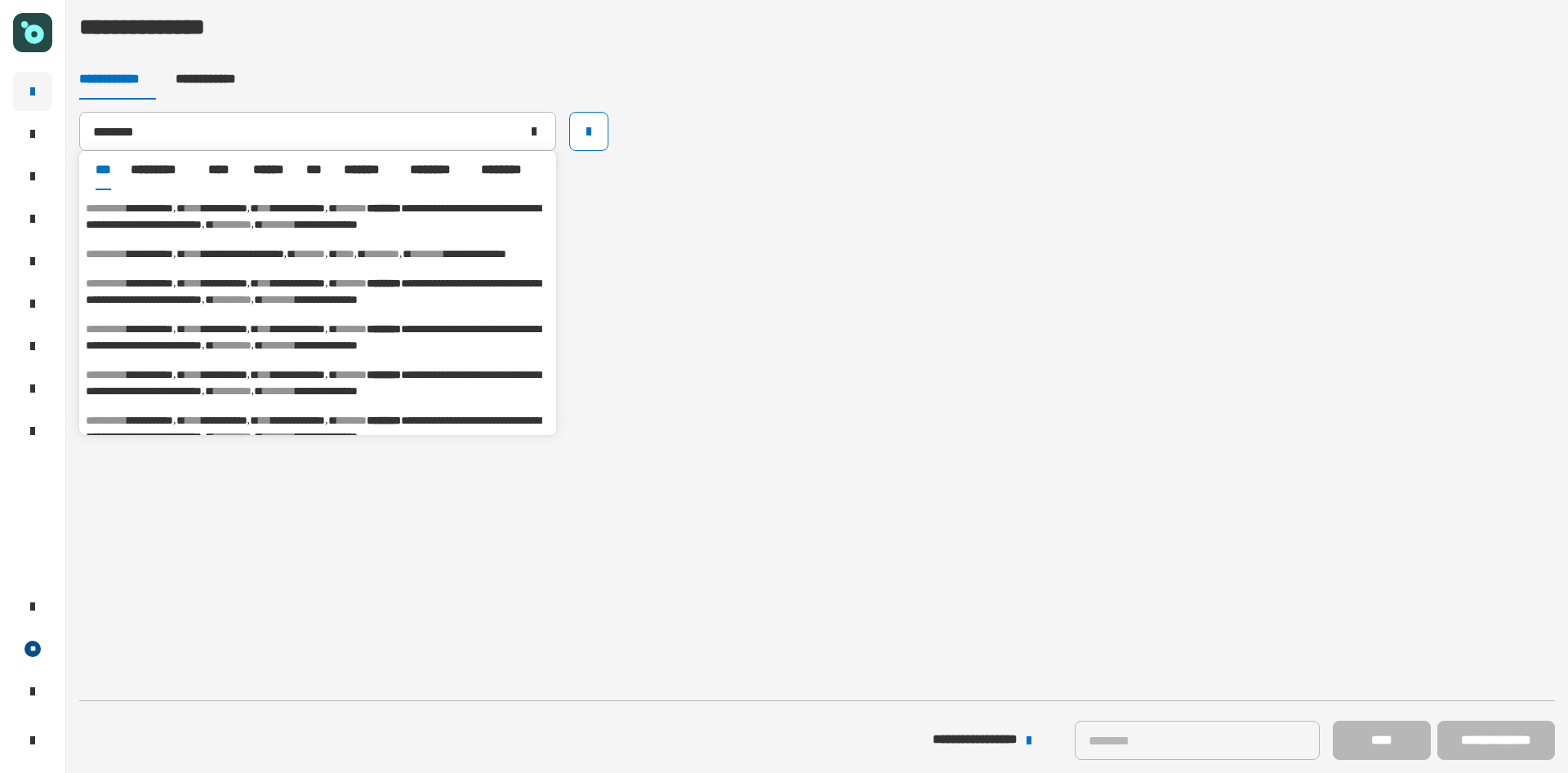 click on "**********" at bounding box center (318, 254) 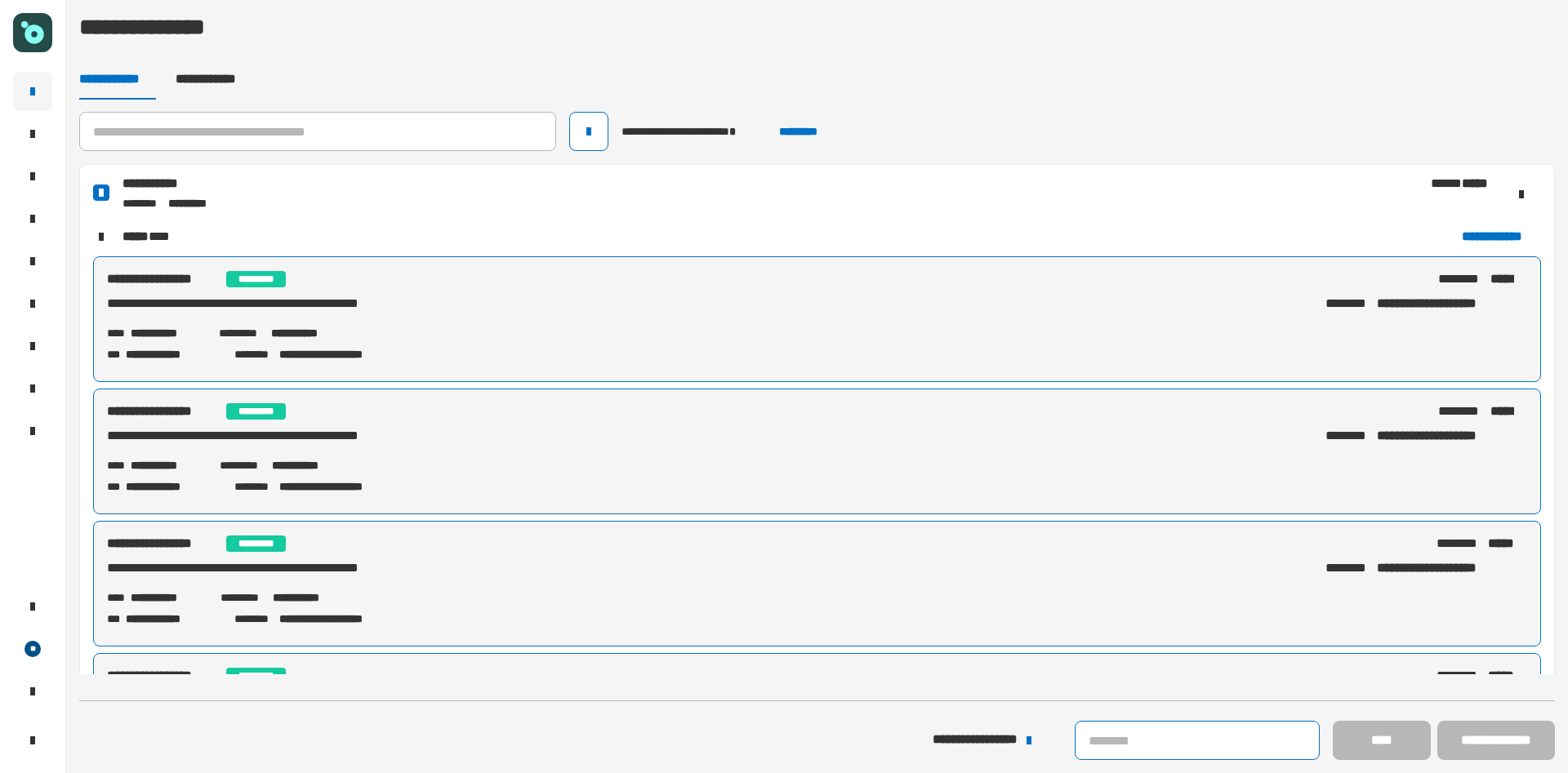 click 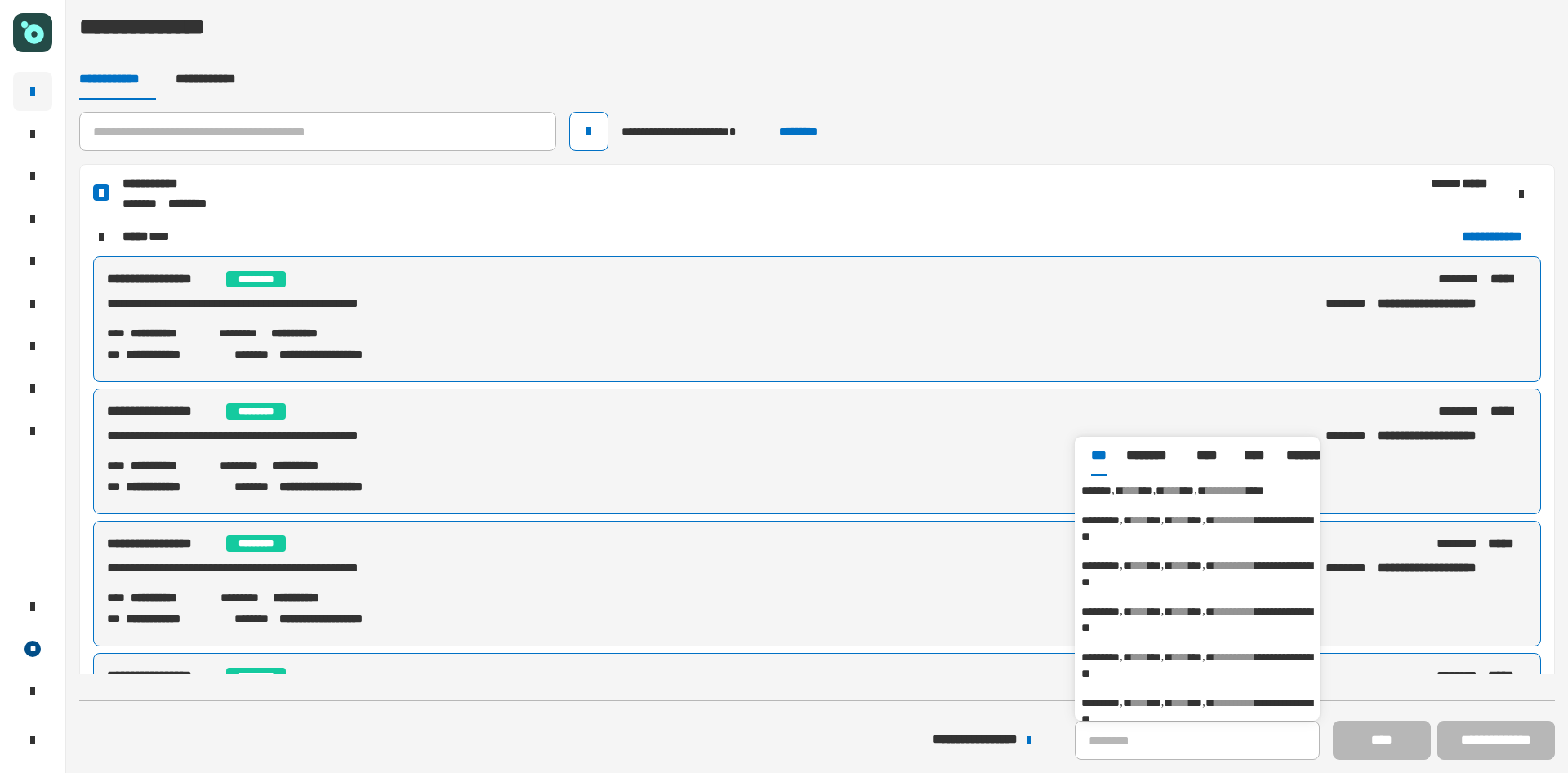 click on "**********" 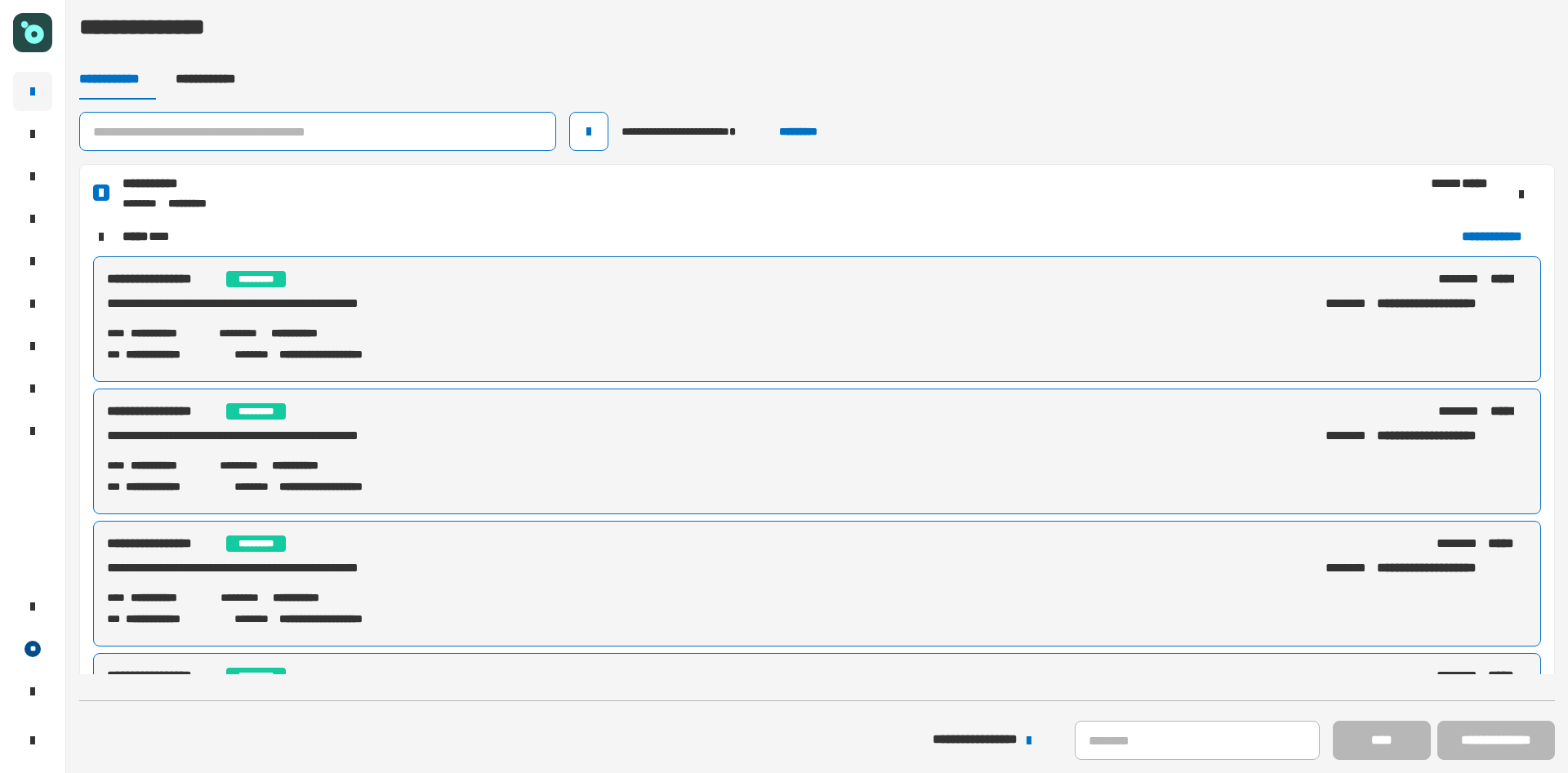 click 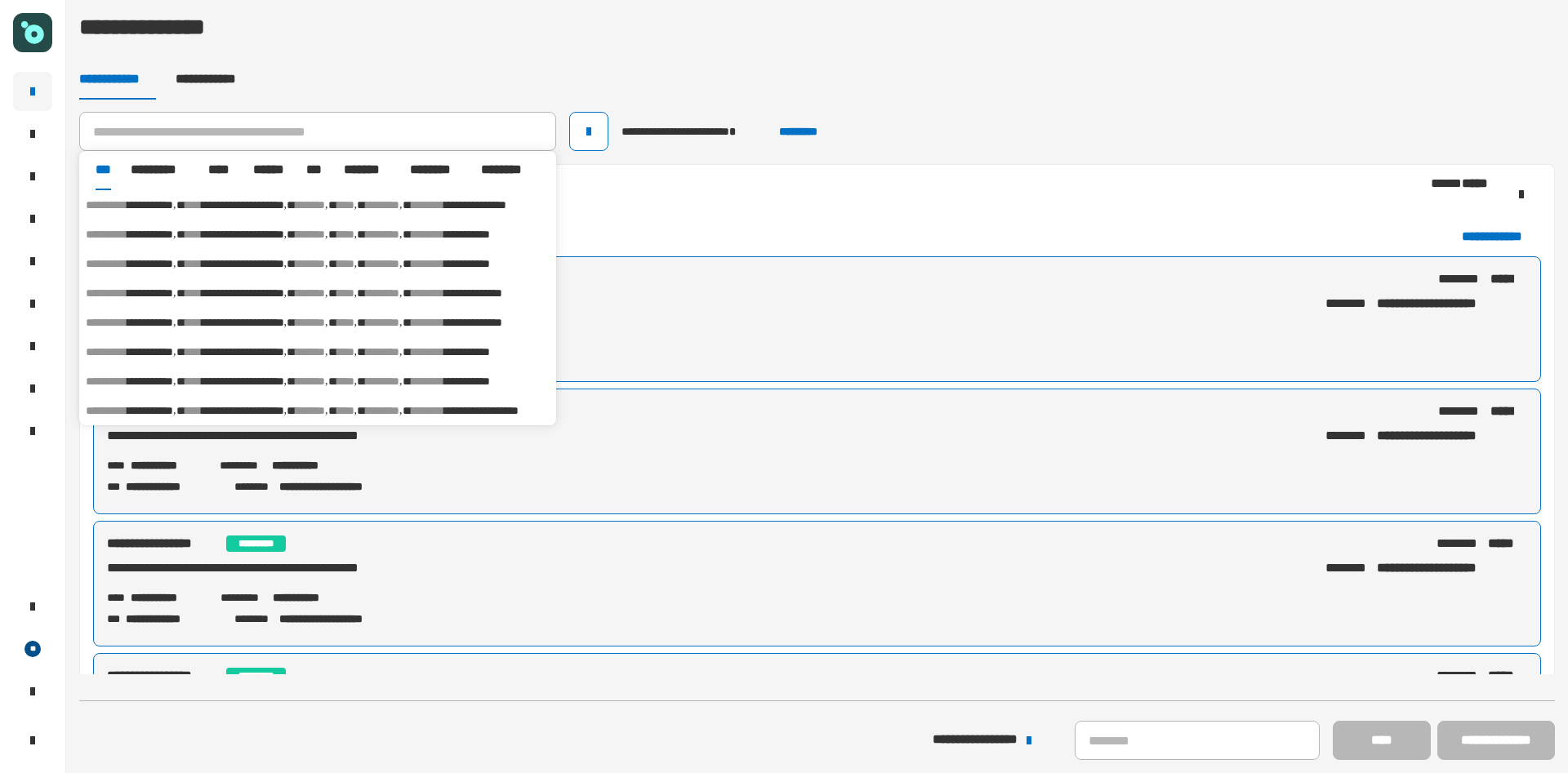 click on "**********" 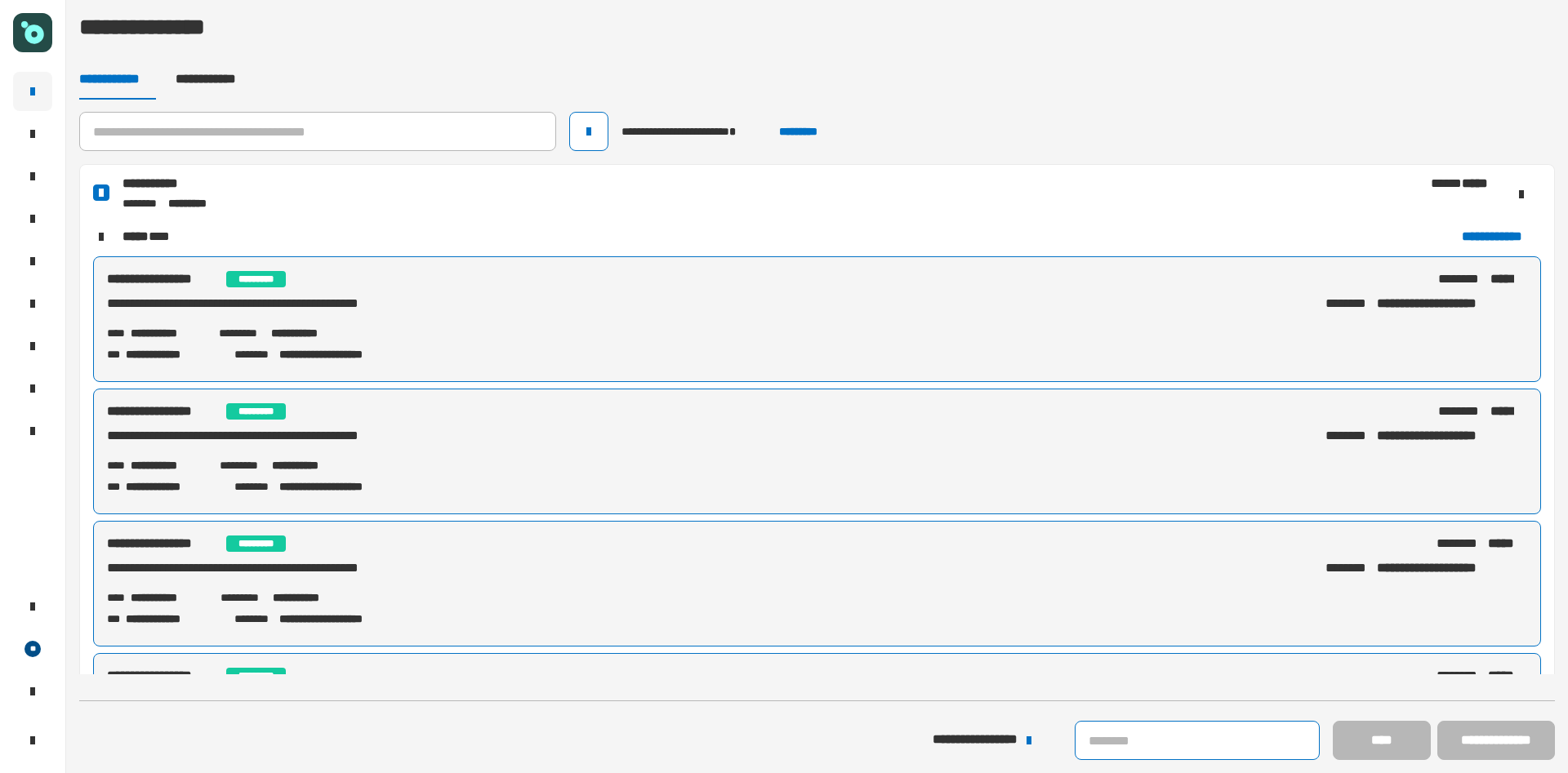 click 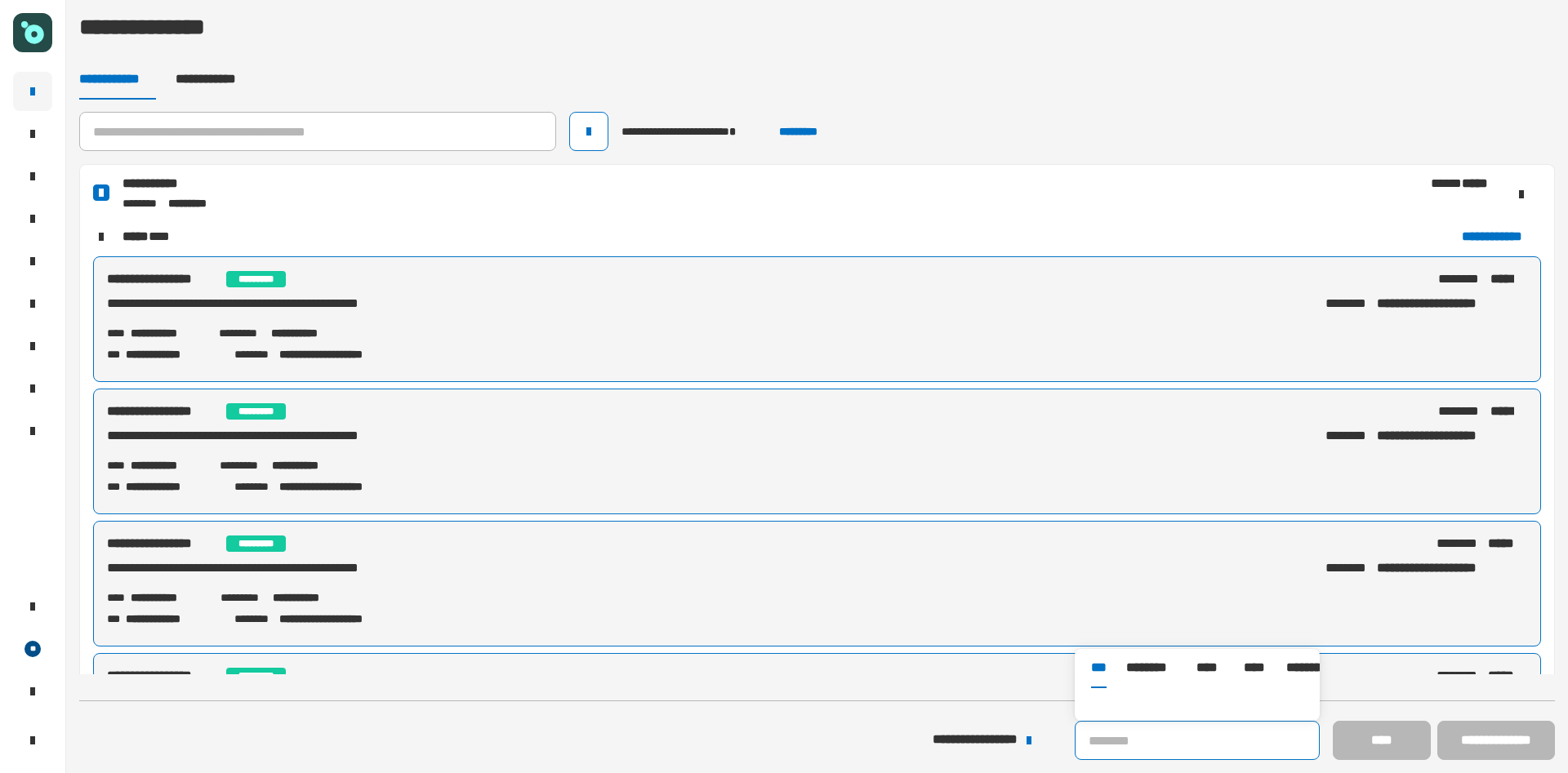 click 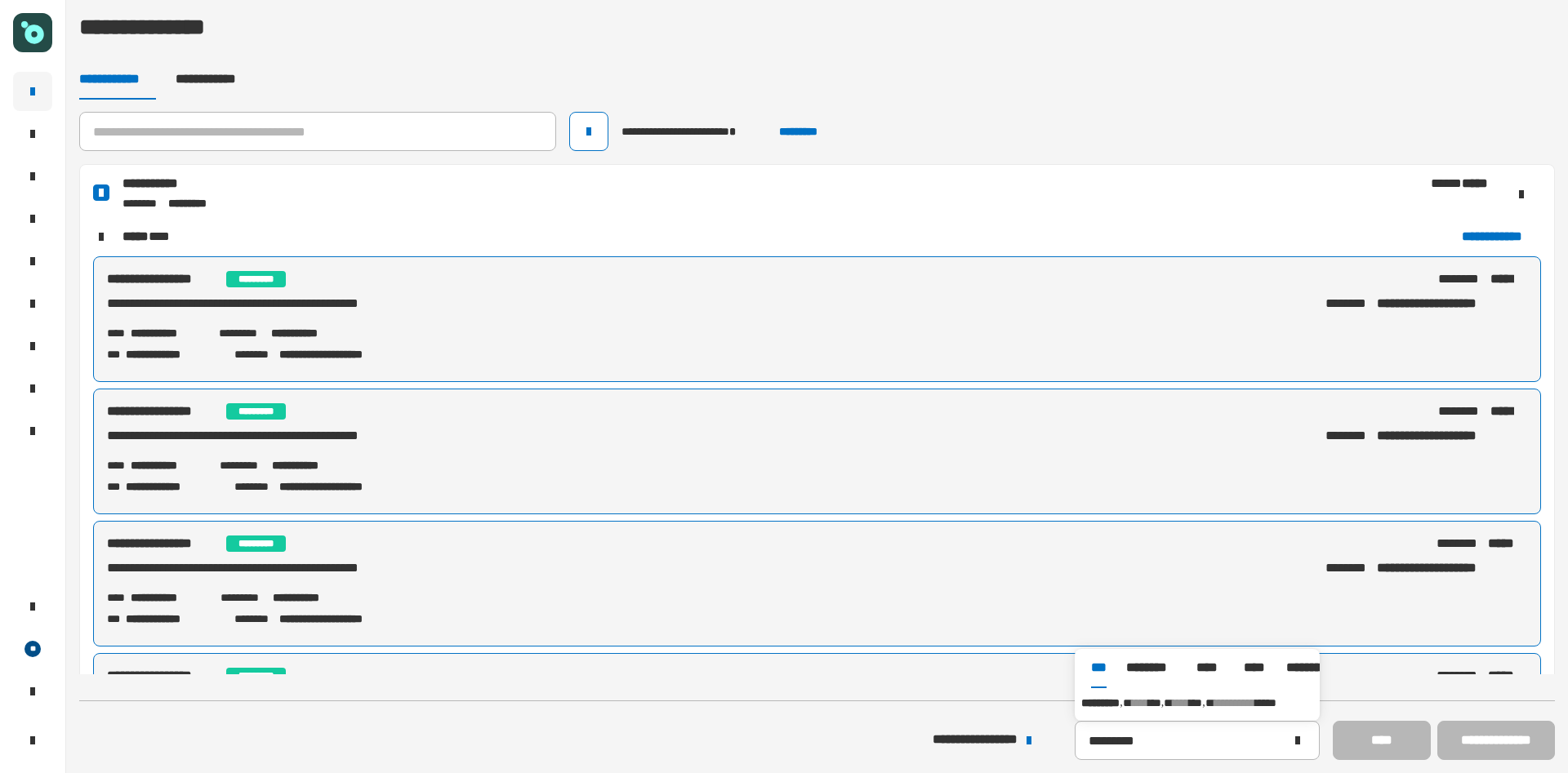 click on "**********" at bounding box center [1197, 703] 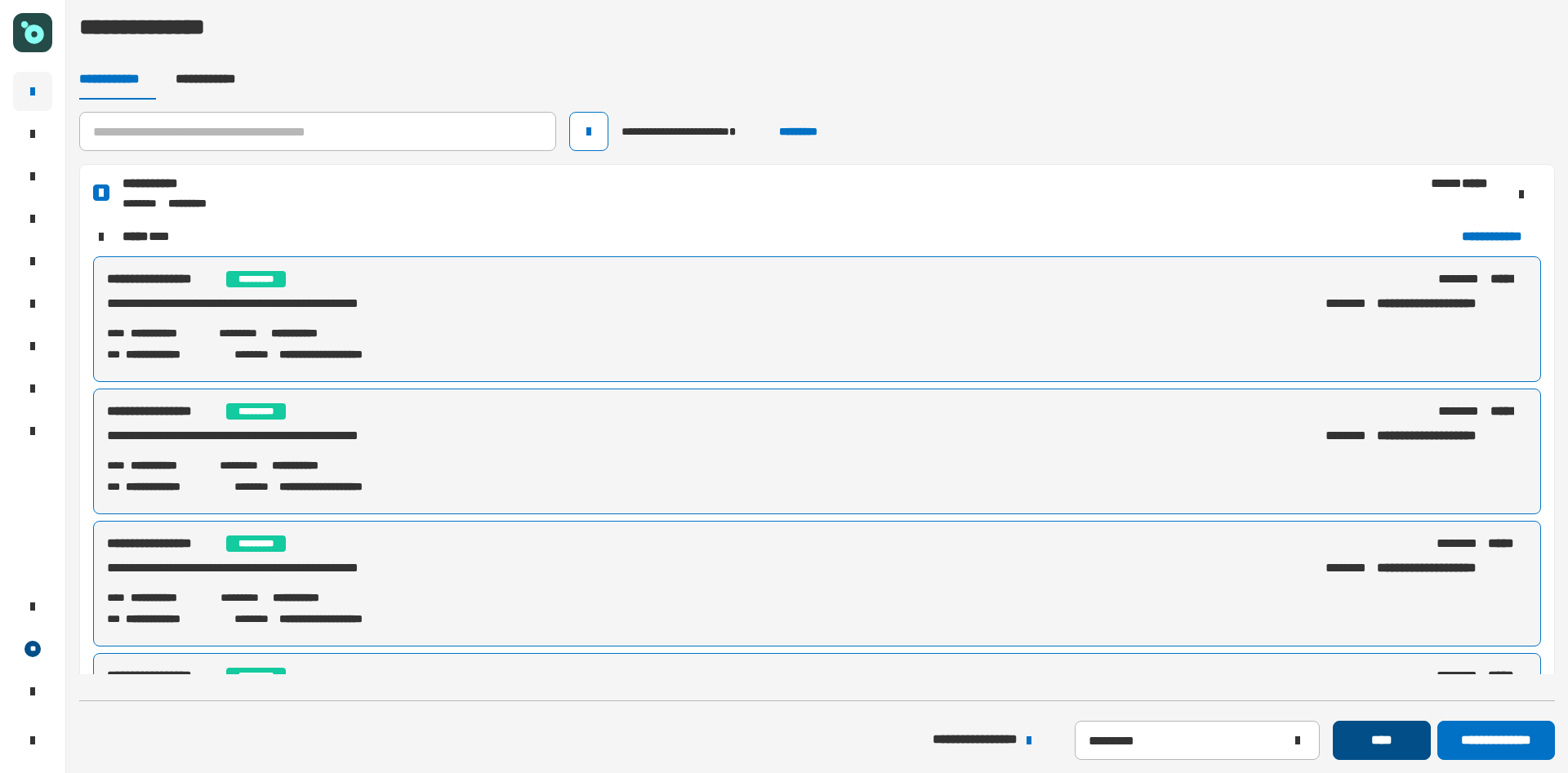 click on "****" 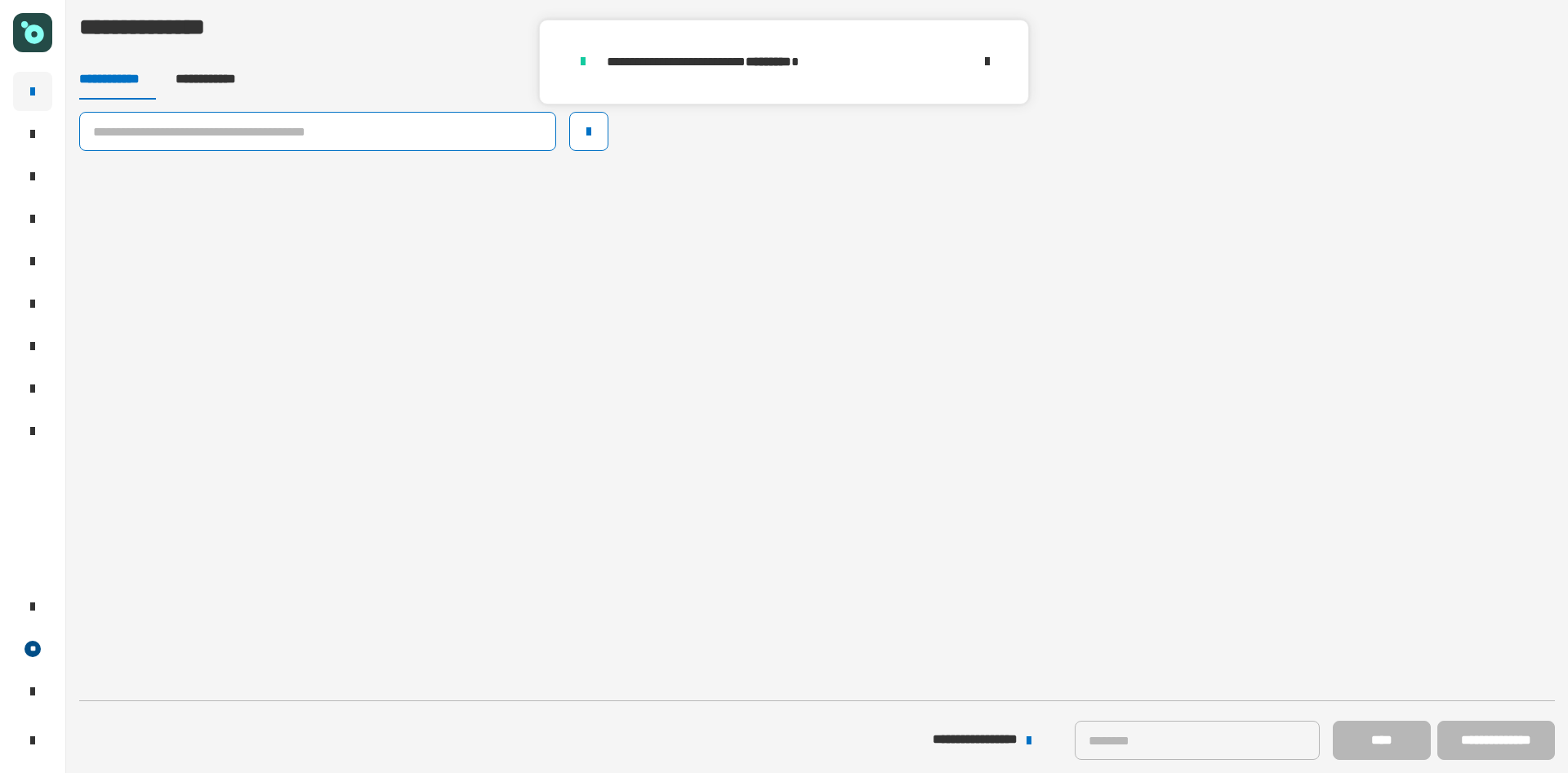 click 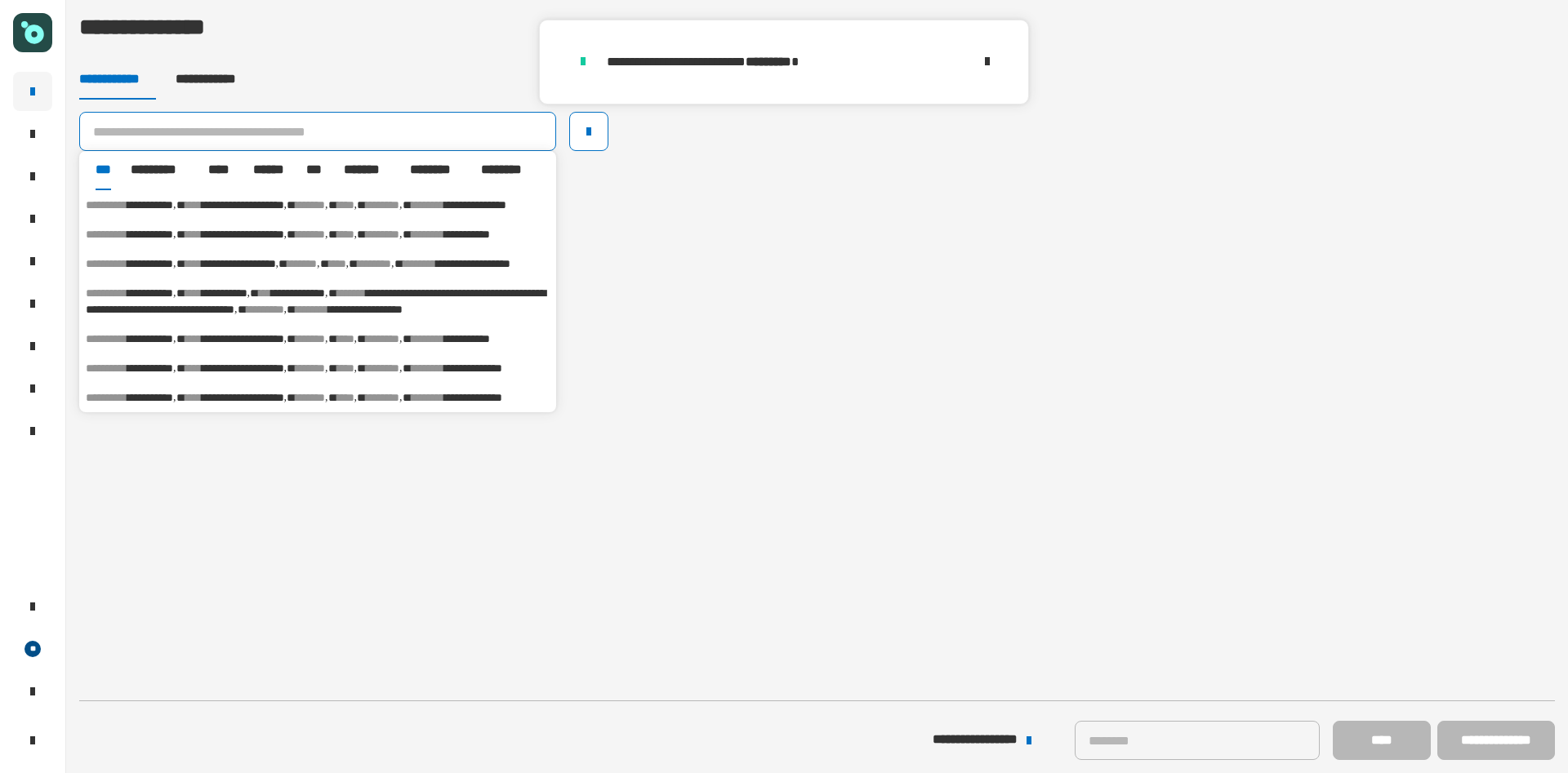 paste on "**********" 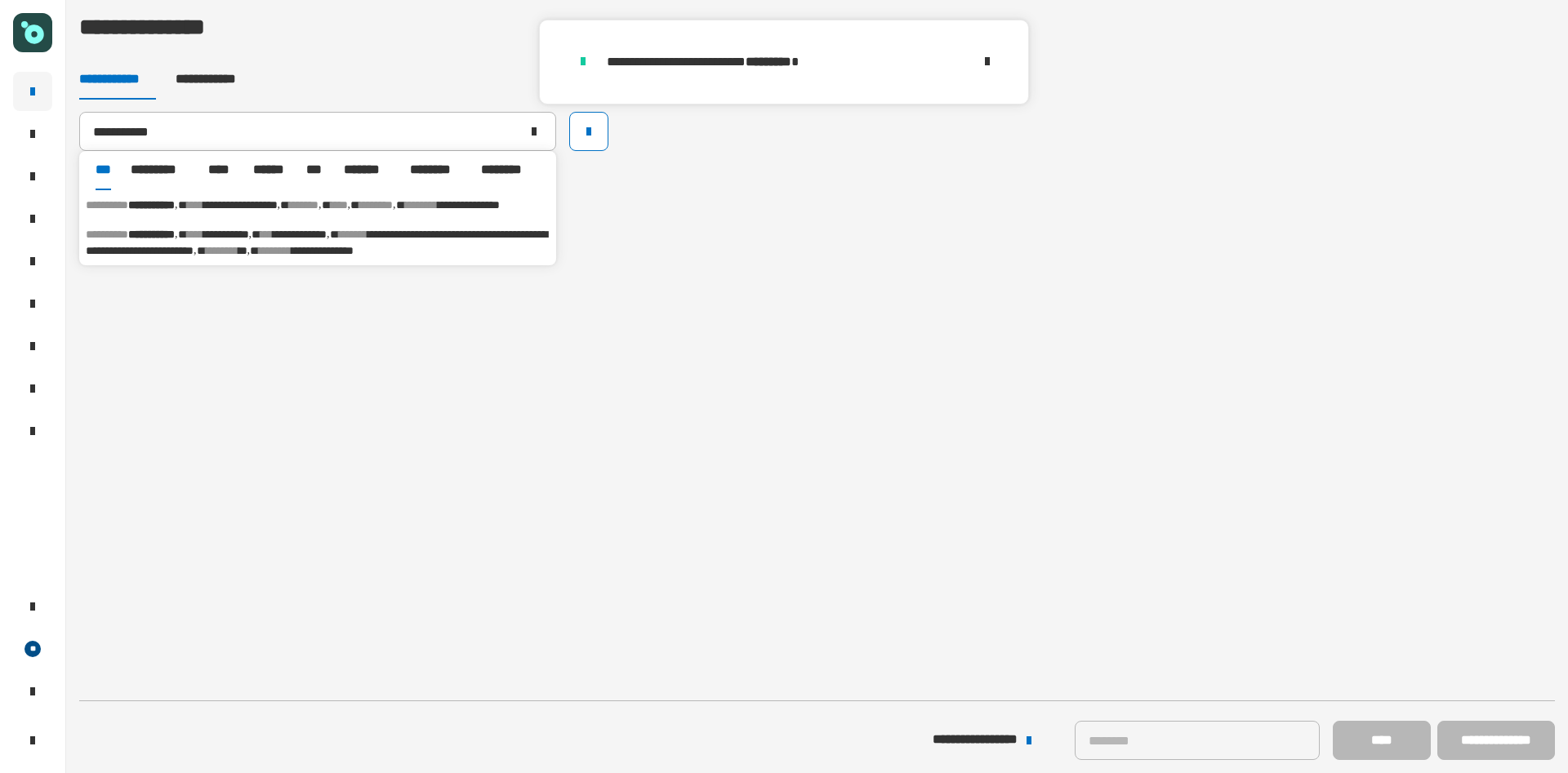 click on "**********" 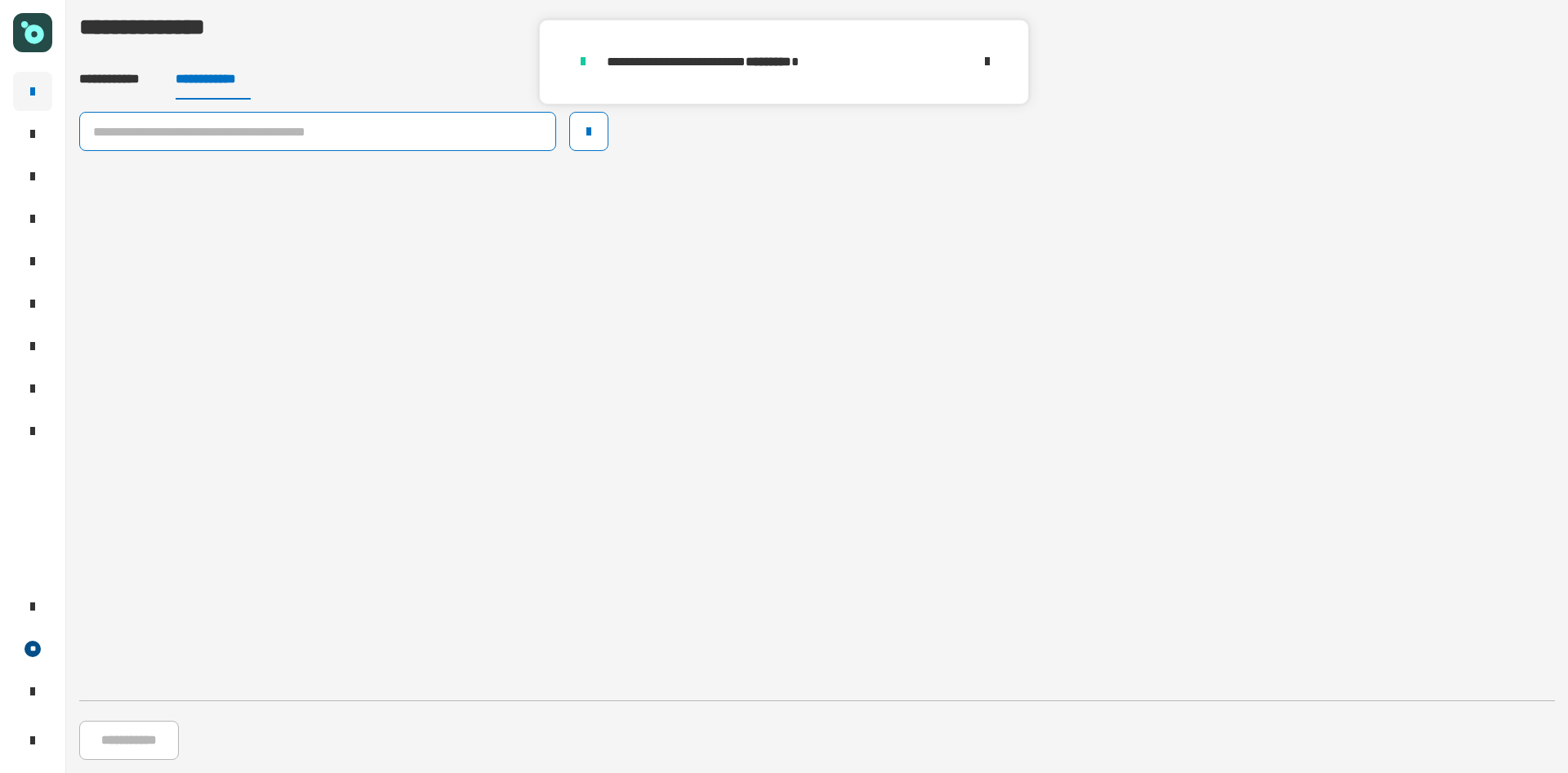 click 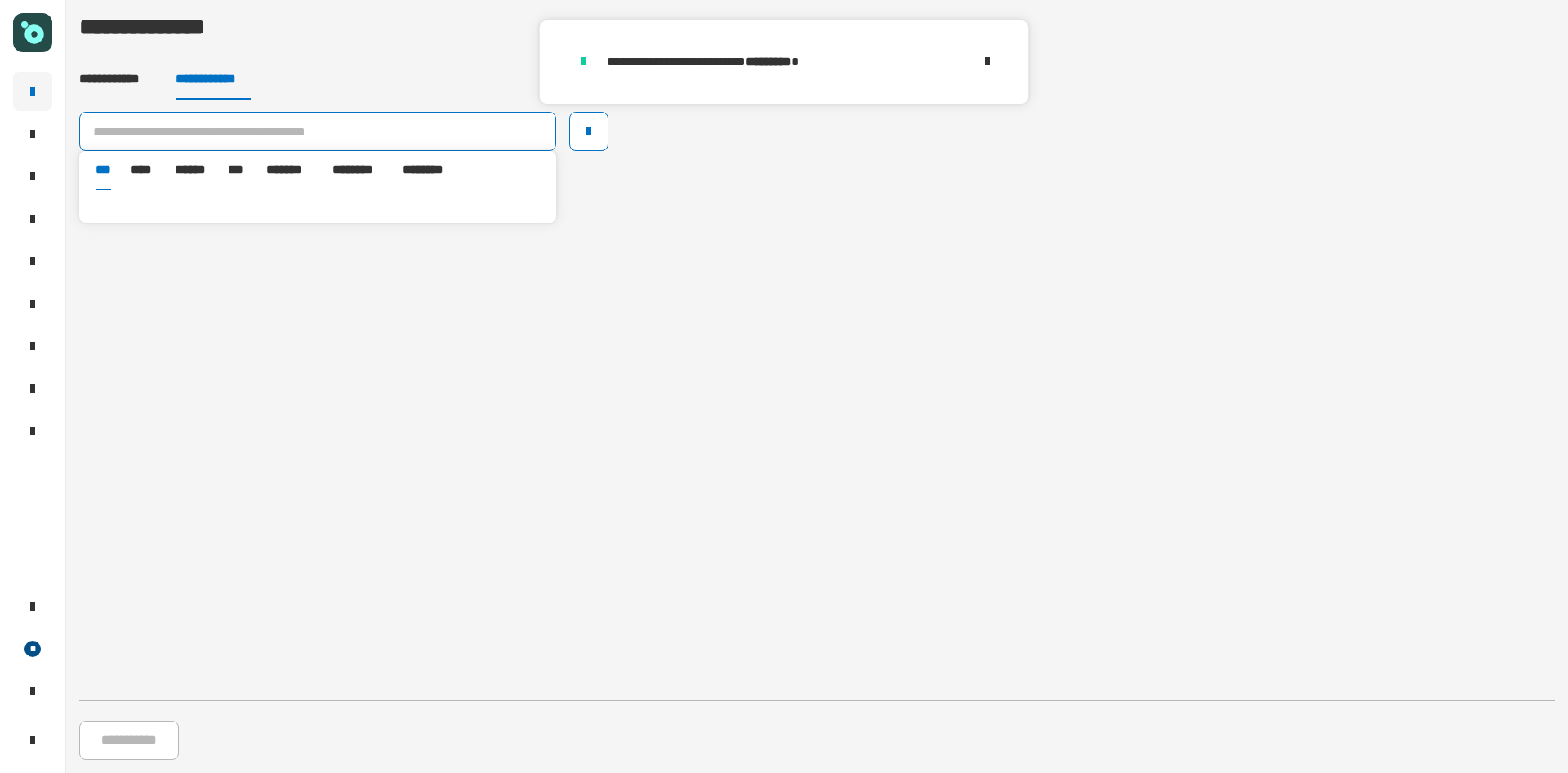 paste on "**********" 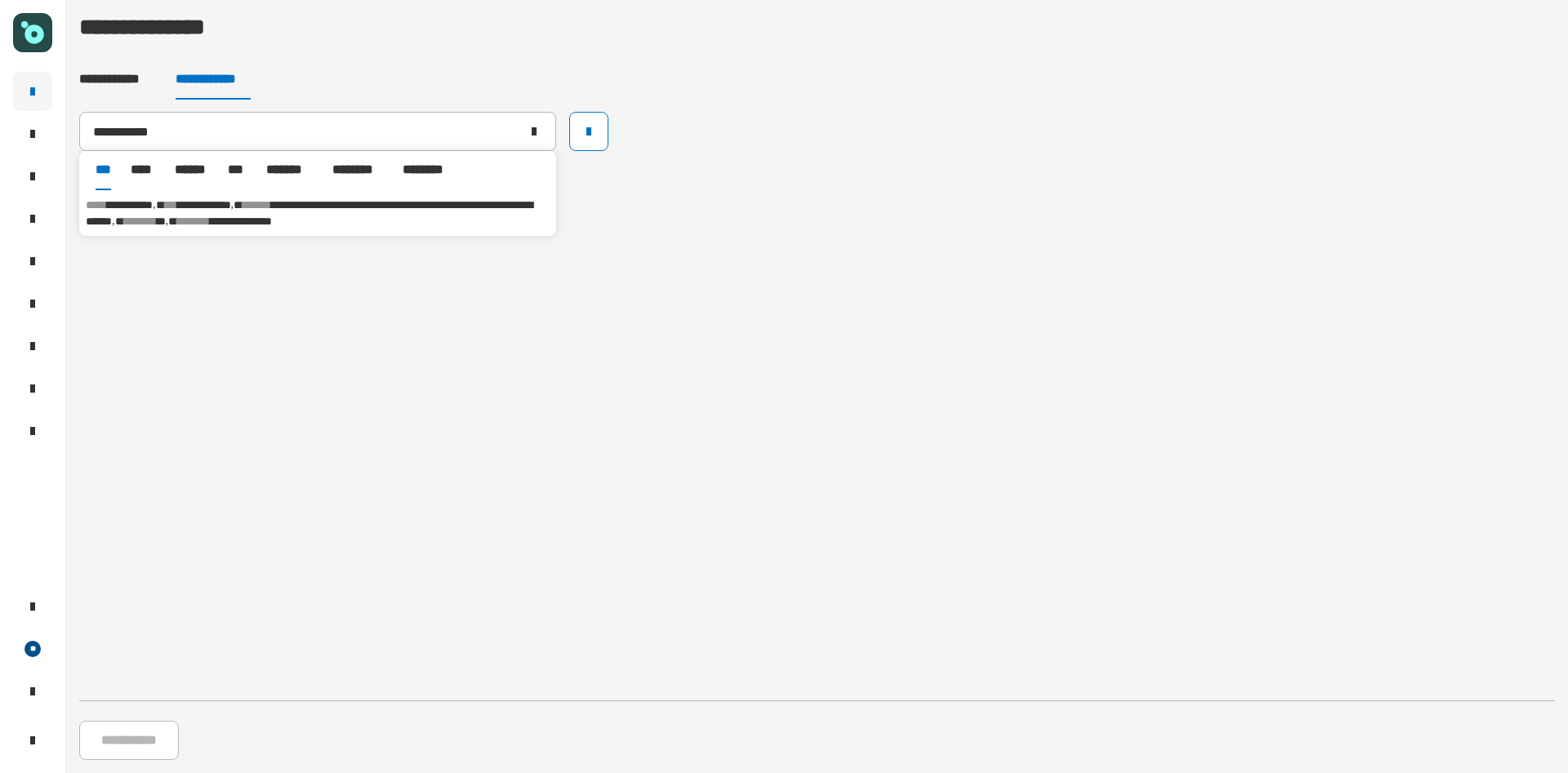 click on "********" at bounding box center [140, 221] 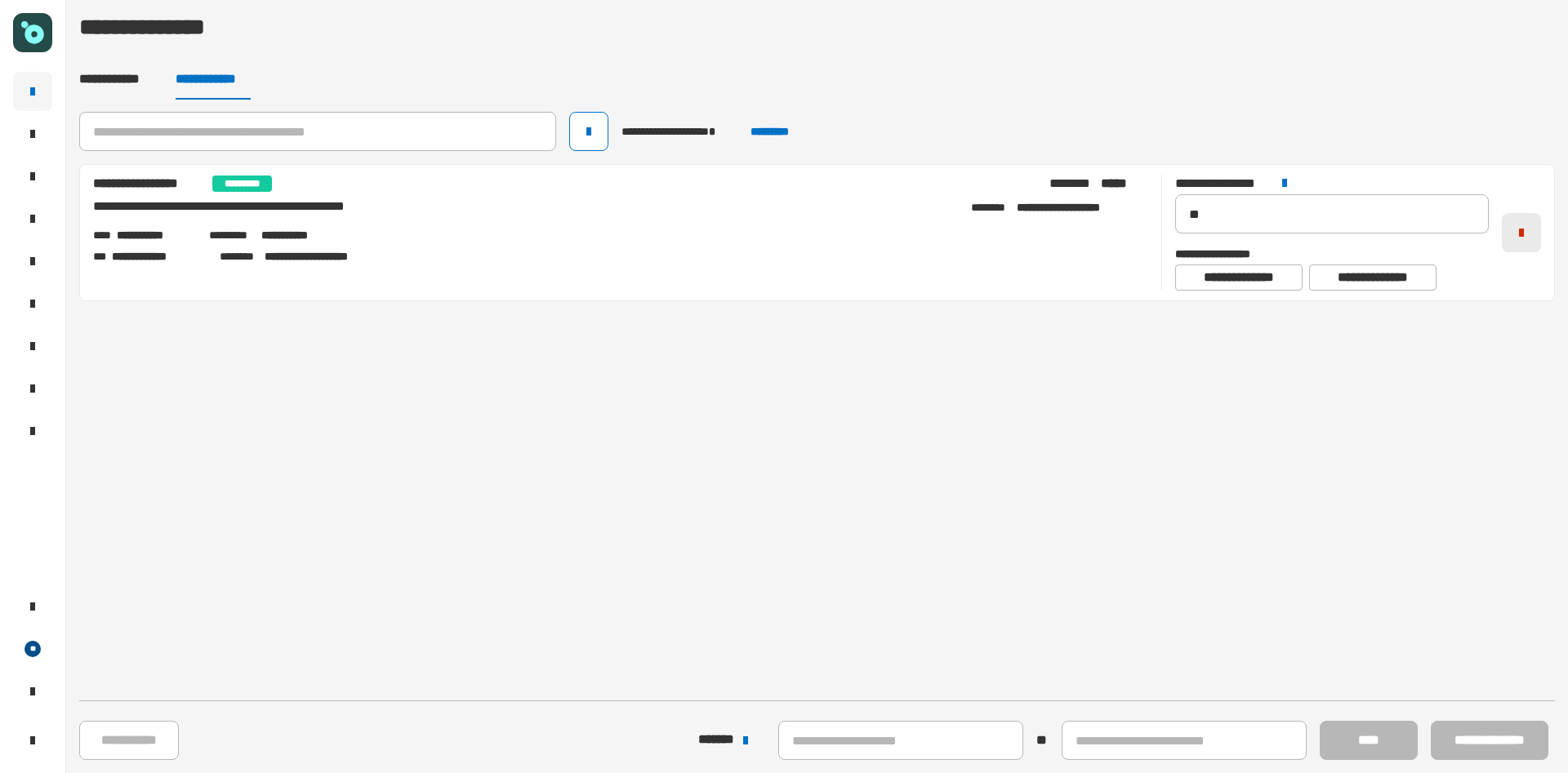 click 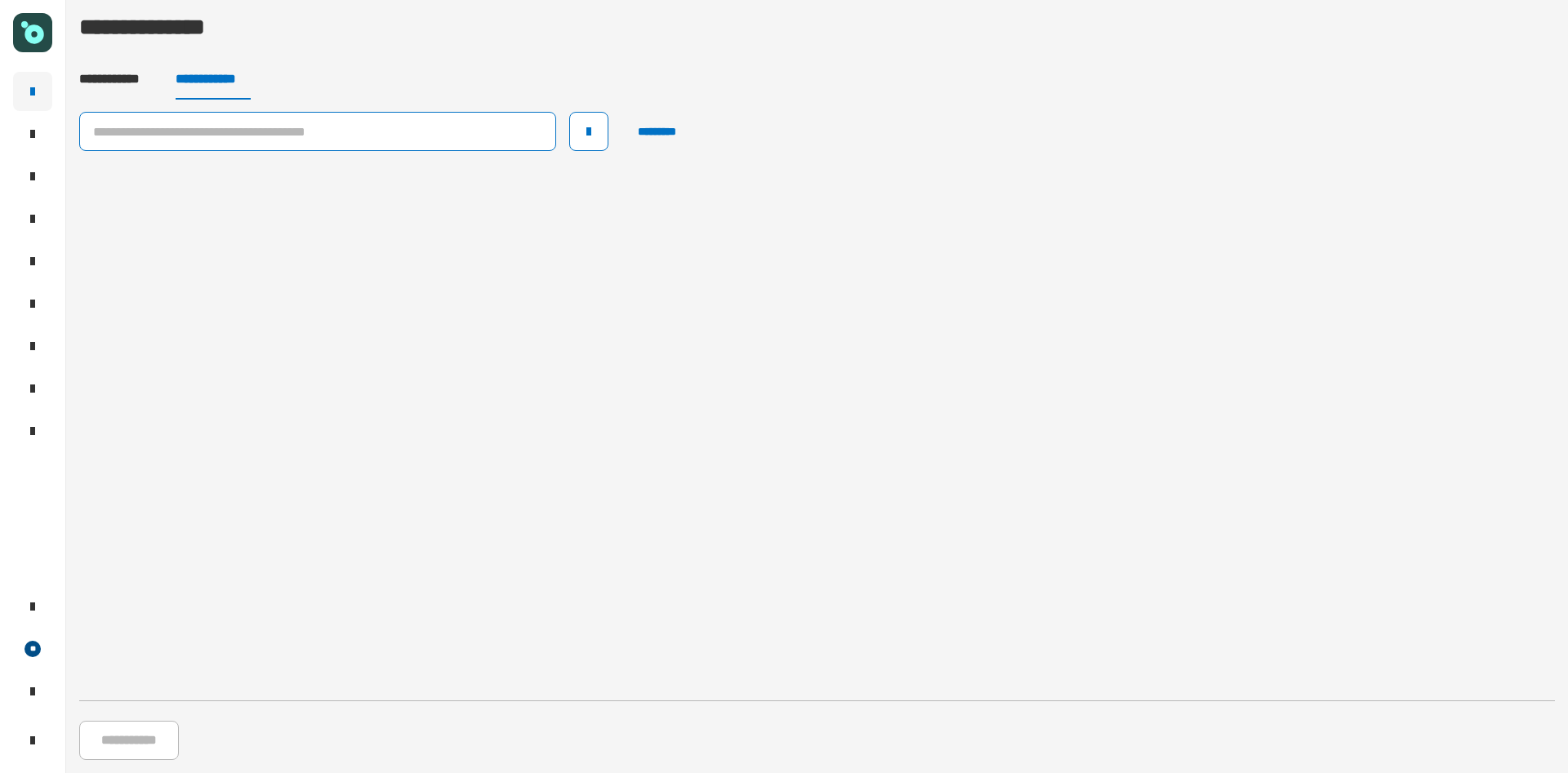 click 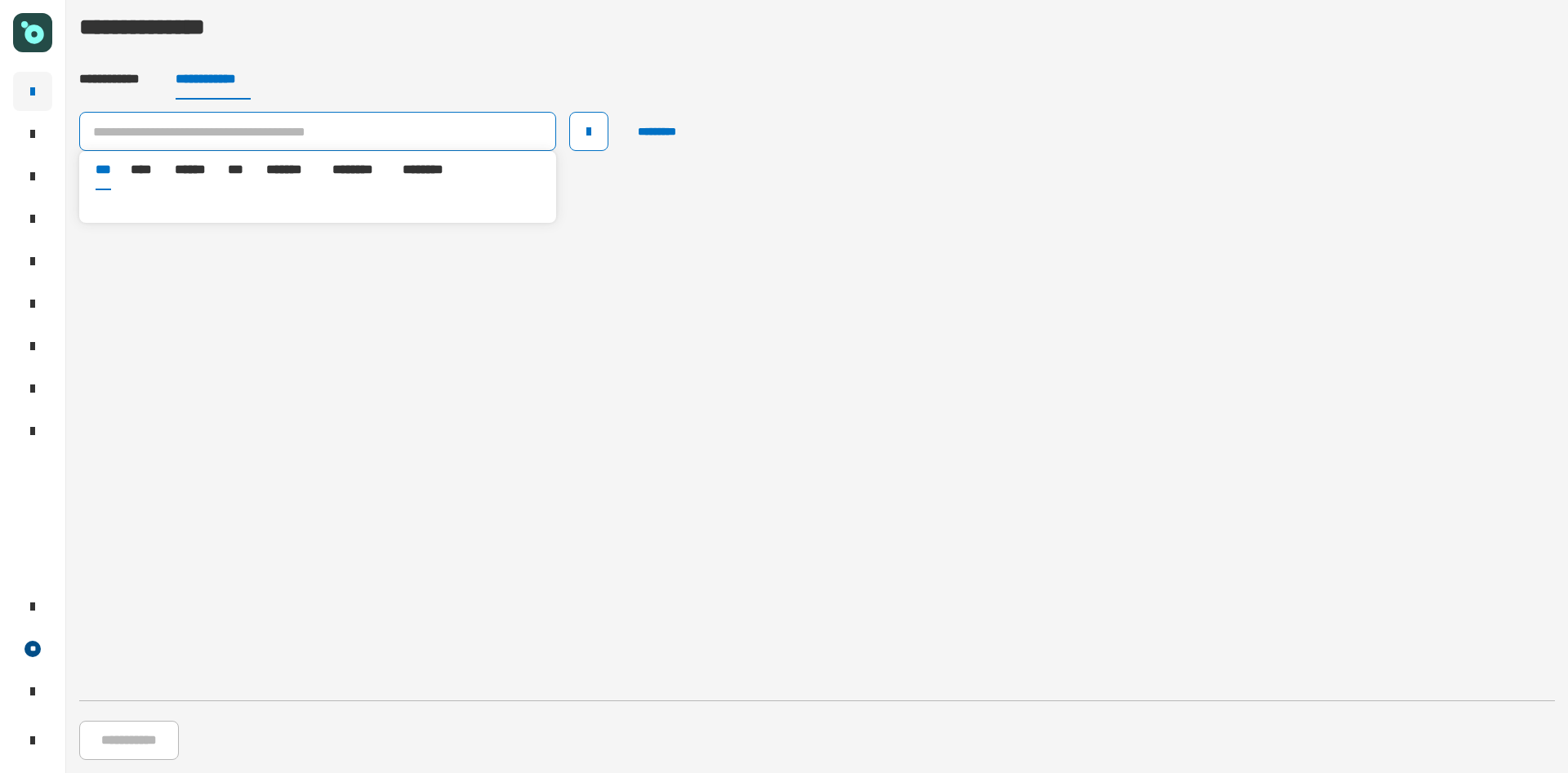 paste on "**********" 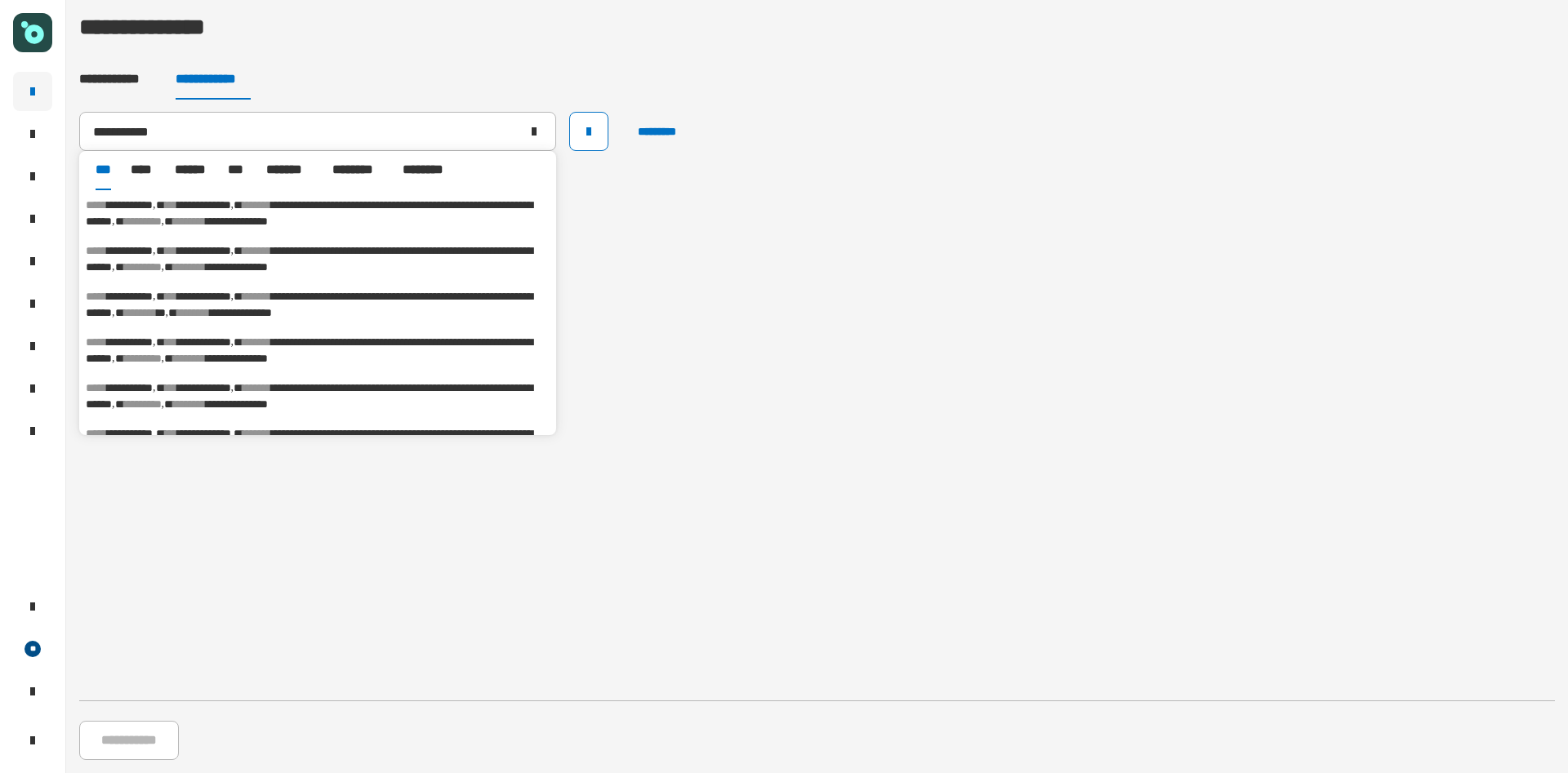 click on "**********" 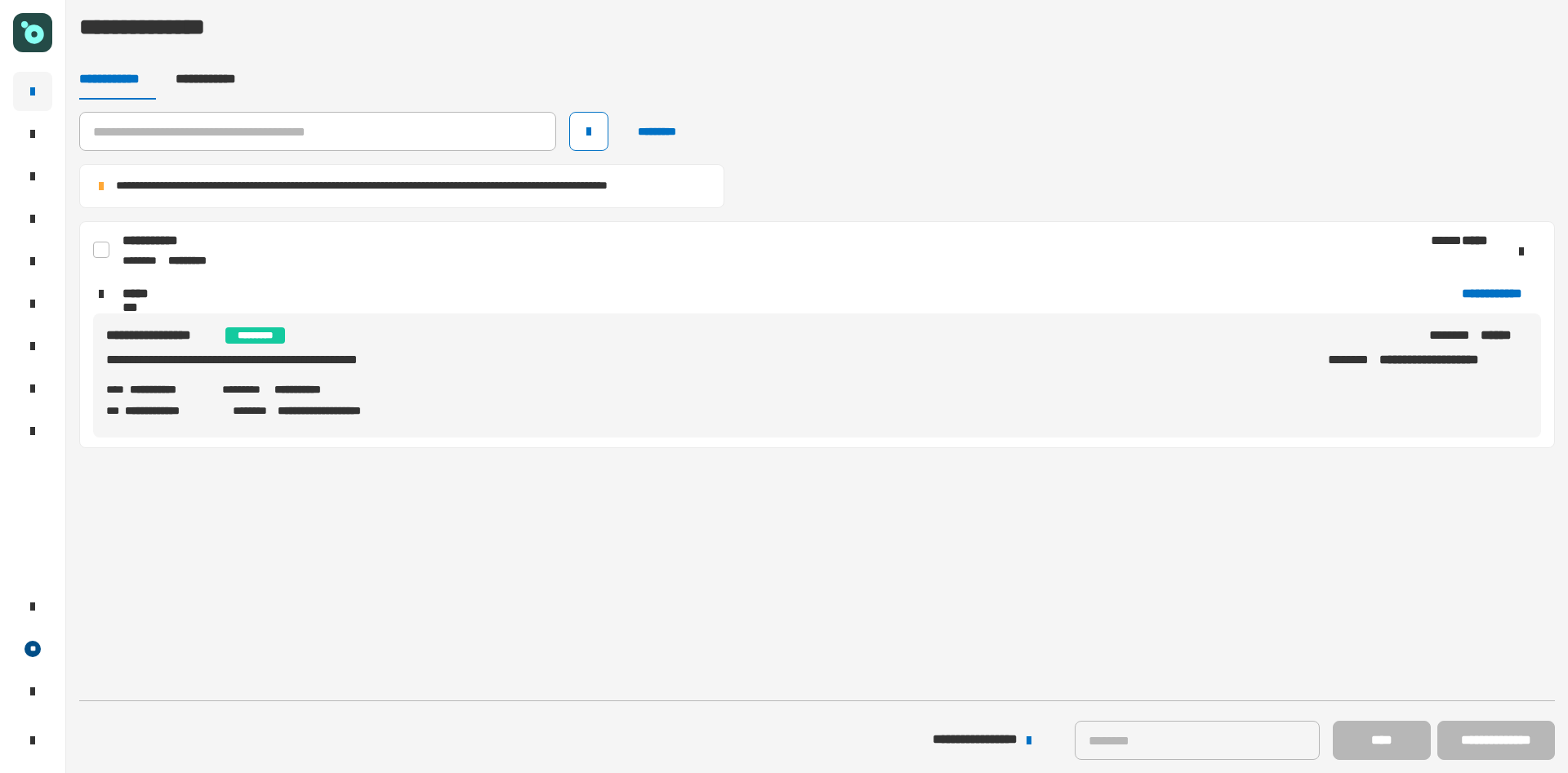 click 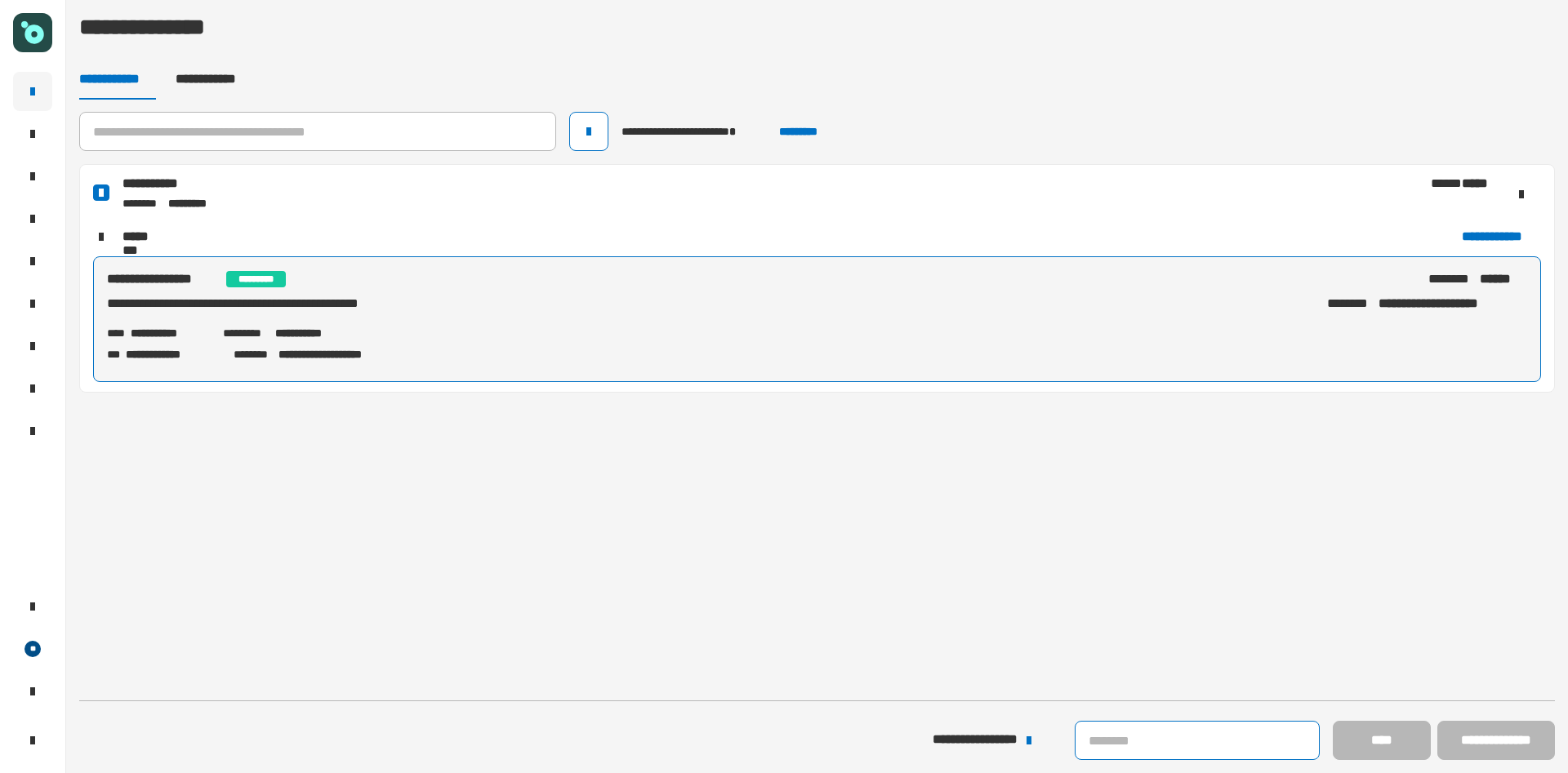 click 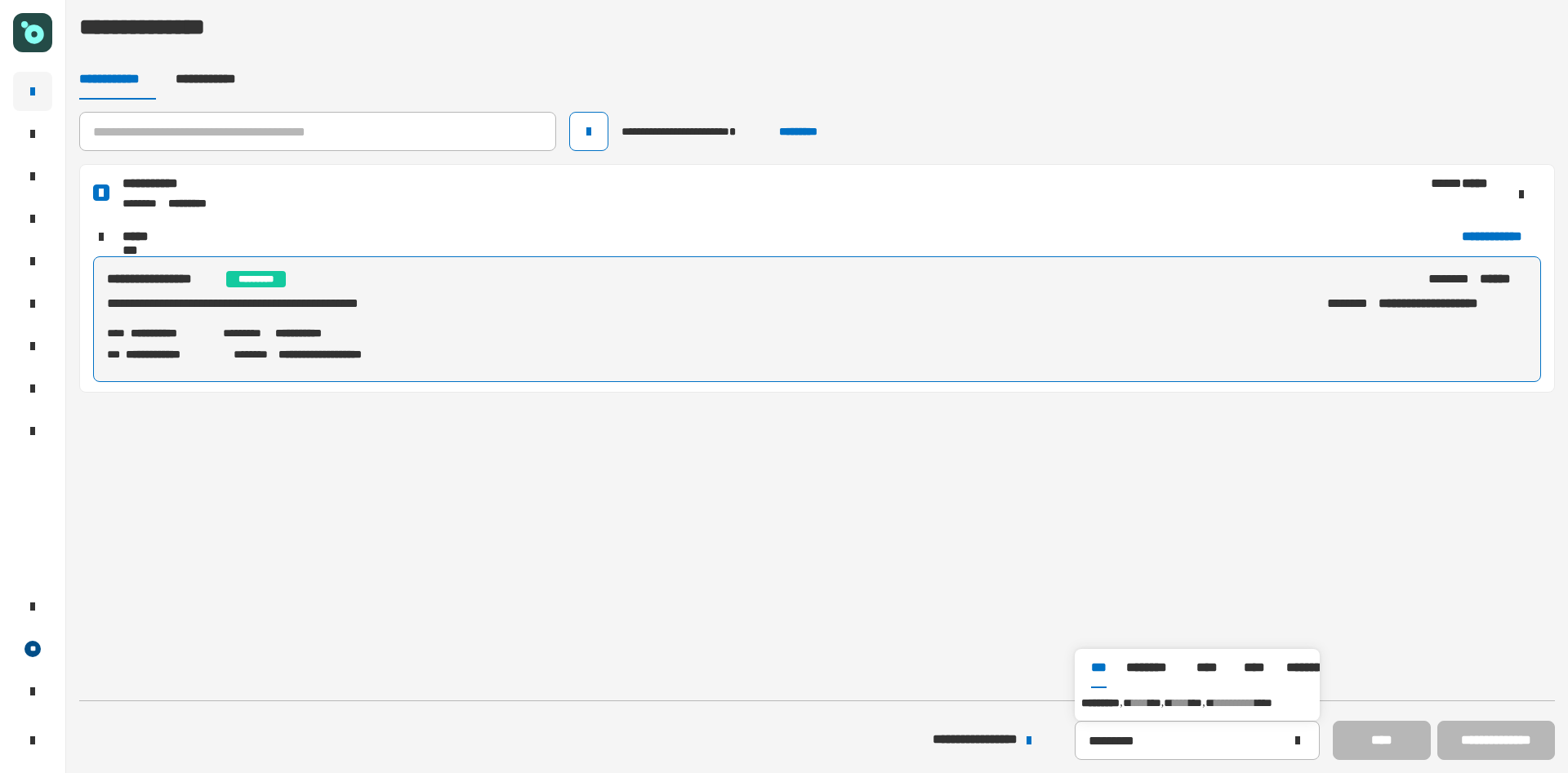 click on "****" at bounding box center (1140, 703) 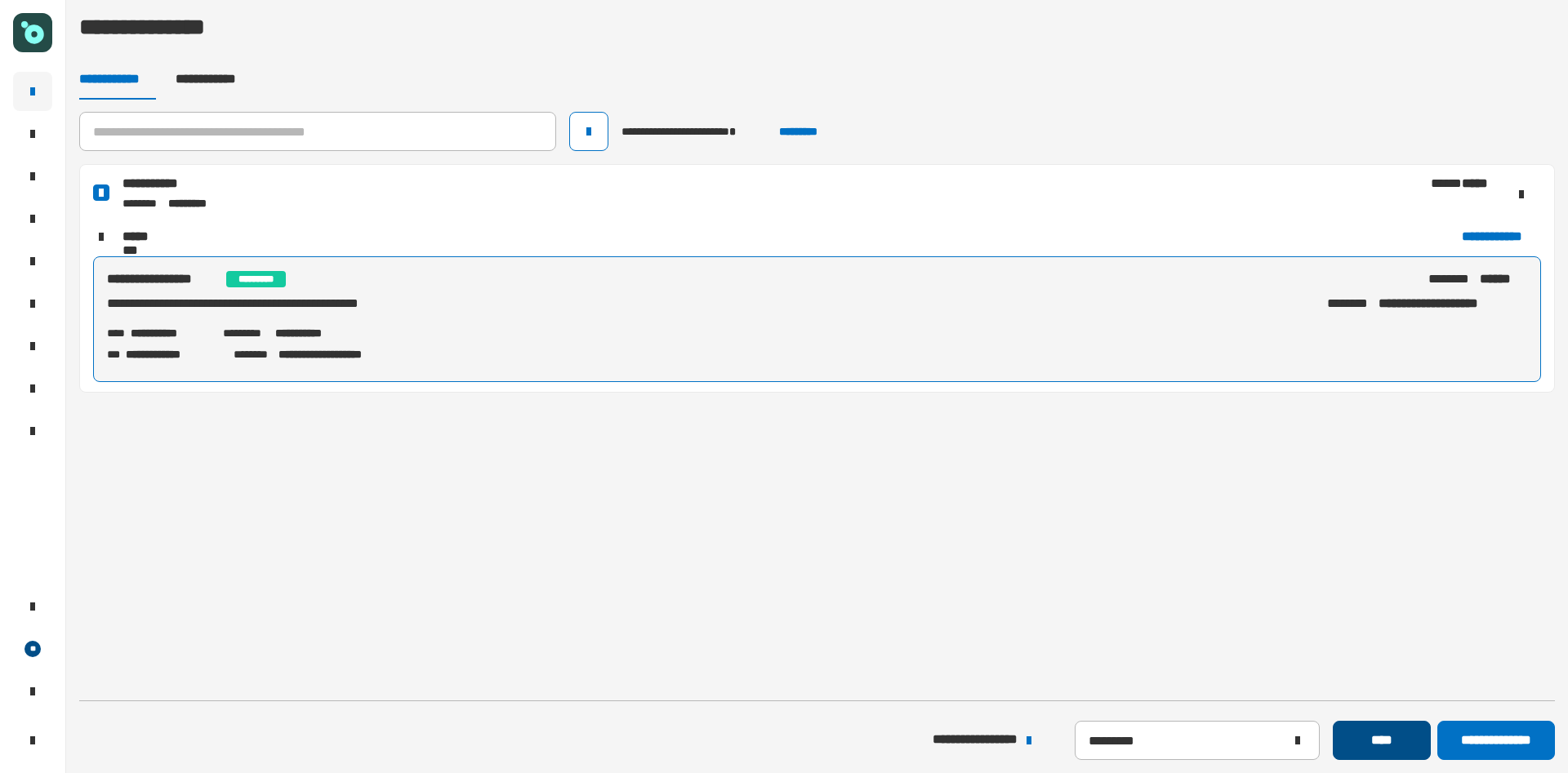 click on "****" 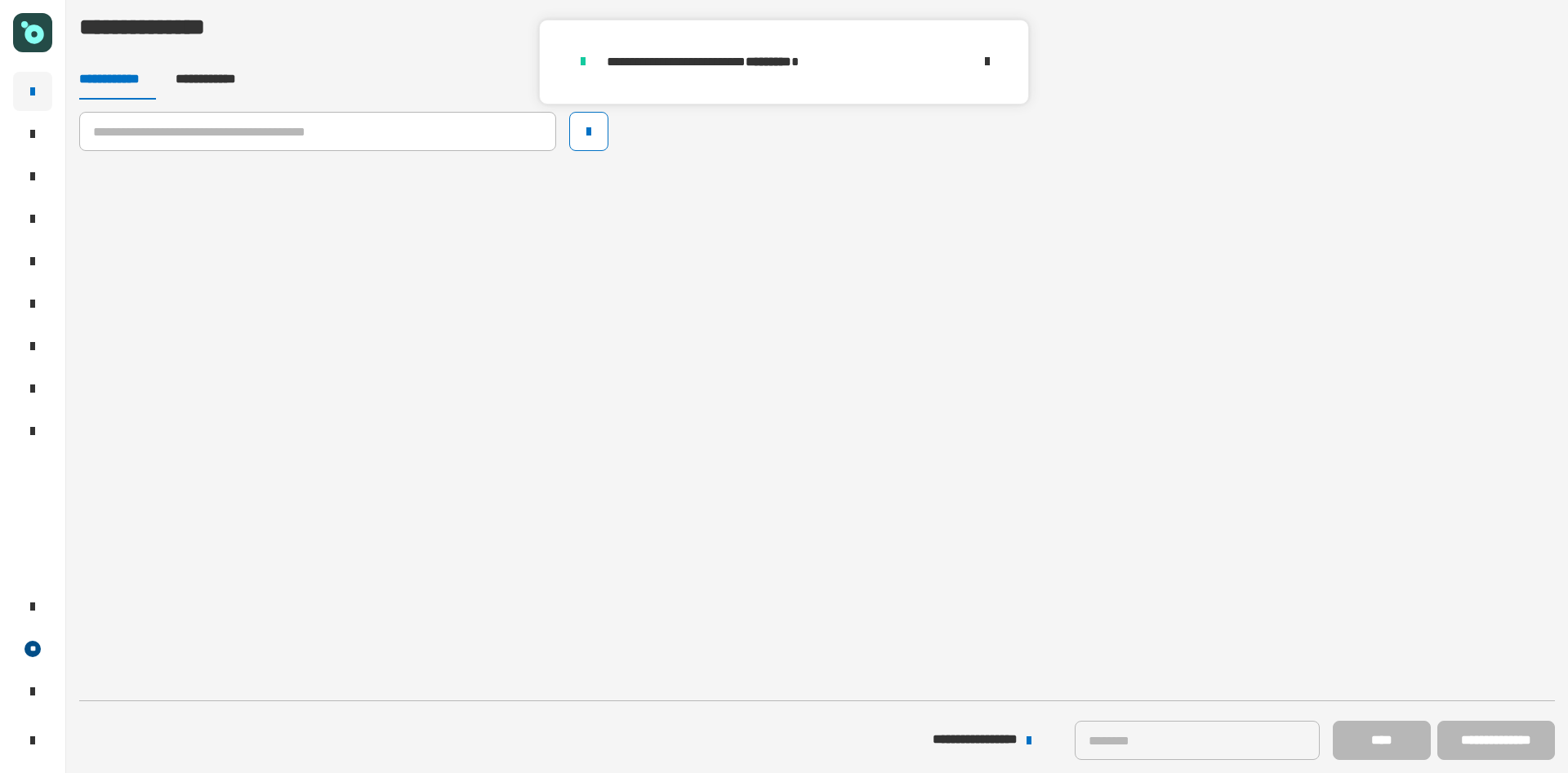 click 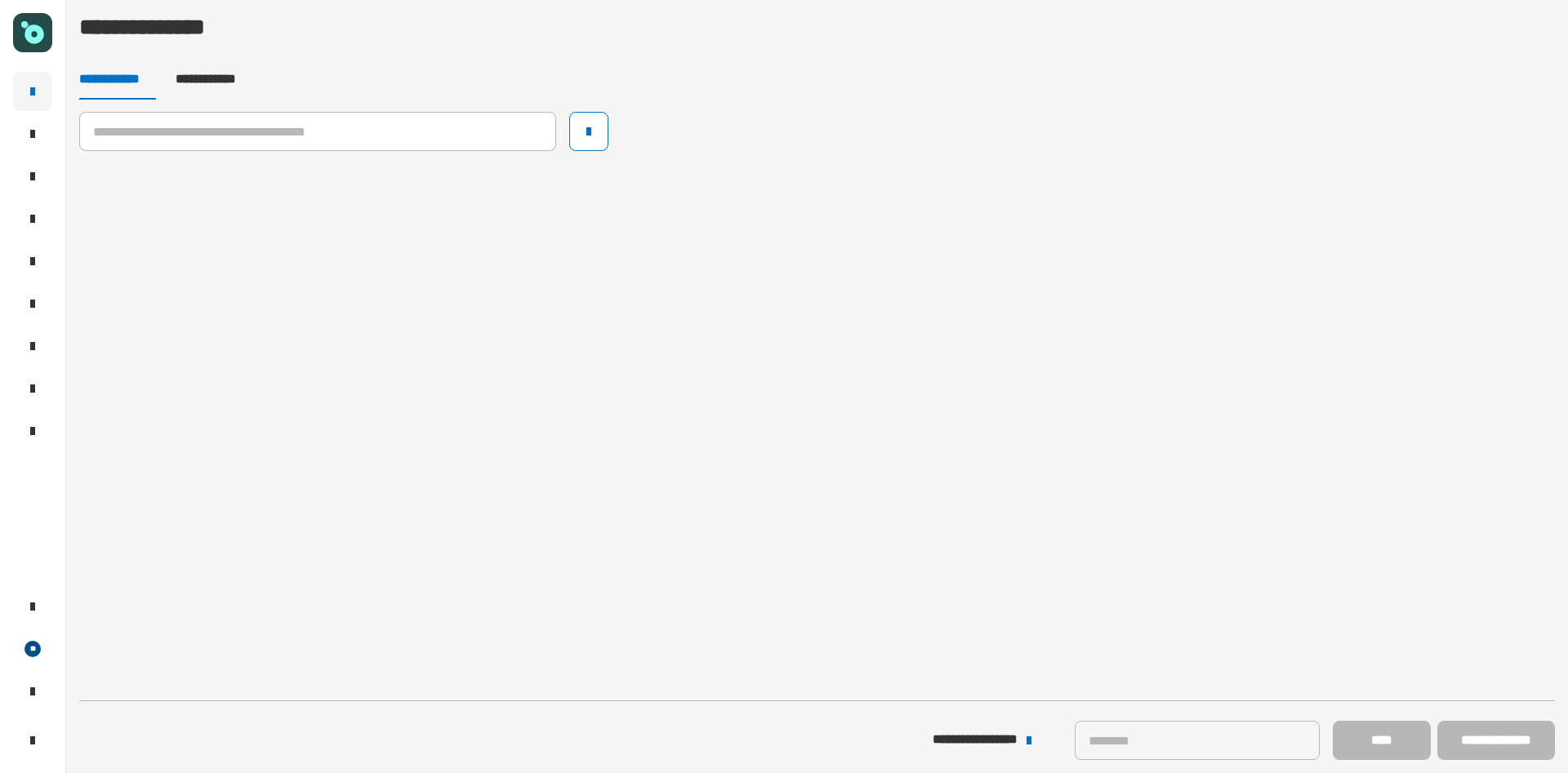 click on "**********" 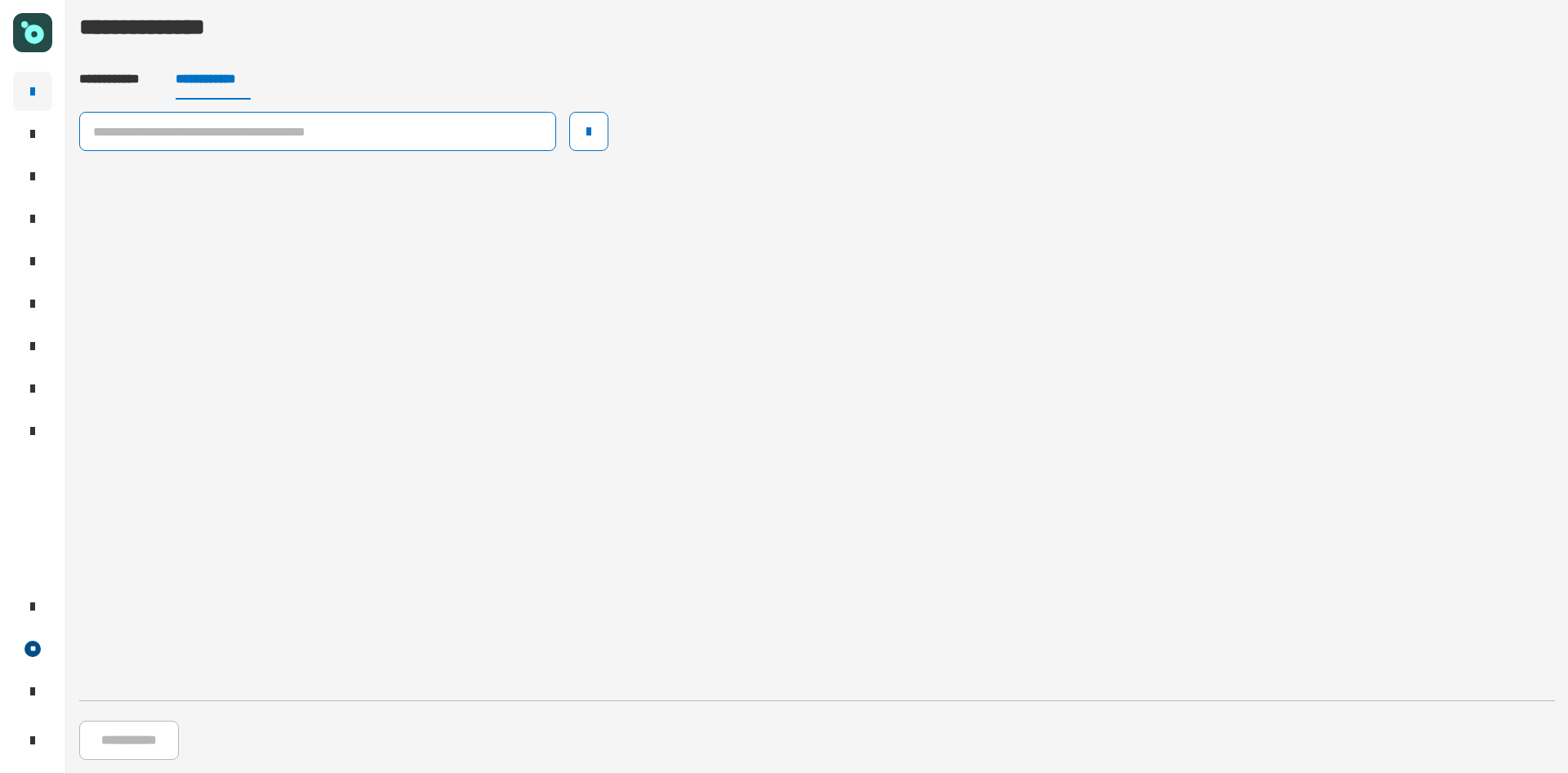click 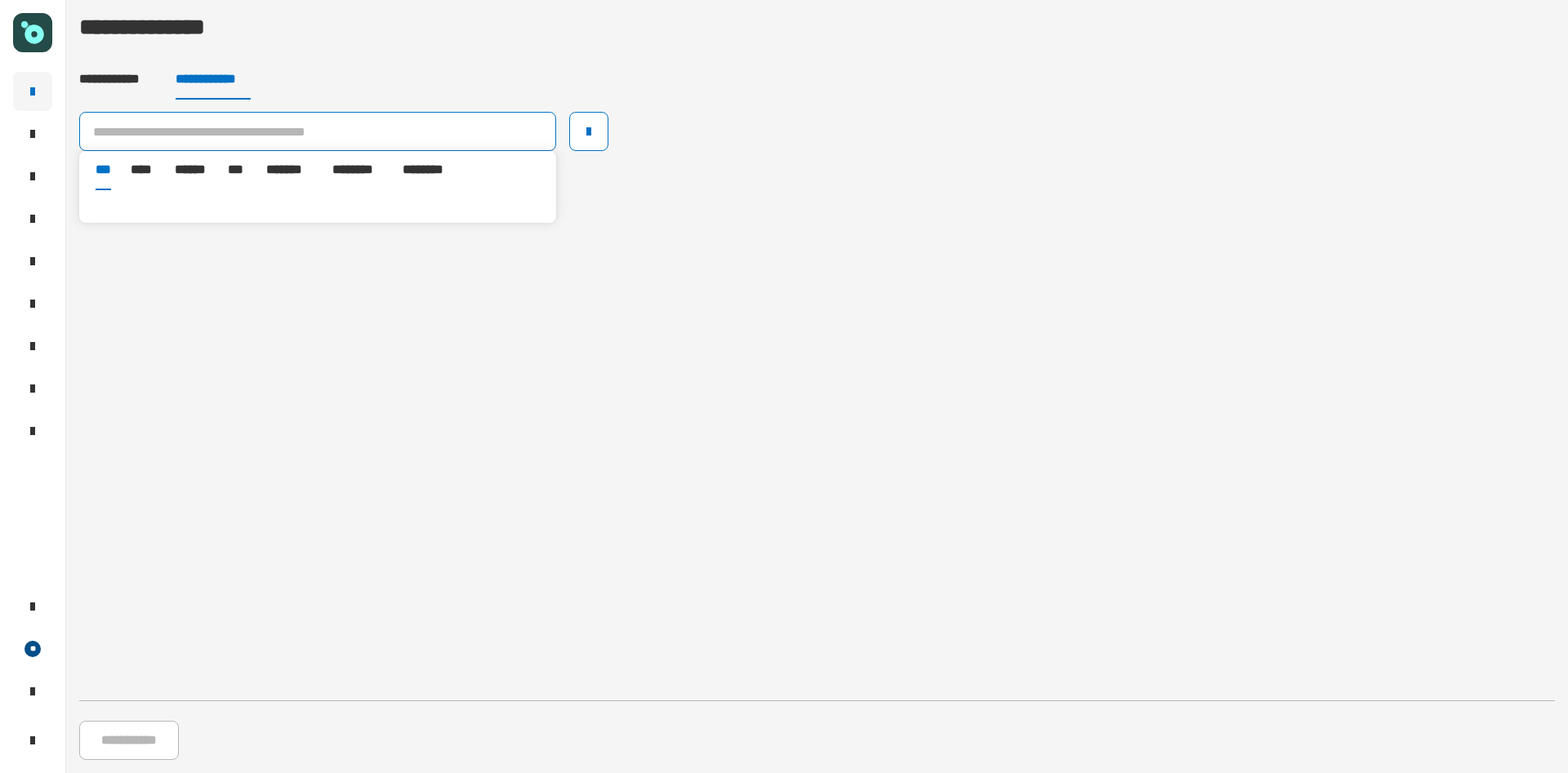 paste on "**********" 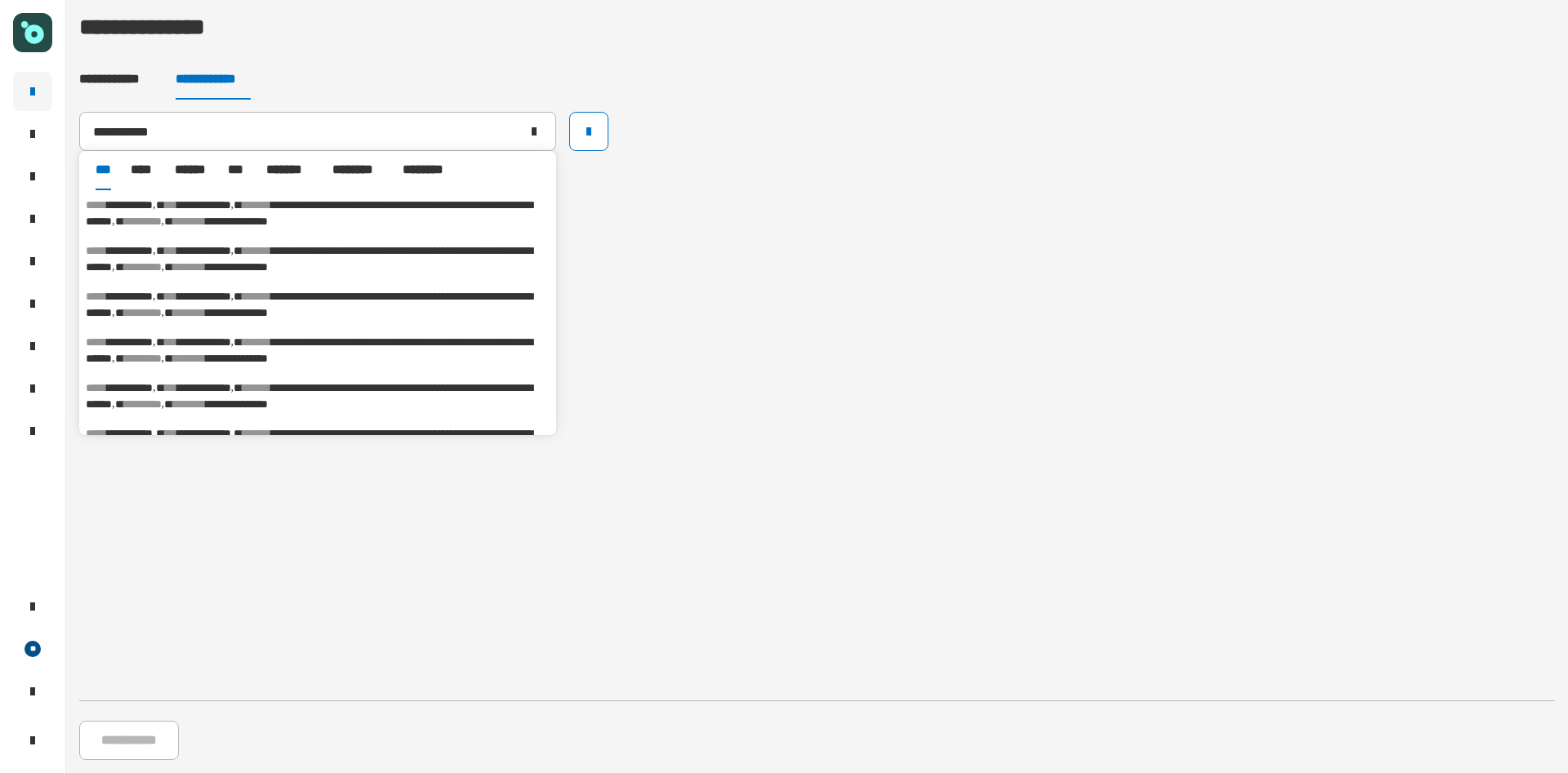 click on "**********" 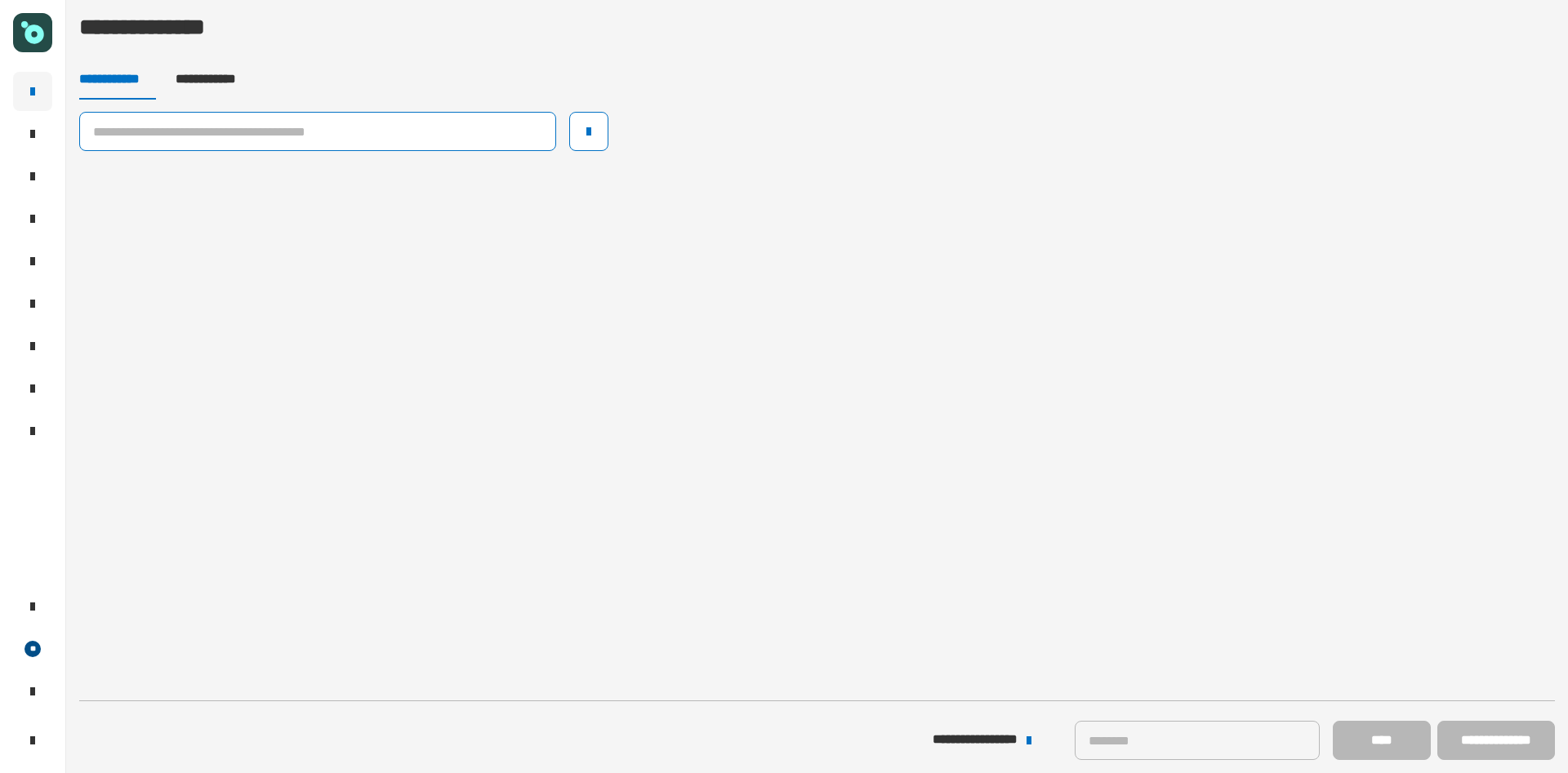 click 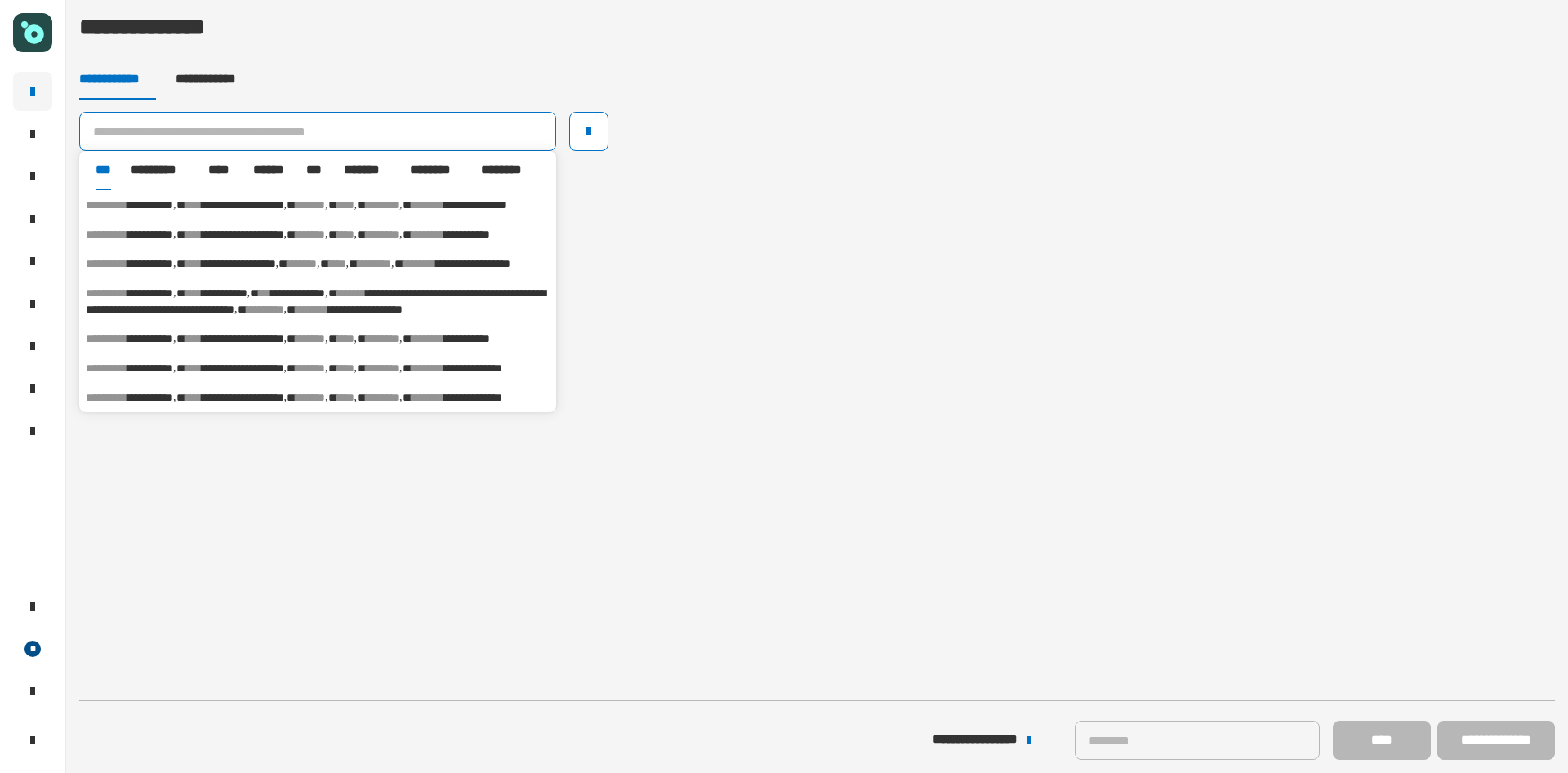 paste on "**********" 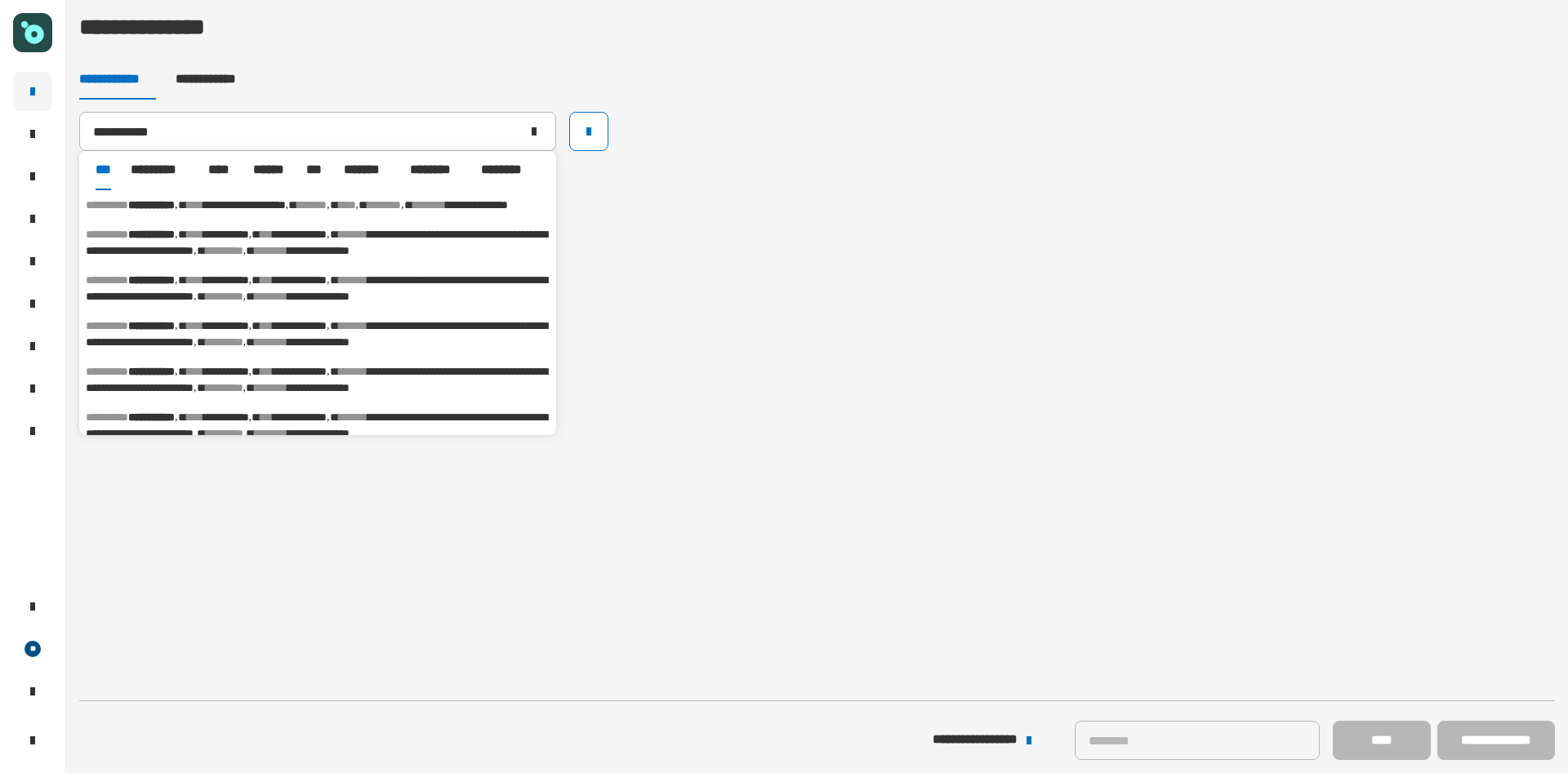 click on "**********" at bounding box center (318, 205) 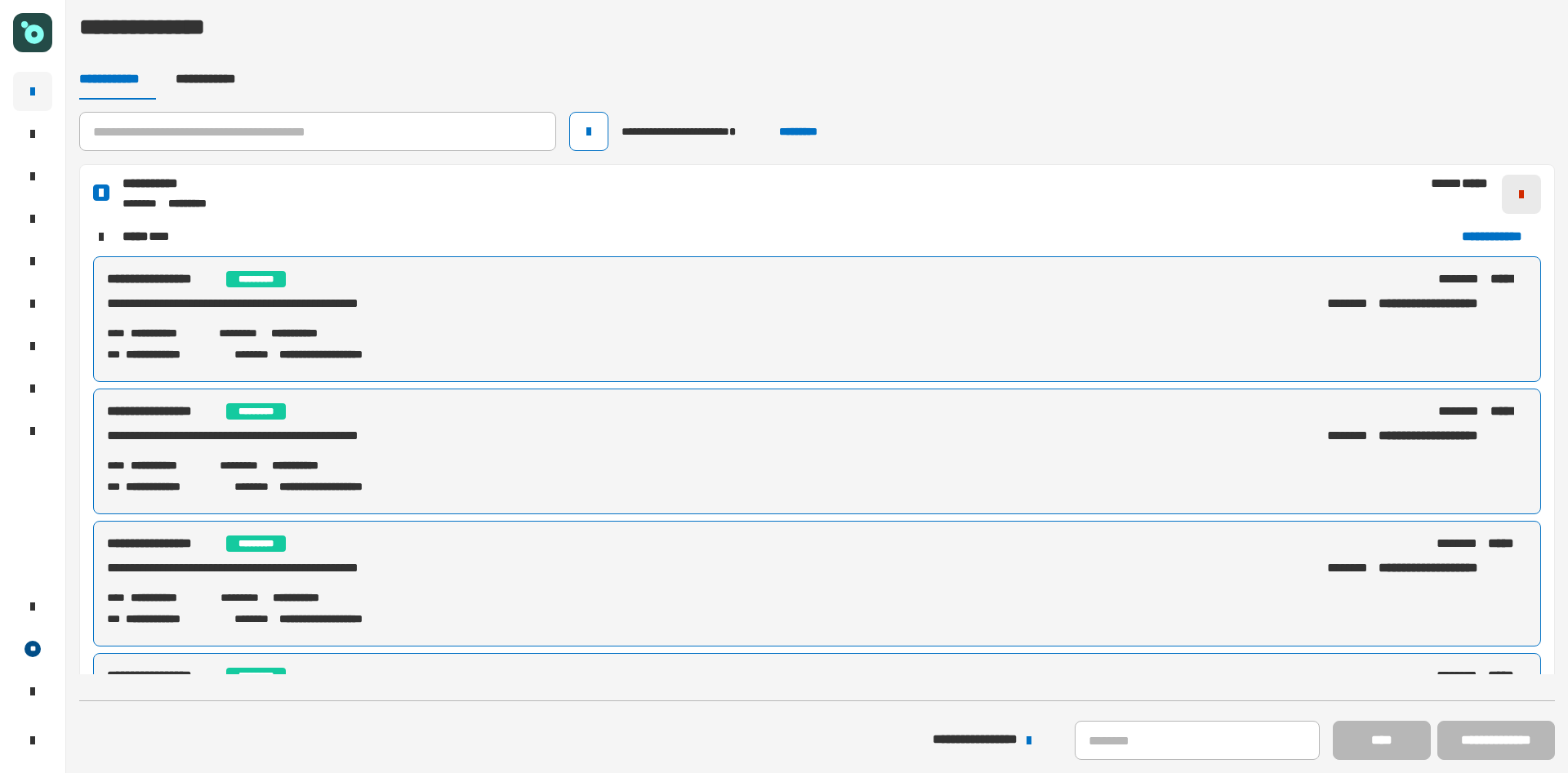 click 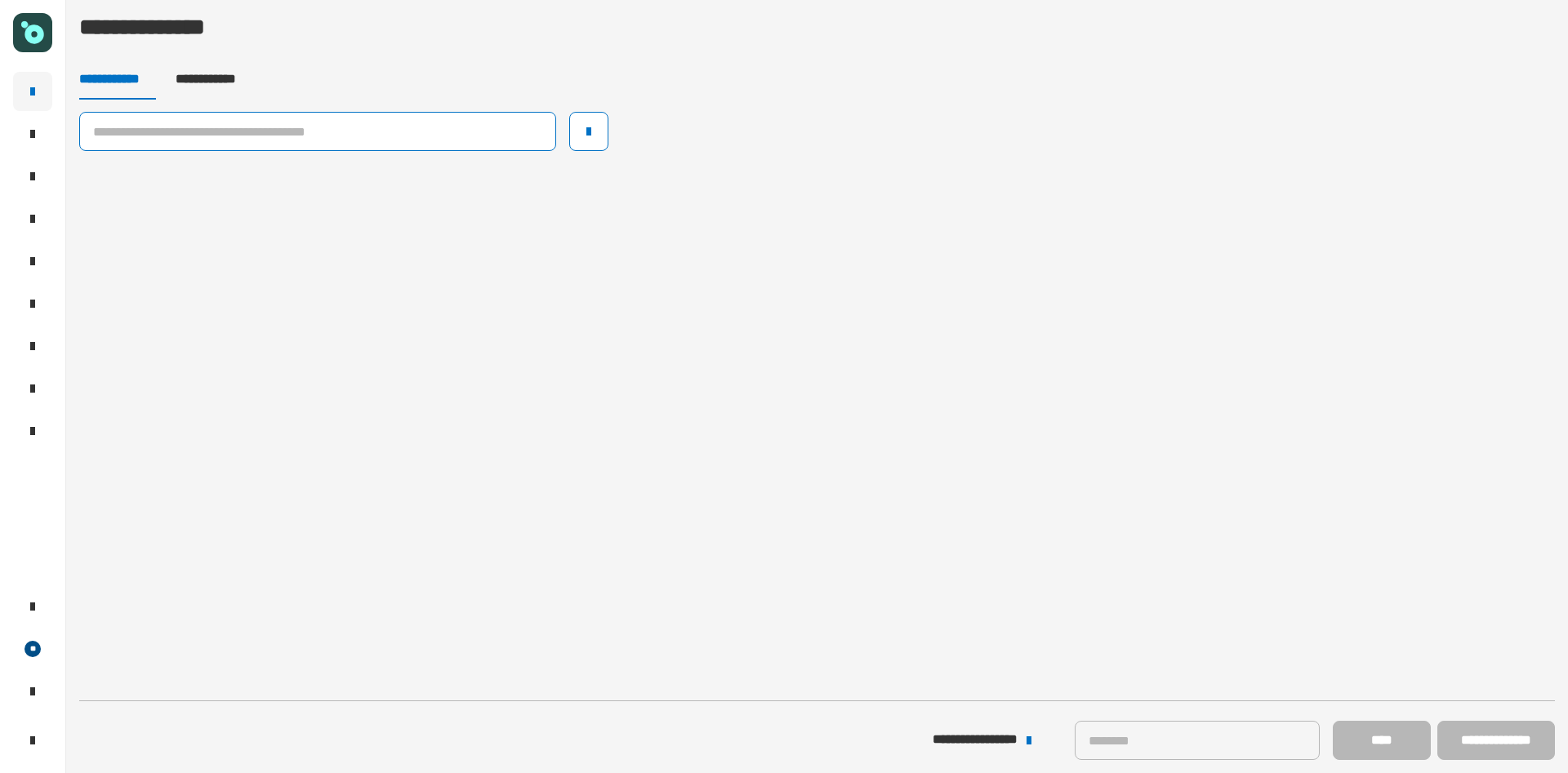 click 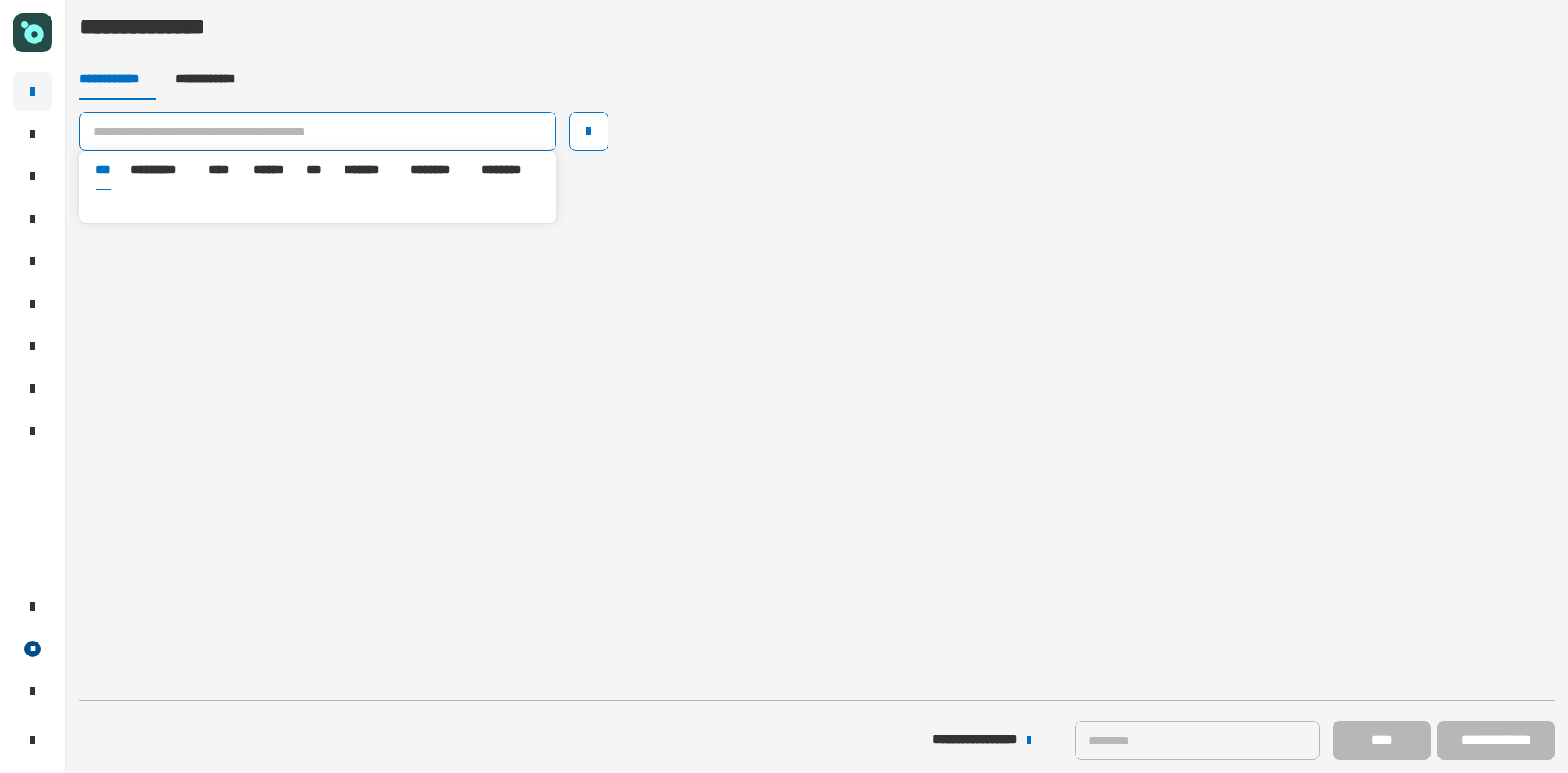 paste on "**********" 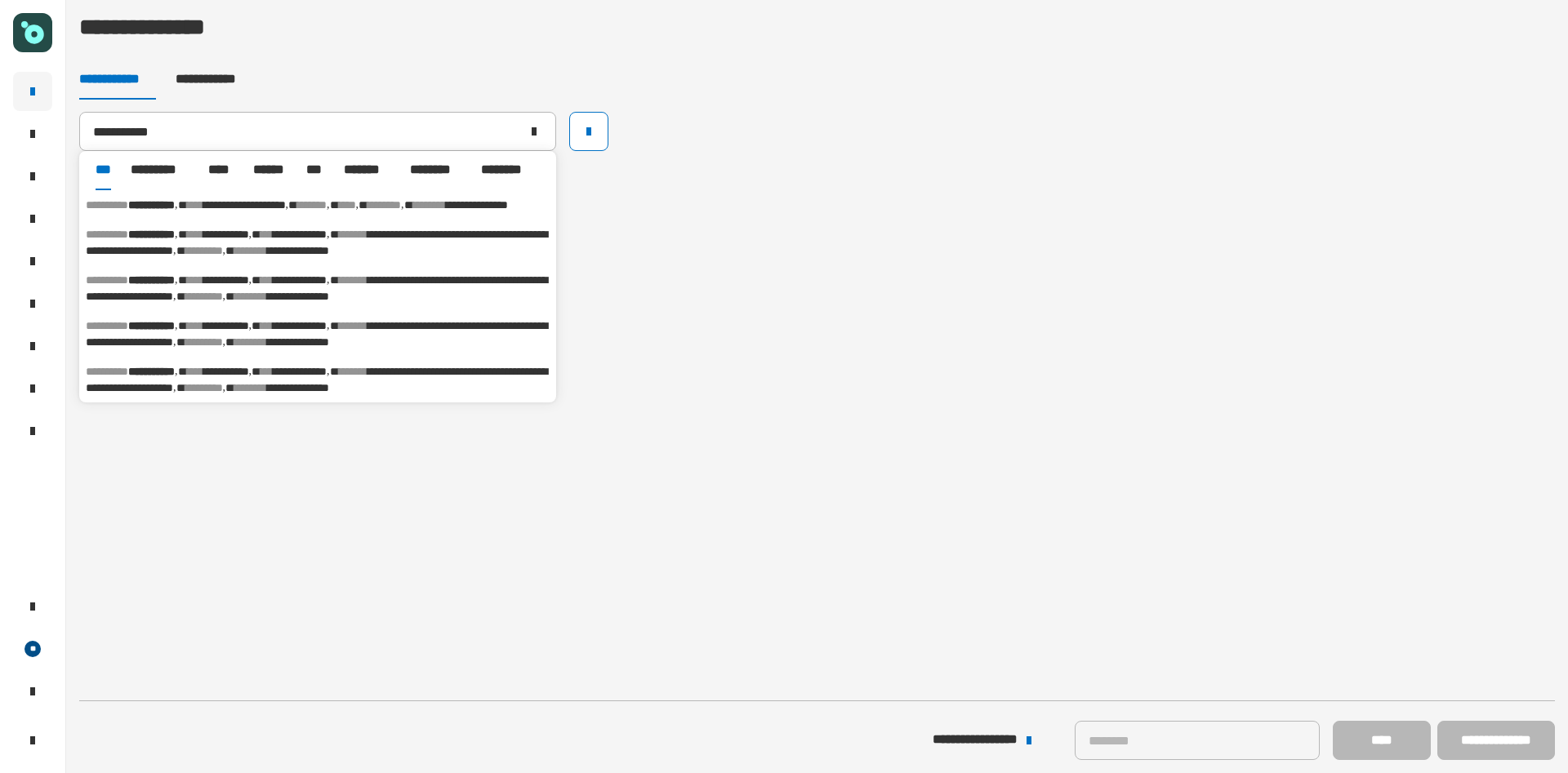 click on "**********" at bounding box center [244, 205] 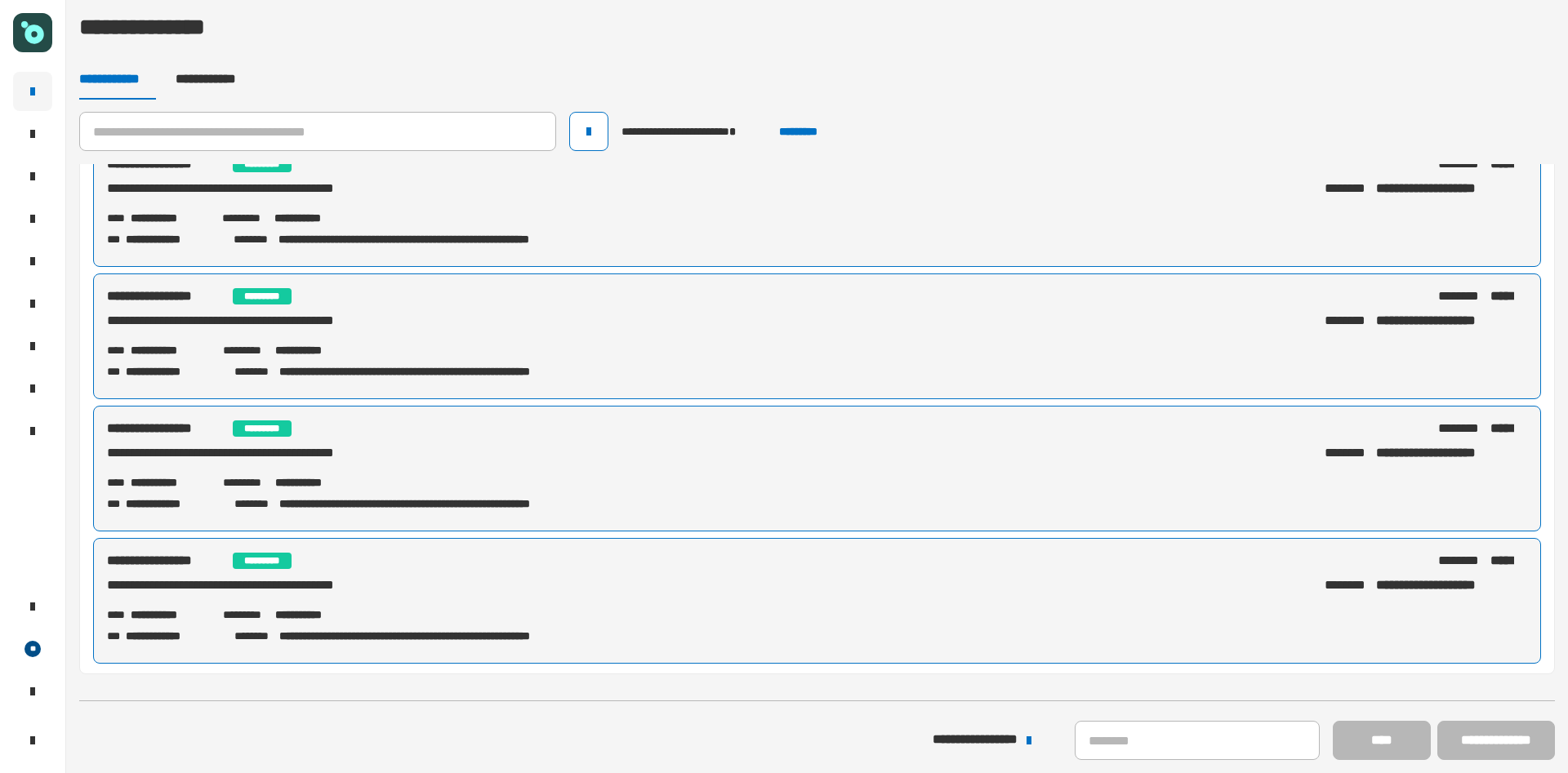 scroll, scrollTop: 0, scrollLeft: 0, axis: both 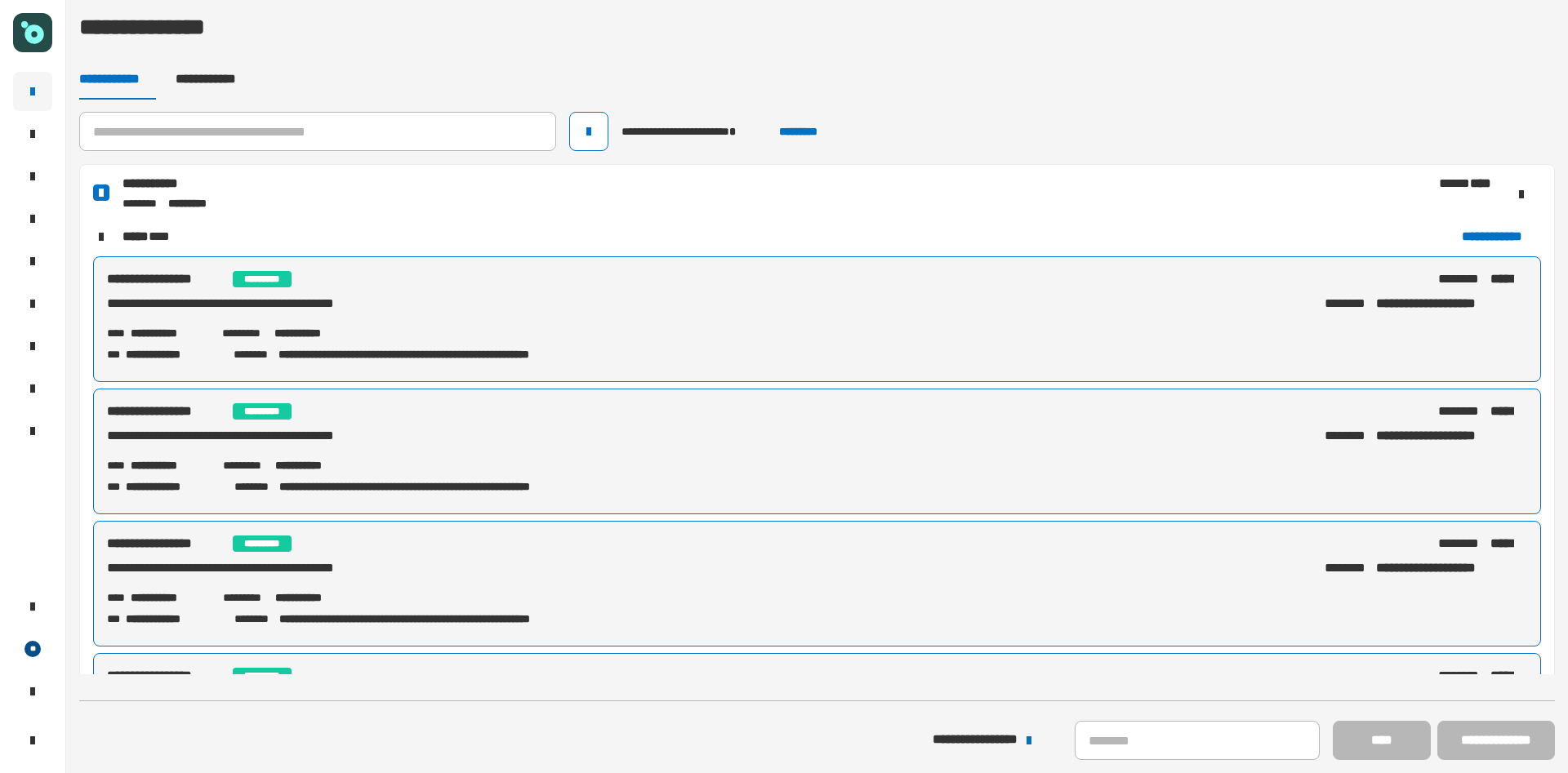 click on "**********" 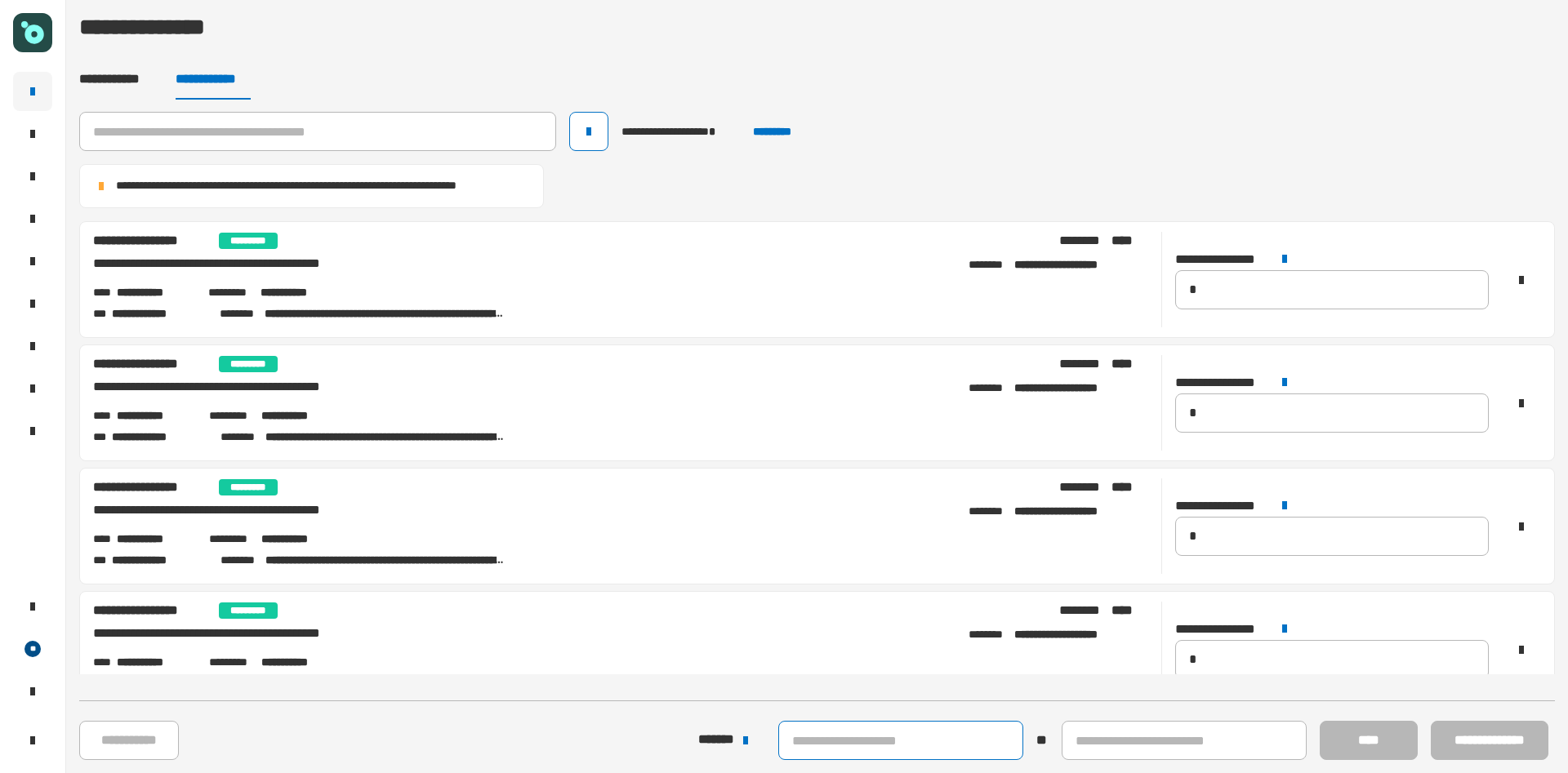 click 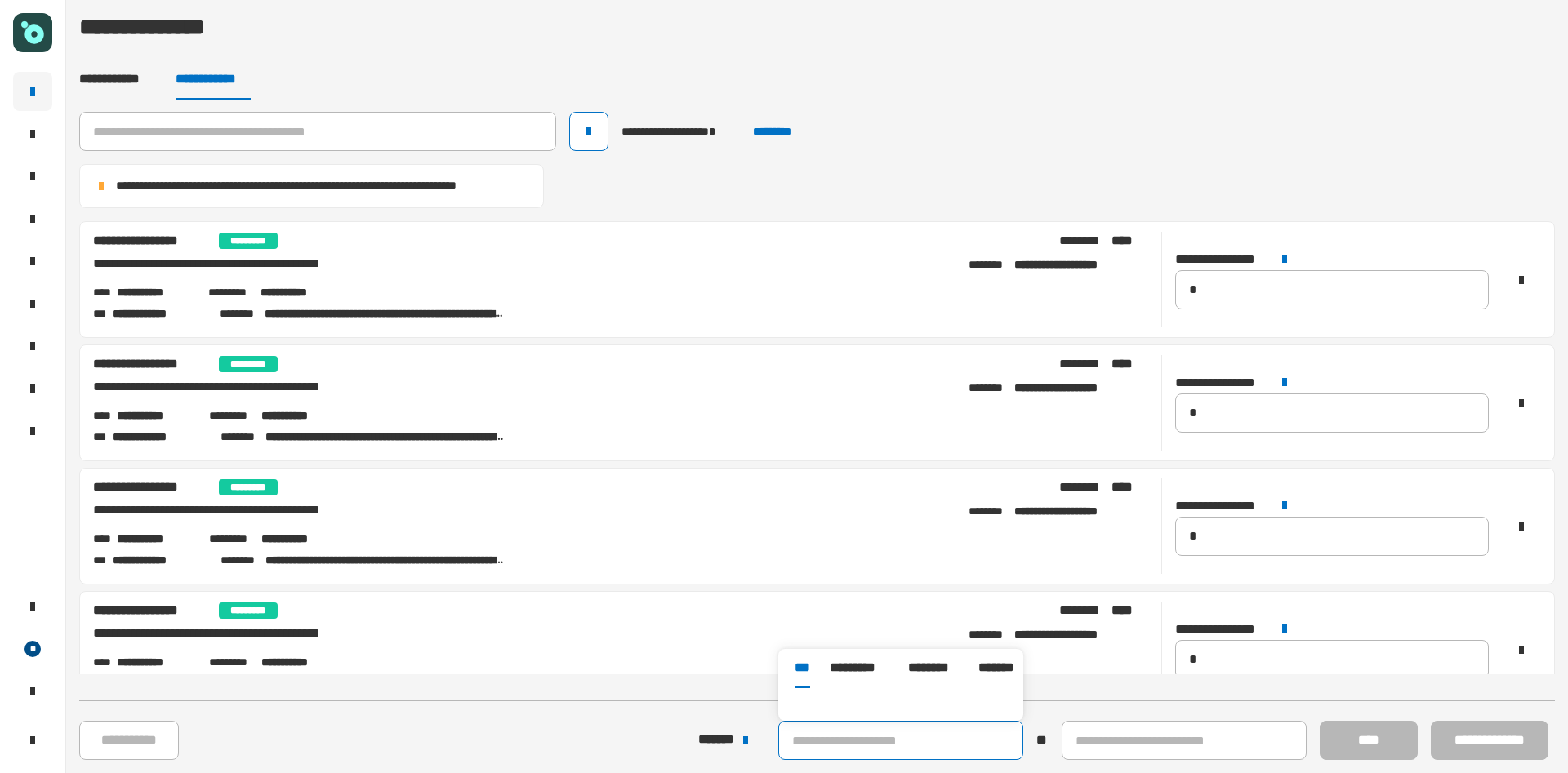 paste on "**********" 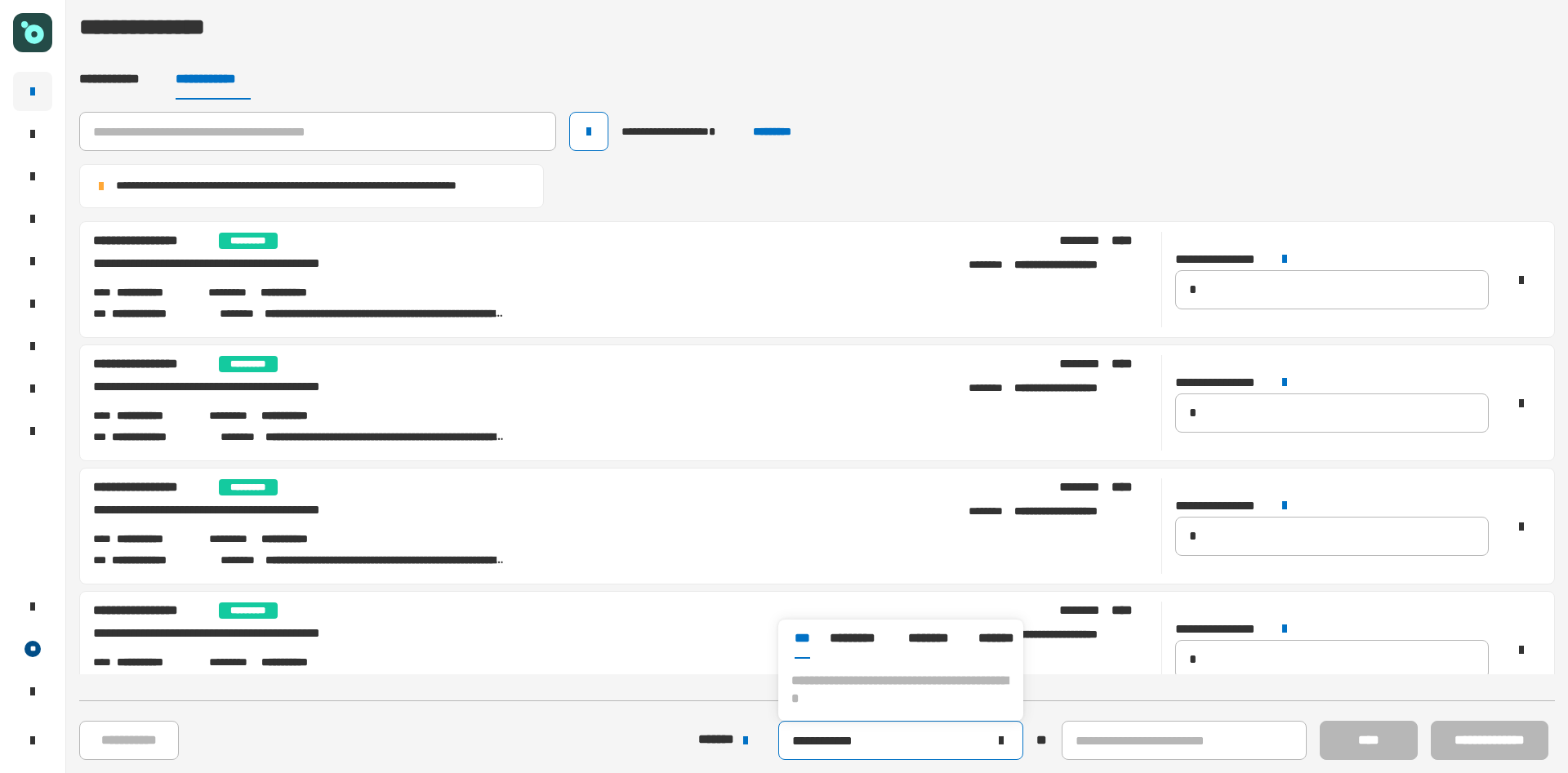 click on "**********" 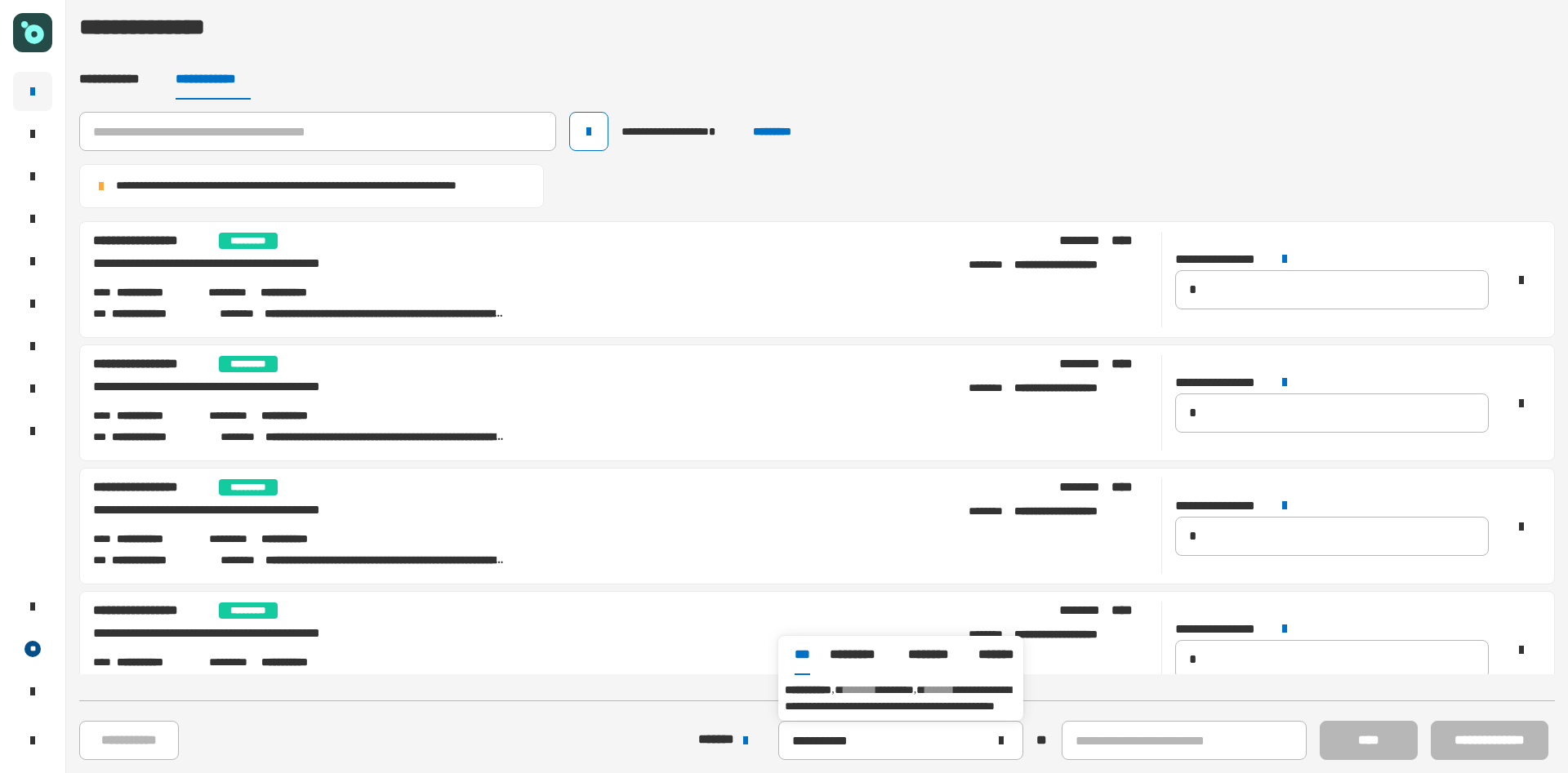 click on "**********" at bounding box center (898, 698) 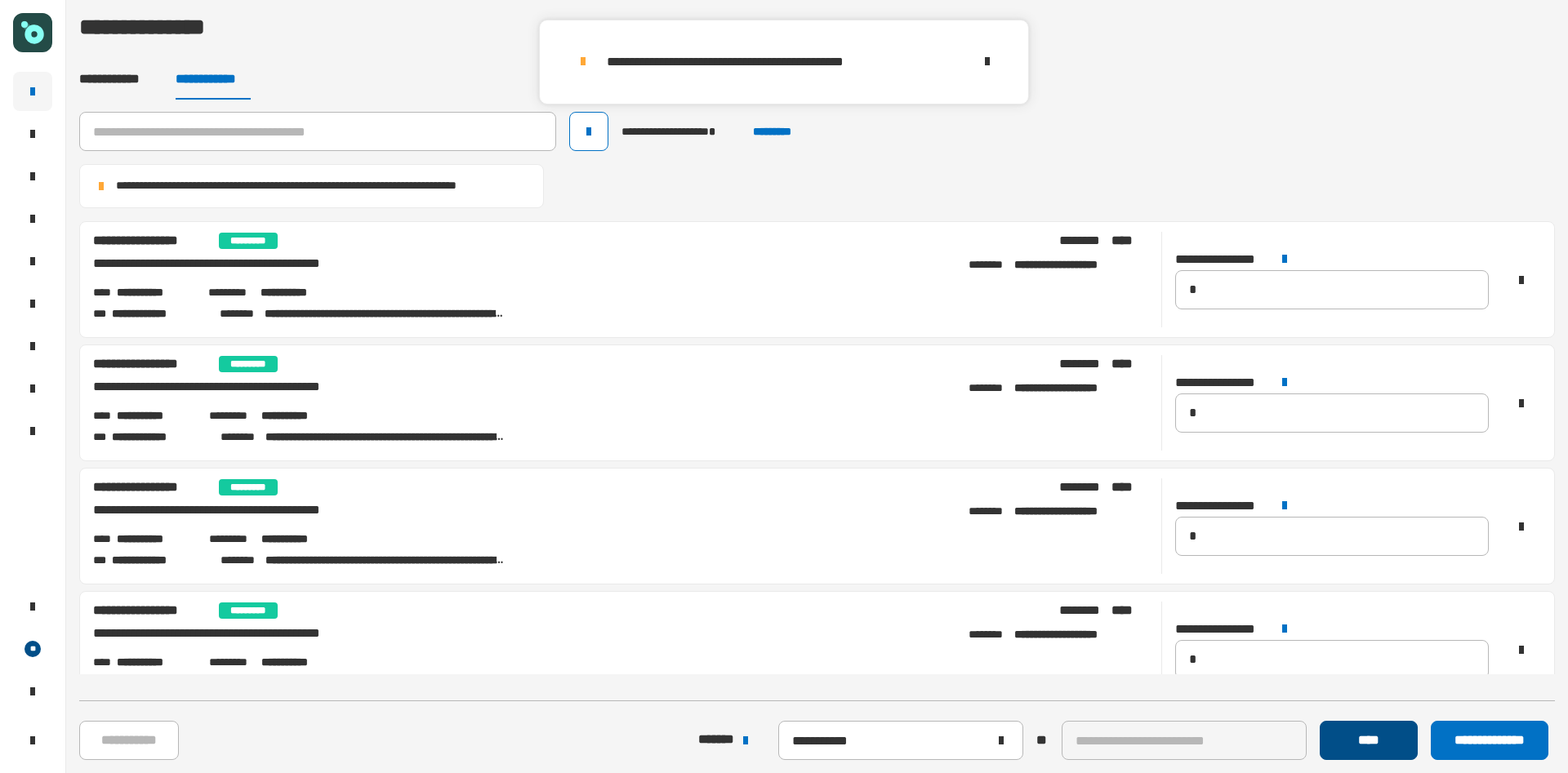 click on "****" 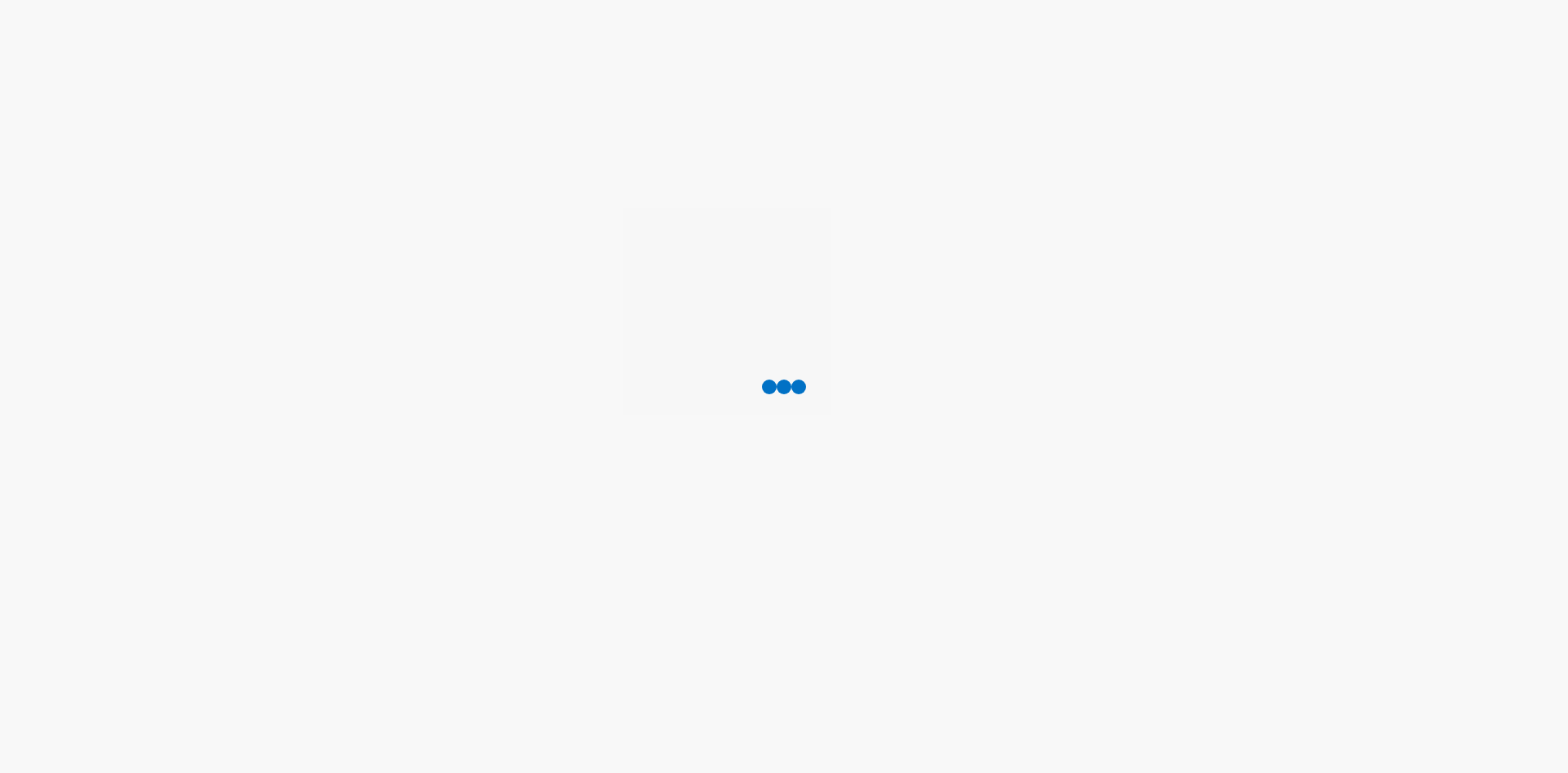 scroll, scrollTop: 0, scrollLeft: 0, axis: both 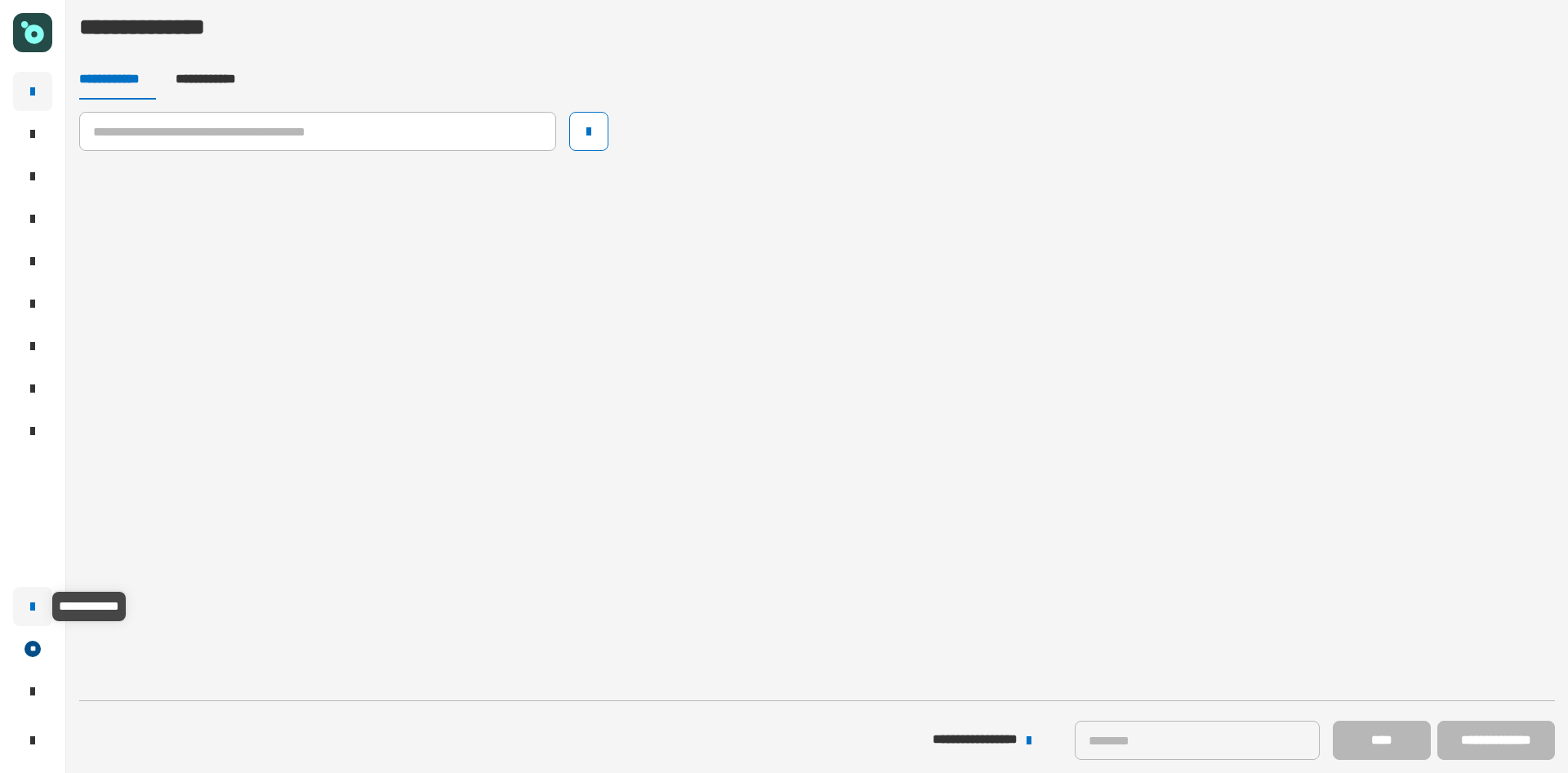click 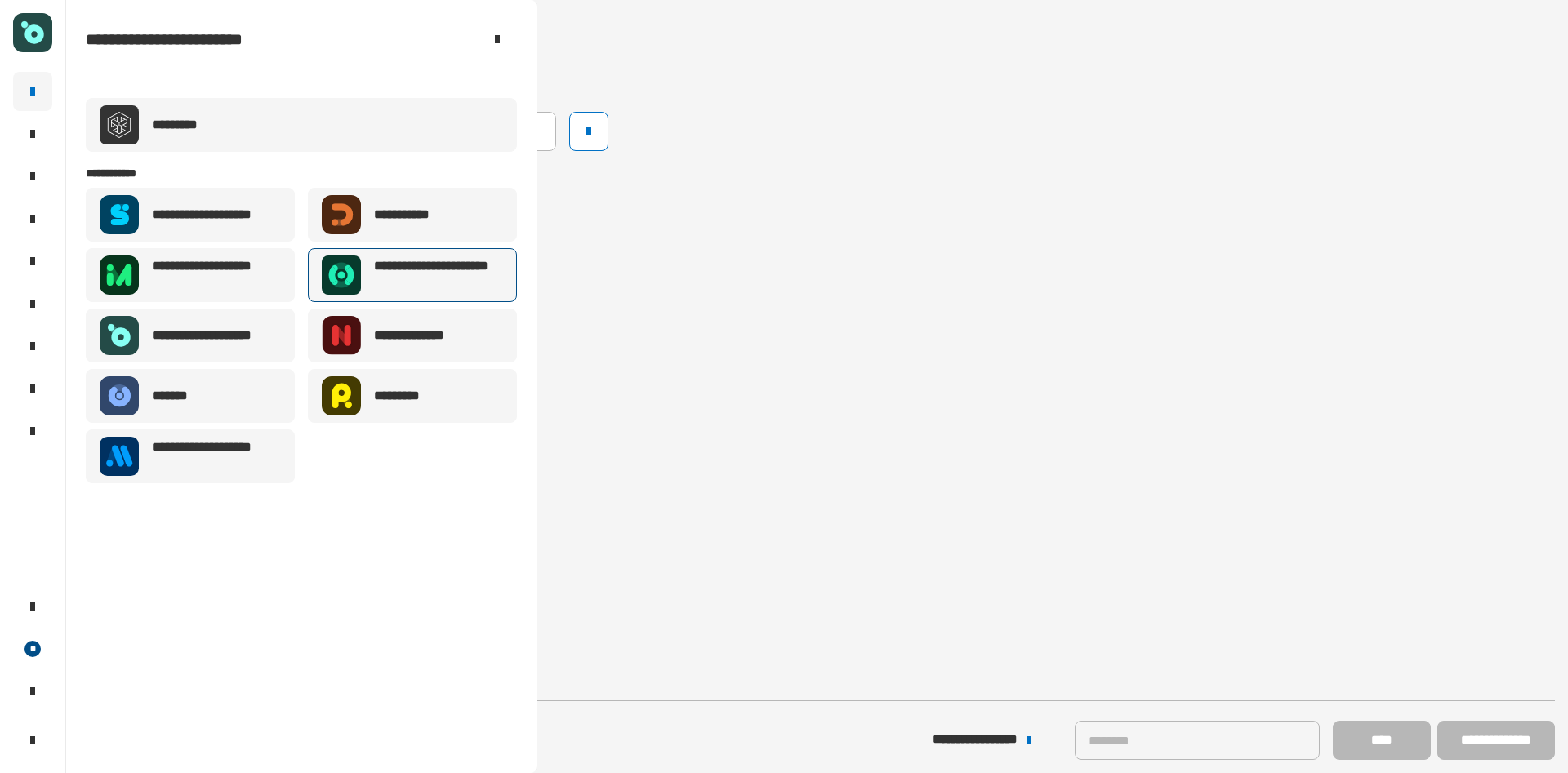click on "**********" at bounding box center [439, 275] 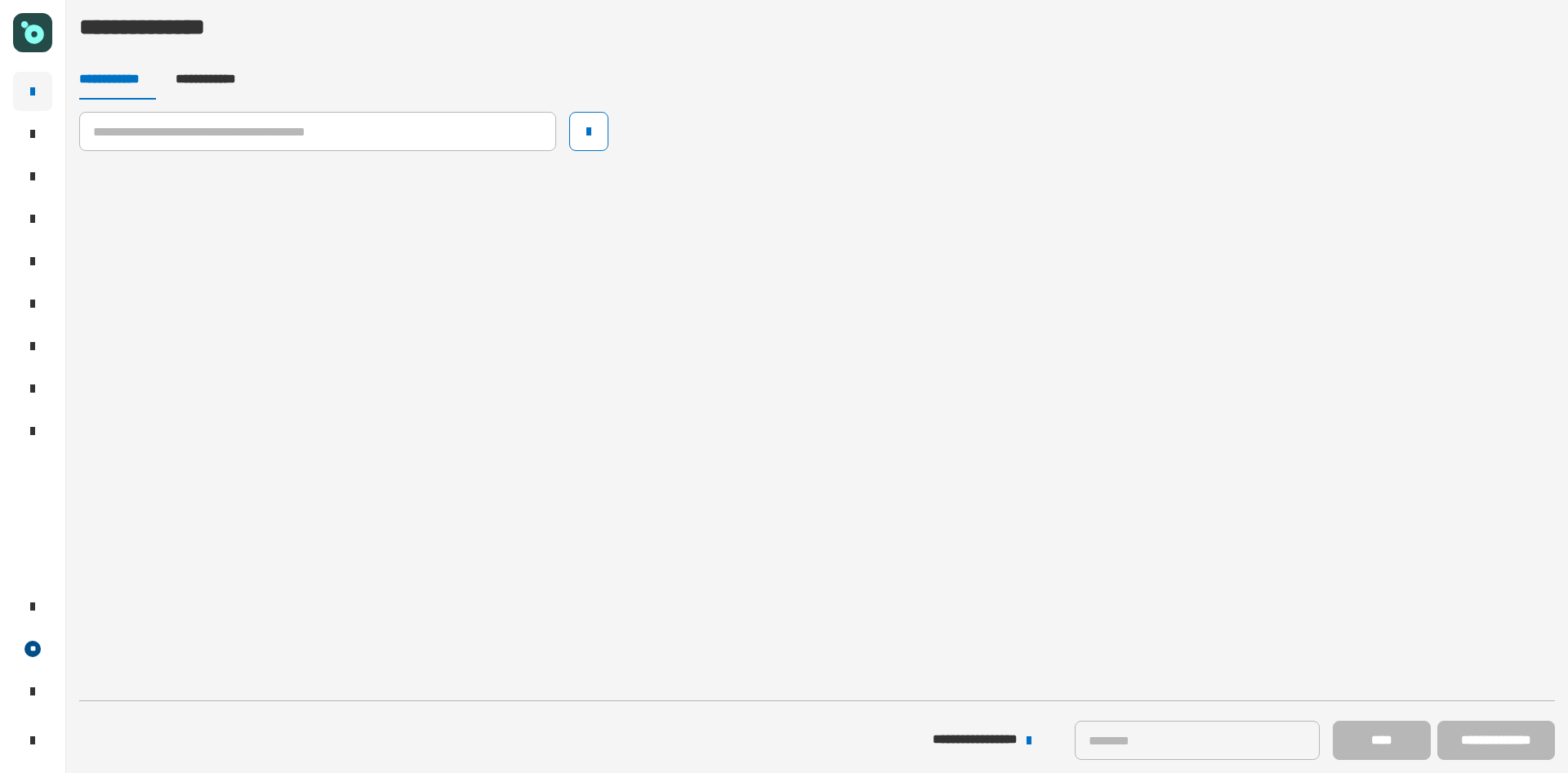 click 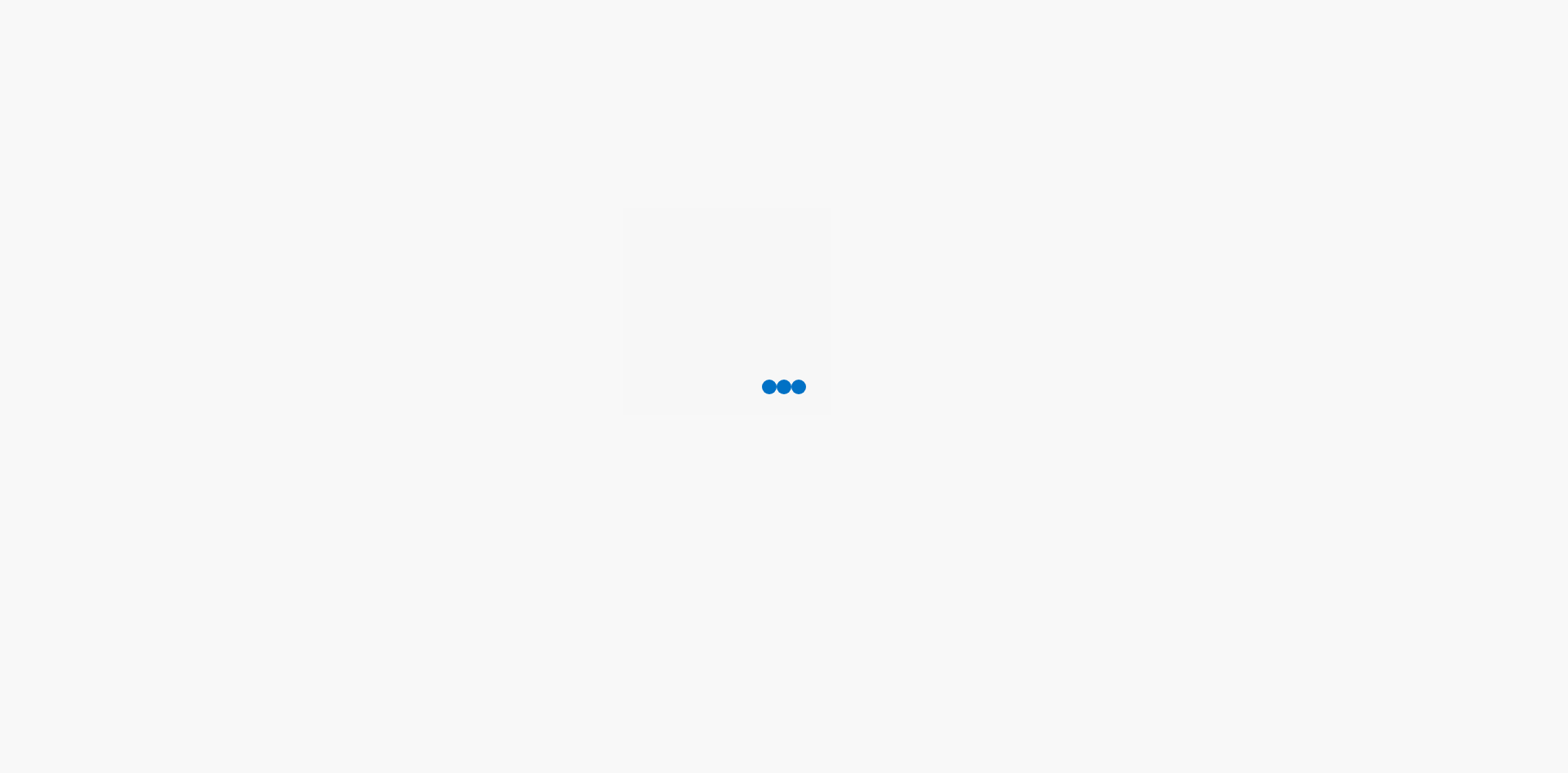 scroll, scrollTop: 0, scrollLeft: 0, axis: both 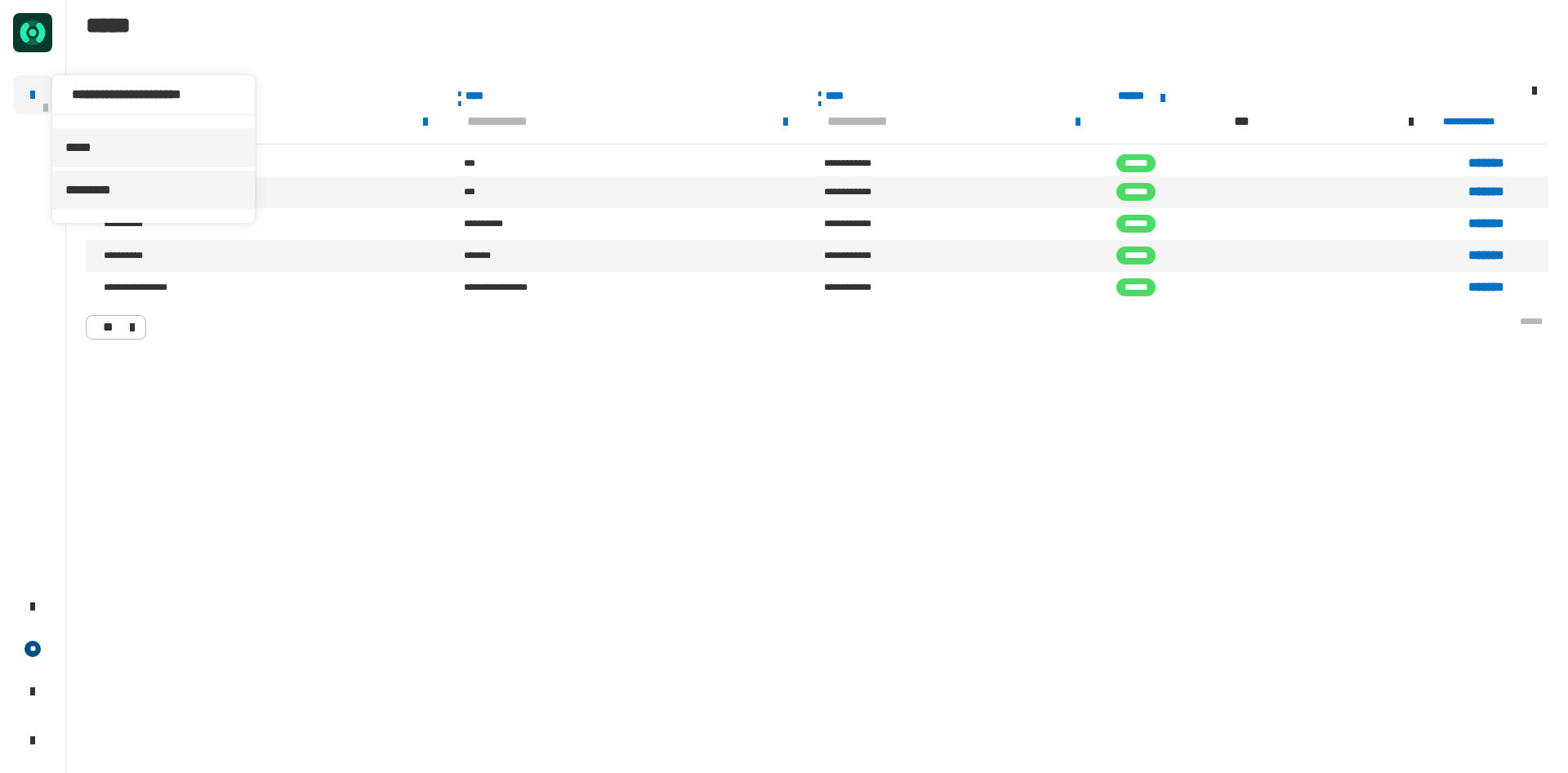 click on "*********" 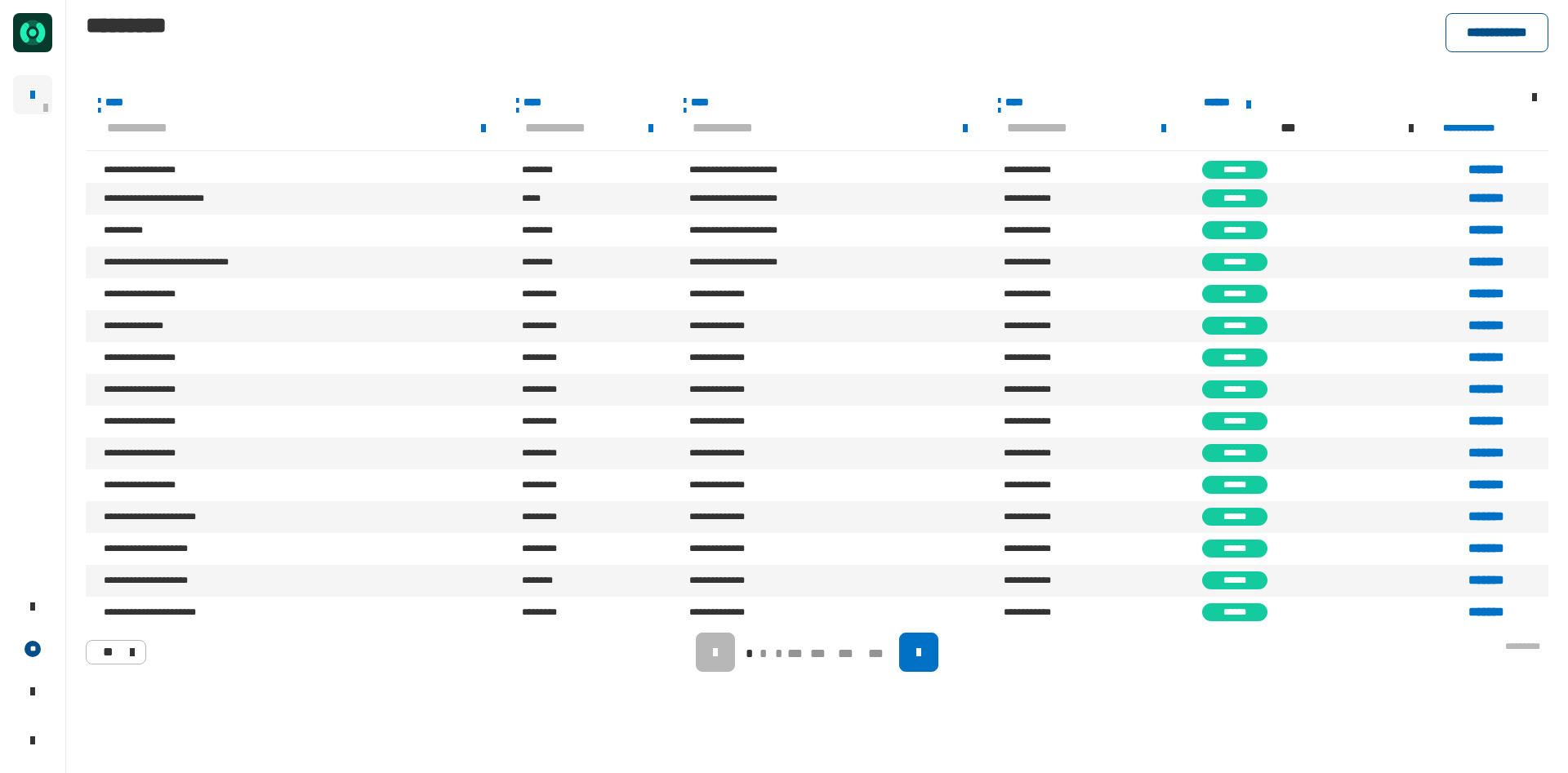 click on "**********" 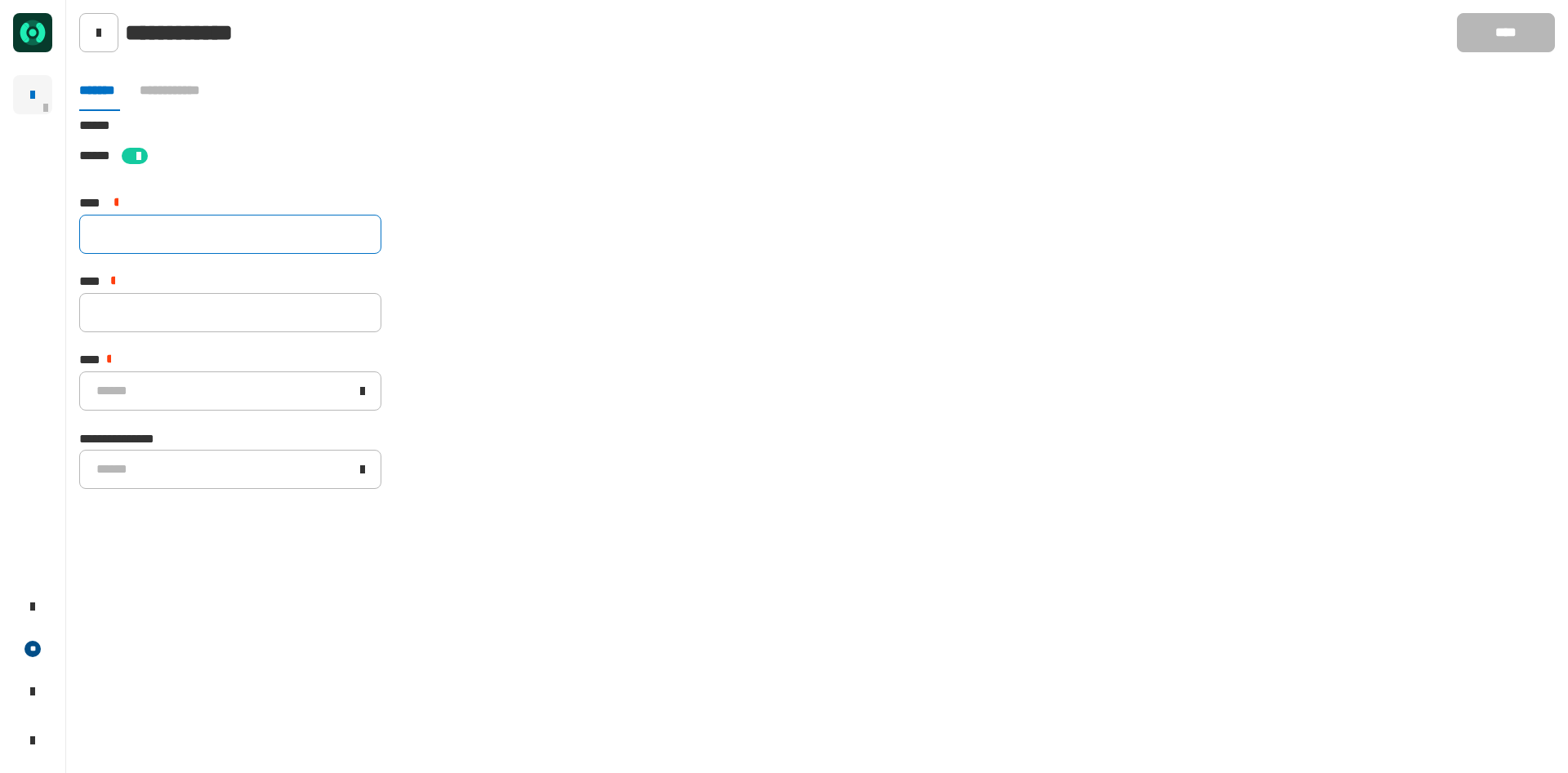 click 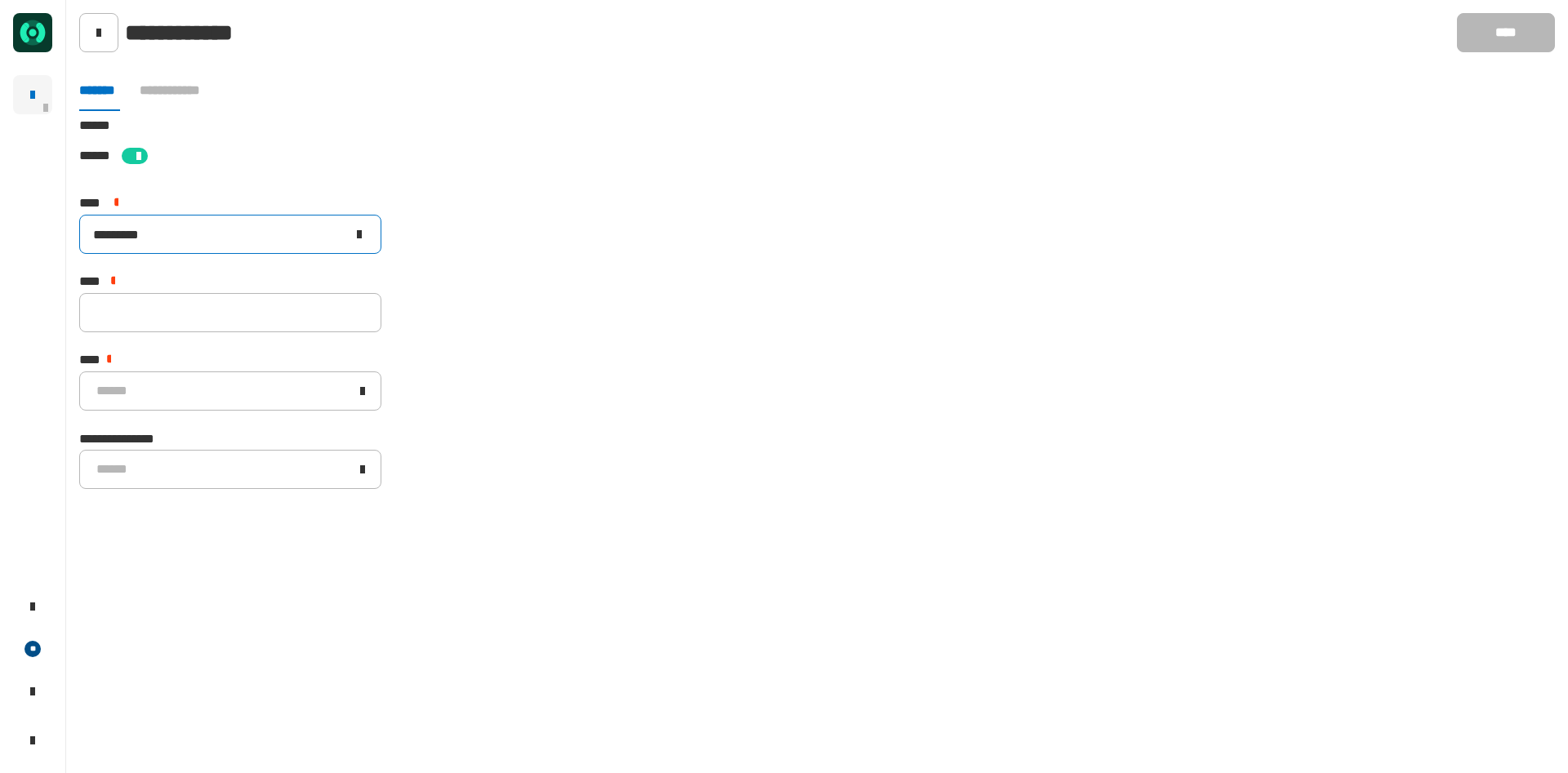 type on "*********" 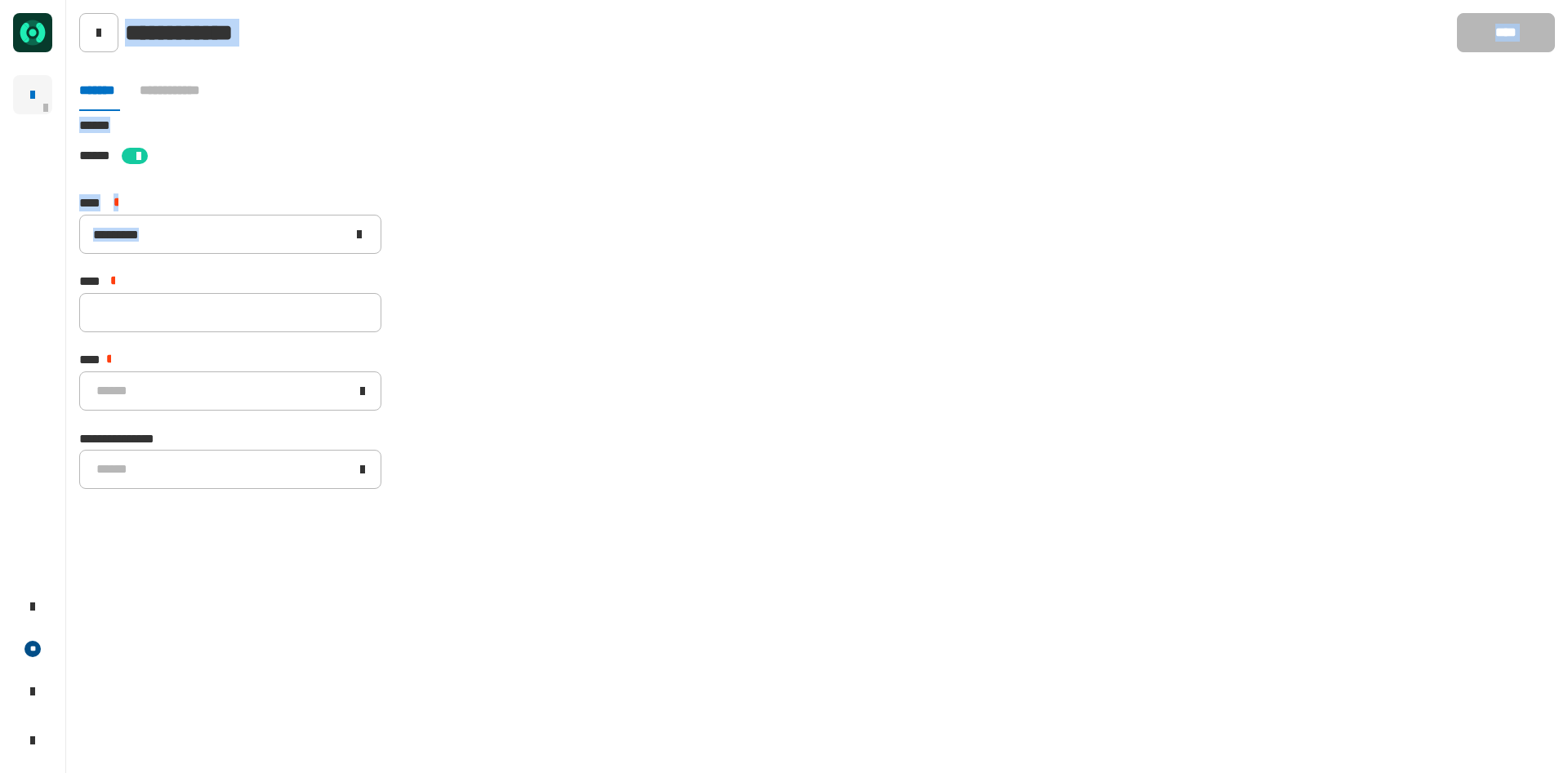 drag, startPoint x: 211, startPoint y: 257, endPoint x: 16, endPoint y: 234, distance: 196.3517 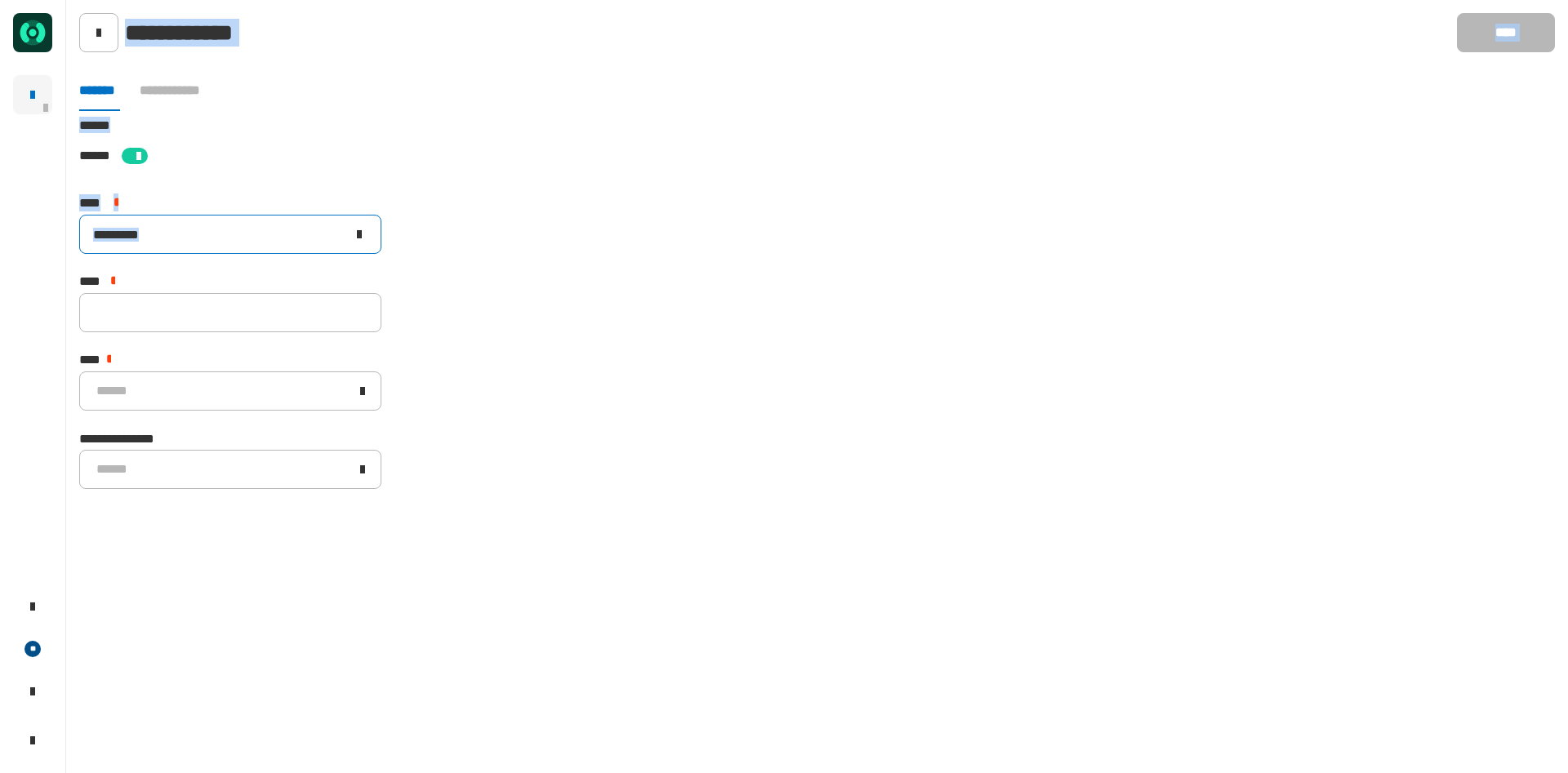 click on "*********" 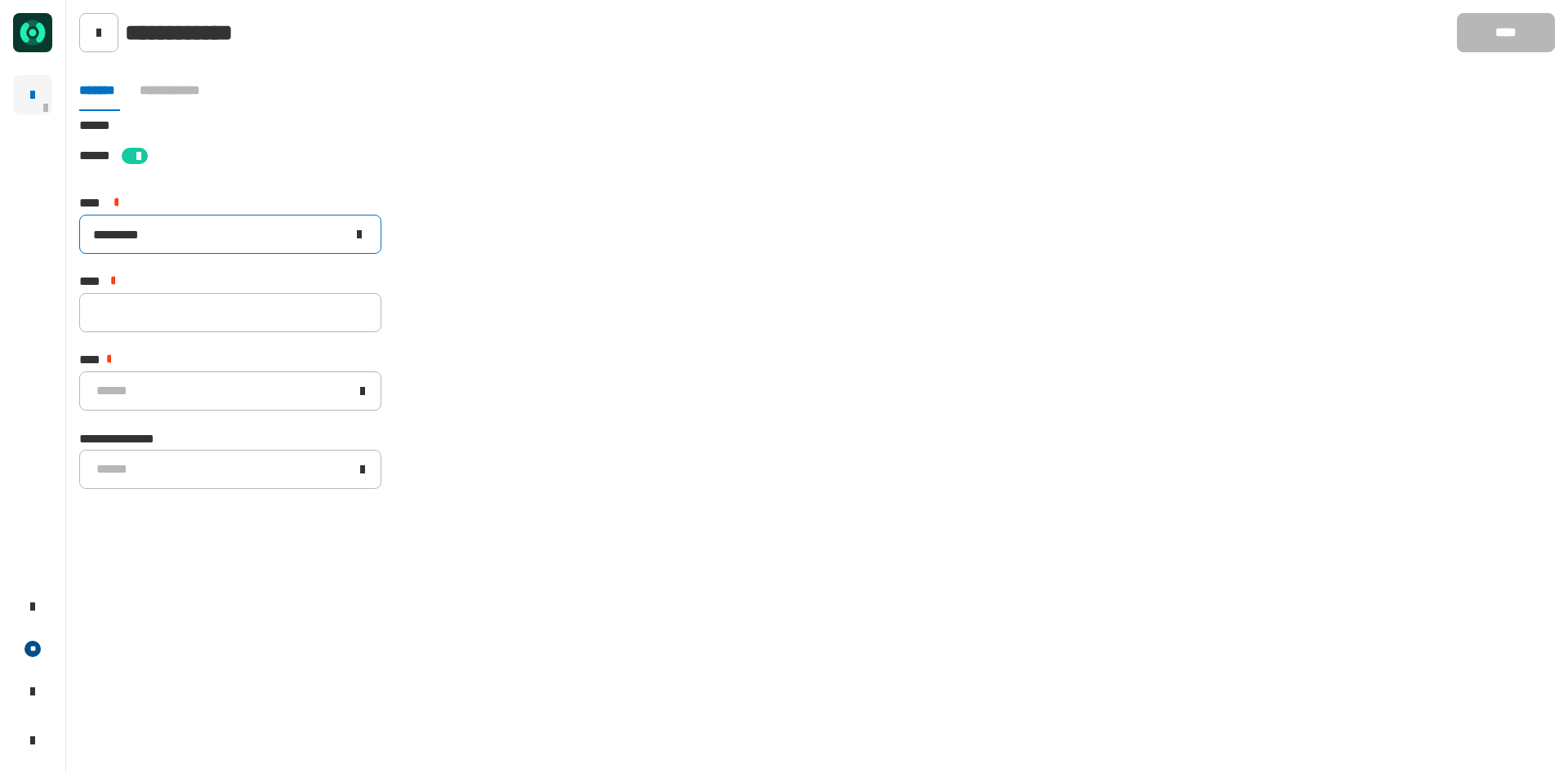 drag, startPoint x: 168, startPoint y: 235, endPoint x: 25, endPoint y: 233, distance: 143.01399 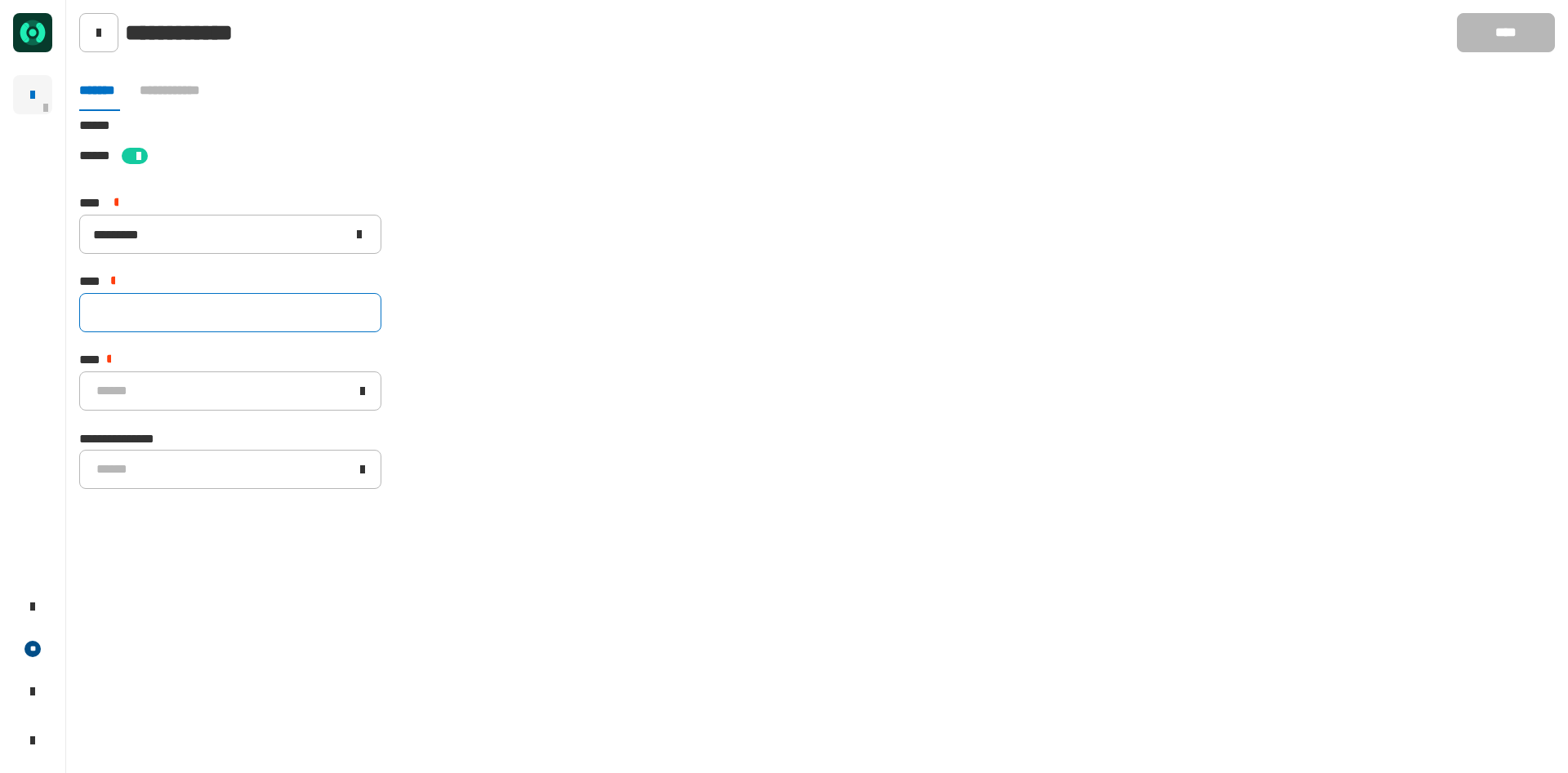 click 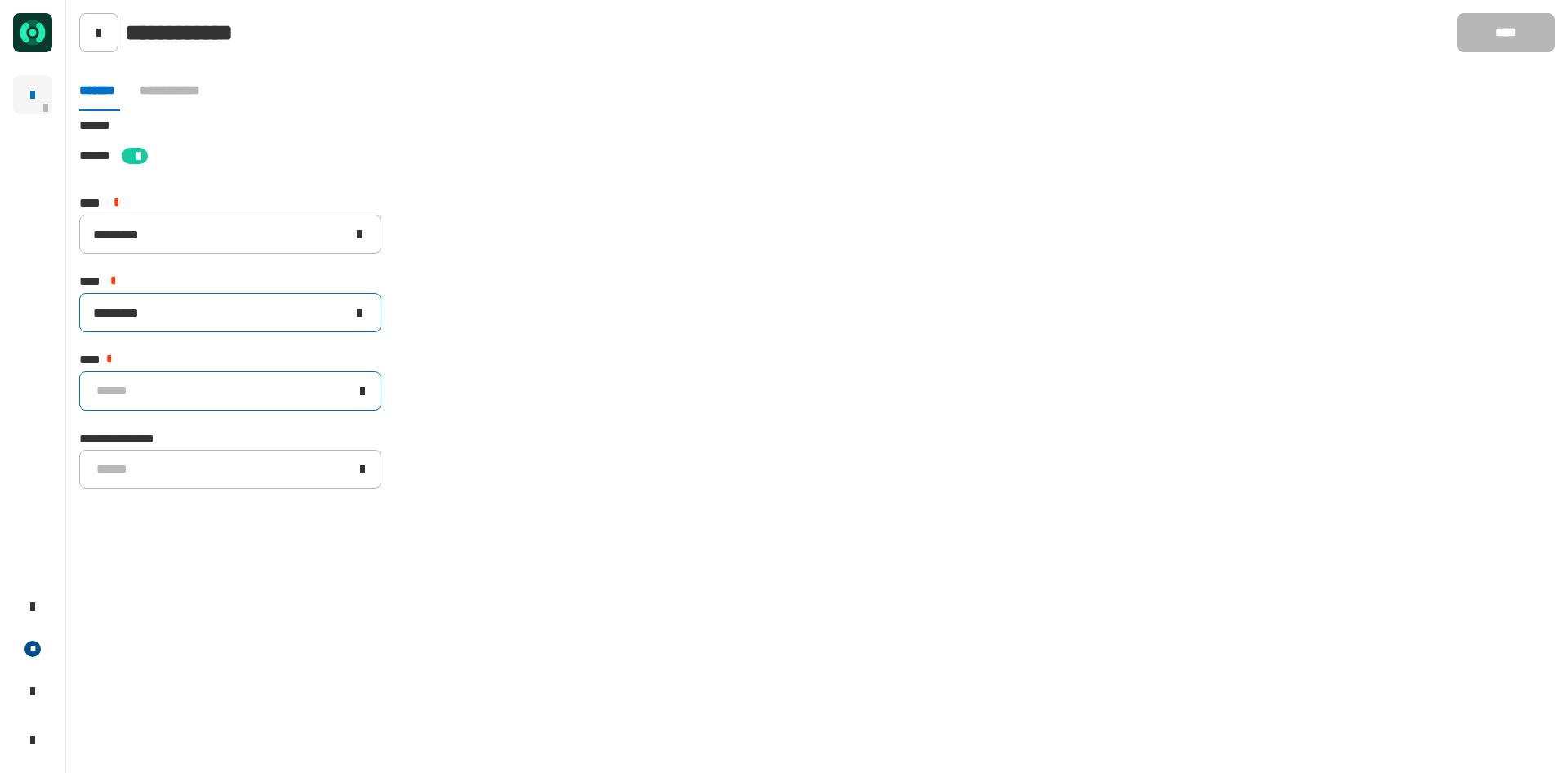 type on "*********" 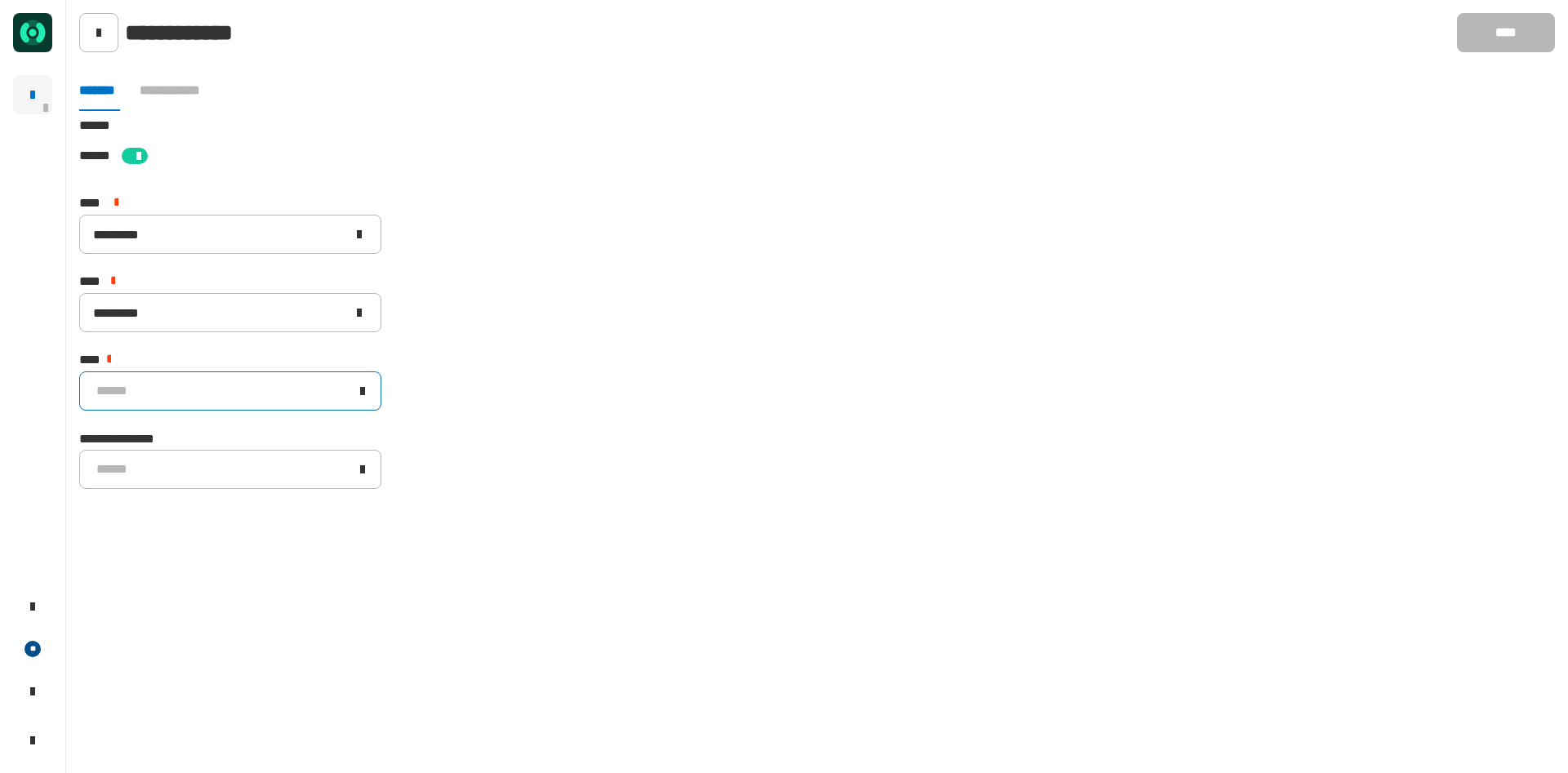click on "******" 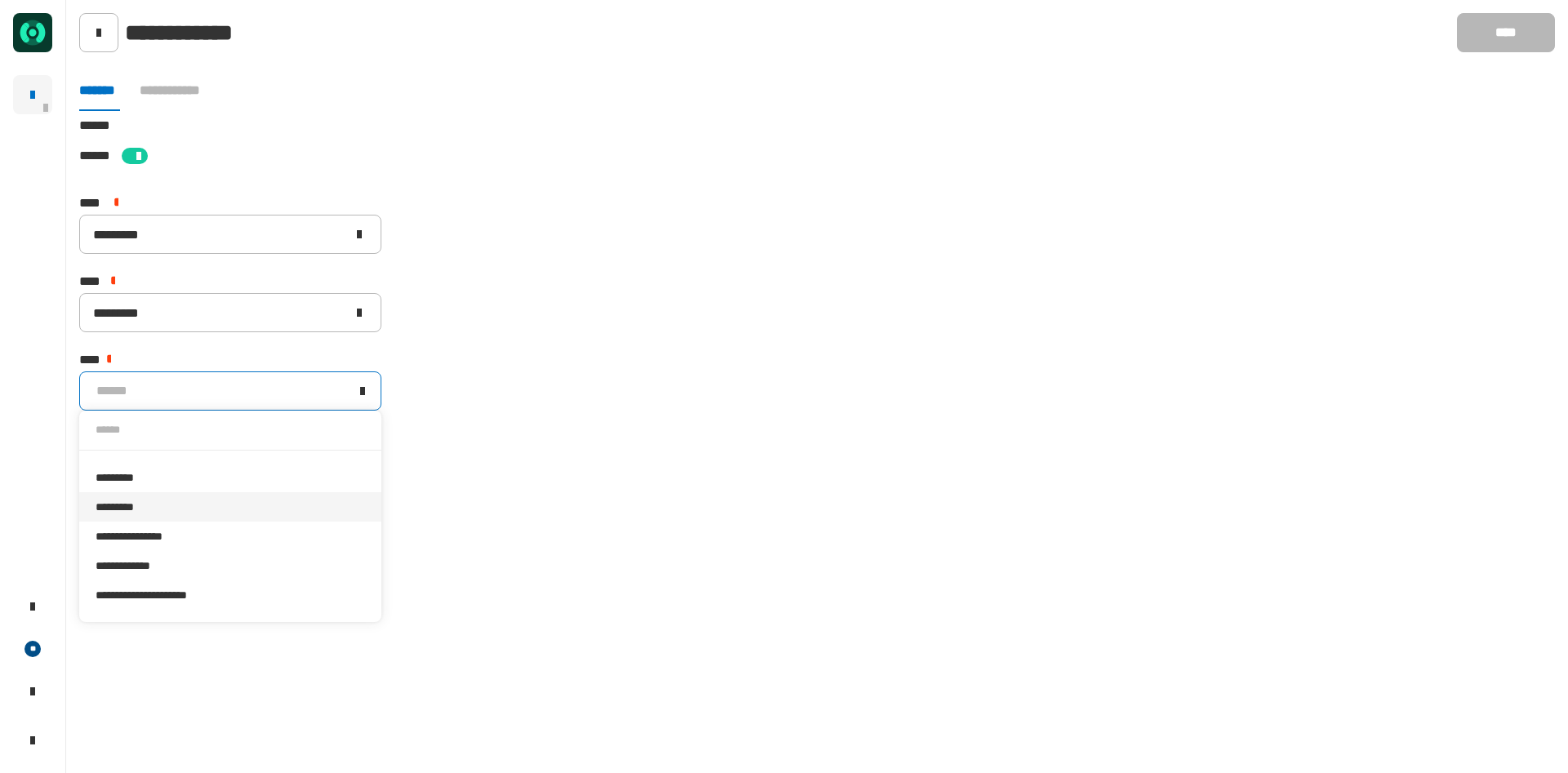 click on "*********" at bounding box center [230, 507] 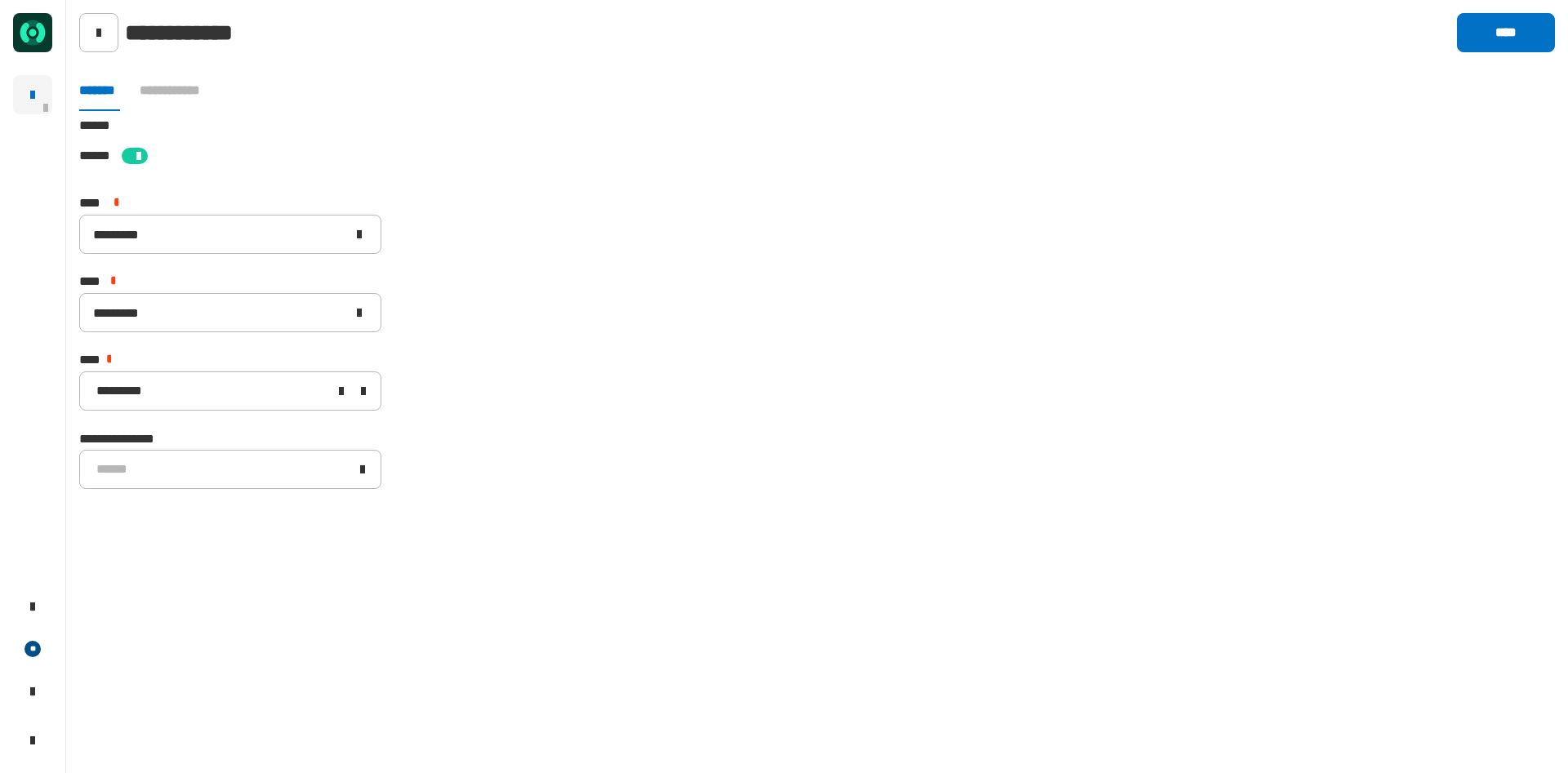 click on "**********" 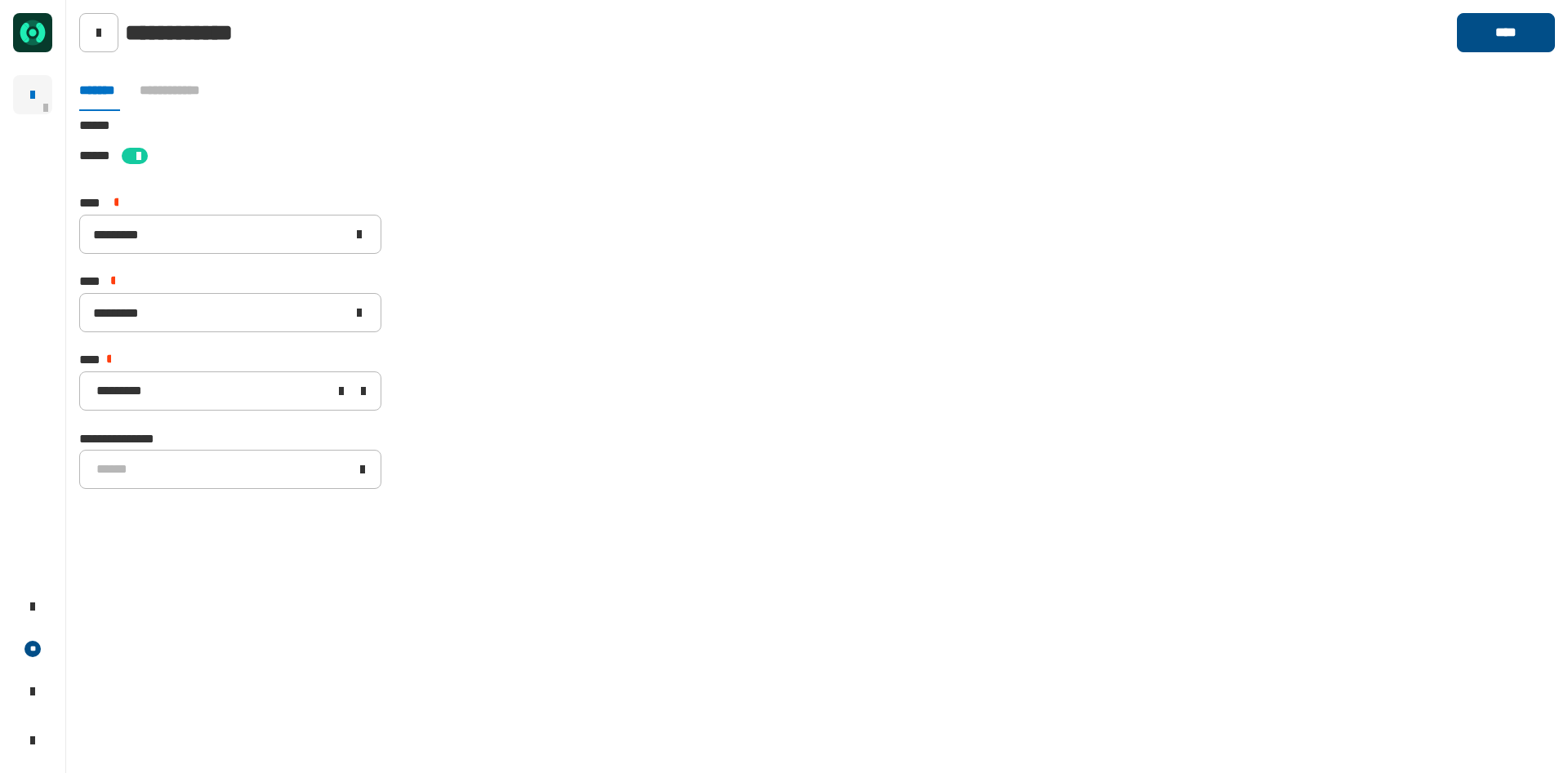 click on "****" 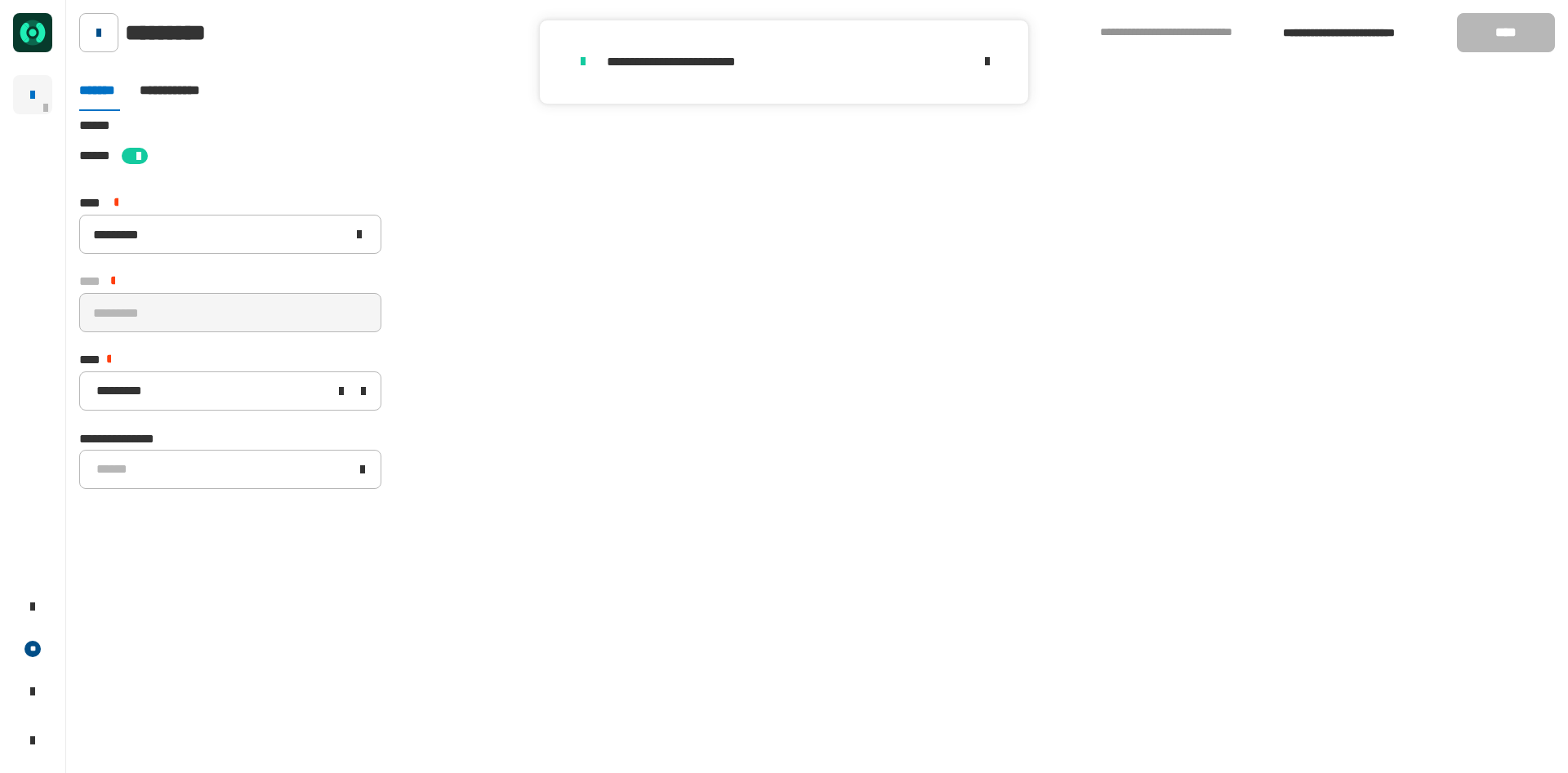 click 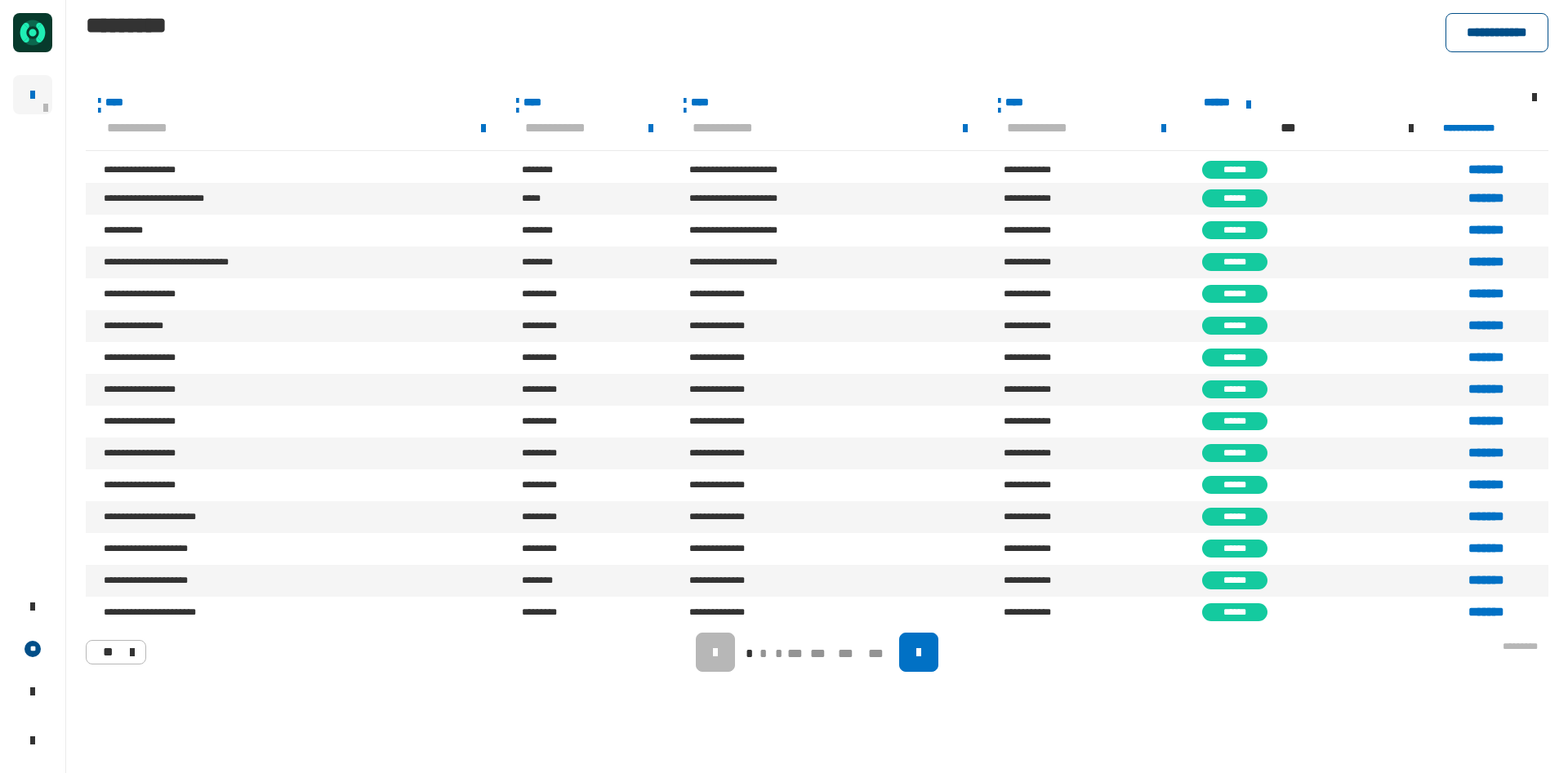 click on "**********" 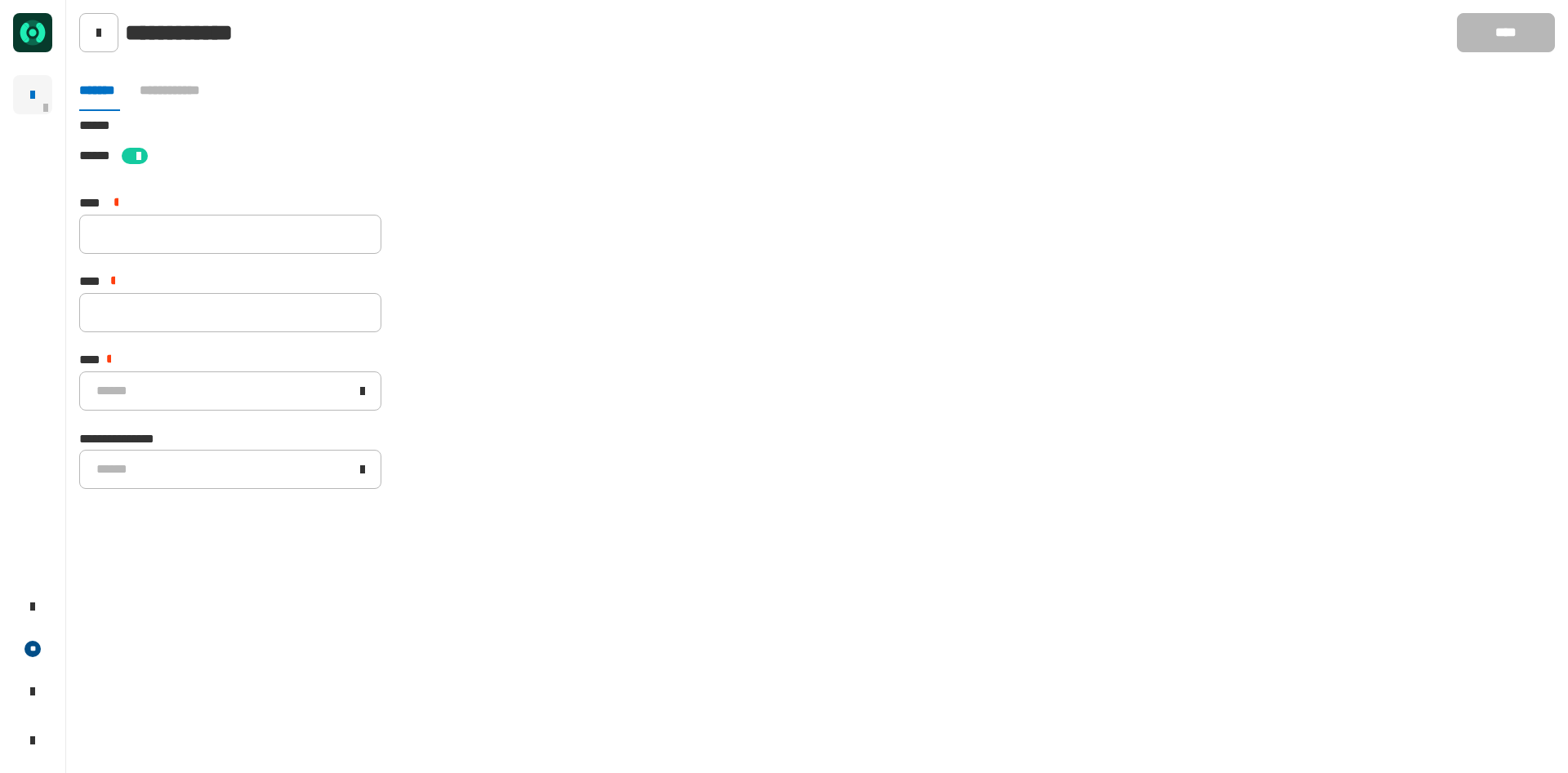 click on "**** *" 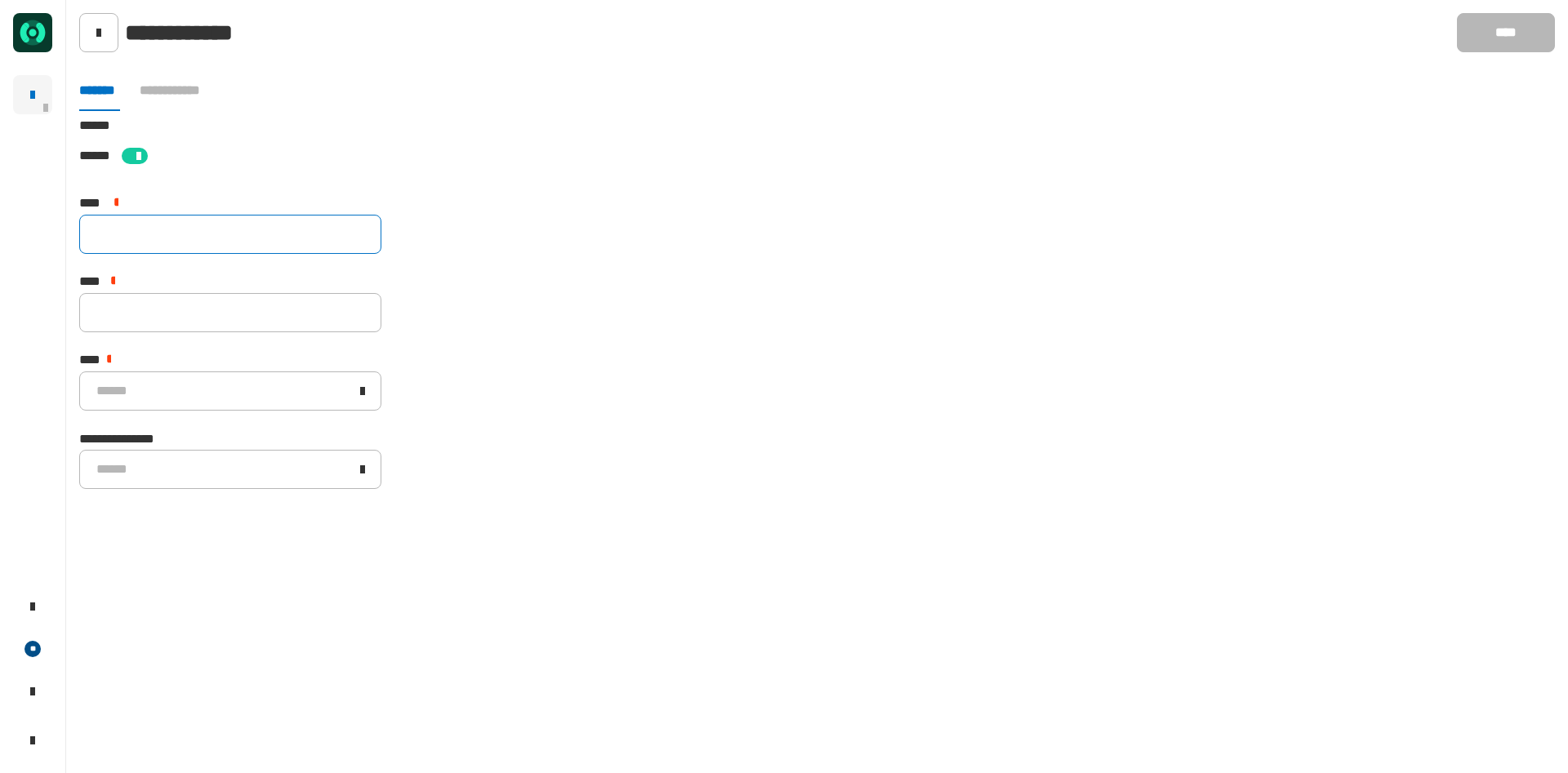 click 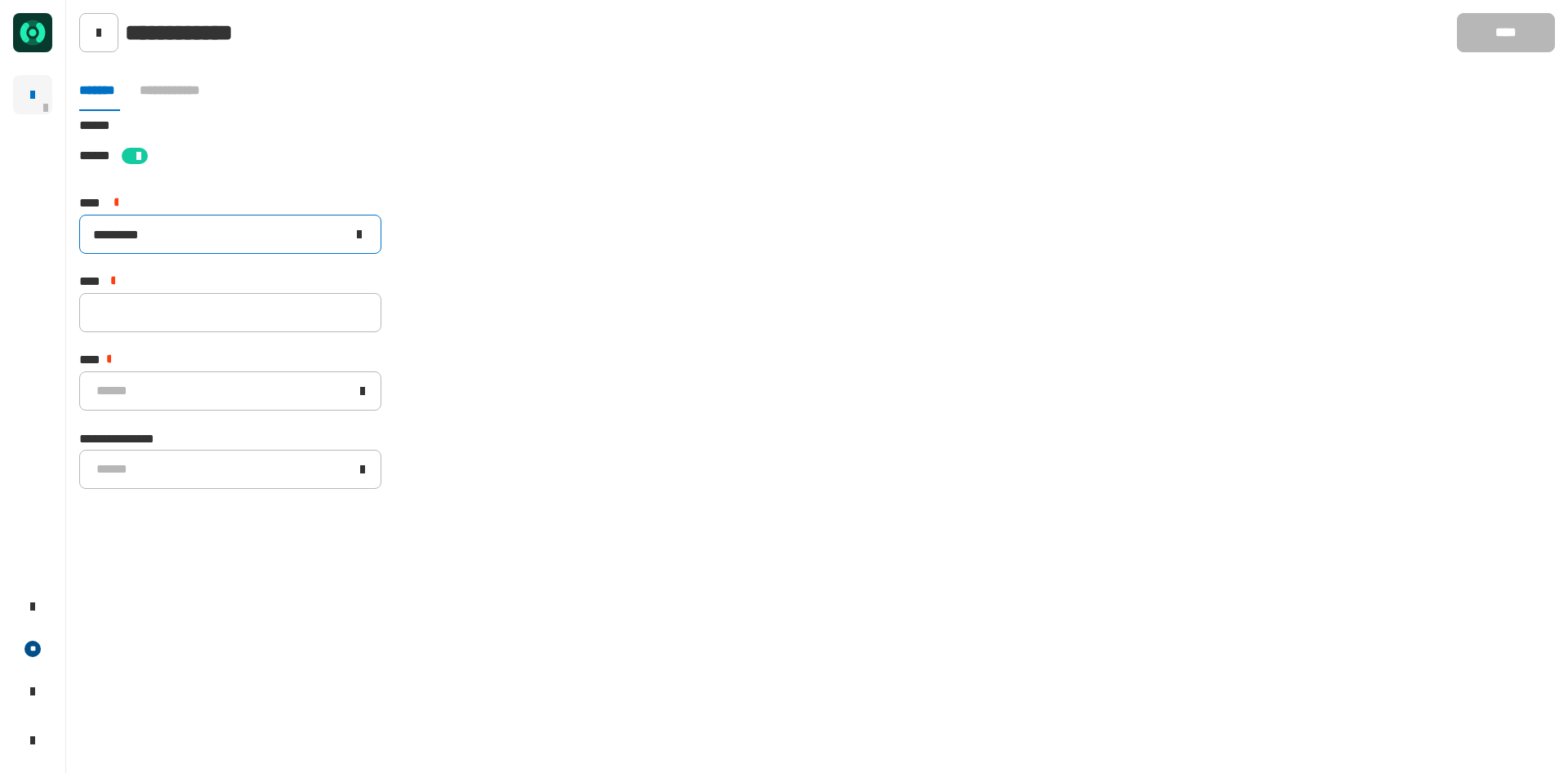 type on "*********" 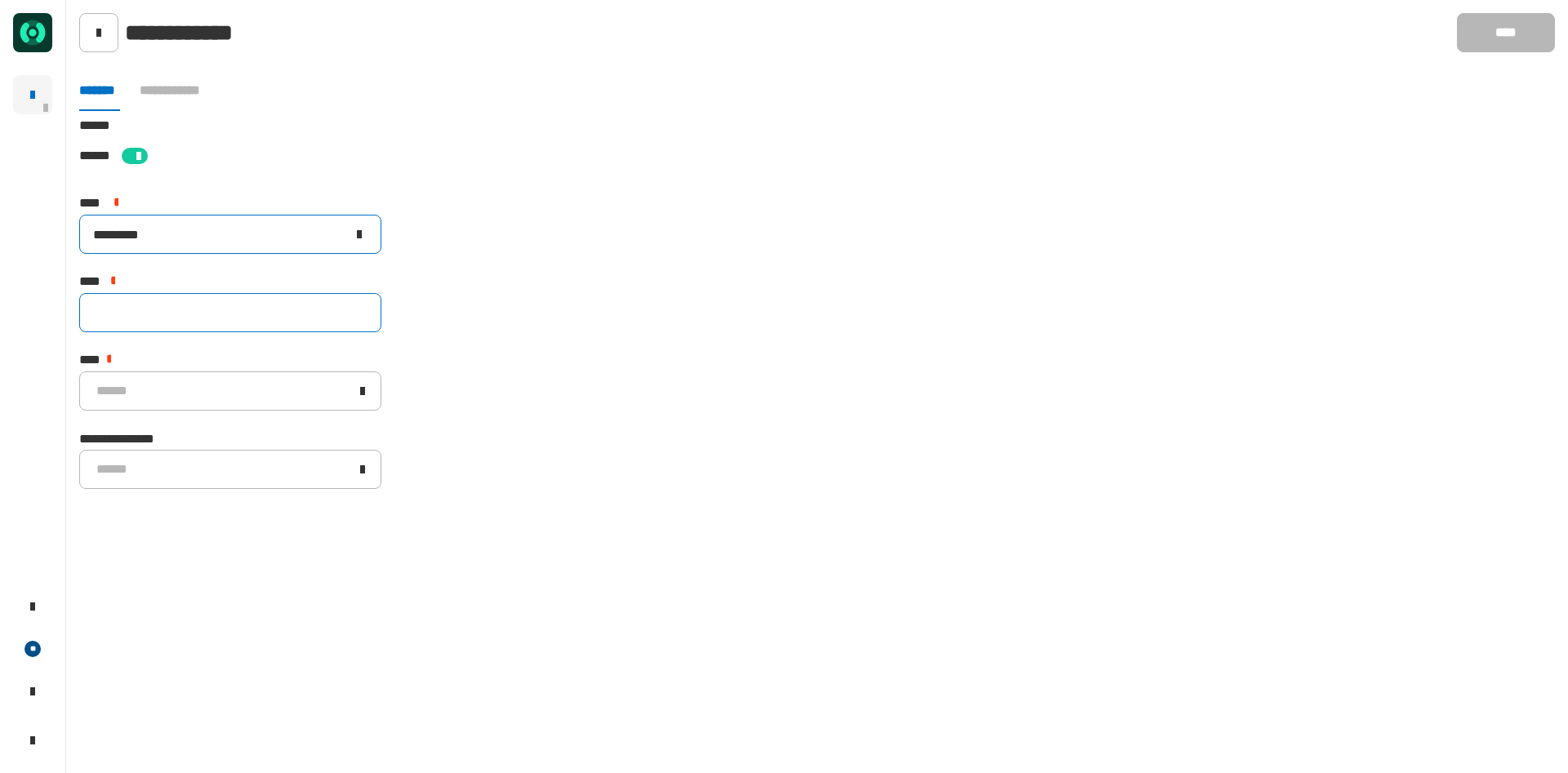 paste on "*********" 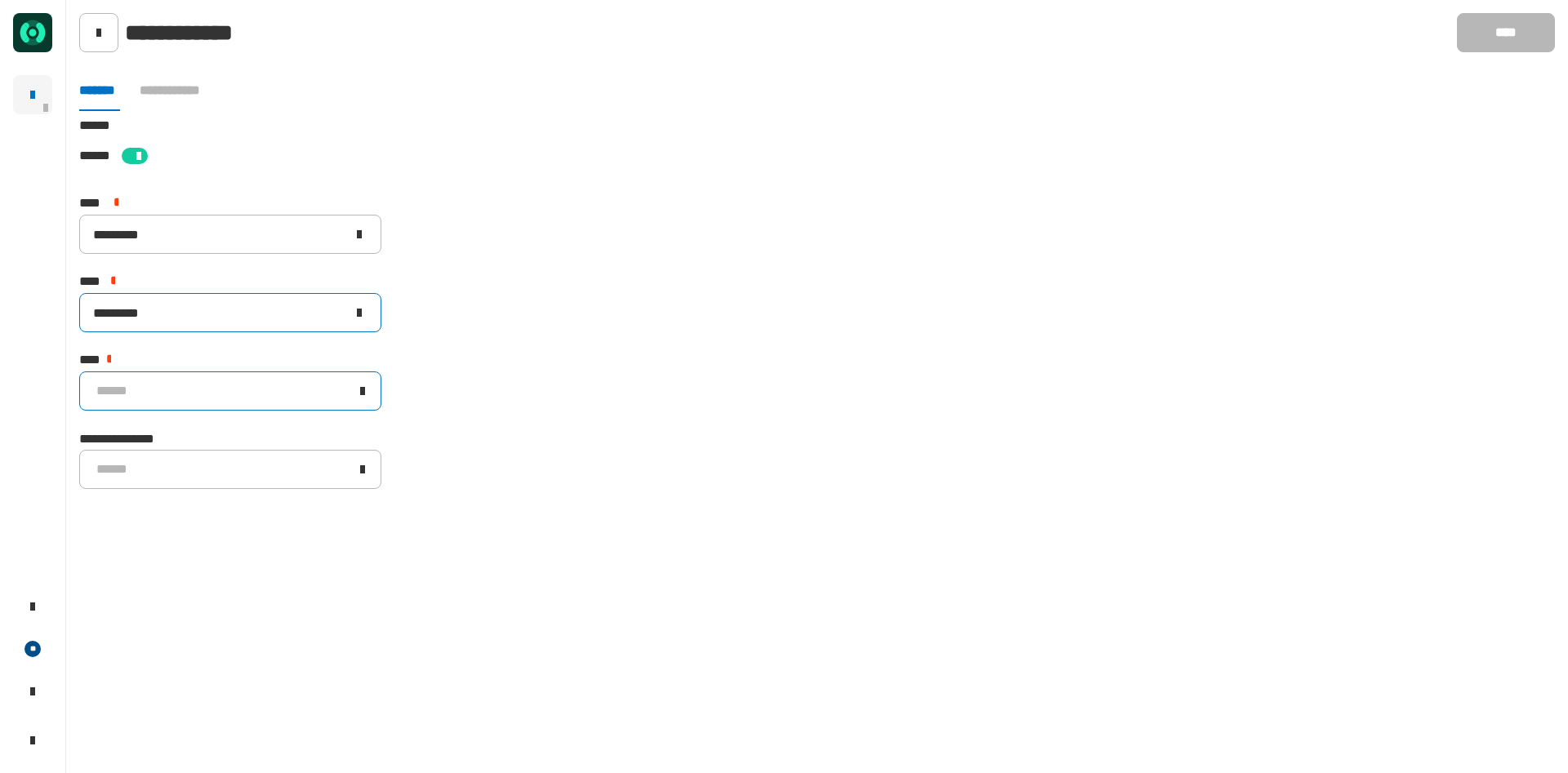 type on "*********" 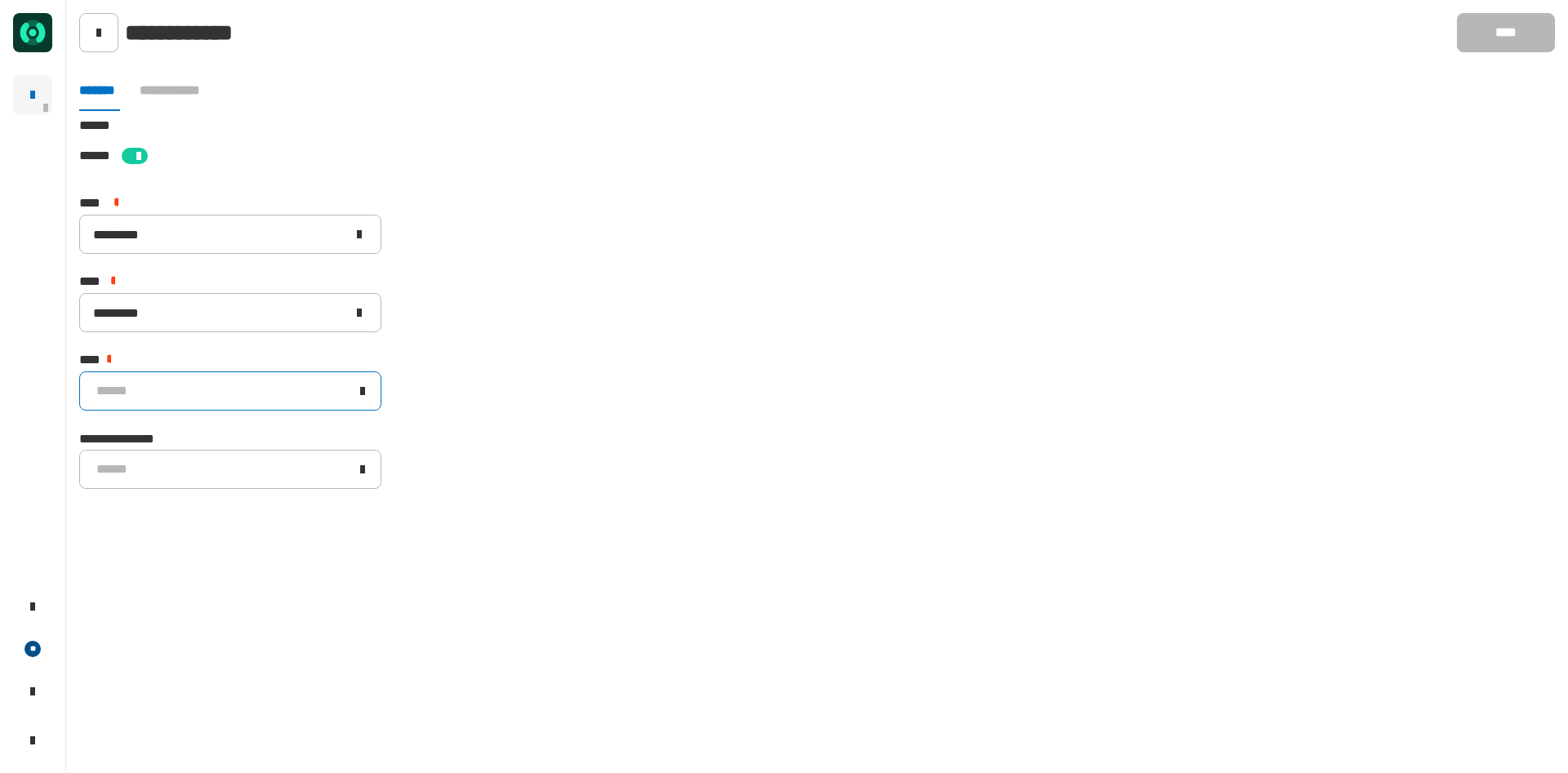 click on "******" 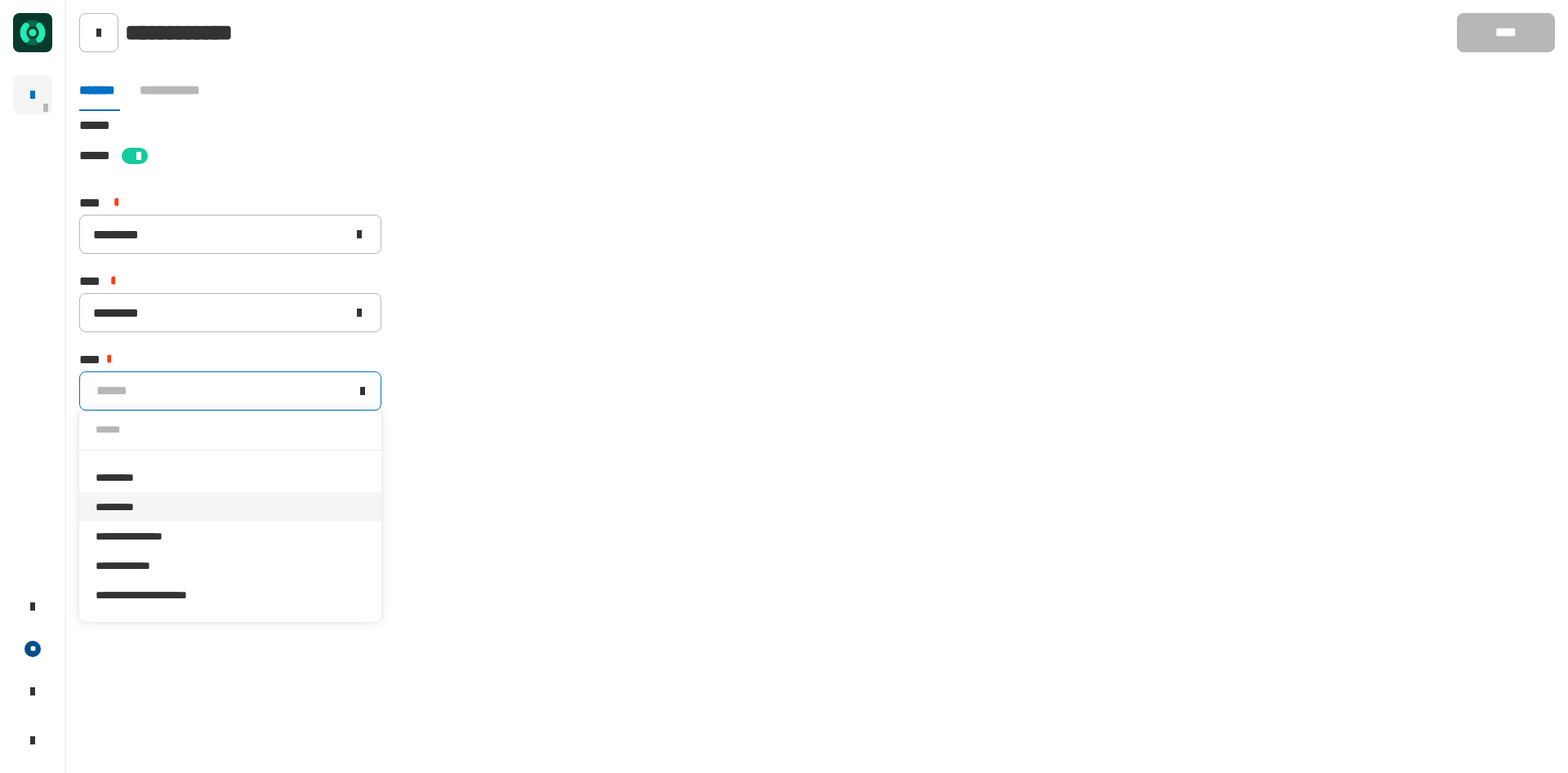 click on "*********" at bounding box center (230, 507) 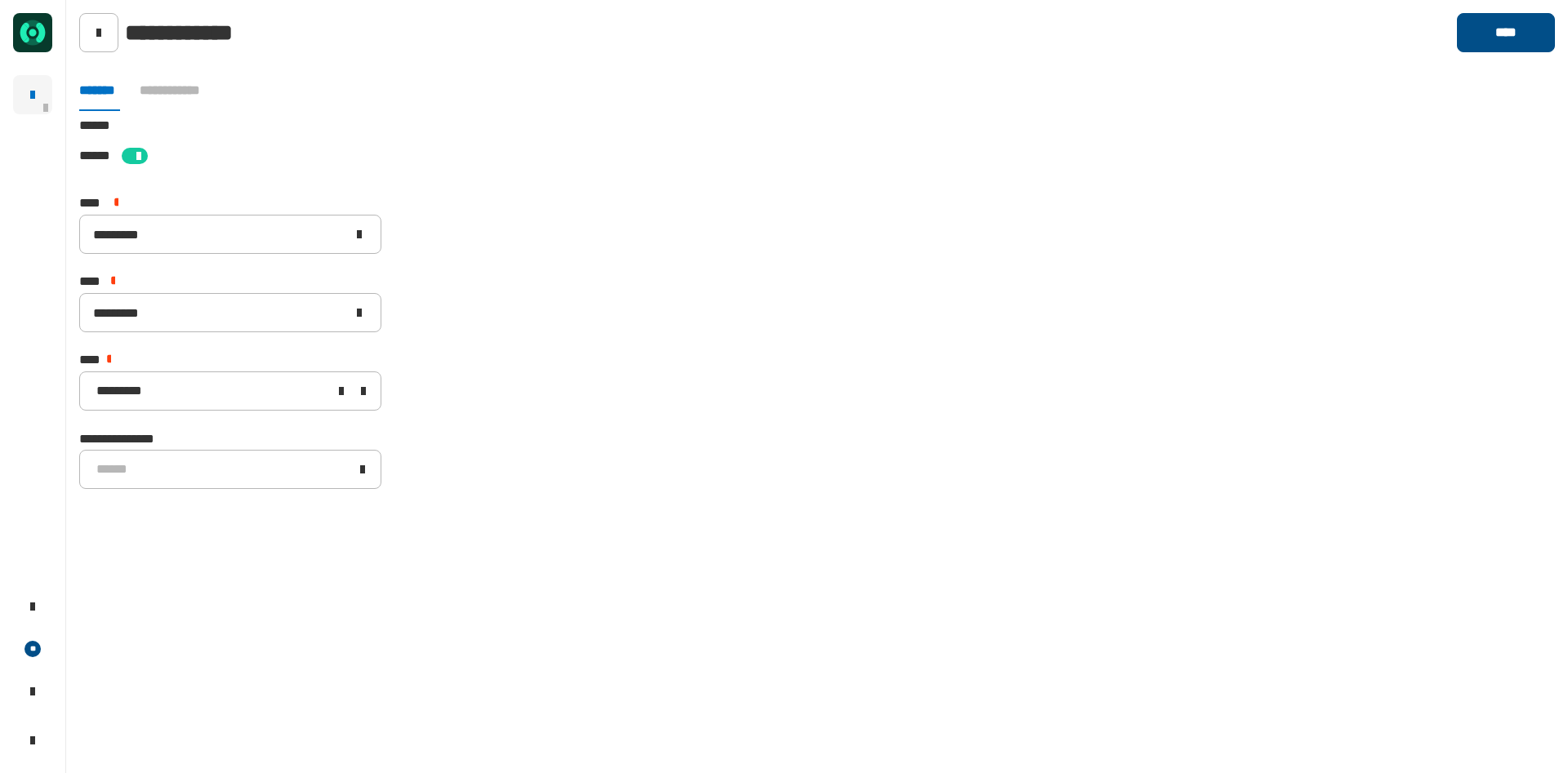 click on "****" 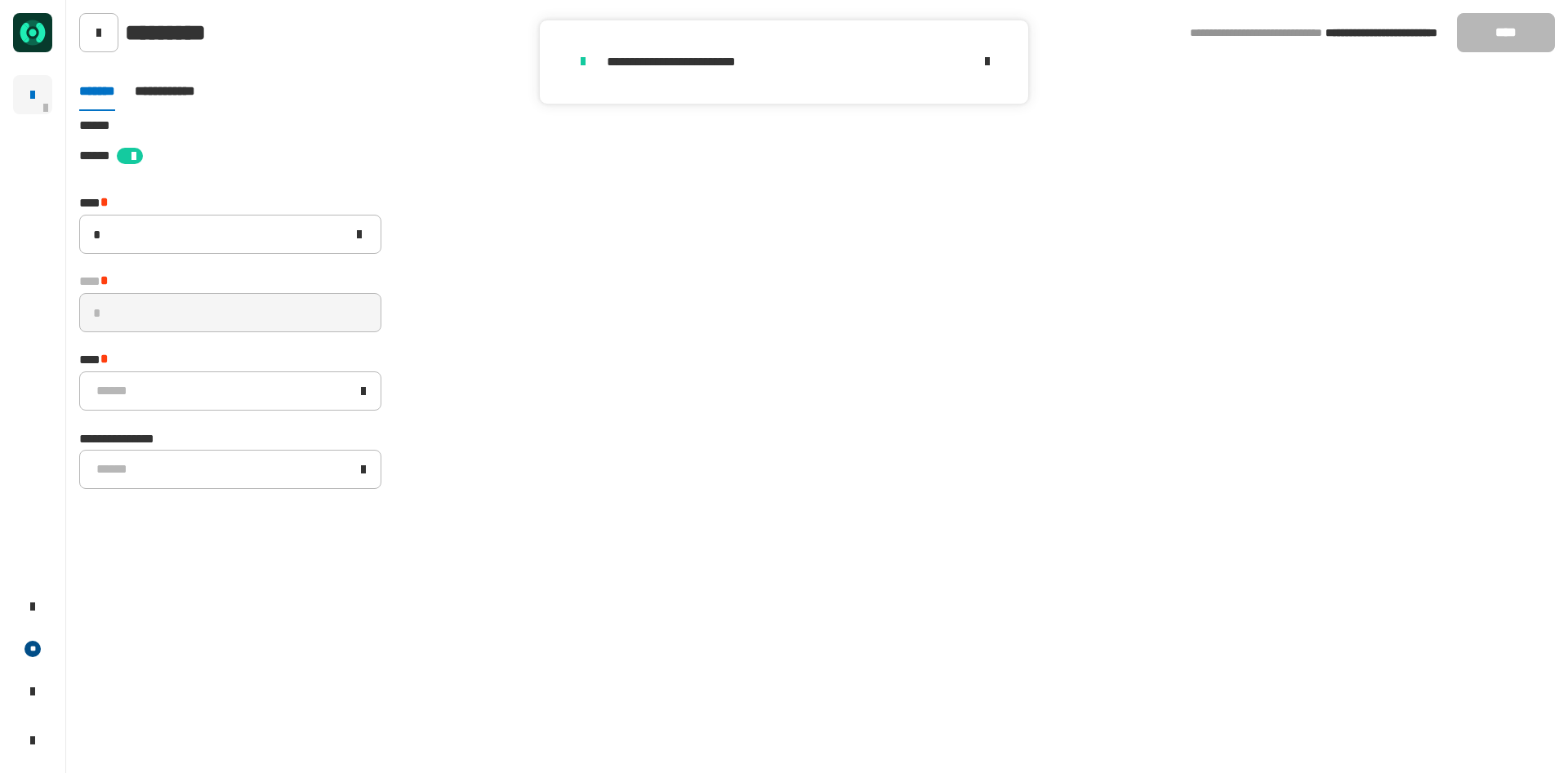 type on "*********" 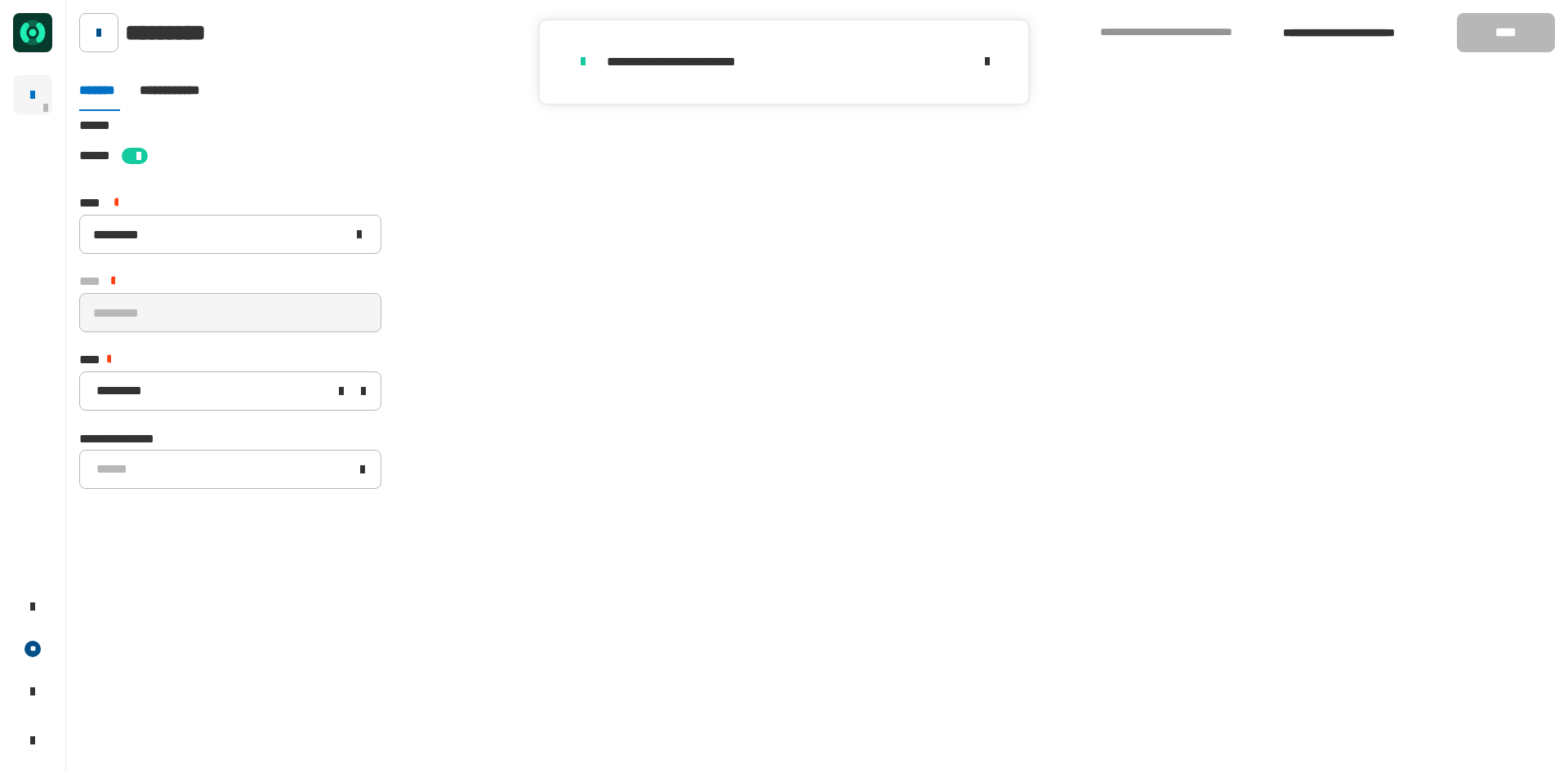 click 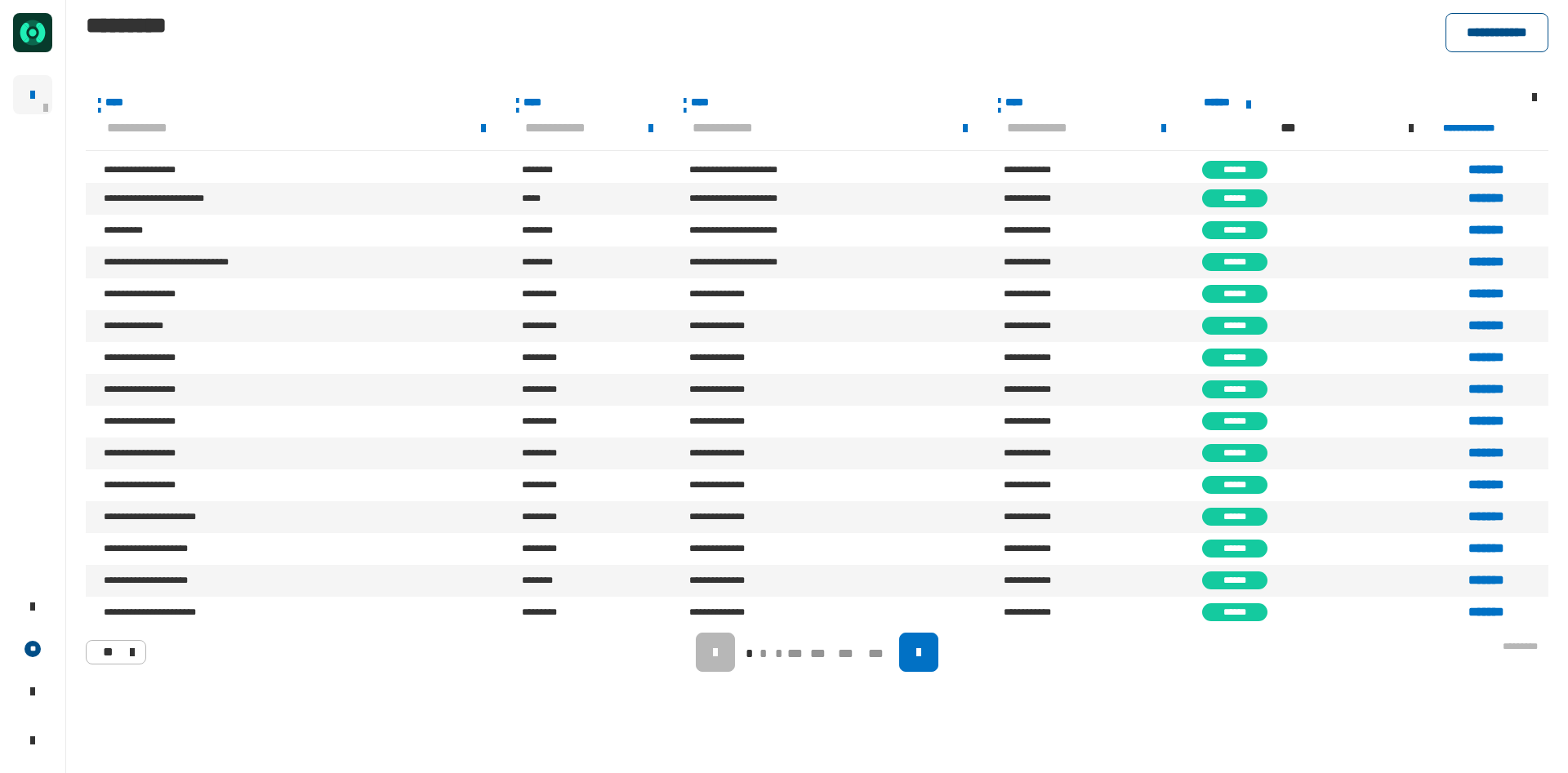 click on "**********" 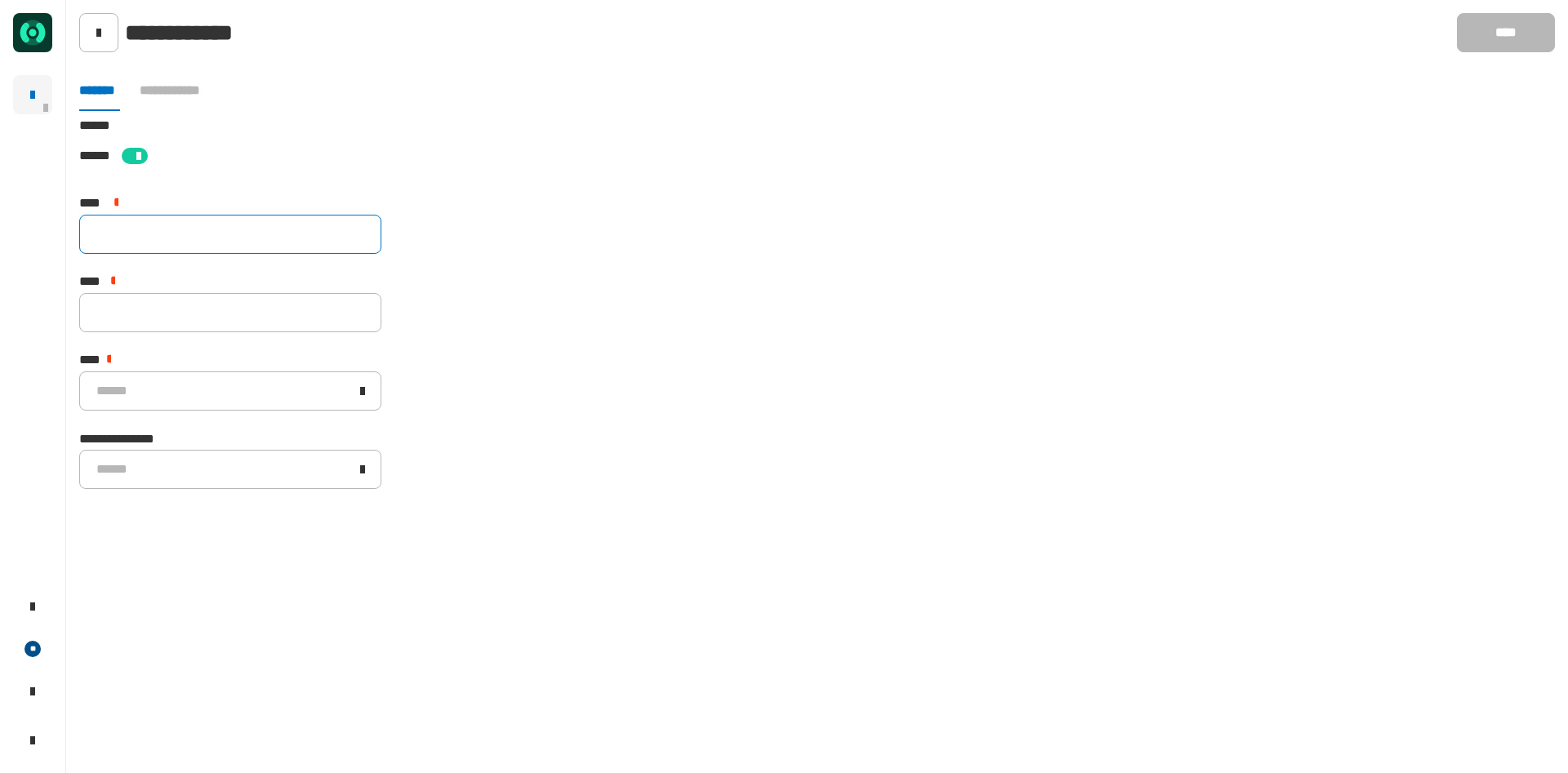 click 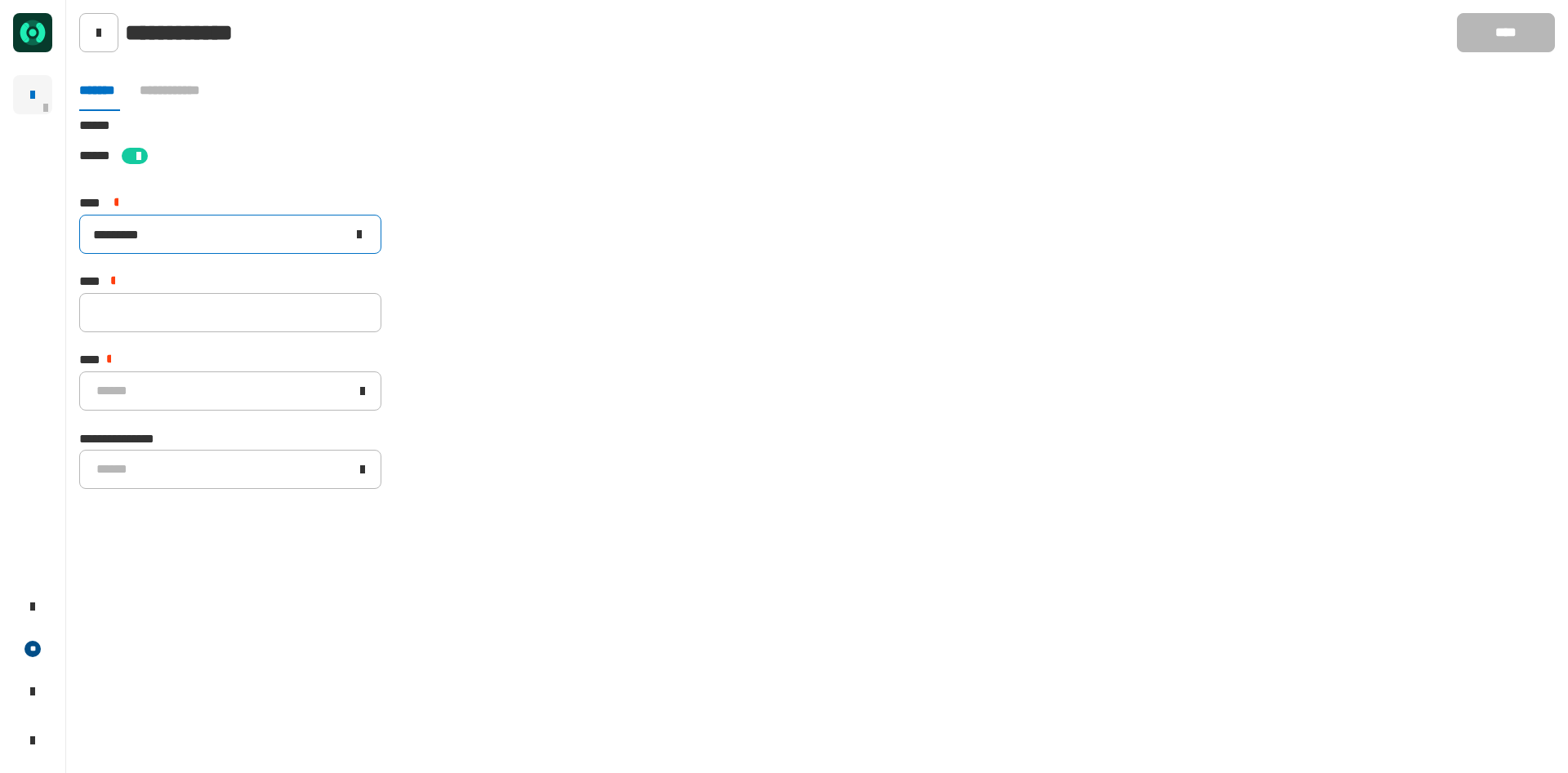 drag, startPoint x: 193, startPoint y: 232, endPoint x: 0, endPoint y: 262, distance: 195.31769 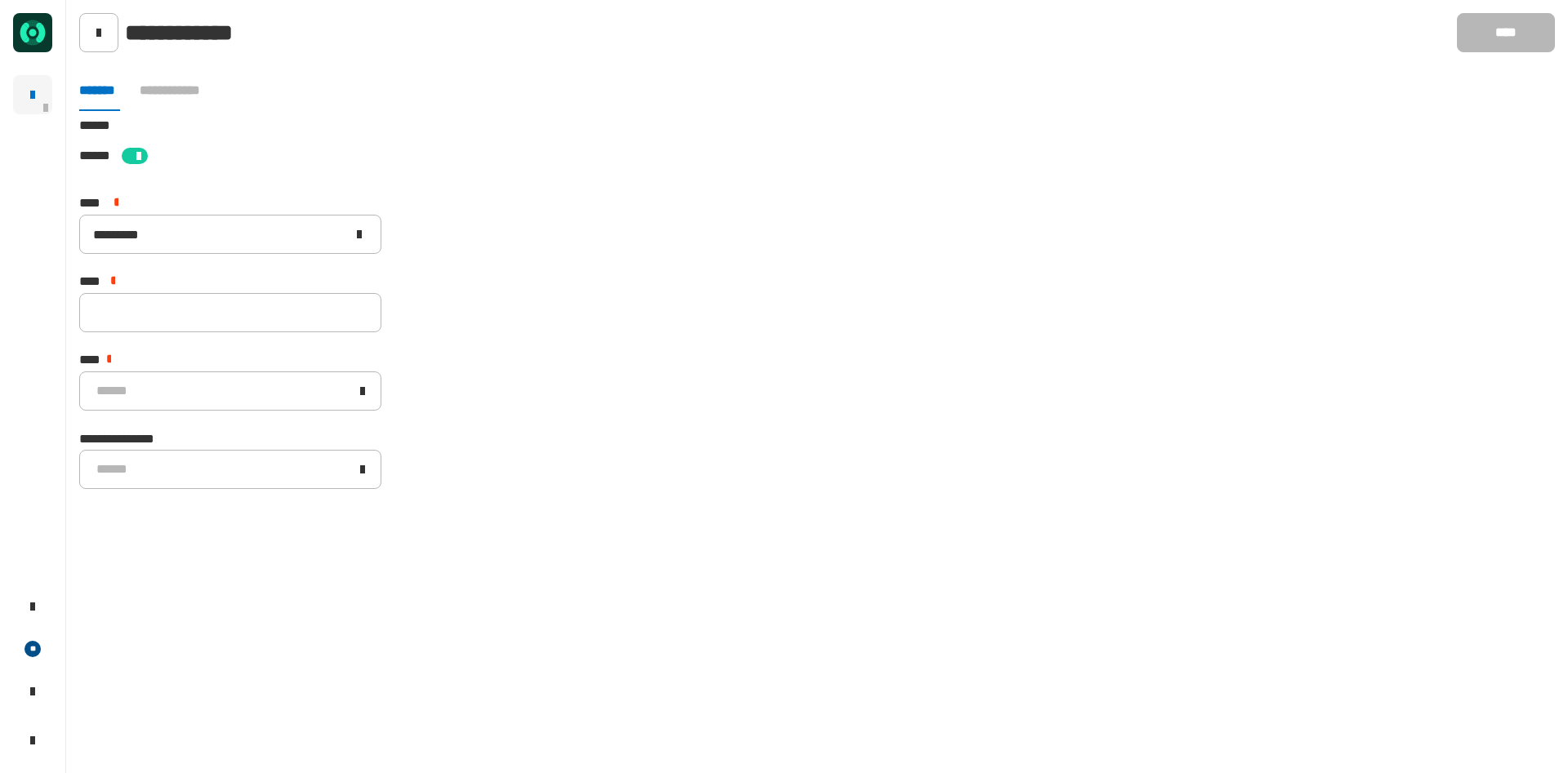 click on "**** *" 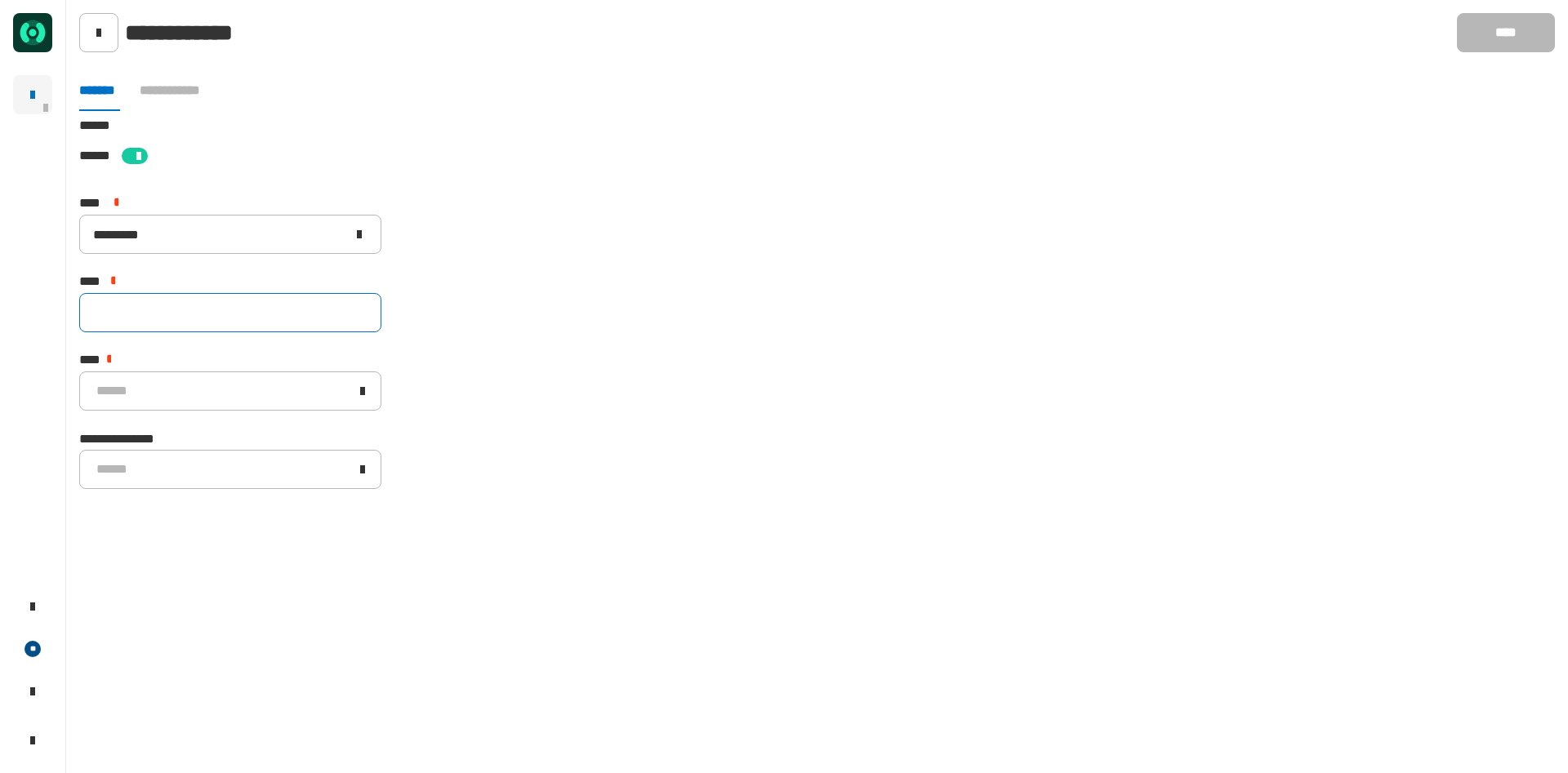 click 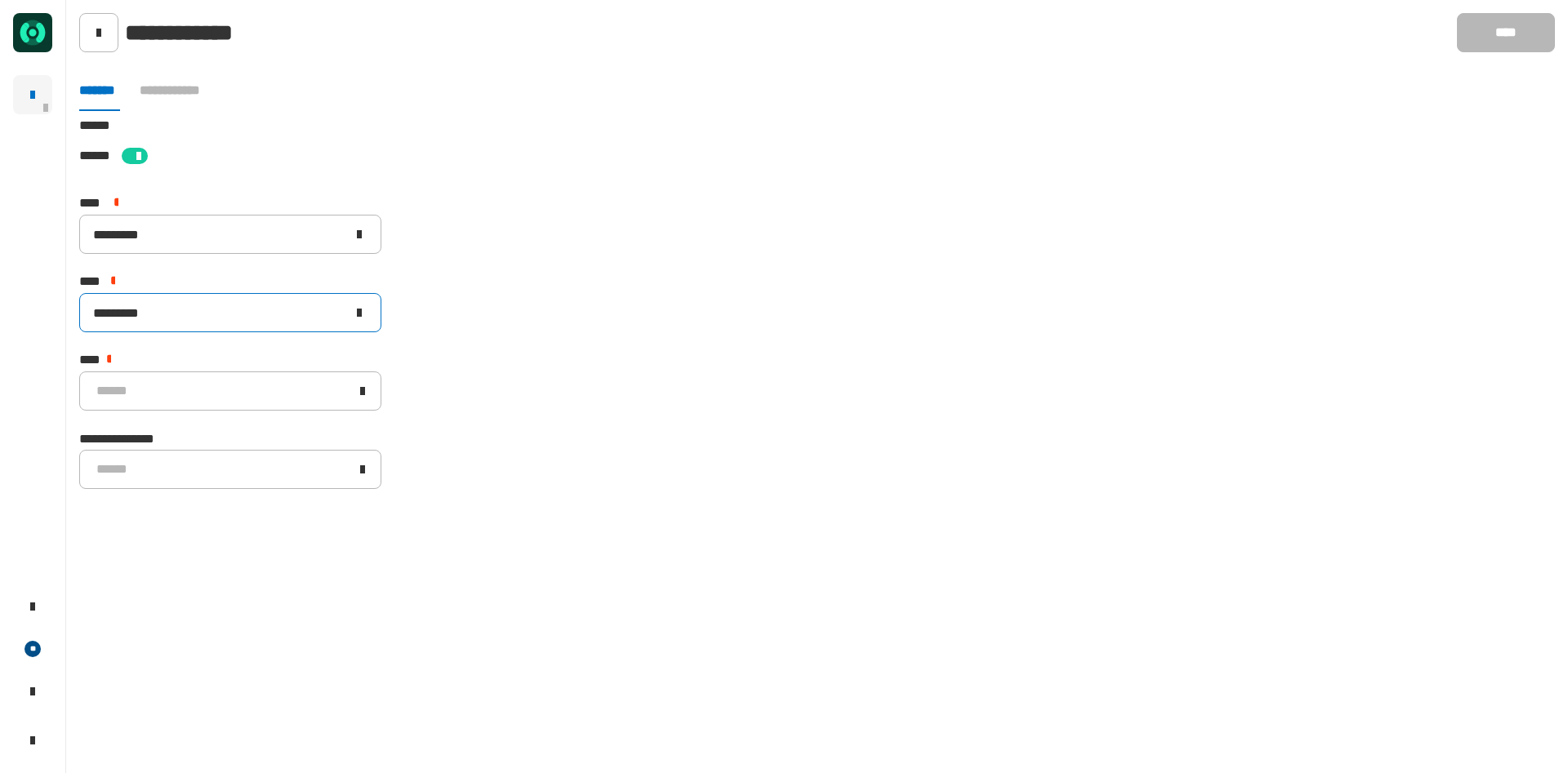 type on "*********" 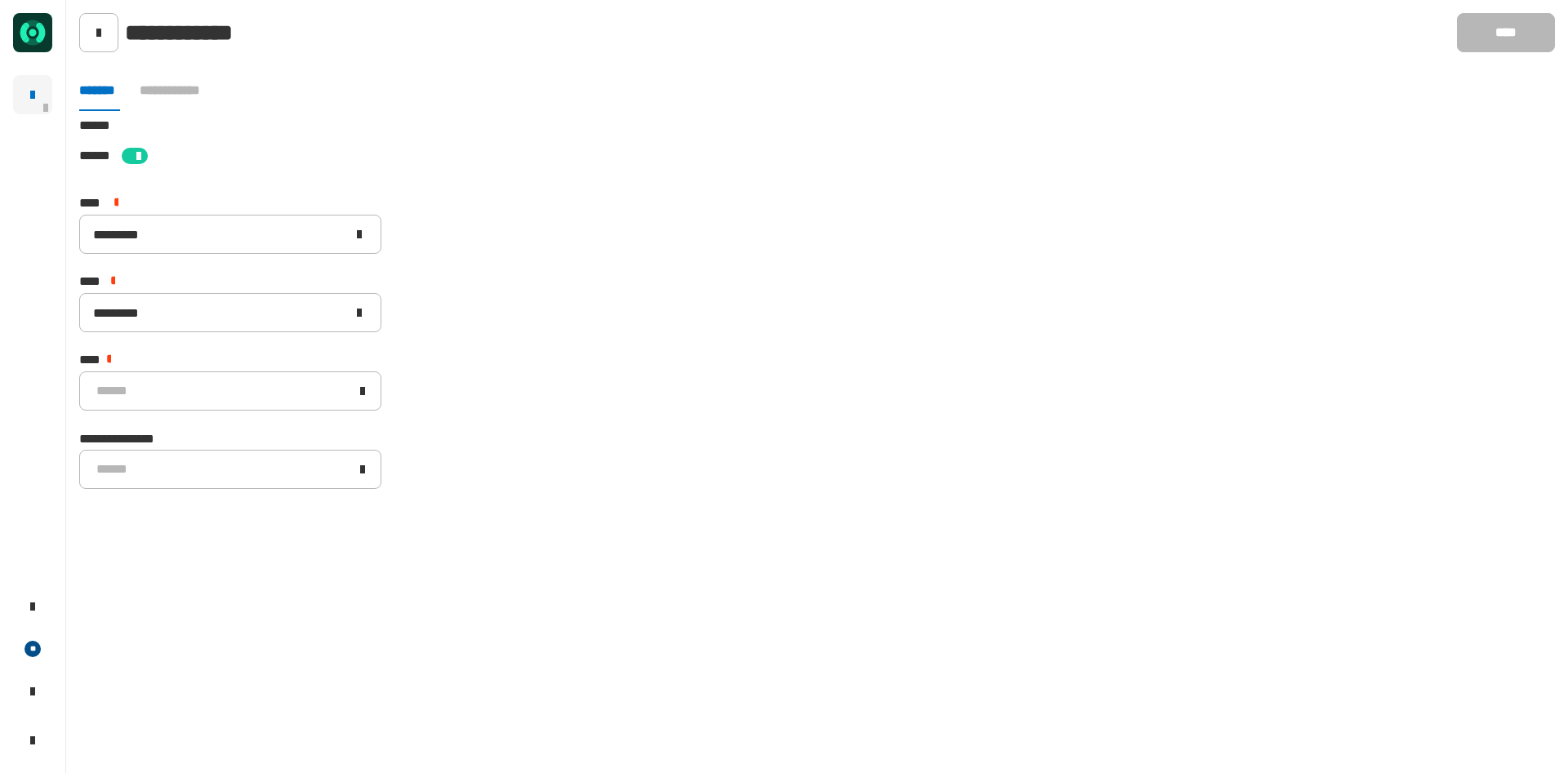 click on "**** * ******" 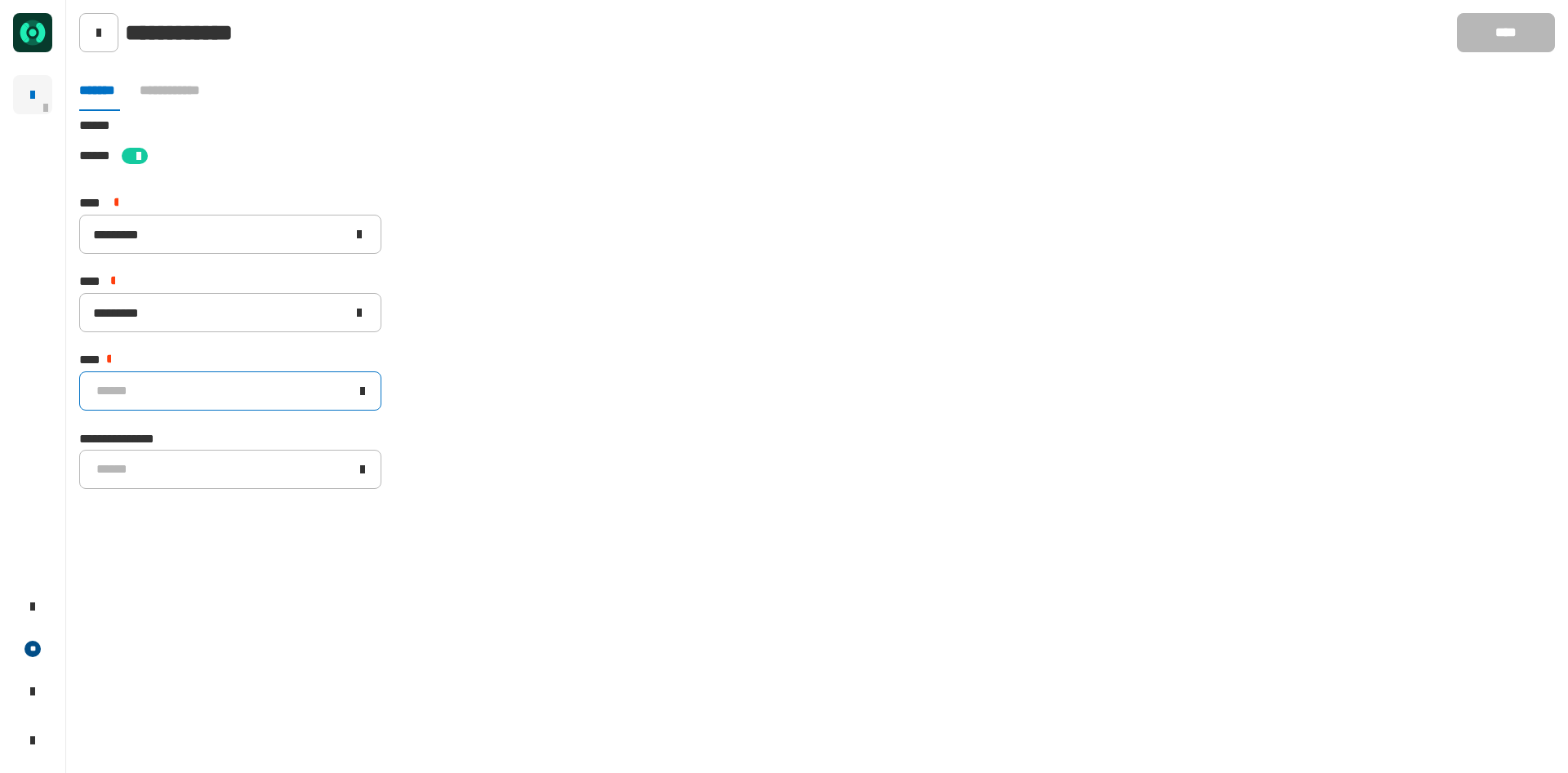 click on "******" 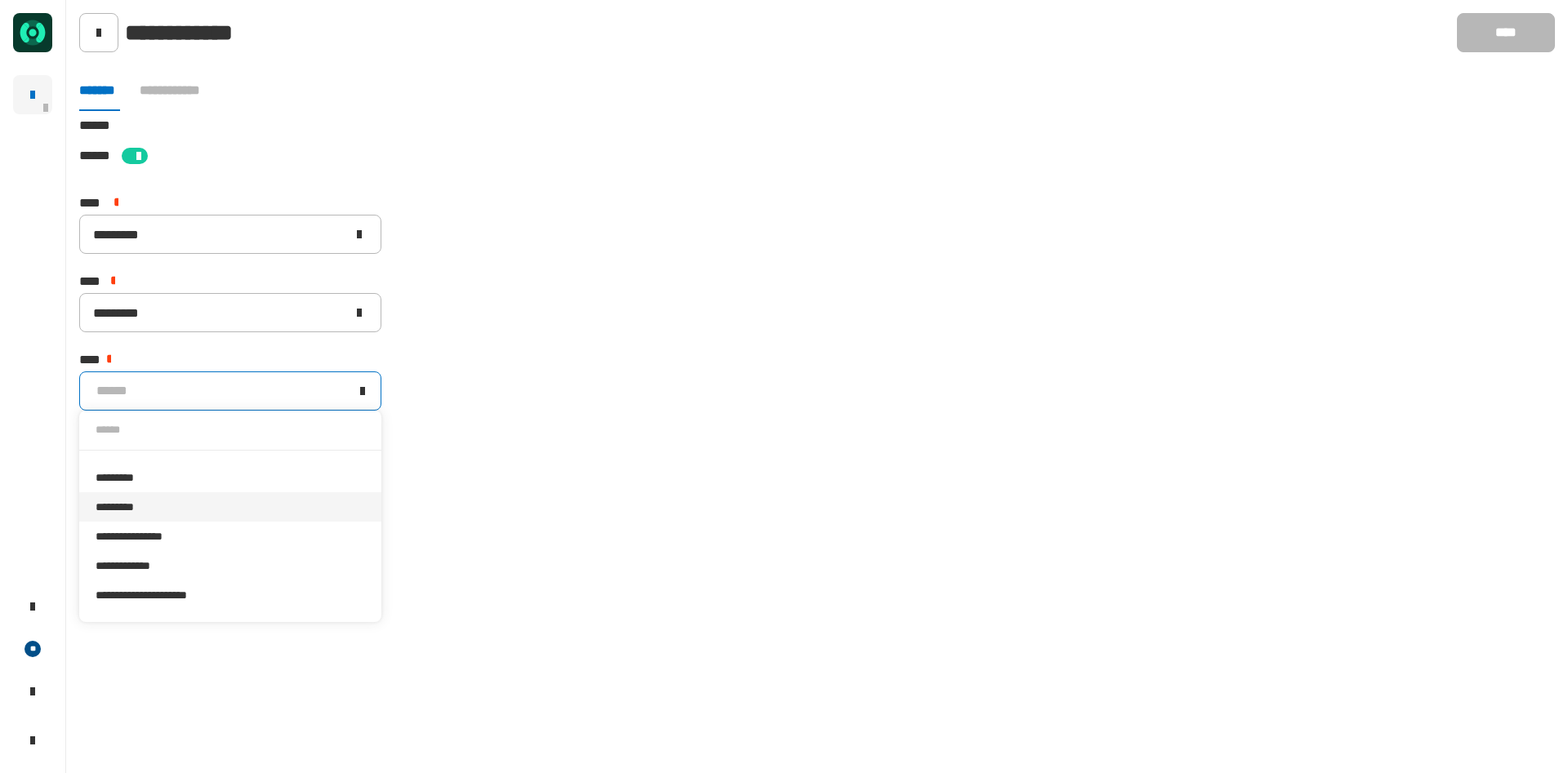 click on "*********" at bounding box center (230, 507) 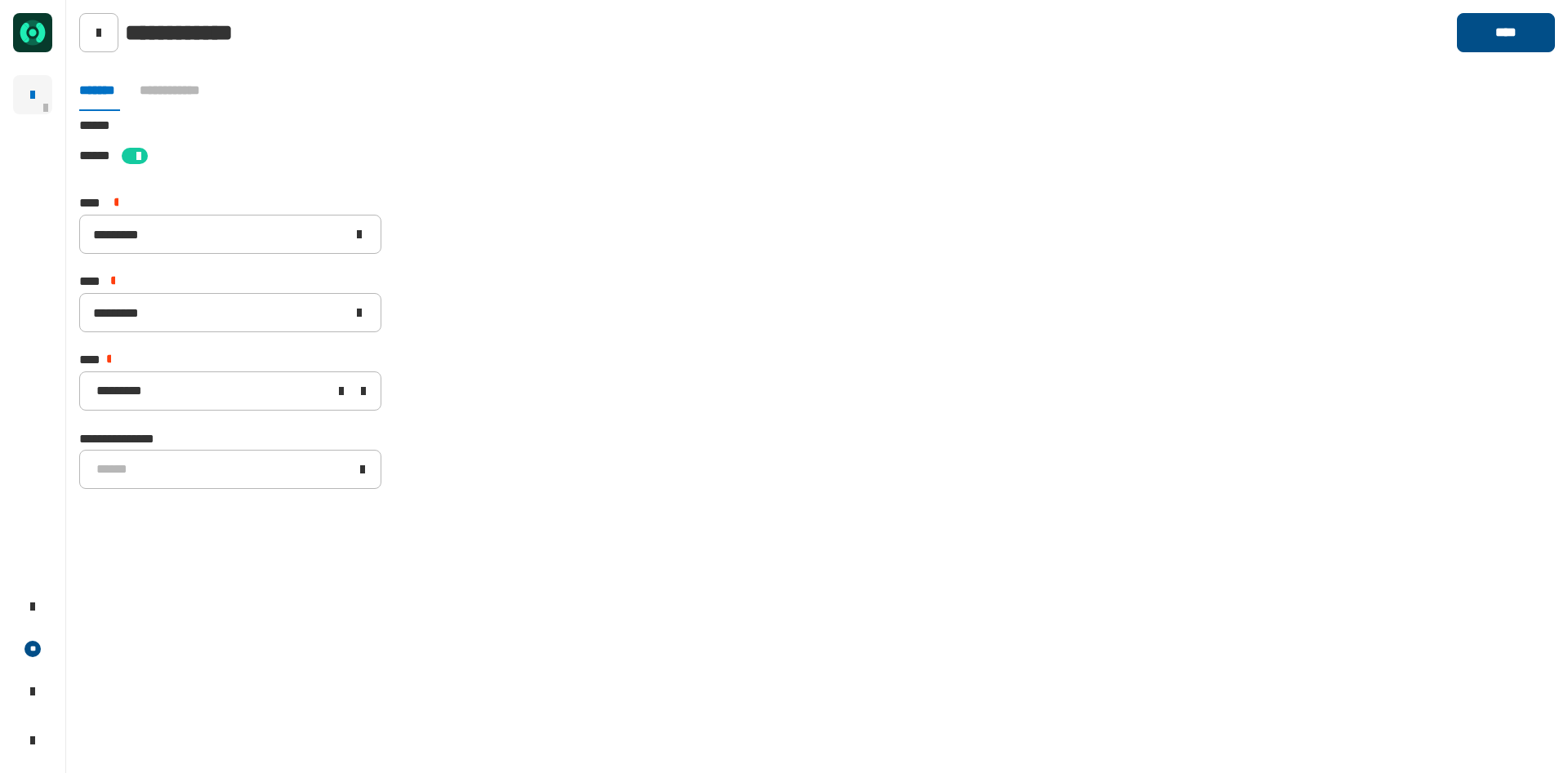 click on "****" 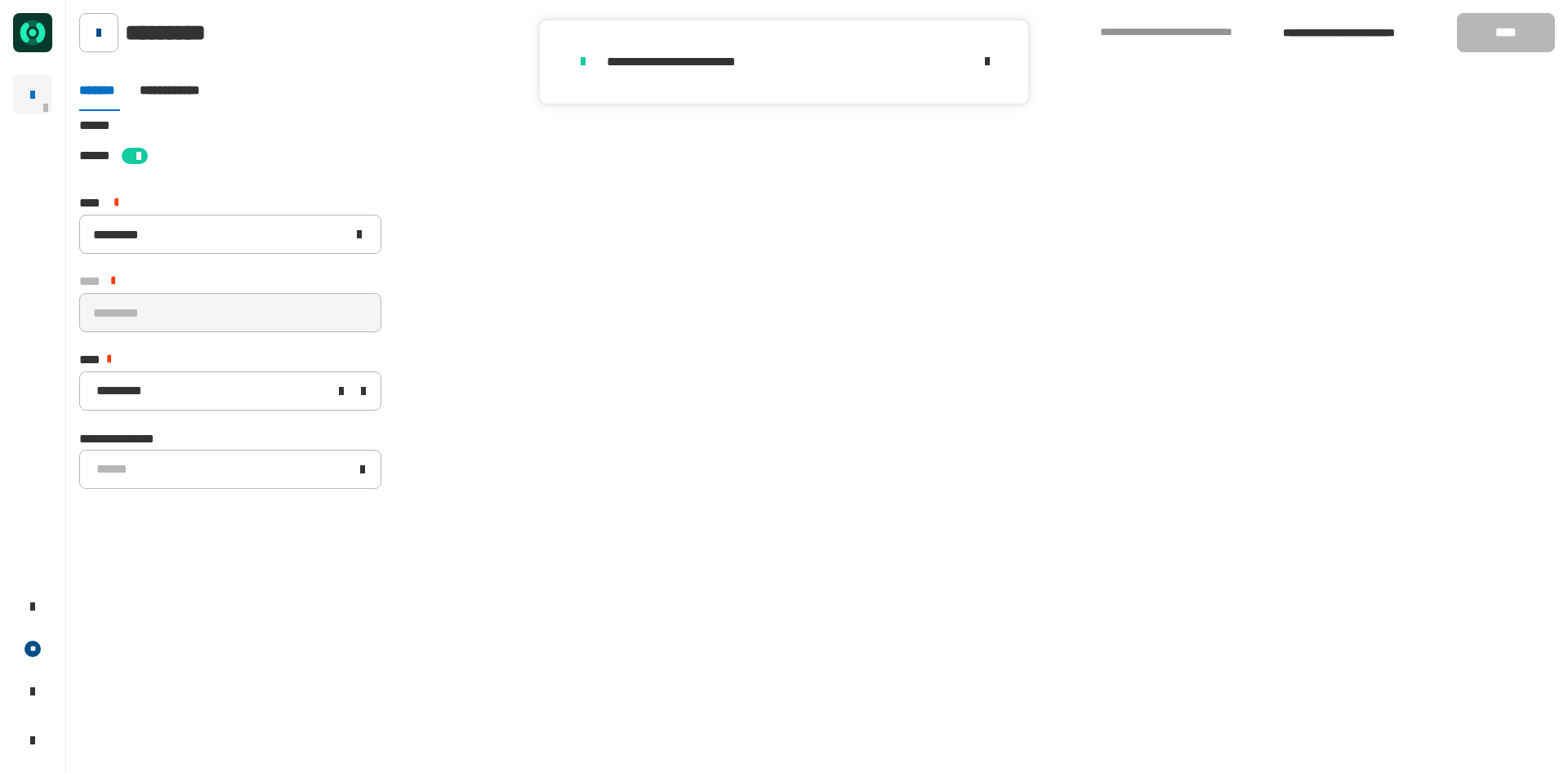 click 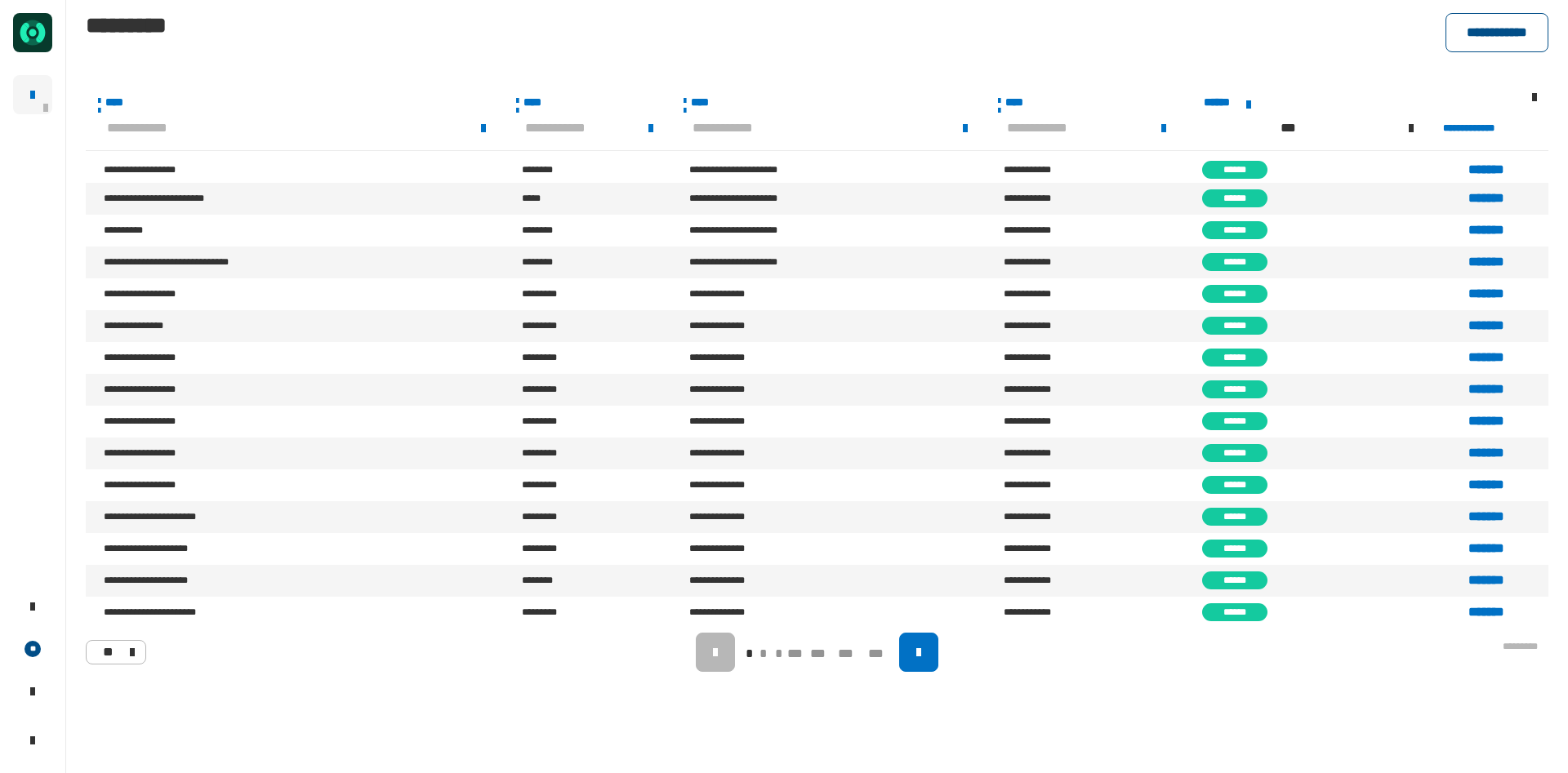 click on "**********" 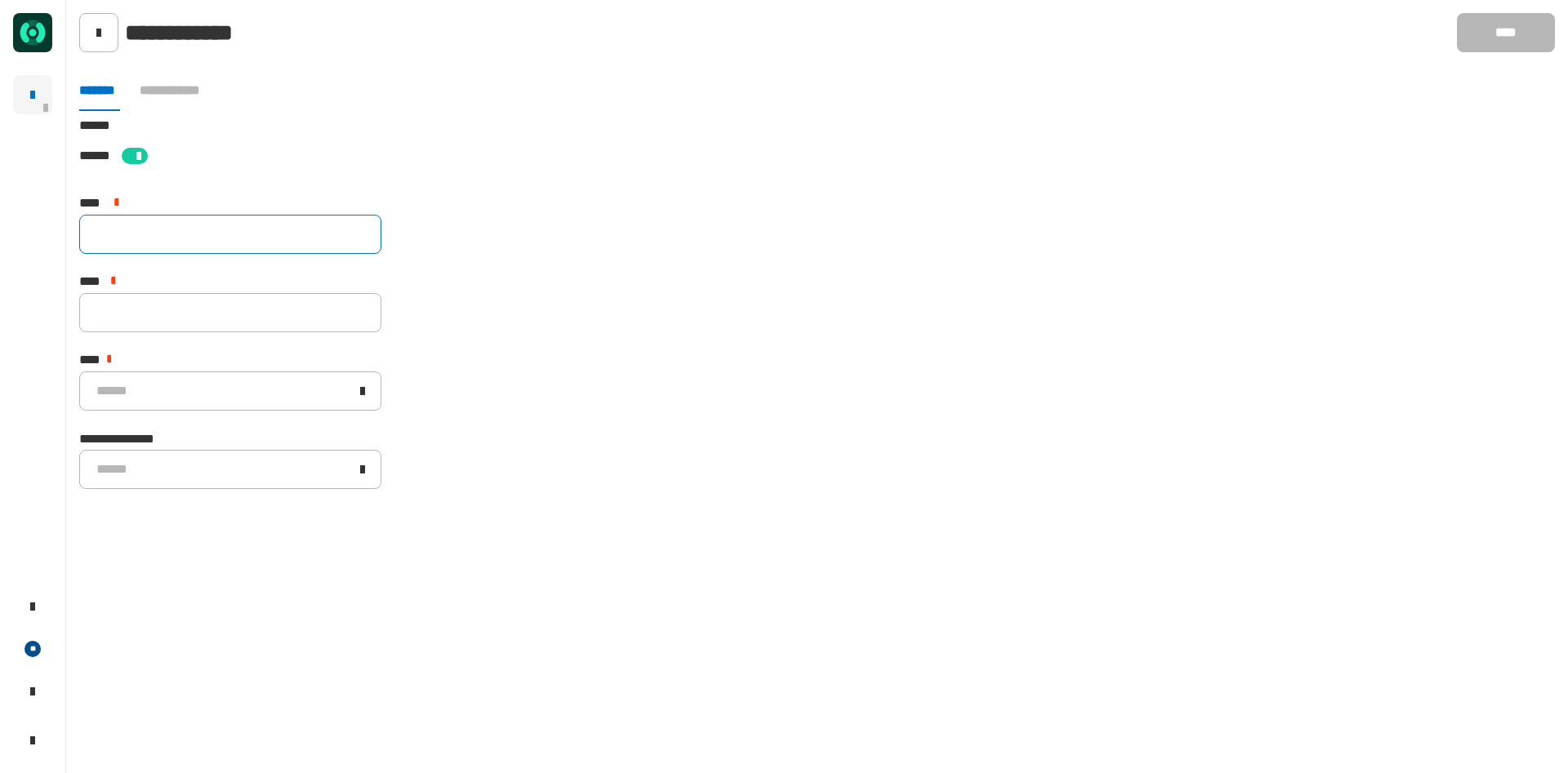 click 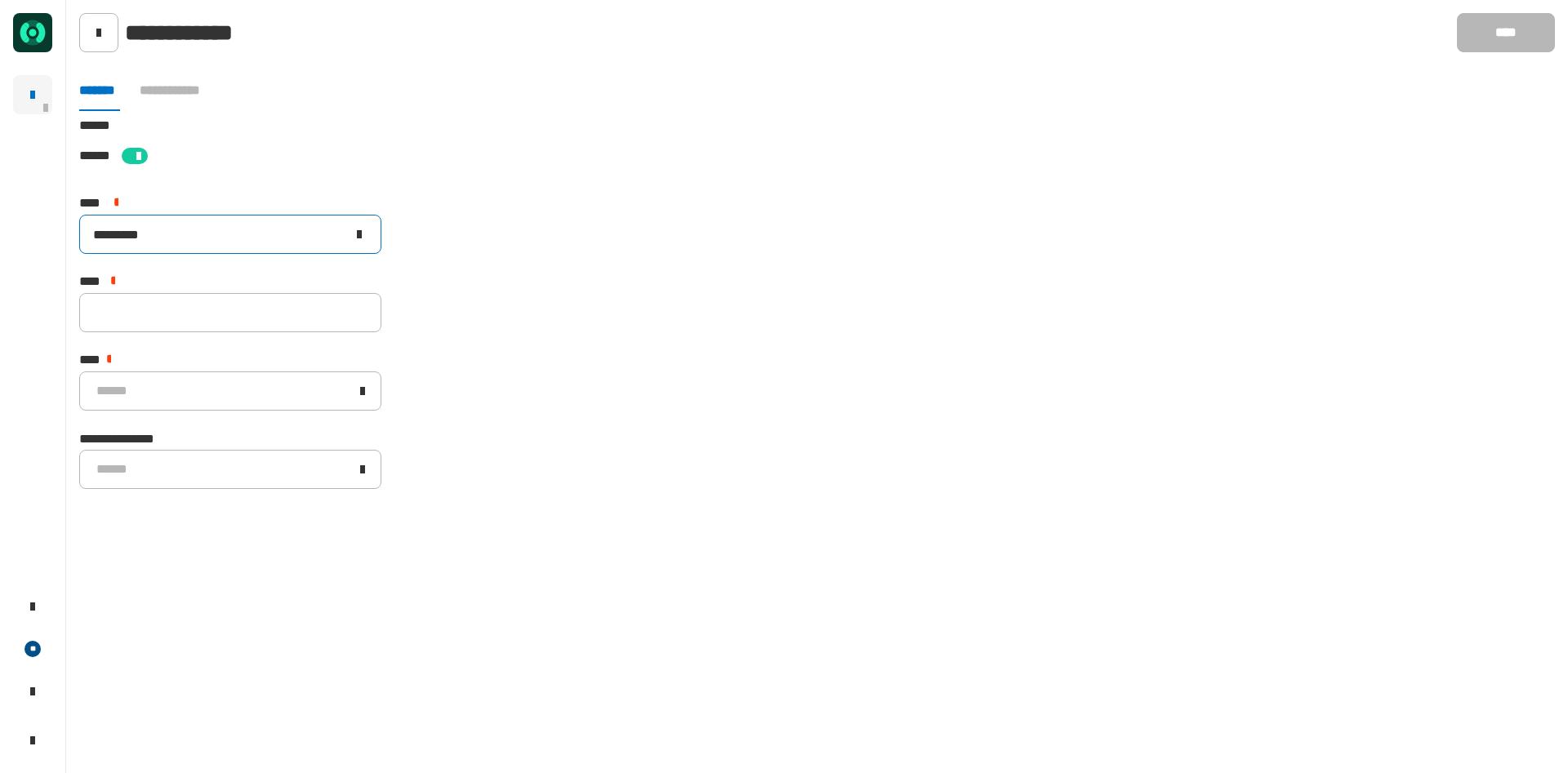 type on "*********" 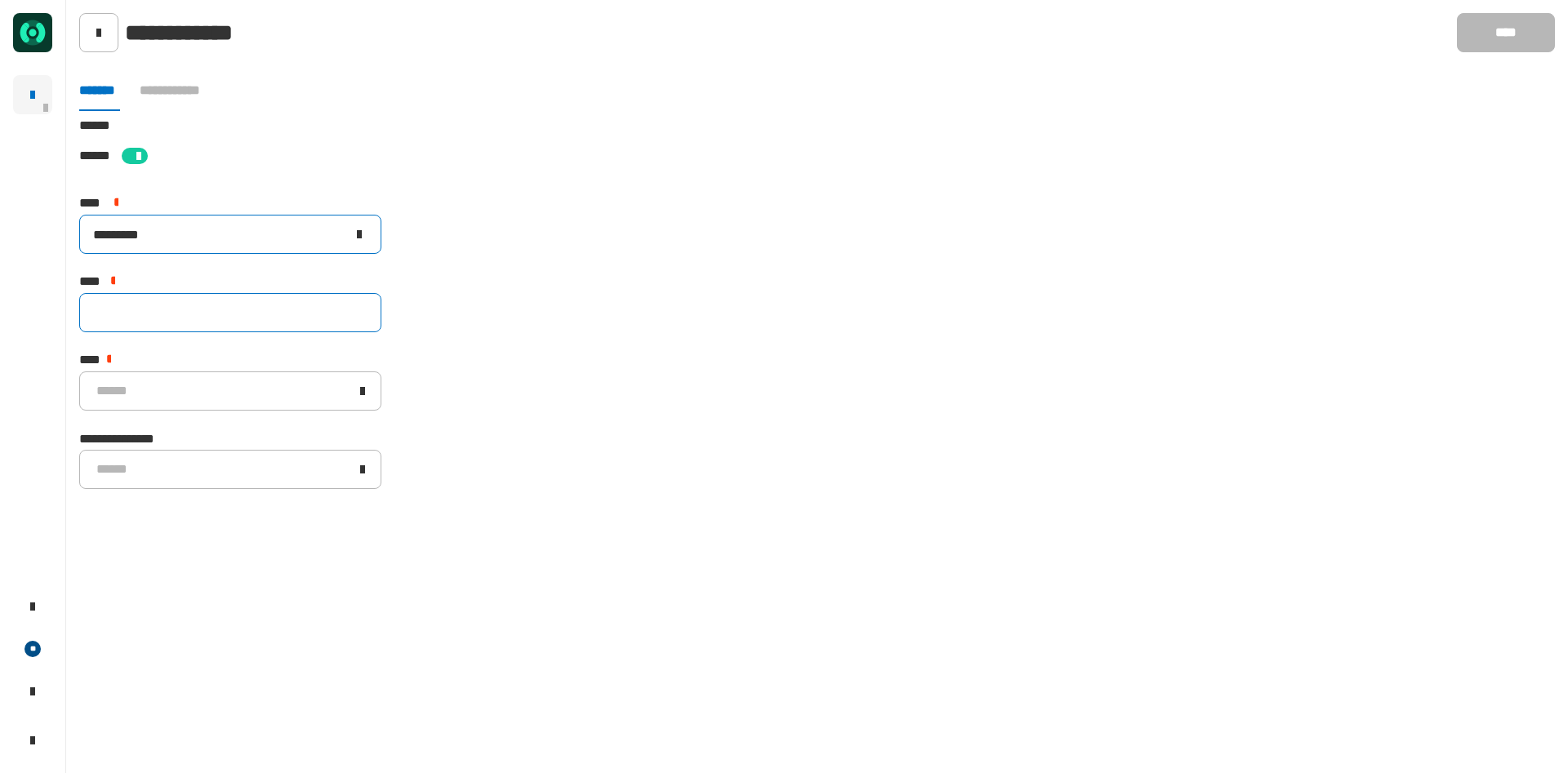 paste on "*********" 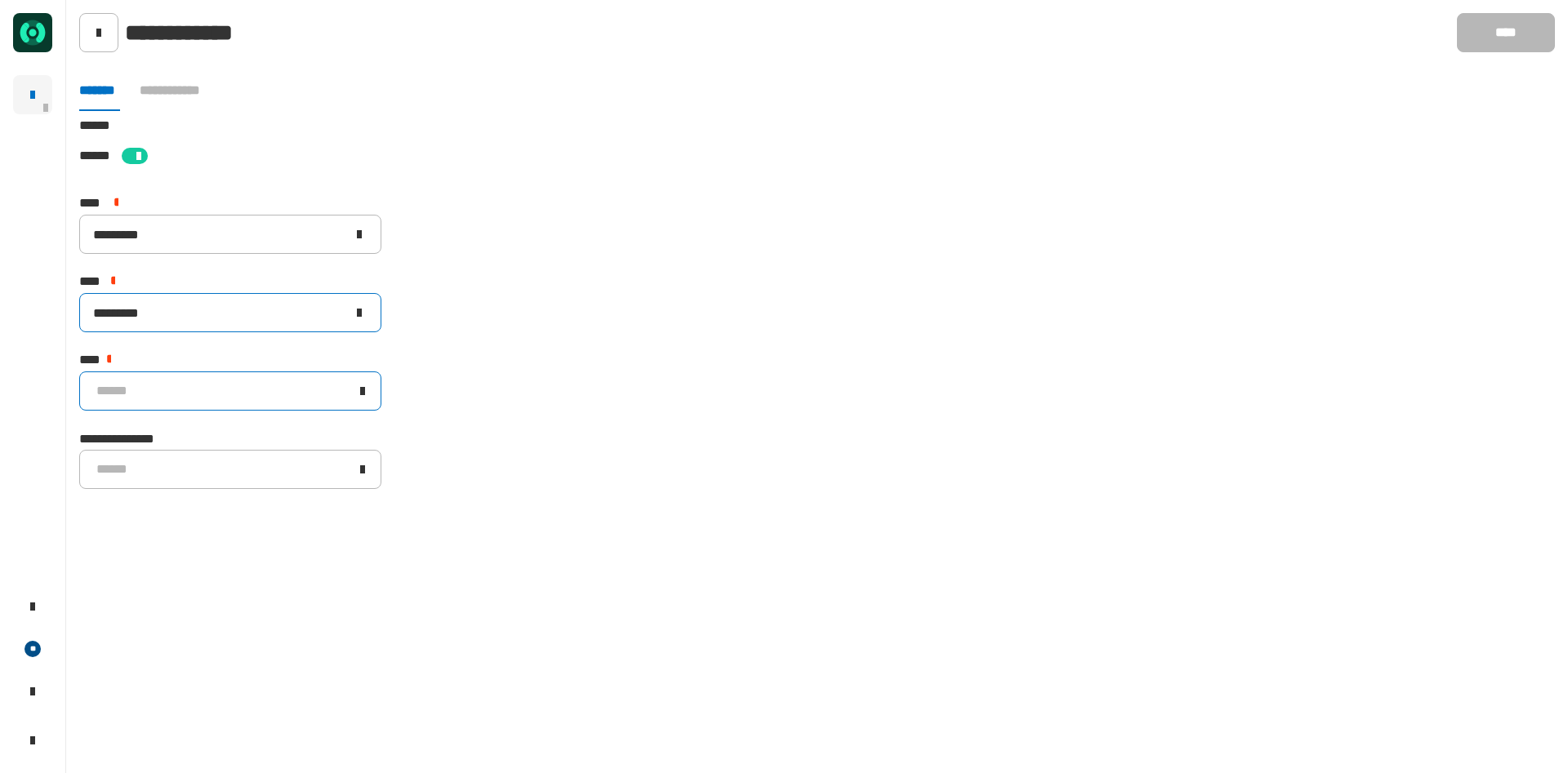 type on "*********" 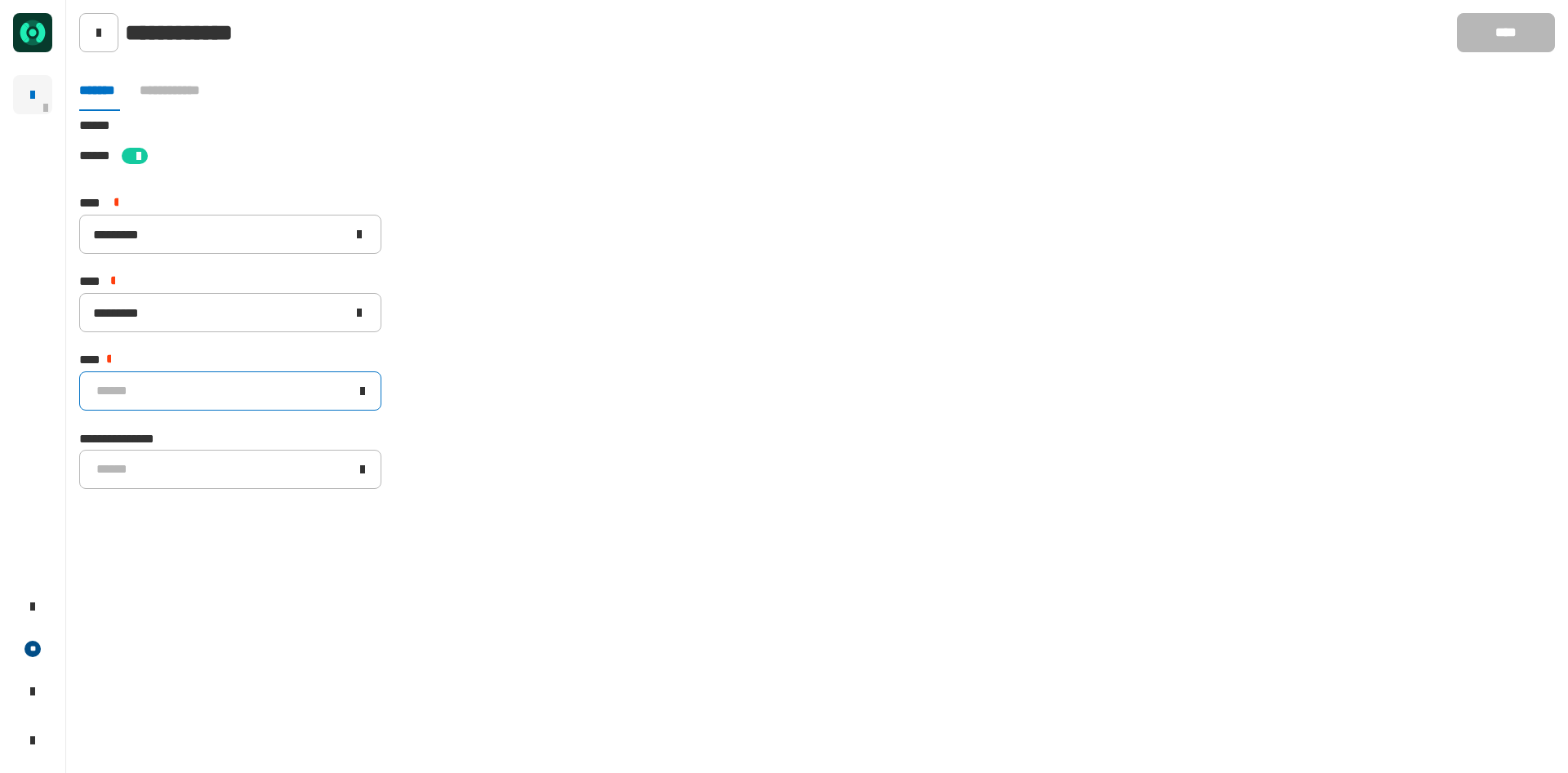 click on "******" 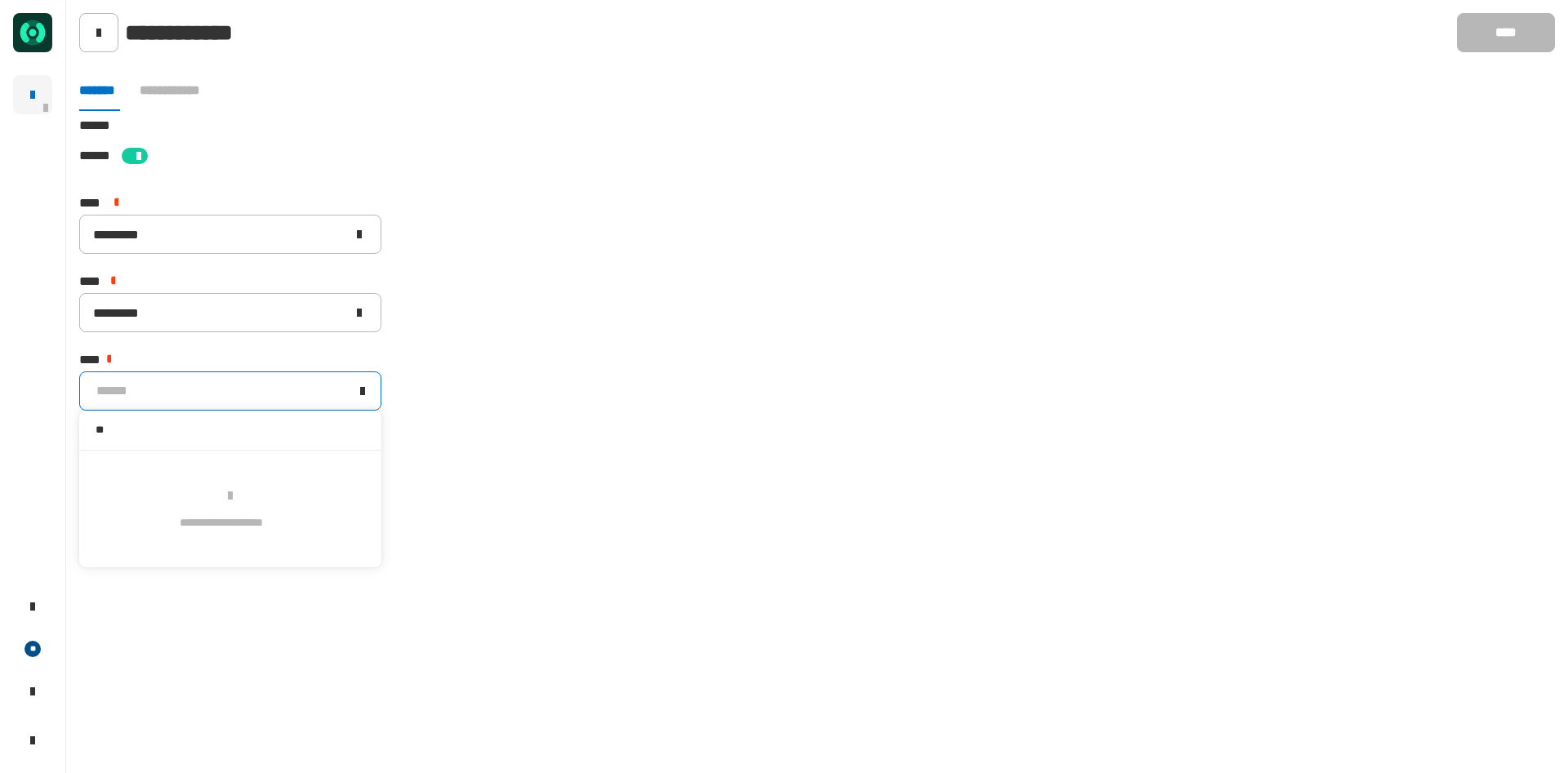 type on "*" 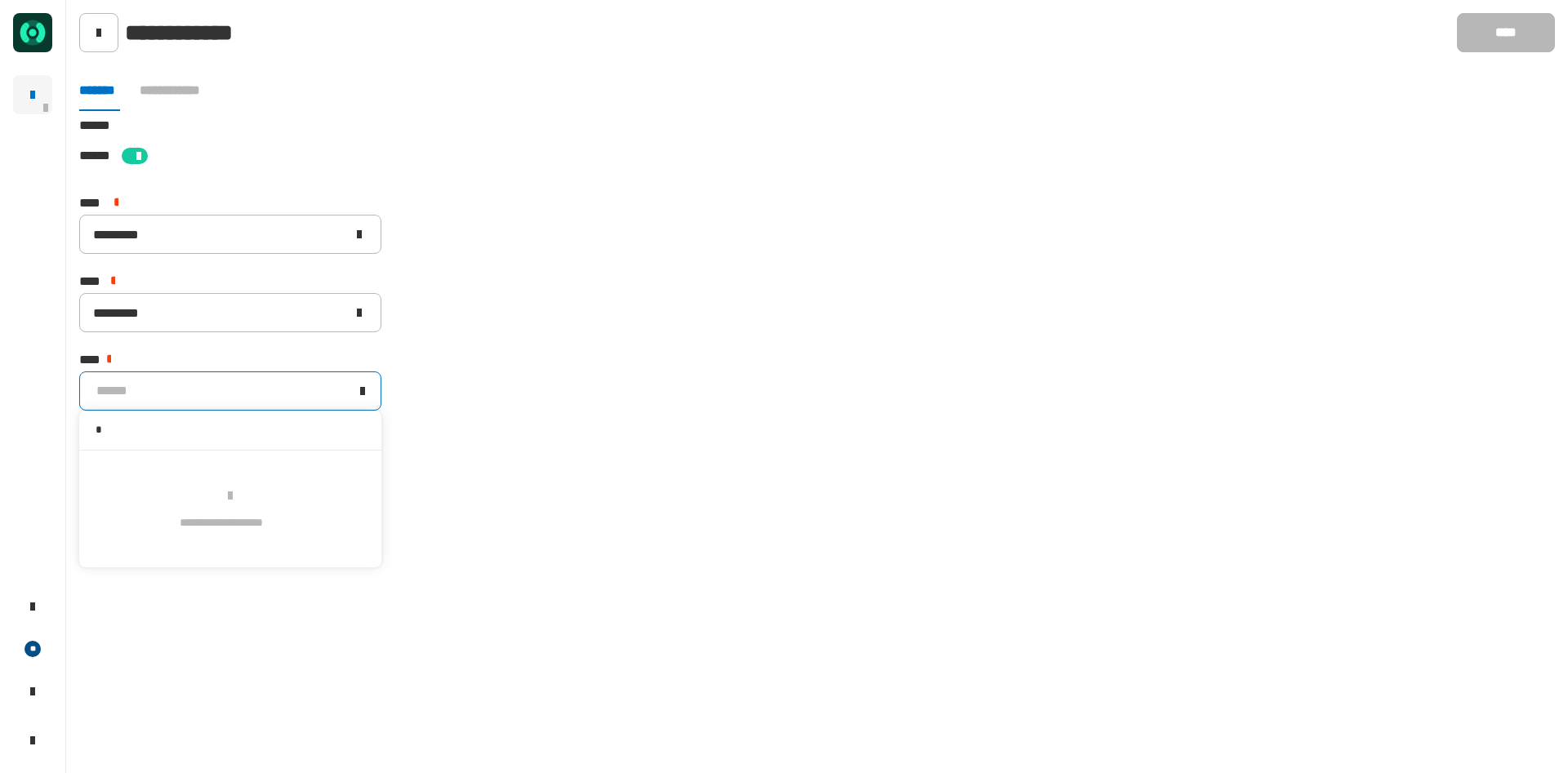 type 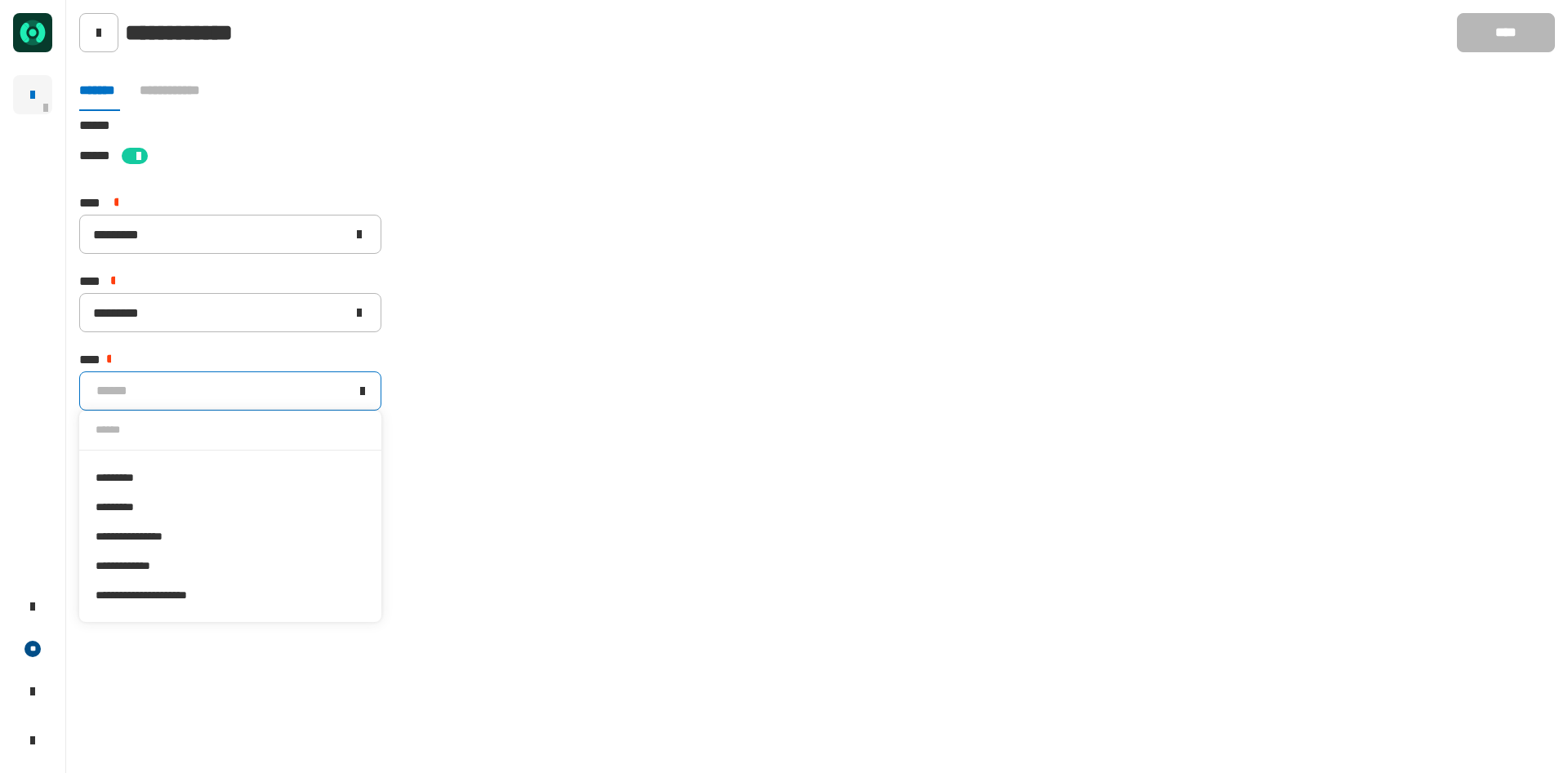click on "**** *" 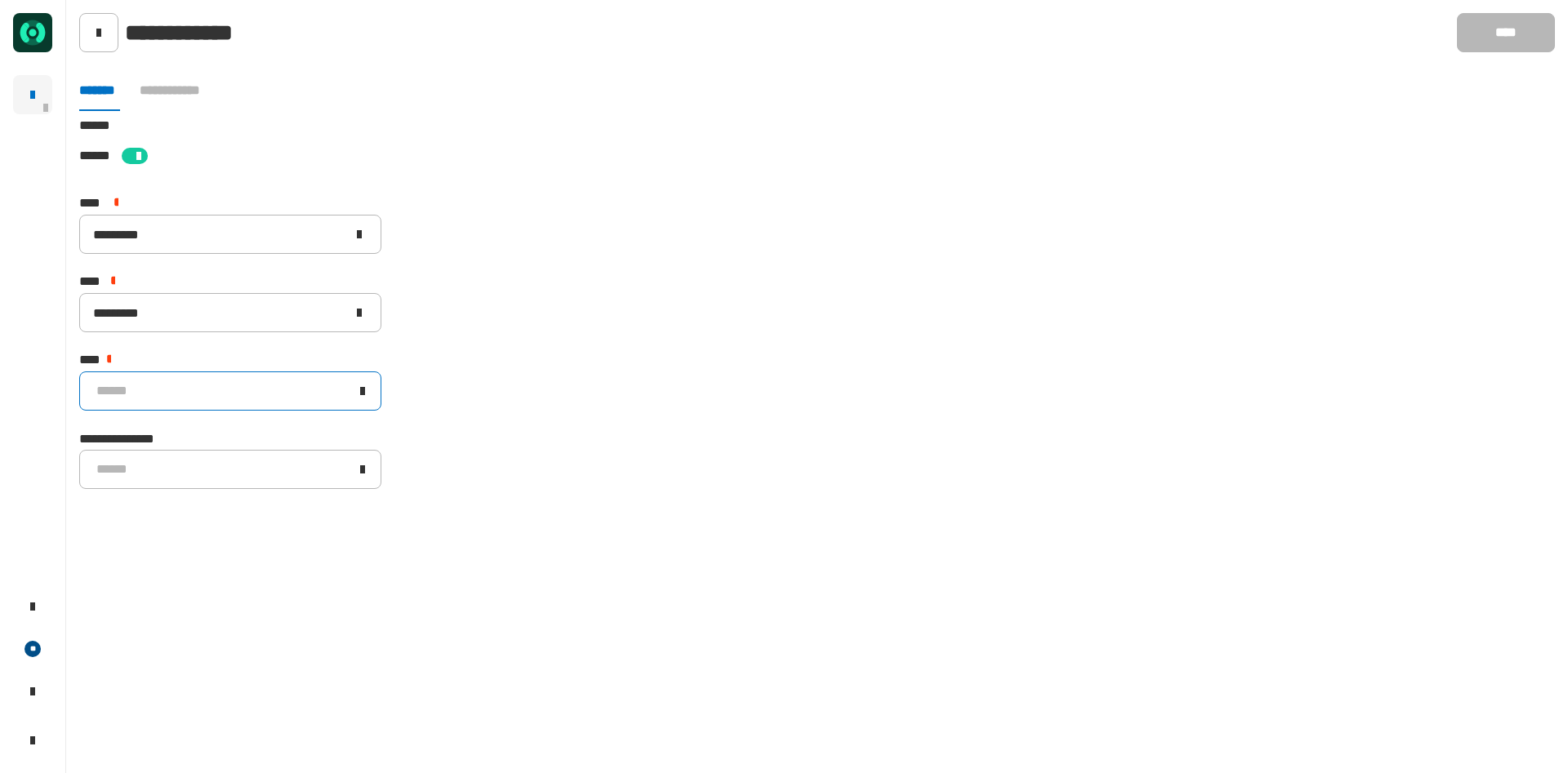 click on "******" 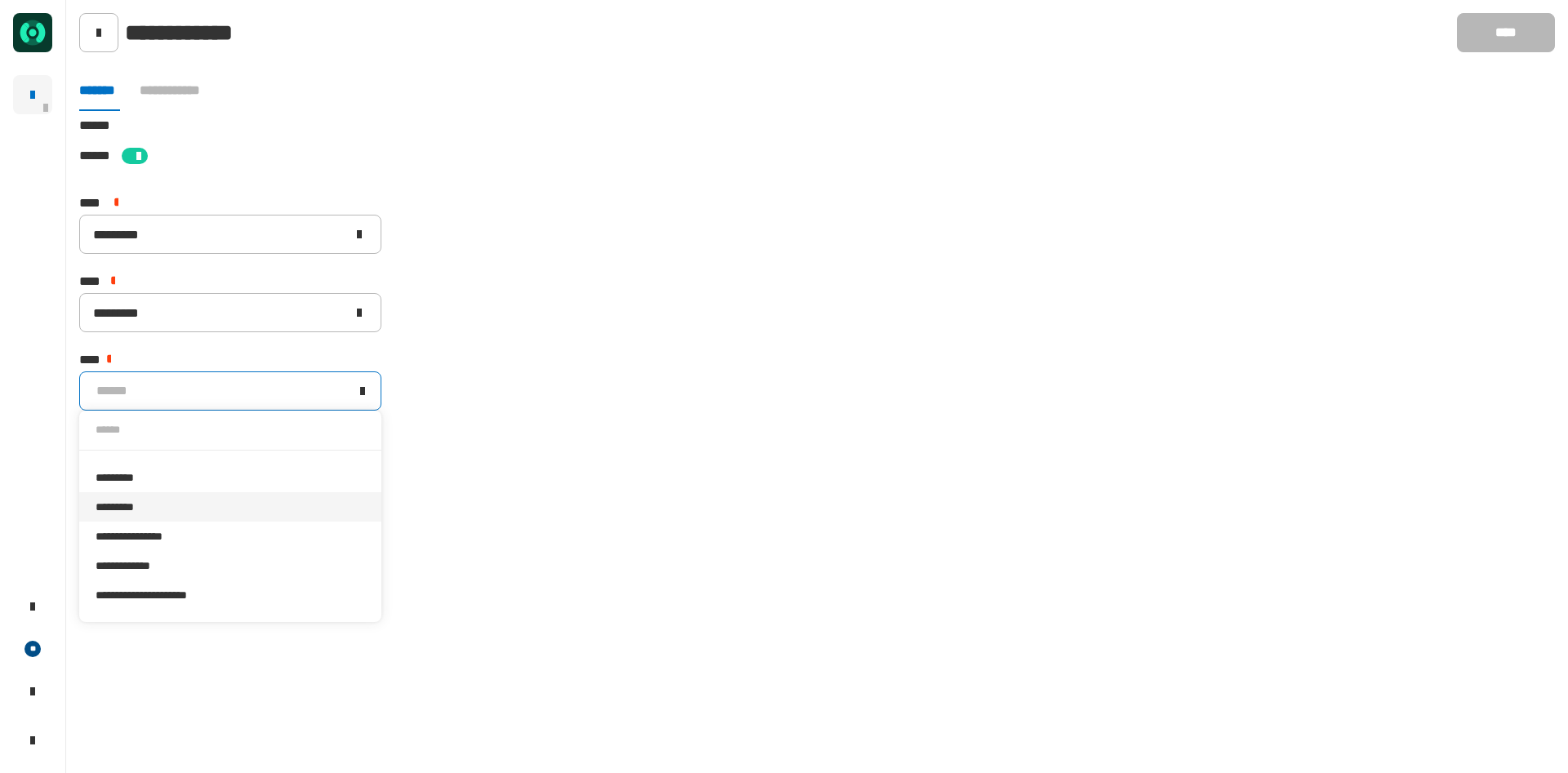 click on "*********" at bounding box center [230, 507] 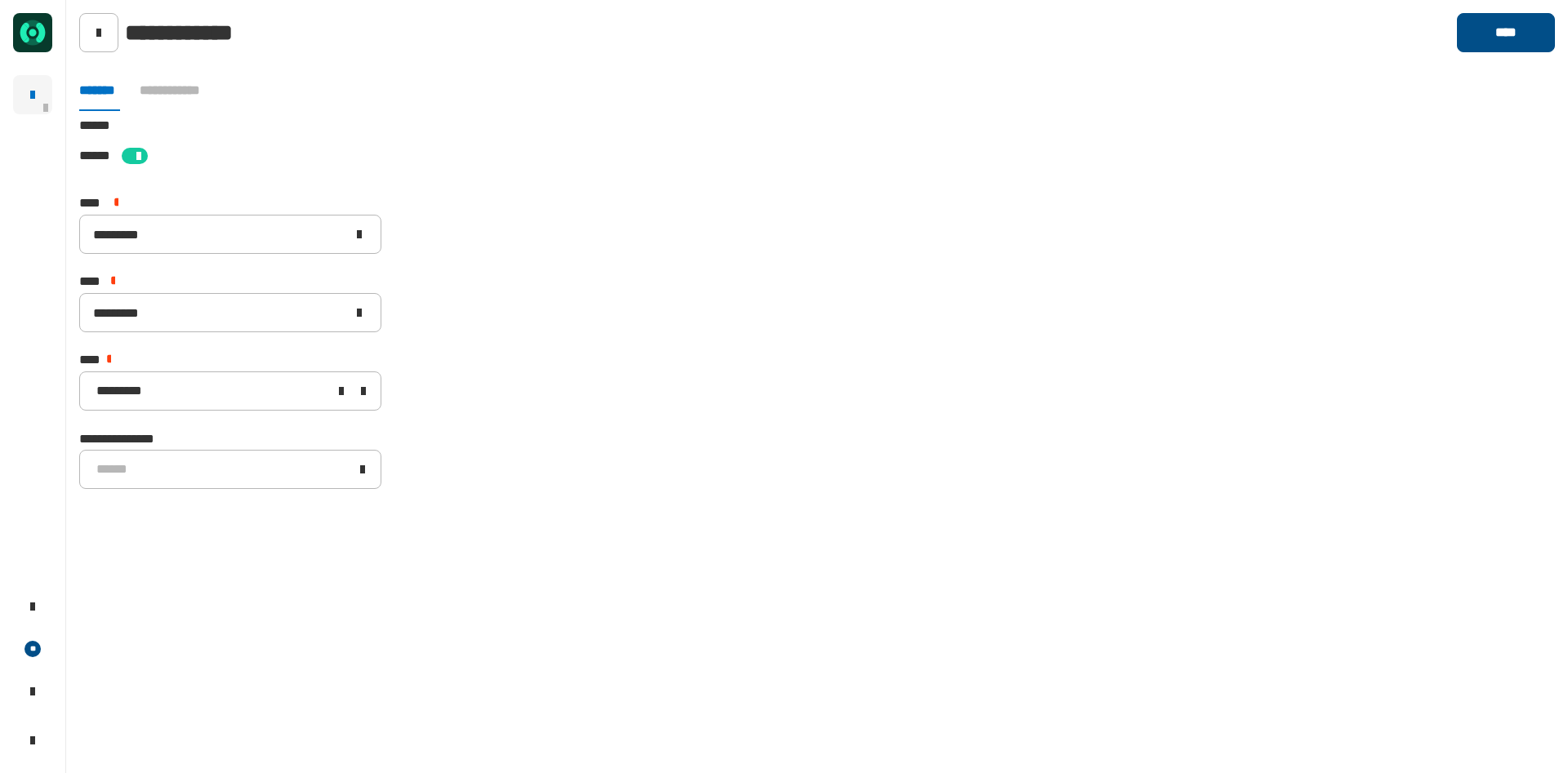 click on "****" 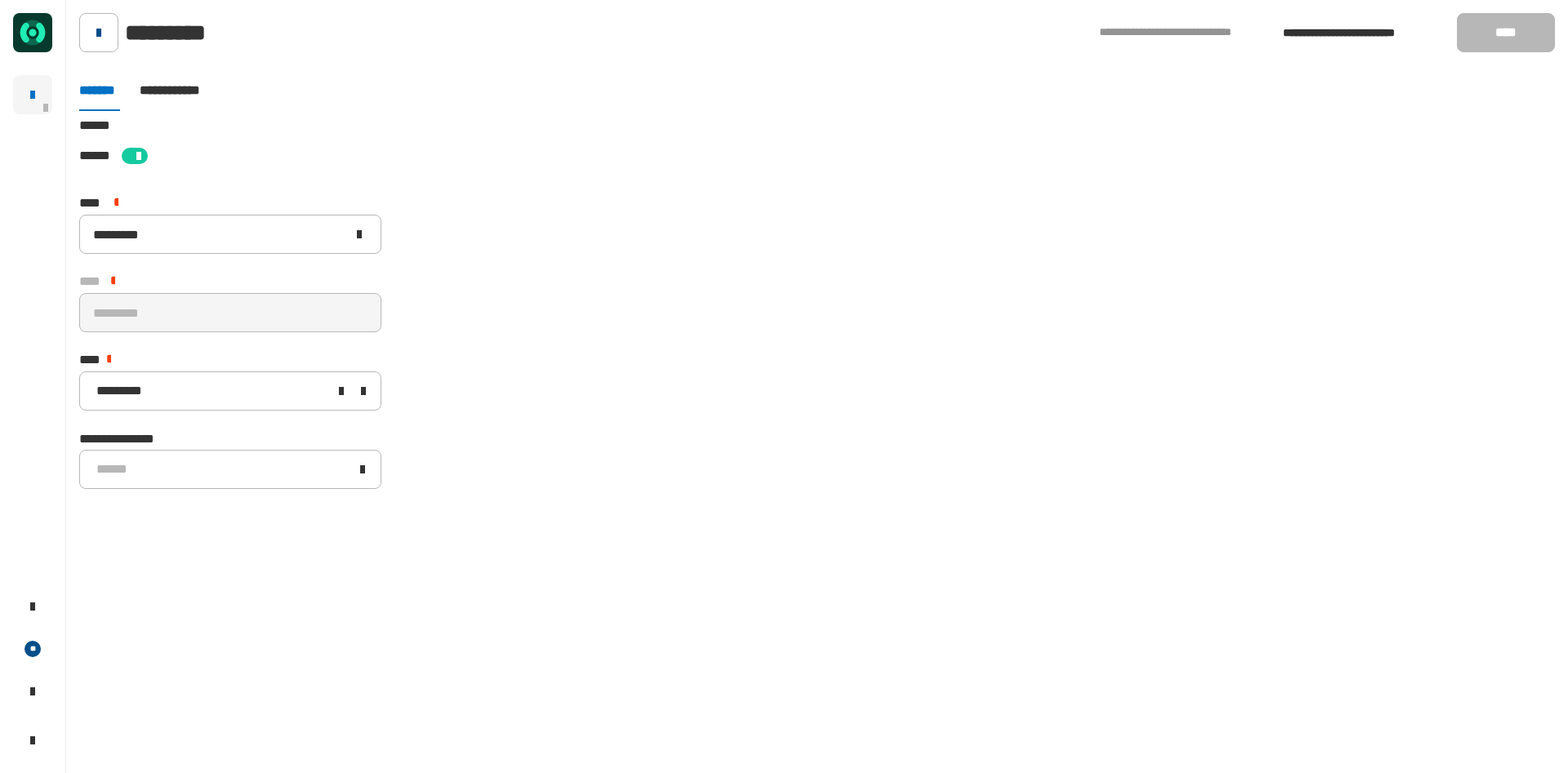 click 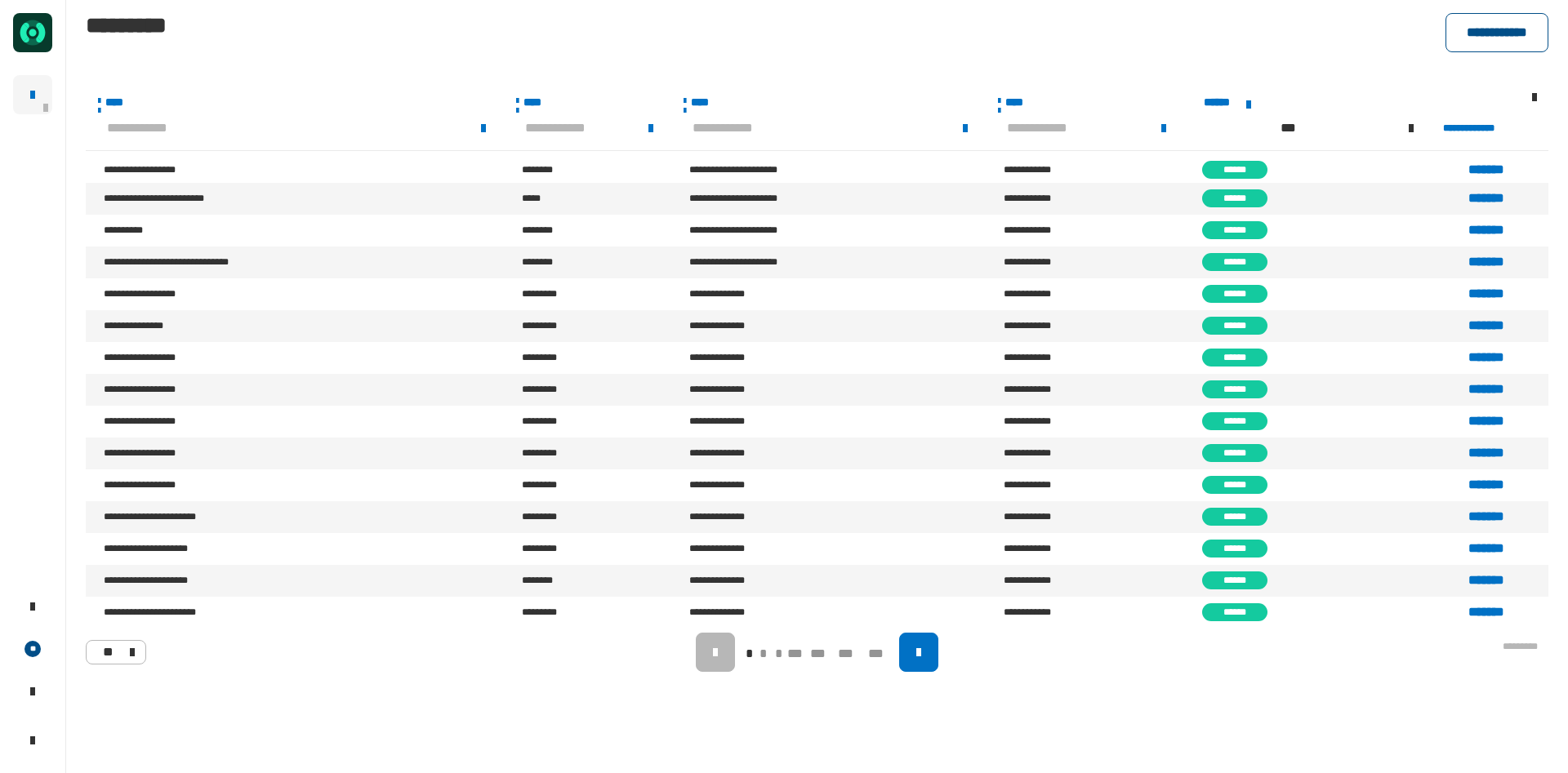 click on "**********" 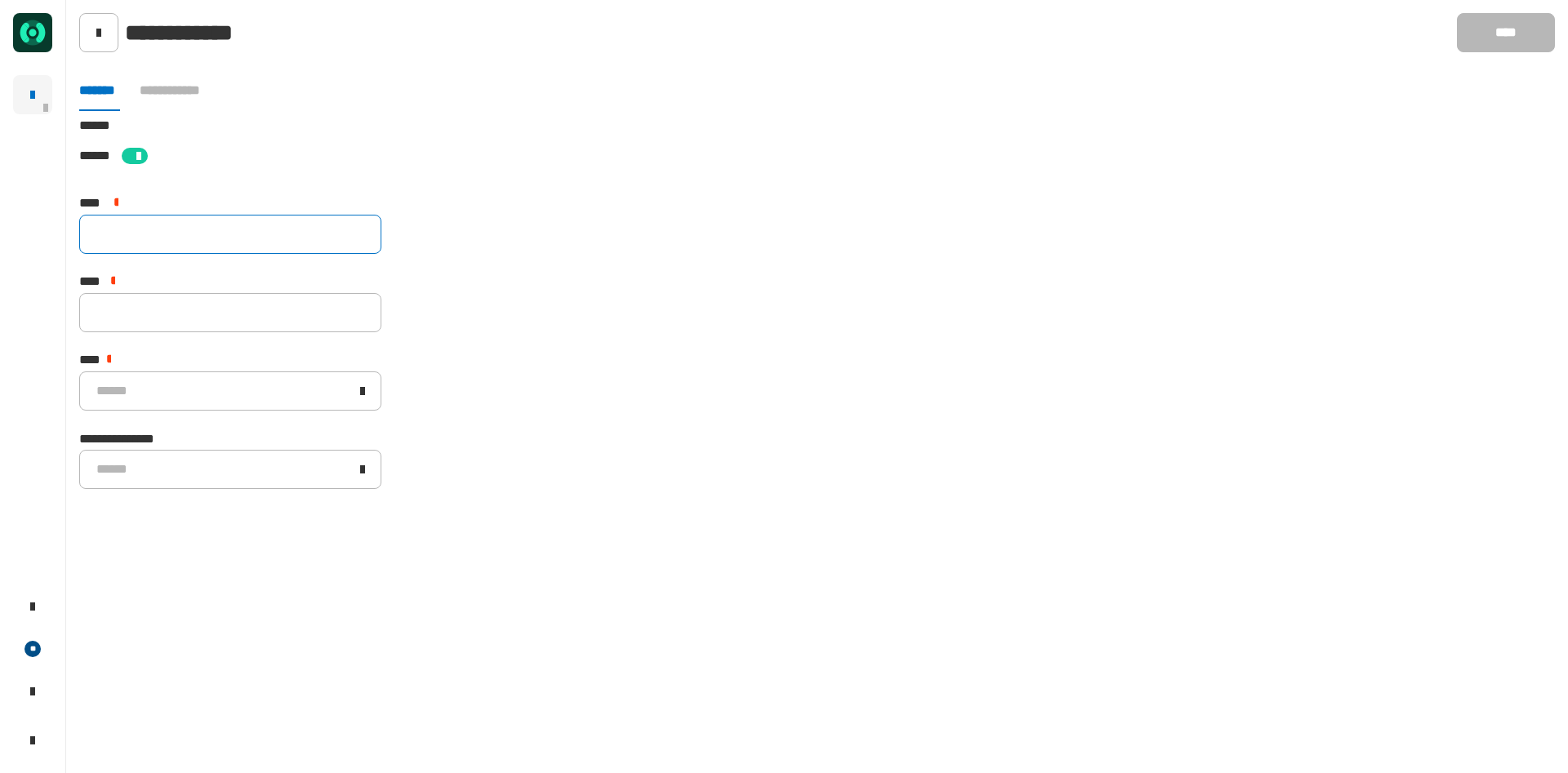 click 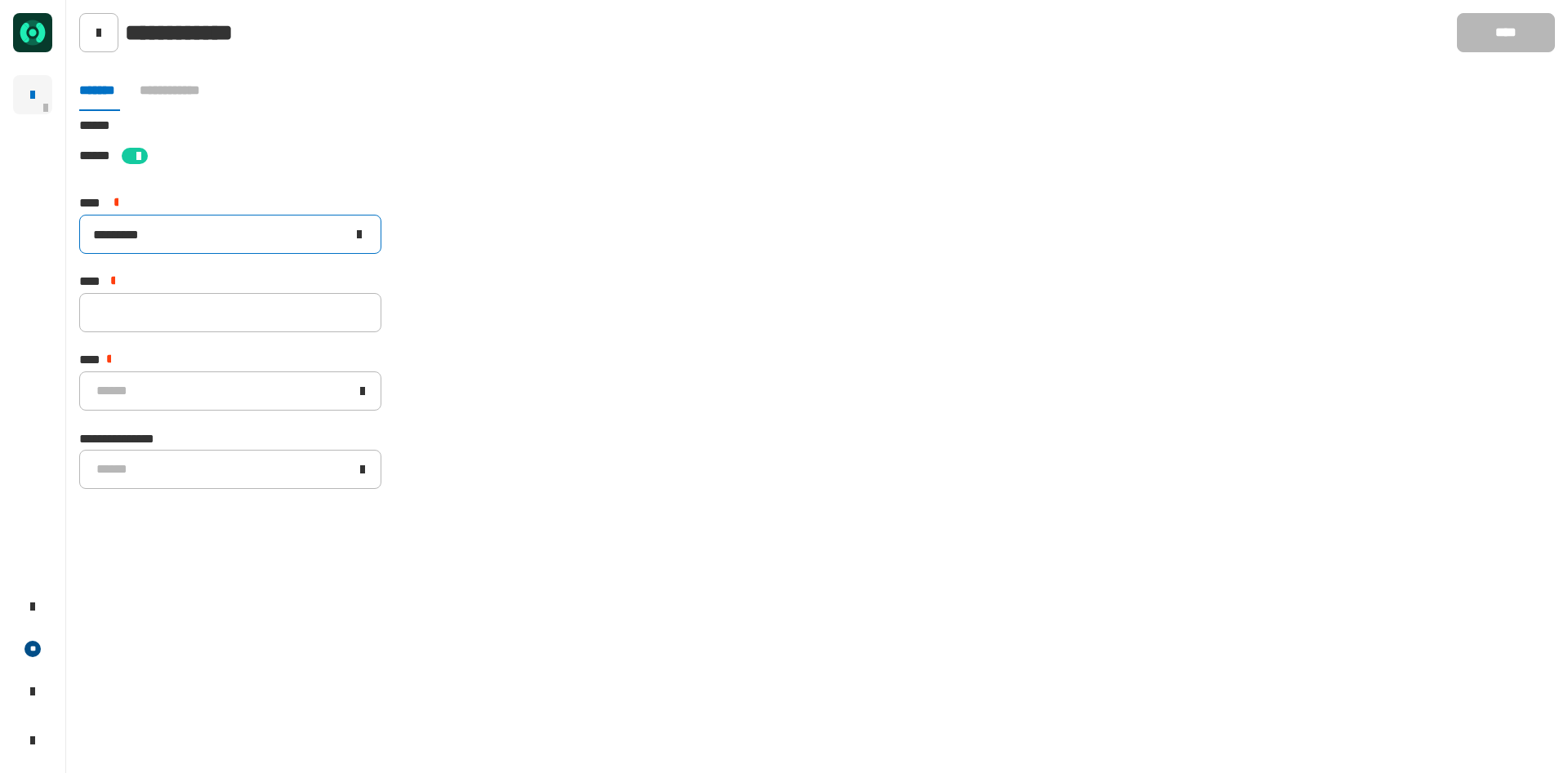 drag, startPoint x: 231, startPoint y: 242, endPoint x: 22, endPoint y: 251, distance: 209.19369 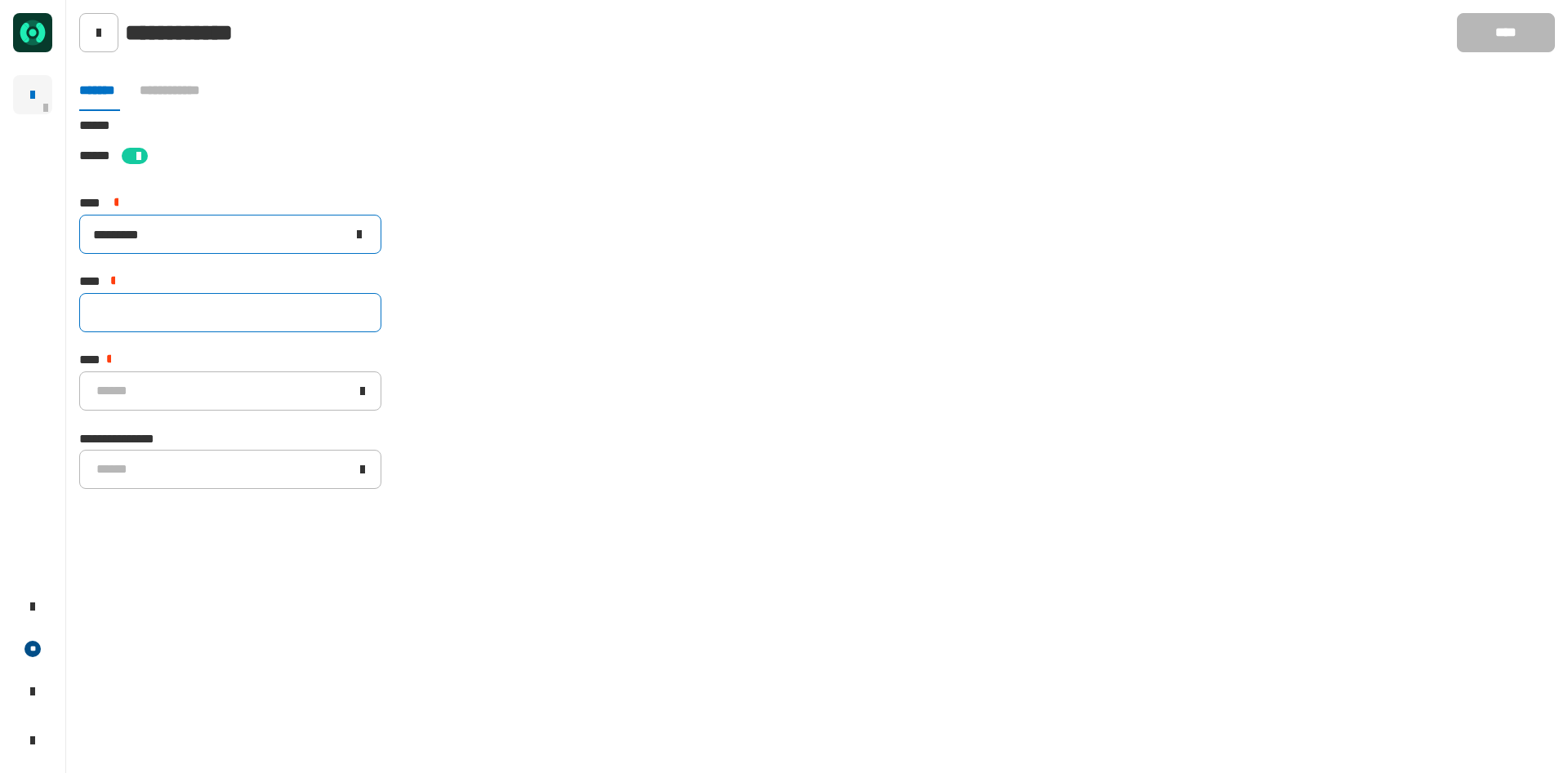 type on "*********" 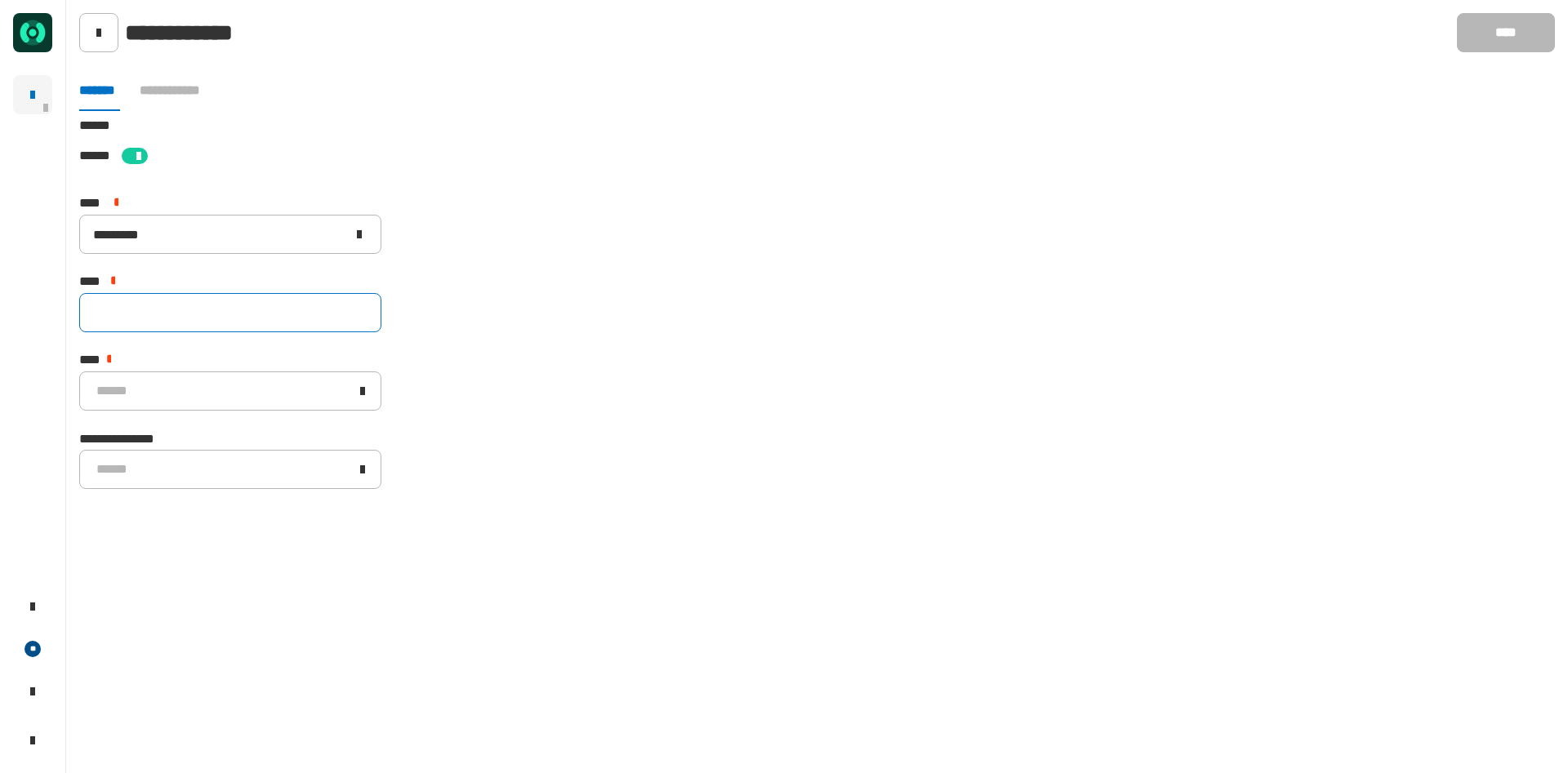 click 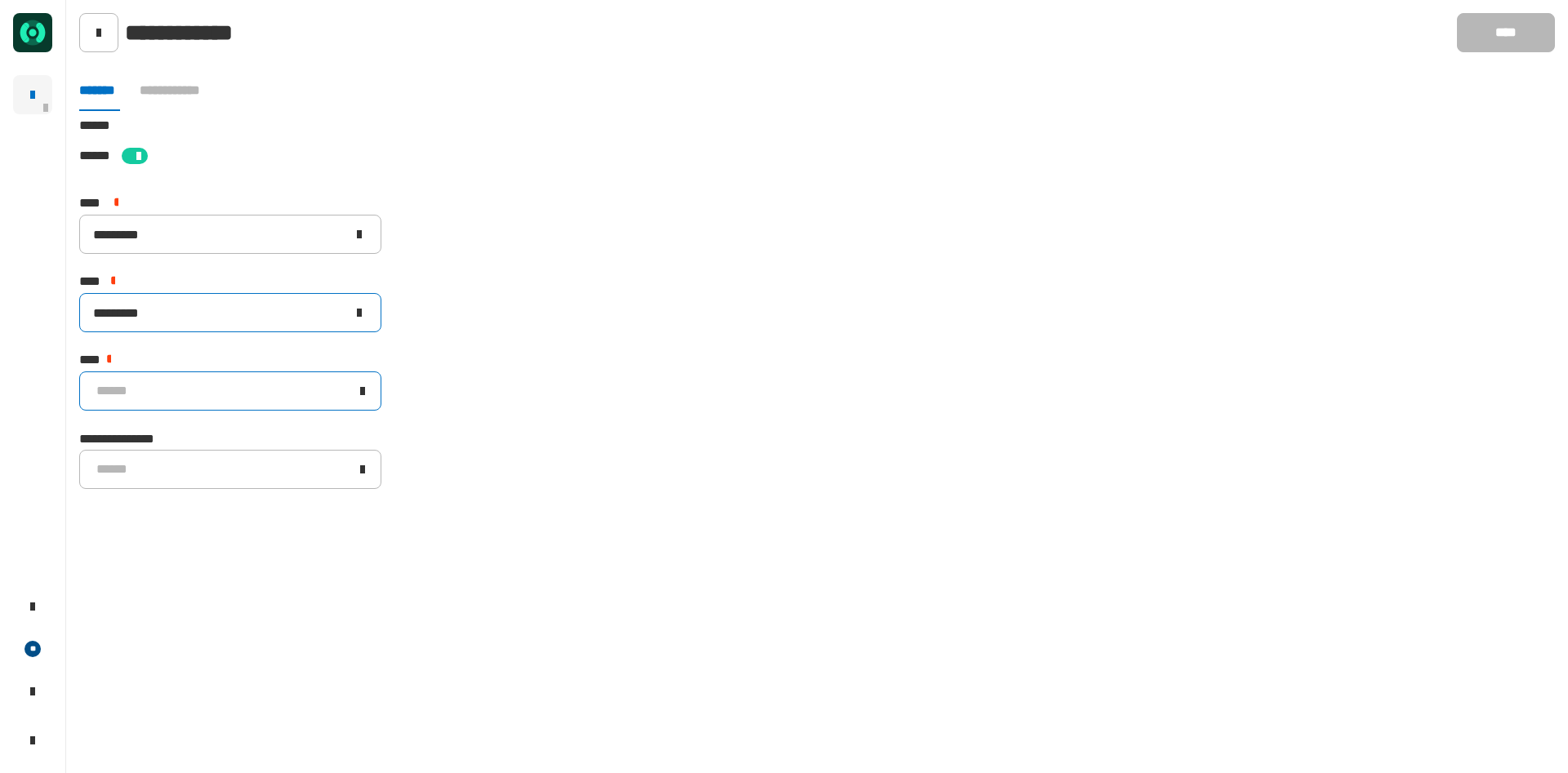 type on "*********" 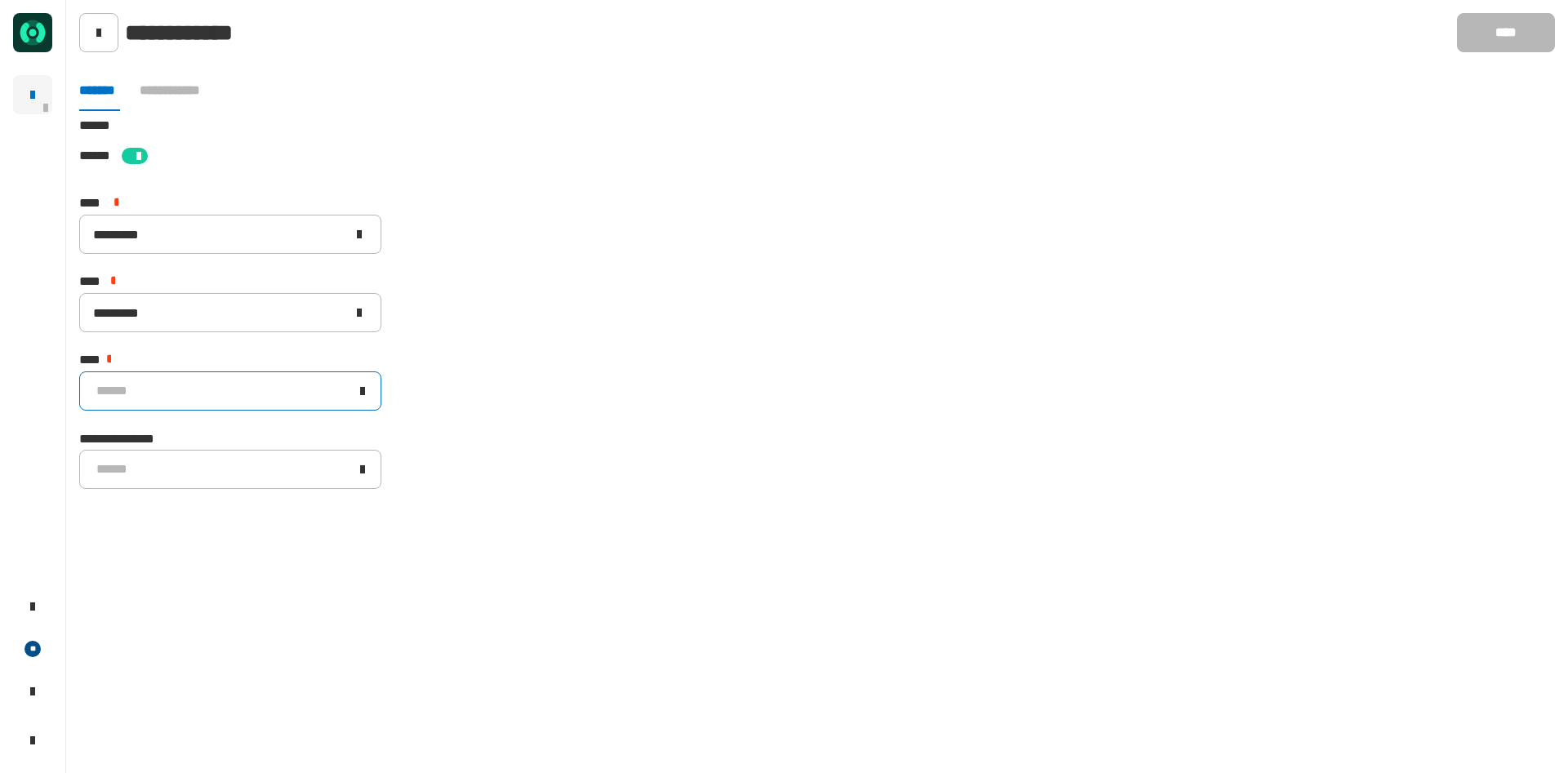 click on "******" 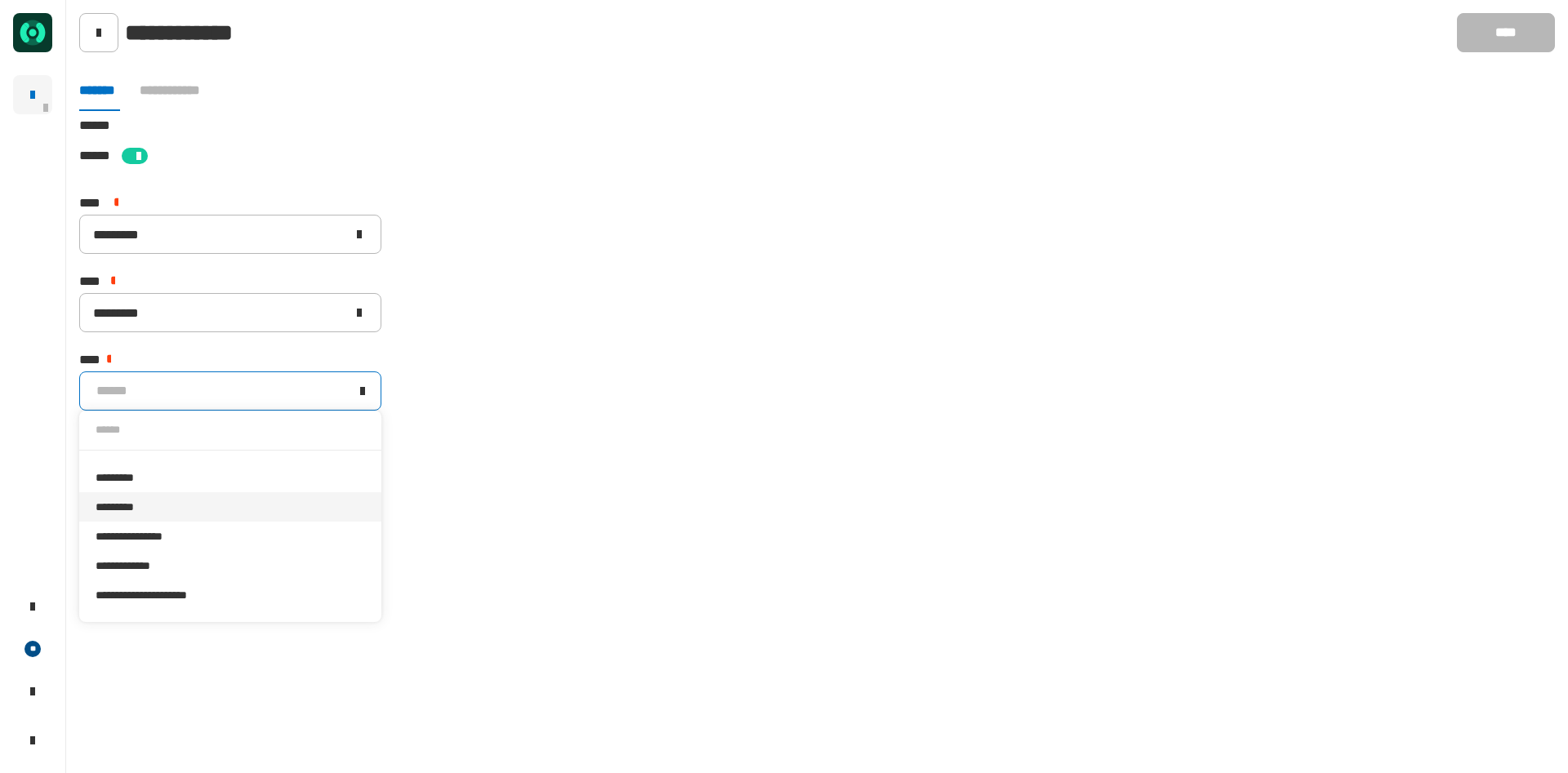 click on "*********" at bounding box center (230, 507) 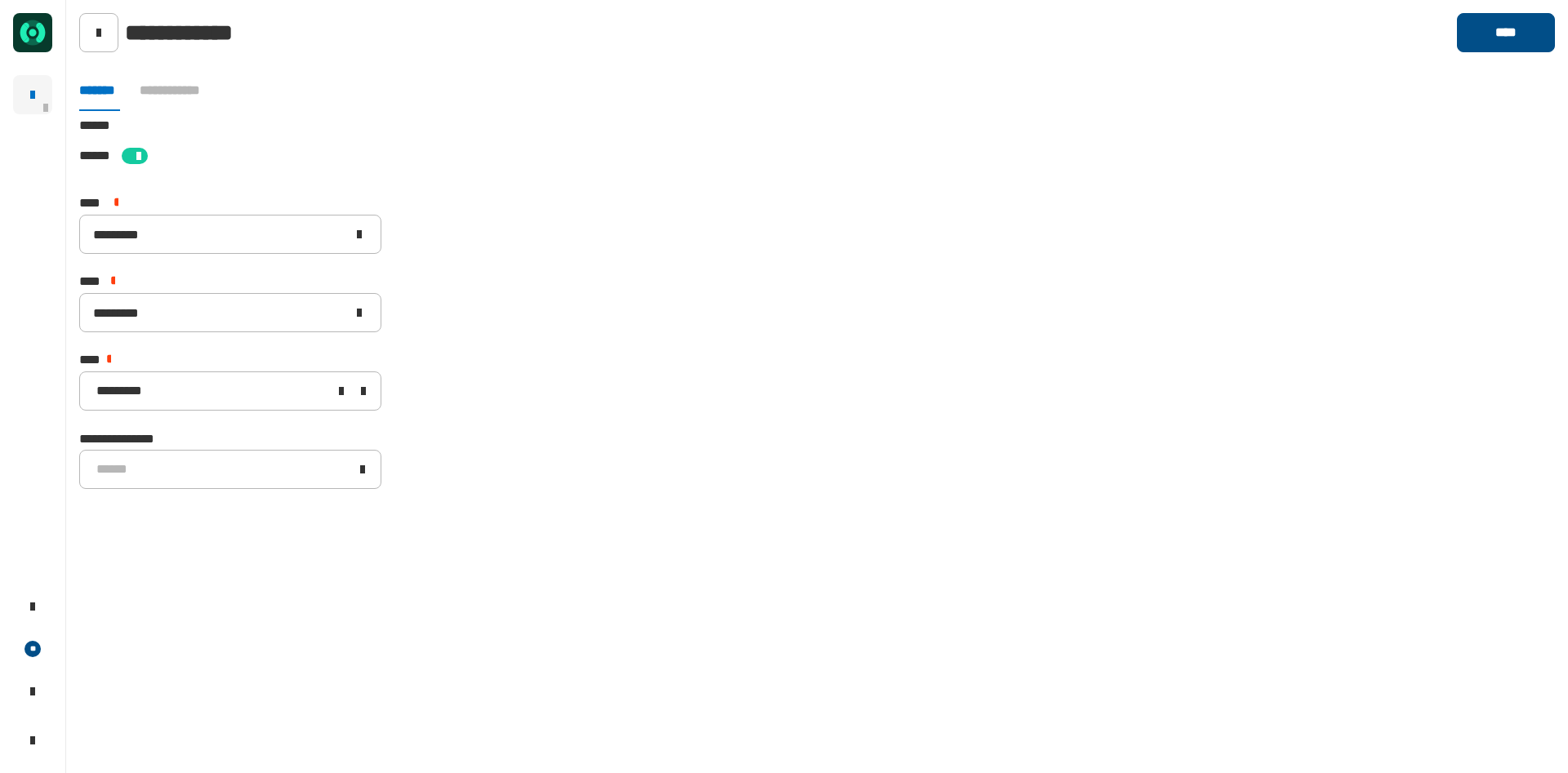 click on "****" 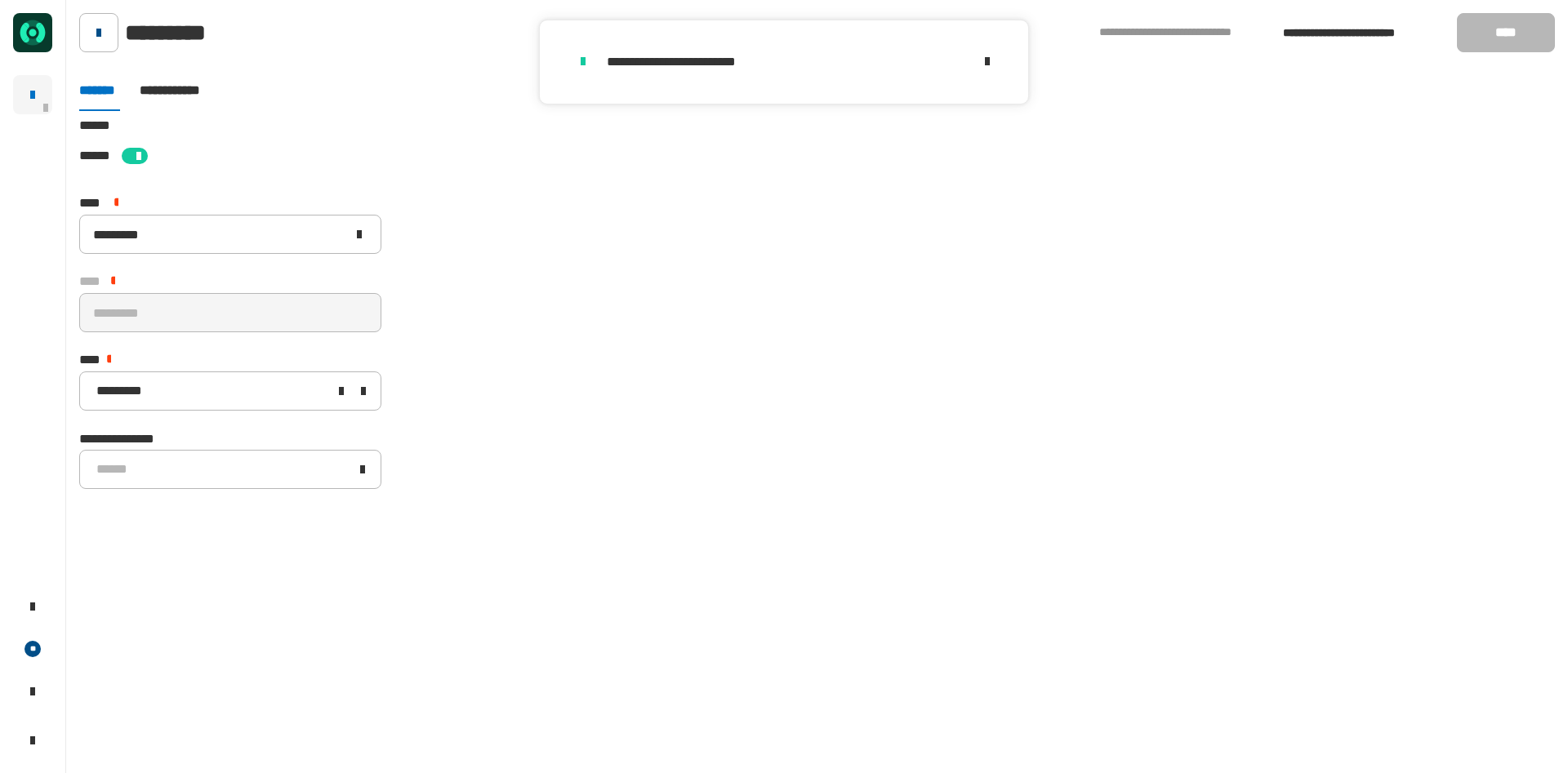 click 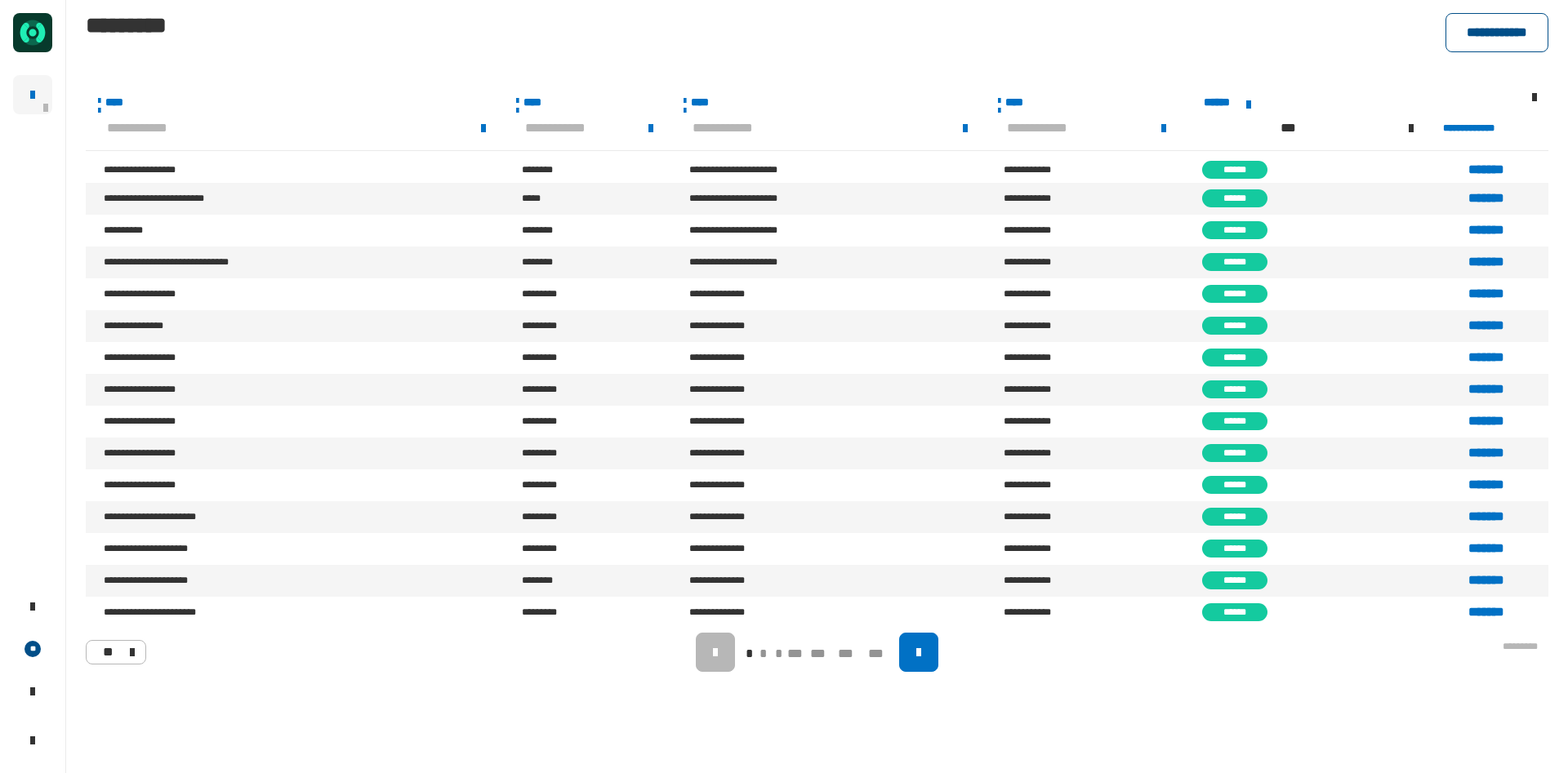 click on "**********" 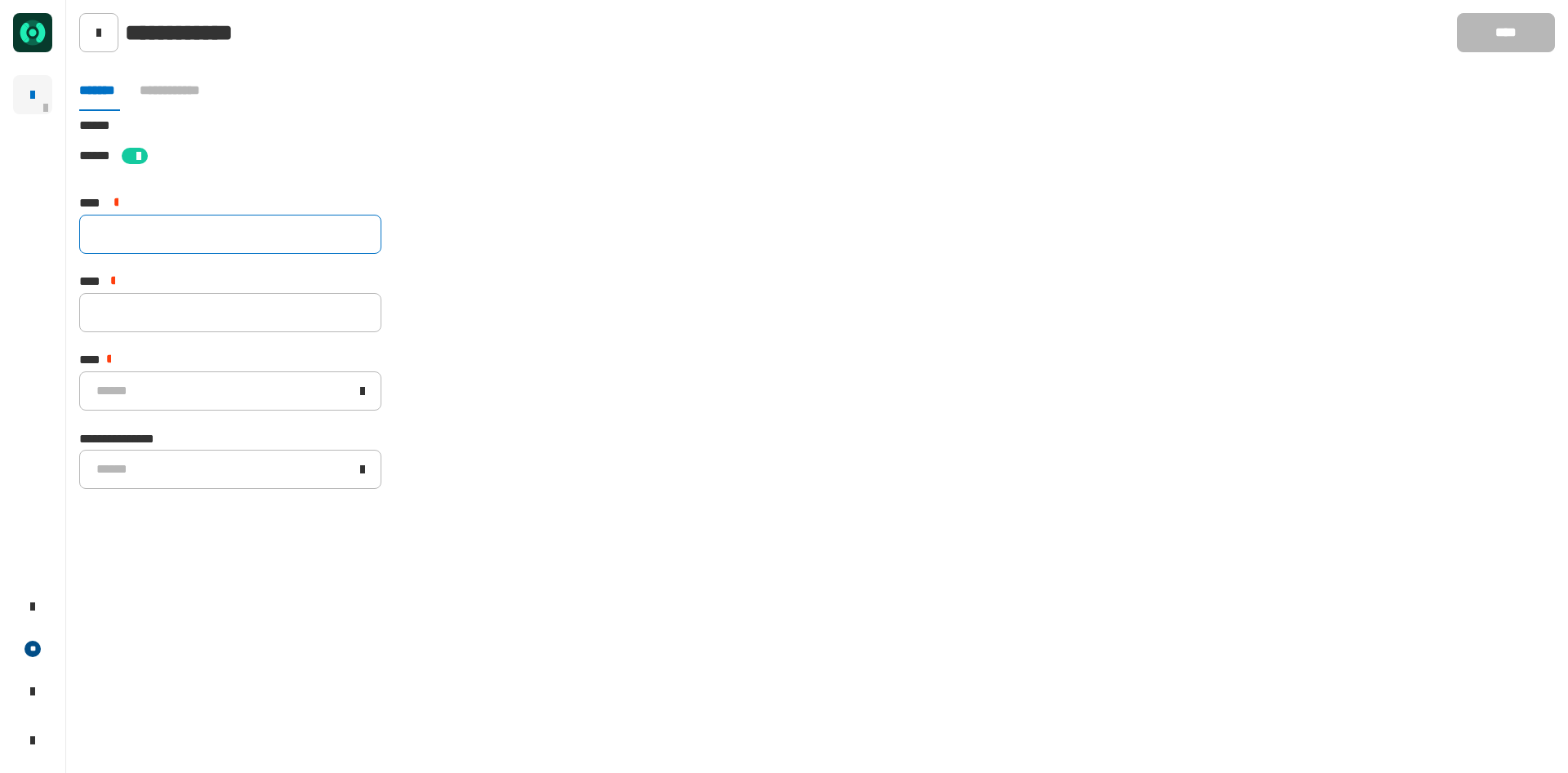 click 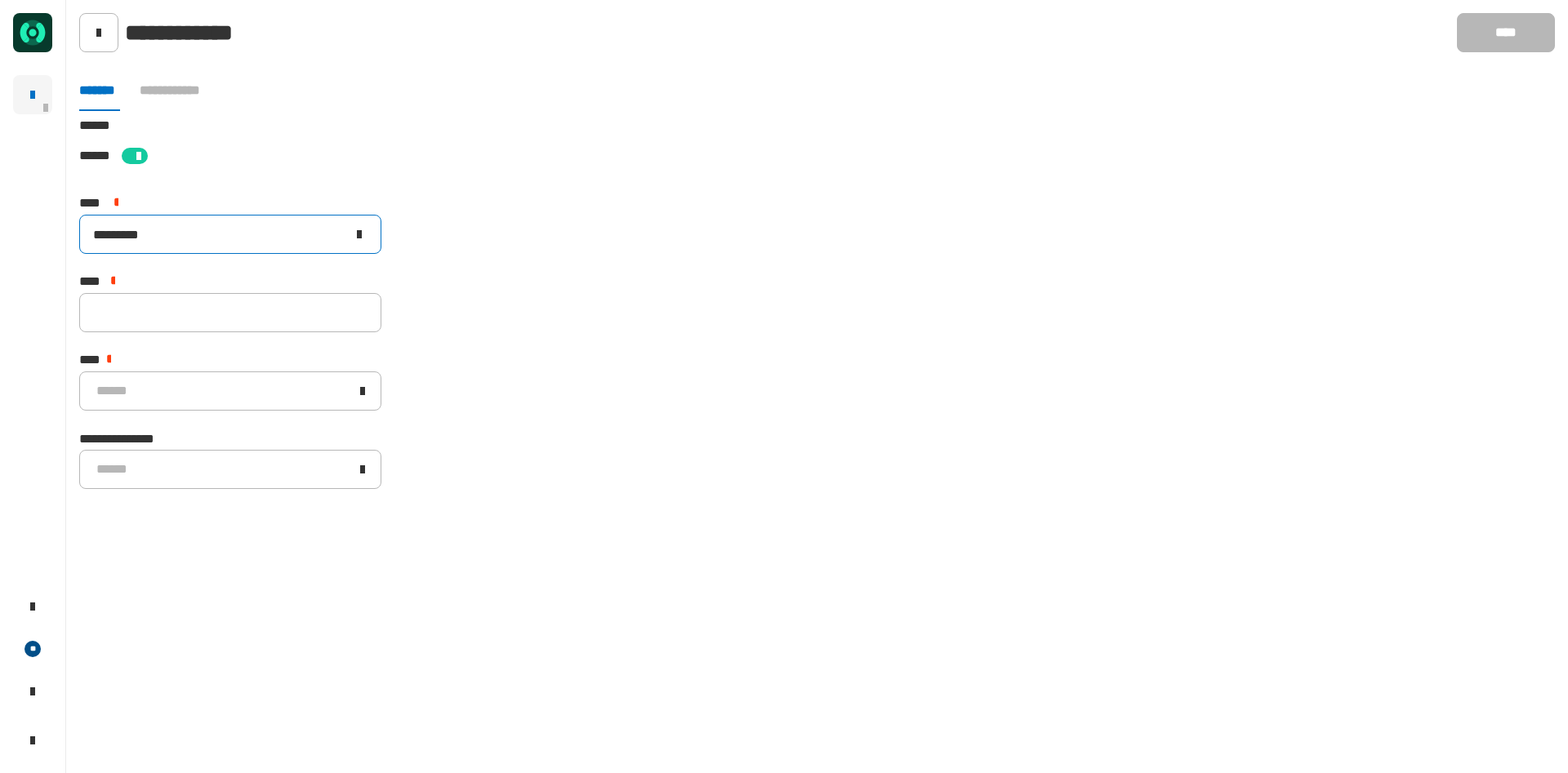 drag, startPoint x: 290, startPoint y: 228, endPoint x: 54, endPoint y: 251, distance: 237.11811 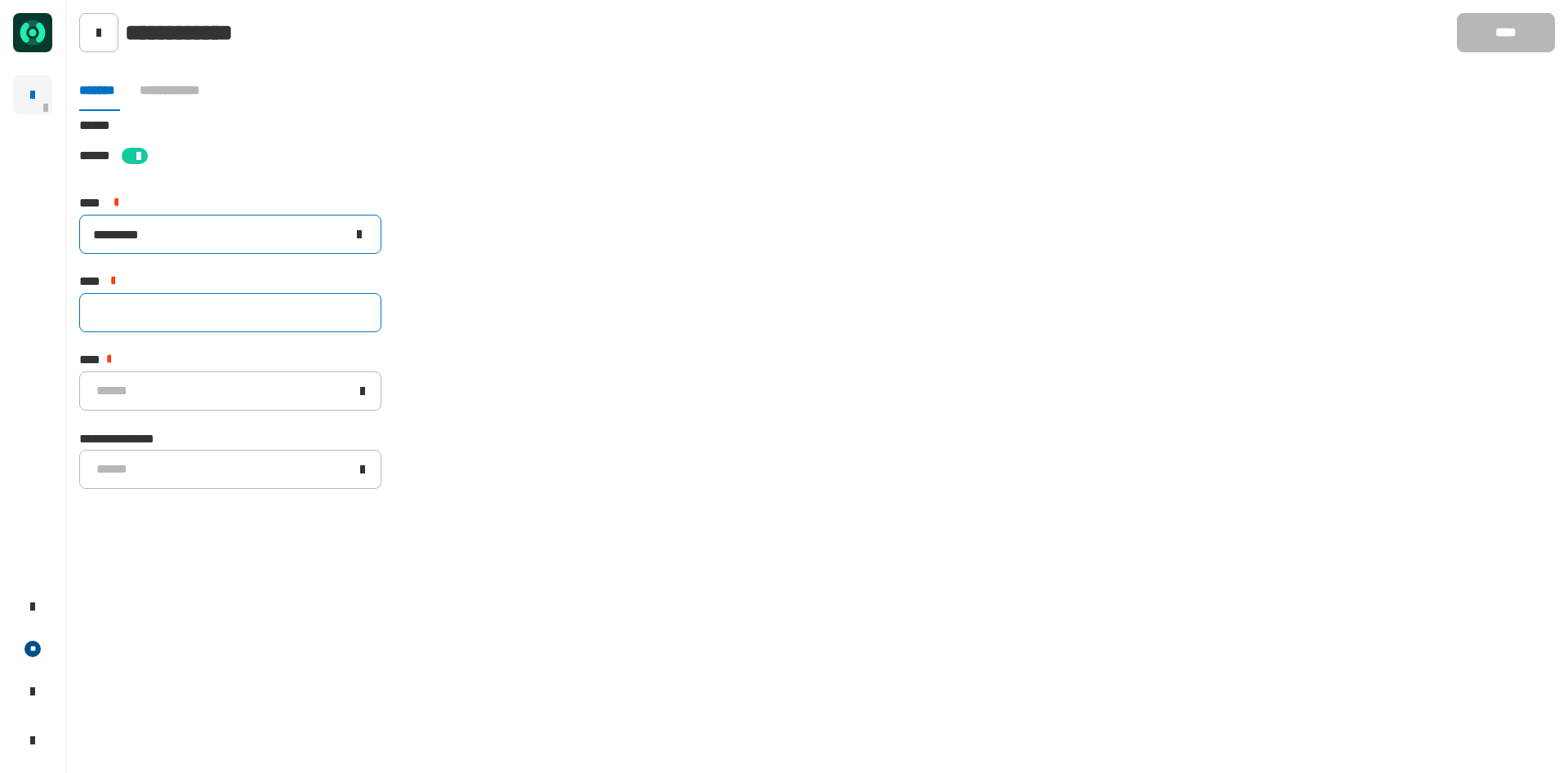 type on "*********" 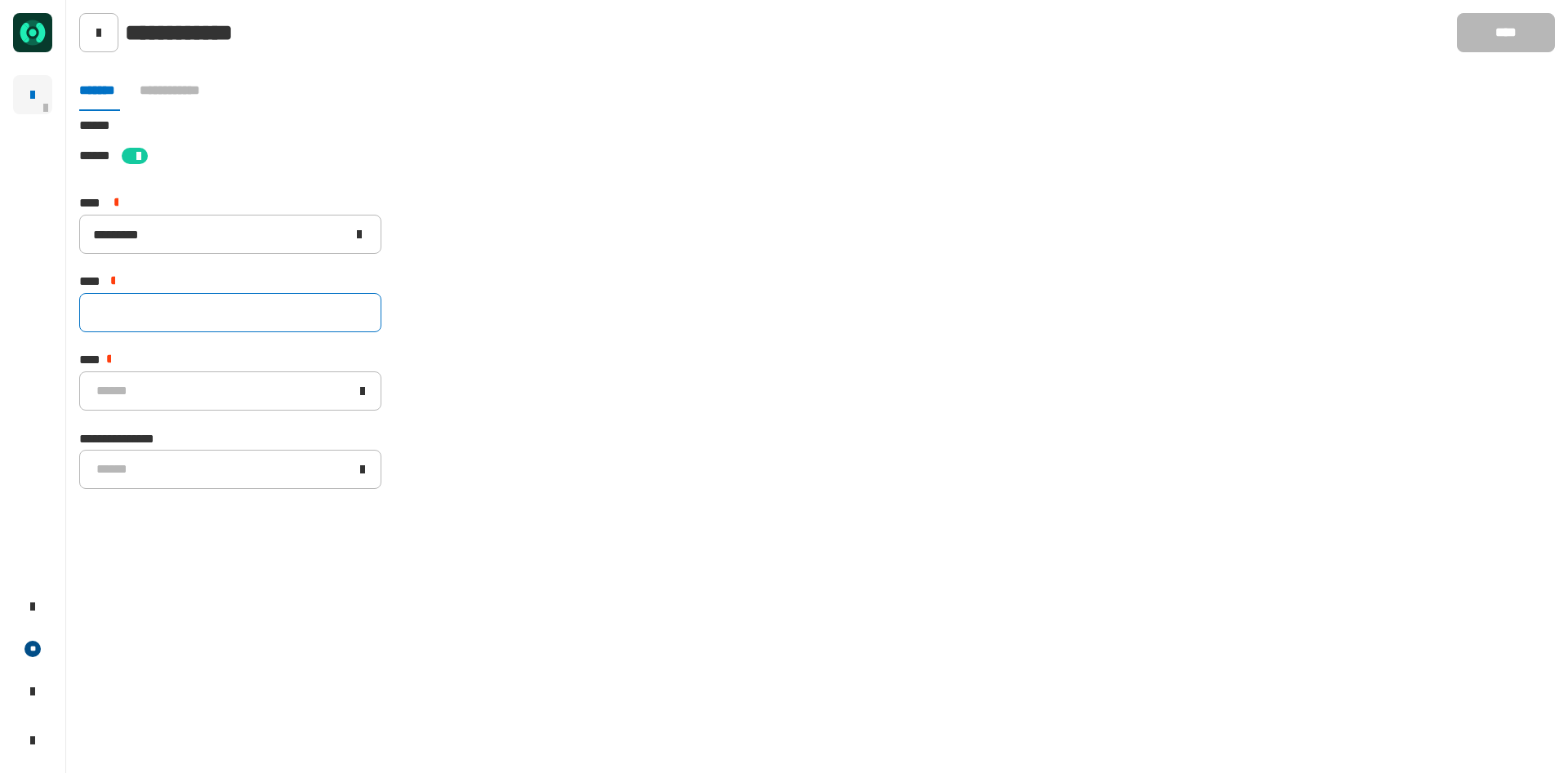 click 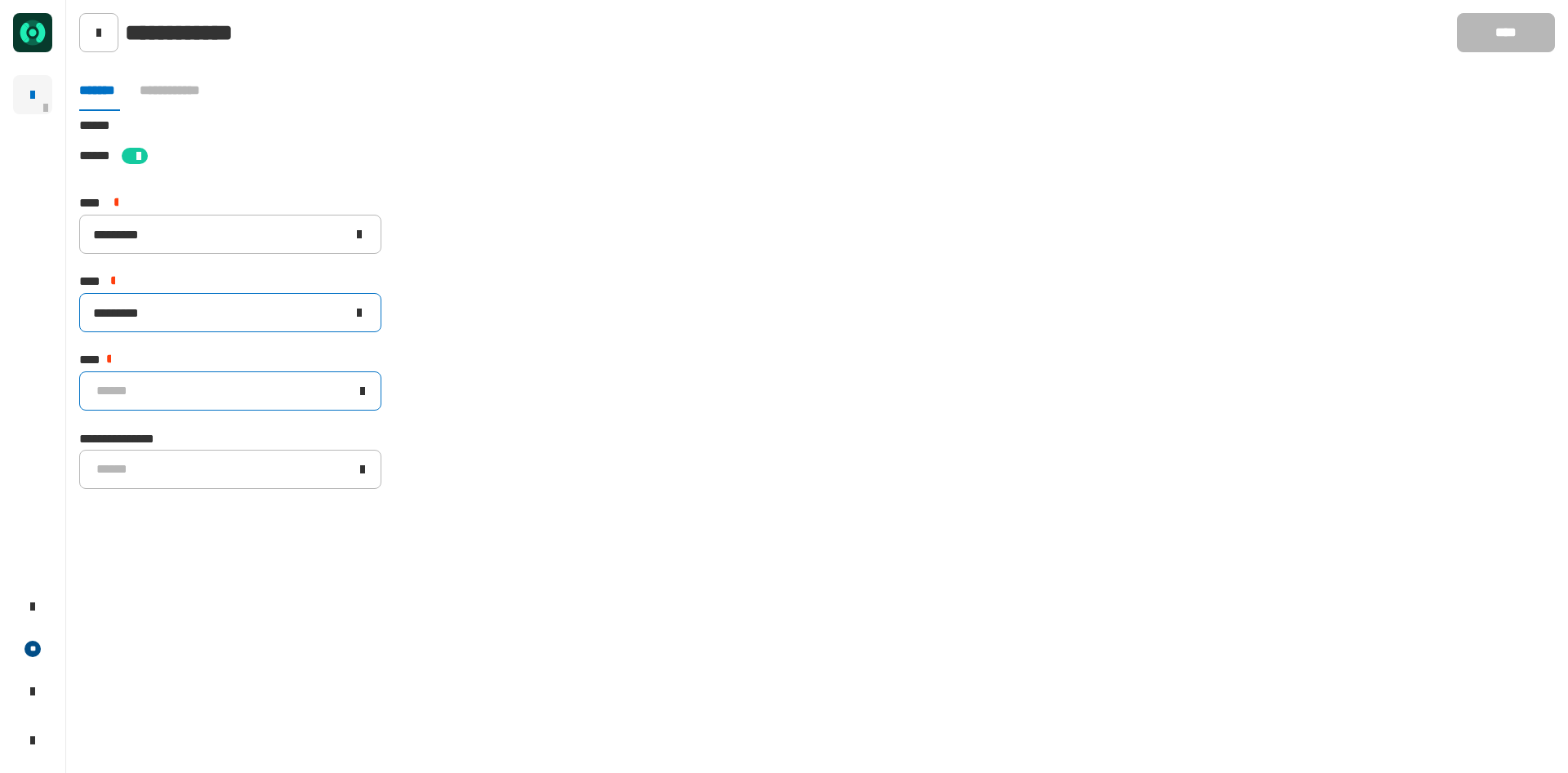 type on "*********" 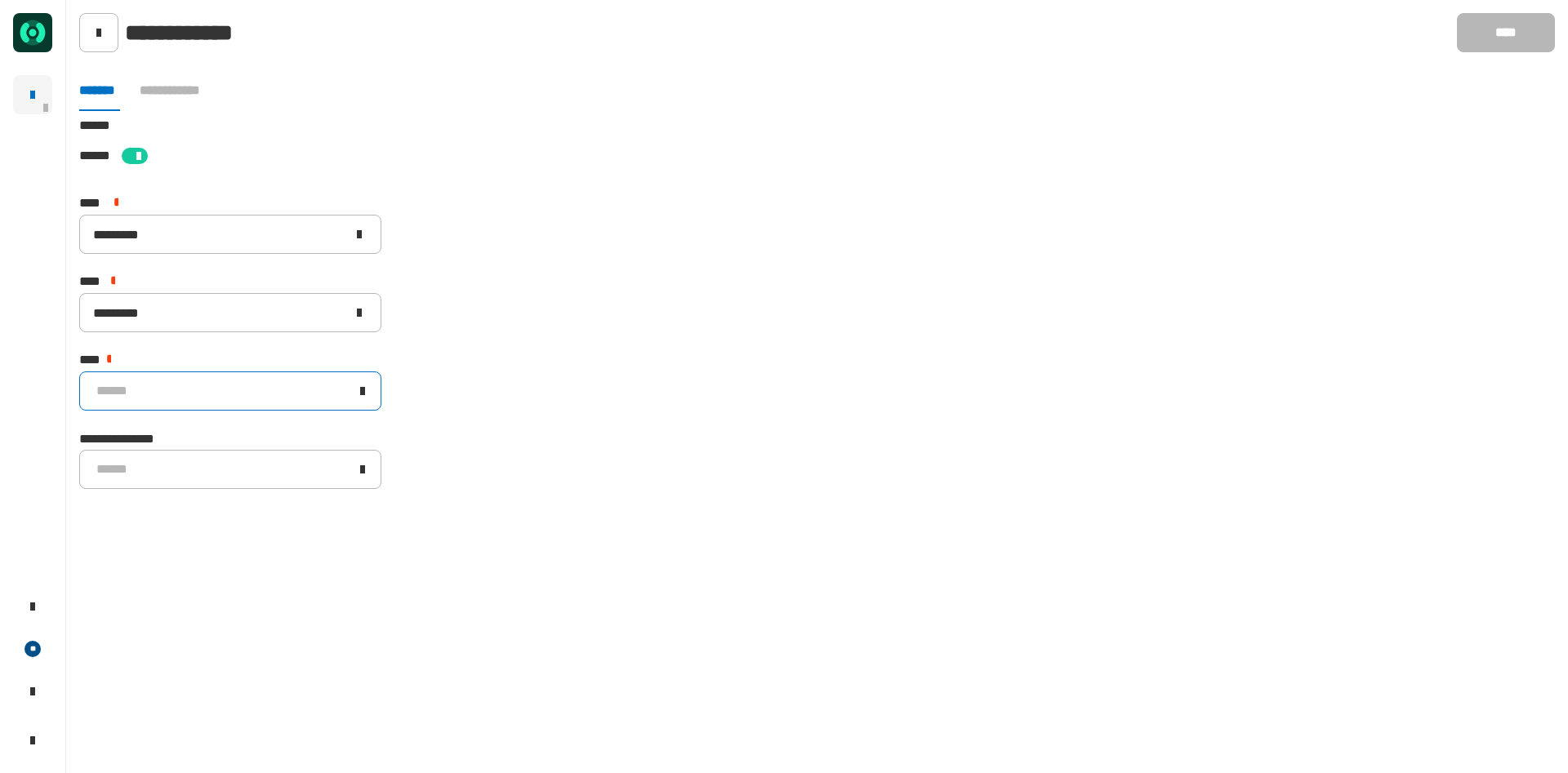 click on "******" 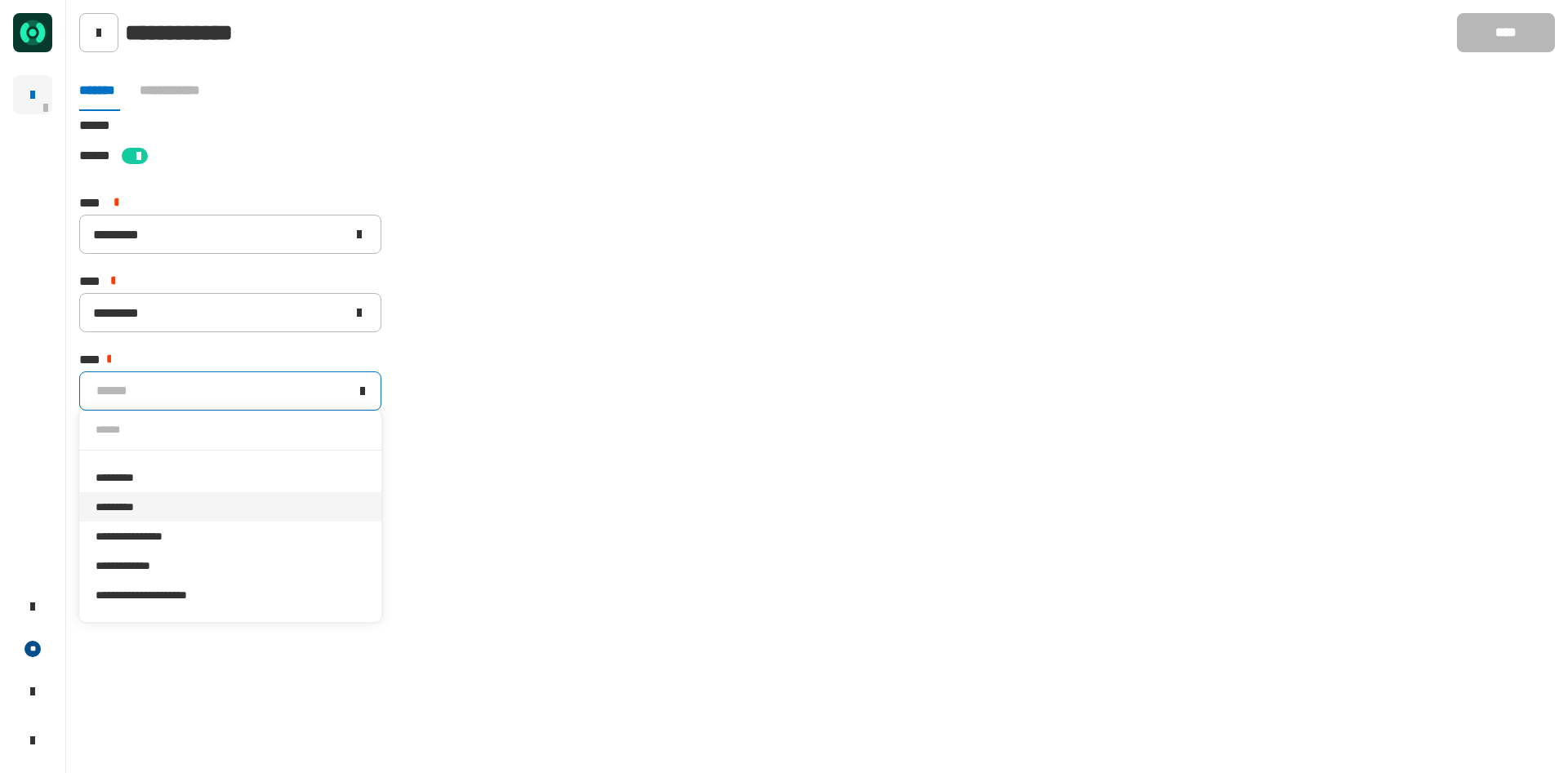 click on "*********" at bounding box center (230, 507) 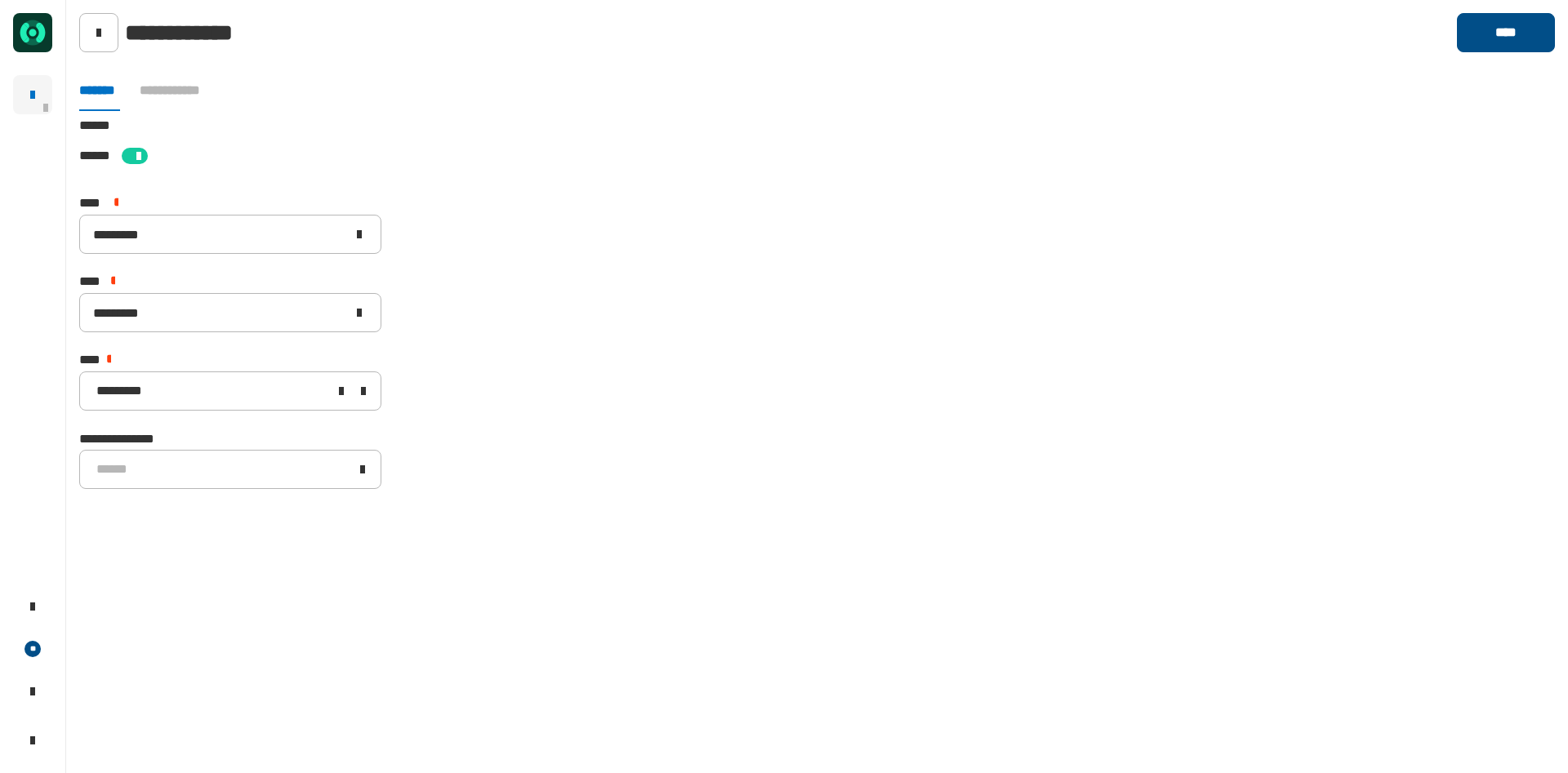 click on "****" 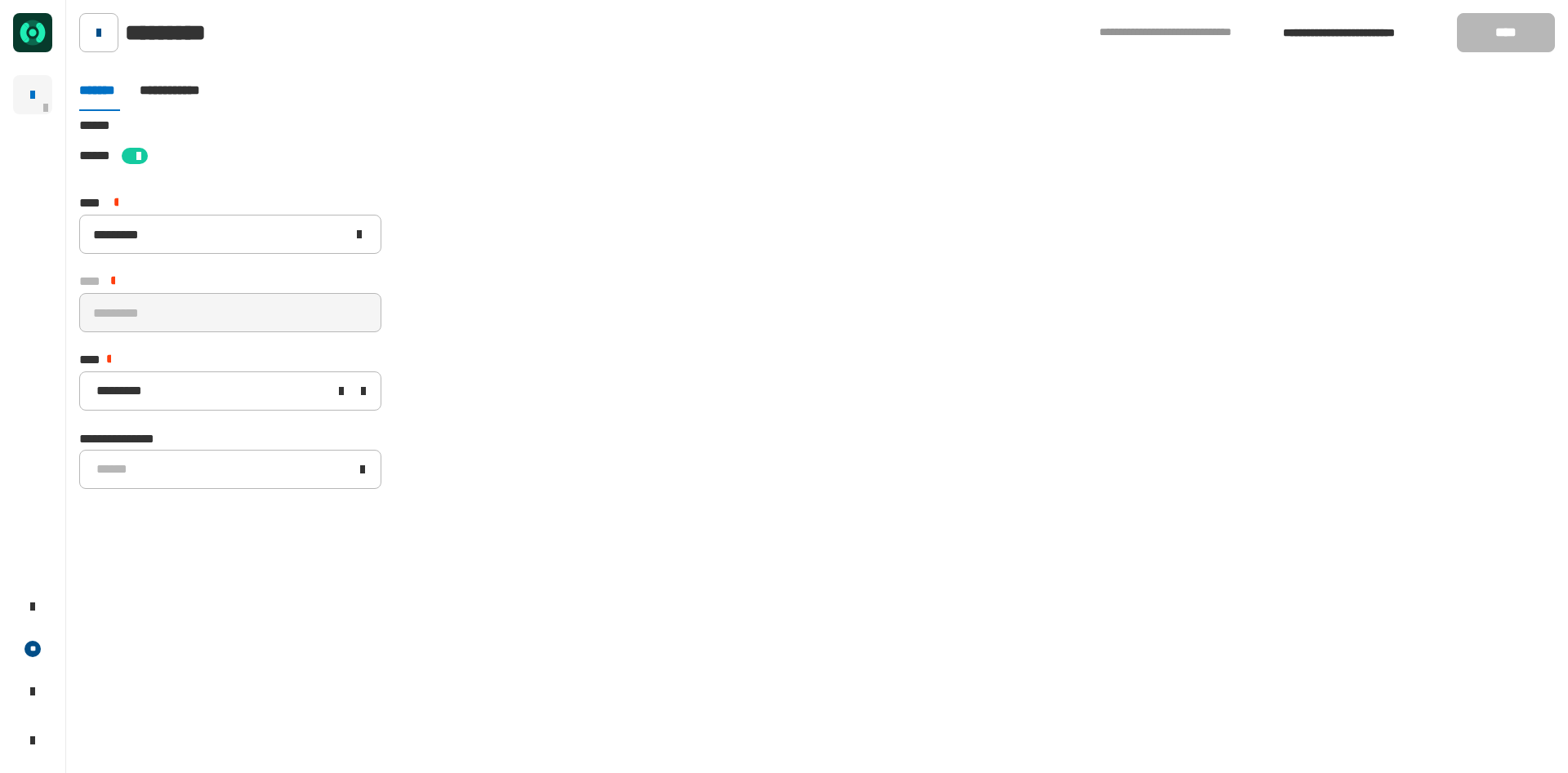 click 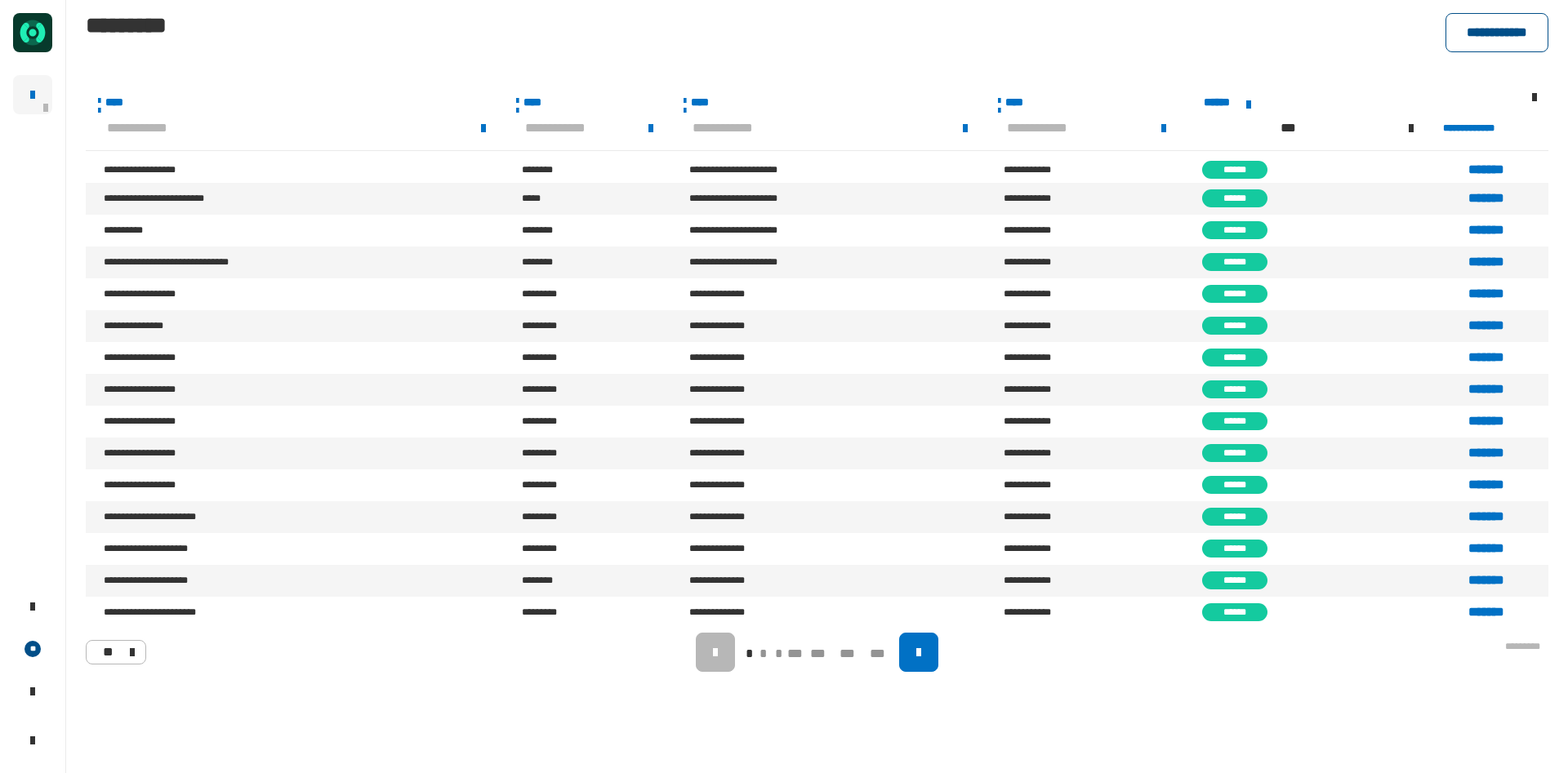 click on "**********" 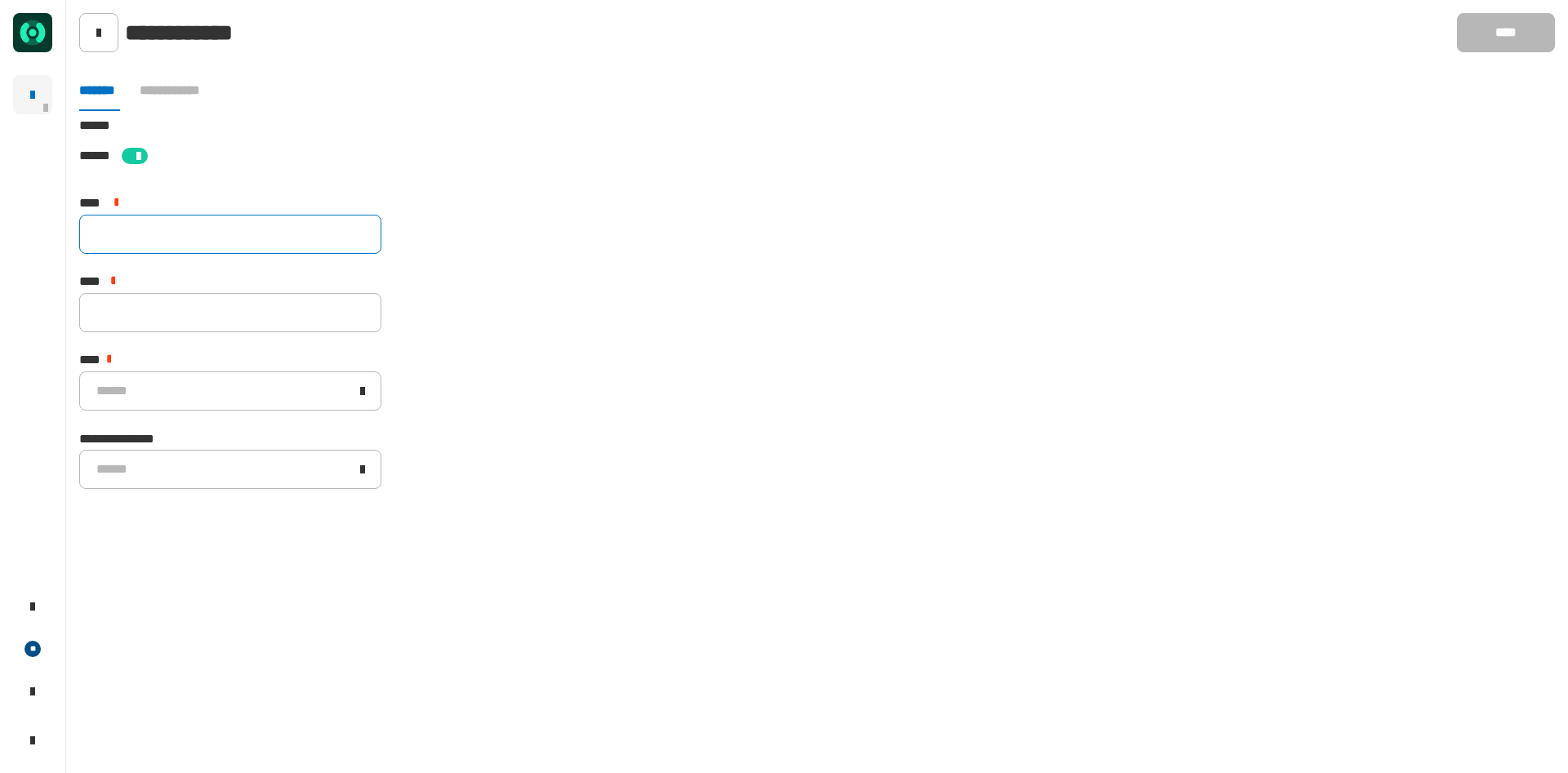 click 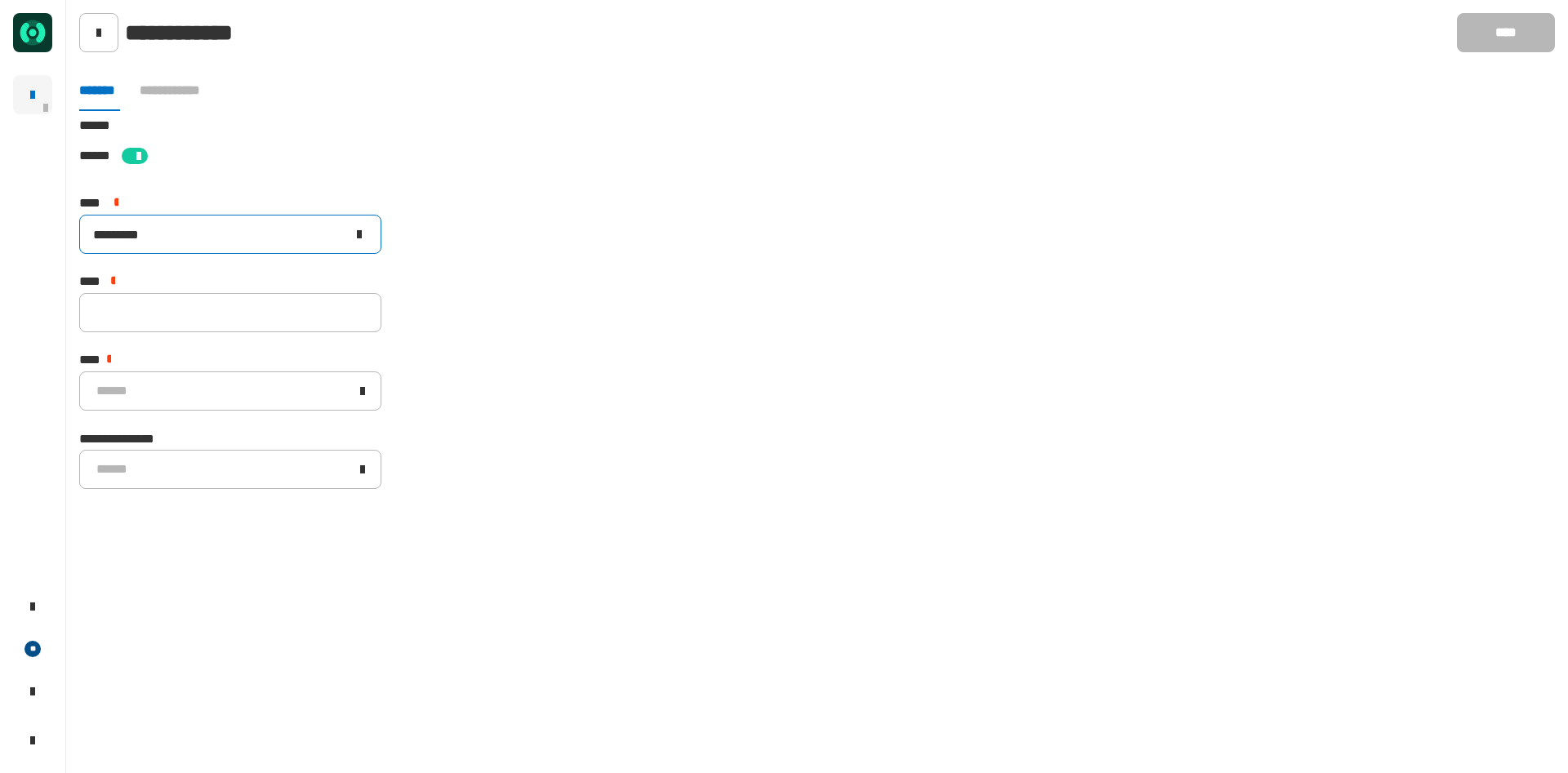 click on "*********" 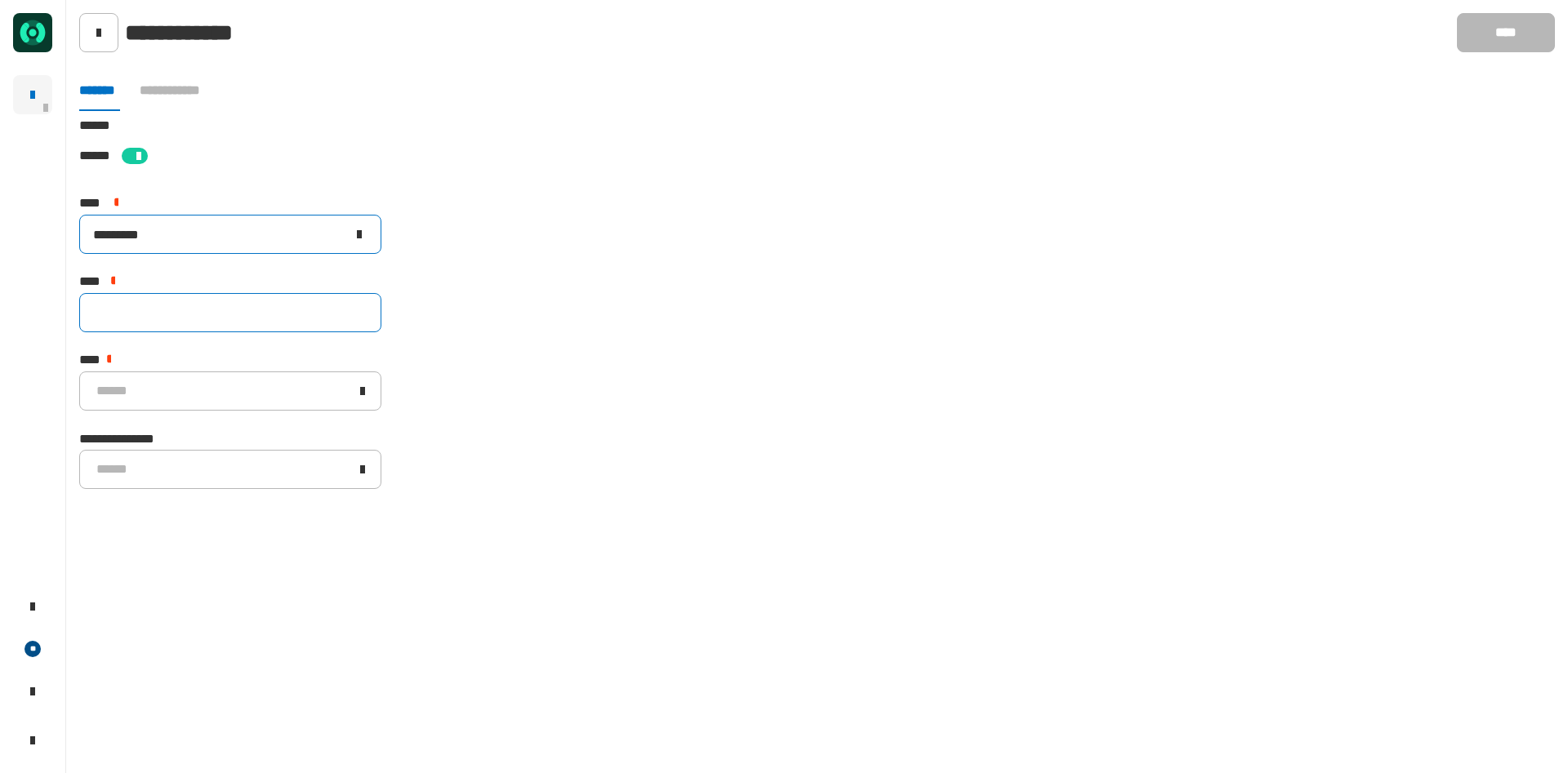 type on "*********" 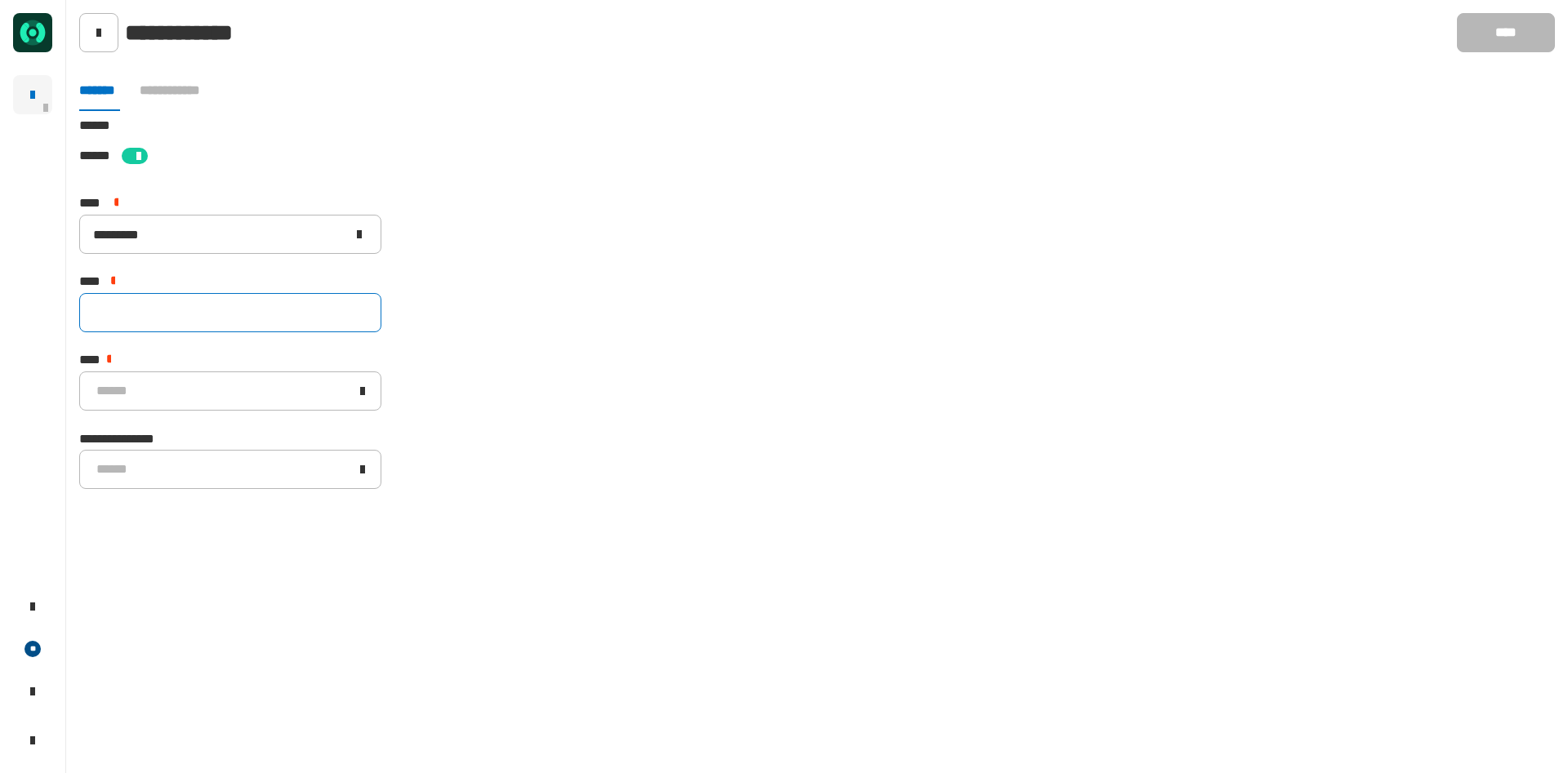 click 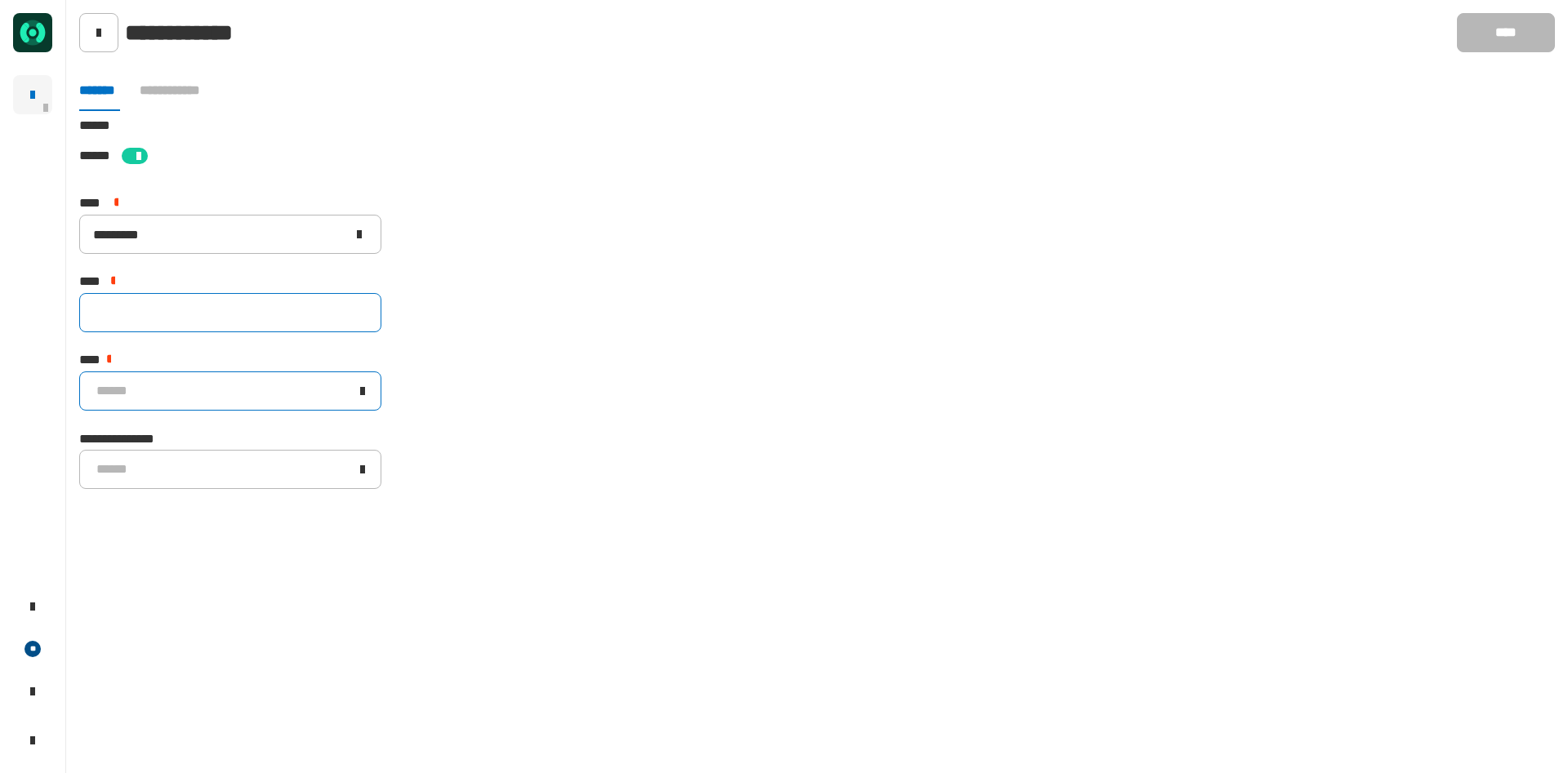 paste on "*********" 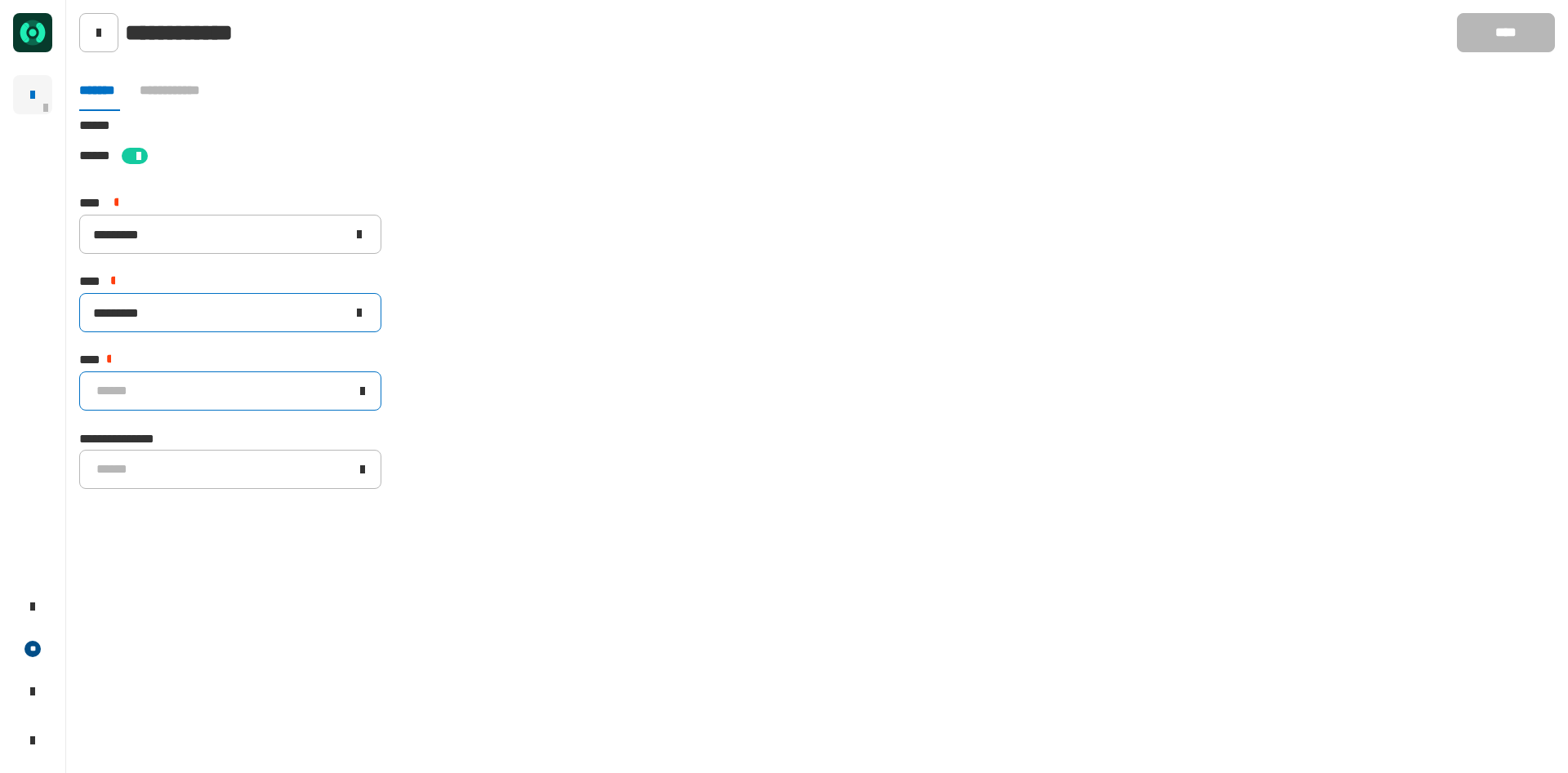 type on "*********" 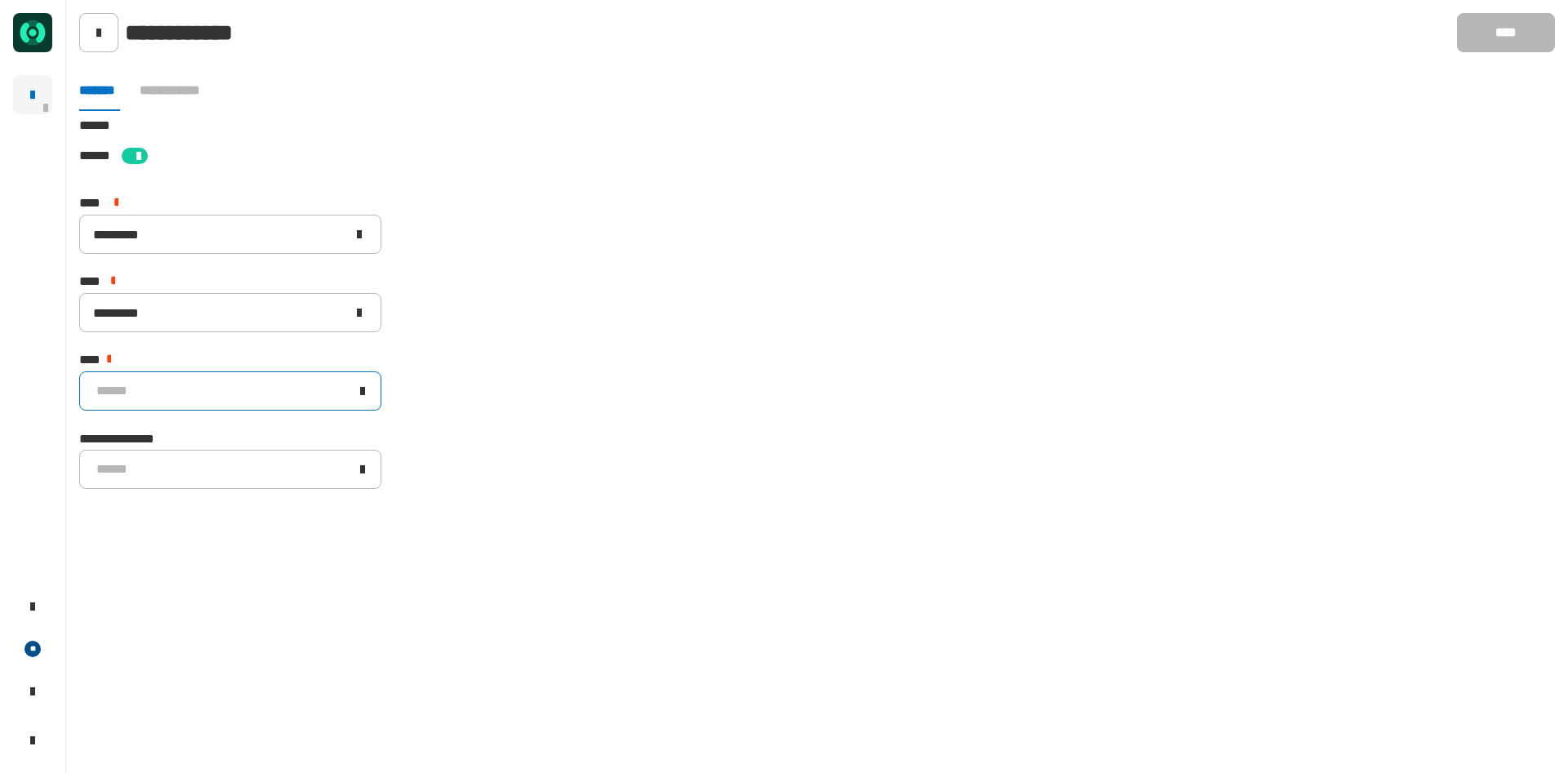 drag, startPoint x: 171, startPoint y: 390, endPoint x: 171, endPoint y: 406, distance: 16 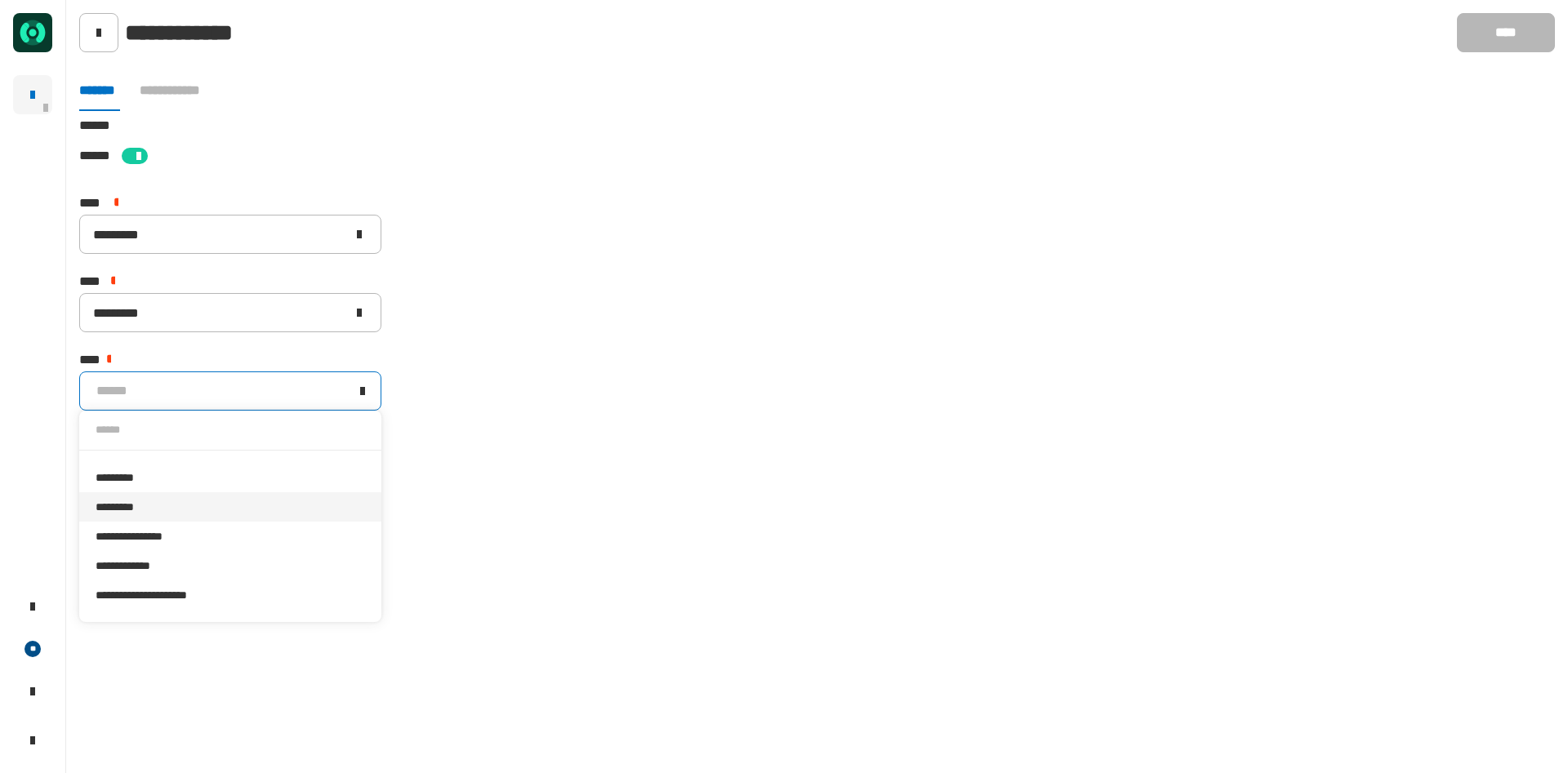 click on "*********" at bounding box center [230, 507] 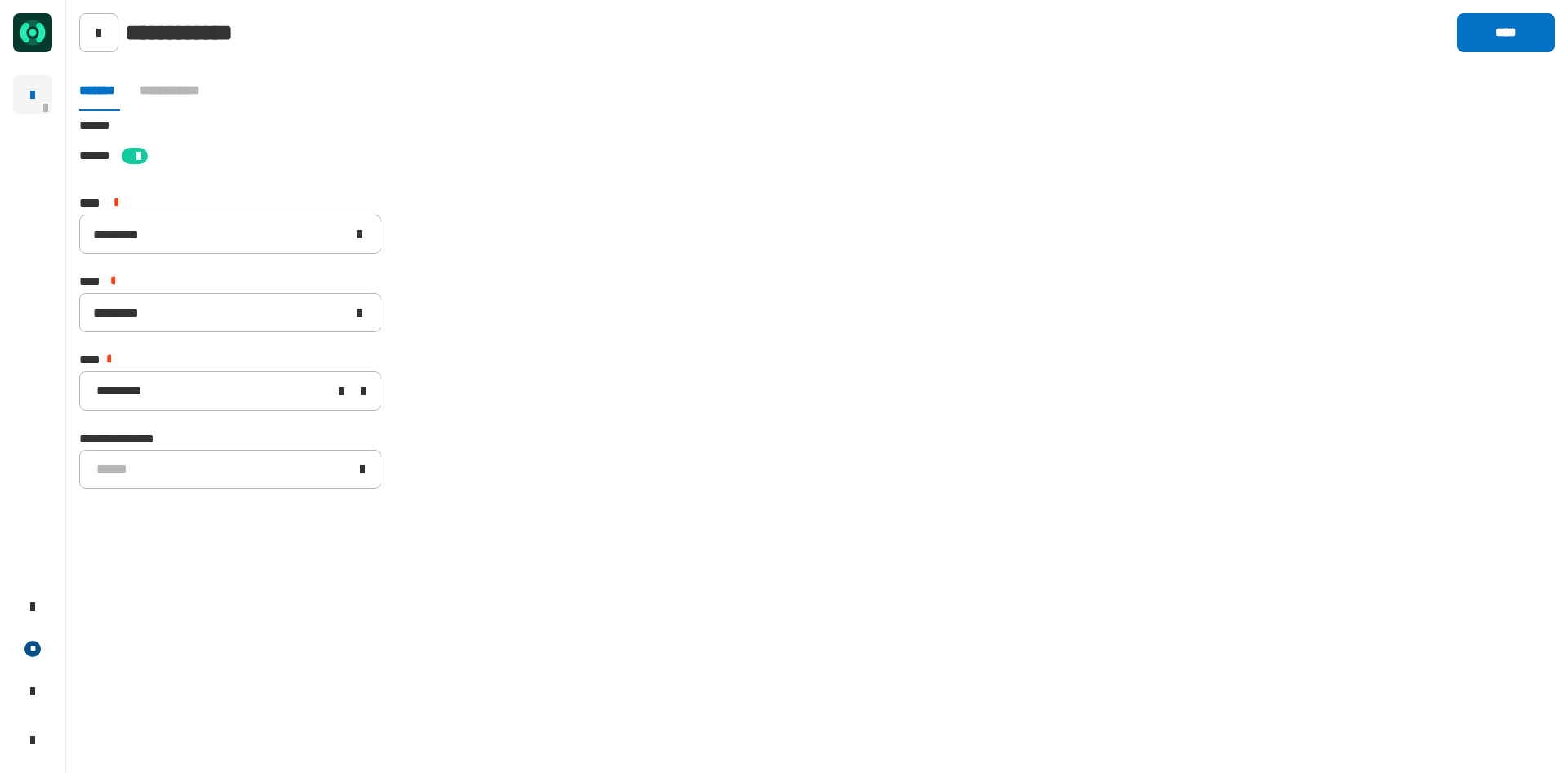 drag, startPoint x: 1322, startPoint y: 86, endPoint x: 1387, endPoint y: 60, distance: 70.00714 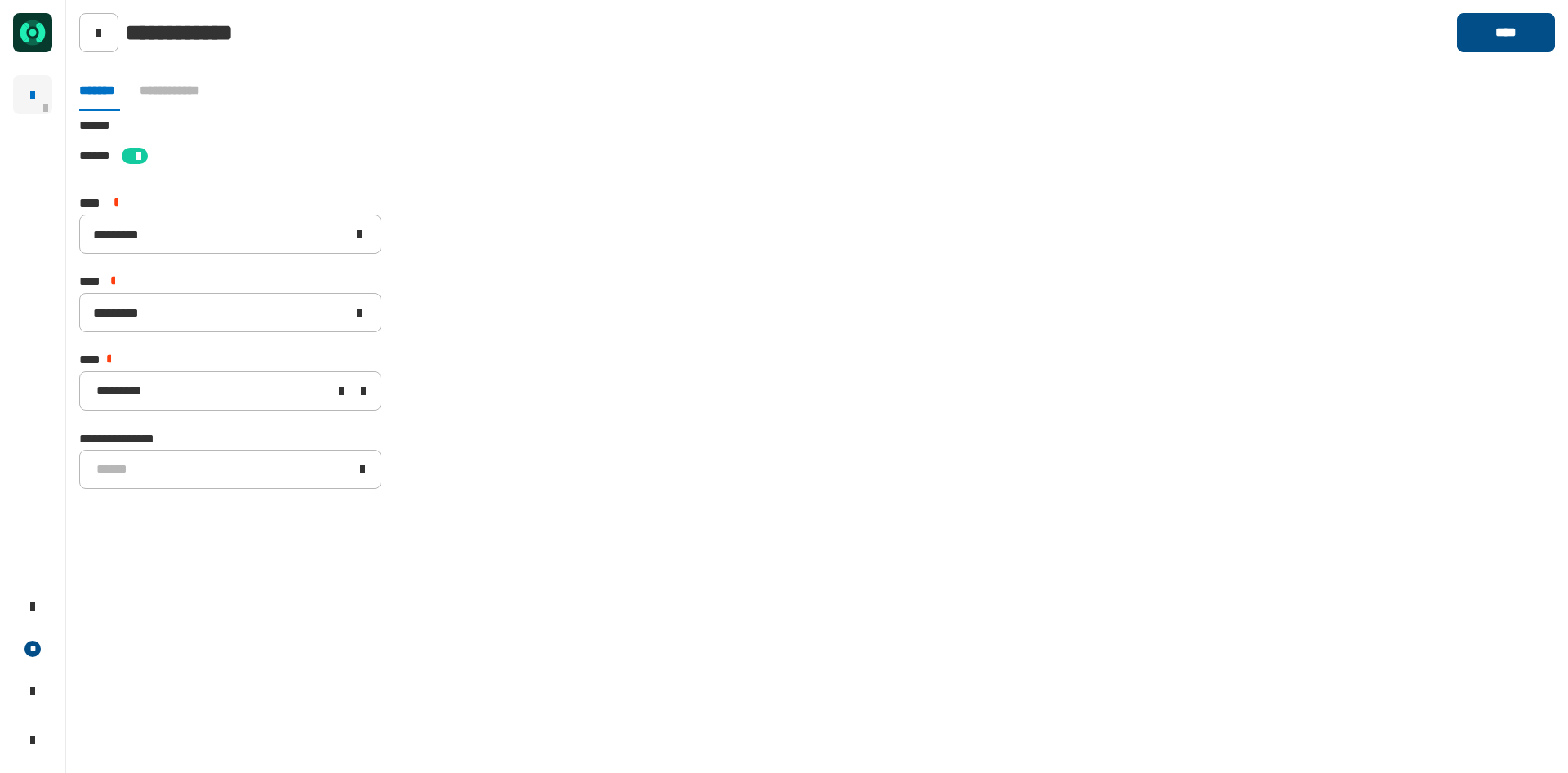 click on "****" 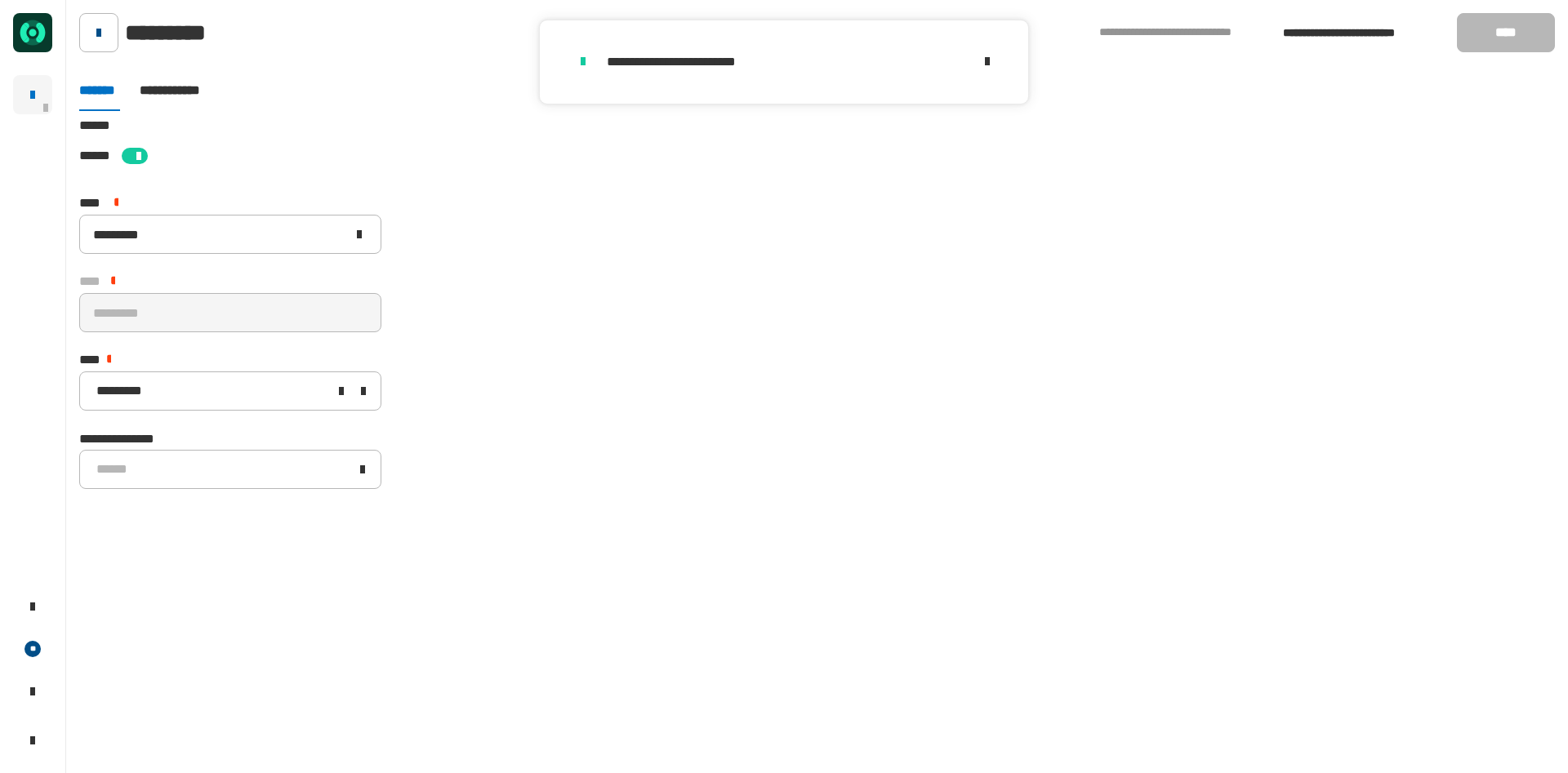 click 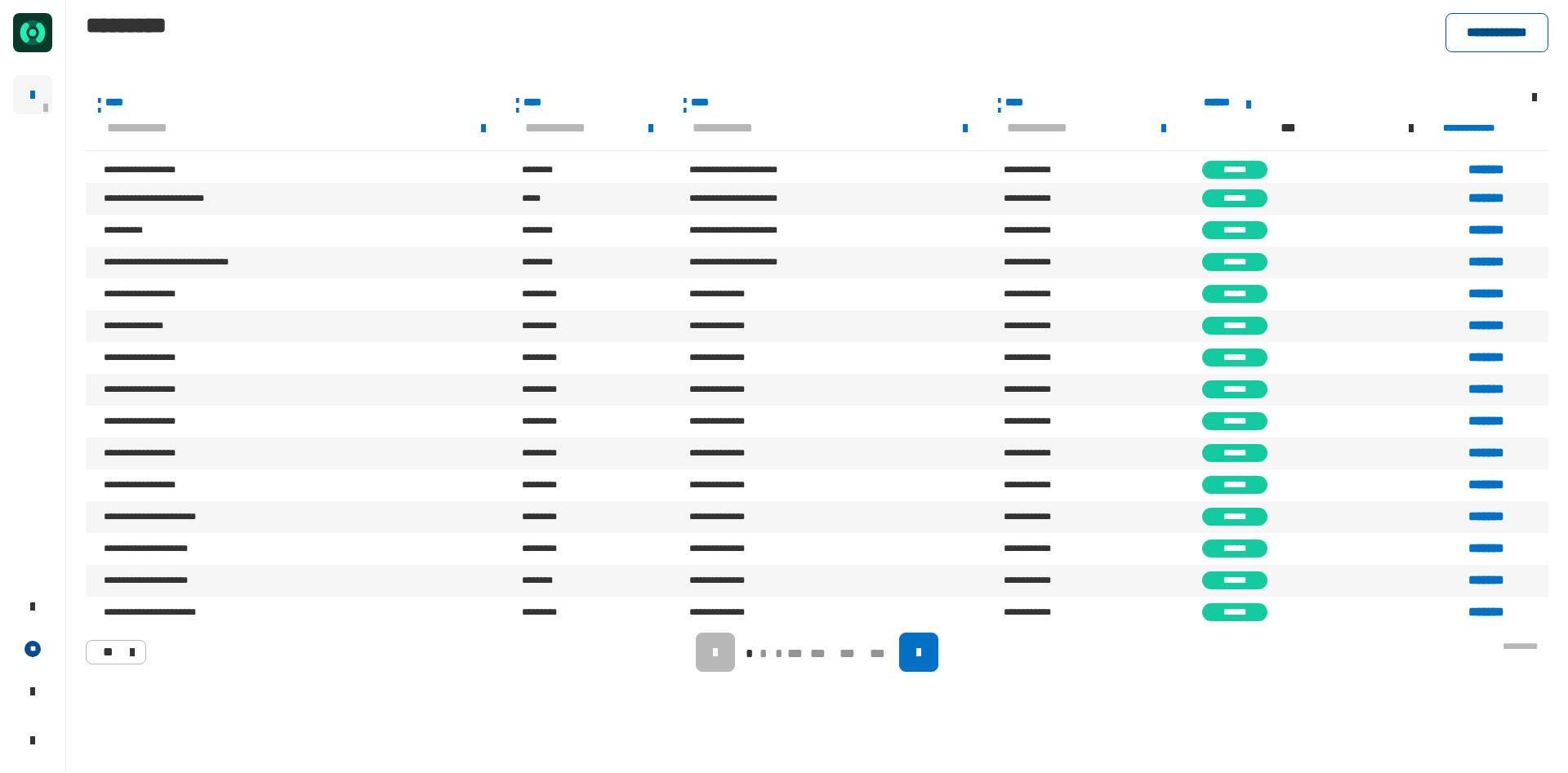 click on "**********" 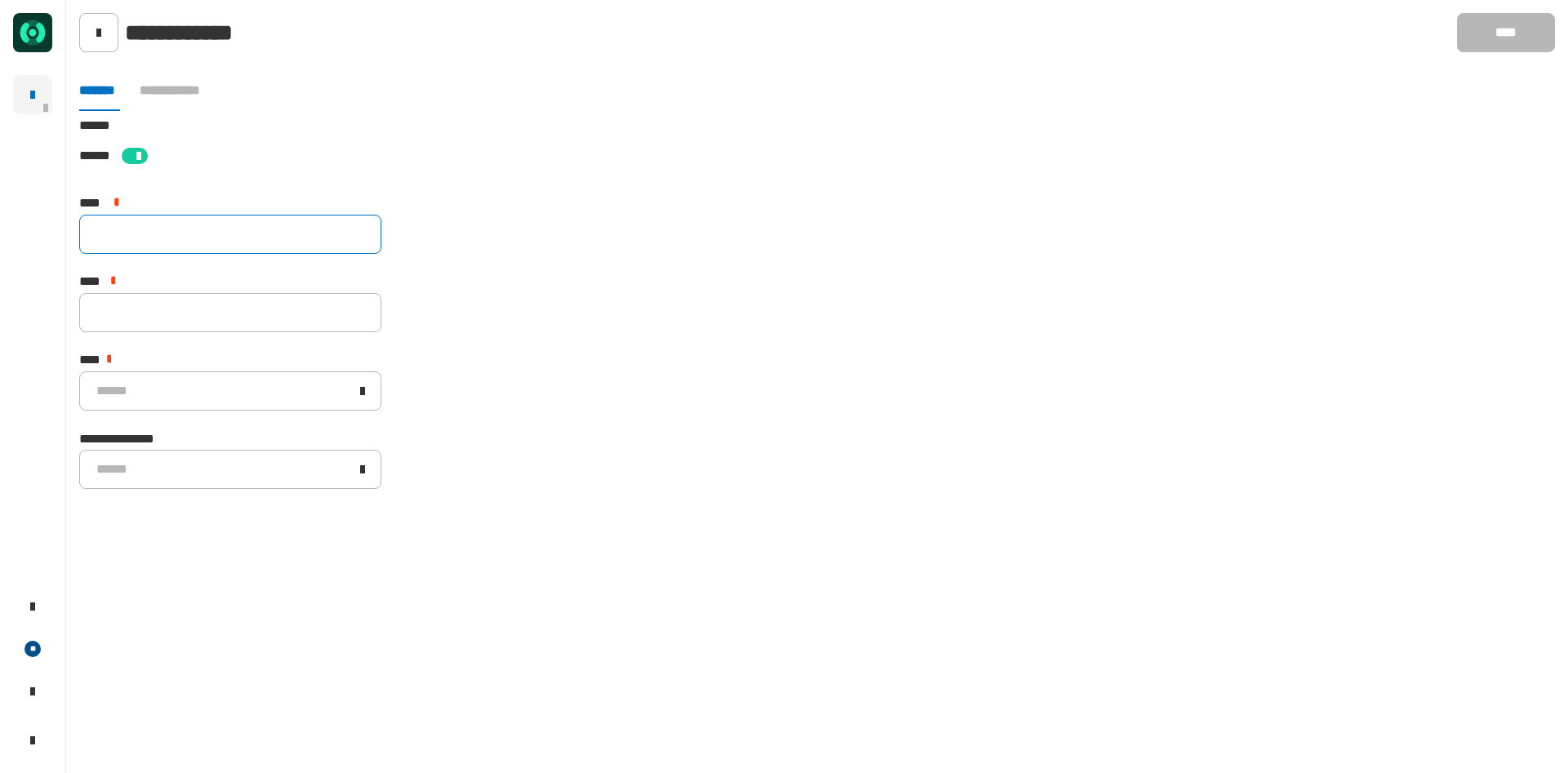 click 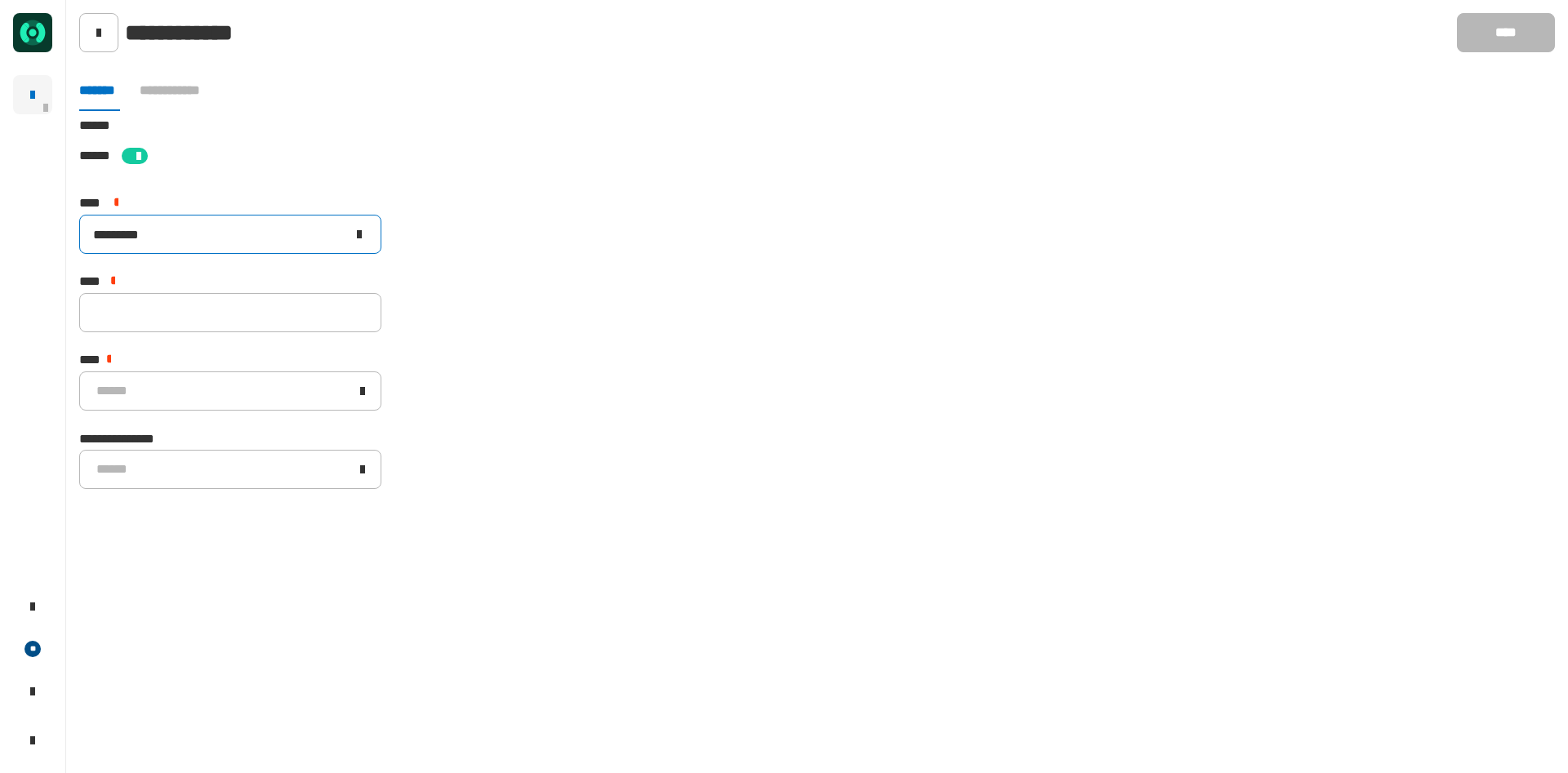 drag, startPoint x: 172, startPoint y: 227, endPoint x: 45, endPoint y: 239, distance: 127.5657 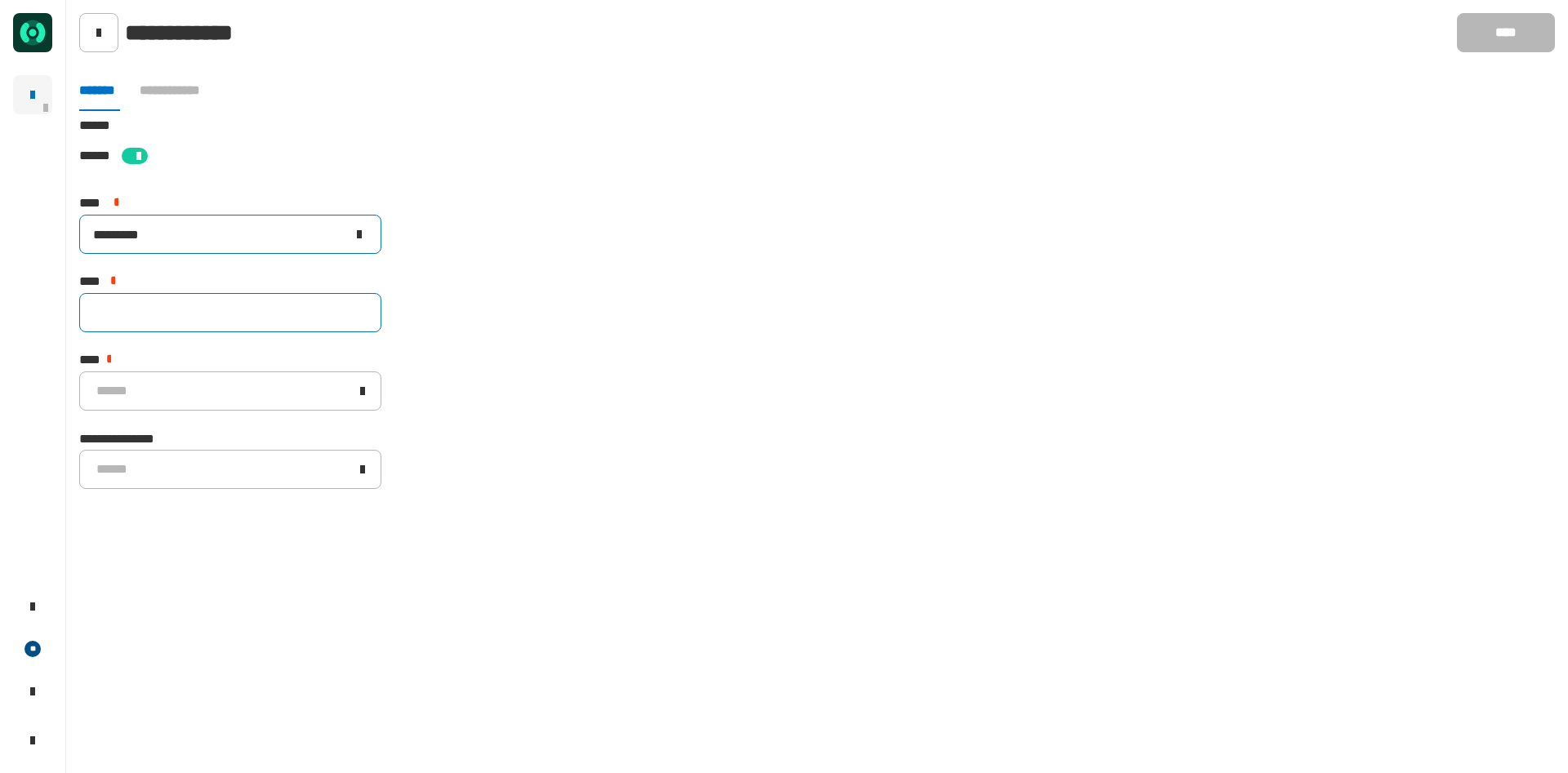 type on "*********" 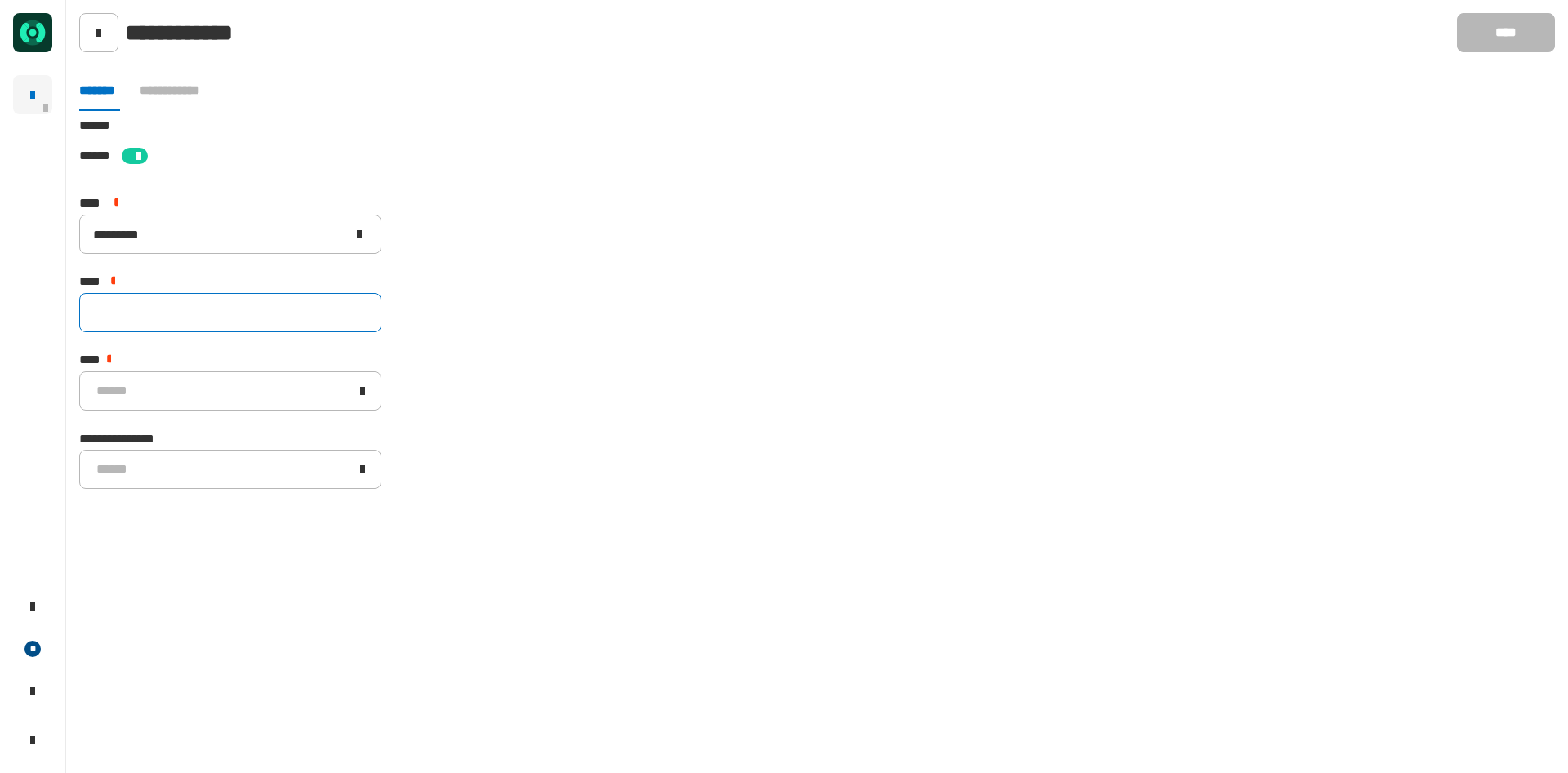 click 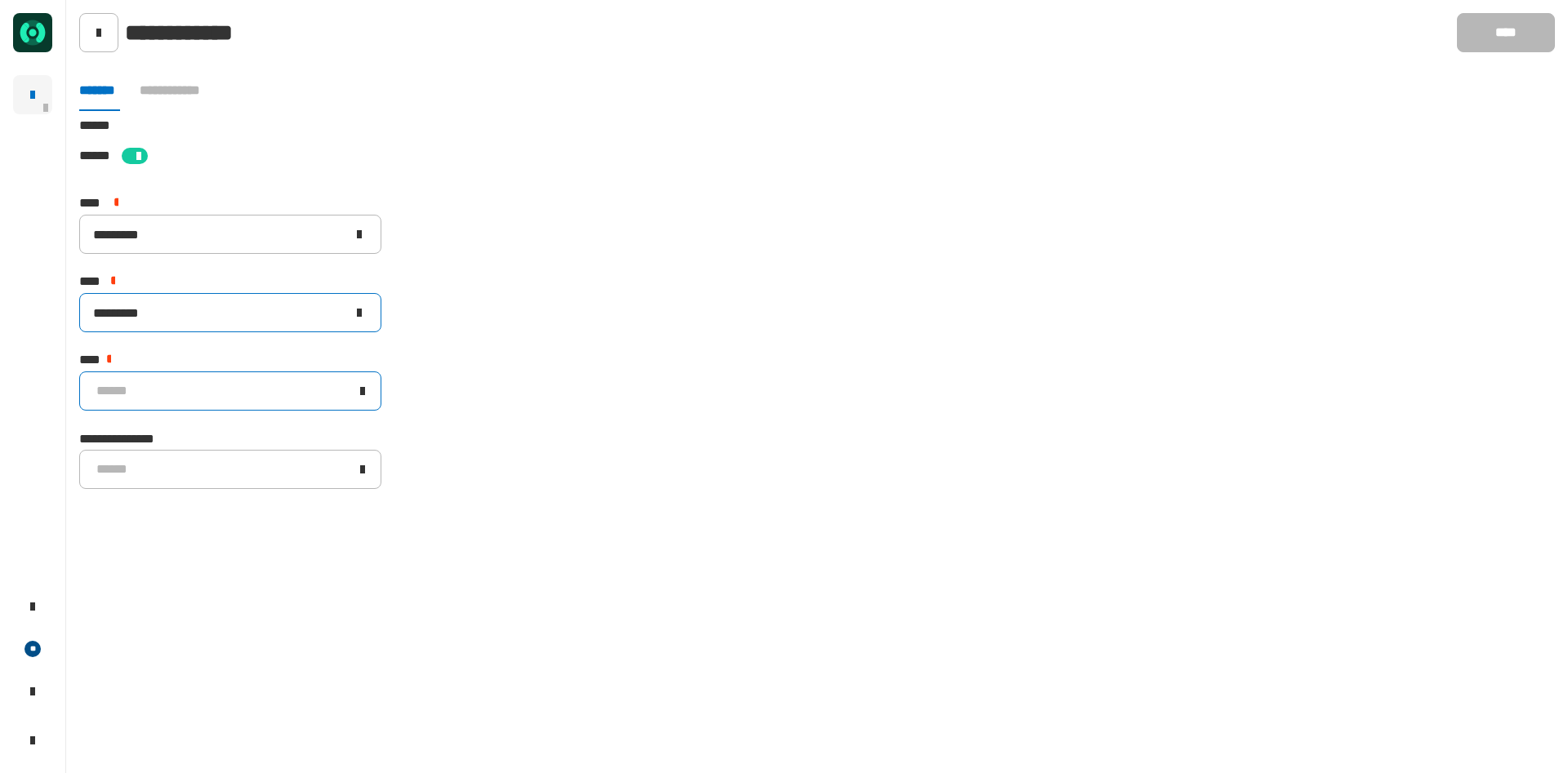 type on "*********" 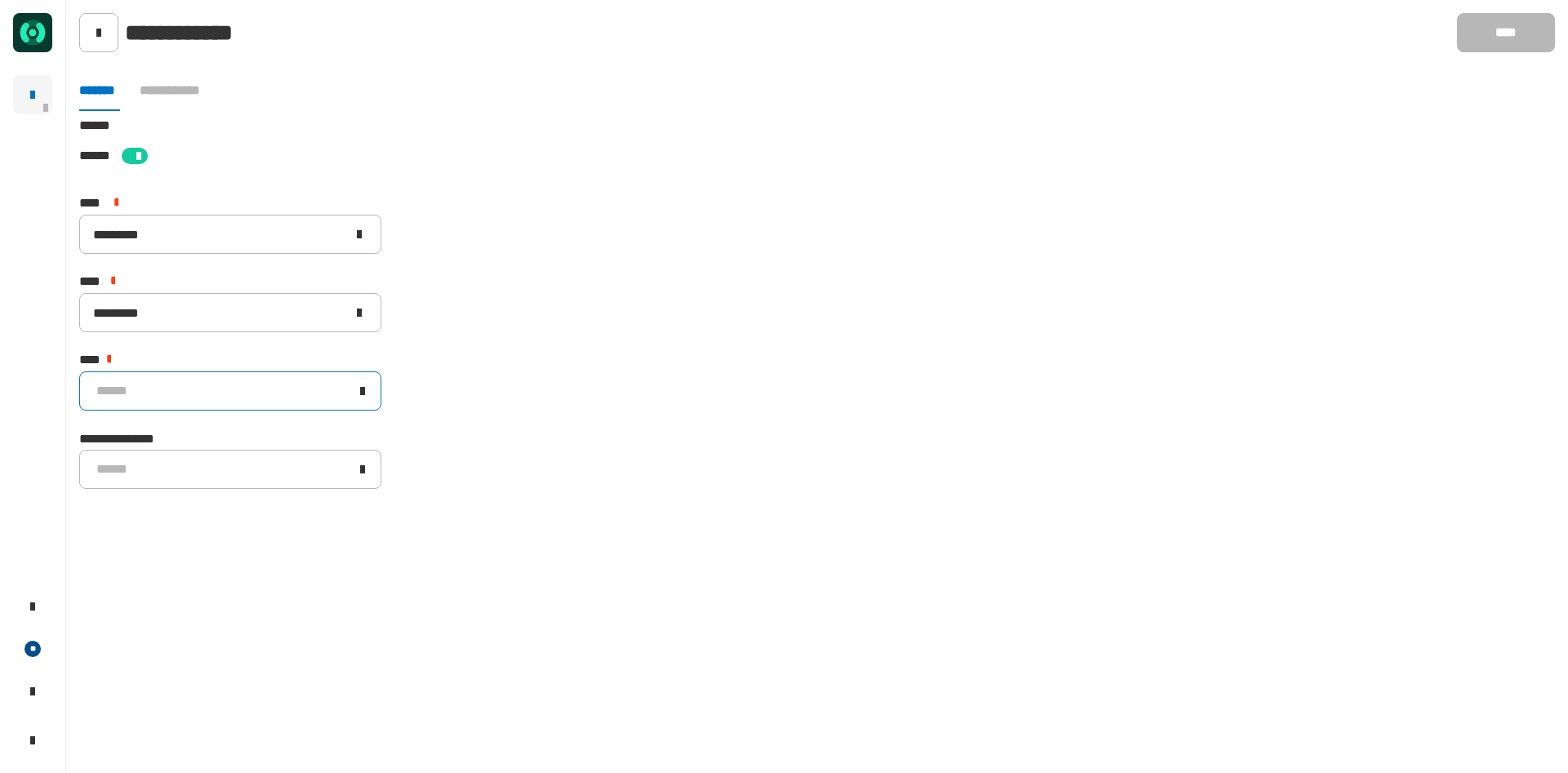 click on "******" 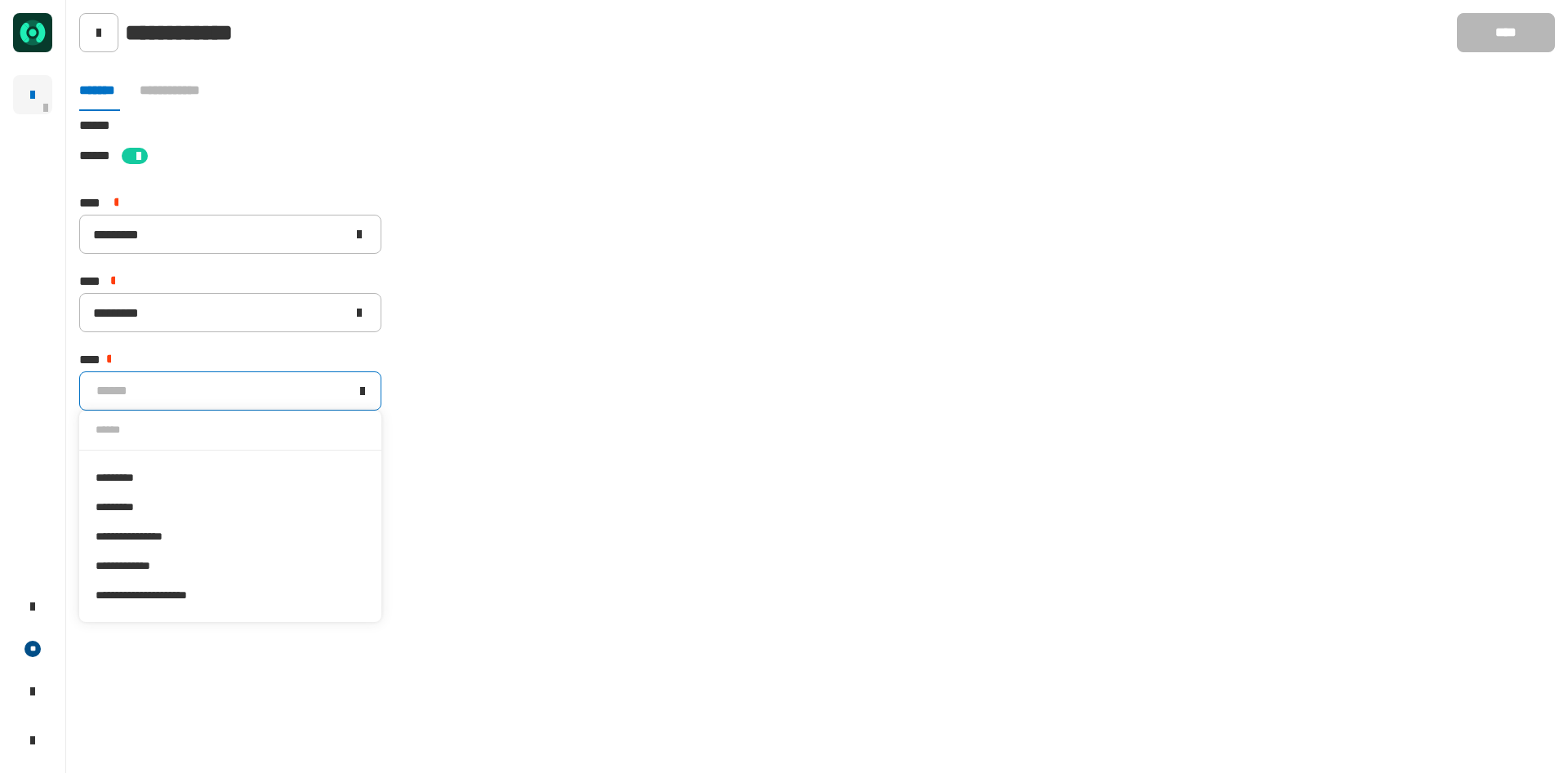 drag, startPoint x: 153, startPoint y: 510, endPoint x: 185, endPoint y: 447, distance: 70.661163 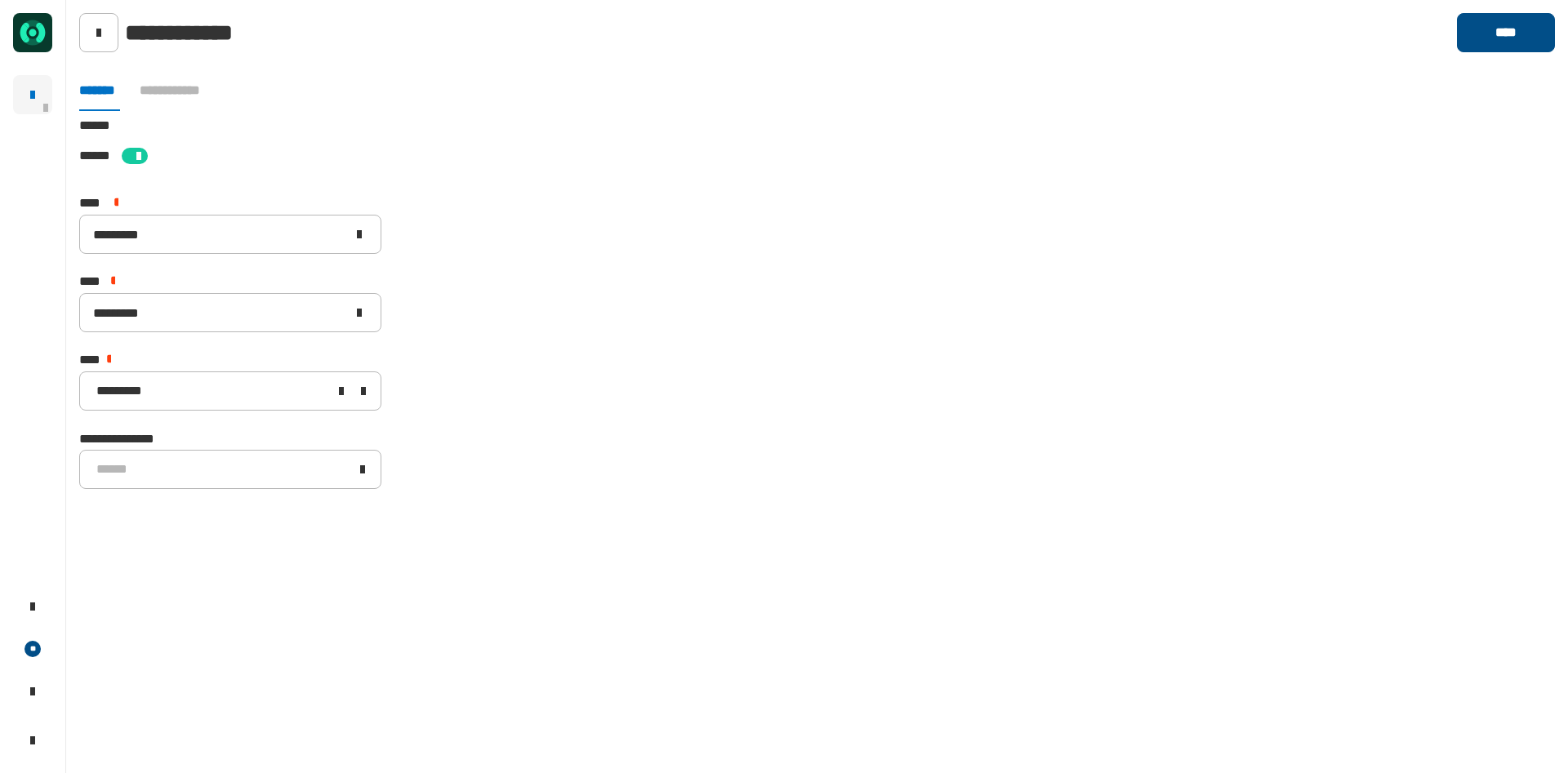 click on "****" 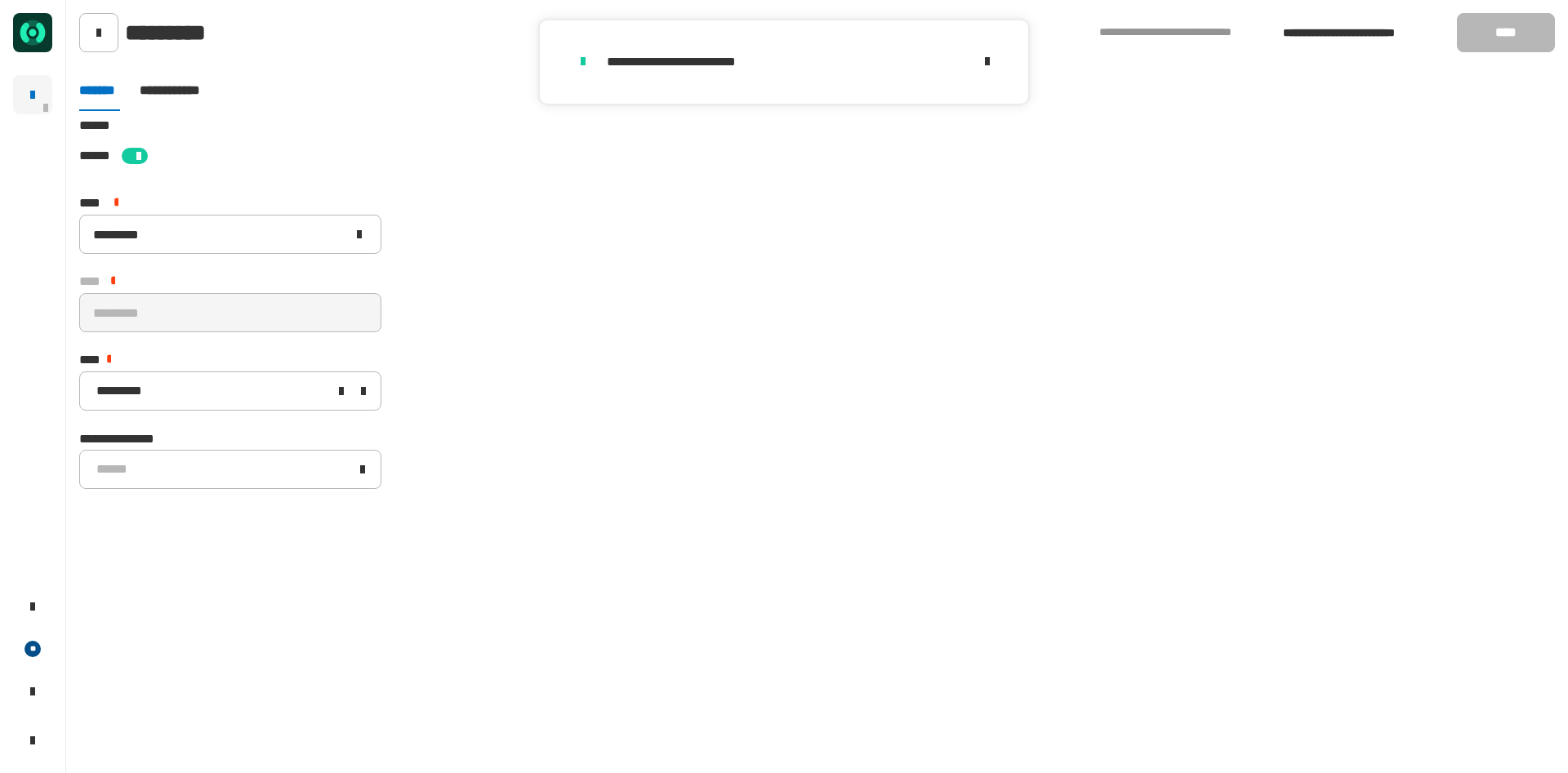click on "**********" 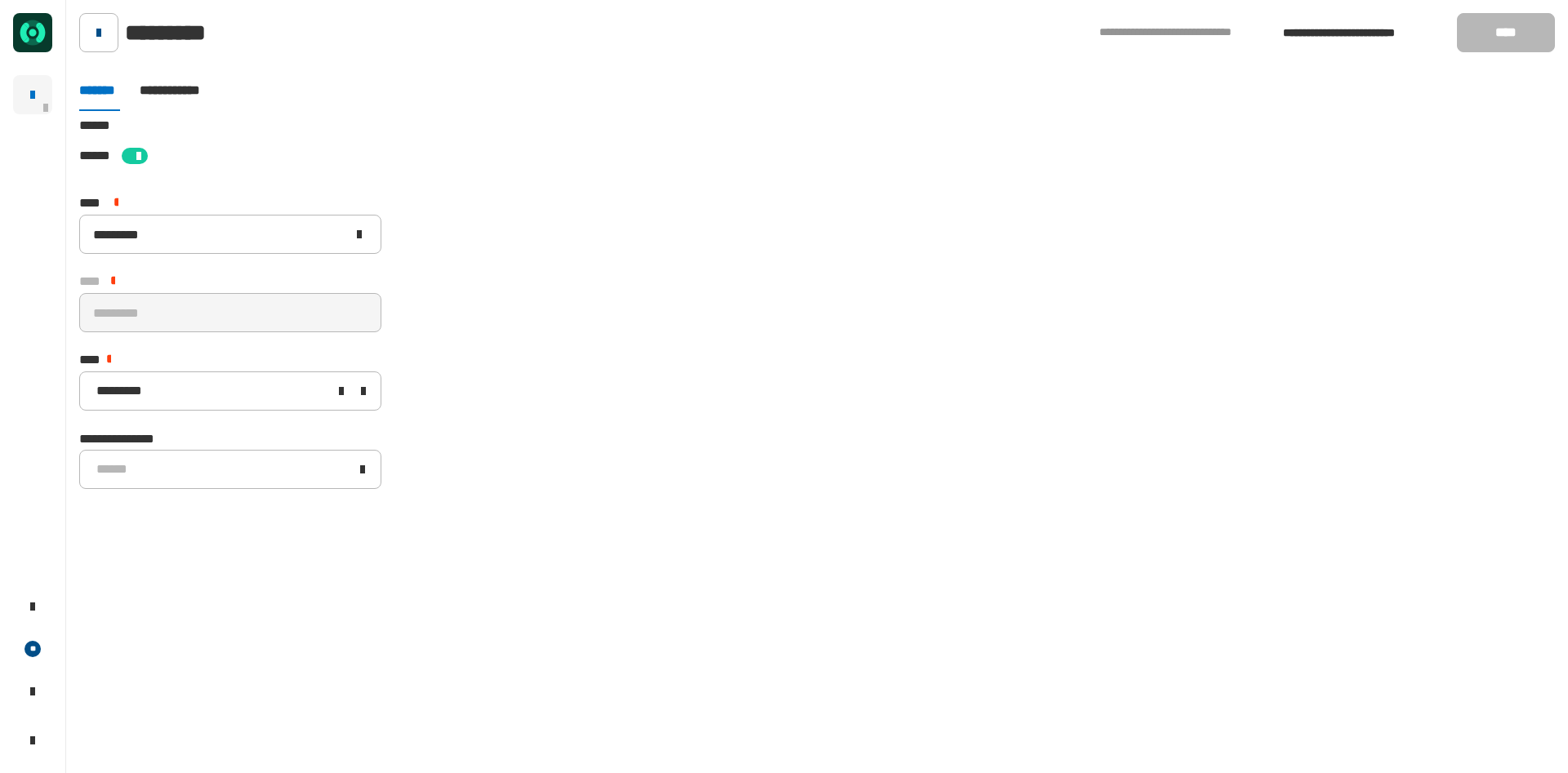 click 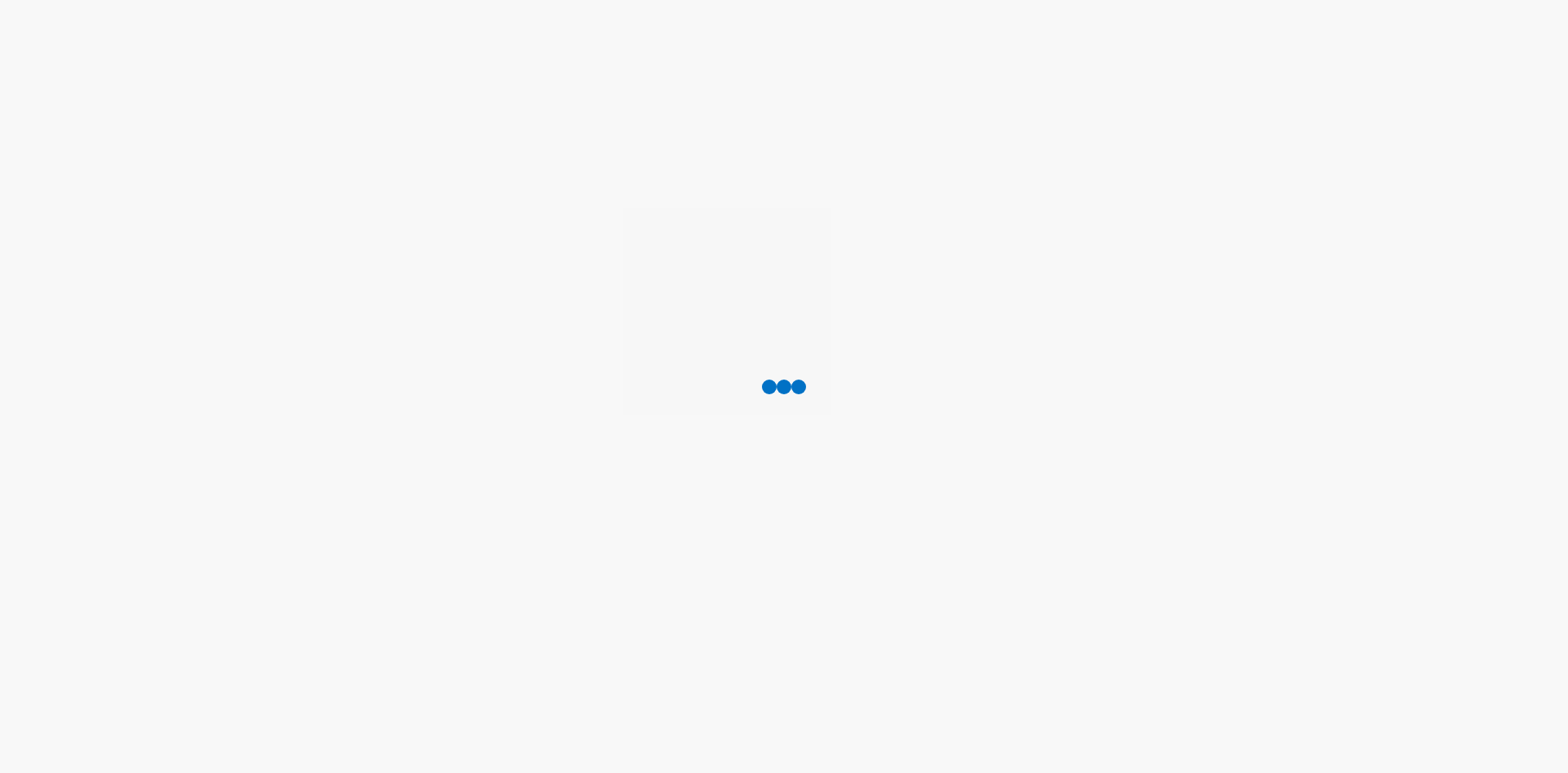 scroll, scrollTop: 0, scrollLeft: 0, axis: both 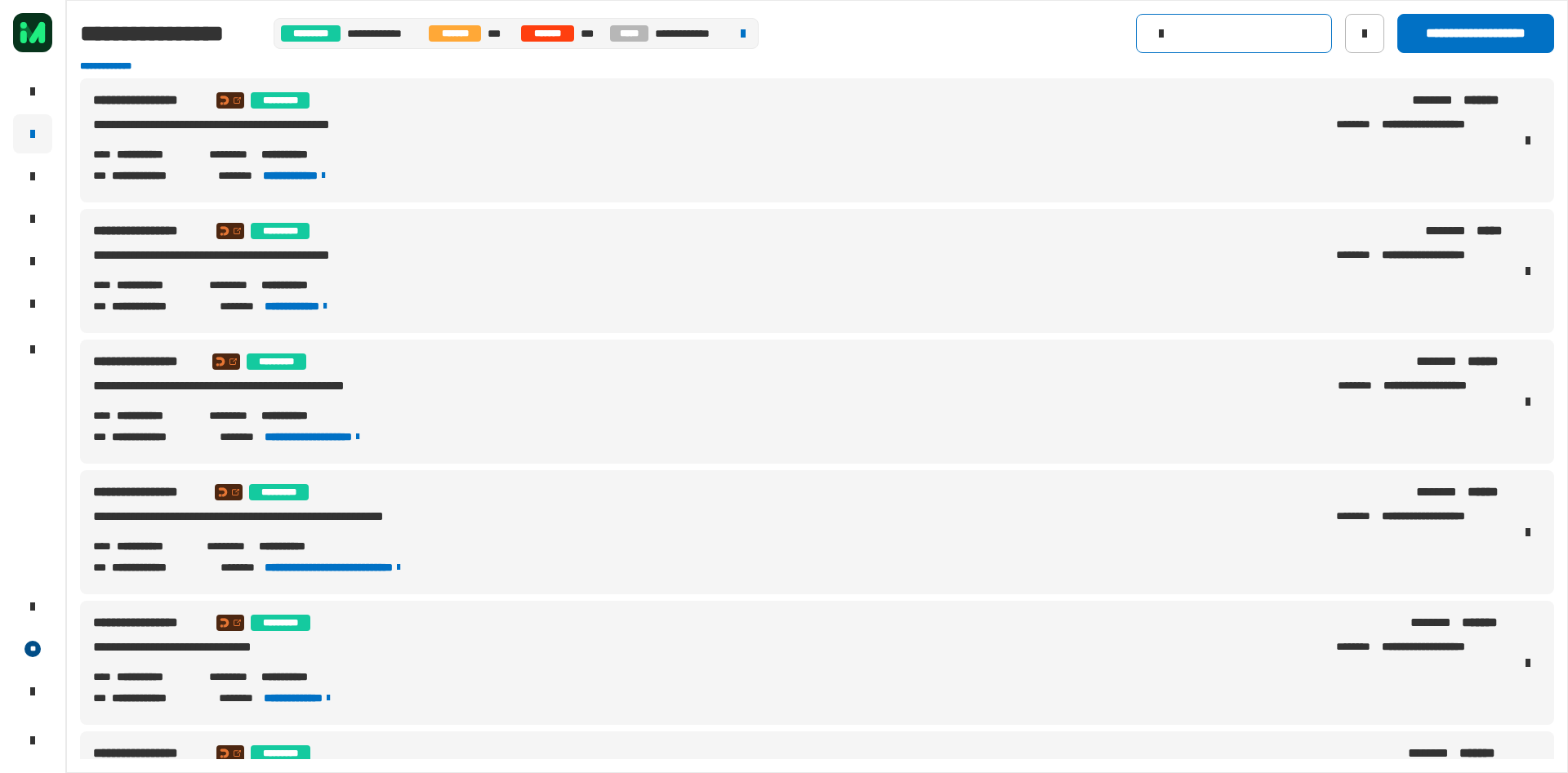 click 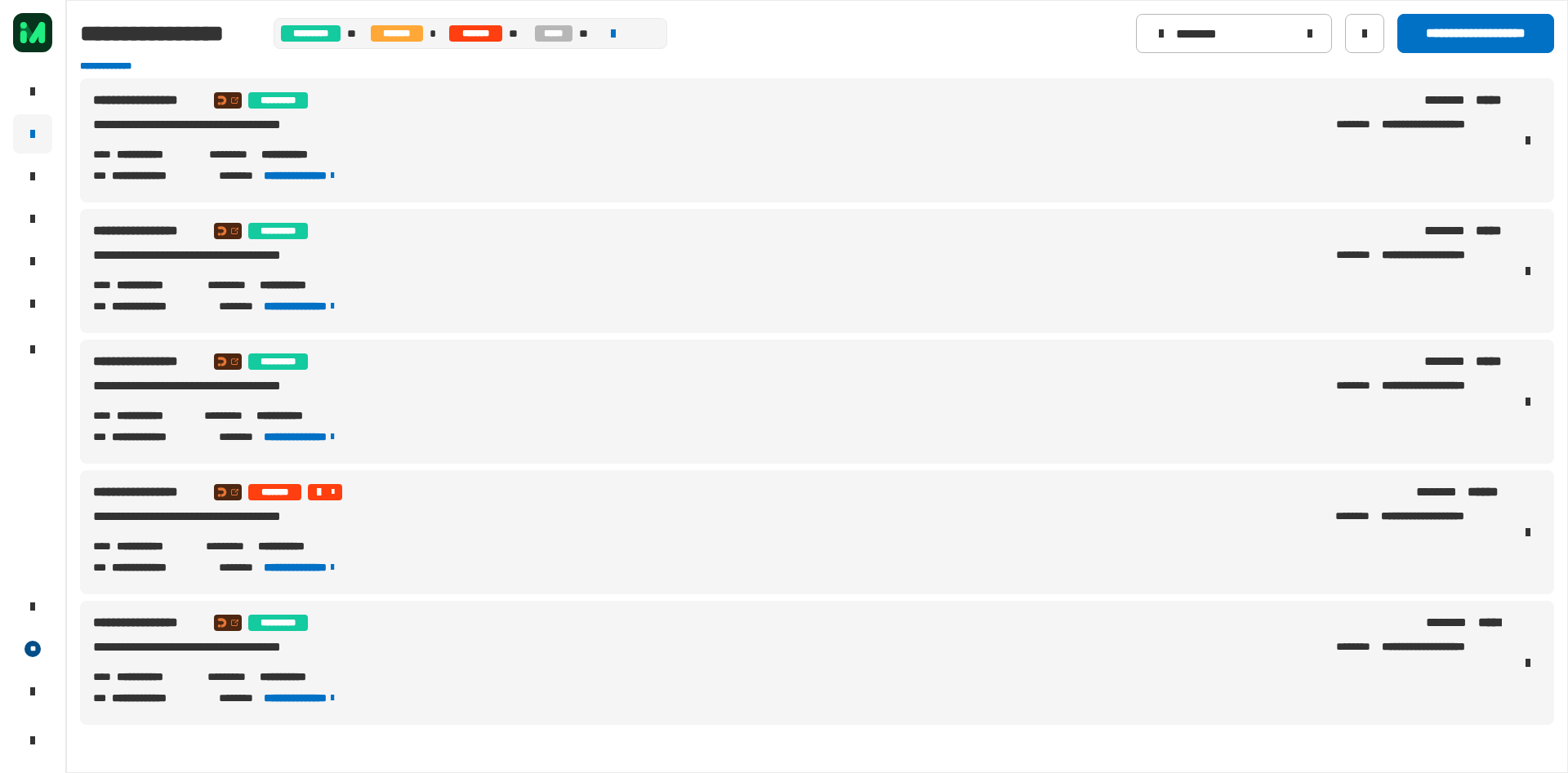 click on "[POSTAL_CODE] [PHONE]" at bounding box center [797, 389] 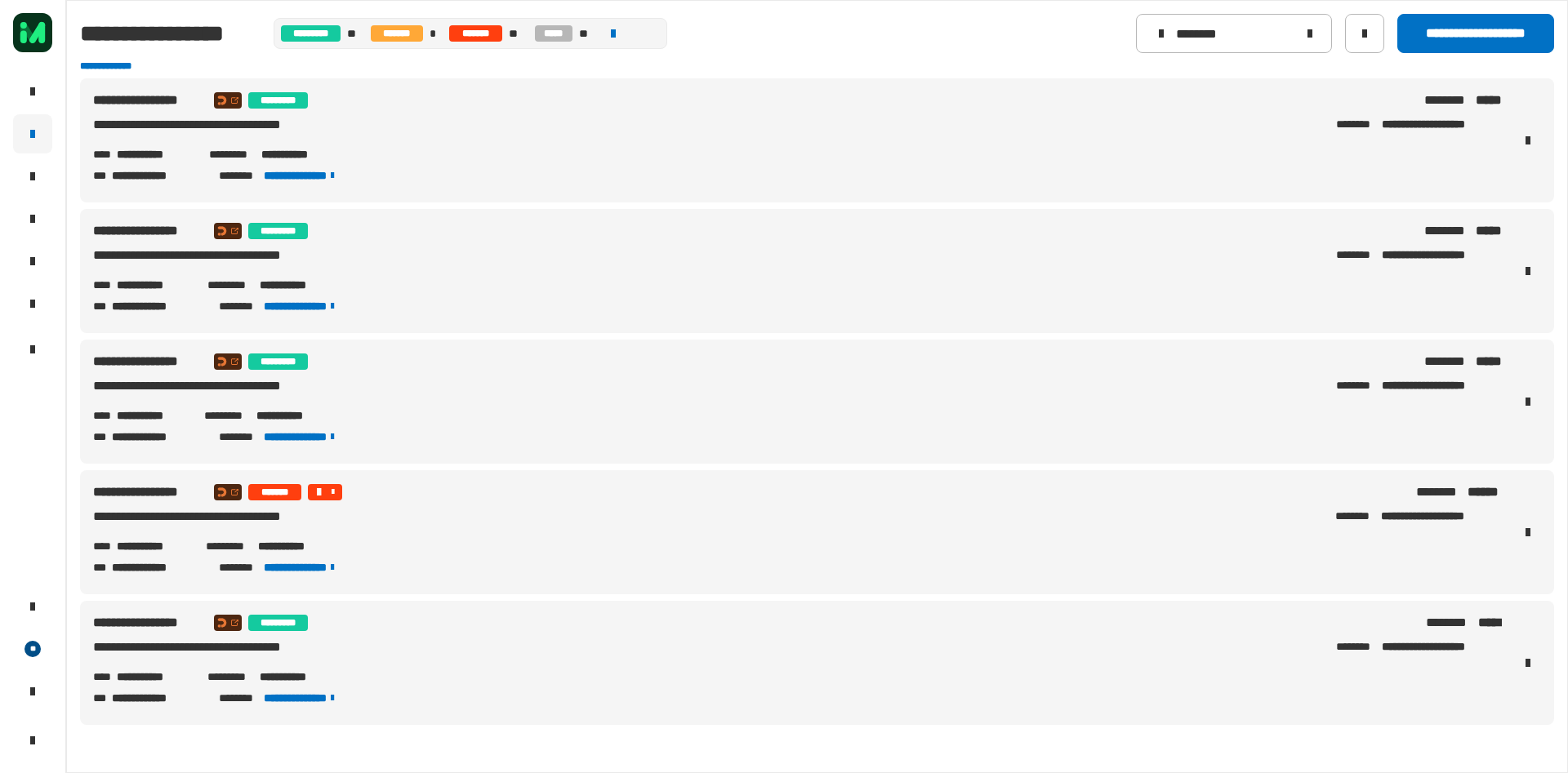drag, startPoint x: 1236, startPoint y: 11, endPoint x: 1066, endPoint y: 7, distance: 170.0471 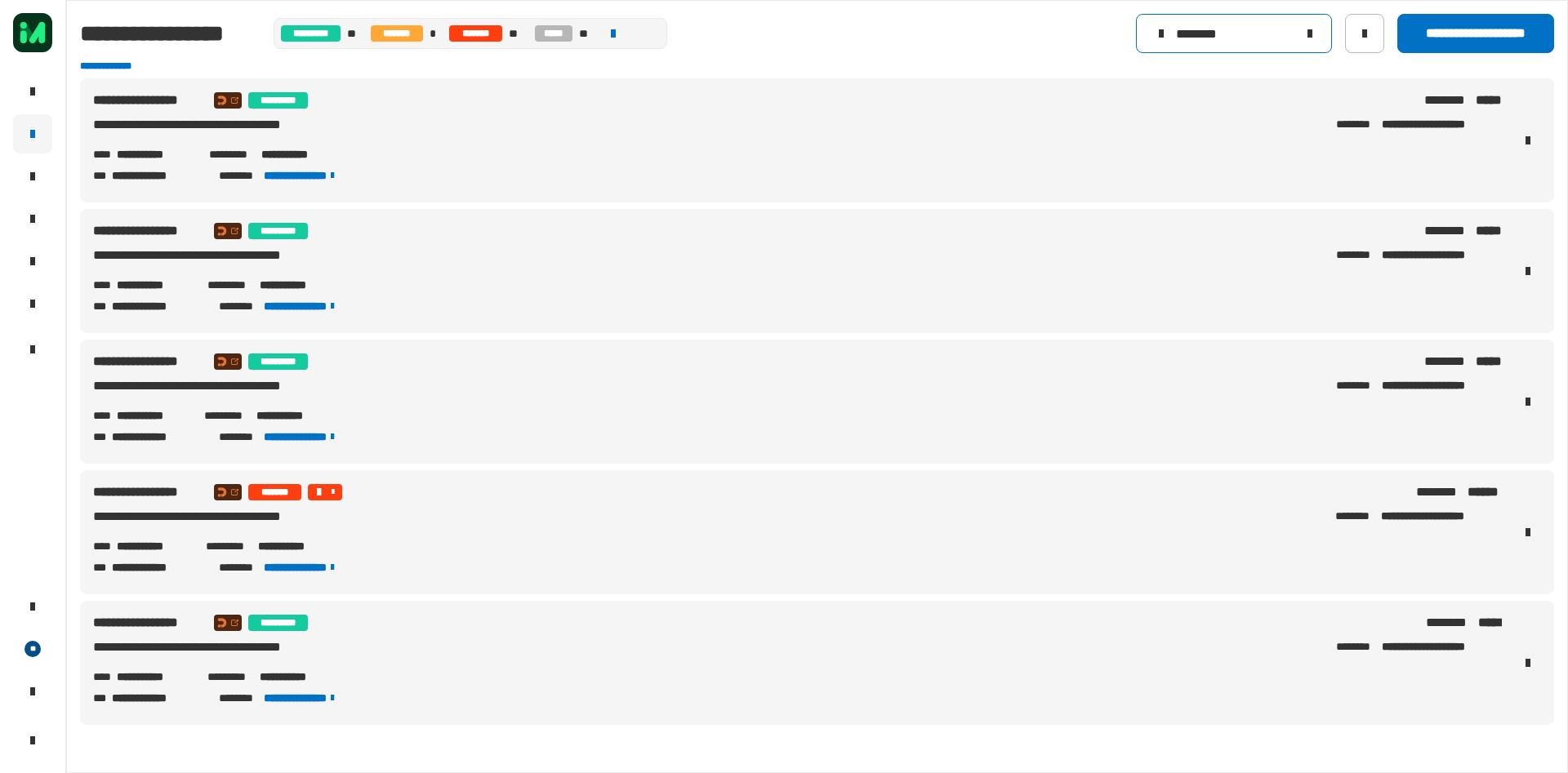drag, startPoint x: 1231, startPoint y: 39, endPoint x: 1072, endPoint y: 51, distance: 159.4522 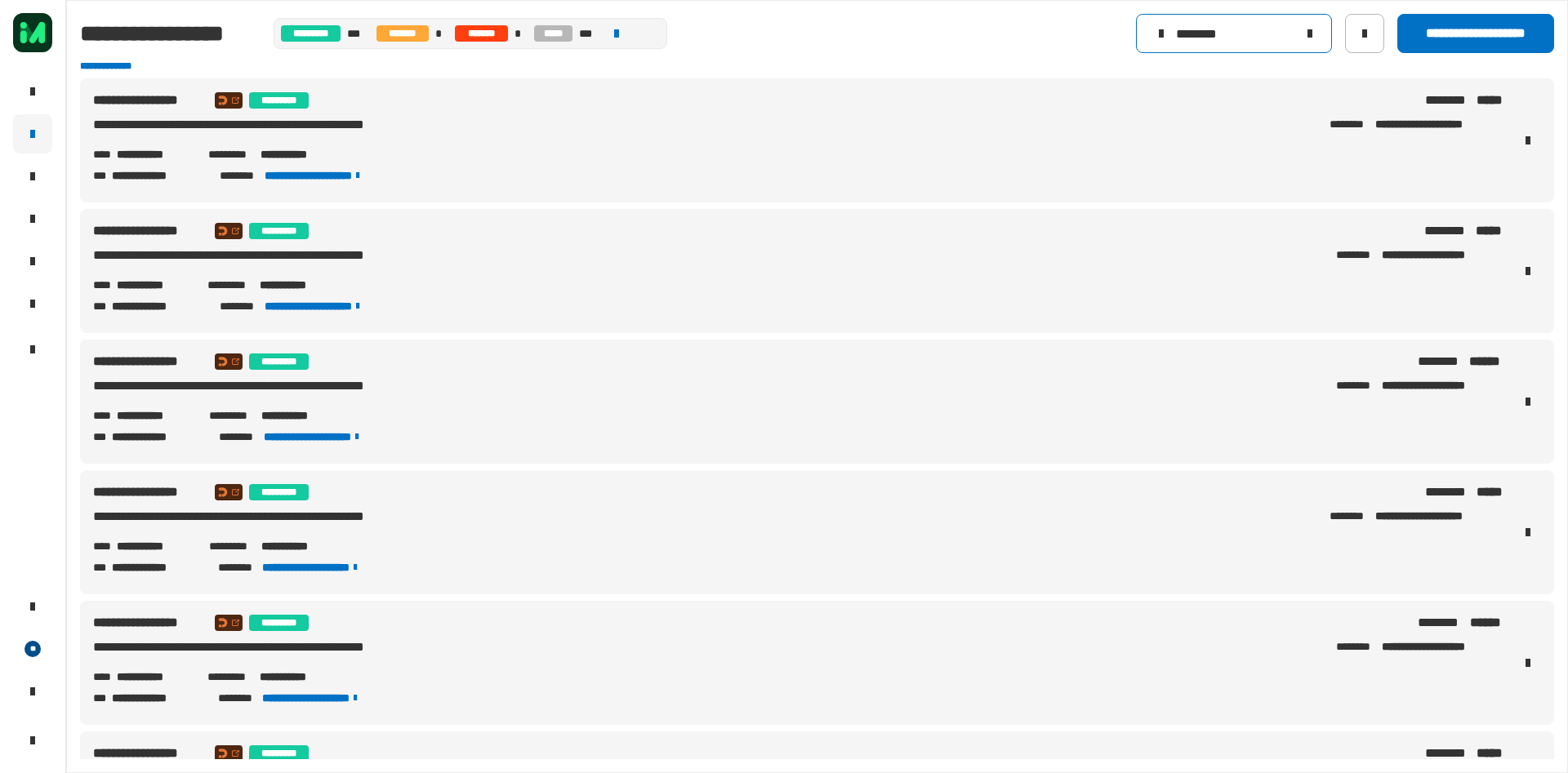 drag, startPoint x: 1134, startPoint y: 26, endPoint x: 1123, endPoint y: 26, distance: 11 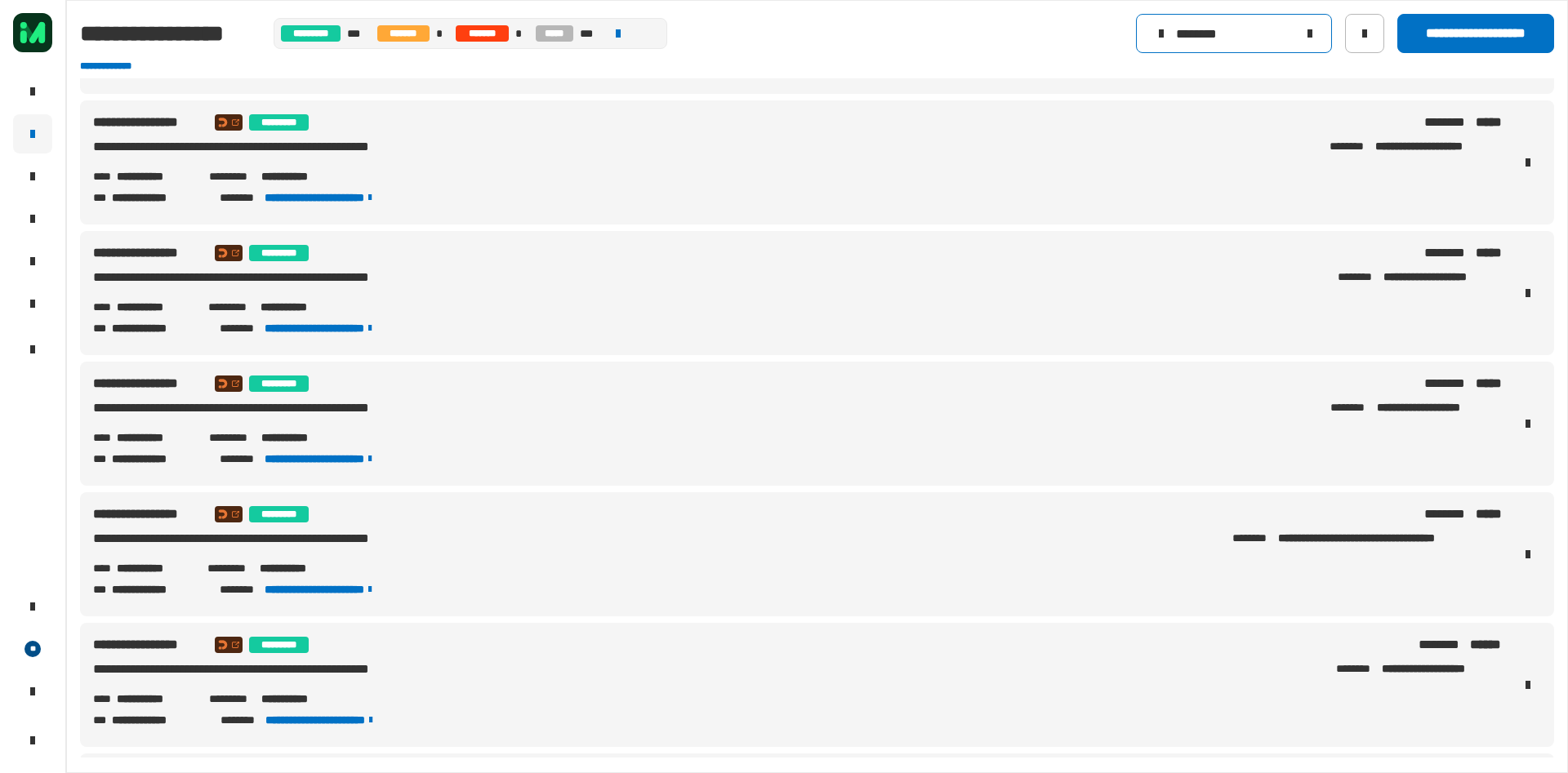 scroll, scrollTop: 240, scrollLeft: 0, axis: vertical 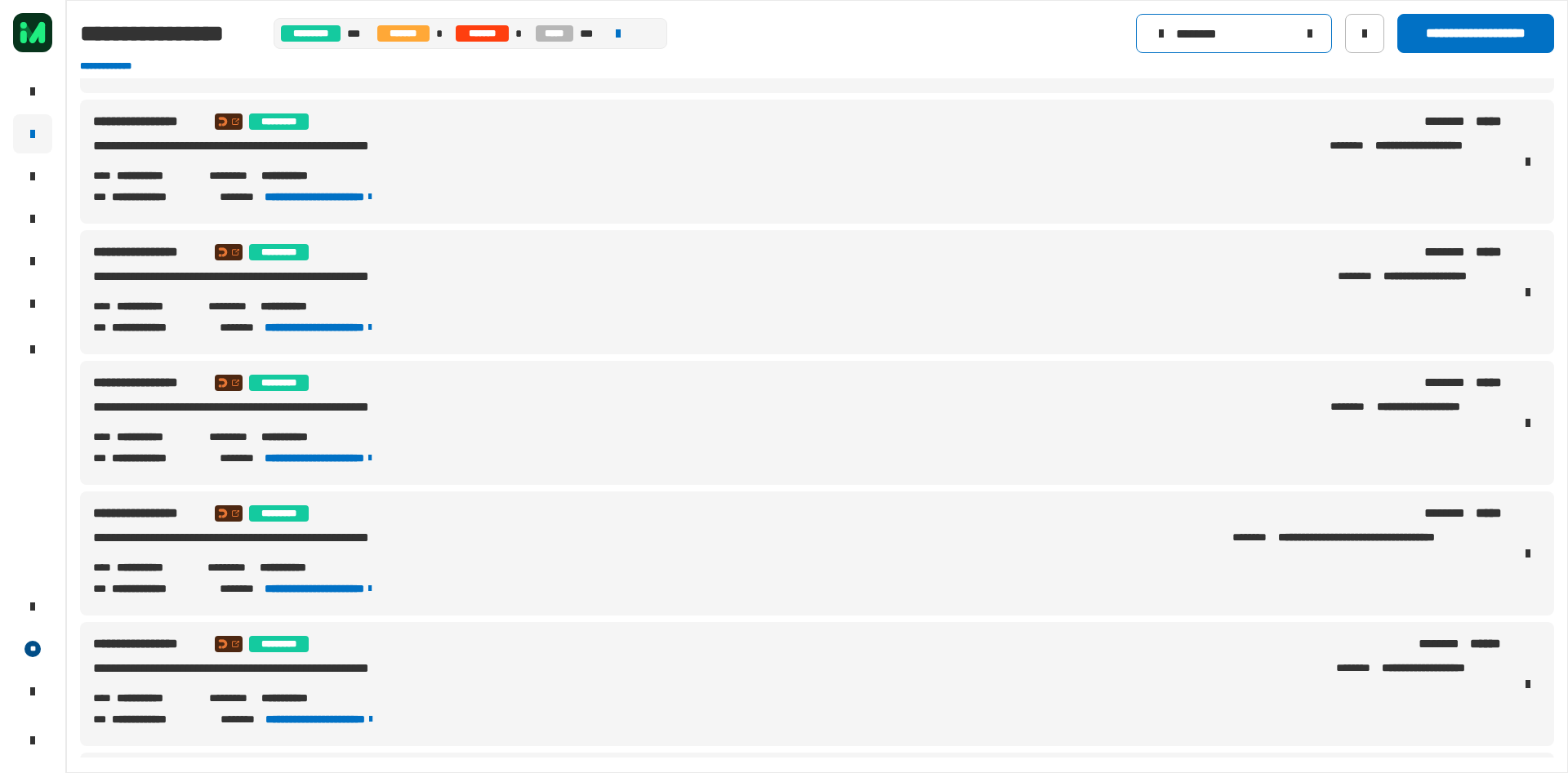 type on "********" 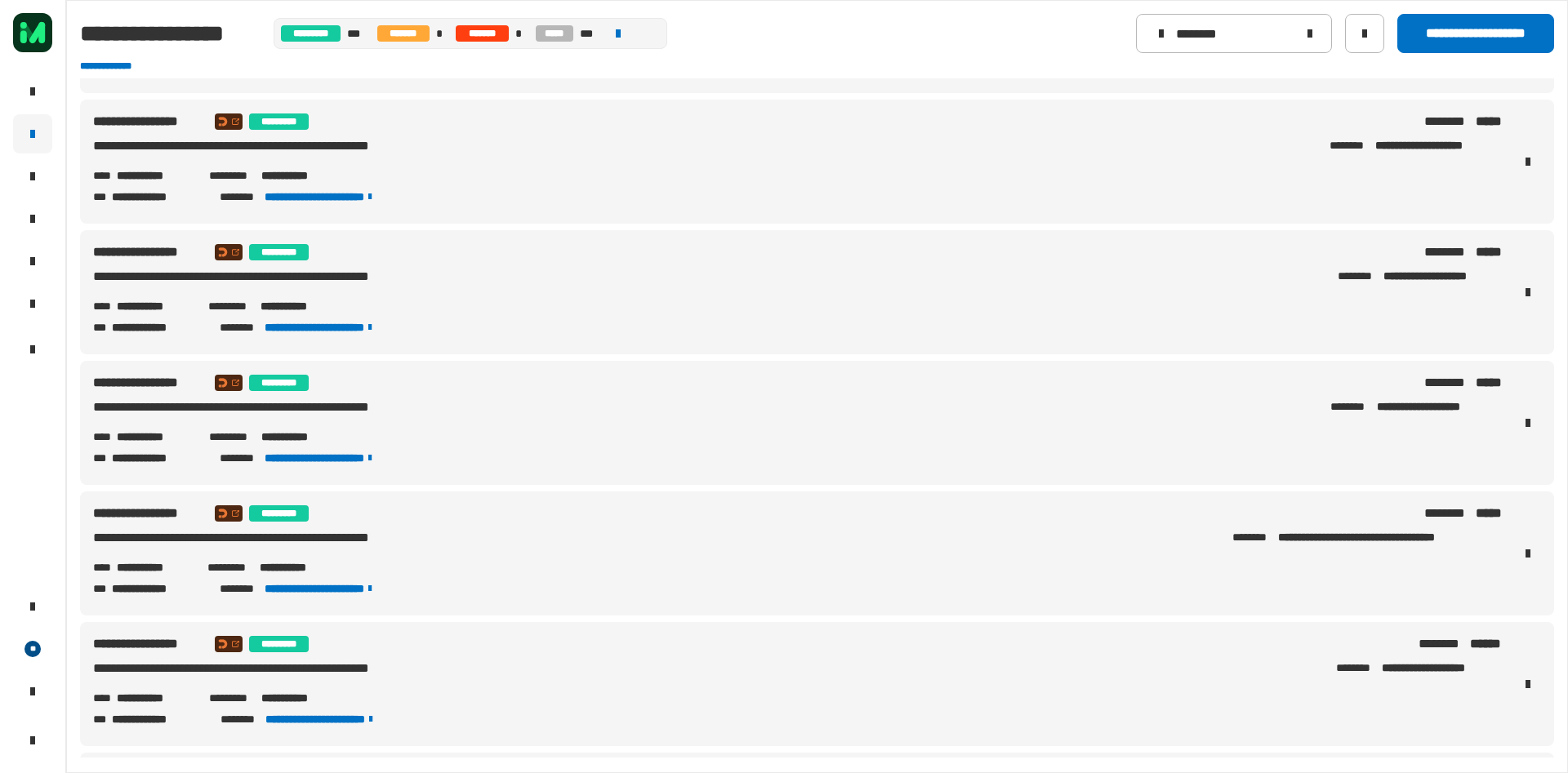 click on "[FIRST] [LAST] [CITY] [STATE] [POSTAL_CODE] [COUNTRY] [ADDRESS_LINE_2]" at bounding box center (817, 292) 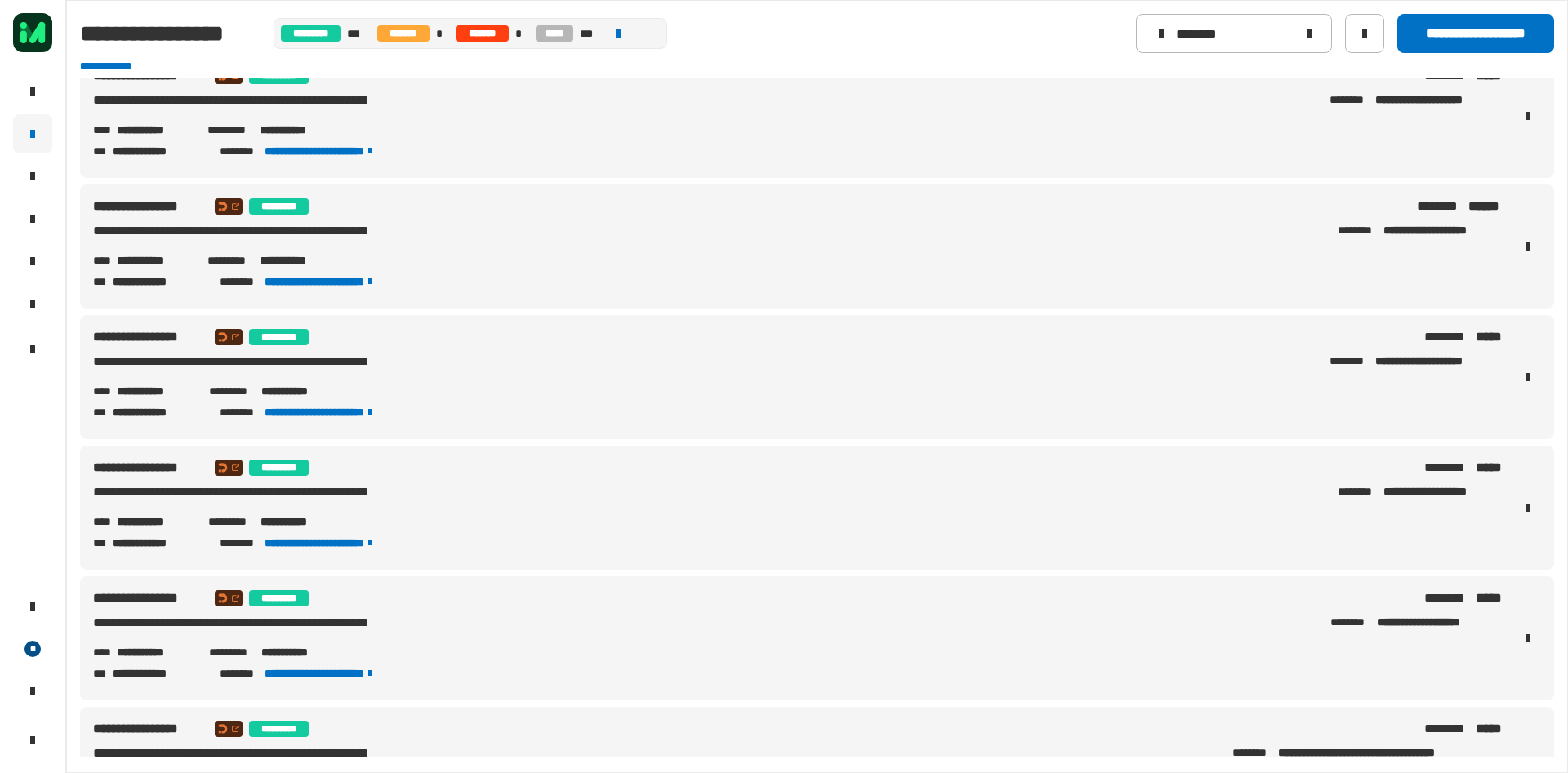 scroll, scrollTop: 0, scrollLeft: 0, axis: both 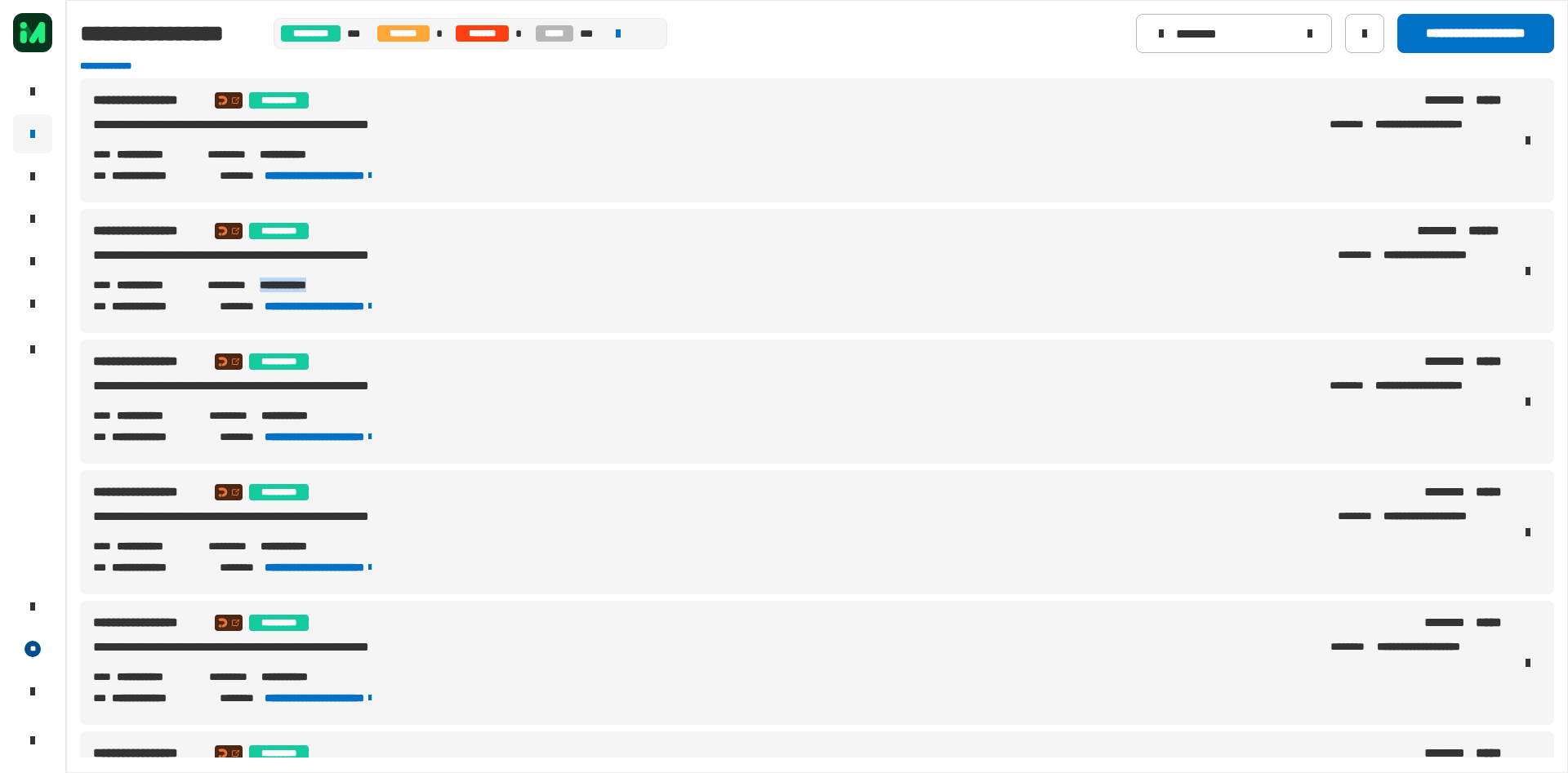 drag, startPoint x: 349, startPoint y: 283, endPoint x: 258, endPoint y: 289, distance: 91.197588 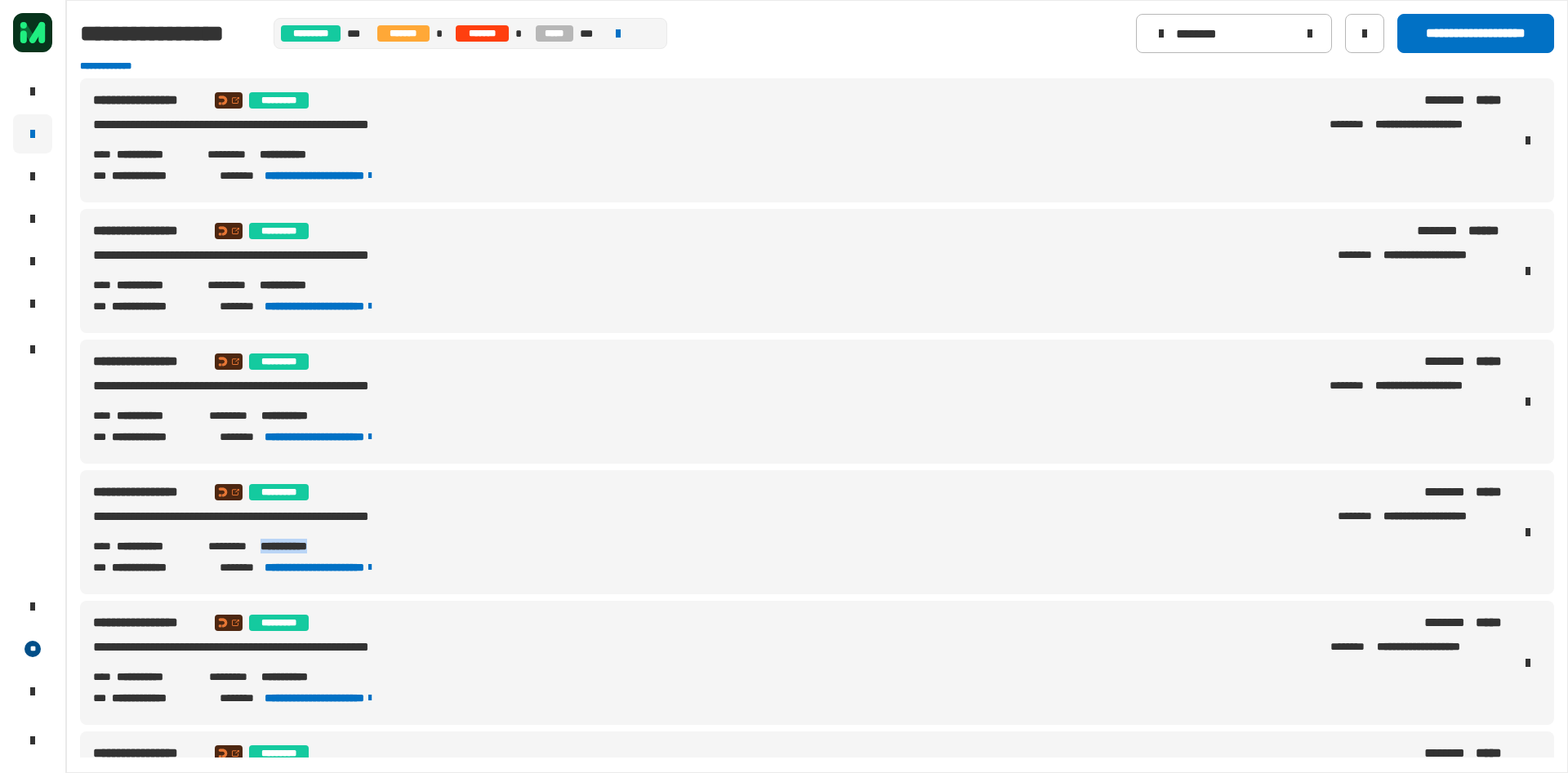 drag, startPoint x: 351, startPoint y: 546, endPoint x: 263, endPoint y: 553, distance: 88.27797 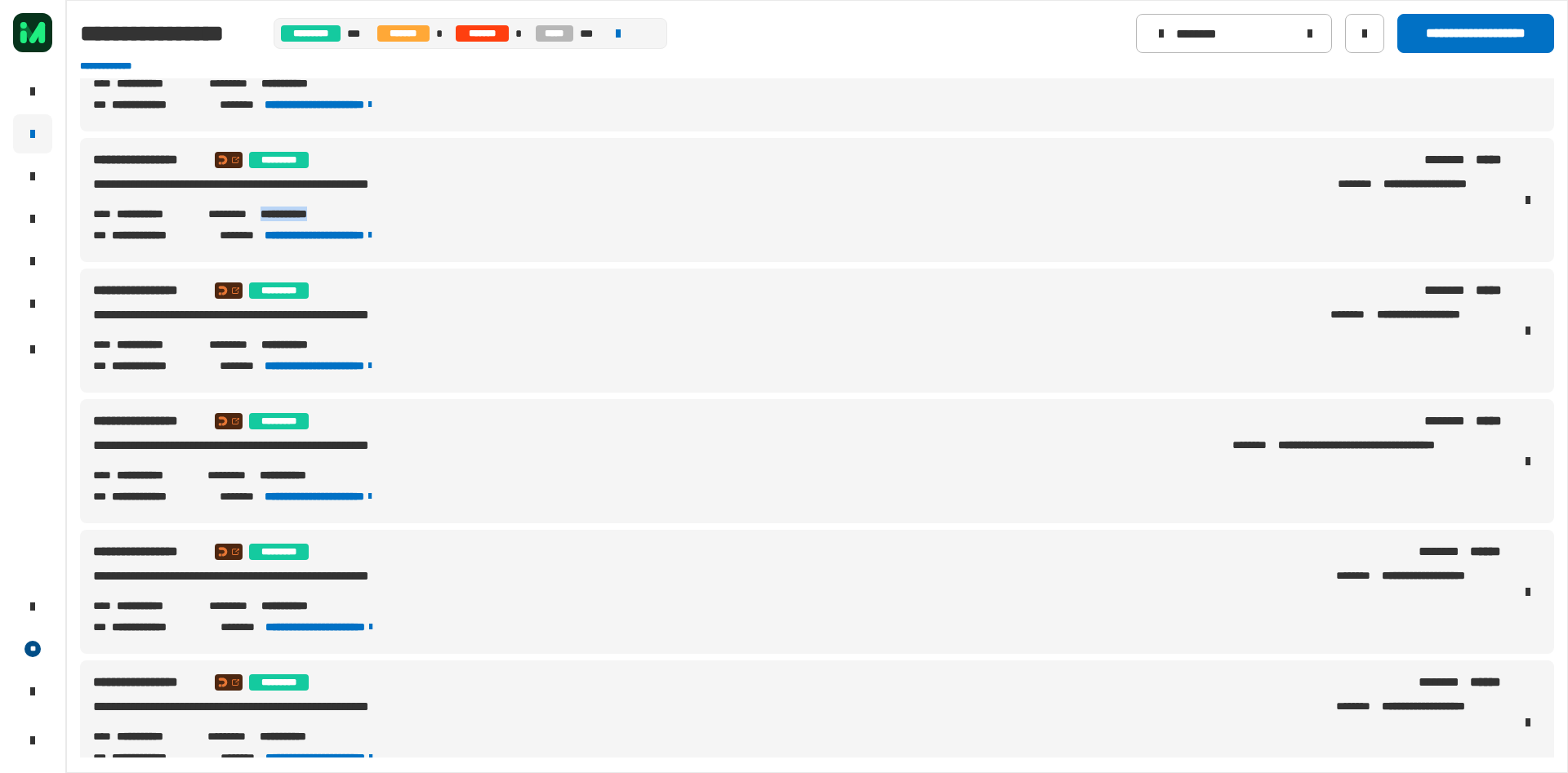 scroll, scrollTop: 367, scrollLeft: 0, axis: vertical 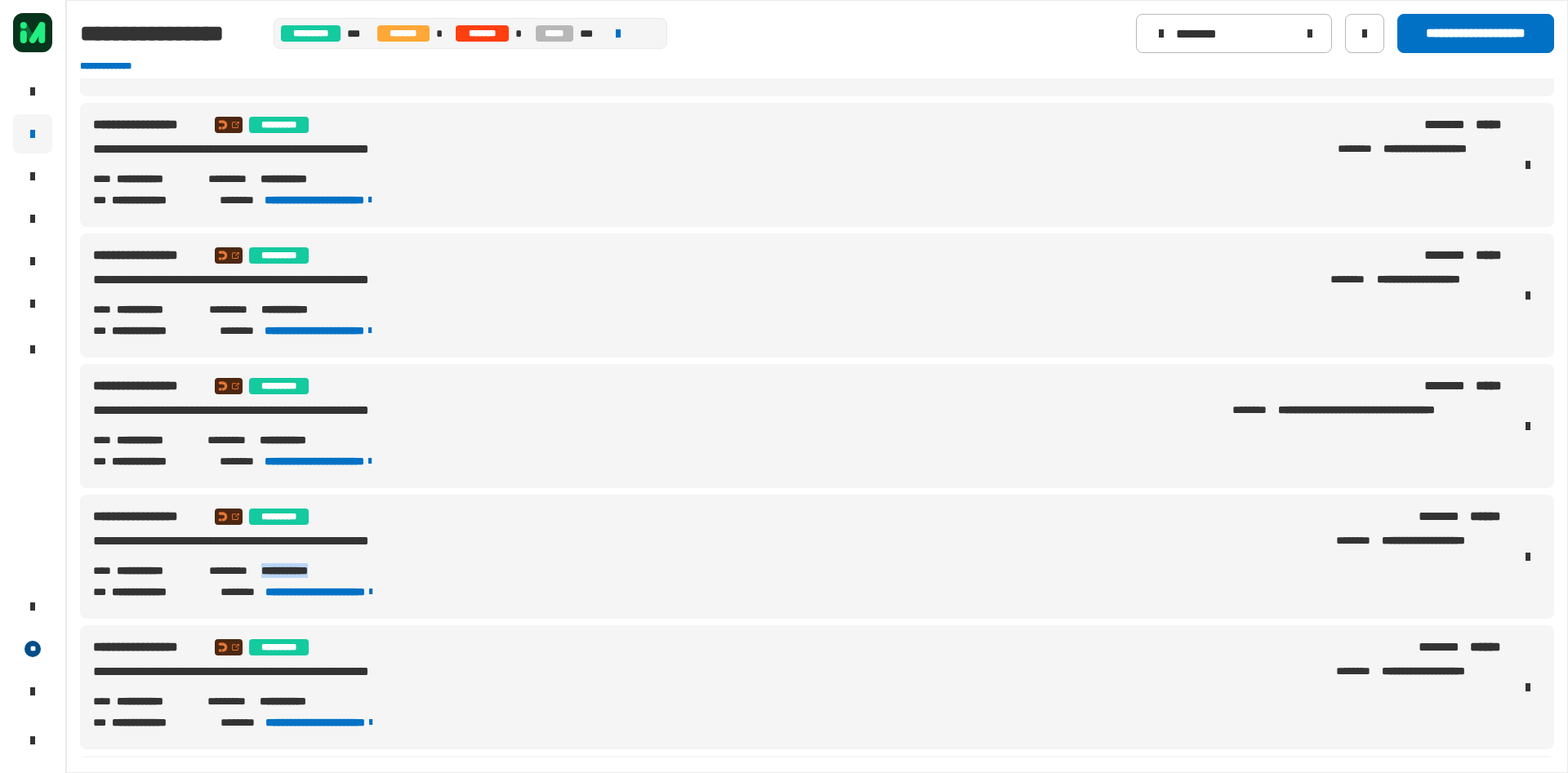 drag, startPoint x: 362, startPoint y: 574, endPoint x: 264, endPoint y: 575, distance: 98.0051 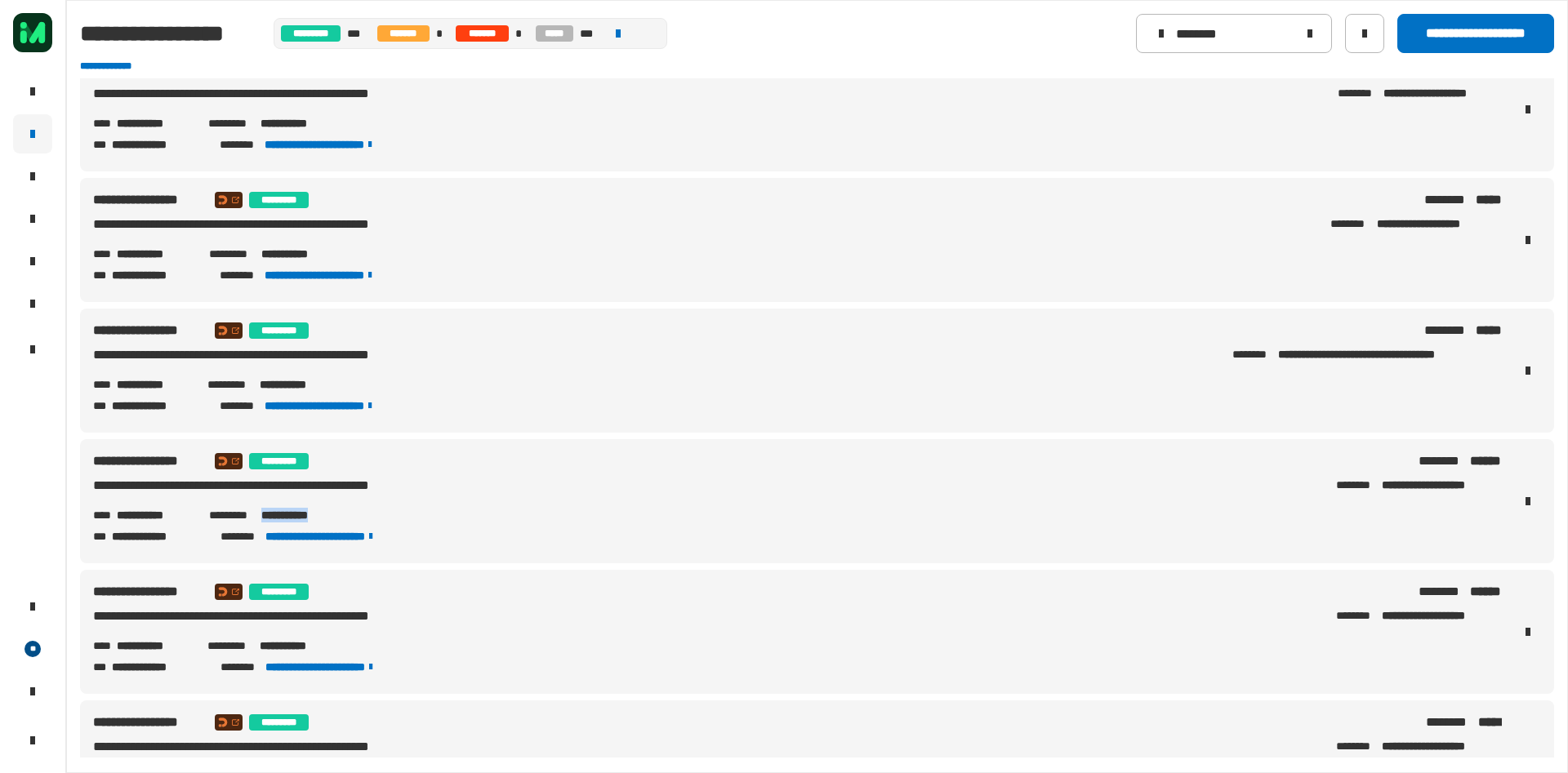 scroll, scrollTop: 0, scrollLeft: 0, axis: both 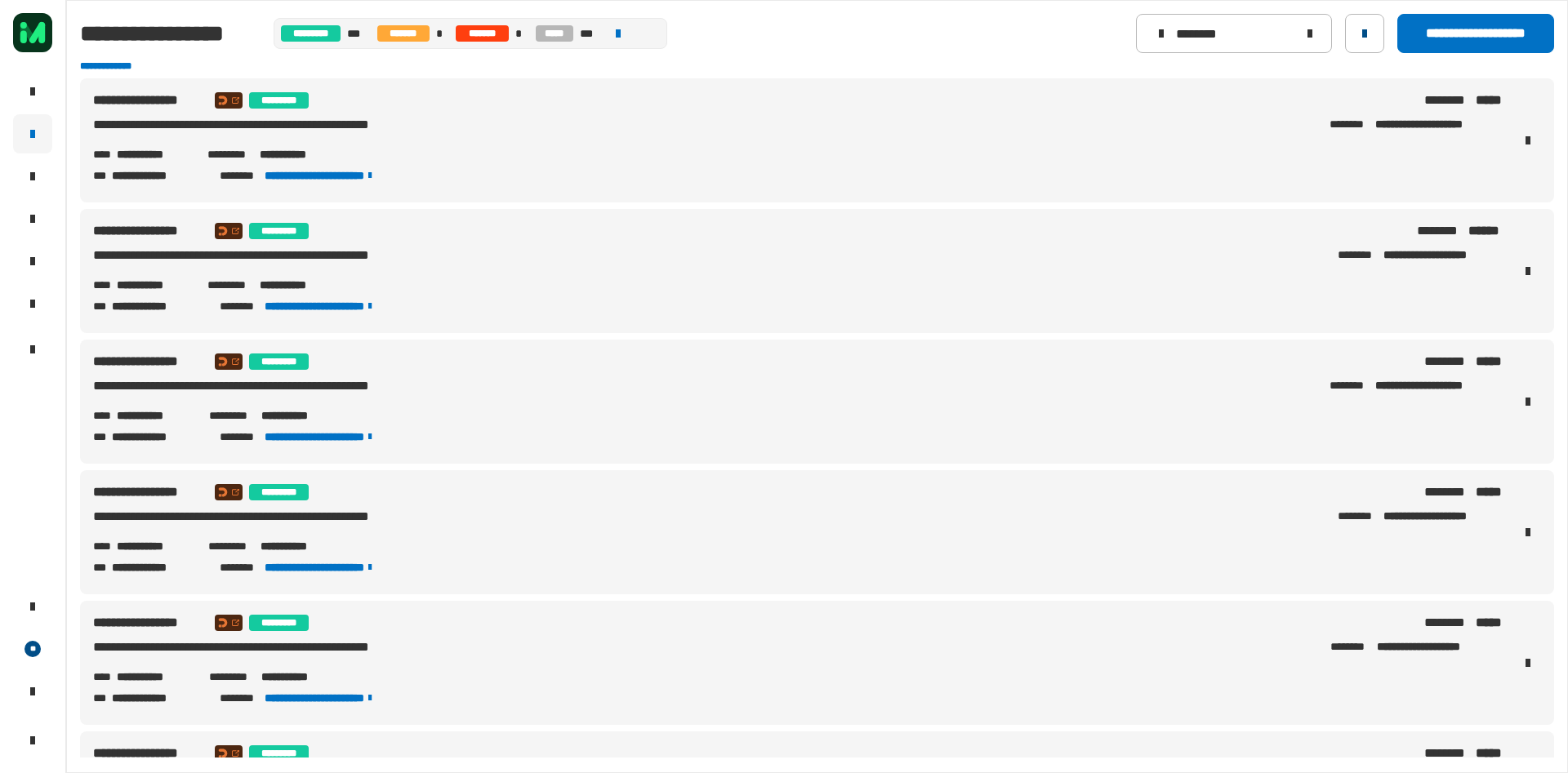 click 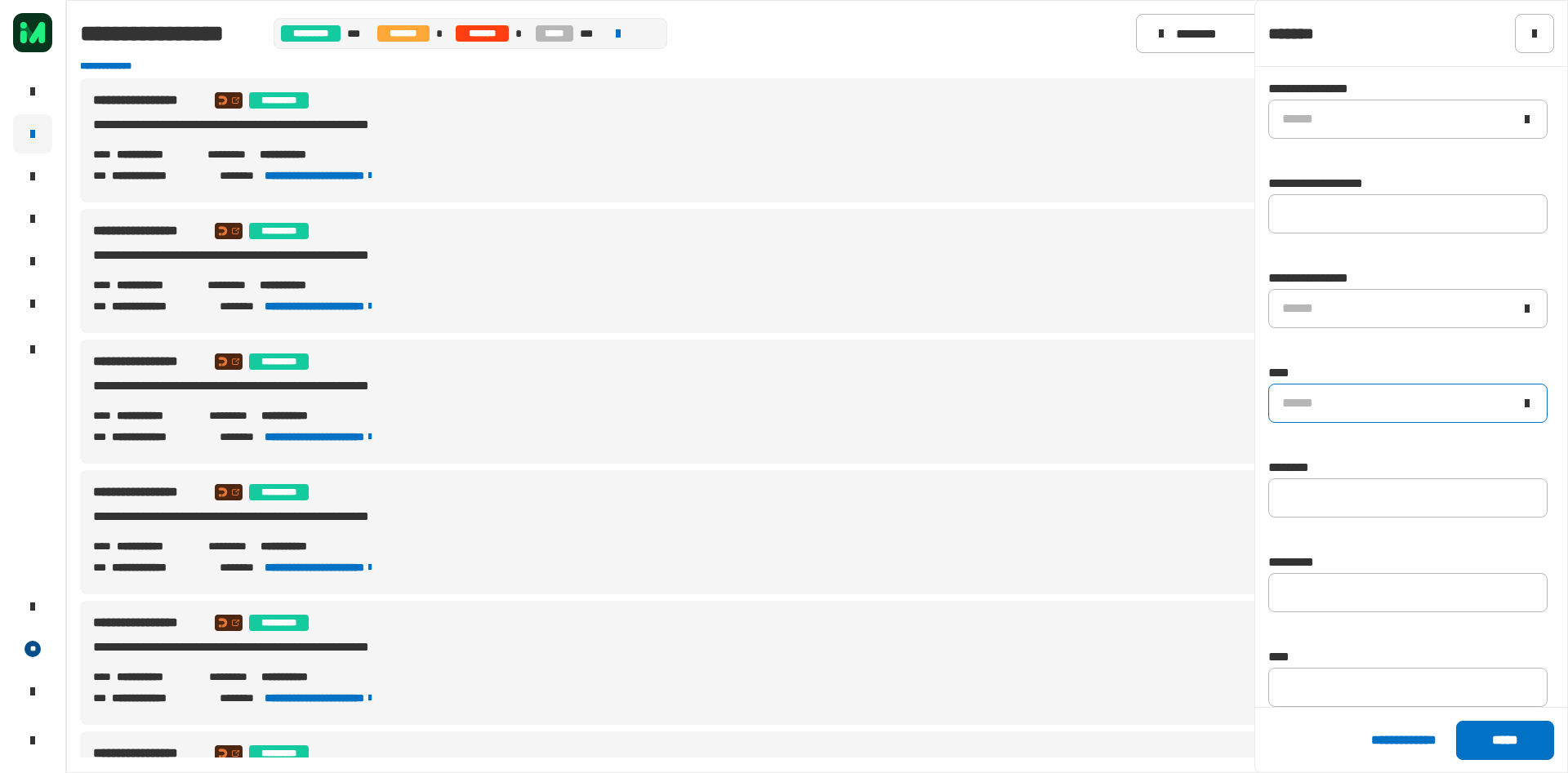 drag, startPoint x: 1331, startPoint y: 408, endPoint x: 1332, endPoint y: 417, distance: 9.055385 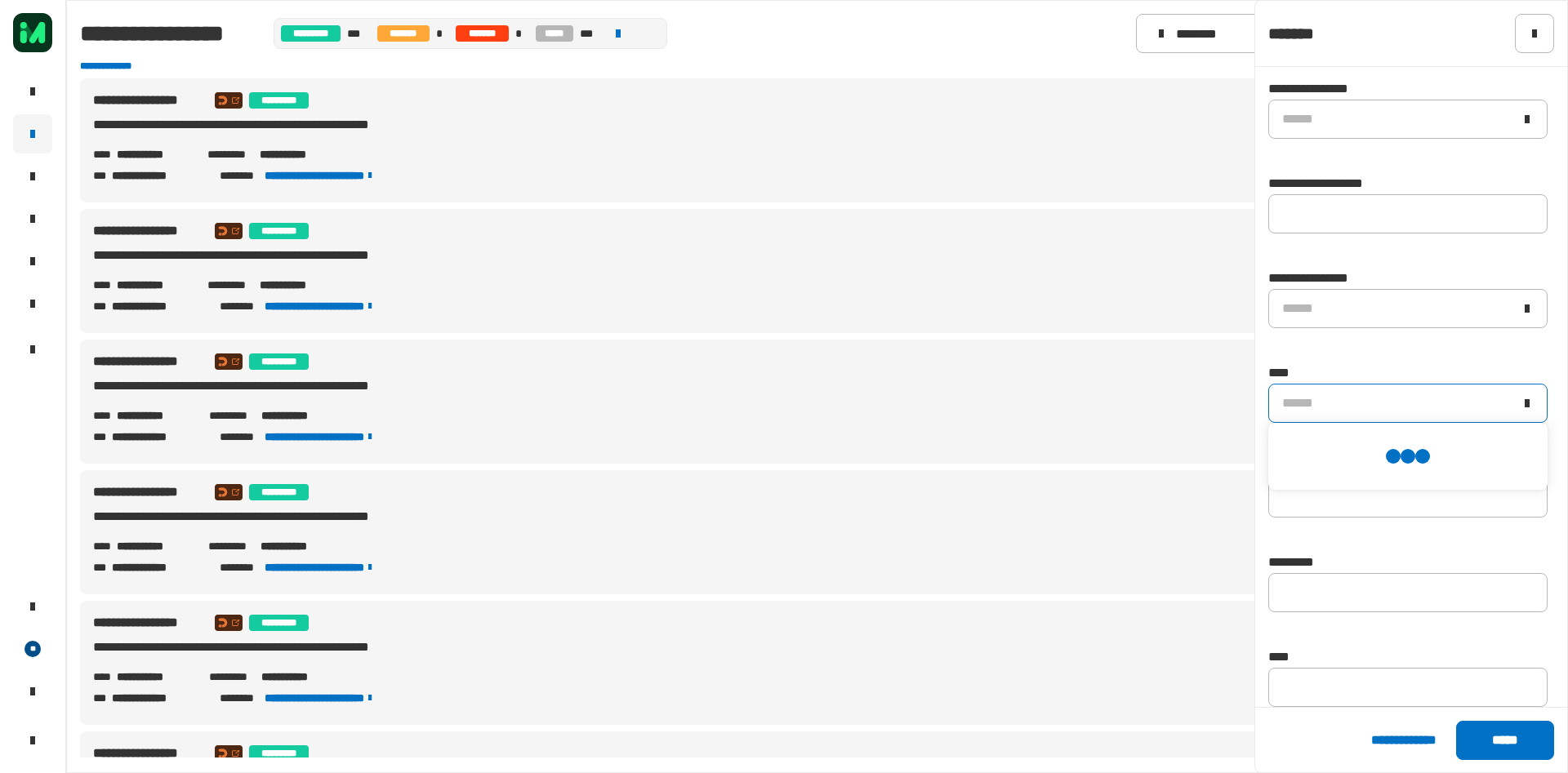 scroll, scrollTop: 0, scrollLeft: 0, axis: both 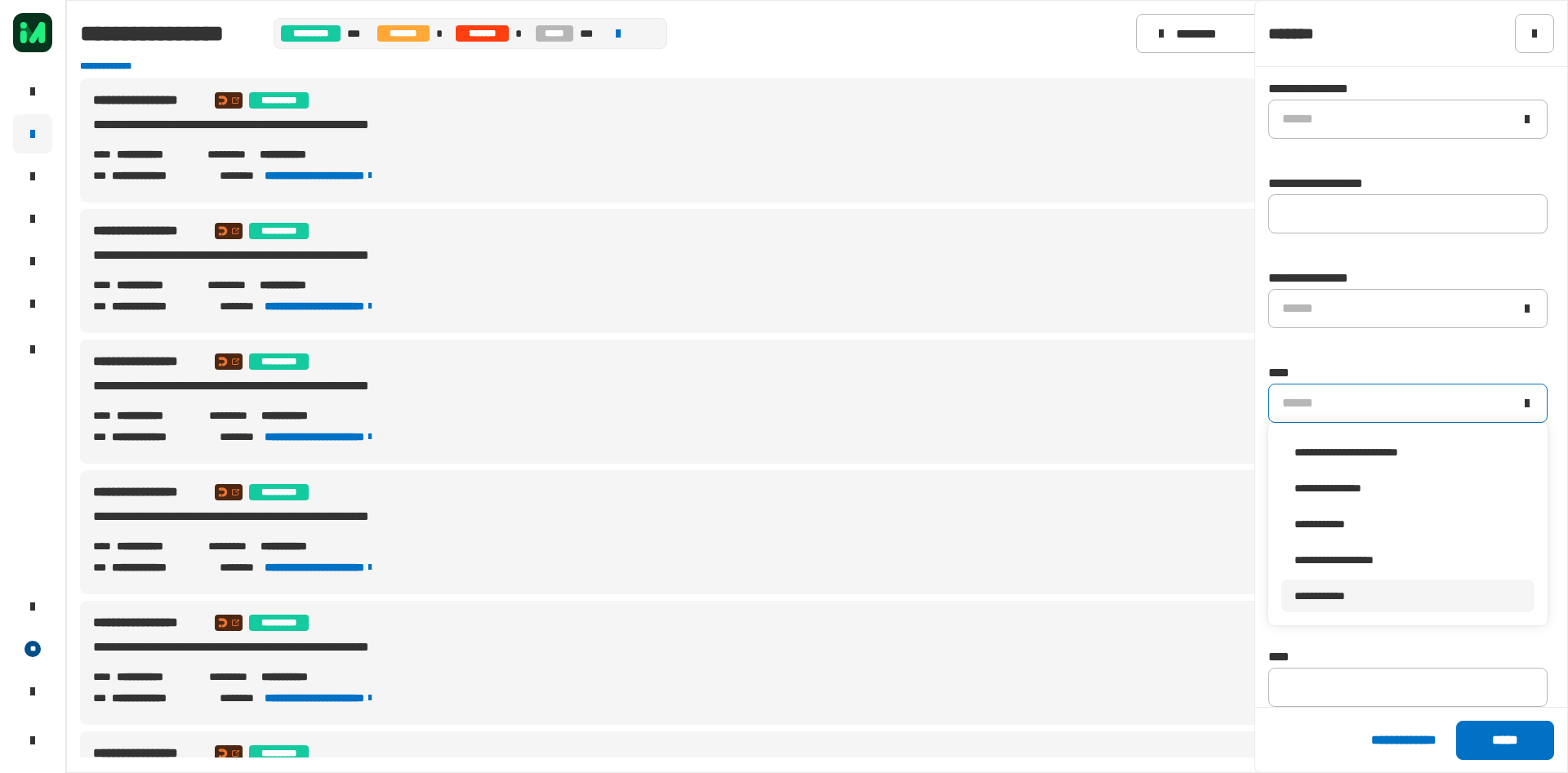 click on "**********" at bounding box center (1320, 596) 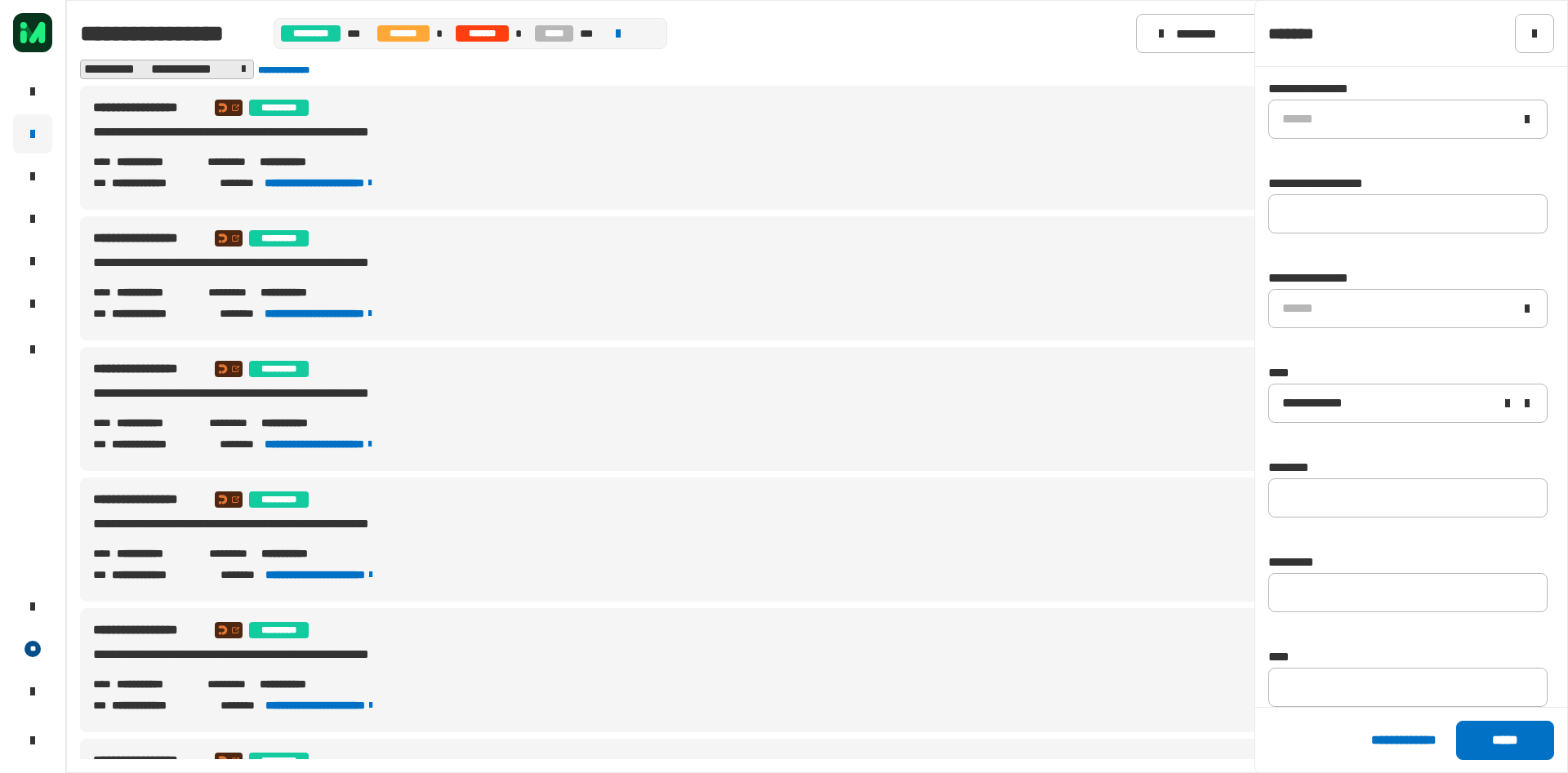 click on "**********" 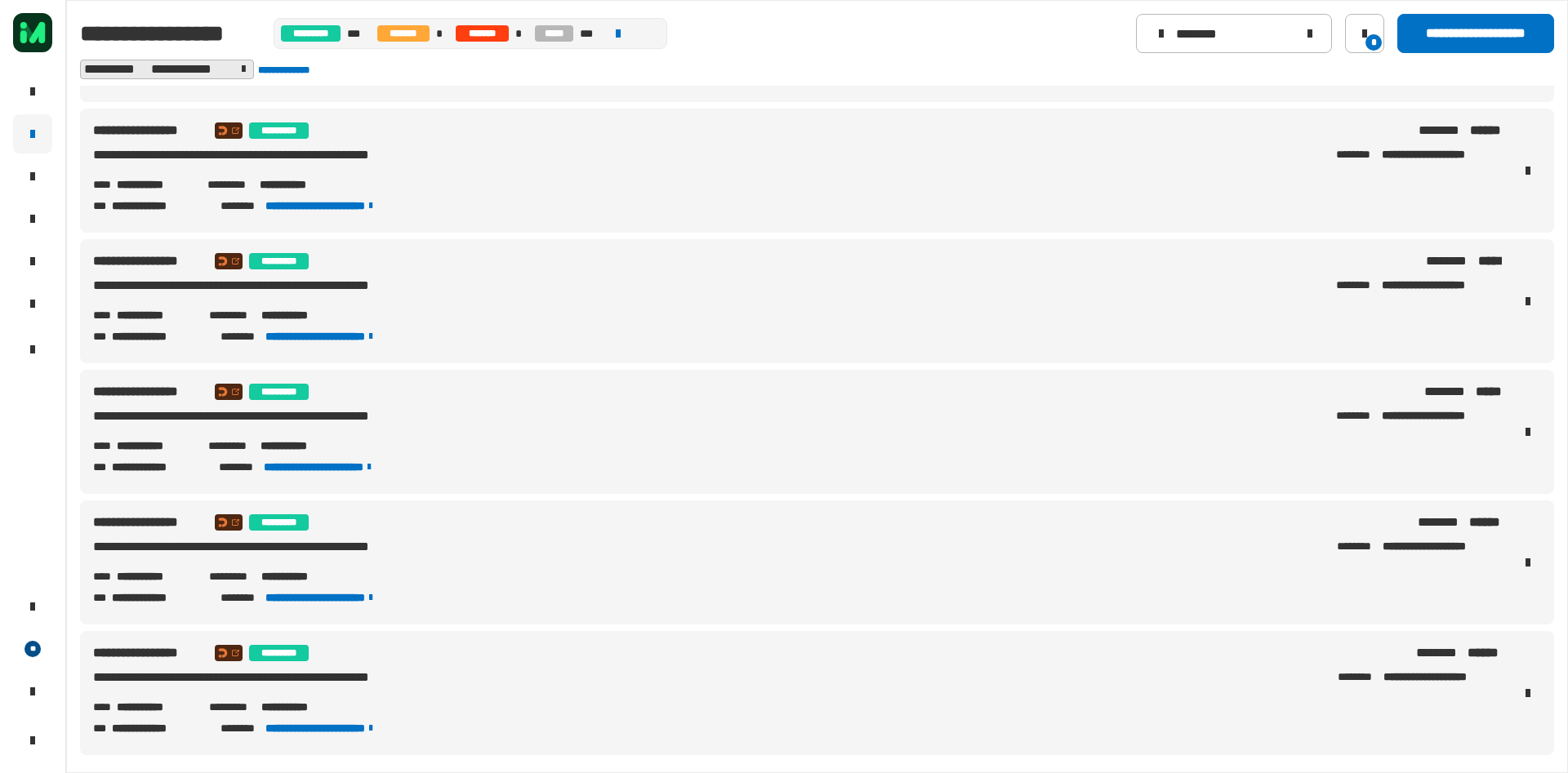 scroll, scrollTop: 502, scrollLeft: 0, axis: vertical 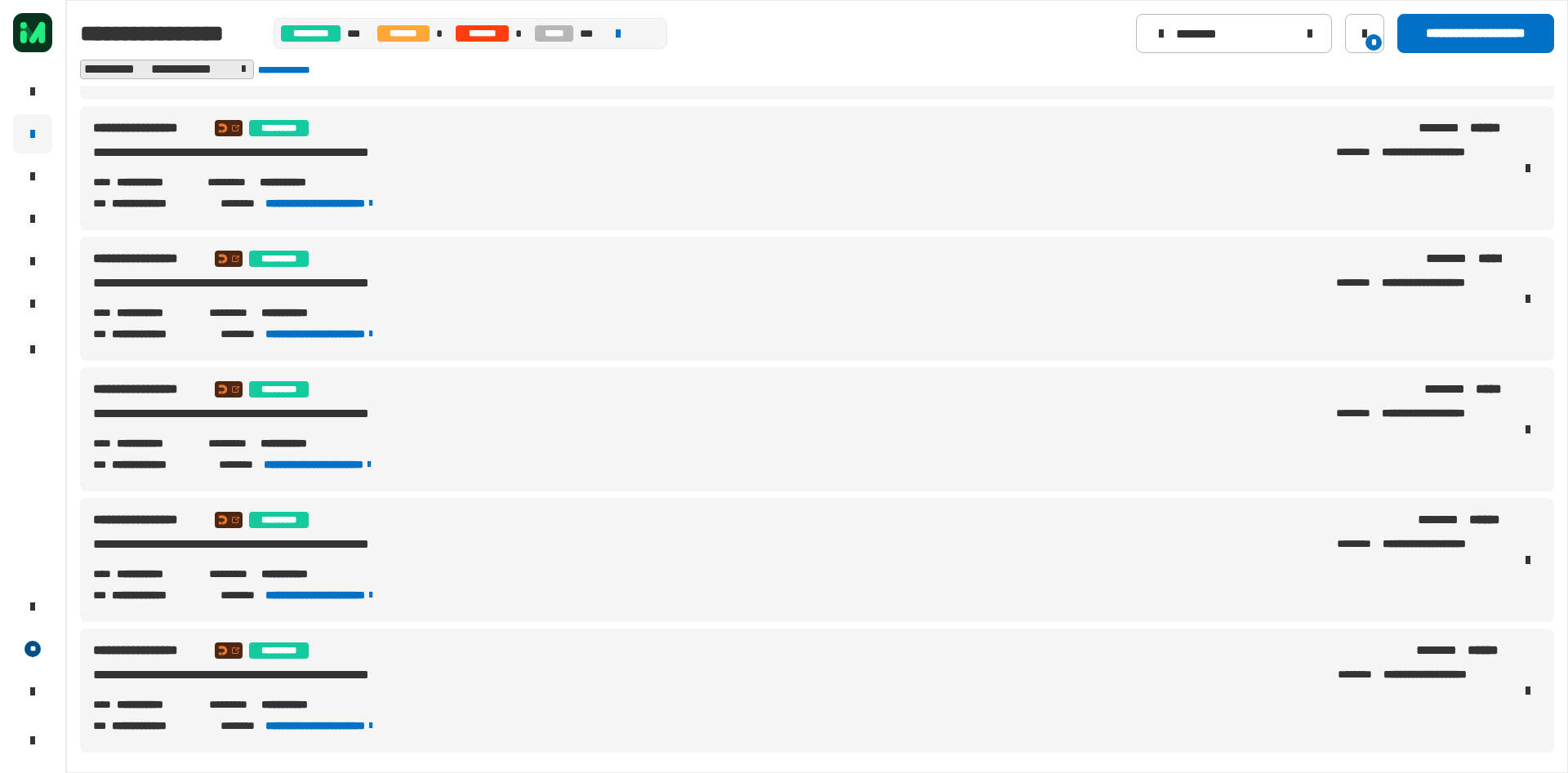 drag, startPoint x: 350, startPoint y: 702, endPoint x: 260, endPoint y: 707, distance: 90.13878 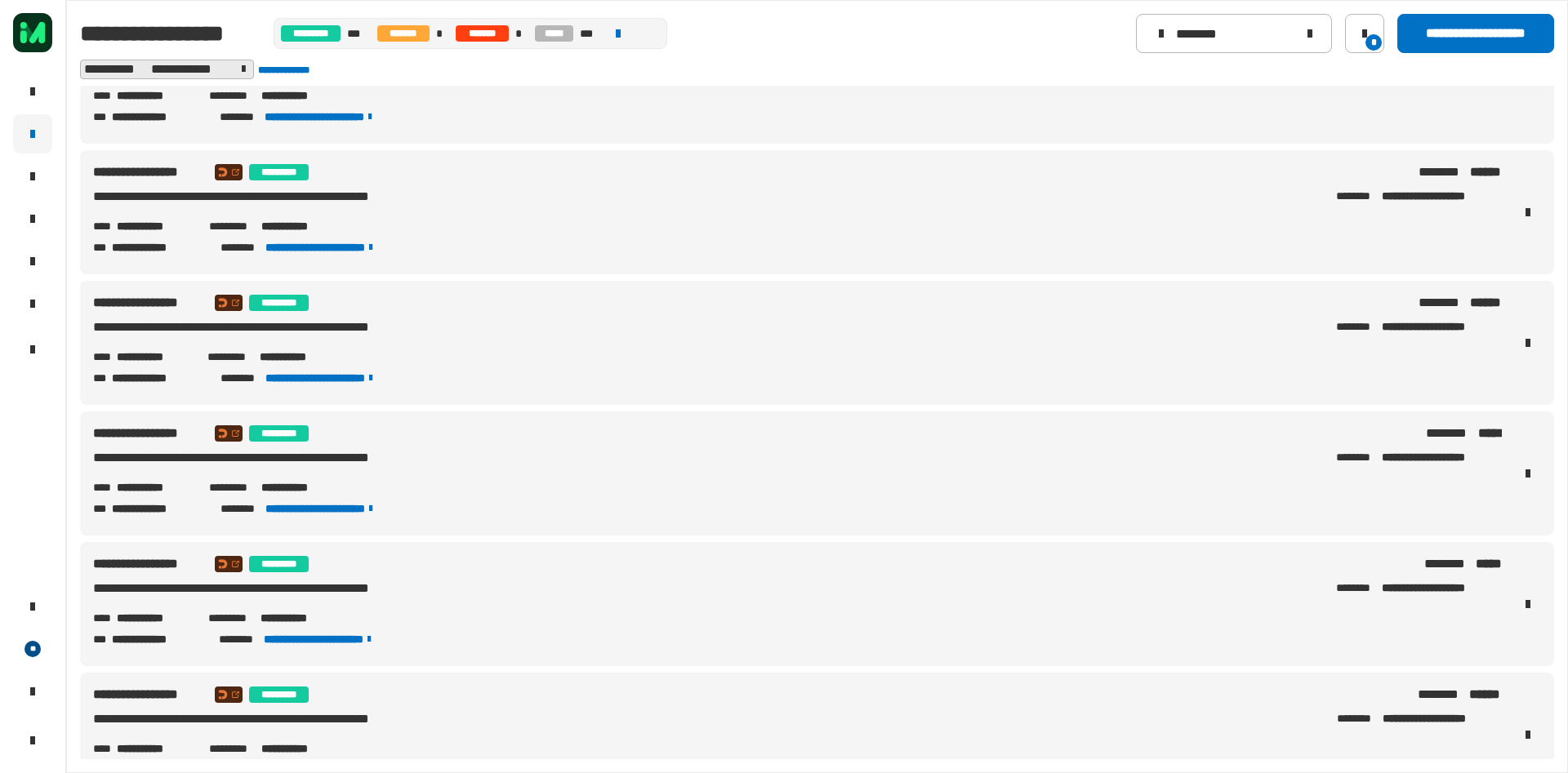 scroll, scrollTop: 380, scrollLeft: 0, axis: vertical 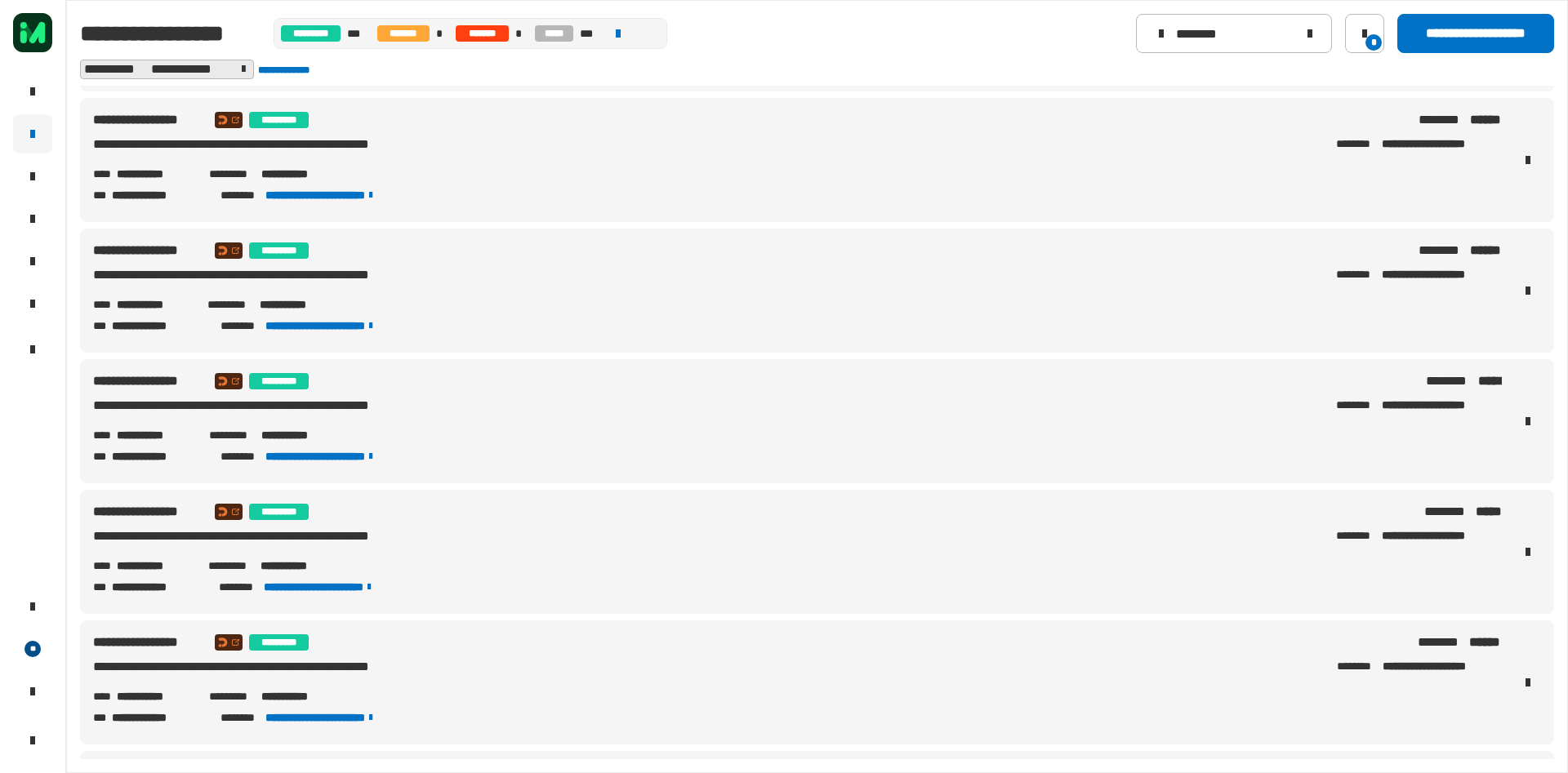 drag, startPoint x: 339, startPoint y: 304, endPoint x: 258, endPoint y: 313, distance: 81.498466 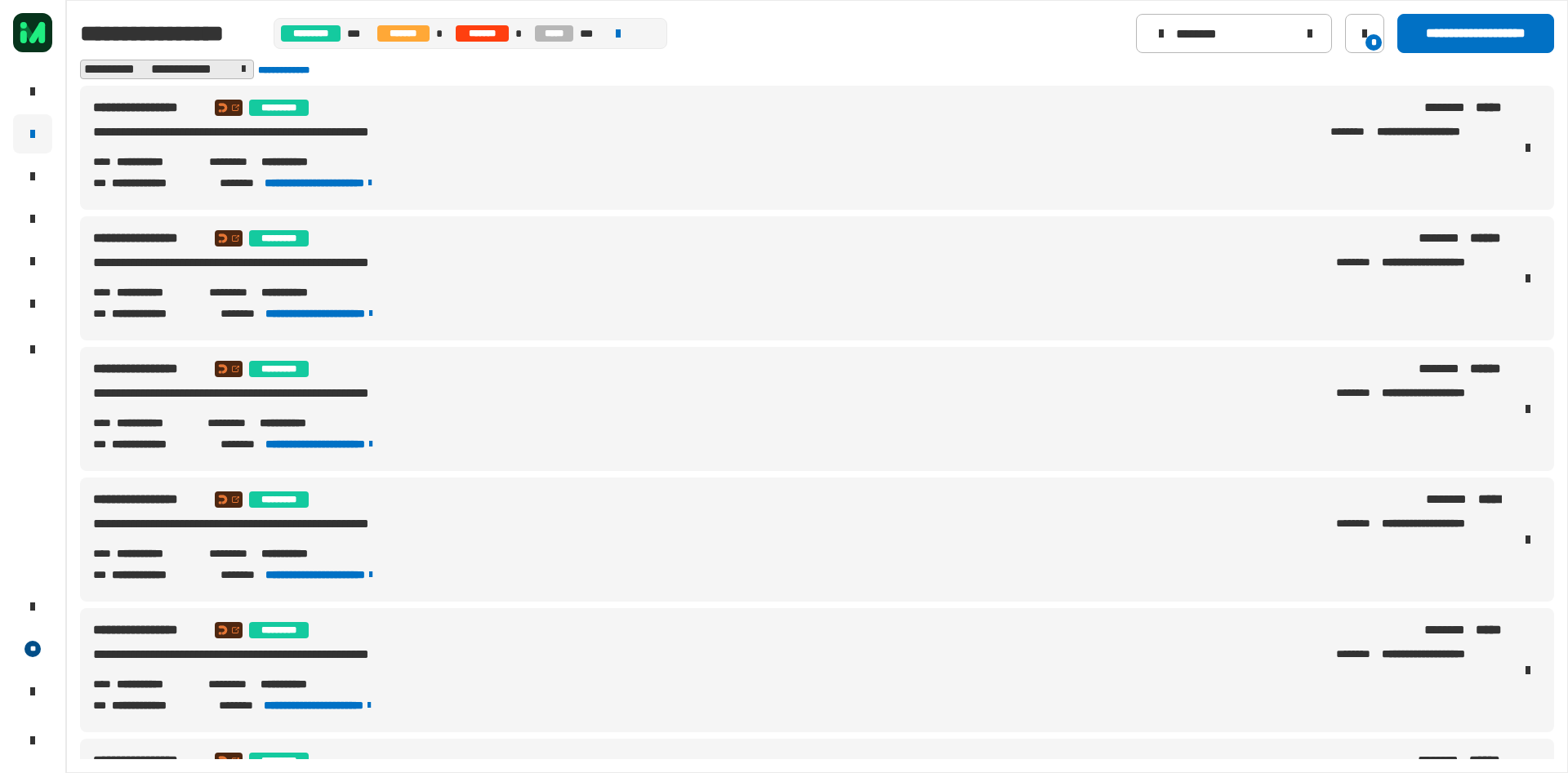 scroll, scrollTop: 0, scrollLeft: 0, axis: both 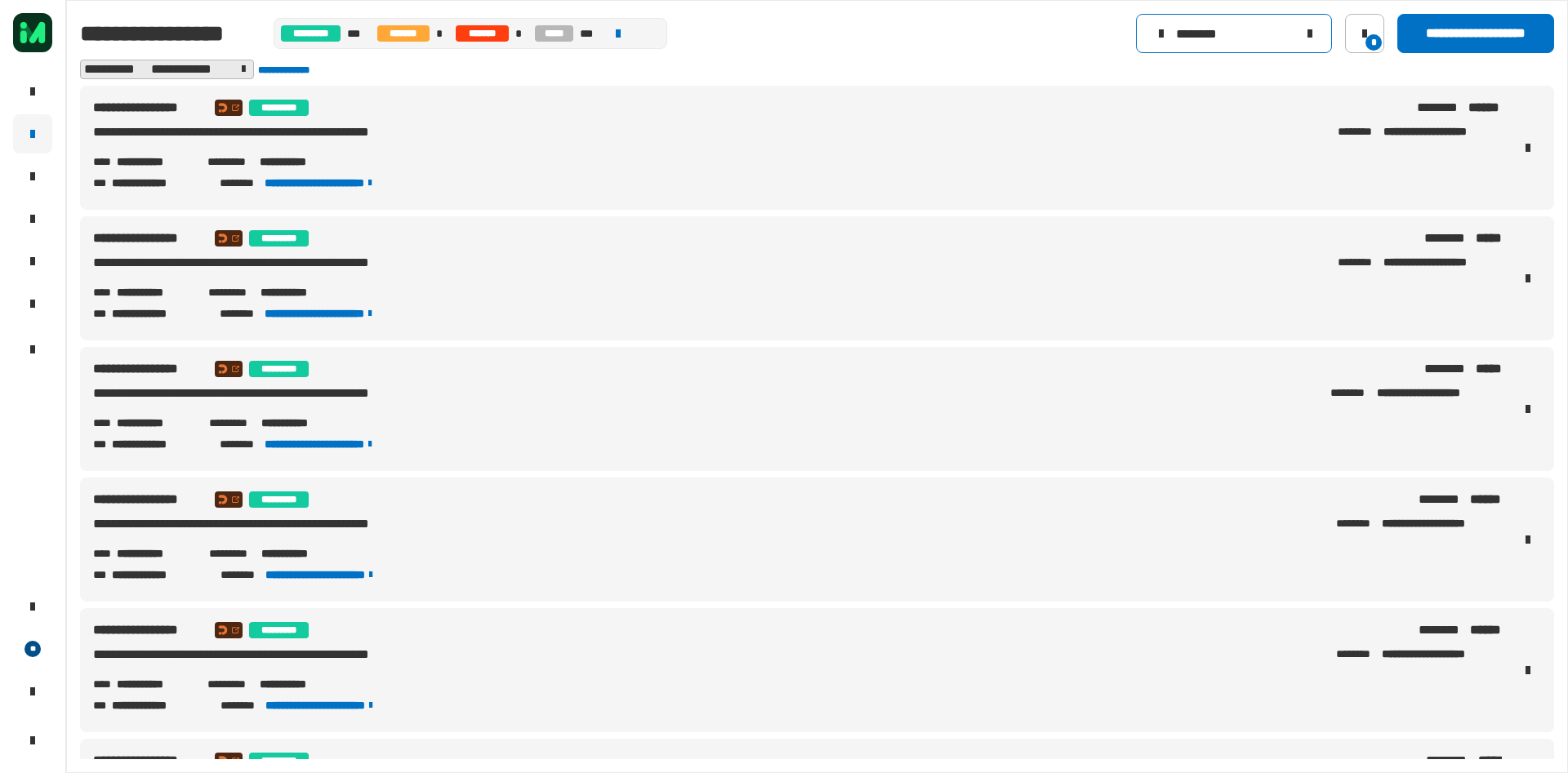 click 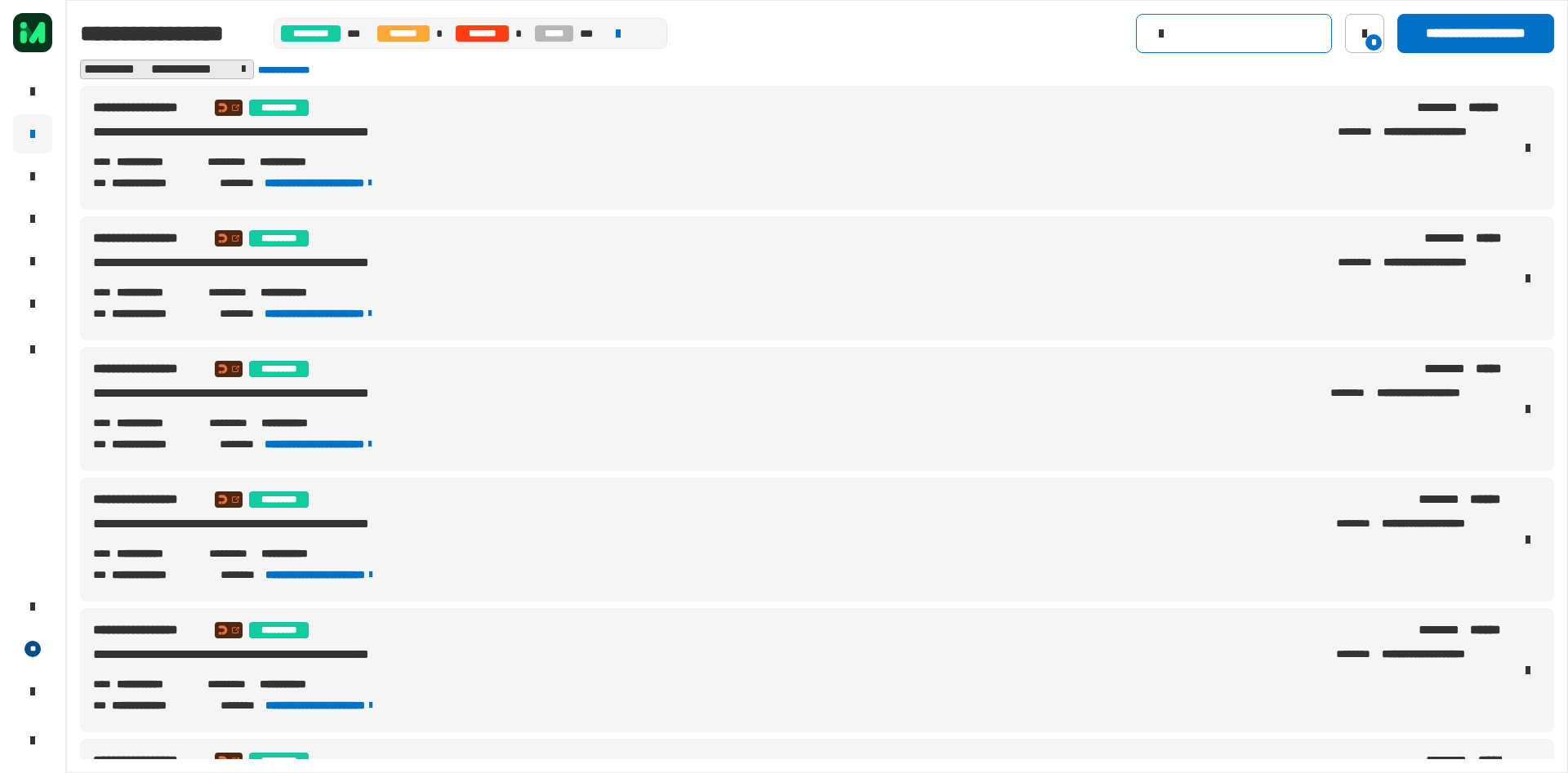 drag, startPoint x: 1163, startPoint y: 27, endPoint x: 1196, endPoint y: 30, distance: 33.13608 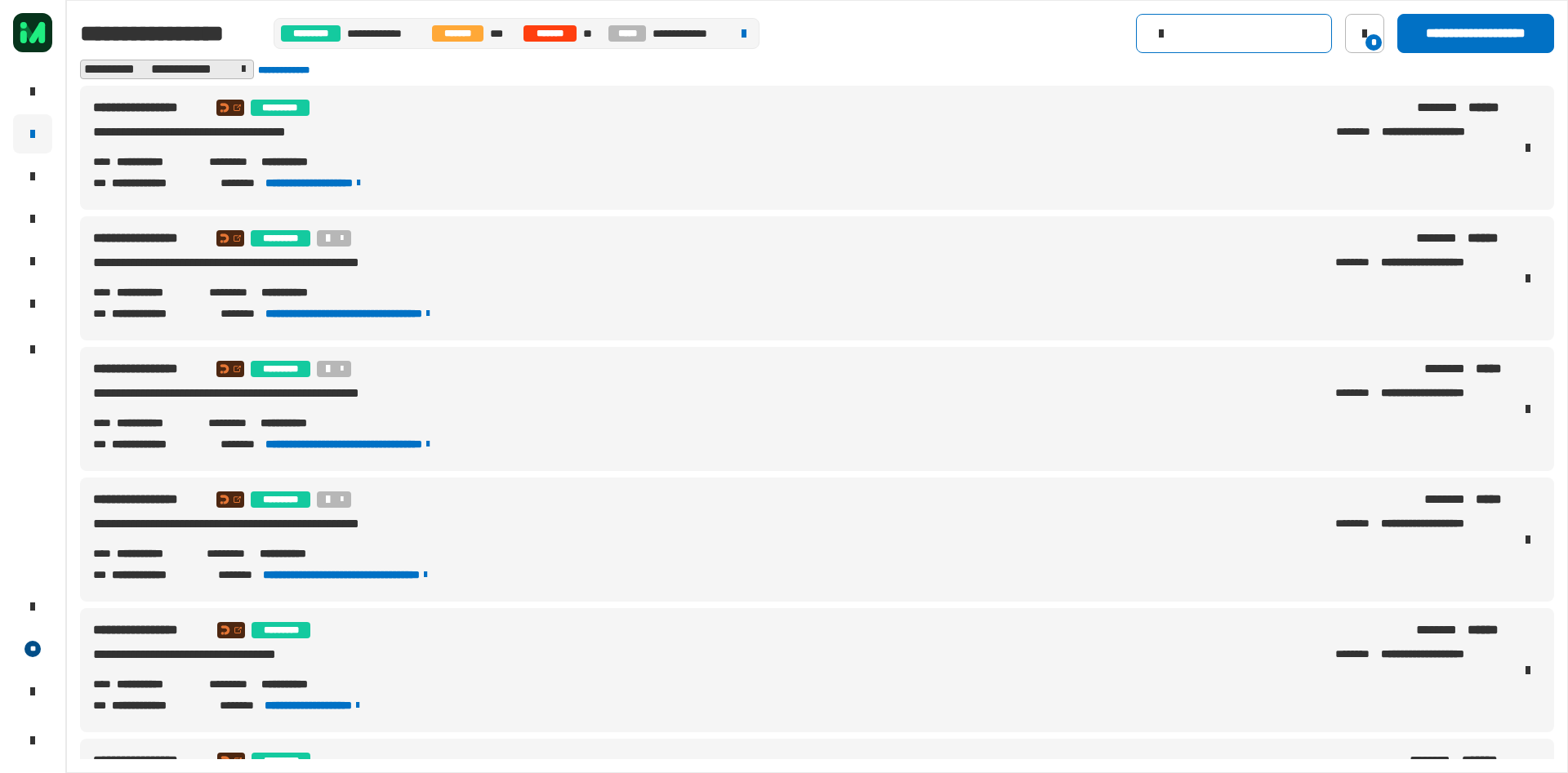 click 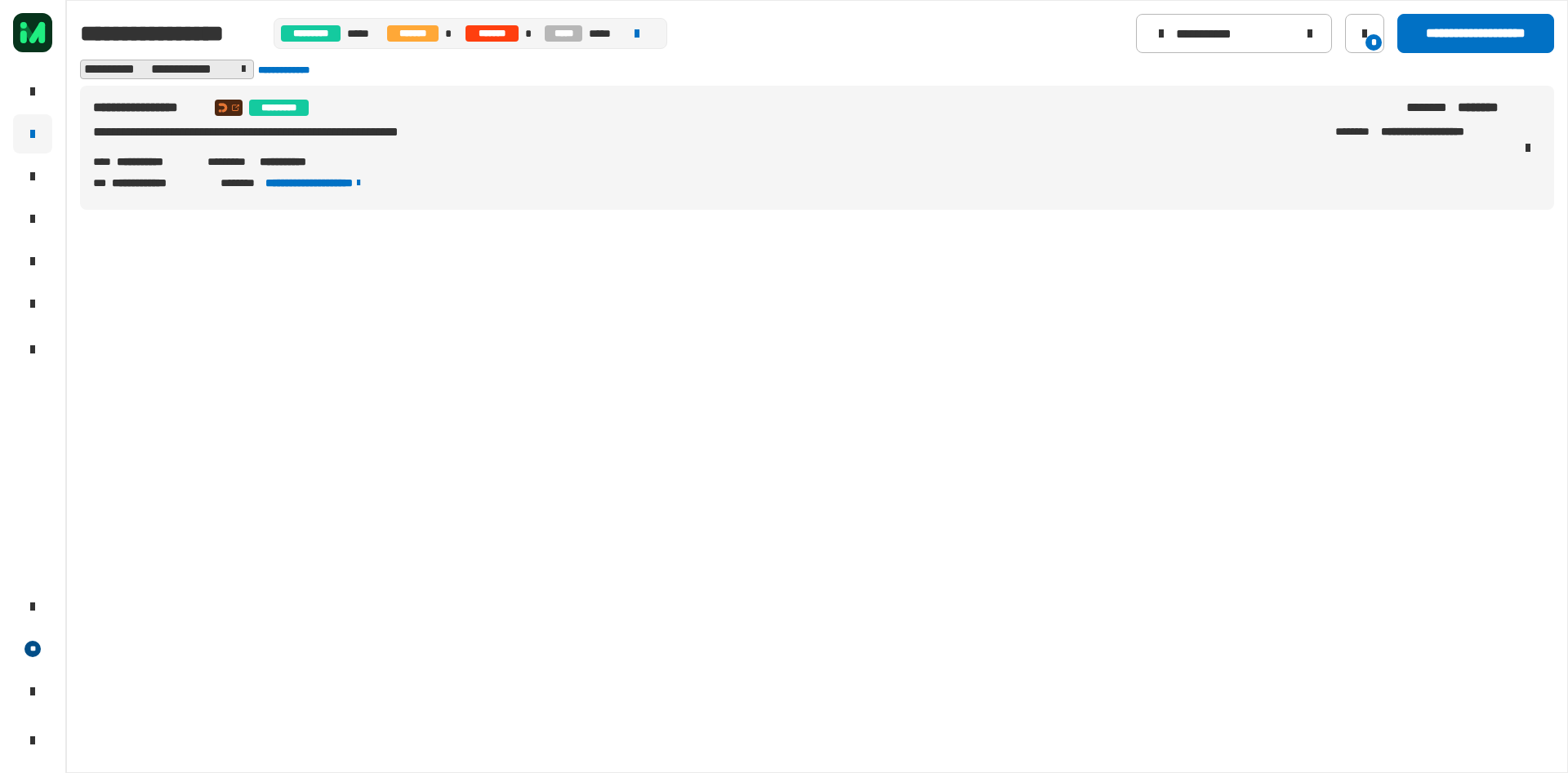 click on "**********" at bounding box center [817, 422] 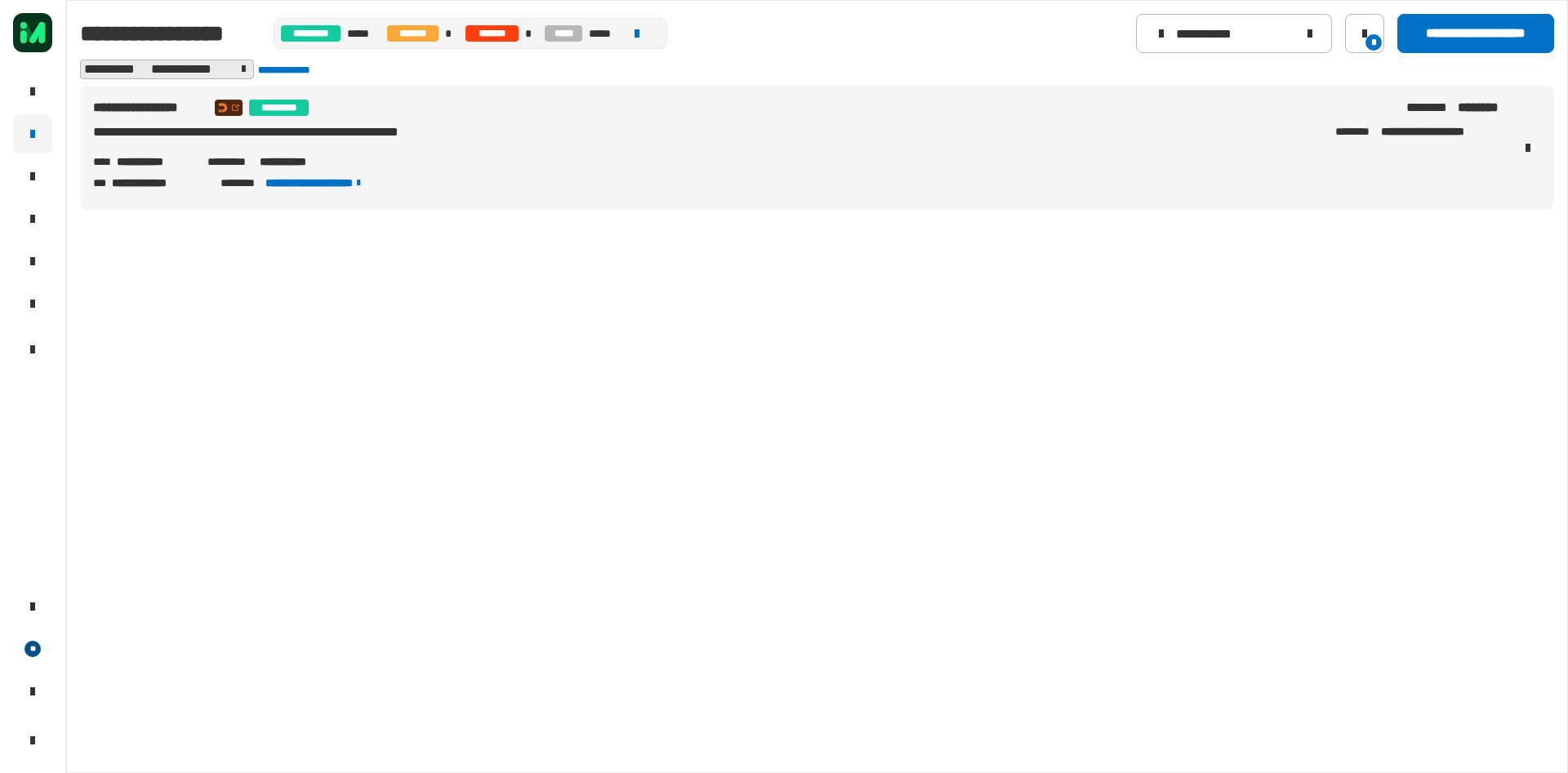 drag, startPoint x: 1498, startPoint y: 134, endPoint x: 1449, endPoint y: 141, distance: 49.497475 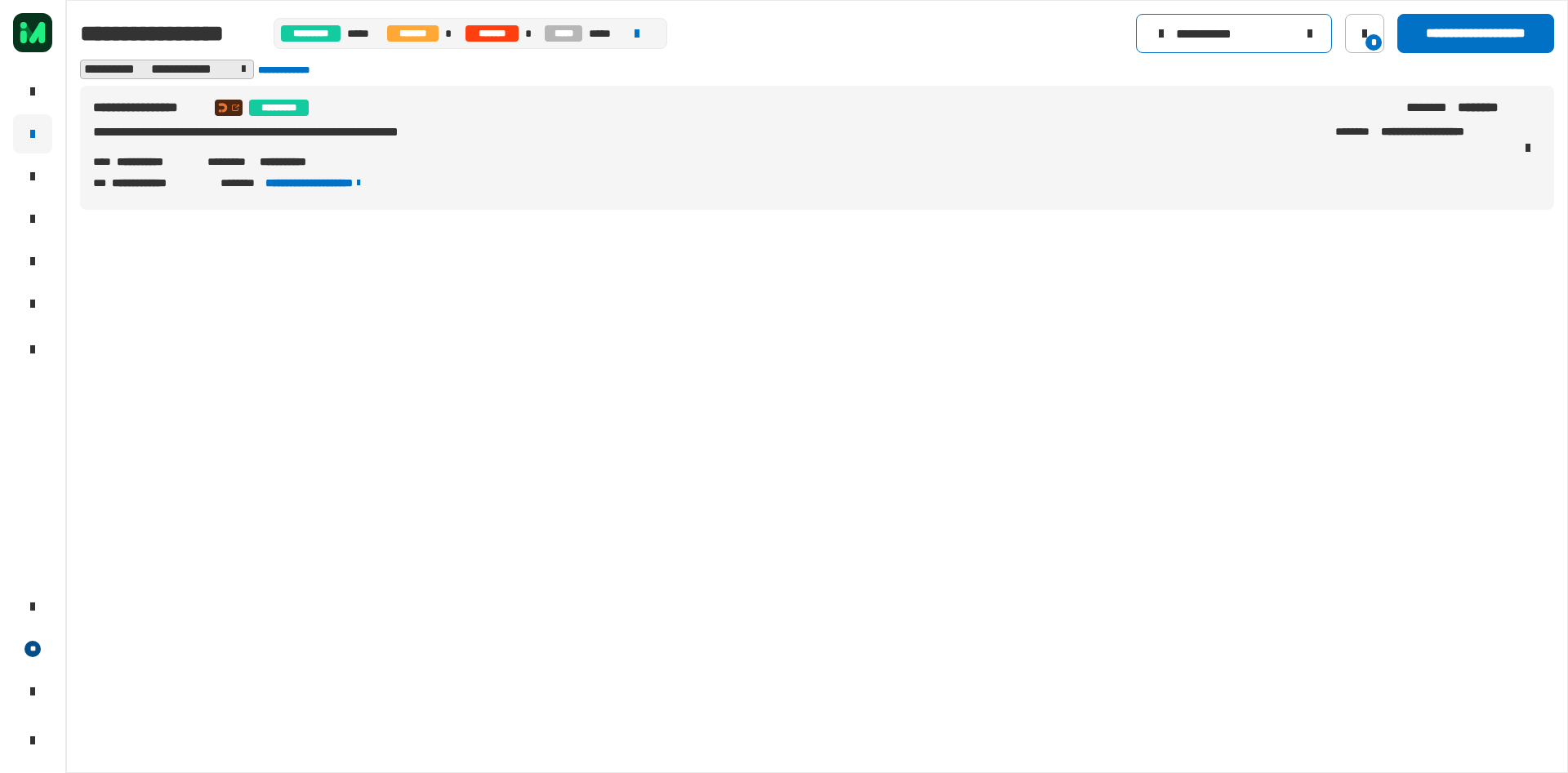 drag, startPoint x: 1248, startPoint y: 38, endPoint x: 1113, endPoint y: 47, distance: 135.29967 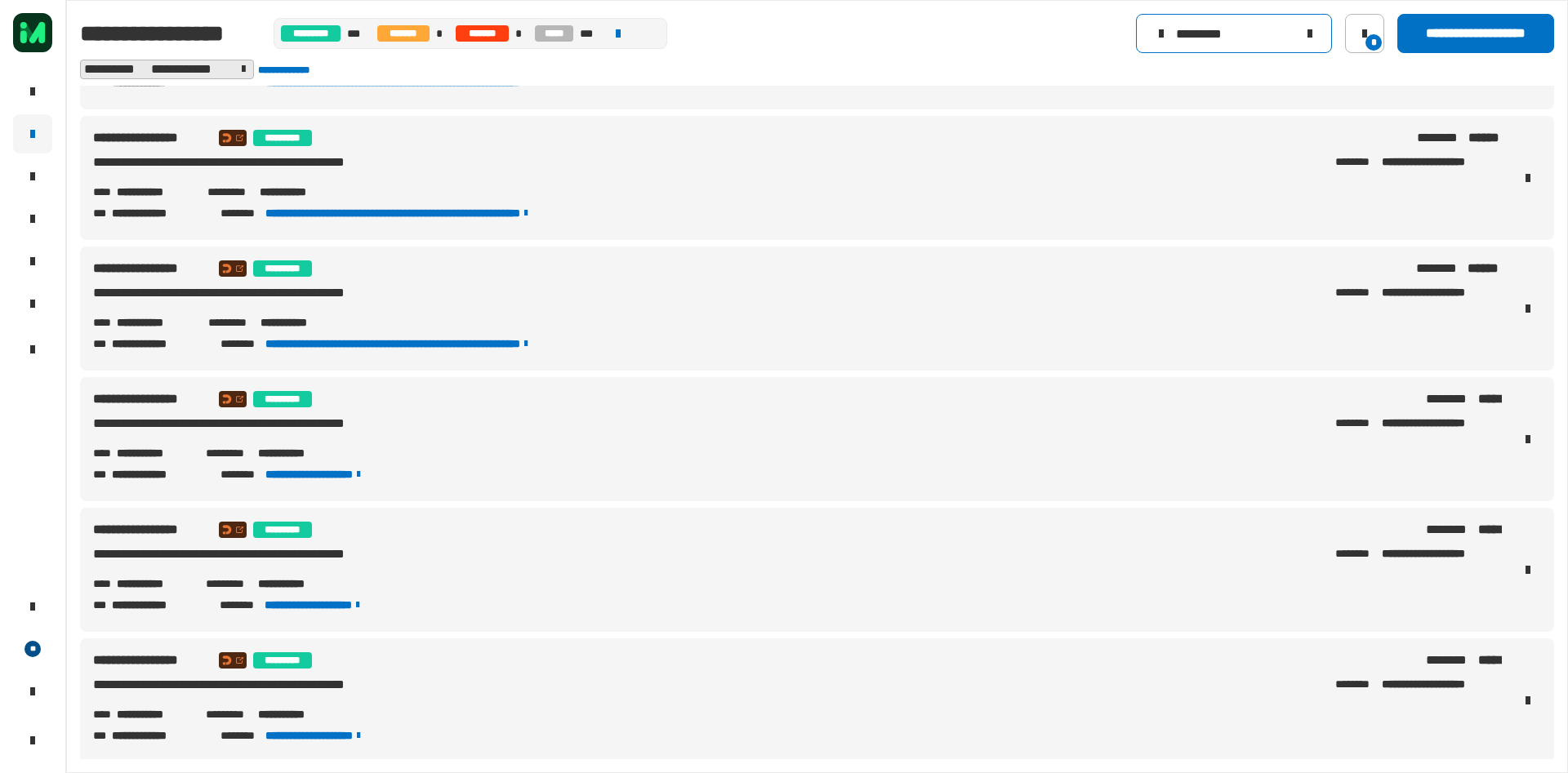 scroll, scrollTop: 1006, scrollLeft: 0, axis: vertical 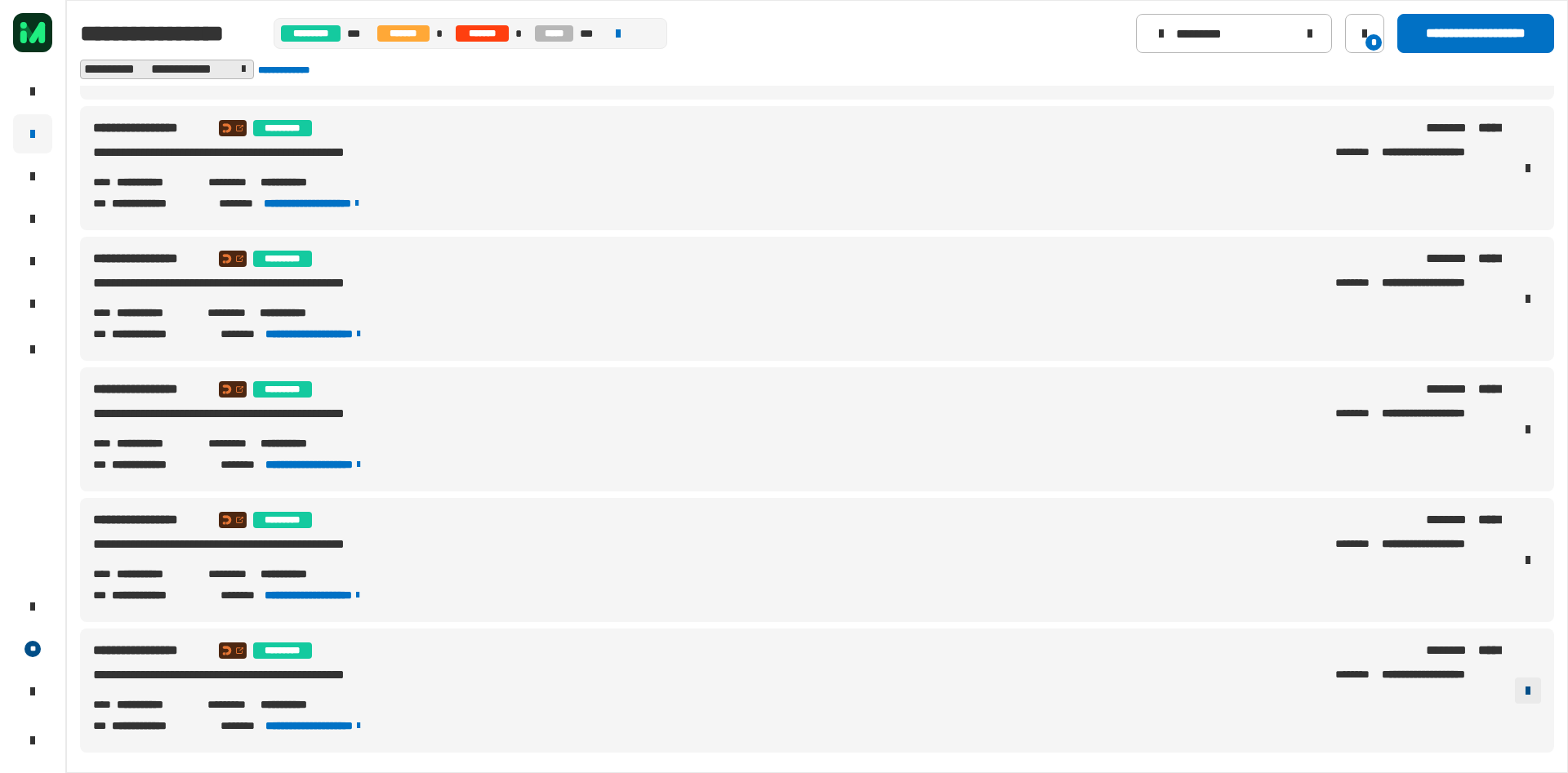 click at bounding box center (1528, 691) 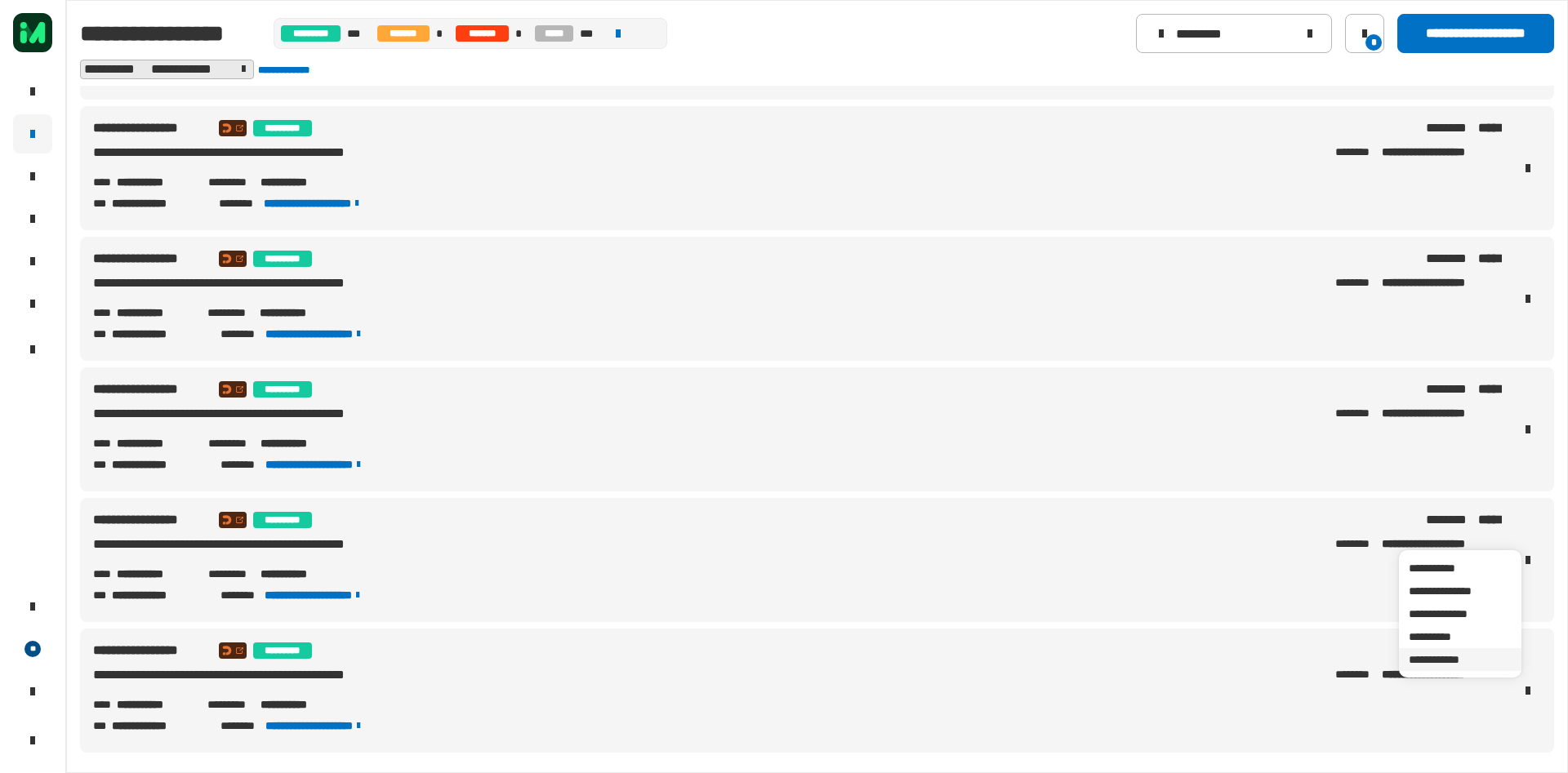 click on "**********" at bounding box center [1460, 660] 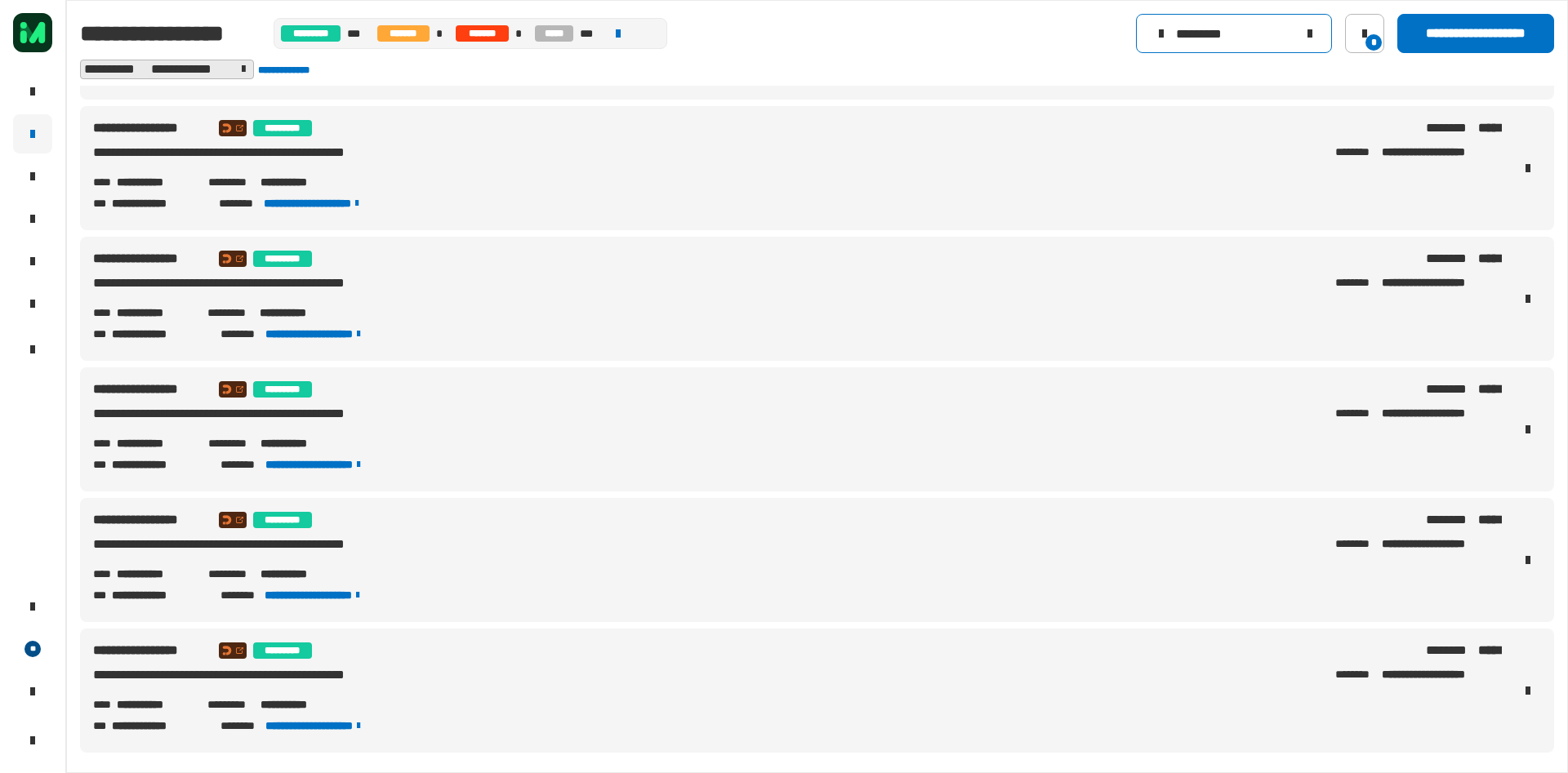 drag, startPoint x: 1276, startPoint y: 39, endPoint x: 1073, endPoint y: 47, distance: 203.1576 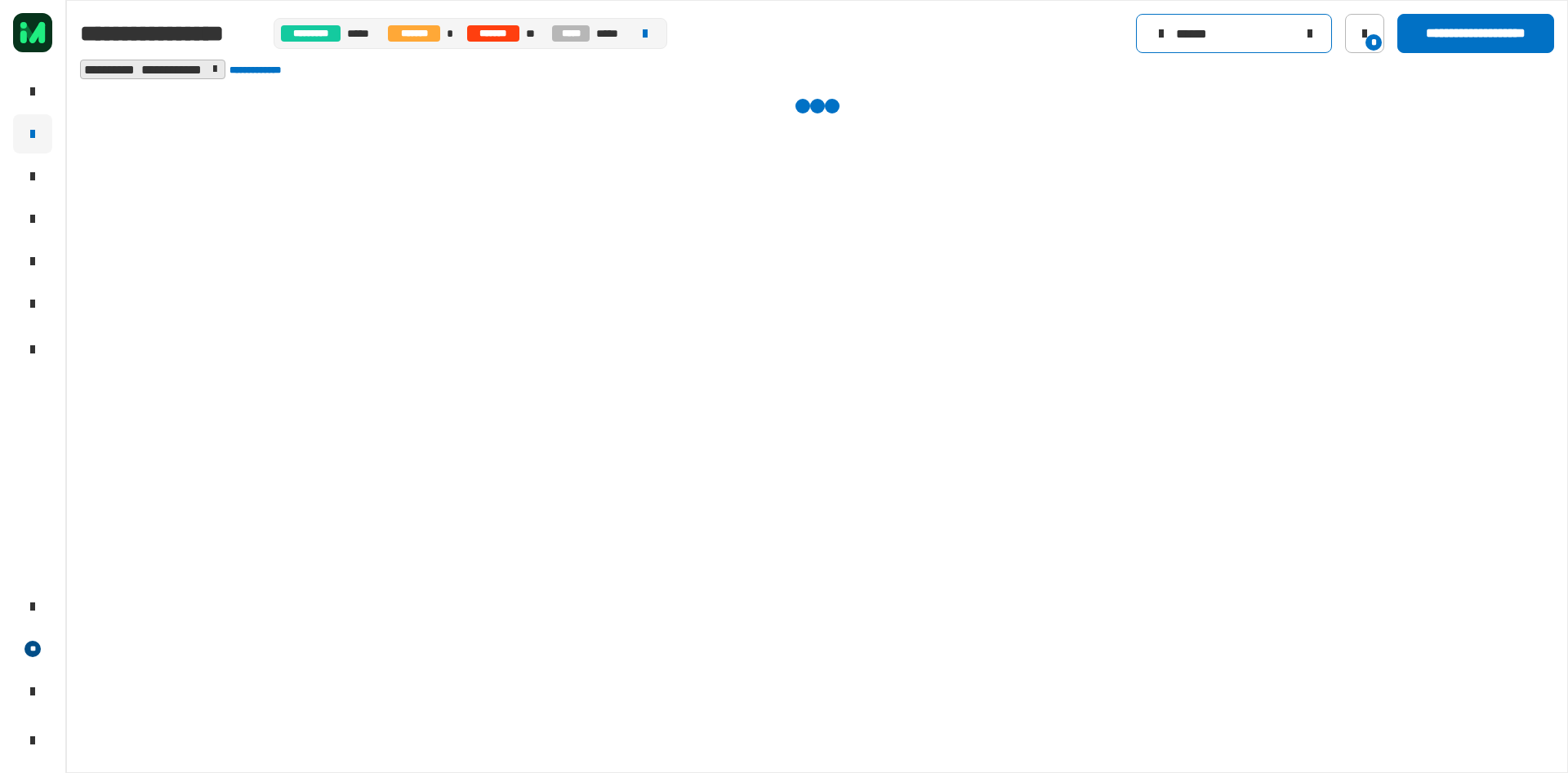 scroll, scrollTop: 0, scrollLeft: 0, axis: both 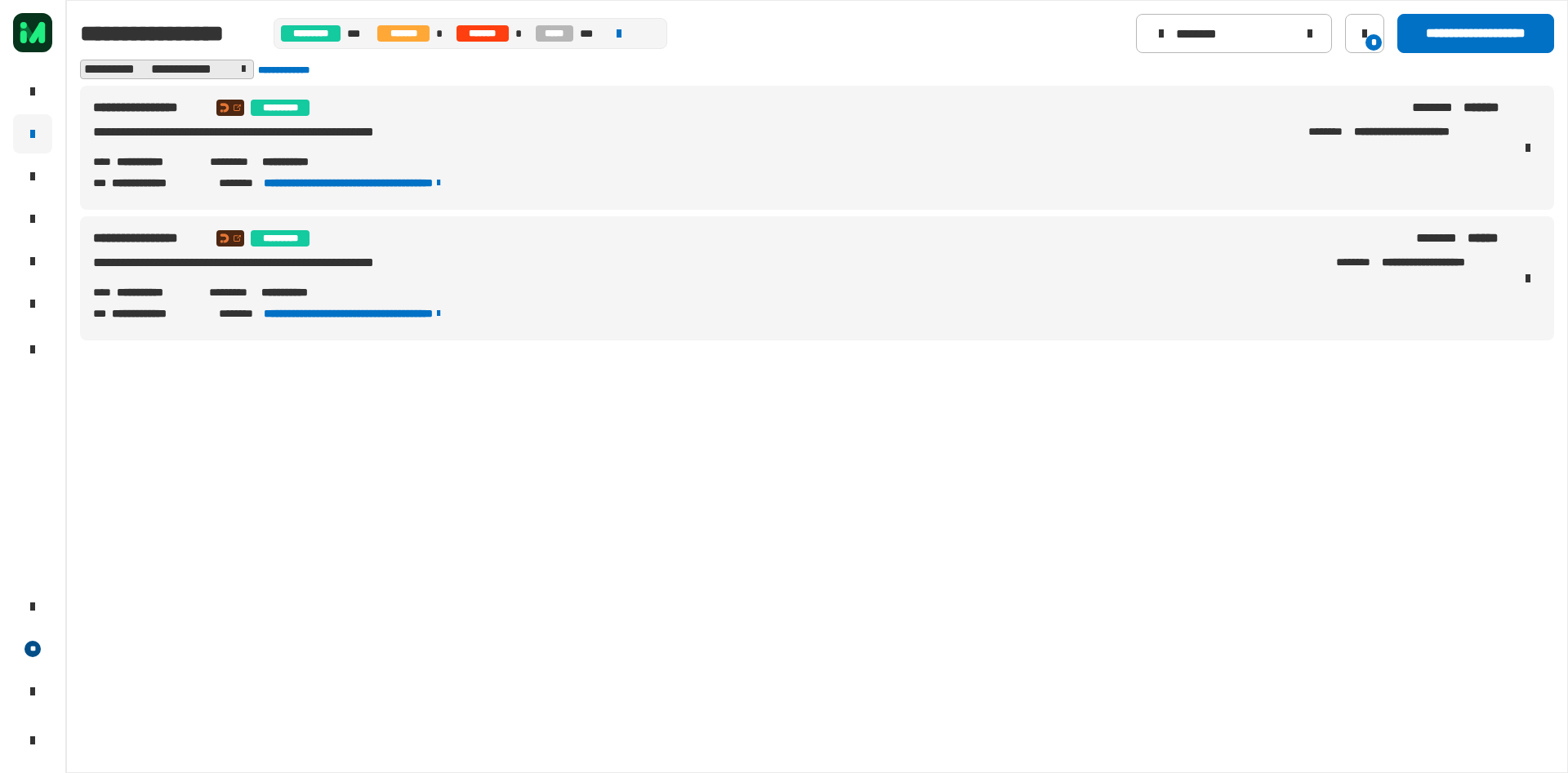 drag, startPoint x: 341, startPoint y: 285, endPoint x: 263, endPoint y: 295, distance: 78.63841 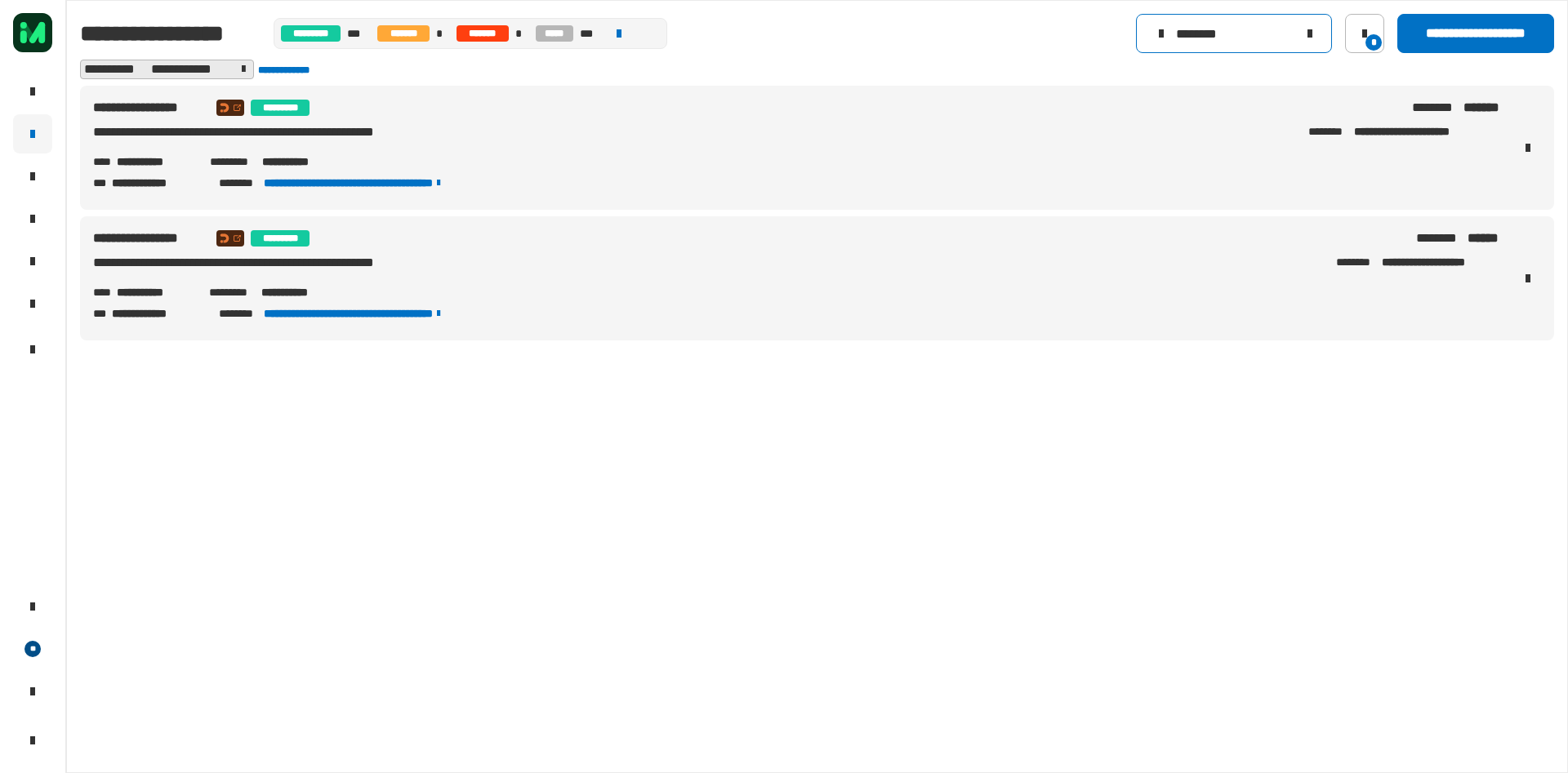 drag, startPoint x: 1267, startPoint y: 39, endPoint x: 1071, endPoint y: 24, distance: 196.57314 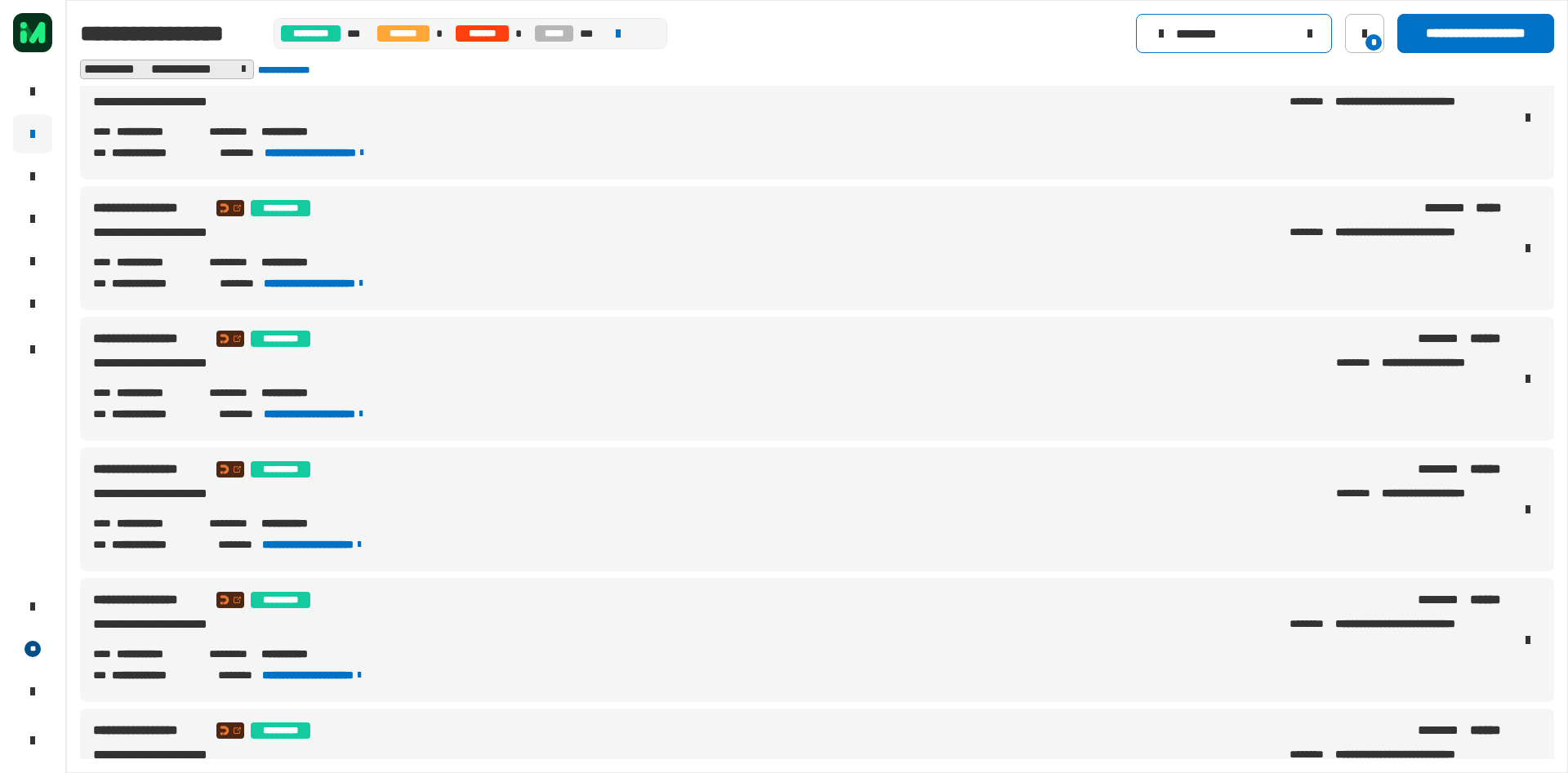 scroll, scrollTop: 0, scrollLeft: 0, axis: both 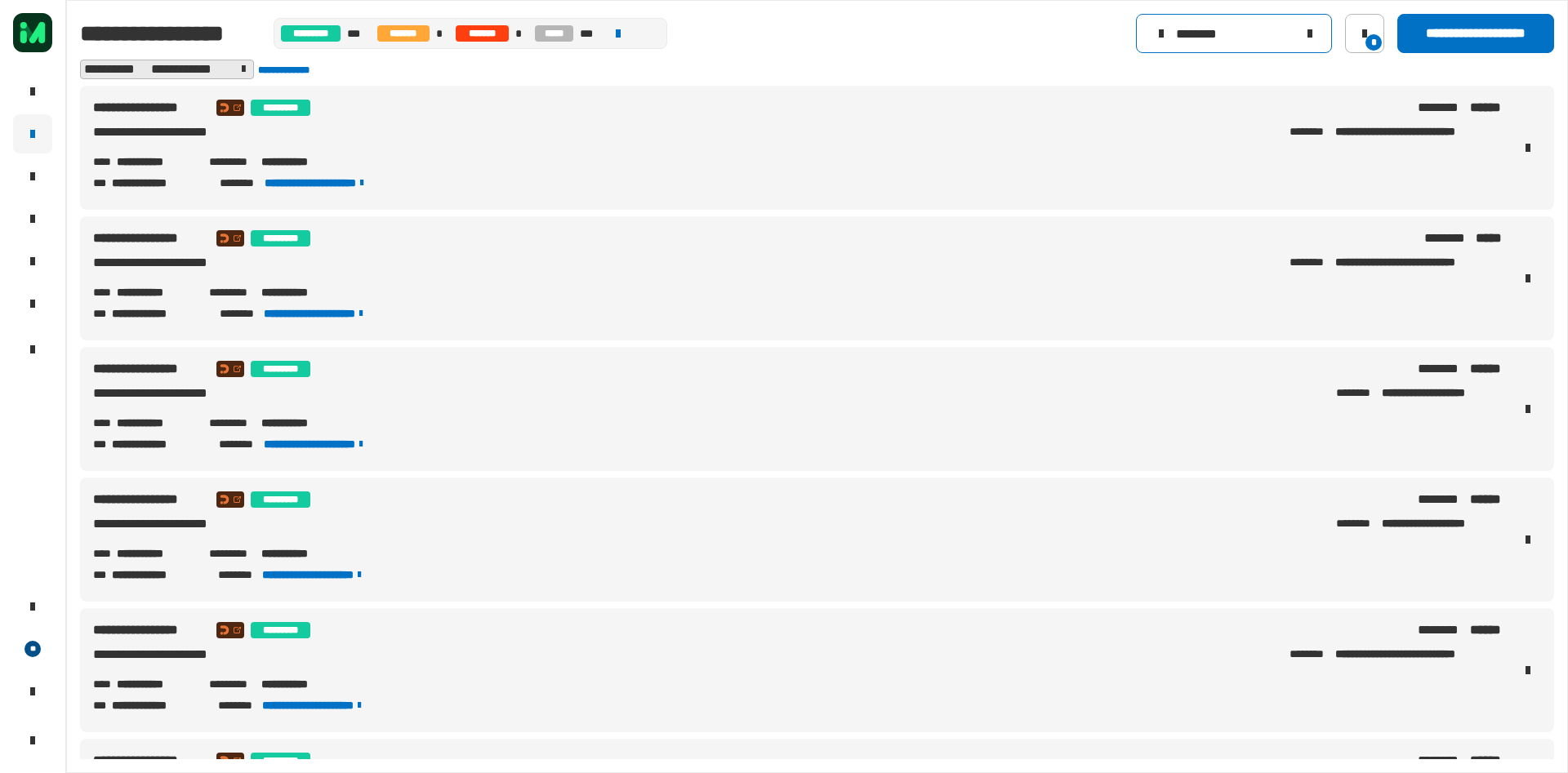 drag, startPoint x: 1251, startPoint y: 28, endPoint x: 957, endPoint y: 54, distance: 295.14742 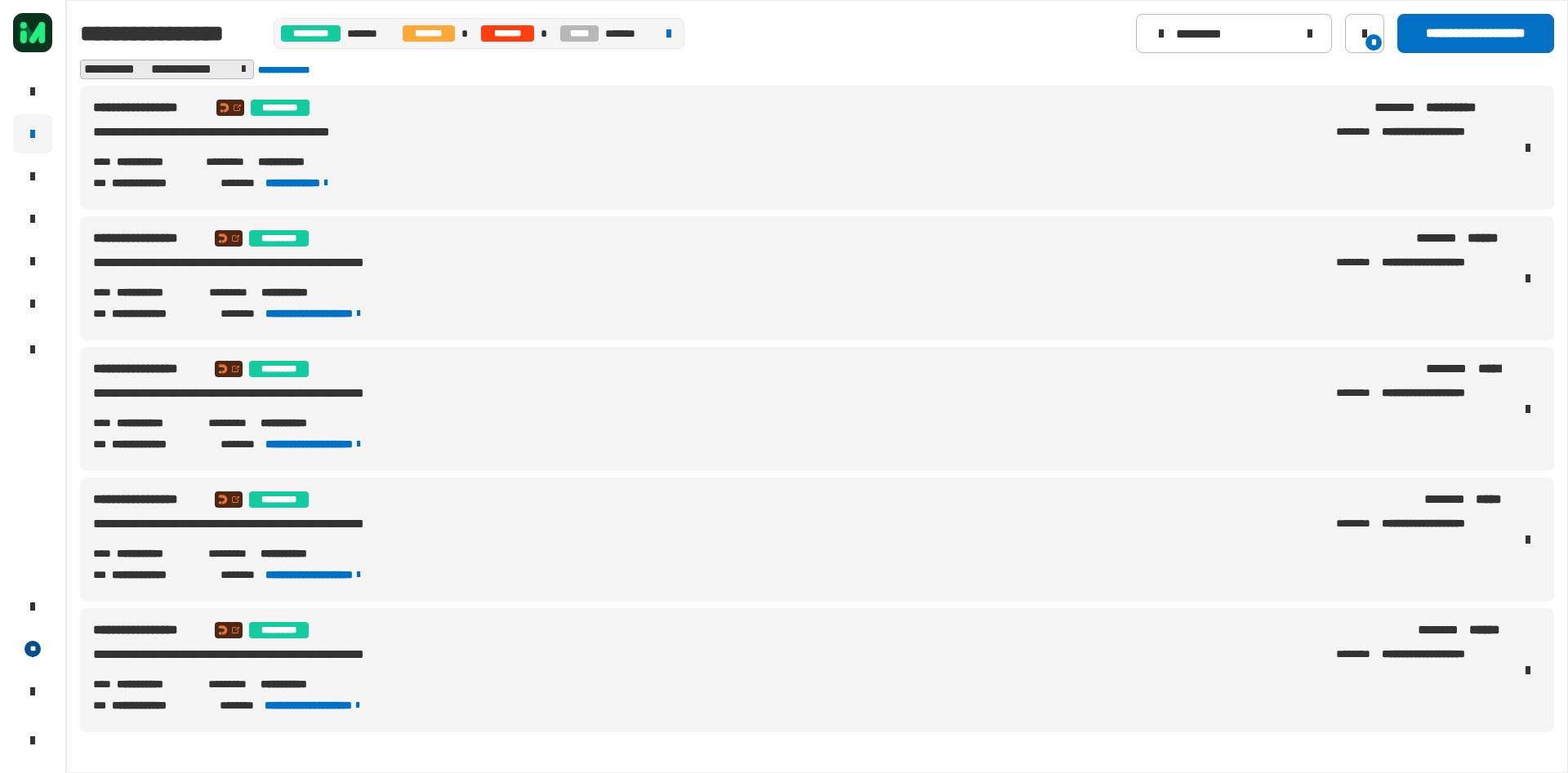 drag, startPoint x: 341, startPoint y: 156, endPoint x: 260, endPoint y: 162, distance: 81.2219 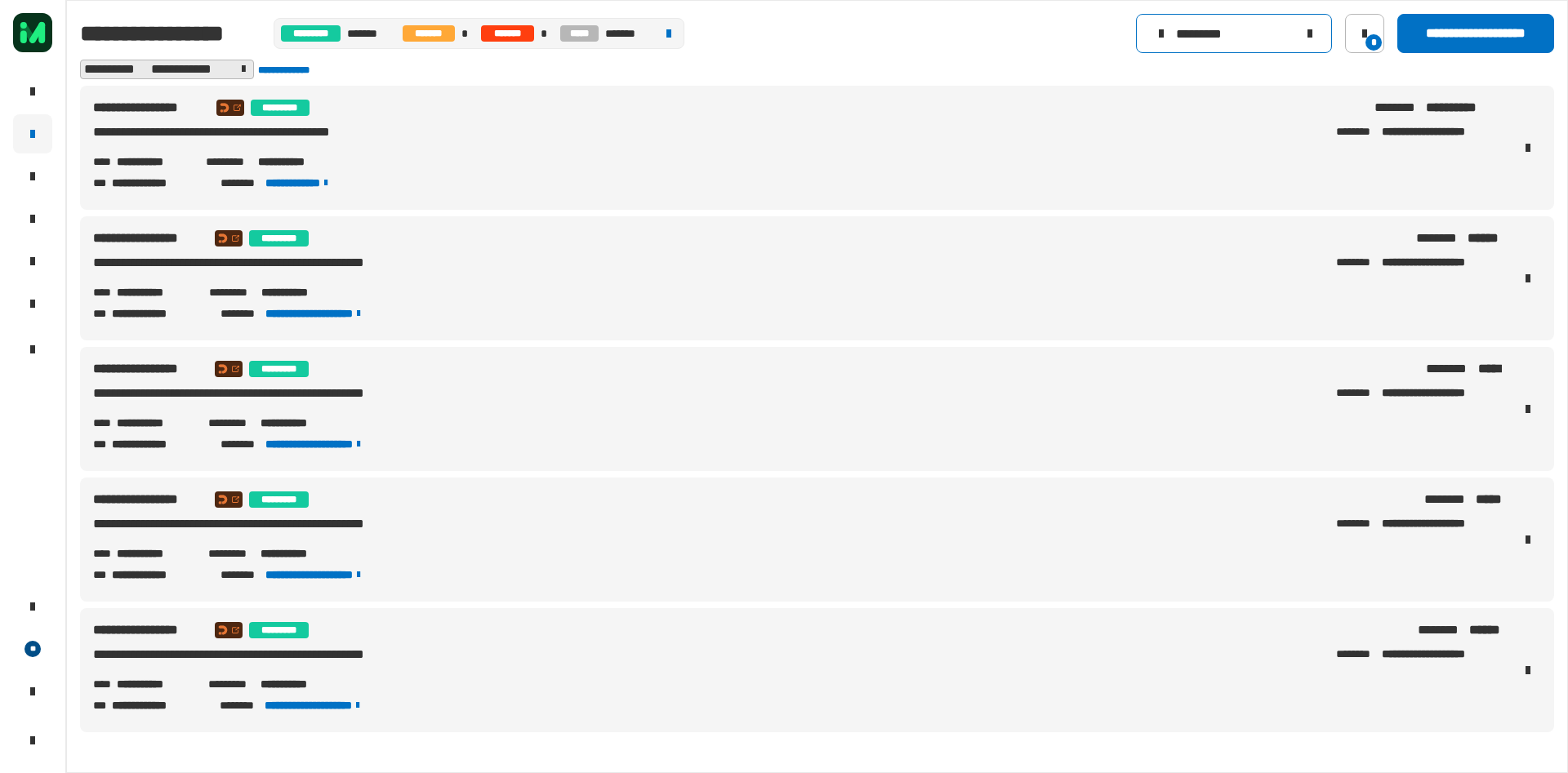 drag, startPoint x: 1259, startPoint y: 37, endPoint x: 1008, endPoint y: 53, distance: 251.50944 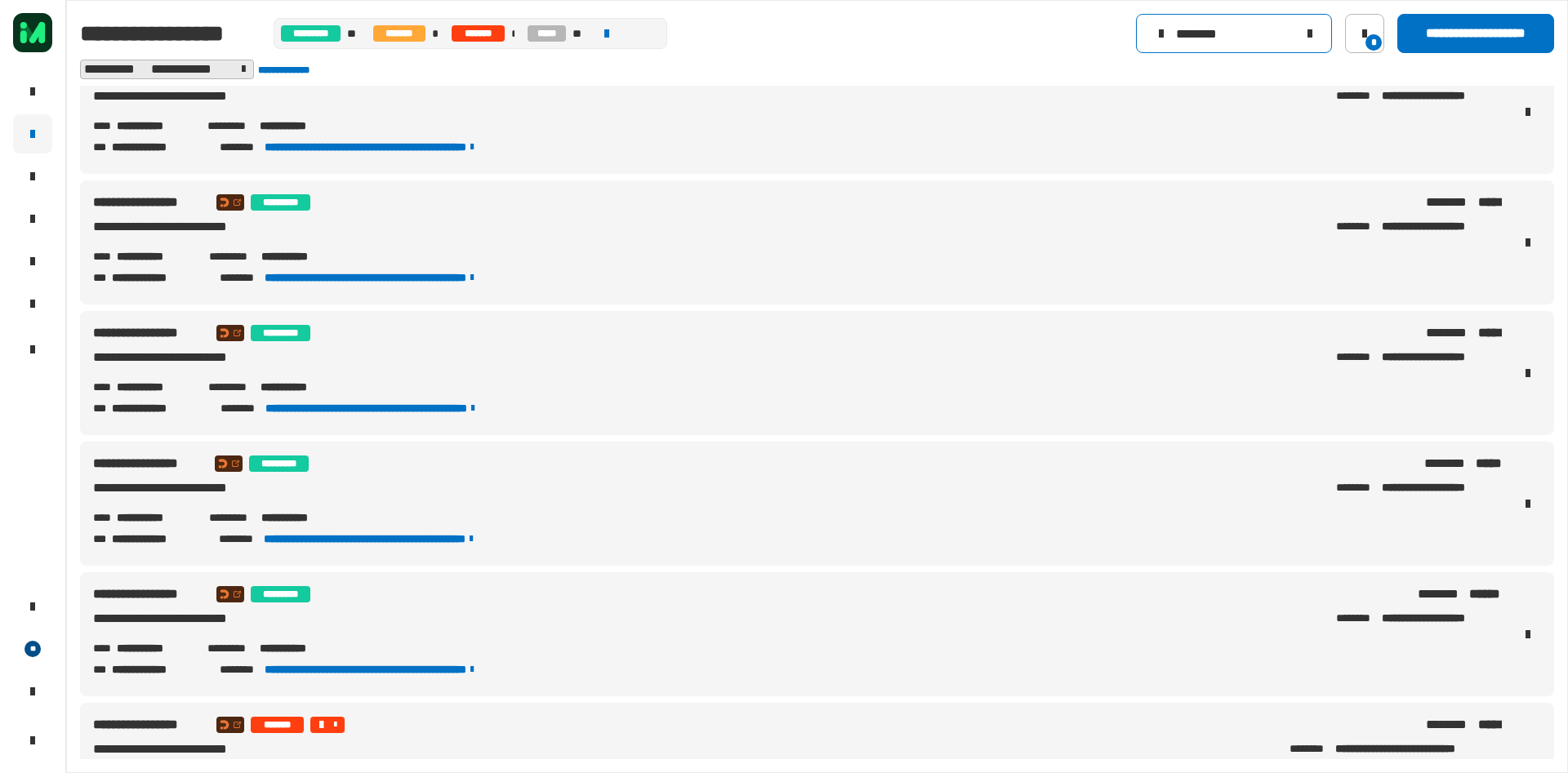 scroll, scrollTop: 0, scrollLeft: 0, axis: both 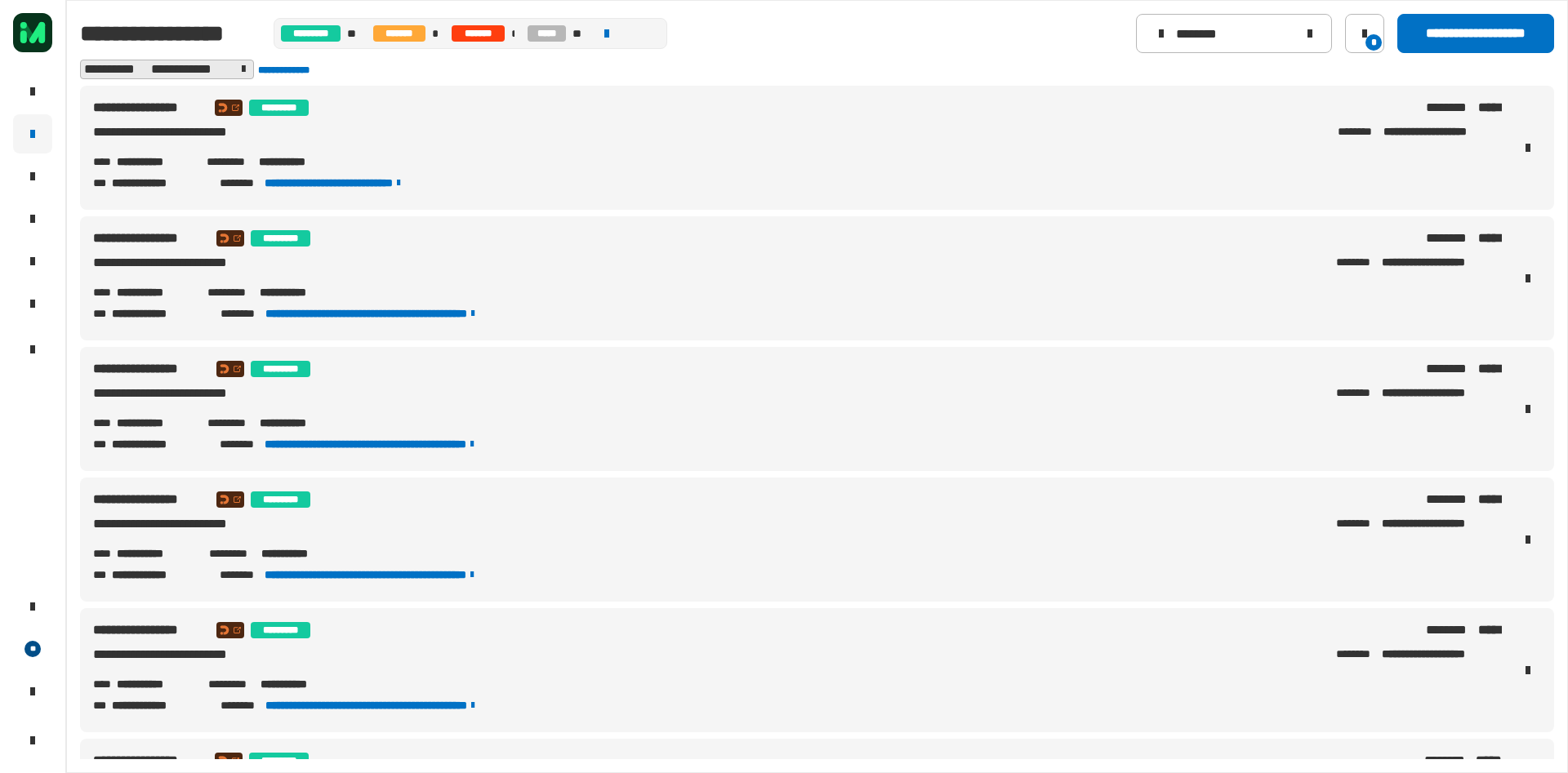drag, startPoint x: 345, startPoint y: 162, endPoint x: 261, endPoint y: 163, distance: 84.00595 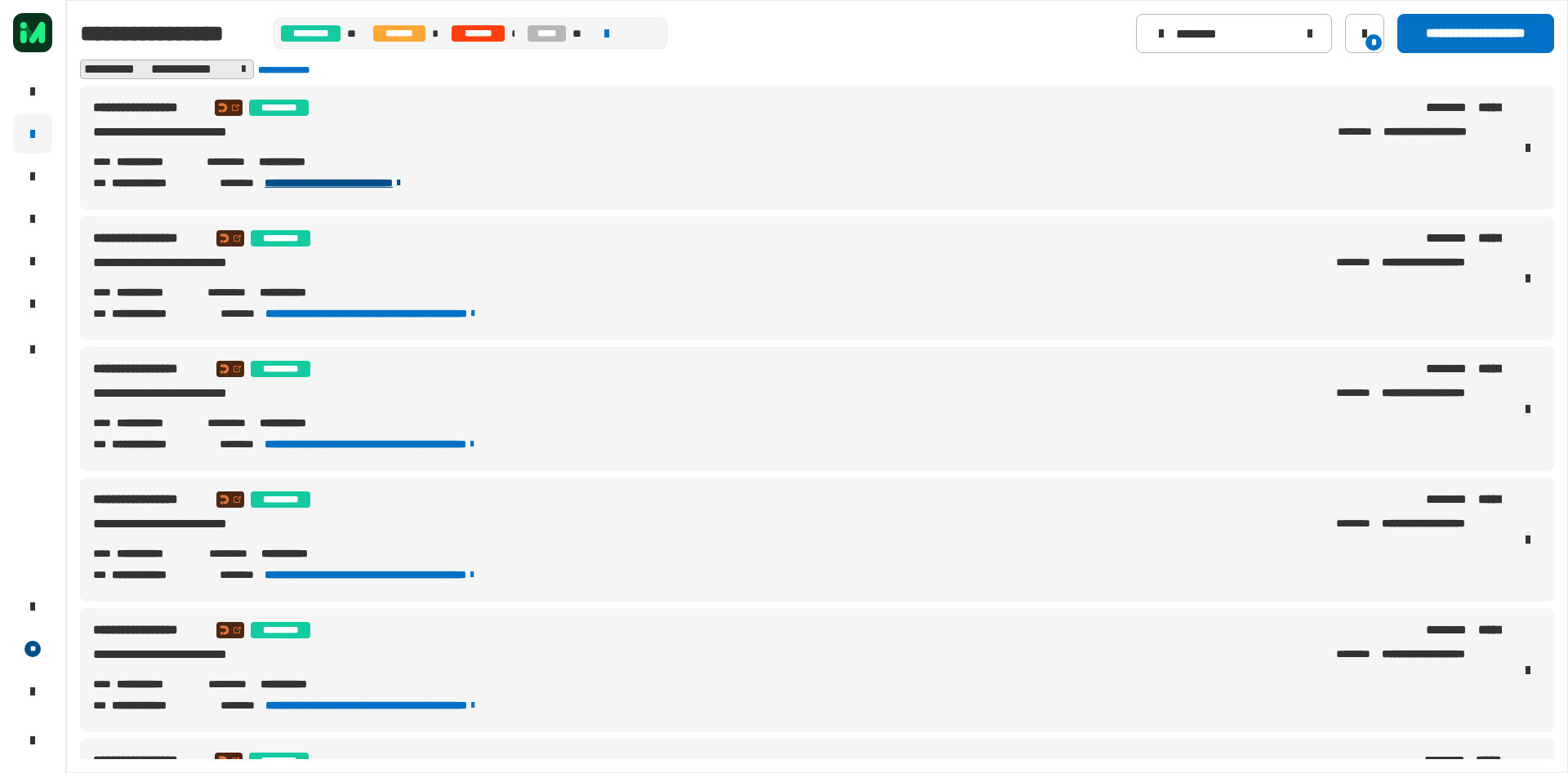 copy on "**********" 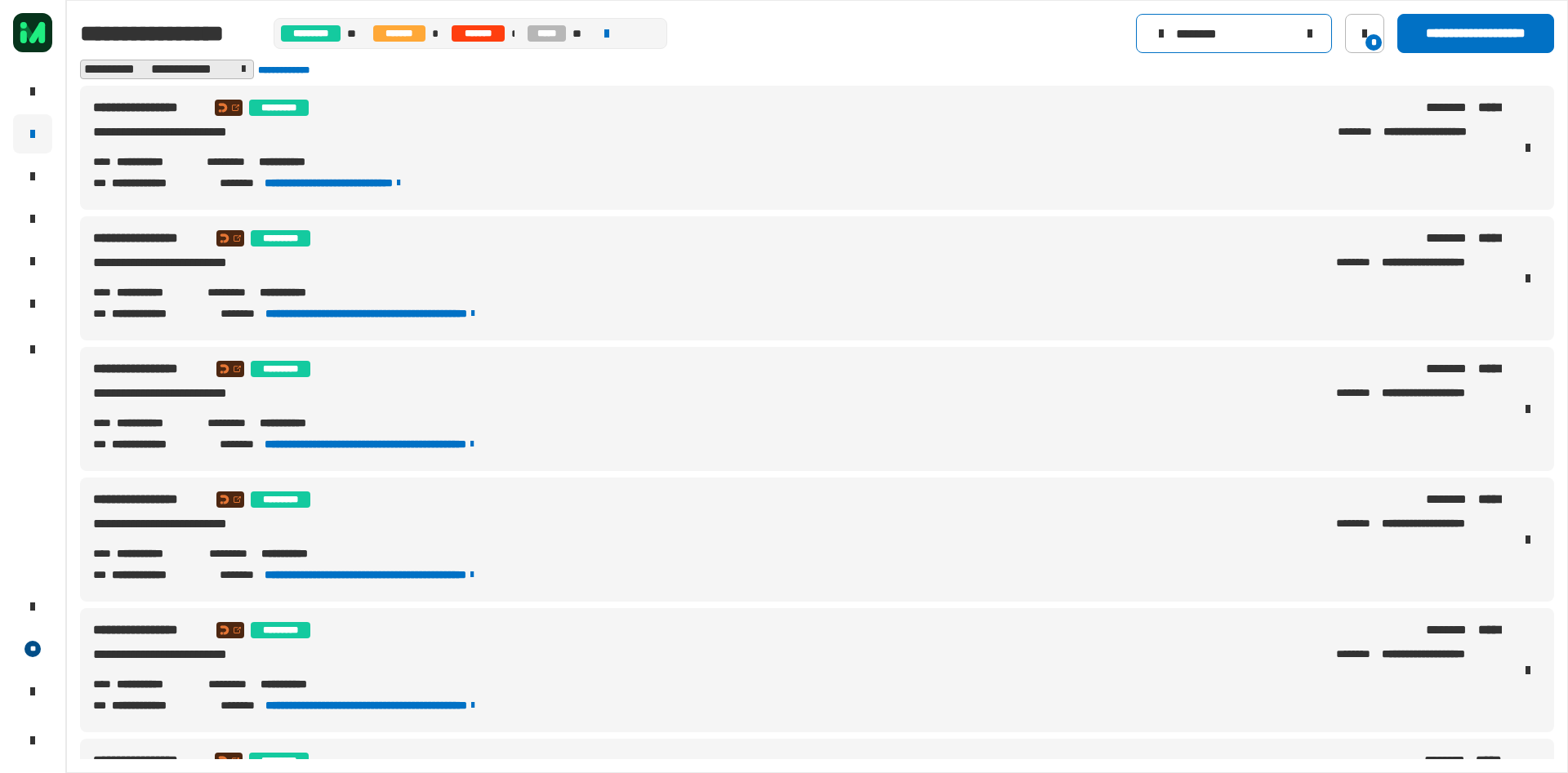 drag, startPoint x: 1252, startPoint y: 37, endPoint x: 1000, endPoint y: 42, distance: 252.0496 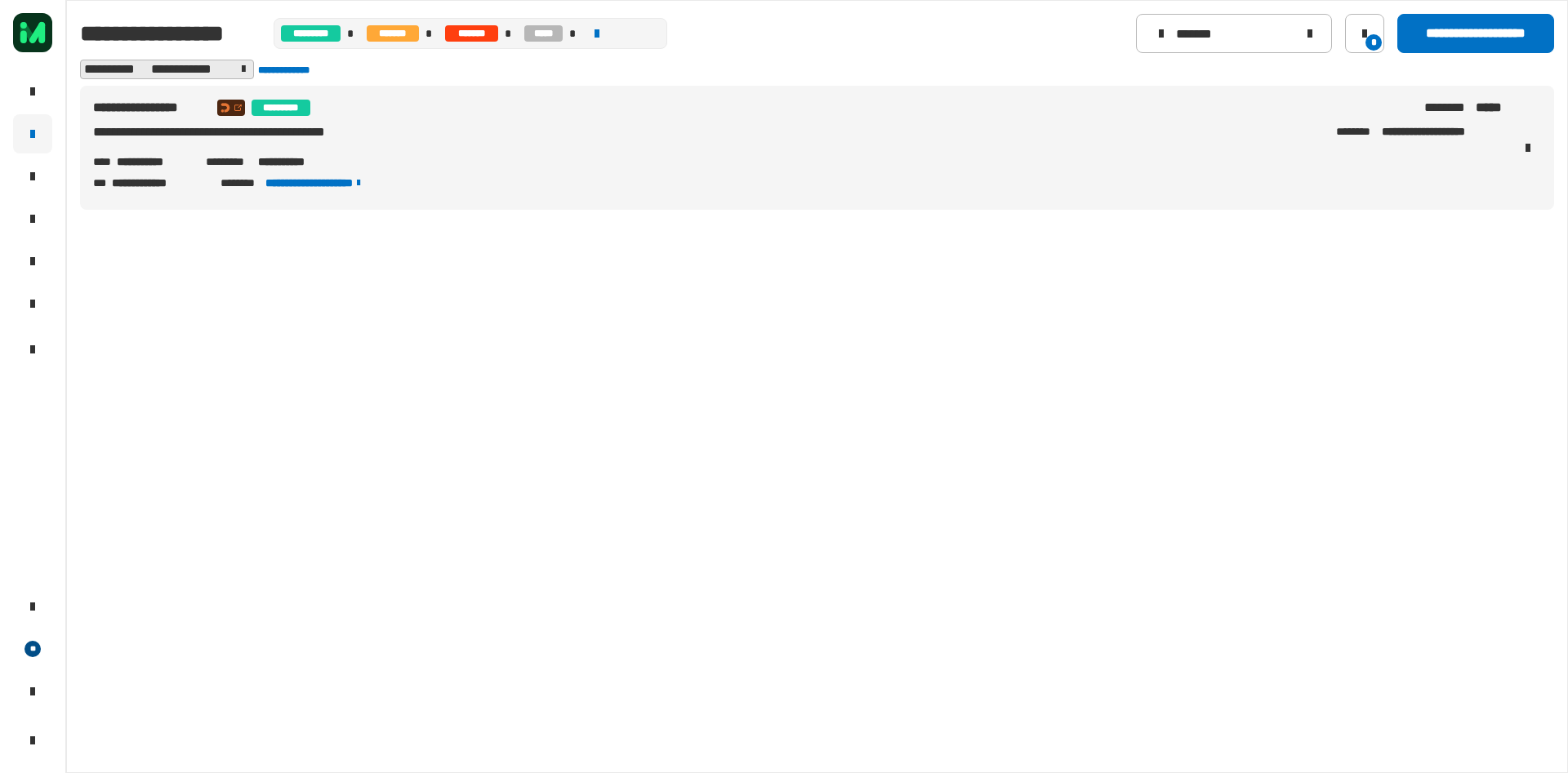 drag, startPoint x: 345, startPoint y: 159, endPoint x: 261, endPoint y: 169, distance: 84.59314 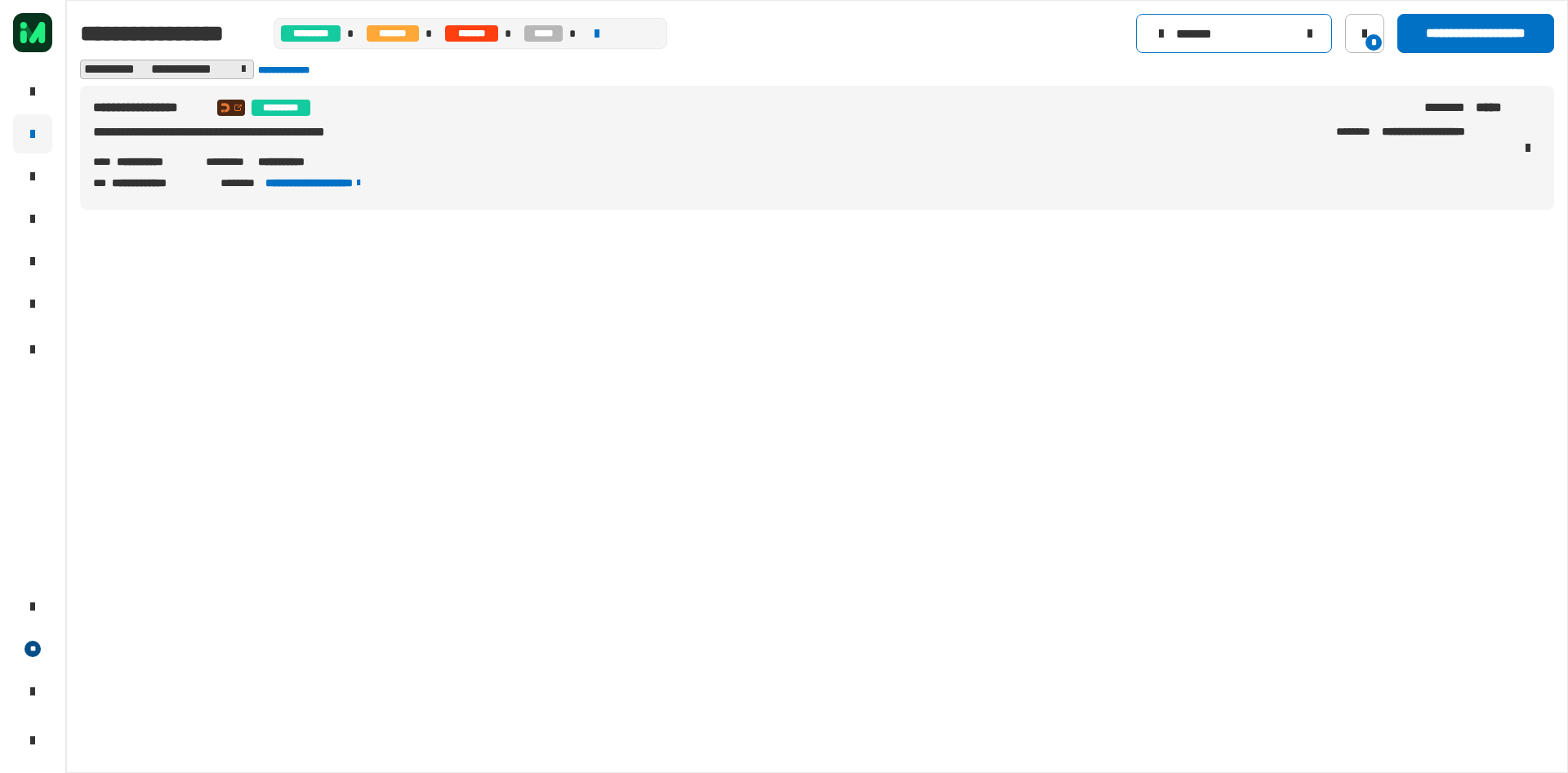 click on "*******" 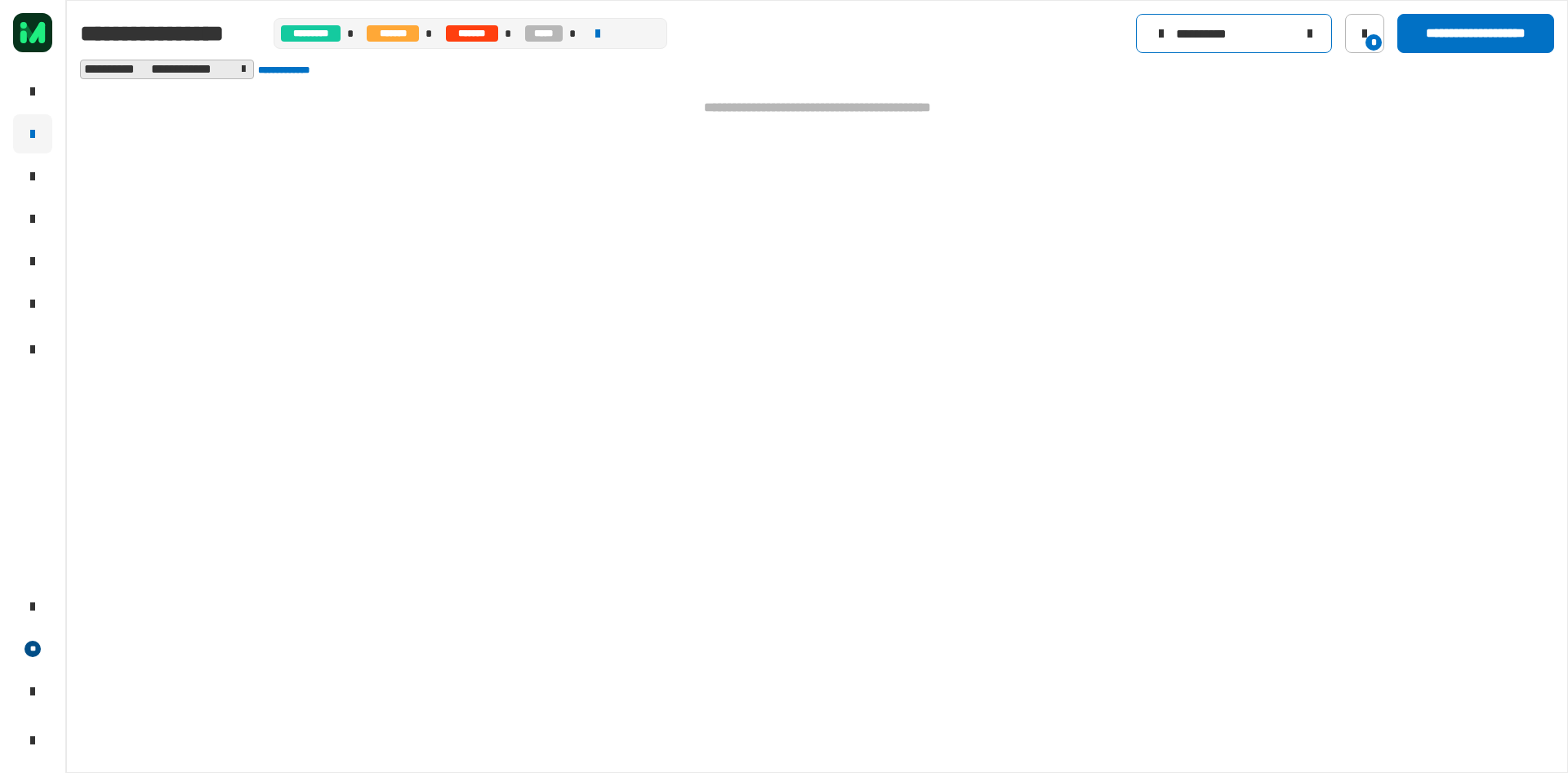 click on "**********" 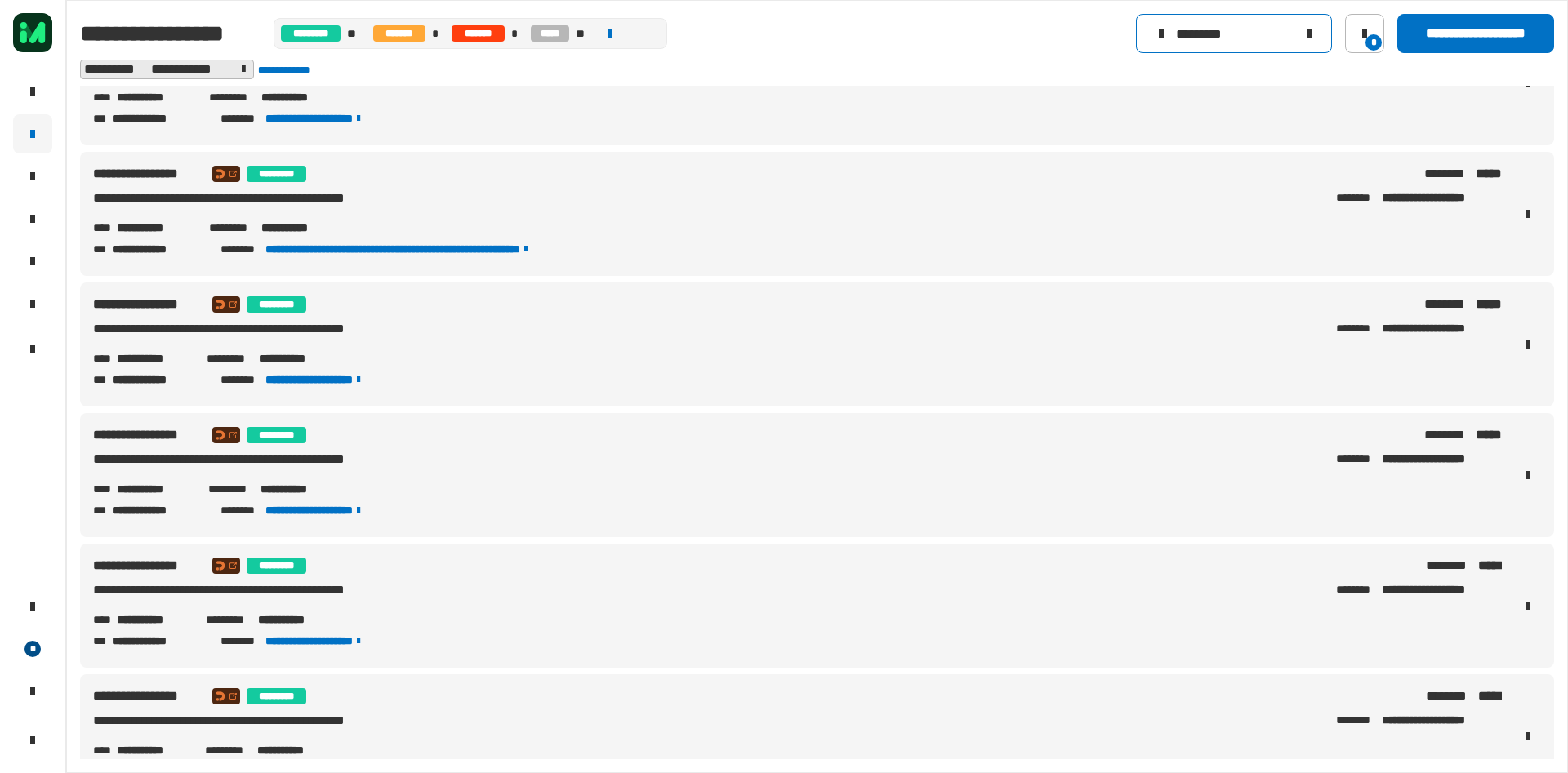 scroll, scrollTop: 502, scrollLeft: 0, axis: vertical 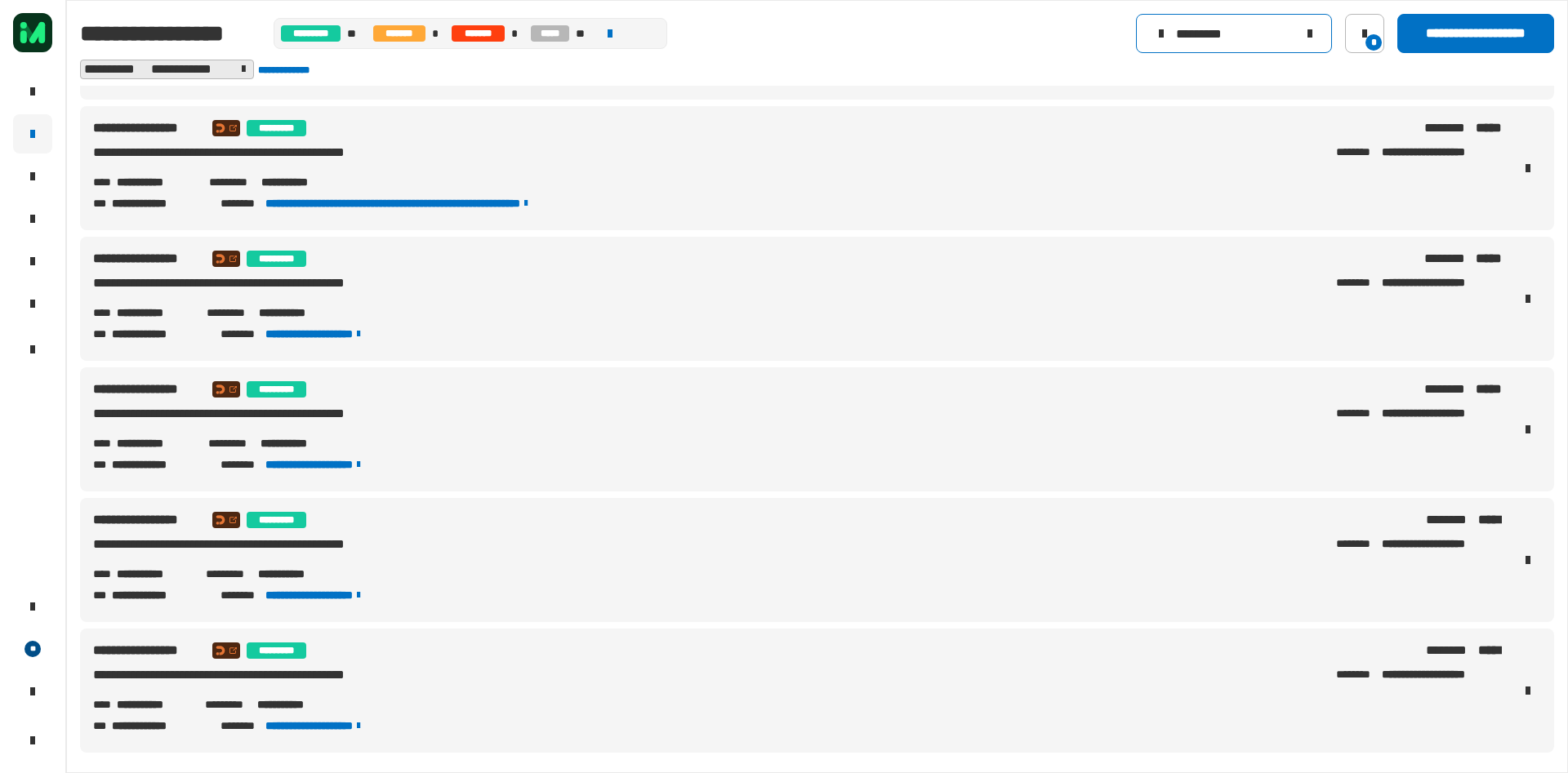 type on "*********" 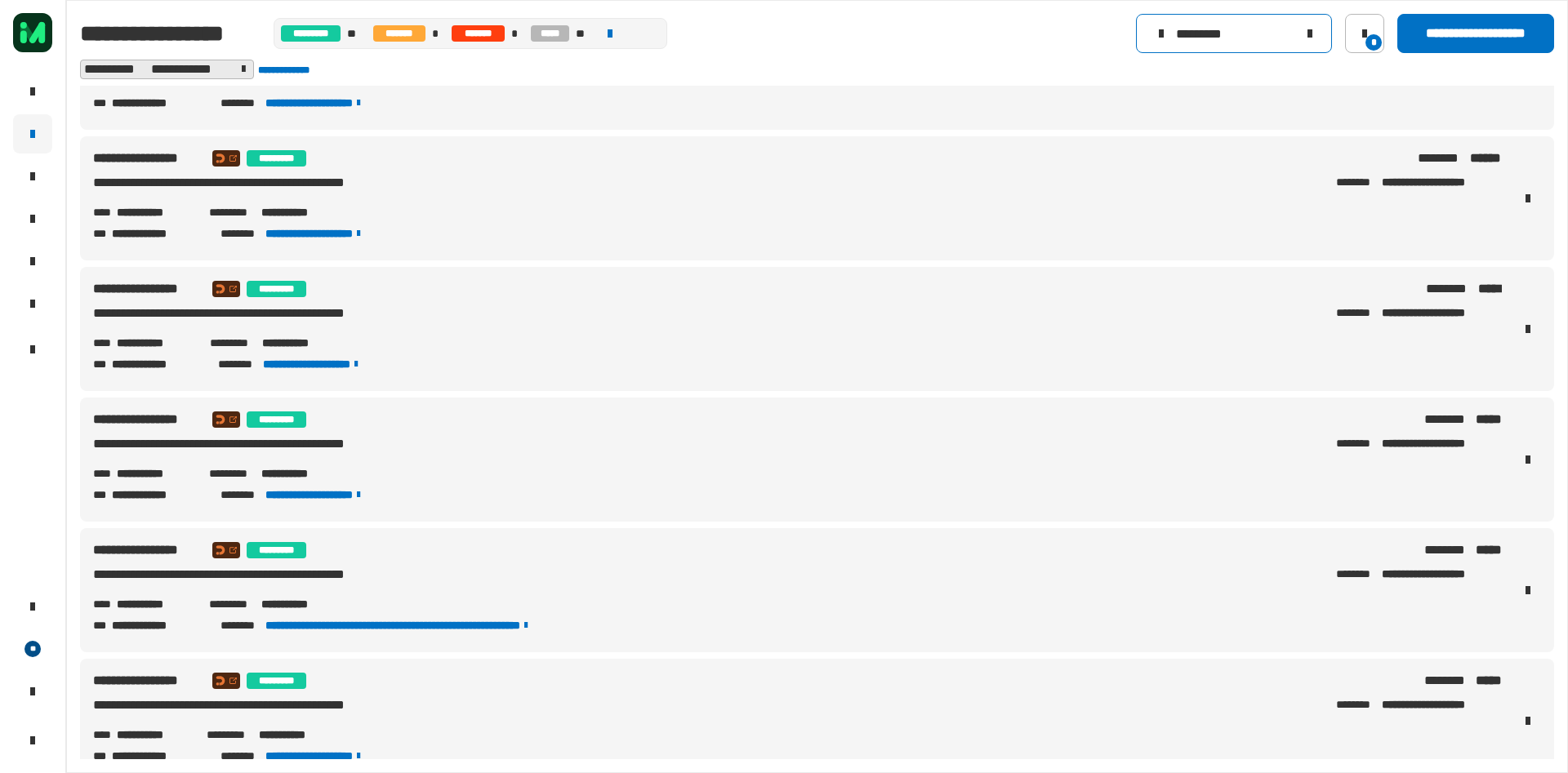 scroll, scrollTop: 0, scrollLeft: 0, axis: both 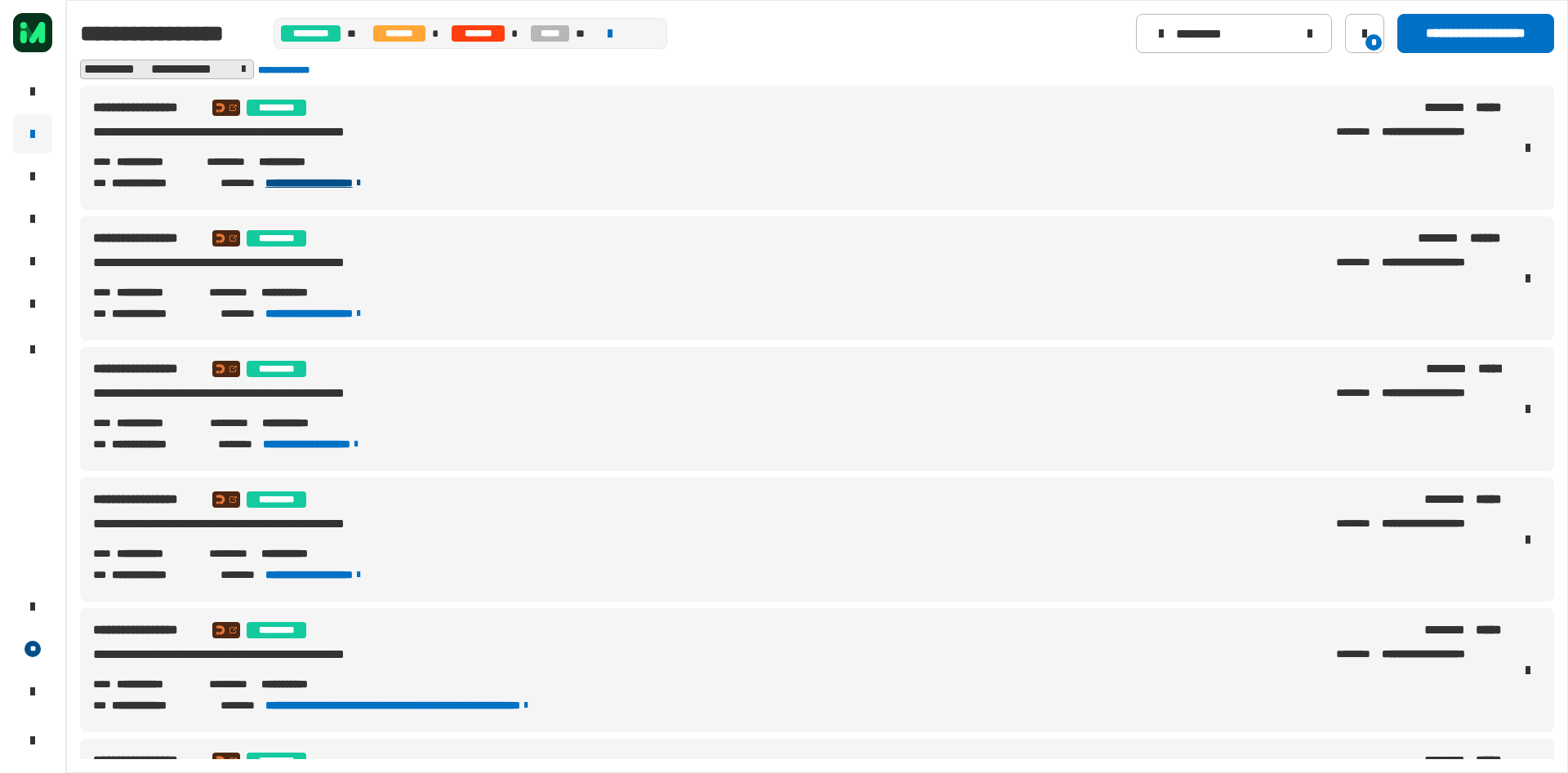 click on "**********" at bounding box center [335, 183] 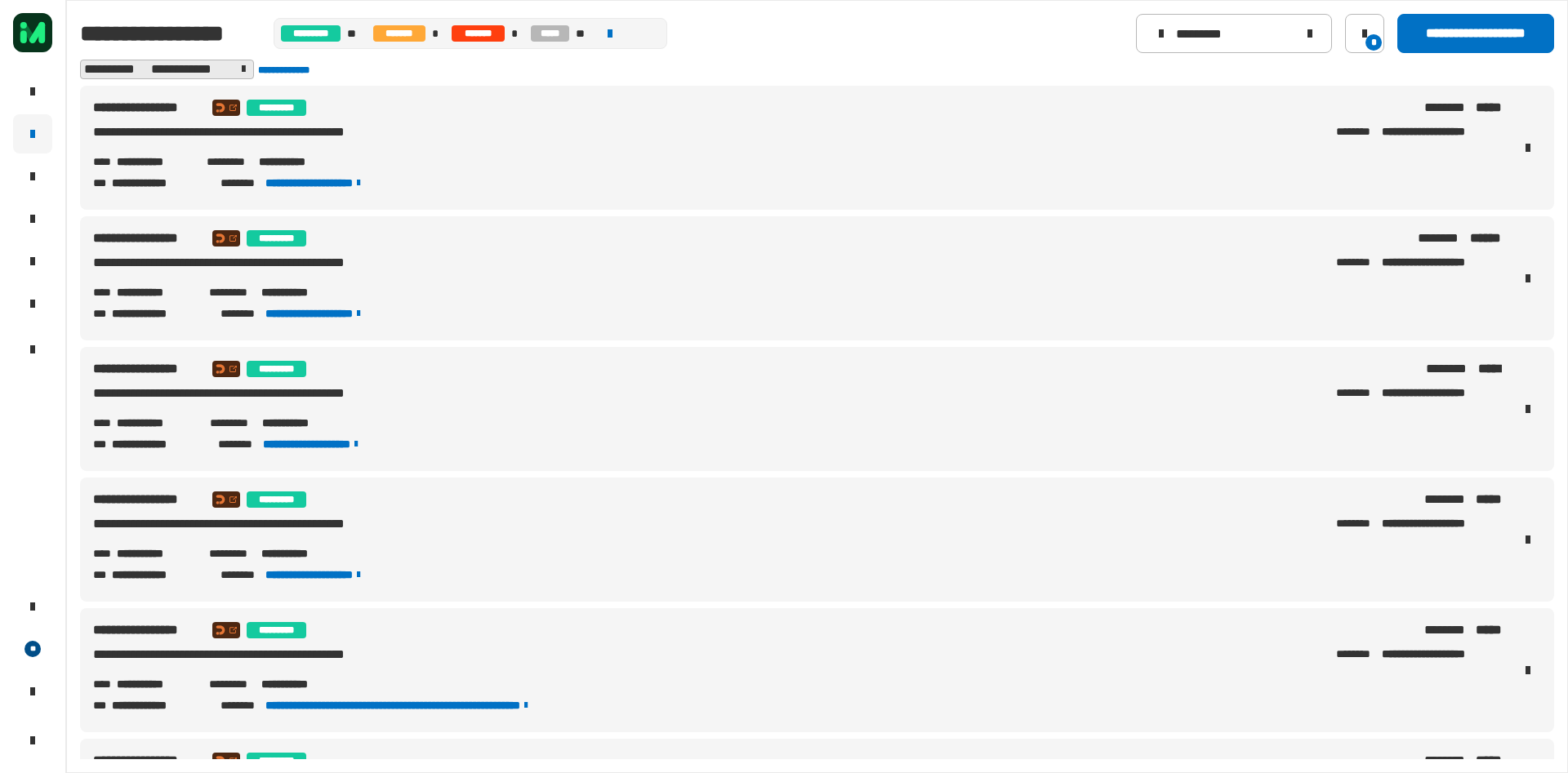 drag, startPoint x: 354, startPoint y: 153, endPoint x: 259, endPoint y: 164, distance: 95.63472 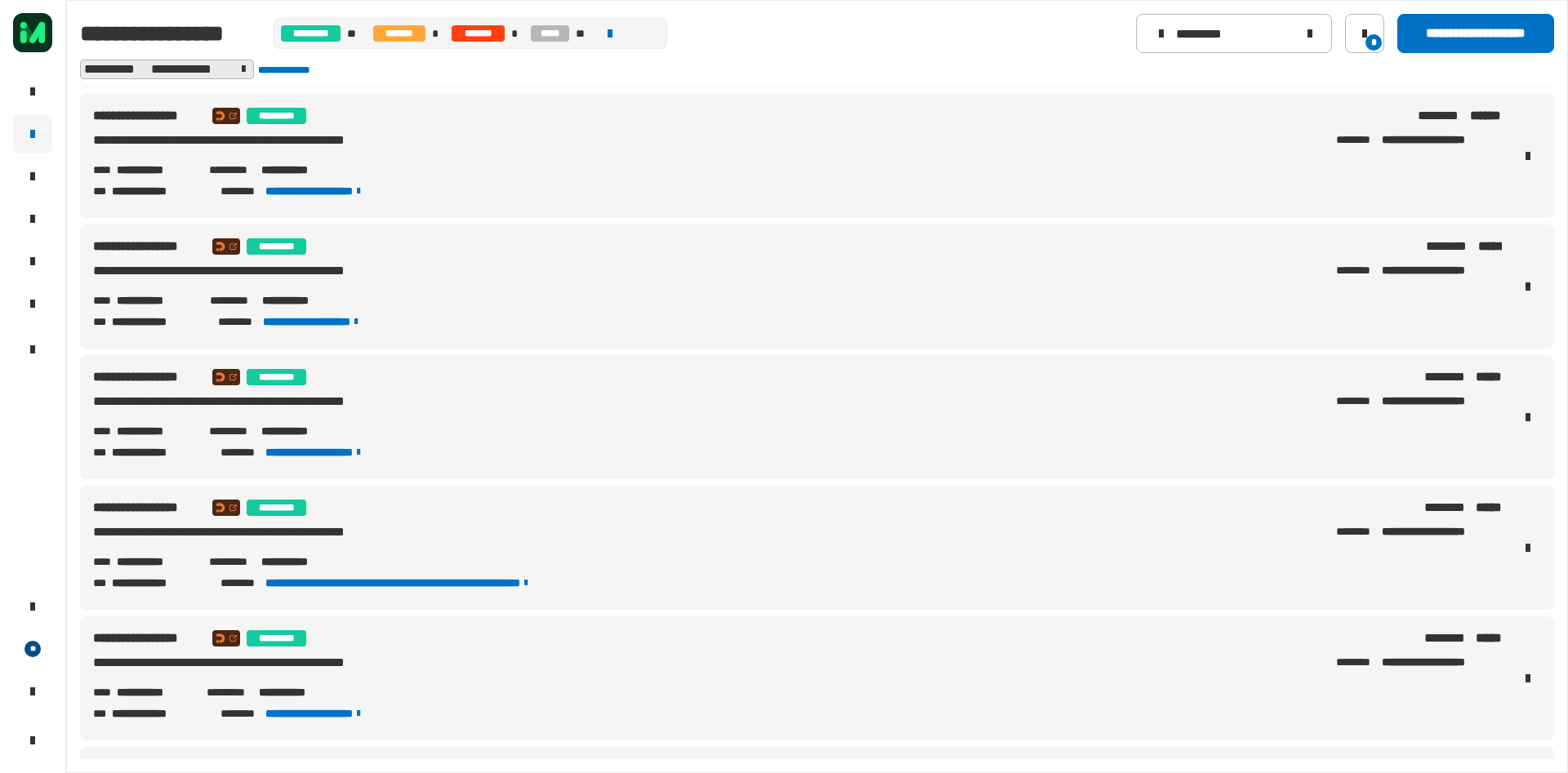 drag, startPoint x: 358, startPoint y: 300, endPoint x: 262, endPoint y: 302, distance: 96.02083 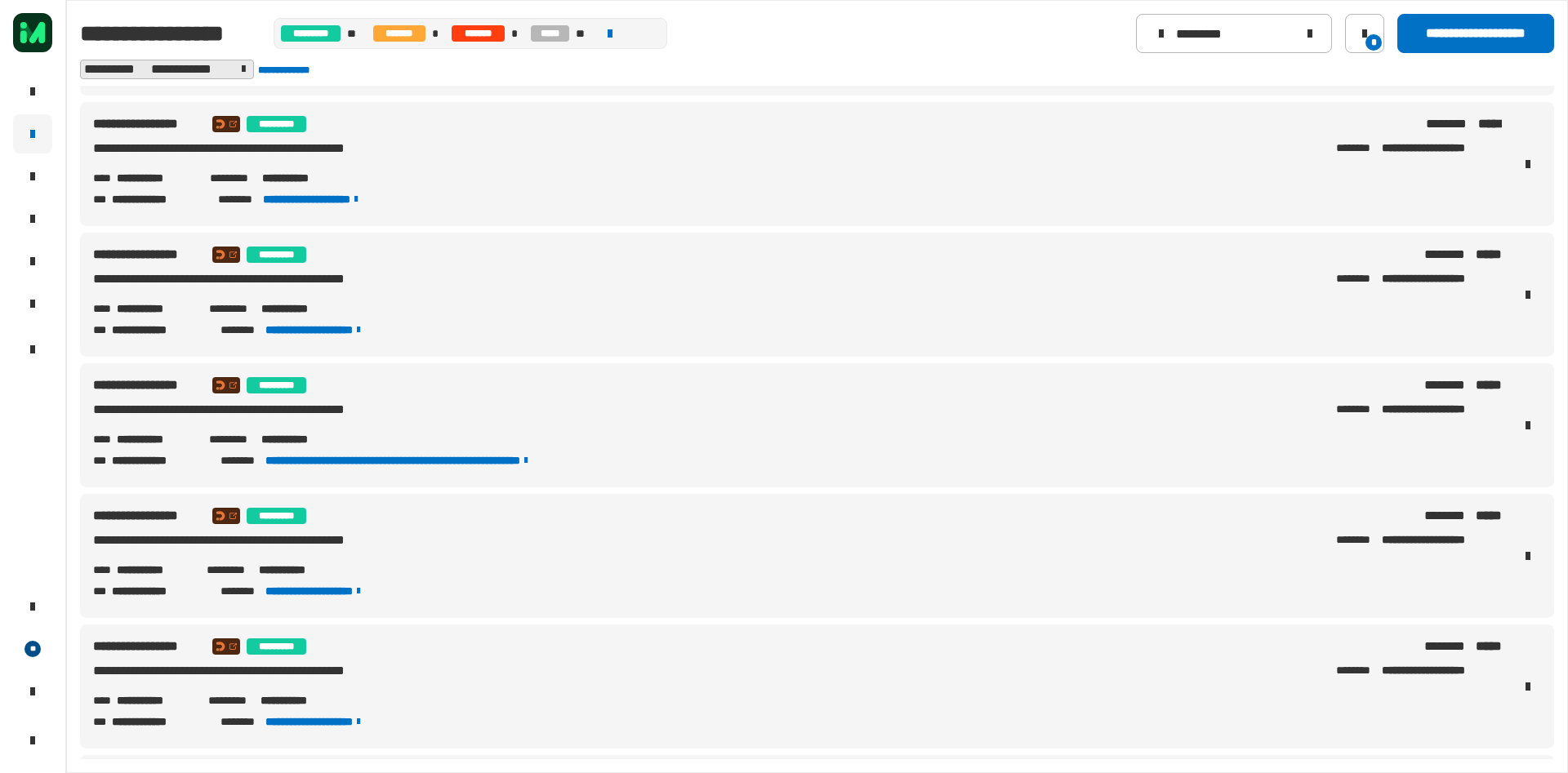 drag, startPoint x: 354, startPoint y: 305, endPoint x: 261, endPoint y: 309, distance: 93.08598 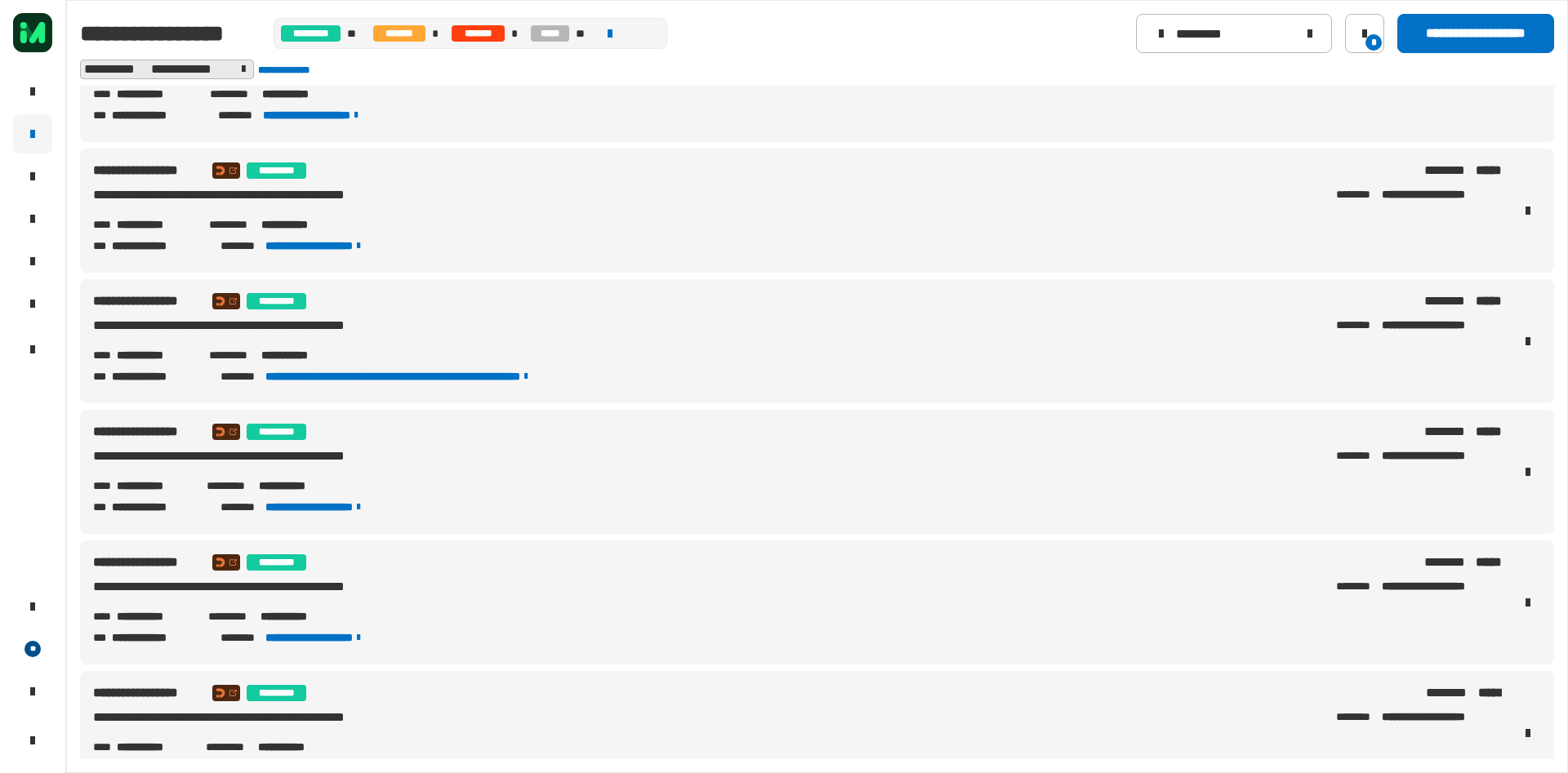 scroll, scrollTop: 367, scrollLeft: 0, axis: vertical 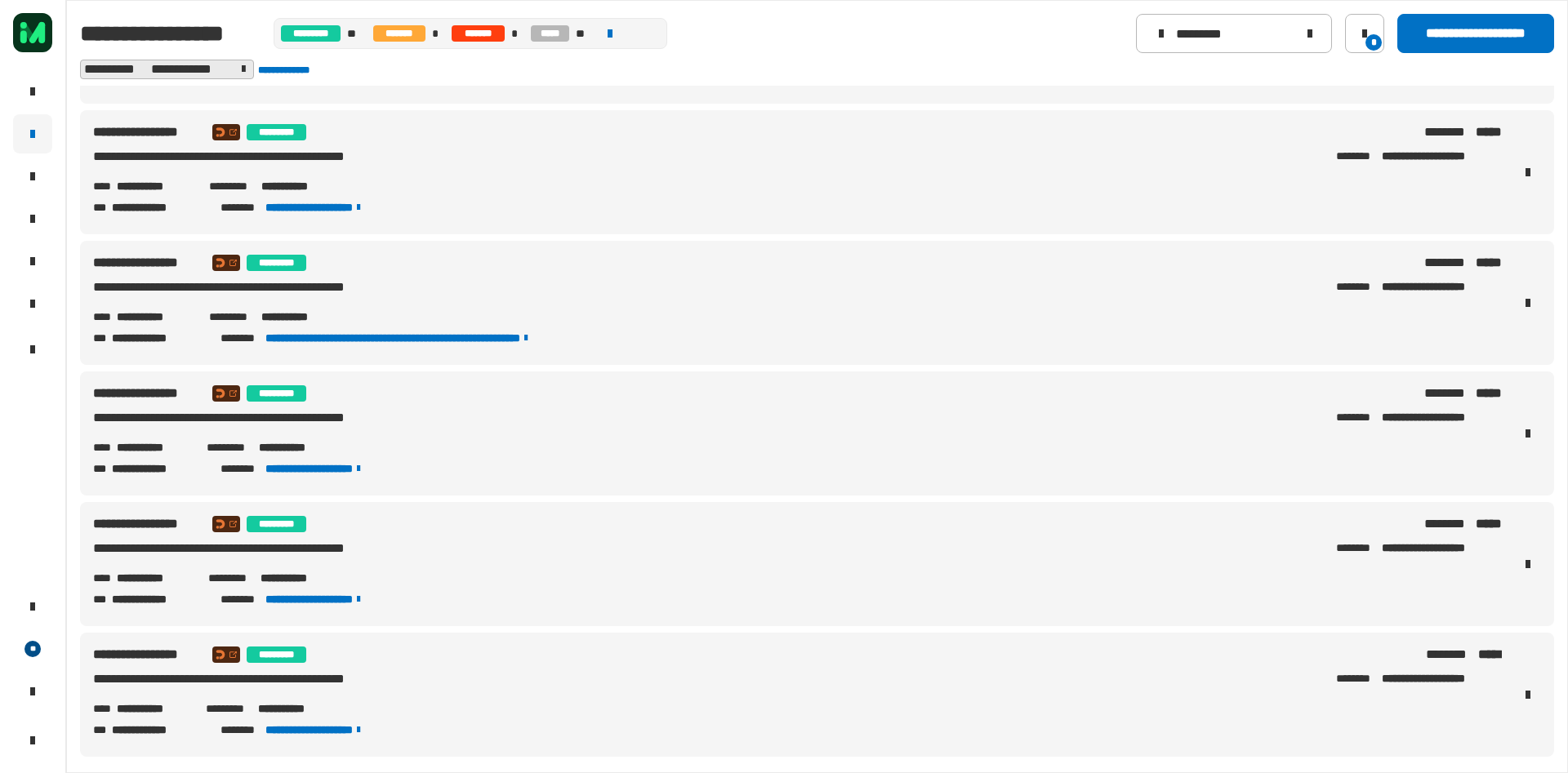 drag, startPoint x: 340, startPoint y: 312, endPoint x: 262, endPoint y: 318, distance: 78.230429 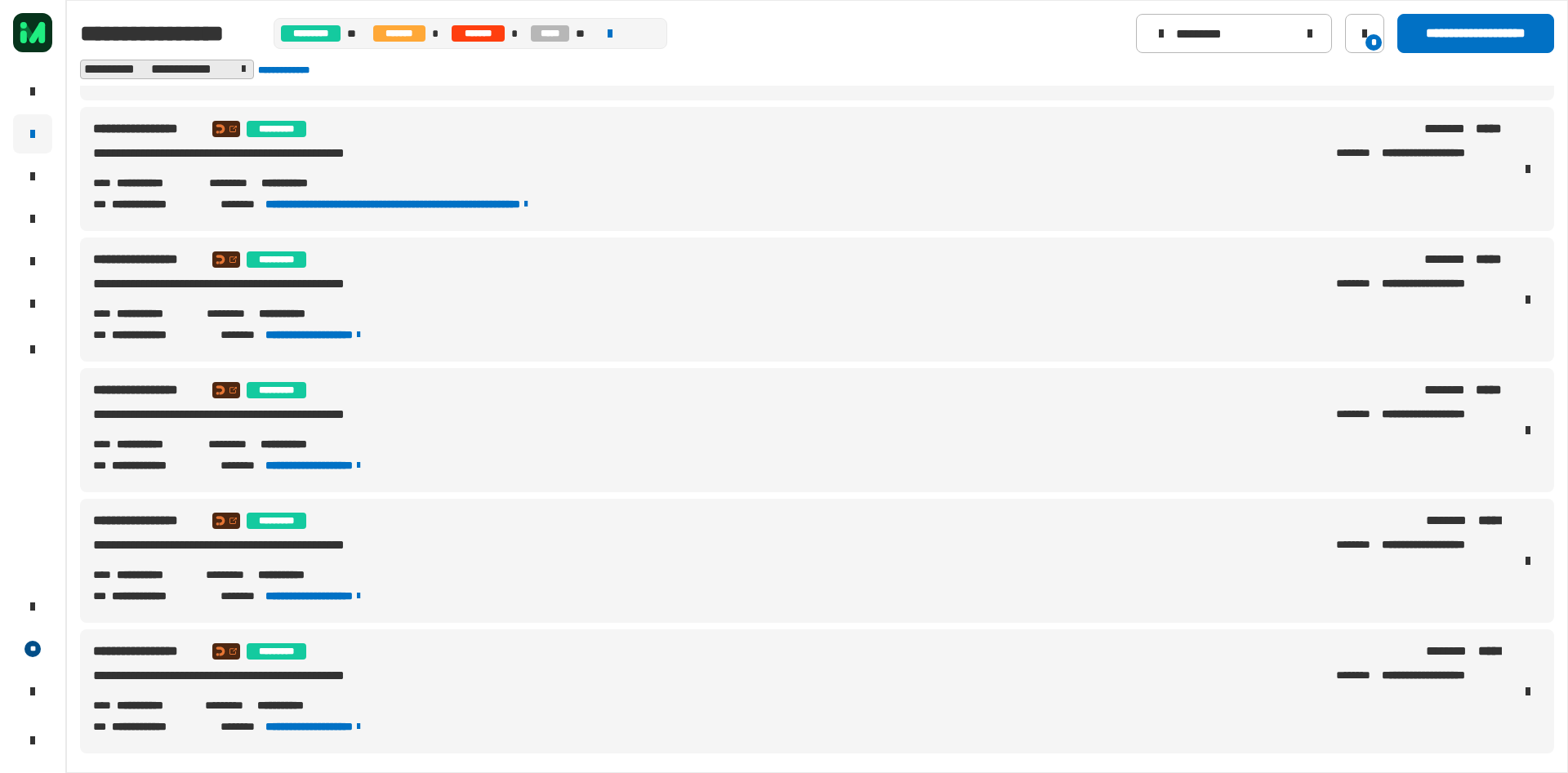 scroll, scrollTop: 502, scrollLeft: 0, axis: vertical 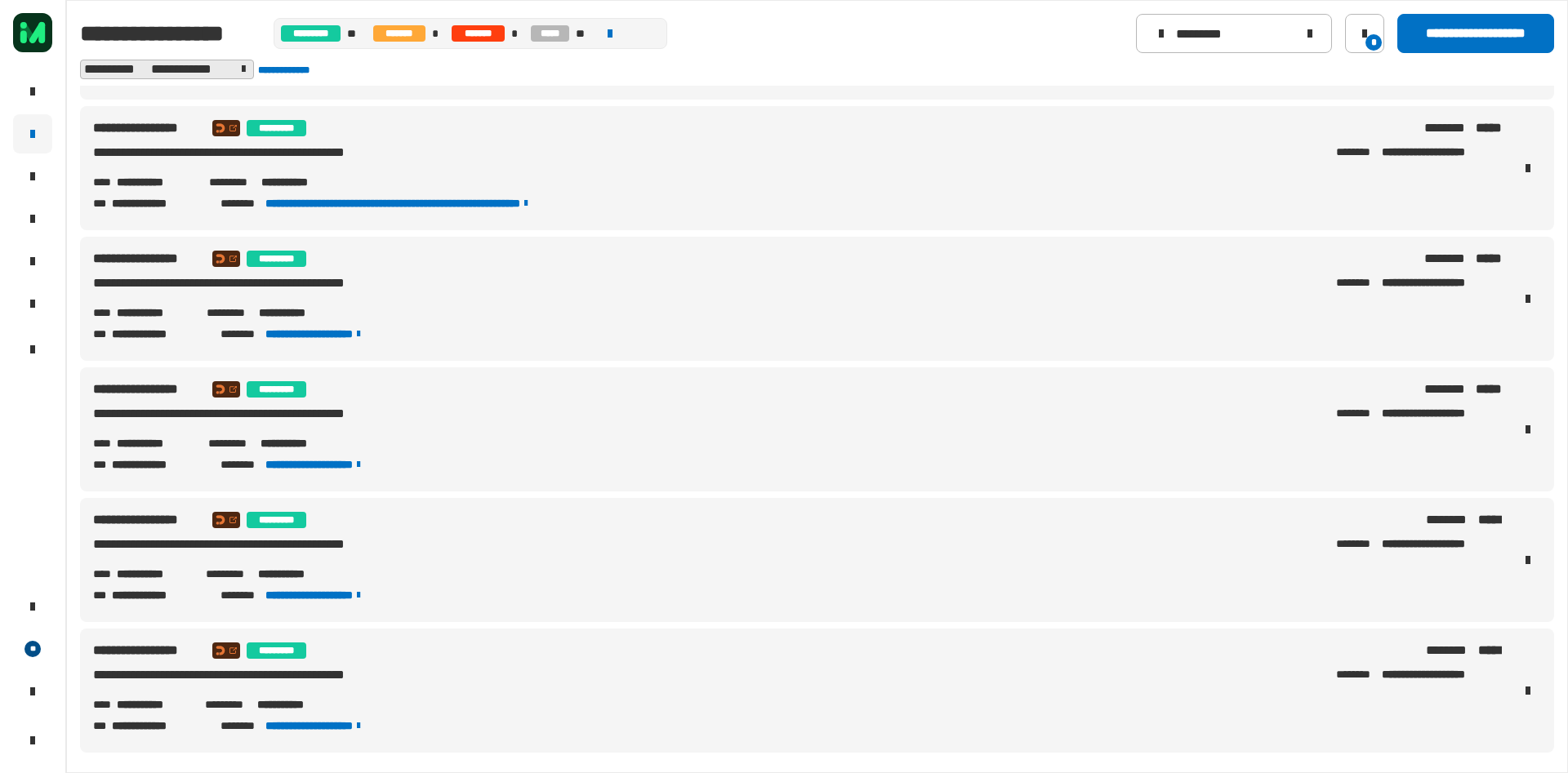 drag, startPoint x: 355, startPoint y: 443, endPoint x: 260, endPoint y: 446, distance: 95.04736 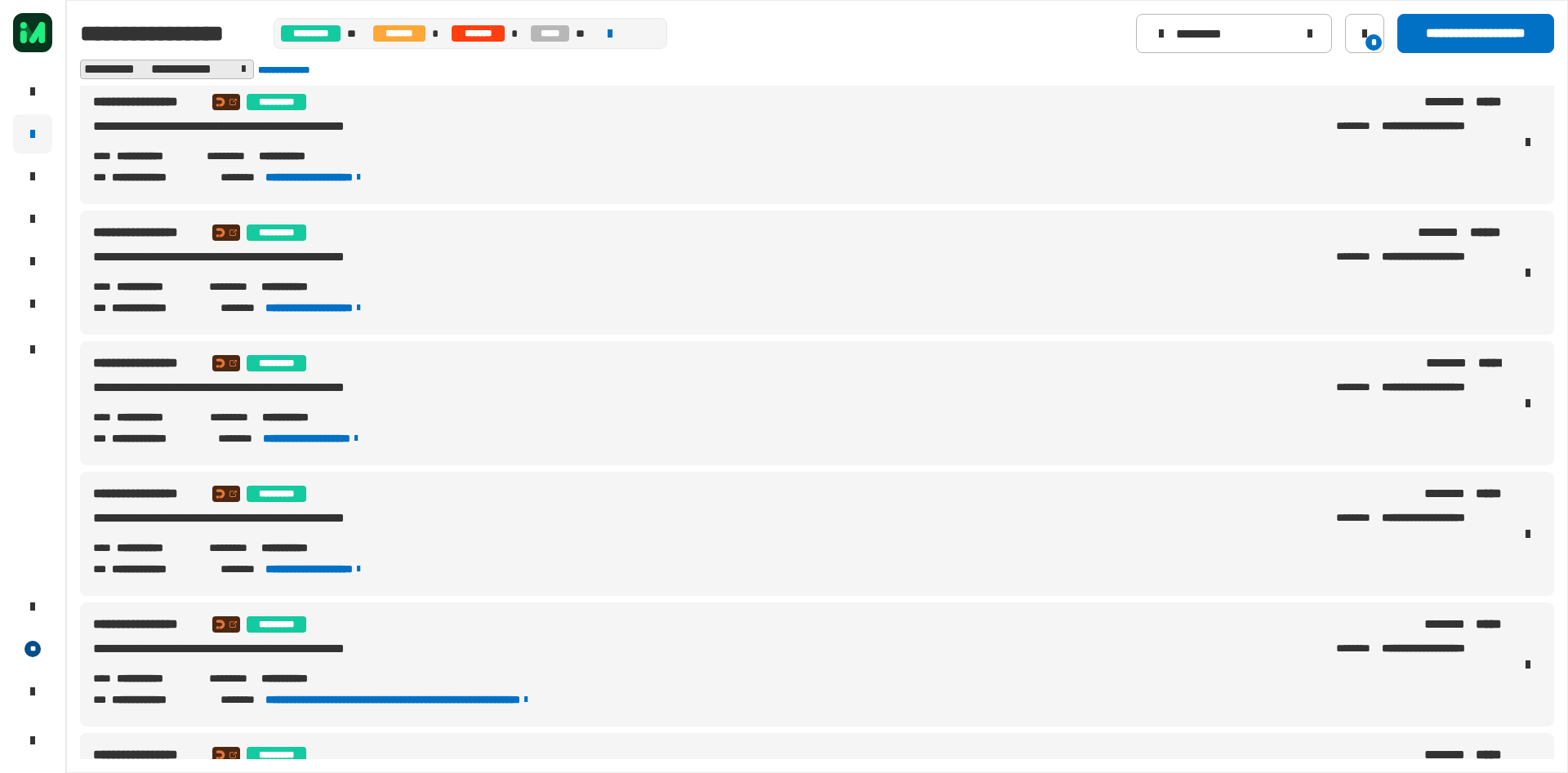scroll, scrollTop: 0, scrollLeft: 0, axis: both 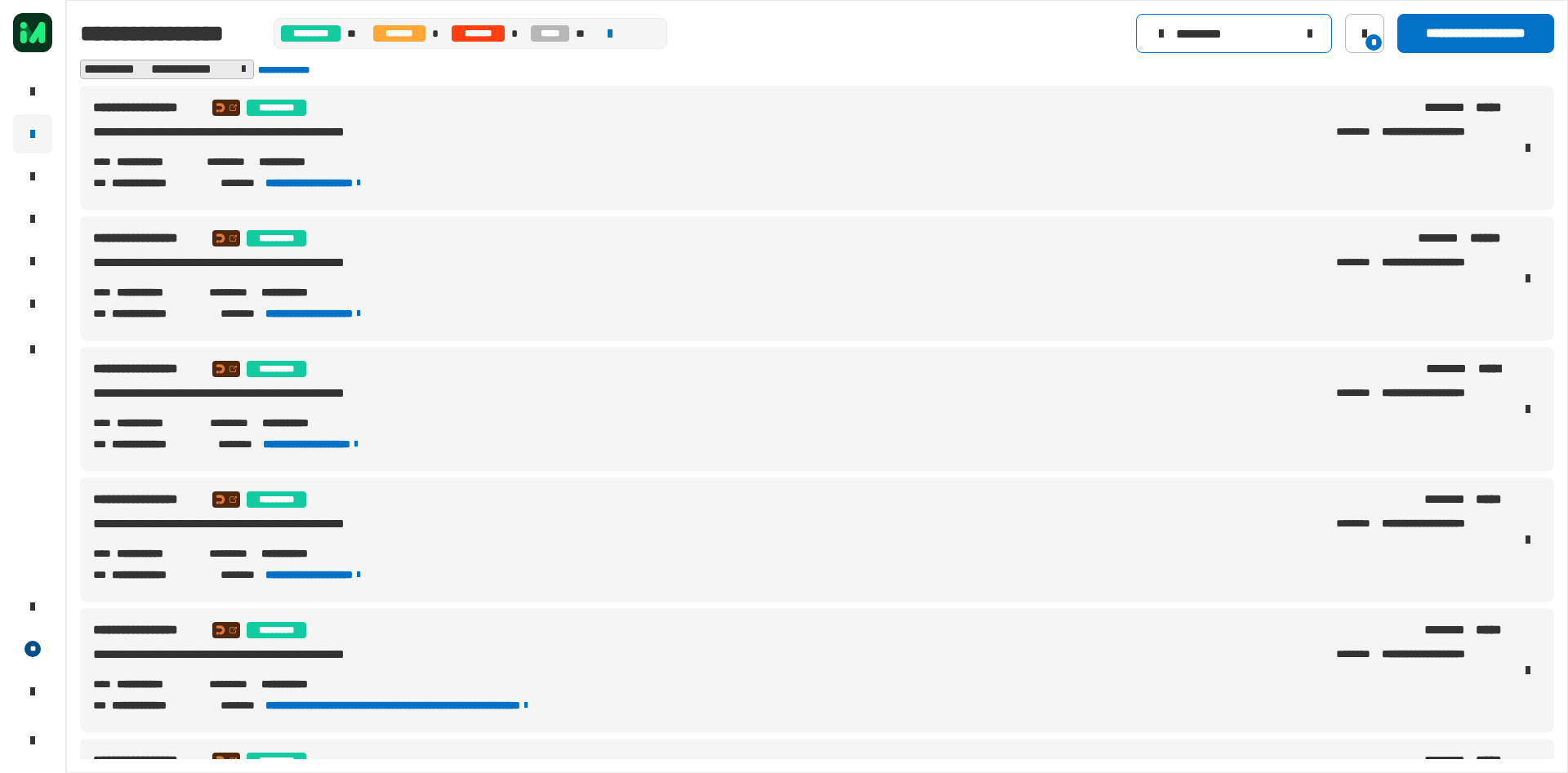 click 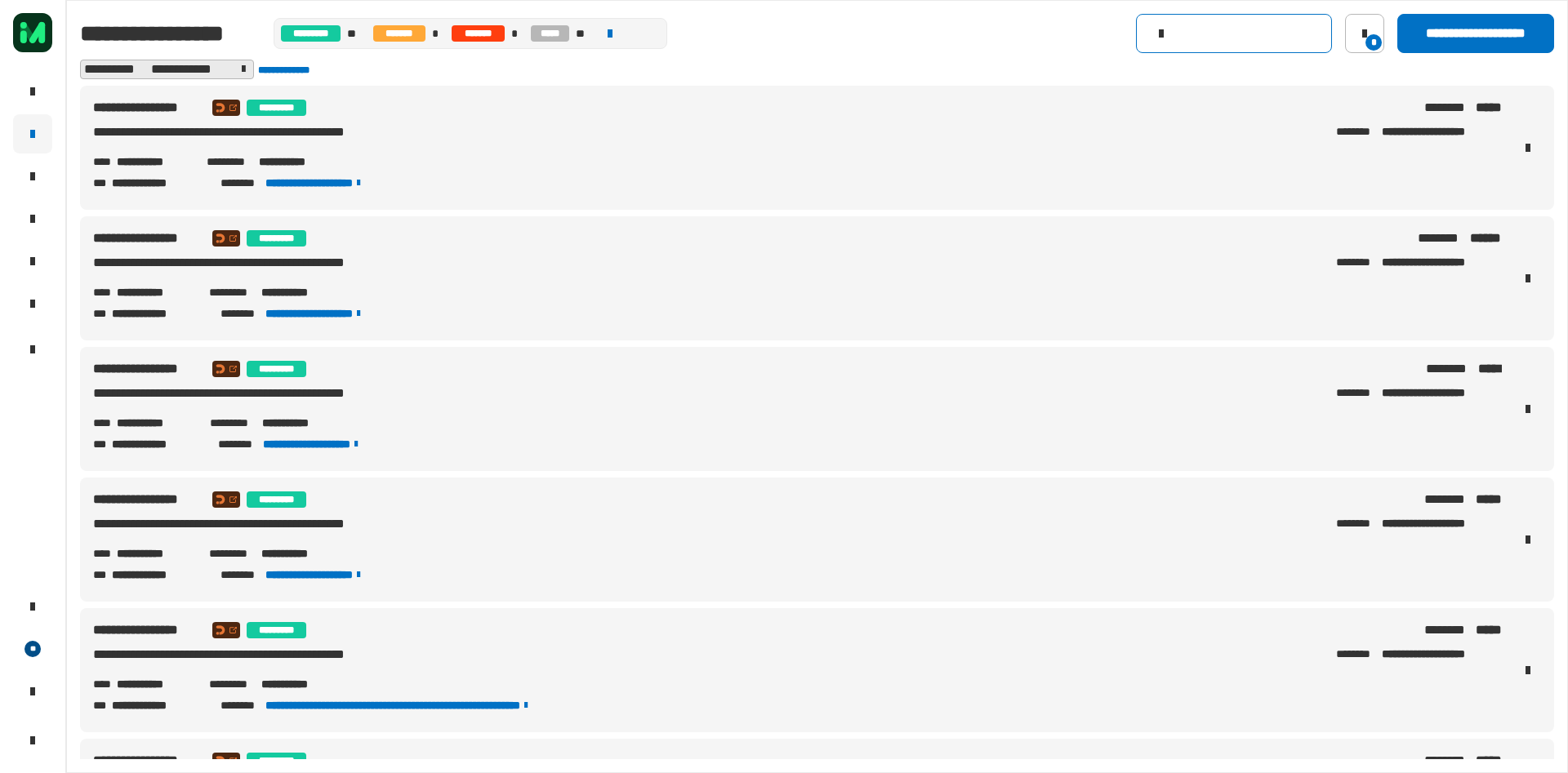 click 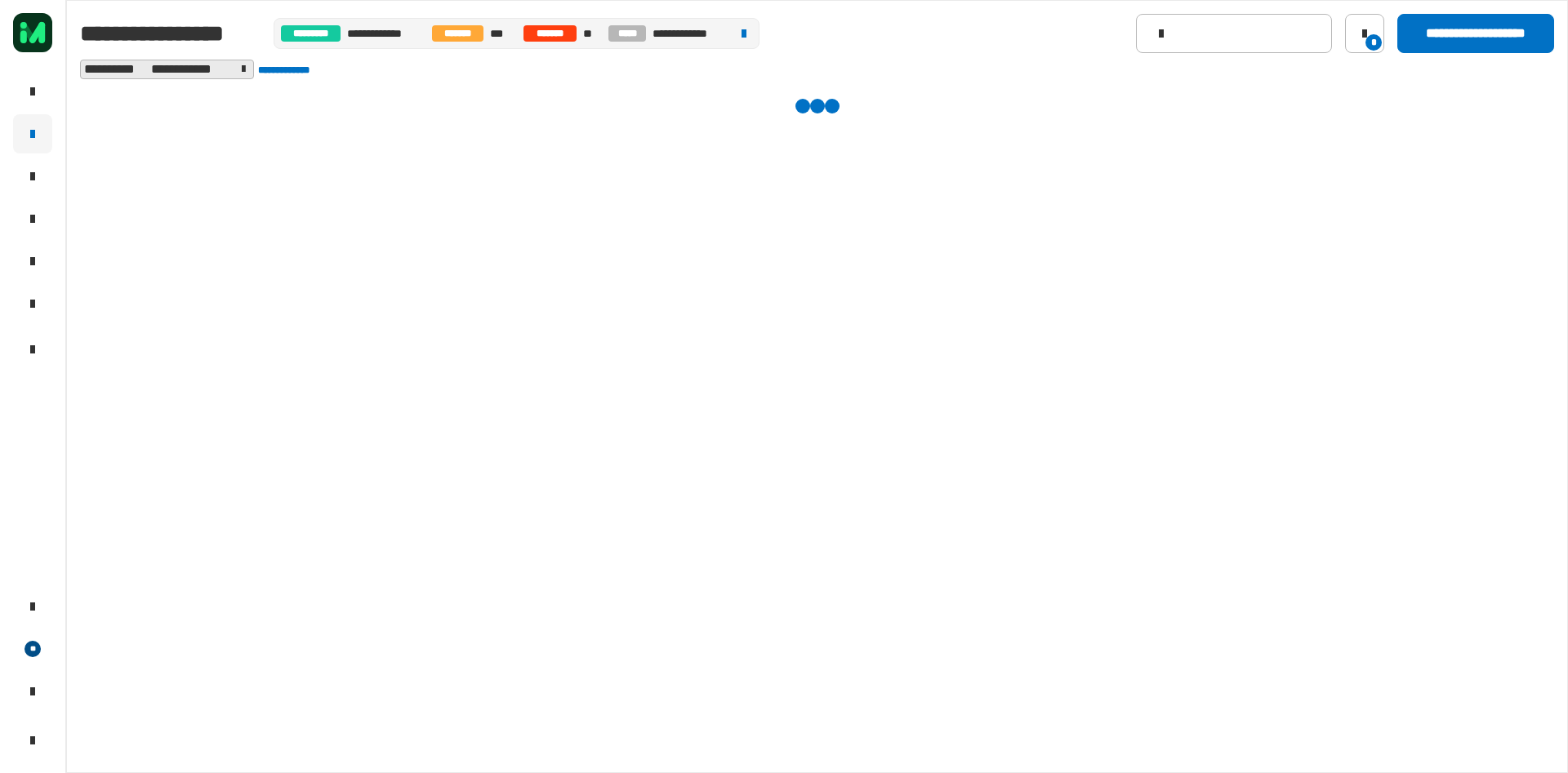 click on "**********" 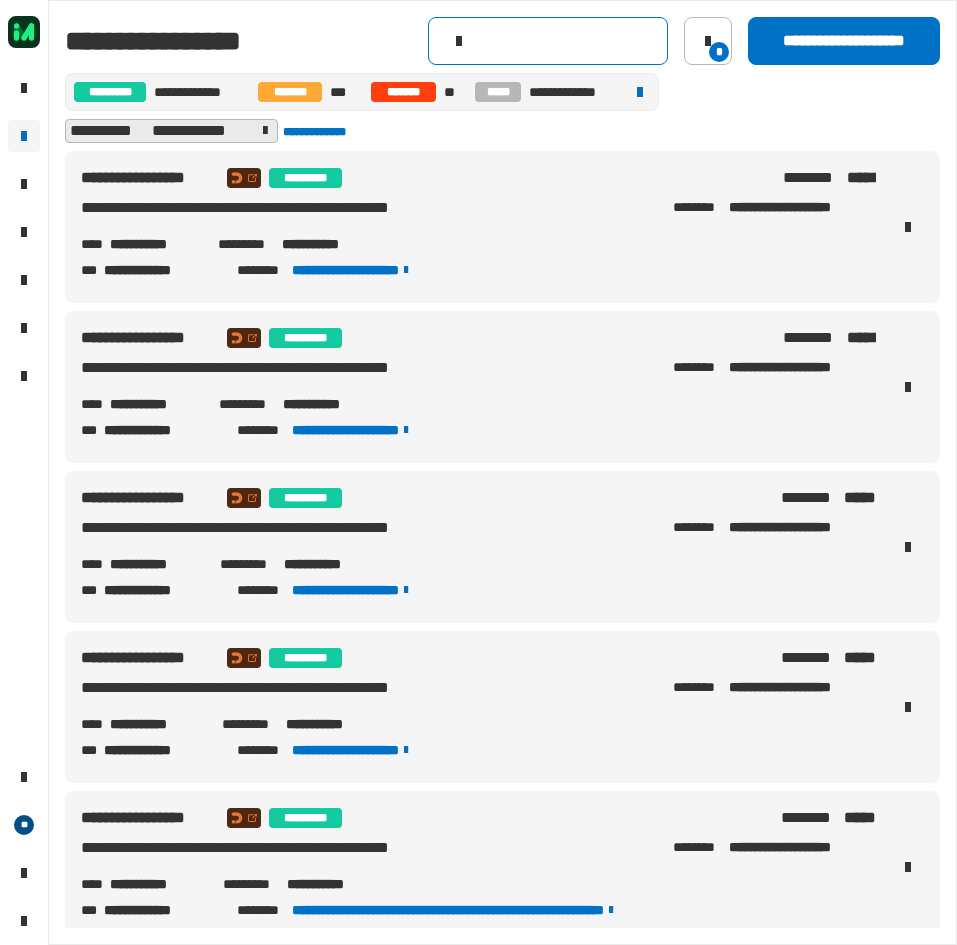 click 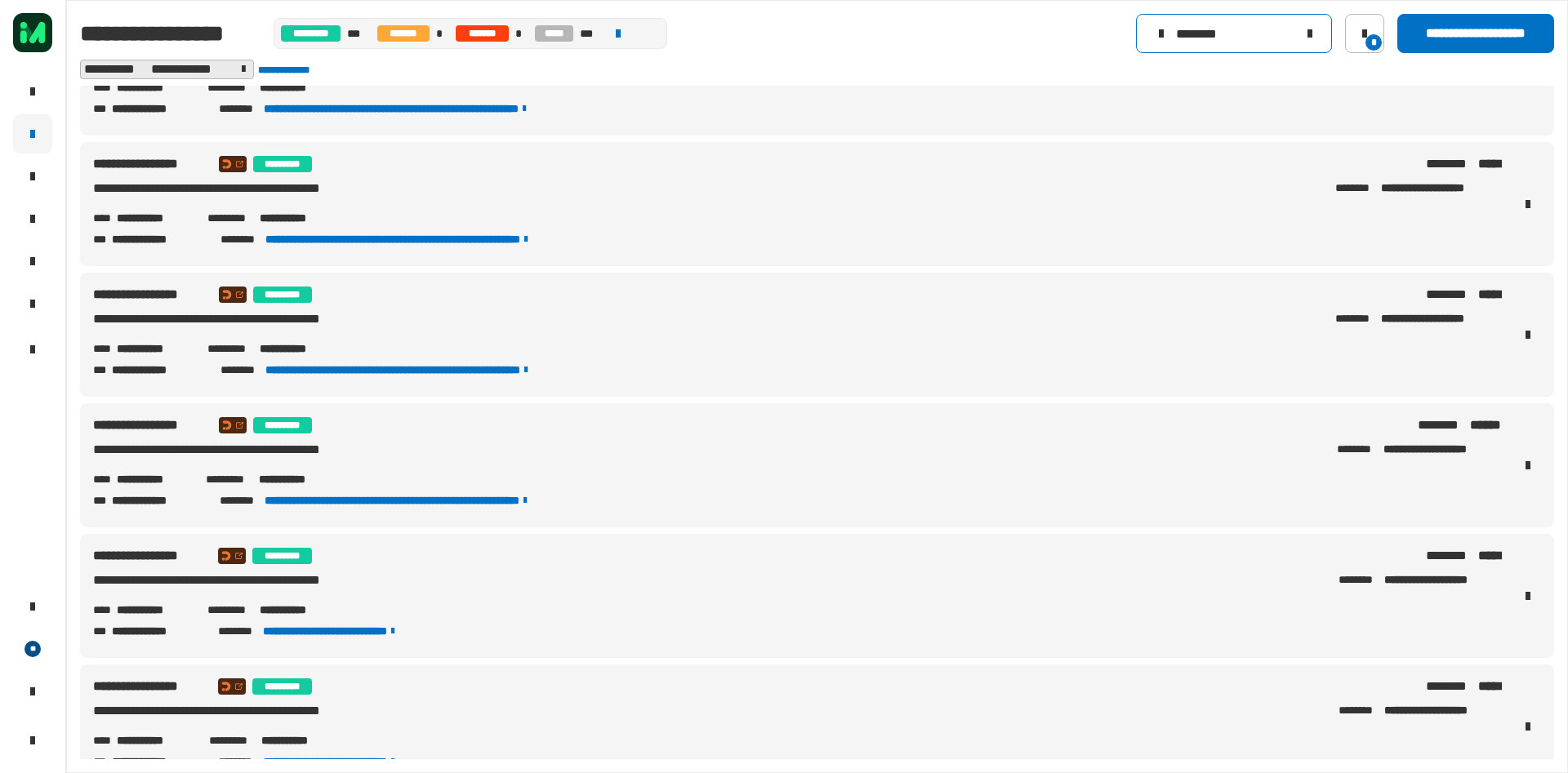 scroll, scrollTop: 3767, scrollLeft: 0, axis: vertical 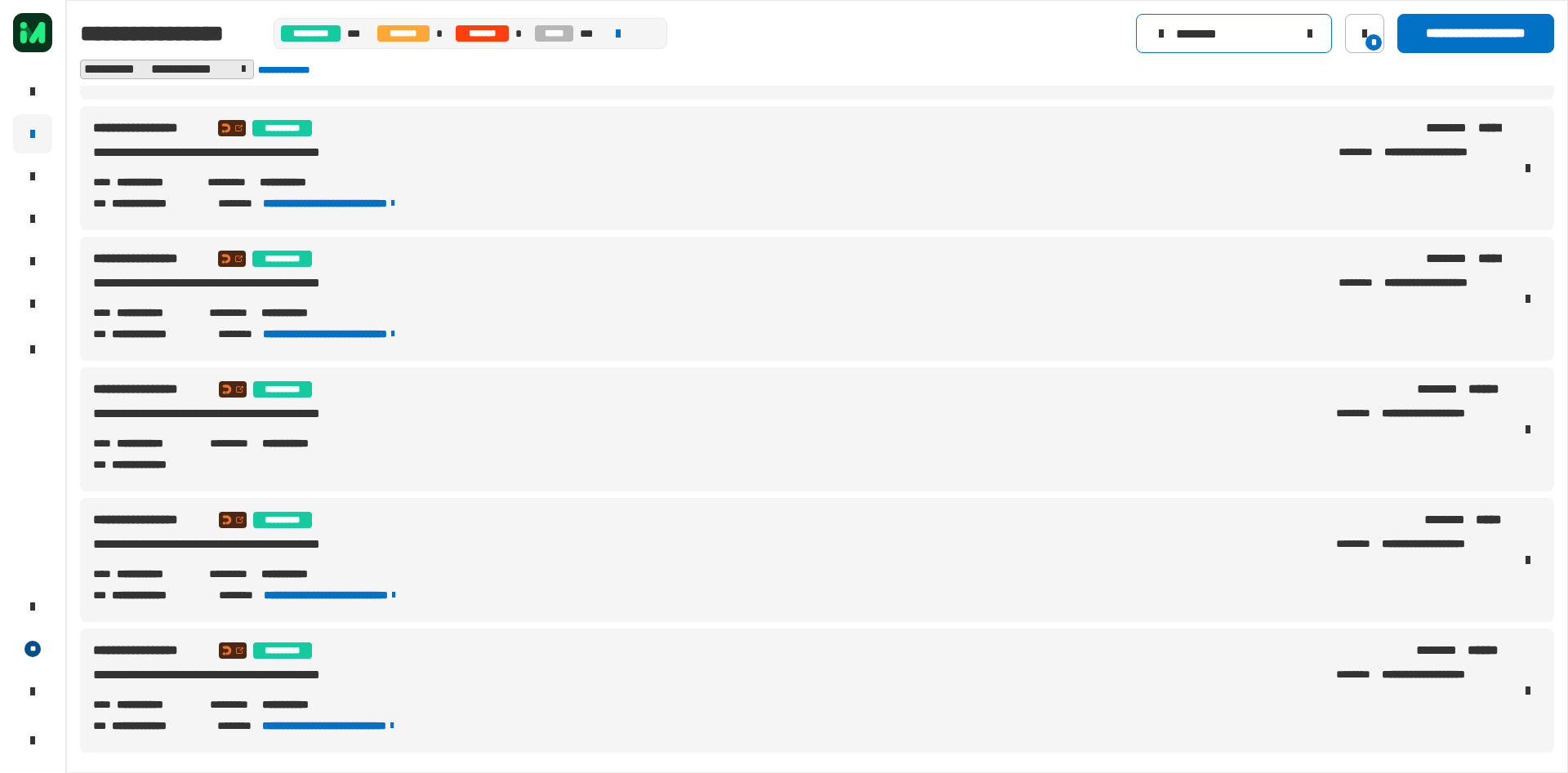 type on "********" 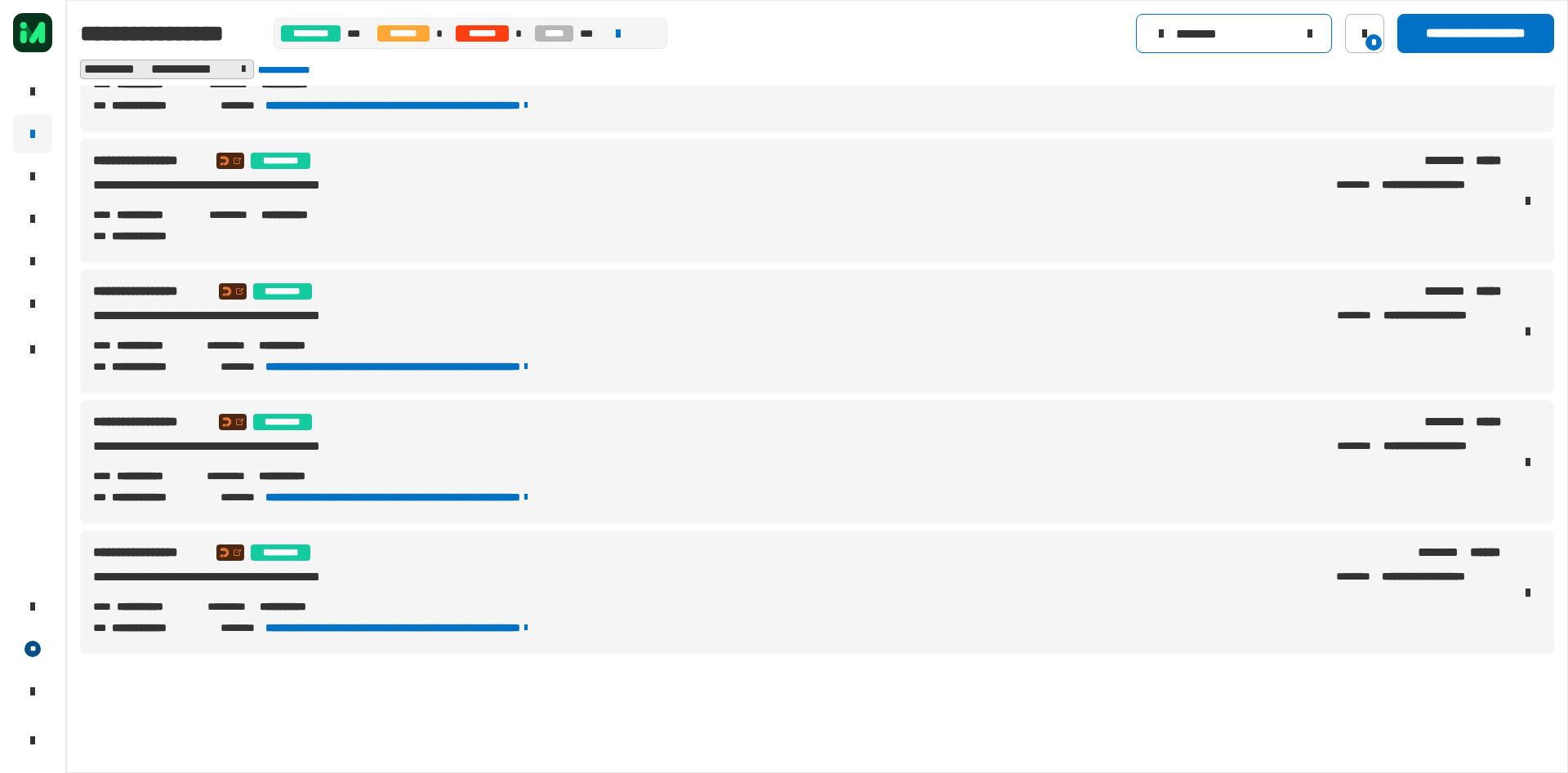 scroll, scrollTop: 1686, scrollLeft: 0, axis: vertical 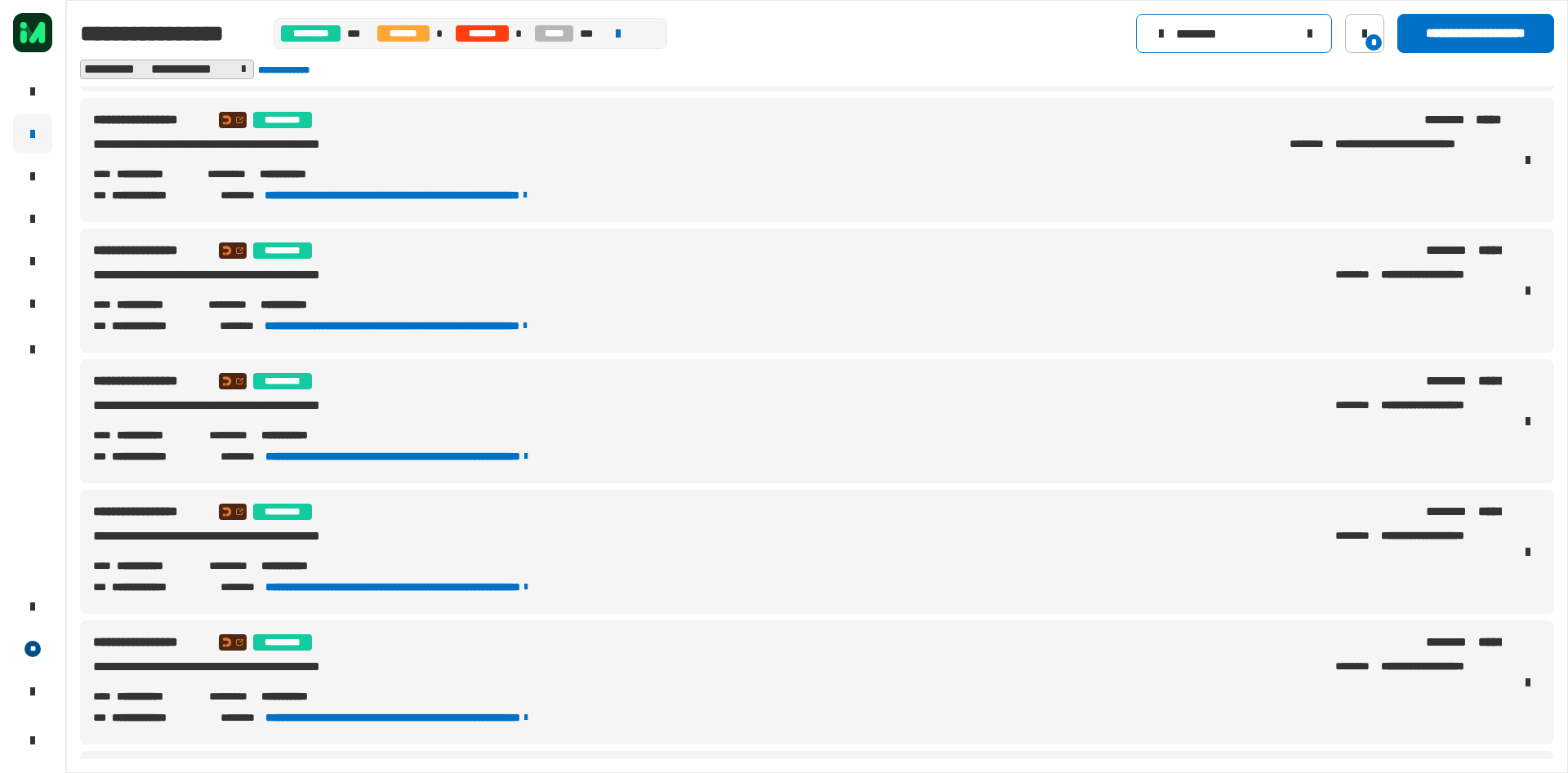 drag, startPoint x: 1316, startPoint y: 33, endPoint x: 1283, endPoint y: 30, distance: 33.136083 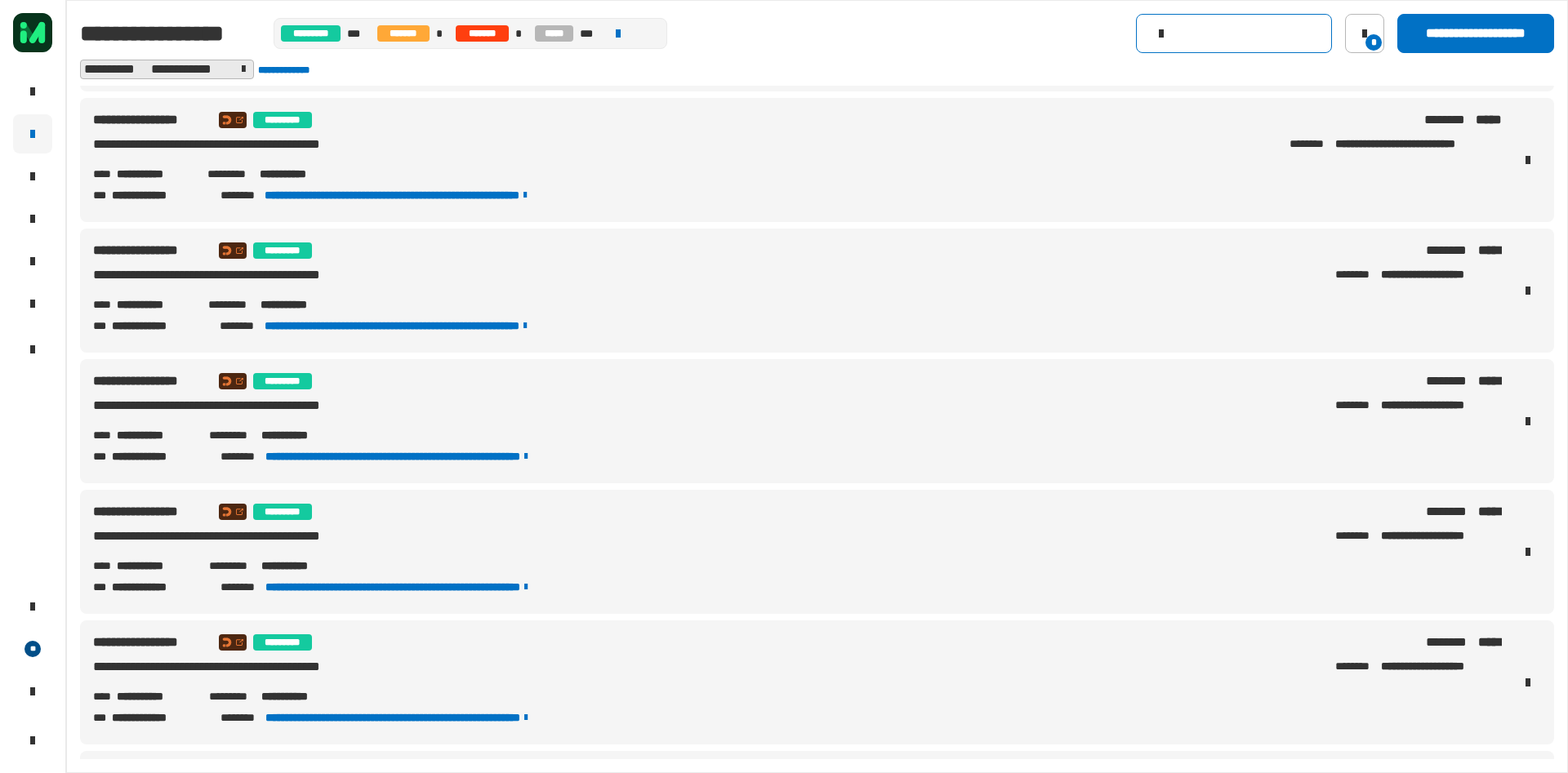scroll, scrollTop: 0, scrollLeft: 0, axis: both 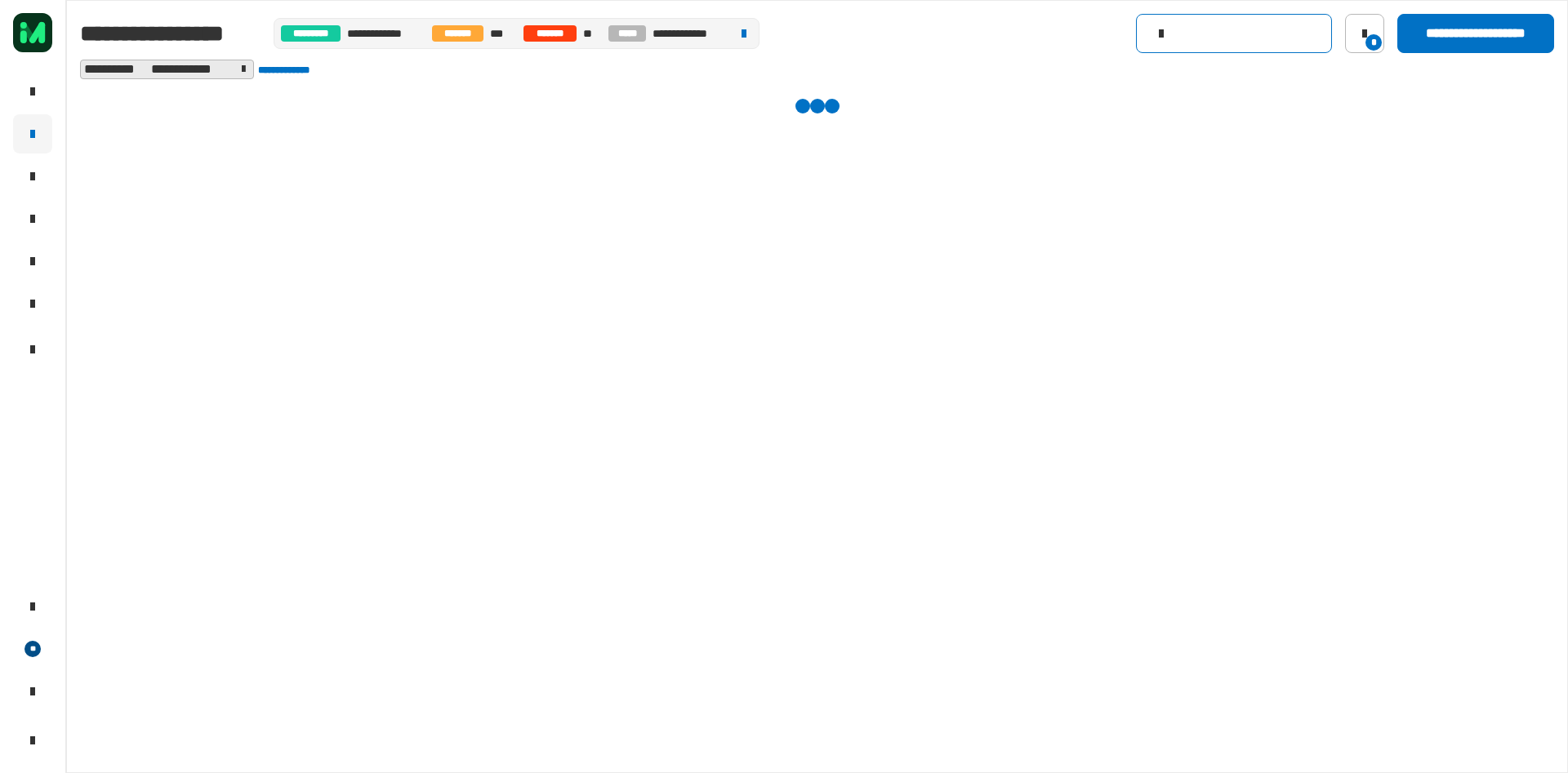 click 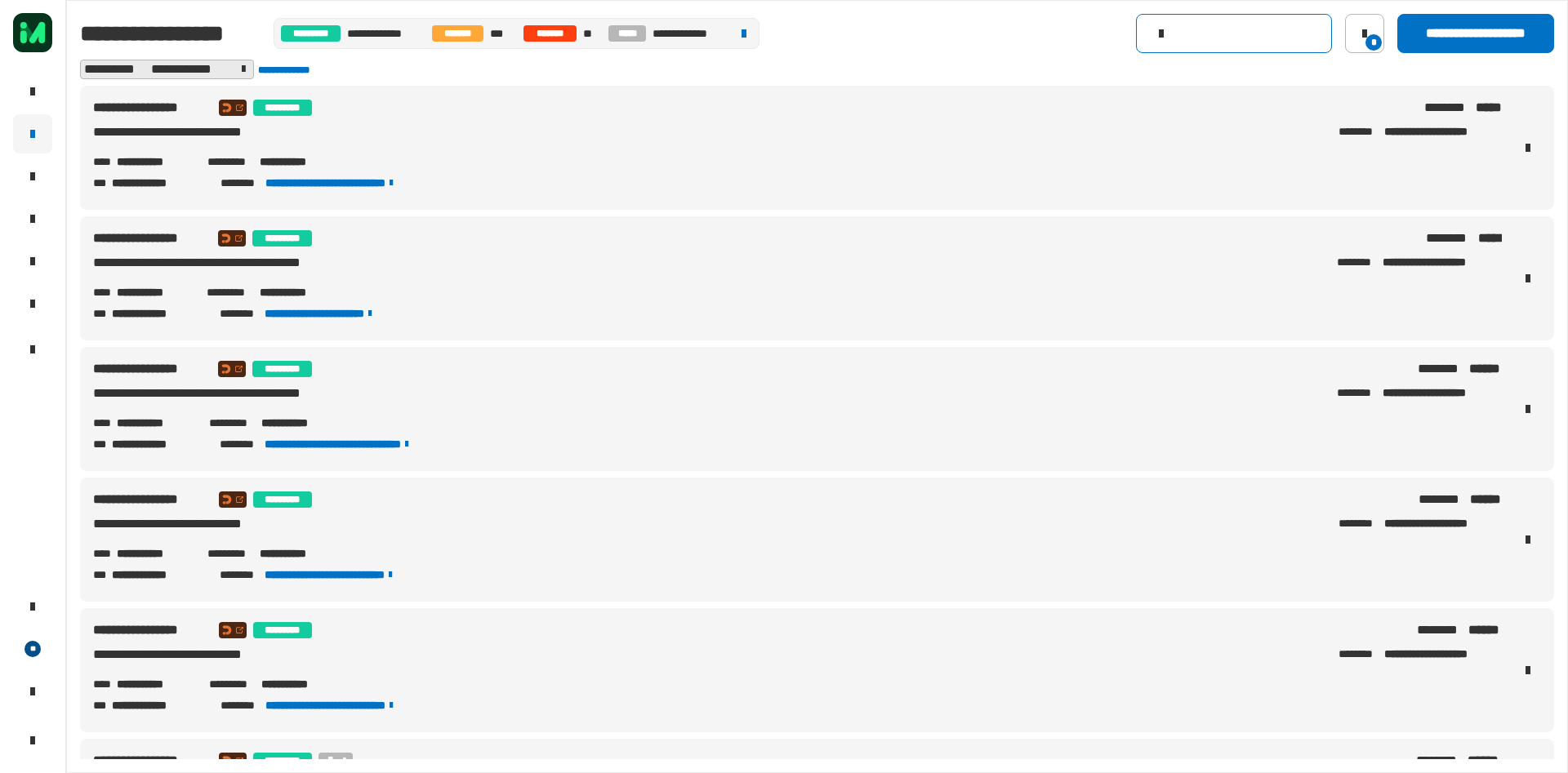 paste on "********" 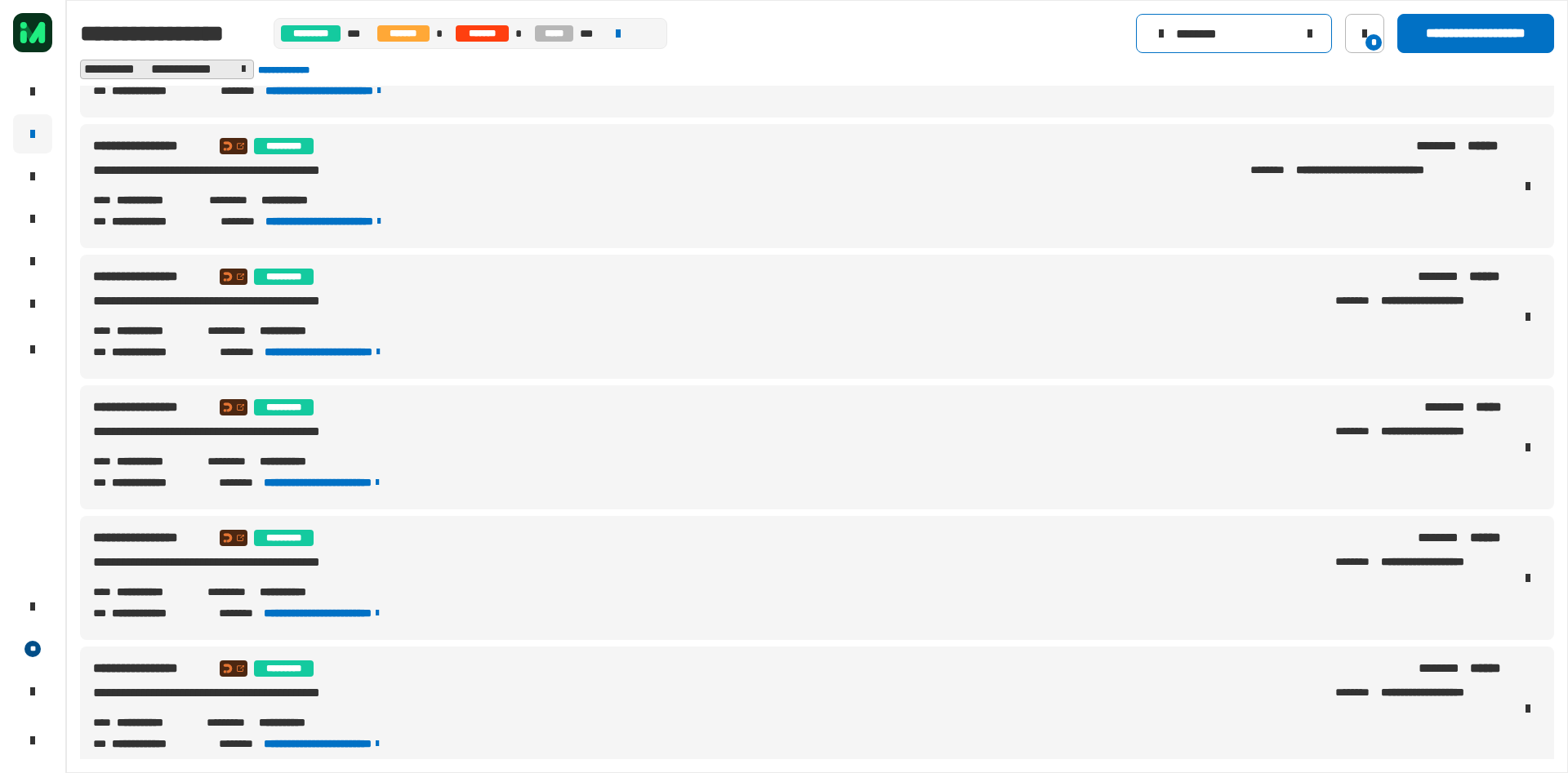 scroll, scrollTop: 633, scrollLeft: 0, axis: vertical 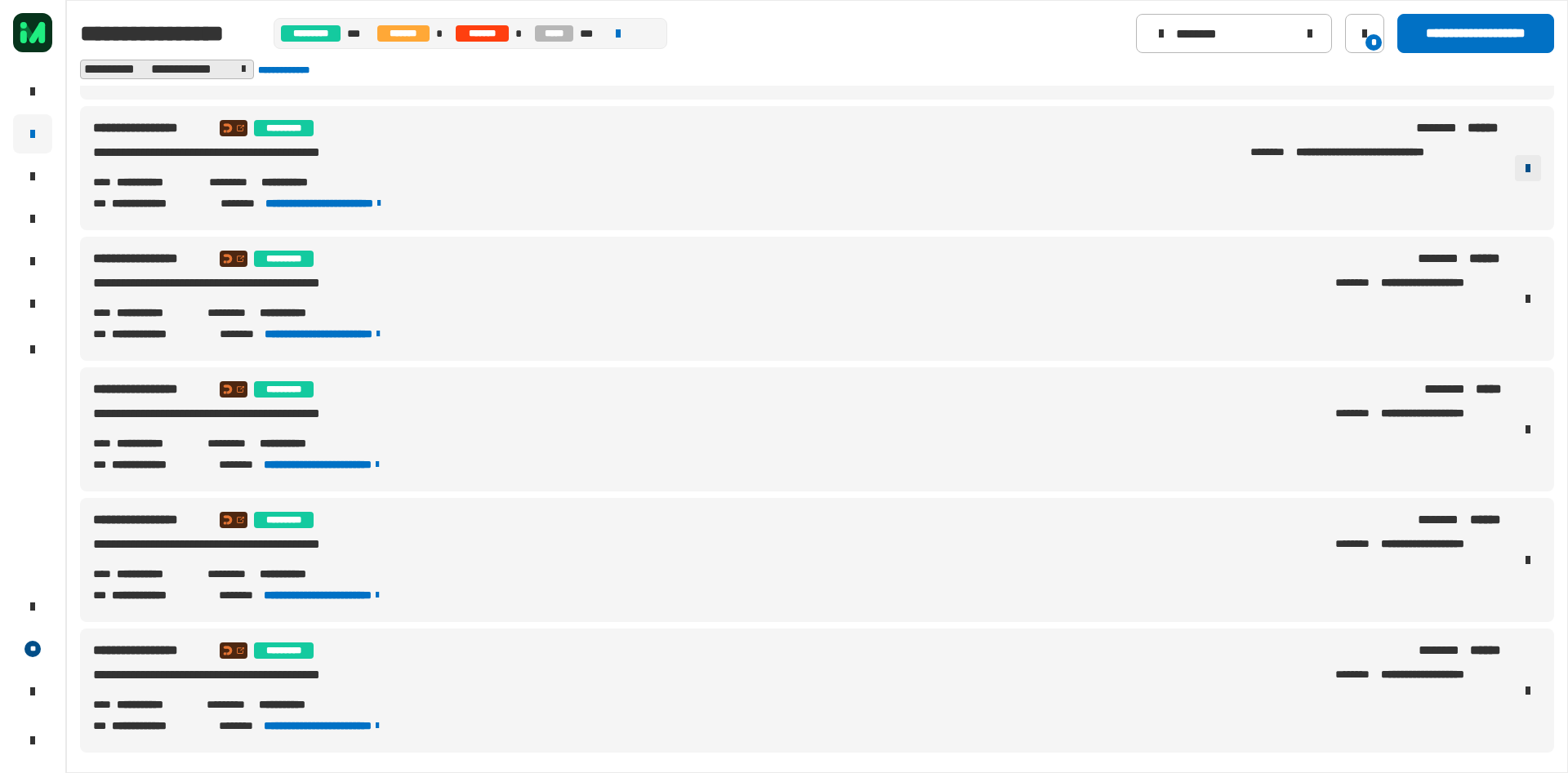 click at bounding box center [1528, 168] 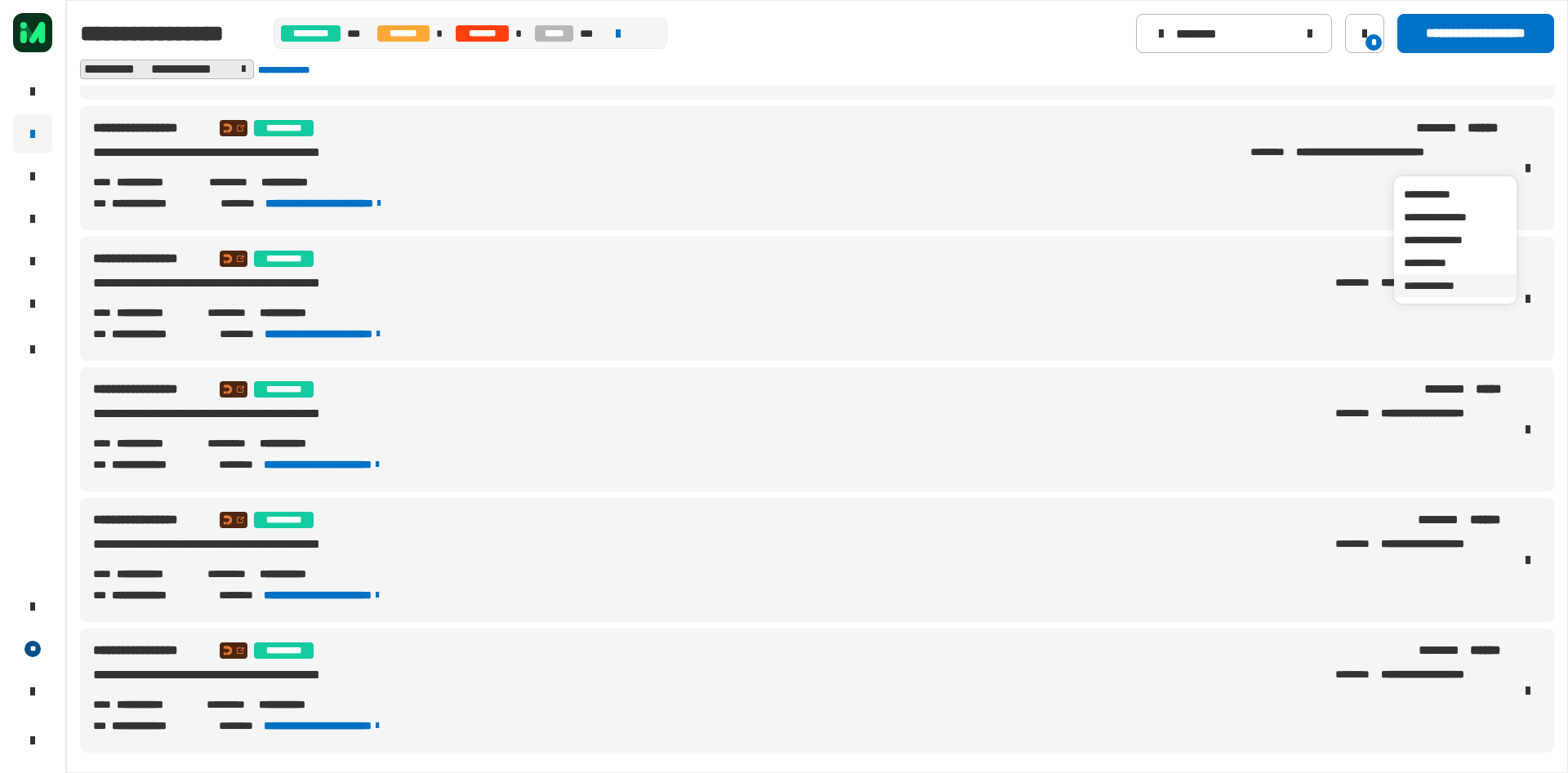 click on "**********" at bounding box center [1455, 286] 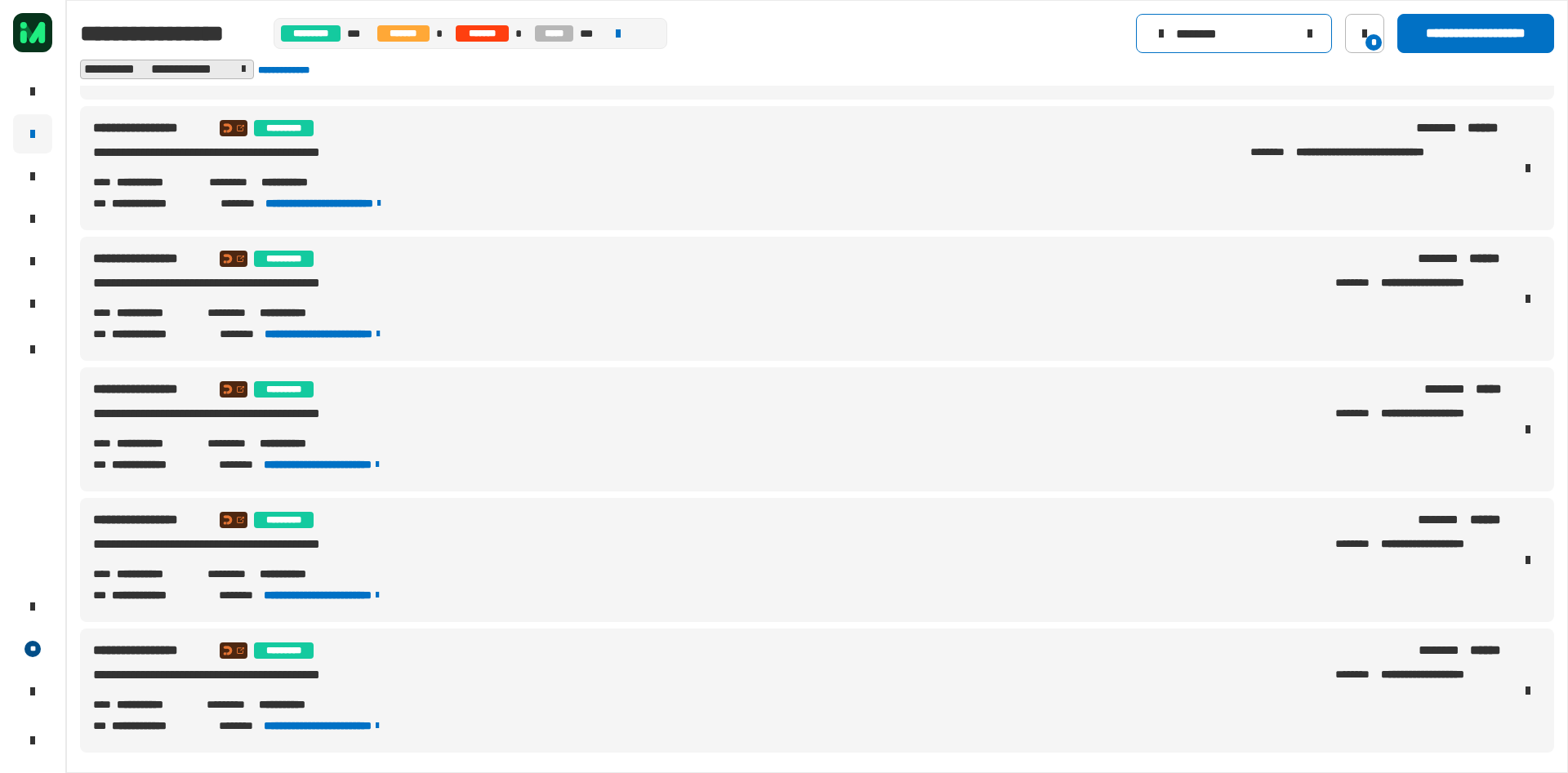drag, startPoint x: 1251, startPoint y: 42, endPoint x: 953, endPoint y: 24, distance: 298.5431 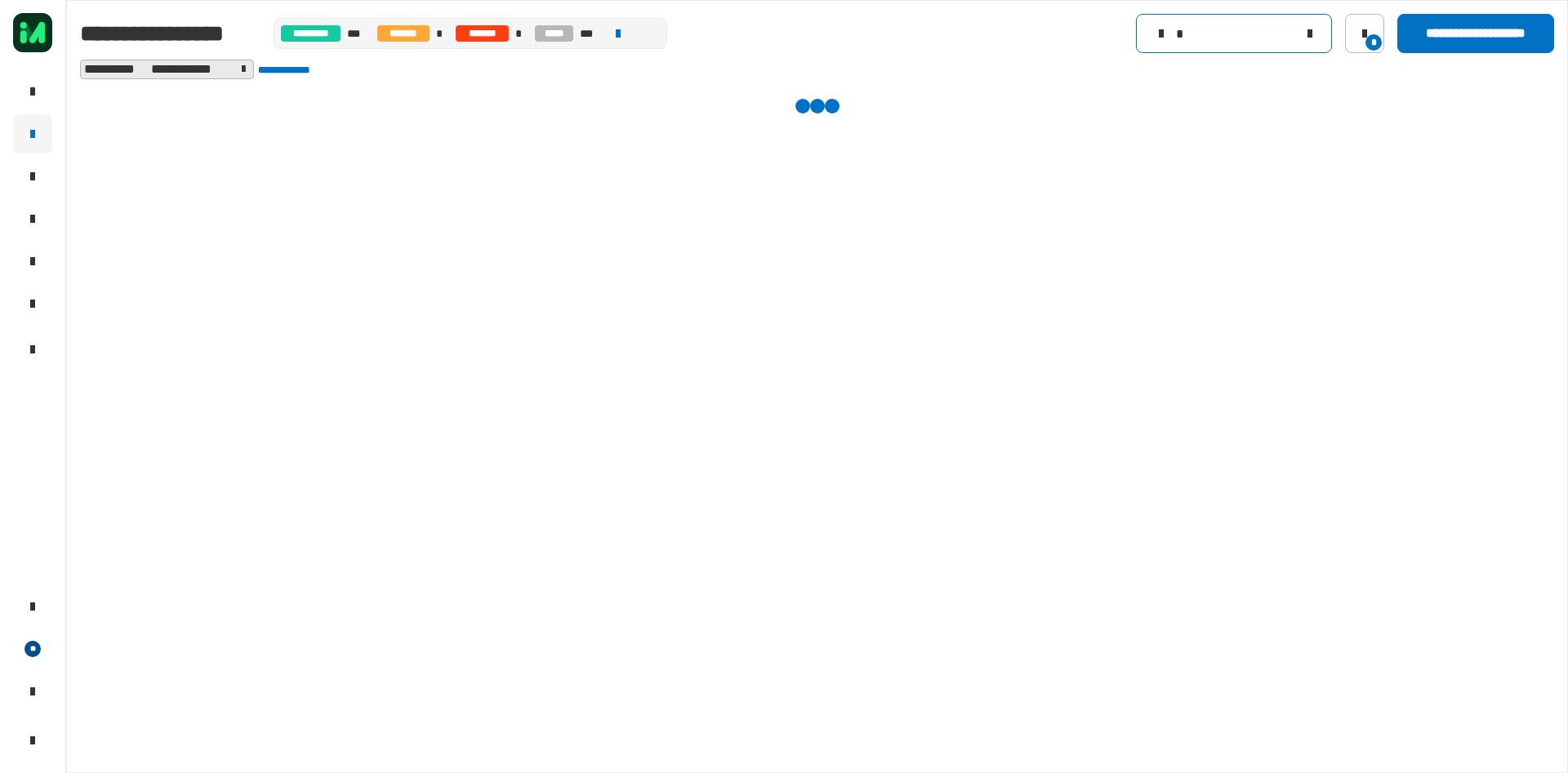 scroll, scrollTop: 0, scrollLeft: 0, axis: both 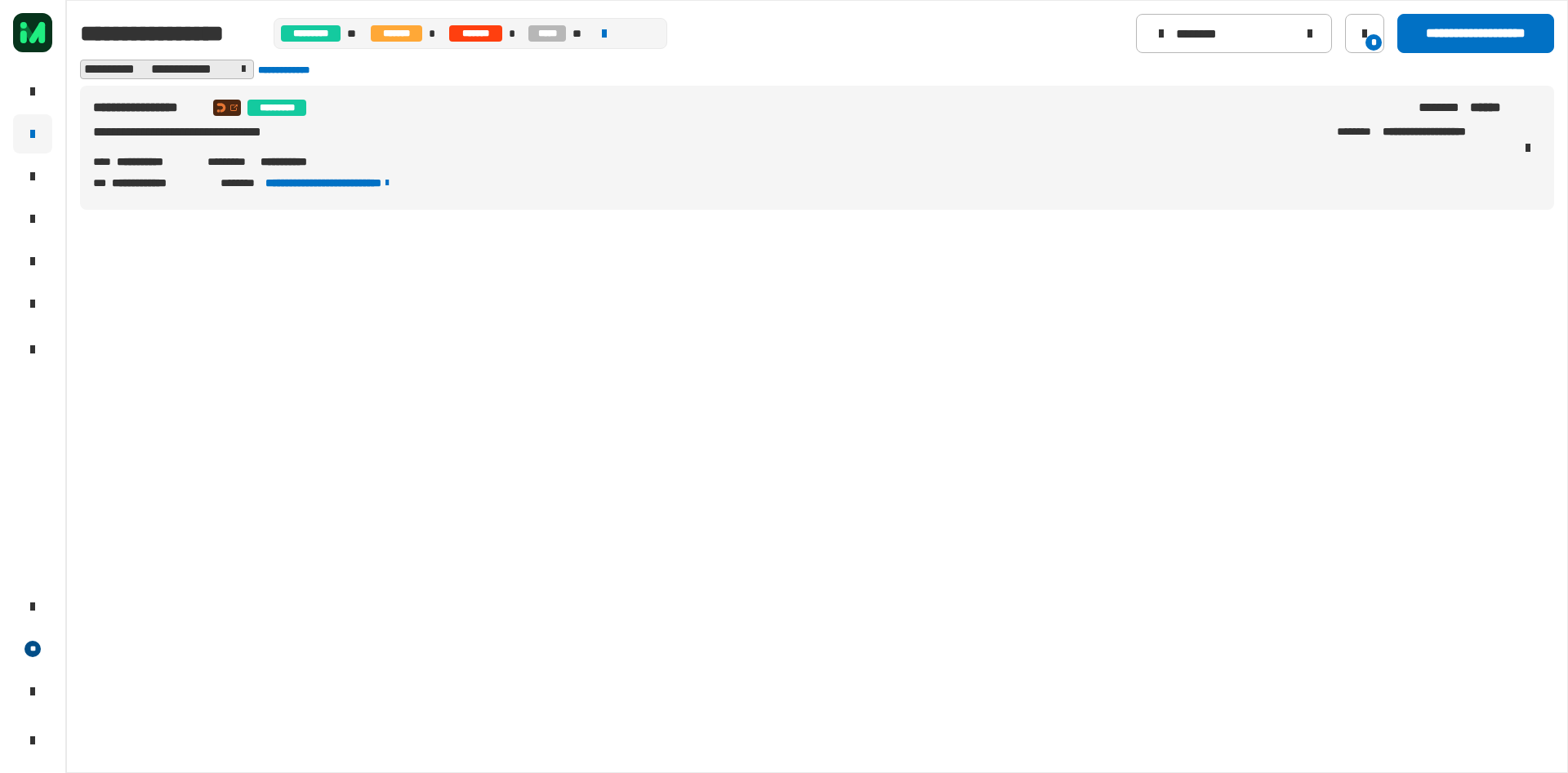 drag, startPoint x: 342, startPoint y: 162, endPoint x: 256, endPoint y: 159, distance: 86.05231 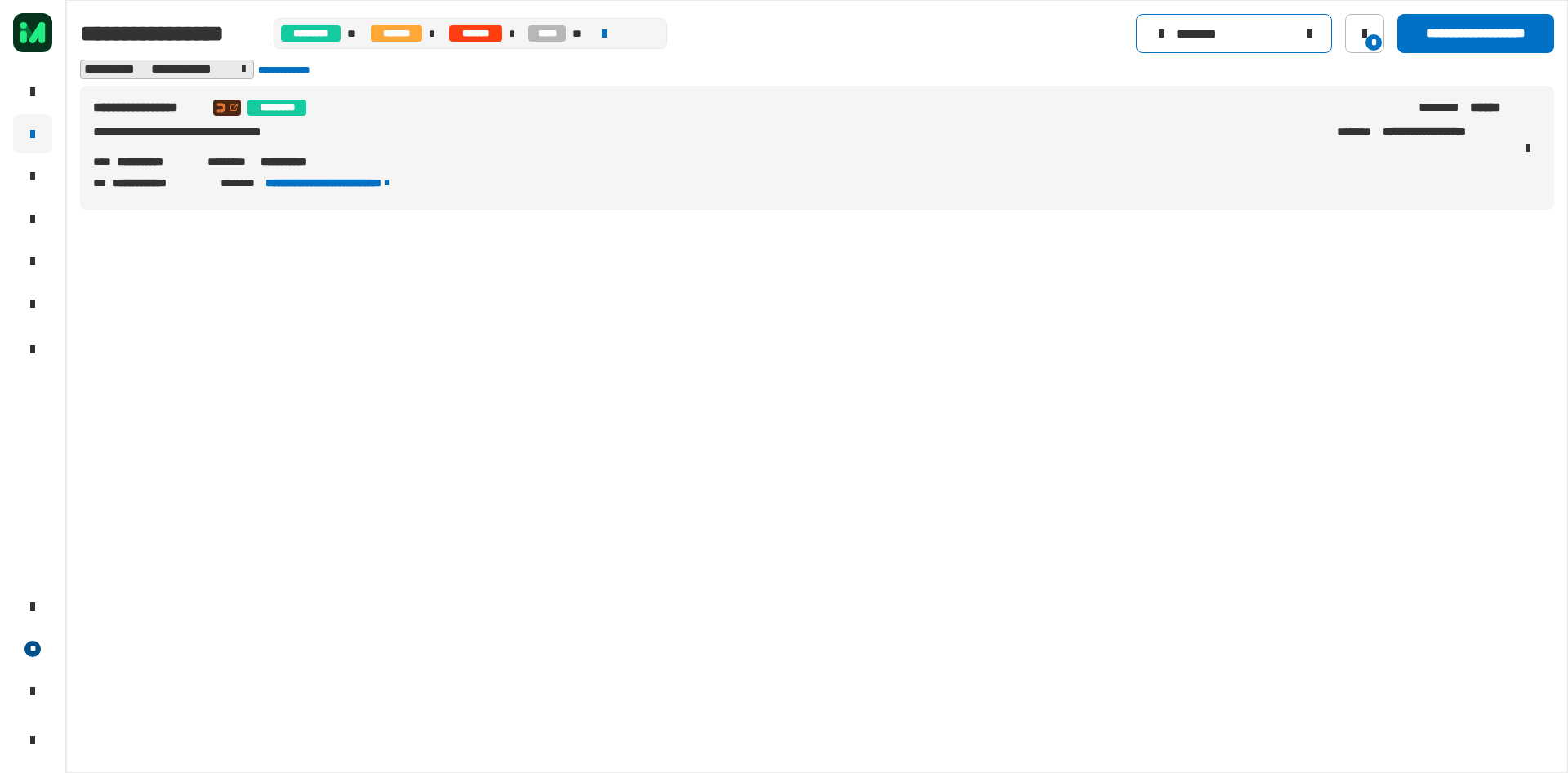 drag, startPoint x: 1236, startPoint y: 27, endPoint x: 1088, endPoint y: 32, distance: 148.08444 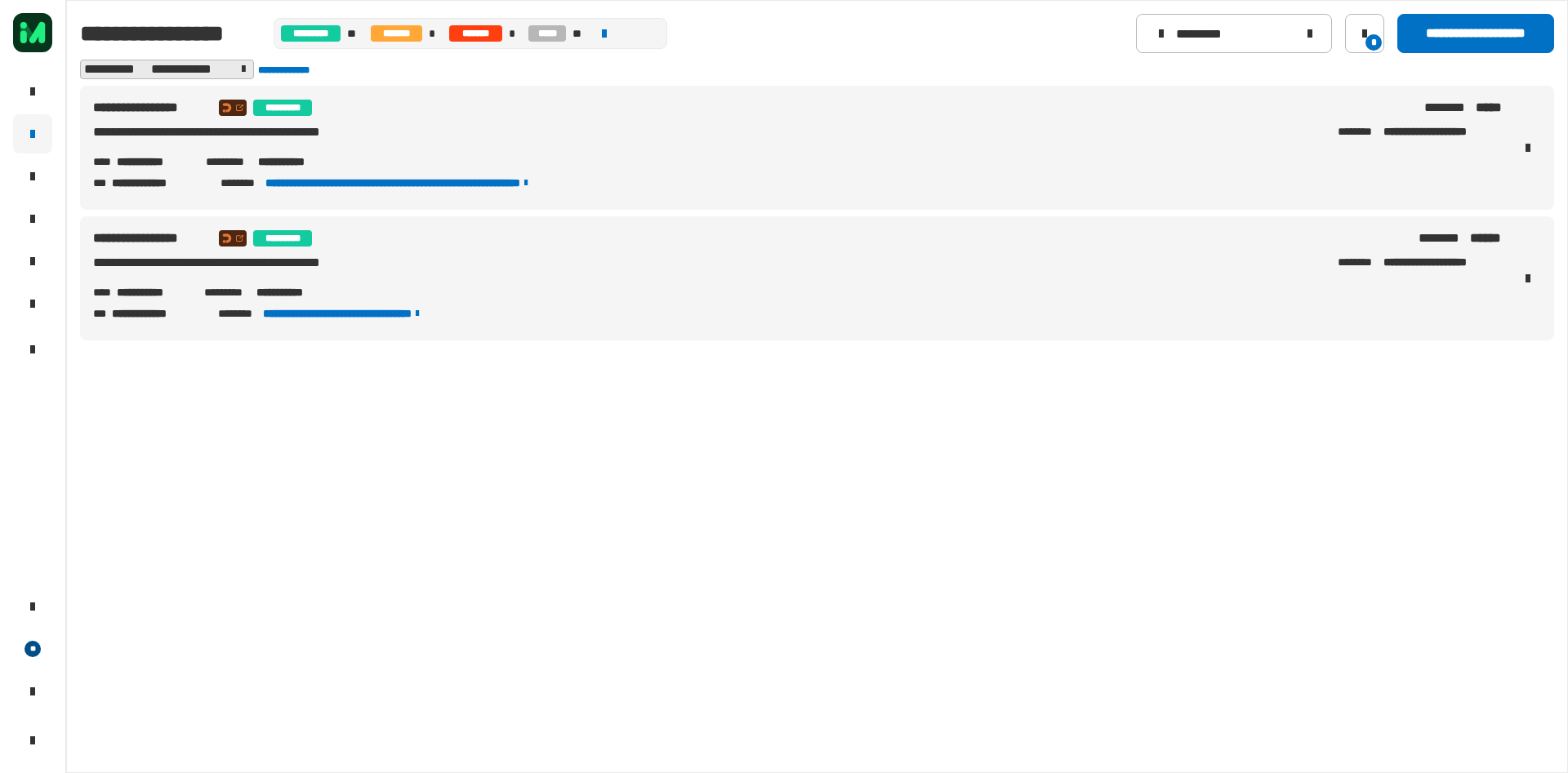 click on "**********" at bounding box center (817, 422) 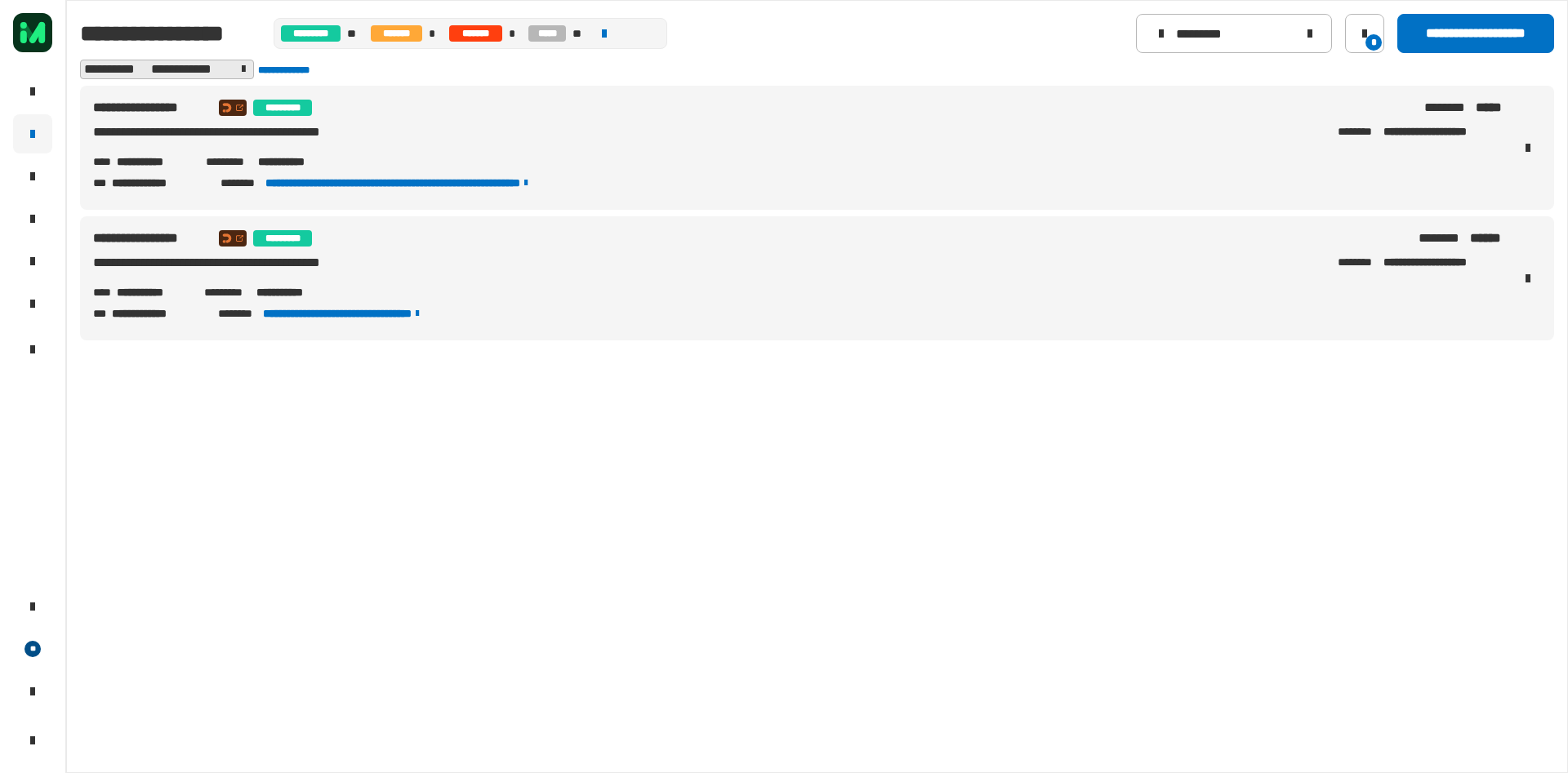 drag, startPoint x: 341, startPoint y: 157, endPoint x: 259, endPoint y: 164, distance: 82.29824 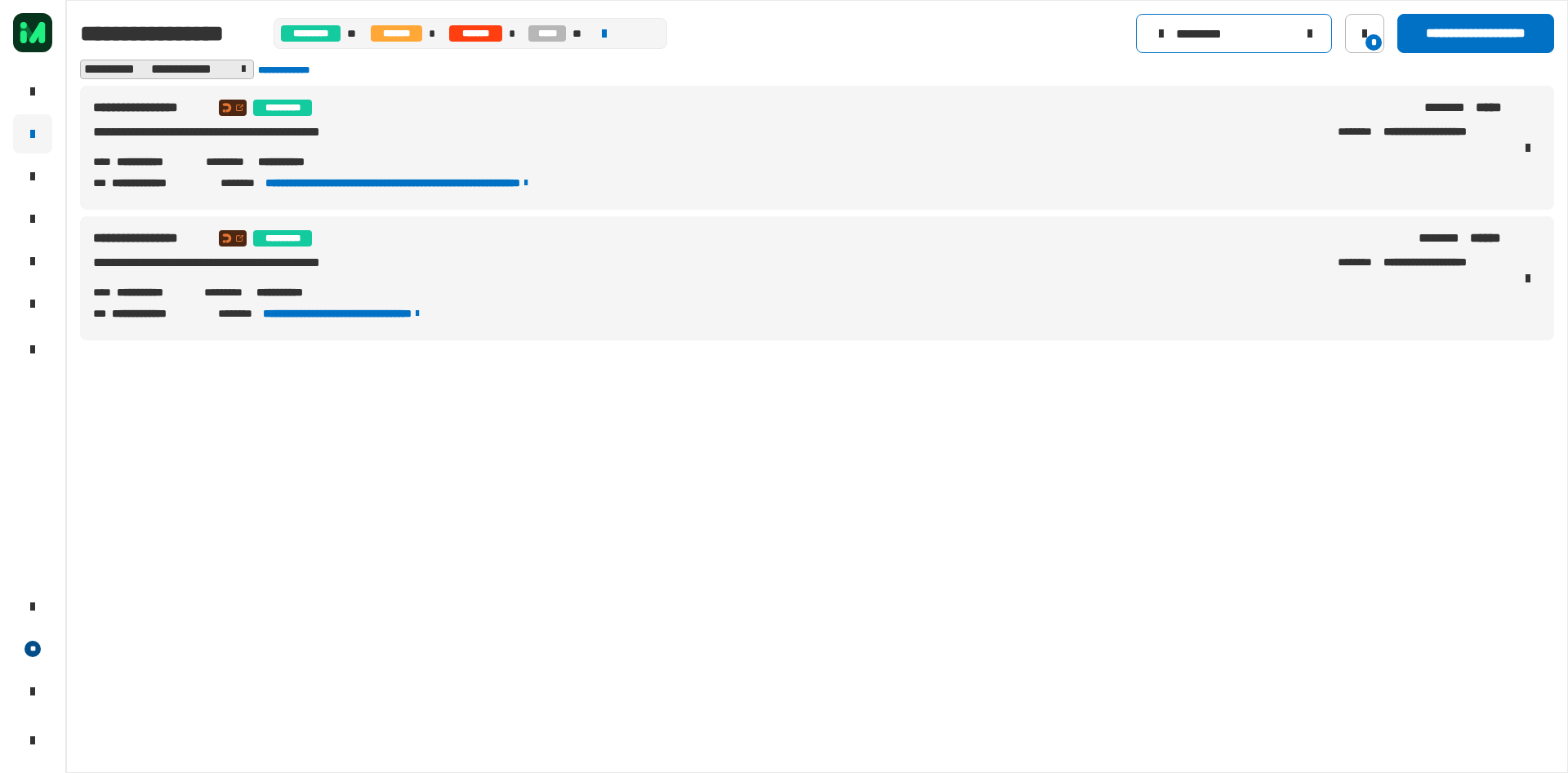click on "*********" 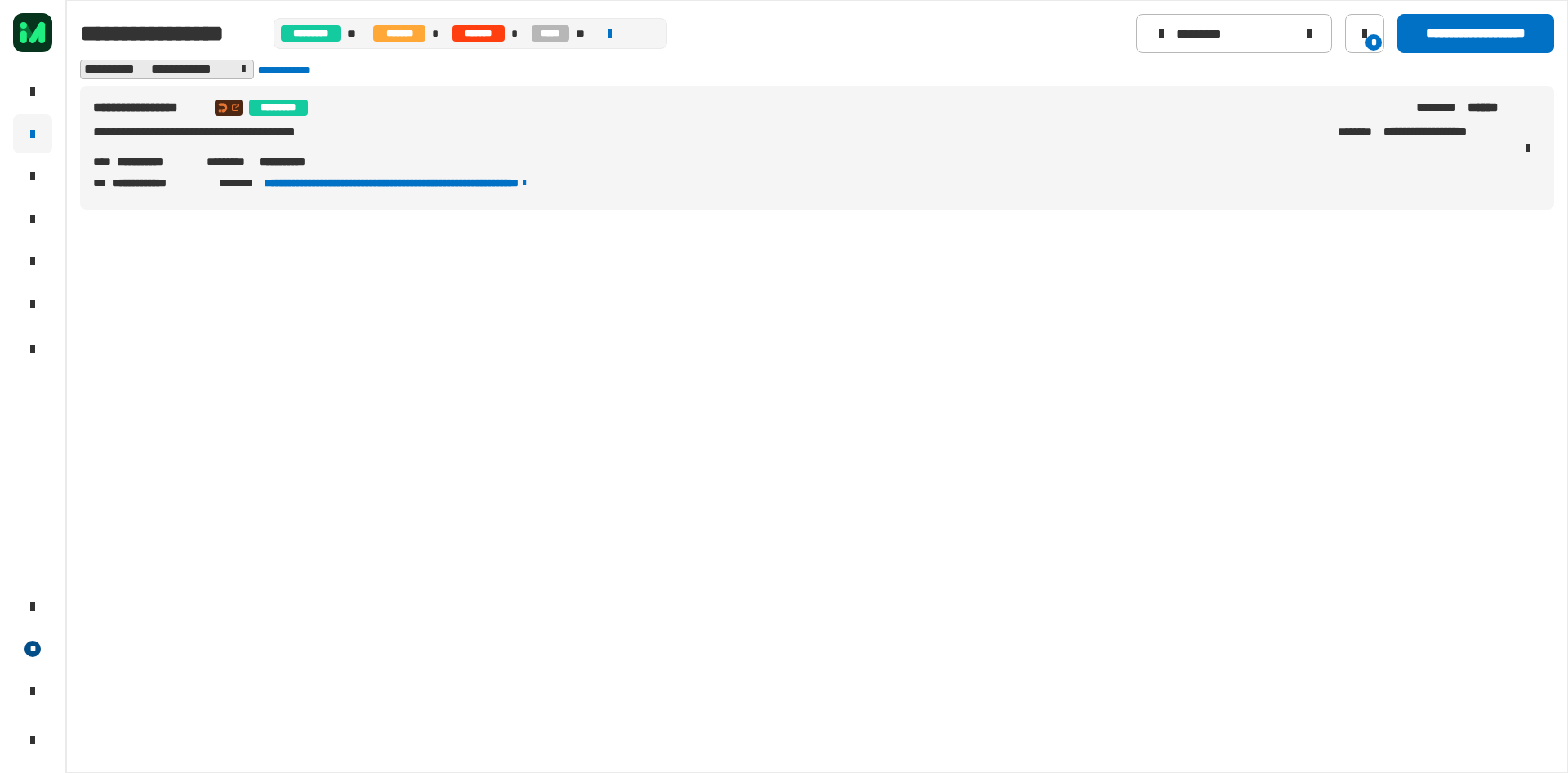 drag, startPoint x: 350, startPoint y: 171, endPoint x: 257, endPoint y: 167, distance: 93.086 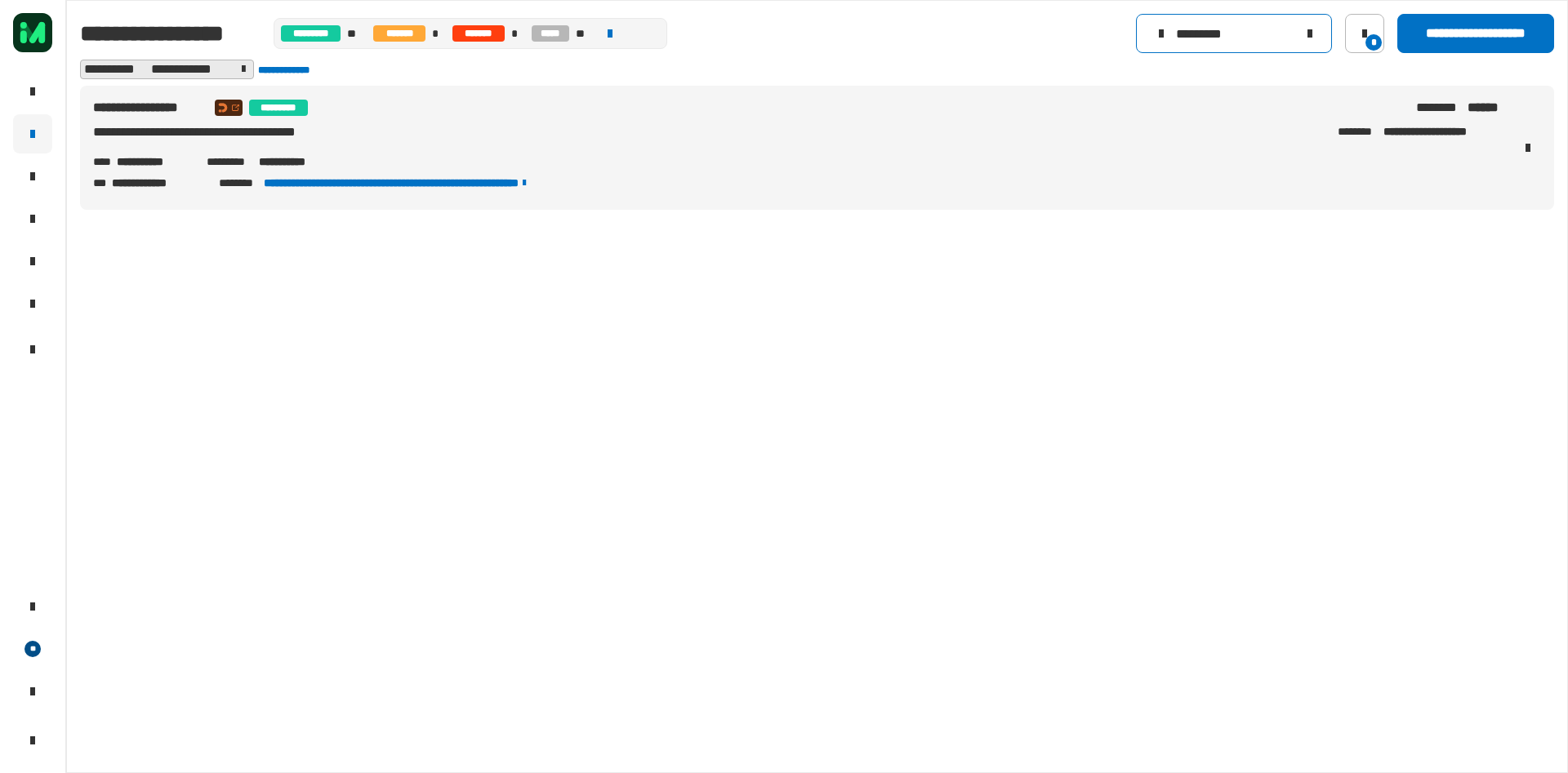 click on "*********" 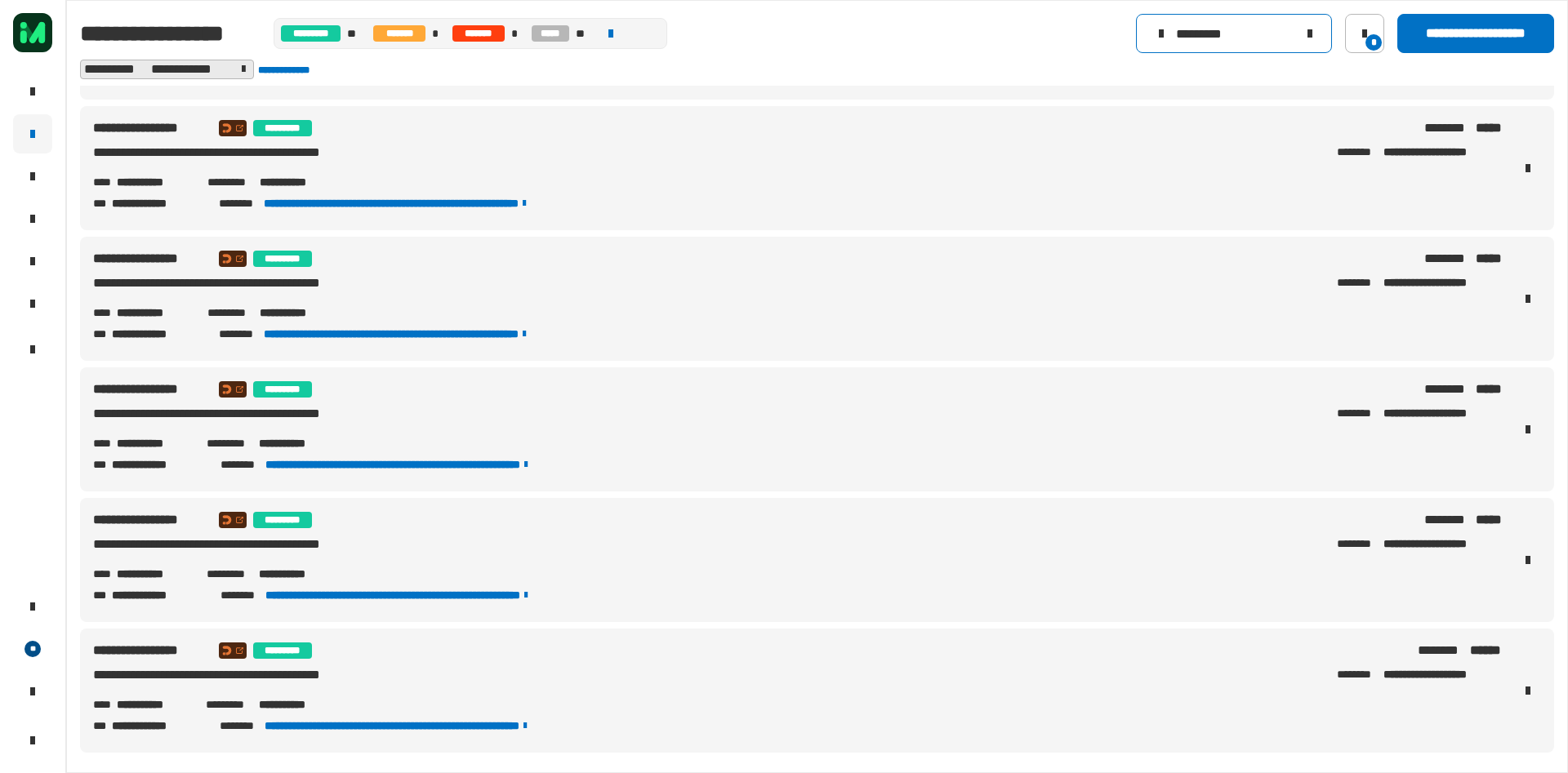 scroll, scrollTop: 0, scrollLeft: 0, axis: both 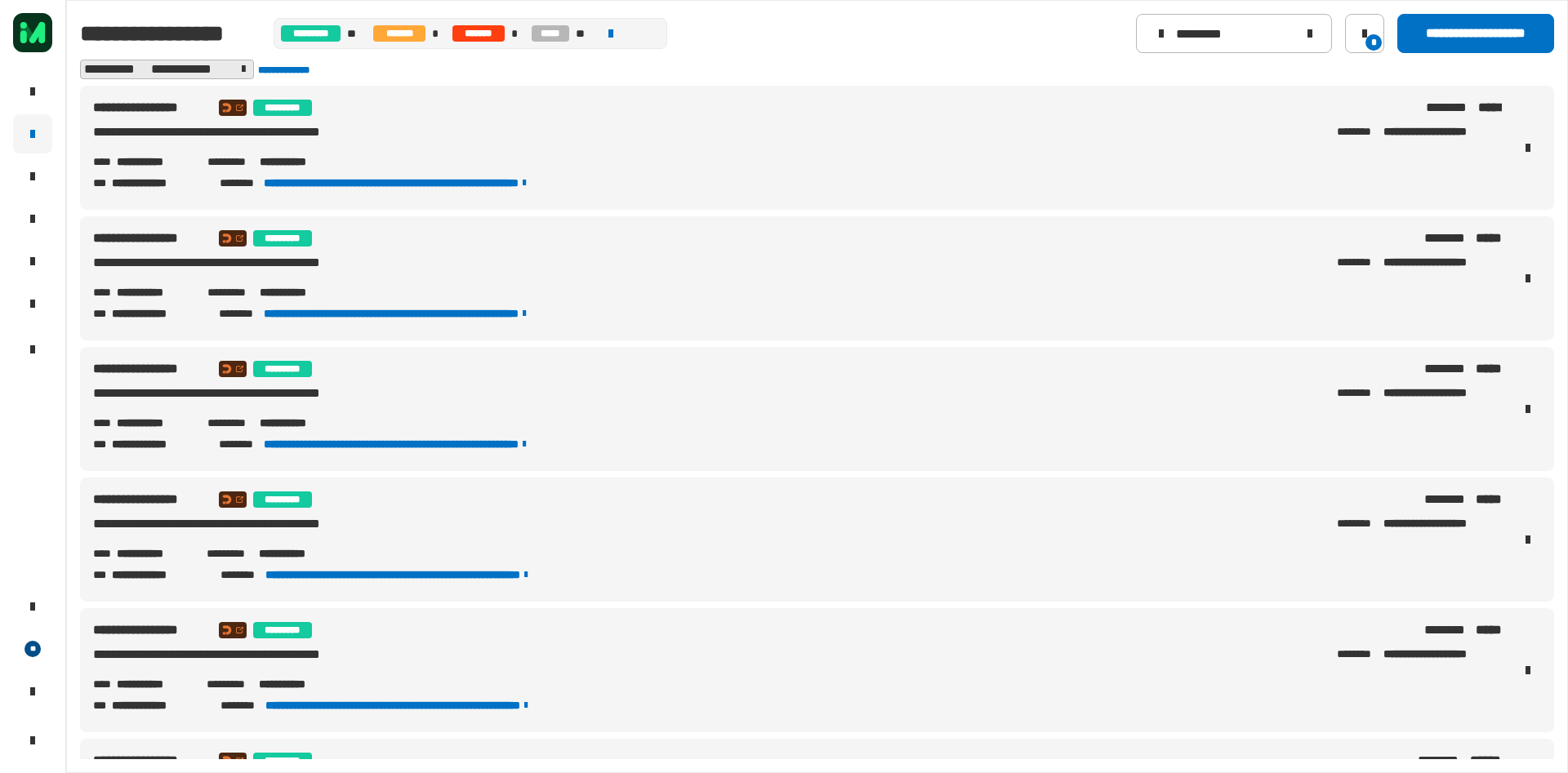 drag, startPoint x: 347, startPoint y: 158, endPoint x: 261, endPoint y: 162, distance: 86.09297 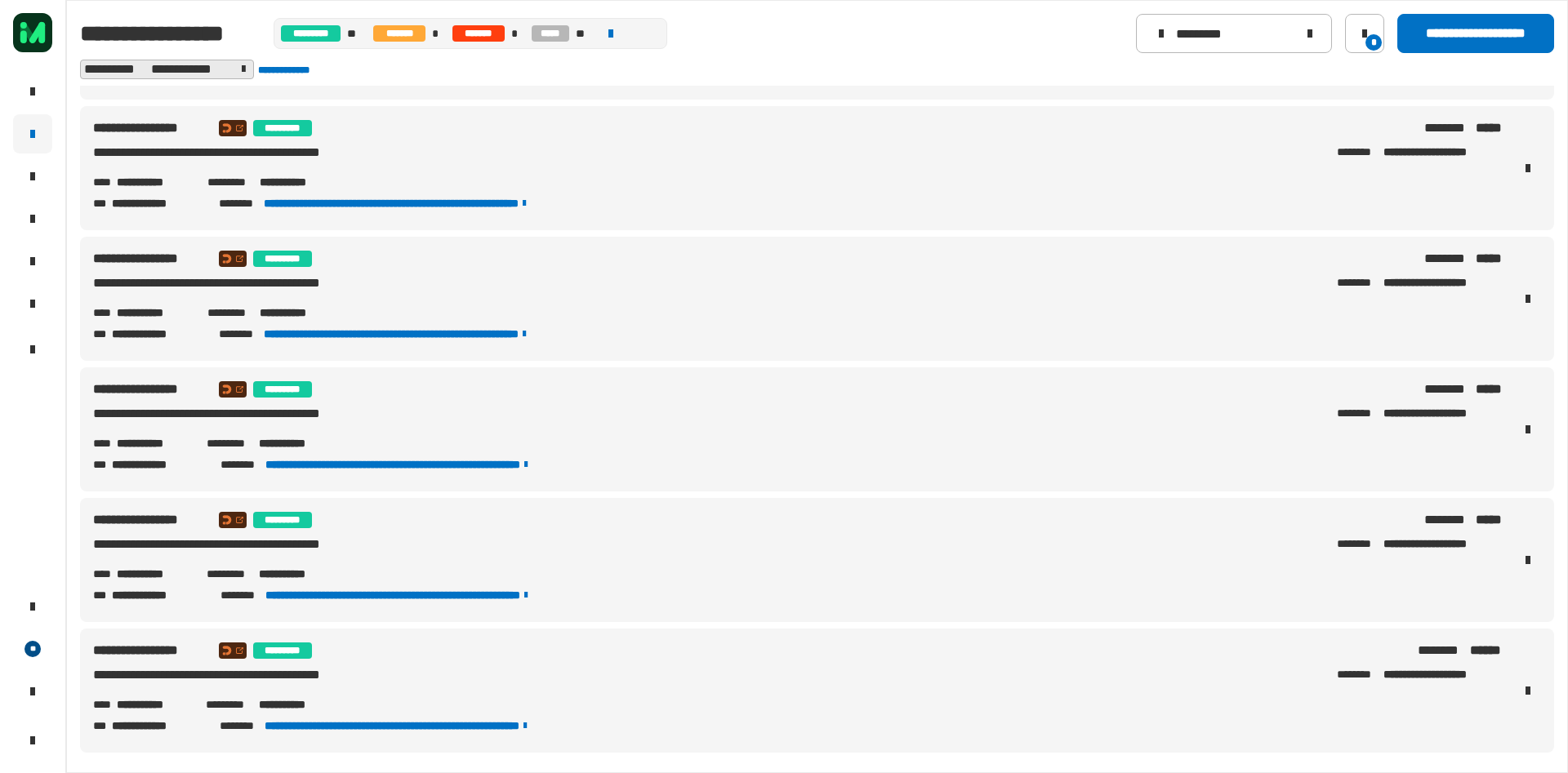 drag, startPoint x: 342, startPoint y: 571, endPoint x: 261, endPoint y: 581, distance: 81.61495 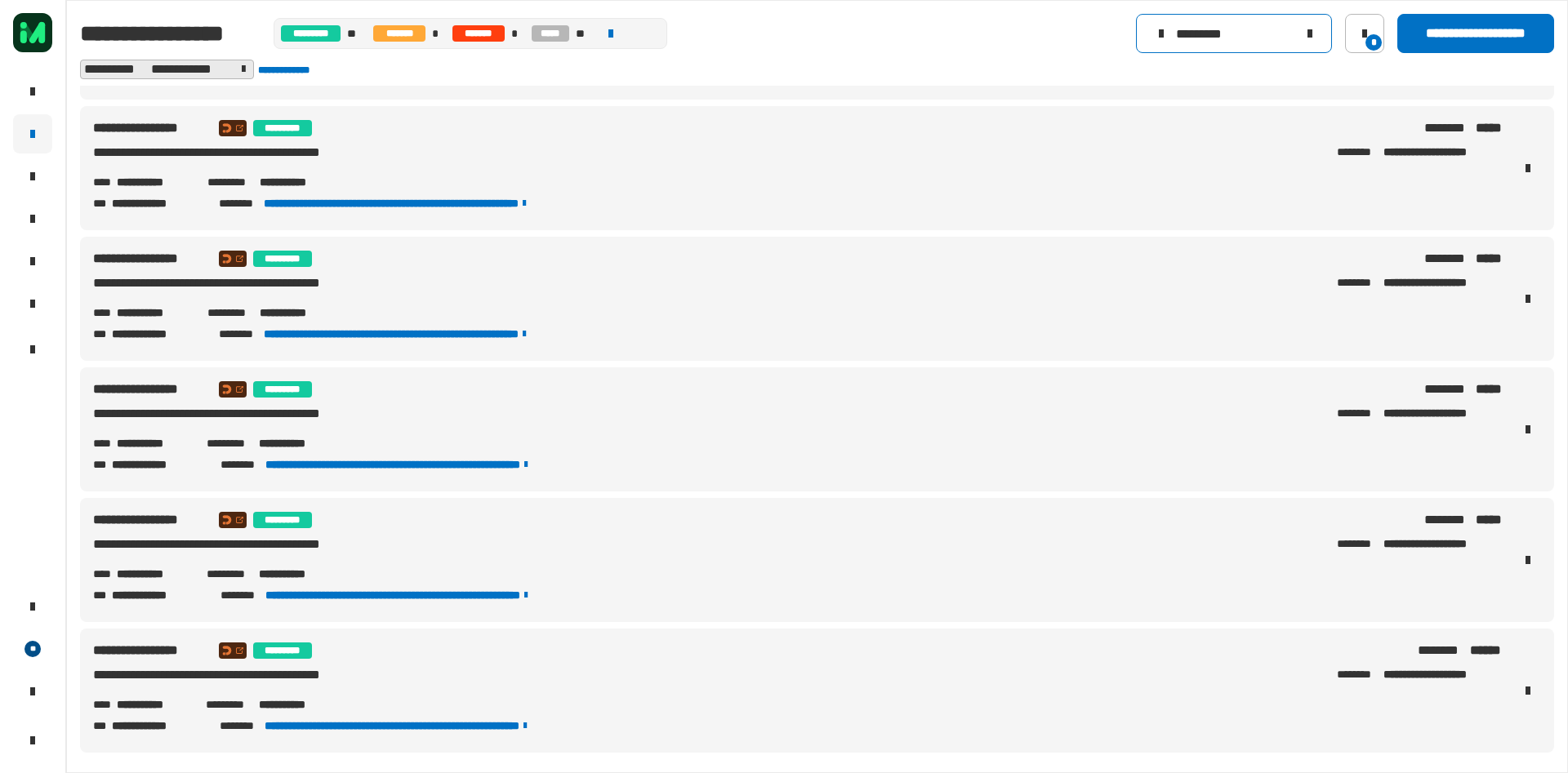 drag, startPoint x: 1253, startPoint y: 29, endPoint x: 956, endPoint y: 31, distance: 297.0067 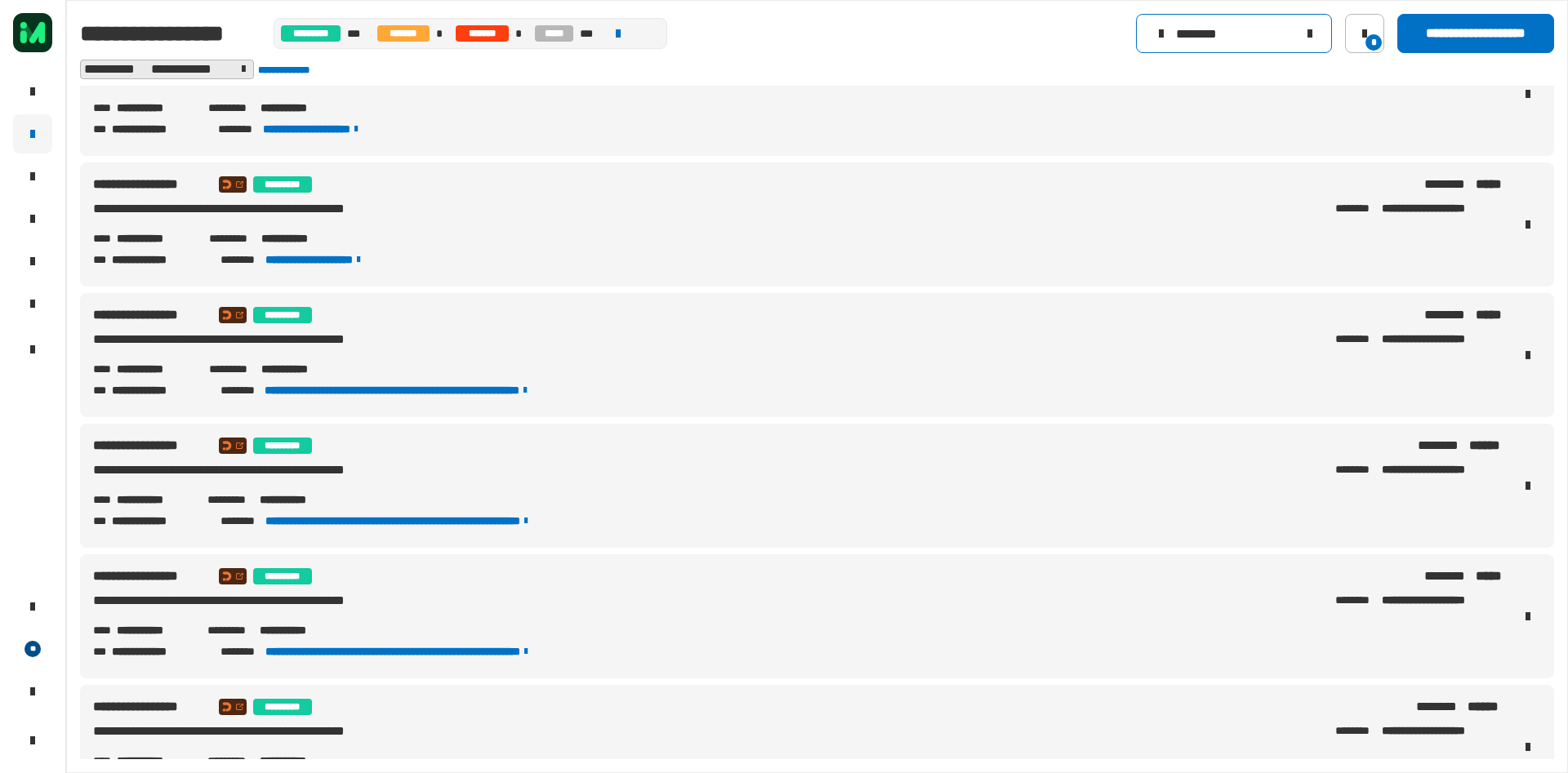 scroll, scrollTop: 0, scrollLeft: 0, axis: both 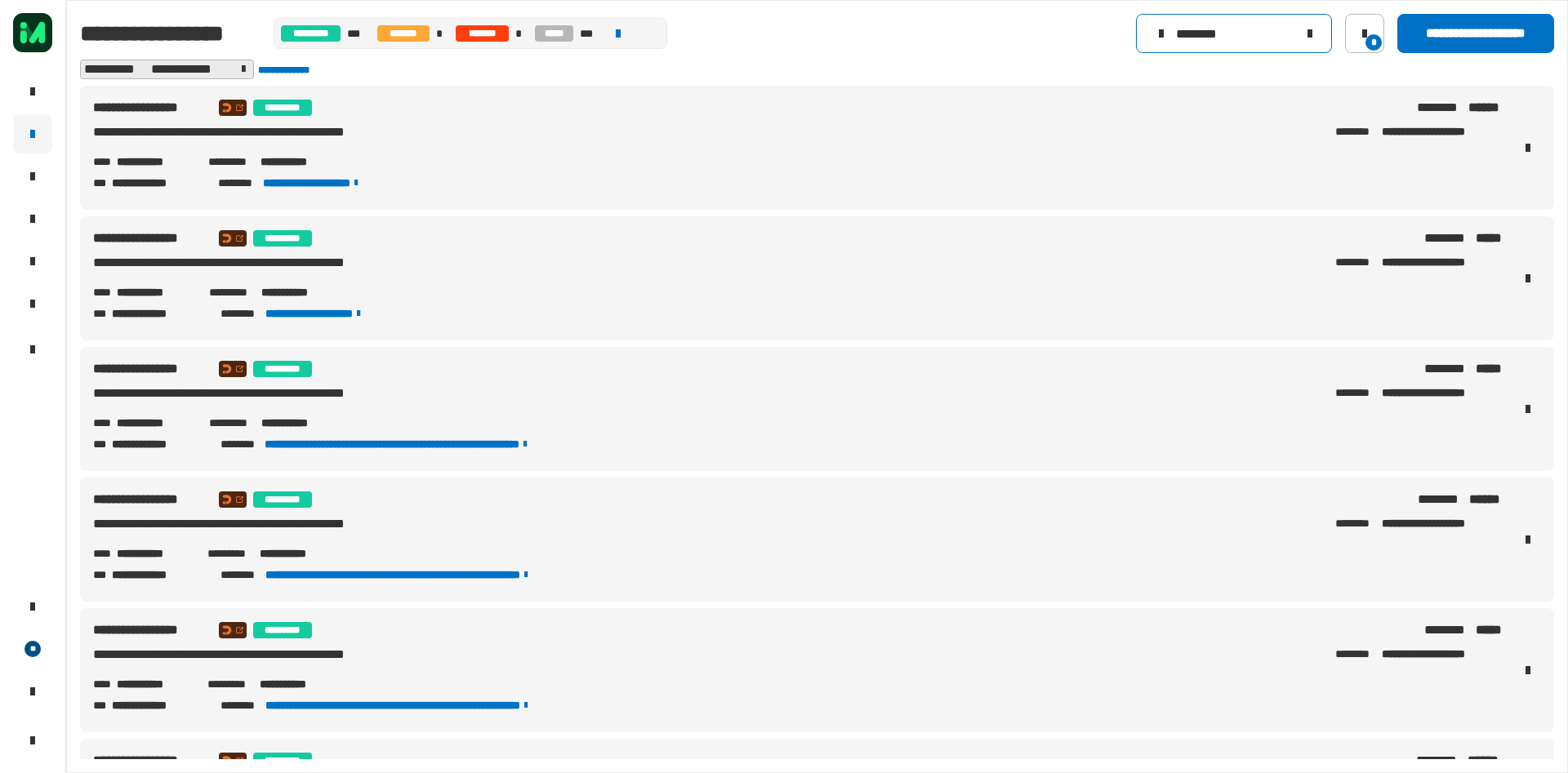 drag, startPoint x: 1134, startPoint y: 40, endPoint x: 957, endPoint y: 62, distance: 178.36199 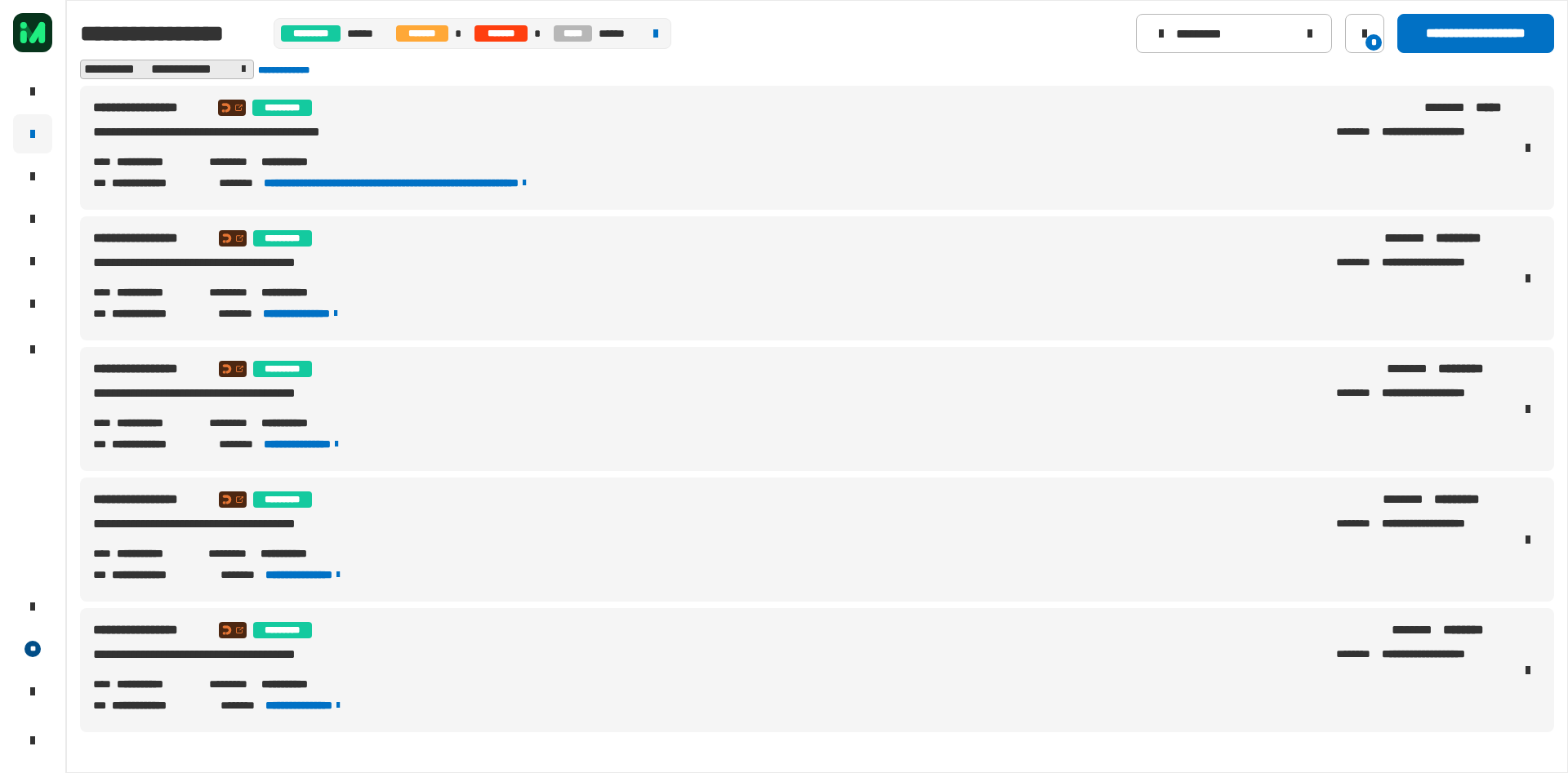 drag, startPoint x: 353, startPoint y: 168, endPoint x: 262, endPoint y: 170, distance: 91.02198 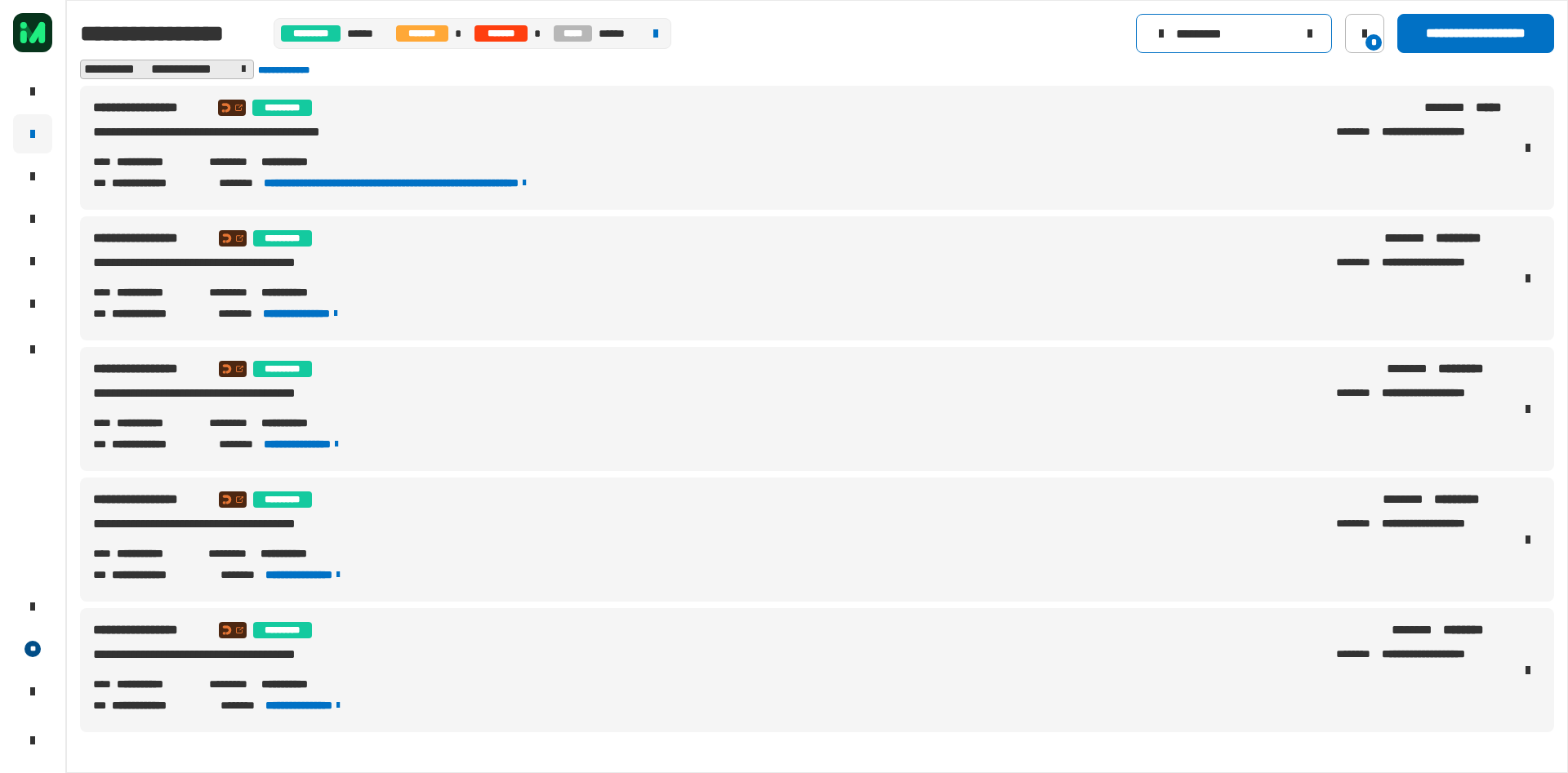click on "*********" 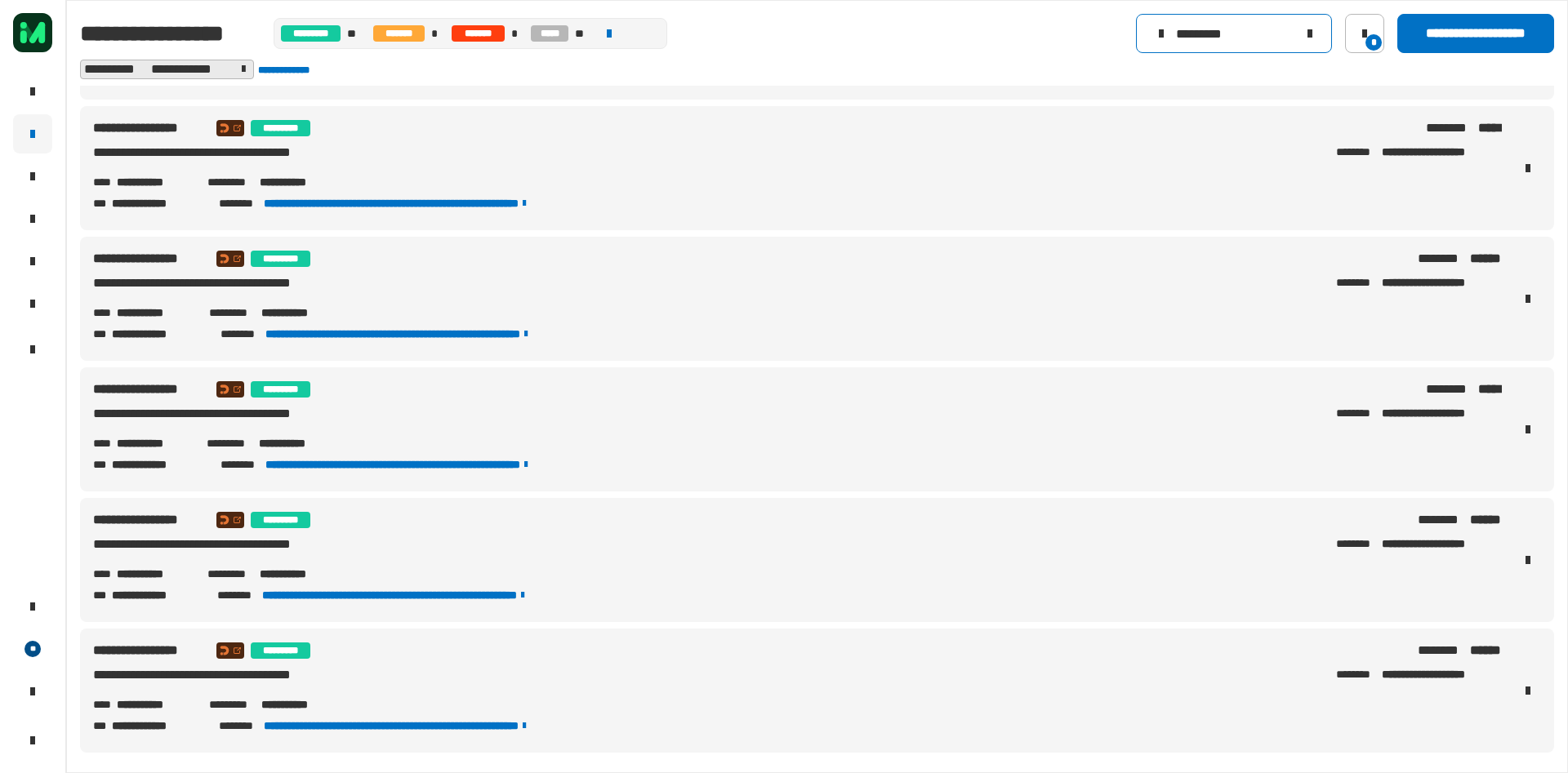 scroll, scrollTop: 0, scrollLeft: 0, axis: both 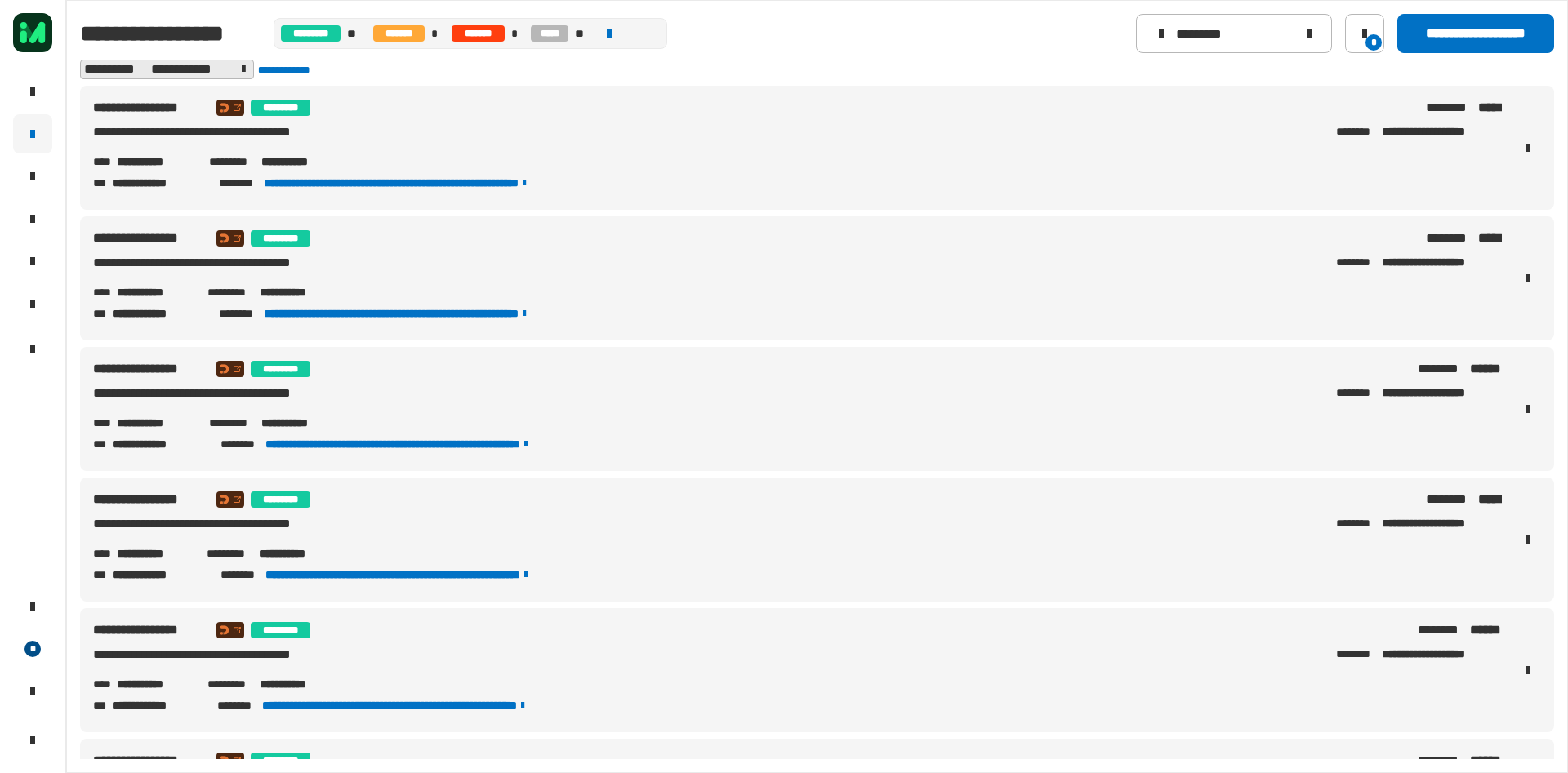 drag, startPoint x: 360, startPoint y: 156, endPoint x: 264, endPoint y: 169, distance: 96.8762 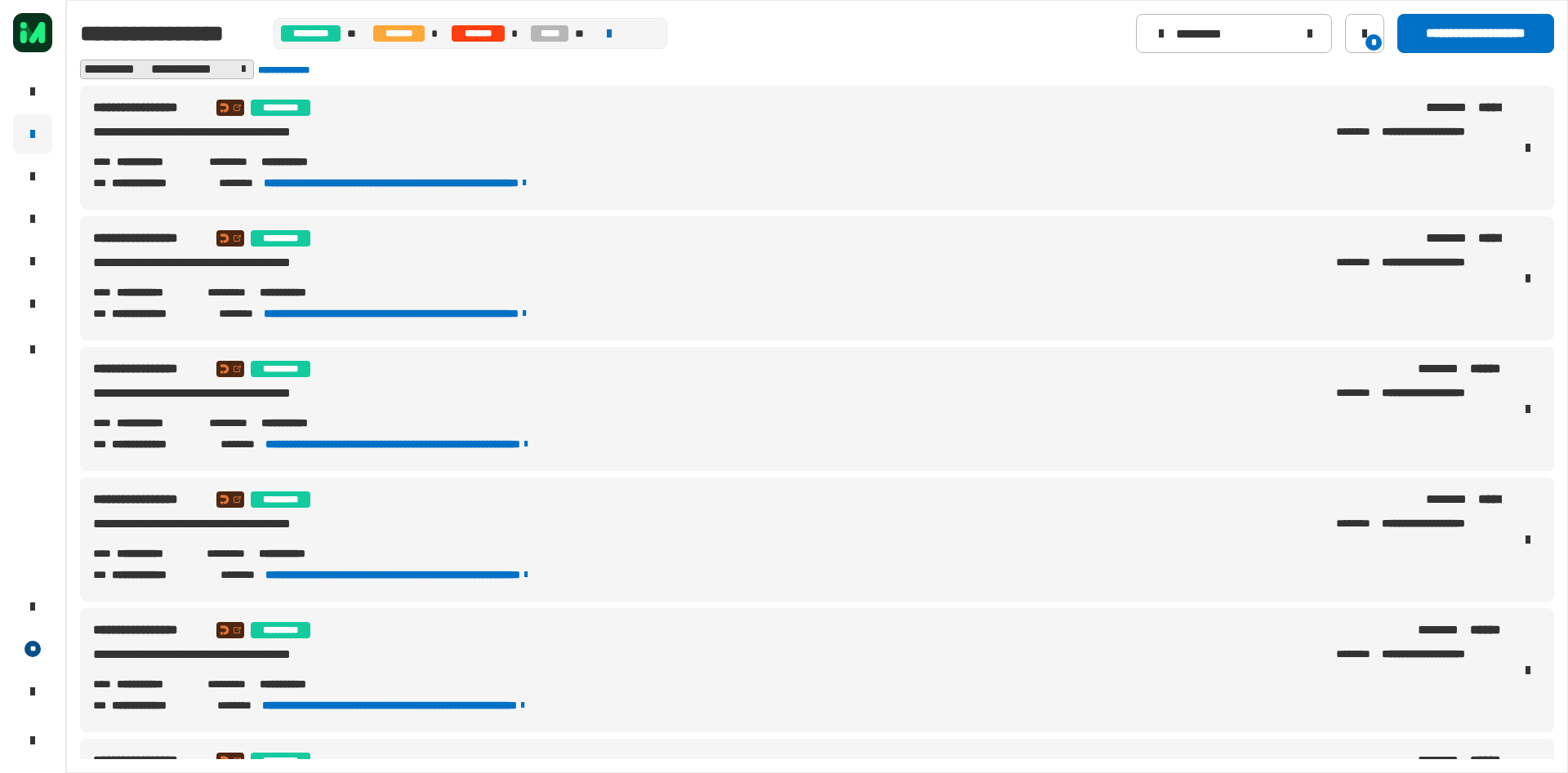 drag, startPoint x: 358, startPoint y: 291, endPoint x: 261, endPoint y: 294, distance: 97.04638 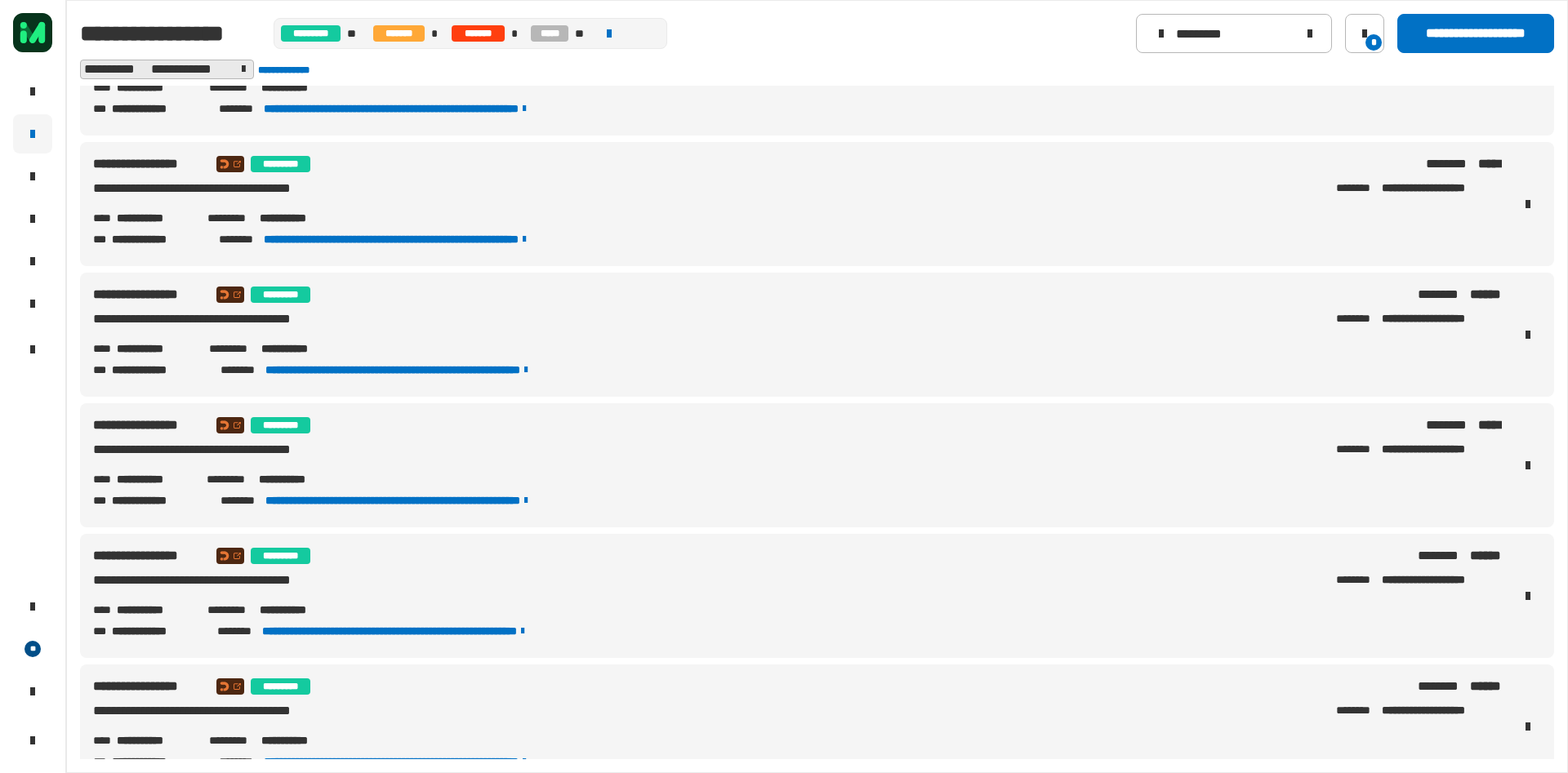 scroll, scrollTop: 110, scrollLeft: 0, axis: vertical 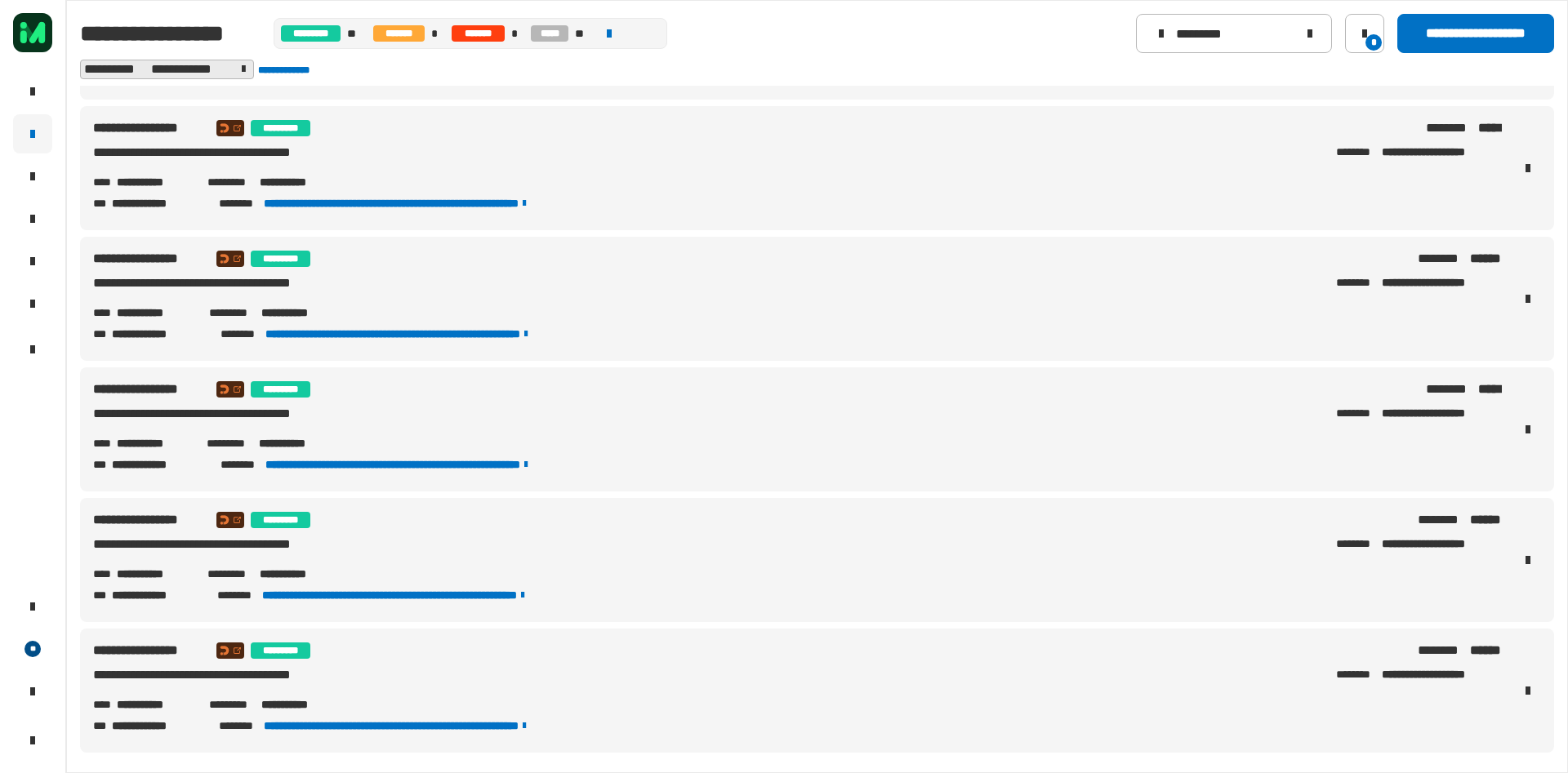 drag, startPoint x: 350, startPoint y: 572, endPoint x: 262, endPoint y: 579, distance: 88.27797 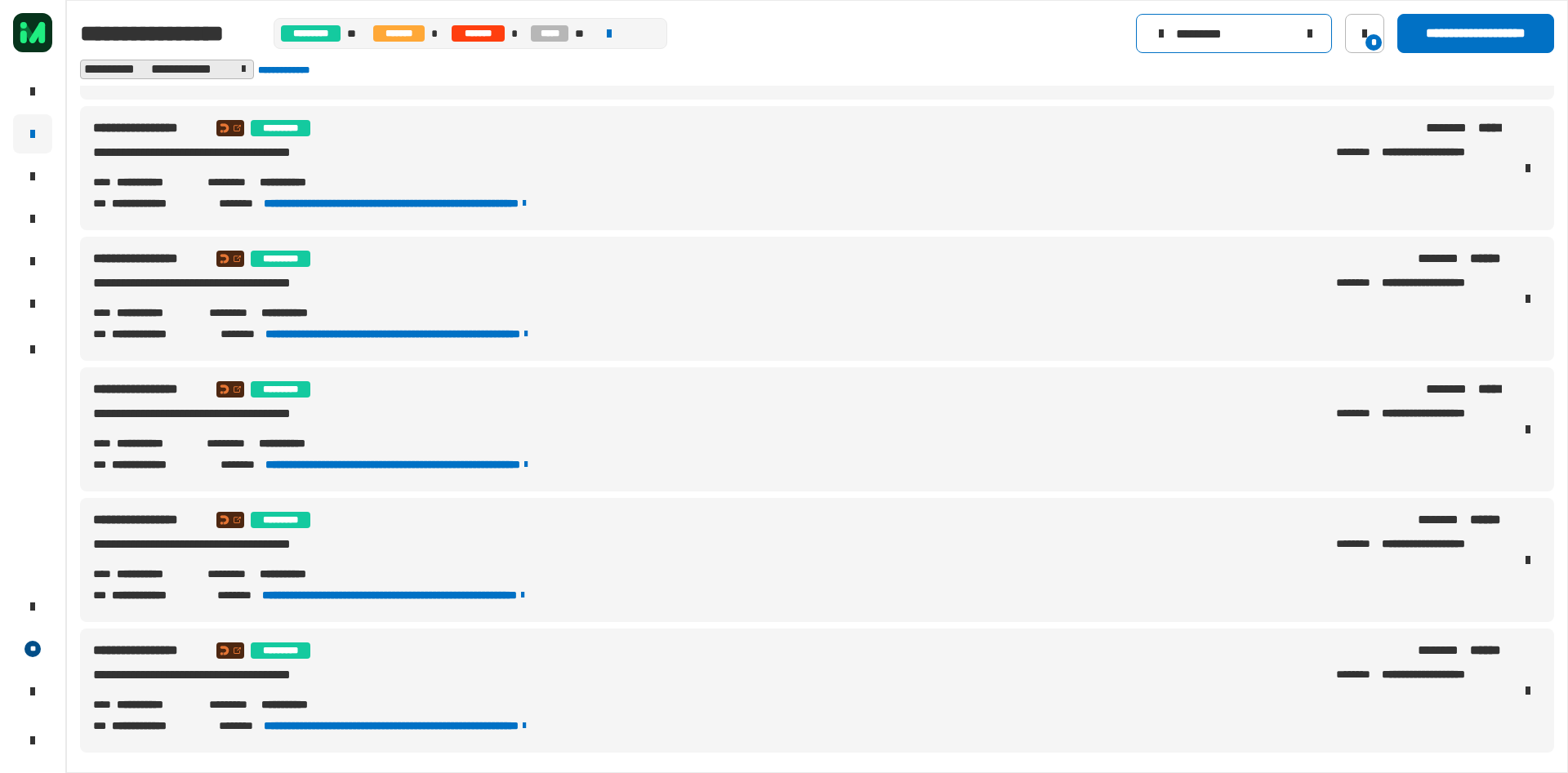 click on "*********" 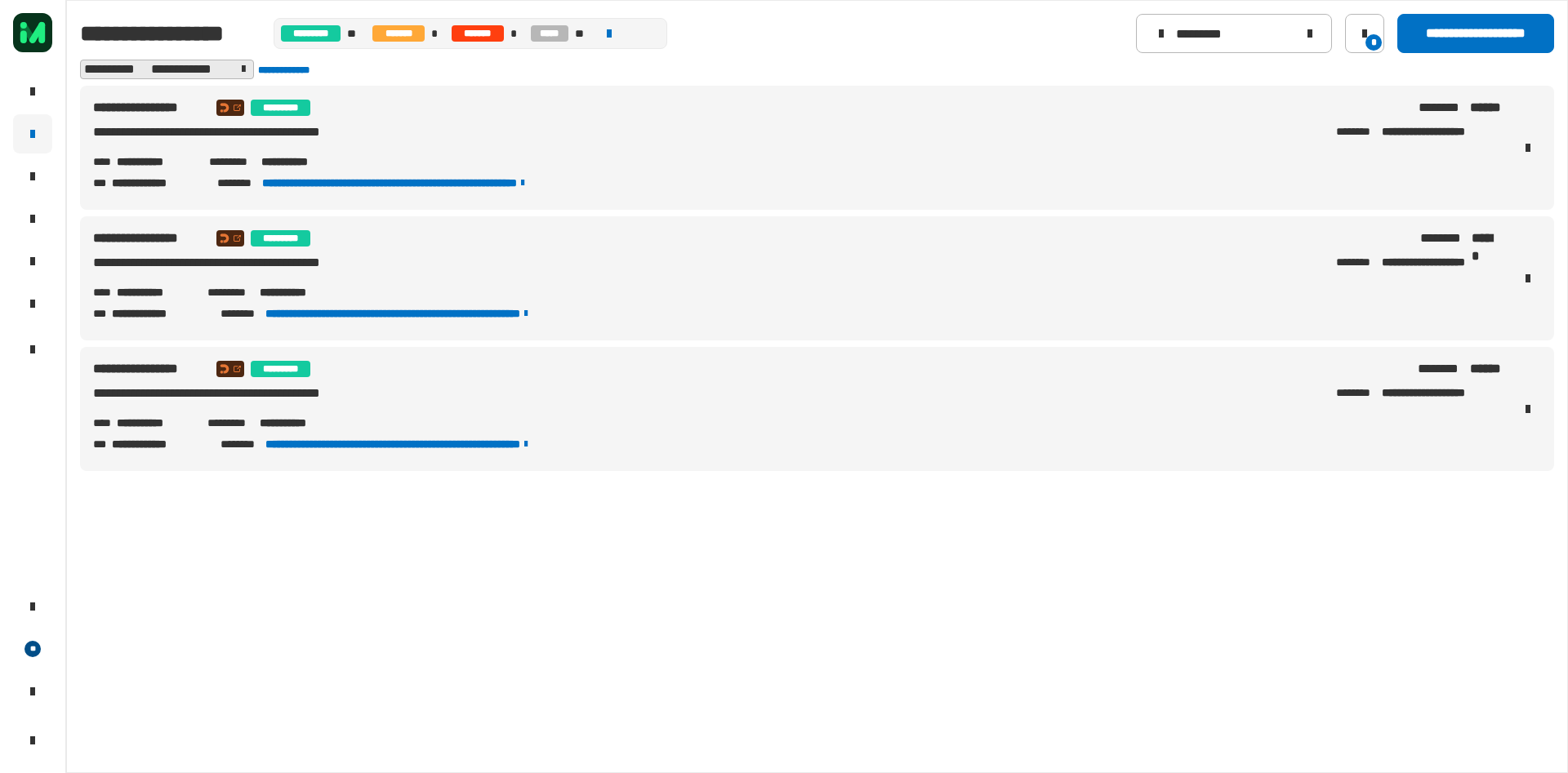 drag, startPoint x: 359, startPoint y: 169, endPoint x: 257, endPoint y: 169, distance: 102 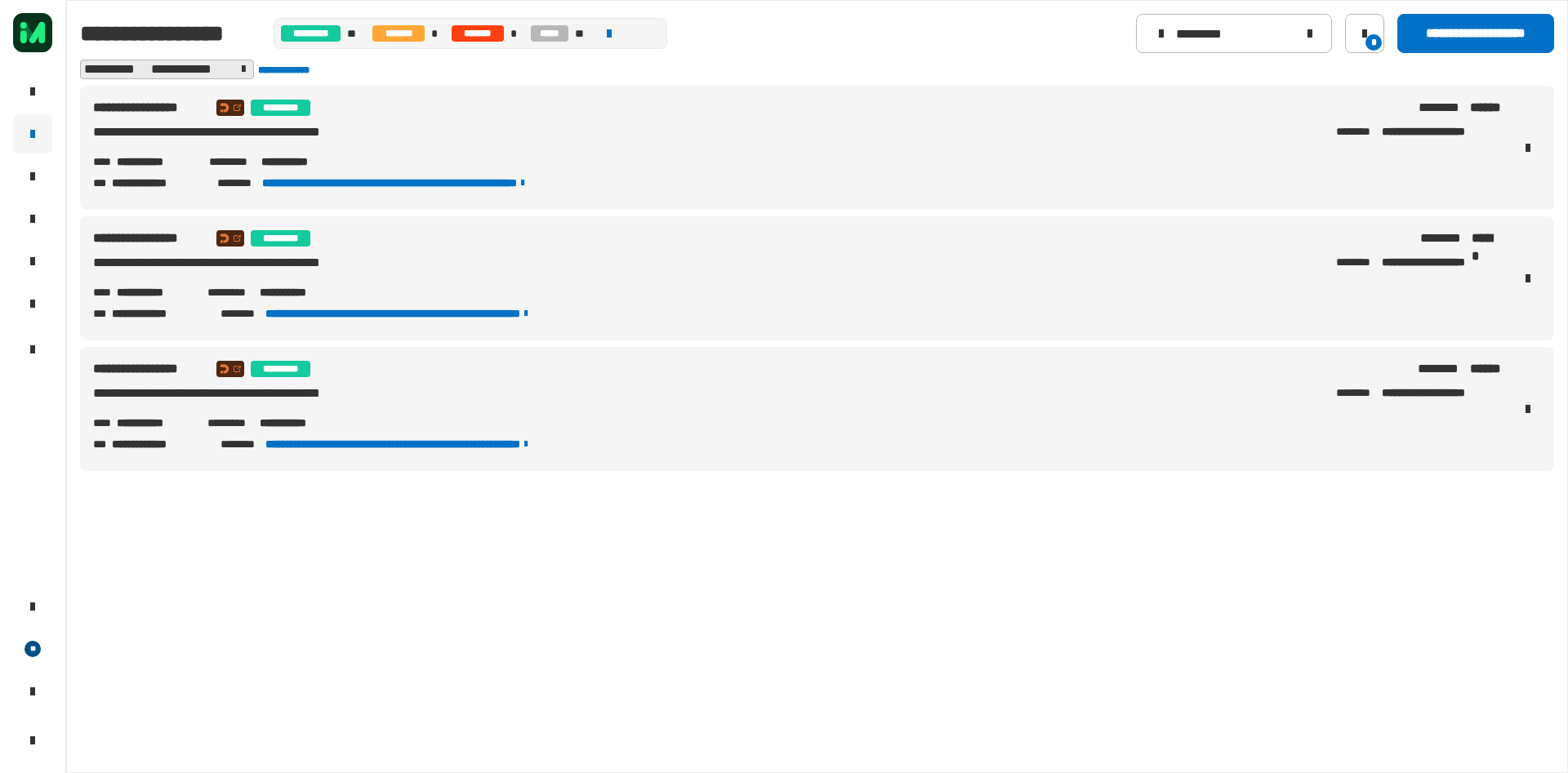 drag, startPoint x: 360, startPoint y: 292, endPoint x: 257, endPoint y: 299, distance: 103.23759 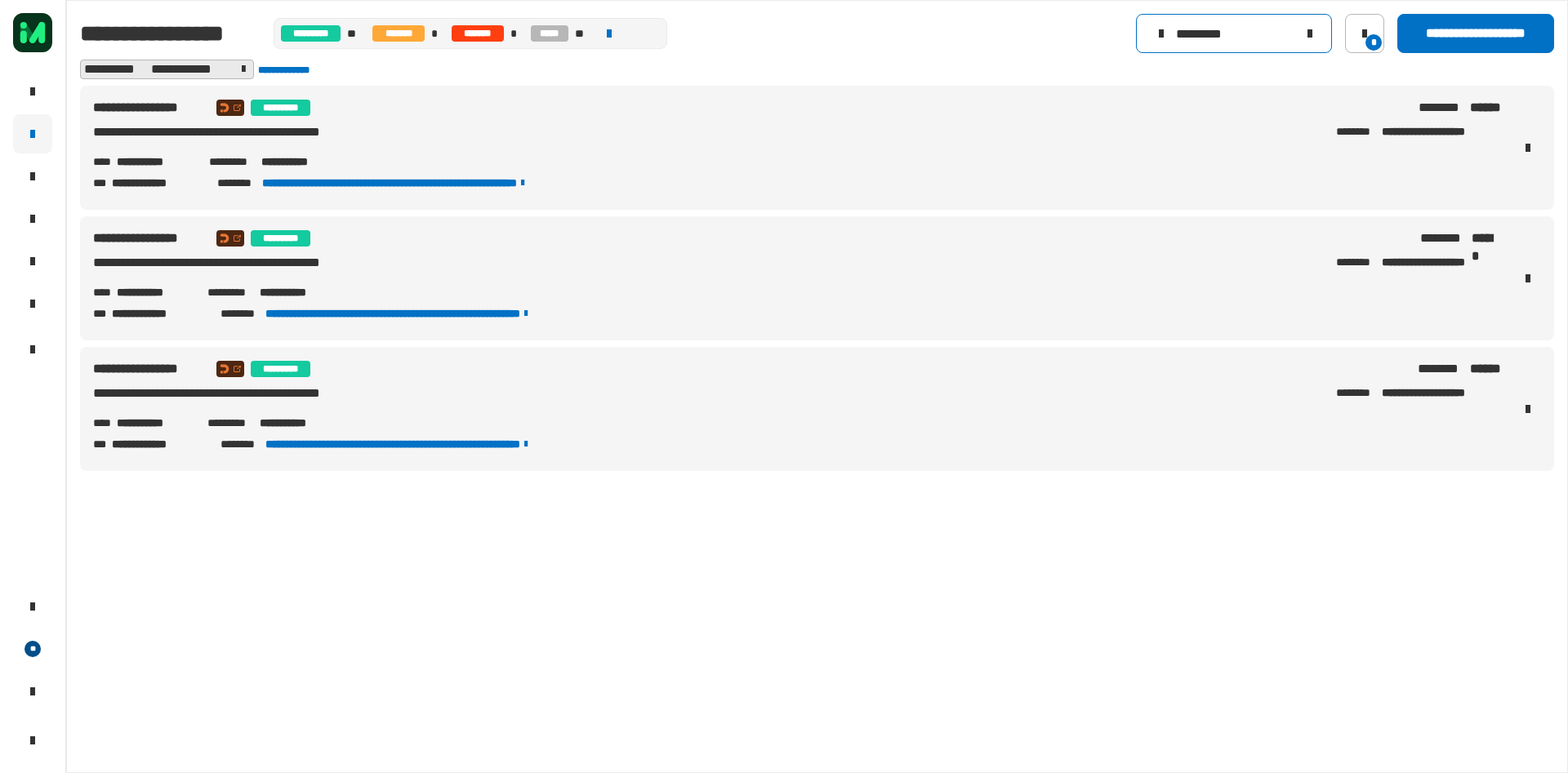 click on "*********" 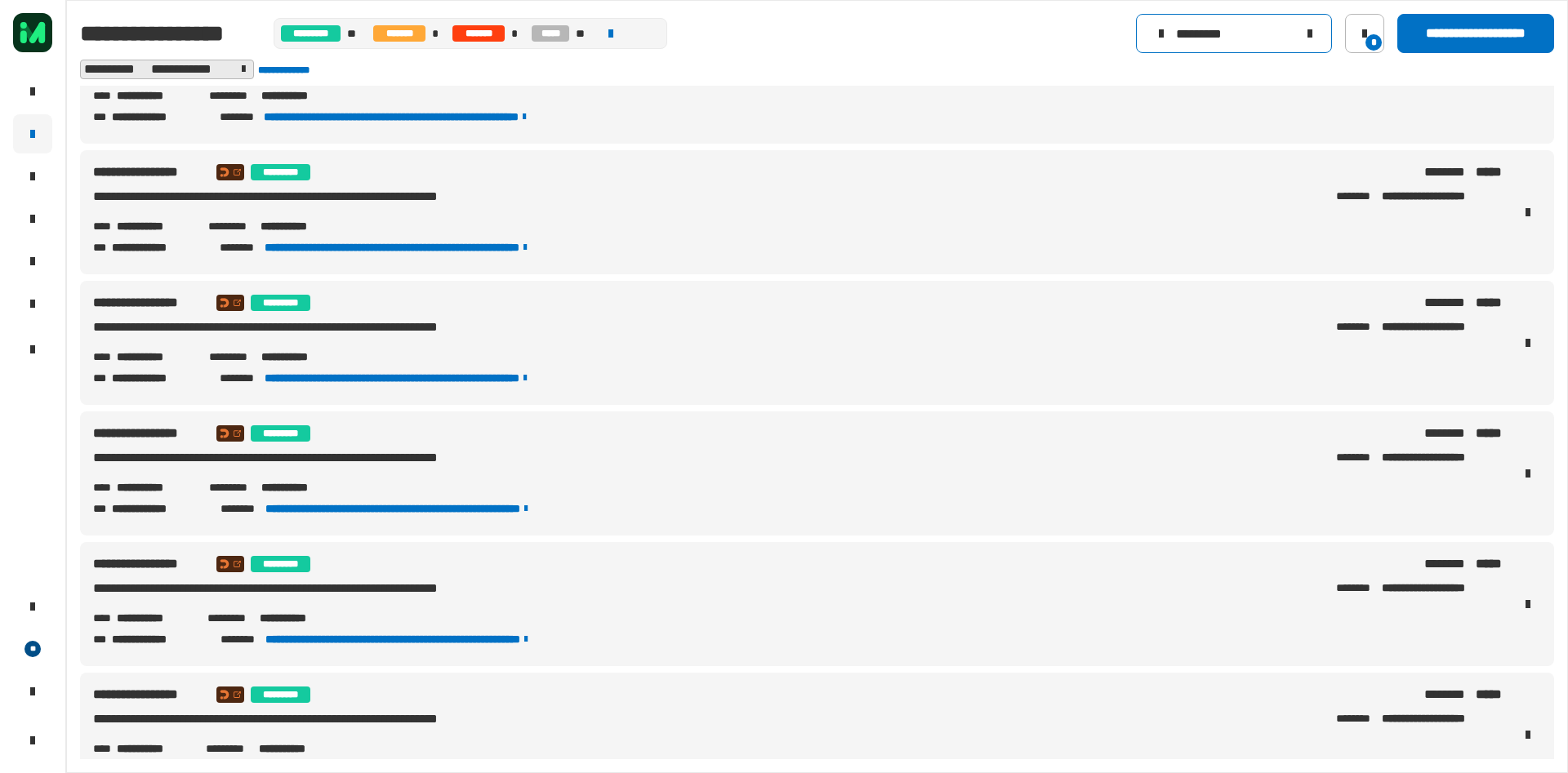 scroll, scrollTop: 0, scrollLeft: 0, axis: both 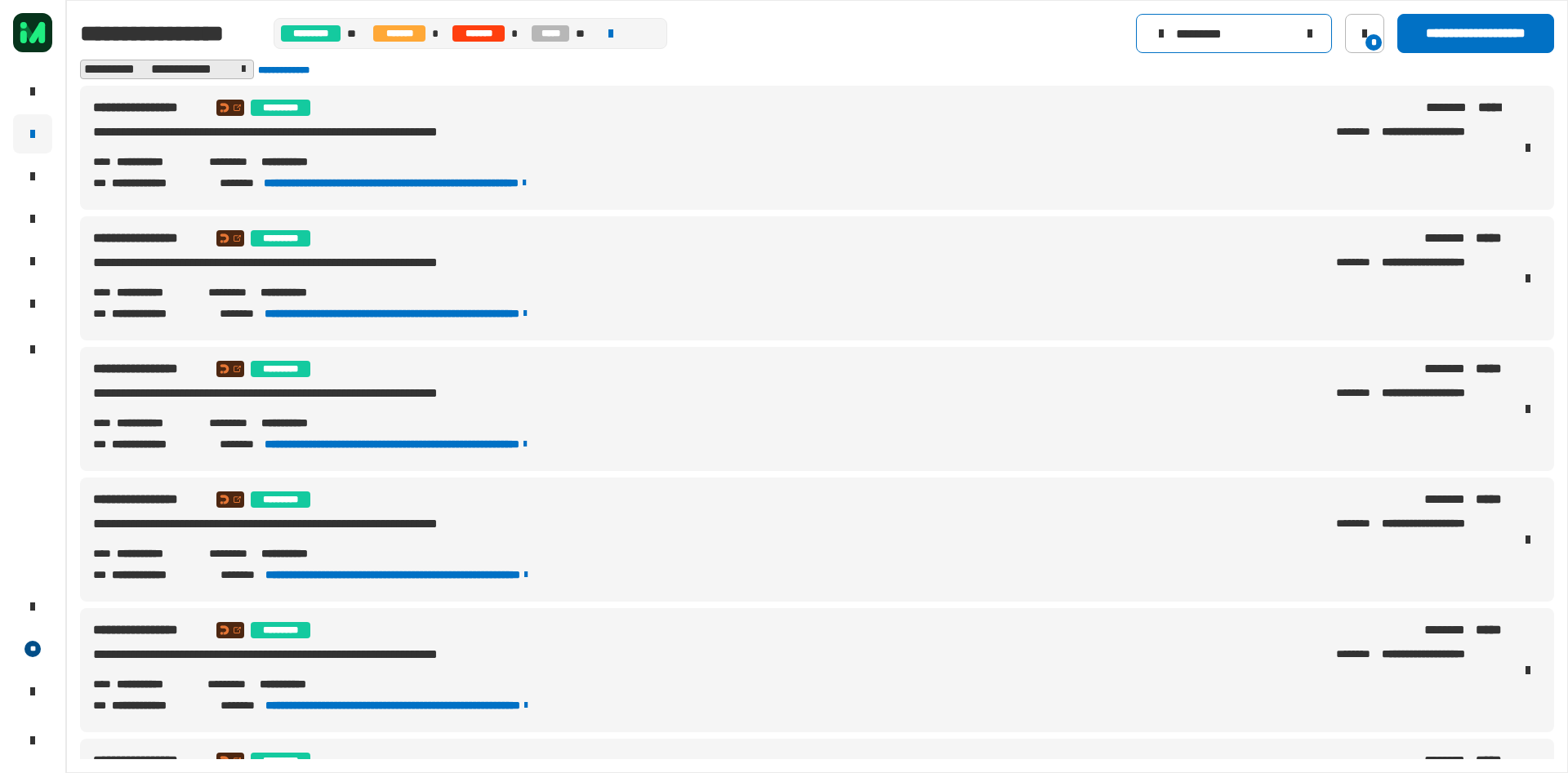type on "*********" 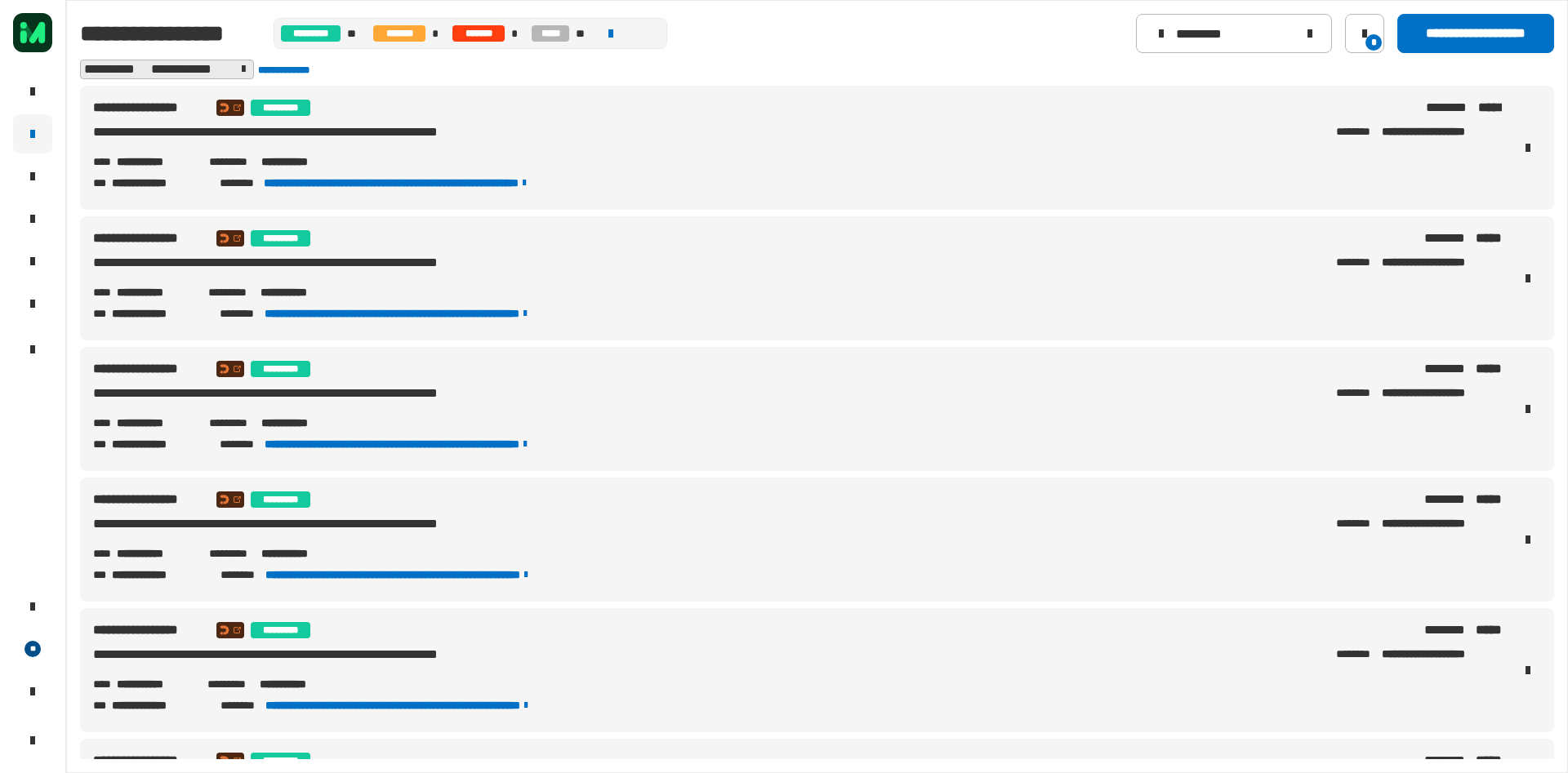 drag, startPoint x: 366, startPoint y: 162, endPoint x: 264, endPoint y: 169, distance: 102.23991 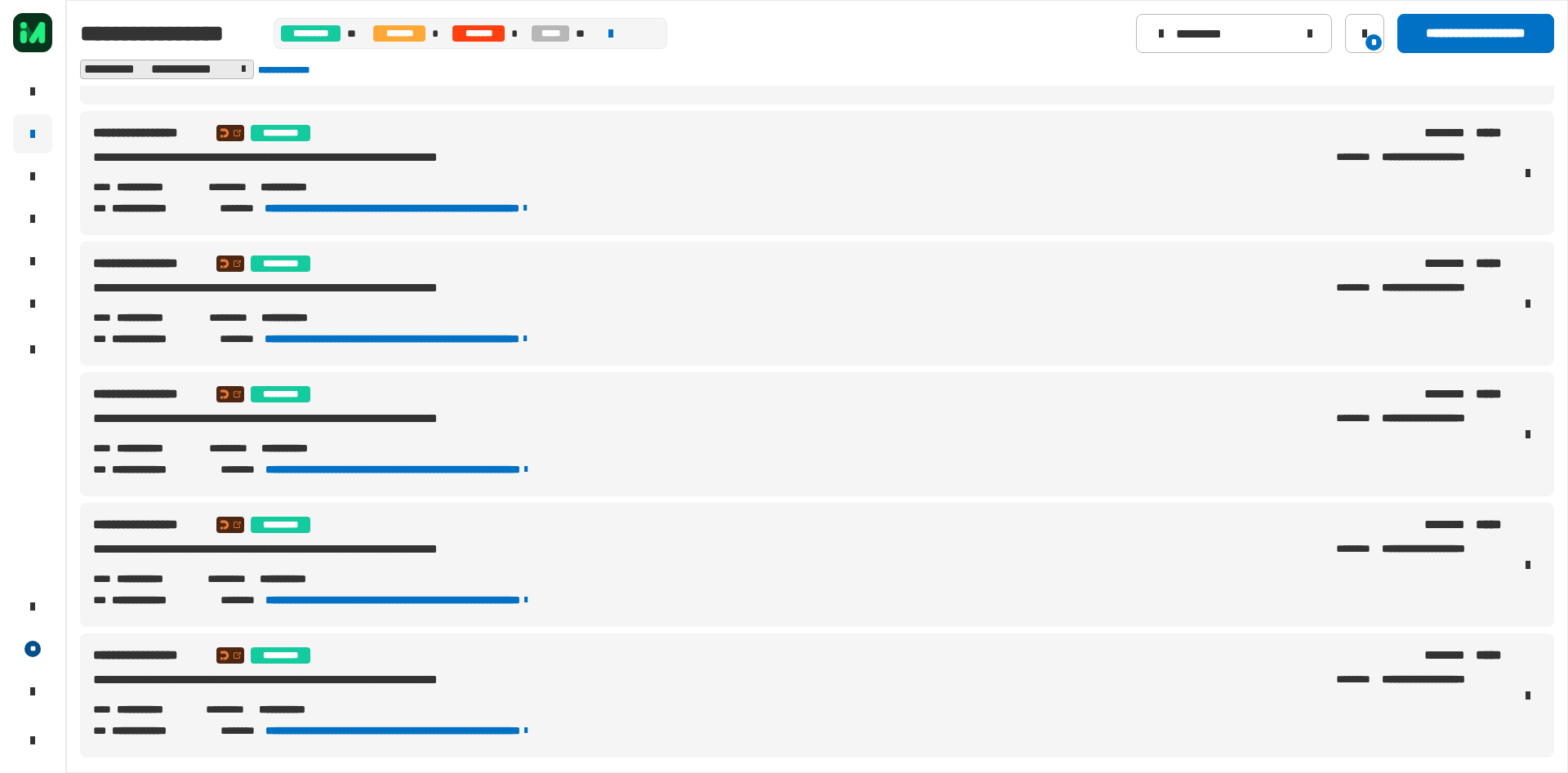 scroll, scrollTop: 241, scrollLeft: 0, axis: vertical 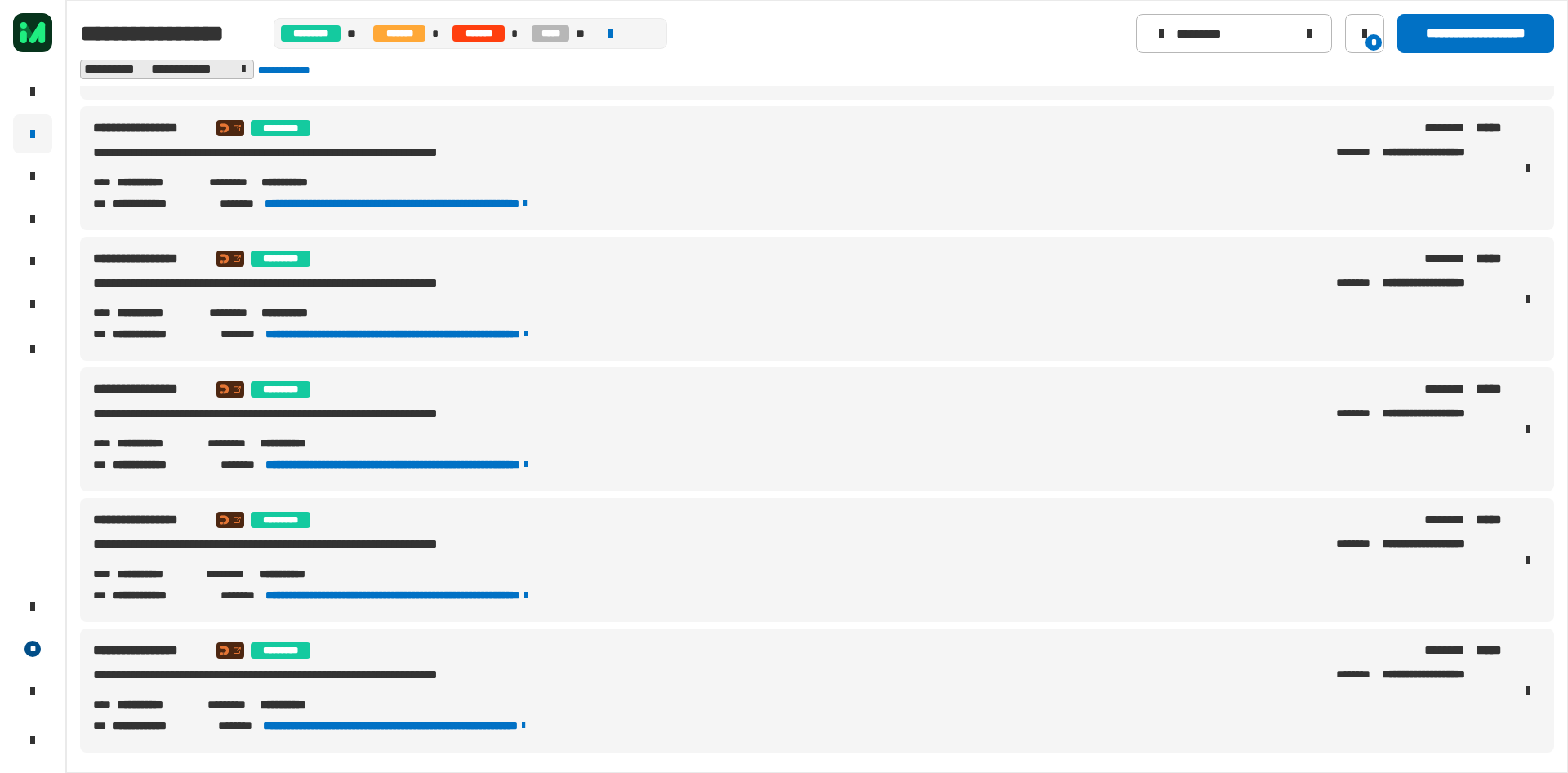 drag, startPoint x: 343, startPoint y: 443, endPoint x: 263, endPoint y: 453, distance: 80.622577 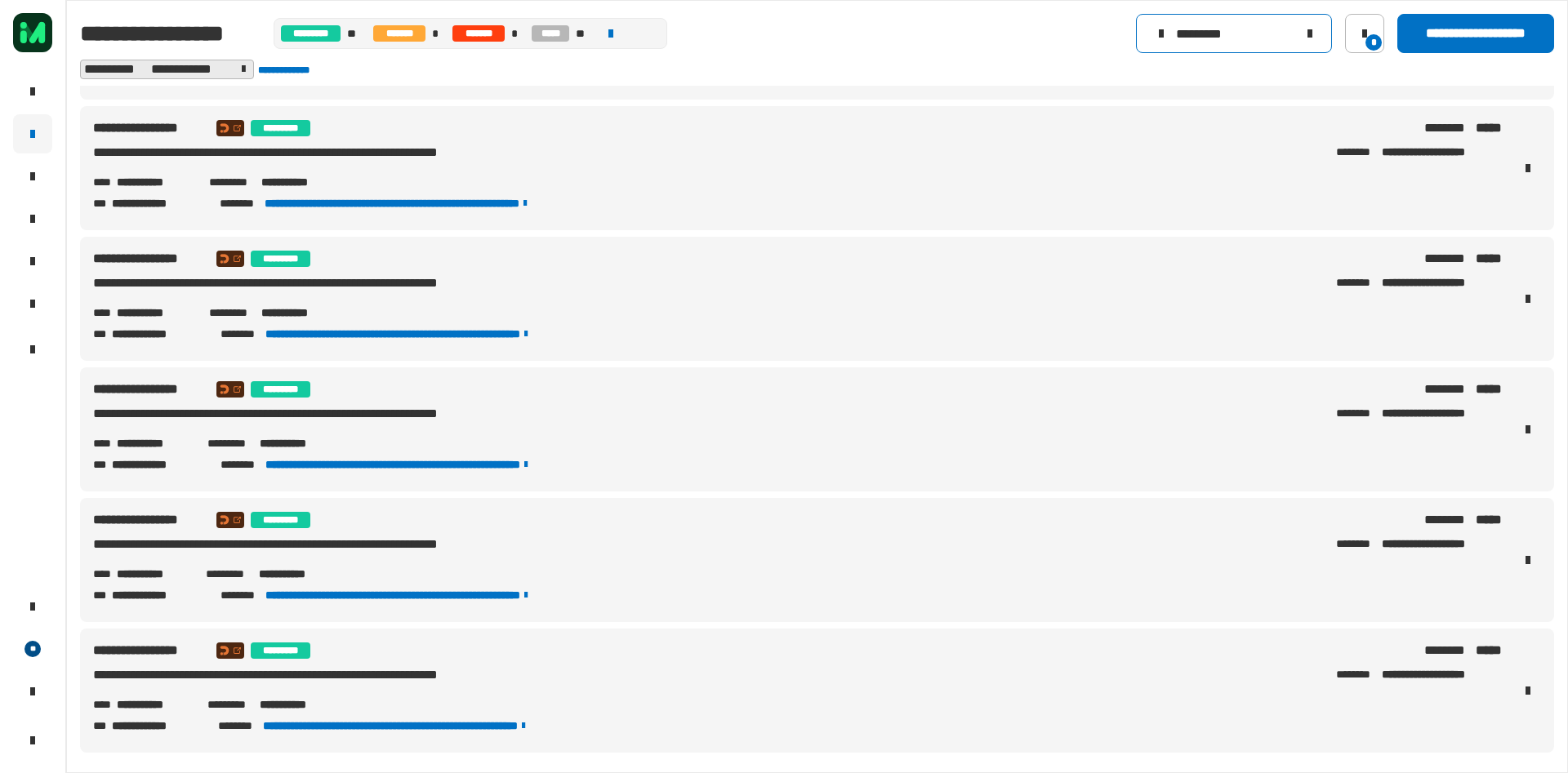 click 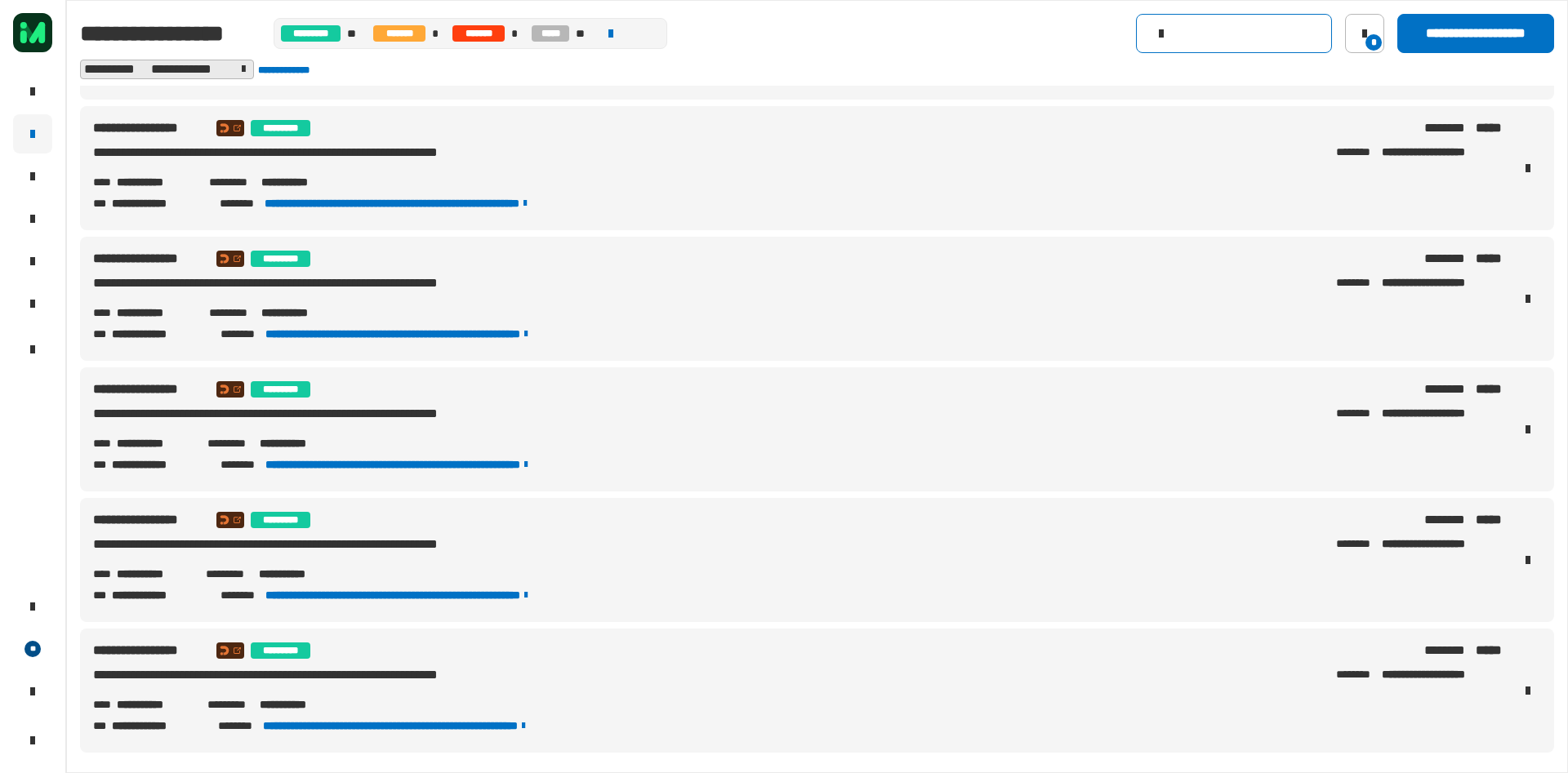 click 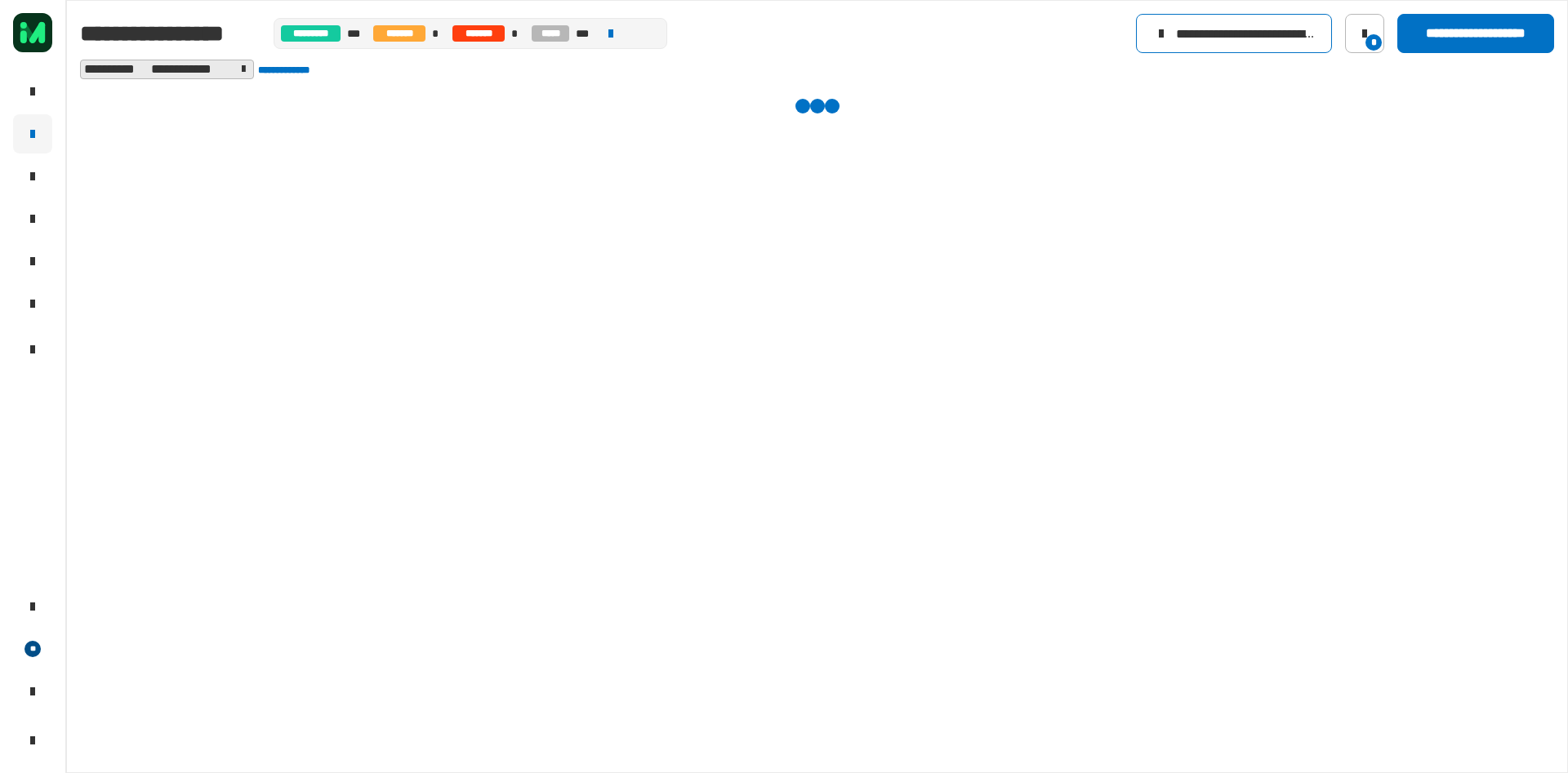 scroll, scrollTop: 0, scrollLeft: 3399, axis: horizontal 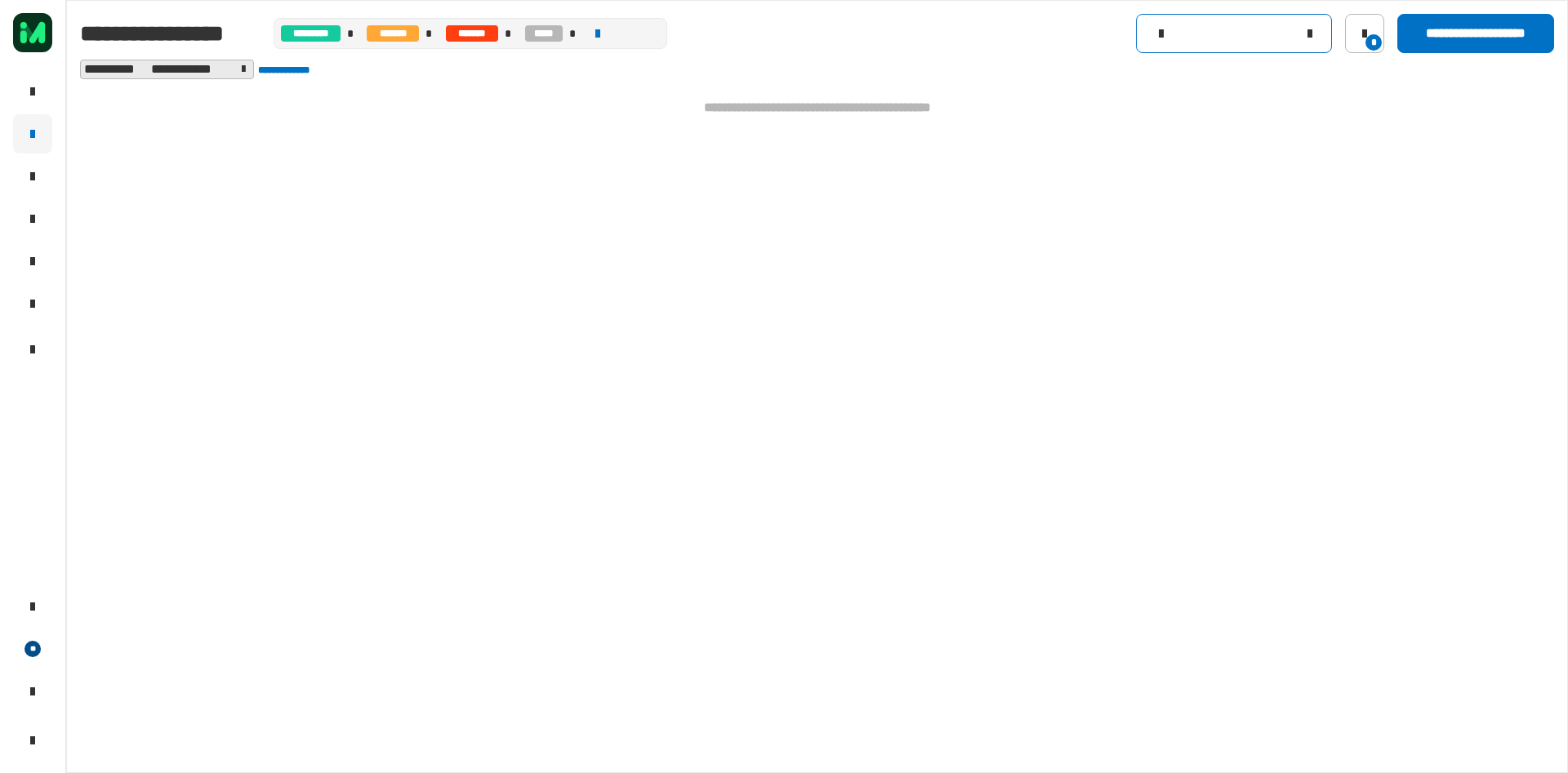 drag, startPoint x: 1224, startPoint y: 29, endPoint x: 1112, endPoint y: 38, distance: 112.36103 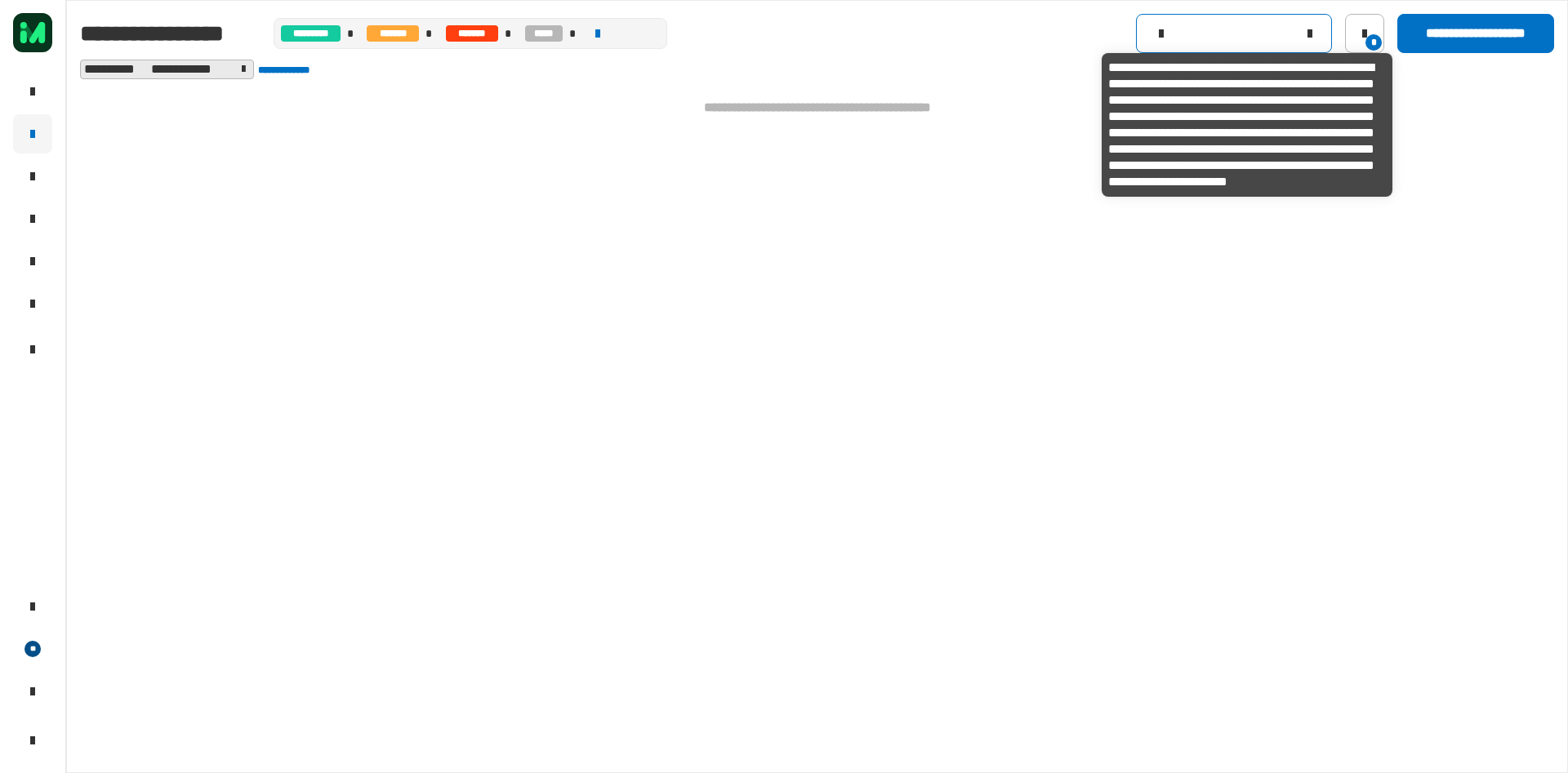scroll, scrollTop: 0, scrollLeft: 2412, axis: horizontal 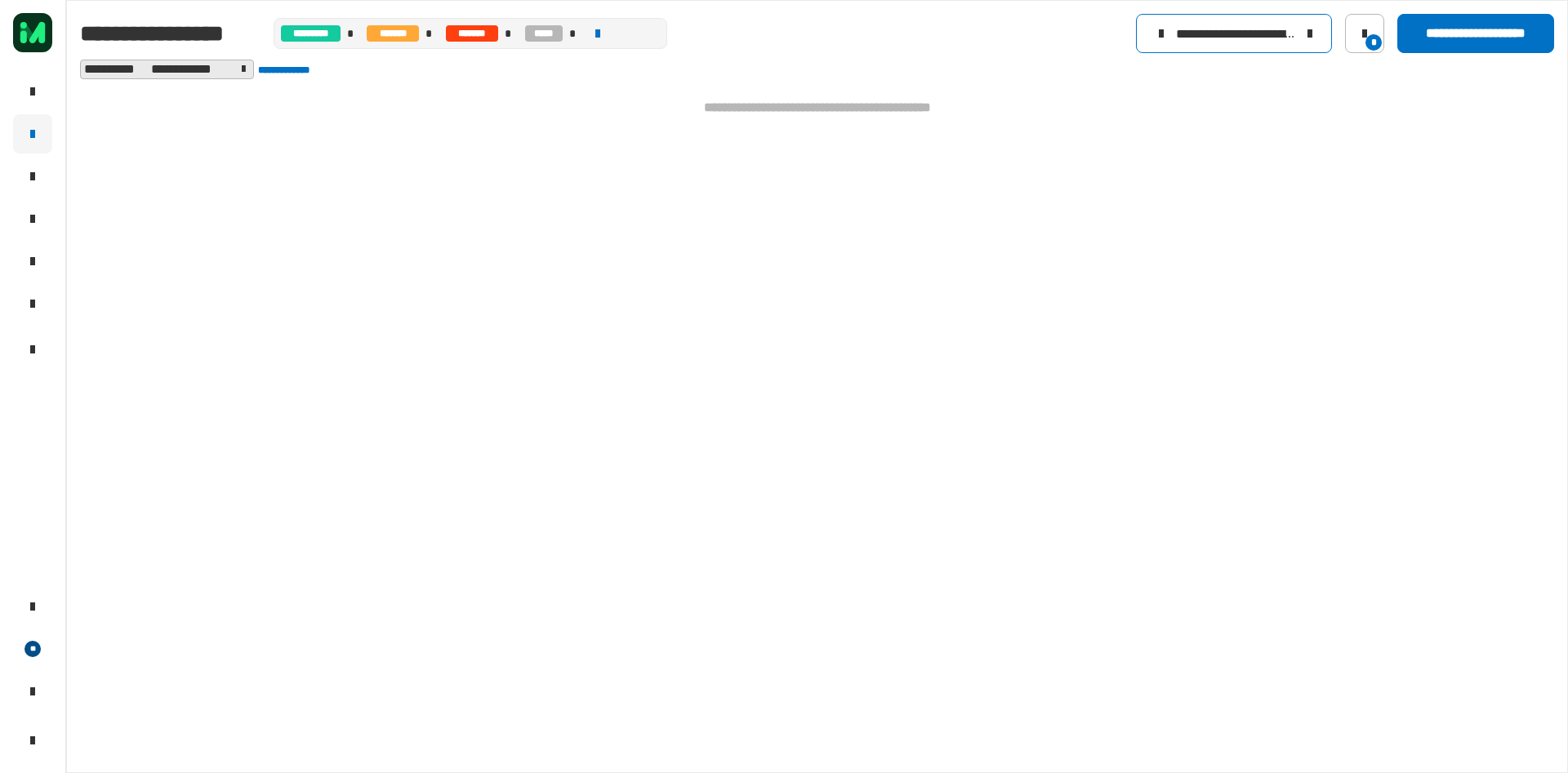 drag, startPoint x: 1205, startPoint y: 33, endPoint x: 1150, endPoint y: 38, distance: 55.22681 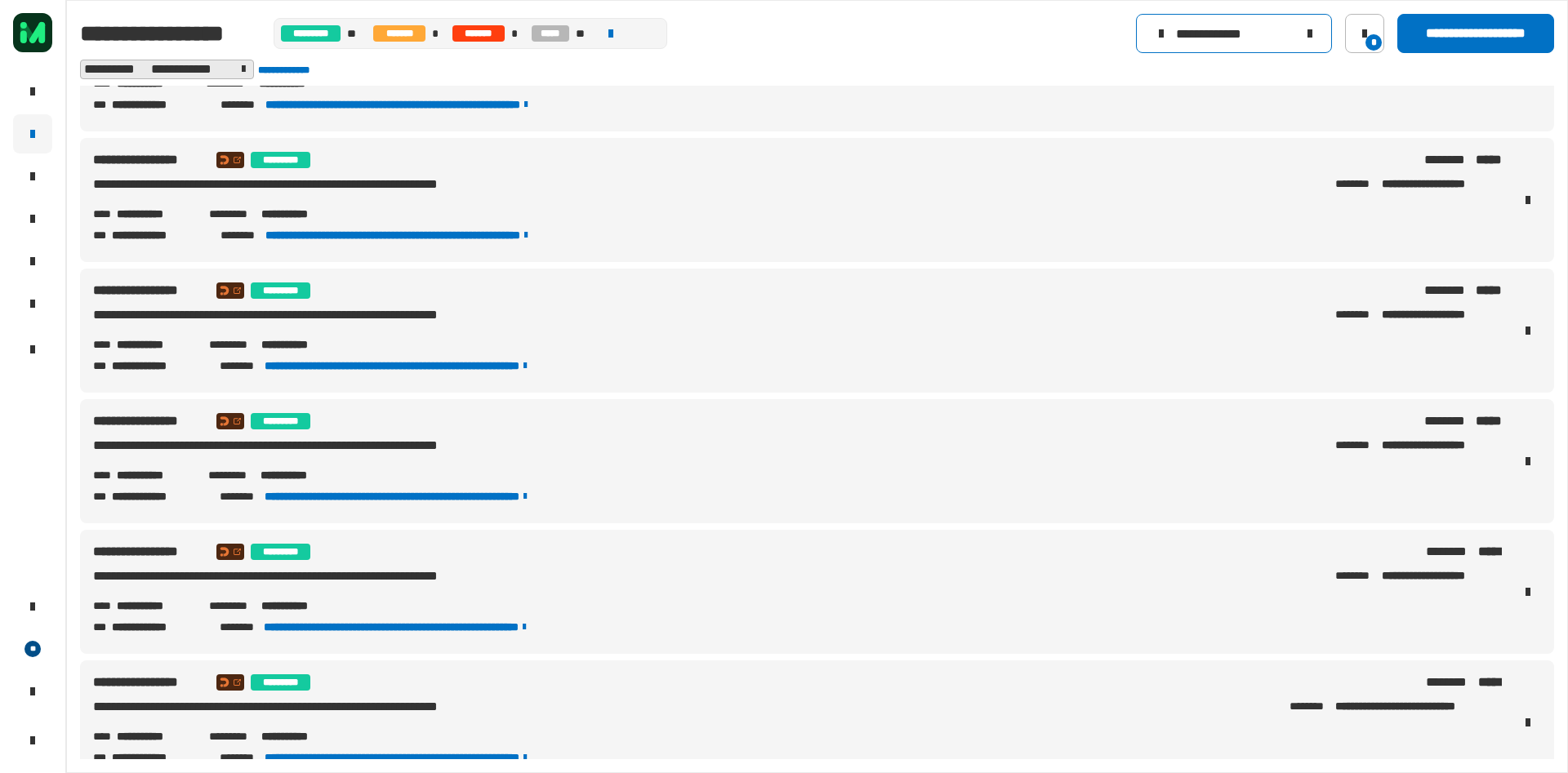 scroll, scrollTop: 633, scrollLeft: 0, axis: vertical 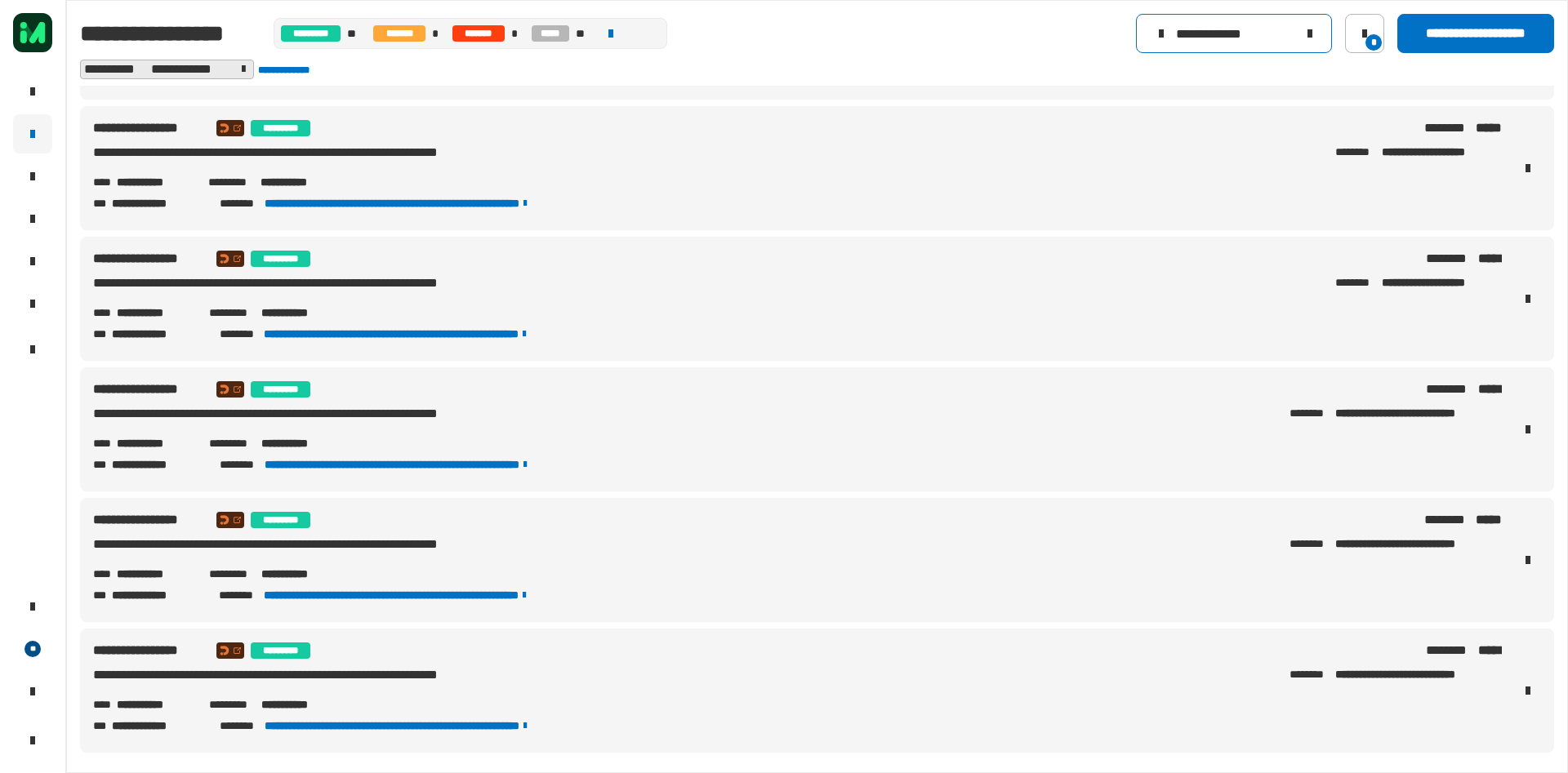 drag, startPoint x: 1212, startPoint y: 29, endPoint x: 823, endPoint y: 44, distance: 389.2891 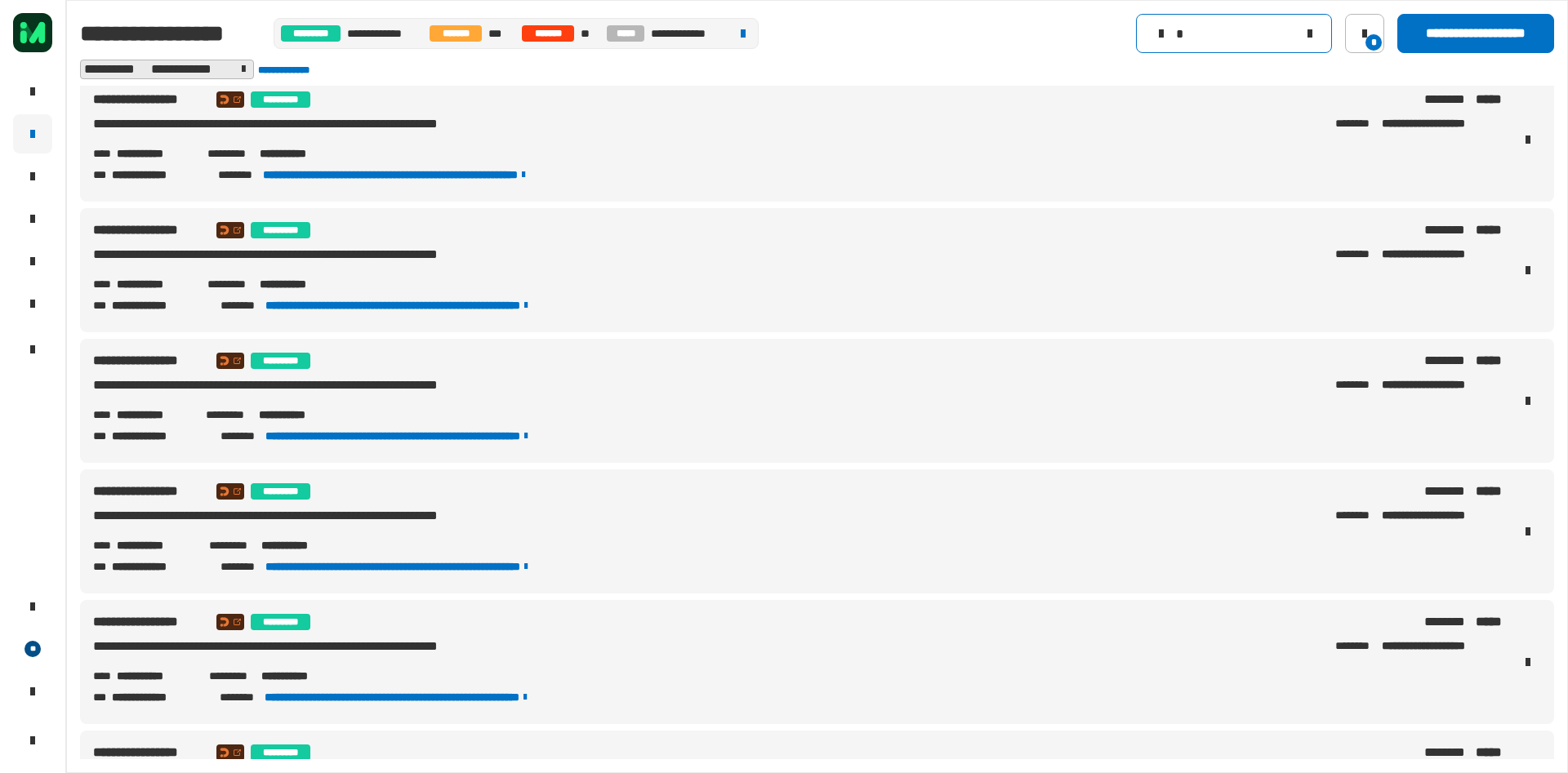 scroll, scrollTop: 0, scrollLeft: 0, axis: both 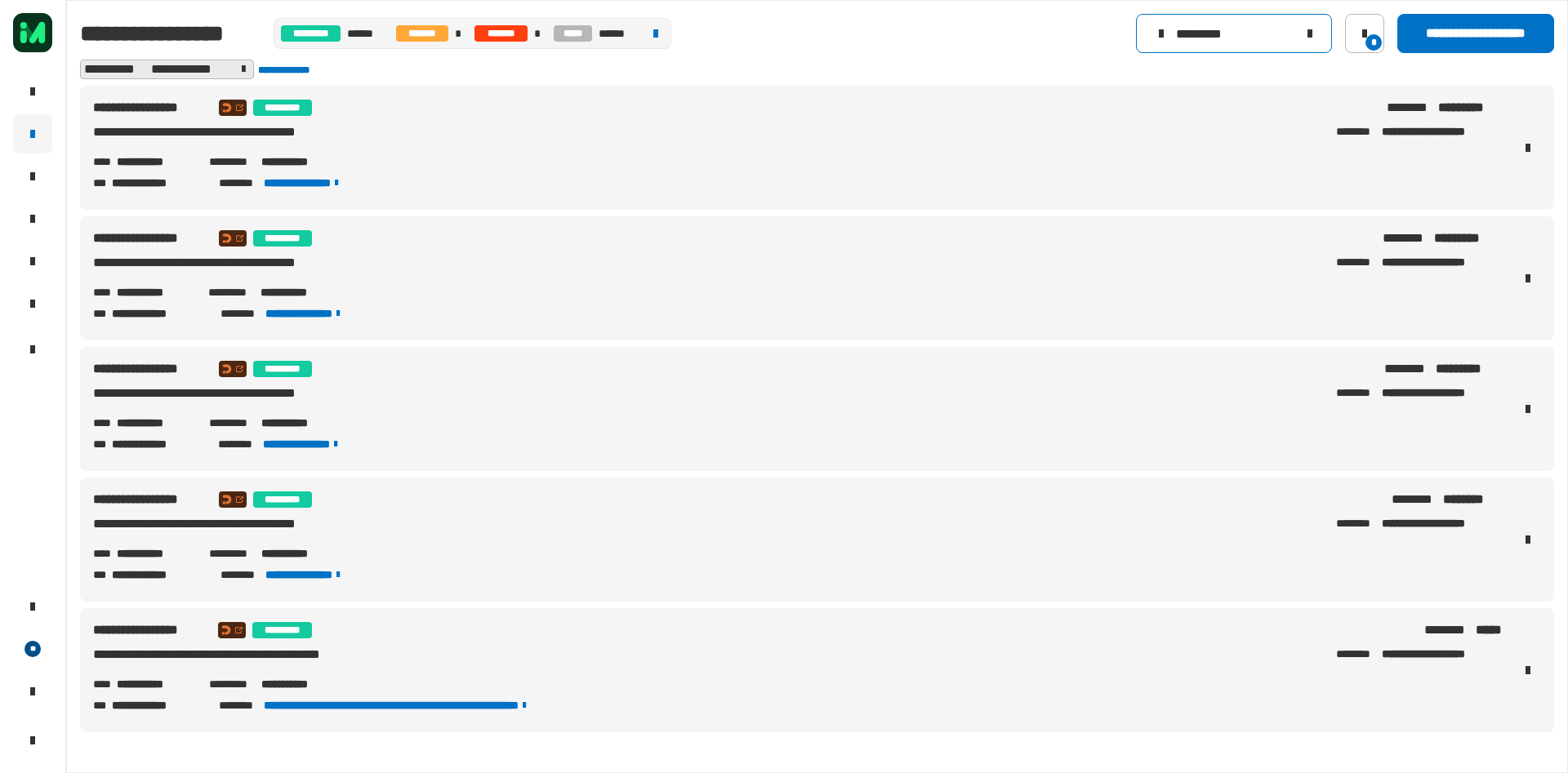type on "*********" 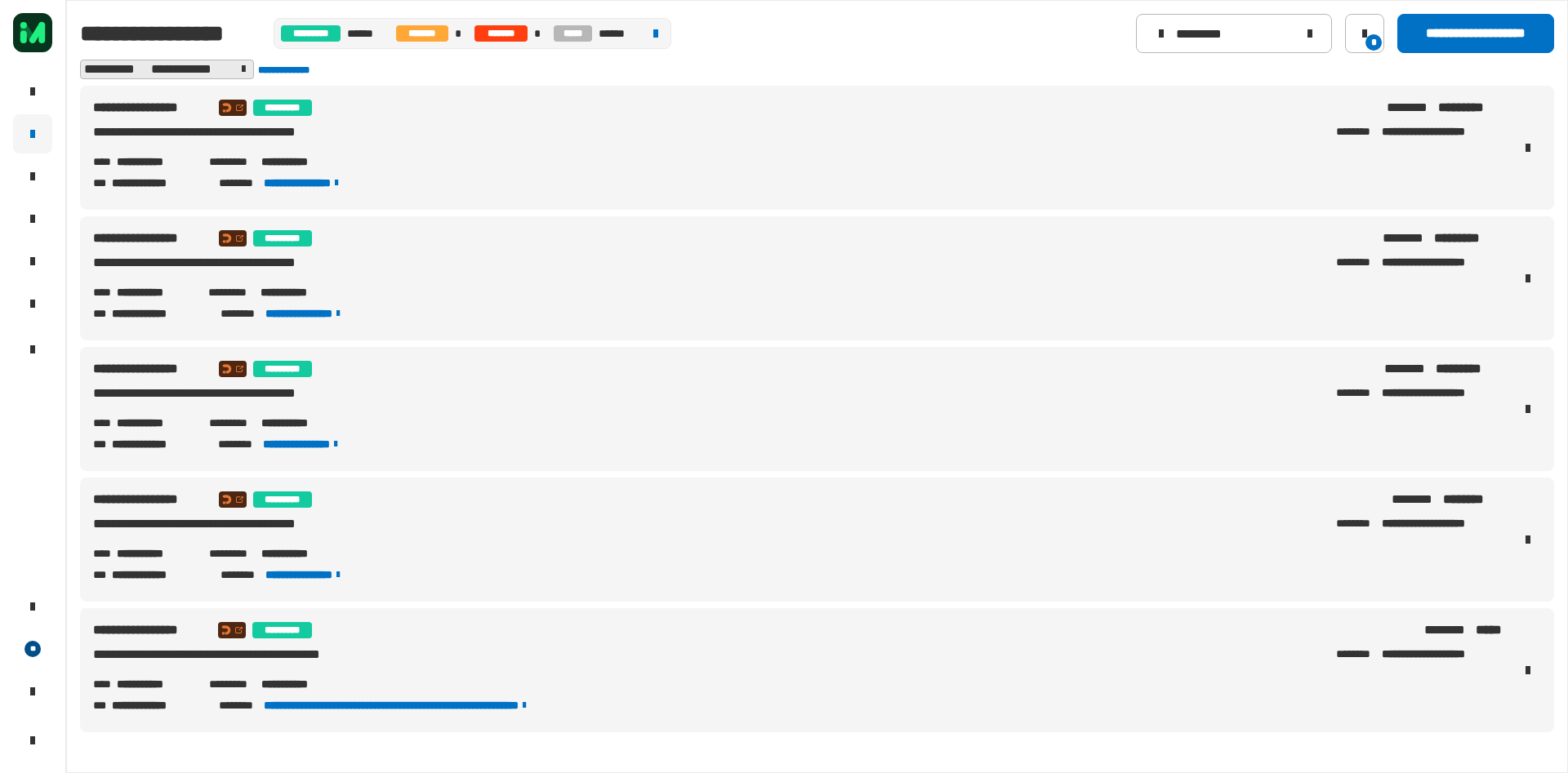 drag, startPoint x: 194, startPoint y: 632, endPoint x: 89, endPoint y: 633, distance: 105.0048 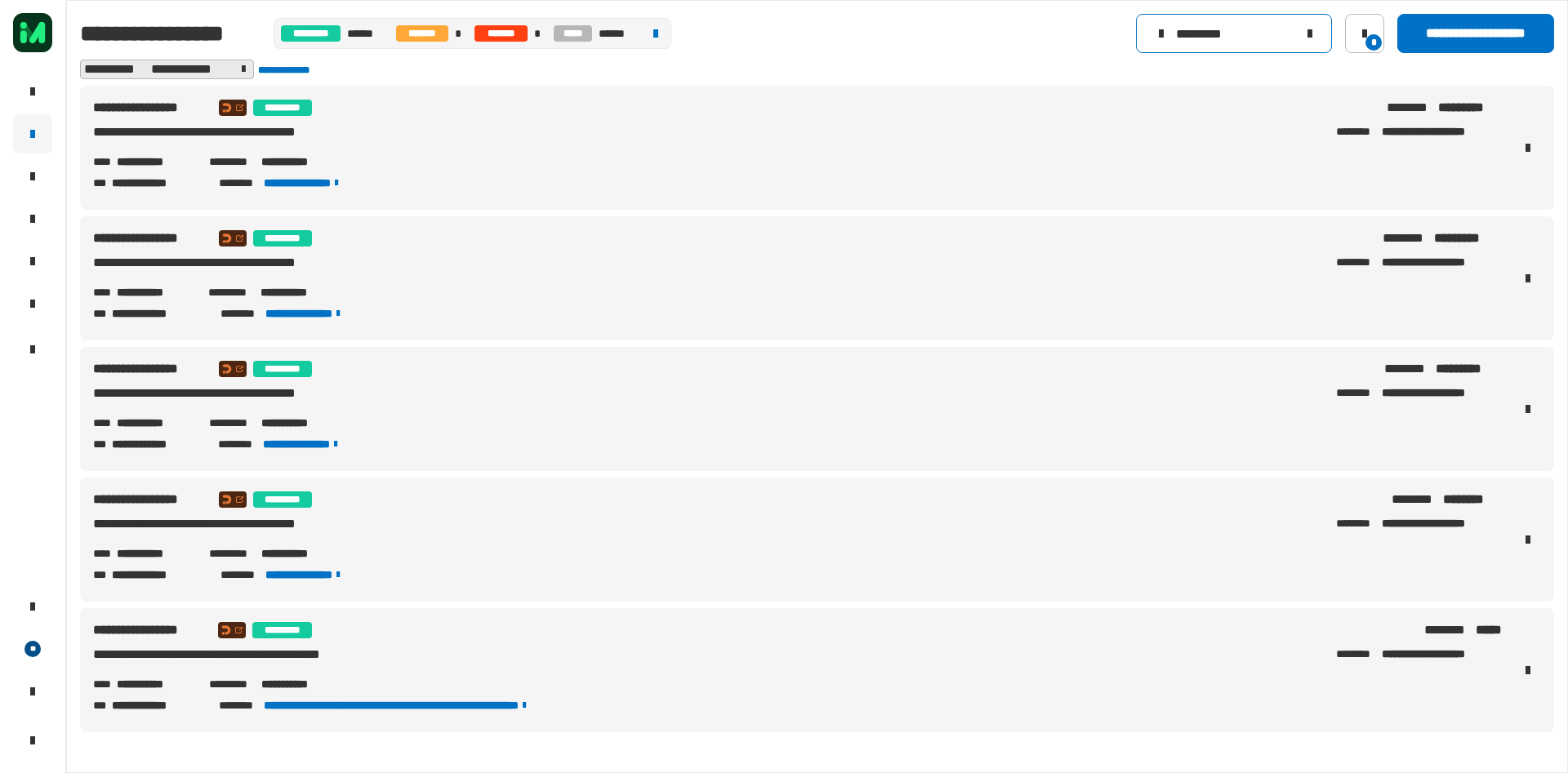 click 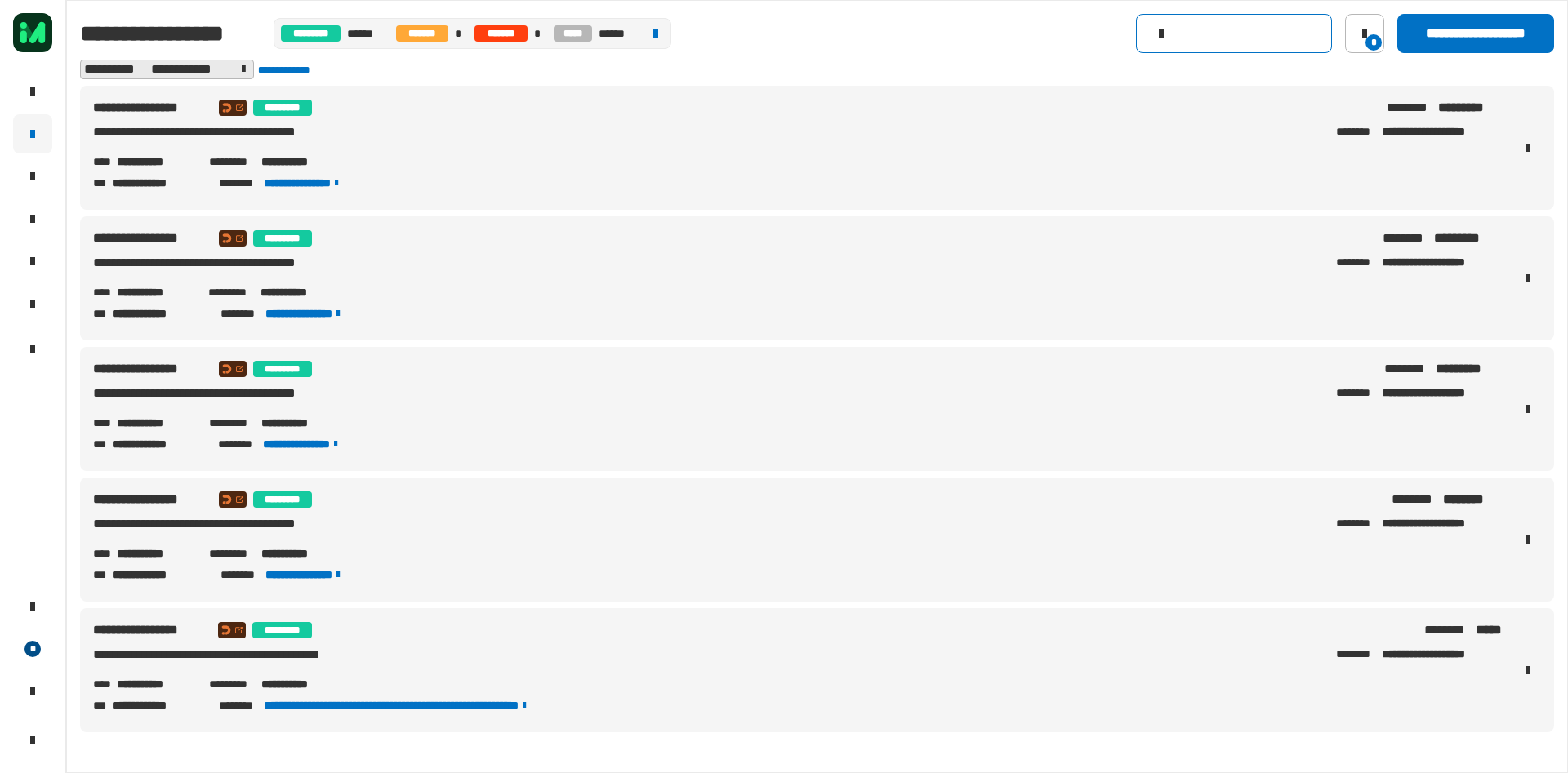 click 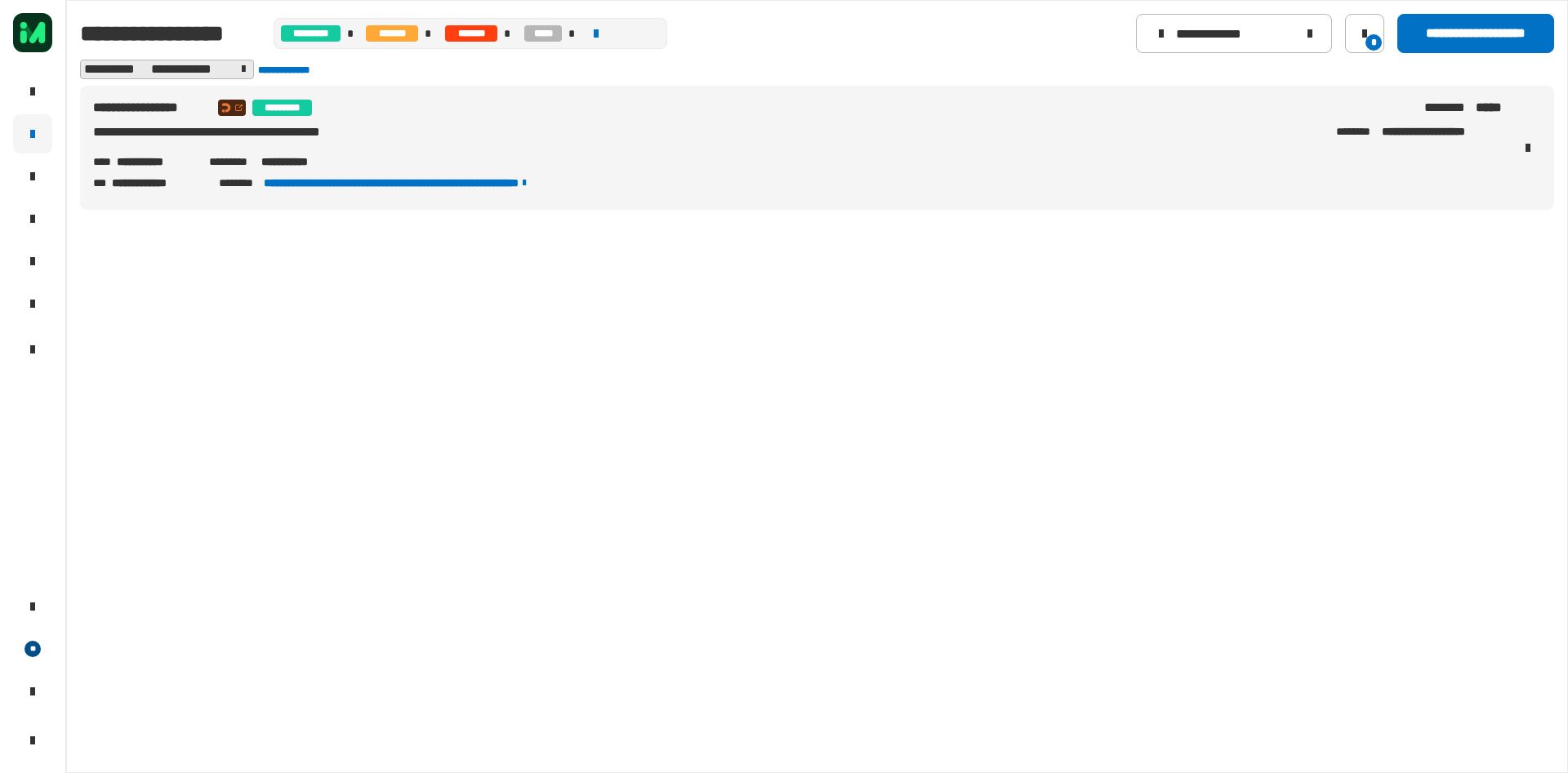 click on "**********" at bounding box center [817, 422] 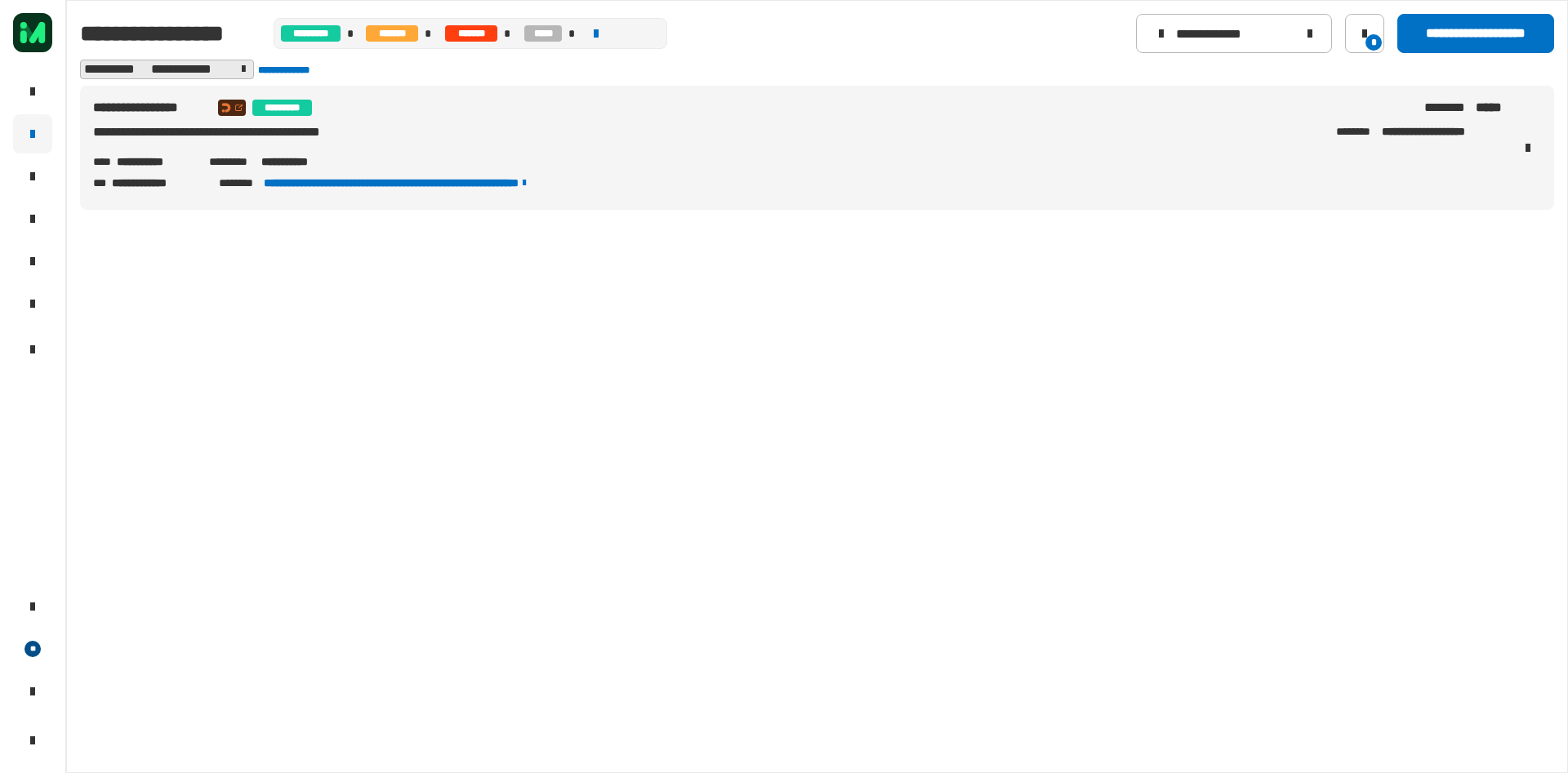 click on "**********" at bounding box center (817, 422) 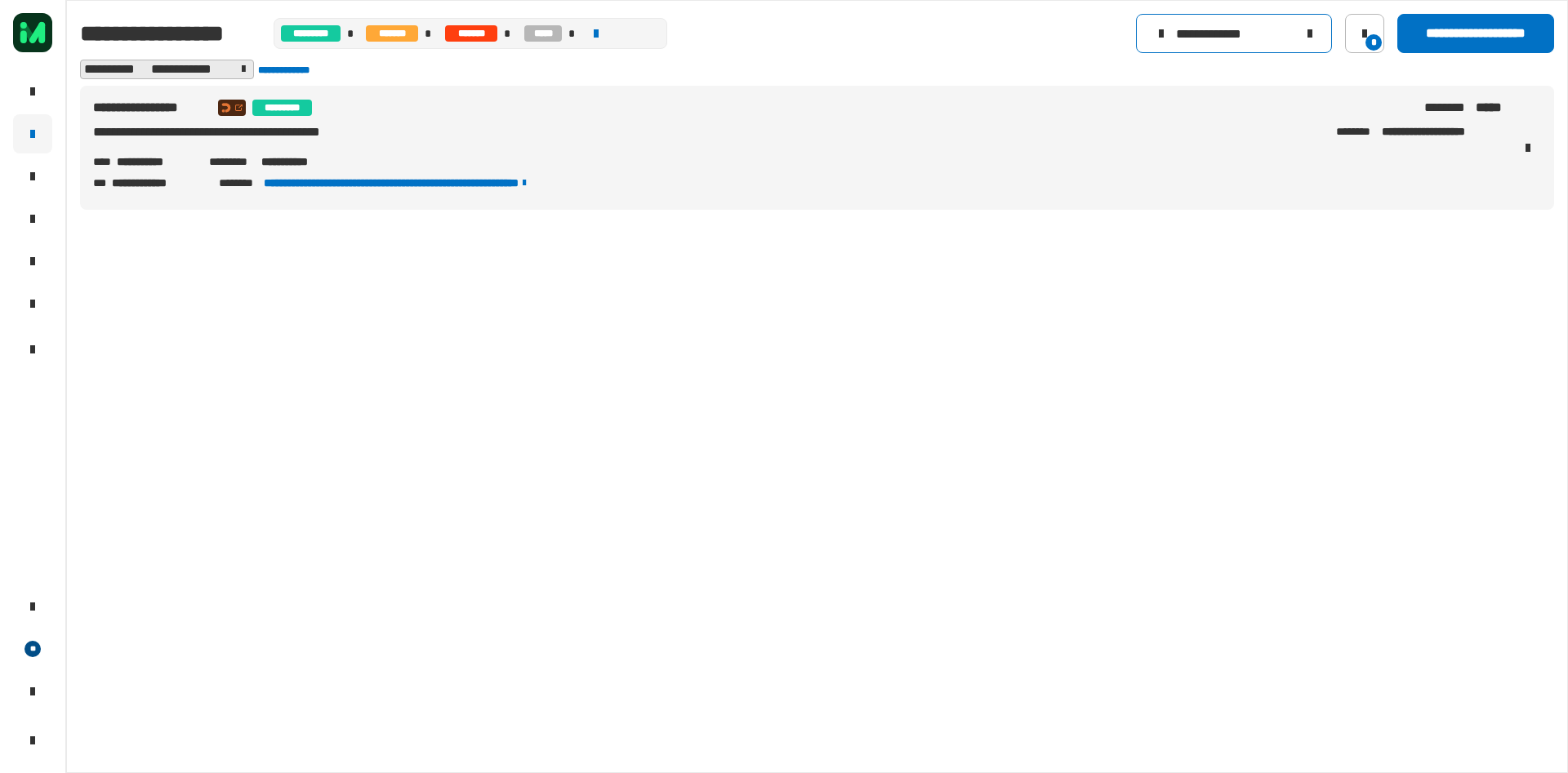drag, startPoint x: 1293, startPoint y: 36, endPoint x: 968, endPoint y: 45, distance: 325.12459 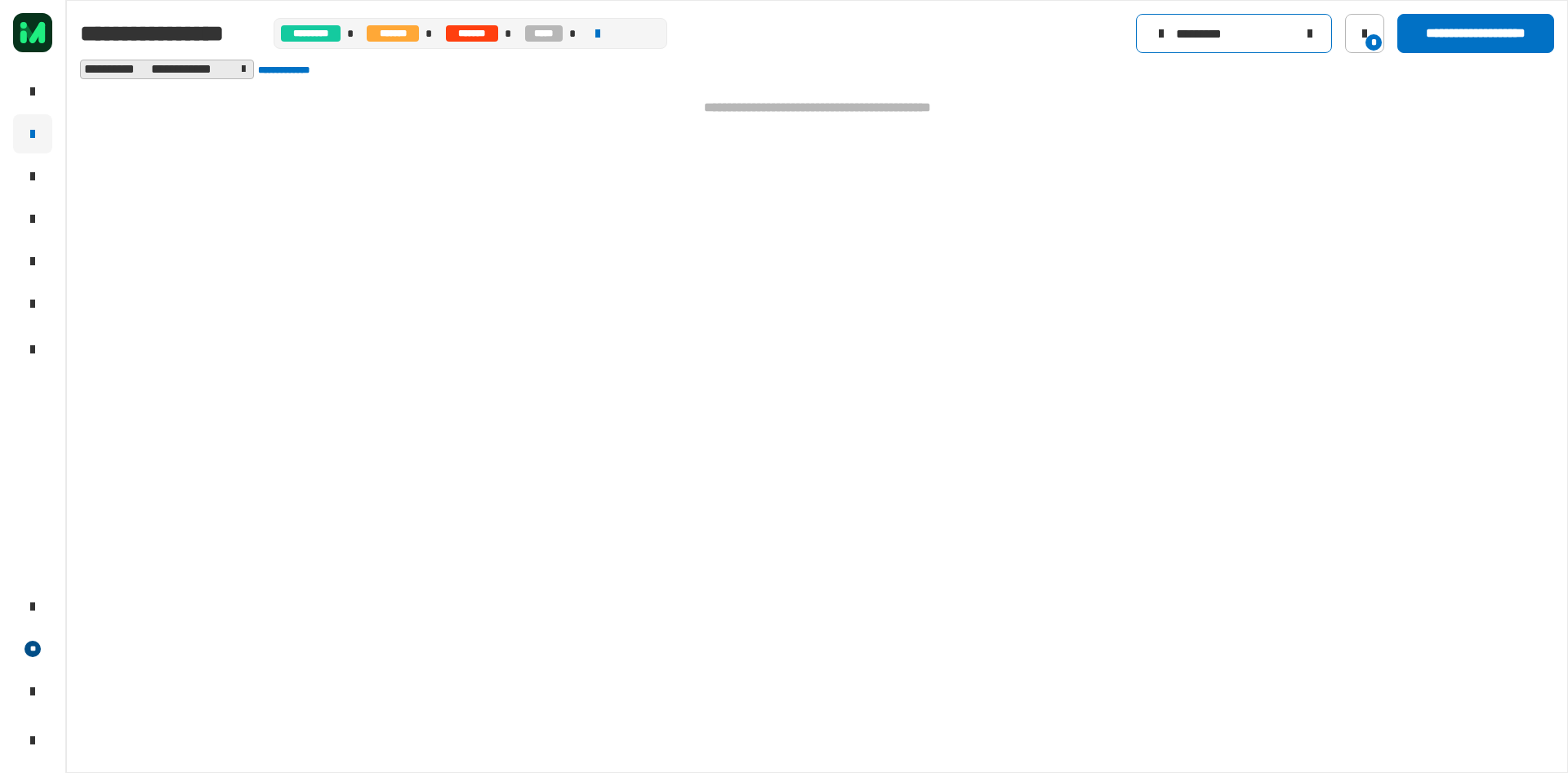 click on "*********" 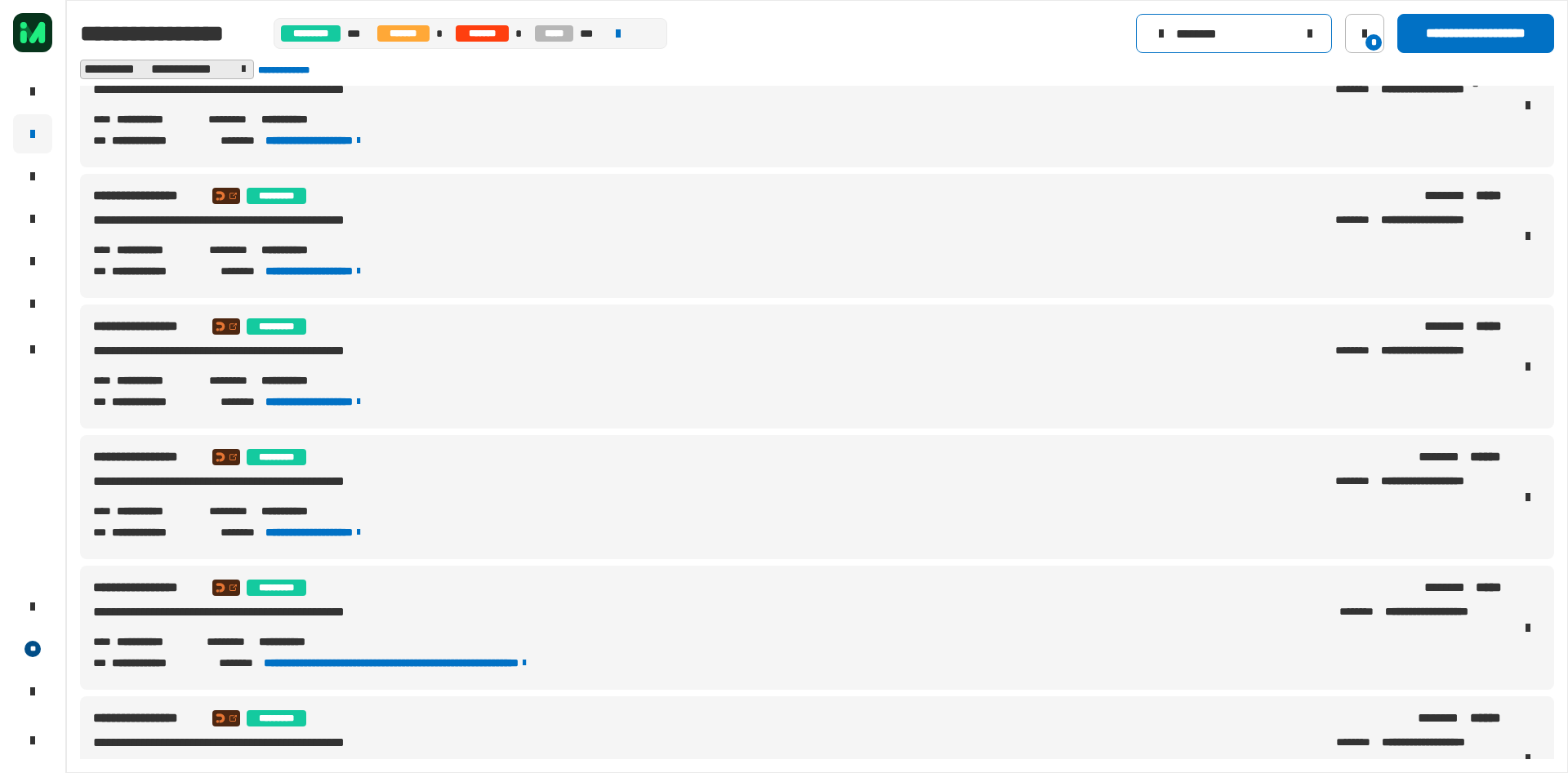 scroll, scrollTop: 1547, scrollLeft: 0, axis: vertical 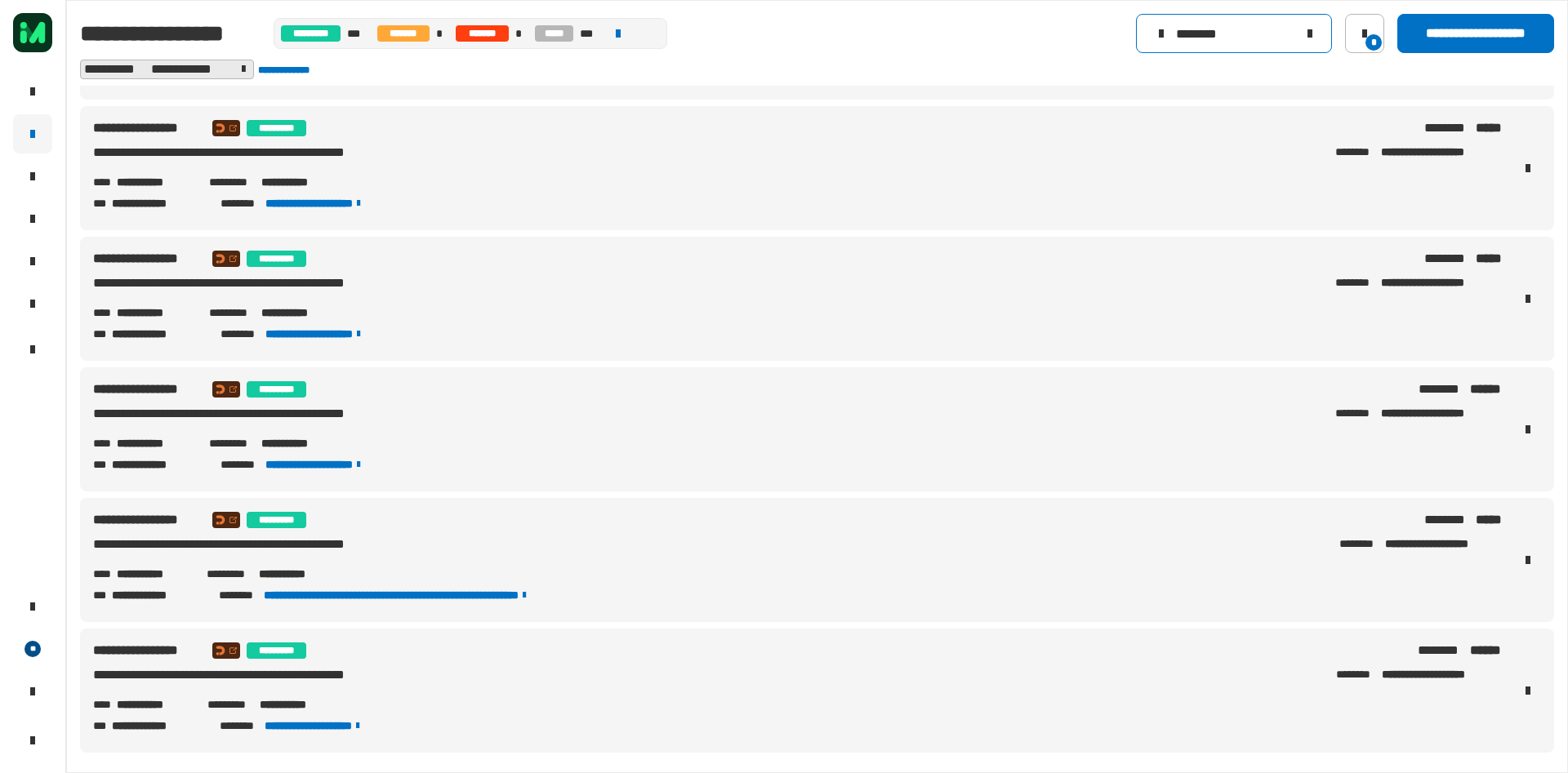 drag, startPoint x: 1245, startPoint y: 23, endPoint x: 1022, endPoint y: 28, distance: 223.05605 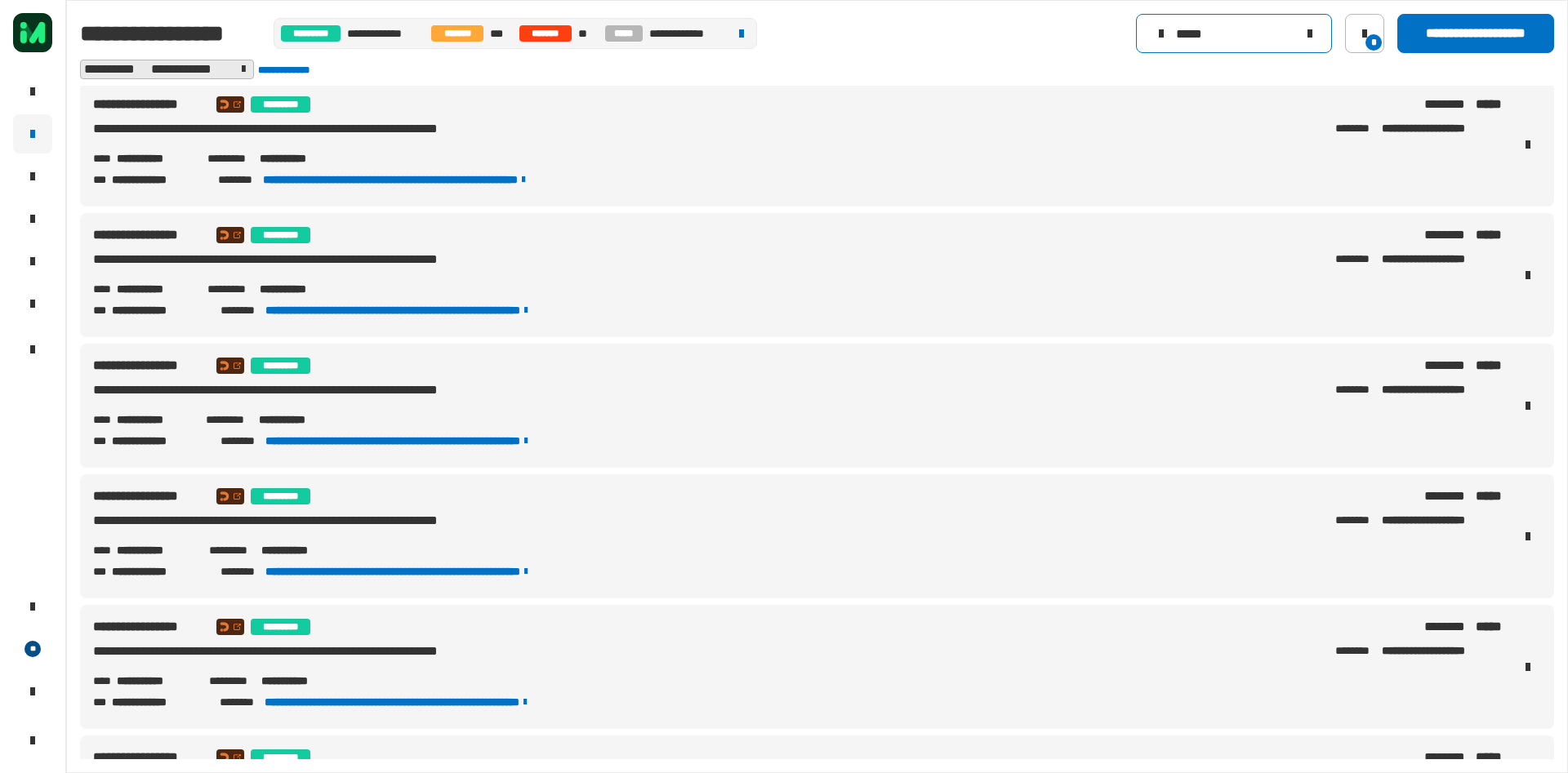 scroll, scrollTop: 0, scrollLeft: 0, axis: both 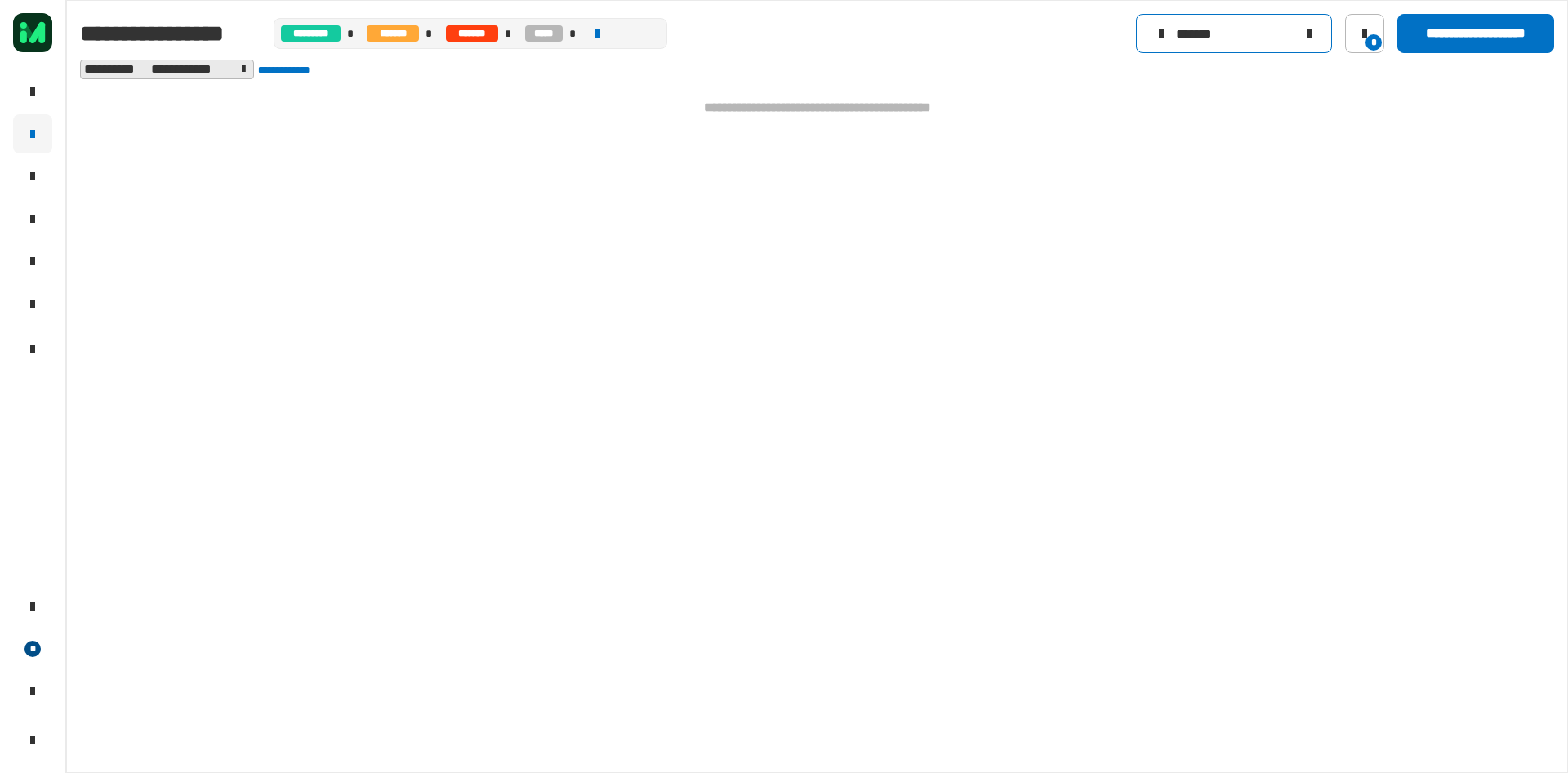 click on "*******" 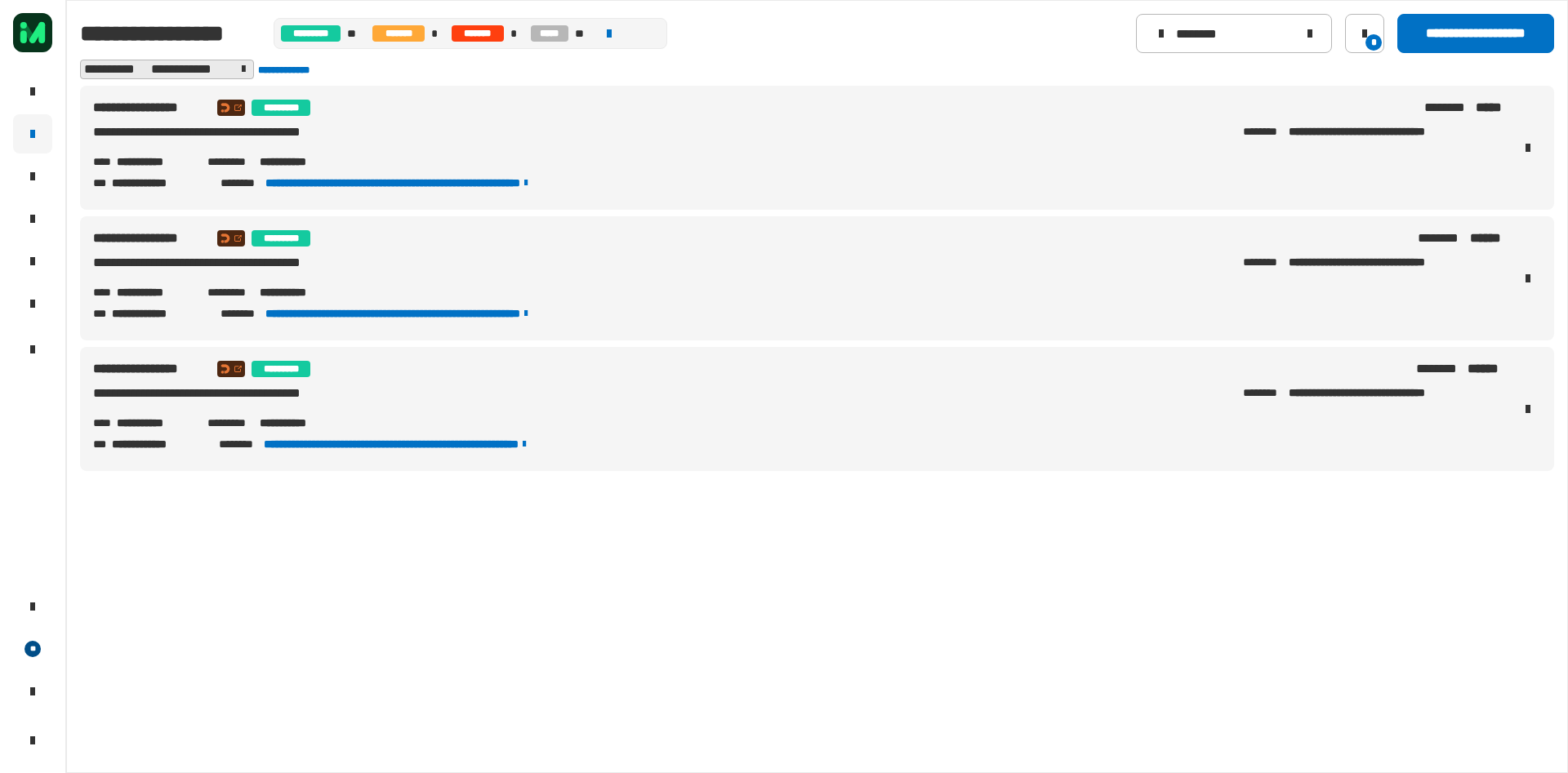 click on "**********" at bounding box center [817, 422] 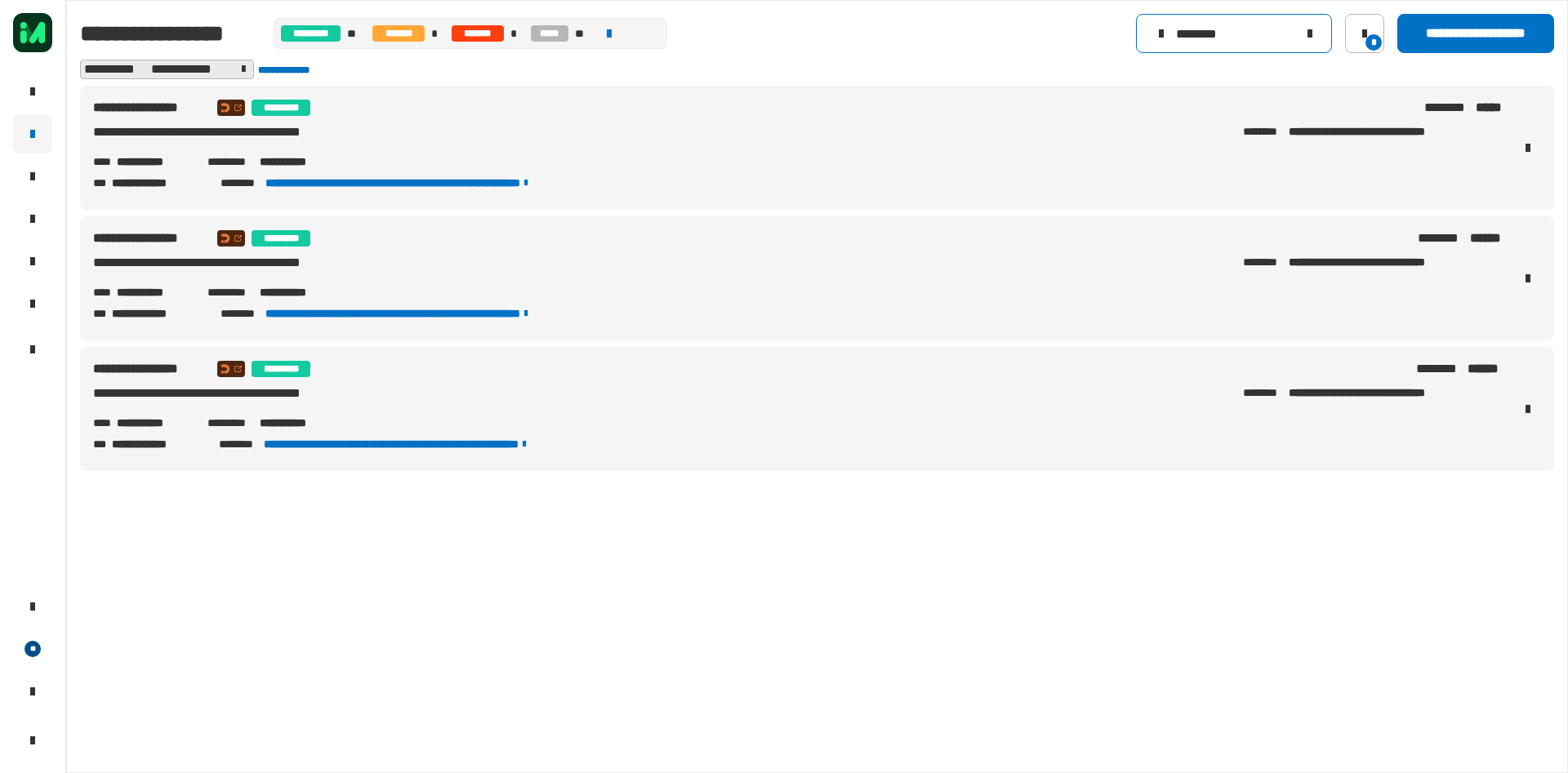drag, startPoint x: 1265, startPoint y: 21, endPoint x: 920, endPoint y: 42, distance: 345.63854 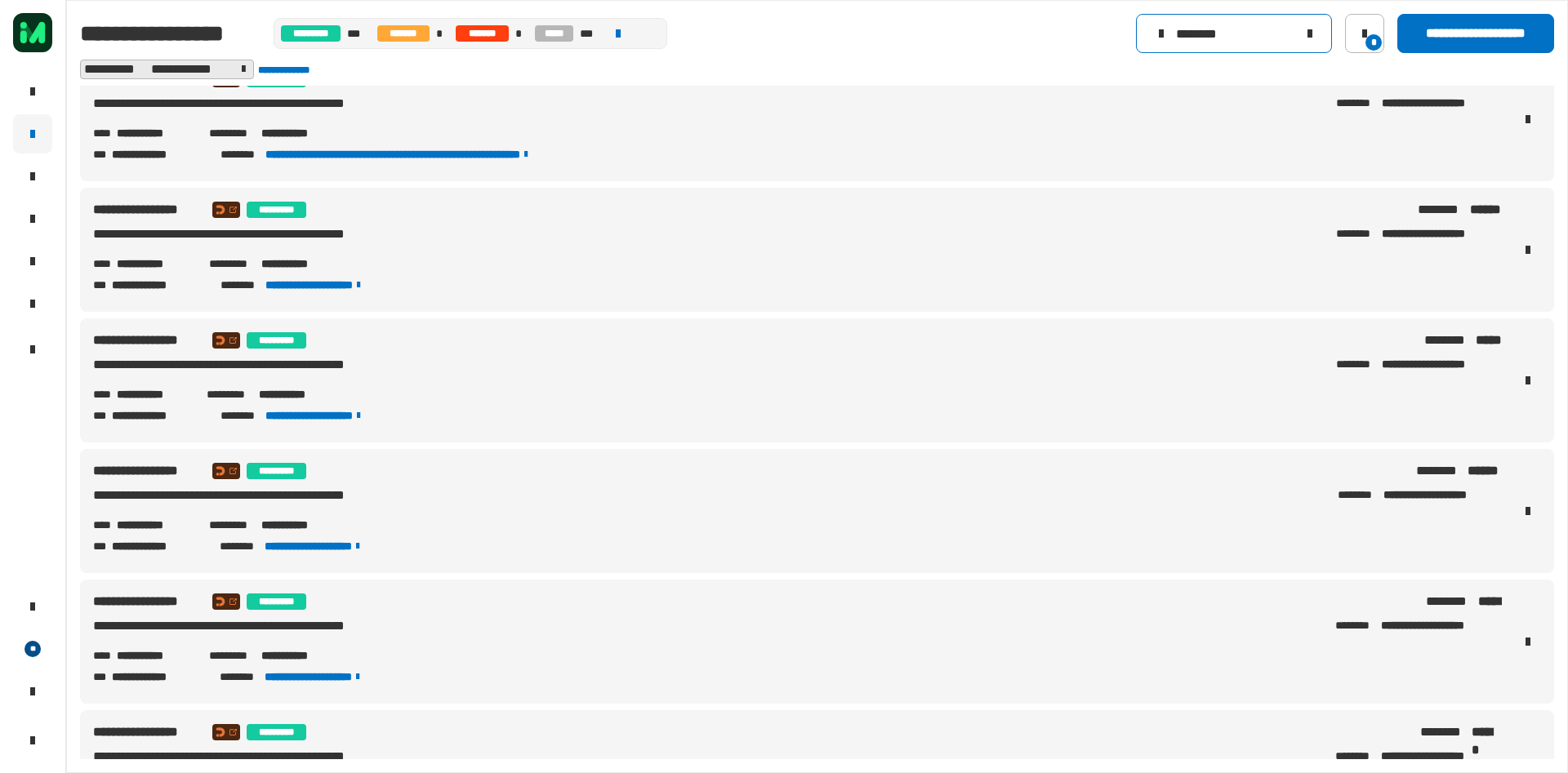 scroll, scrollTop: 1547, scrollLeft: 0, axis: vertical 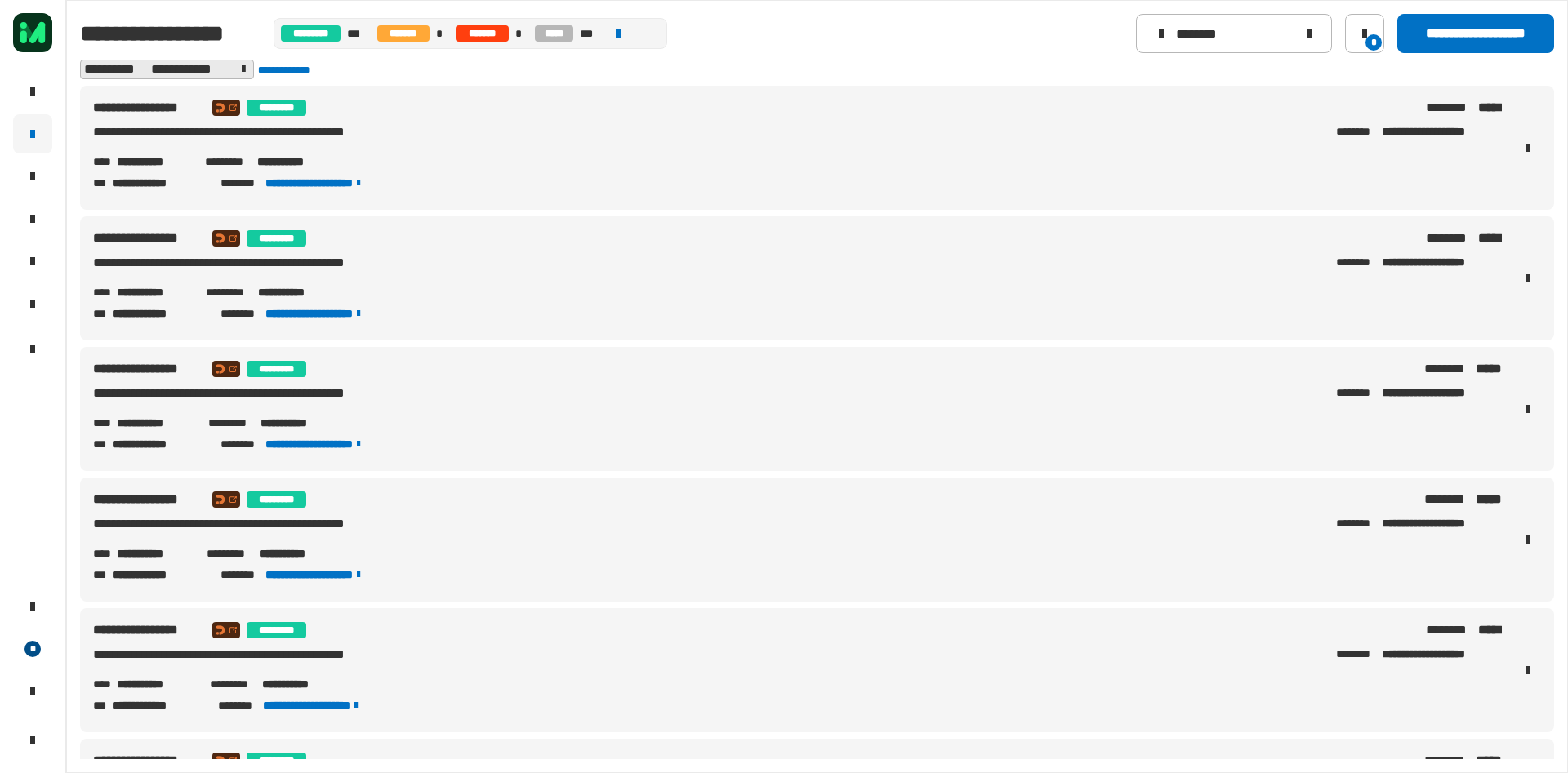 drag, startPoint x: 351, startPoint y: 160, endPoint x: 257, endPoint y: 164, distance: 94.08507 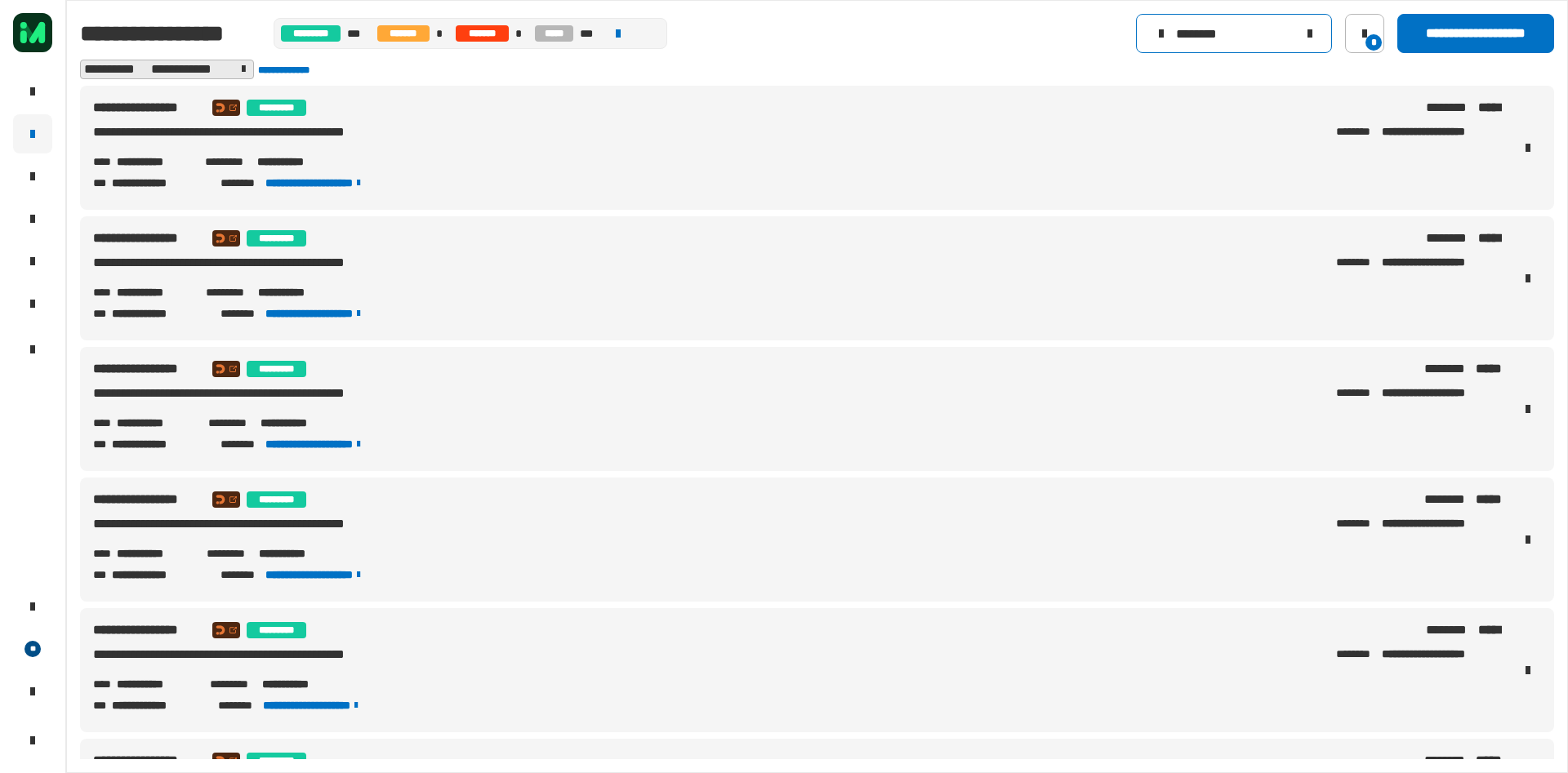 drag, startPoint x: 1244, startPoint y: 30, endPoint x: 982, endPoint y: 53, distance: 263.0076 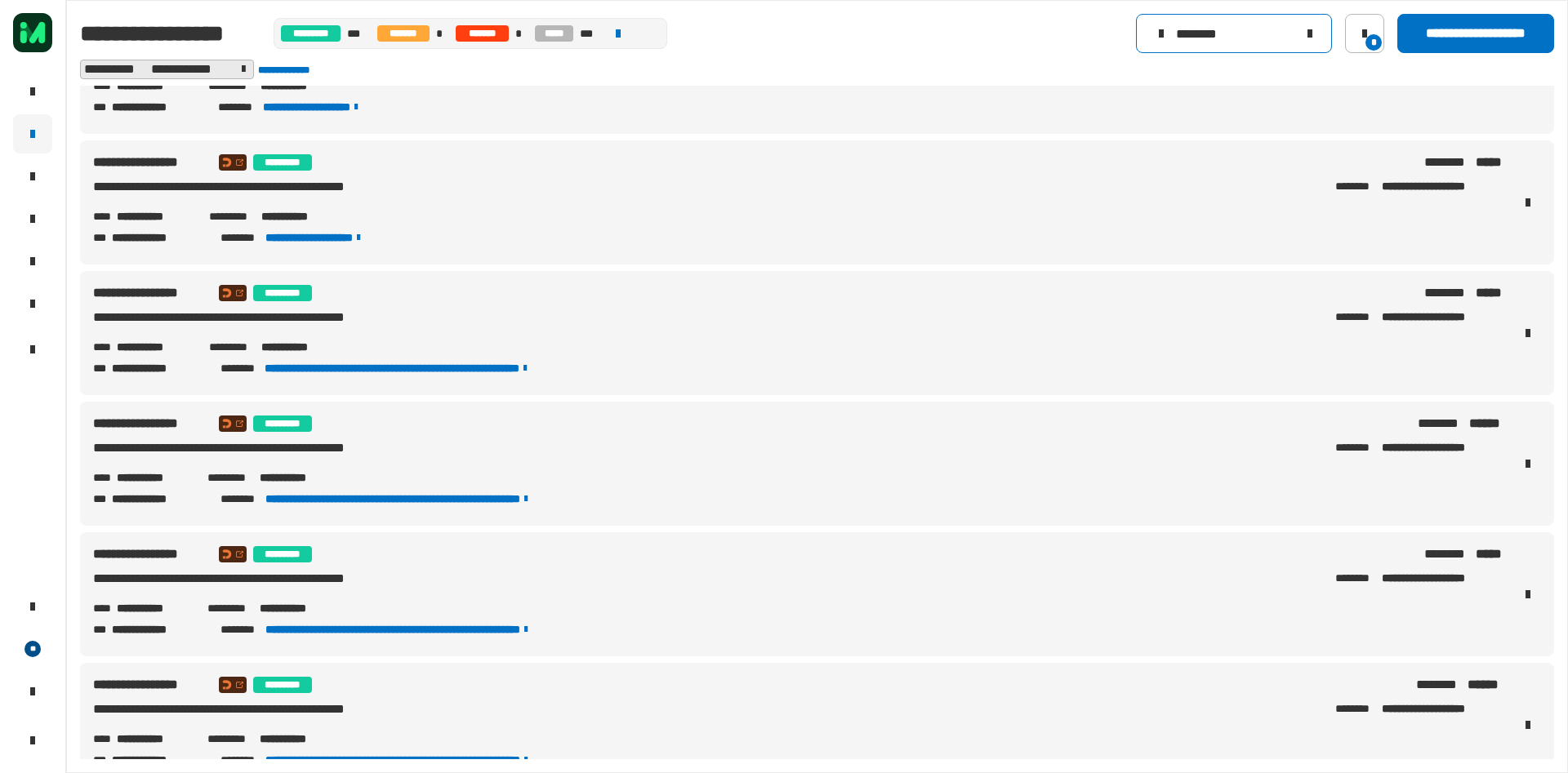 scroll, scrollTop: 0, scrollLeft: 0, axis: both 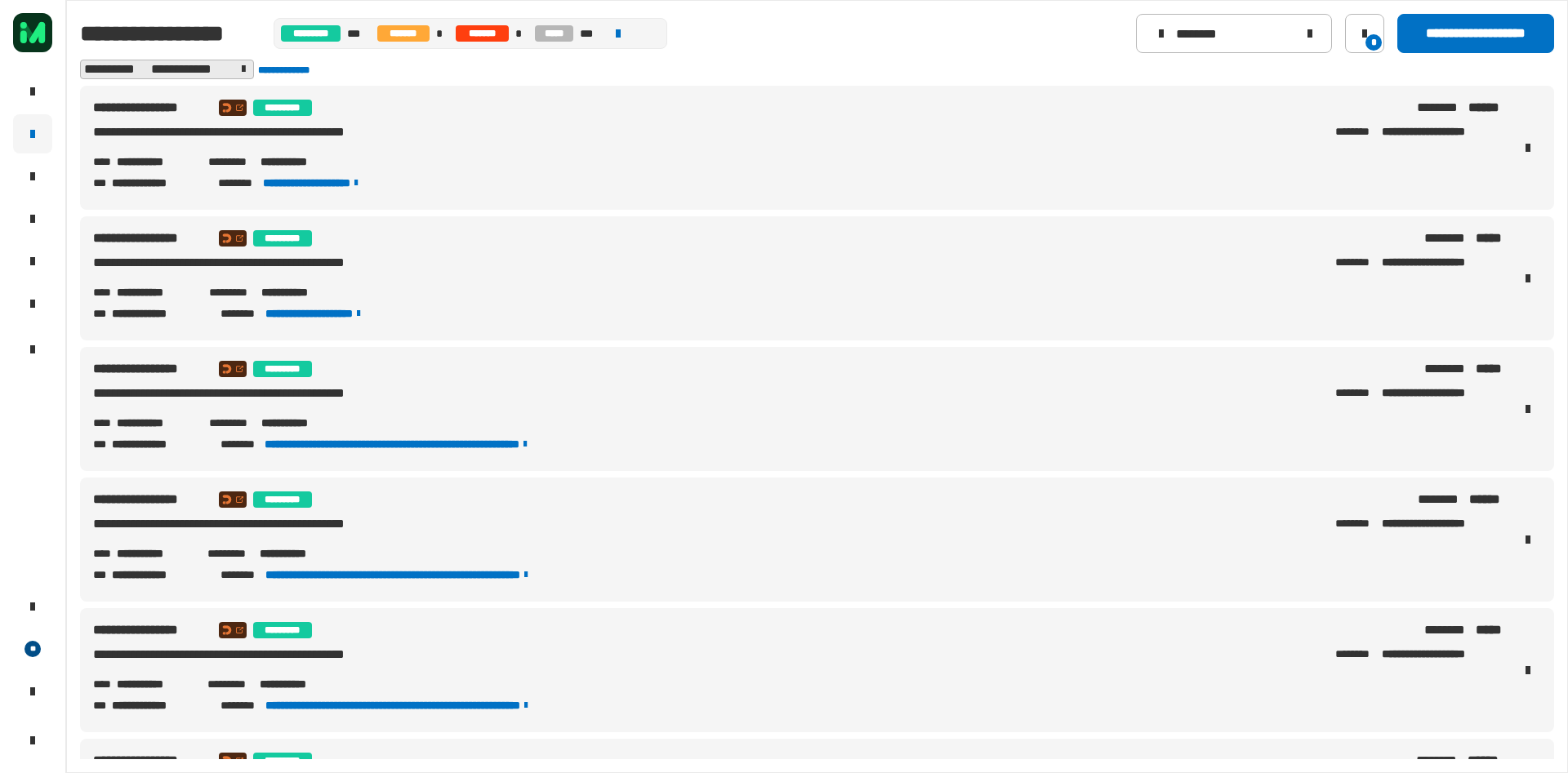 drag, startPoint x: 353, startPoint y: 159, endPoint x: 261, endPoint y: 165, distance: 92.19544 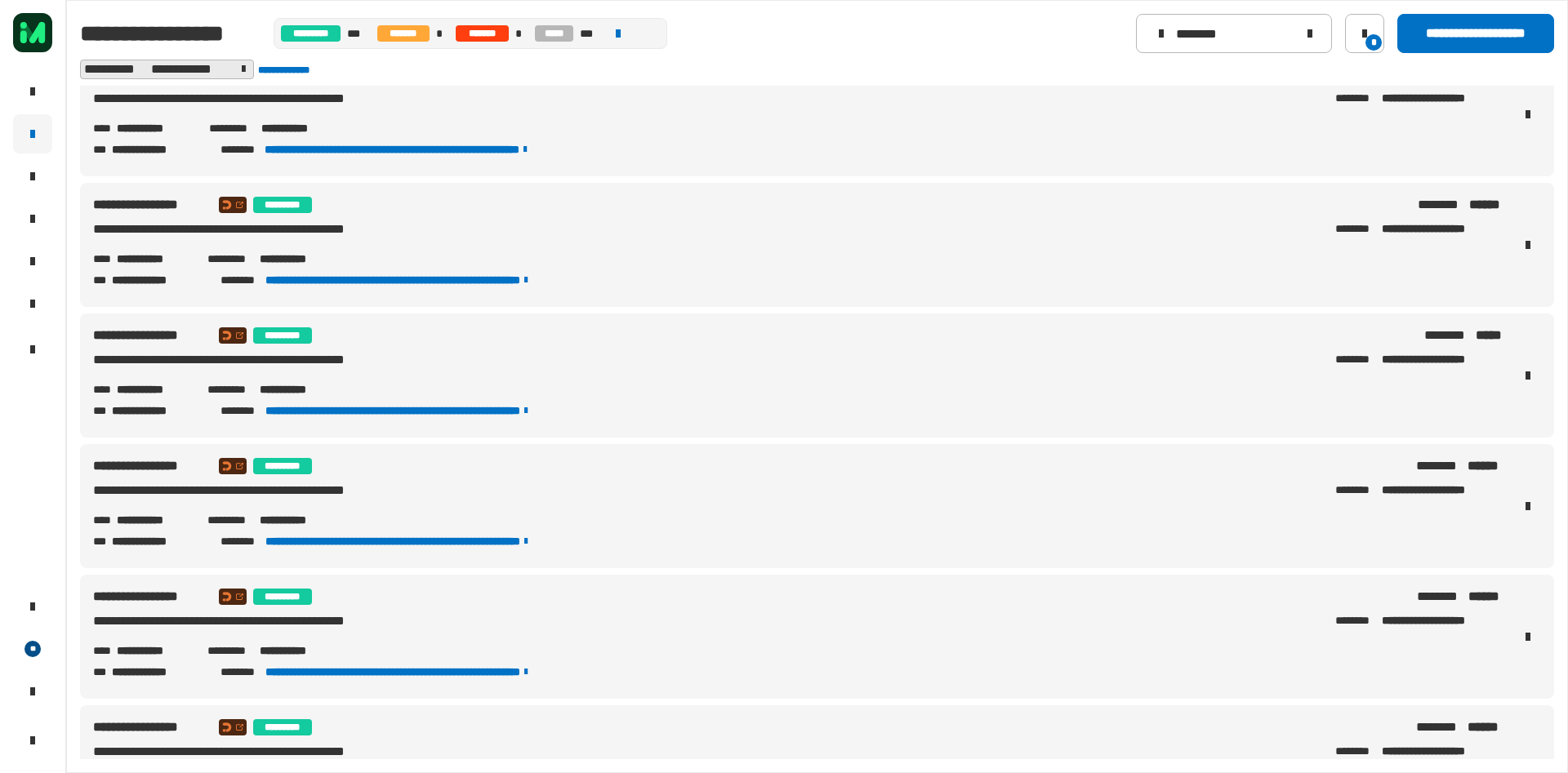 scroll, scrollTop: 367, scrollLeft: 0, axis: vertical 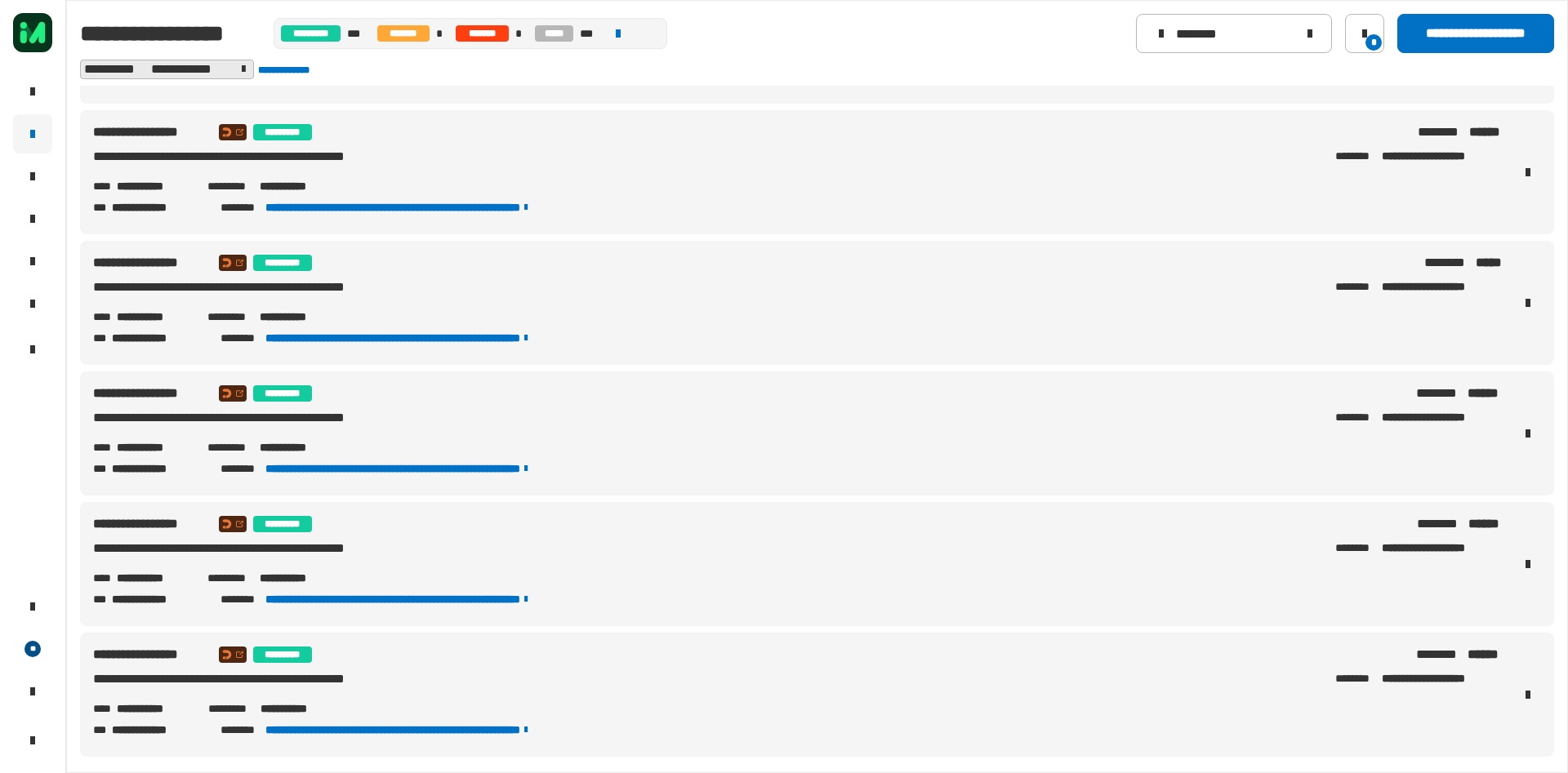 drag, startPoint x: 345, startPoint y: 318, endPoint x: 261, endPoint y: 325, distance: 84.291162 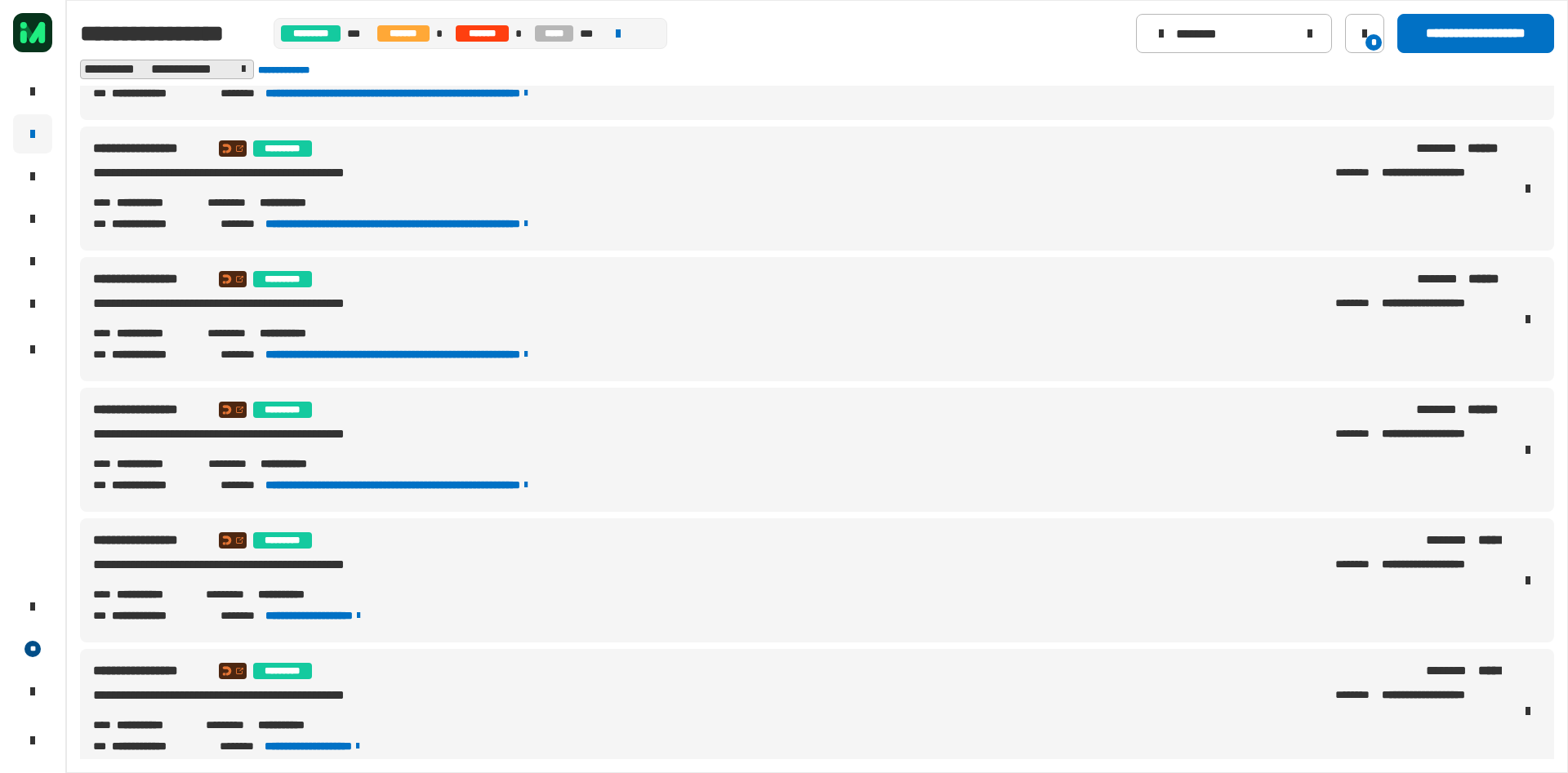 scroll, scrollTop: 490, scrollLeft: 0, axis: vertical 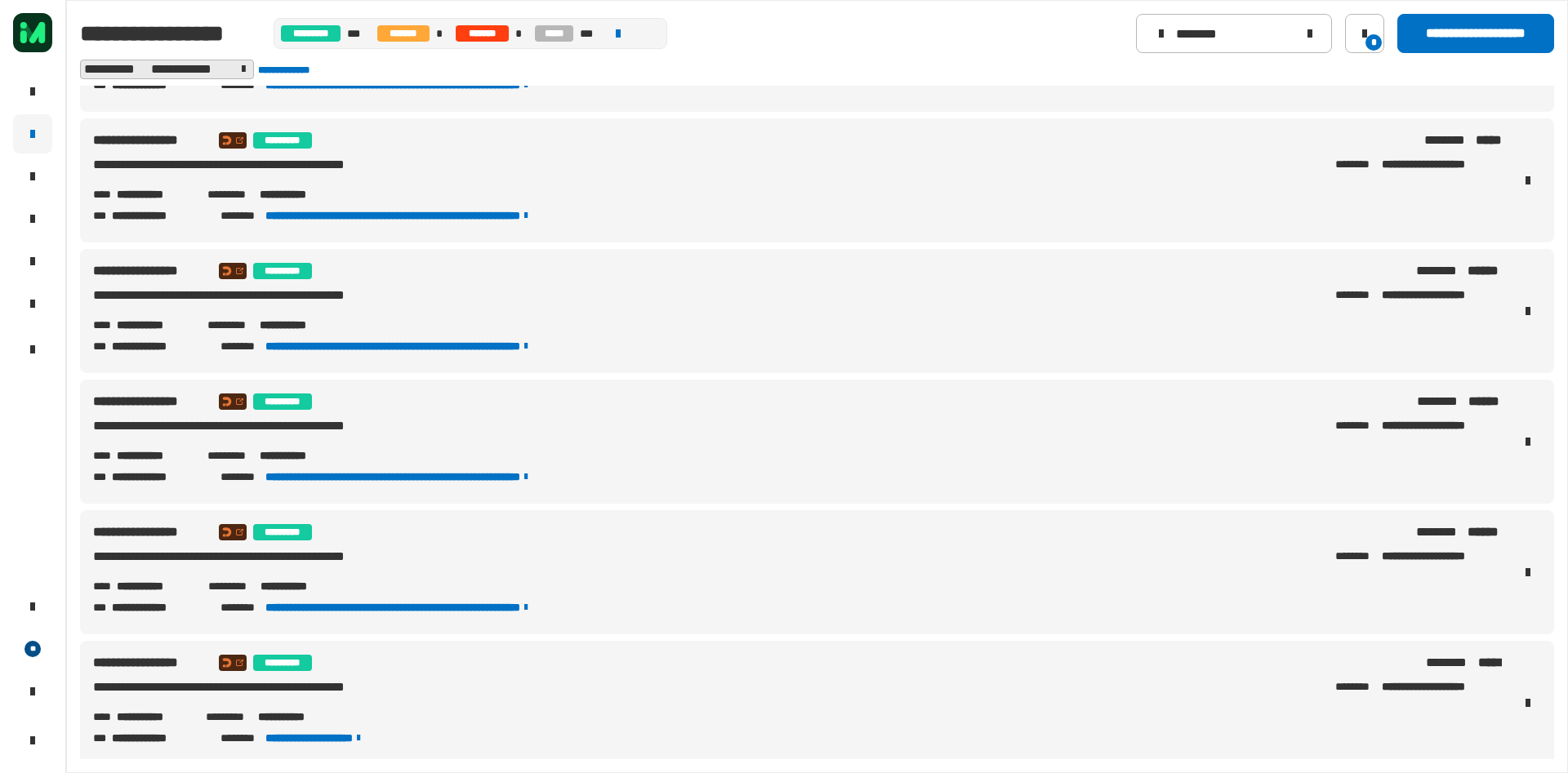 drag, startPoint x: 346, startPoint y: 323, endPoint x: 261, endPoint y: 326, distance: 85.05292 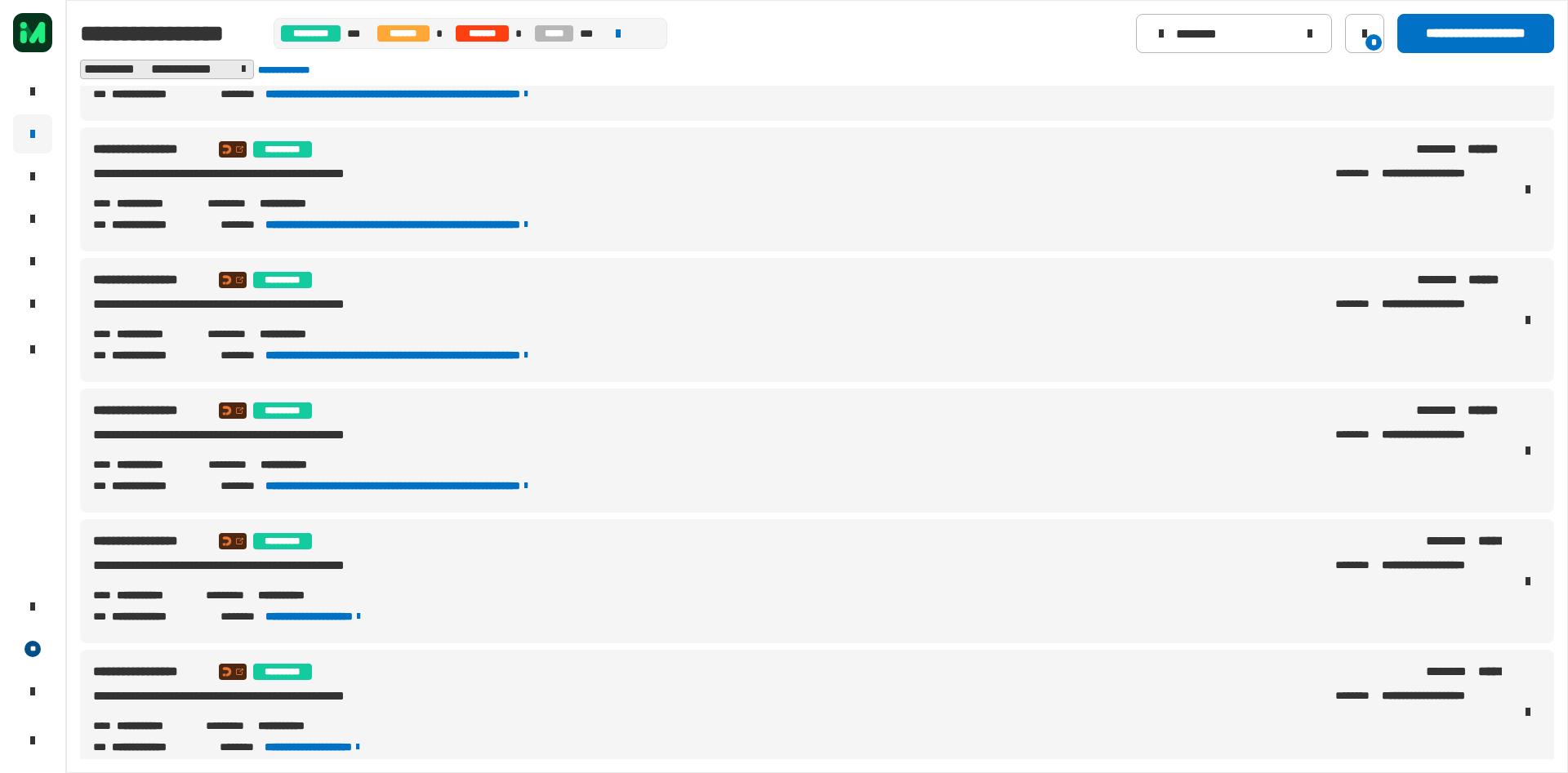 scroll, scrollTop: 857, scrollLeft: 0, axis: vertical 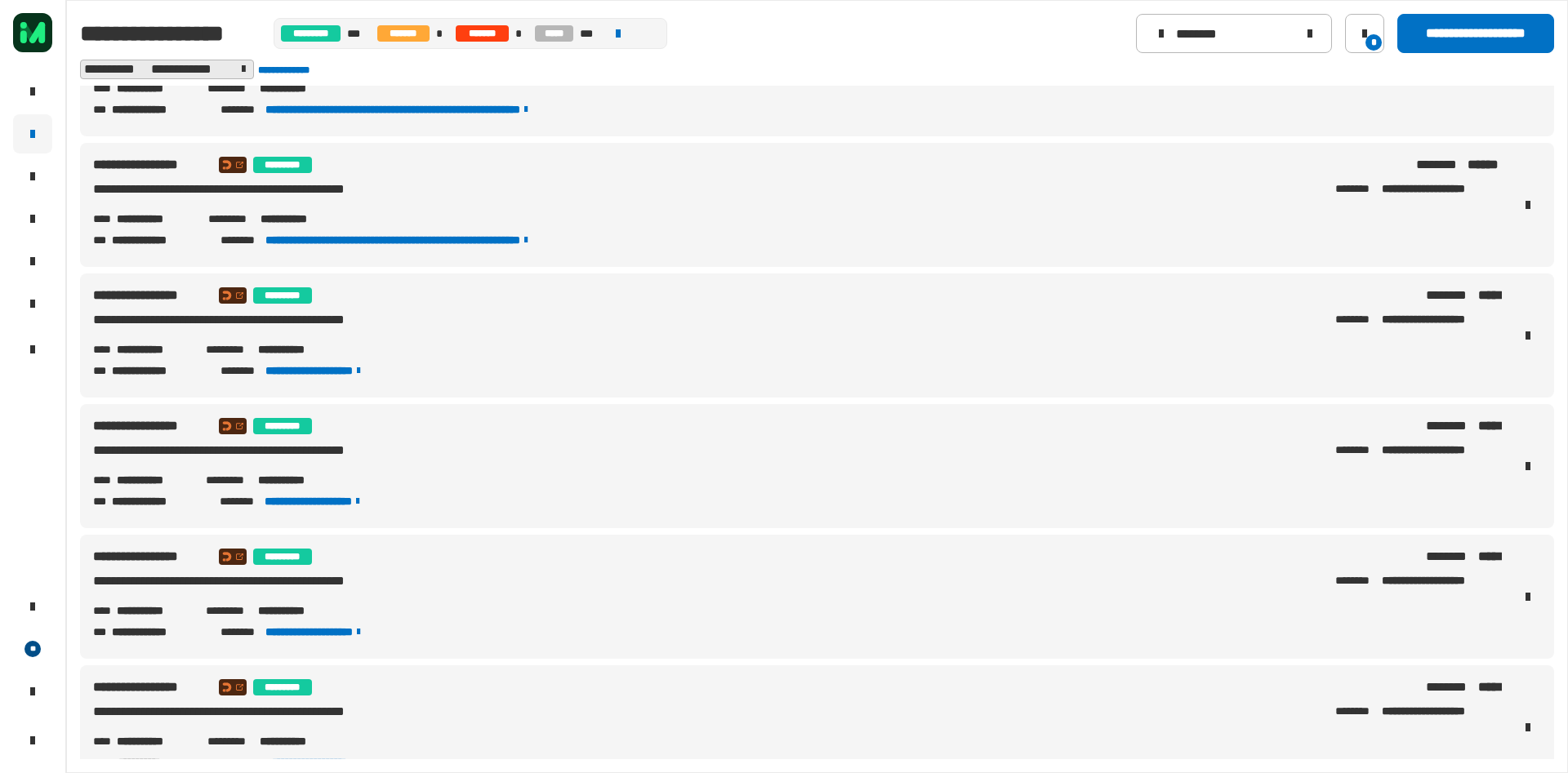 drag, startPoint x: 354, startPoint y: 220, endPoint x: 260, endPoint y: 225, distance: 94.13288 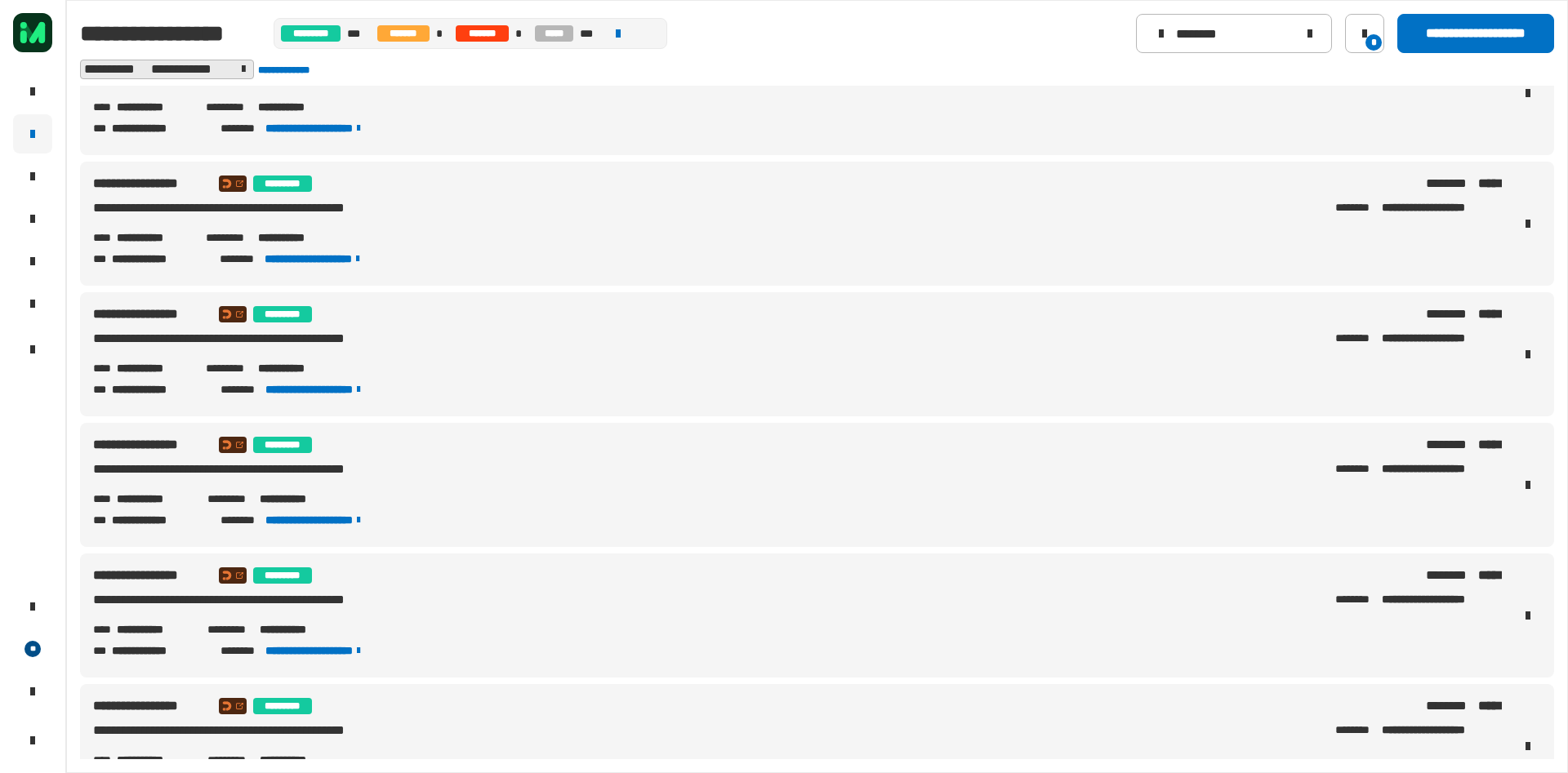 scroll, scrollTop: 1102, scrollLeft: 0, axis: vertical 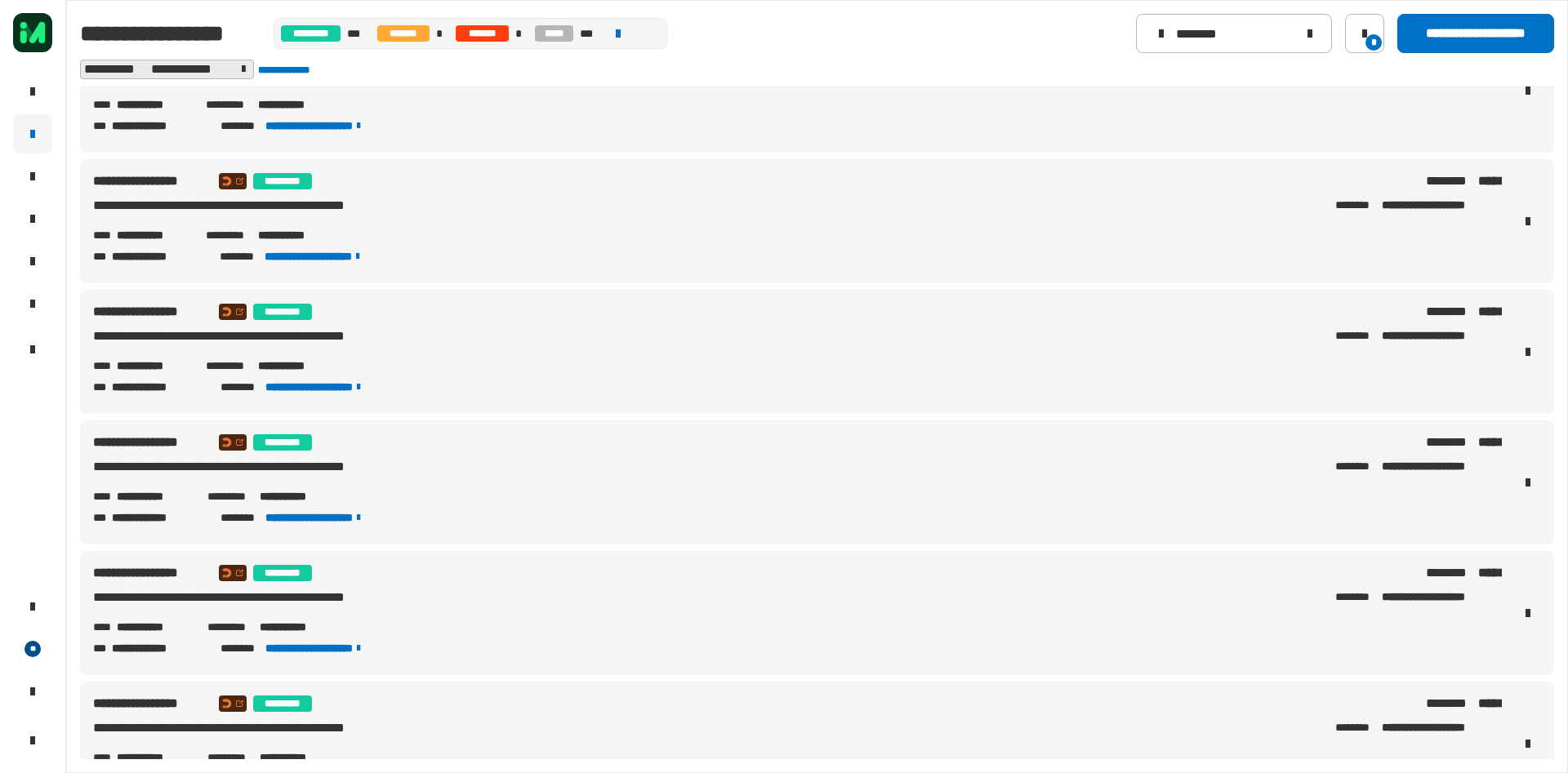 drag, startPoint x: 341, startPoint y: 229, endPoint x: 259, endPoint y: 239, distance: 82.60751 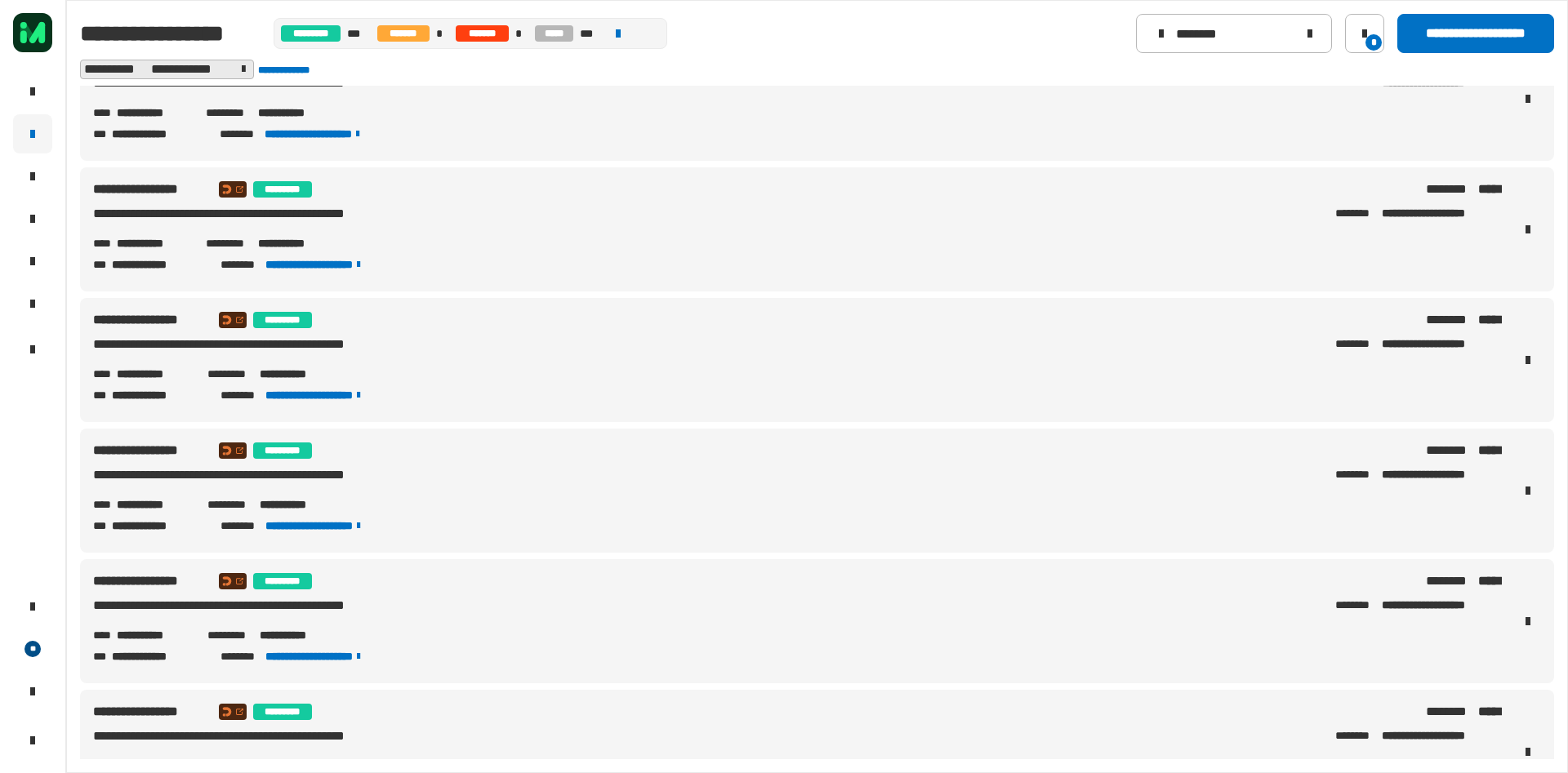 drag, startPoint x: 356, startPoint y: 371, endPoint x: 260, endPoint y: 376, distance: 96.13012 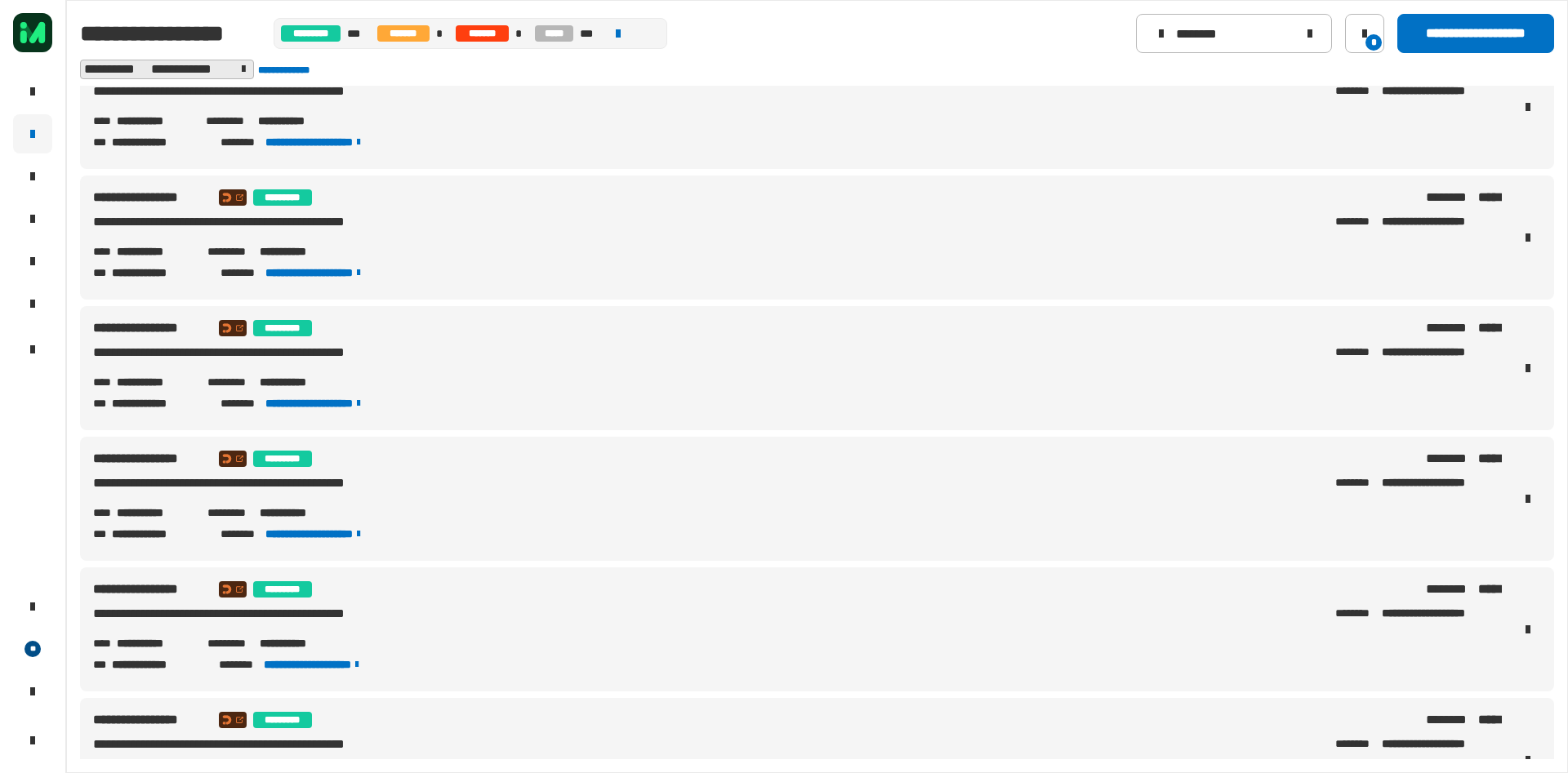 drag, startPoint x: 356, startPoint y: 376, endPoint x: 263, endPoint y: 379, distance: 93.04837 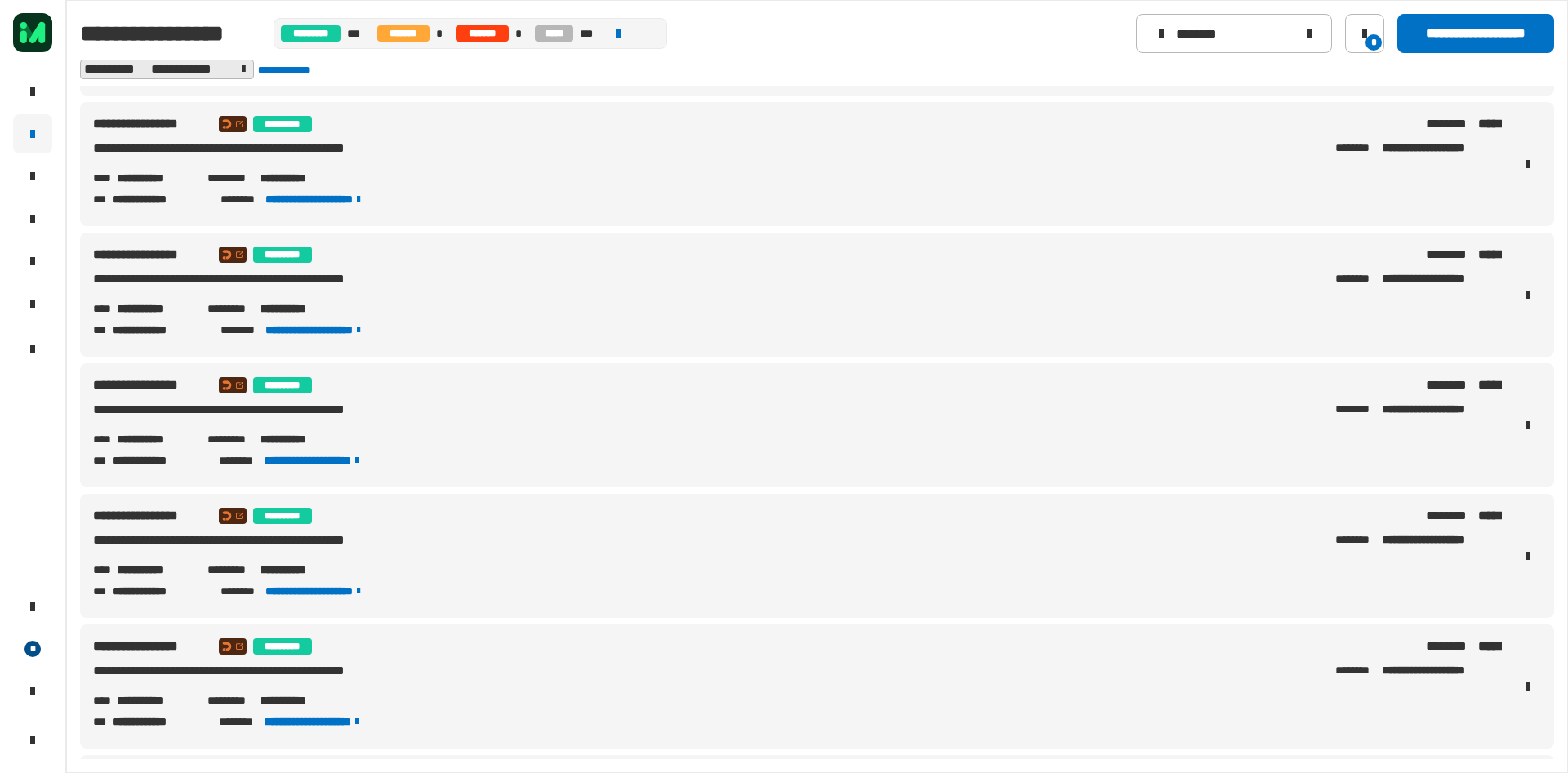 scroll, scrollTop: 1592, scrollLeft: 0, axis: vertical 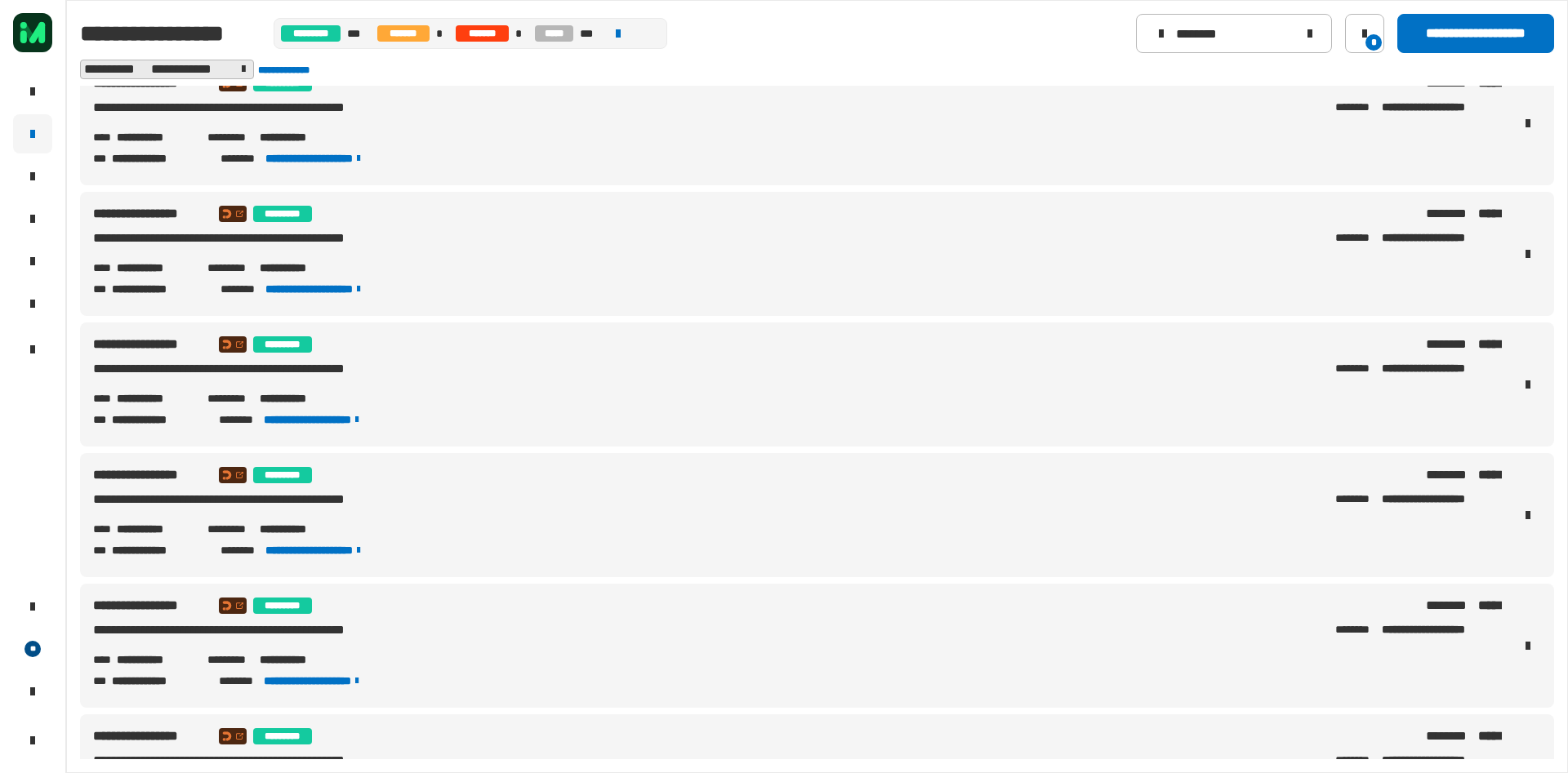 drag, startPoint x: 341, startPoint y: 265, endPoint x: 258, endPoint y: 273, distance: 83.384651 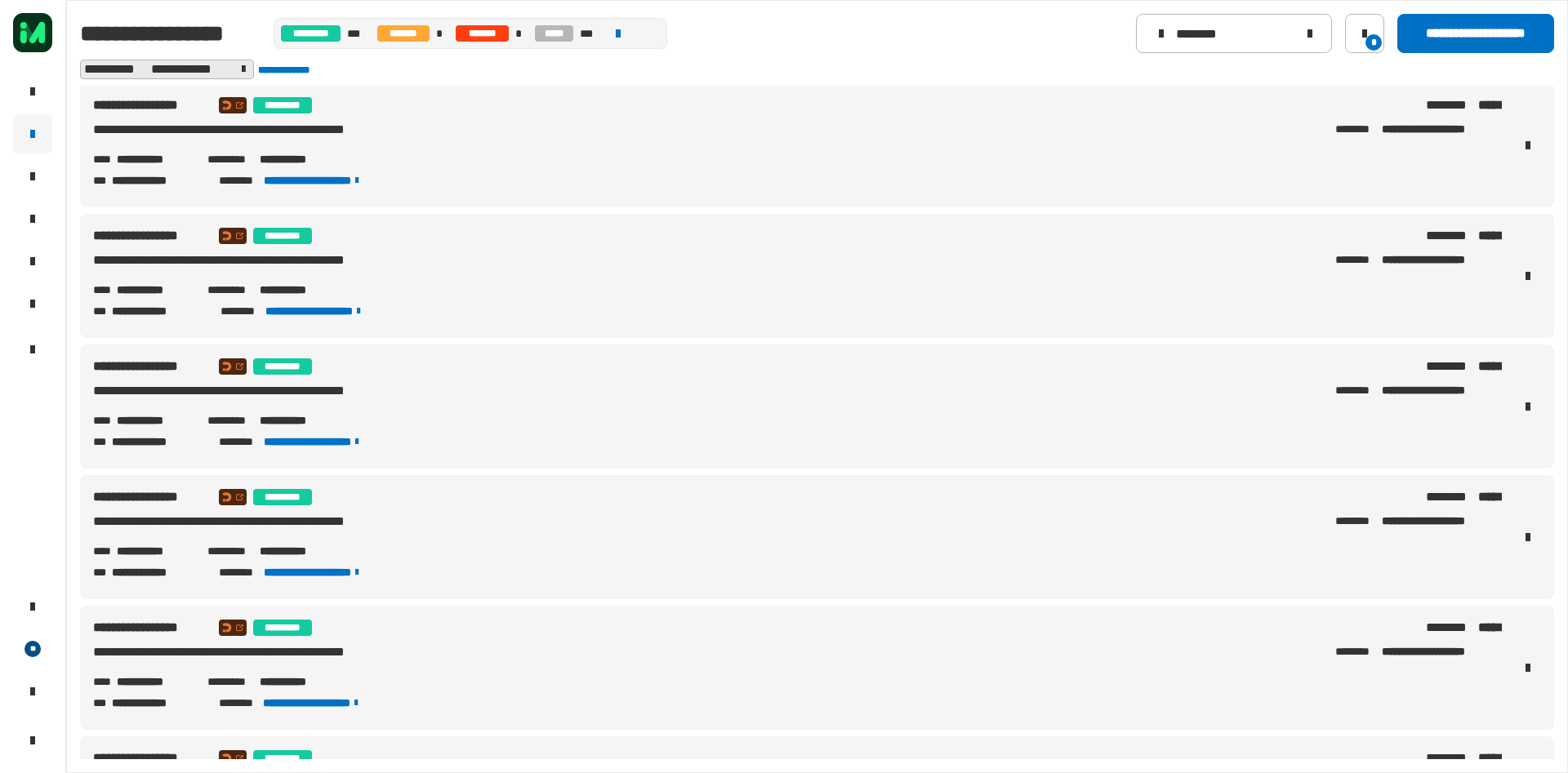 scroll, scrollTop: 1837, scrollLeft: 0, axis: vertical 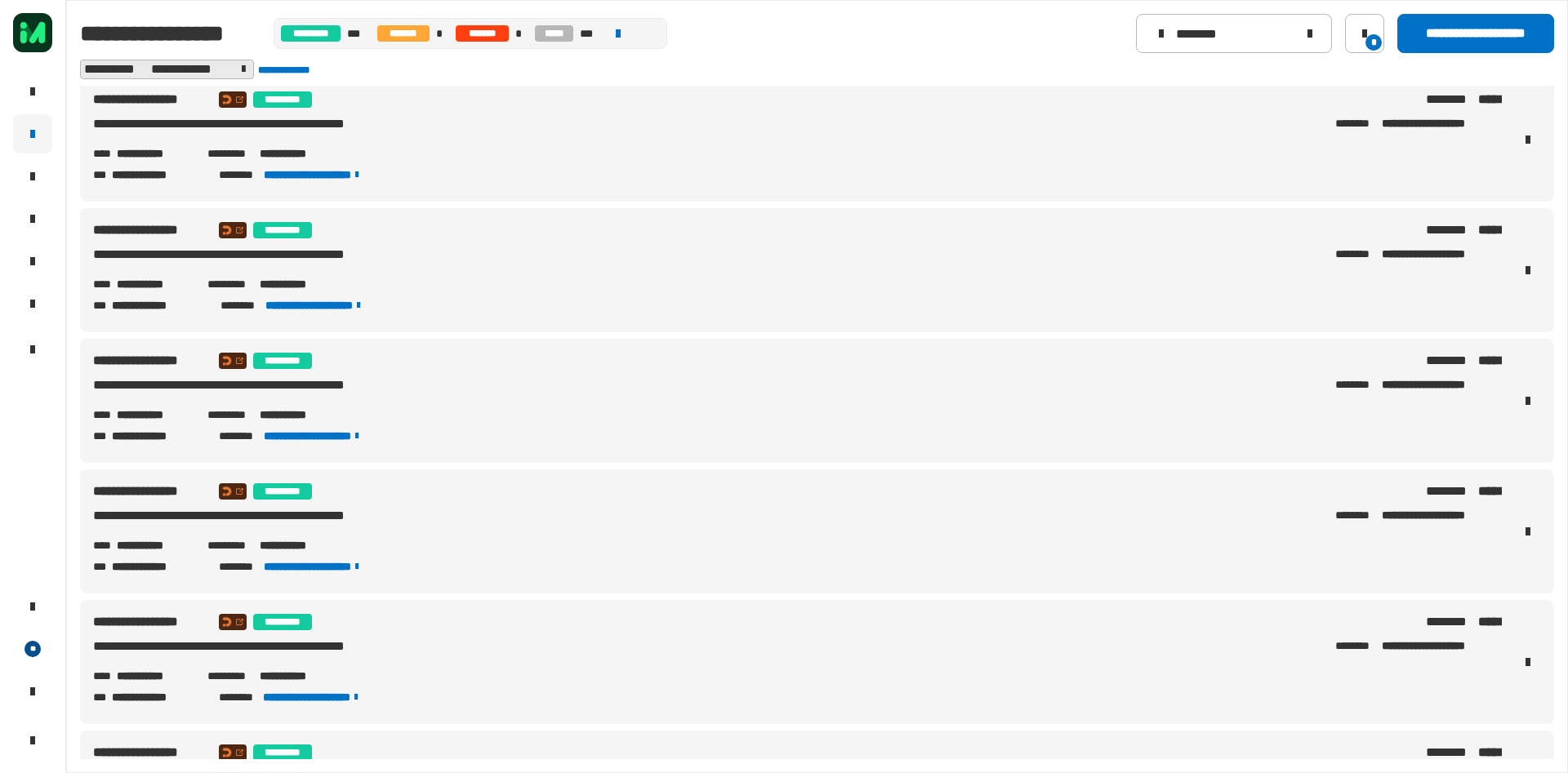 drag, startPoint x: 292, startPoint y: 158, endPoint x: 263, endPoint y: 159, distance: 29.017236 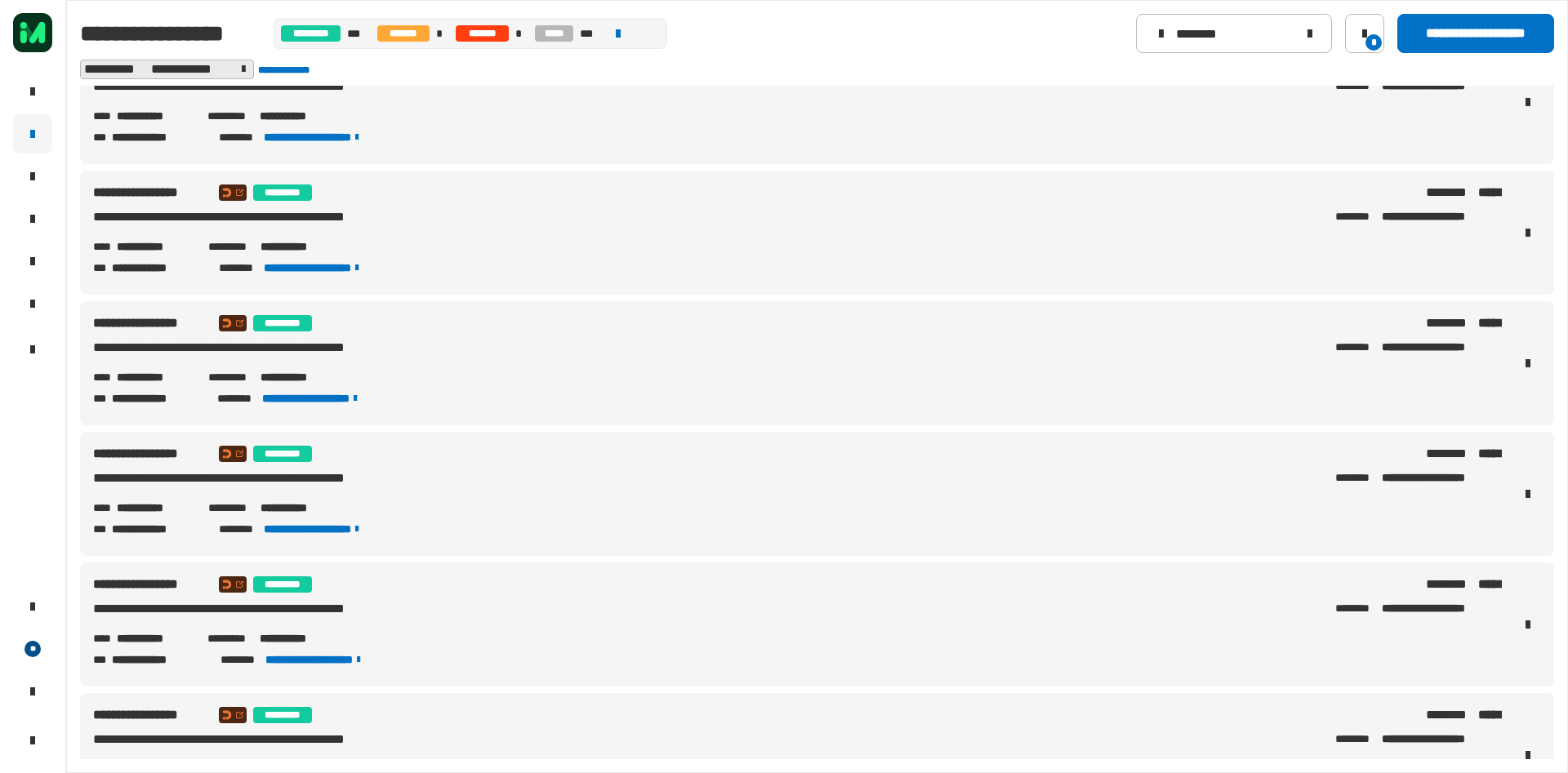 scroll, scrollTop: 2510, scrollLeft: 0, axis: vertical 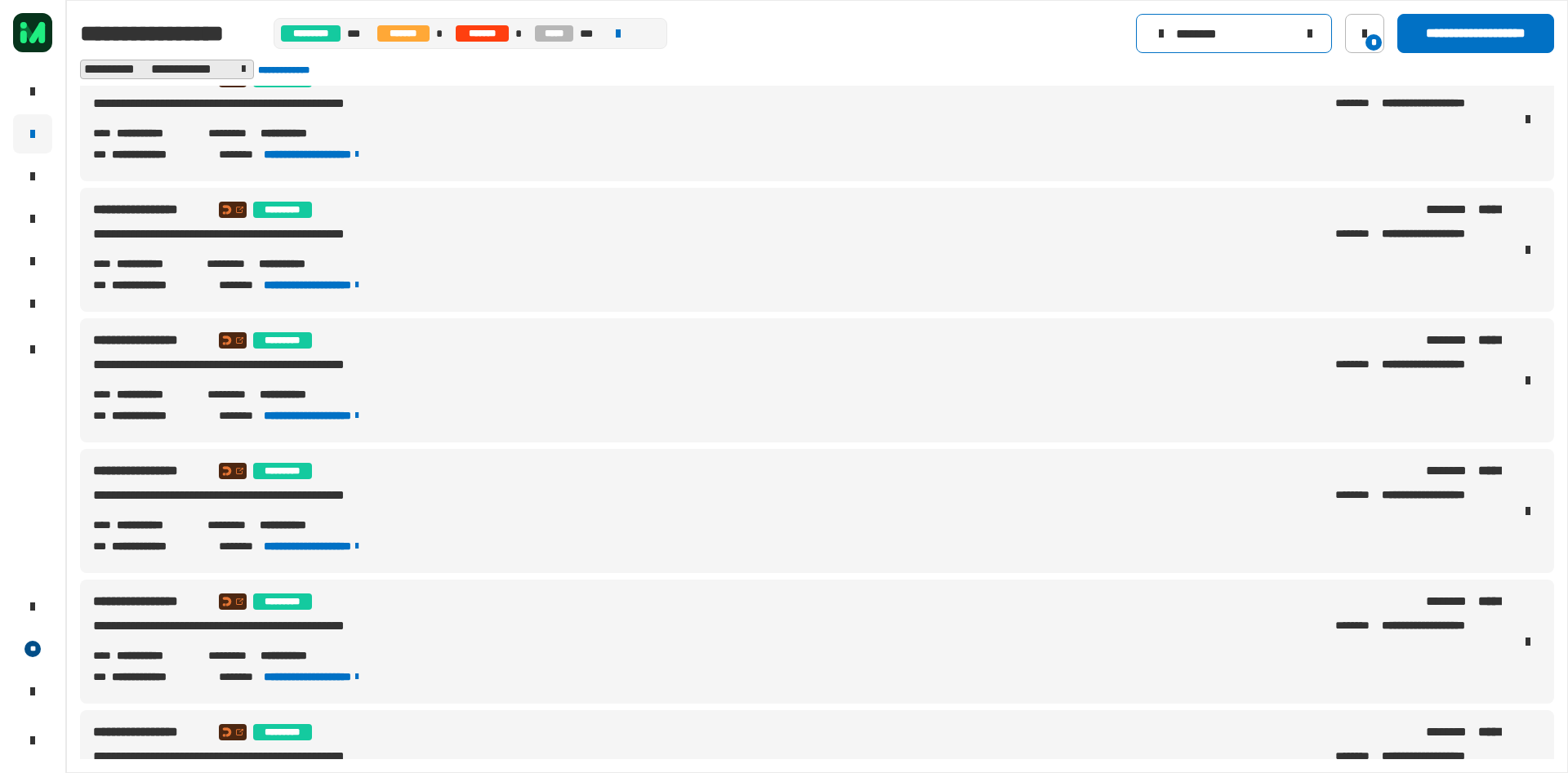 drag, startPoint x: 1241, startPoint y: 39, endPoint x: 1009, endPoint y: 29, distance: 232.21542 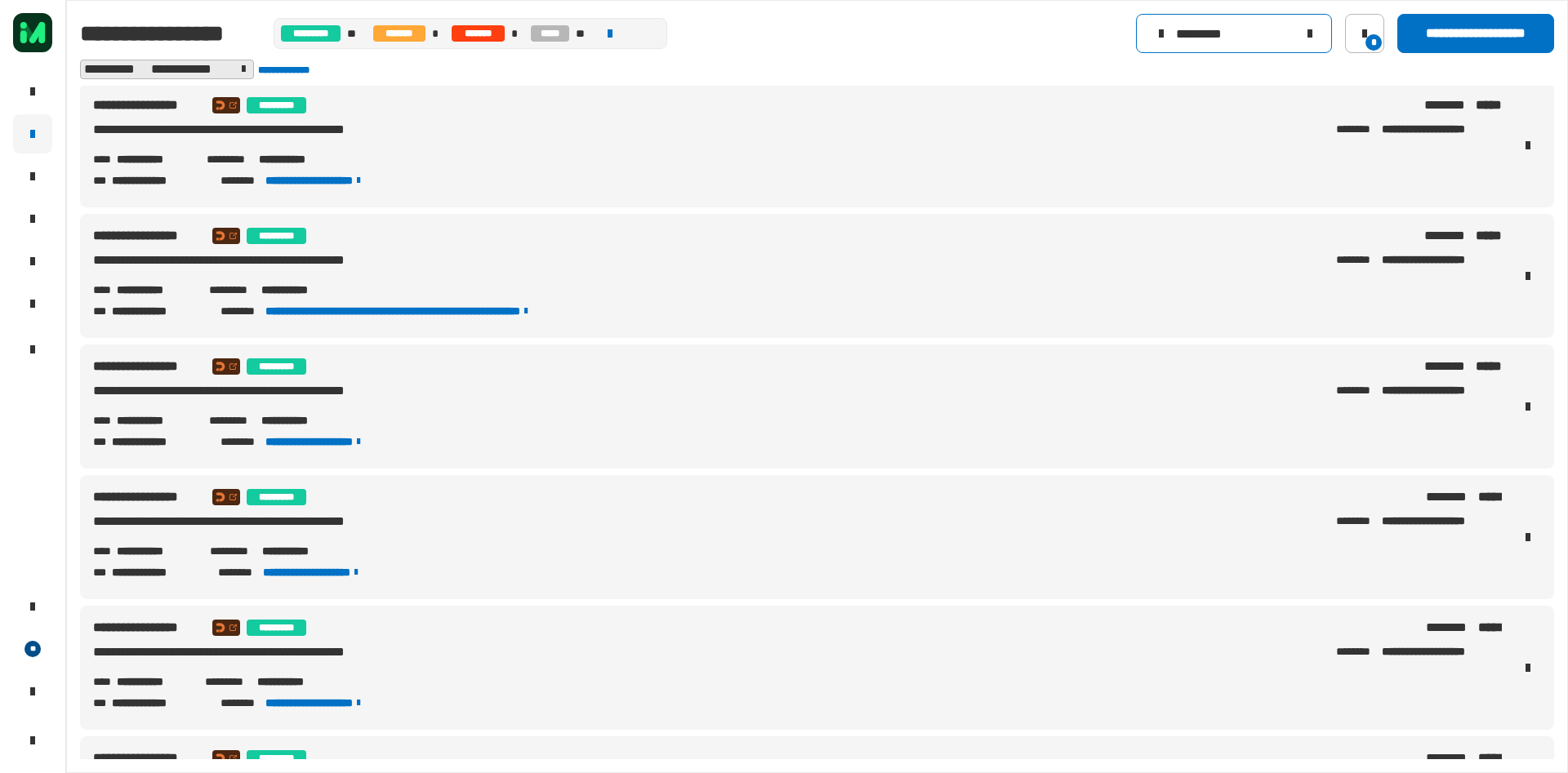 scroll, scrollTop: 0, scrollLeft: 0, axis: both 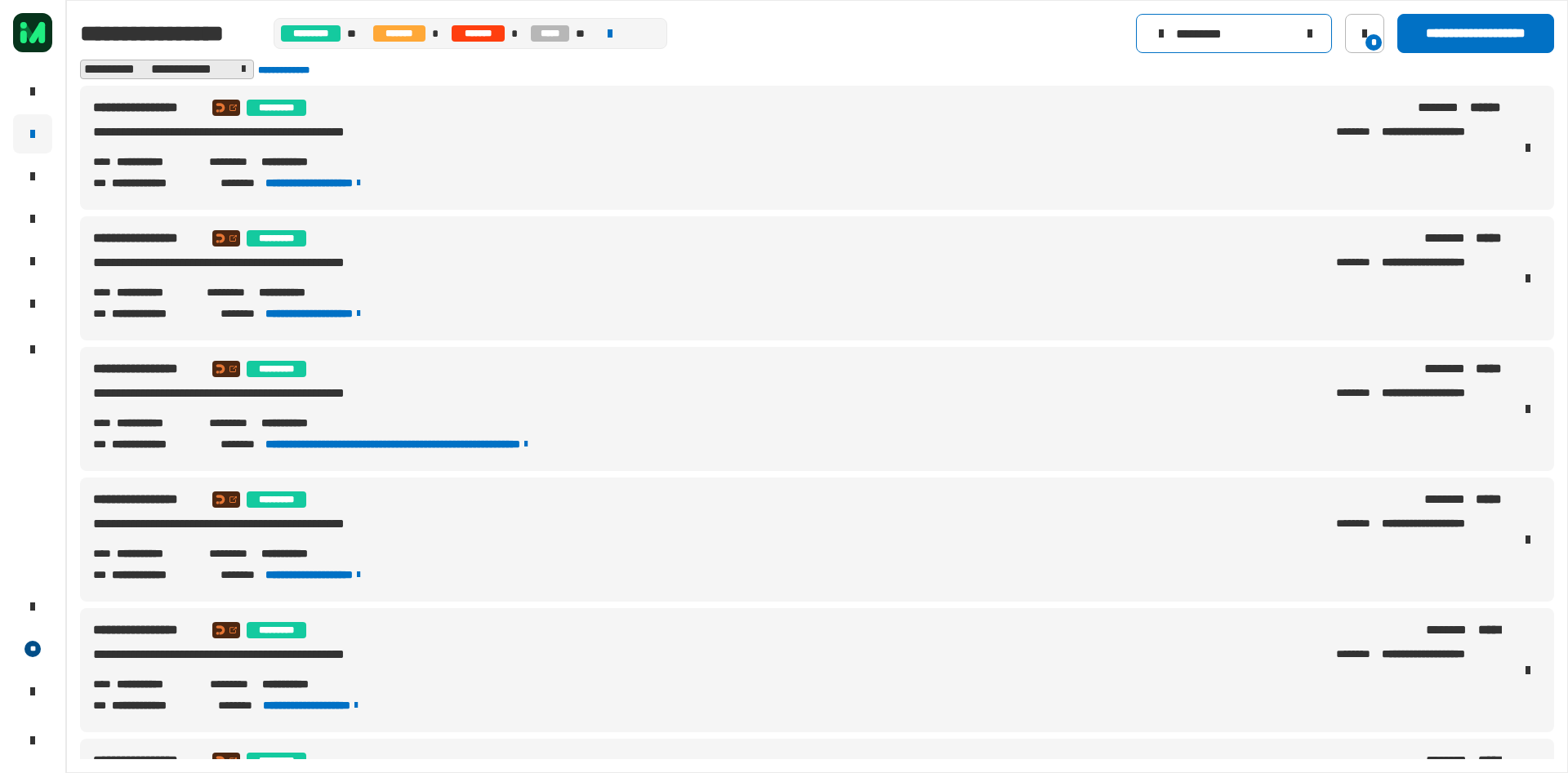 click on "*********" 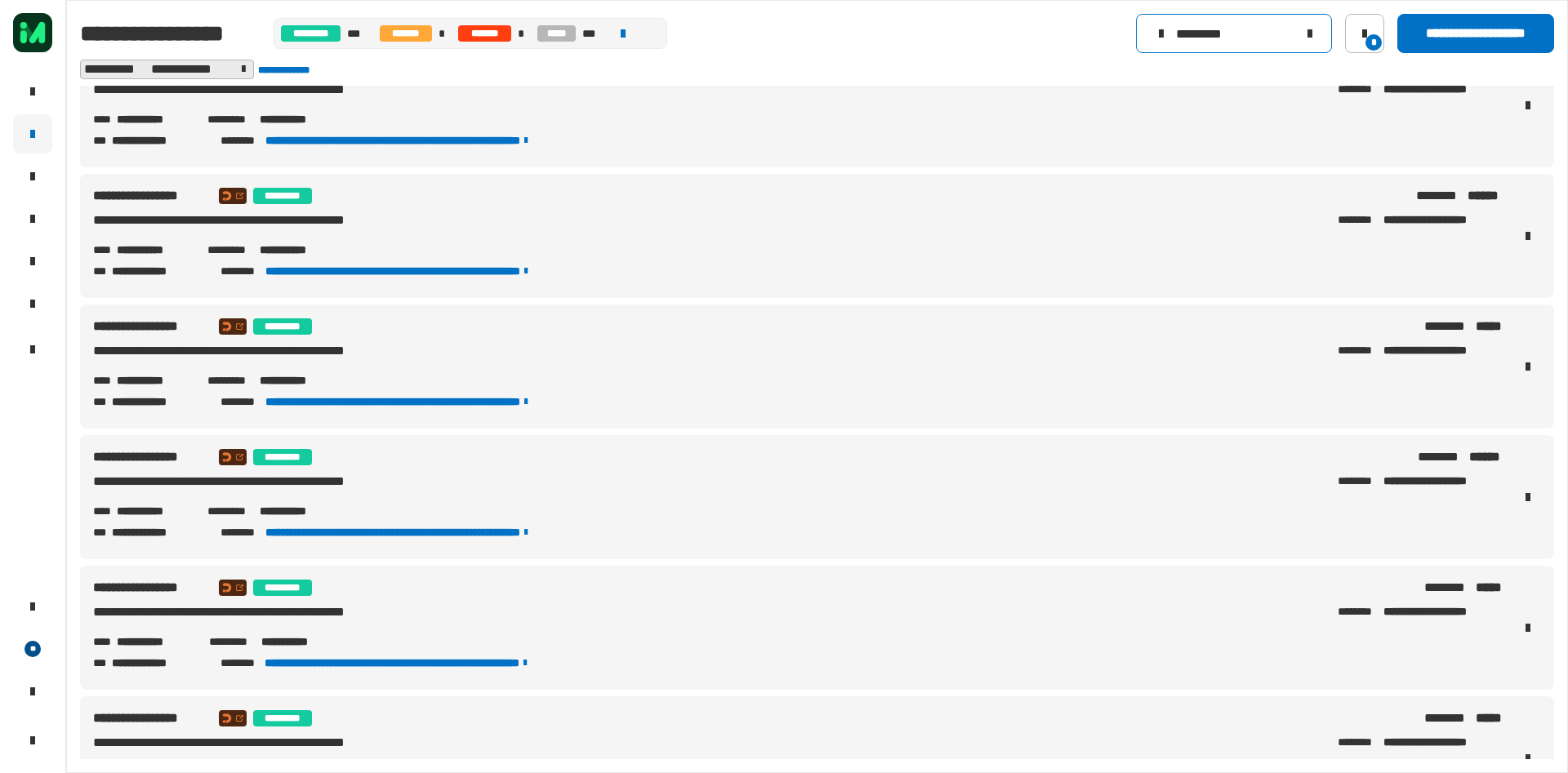 scroll, scrollTop: 1416, scrollLeft: 0, axis: vertical 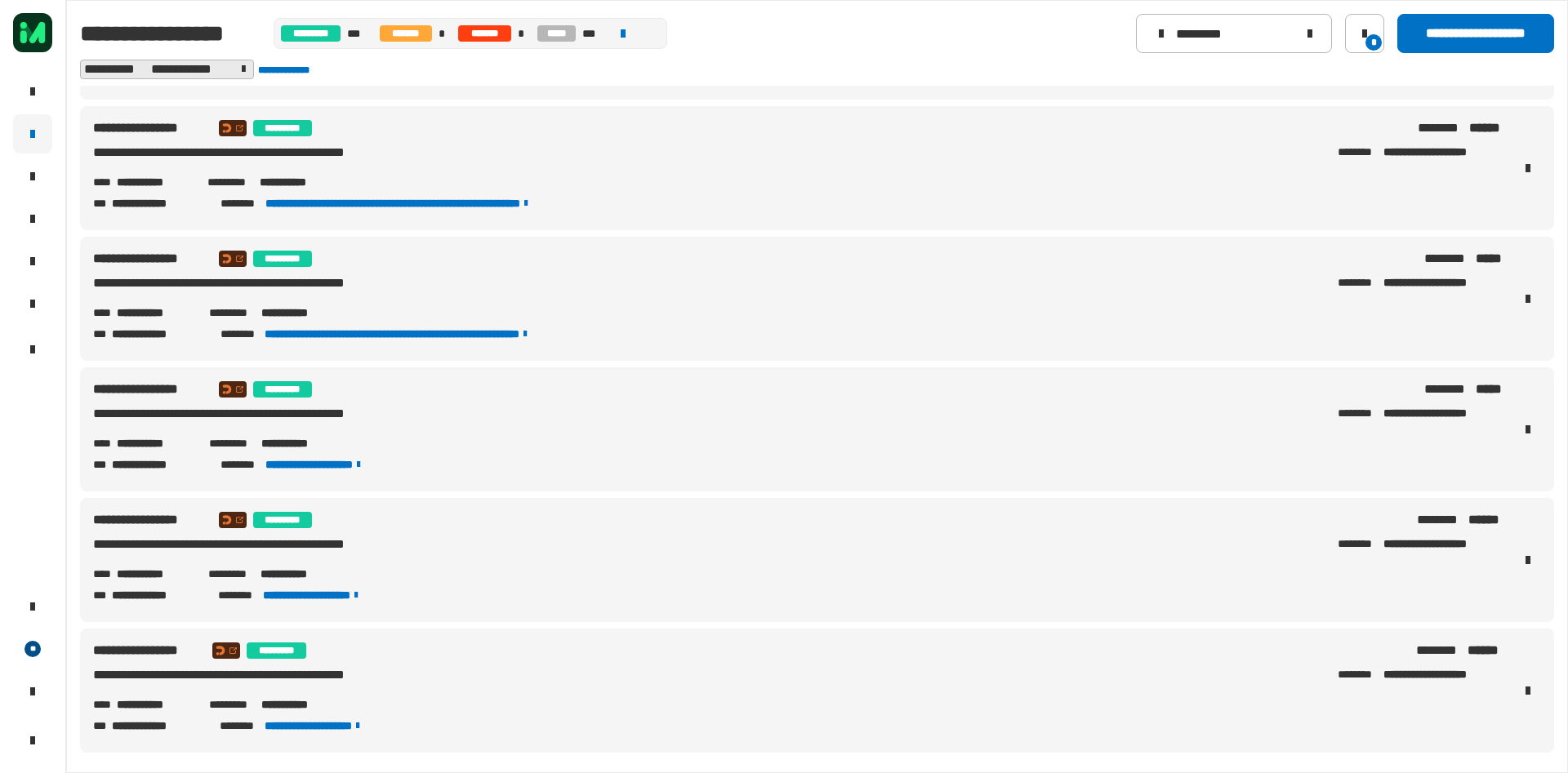 drag, startPoint x: 343, startPoint y: 704, endPoint x: 260, endPoint y: 706, distance: 83.02409 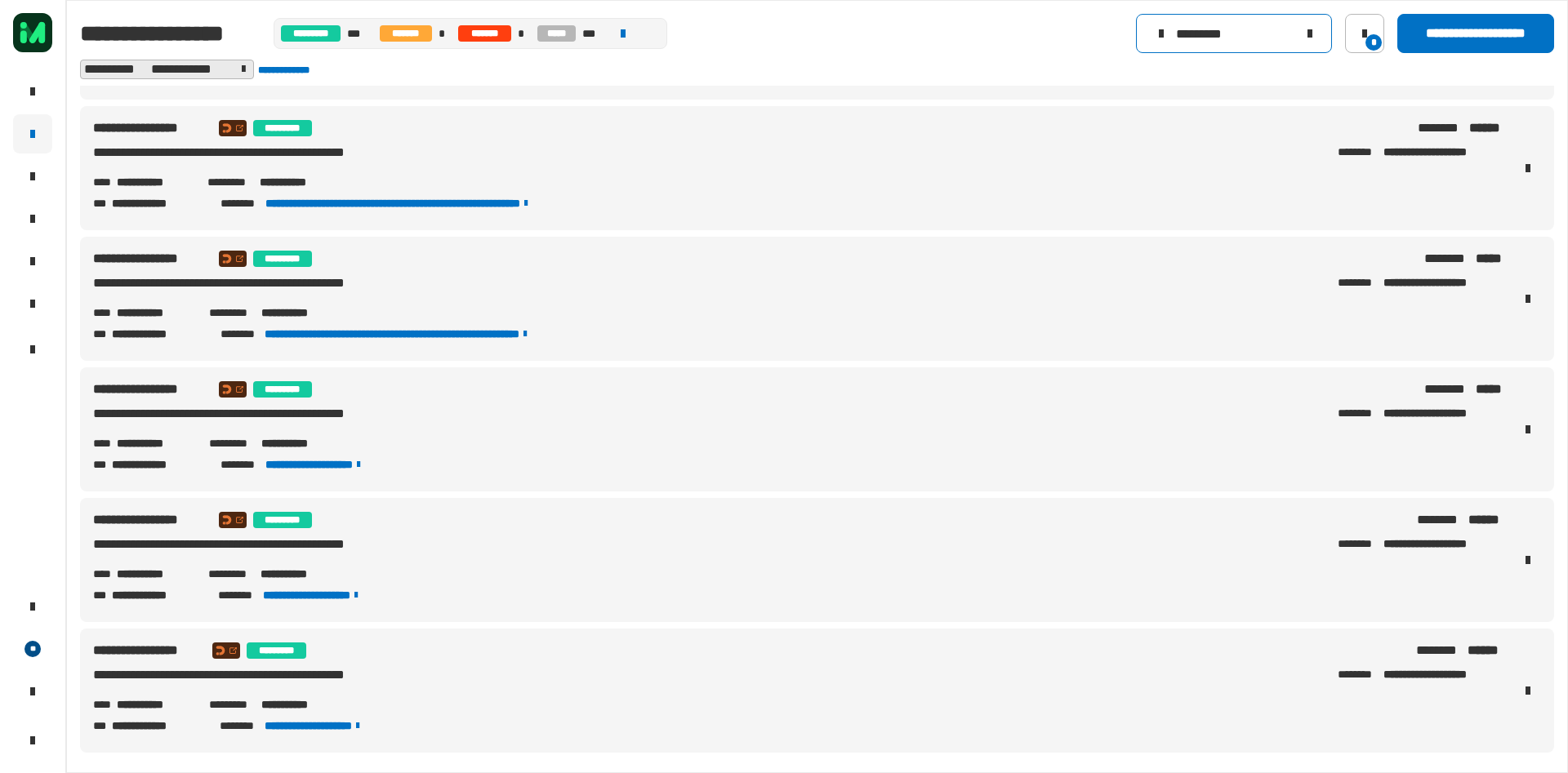 drag, startPoint x: 1235, startPoint y: 25, endPoint x: 1122, endPoint y: 33, distance: 113.28283 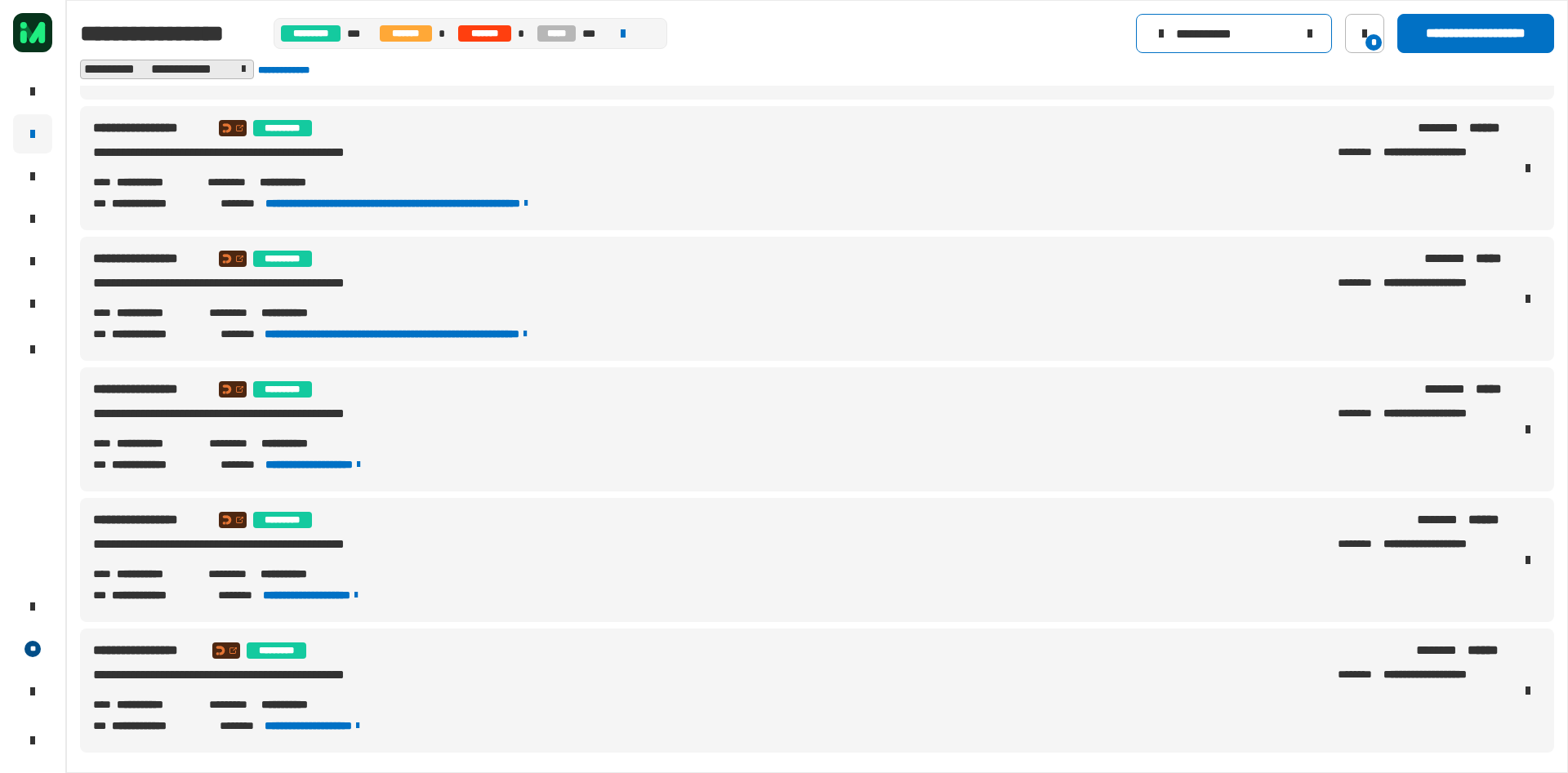 scroll, scrollTop: 0, scrollLeft: 0, axis: both 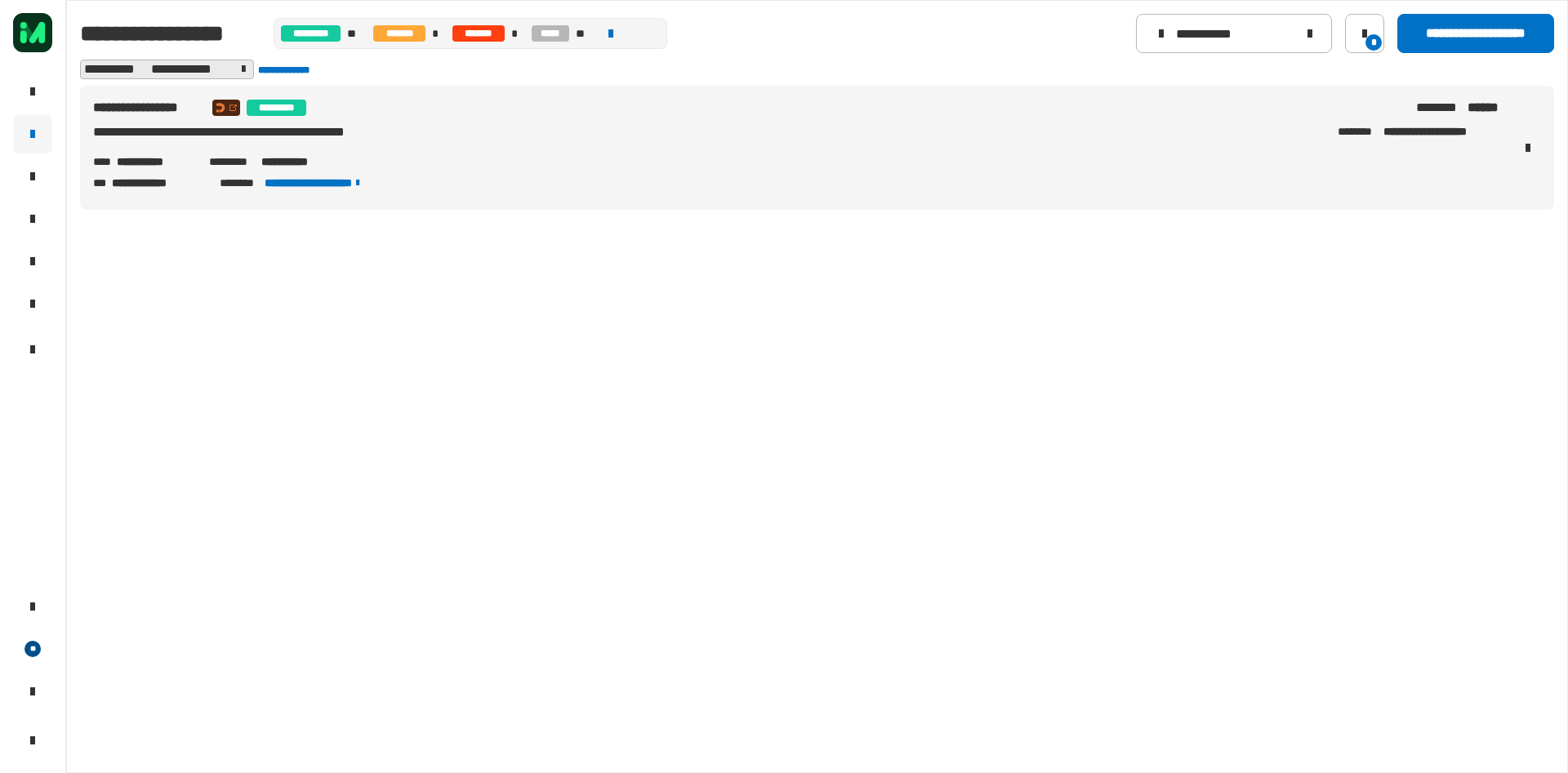 drag, startPoint x: 185, startPoint y: 107, endPoint x: 91, endPoint y: 108, distance: 94.00532 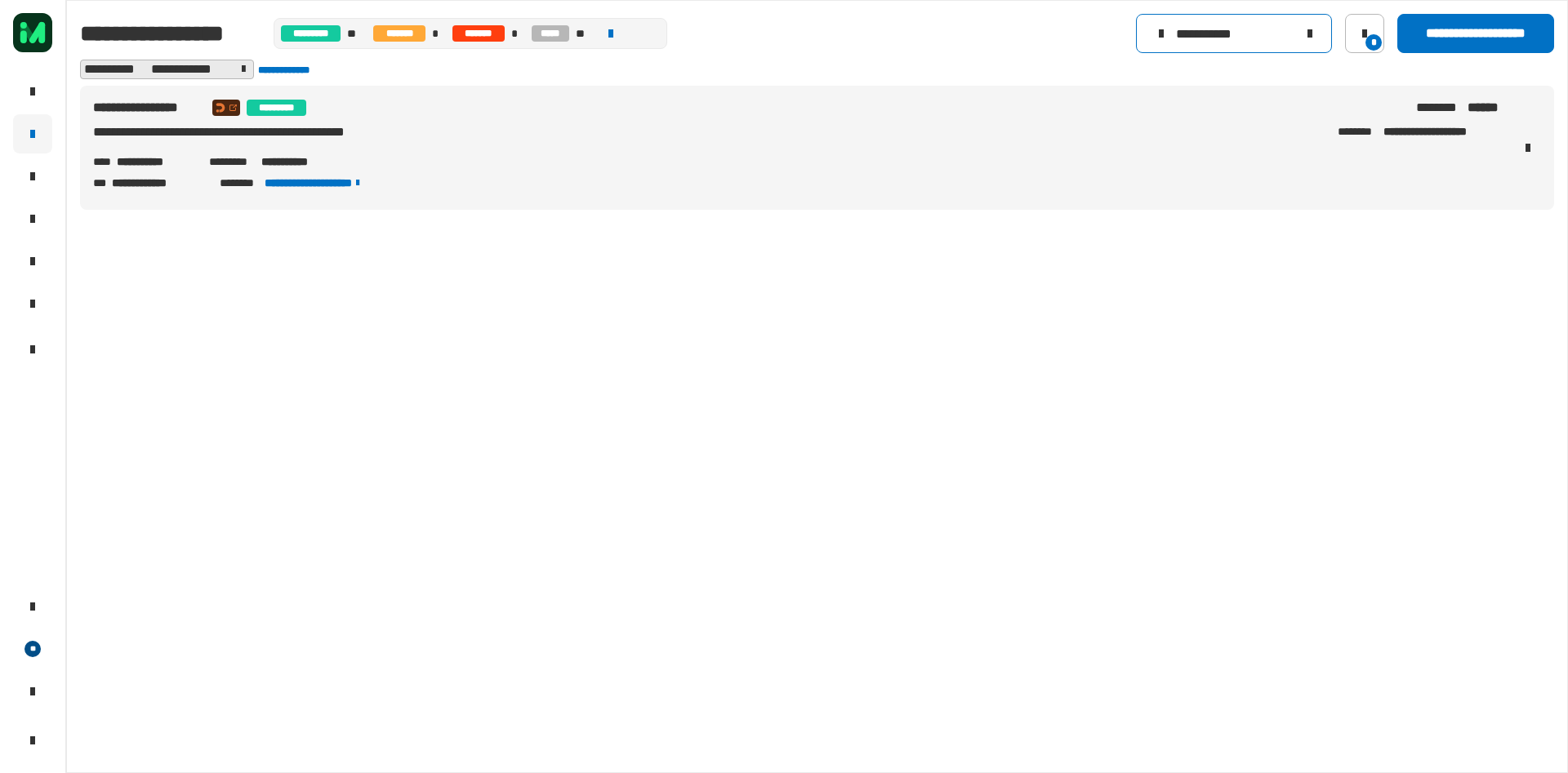 drag, startPoint x: 1209, startPoint y: 38, endPoint x: 1013, endPoint y: 35, distance: 196.02296 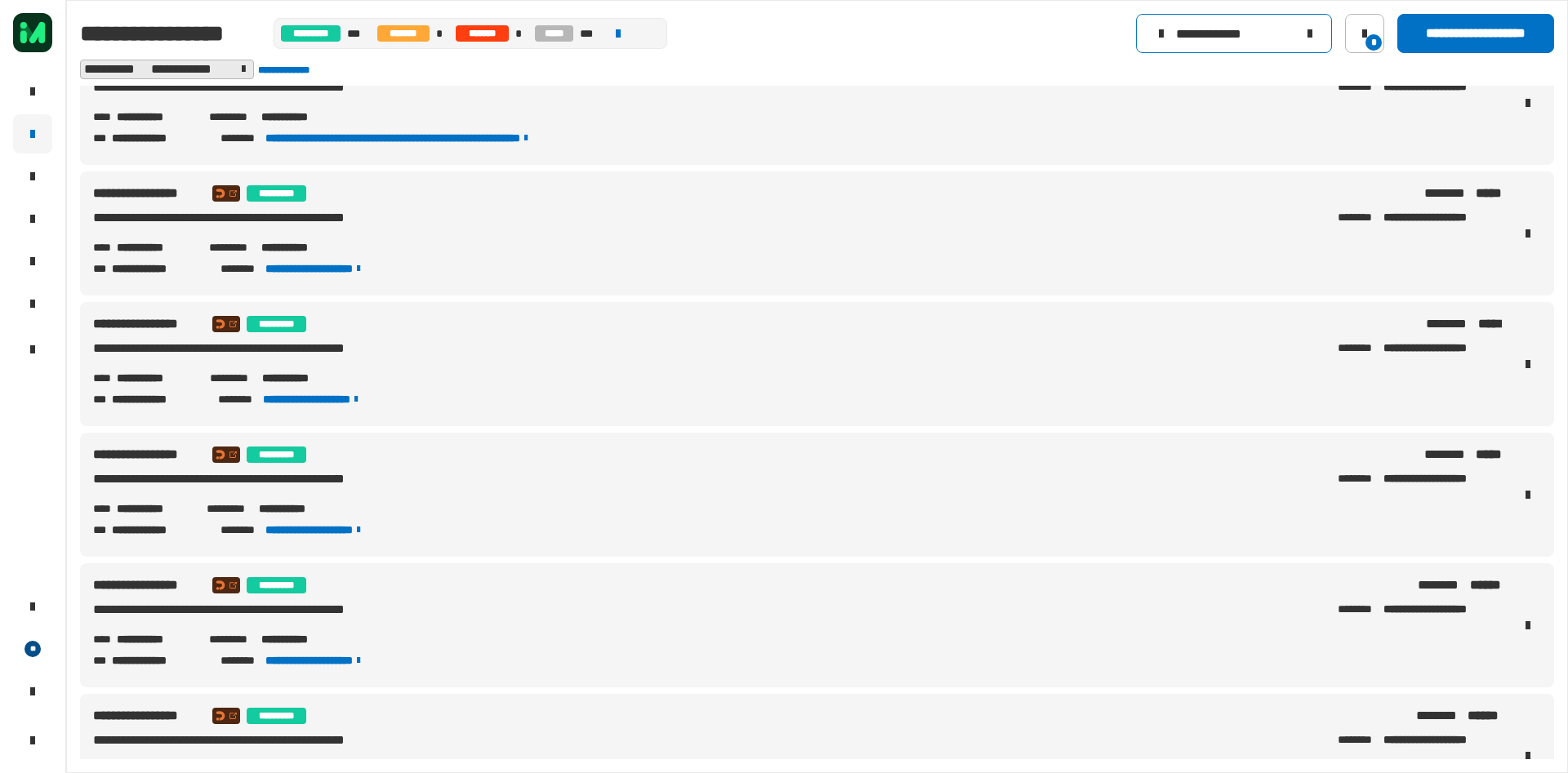 scroll, scrollTop: 0, scrollLeft: 0, axis: both 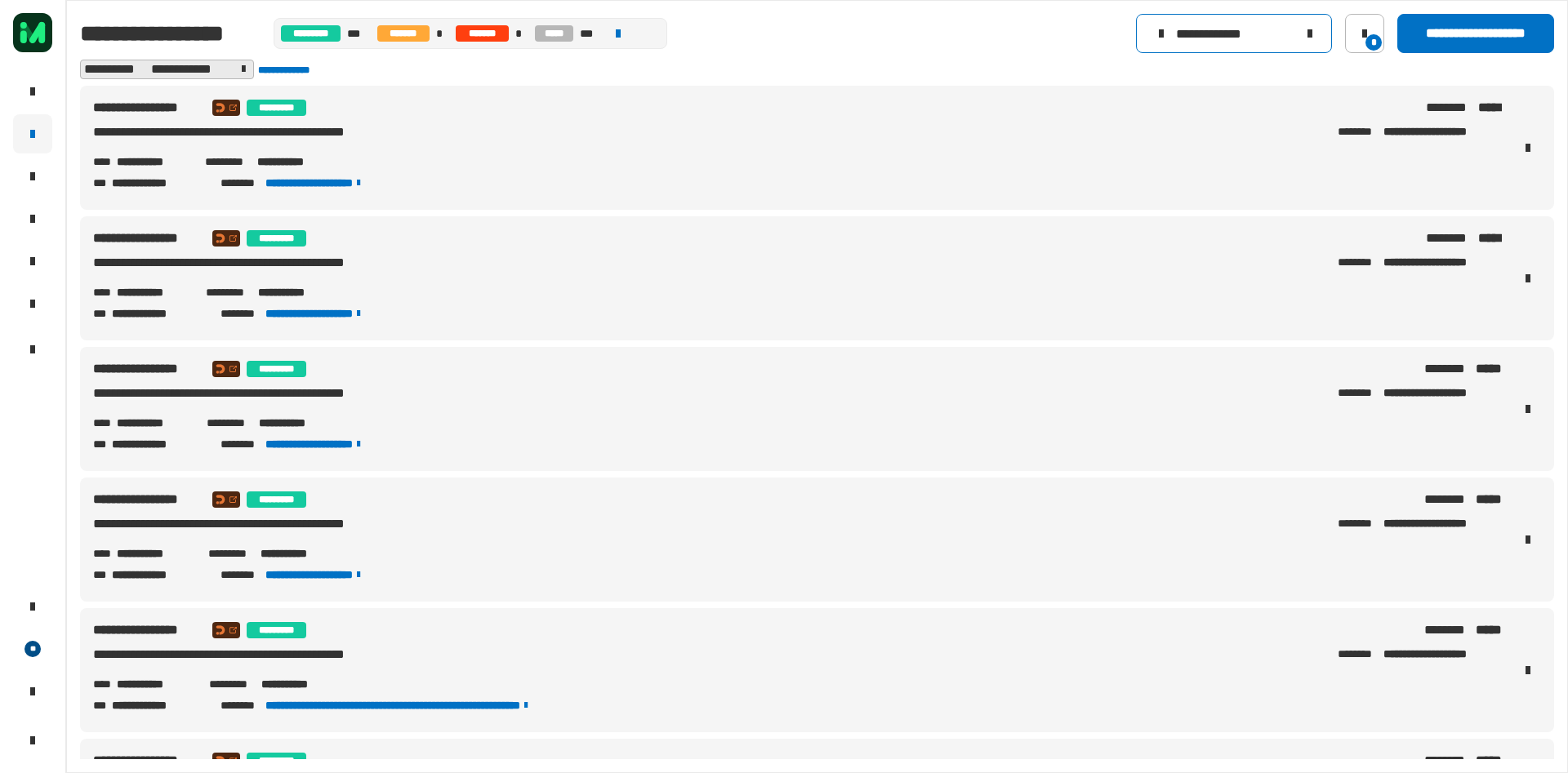 type on "**********" 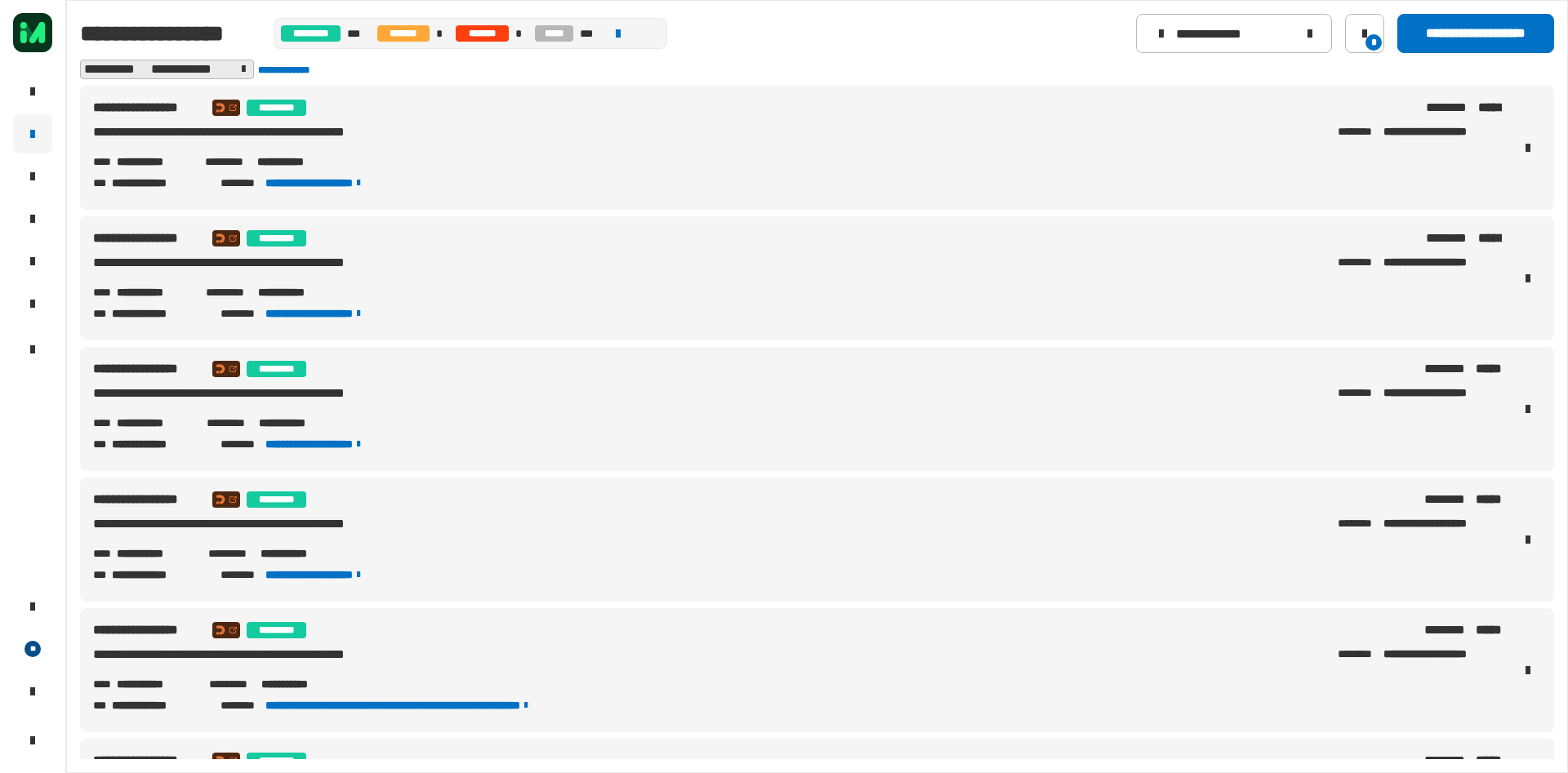 drag, startPoint x: 341, startPoint y: 160, endPoint x: 258, endPoint y: 167, distance: 83.29466 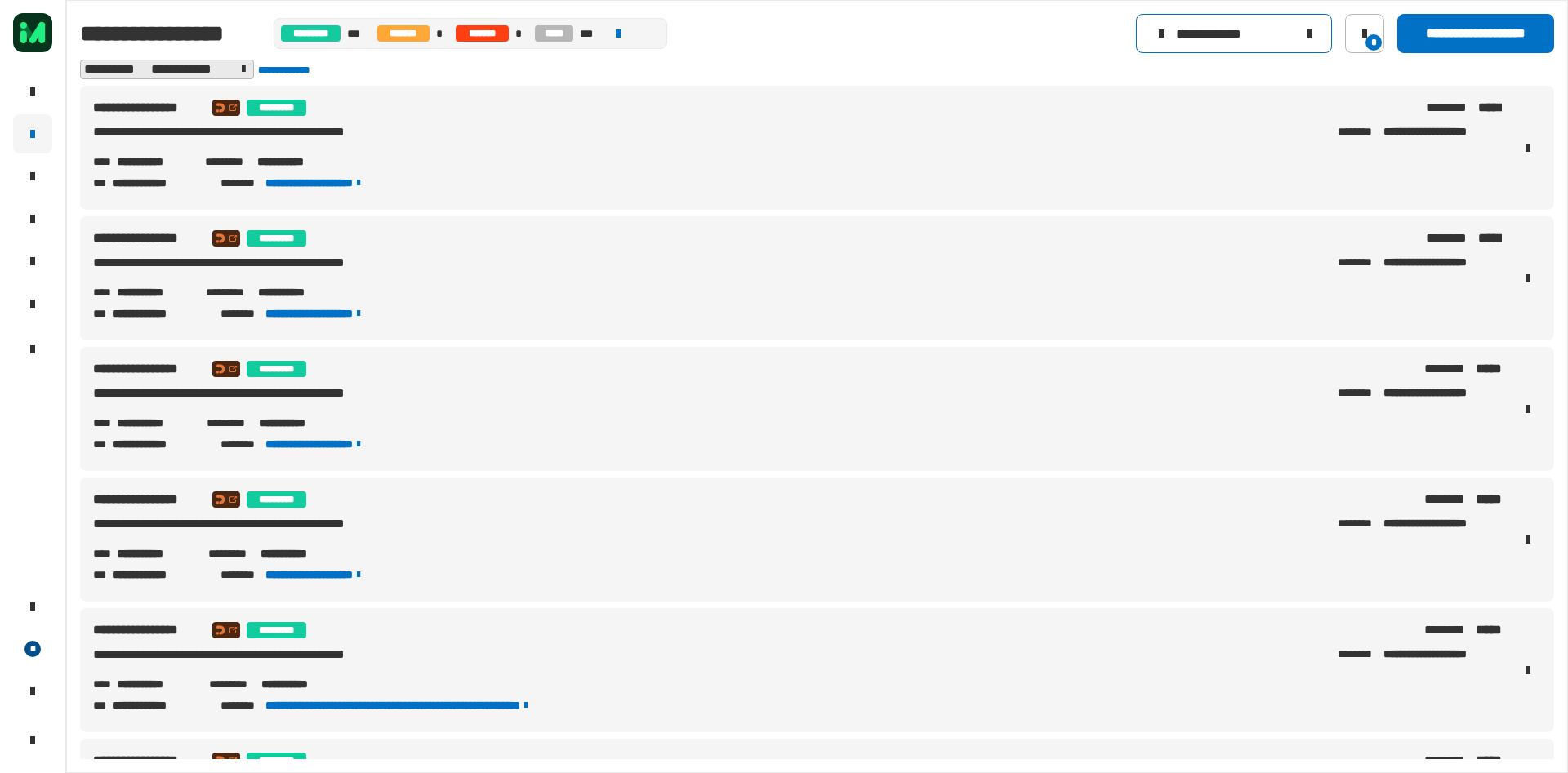 click 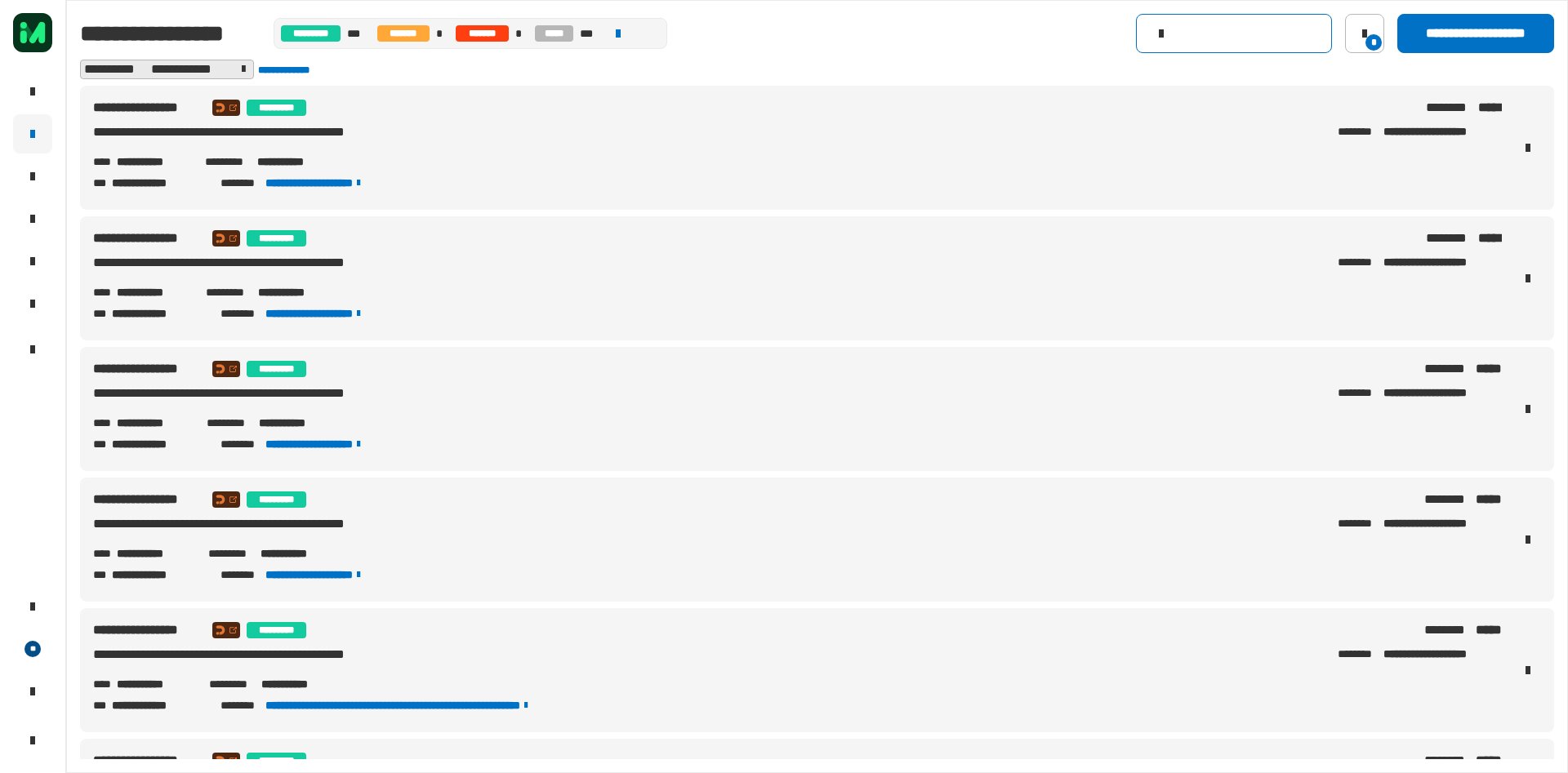 click 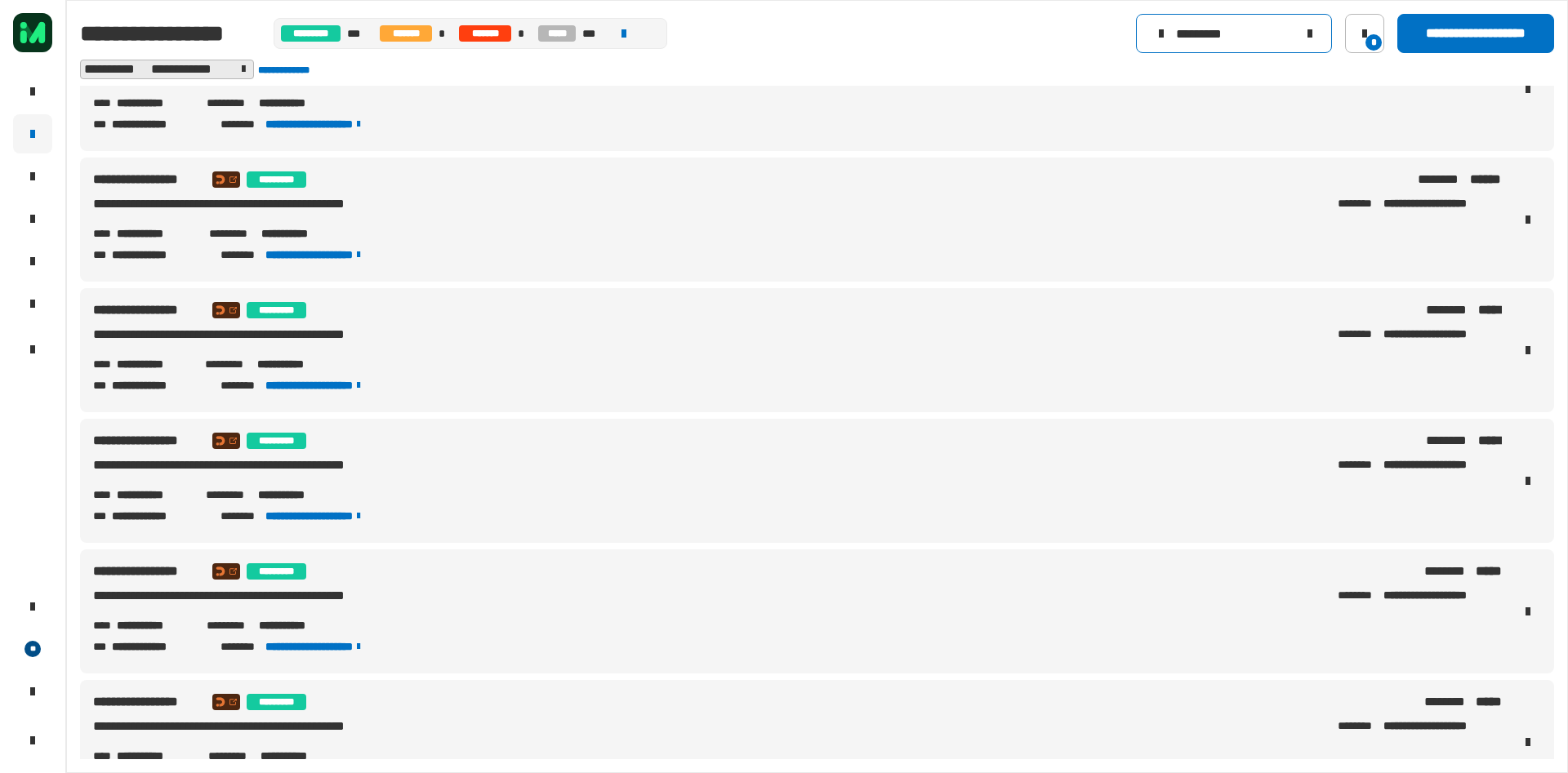 scroll, scrollTop: 0, scrollLeft: 0, axis: both 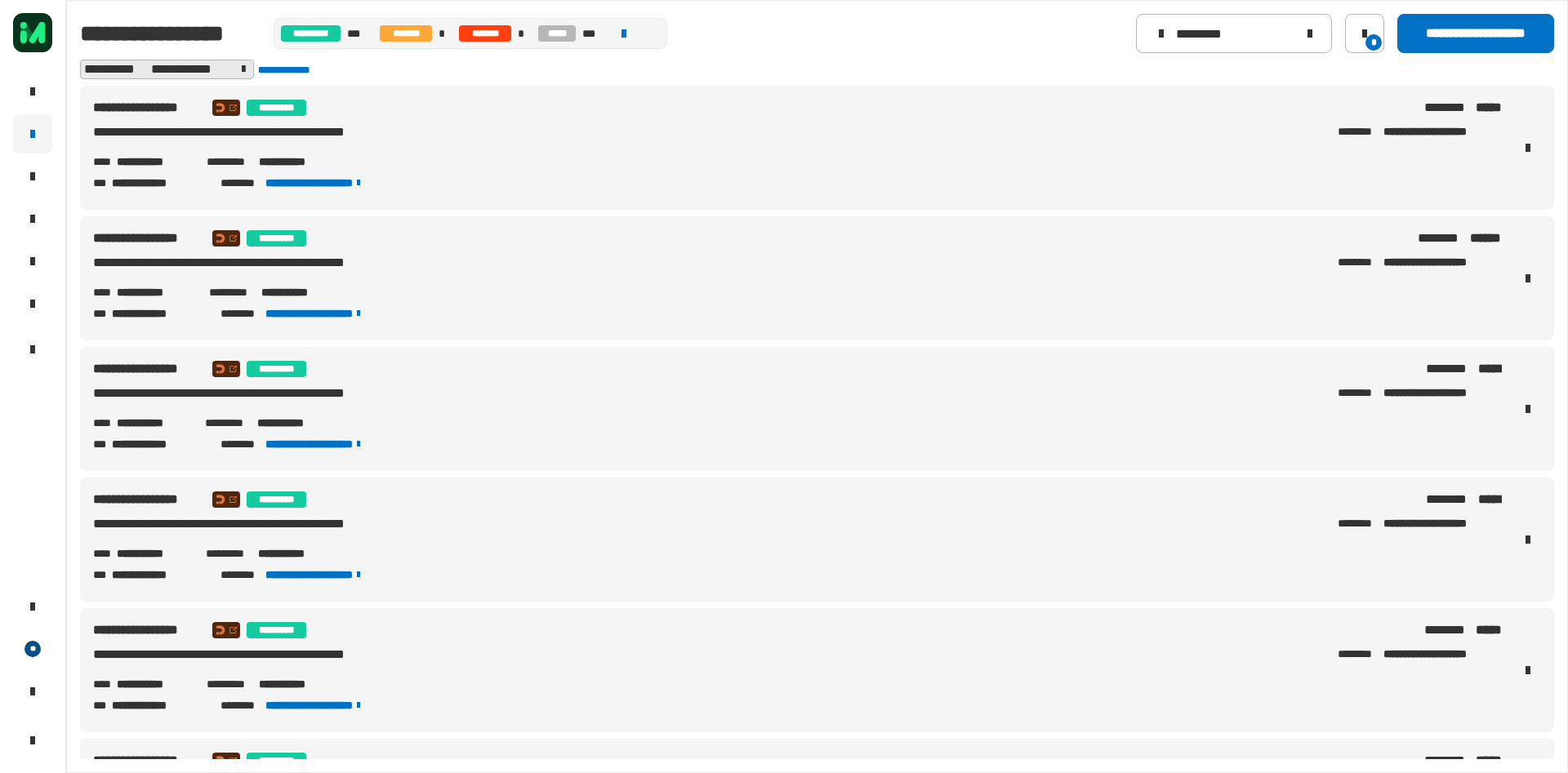 drag, startPoint x: 357, startPoint y: 159, endPoint x: 261, endPoint y: 163, distance: 96.0833 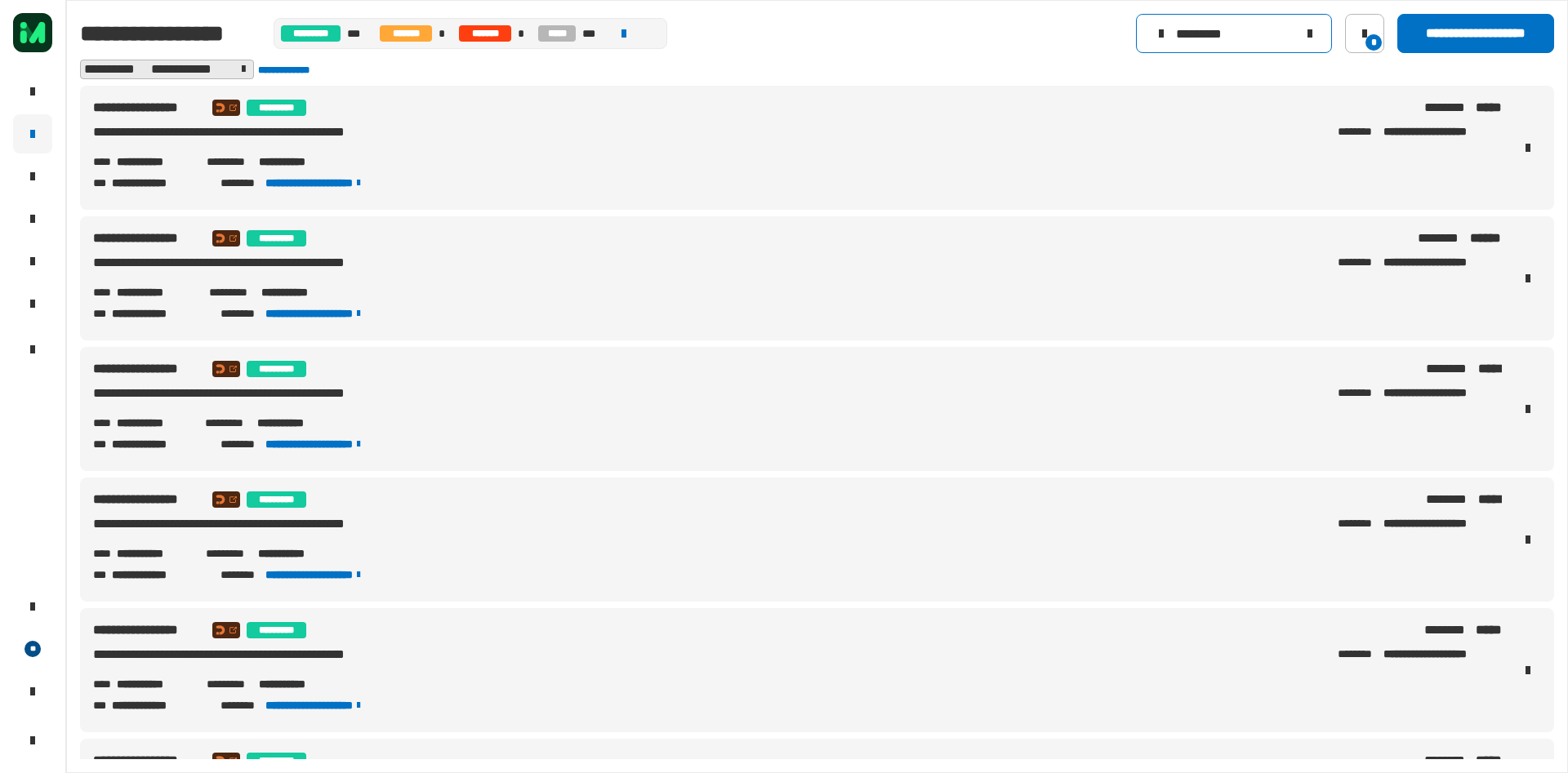 drag, startPoint x: 1242, startPoint y: 31, endPoint x: 1053, endPoint y: 37, distance: 189.09521 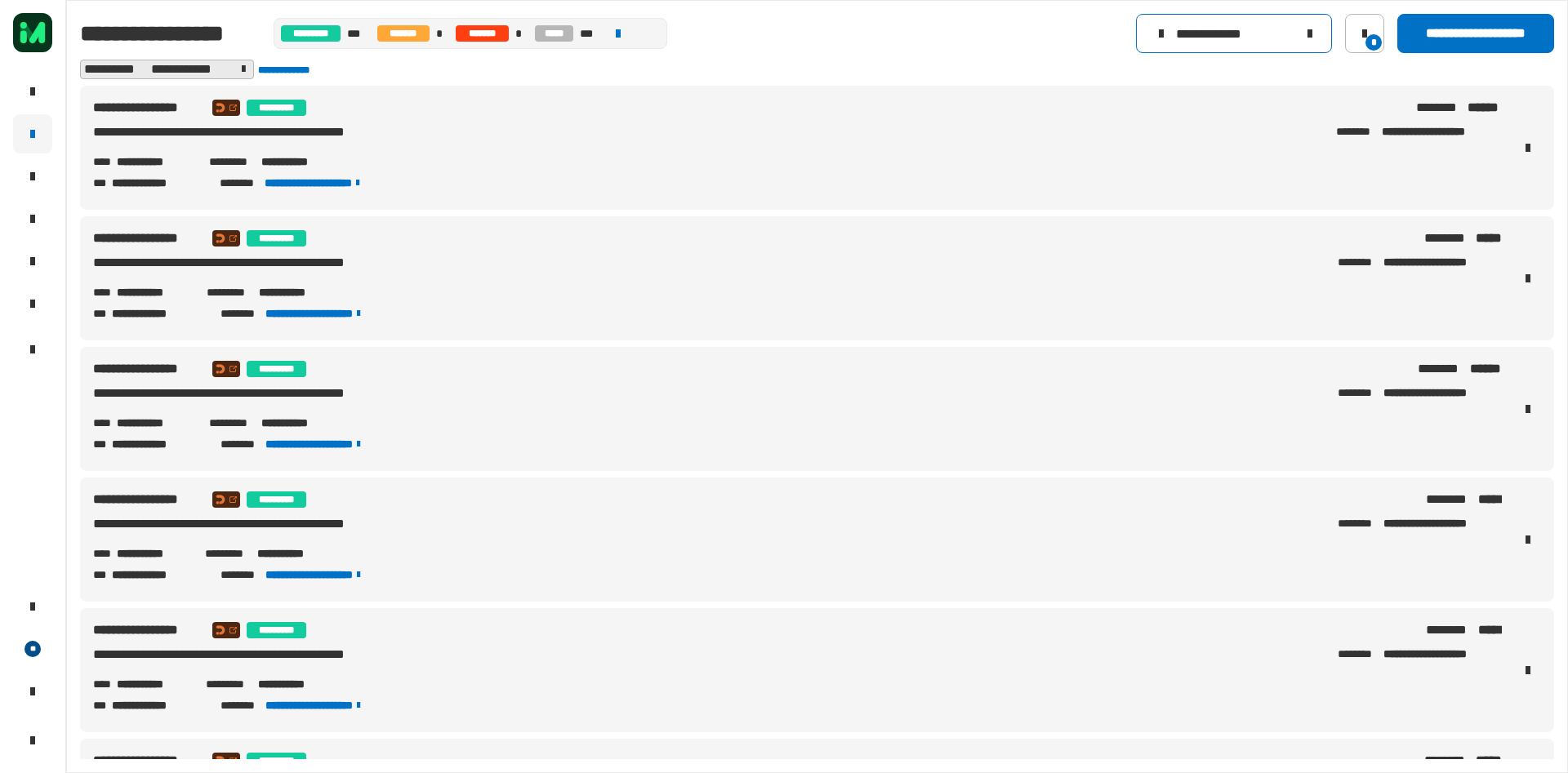 drag, startPoint x: 1246, startPoint y: 37, endPoint x: 1009, endPoint y: 2, distance: 239.57045 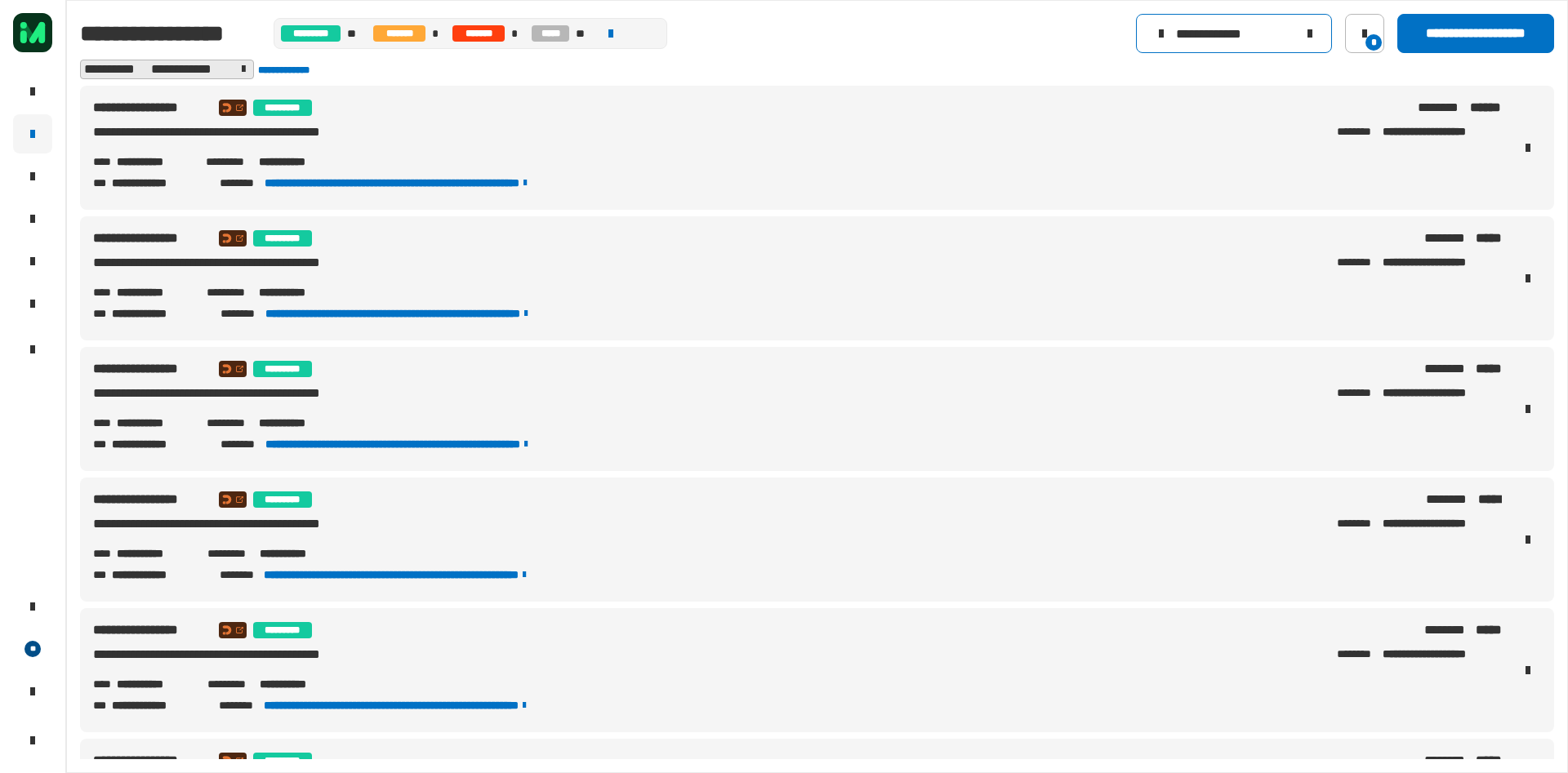 type on "**********" 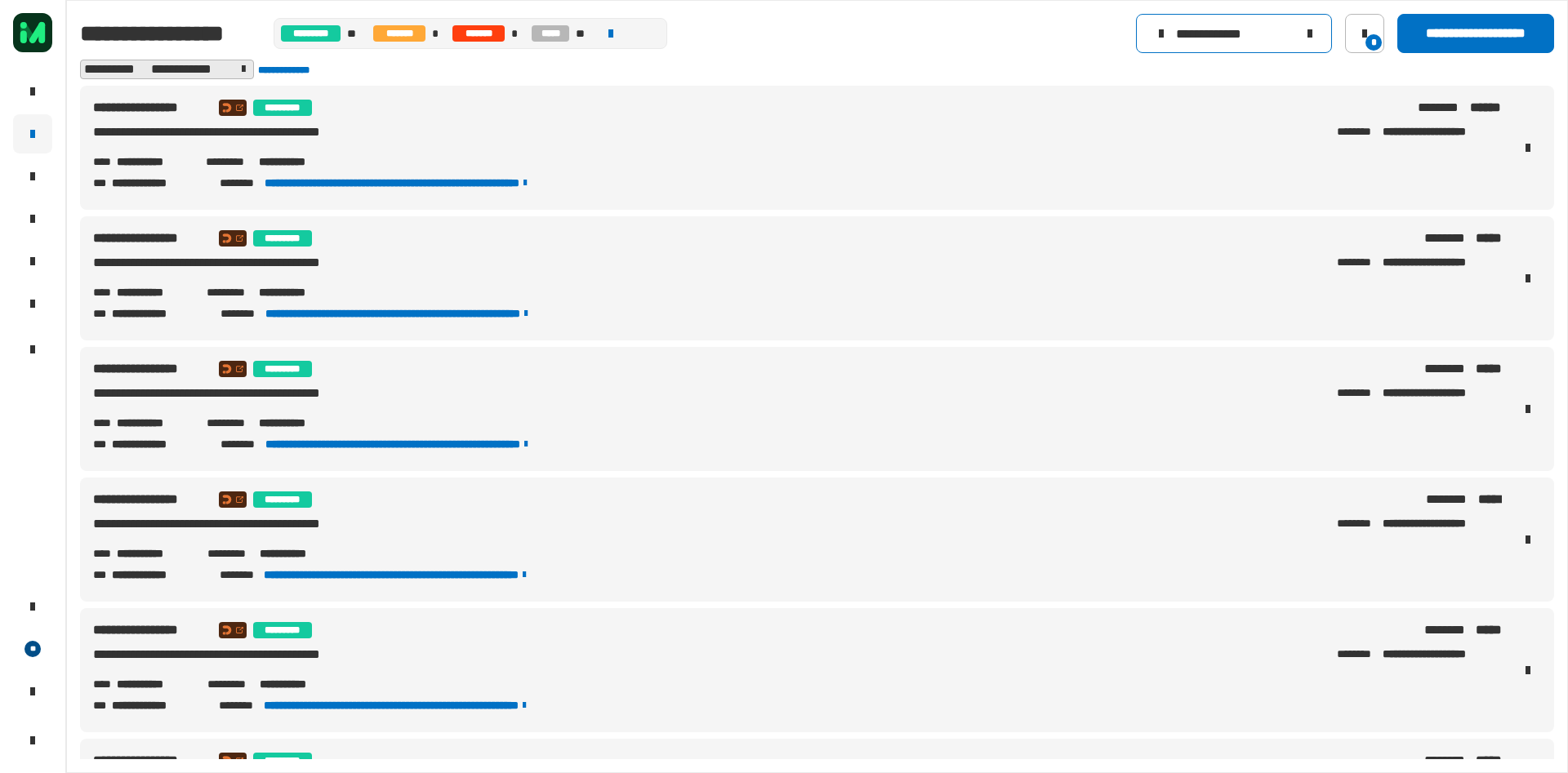 drag, startPoint x: 1276, startPoint y: 31, endPoint x: 979, endPoint y: 32, distance: 297.00168 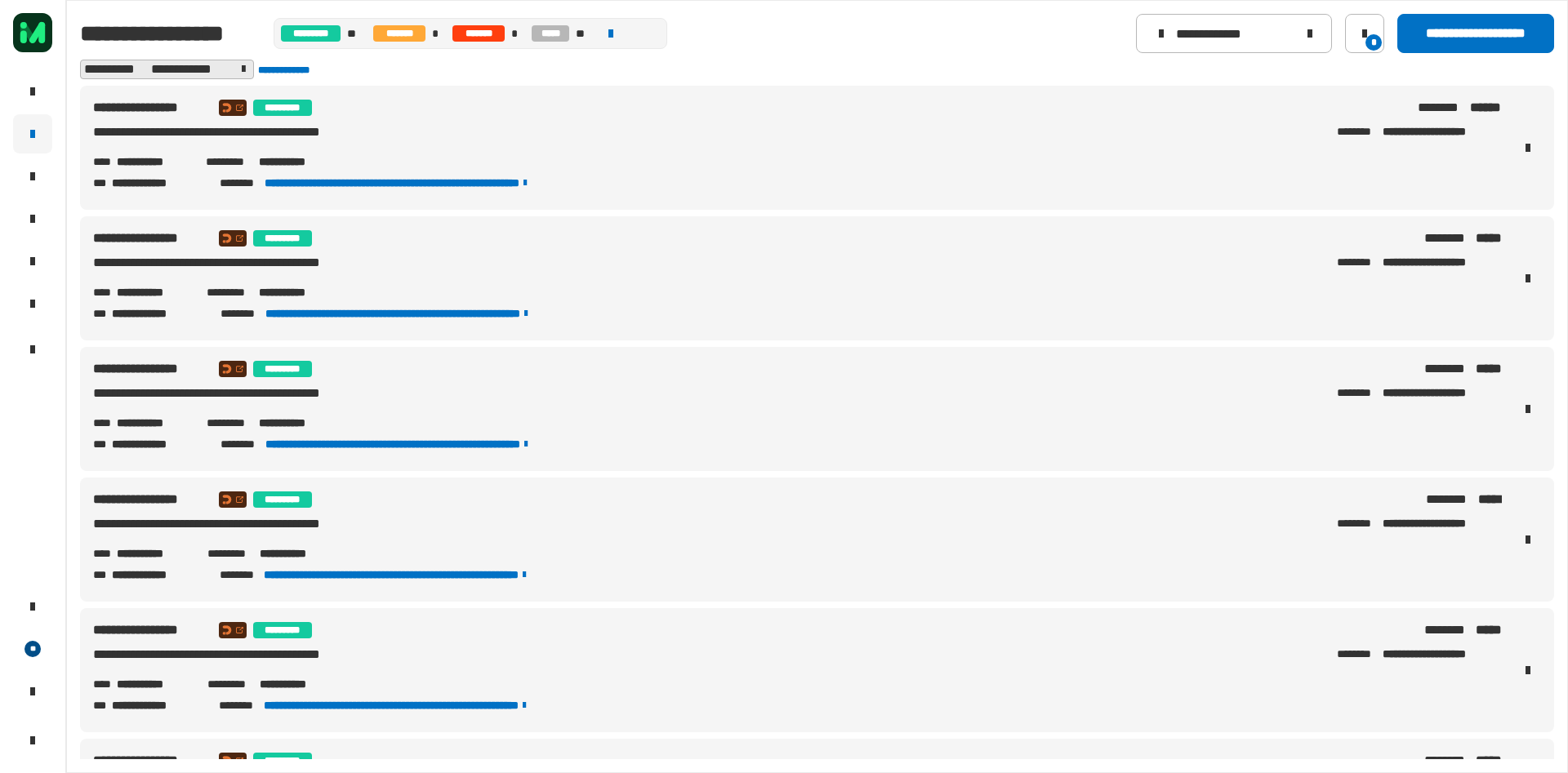 click on "**********" at bounding box center (797, 397) 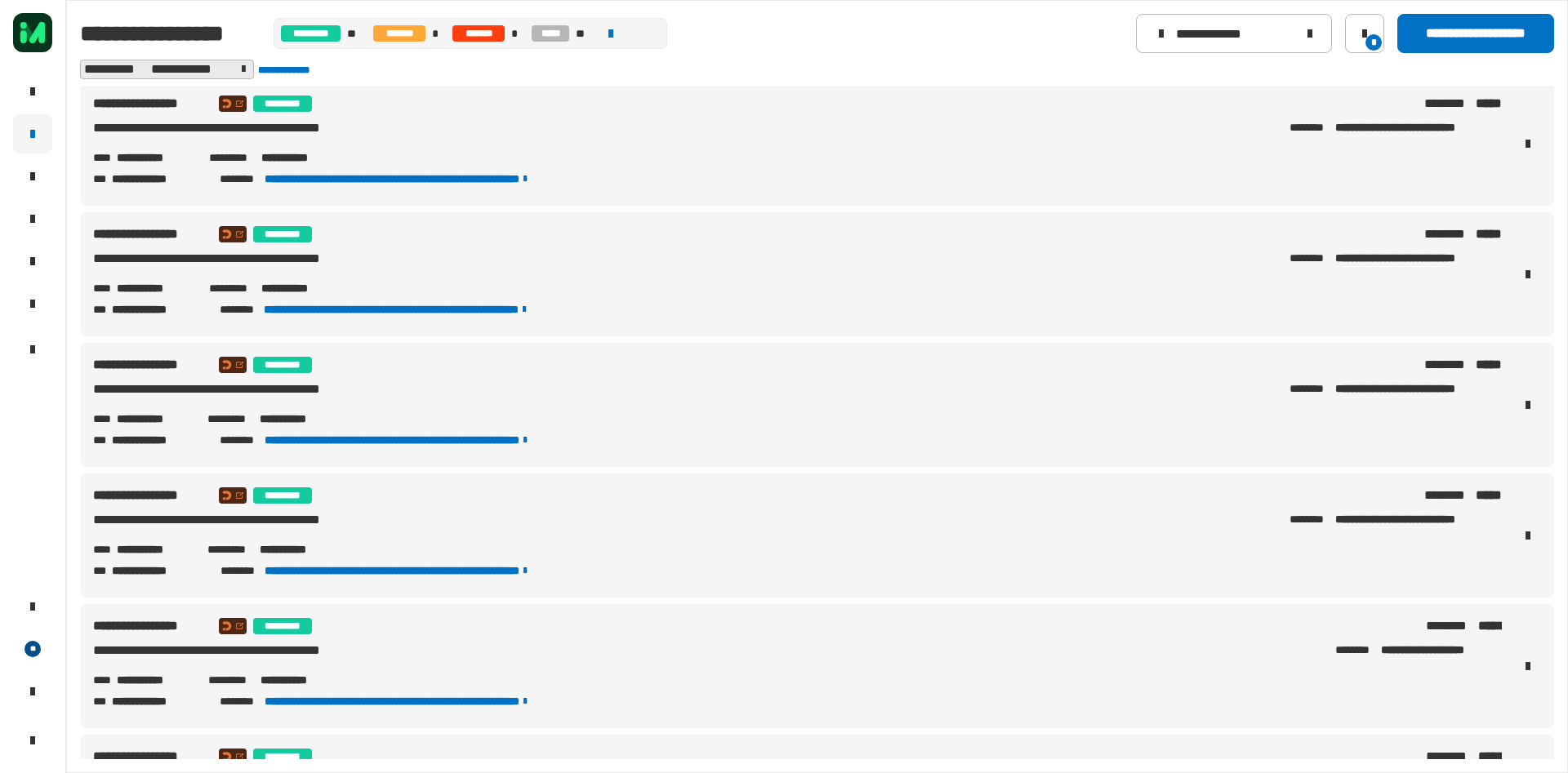scroll, scrollTop: 796, scrollLeft: 0, axis: vertical 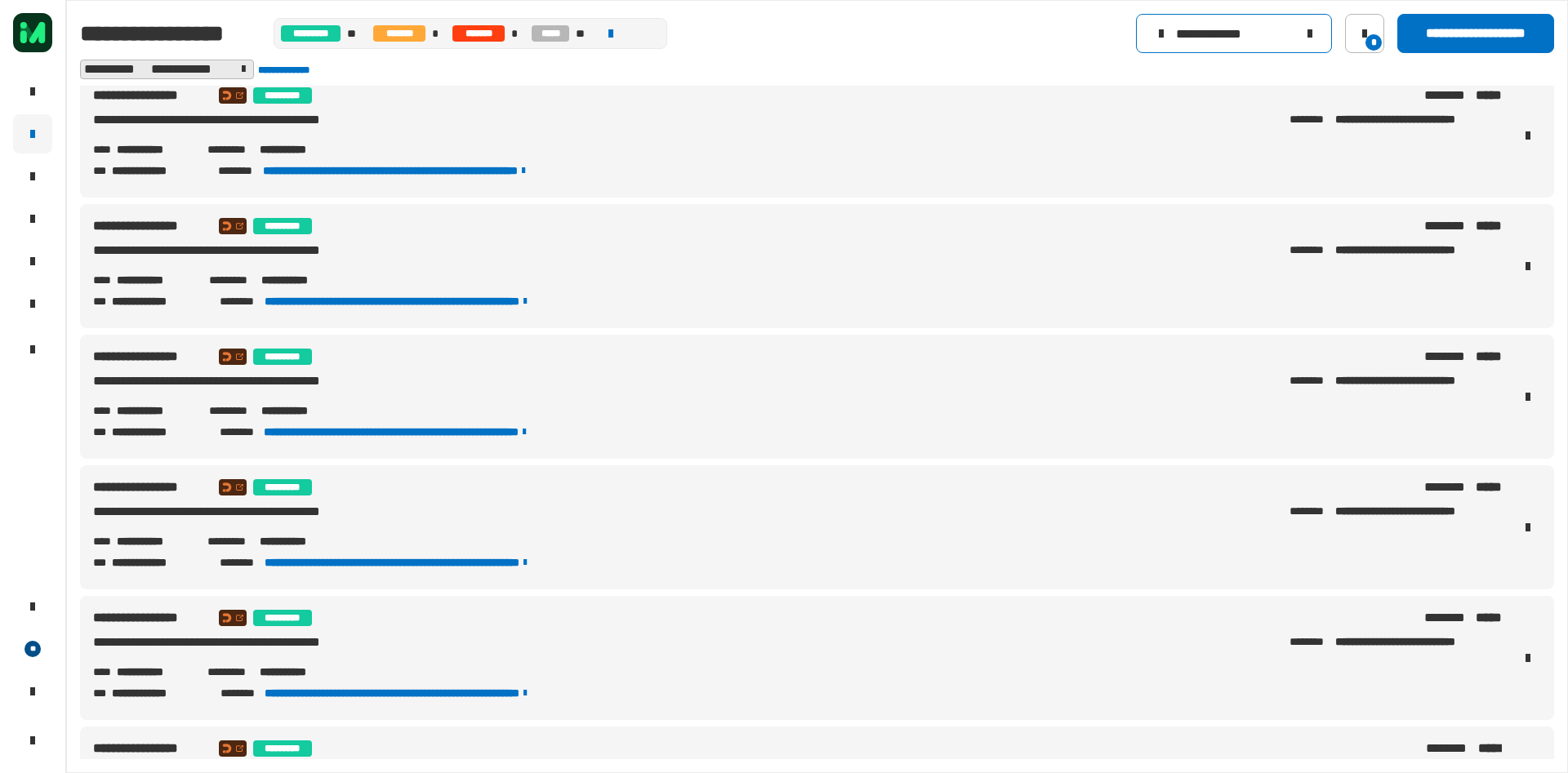 click 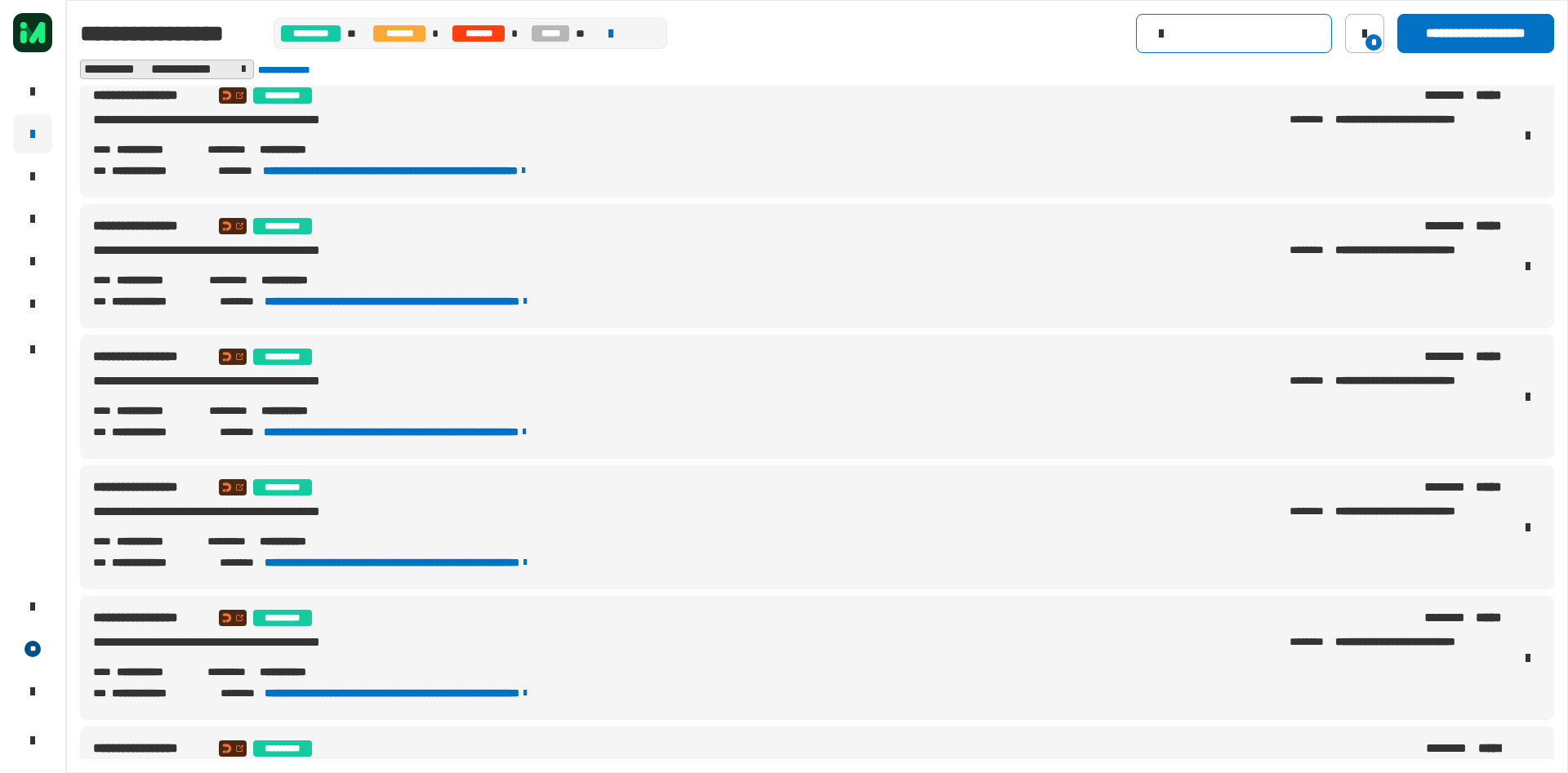 click 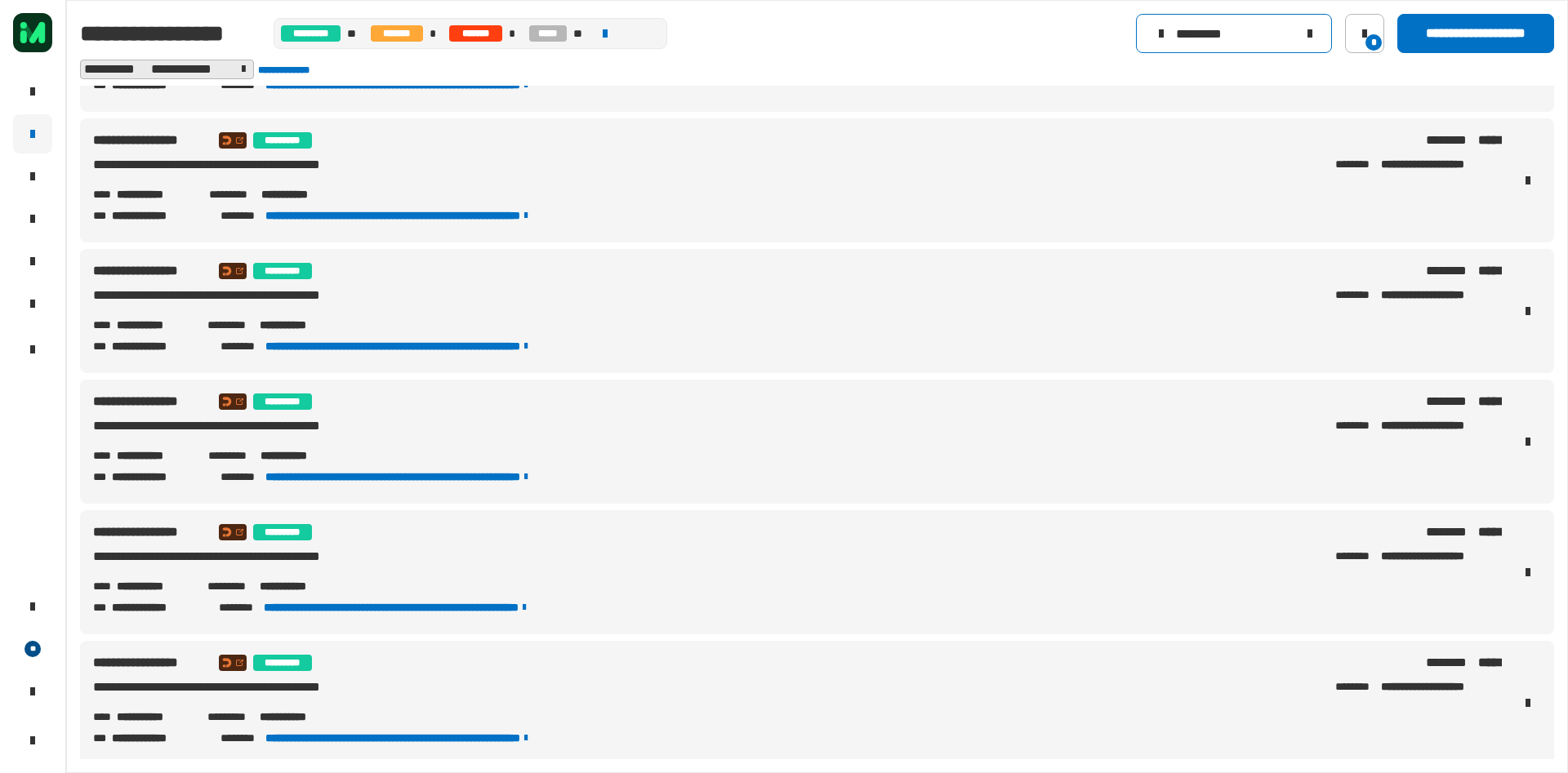 scroll, scrollTop: 122, scrollLeft: 0, axis: vertical 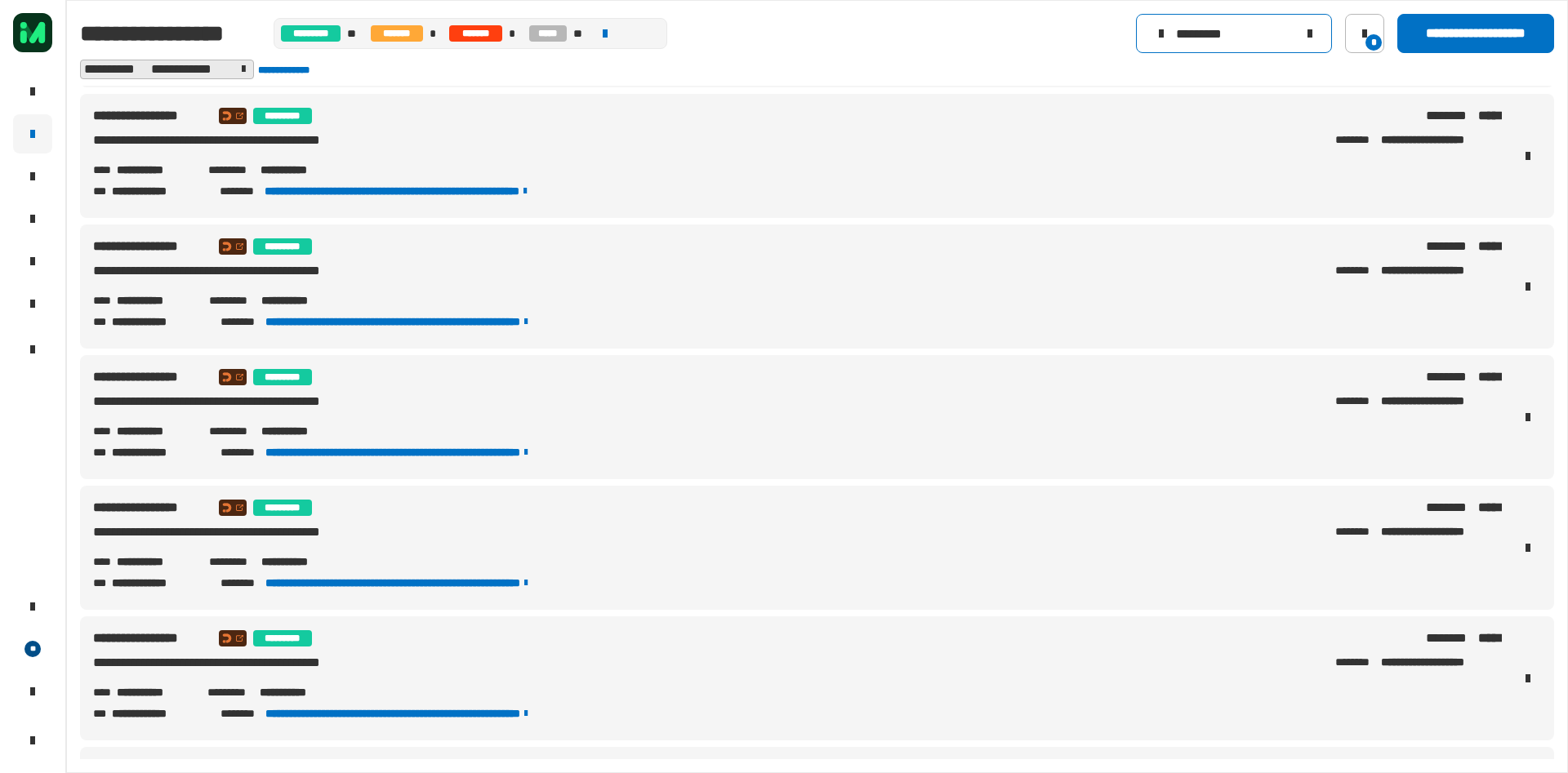 type on "*********" 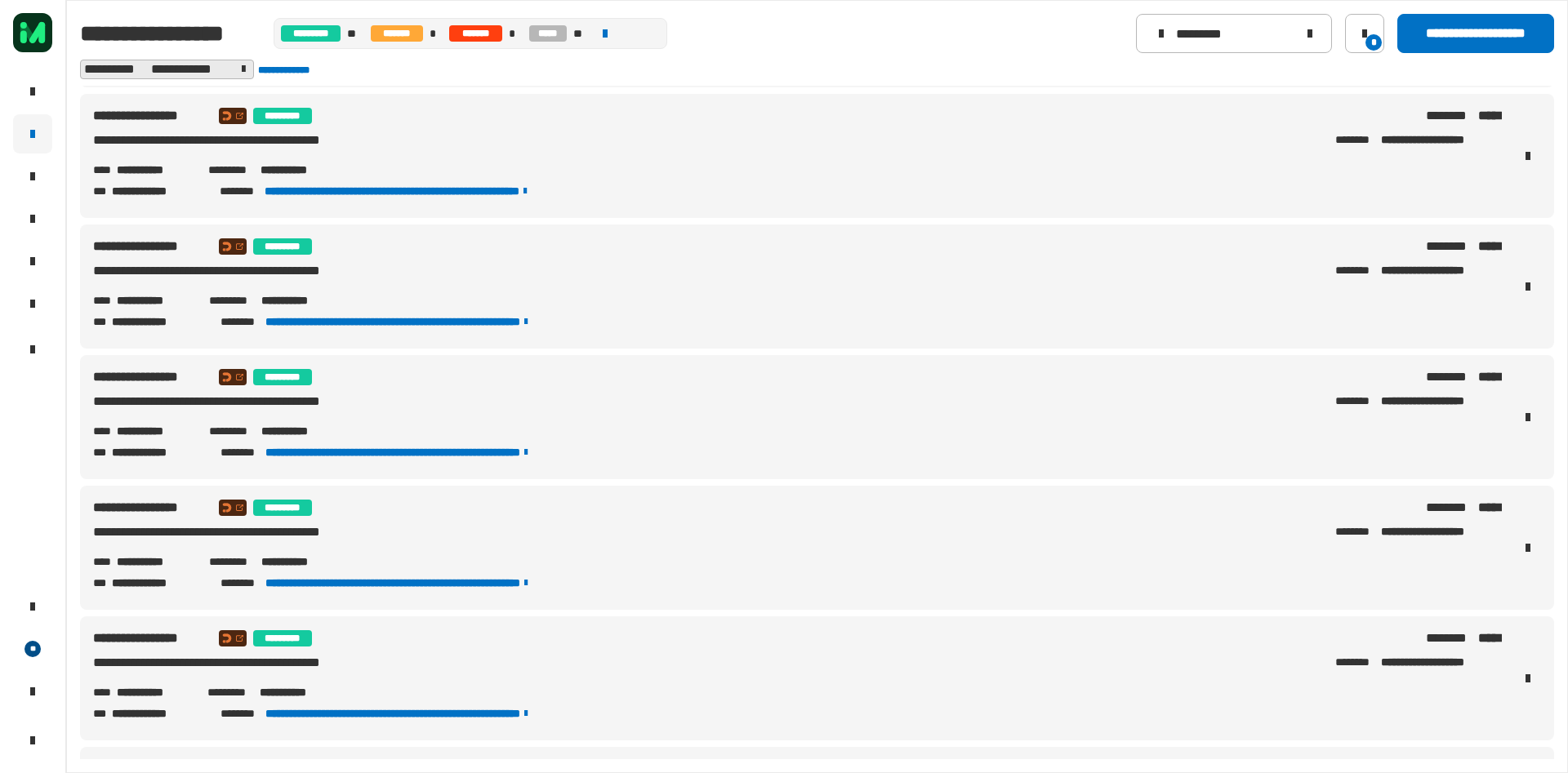 drag, startPoint x: 351, startPoint y: 295, endPoint x: 262, endPoint y: 305, distance: 89.56004 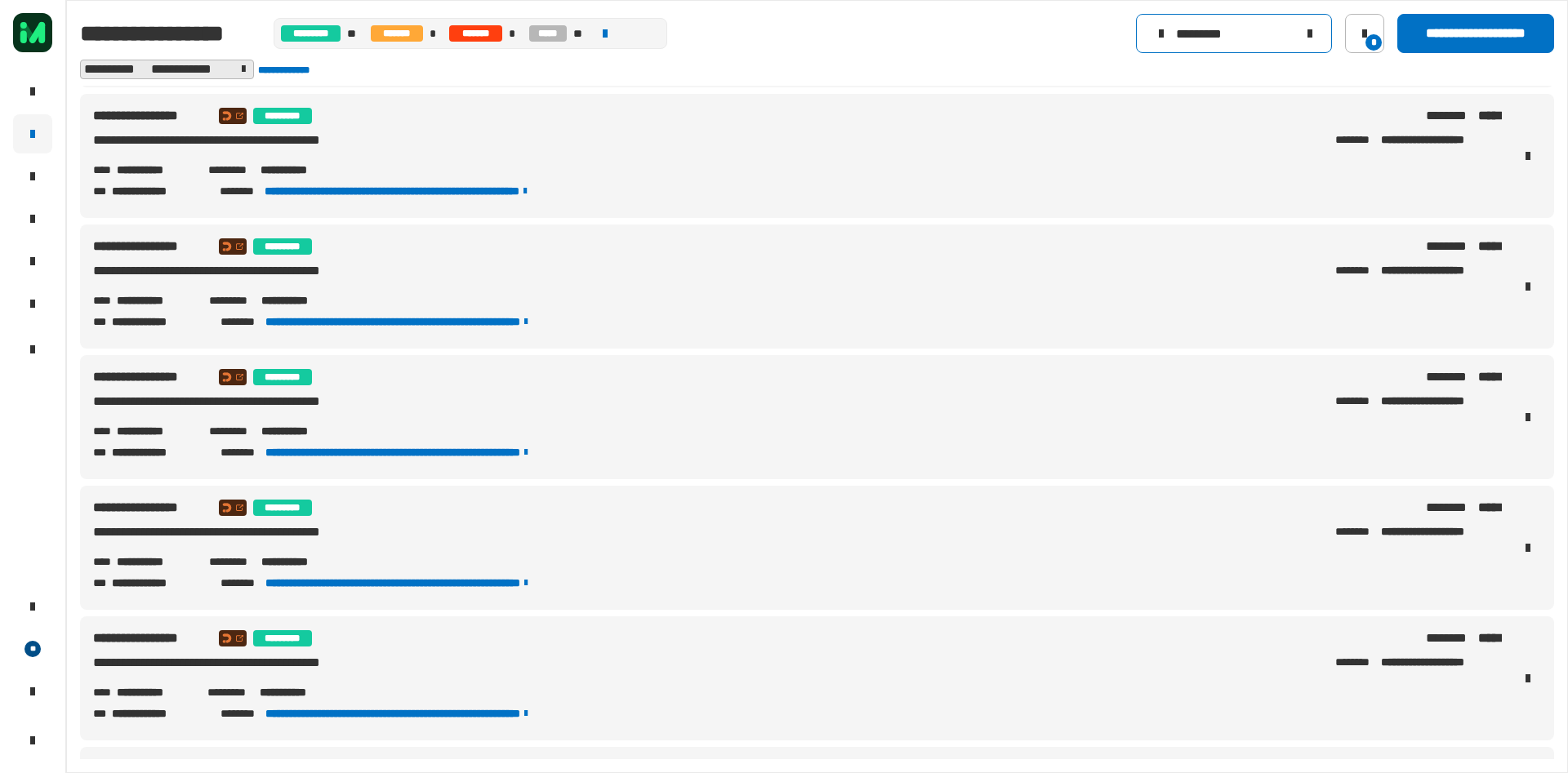 click 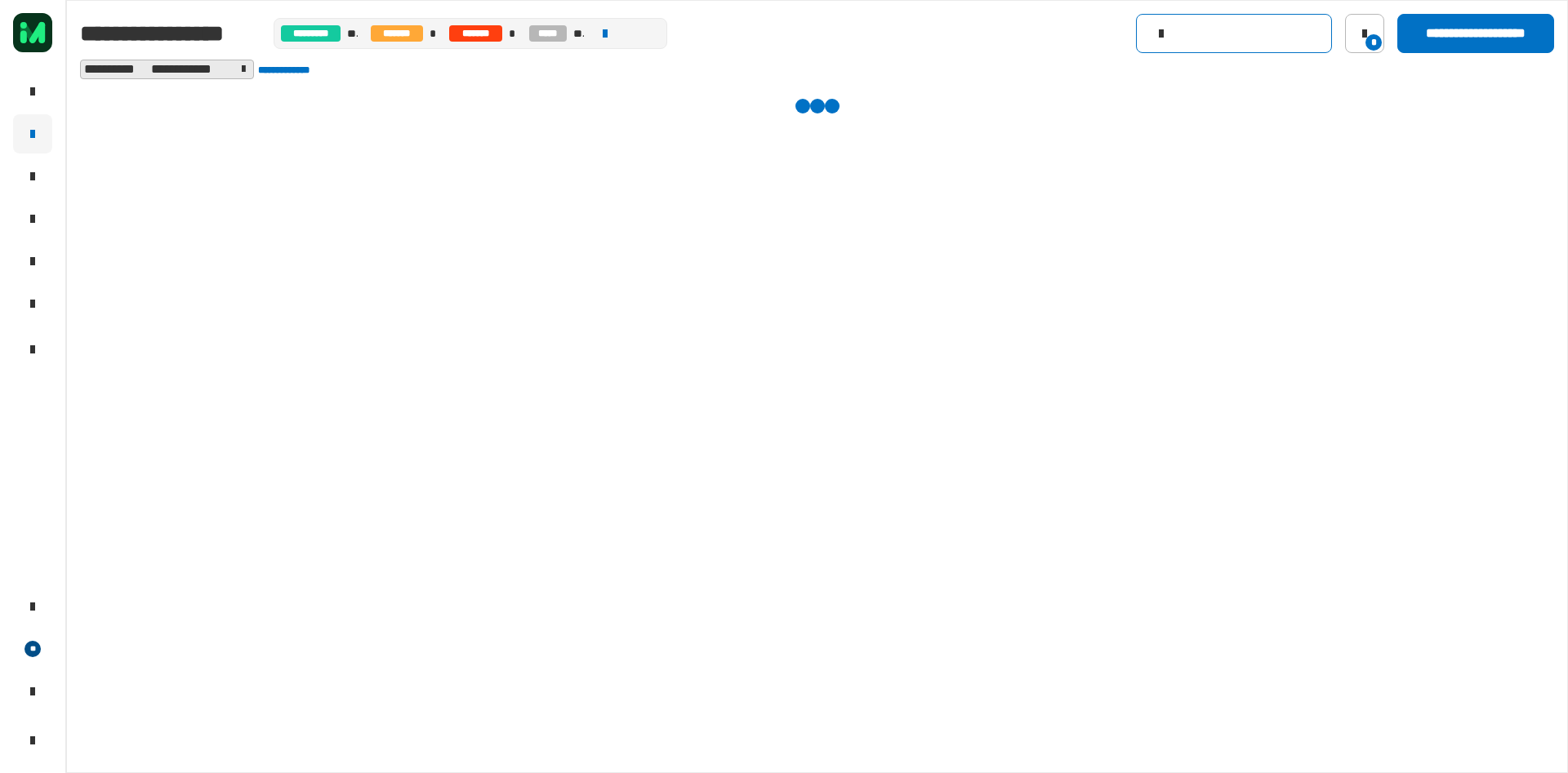 scroll, scrollTop: 0, scrollLeft: 0, axis: both 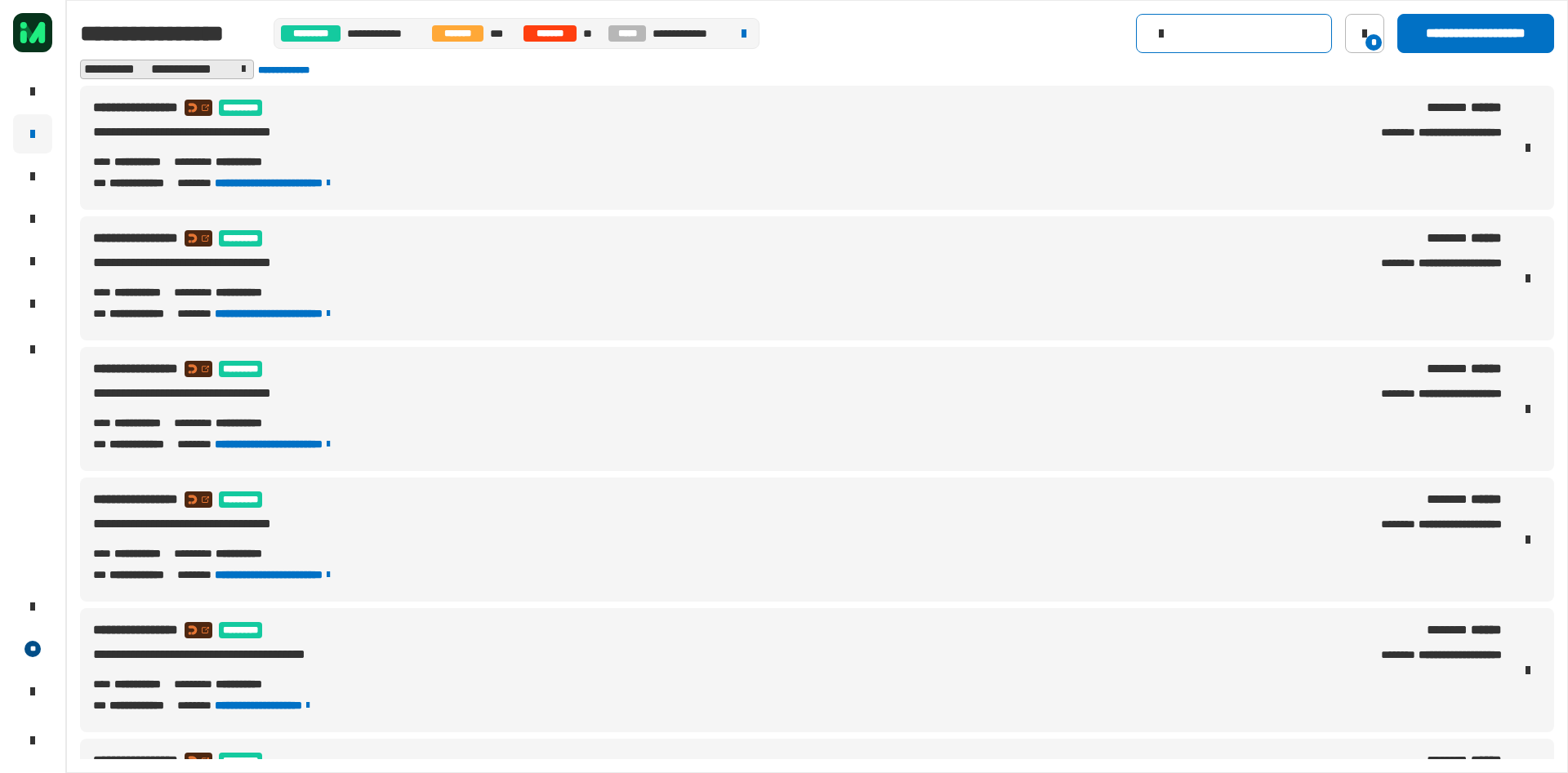 paste on "**********" 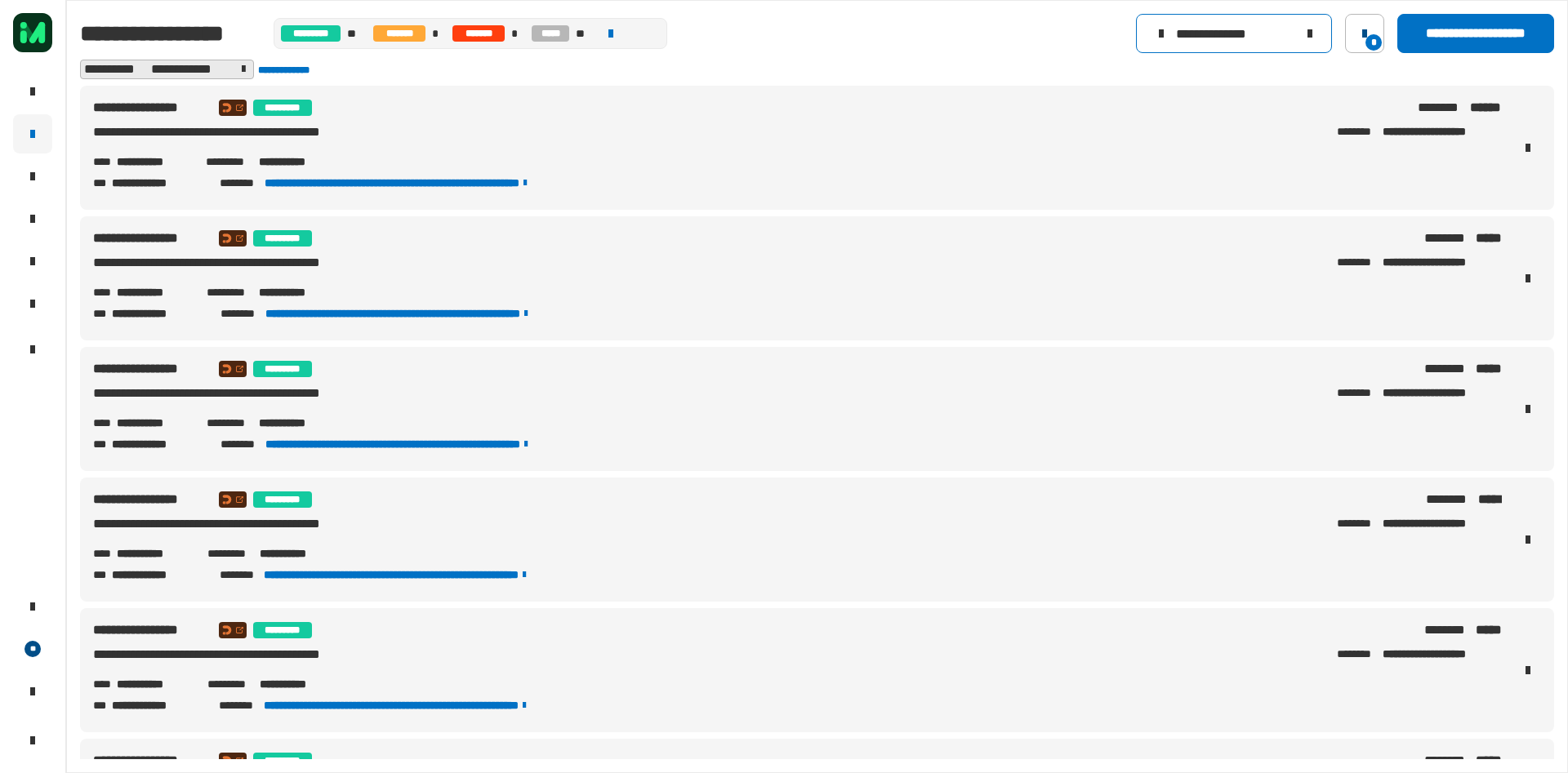 type on "**********" 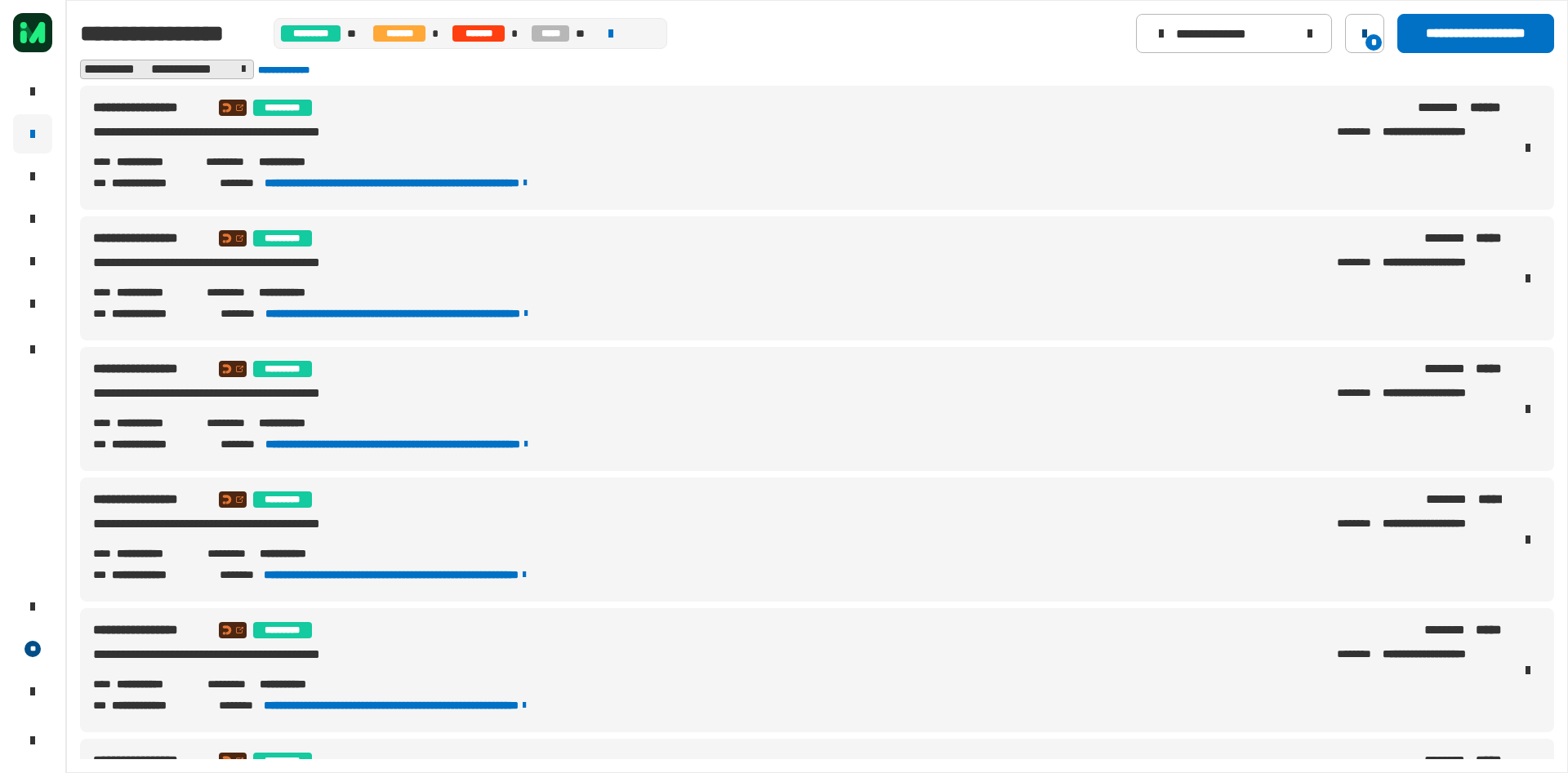 click on "*" 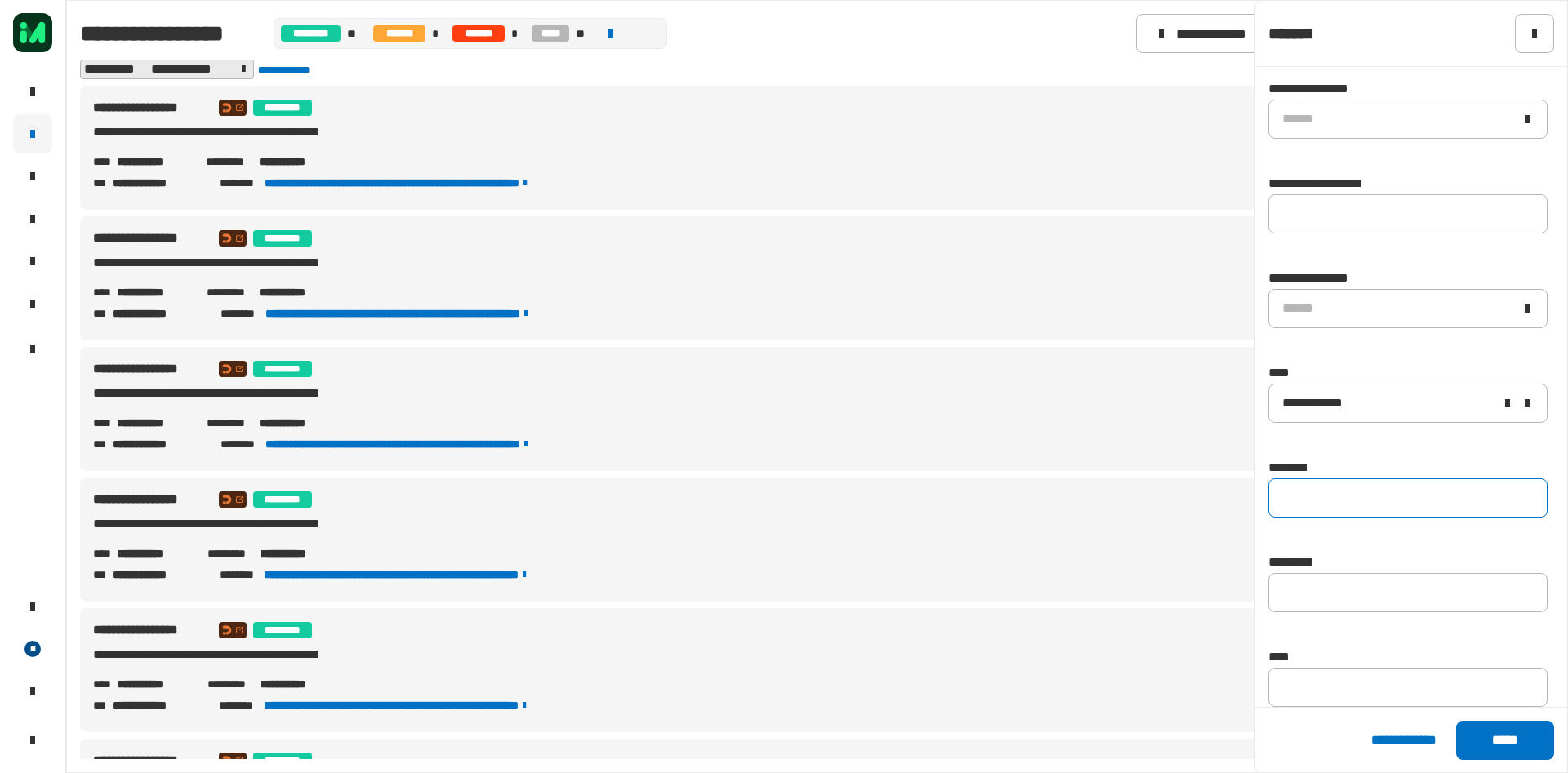 click 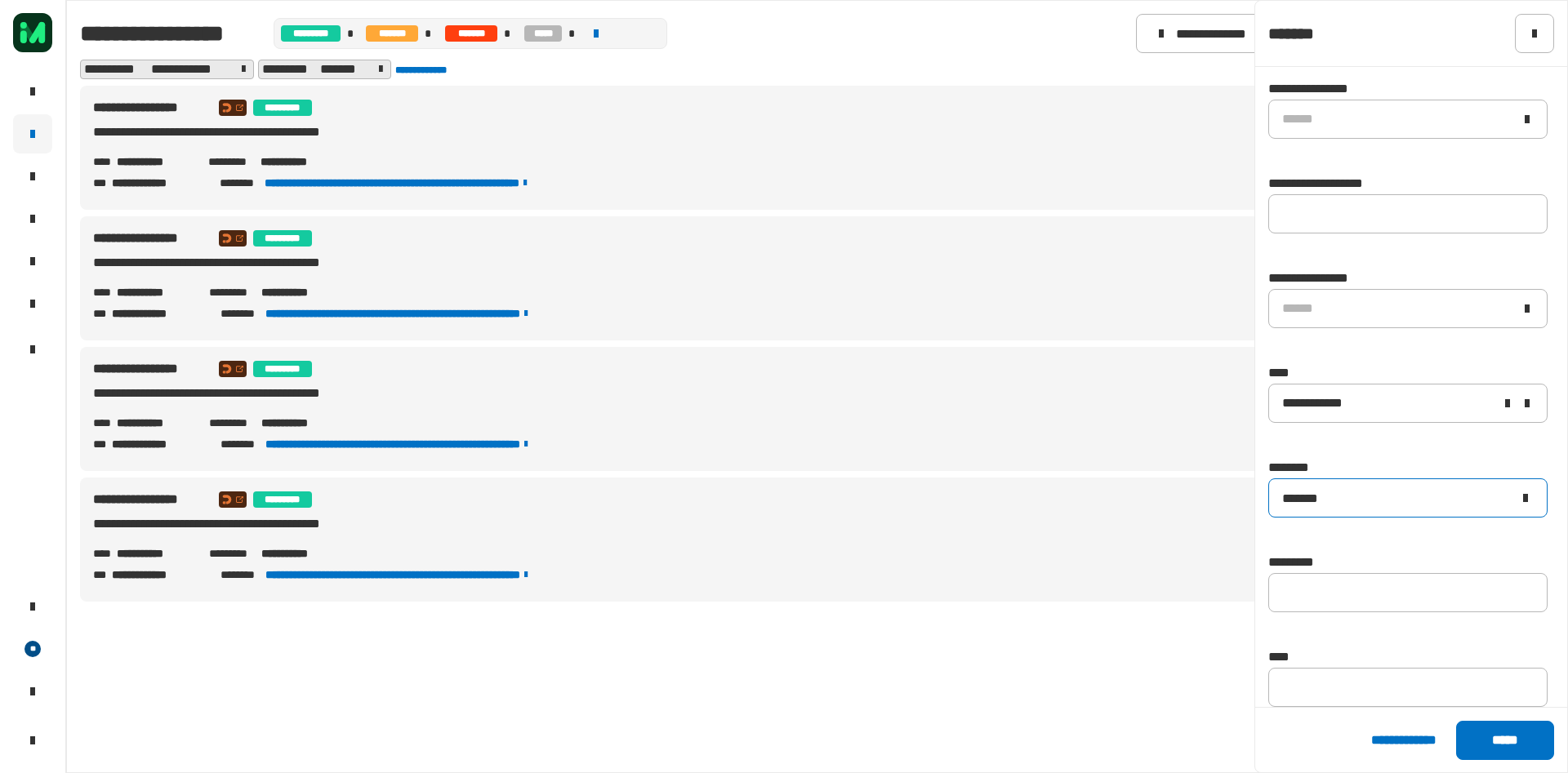 type on "*******" 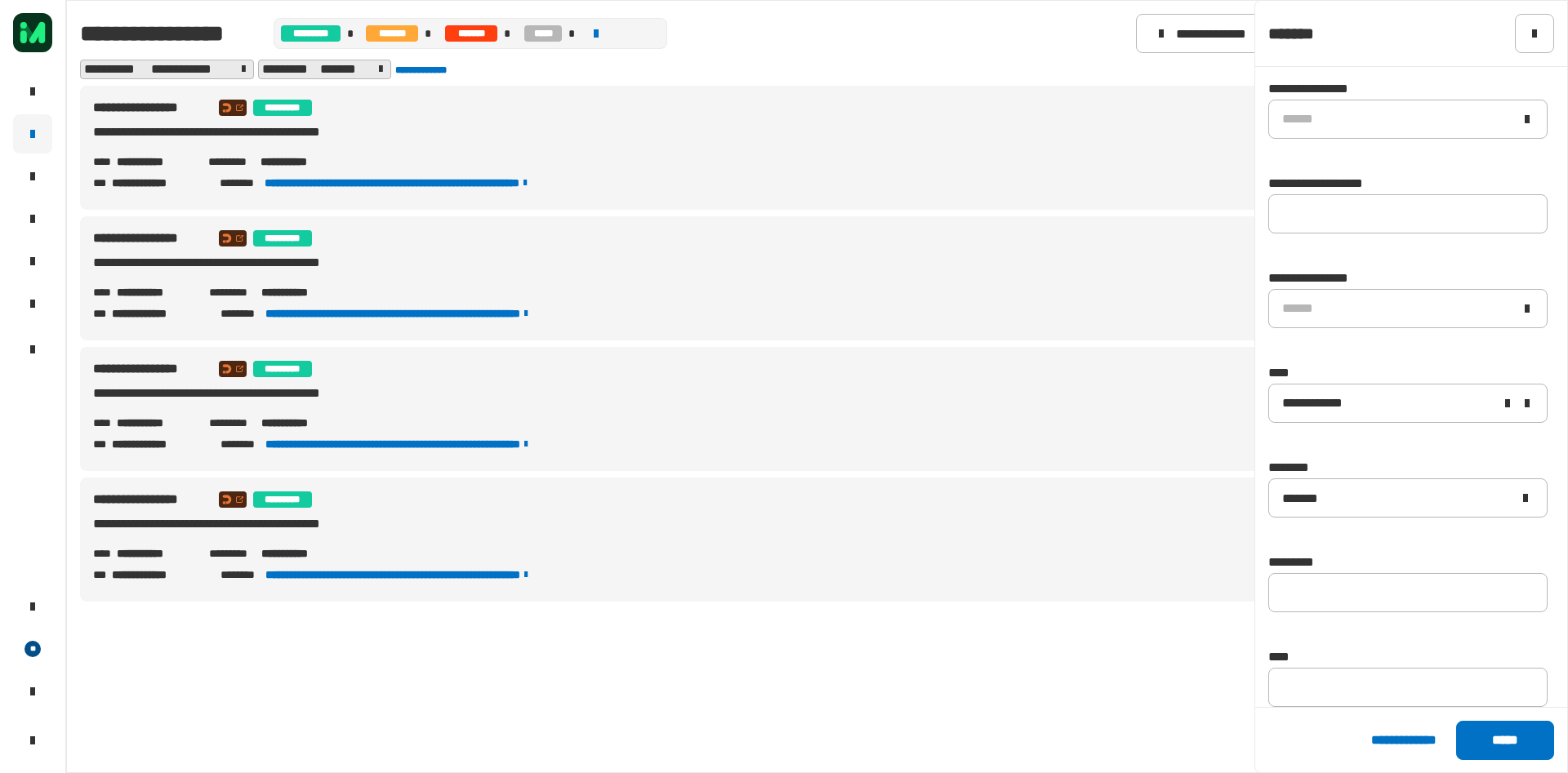 click on "**********" at bounding box center (817, 422) 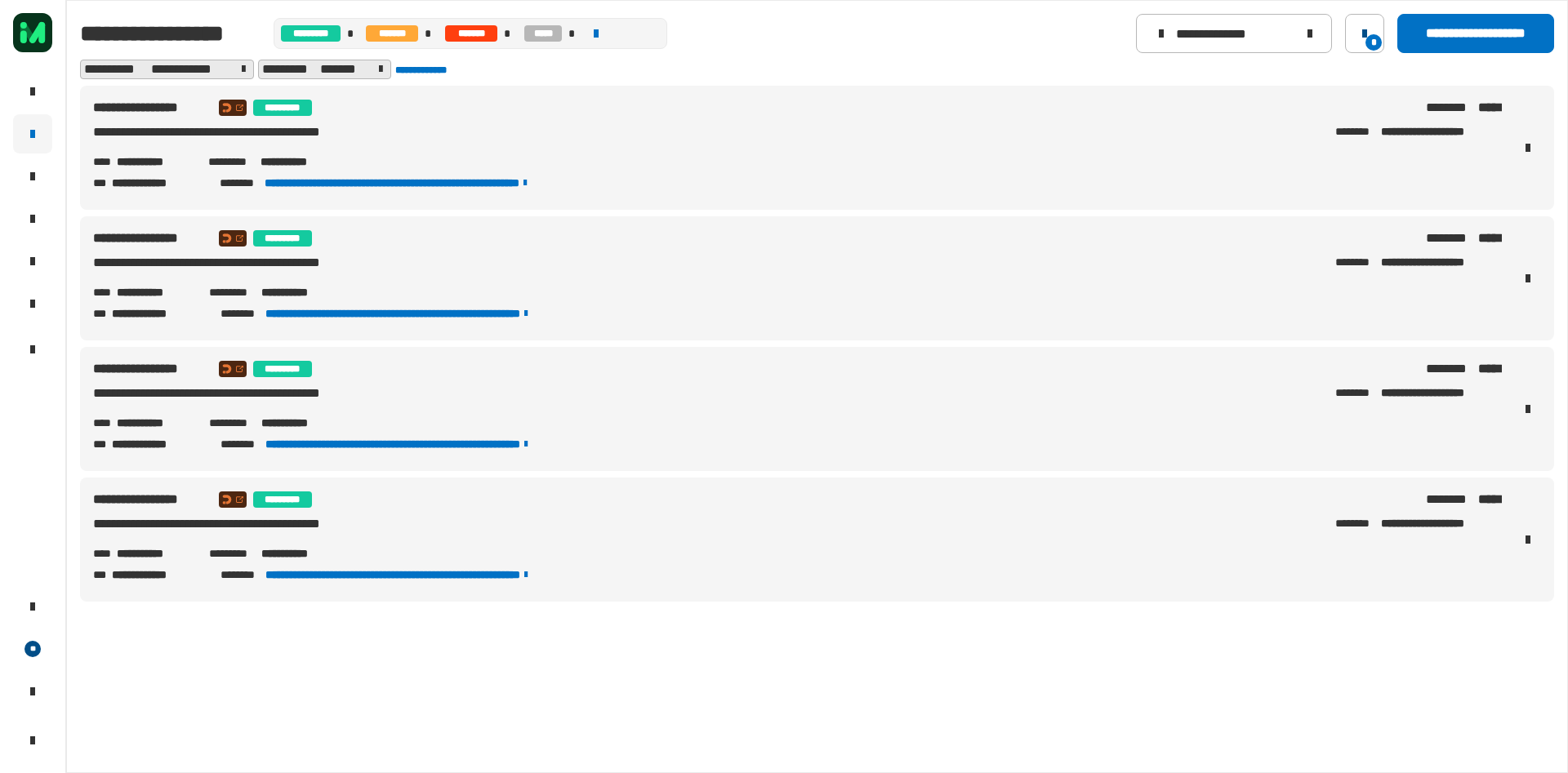 click 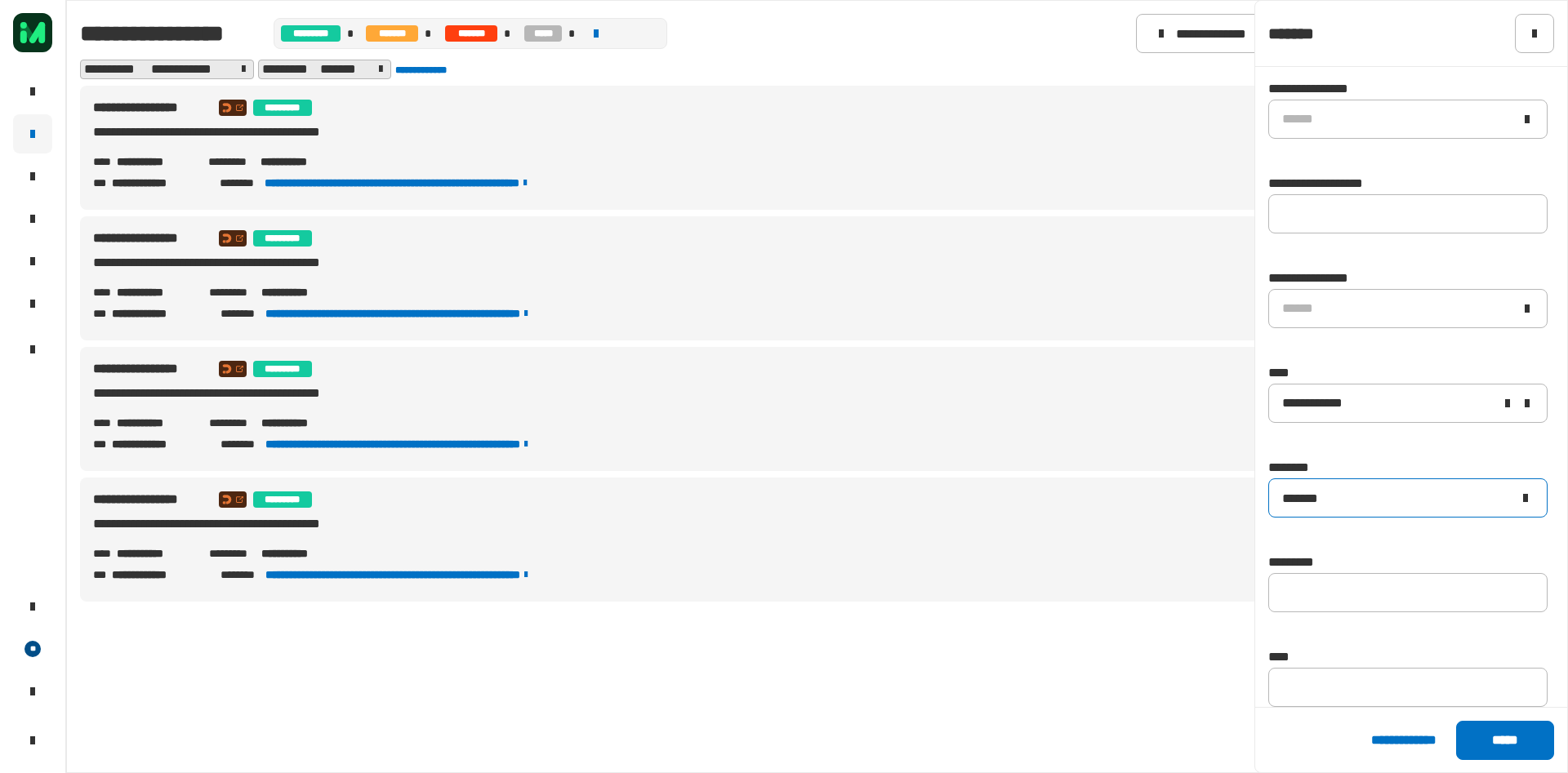 click on "*******" 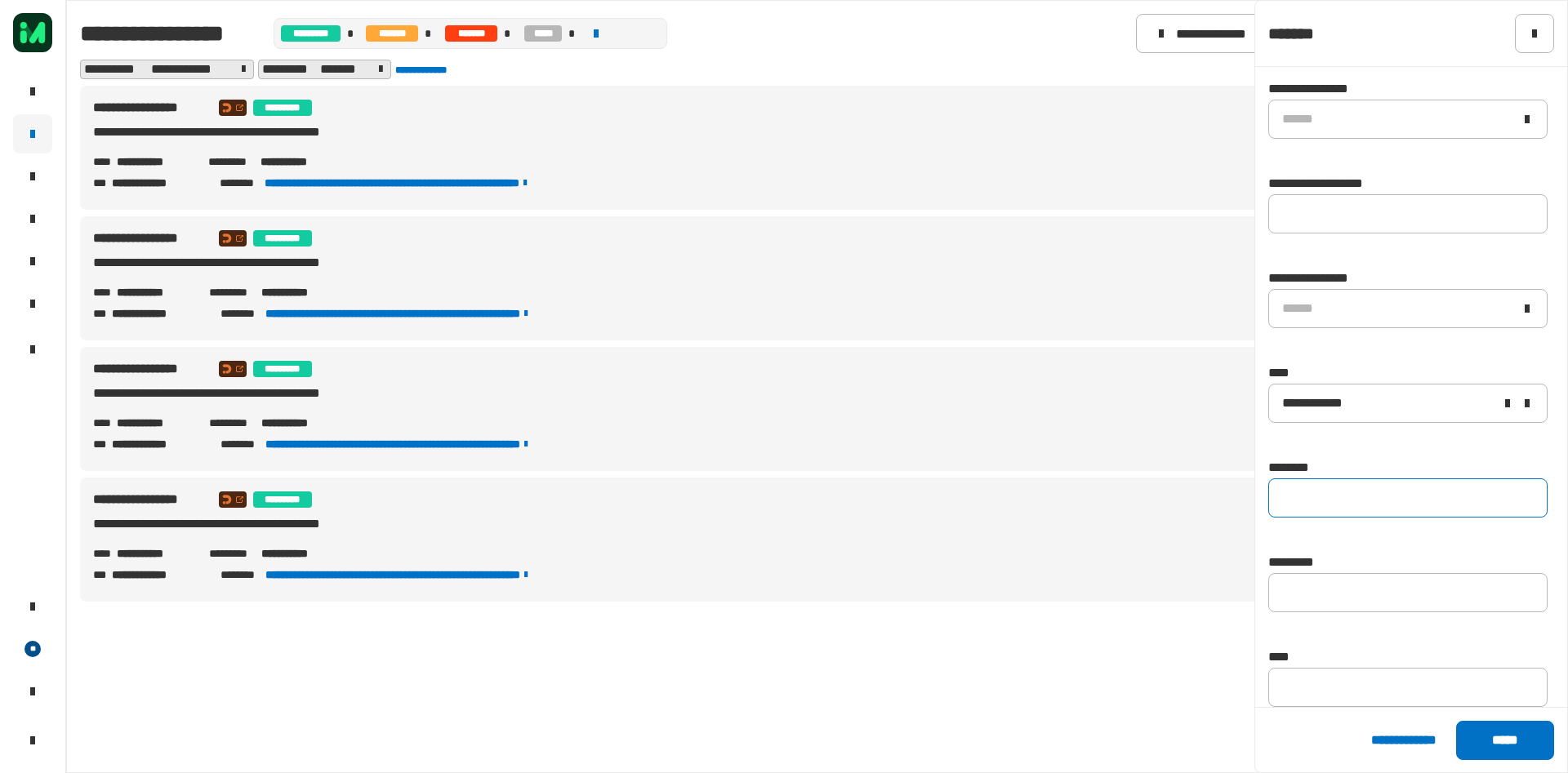 type 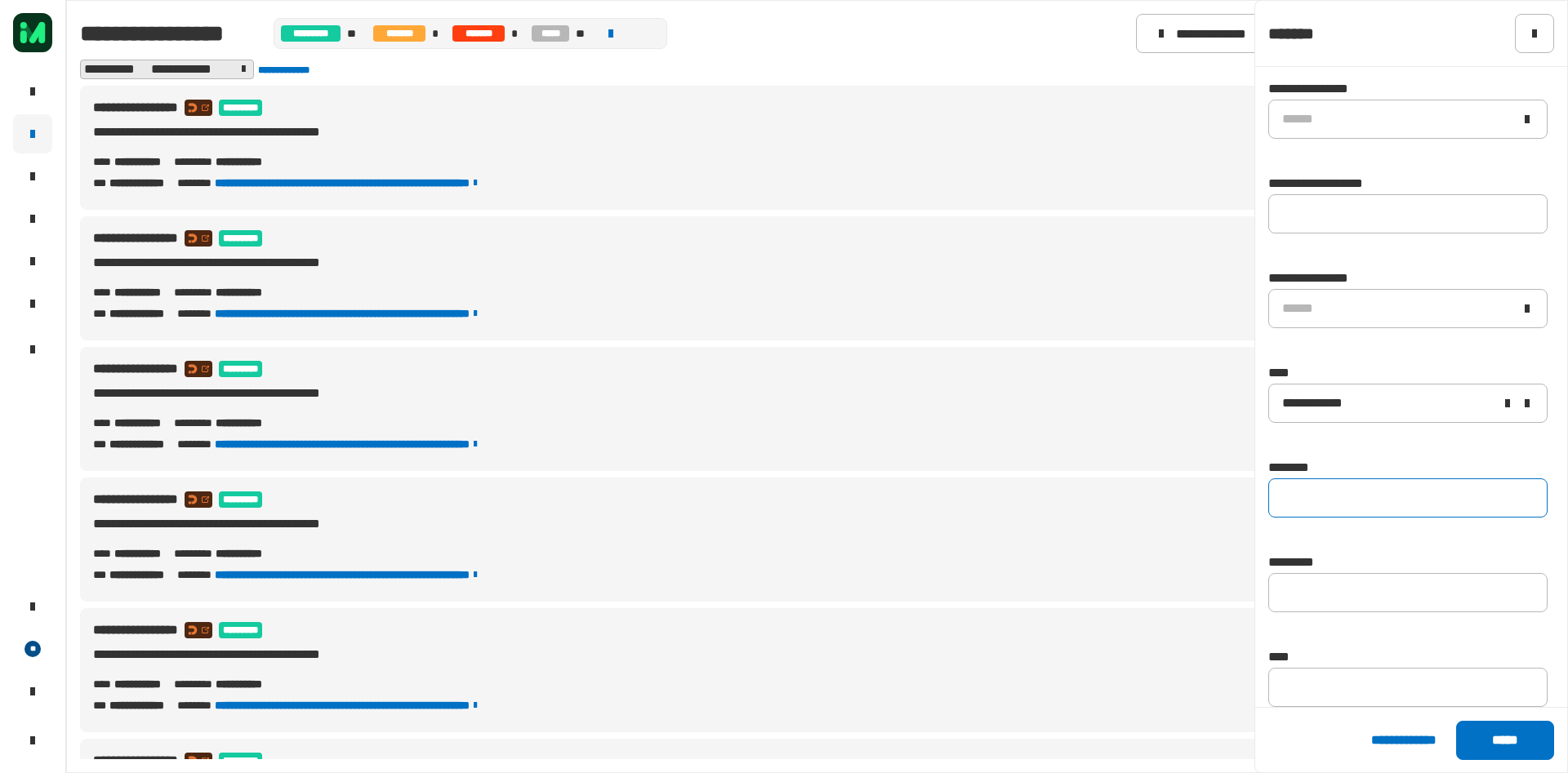 click on "**********" 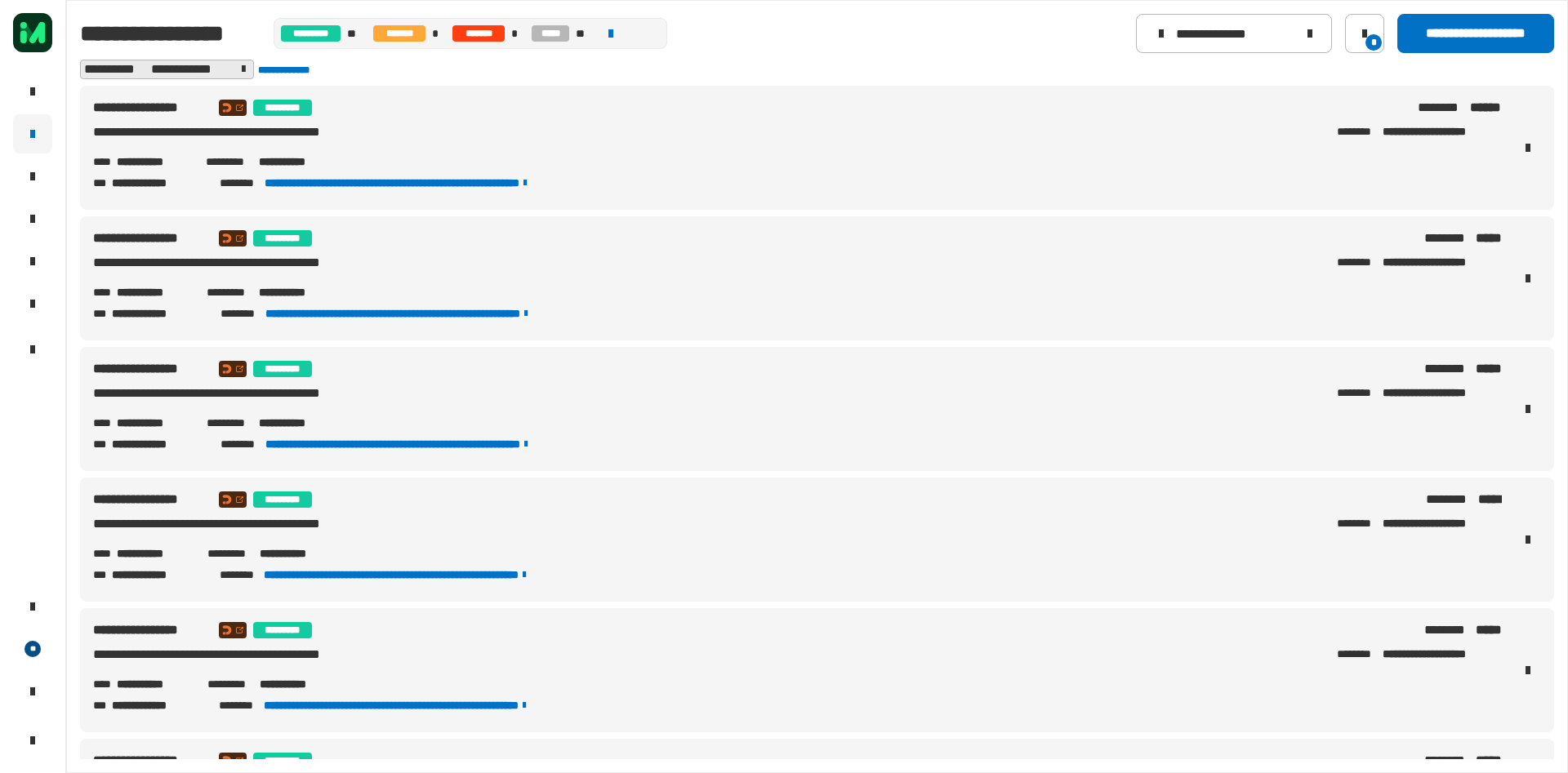 drag, startPoint x: 361, startPoint y: 162, endPoint x: 256, endPoint y: 171, distance: 105.38501 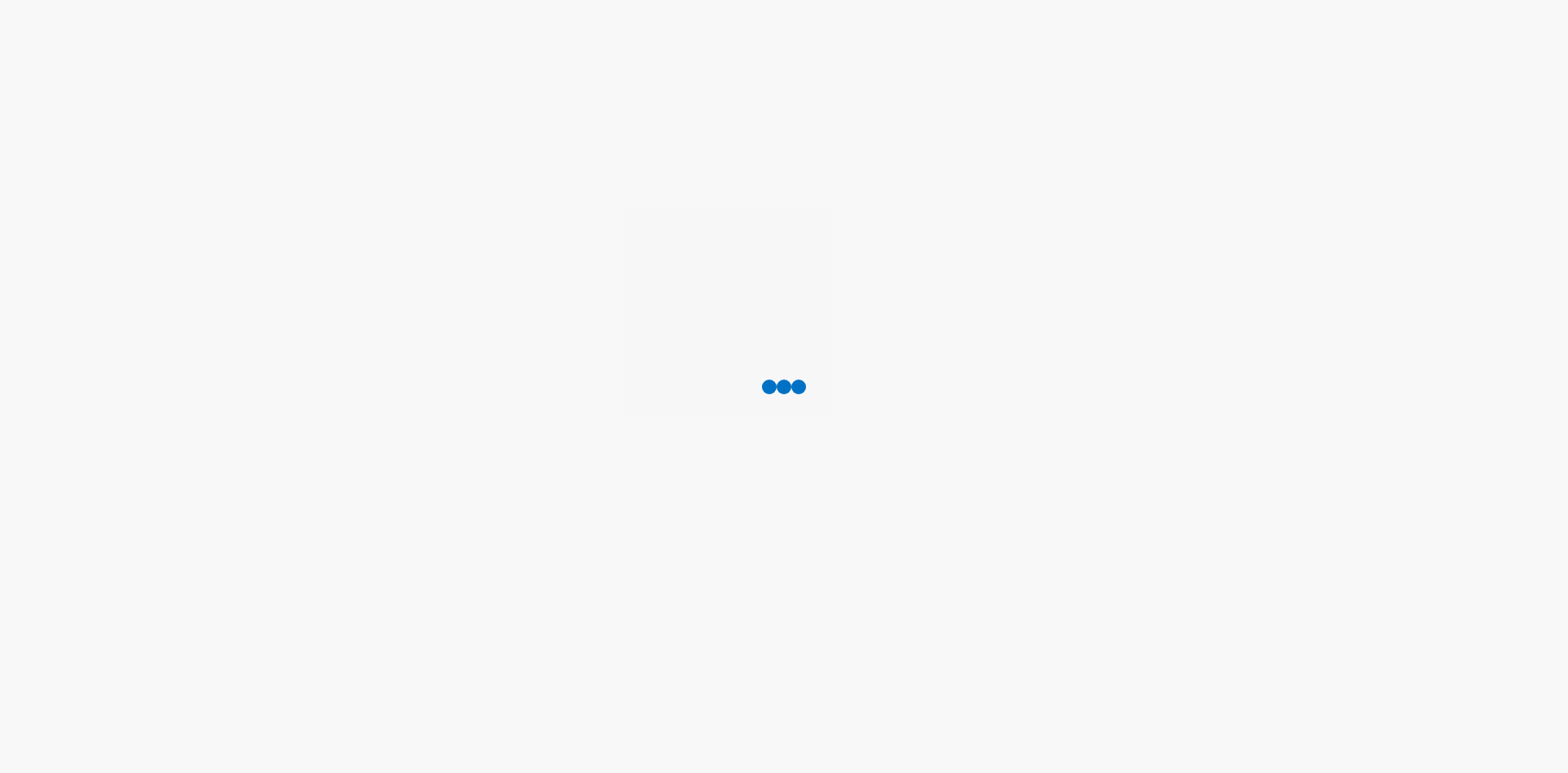 scroll, scrollTop: 0, scrollLeft: 0, axis: both 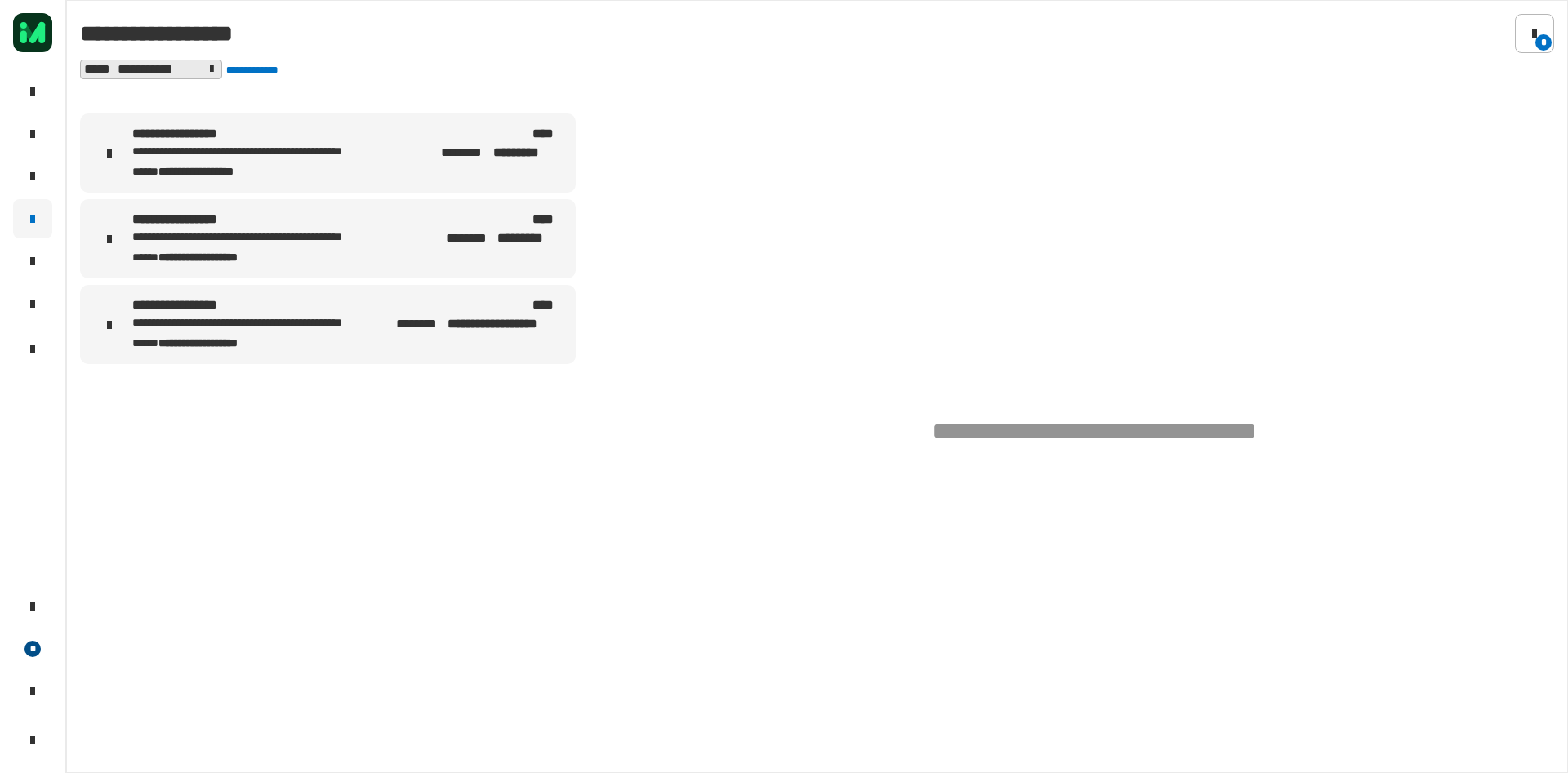 click on "**********" at bounding box center [262, 305] 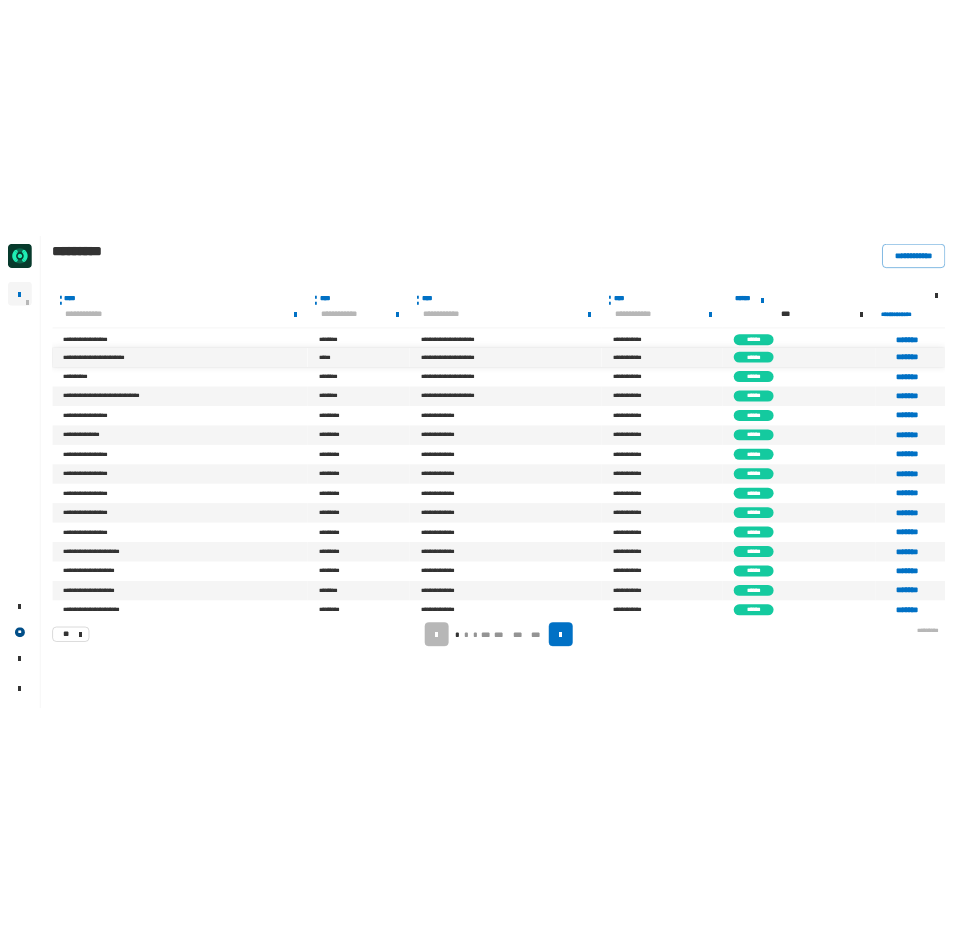 scroll, scrollTop: 0, scrollLeft: 0, axis: both 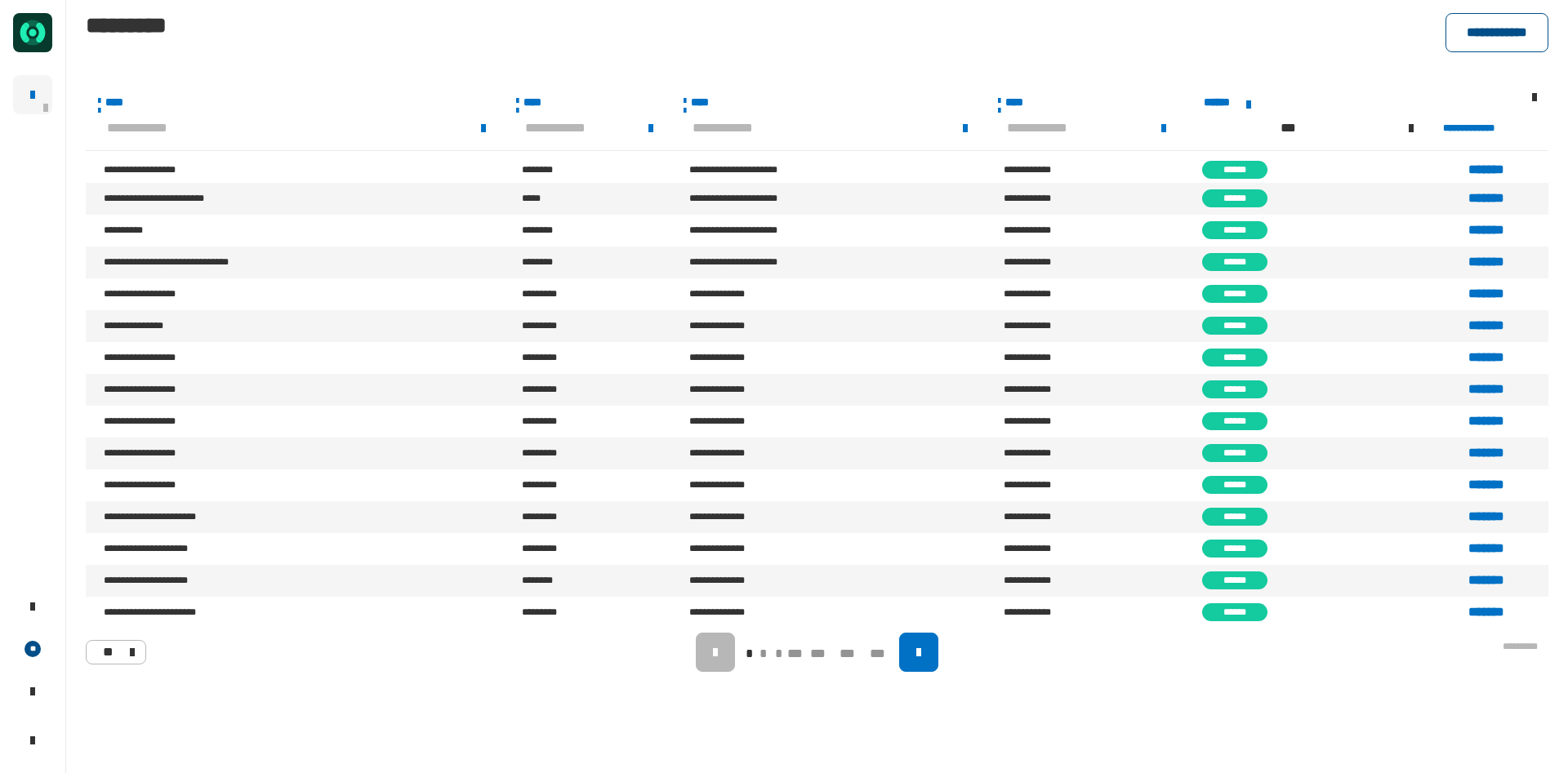 click on "**********" 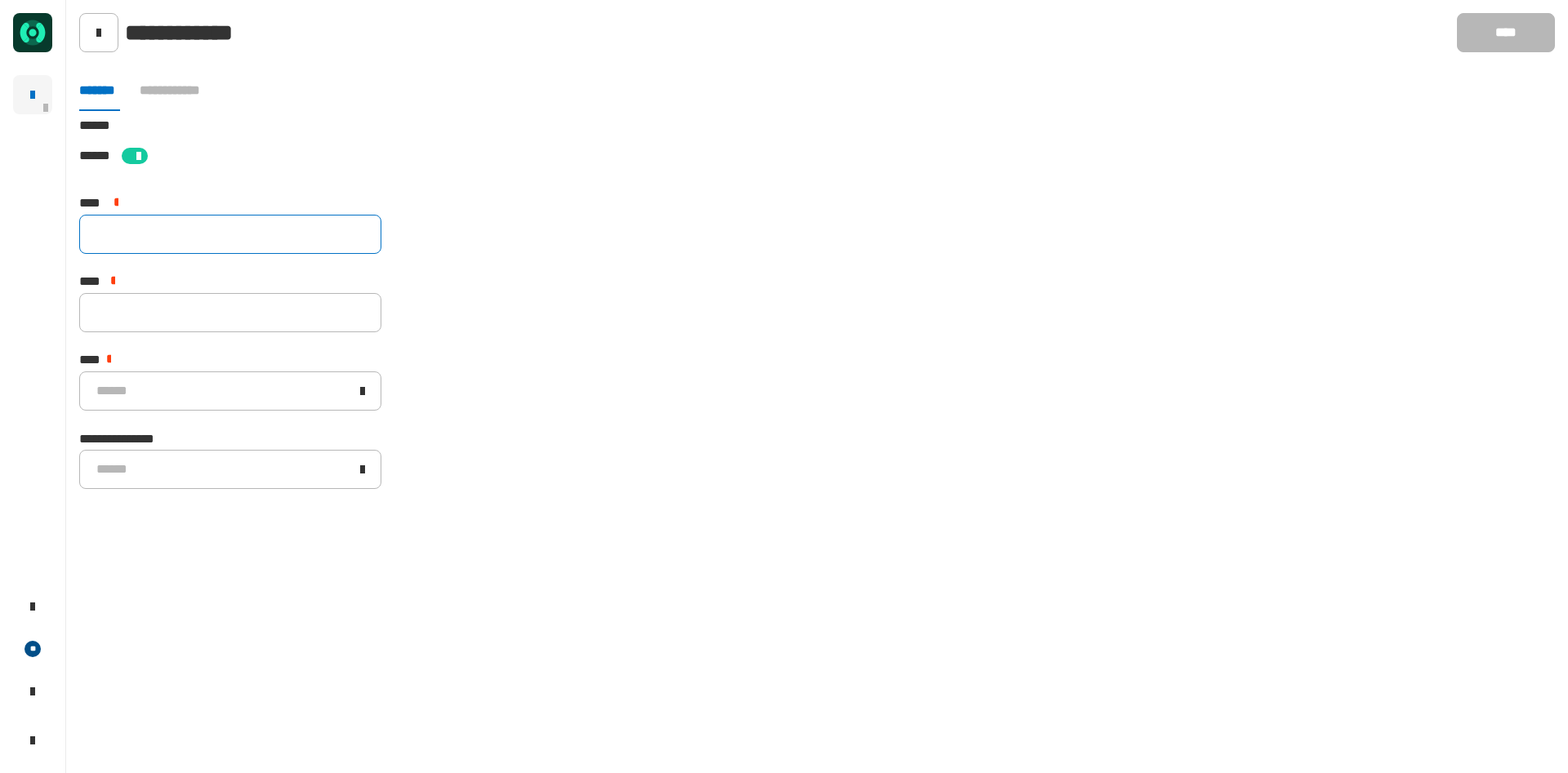 click 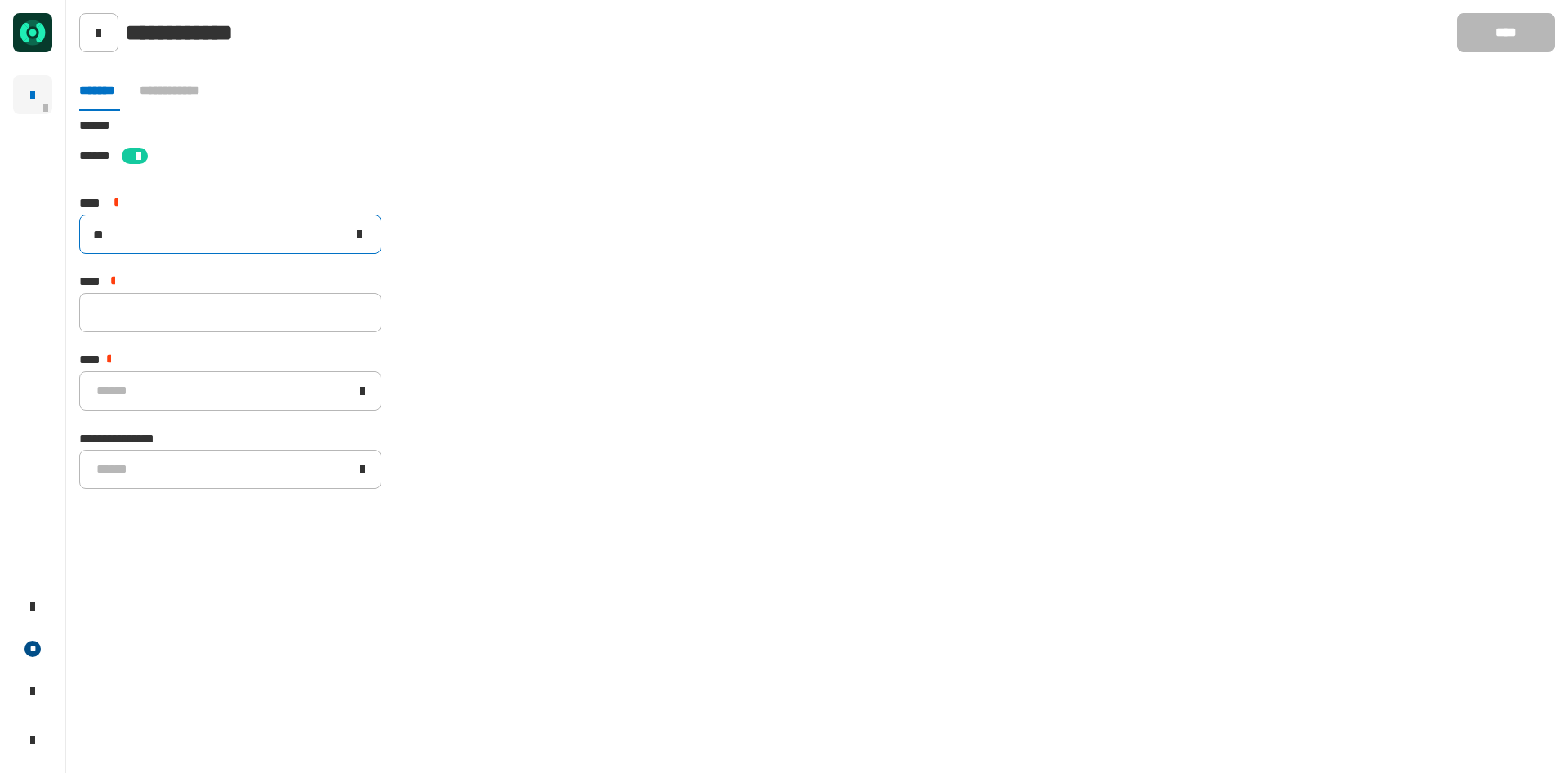 type on "*" 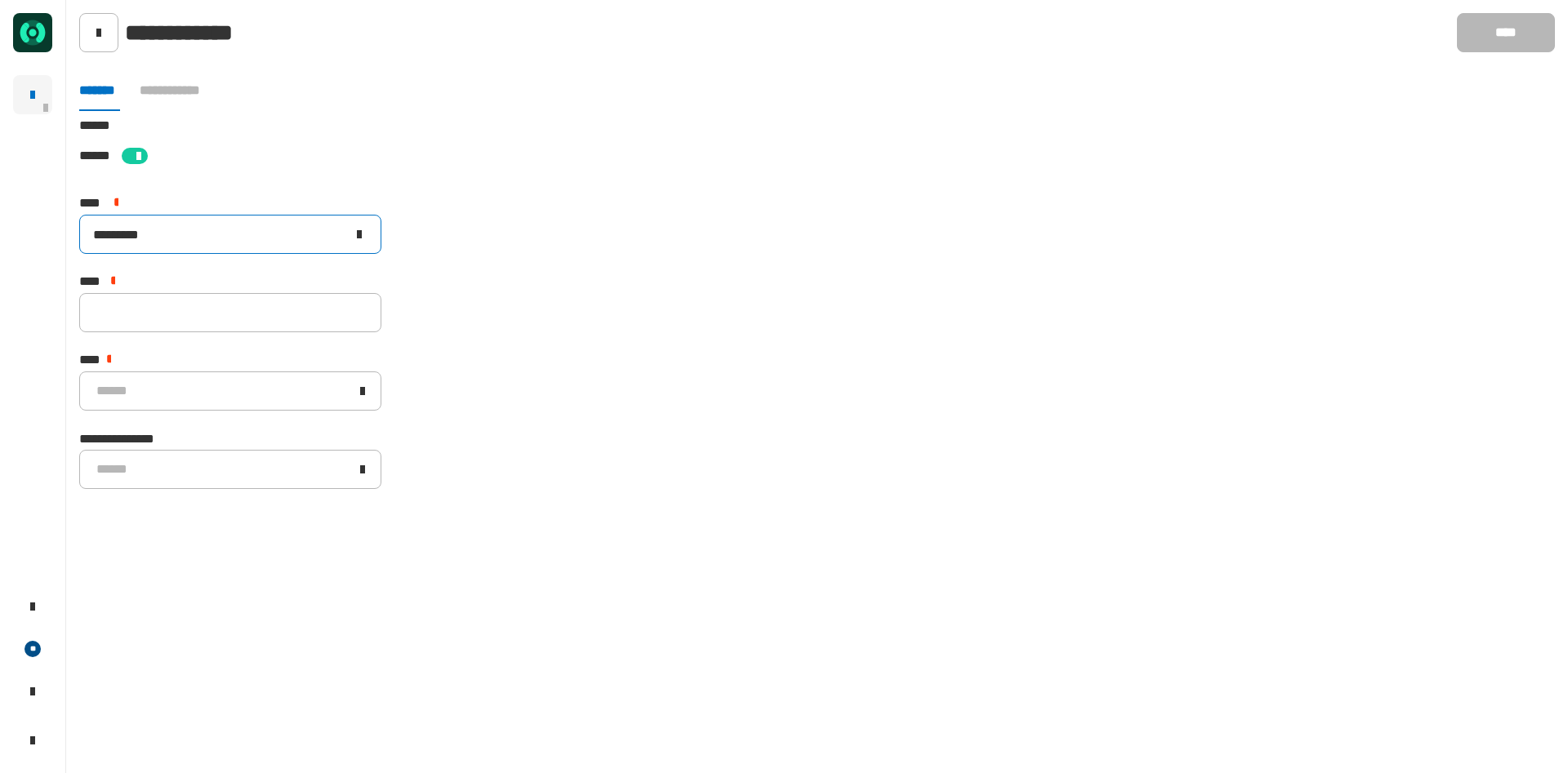drag, startPoint x: 235, startPoint y: 236, endPoint x: 0, endPoint y: 231, distance: 235.0532 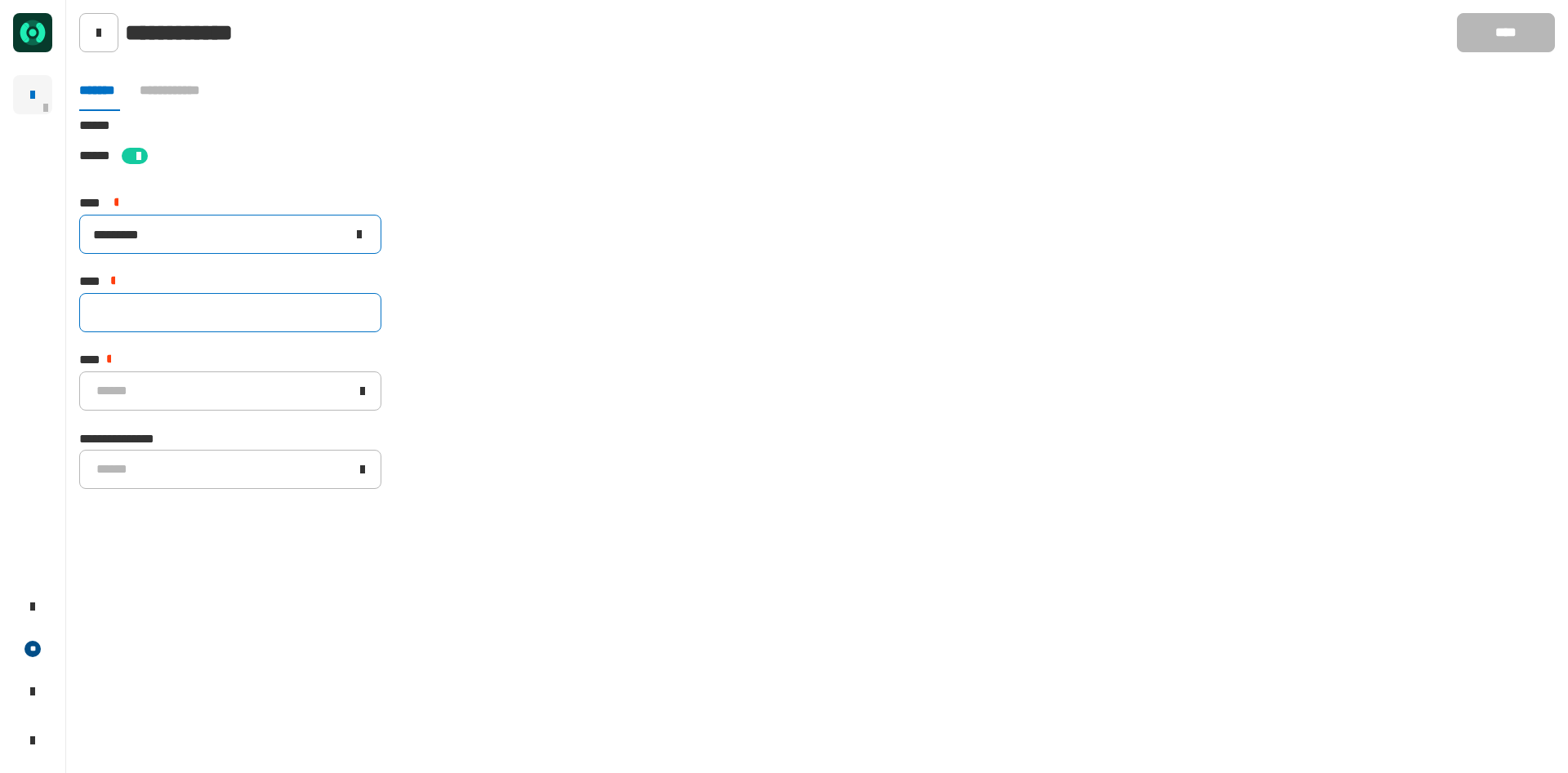 type on "*********" 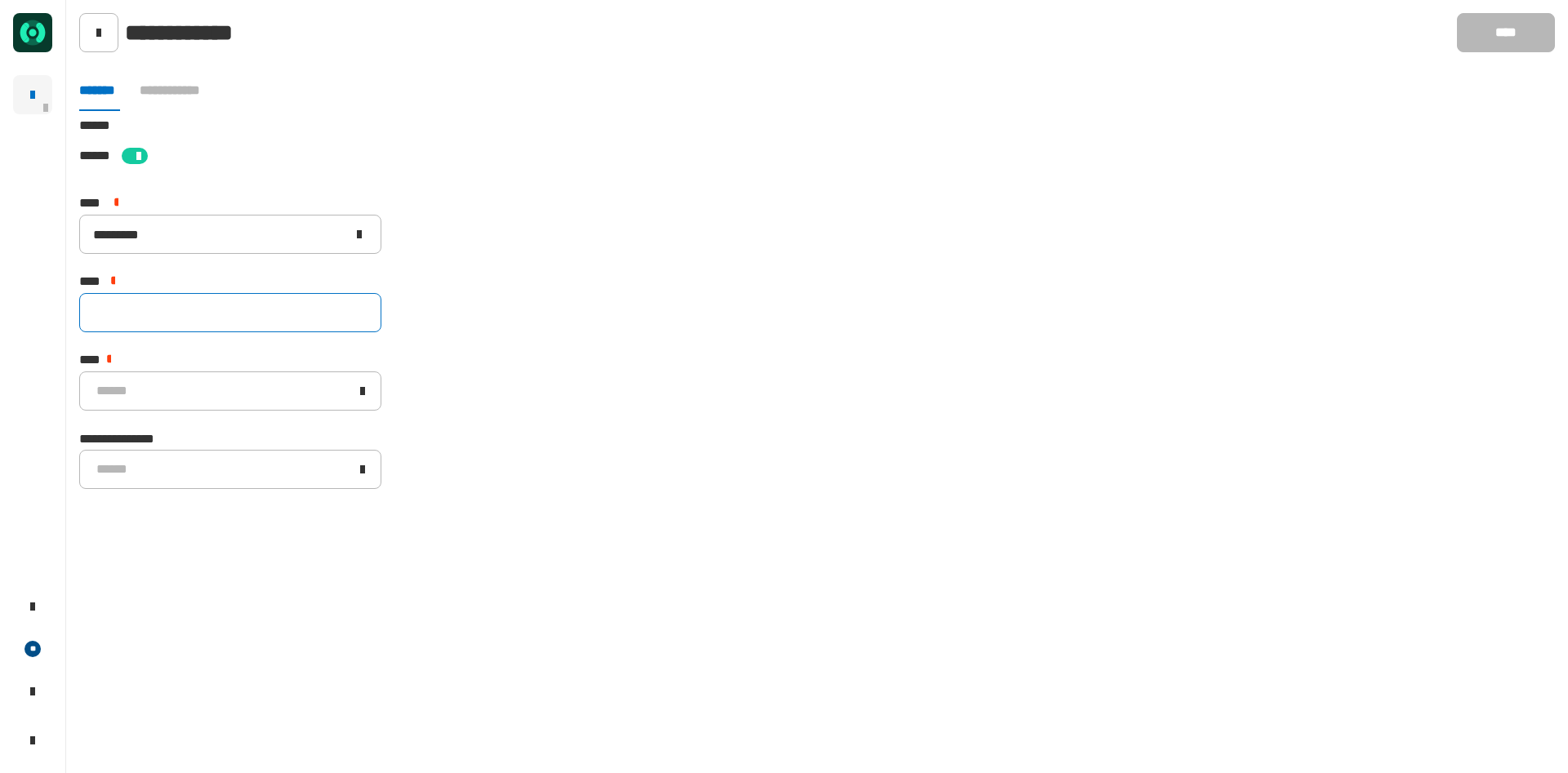 click 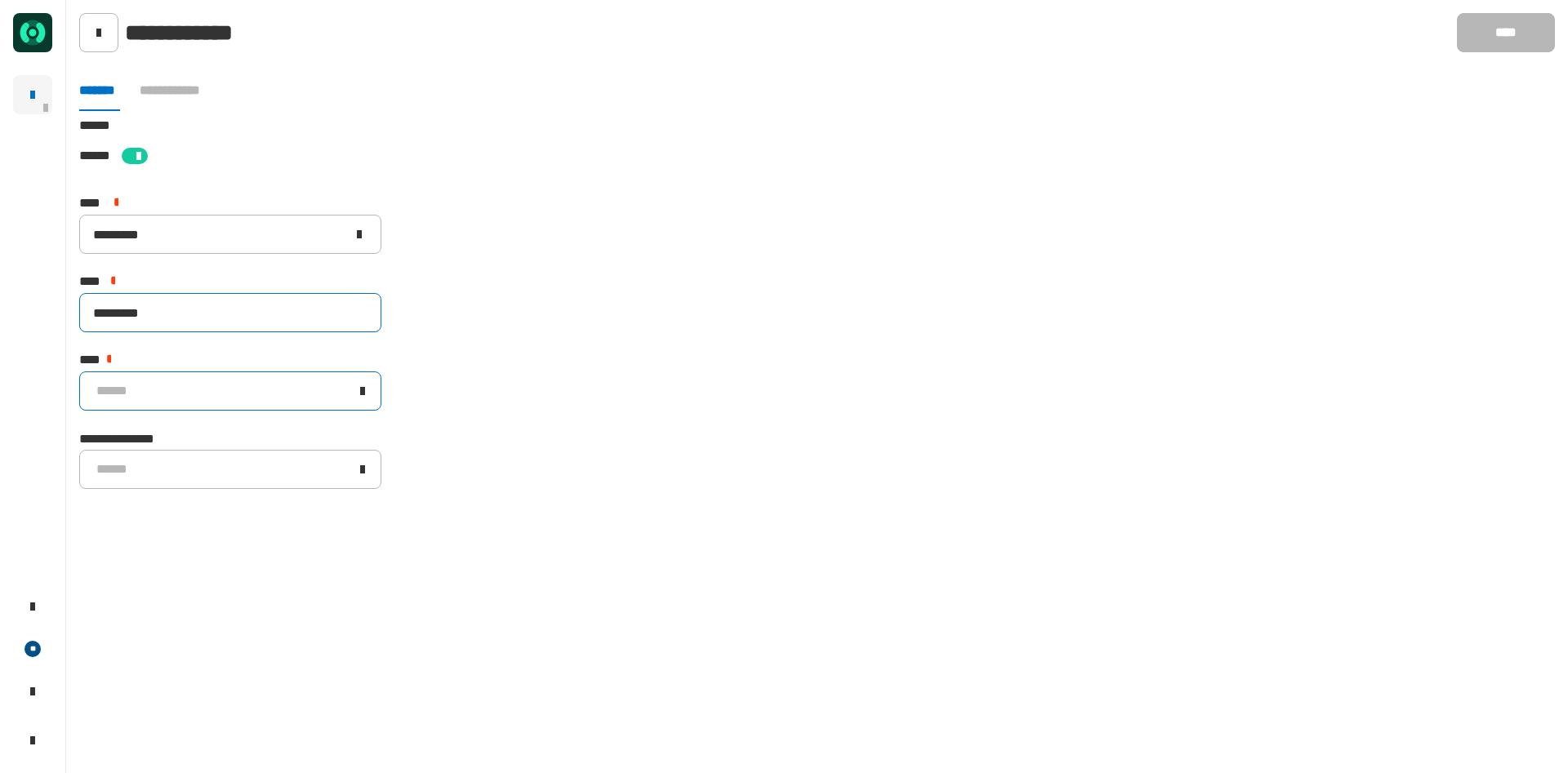 type on "*********" 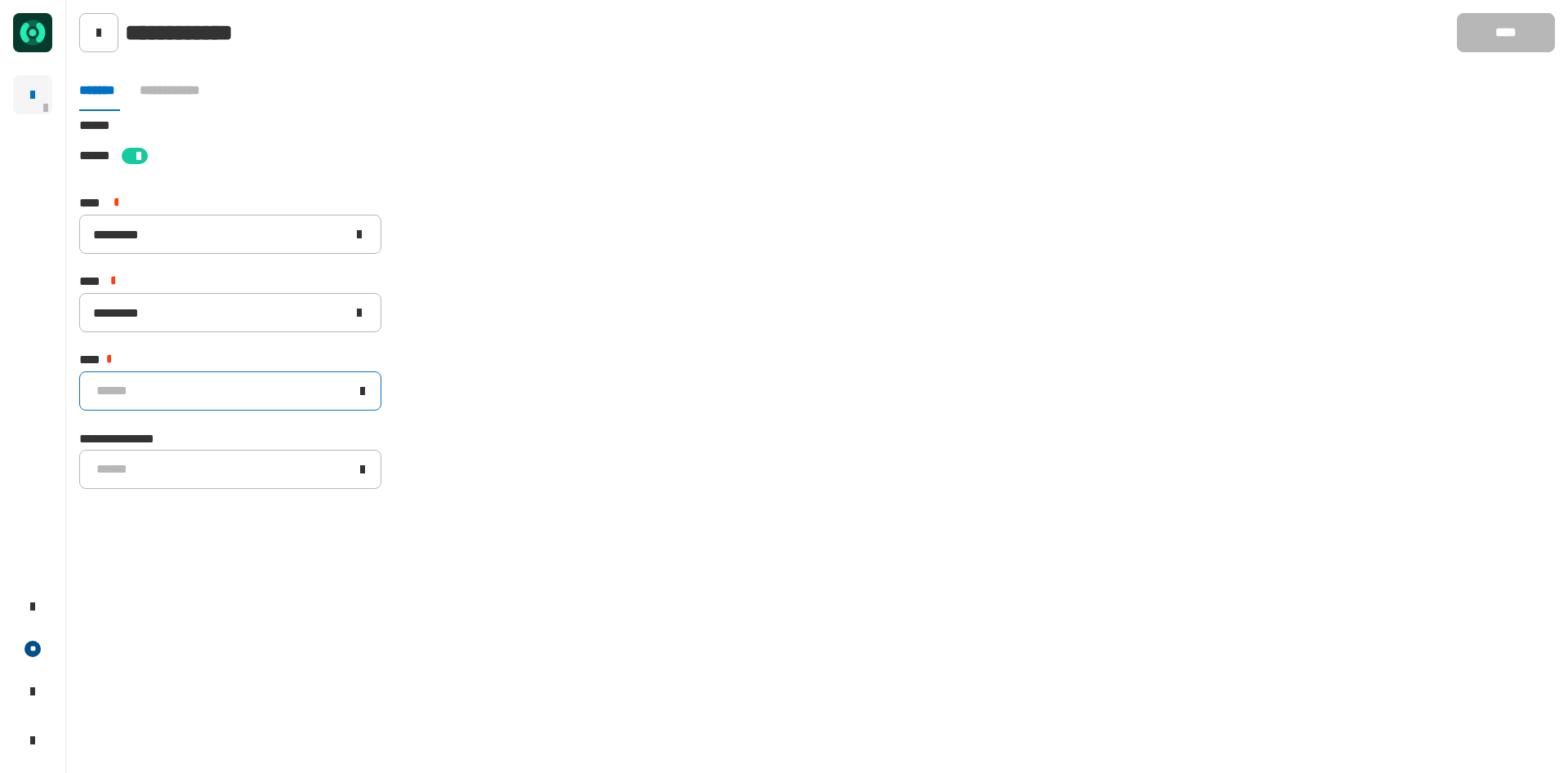 drag, startPoint x: 172, startPoint y: 392, endPoint x: 172, endPoint y: 402, distance: 10 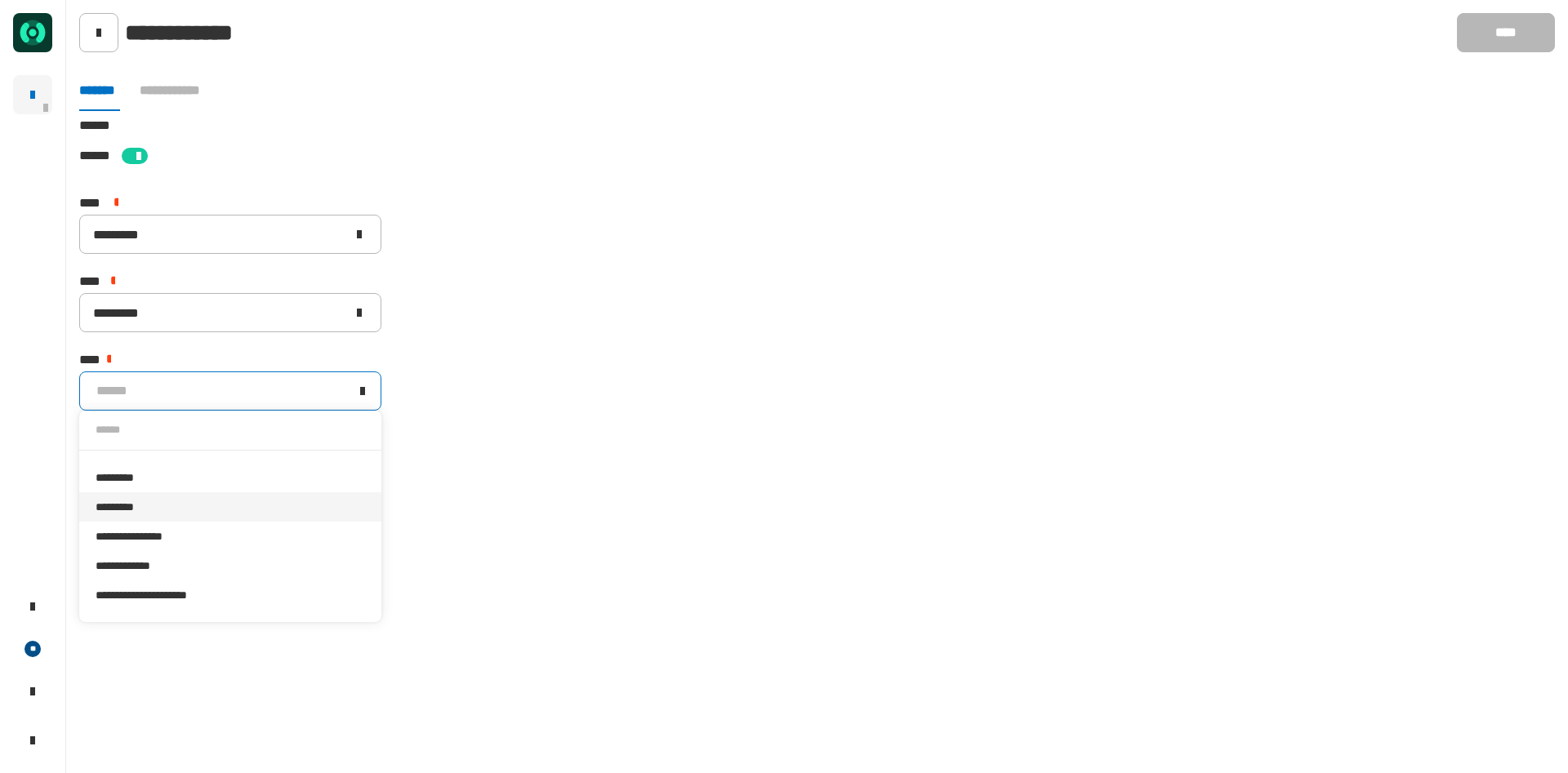 click on "*********" at bounding box center [230, 507] 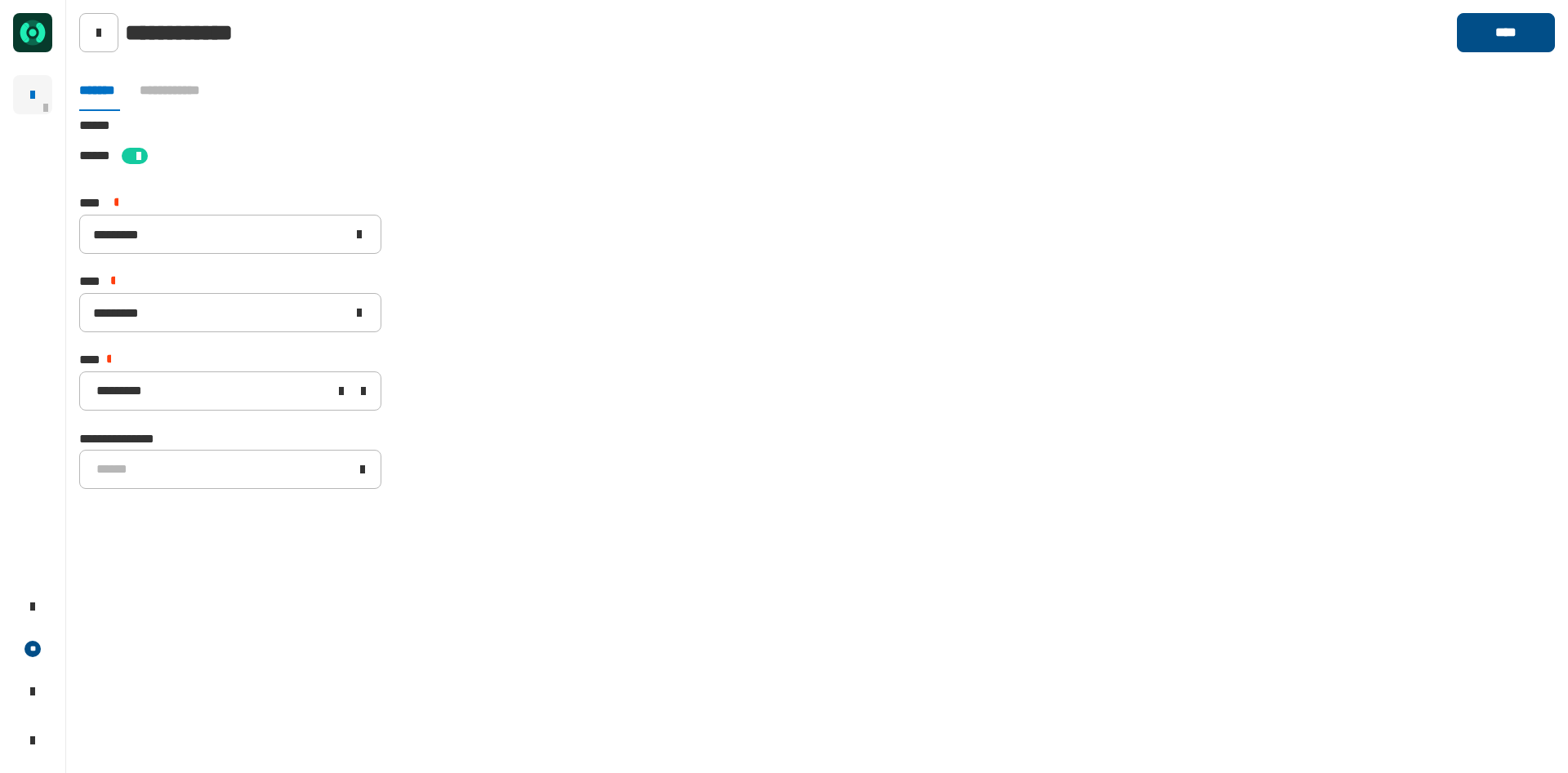 click on "****" 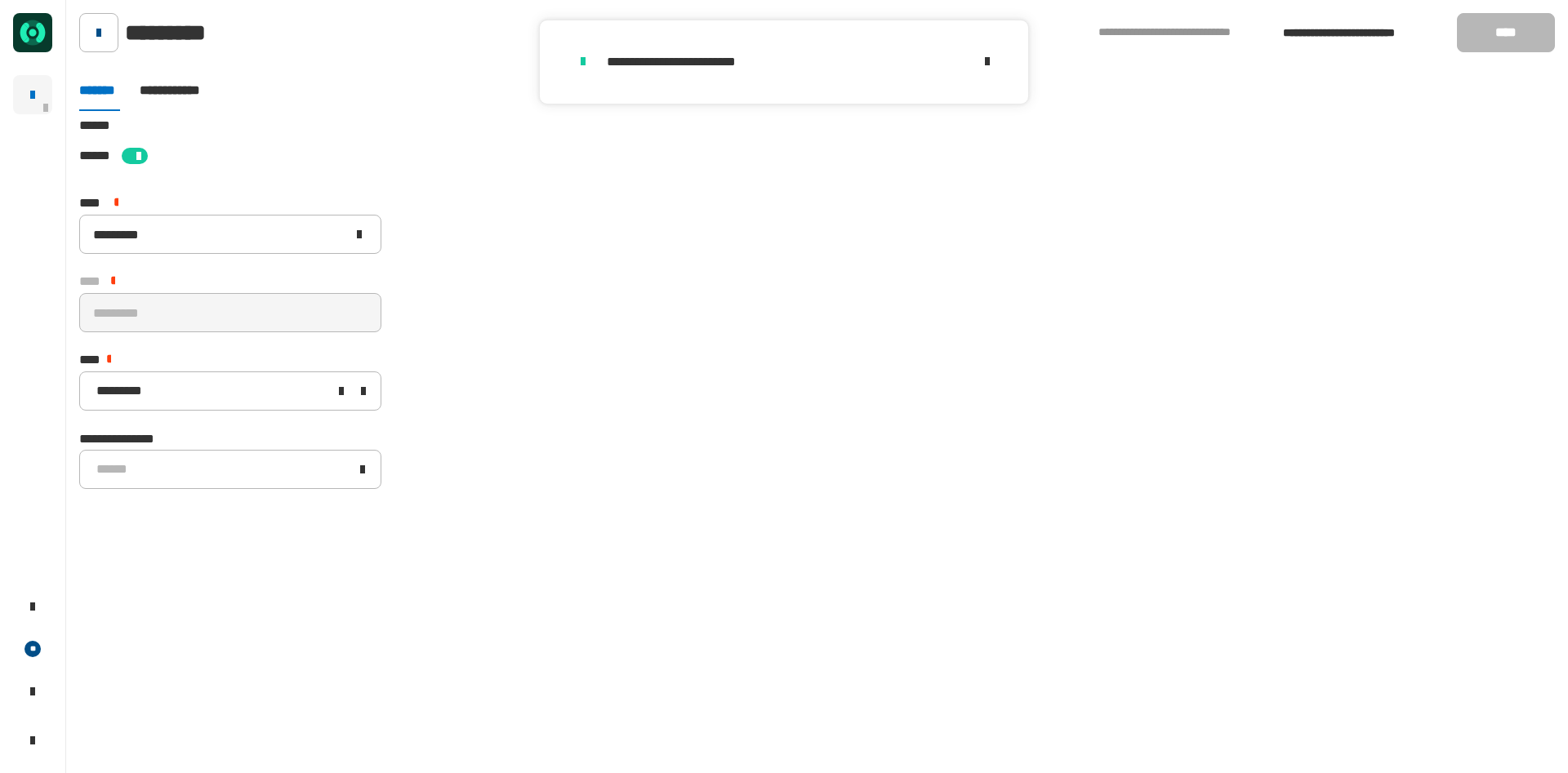click 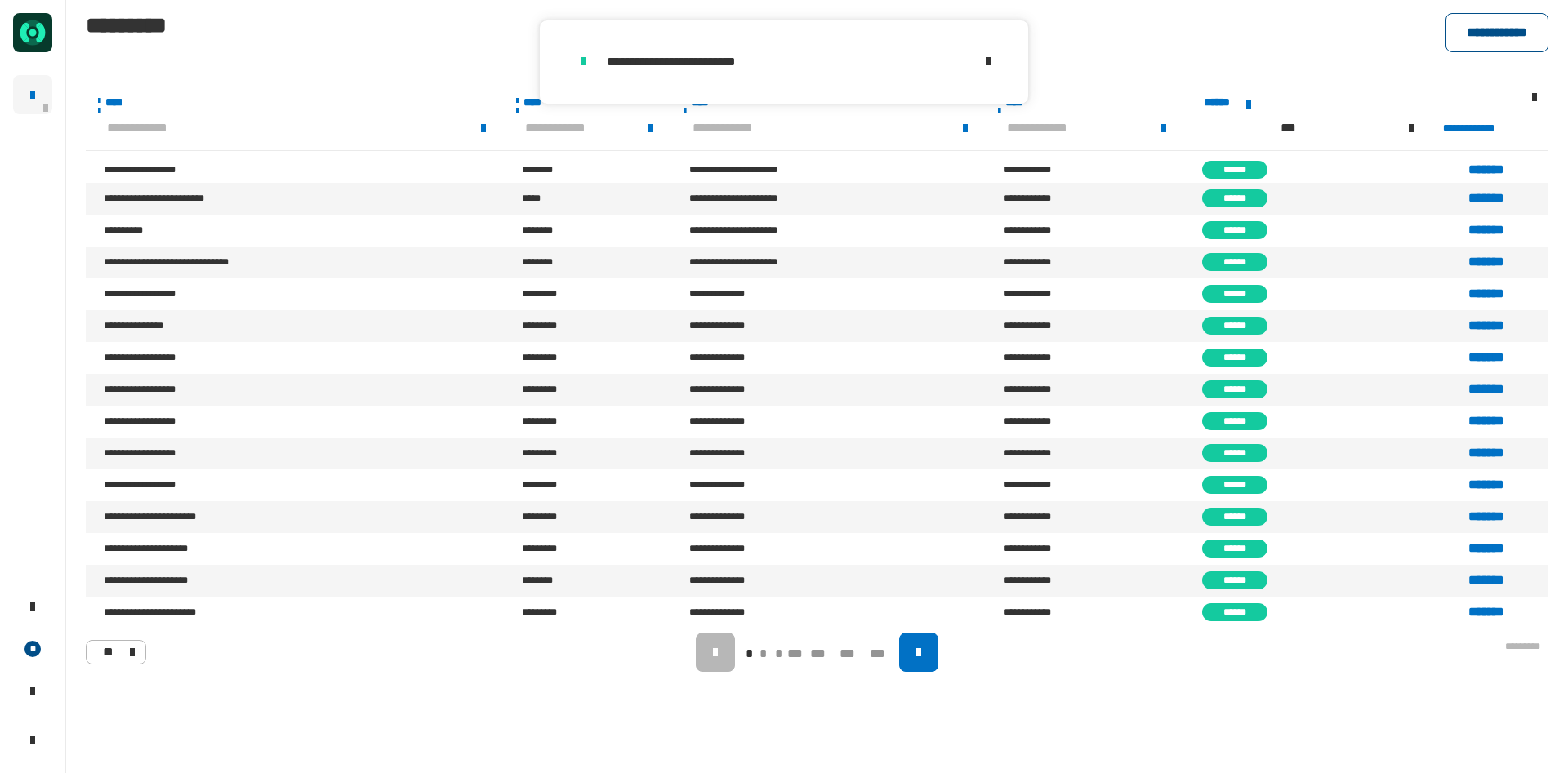 click on "**********" 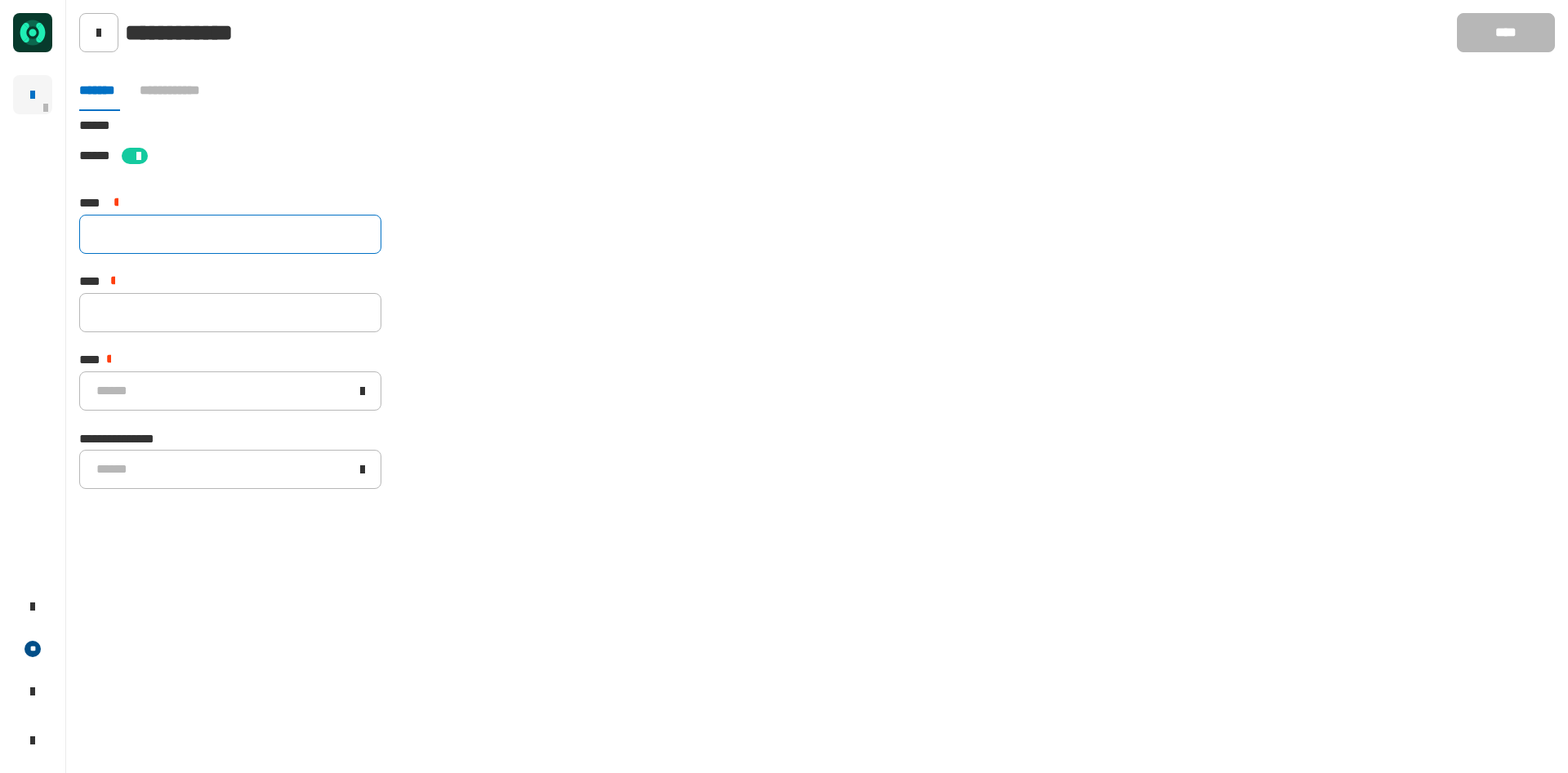 click 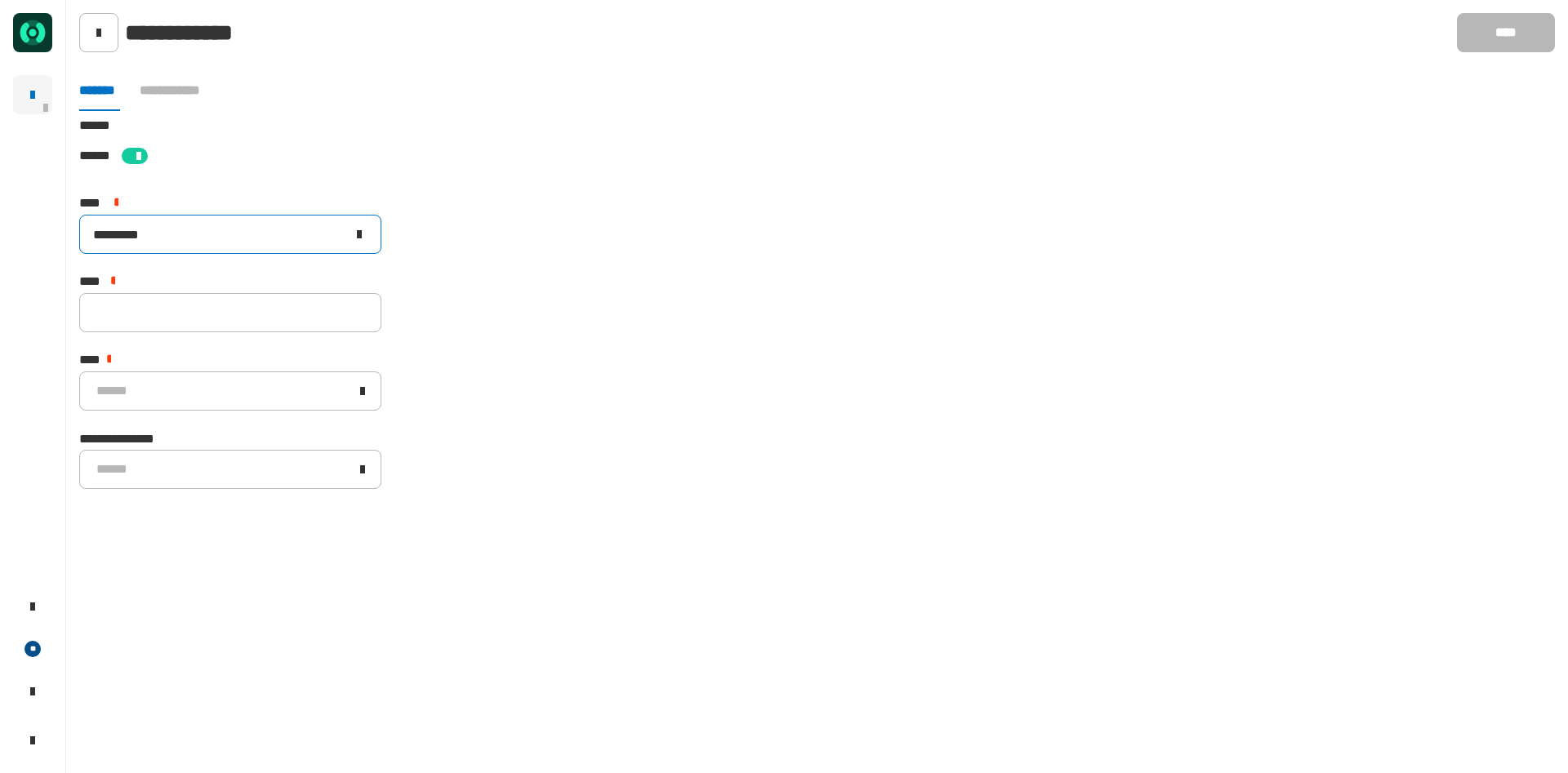 drag, startPoint x: 298, startPoint y: 229, endPoint x: 0, endPoint y: 233, distance: 298.0268 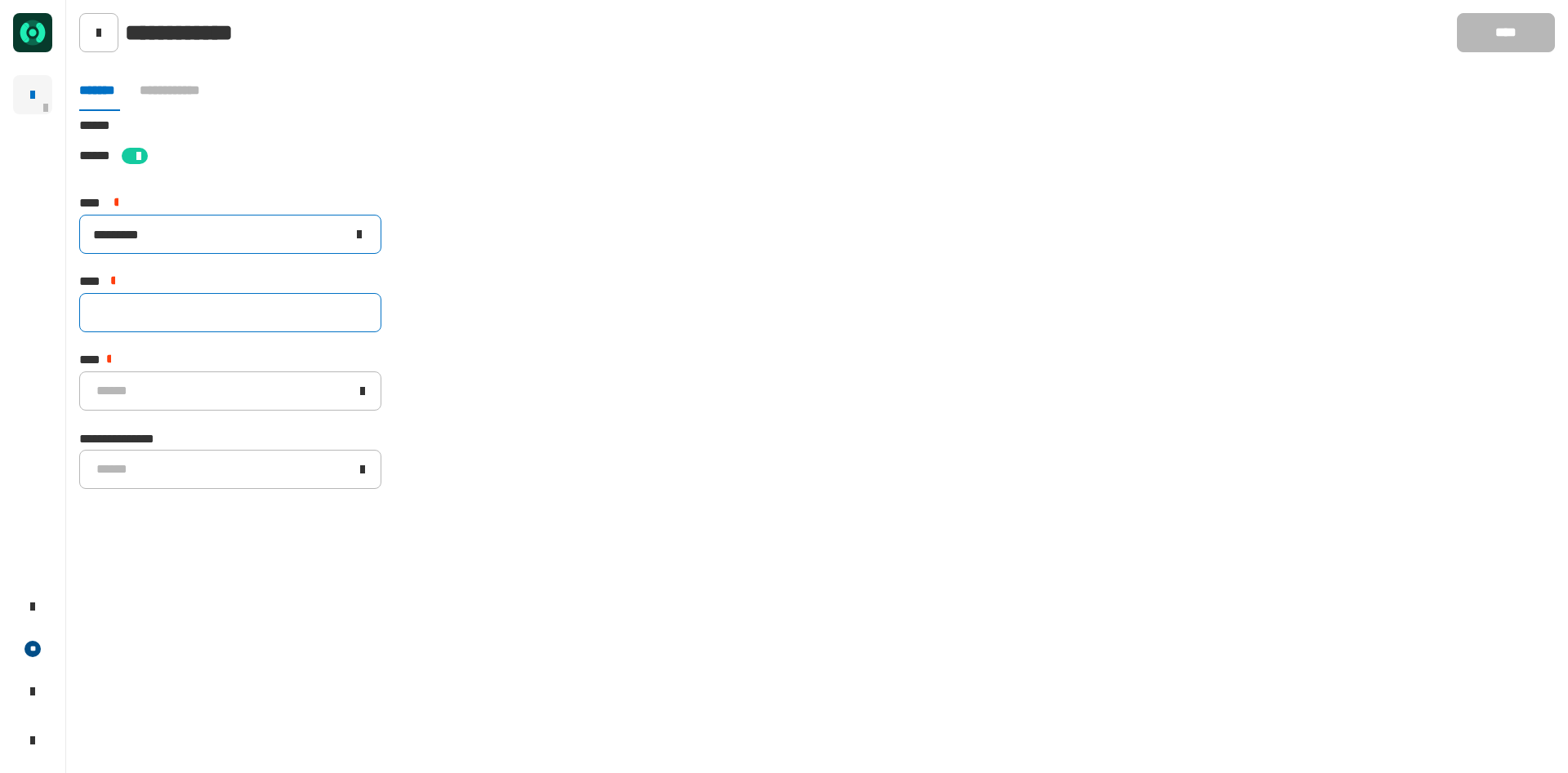 type on "*********" 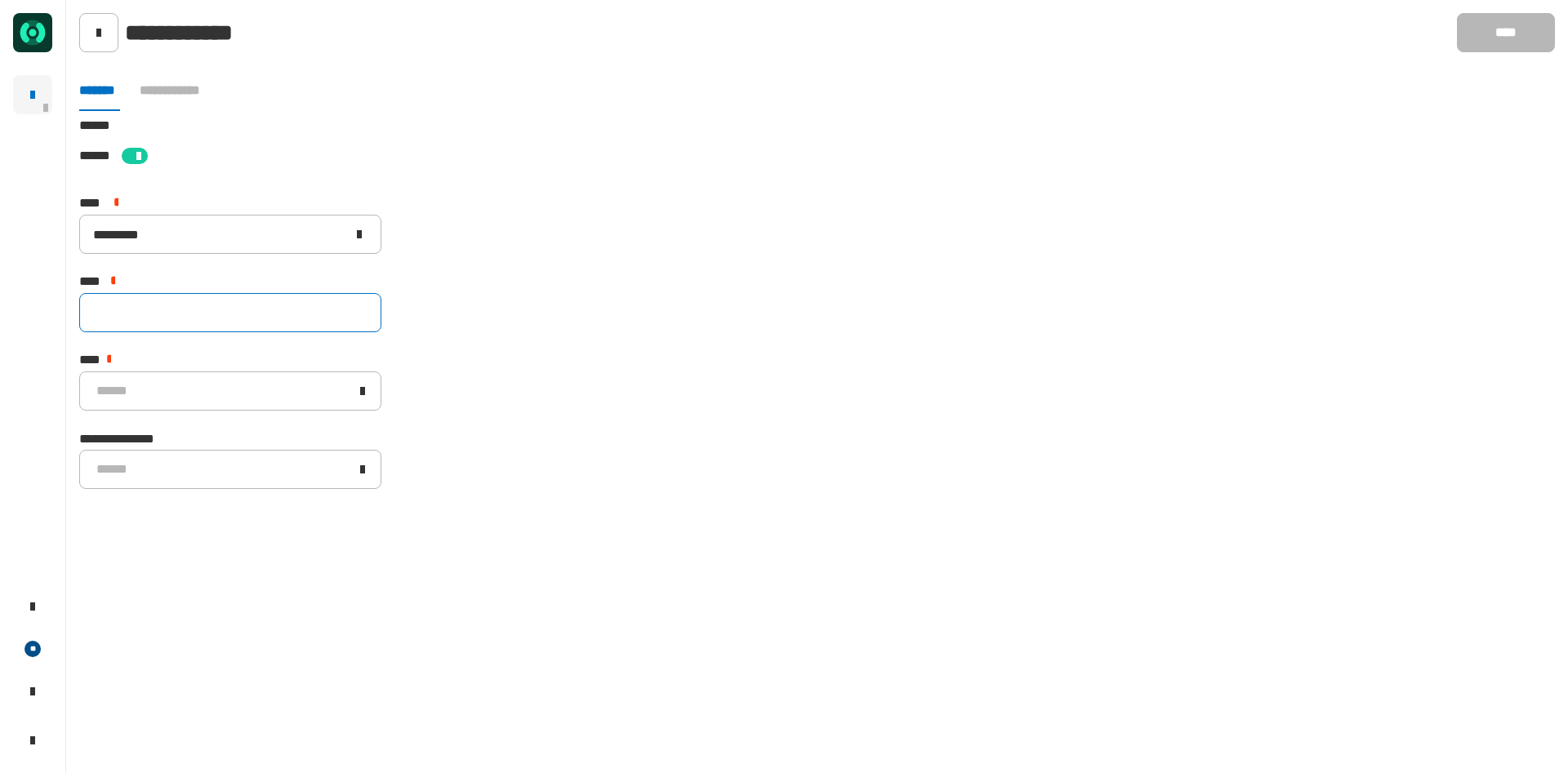 click 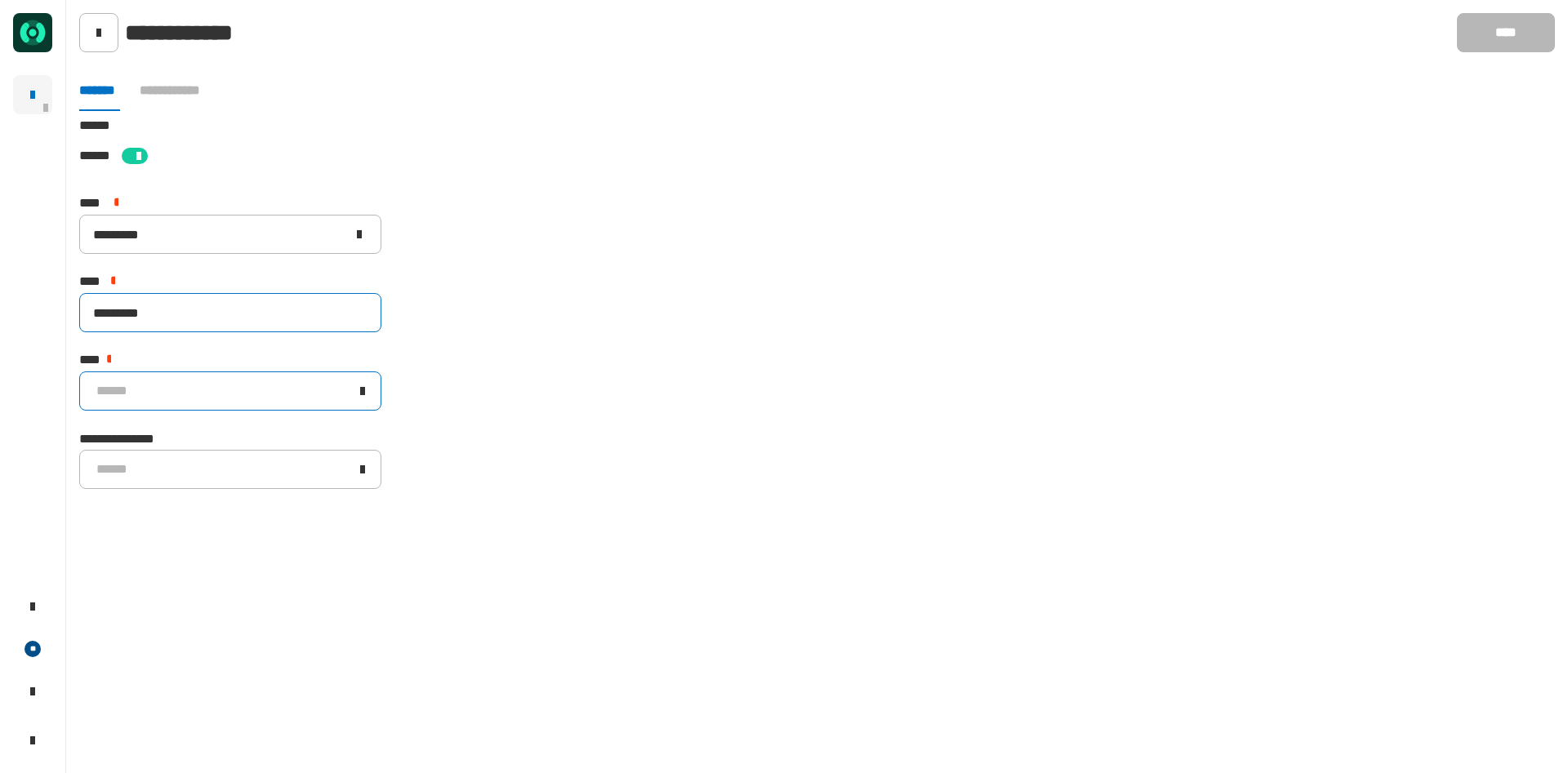 type on "*********" 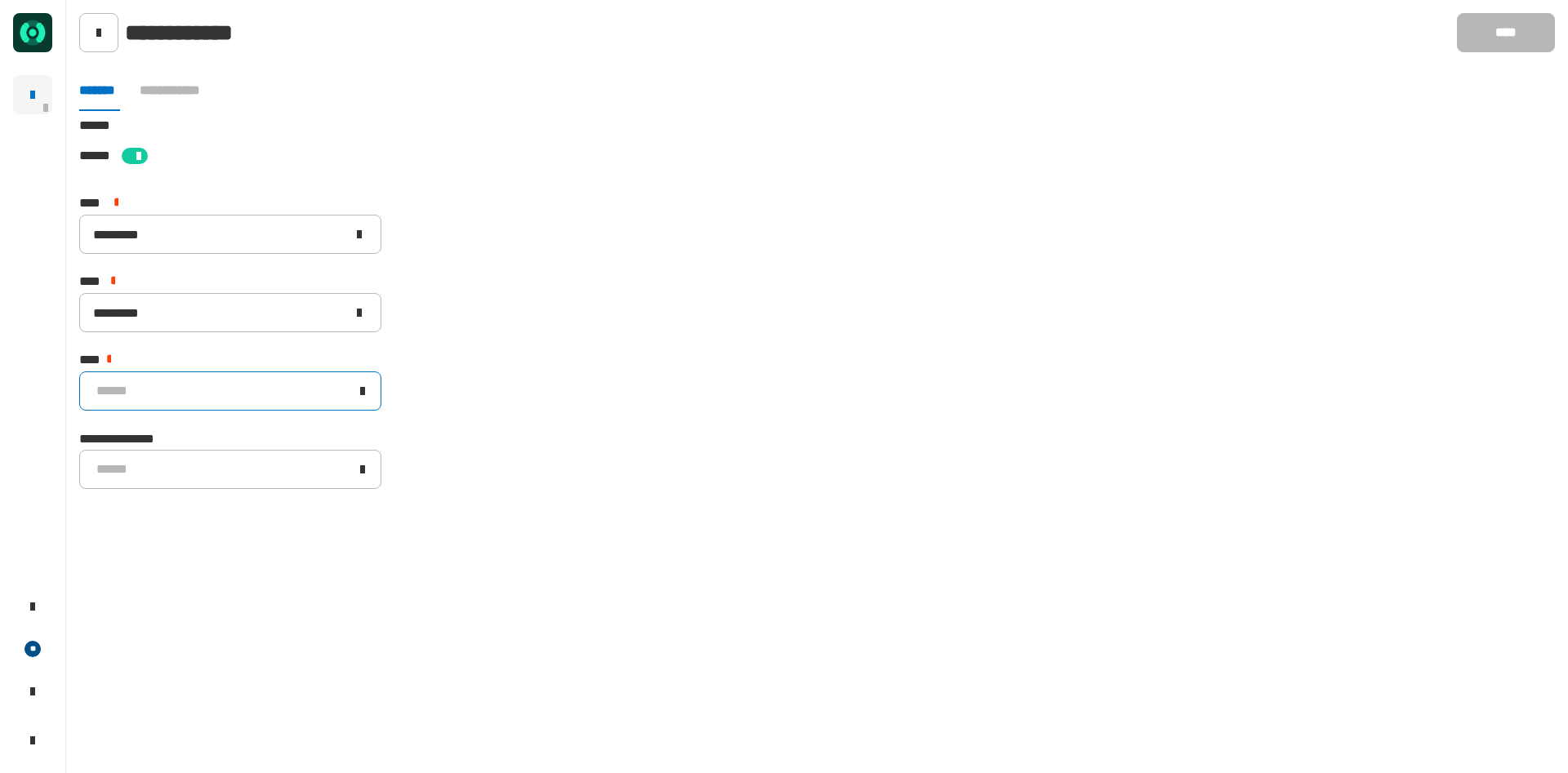 click on "******" 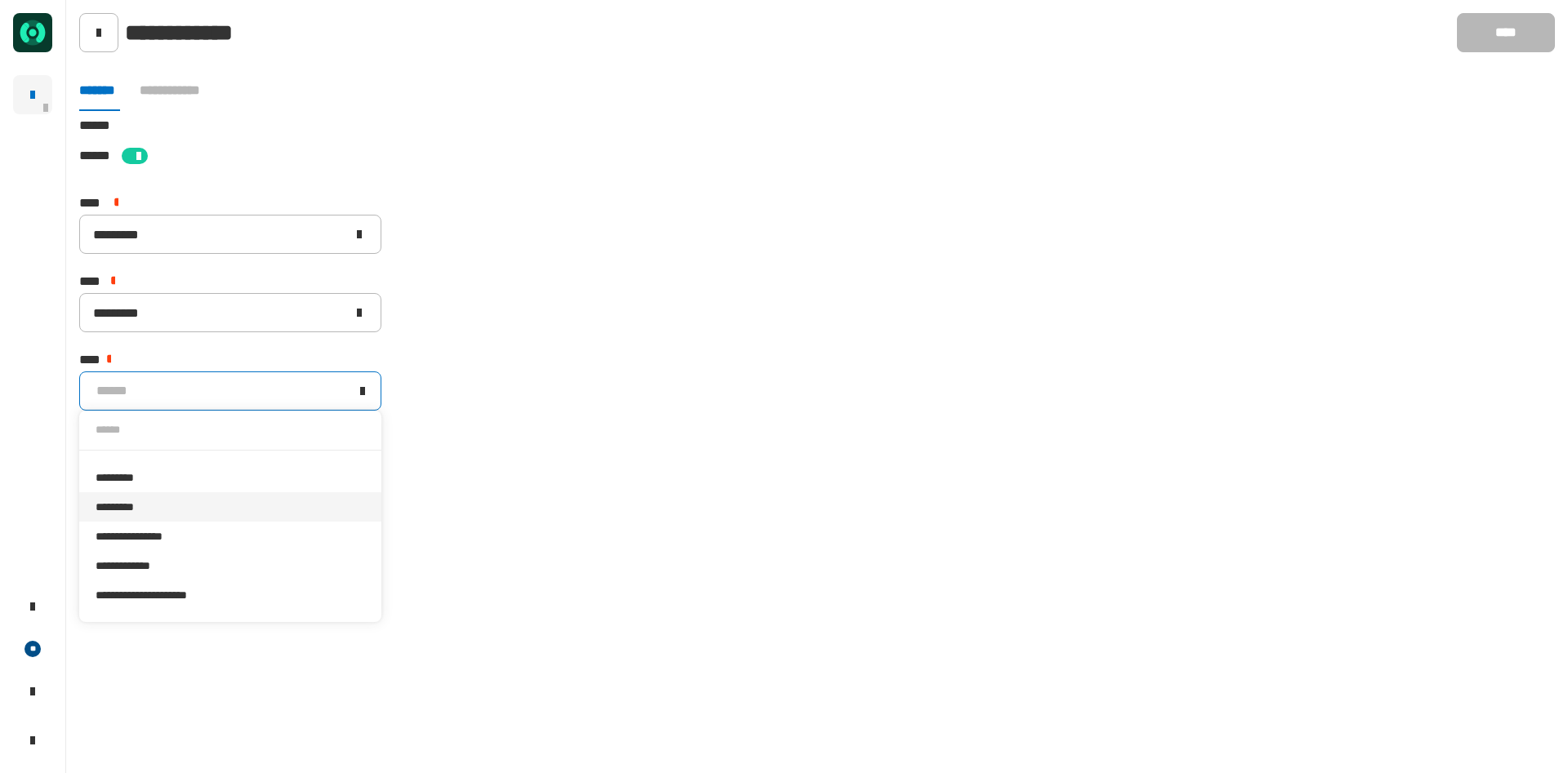 click on "*********" at bounding box center (230, 507) 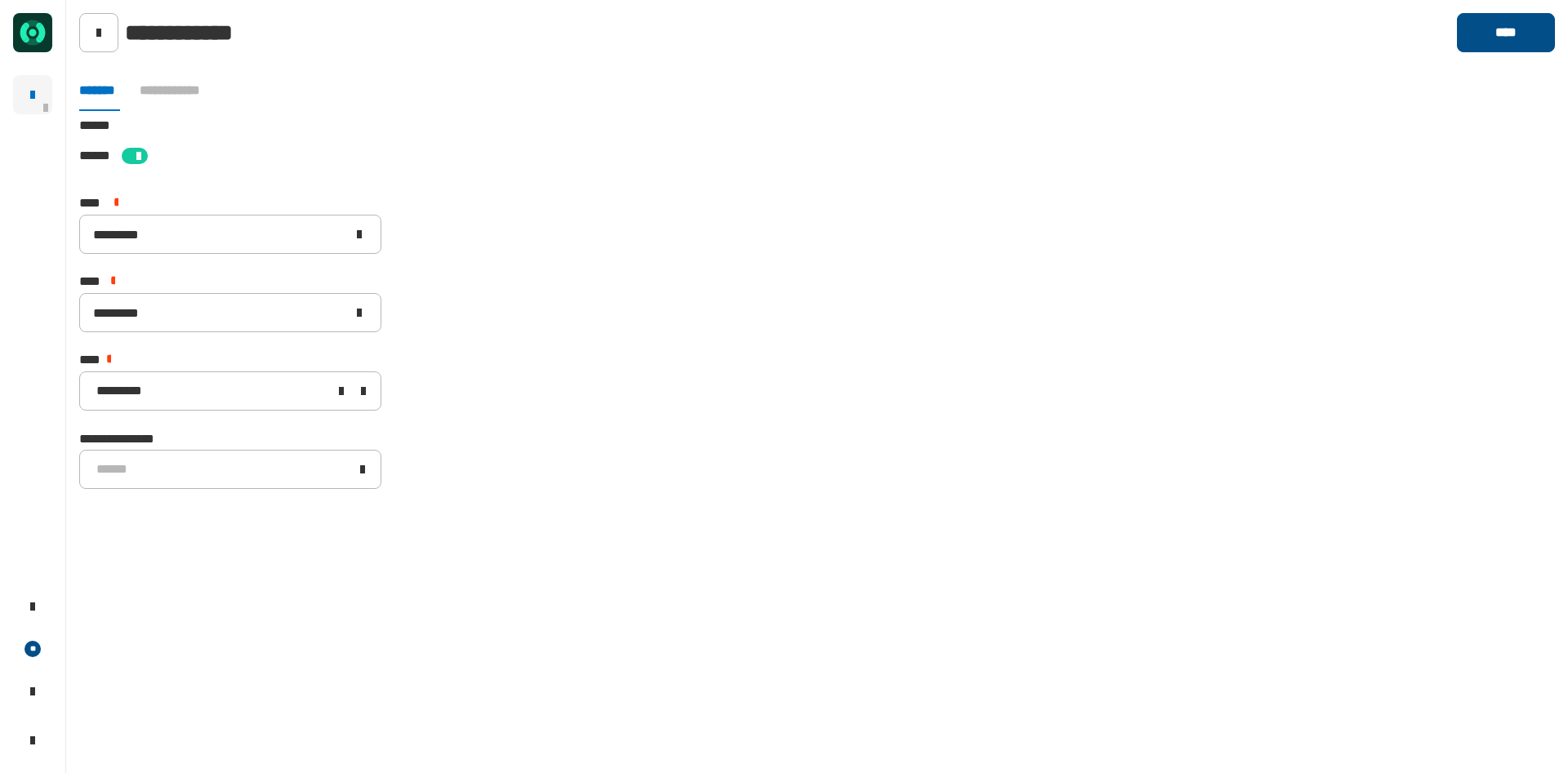 click on "****" 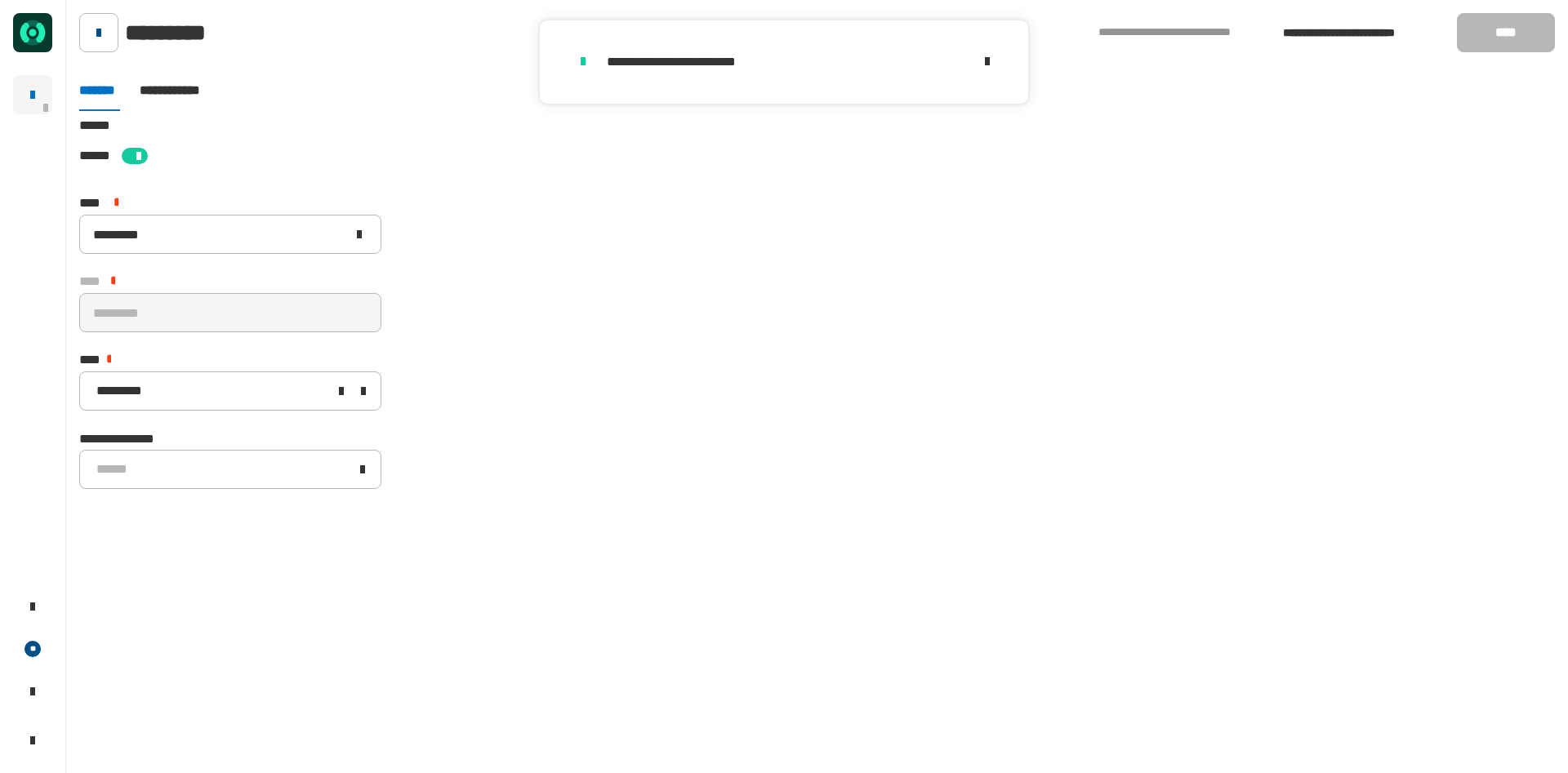 click 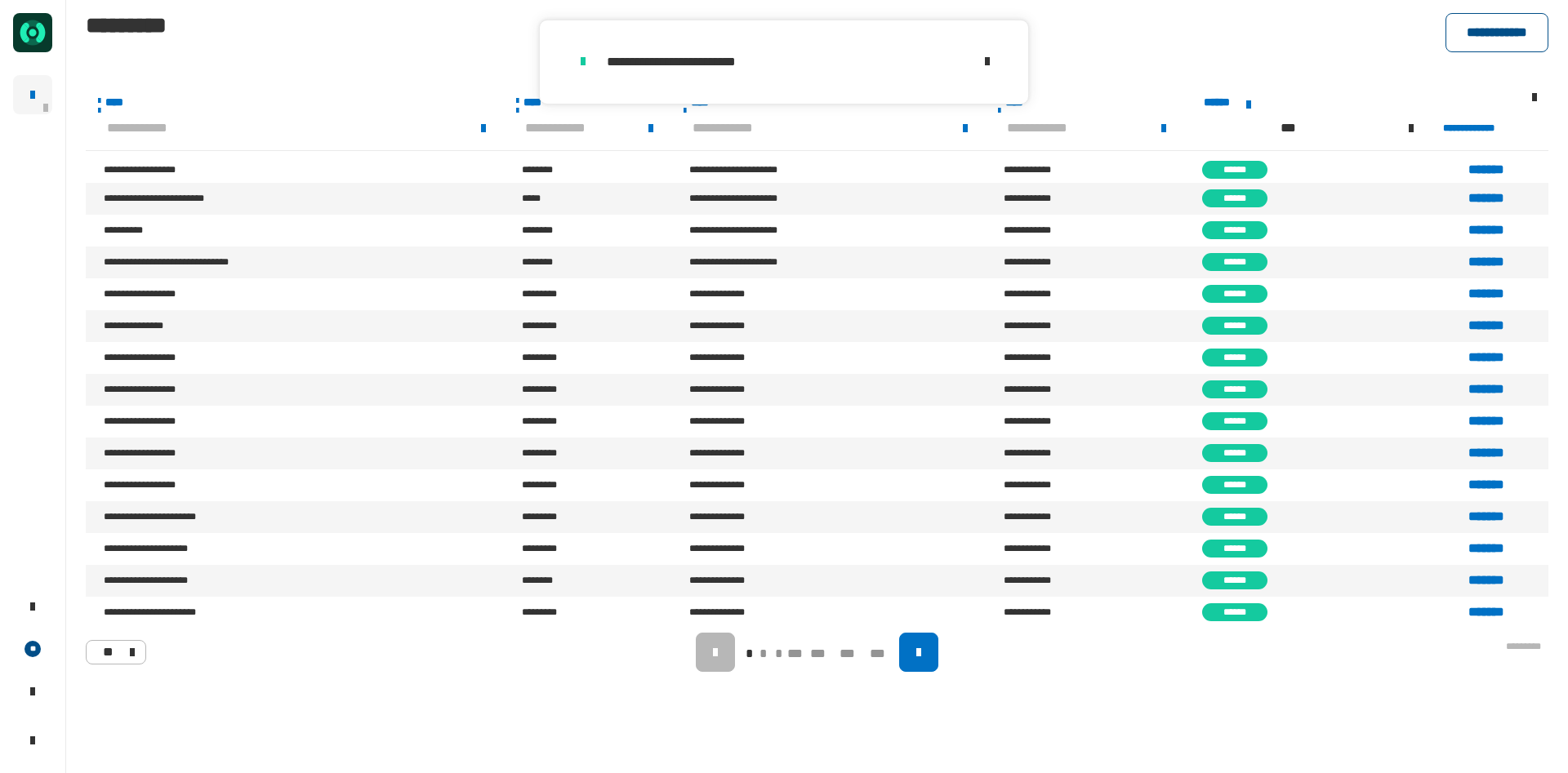 click on "**********" 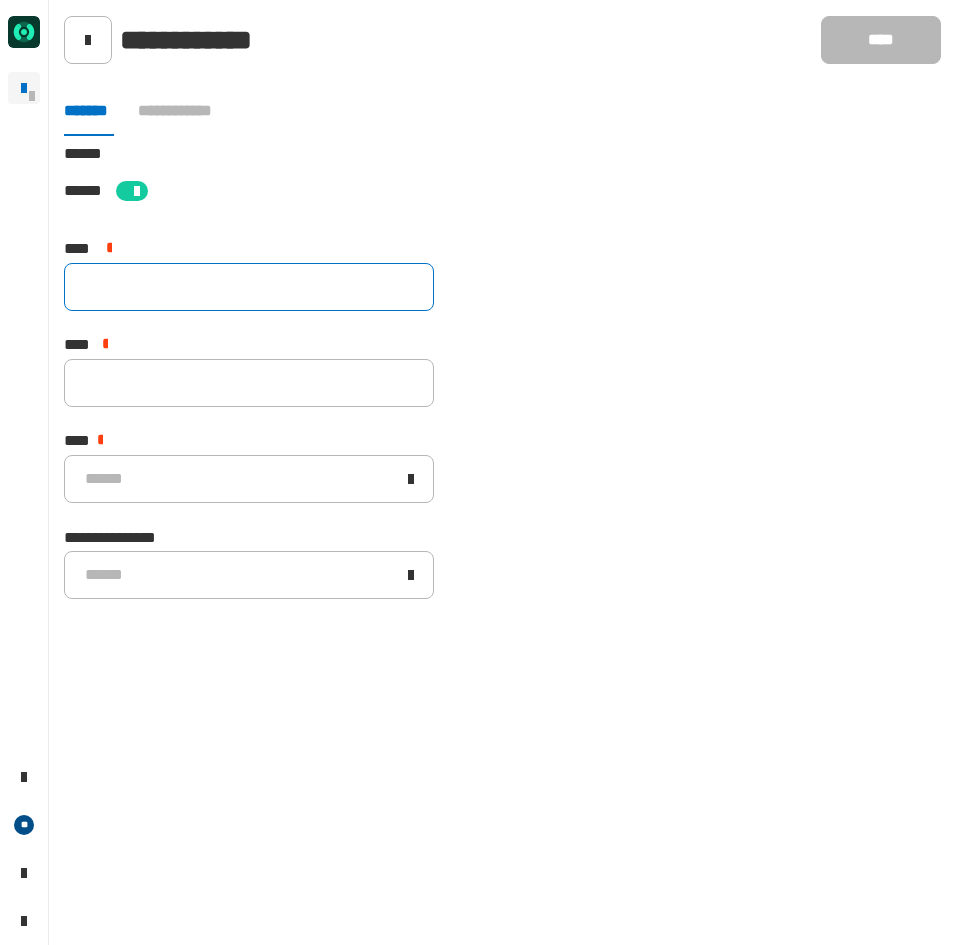 click 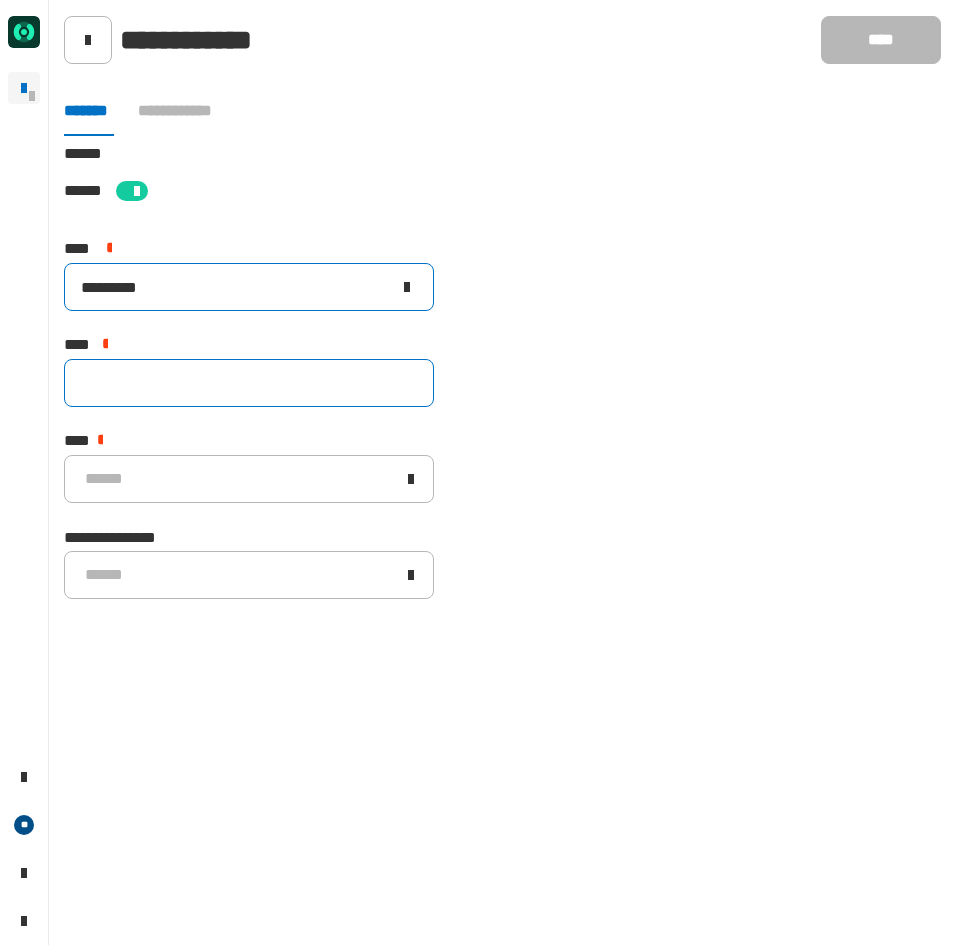 type on "*********" 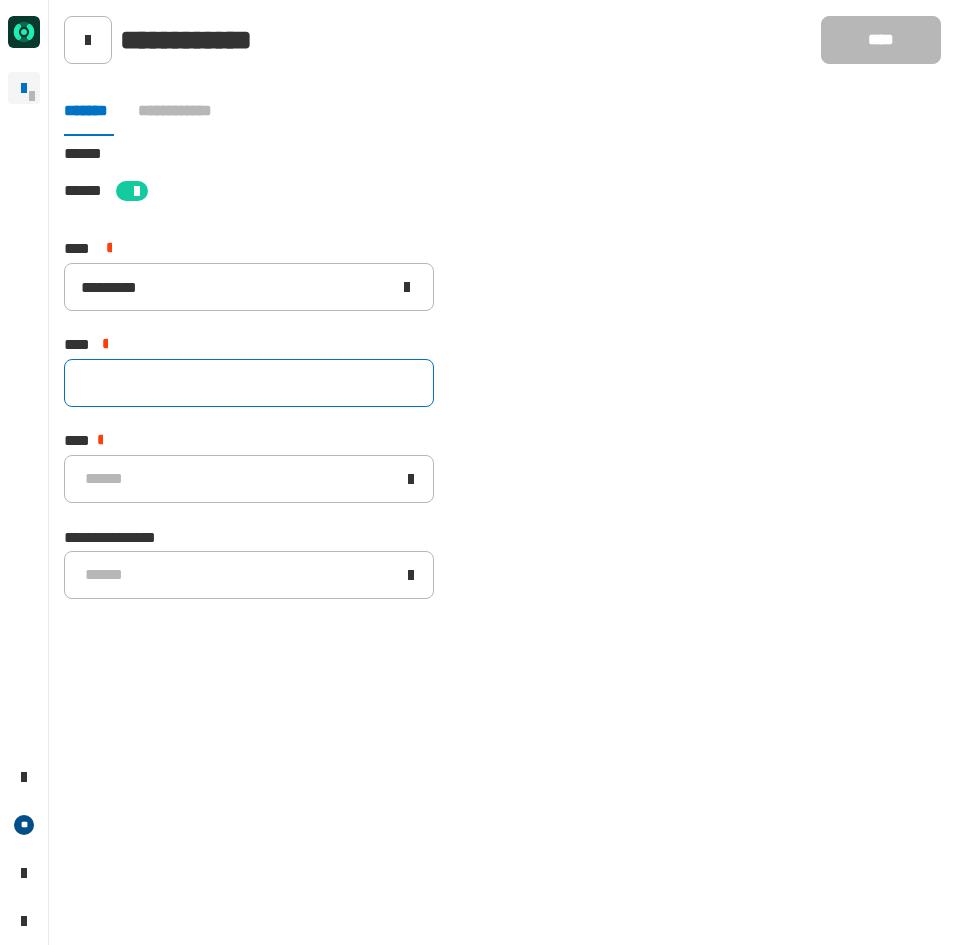click 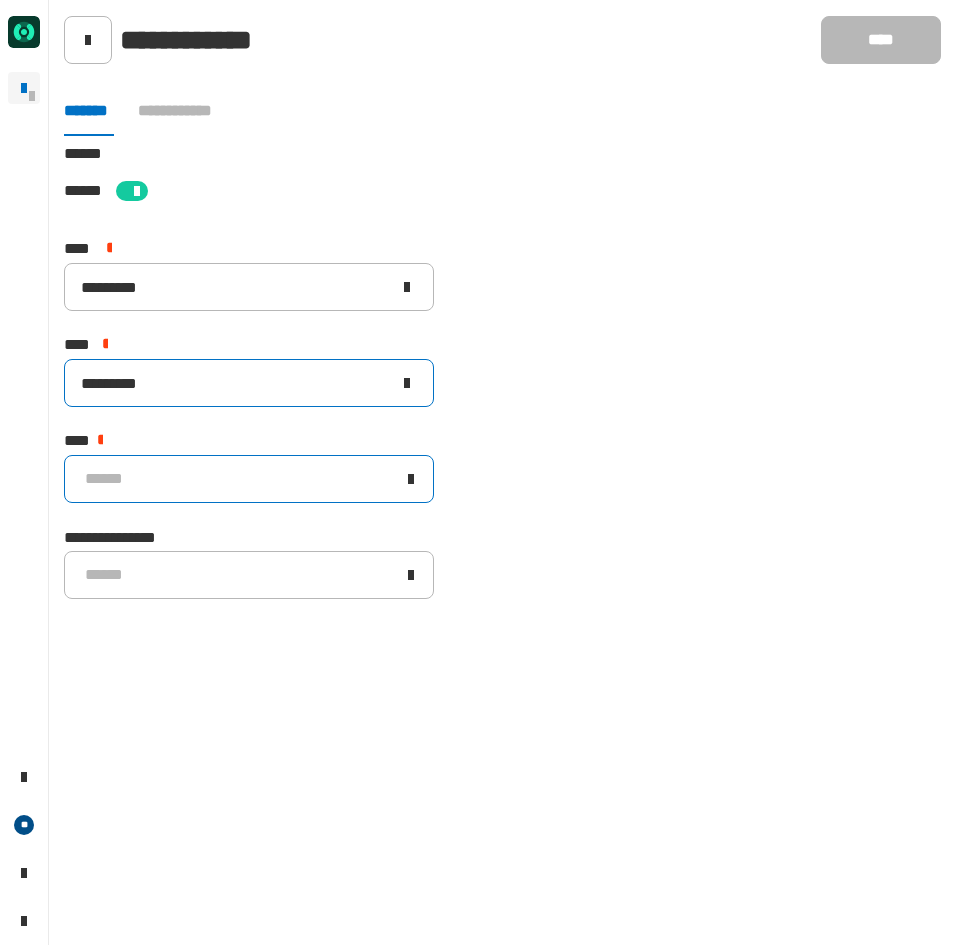 type on "*********" 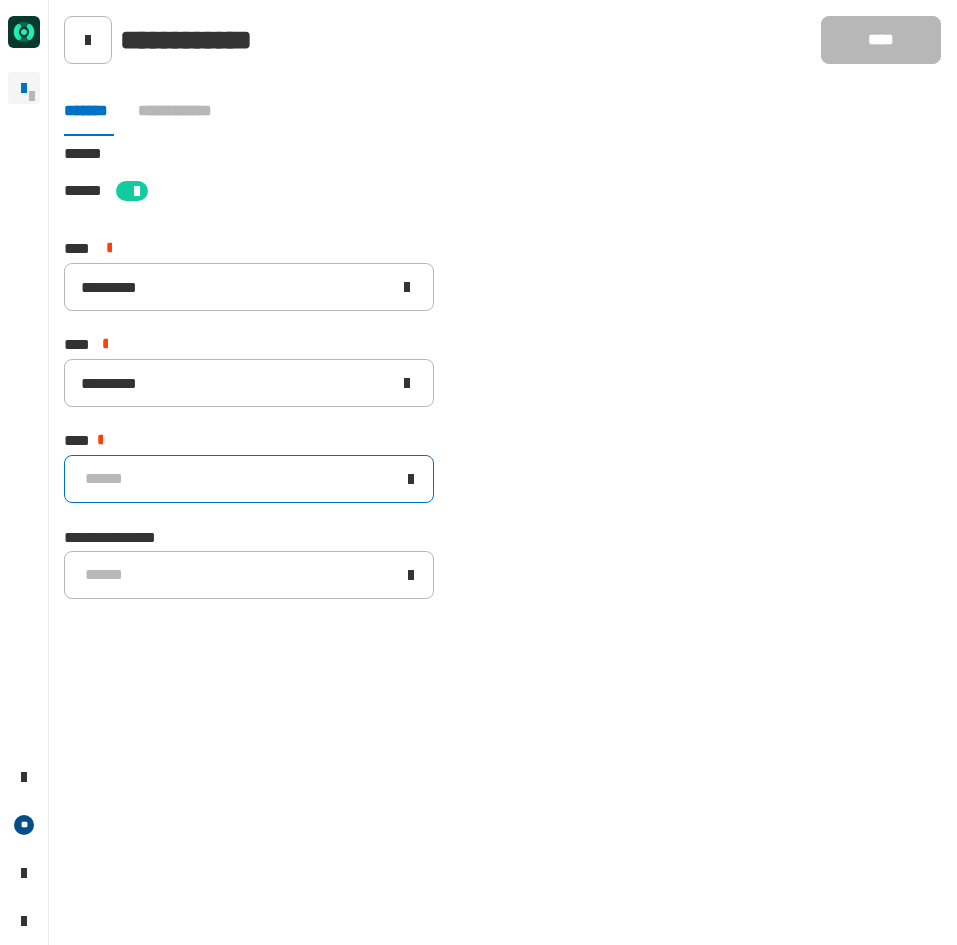 click on "******" 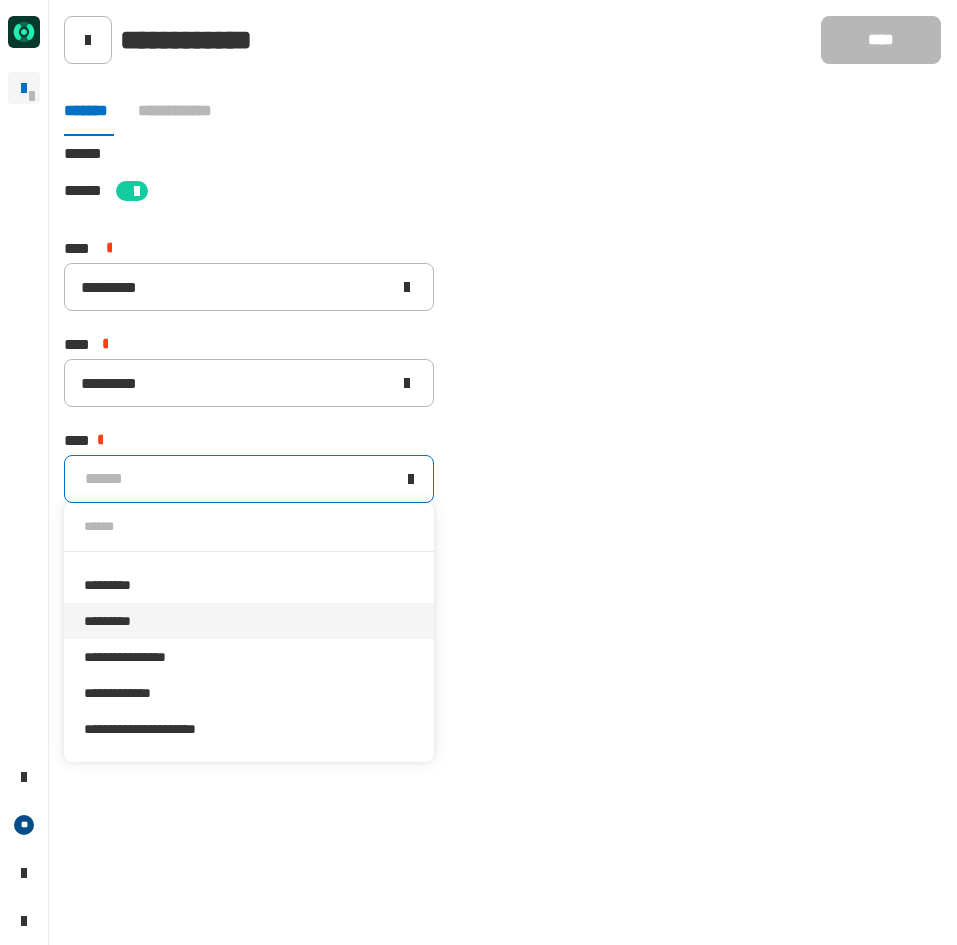 click on "*********" at bounding box center (249, 621) 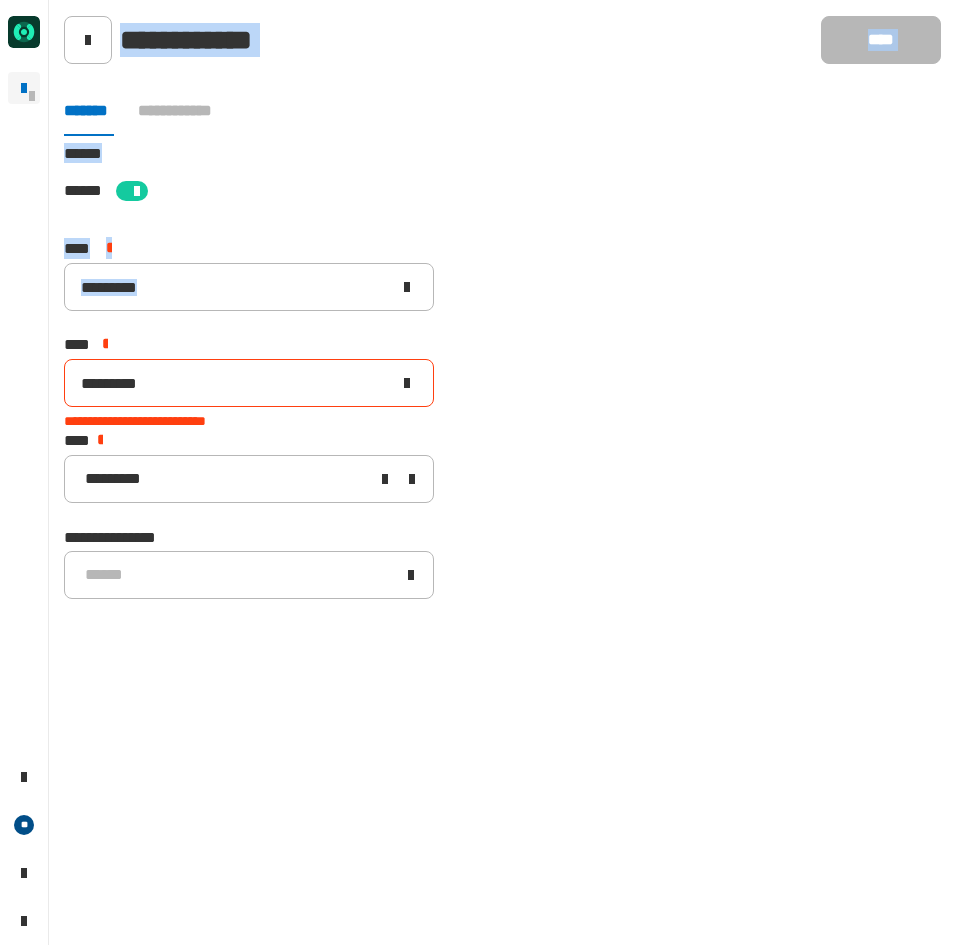 drag, startPoint x: 244, startPoint y: 262, endPoint x: 4, endPoint y: 273, distance: 240.25195 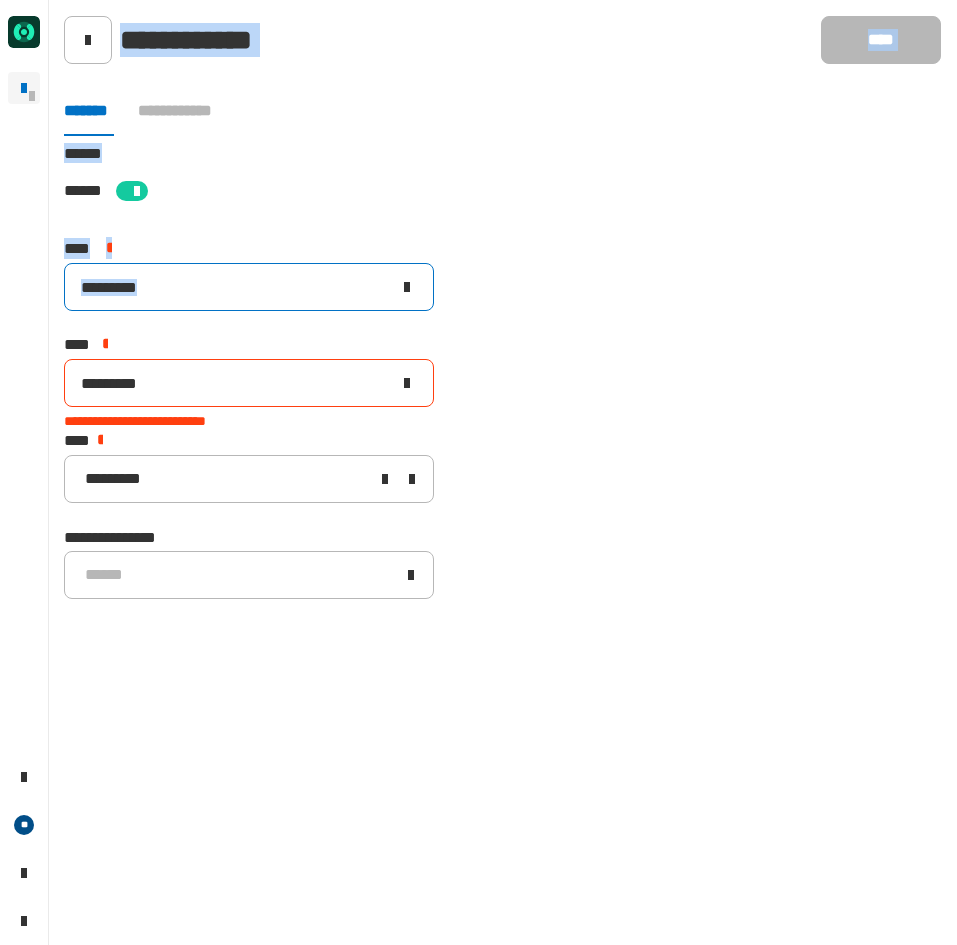 click on "*********" 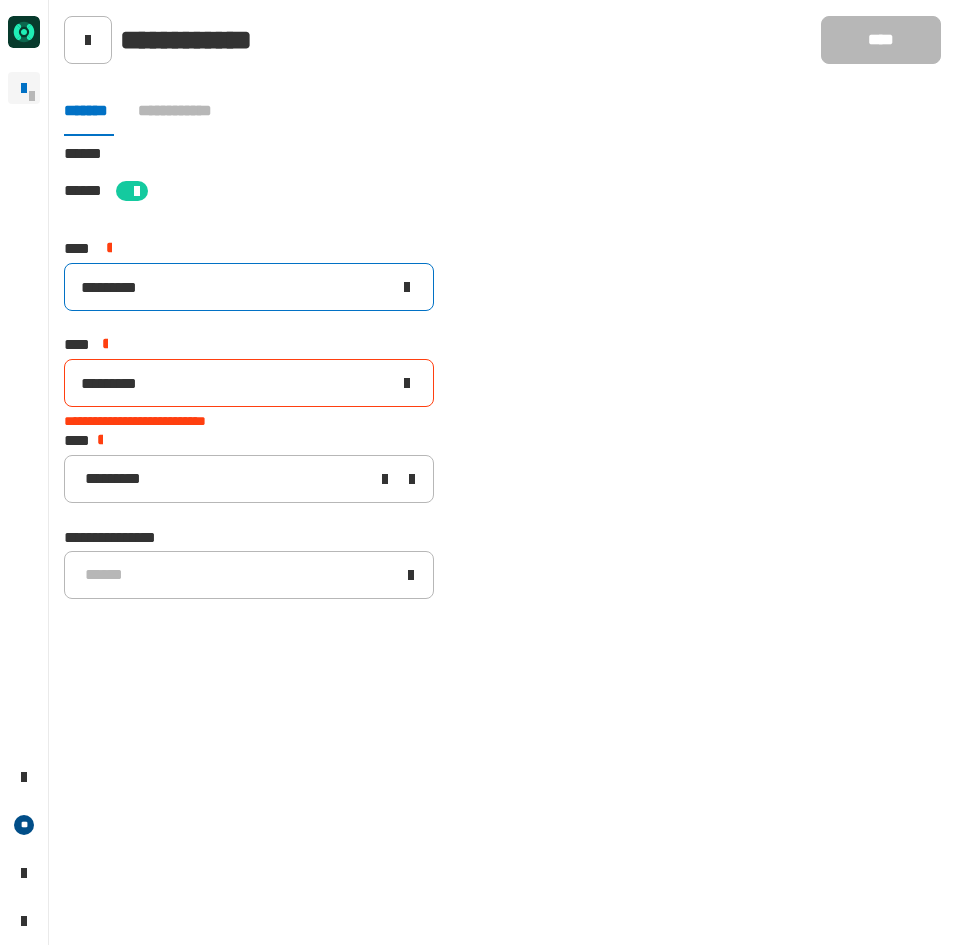 drag, startPoint x: 197, startPoint y: 291, endPoint x: 0, endPoint y: 287, distance: 197.0406 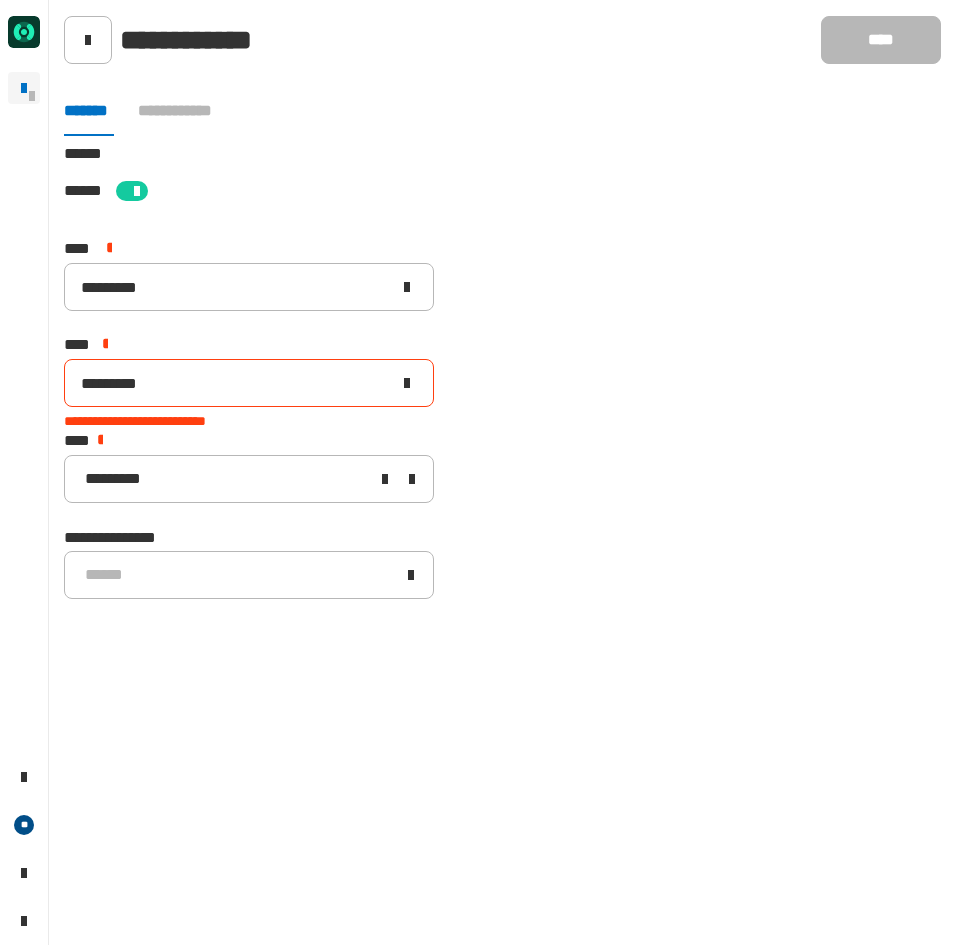 drag, startPoint x: 174, startPoint y: 381, endPoint x: -2, endPoint y: 381, distance: 176 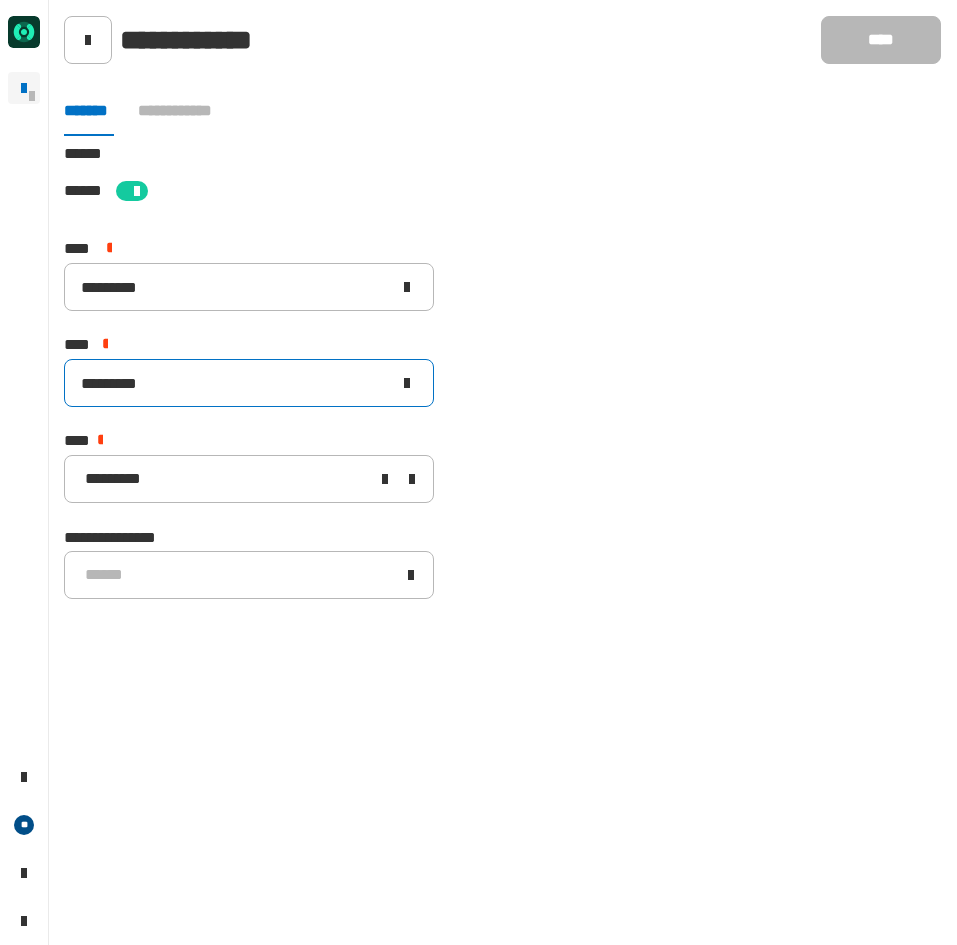 type on "*********" 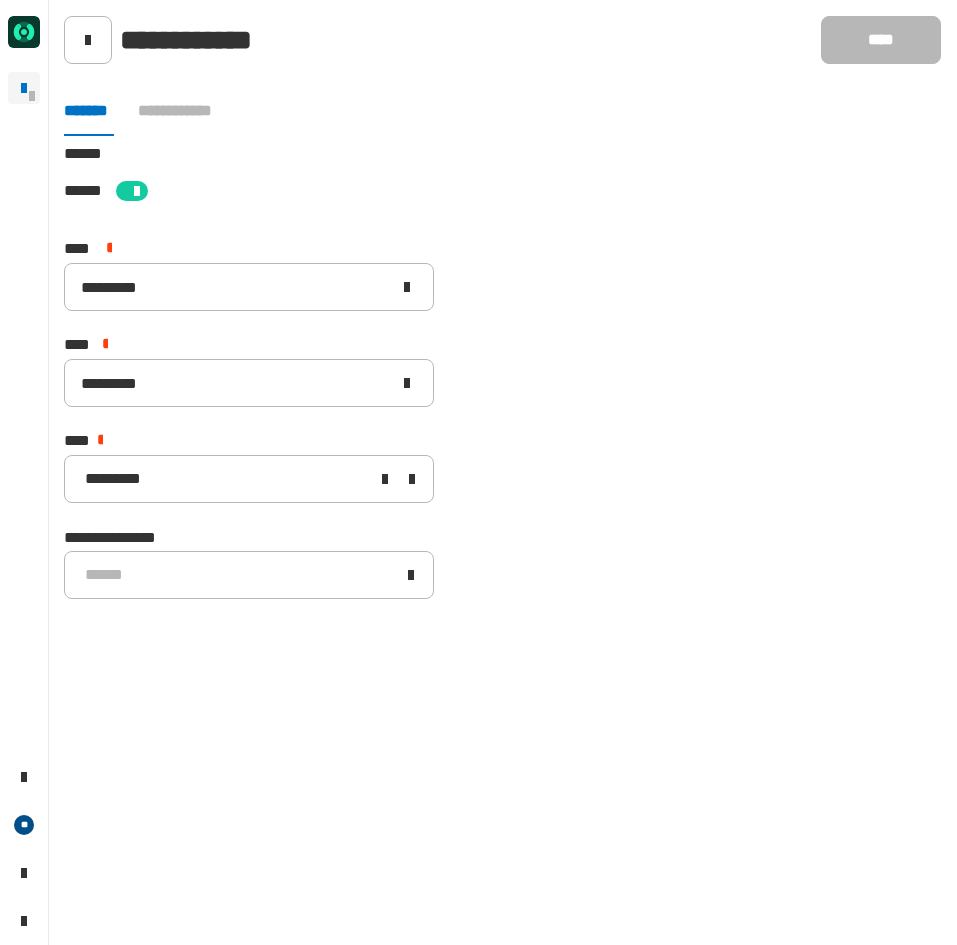 click on "**********" 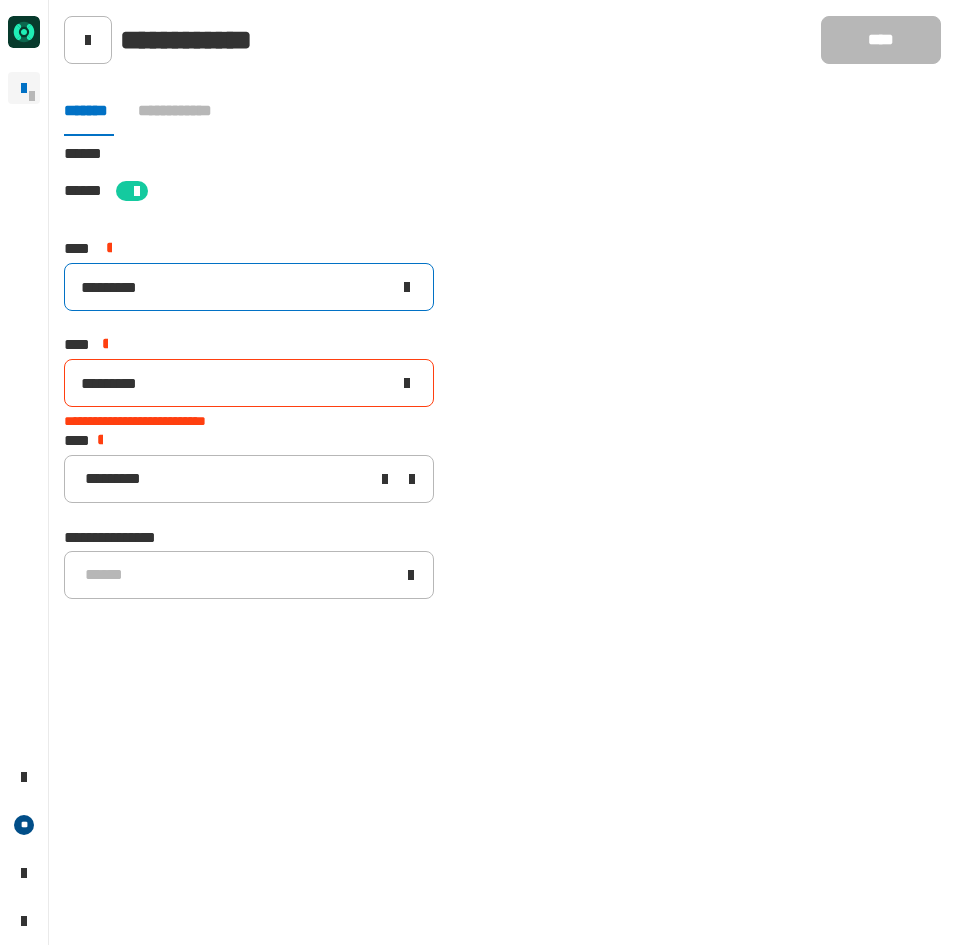 click 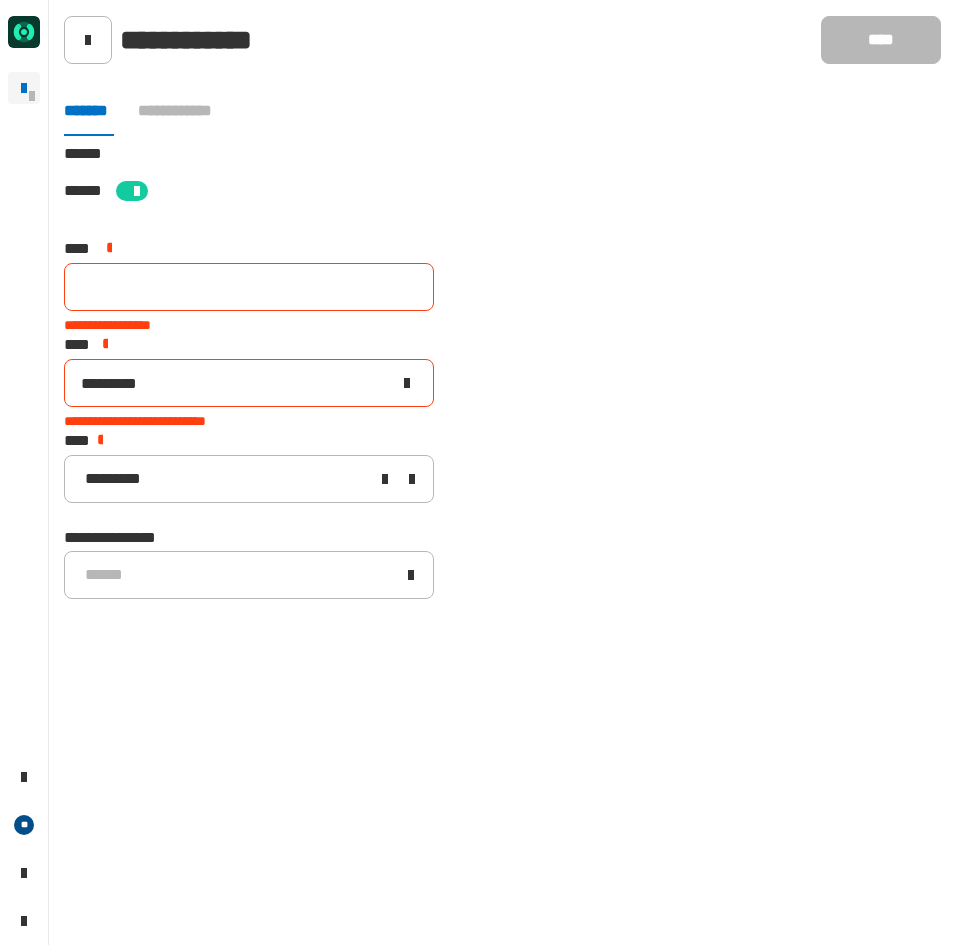 click 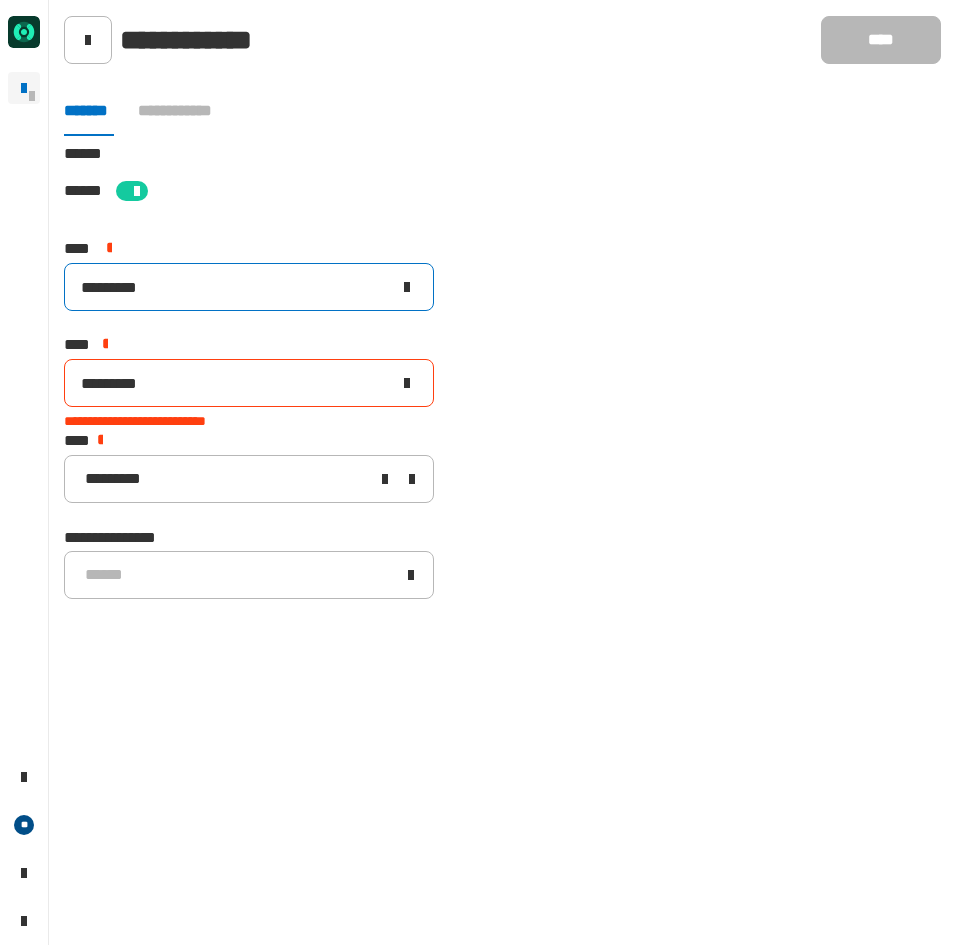 type on "*********" 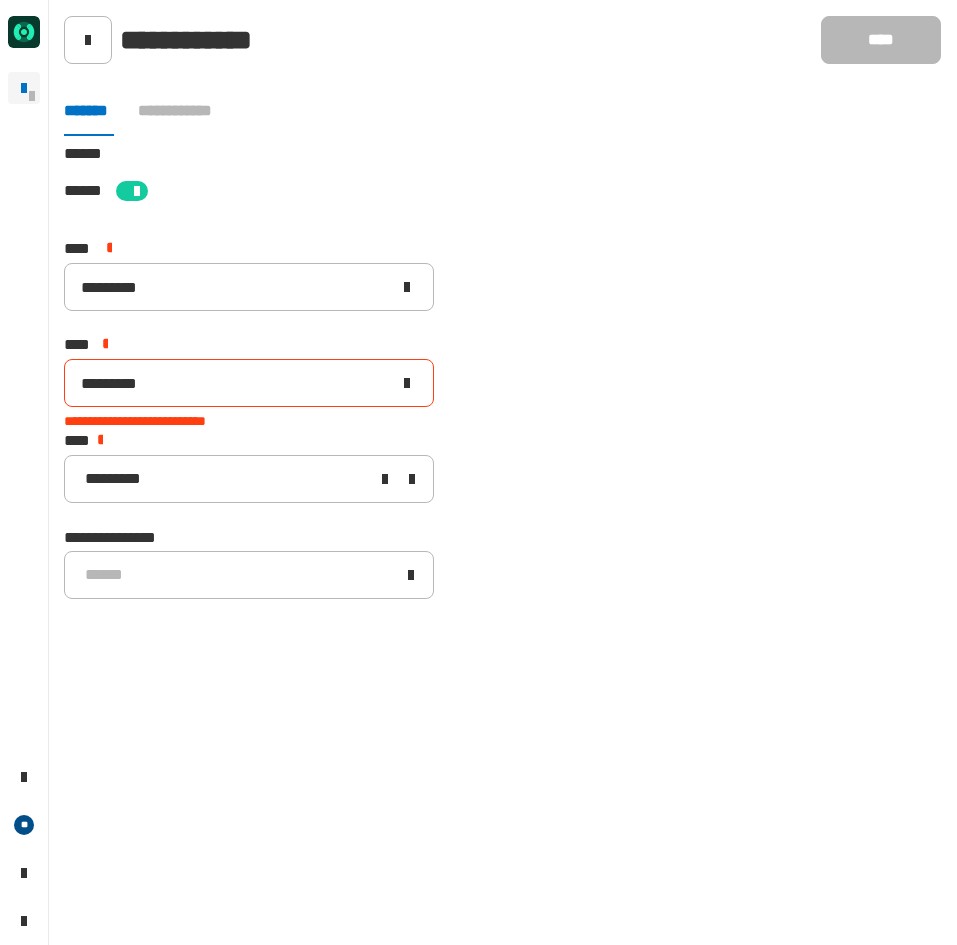 click on "*********" 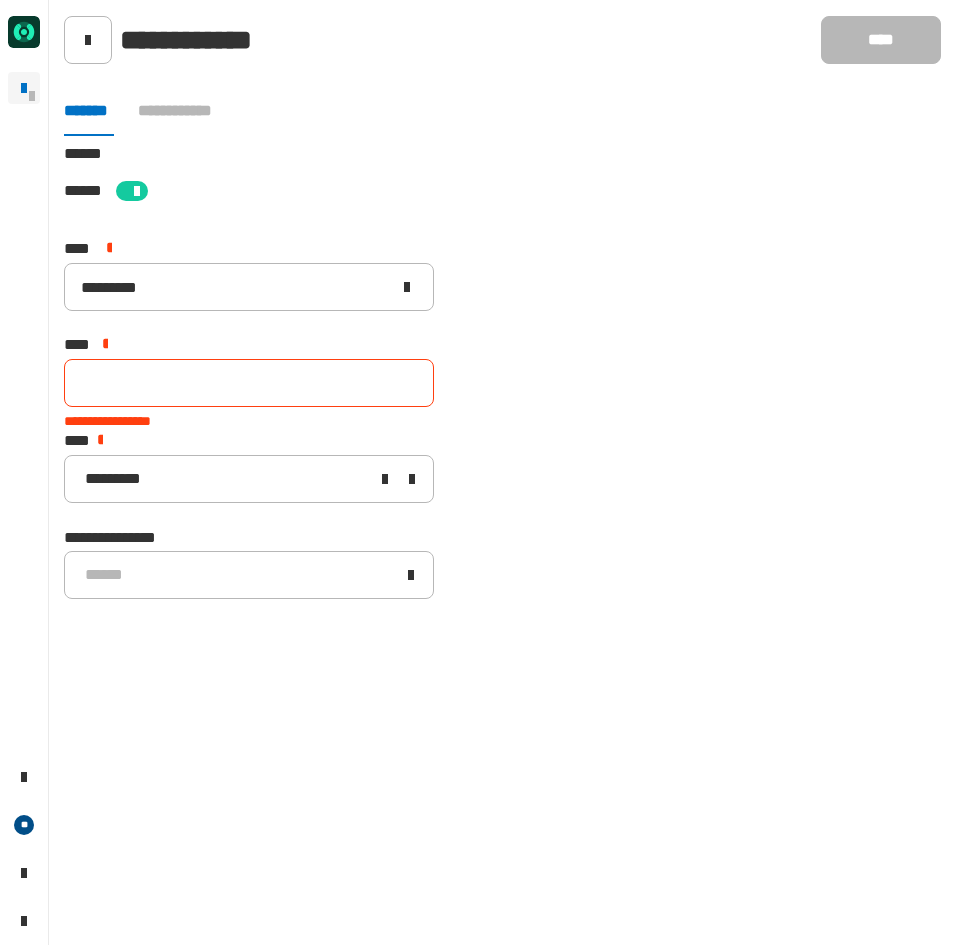 click 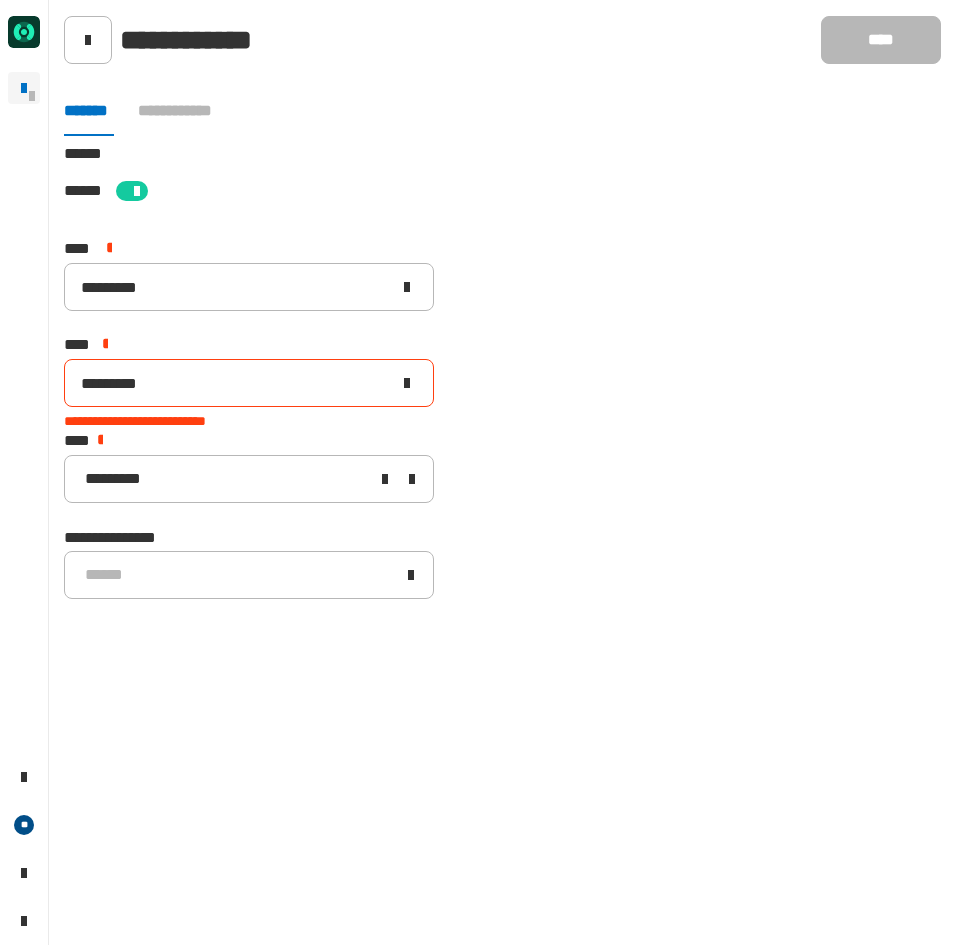 type on "*********" 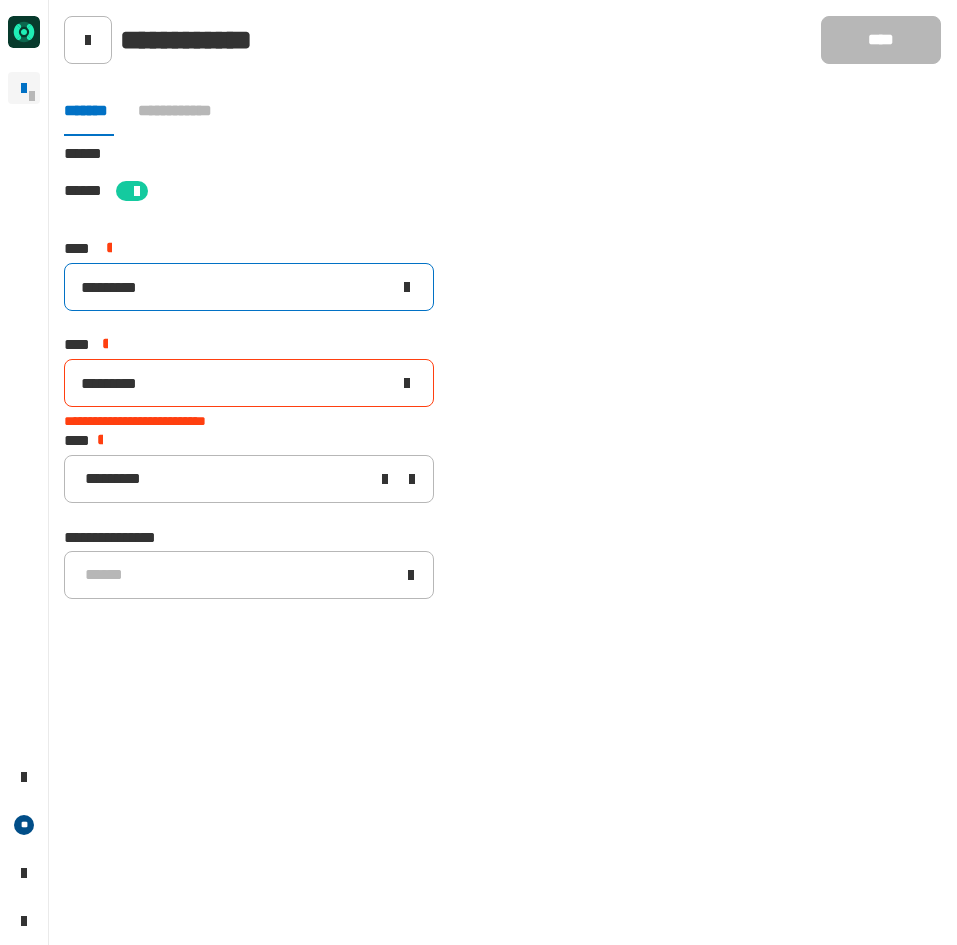 click 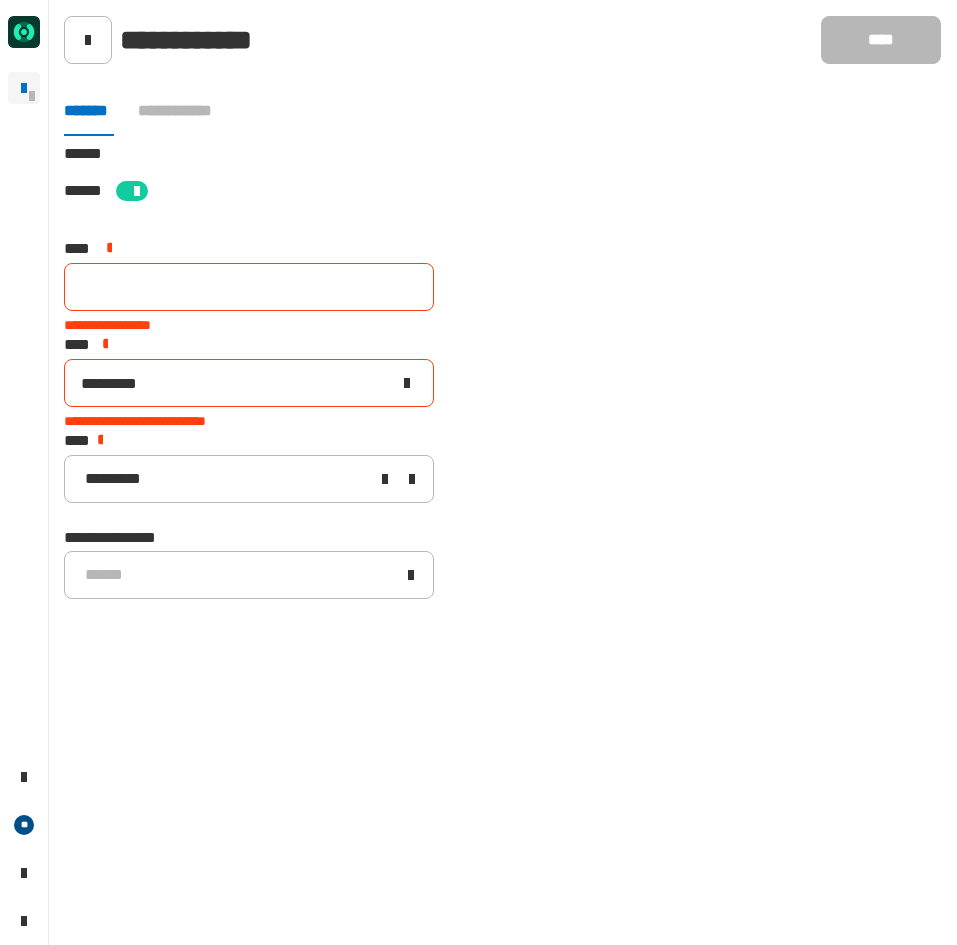 click 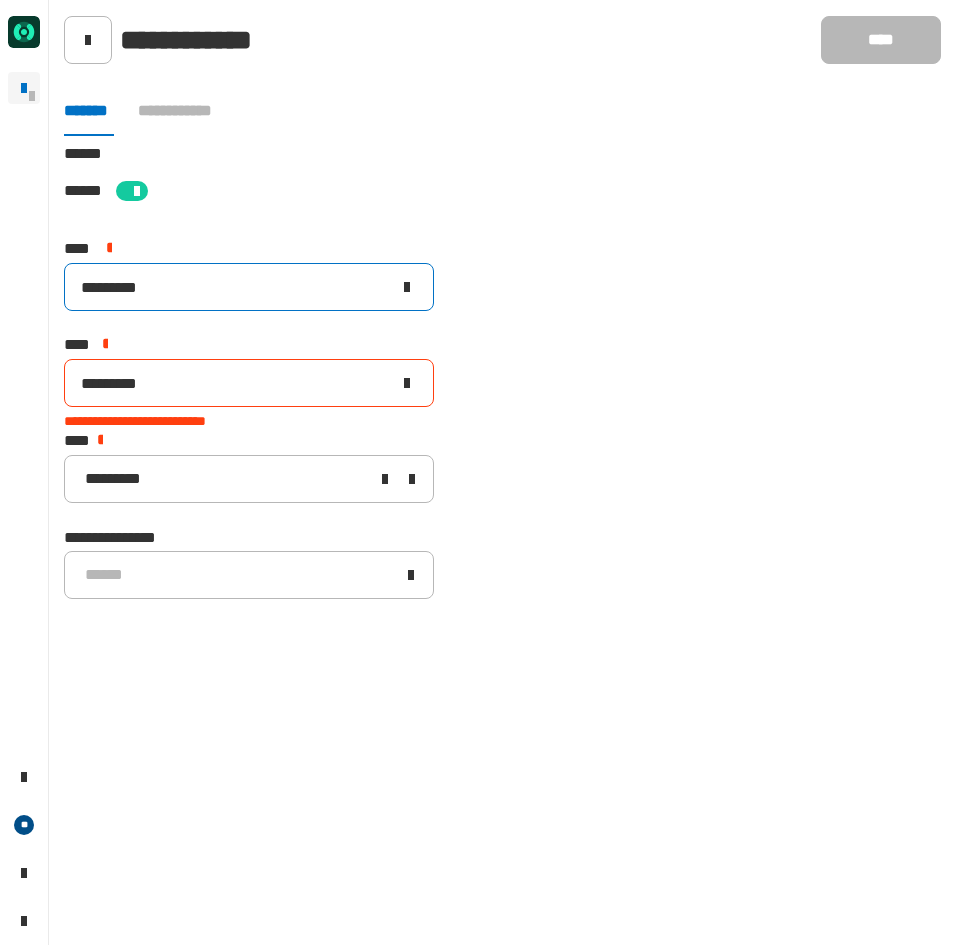 type on "*********" 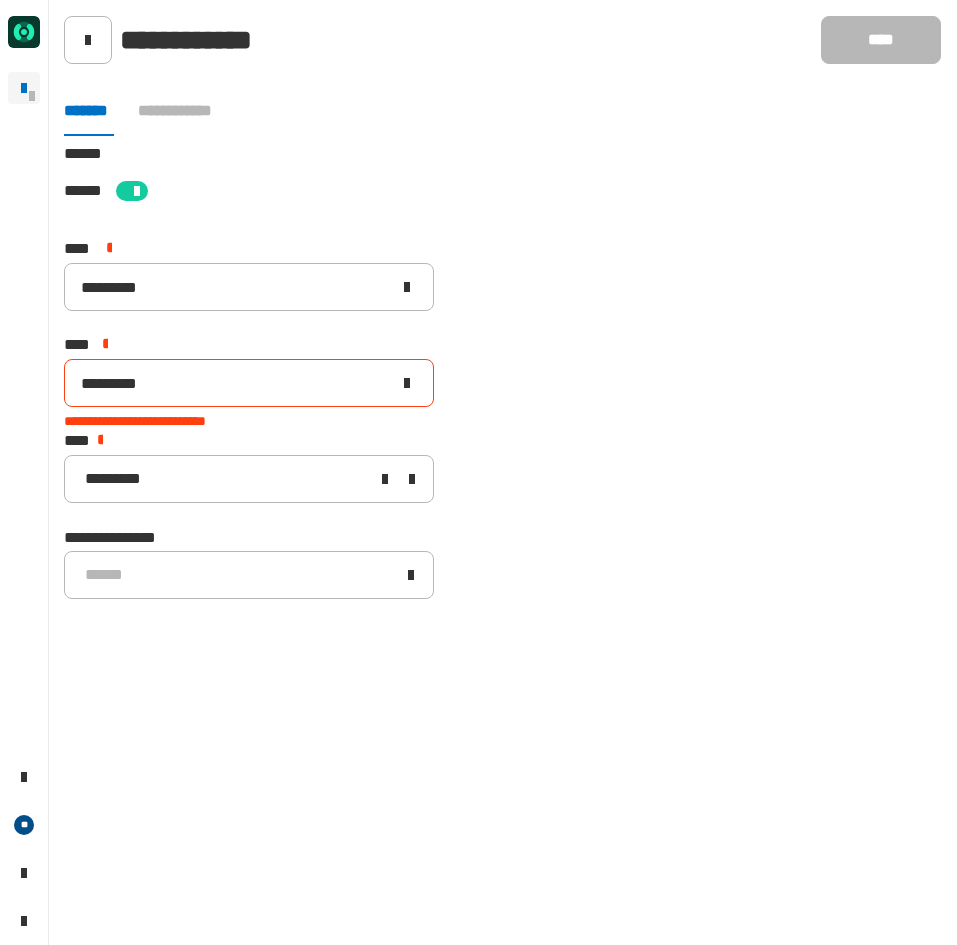 click 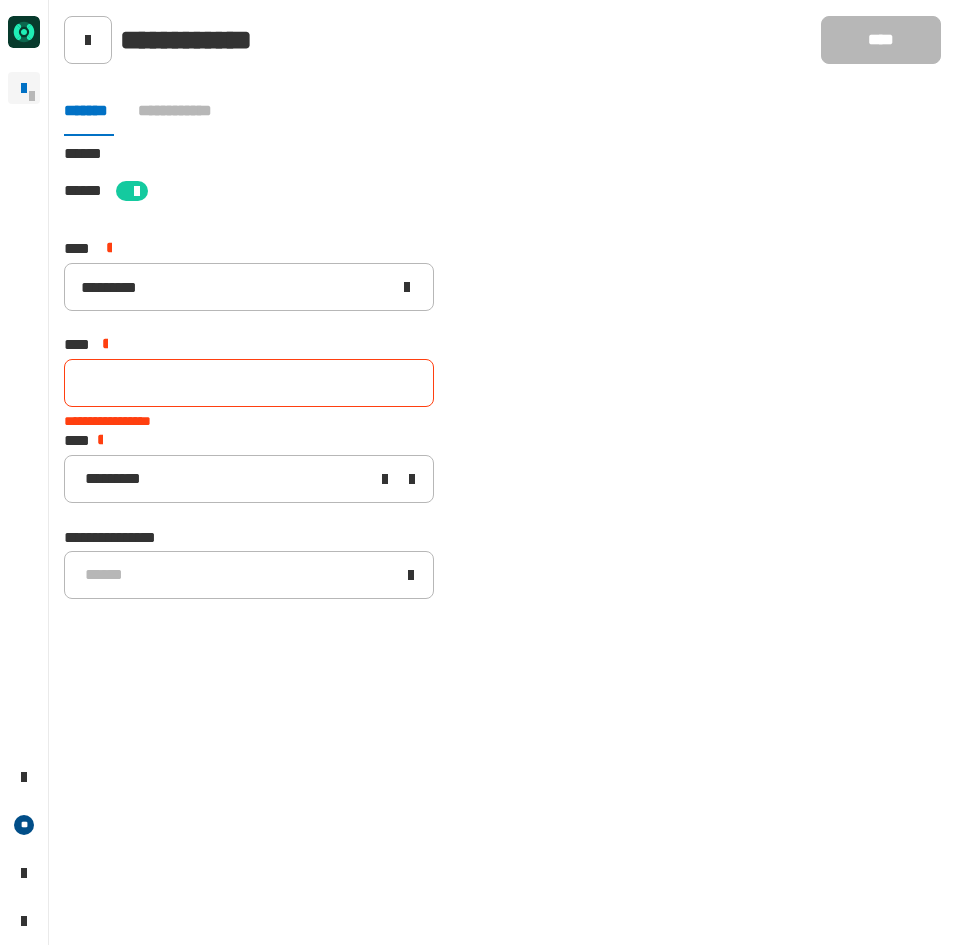 click 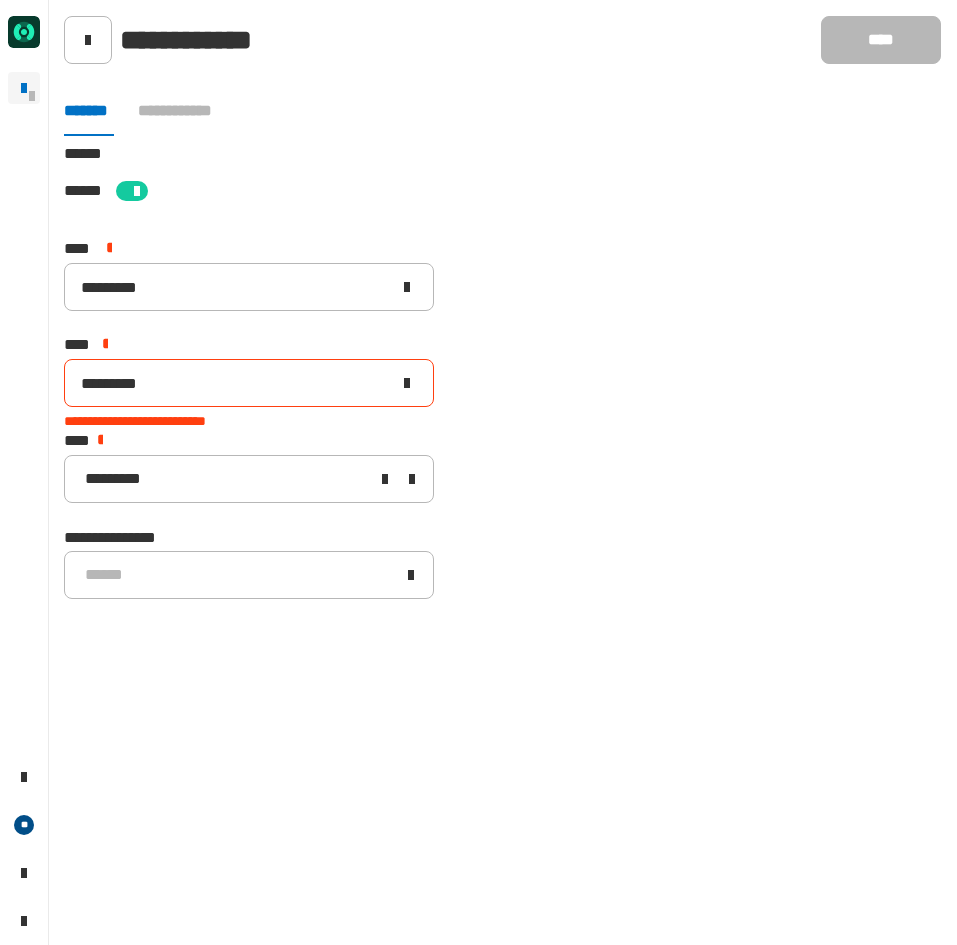 type on "*********" 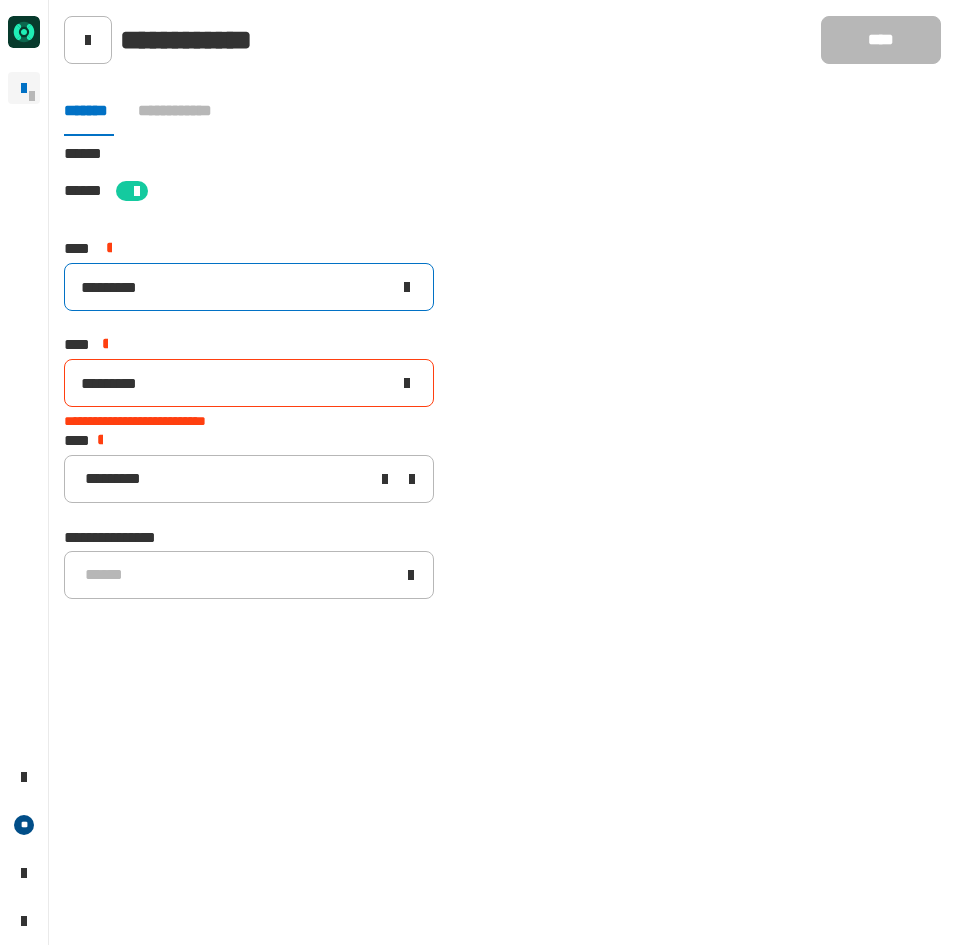 click on "*********" 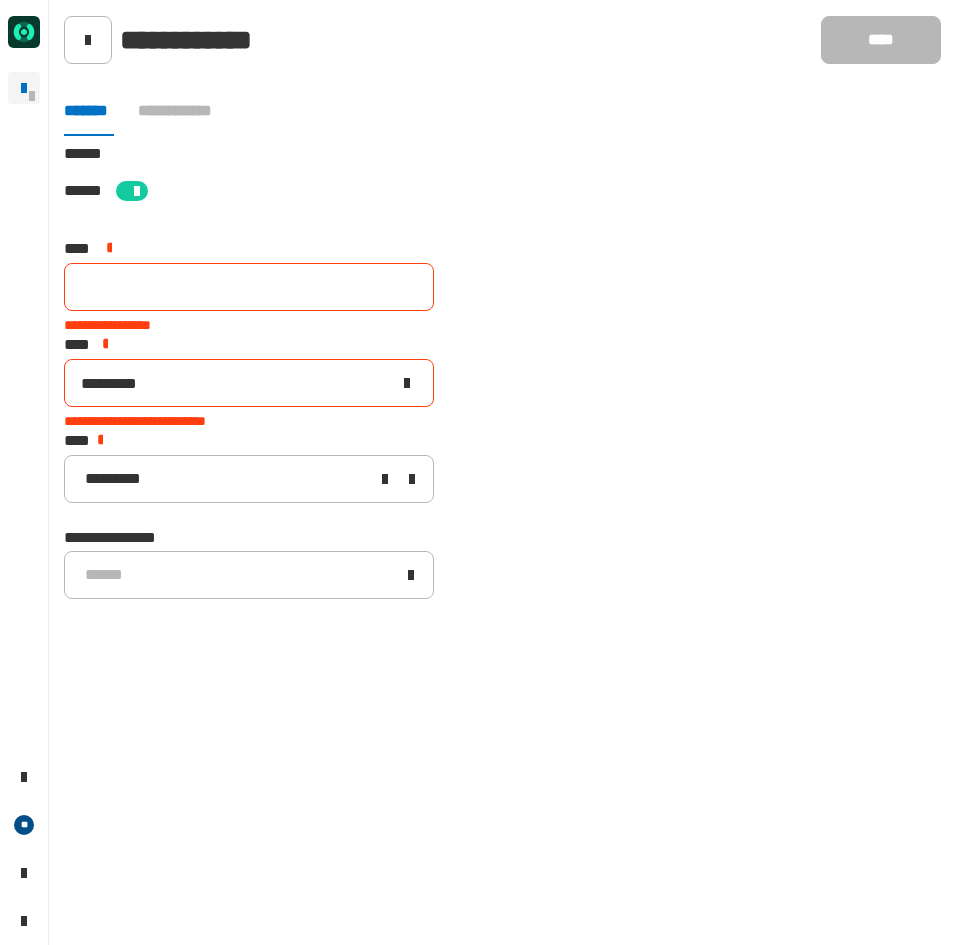click 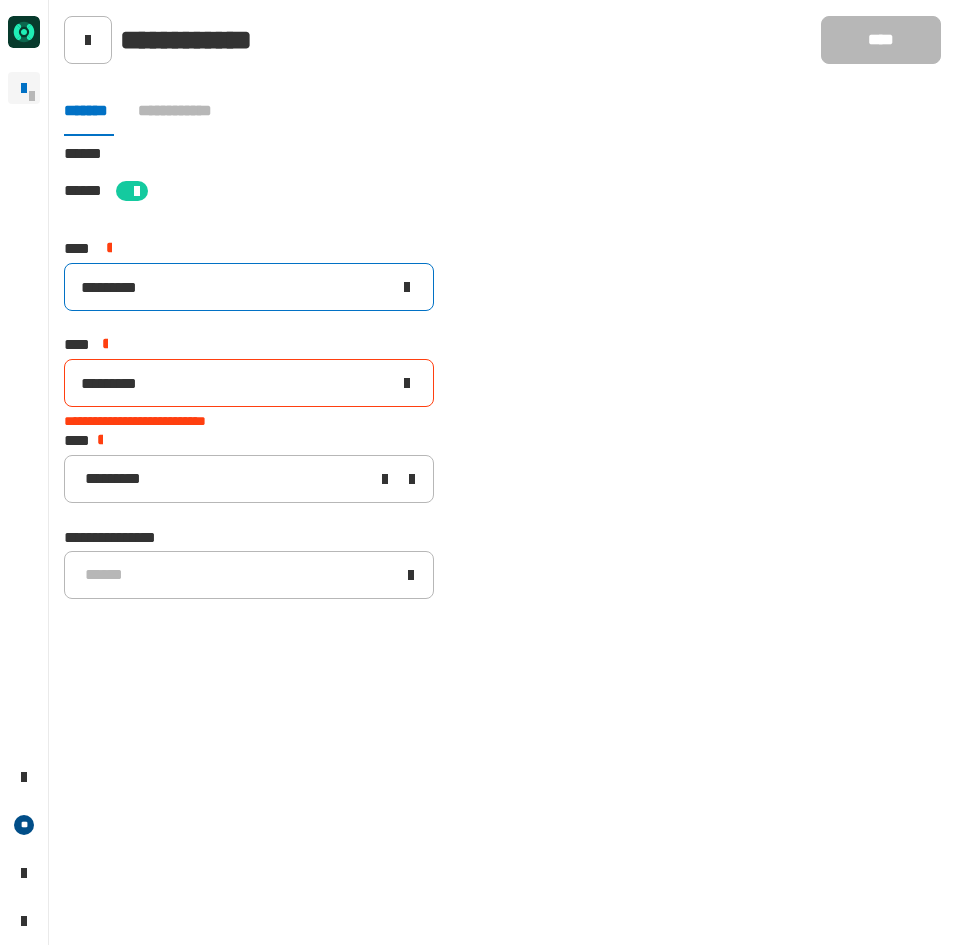 type on "*********" 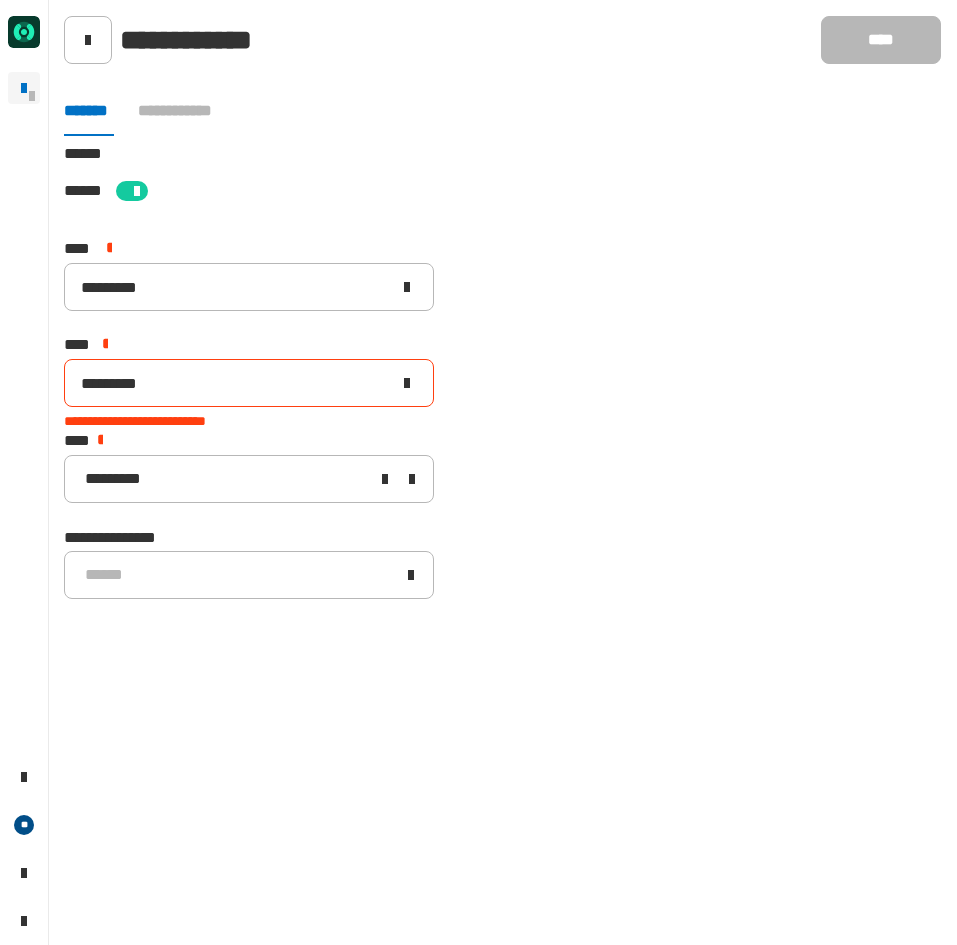 click 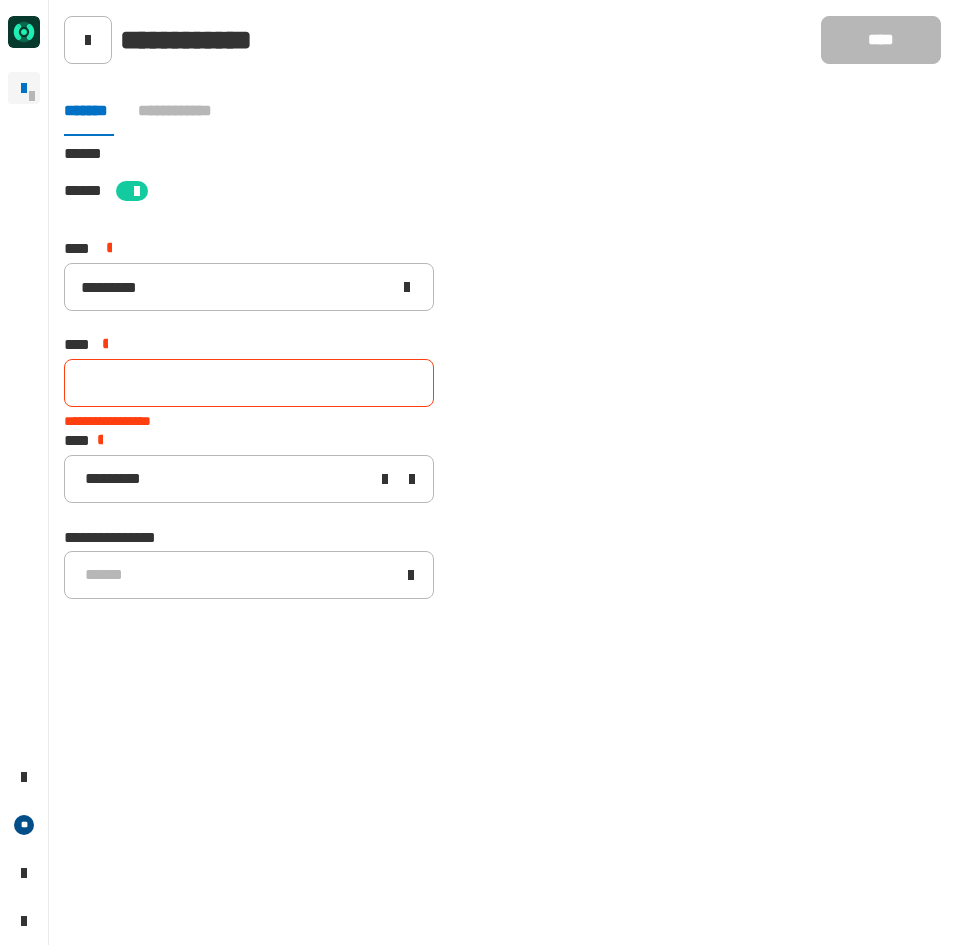 click 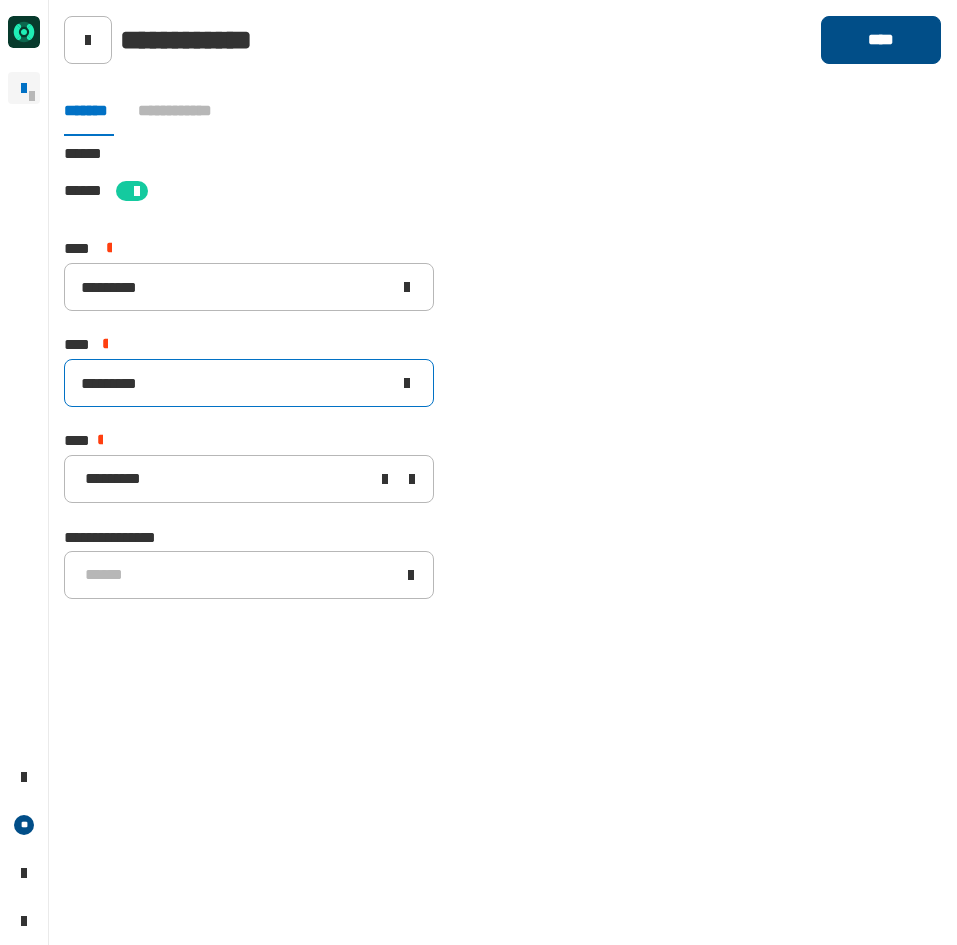 type on "*********" 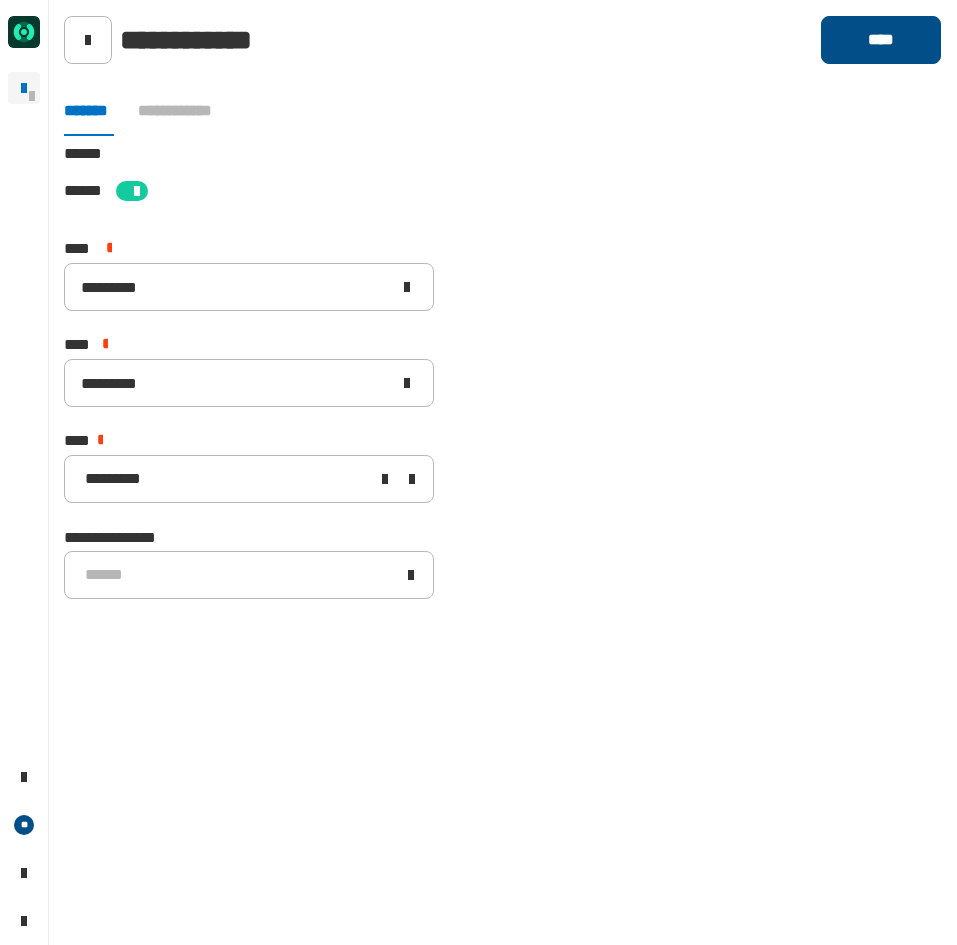 click on "****" 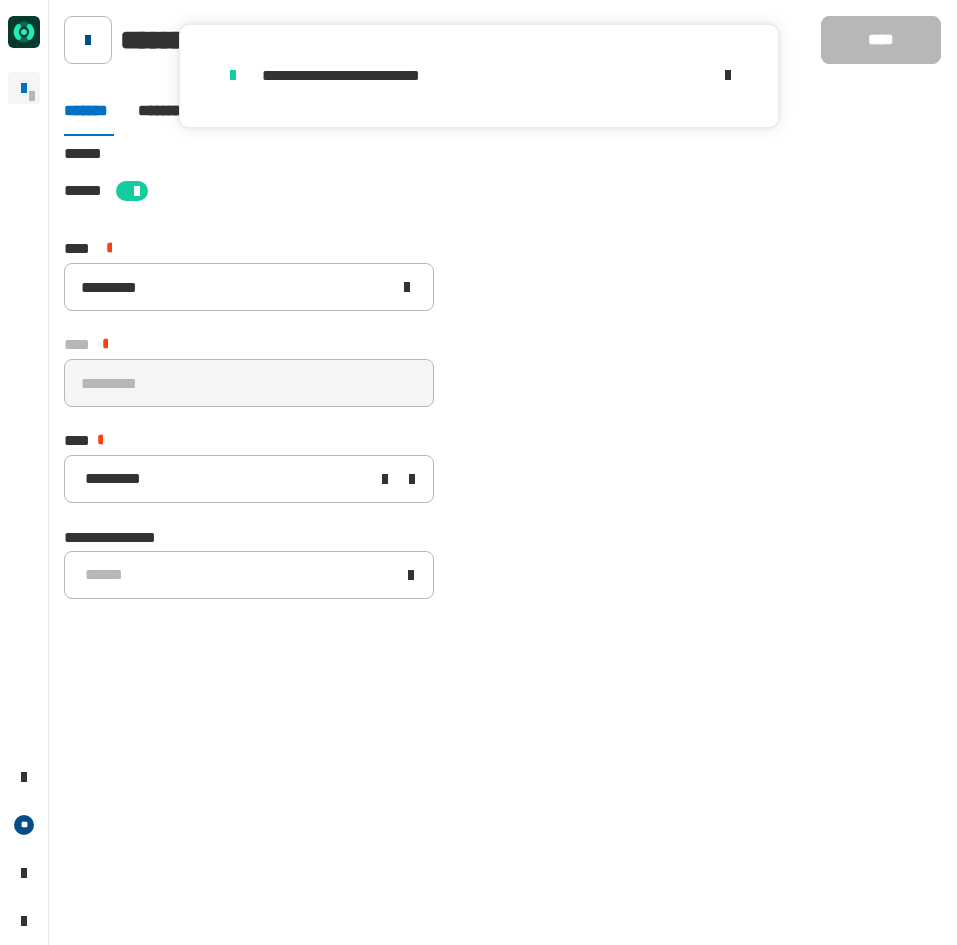 click 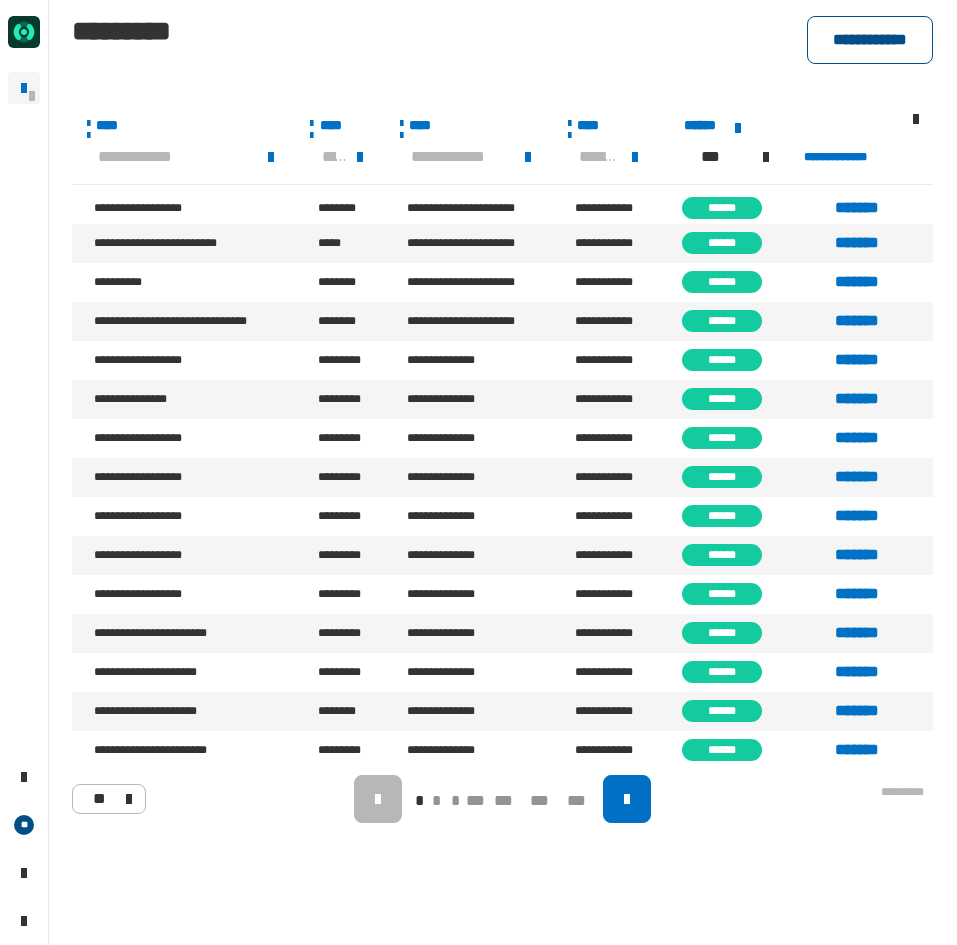 click on "**********" 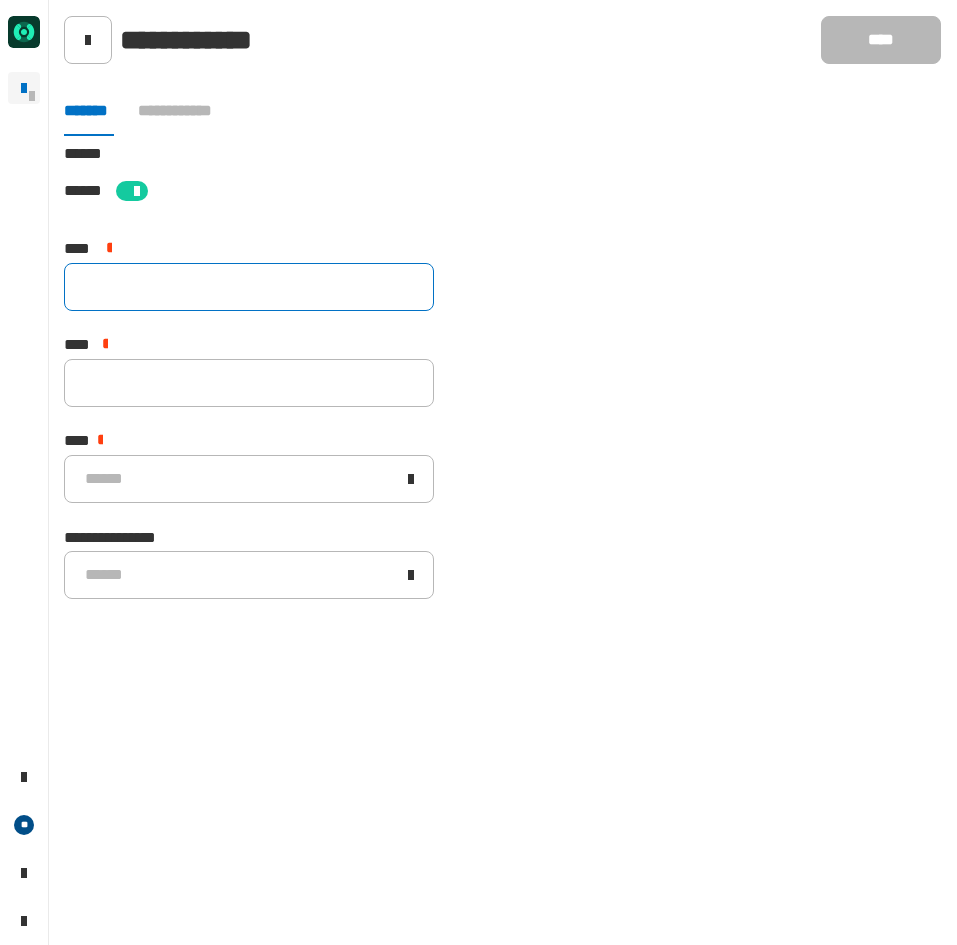 drag, startPoint x: 282, startPoint y: 286, endPoint x: 275, endPoint y: 299, distance: 14.764823 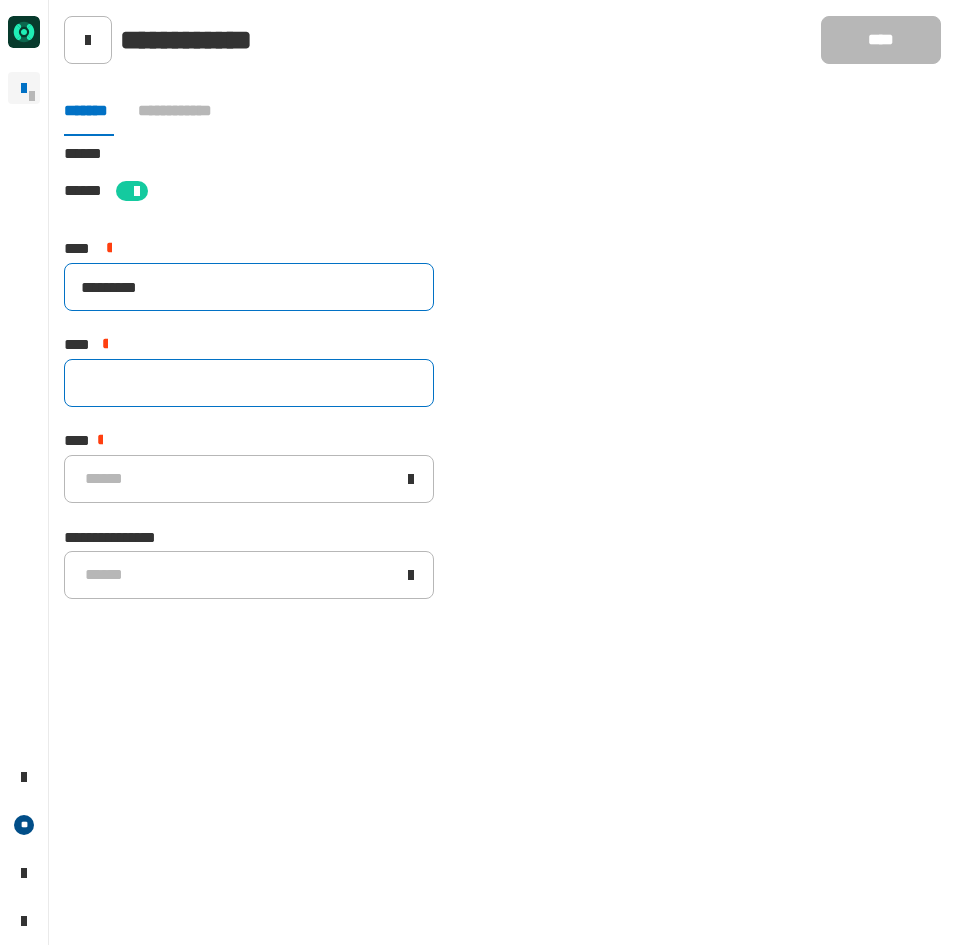 type on "*********" 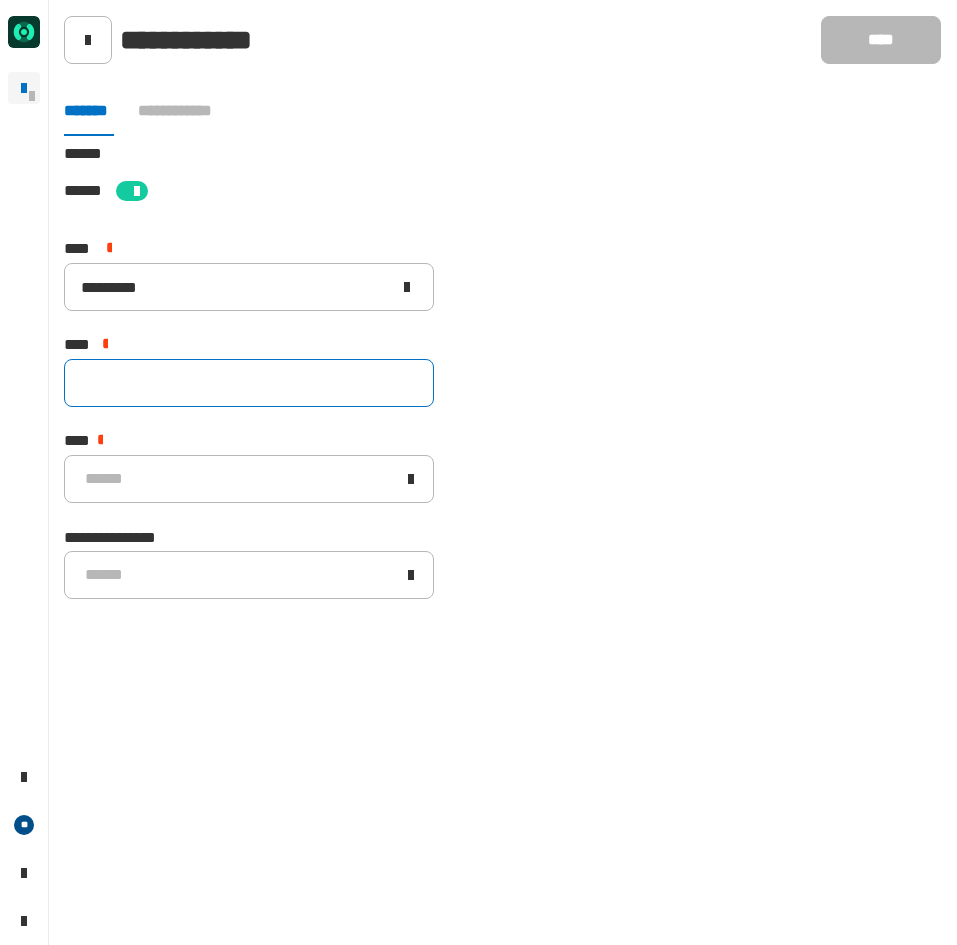 click 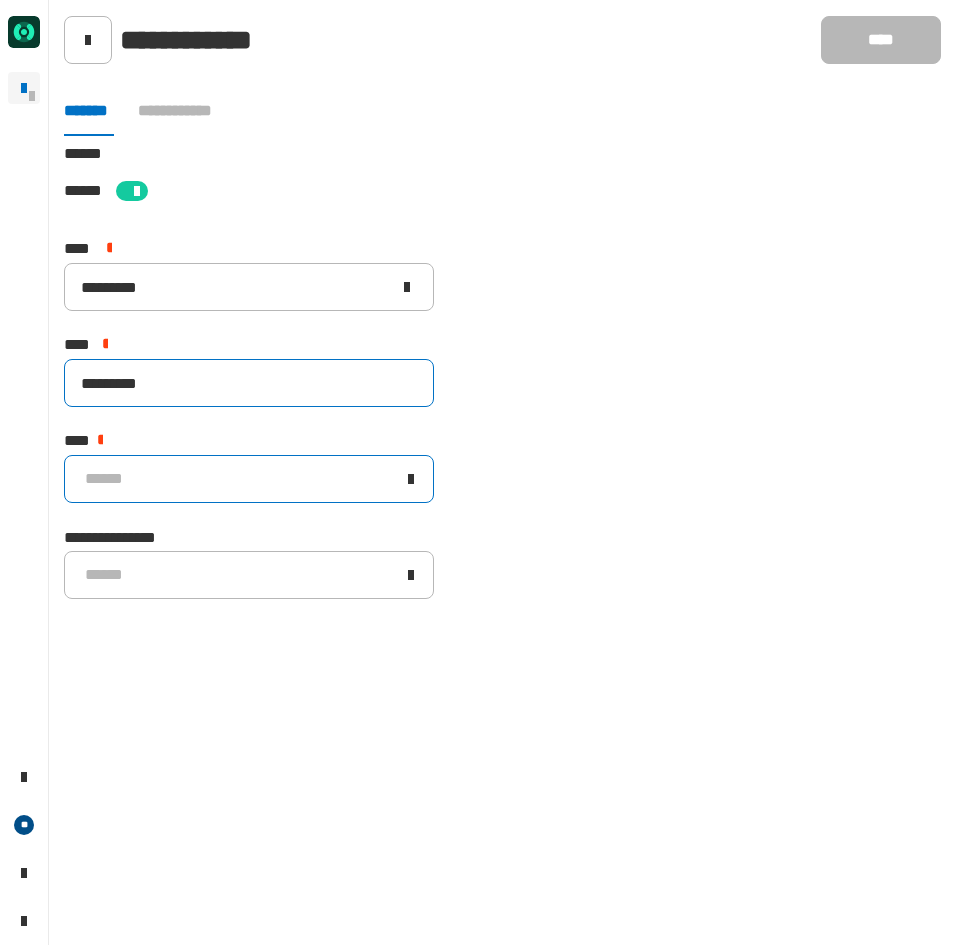 type on "*********" 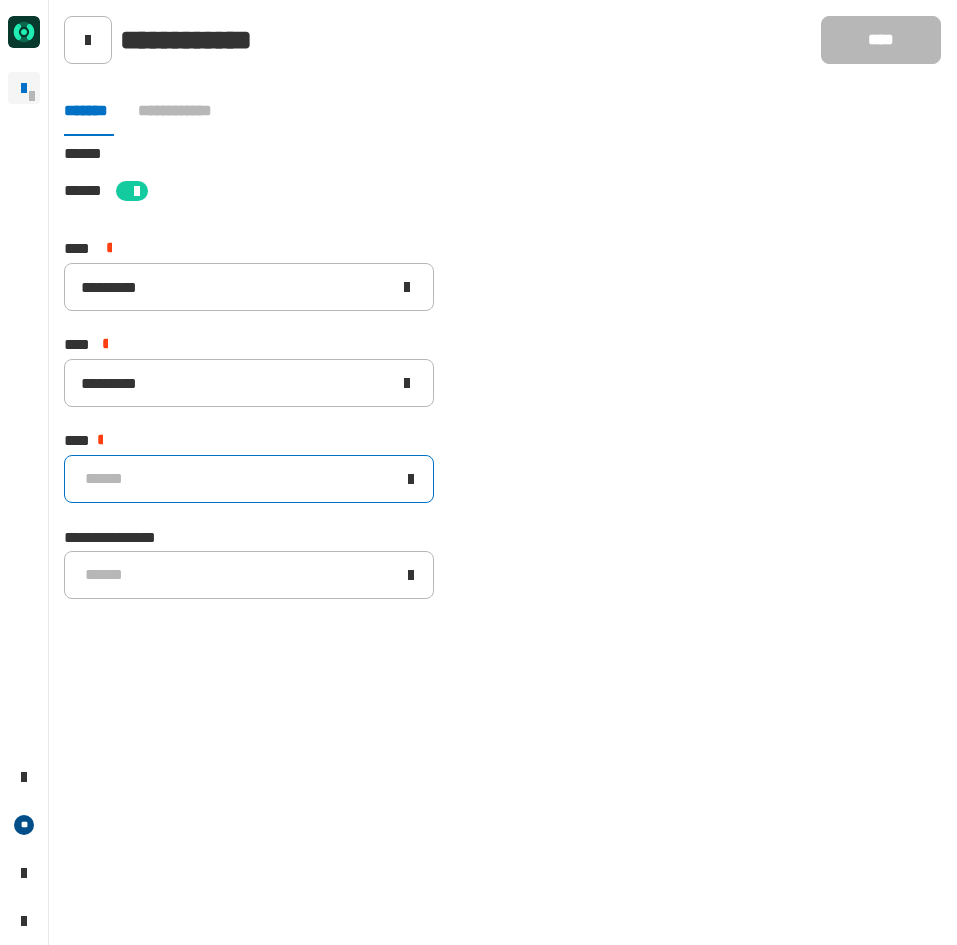 click on "******" 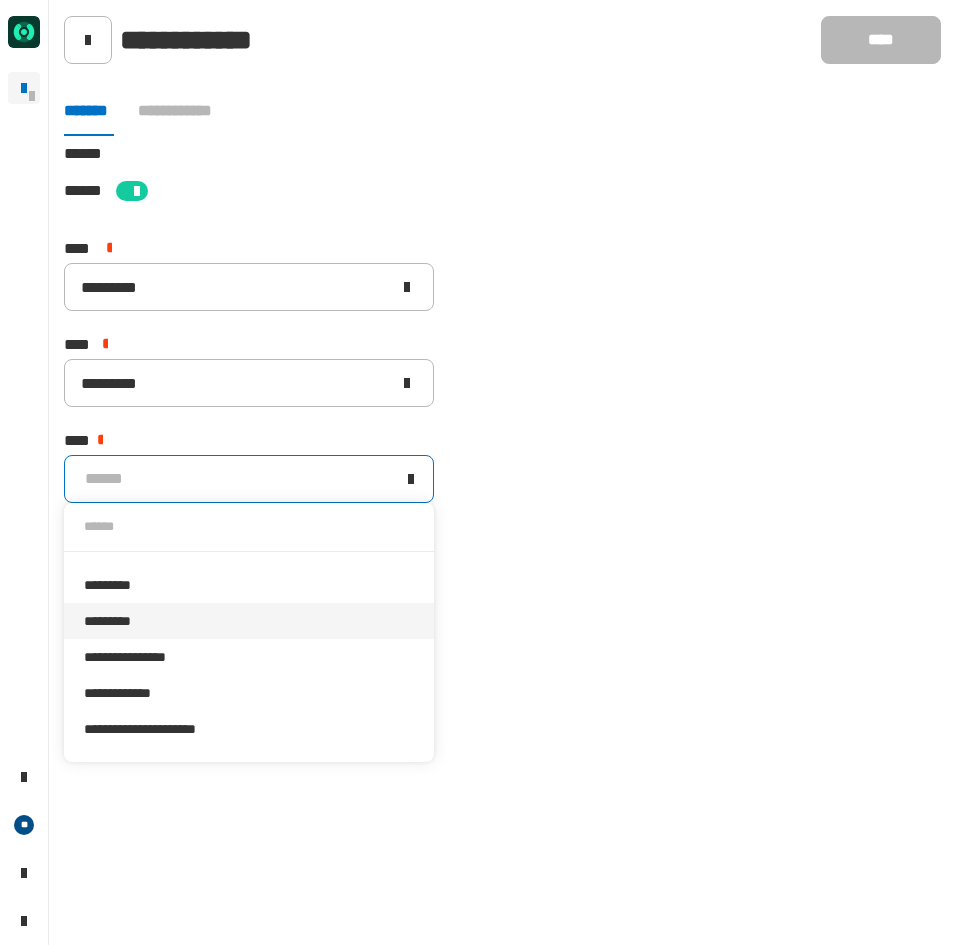click on "*********" at bounding box center [249, 621] 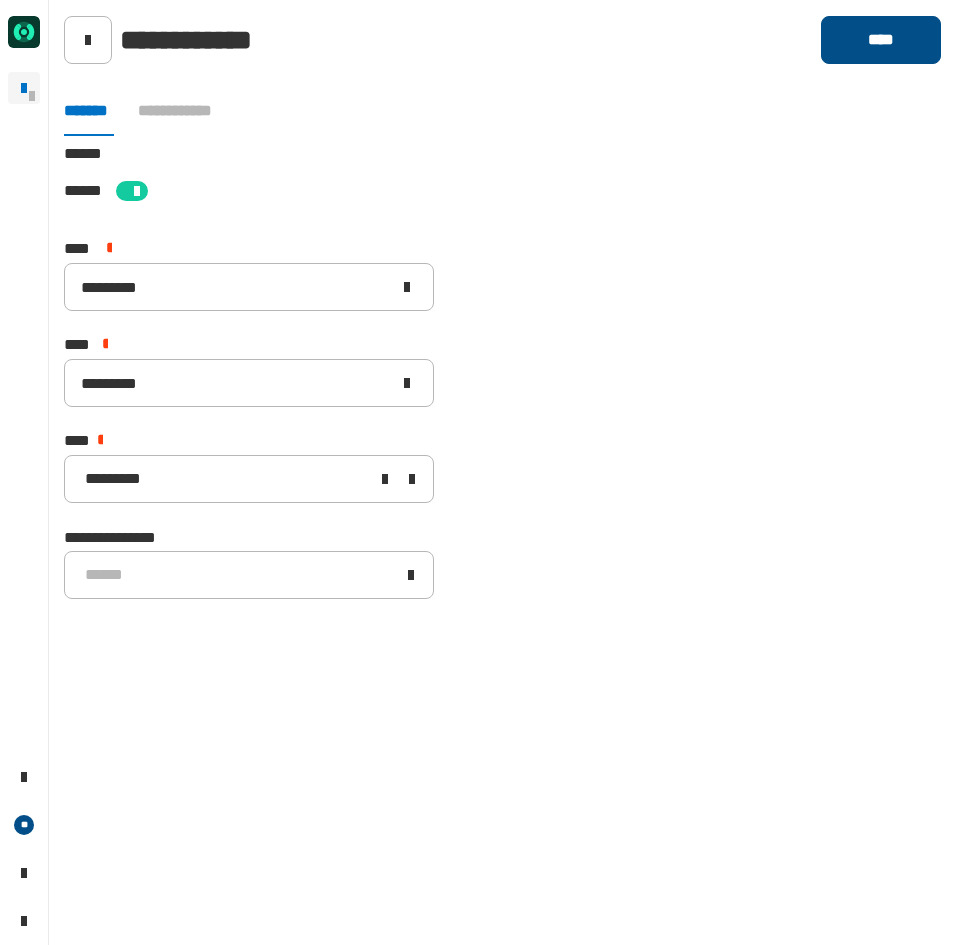 click on "****" 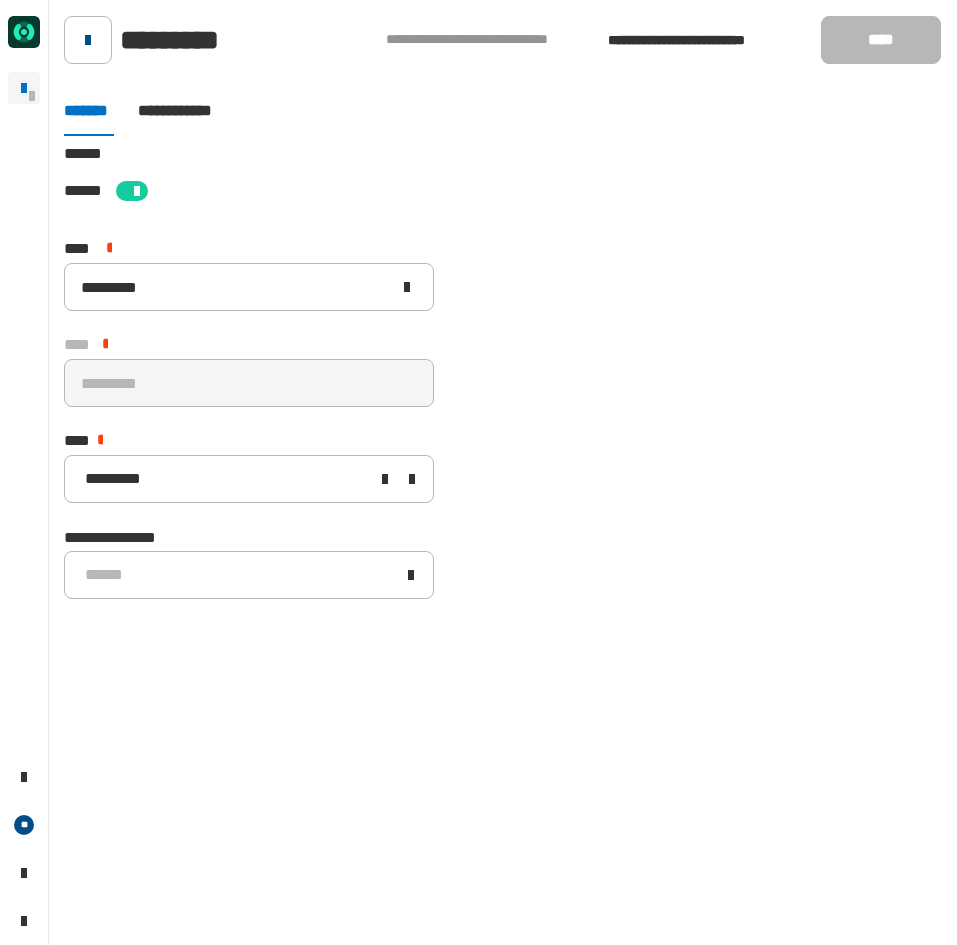 click 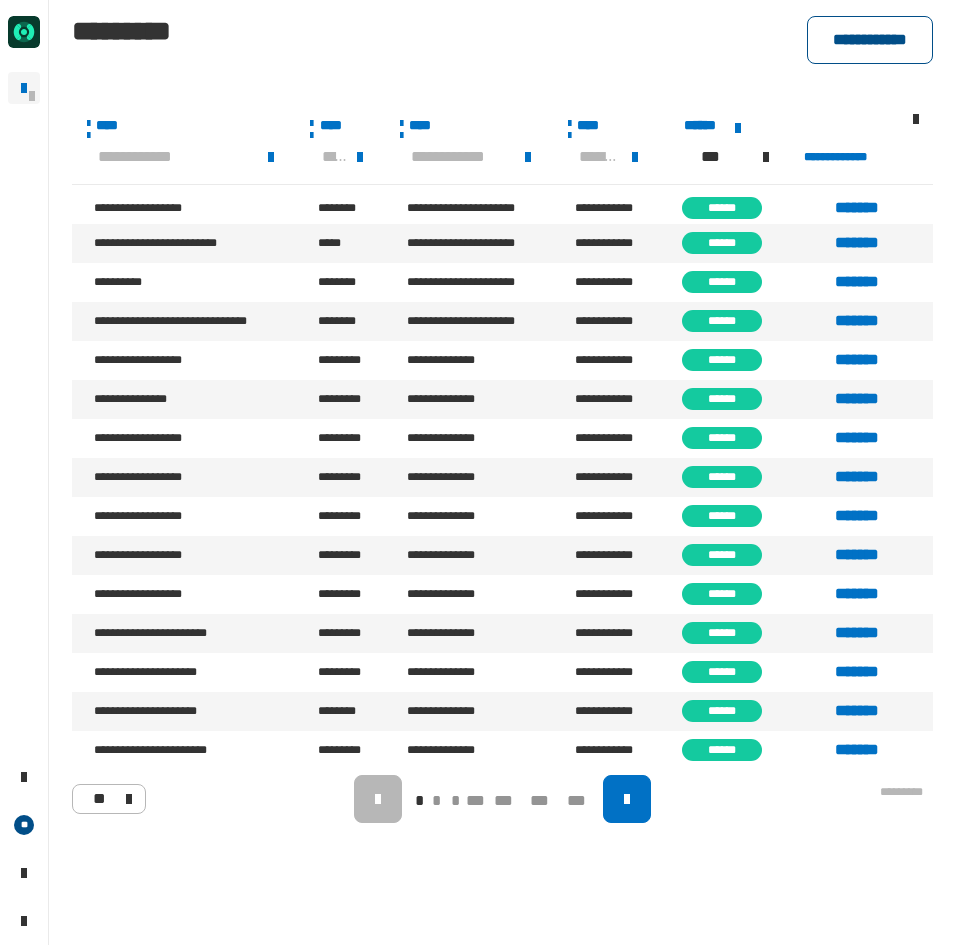 click on "**********" 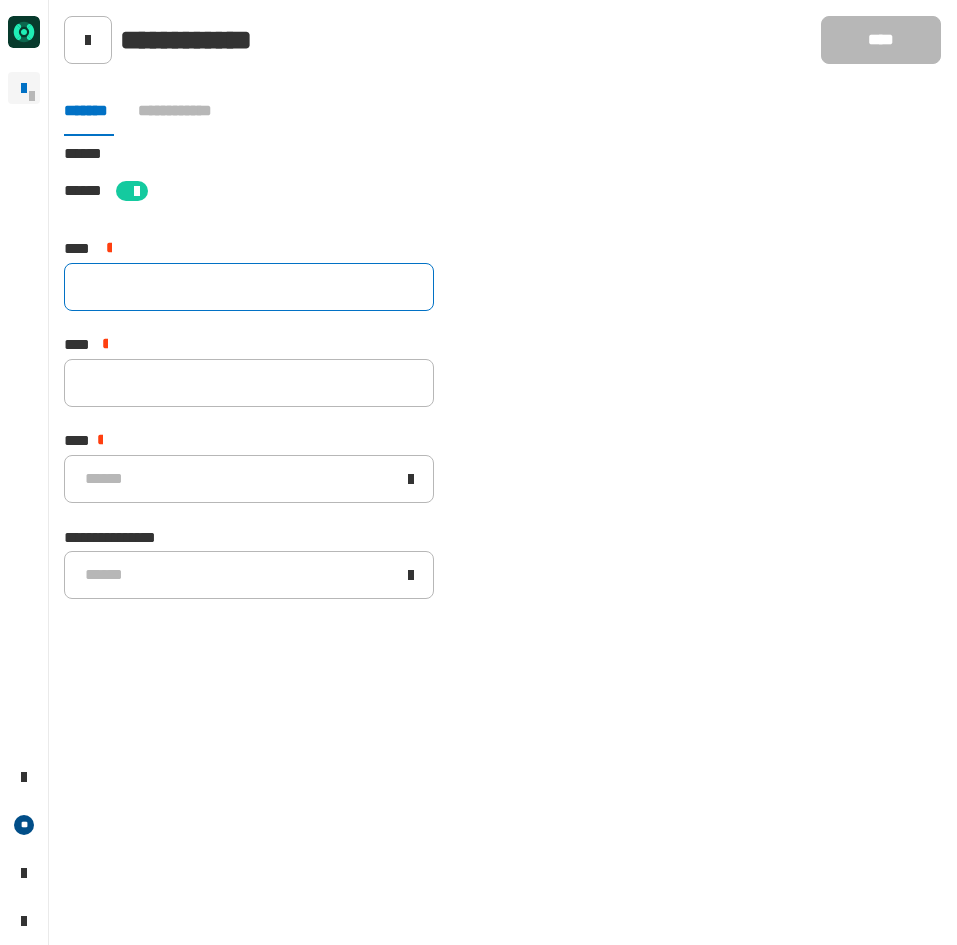 click 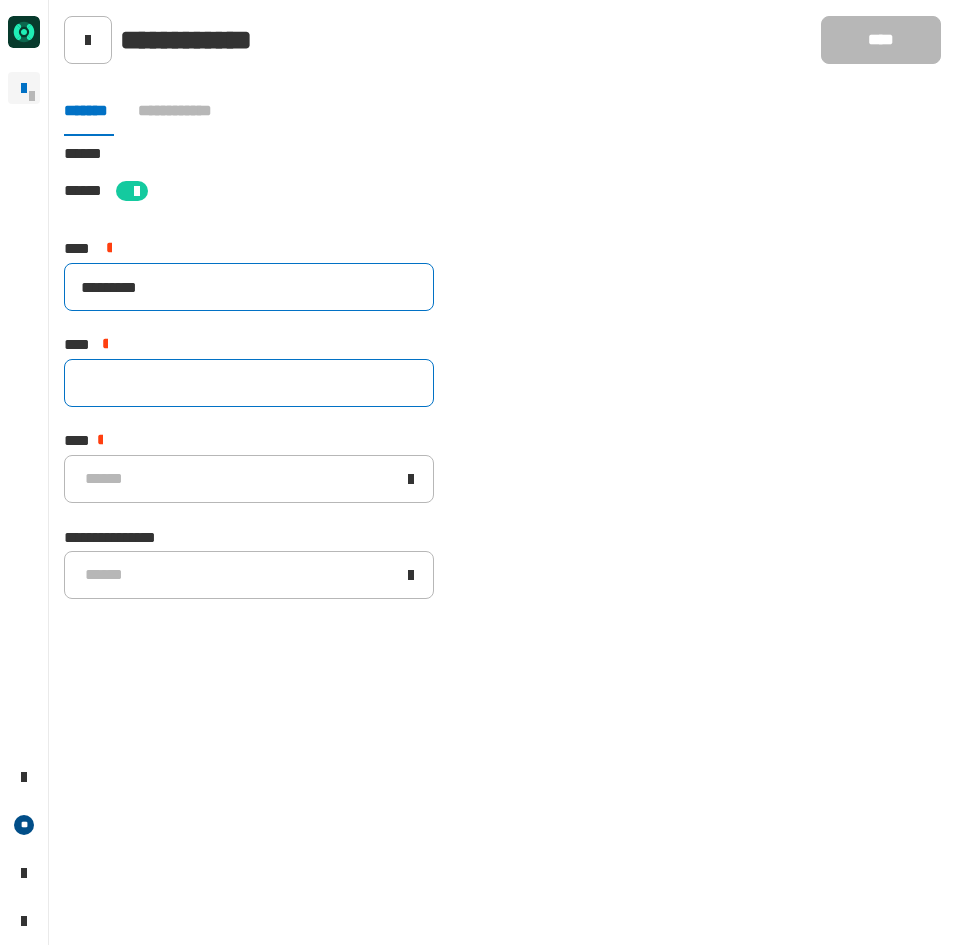 type on "*********" 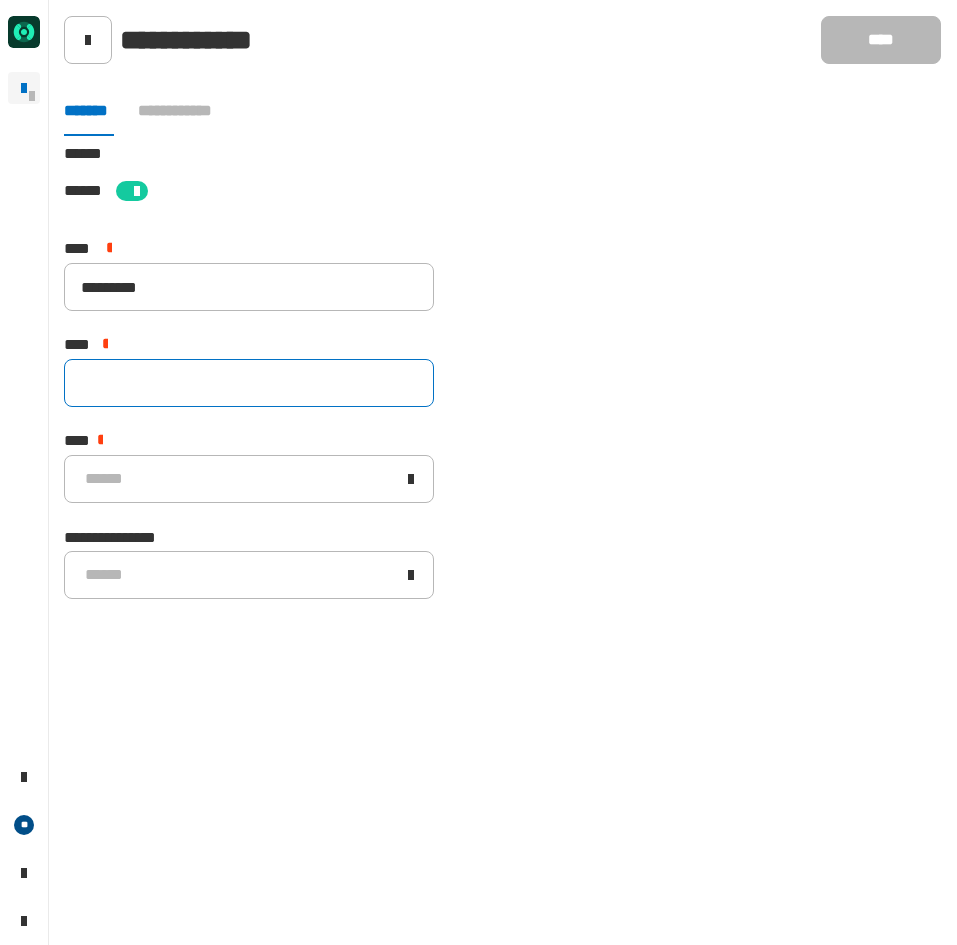 click 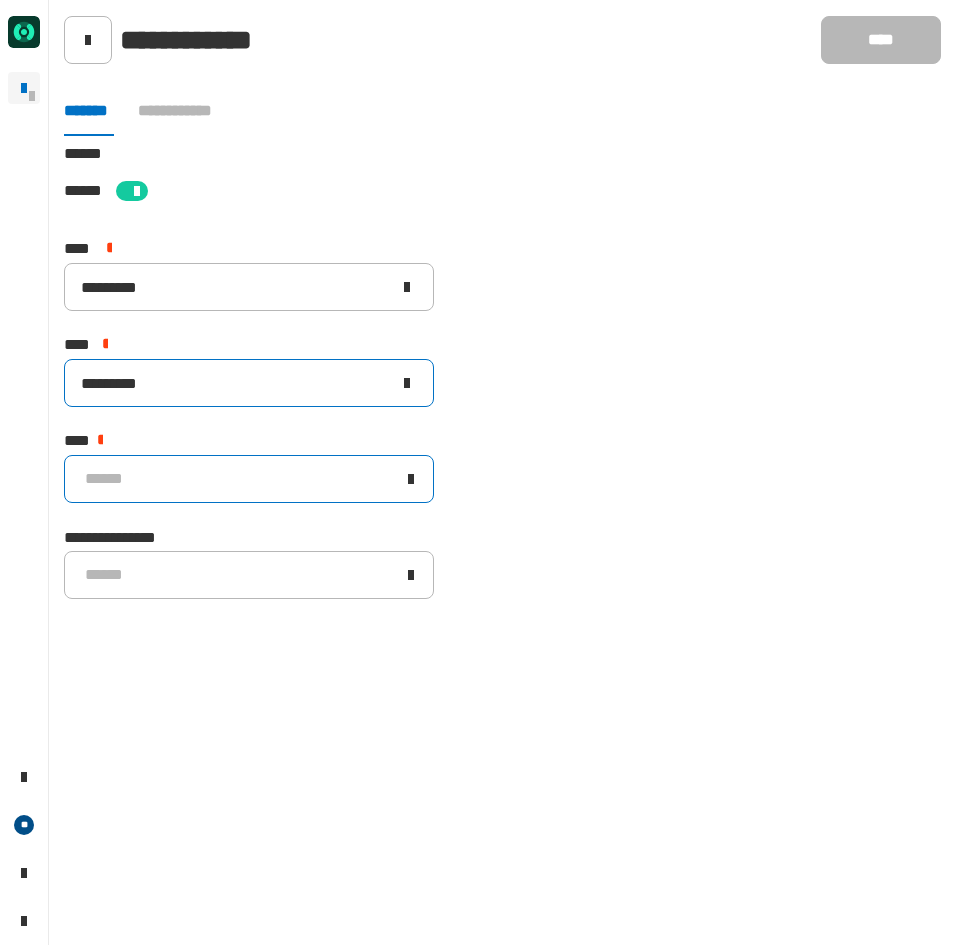 type on "*********" 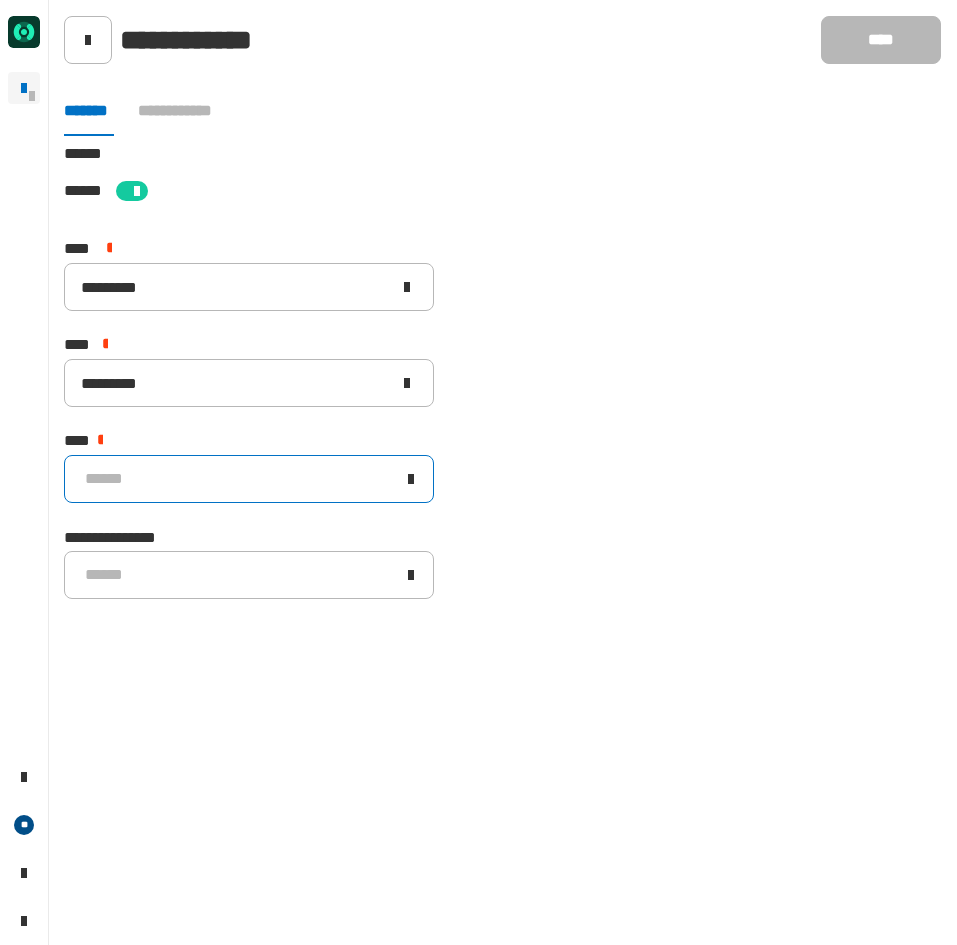 click on "******" 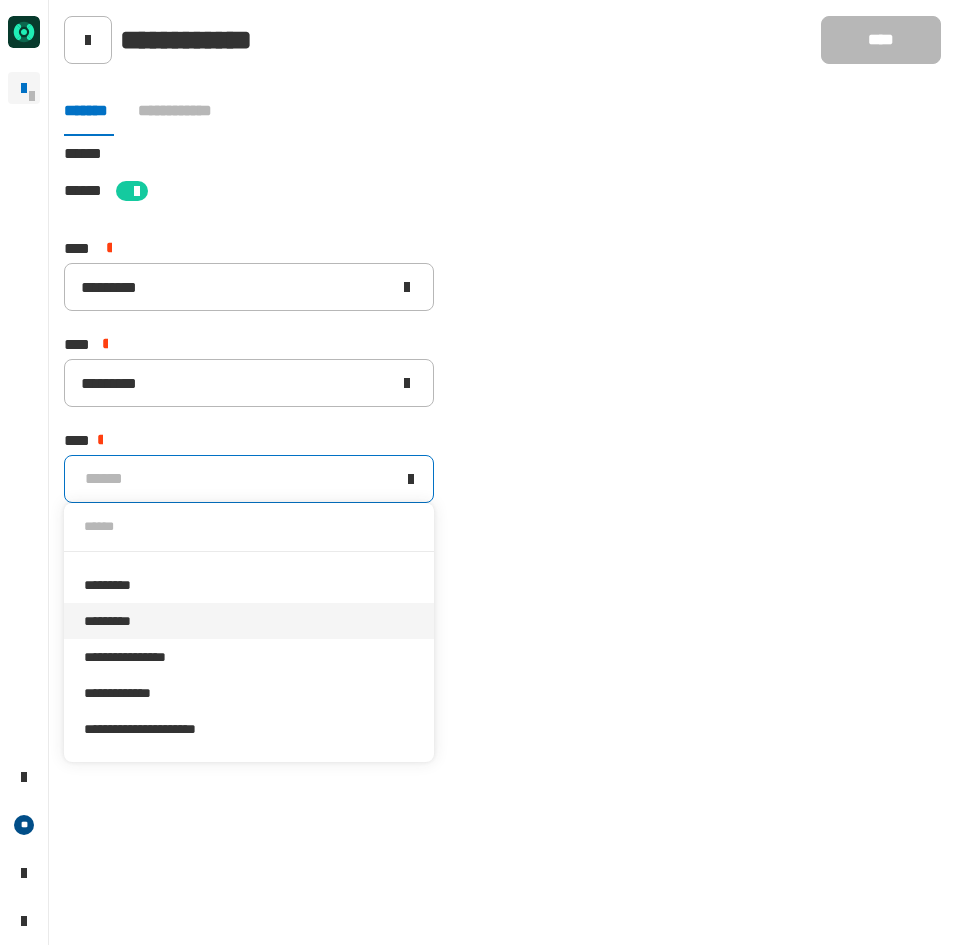 click on "*********" at bounding box center (249, 621) 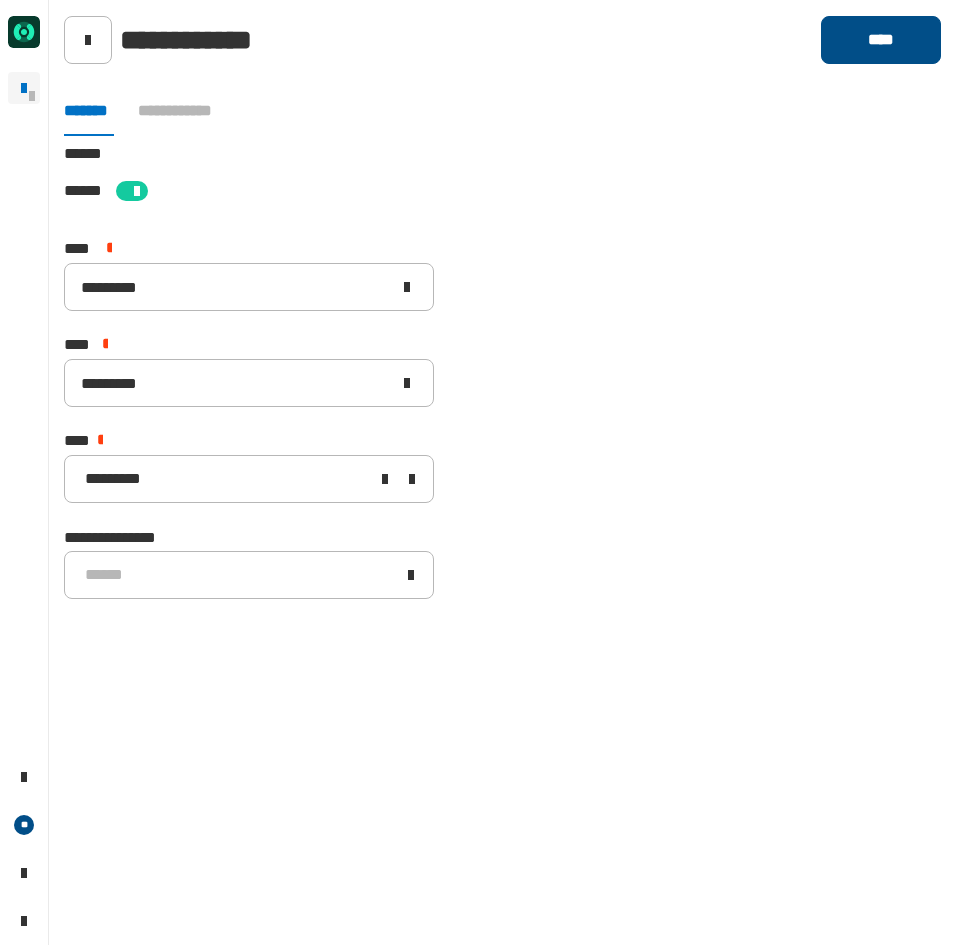 click on "****" 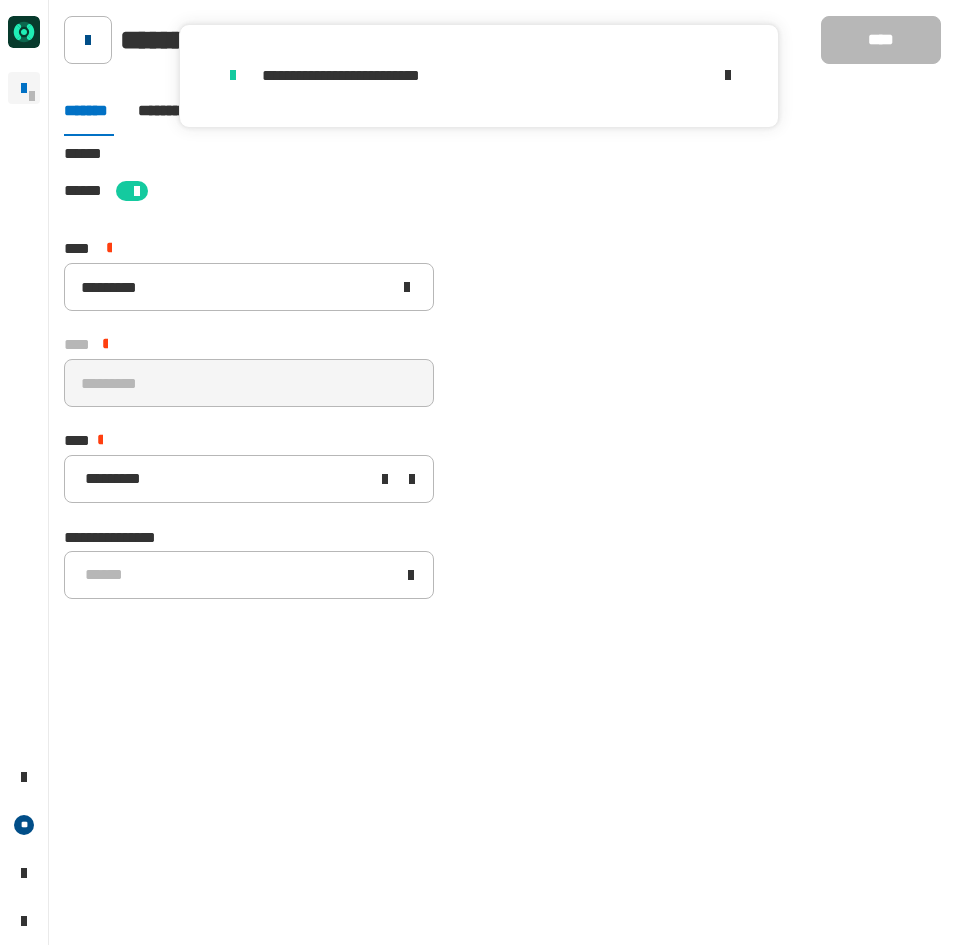 click 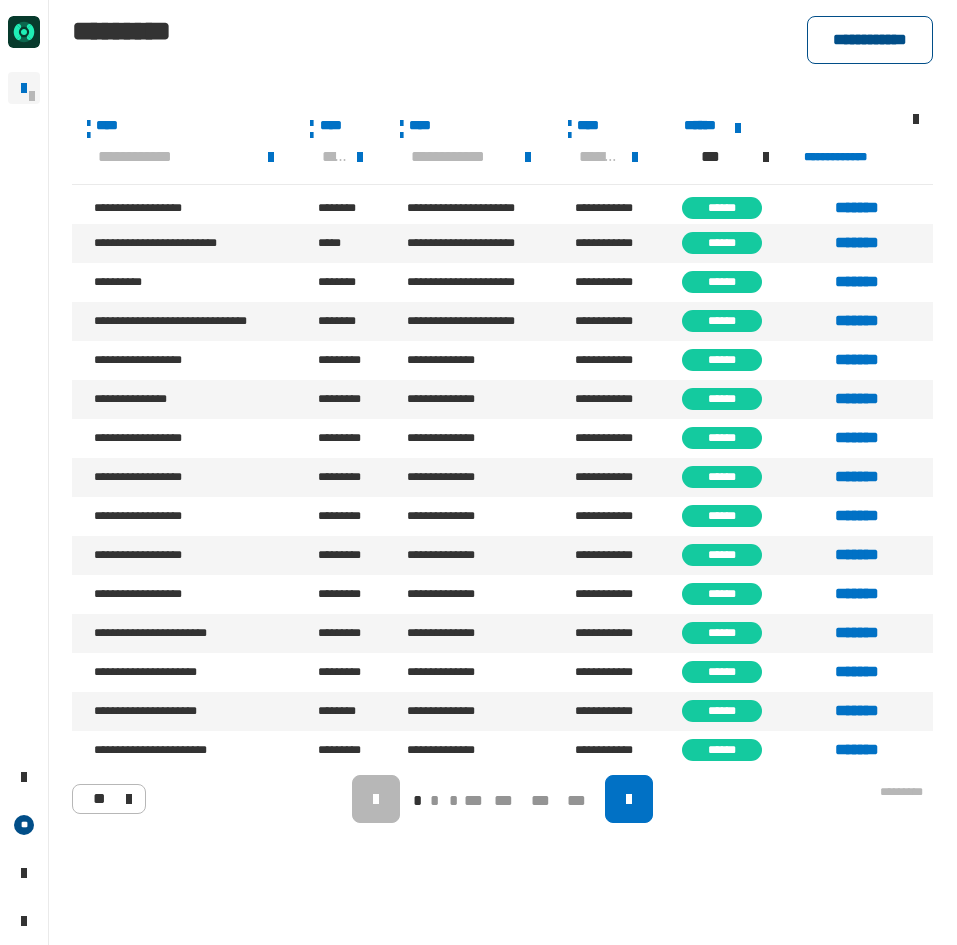 click on "**********" 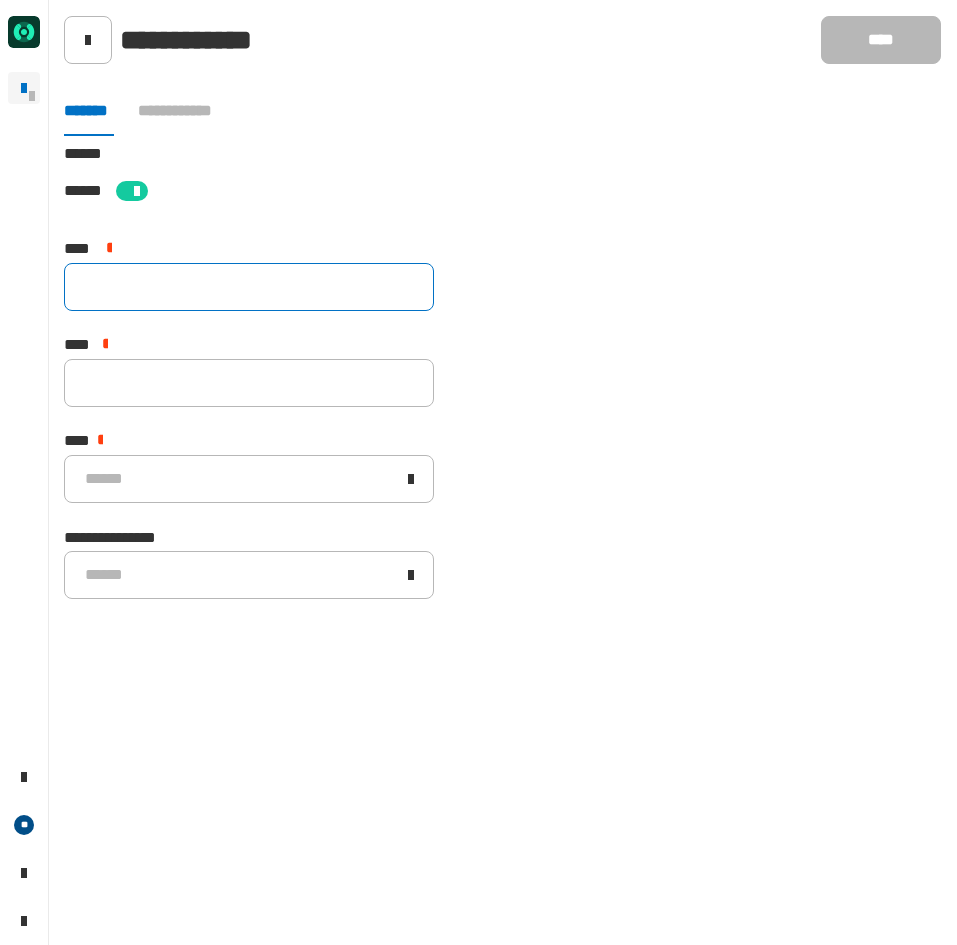 click 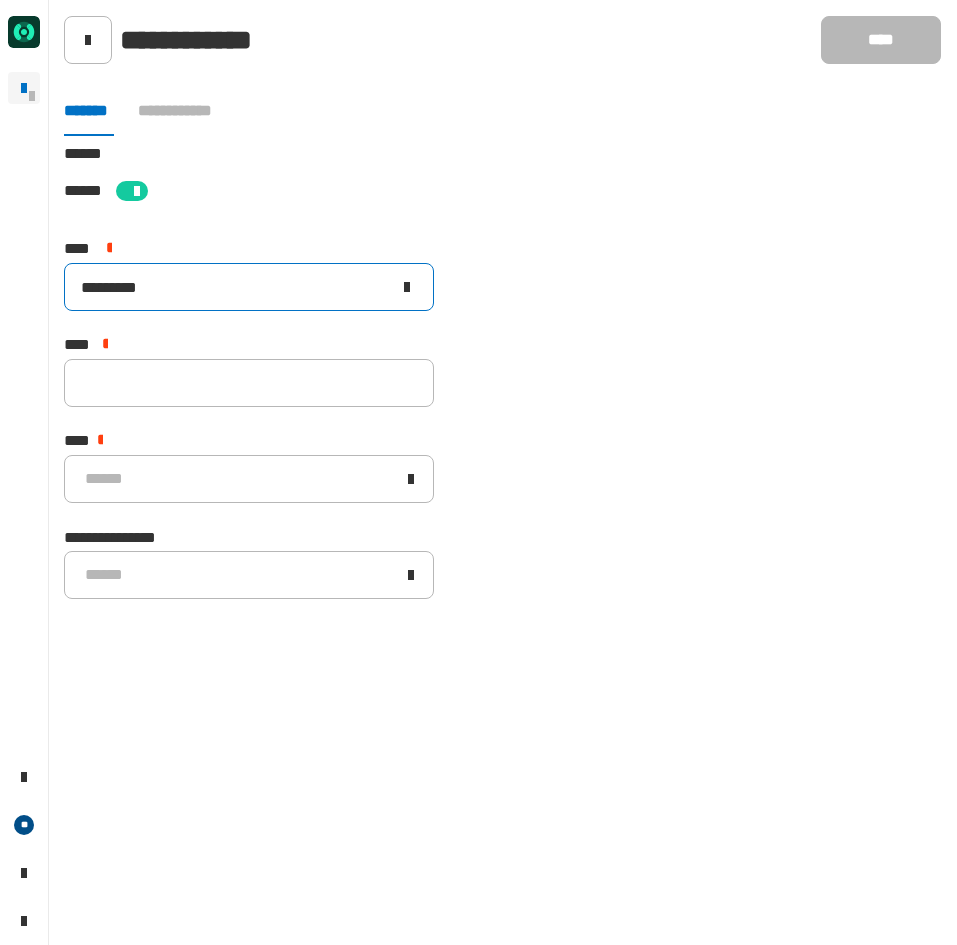 type on "*********" 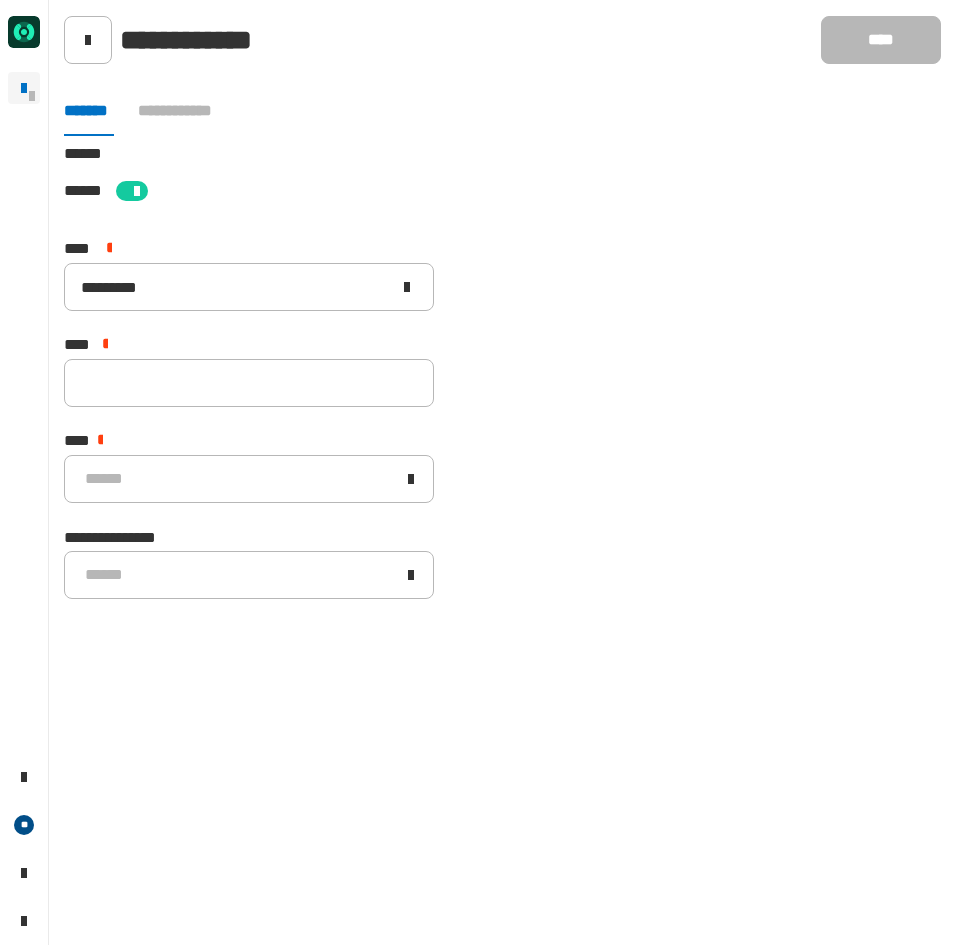 click on "**** *" 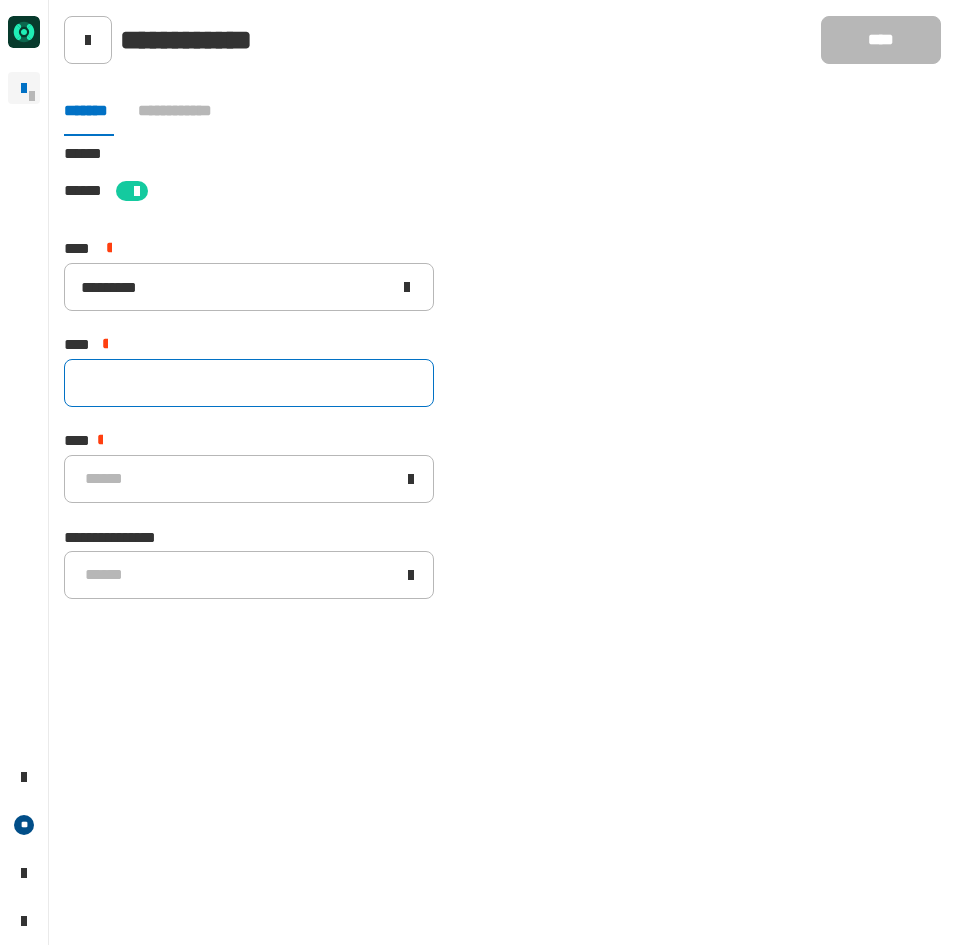 click 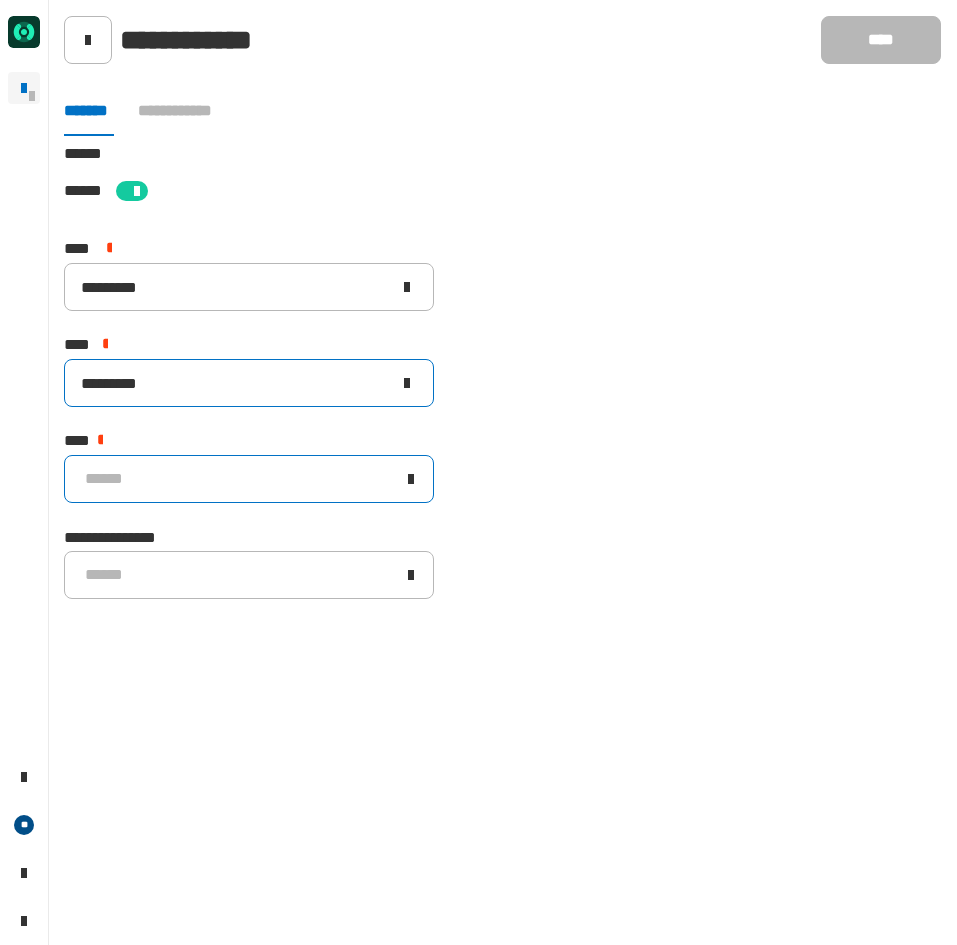 type on "*********" 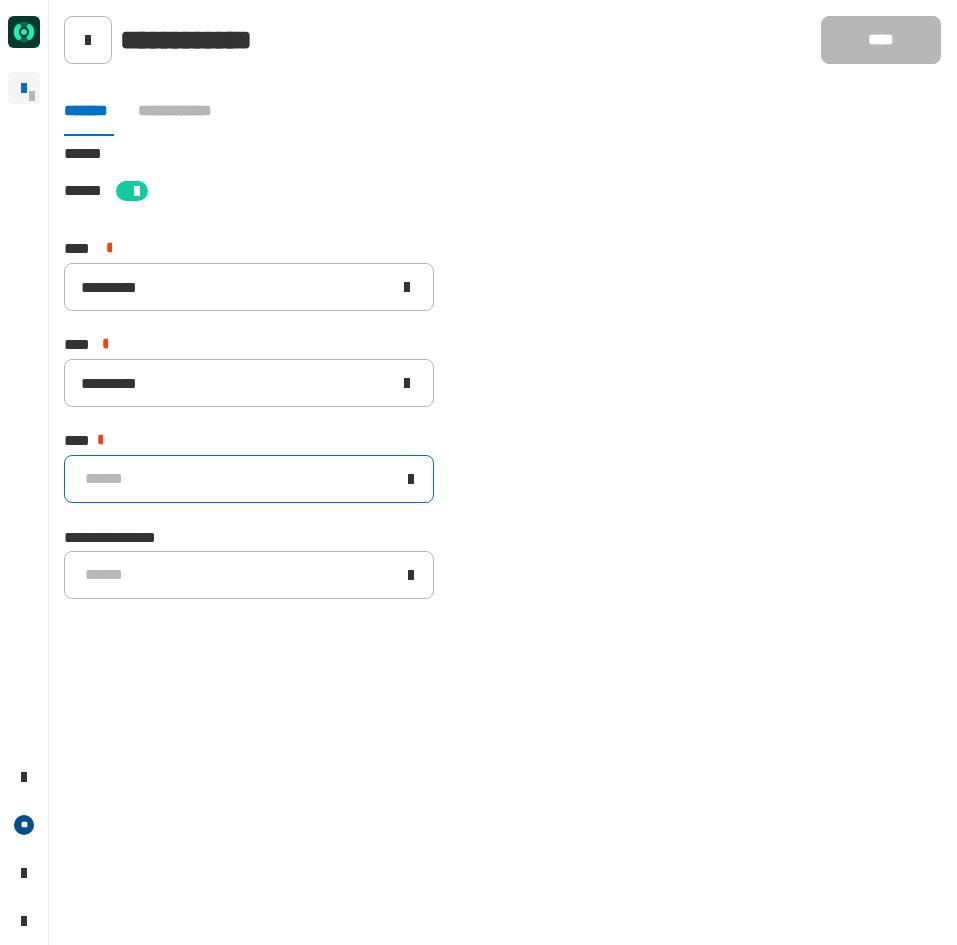 click on "******" 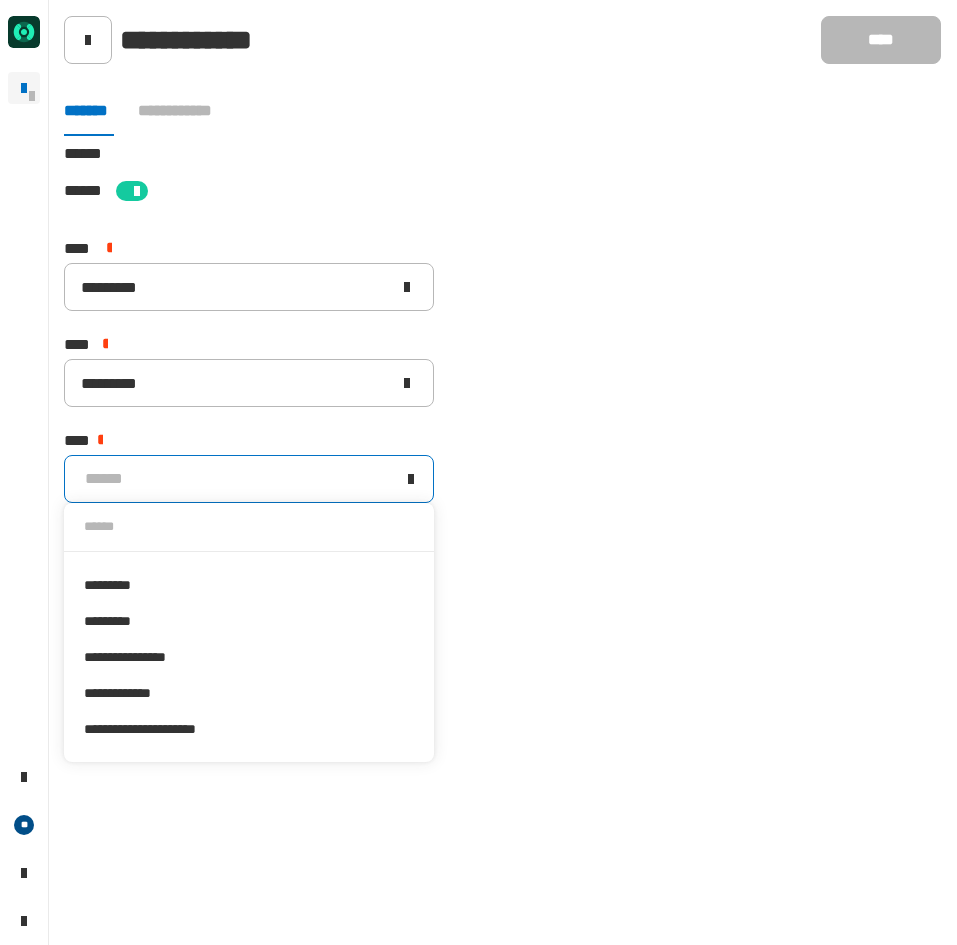 drag, startPoint x: 163, startPoint y: 610, endPoint x: 172, endPoint y: 601, distance: 12.727922 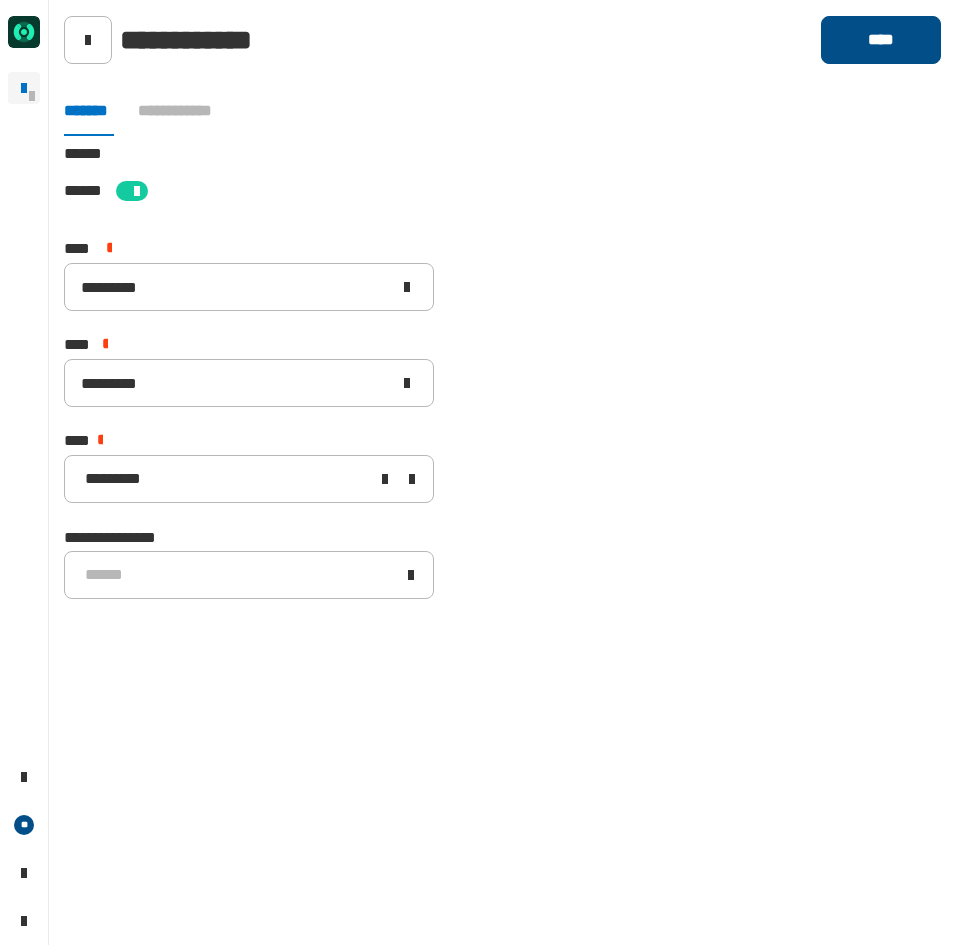 click on "****" 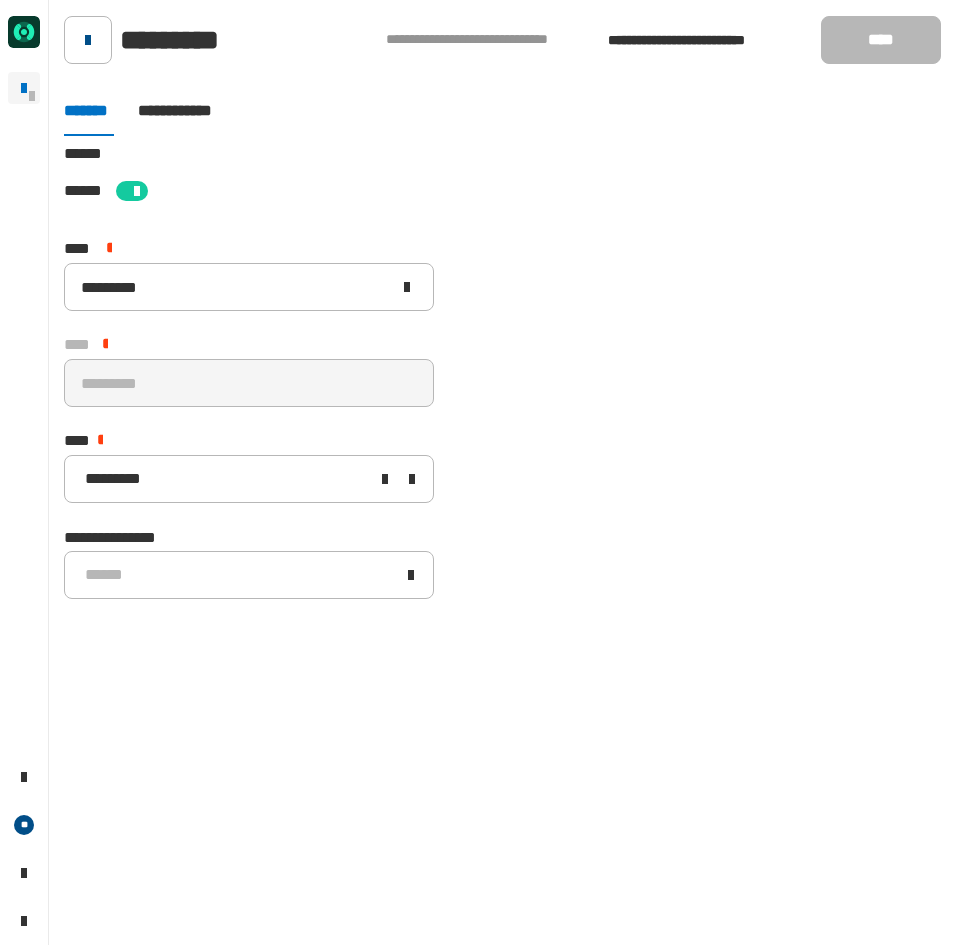 click 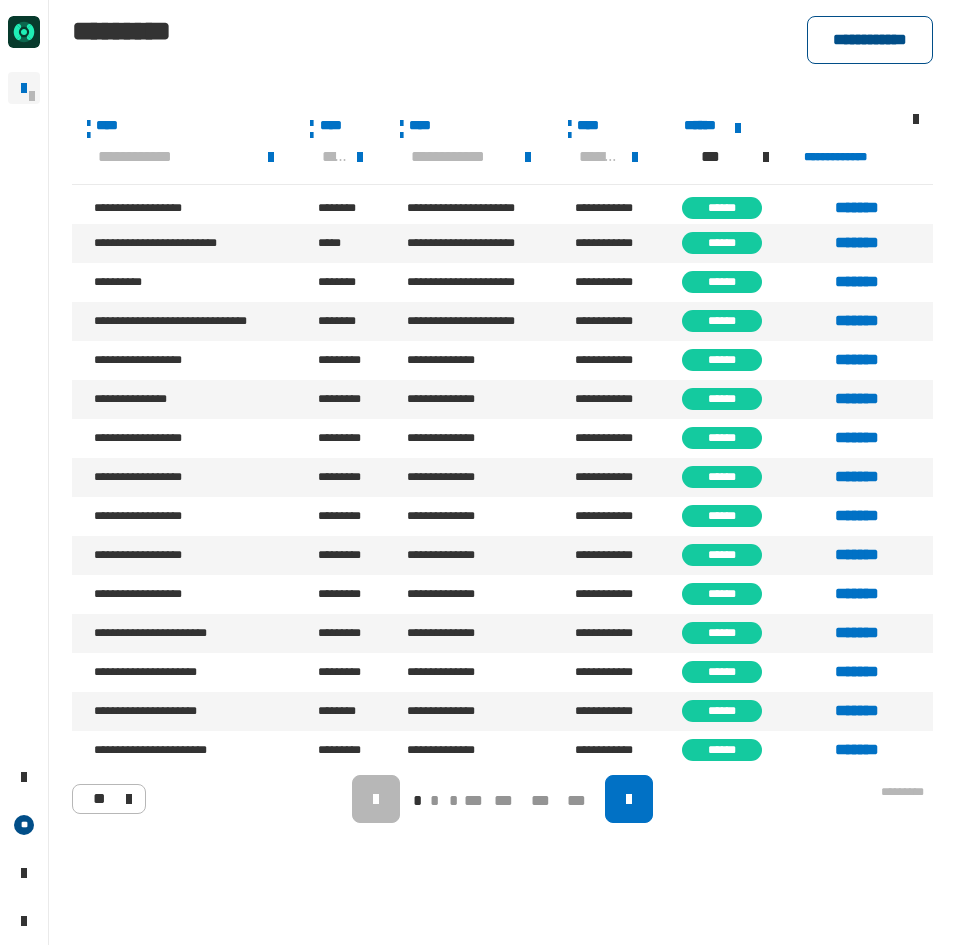 click on "**********" 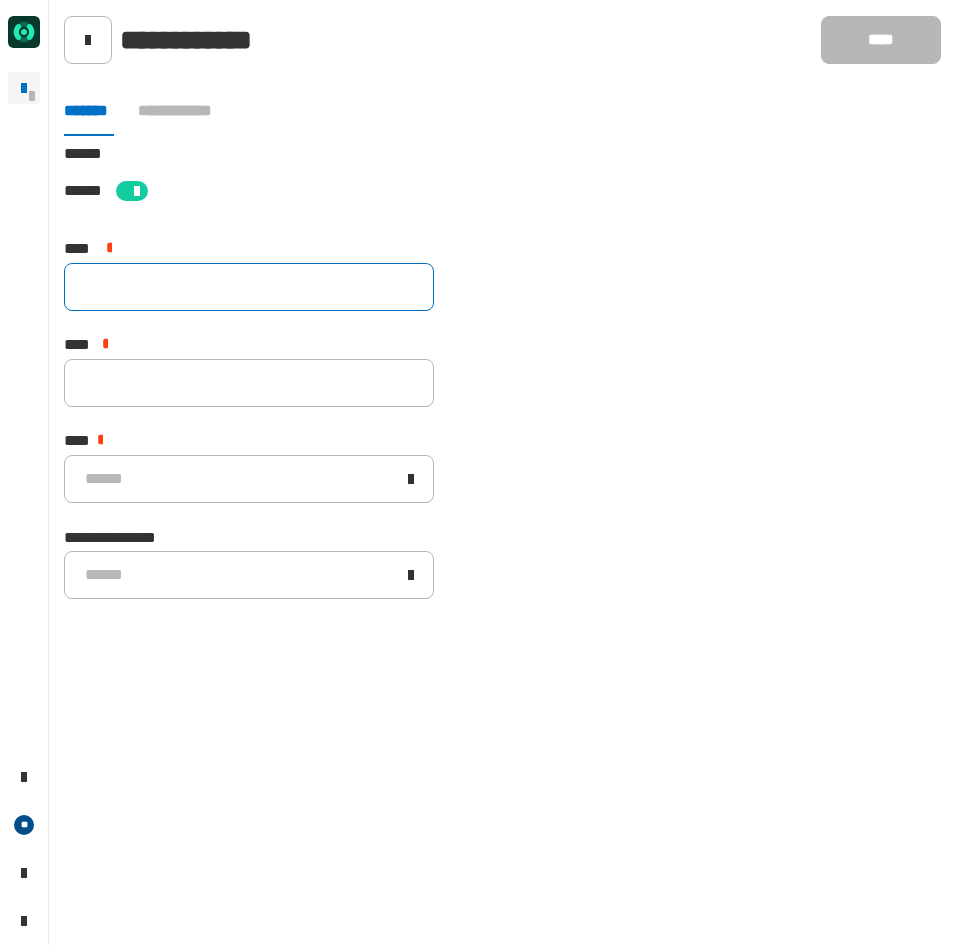 drag, startPoint x: 143, startPoint y: 274, endPoint x: 158, endPoint y: 317, distance: 45.54119 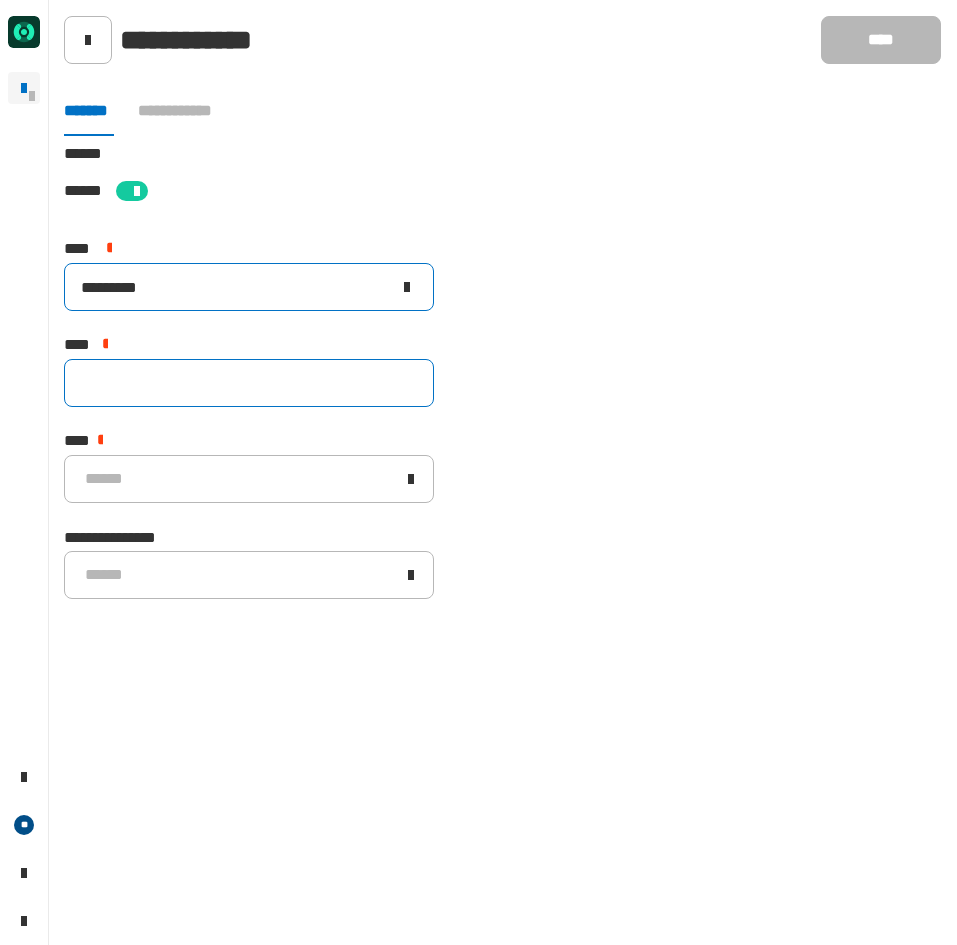 type on "*********" 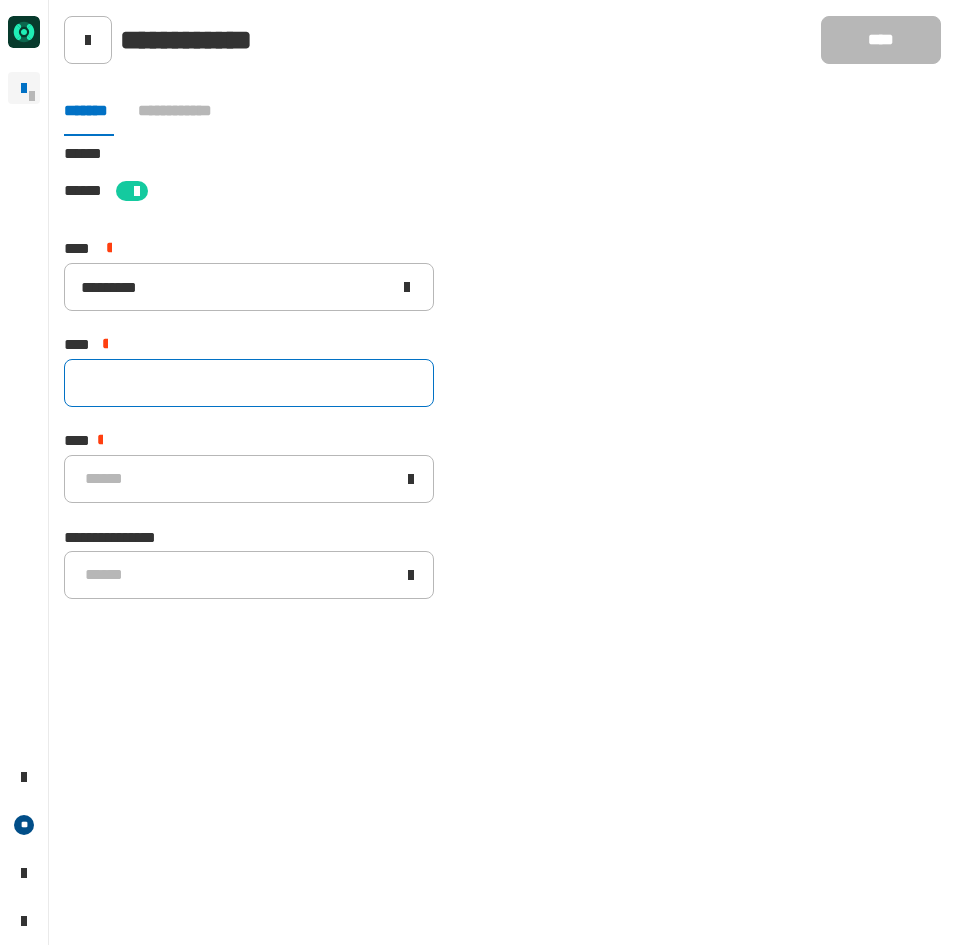 click 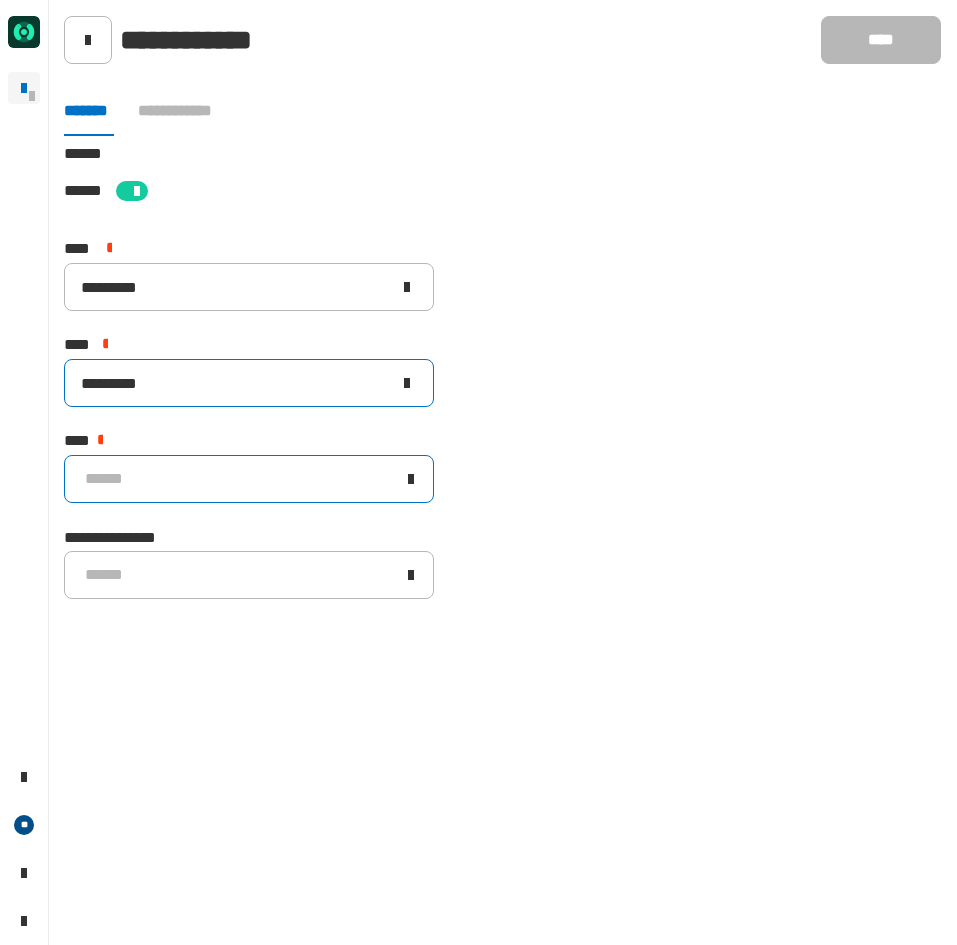 type on "*********" 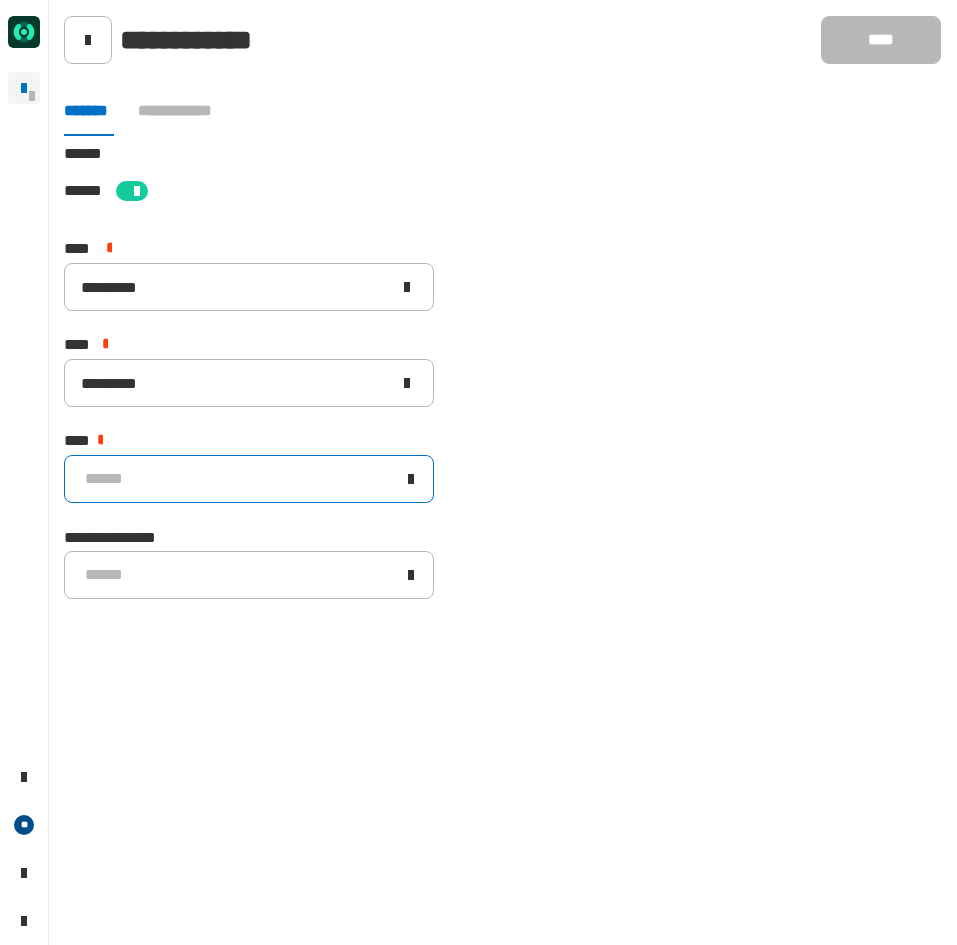 click on "******" 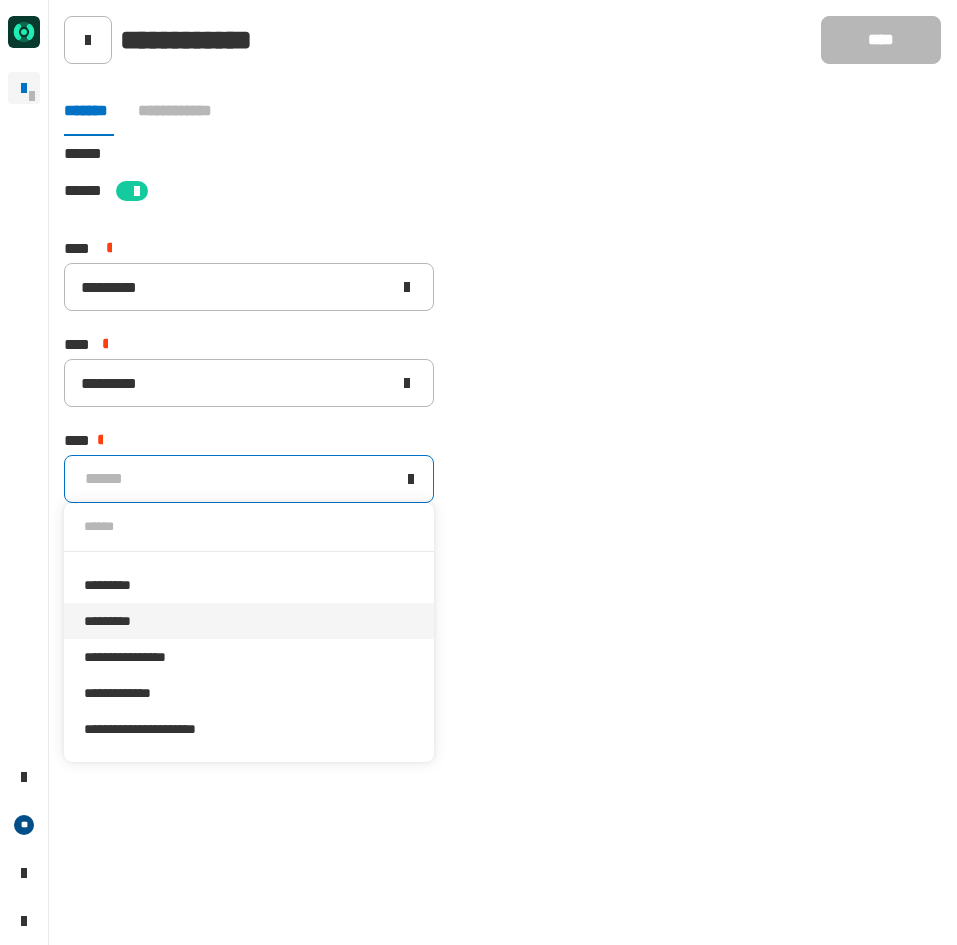 click on "*********" at bounding box center [249, 621] 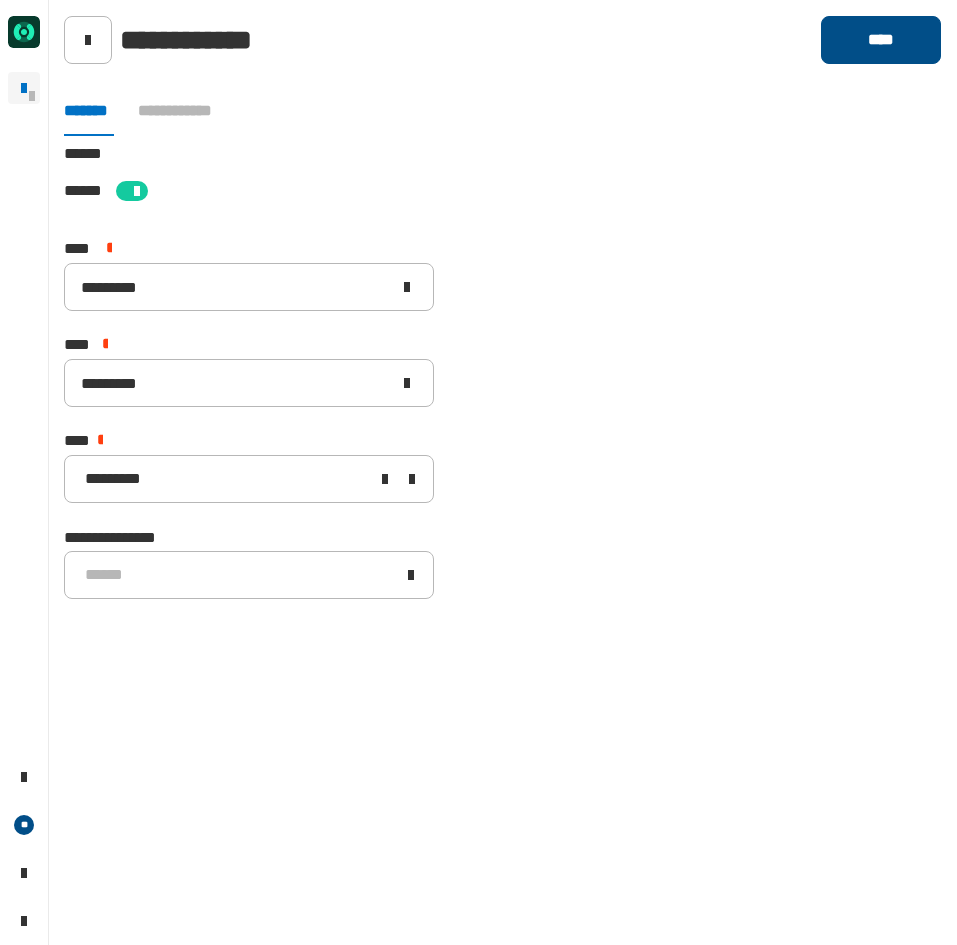 click on "****" 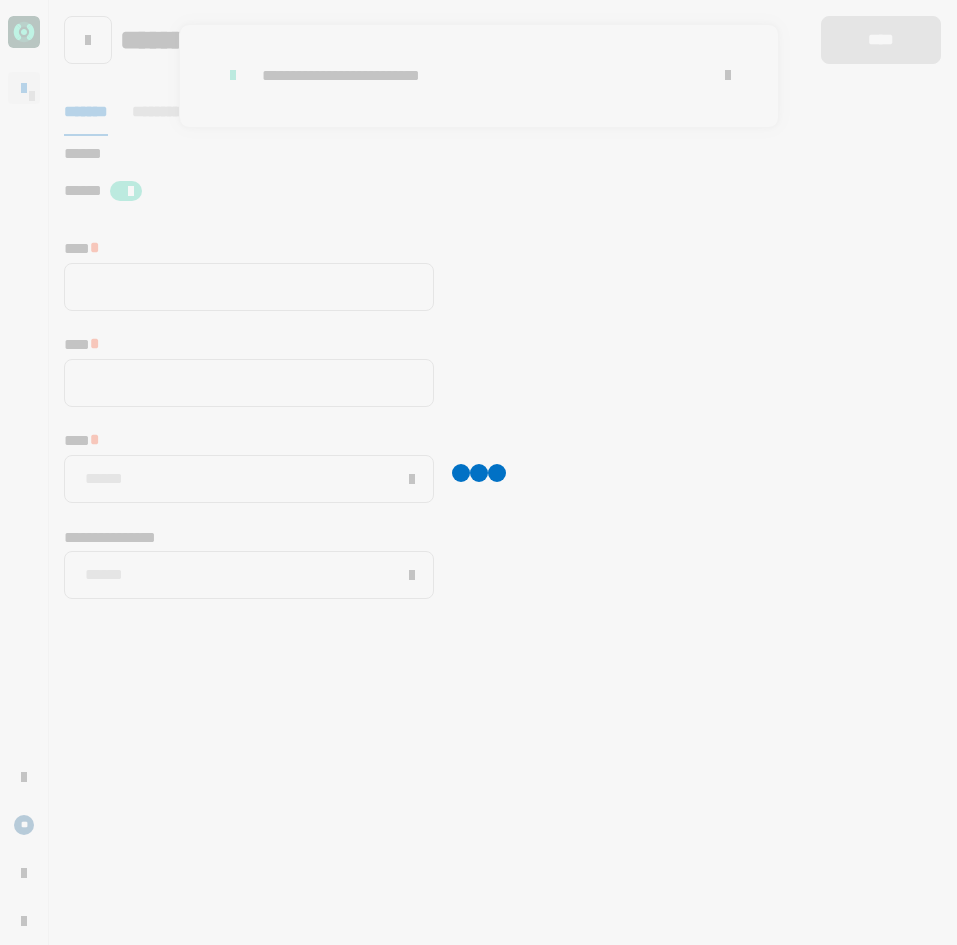 type 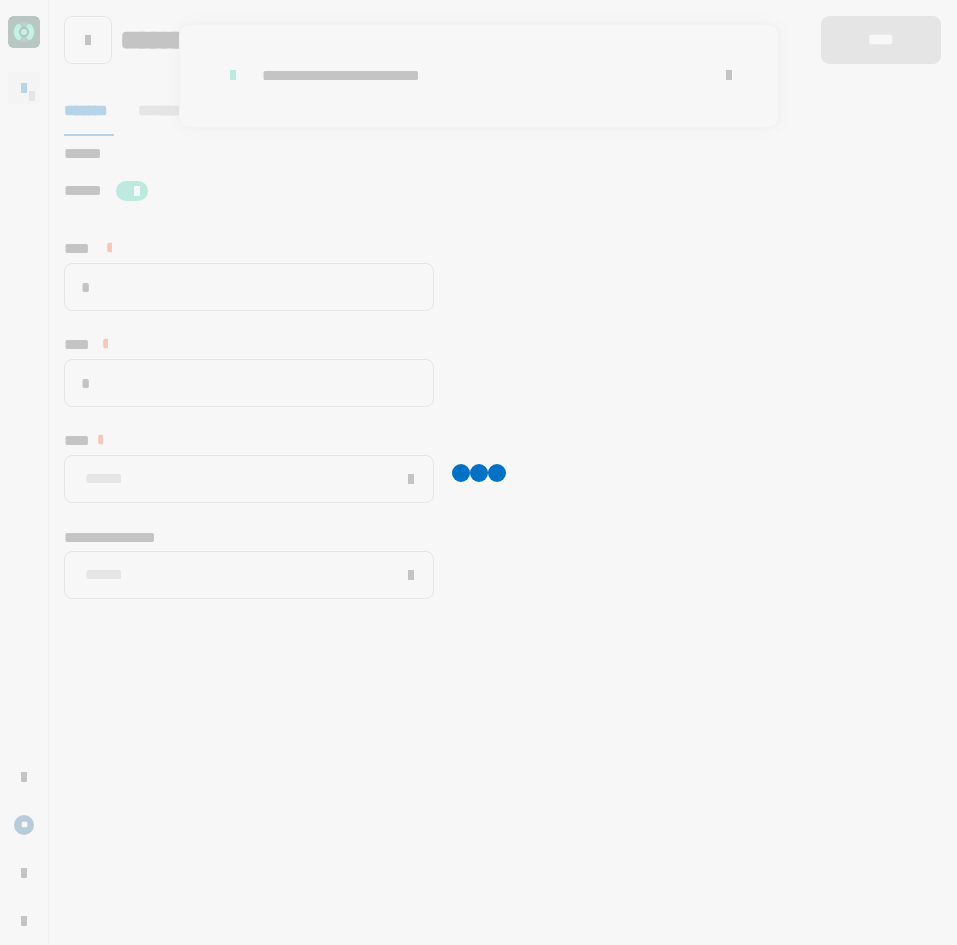type on "*********" 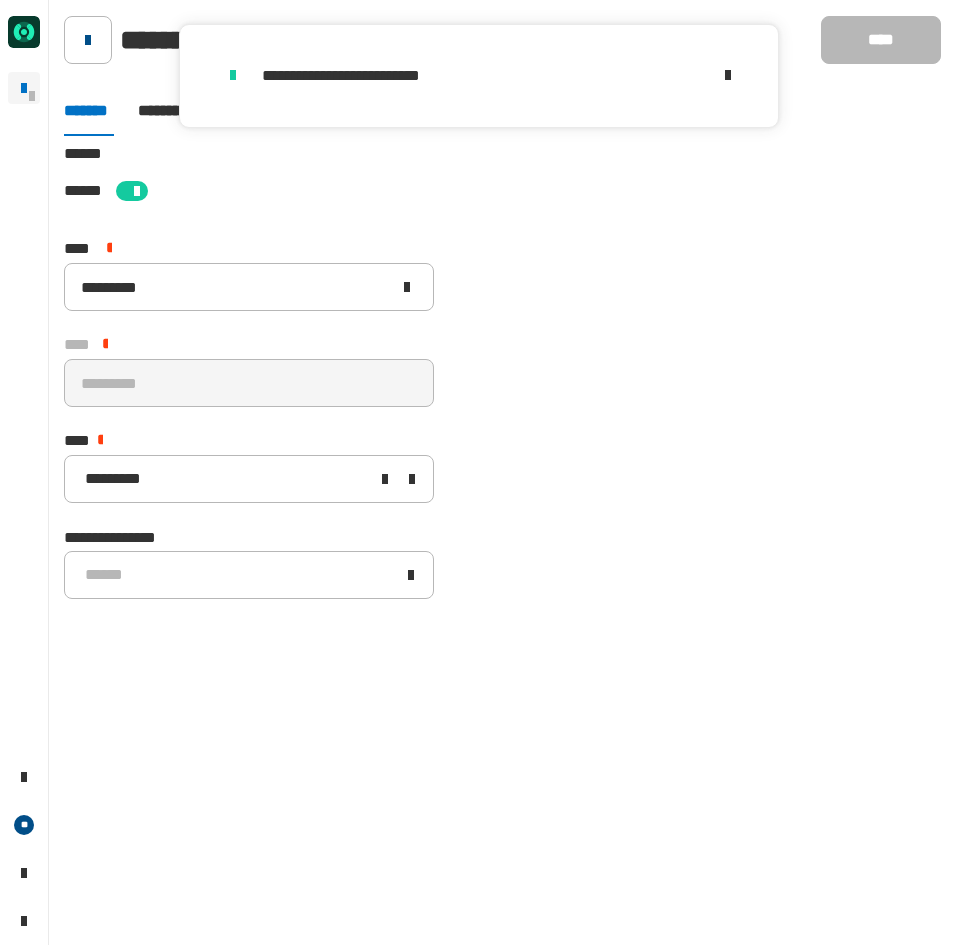 click 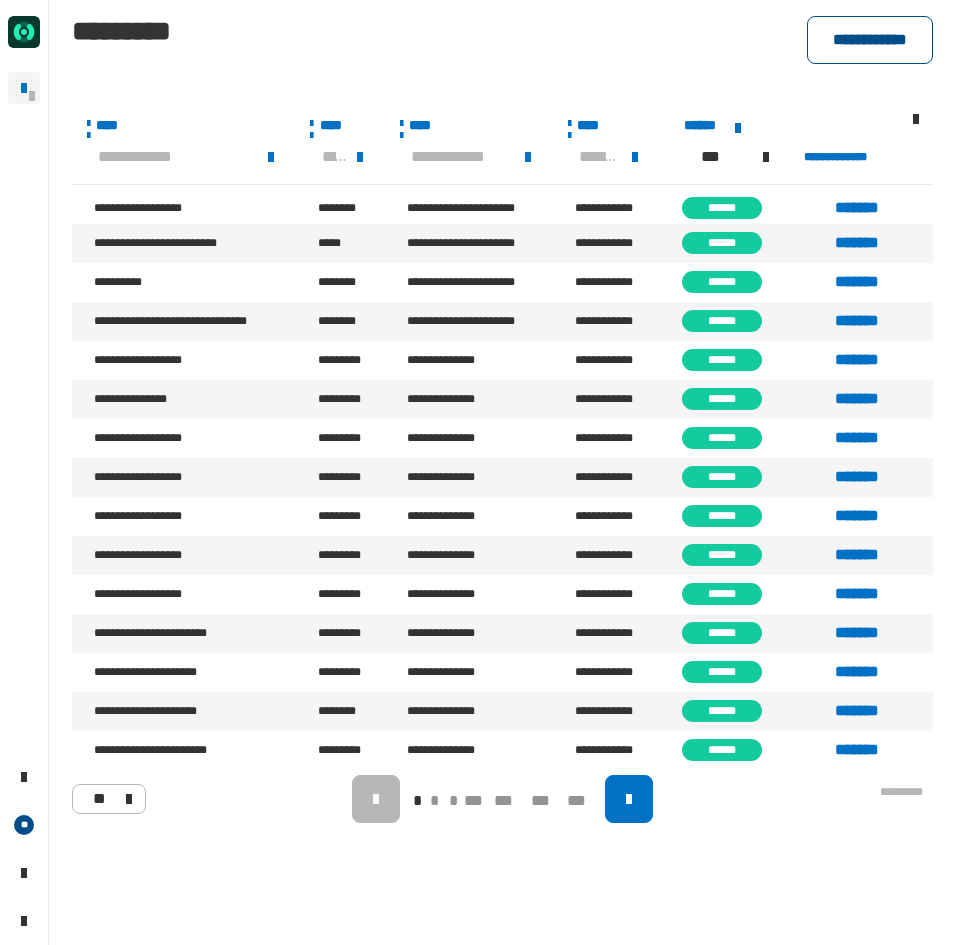 click on "**********" 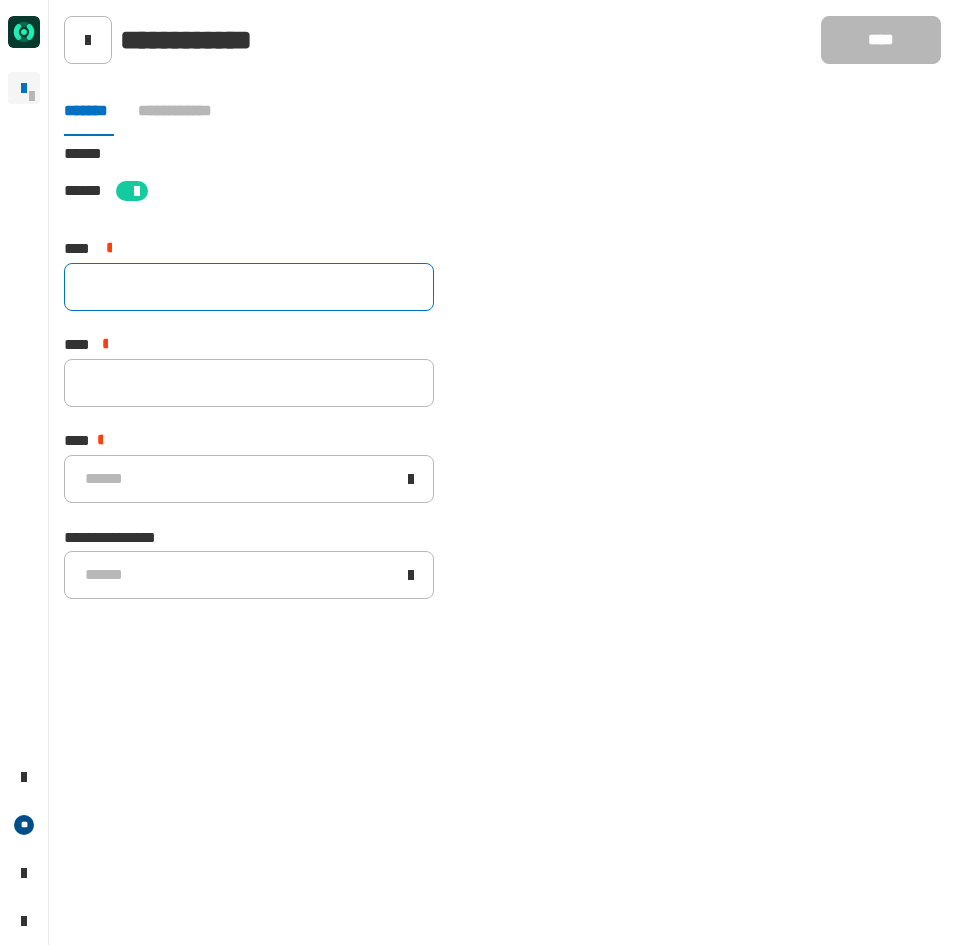 click 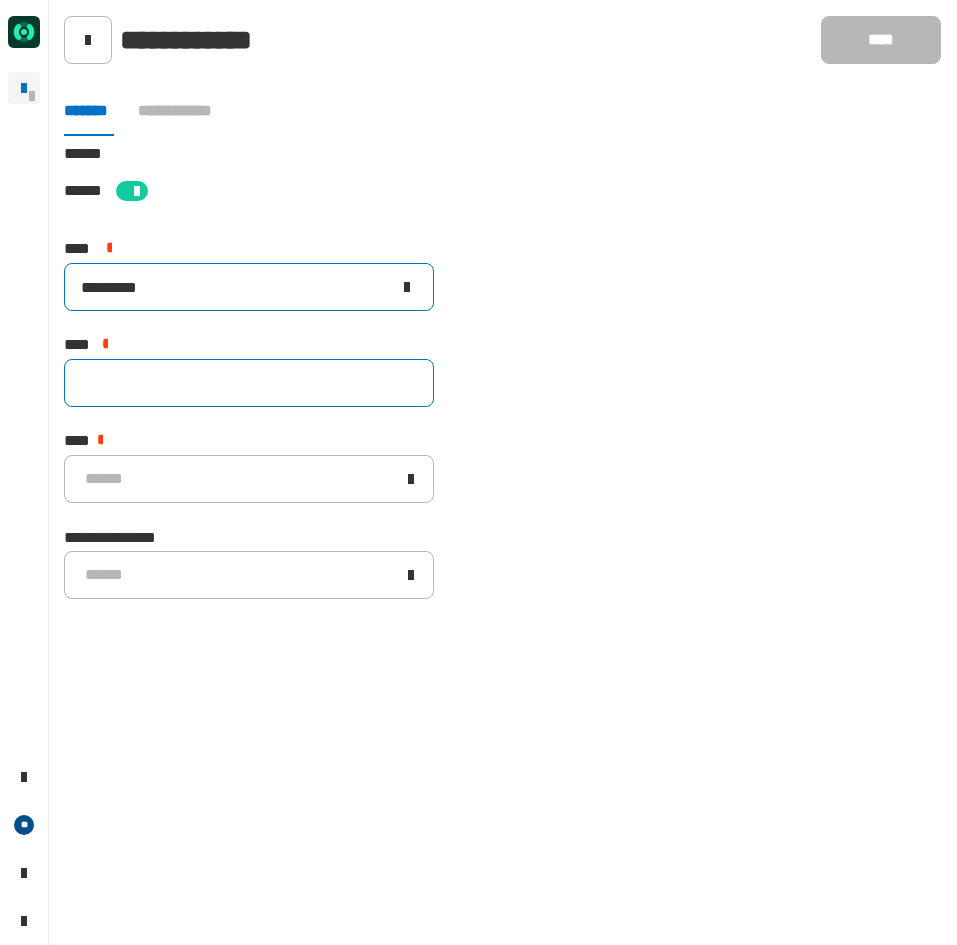 type on "*********" 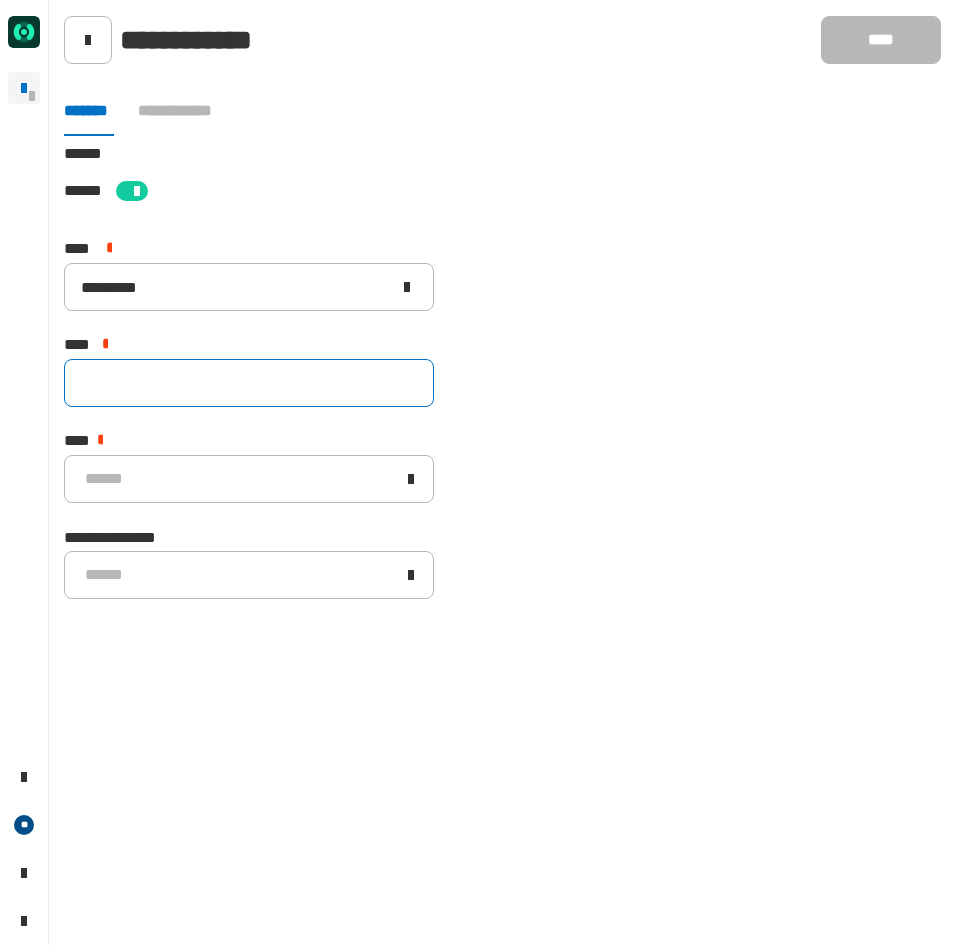paste on "*********" 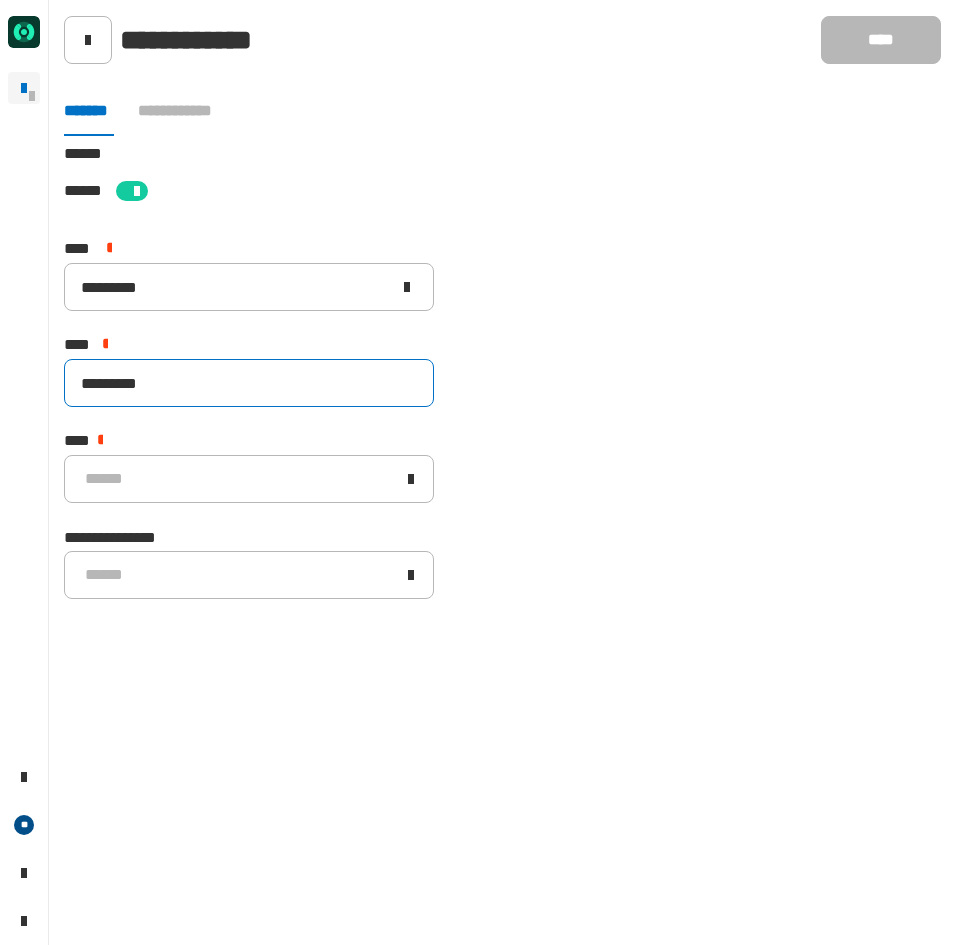 click on "*********" 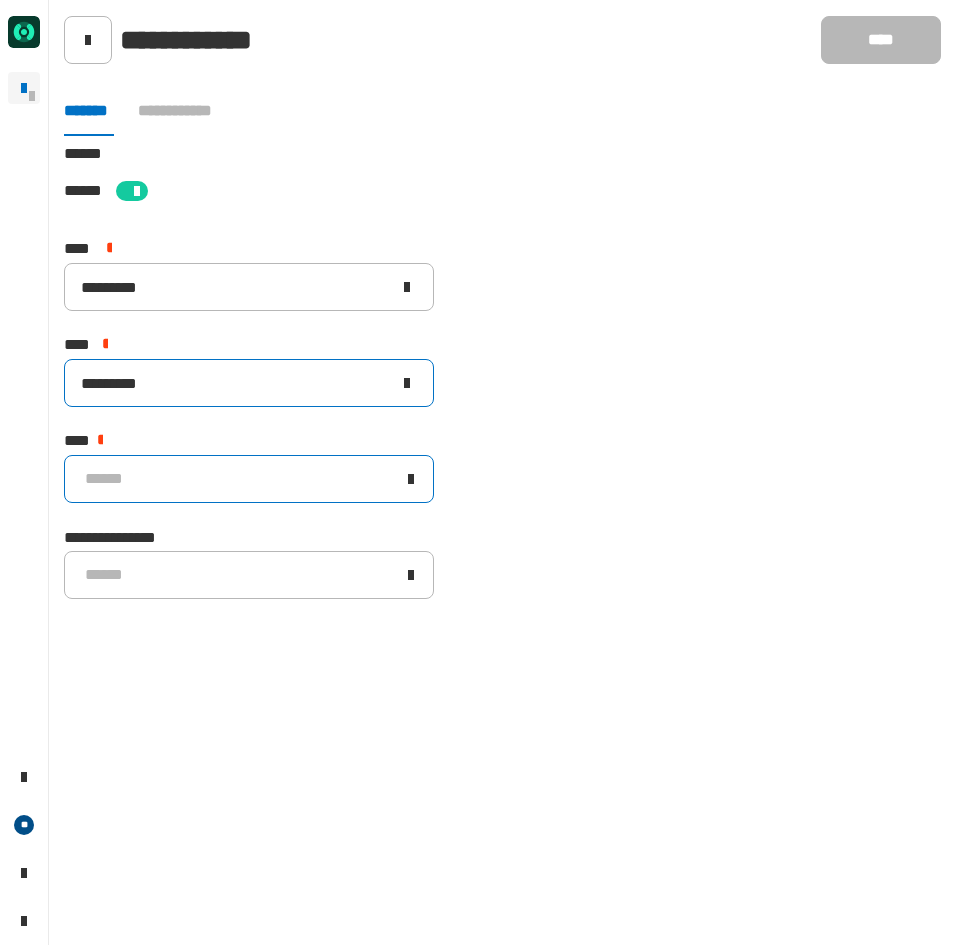 type on "*********" 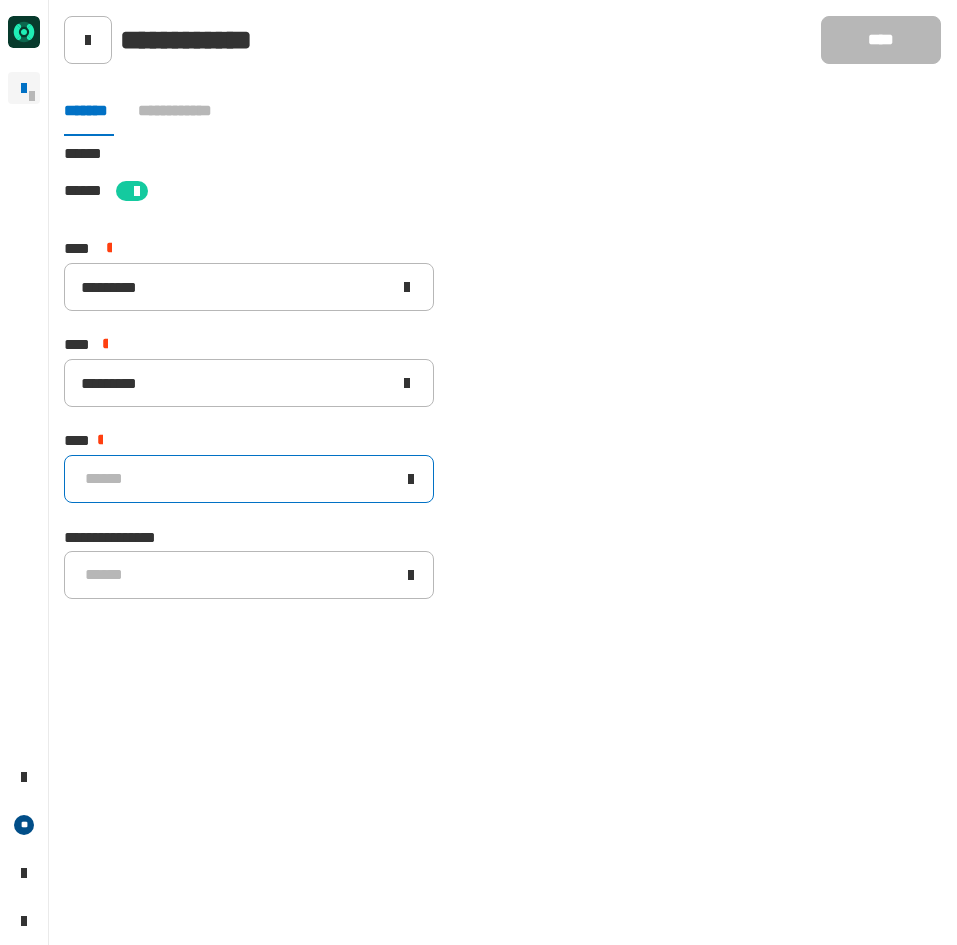 drag, startPoint x: 181, startPoint y: 481, endPoint x: 172, endPoint y: 500, distance: 21.023796 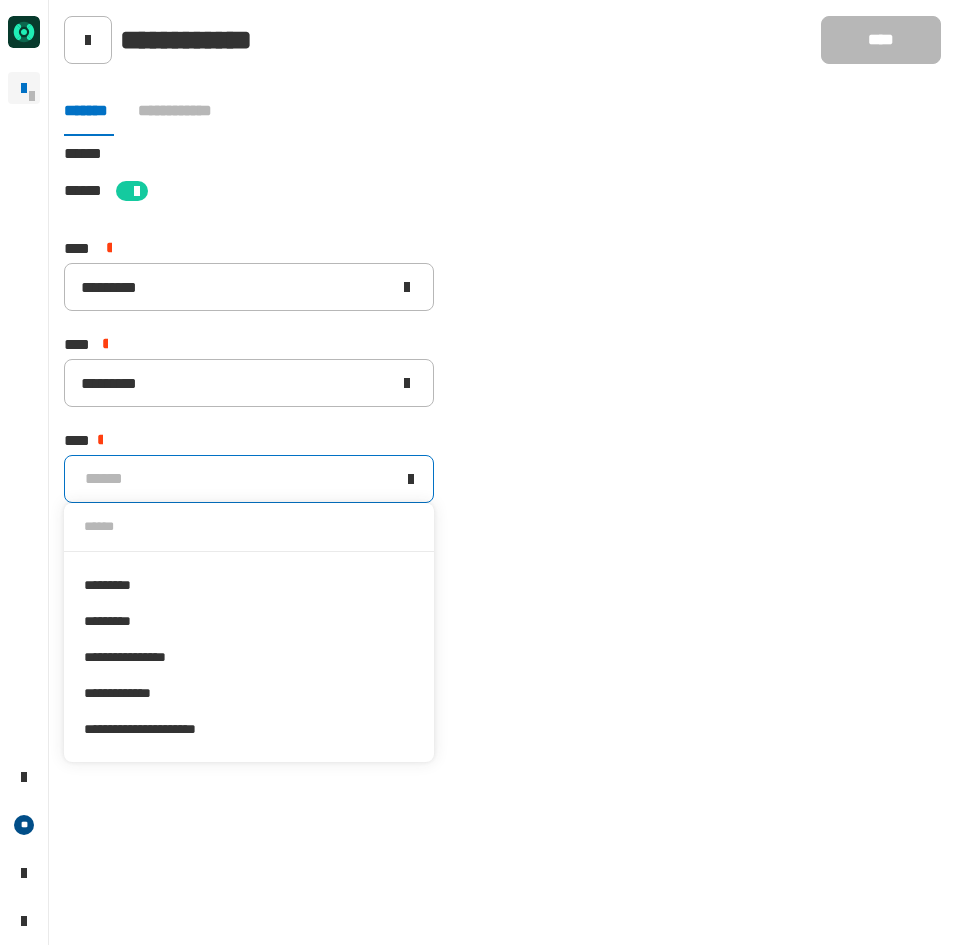 drag, startPoint x: 141, startPoint y: 619, endPoint x: 228, endPoint y: 497, distance: 149.84325 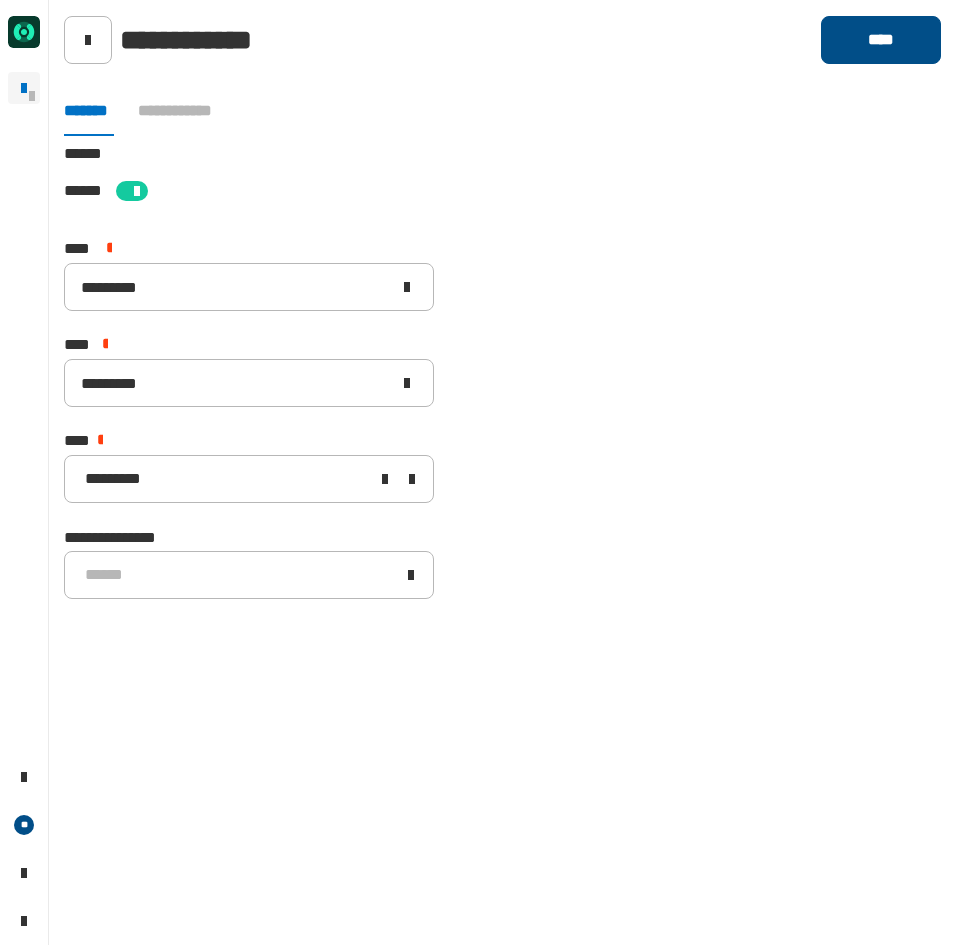 click on "****" 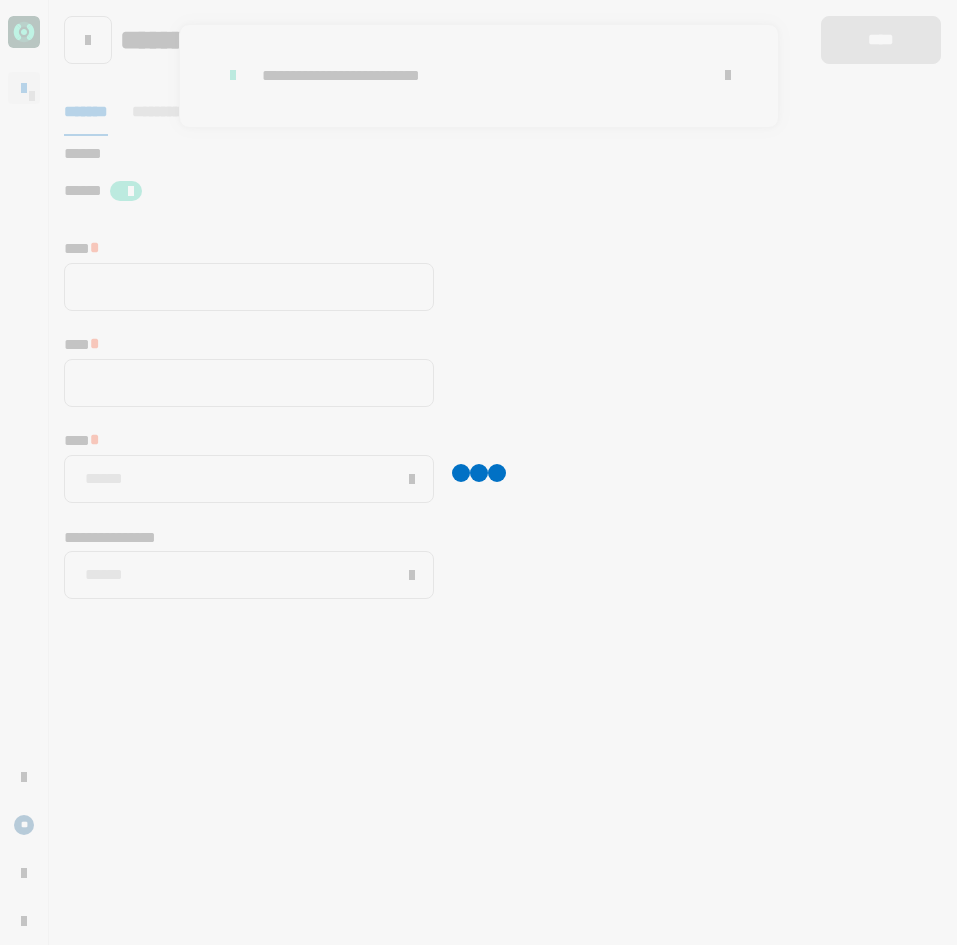 type 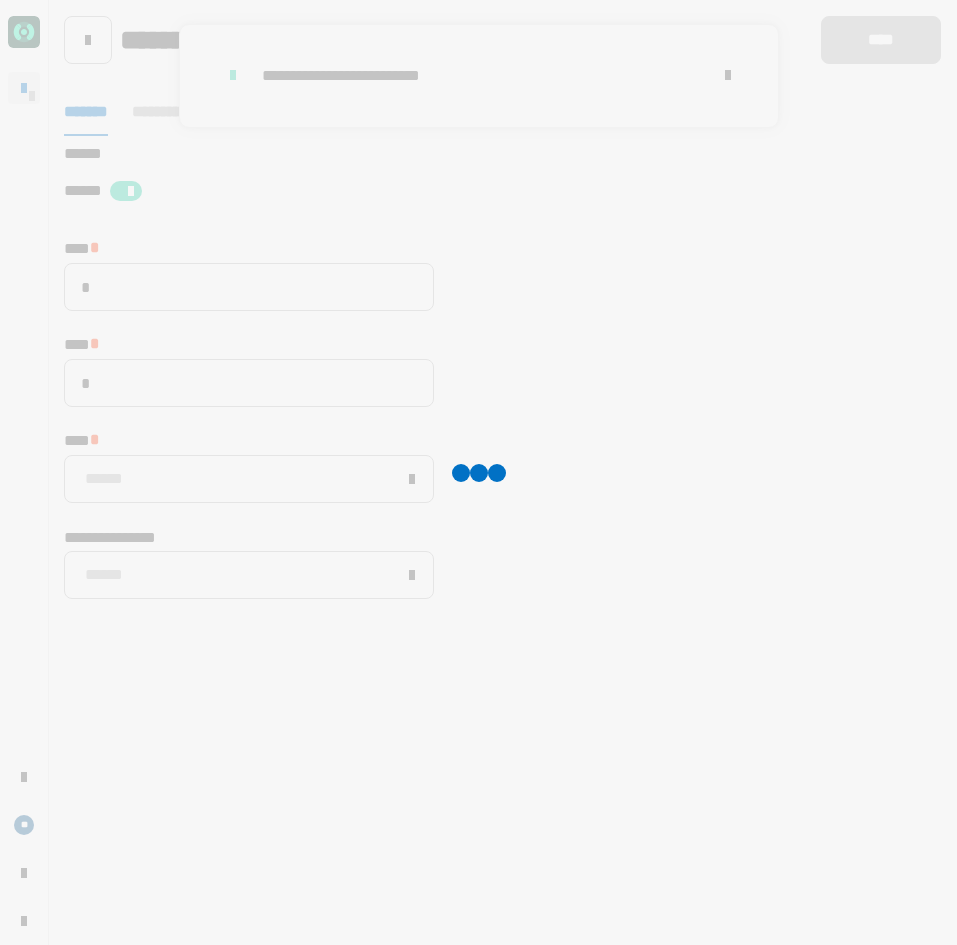 type on "*********" 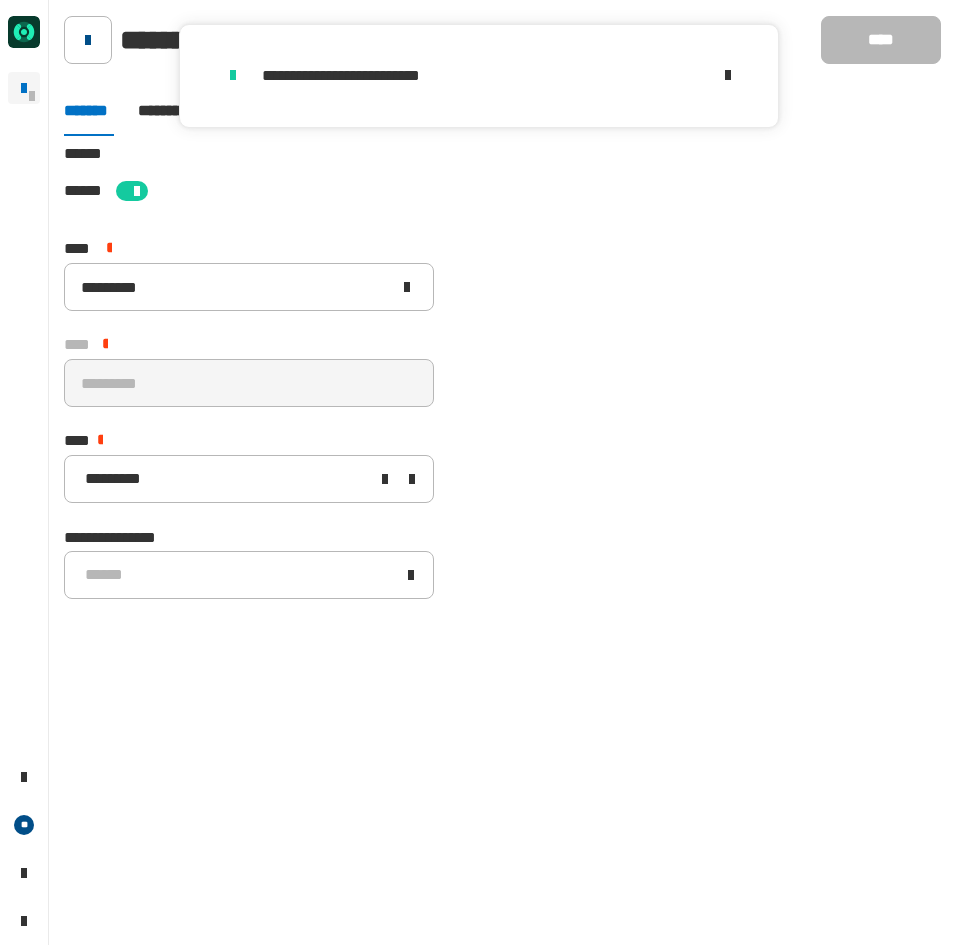 click 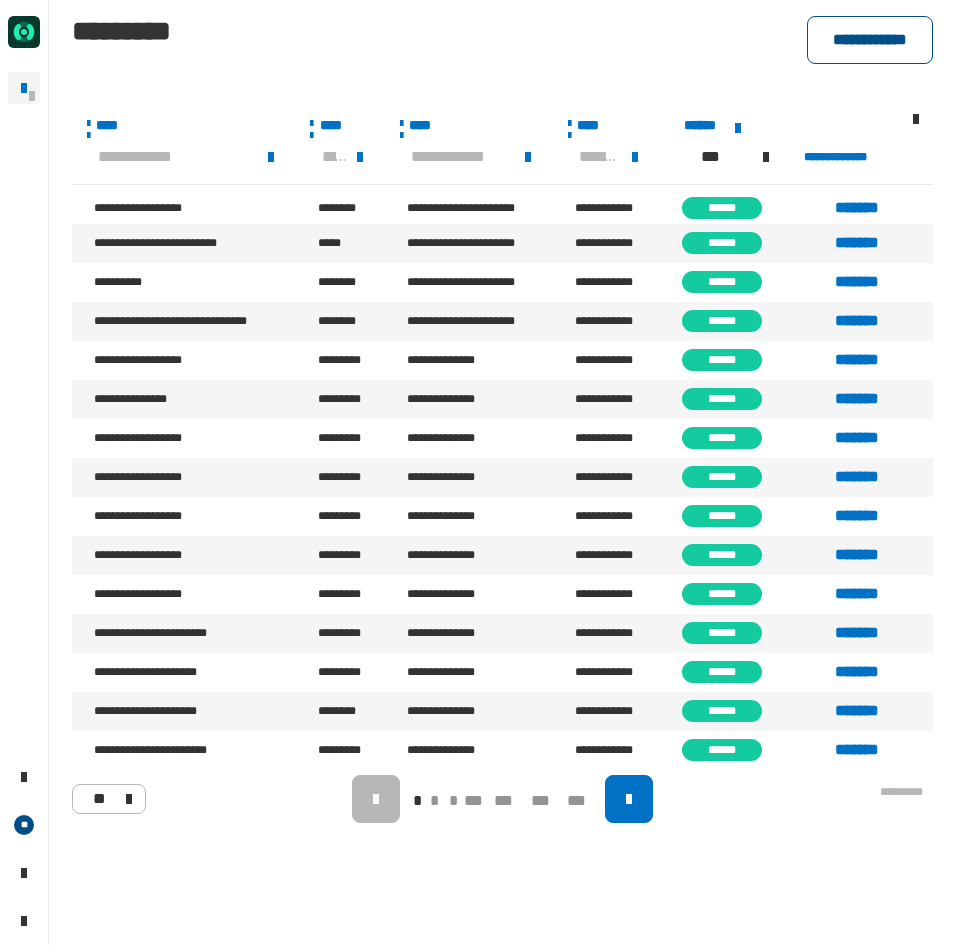 click on "**********" 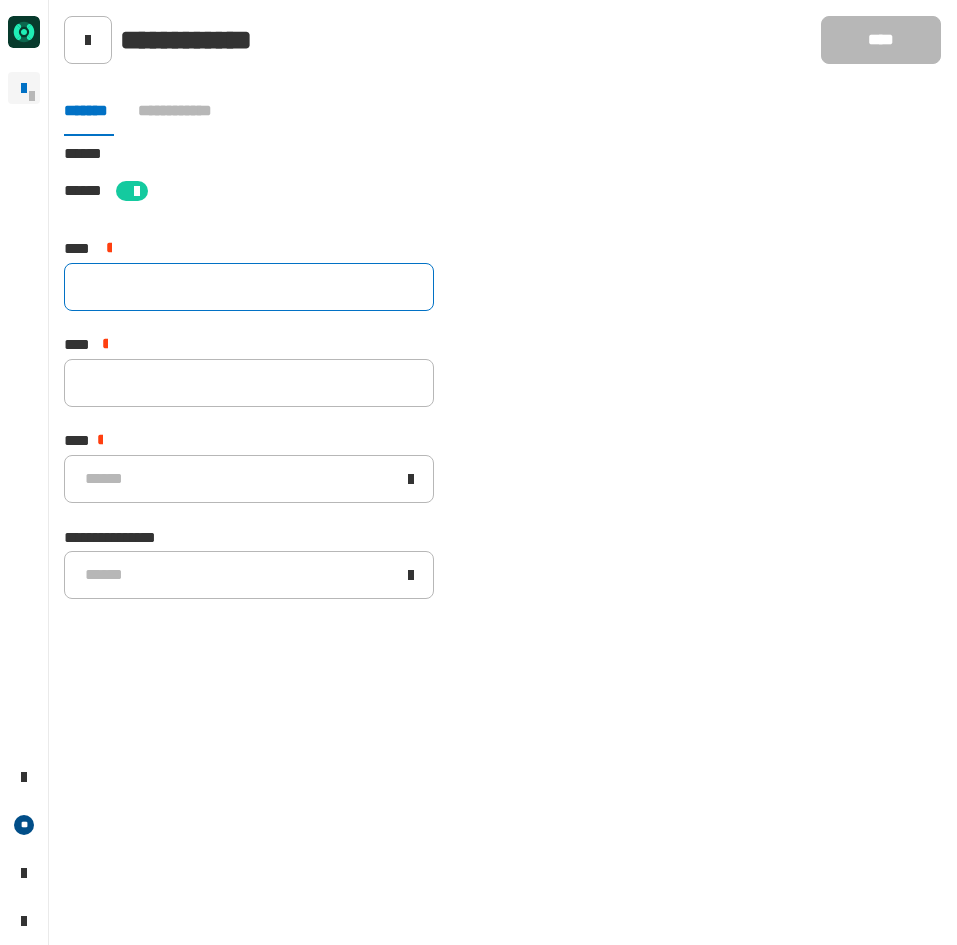 click 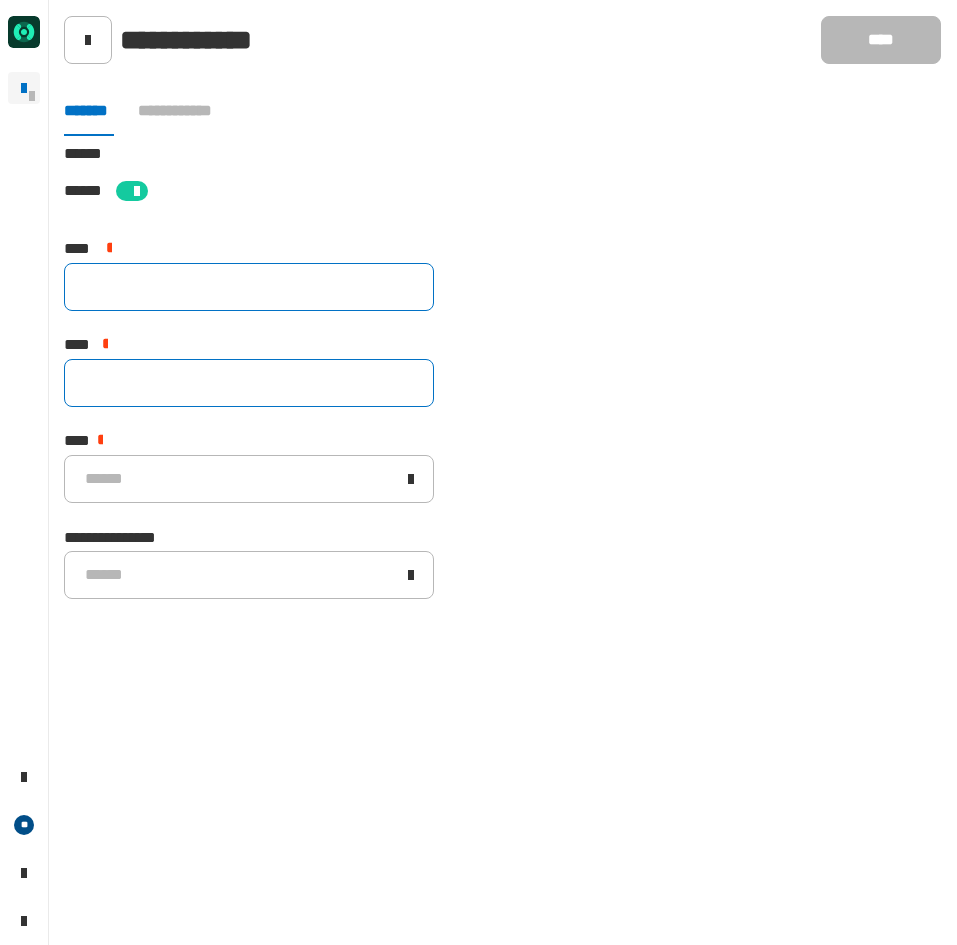 paste on "*********" 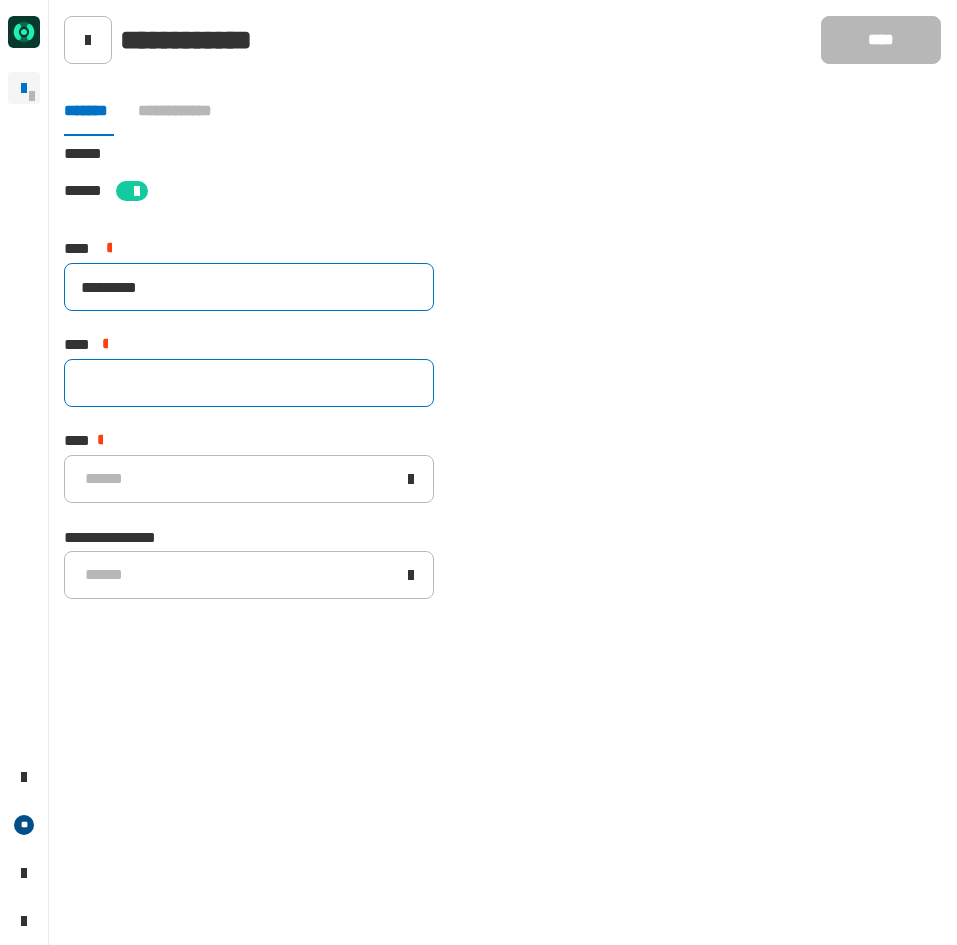 type on "*********" 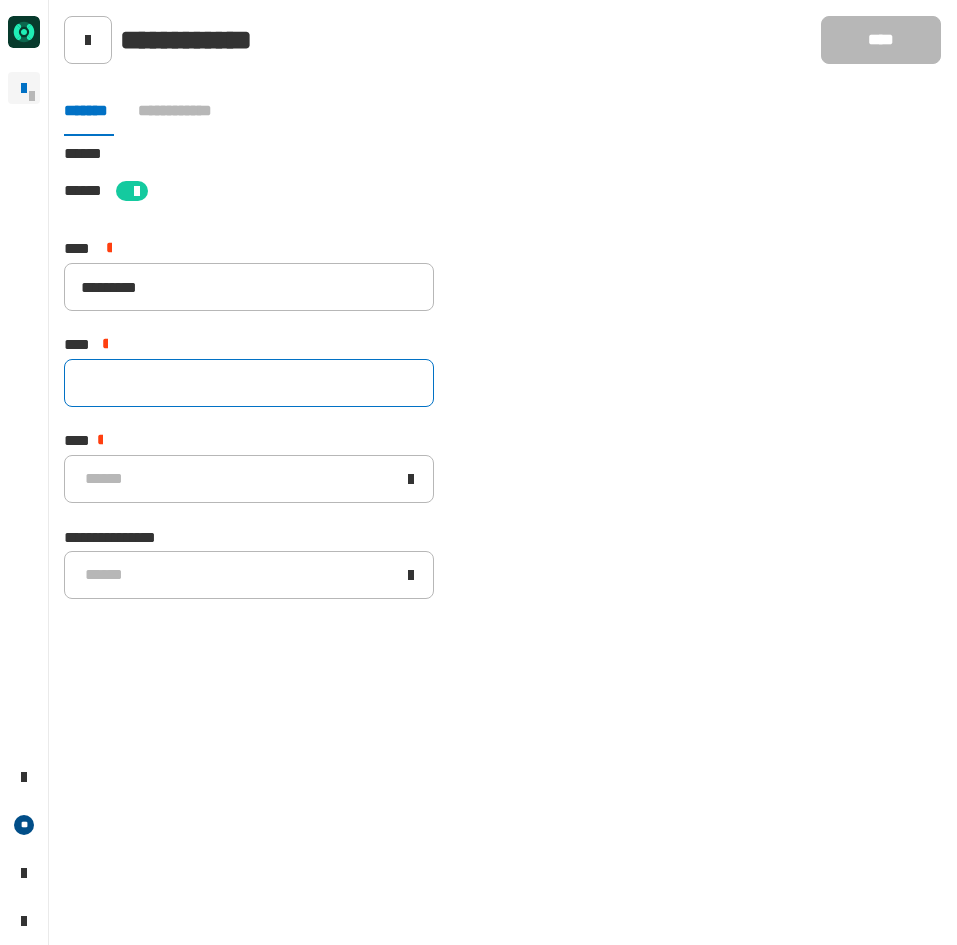 click 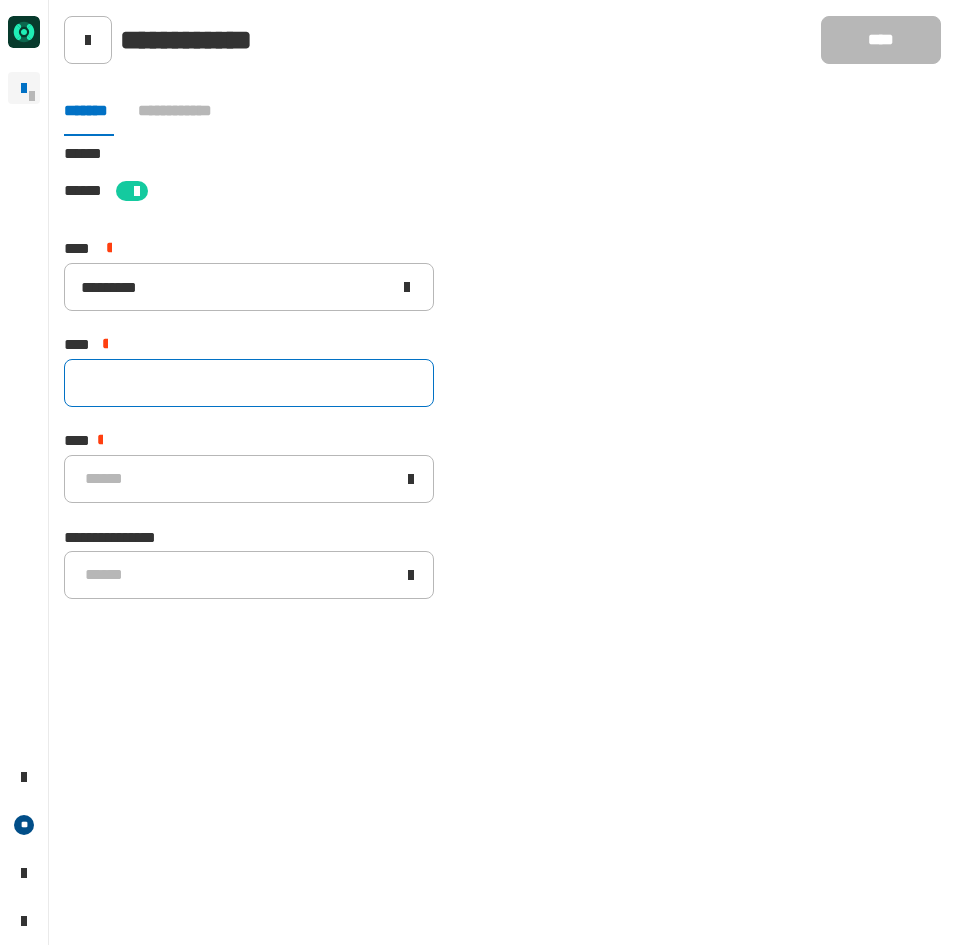 paste on "*********" 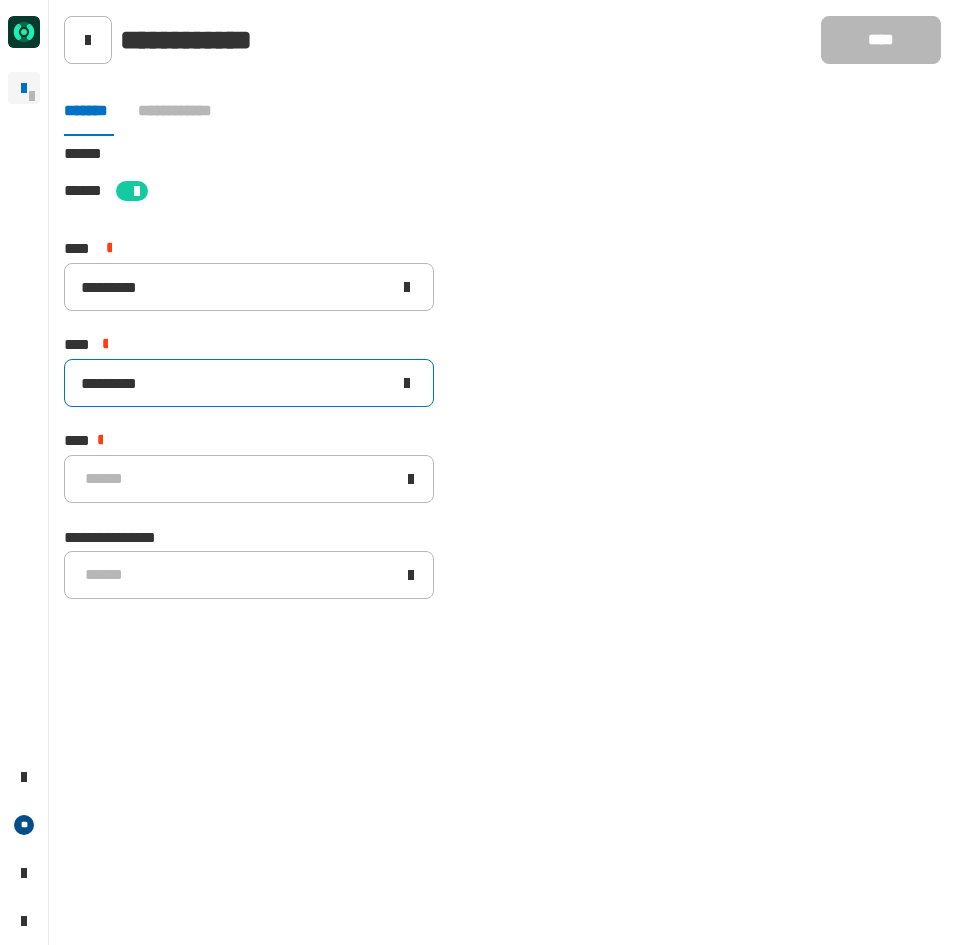 type on "*********" 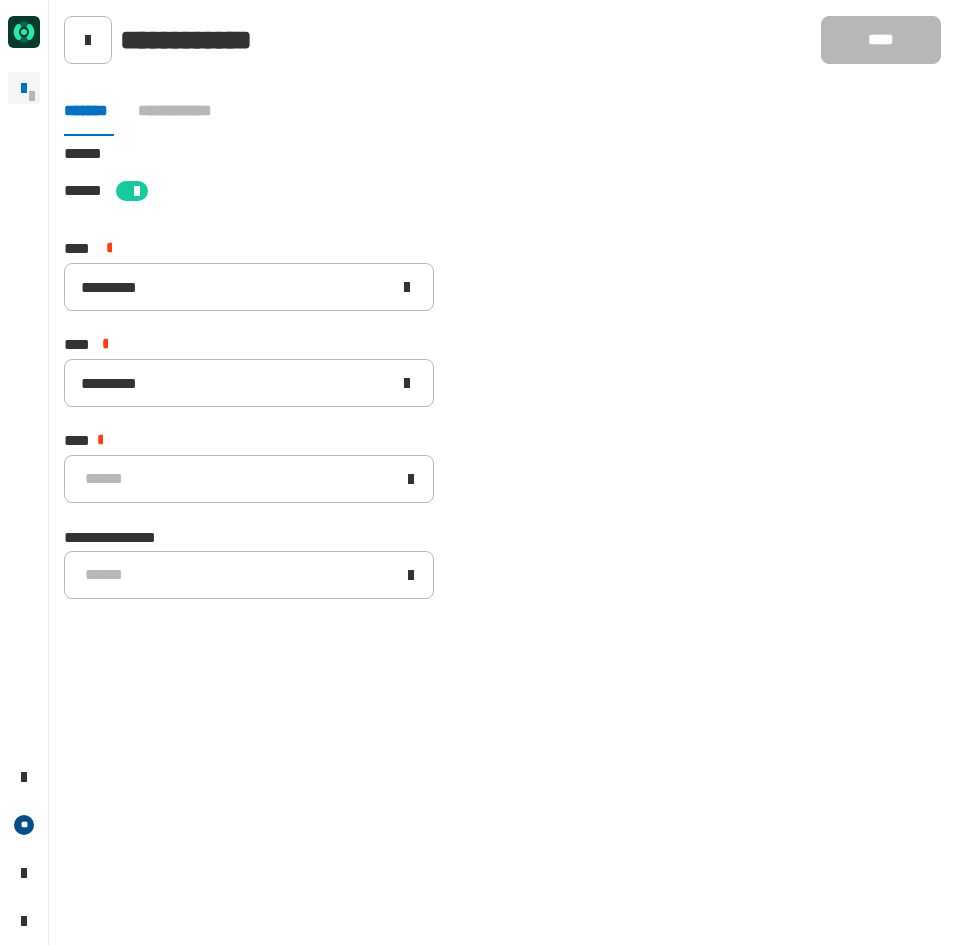 click 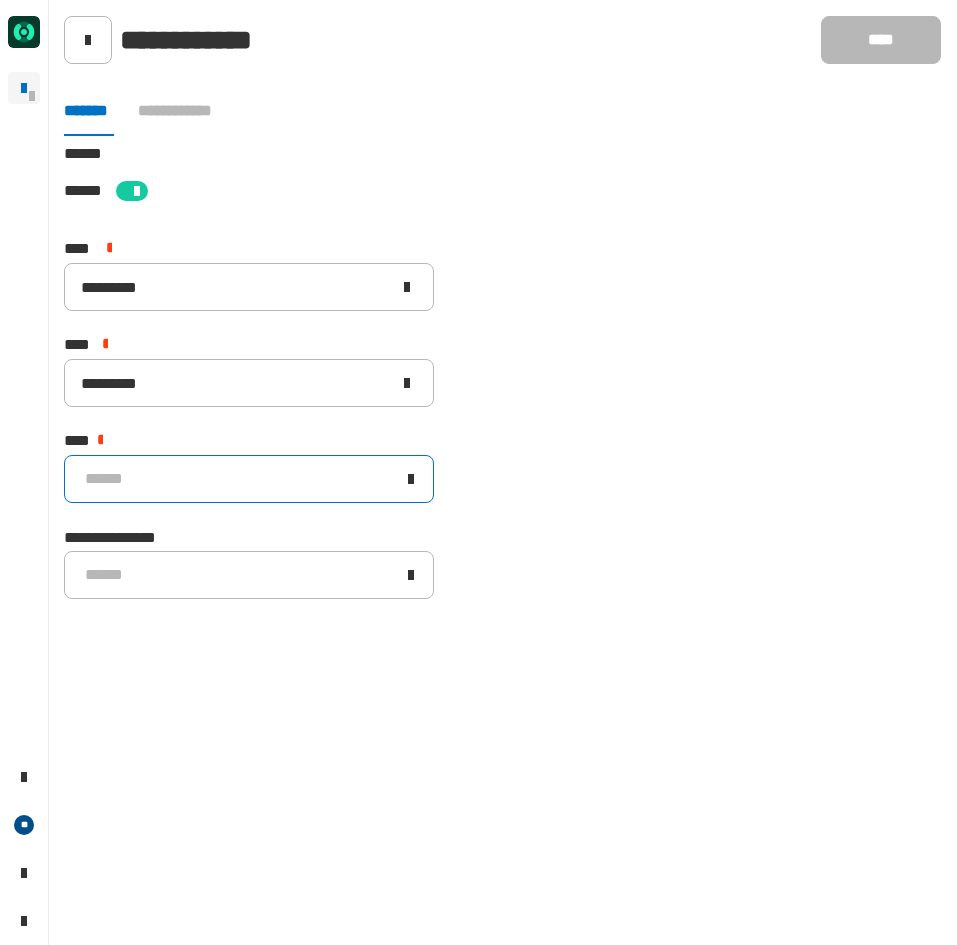 click on "******" 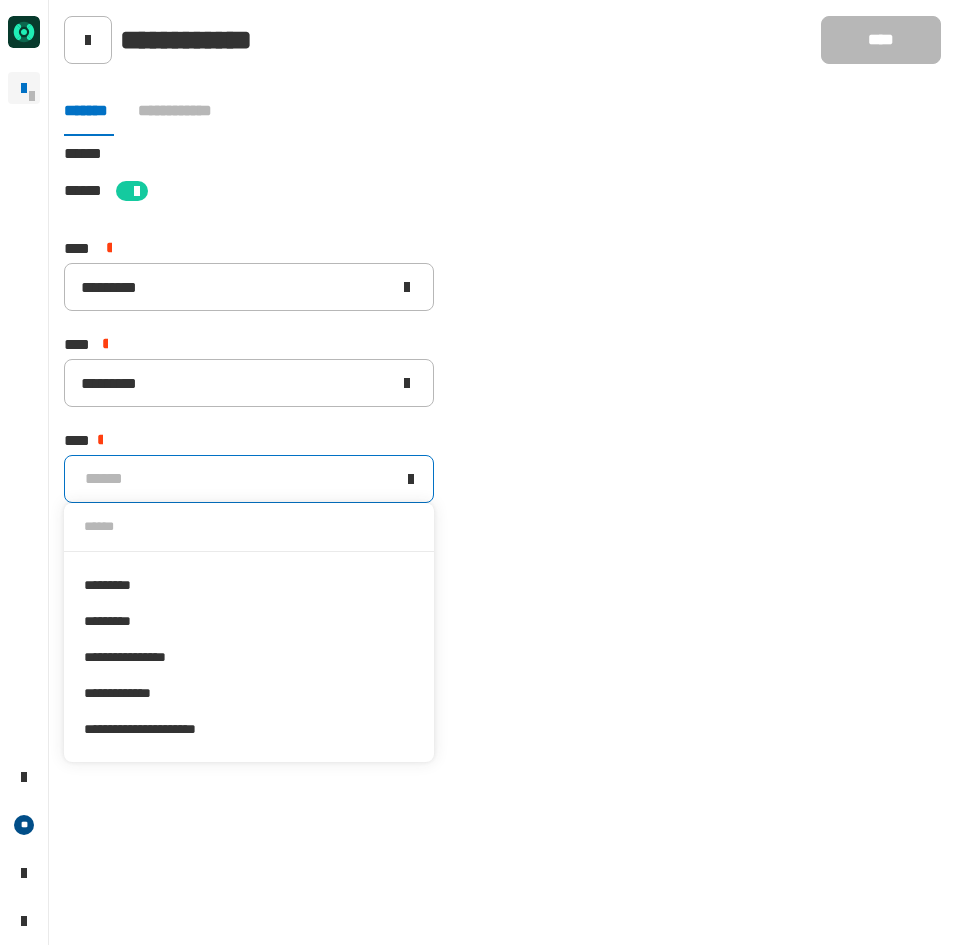 click on "*********" at bounding box center (249, 621) 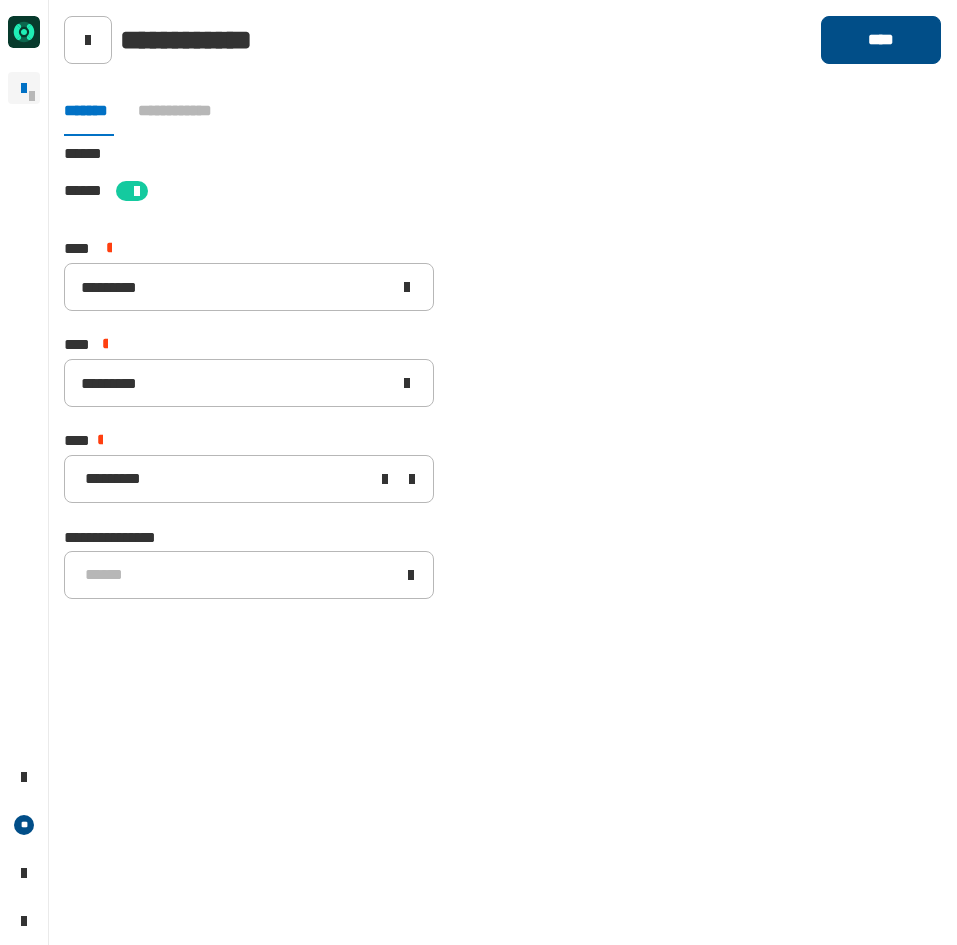 click on "****" 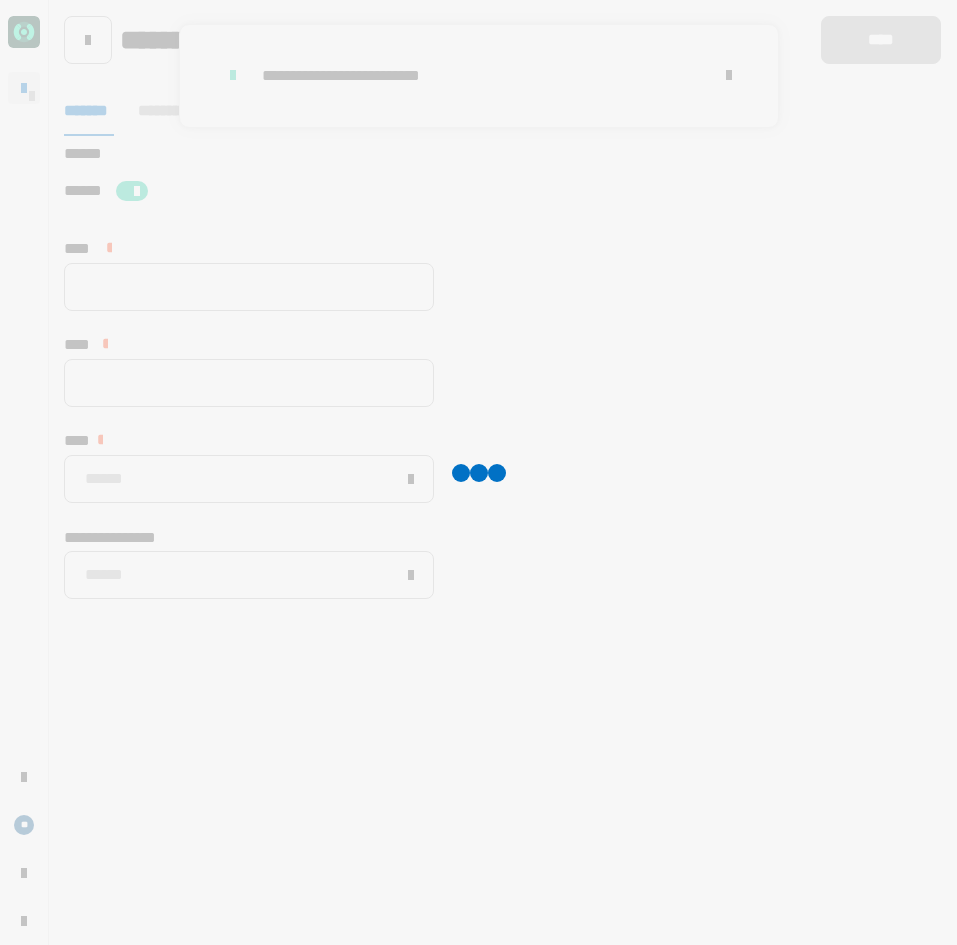 type 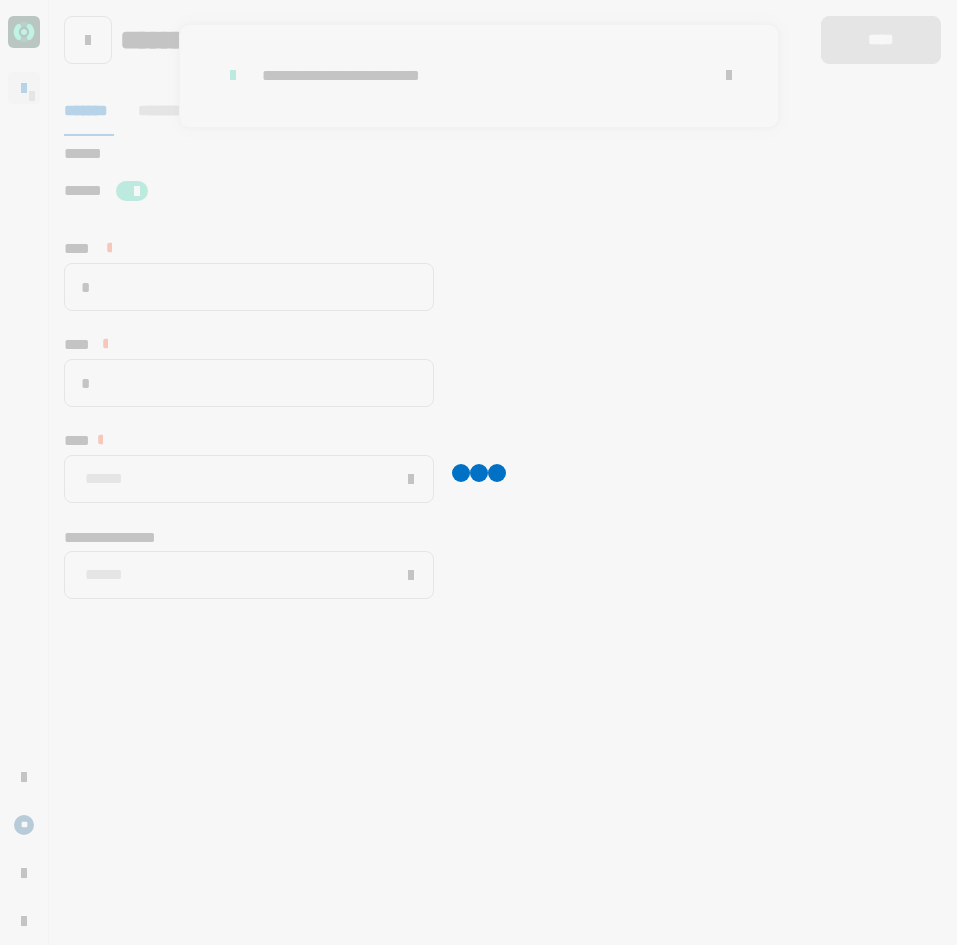 type on "*********" 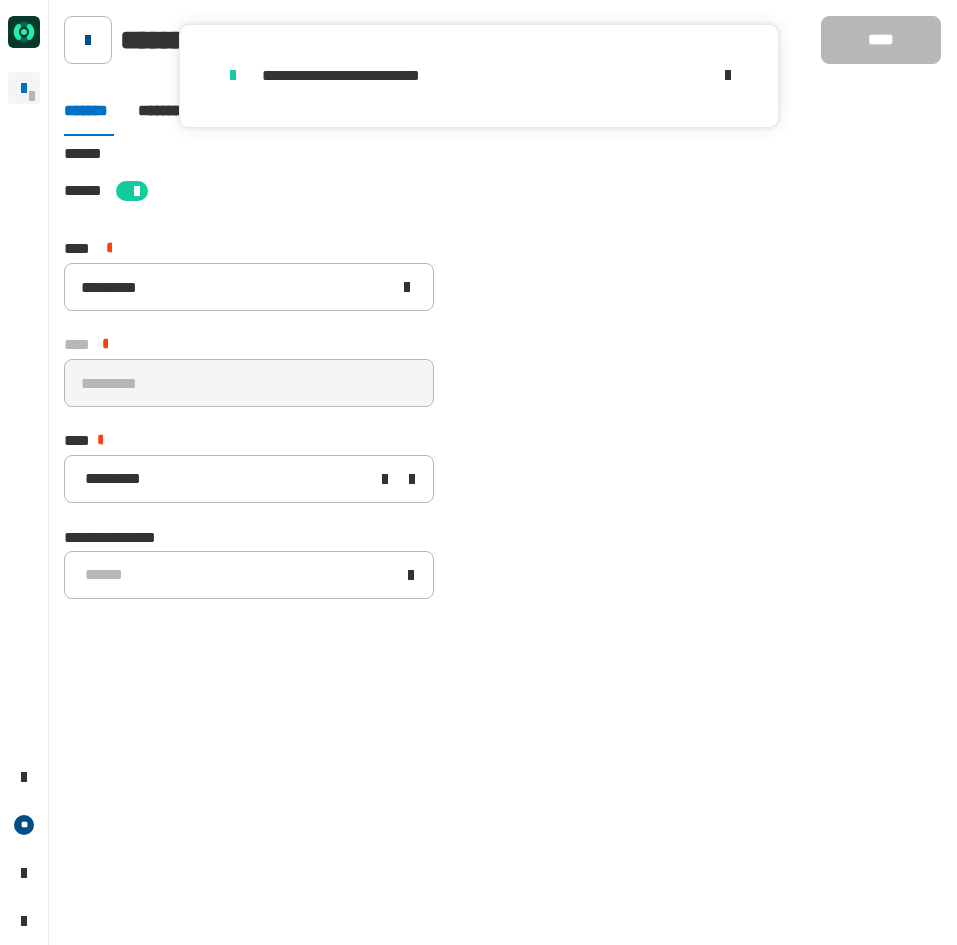 click 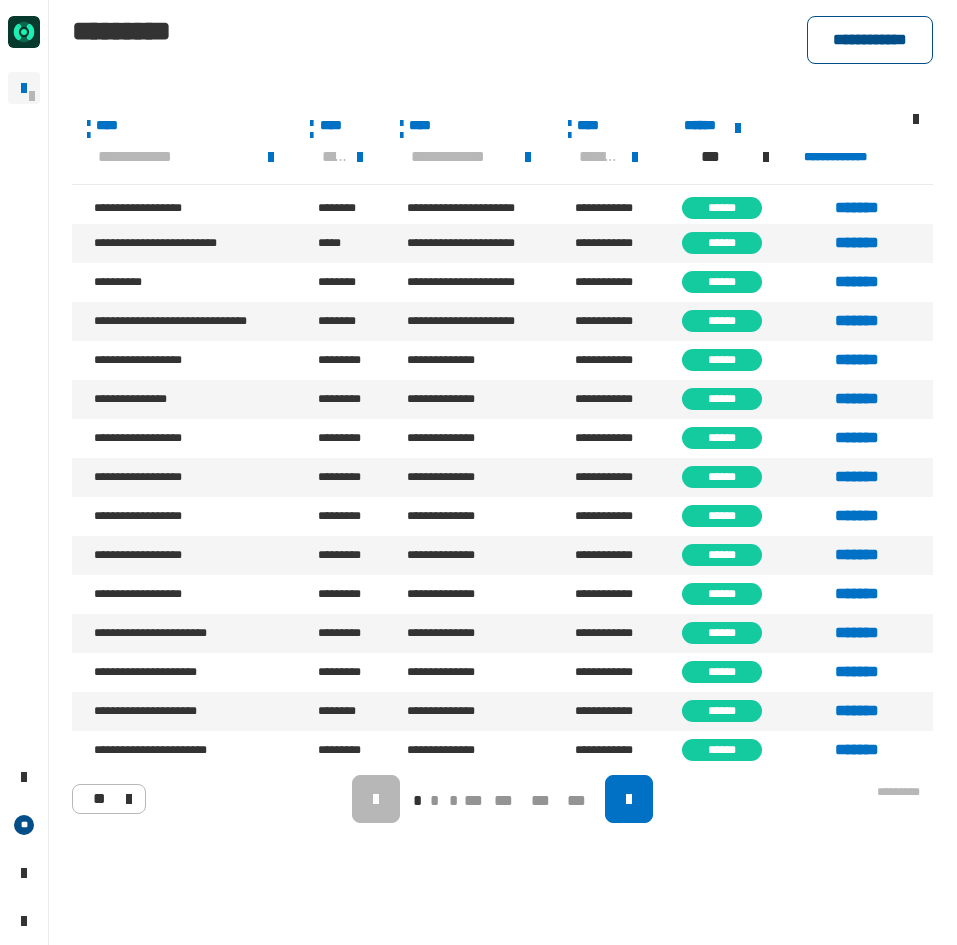 click on "**********" 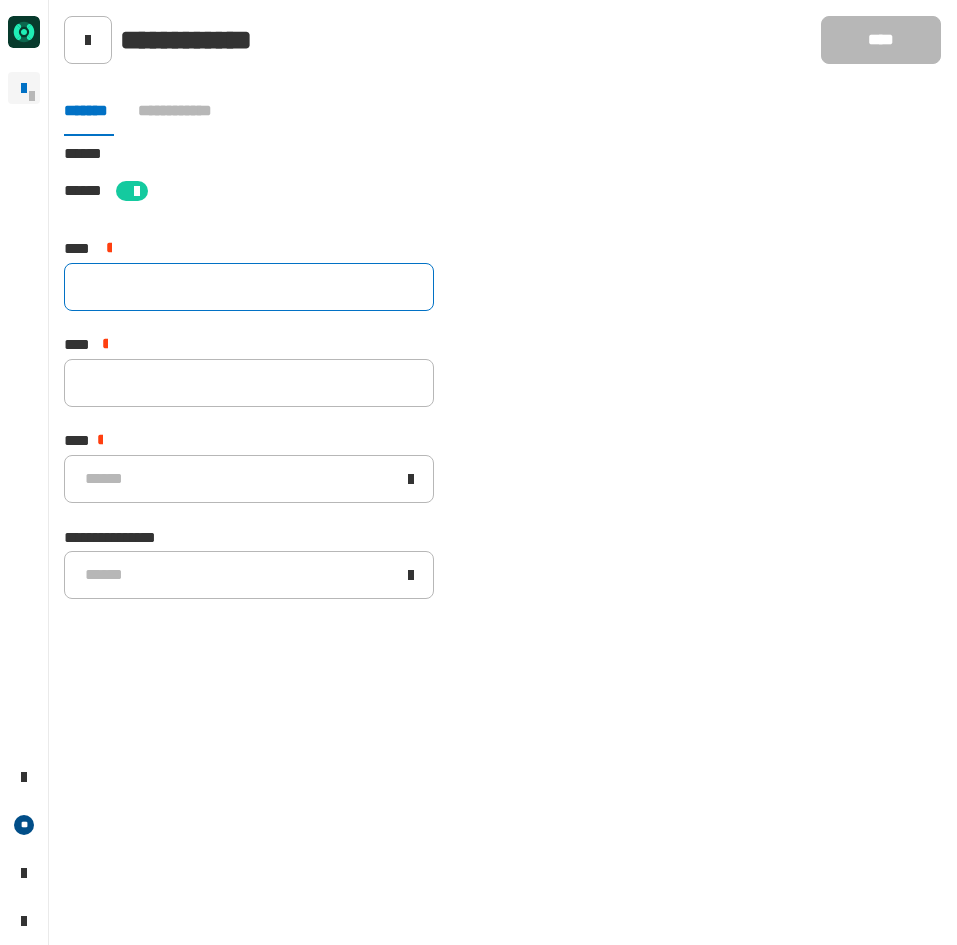 click 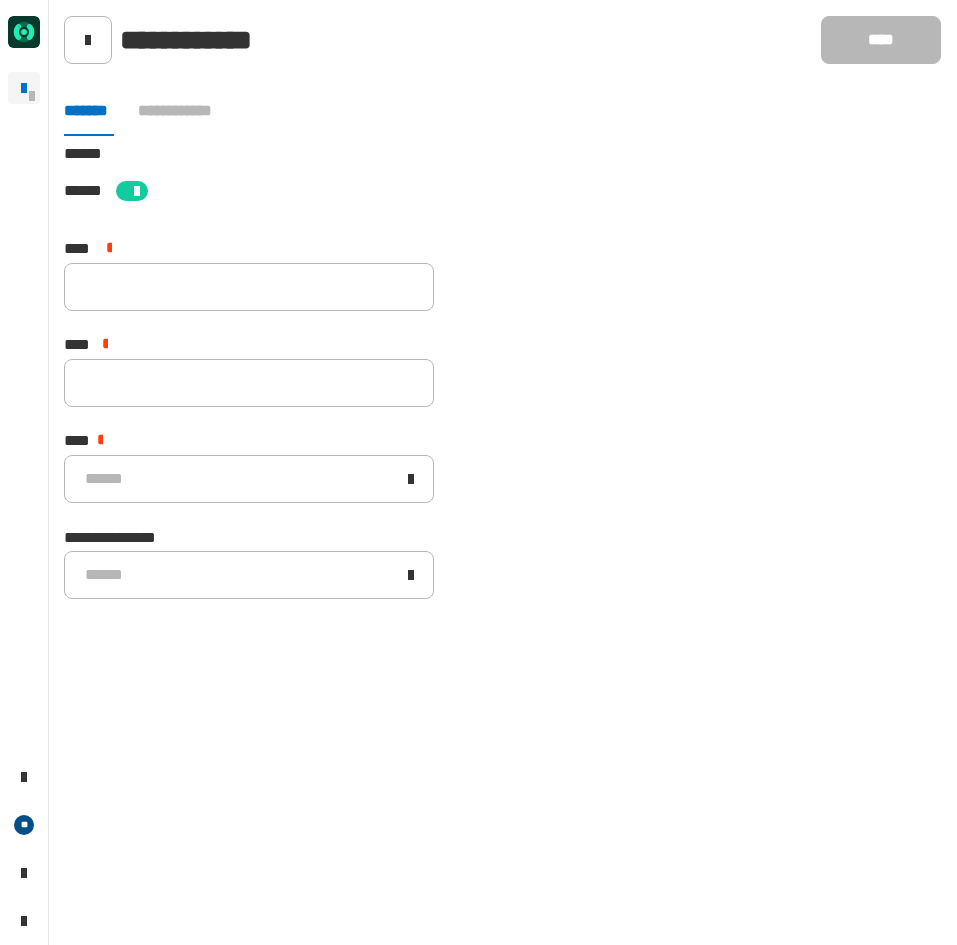 click on "**** *" 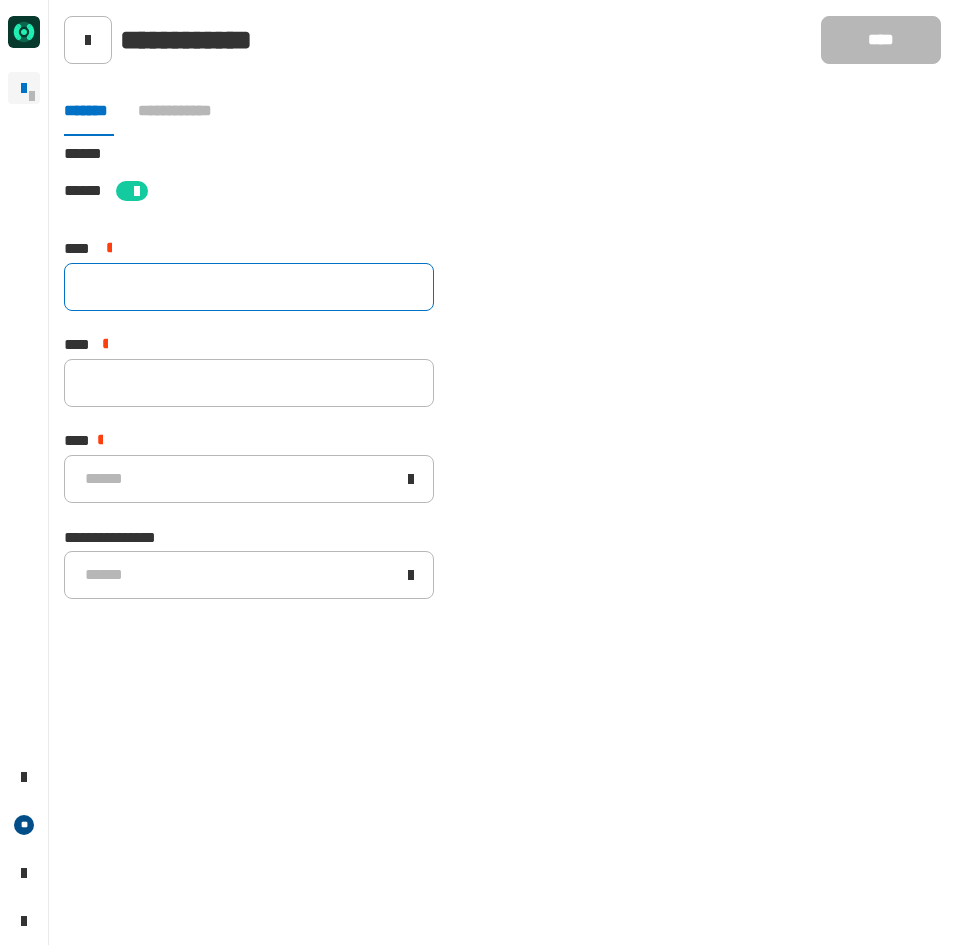 click 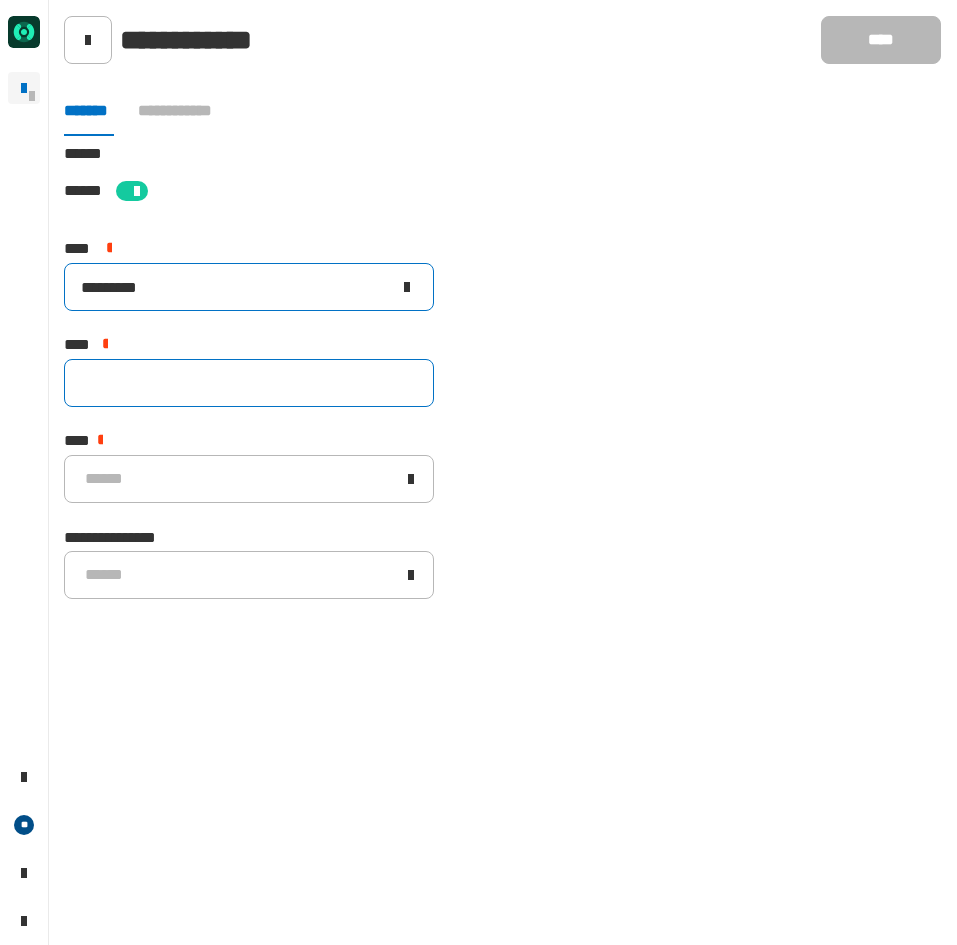 type on "*********" 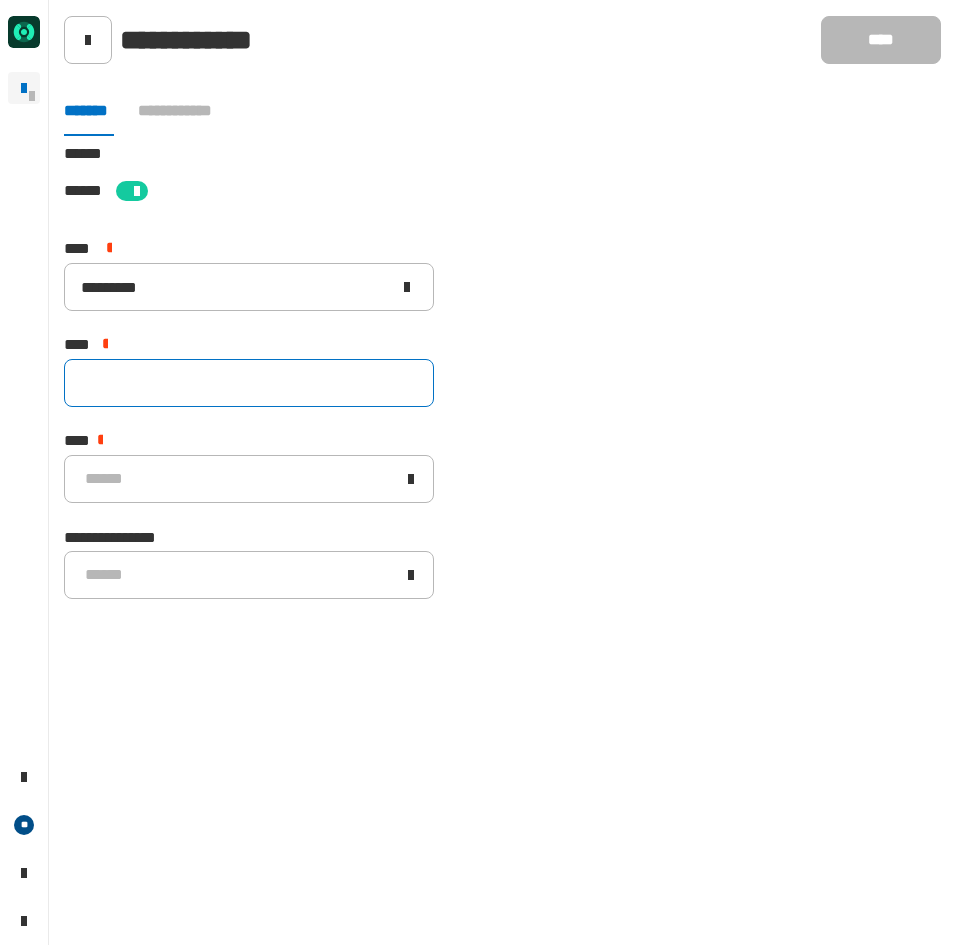 click 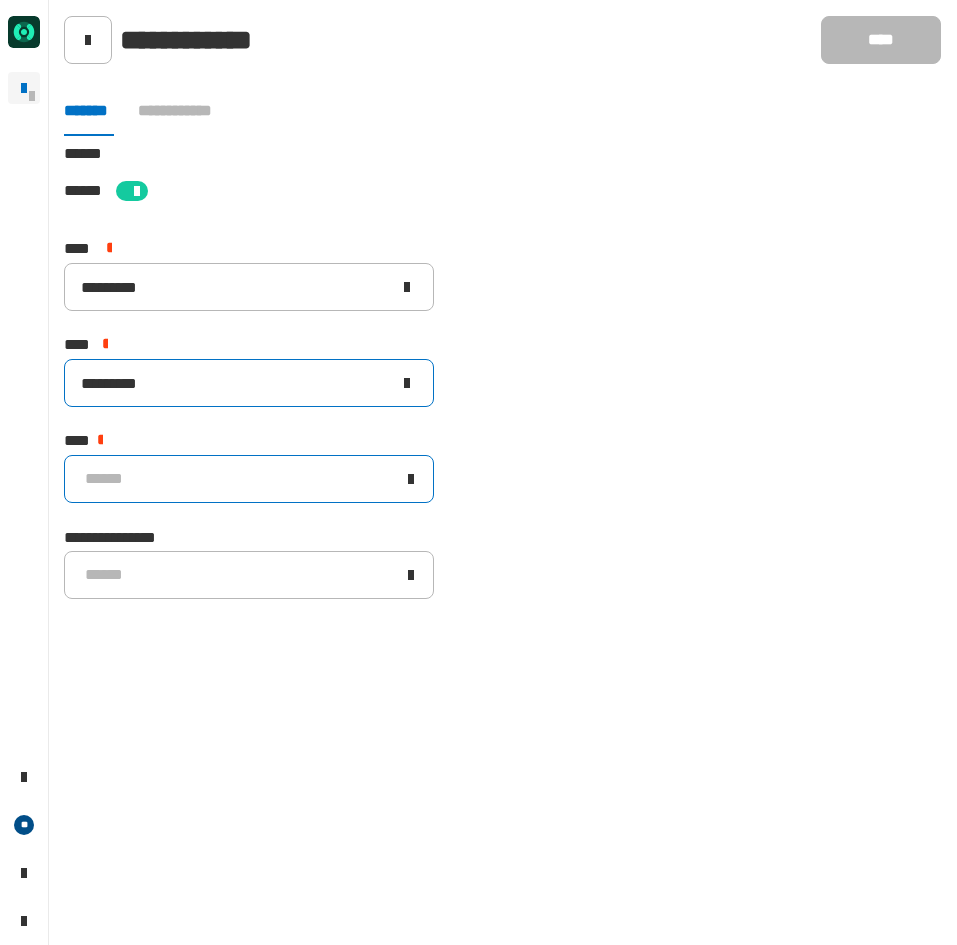 type on "*********" 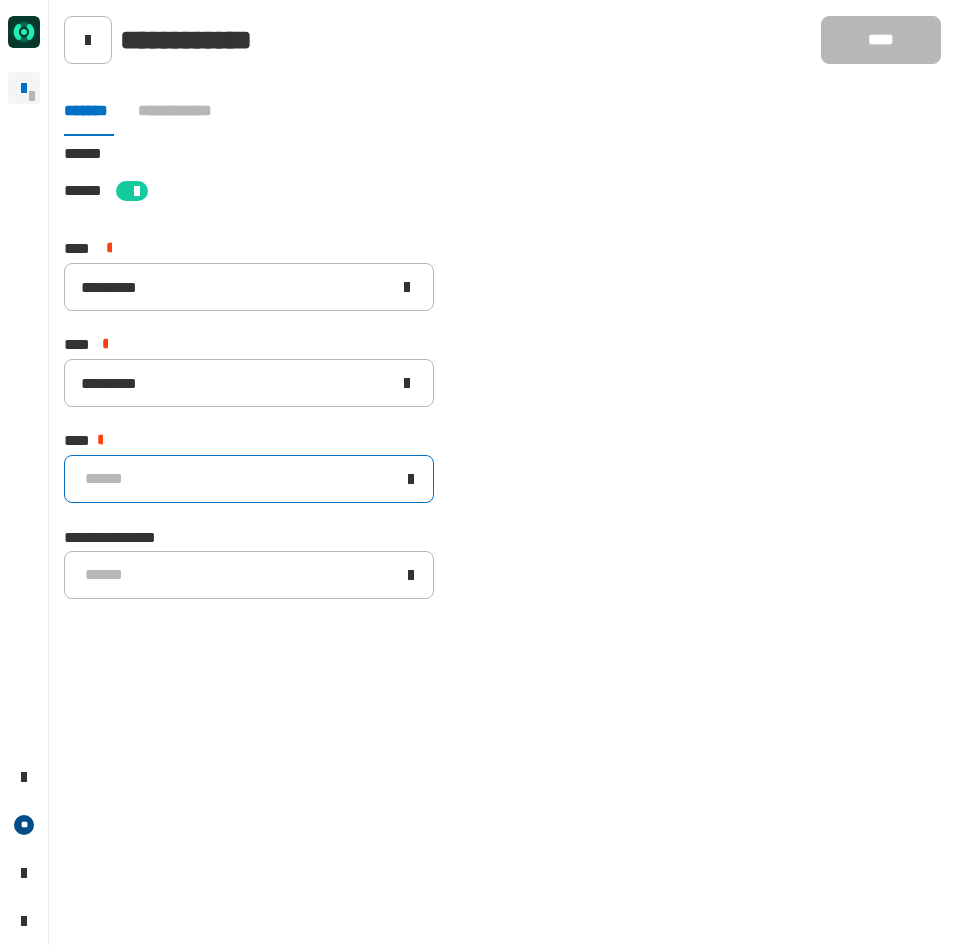 click on "******" 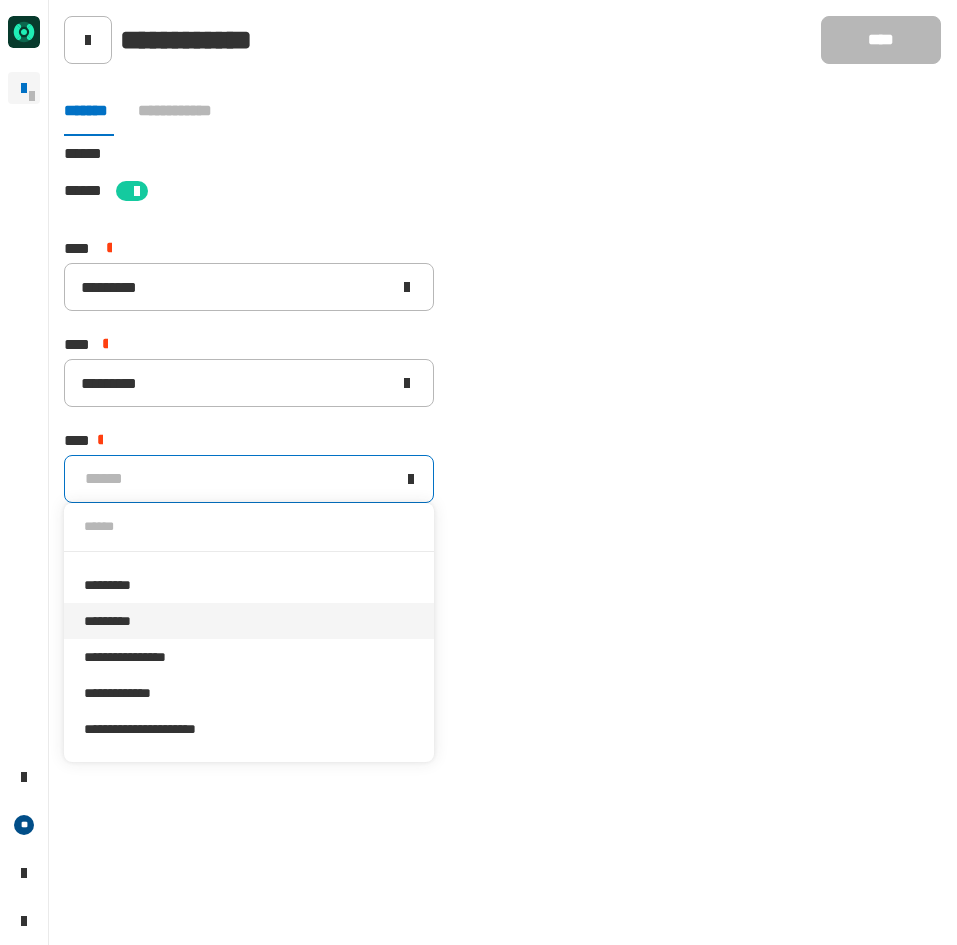 click on "*********" at bounding box center [249, 621] 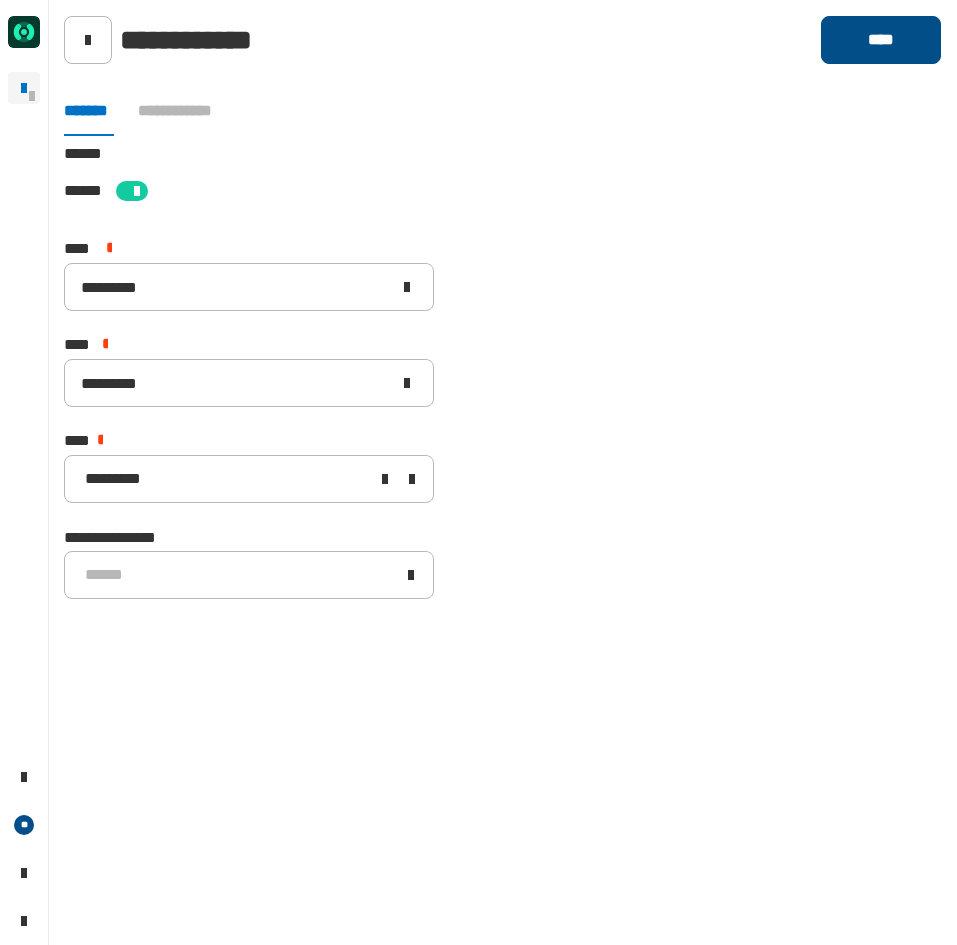 click on "****" 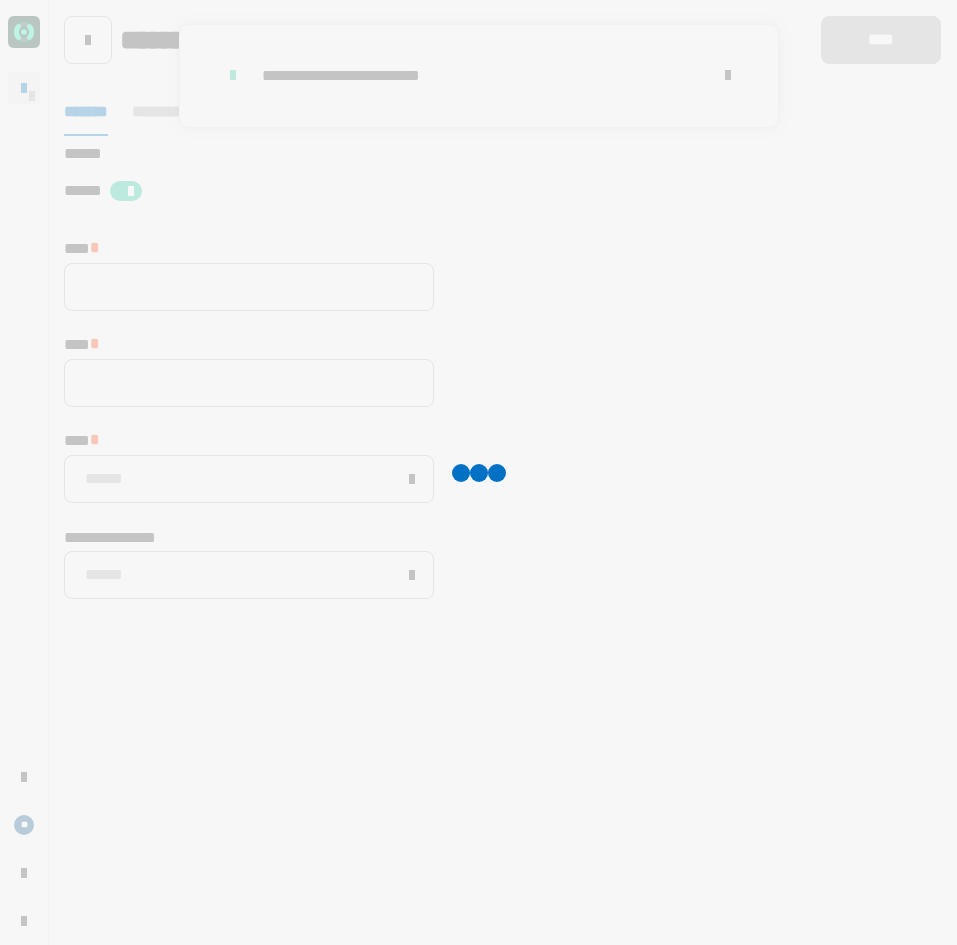 type 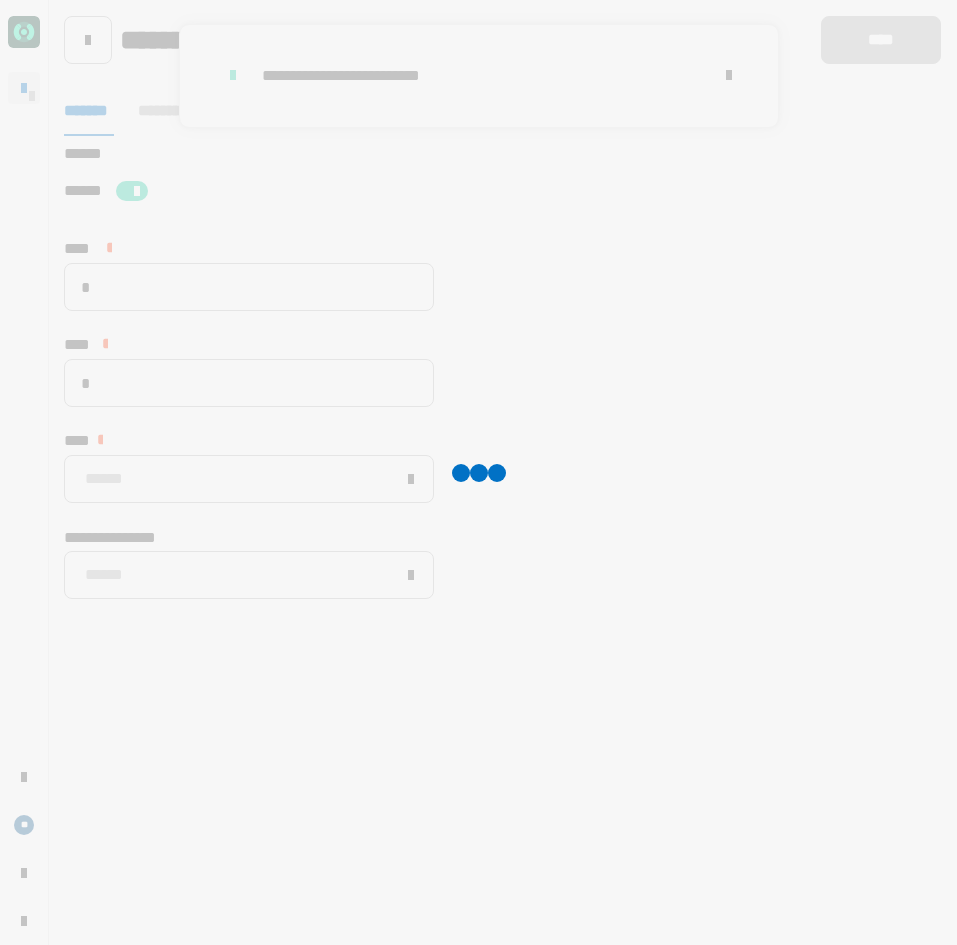 type on "*********" 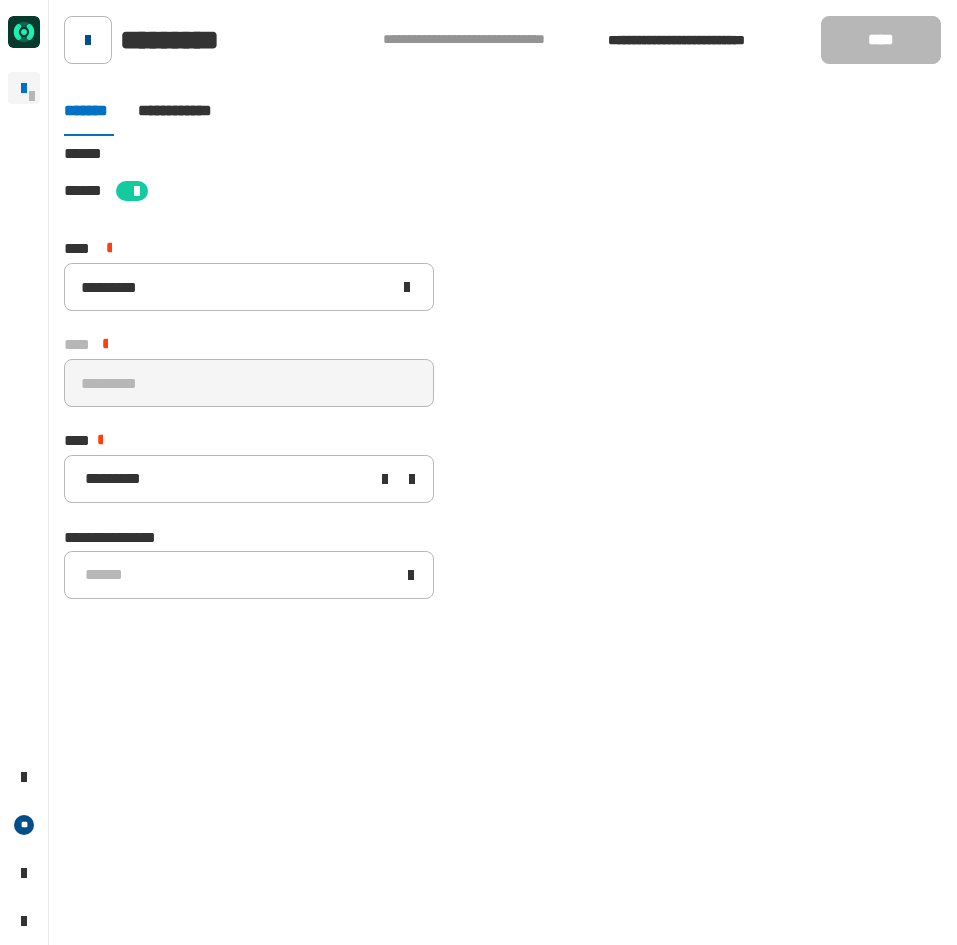 click 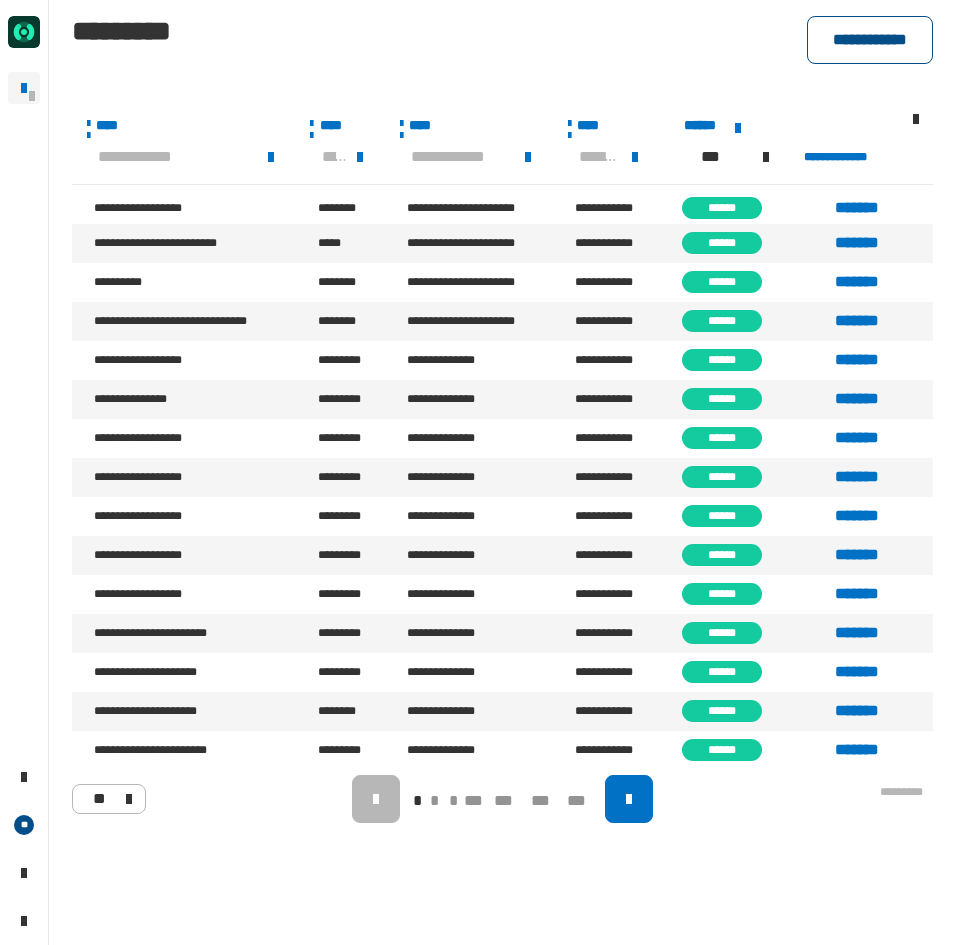 click on "**********" 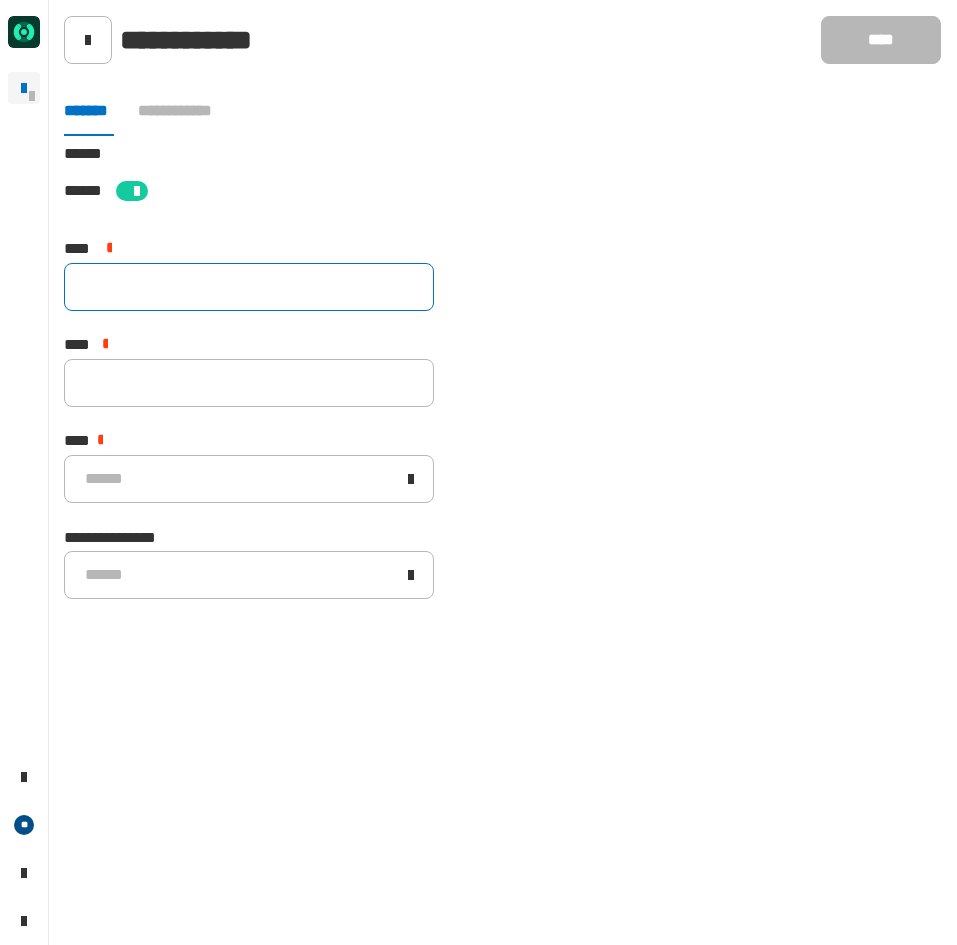 click 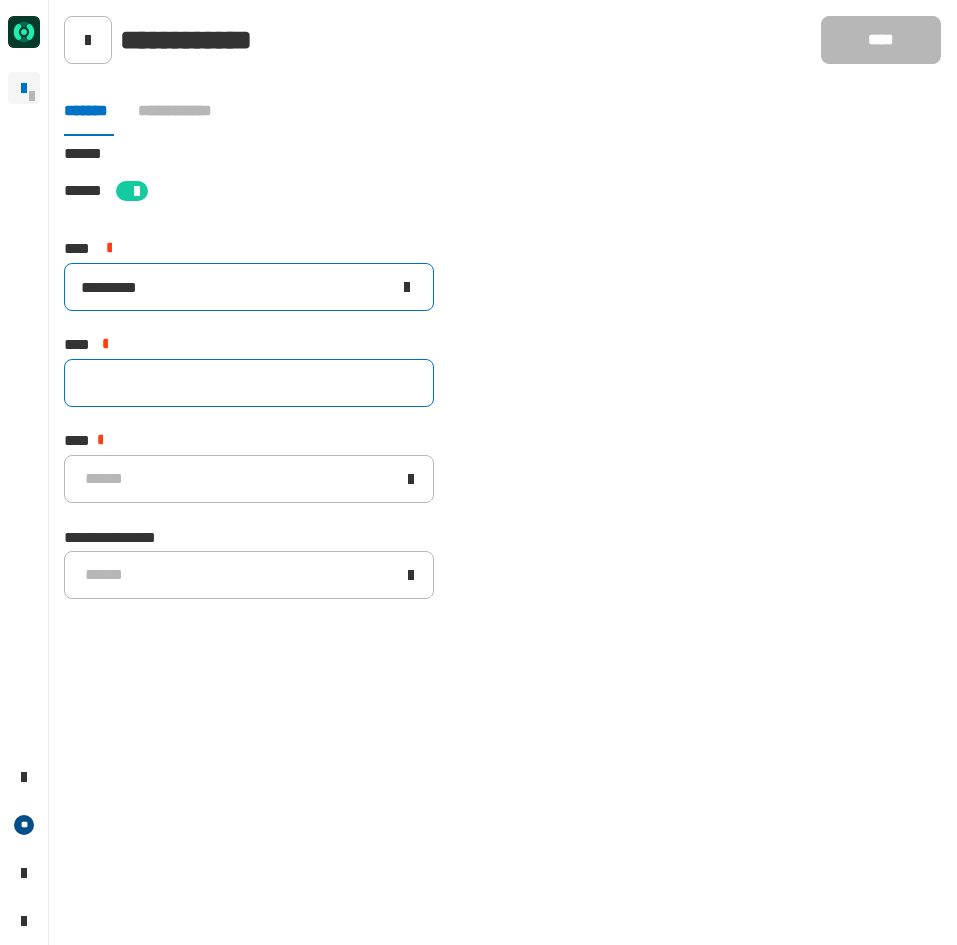type on "*********" 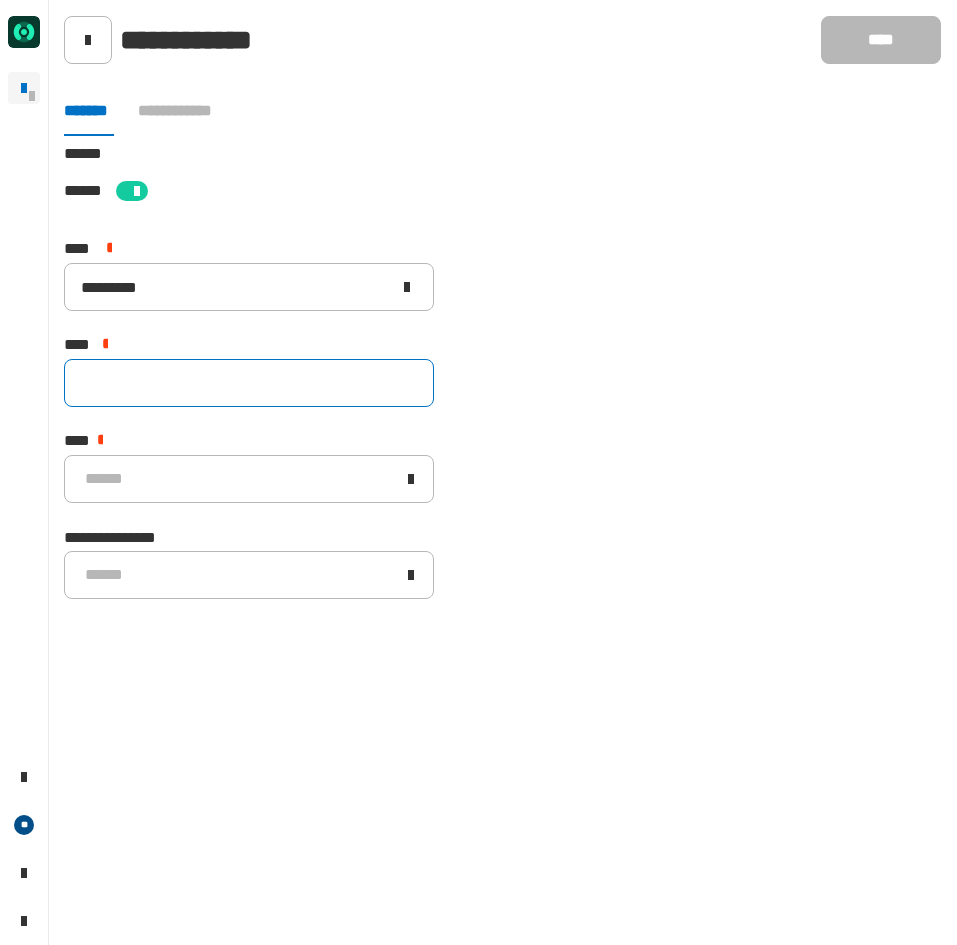 click 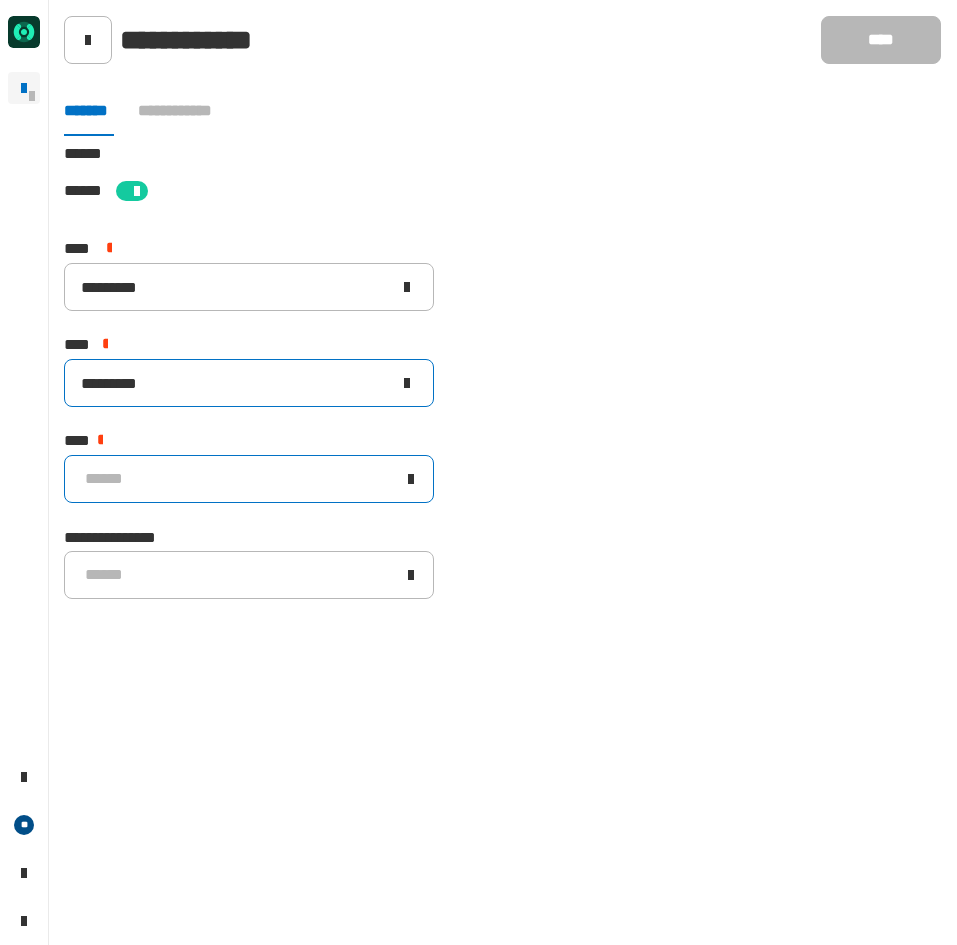 type on "*********" 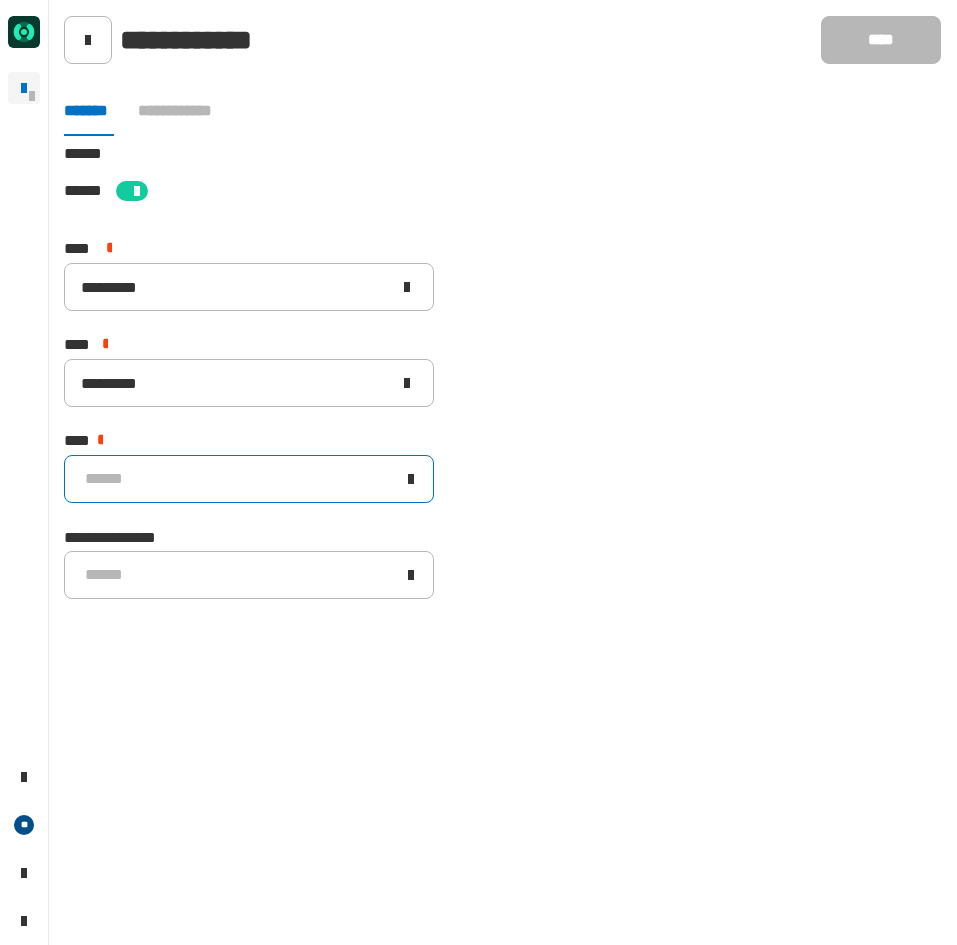 click on "******" 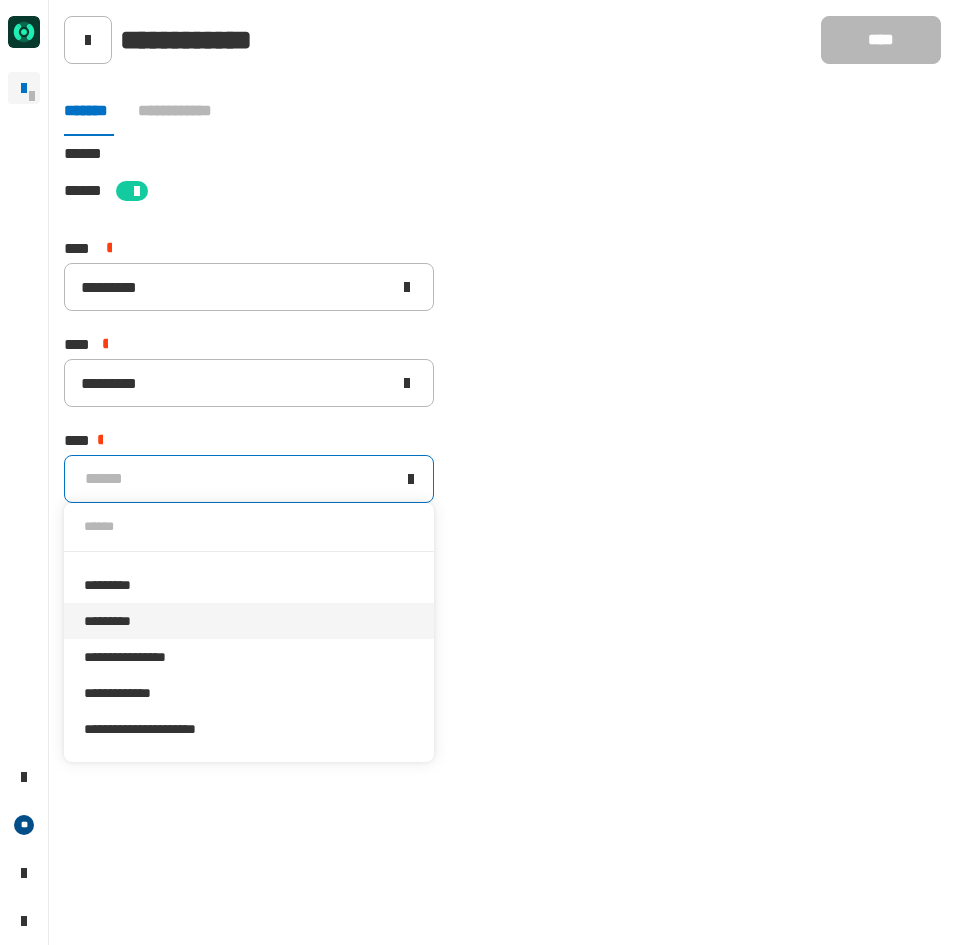 click on "*********" at bounding box center [249, 621] 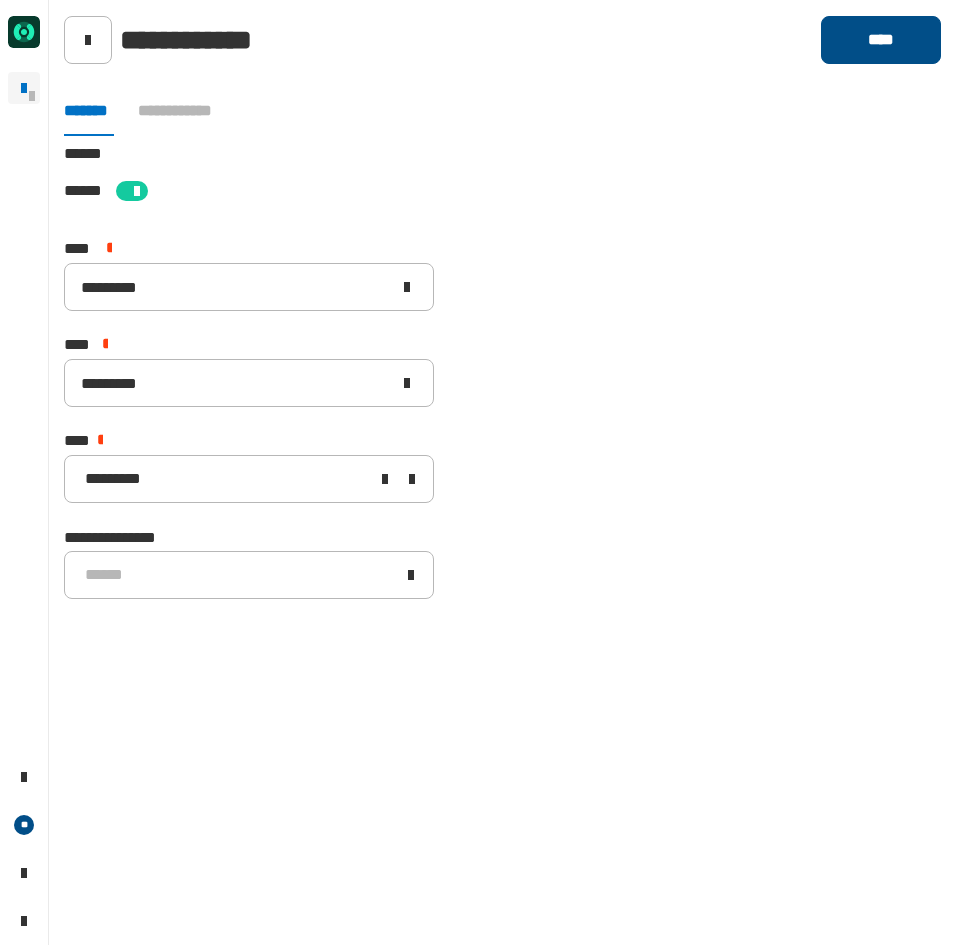 click on "****" 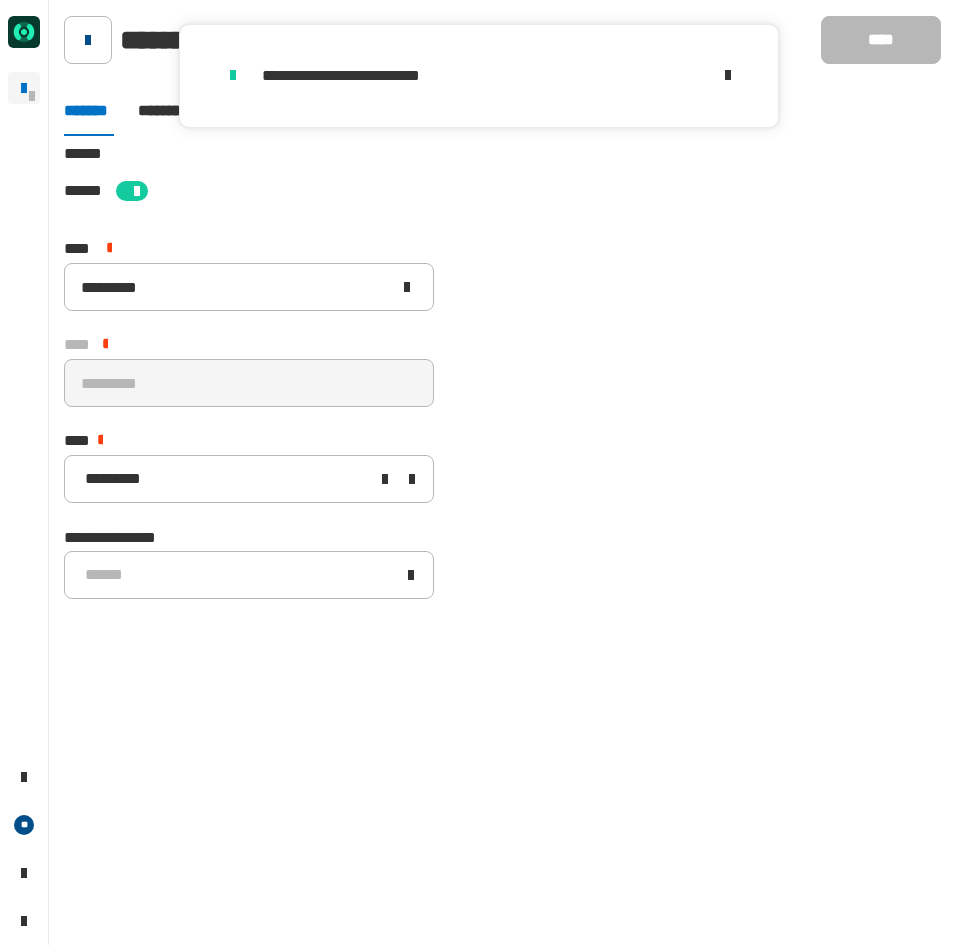 click 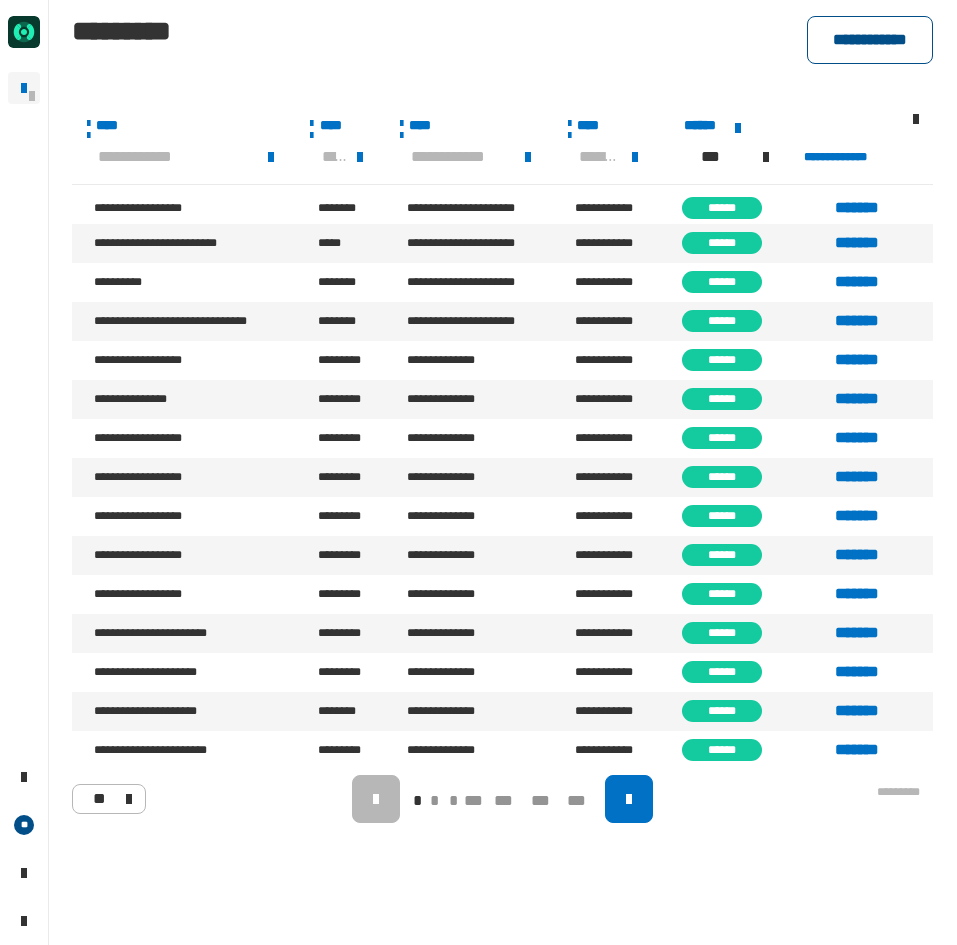 click on "**********" 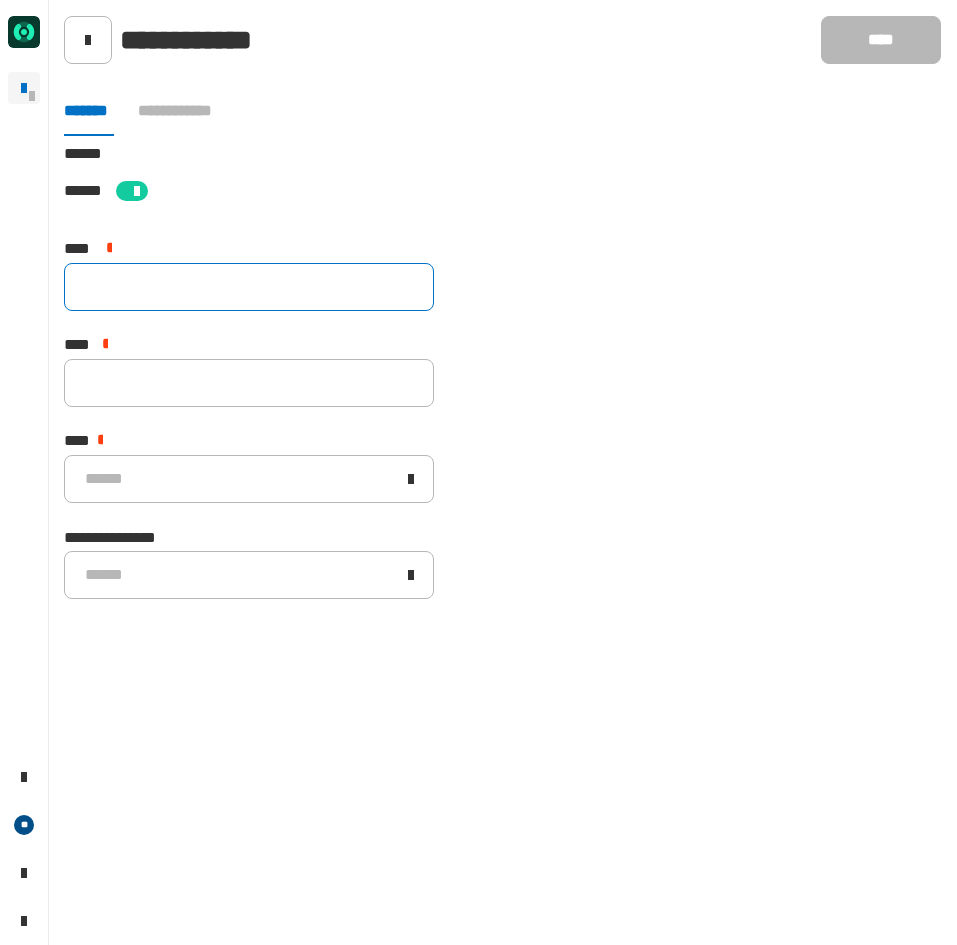 click 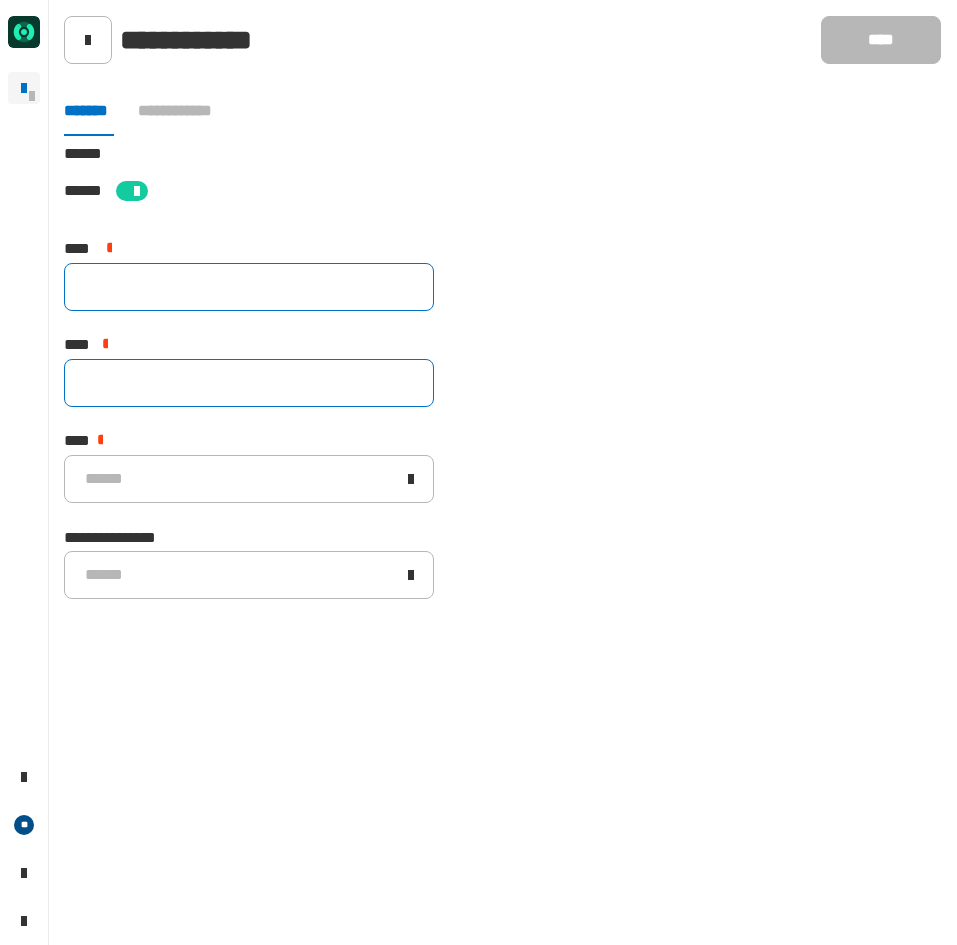 paste on "*********" 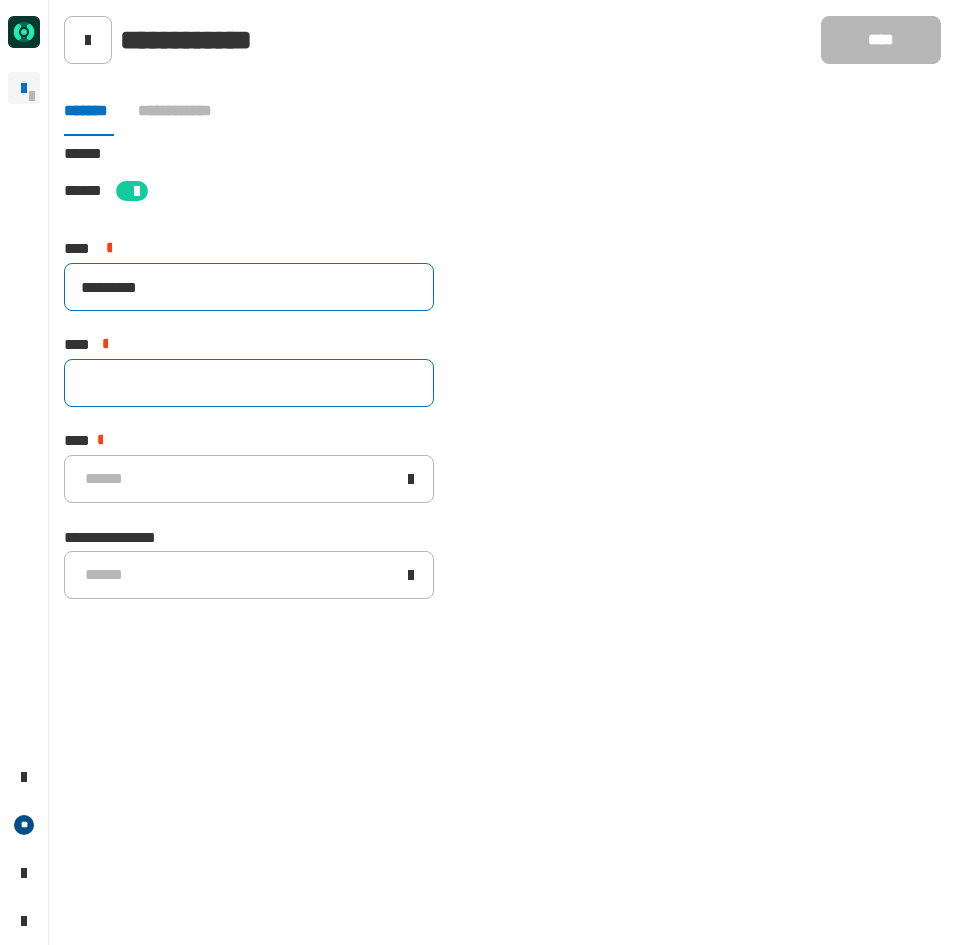 type on "*********" 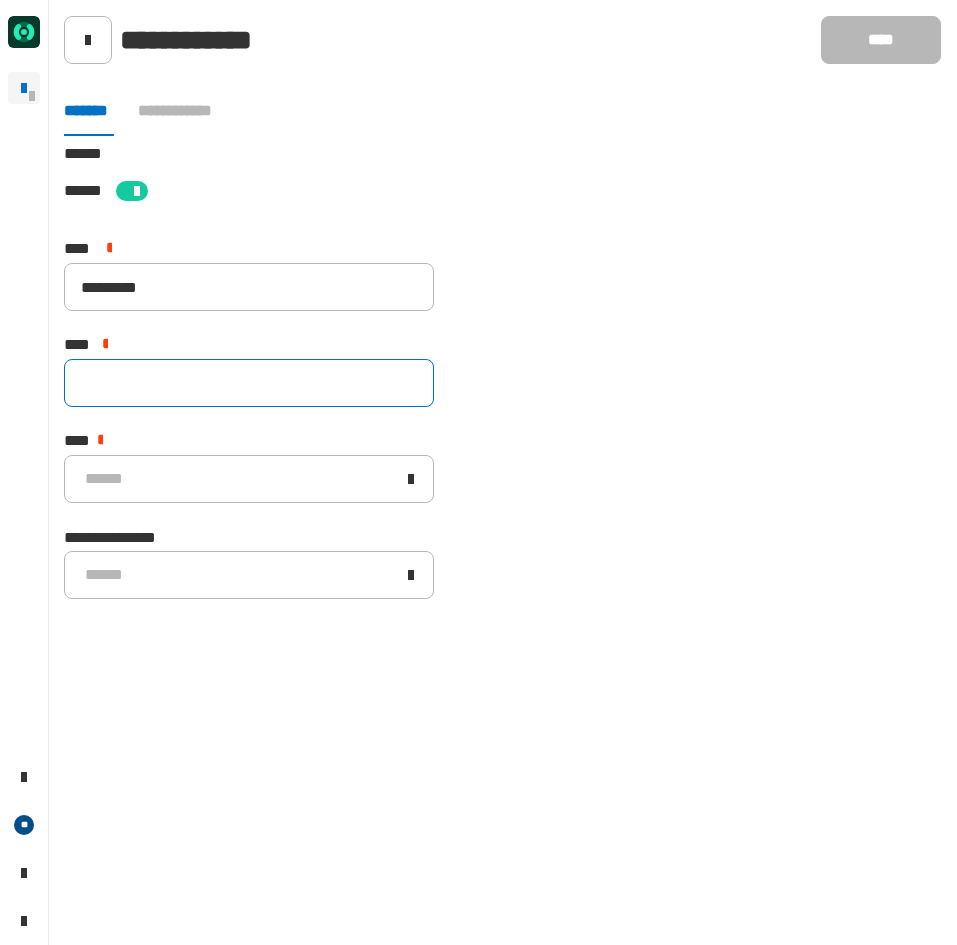 click 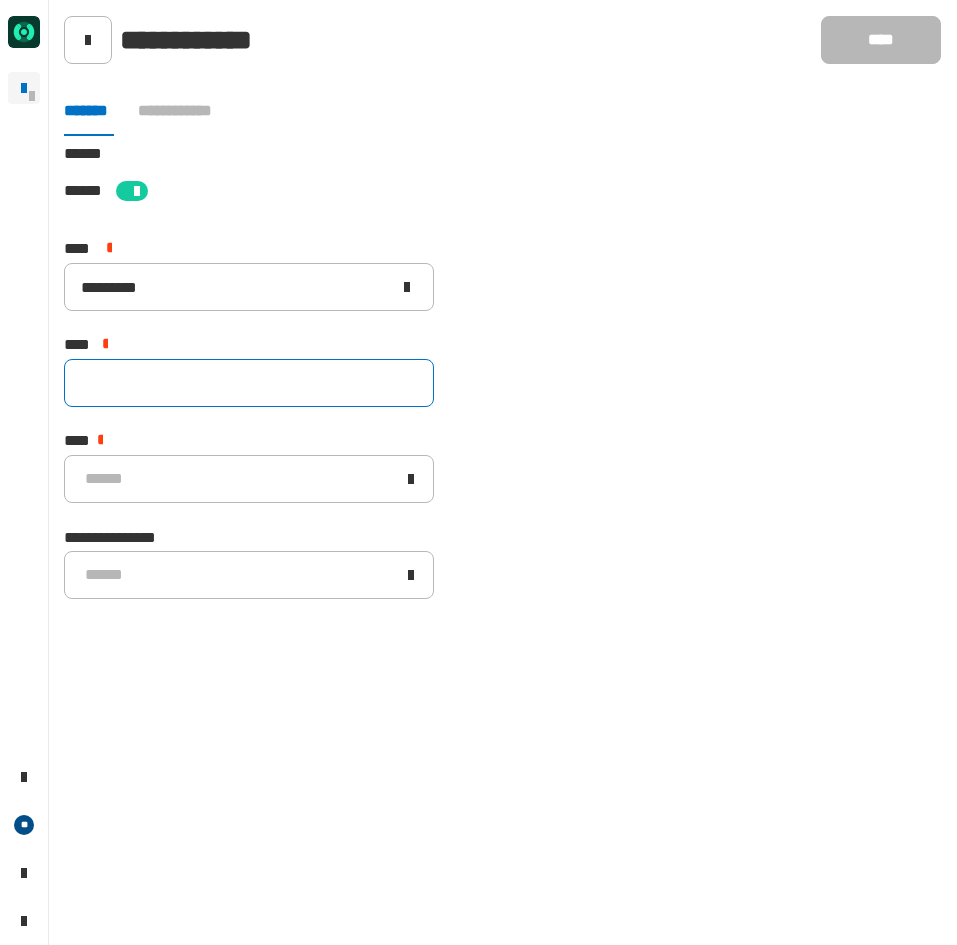 paste on "*********" 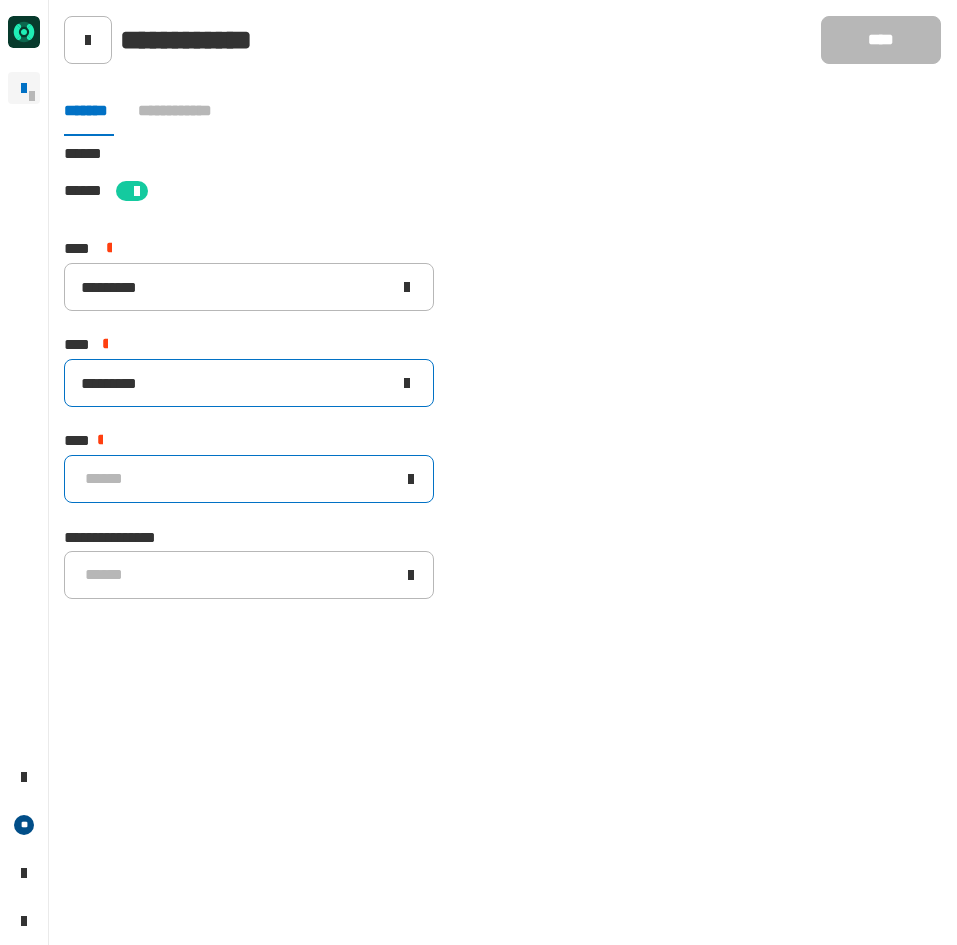 type on "*********" 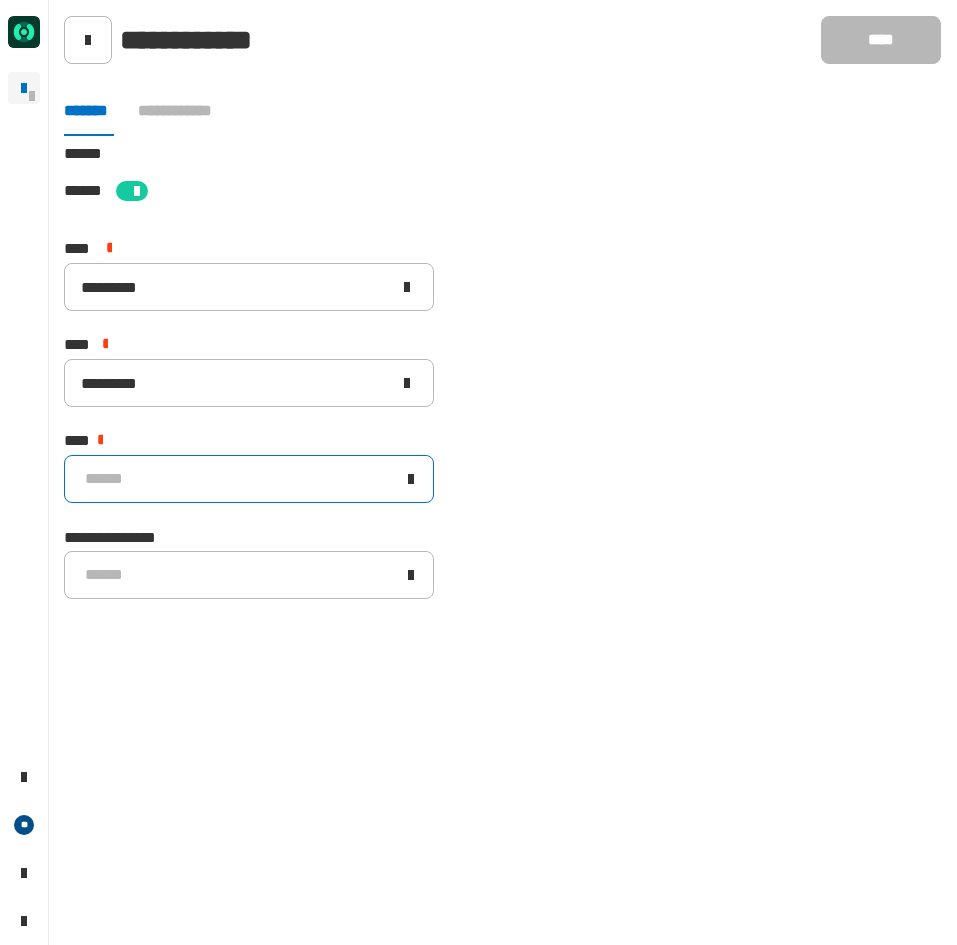 click on "******" 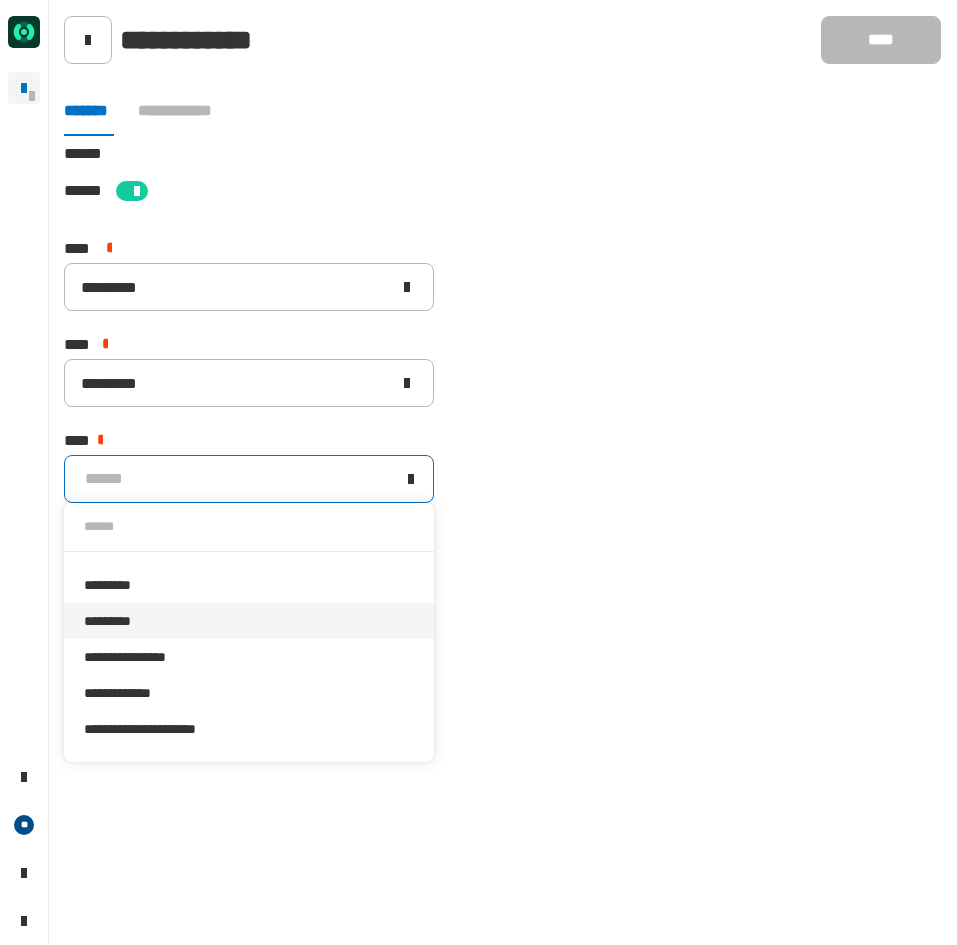 click on "*********" at bounding box center [249, 621] 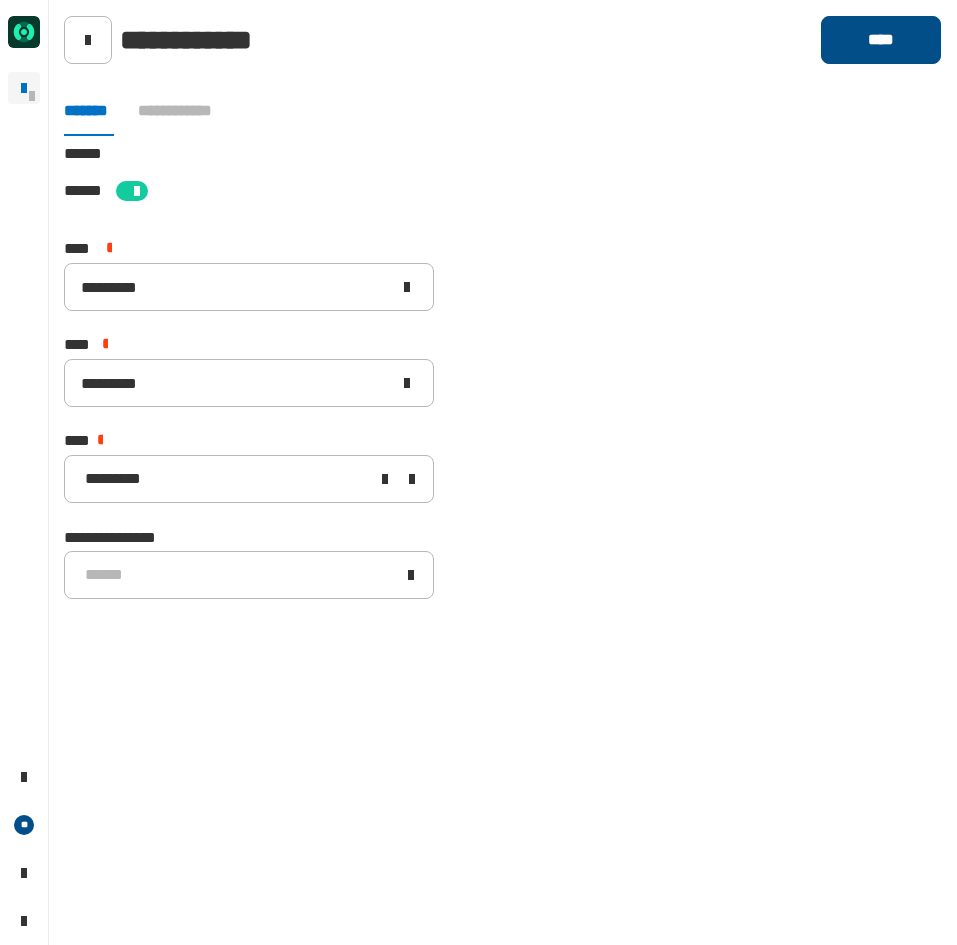 click on "****" 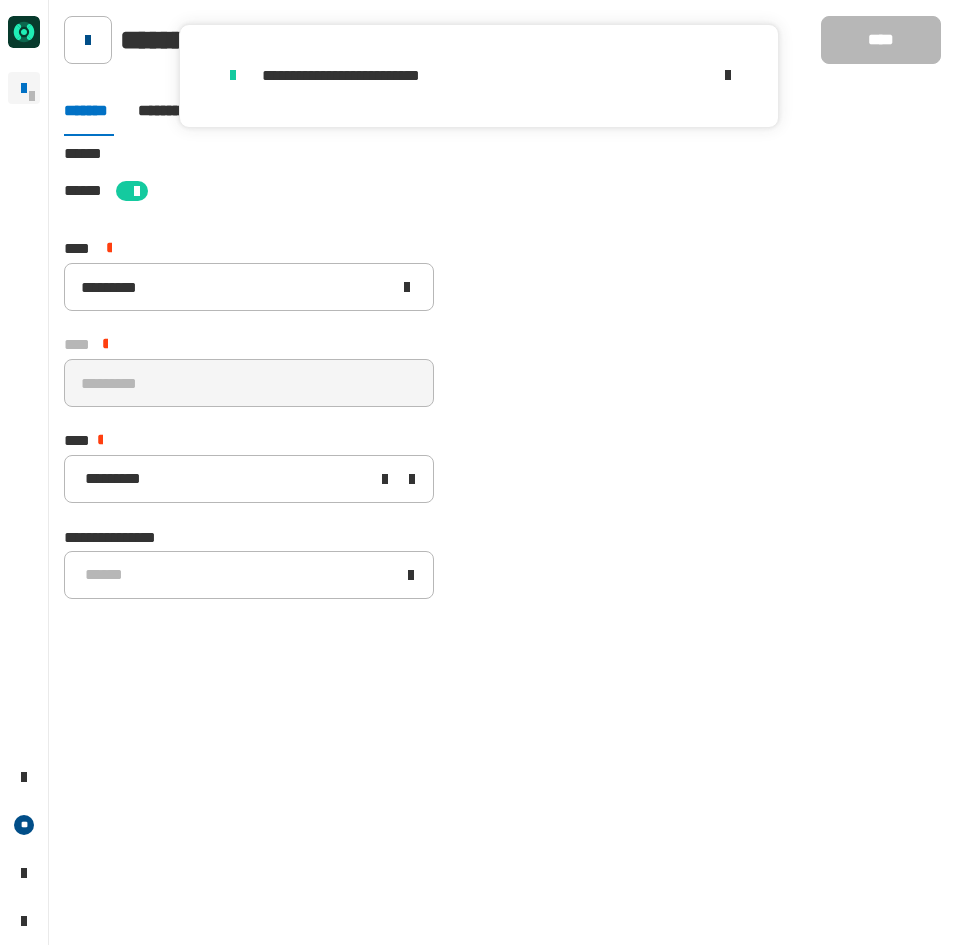 click 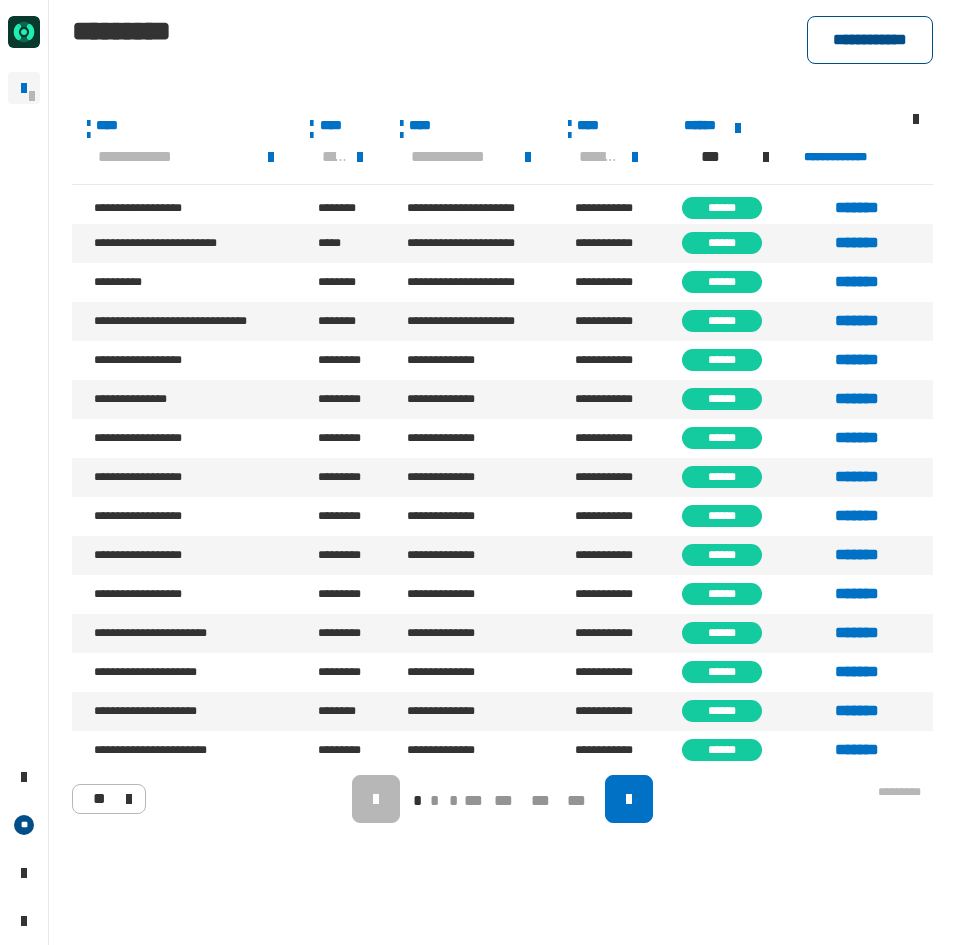click on "**********" 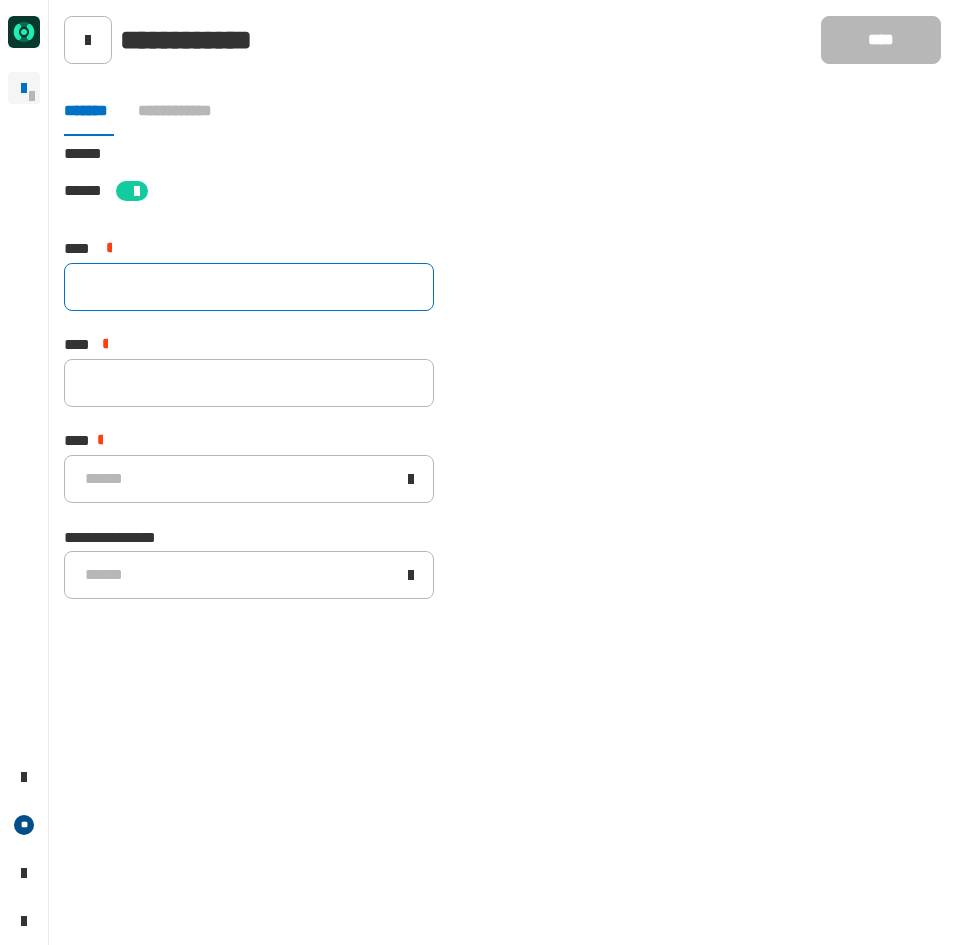 click 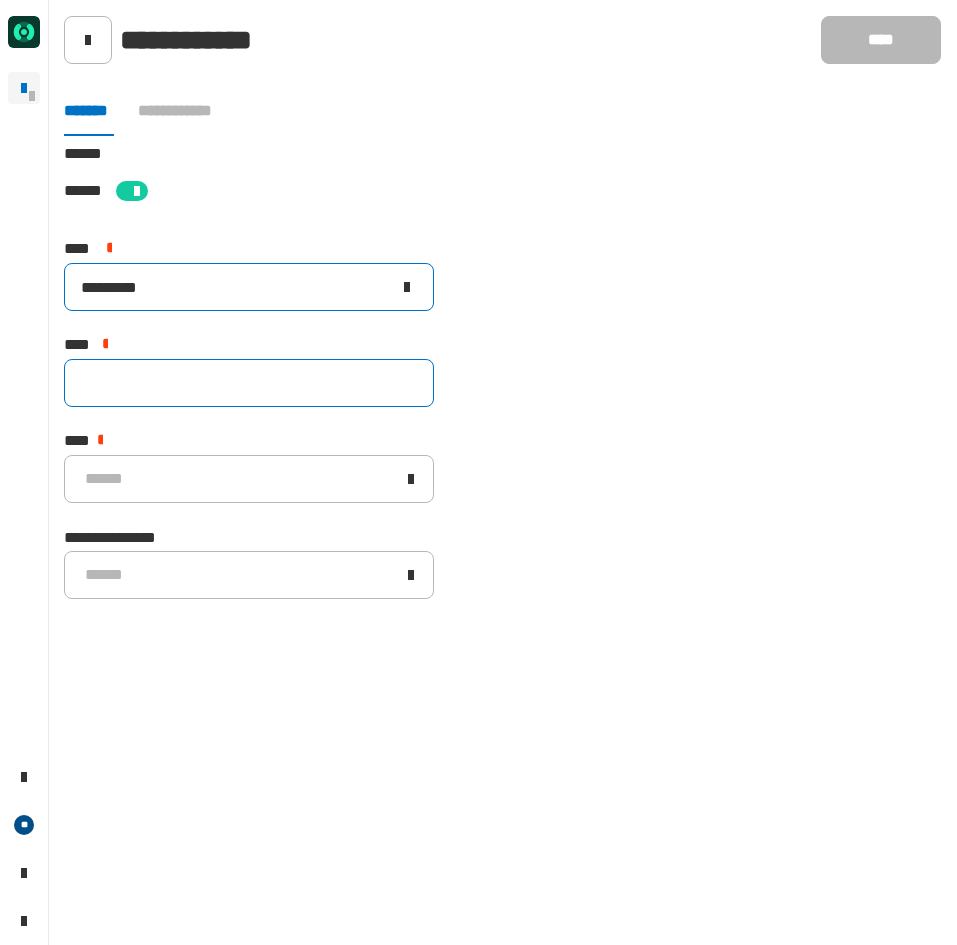 type on "*********" 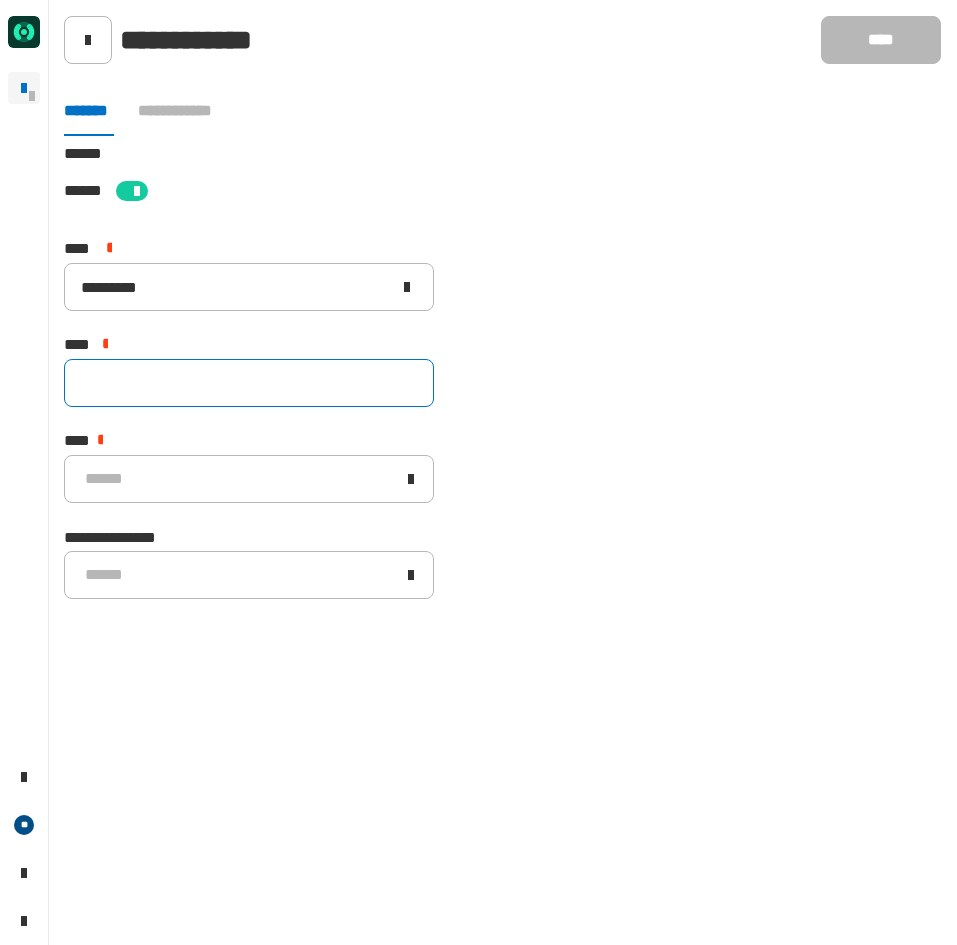 click 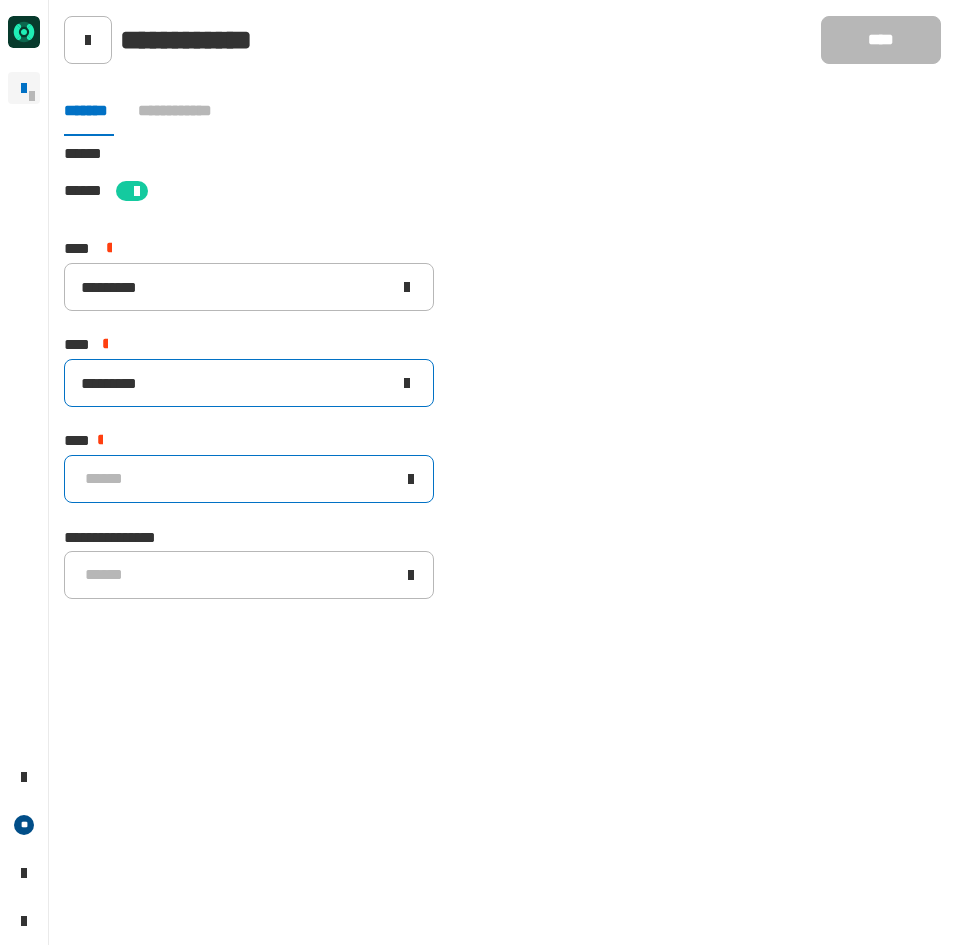 type on "*********" 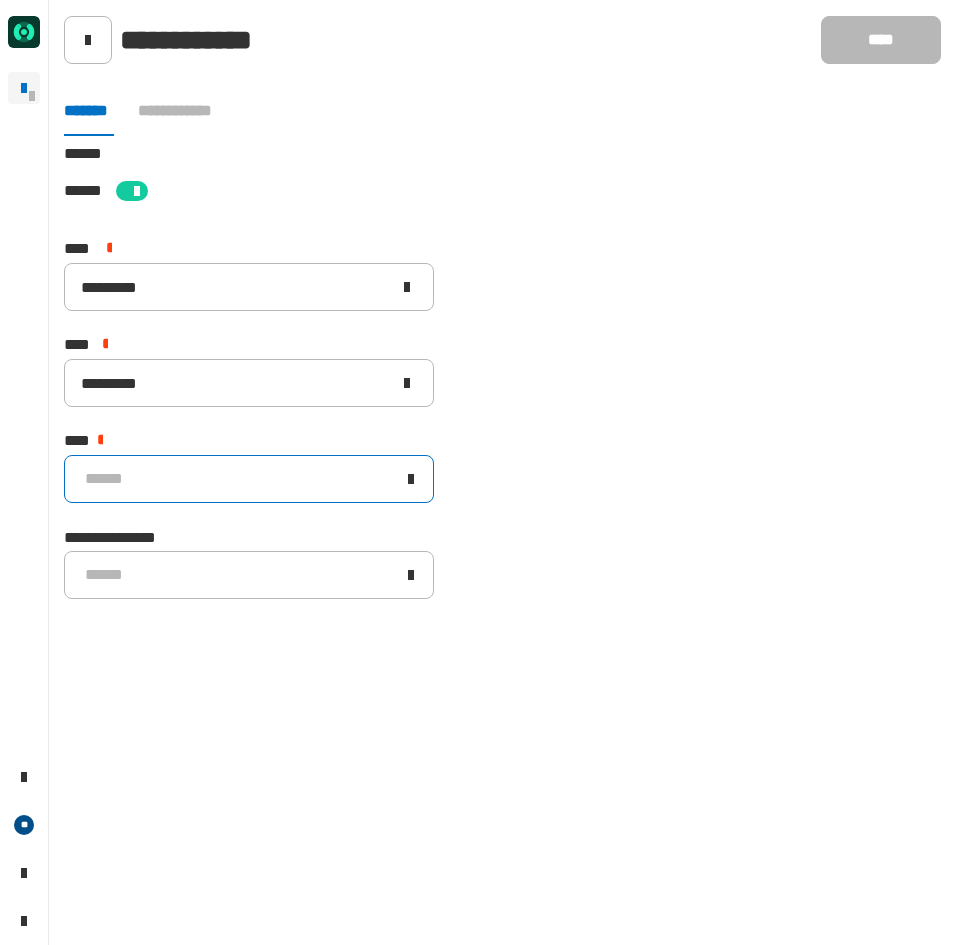 click on "******" 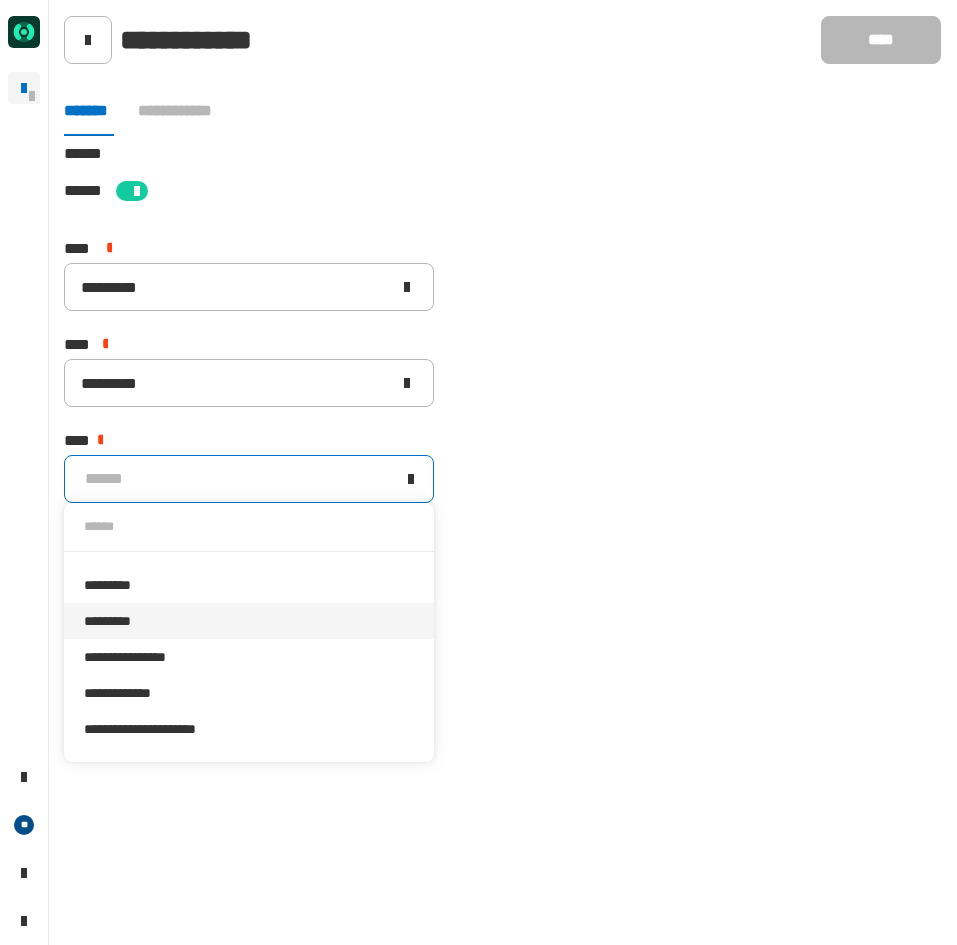 click on "*********" at bounding box center [249, 621] 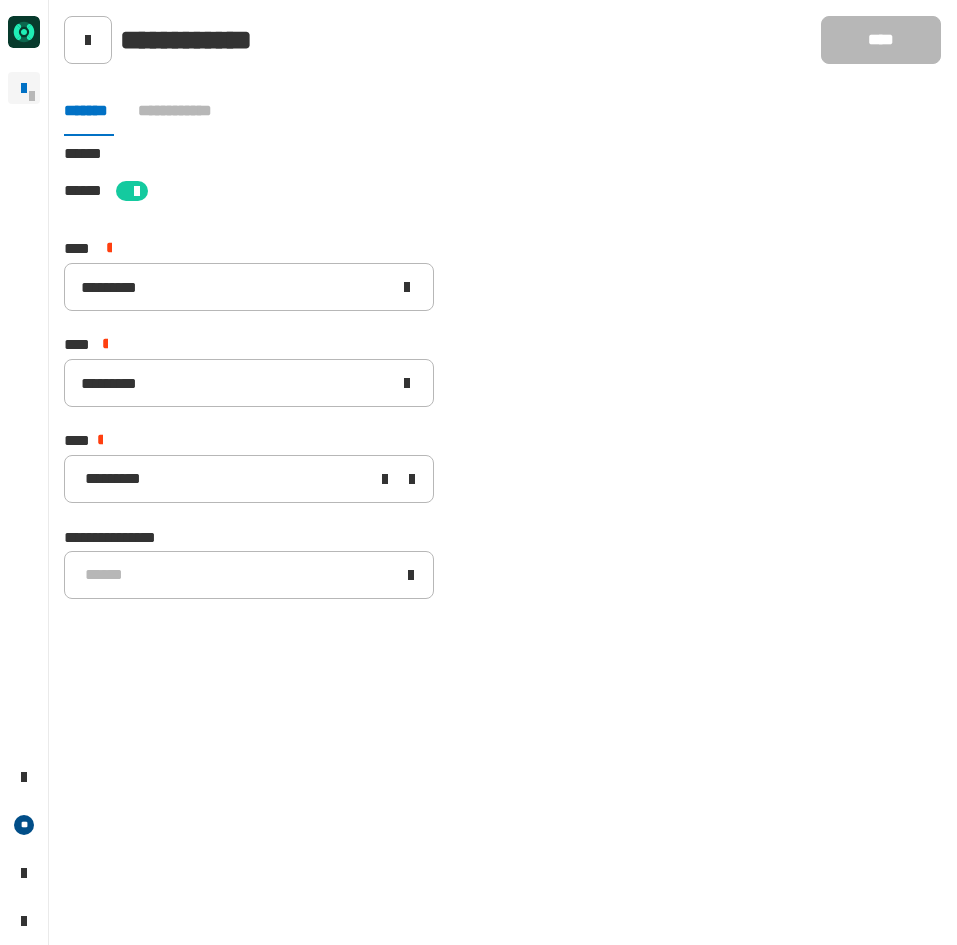 click on "**********" 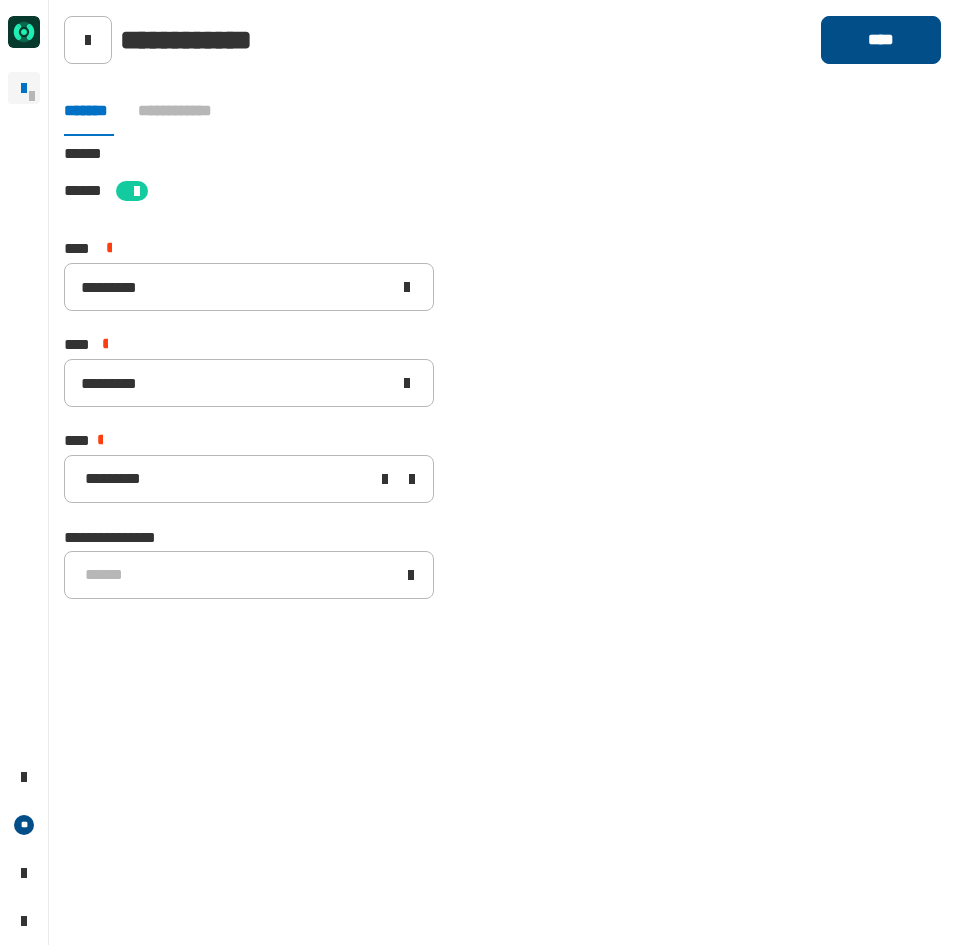 click on "****" 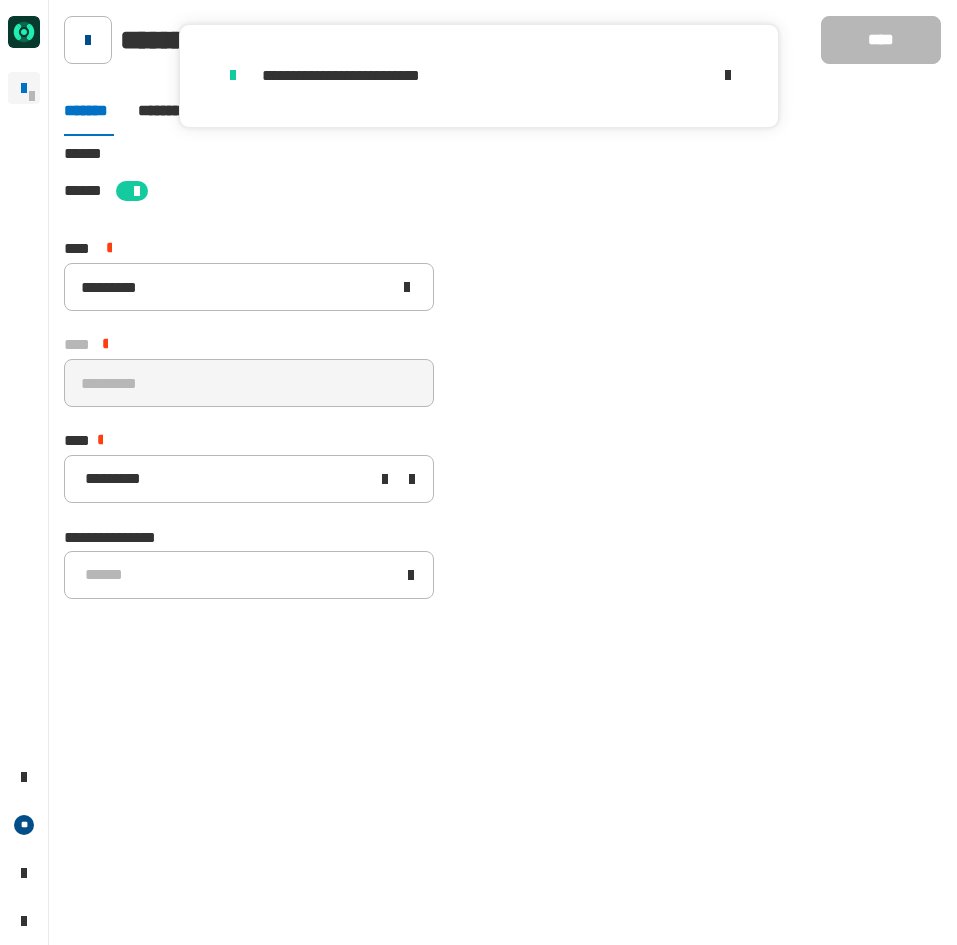 click 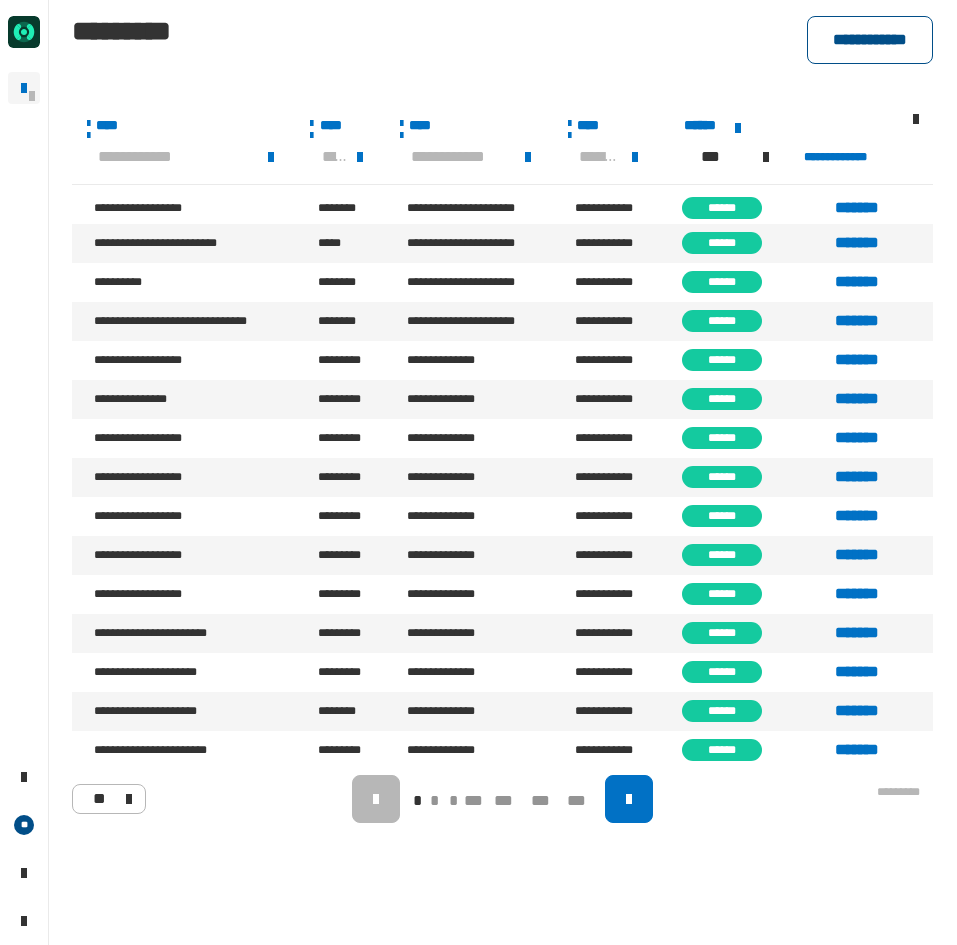 click on "**********" 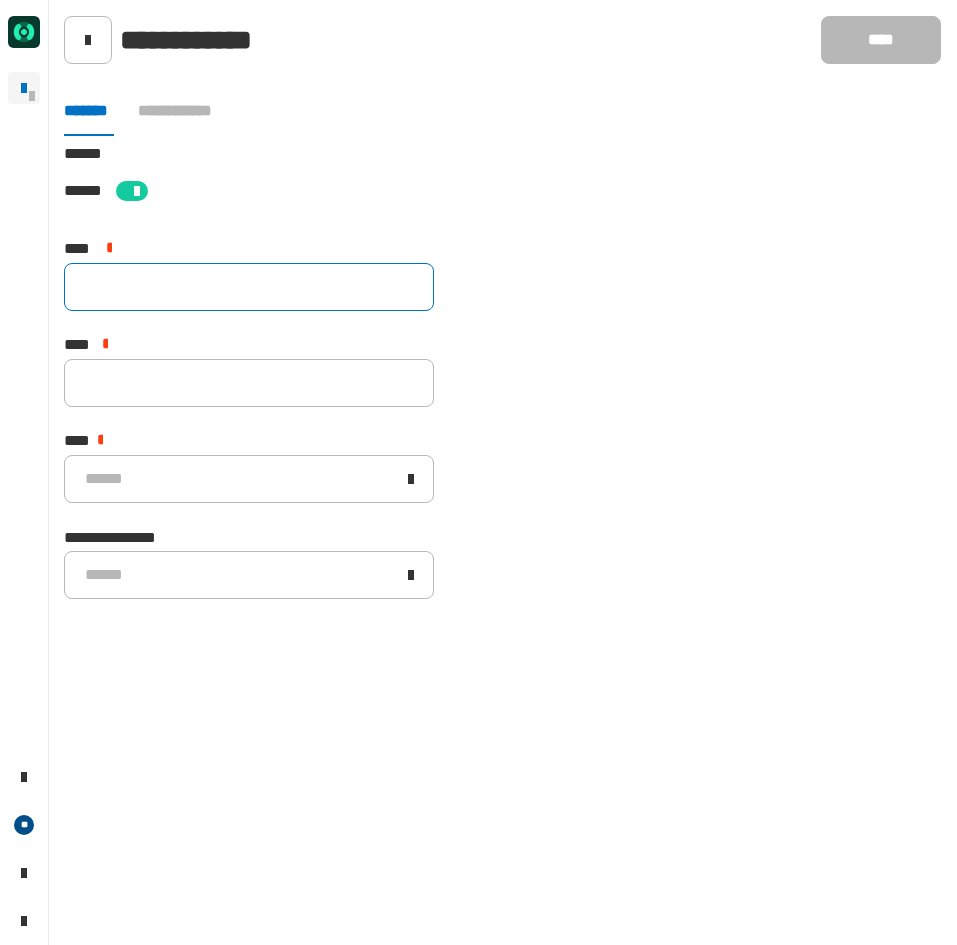 click 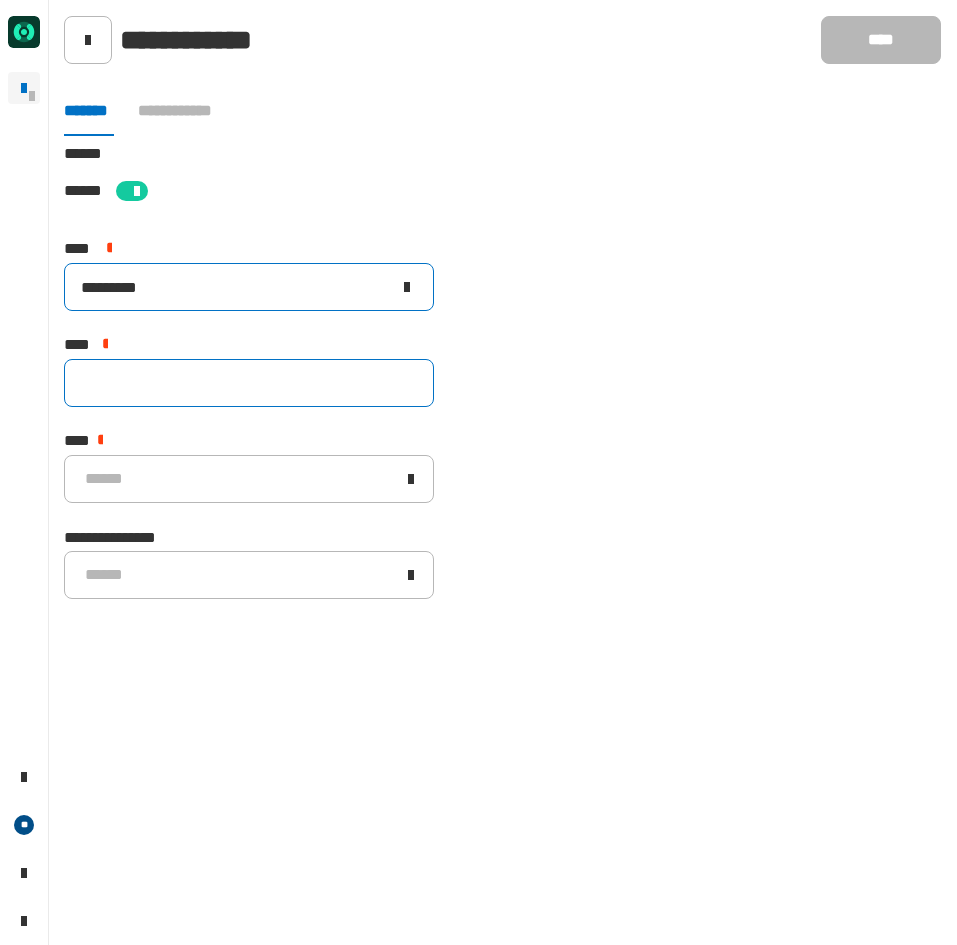 type on "*********" 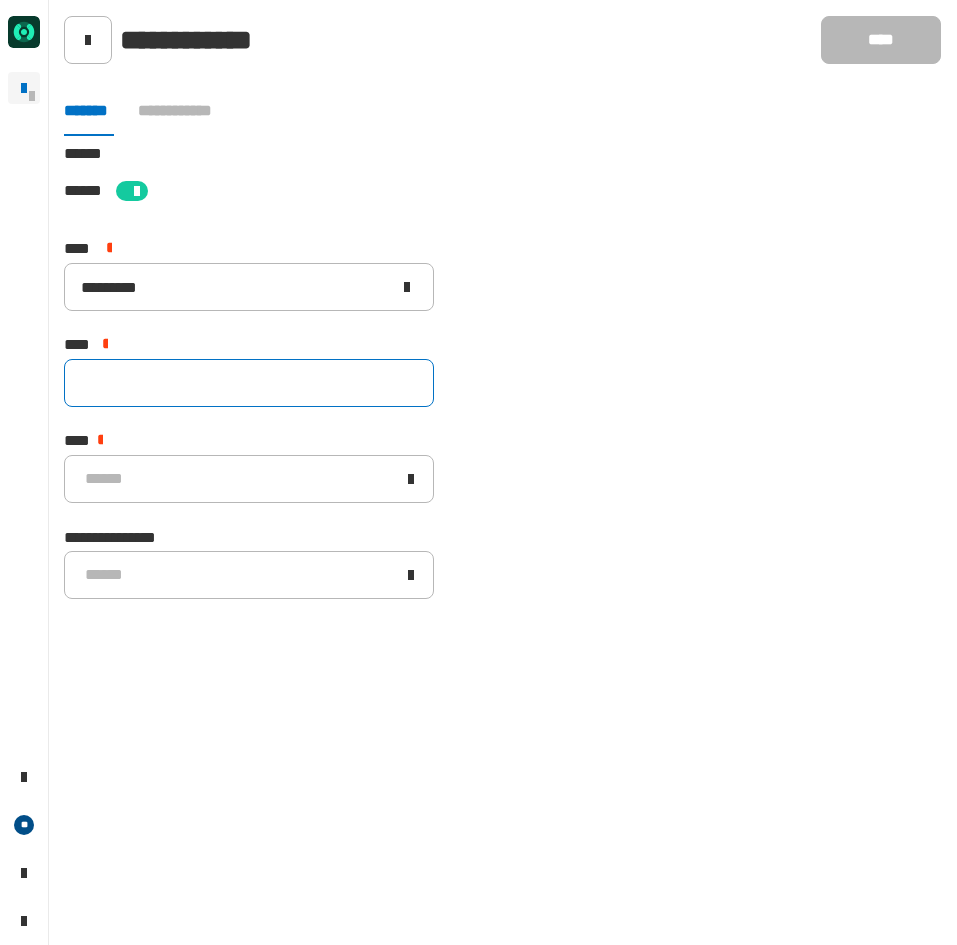 drag, startPoint x: 176, startPoint y: 385, endPoint x: 176, endPoint y: 361, distance: 24 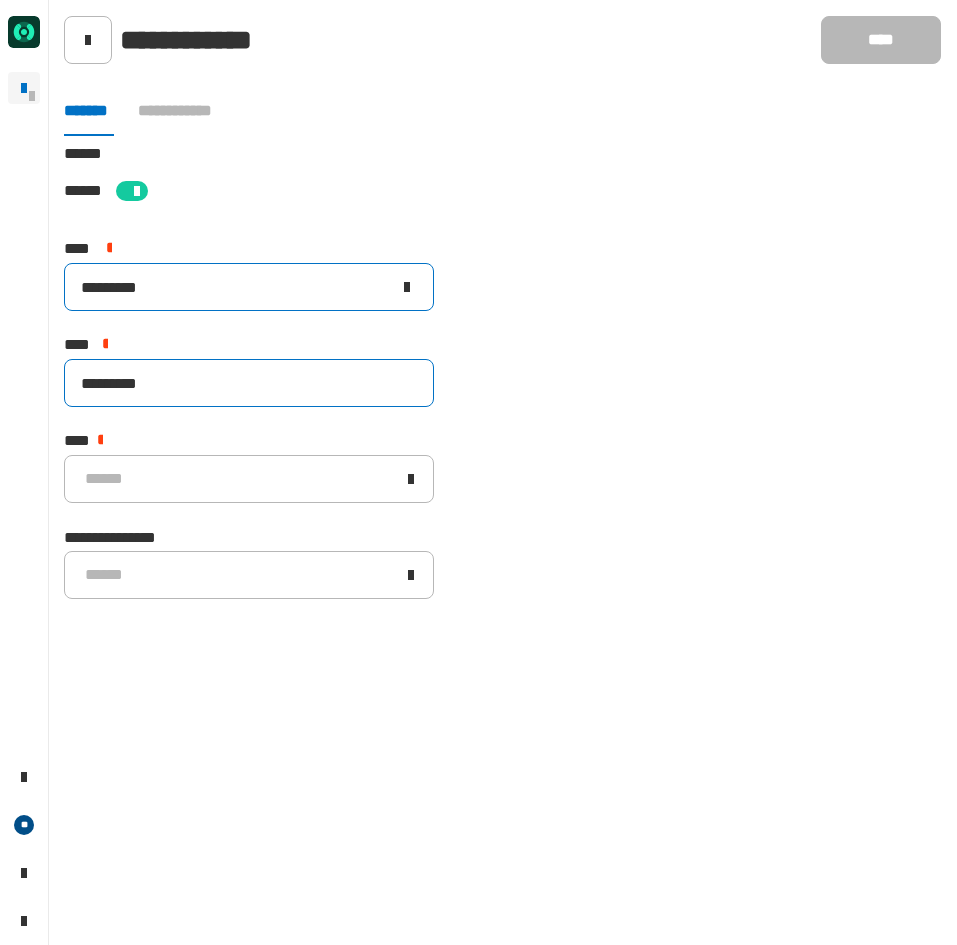 type on "*********" 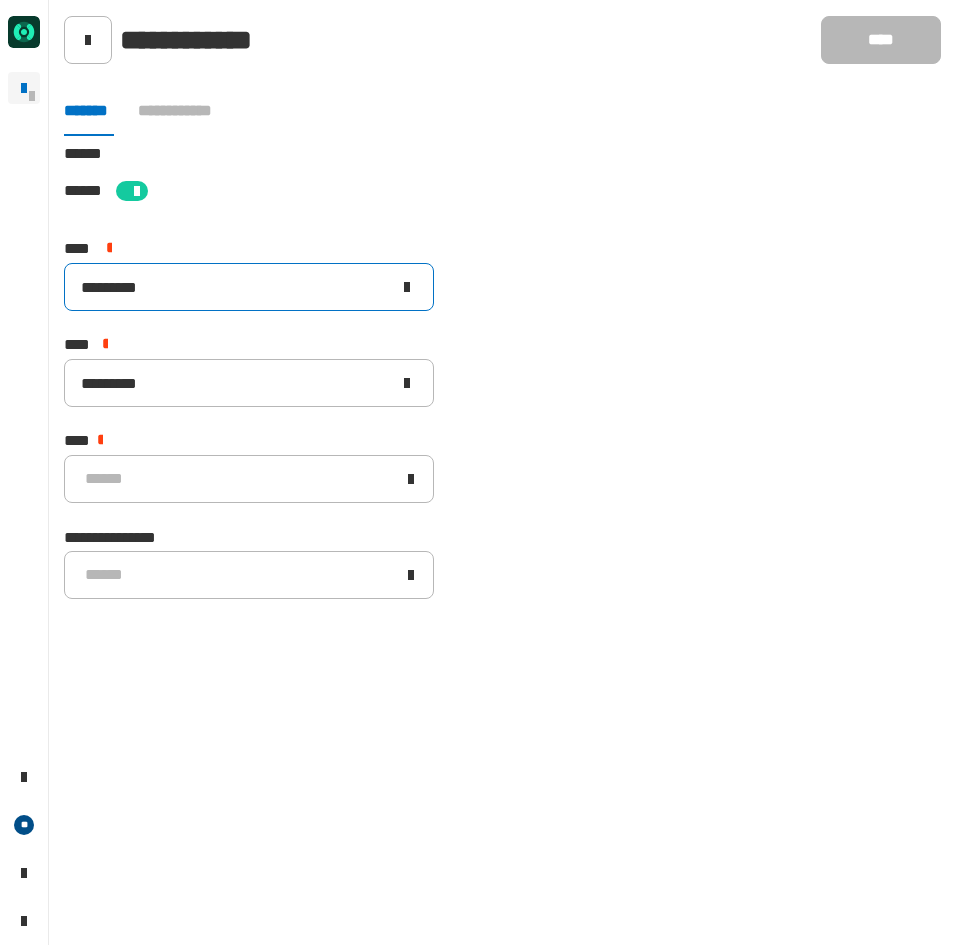 click on "*********" 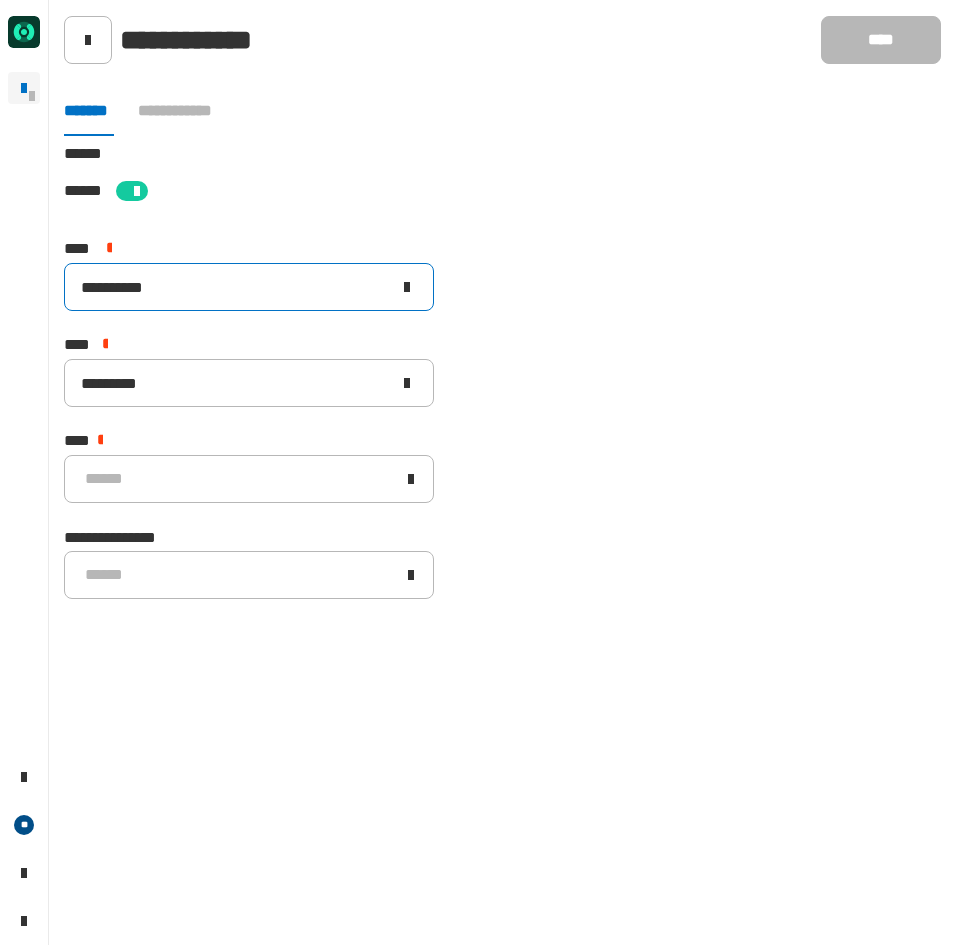 type on "**********" 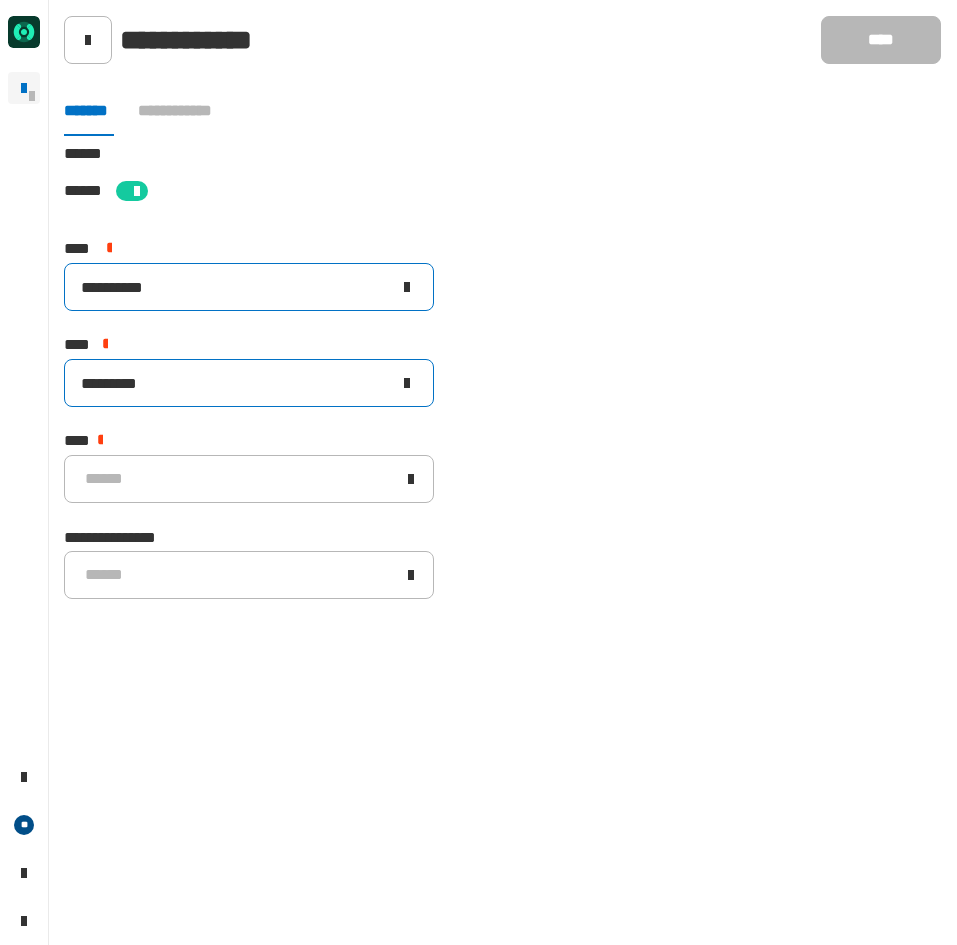 type on "*********" 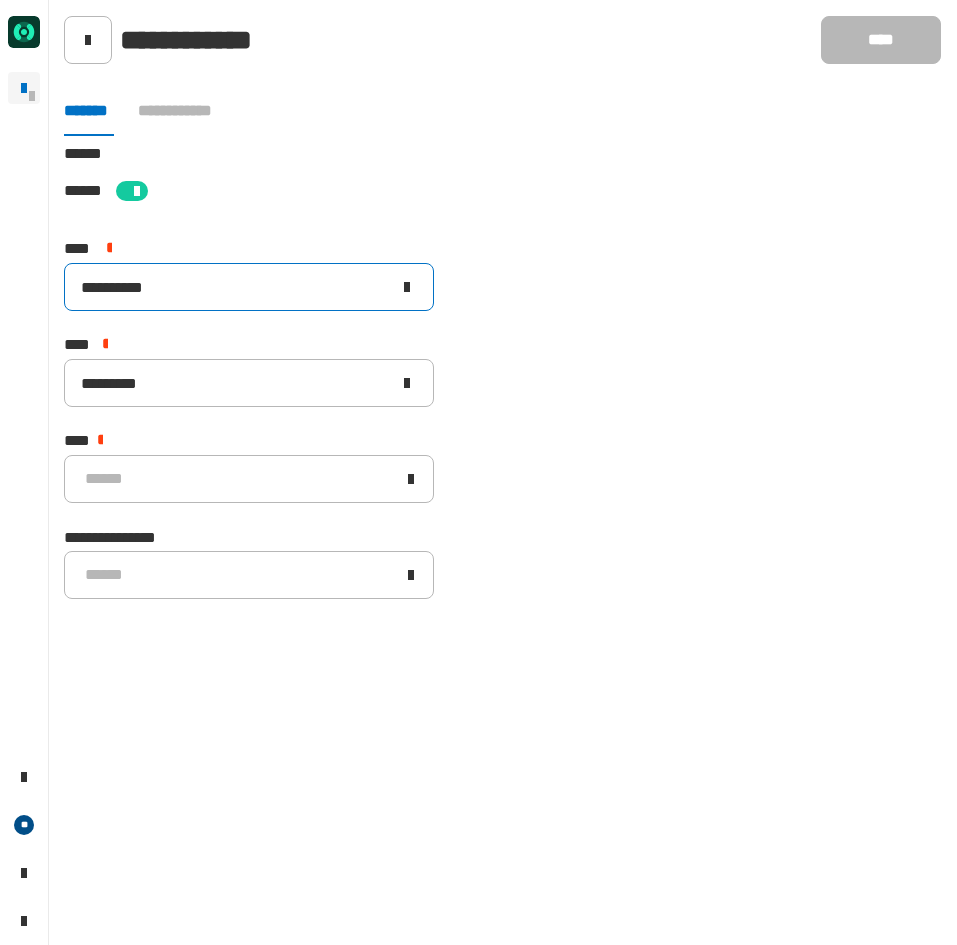 click on "**********" 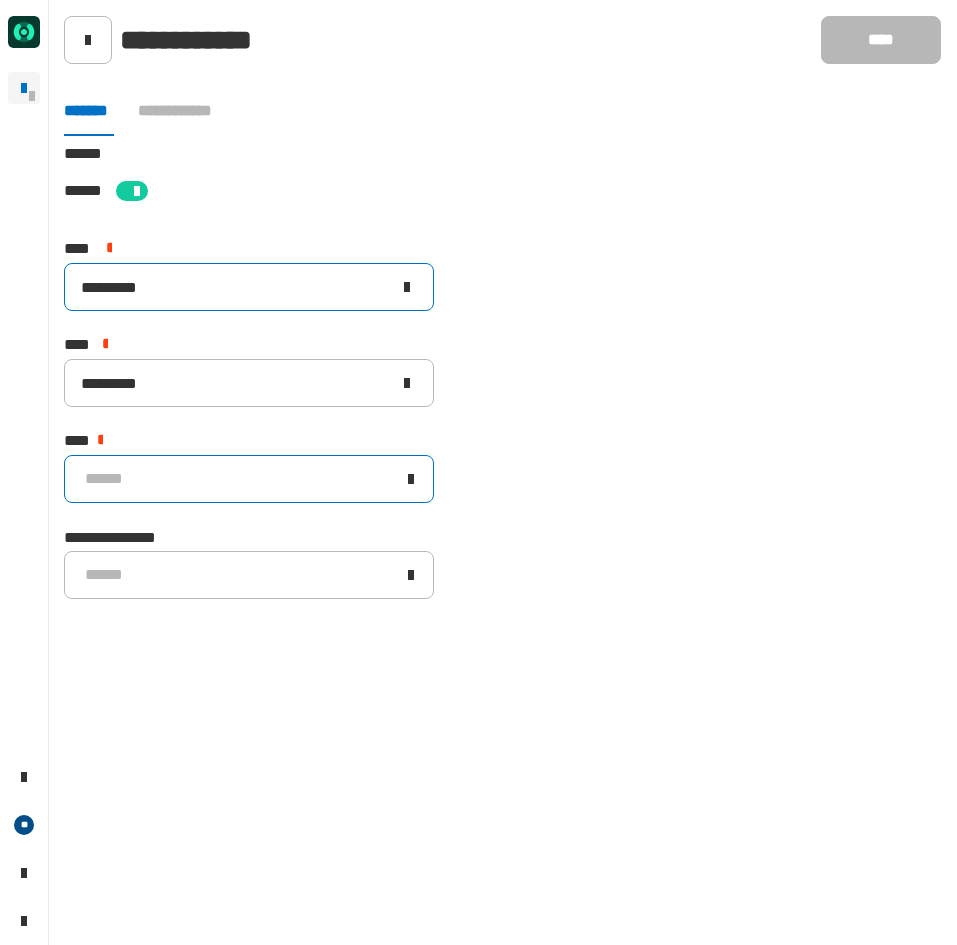 type on "*********" 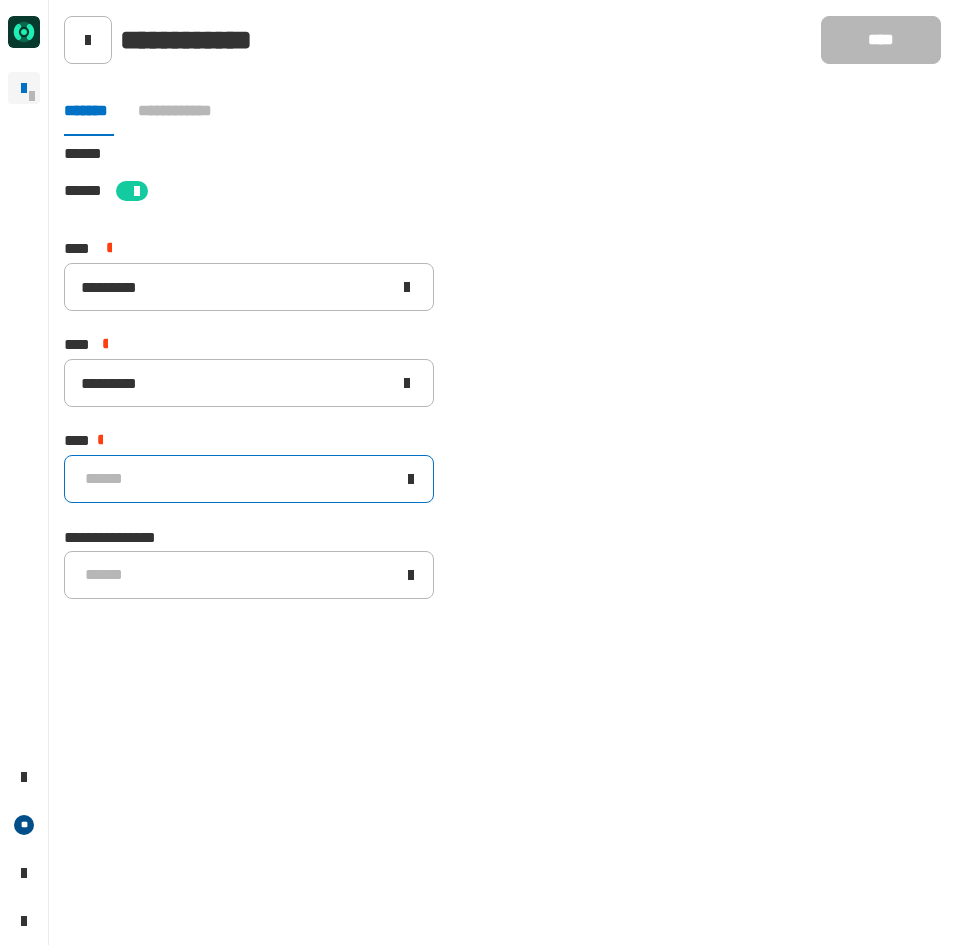 click on "******" 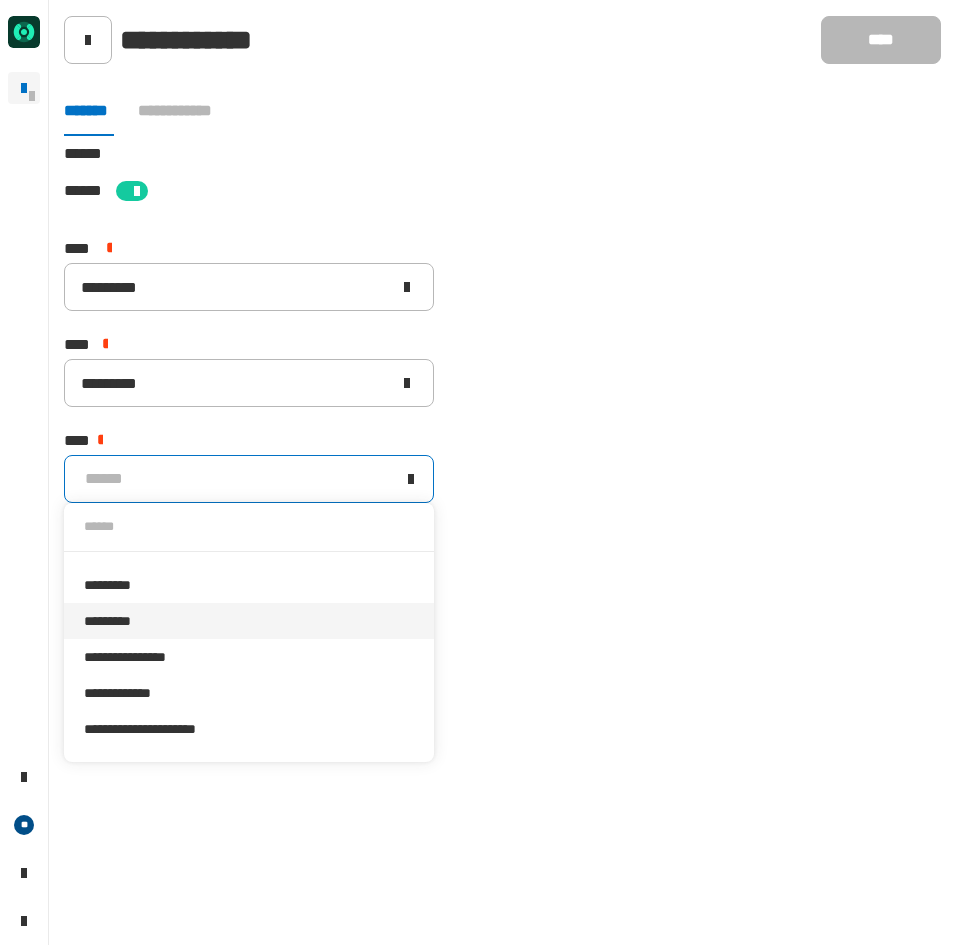 click on "*********" at bounding box center (249, 621) 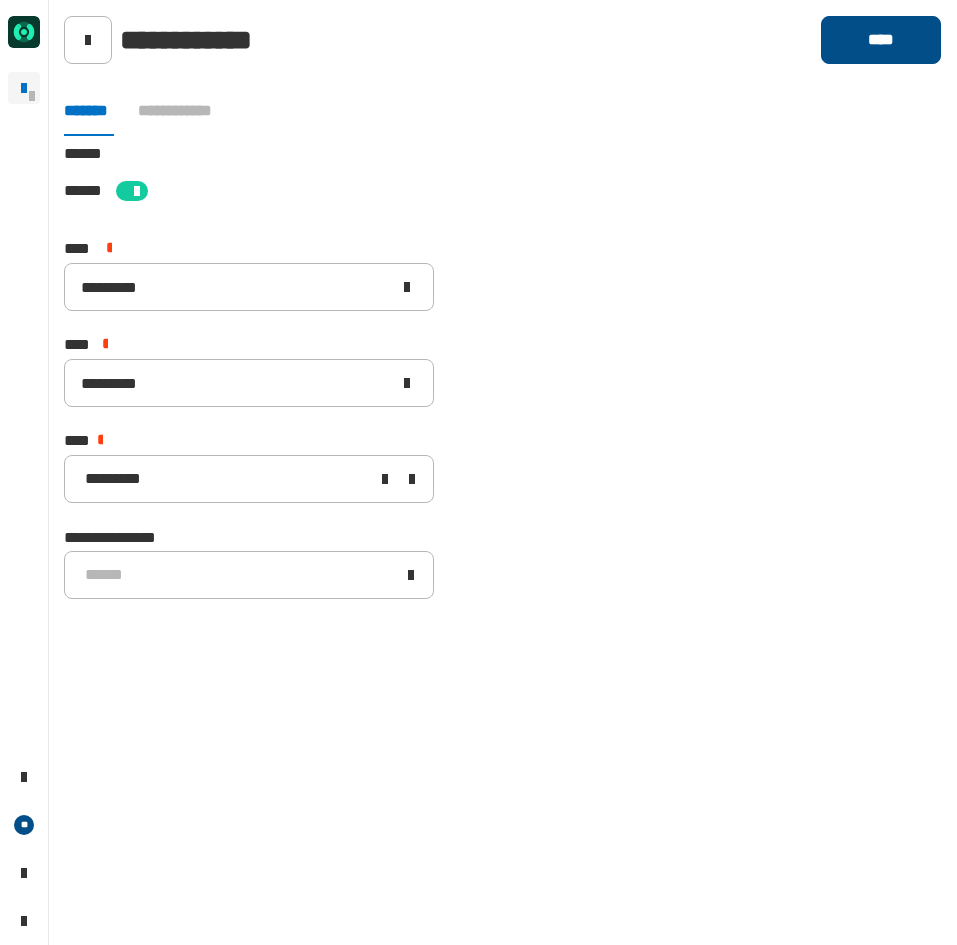 click on "****" 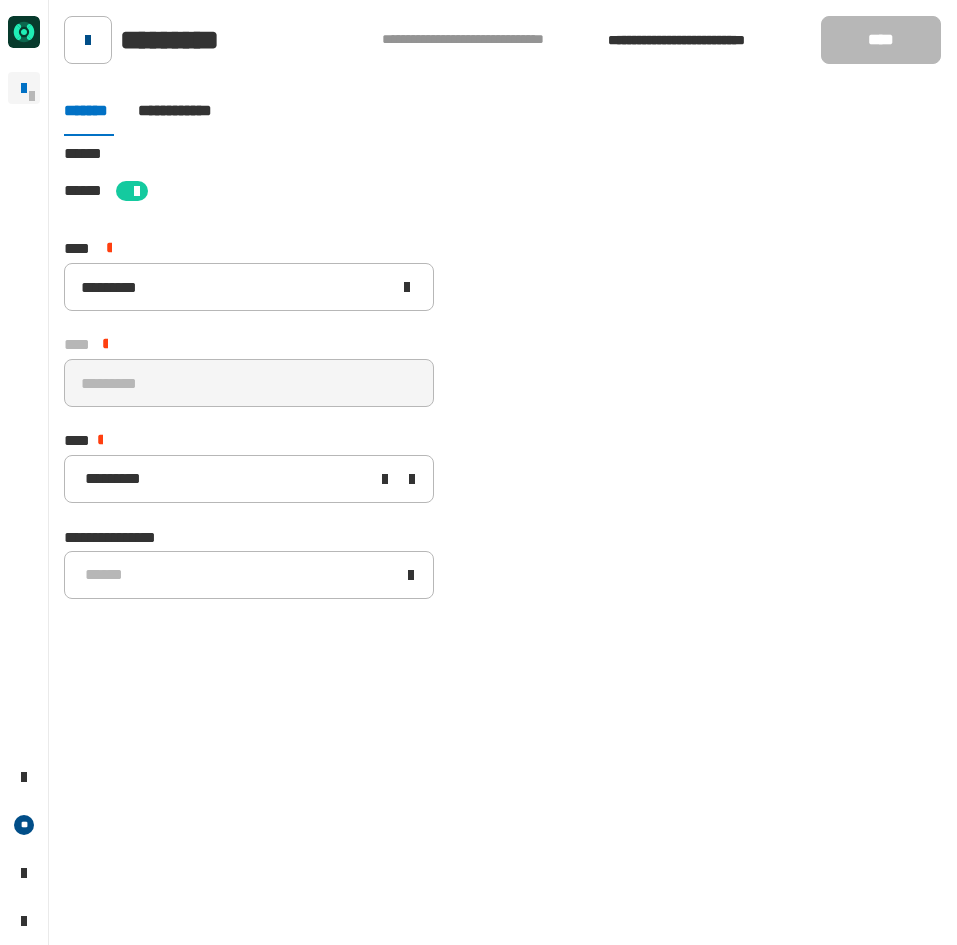 click 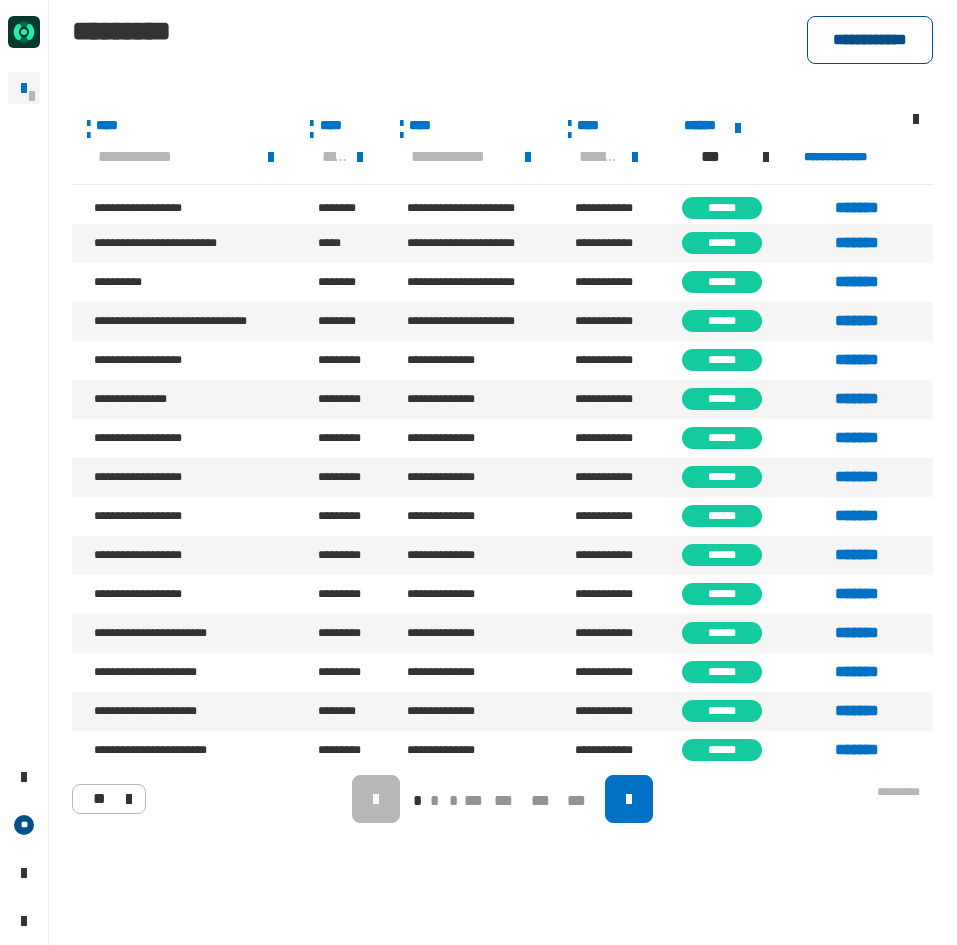 click on "**********" 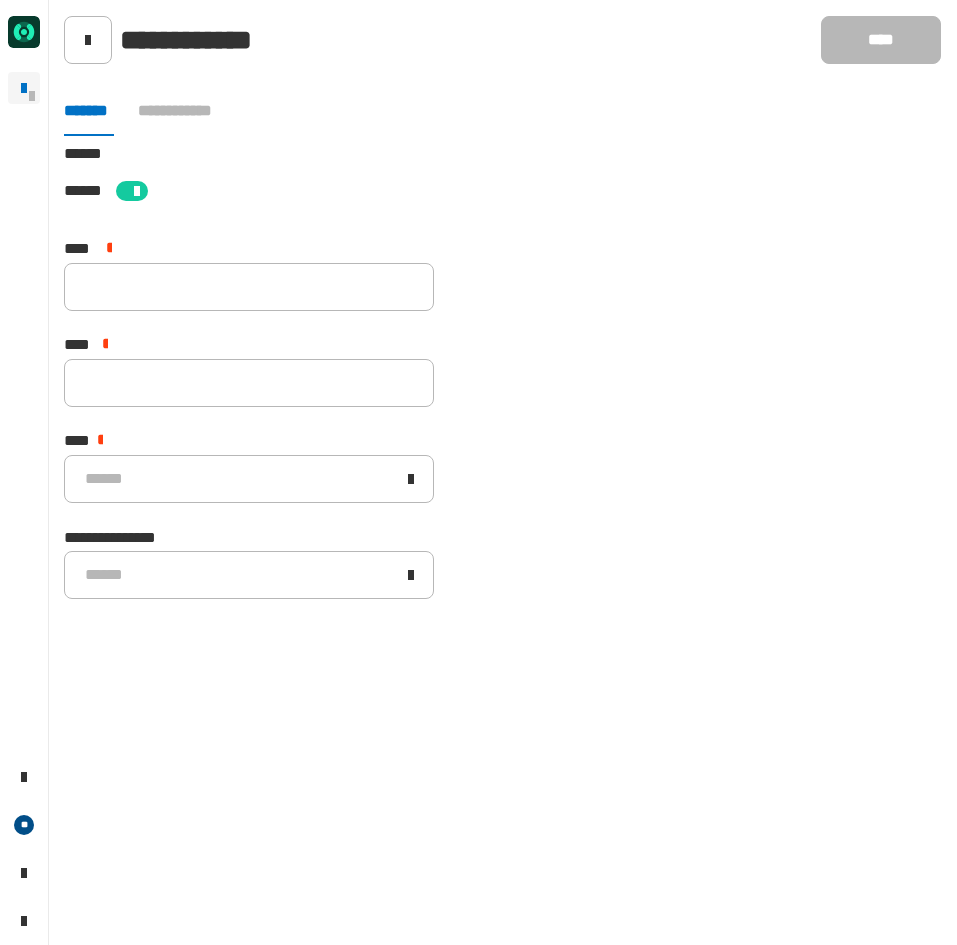 click on "**** *" 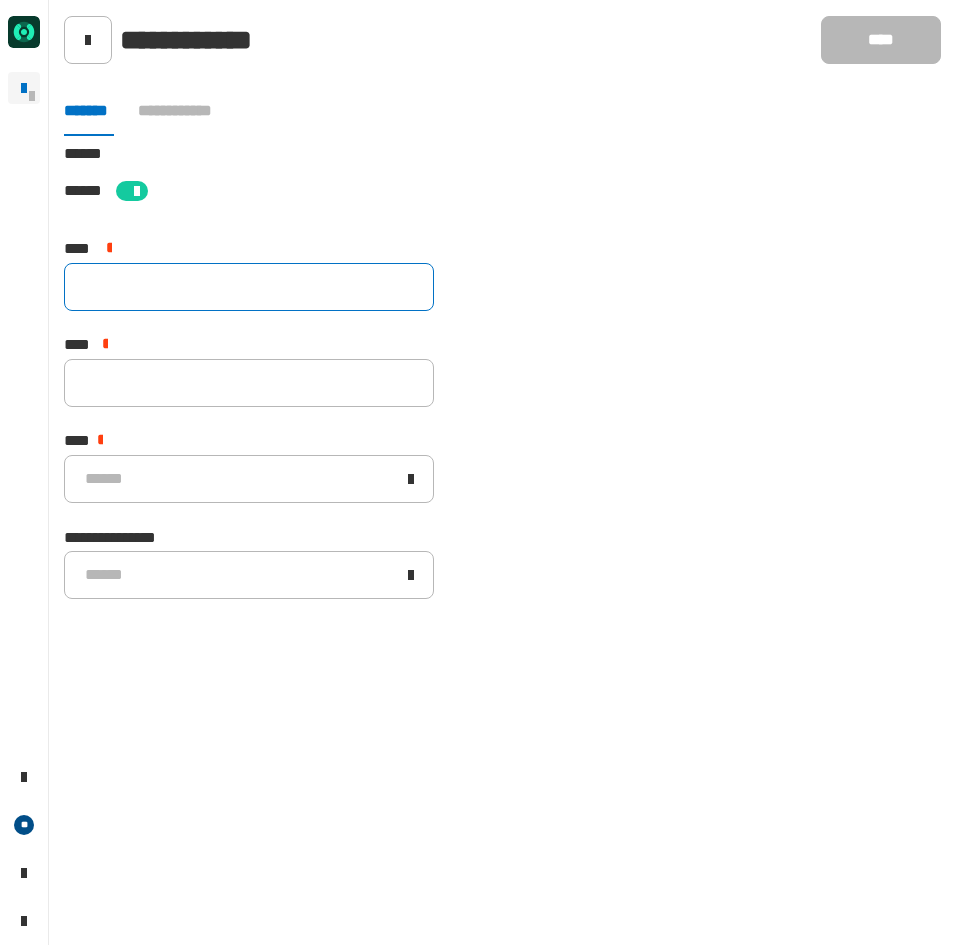 click 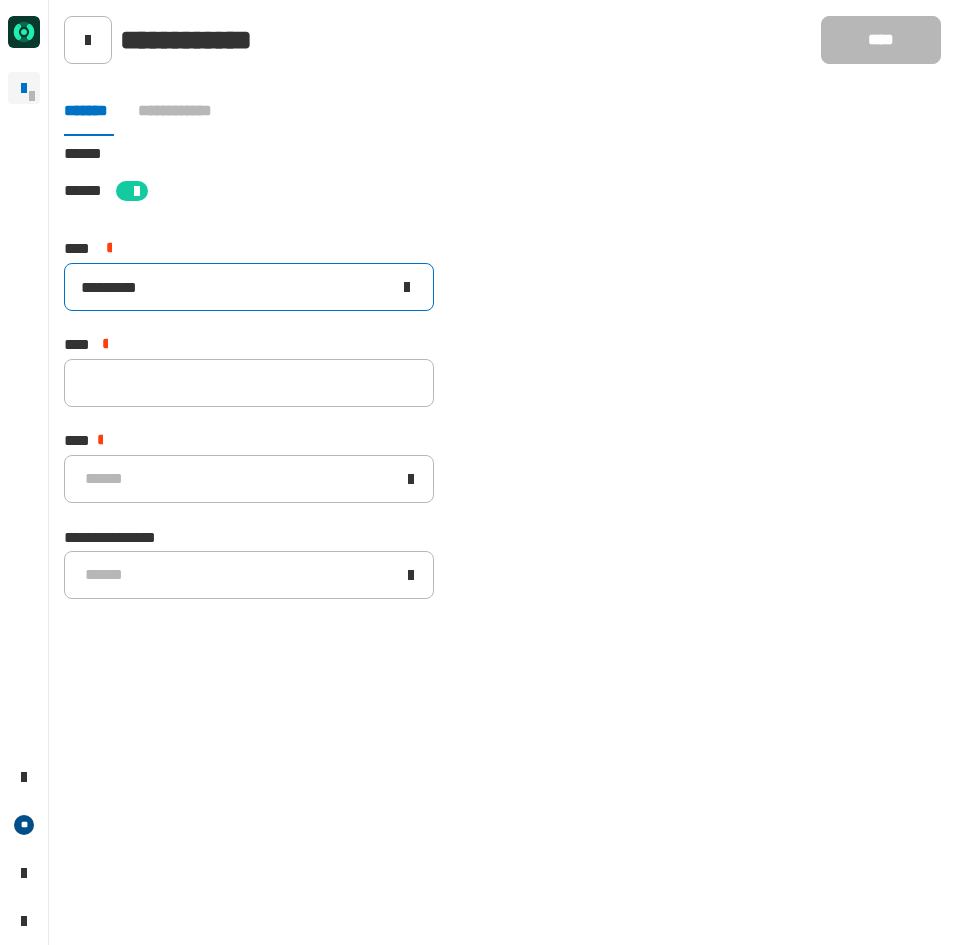 click on "*********" 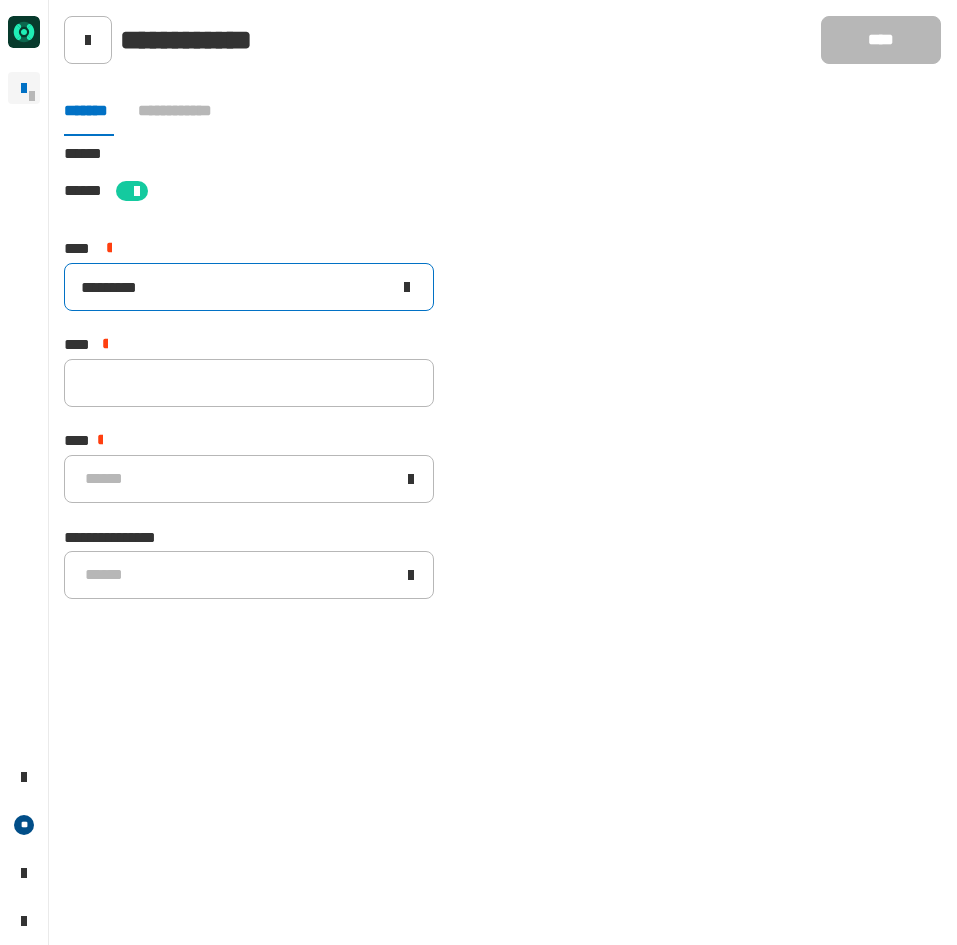 drag, startPoint x: 183, startPoint y: 280, endPoint x: -71, endPoint y: 283, distance: 254.01772 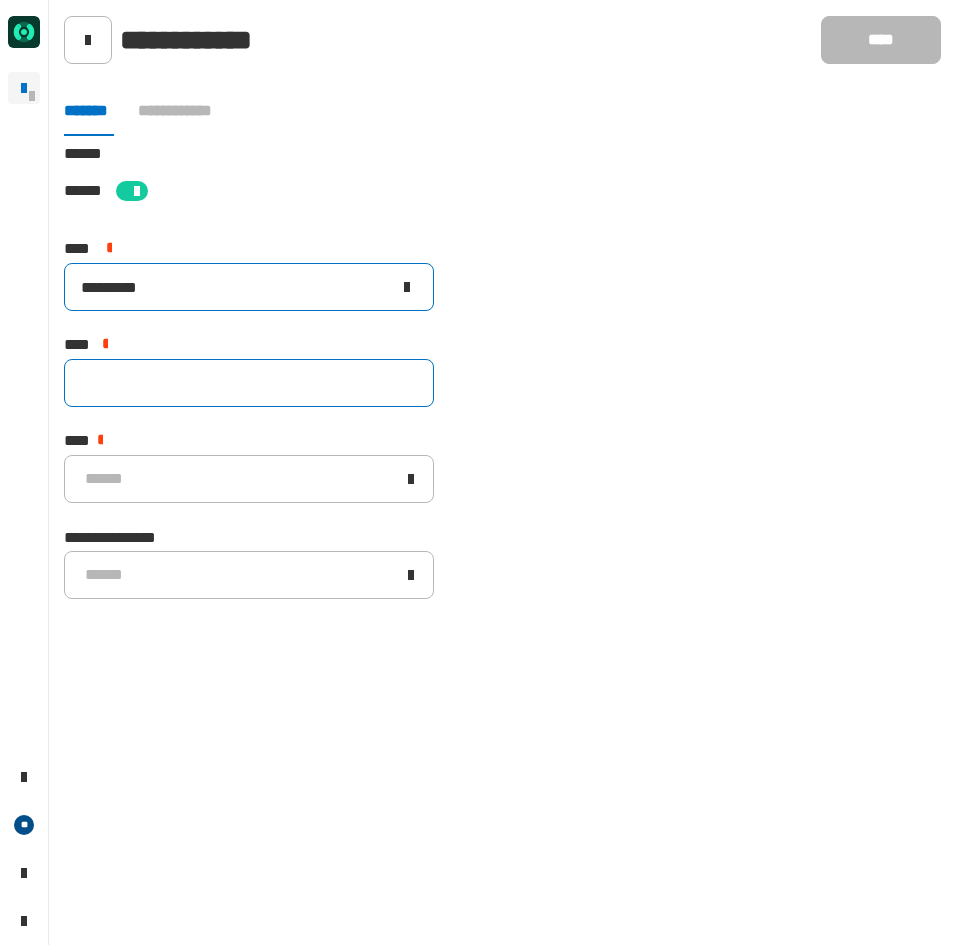type on "*********" 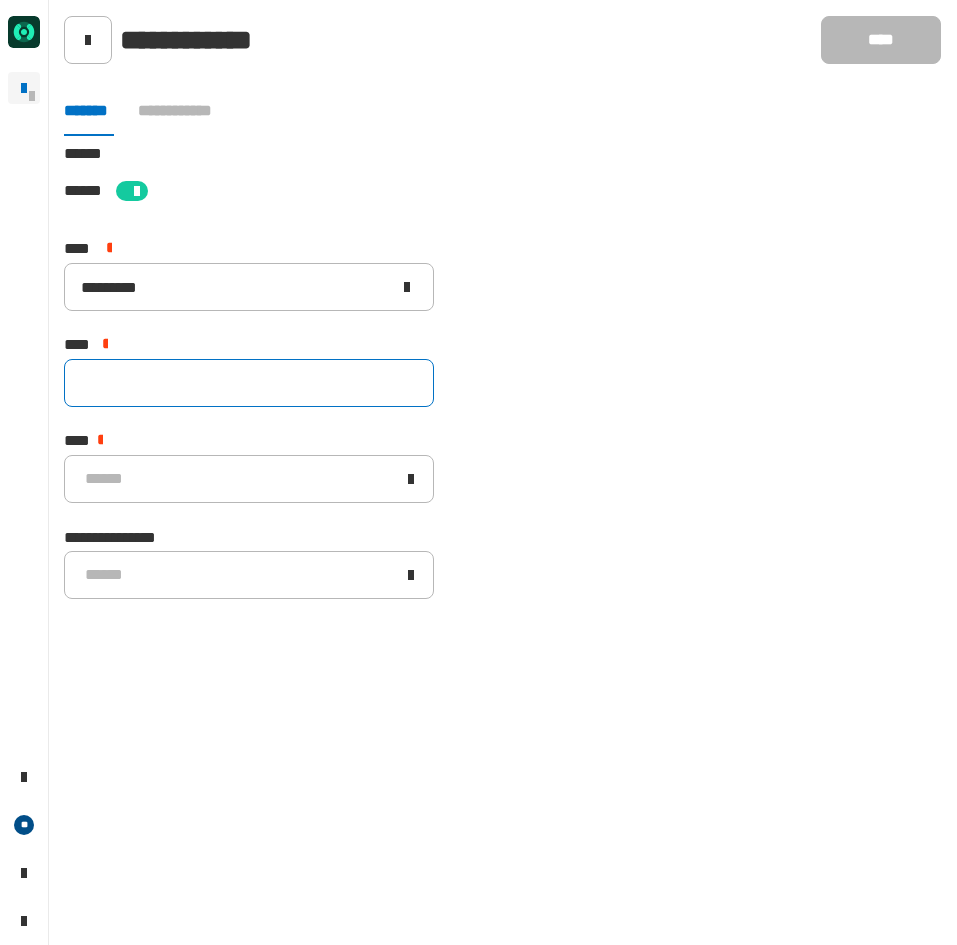 click 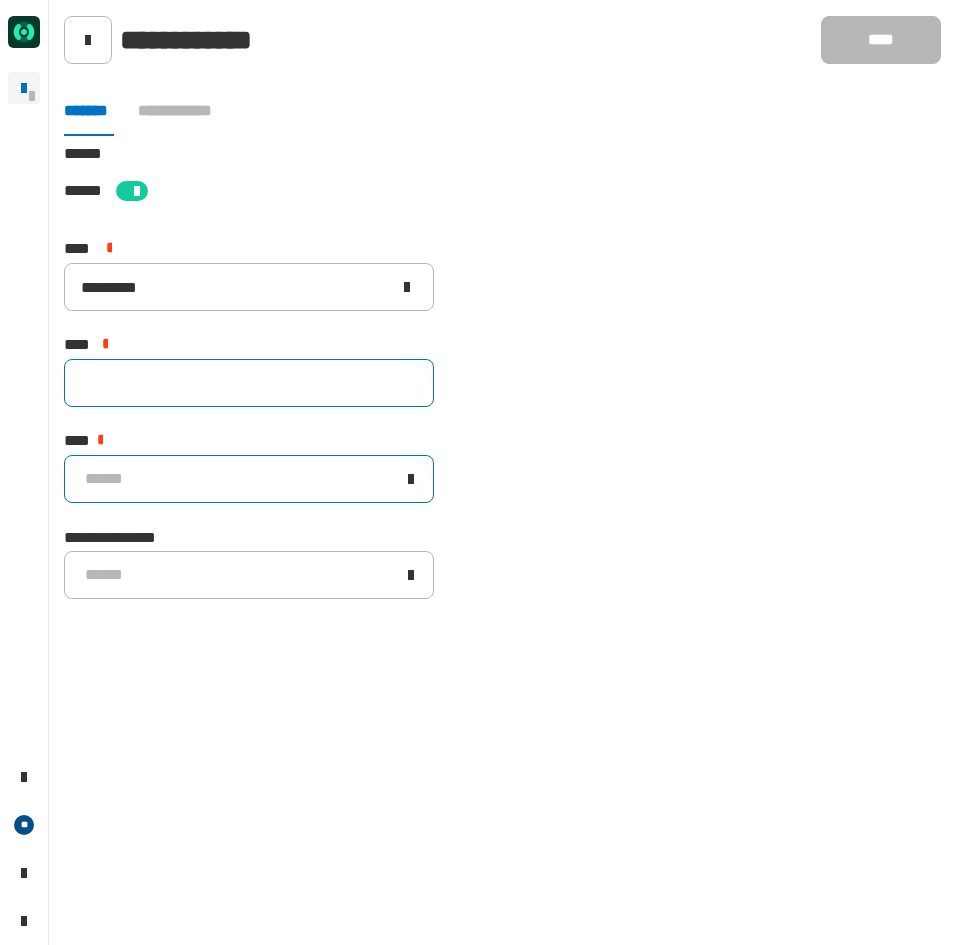 paste on "*********" 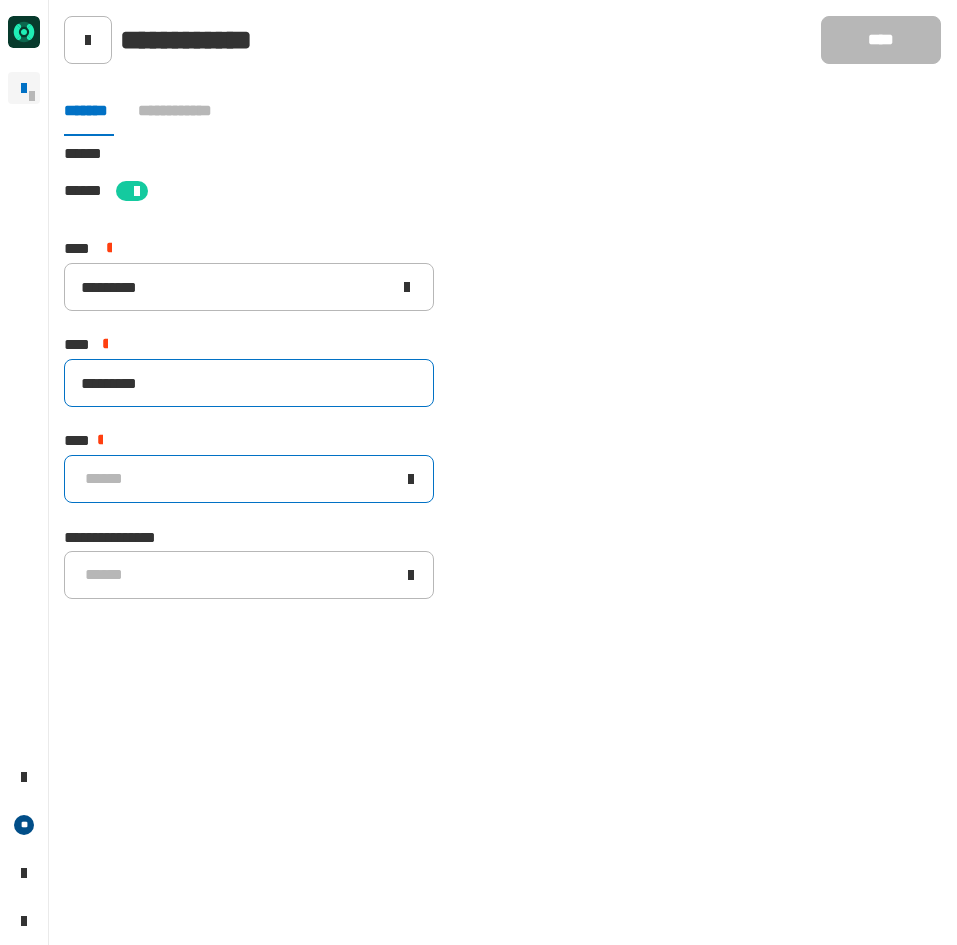 type on "*********" 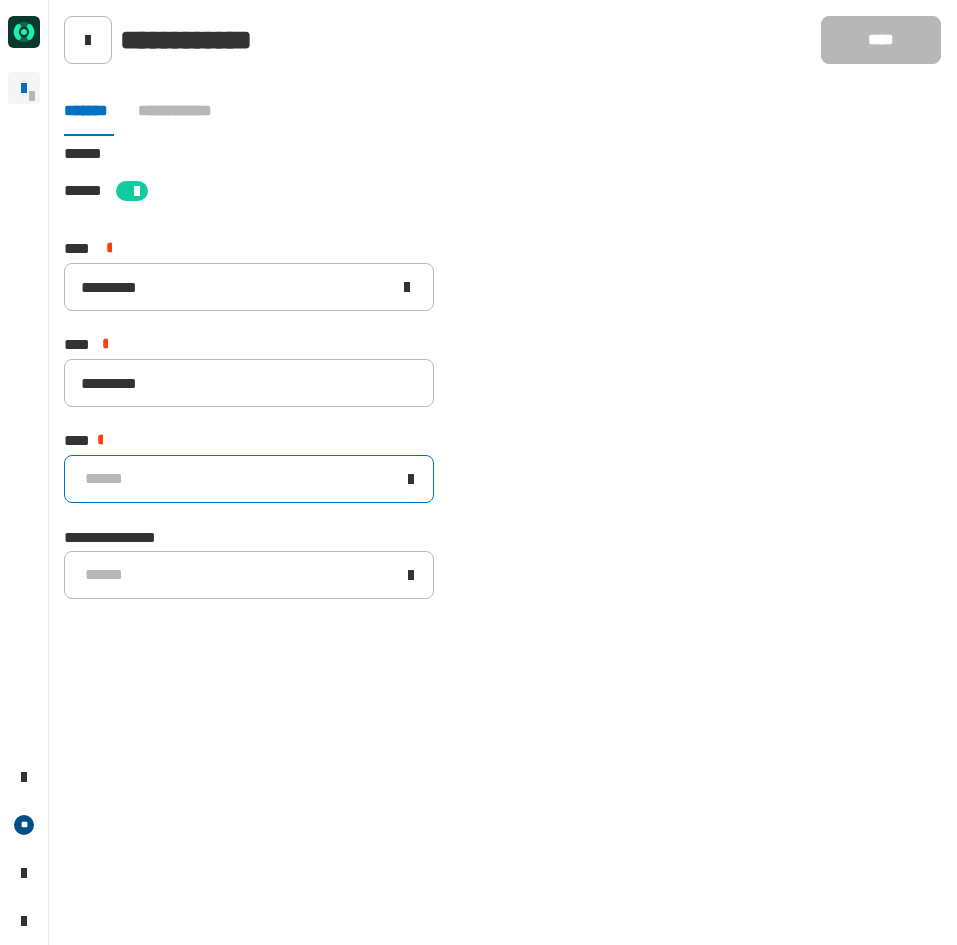 click on "******" 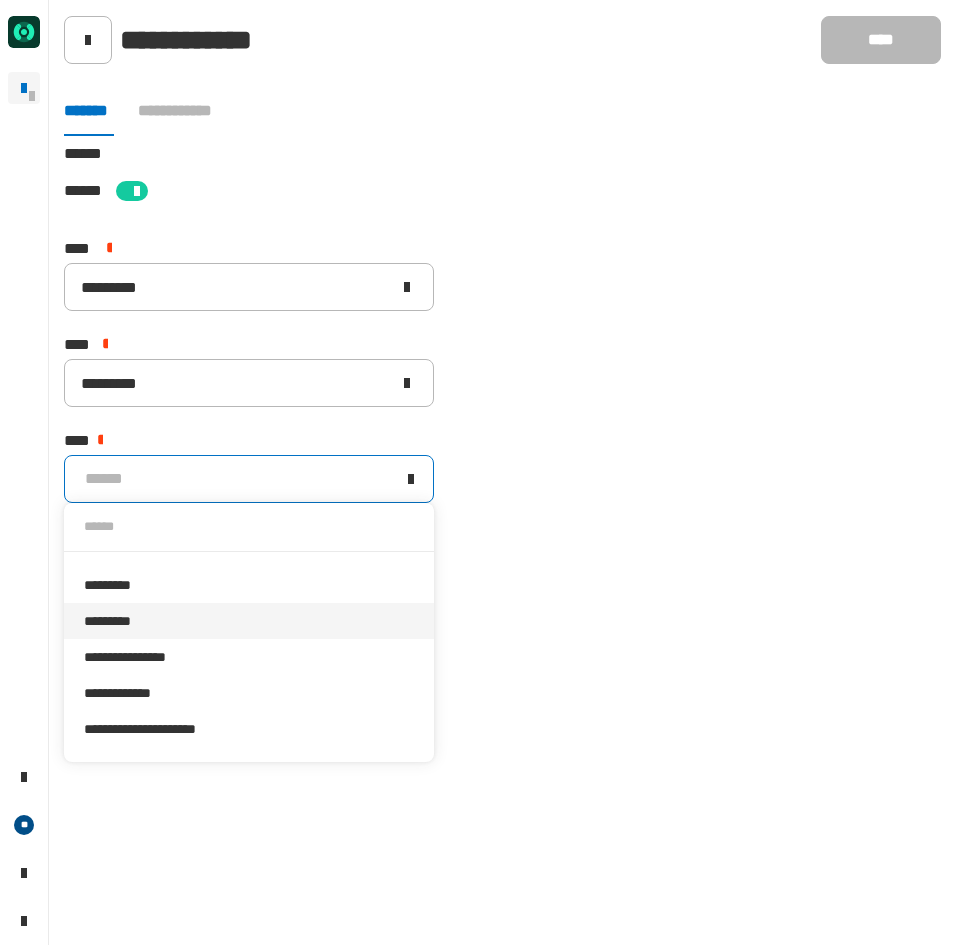 click on "*********" at bounding box center (249, 621) 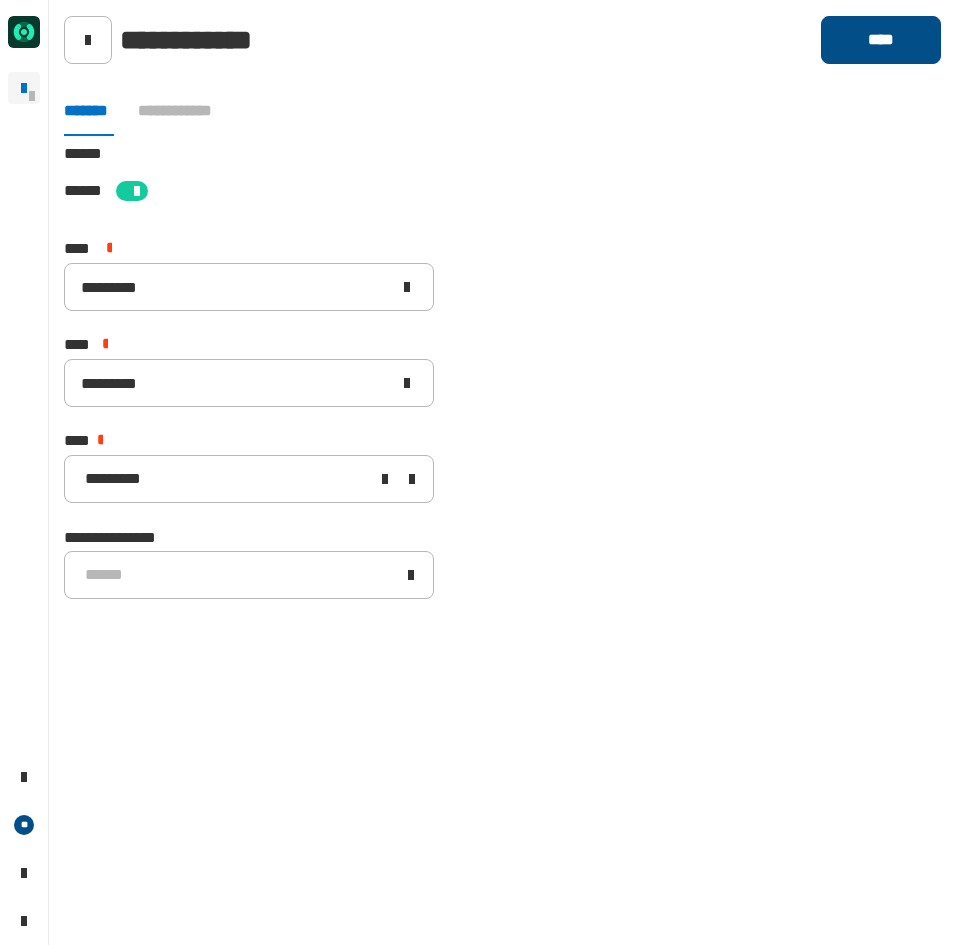 click on "****" 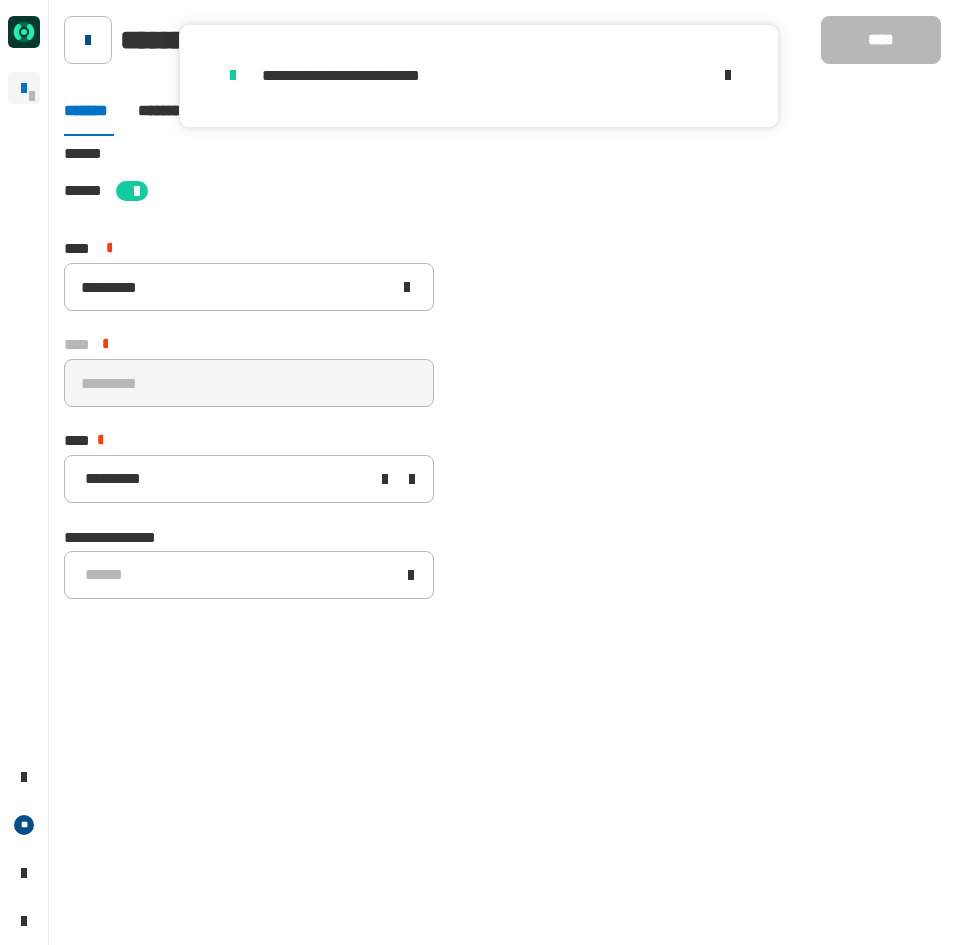 click 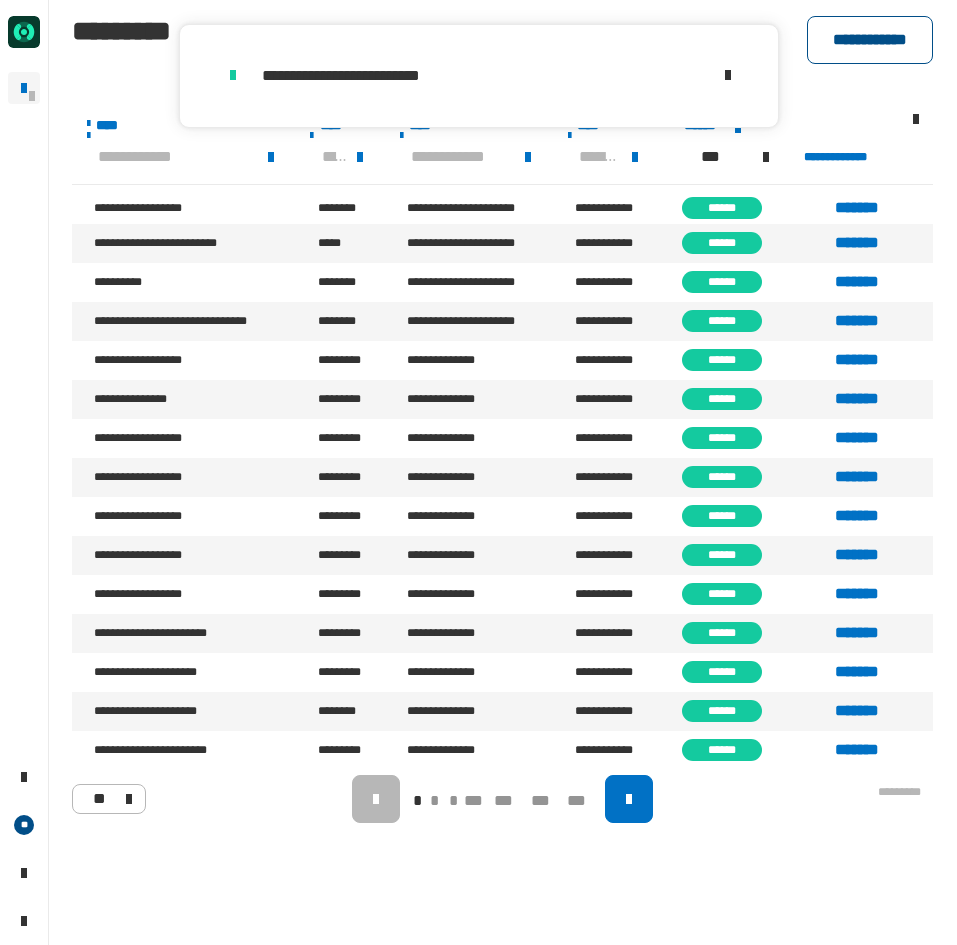 click on "**********" 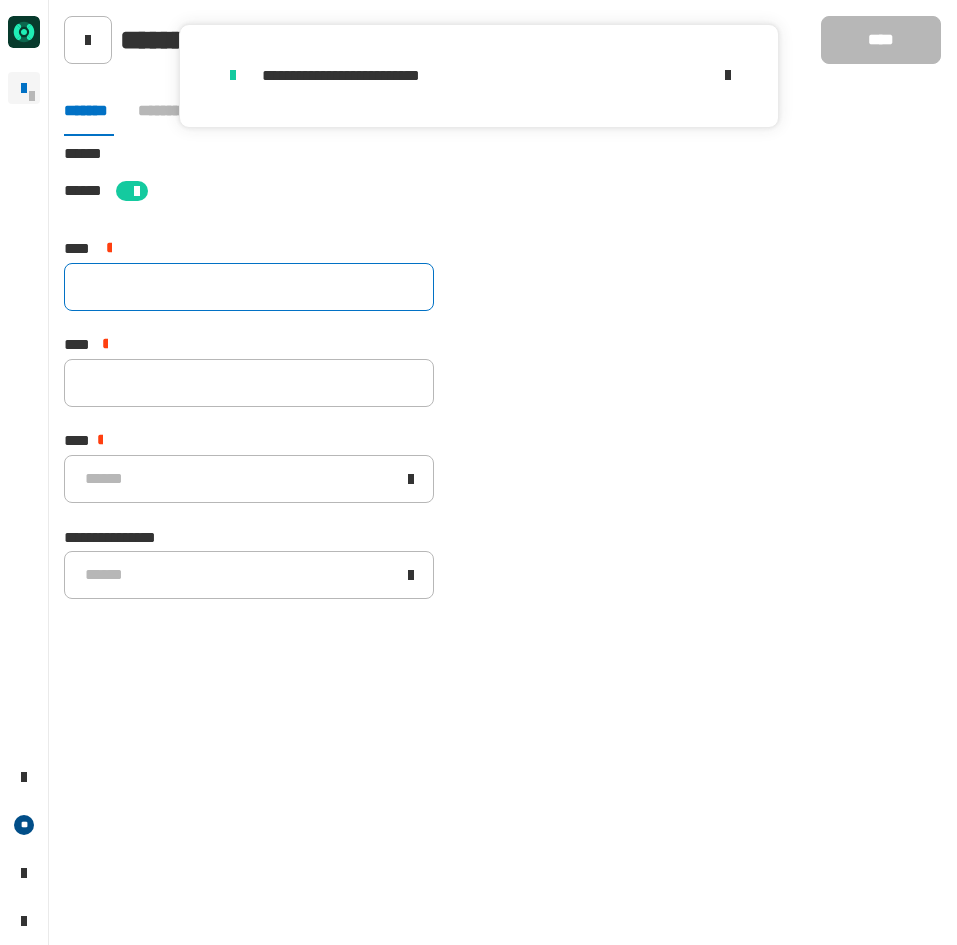 click 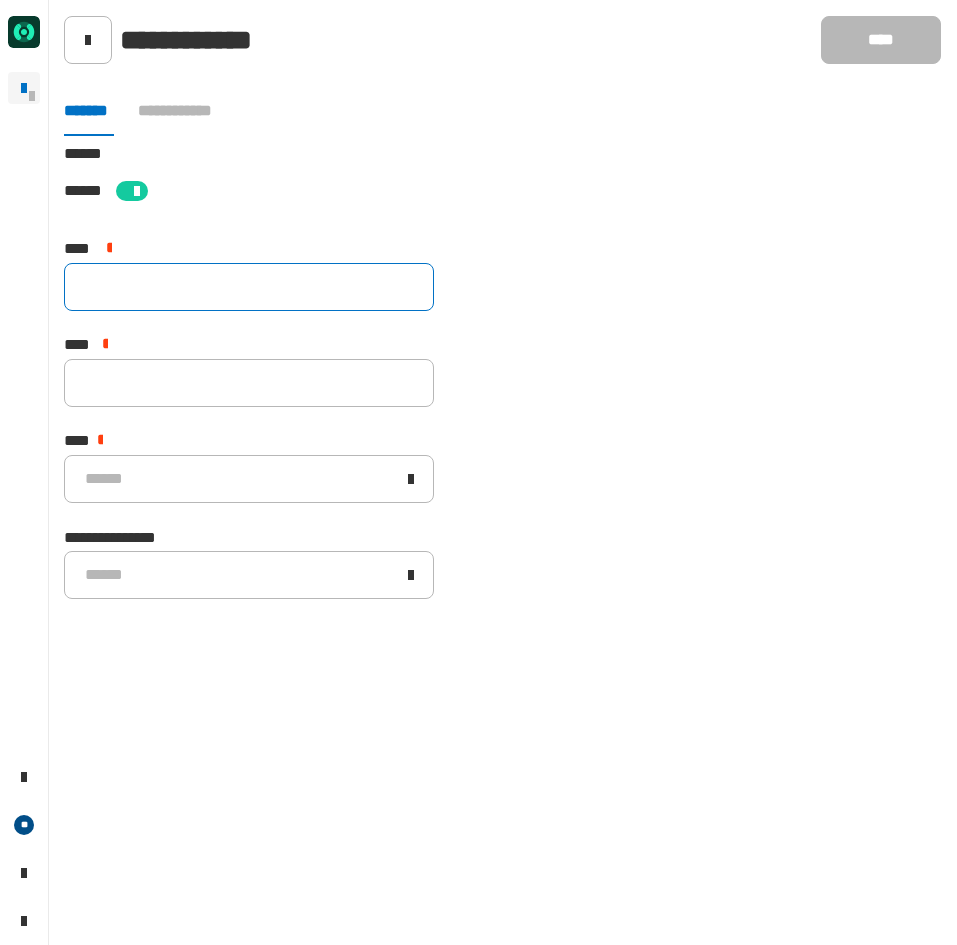 paste on "*********" 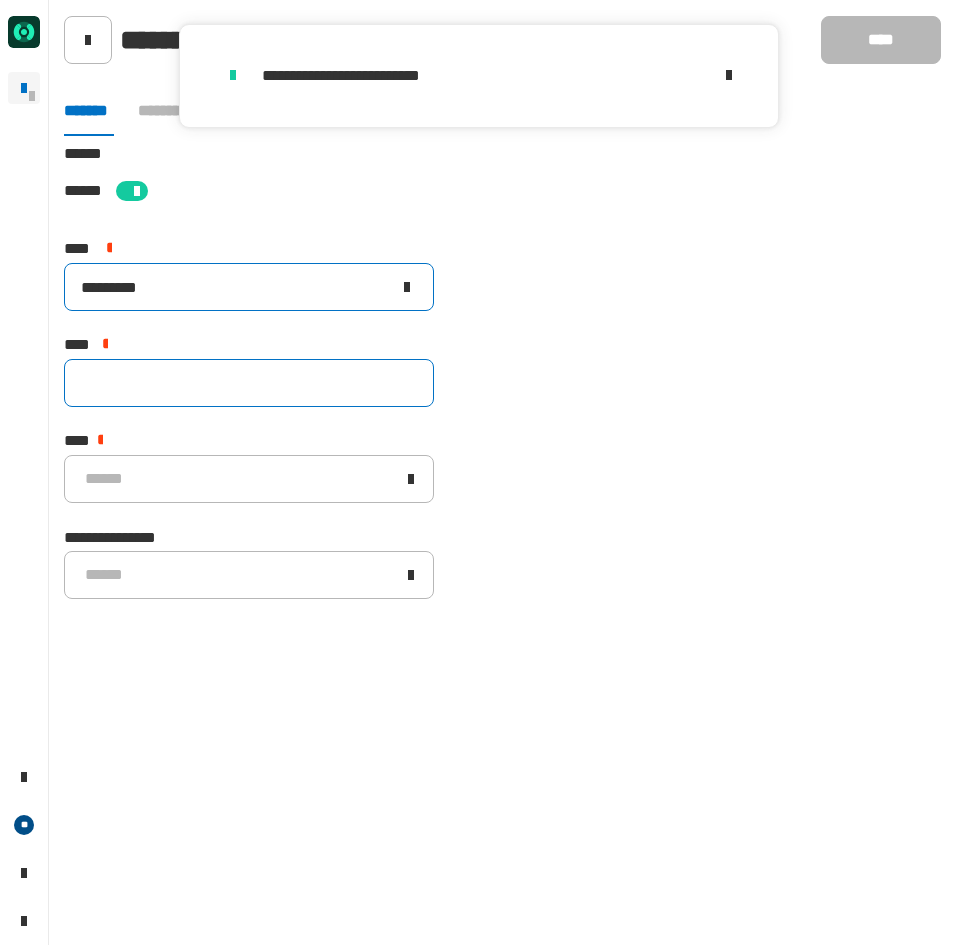 type on "*********" 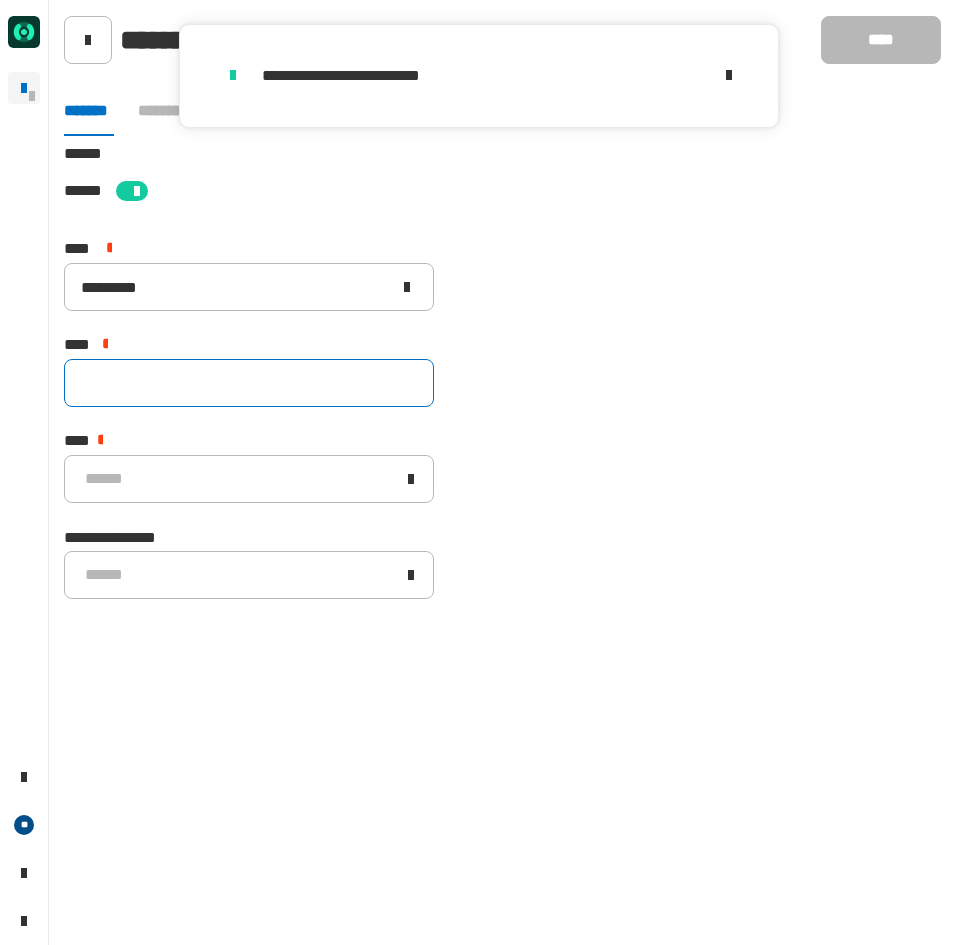 click 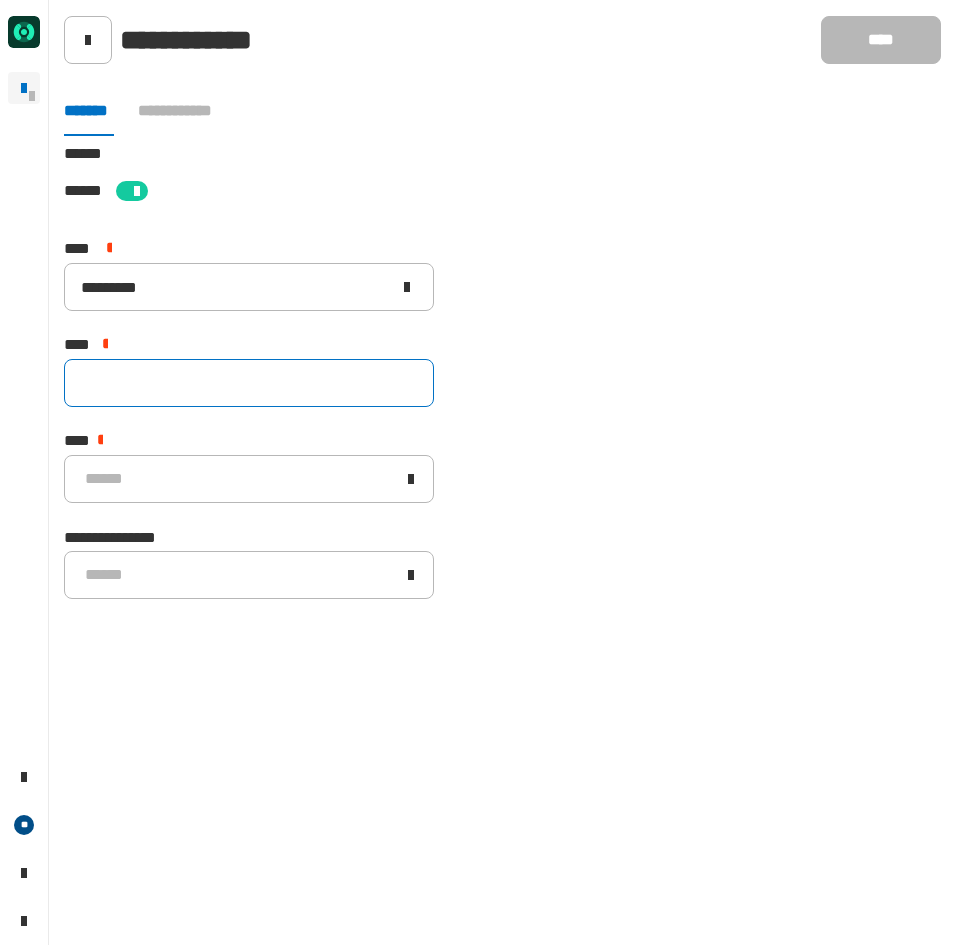 paste on "*********" 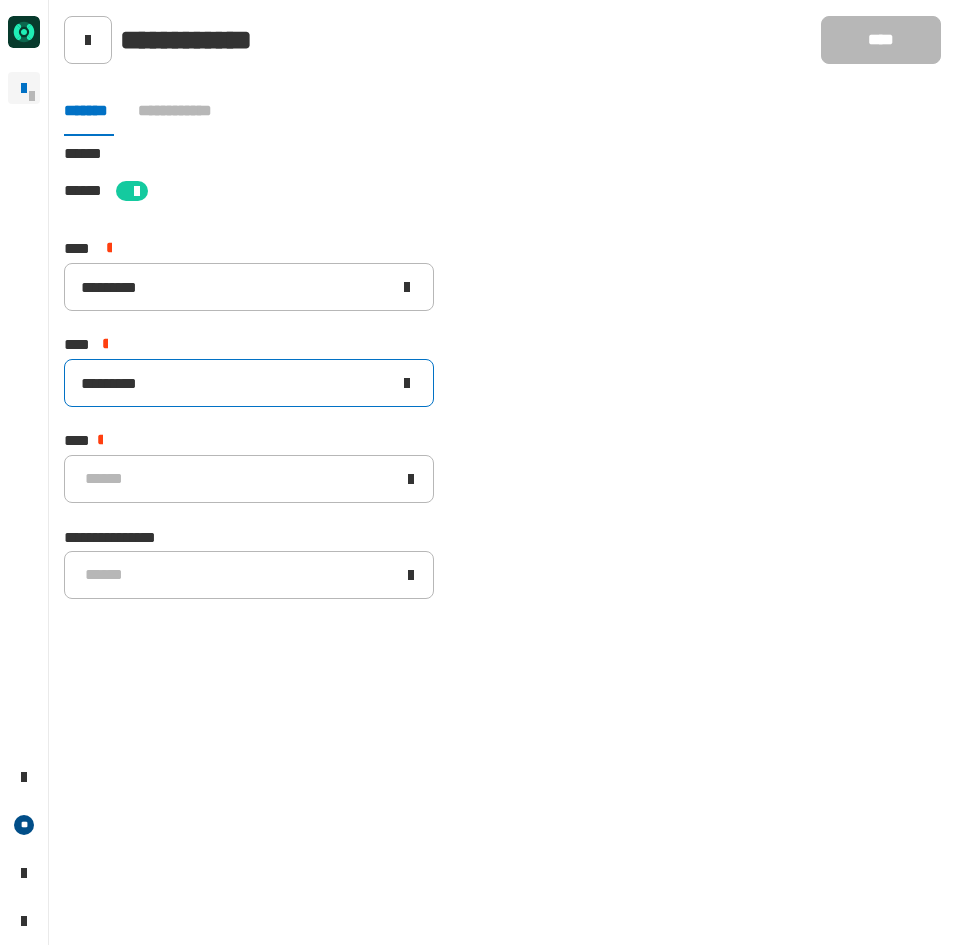 type on "*********" 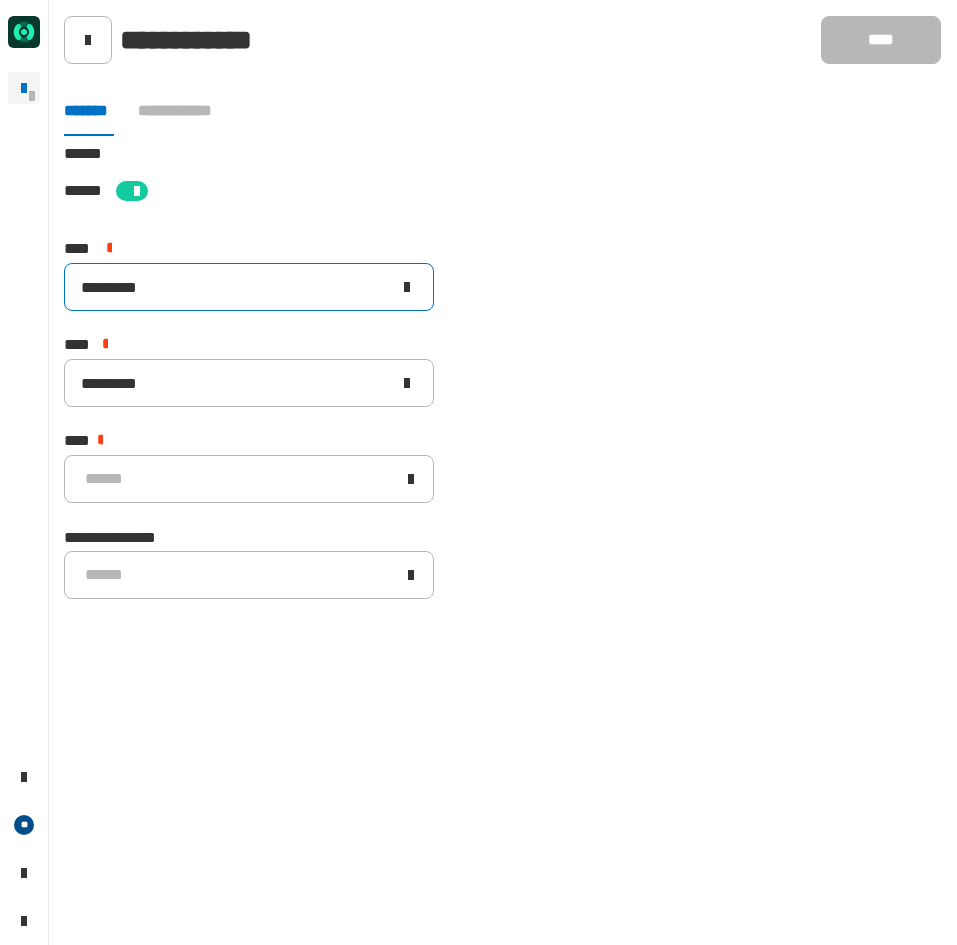 drag, startPoint x: 174, startPoint y: 323, endPoint x: 186, endPoint y: 305, distance: 21.633308 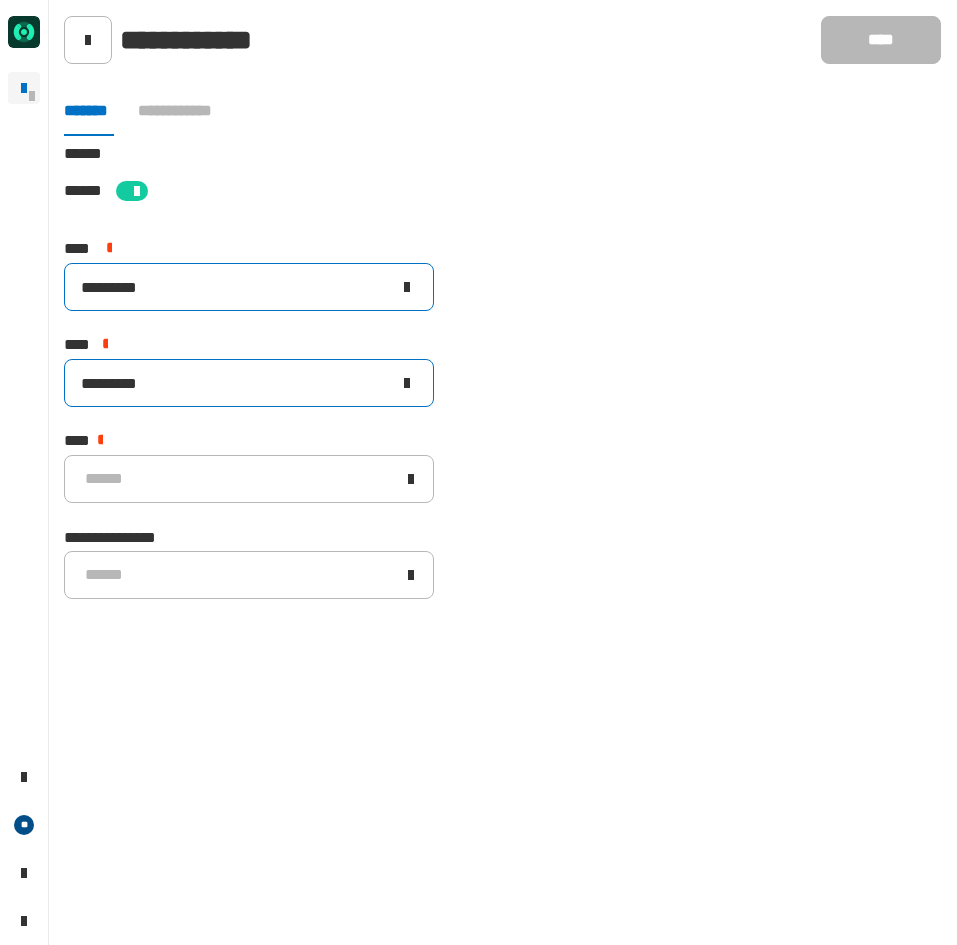 type on "*********" 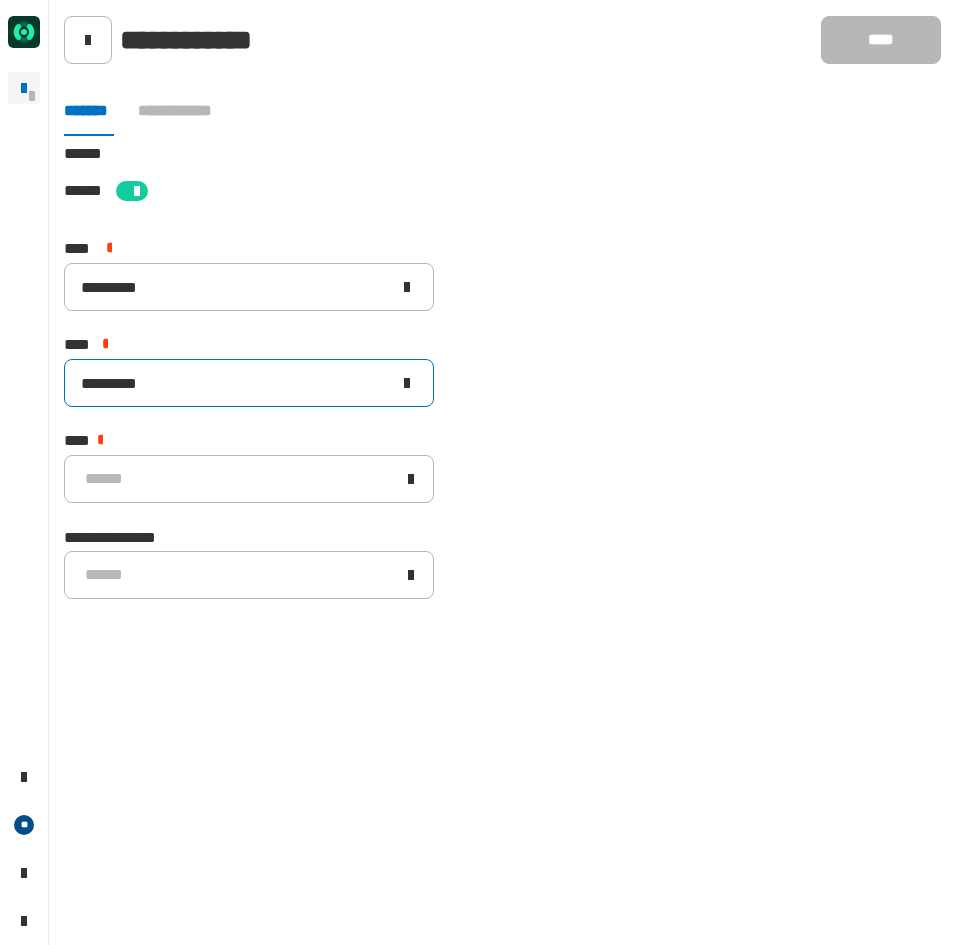 click on "*********" 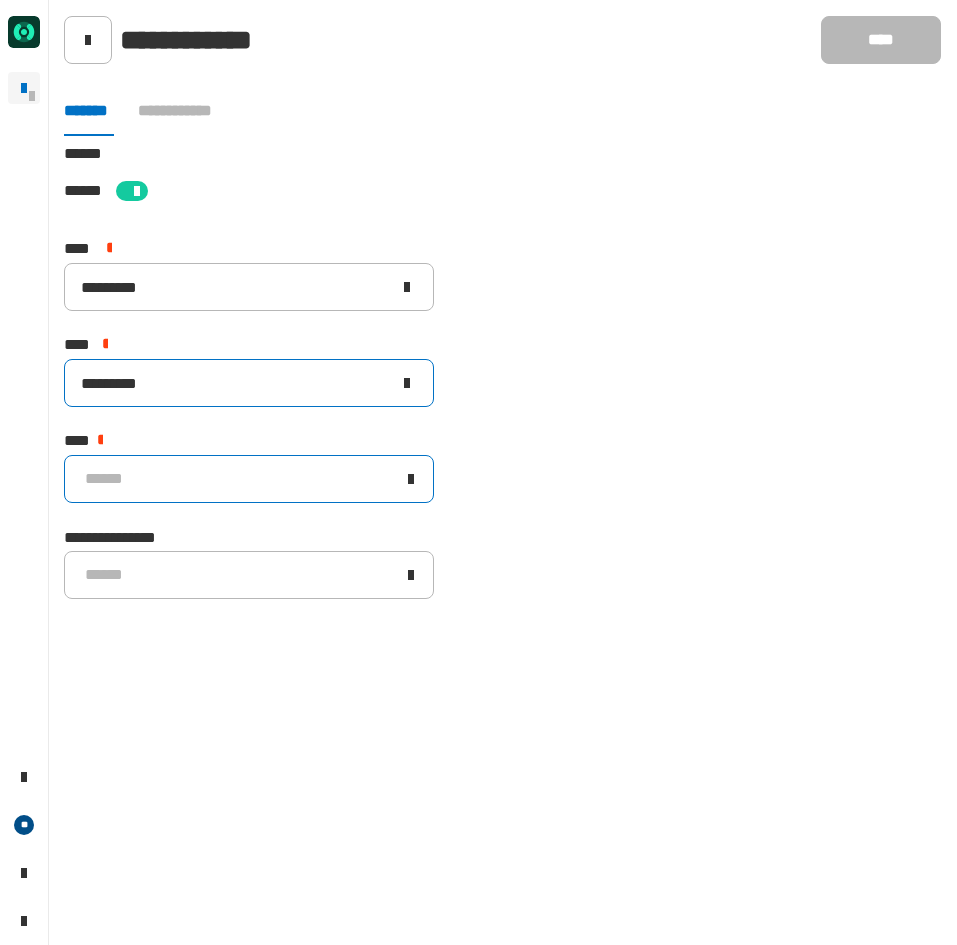 type on "*********" 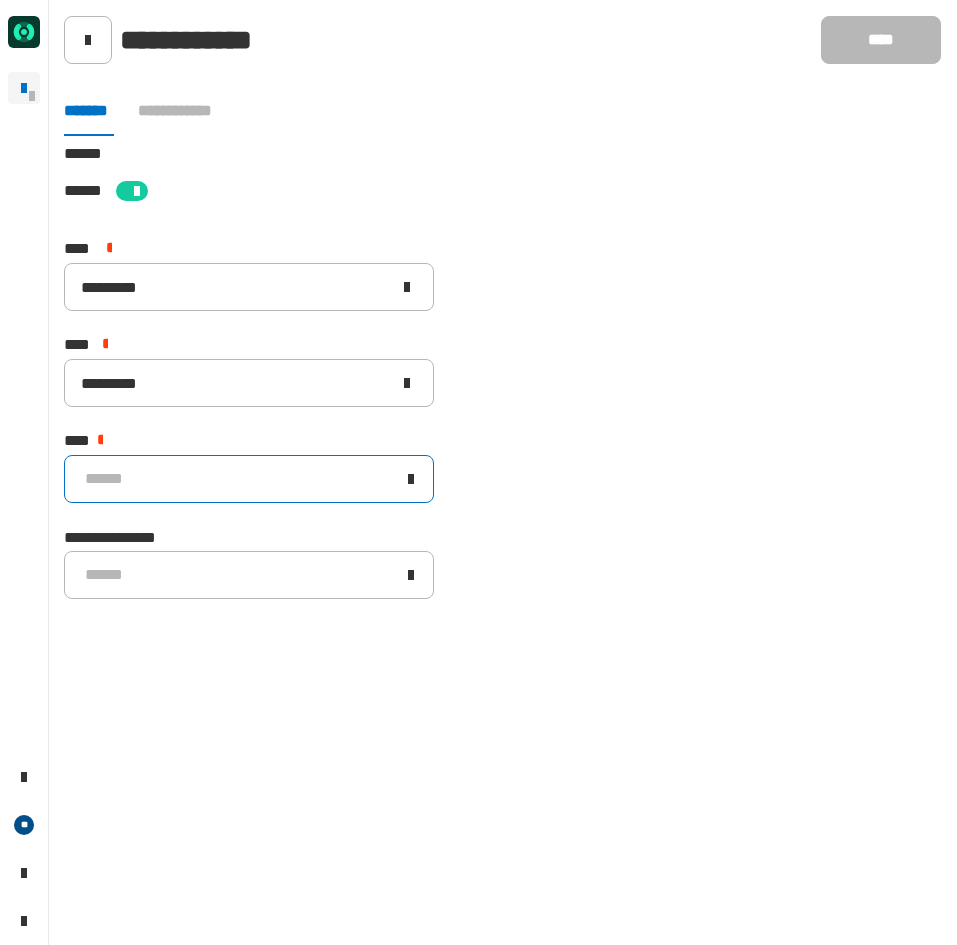 click on "******" 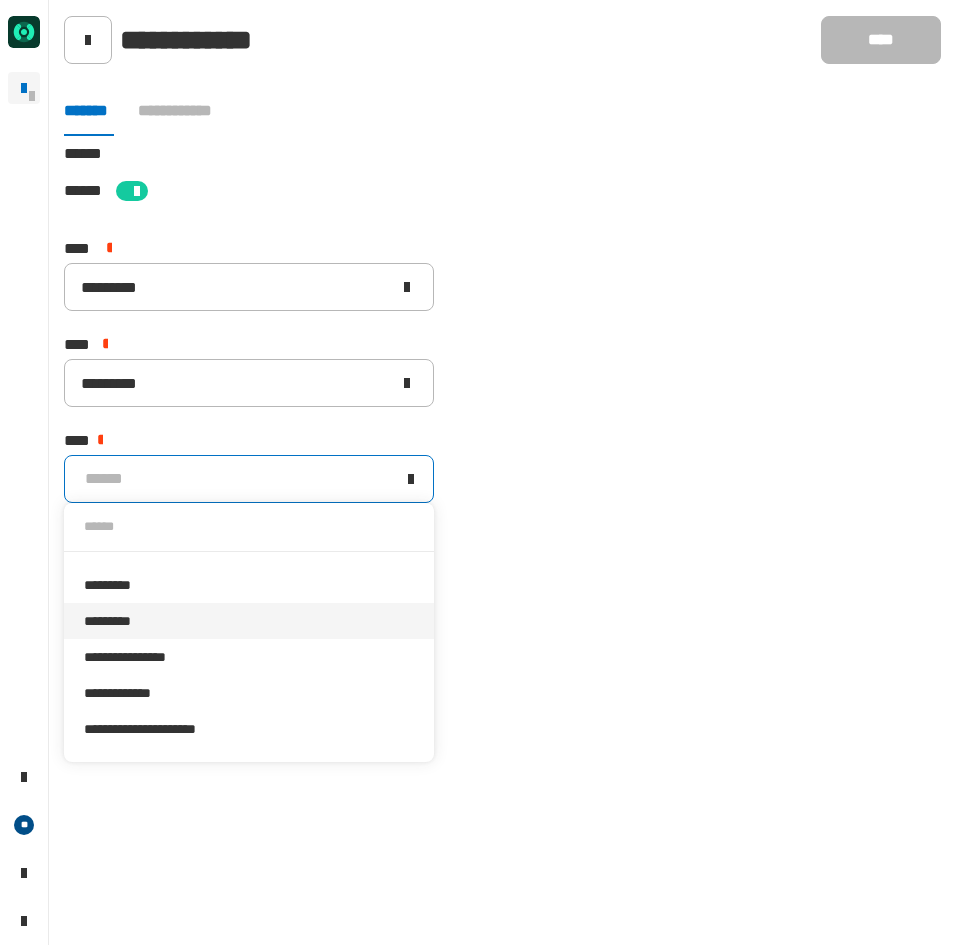 click on "*********" at bounding box center [249, 621] 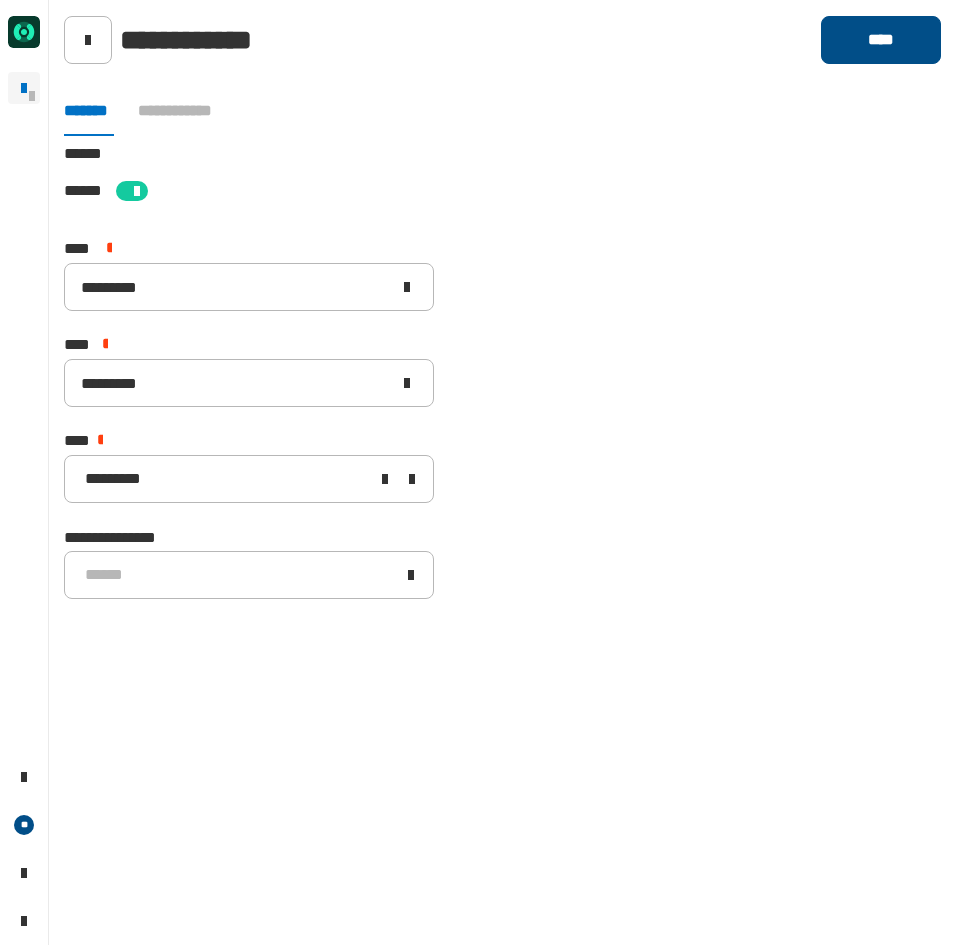 click on "****" 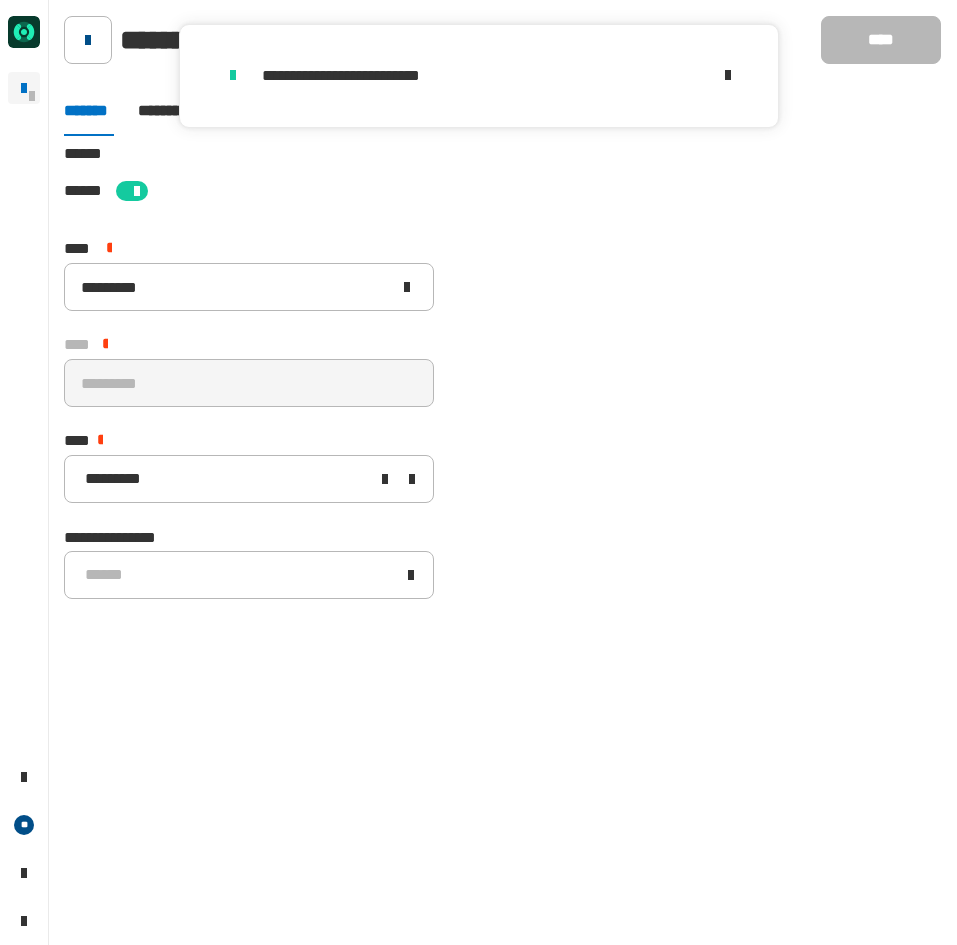click 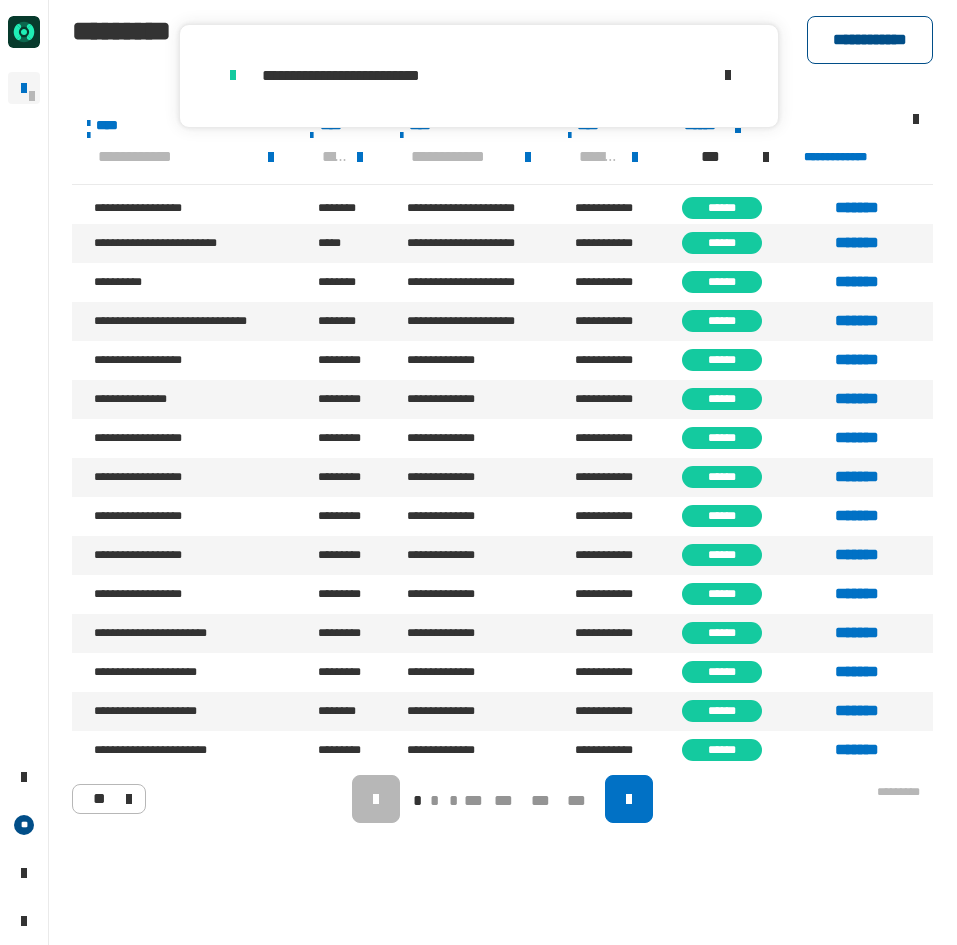 click on "**********" 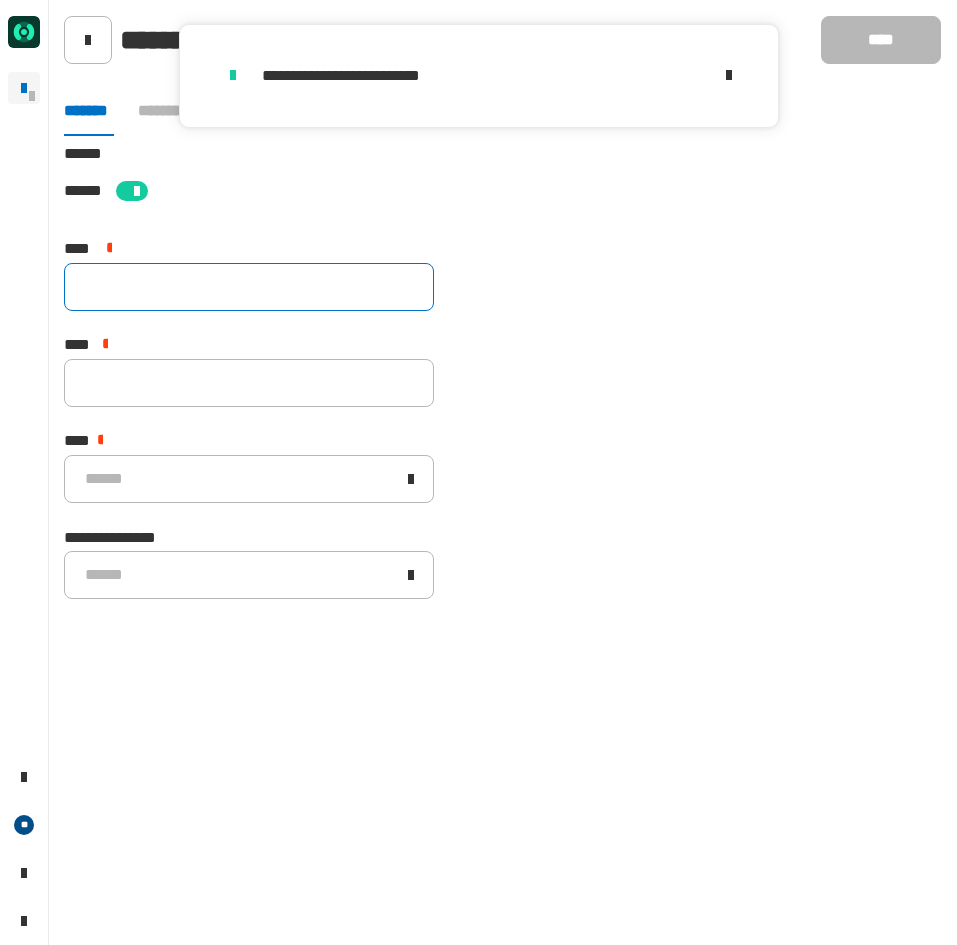 click 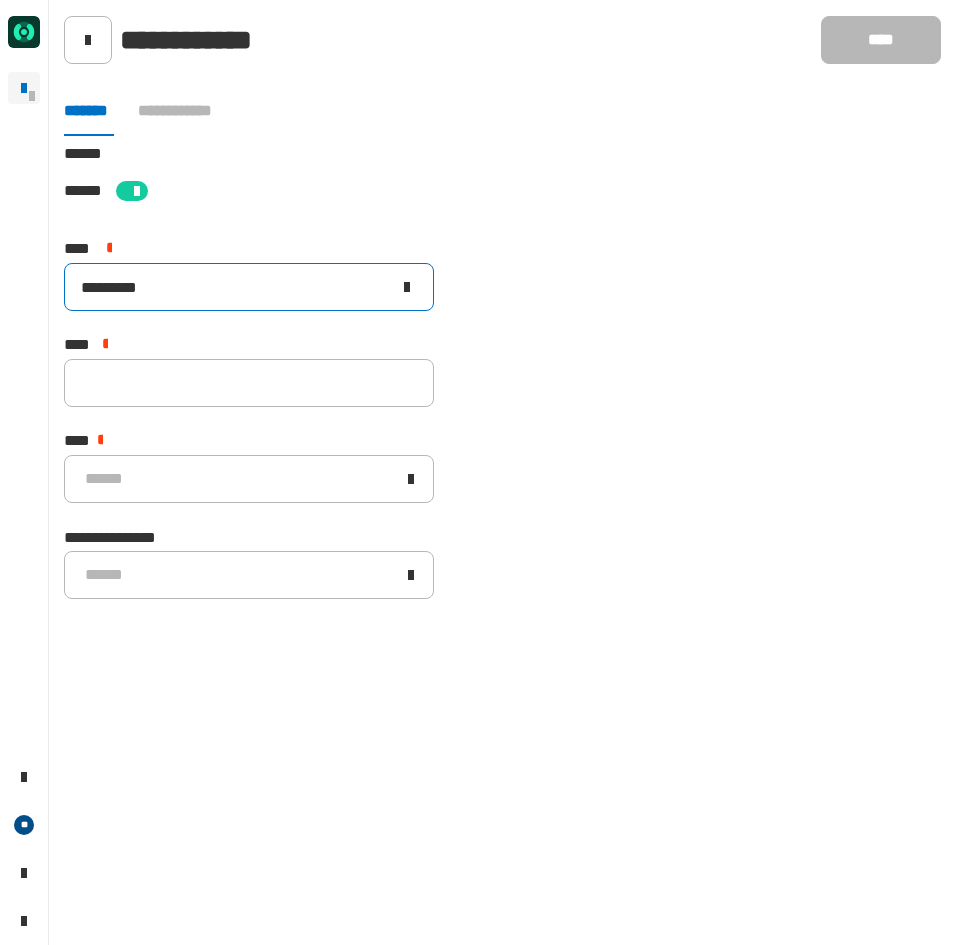 click on "*********" 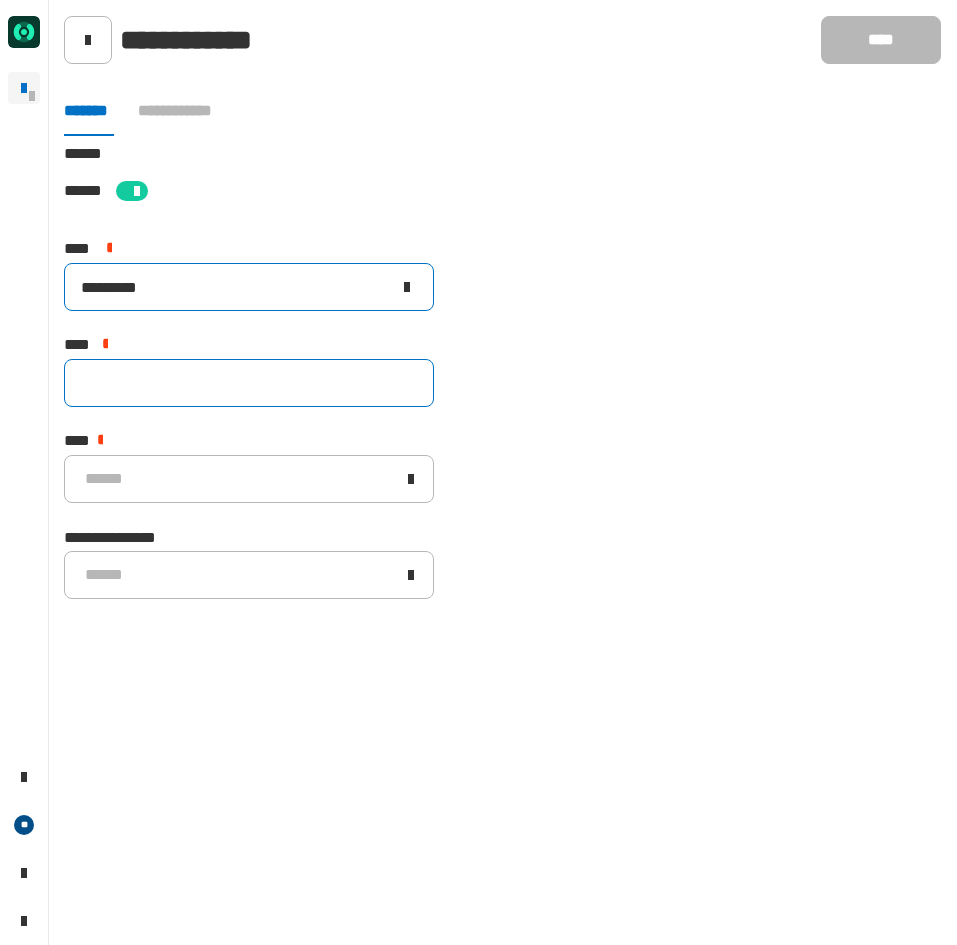type on "*********" 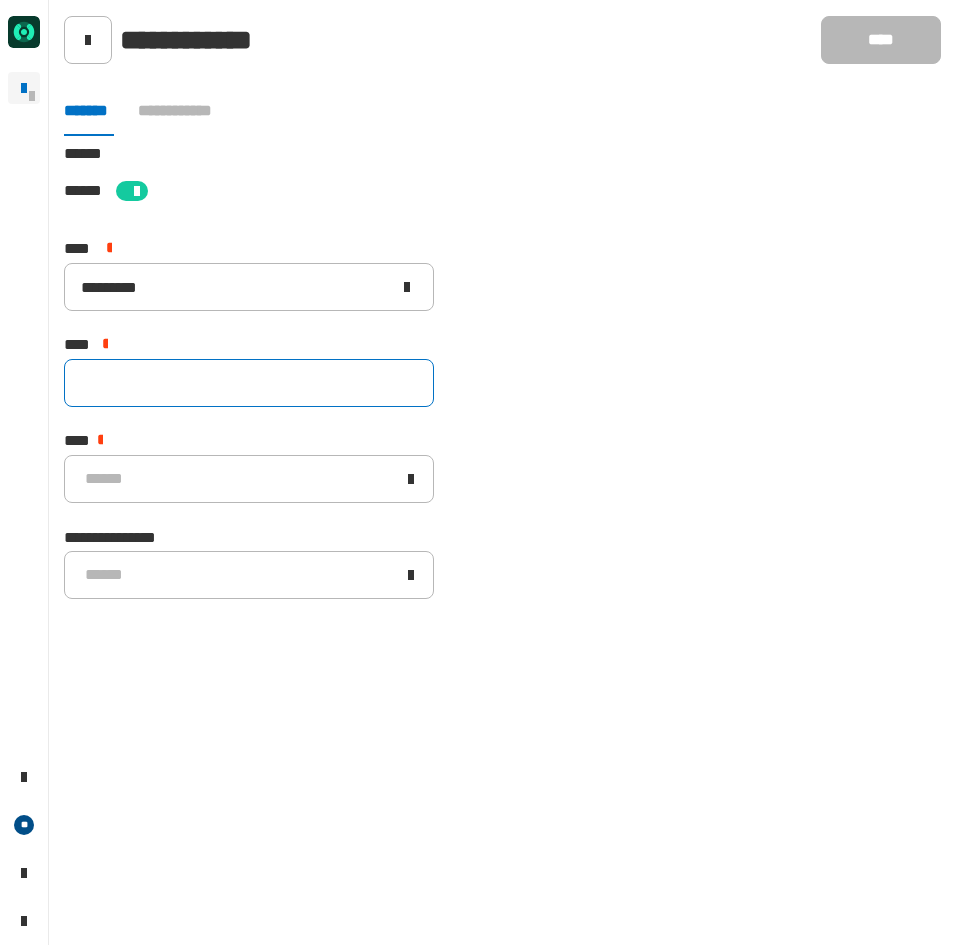 click 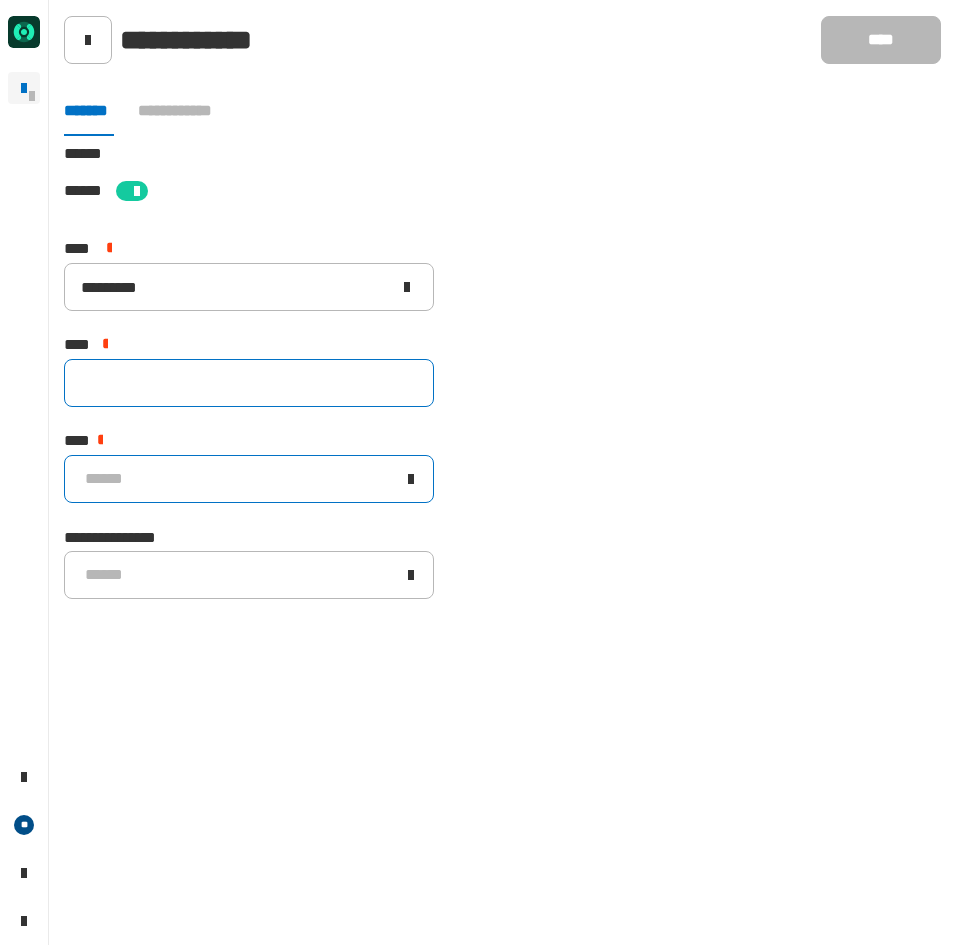 paste on "*********" 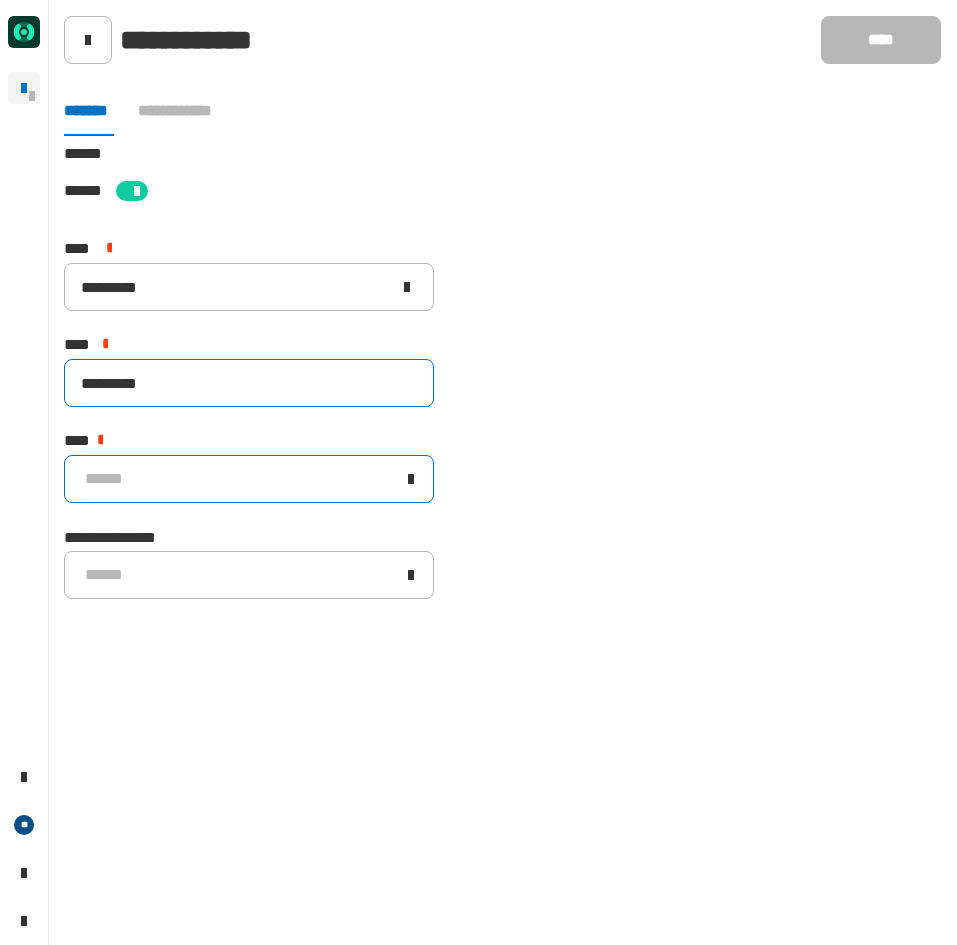 type on "*********" 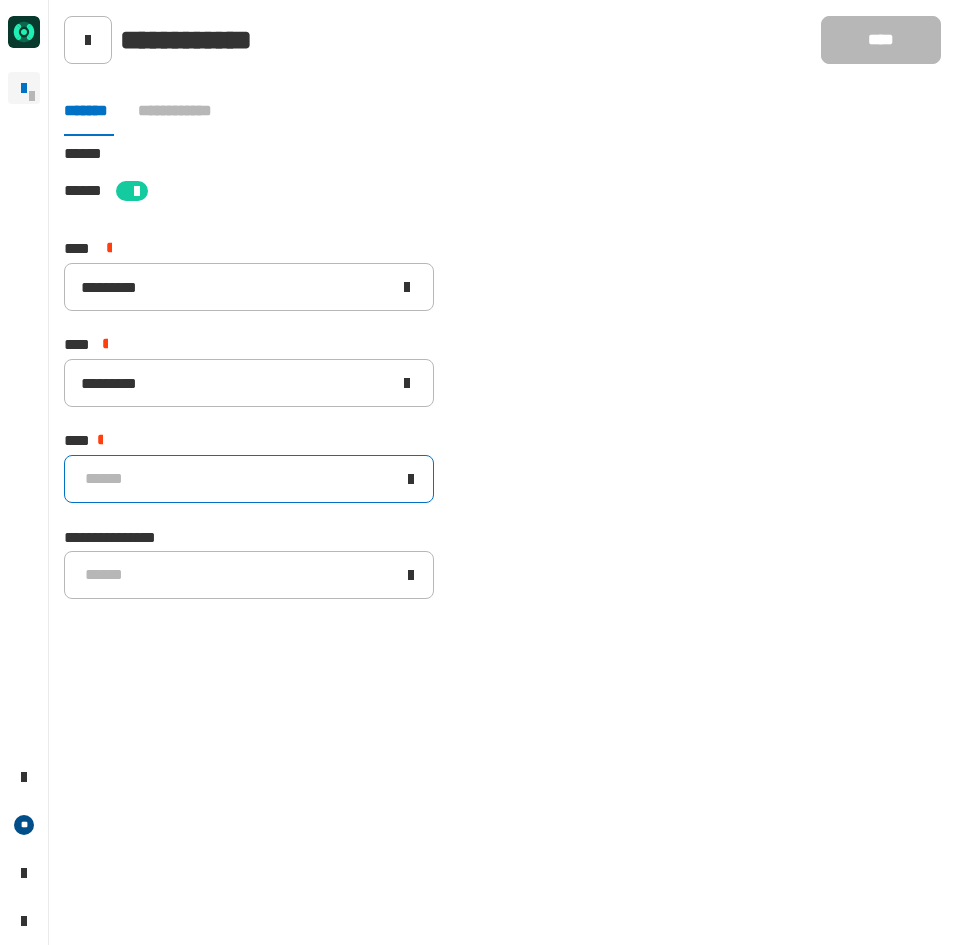 click on "******" 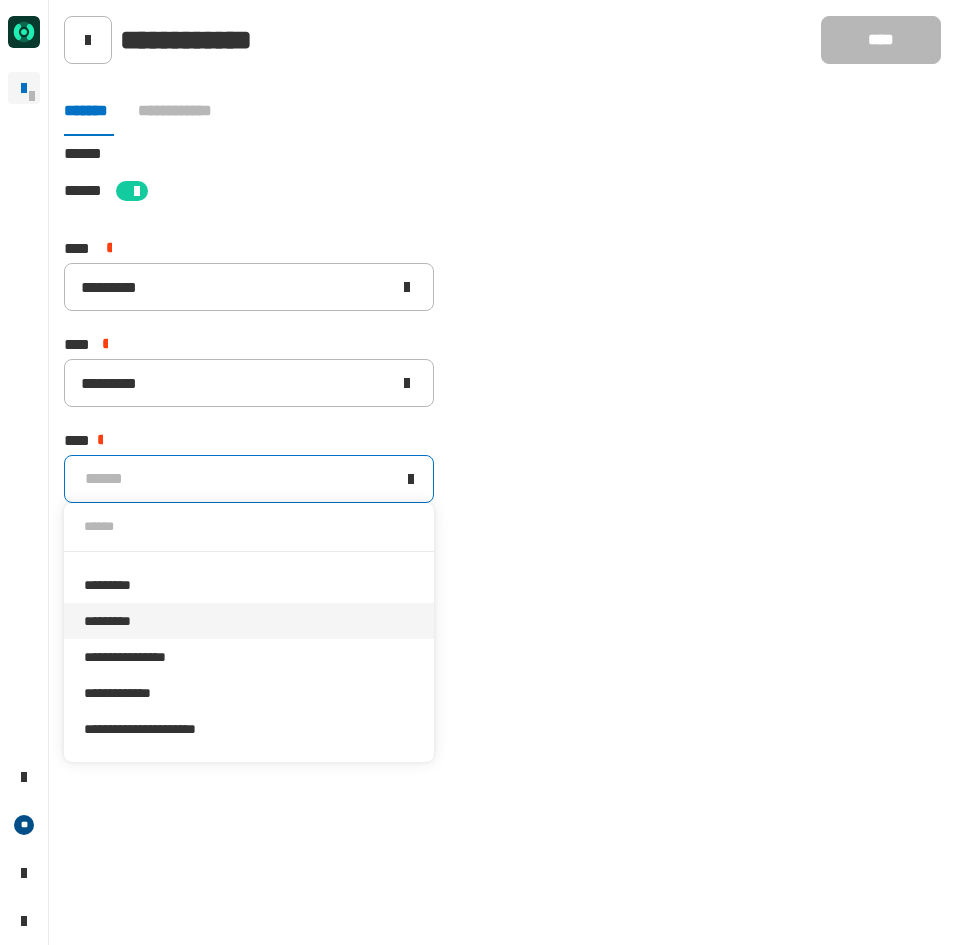 click on "*********" at bounding box center [249, 621] 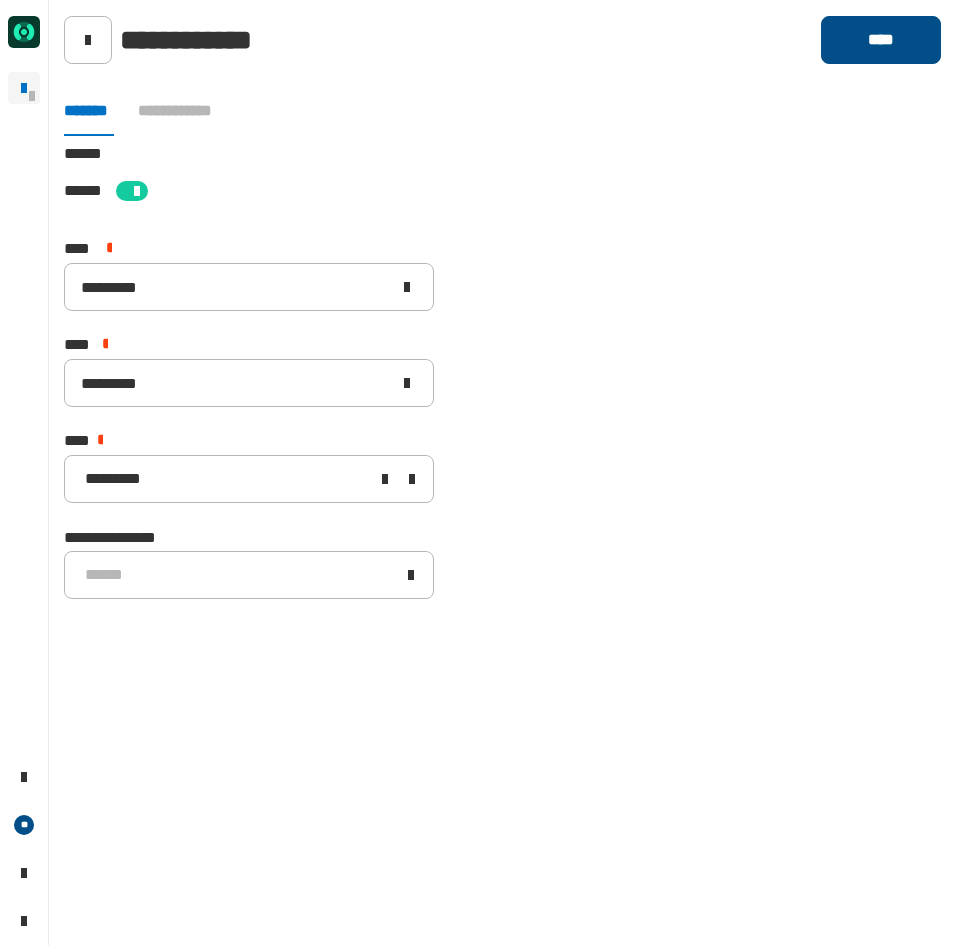 click on "****" 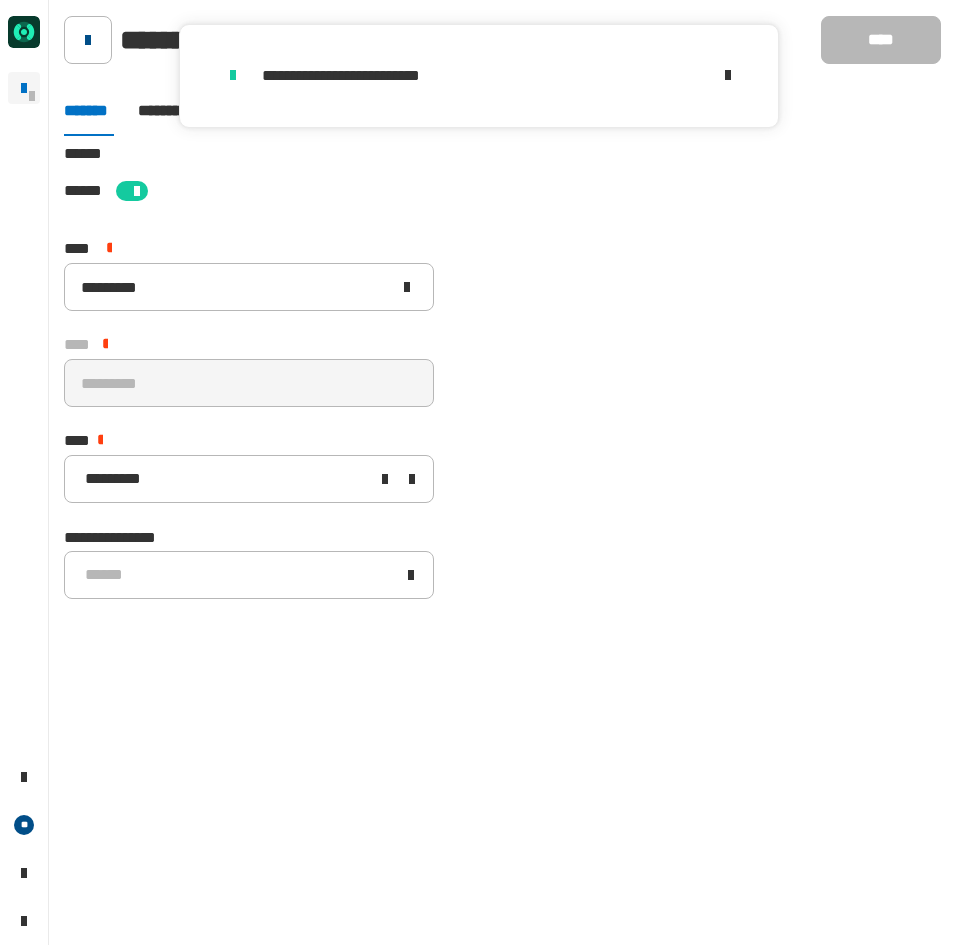 click 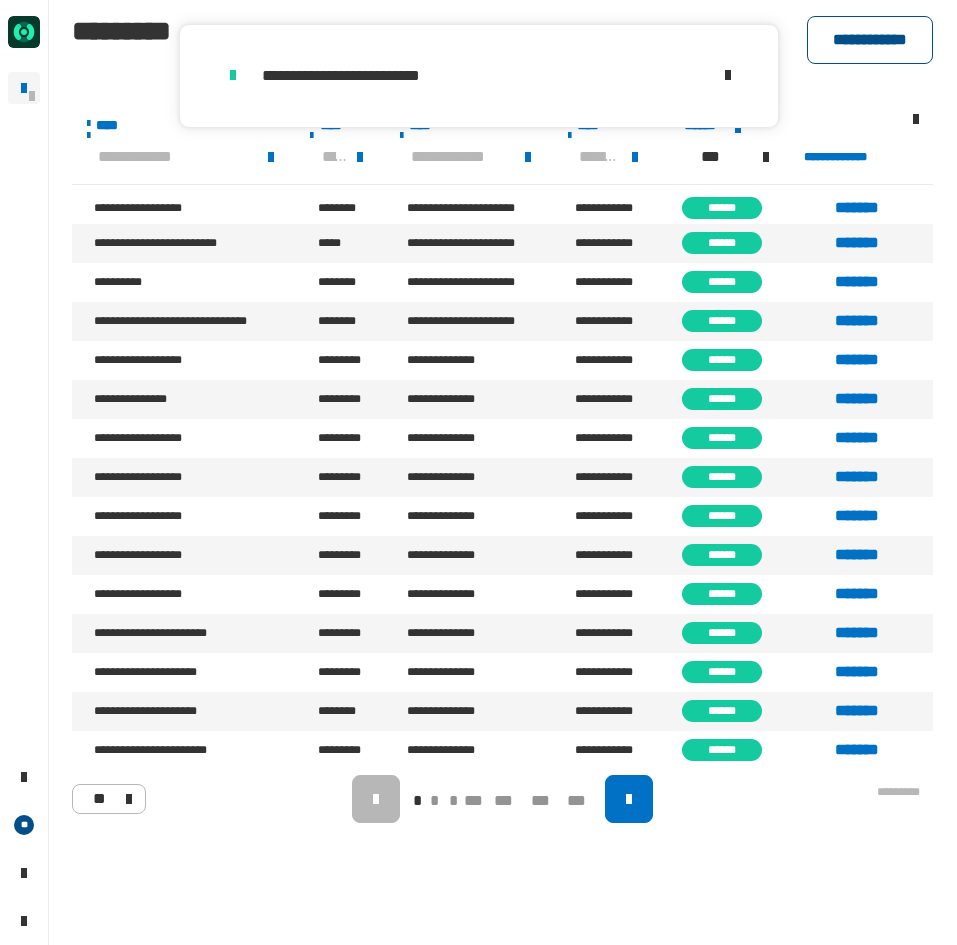 click on "**********" 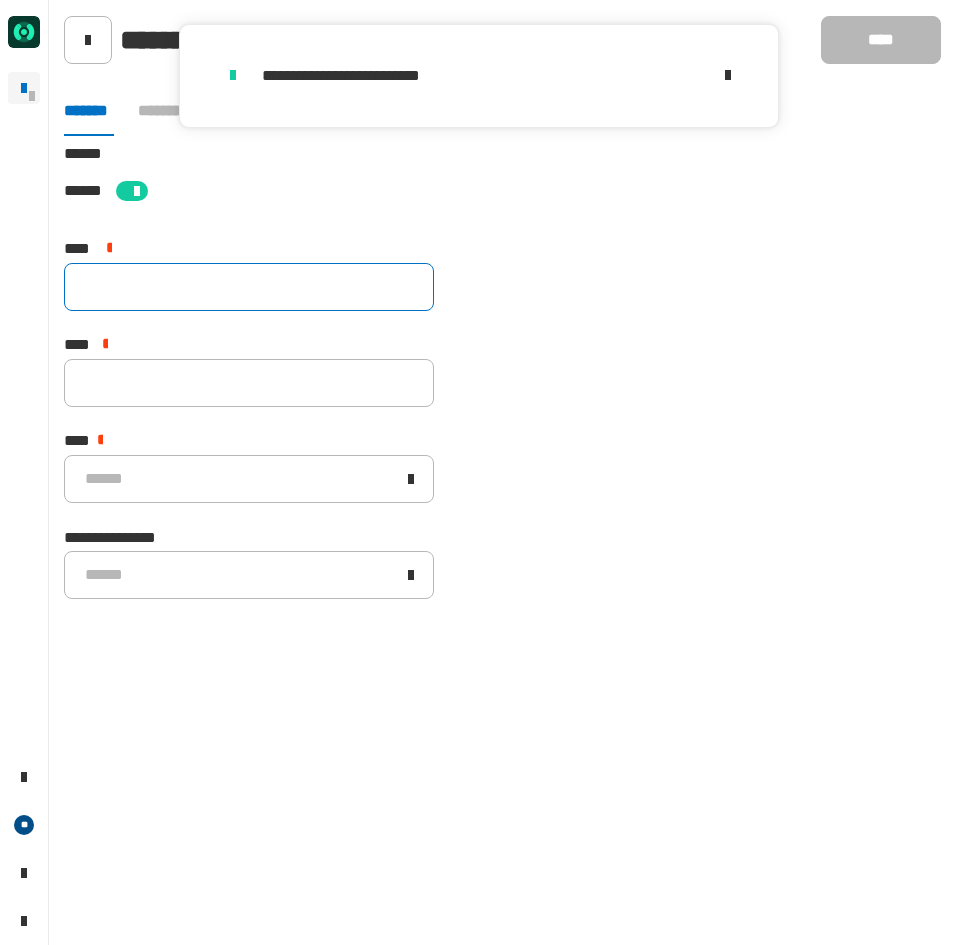 click 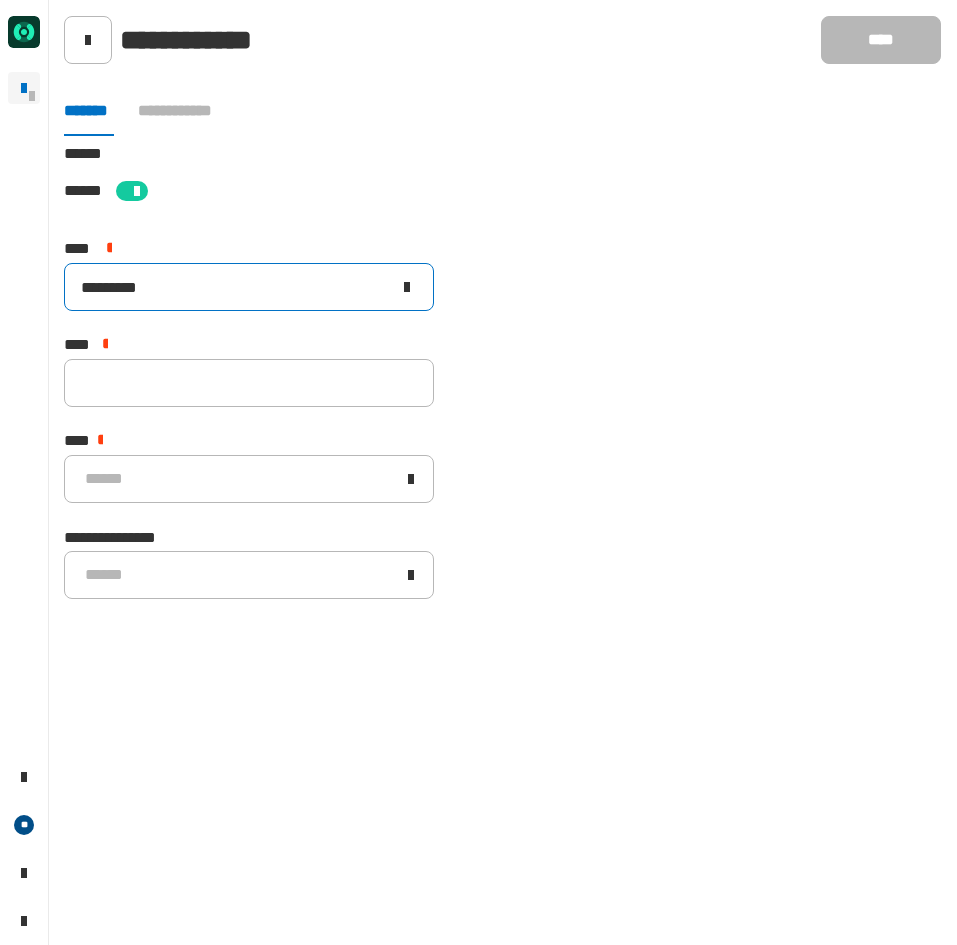 type on "*********" 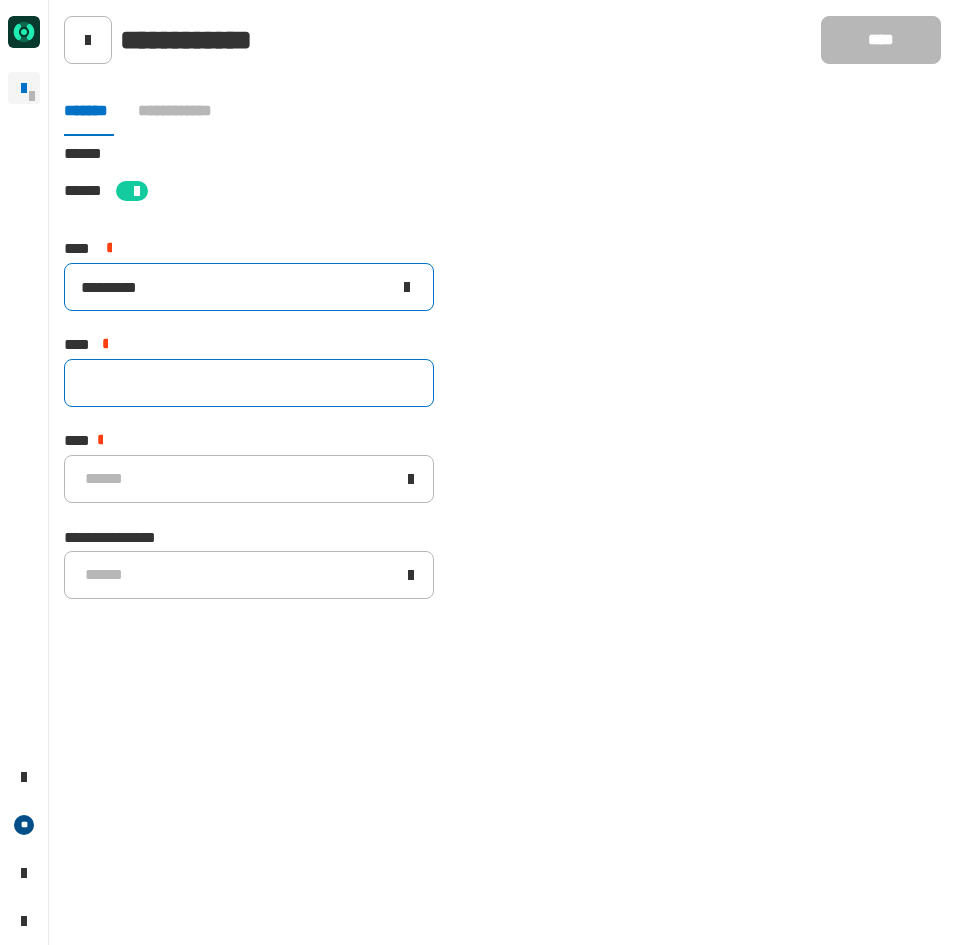 paste on "*********" 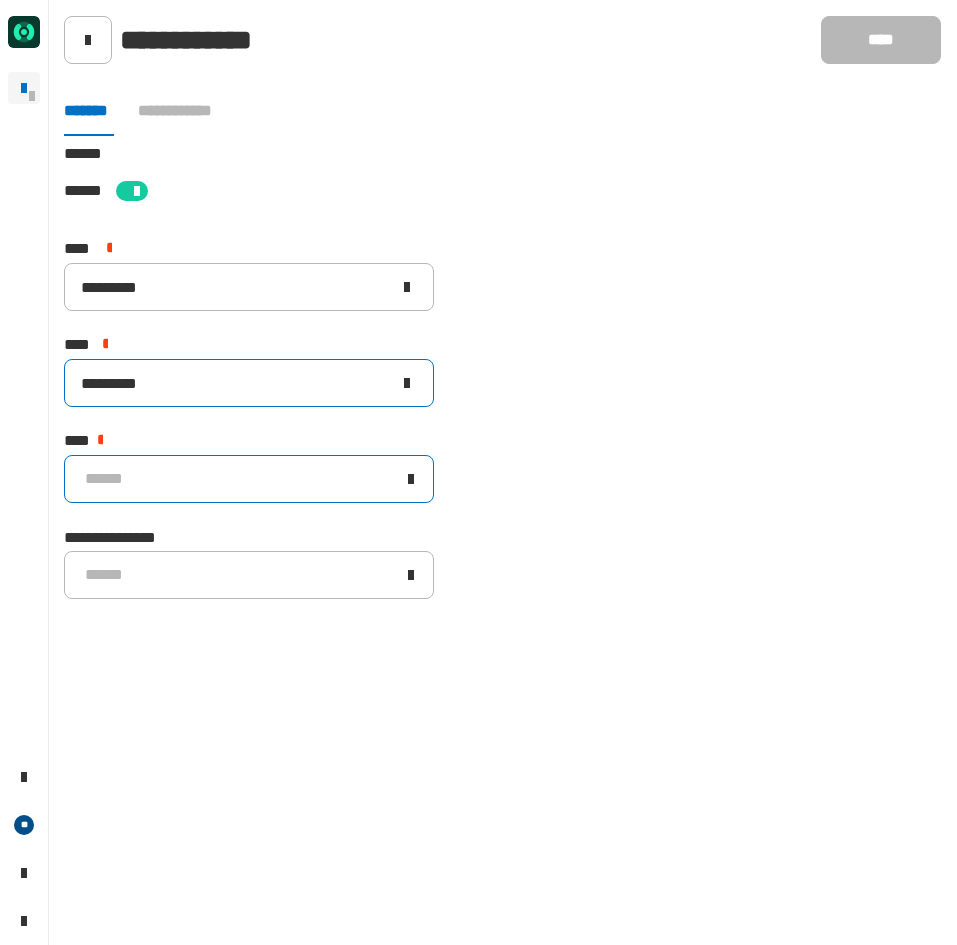 type on "*********" 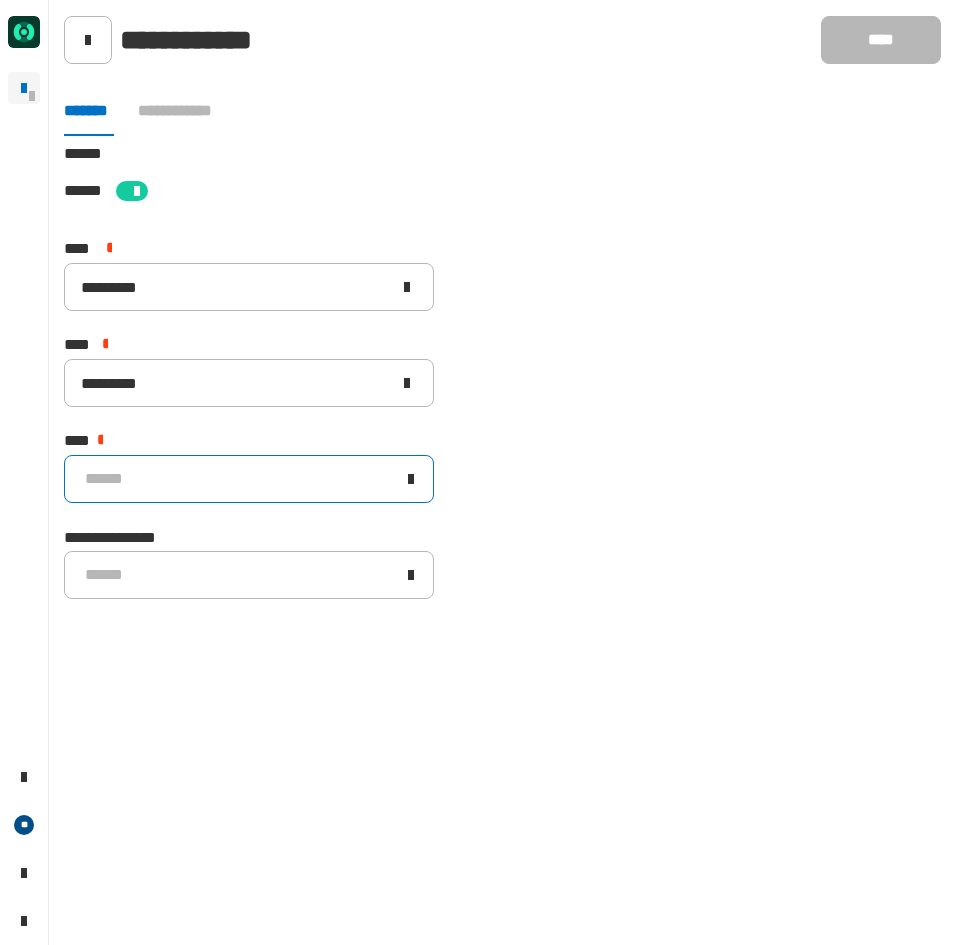 click on "******" 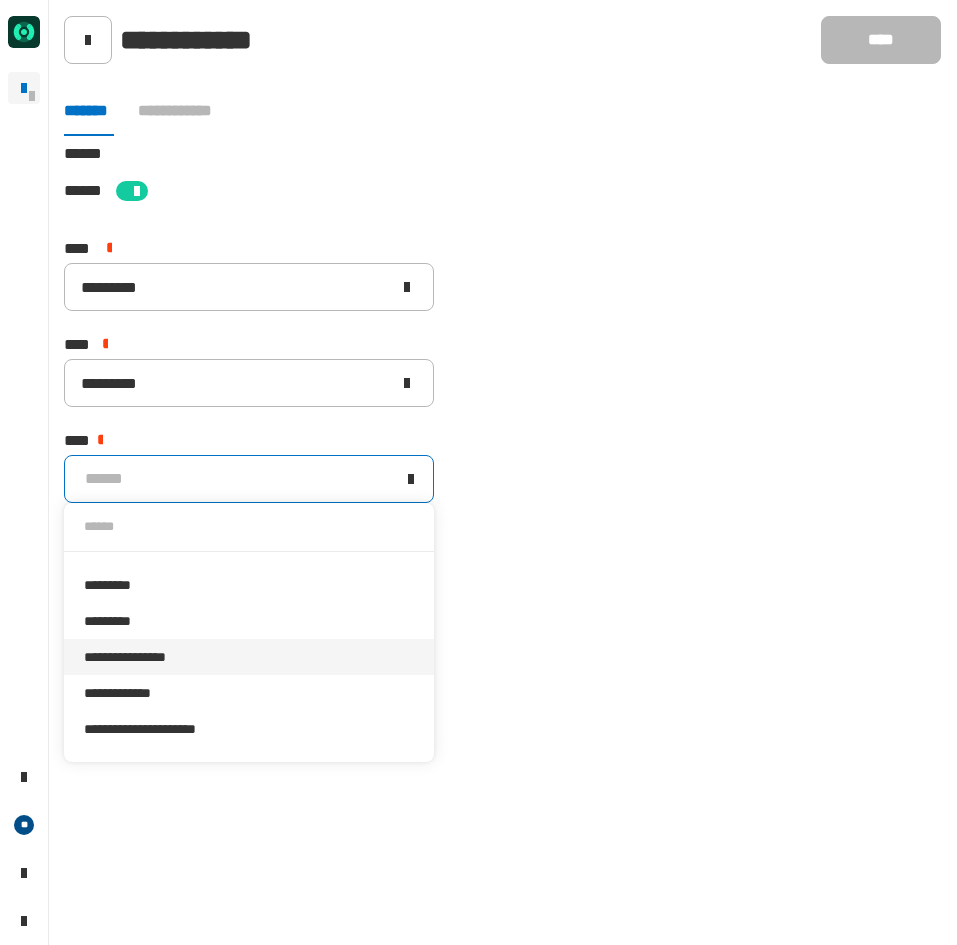 click on "**********" at bounding box center [249, 657] 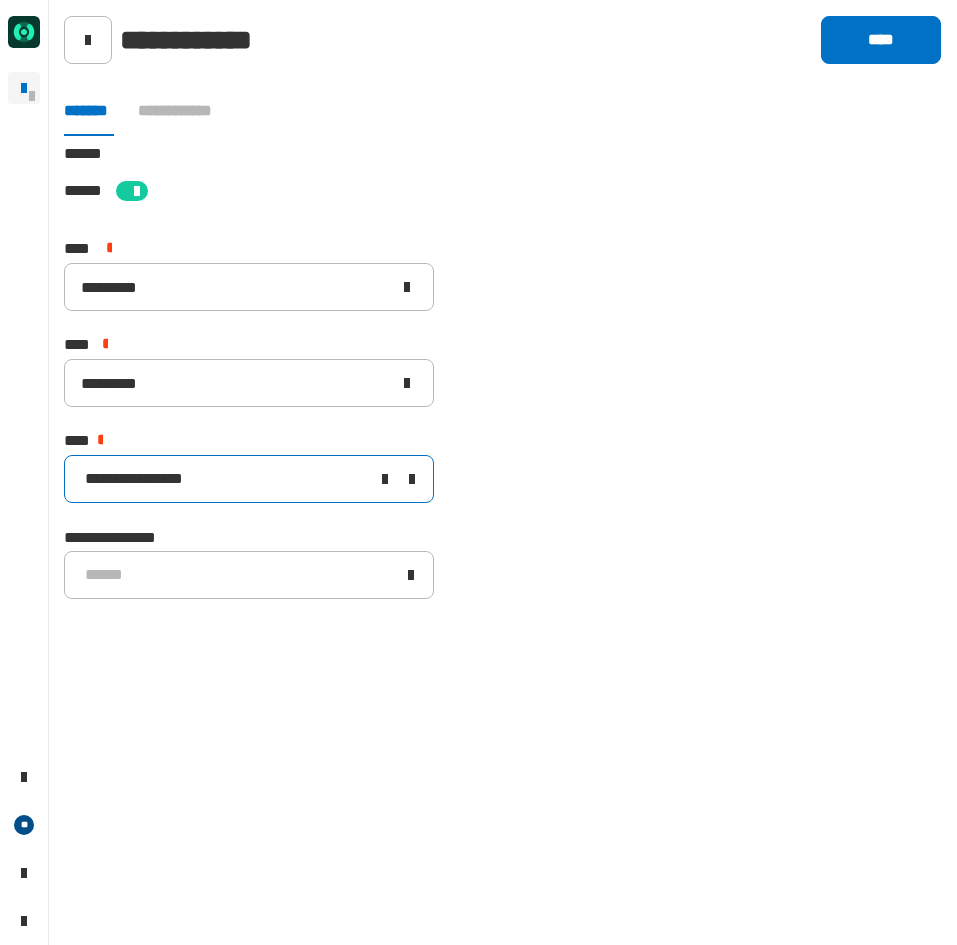 click on "**********" 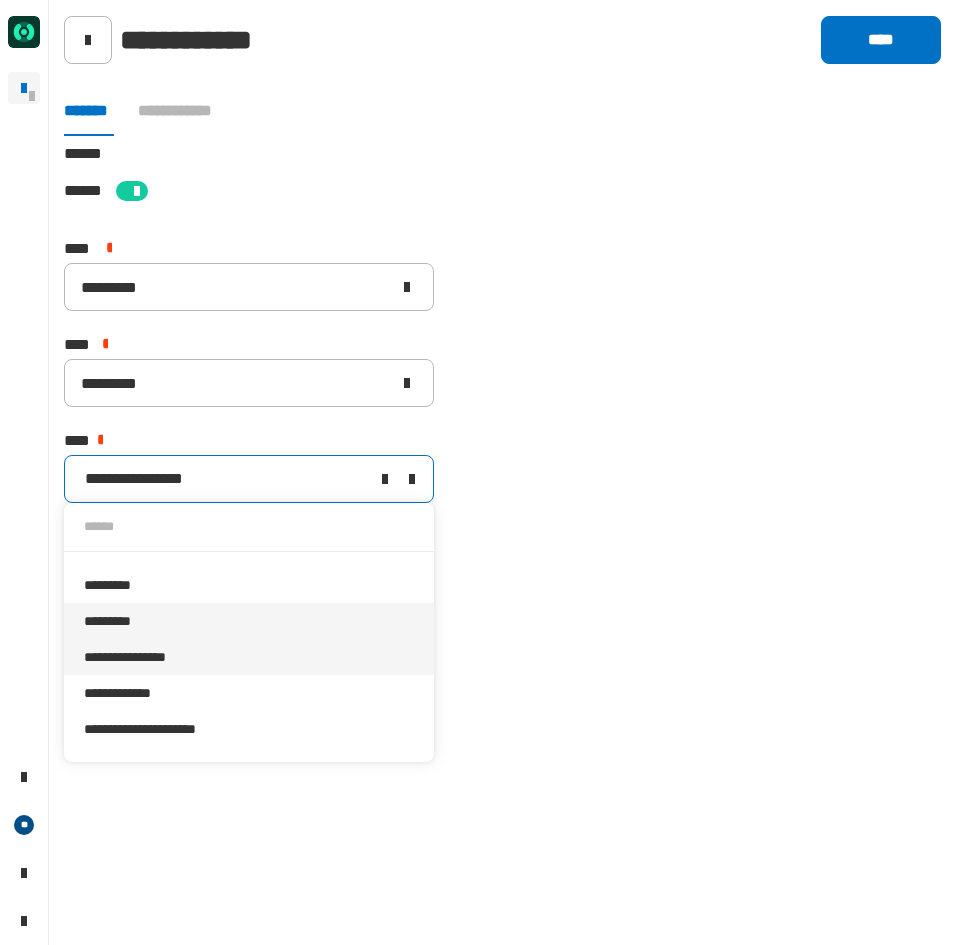 click on "*********" at bounding box center [249, 621] 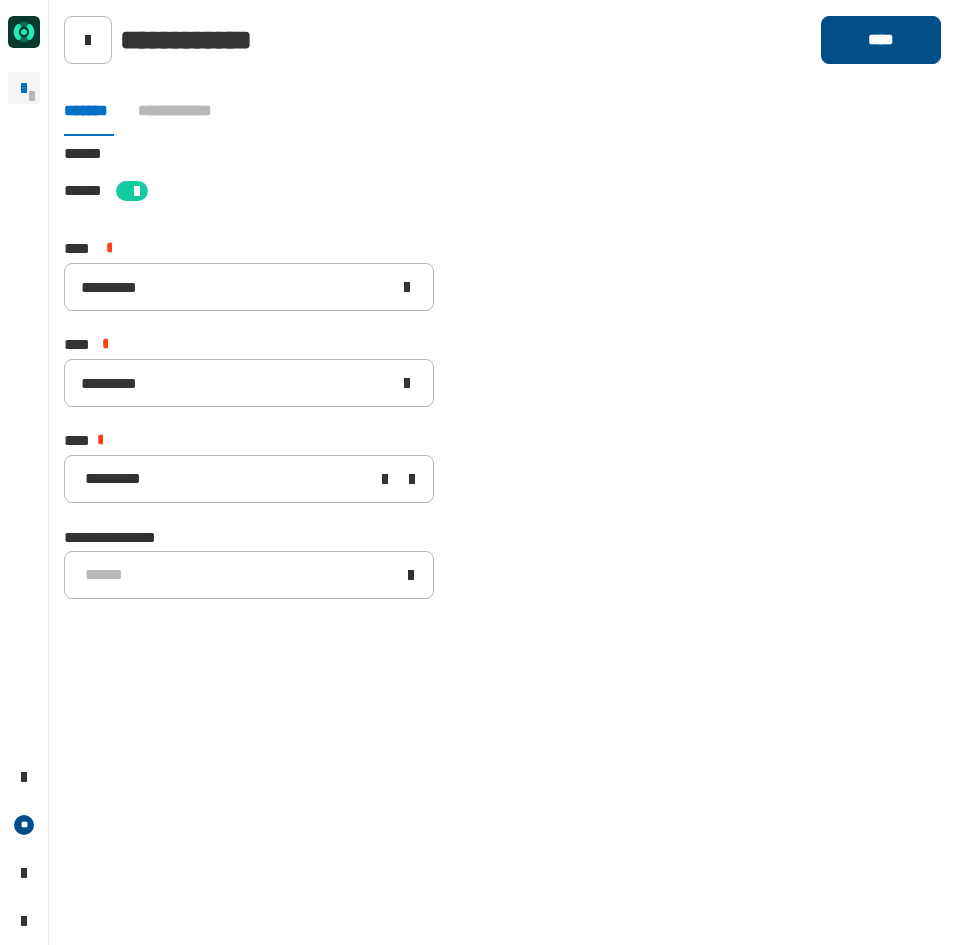click on "****" 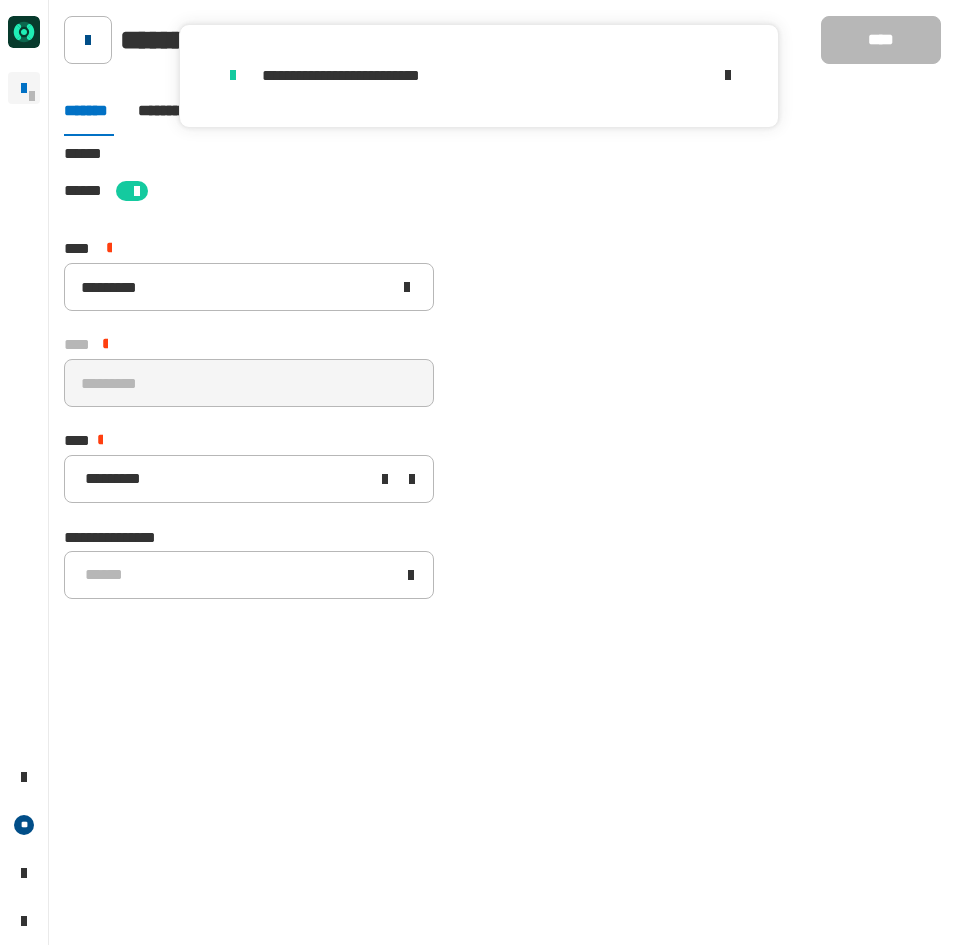 click 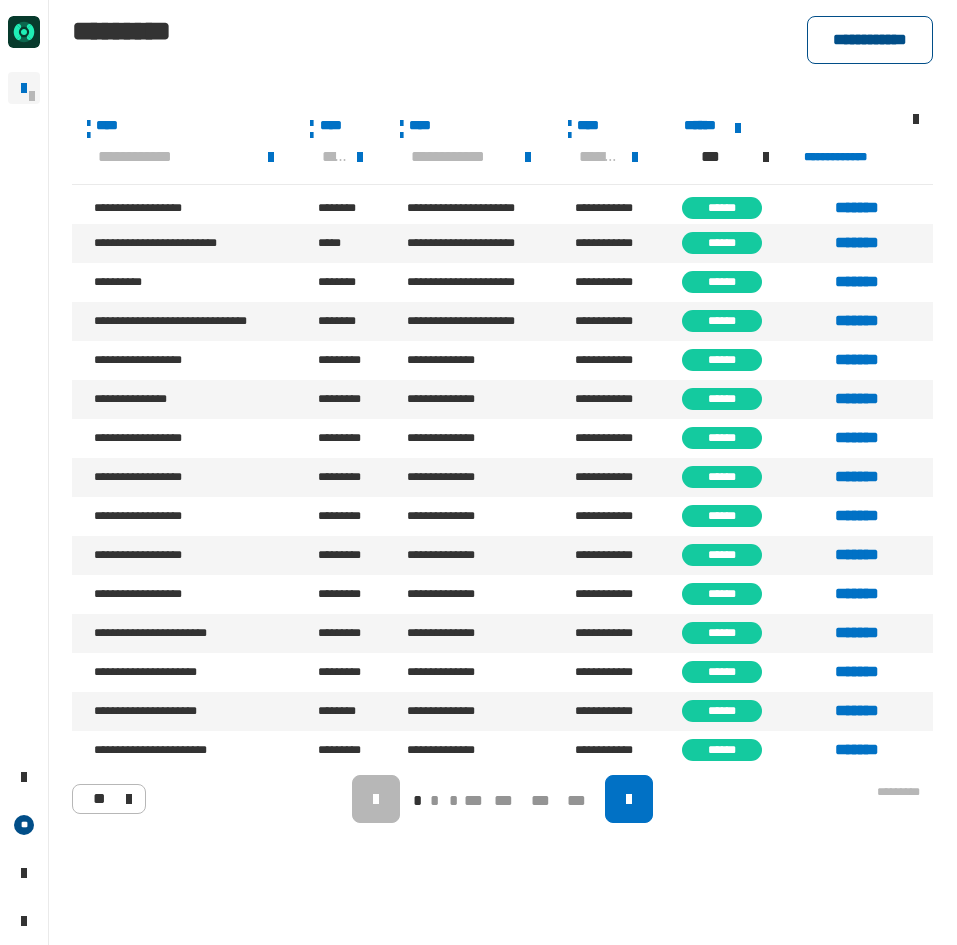 click on "**********" 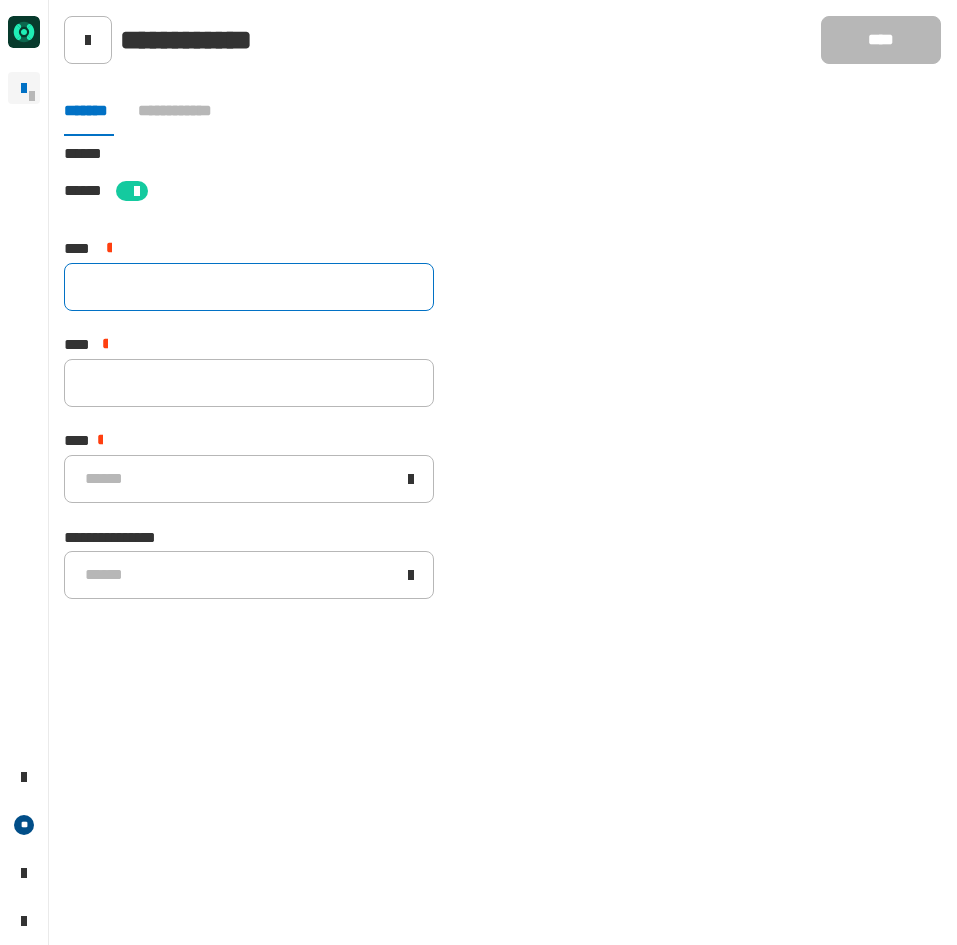 drag, startPoint x: 99, startPoint y: 276, endPoint x: 110, endPoint y: 287, distance: 15.556349 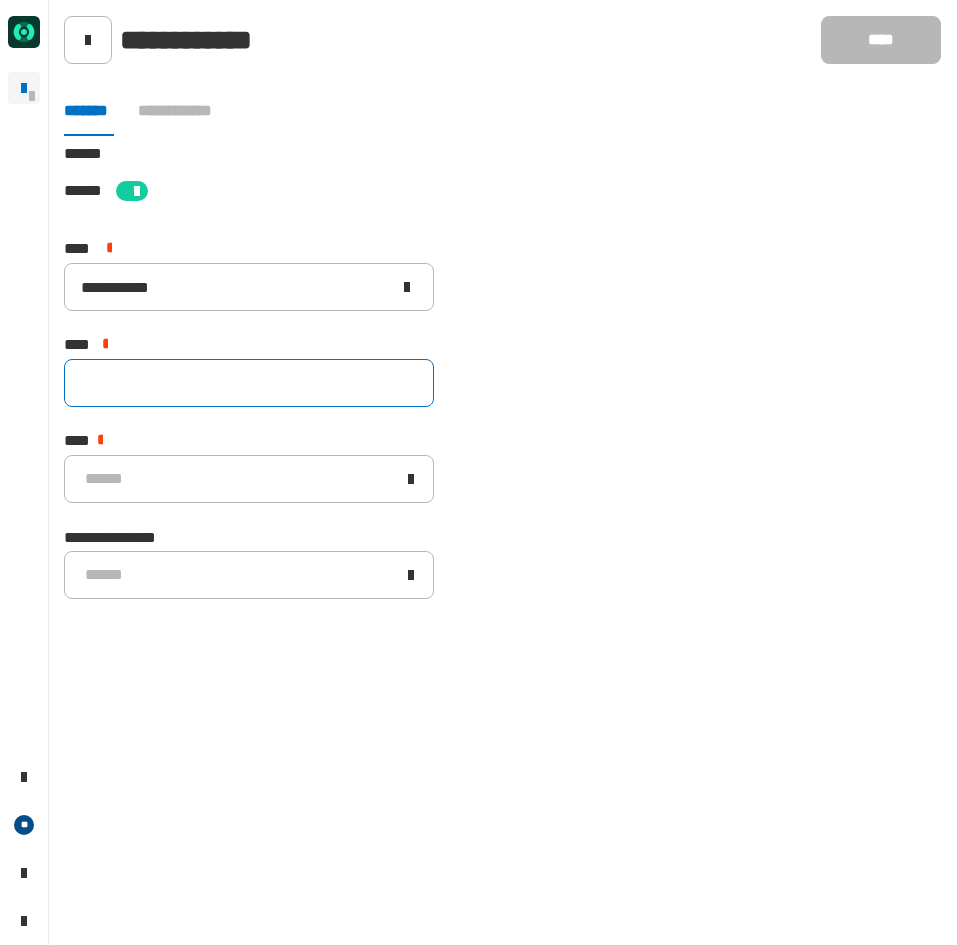 click 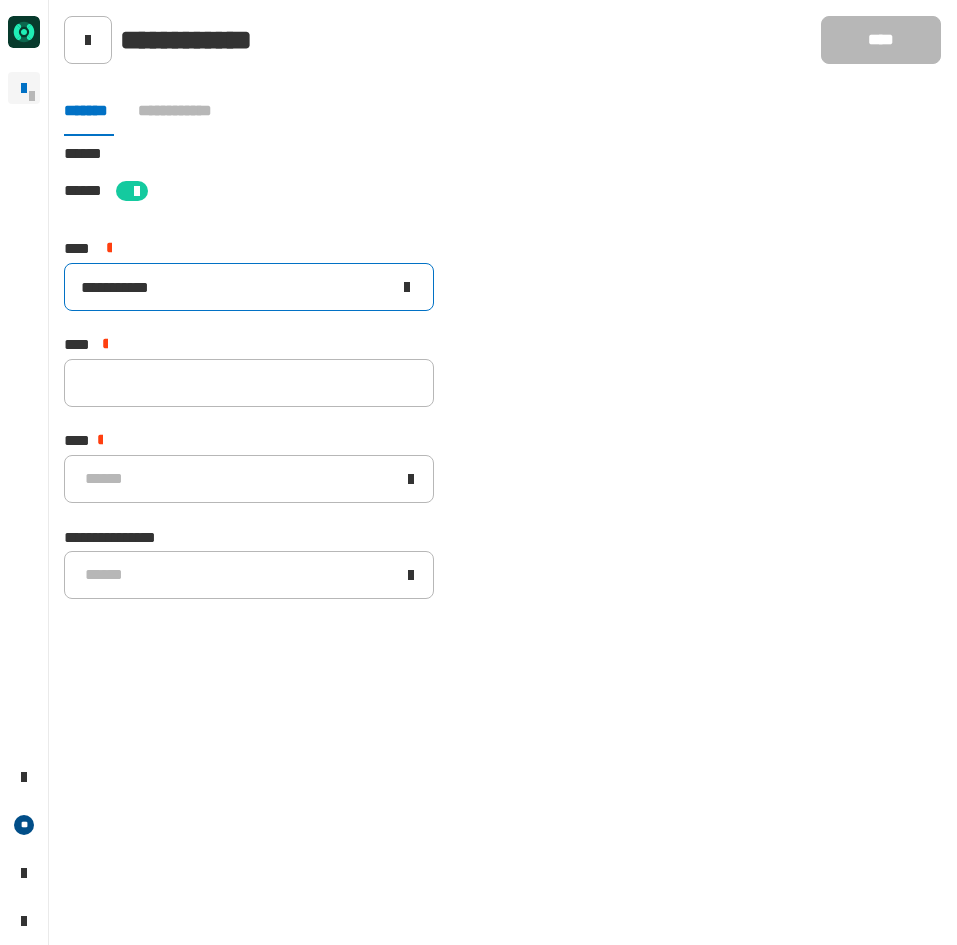 drag, startPoint x: 218, startPoint y: 293, endPoint x: -110, endPoint y: 292, distance: 328.00153 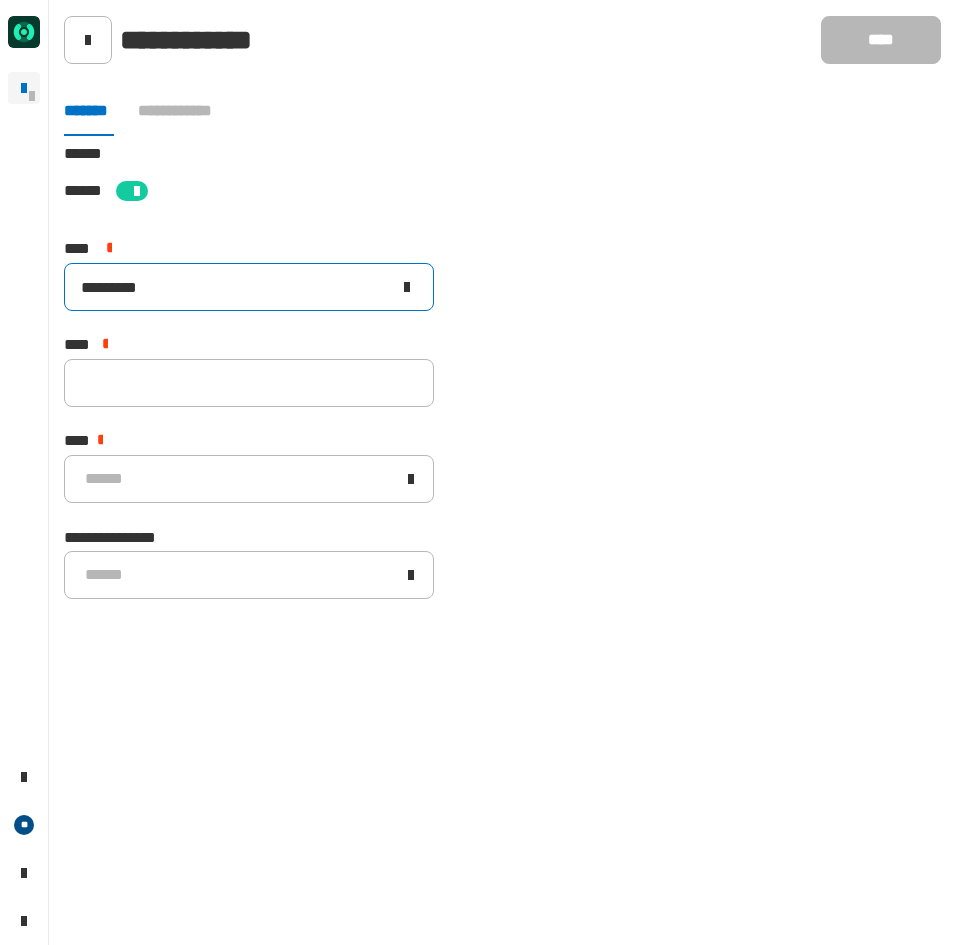 drag, startPoint x: 194, startPoint y: 281, endPoint x: -54, endPoint y: 283, distance: 248.00807 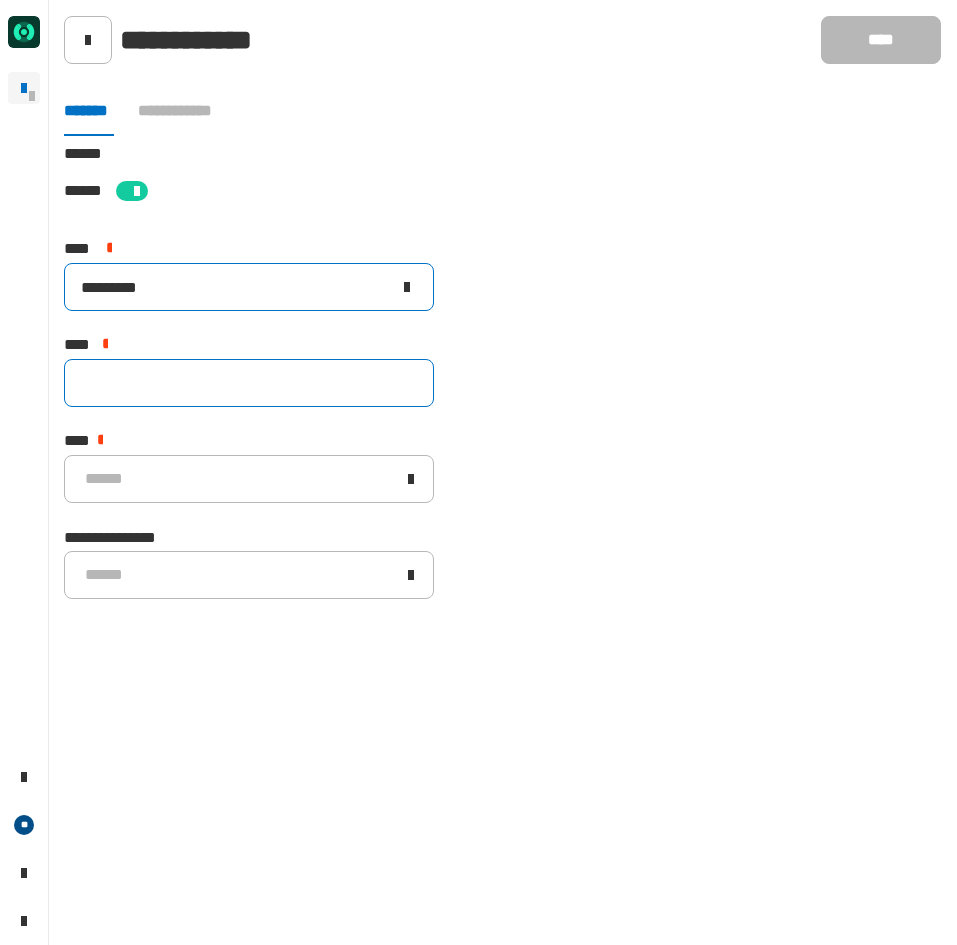 type on "*********" 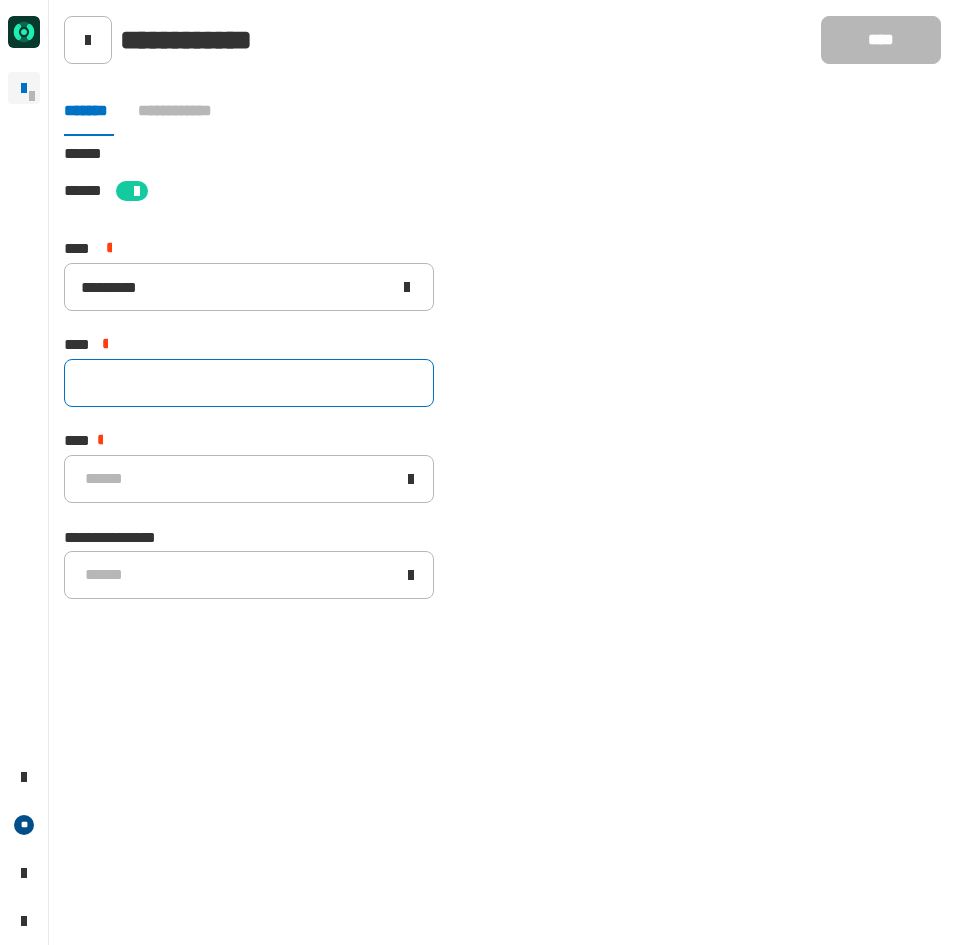 click 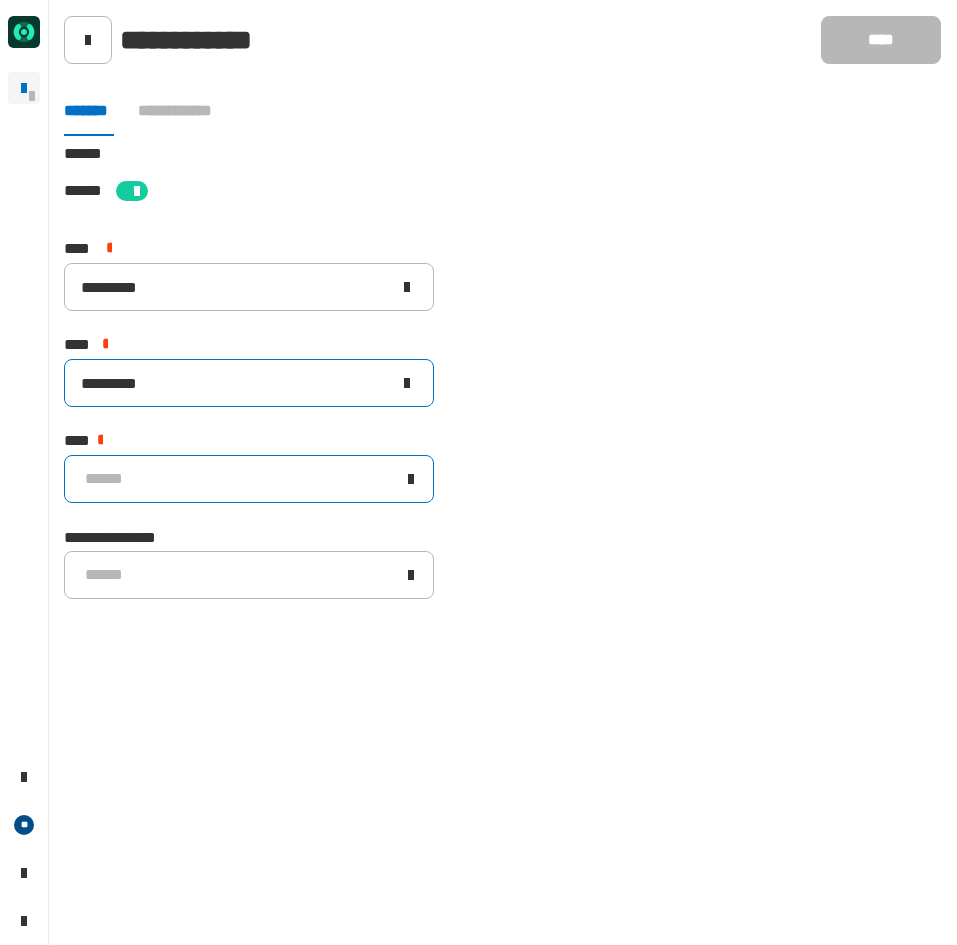 type on "*********" 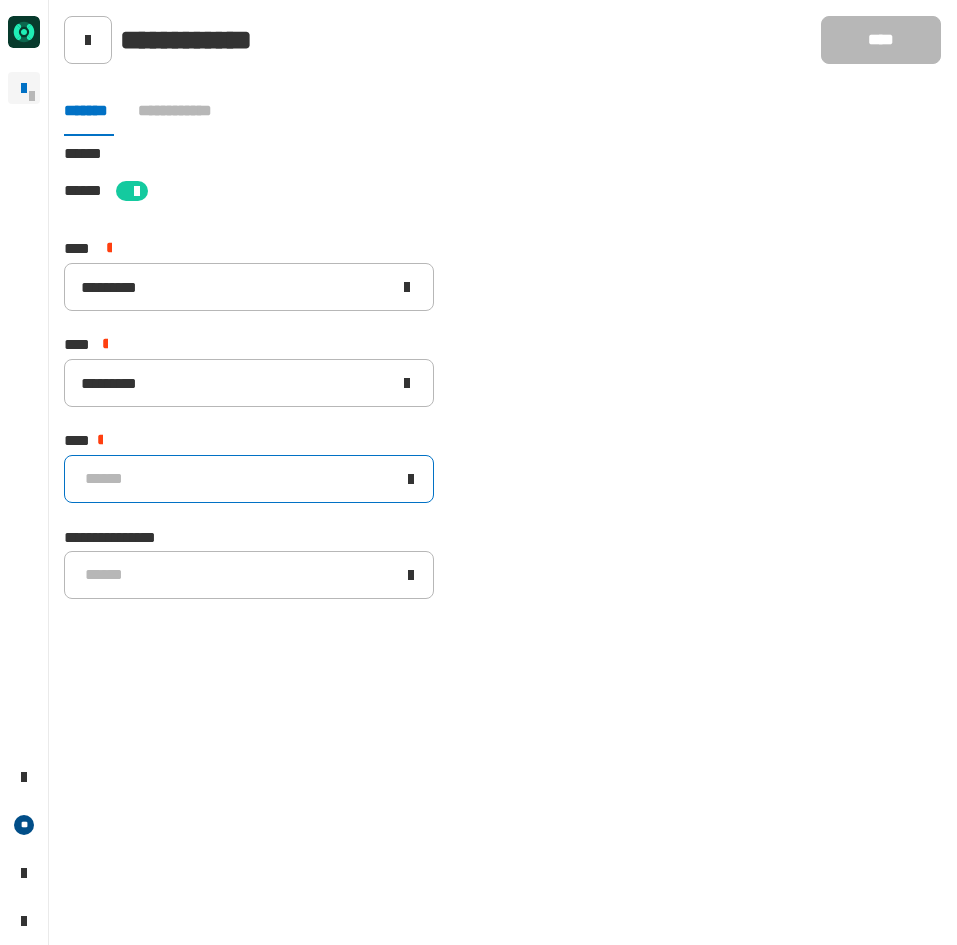click on "******" 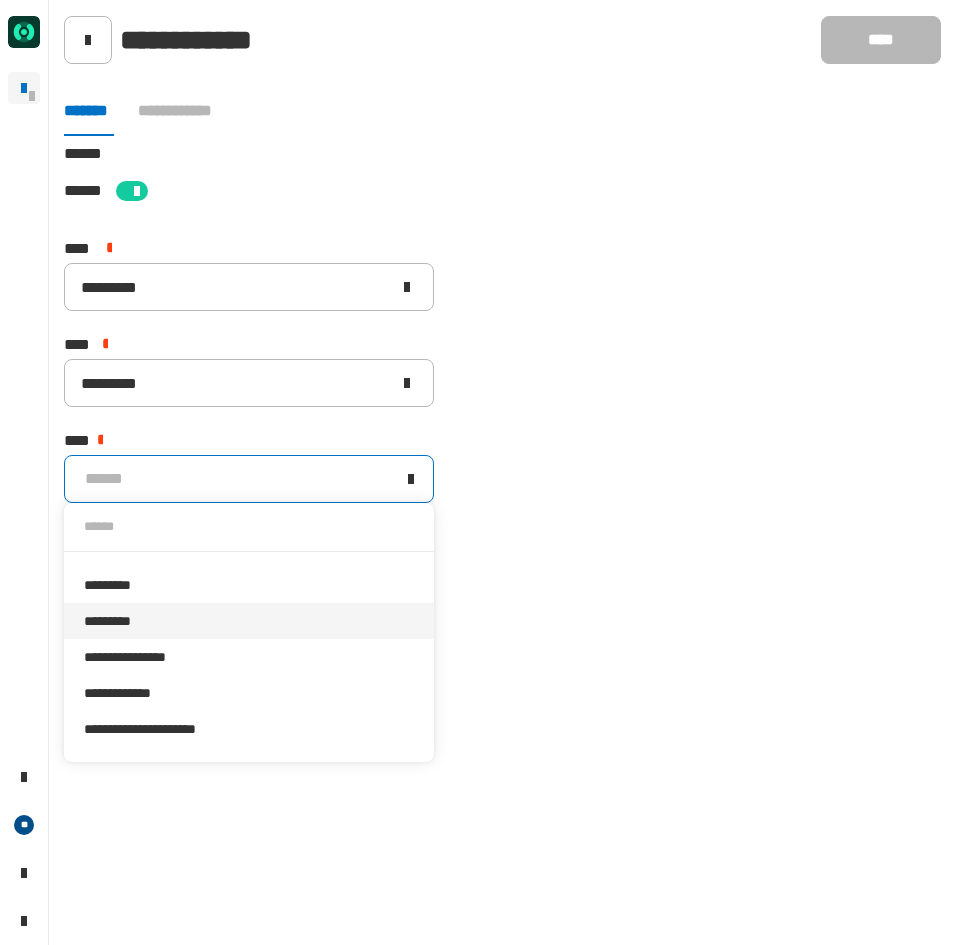 click on "*********" at bounding box center (249, 621) 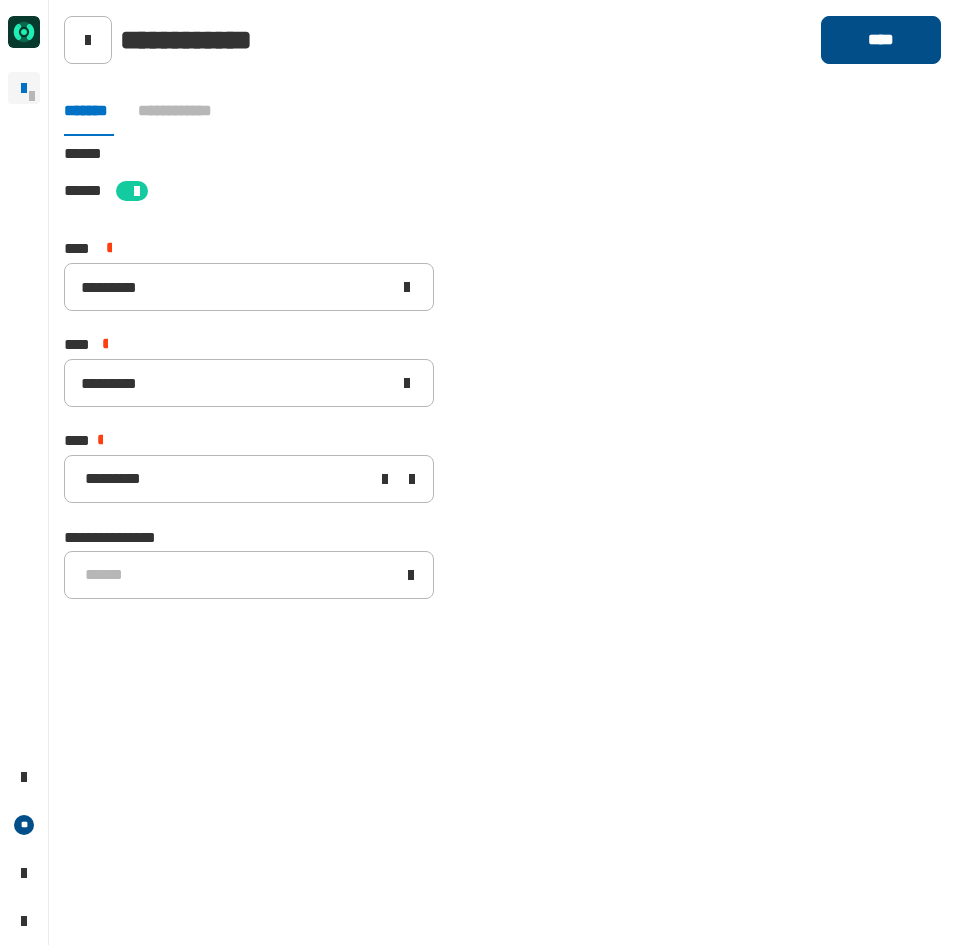 click on "****" 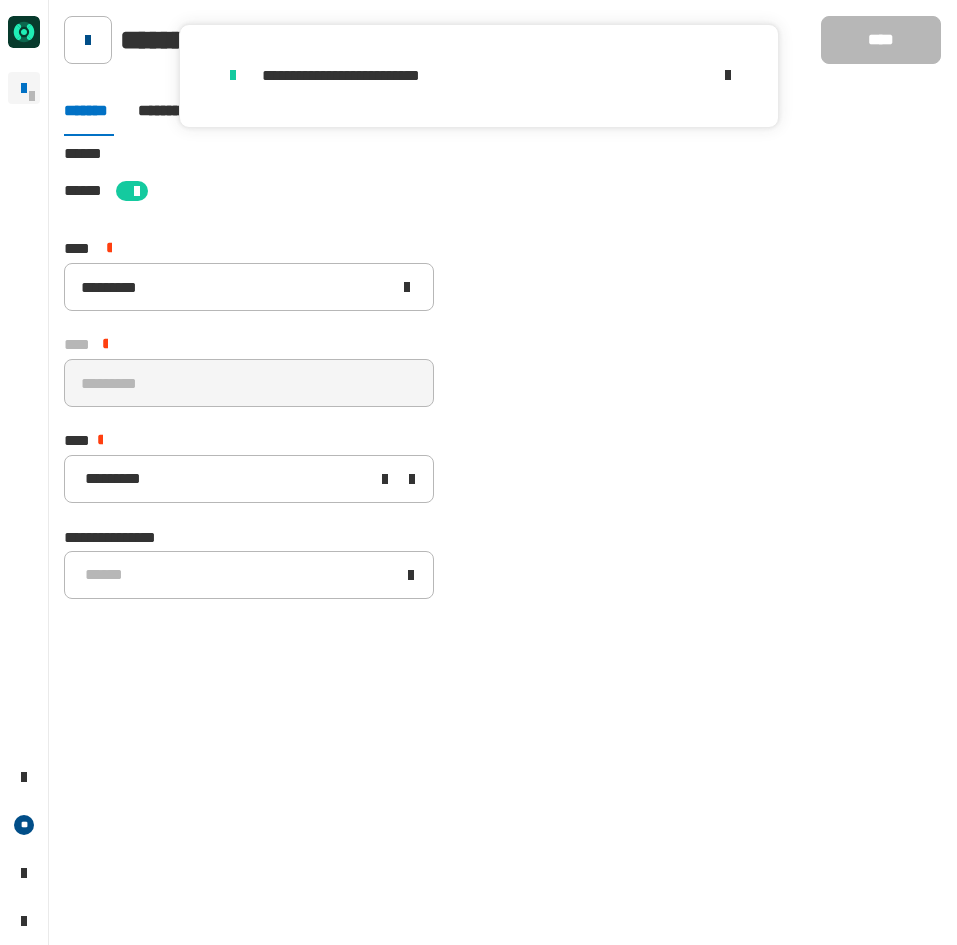 click 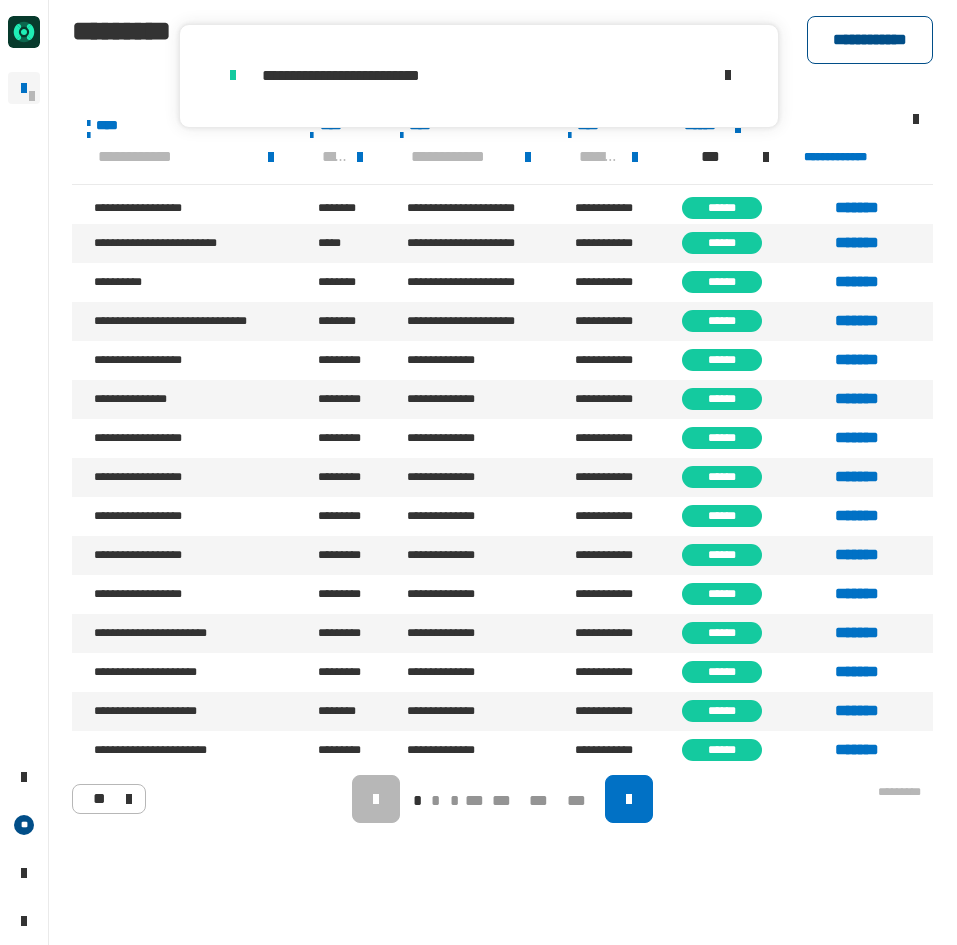 click on "**********" 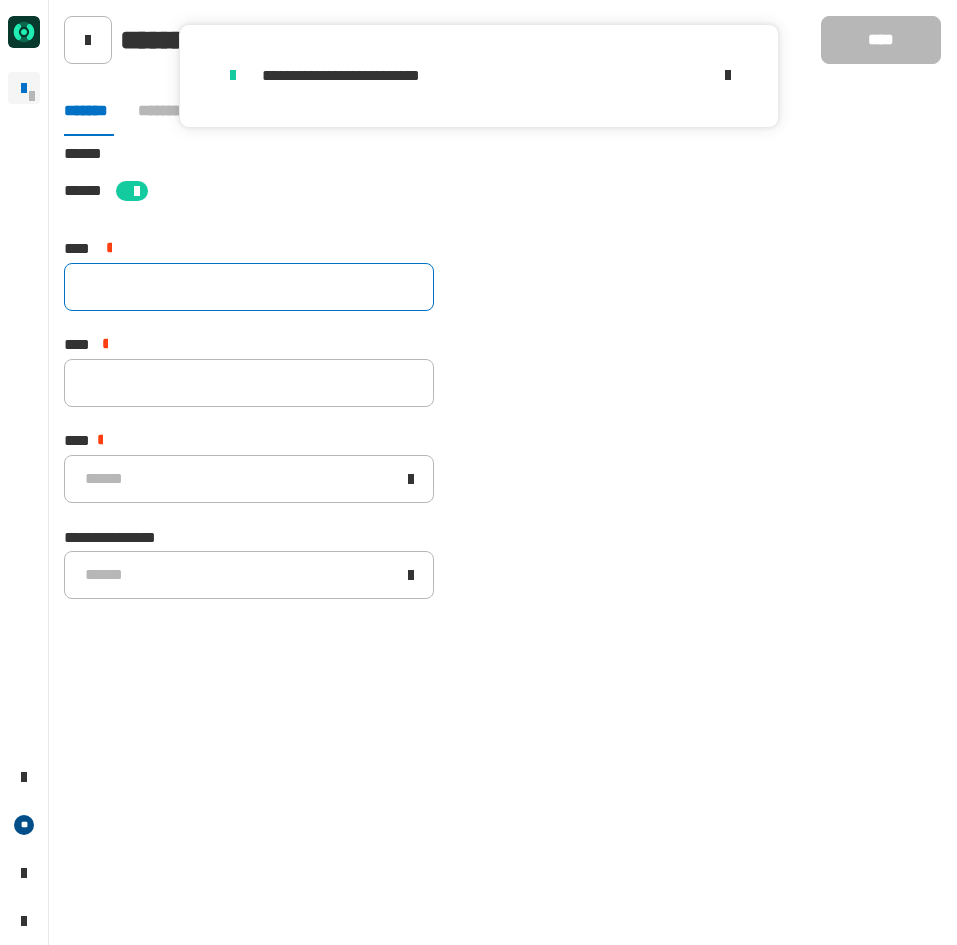 click 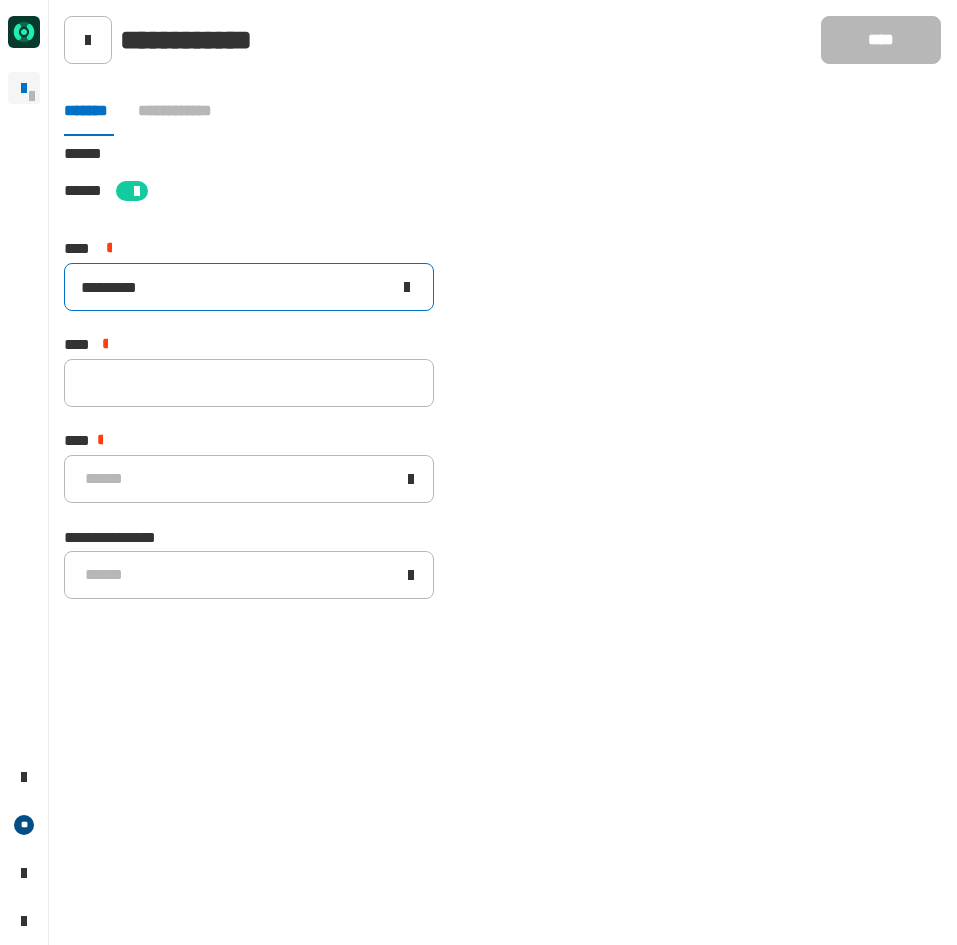 drag, startPoint x: 232, startPoint y: 290, endPoint x: -76, endPoint y: 289, distance: 308.00162 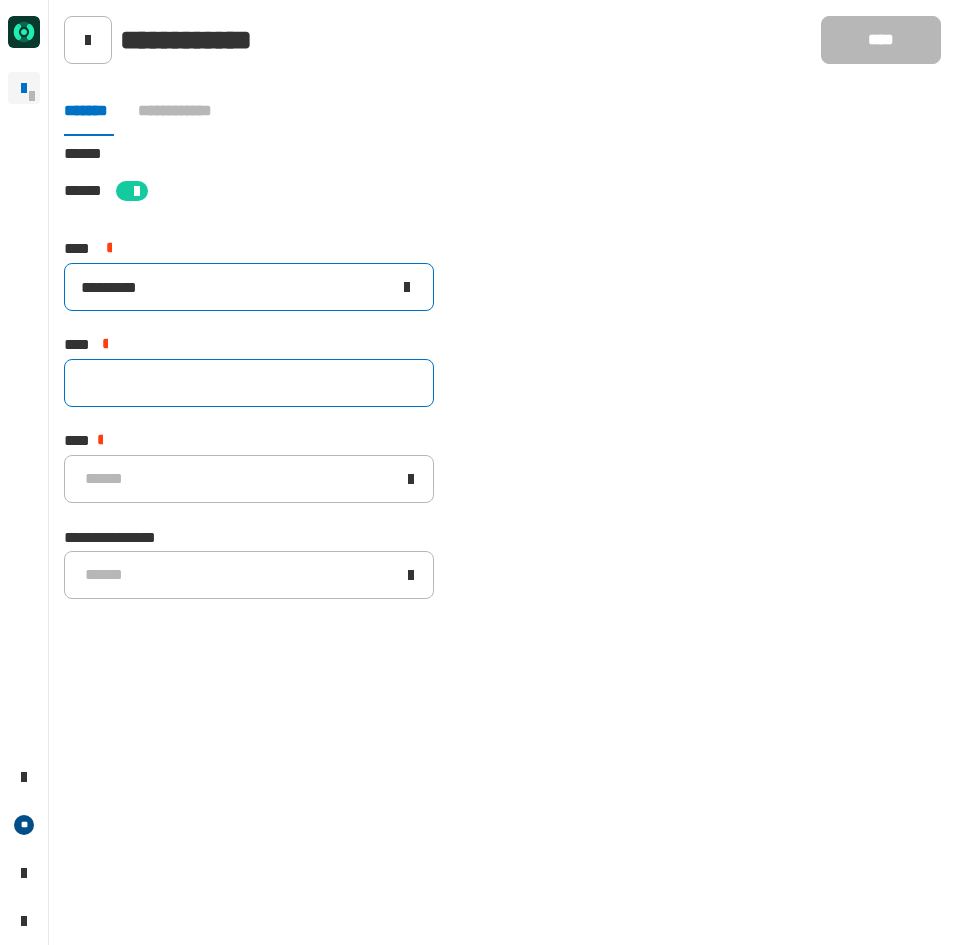 type on "*********" 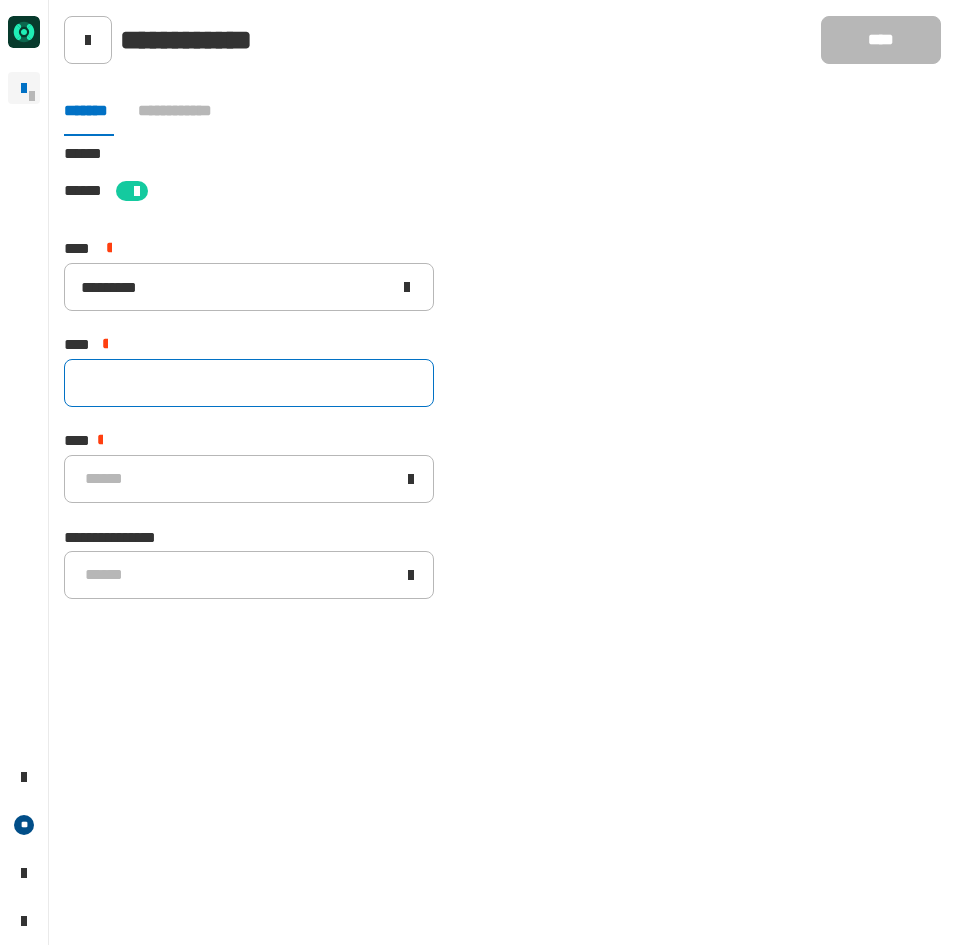 click 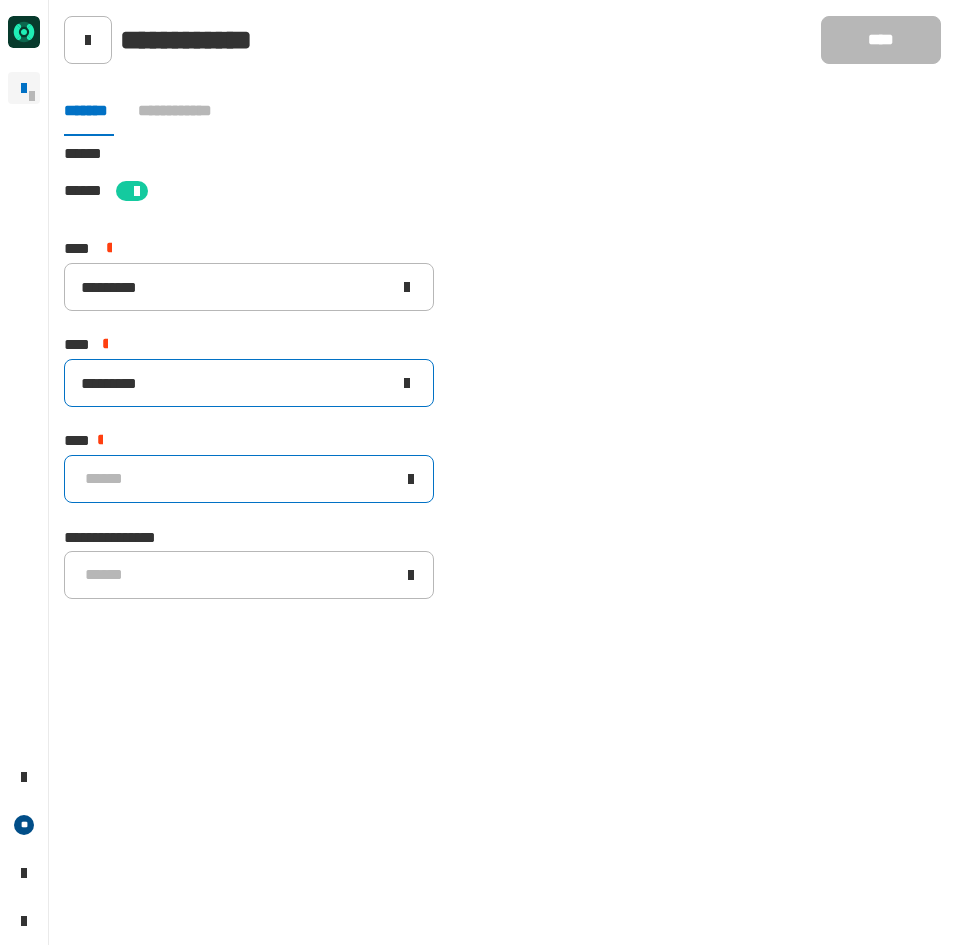 type on "*********" 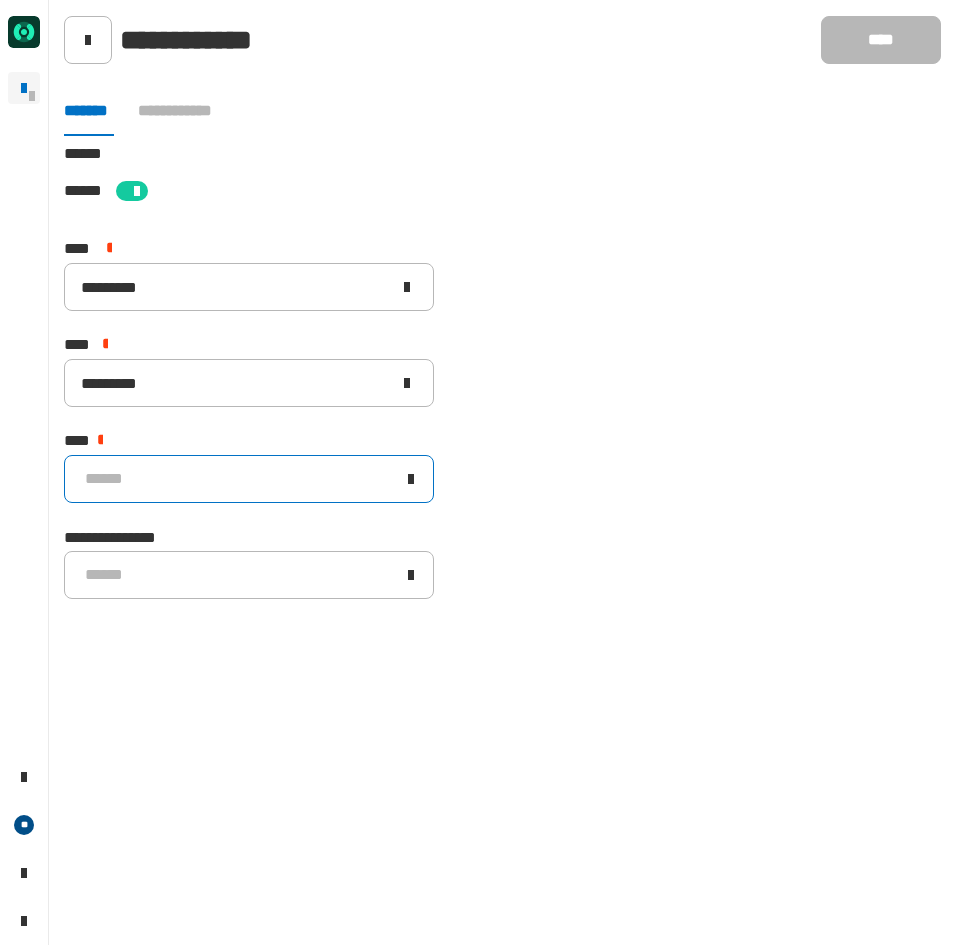 click on "******" 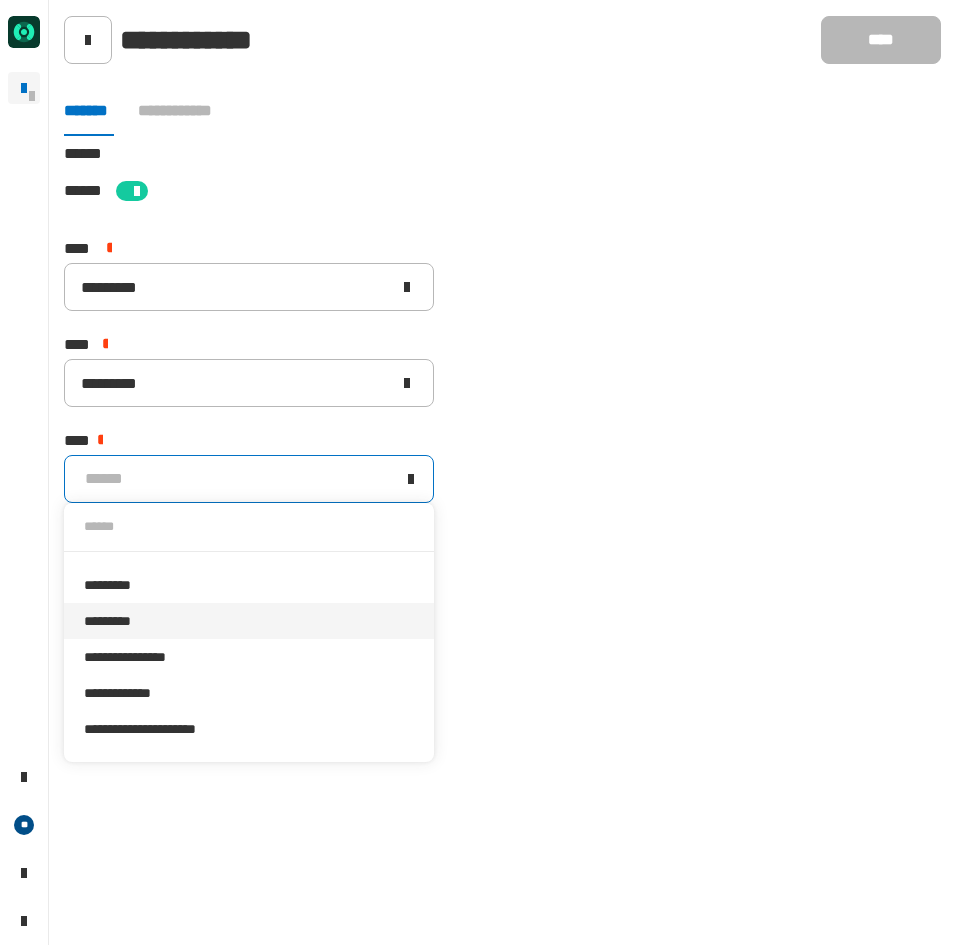 click on "*********" at bounding box center [249, 621] 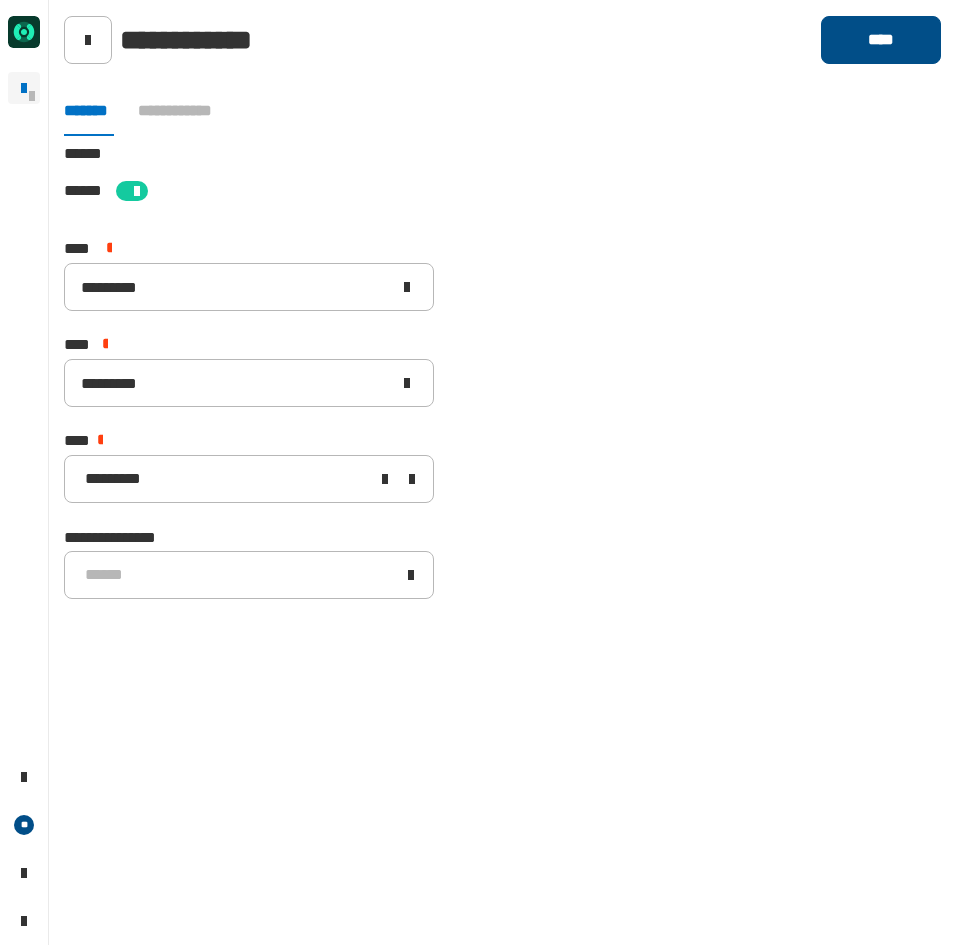 click on "****" 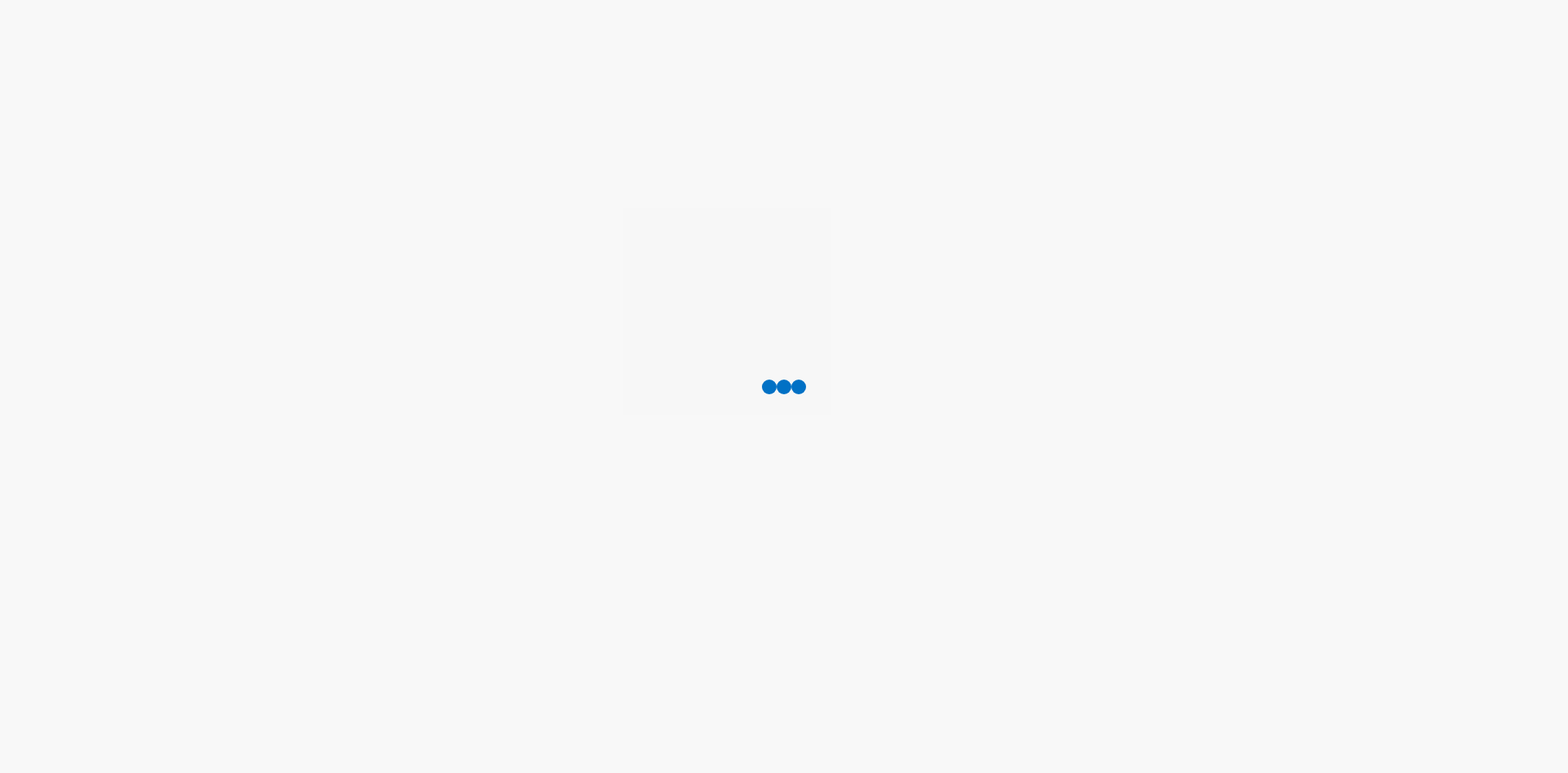scroll, scrollTop: 0, scrollLeft: 0, axis: both 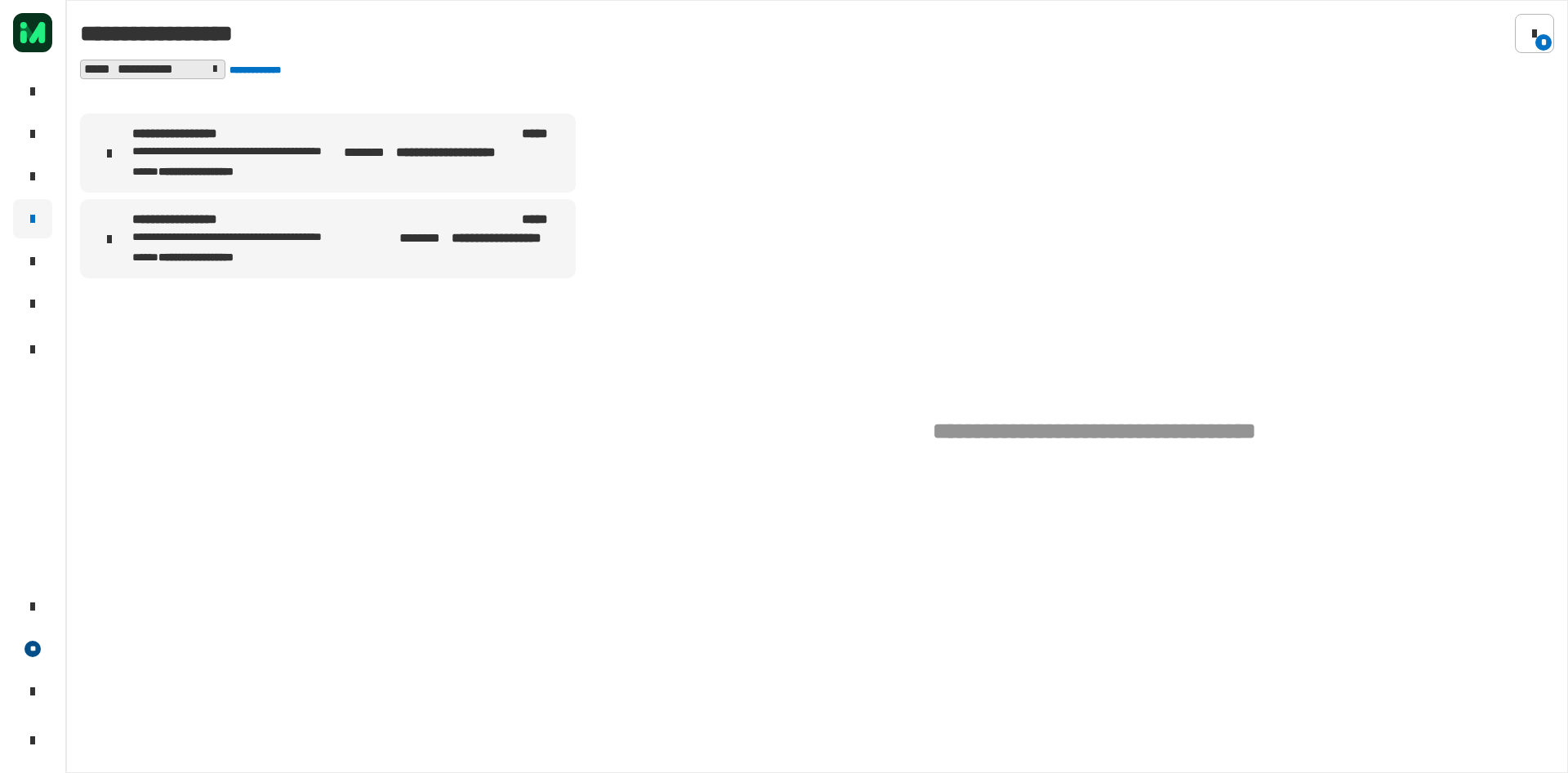click on "**********" 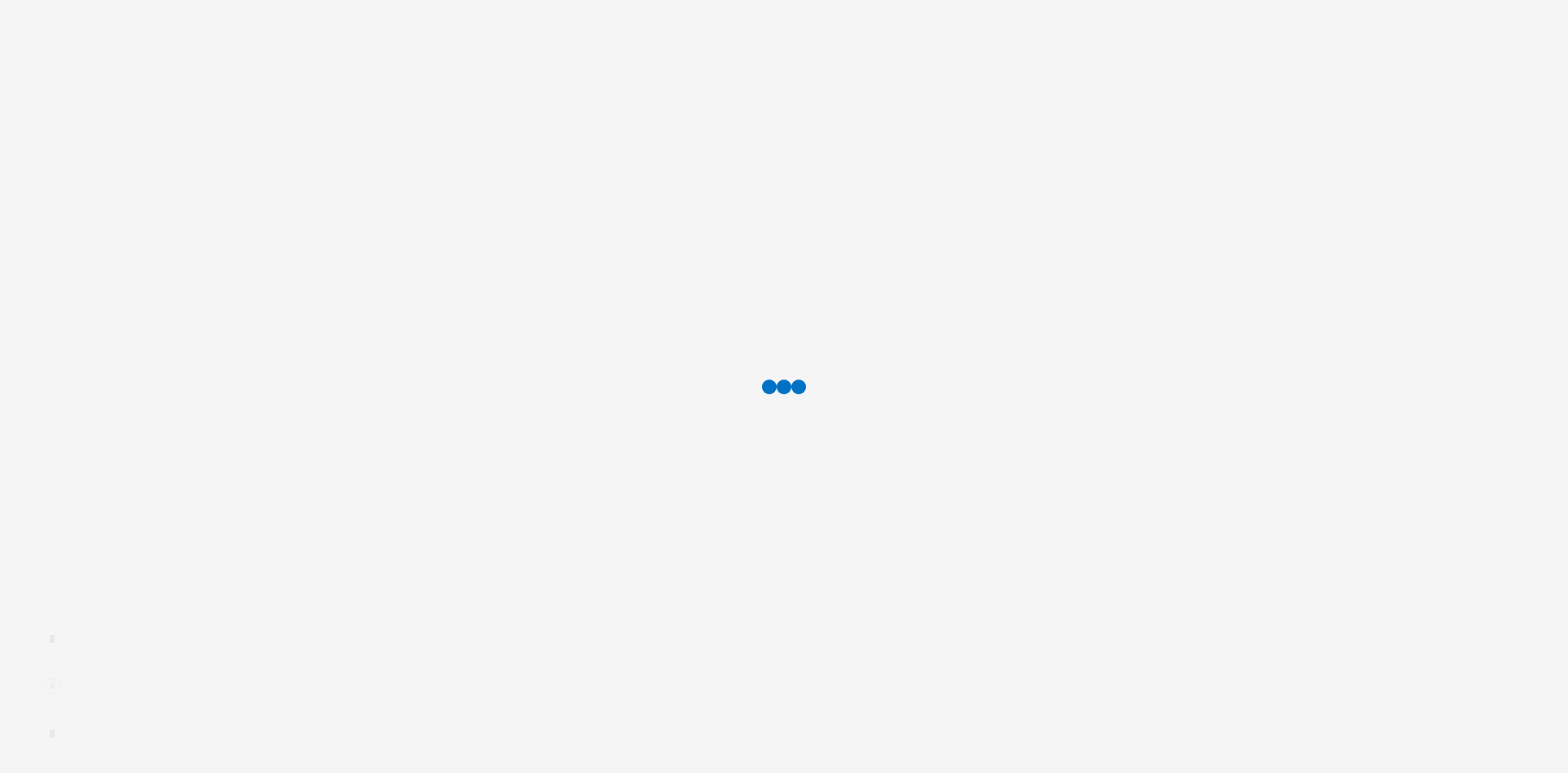 scroll, scrollTop: 0, scrollLeft: 0, axis: both 